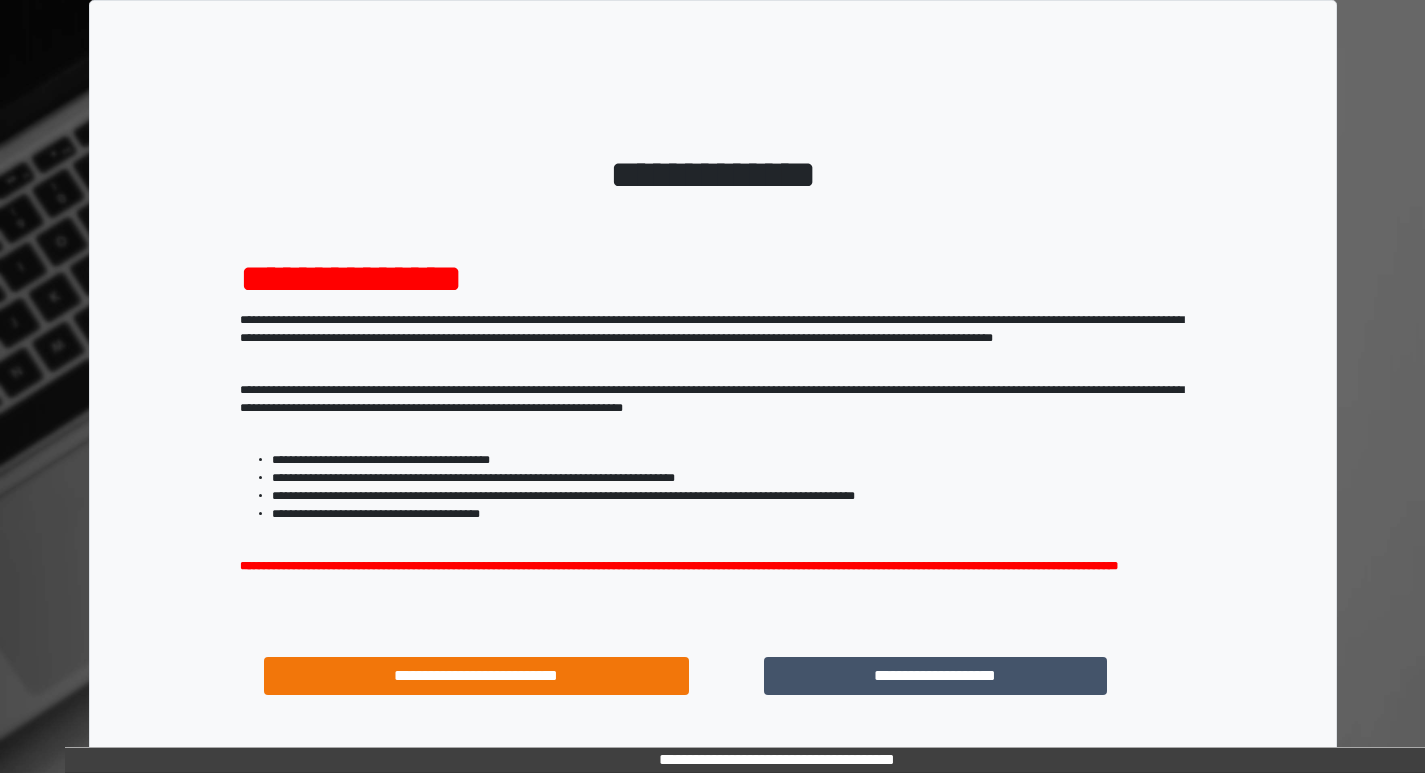 scroll, scrollTop: 0, scrollLeft: 0, axis: both 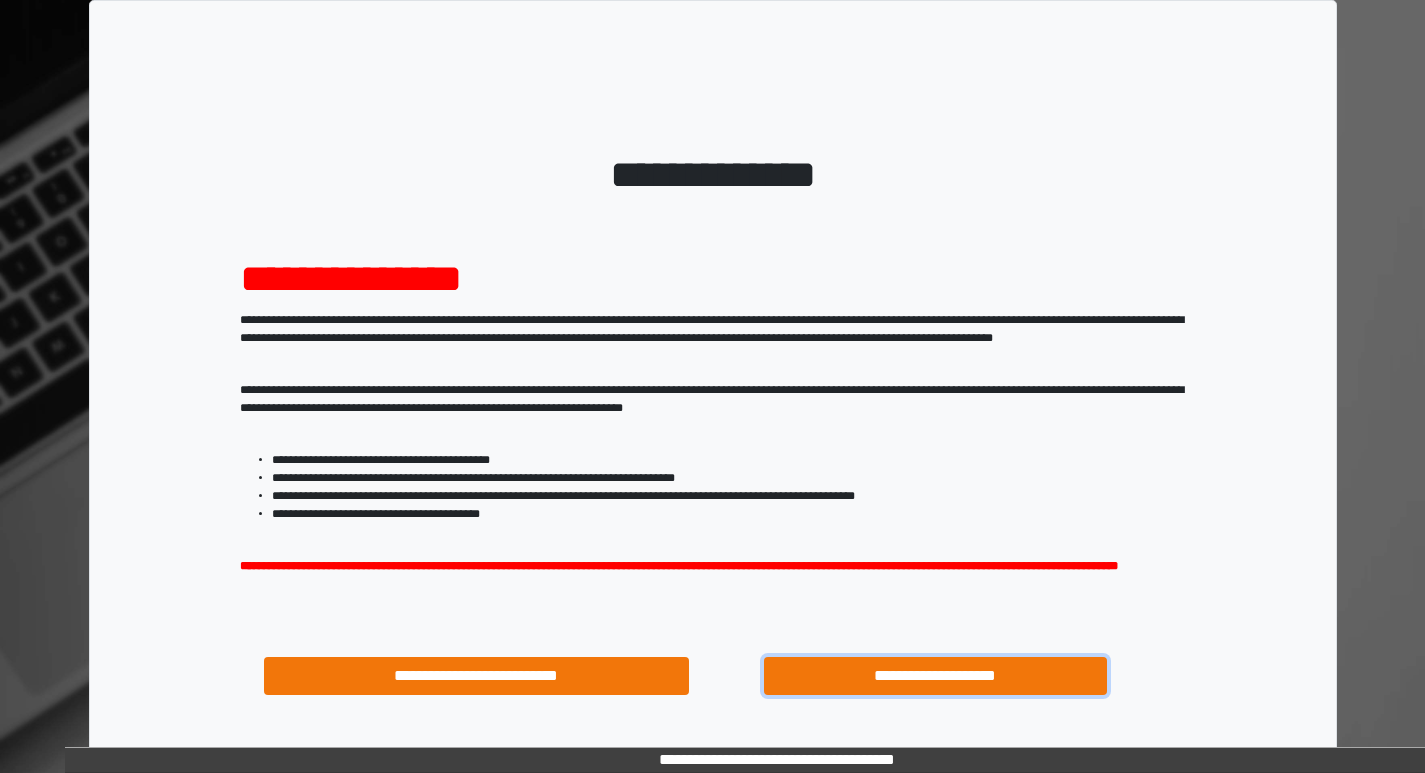 click on "**********" at bounding box center [936, 676] 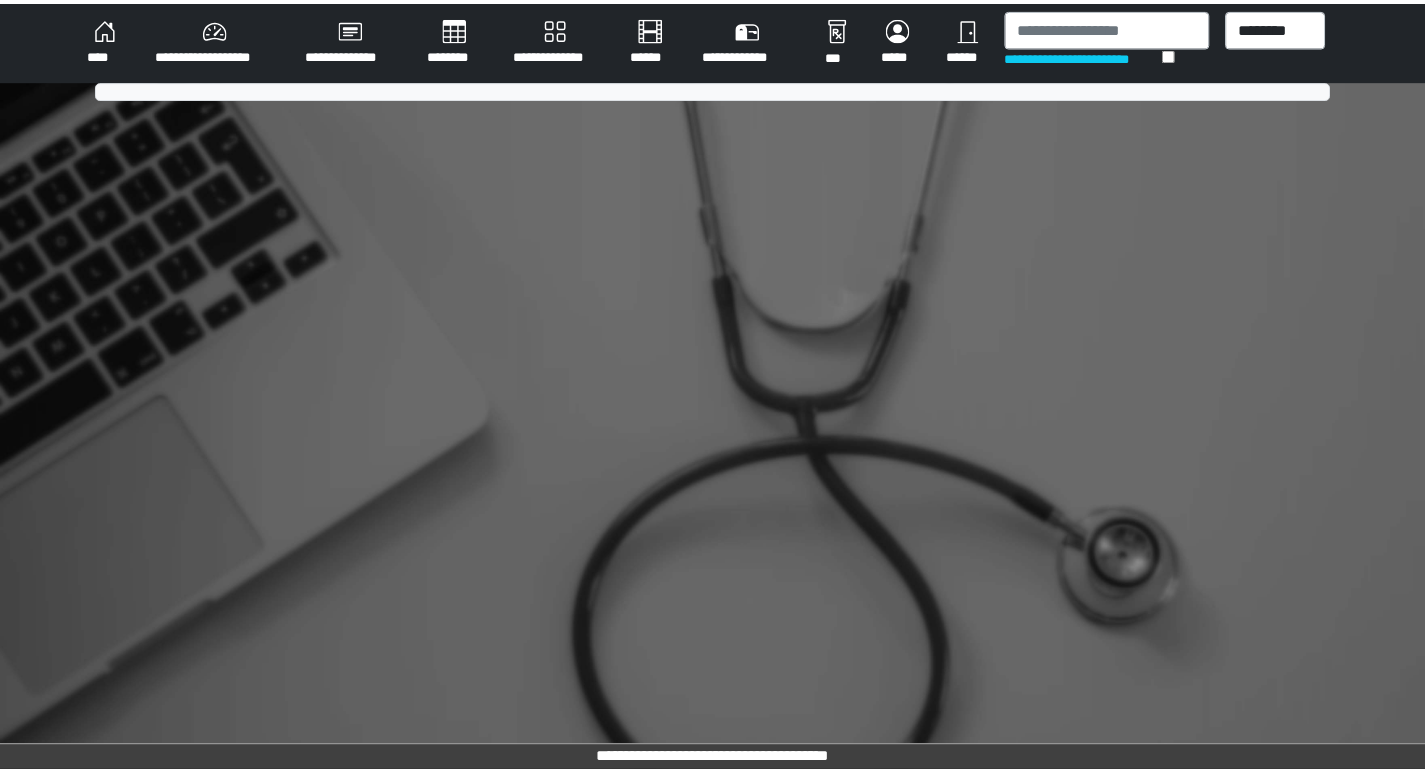 scroll, scrollTop: 0, scrollLeft: 0, axis: both 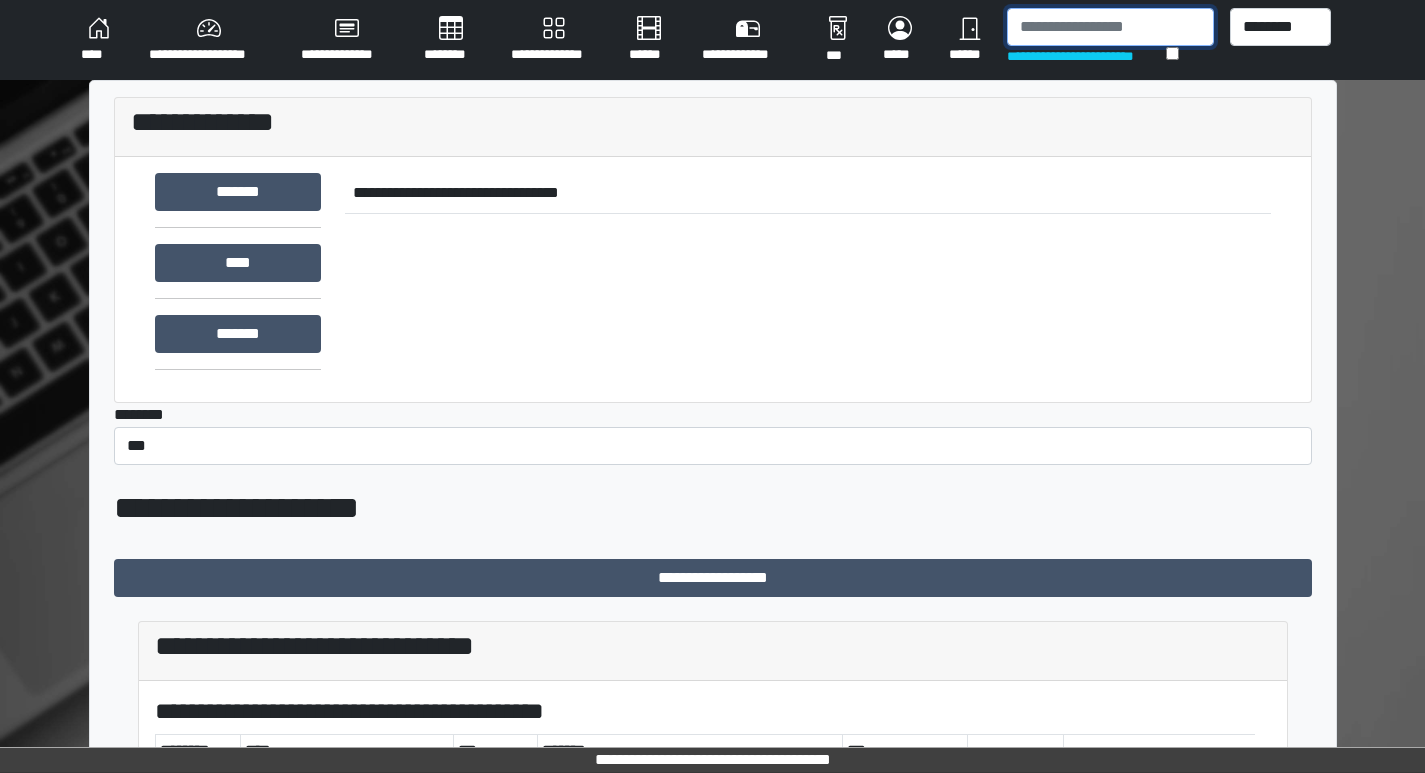 click at bounding box center [1110, 27] 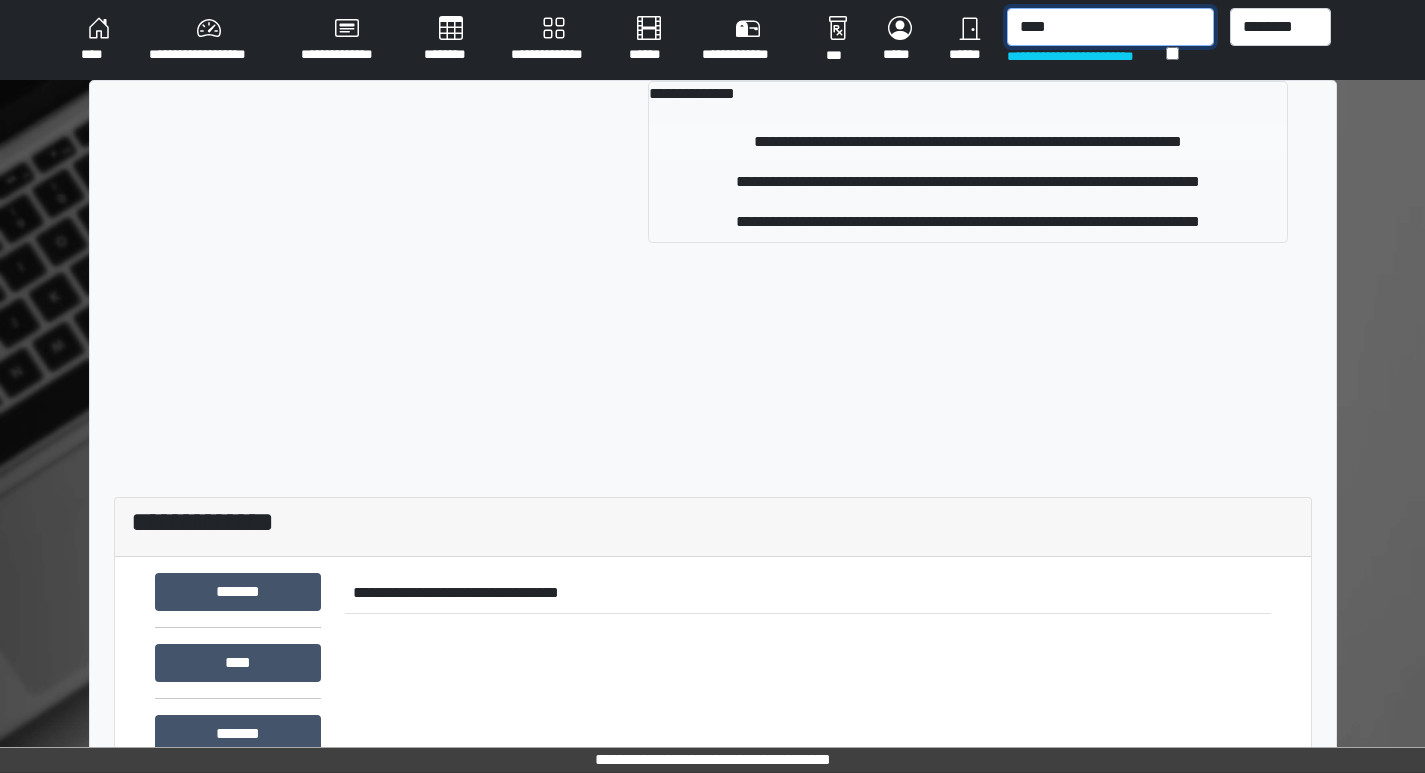 type on "****" 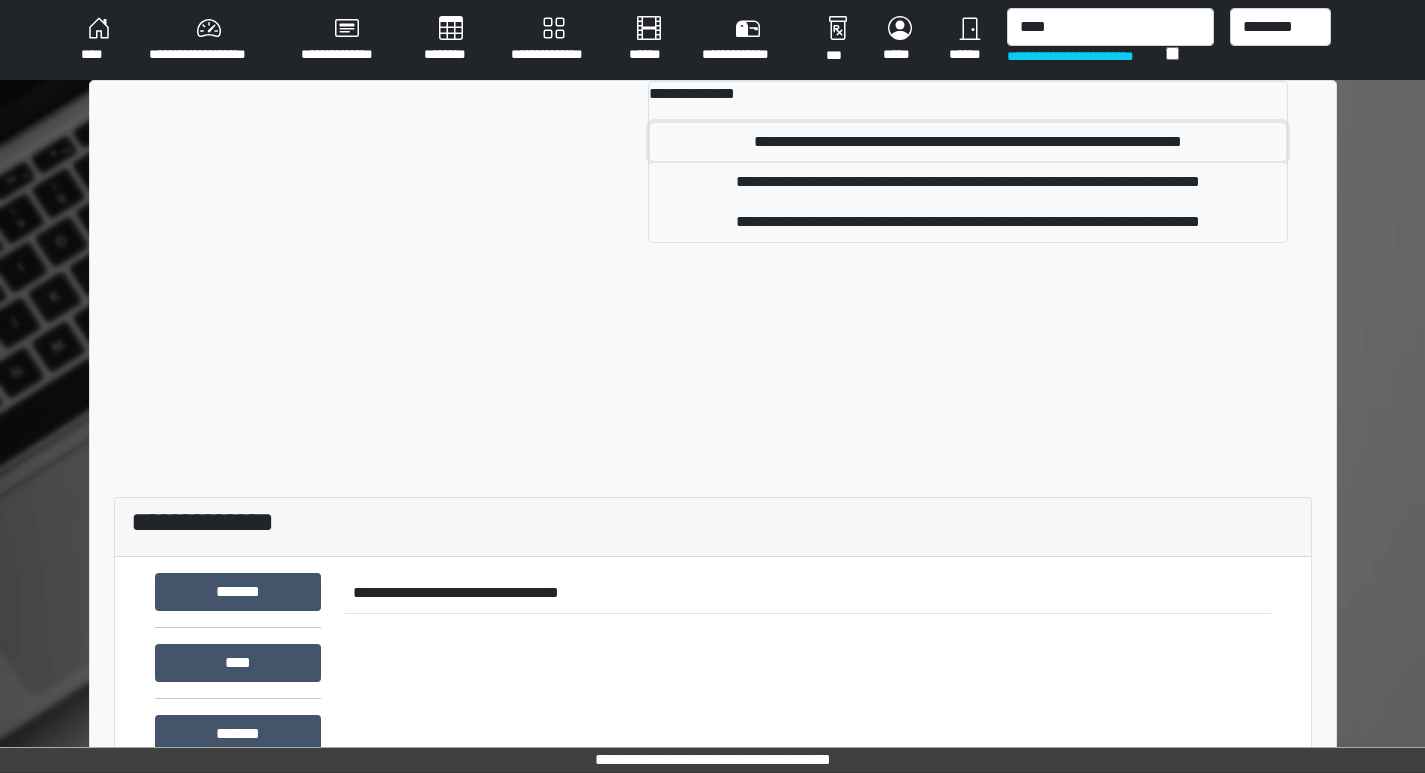 click on "**********" at bounding box center (967, 142) 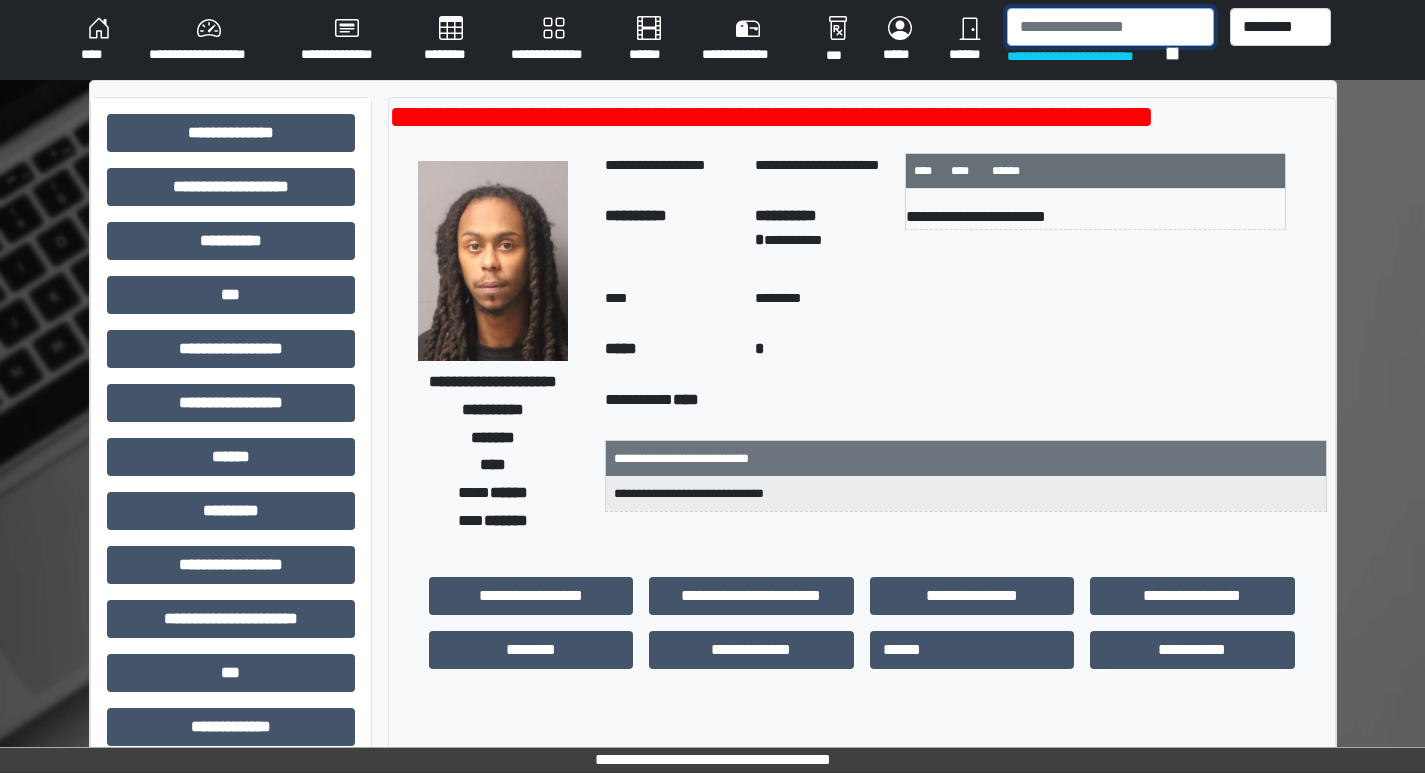 click at bounding box center [1110, 27] 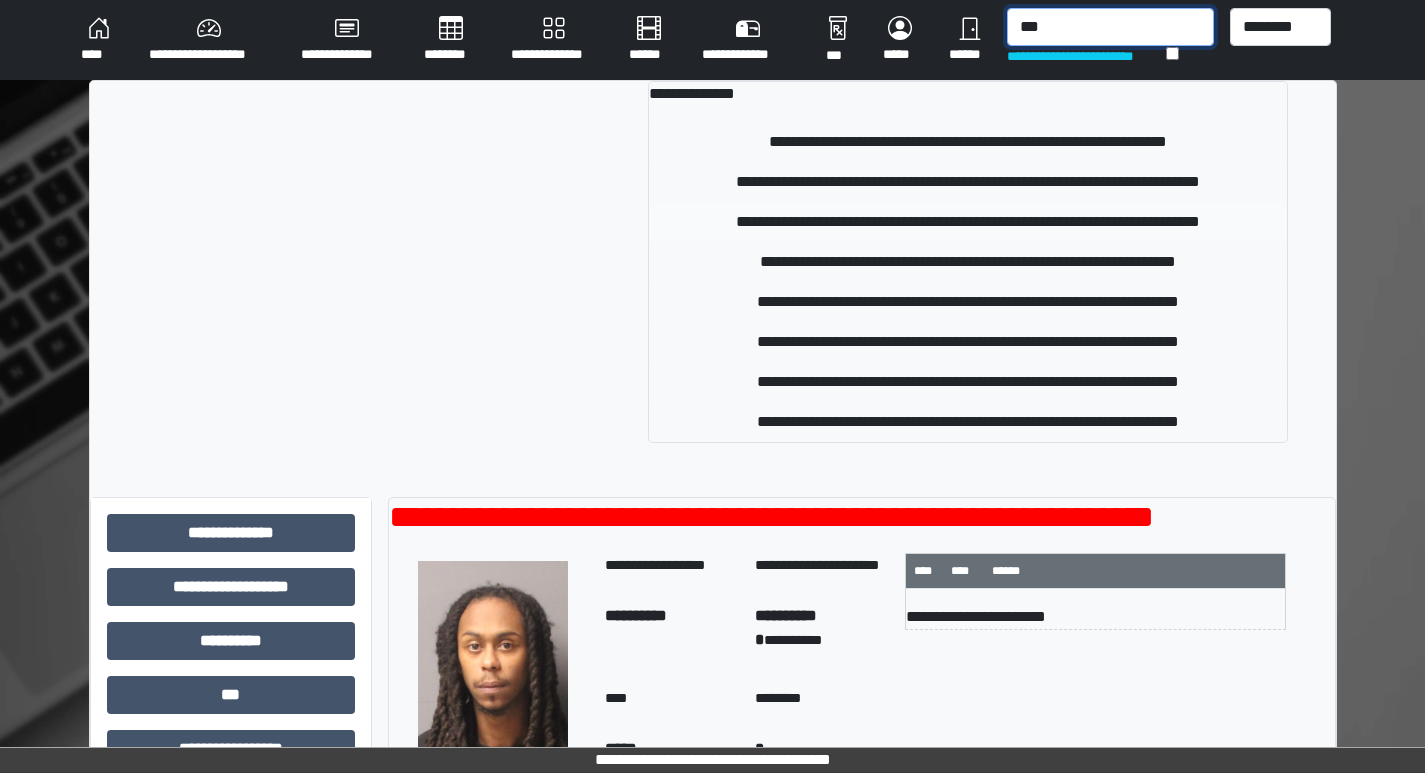 type on "***" 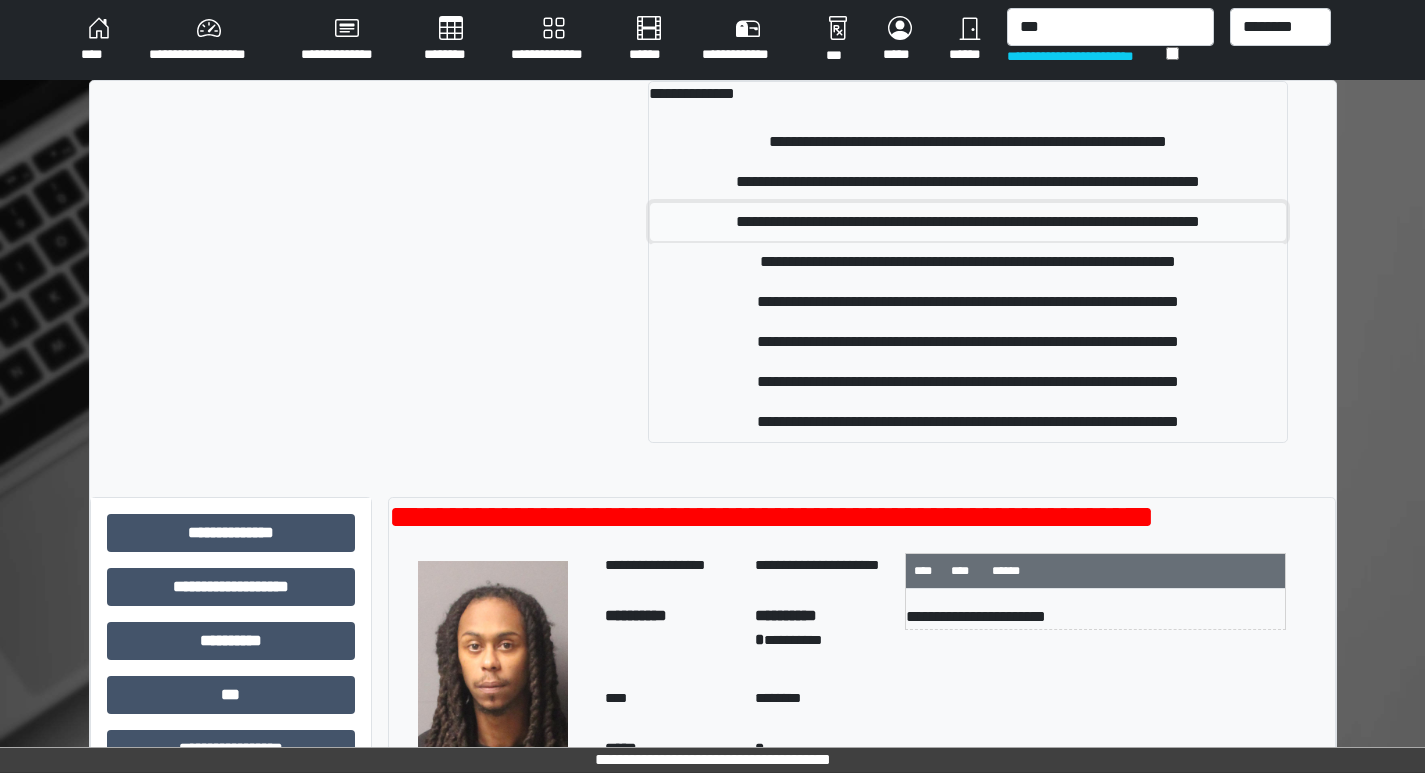 click on "**********" at bounding box center (967, 222) 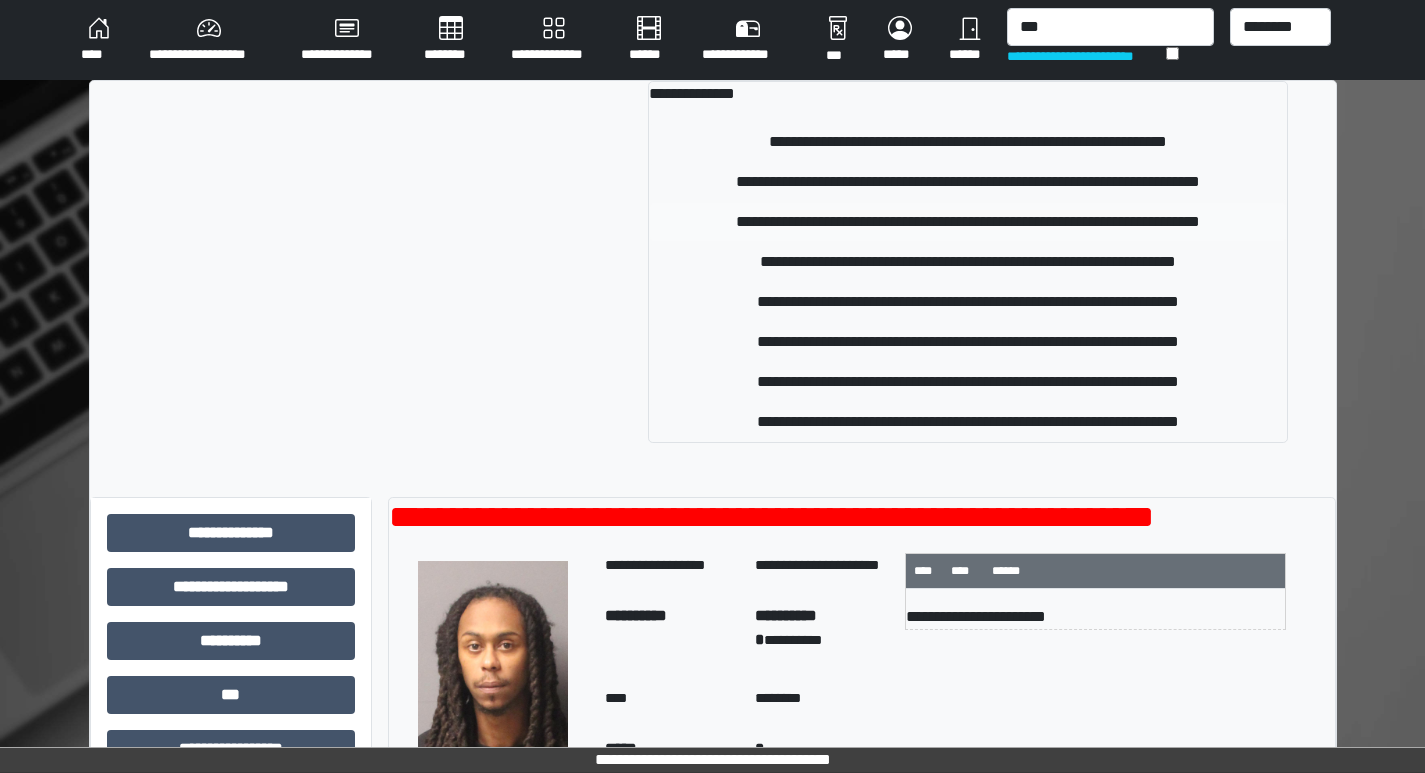 type 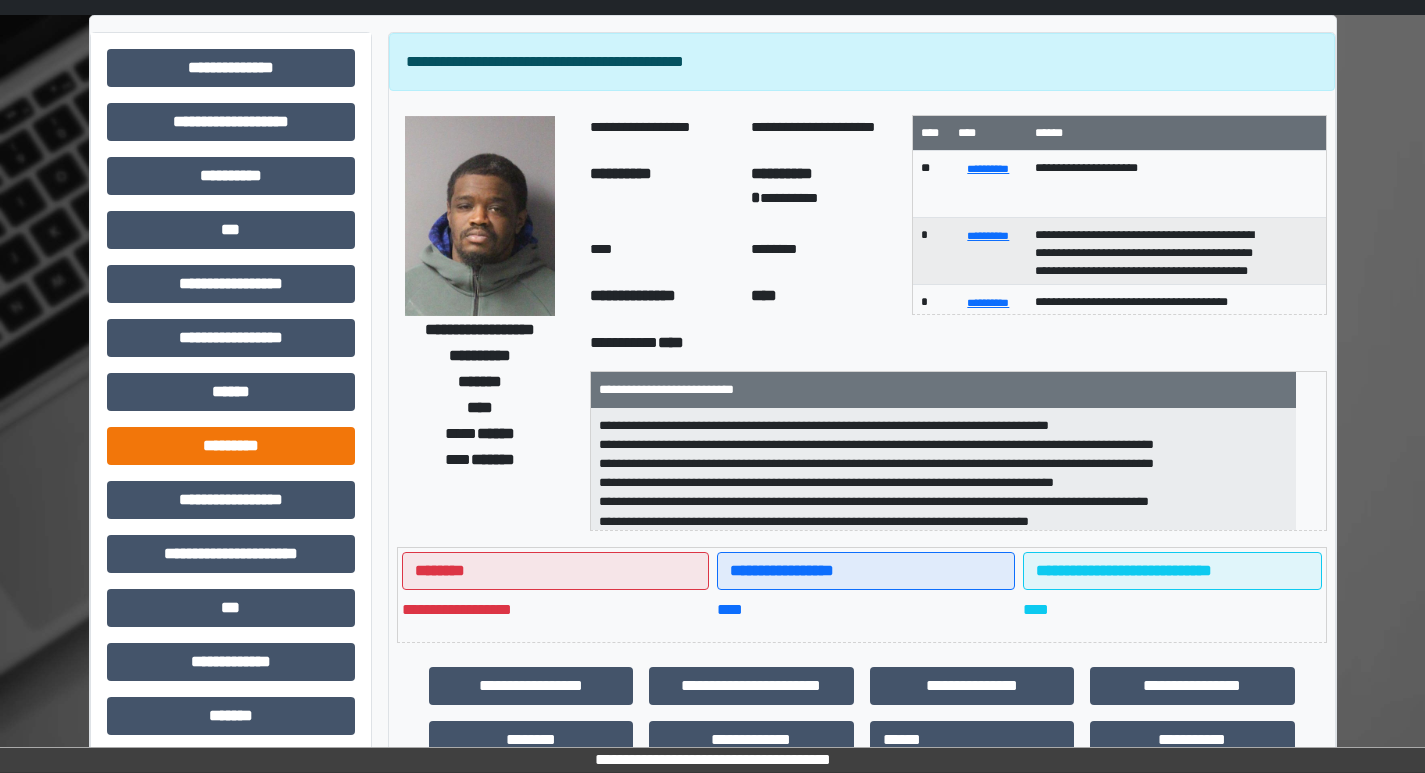scroll, scrollTop: 100, scrollLeft: 0, axis: vertical 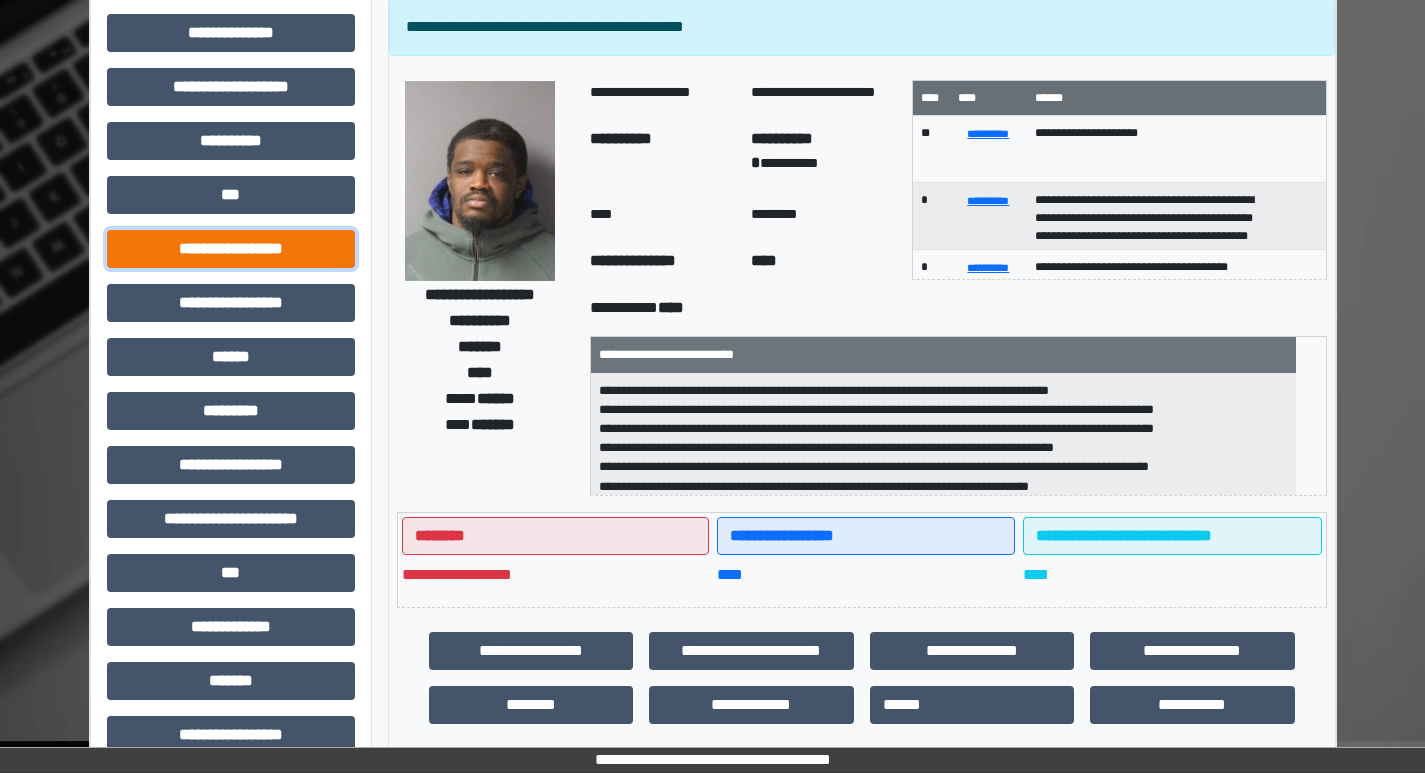 click on "**********" at bounding box center [231, 249] 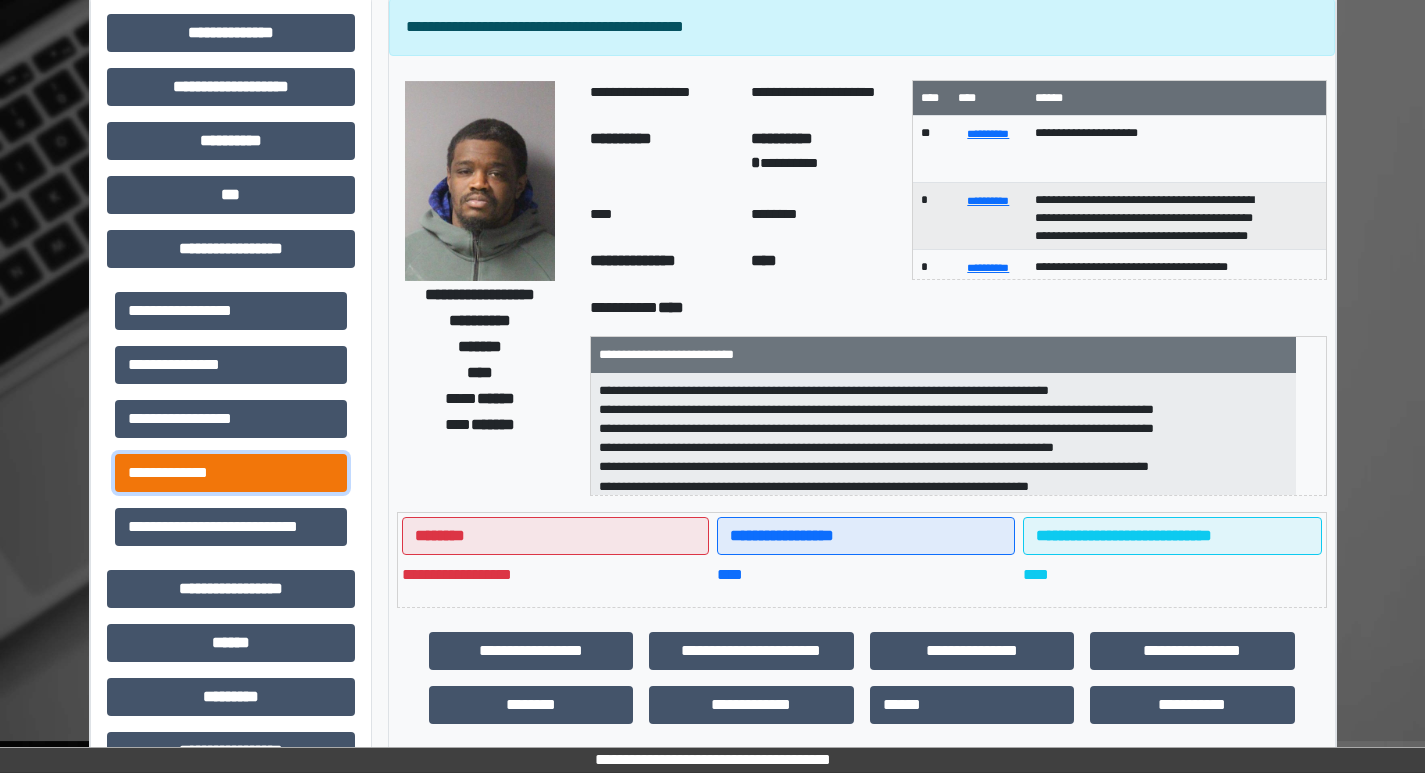 click on "**********" at bounding box center [231, 473] 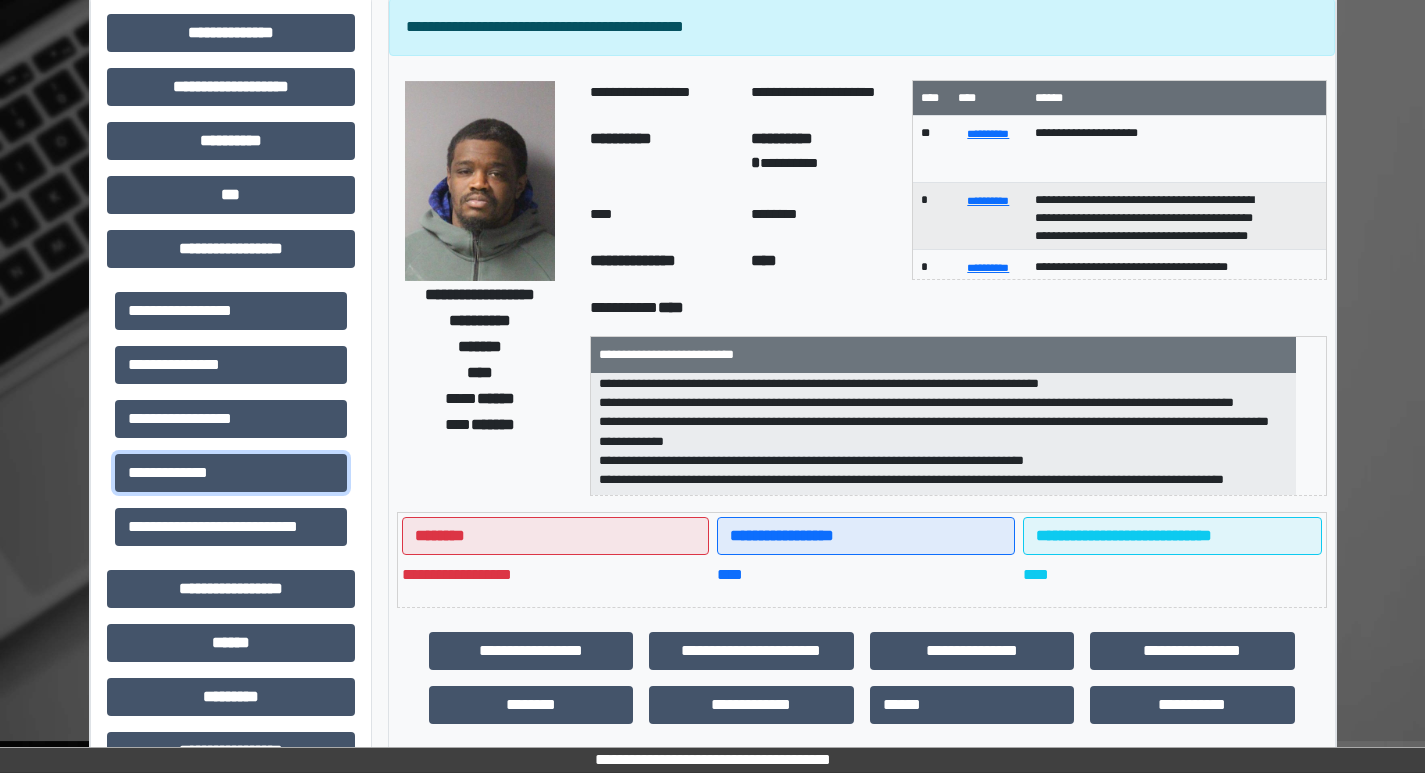 scroll, scrollTop: 294, scrollLeft: 0, axis: vertical 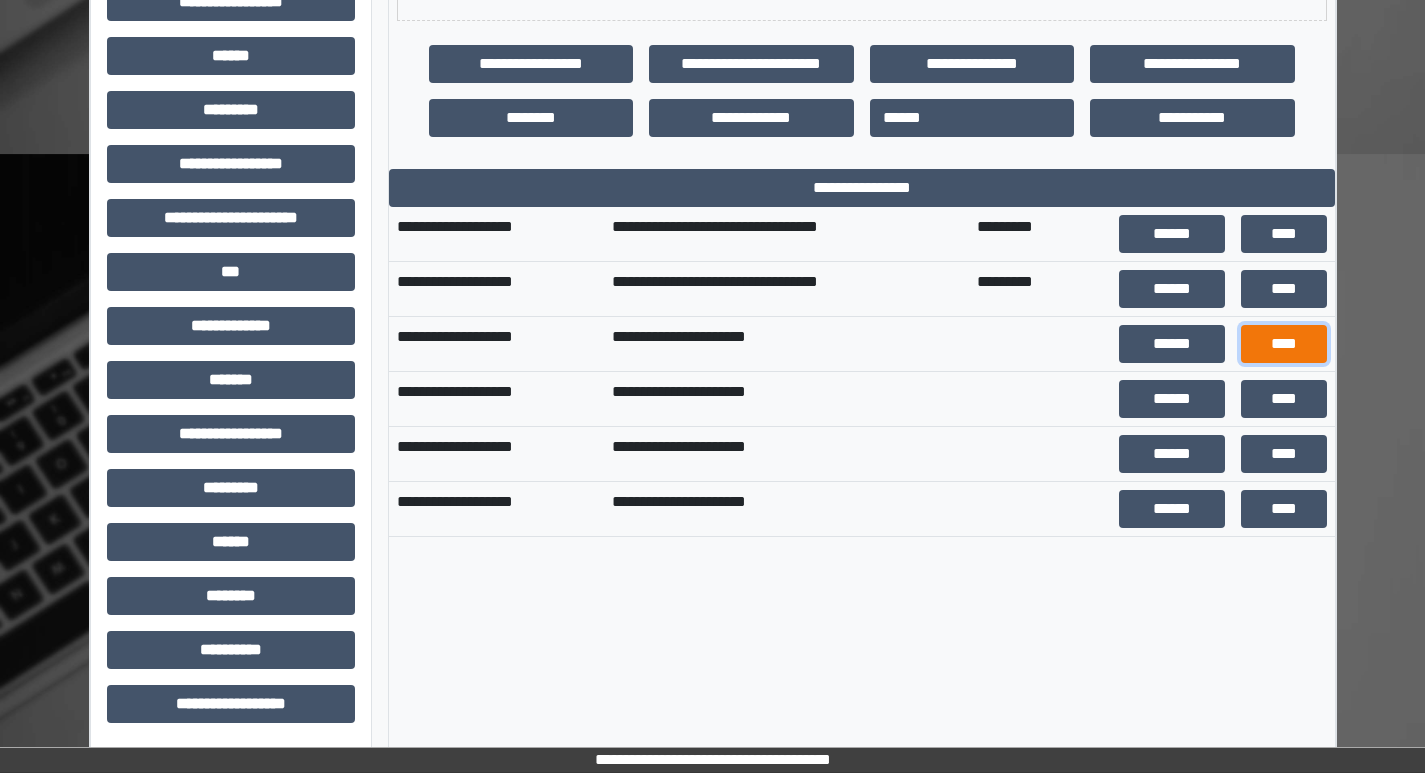 click on "****" at bounding box center [1284, 344] 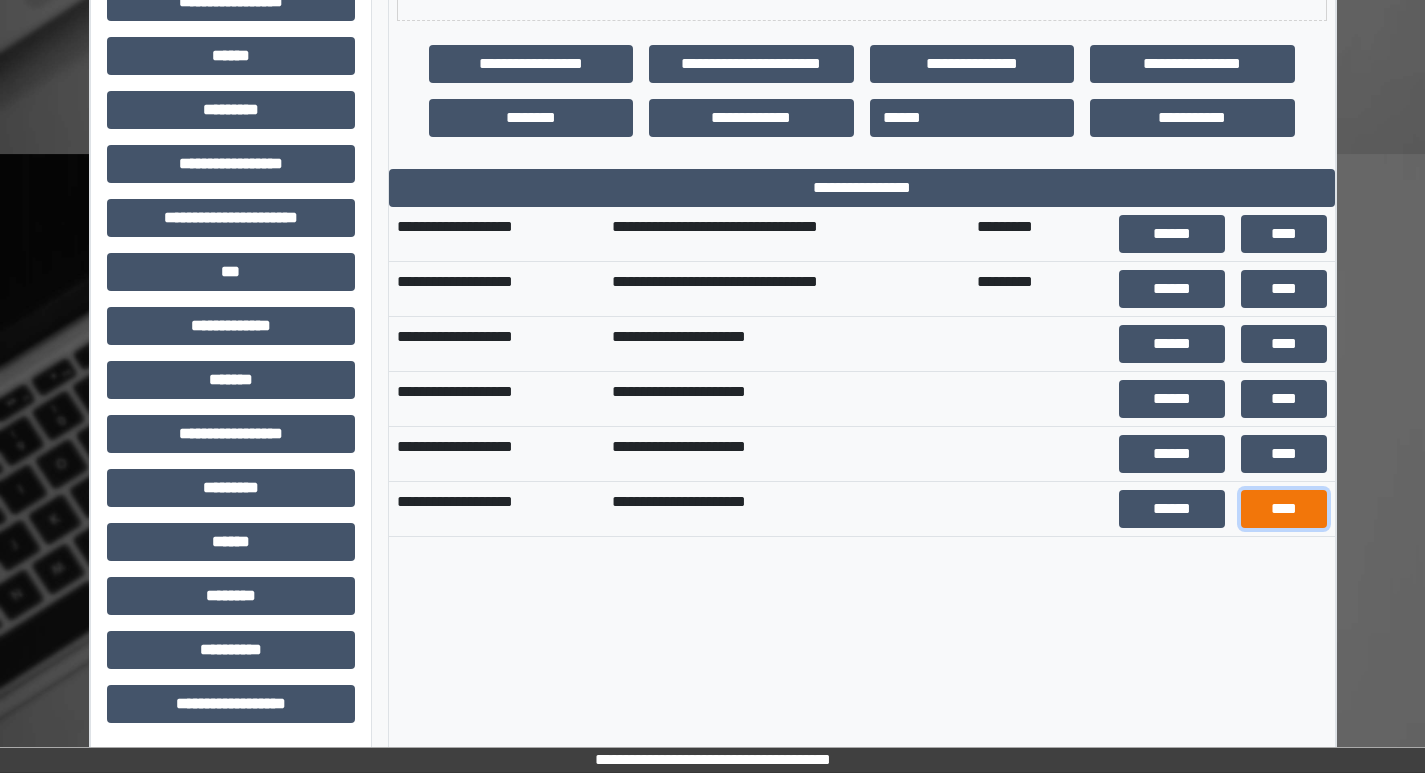 click on "****" at bounding box center [1284, 509] 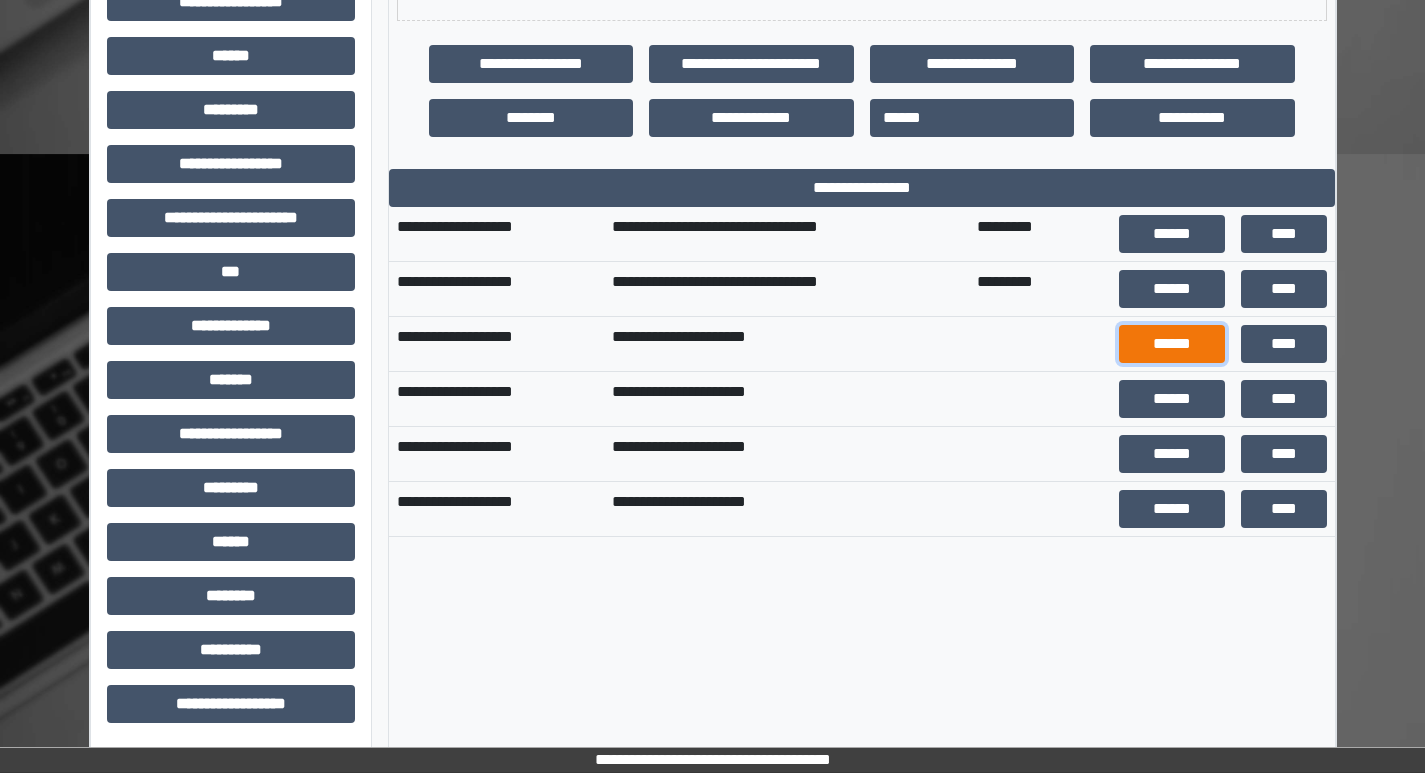 click on "******" at bounding box center [1172, 344] 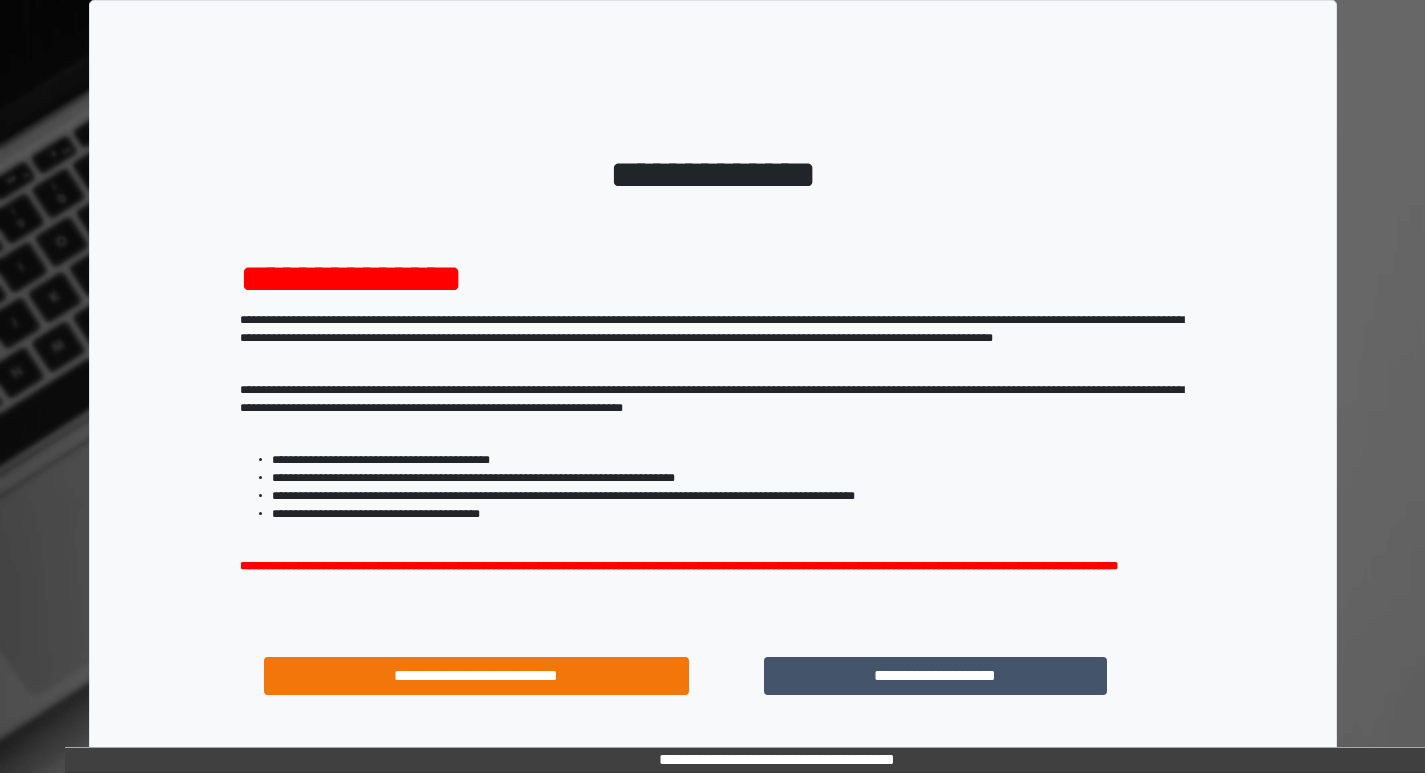 scroll, scrollTop: 0, scrollLeft: 0, axis: both 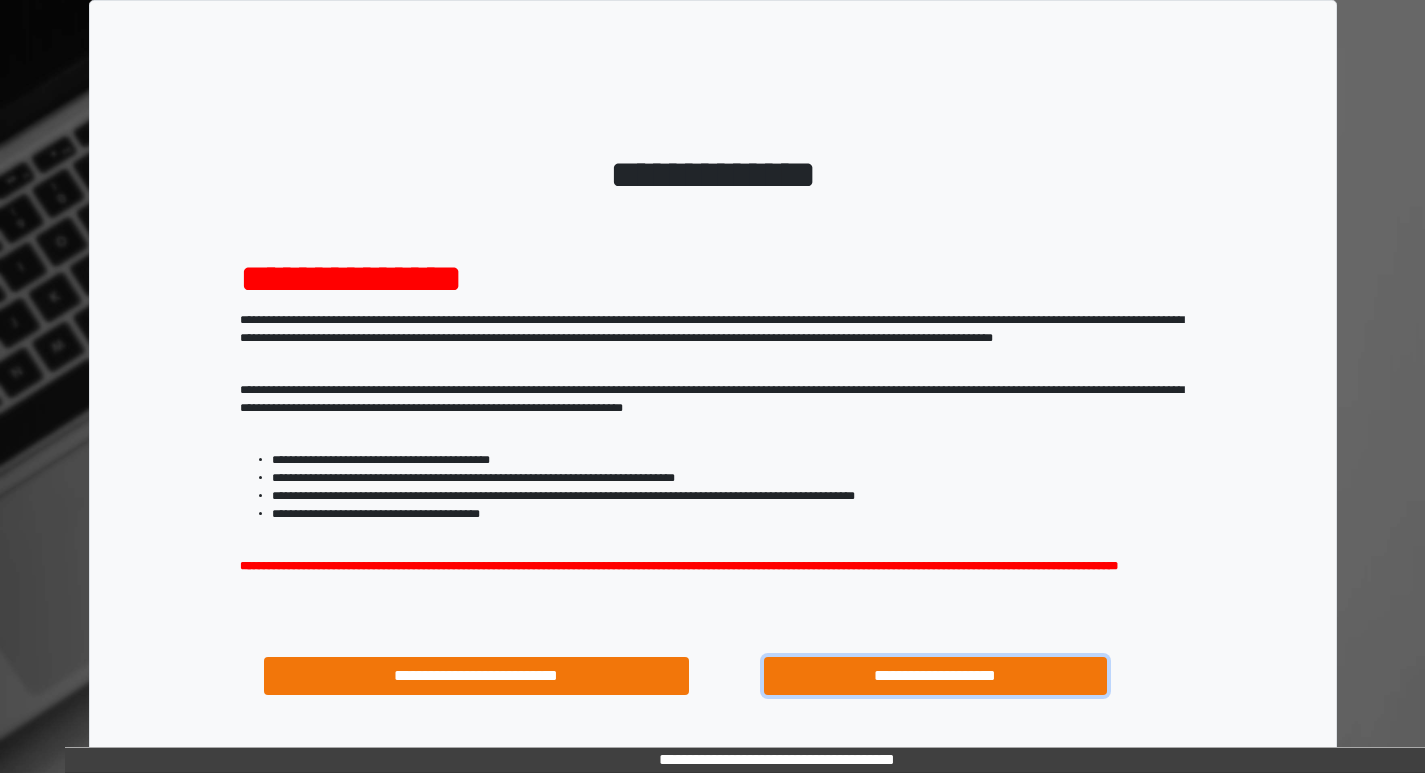 click on "**********" at bounding box center (936, 676) 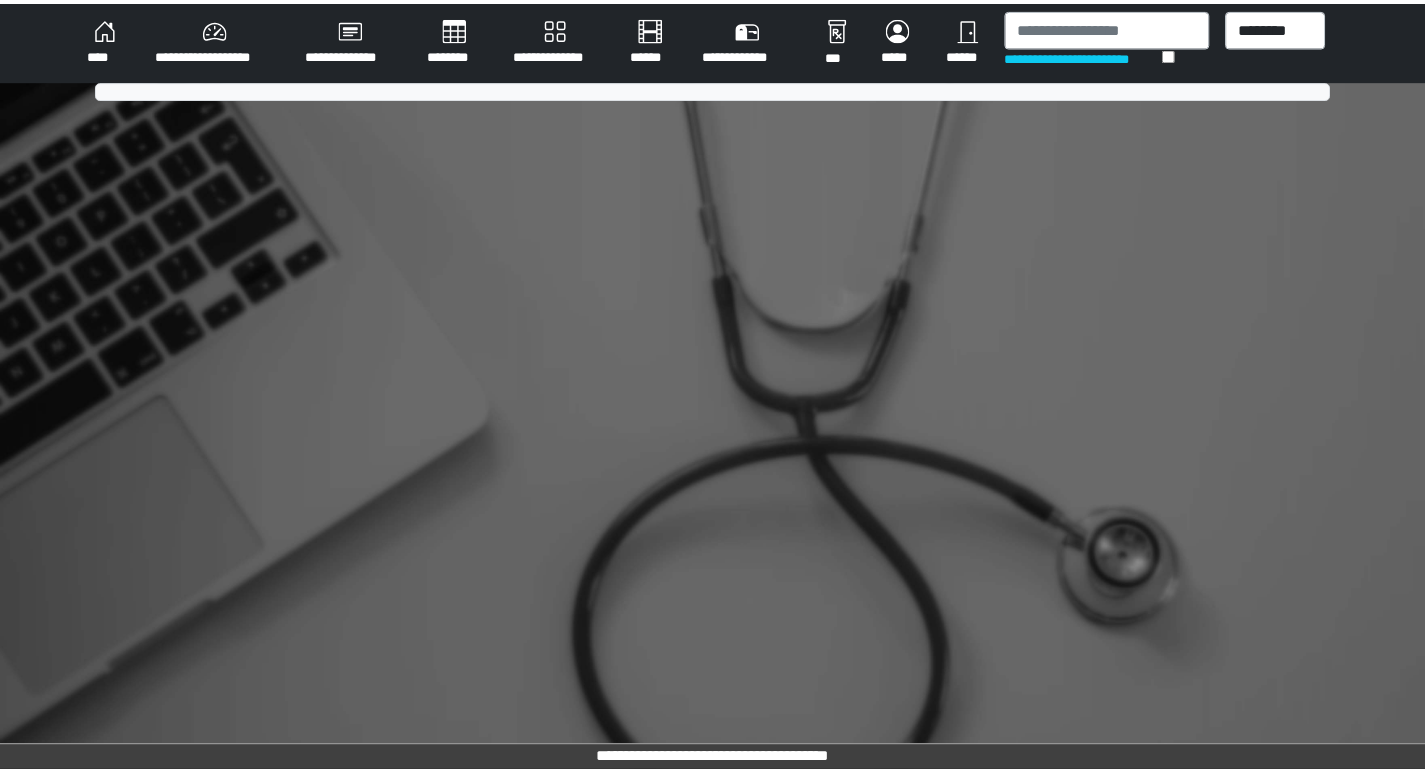 scroll, scrollTop: 0, scrollLeft: 0, axis: both 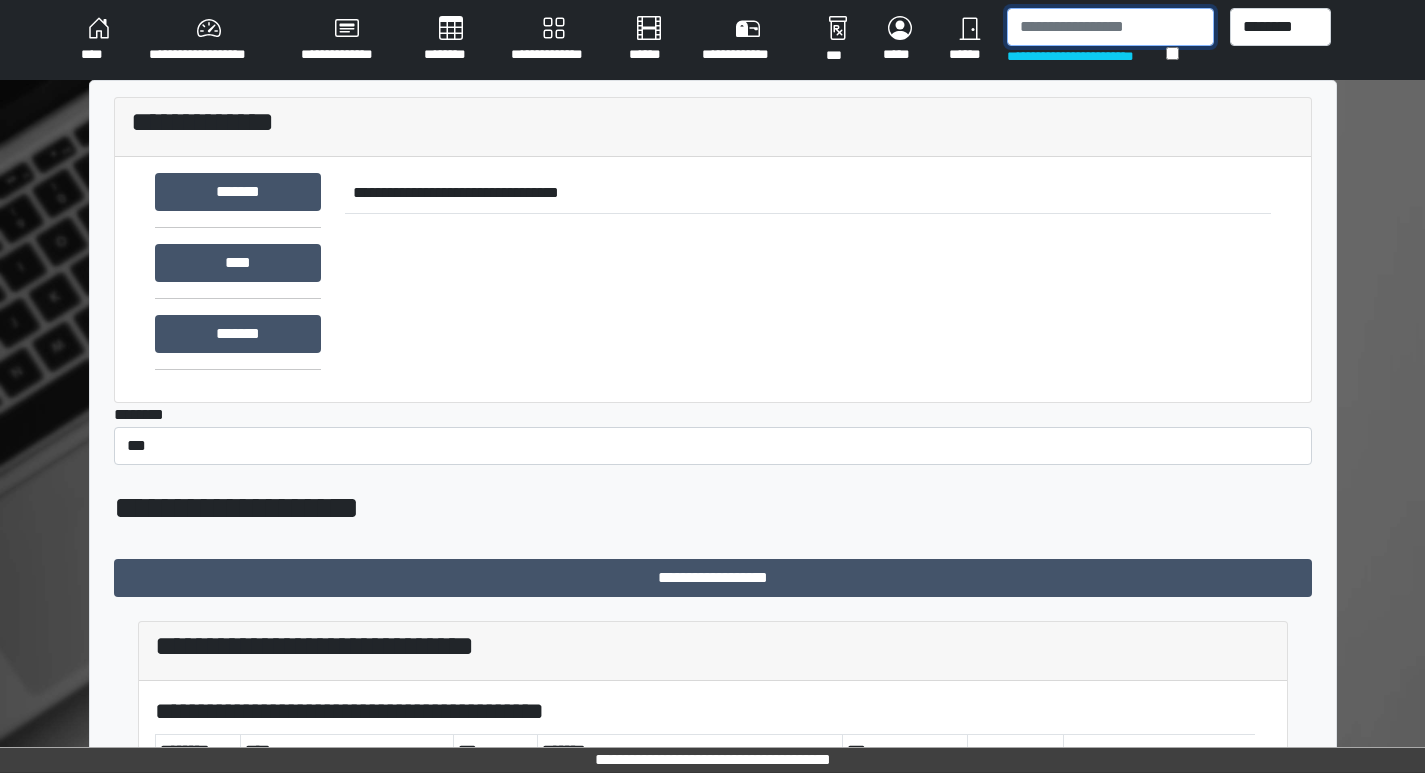 click at bounding box center (1110, 27) 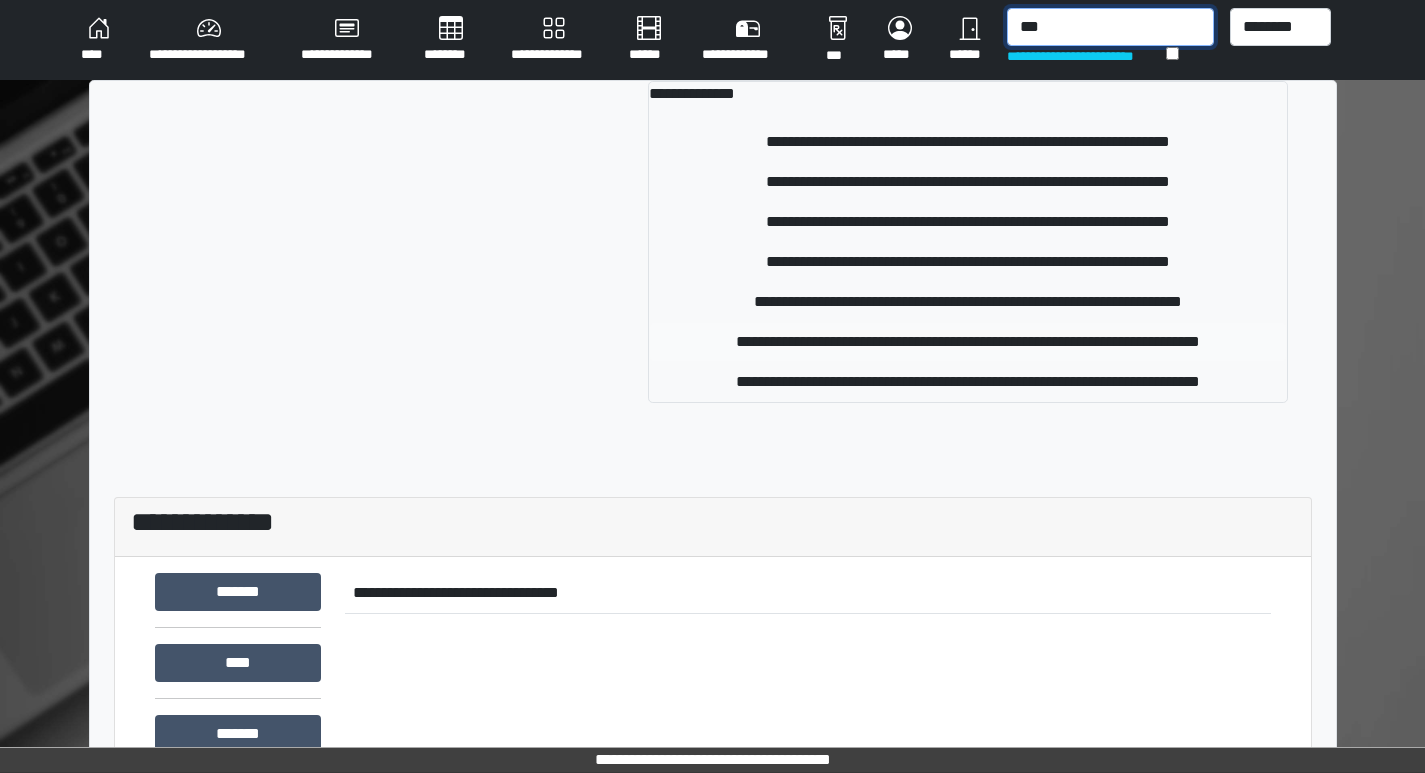 type on "***" 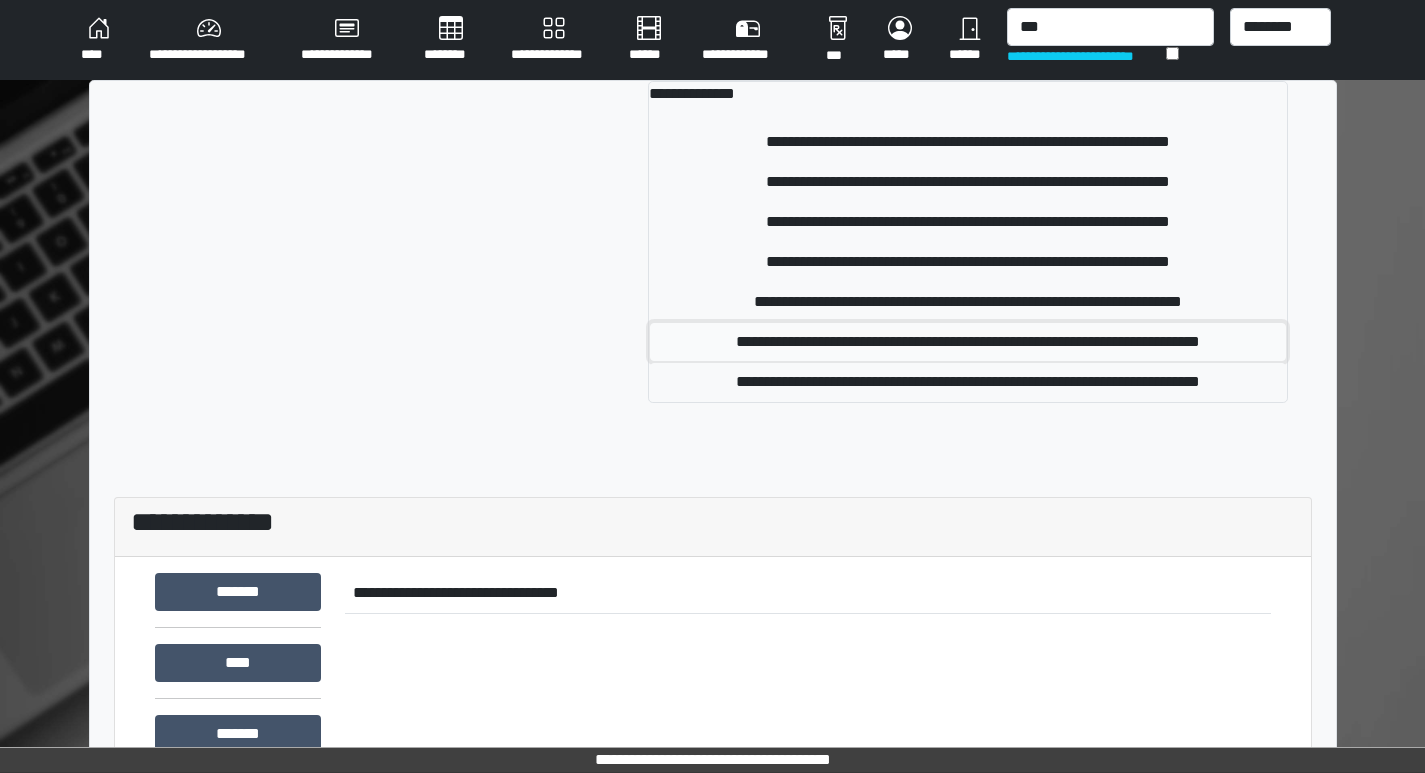 click on "**********" at bounding box center (967, 342) 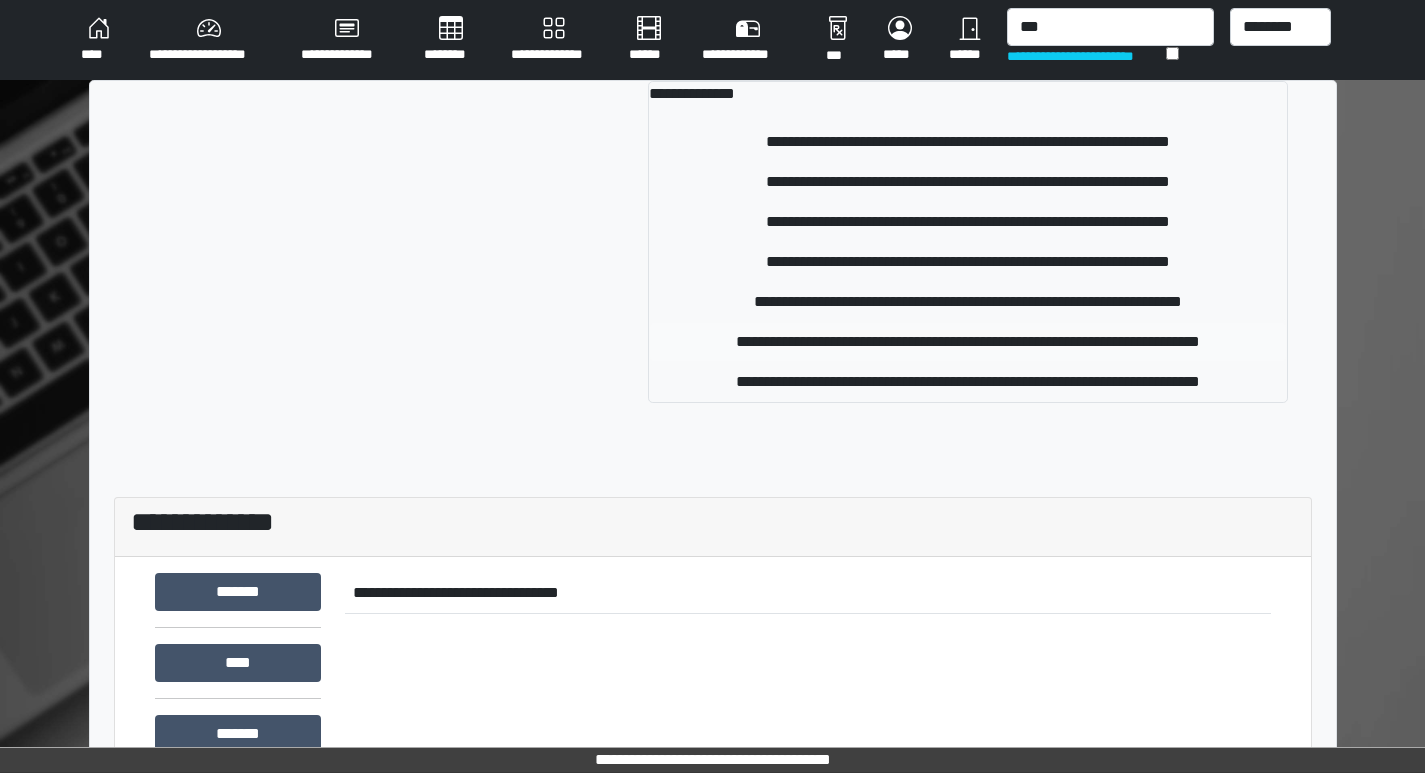 type 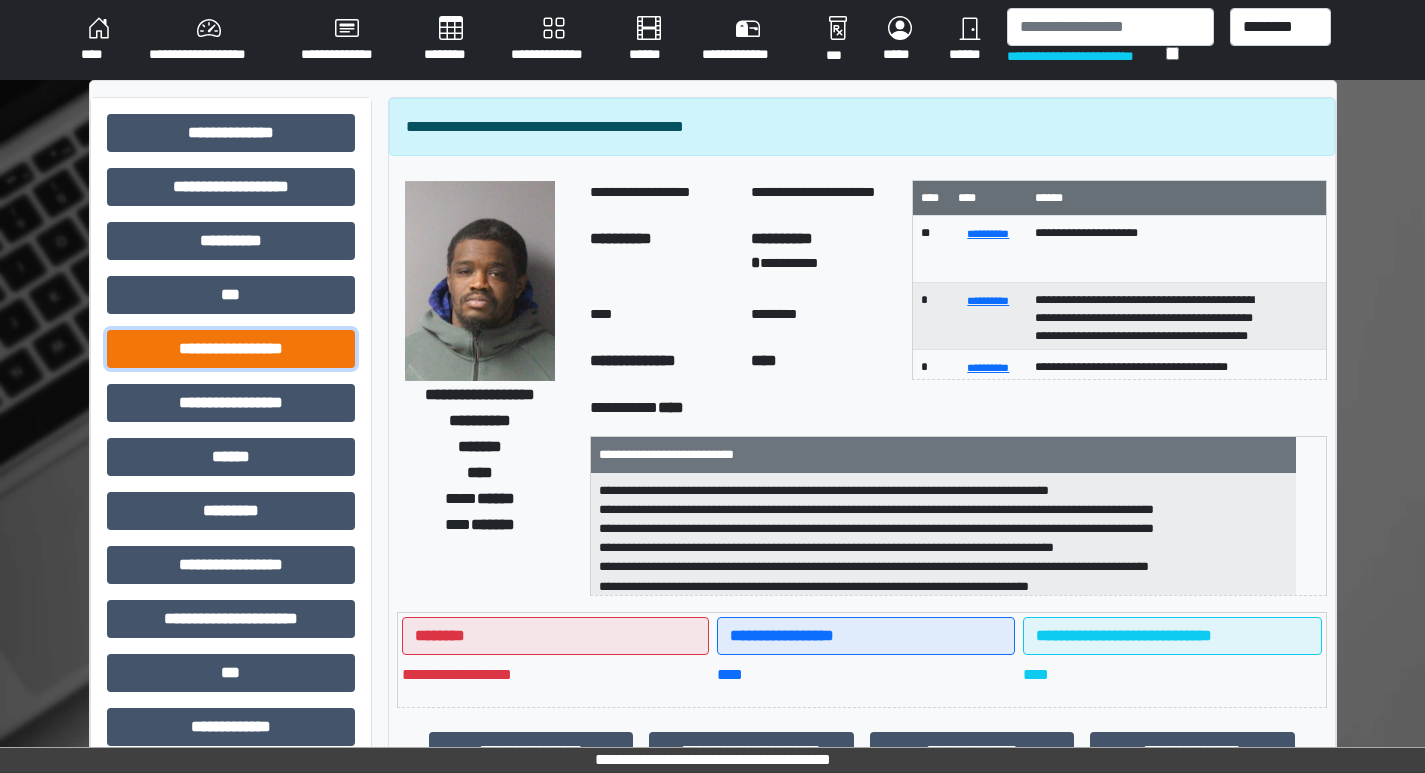 click on "**********" at bounding box center [231, 349] 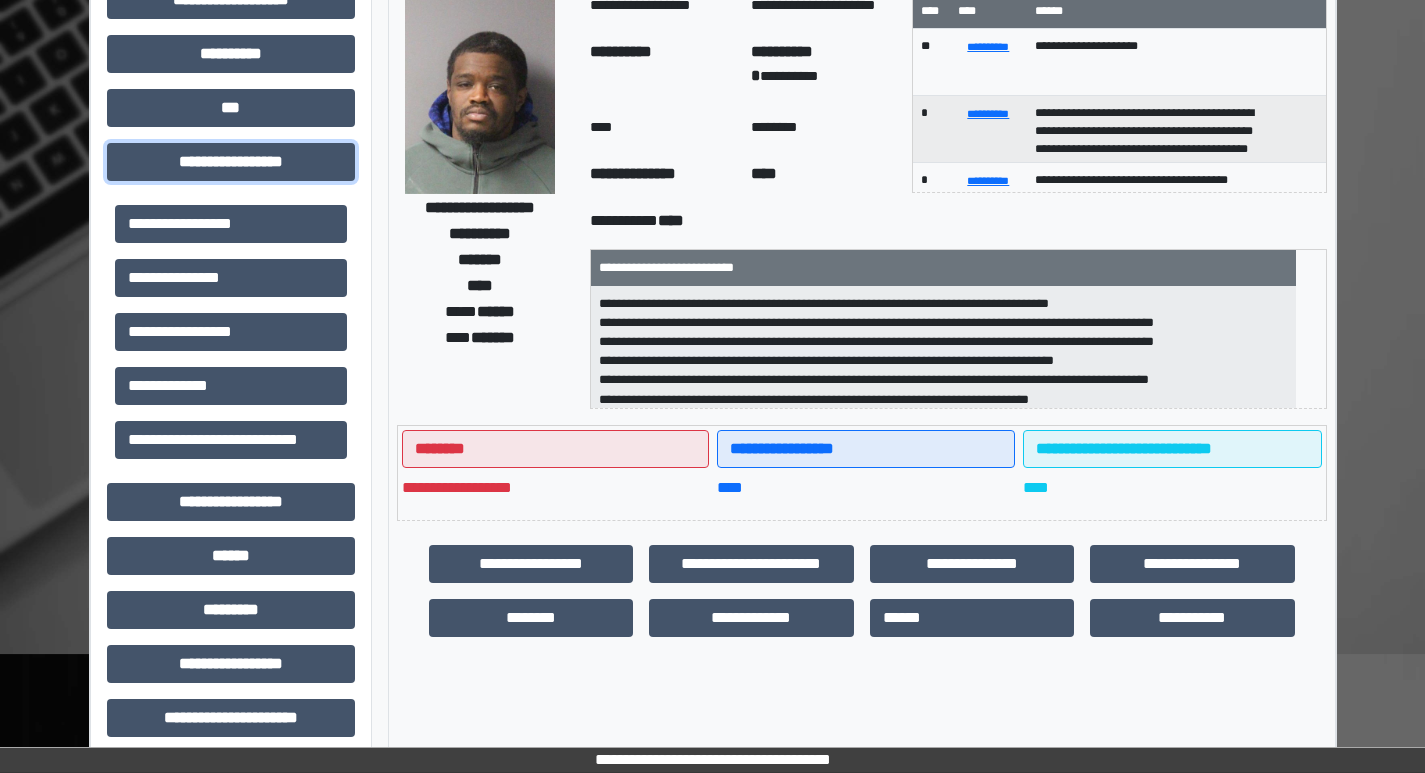scroll, scrollTop: 200, scrollLeft: 0, axis: vertical 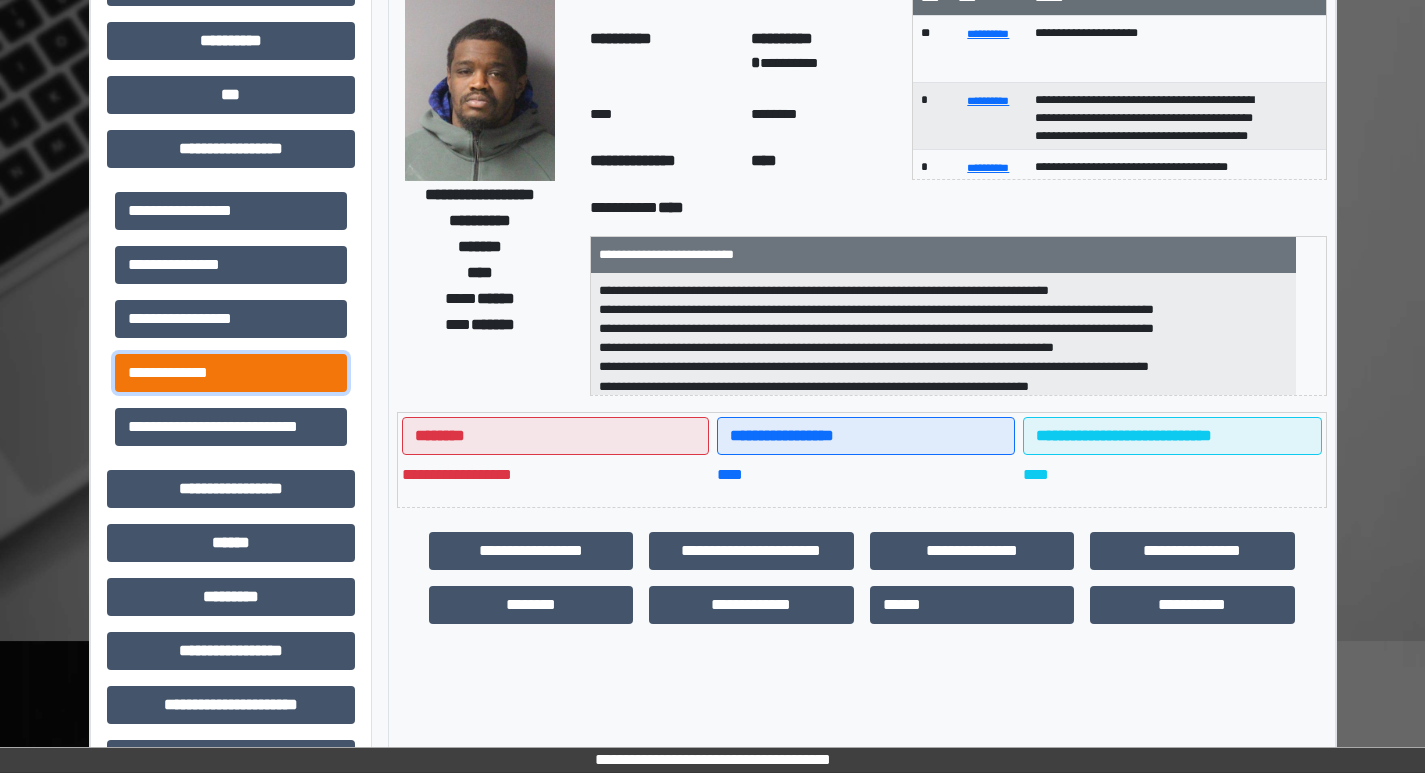 click on "**********" at bounding box center [231, 373] 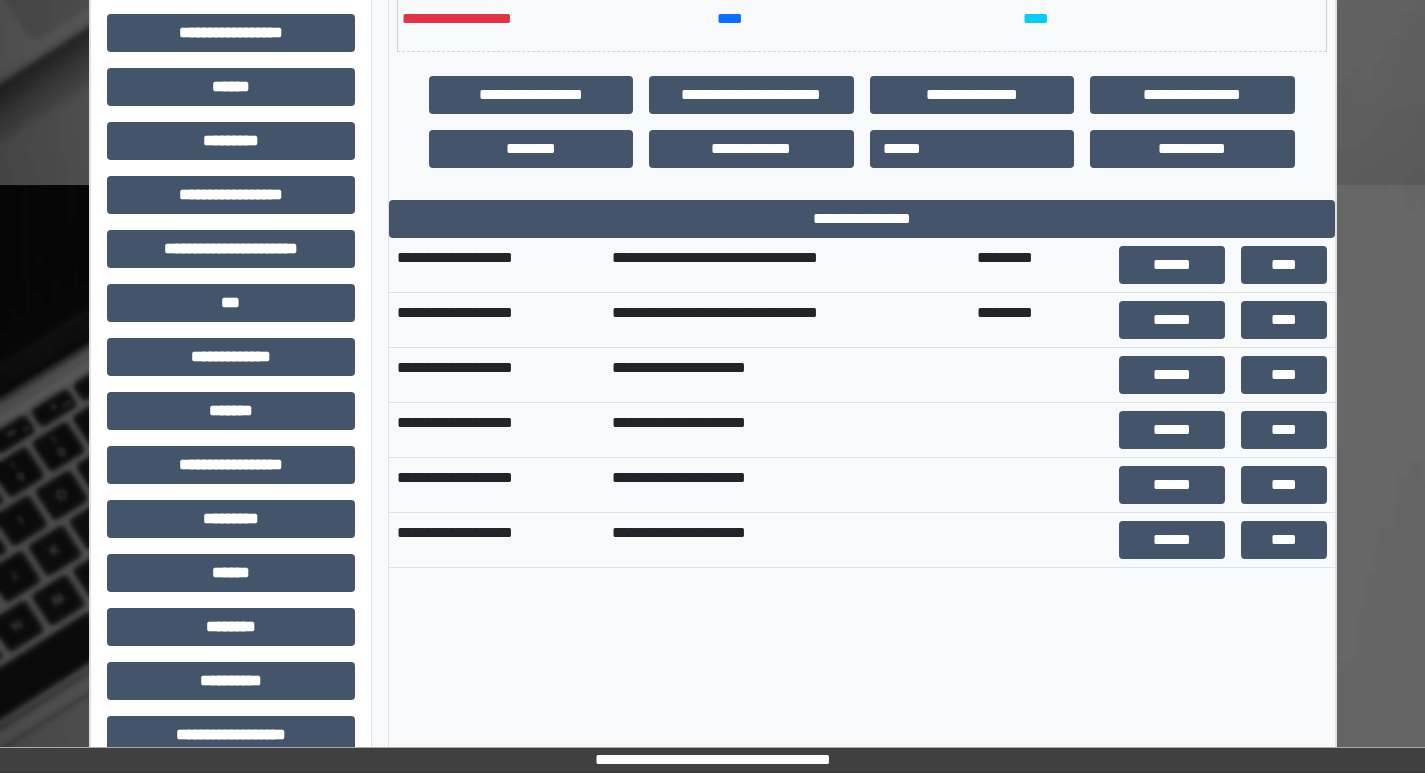 scroll, scrollTop: 687, scrollLeft: 0, axis: vertical 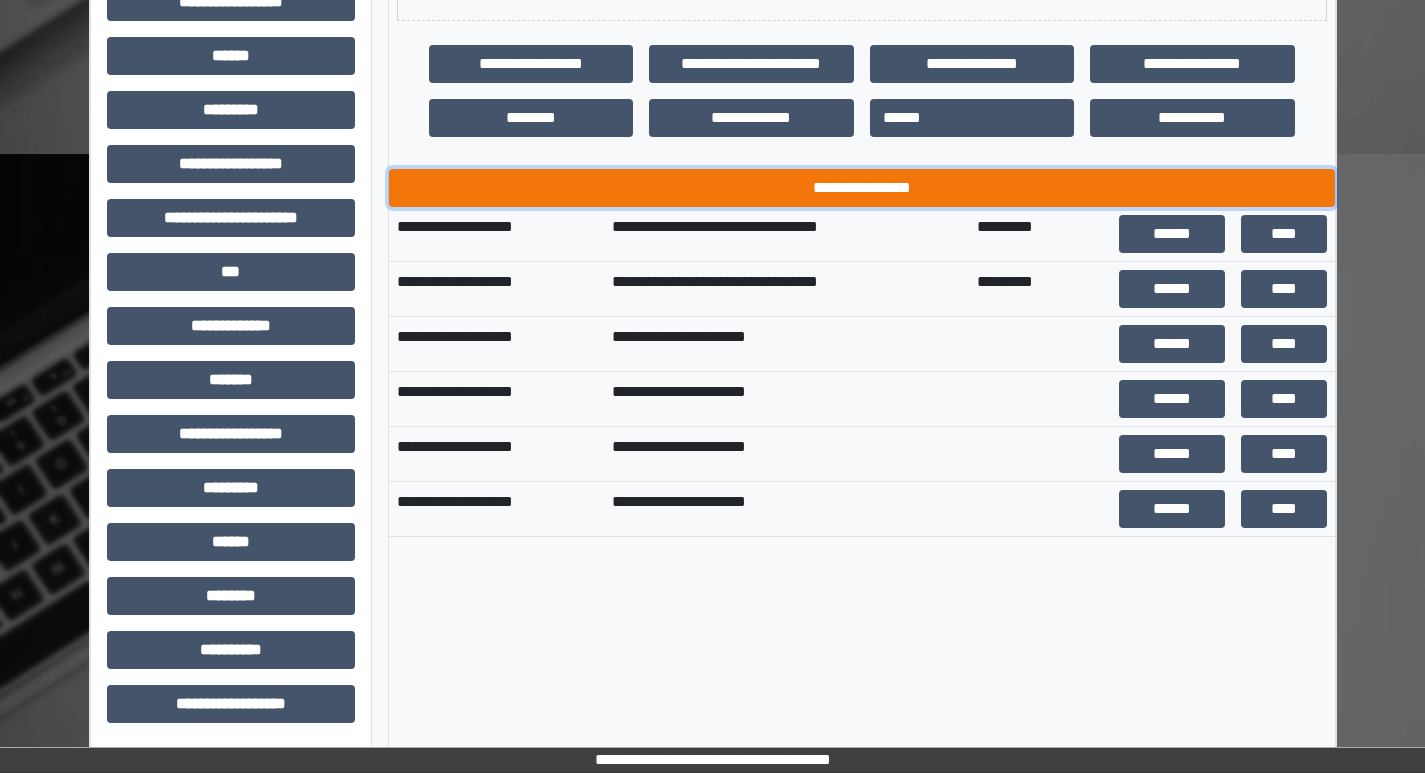 click on "**********" at bounding box center (862, 188) 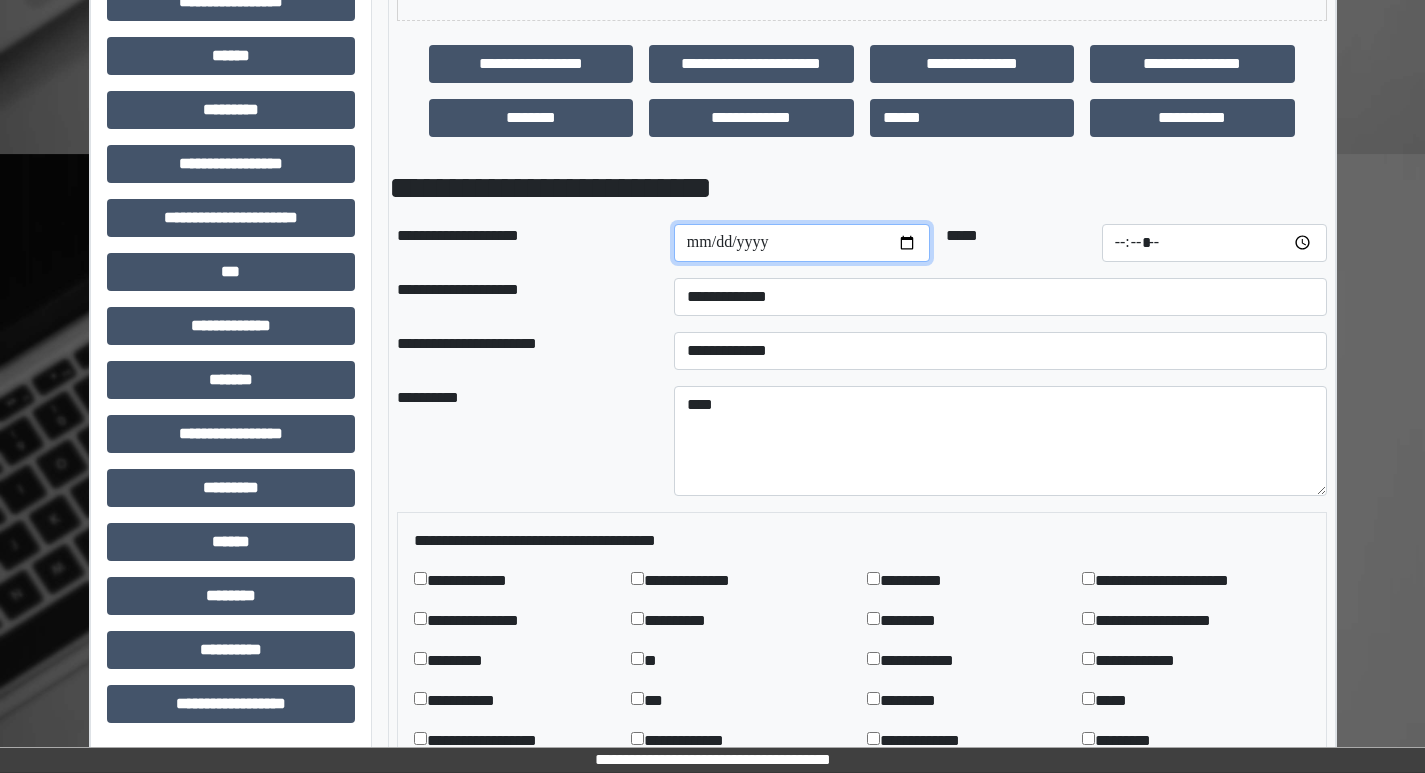 click at bounding box center (802, 243) 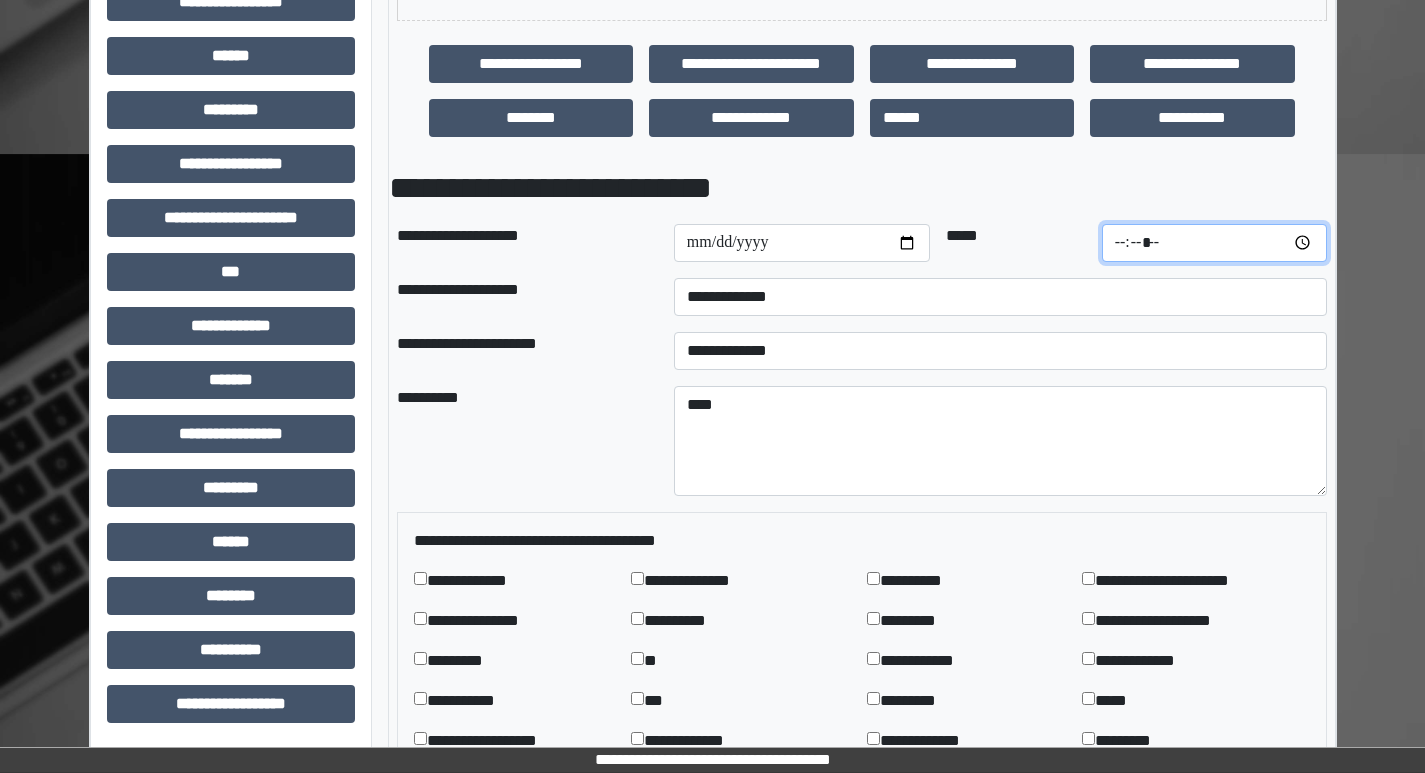 click at bounding box center (1214, 243) 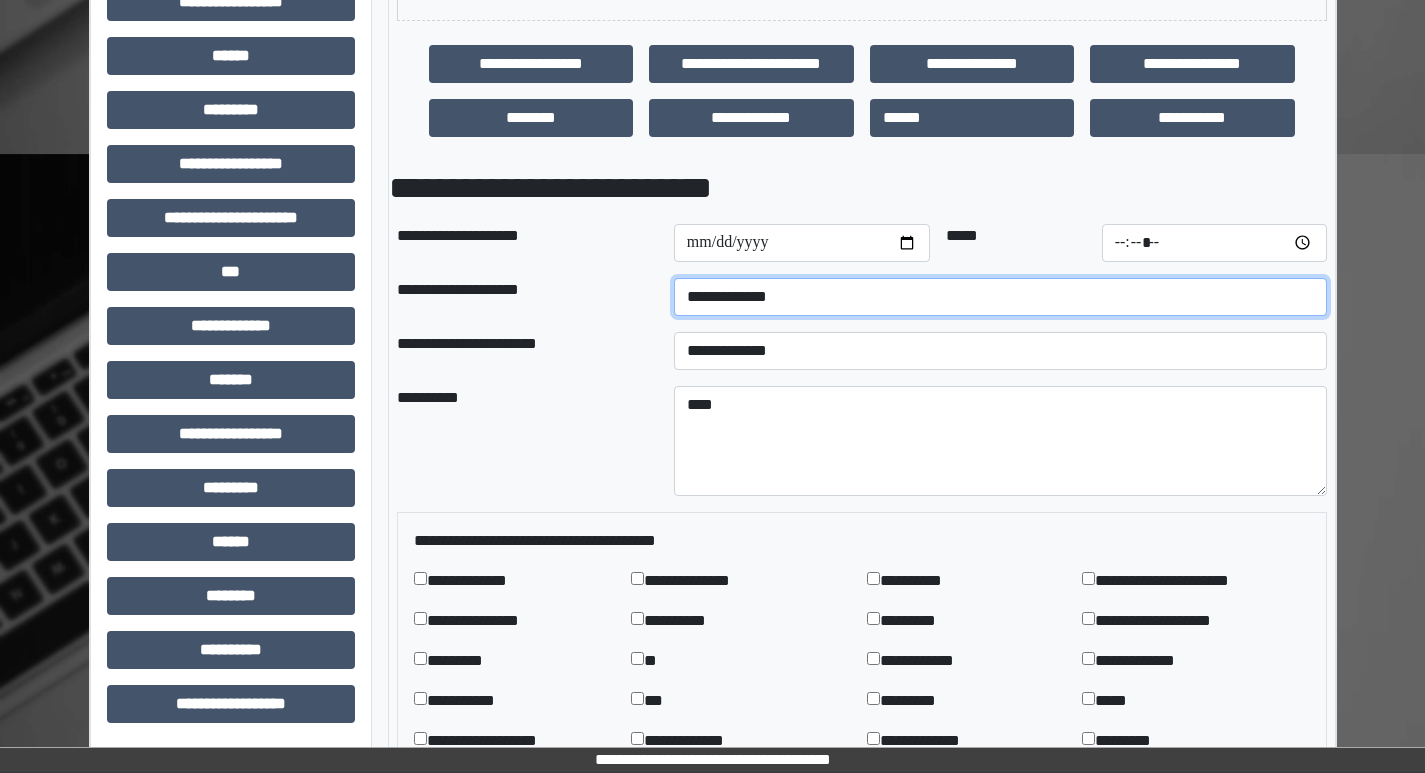 type on "*****" 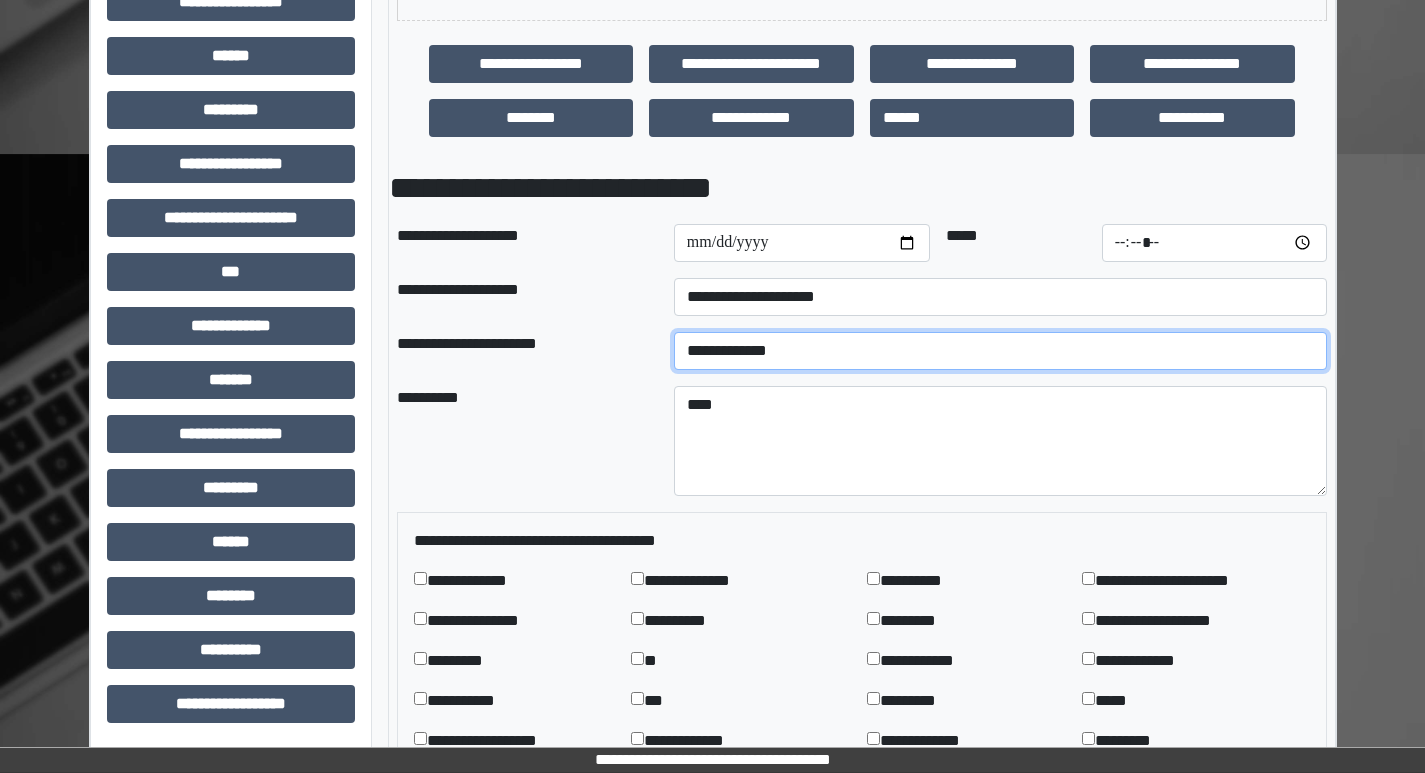 click on "**********" at bounding box center [1000, 351] 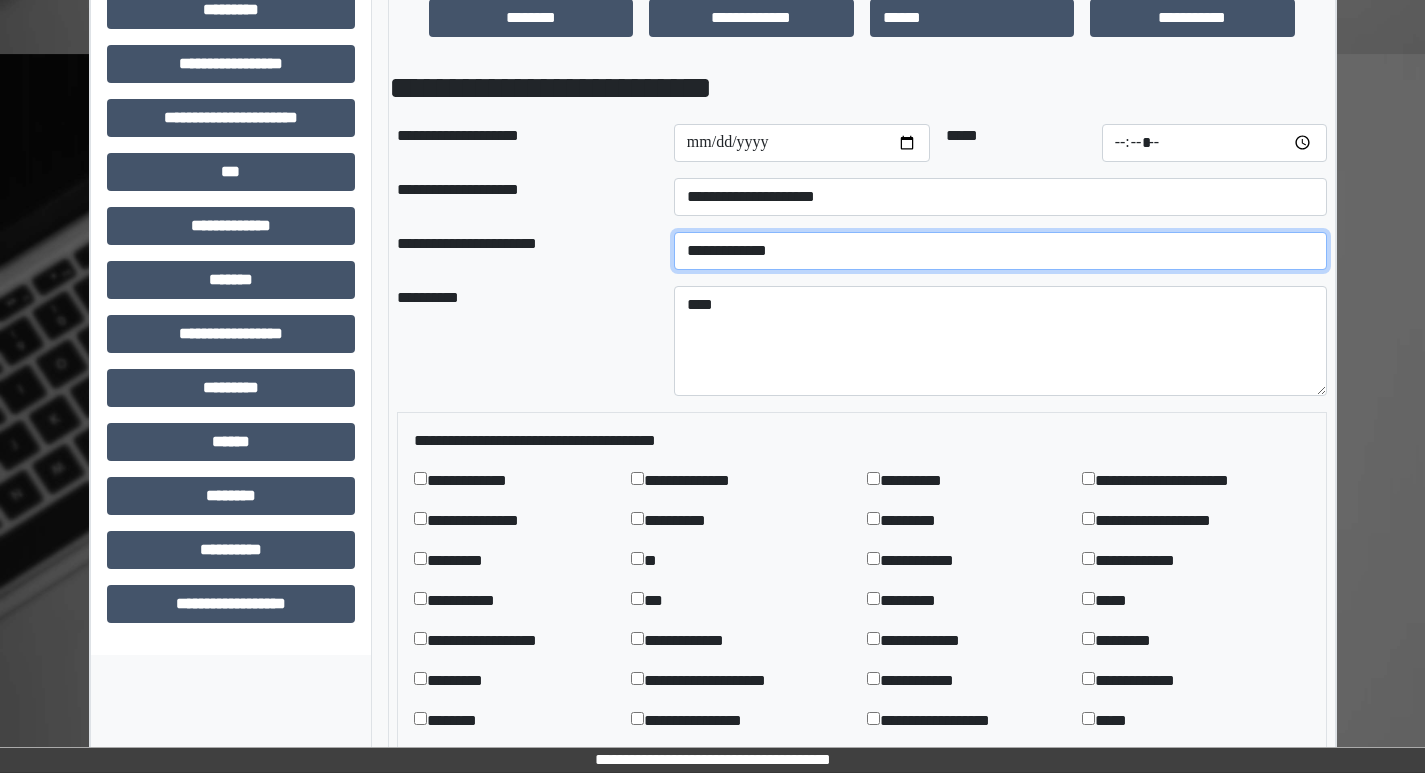 scroll, scrollTop: 887, scrollLeft: 0, axis: vertical 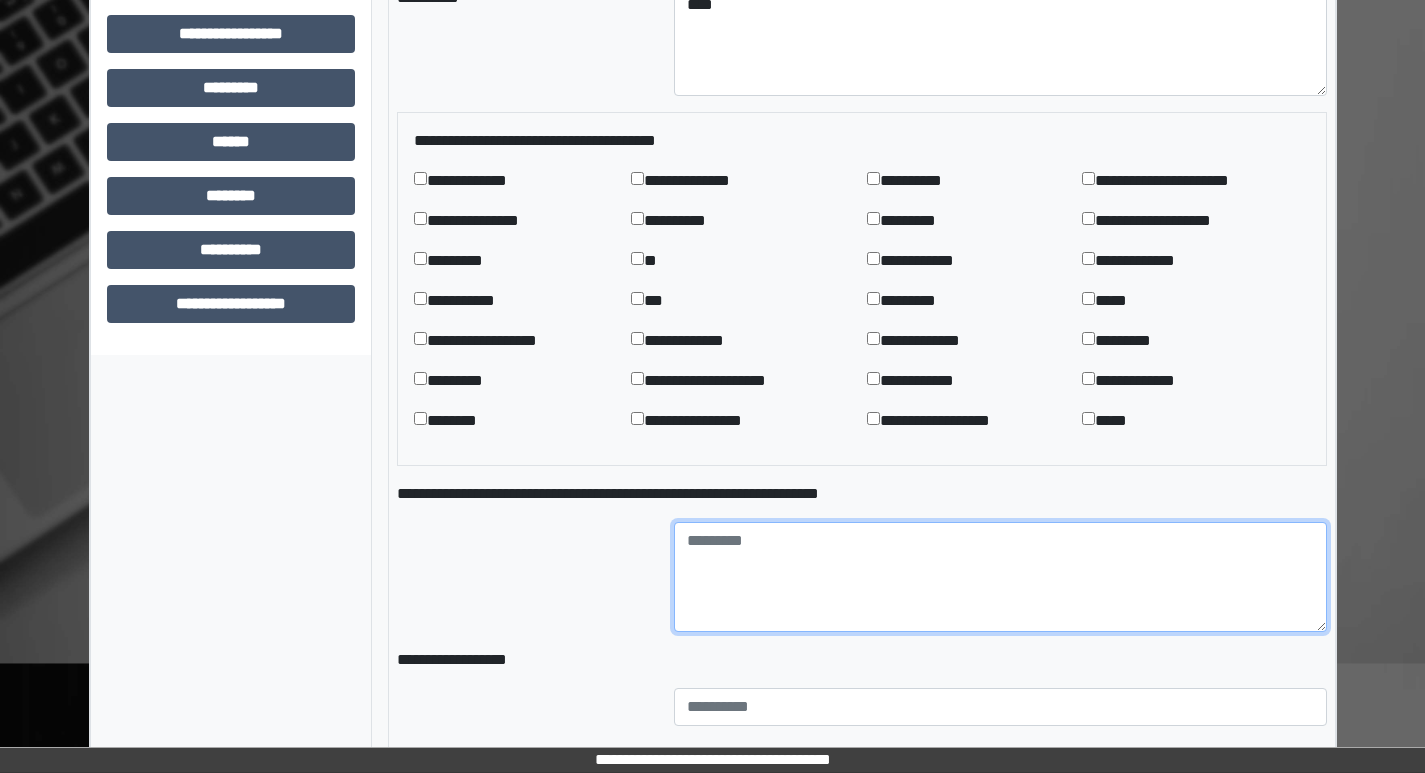 click at bounding box center (1000, 577) 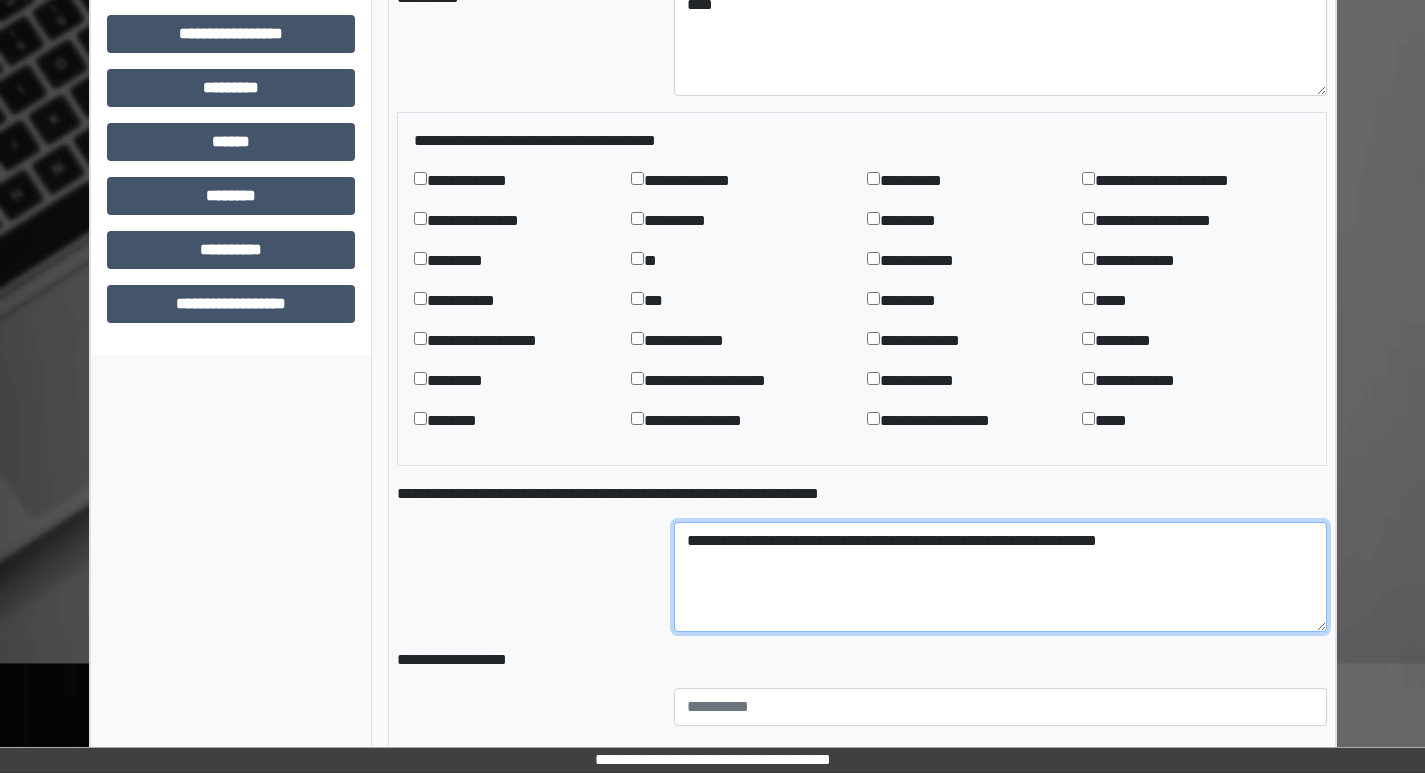 click on "**********" at bounding box center (1000, 577) 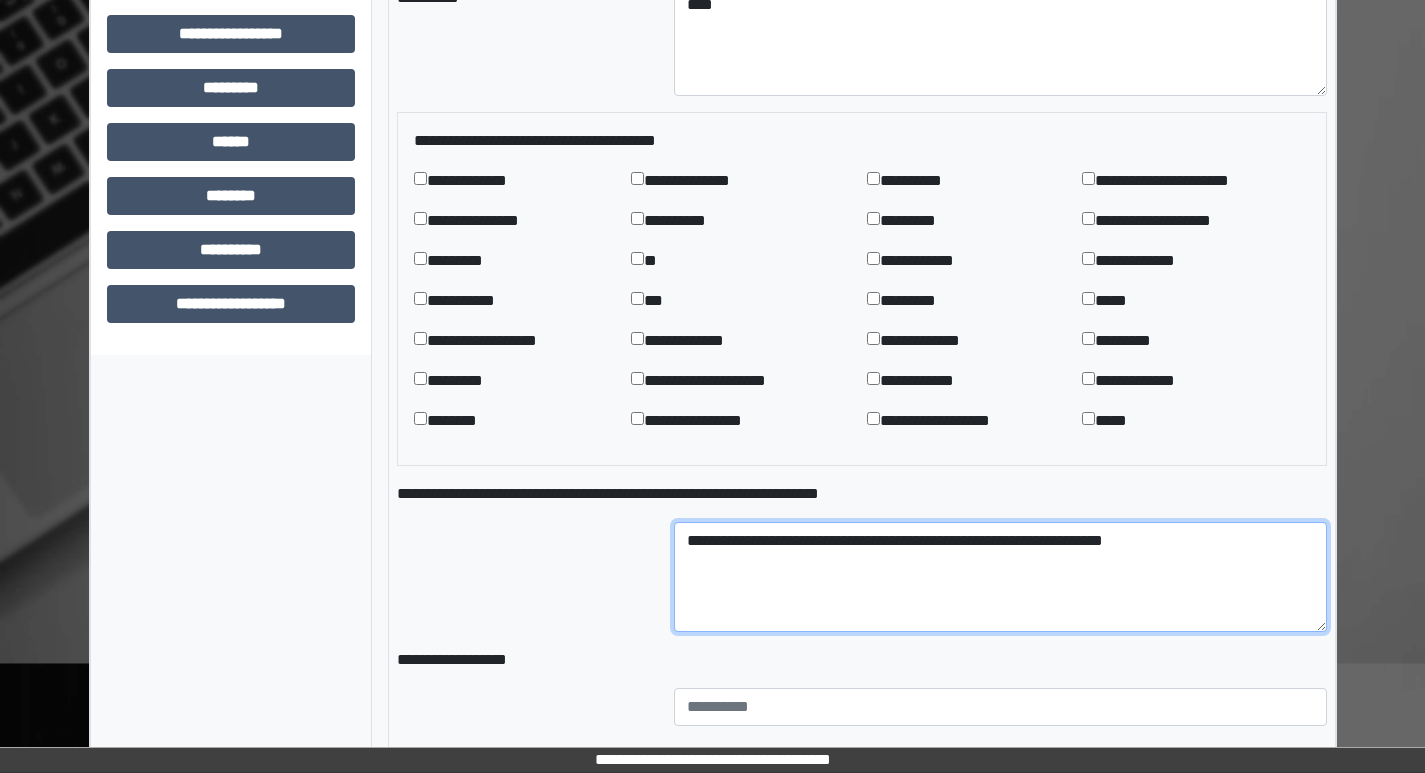 click on "**********" at bounding box center (1000, 577) 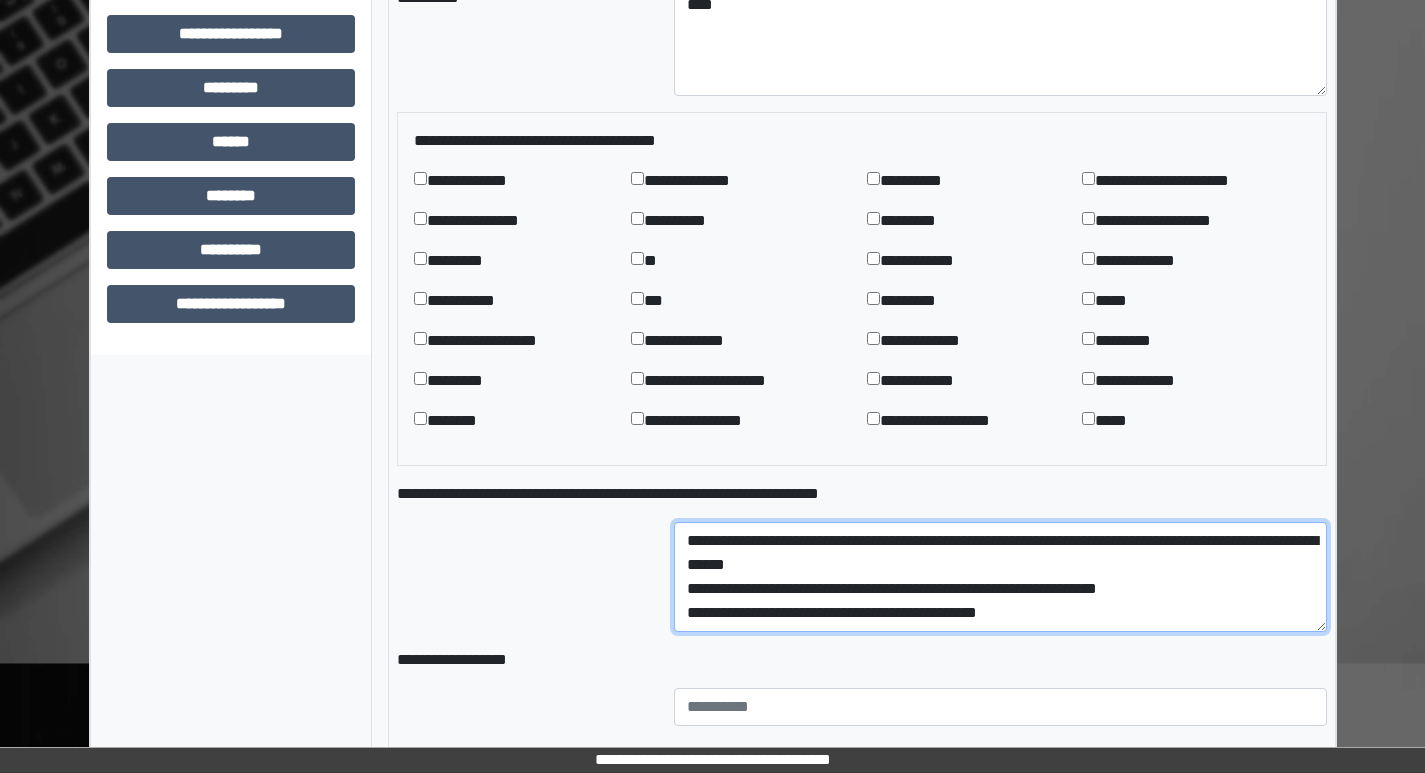scroll, scrollTop: 16, scrollLeft: 0, axis: vertical 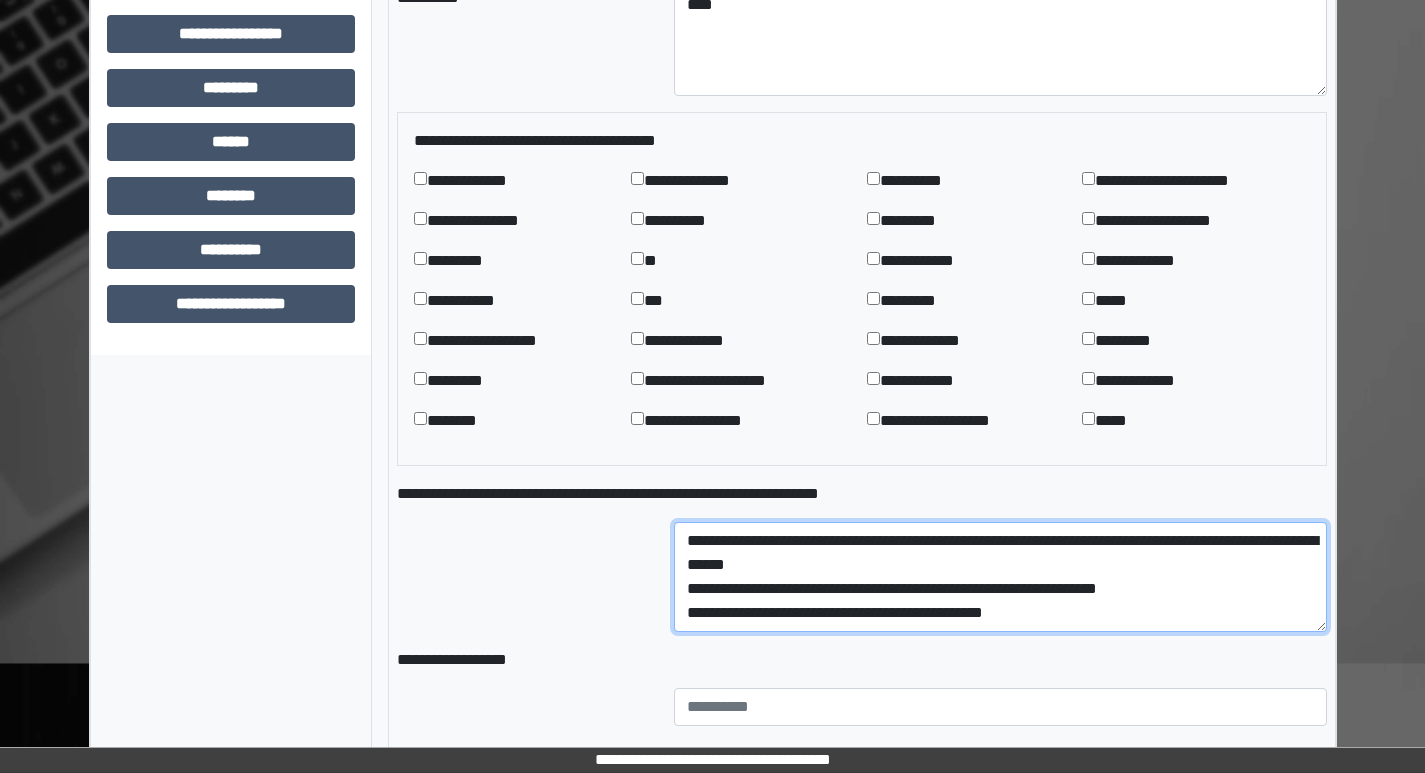 click on "**********" at bounding box center (1000, 577) 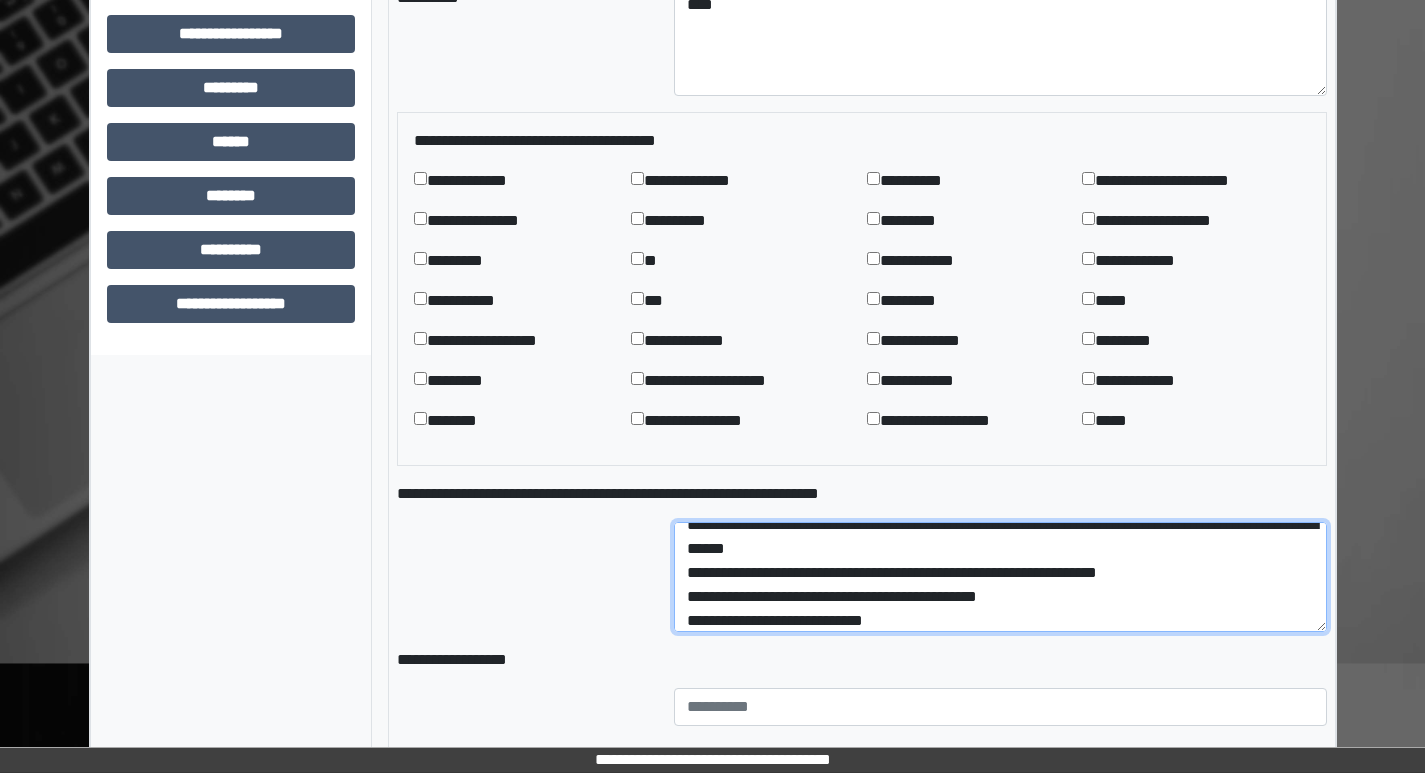 click on "**********" at bounding box center [1000, 577] 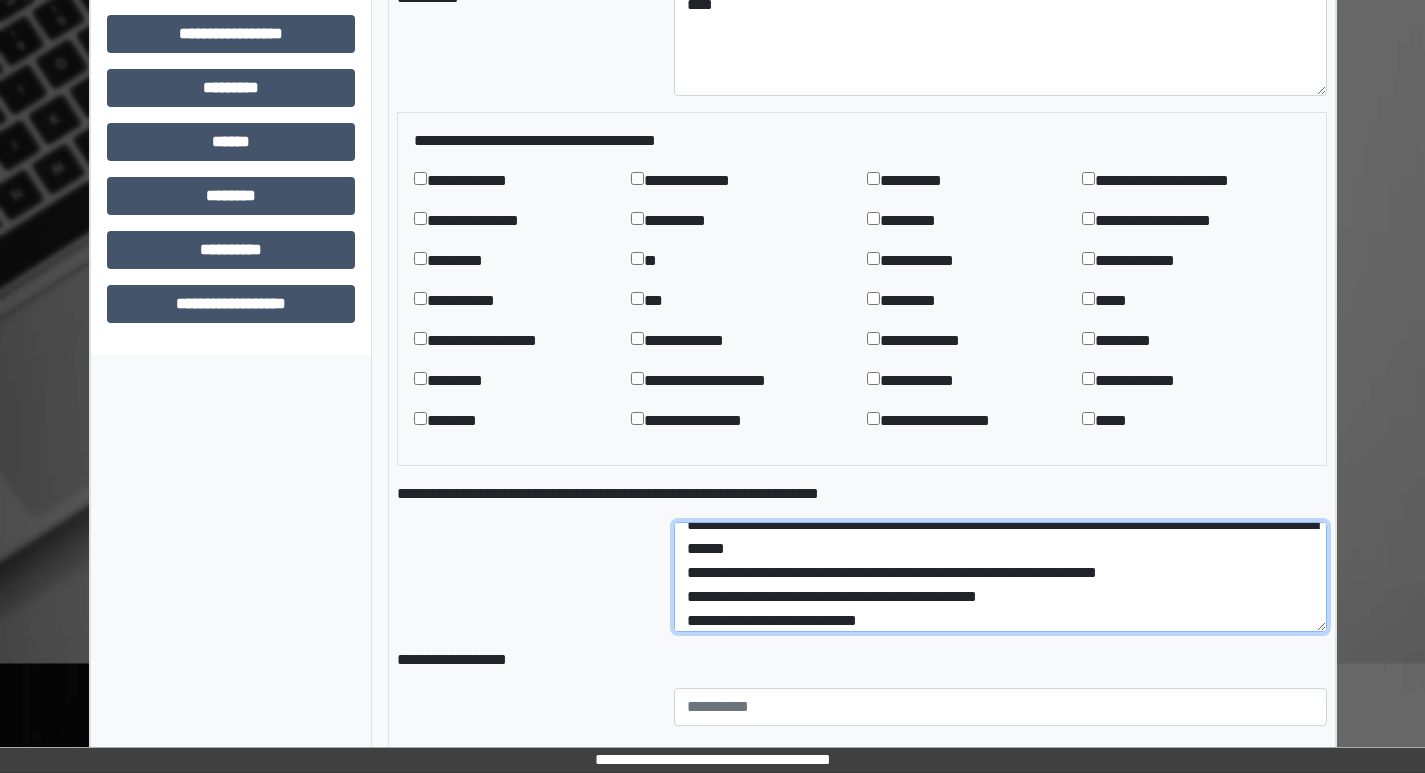 click on "**********" at bounding box center (1000, 577) 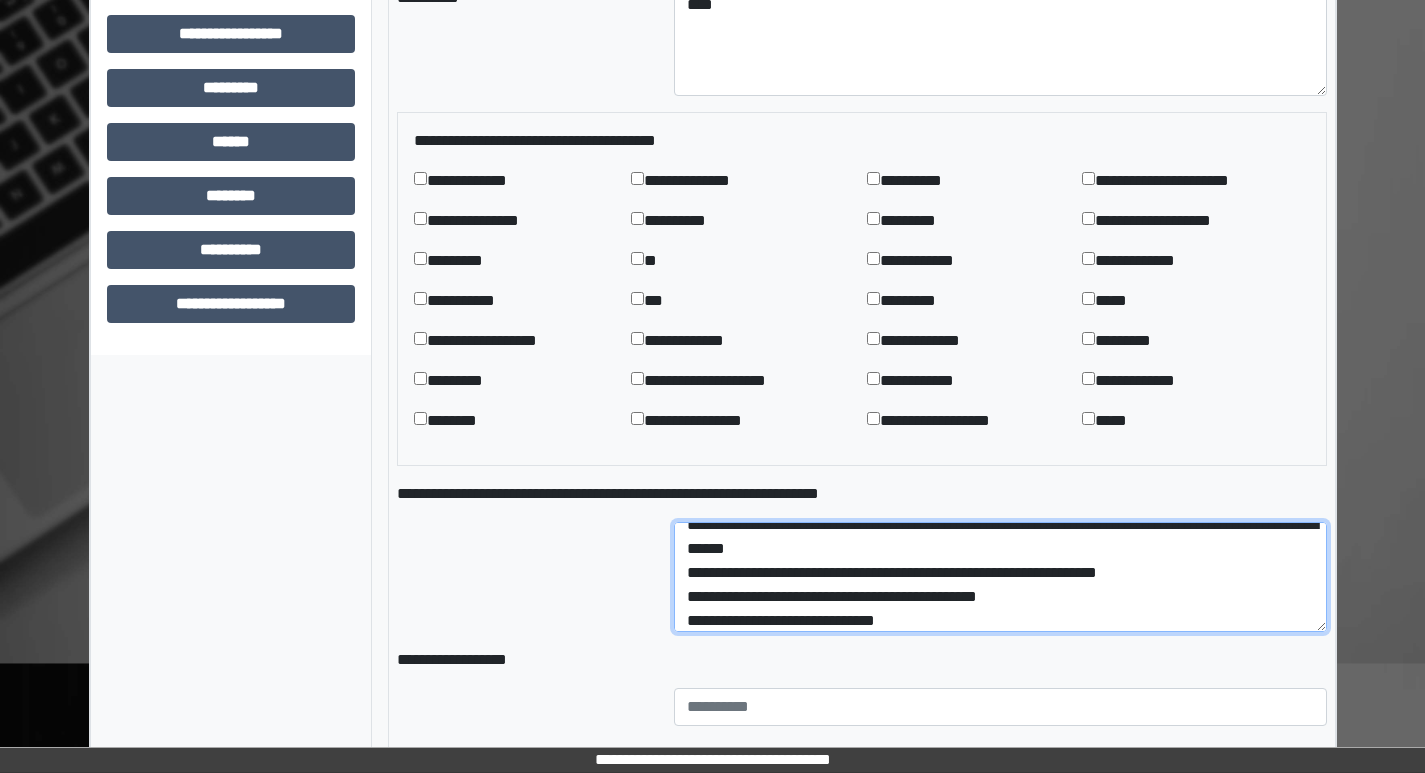 click on "**********" at bounding box center (1000, 577) 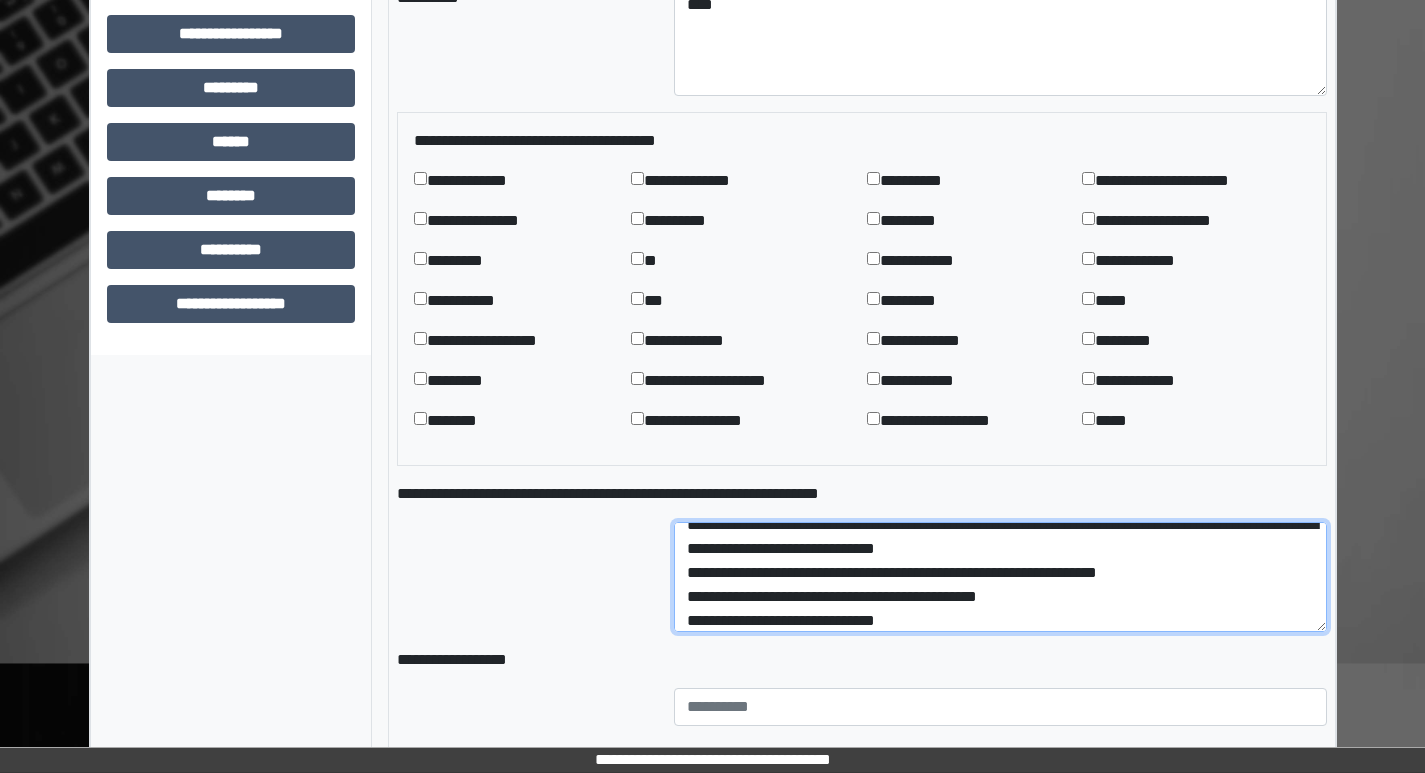 click on "**********" at bounding box center [1000, 577] 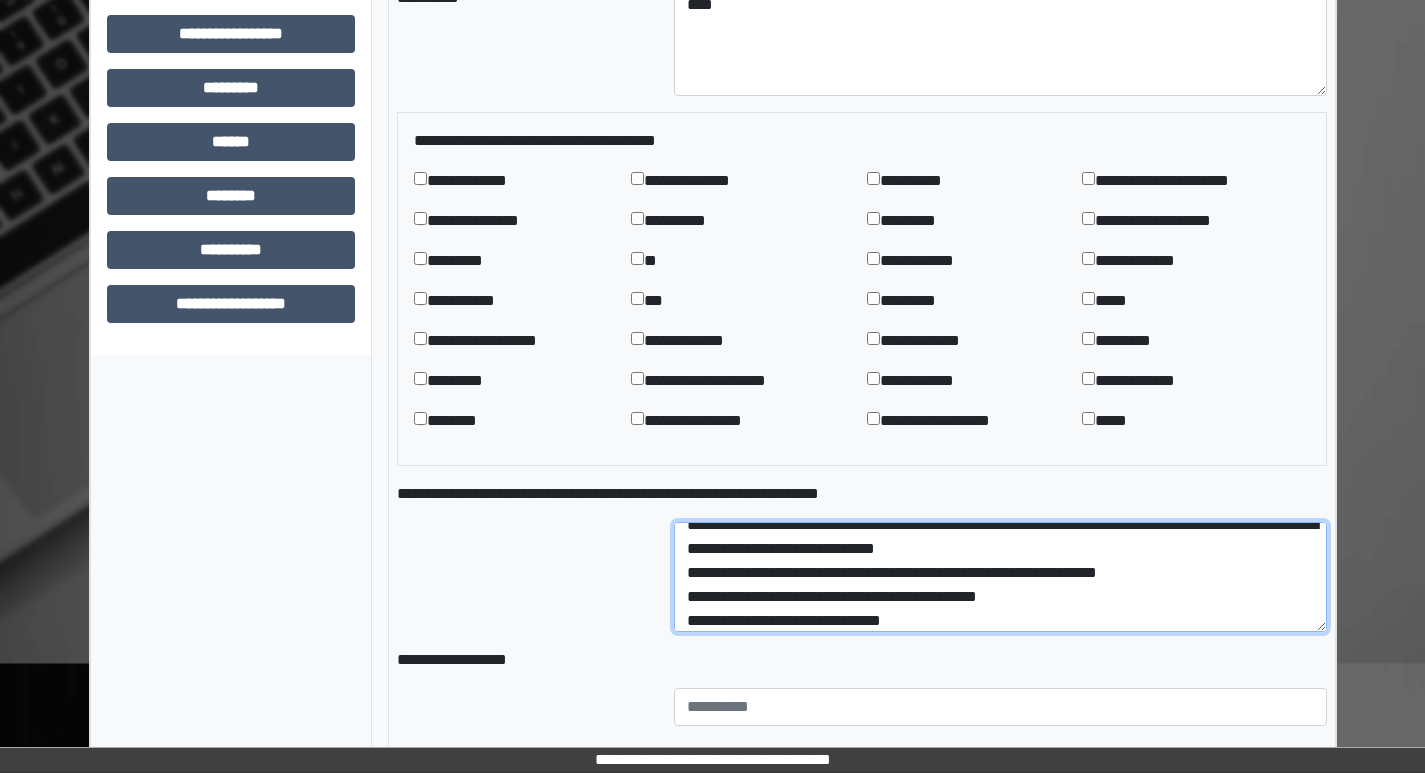 scroll, scrollTop: 40, scrollLeft: 0, axis: vertical 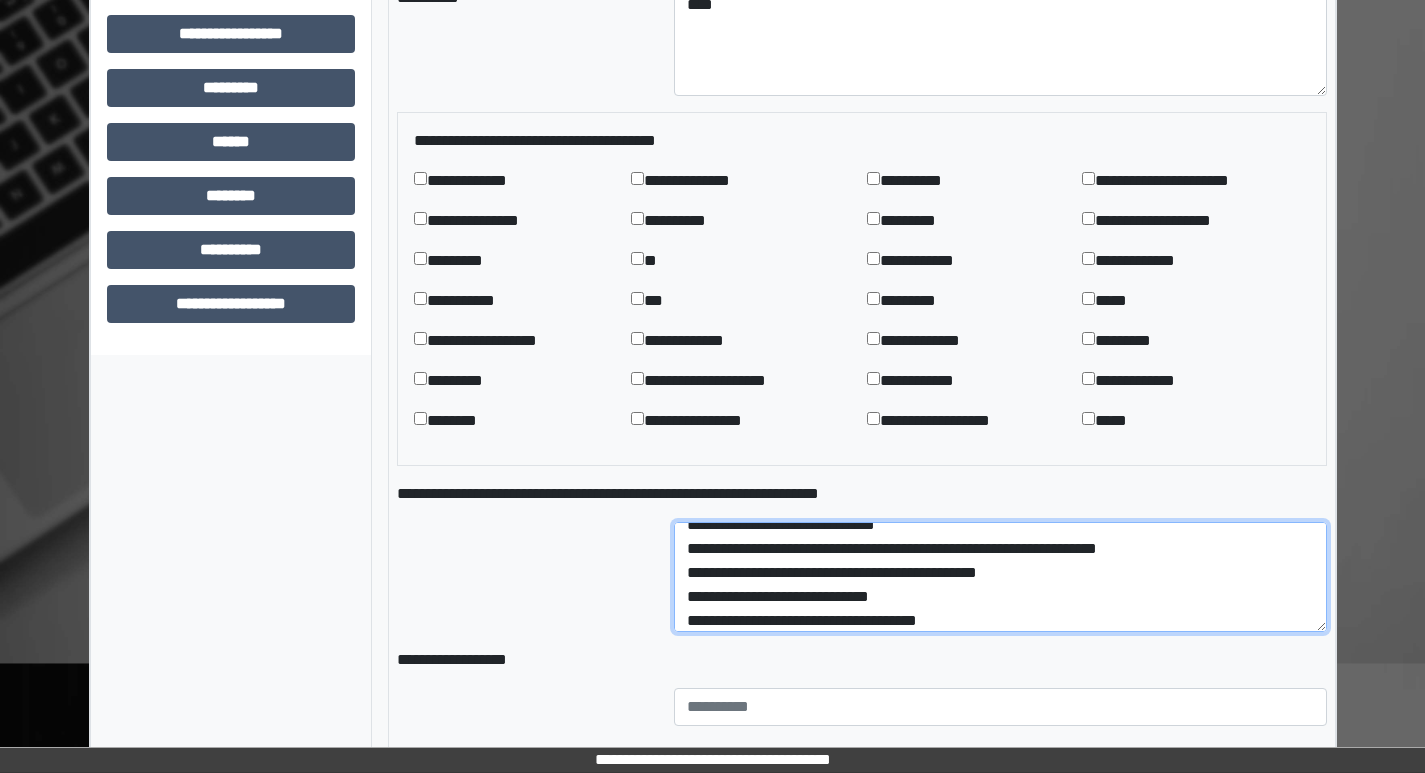 click on "**********" at bounding box center (1000, 577) 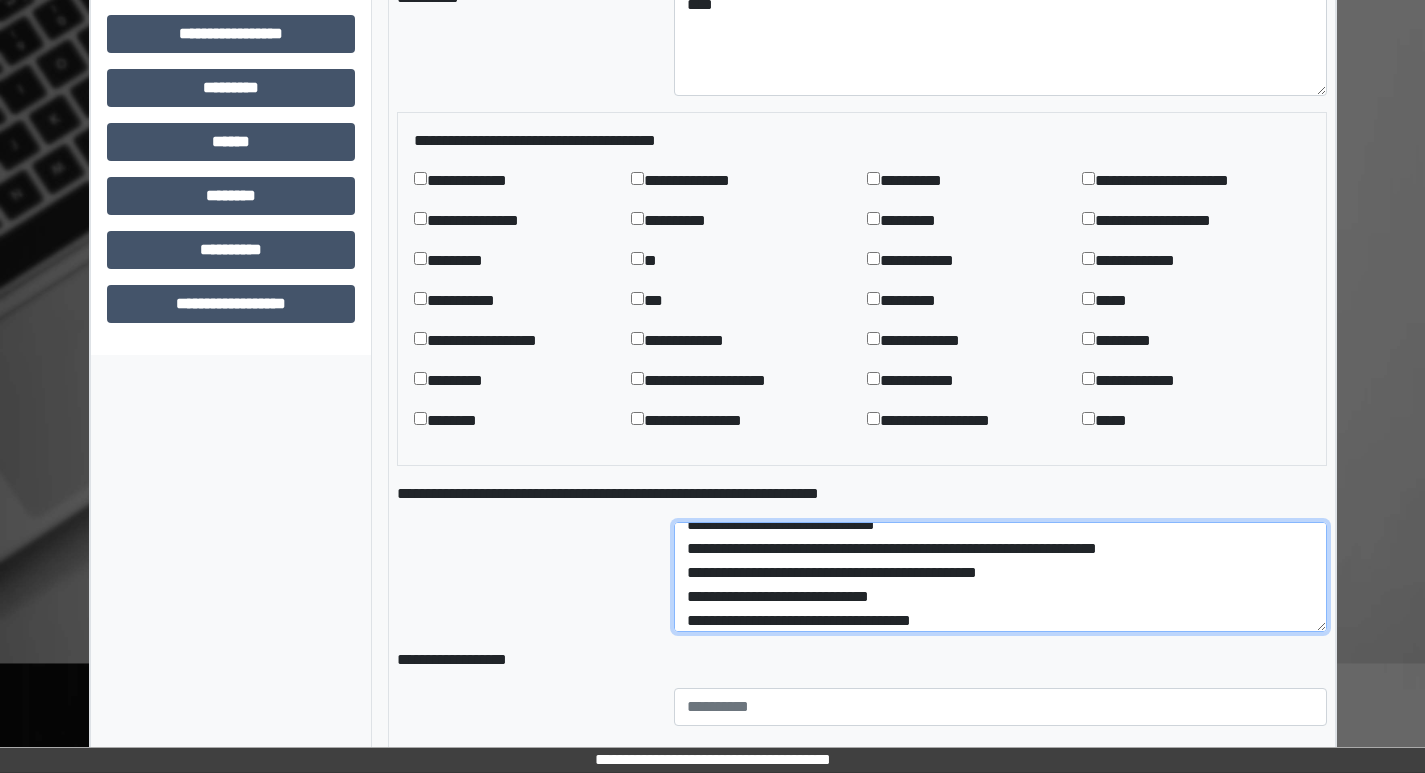 click on "**********" at bounding box center (1000, 577) 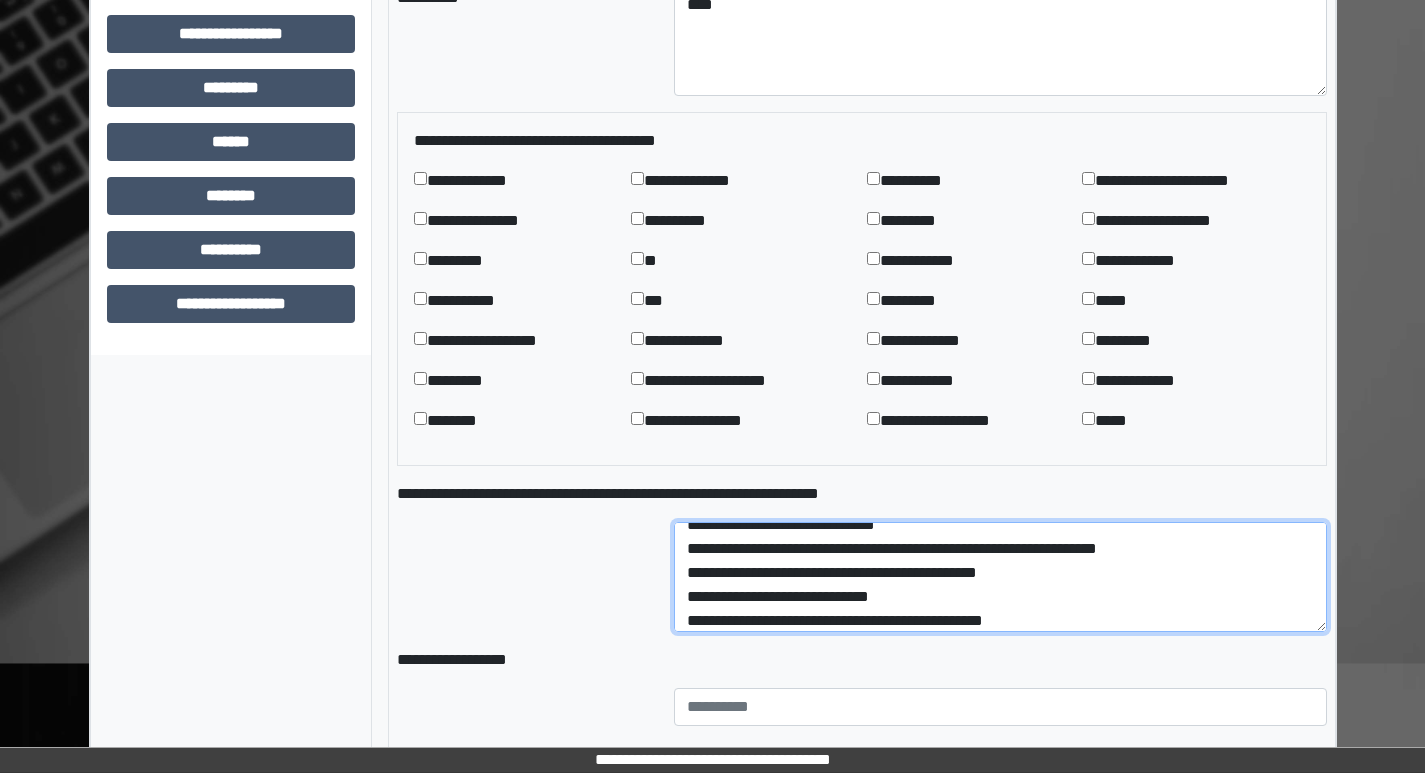 click on "**********" at bounding box center (1000, 577) 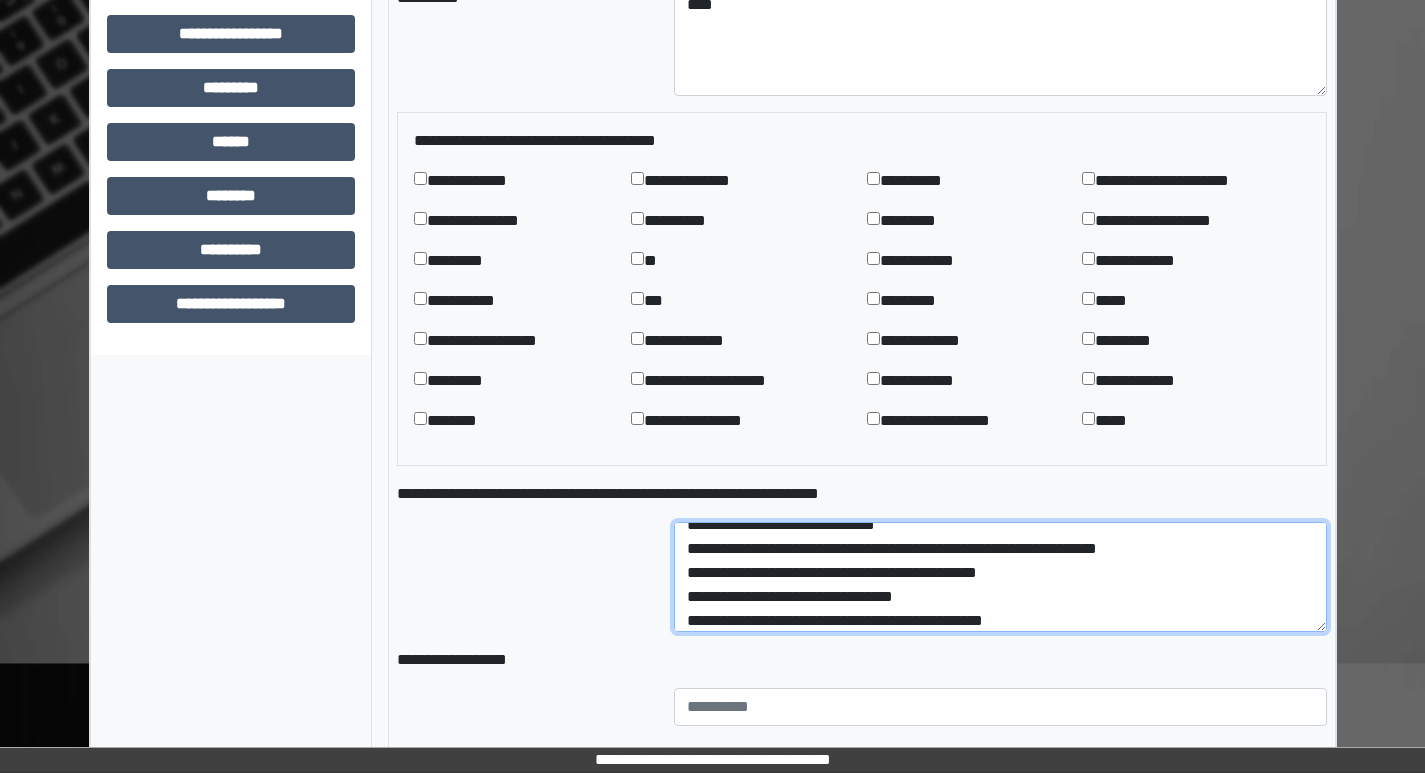 click on "**********" at bounding box center (1000, 577) 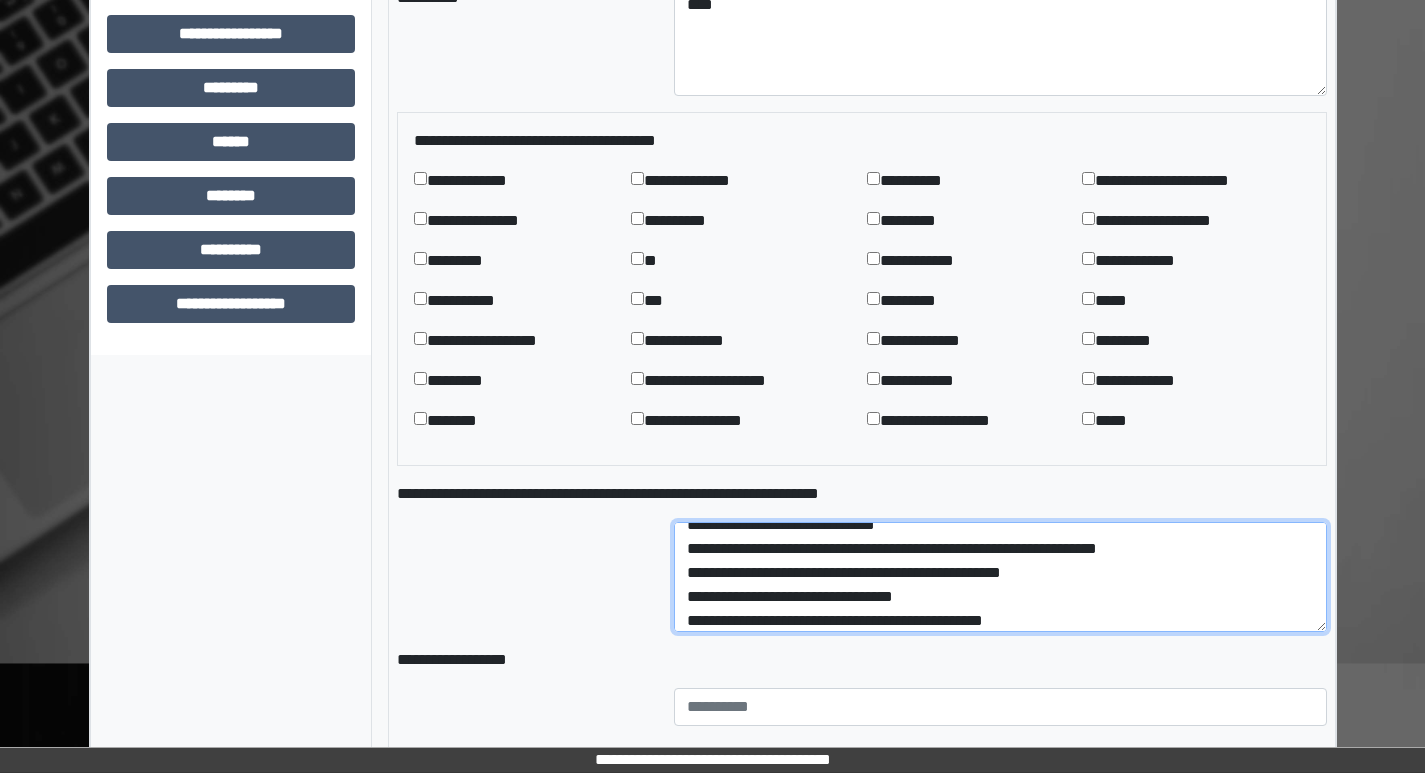 click on "**********" at bounding box center (1000, 577) 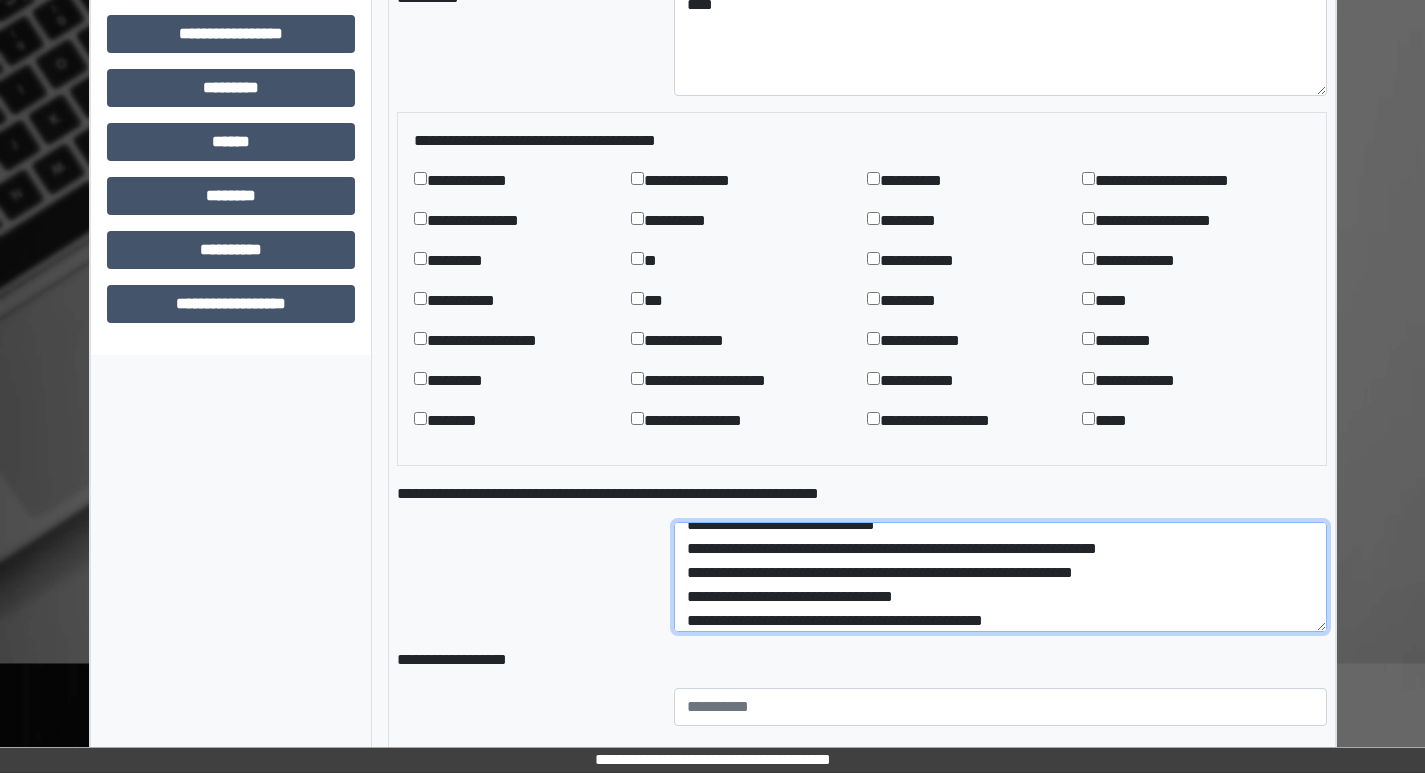 click on "**********" at bounding box center [1000, 577] 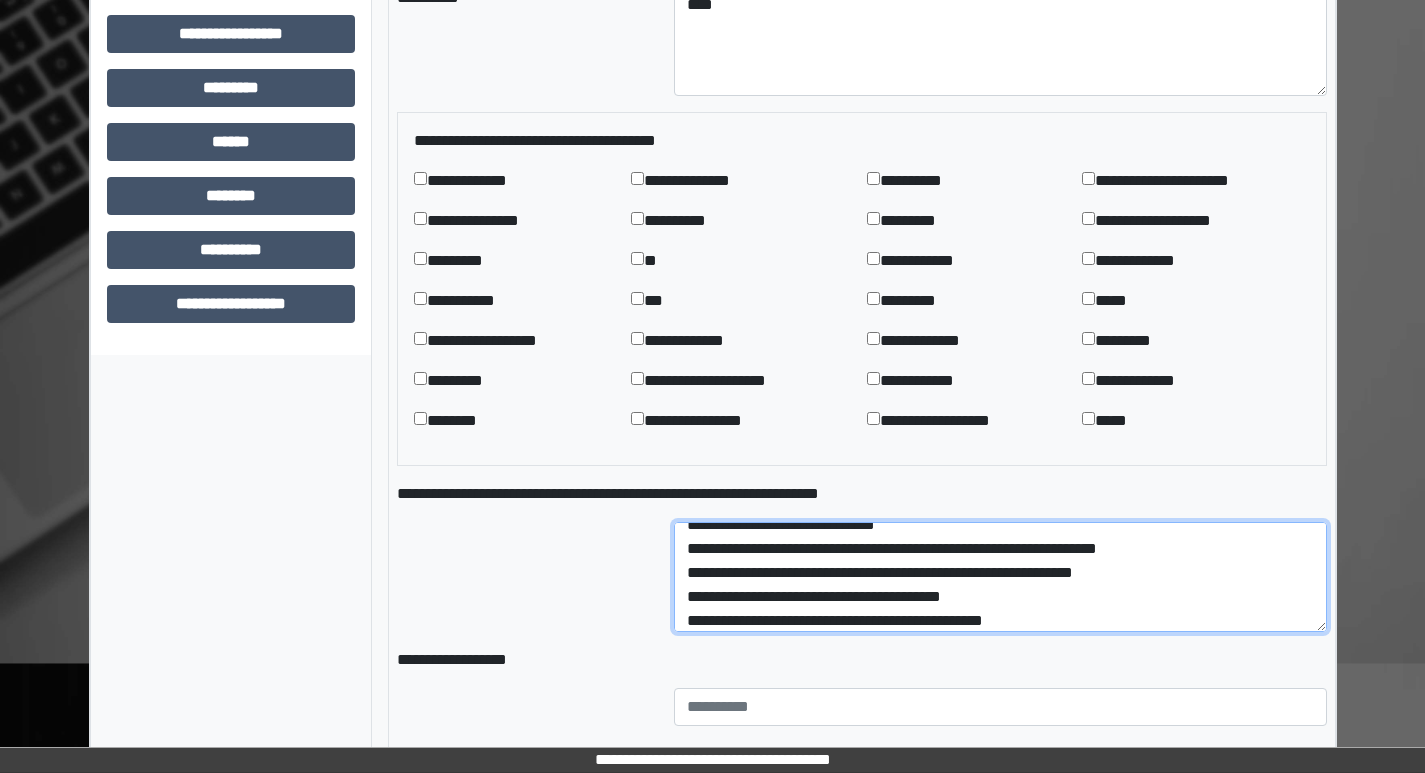 click on "**********" at bounding box center (1000, 577) 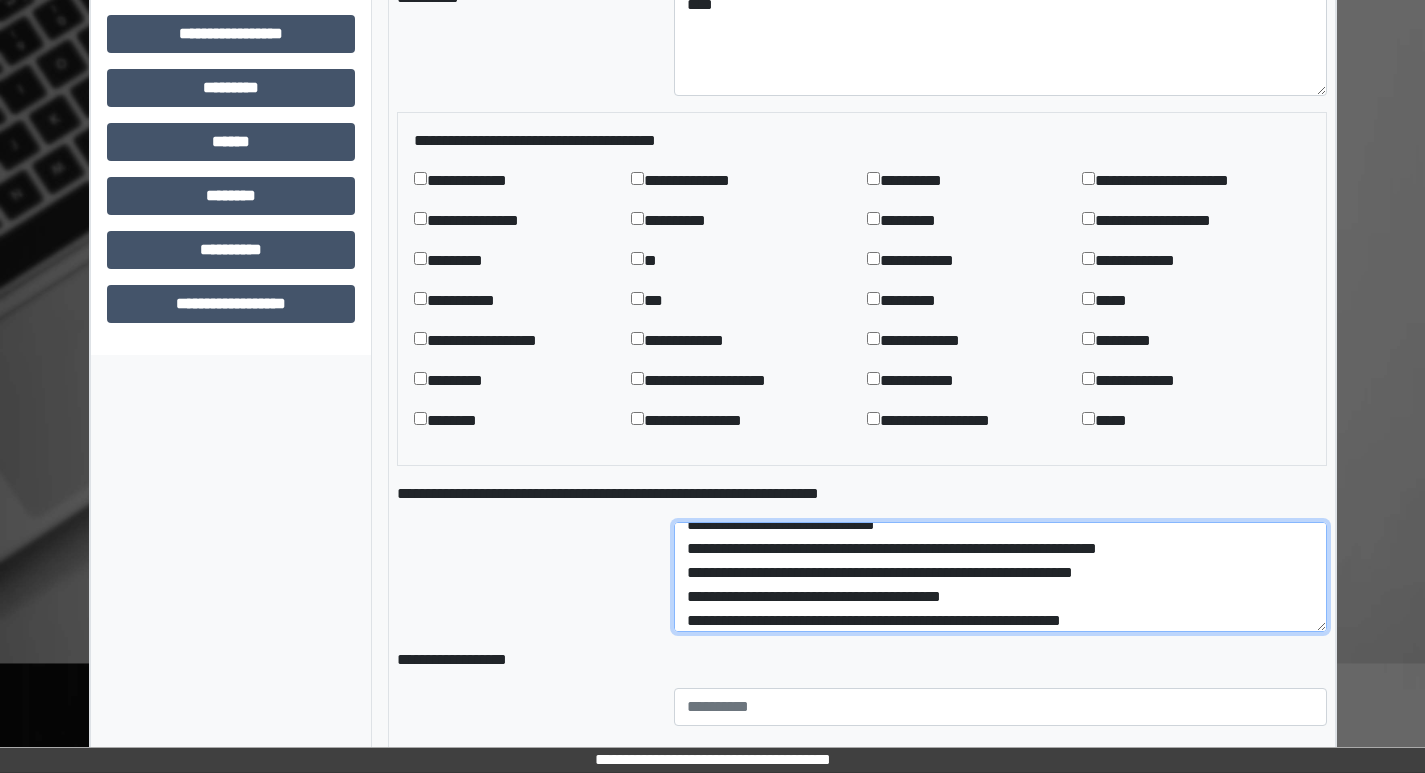 click on "**********" at bounding box center (1000, 577) 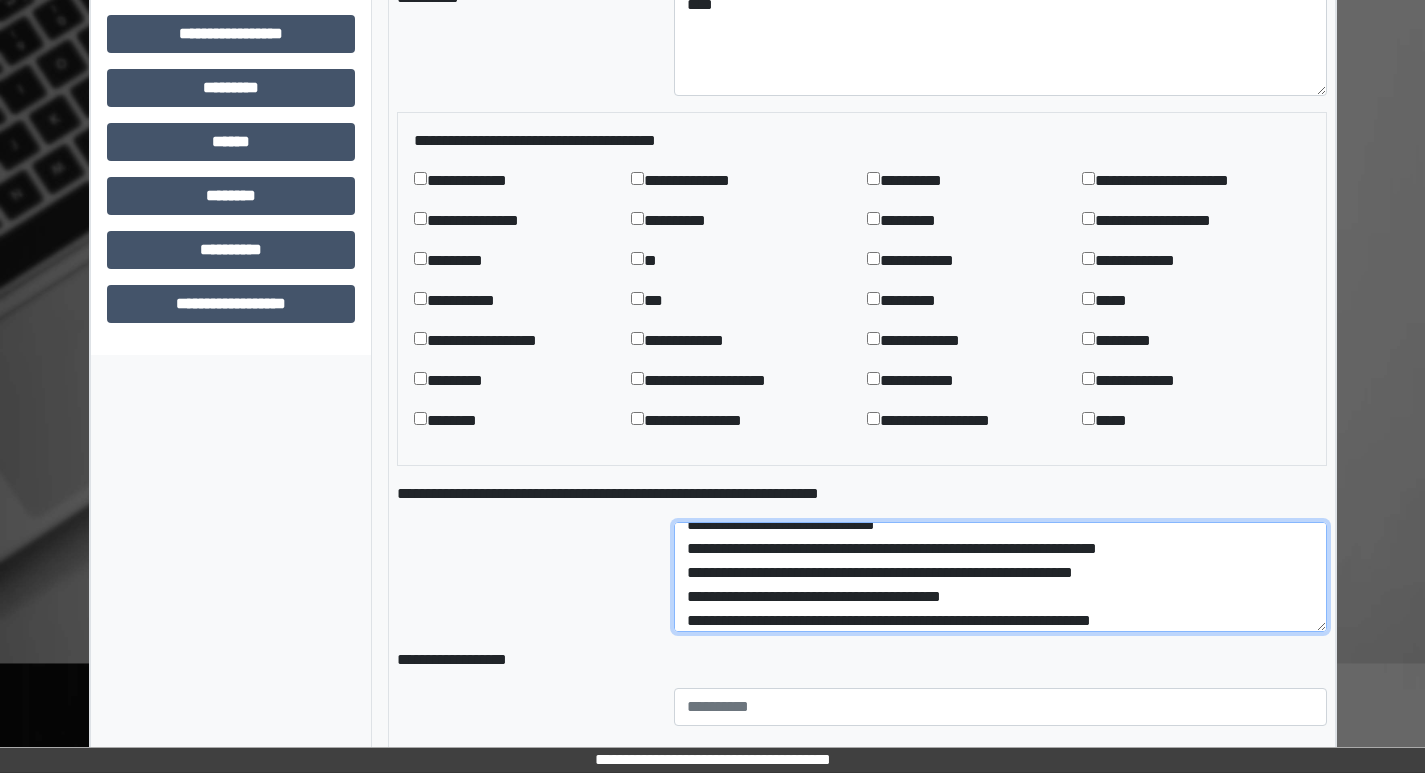 click on "**********" at bounding box center [1000, 577] 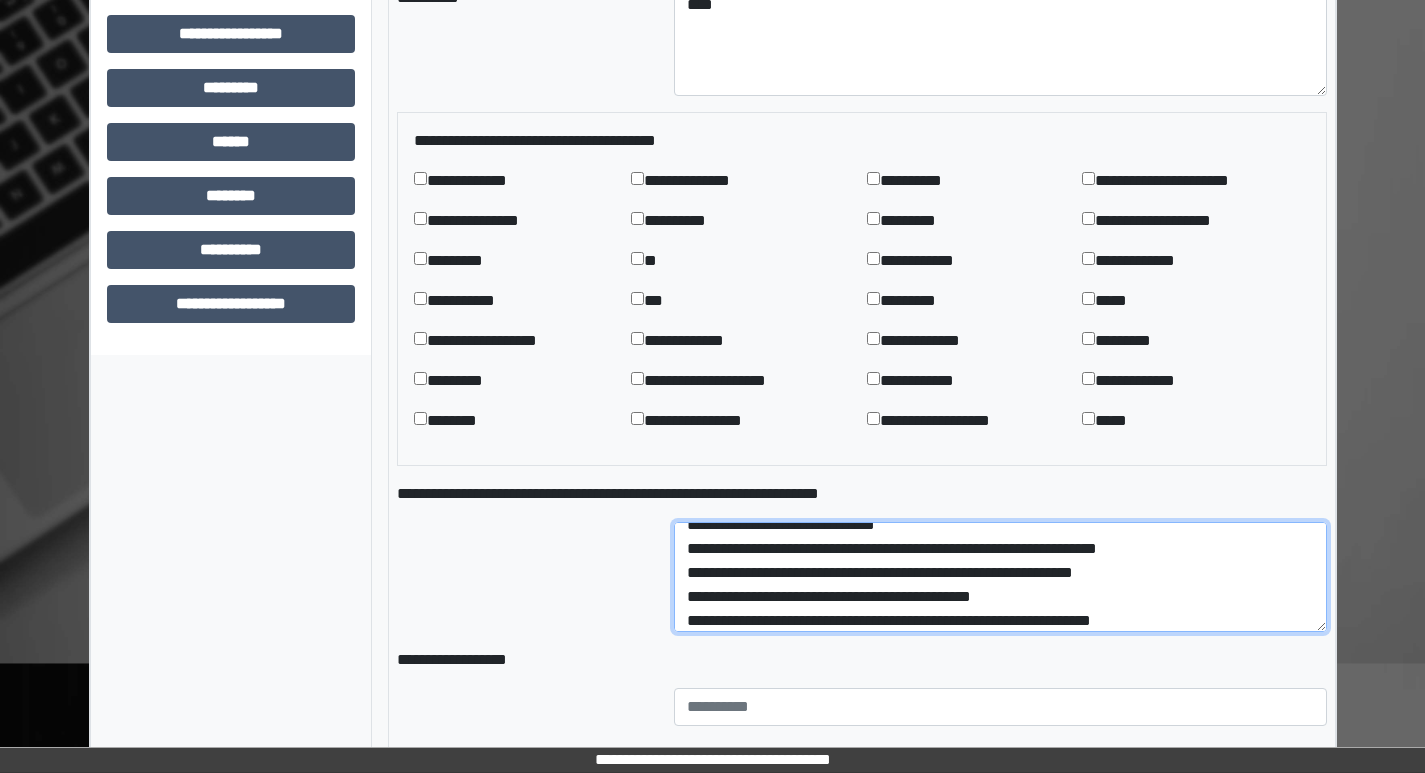 click on "**********" at bounding box center [1000, 577] 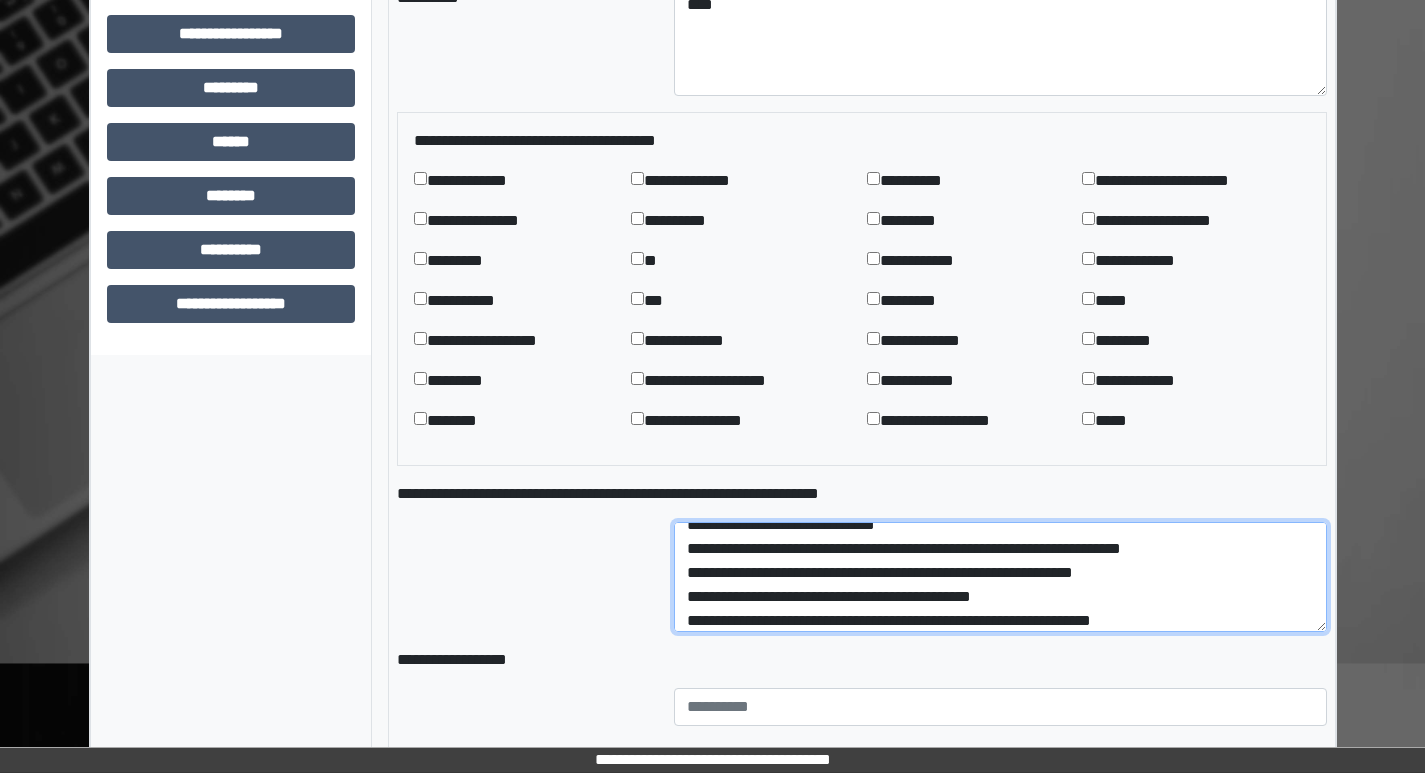 click on "**********" at bounding box center (1000, 577) 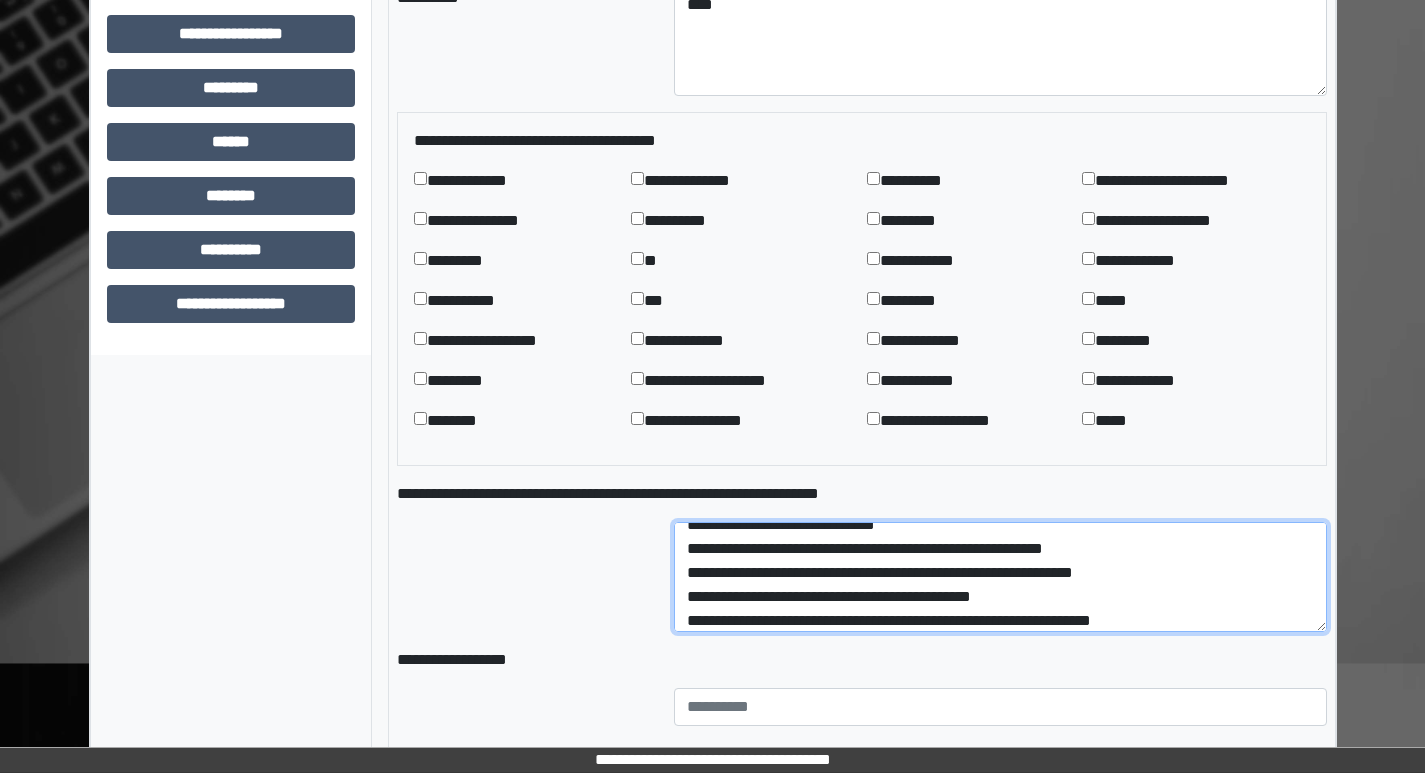 click on "**********" at bounding box center [1000, 577] 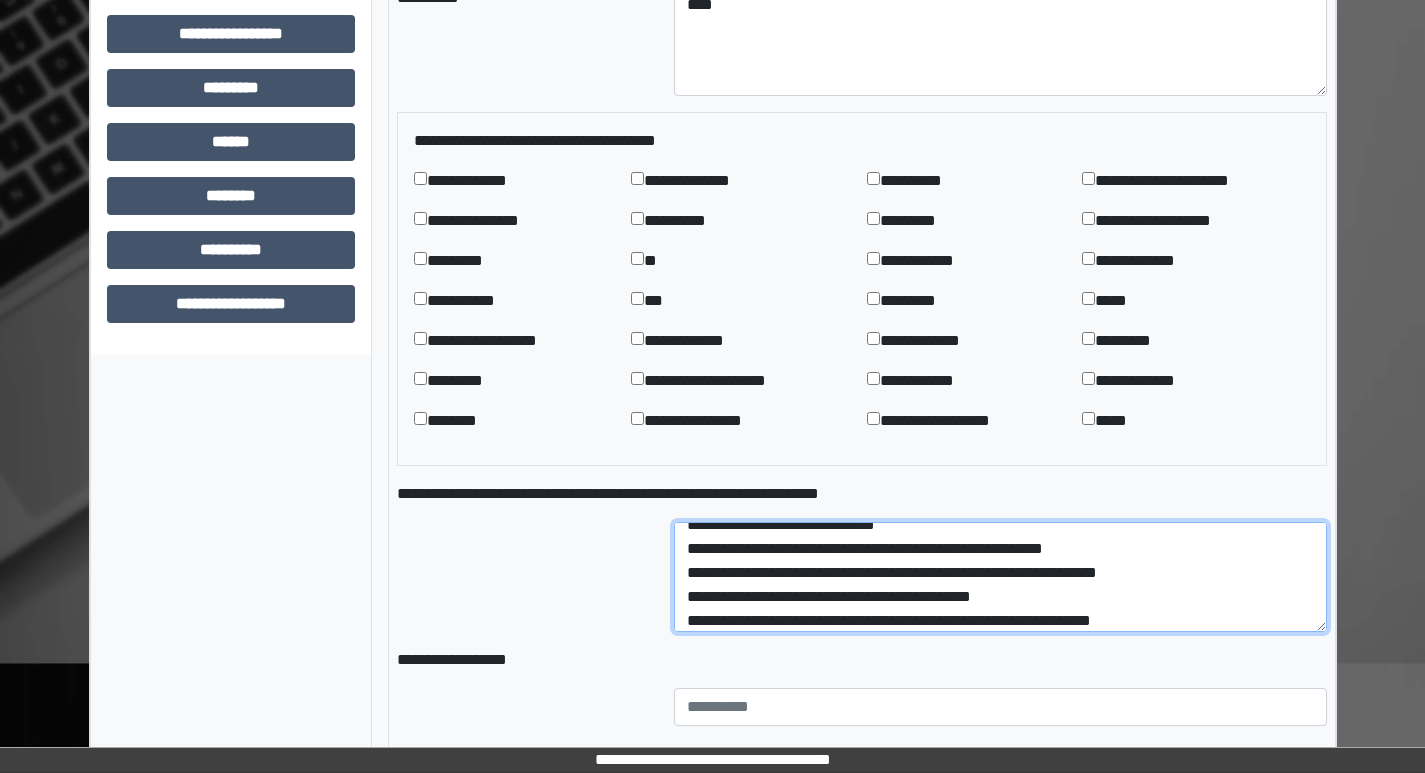 click on "**********" at bounding box center (1000, 577) 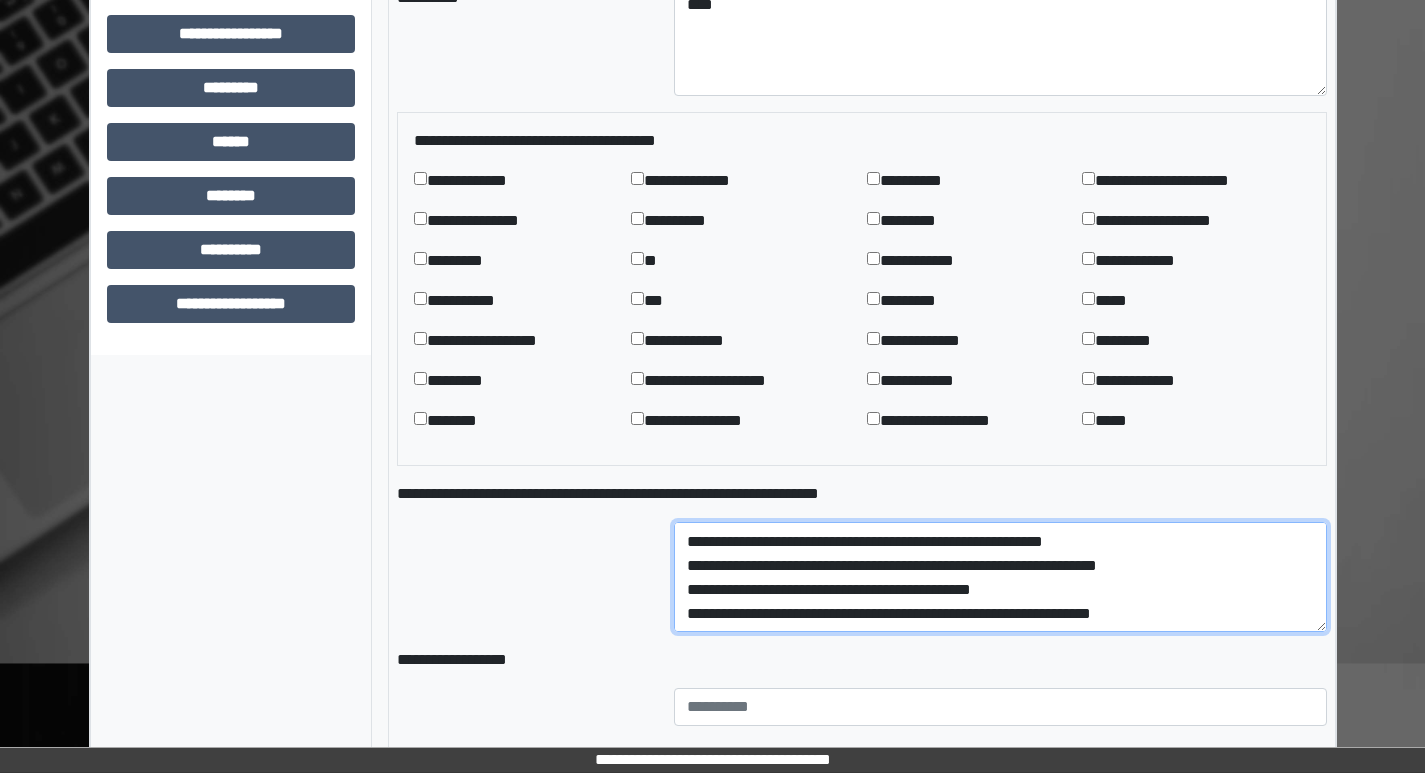 scroll, scrollTop: 72, scrollLeft: 0, axis: vertical 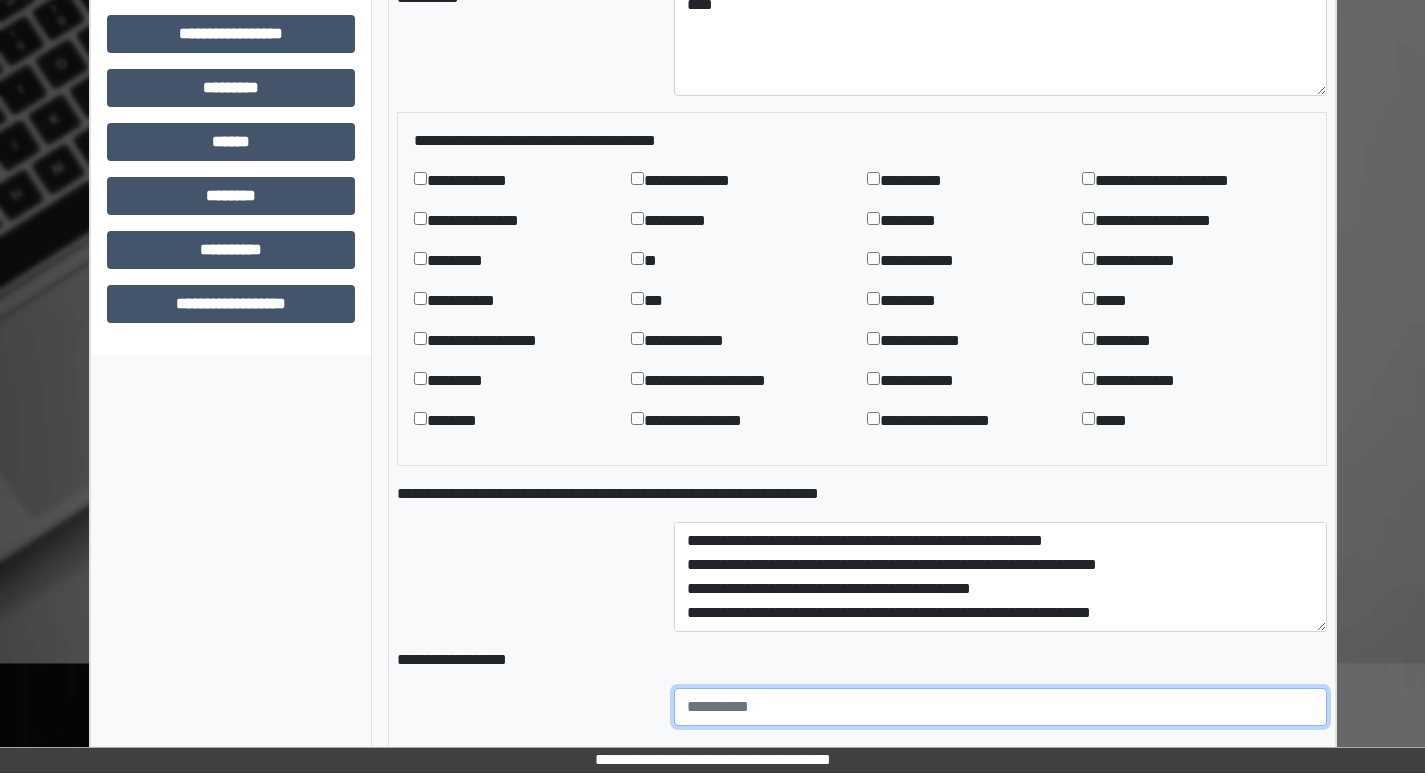 click at bounding box center (1000, 707) 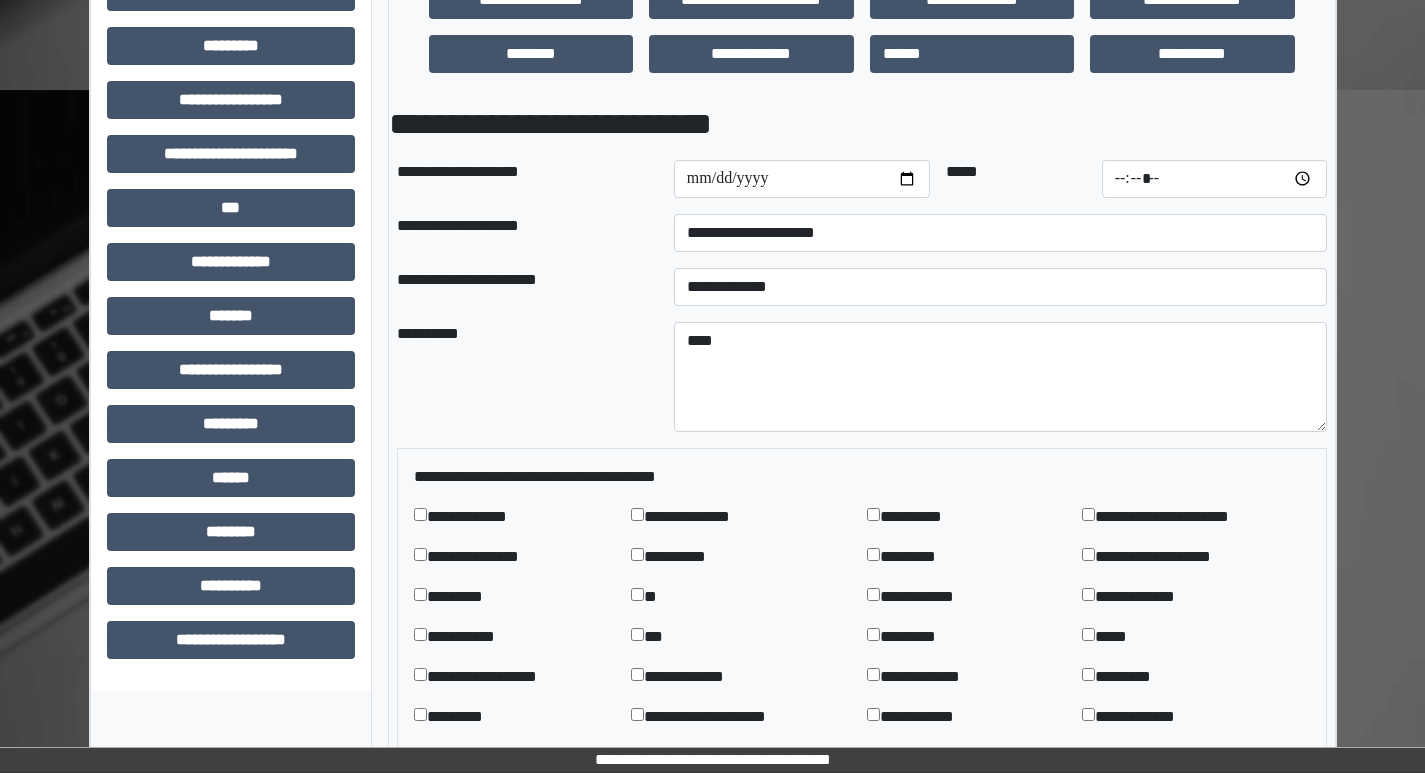 scroll, scrollTop: 987, scrollLeft: 0, axis: vertical 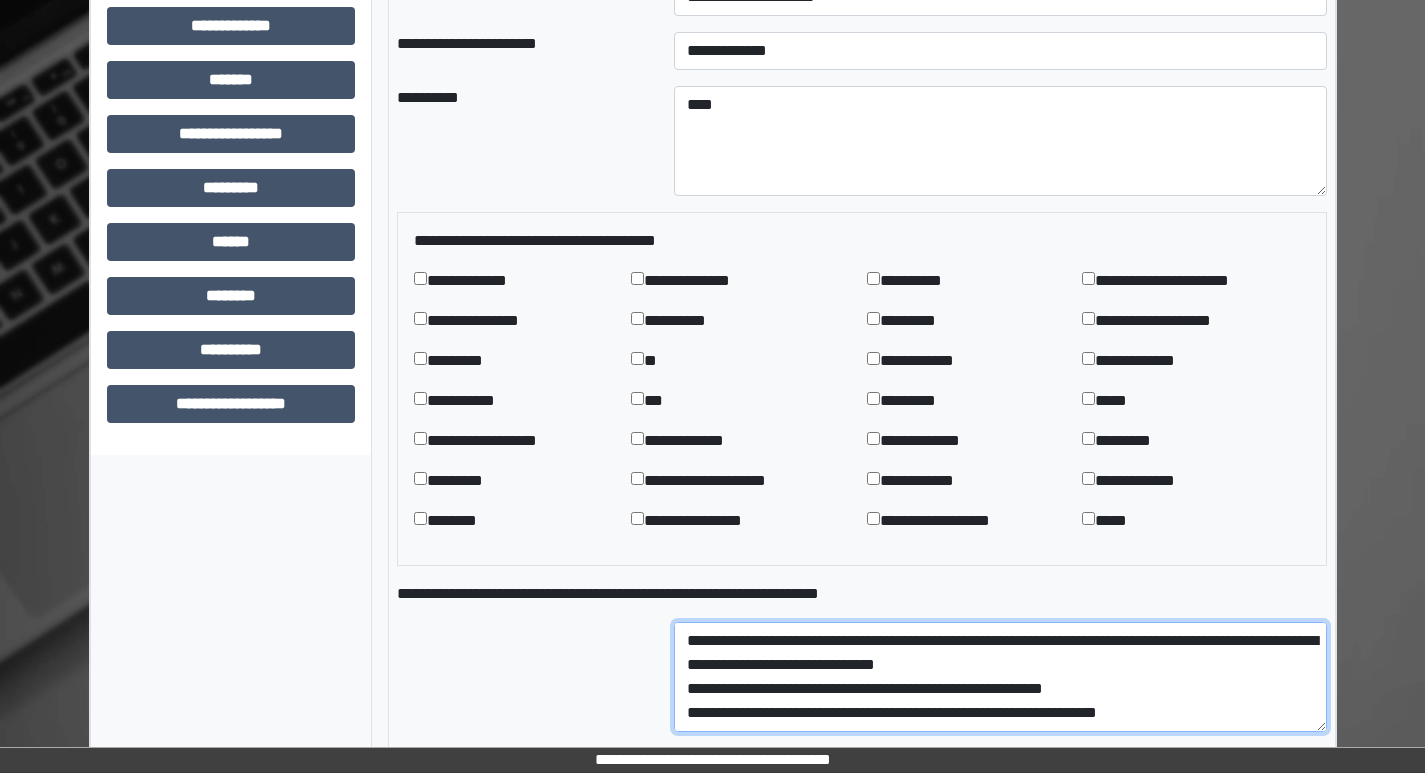 click on "**********" at bounding box center [1000, 677] 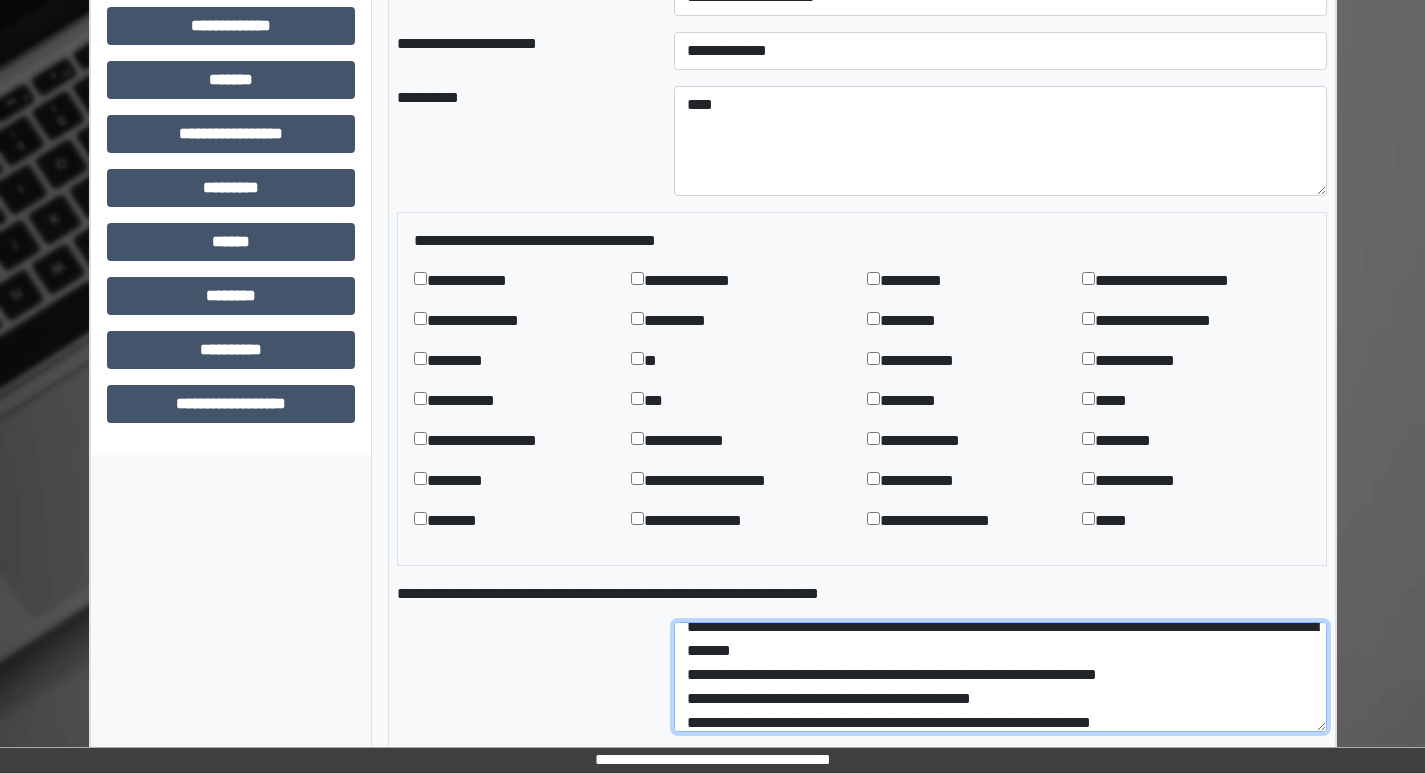 scroll, scrollTop: 96, scrollLeft: 0, axis: vertical 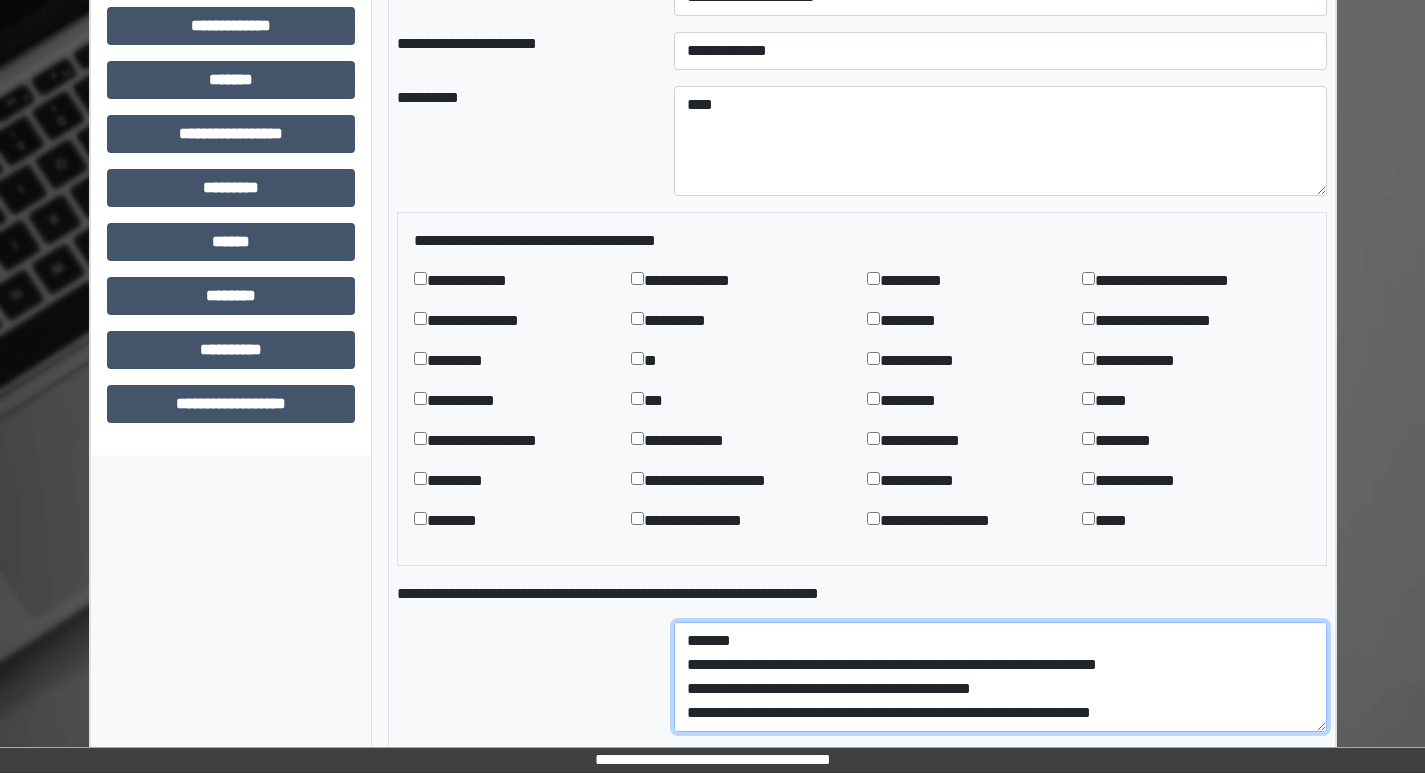 click on "**********" at bounding box center [1000, 677] 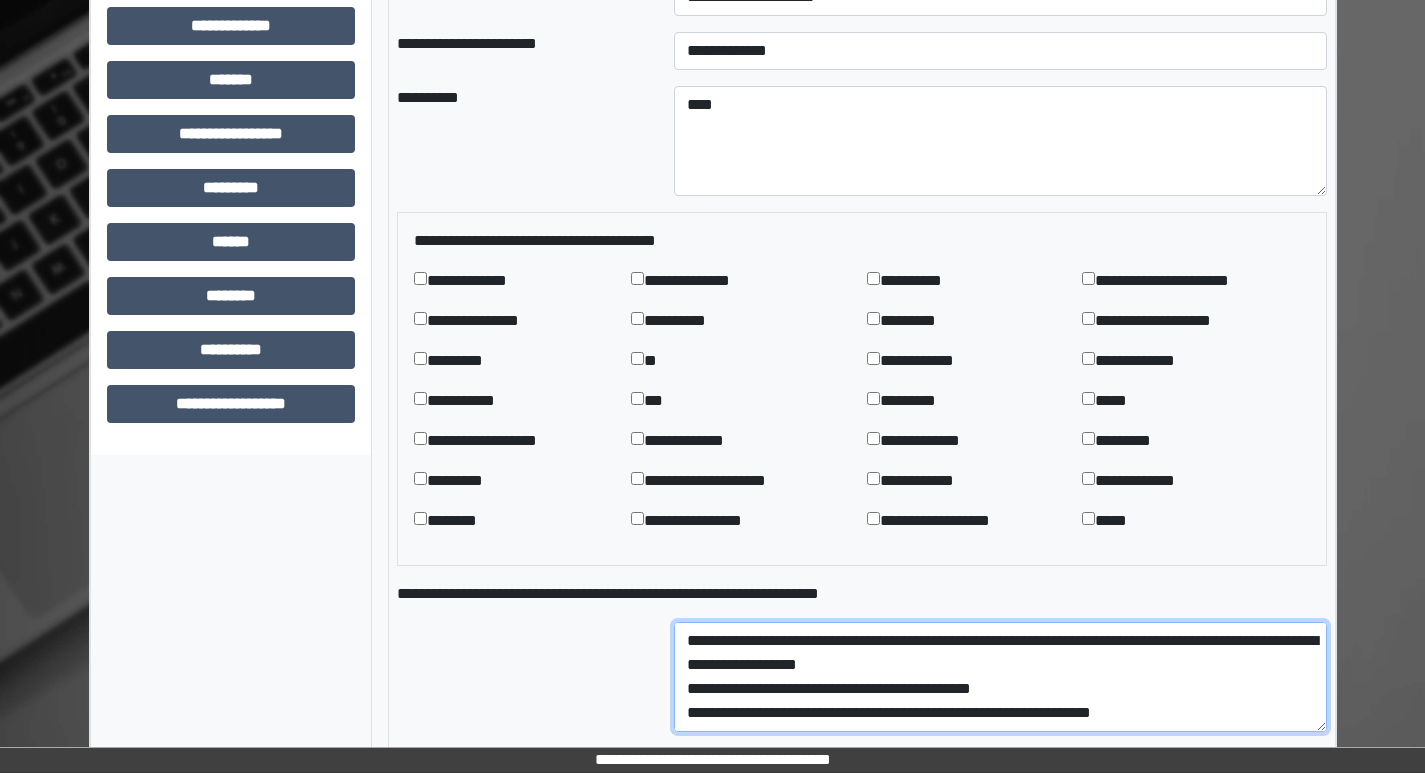 click on "**********" at bounding box center (1000, 677) 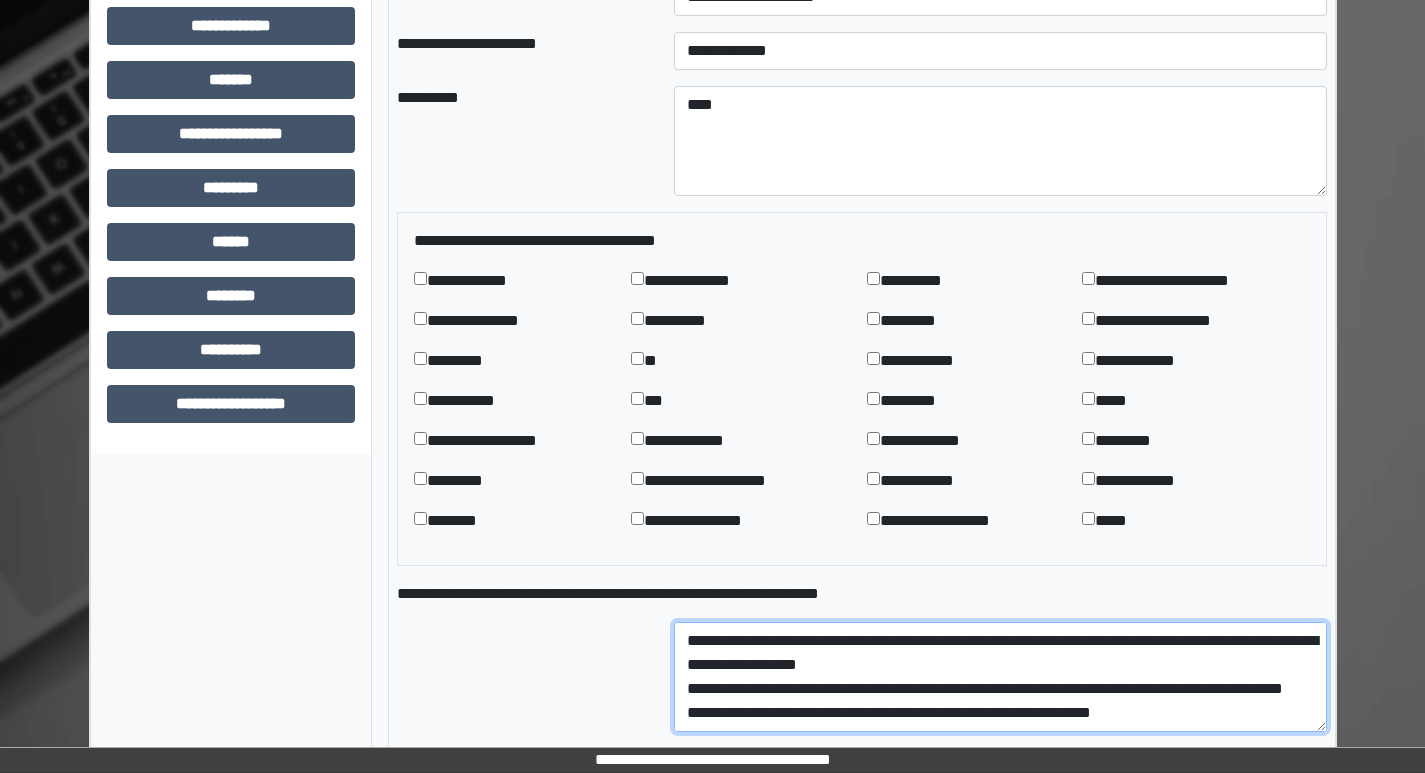 scroll, scrollTop: 144, scrollLeft: 0, axis: vertical 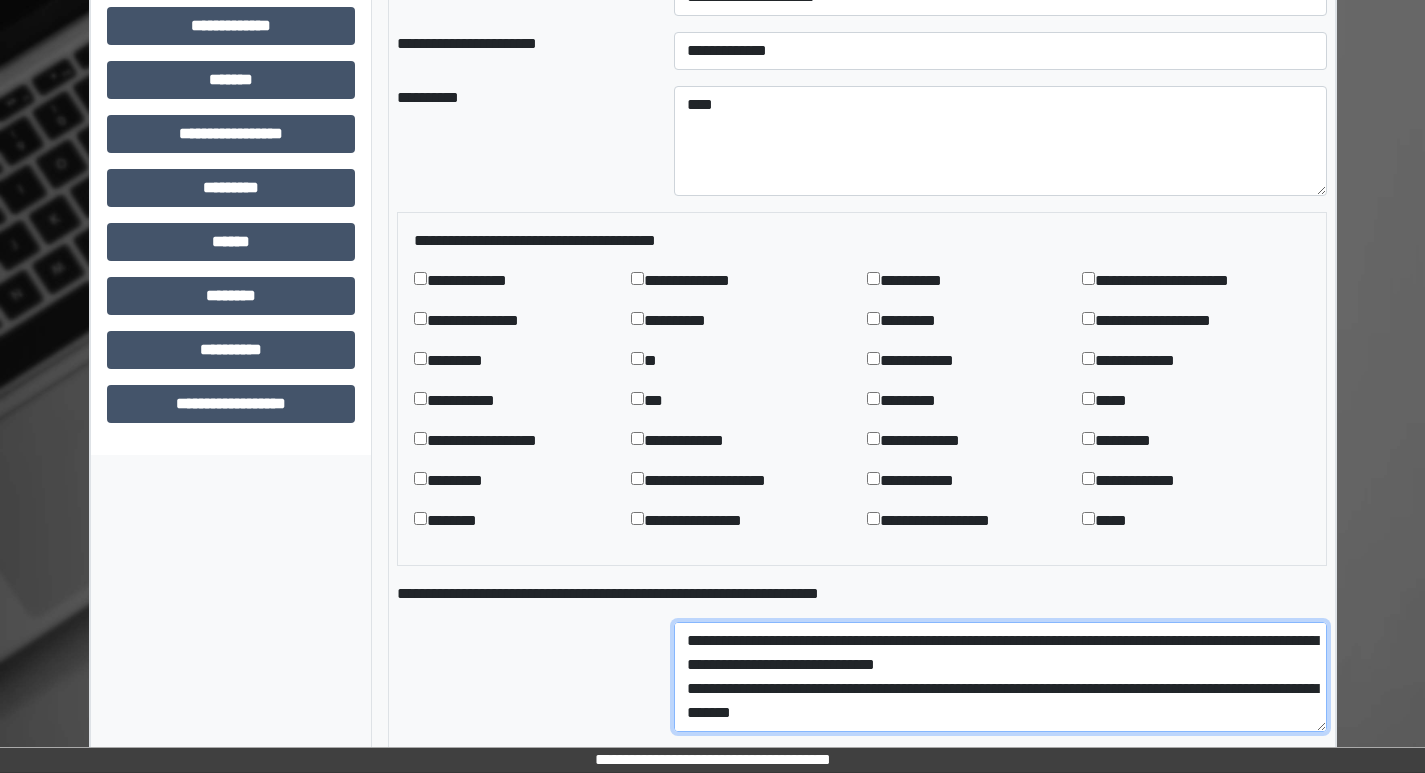 type on "**********" 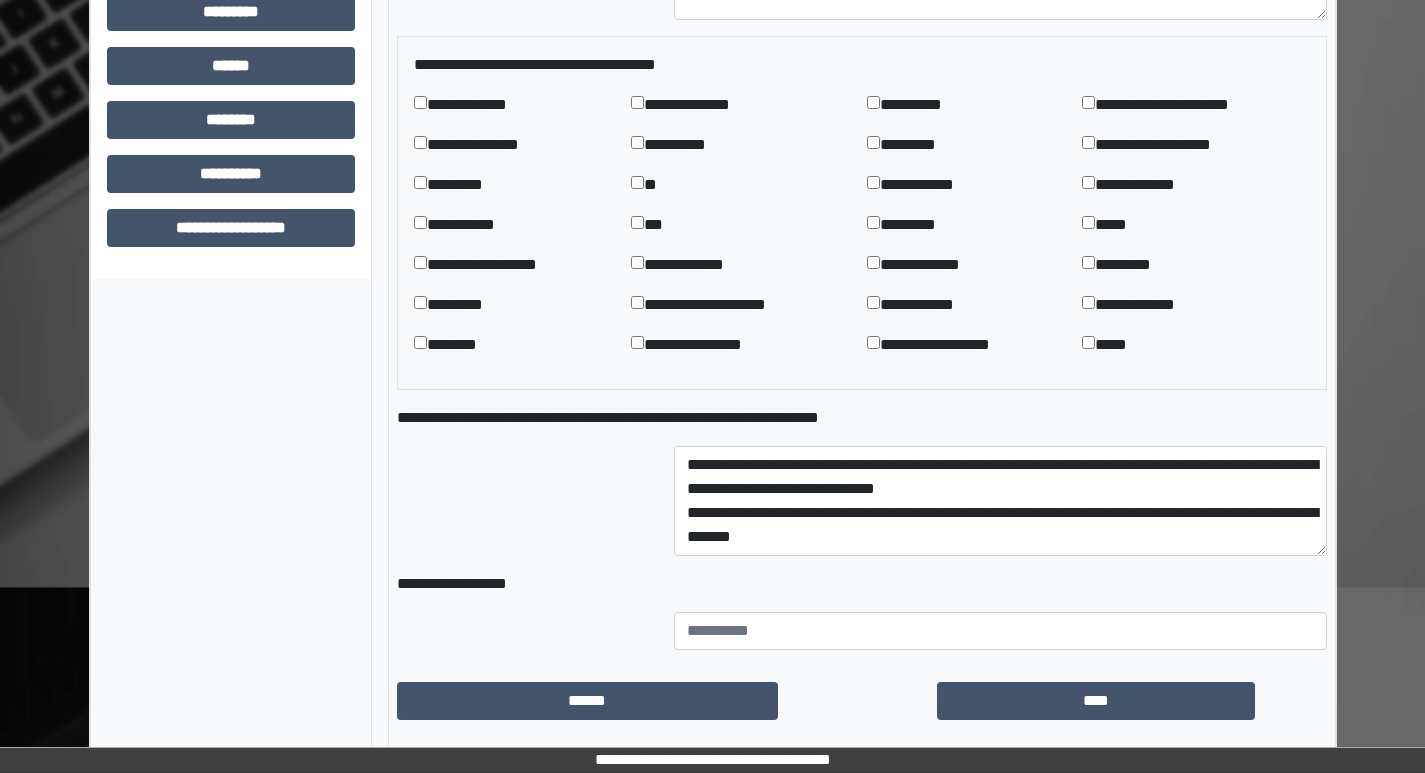 scroll, scrollTop: 1187, scrollLeft: 0, axis: vertical 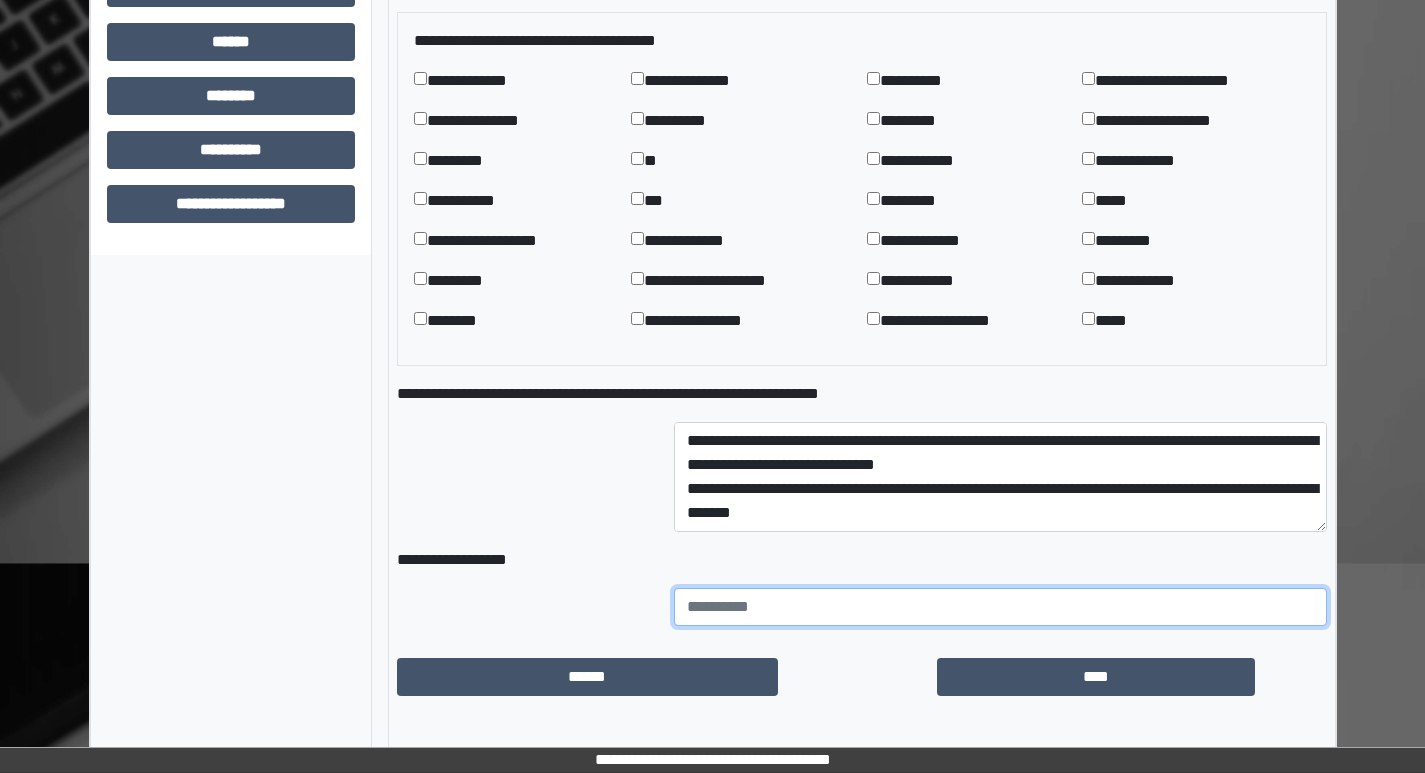 click at bounding box center [1000, 607] 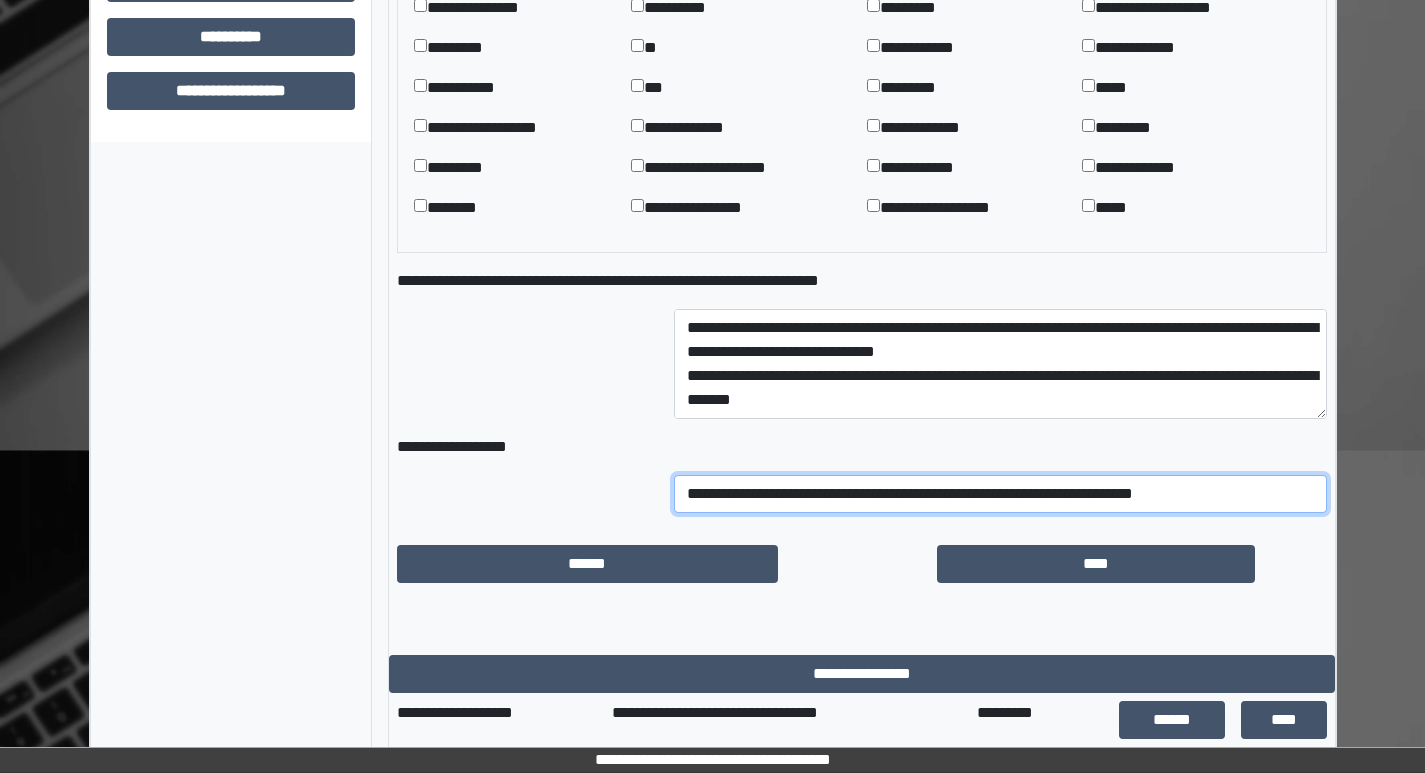 scroll, scrollTop: 1584, scrollLeft: 0, axis: vertical 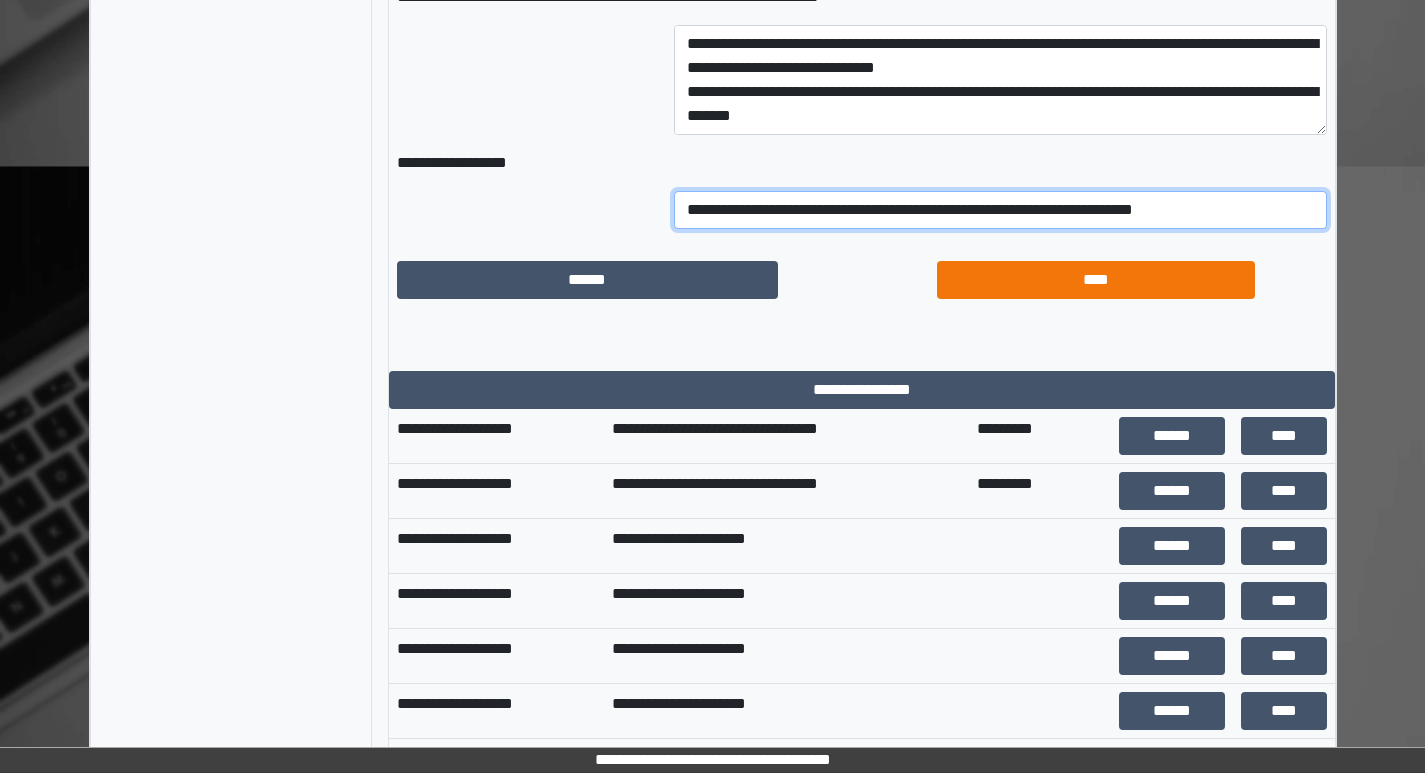 type on "**********" 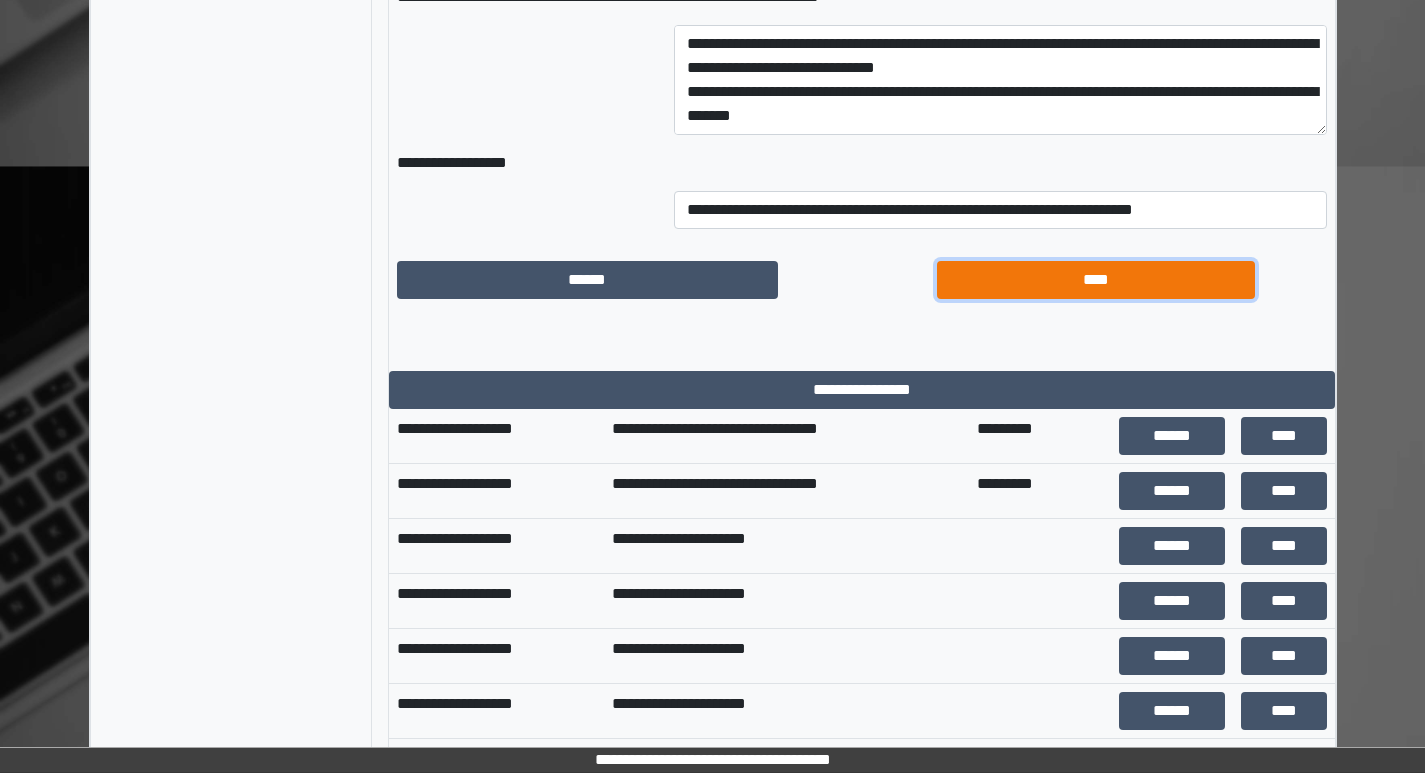click on "****" at bounding box center [1096, 280] 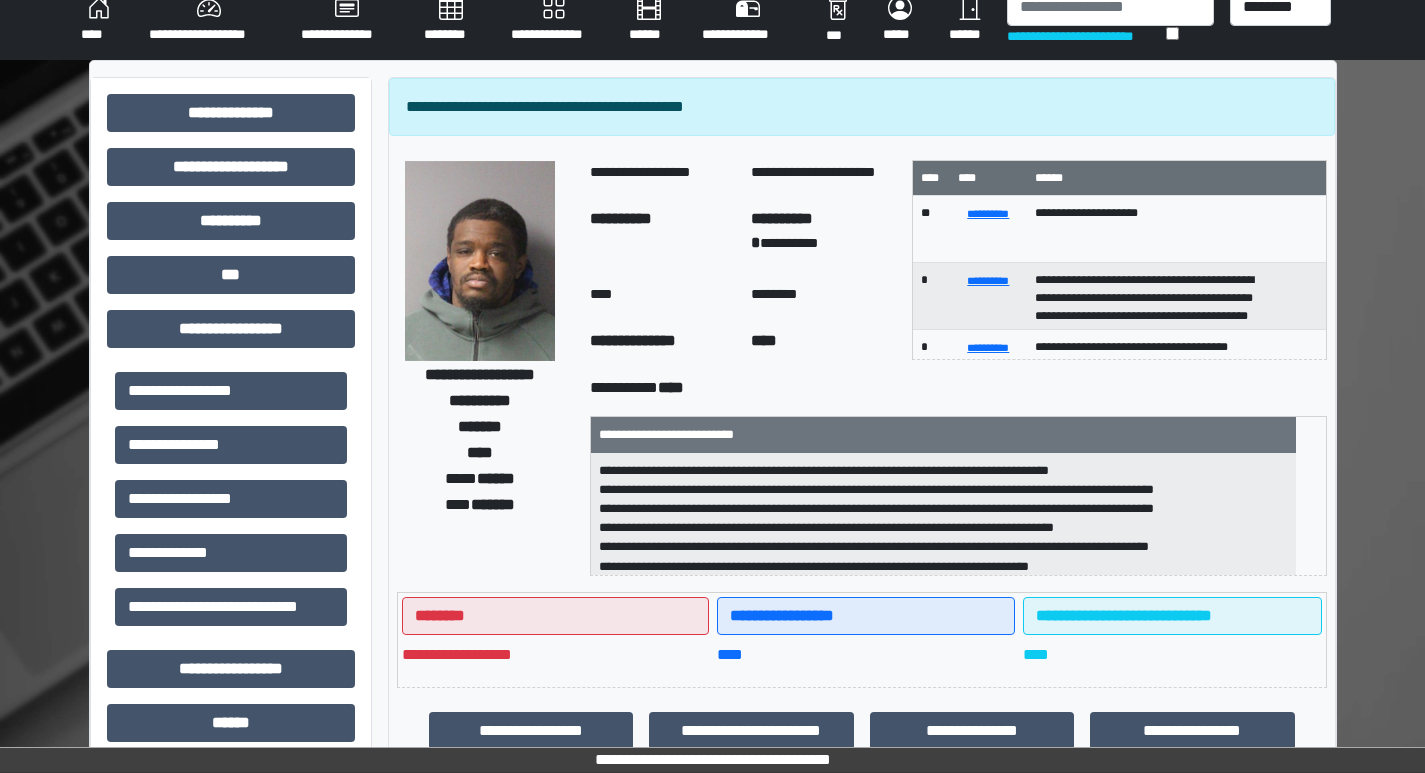 scroll, scrollTop: 0, scrollLeft: 0, axis: both 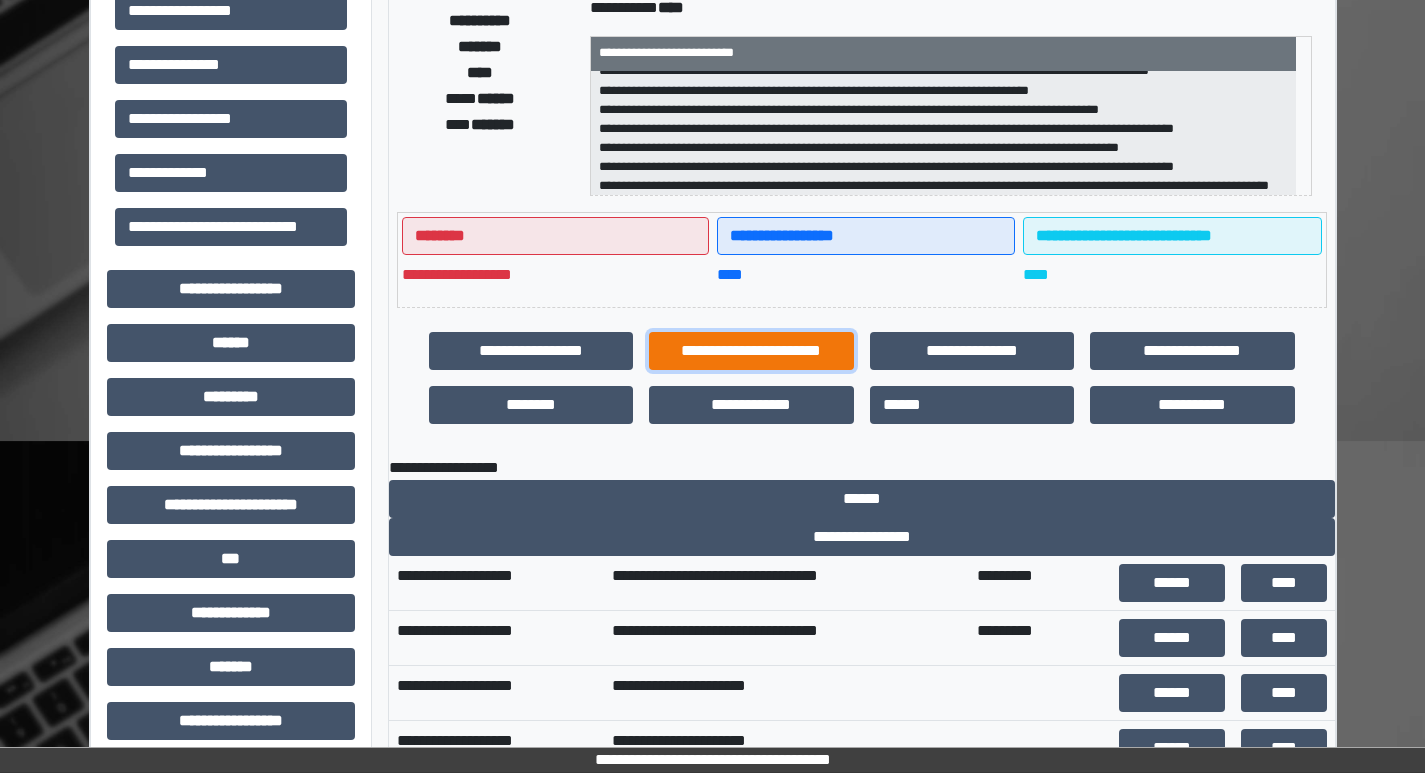 click on "**********" at bounding box center [751, 351] 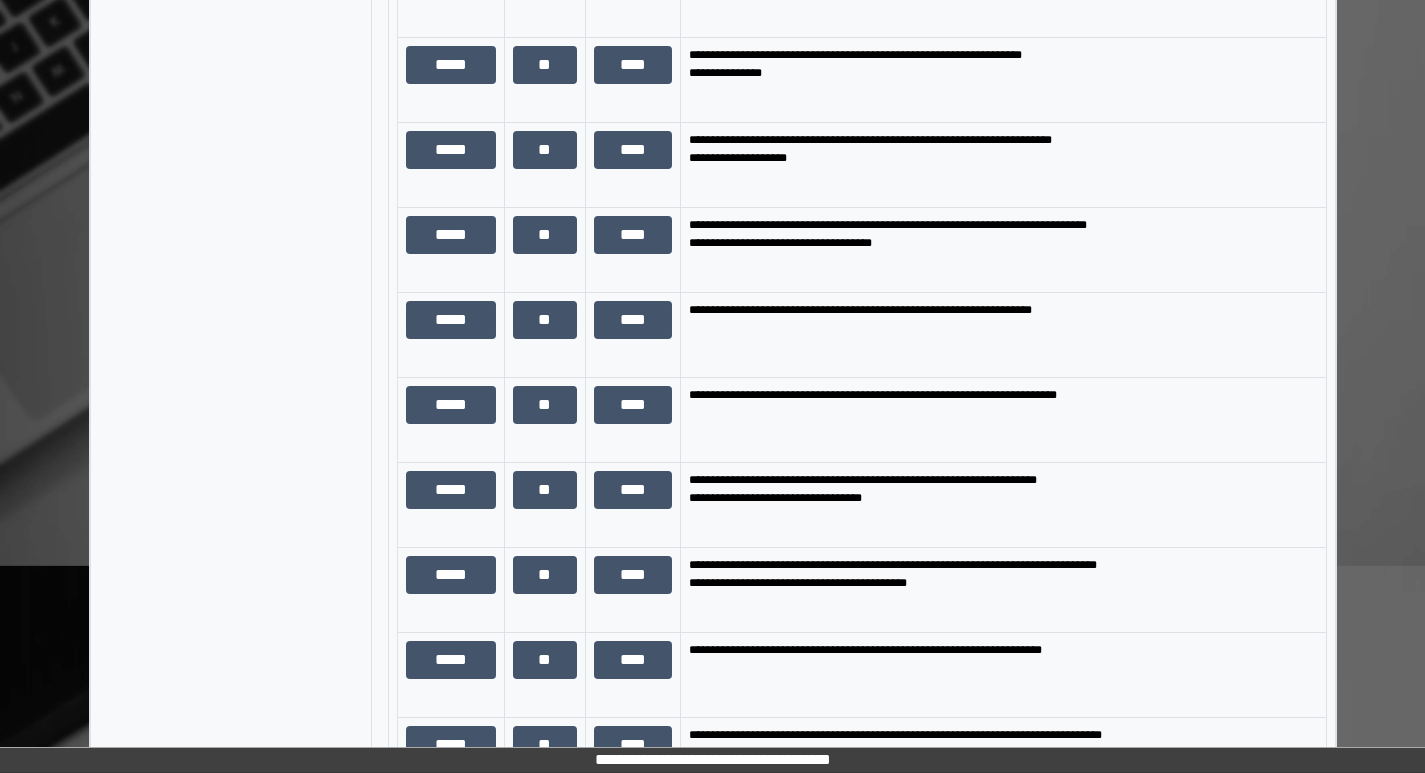 scroll, scrollTop: 2100, scrollLeft: 0, axis: vertical 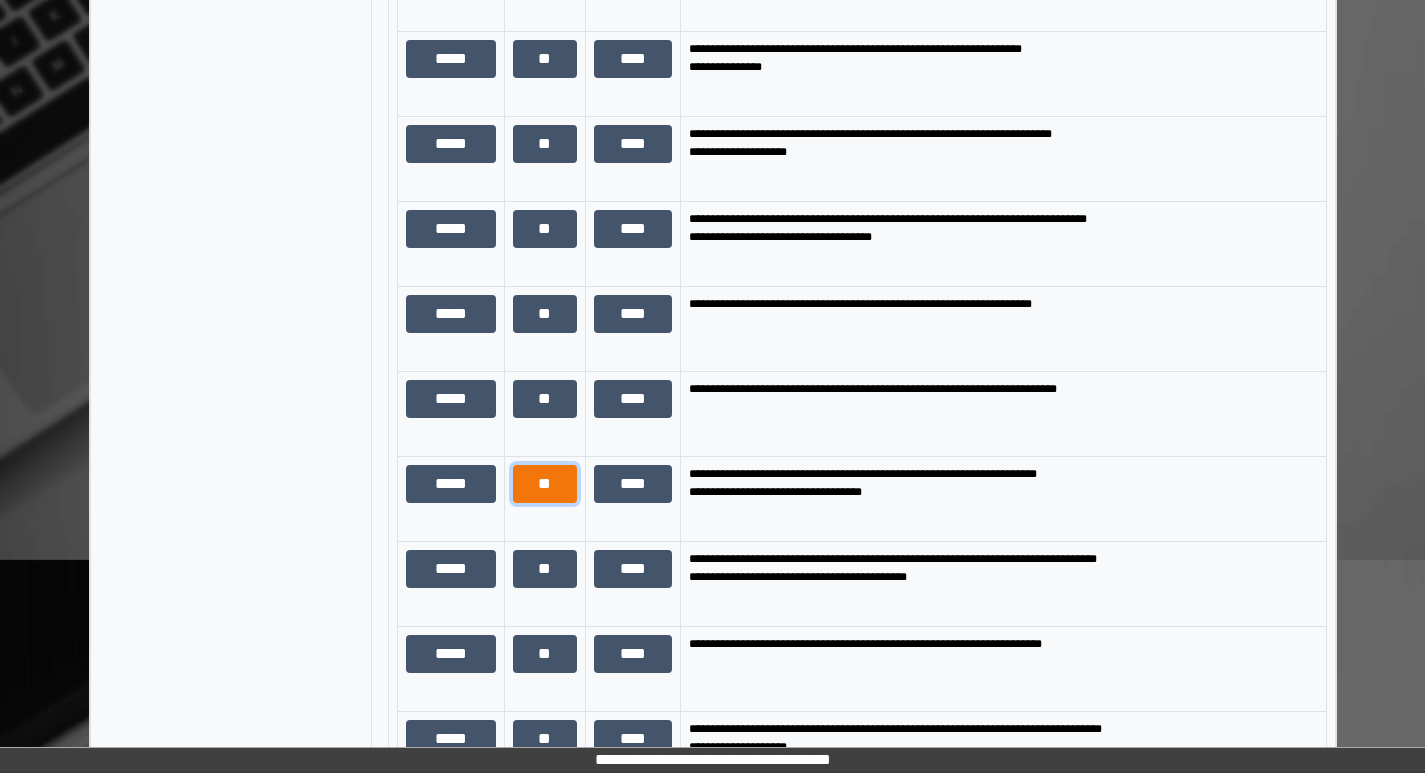 click on "**" at bounding box center (545, 484) 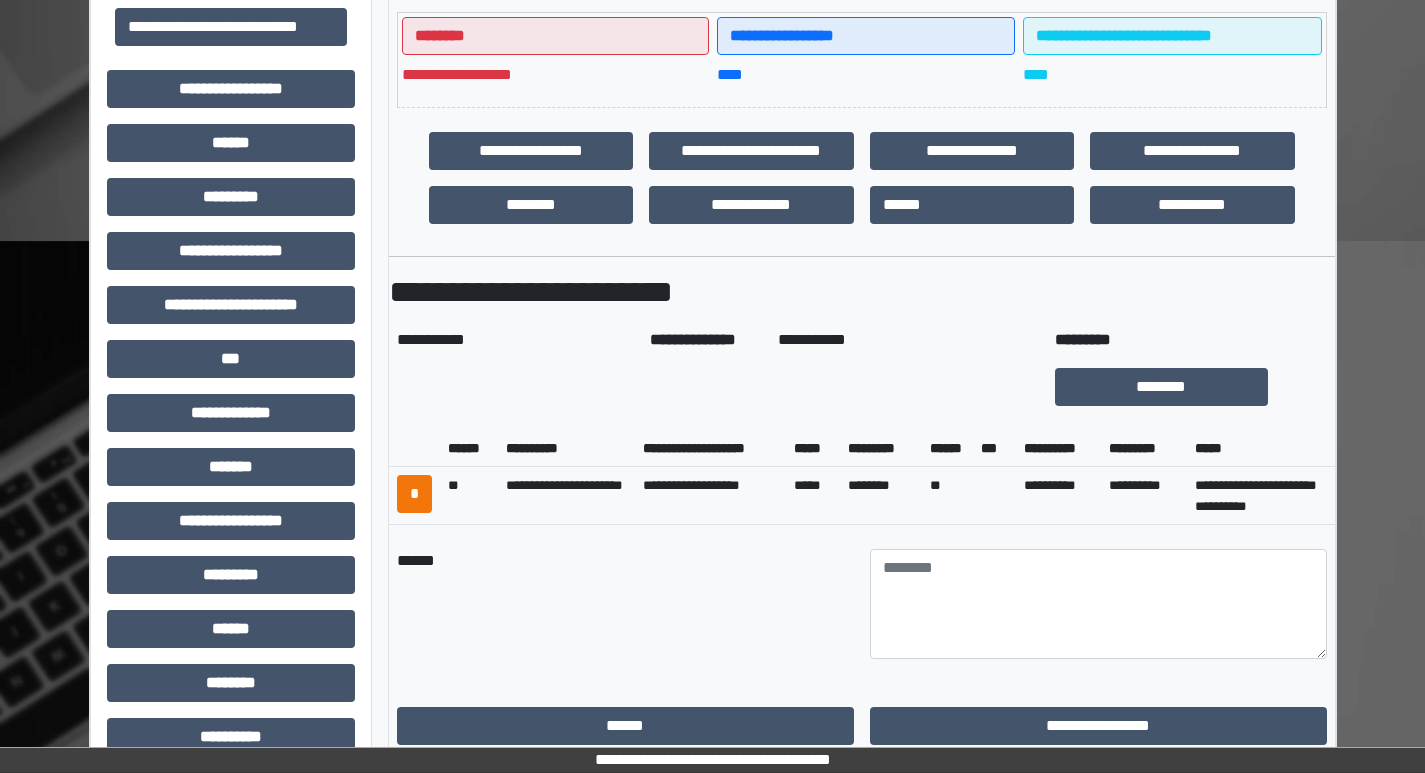 scroll, scrollTop: 0, scrollLeft: 0, axis: both 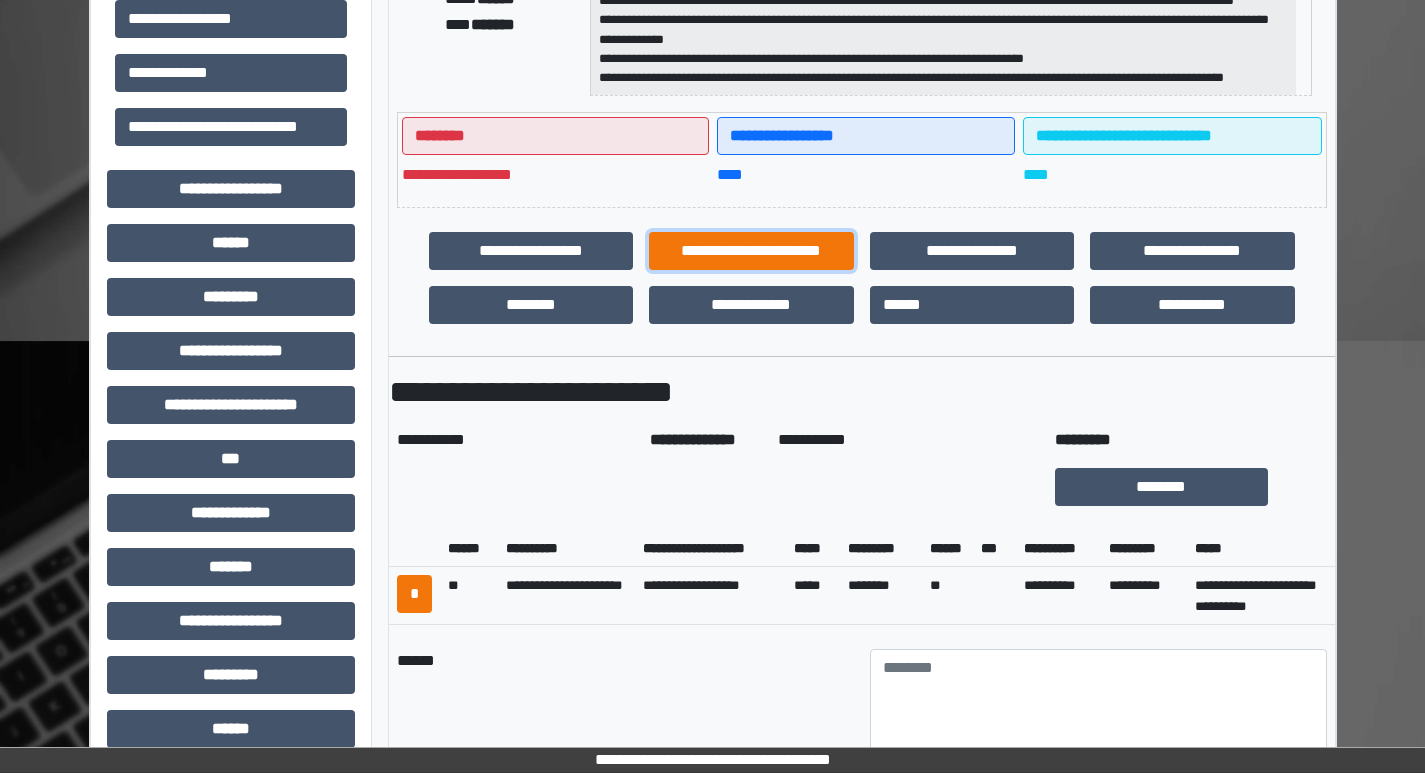 click on "**********" at bounding box center [751, 251] 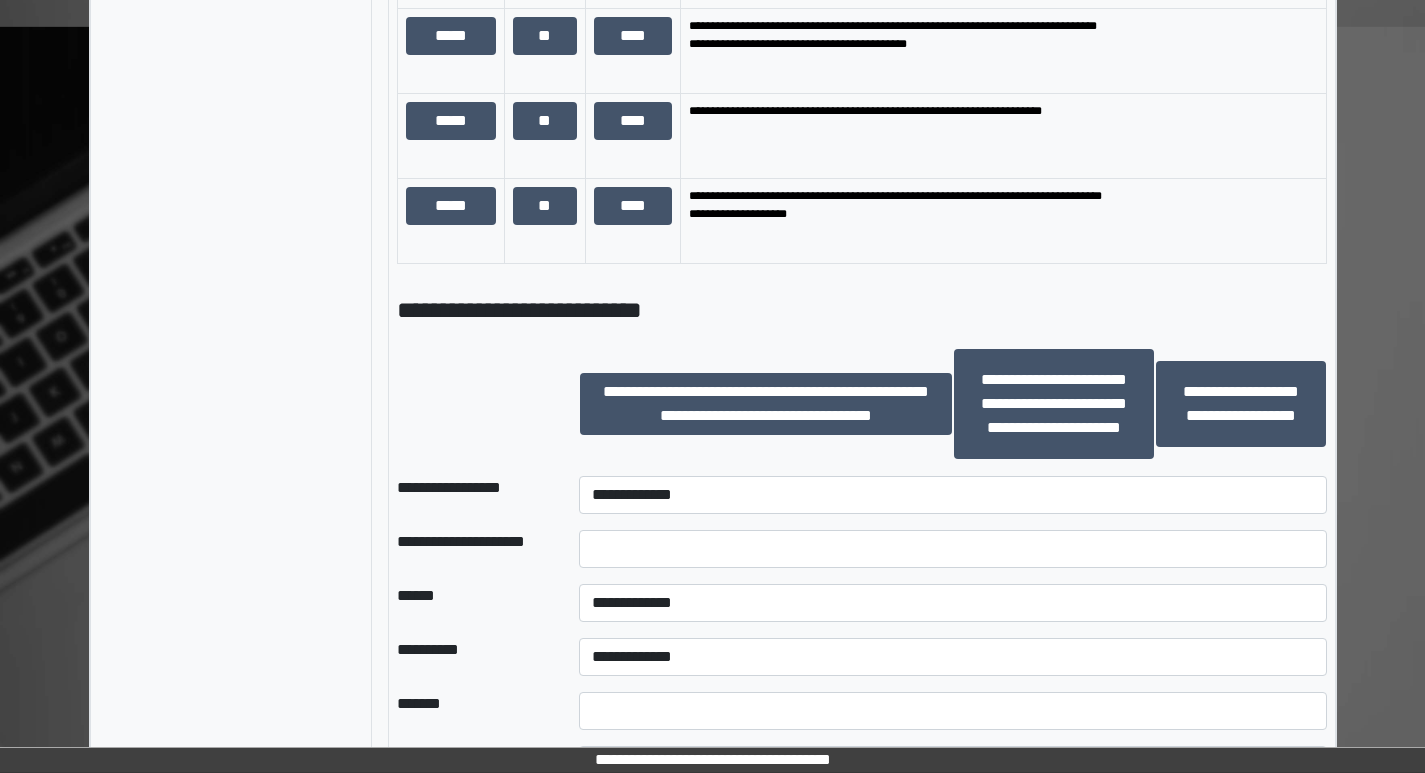 scroll, scrollTop: 3000, scrollLeft: 0, axis: vertical 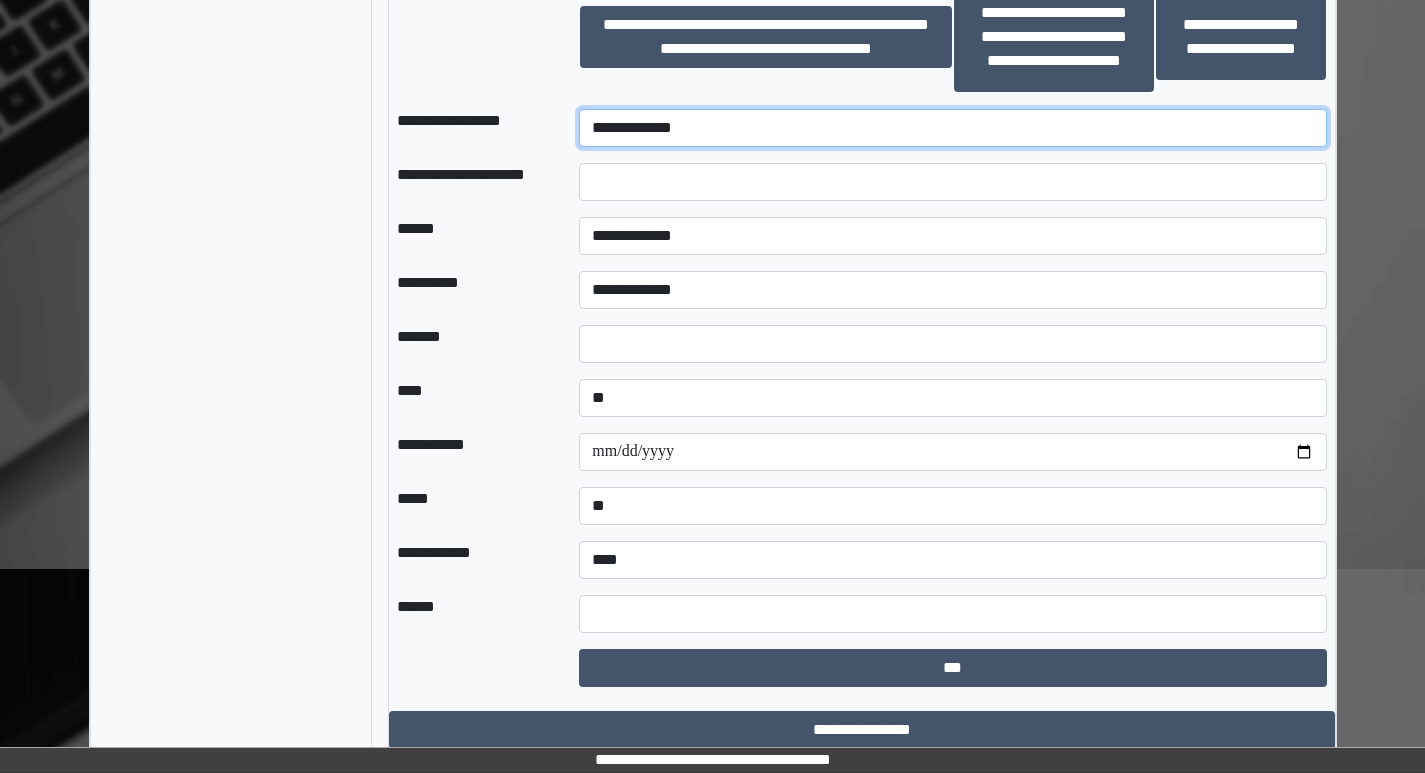 click on "**********" at bounding box center (952, 128) 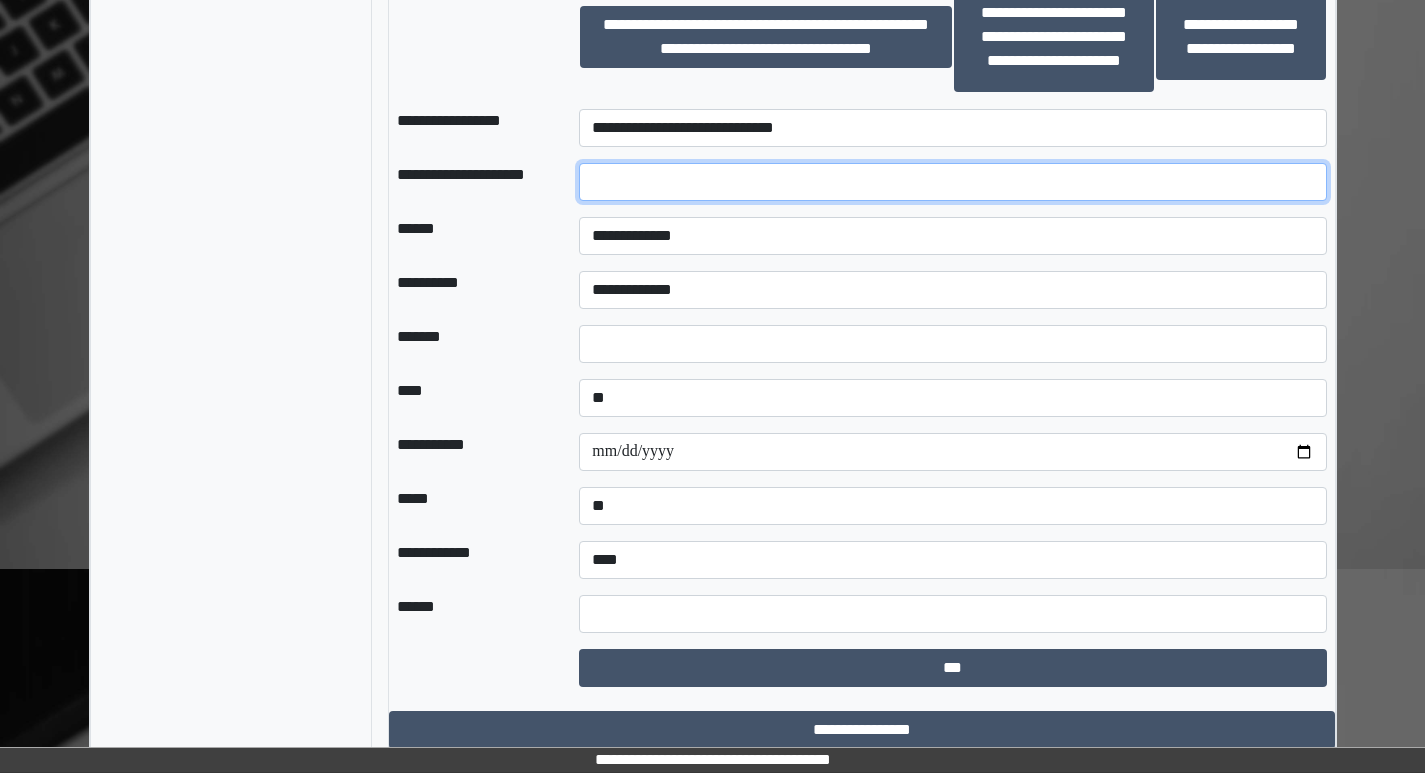 click at bounding box center (952, 182) 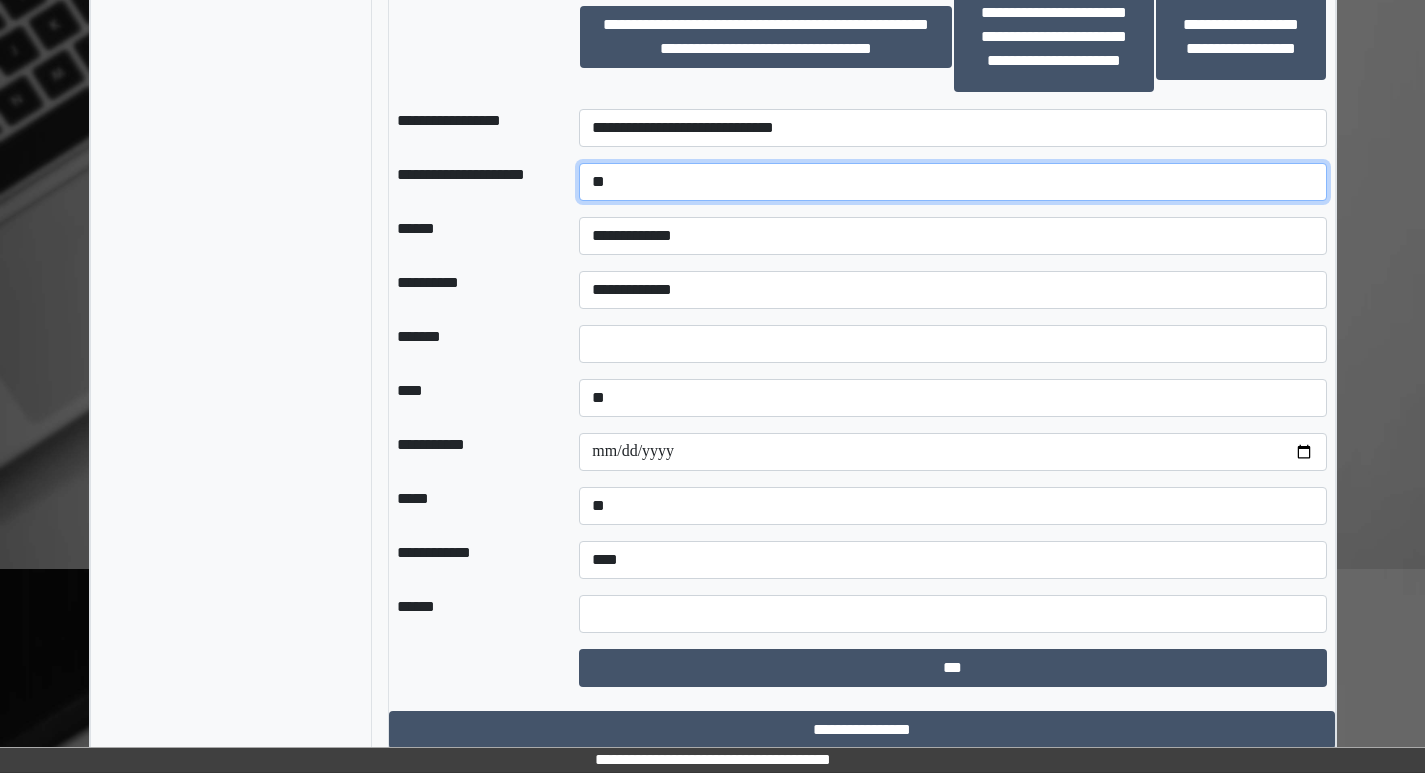 type on "*" 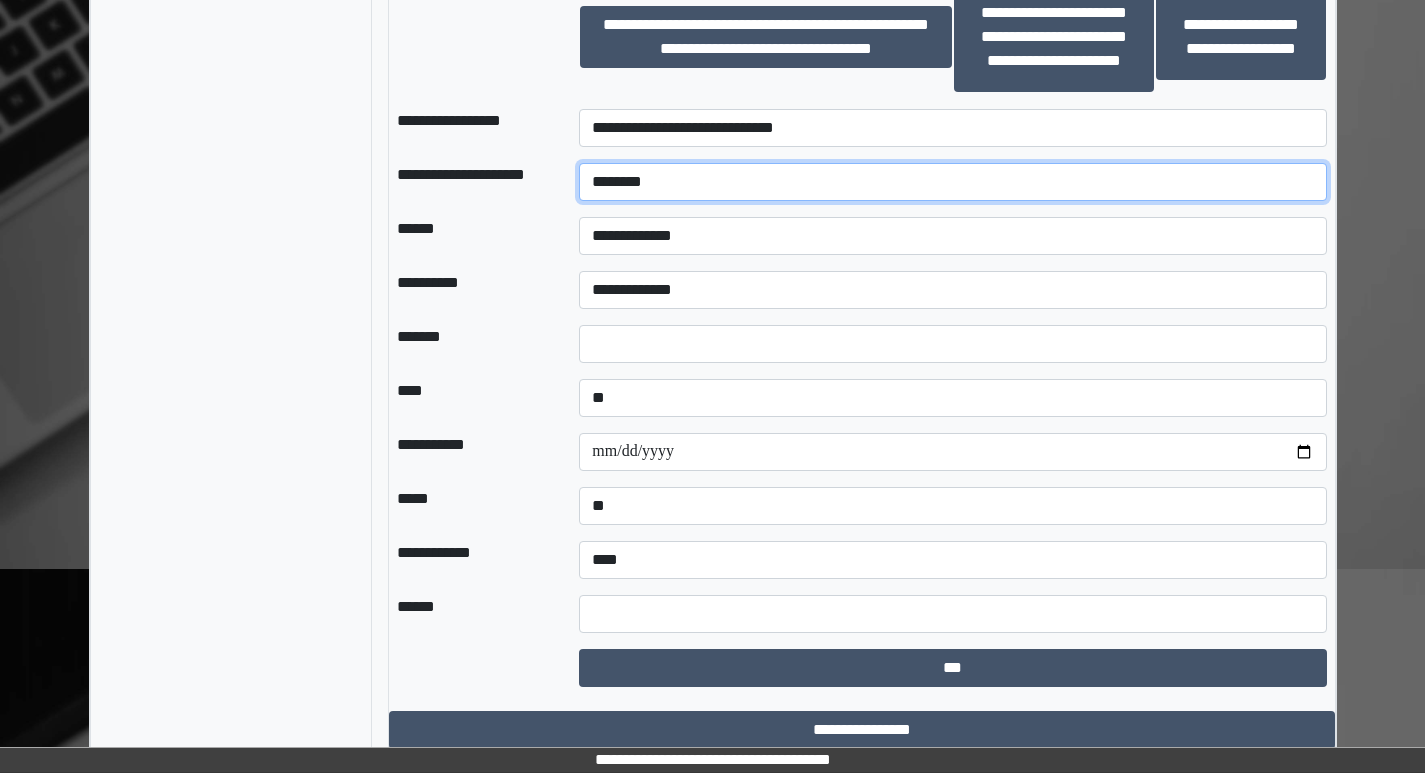 type on "********" 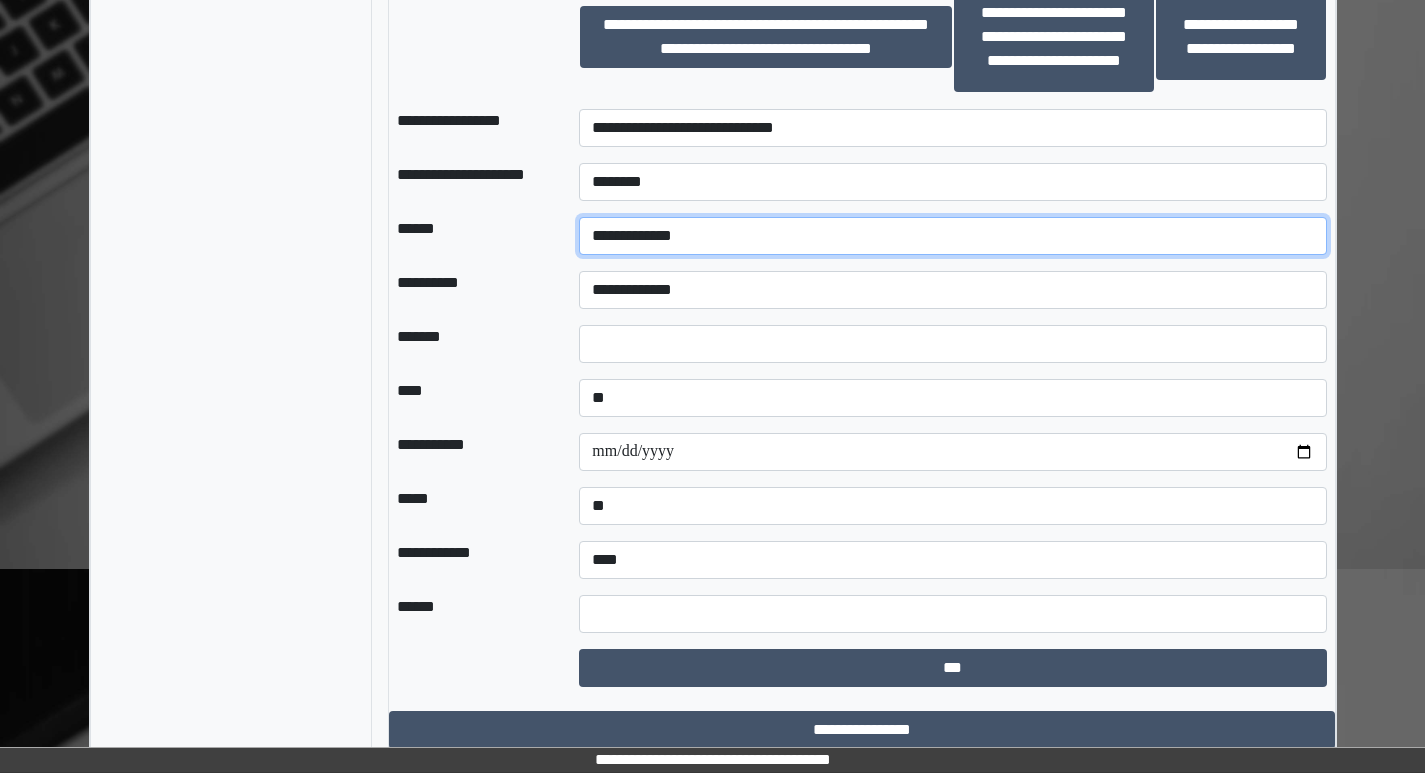 click on "**********" at bounding box center (952, 236) 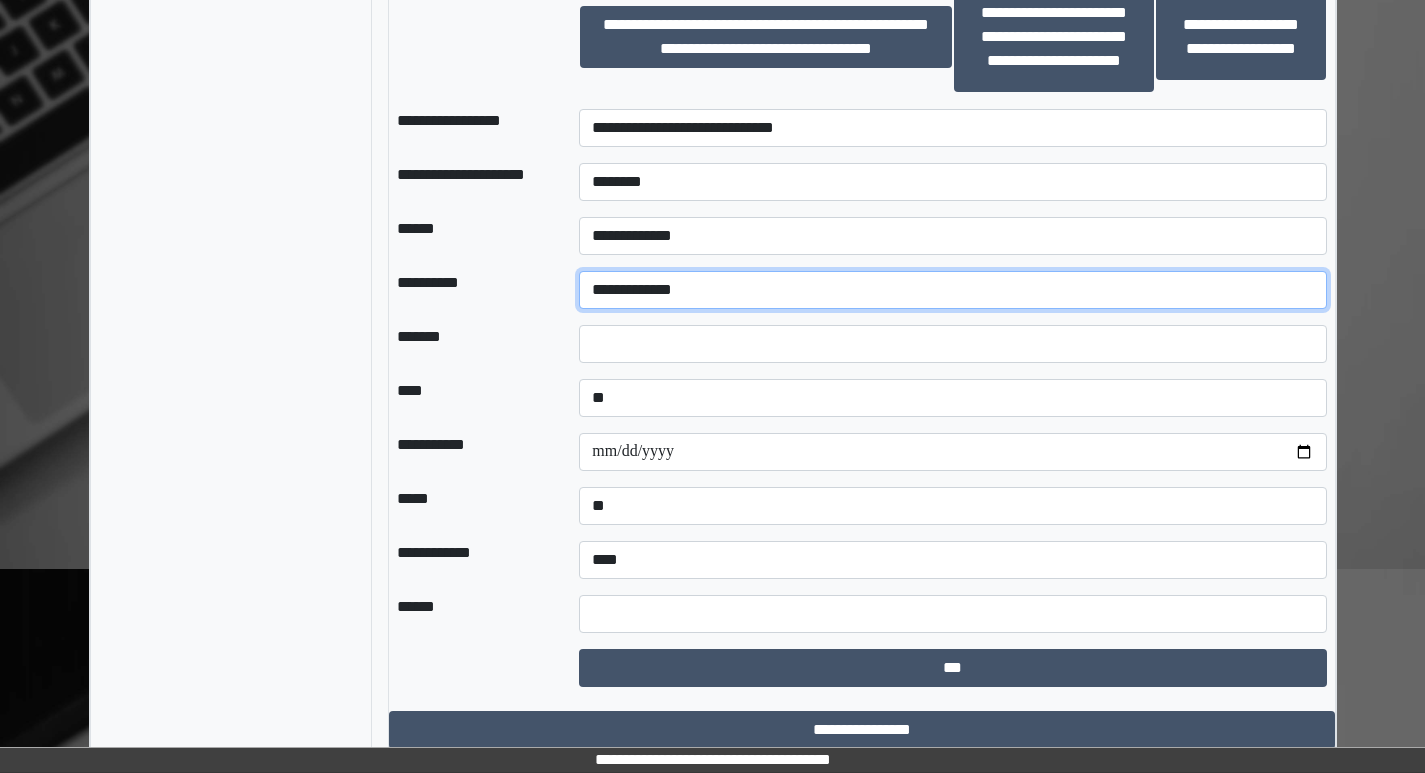 click on "**********" at bounding box center [952, 290] 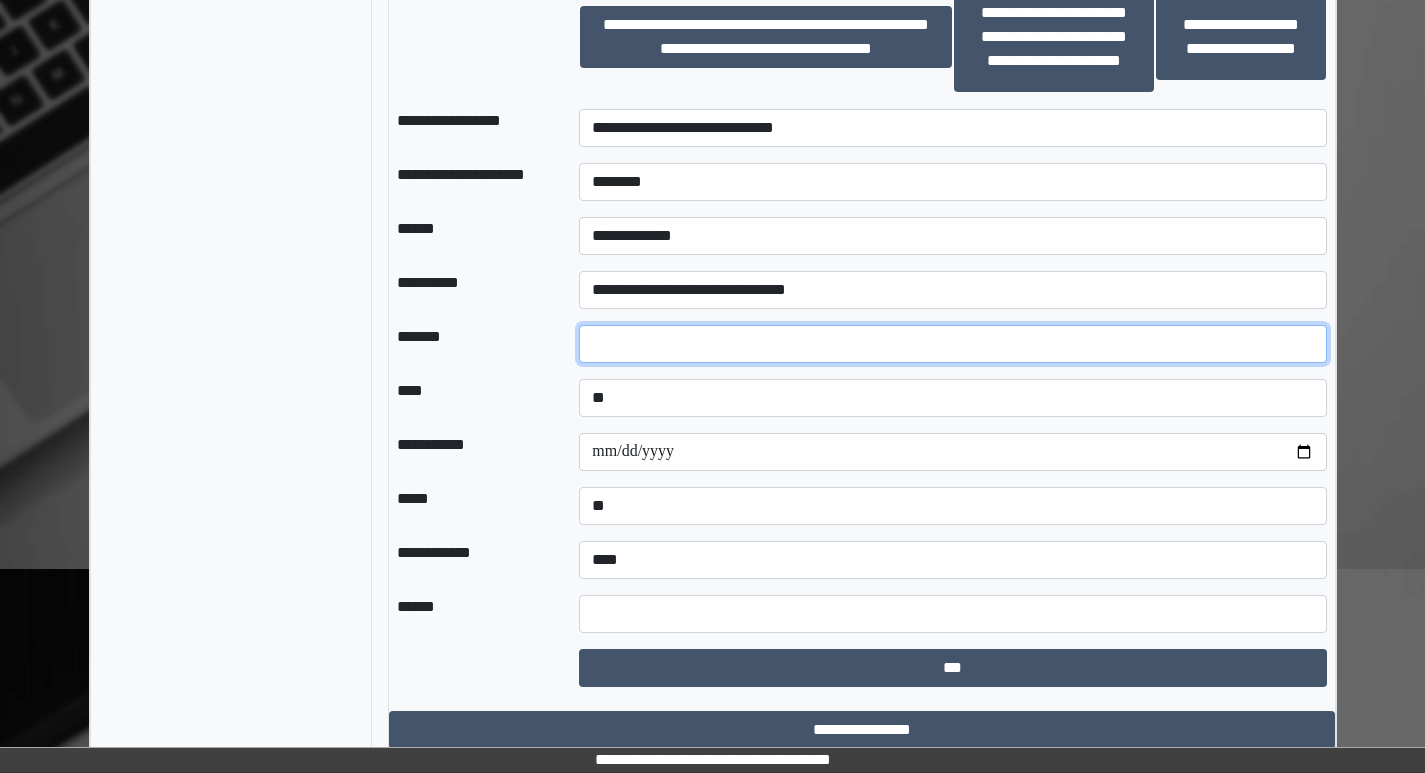 click at bounding box center [952, 344] 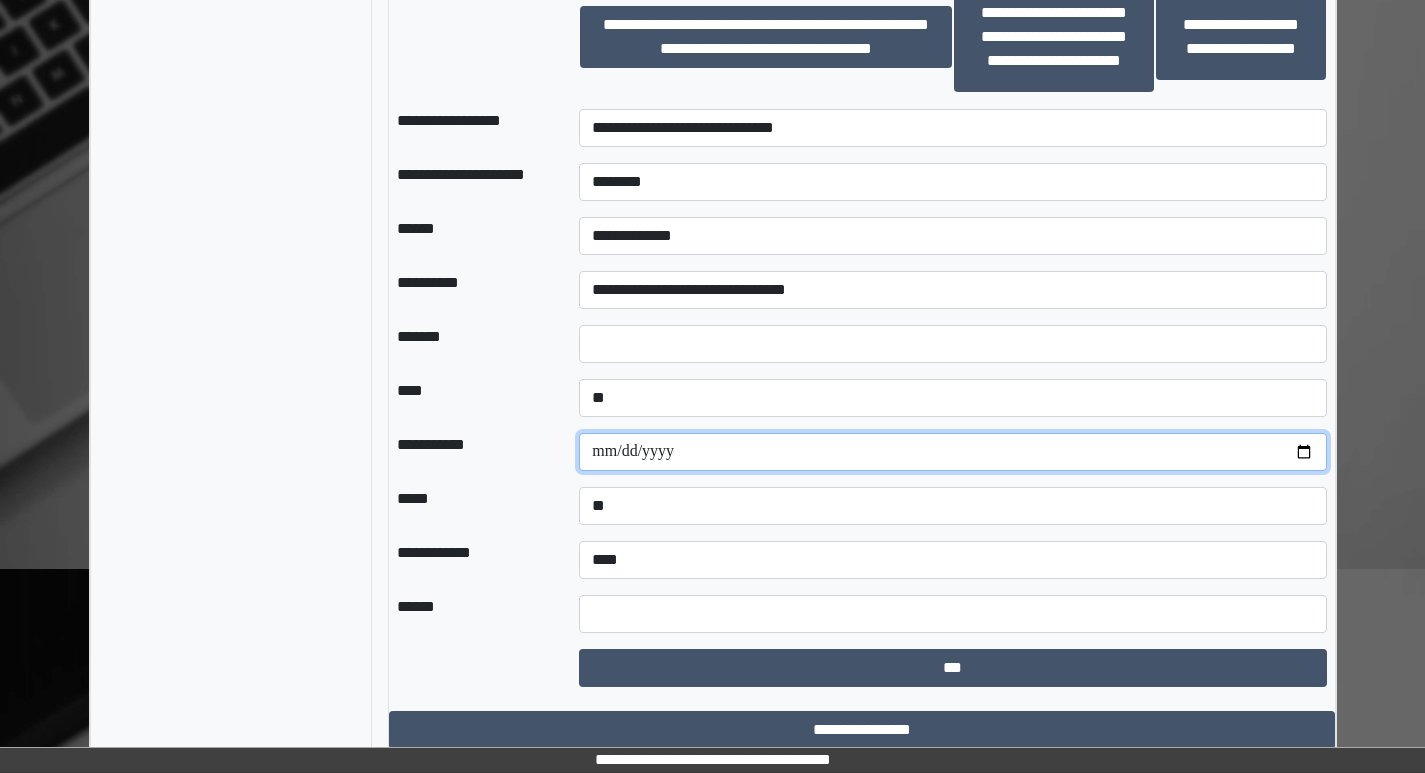 click at bounding box center [952, 452] 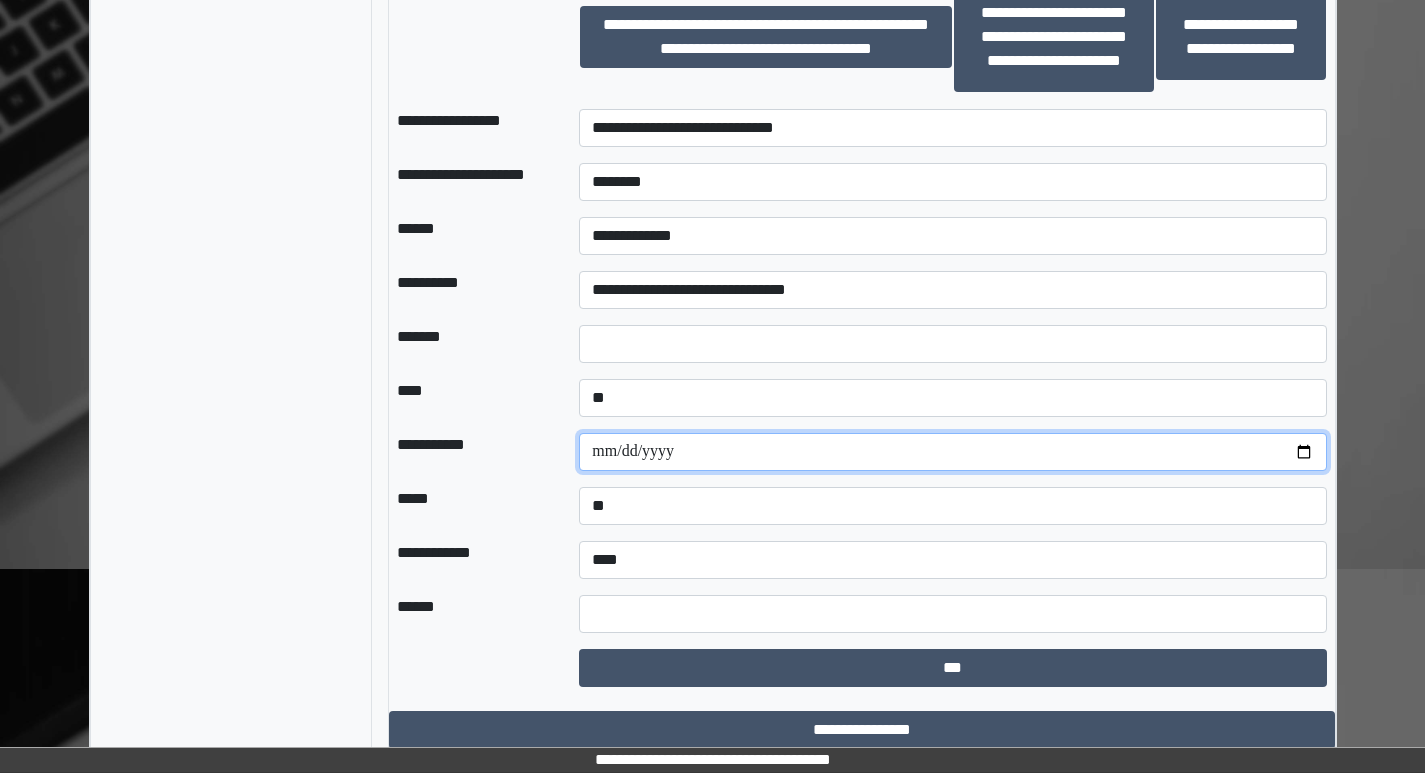 type on "**********" 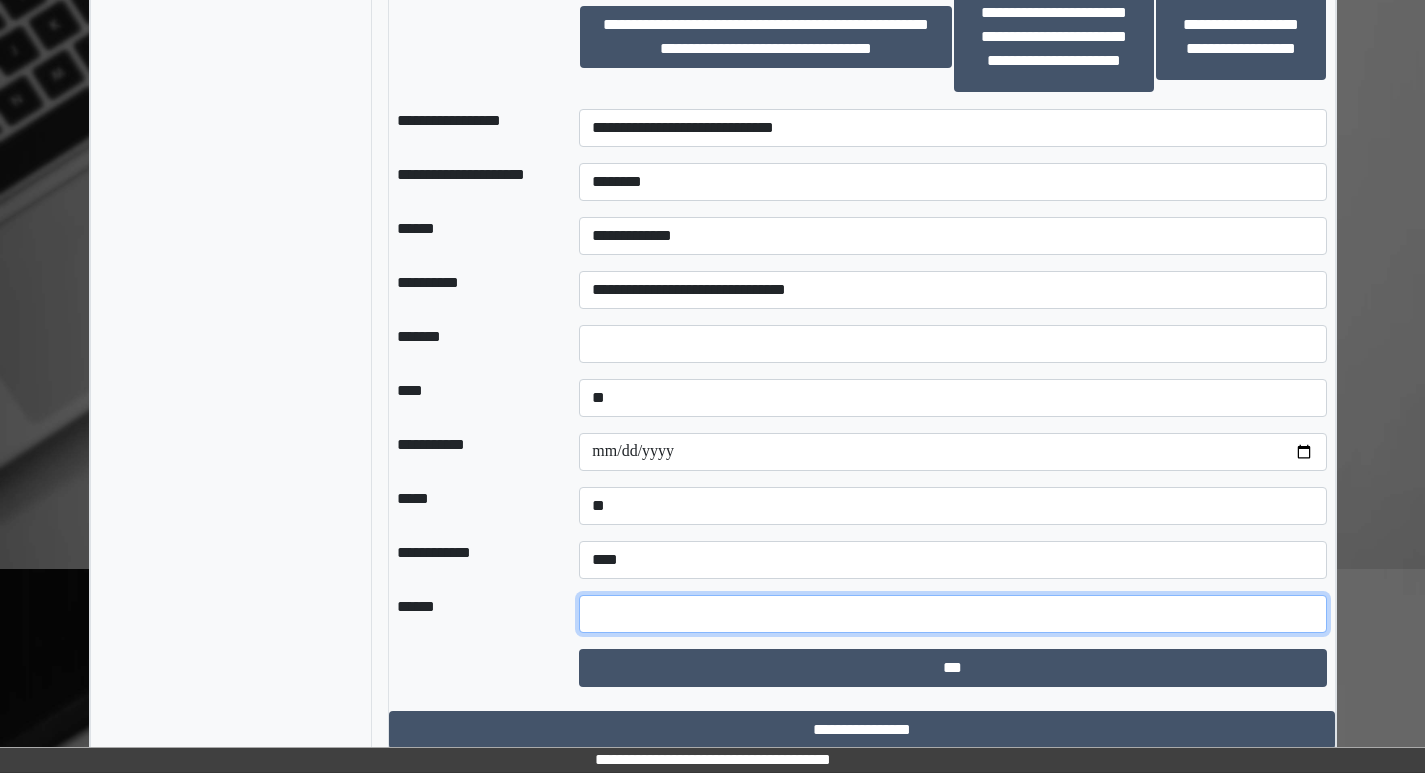 click at bounding box center [952, 614] 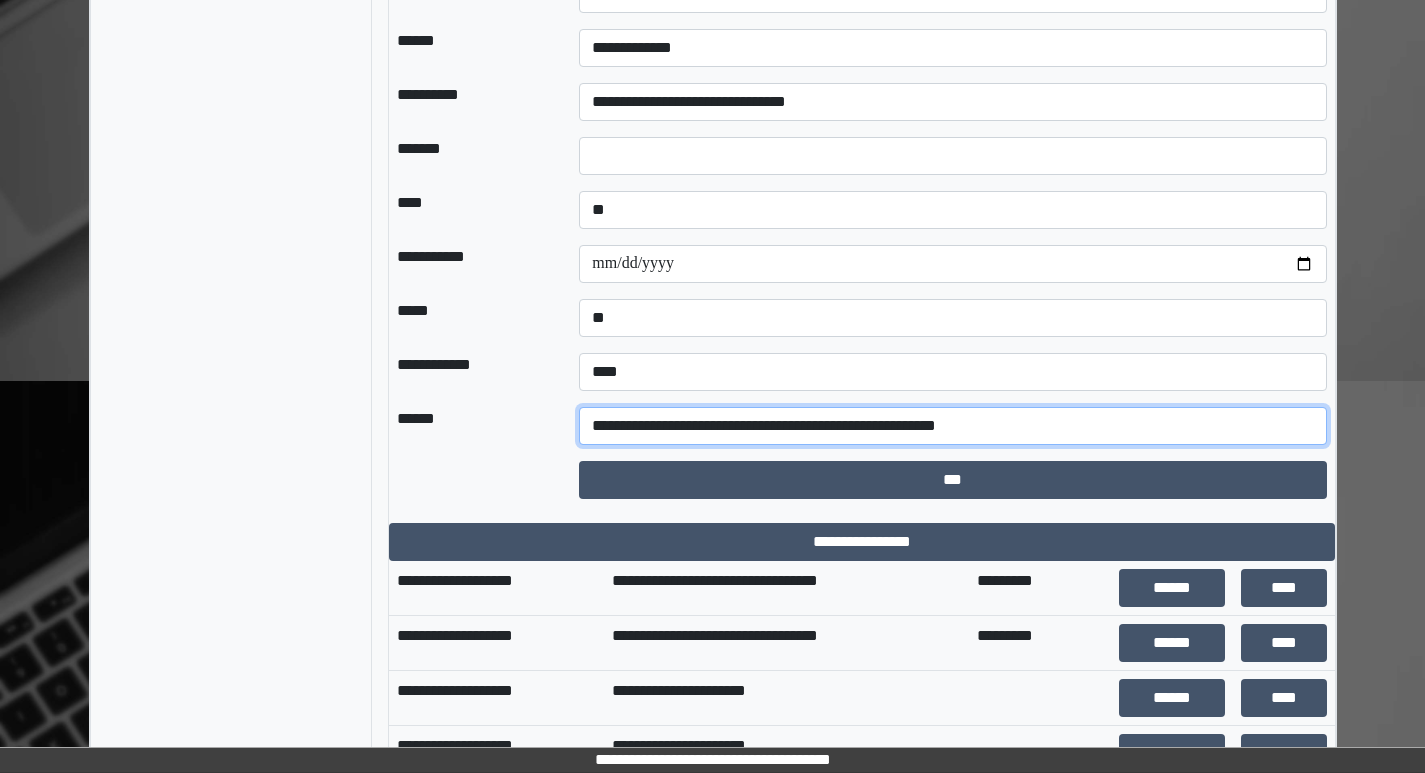 scroll, scrollTop: 3200, scrollLeft: 0, axis: vertical 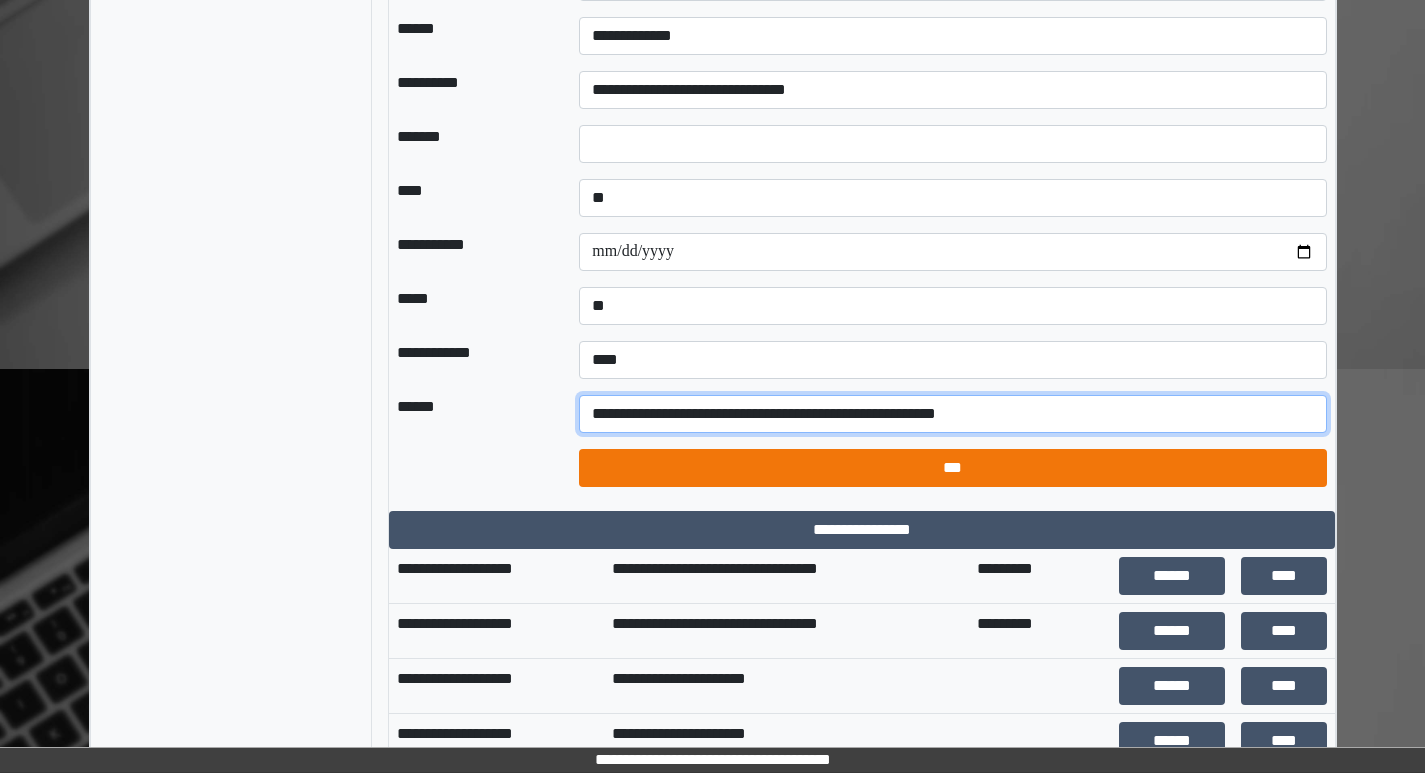 type on "**********" 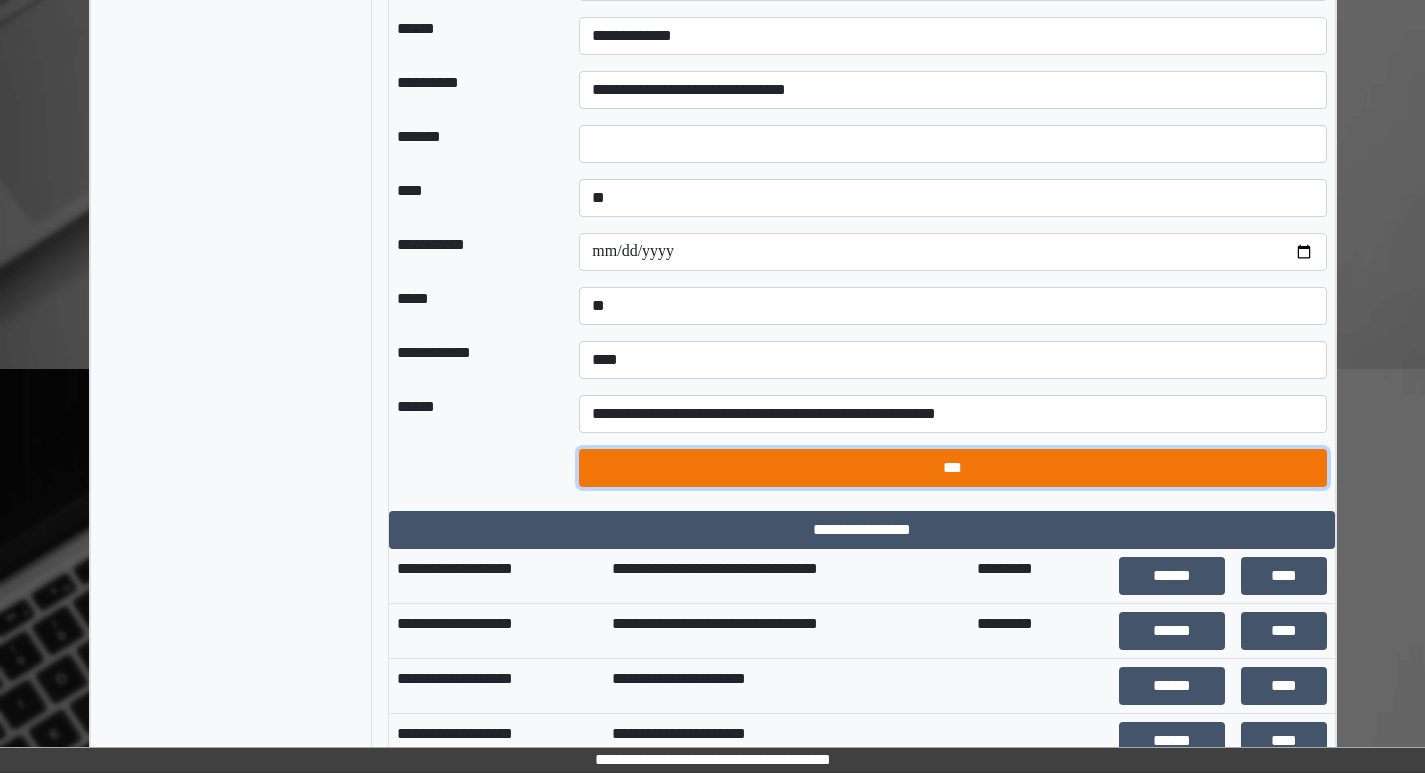 click on "***" at bounding box center (952, 468) 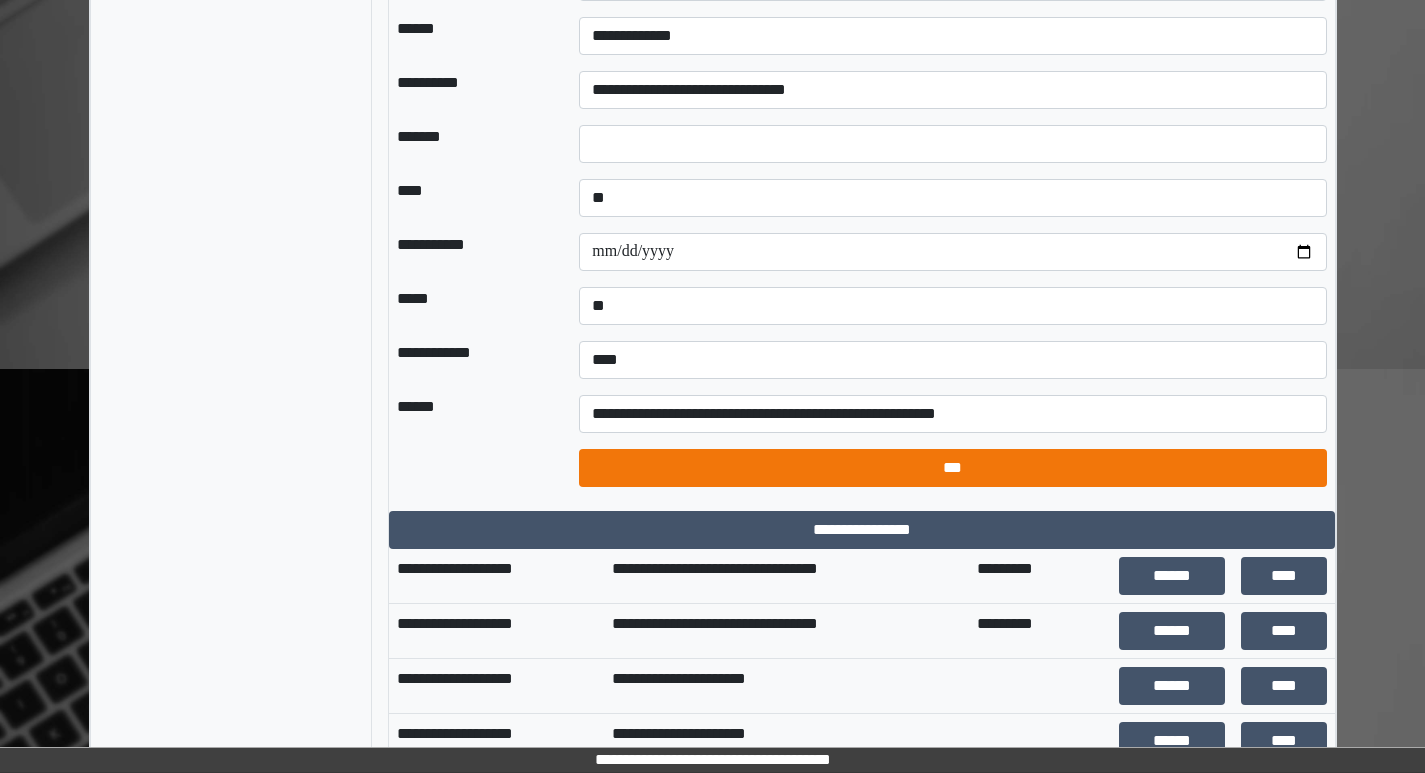 select on "*" 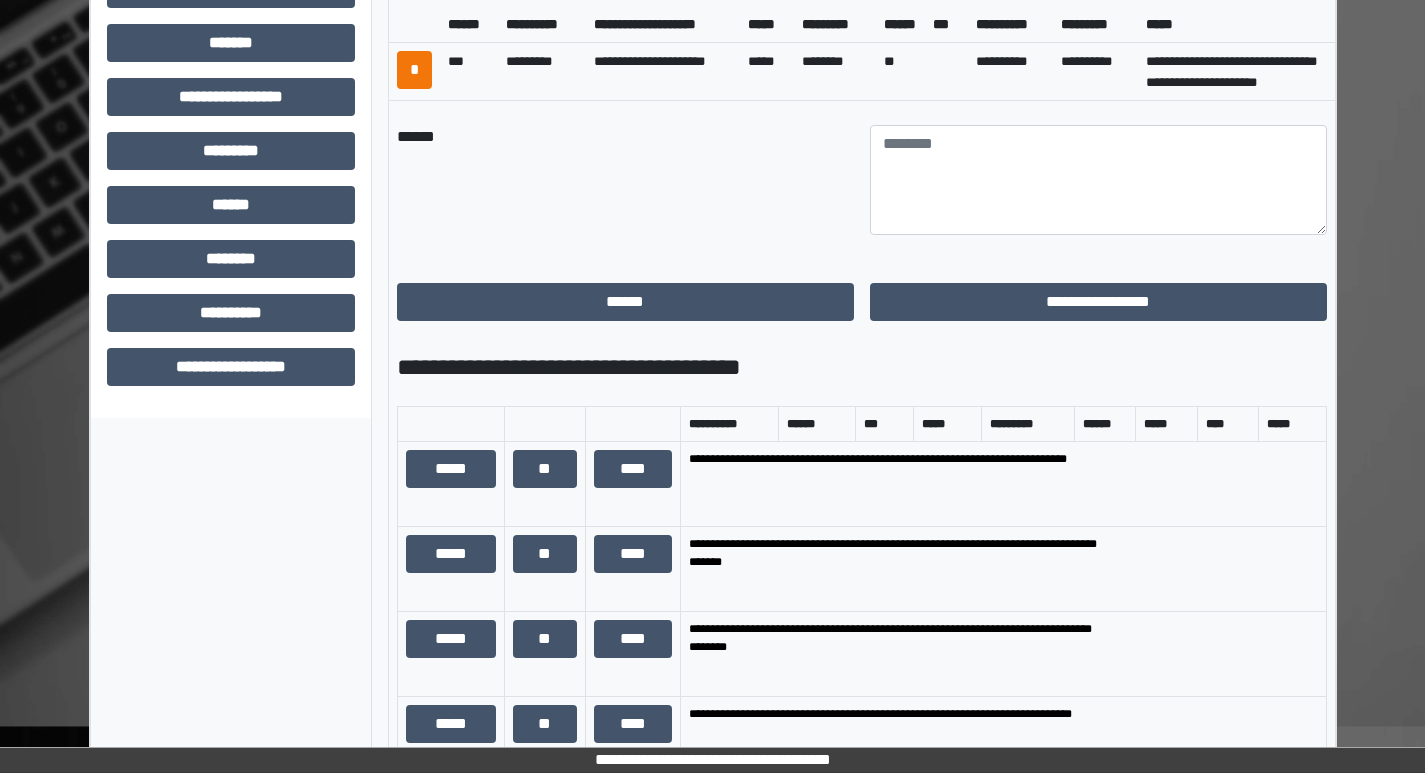 scroll, scrollTop: 700, scrollLeft: 0, axis: vertical 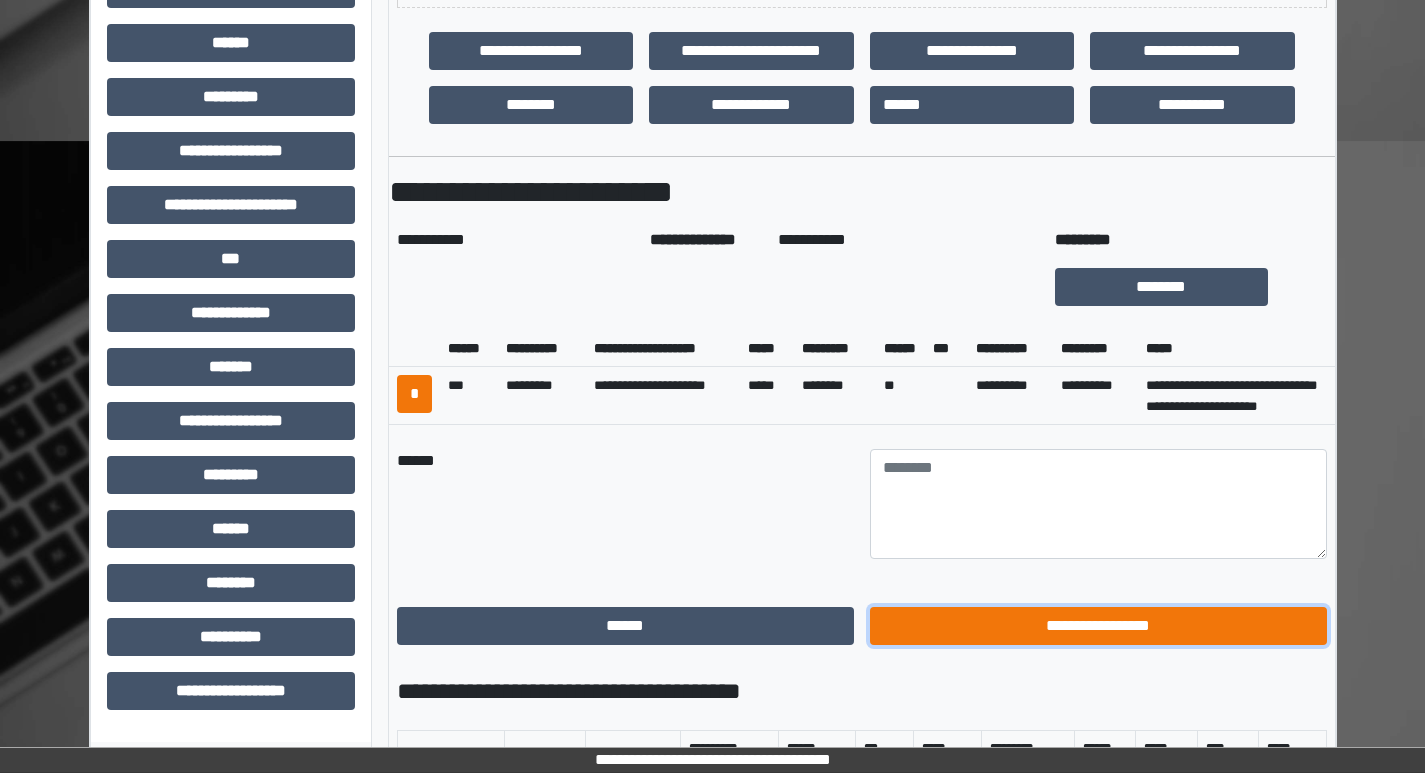 click on "**********" at bounding box center [1098, 626] 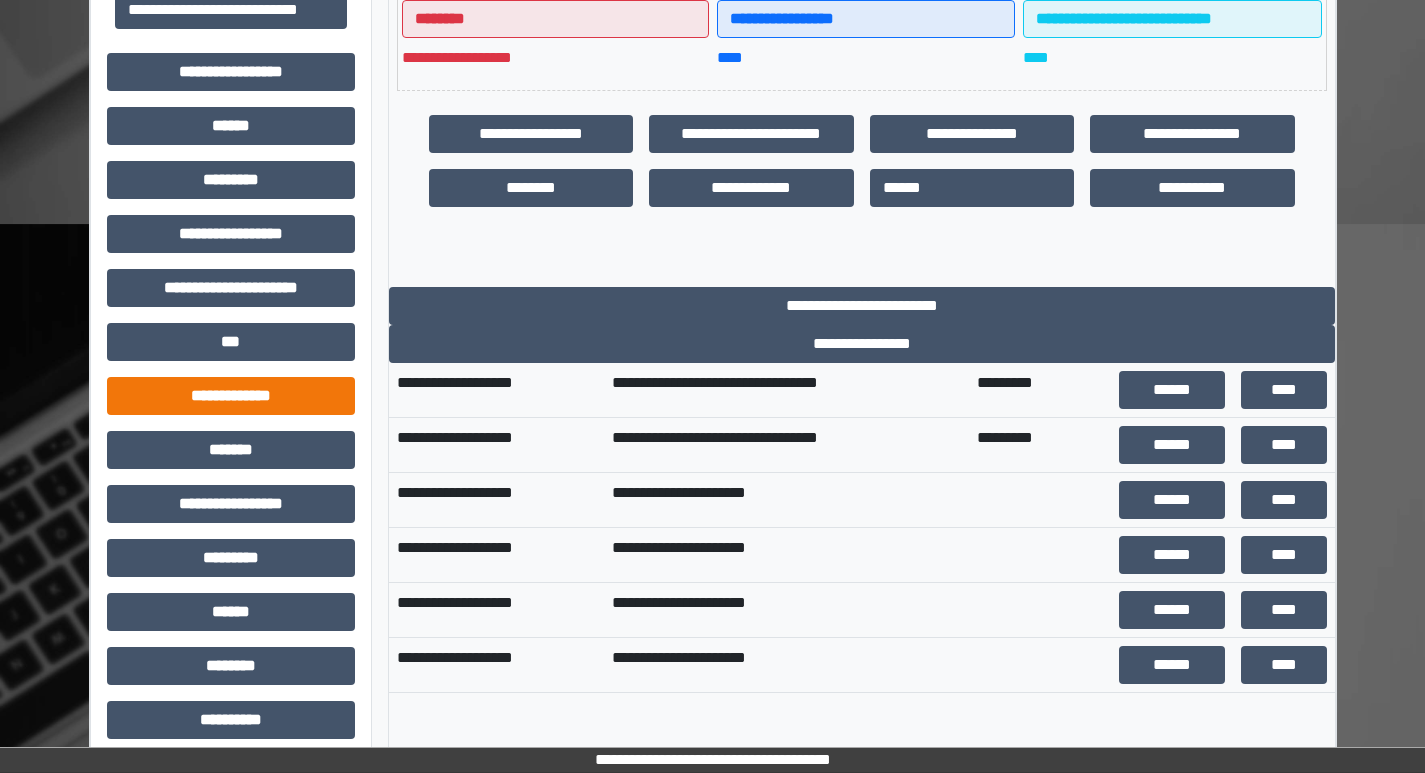 scroll, scrollTop: 687, scrollLeft: 0, axis: vertical 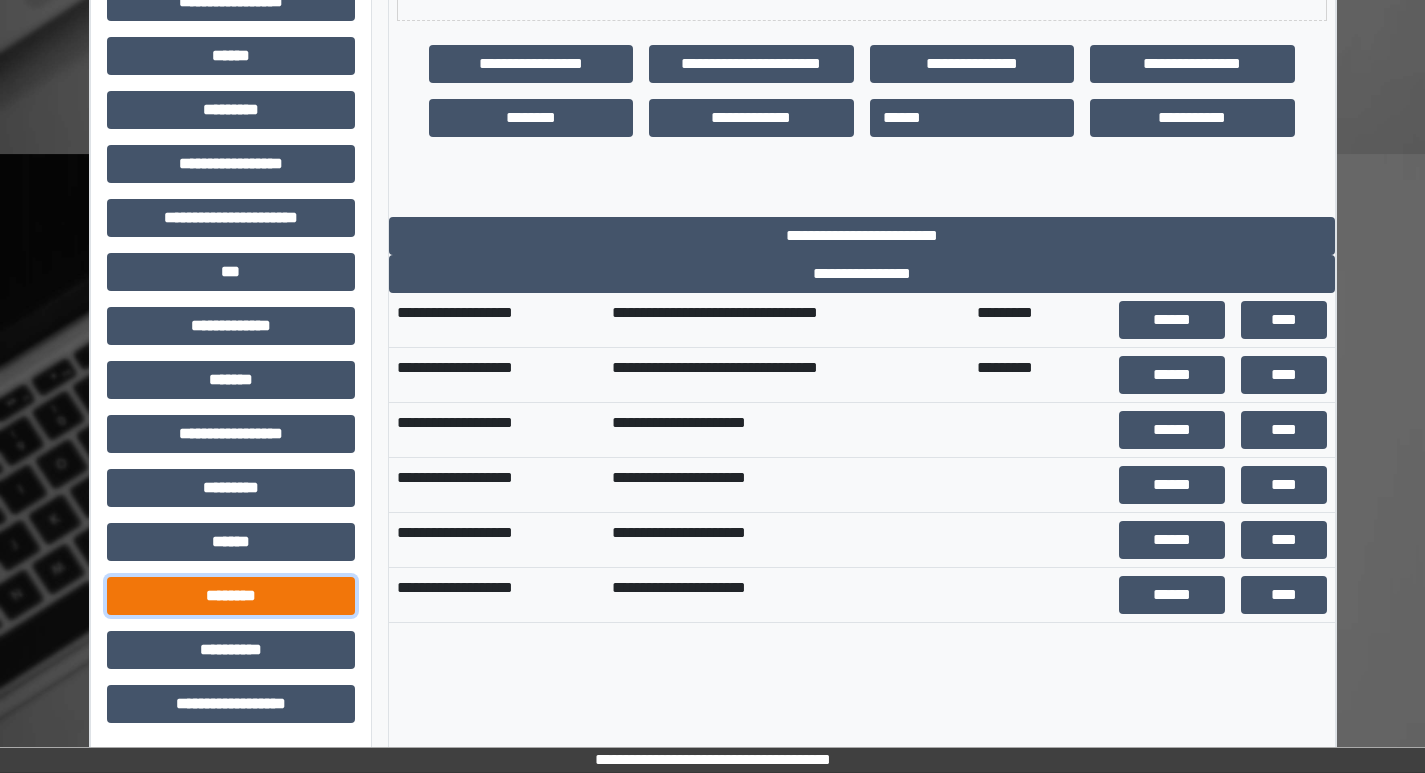 click on "********" at bounding box center [231, 596] 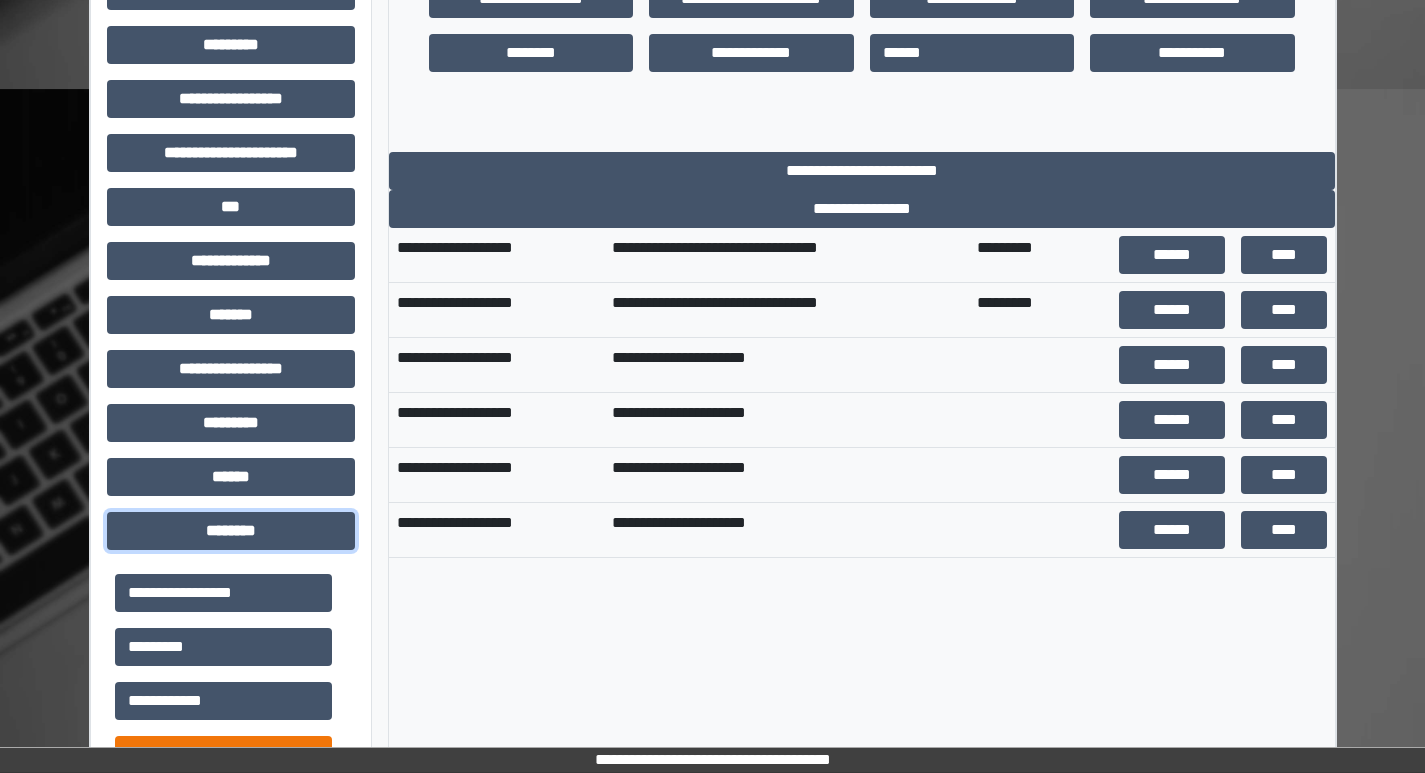 scroll, scrollTop: 687, scrollLeft: 0, axis: vertical 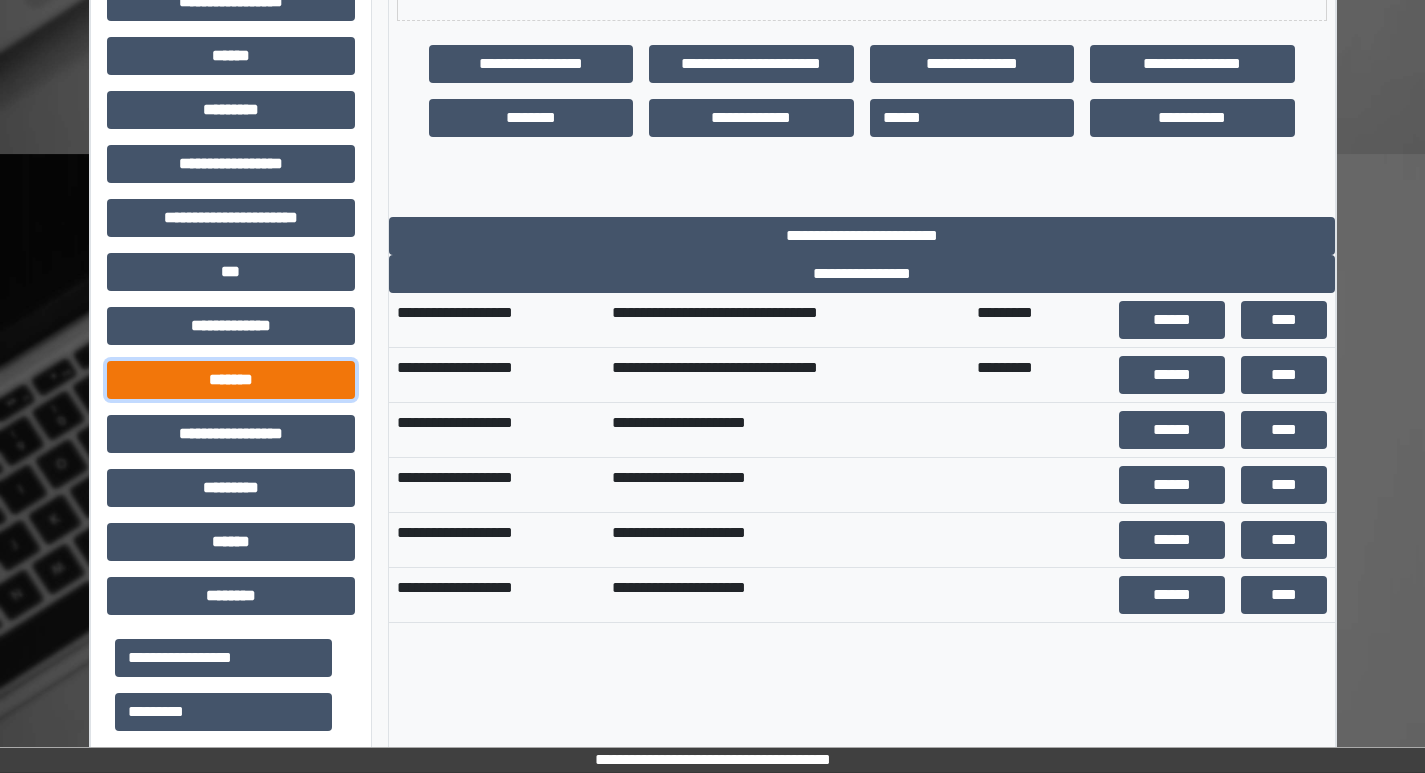 click on "*******" at bounding box center [231, 380] 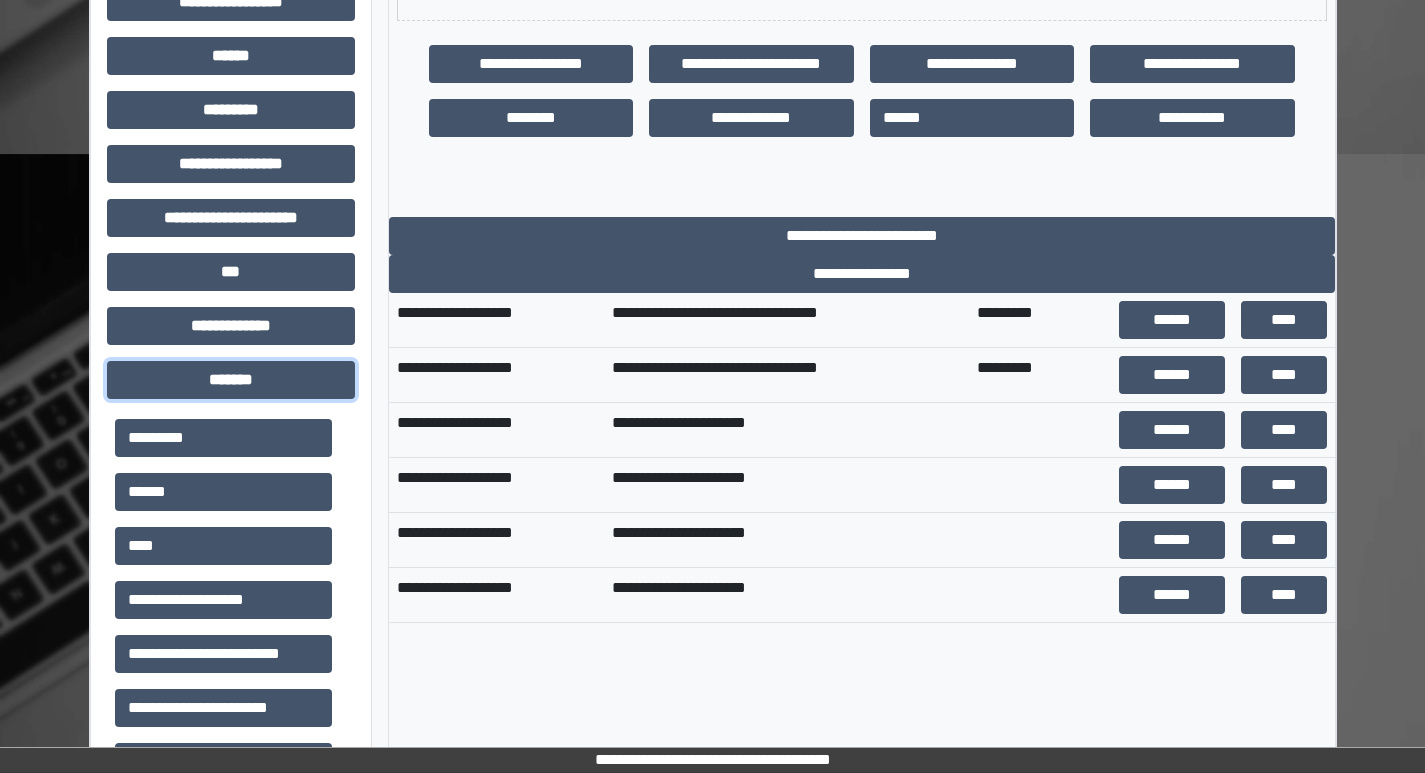 scroll, scrollTop: 200, scrollLeft: 0, axis: vertical 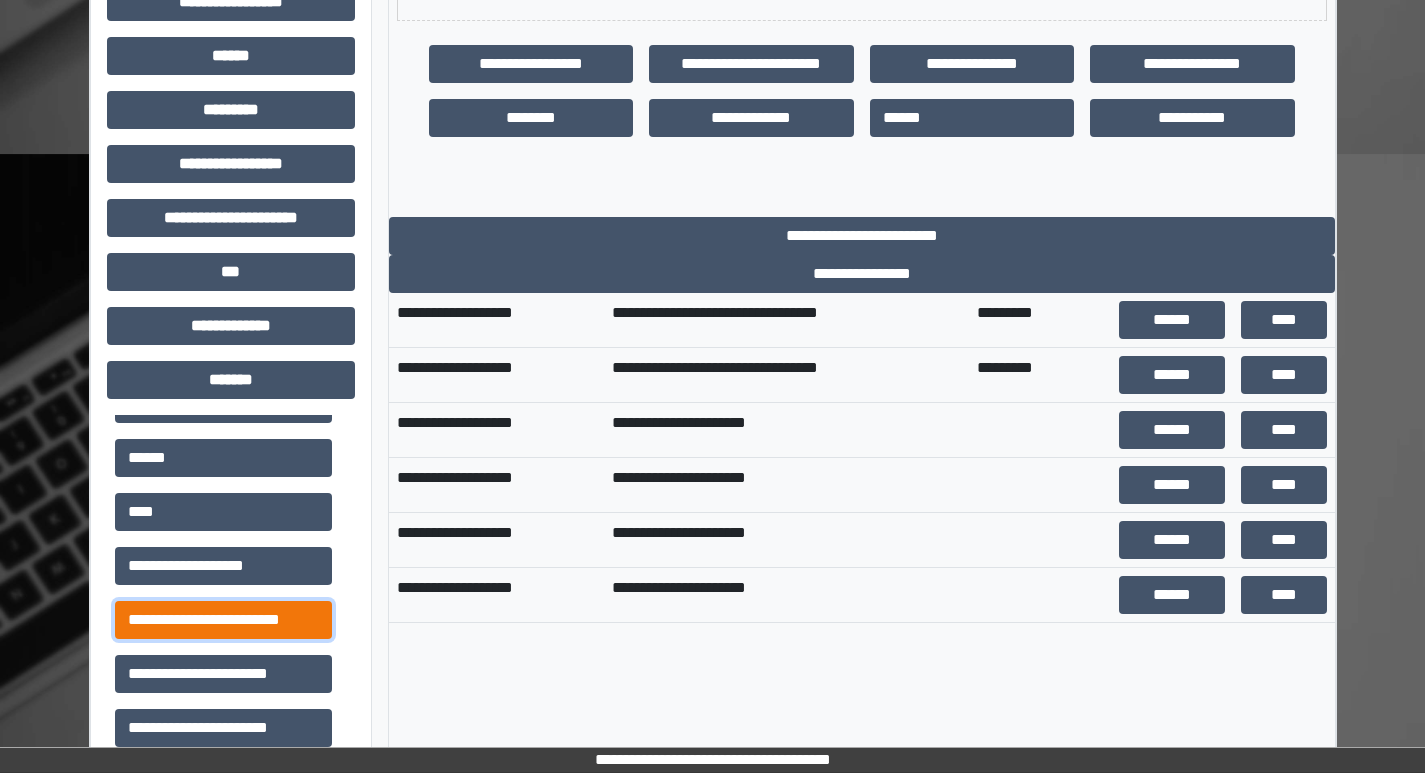 click on "**********" at bounding box center [223, 620] 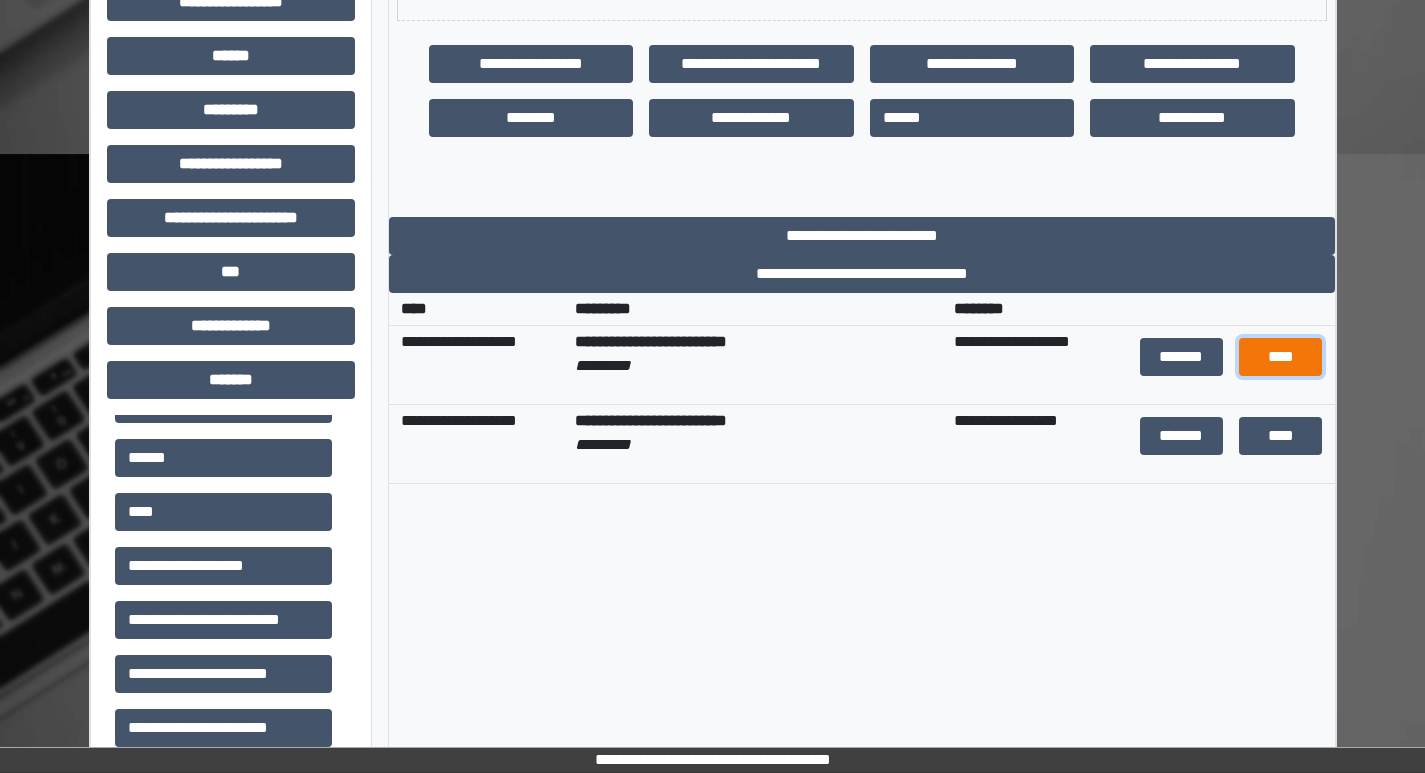 click on "****" at bounding box center [1280, 357] 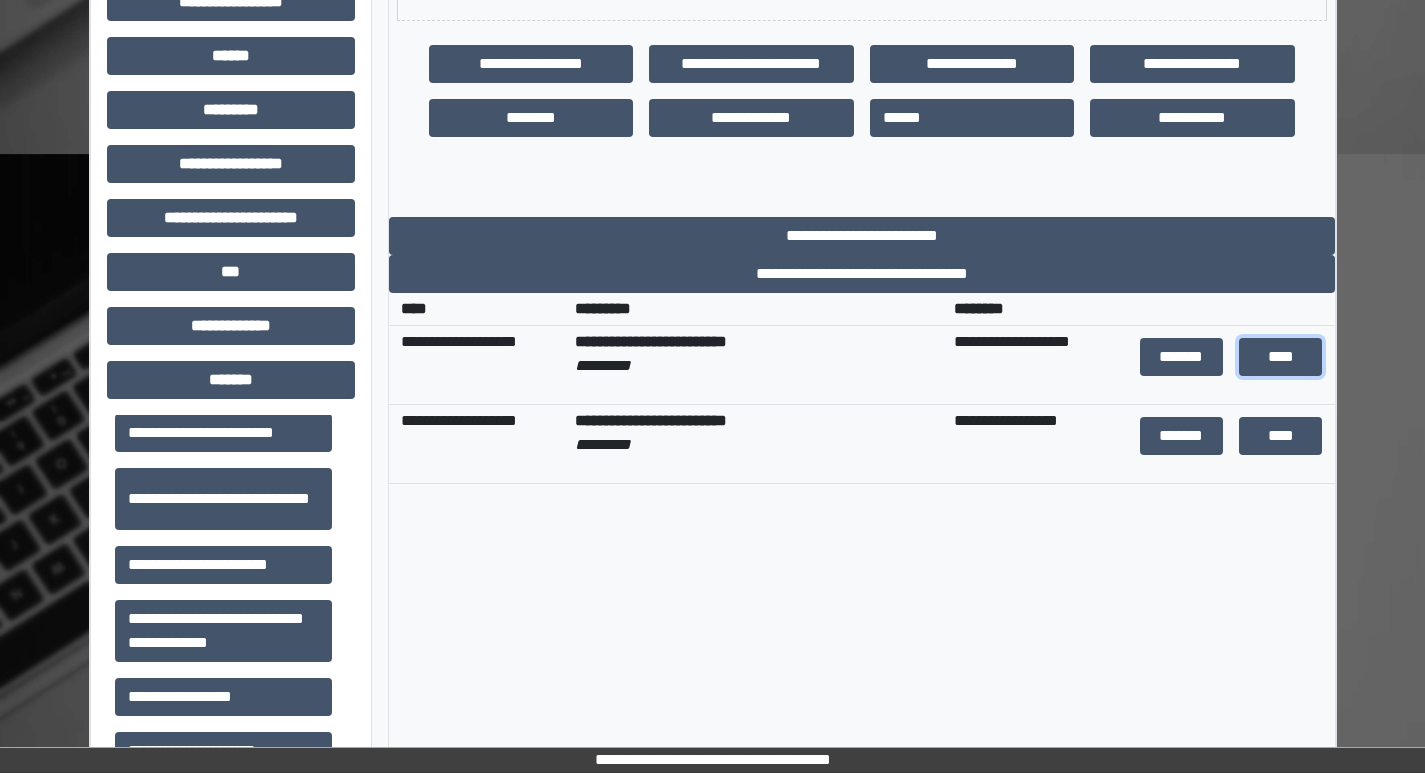 scroll, scrollTop: 922, scrollLeft: 0, axis: vertical 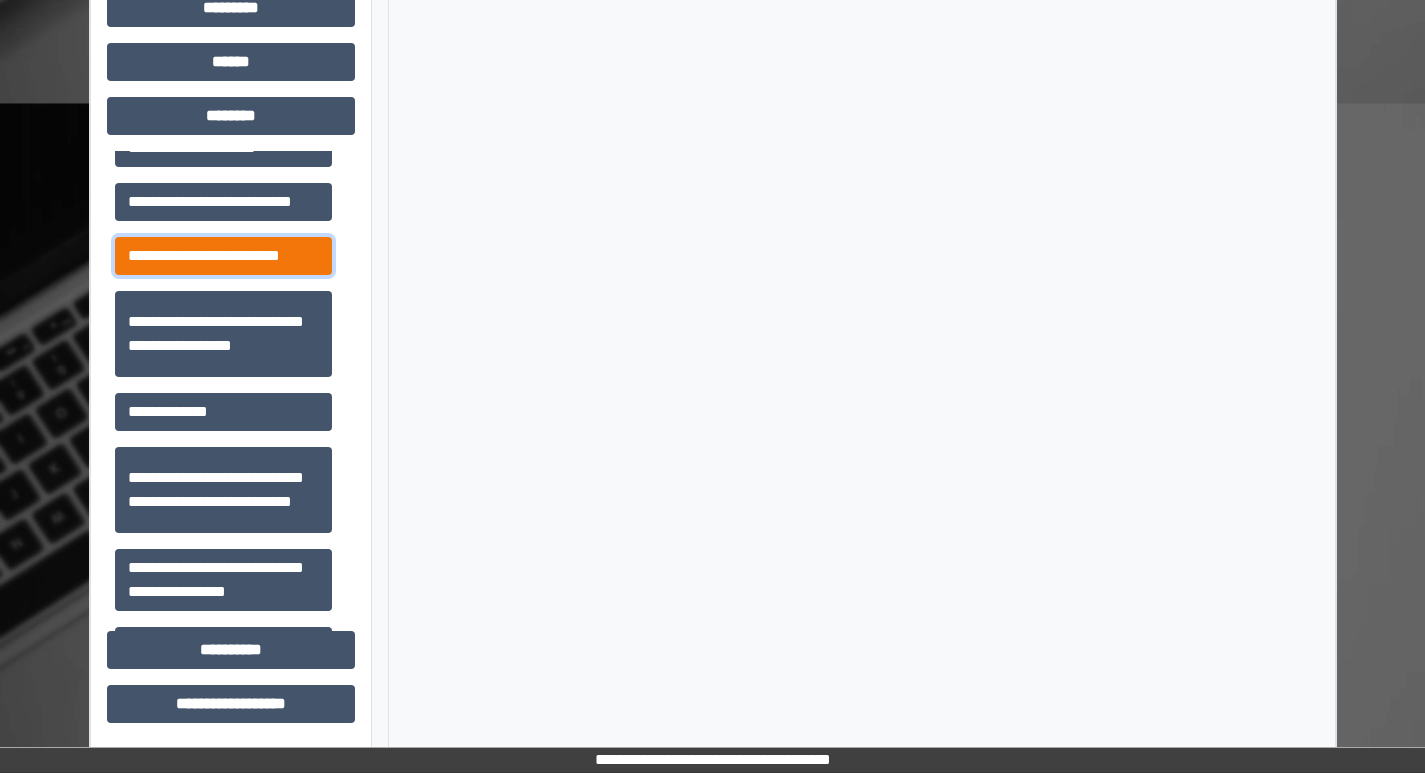 click on "**********" at bounding box center [223, 256] 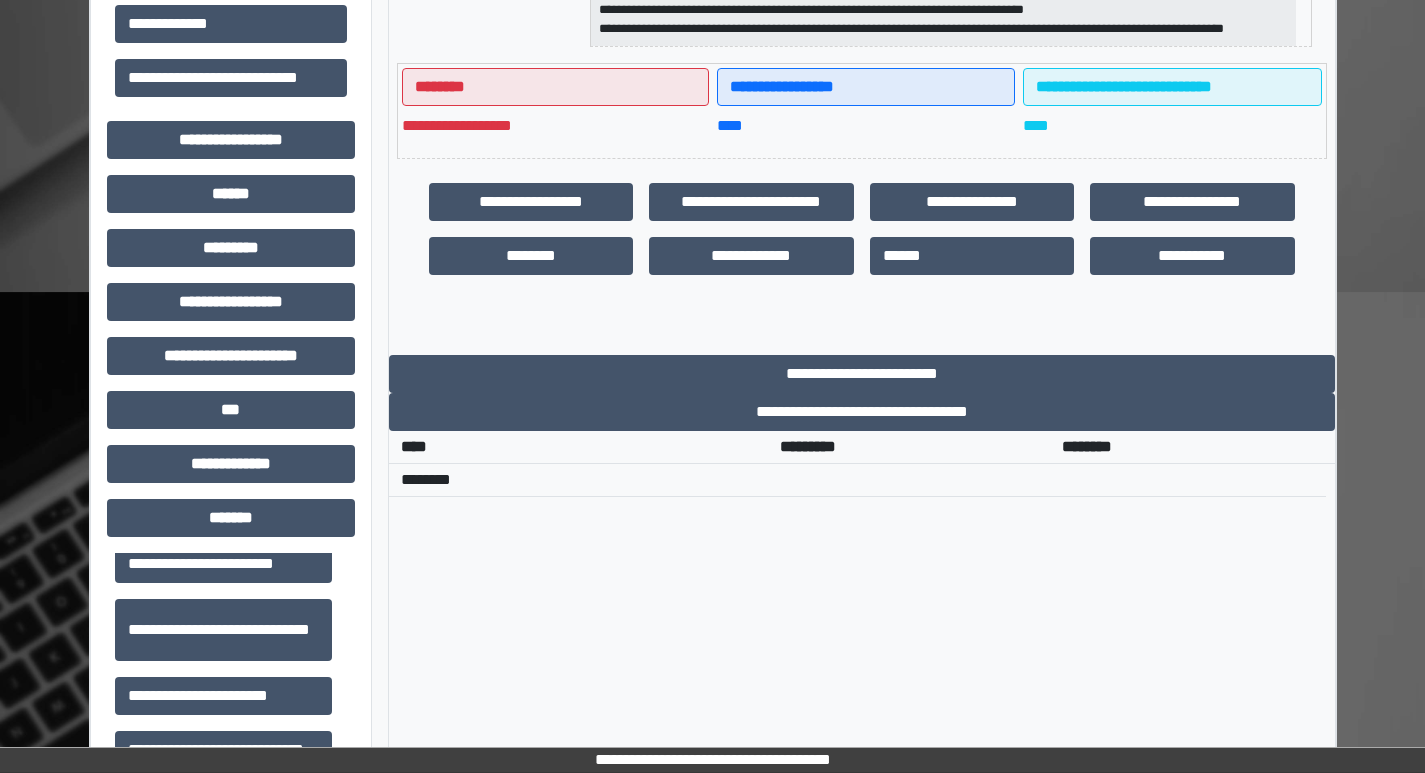 scroll, scrollTop: 547, scrollLeft: 0, axis: vertical 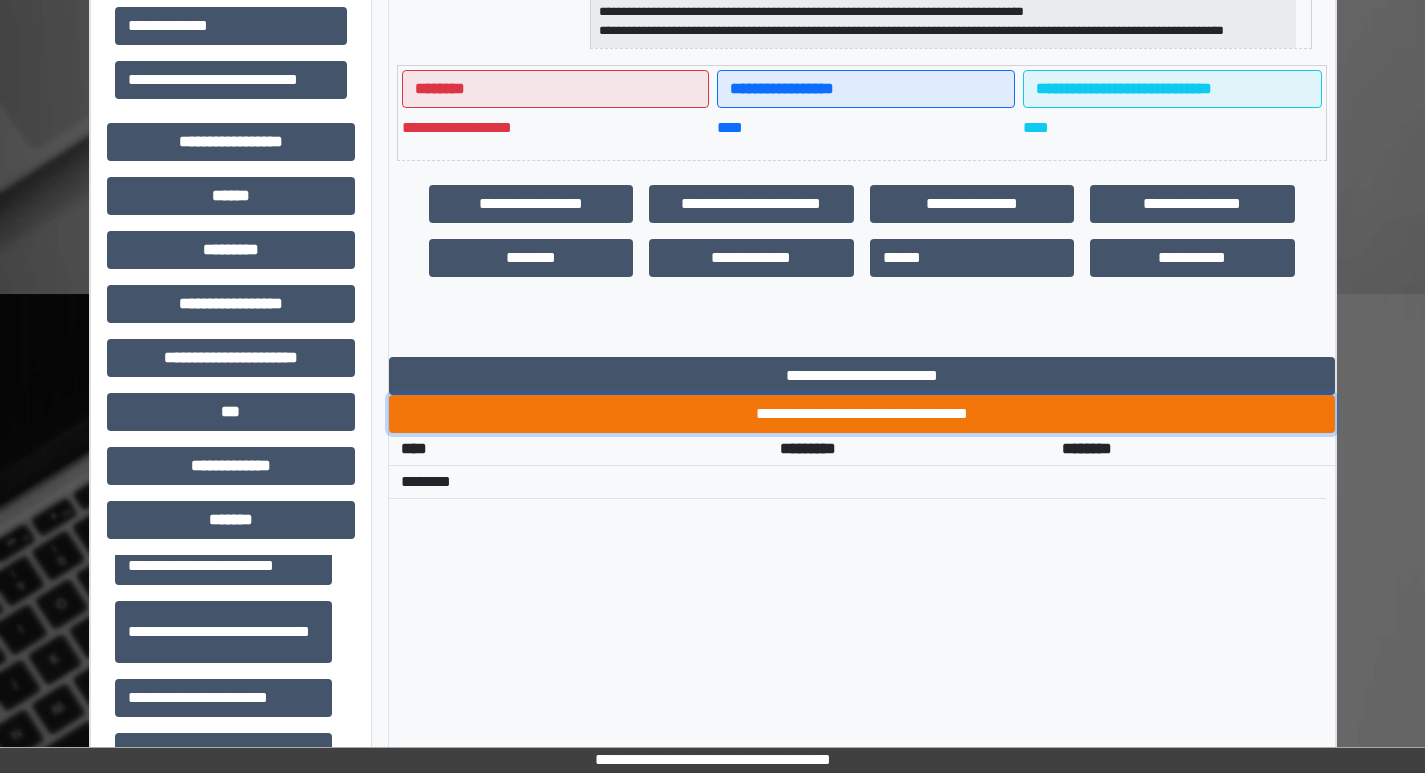 click on "**********" at bounding box center (862, 414) 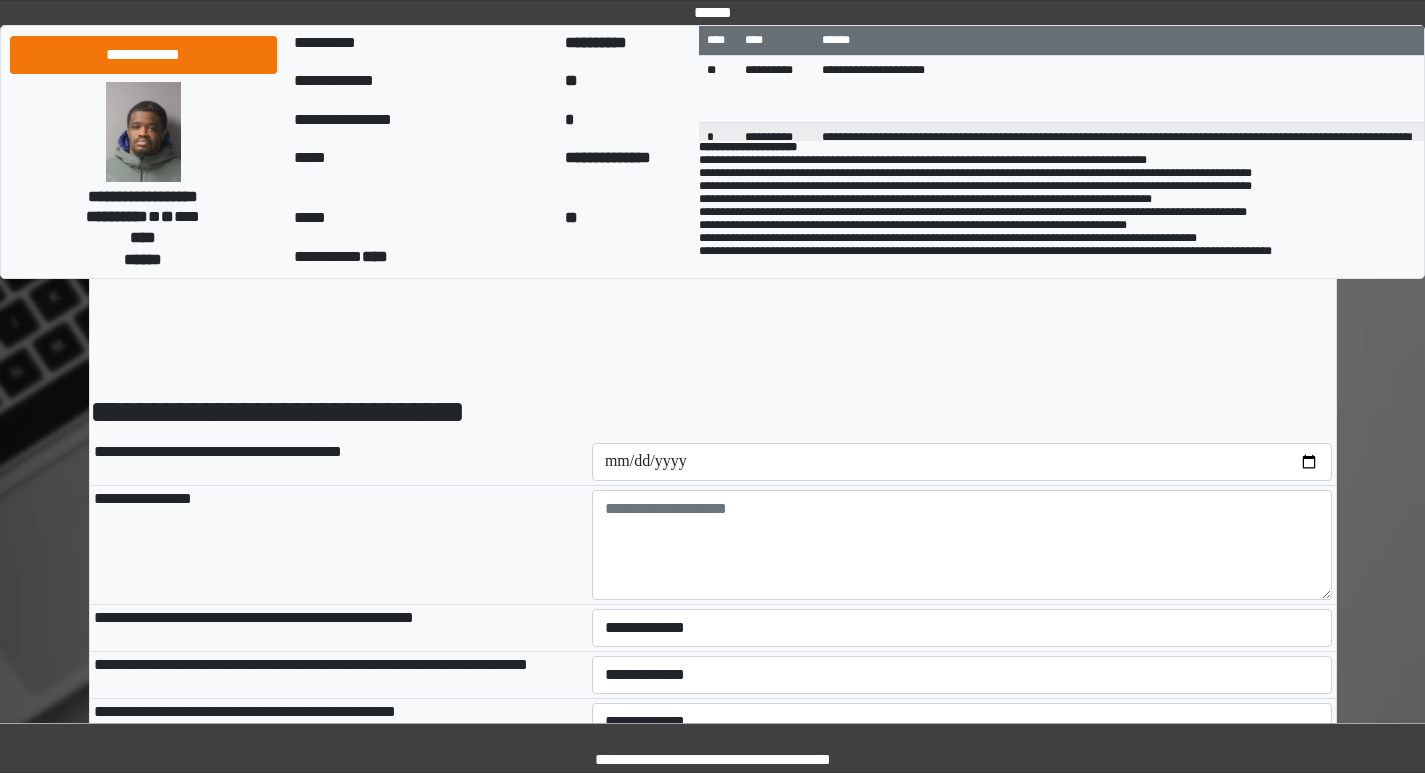 scroll, scrollTop: 0, scrollLeft: 0, axis: both 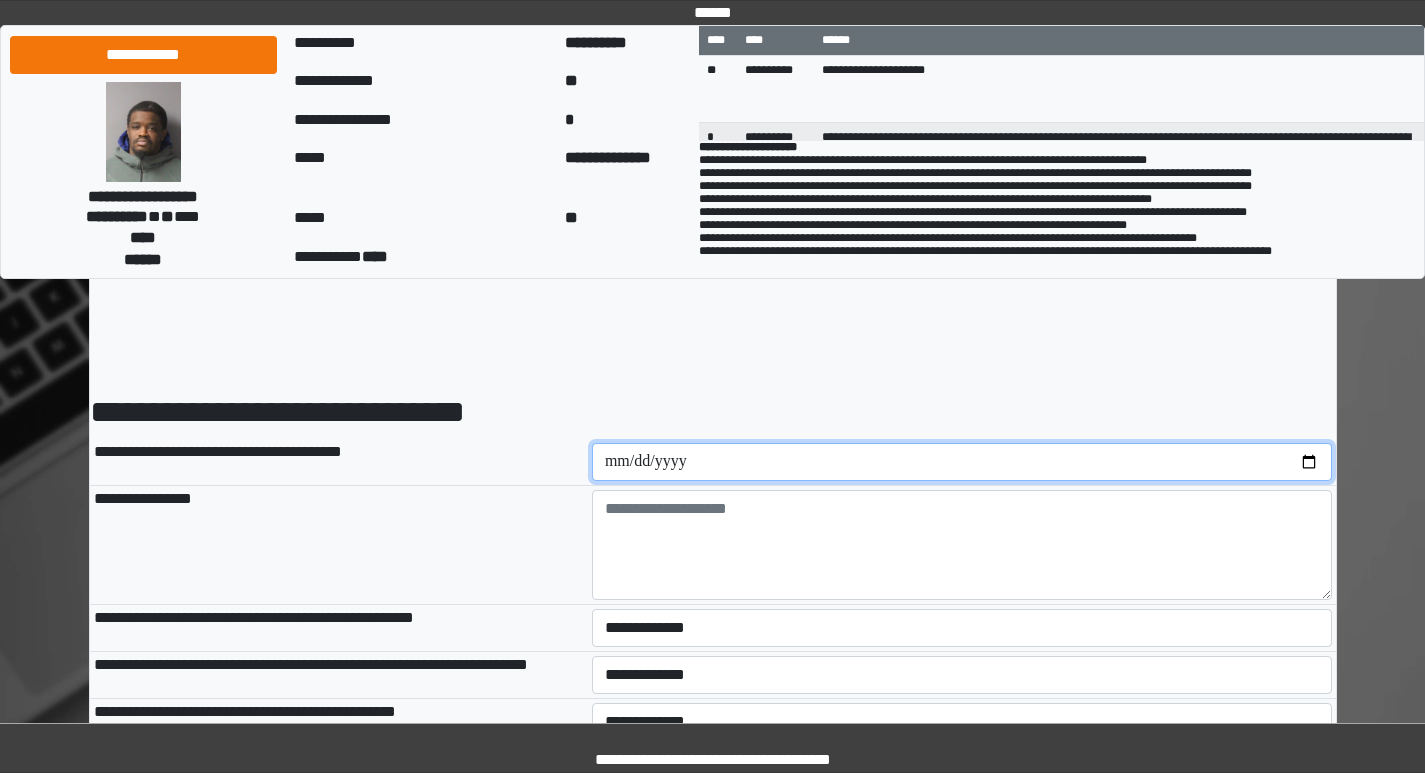 click at bounding box center [962, 462] 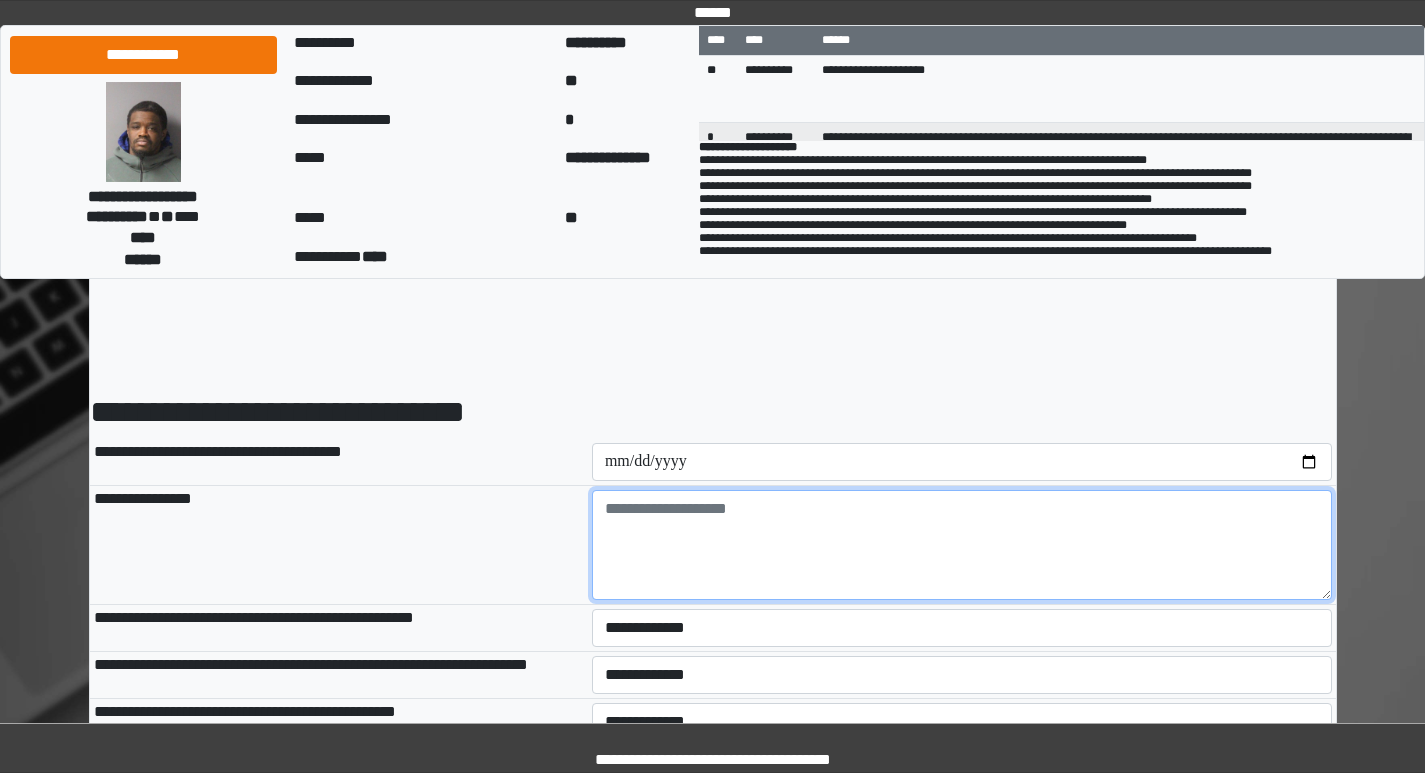 click at bounding box center [962, 545] 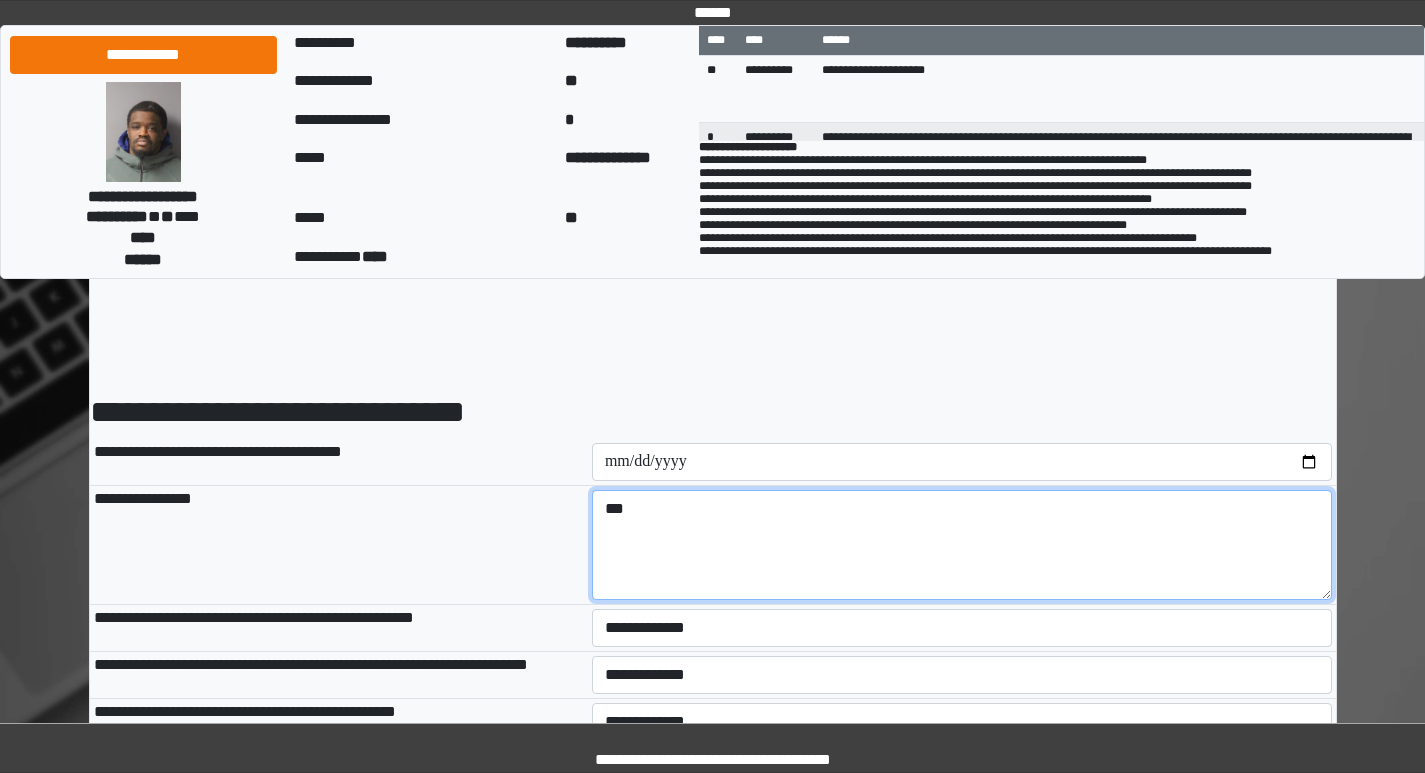 type on "***" 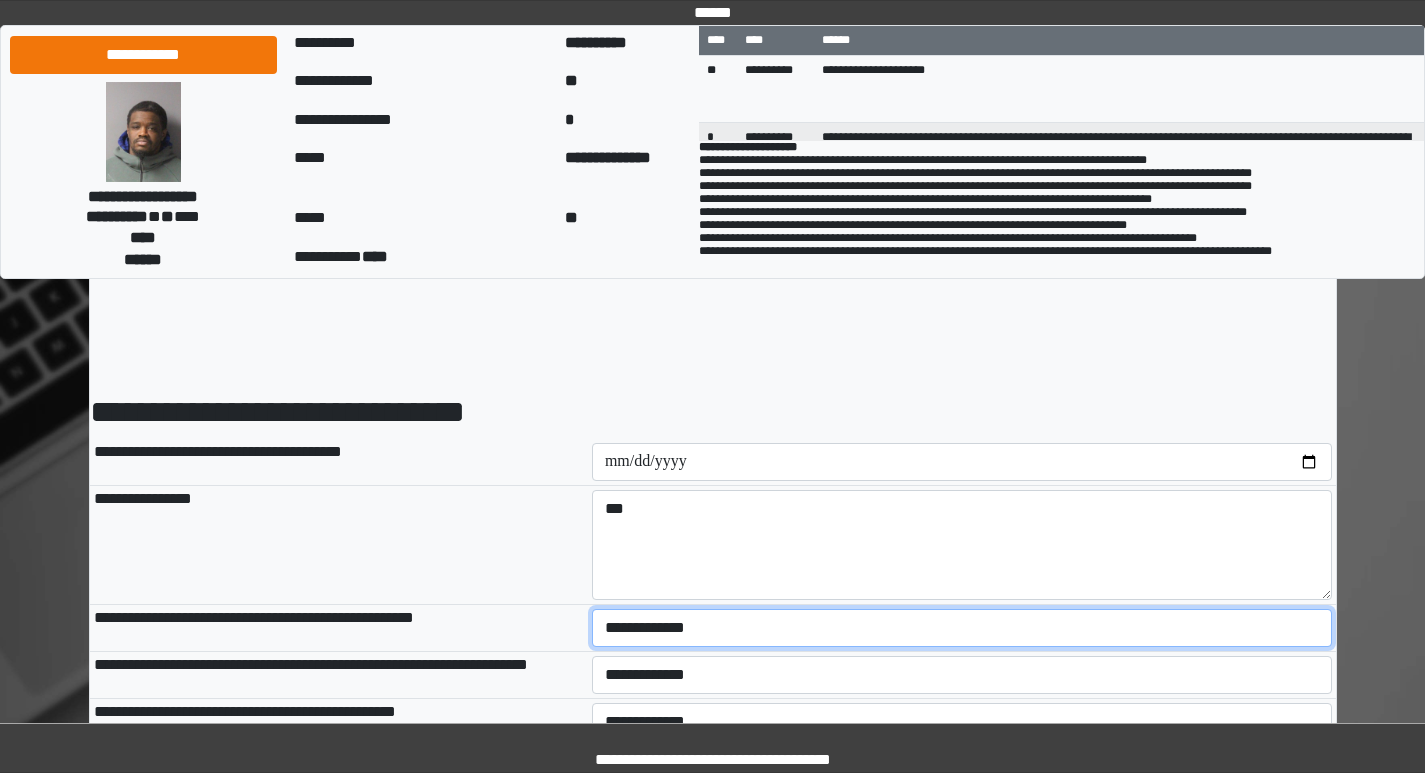 click on "**********" at bounding box center [962, 628] 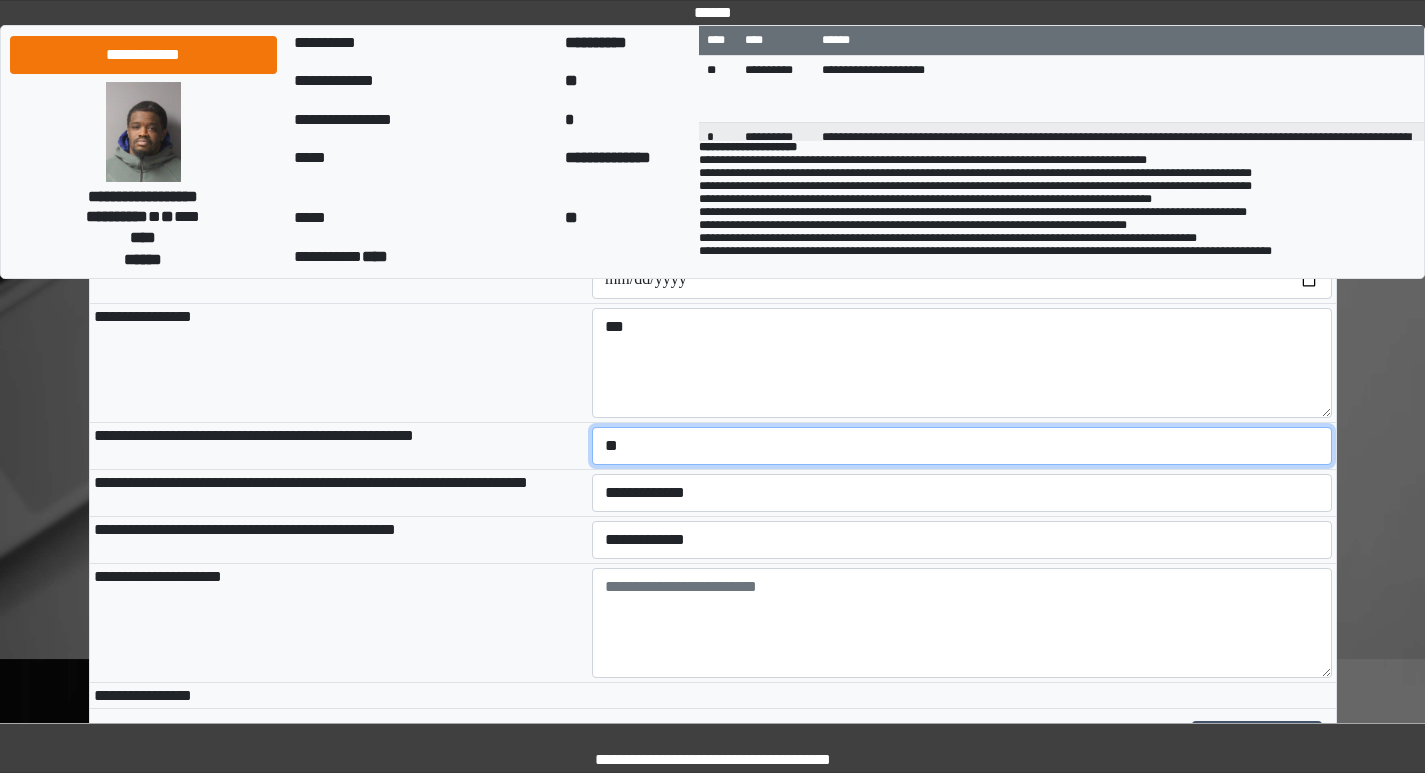 scroll, scrollTop: 200, scrollLeft: 0, axis: vertical 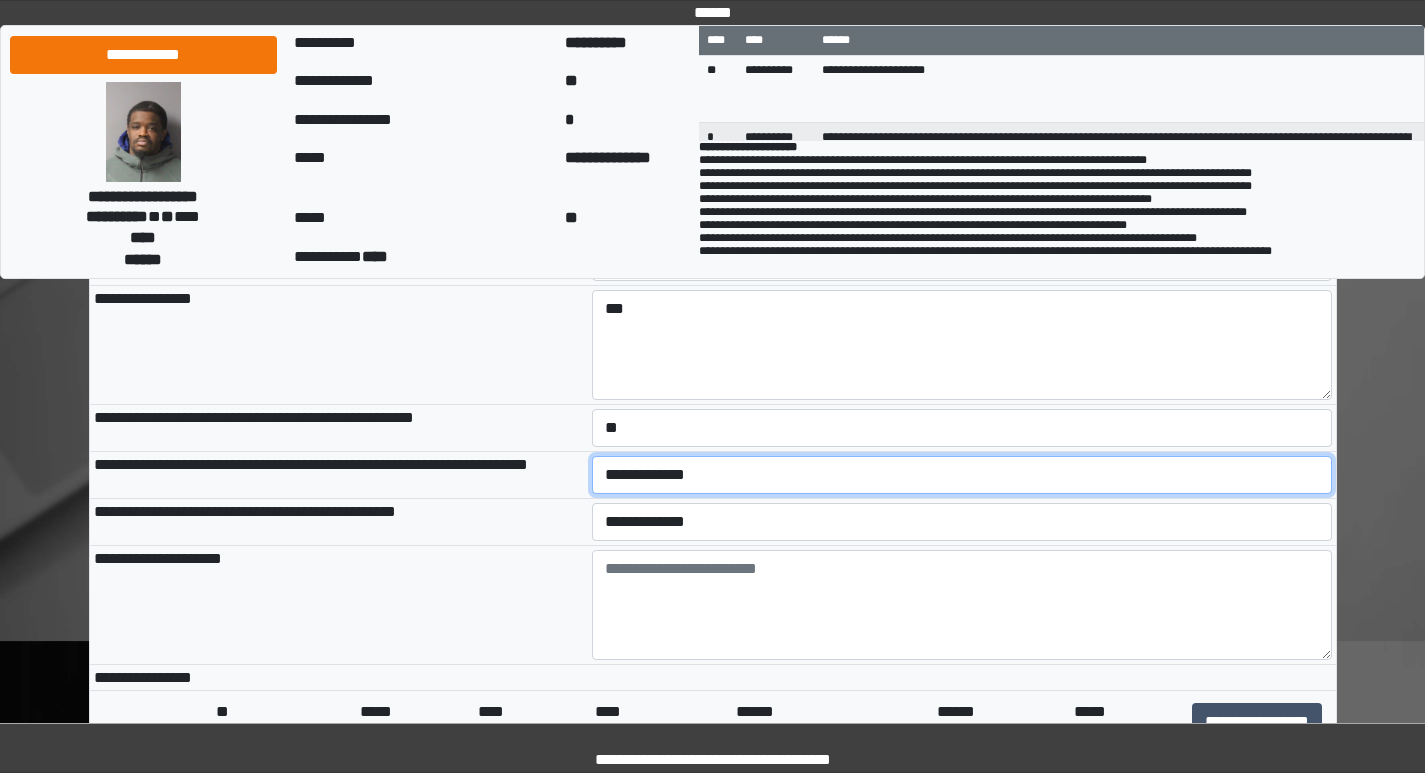 click on "**********" at bounding box center (962, 475) 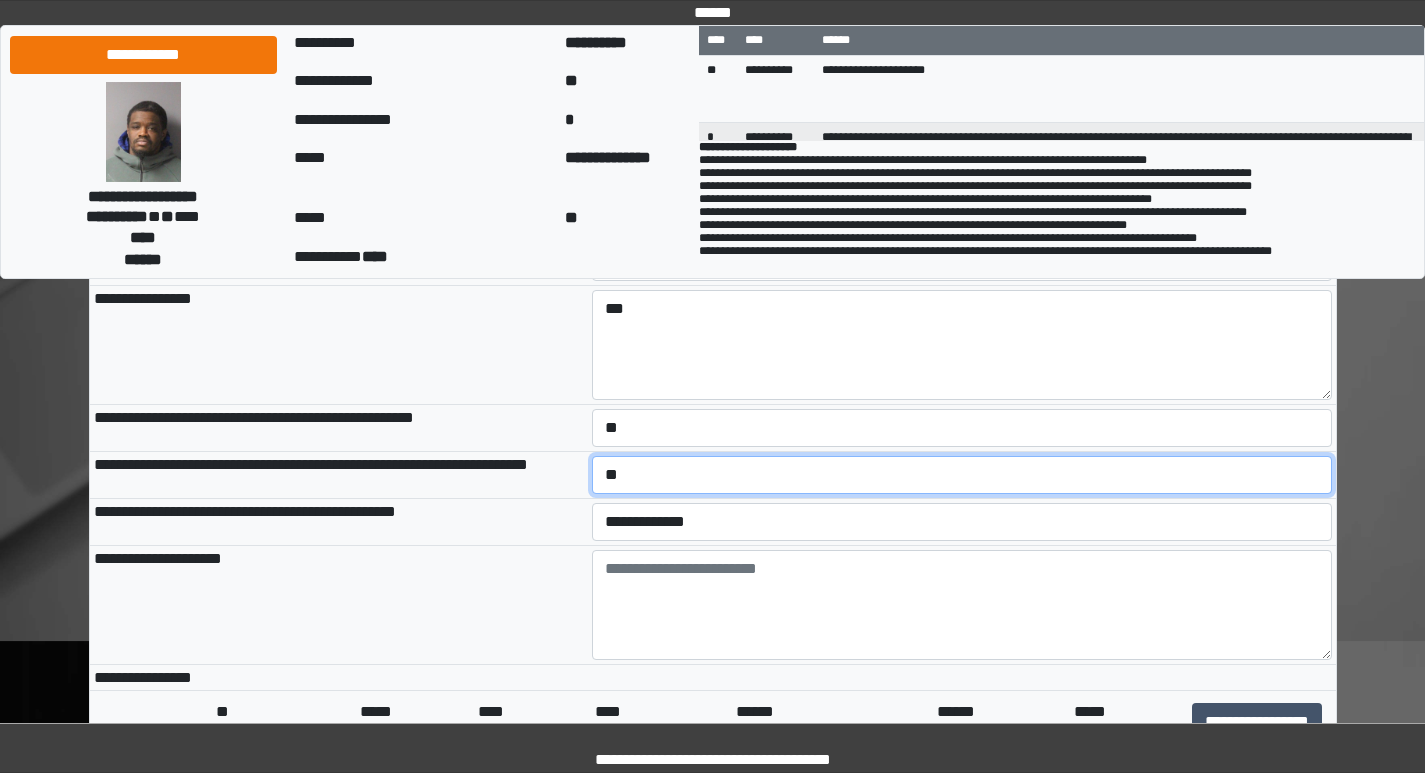 click on "**********" at bounding box center [962, 475] 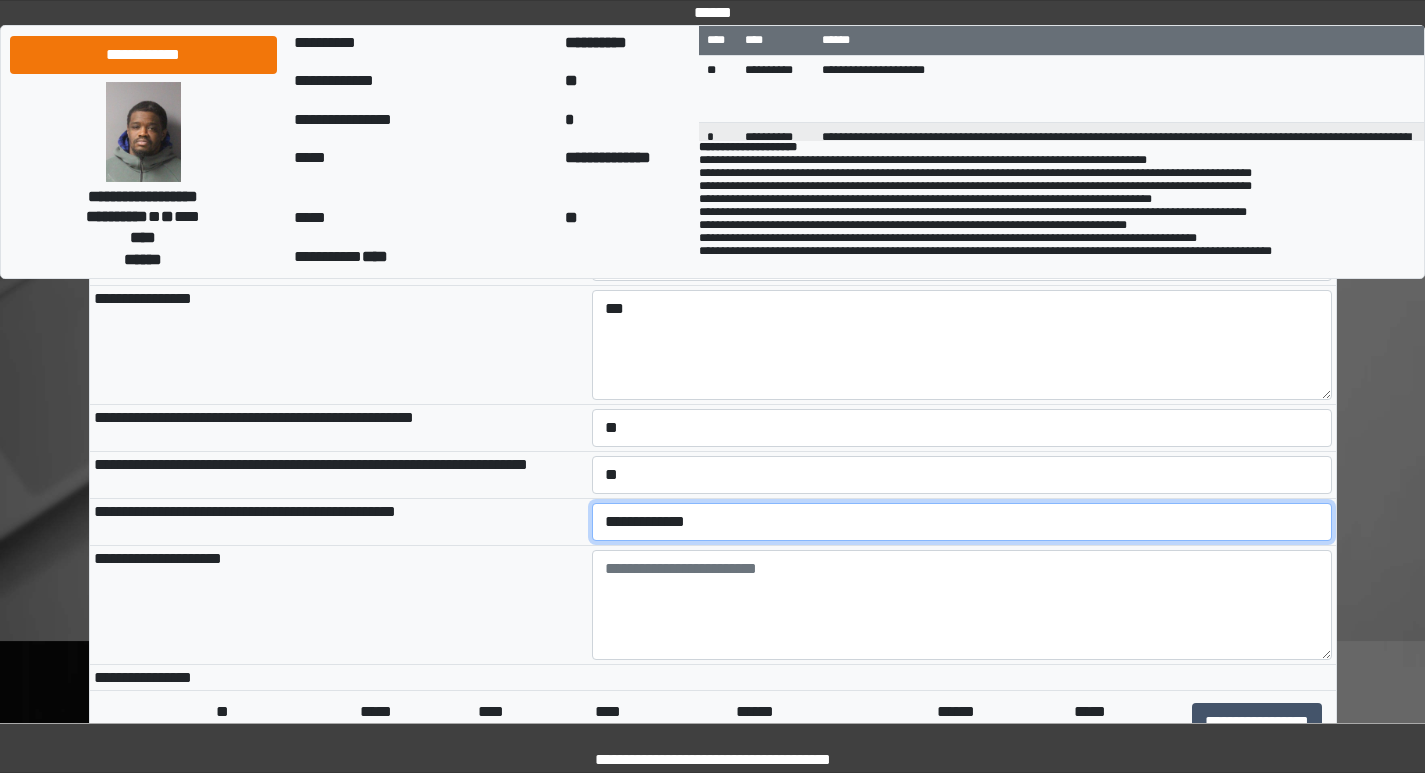 click on "**********" at bounding box center (962, 522) 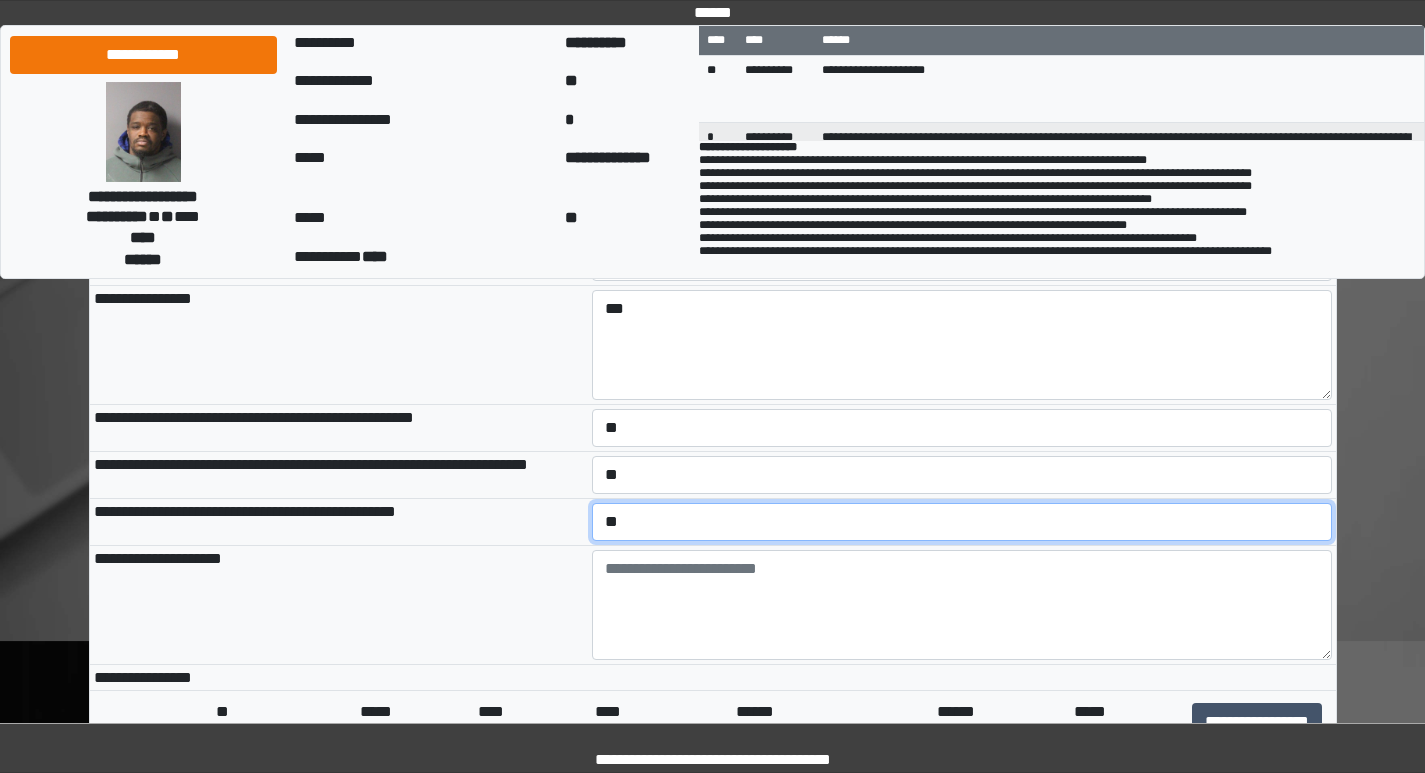 click on "**********" at bounding box center [962, 522] 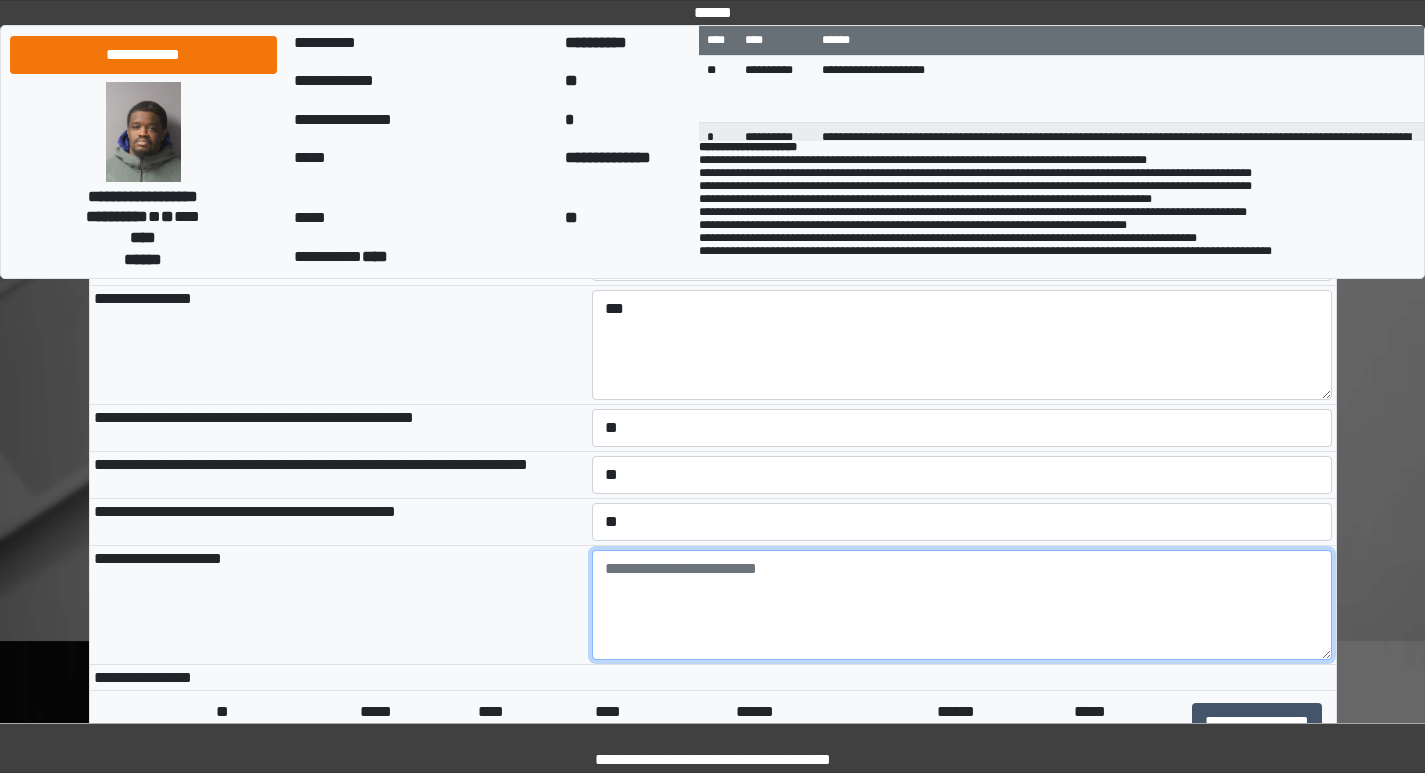 click at bounding box center (962, 605) 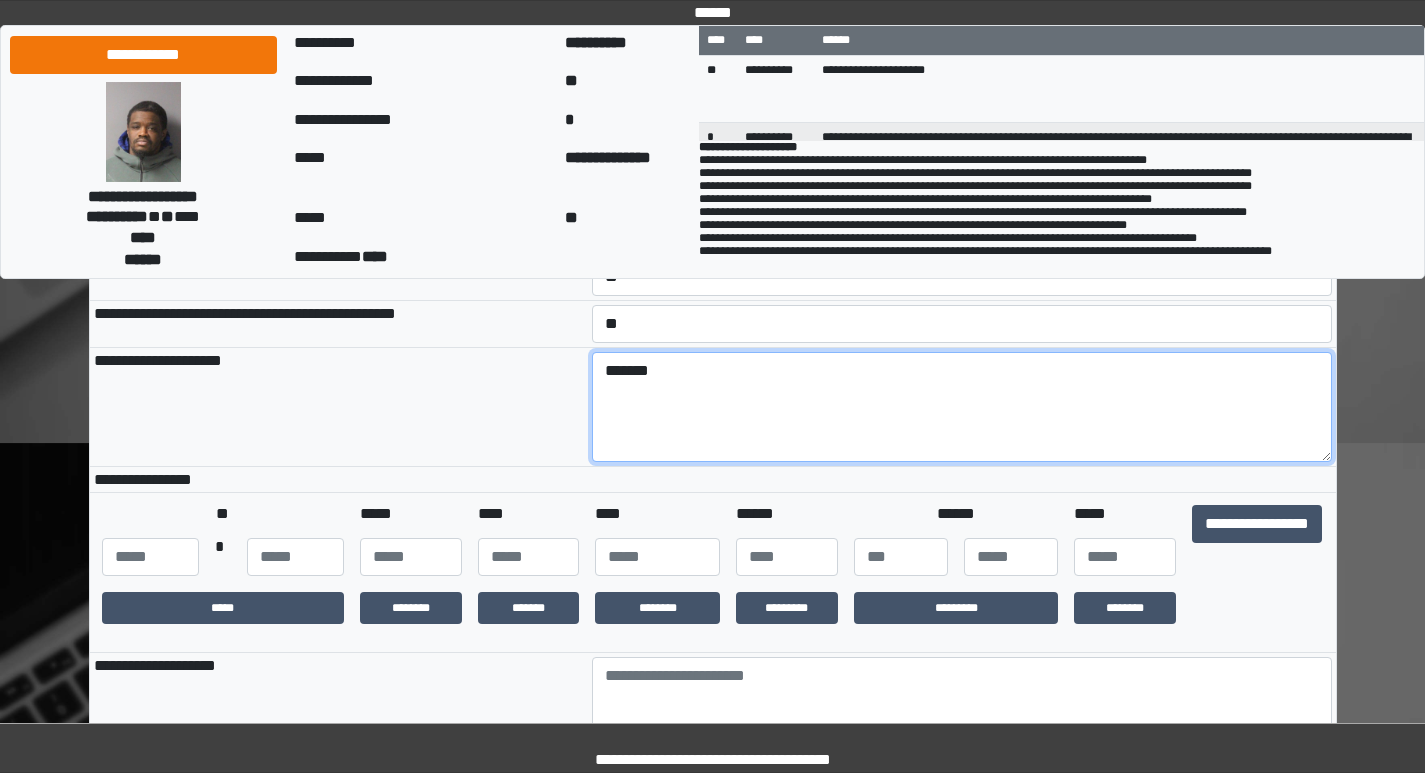 scroll, scrollTop: 400, scrollLeft: 0, axis: vertical 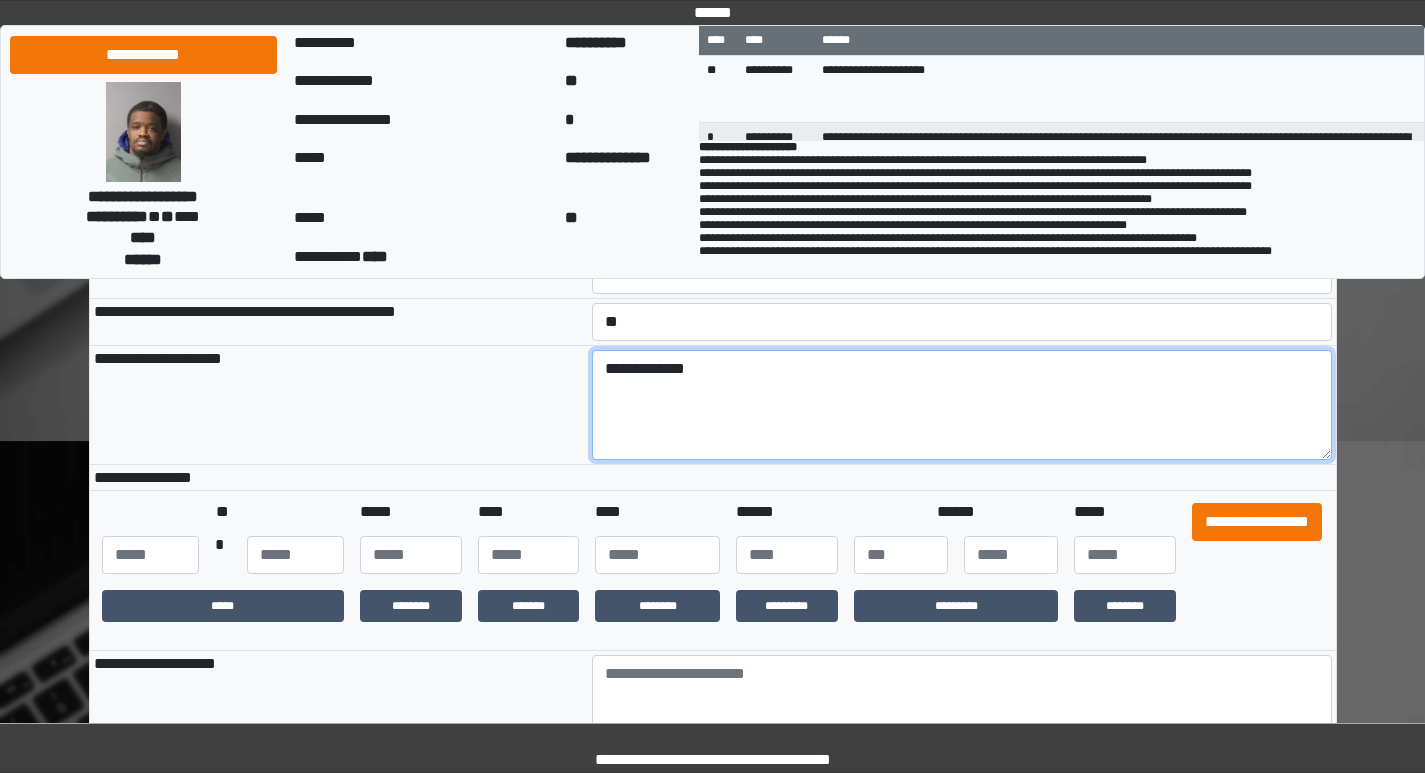 type on "**********" 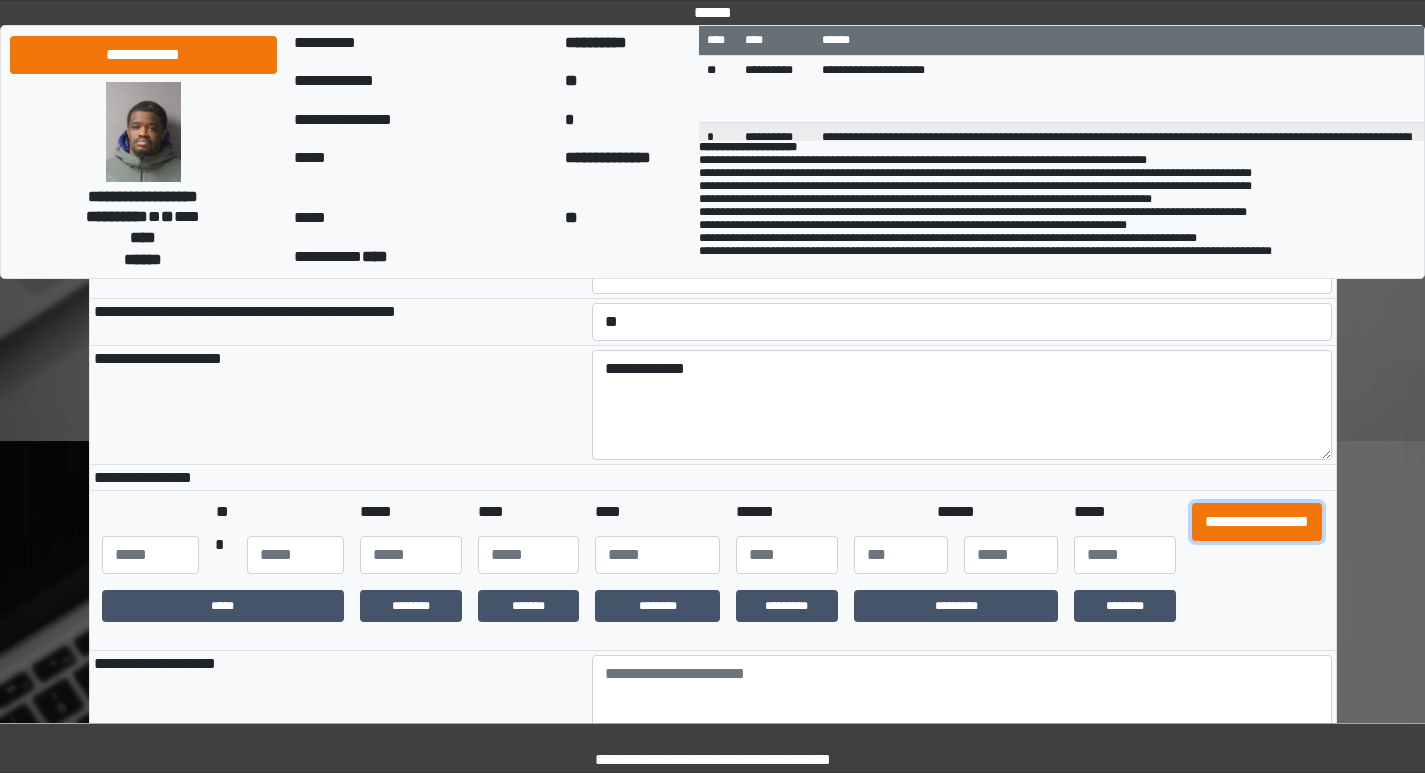 click on "**********" at bounding box center [1257, 522] 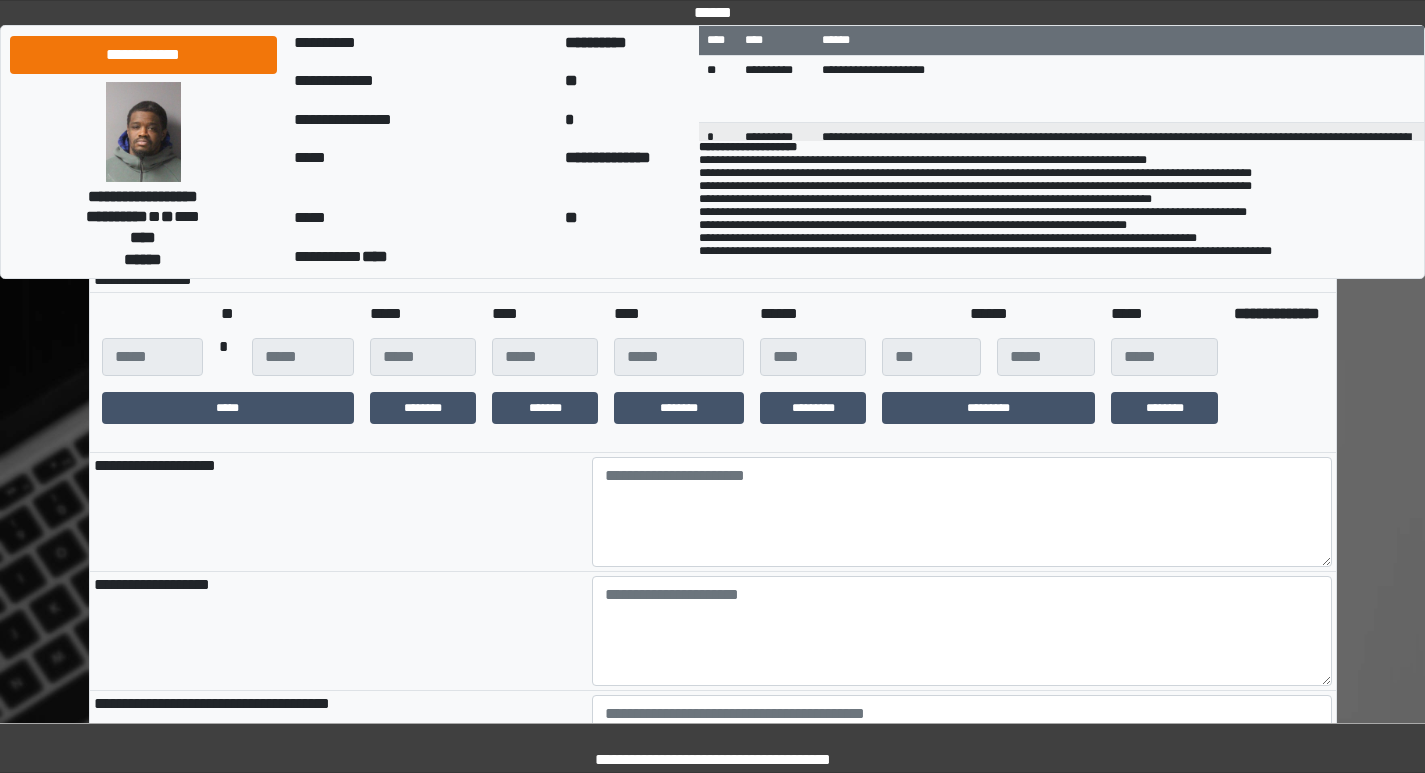 scroll, scrollTop: 600, scrollLeft: 0, axis: vertical 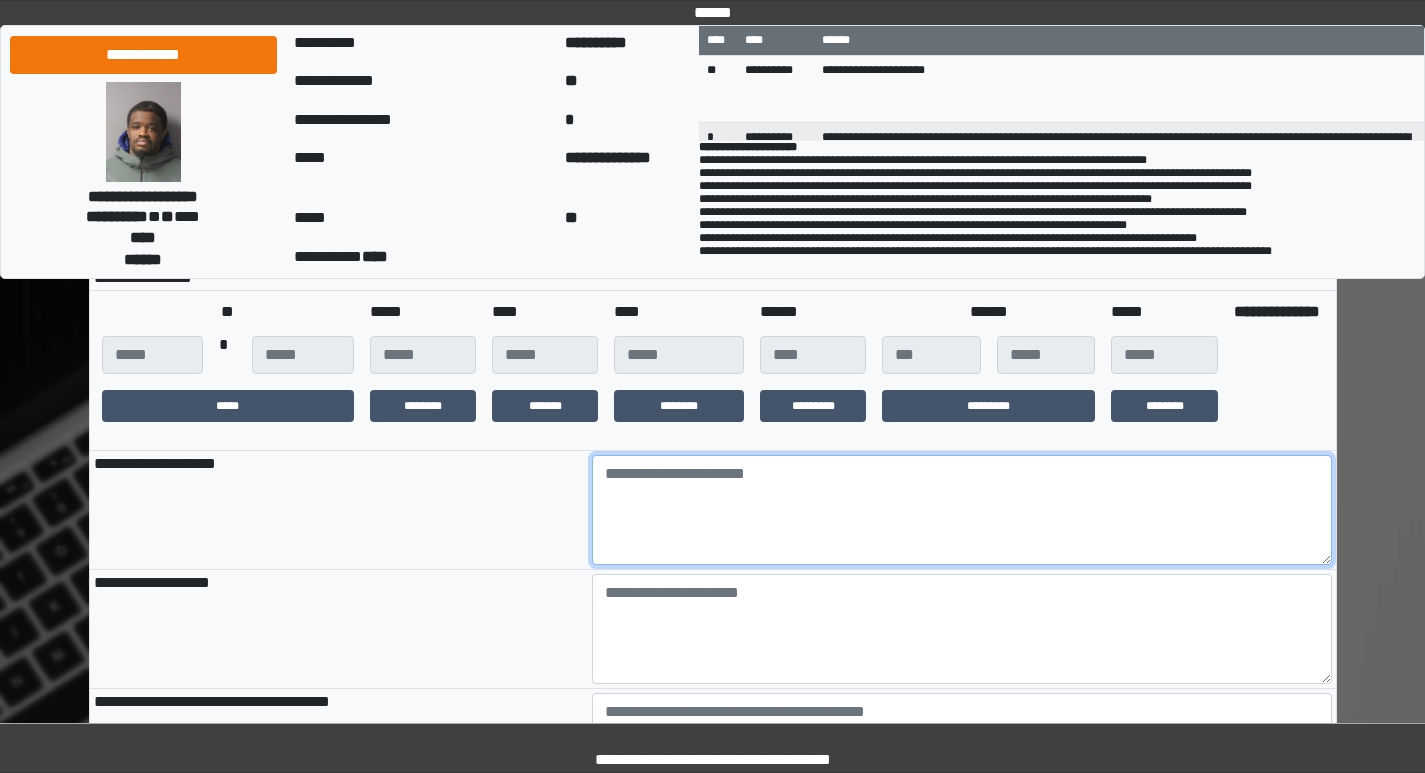 click at bounding box center (962, 510) 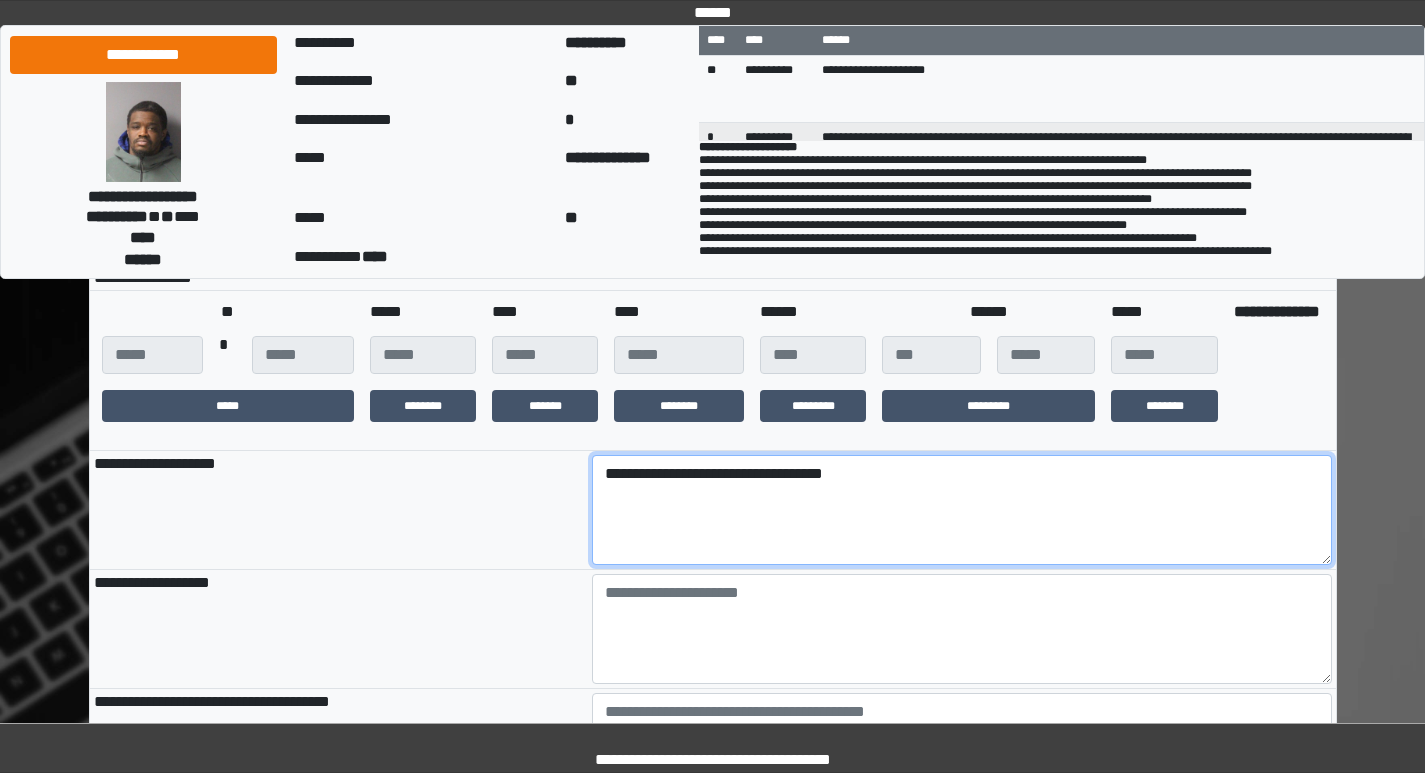 type on "**********" 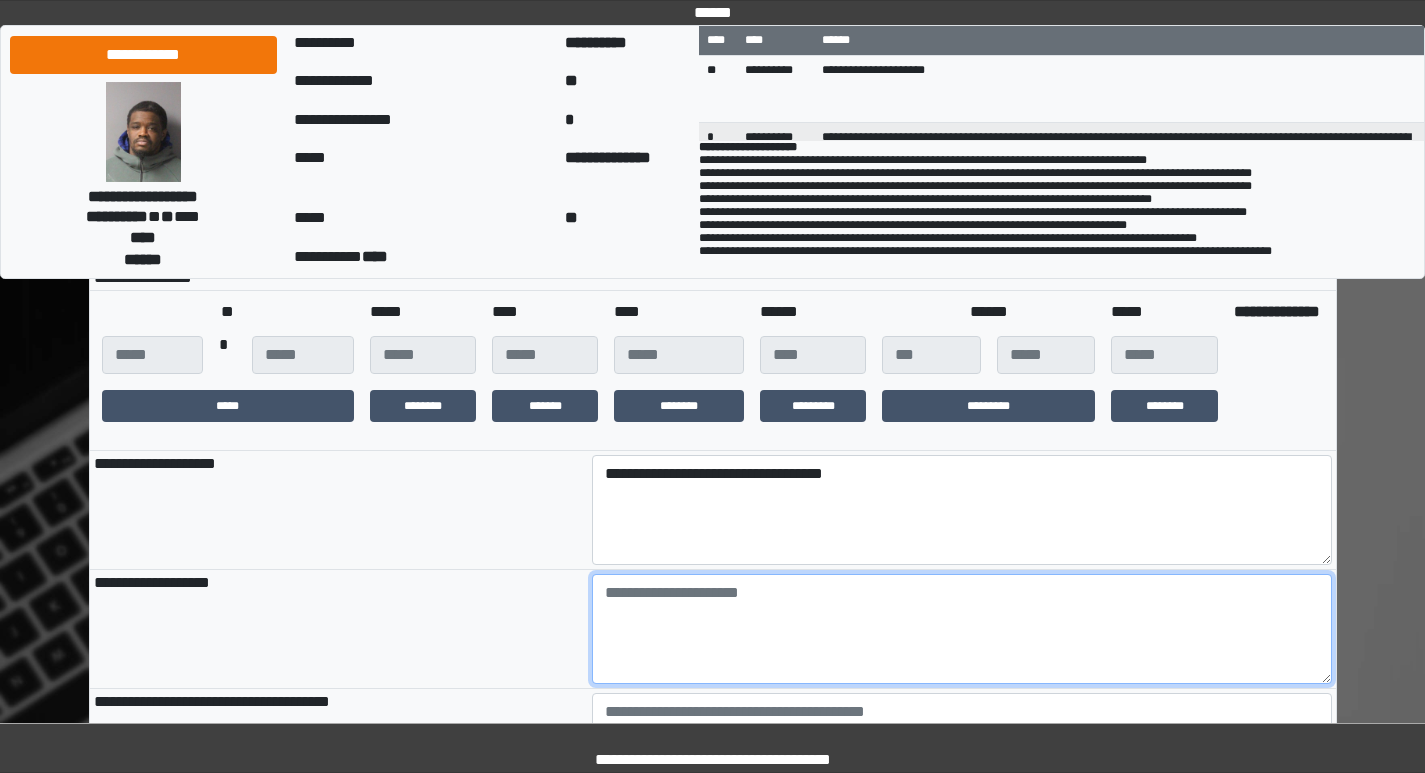 click at bounding box center (962, 629) 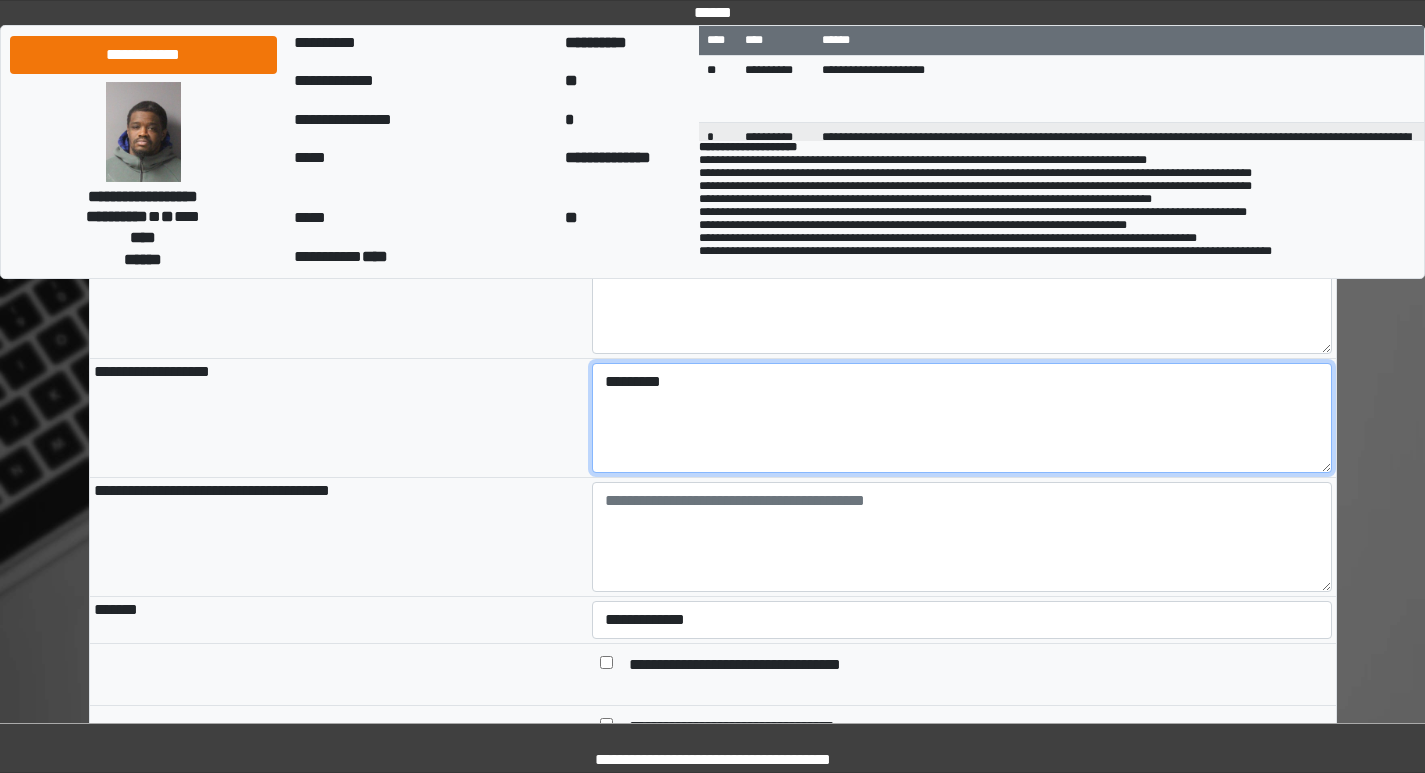 scroll, scrollTop: 900, scrollLeft: 0, axis: vertical 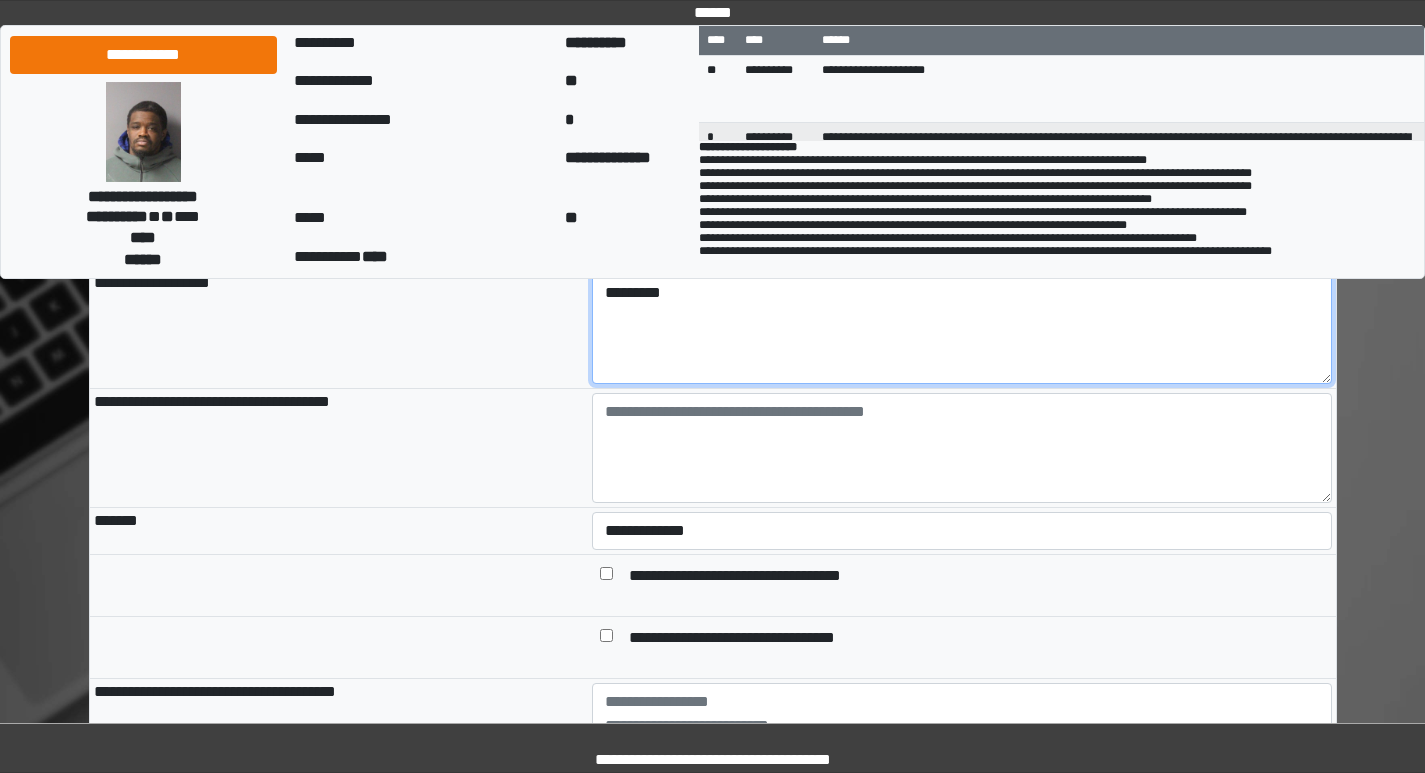 type on "*********" 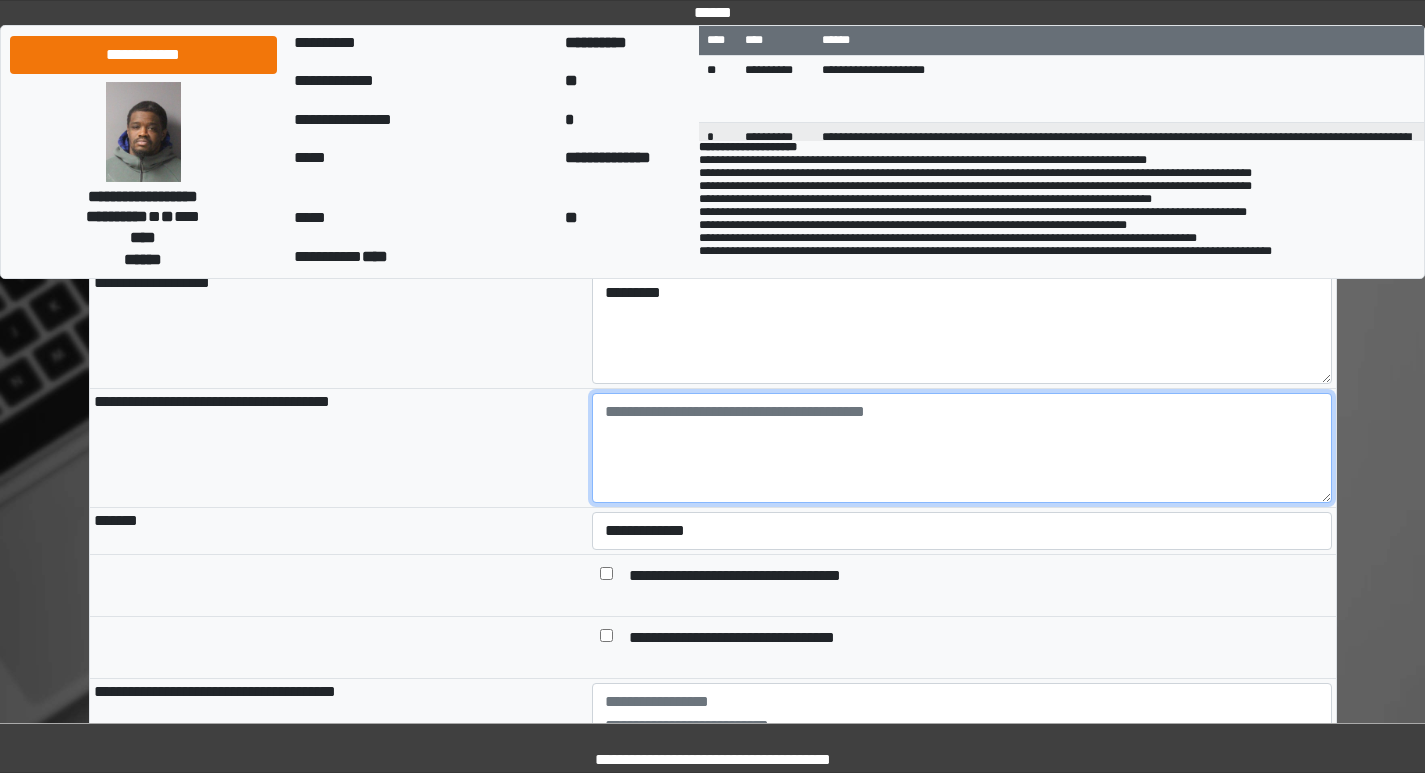 click at bounding box center [962, 448] 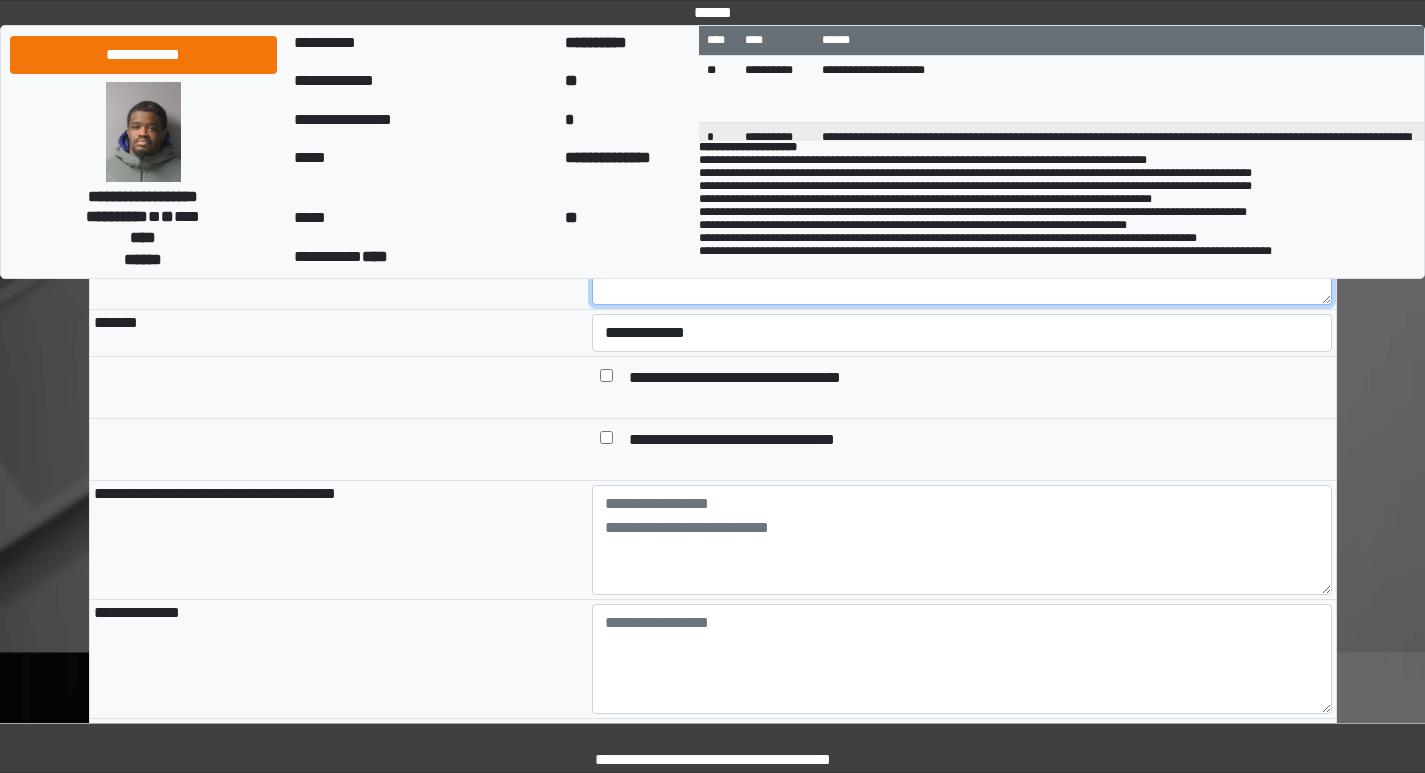 scroll, scrollTop: 1100, scrollLeft: 0, axis: vertical 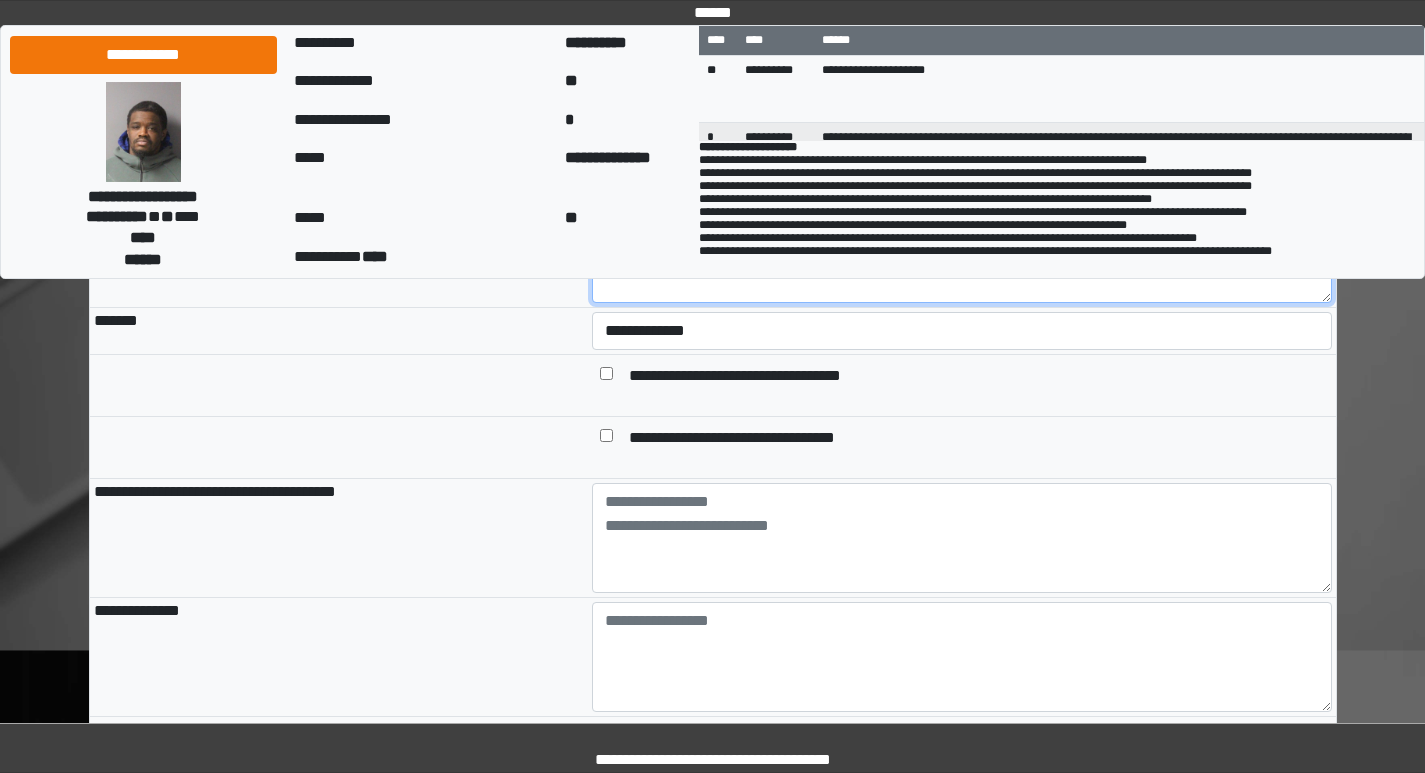 type on "**********" 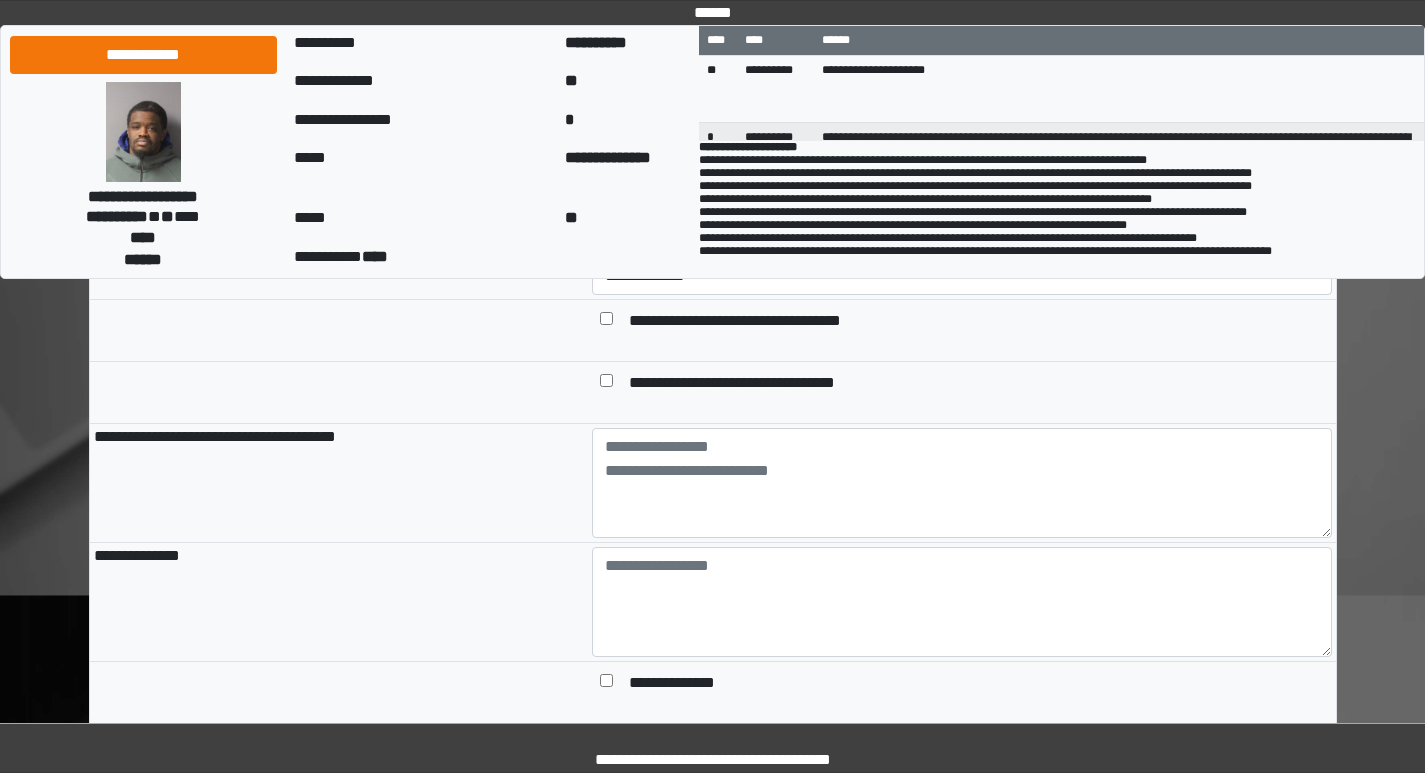 scroll, scrollTop: 1200, scrollLeft: 0, axis: vertical 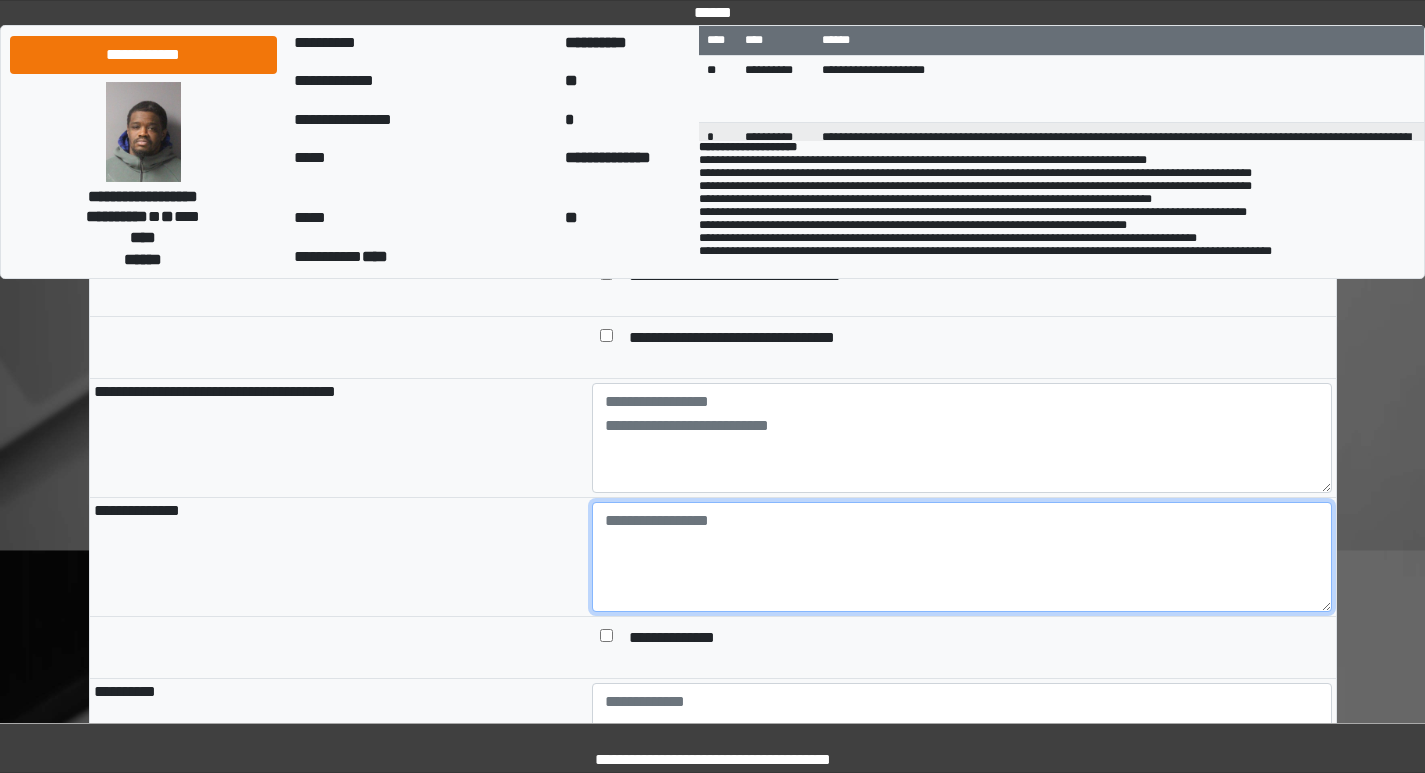 click at bounding box center (962, 557) 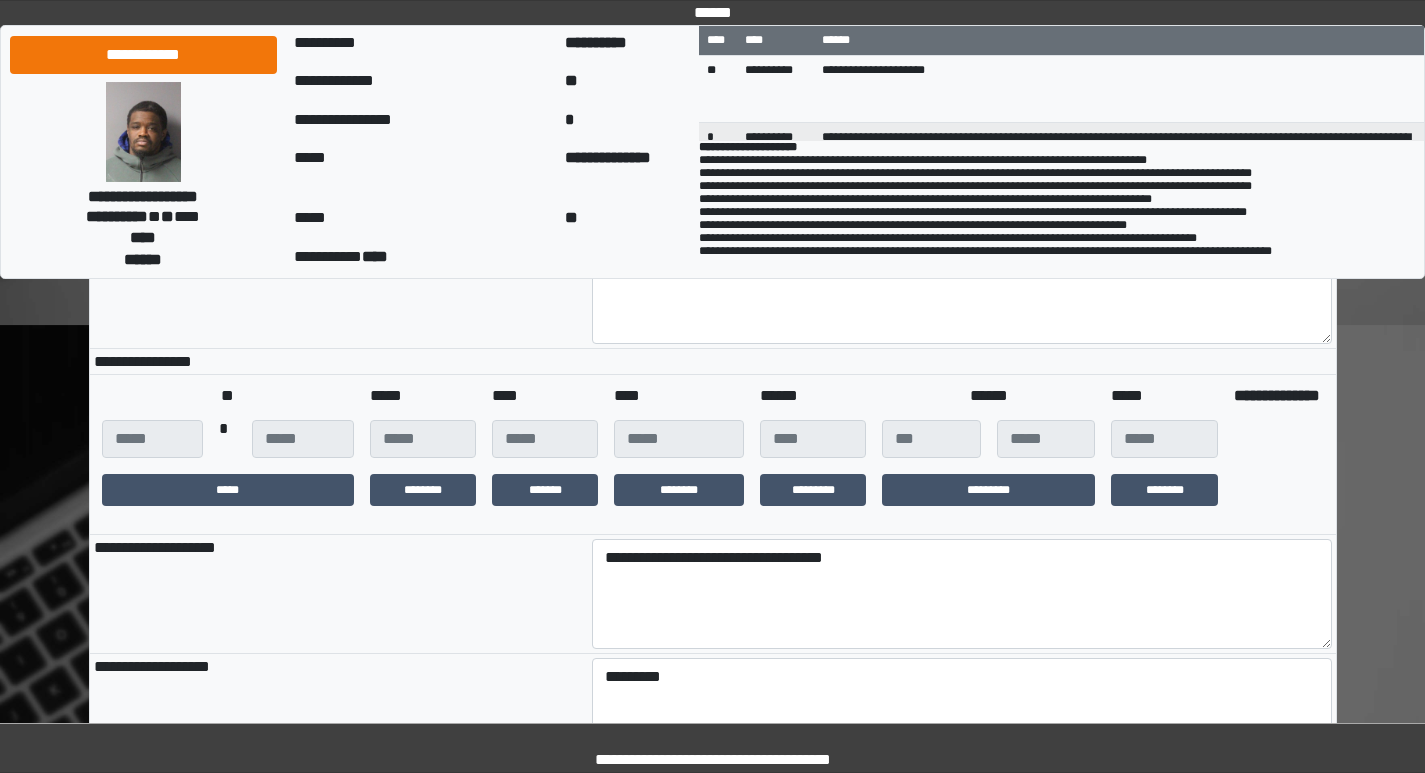 scroll, scrollTop: 400, scrollLeft: 0, axis: vertical 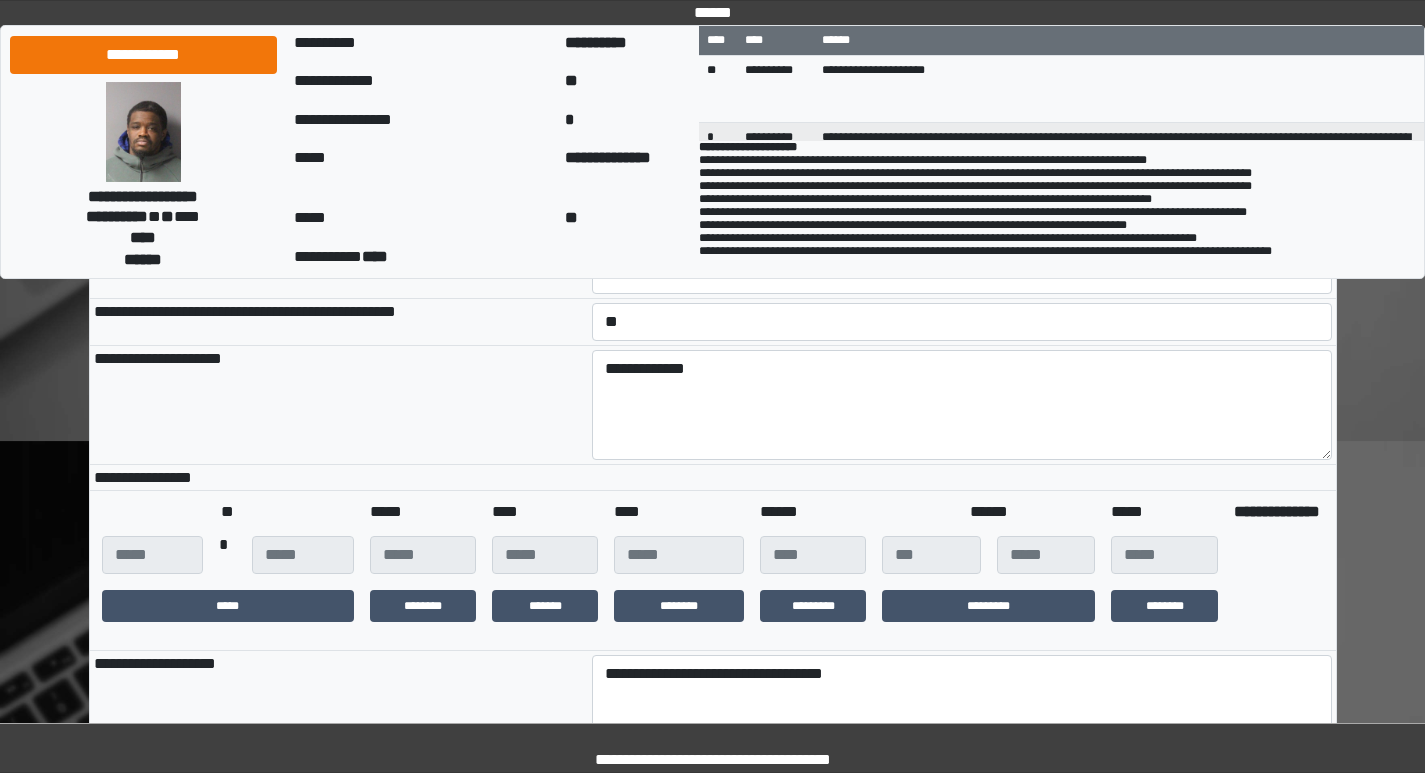 type on "**********" 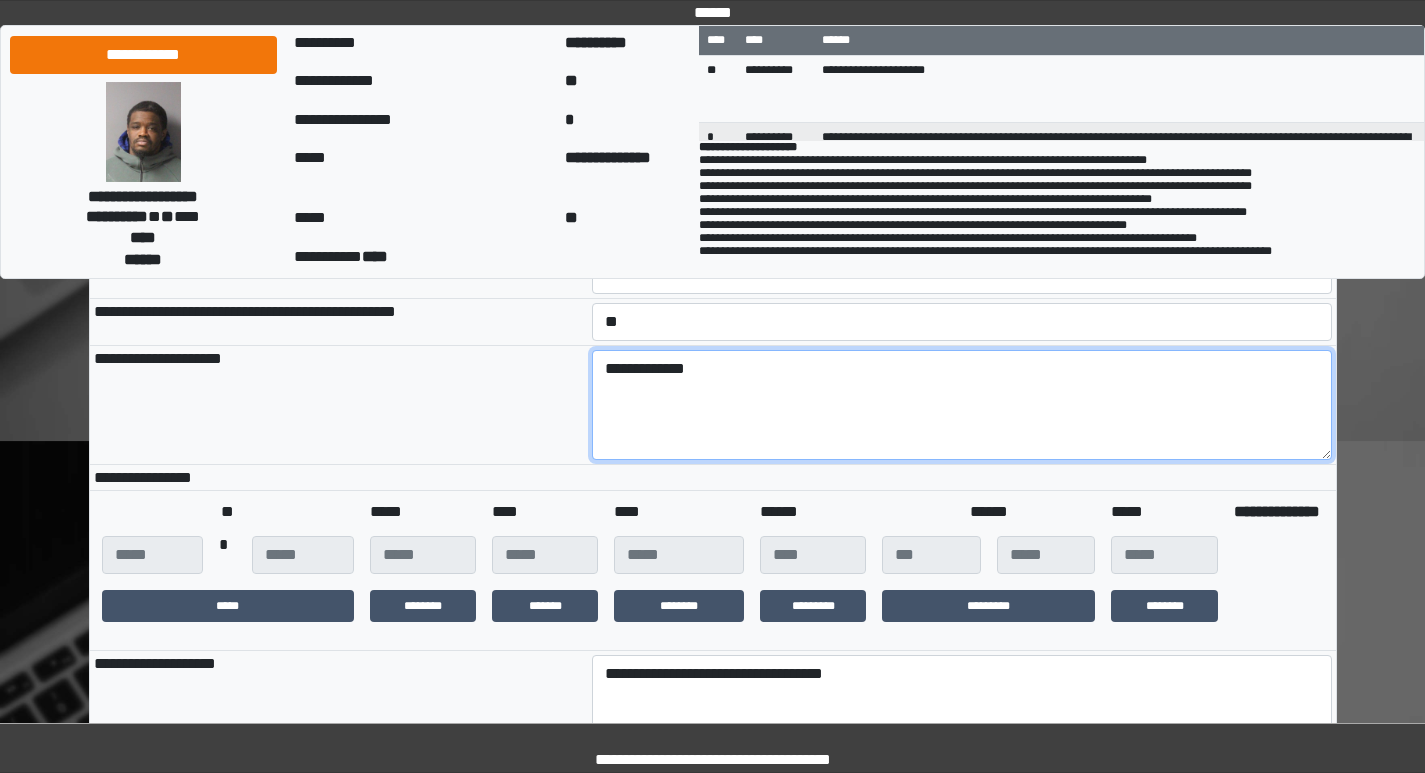 click on "**********" at bounding box center (962, 405) 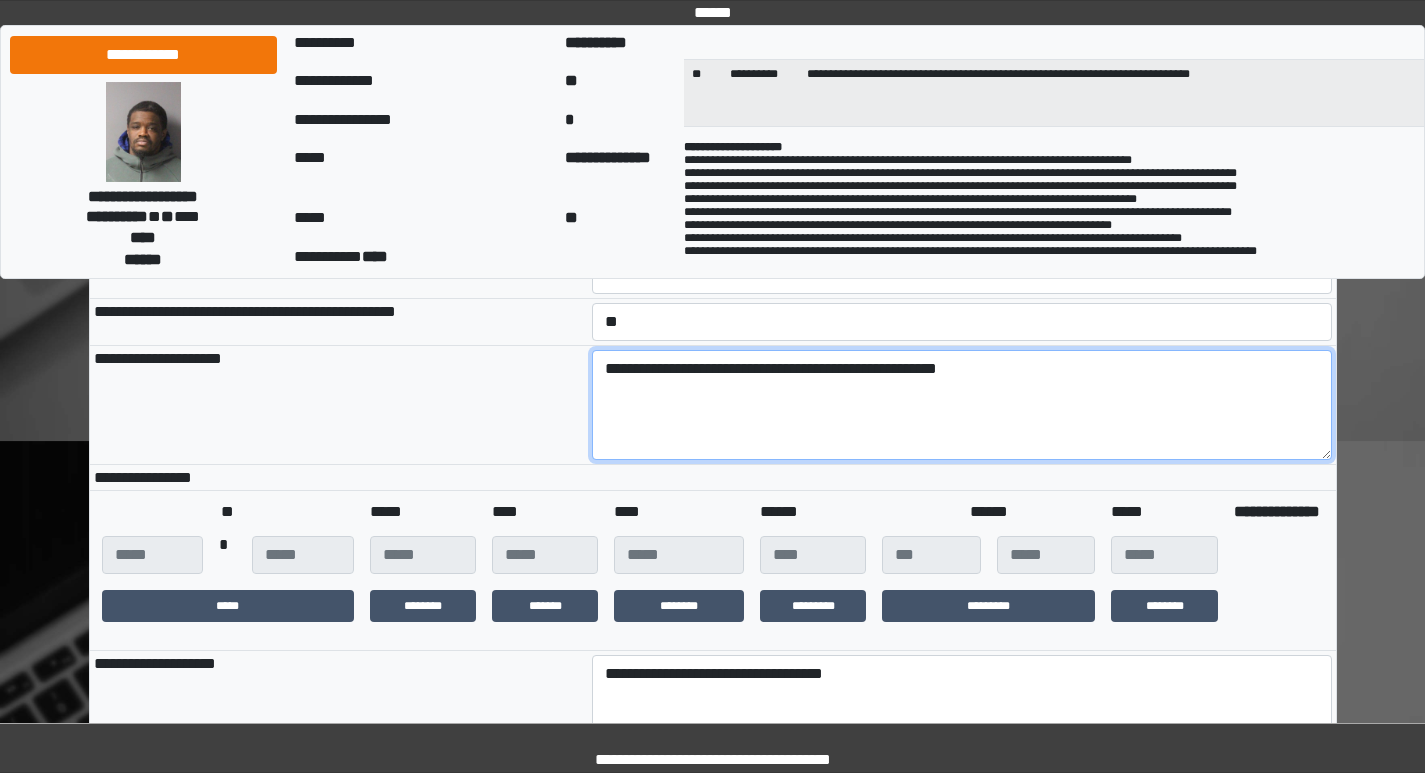 scroll, scrollTop: 202, scrollLeft: 0, axis: vertical 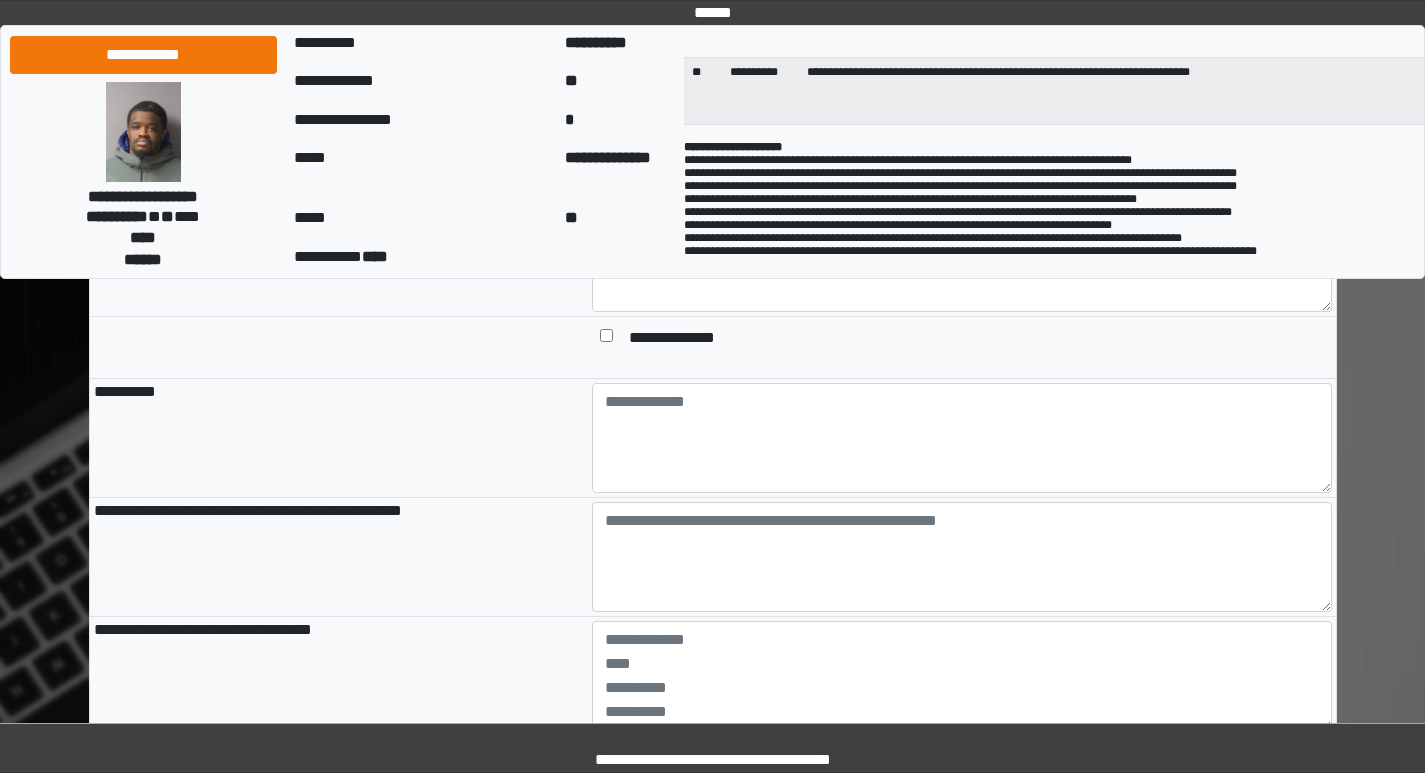 type on "**********" 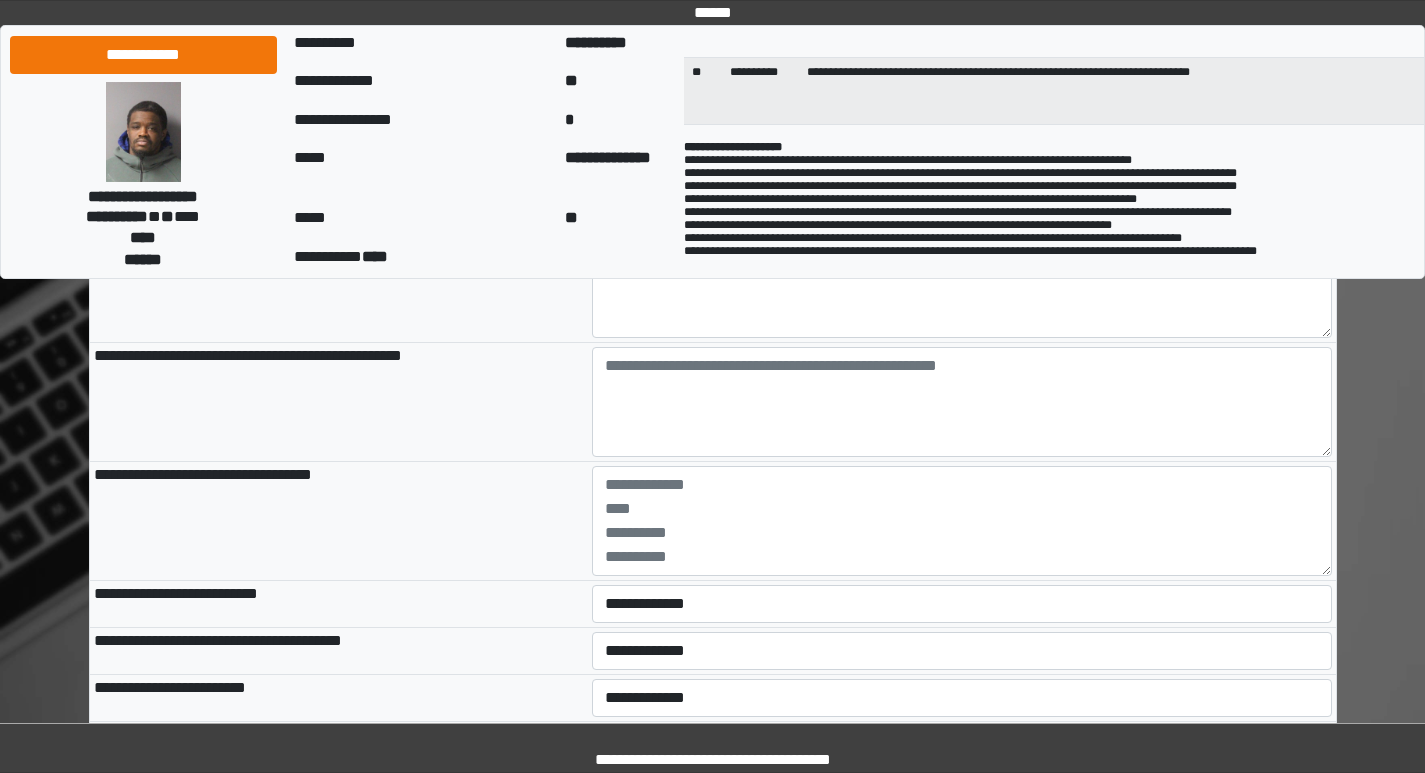 scroll, scrollTop: 1700, scrollLeft: 0, axis: vertical 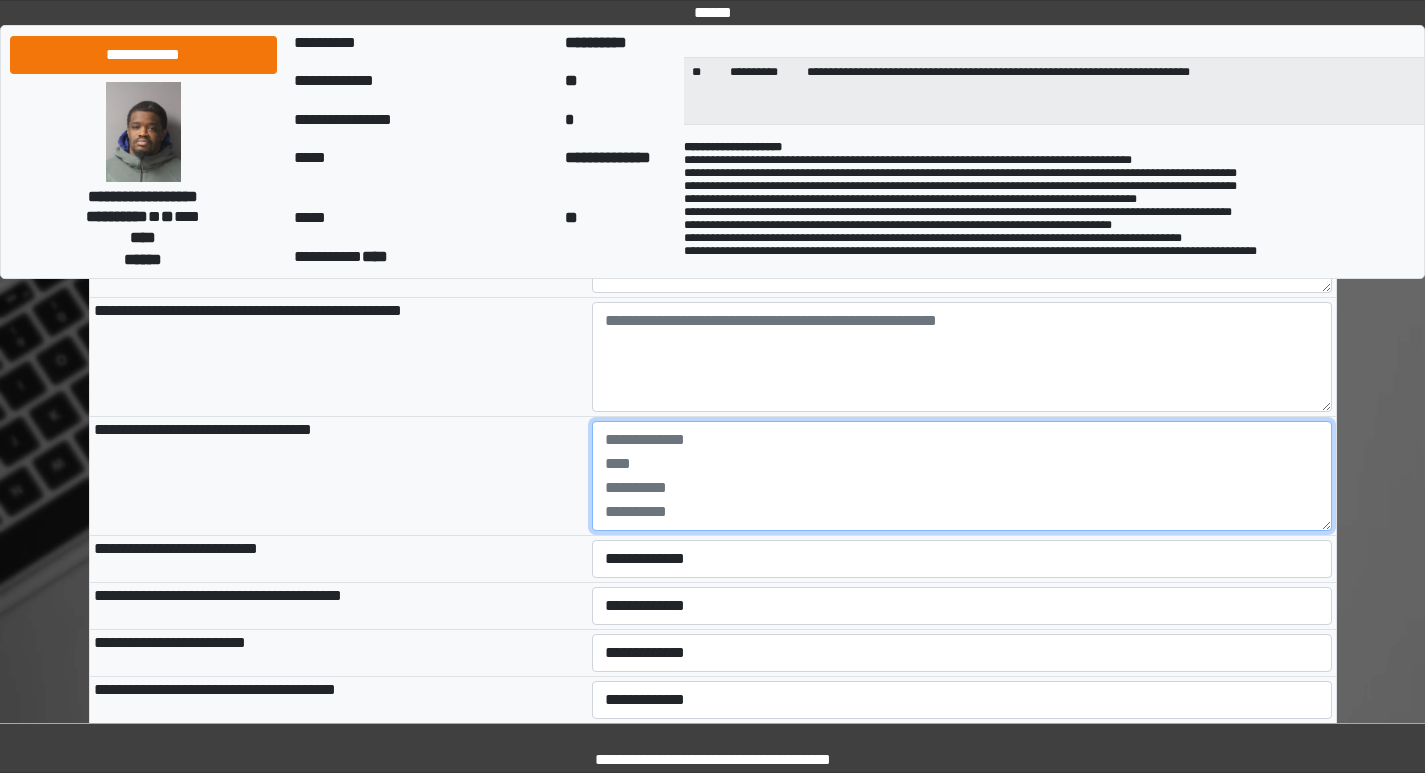 click at bounding box center [962, 476] 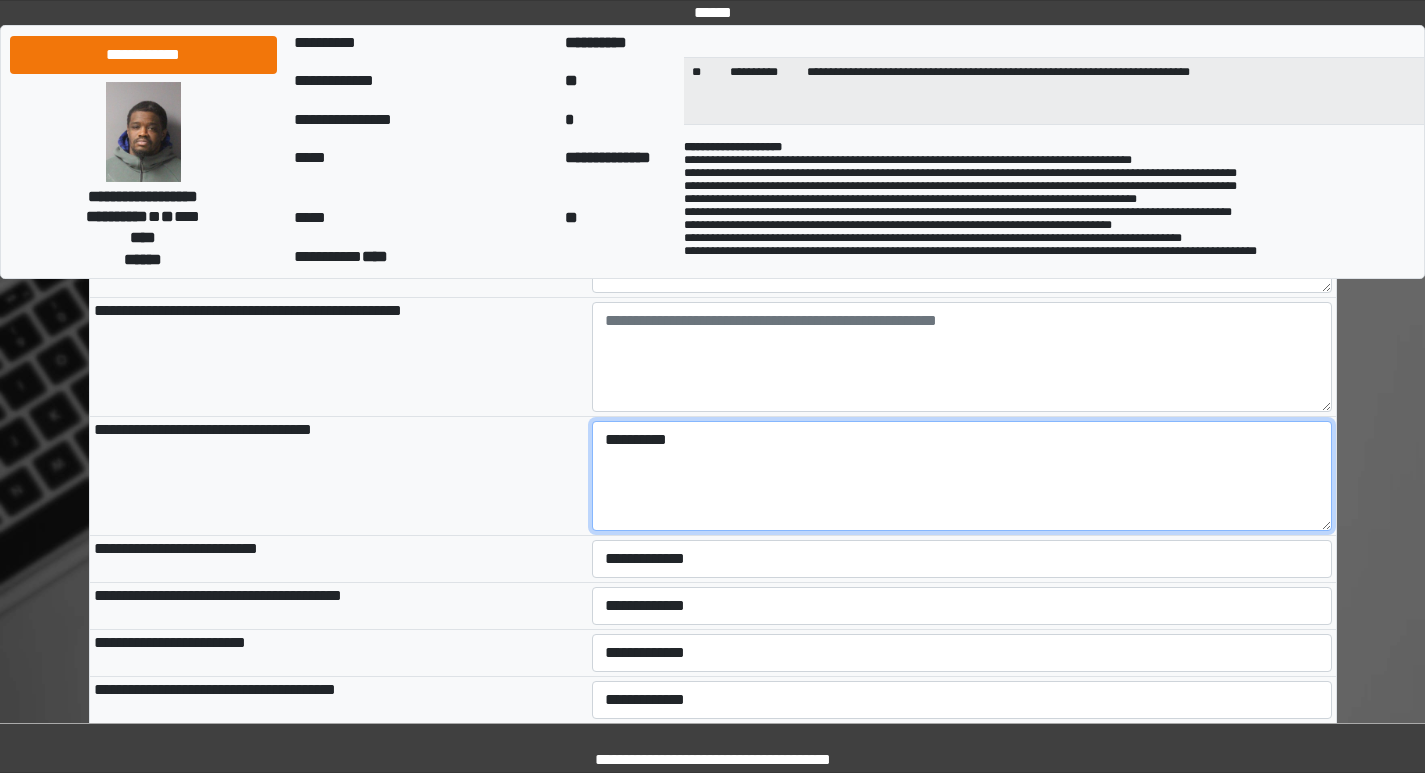 type on "**********" 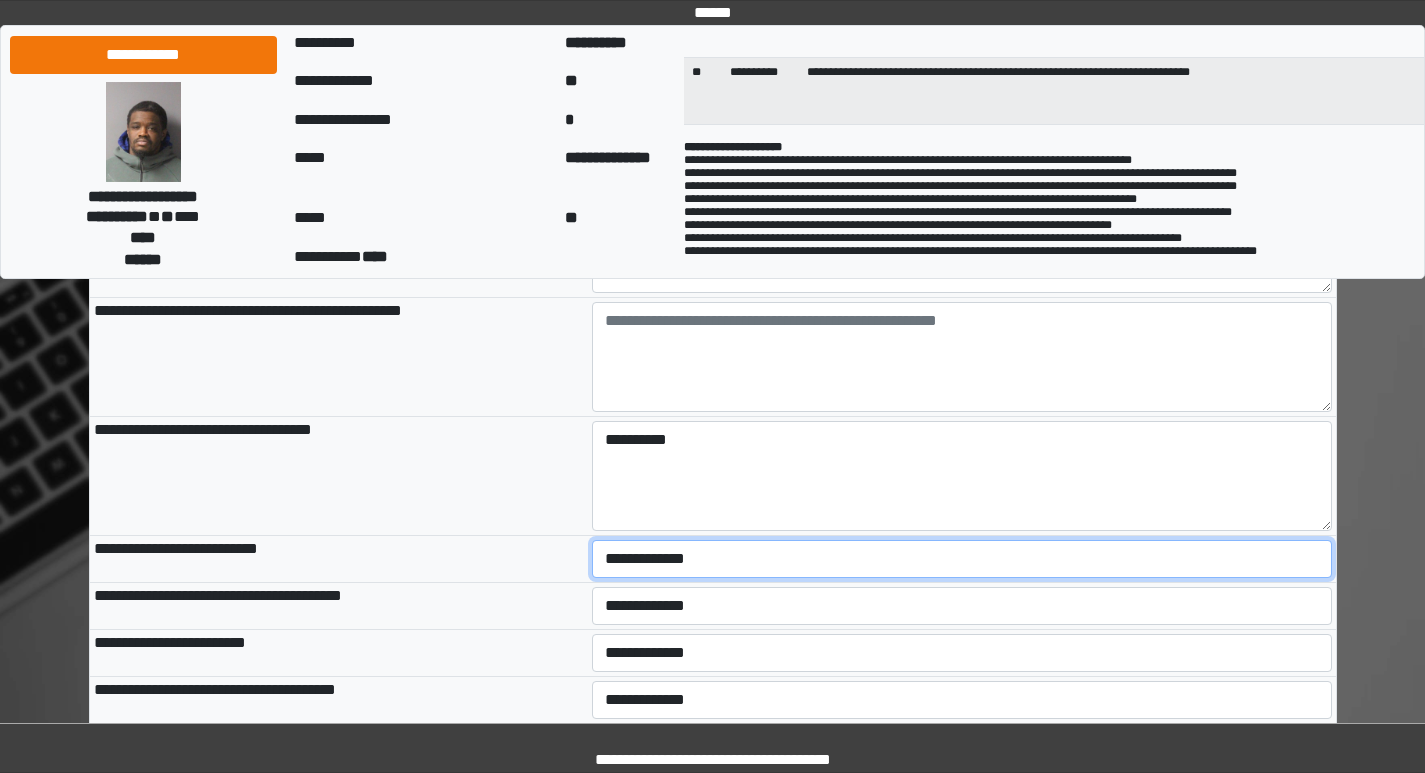 click on "**********" at bounding box center [962, 559] 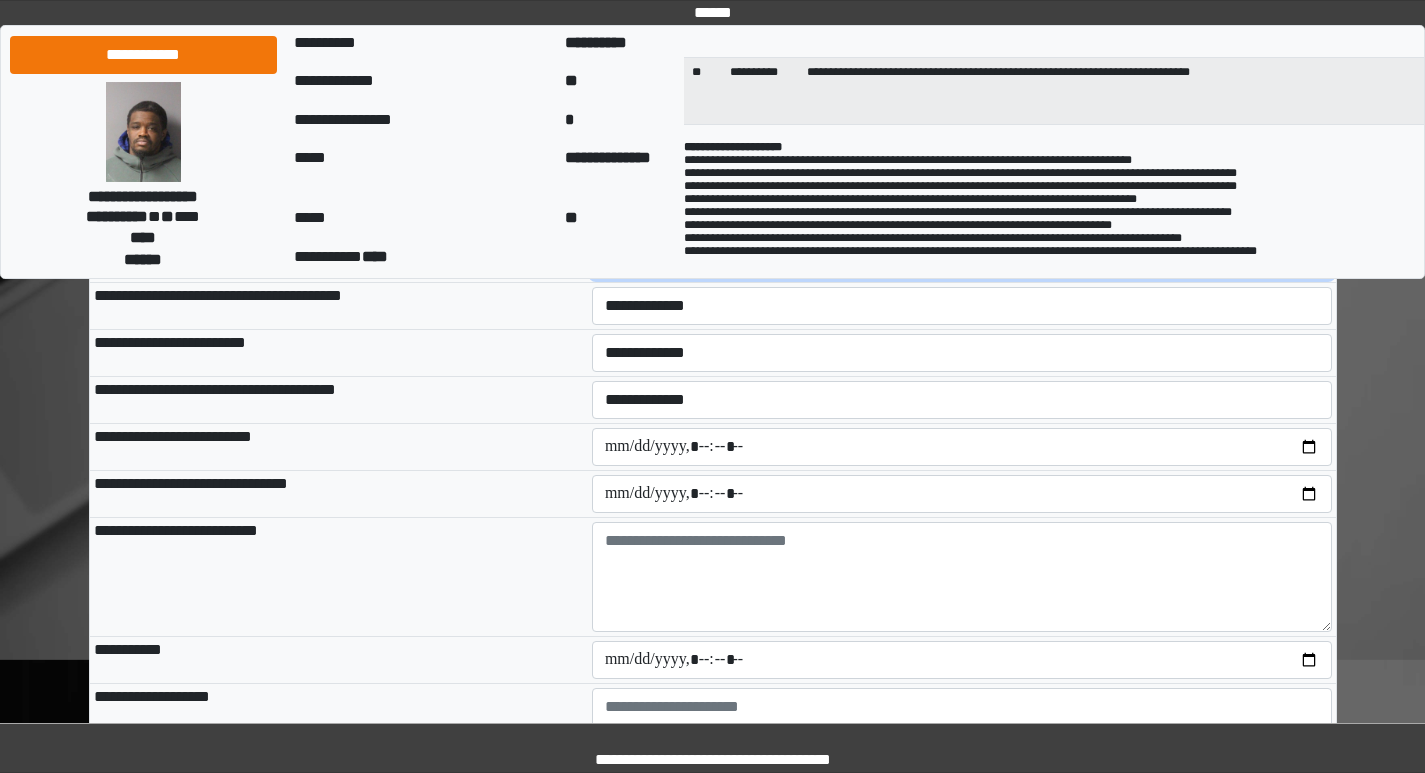 scroll, scrollTop: 2100, scrollLeft: 0, axis: vertical 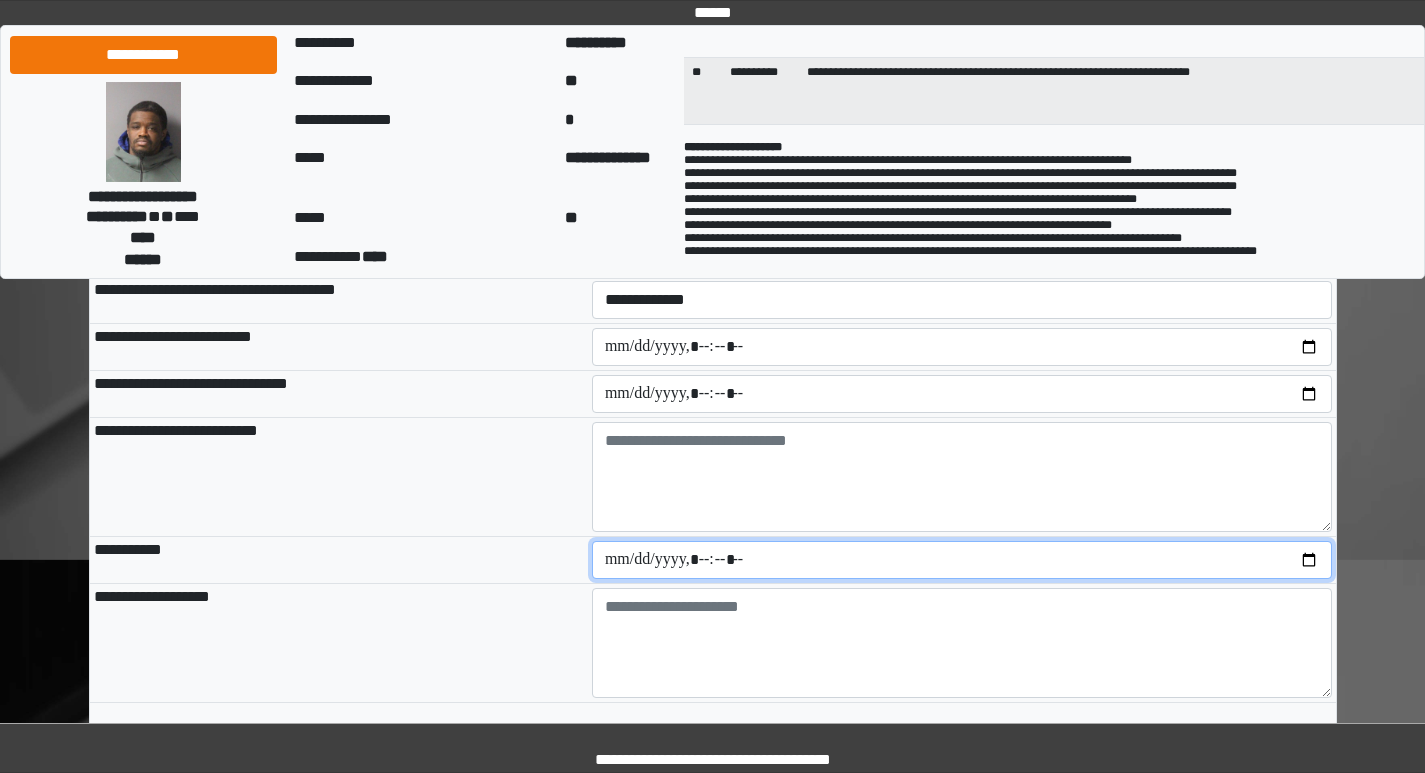 click at bounding box center (962, 560) 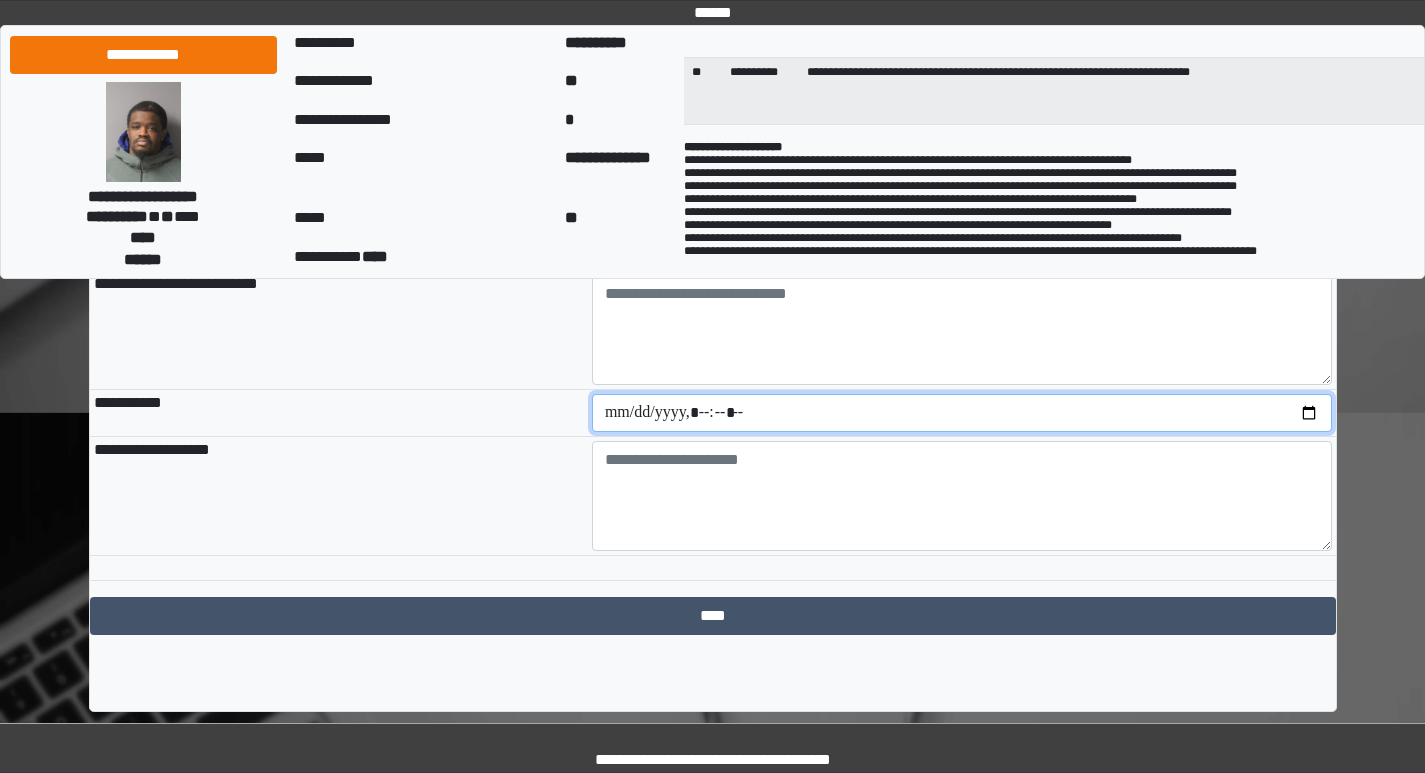 scroll, scrollTop: 2250, scrollLeft: 0, axis: vertical 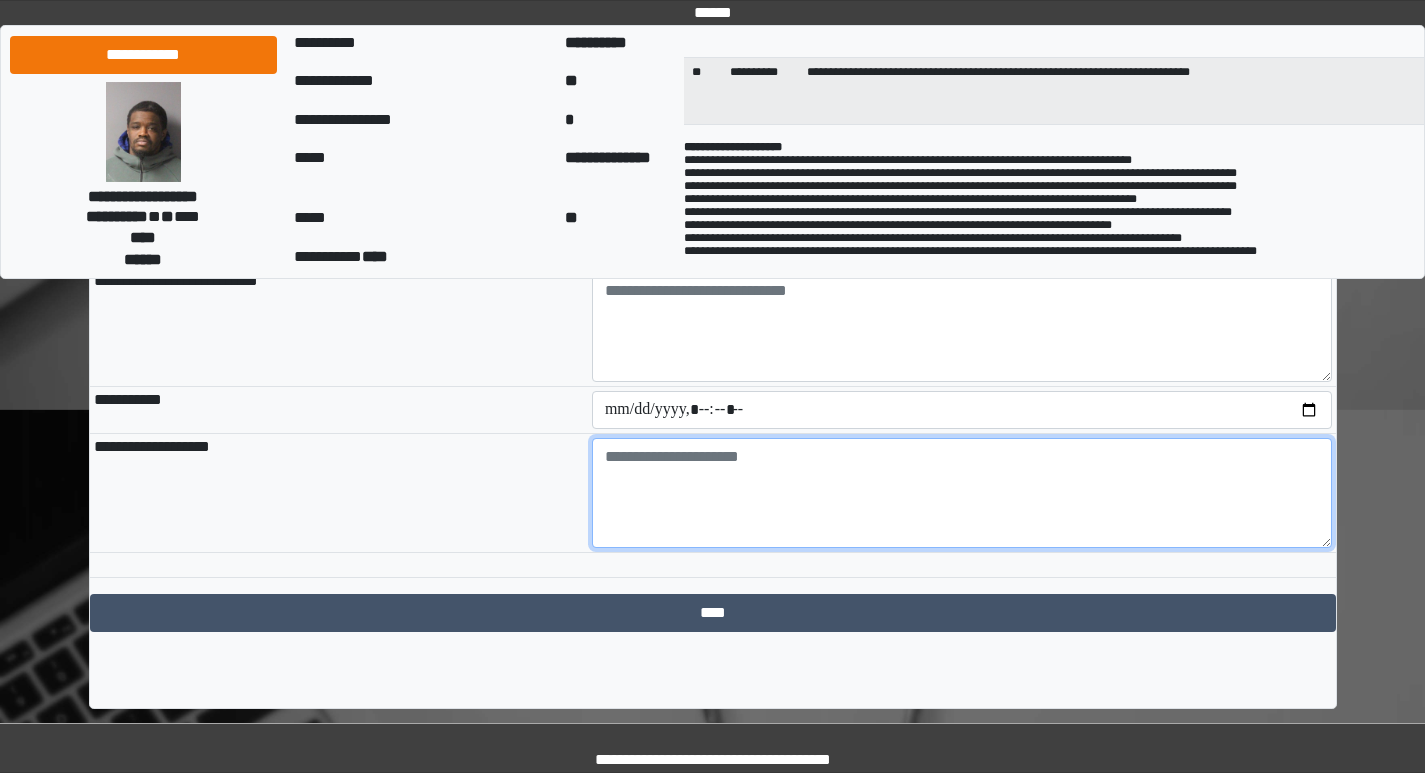 click at bounding box center [962, 493] 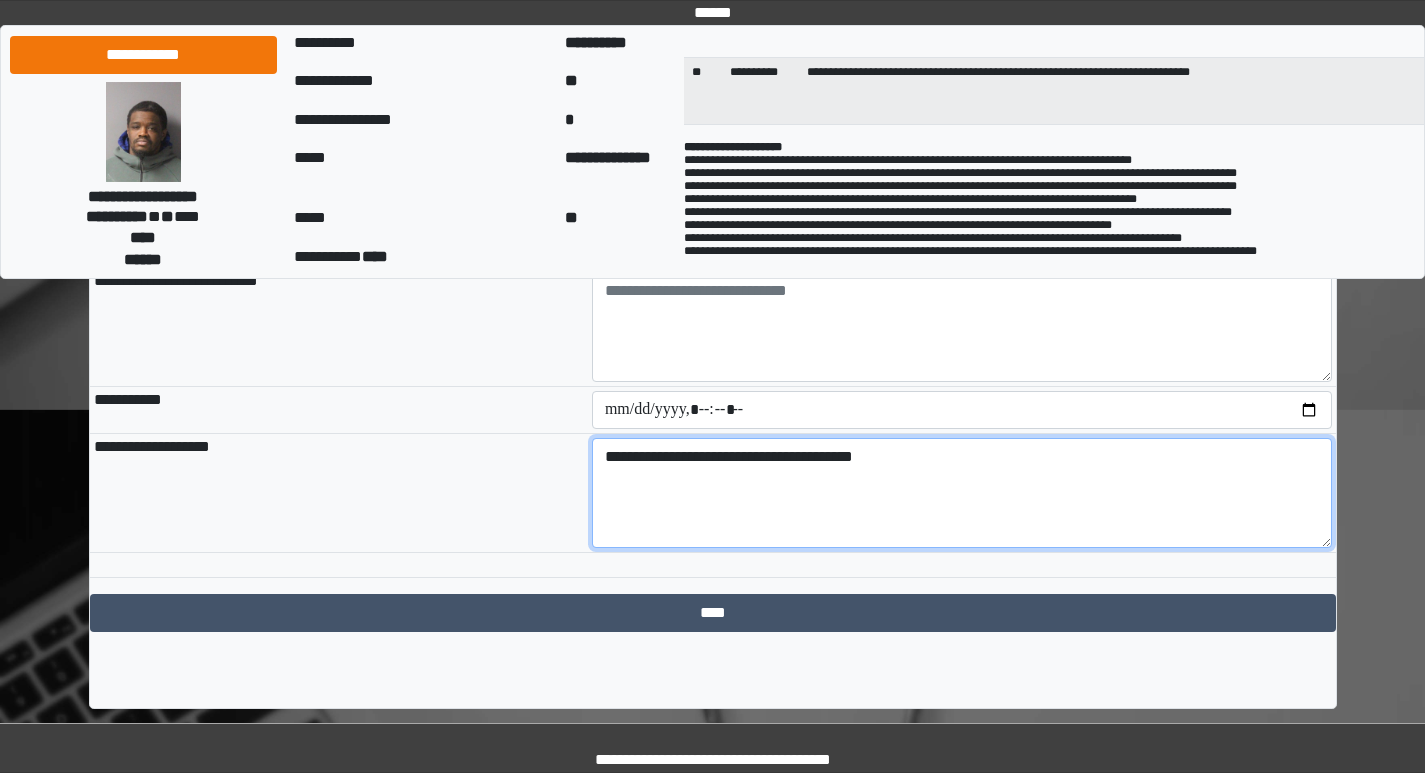 drag, startPoint x: 706, startPoint y: 472, endPoint x: 696, endPoint y: 473, distance: 10.049875 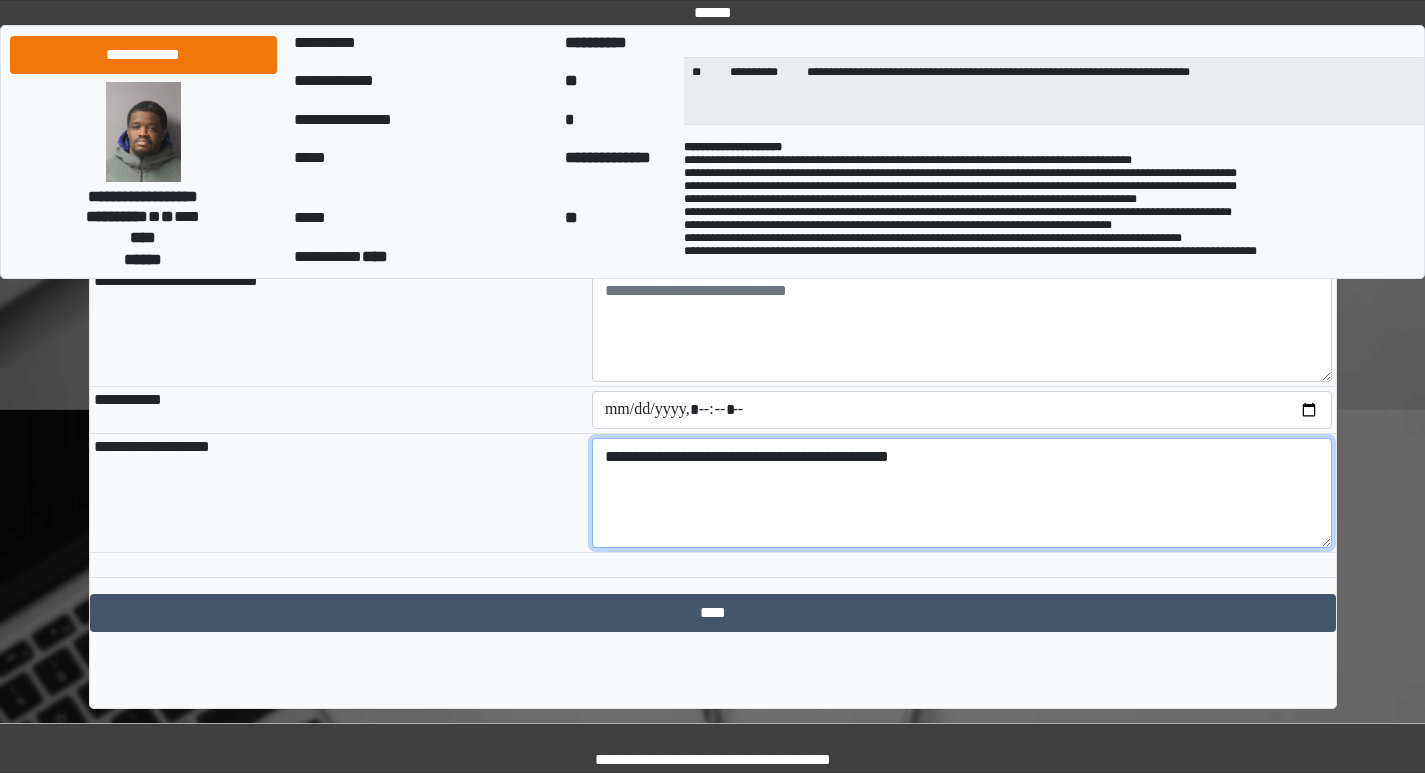 click on "**********" at bounding box center [962, 493] 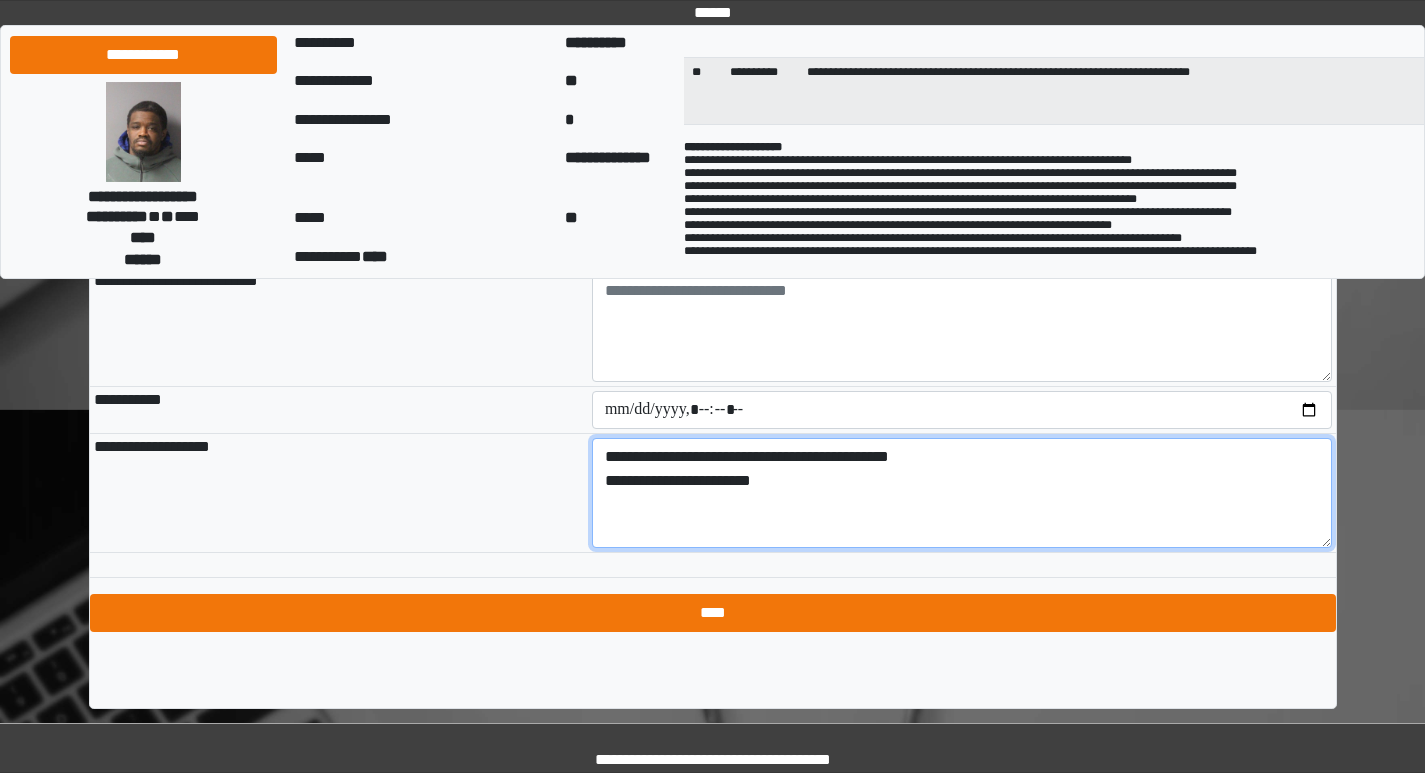type on "**********" 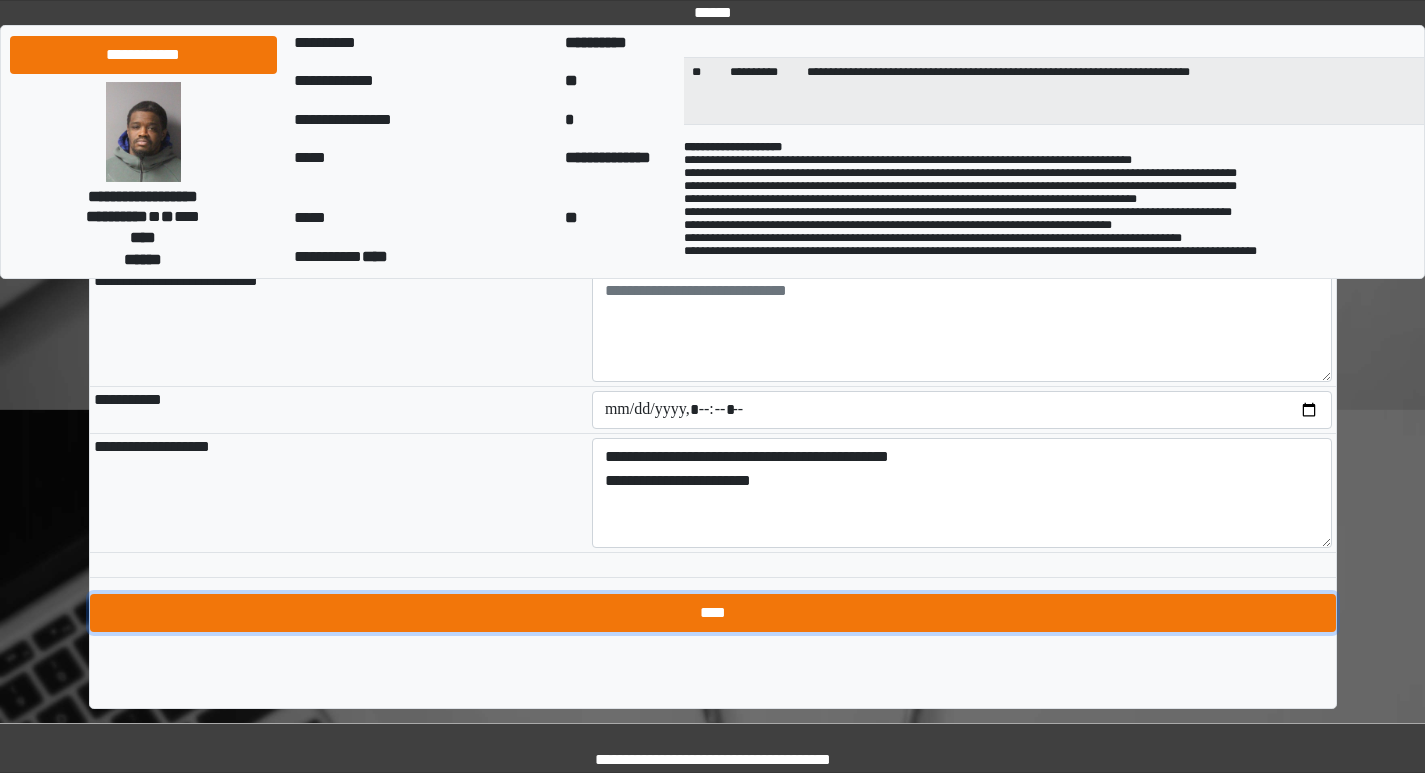 click on "****" at bounding box center (713, 613) 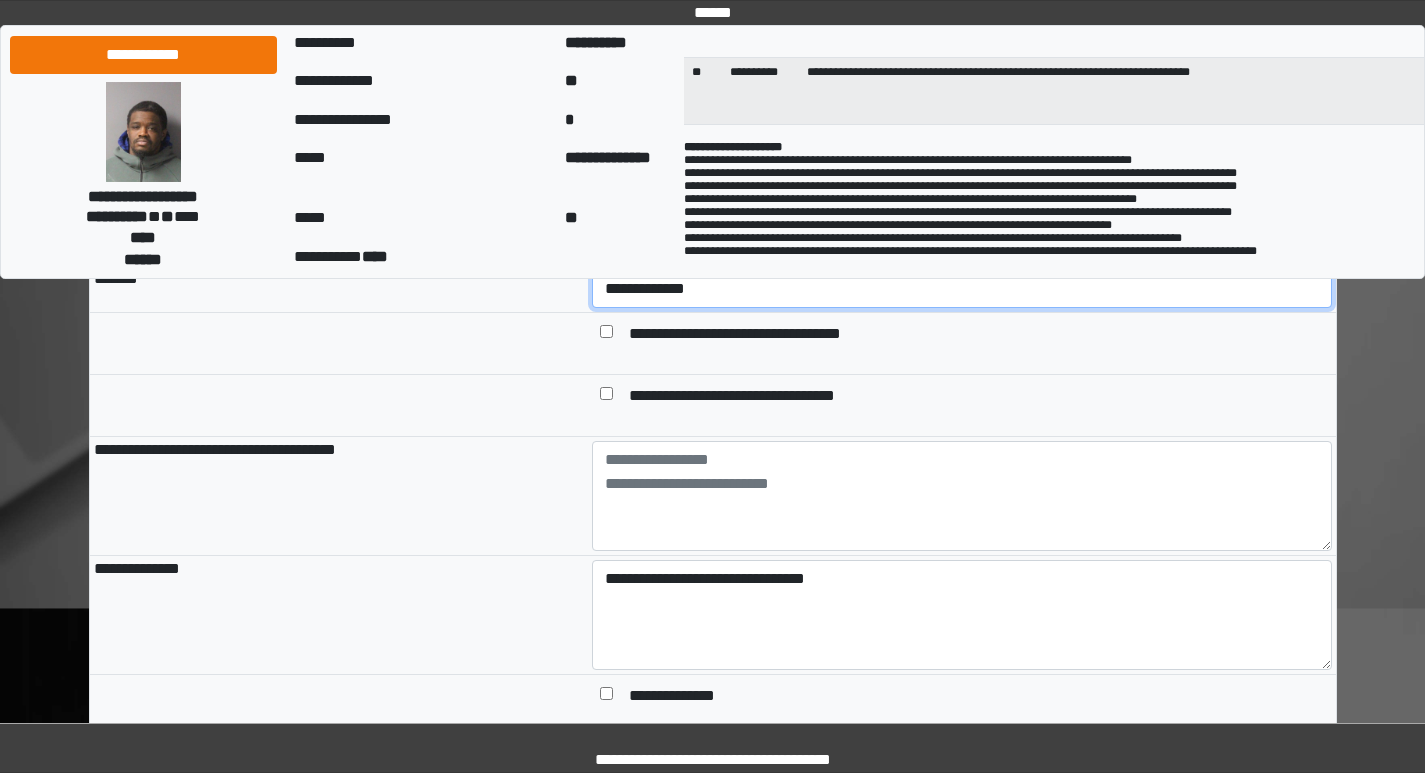 scroll, scrollTop: 1057, scrollLeft: 0, axis: vertical 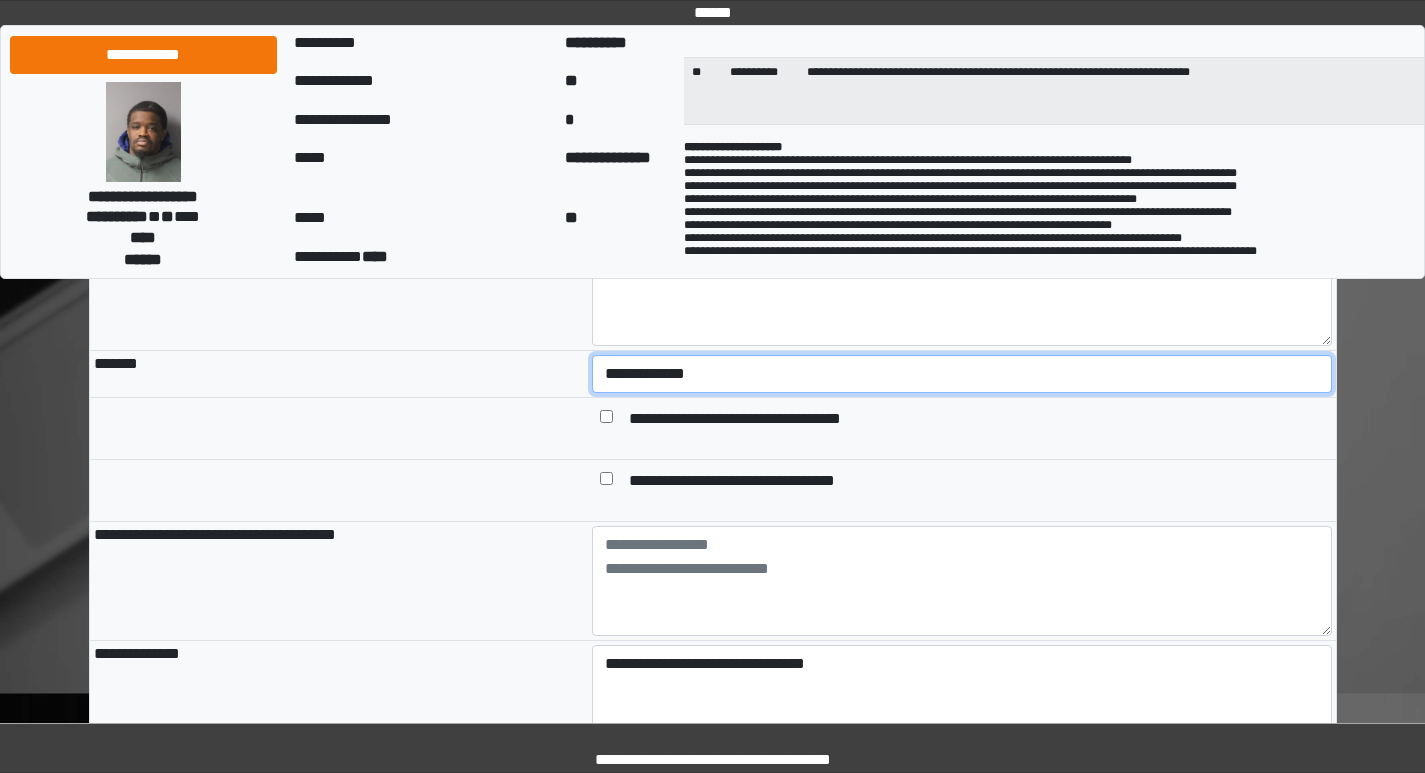 click on "**********" at bounding box center (962, 374) 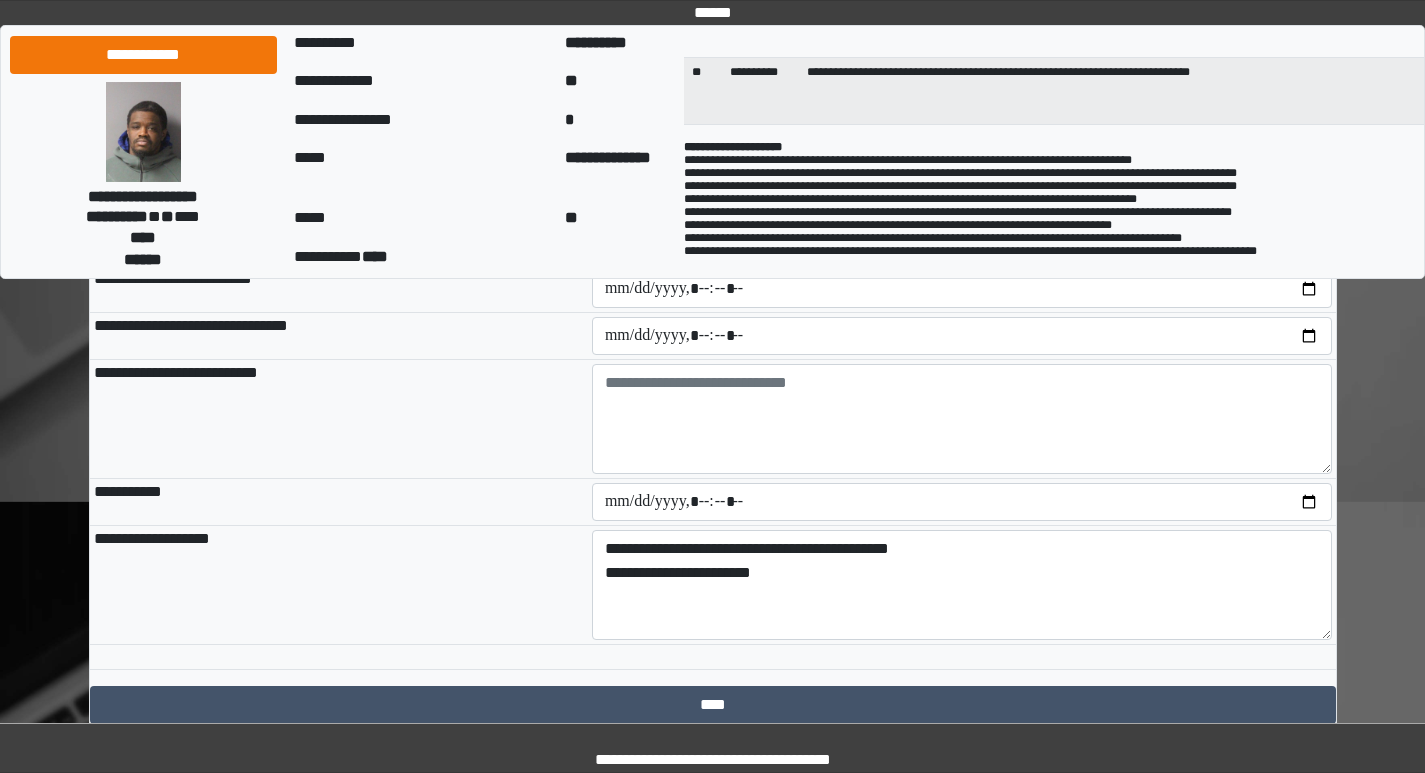 scroll, scrollTop: 2250, scrollLeft: 0, axis: vertical 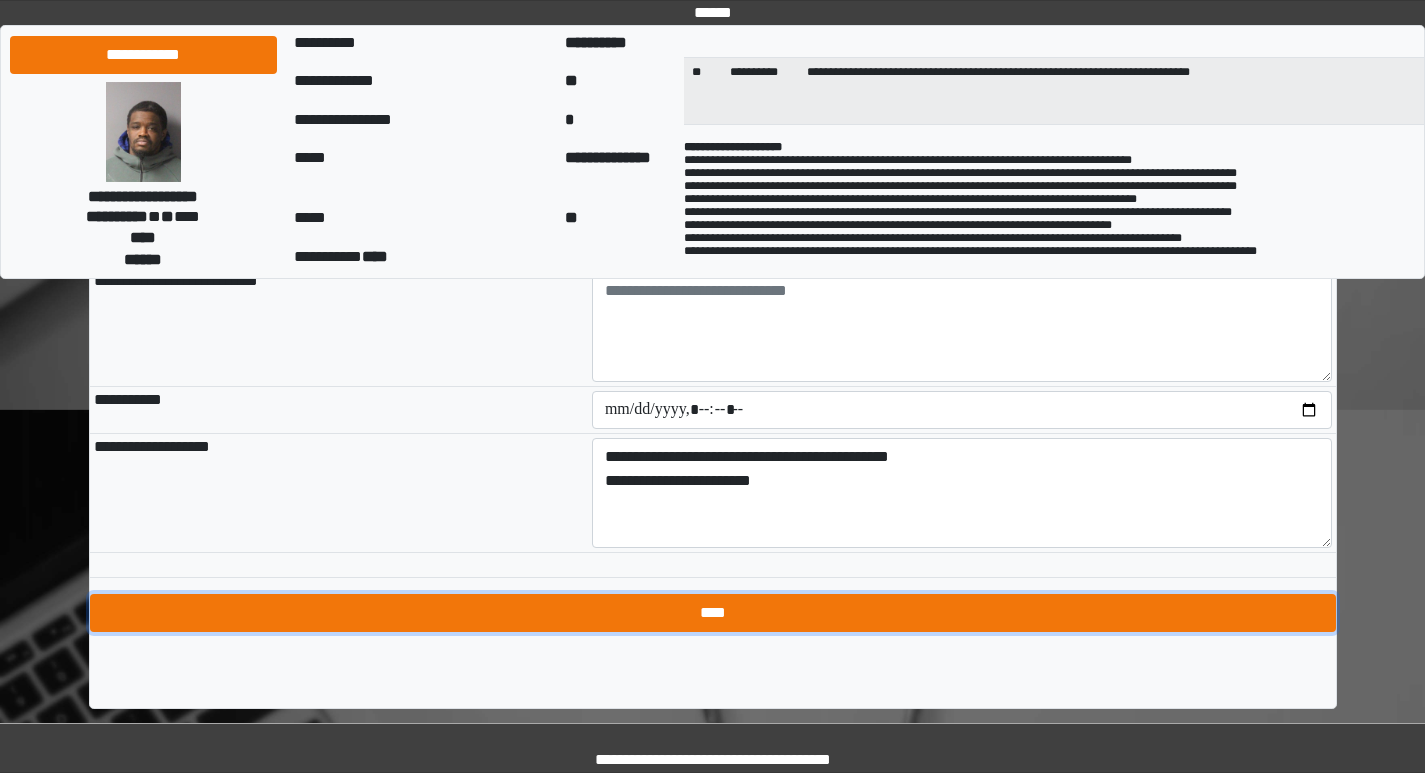 click on "****" at bounding box center (713, 613) 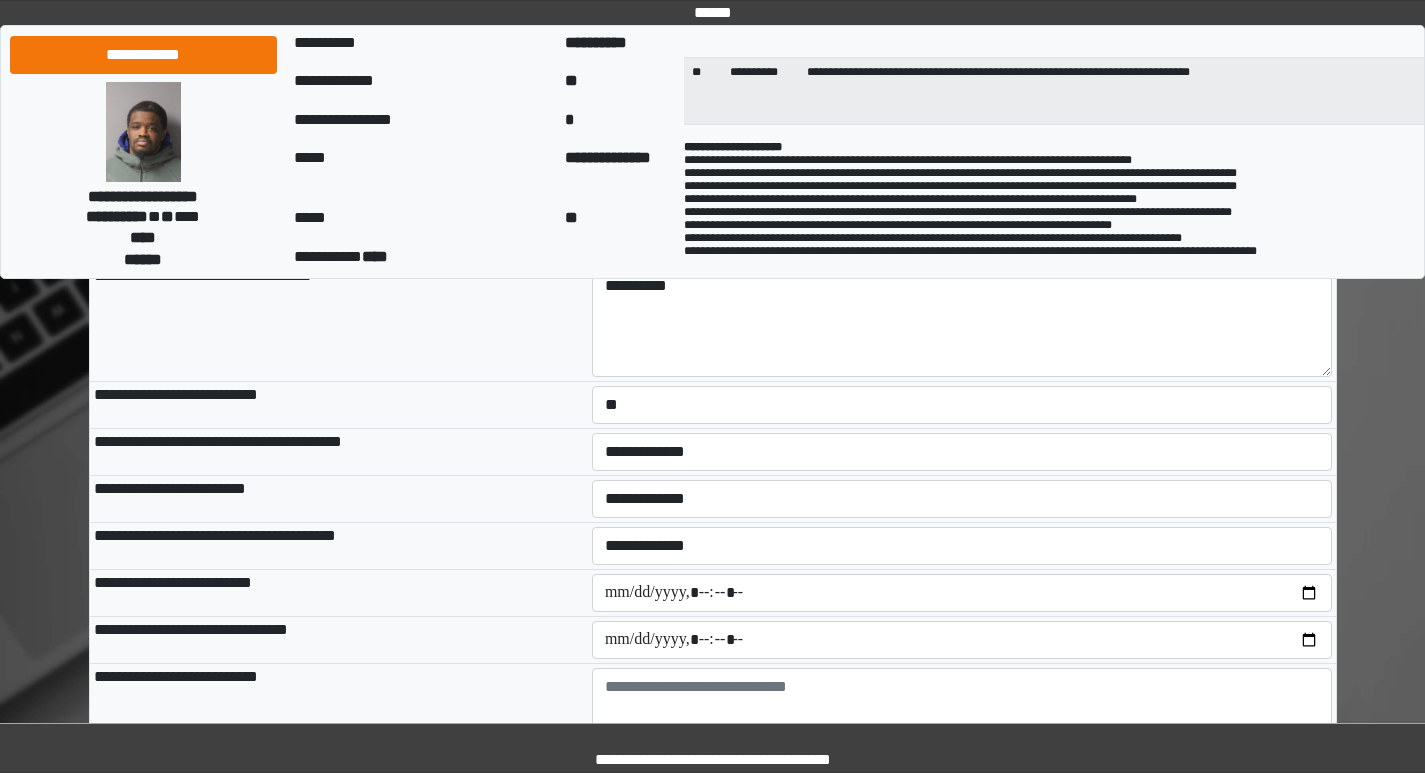 scroll, scrollTop: 2250, scrollLeft: 0, axis: vertical 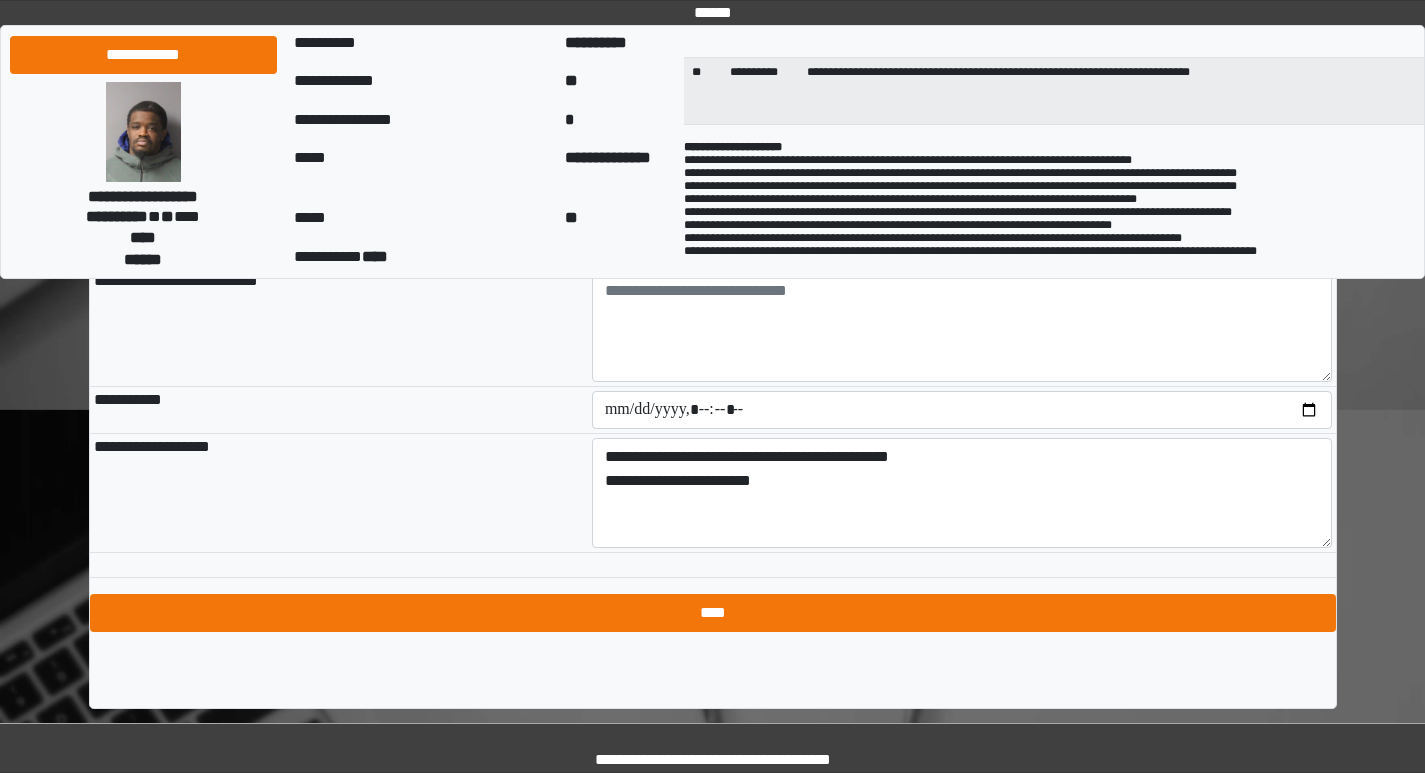 type on "**********" 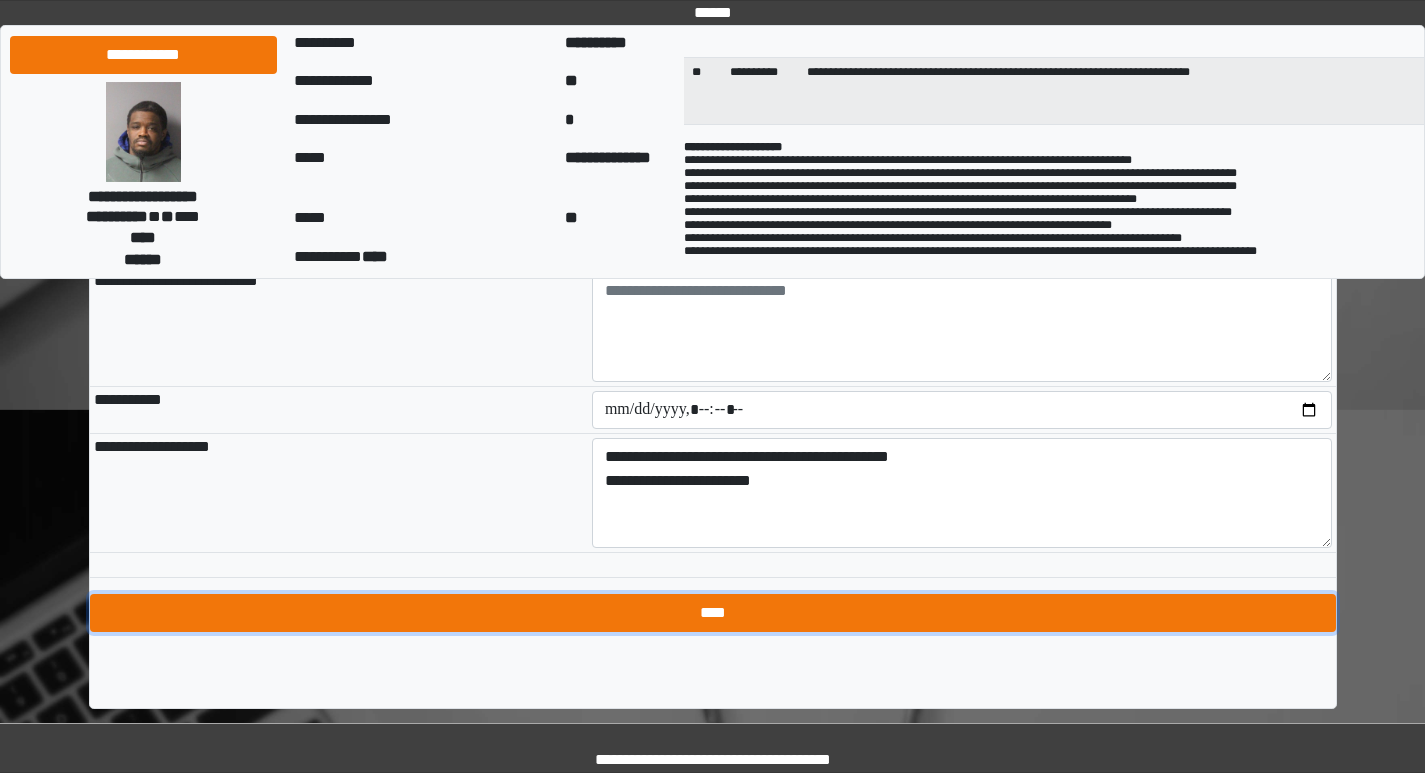 click on "****" at bounding box center (713, 613) 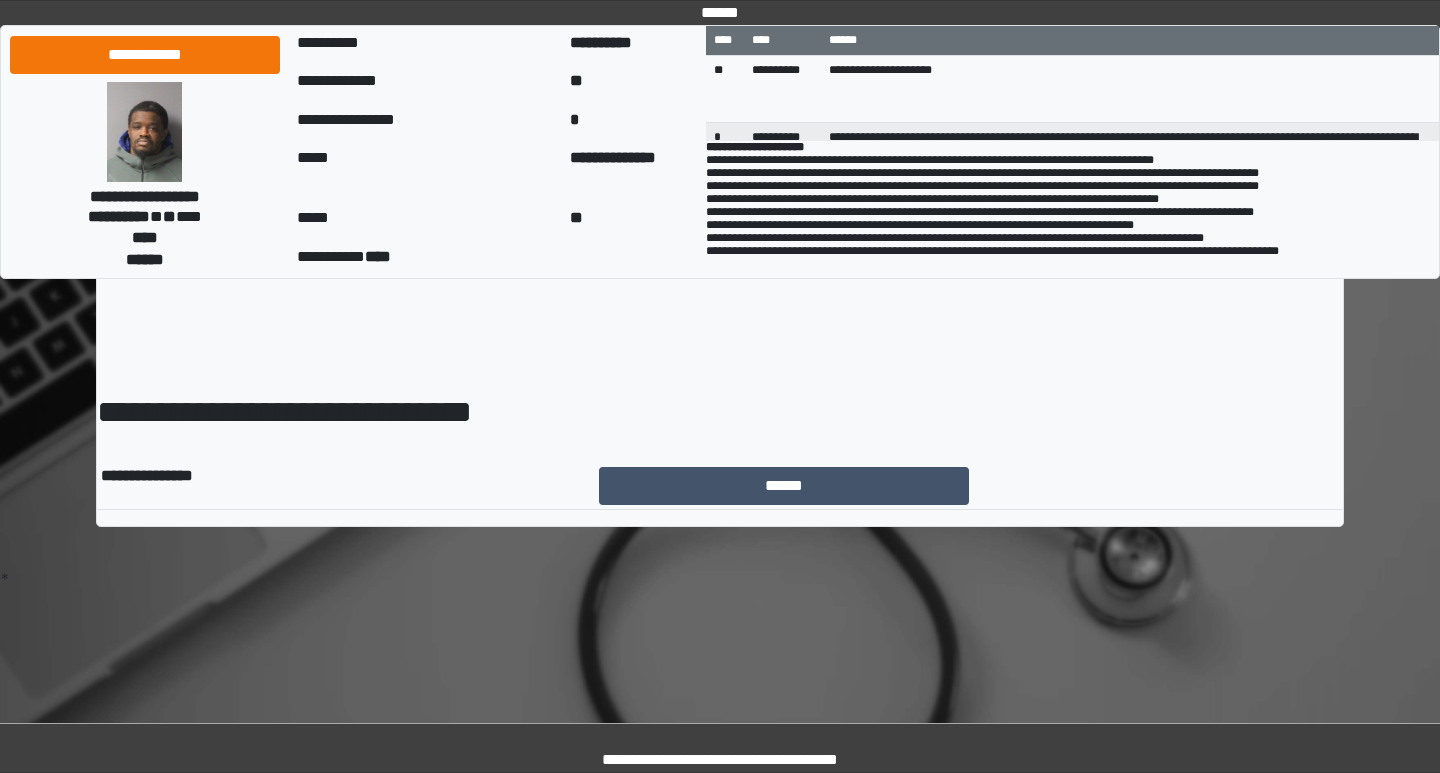 scroll, scrollTop: 0, scrollLeft: 0, axis: both 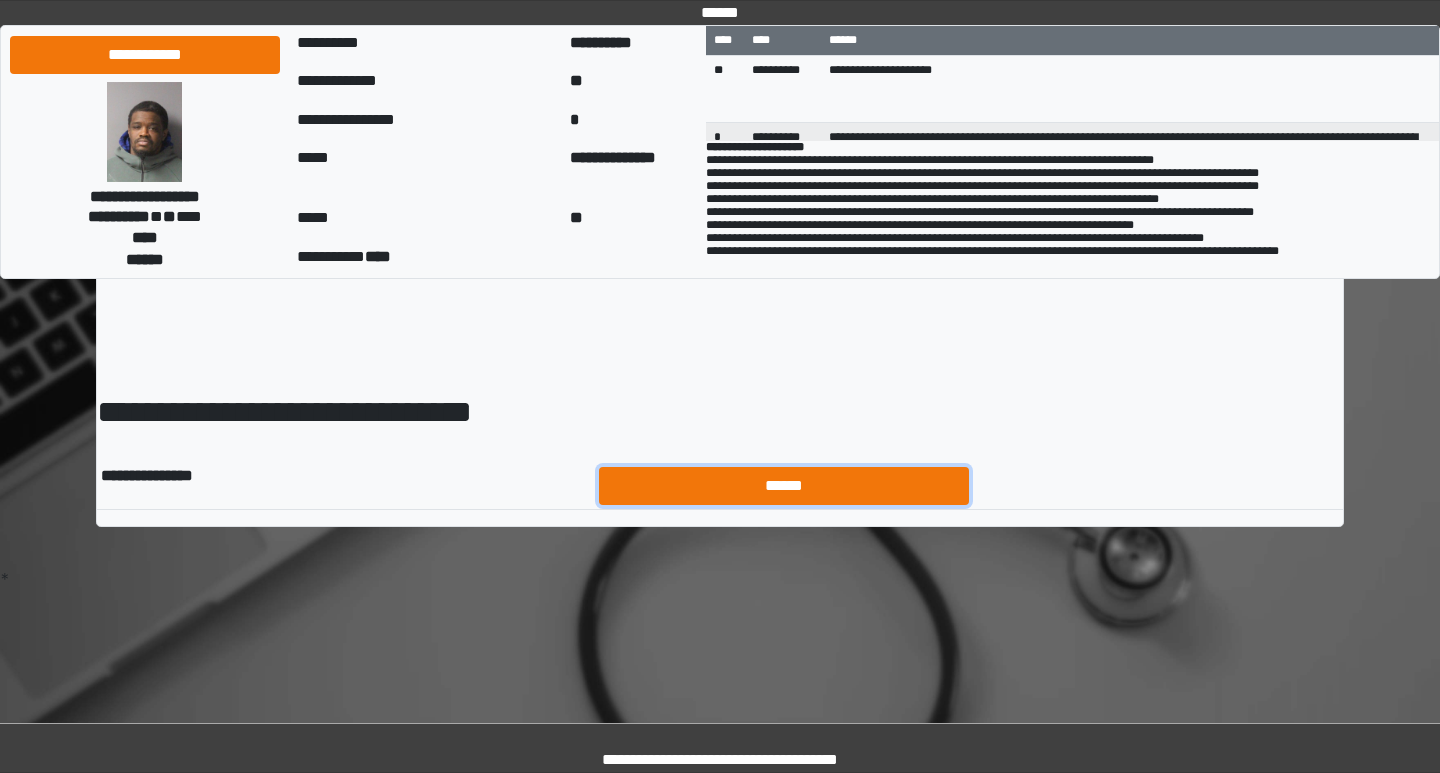 click on "******" at bounding box center [784, 486] 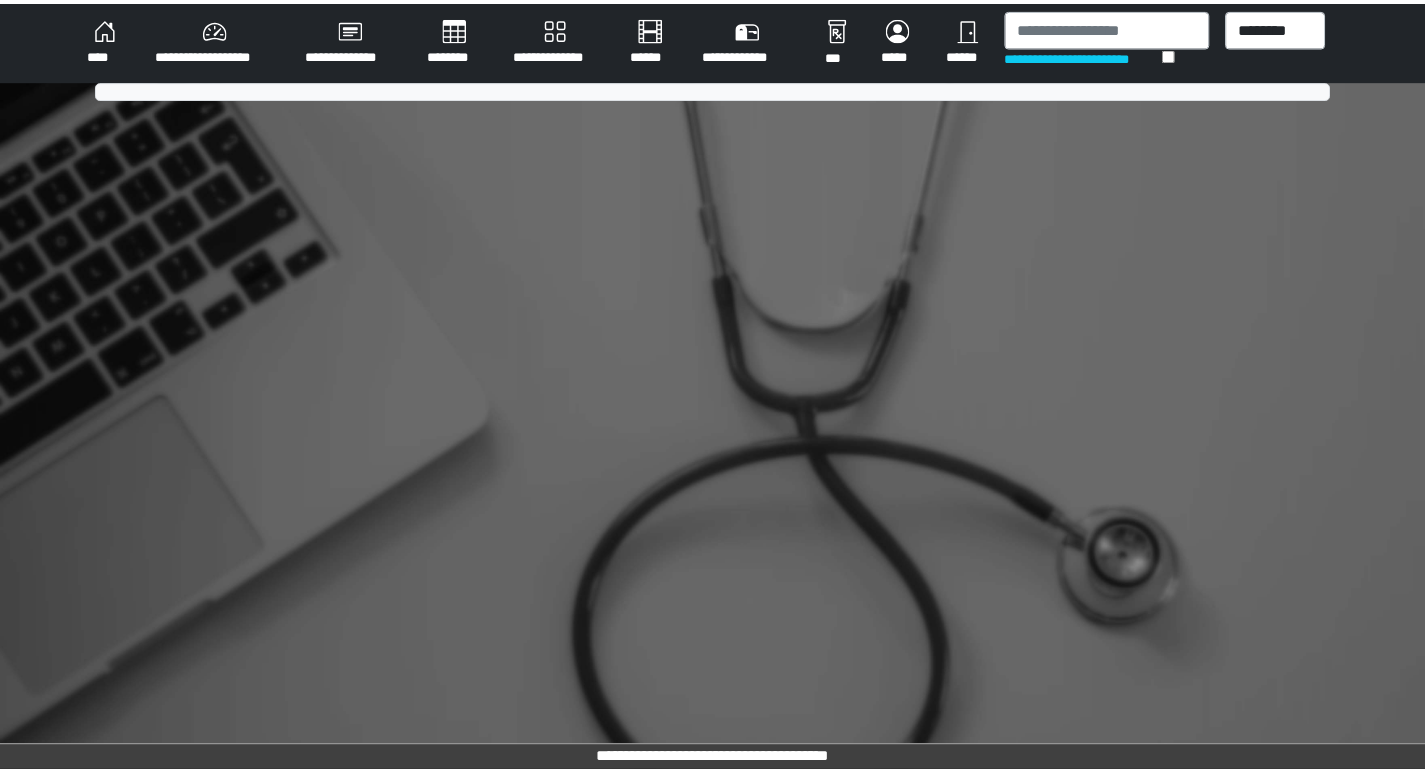 scroll, scrollTop: 0, scrollLeft: 0, axis: both 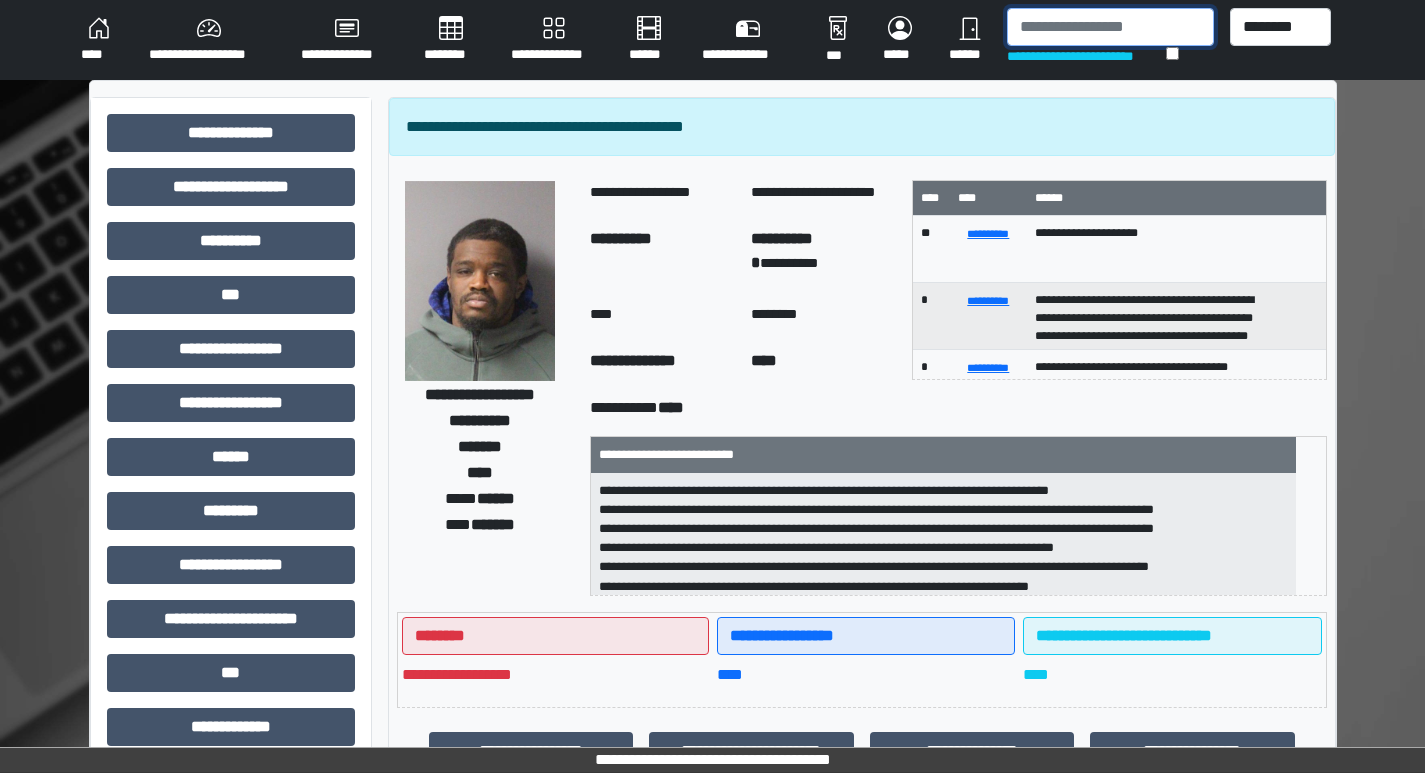 click at bounding box center (1110, 27) 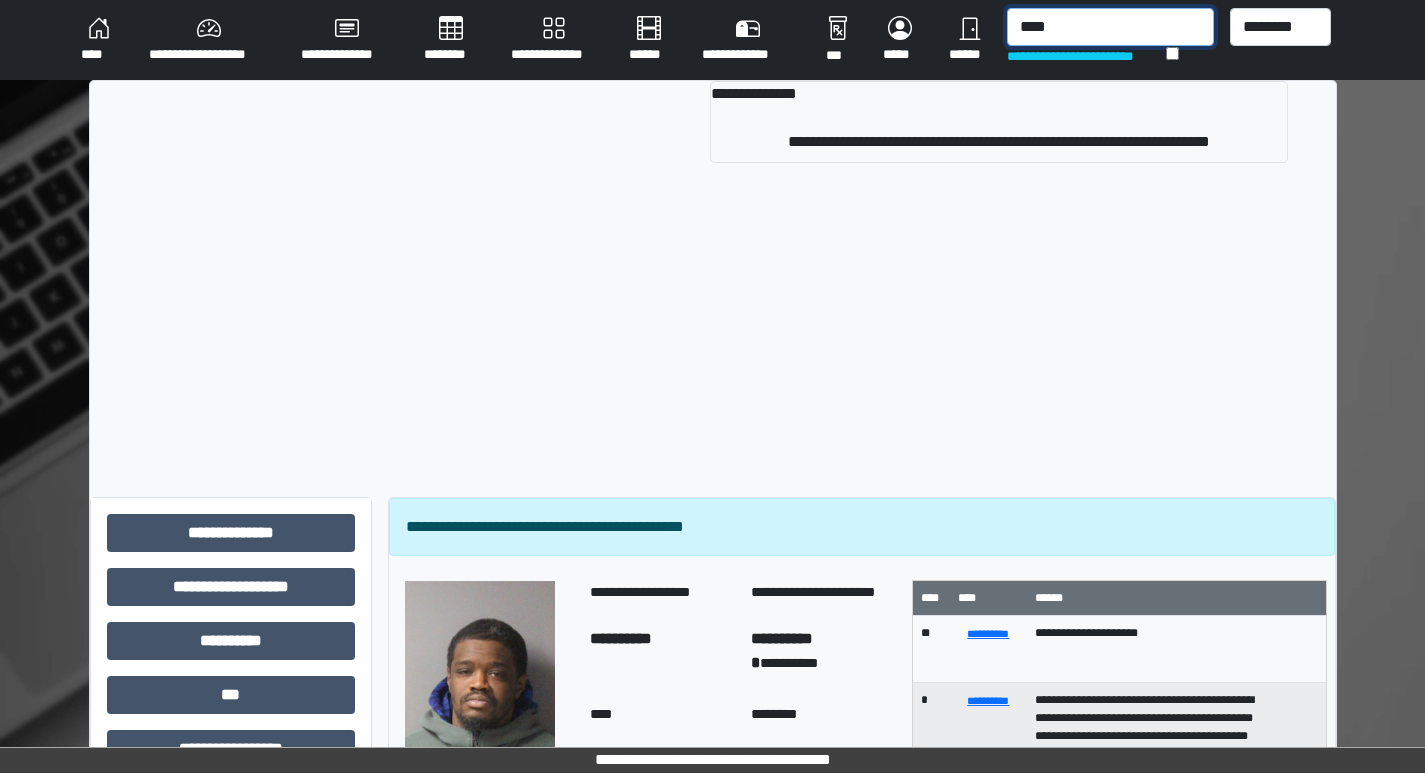type on "****" 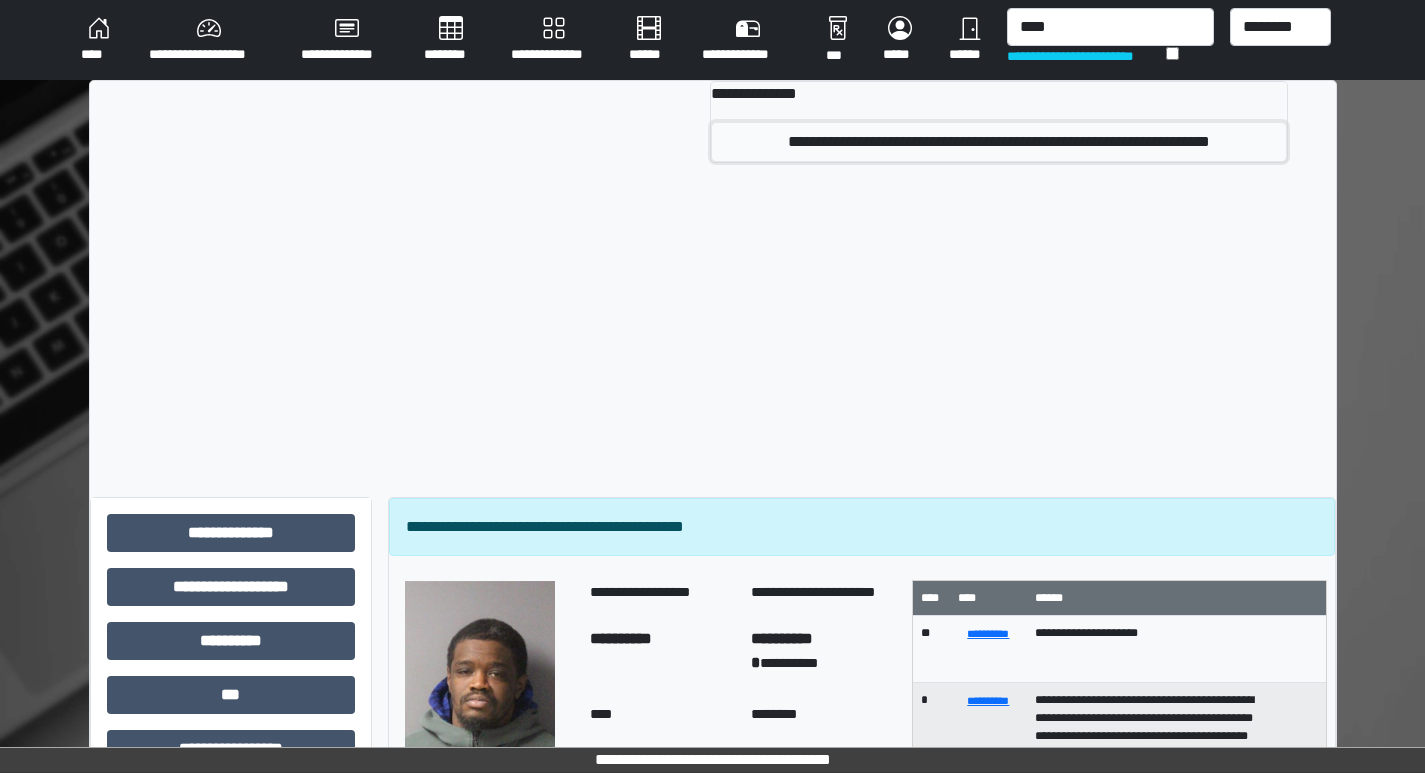 click on "**********" at bounding box center [998, 142] 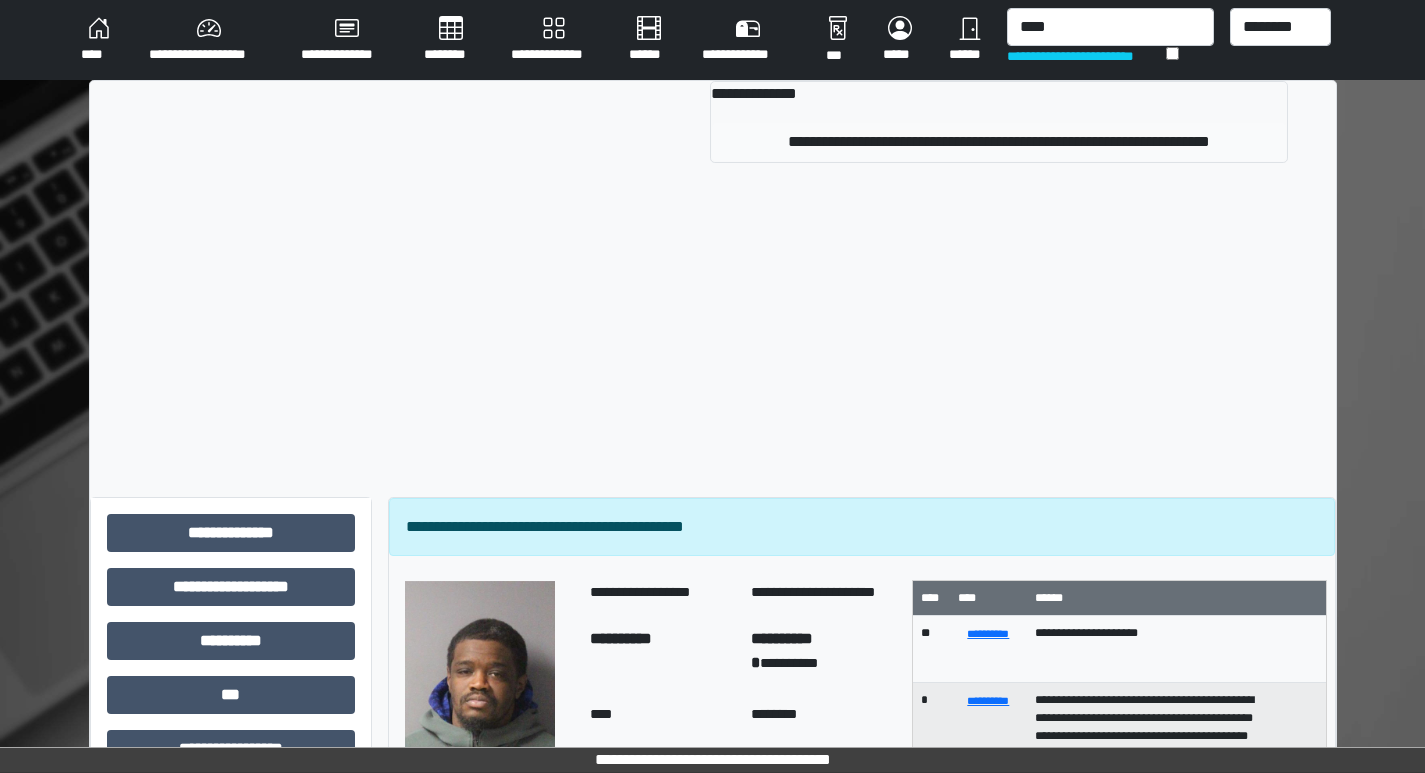 type 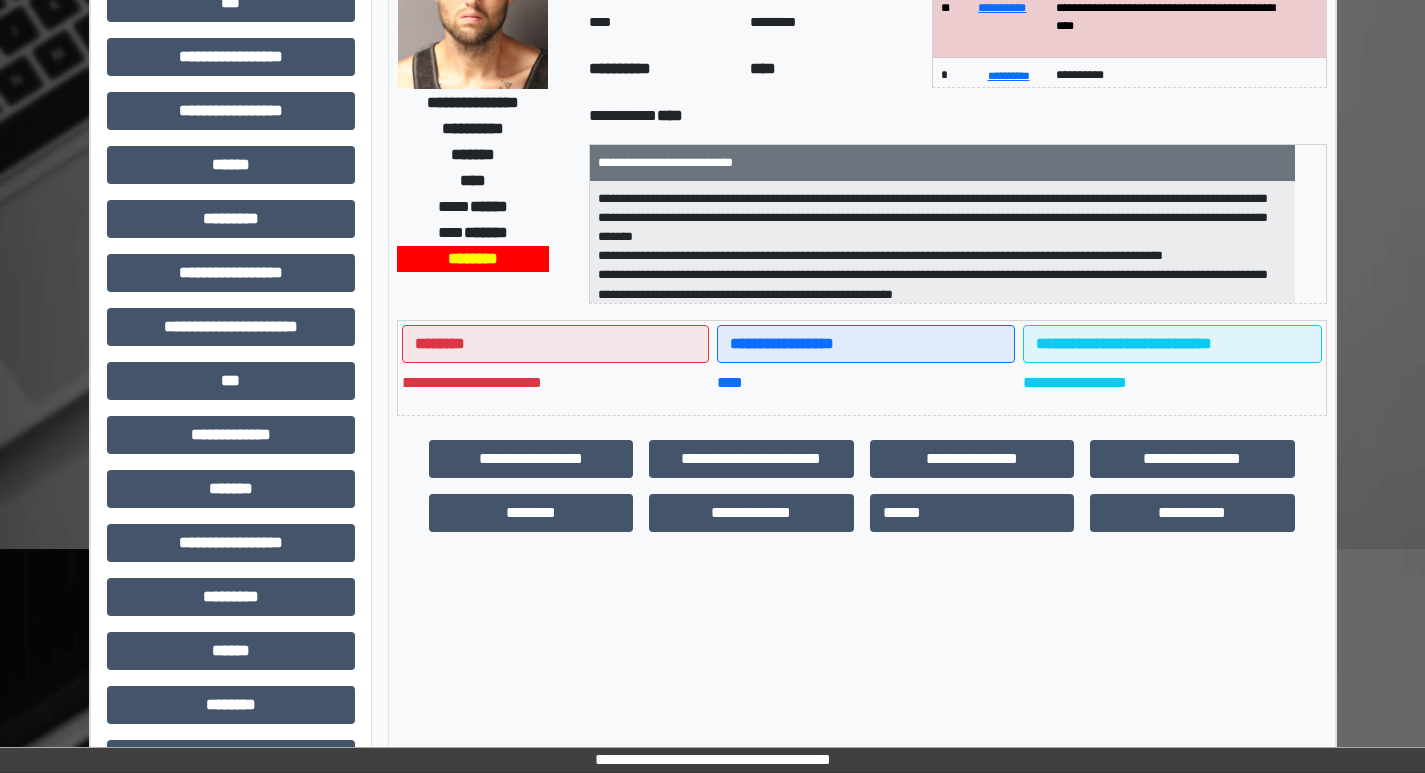 scroll, scrollTop: 300, scrollLeft: 0, axis: vertical 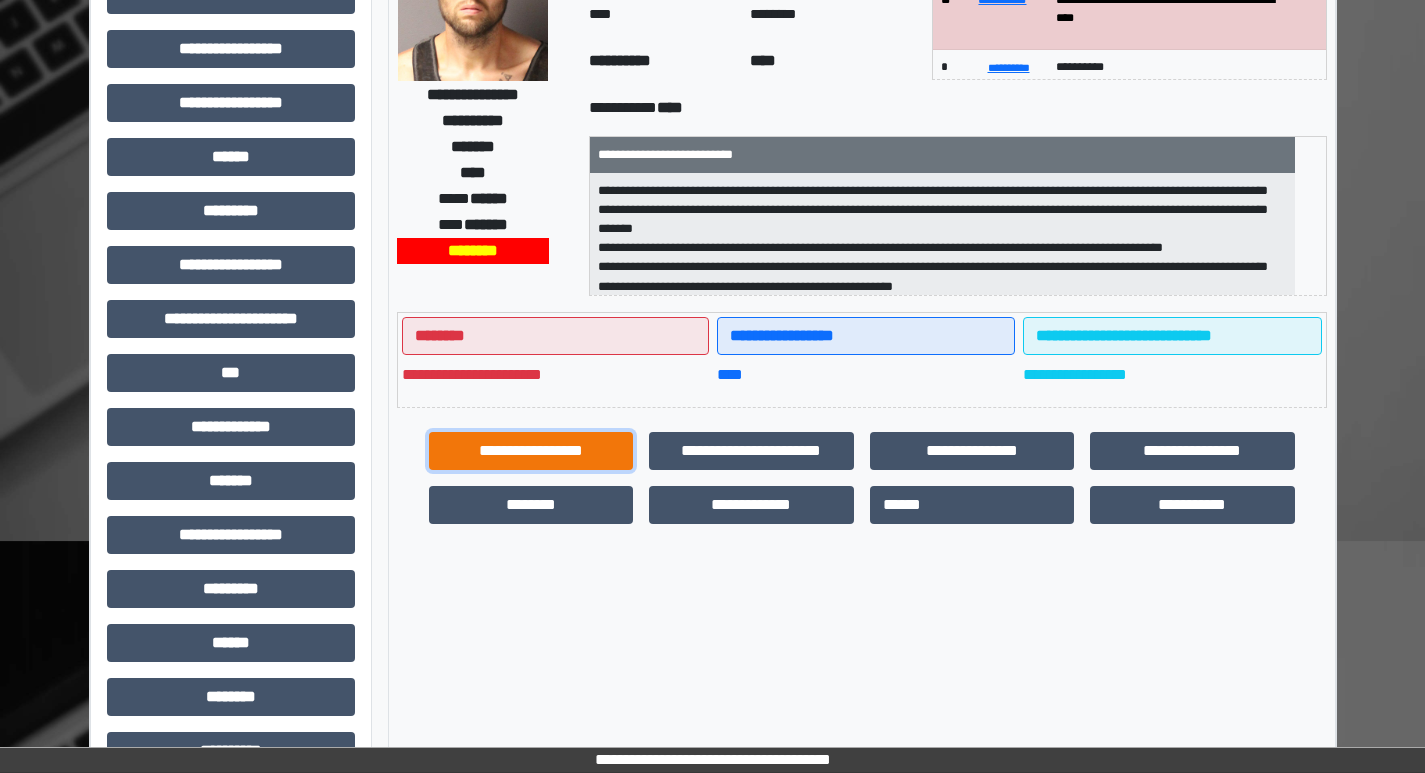click on "**********" at bounding box center (531, 451) 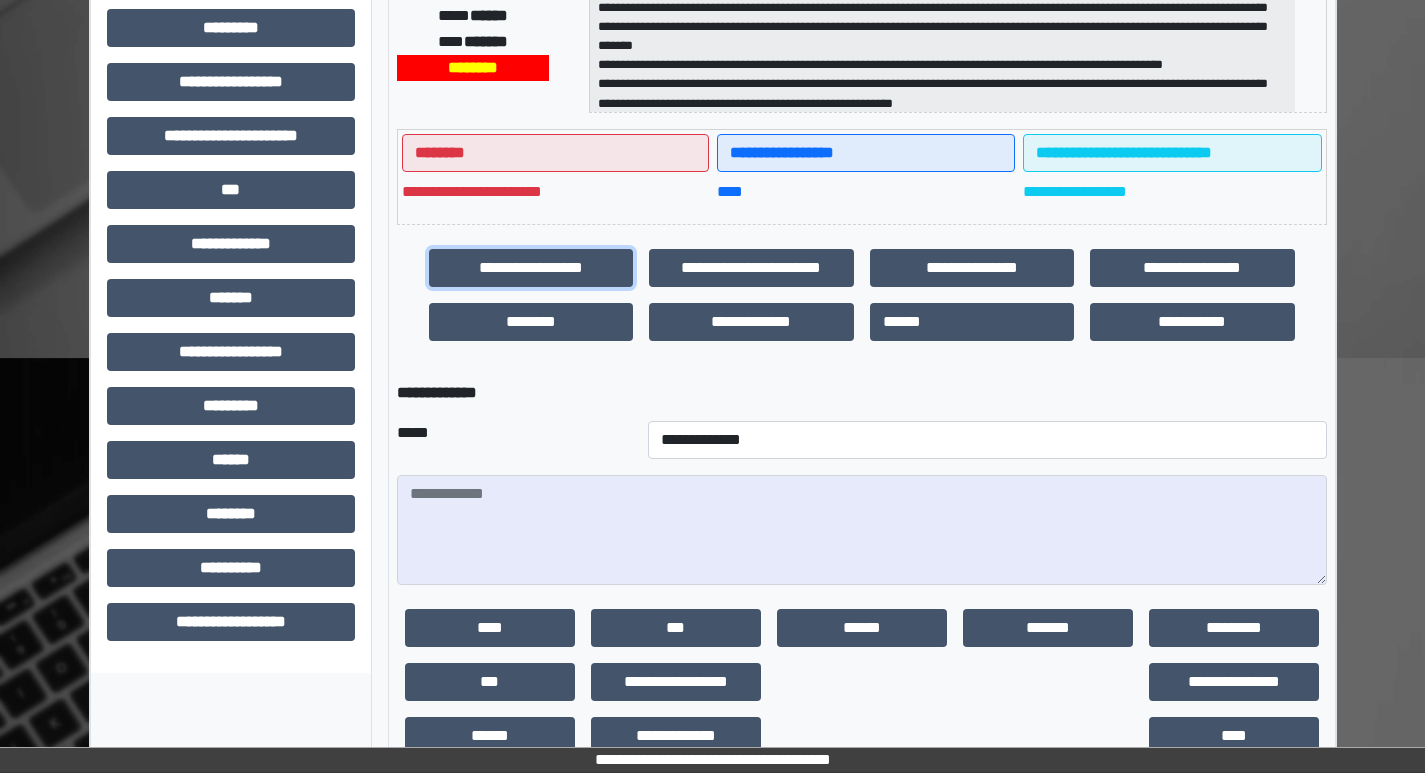 scroll, scrollTop: 500, scrollLeft: 0, axis: vertical 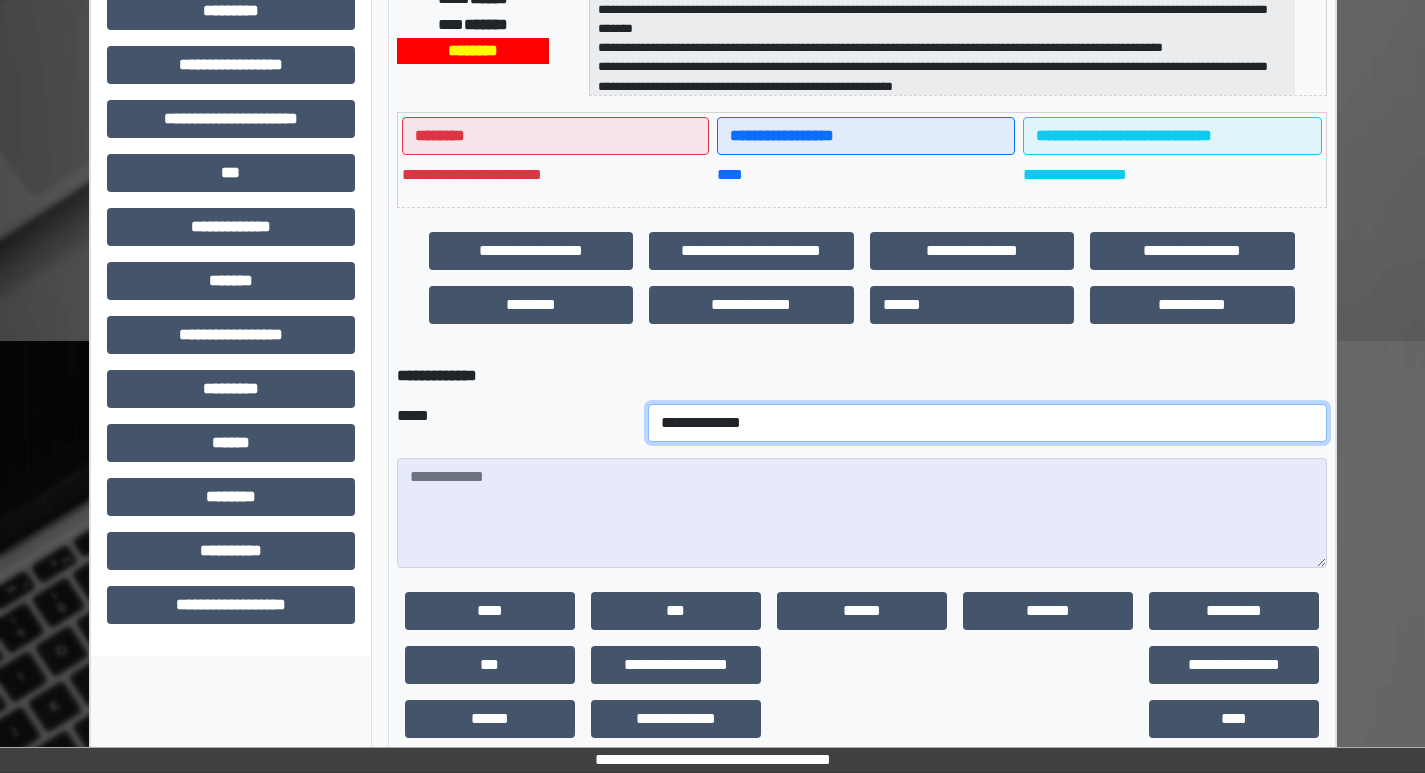 click on "**********" at bounding box center [987, 423] 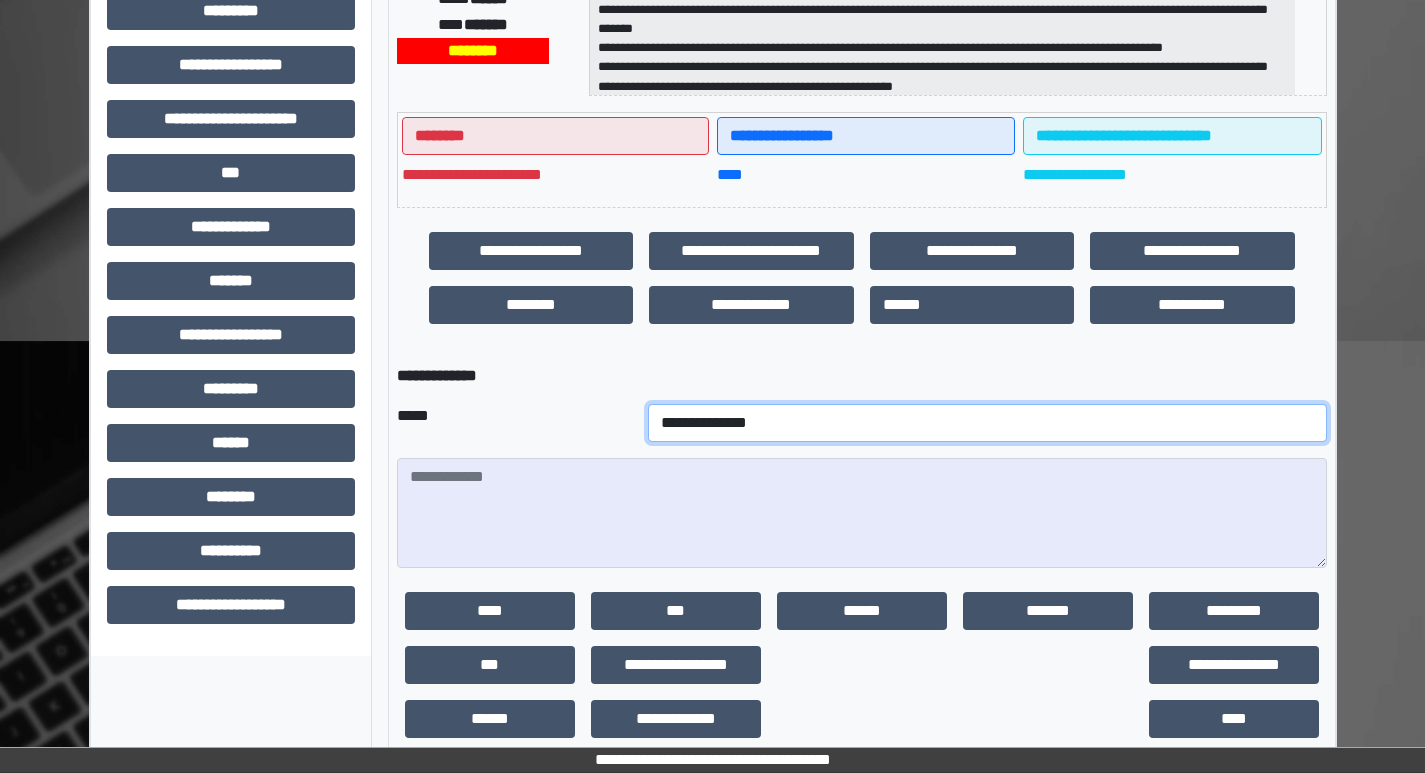 click on "**********" at bounding box center [987, 423] 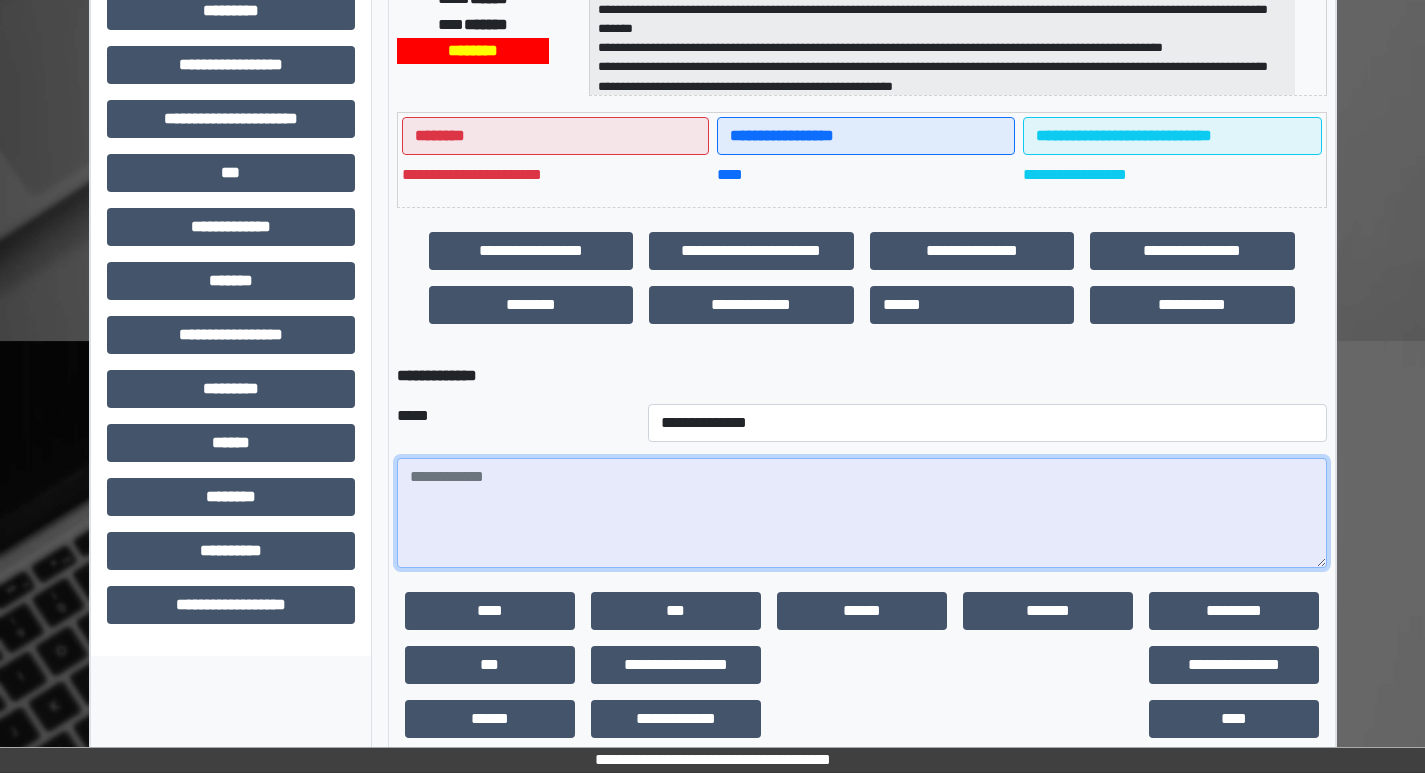 click at bounding box center [862, 513] 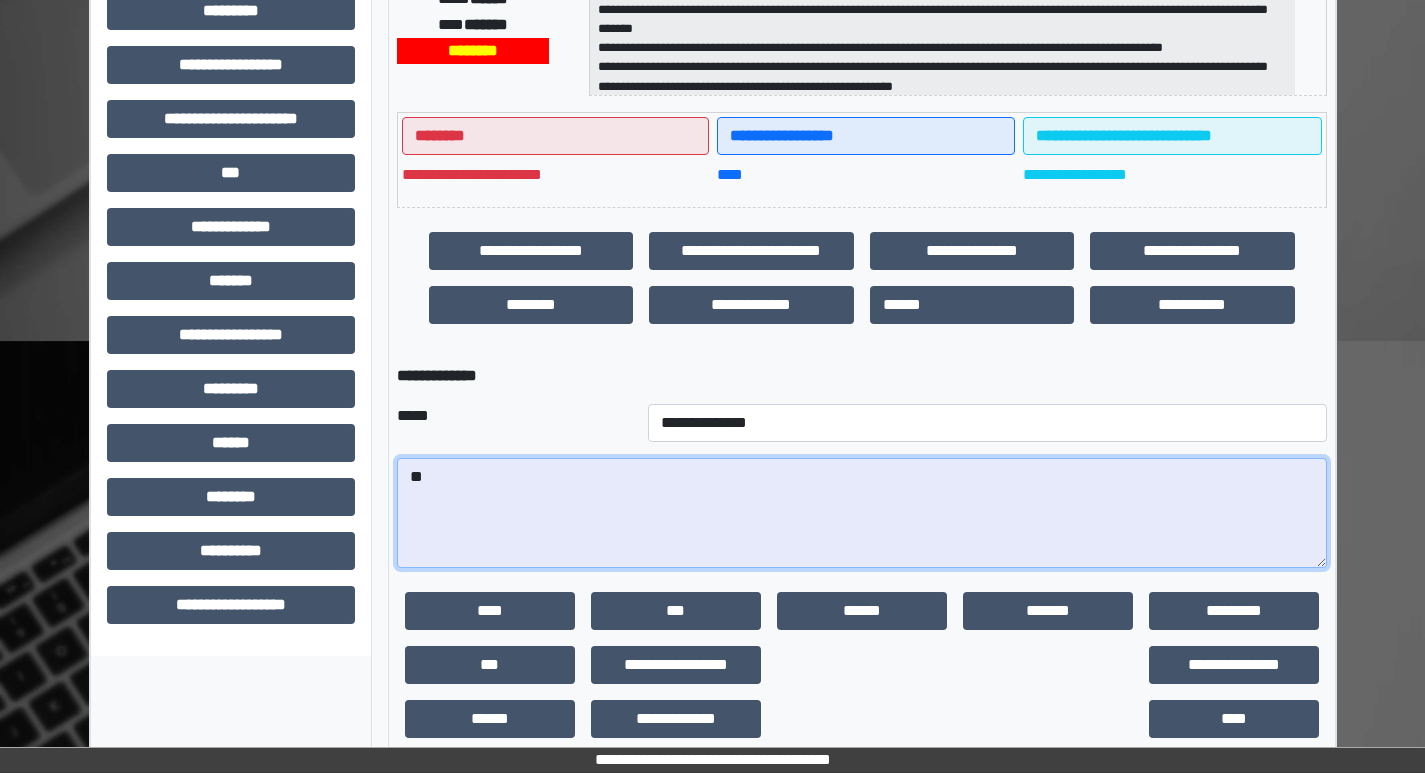 type on "*" 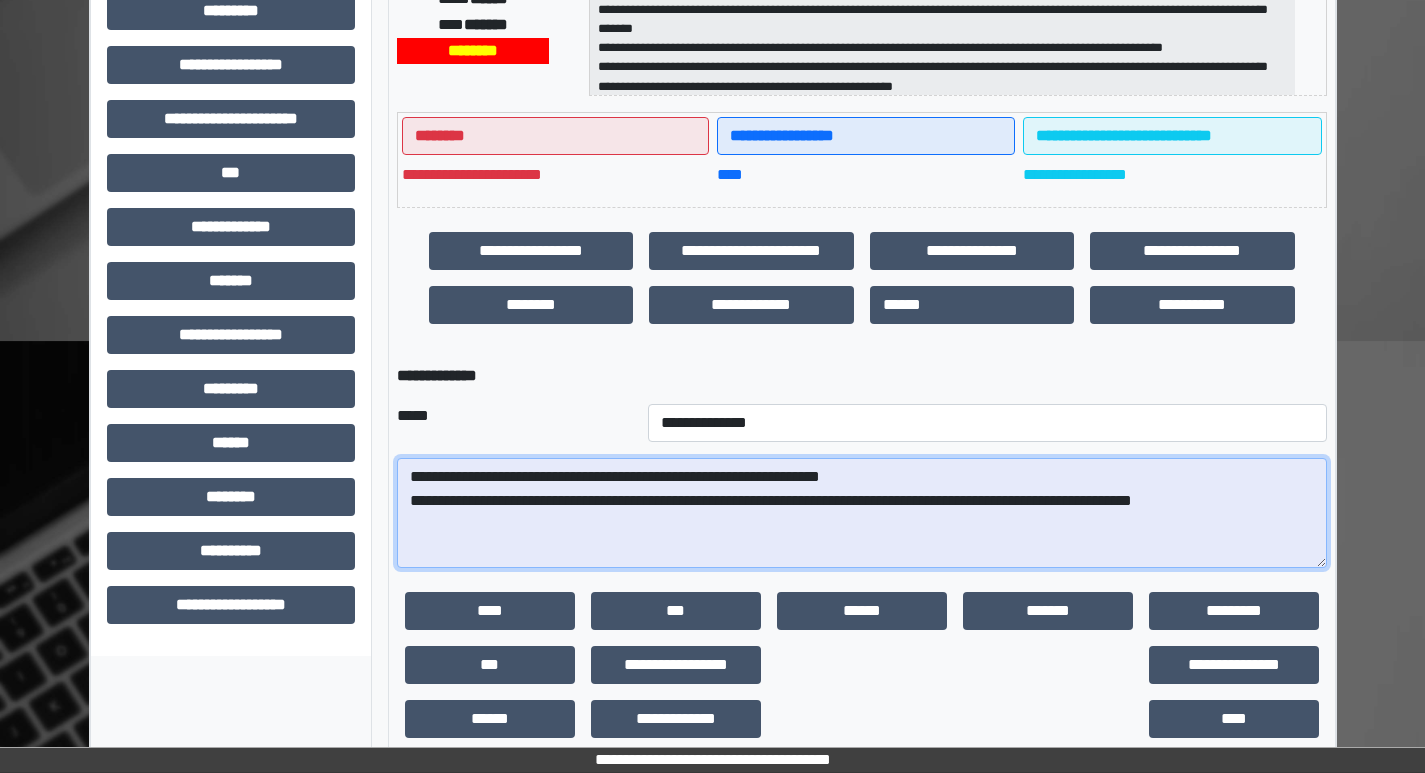 click on "**********" at bounding box center [862, 513] 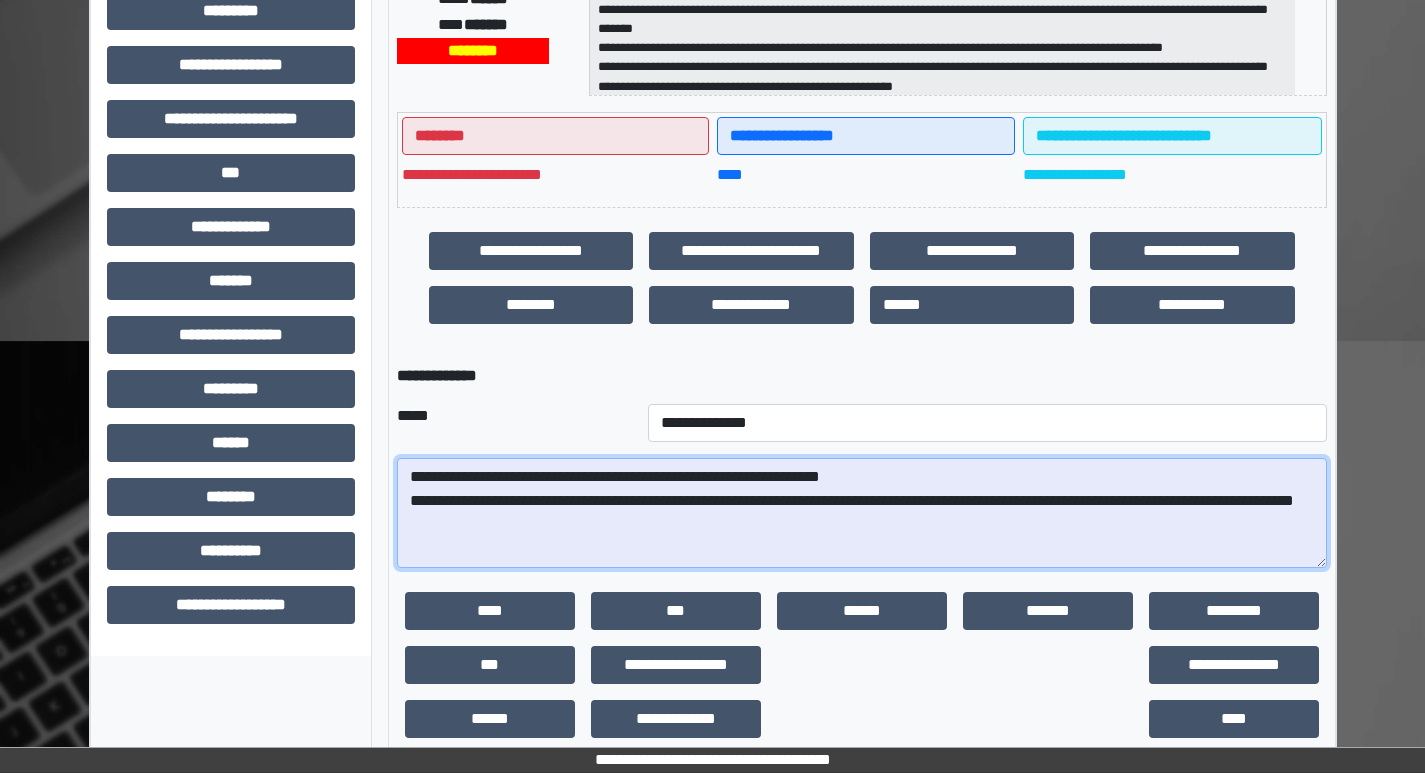 click on "**********" at bounding box center (862, 513) 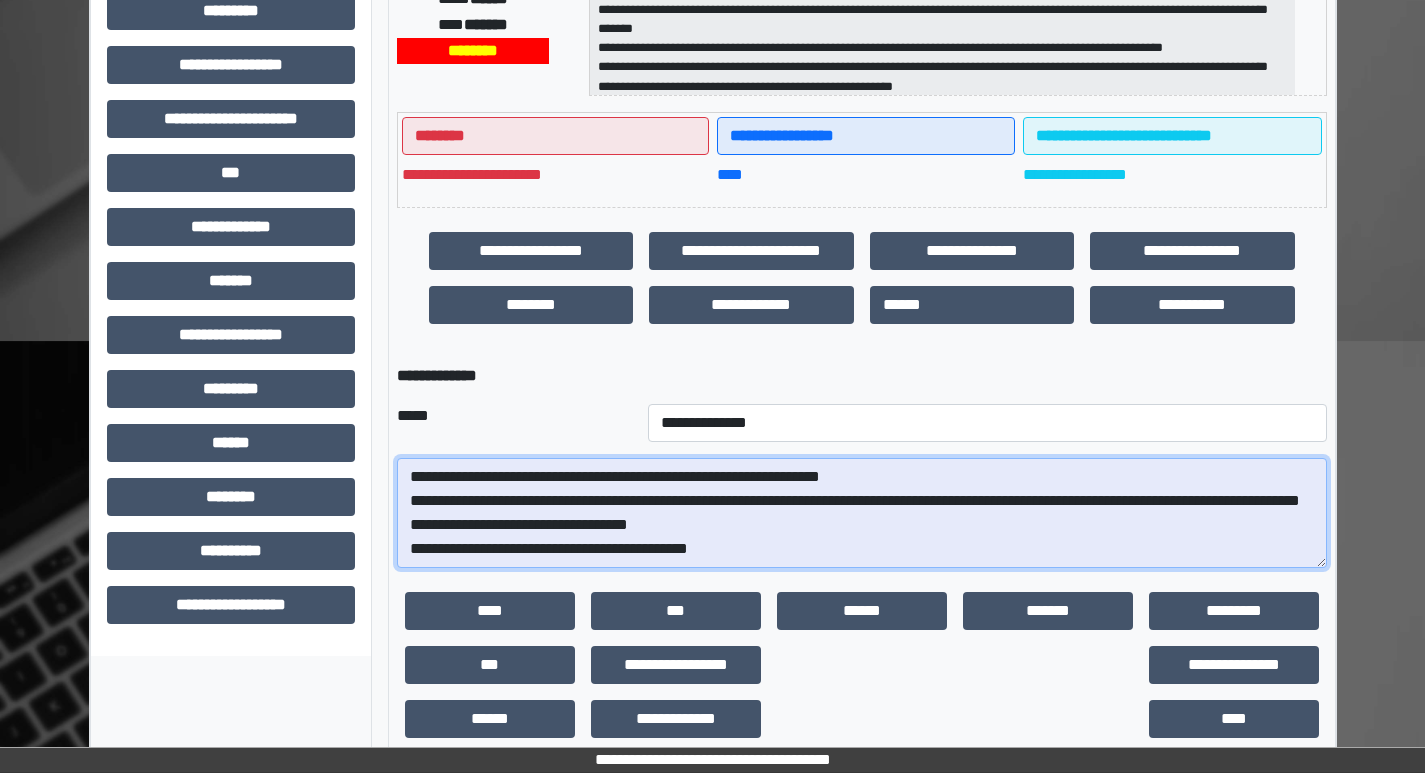 scroll, scrollTop: 0, scrollLeft: 0, axis: both 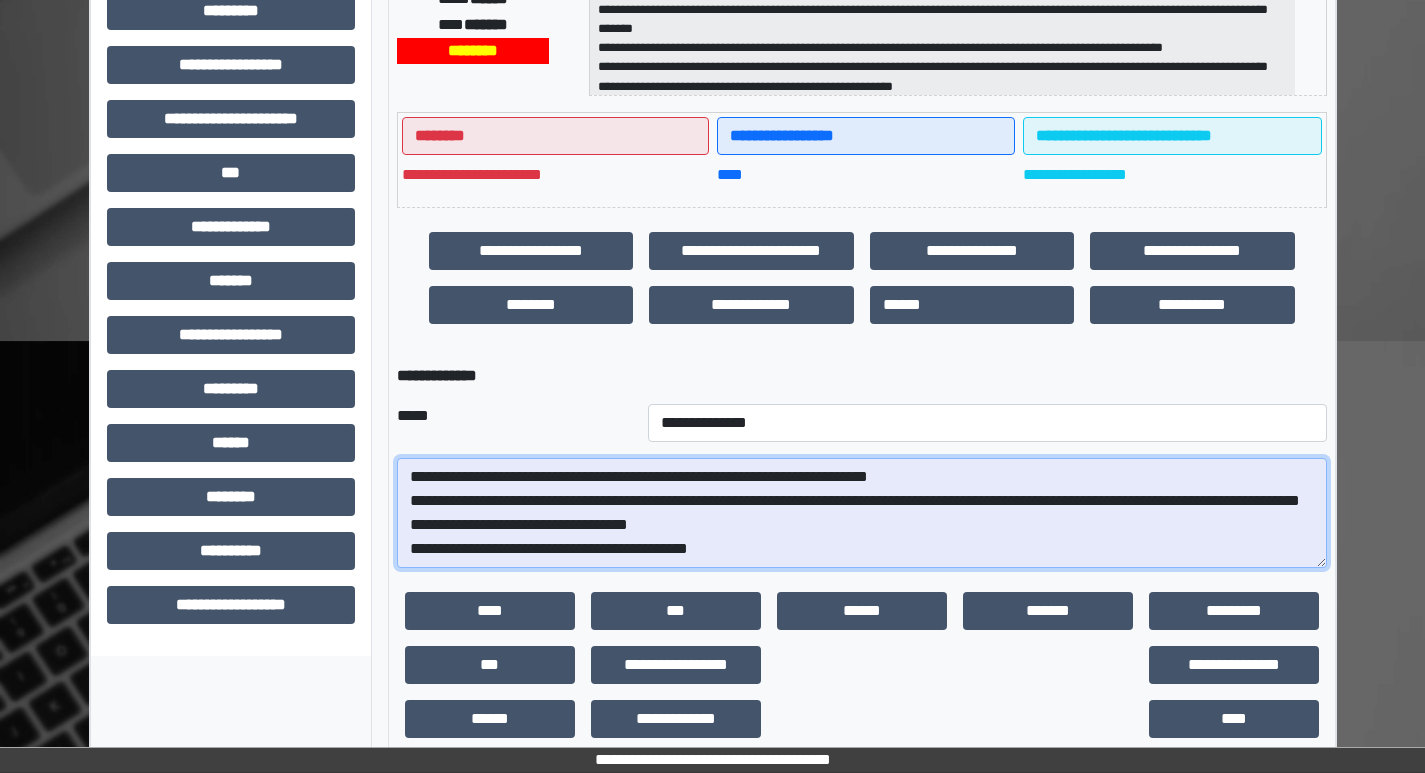 click on "**********" at bounding box center (862, 513) 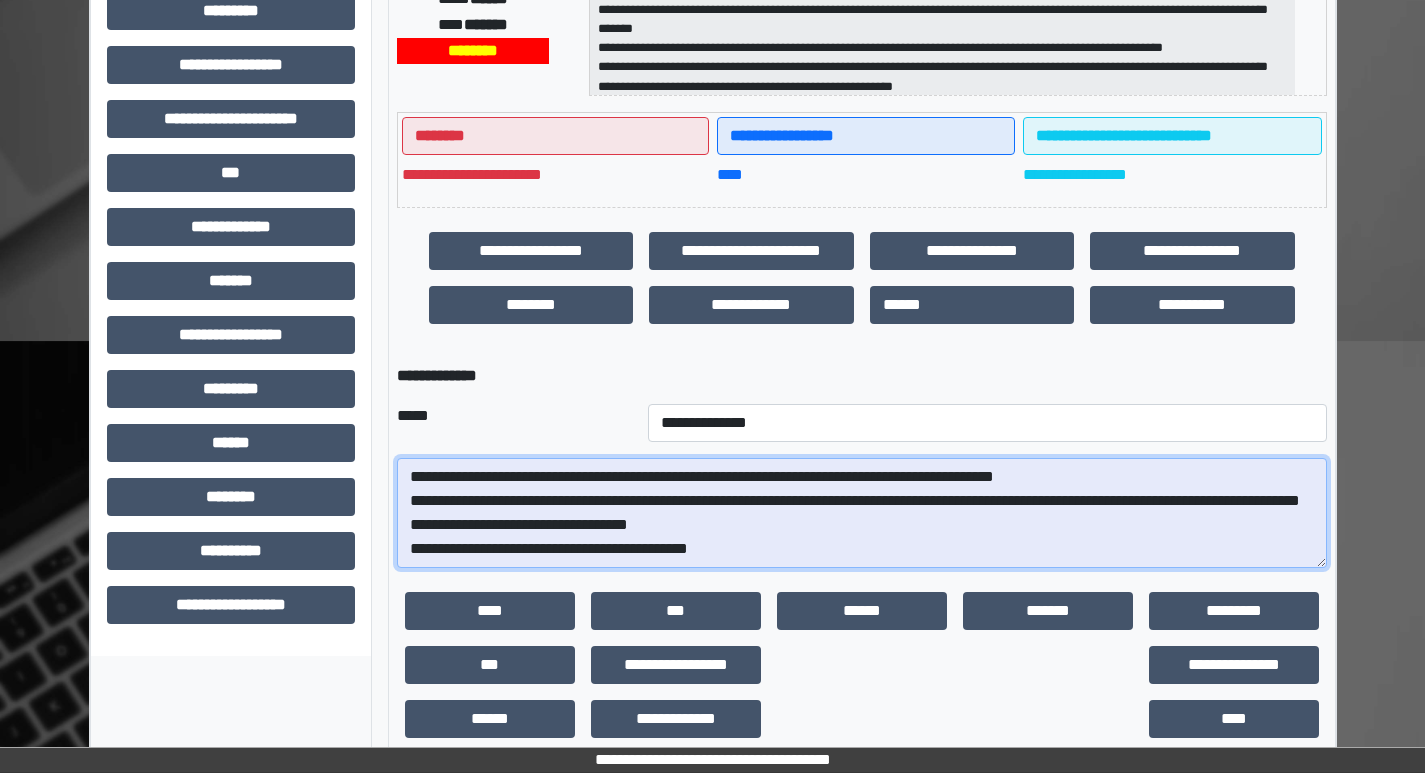 scroll, scrollTop: 24, scrollLeft: 0, axis: vertical 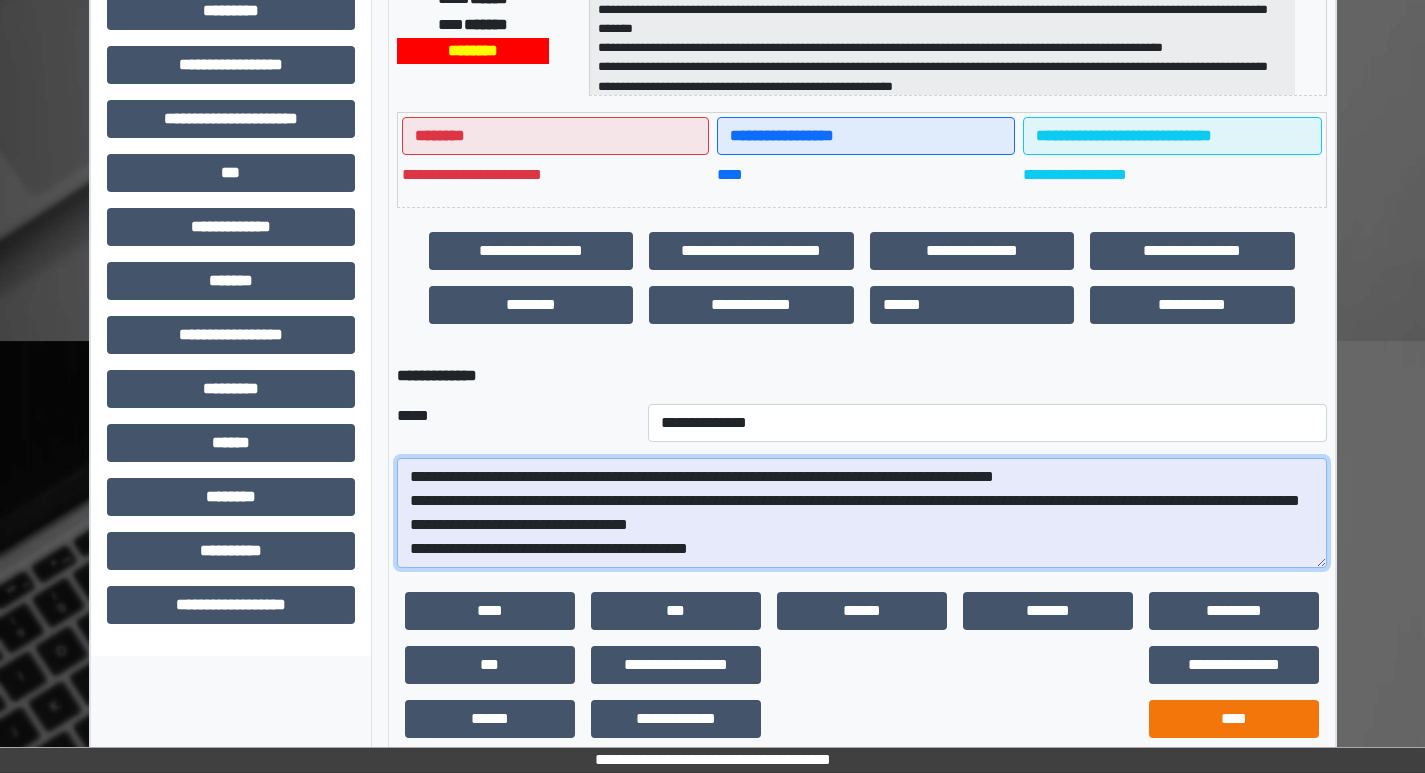 type on "**********" 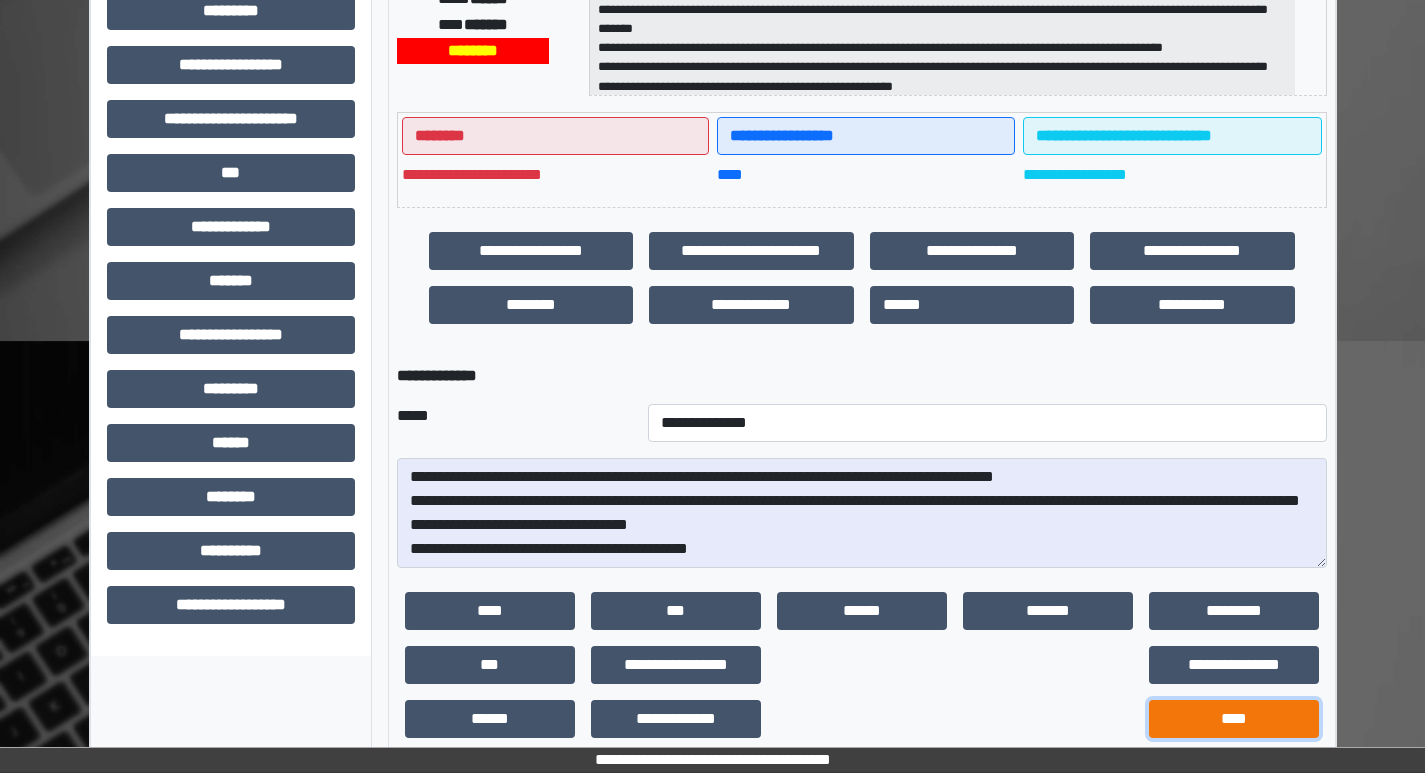click on "****" at bounding box center [1234, 719] 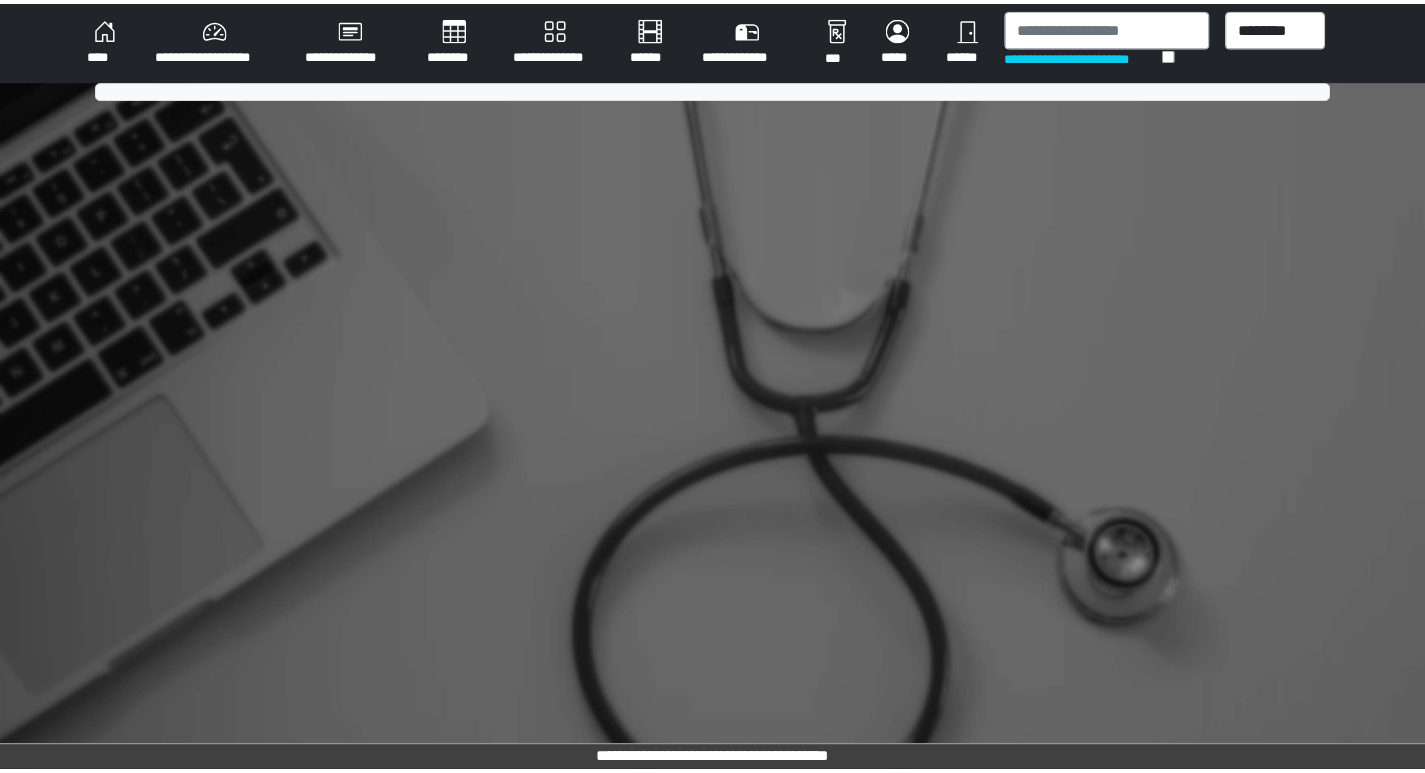 scroll, scrollTop: 0, scrollLeft: 0, axis: both 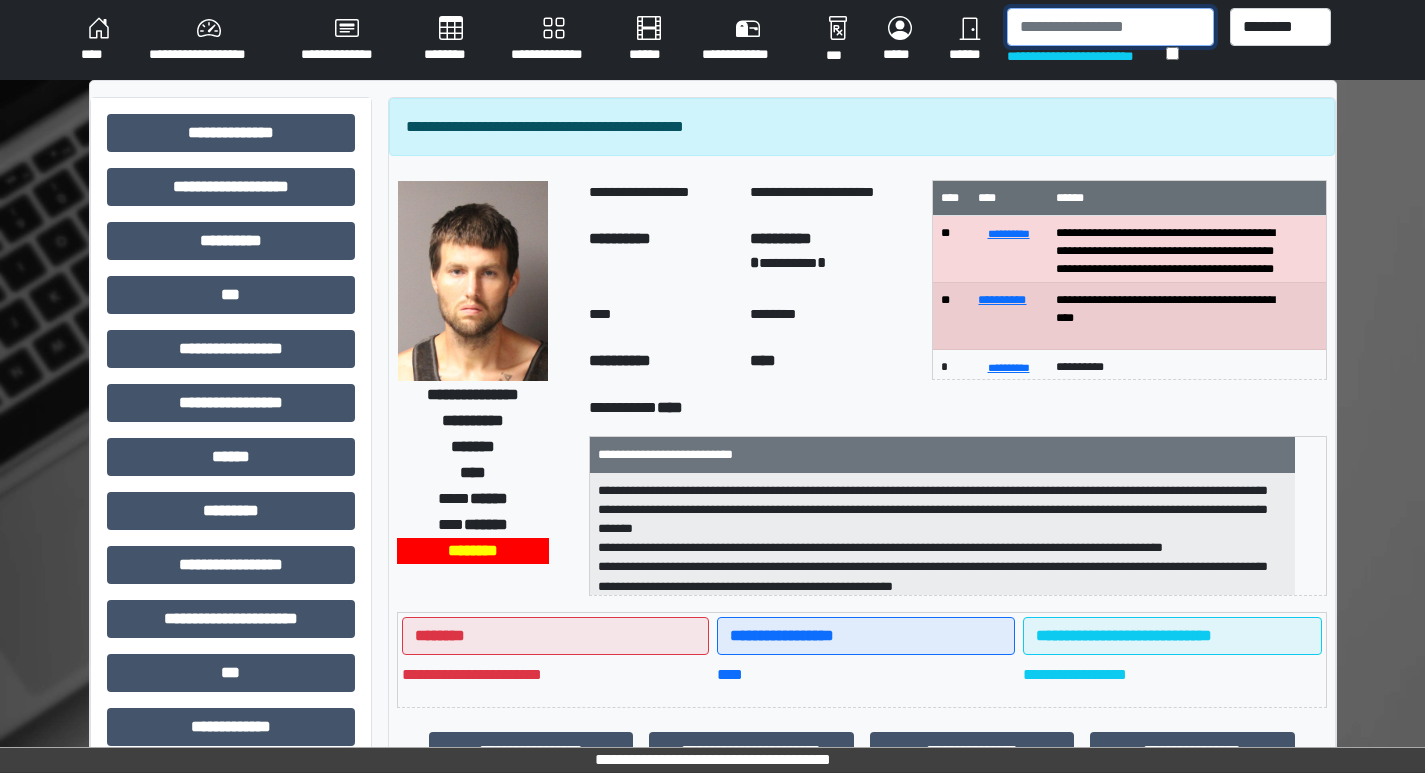 click at bounding box center (1110, 27) 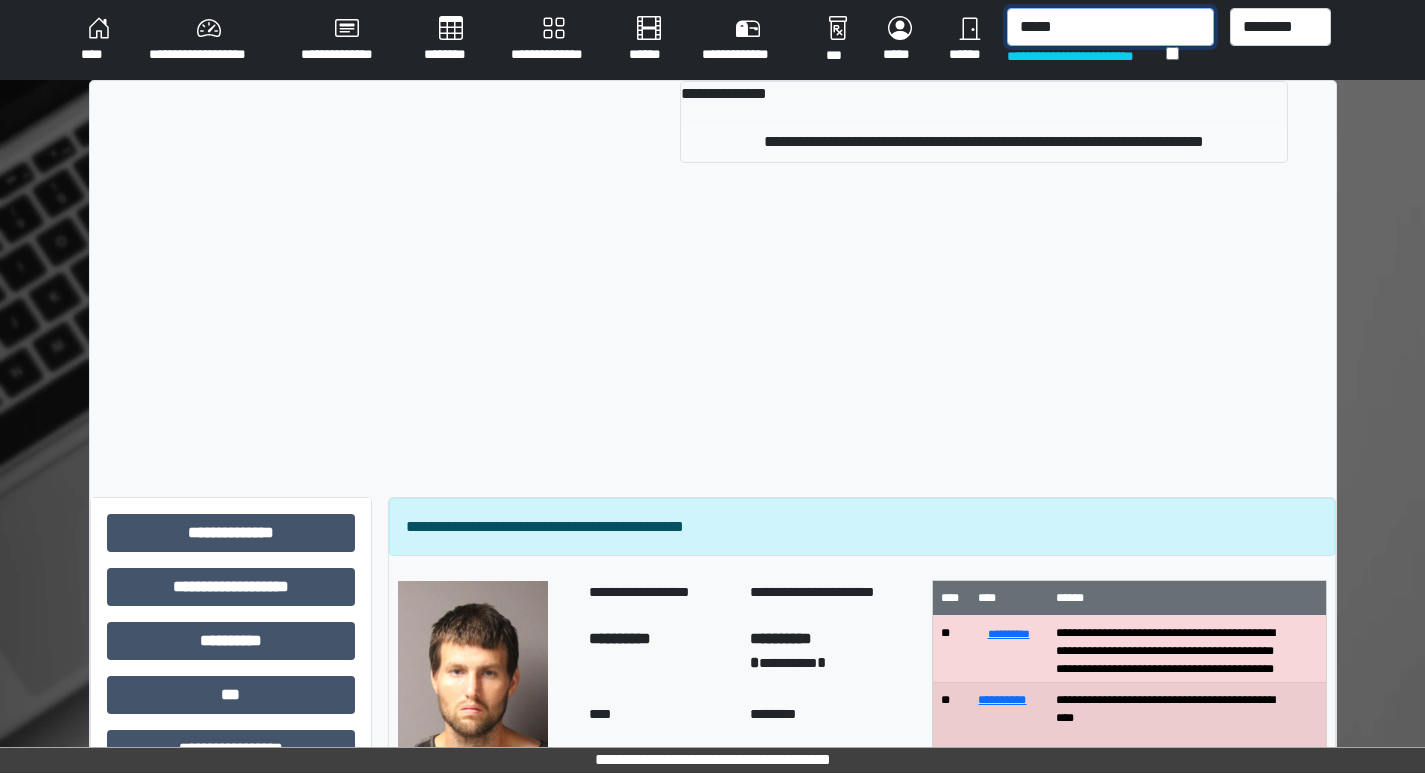 type on "*****" 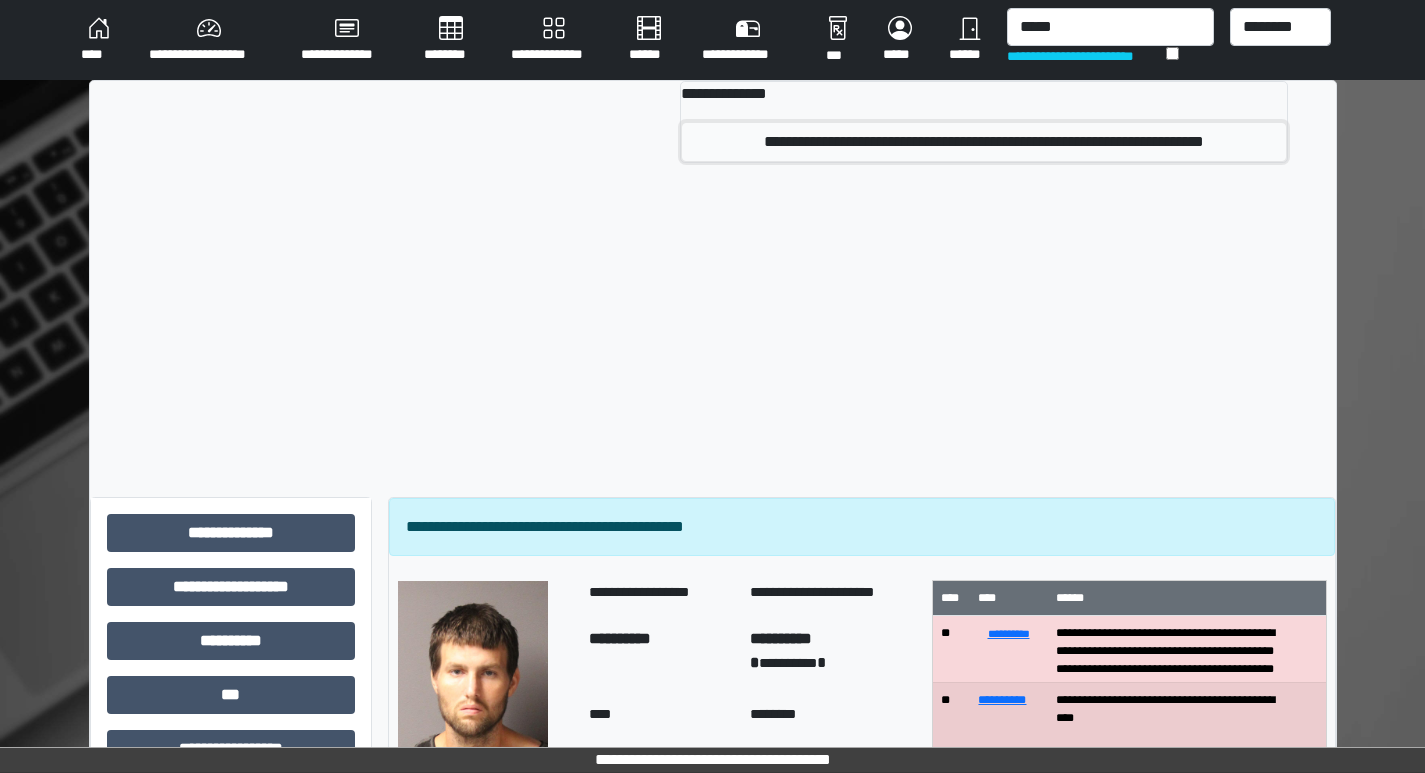 click on "**********" at bounding box center (983, 142) 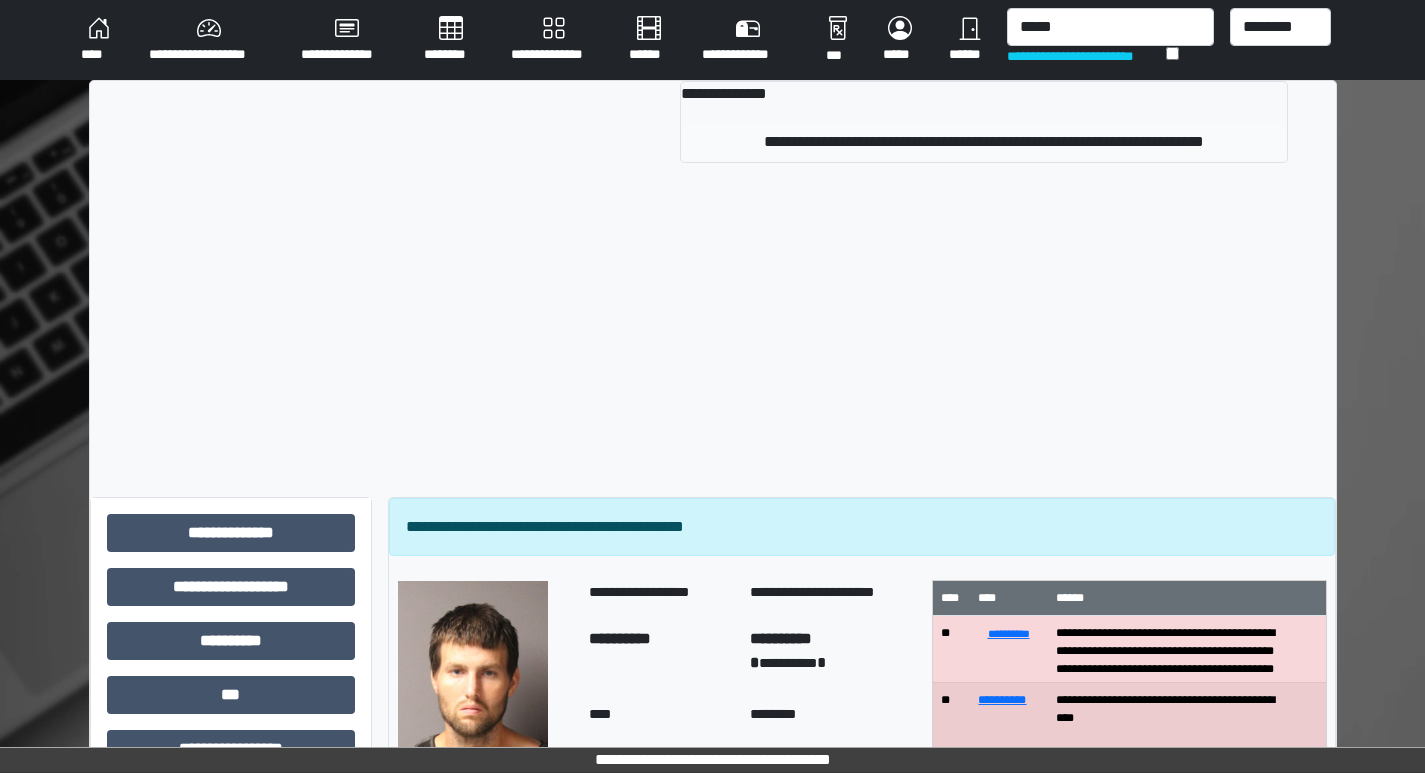 type 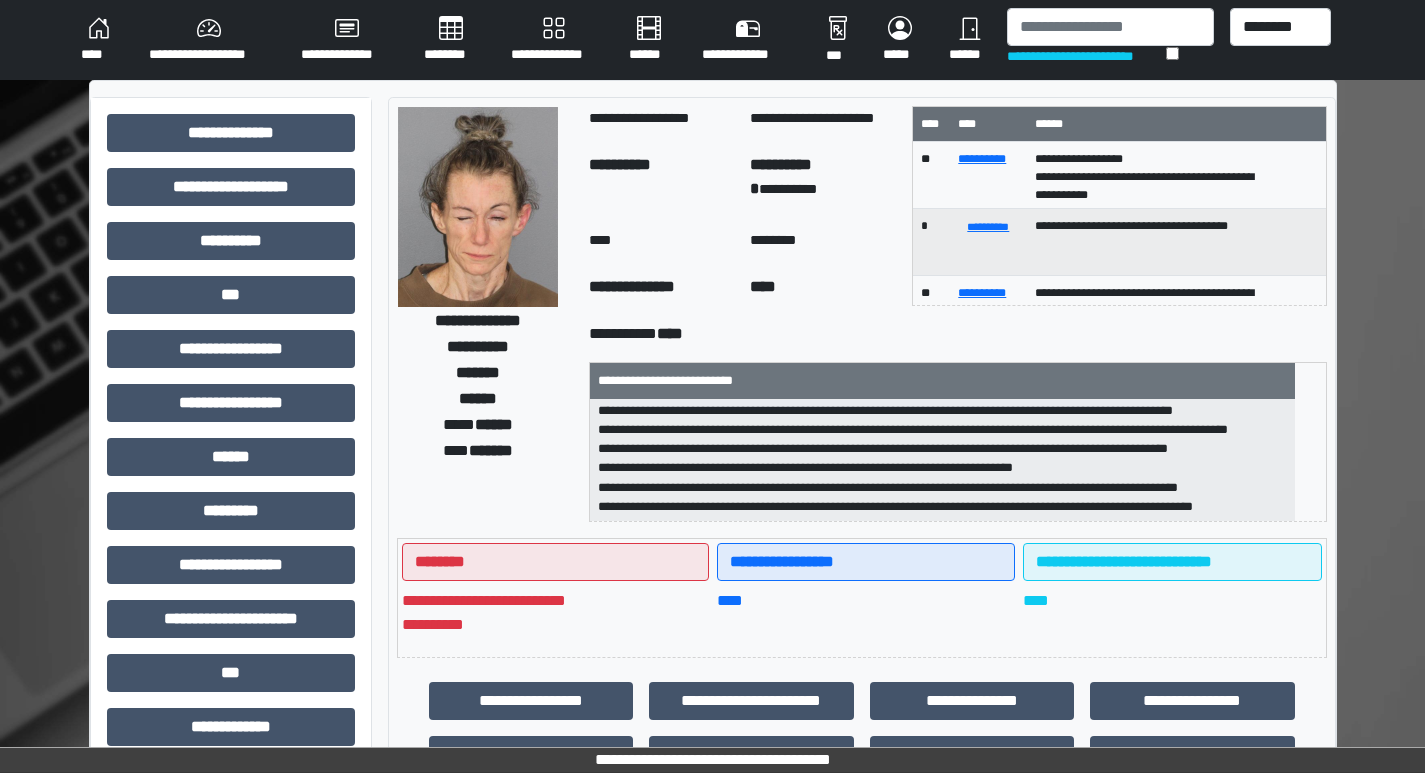 scroll, scrollTop: 121, scrollLeft: 0, axis: vertical 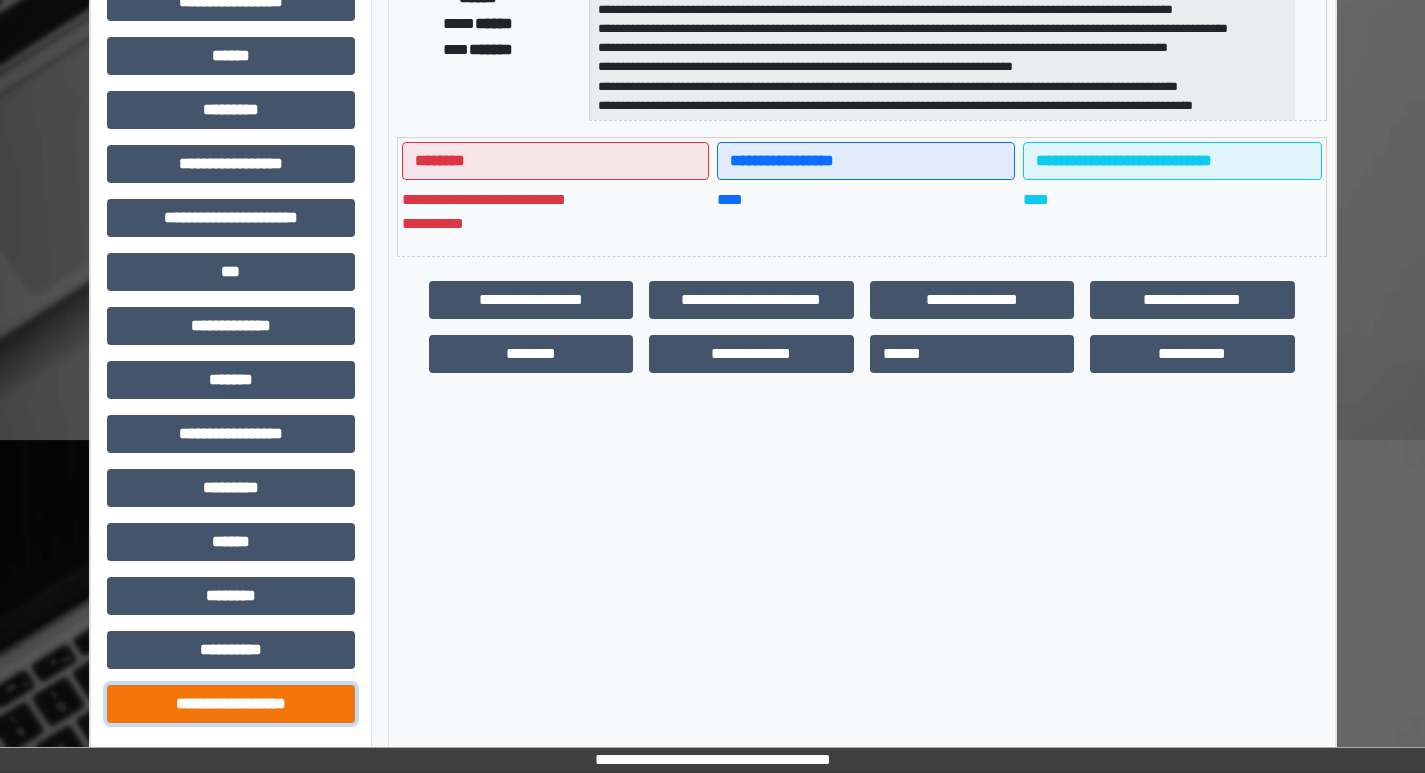 click on "**********" at bounding box center [231, 704] 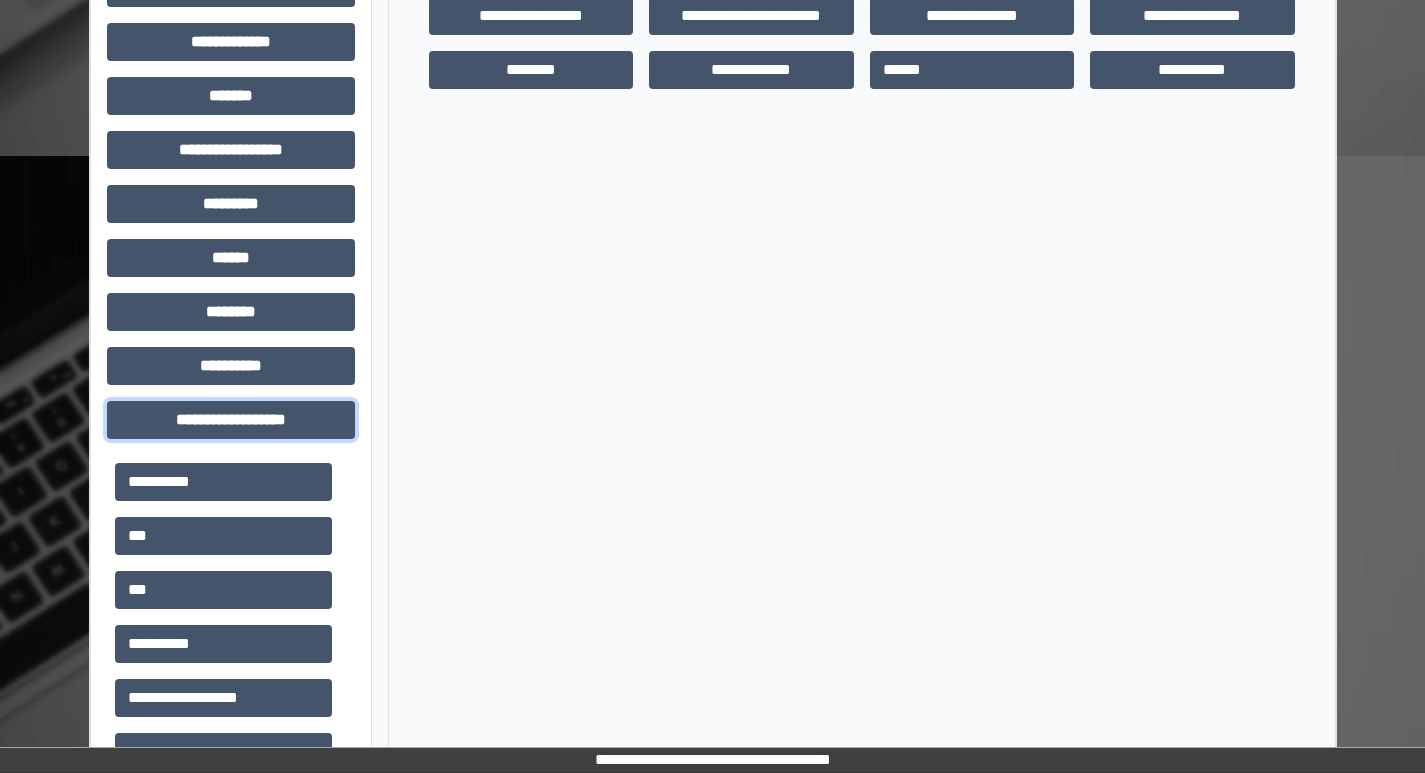 scroll, scrollTop: 801, scrollLeft: 0, axis: vertical 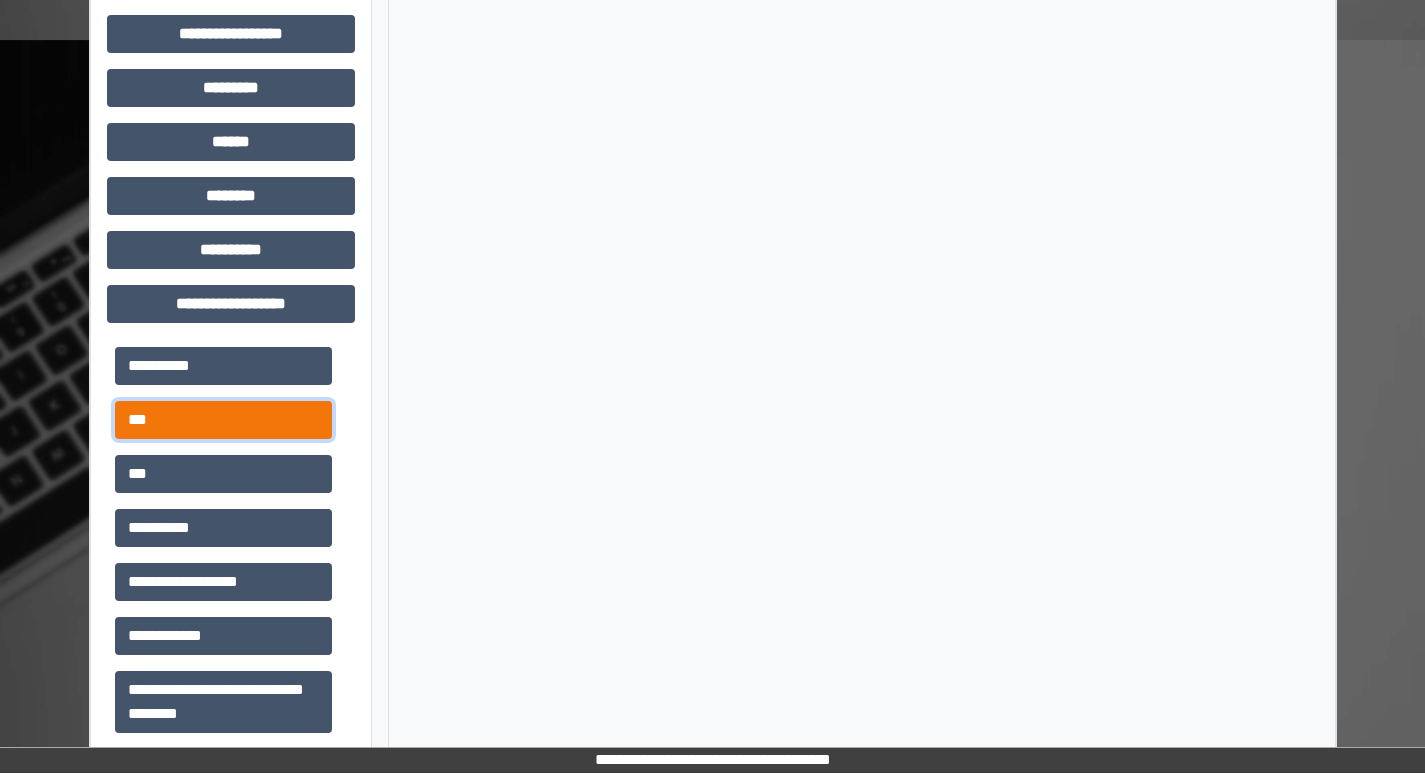click on "***" at bounding box center (223, 420) 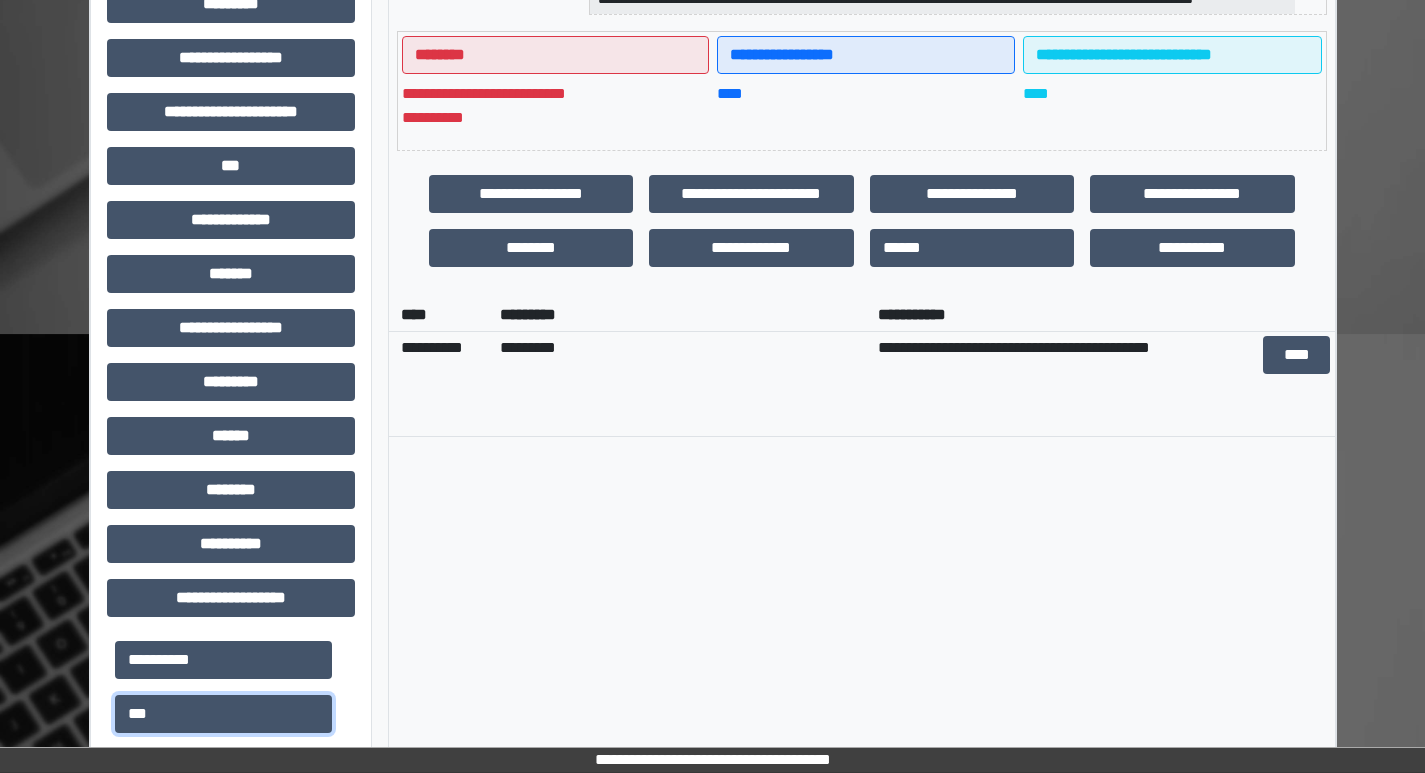 scroll, scrollTop: 501, scrollLeft: 0, axis: vertical 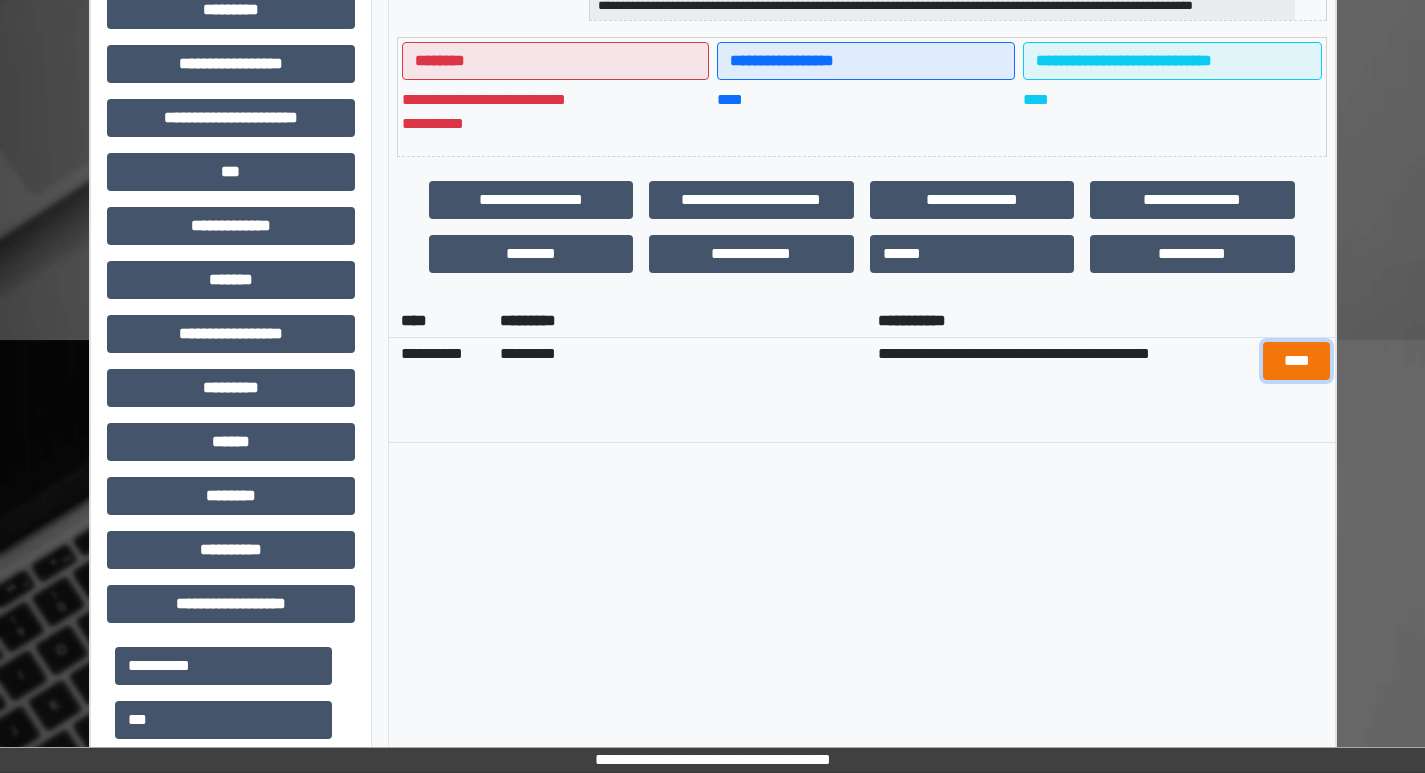 click on "****" at bounding box center (1296, 361) 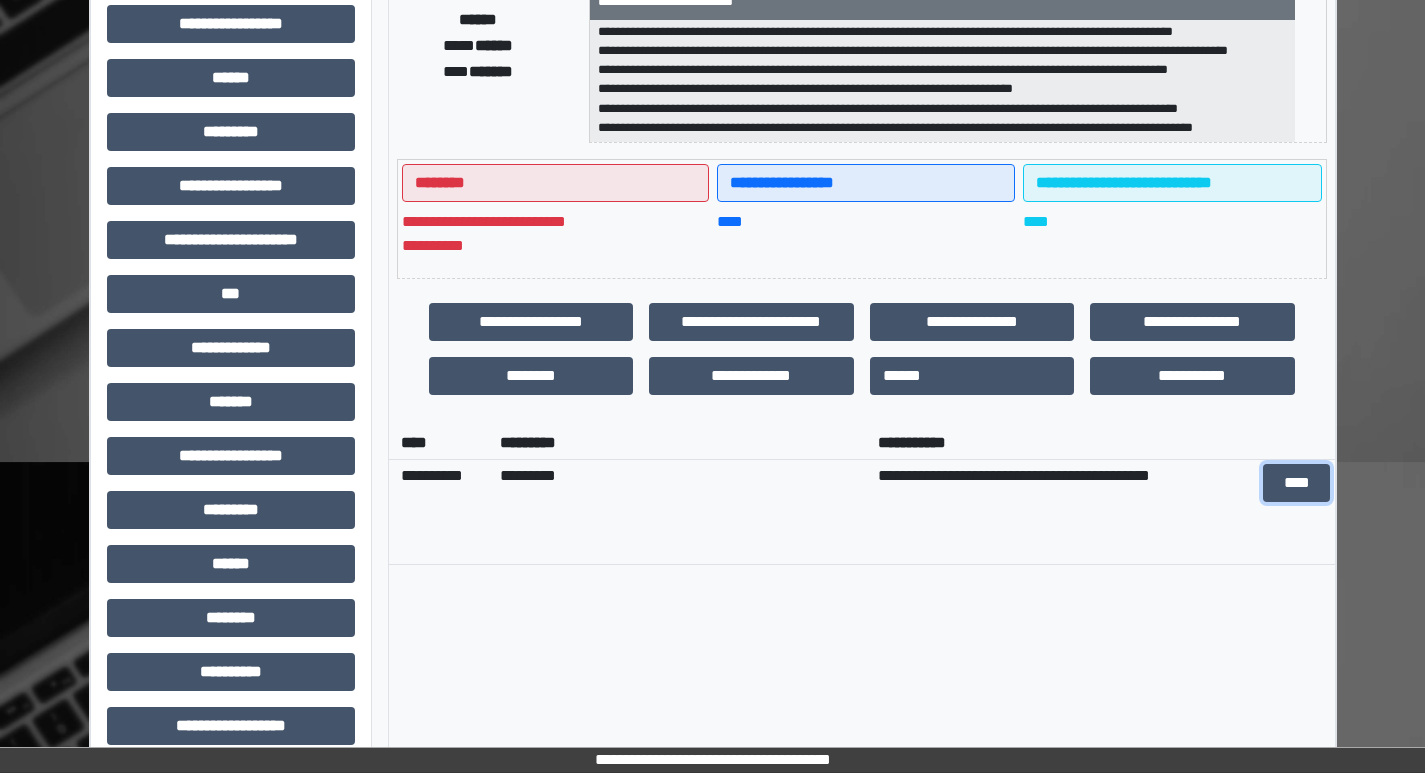 scroll, scrollTop: 401, scrollLeft: 0, axis: vertical 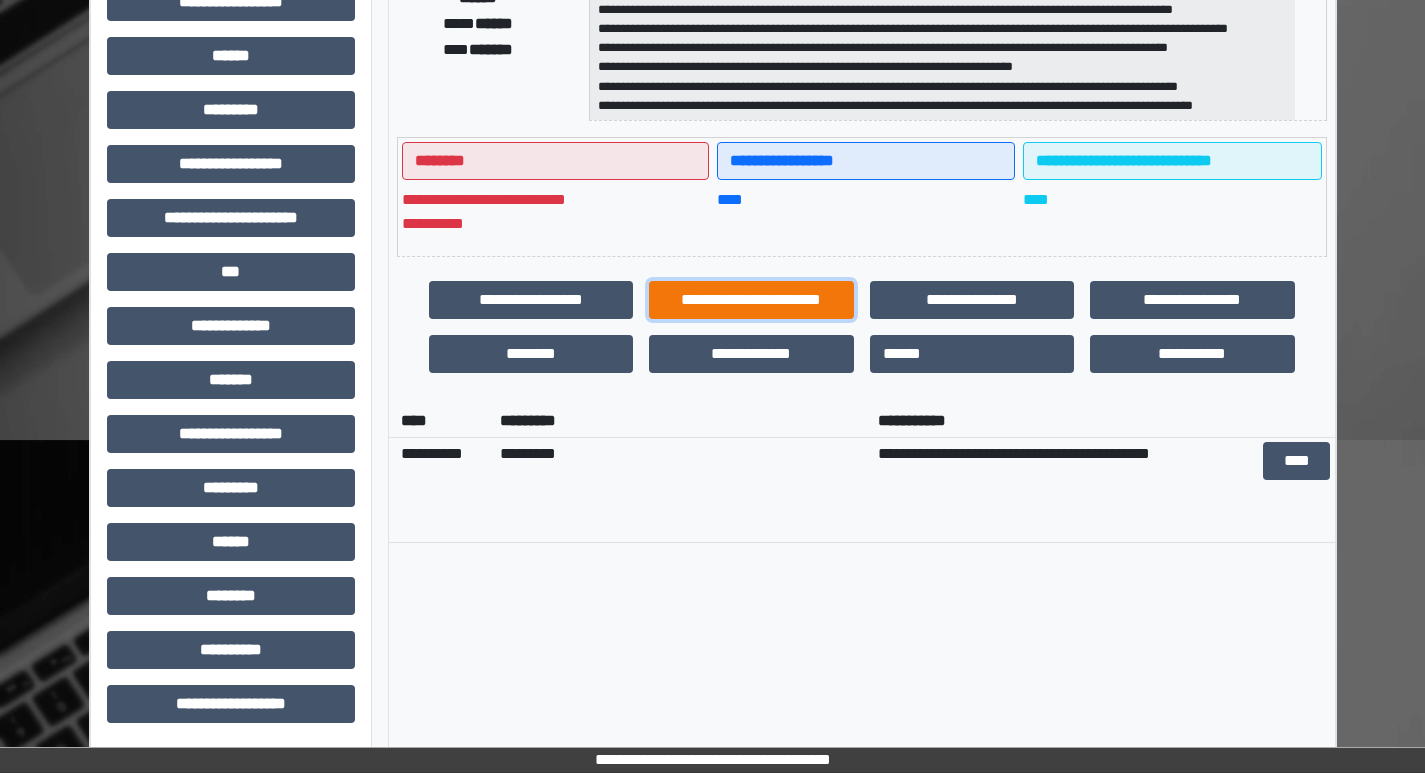 click on "**********" at bounding box center (751, 300) 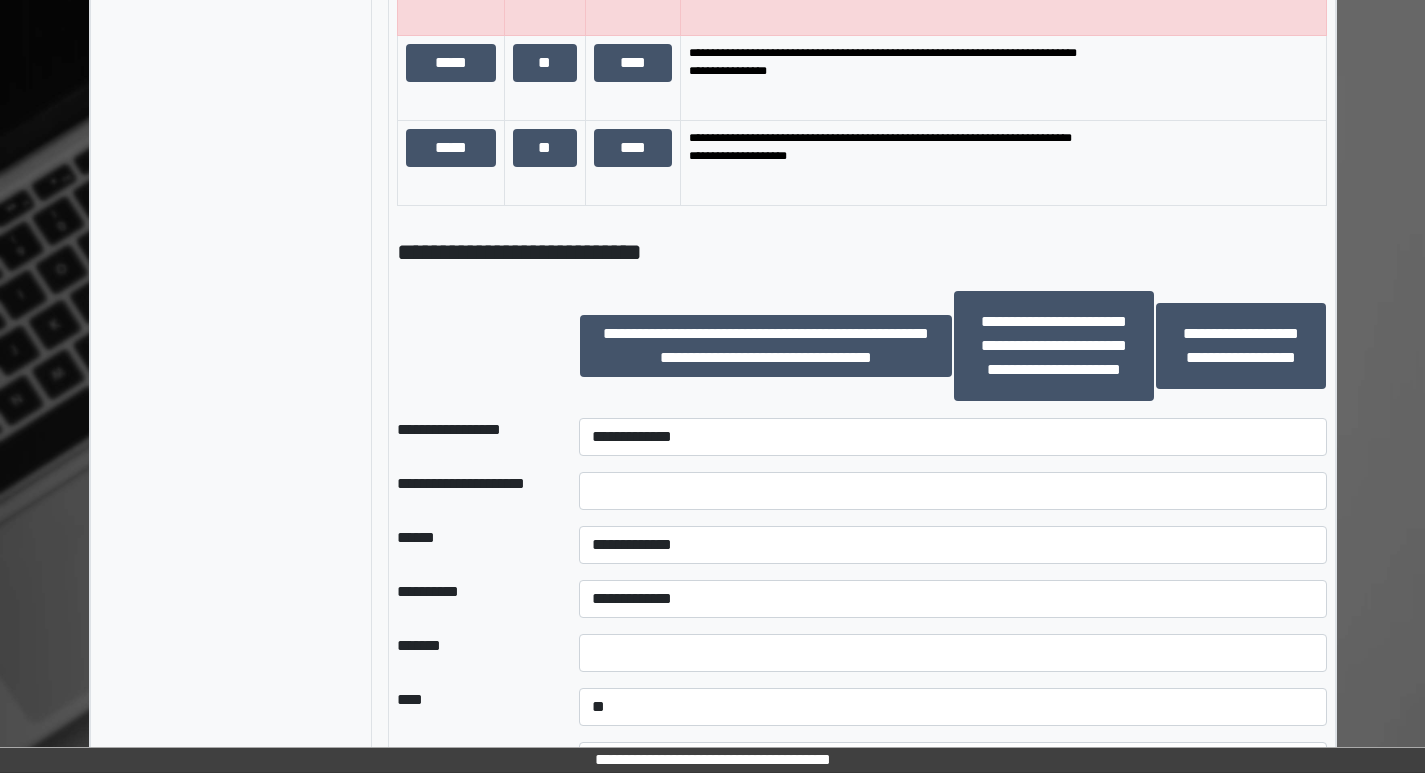 scroll, scrollTop: 1801, scrollLeft: 0, axis: vertical 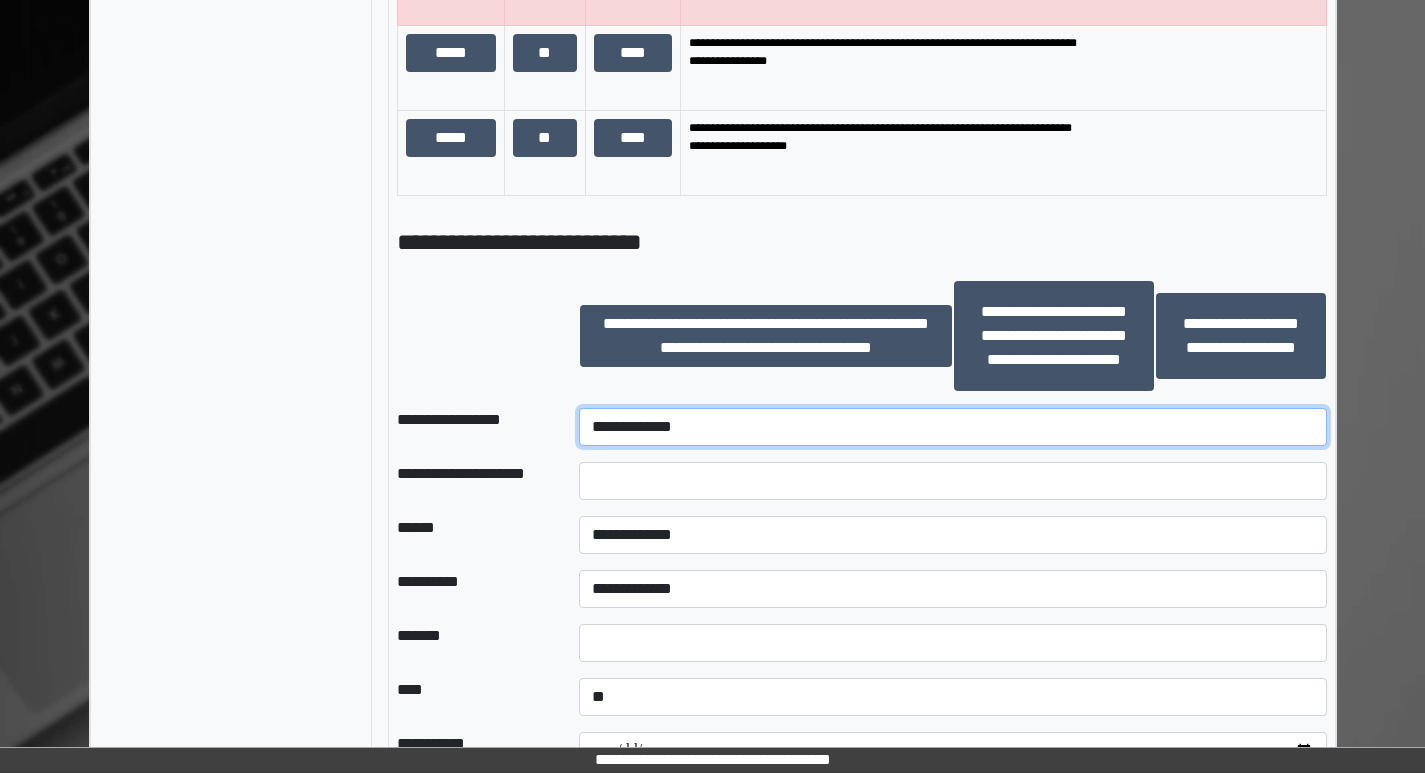click on "**********" at bounding box center (952, 427) 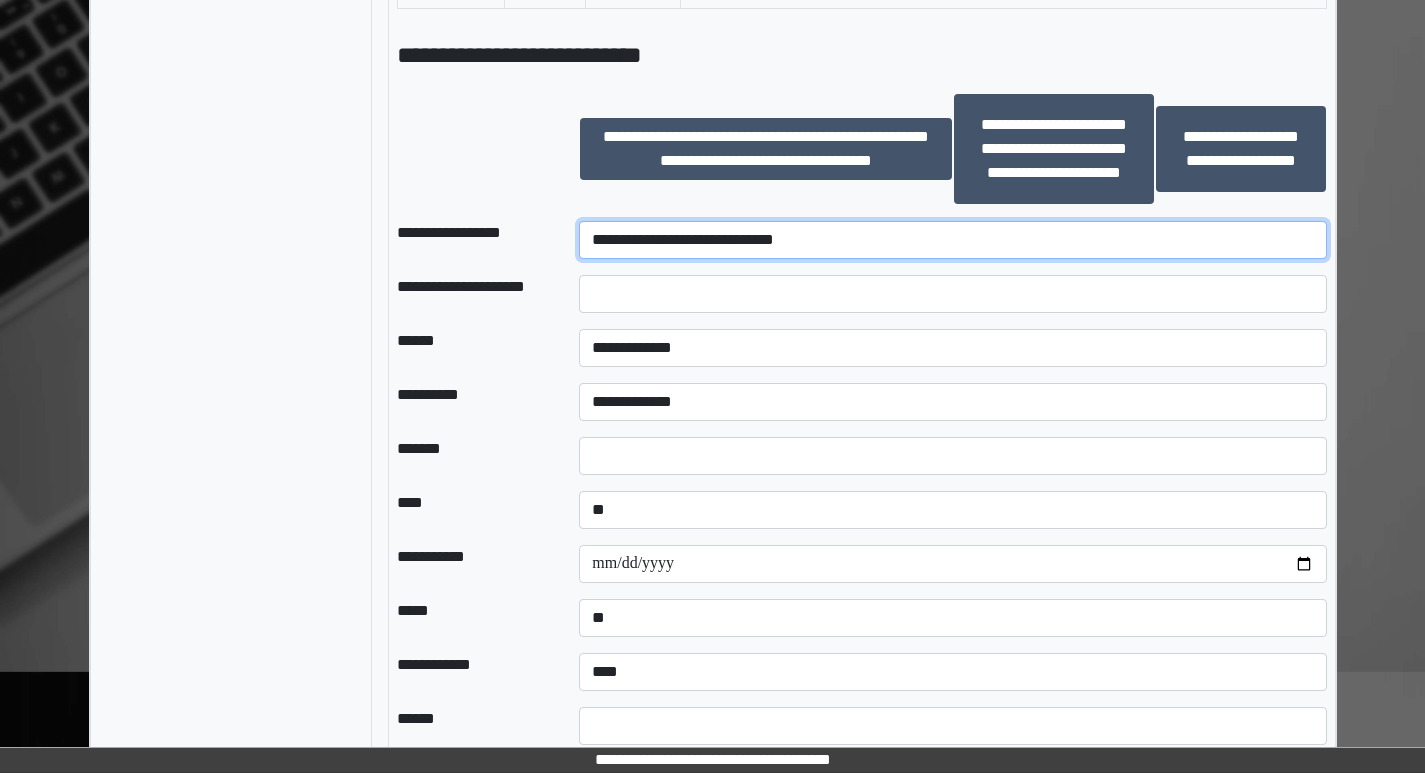 scroll, scrollTop: 2001, scrollLeft: 0, axis: vertical 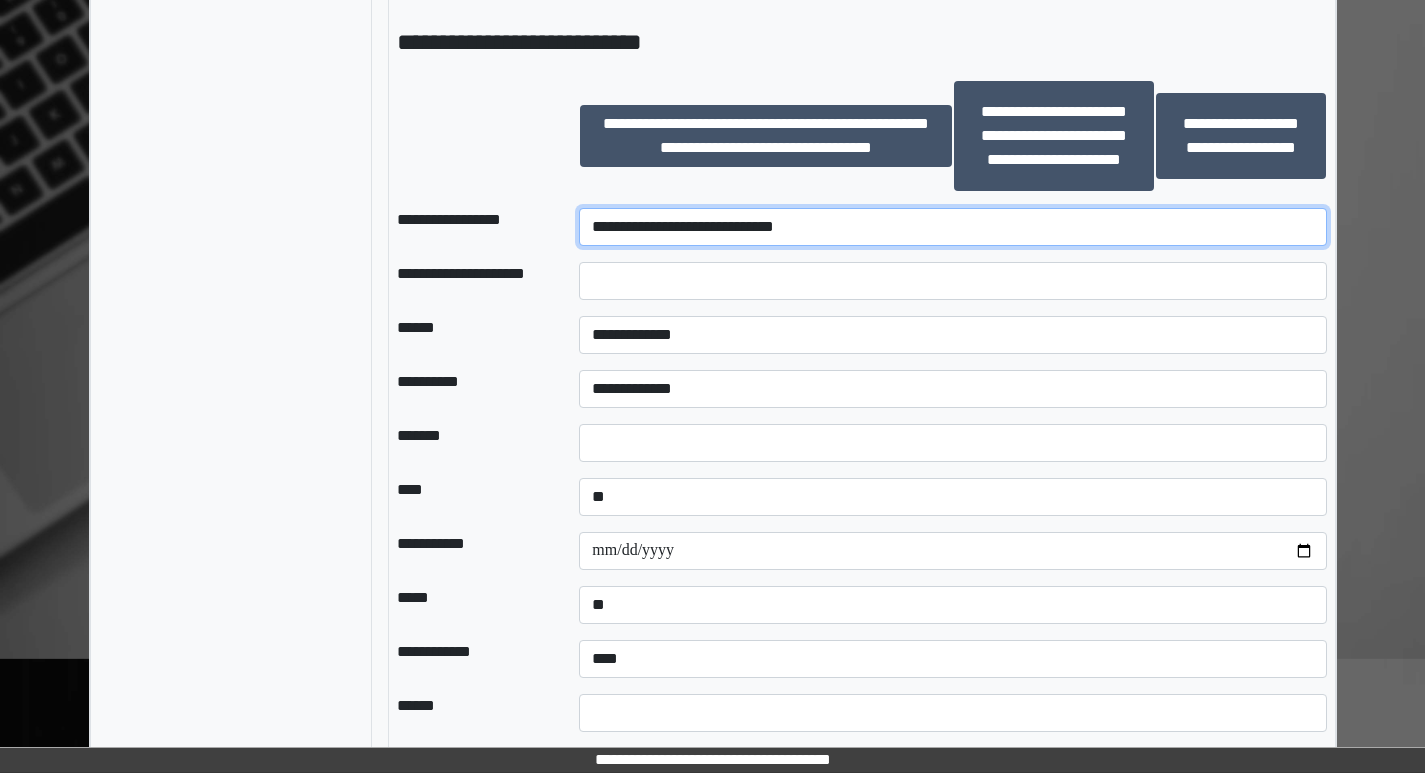 click on "**********" at bounding box center (952, 227) 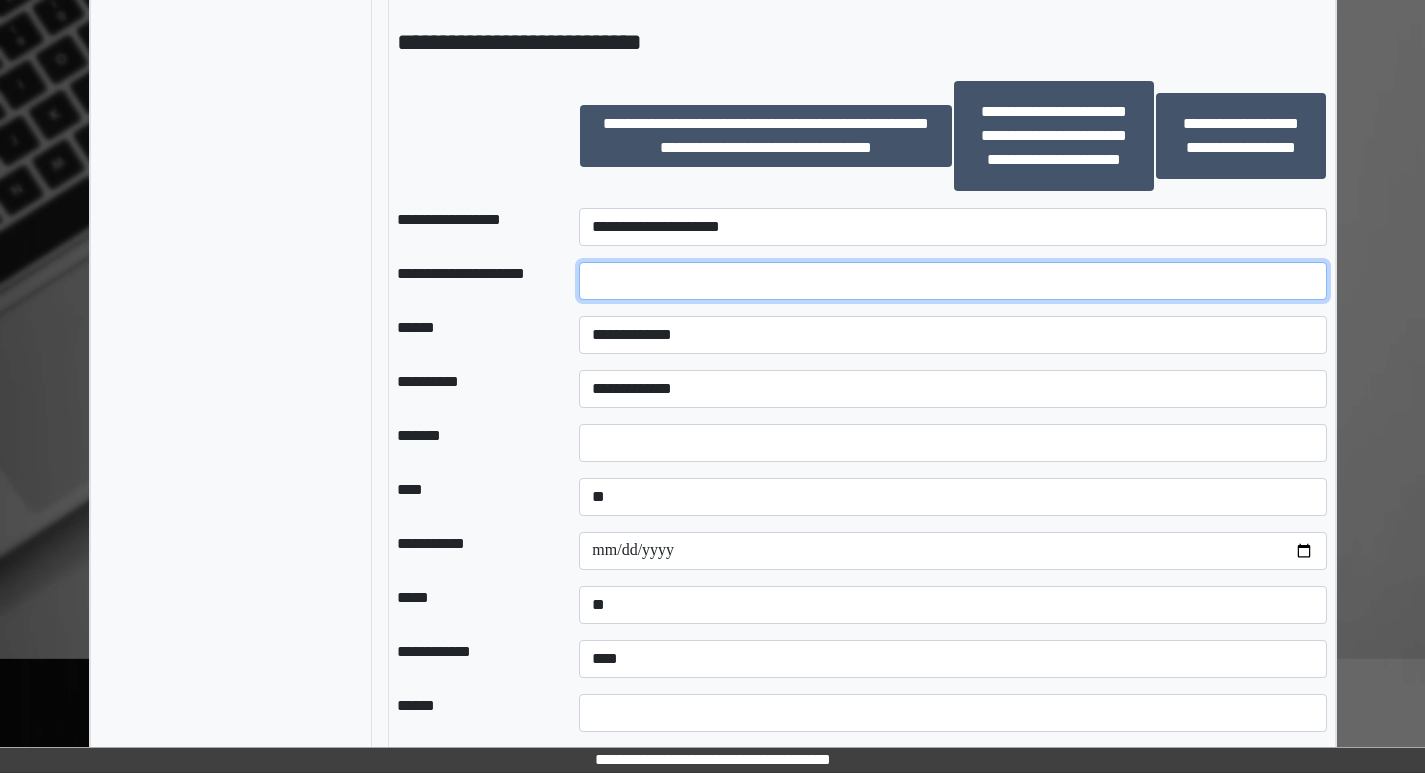 click at bounding box center [952, 281] 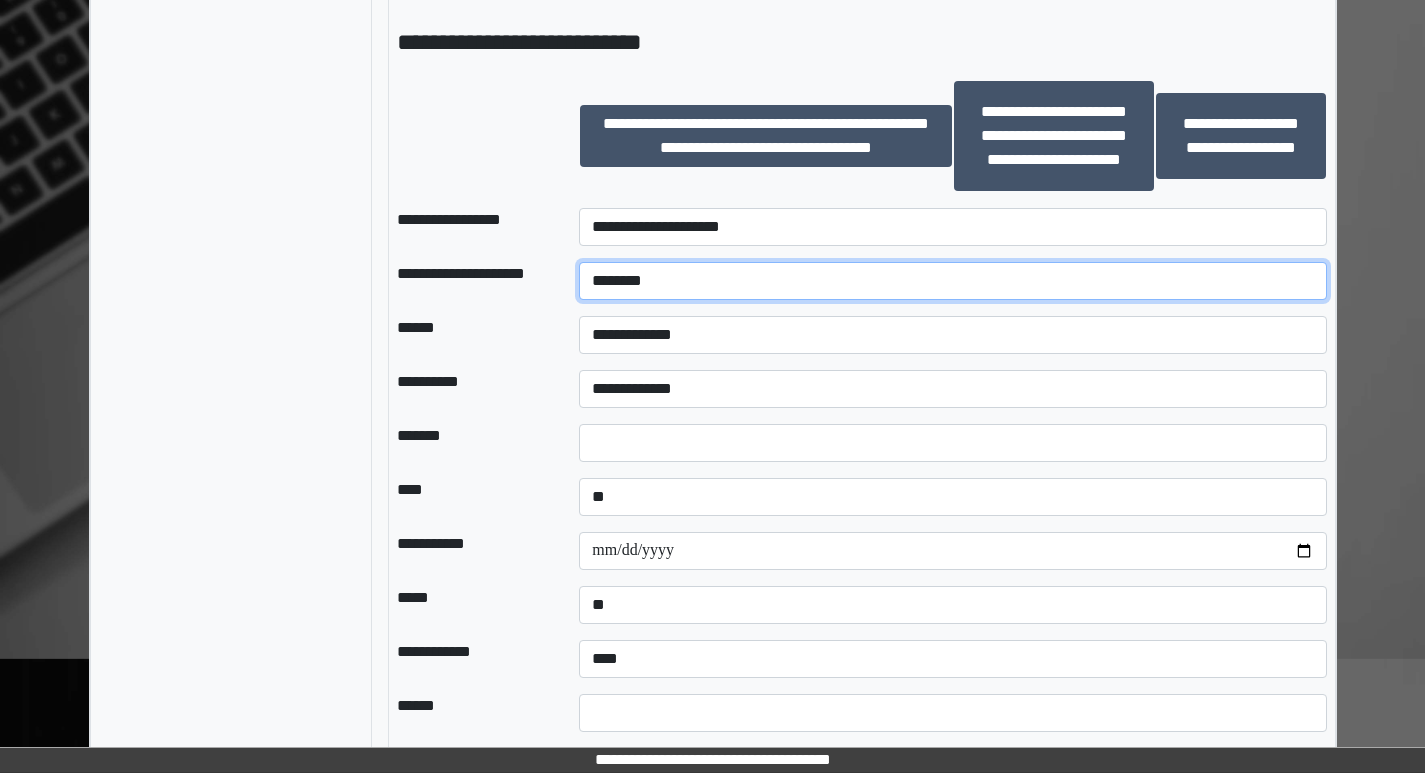 type on "********" 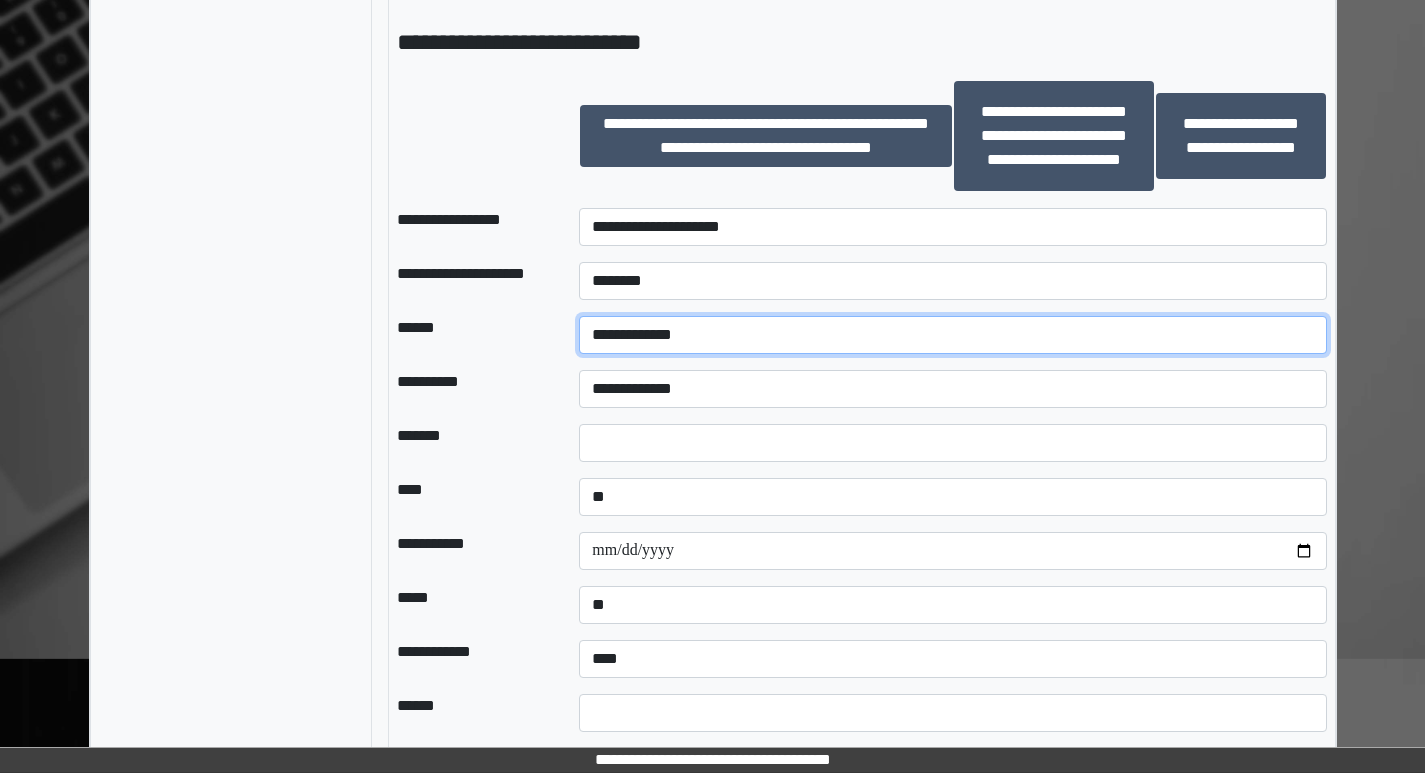 click on "**********" at bounding box center (952, 335) 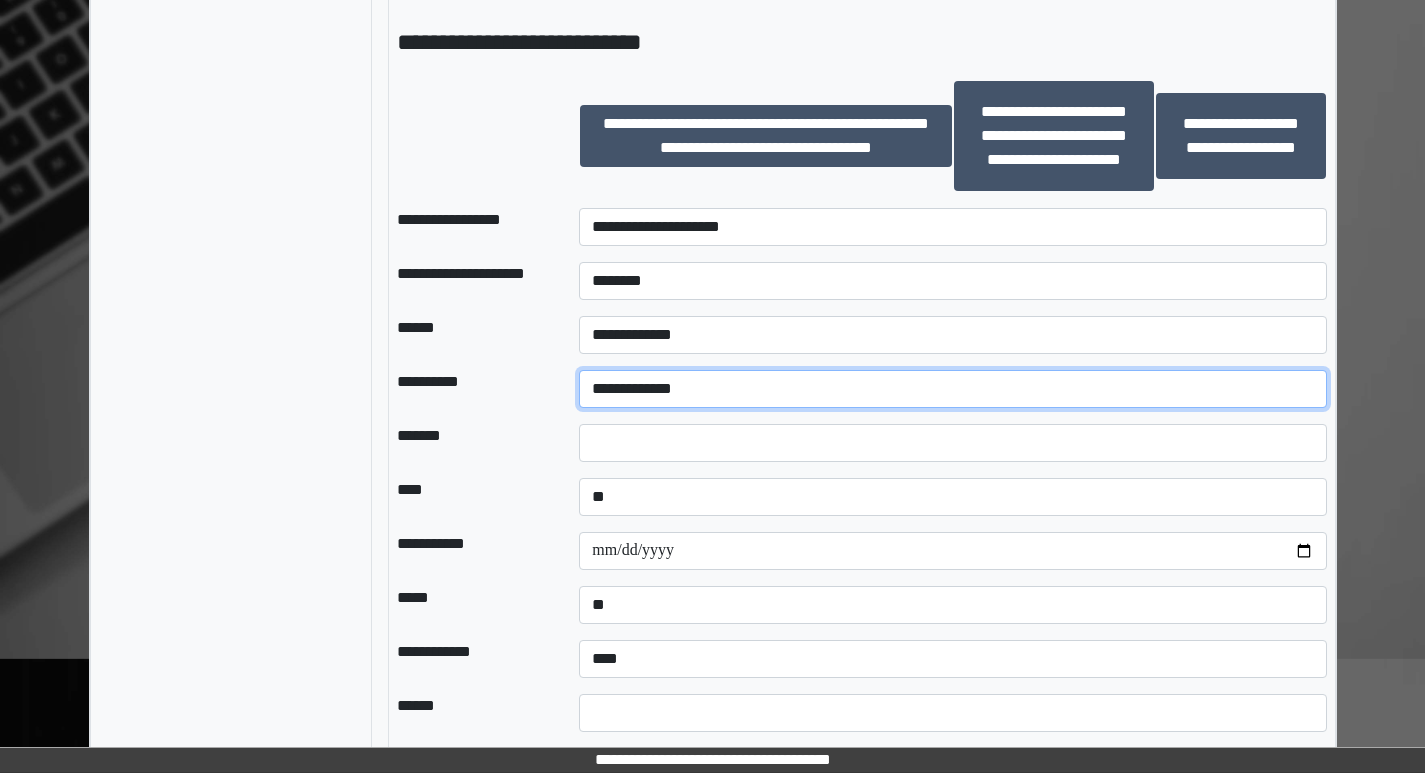 click on "**********" at bounding box center (952, 389) 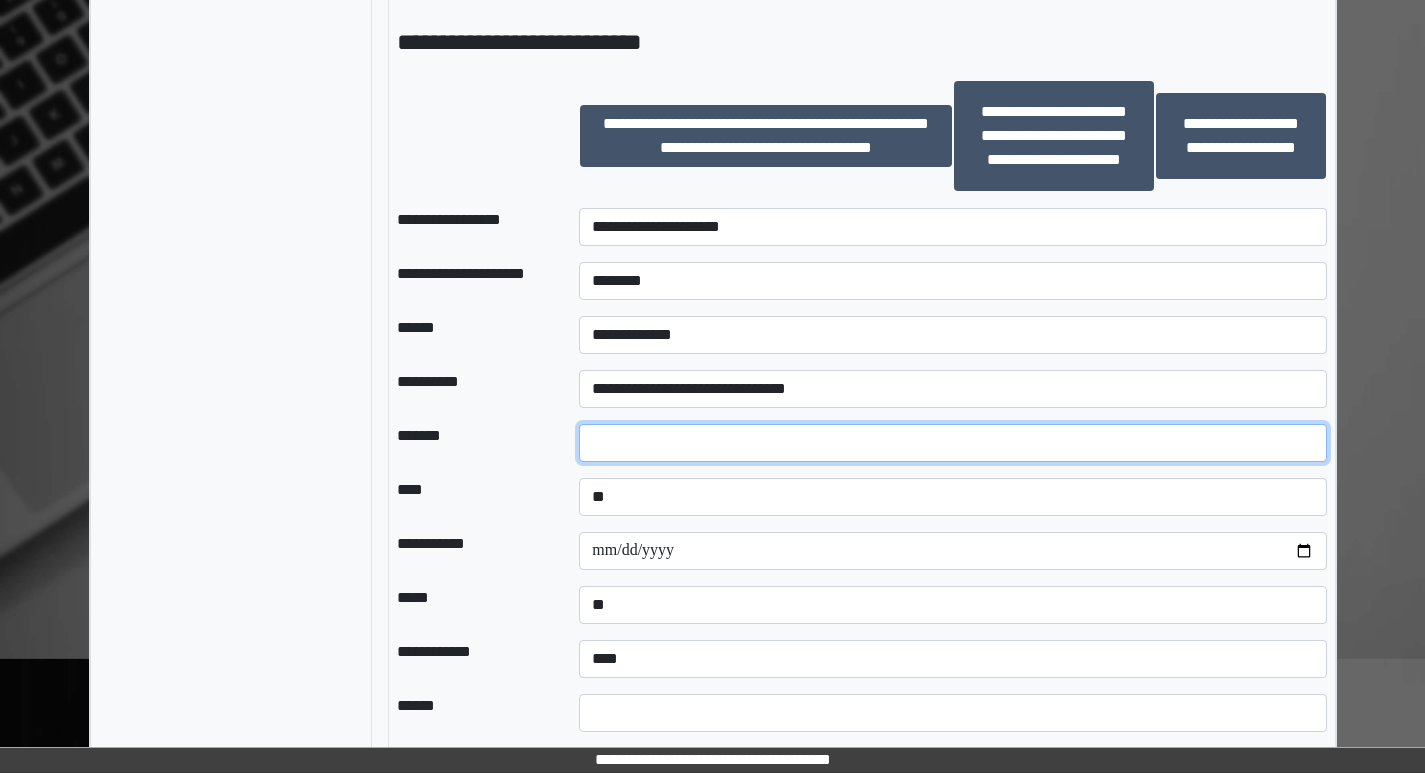 click at bounding box center (952, 443) 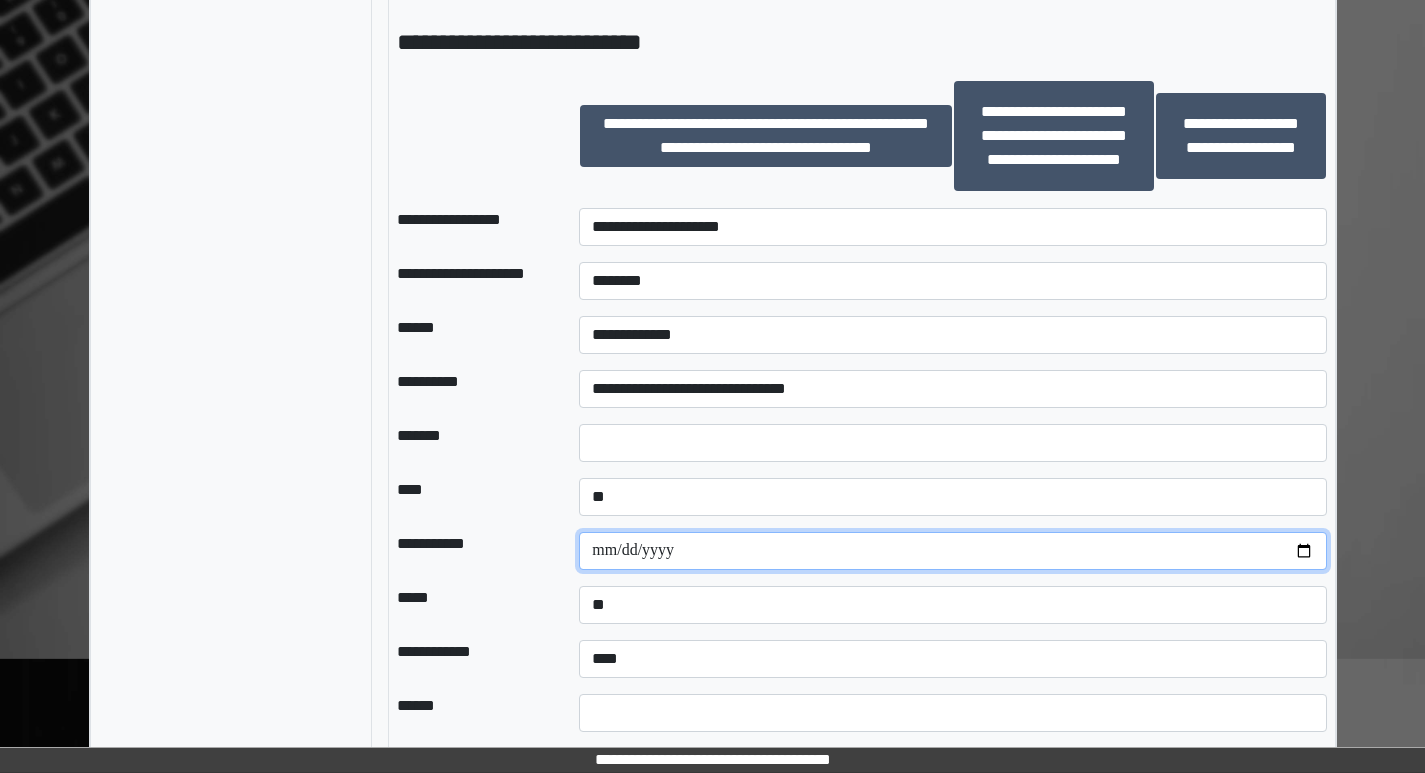 click at bounding box center [952, 551] 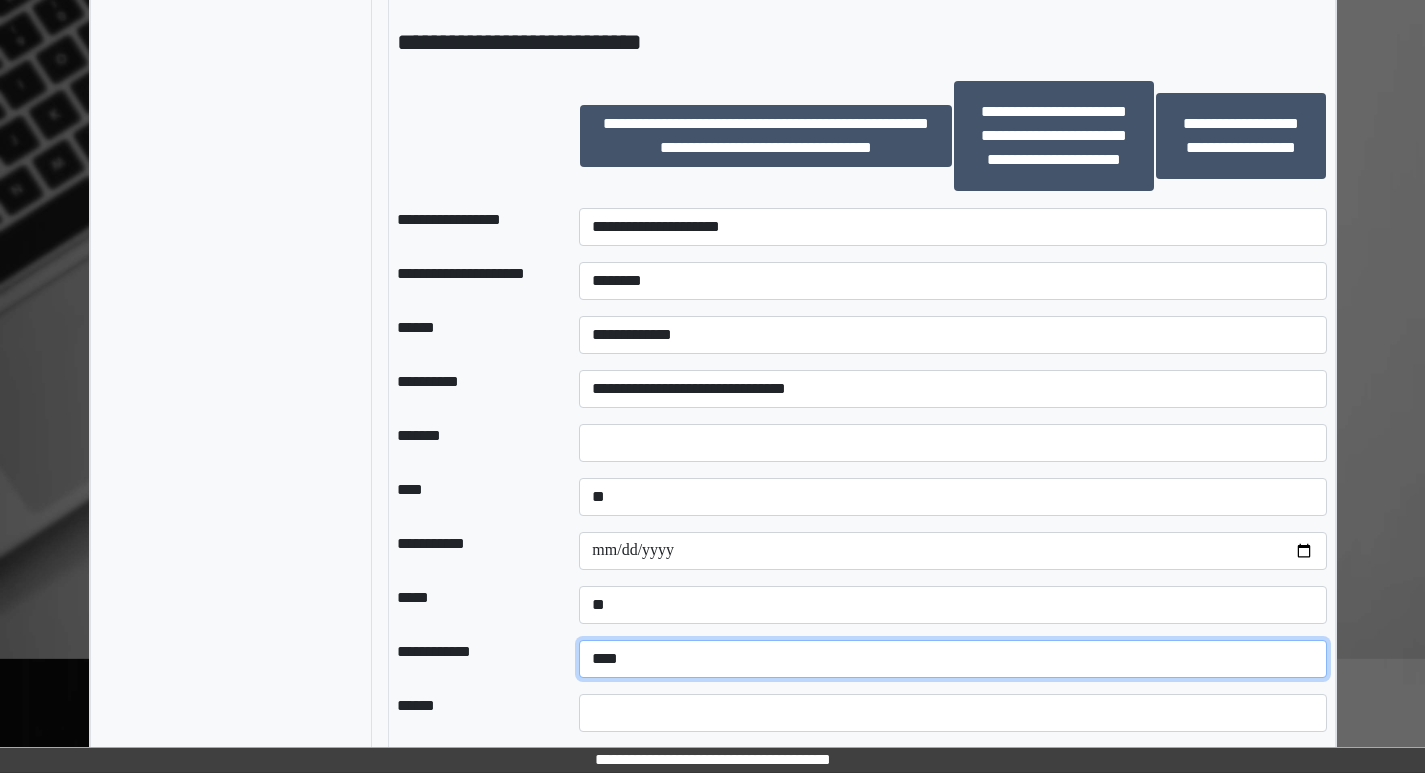 click on "**********" at bounding box center (952, 659) 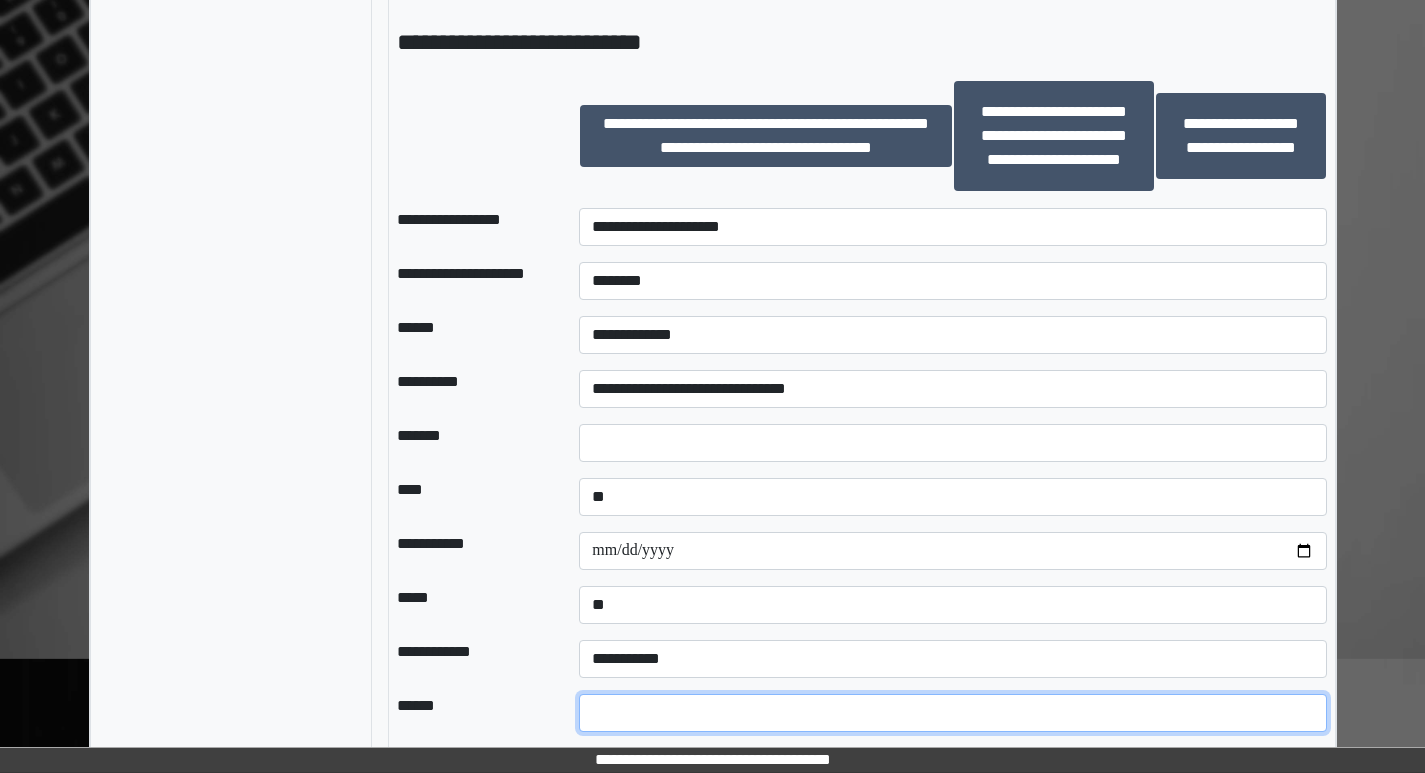 click at bounding box center [952, 713] 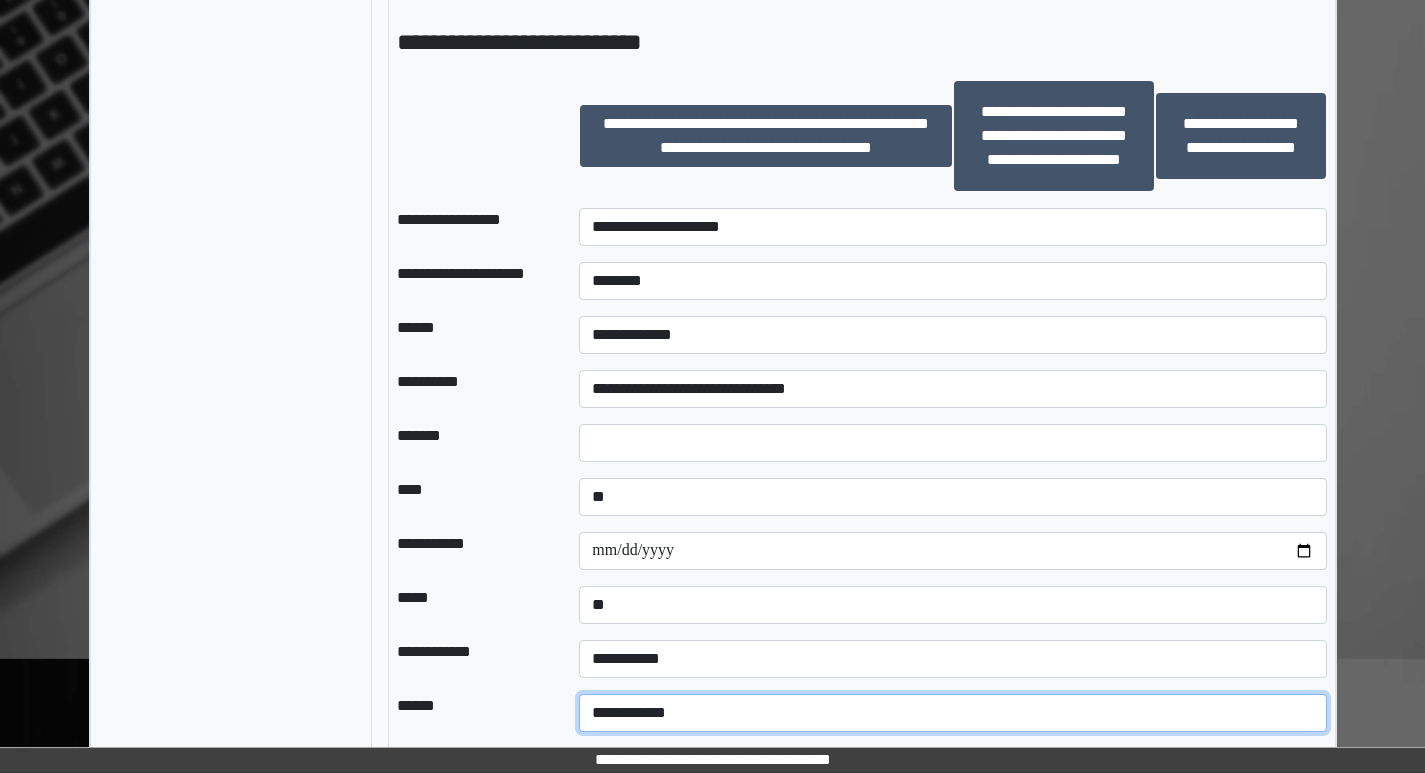 scroll, scrollTop: 2201, scrollLeft: 0, axis: vertical 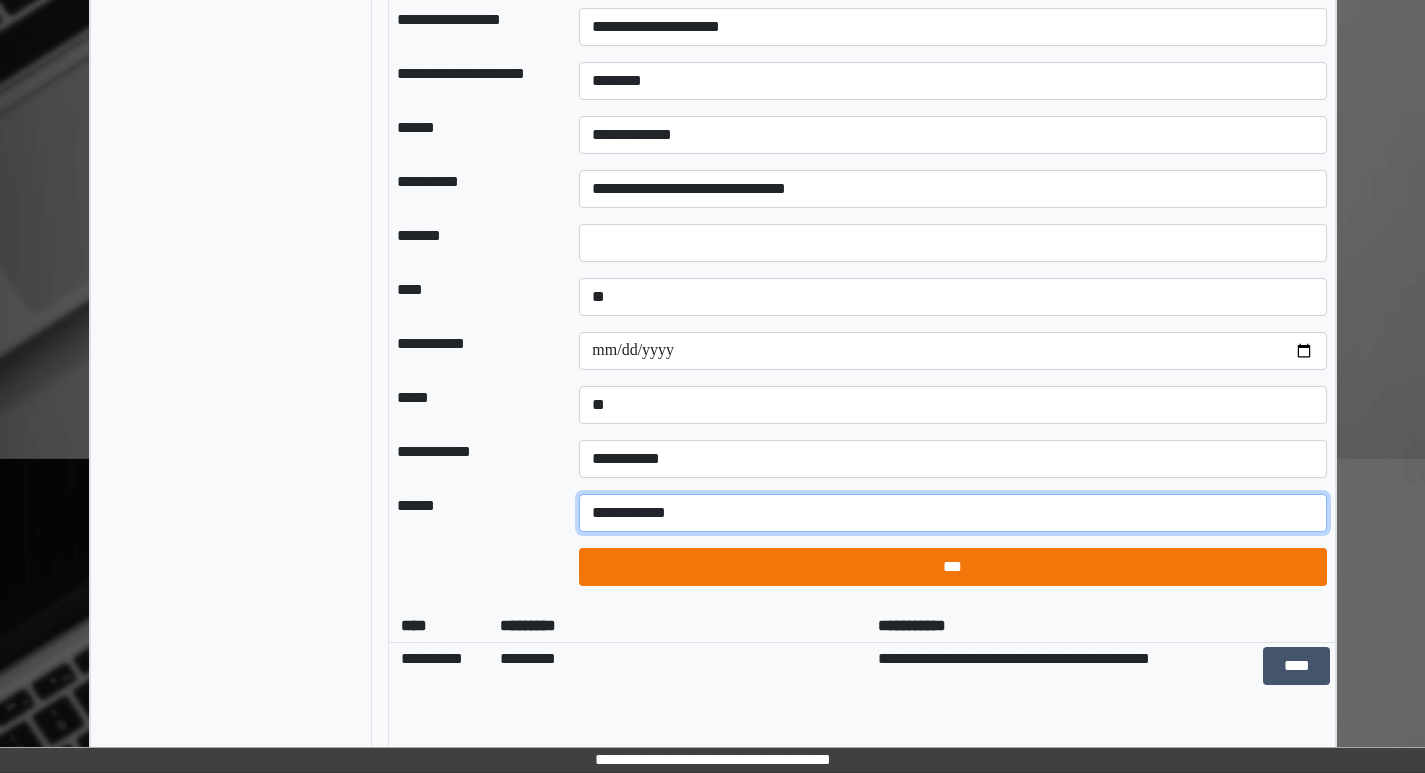 type on "**********" 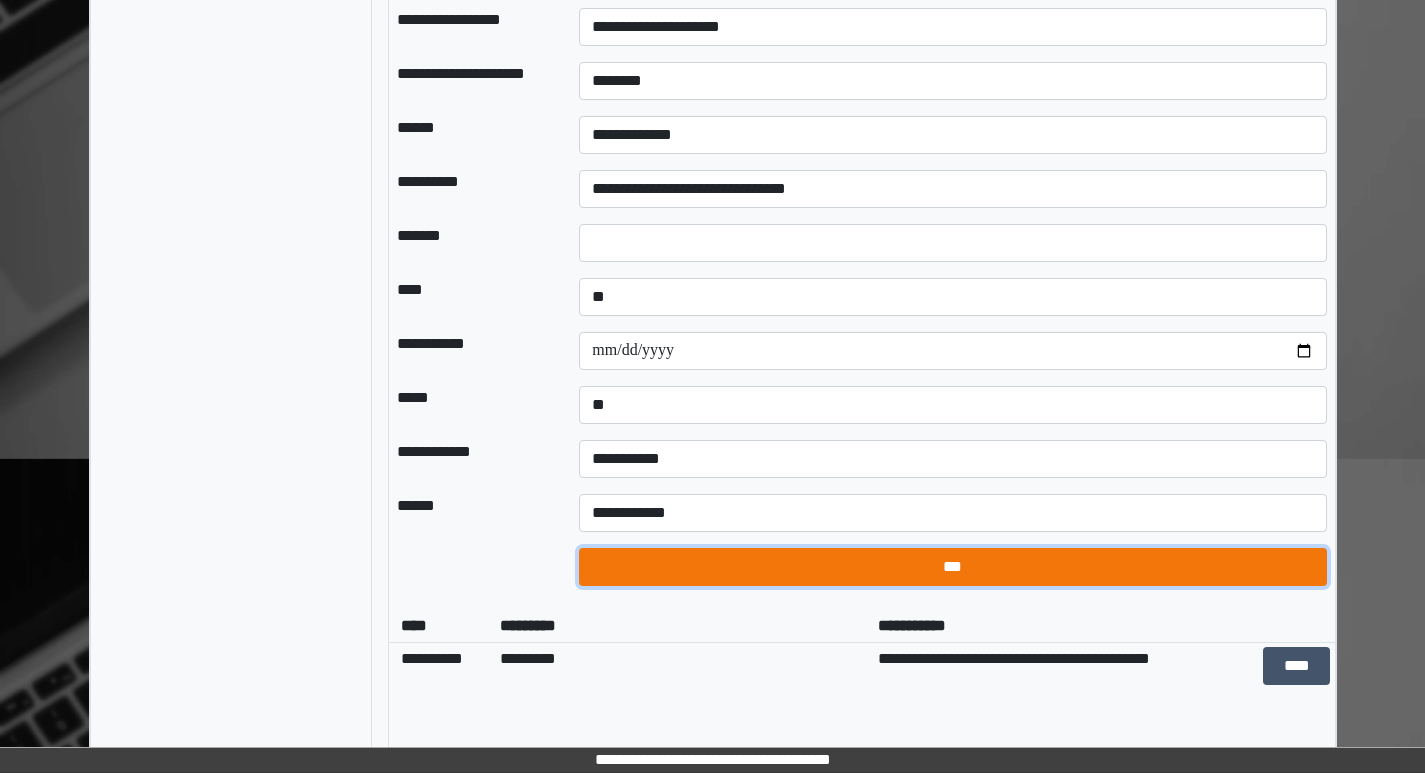 click on "***" at bounding box center [952, 567] 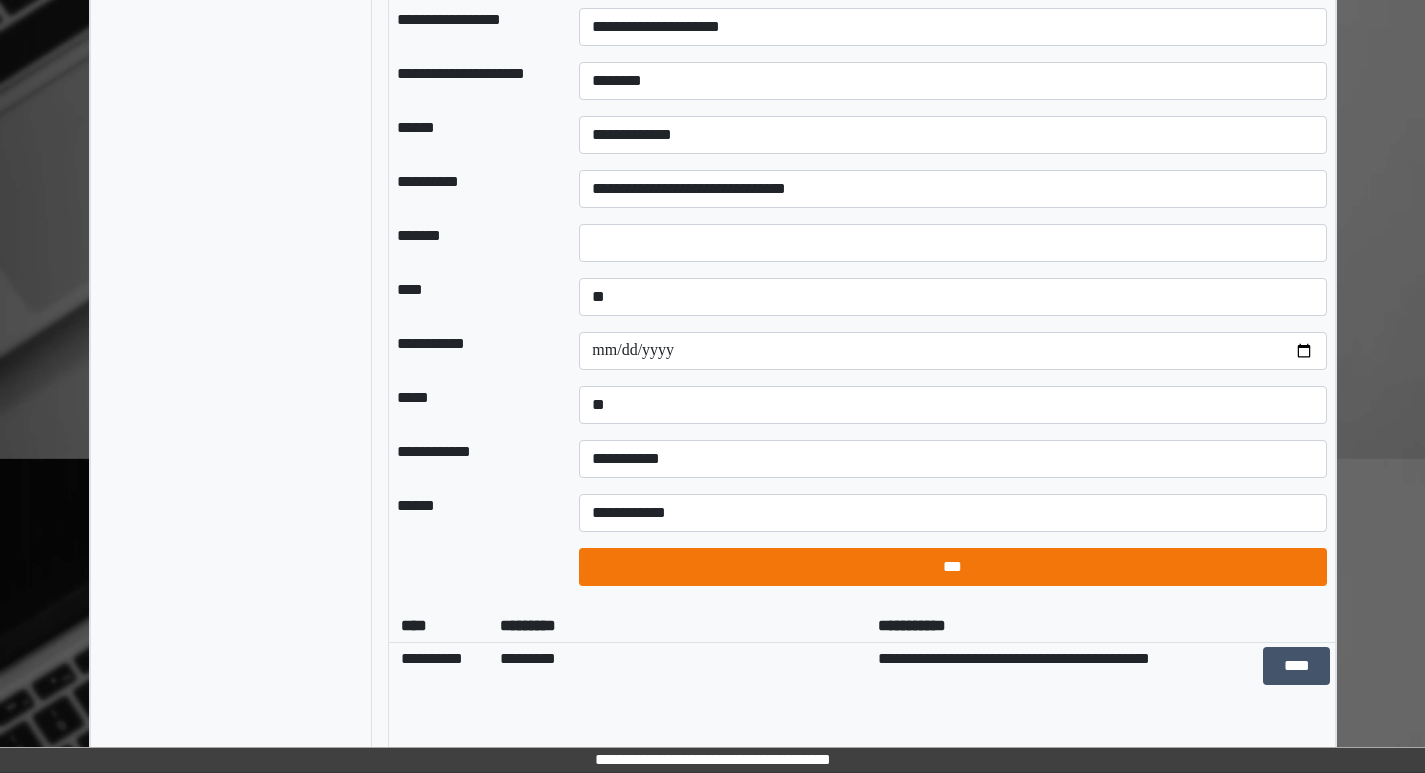 select on "*" 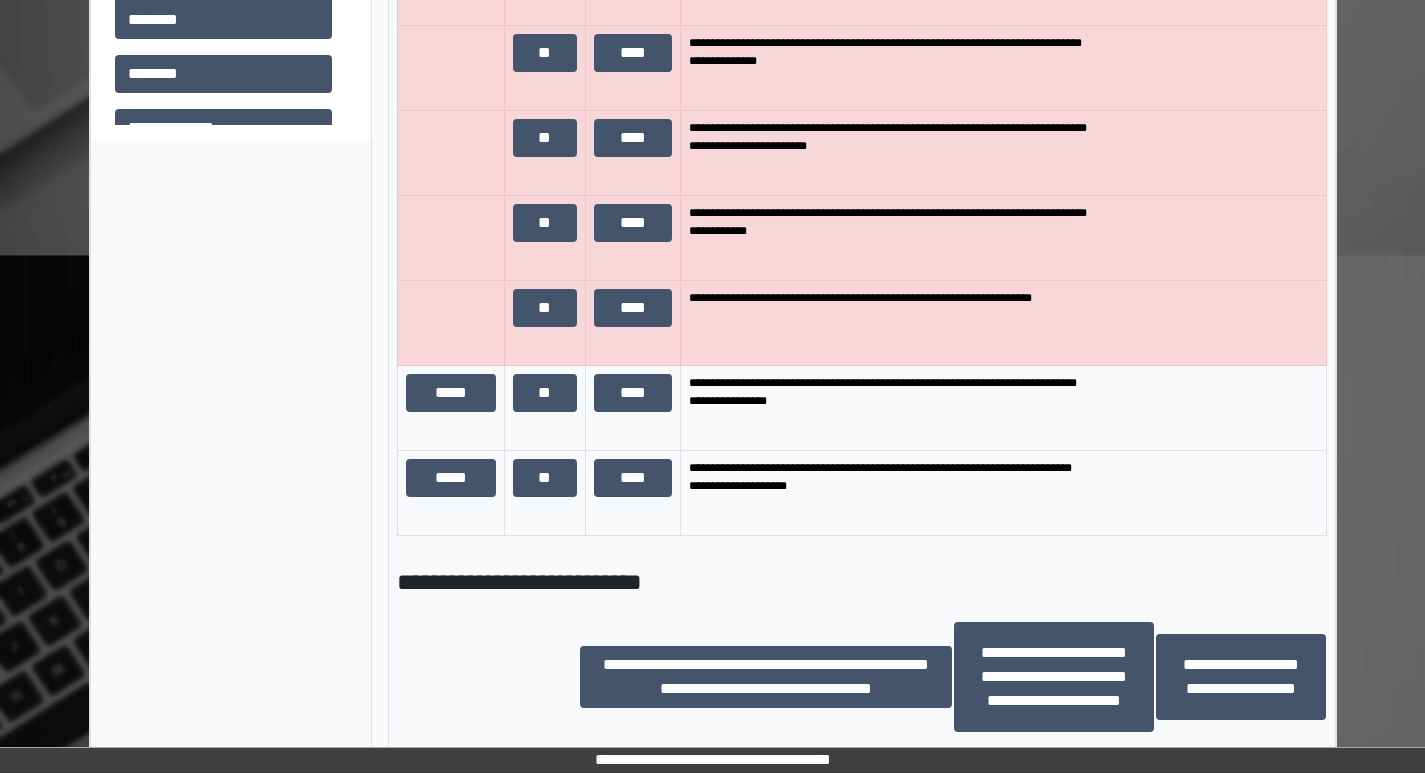 scroll, scrollTop: 1201, scrollLeft: 0, axis: vertical 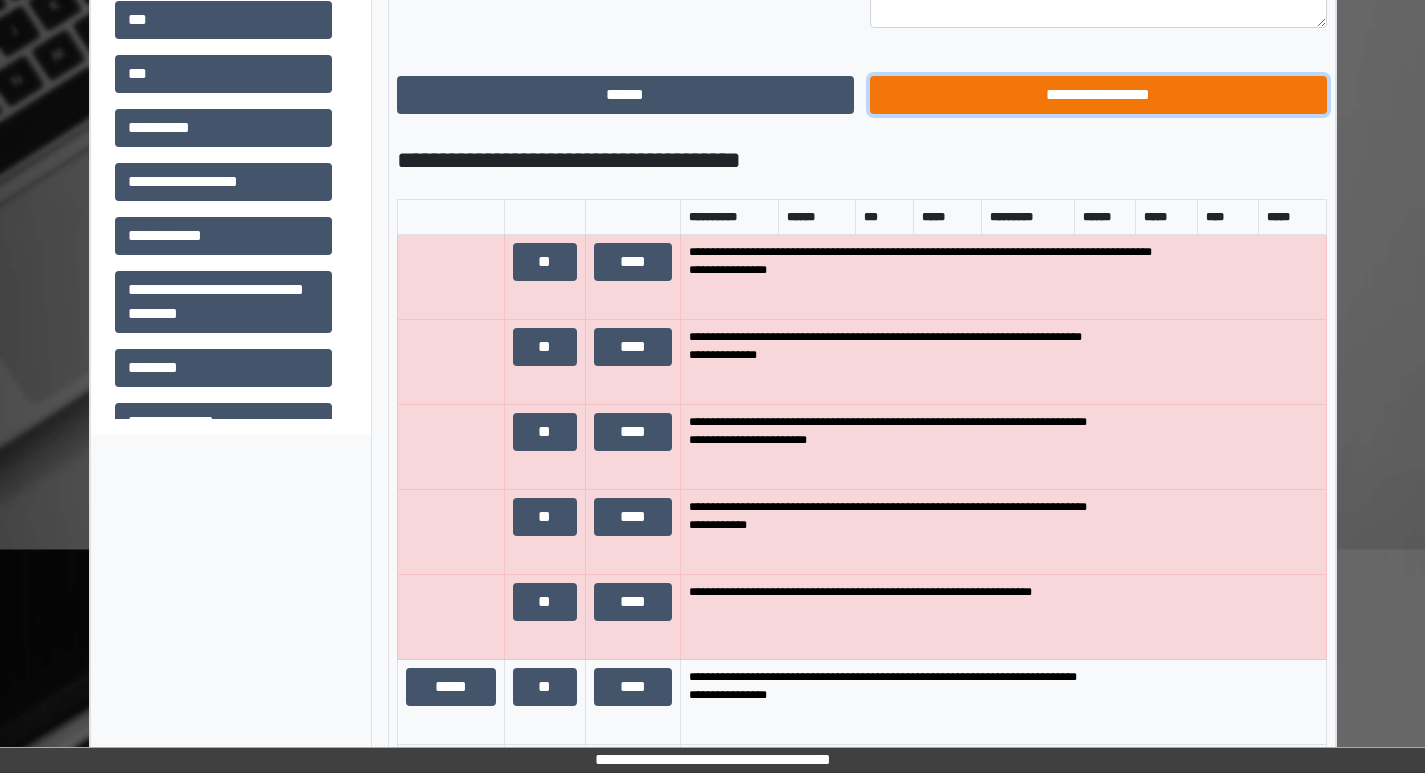 click on "**********" at bounding box center [1098, 95] 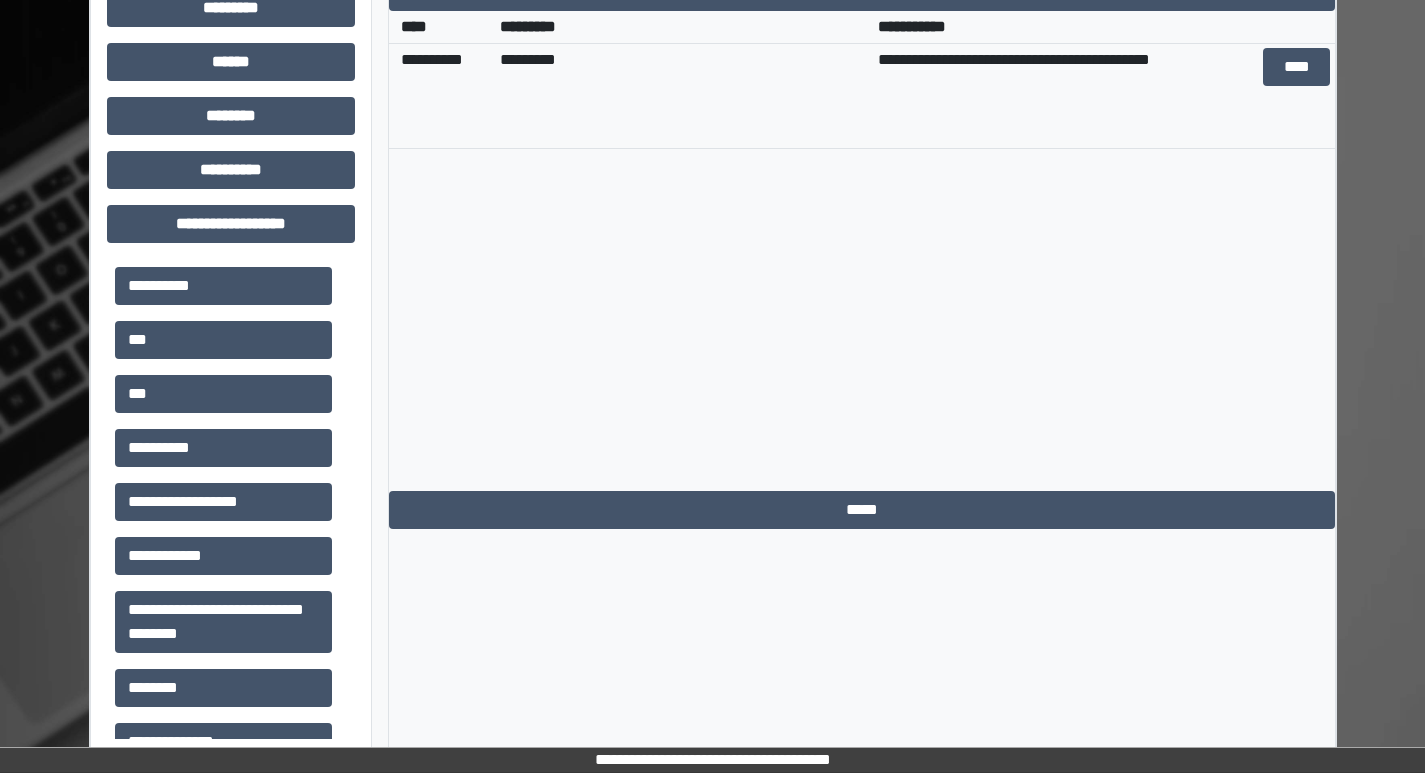 scroll, scrollTop: 881, scrollLeft: 0, axis: vertical 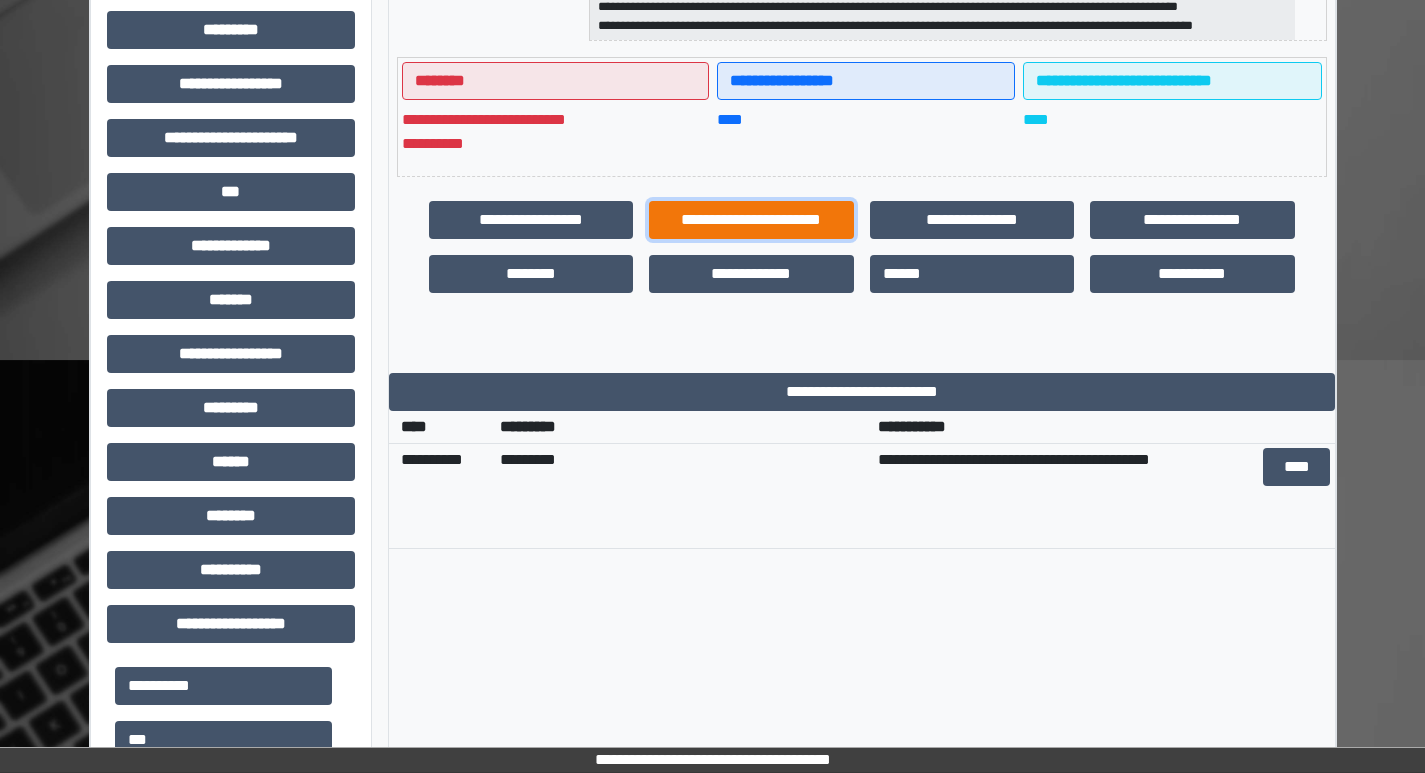 click on "**********" at bounding box center (751, 220) 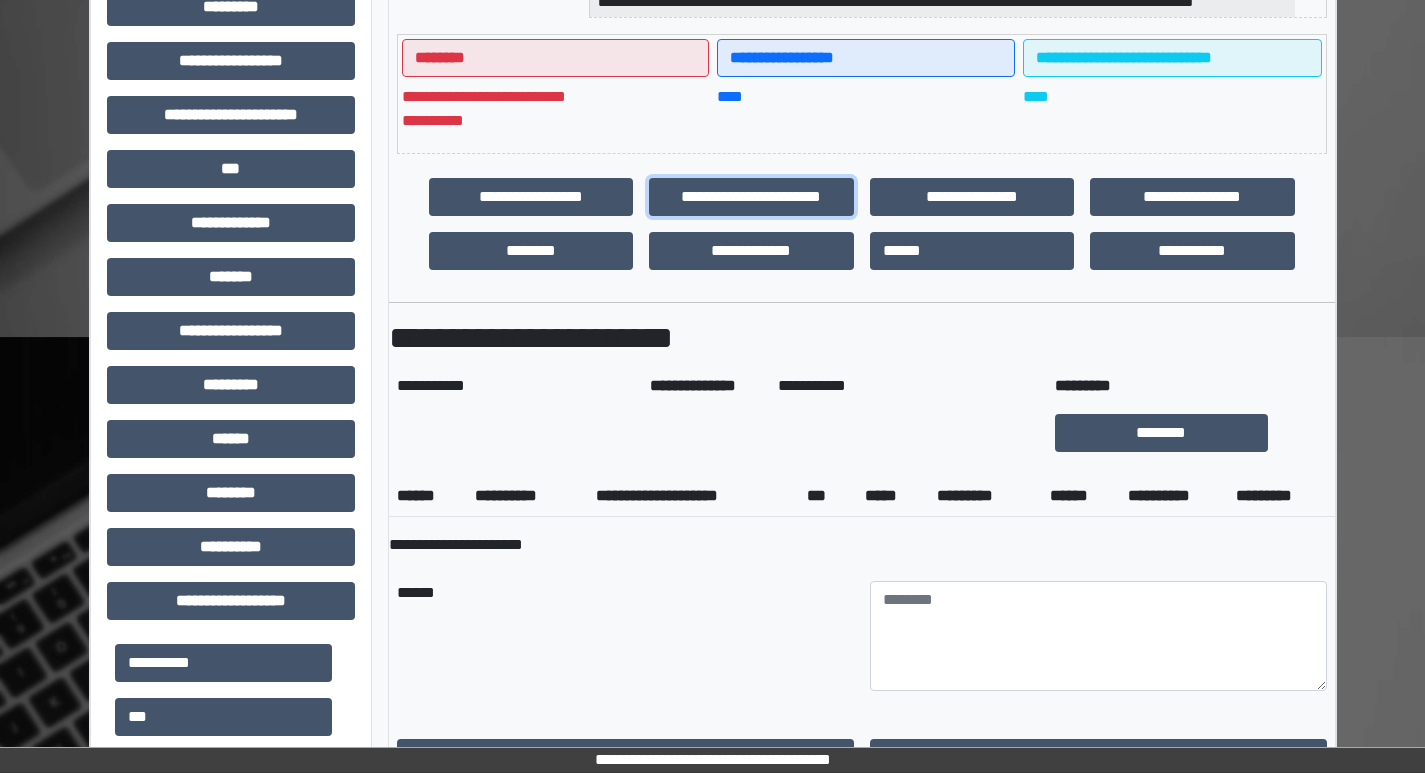 scroll, scrollTop: 481, scrollLeft: 0, axis: vertical 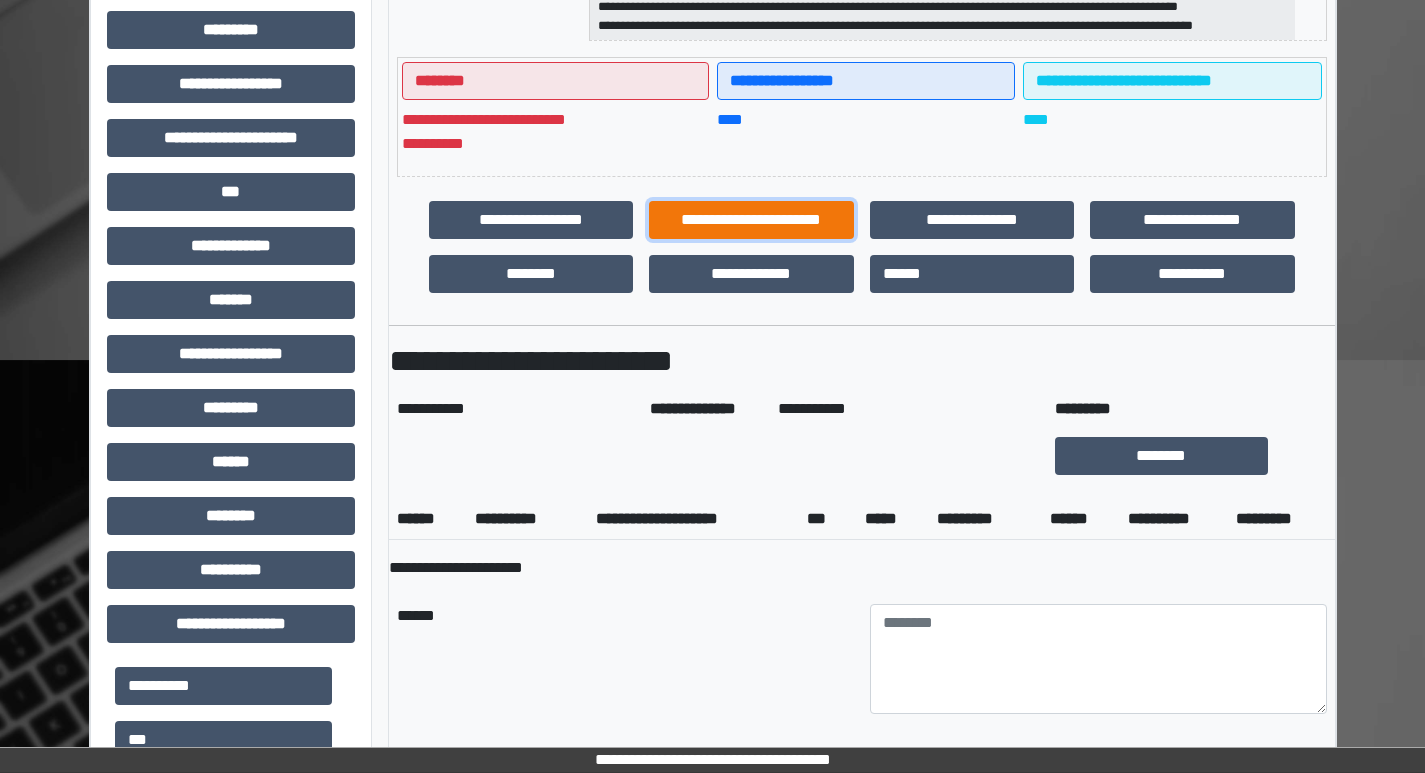 click on "**********" at bounding box center (751, 220) 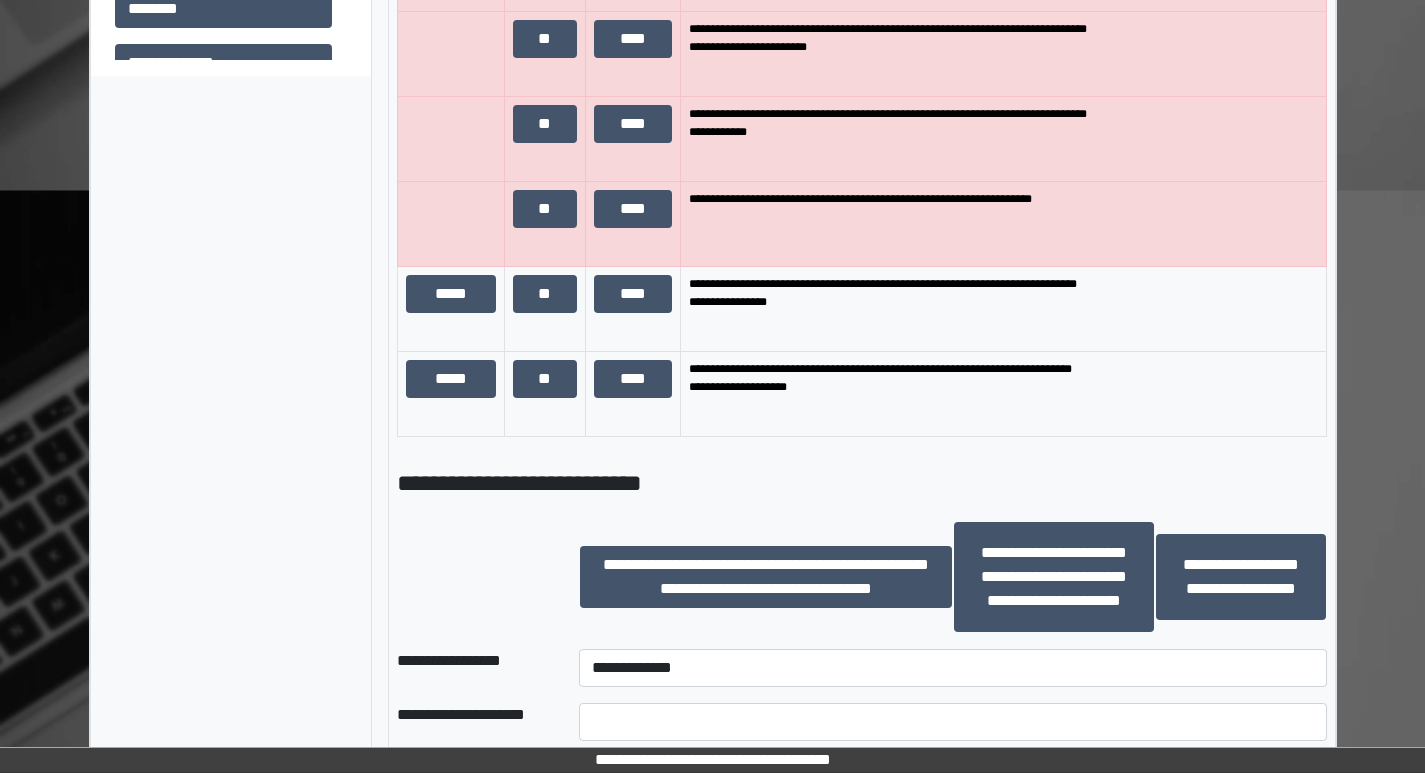 scroll, scrollTop: 1981, scrollLeft: 0, axis: vertical 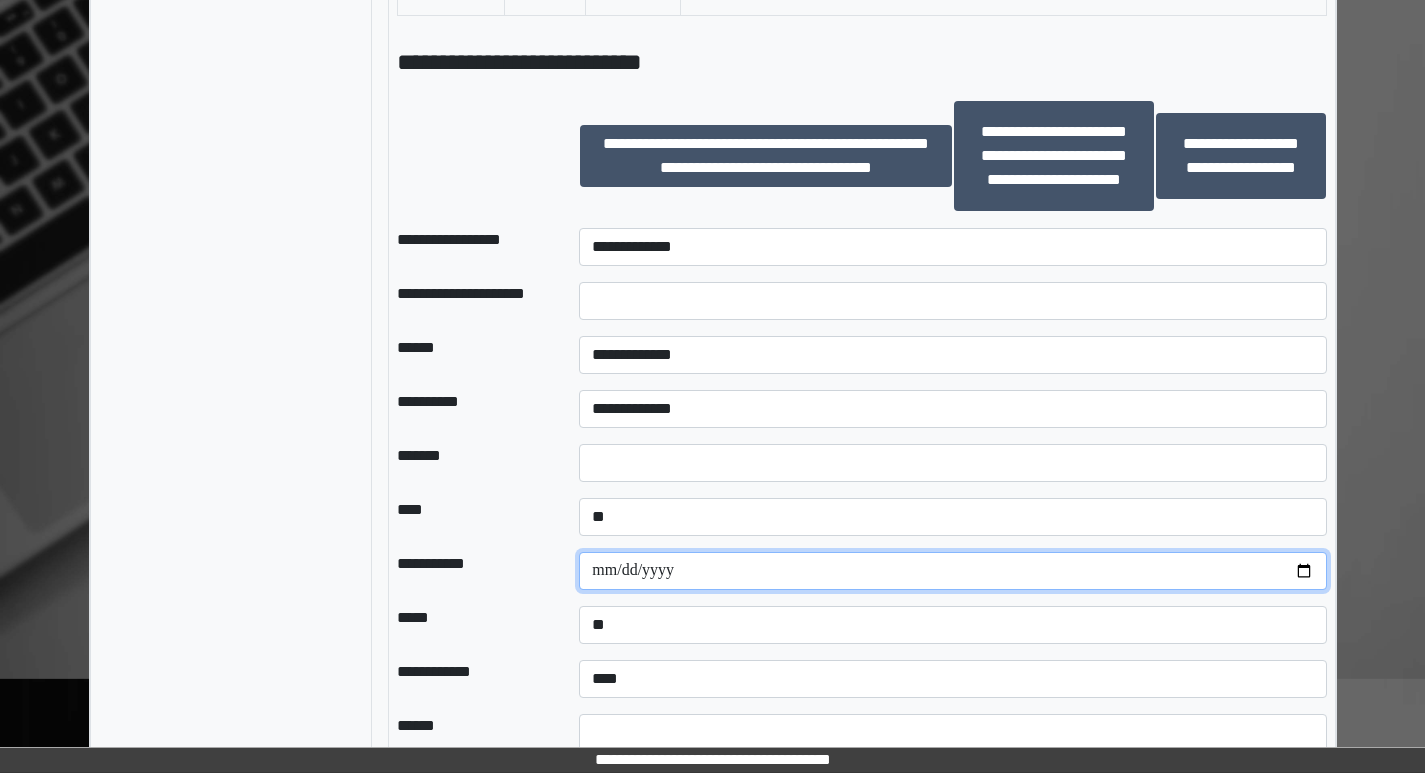 click at bounding box center [952, 571] 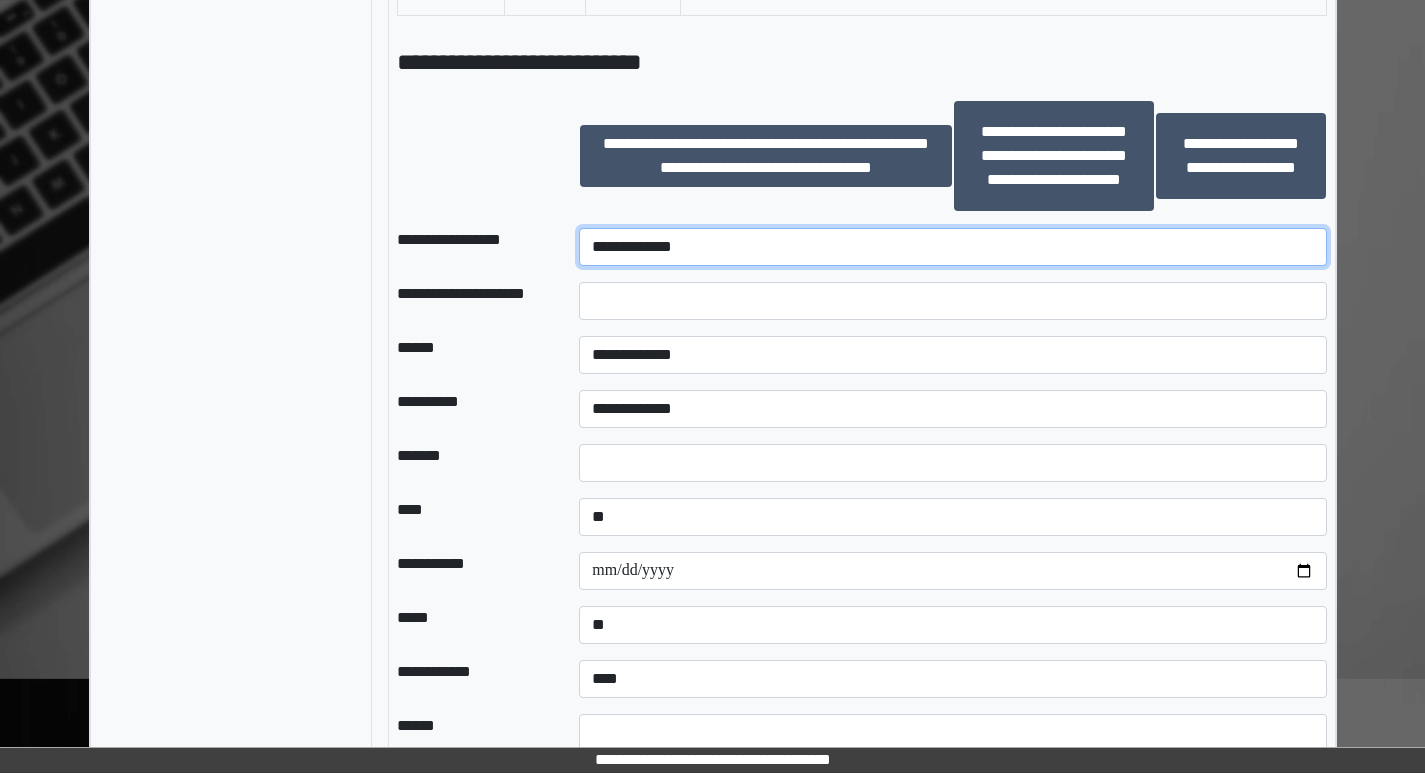 click on "**********" at bounding box center (952, 247) 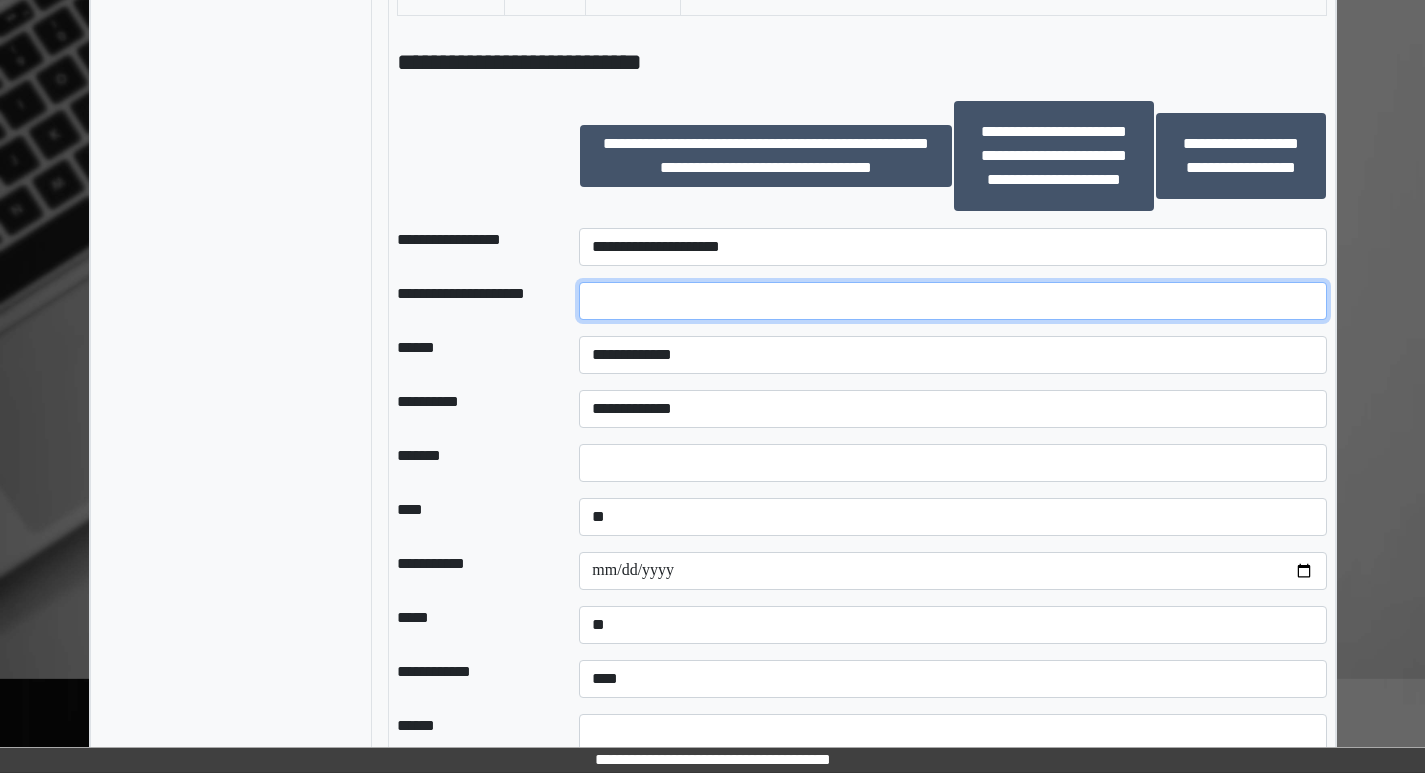 click at bounding box center (952, 301) 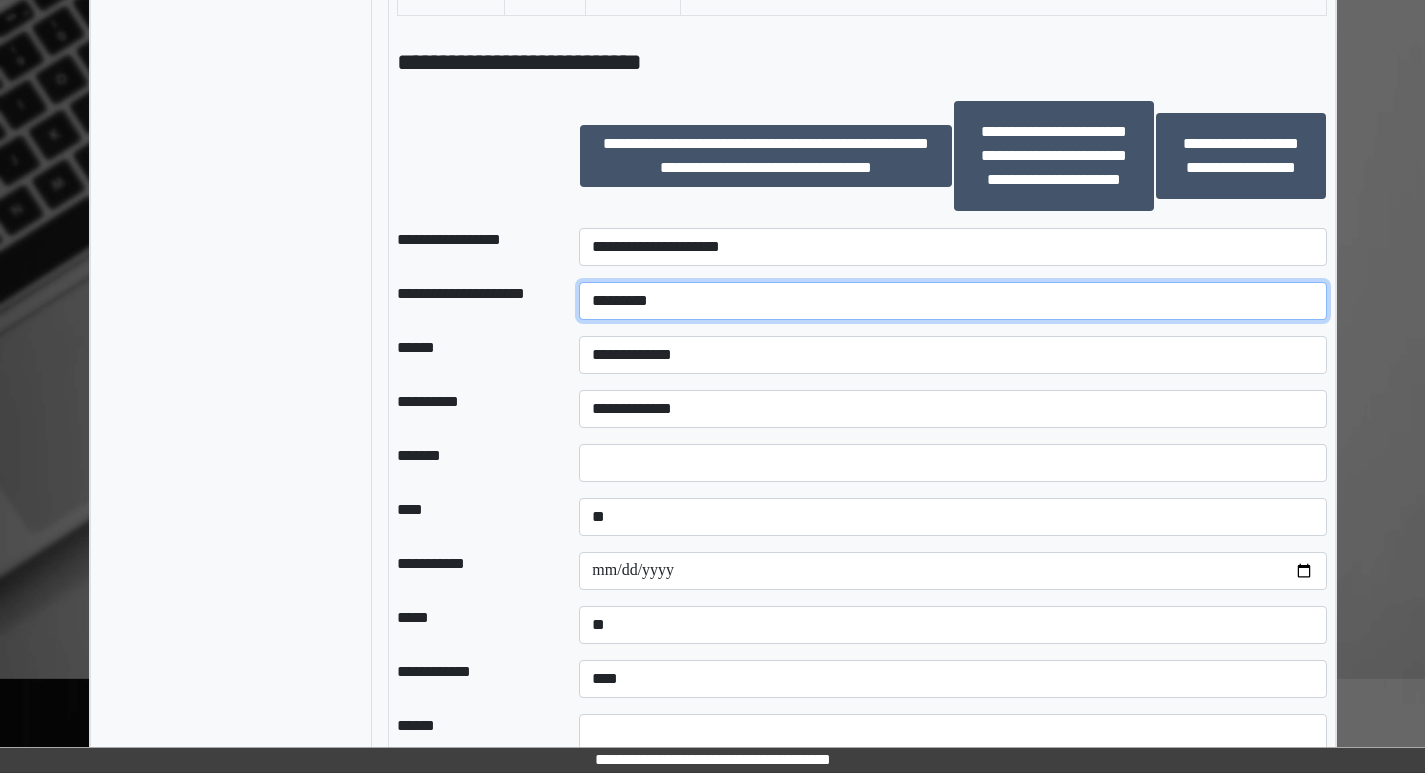 type on "*********" 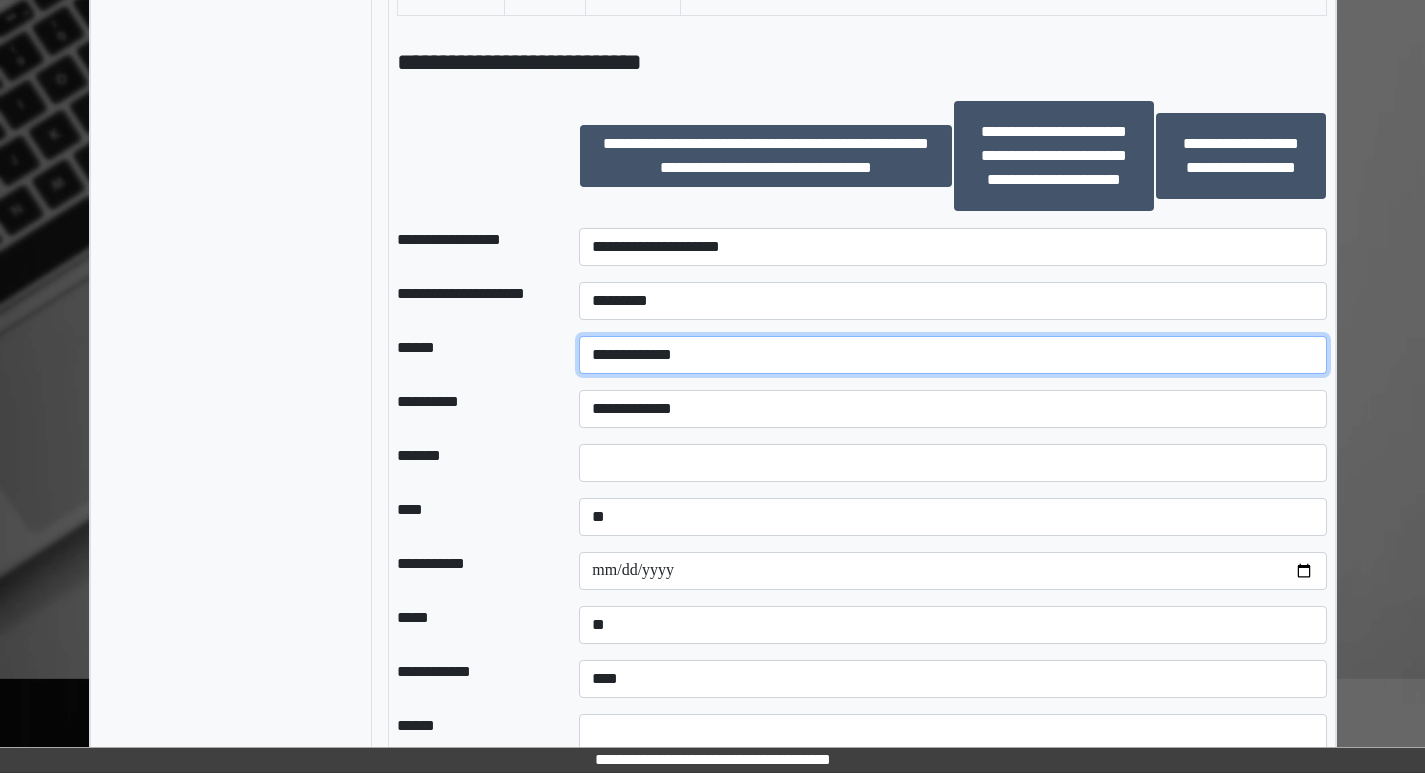 click on "**********" at bounding box center [952, 355] 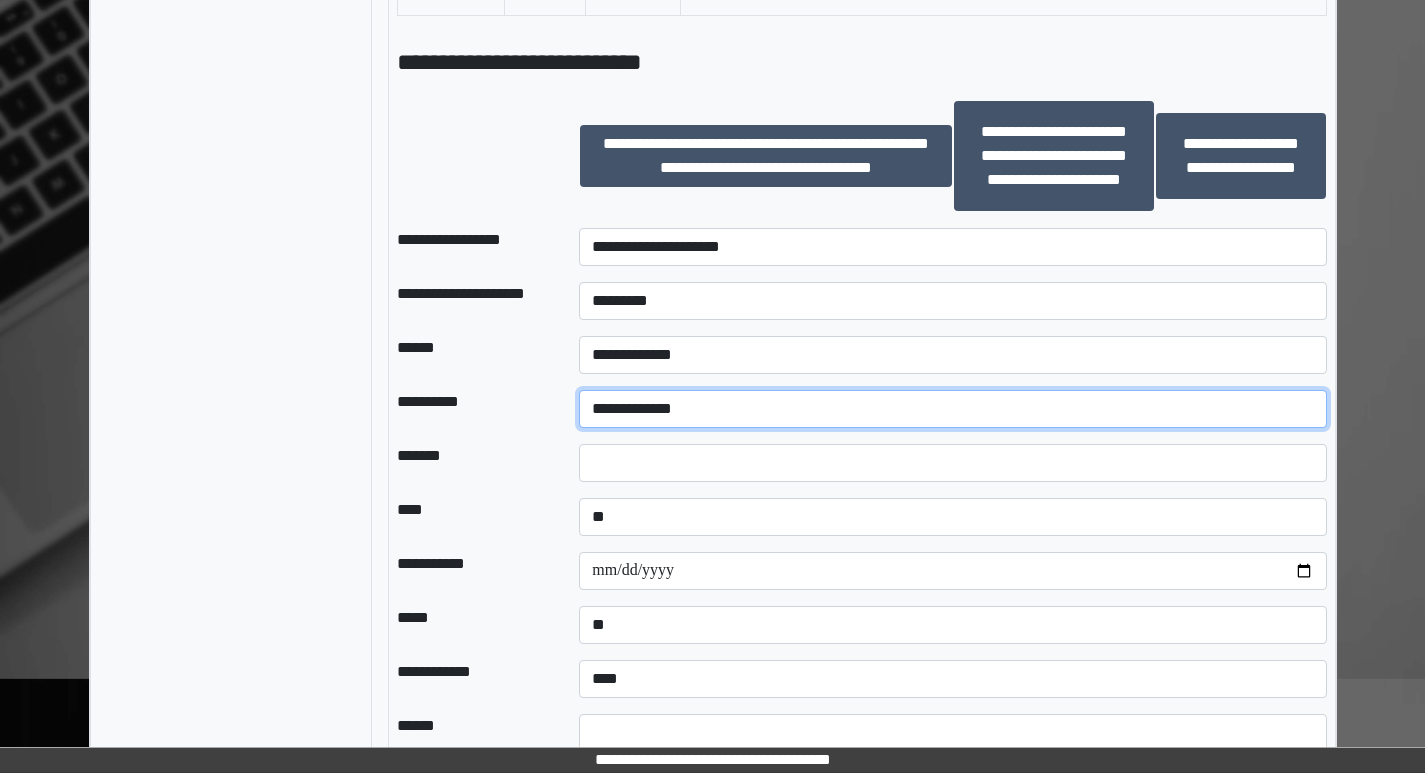 click on "**********" at bounding box center (952, 409) 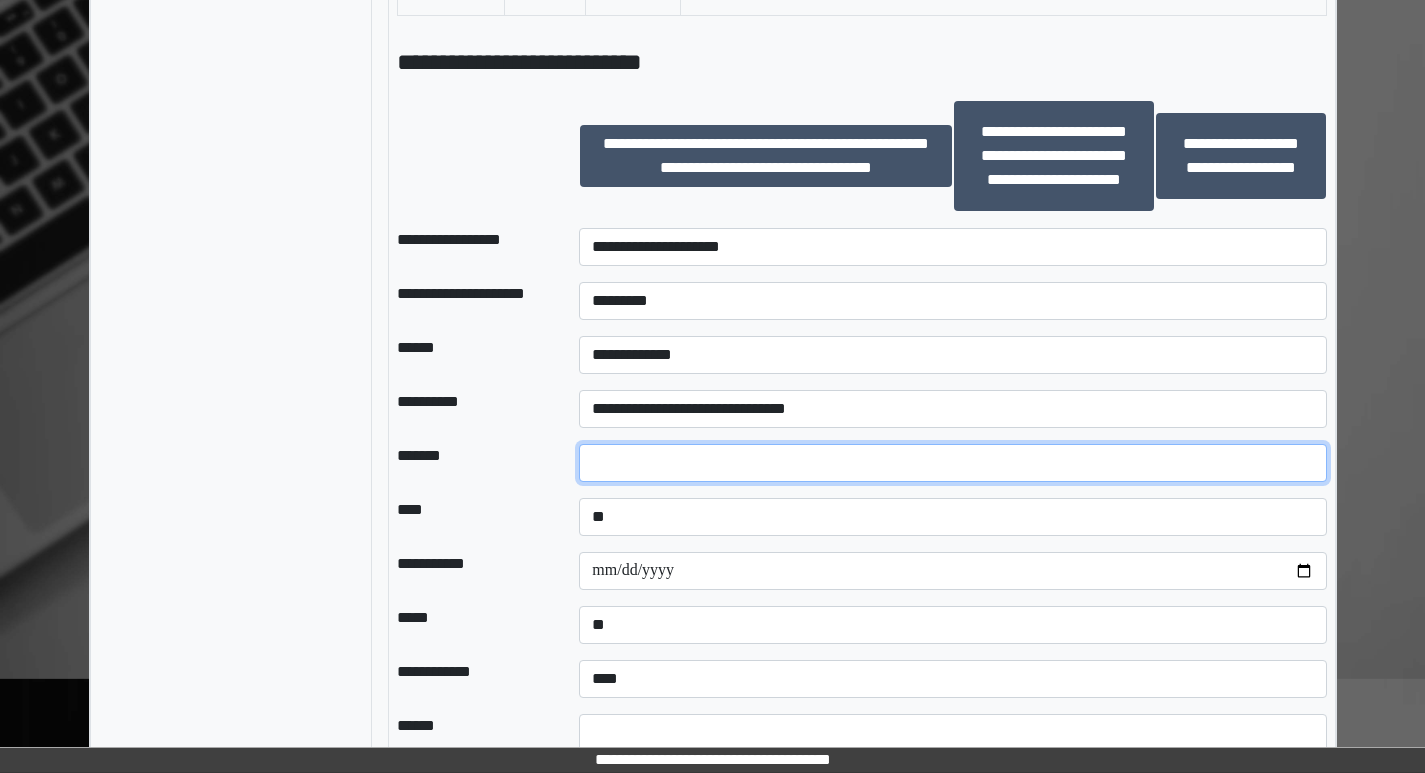 click at bounding box center (952, 463) 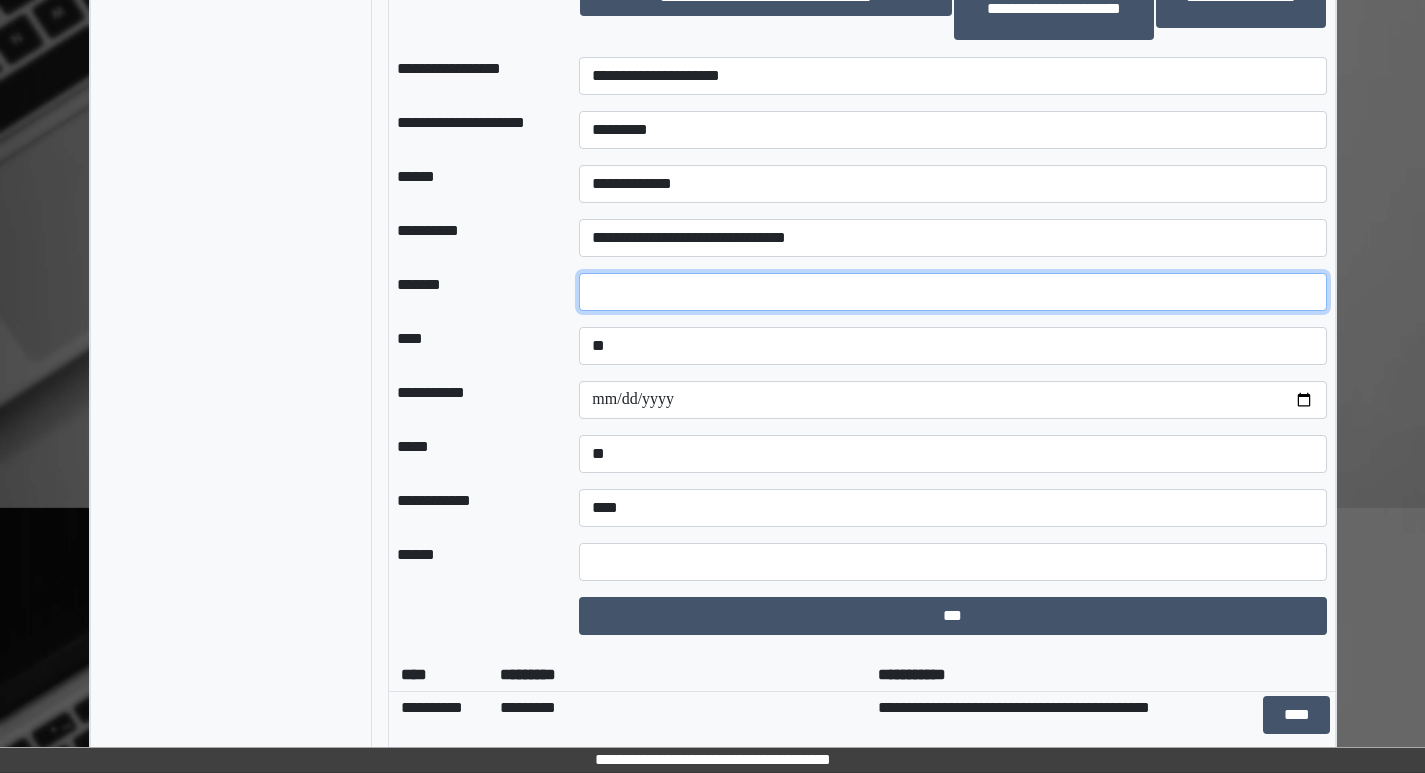 scroll, scrollTop: 2181, scrollLeft: 0, axis: vertical 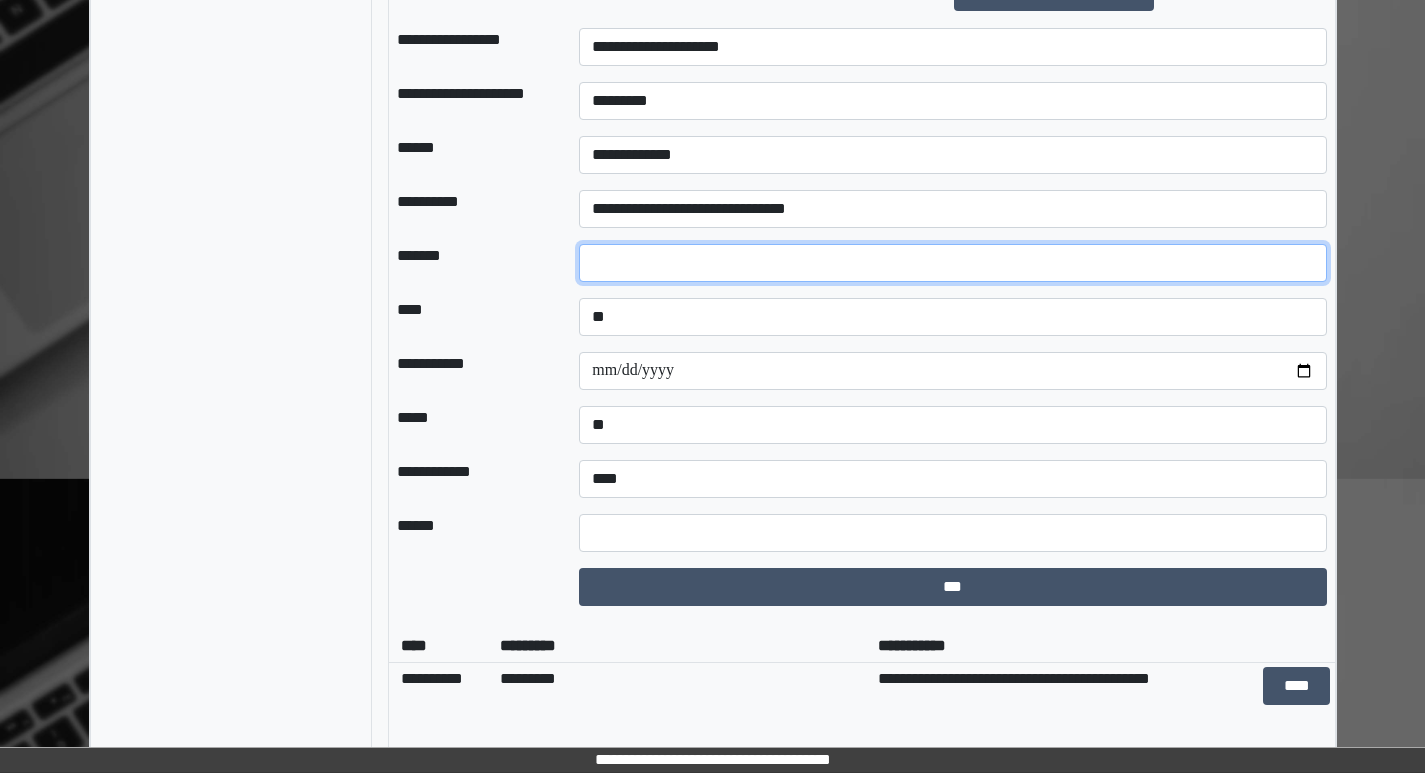type on "**" 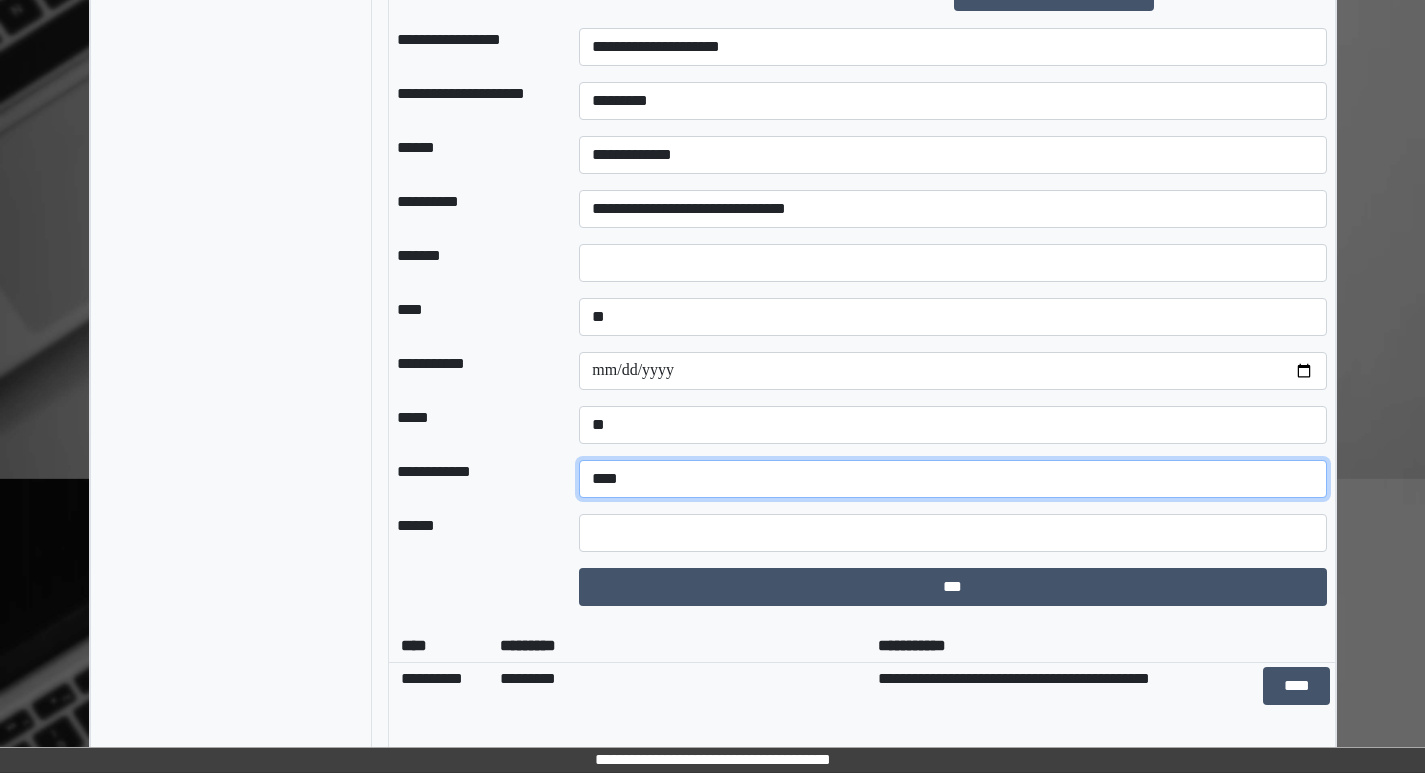 click on "**********" at bounding box center (952, 479) 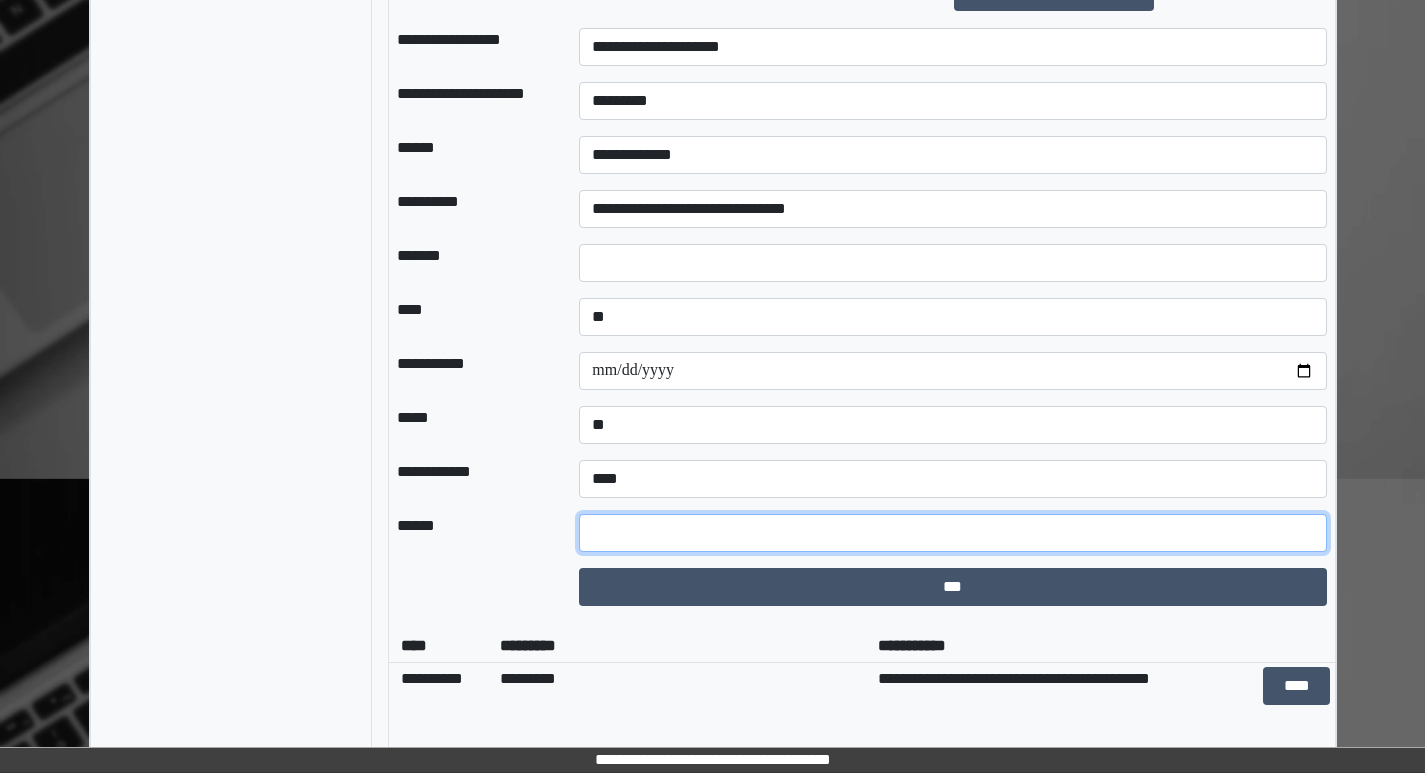 click at bounding box center (952, 533) 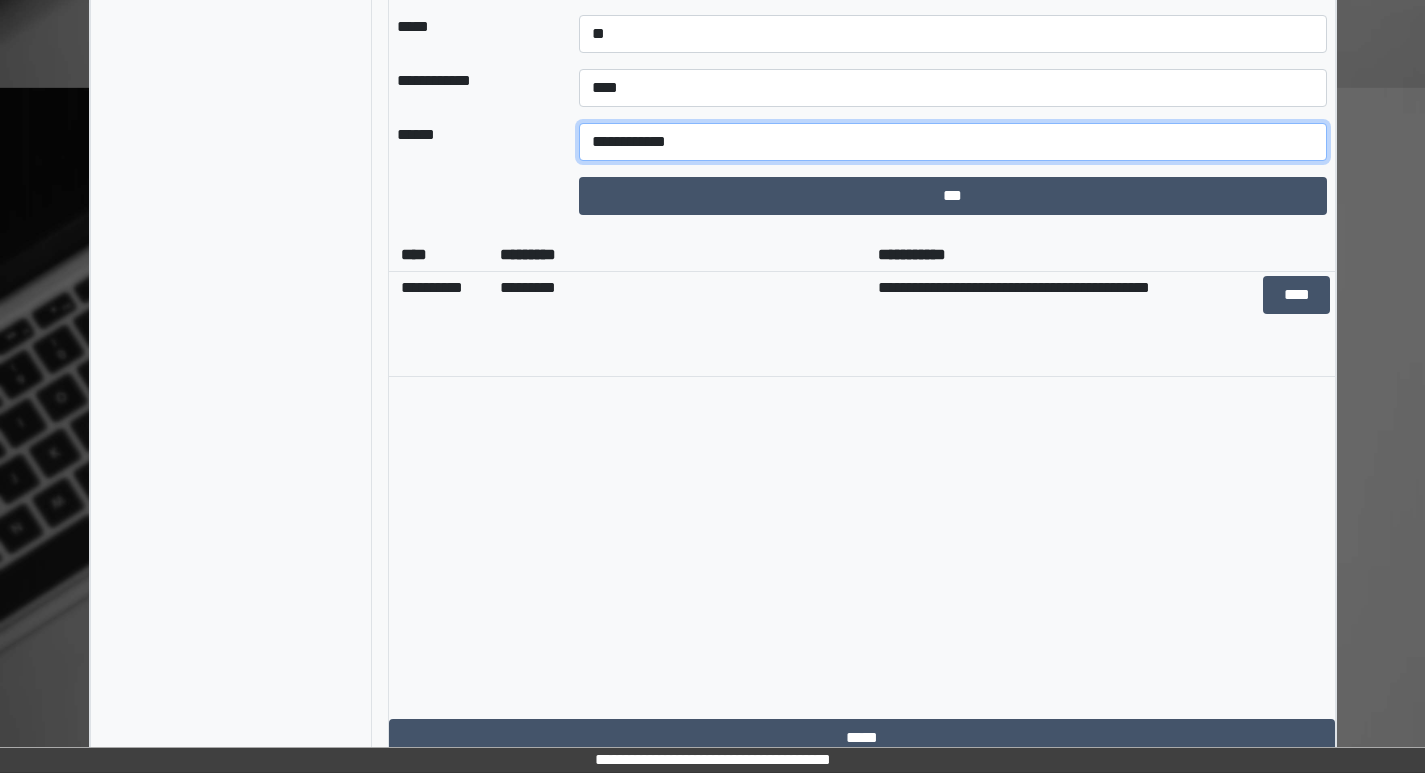 scroll, scrollTop: 2574, scrollLeft: 0, axis: vertical 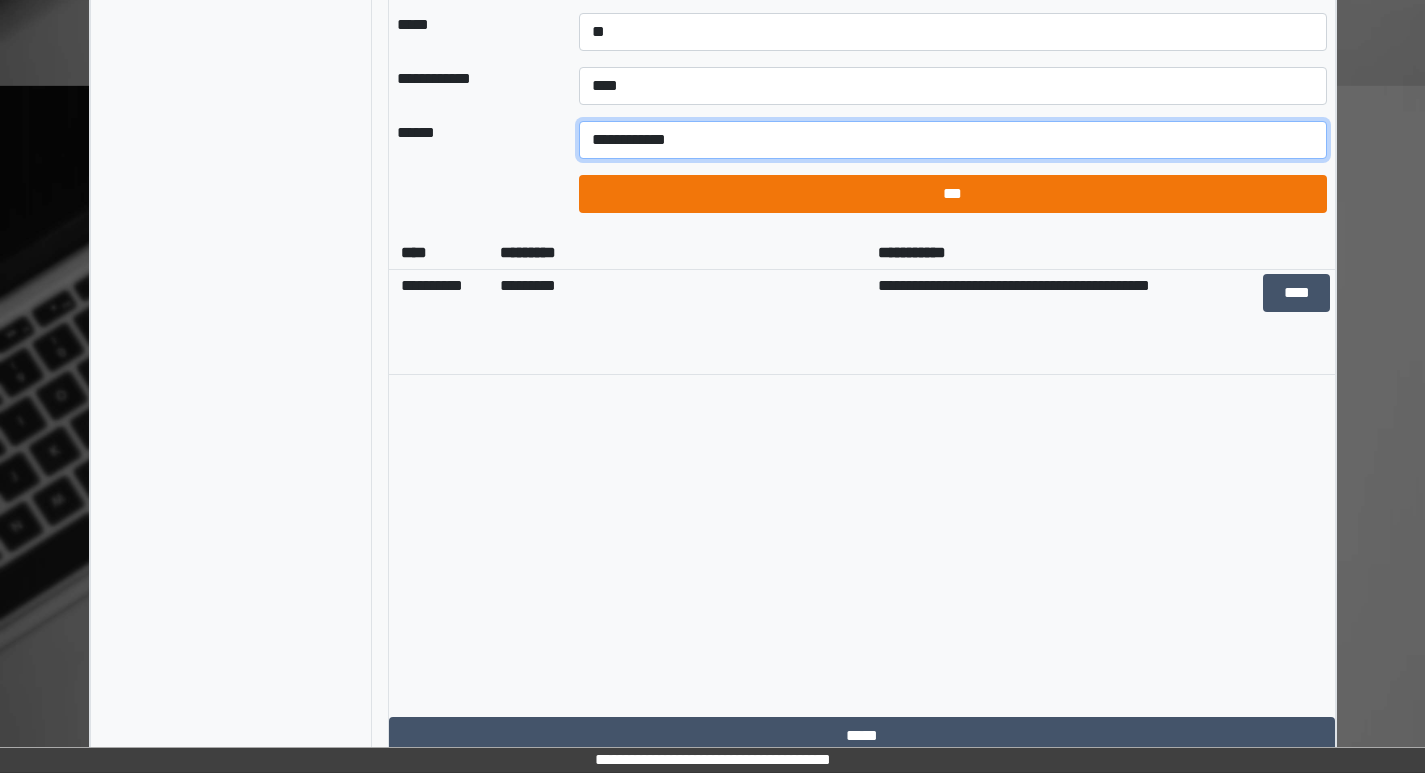 type on "**********" 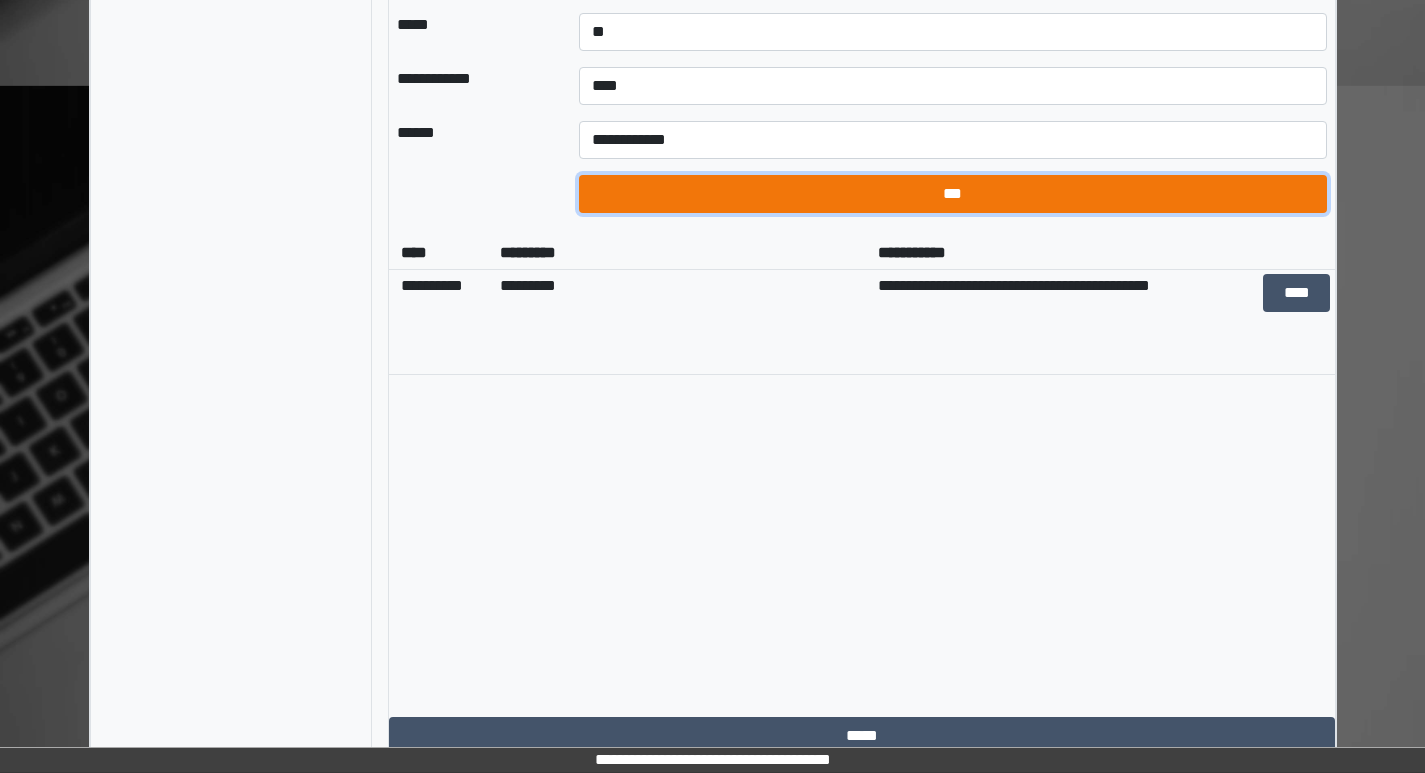 click on "***" at bounding box center (952, 194) 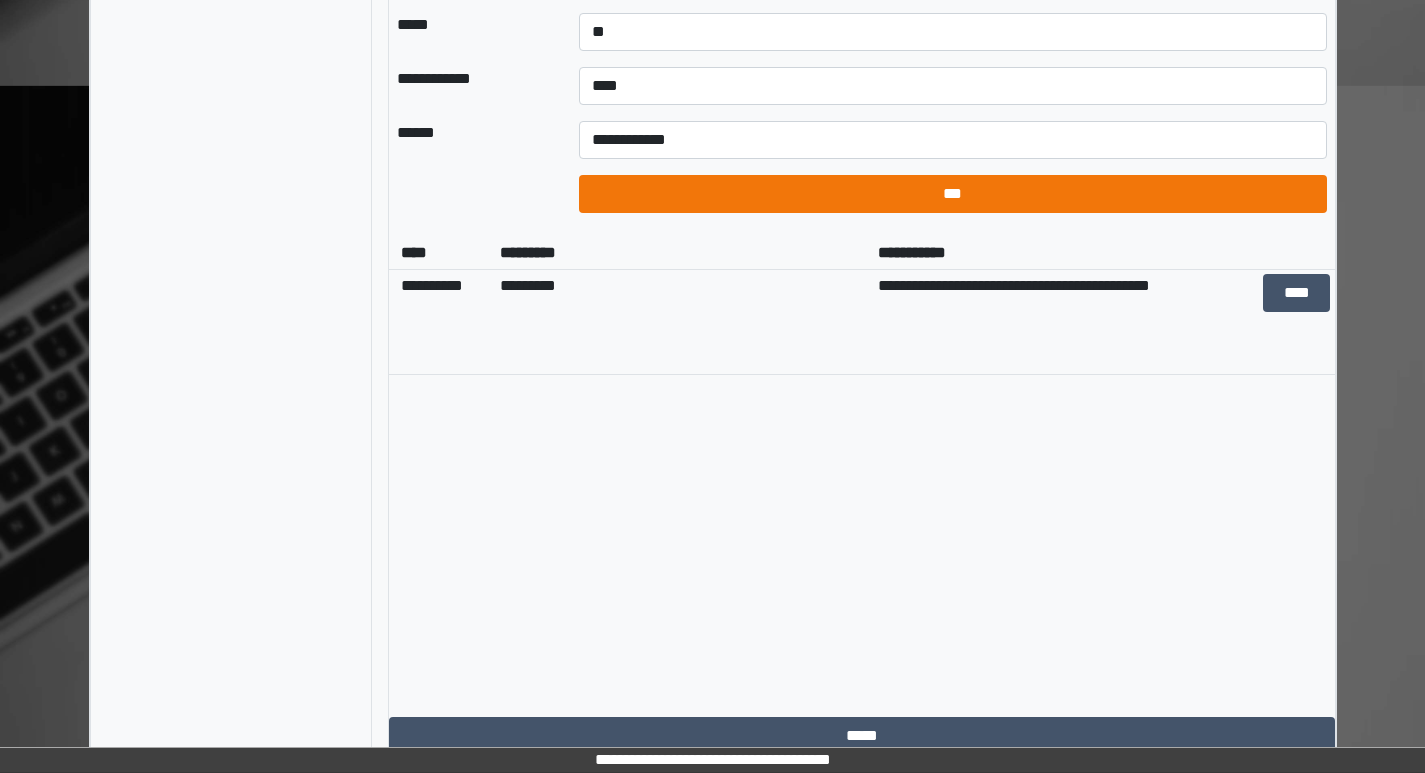 select on "*" 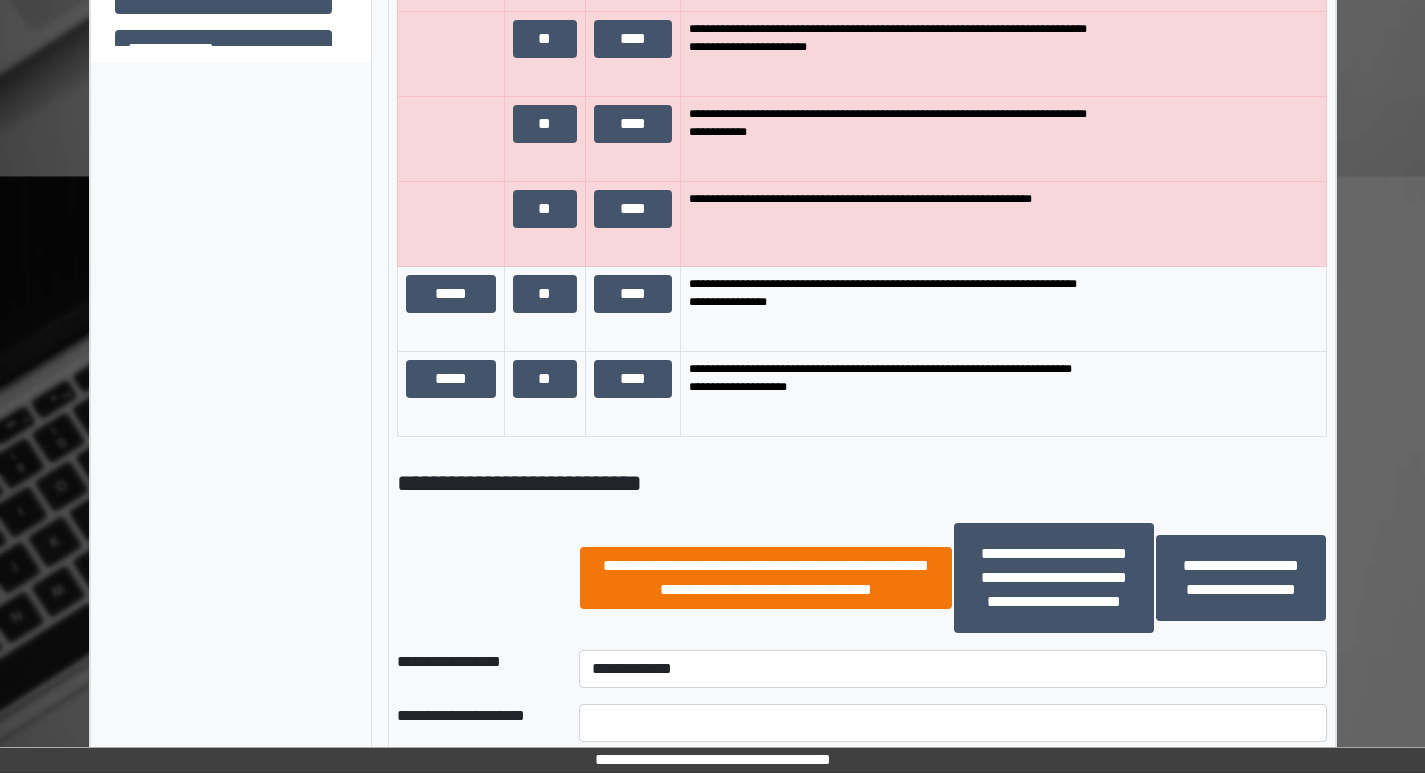 scroll, scrollTop: 874, scrollLeft: 0, axis: vertical 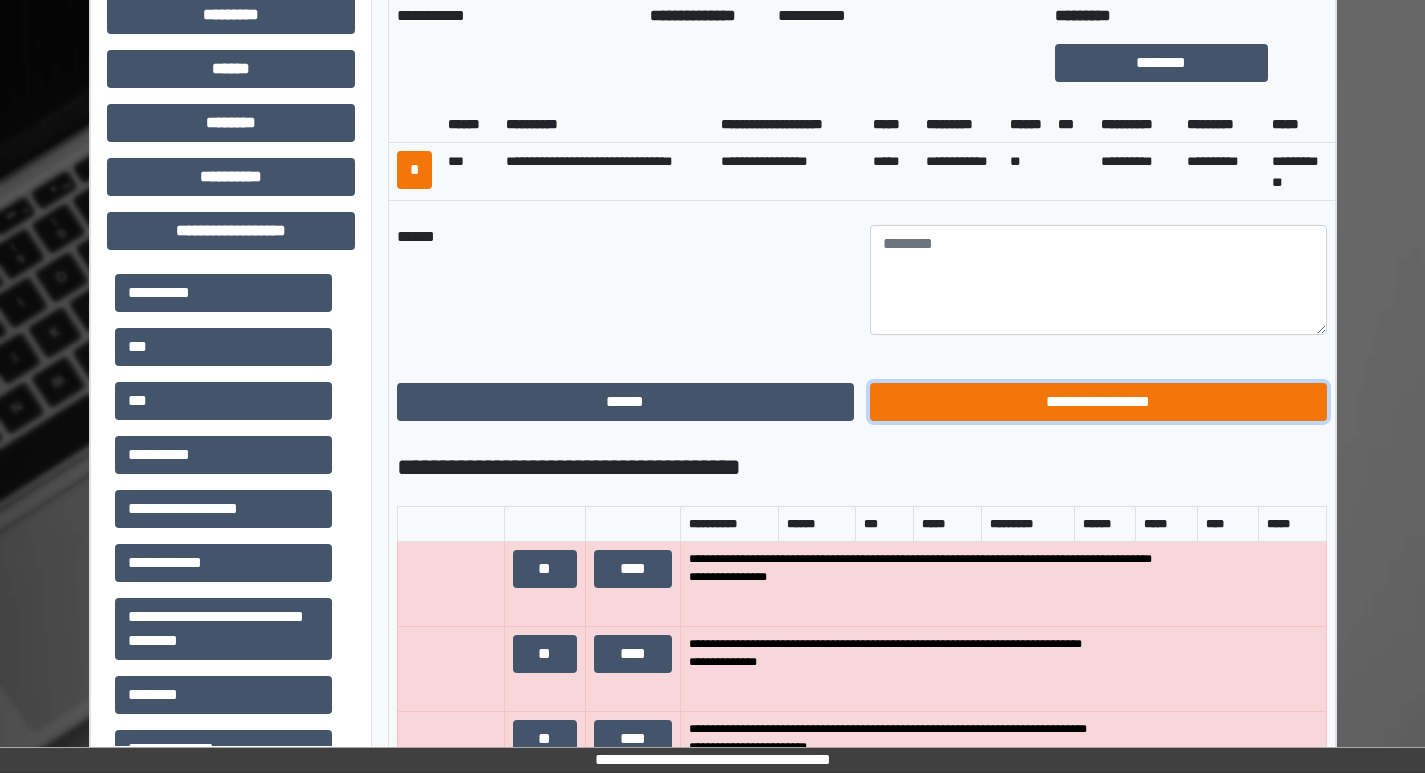 click on "**********" at bounding box center (1098, 402) 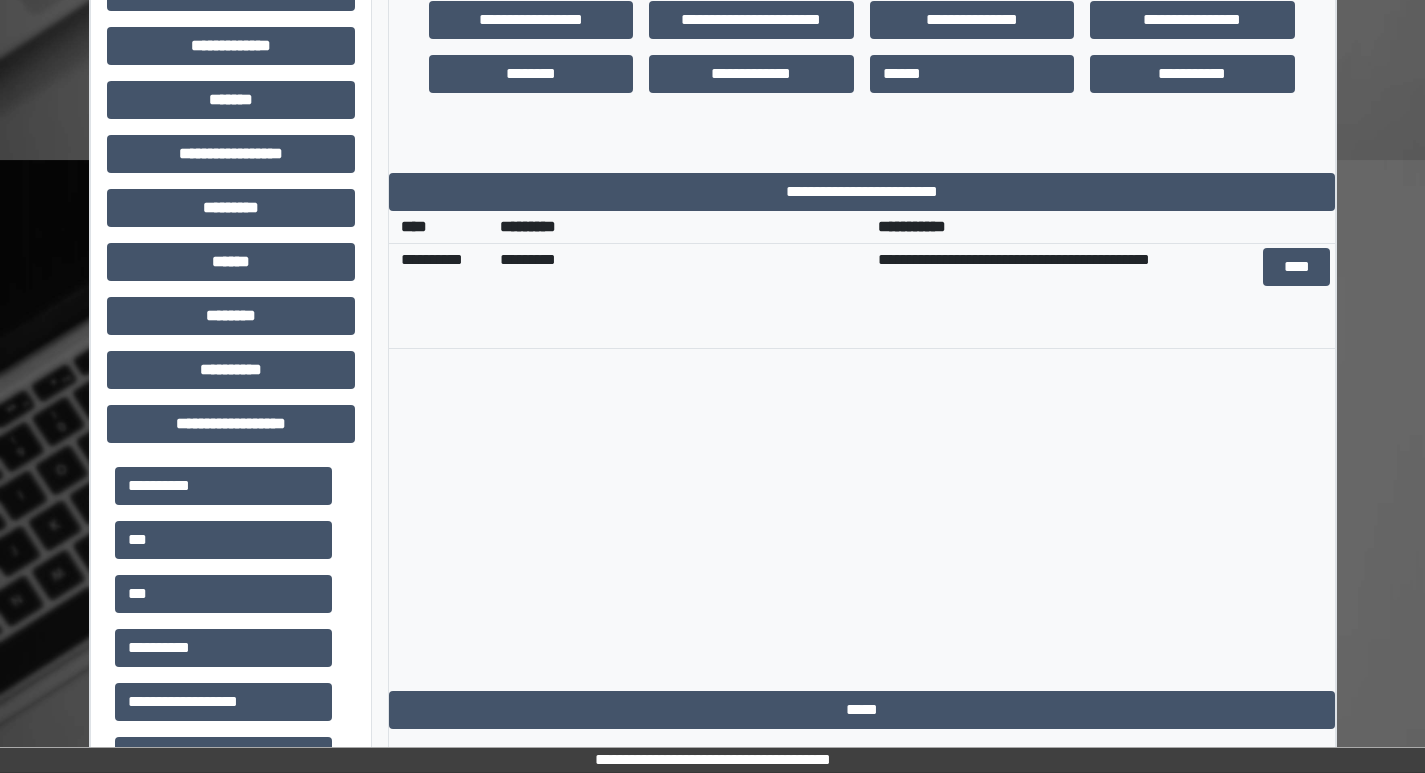 scroll, scrollTop: 874, scrollLeft: 0, axis: vertical 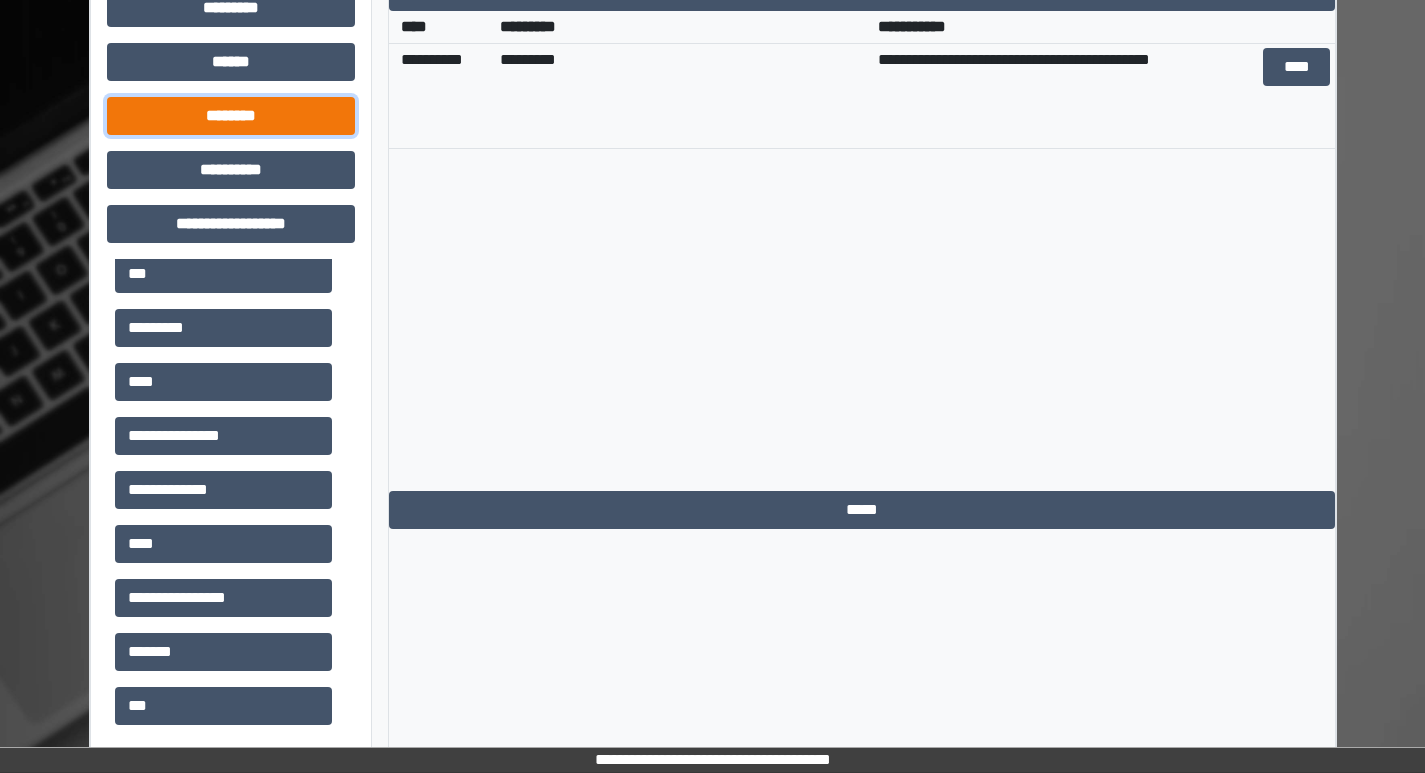 click on "********" at bounding box center [231, 116] 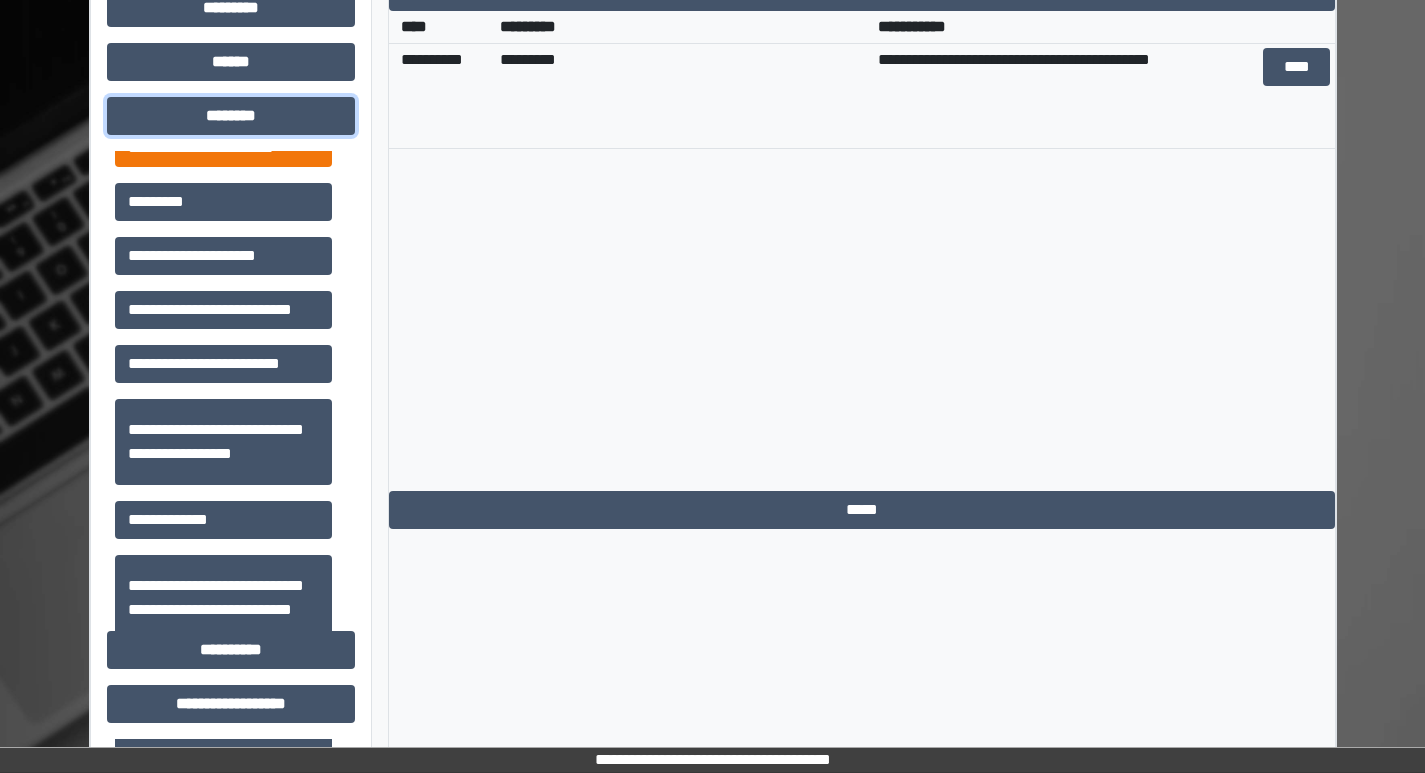 scroll, scrollTop: 400, scrollLeft: 0, axis: vertical 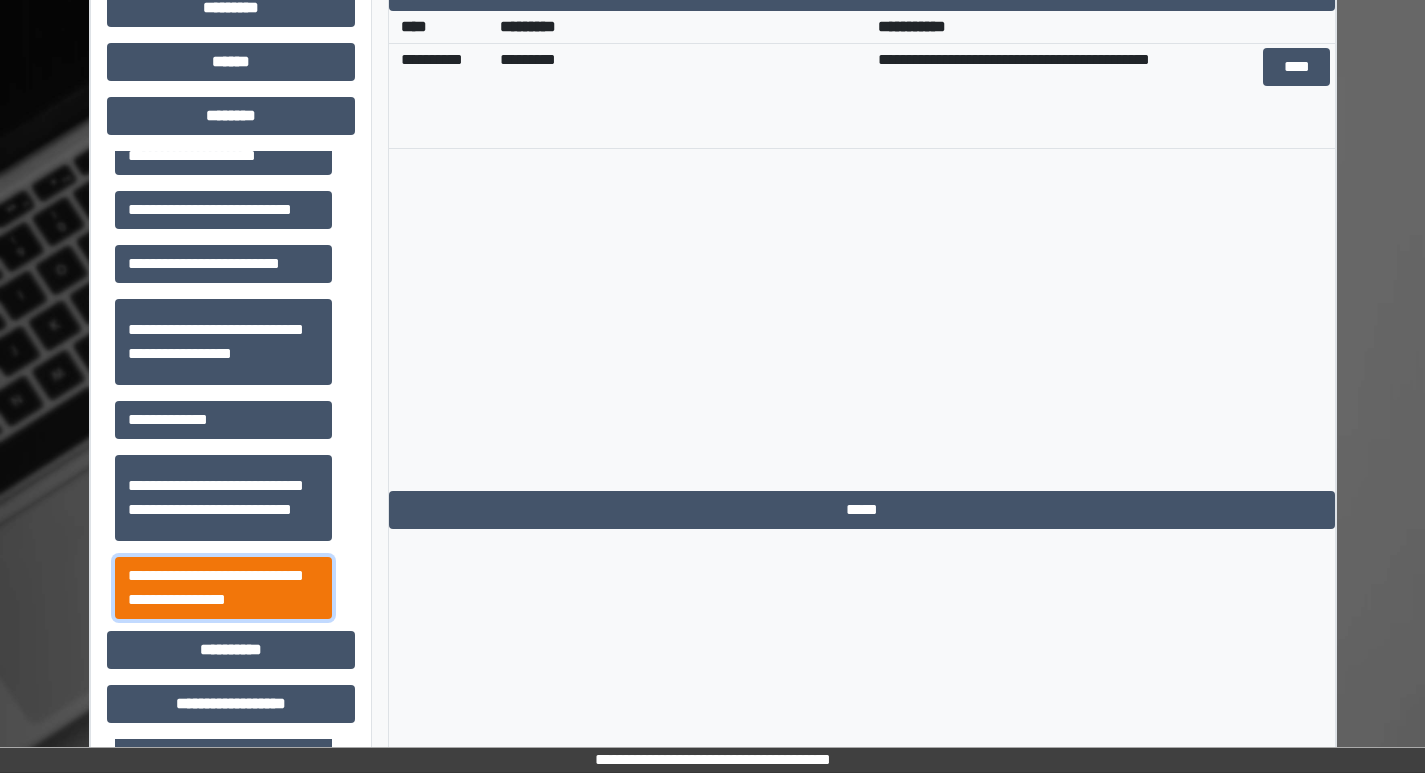 click on "**********" at bounding box center (223, 588) 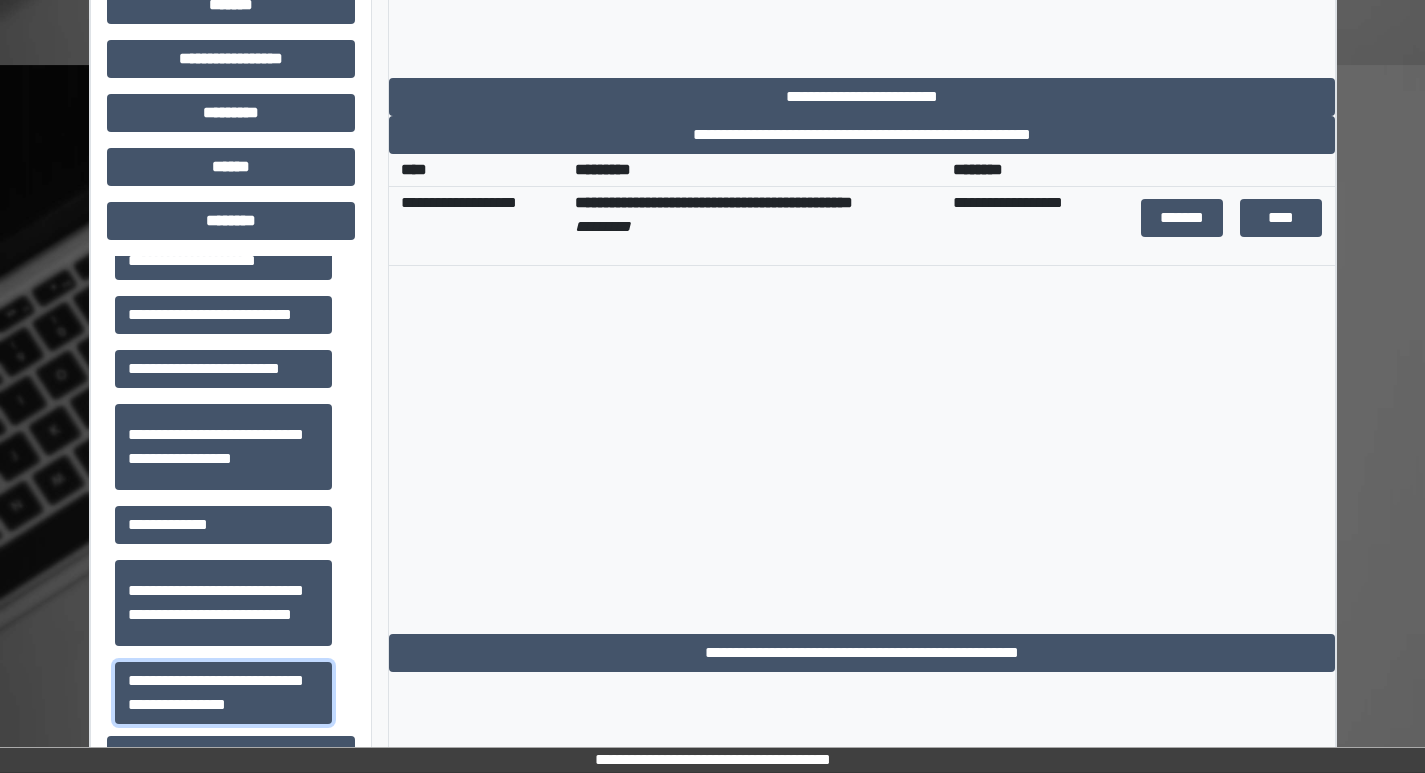 scroll, scrollTop: 581, scrollLeft: 0, axis: vertical 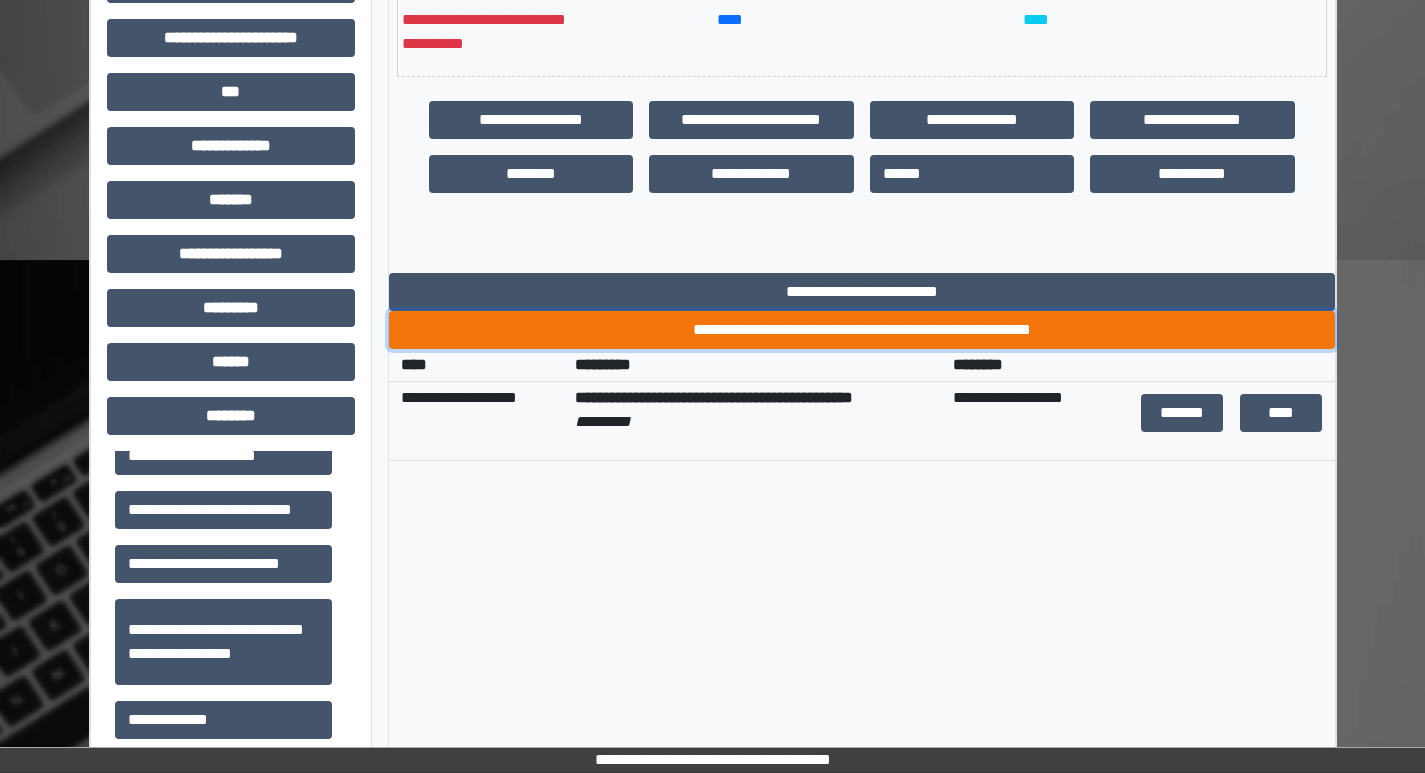 click on "**********" at bounding box center (862, 330) 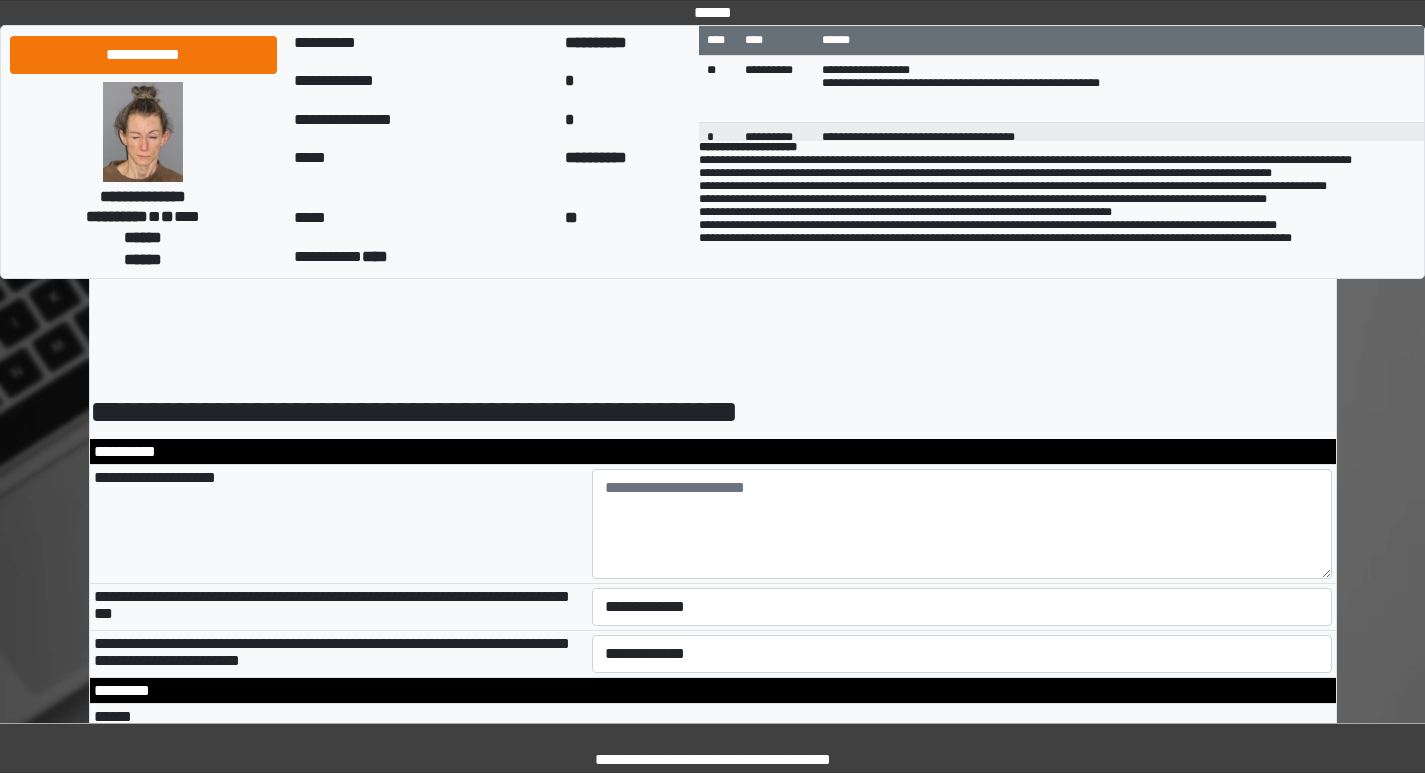 scroll, scrollTop: 0, scrollLeft: 0, axis: both 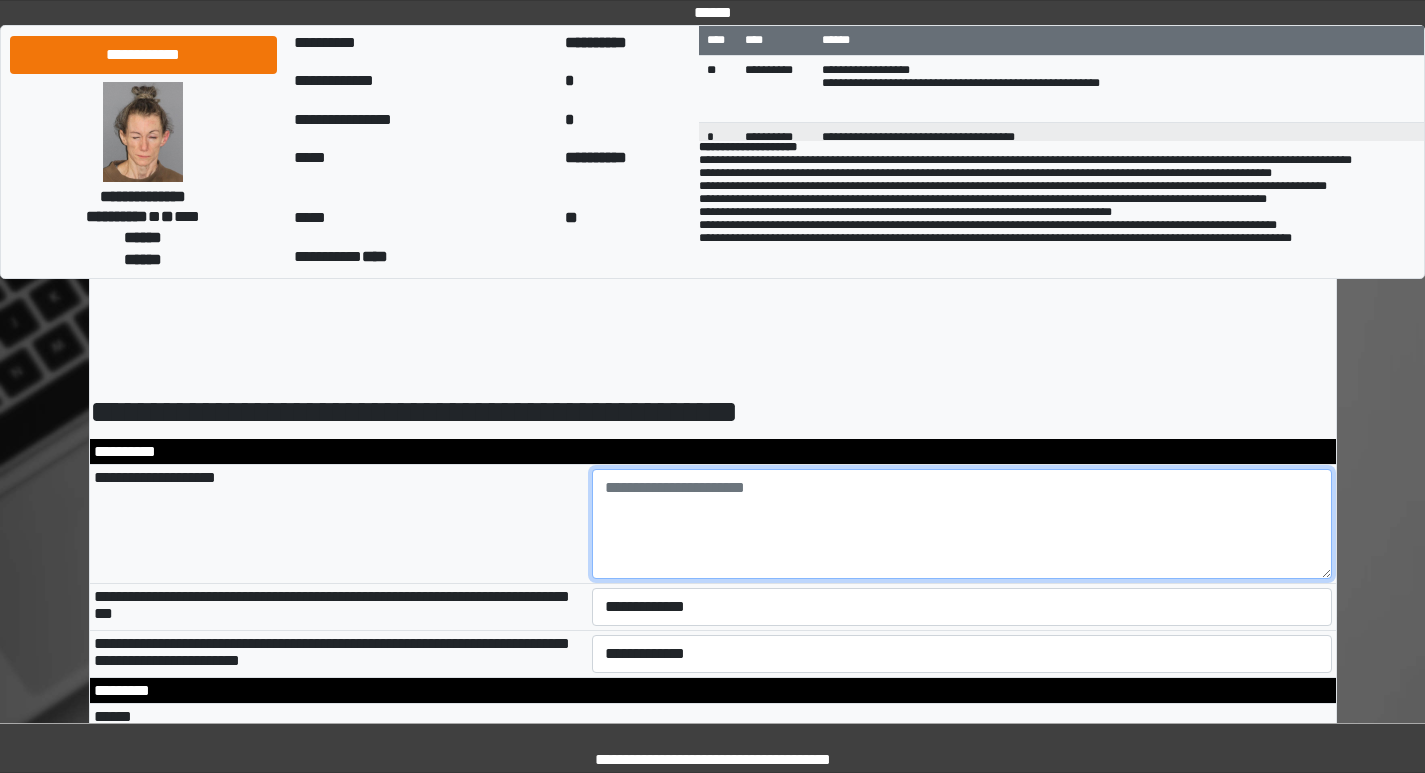 click at bounding box center [962, 524] 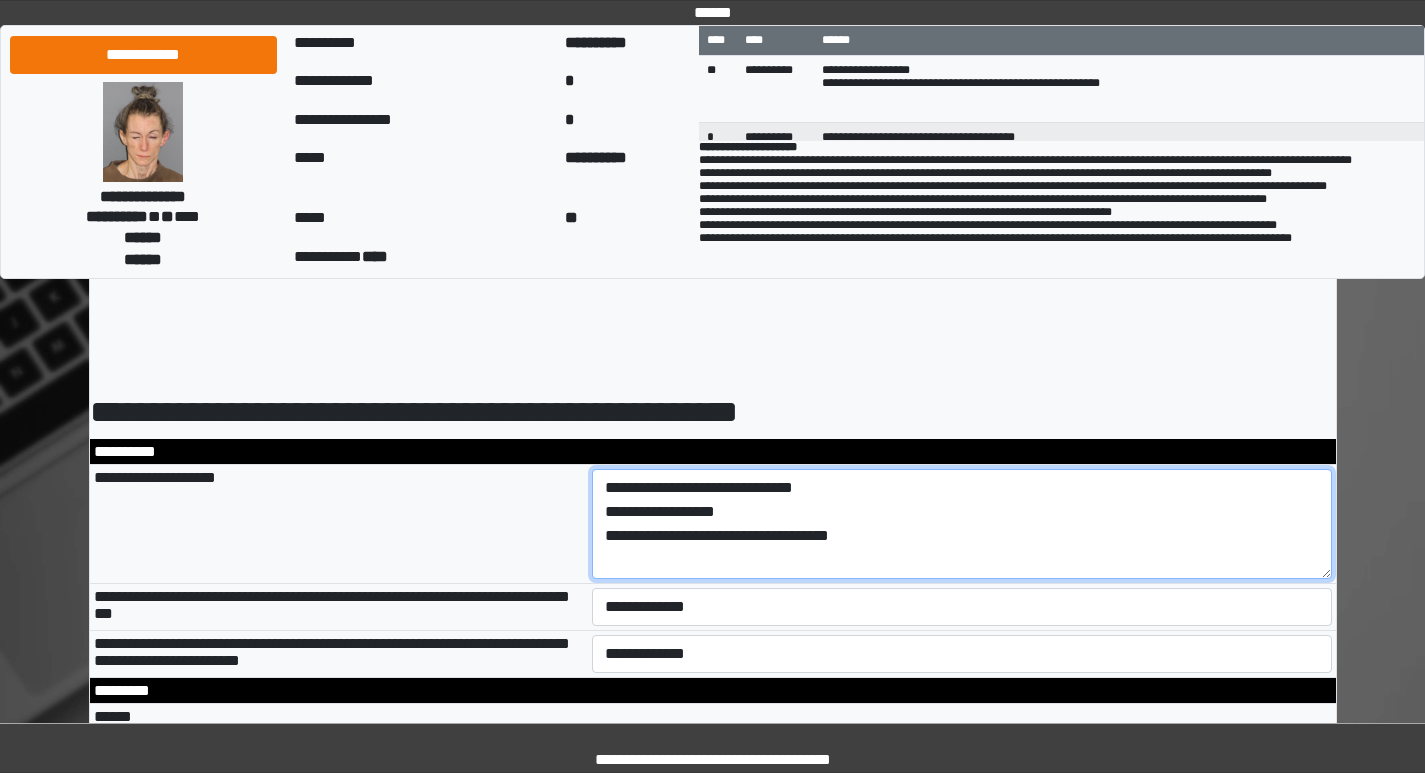 click on "**********" at bounding box center [962, 524] 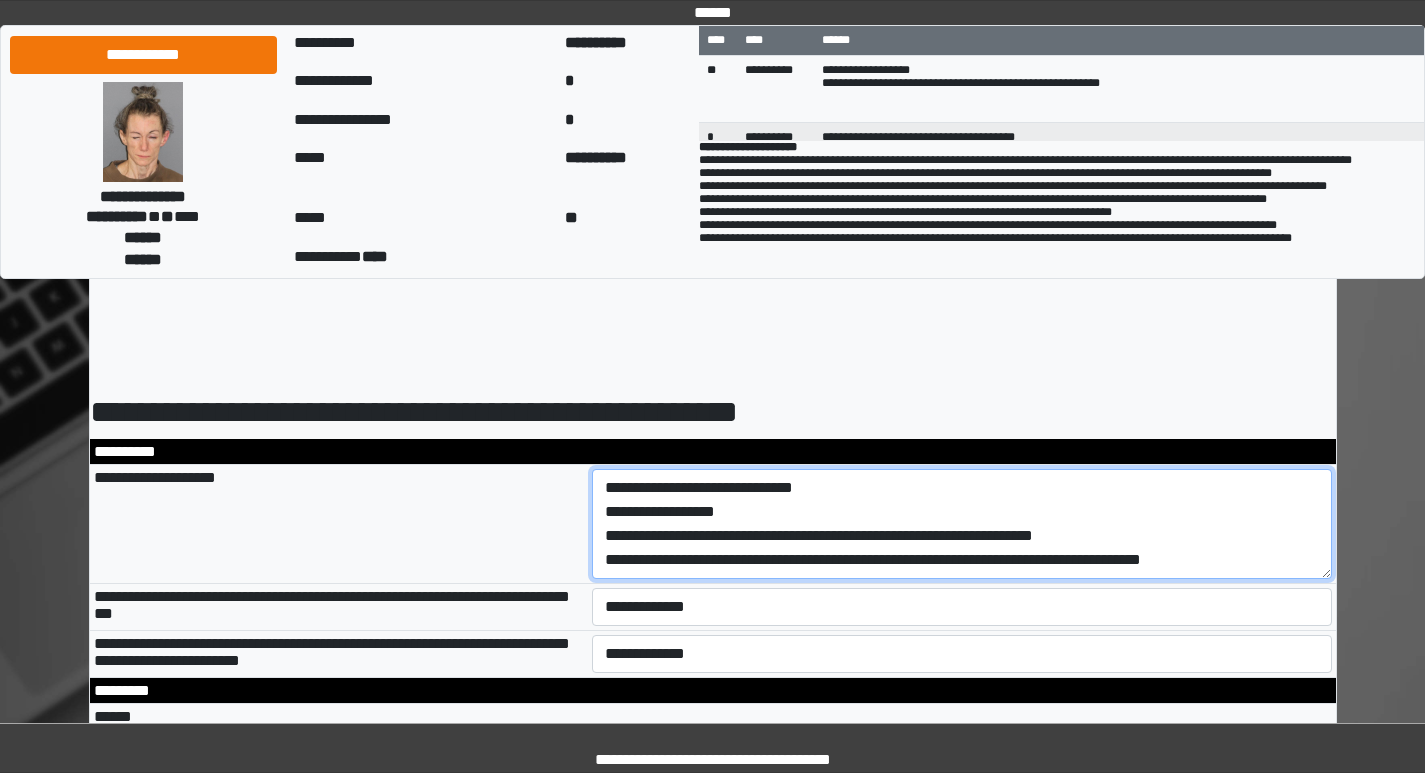 scroll, scrollTop: 17, scrollLeft: 0, axis: vertical 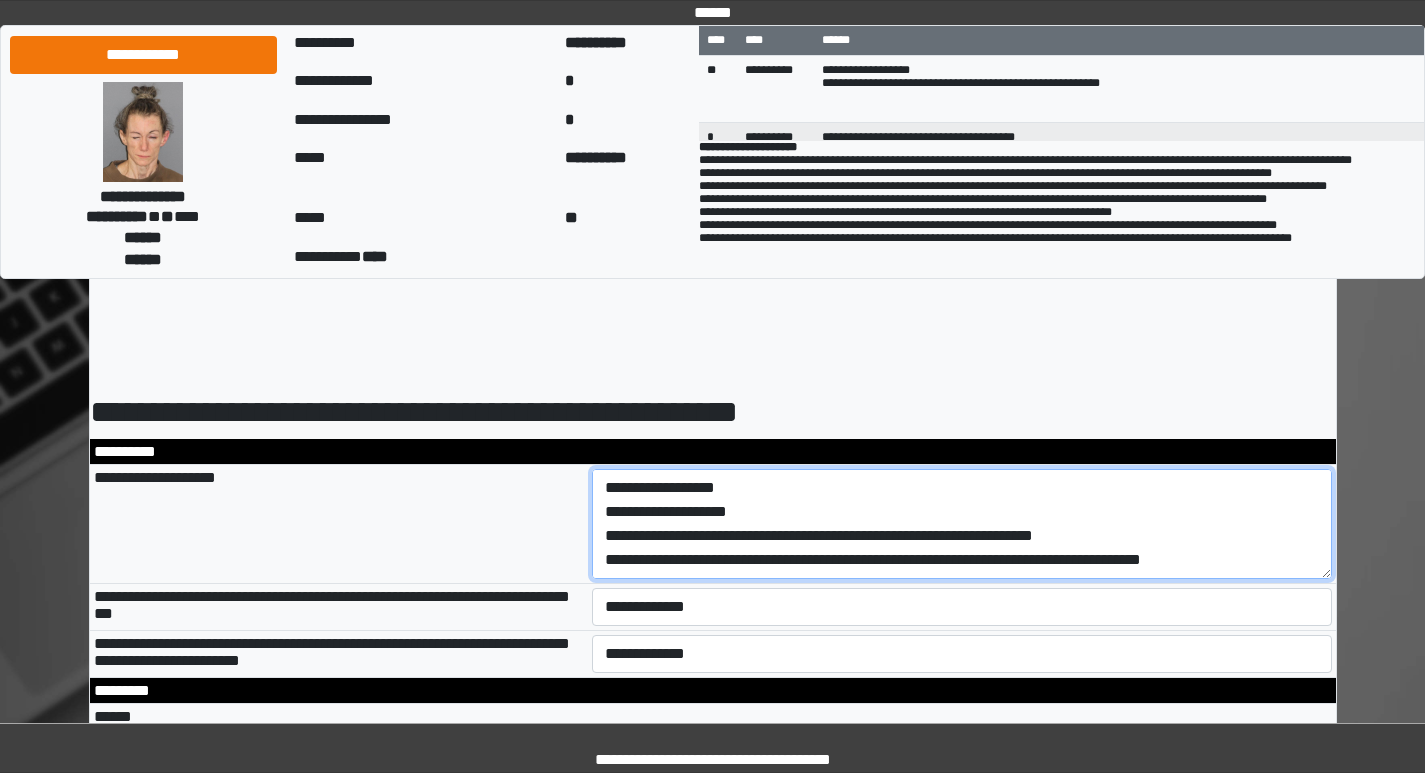 click on "**********" at bounding box center [962, 524] 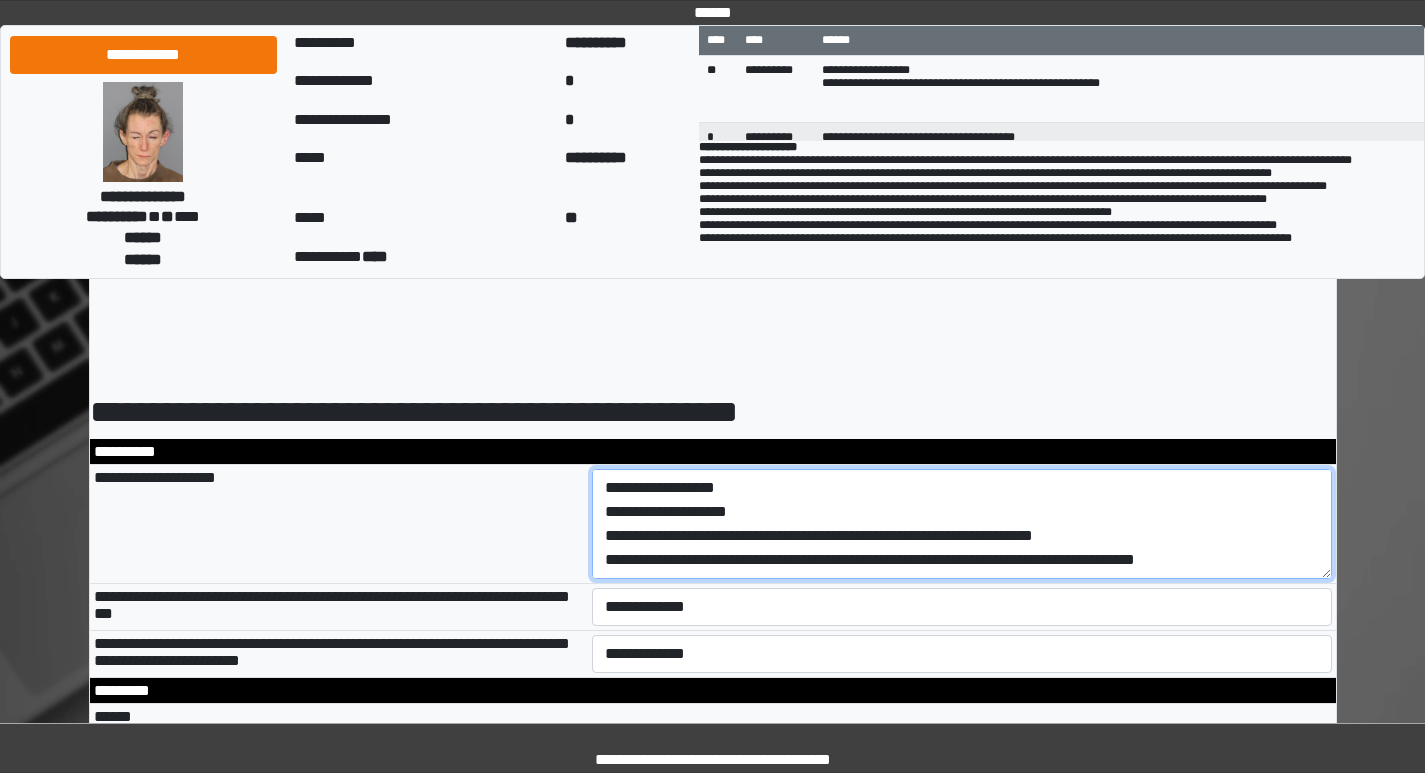 scroll, scrollTop: 24, scrollLeft: 0, axis: vertical 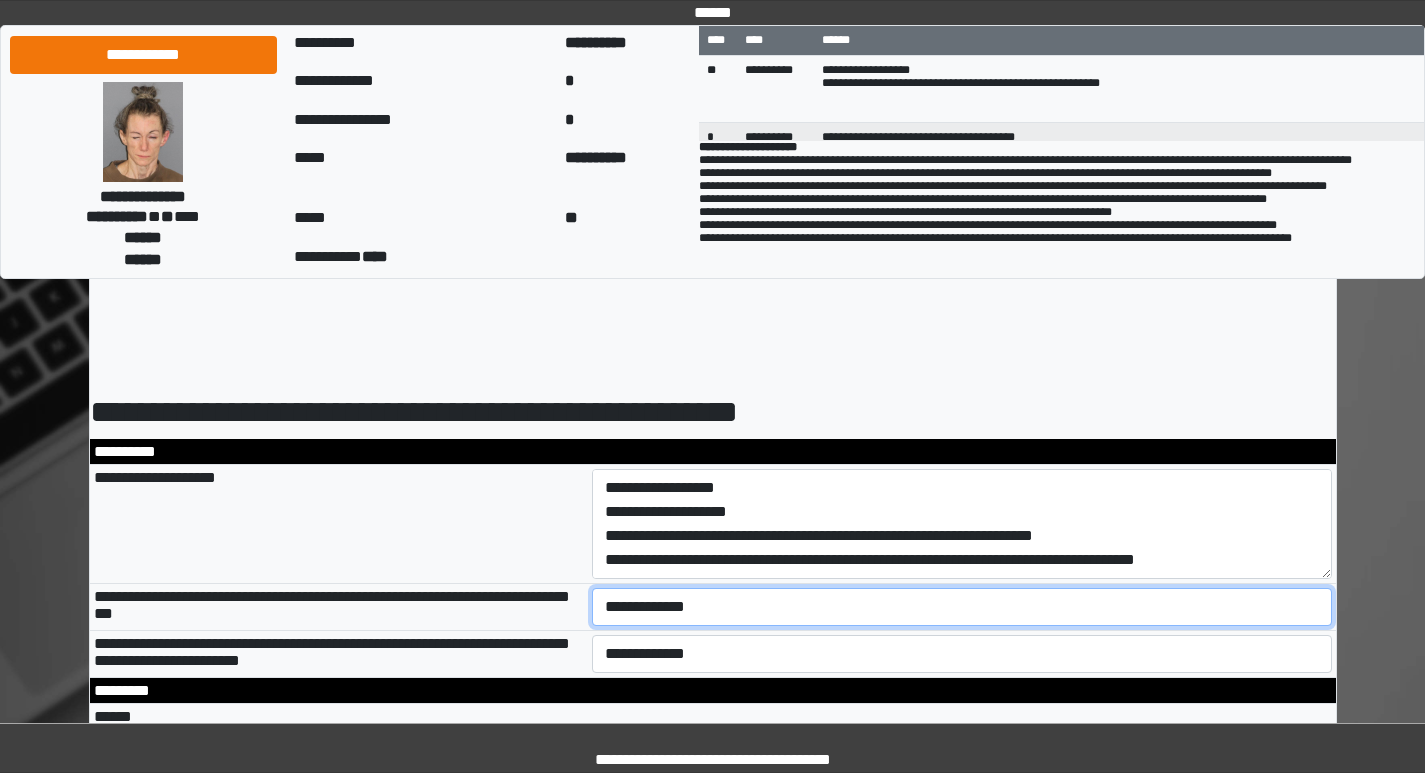 click on "**********" at bounding box center (962, 607) 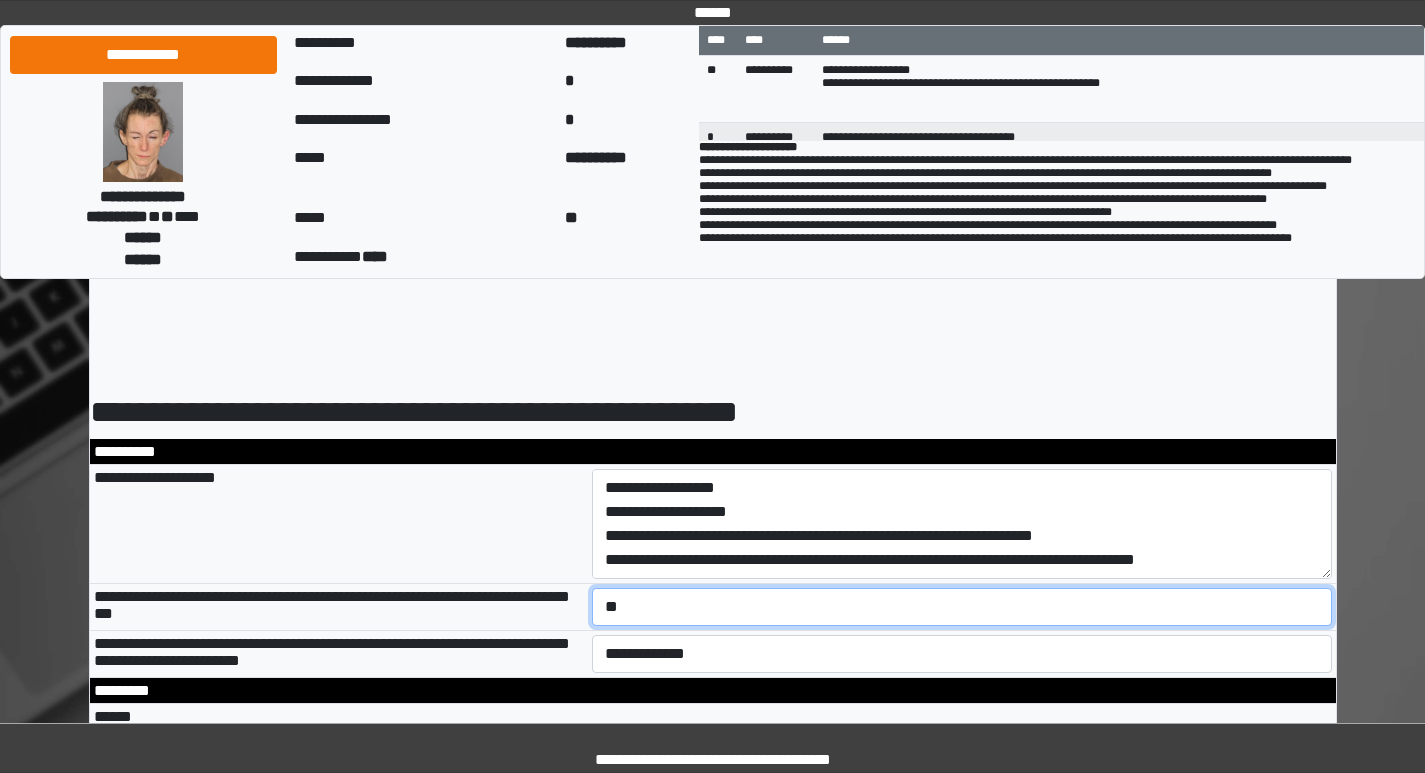 scroll, scrollTop: 100, scrollLeft: 0, axis: vertical 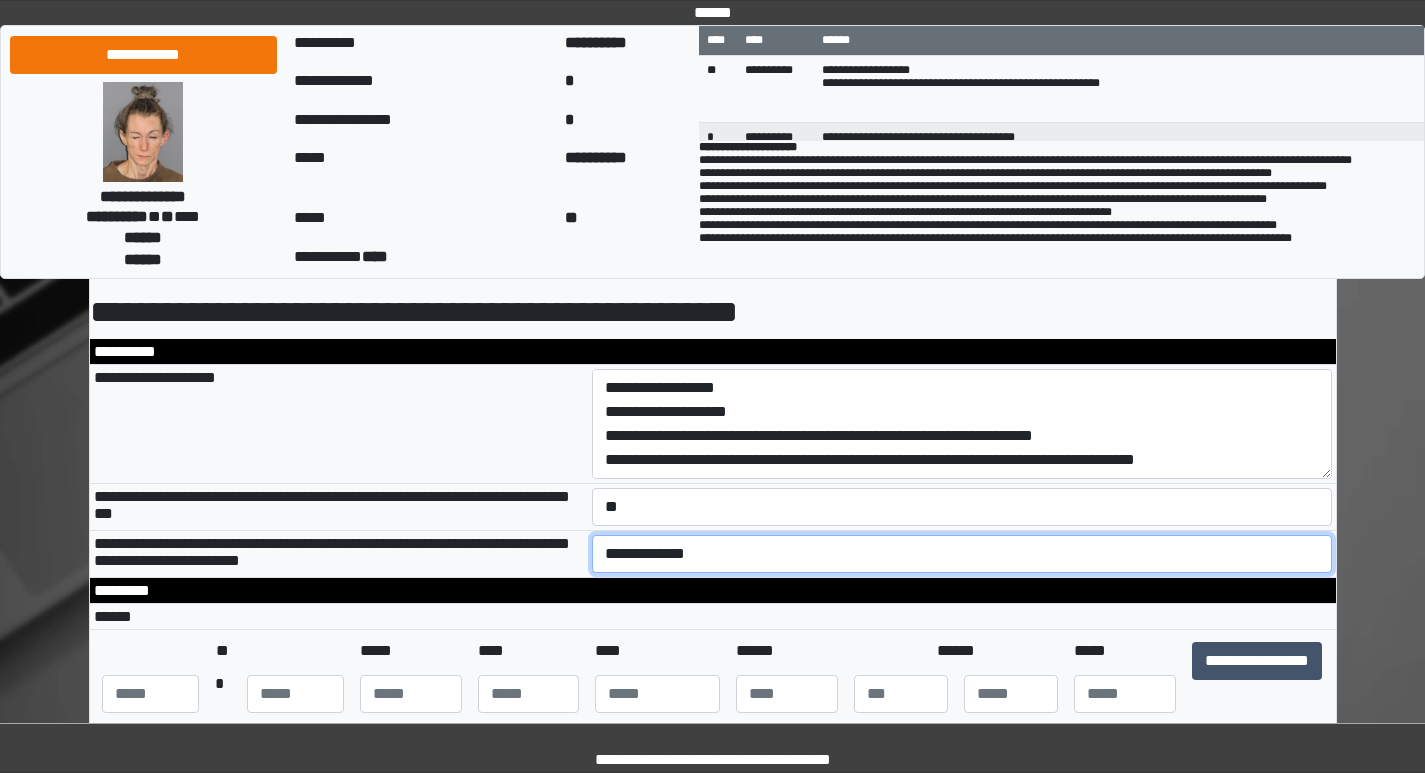 click on "**********" at bounding box center (962, 554) 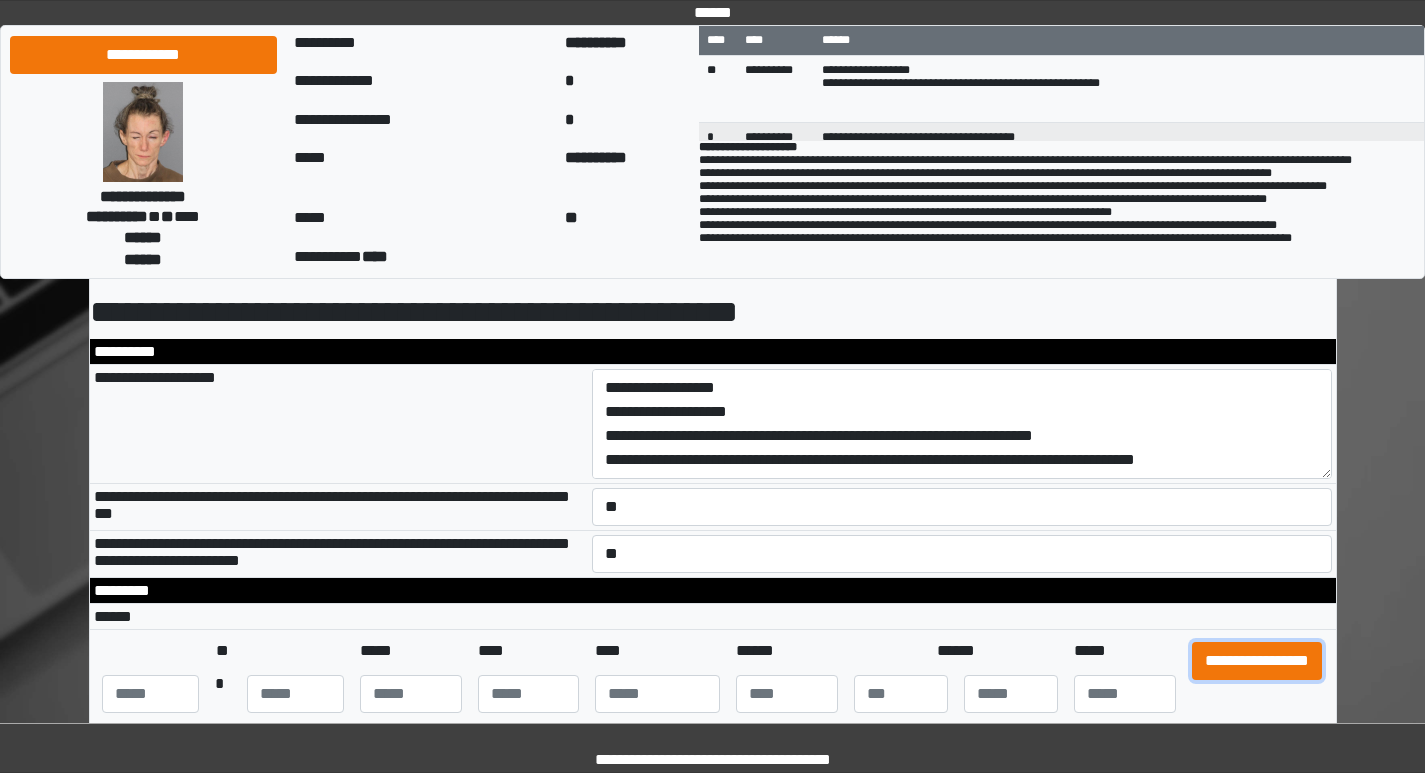 click on "**********" at bounding box center [1257, 661] 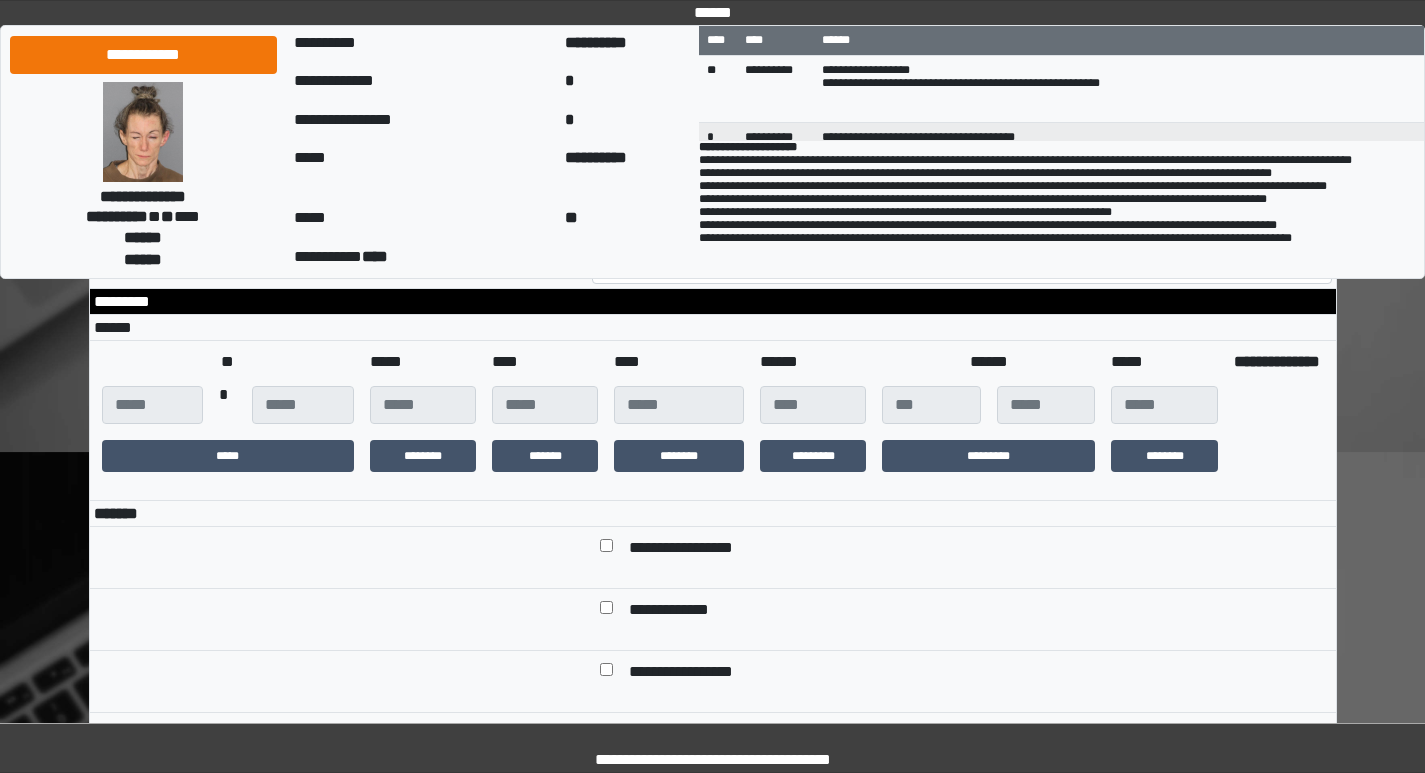 scroll, scrollTop: 400, scrollLeft: 0, axis: vertical 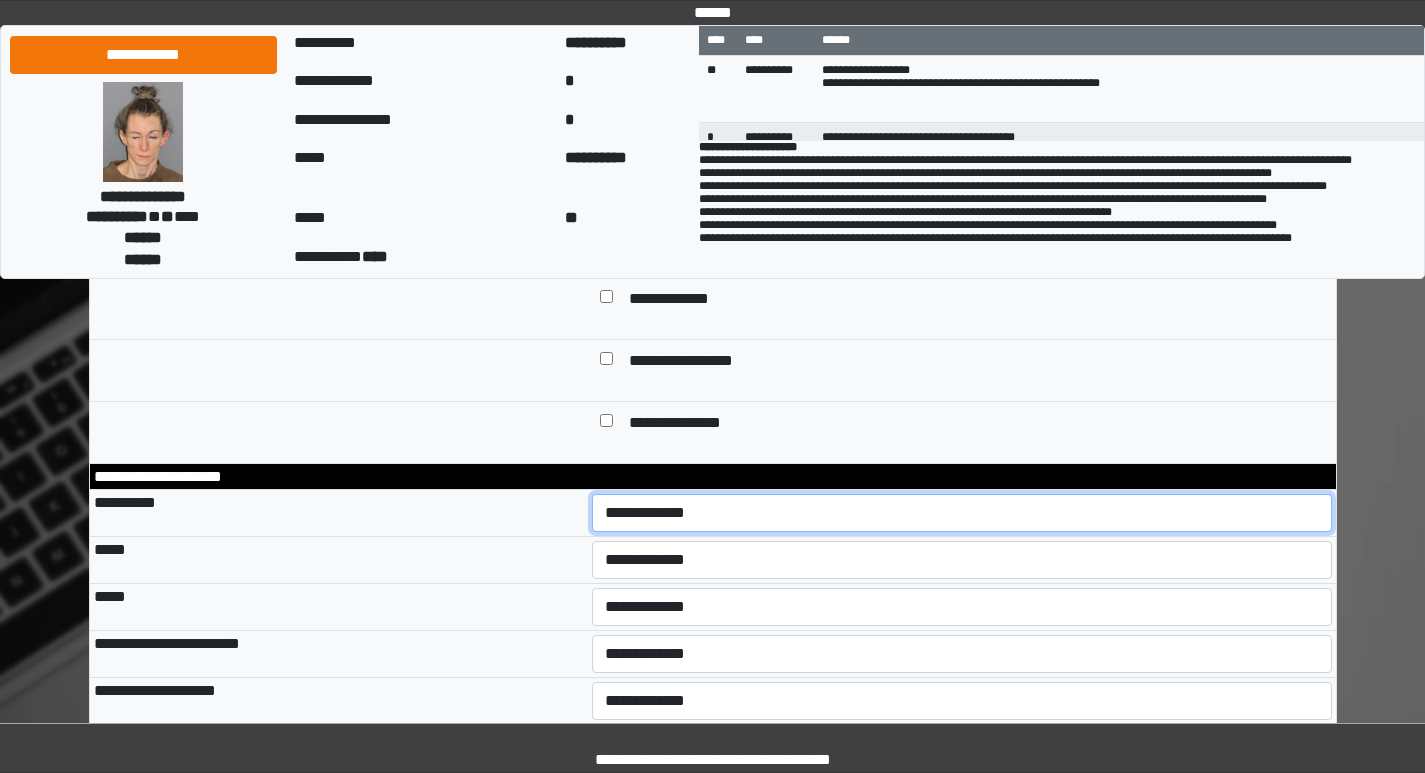 click on "**********" at bounding box center (962, 513) 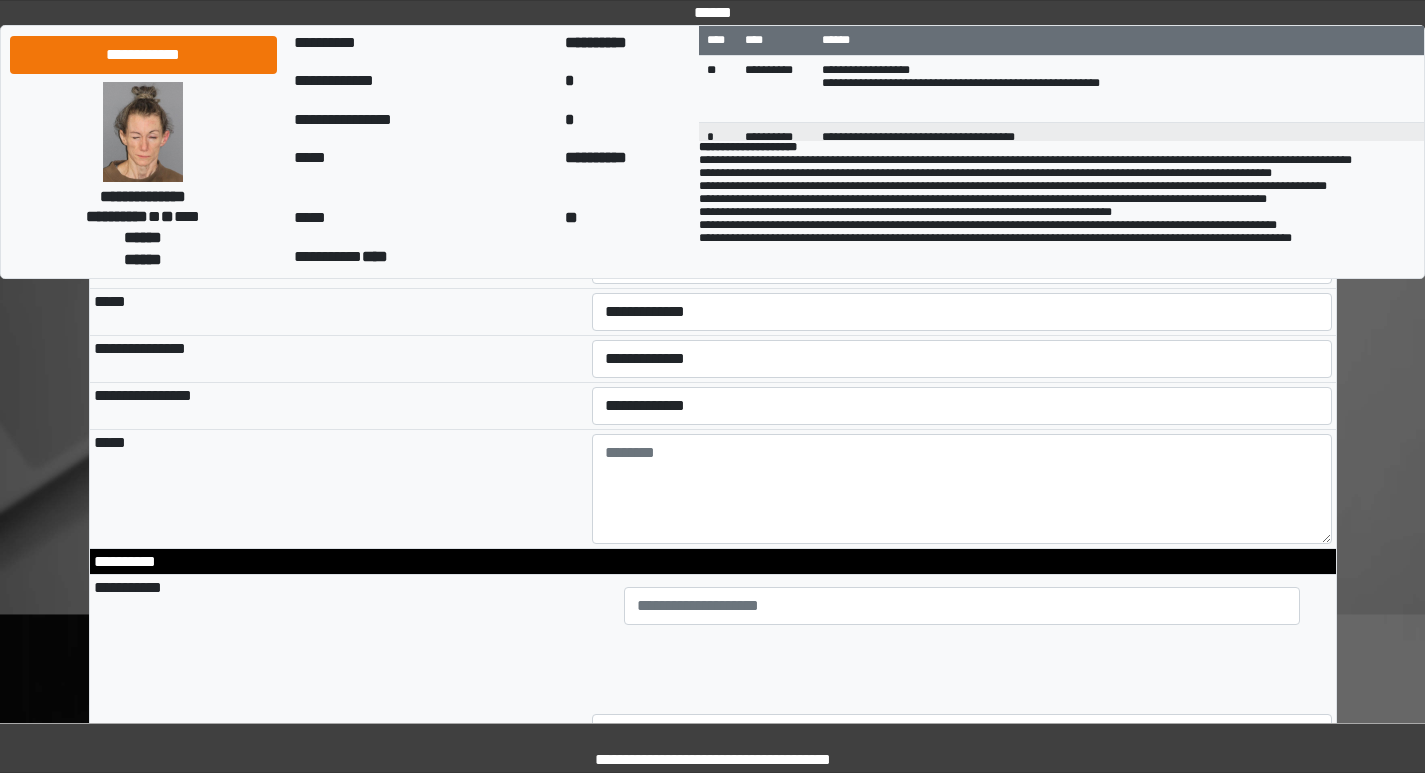 scroll, scrollTop: 1200, scrollLeft: 0, axis: vertical 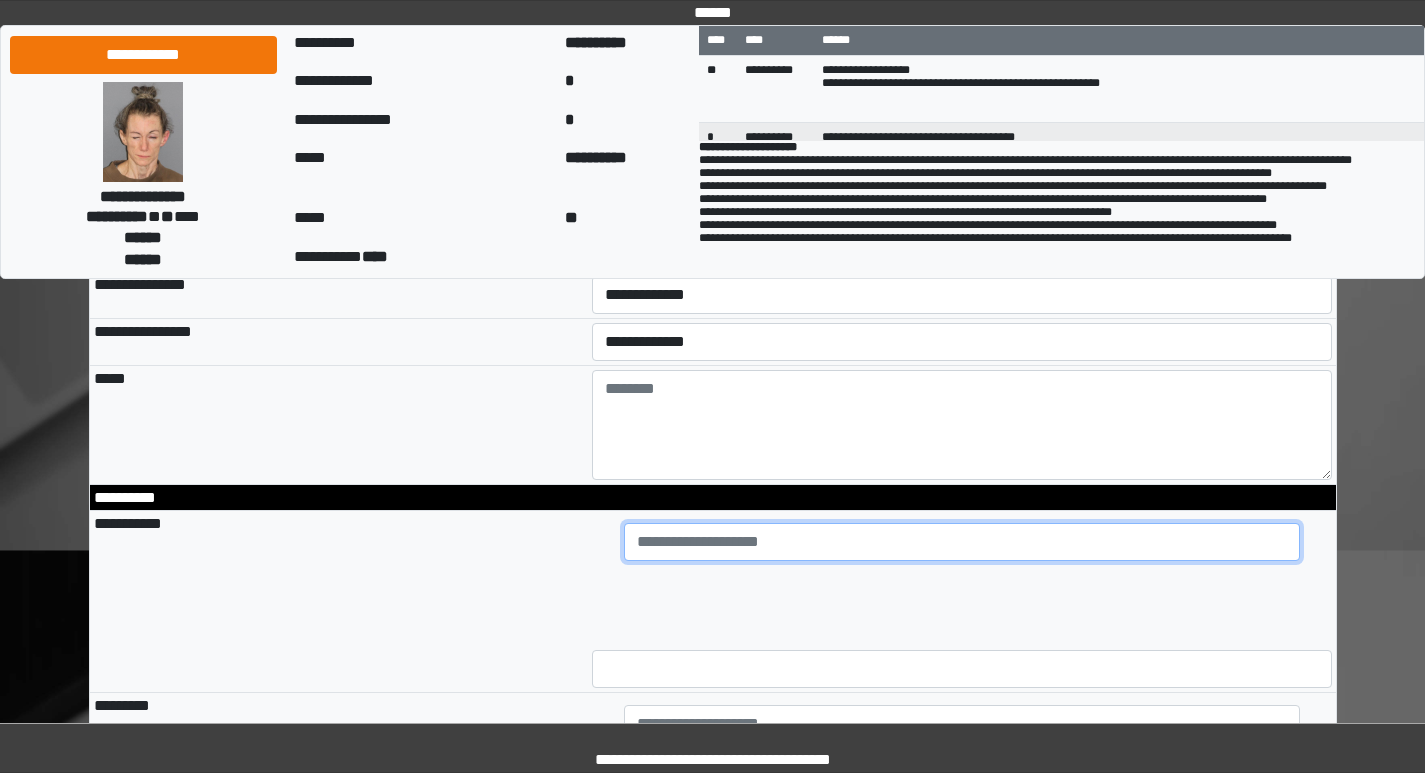 click at bounding box center (962, 542) 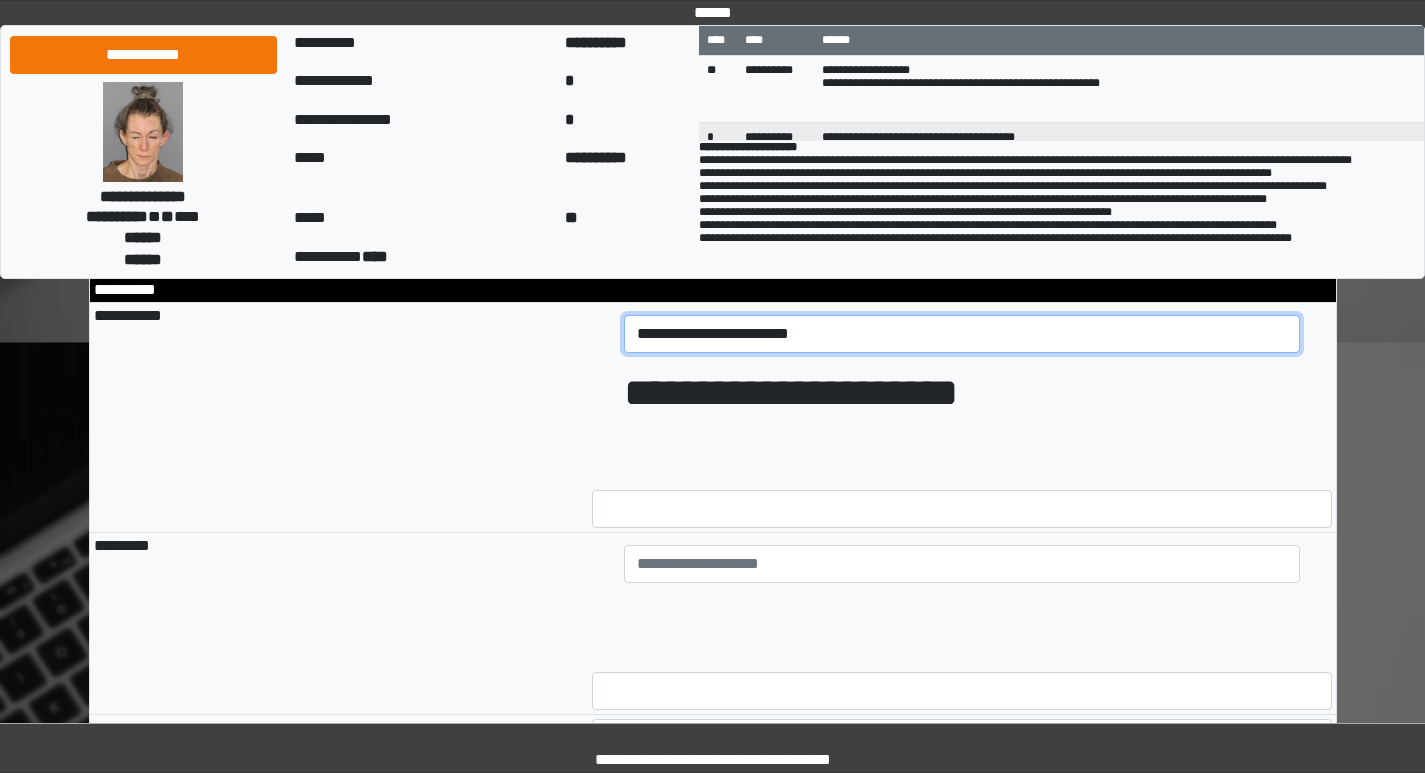 scroll, scrollTop: 1400, scrollLeft: 0, axis: vertical 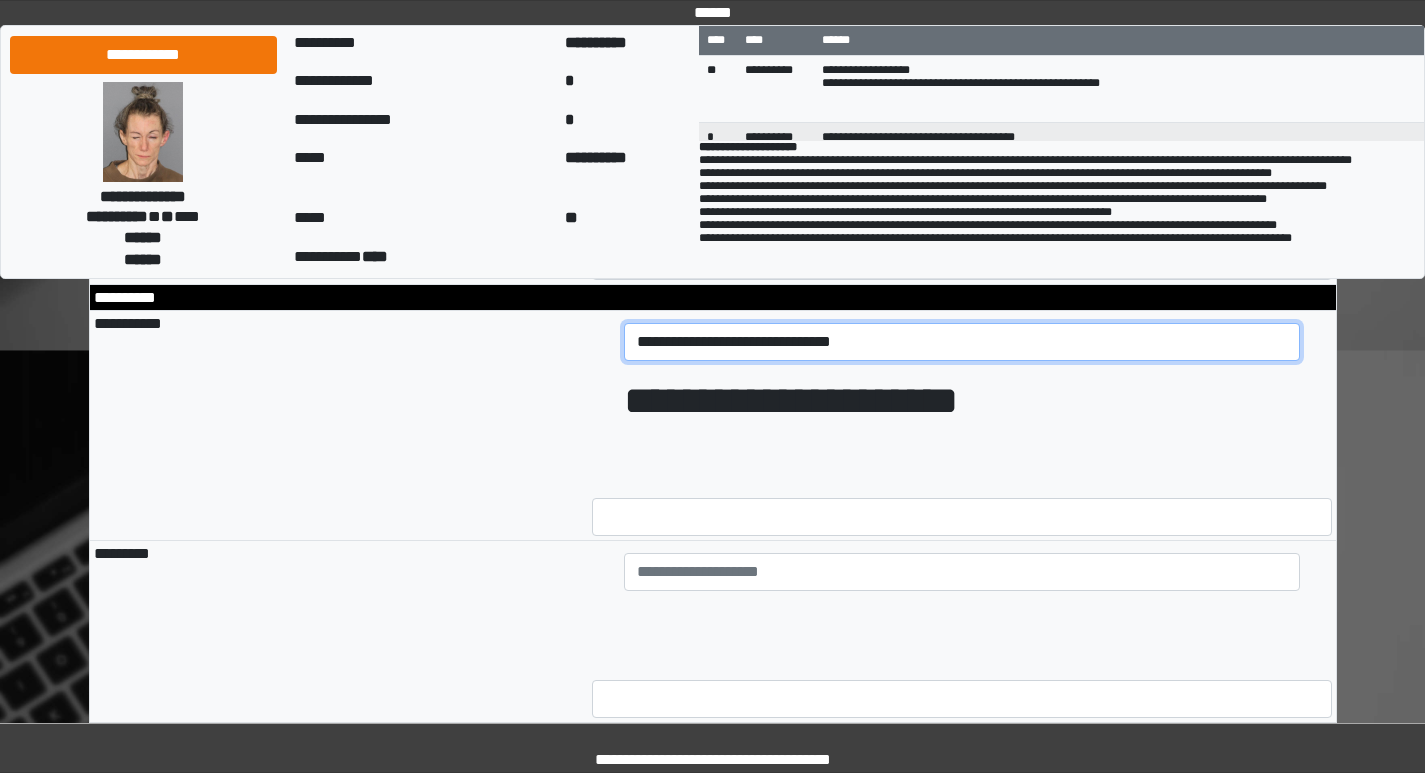 drag, startPoint x: 907, startPoint y: 379, endPoint x: 567, endPoint y: 394, distance: 340.33072 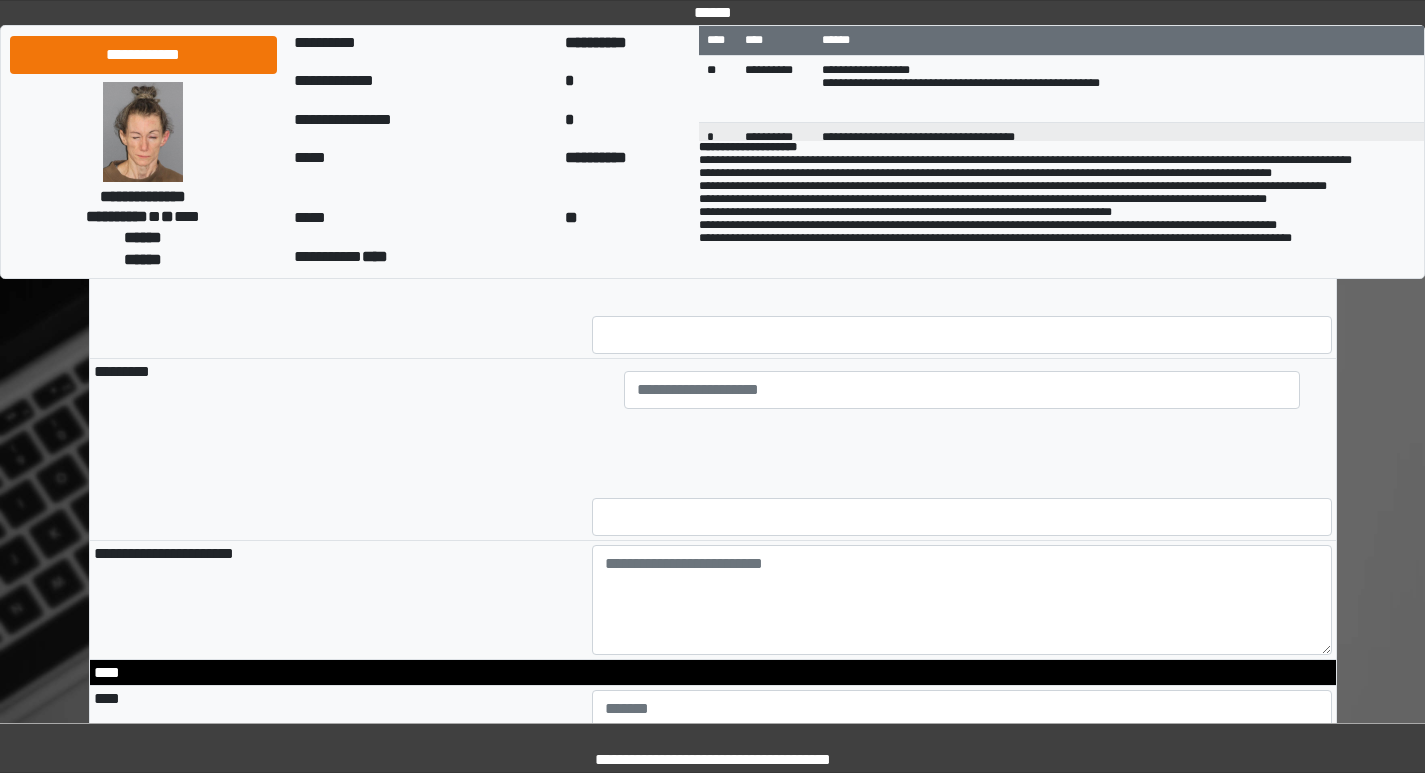 scroll, scrollTop: 1800, scrollLeft: 0, axis: vertical 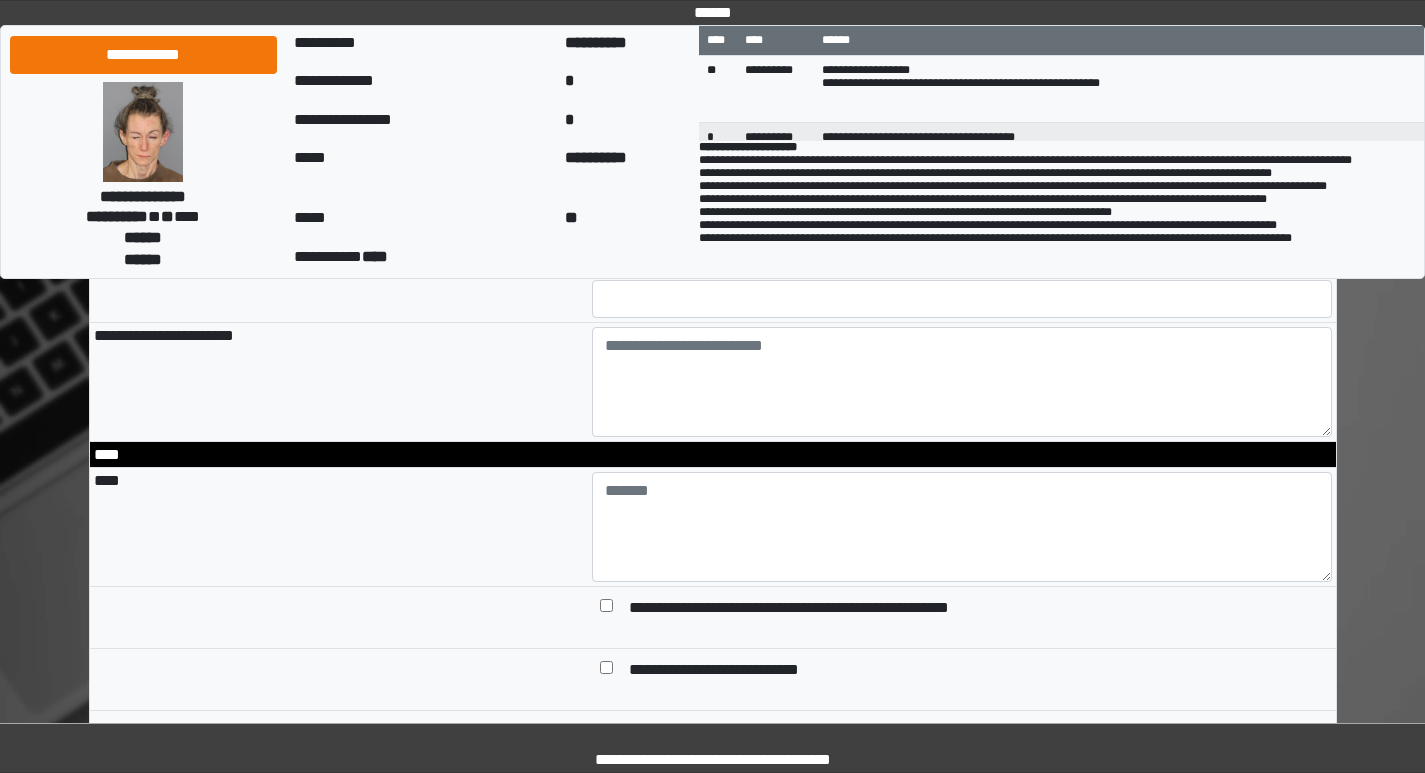 type on "**********" 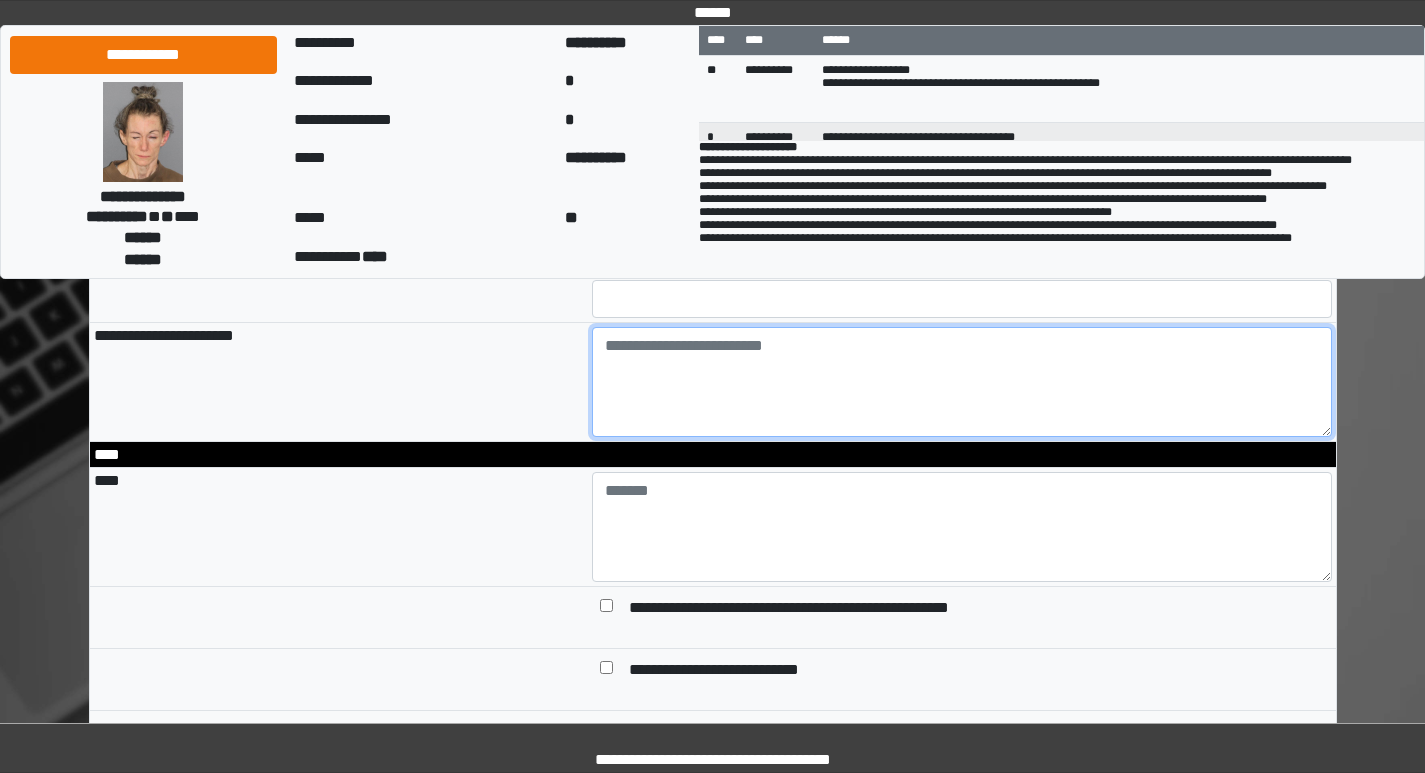 click at bounding box center [962, 382] 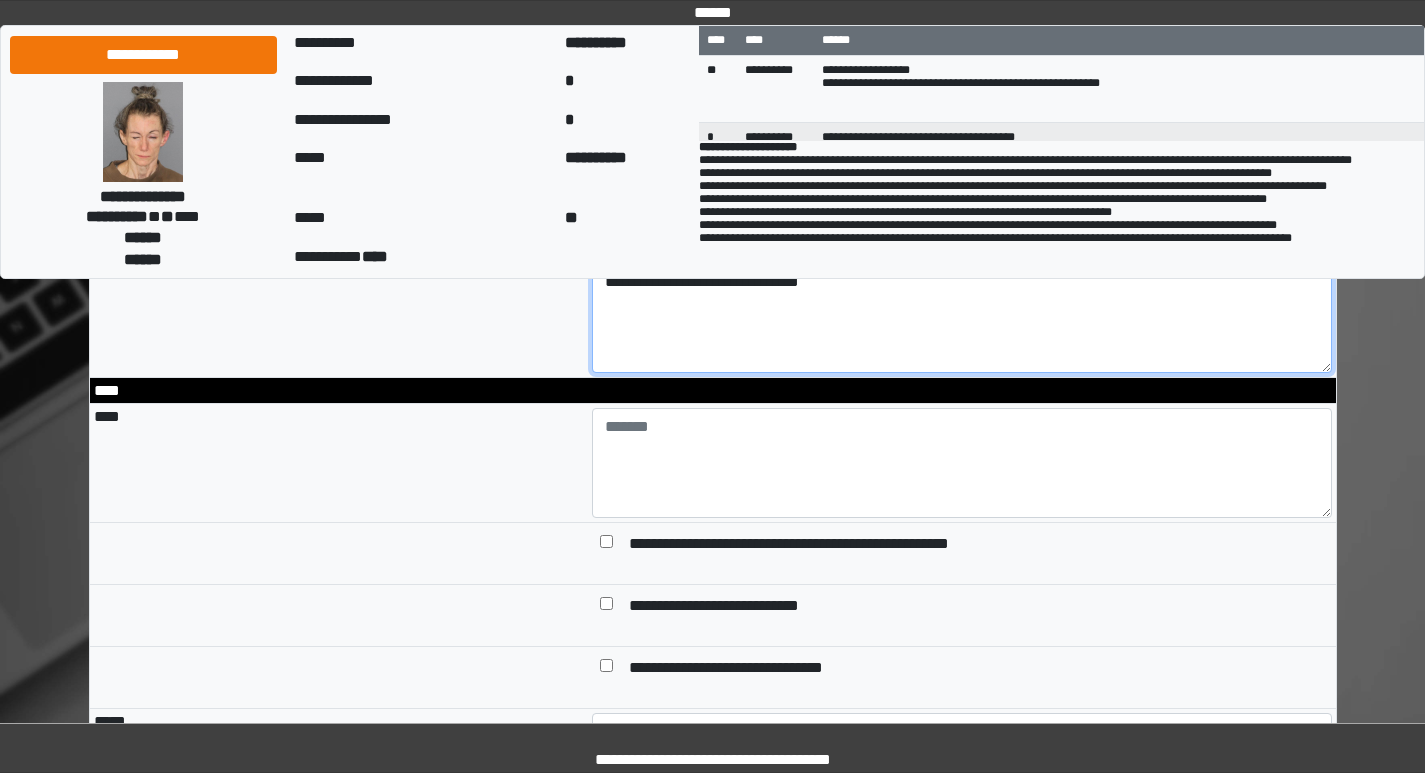 scroll, scrollTop: 1900, scrollLeft: 0, axis: vertical 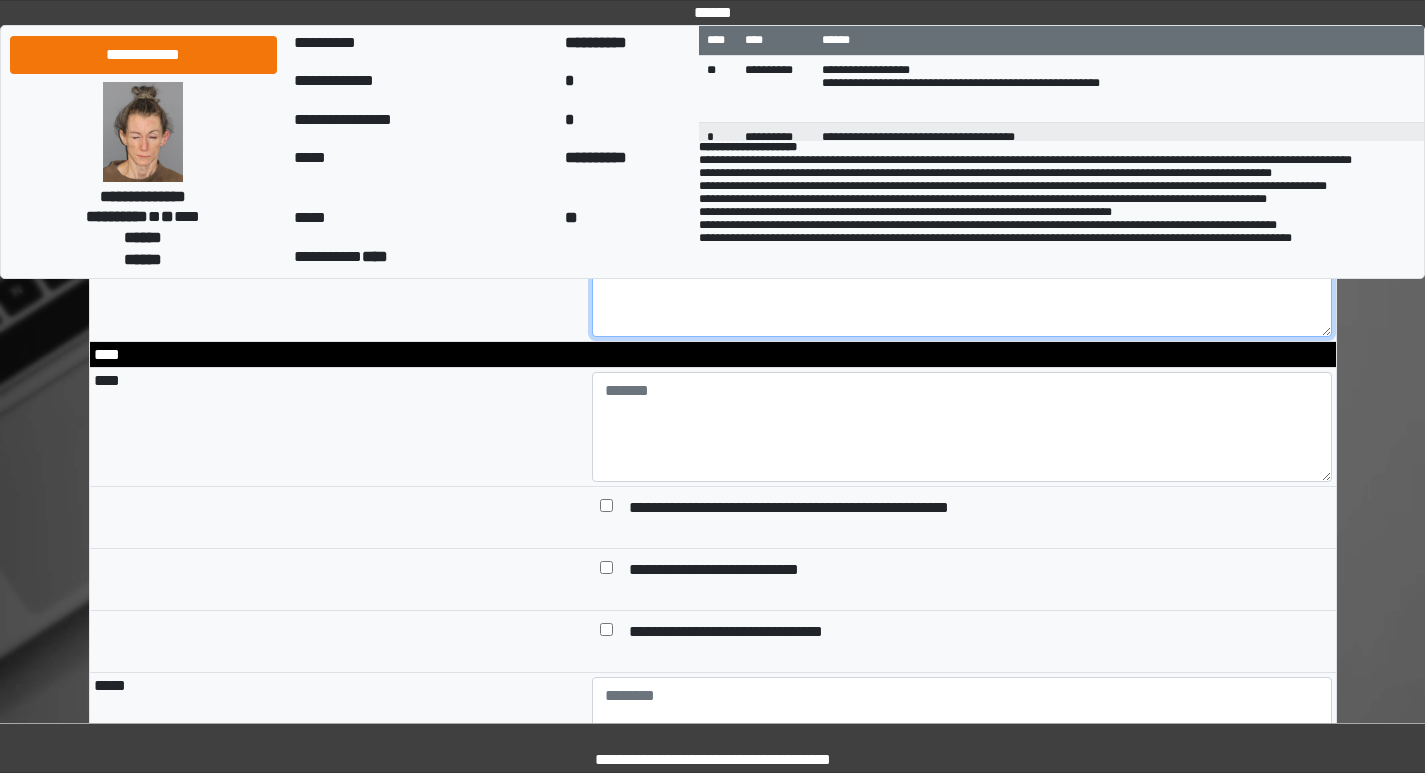 type on "**********" 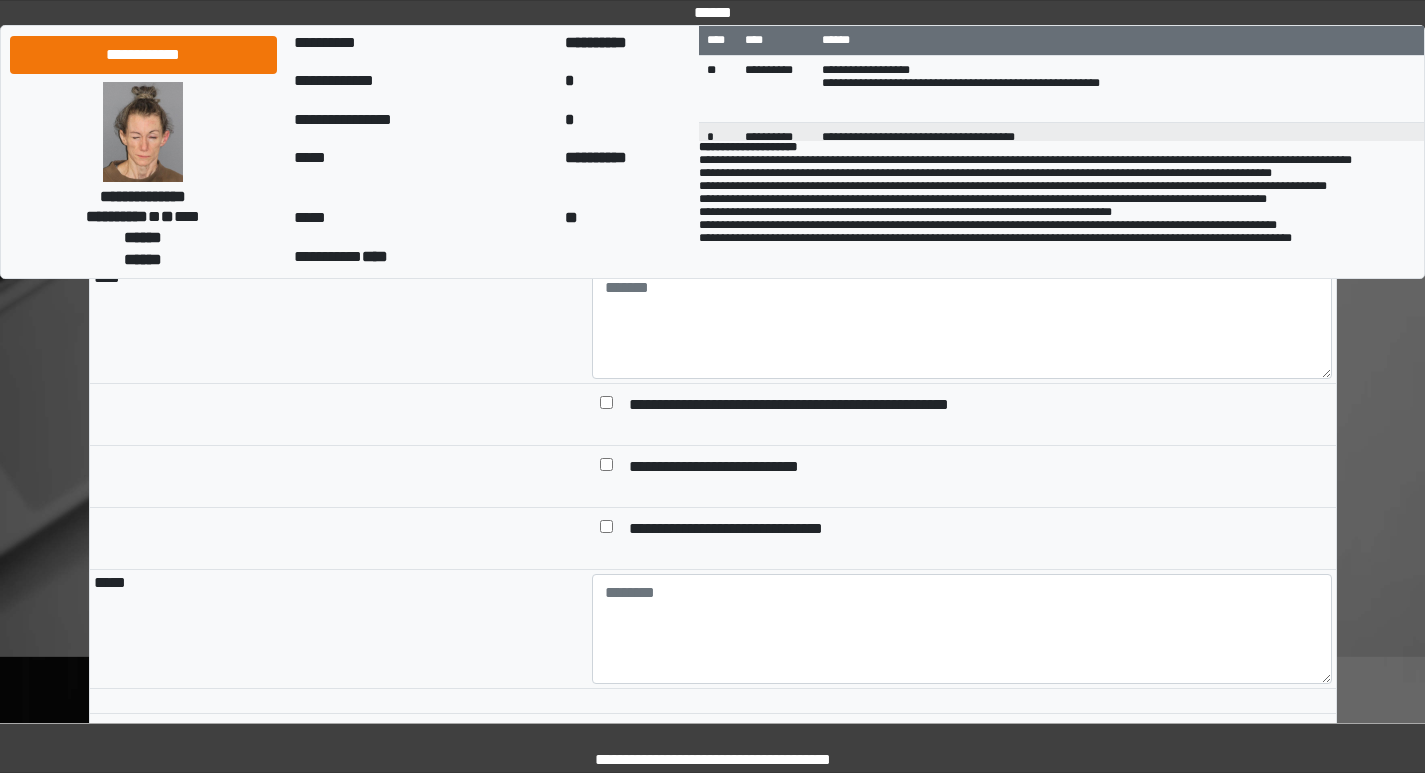 scroll, scrollTop: 1775, scrollLeft: 0, axis: vertical 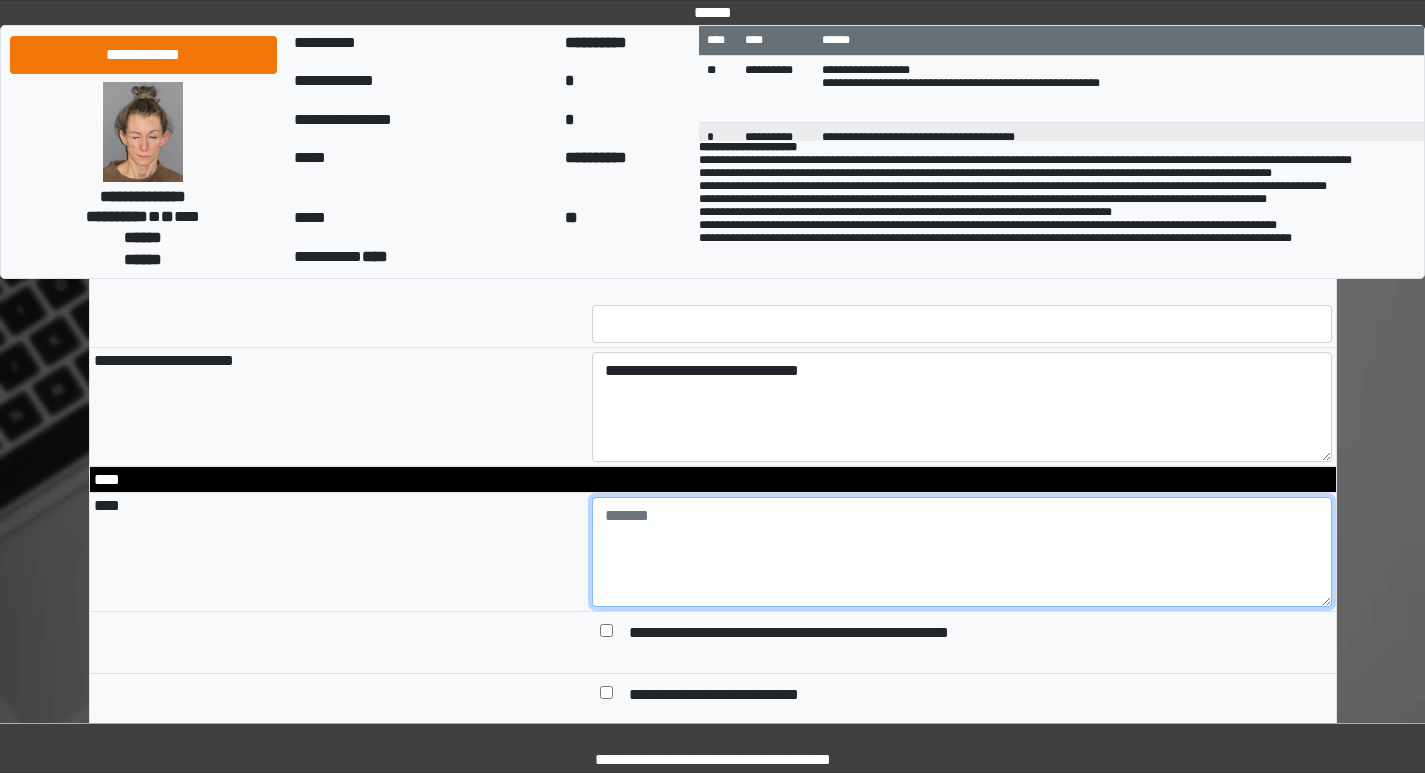 click at bounding box center (962, 552) 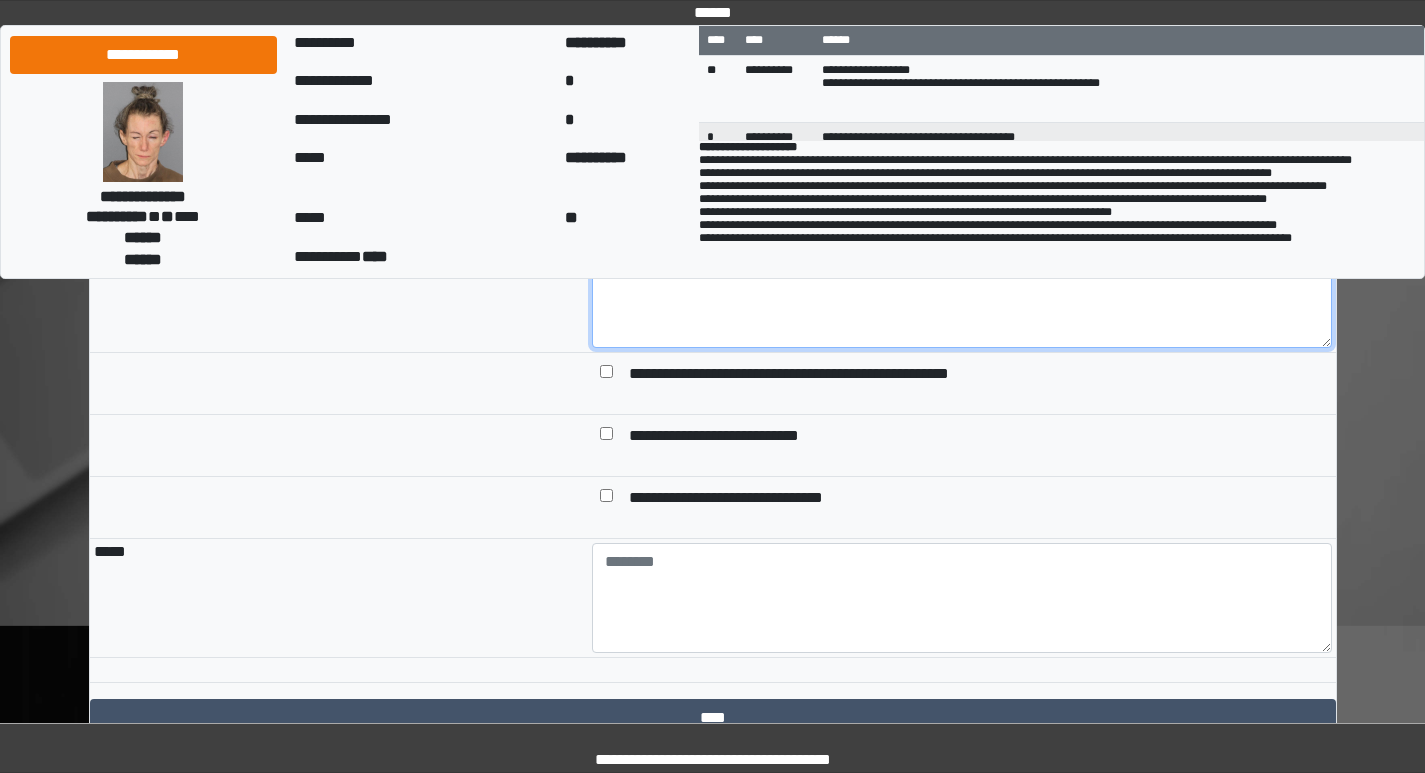 scroll, scrollTop: 2075, scrollLeft: 0, axis: vertical 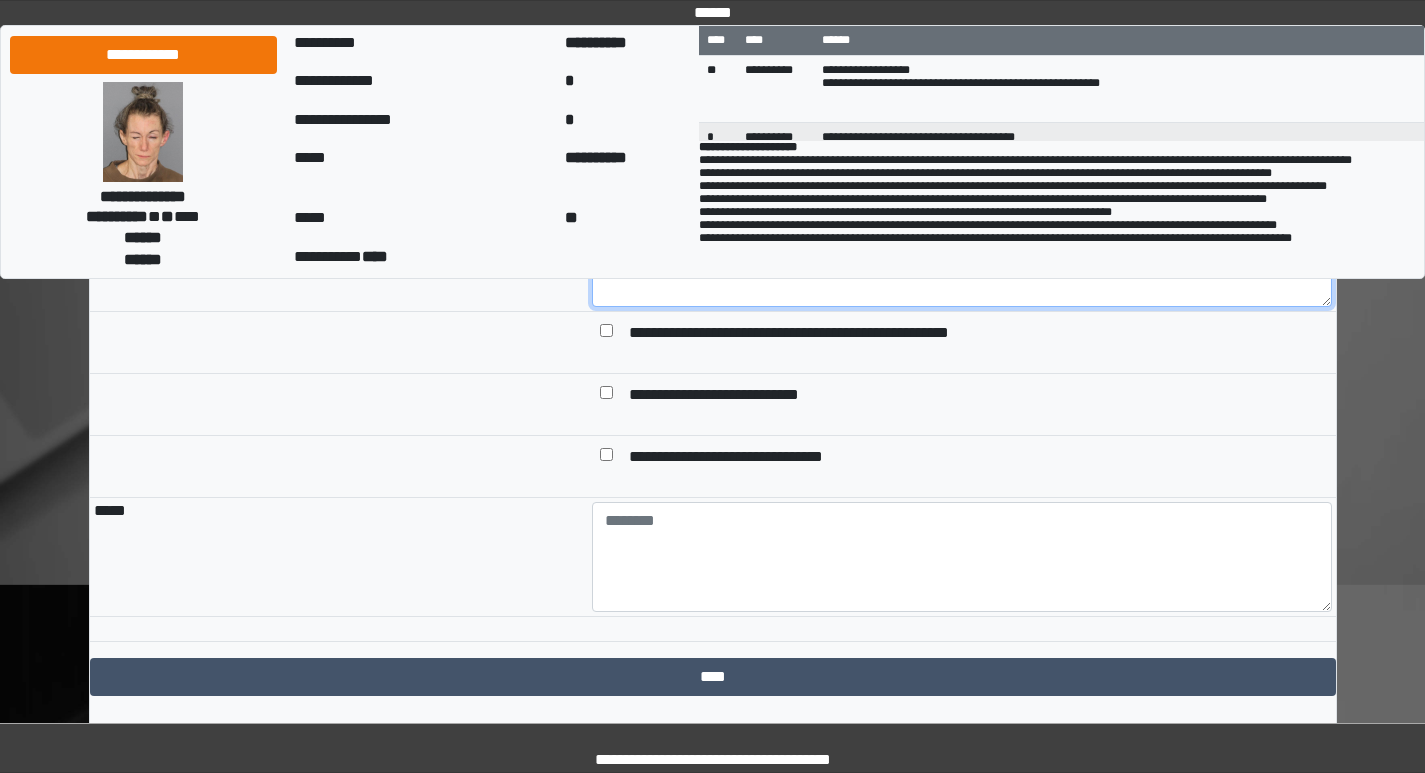 type on "**********" 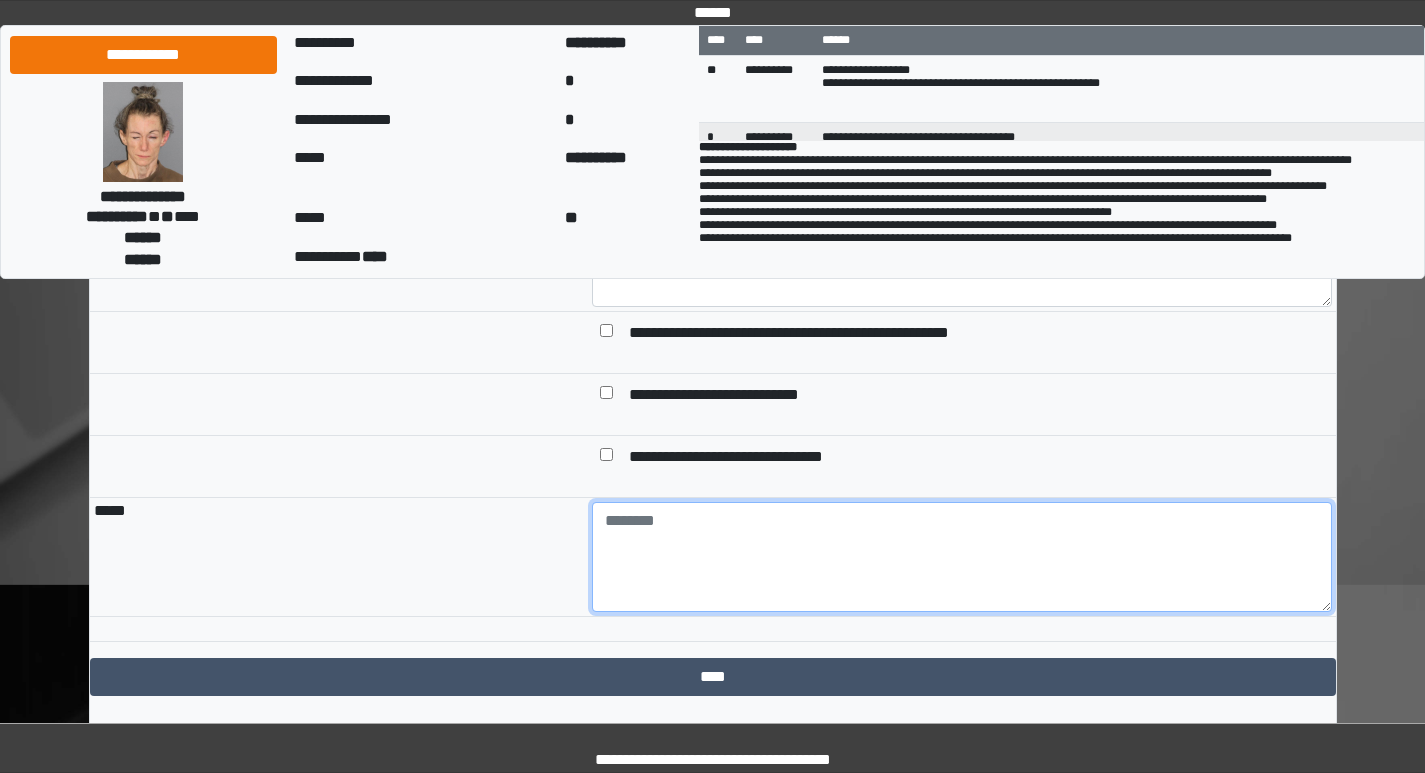 click at bounding box center (962, 557) 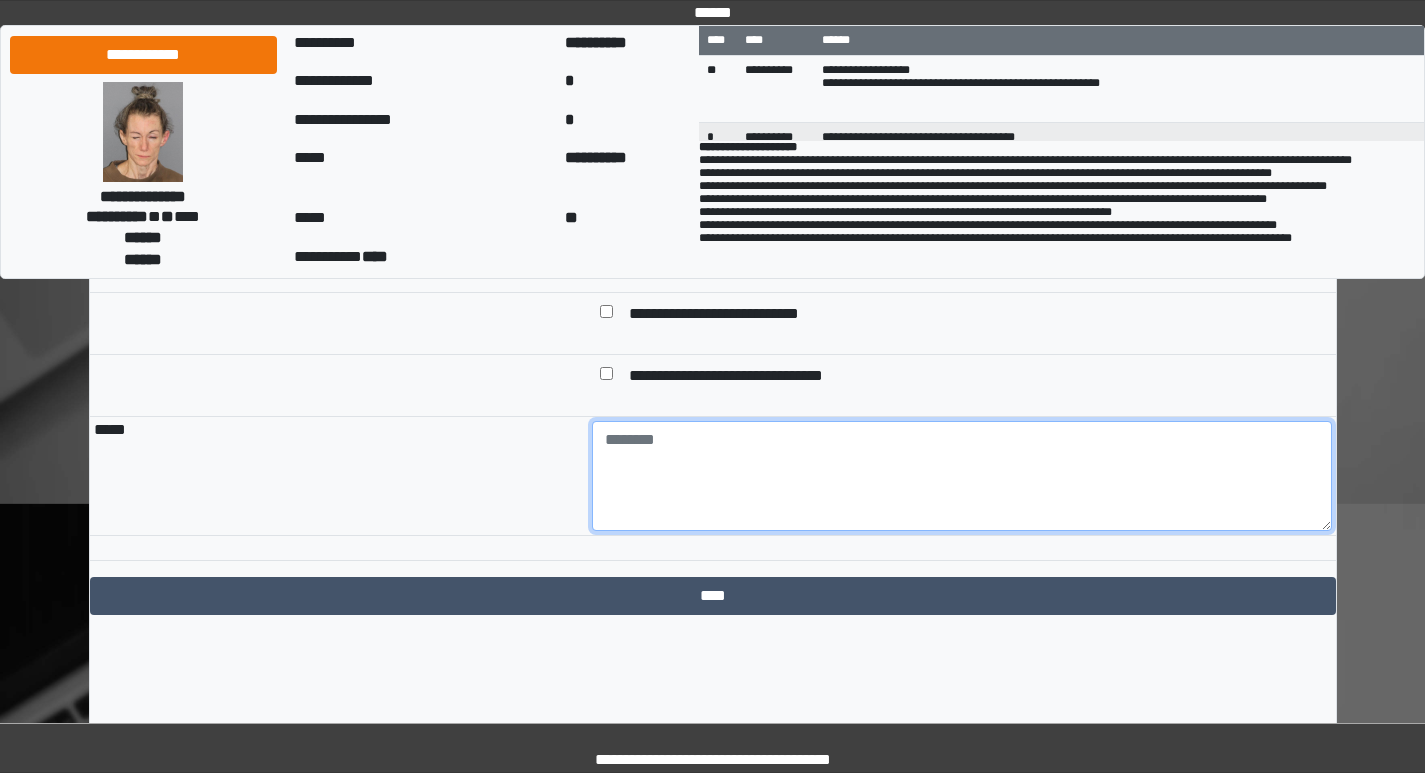 scroll, scrollTop: 2175, scrollLeft: 0, axis: vertical 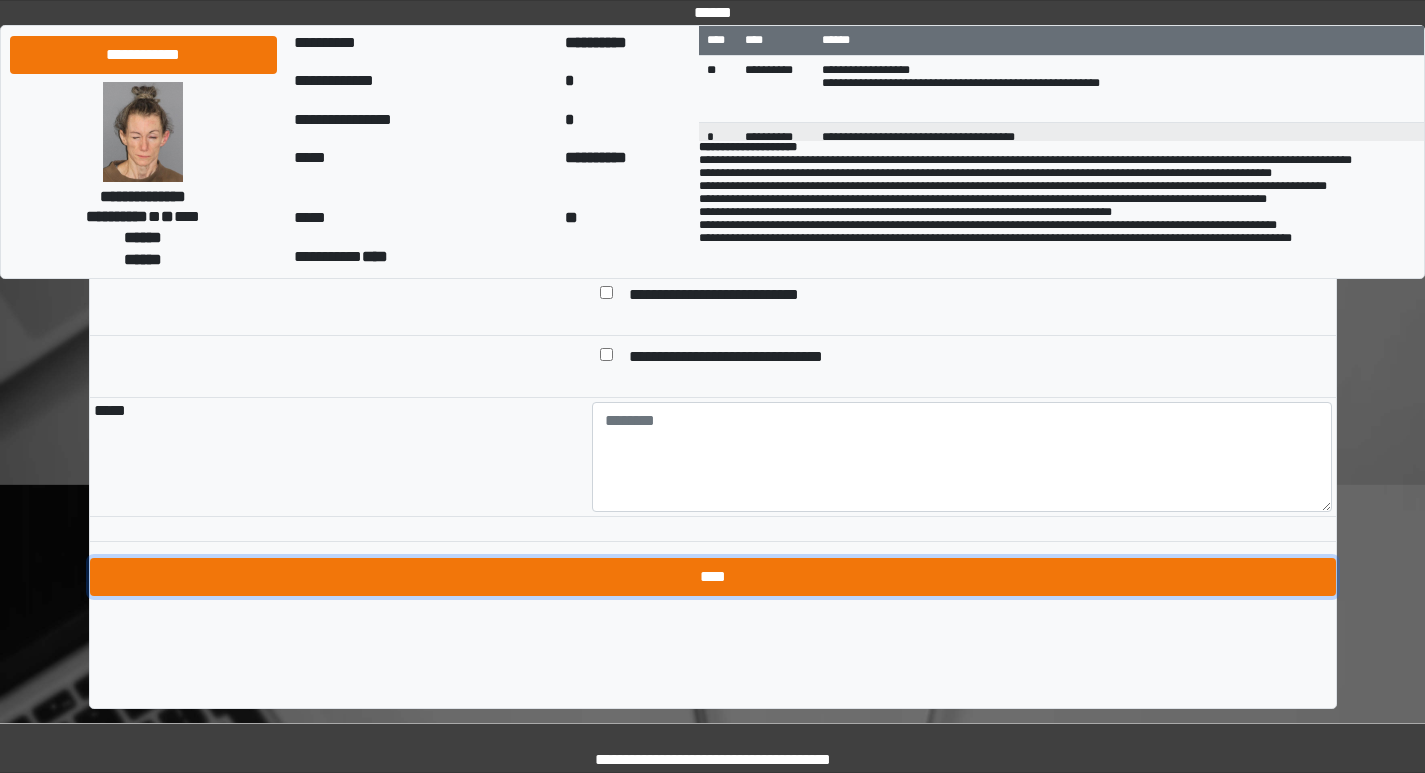 click on "****" at bounding box center (713, 577) 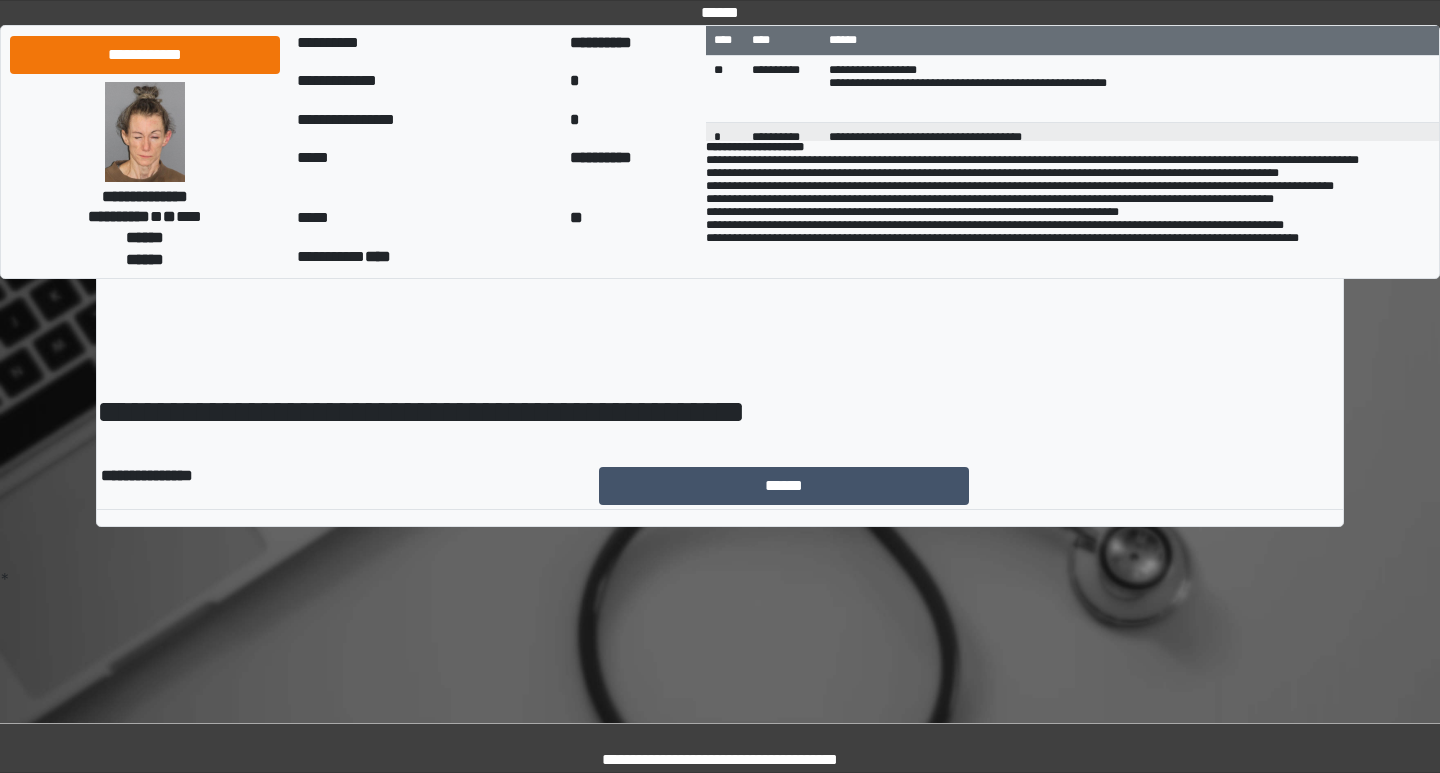 scroll, scrollTop: 0, scrollLeft: 0, axis: both 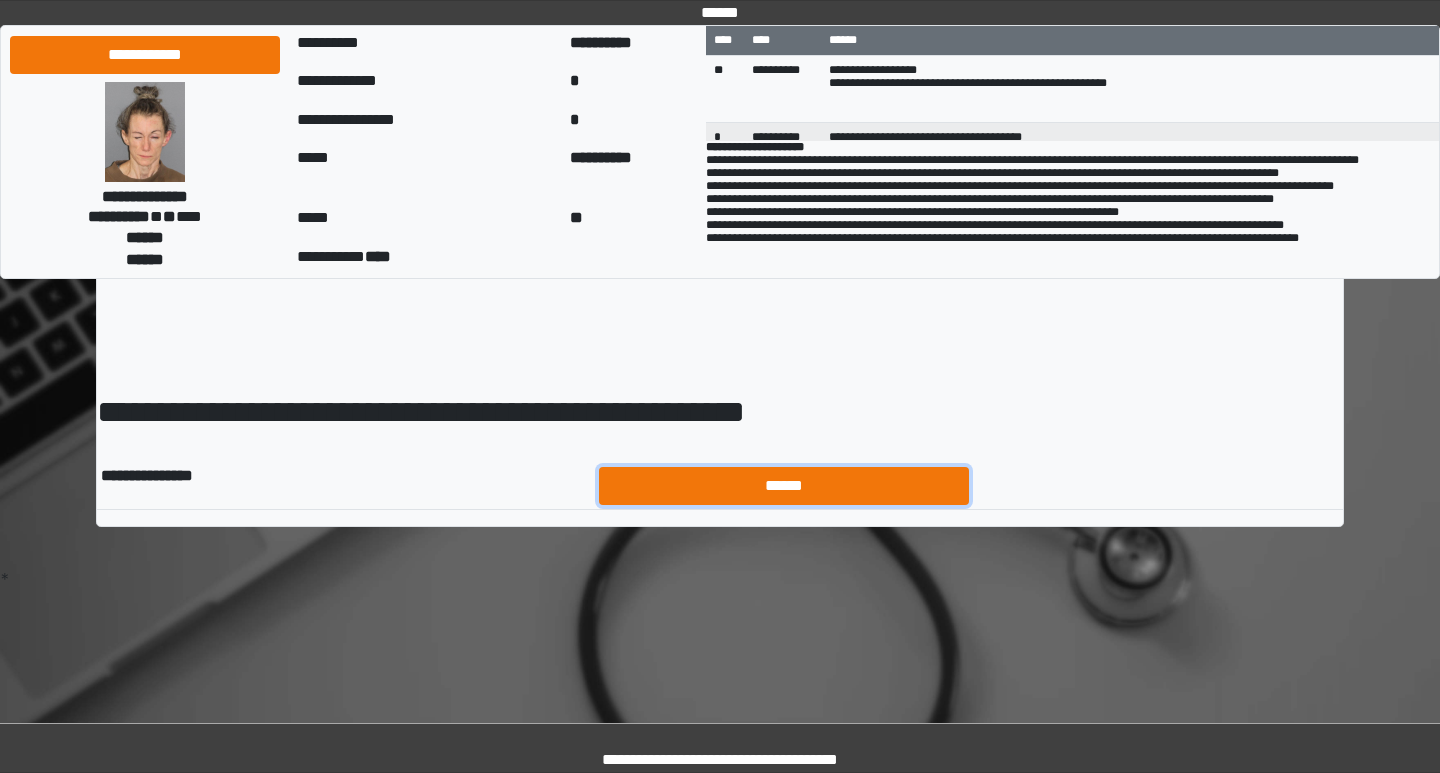 click on "******" at bounding box center (784, 486) 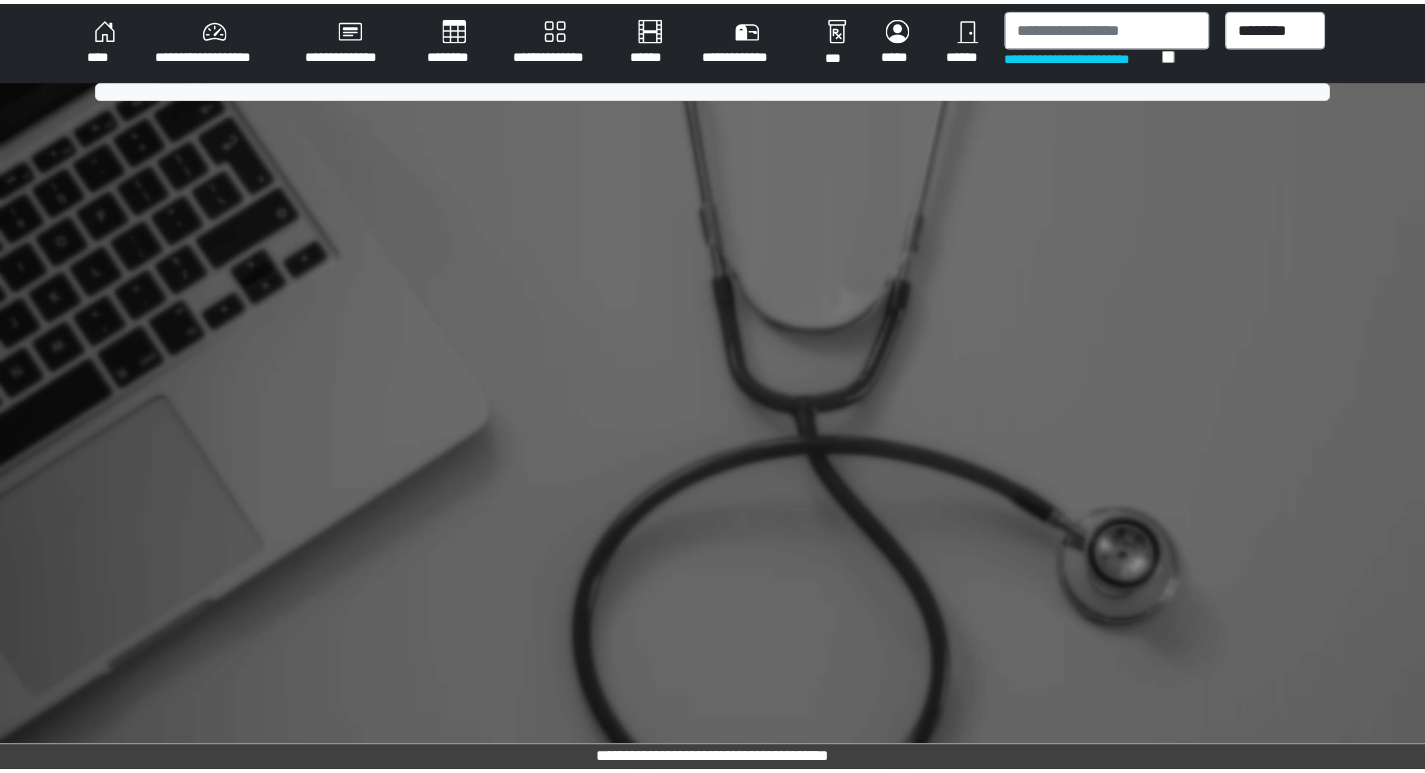 scroll, scrollTop: 0, scrollLeft: 0, axis: both 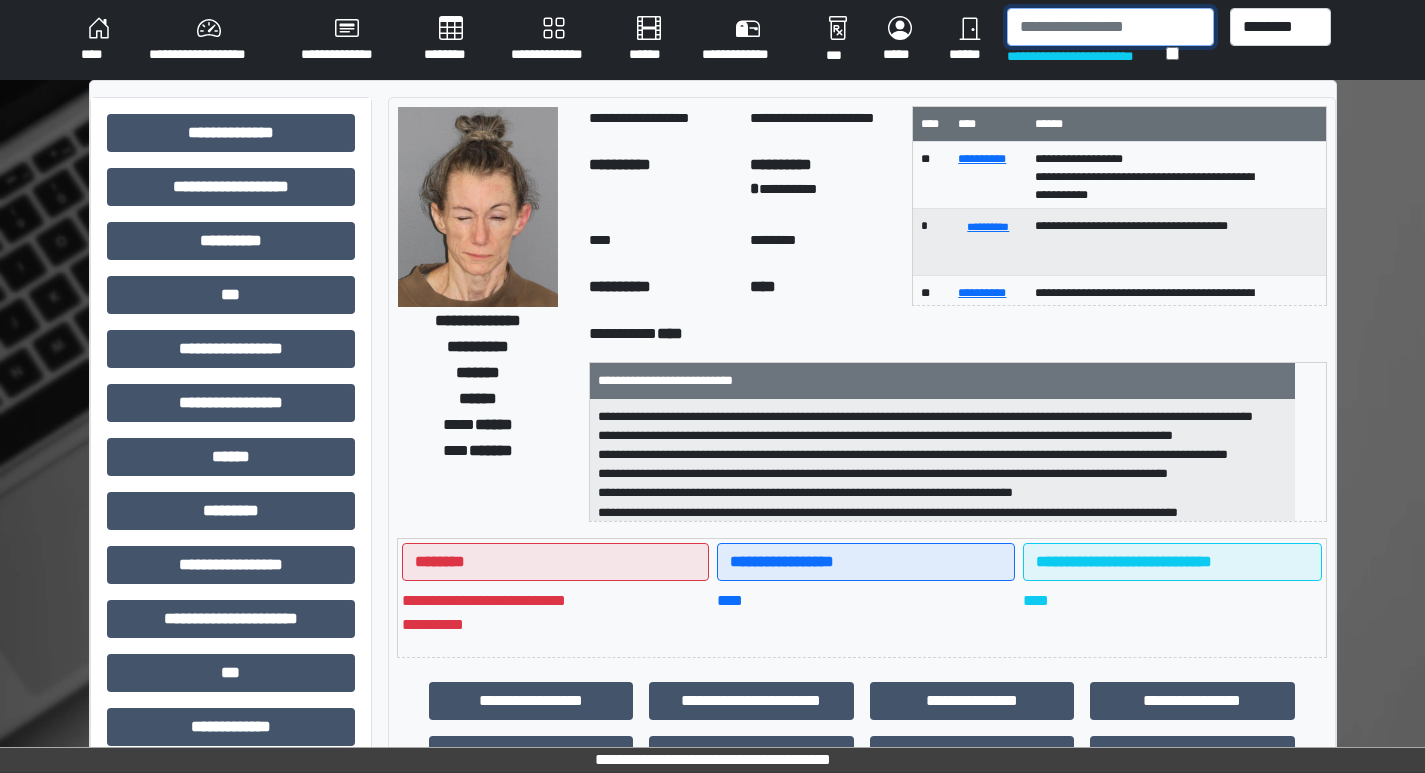 click at bounding box center [1110, 27] 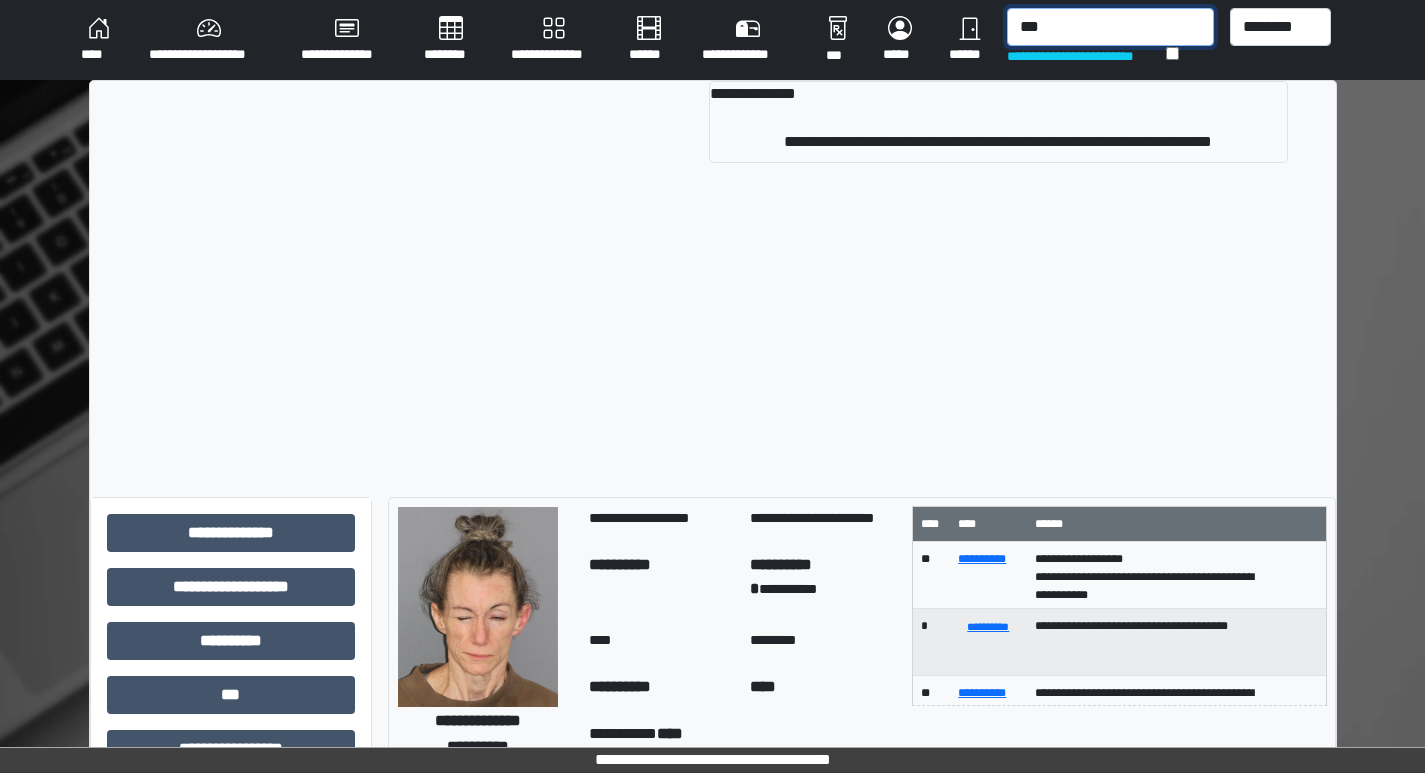 type on "***" 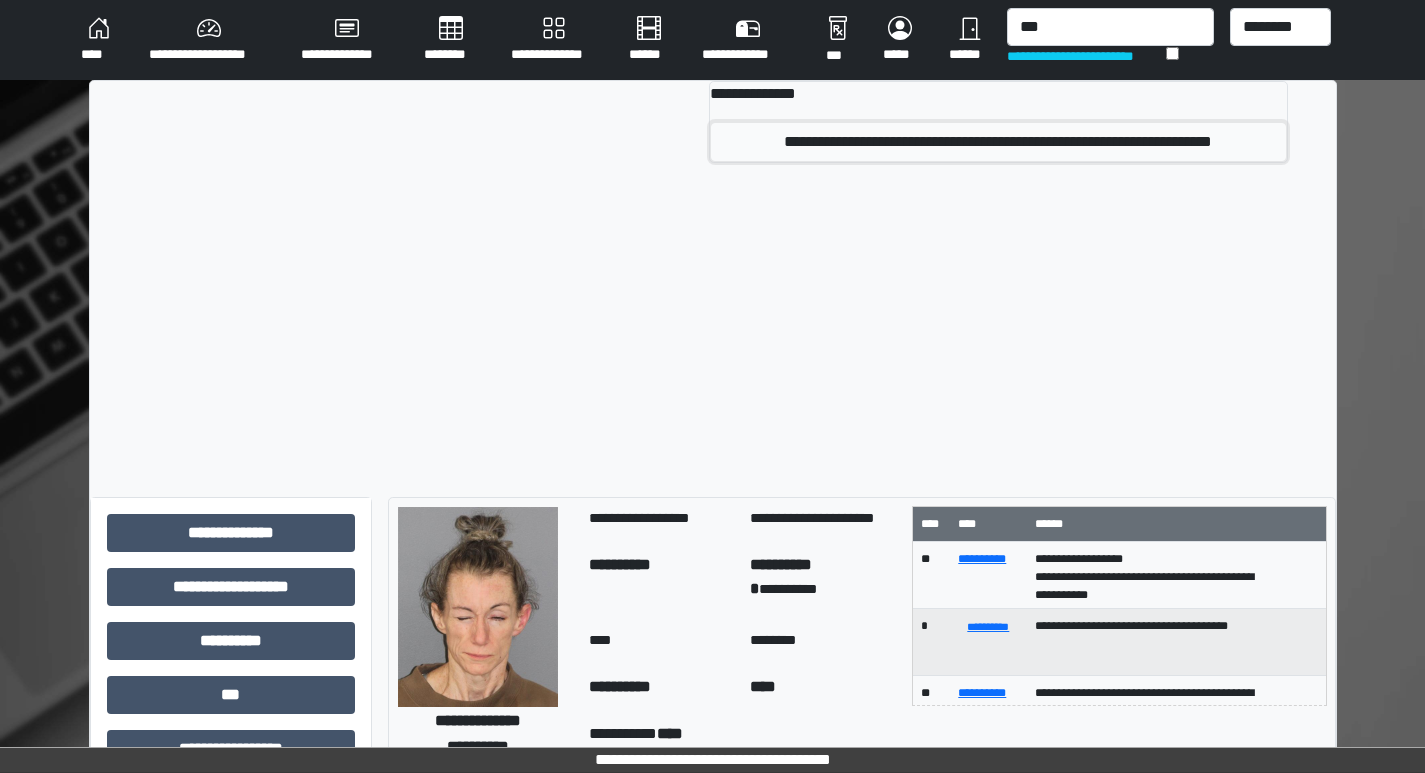 click on "**********" at bounding box center [998, 142] 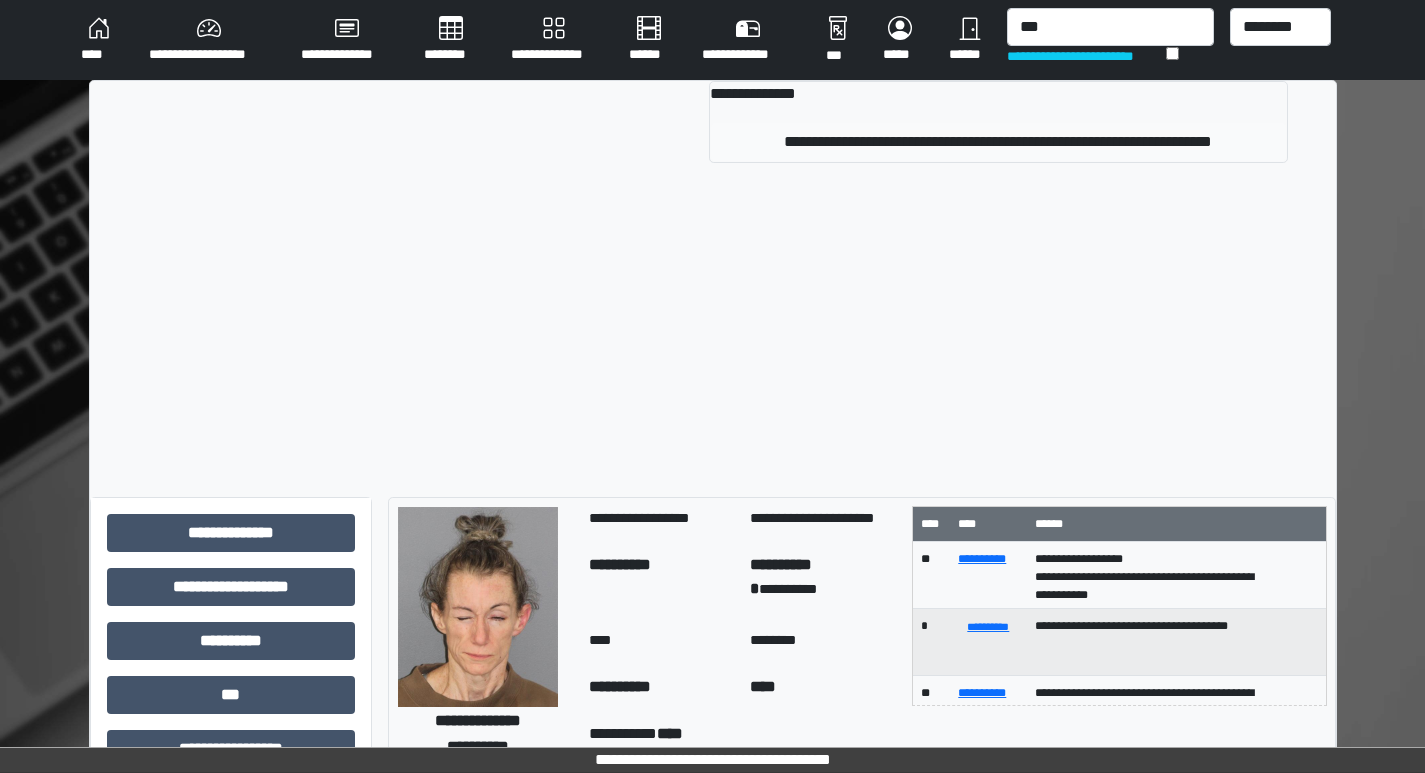 type 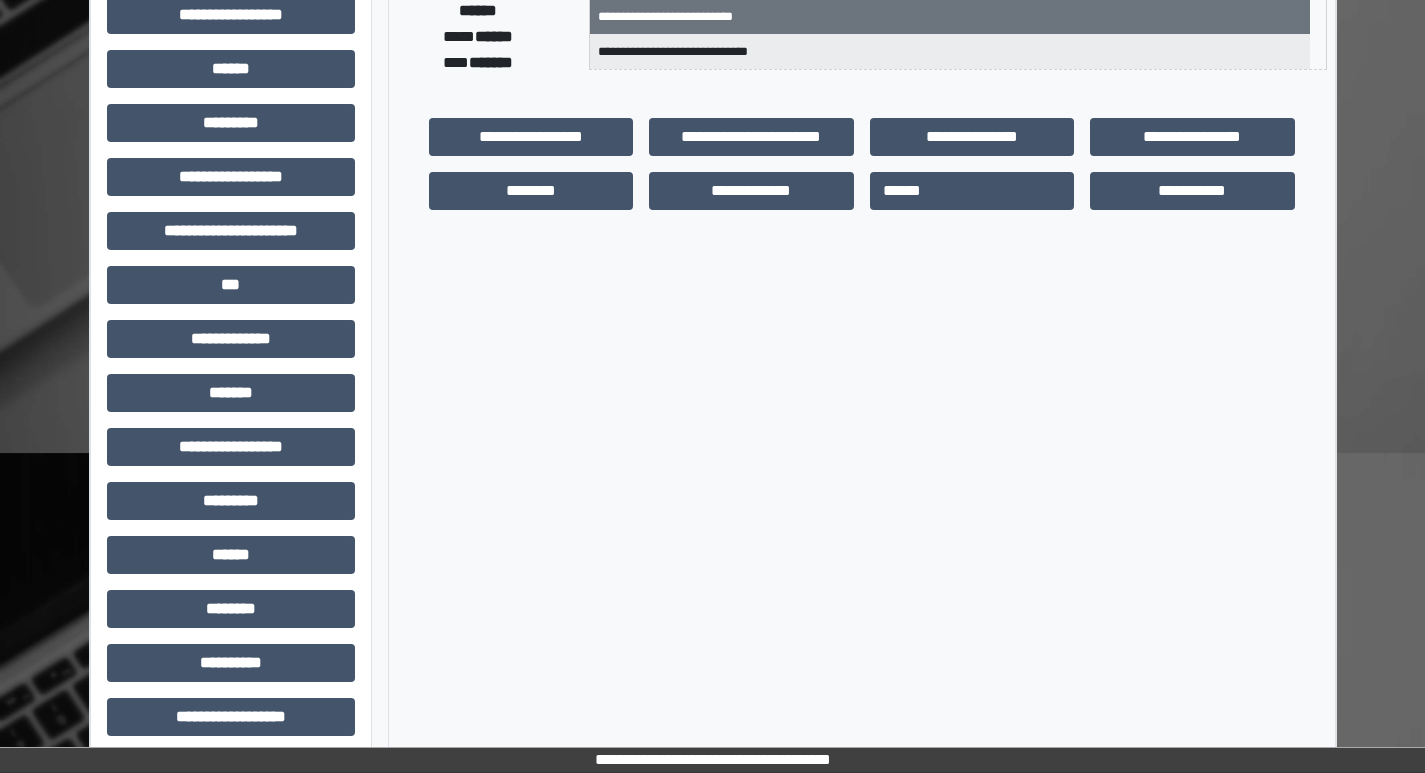 scroll, scrollTop: 401, scrollLeft: 0, axis: vertical 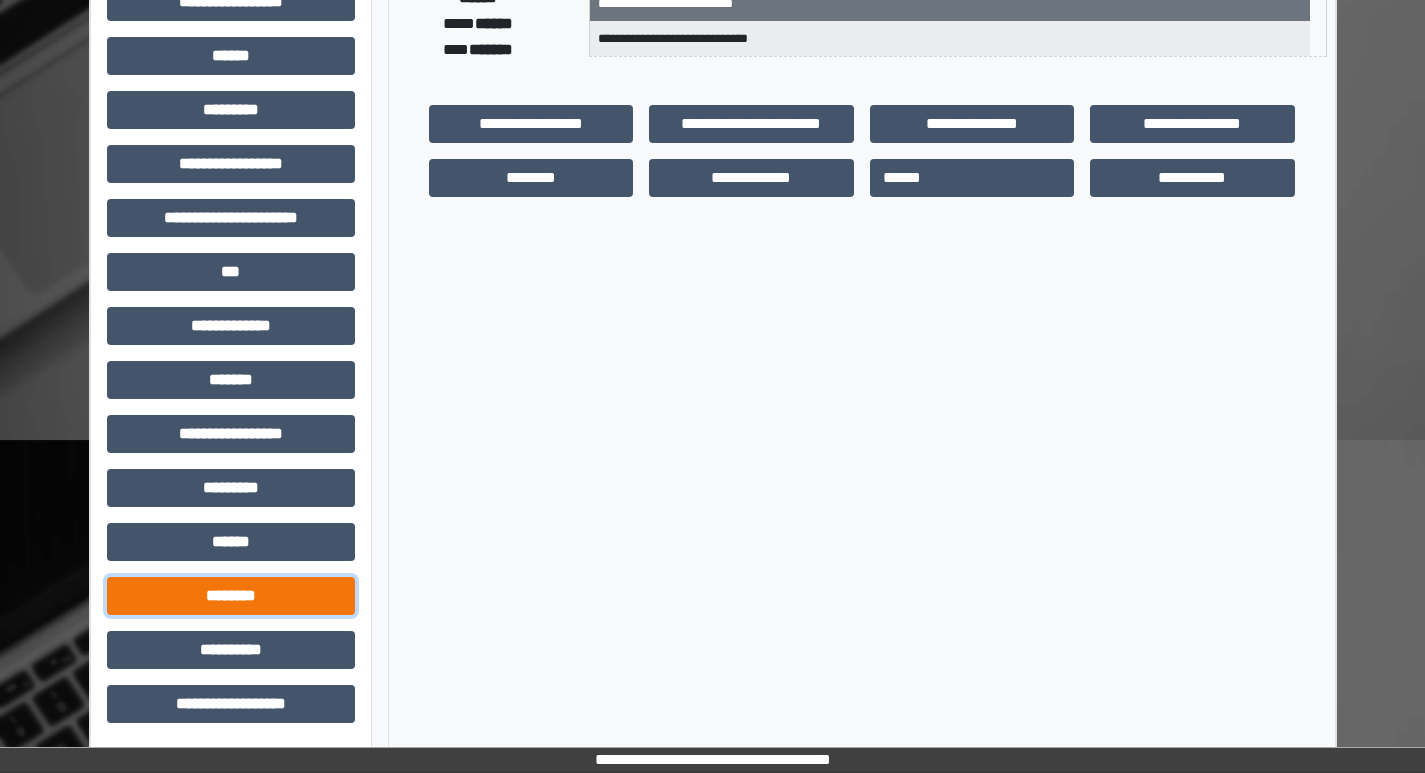 click on "********" at bounding box center [231, 596] 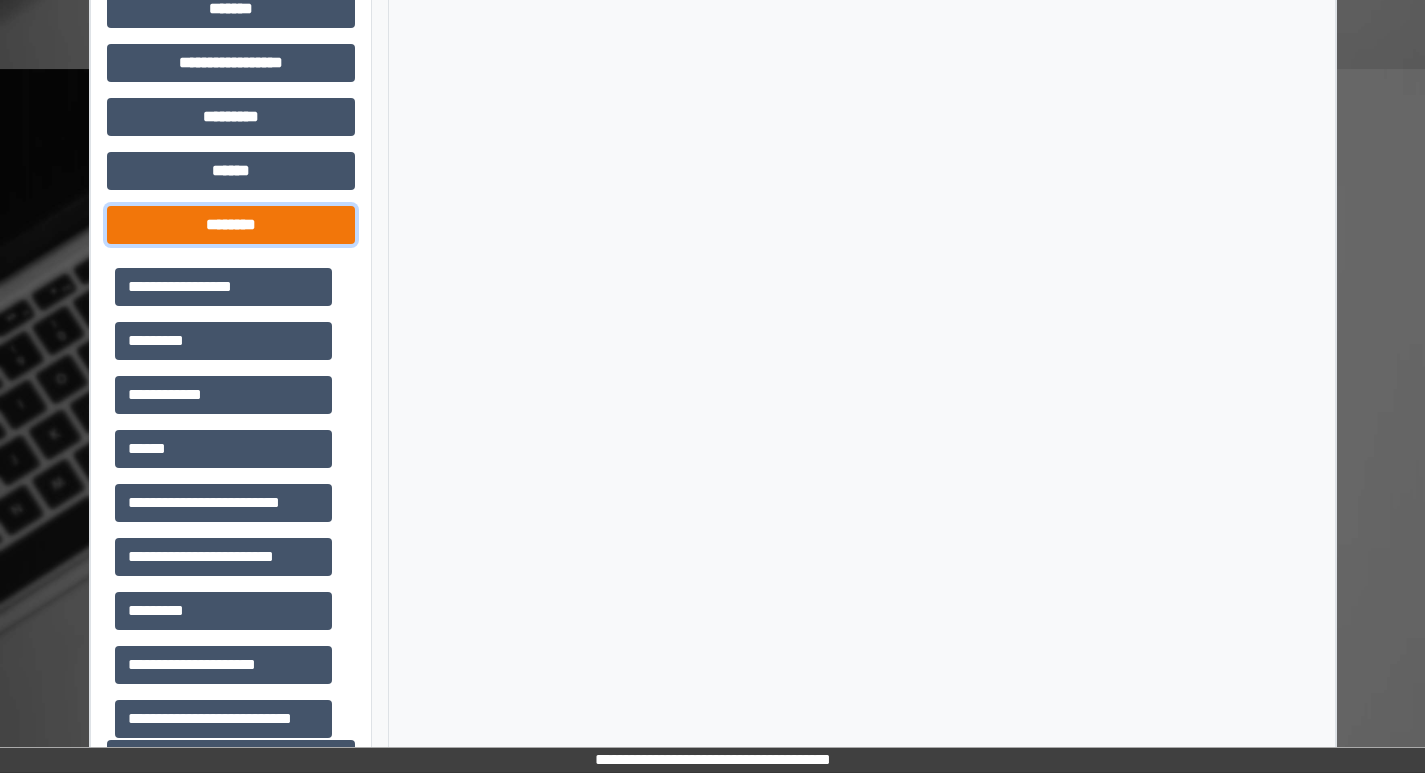 scroll, scrollTop: 801, scrollLeft: 0, axis: vertical 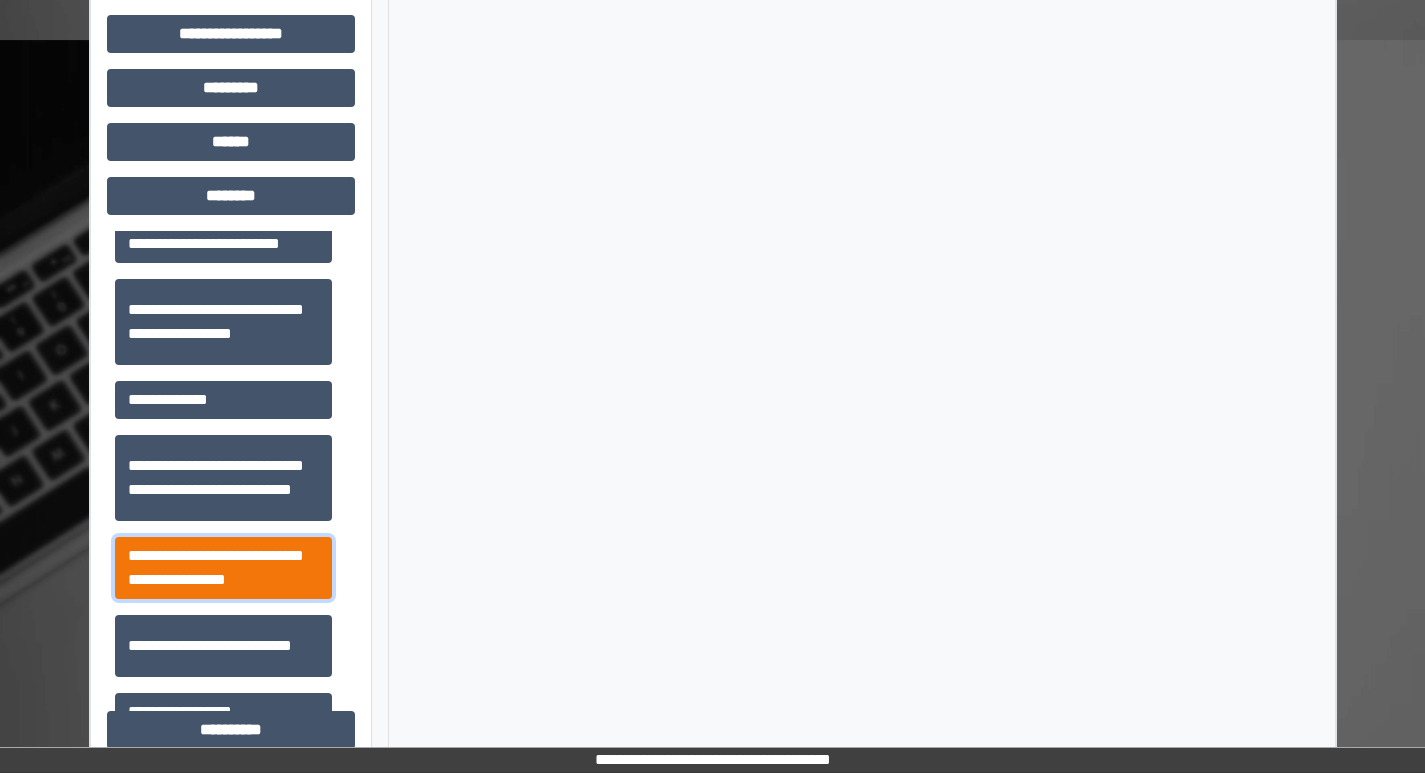 click on "**********" at bounding box center [223, 568] 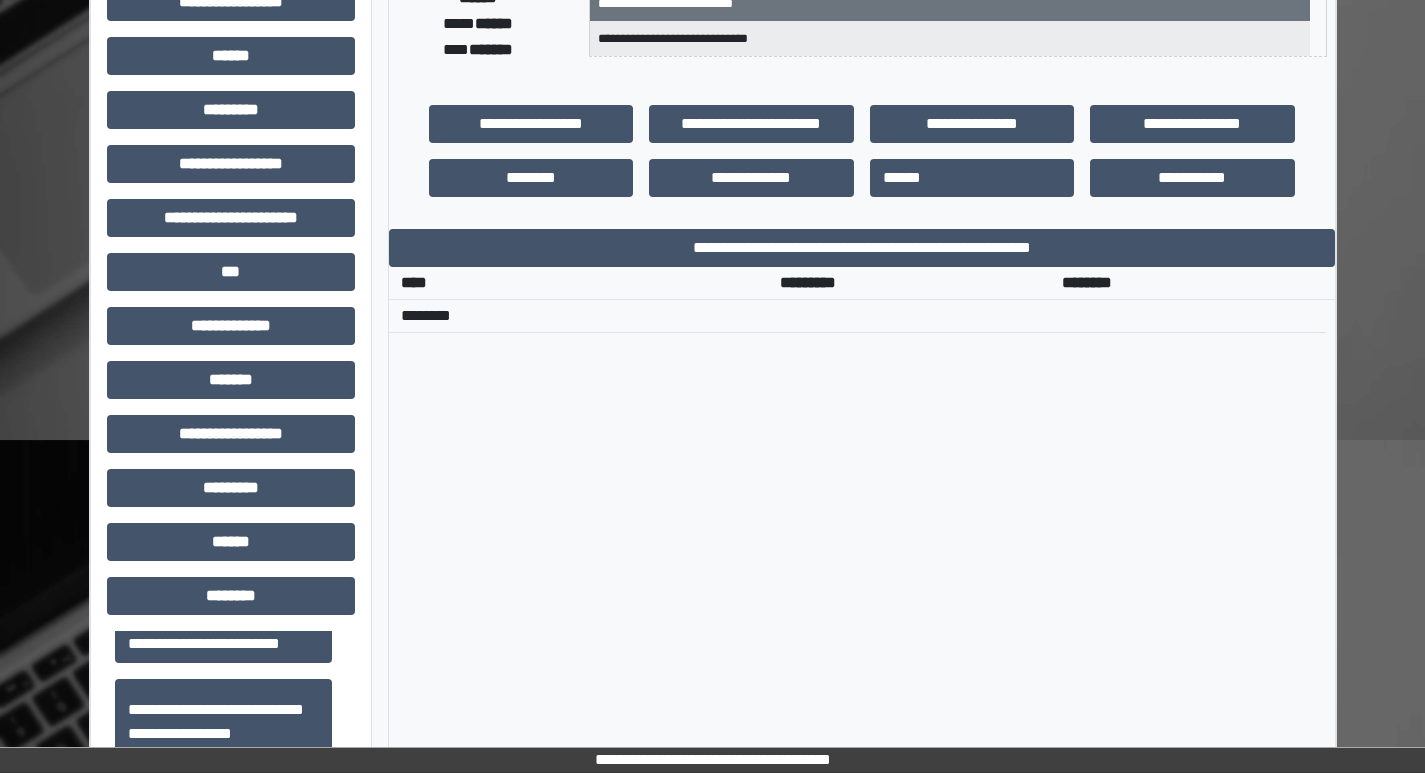 scroll, scrollTop: 101, scrollLeft: 0, axis: vertical 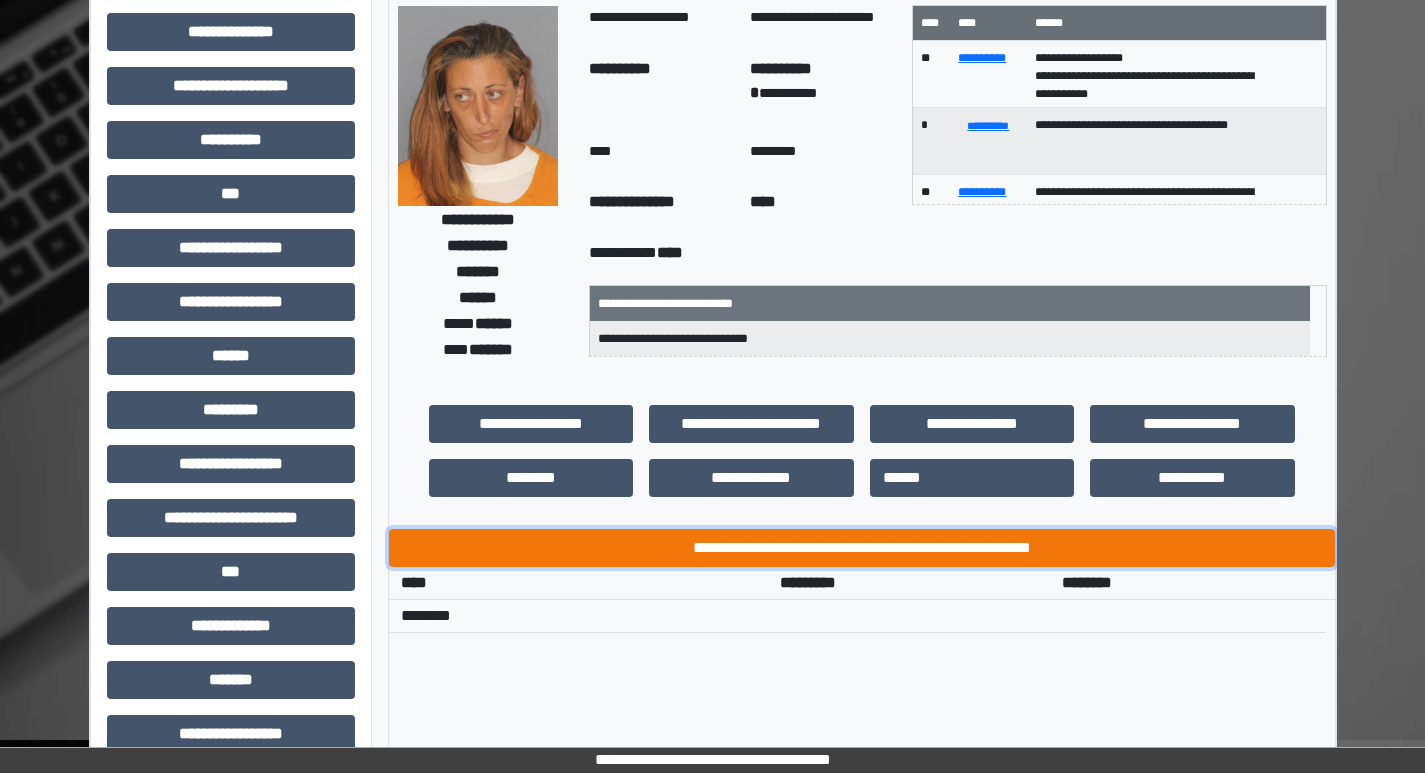 click on "**********" at bounding box center (862, 548) 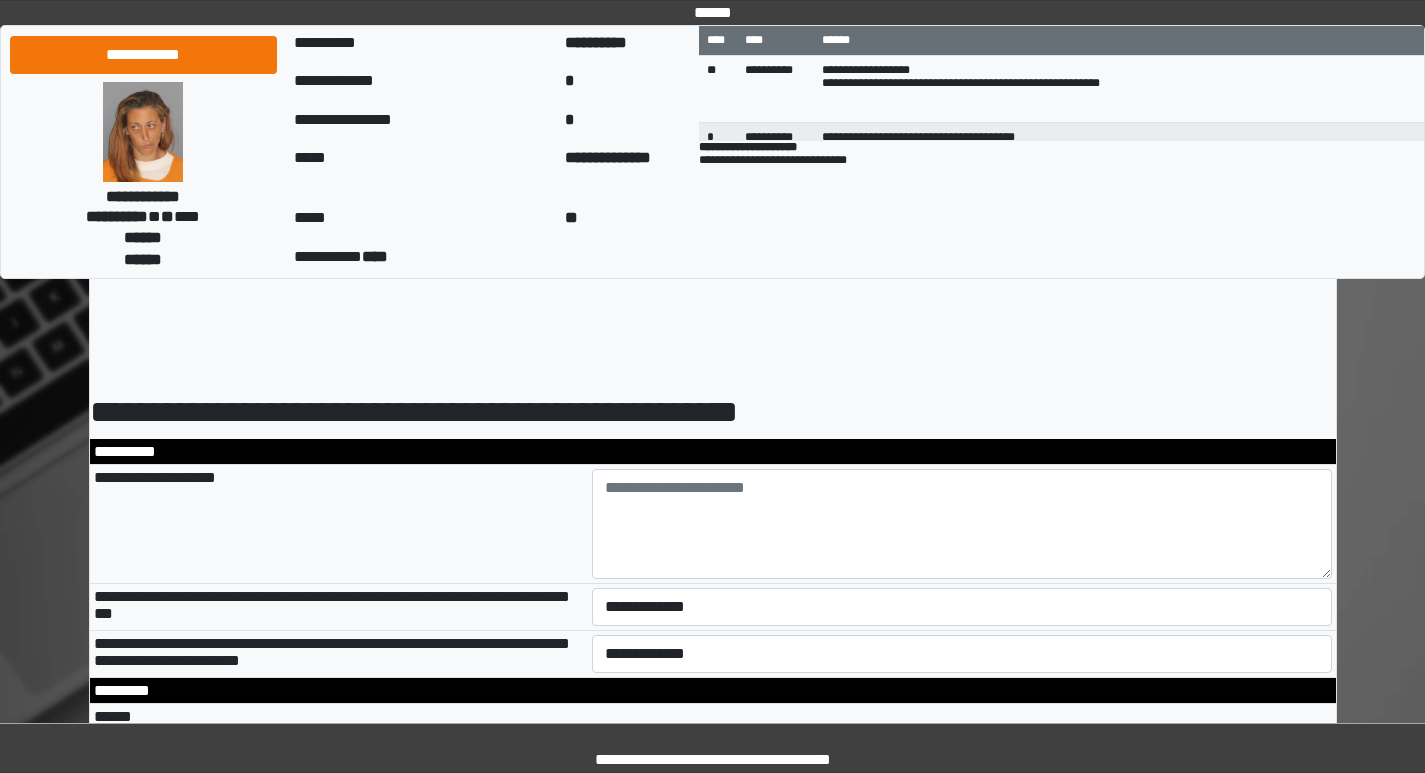 scroll, scrollTop: 0, scrollLeft: 0, axis: both 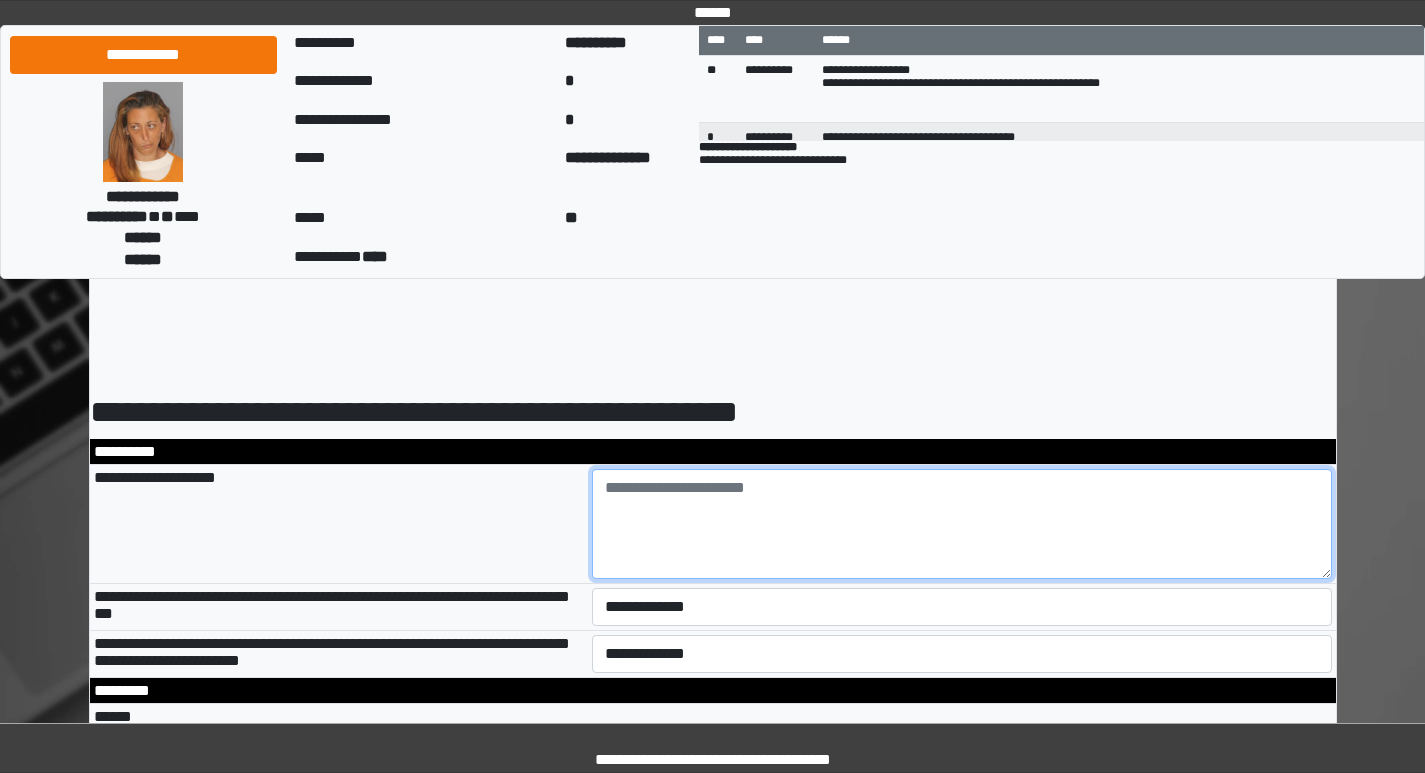 click at bounding box center (962, 524) 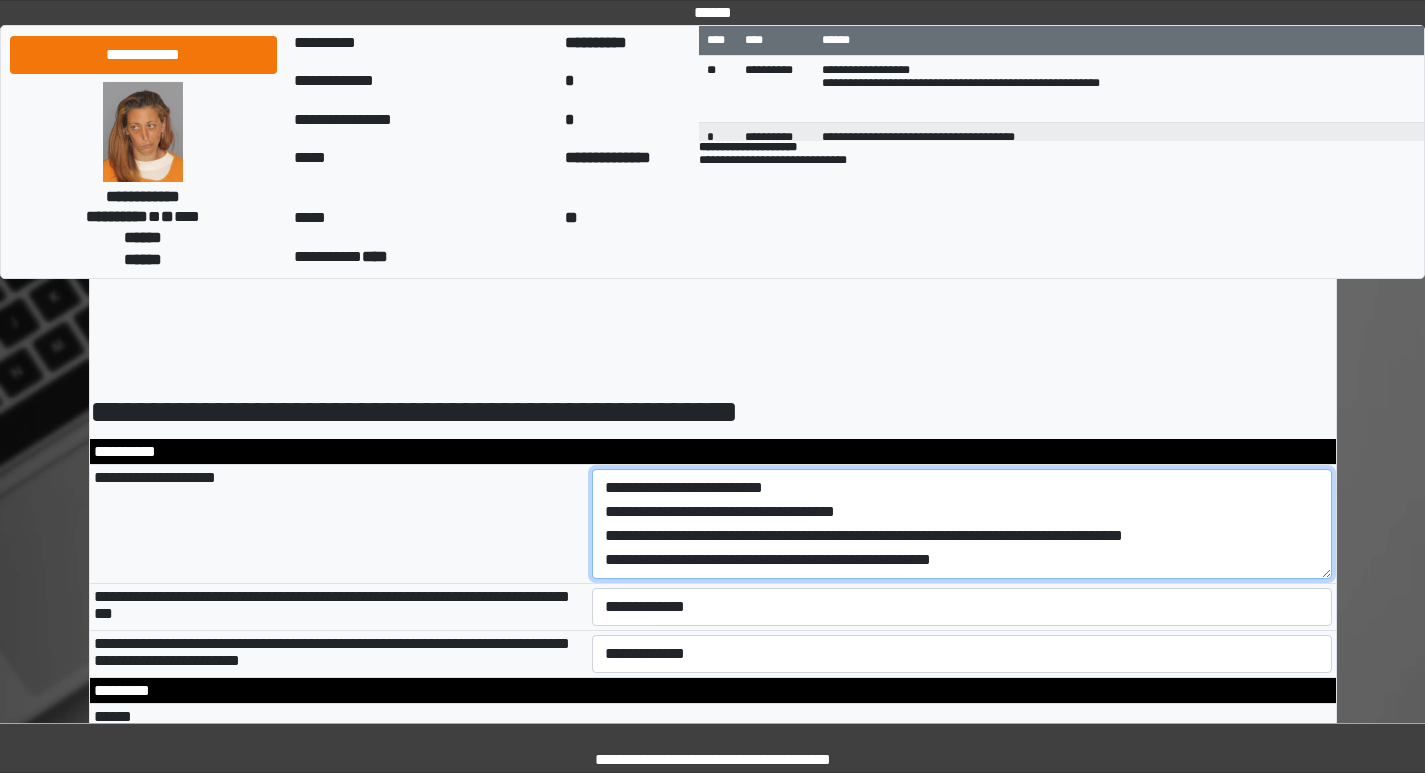 scroll, scrollTop: 17, scrollLeft: 0, axis: vertical 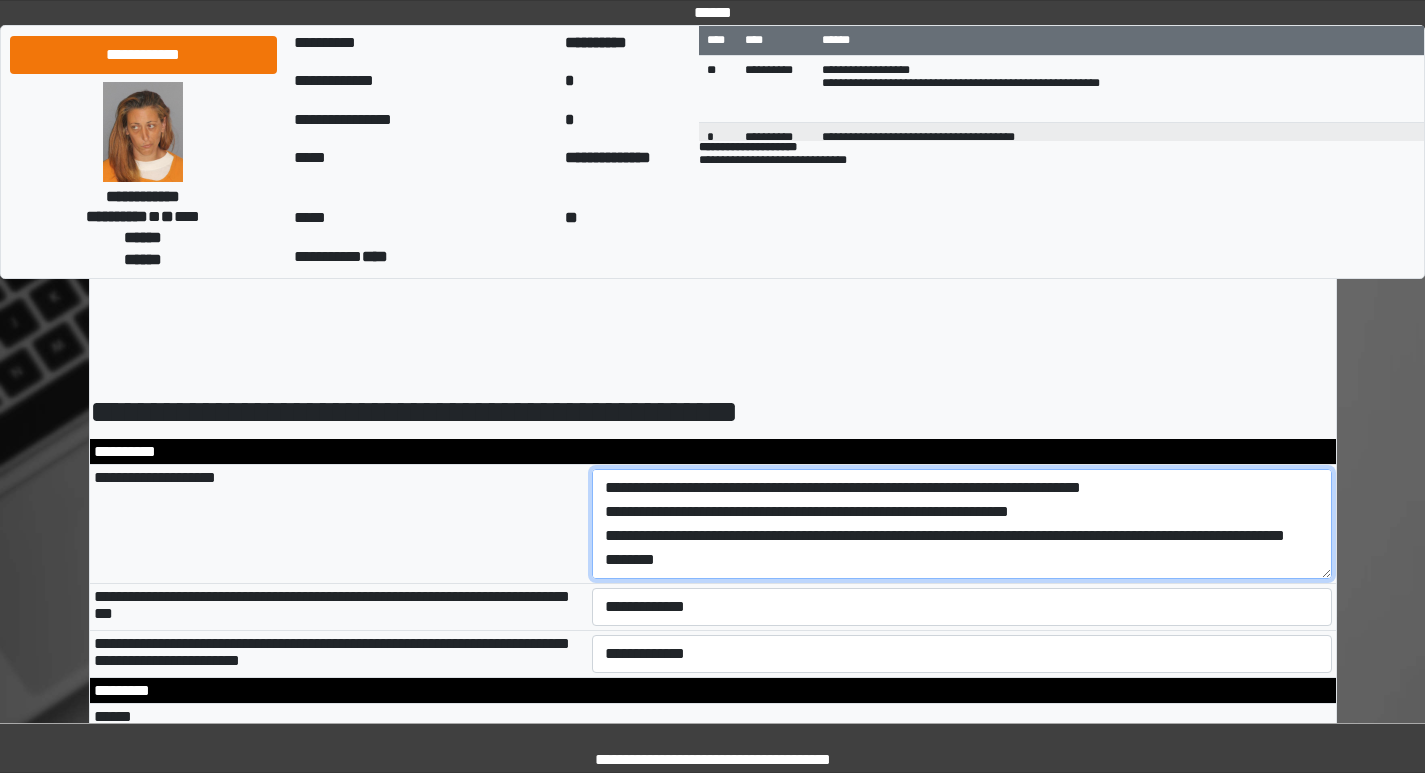 click on "**********" at bounding box center (962, 524) 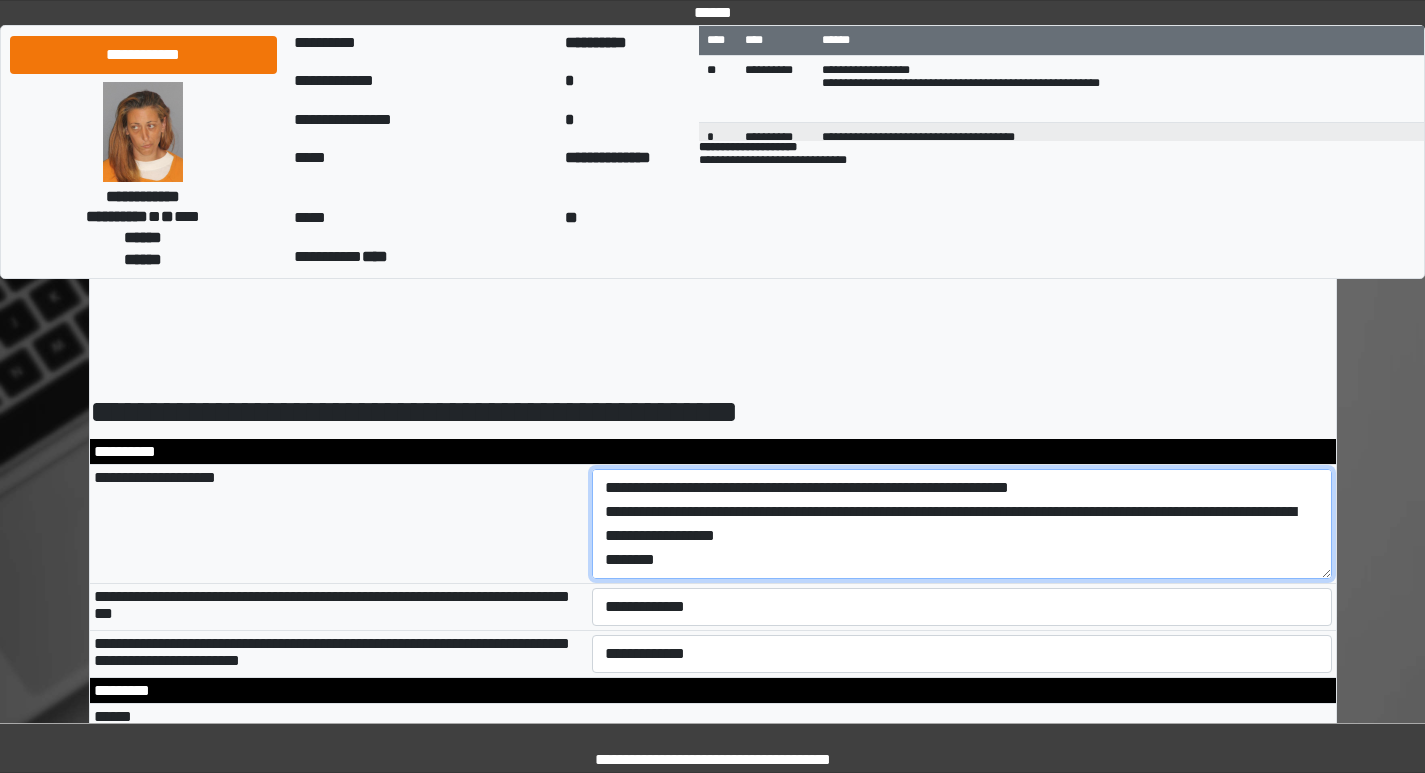 scroll, scrollTop: 120, scrollLeft: 0, axis: vertical 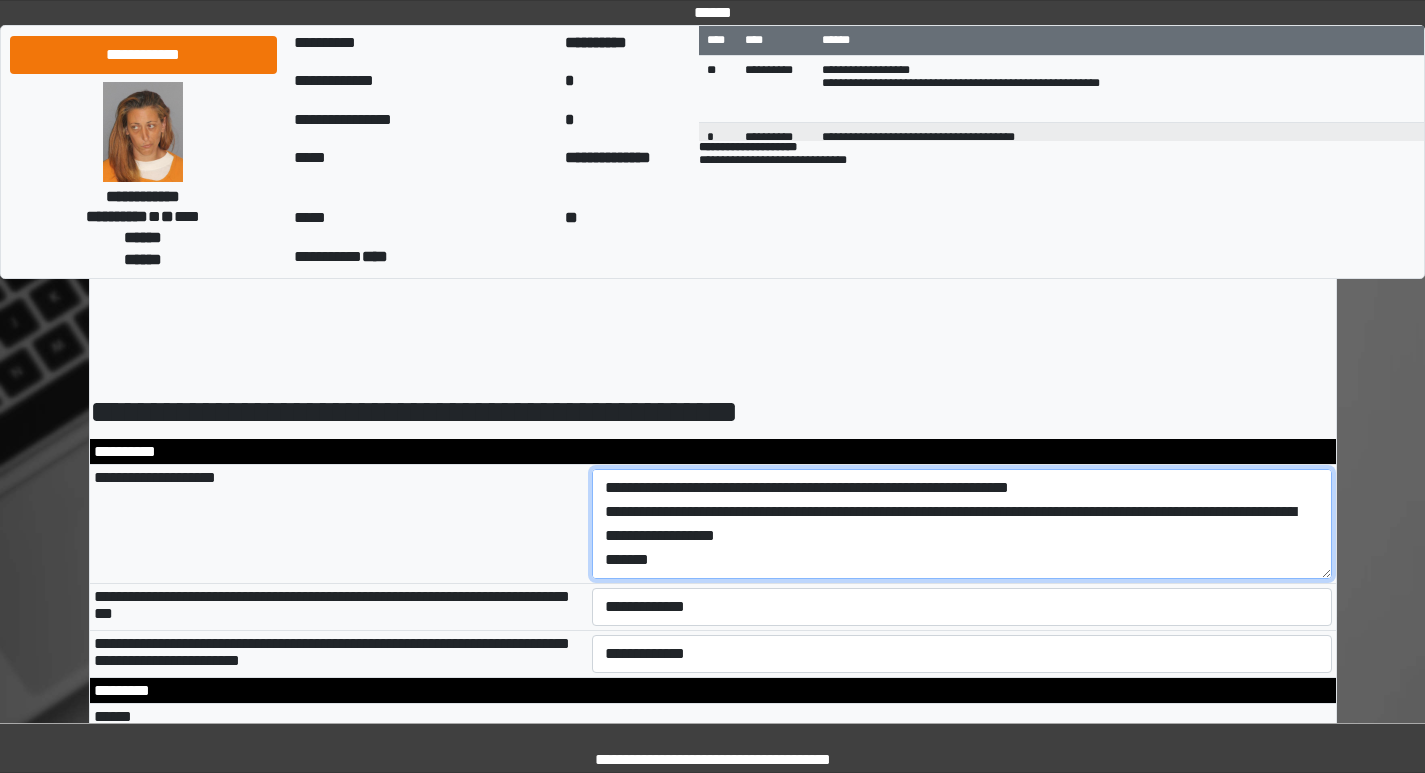 type on "**********" 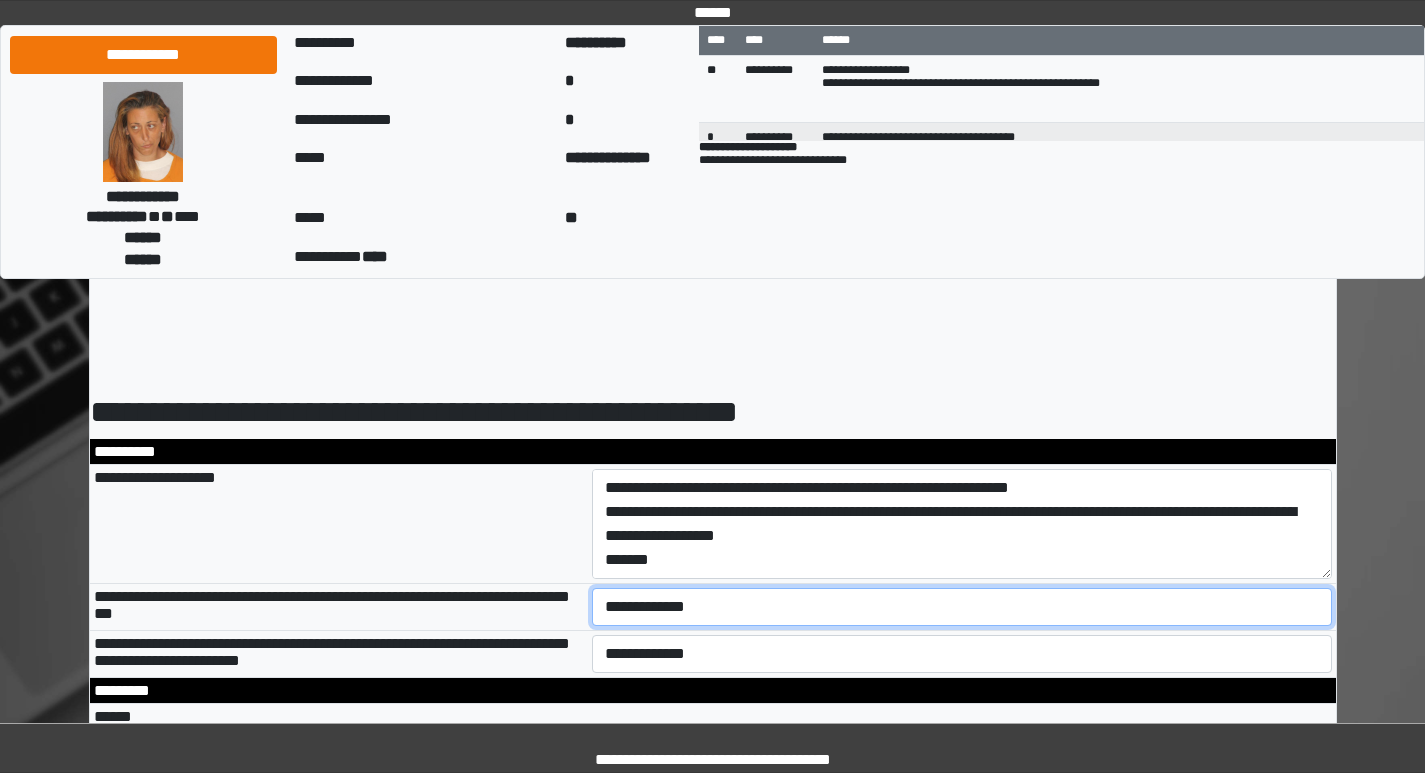 click on "**********" at bounding box center (962, 607) 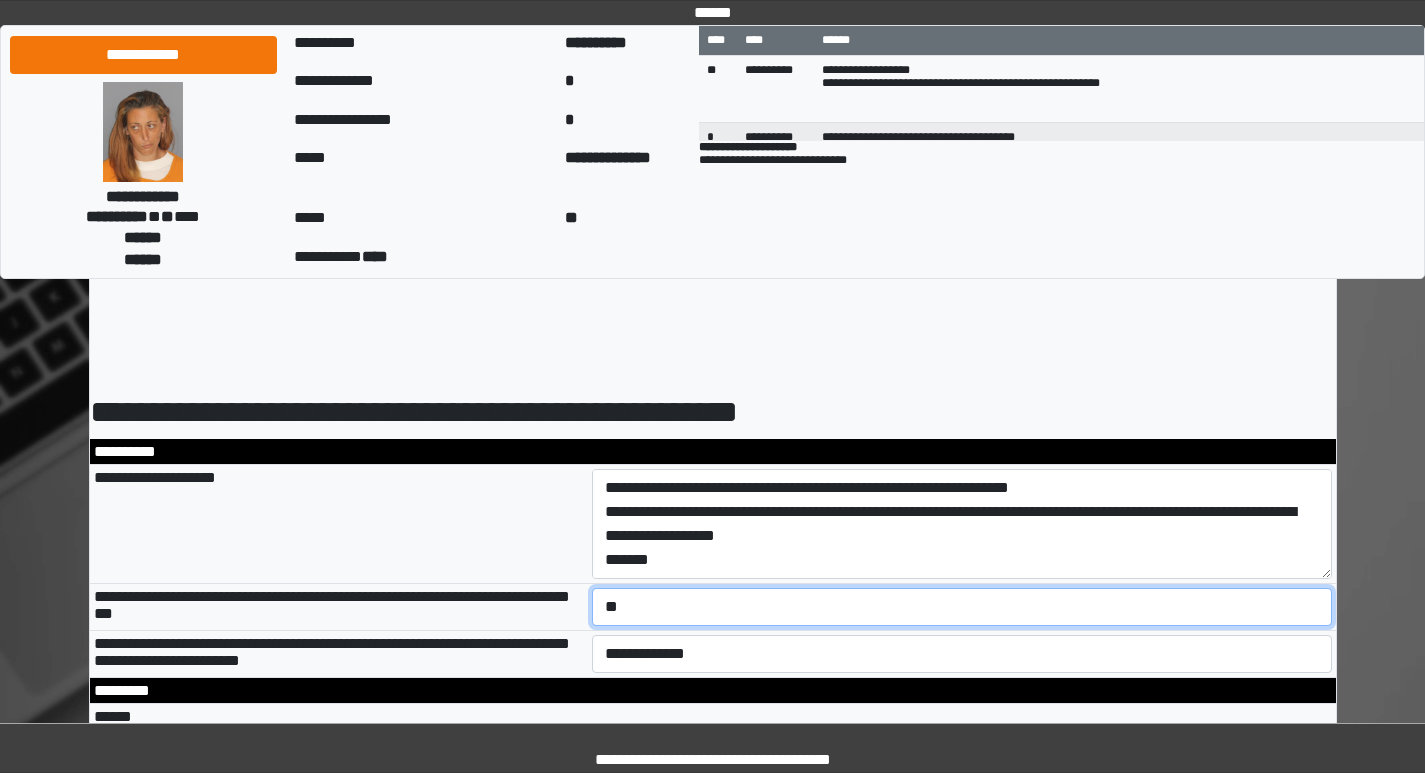 click on "**********" at bounding box center [962, 607] 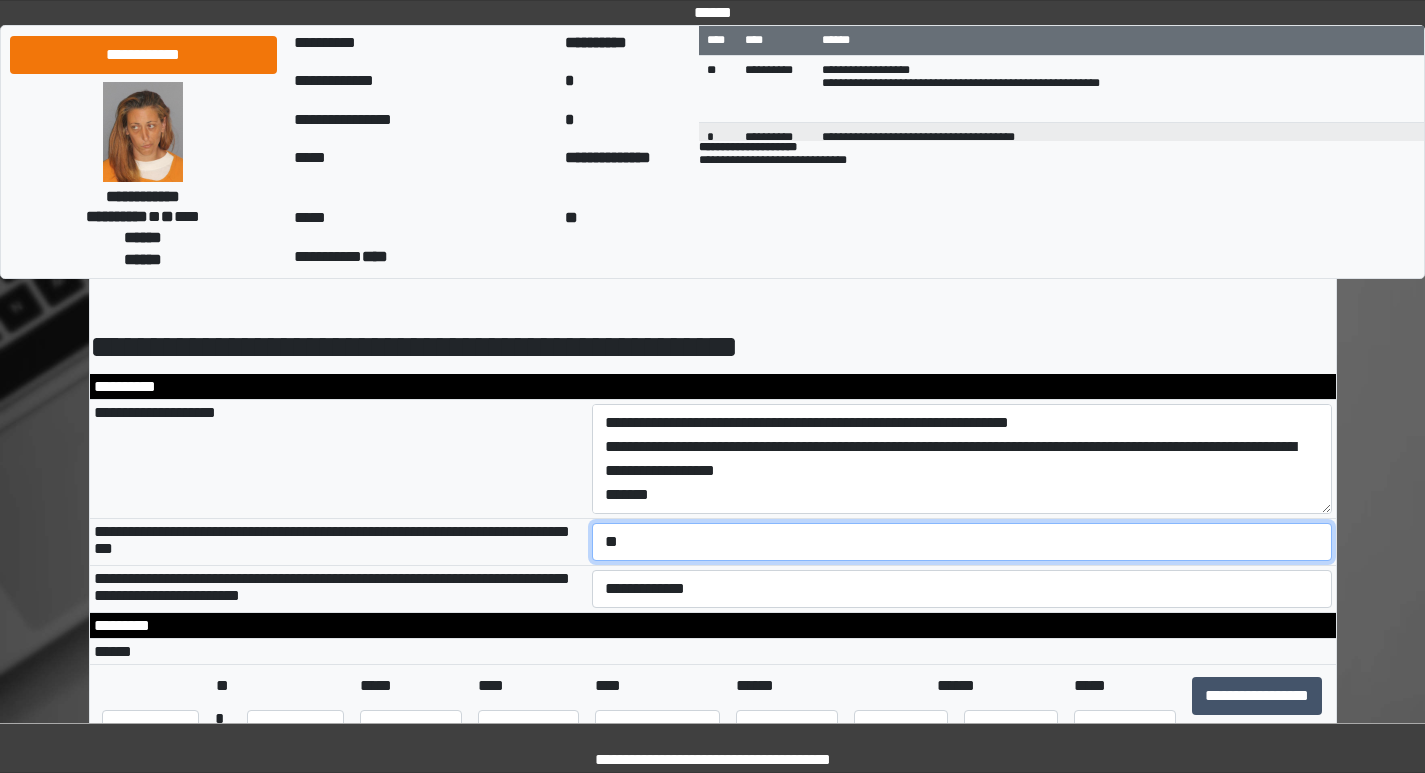 scroll, scrollTop: 100, scrollLeft: 0, axis: vertical 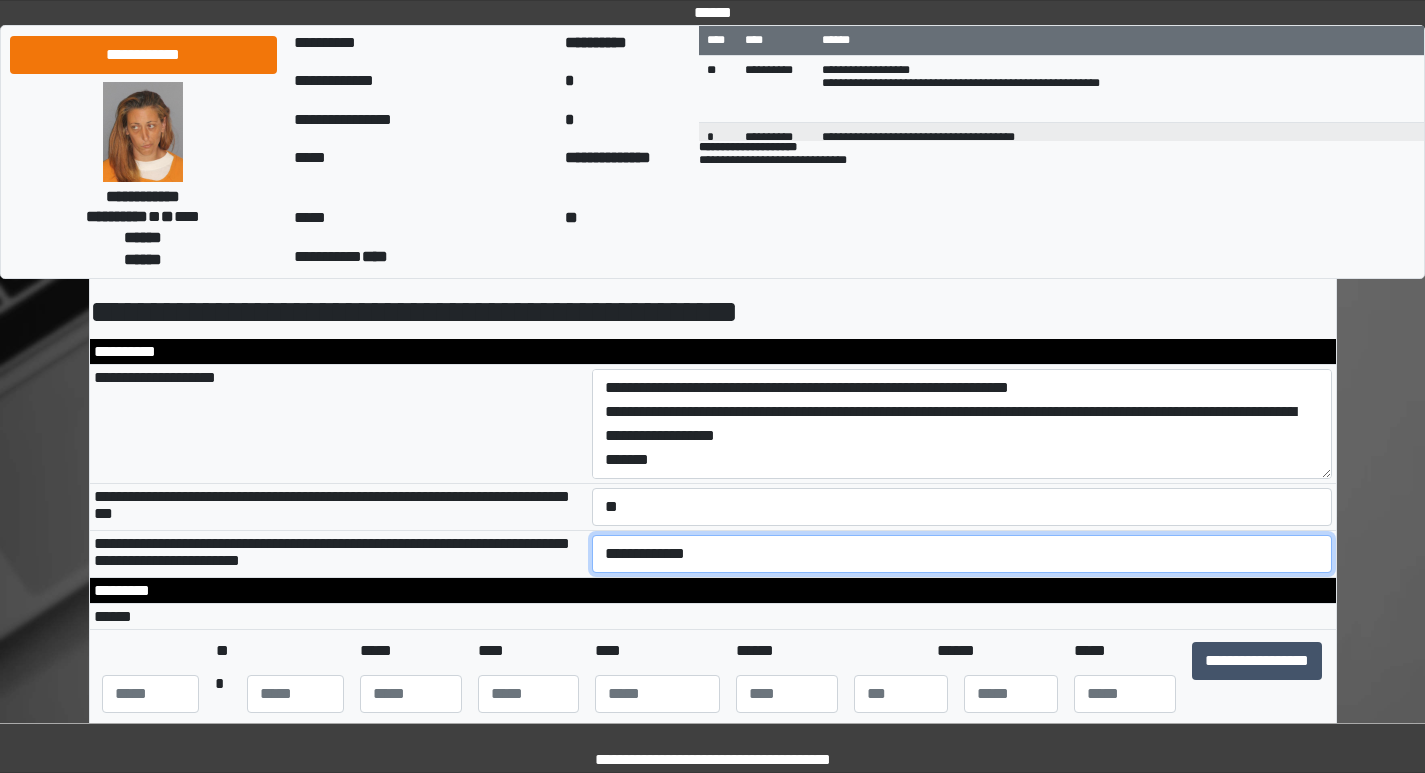 click on "**********" at bounding box center [962, 554] 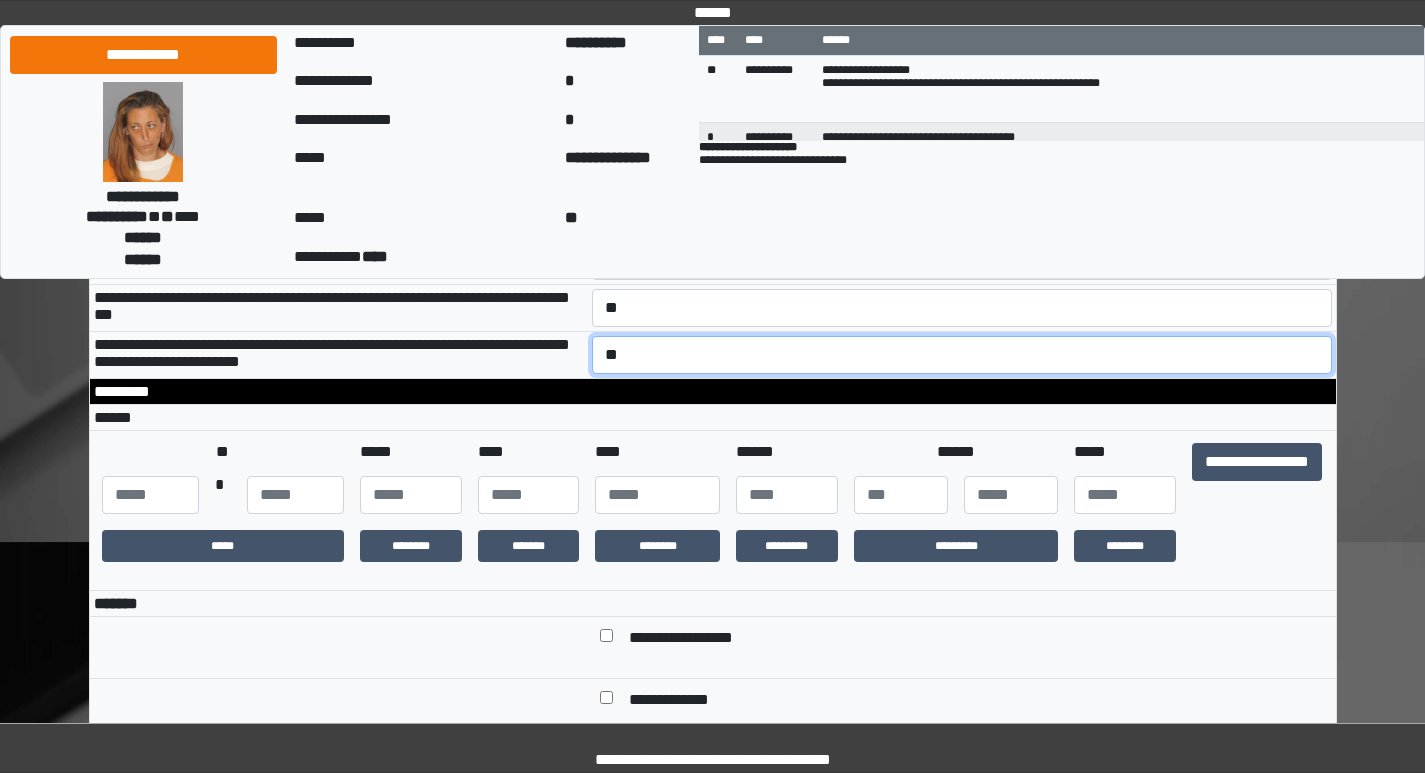scroll, scrollTop: 300, scrollLeft: 0, axis: vertical 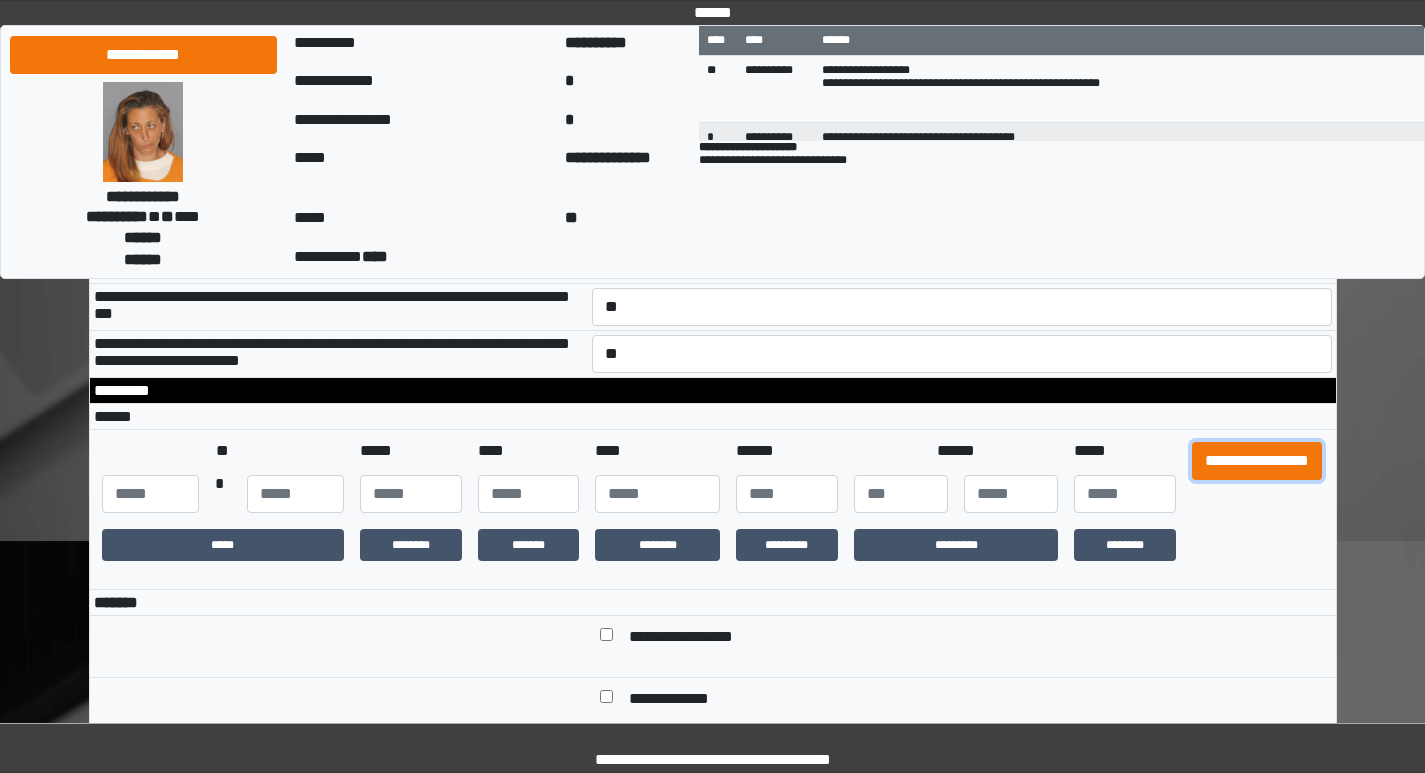 click on "**********" at bounding box center [1257, 461] 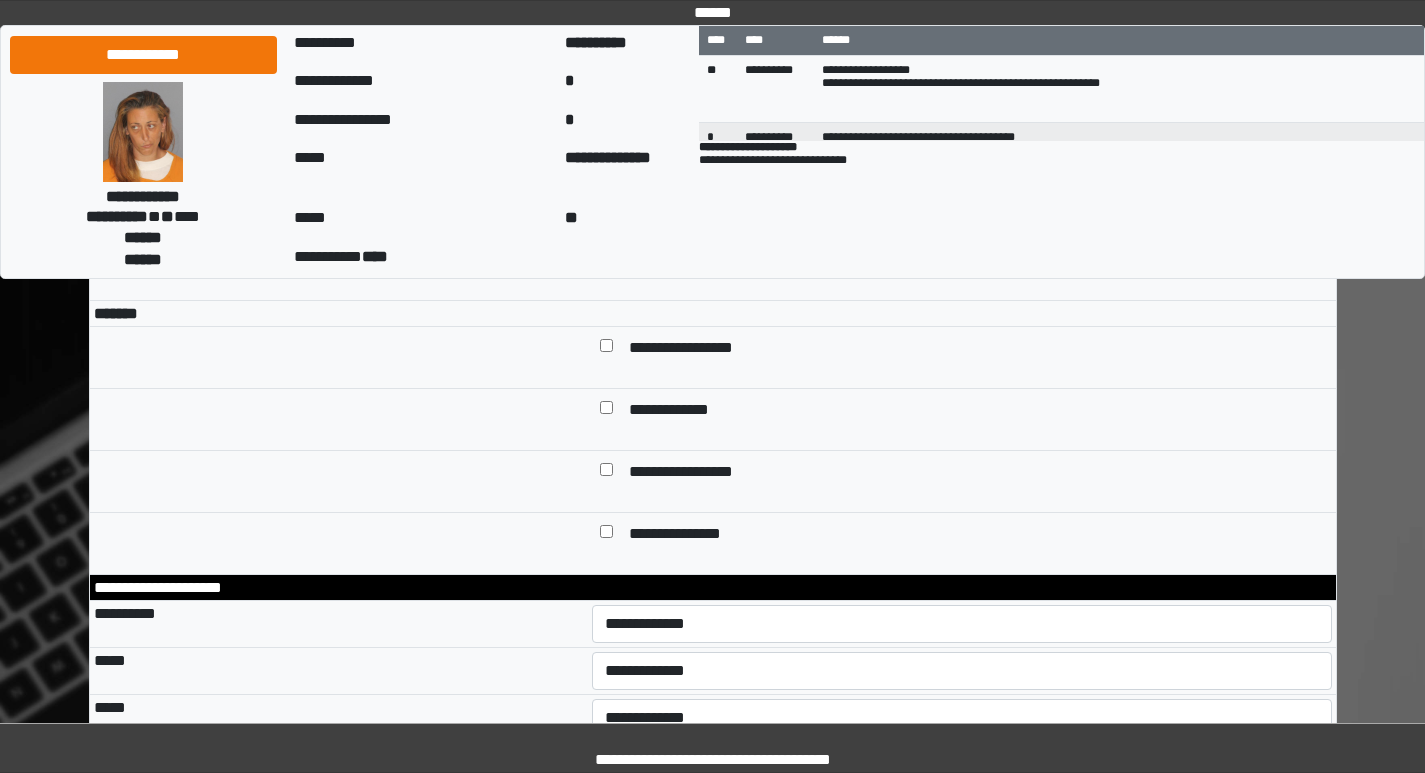 scroll, scrollTop: 600, scrollLeft: 0, axis: vertical 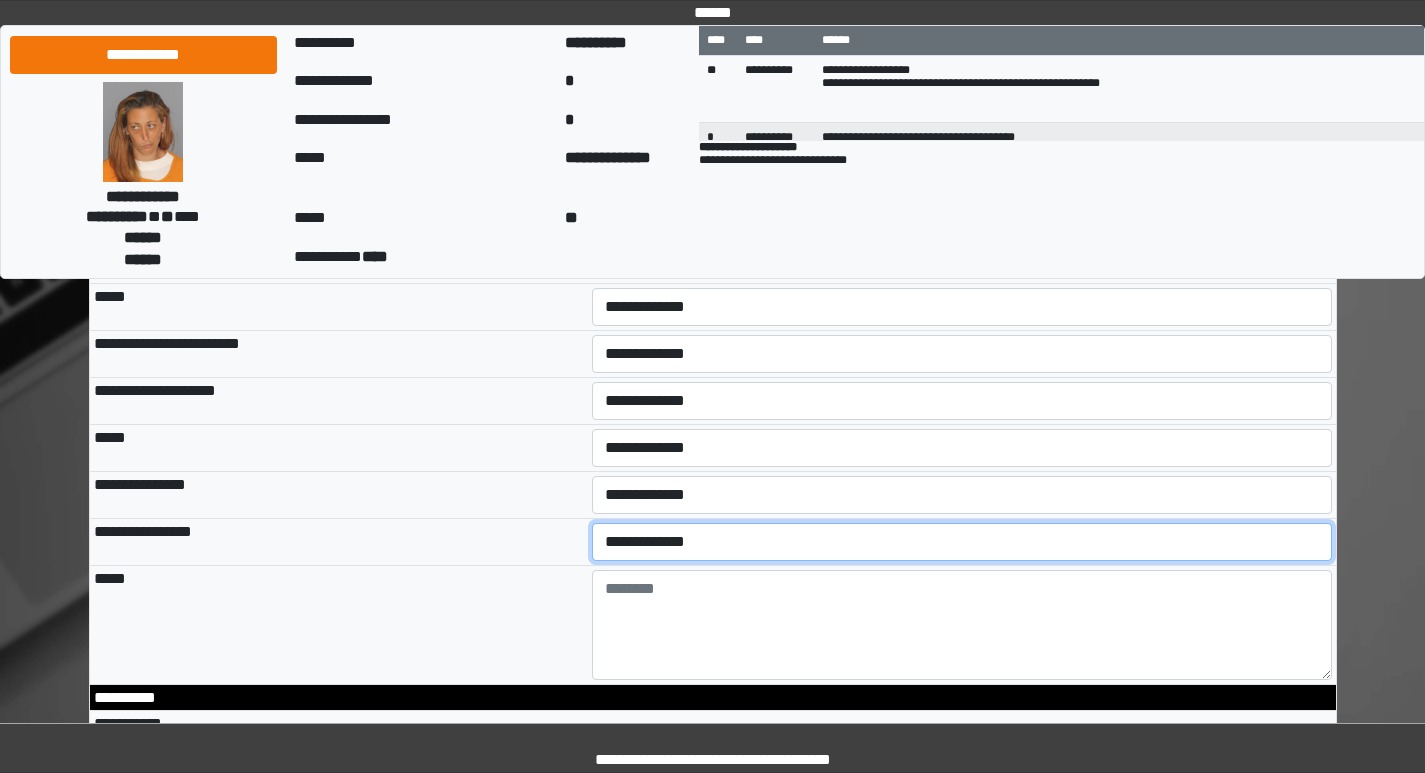 click on "**********" at bounding box center [962, 542] 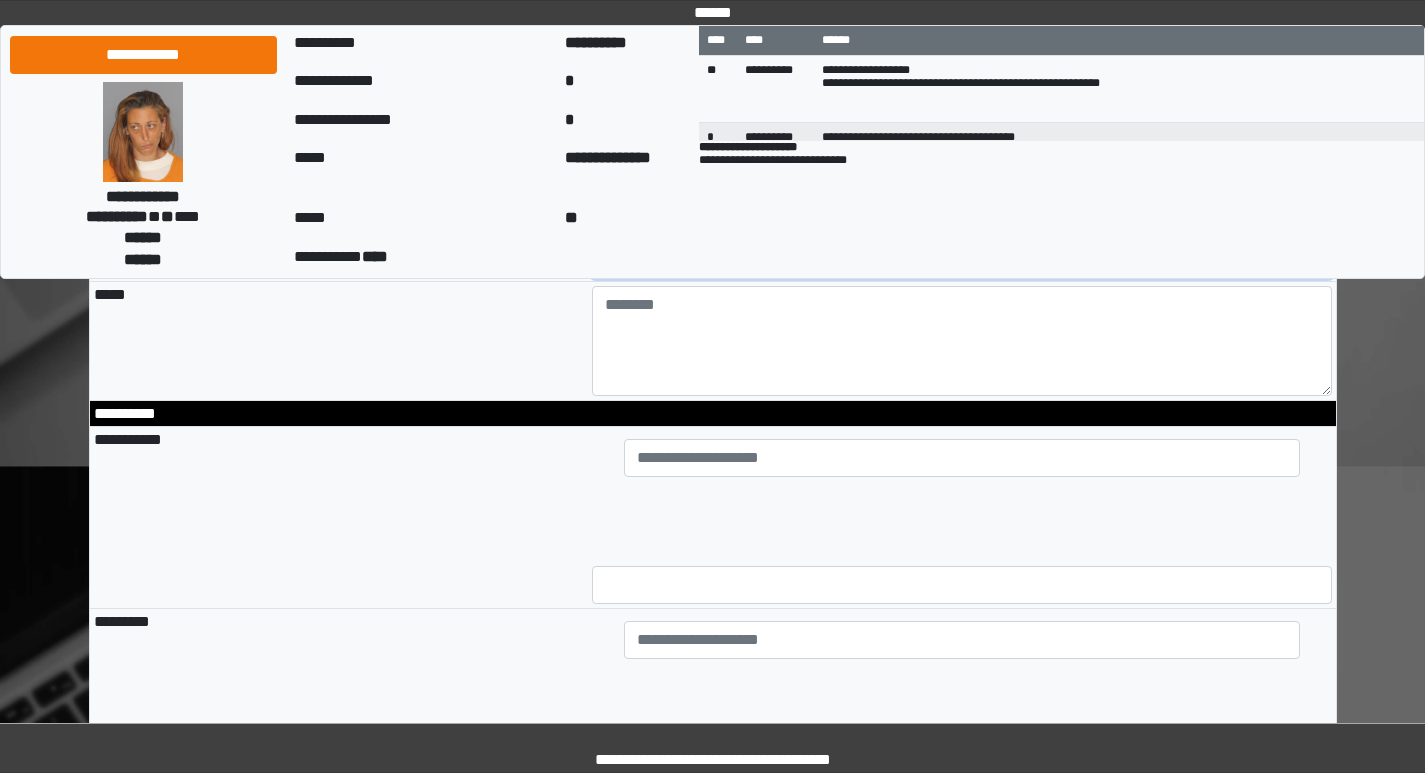 scroll, scrollTop: 1300, scrollLeft: 0, axis: vertical 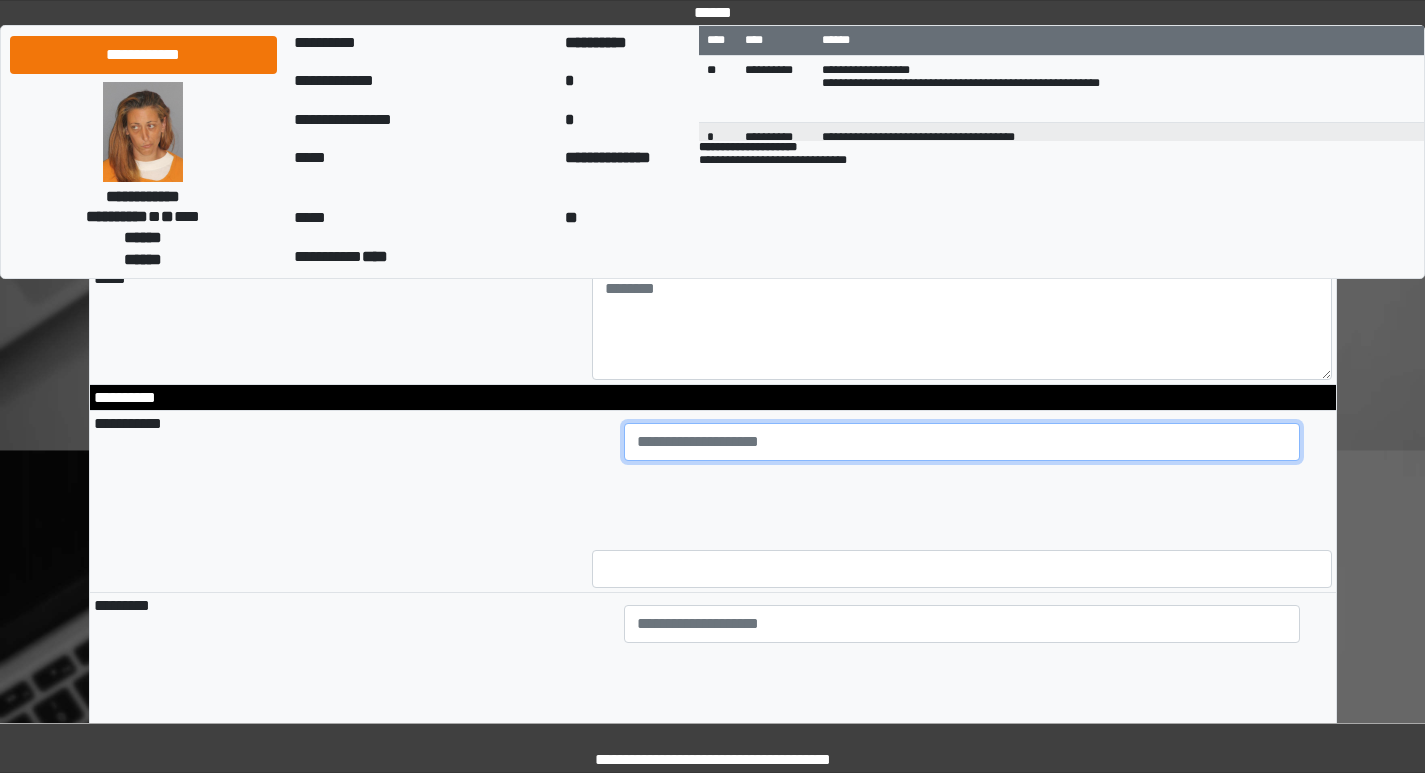click at bounding box center (962, 442) 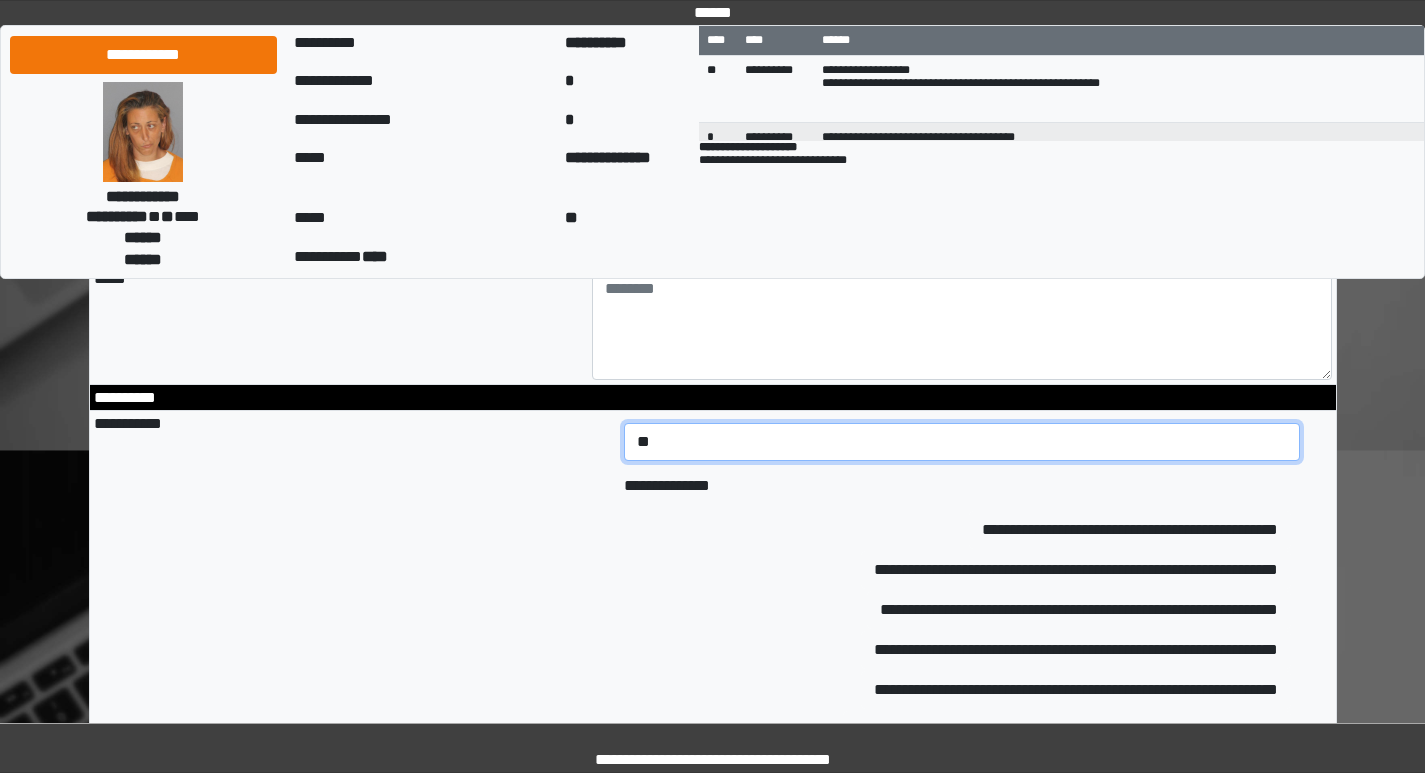 type on "*" 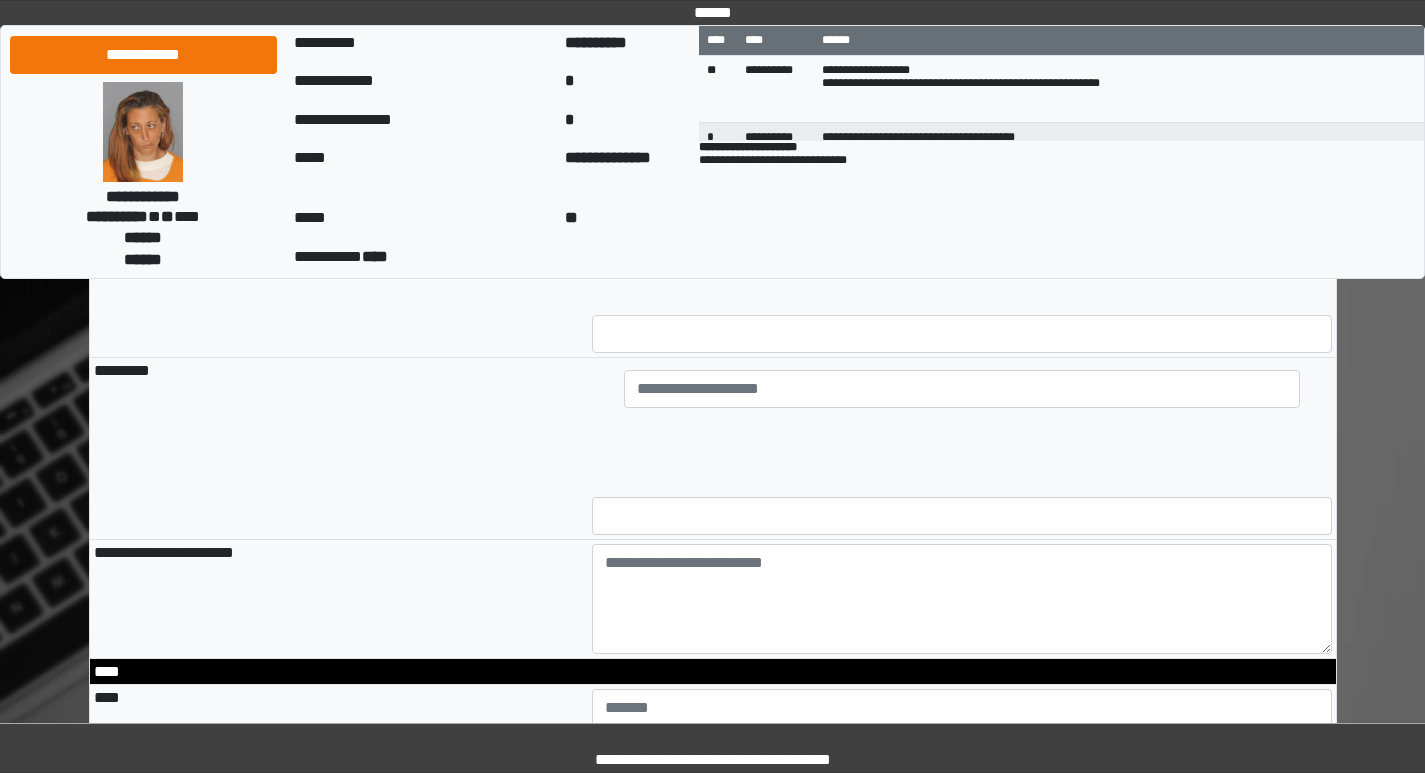 scroll, scrollTop: 1600, scrollLeft: 0, axis: vertical 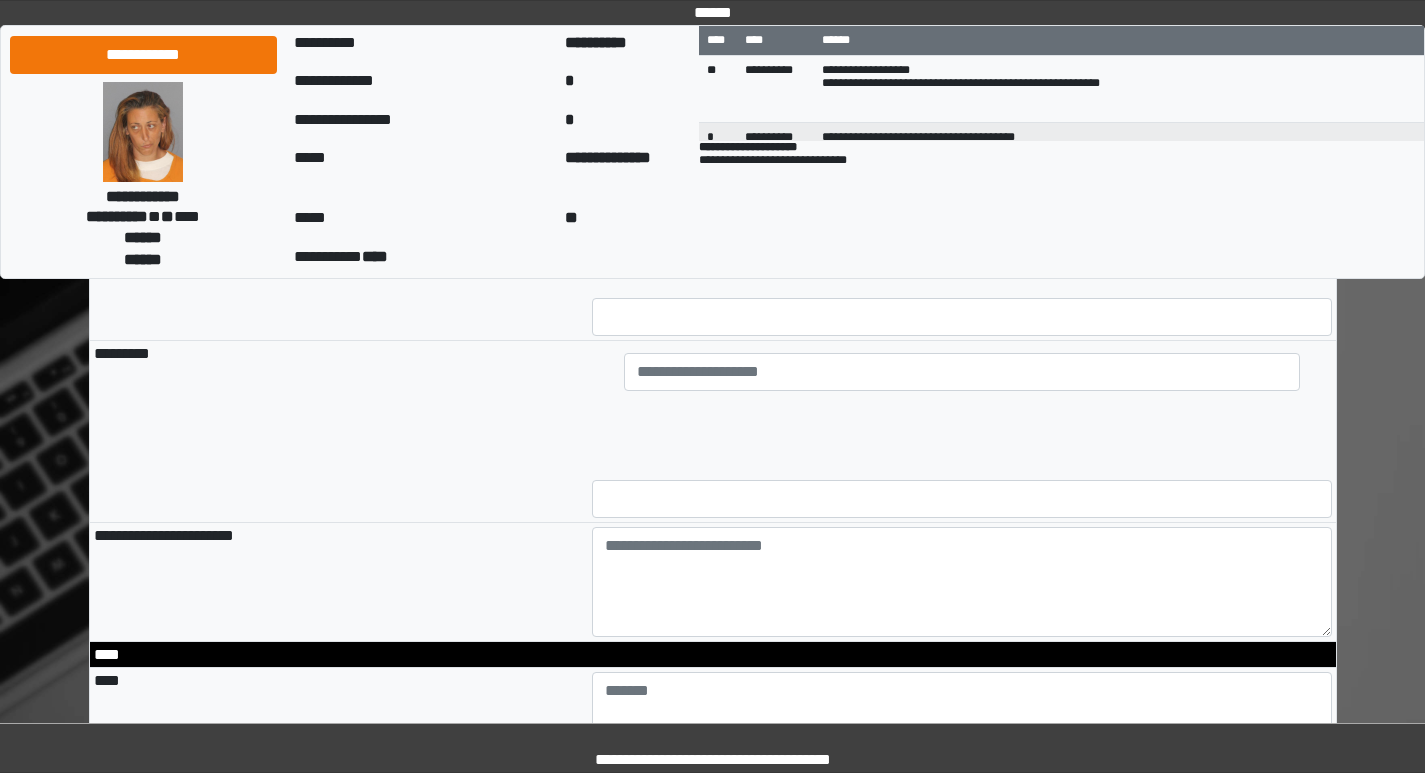 type on "**********" 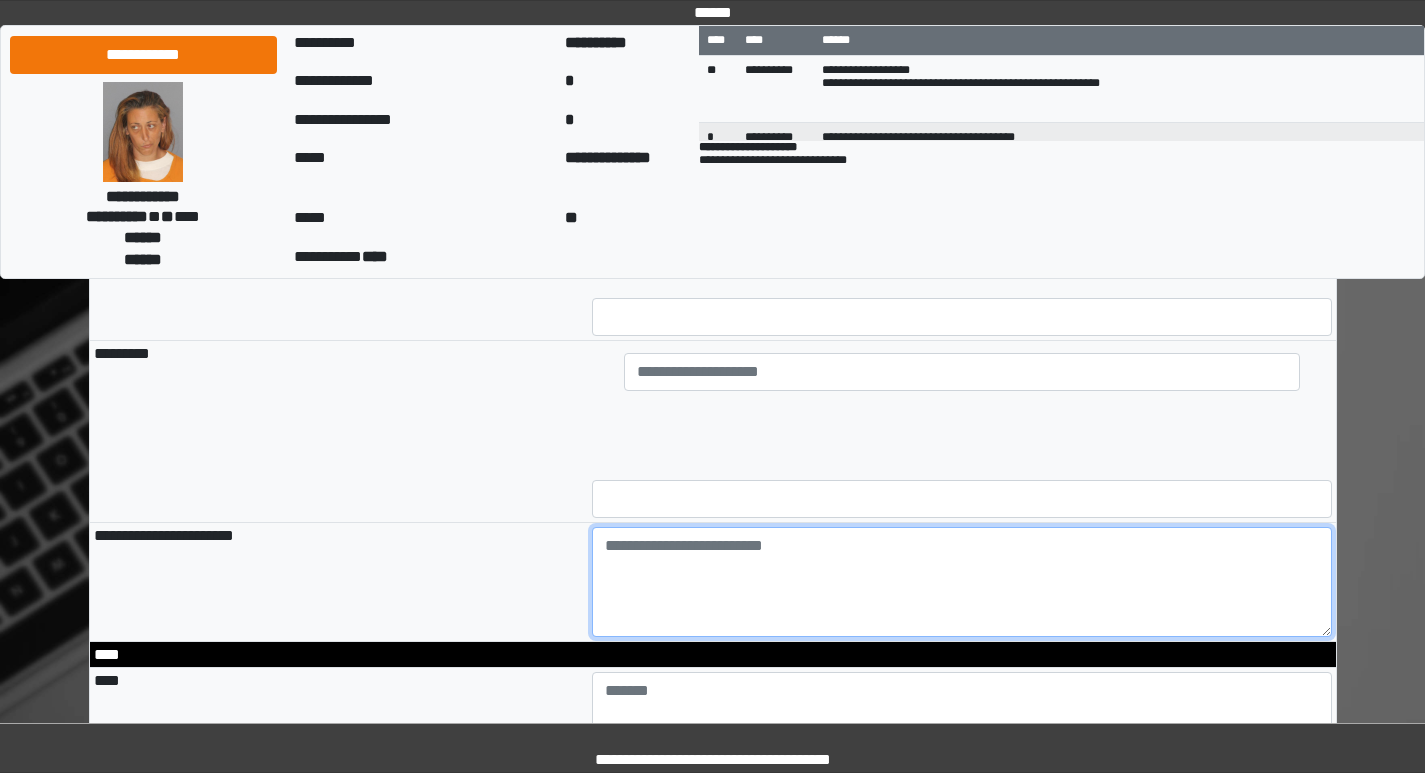click at bounding box center (962, 582) 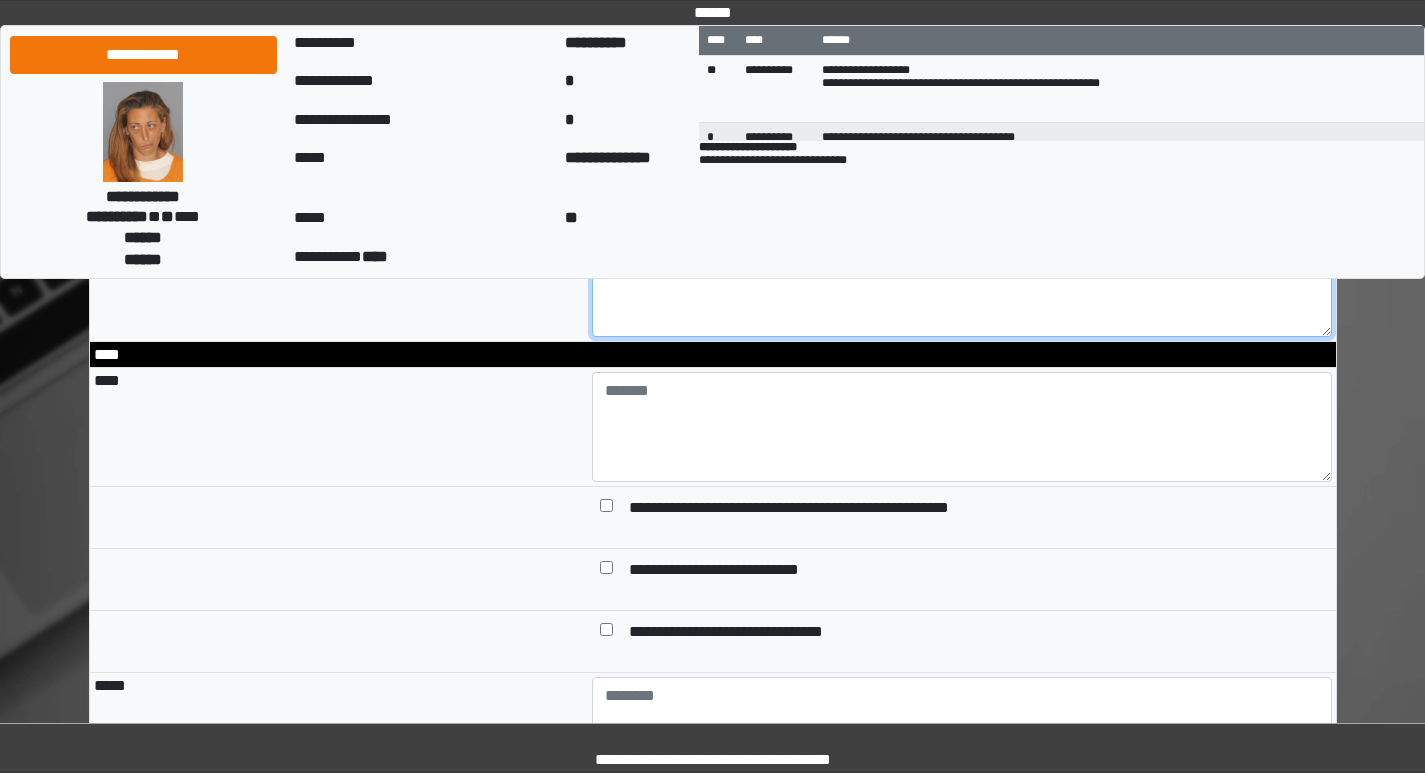 scroll, scrollTop: 2000, scrollLeft: 0, axis: vertical 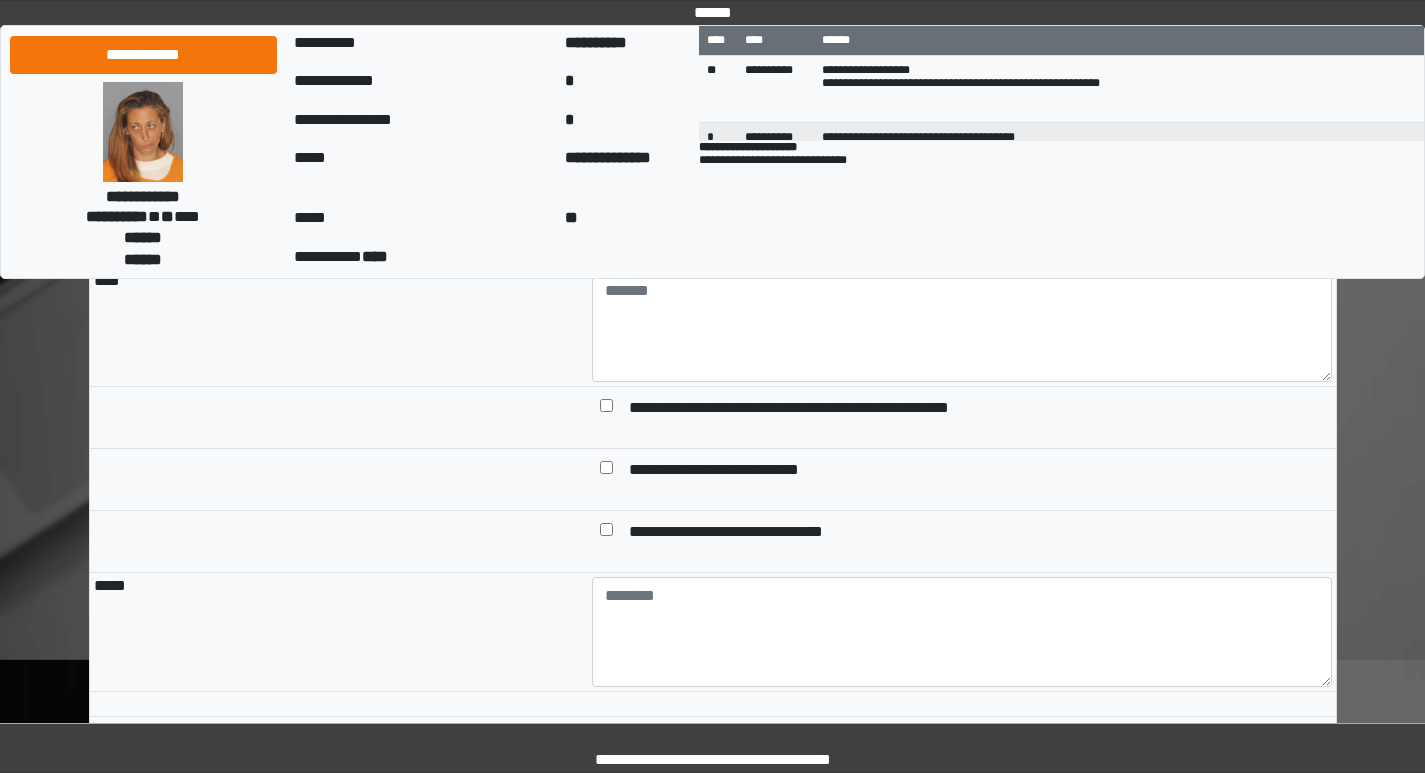 type on "**********" 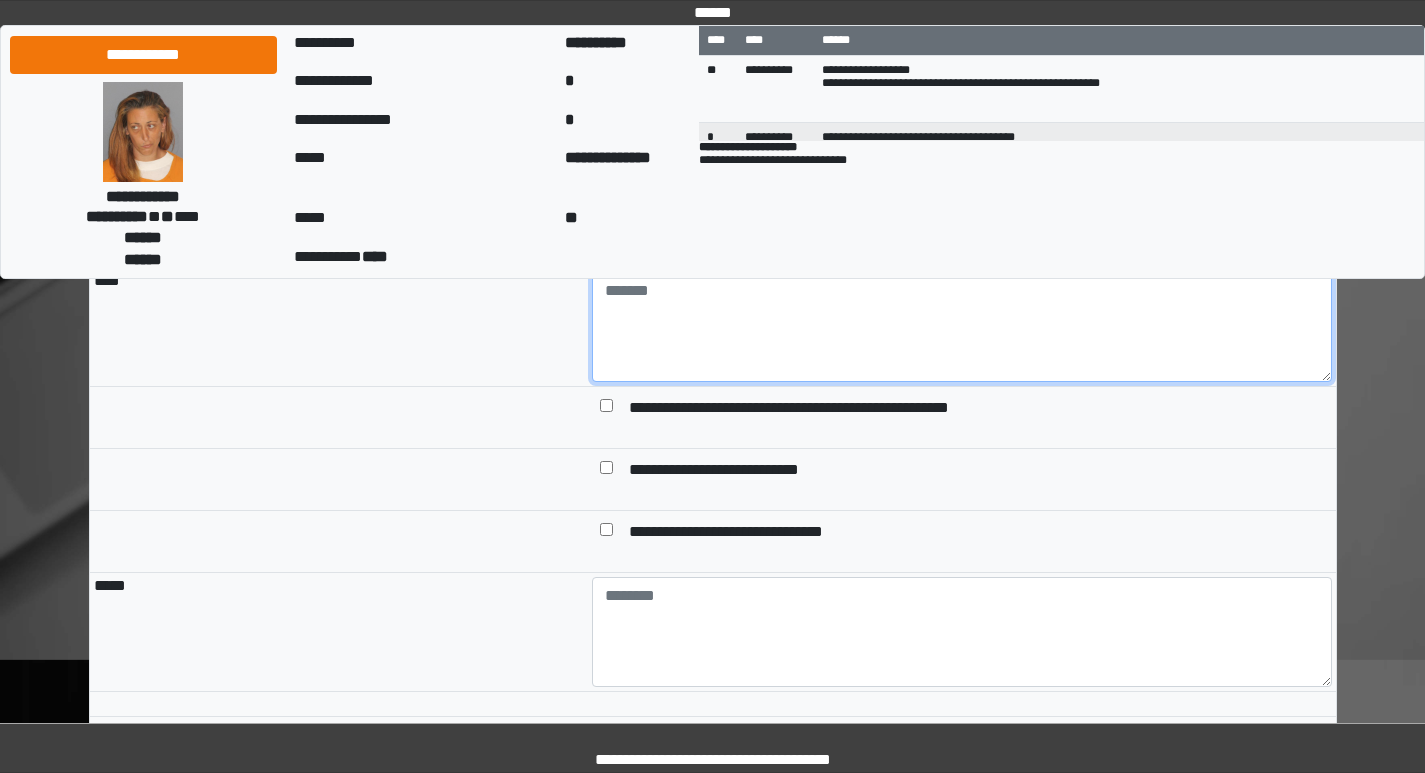 click at bounding box center (962, 327) 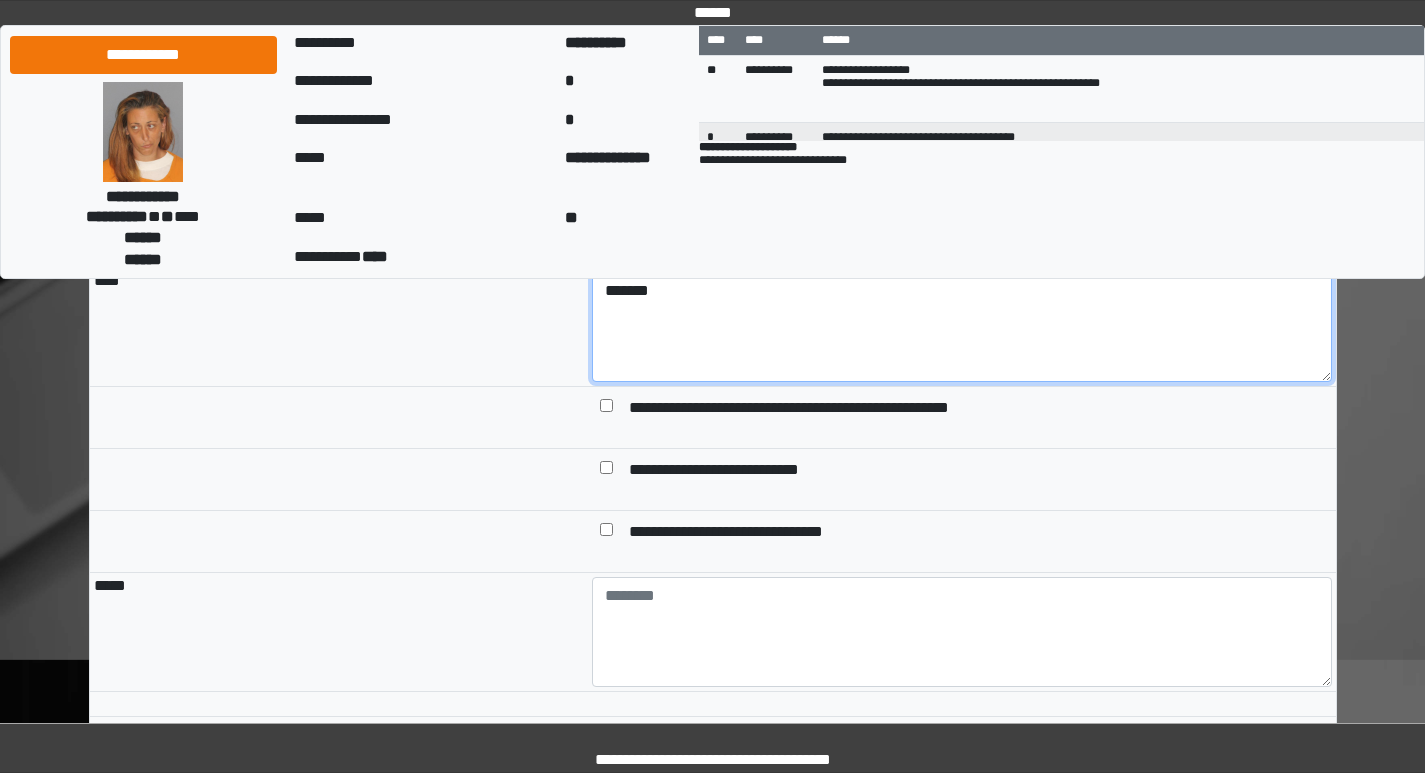 click on "*******" at bounding box center [962, 327] 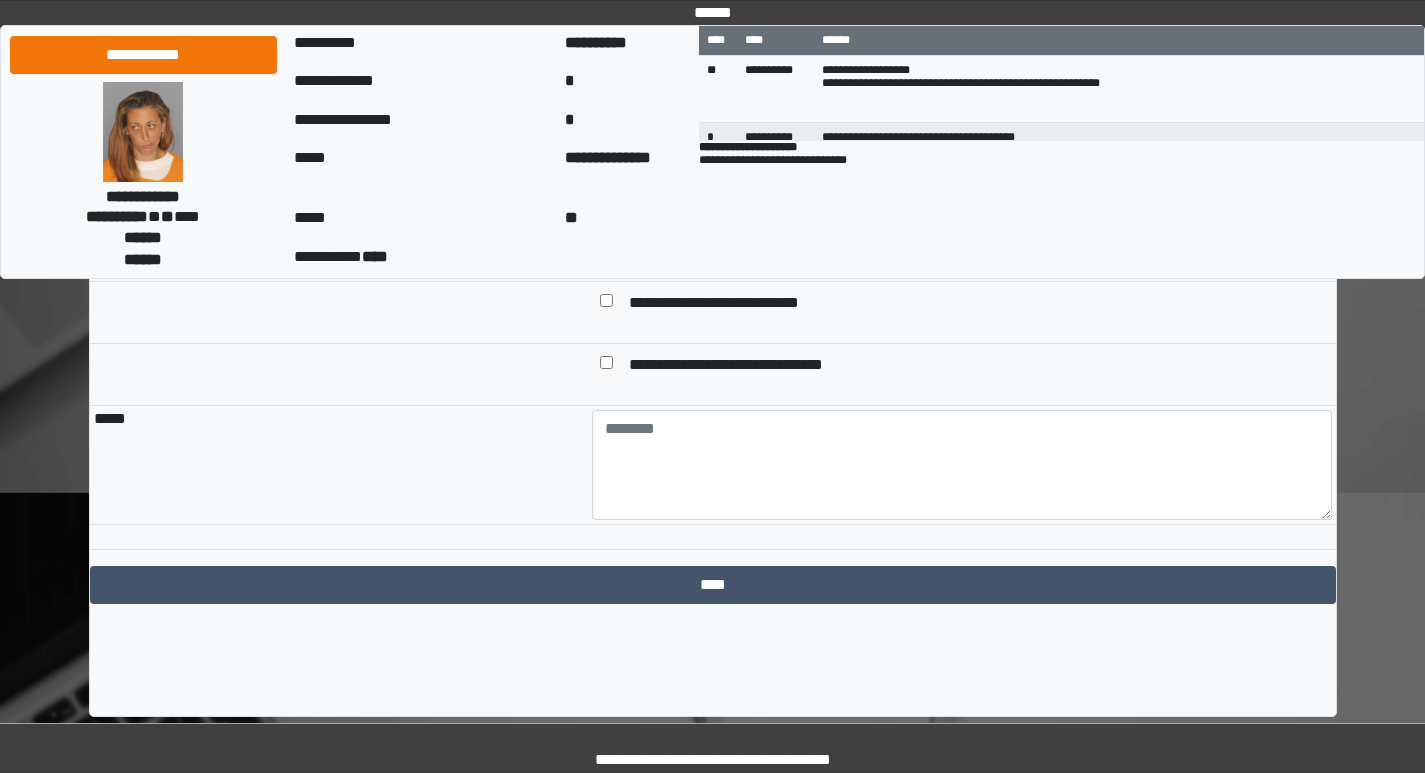scroll, scrollTop: 2175, scrollLeft: 0, axis: vertical 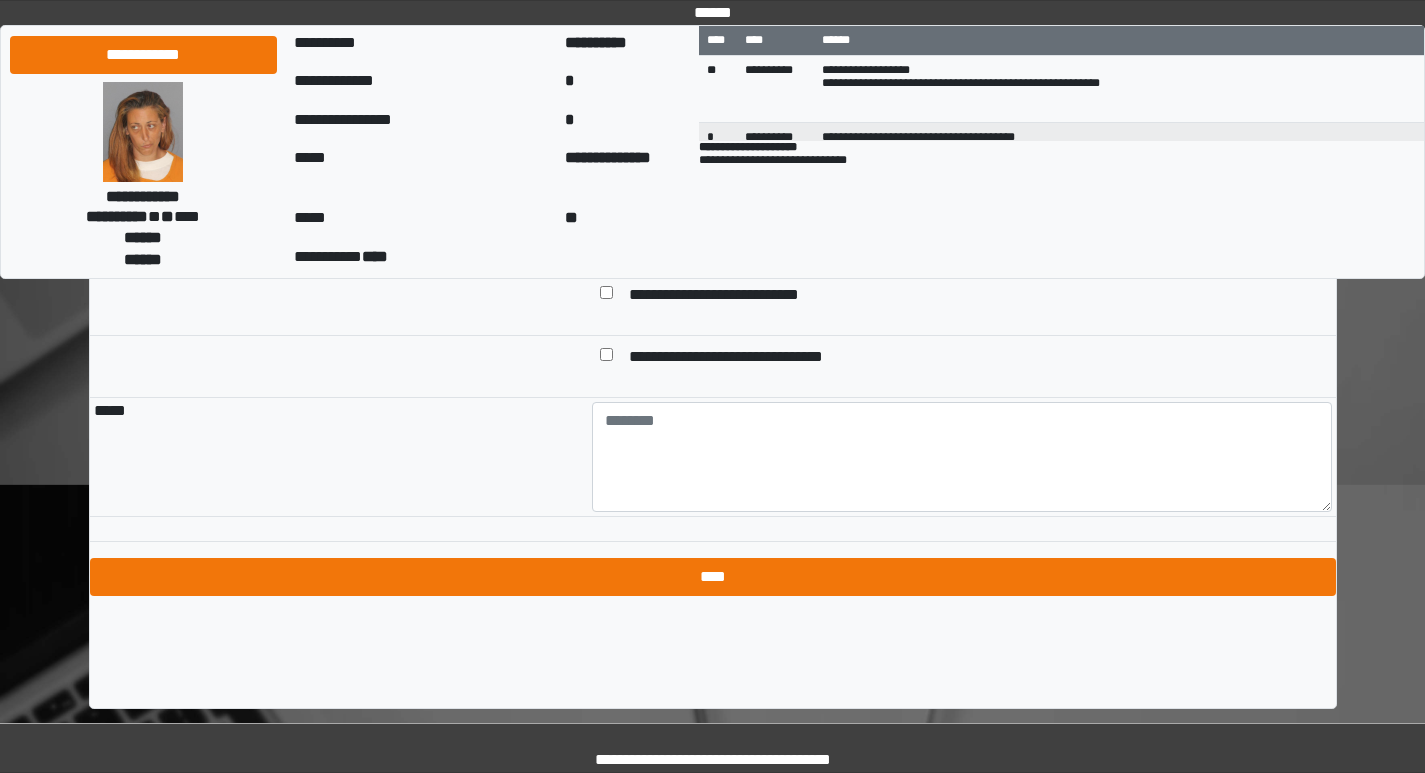 type on "**********" 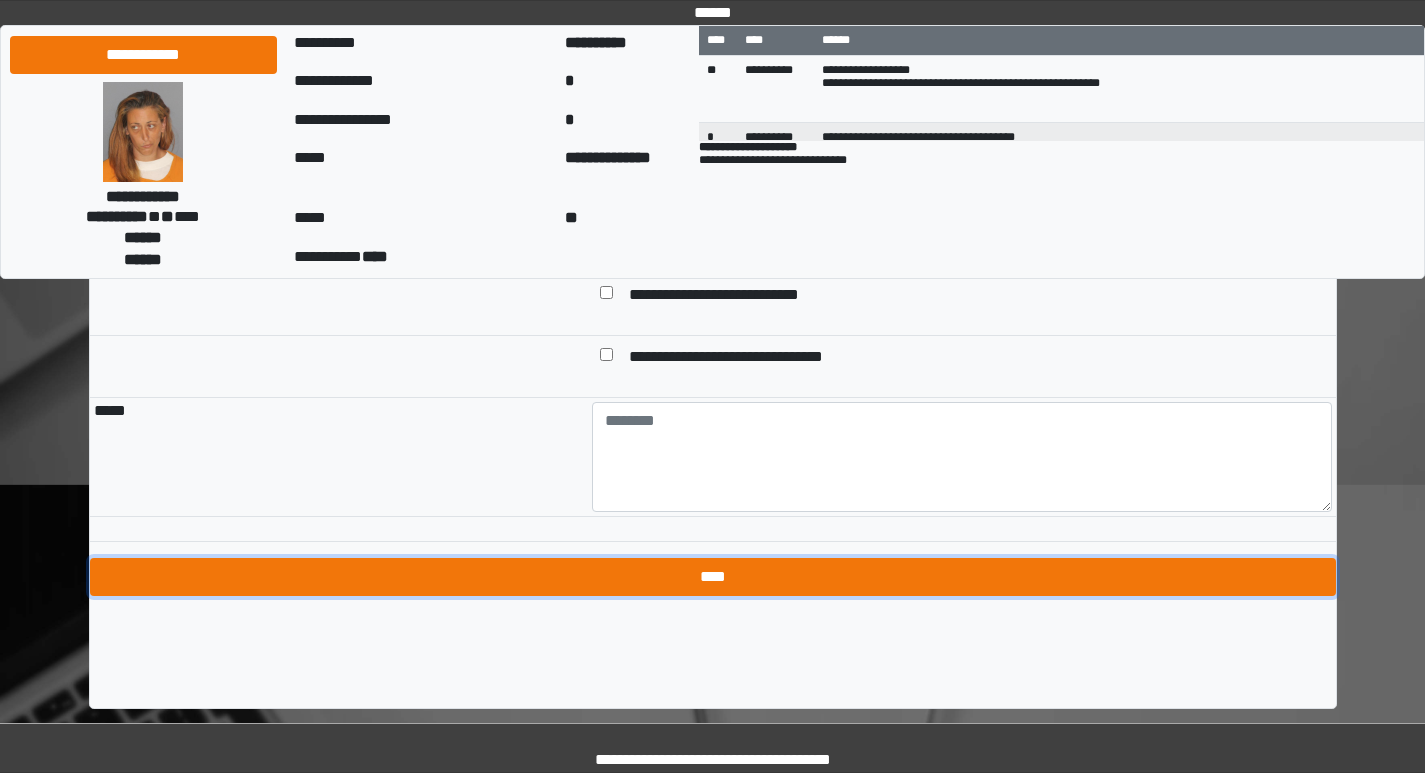 click on "****" at bounding box center [713, 577] 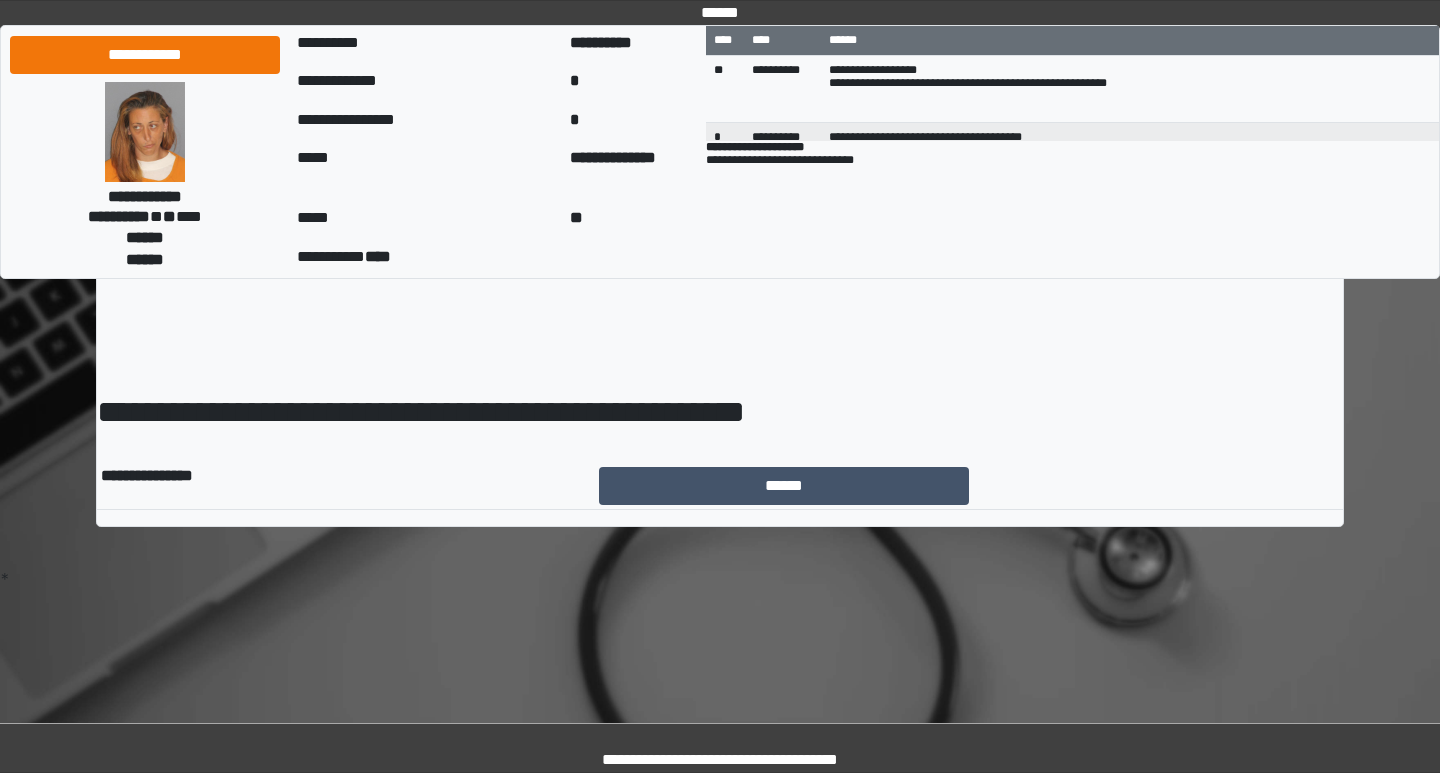 scroll, scrollTop: 0, scrollLeft: 0, axis: both 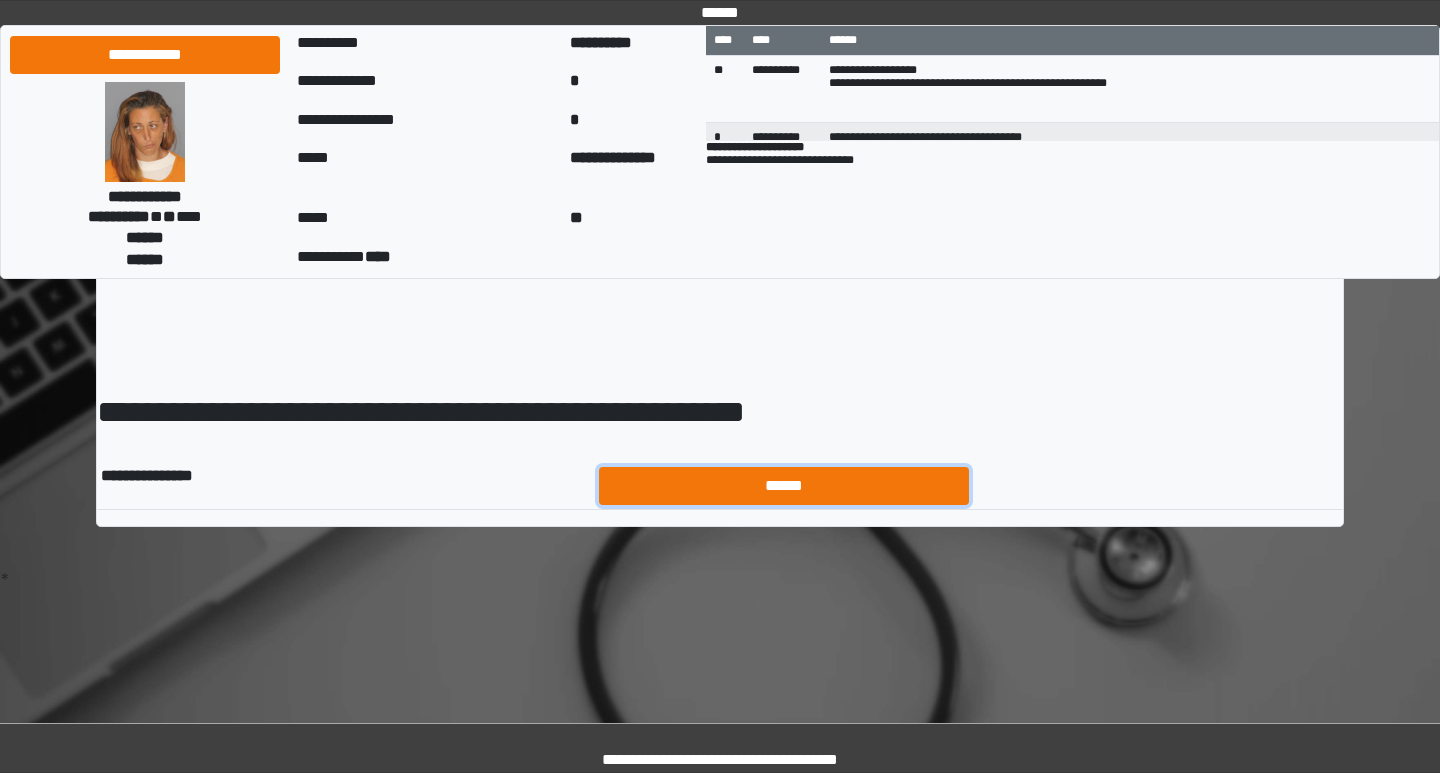 click on "******" at bounding box center (784, 486) 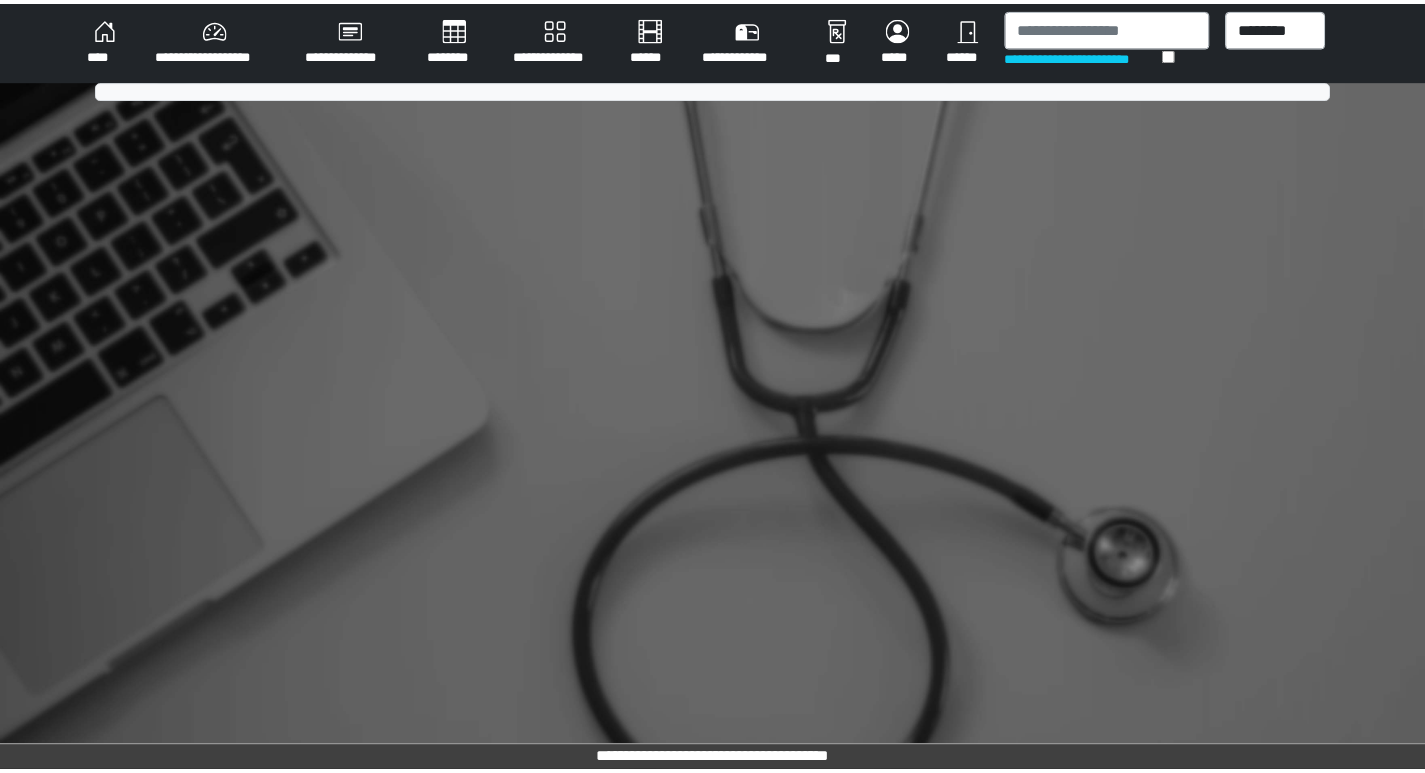 scroll, scrollTop: 0, scrollLeft: 0, axis: both 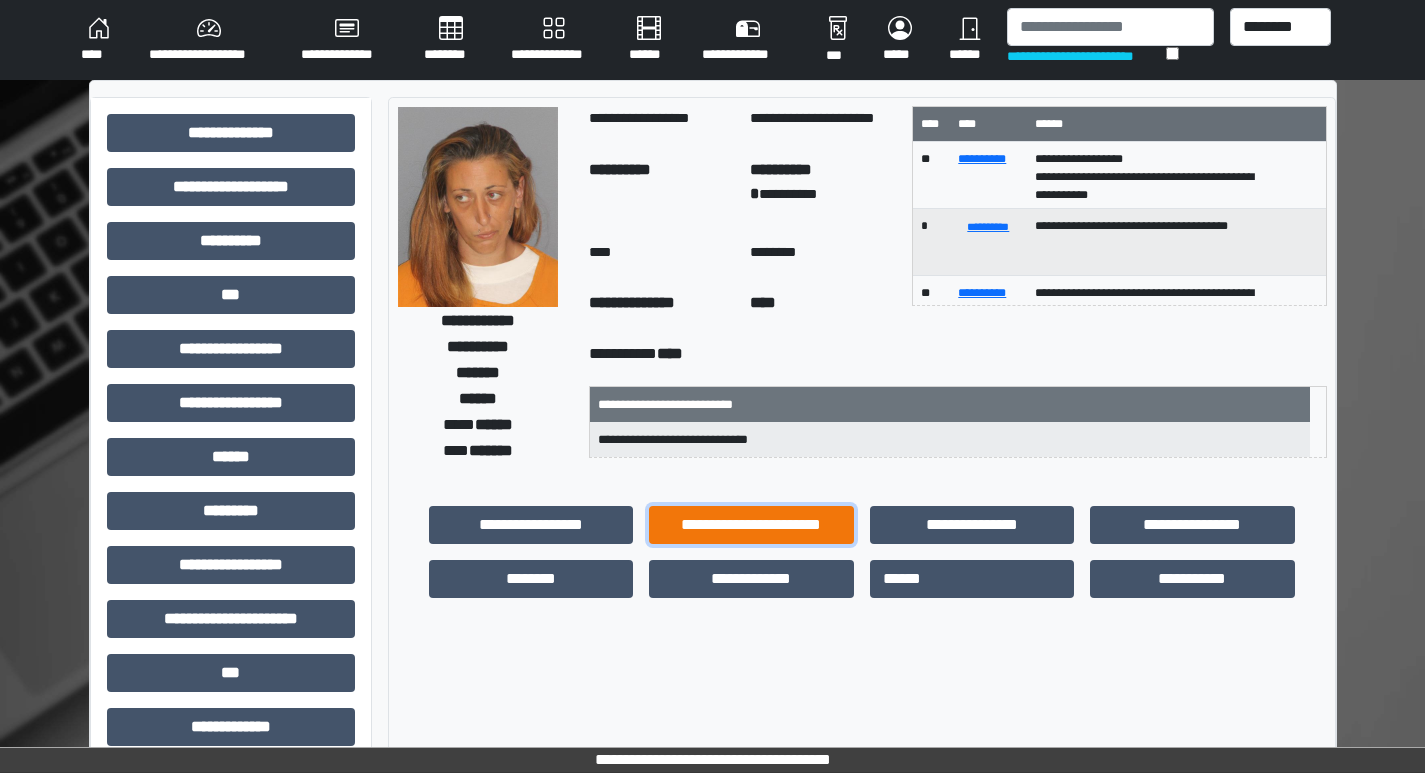 click on "**********" at bounding box center (751, 525) 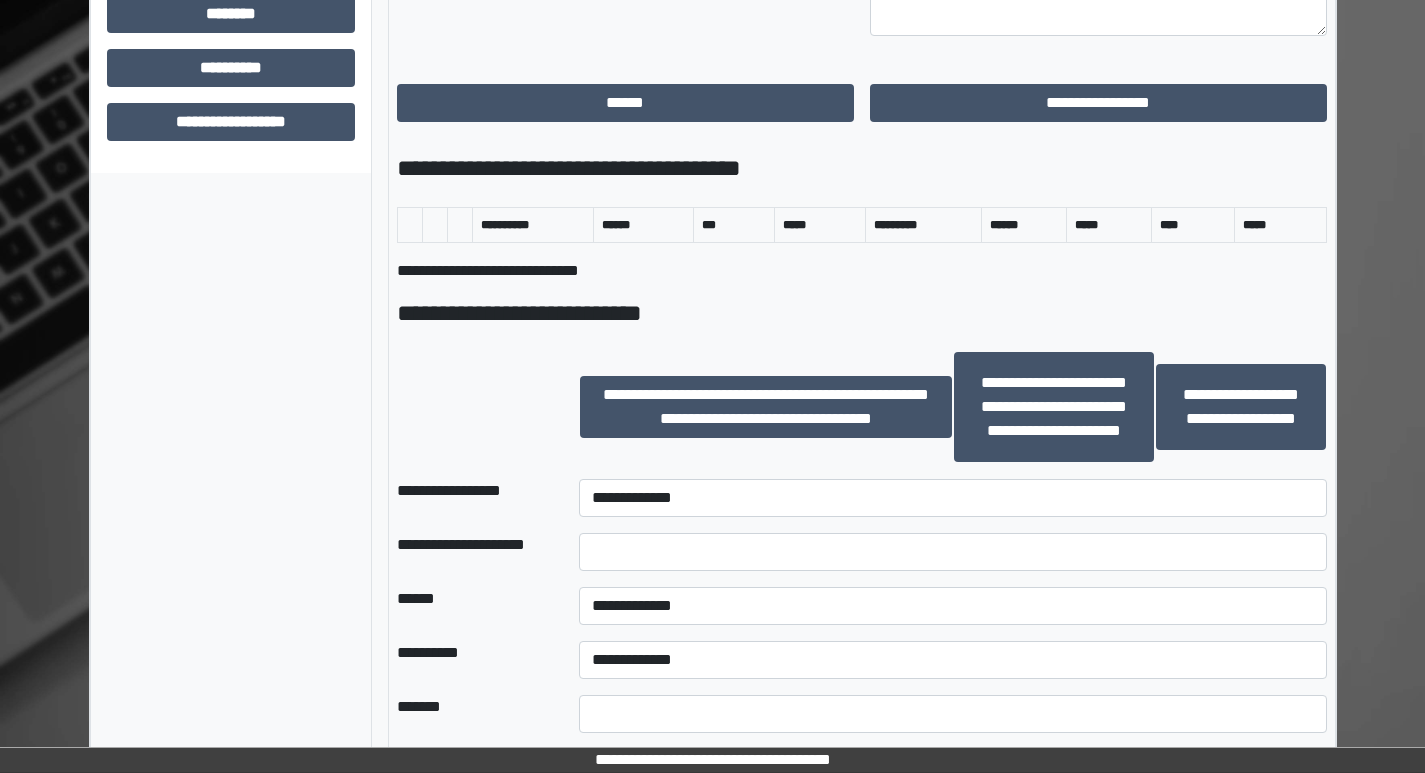 scroll, scrollTop: 1200, scrollLeft: 0, axis: vertical 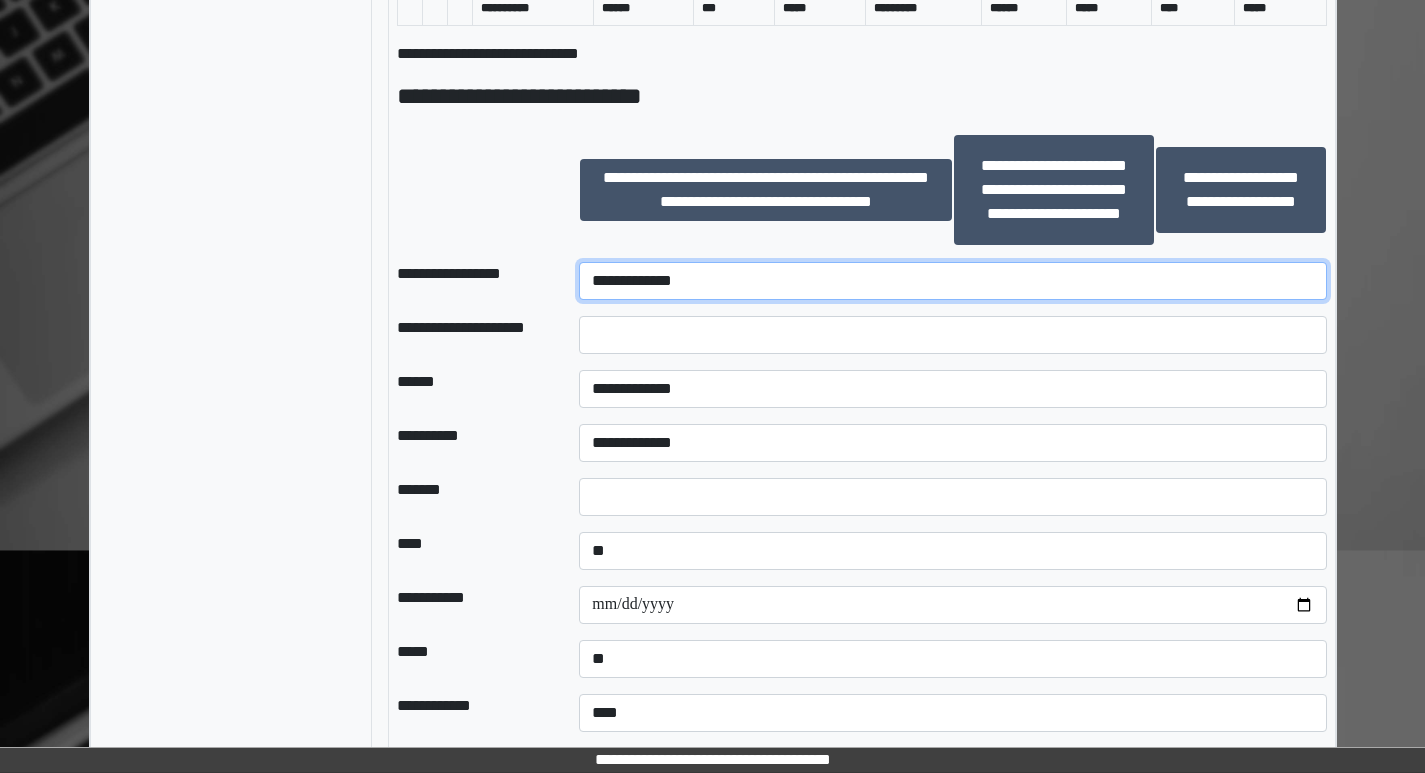 click on "**********" at bounding box center [952, 281] 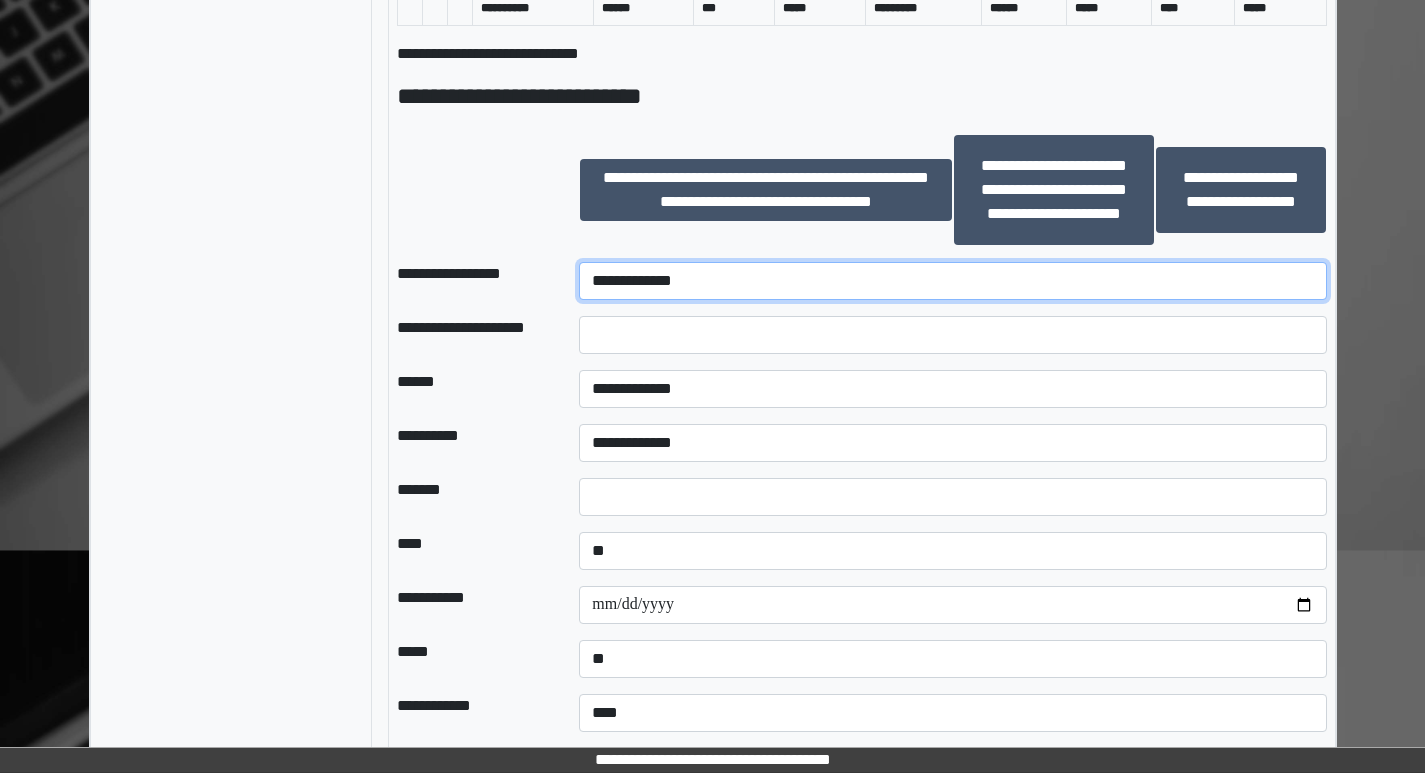 select on "********" 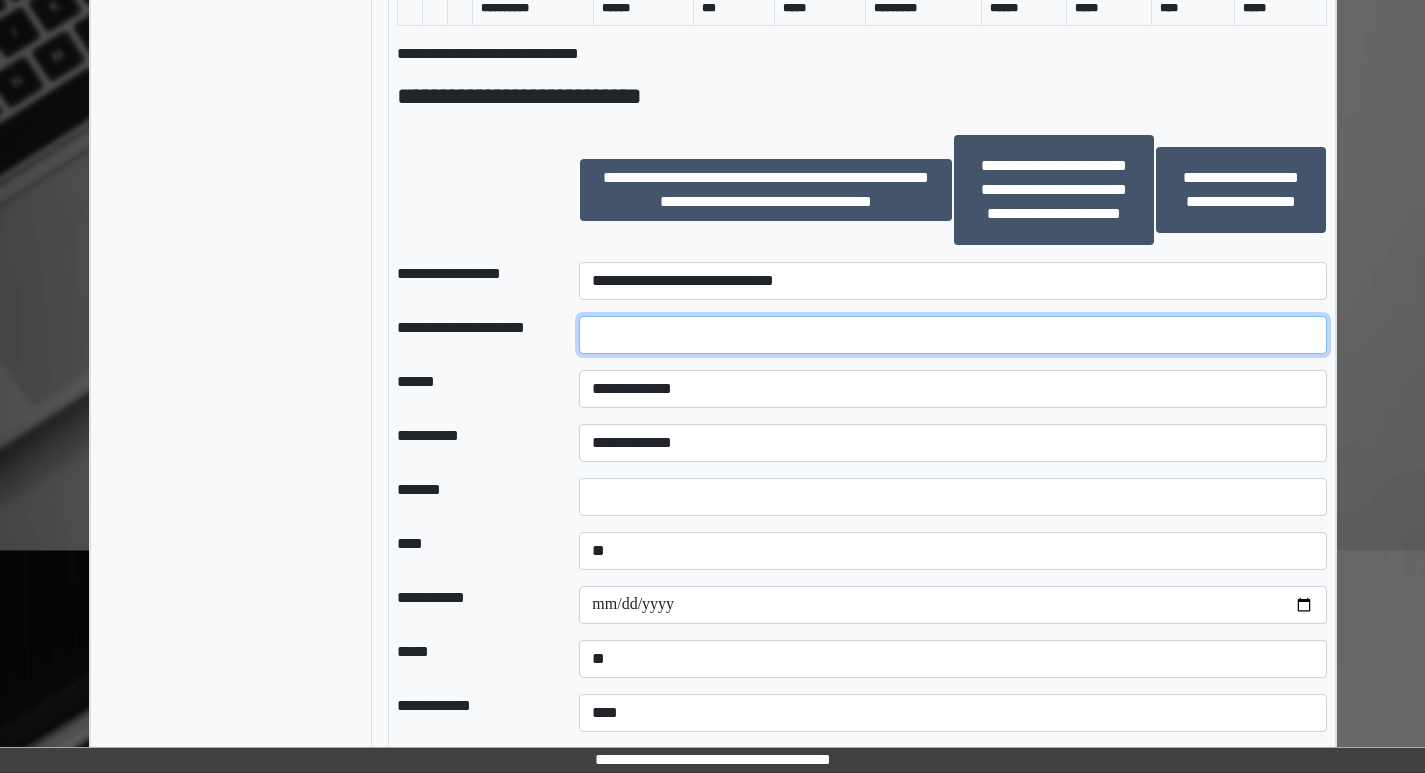 click at bounding box center (952, 335) 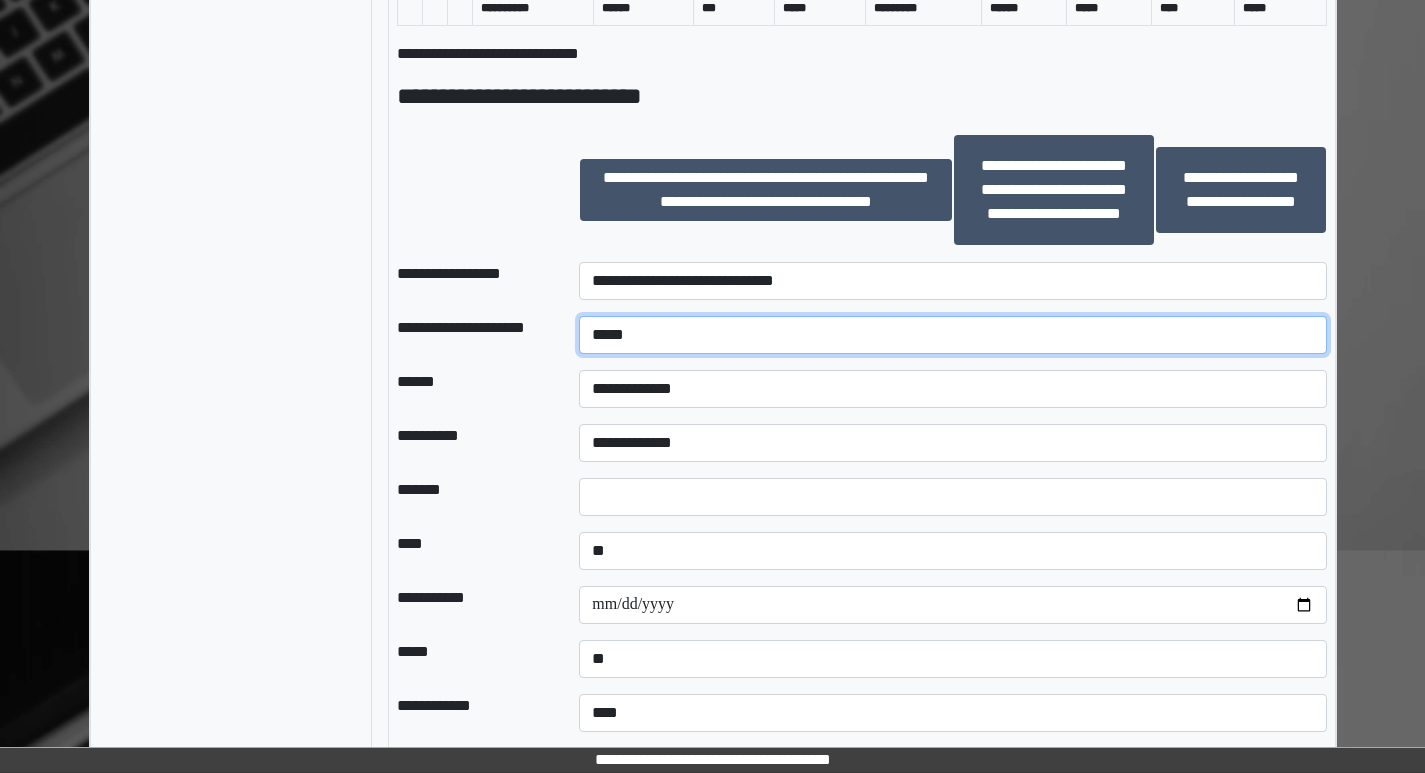 type on "*****" 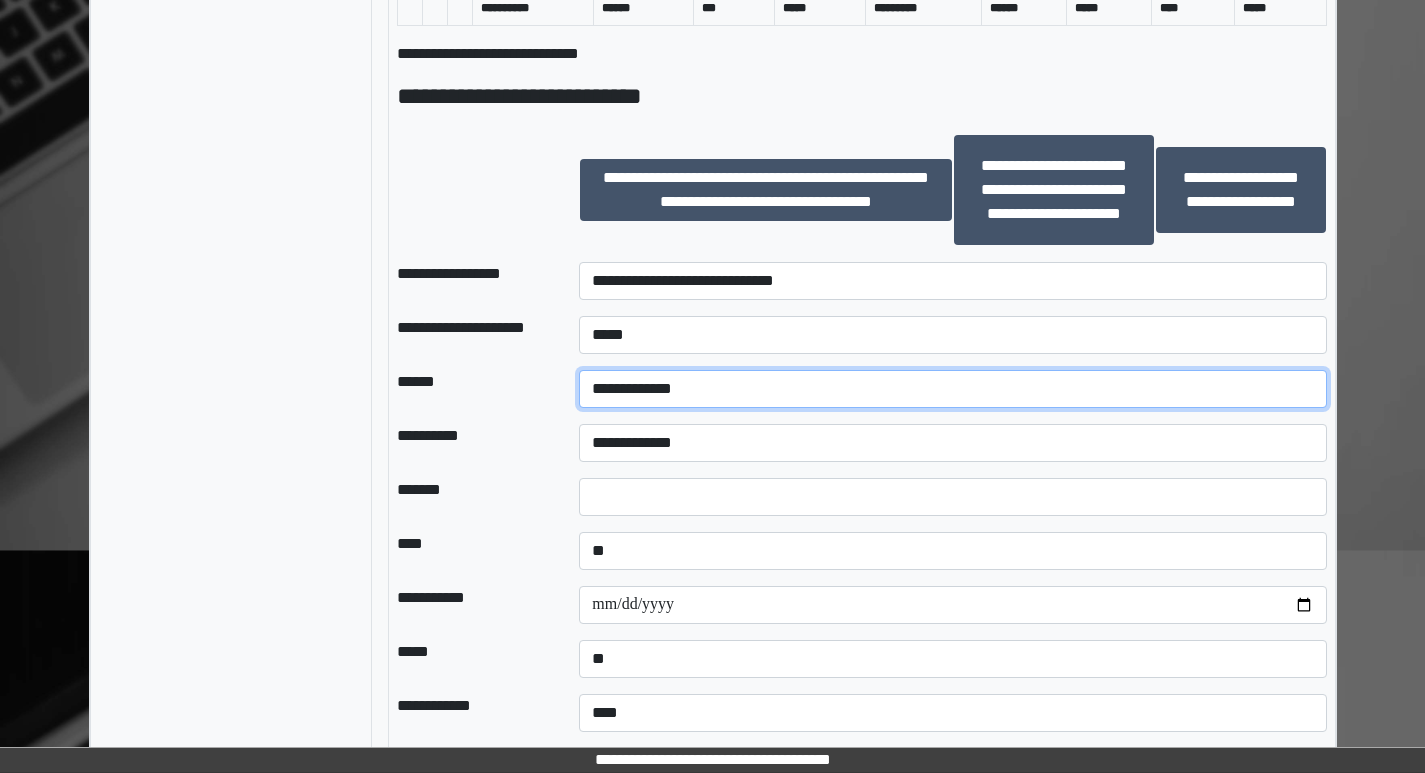 click on "**********" at bounding box center [952, 389] 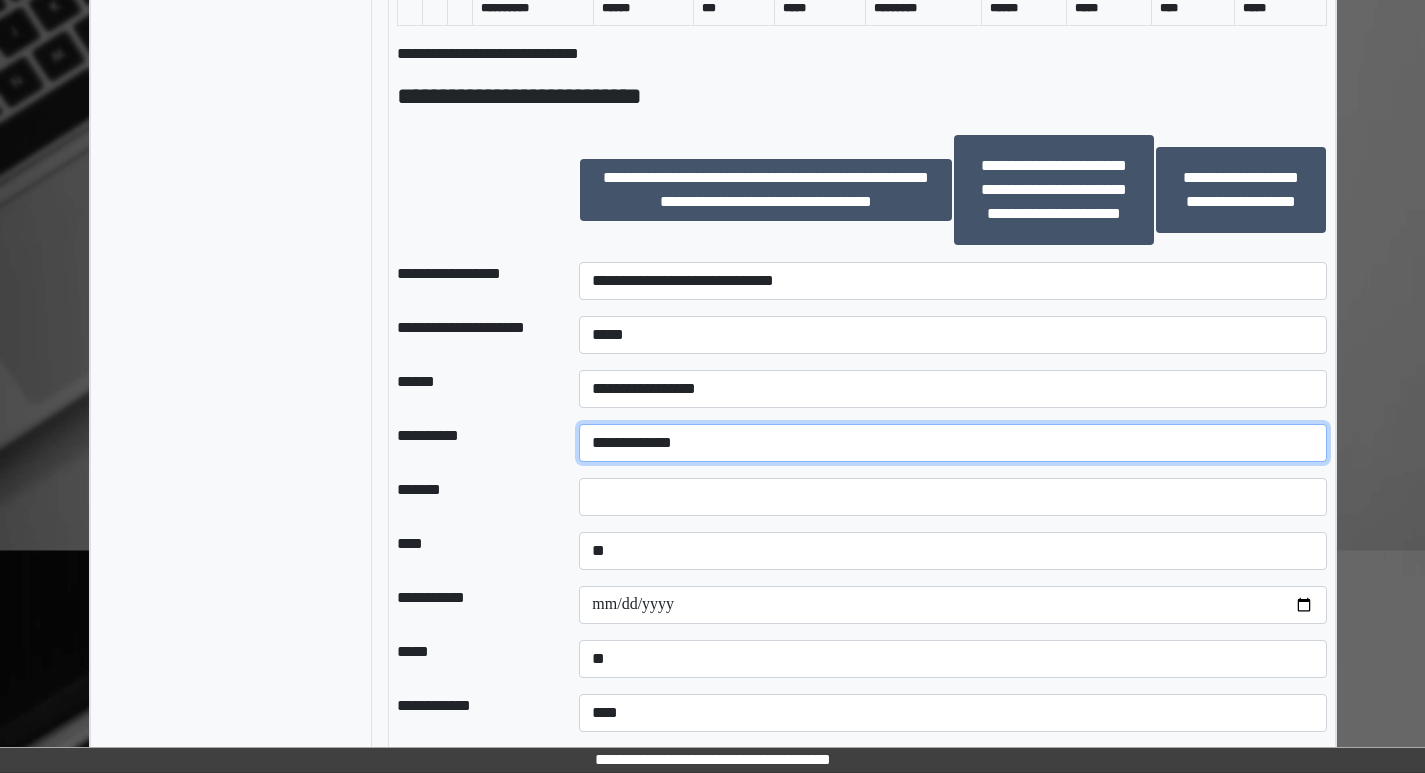 click on "**********" at bounding box center [952, 443] 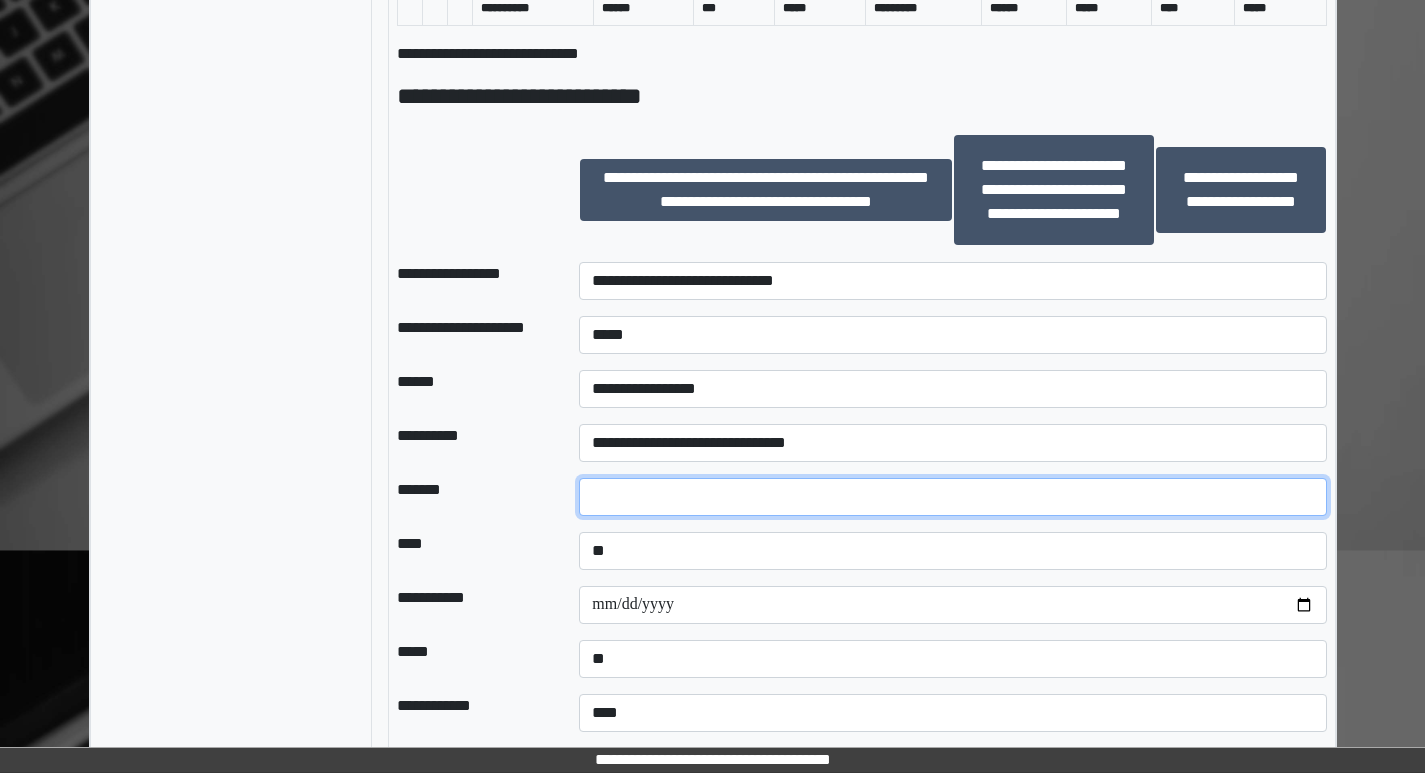 click at bounding box center [952, 497] 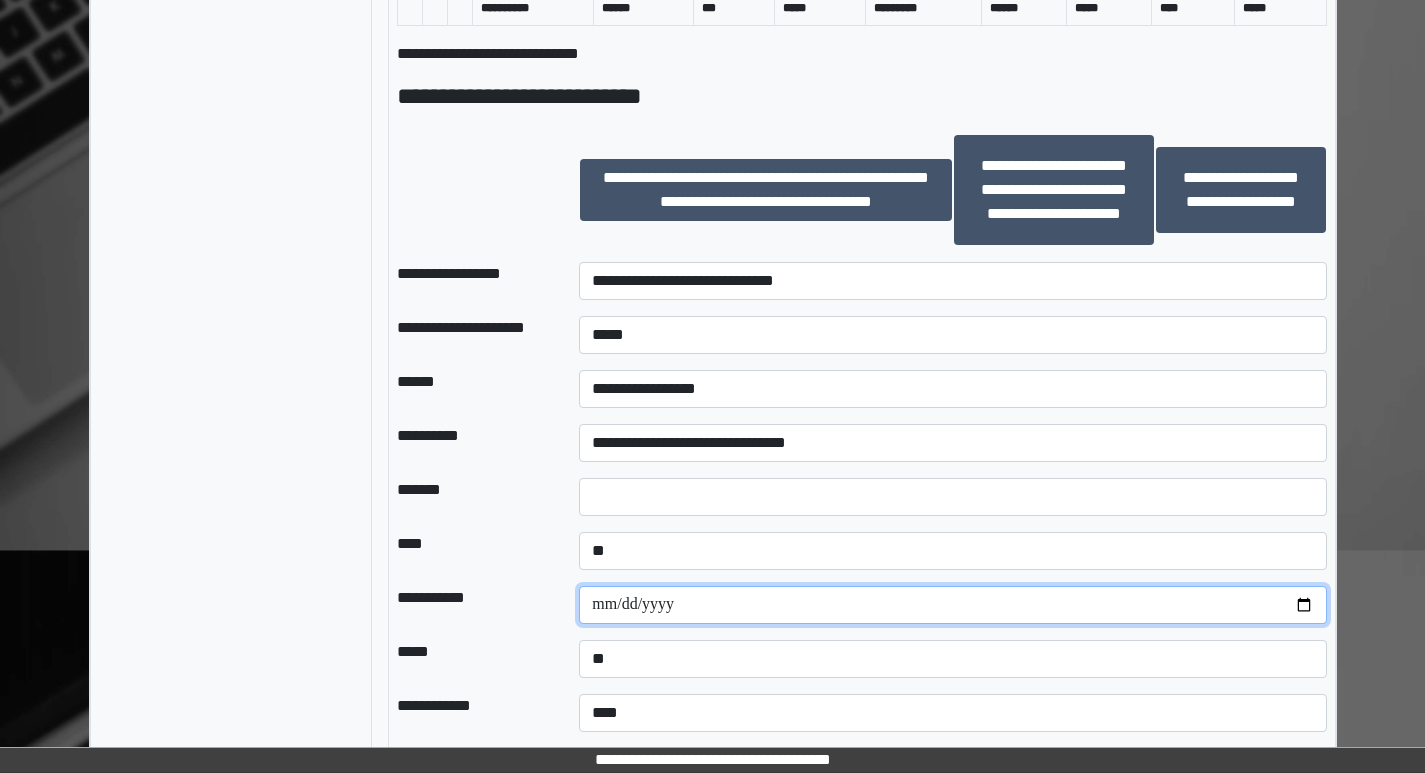 click at bounding box center (952, 605) 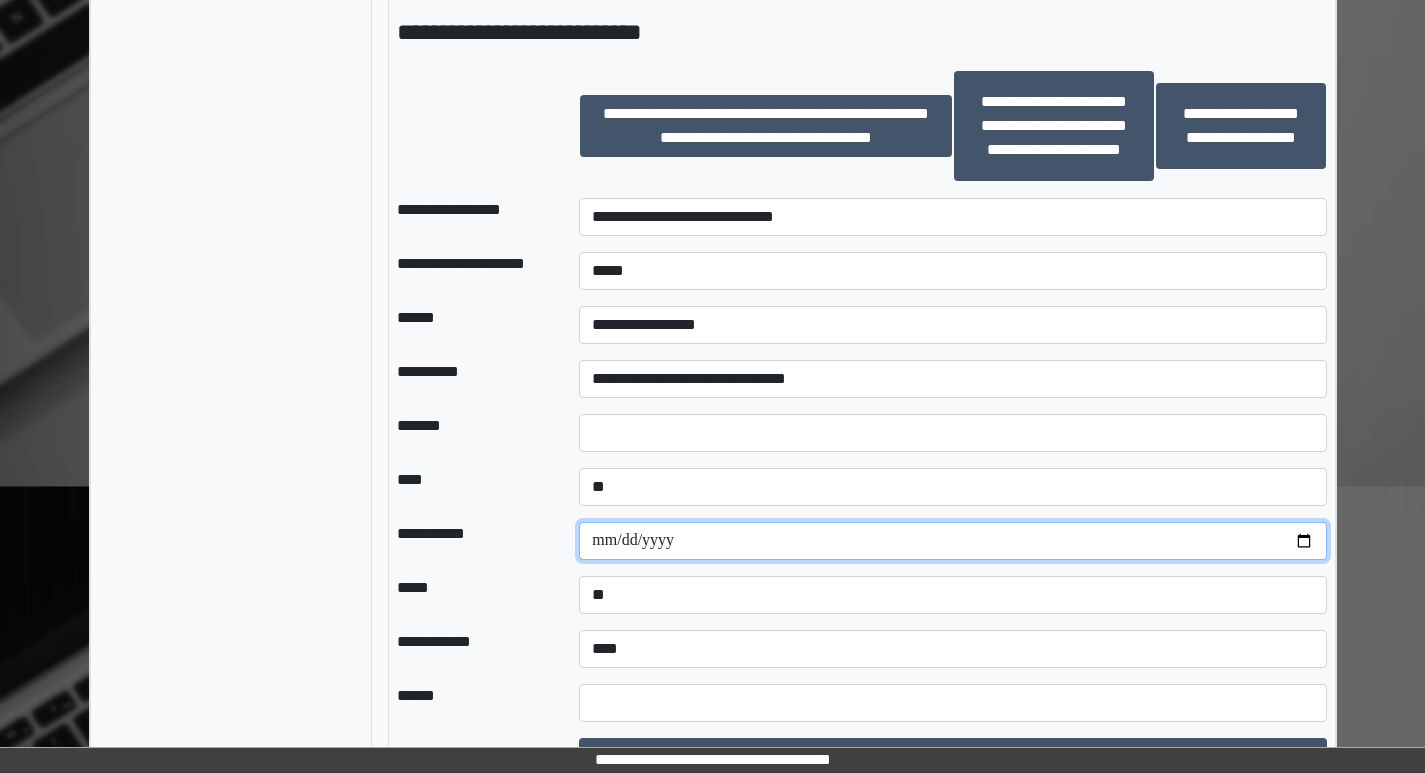 scroll, scrollTop: 1300, scrollLeft: 0, axis: vertical 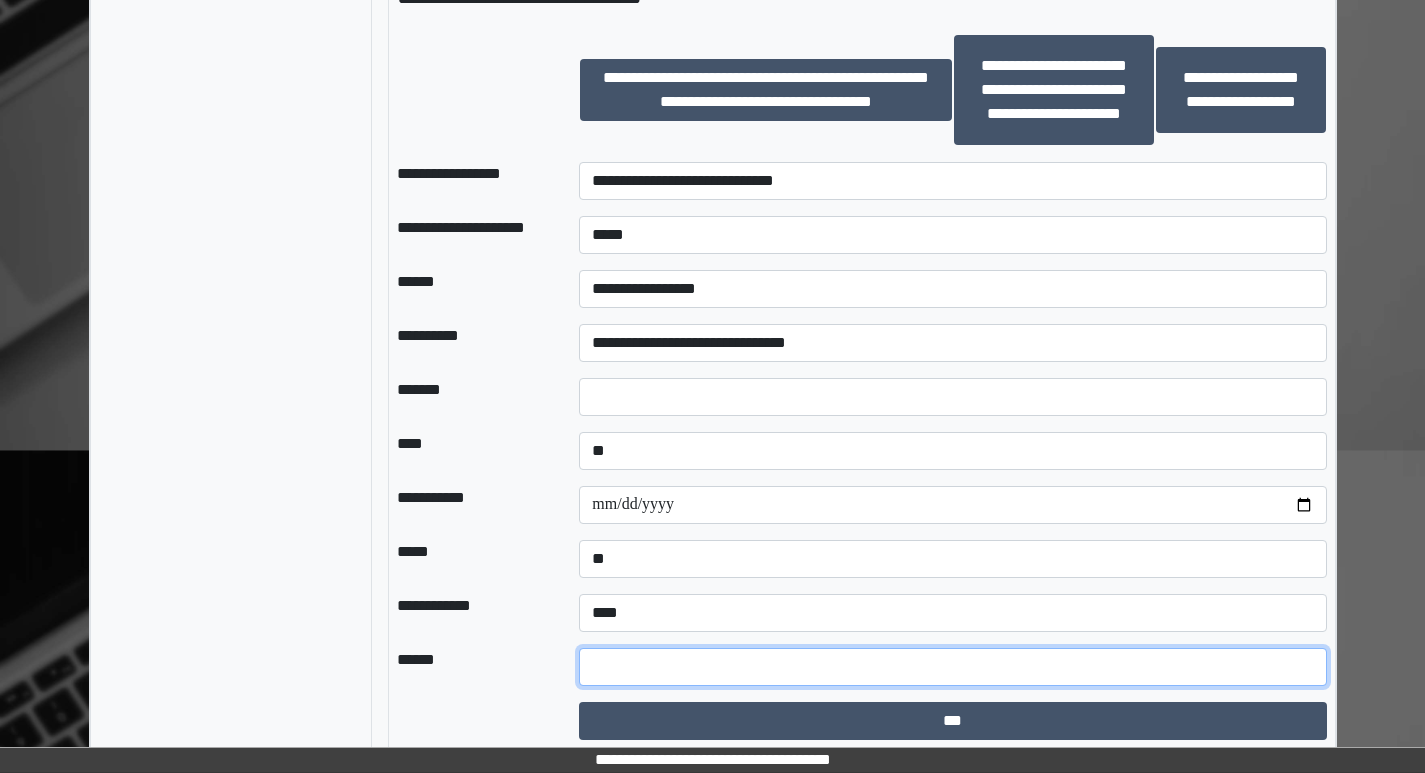 click at bounding box center [952, 667] 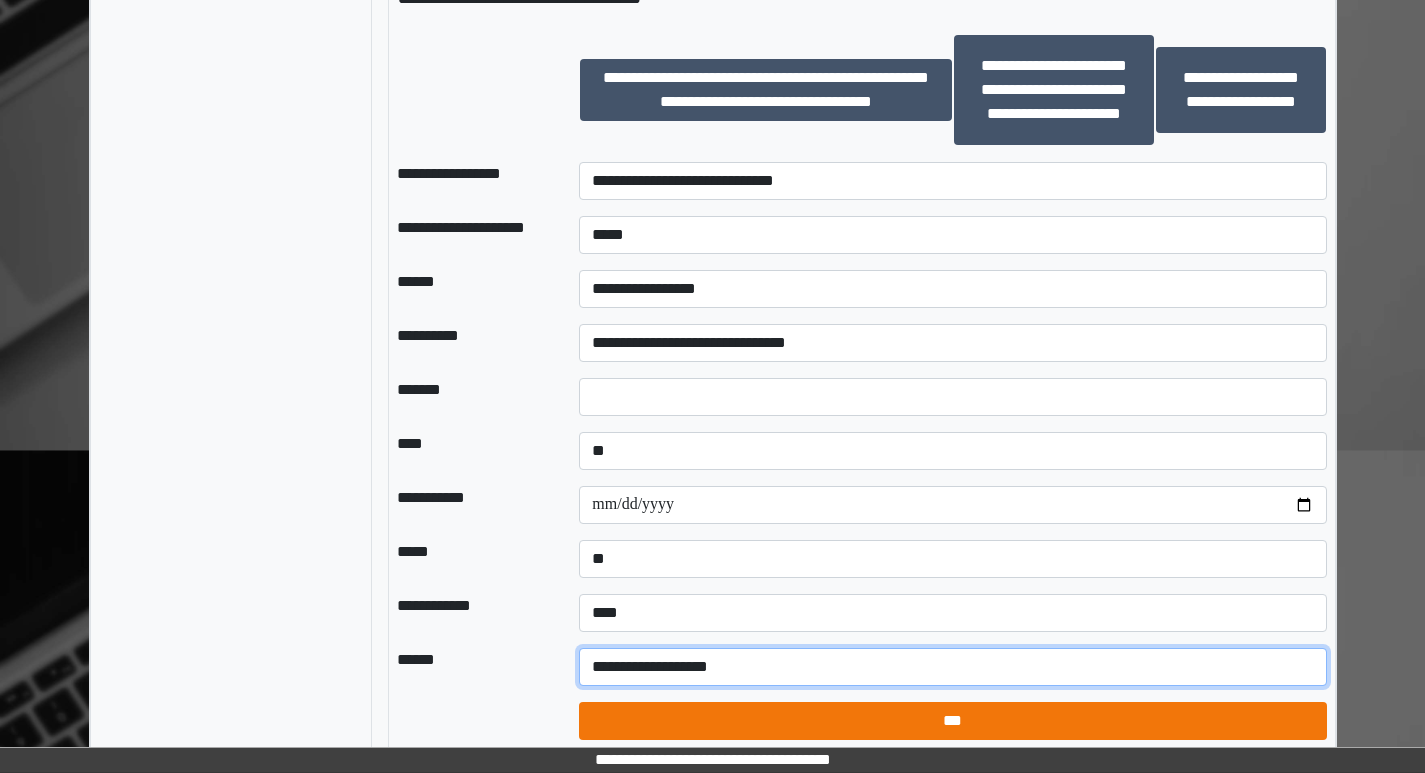 type on "**********" 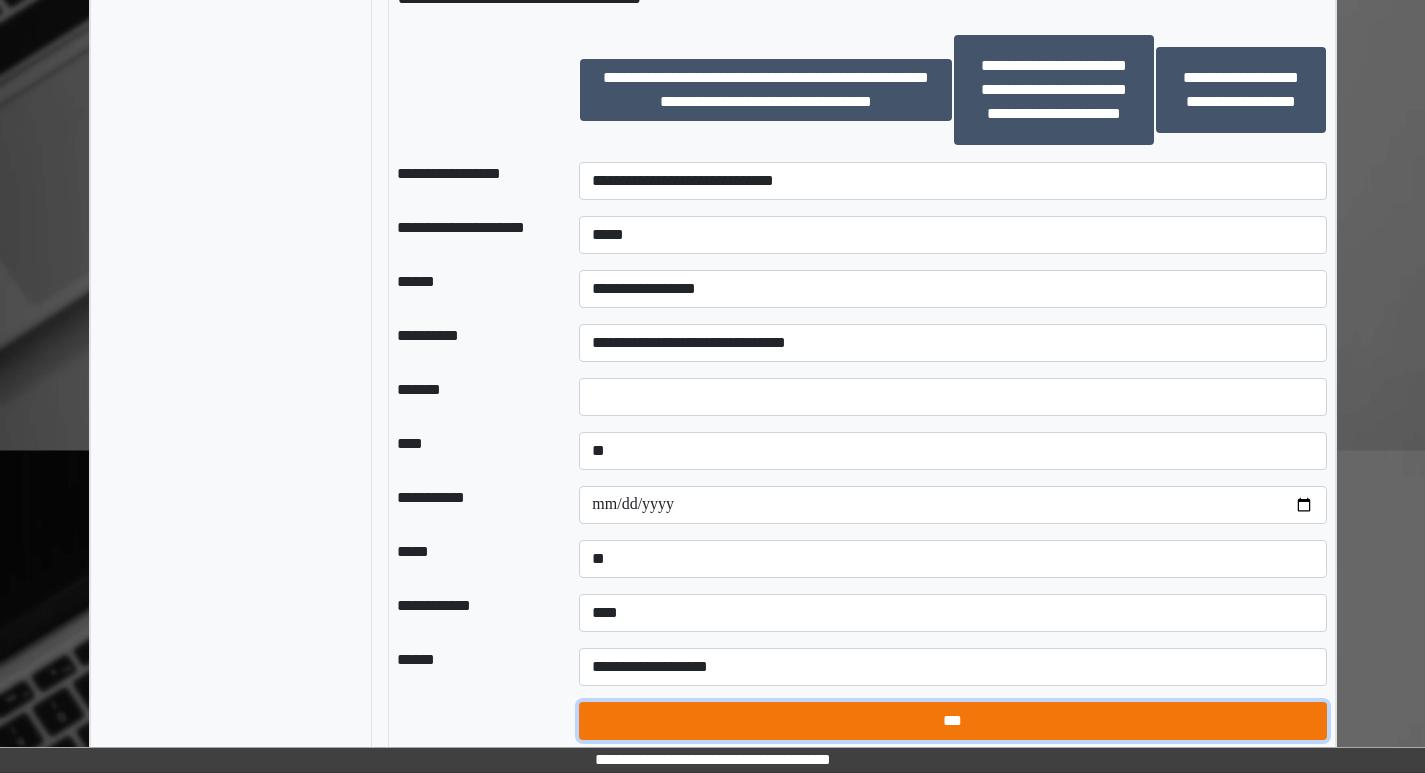 click on "***" at bounding box center (952, 721) 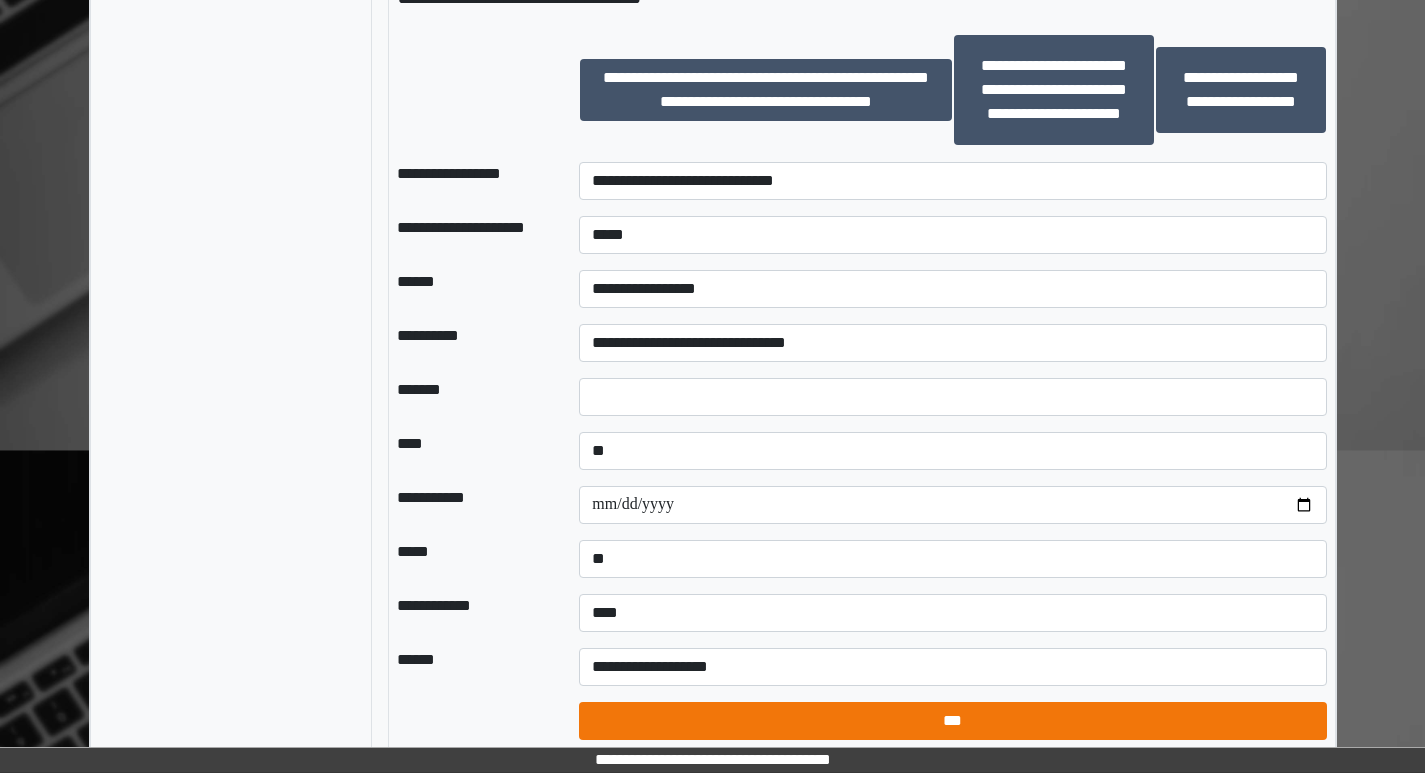 select on "*" 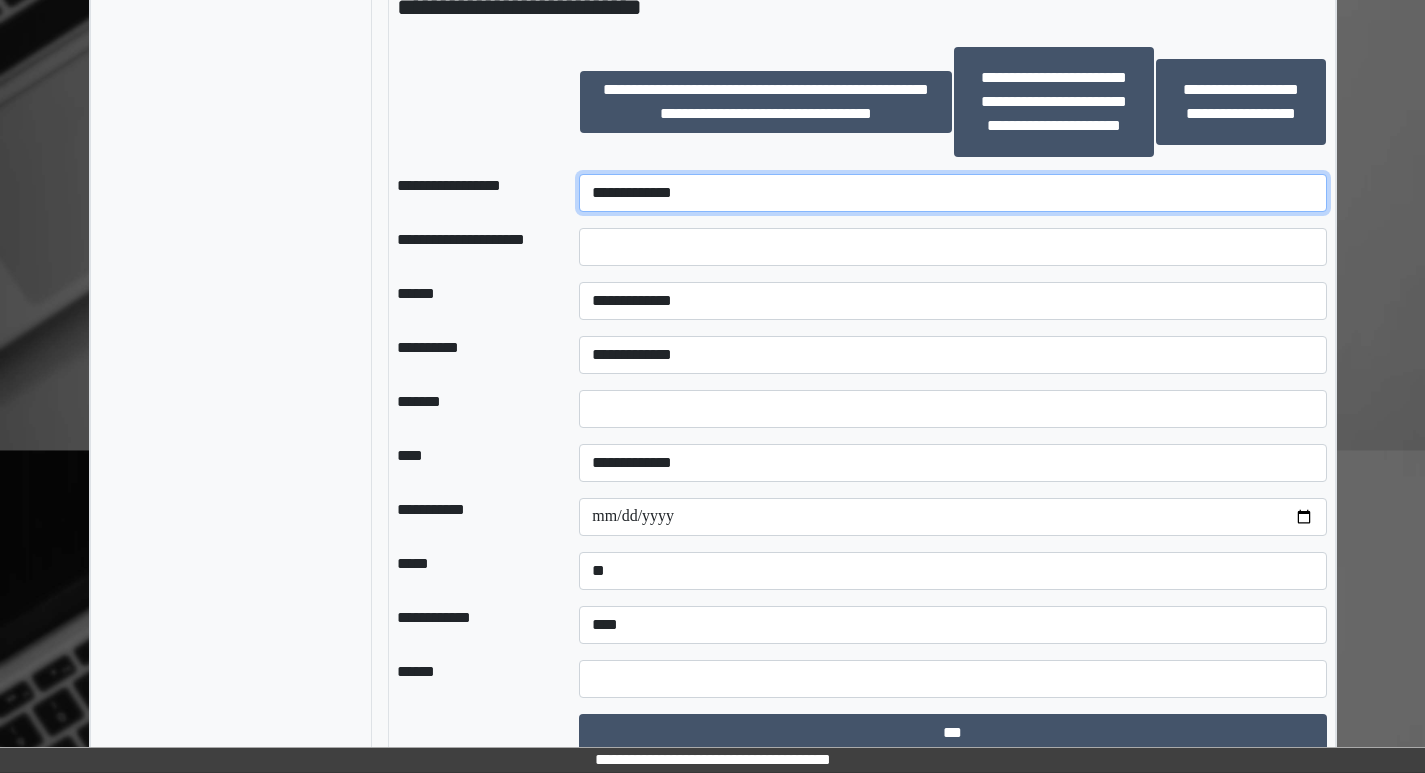 click on "**********" at bounding box center (952, 193) 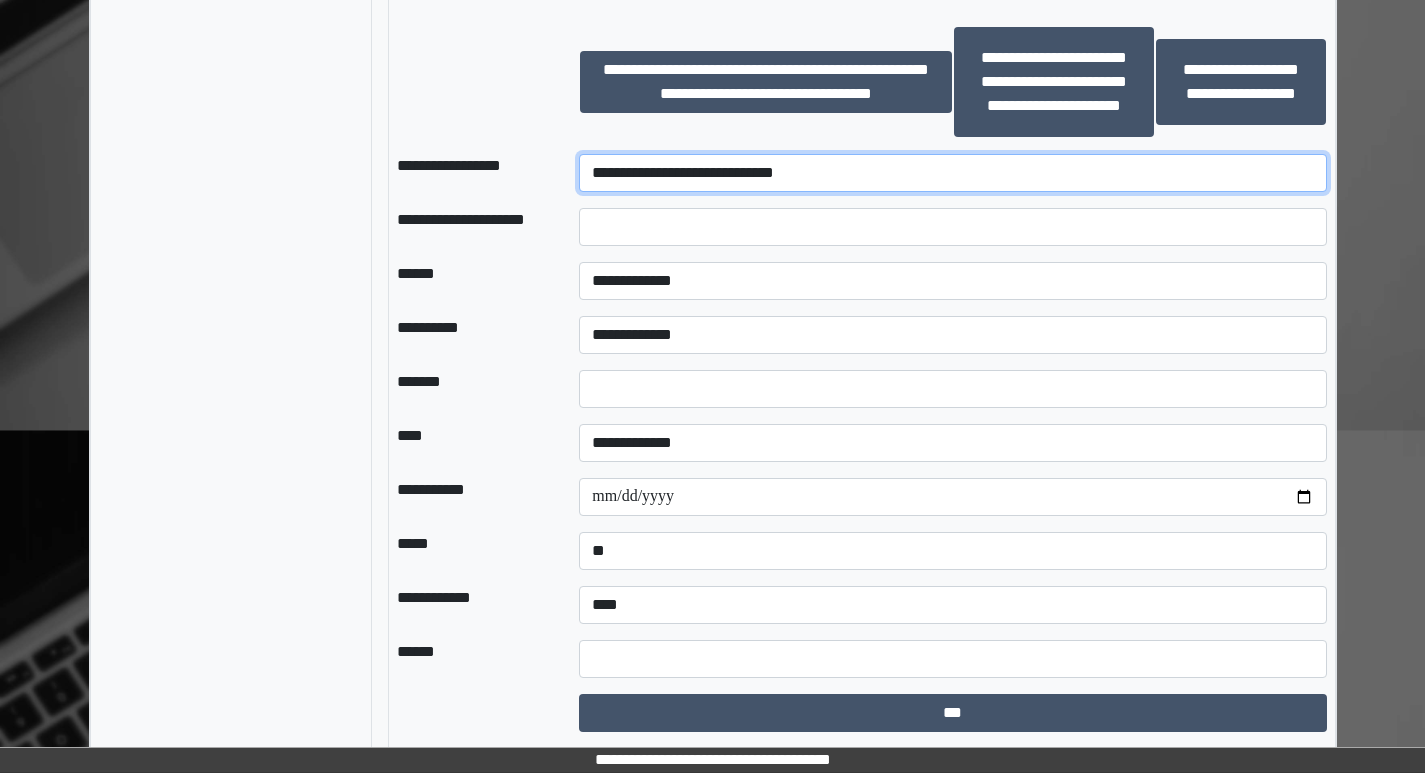 scroll, scrollTop: 1321, scrollLeft: 0, axis: vertical 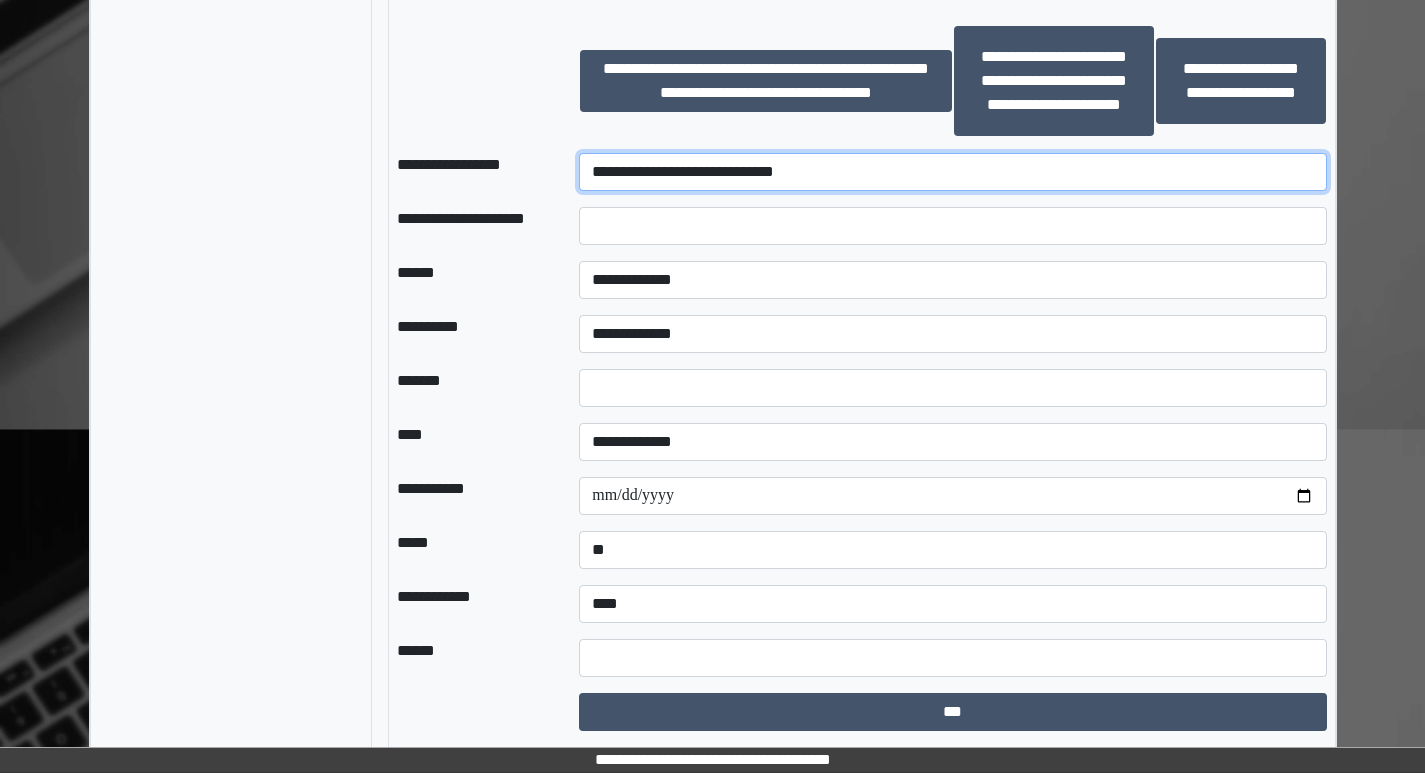 click on "**********" at bounding box center (952, 172) 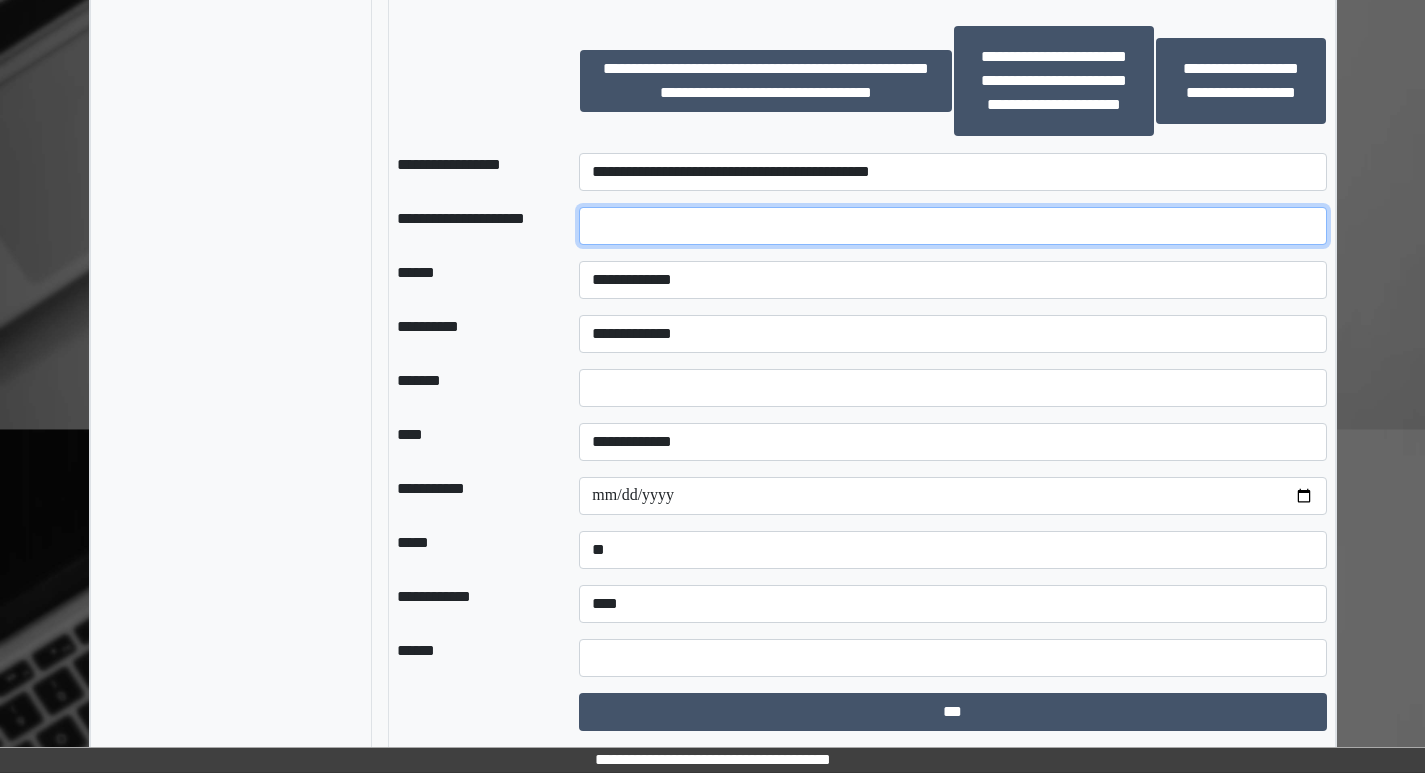 click at bounding box center [952, 226] 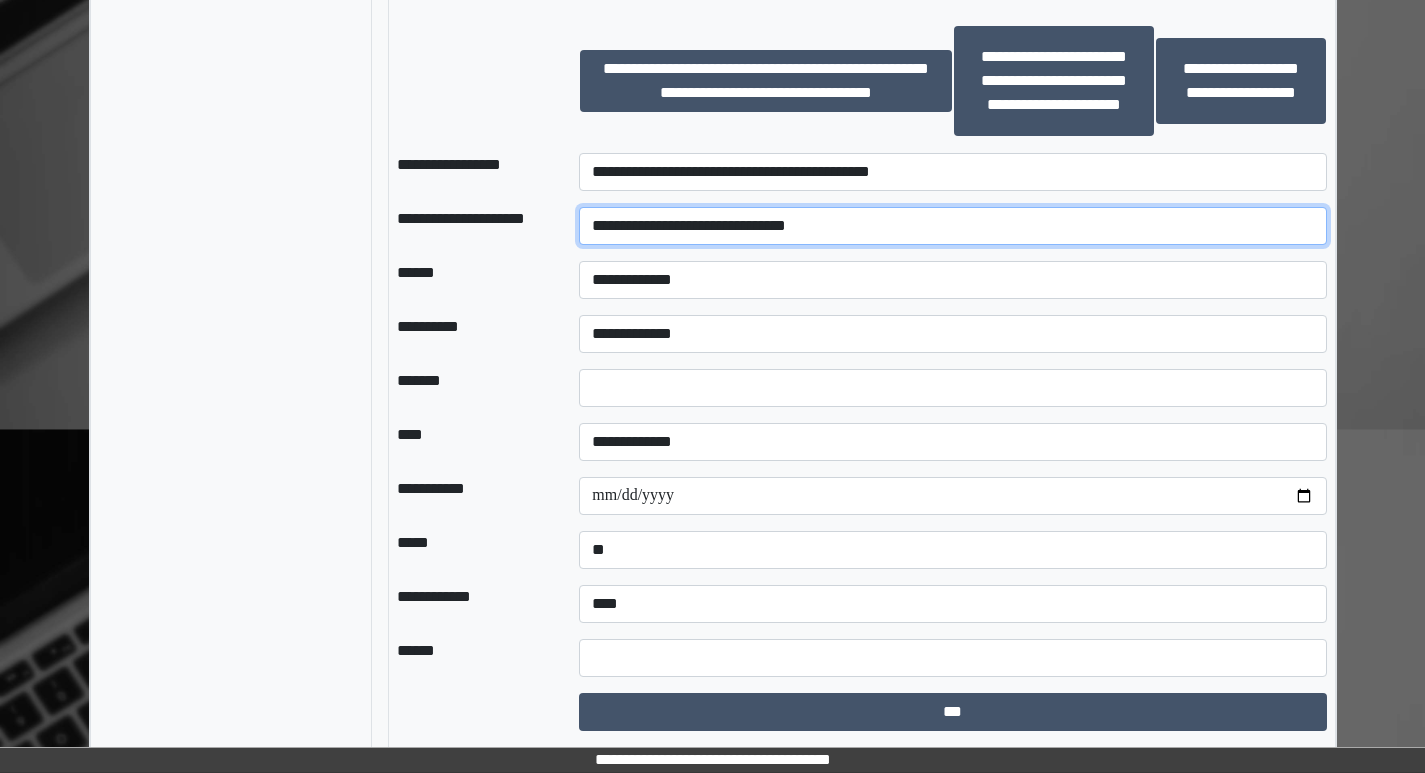type on "**********" 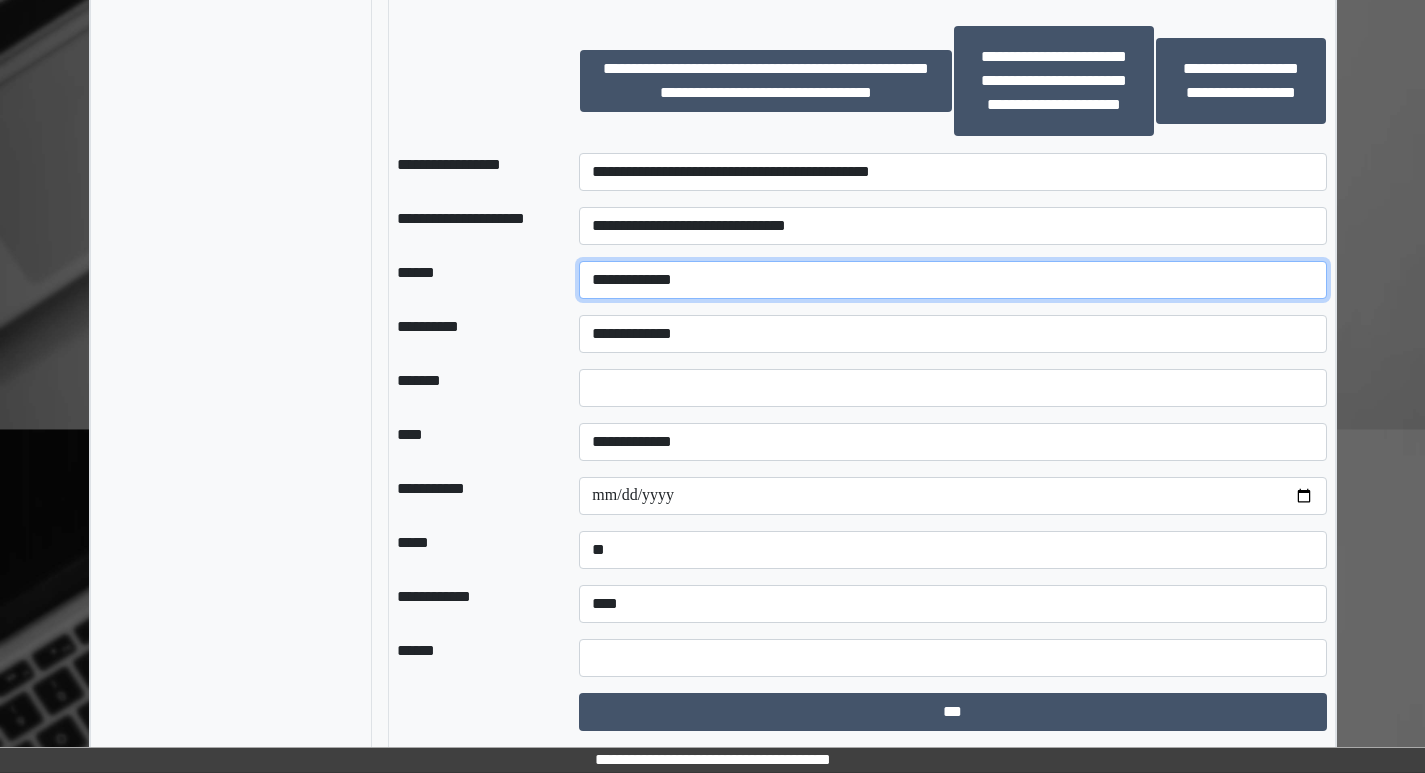 click on "**********" at bounding box center (952, 280) 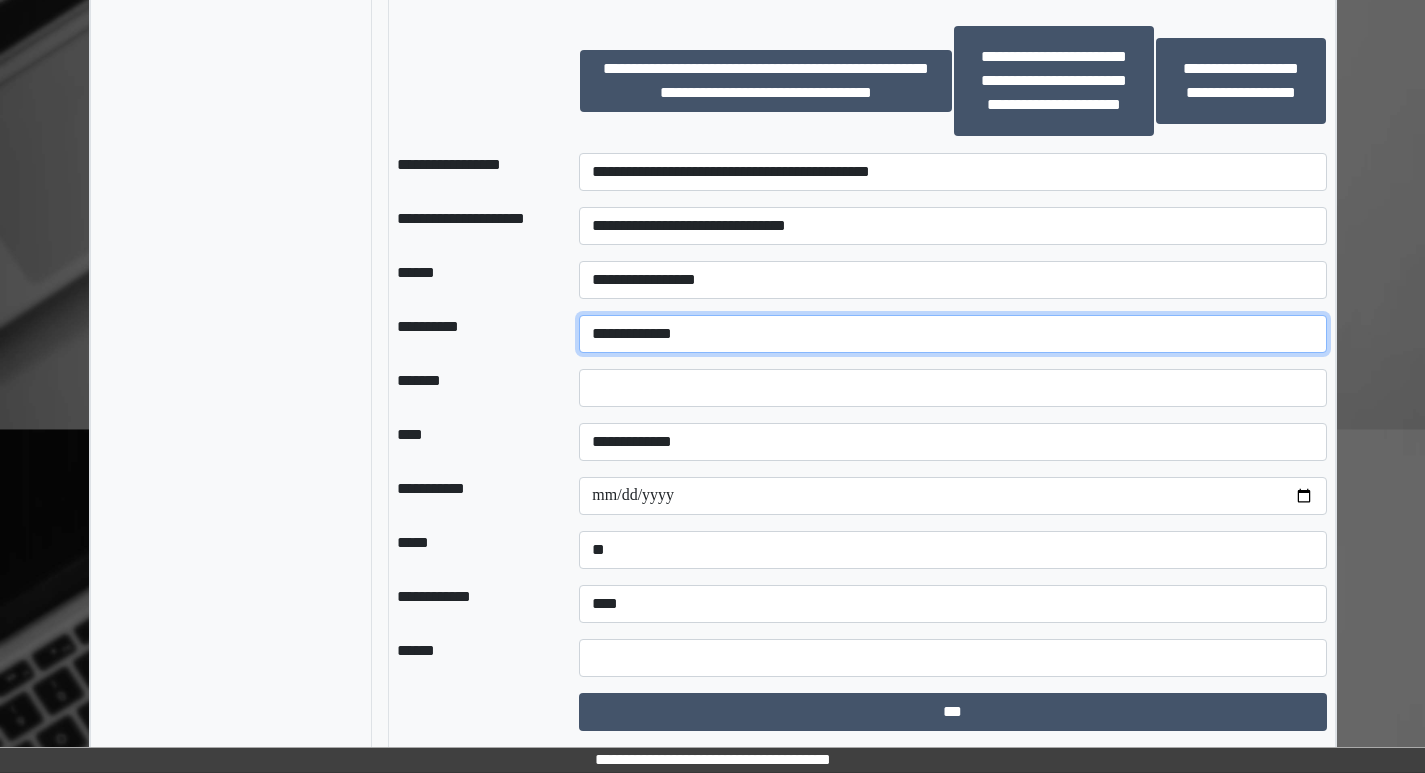 click on "**********" at bounding box center [952, 334] 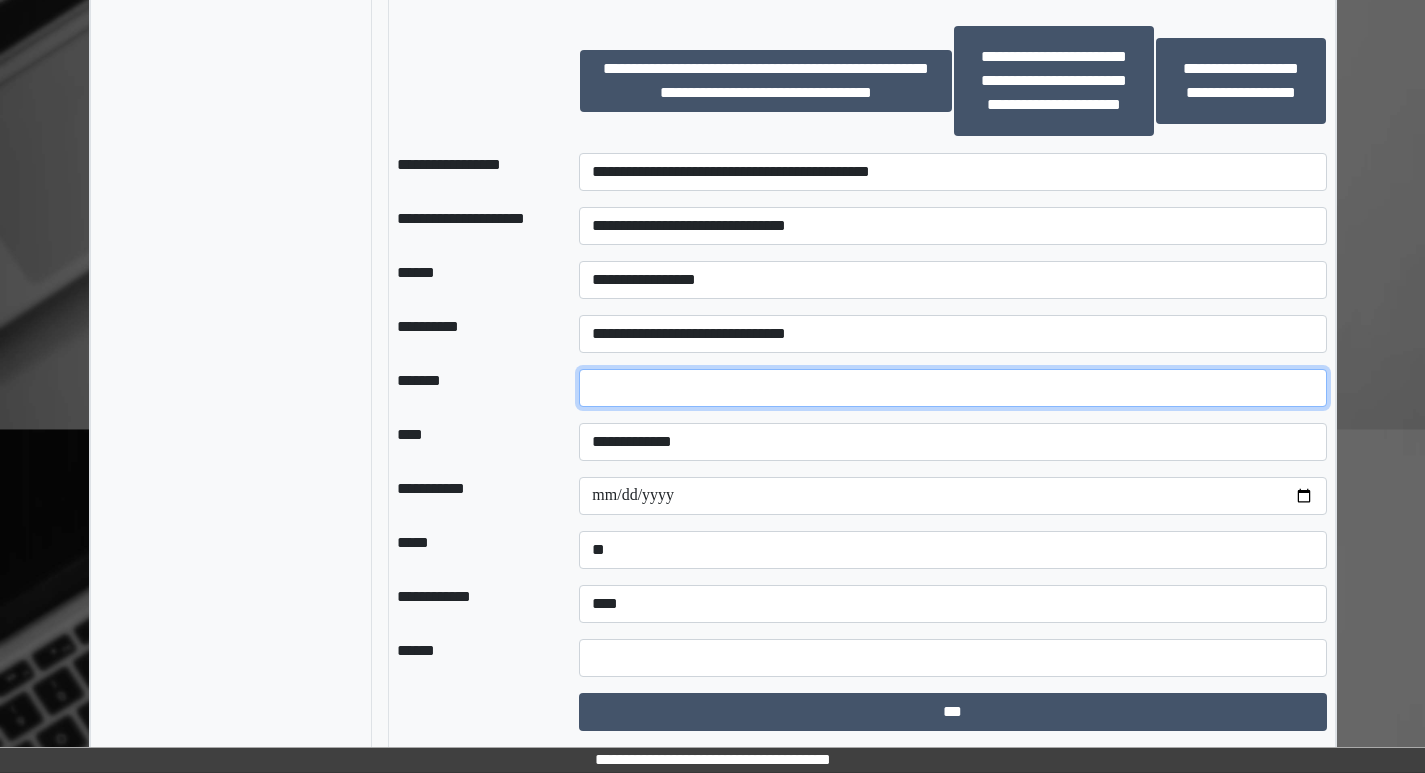 click on "*" at bounding box center [952, 388] 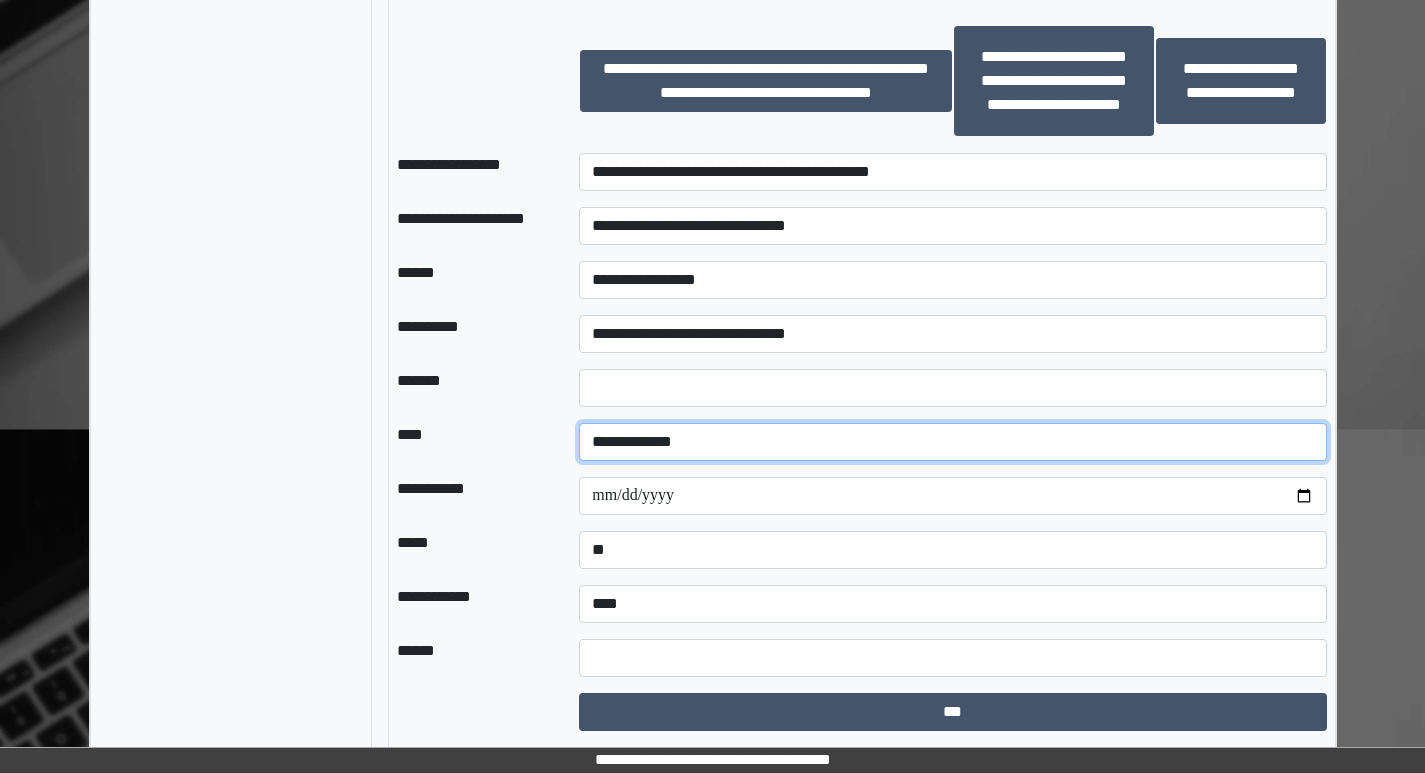 click on "**********" at bounding box center [952, 442] 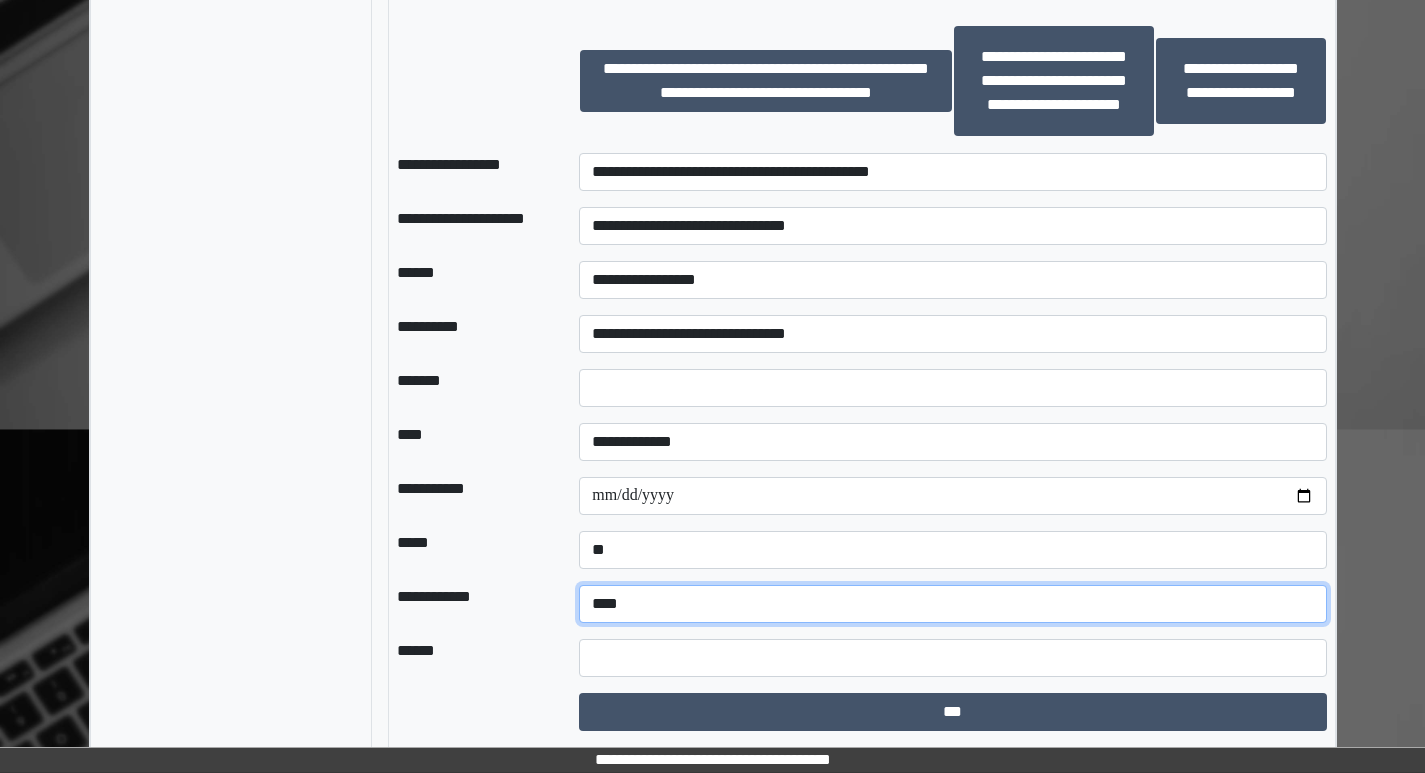click on "**********" at bounding box center (952, 604) 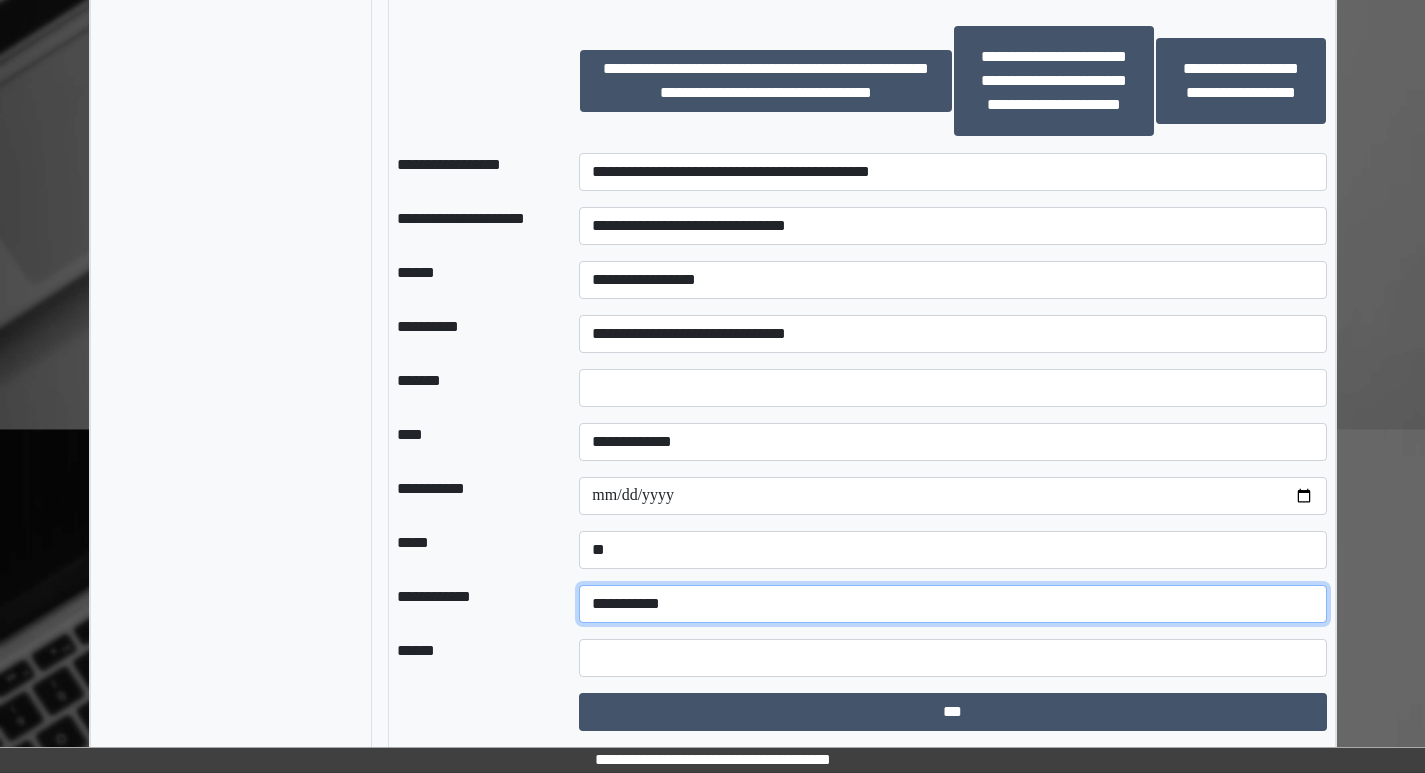click on "**********" at bounding box center (952, 604) 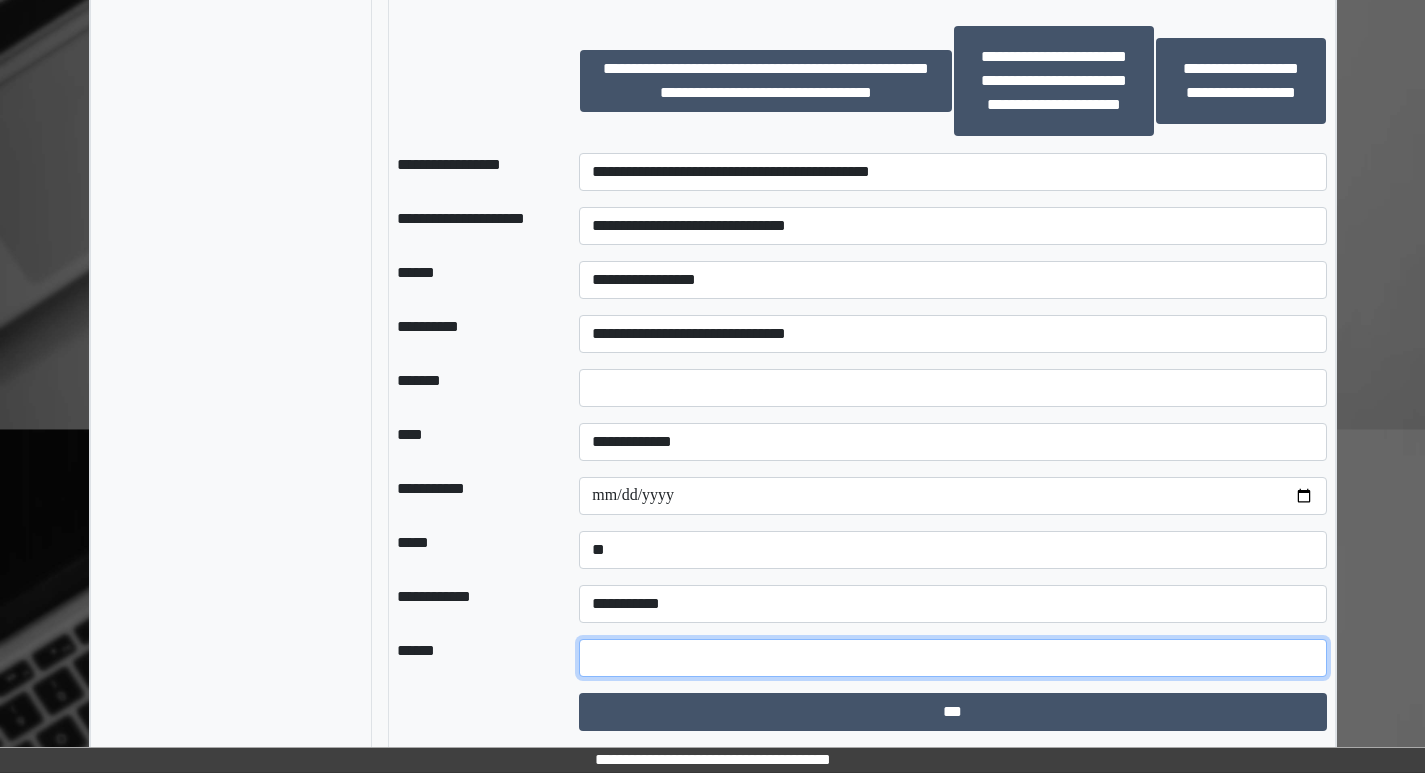 click at bounding box center [952, 658] 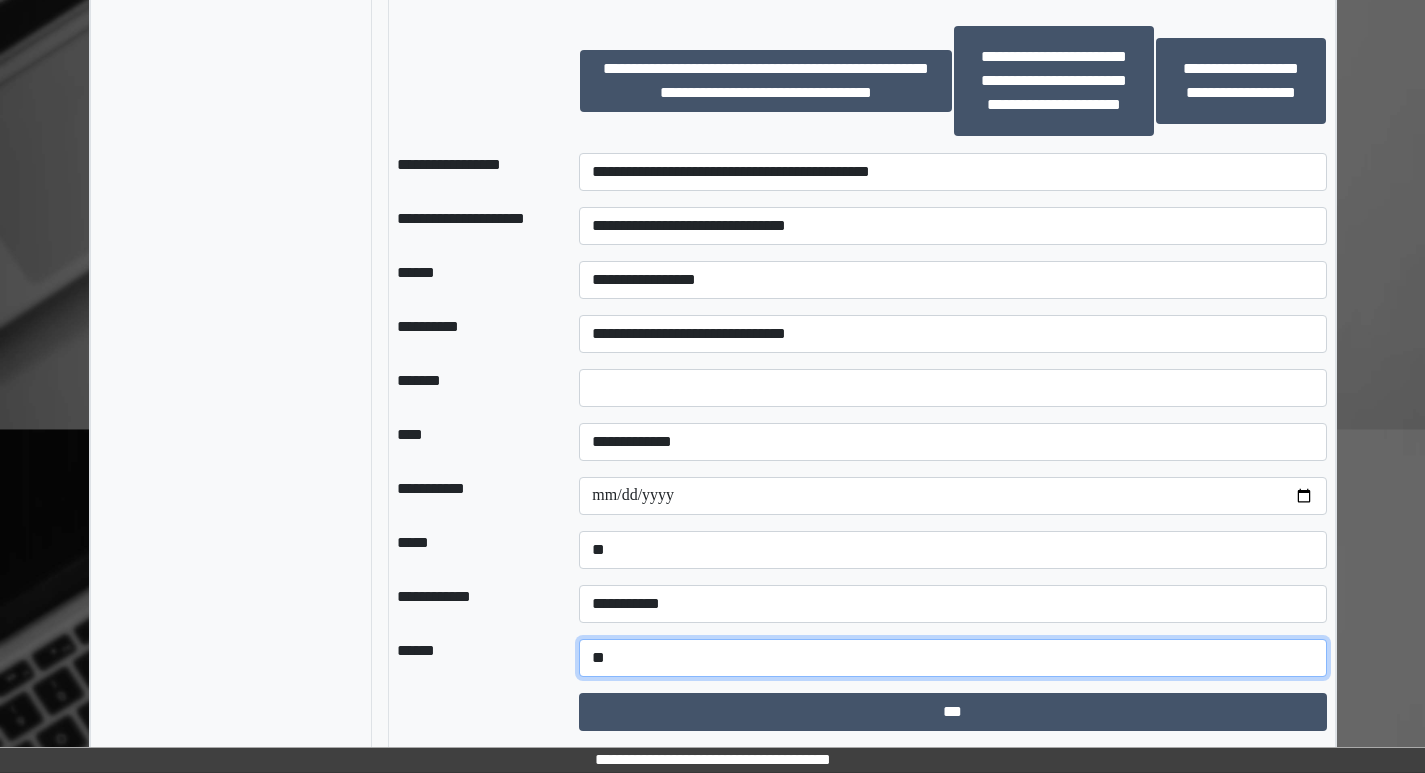 type on "*" 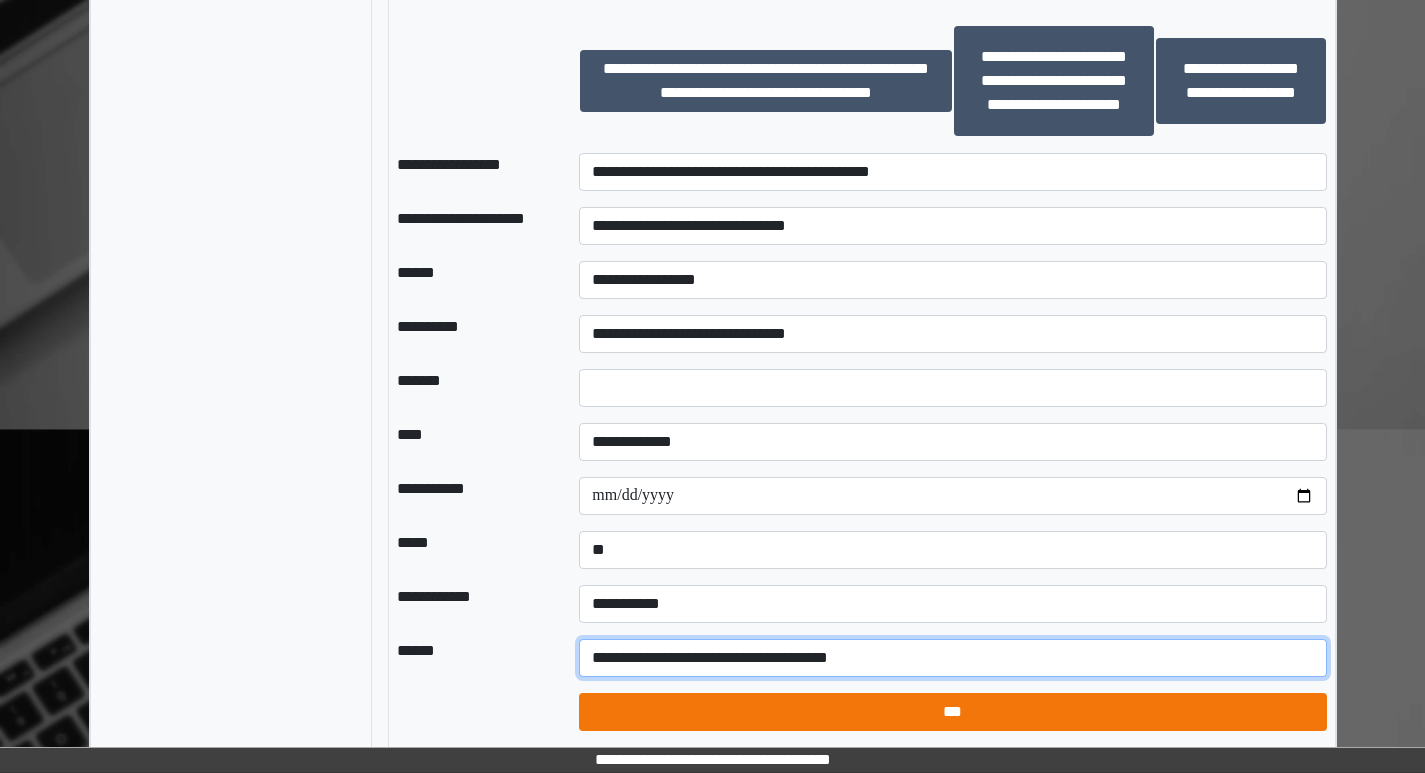 type on "**********" 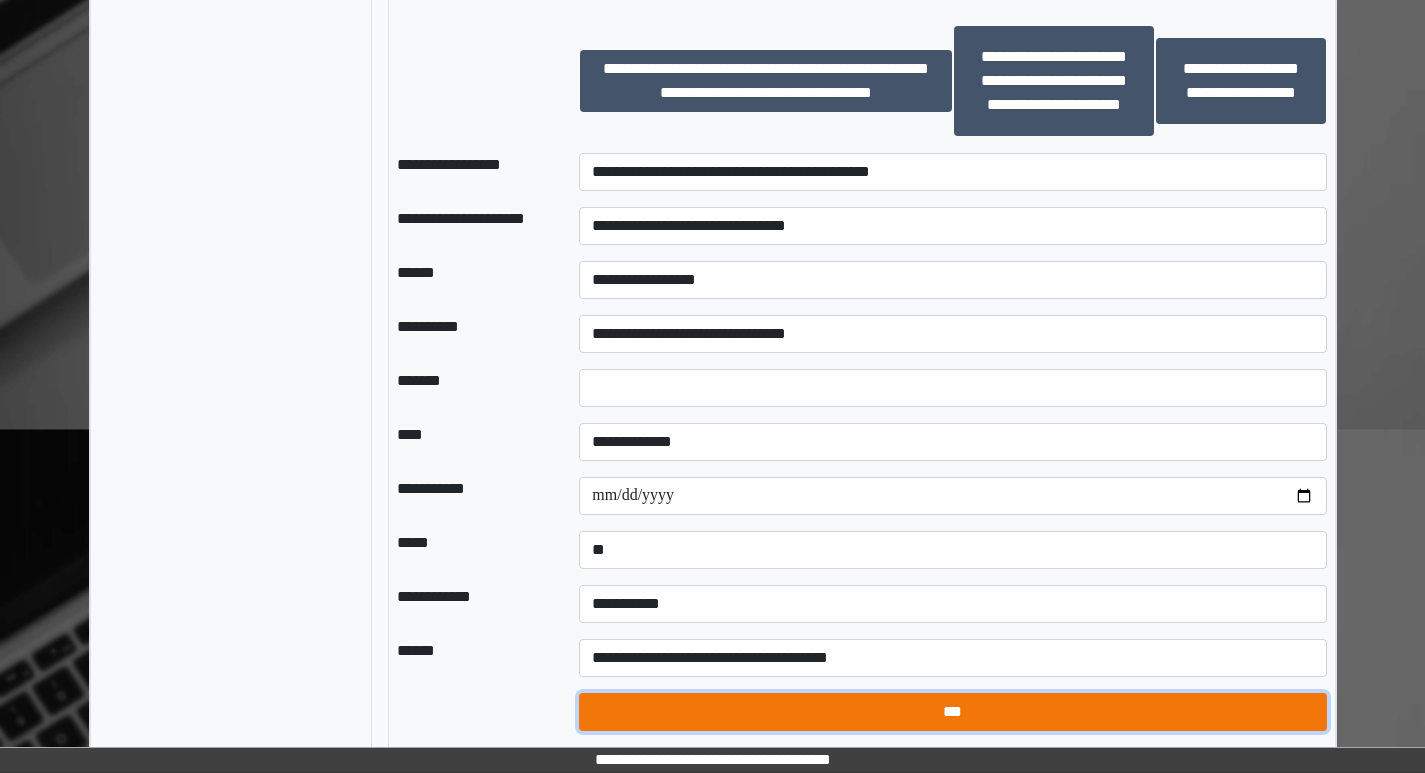 click on "***" at bounding box center [952, 712] 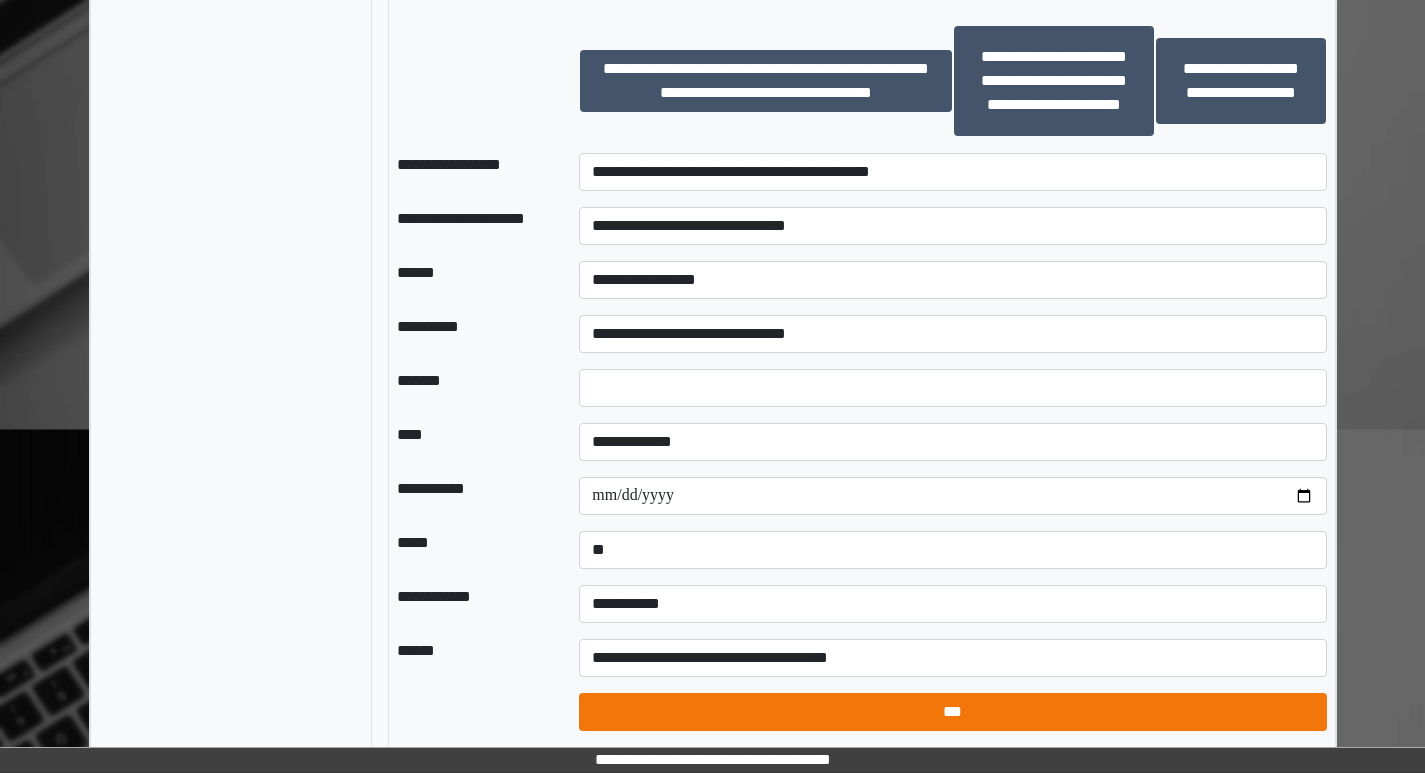select on "*" 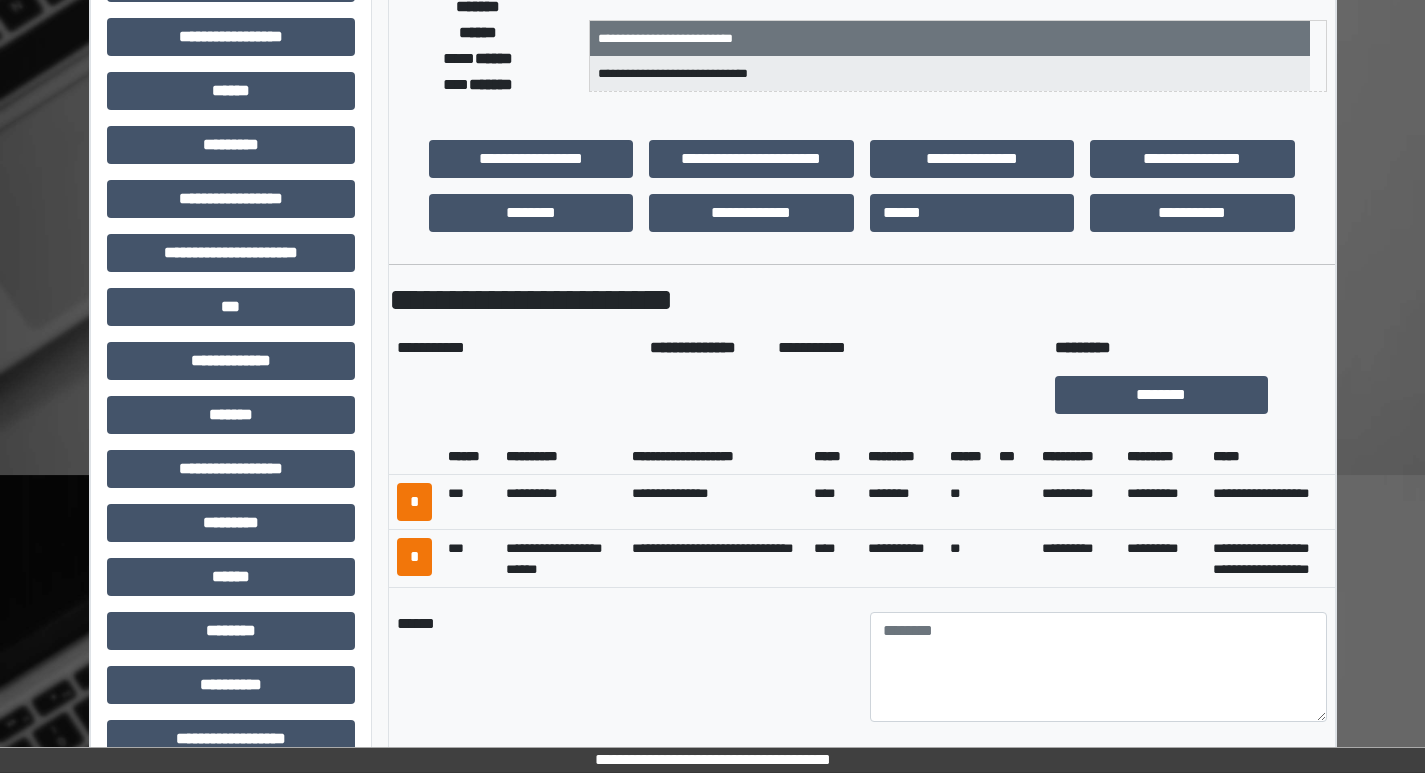 scroll, scrollTop: 622, scrollLeft: 0, axis: vertical 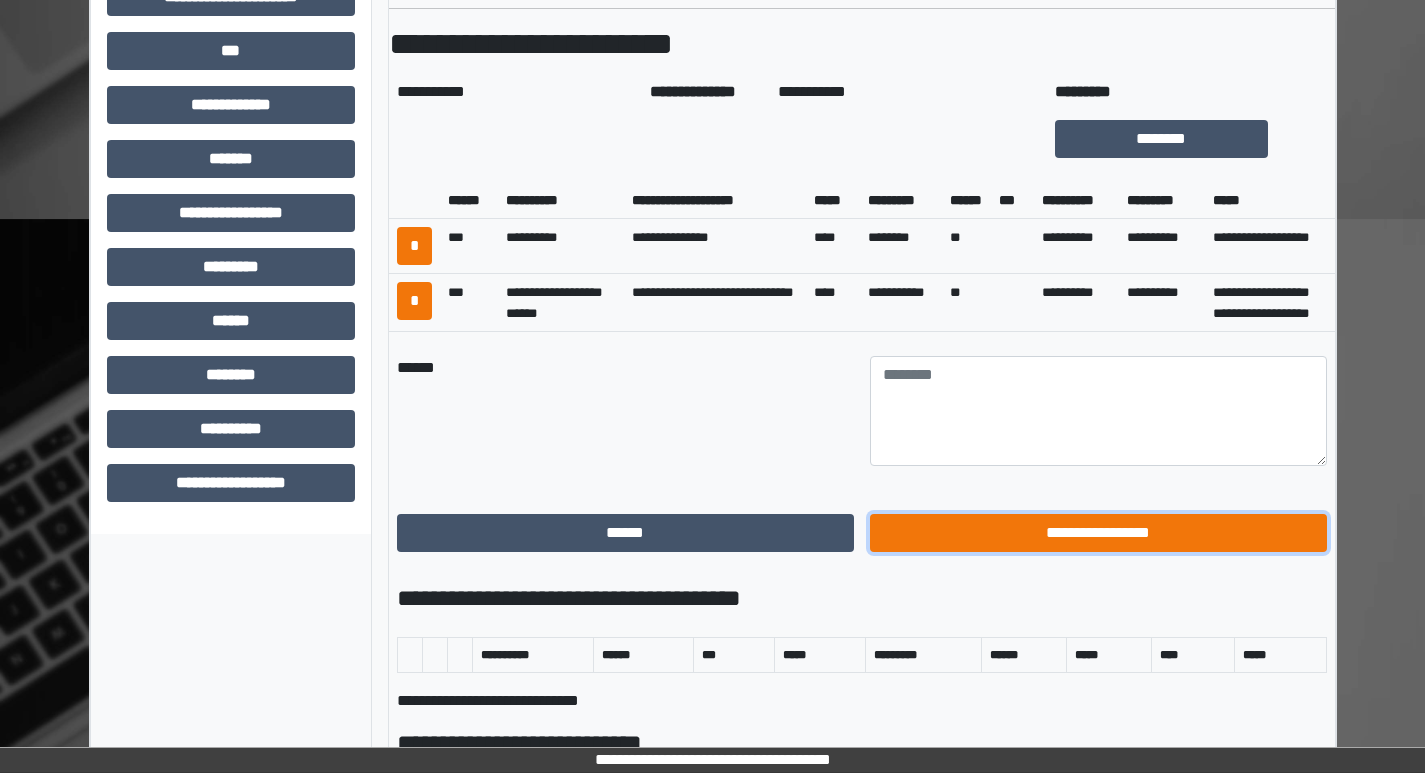 click on "**********" at bounding box center (1098, 533) 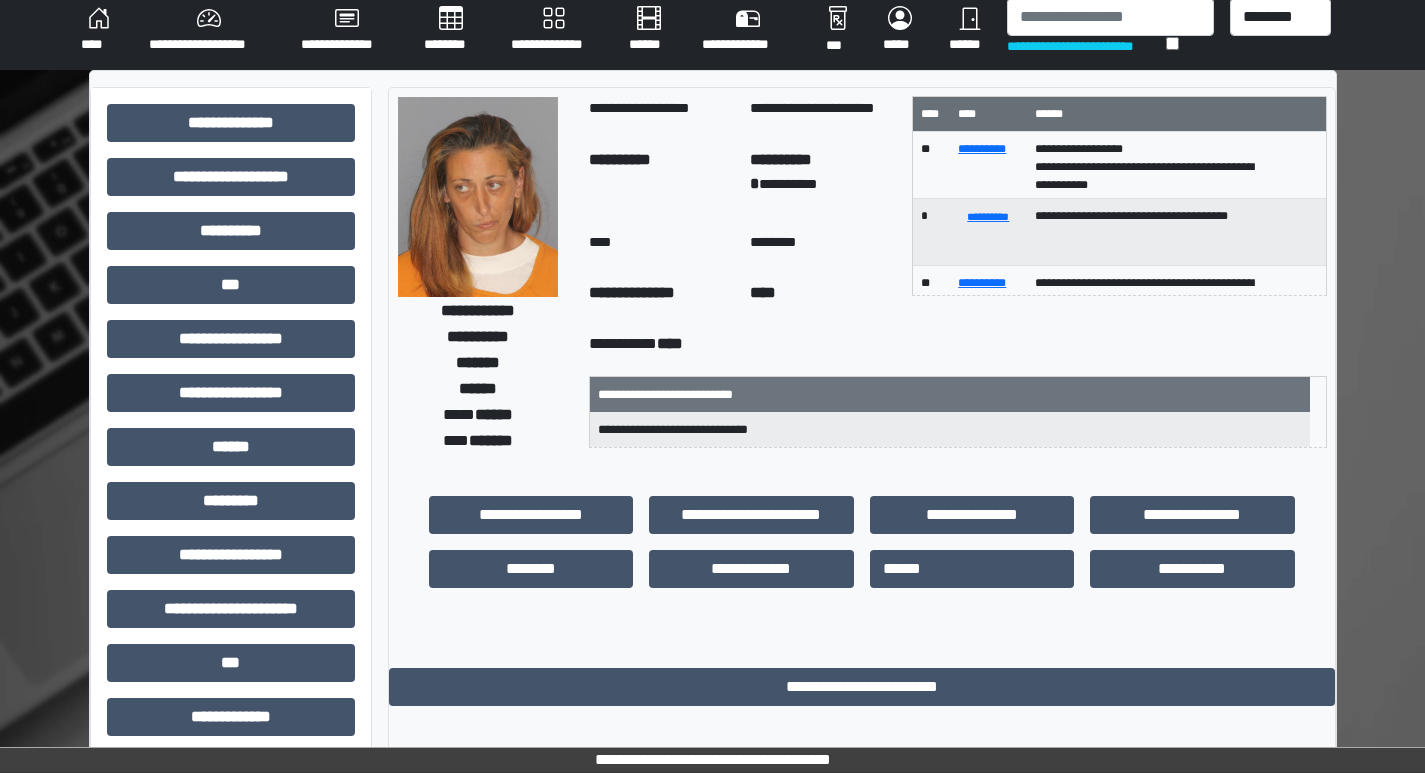 scroll, scrollTop: 1, scrollLeft: 0, axis: vertical 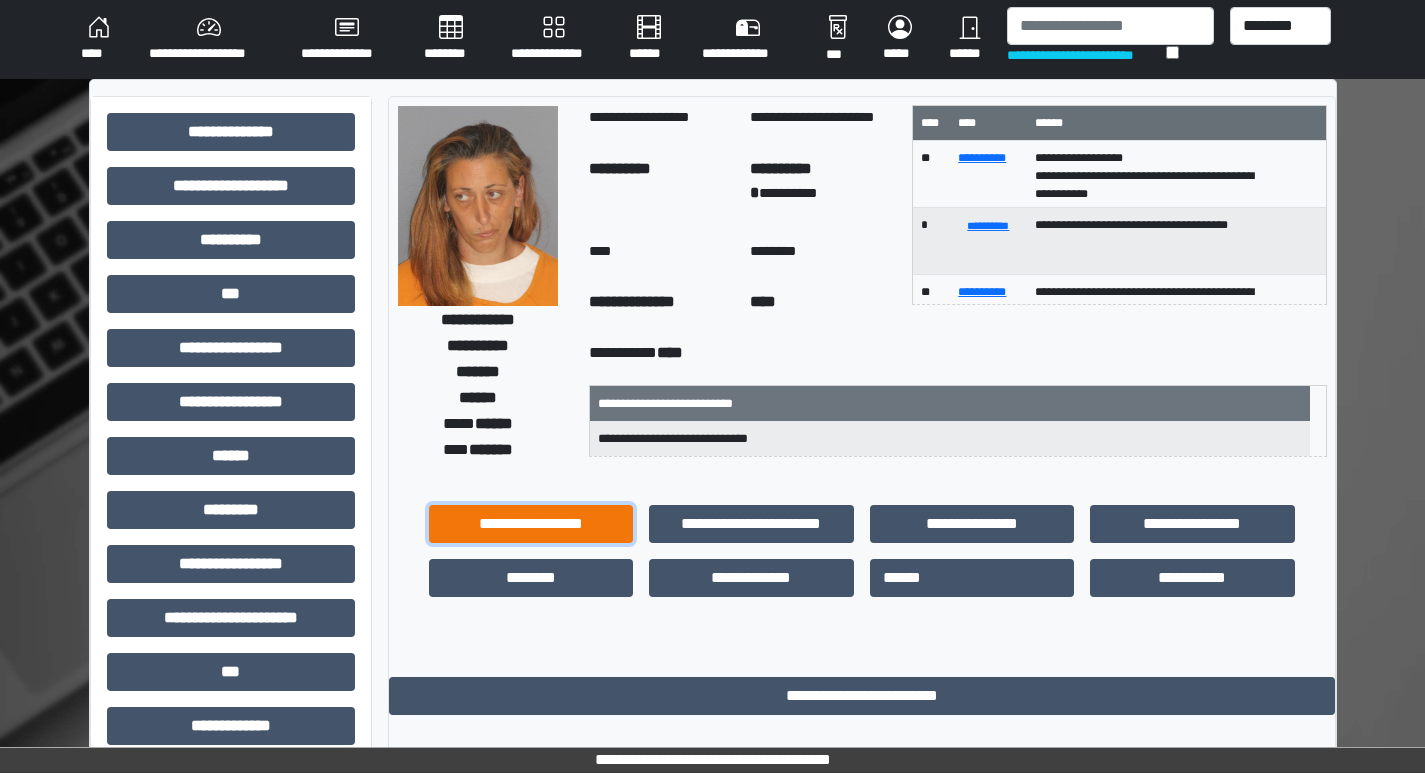 click on "**********" at bounding box center [531, 524] 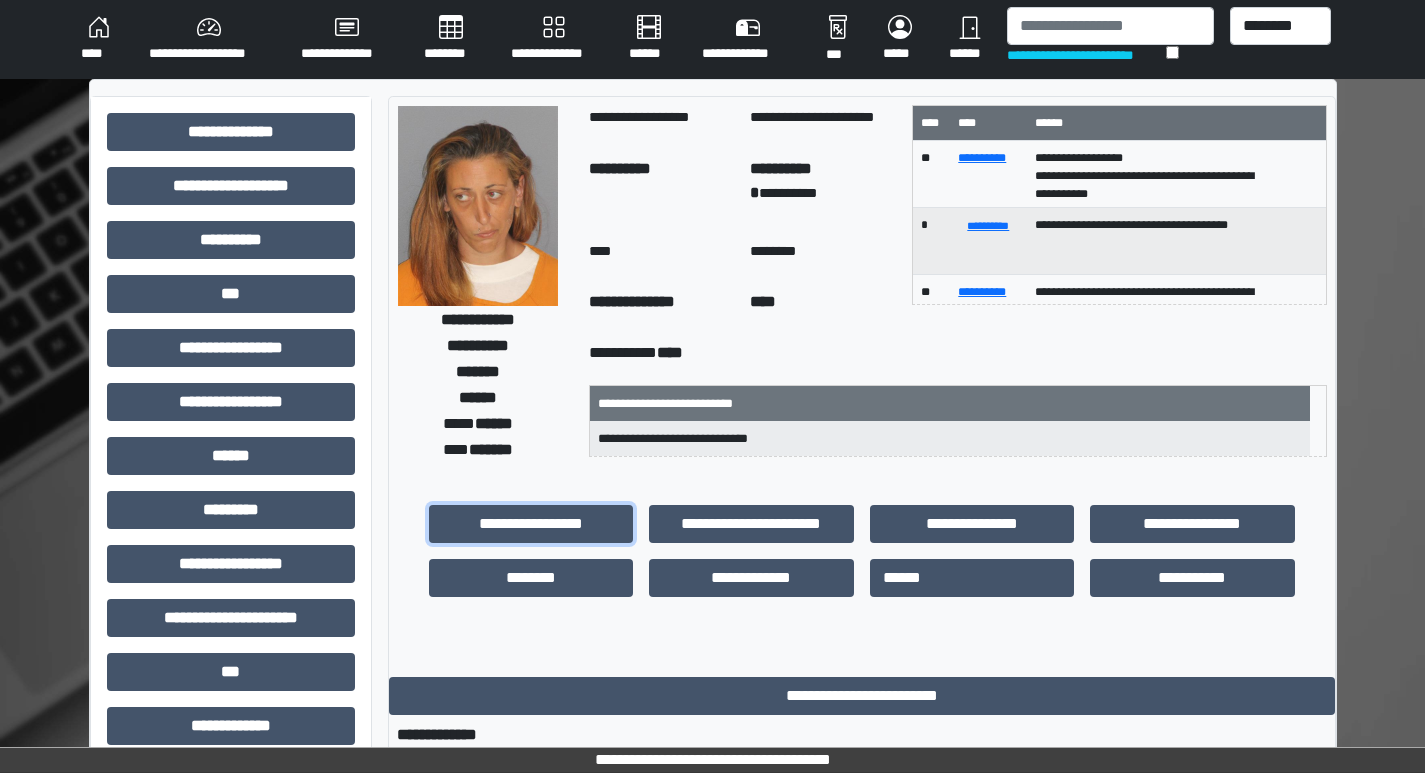 scroll, scrollTop: 101, scrollLeft: 0, axis: vertical 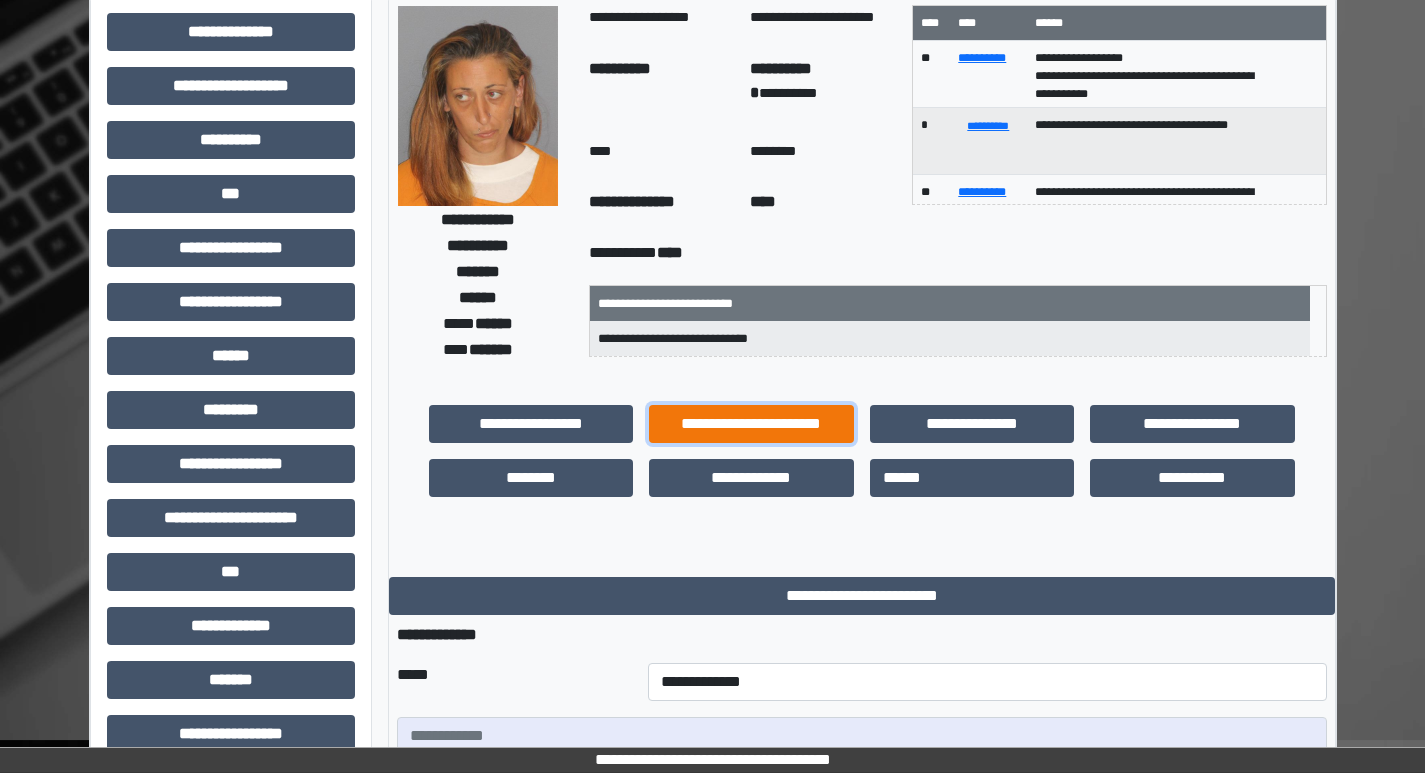 click on "**********" at bounding box center (751, 424) 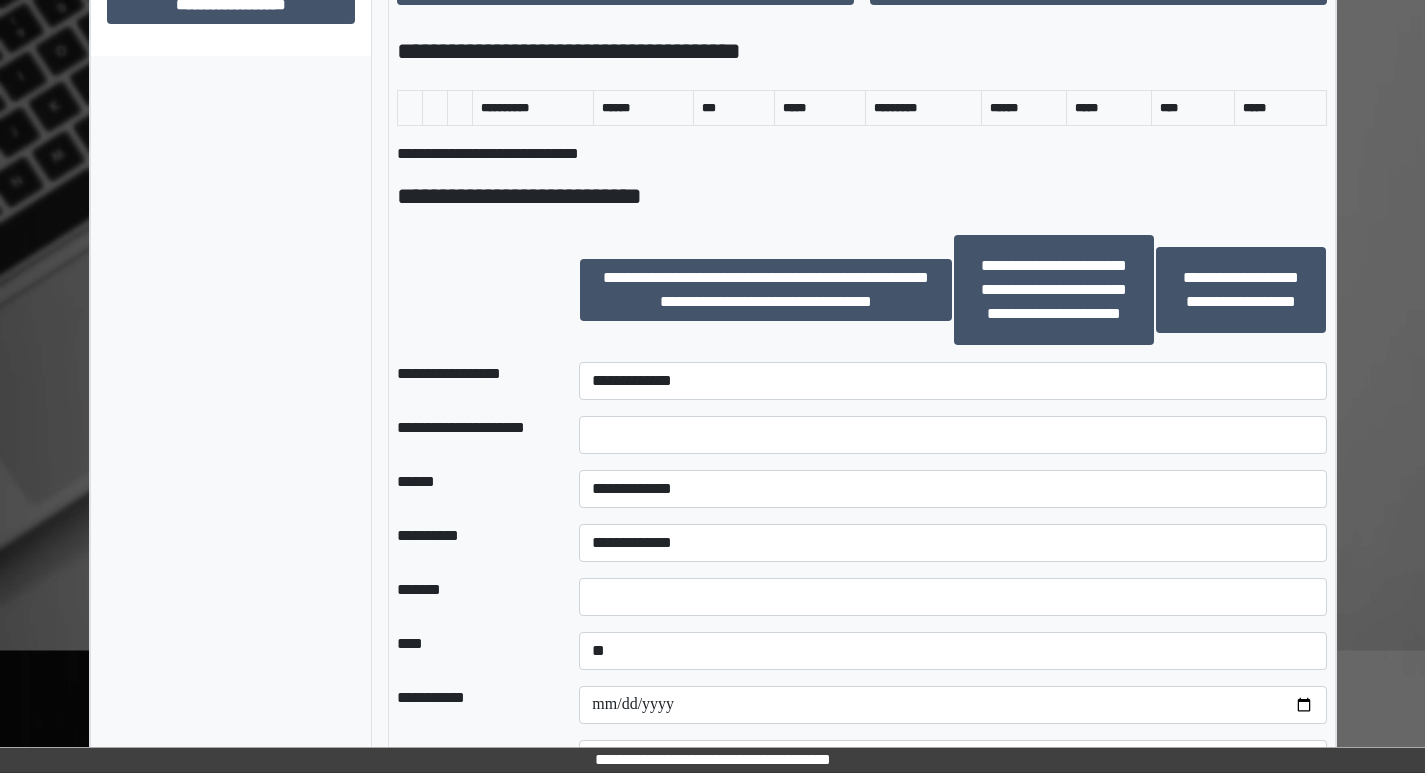 scroll, scrollTop: 1101, scrollLeft: 0, axis: vertical 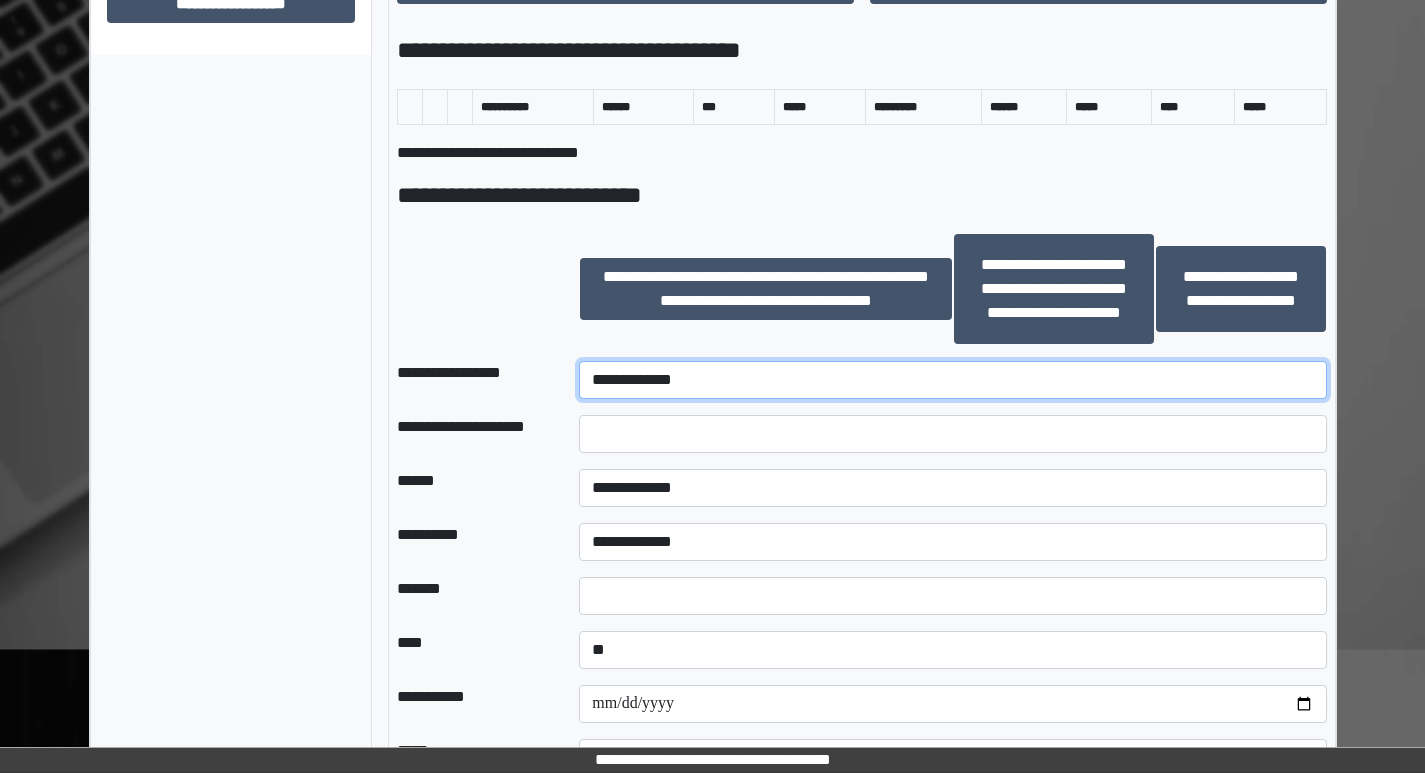 click on "**********" at bounding box center [952, 380] 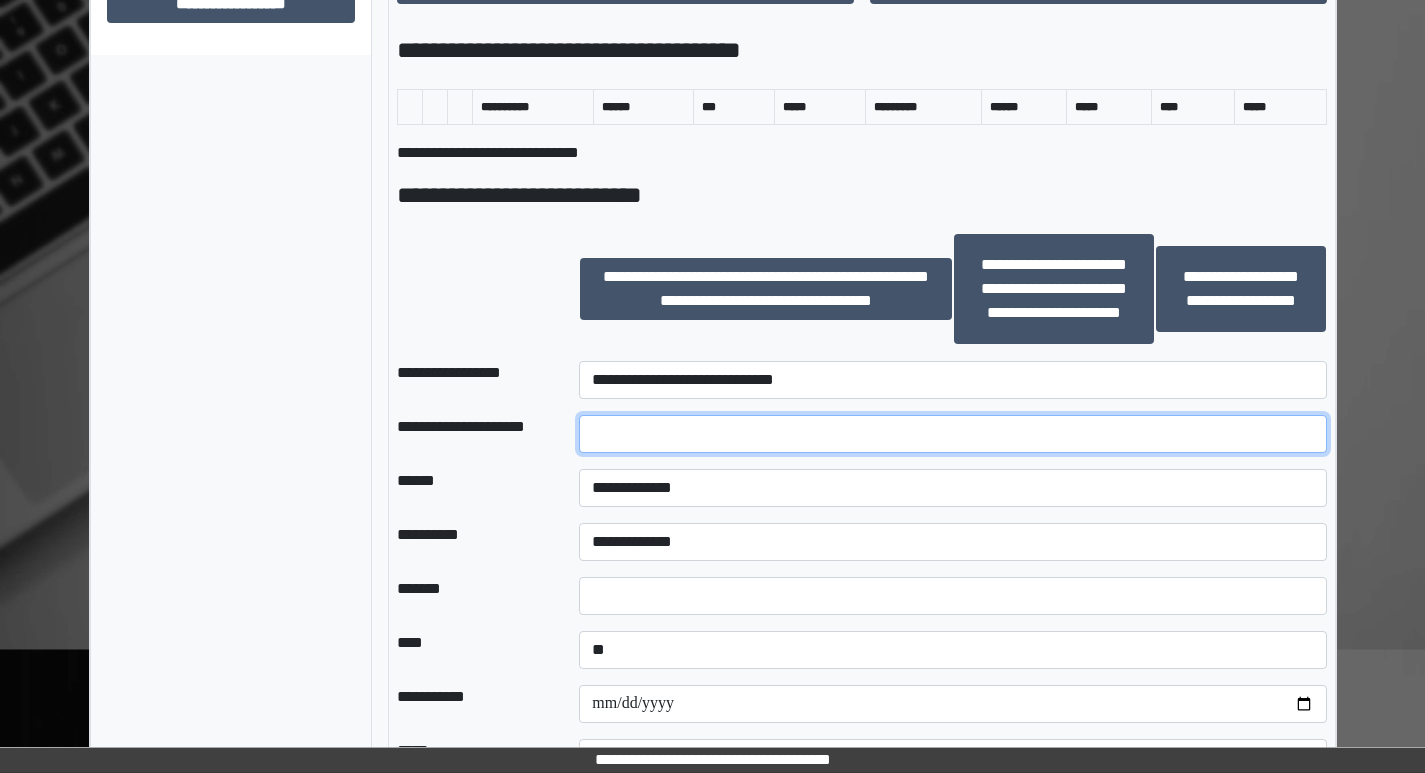 click at bounding box center [952, 434] 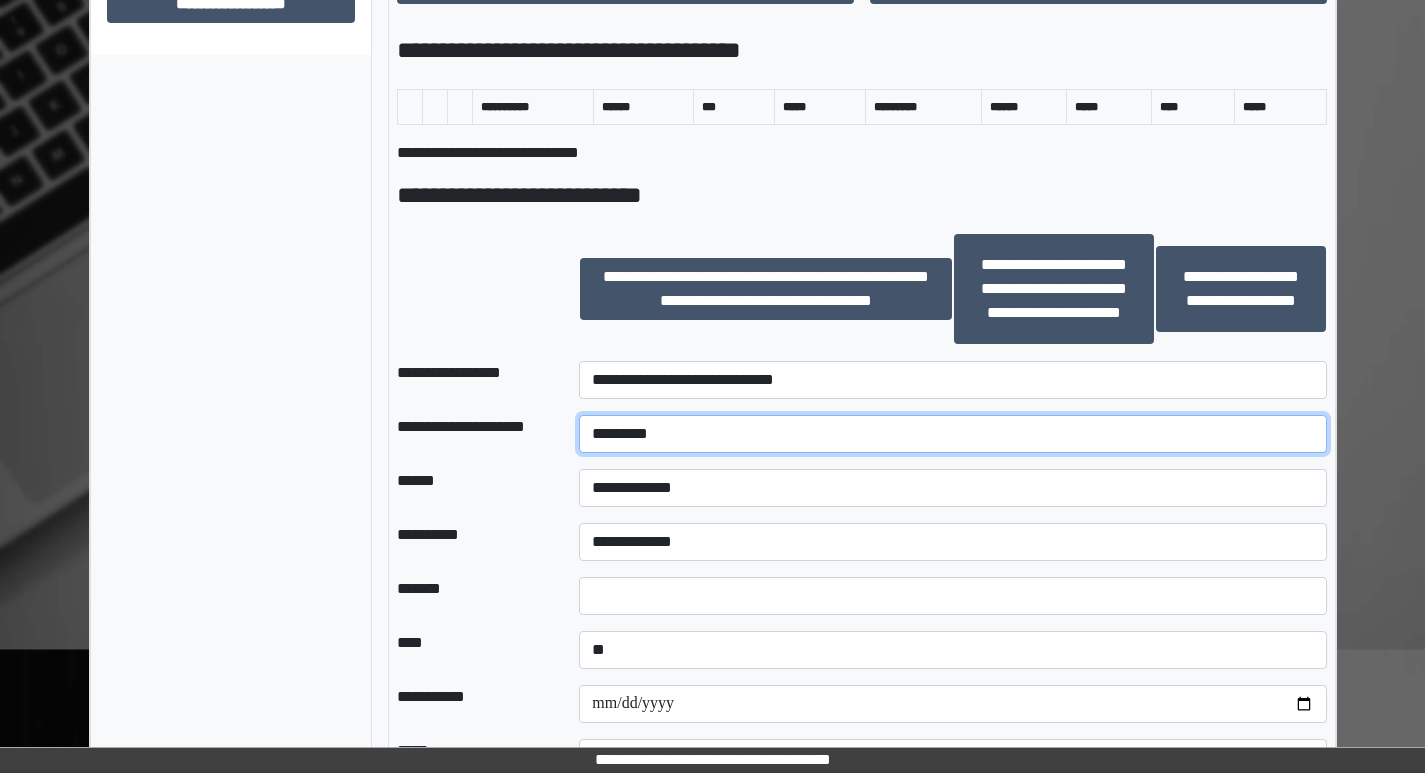 type on "*********" 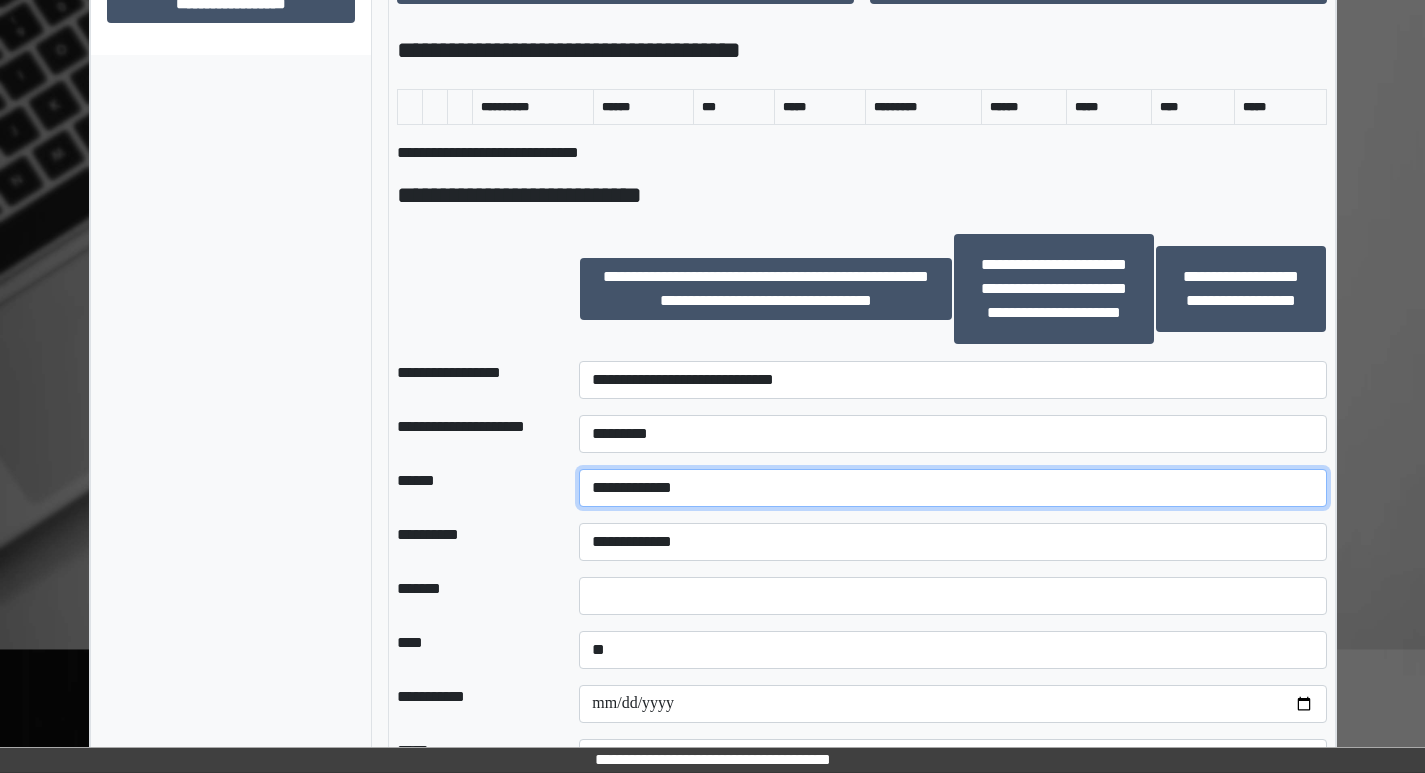 click on "**********" at bounding box center (952, 488) 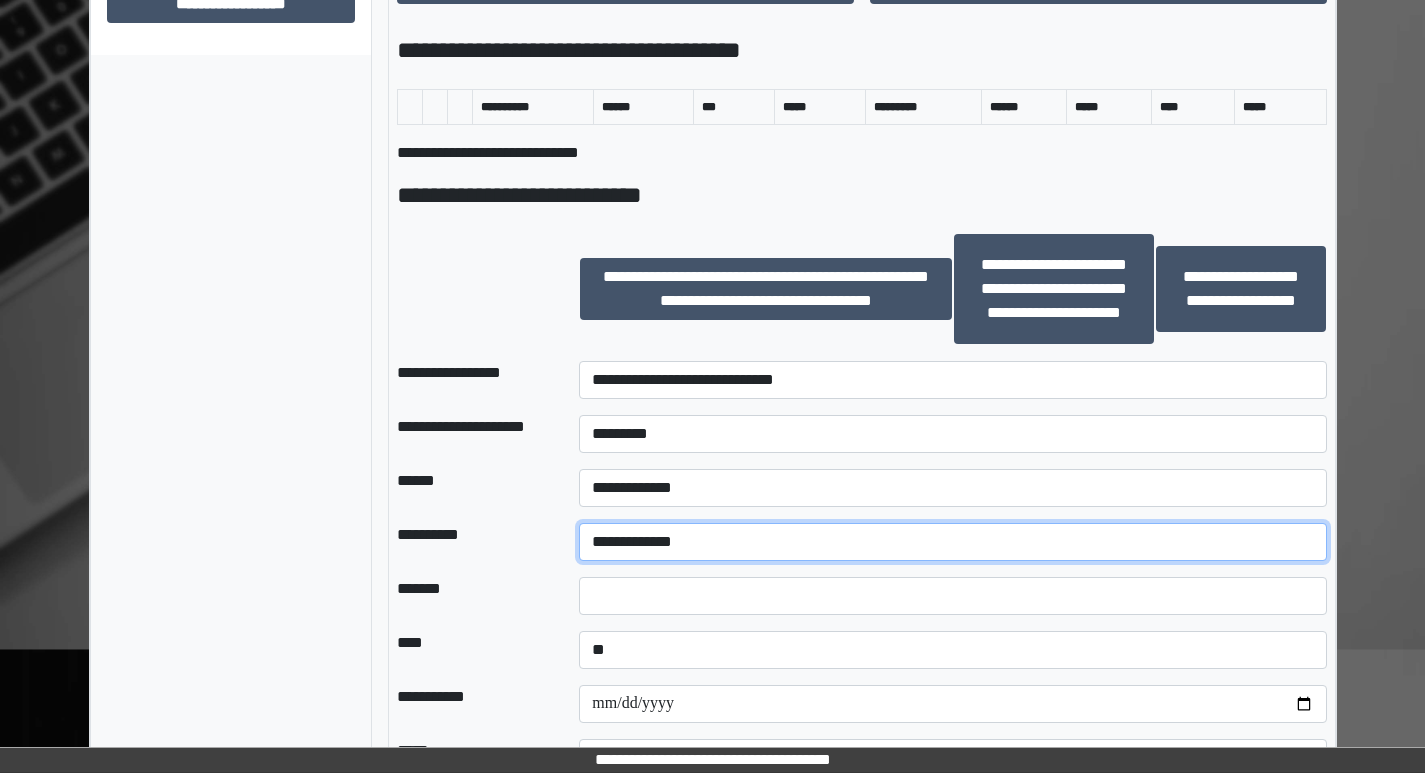 click on "**********" at bounding box center (952, 542) 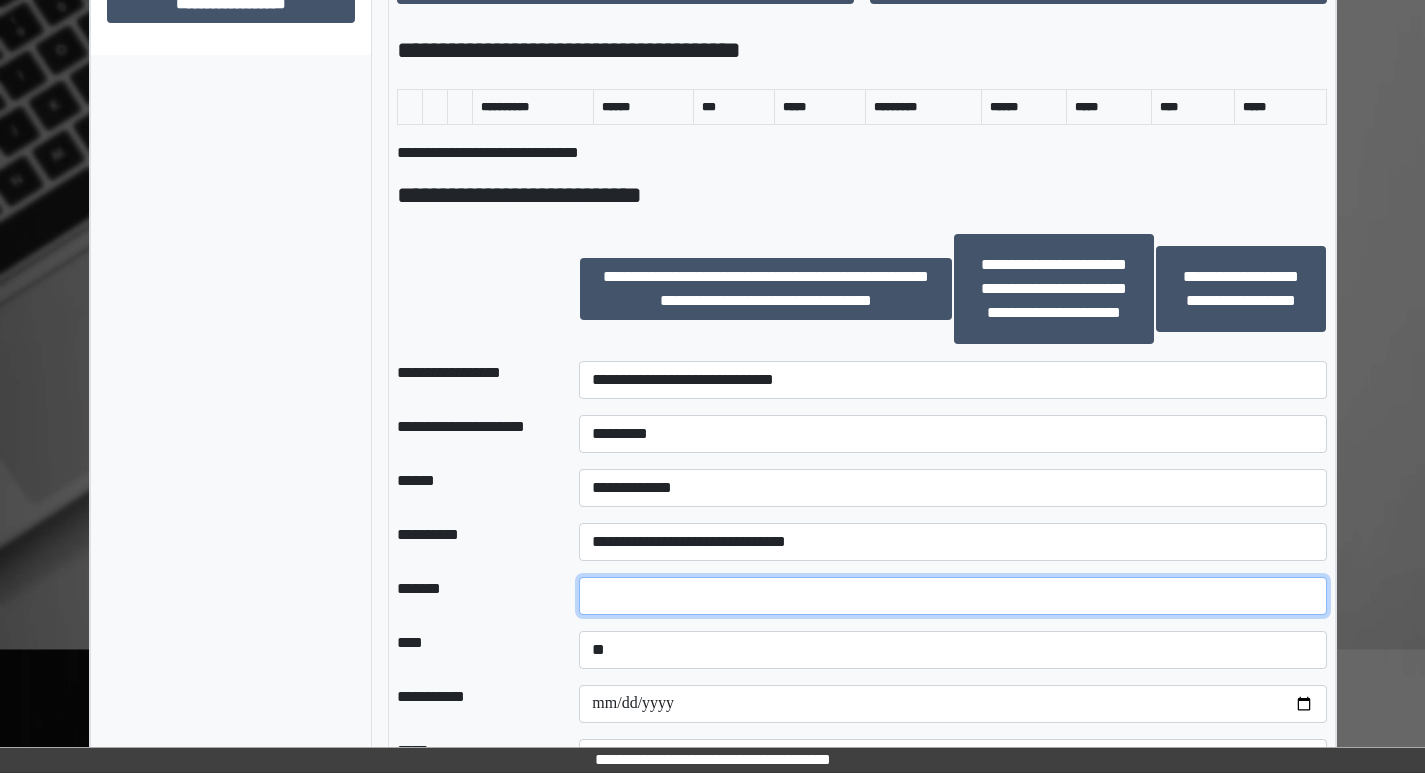 click at bounding box center [952, 596] 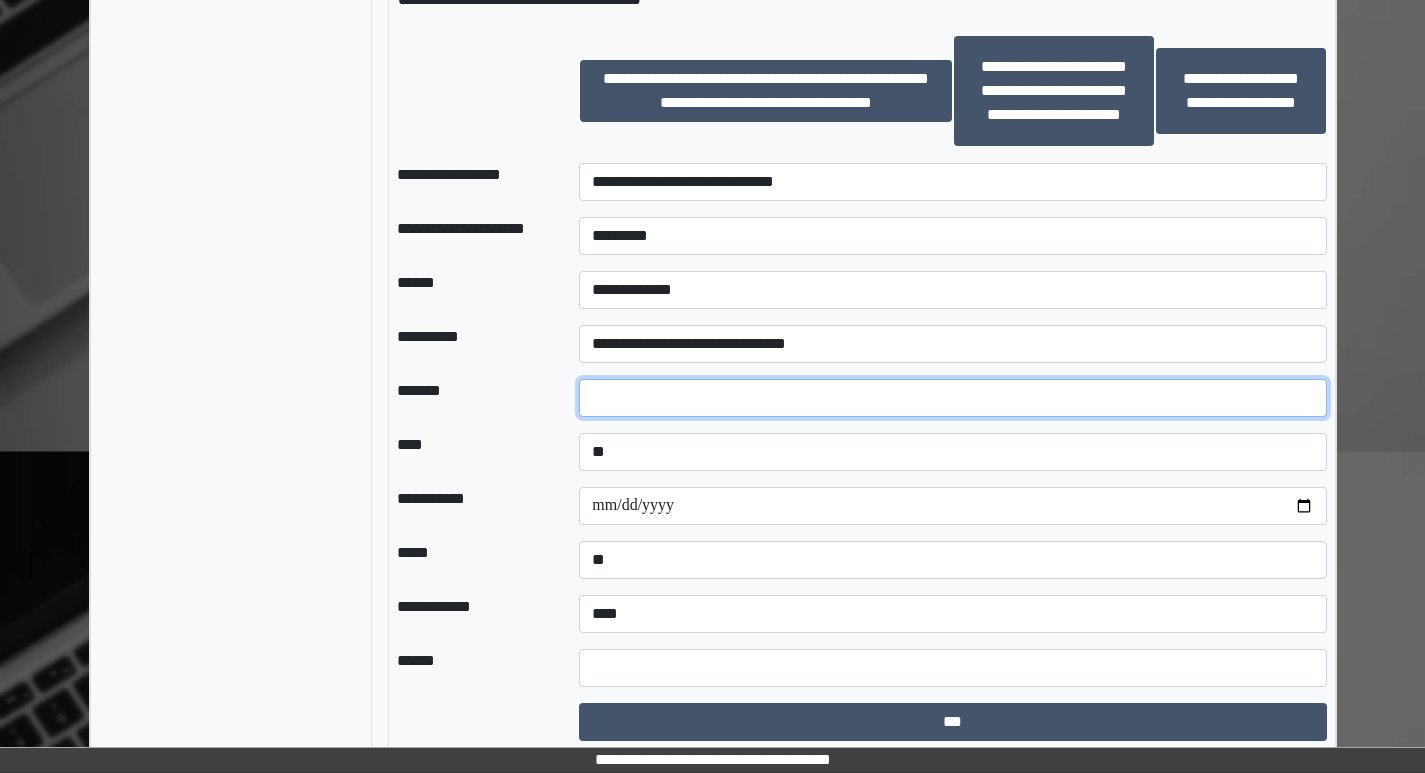 scroll, scrollTop: 1301, scrollLeft: 0, axis: vertical 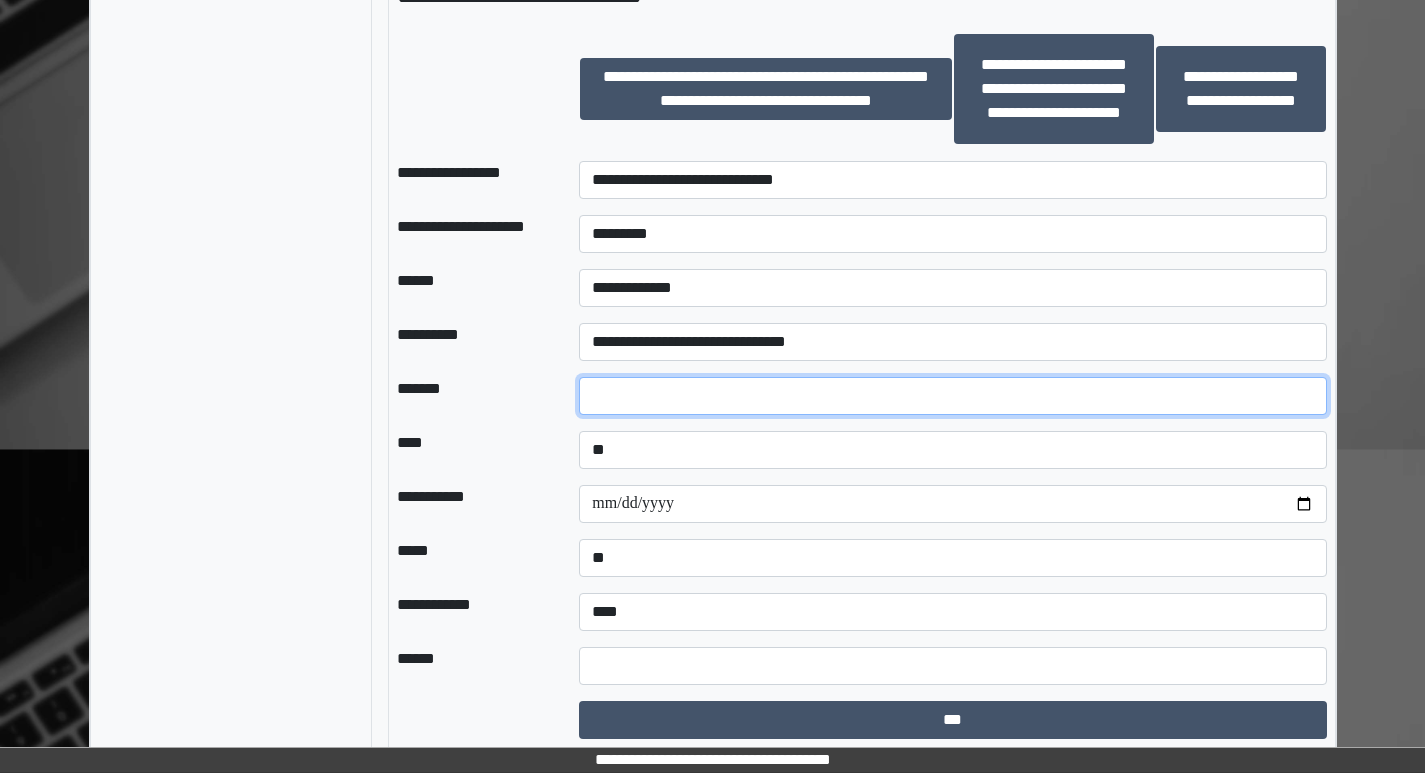 type on "**" 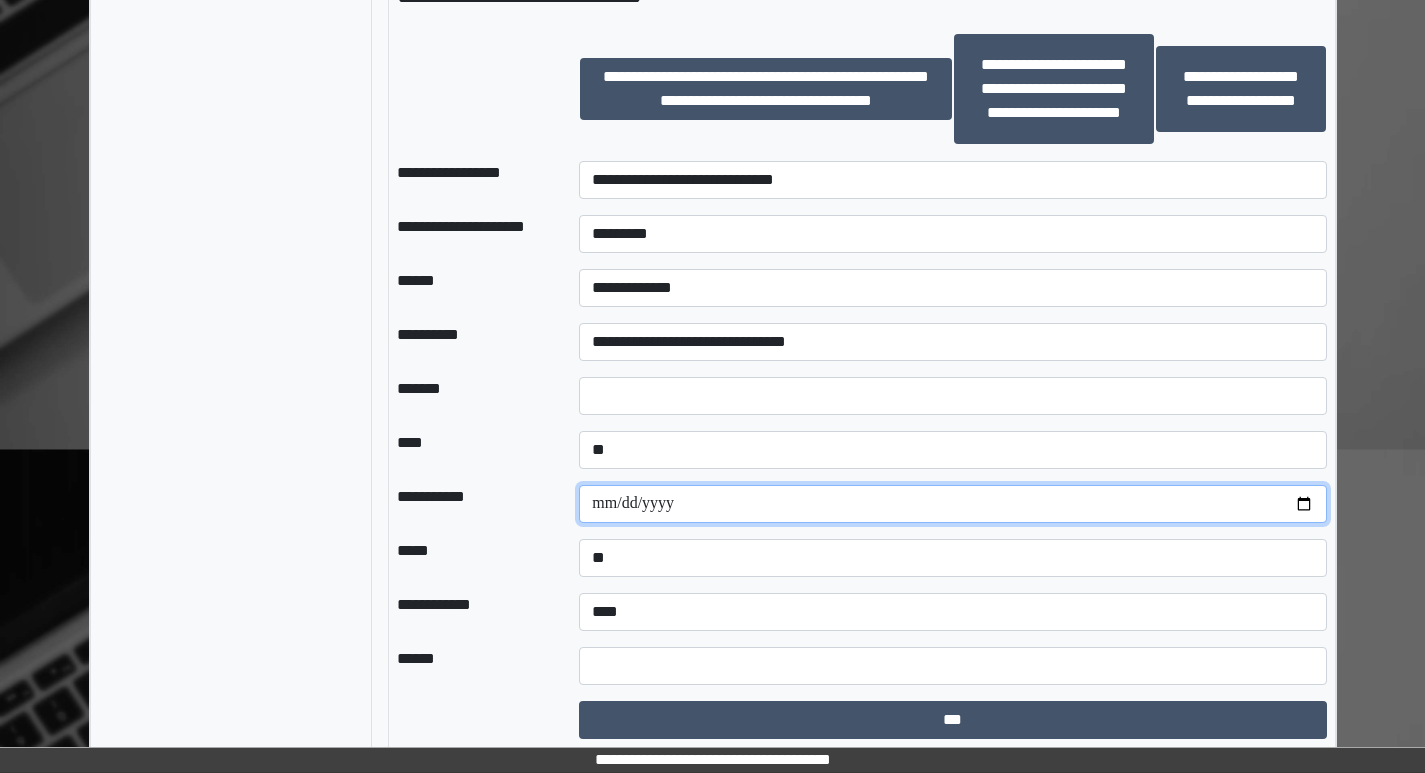 click at bounding box center (952, 504) 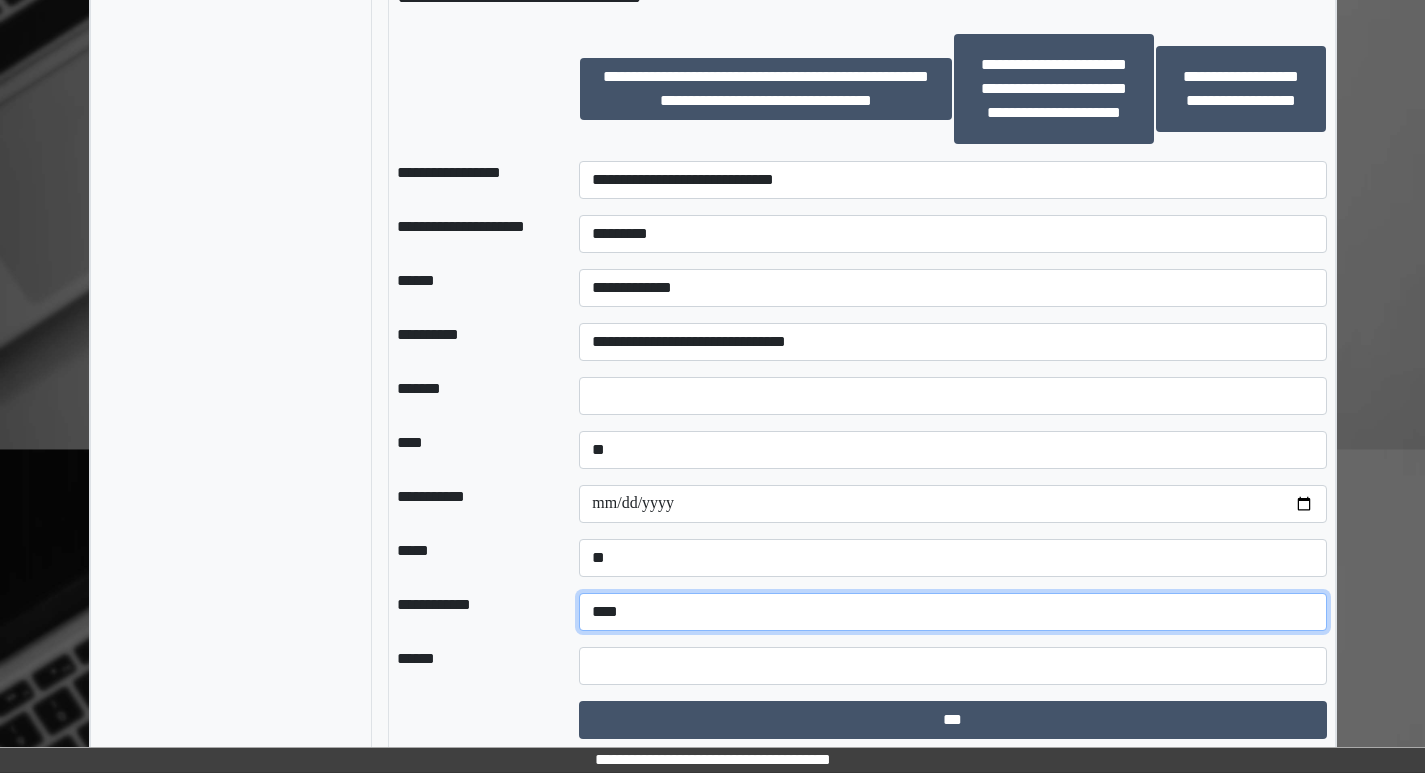 click on "**********" at bounding box center (952, 612) 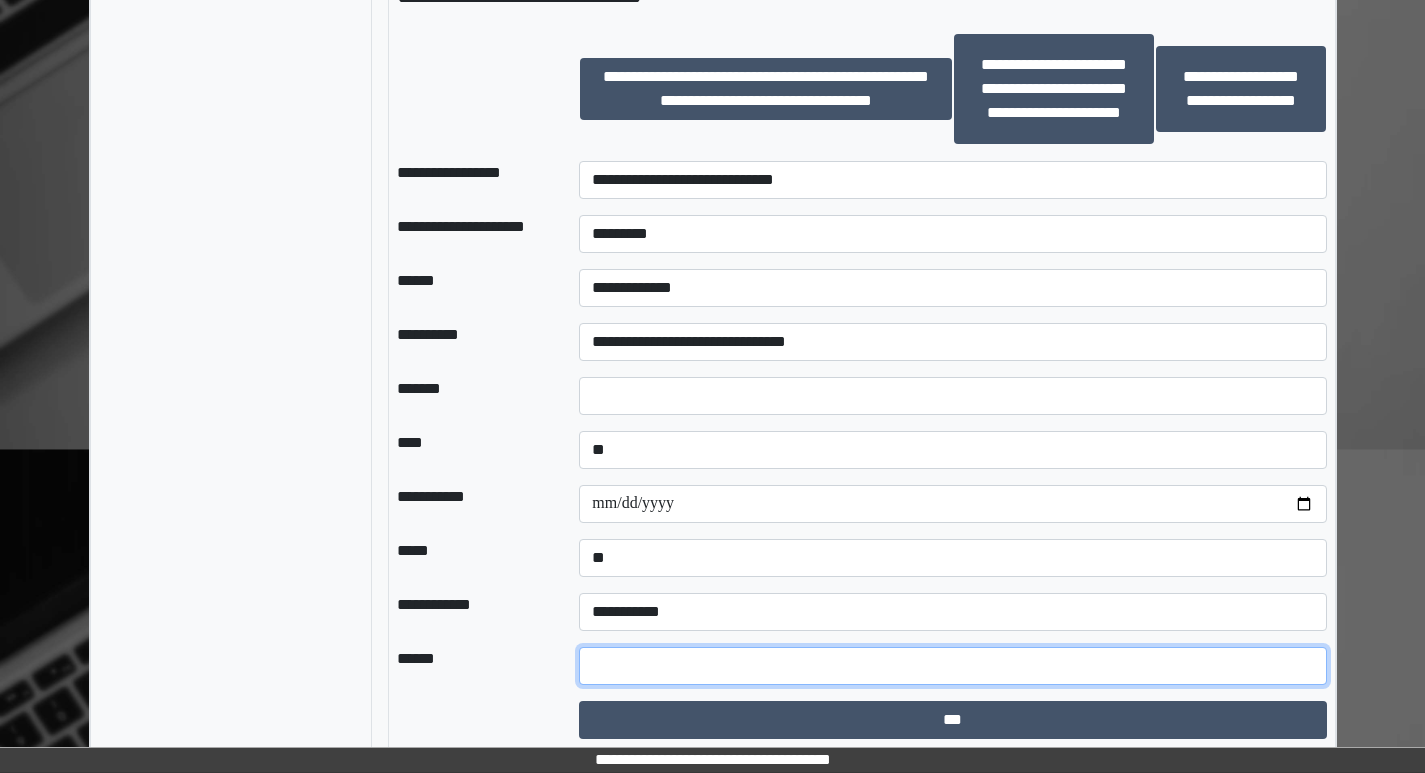 click at bounding box center [952, 666] 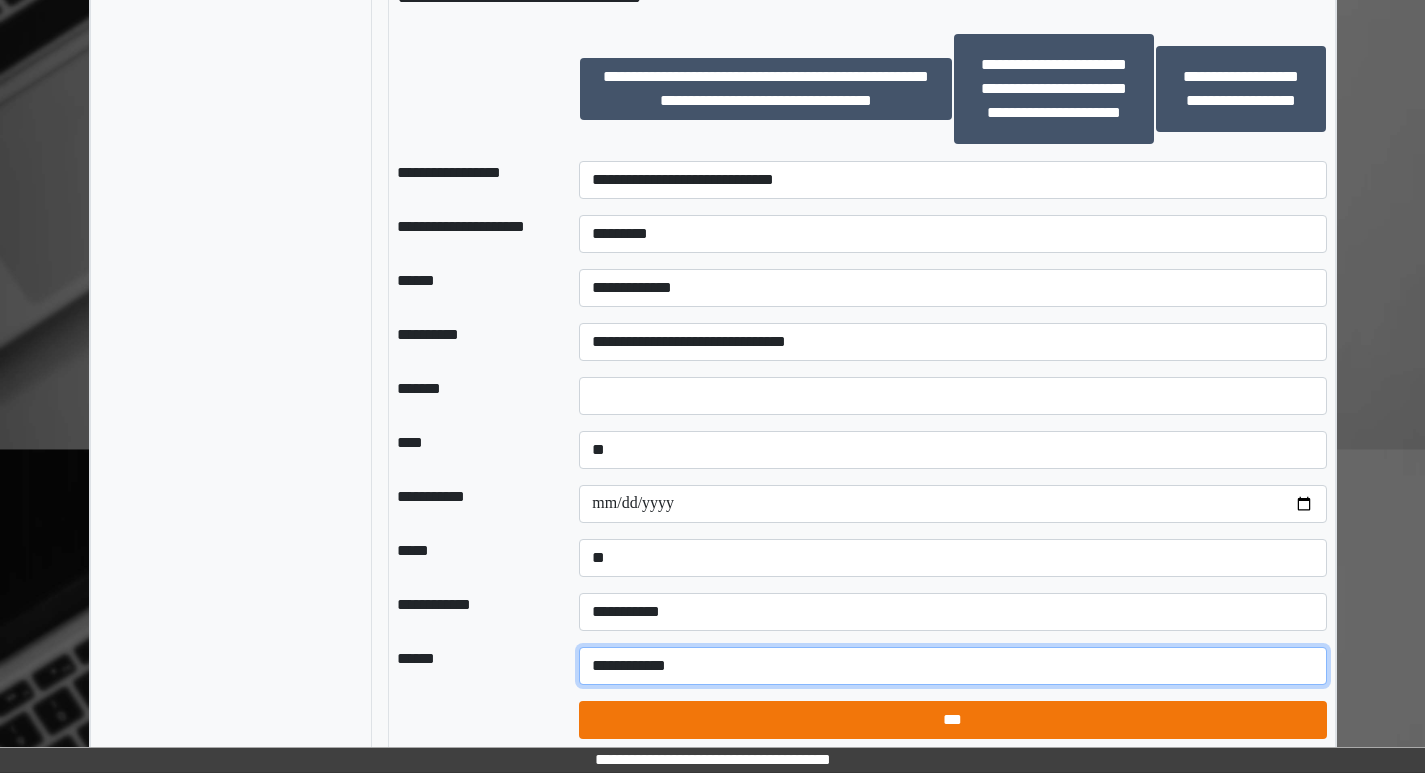 type on "**********" 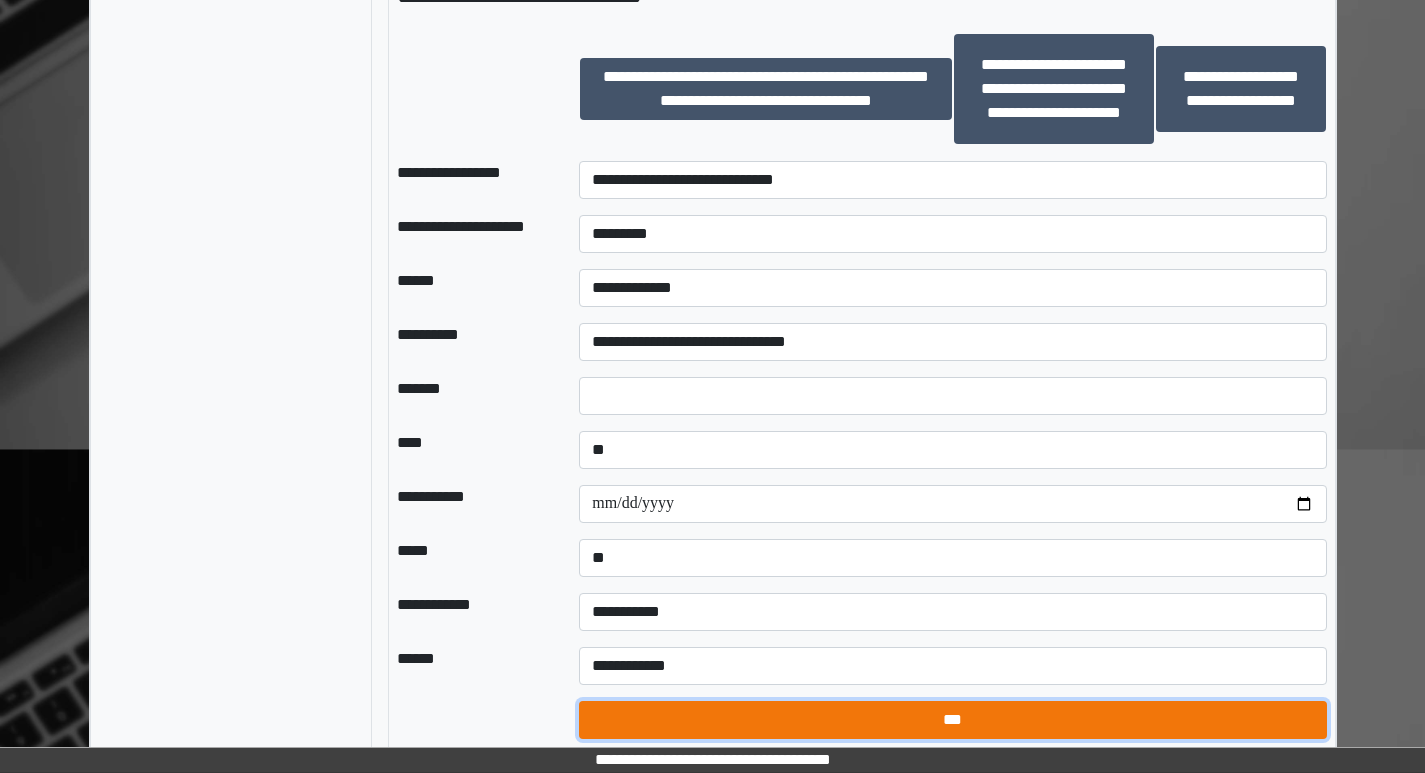click on "***" at bounding box center [952, 720] 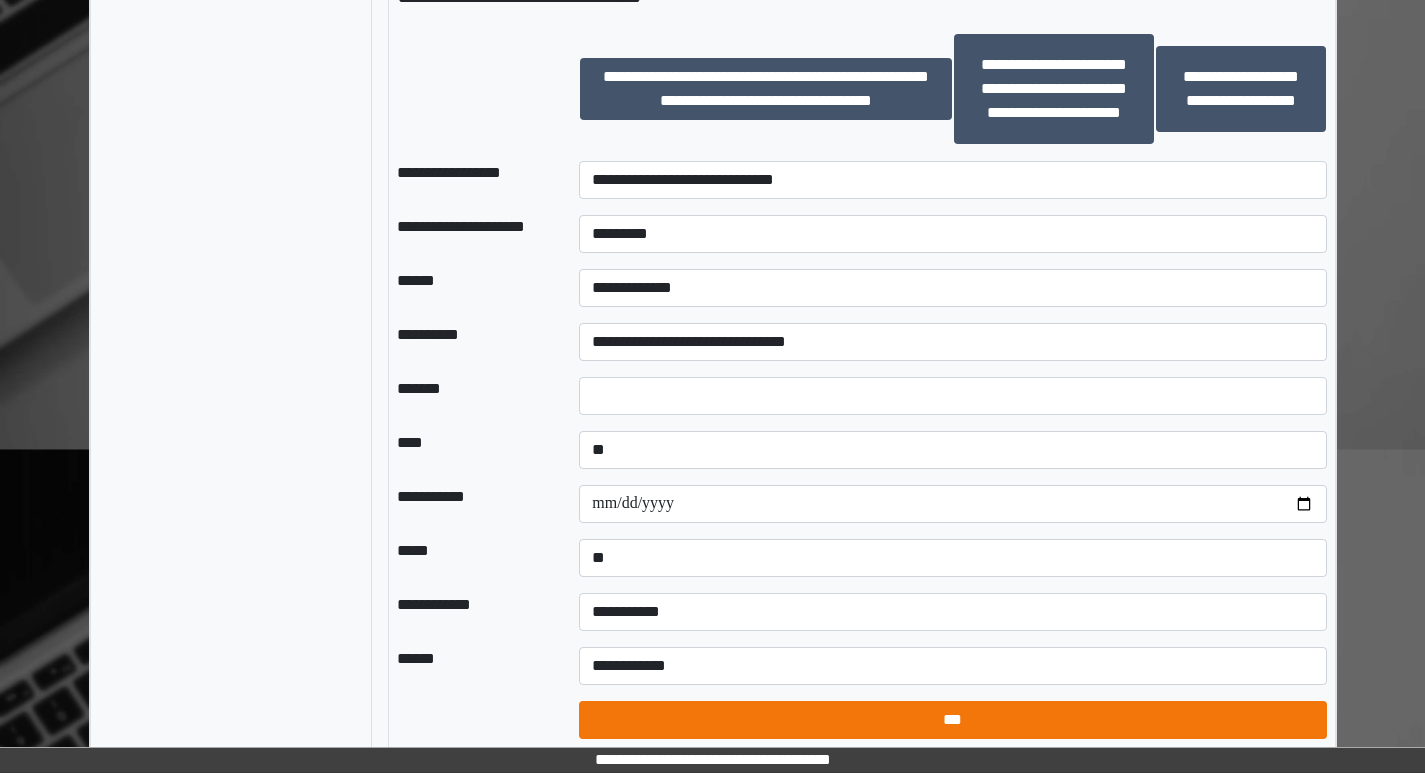 select on "*" 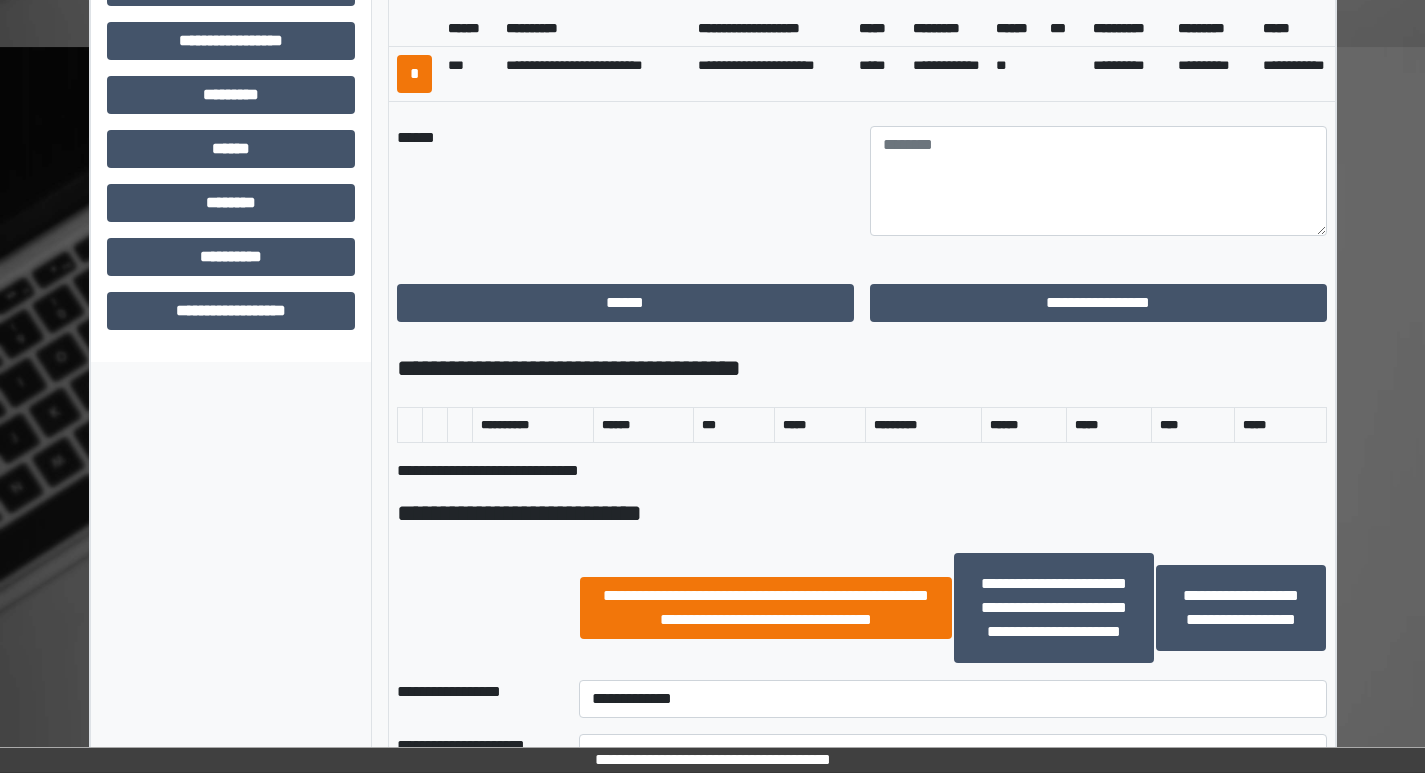 scroll, scrollTop: 801, scrollLeft: 0, axis: vertical 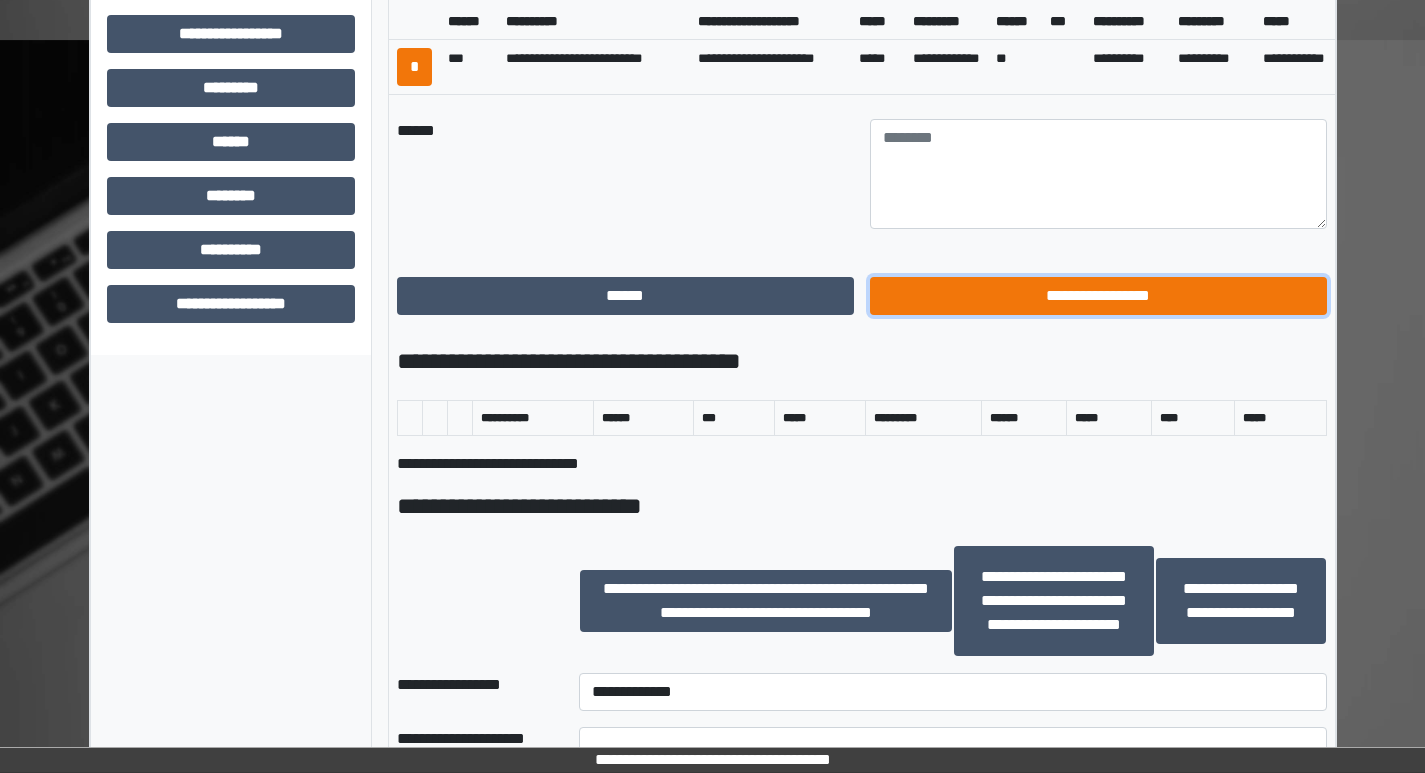 click on "**********" at bounding box center [1098, 296] 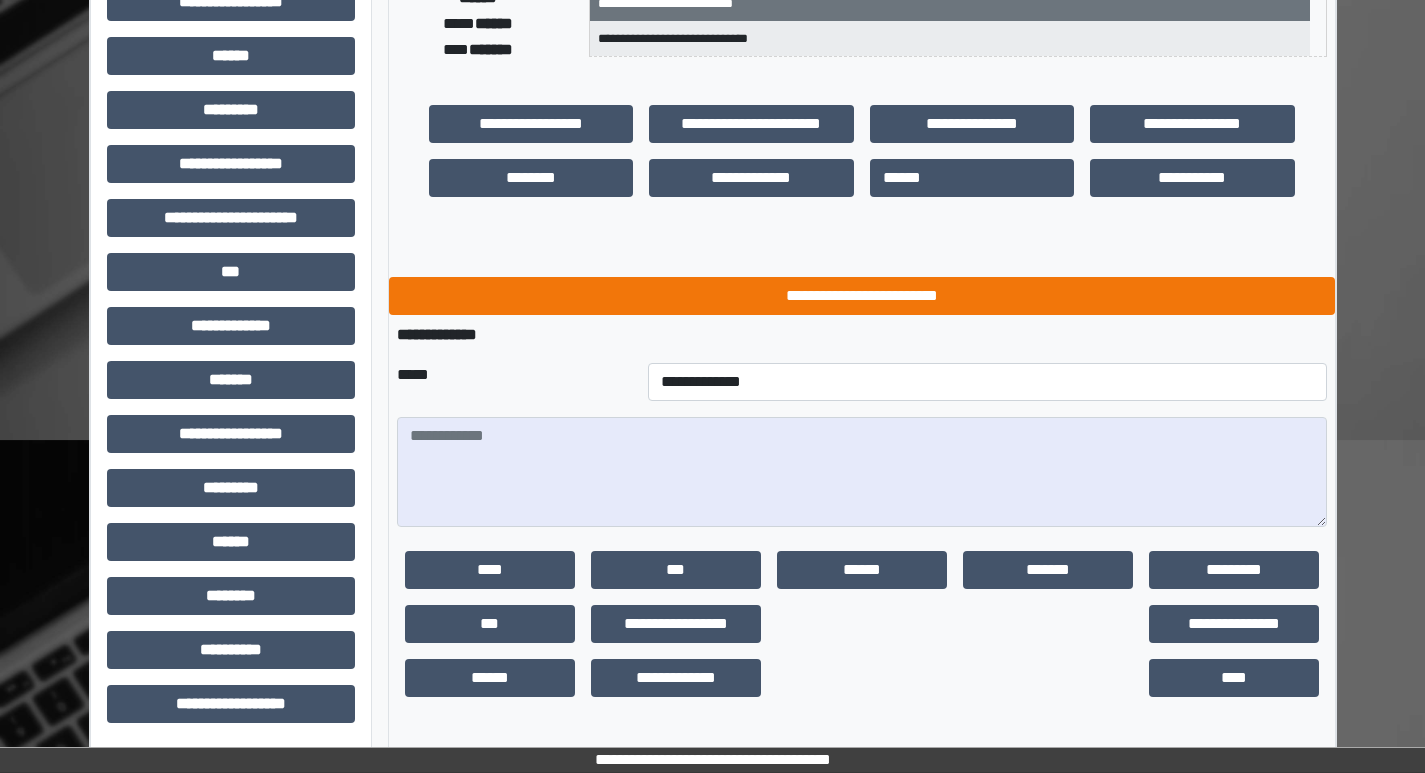scroll, scrollTop: 0, scrollLeft: 0, axis: both 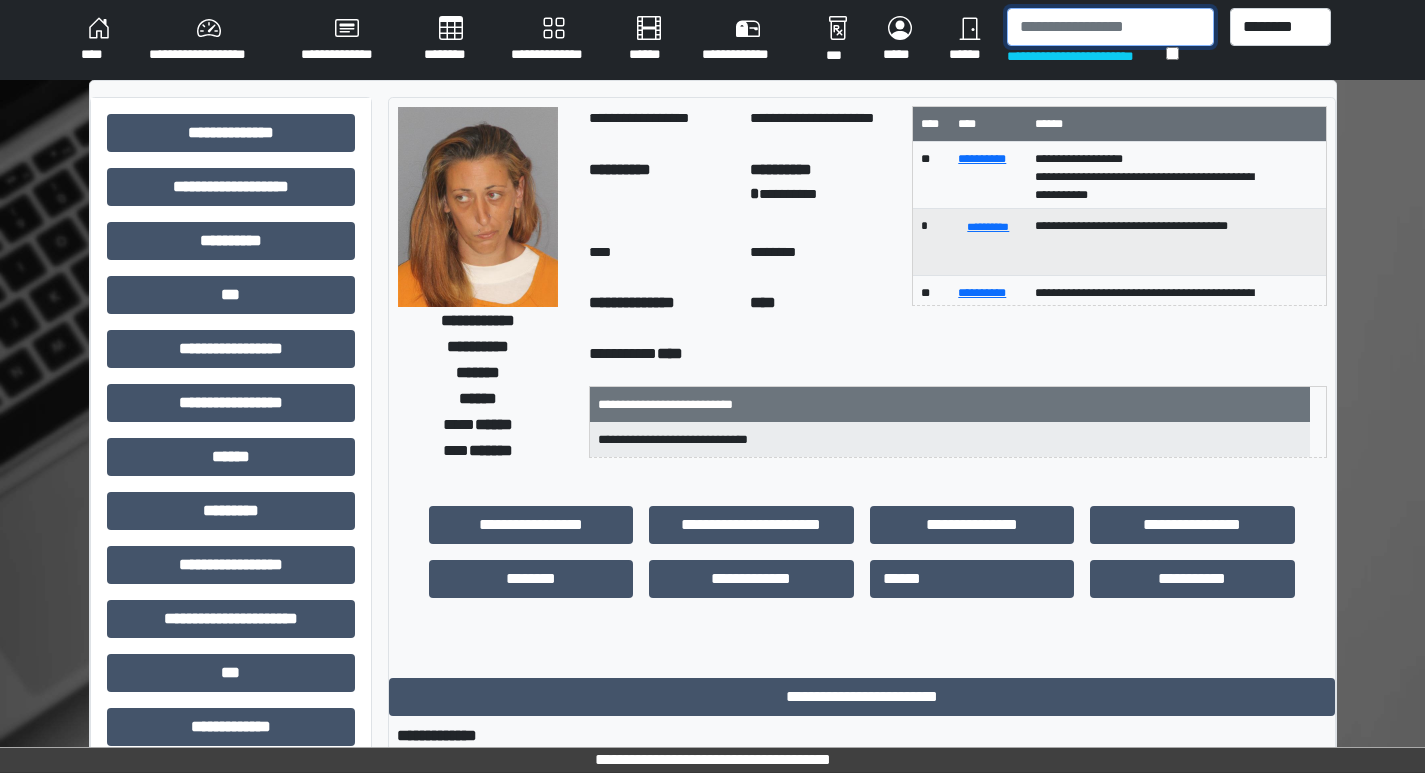 click at bounding box center [1110, 27] 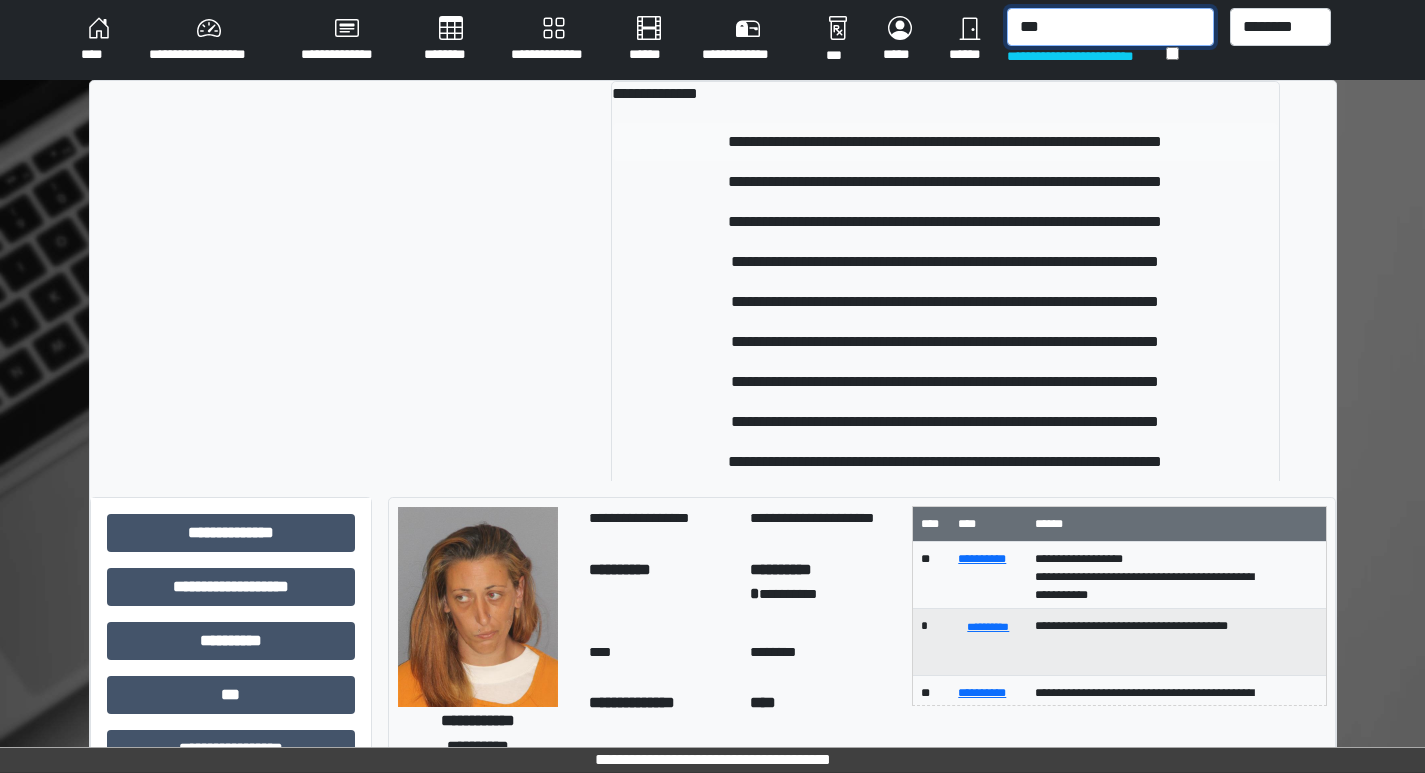 type on "***" 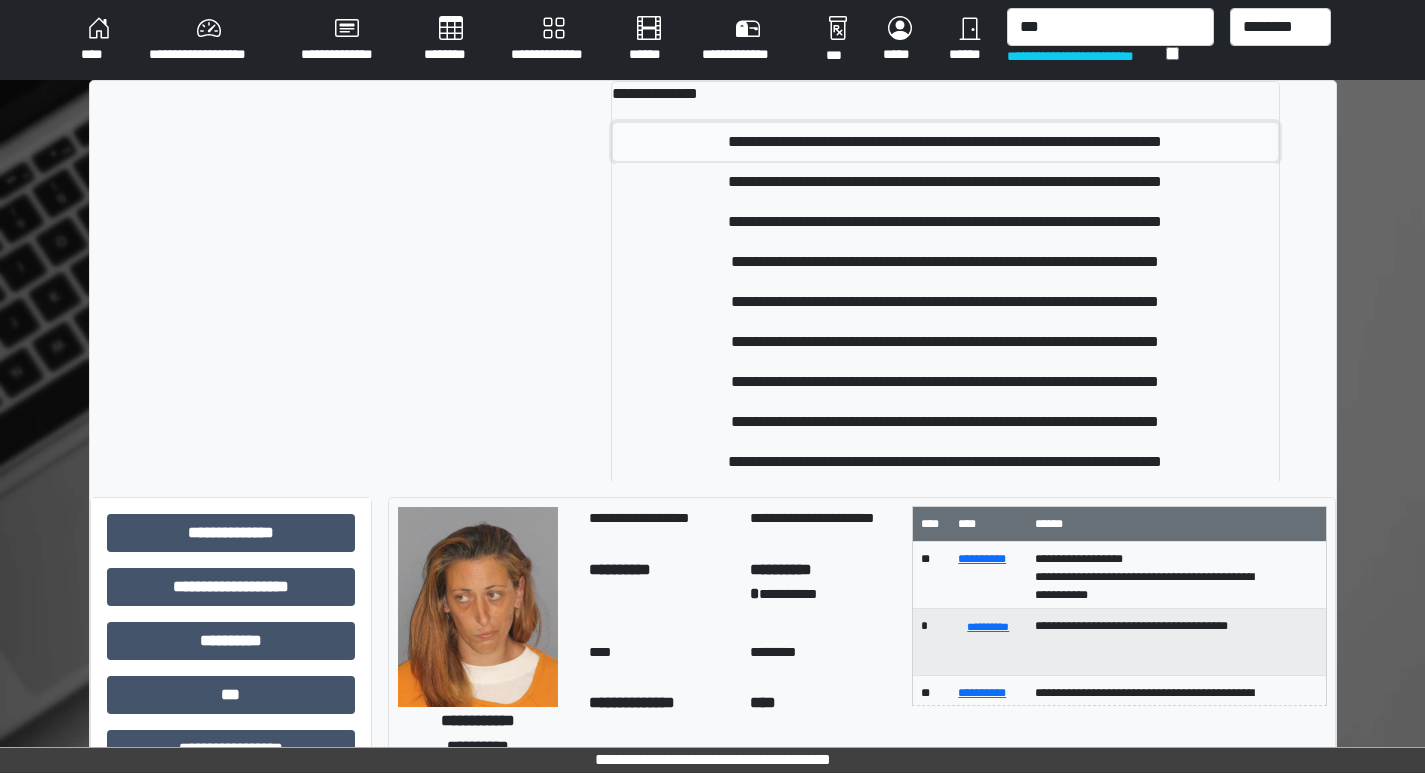 click on "**********" at bounding box center (945, 142) 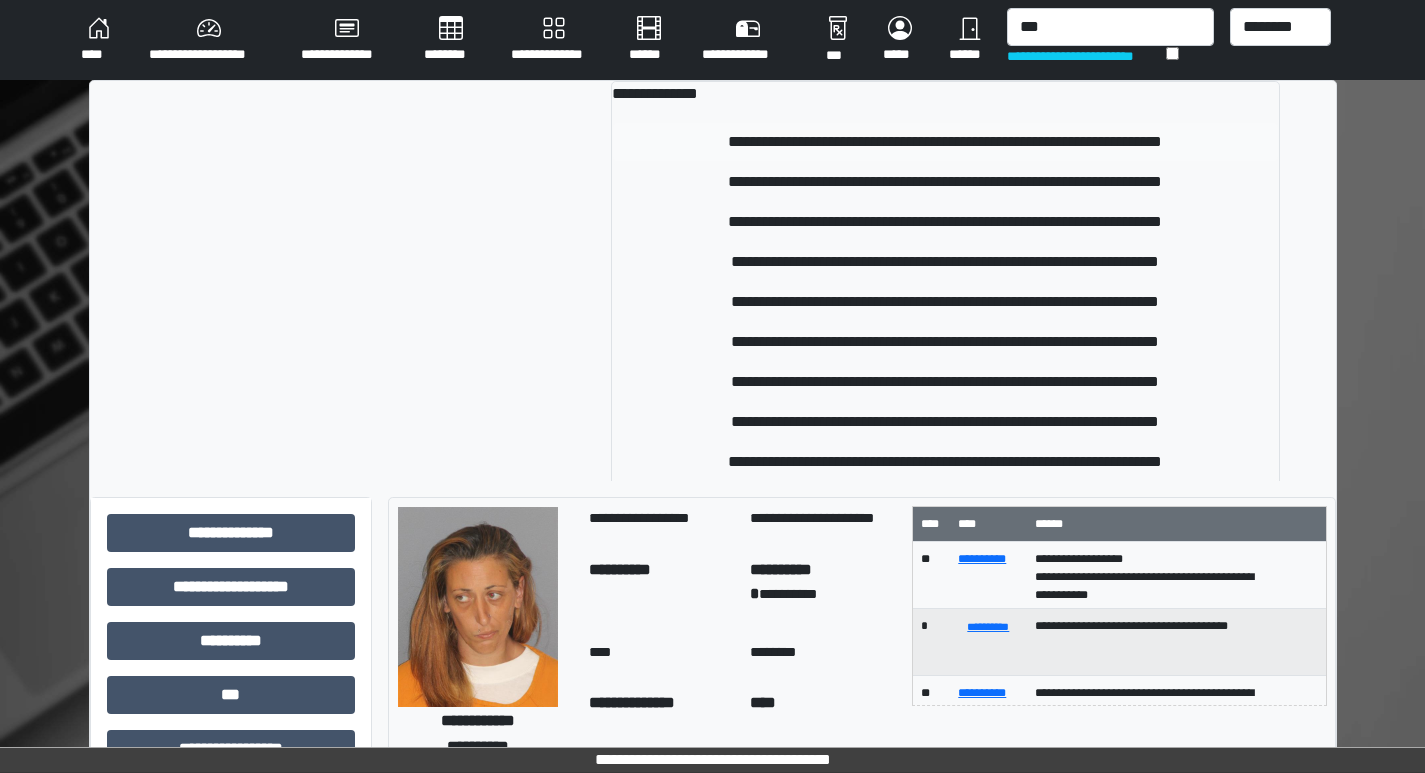 type 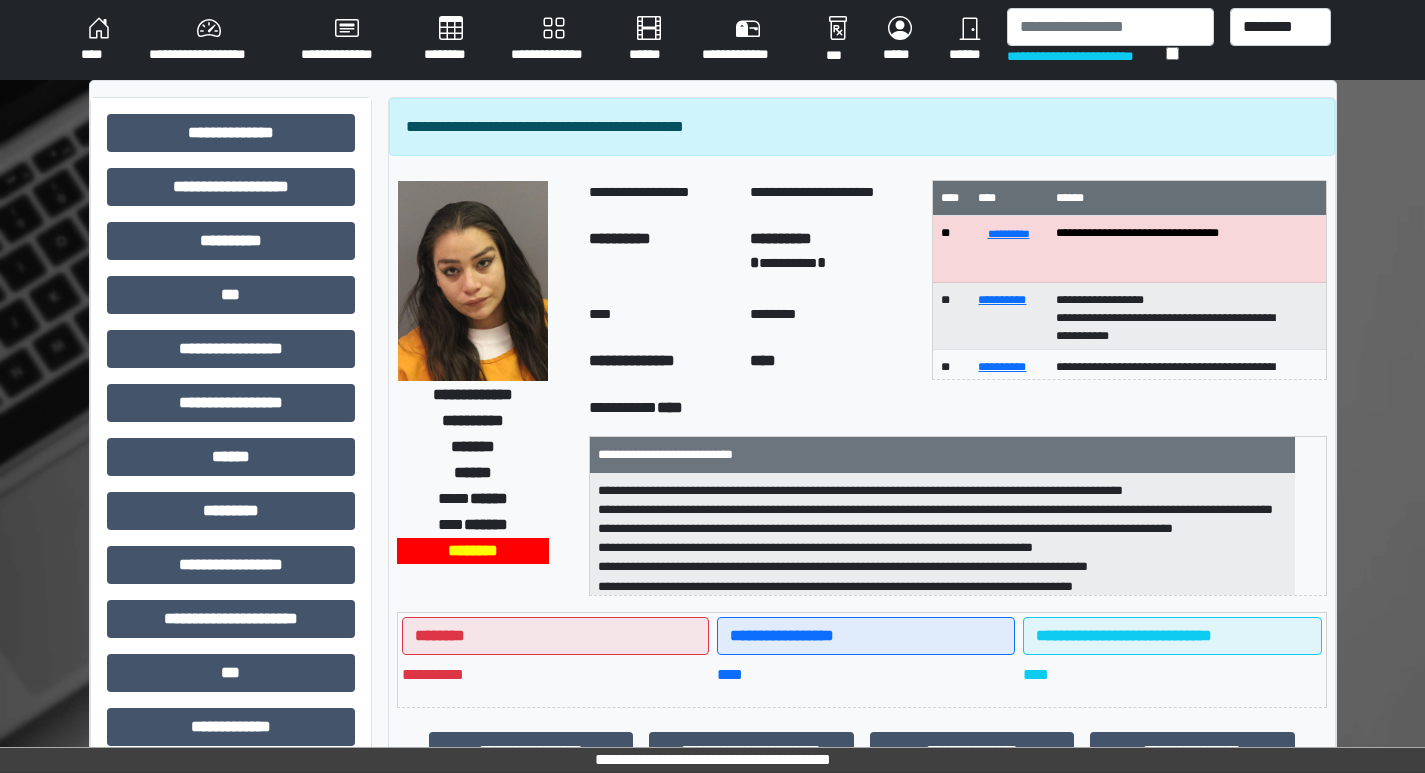 scroll, scrollTop: 82, scrollLeft: 0, axis: vertical 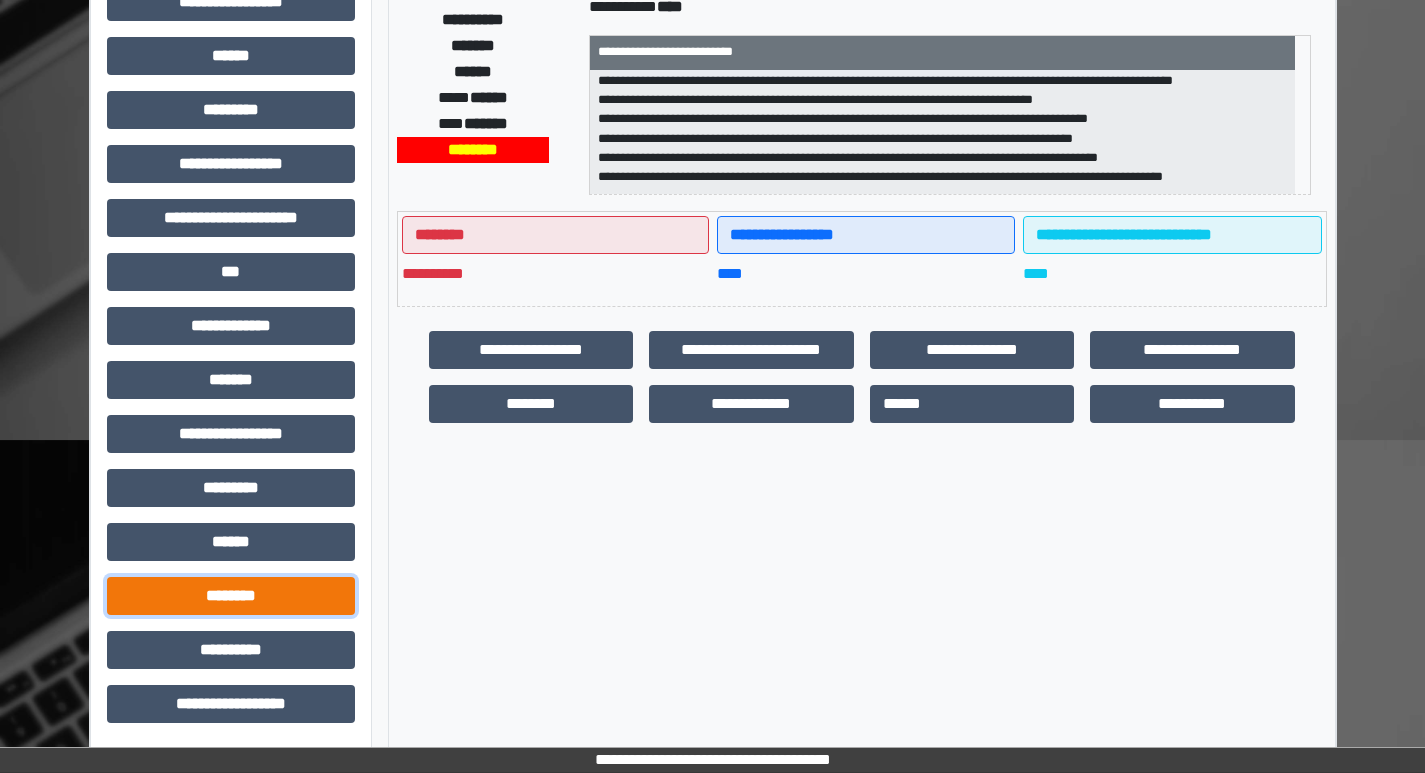click on "********" at bounding box center [231, 596] 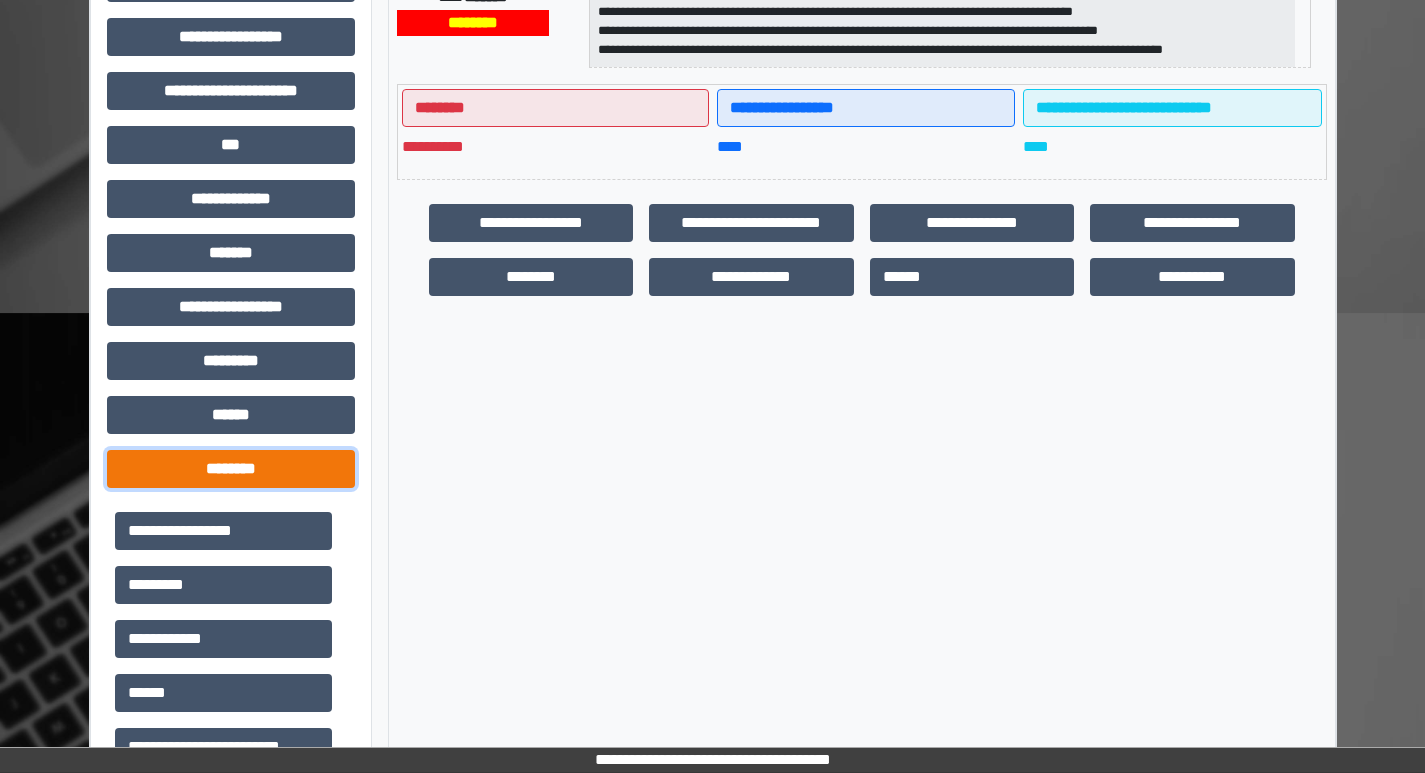 scroll, scrollTop: 881, scrollLeft: 0, axis: vertical 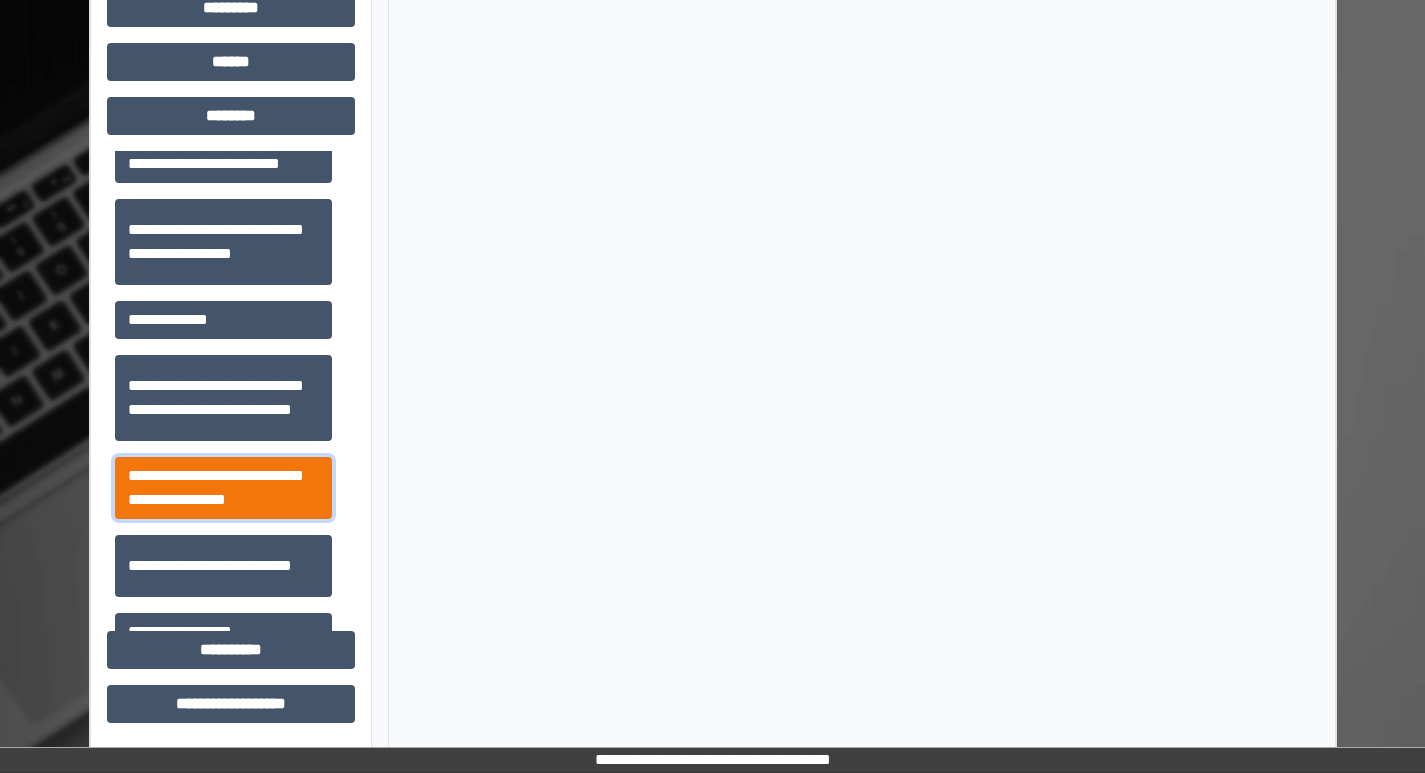 click on "**********" at bounding box center [223, 488] 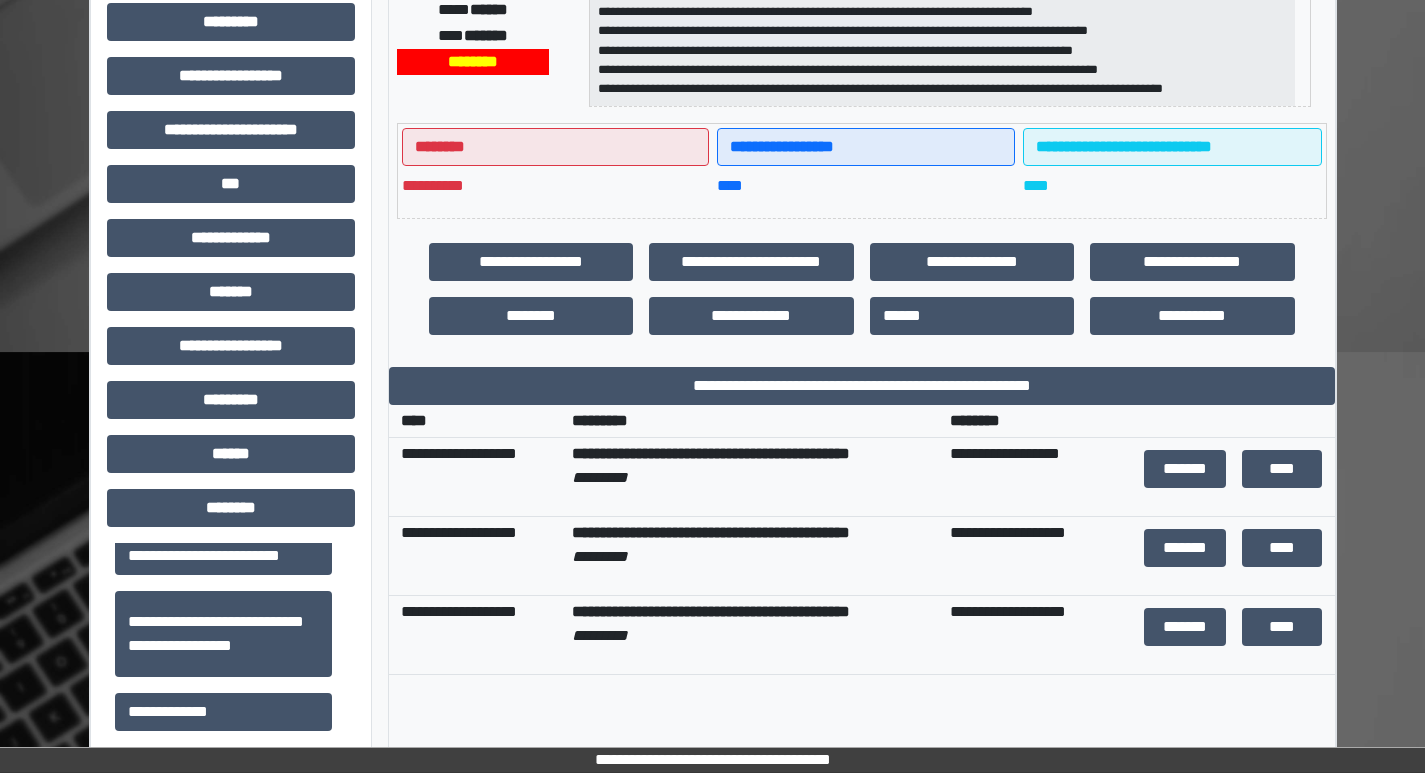 scroll, scrollTop: 481, scrollLeft: 0, axis: vertical 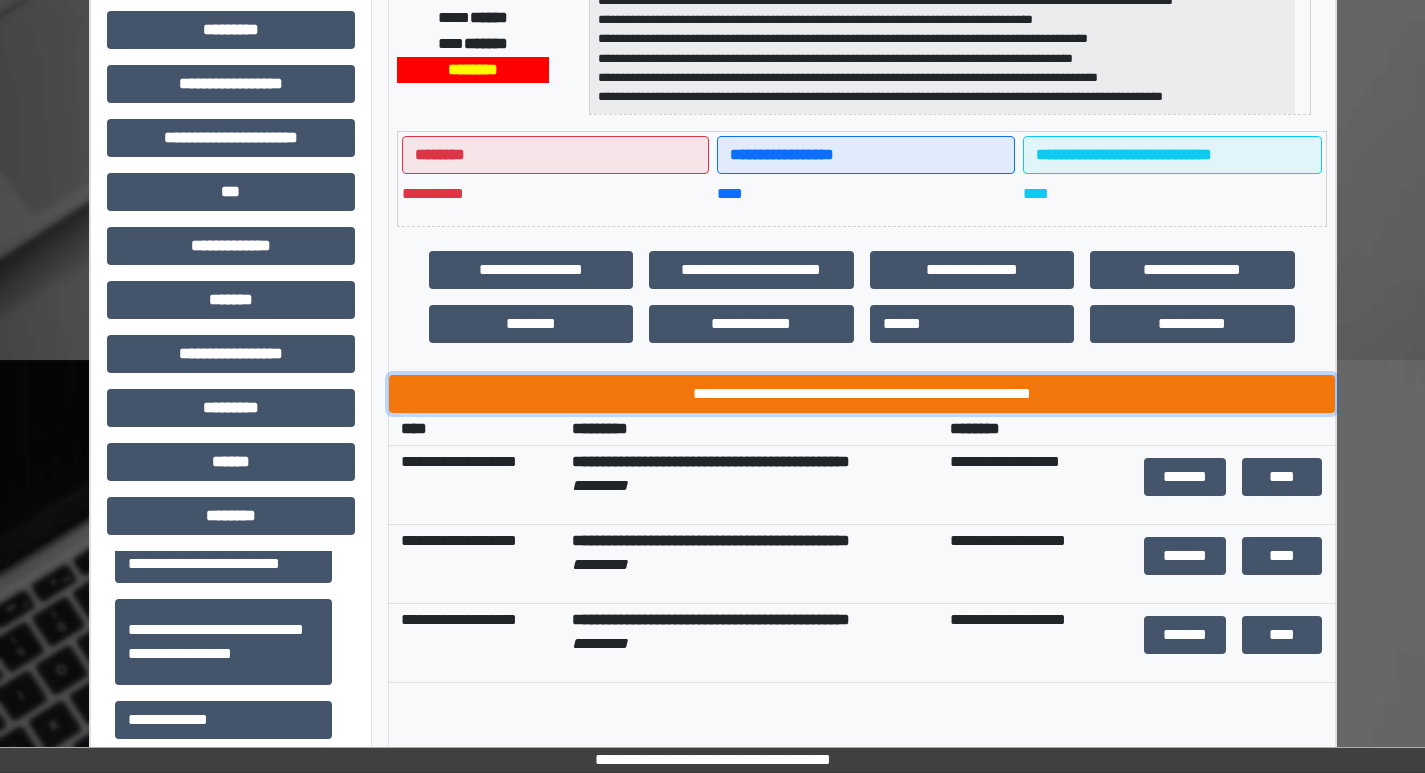 click on "**********" at bounding box center [862, 394] 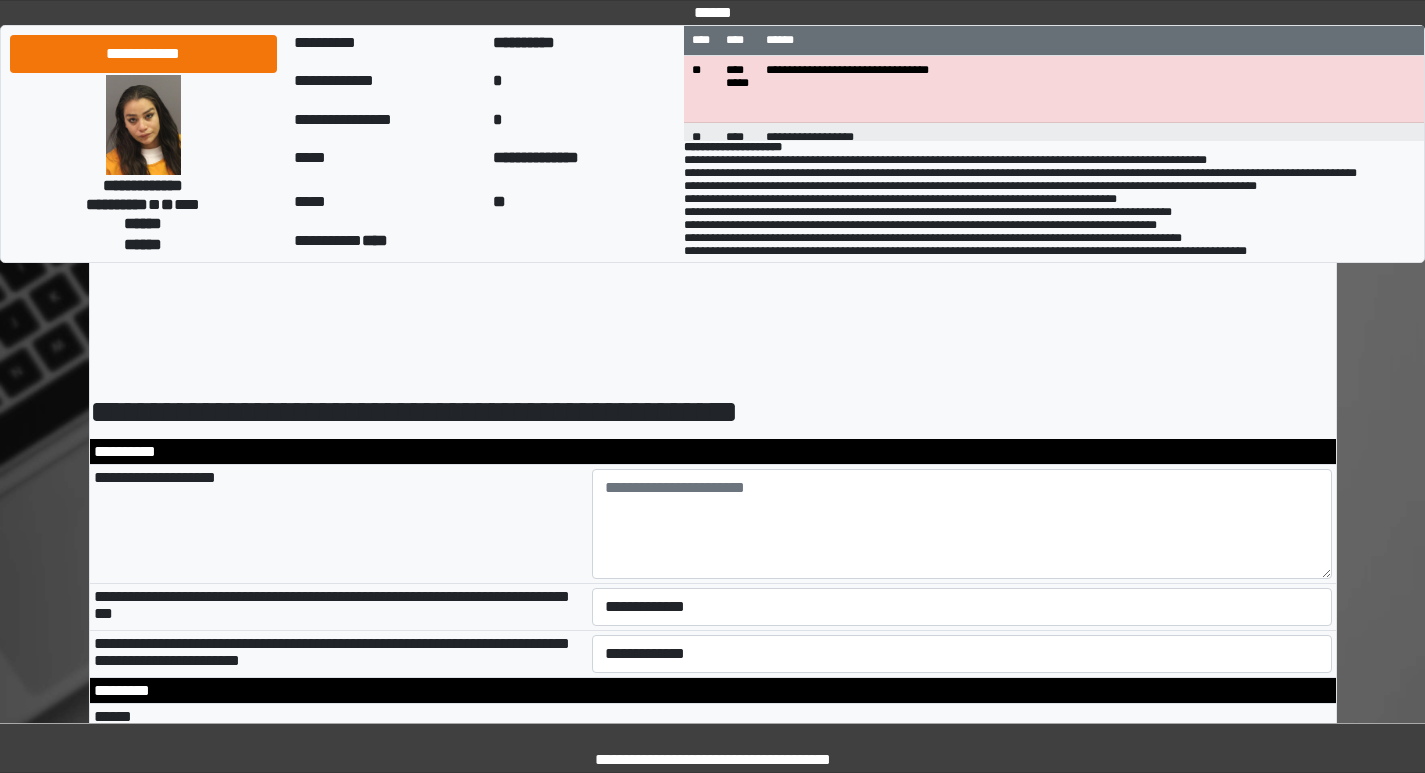 scroll, scrollTop: 0, scrollLeft: 0, axis: both 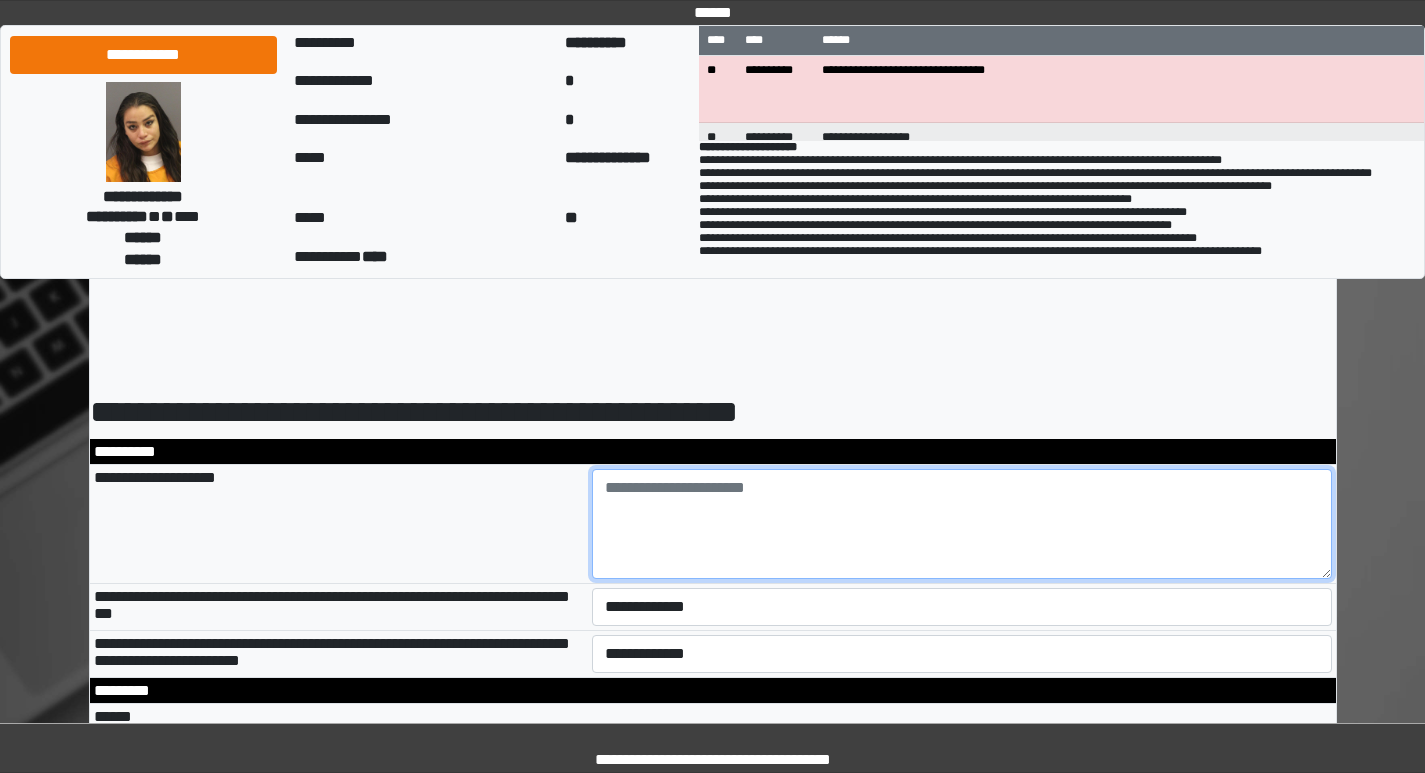 click at bounding box center [962, 524] 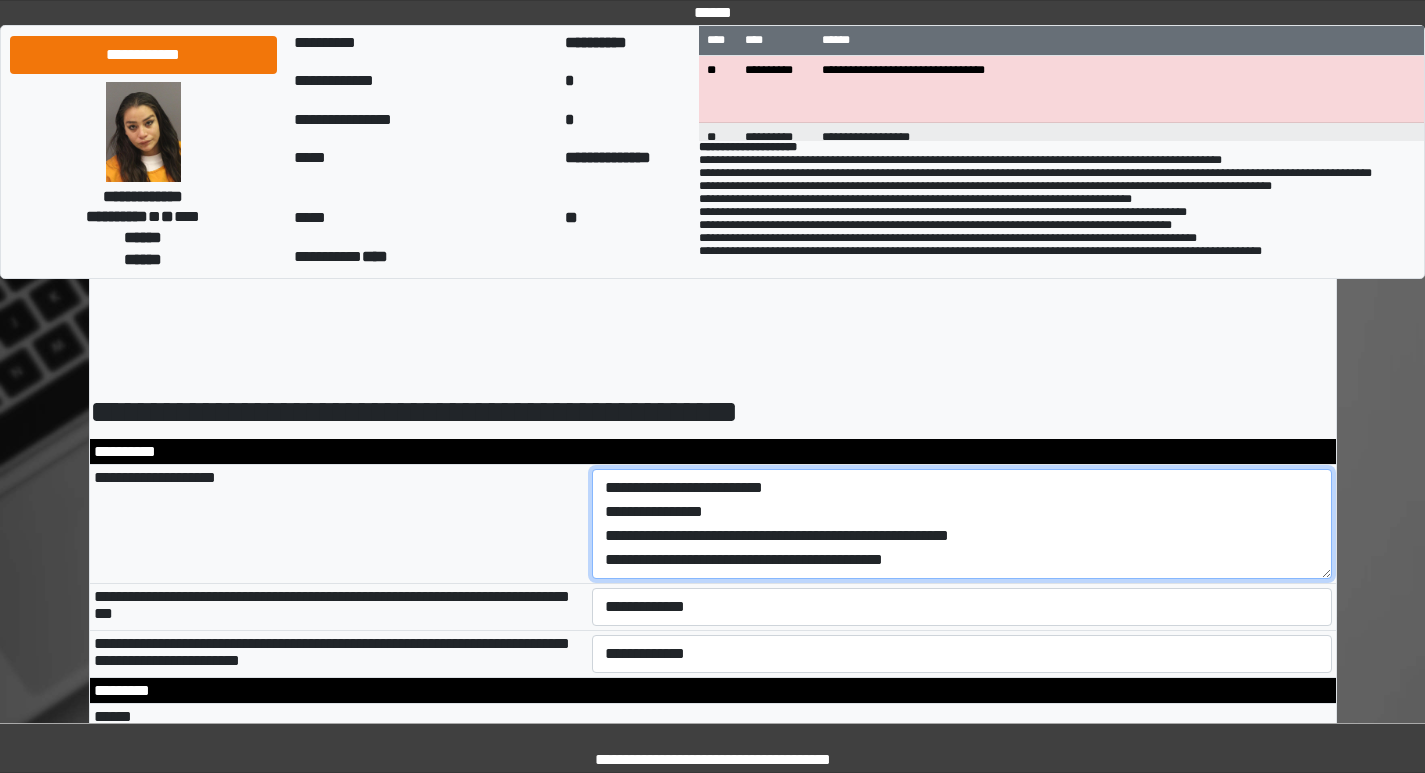 scroll, scrollTop: 17, scrollLeft: 0, axis: vertical 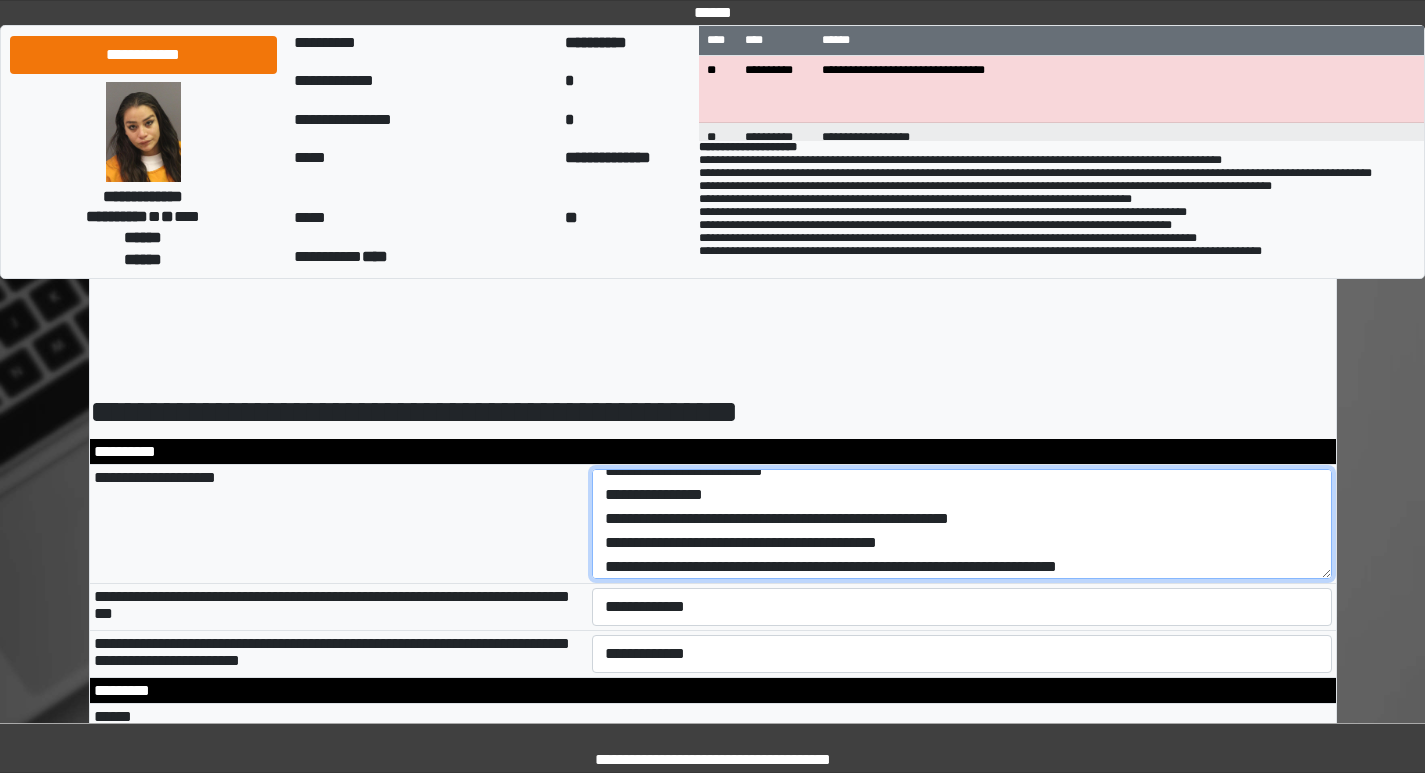 click on "**********" at bounding box center [962, 524] 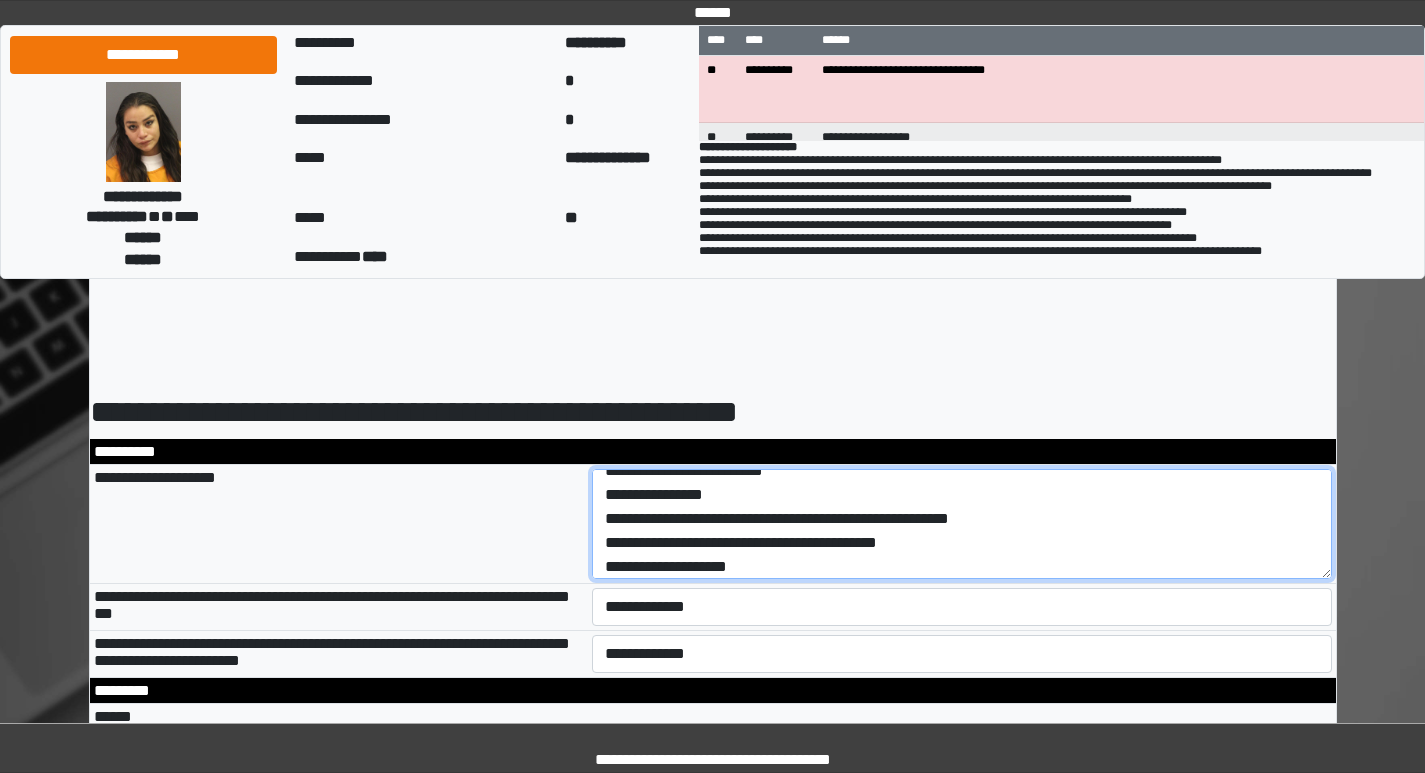 type on "**********" 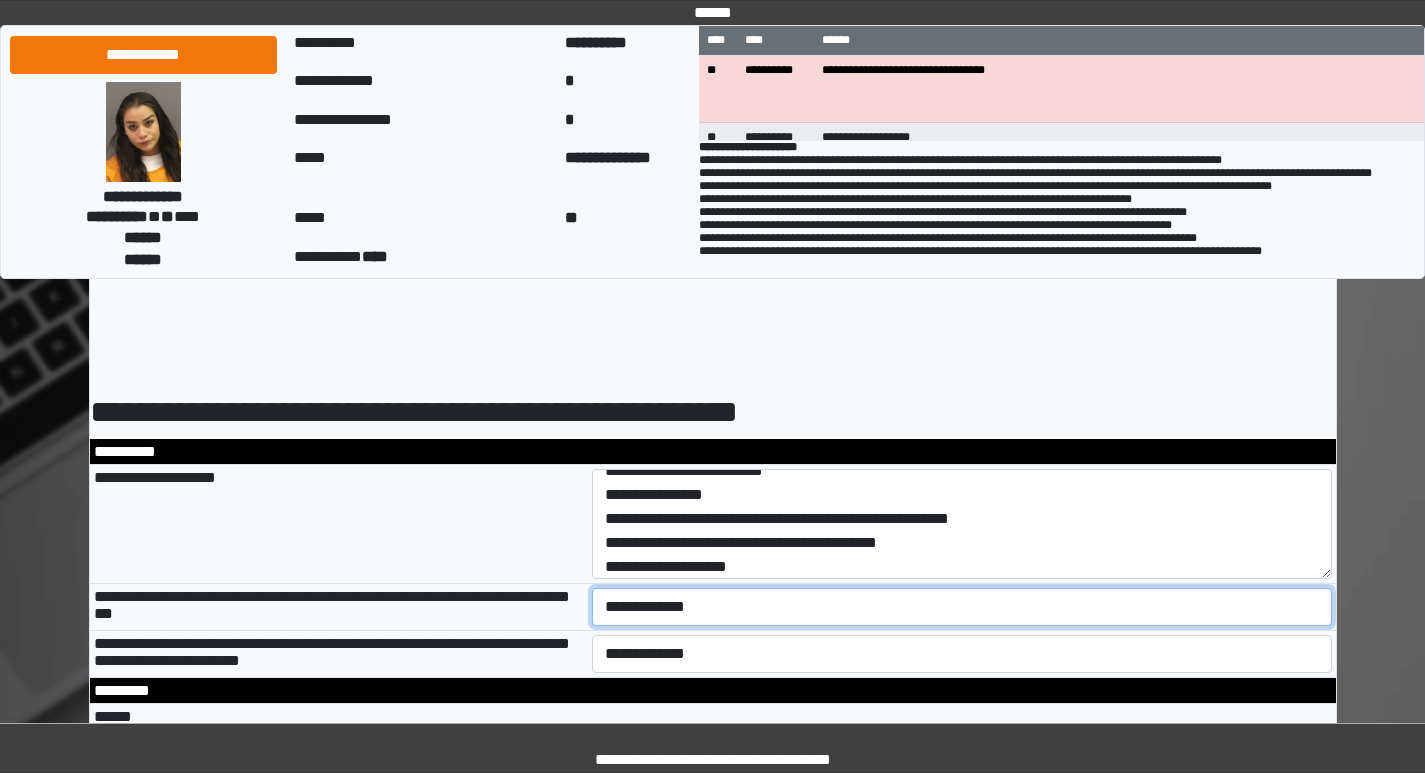 click on "**********" at bounding box center [962, 607] 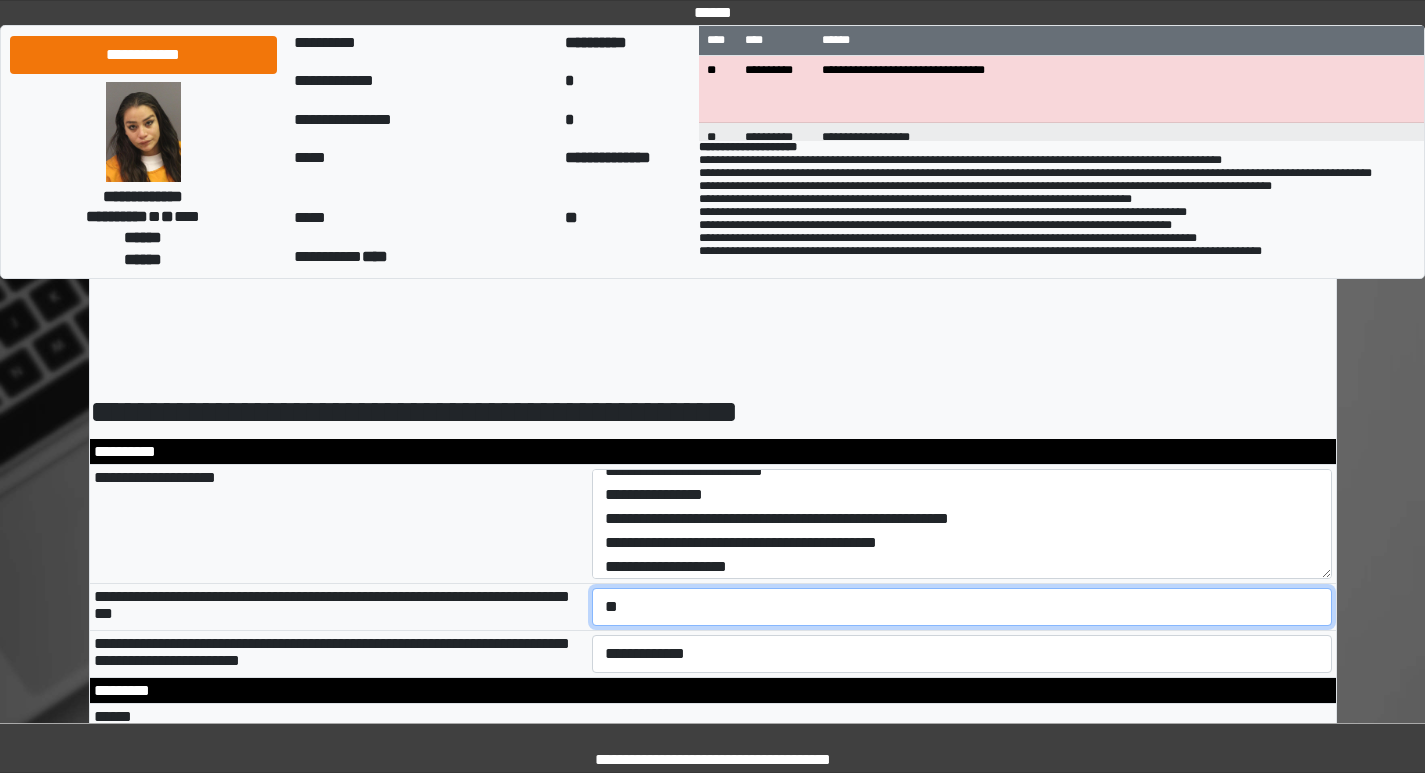 click on "**********" at bounding box center (962, 607) 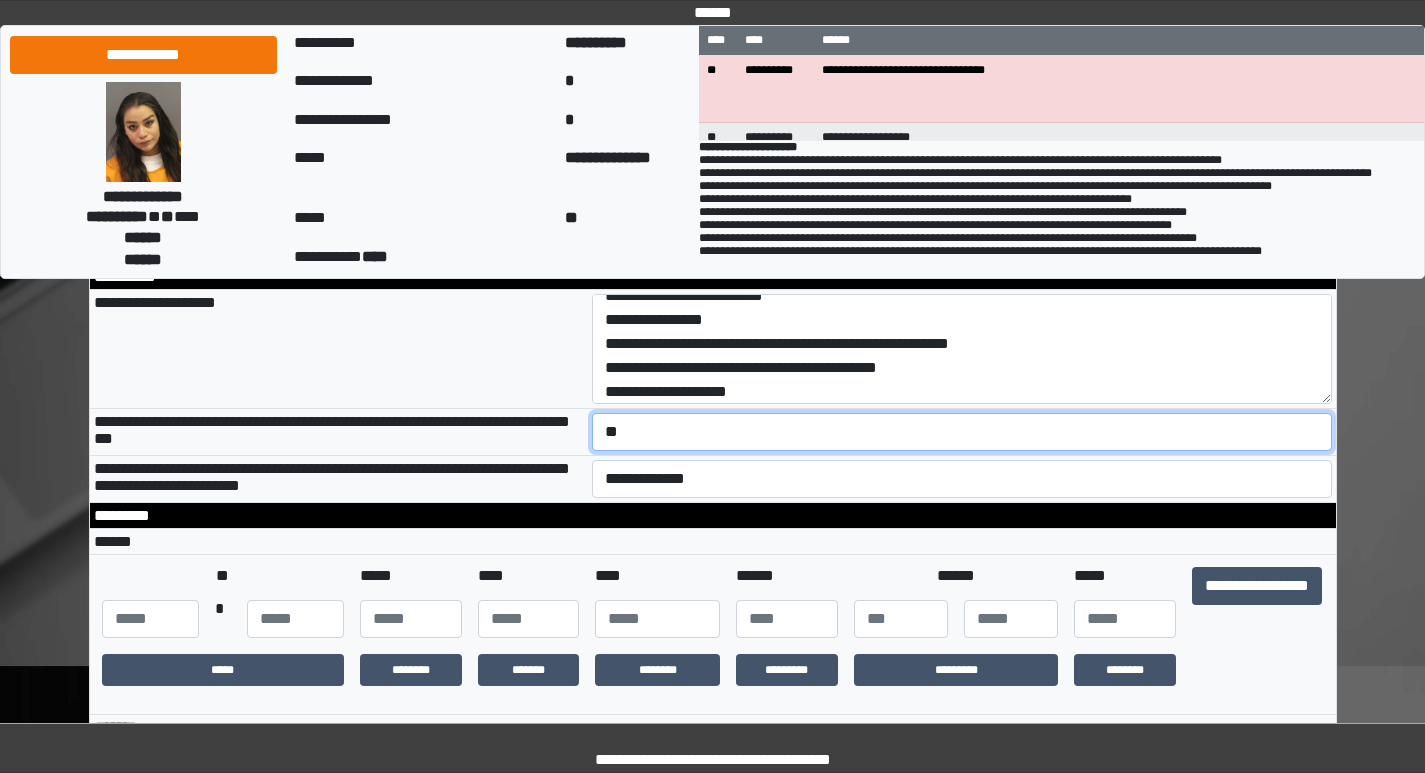 scroll, scrollTop: 200, scrollLeft: 0, axis: vertical 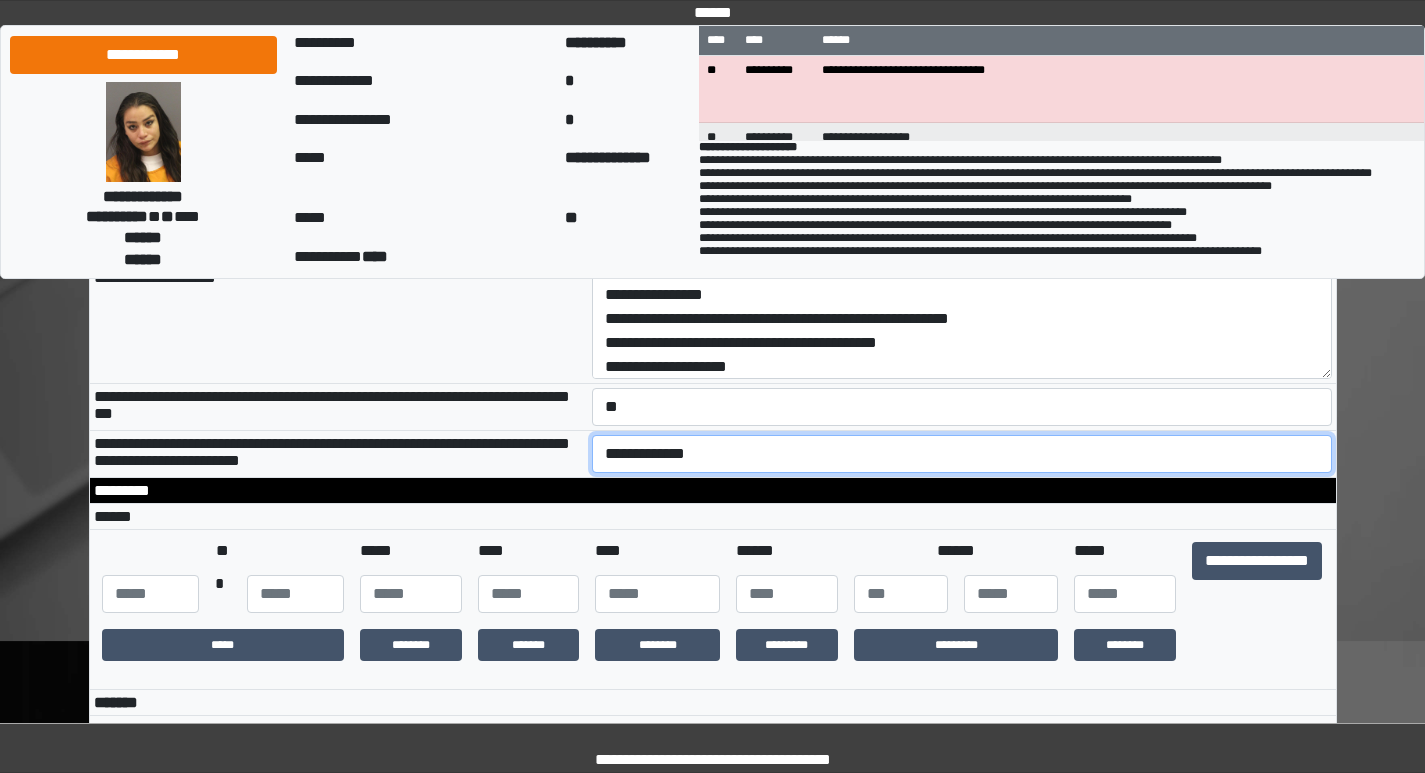 click on "**********" at bounding box center (962, 454) 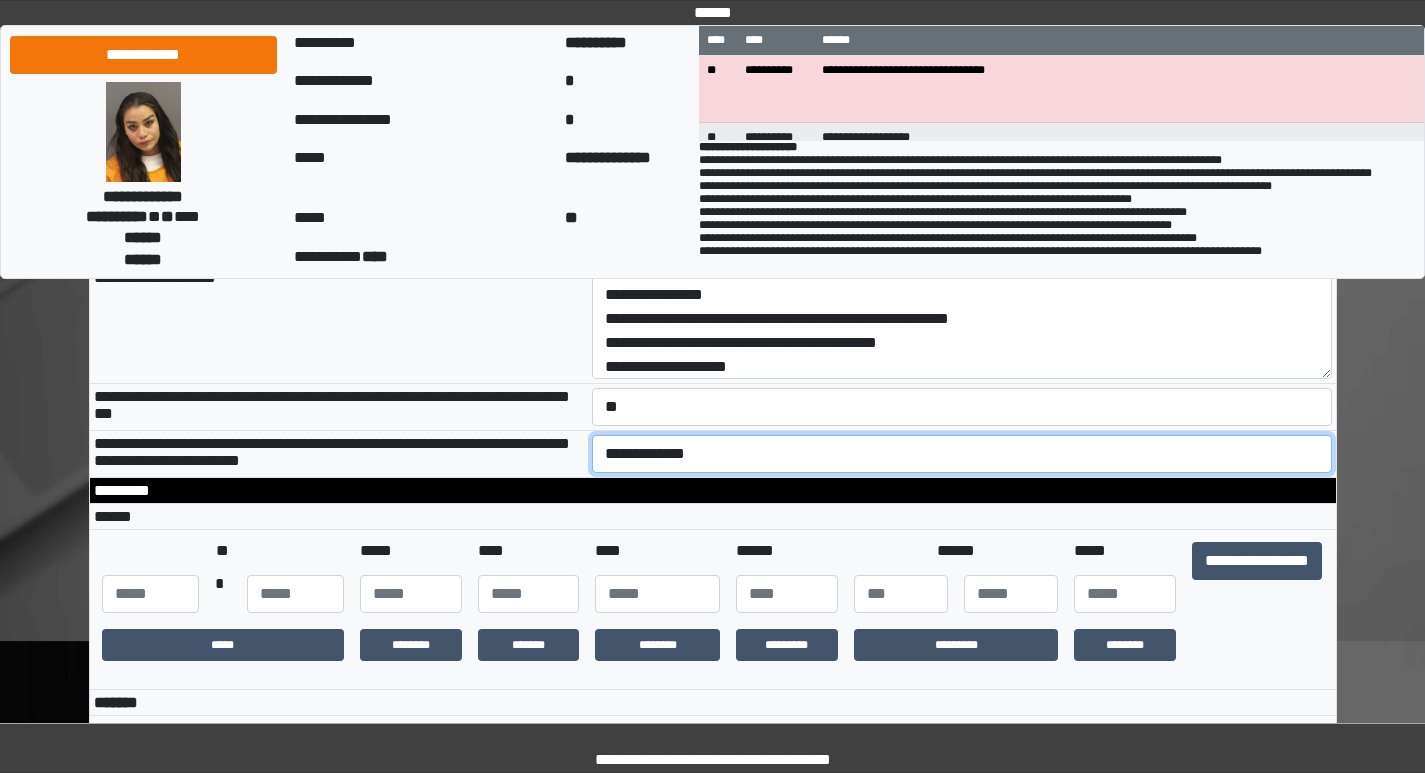 select on "*" 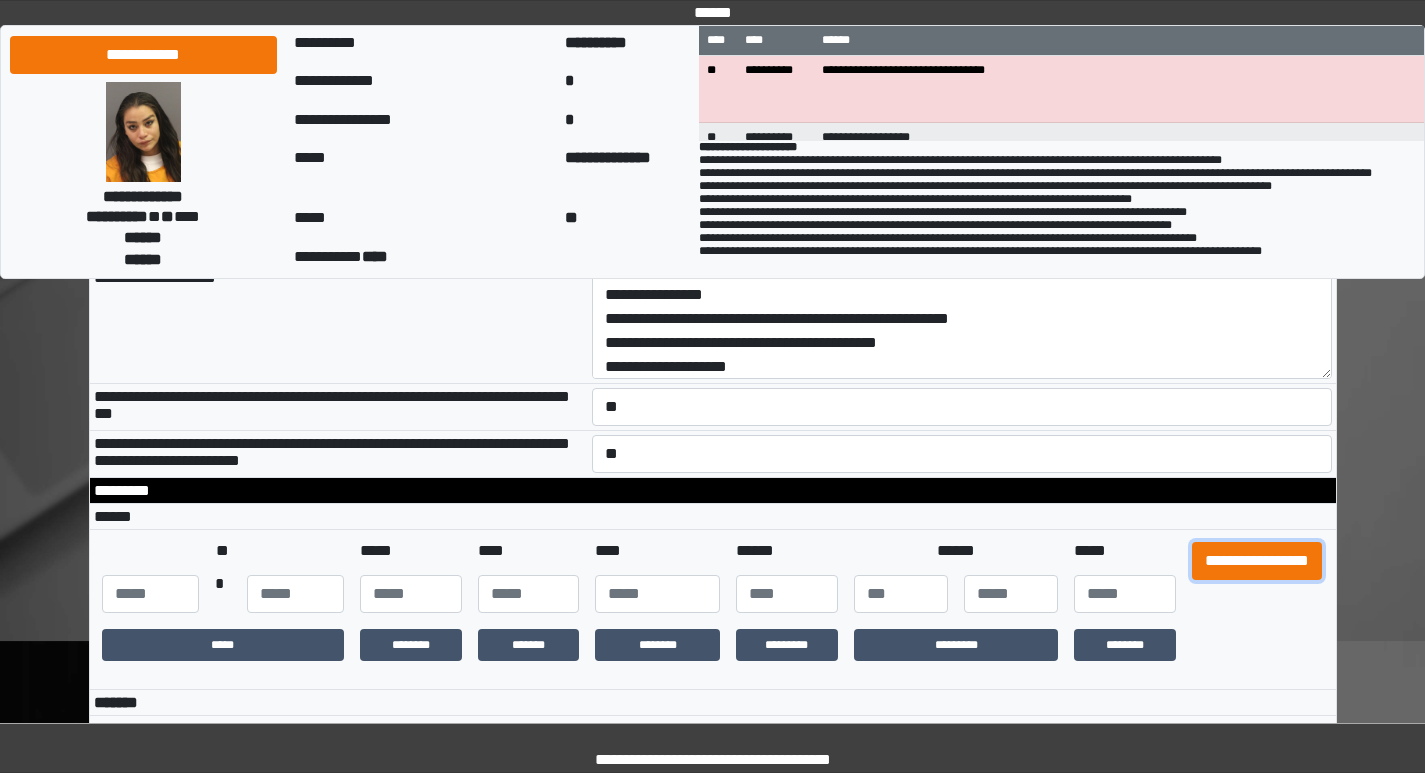 click on "**********" at bounding box center (1257, 561) 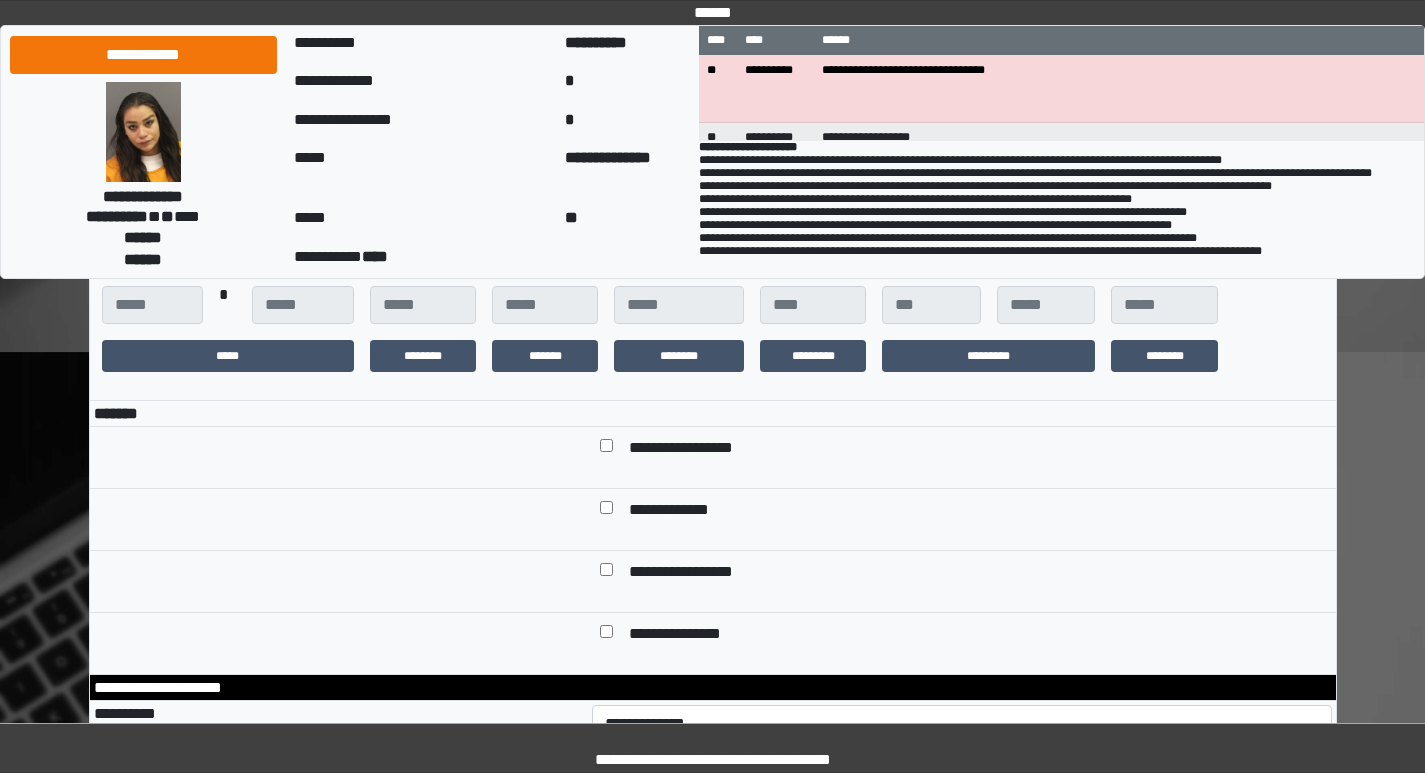 scroll, scrollTop: 500, scrollLeft: 0, axis: vertical 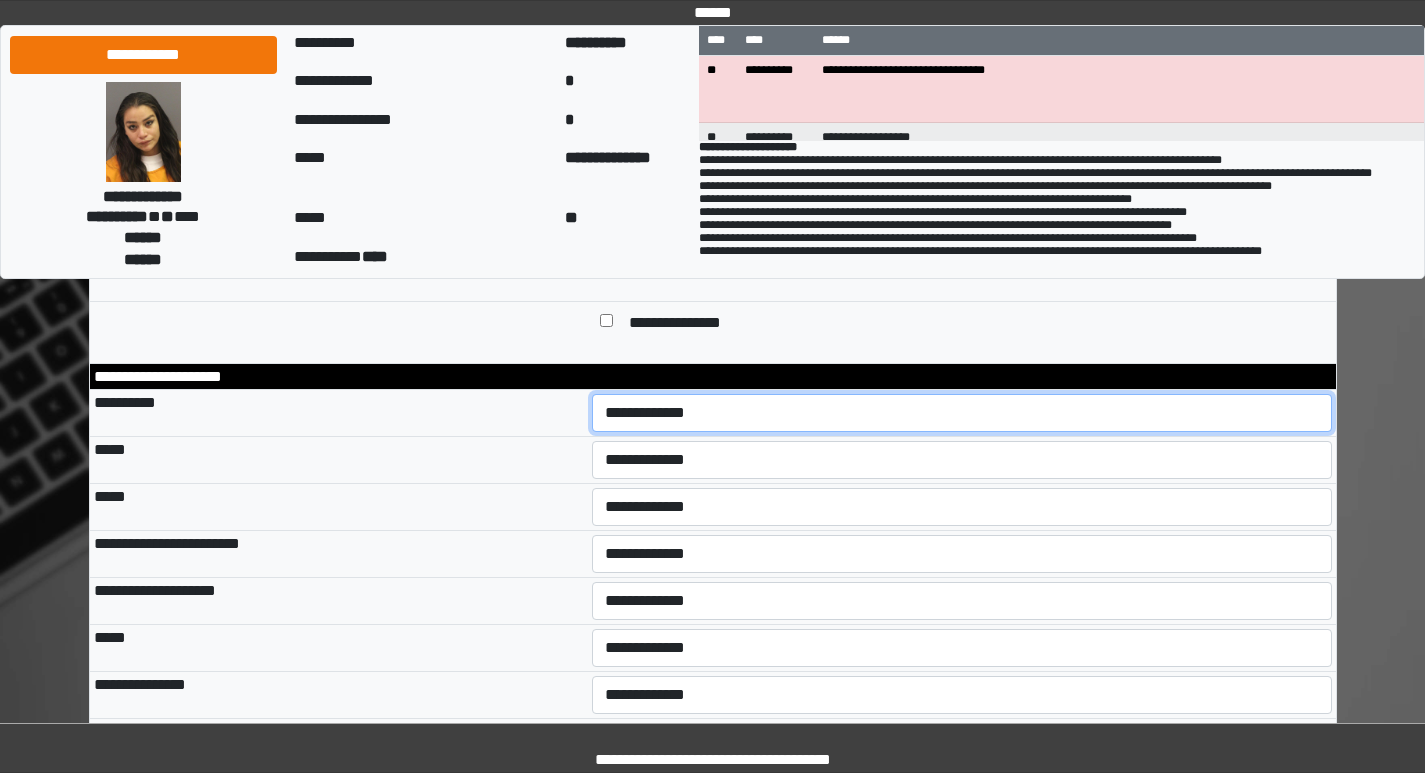 click on "**********" at bounding box center (962, 413) 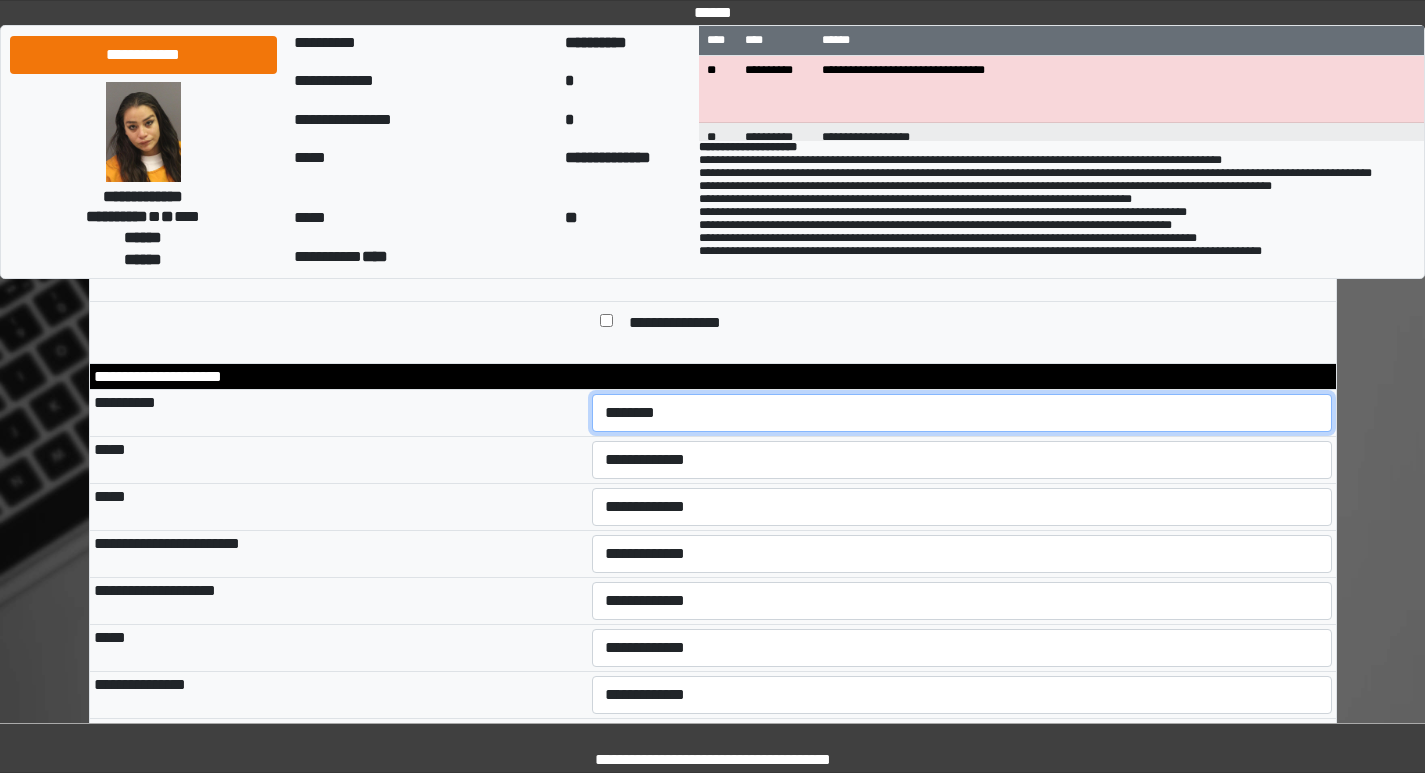 click on "**********" at bounding box center (962, 413) 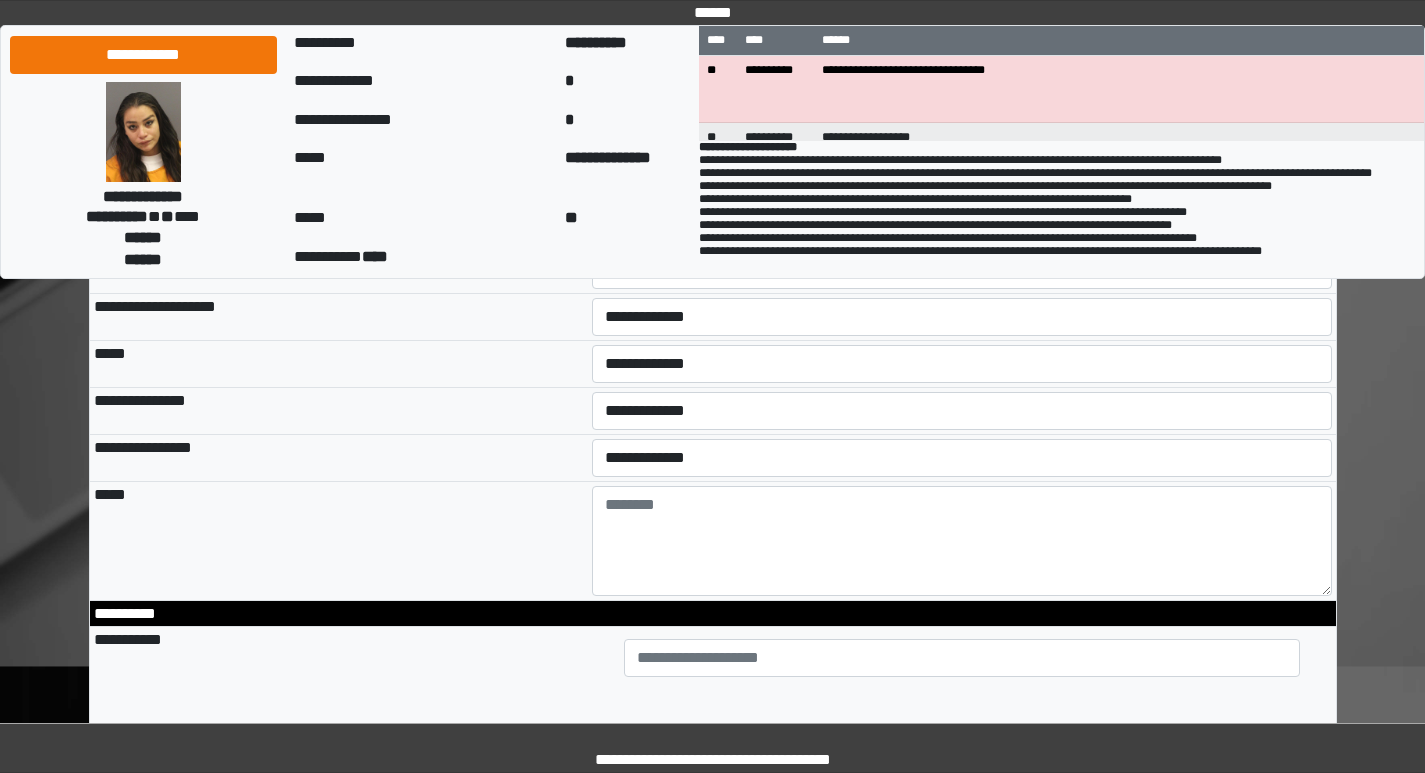 scroll, scrollTop: 1200, scrollLeft: 0, axis: vertical 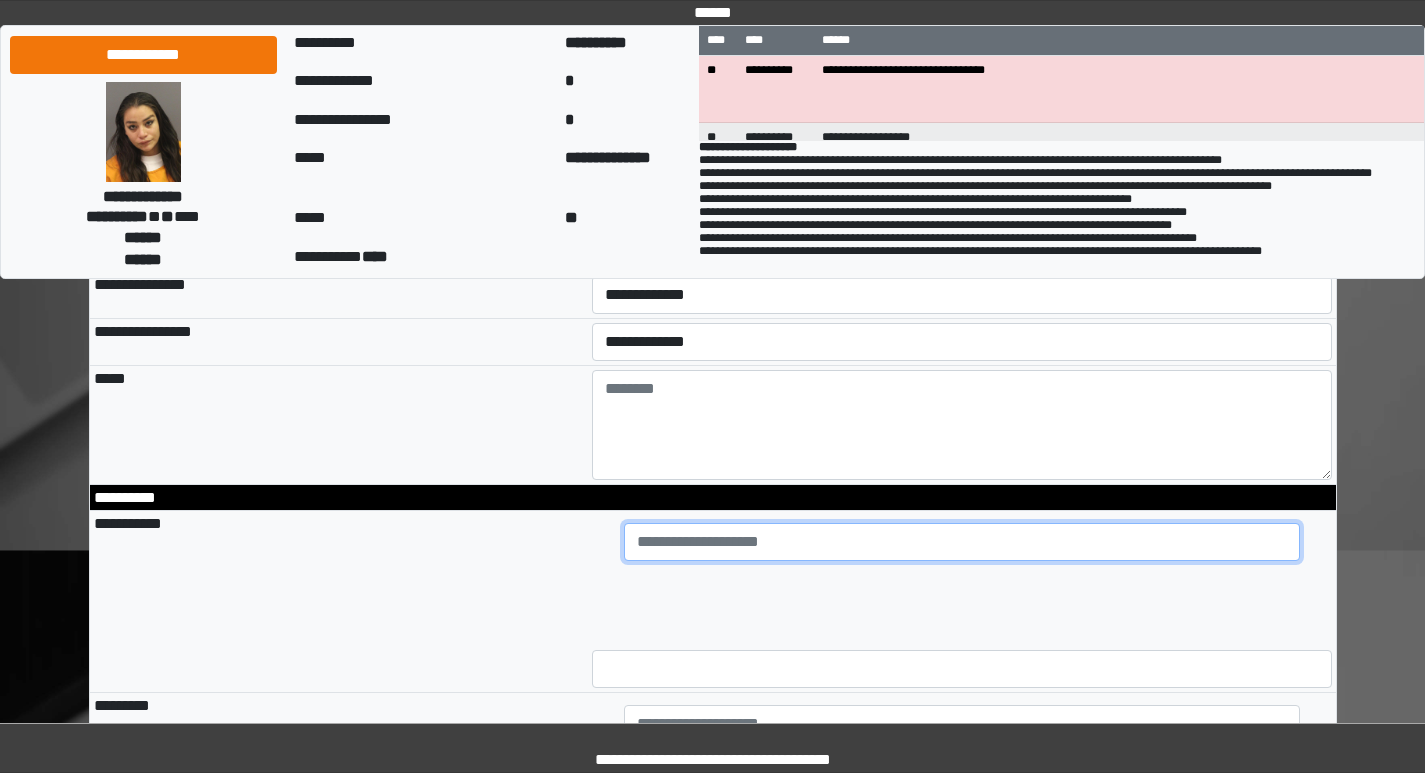 click at bounding box center (962, 542) 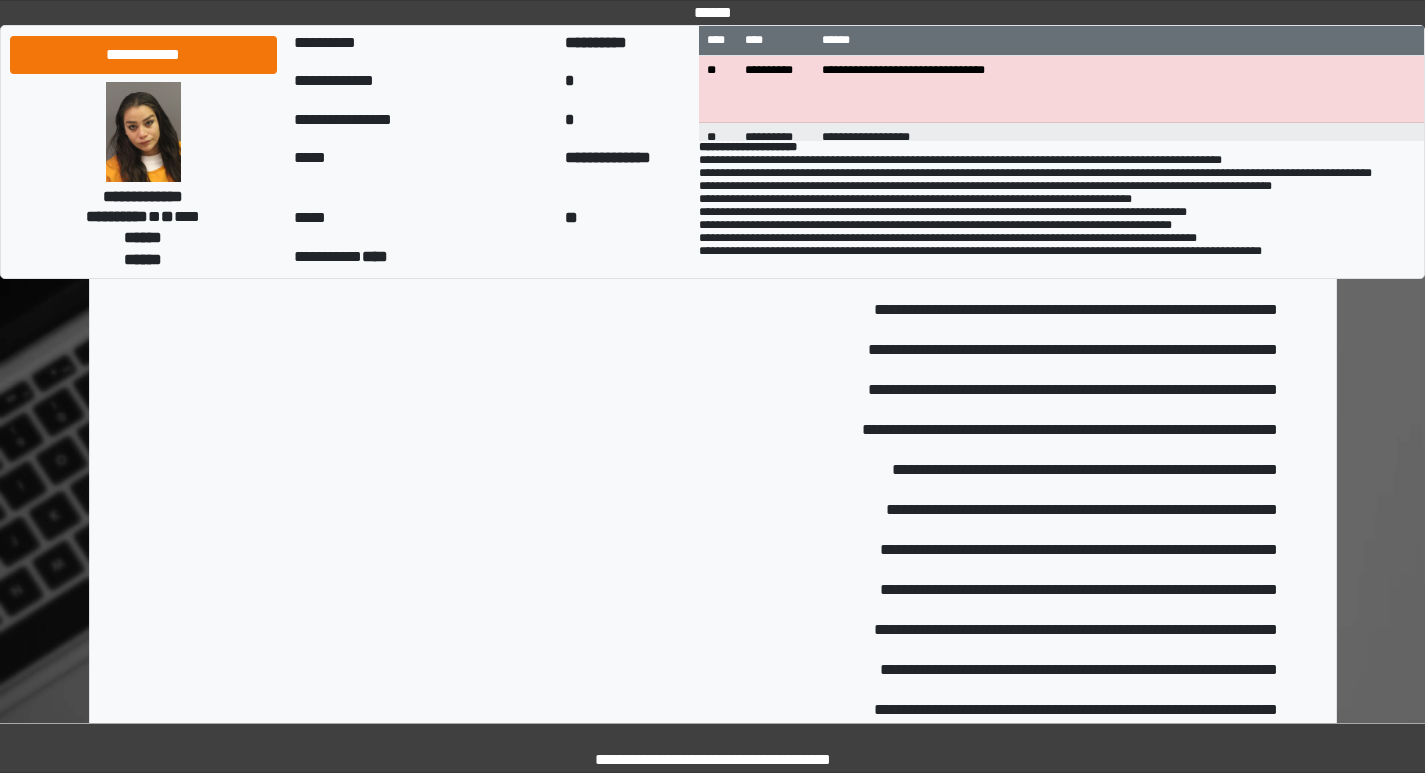 type on "***" 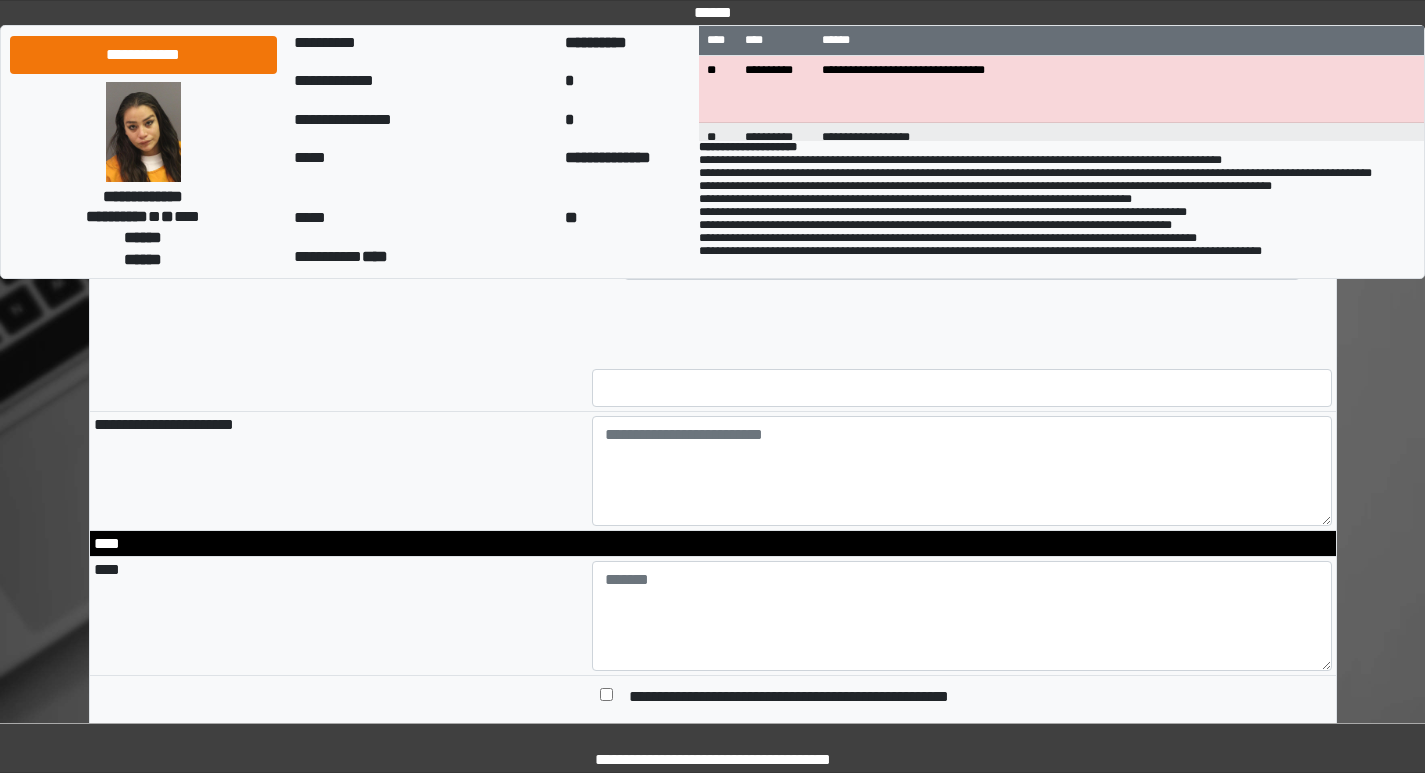 scroll, scrollTop: 3600, scrollLeft: 0, axis: vertical 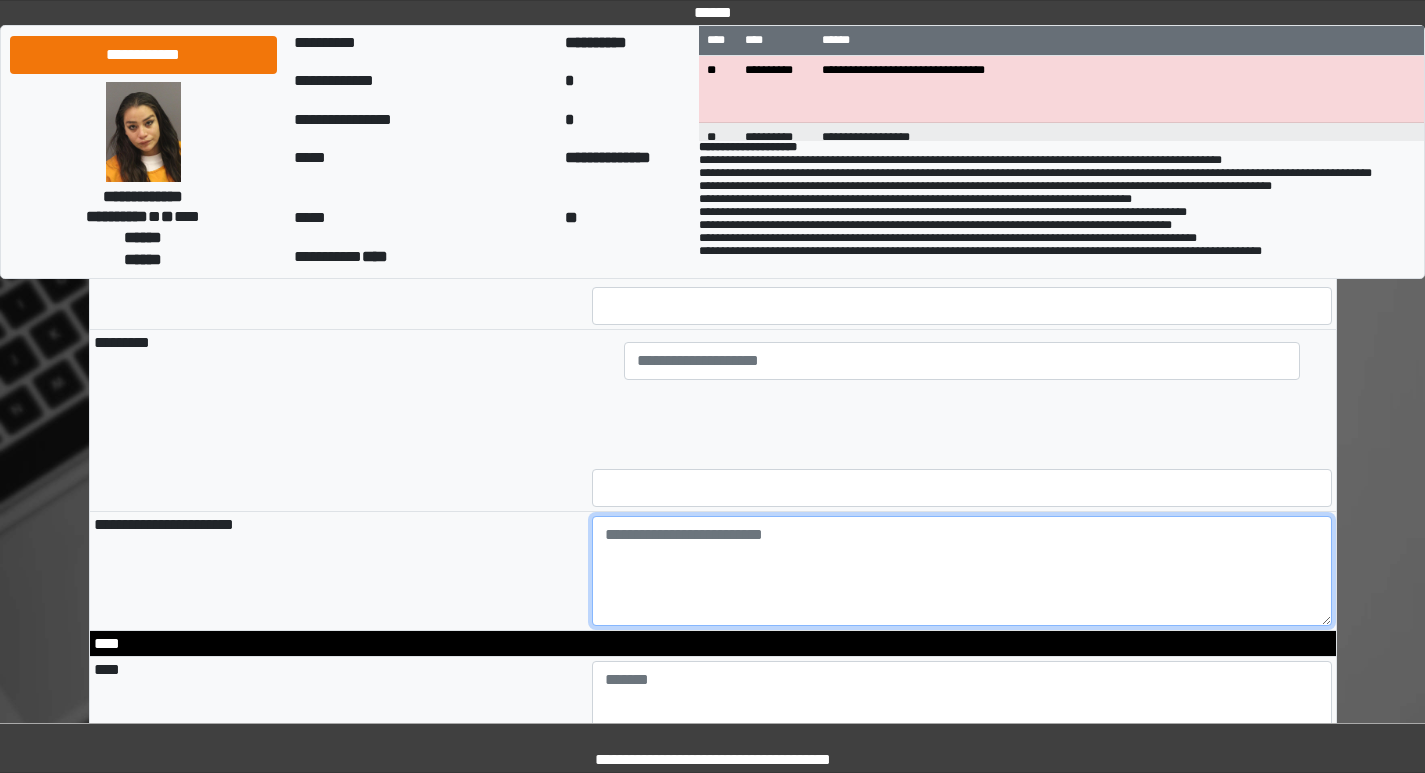 click at bounding box center (962, 571) 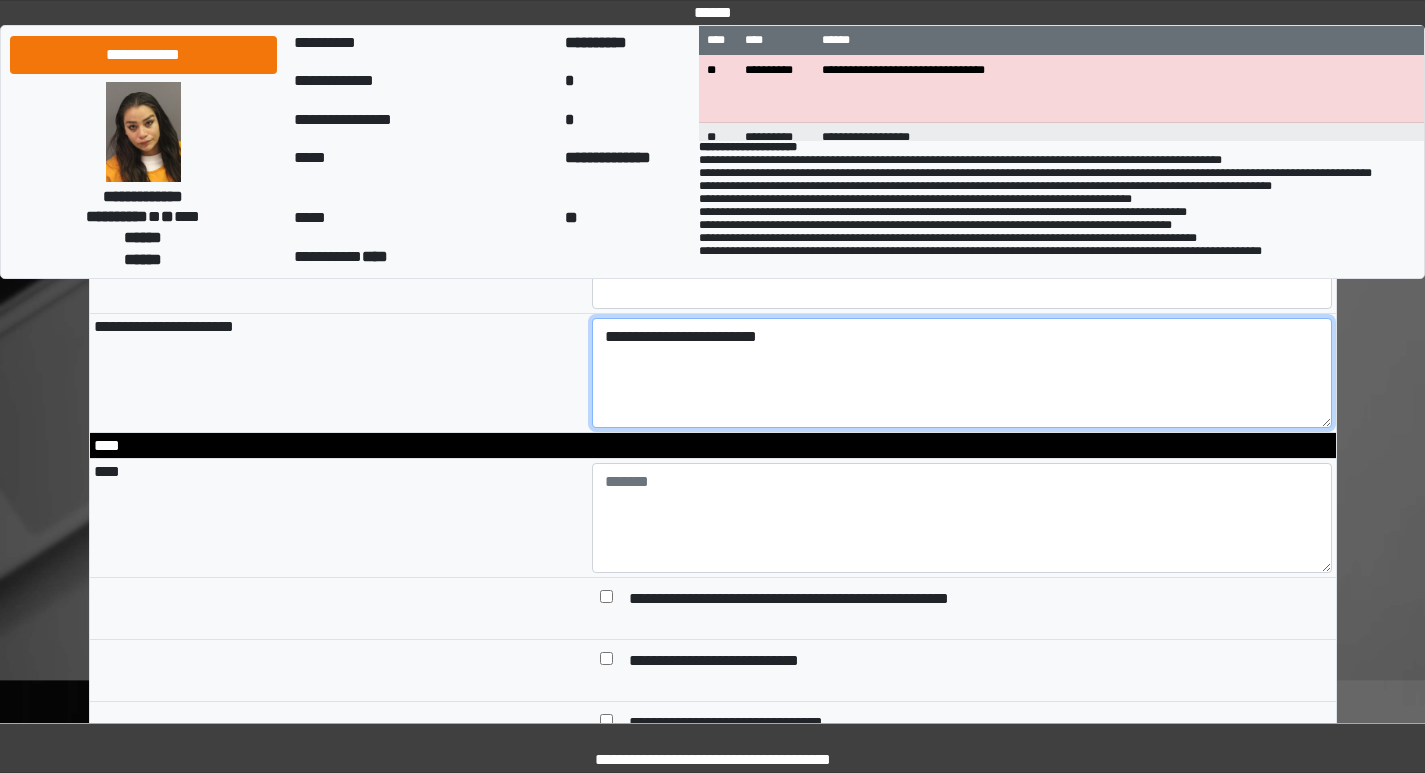 scroll, scrollTop: 3800, scrollLeft: 0, axis: vertical 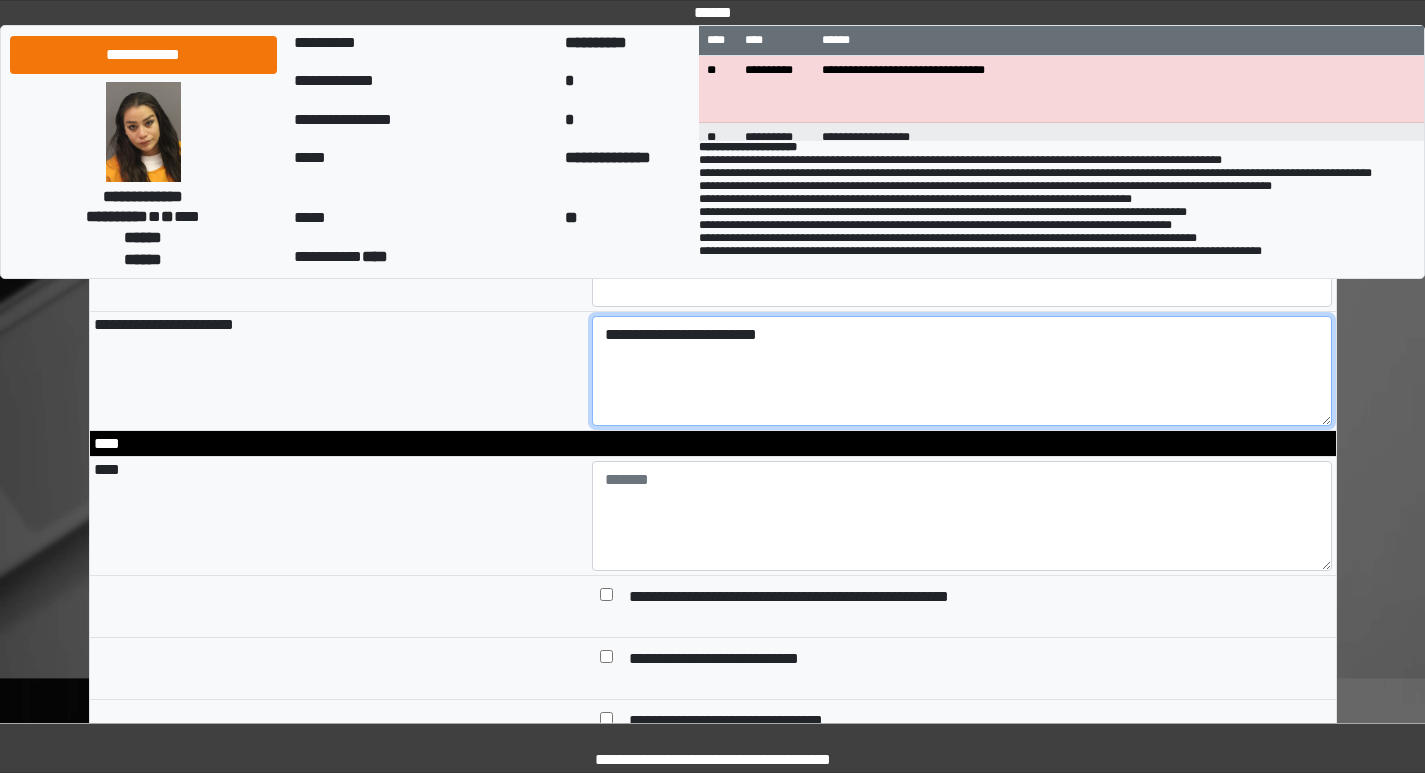 type on "**********" 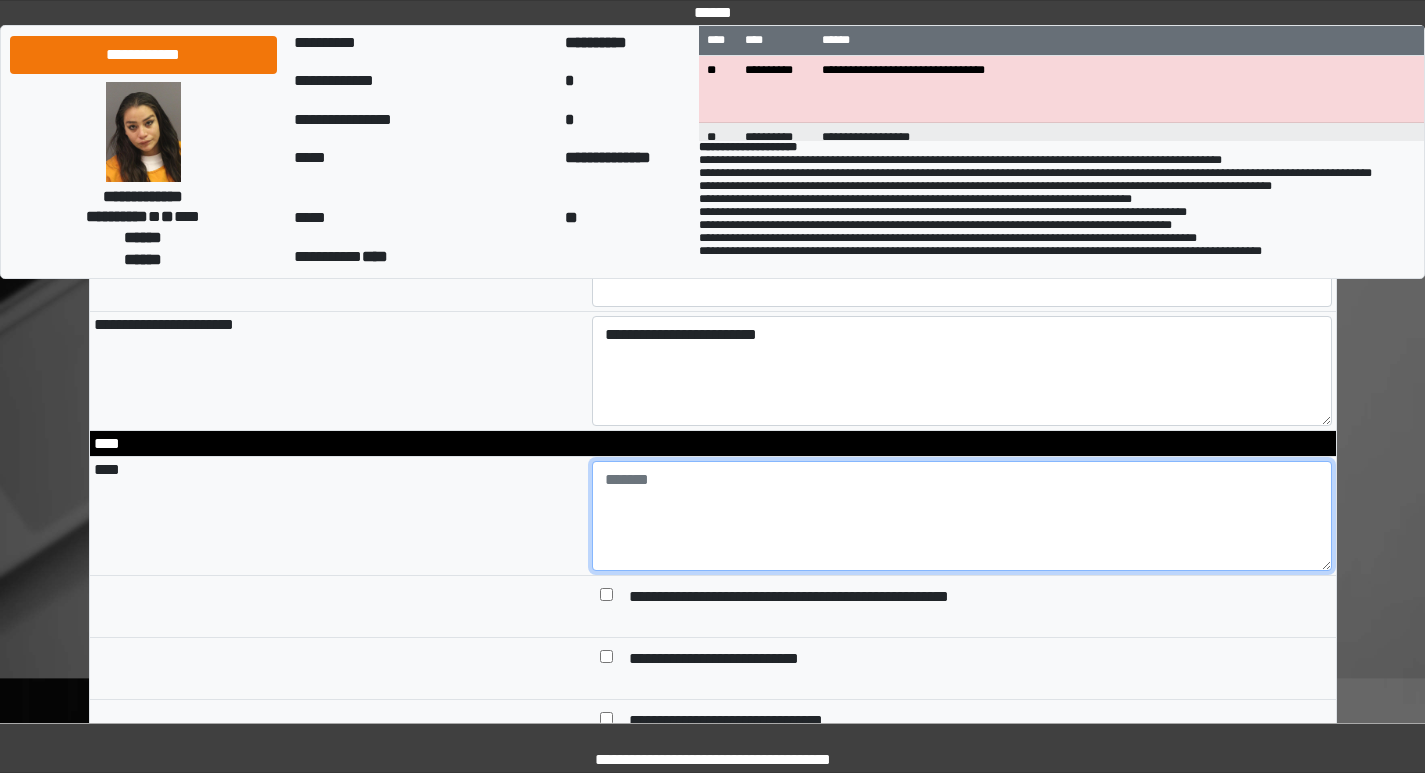 click at bounding box center (962, 516) 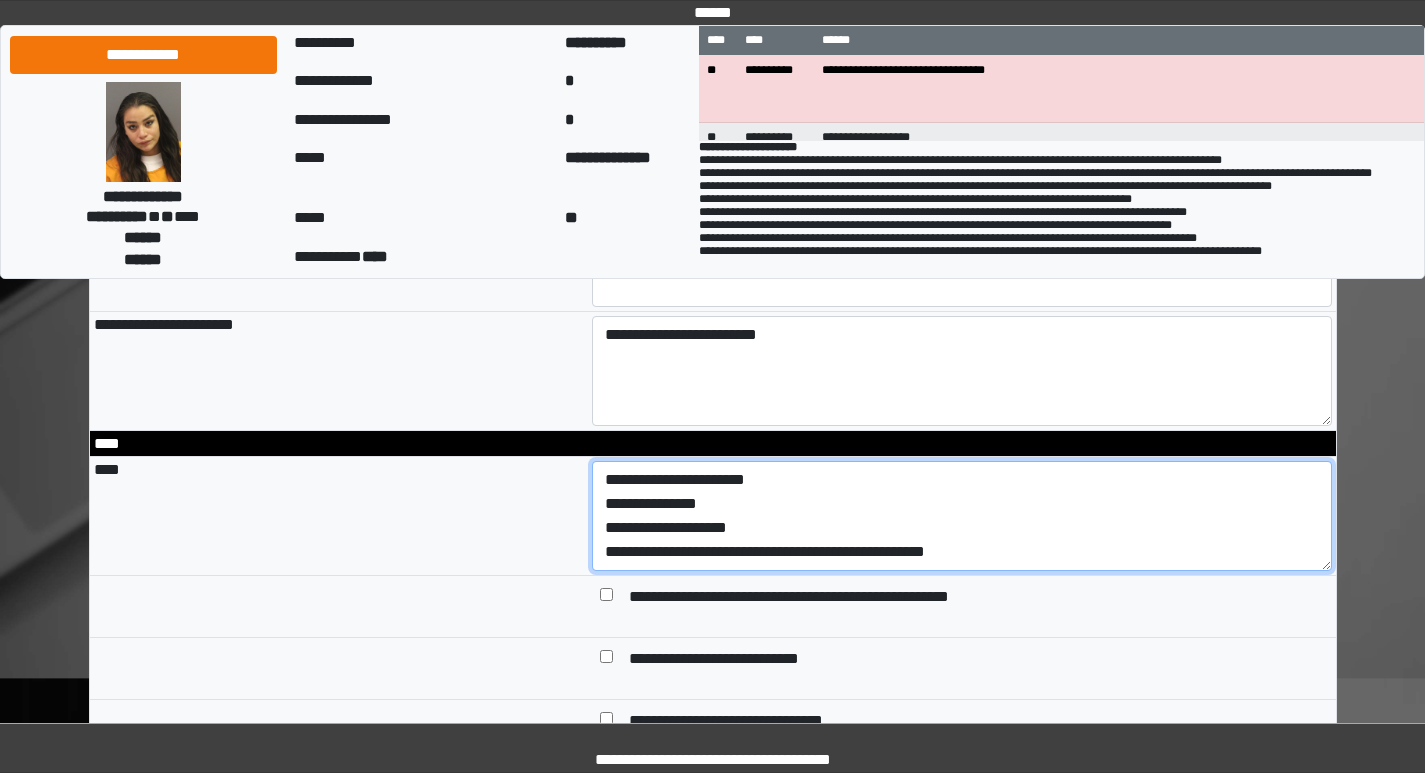 click on "**********" at bounding box center [962, 516] 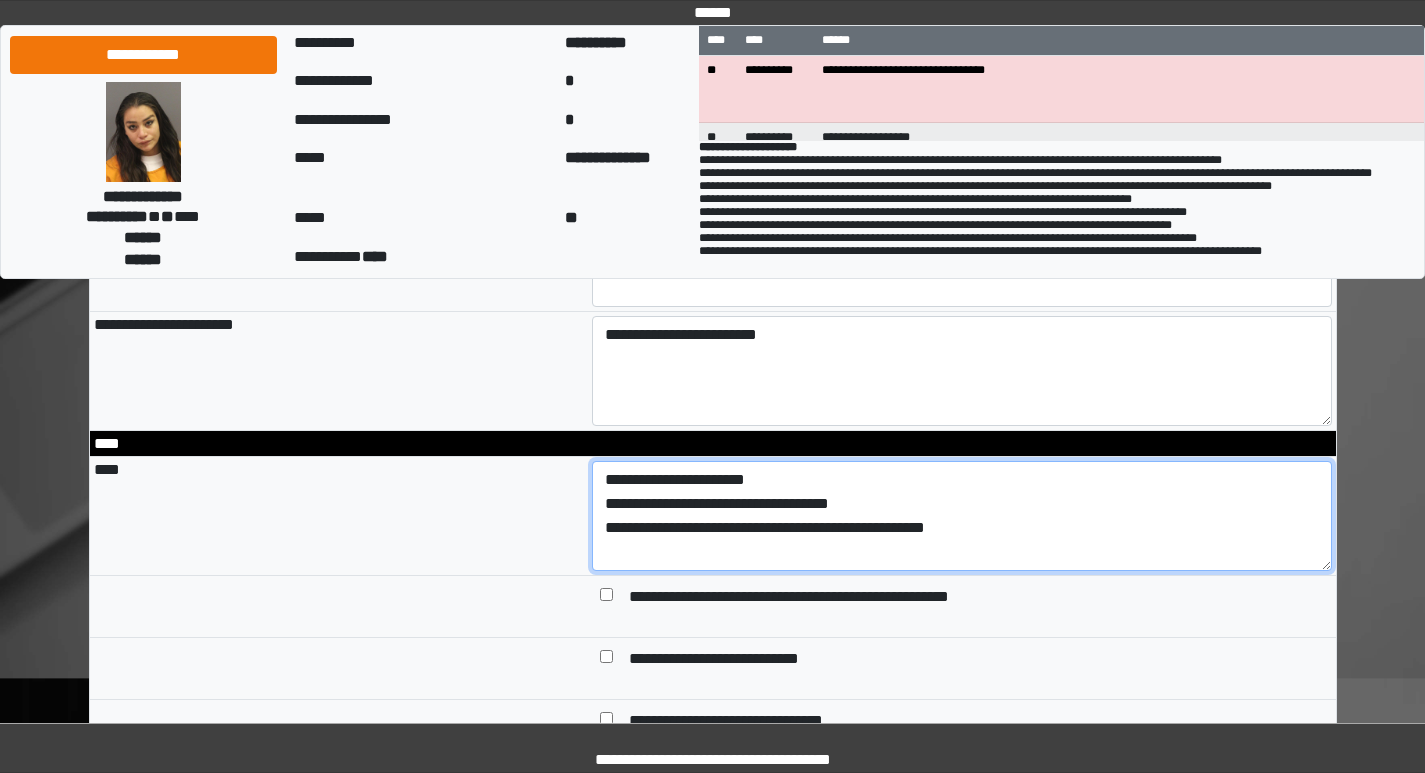 click on "**********" at bounding box center [962, 516] 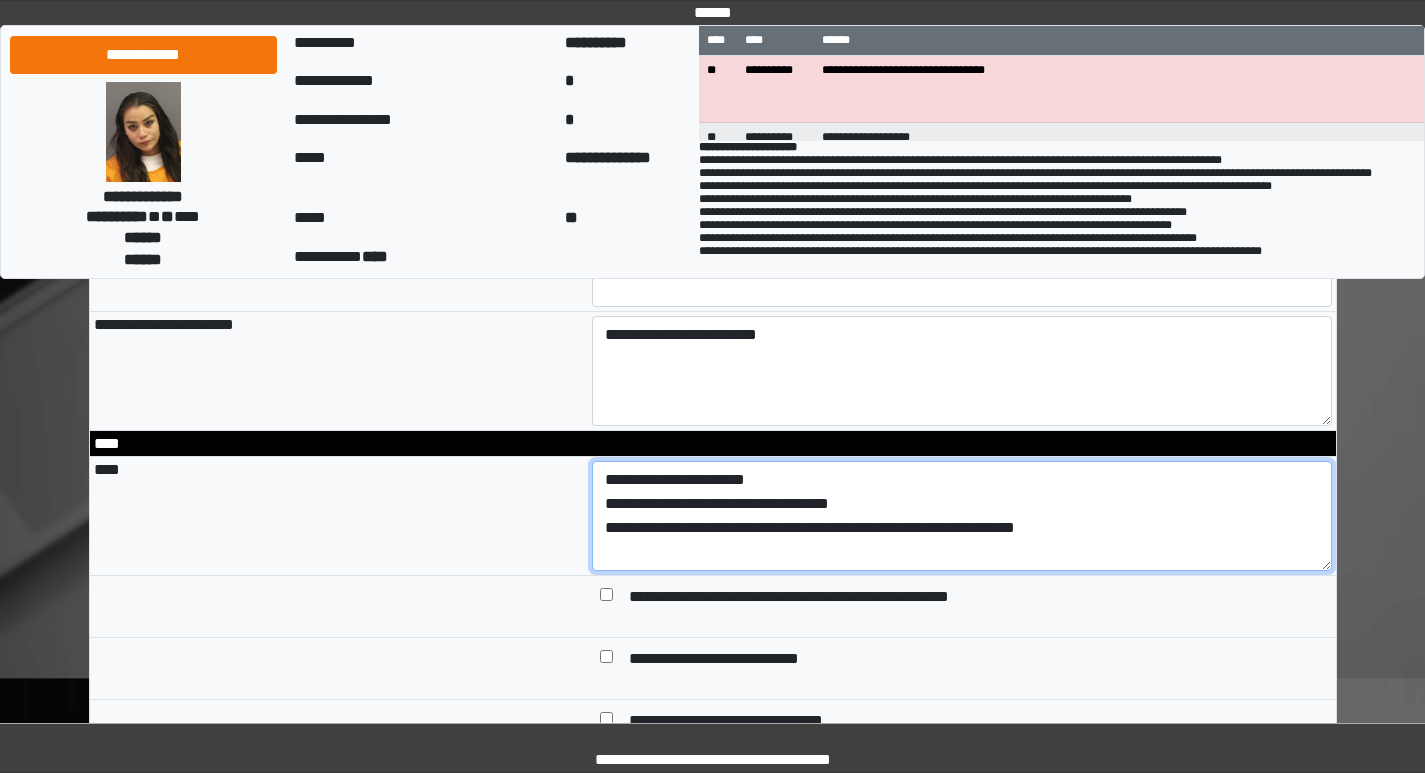 click on "**********" at bounding box center [962, 516] 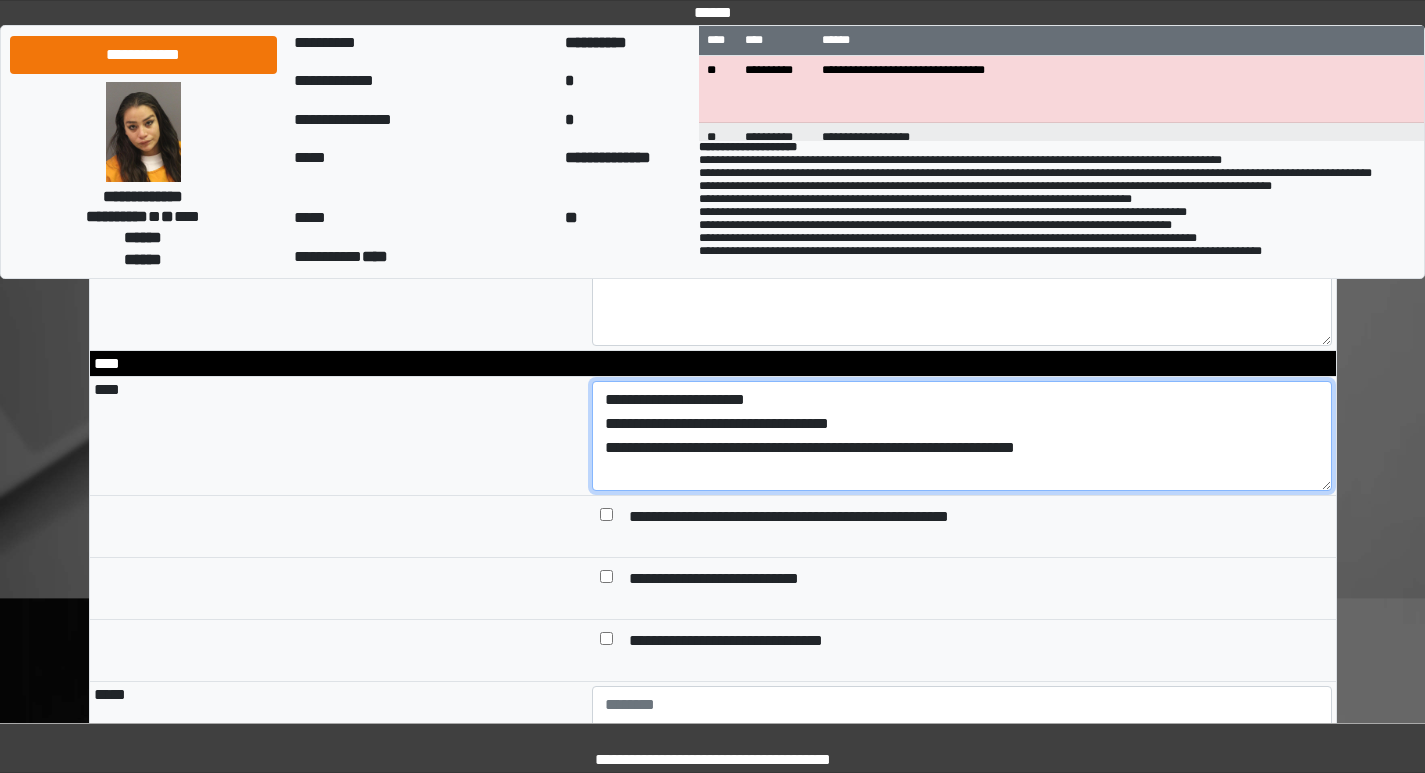 scroll, scrollTop: 4000, scrollLeft: 0, axis: vertical 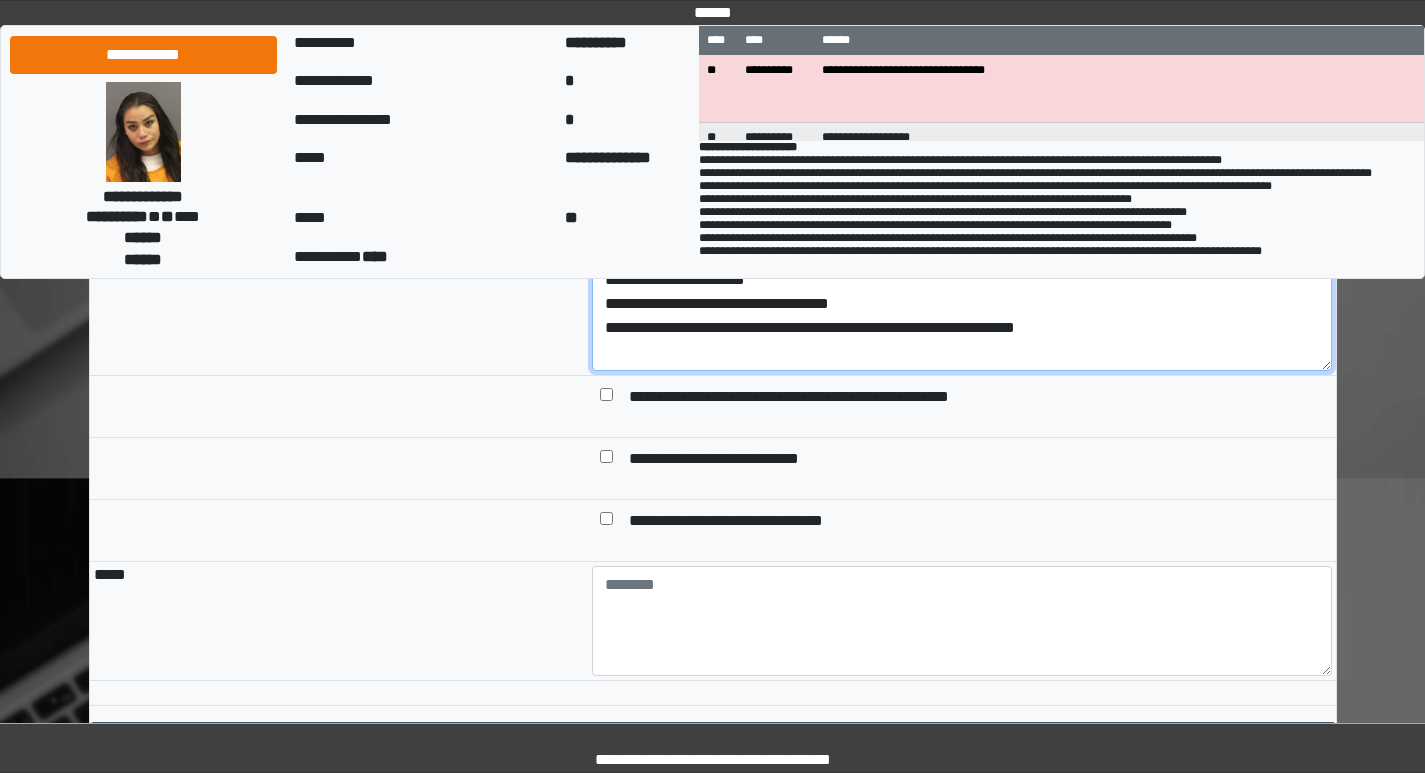 type on "**********" 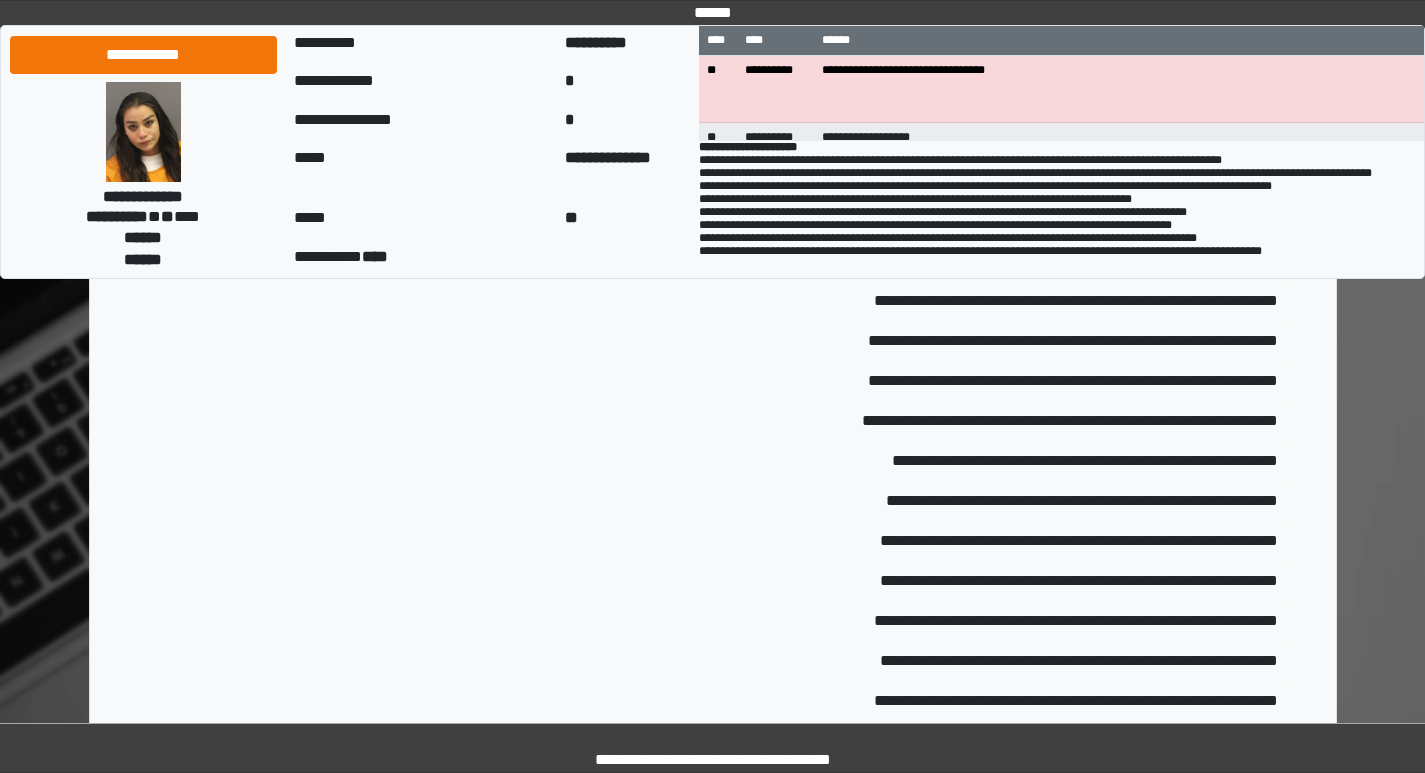 scroll, scrollTop: 1164, scrollLeft: 0, axis: vertical 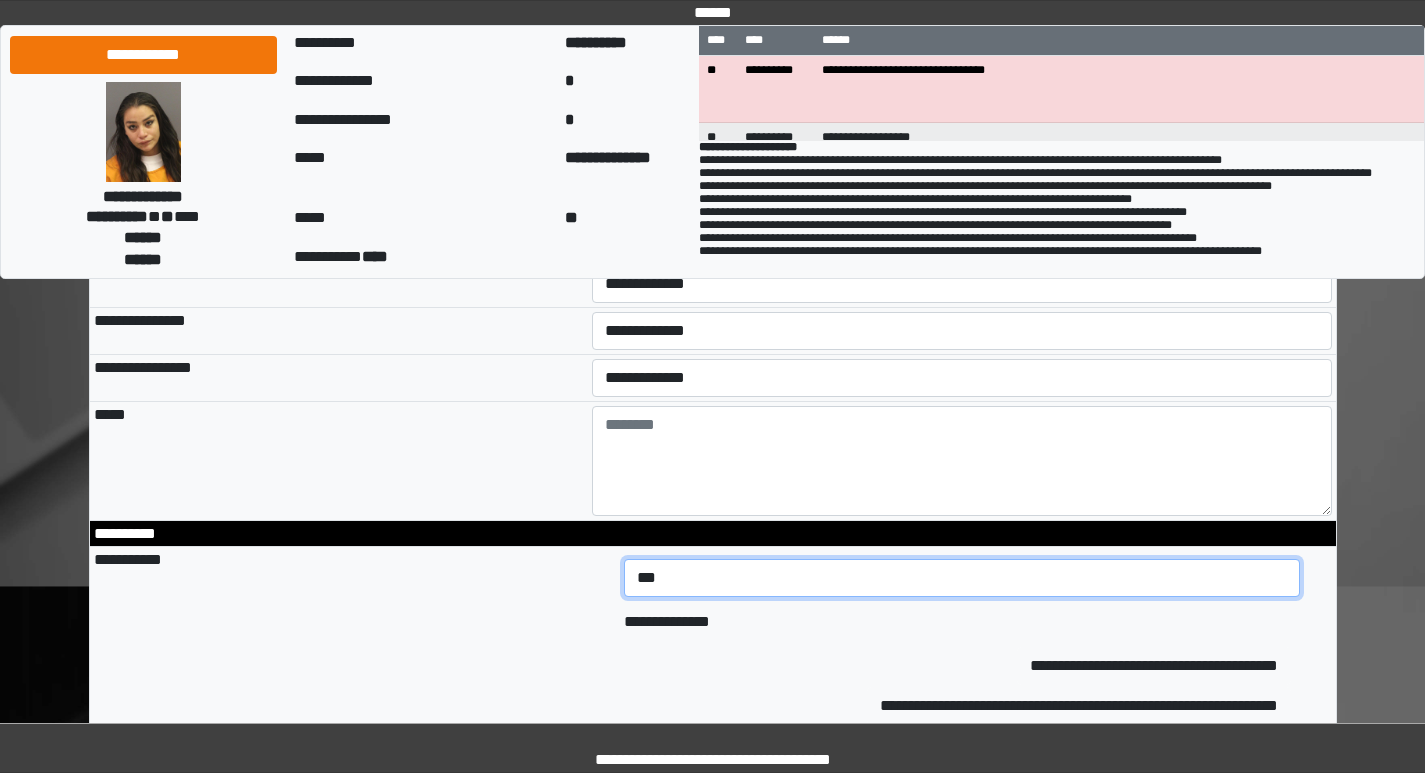 click on "***" at bounding box center [962, 578] 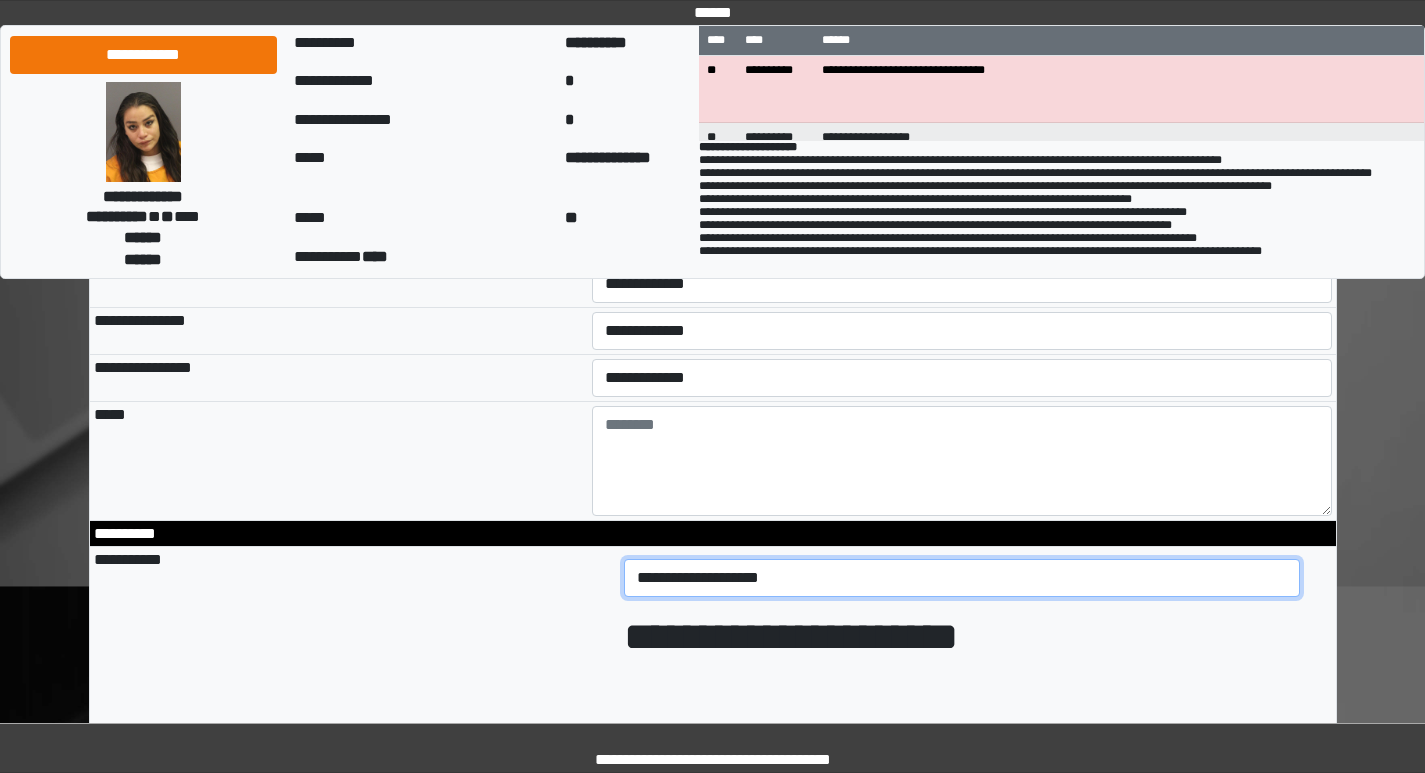 type on "**********" 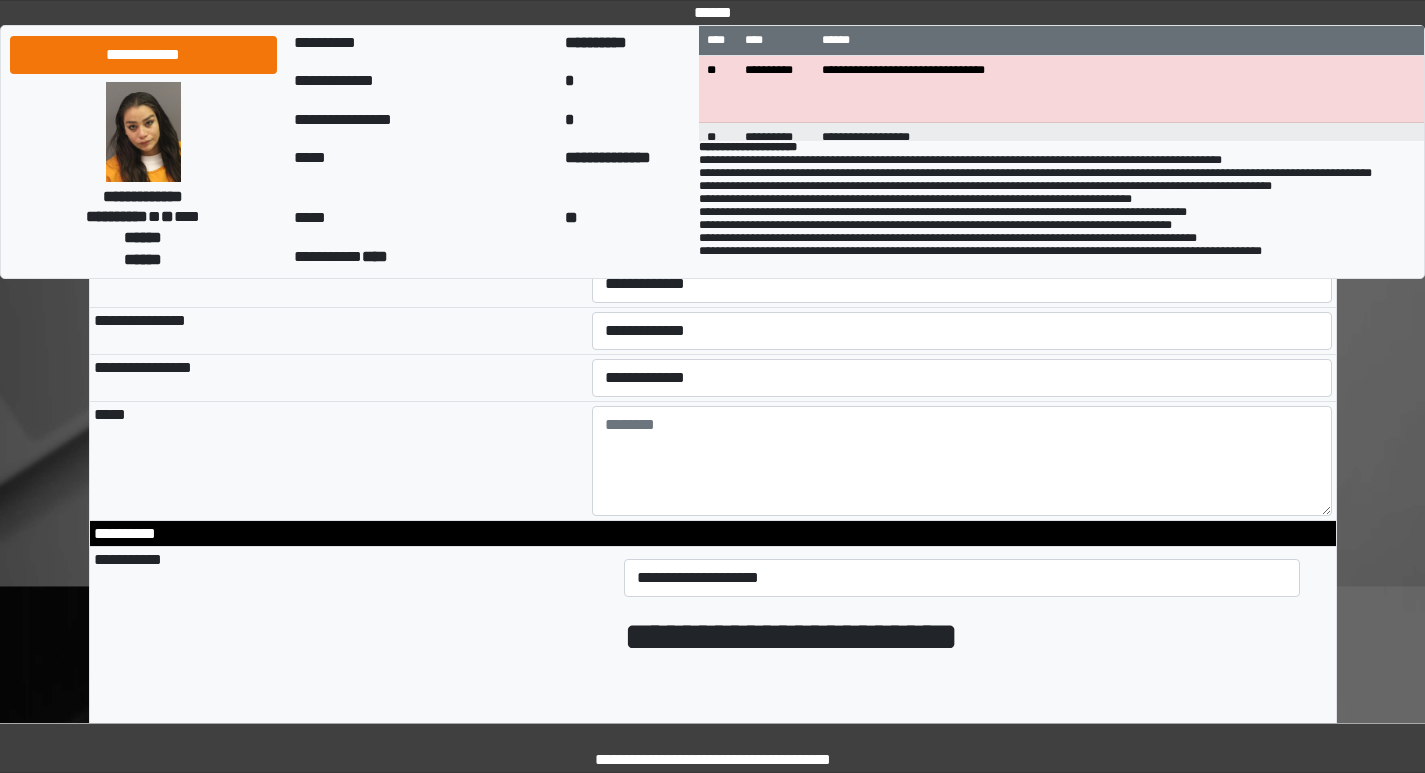 click on "**********" at bounding box center (339, 662) 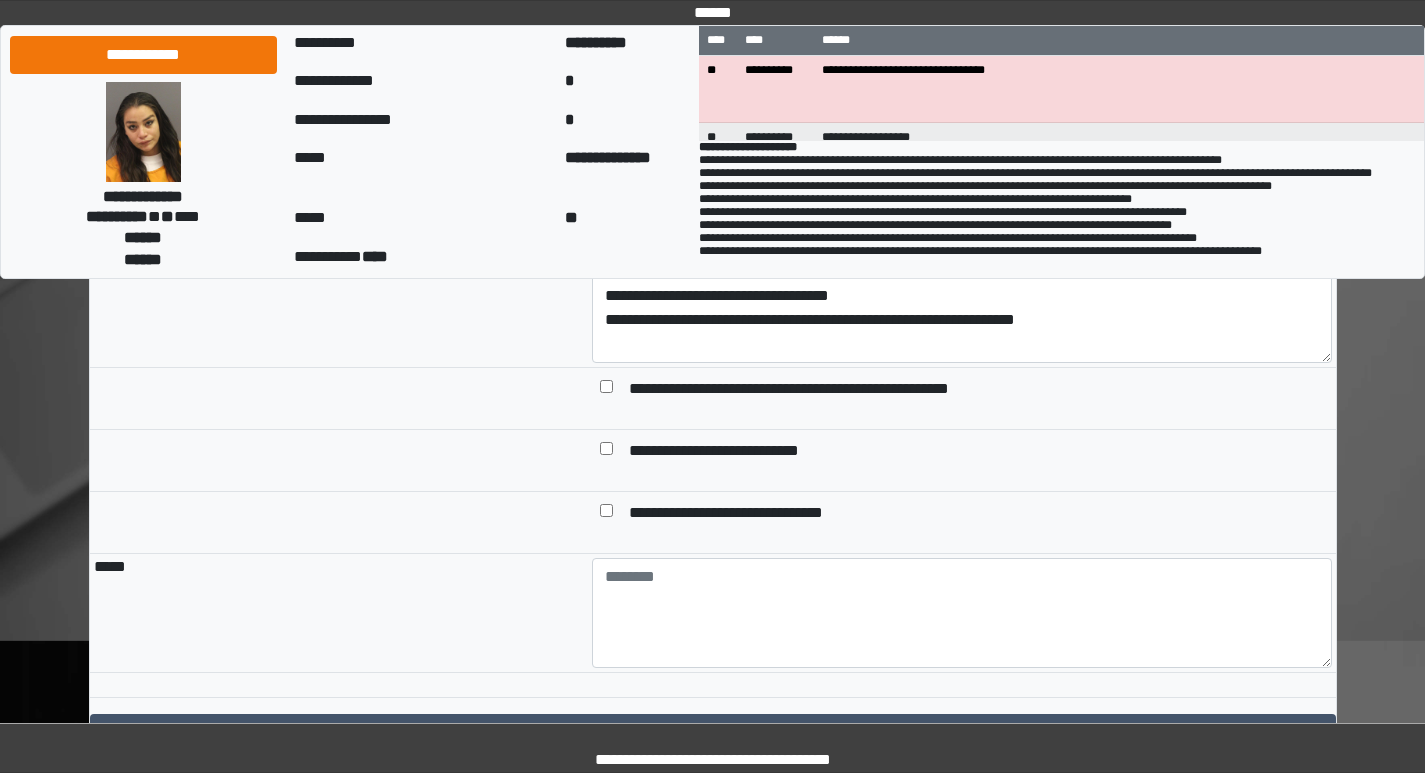scroll, scrollTop: 2175, scrollLeft: 0, axis: vertical 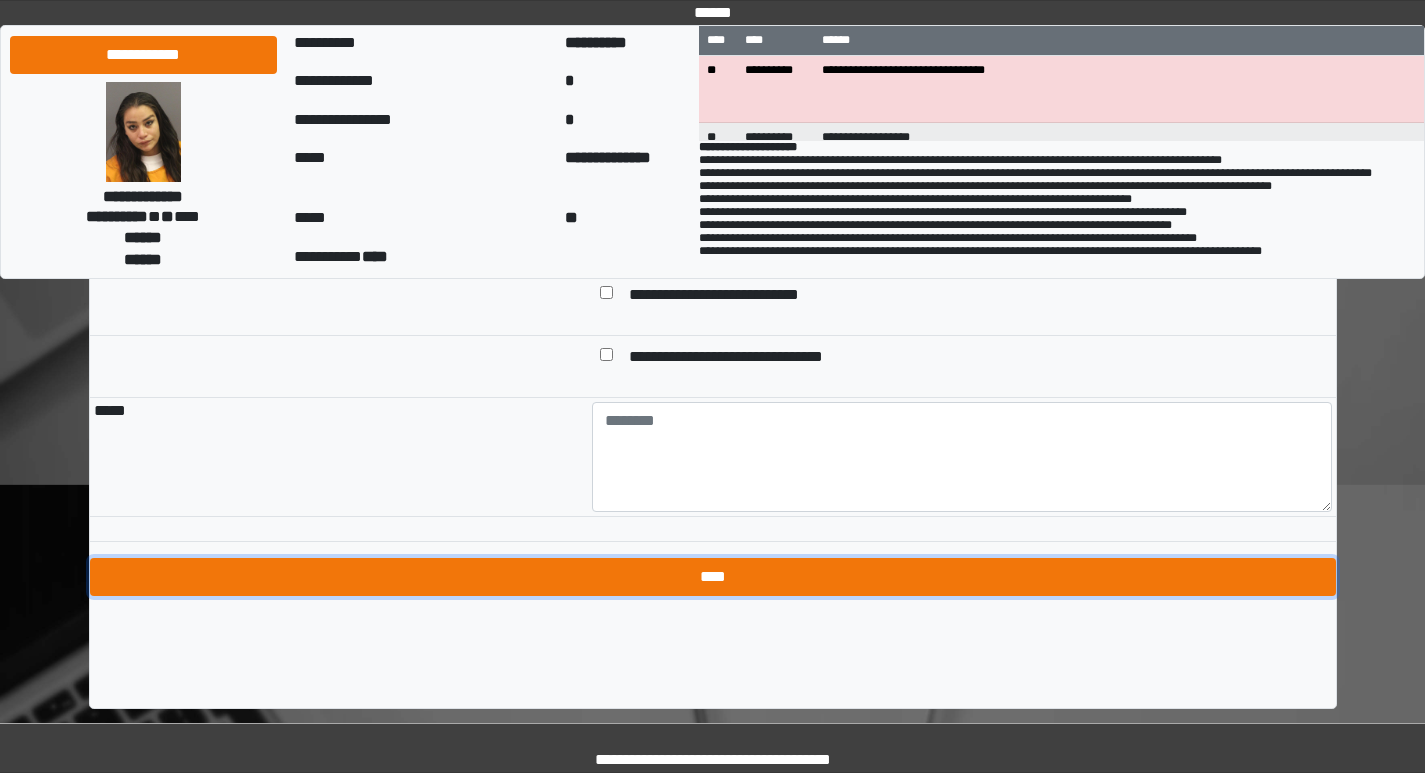 click on "****" at bounding box center (713, 577) 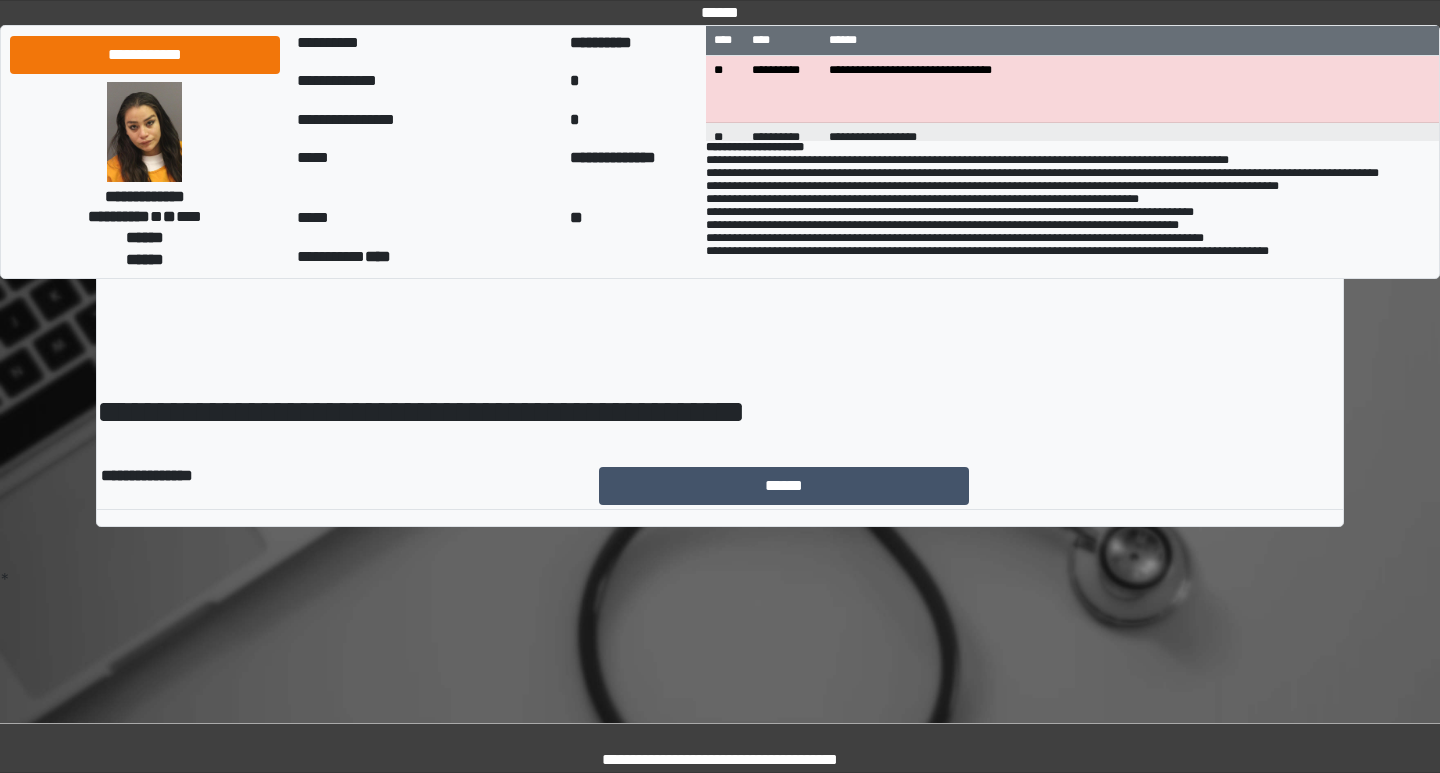 scroll, scrollTop: 0, scrollLeft: 0, axis: both 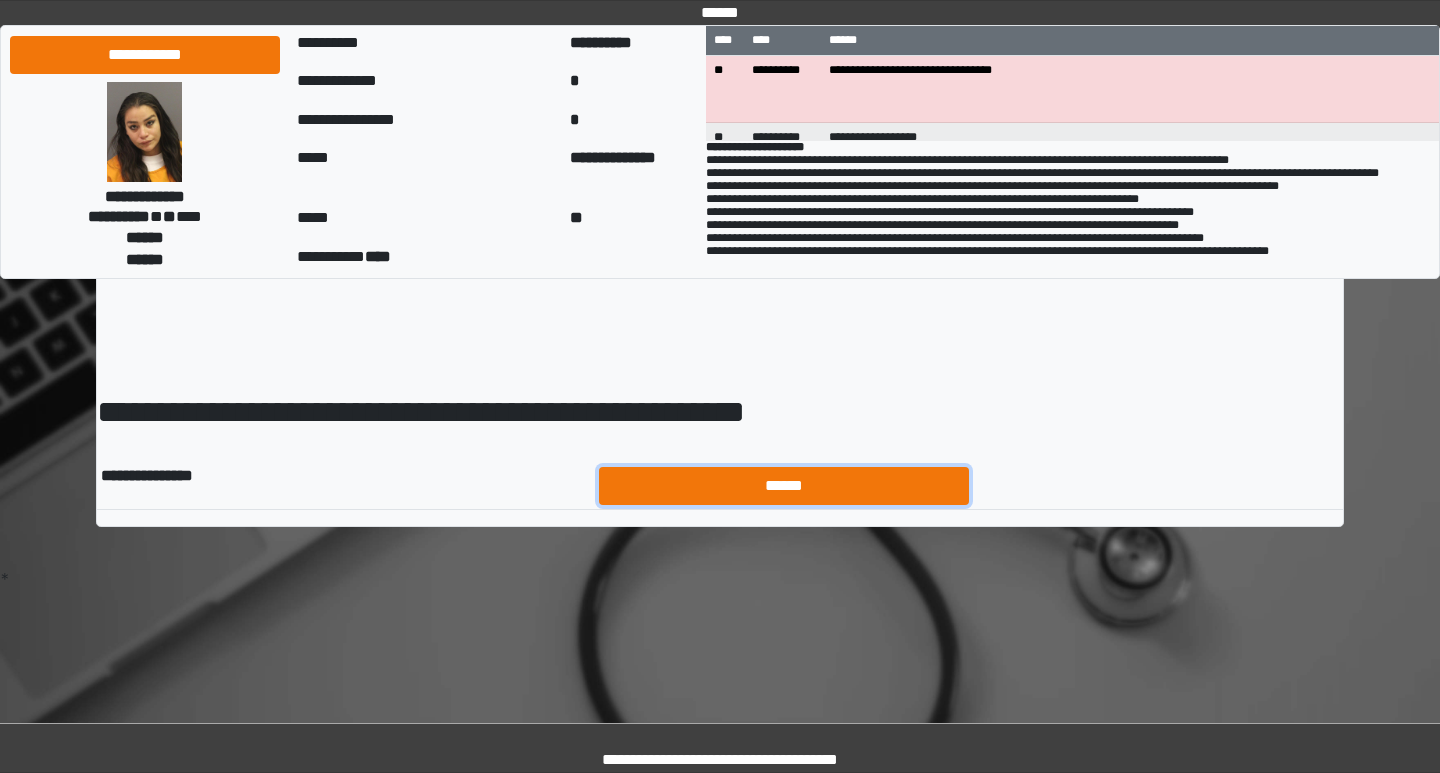 click on "******" at bounding box center (784, 486) 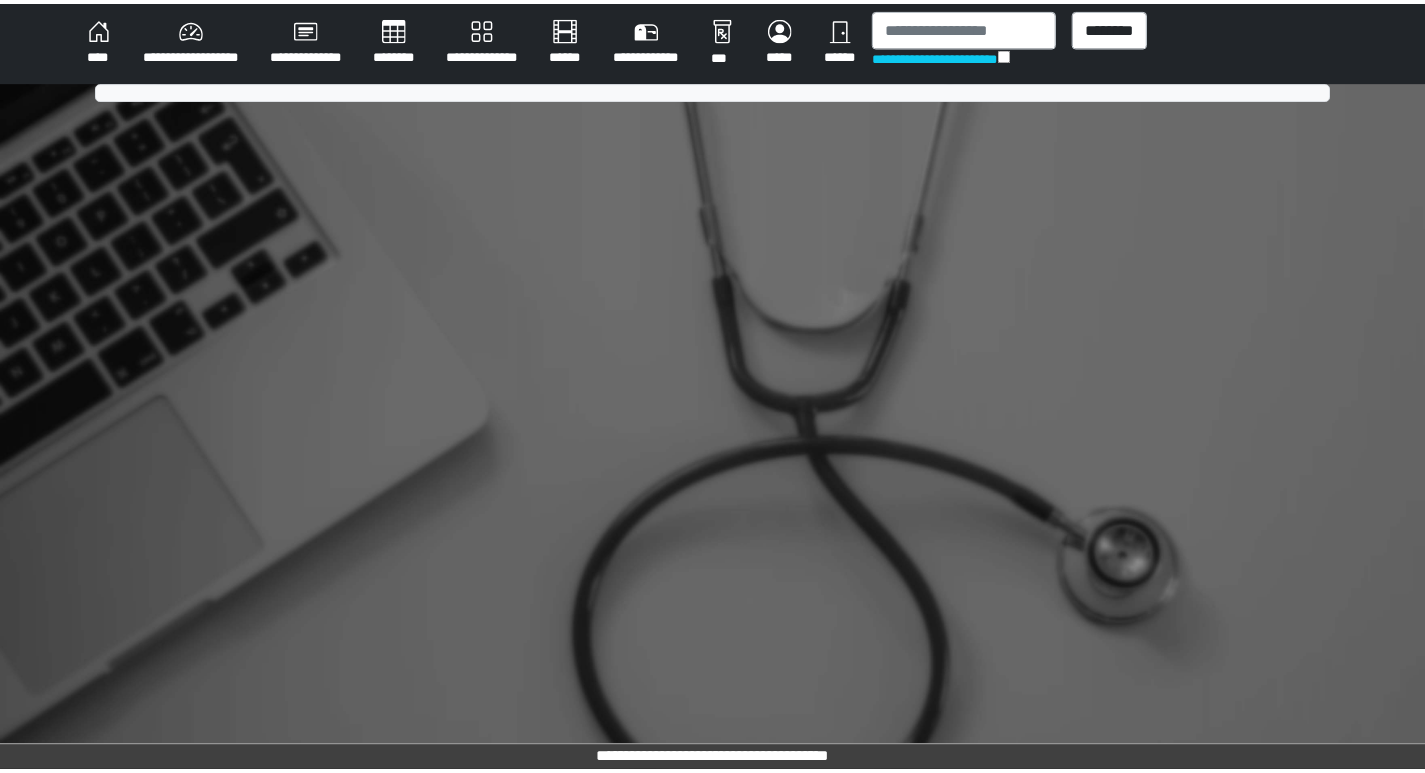 scroll, scrollTop: 0, scrollLeft: 0, axis: both 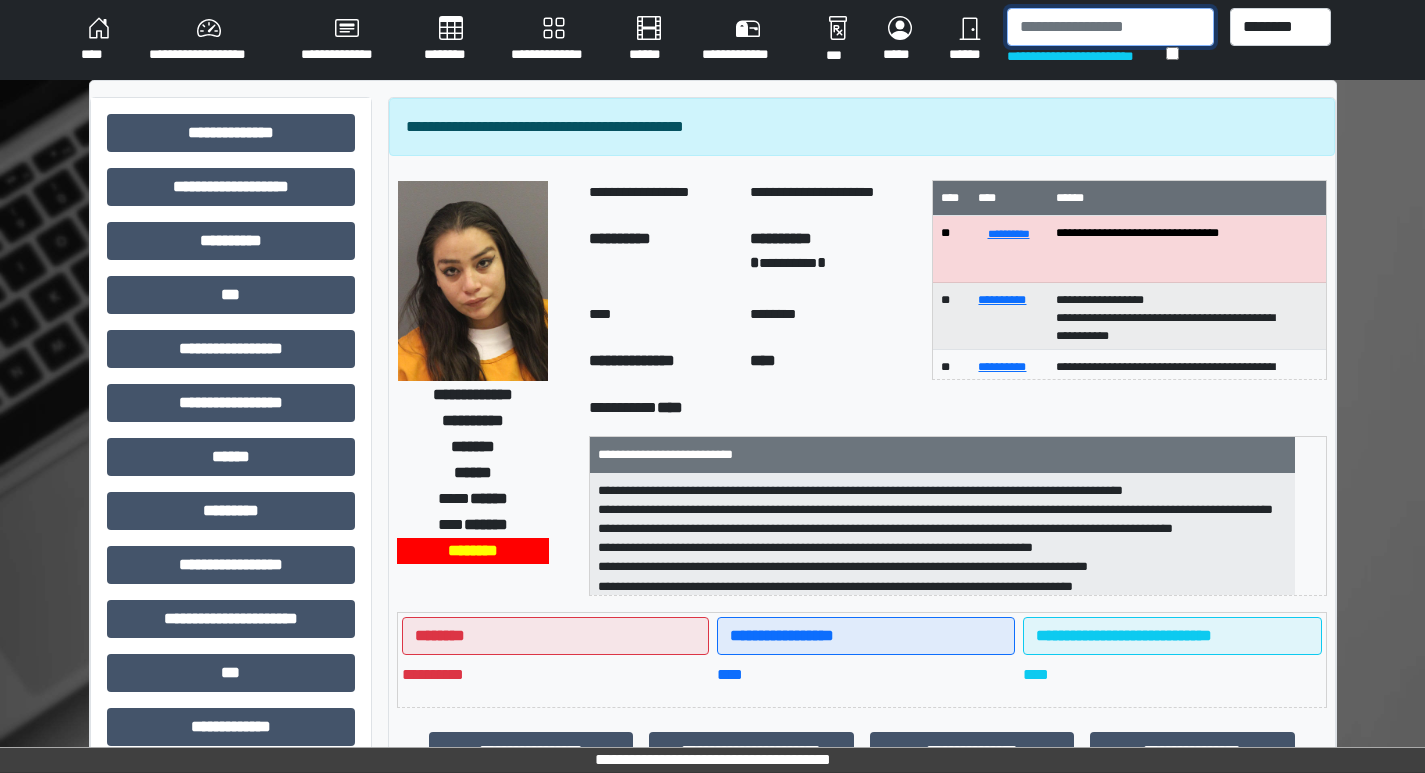 click at bounding box center (1110, 27) 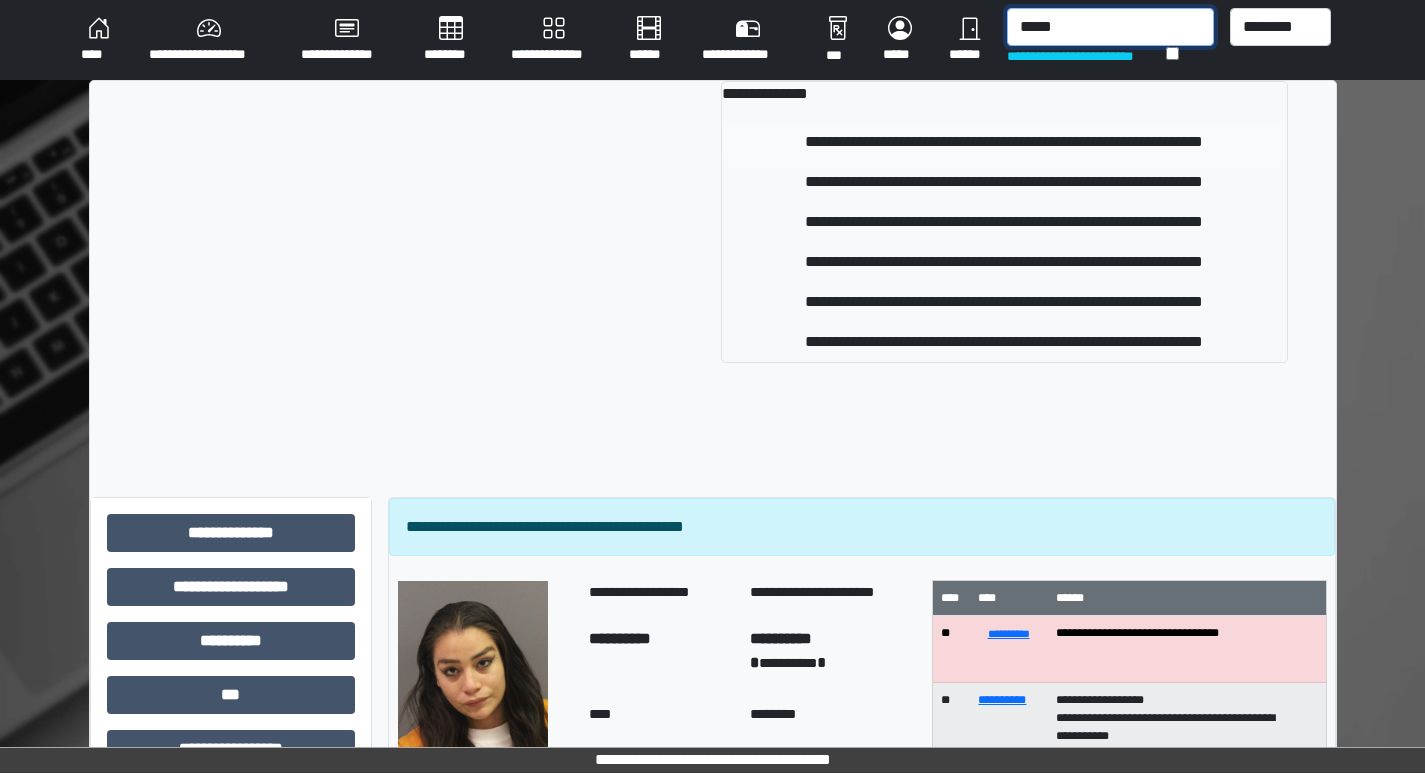type on "*****" 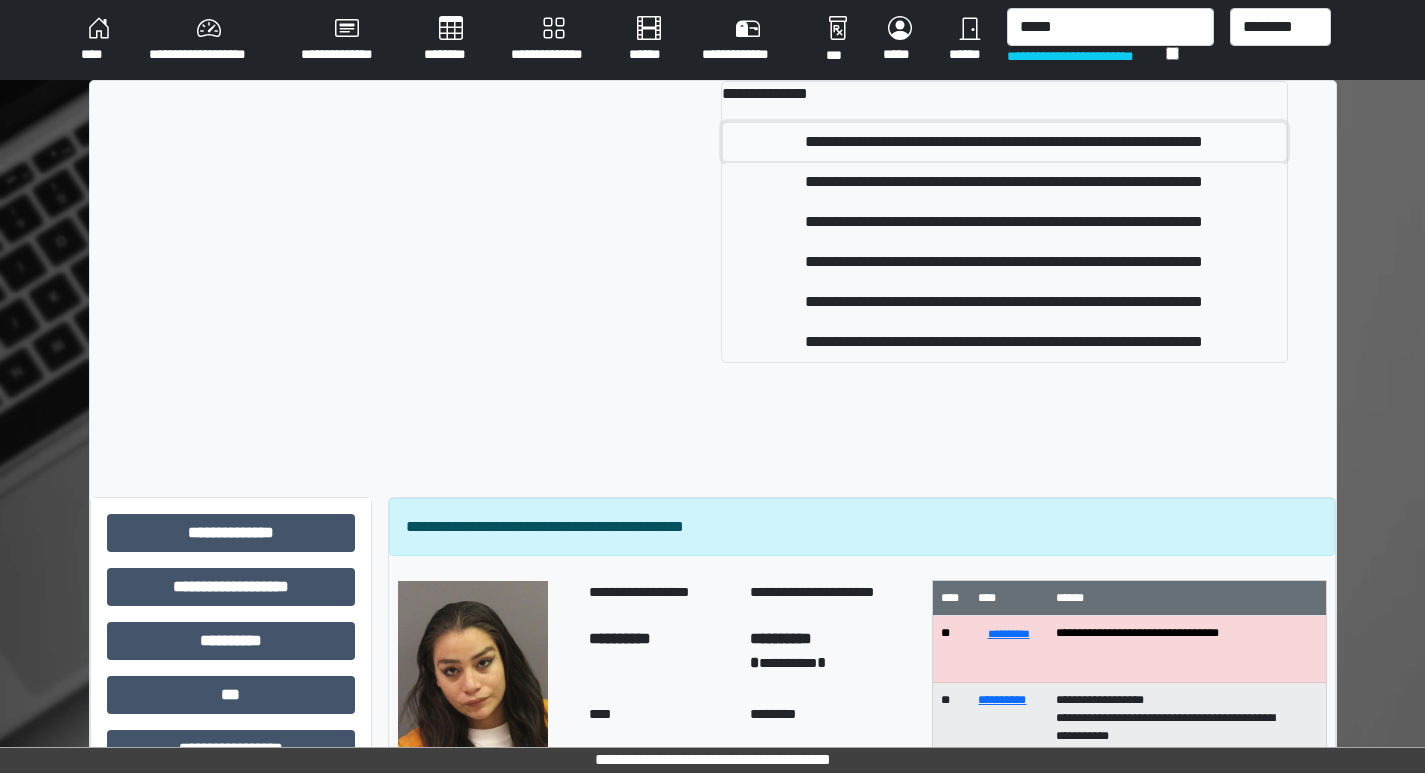 click on "**********" at bounding box center [1004, 142] 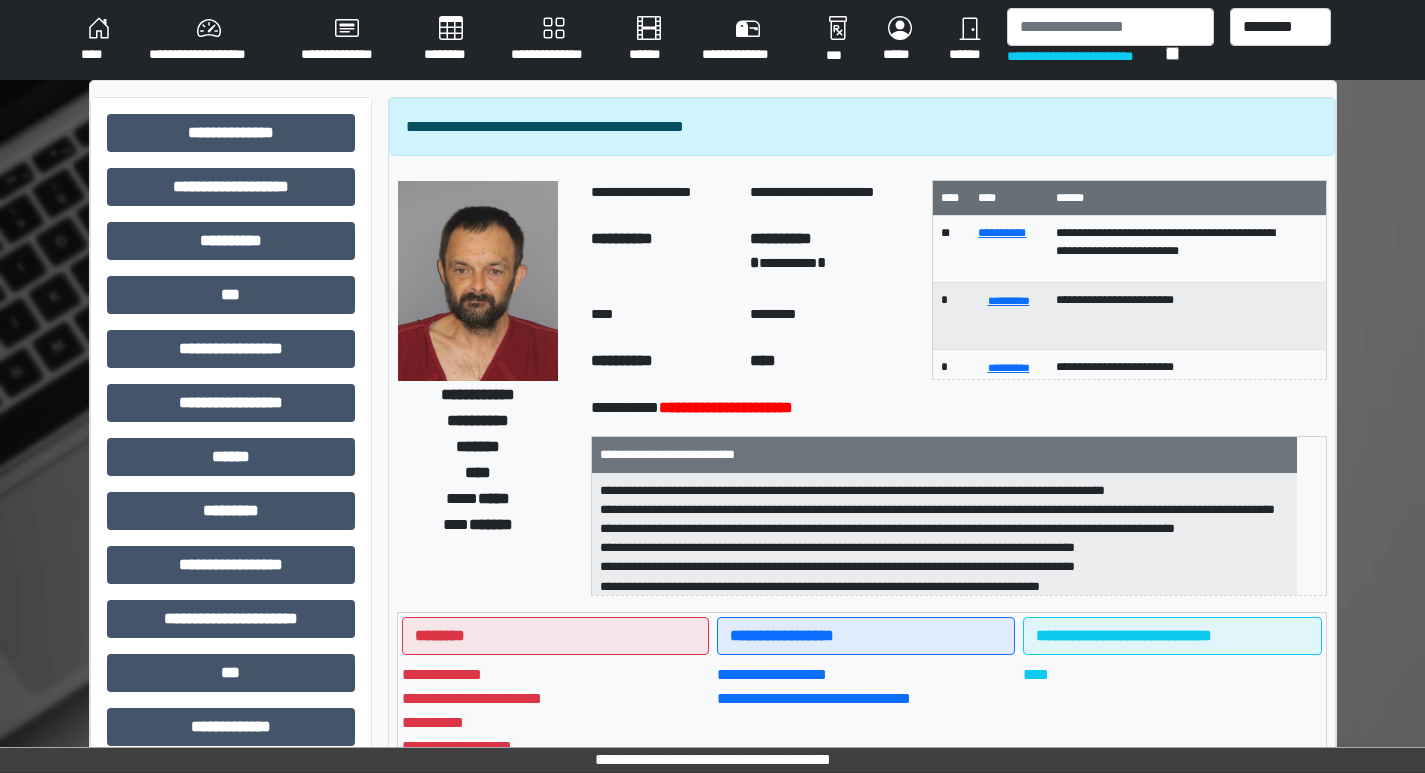 scroll, scrollTop: 178, scrollLeft: 0, axis: vertical 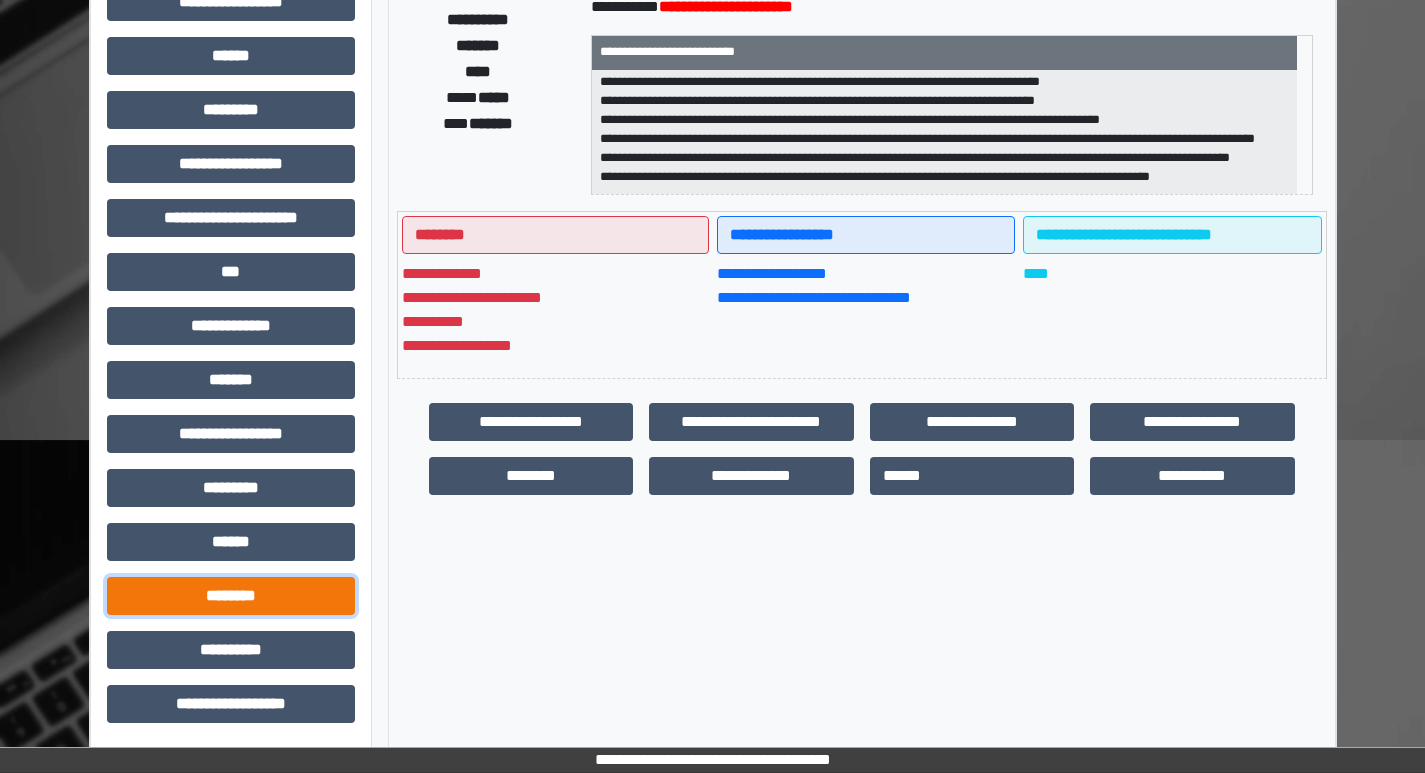 click on "********" at bounding box center [231, 596] 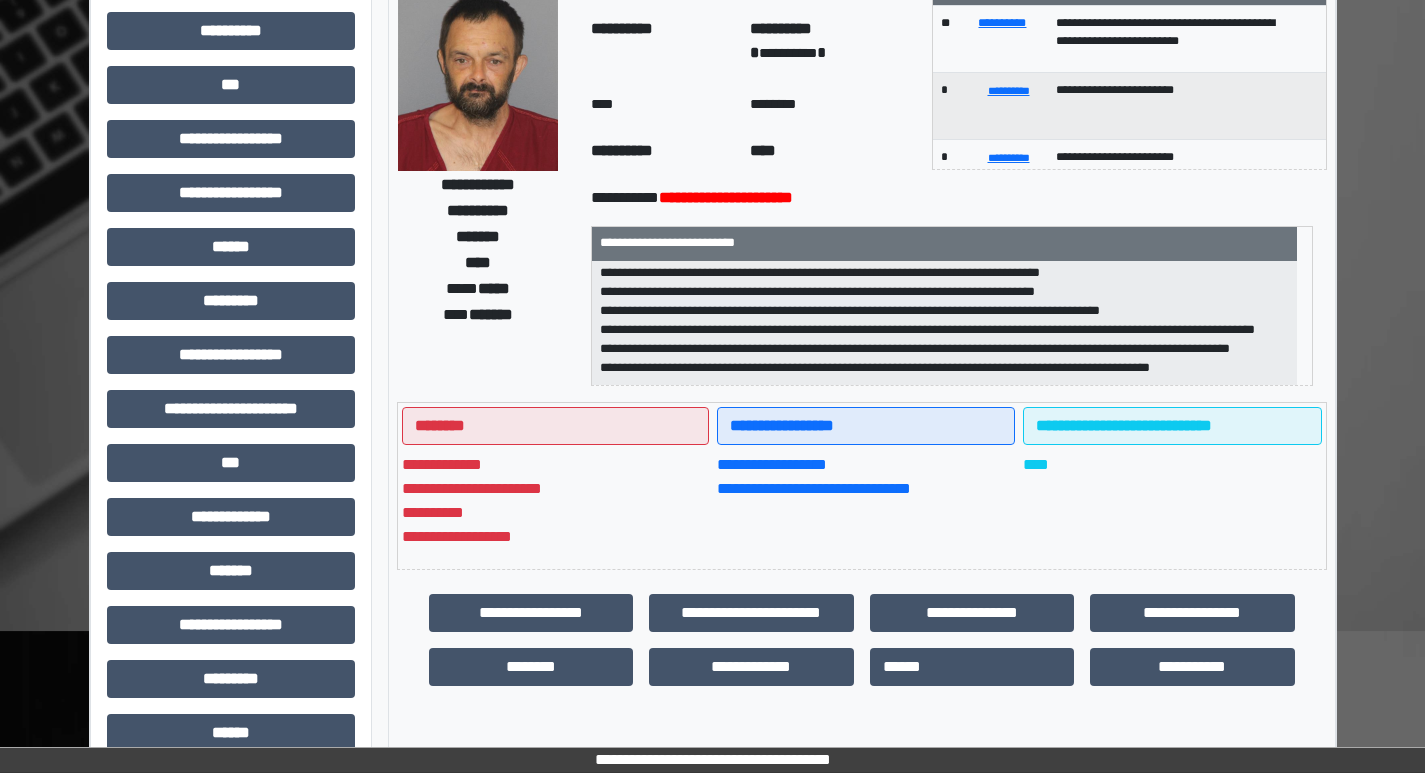 scroll, scrollTop: 201, scrollLeft: 0, axis: vertical 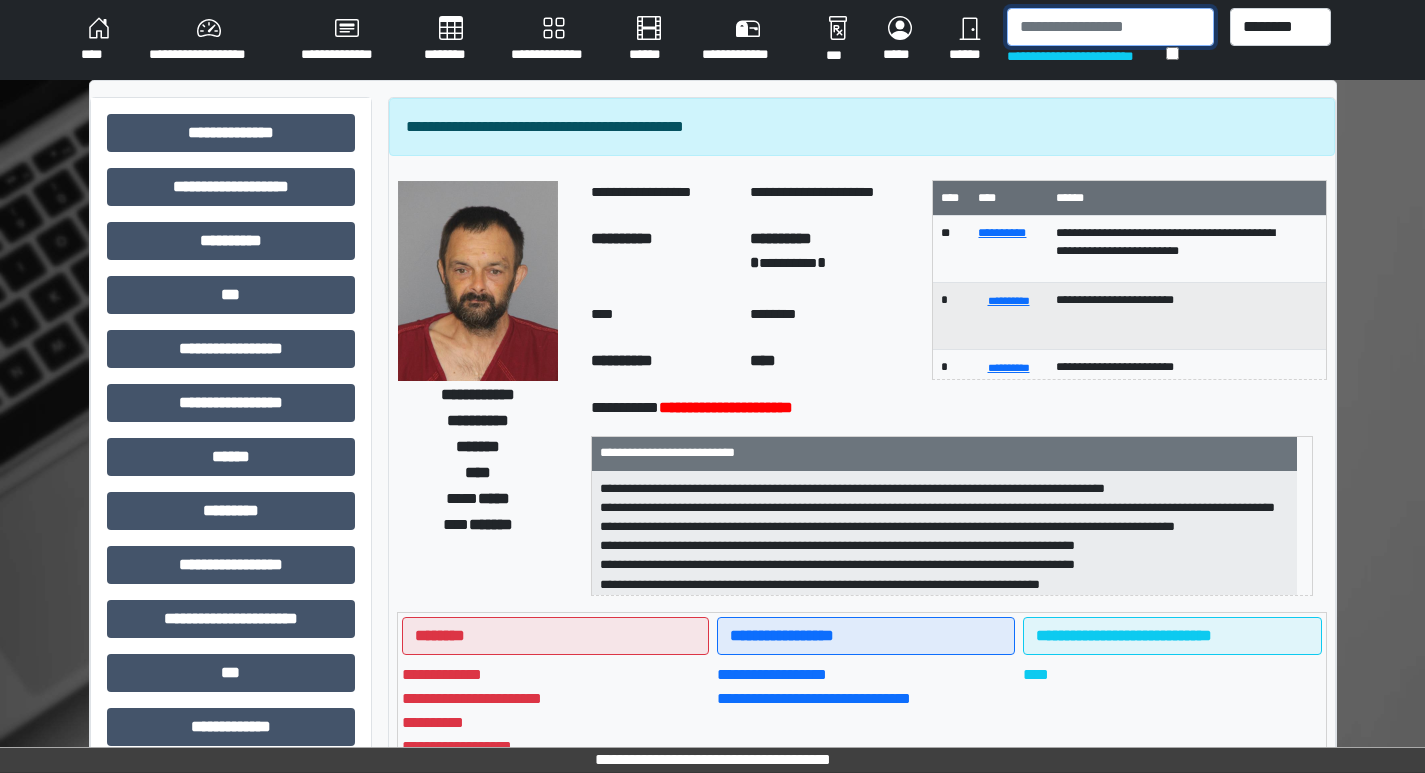 click at bounding box center (1110, 27) 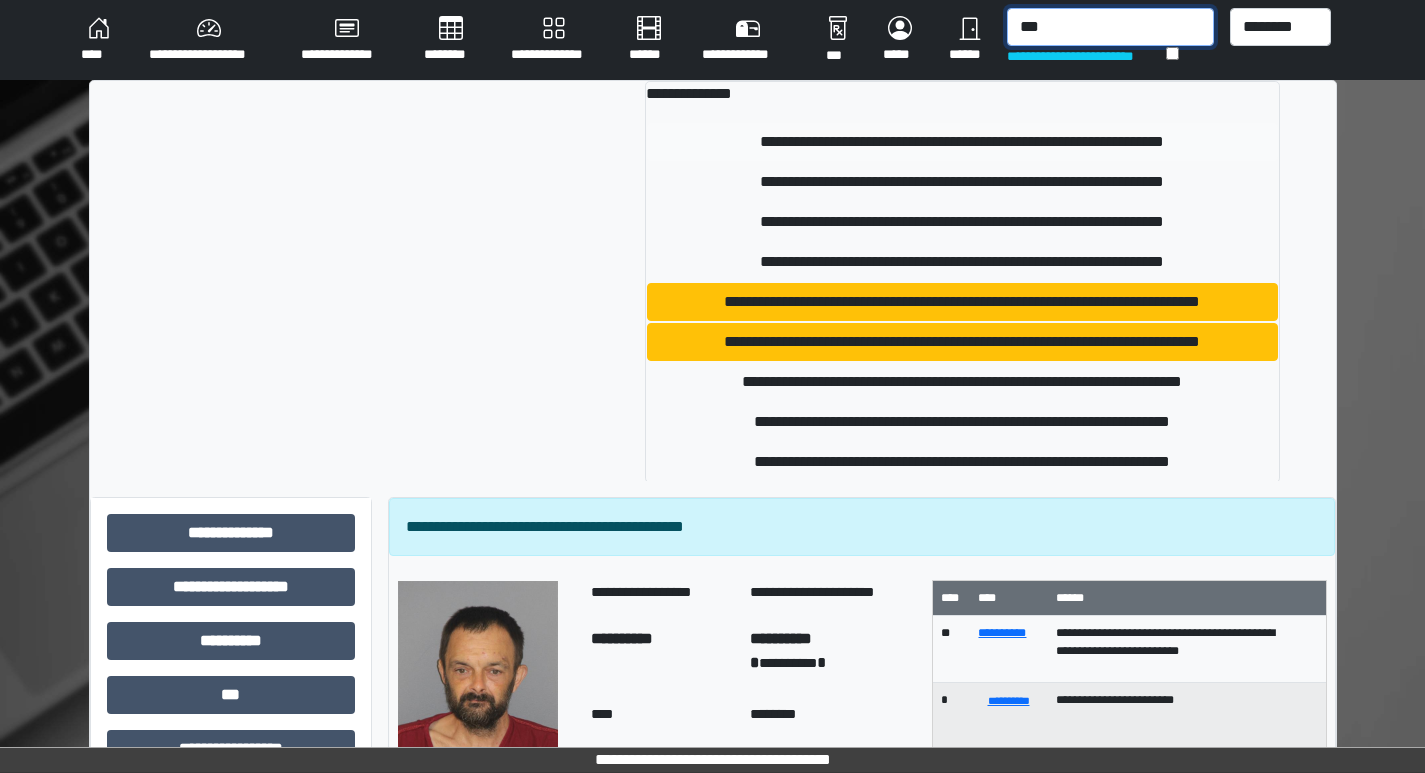 type on "***" 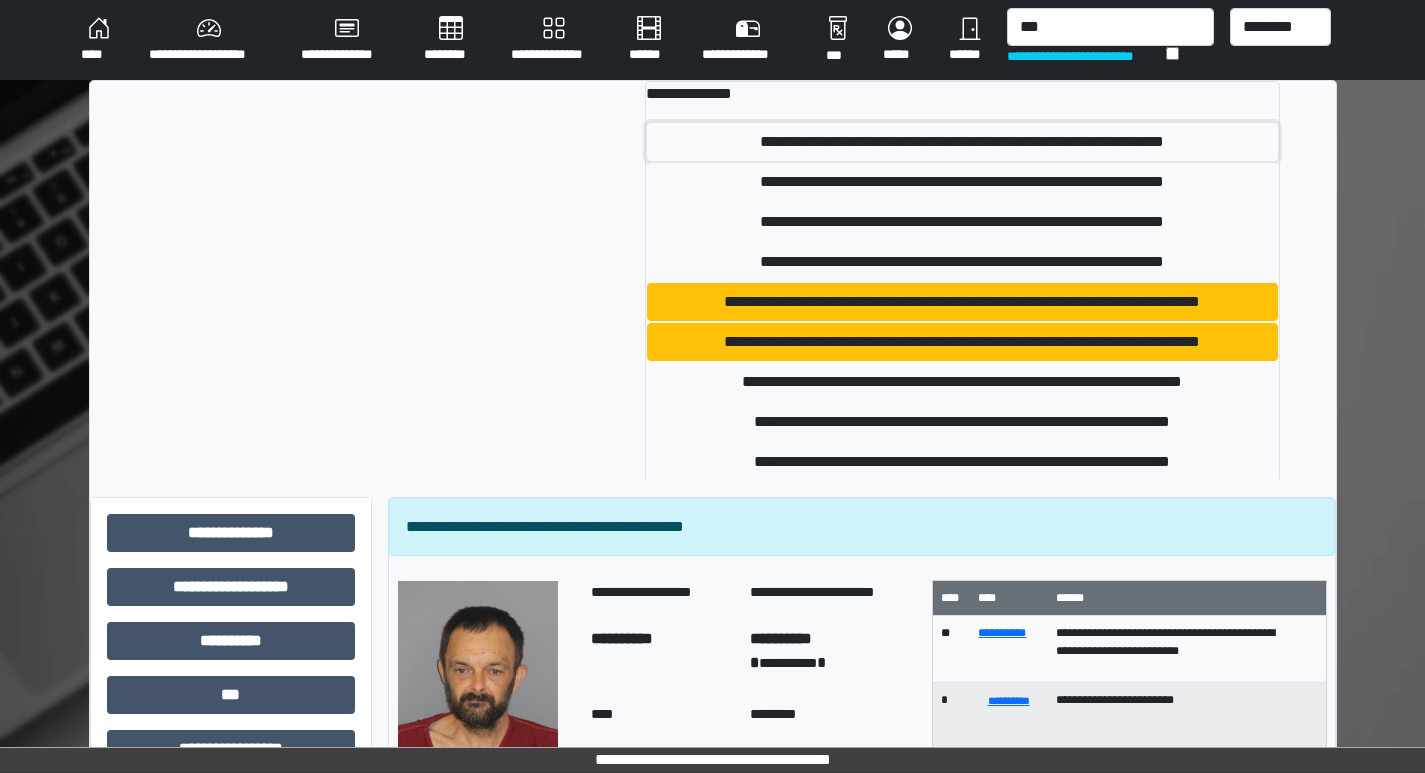 click on "**********" at bounding box center [962, 142] 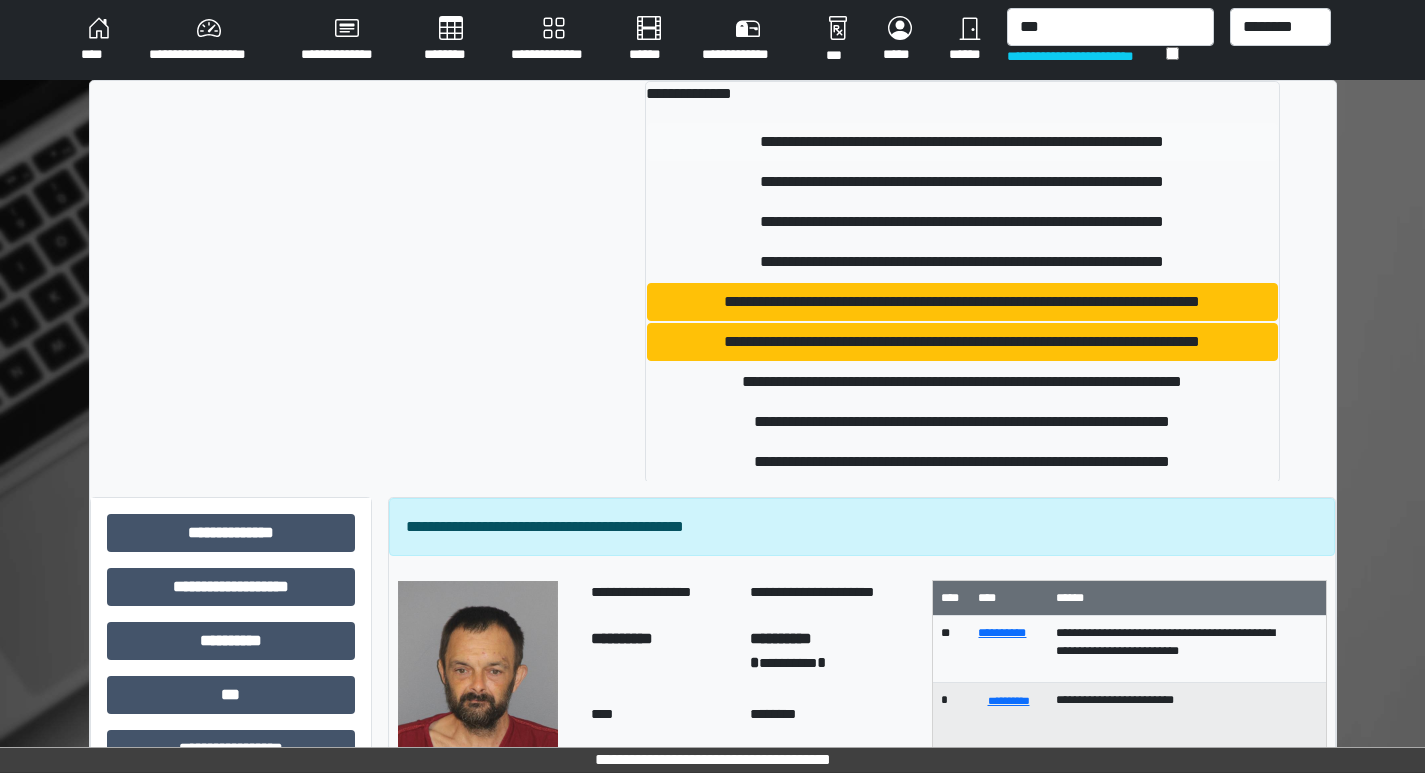 type 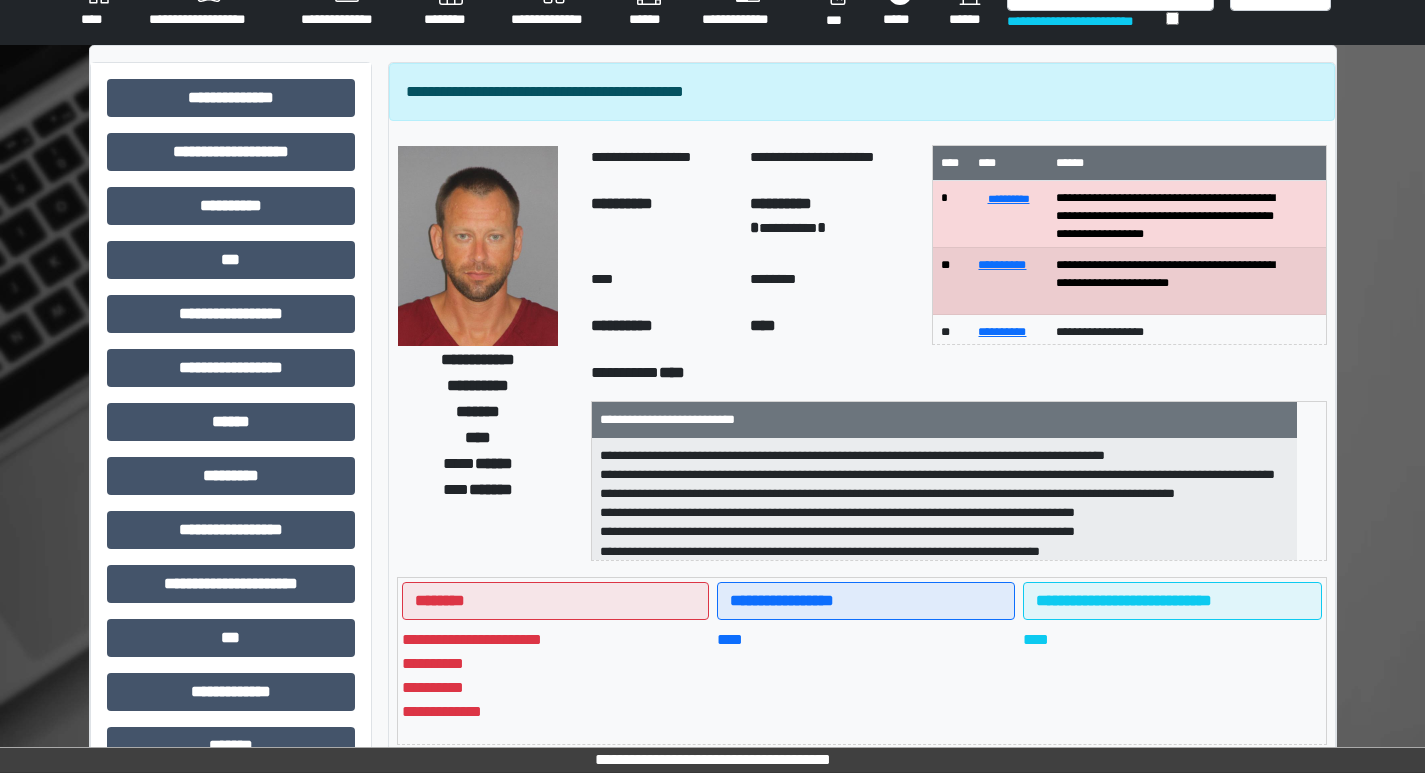 scroll, scrollTop: 0, scrollLeft: 0, axis: both 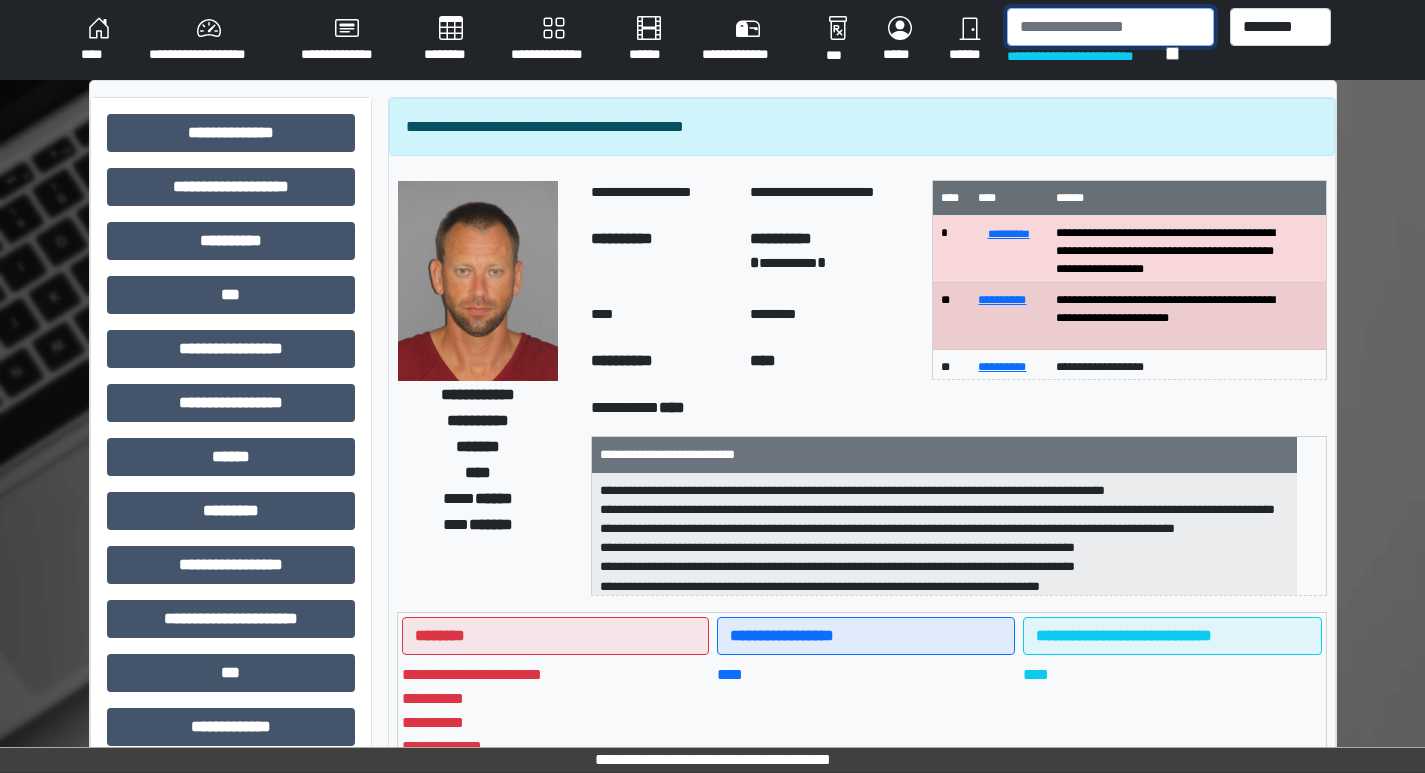 click at bounding box center (1110, 27) 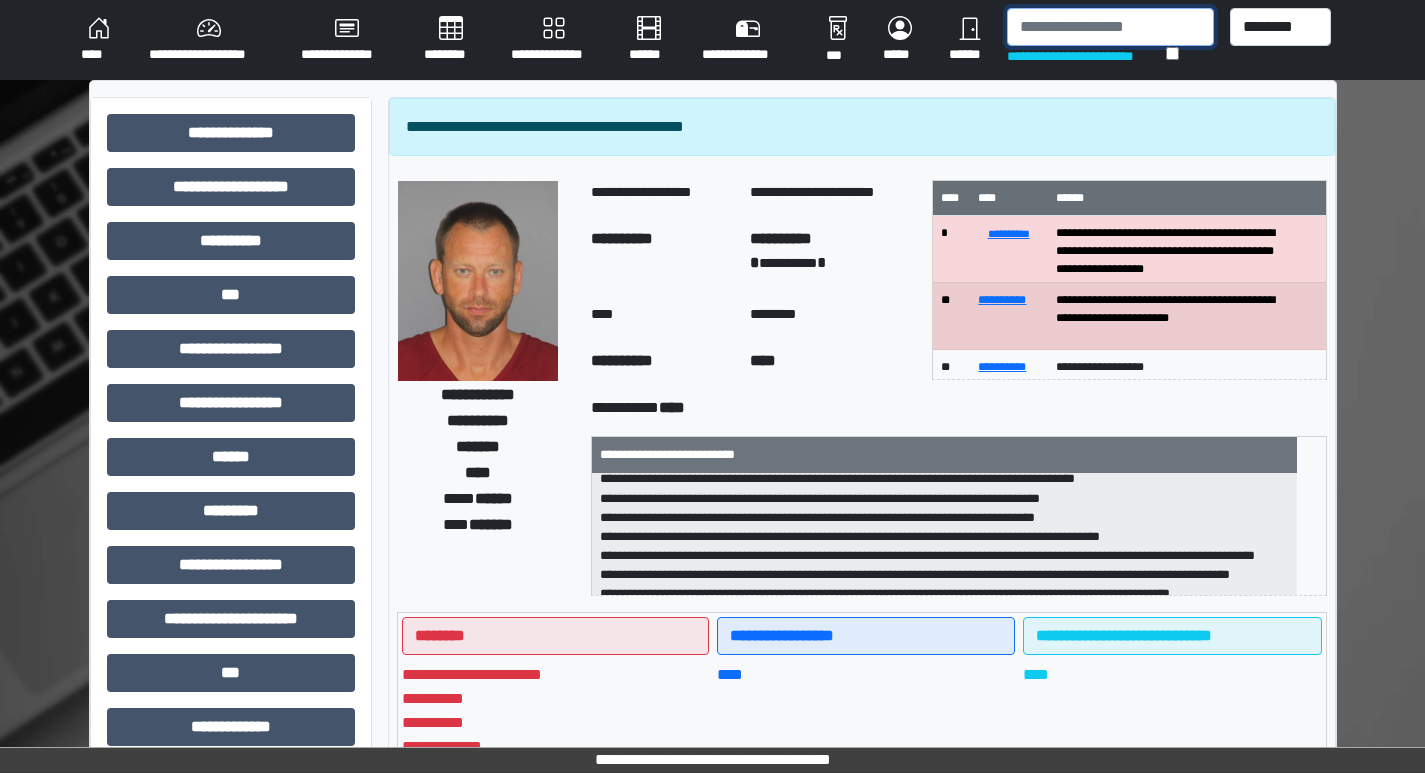 scroll, scrollTop: 217, scrollLeft: 0, axis: vertical 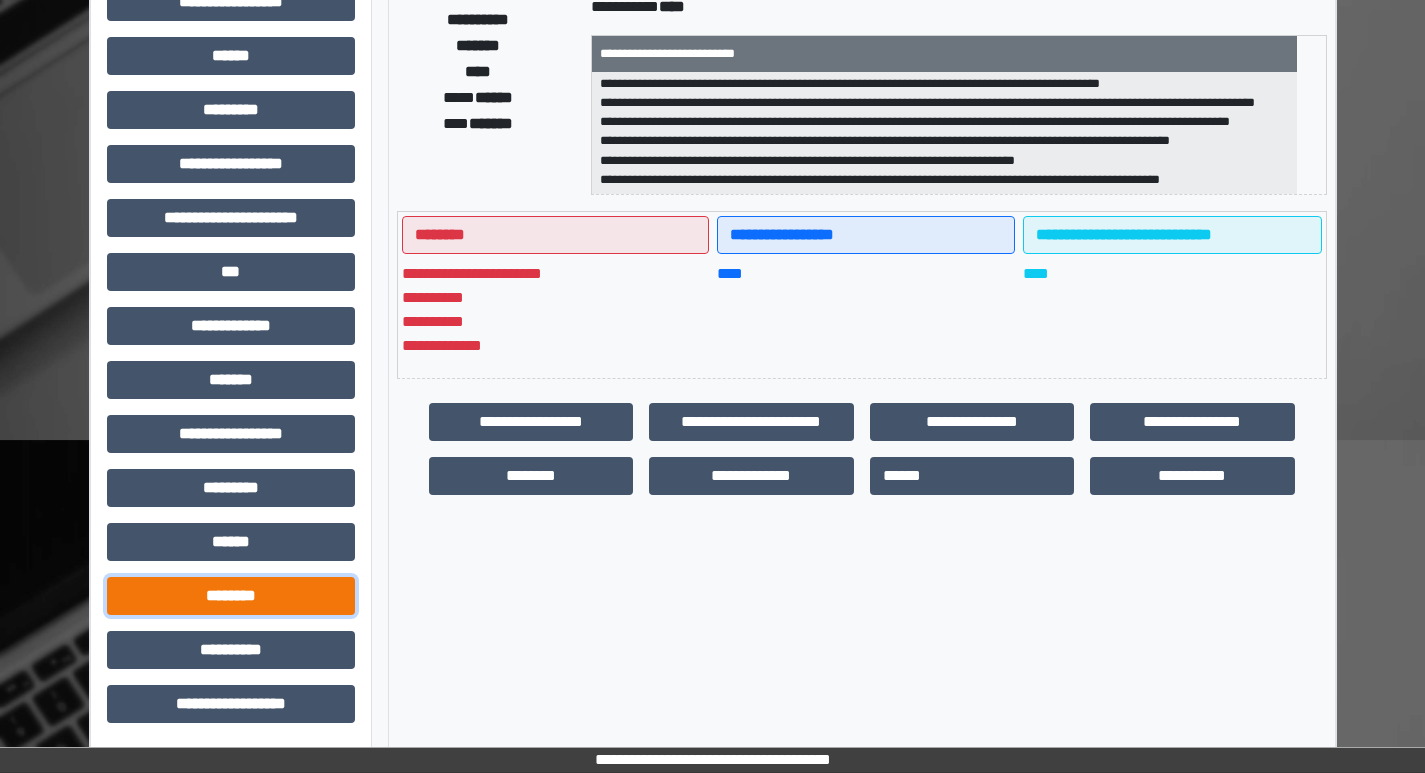 click on "********" at bounding box center (231, 596) 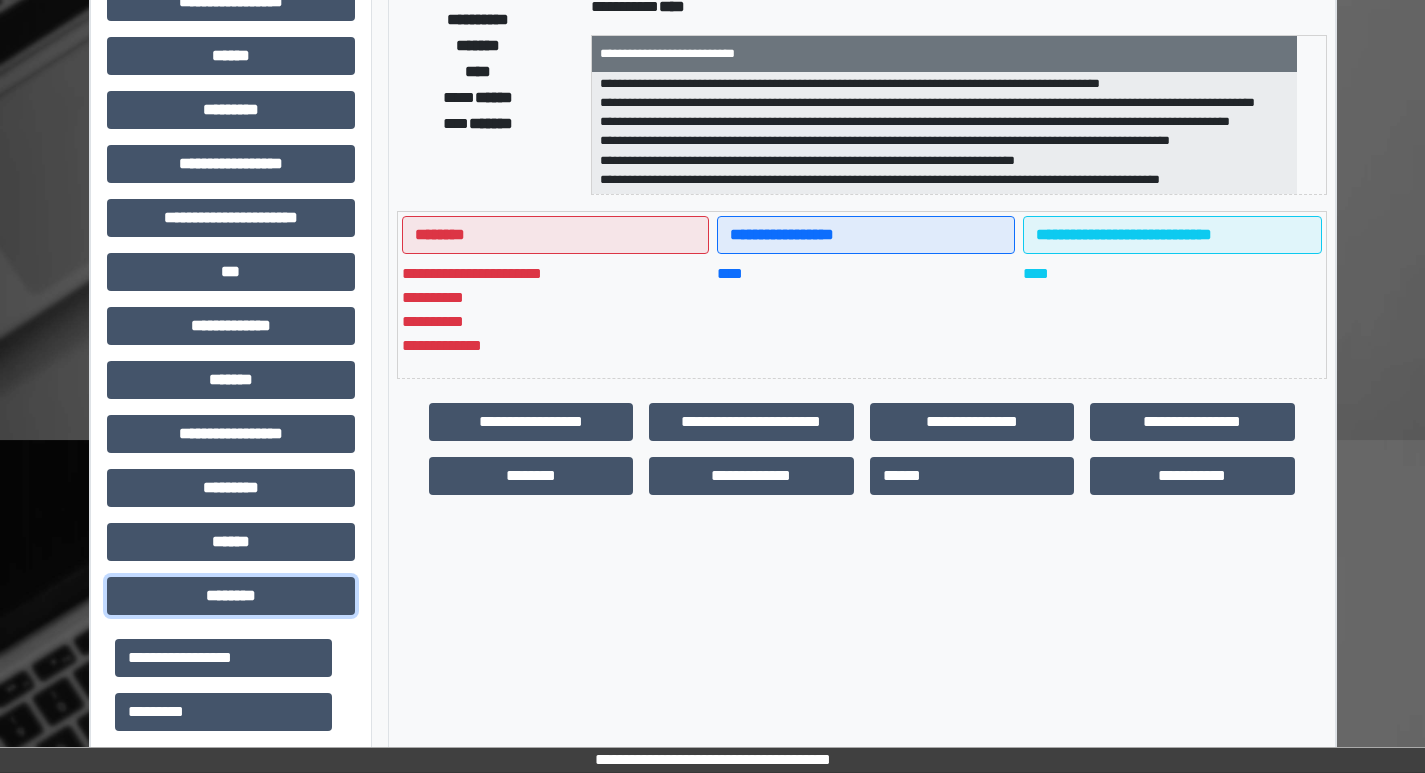 scroll, scrollTop: 701, scrollLeft: 0, axis: vertical 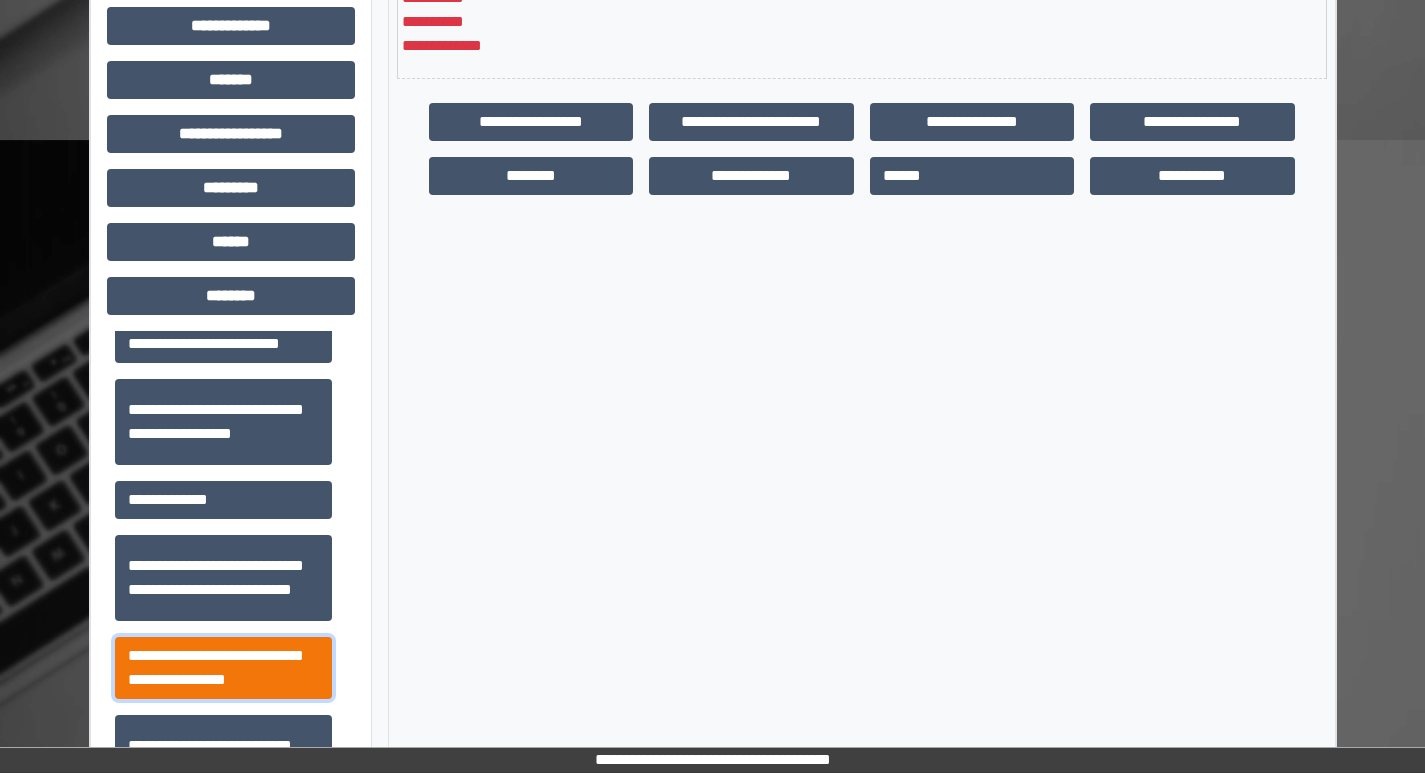 click on "**********" at bounding box center [223, 668] 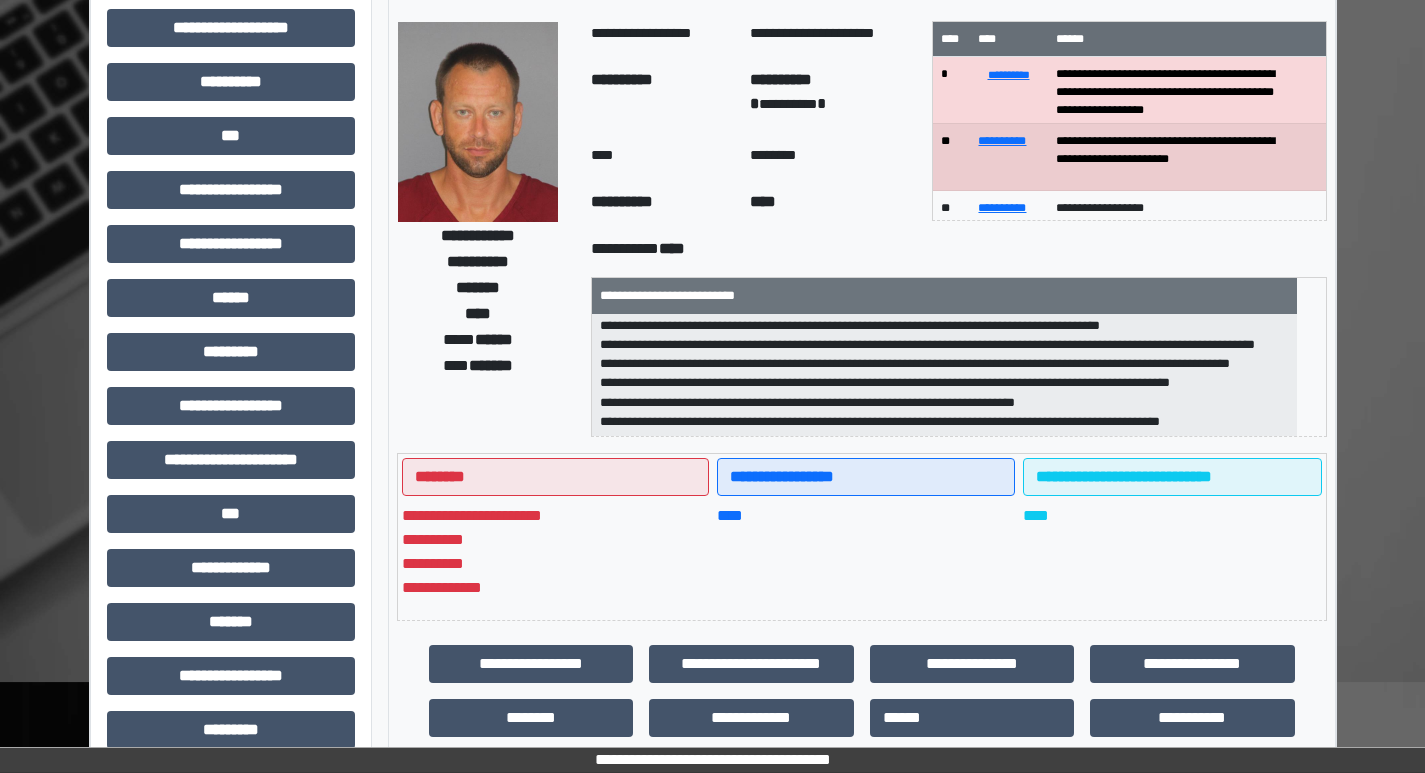 scroll, scrollTop: 401, scrollLeft: 0, axis: vertical 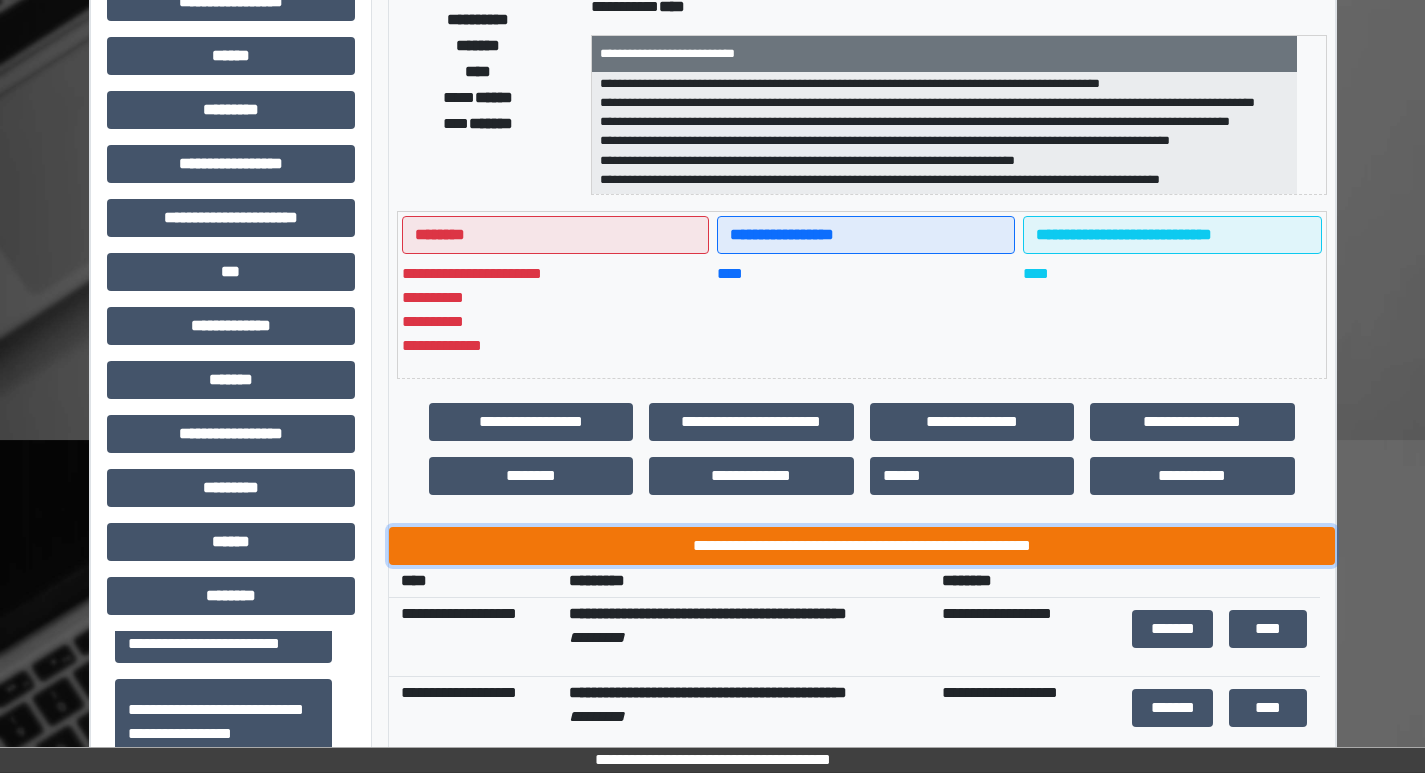 click on "**********" at bounding box center [862, 546] 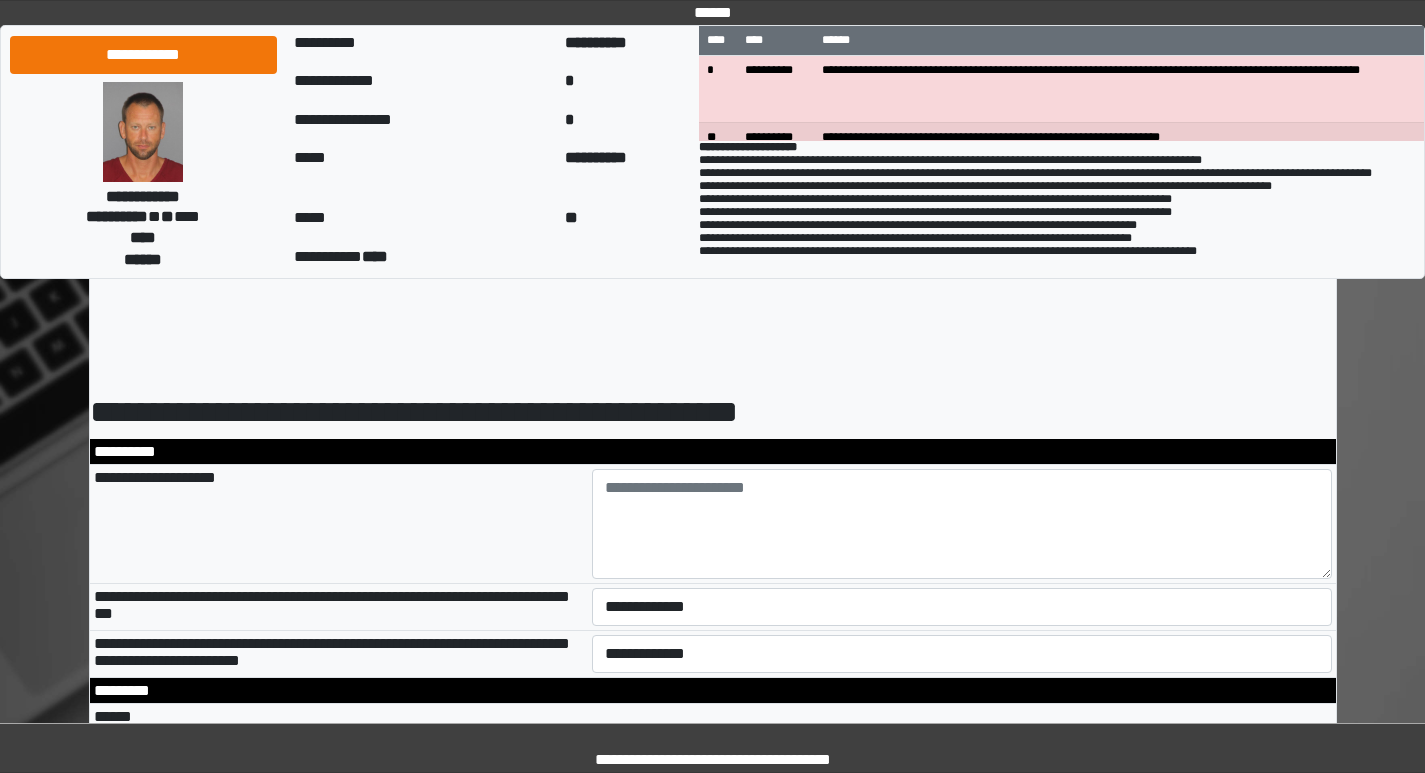 scroll, scrollTop: 0, scrollLeft: 0, axis: both 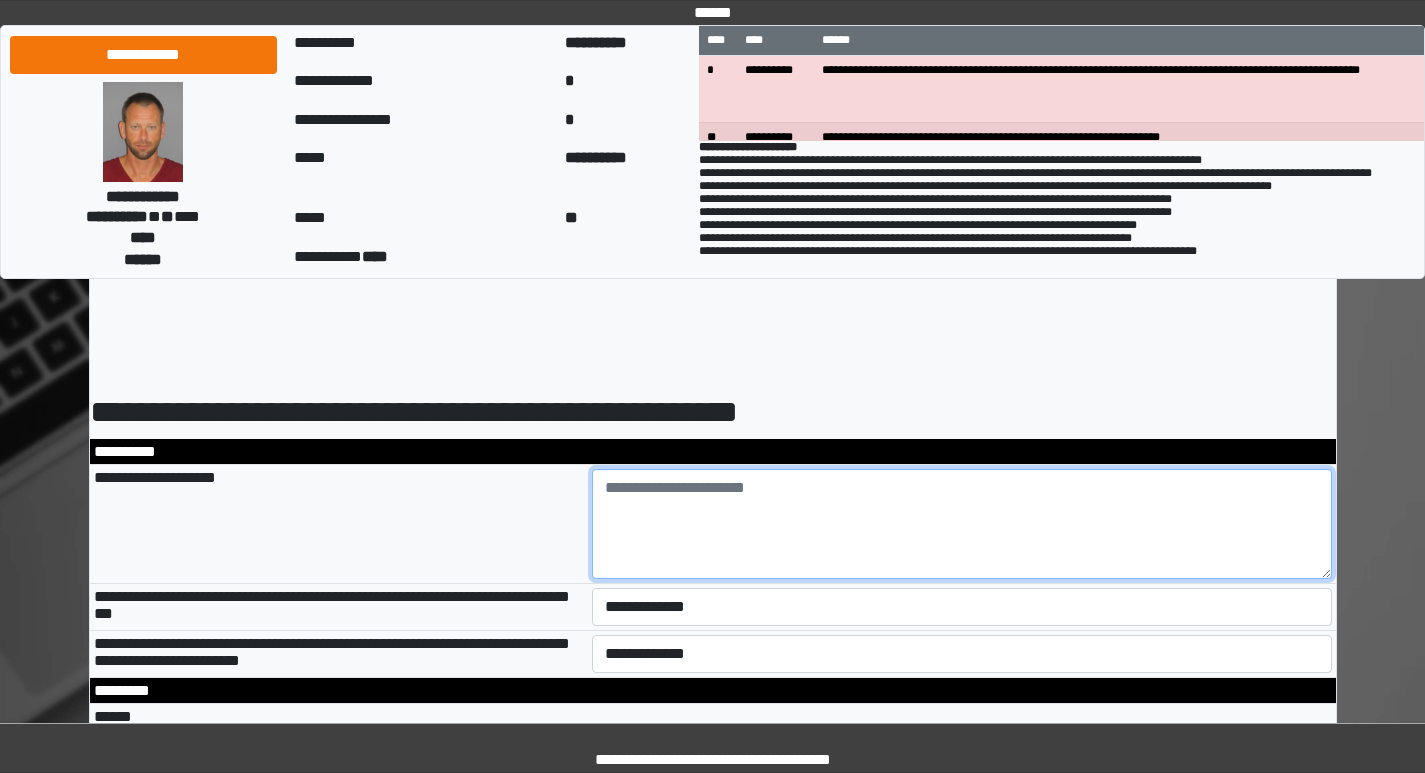 click at bounding box center [962, 524] 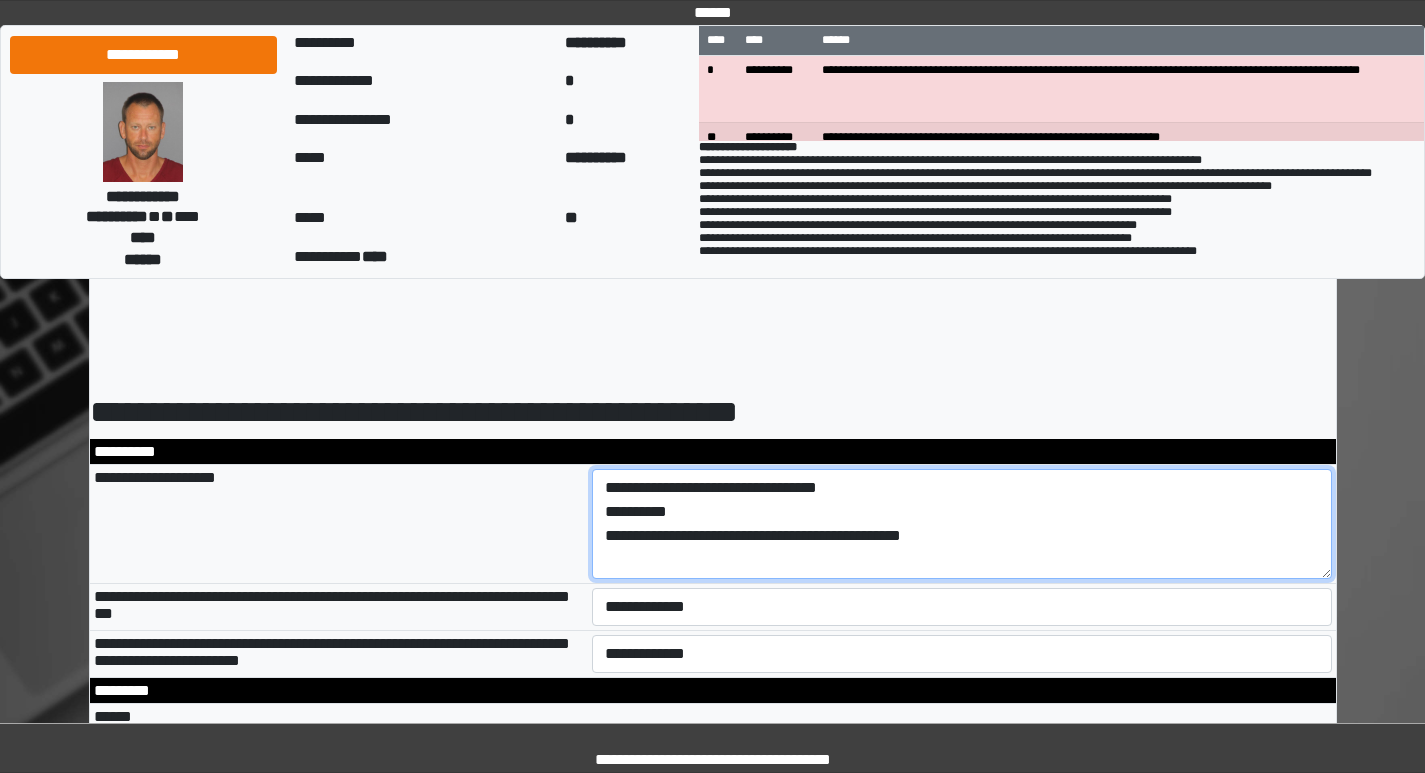 click on "**********" at bounding box center (962, 524) 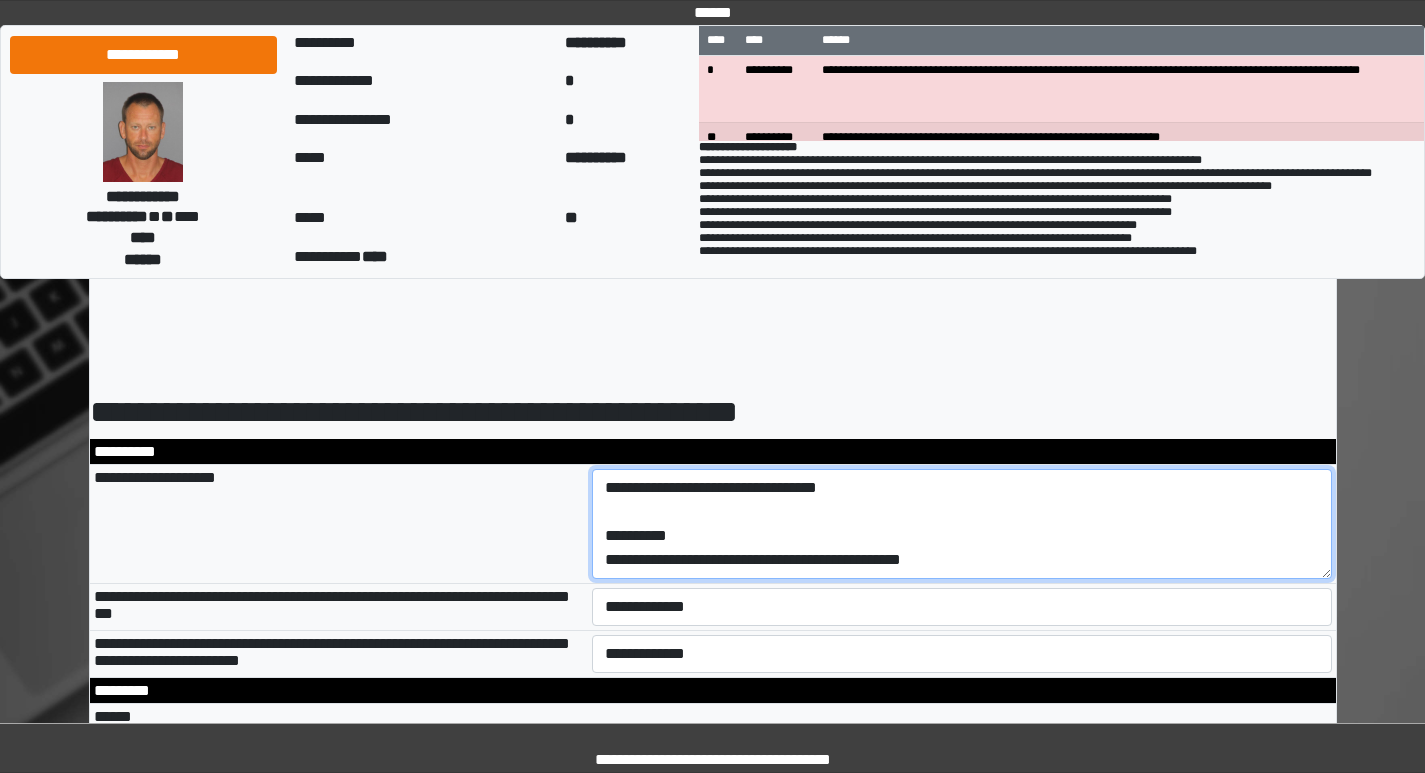 click on "**********" at bounding box center (962, 524) 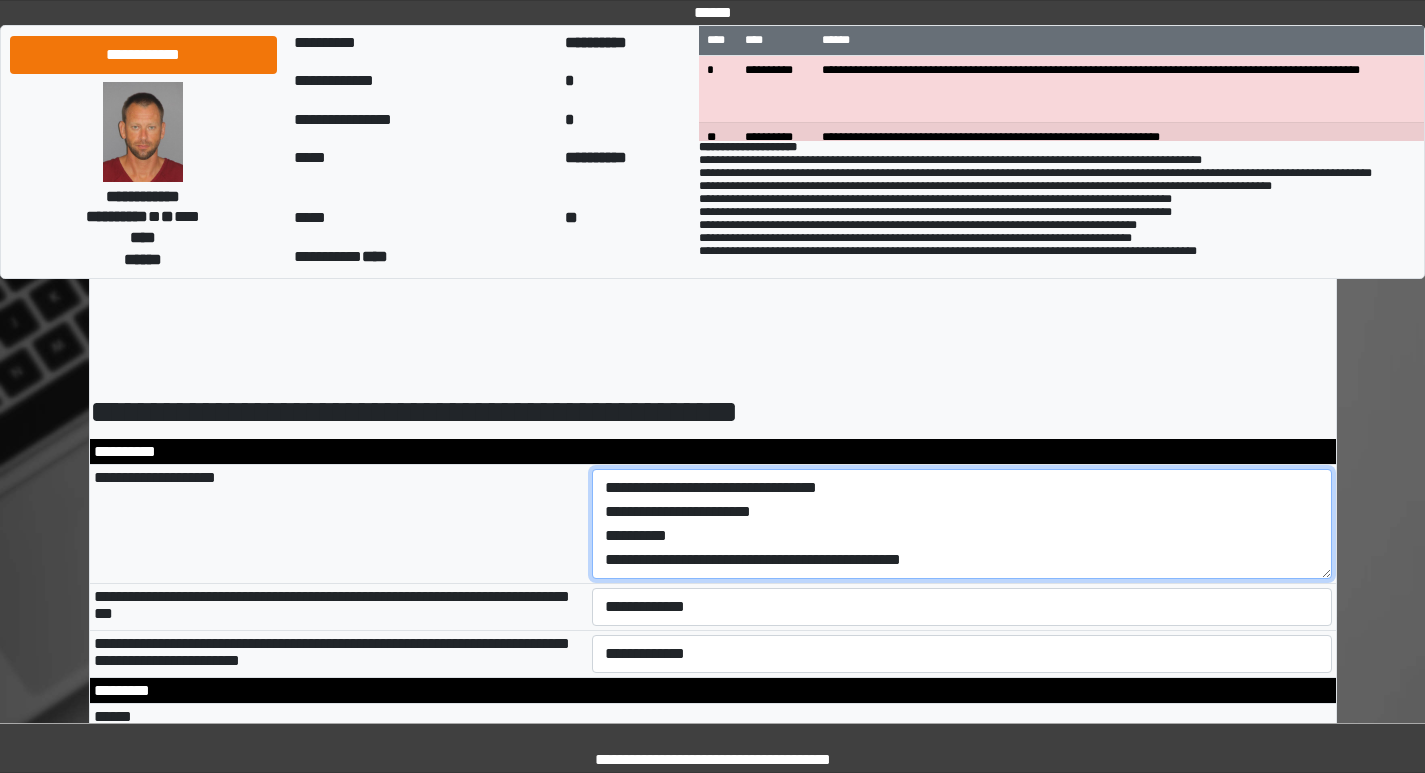 click on "**********" at bounding box center [962, 524] 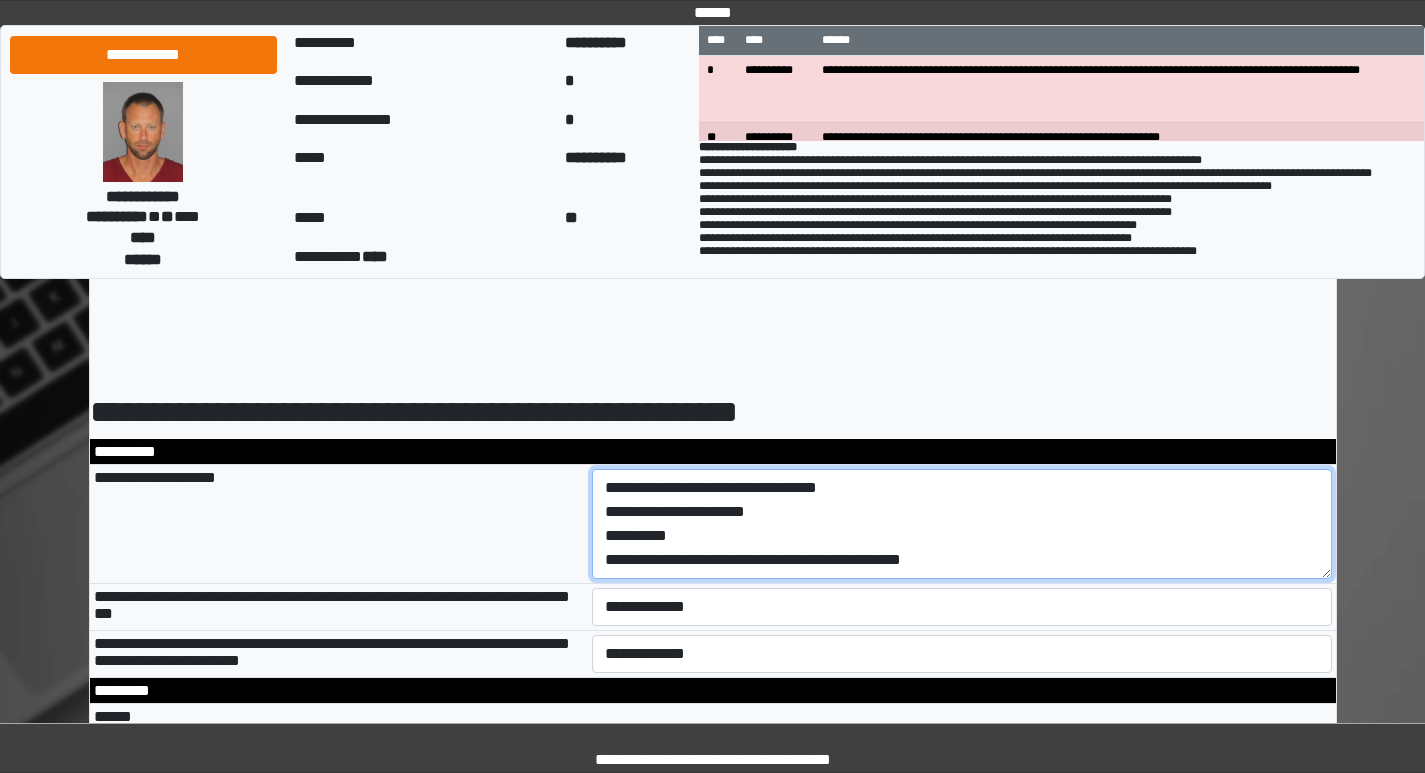 click on "**********" at bounding box center [962, 524] 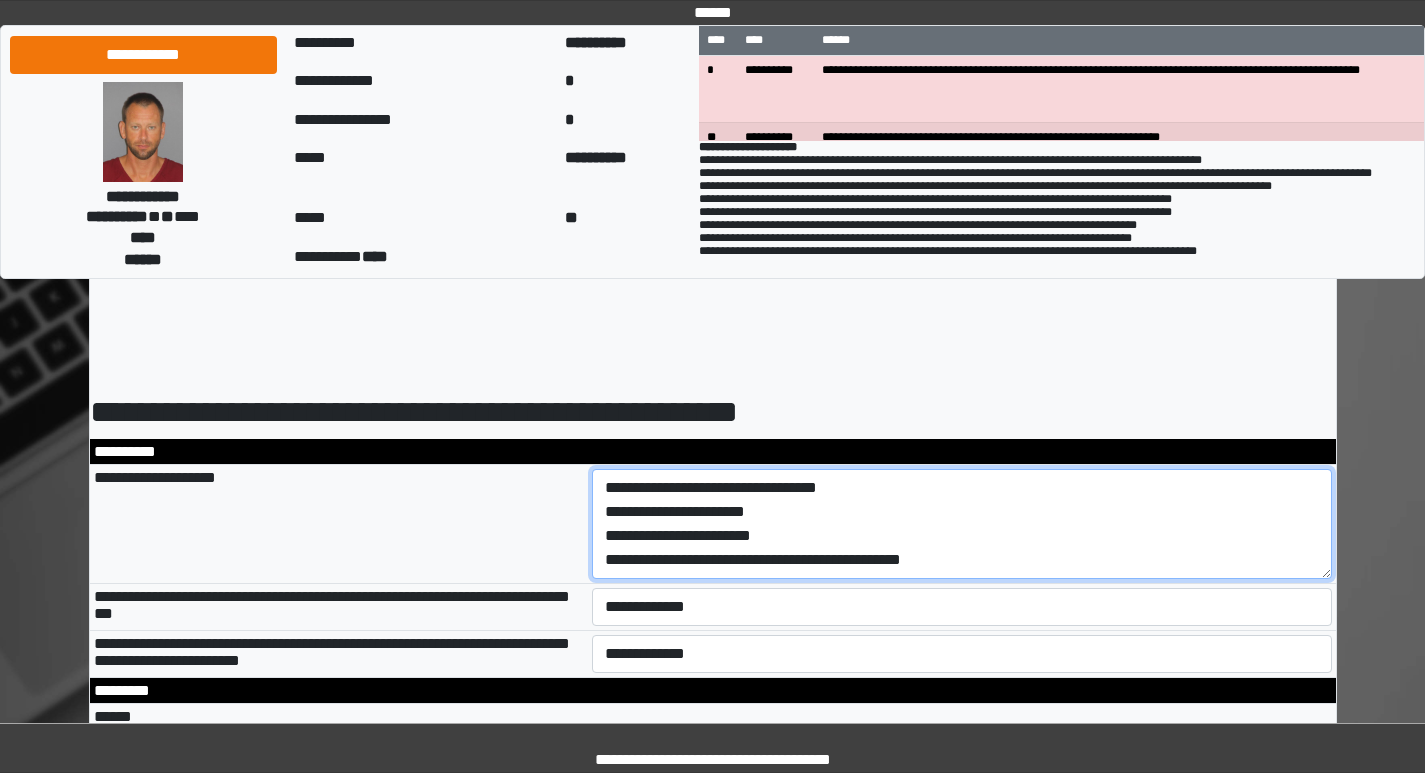 click on "**********" at bounding box center [962, 524] 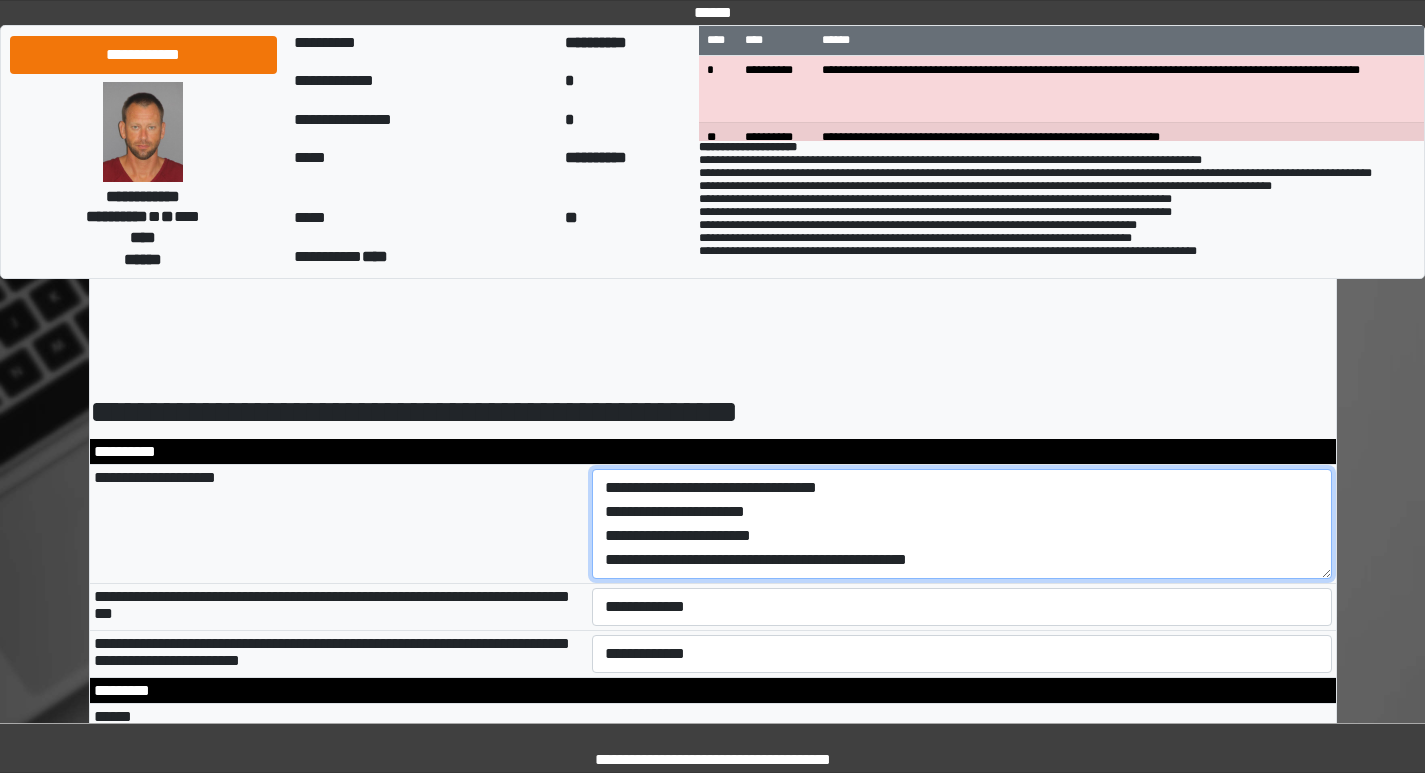 scroll, scrollTop: 17, scrollLeft: 0, axis: vertical 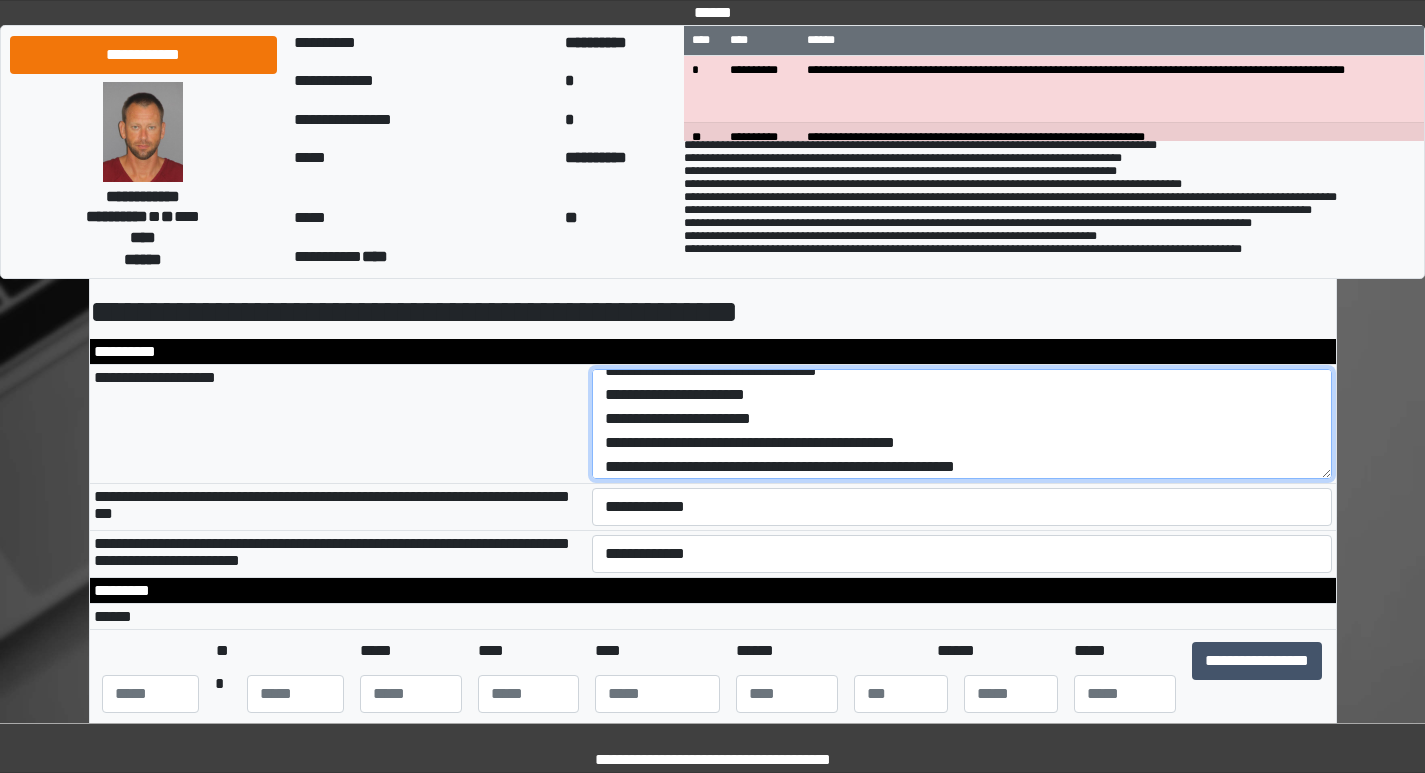 click on "**********" at bounding box center [962, 424] 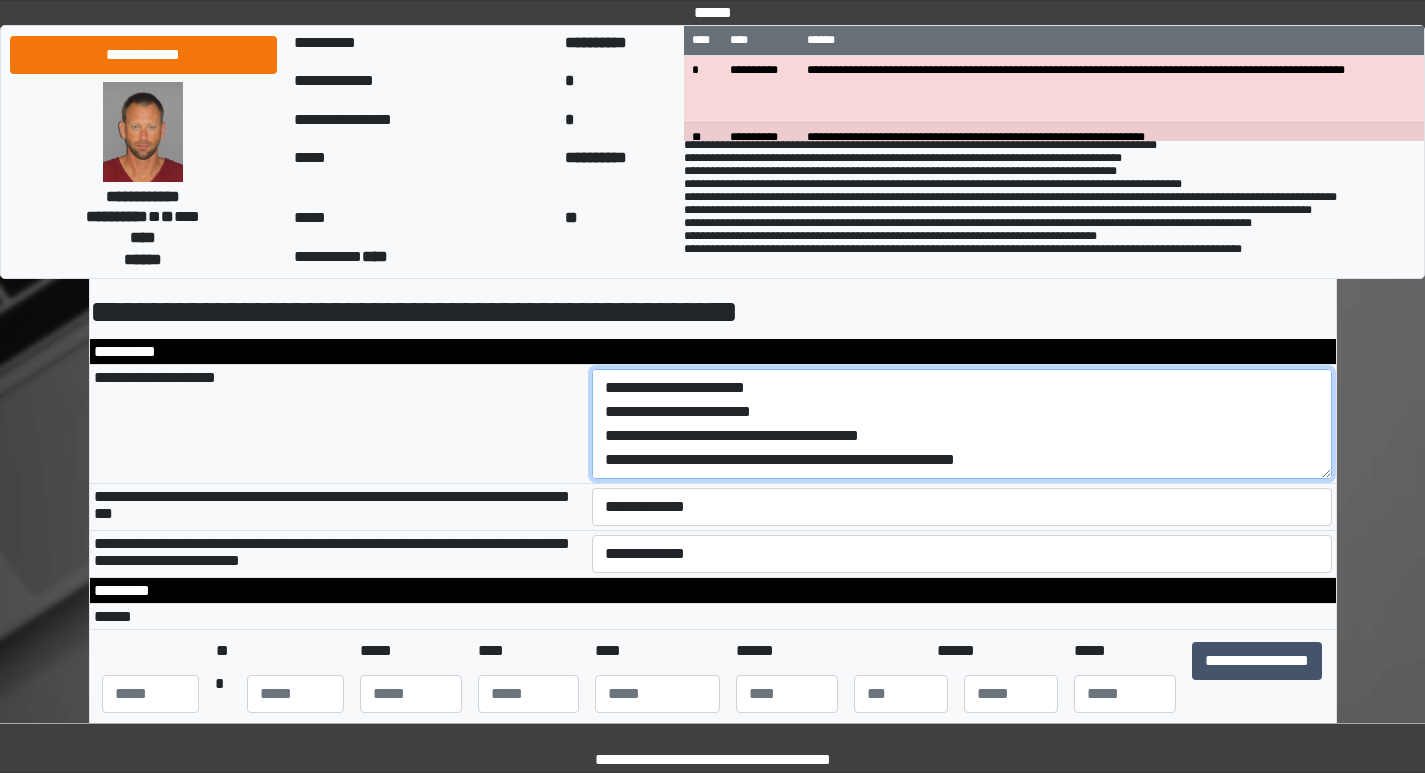 scroll, scrollTop: 48, scrollLeft: 0, axis: vertical 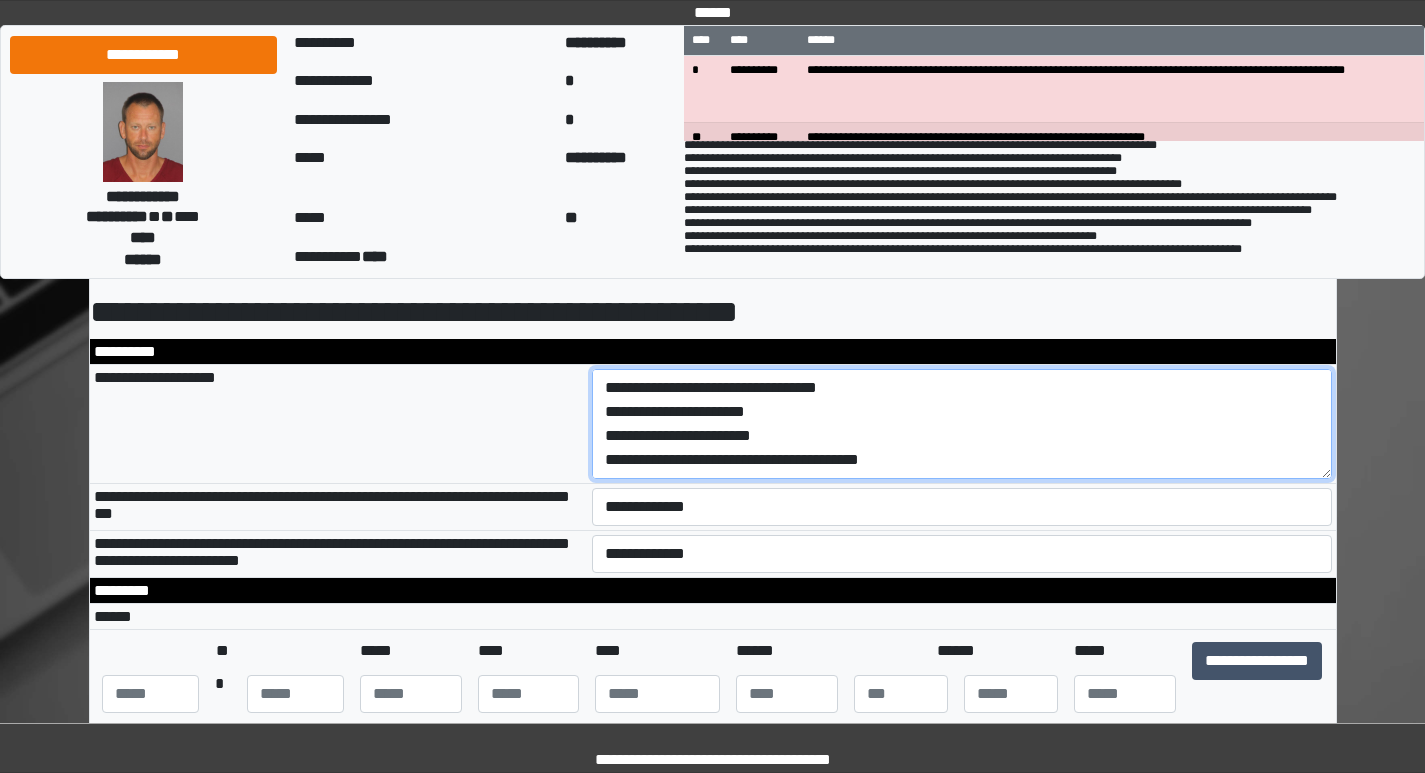 click on "**********" at bounding box center [962, 424] 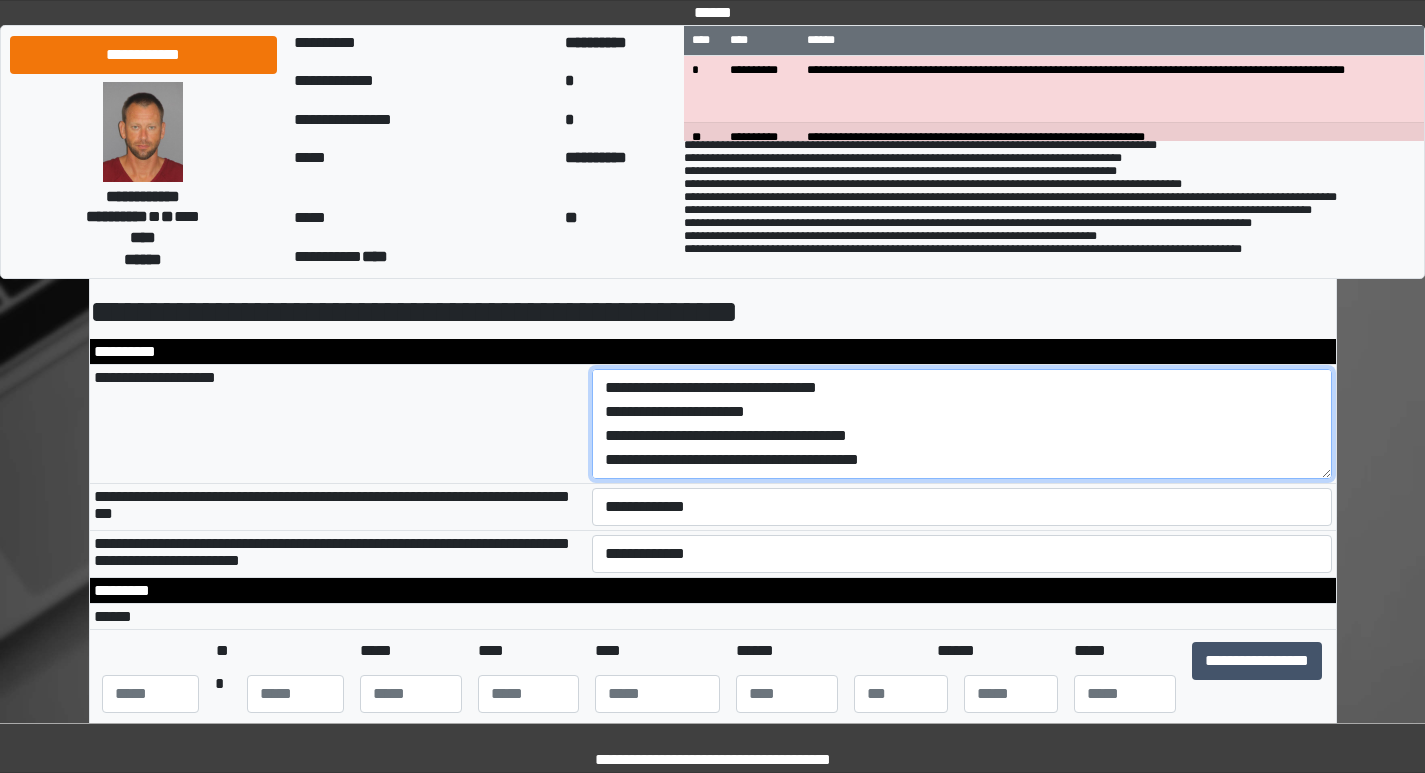 type on "**********" 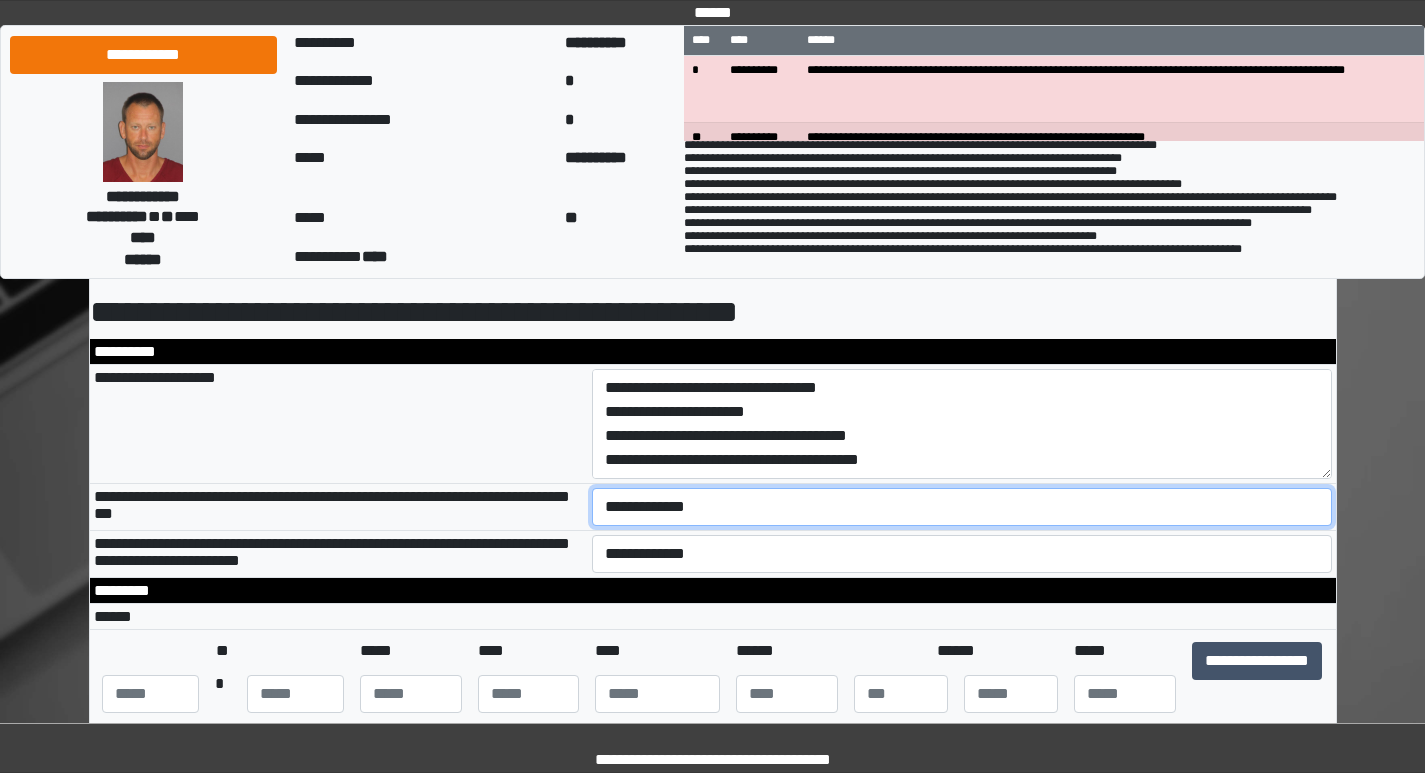 click on "**********" at bounding box center [962, 507] 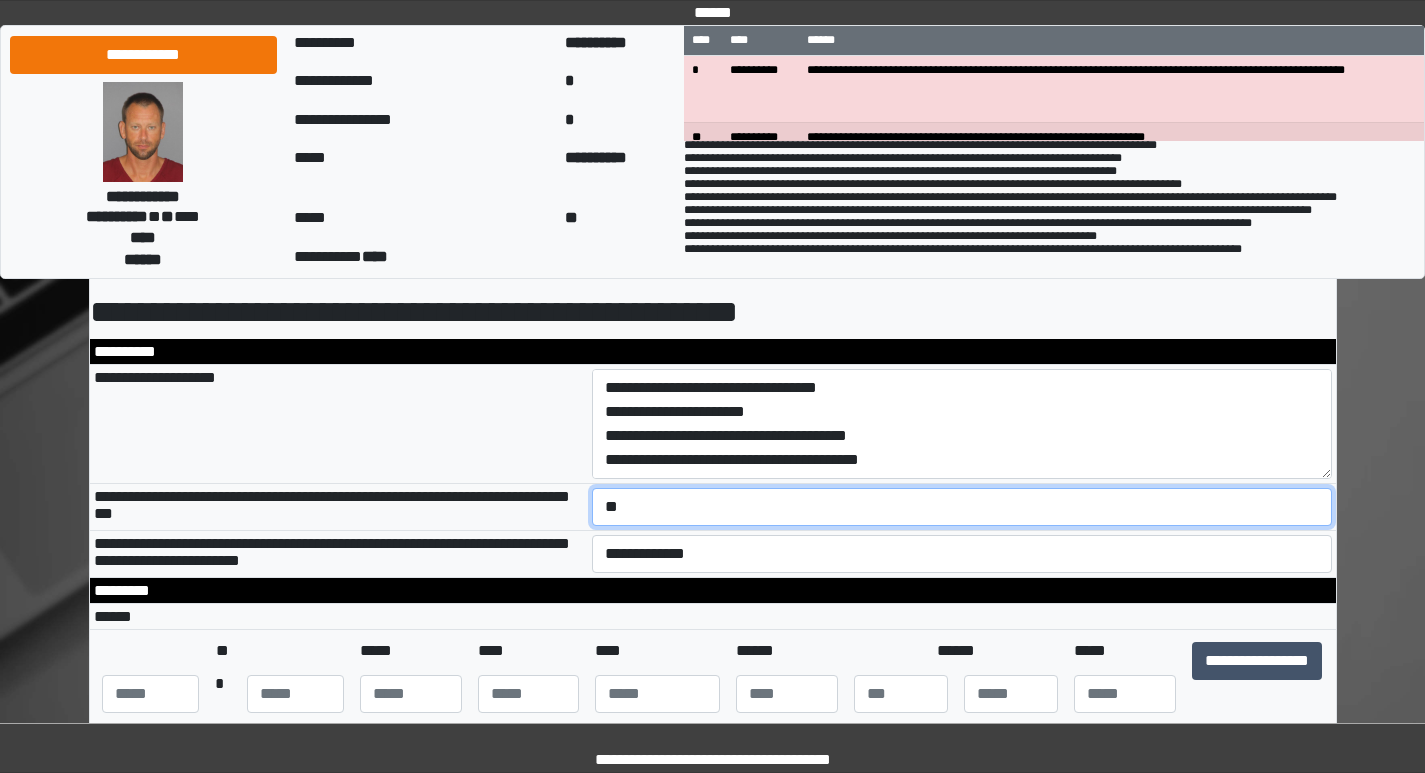 click on "**********" at bounding box center (962, 507) 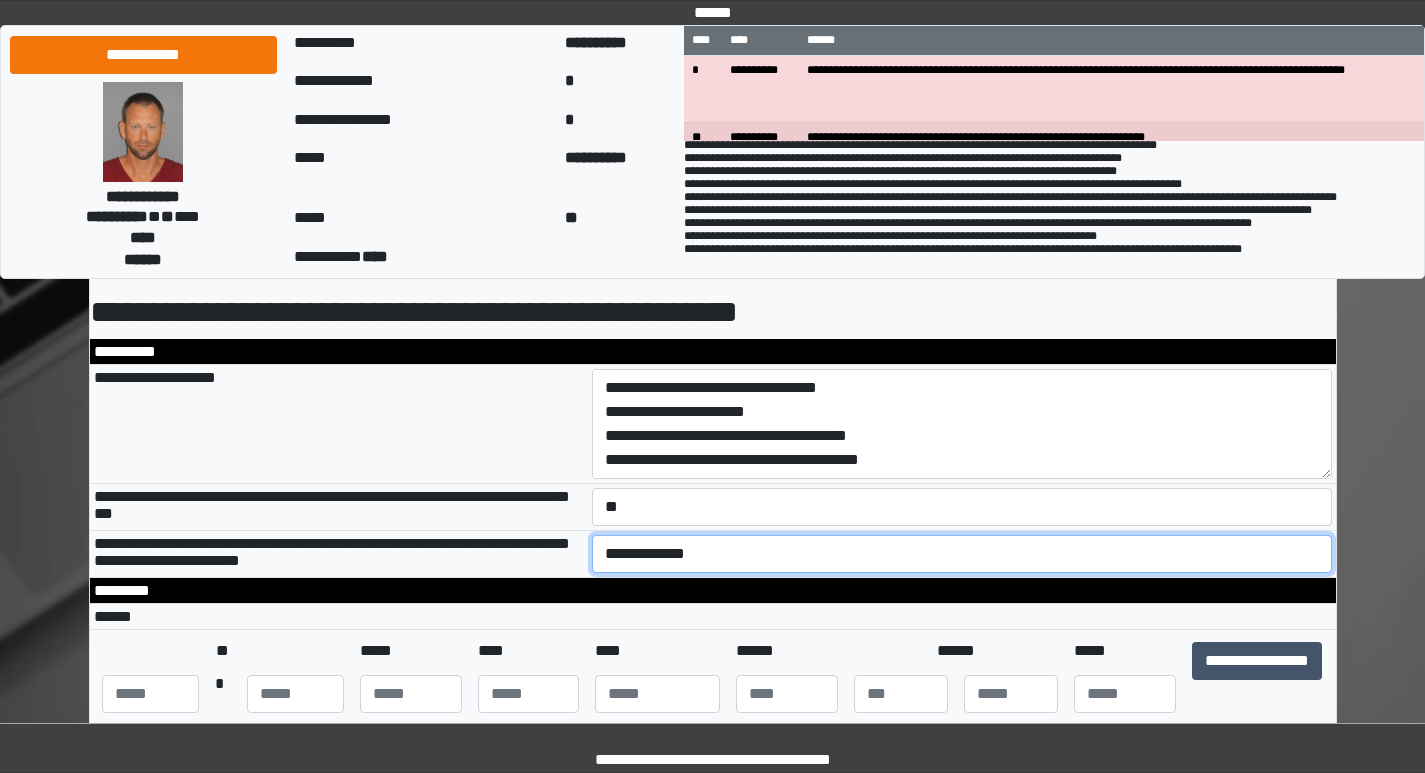 click on "**********" at bounding box center (962, 554) 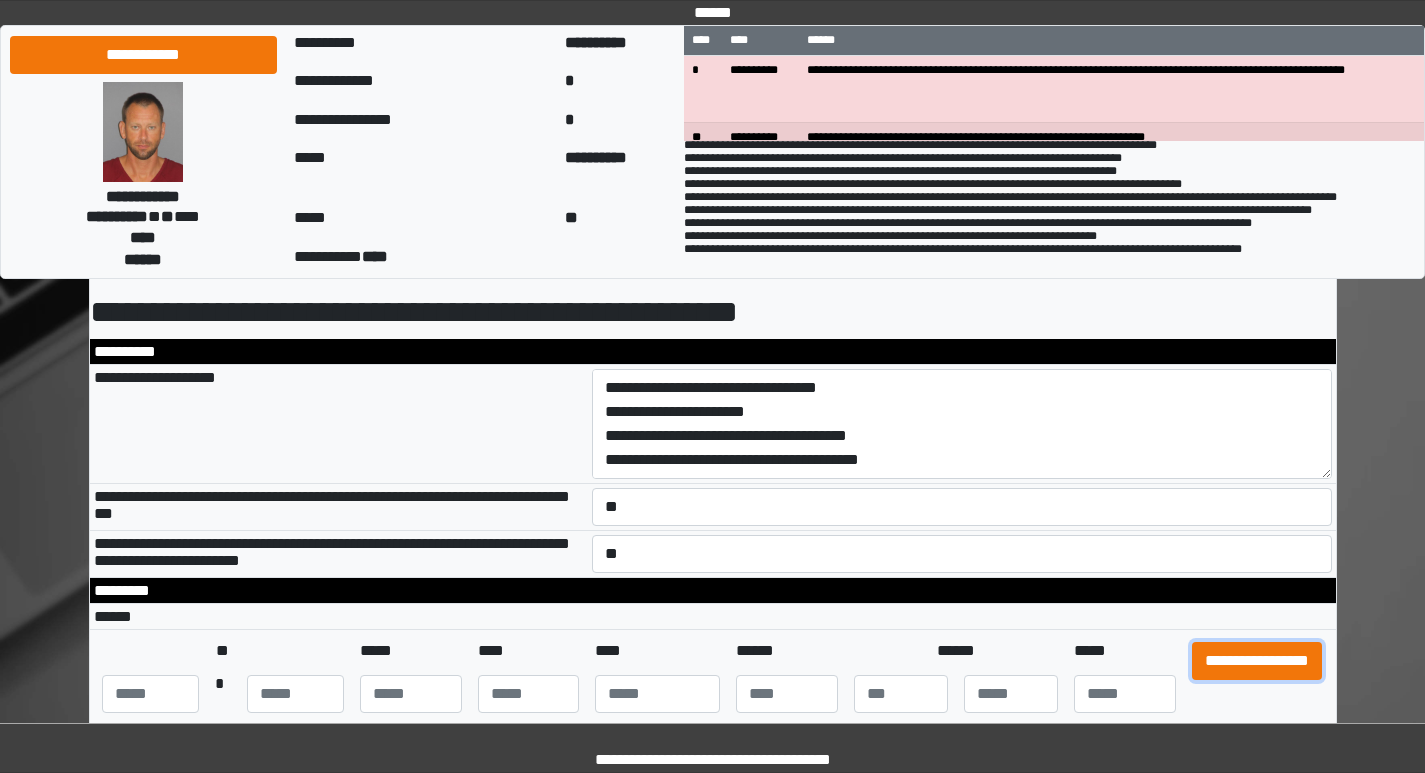 click on "**********" at bounding box center (1257, 661) 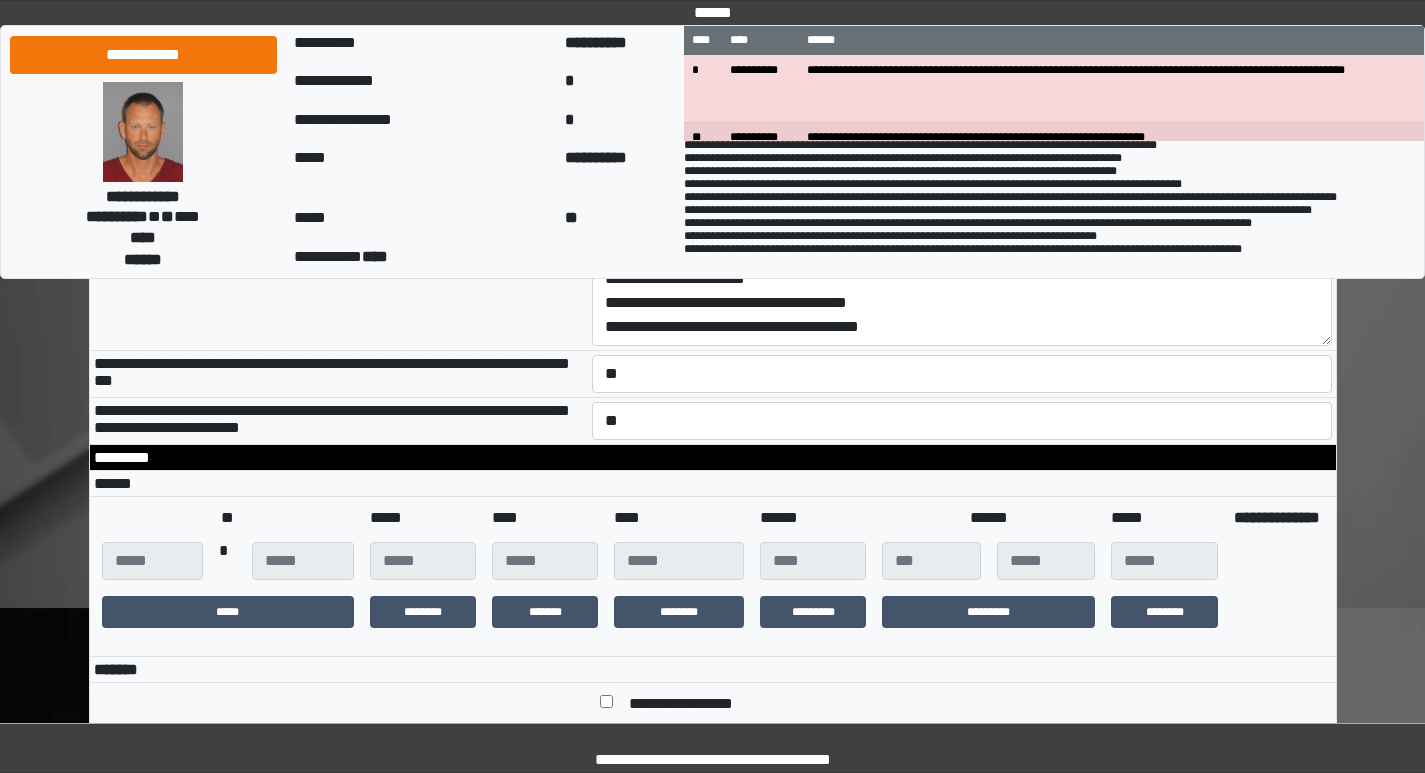 scroll, scrollTop: 400, scrollLeft: 0, axis: vertical 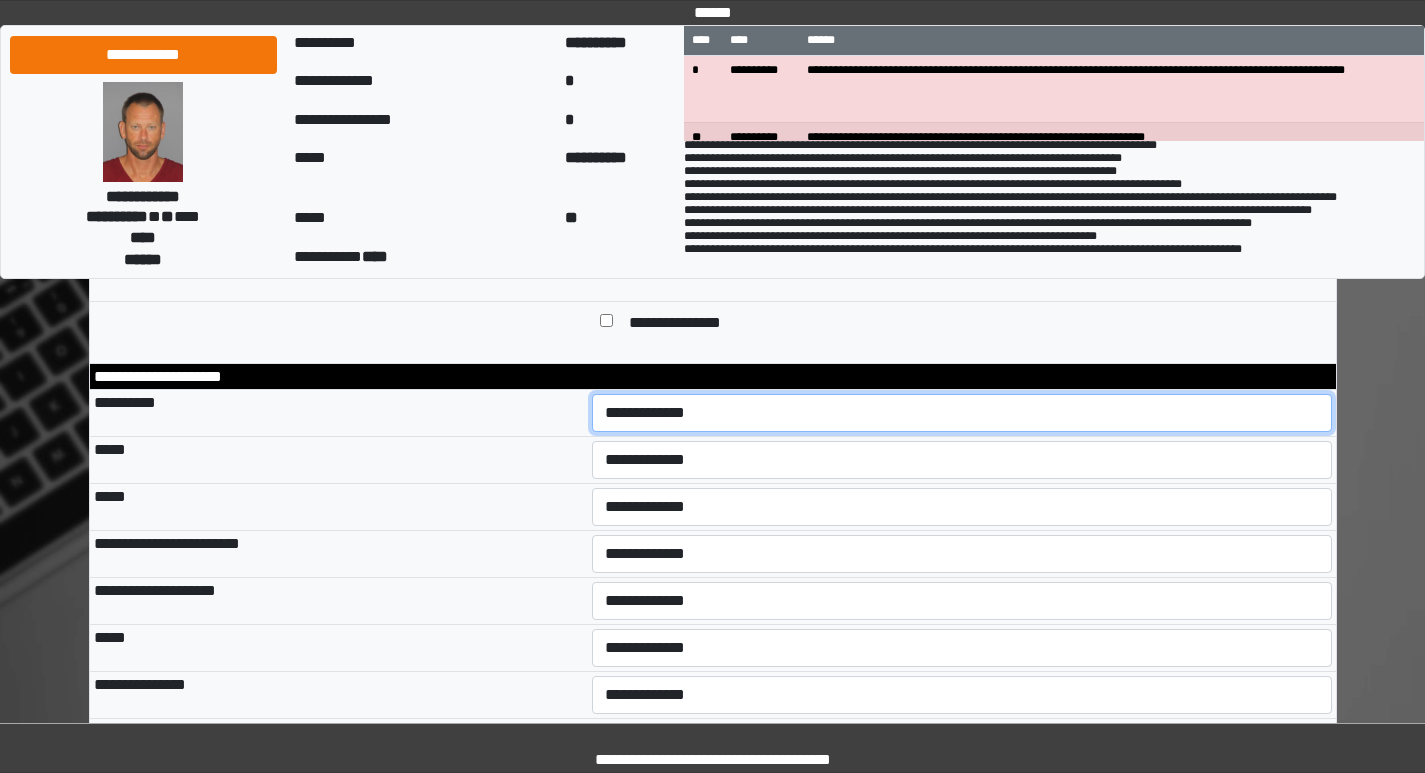 click on "**********" at bounding box center [962, 413] 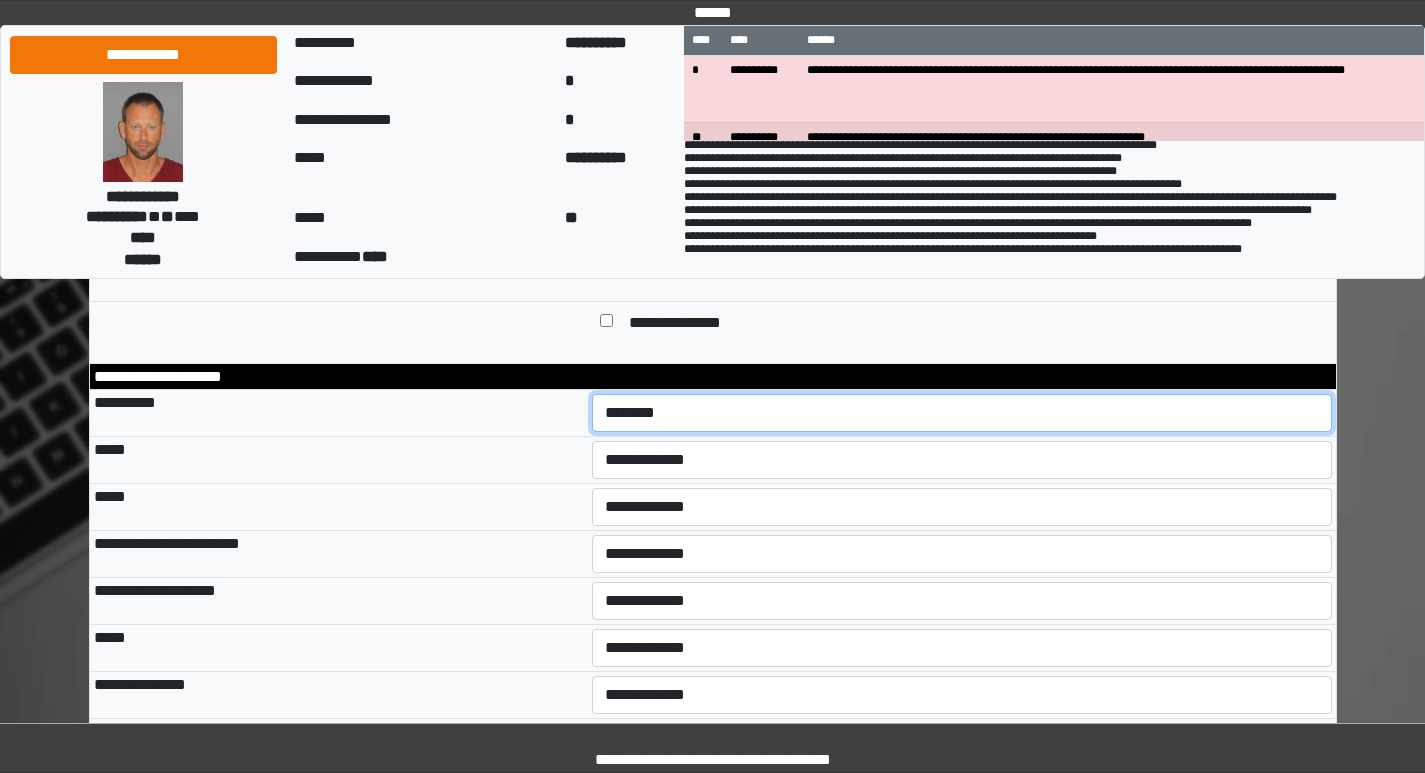 click on "**********" at bounding box center [962, 413] 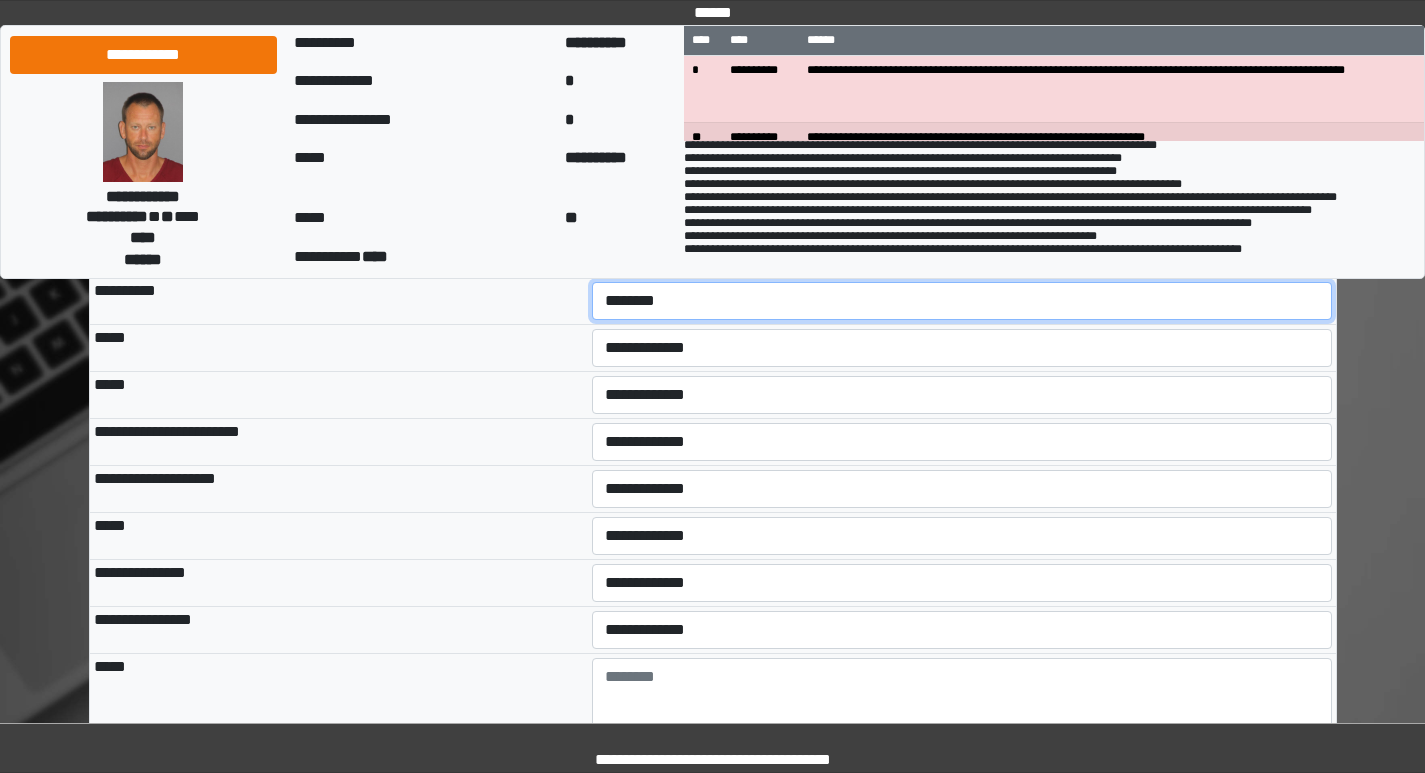 scroll, scrollTop: 1200, scrollLeft: 0, axis: vertical 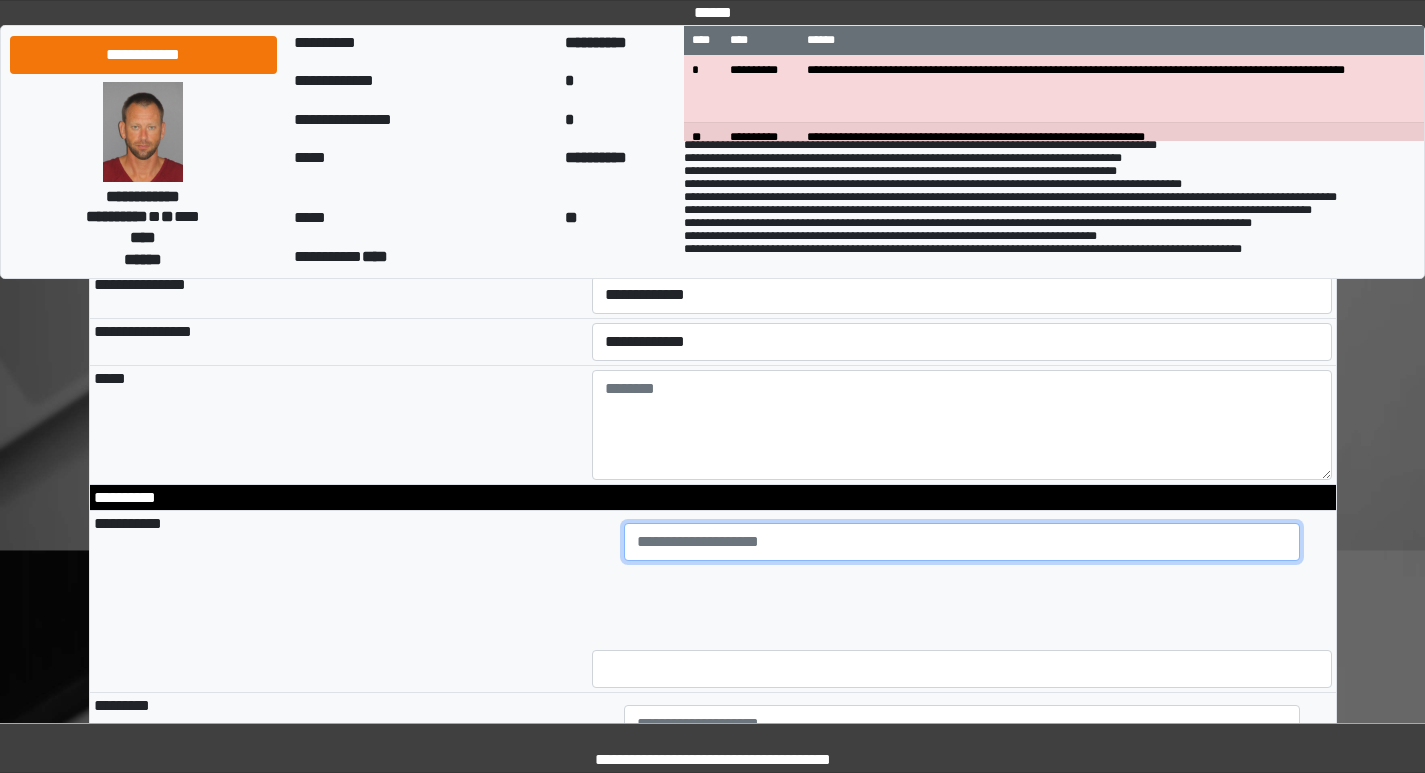 click at bounding box center (962, 542) 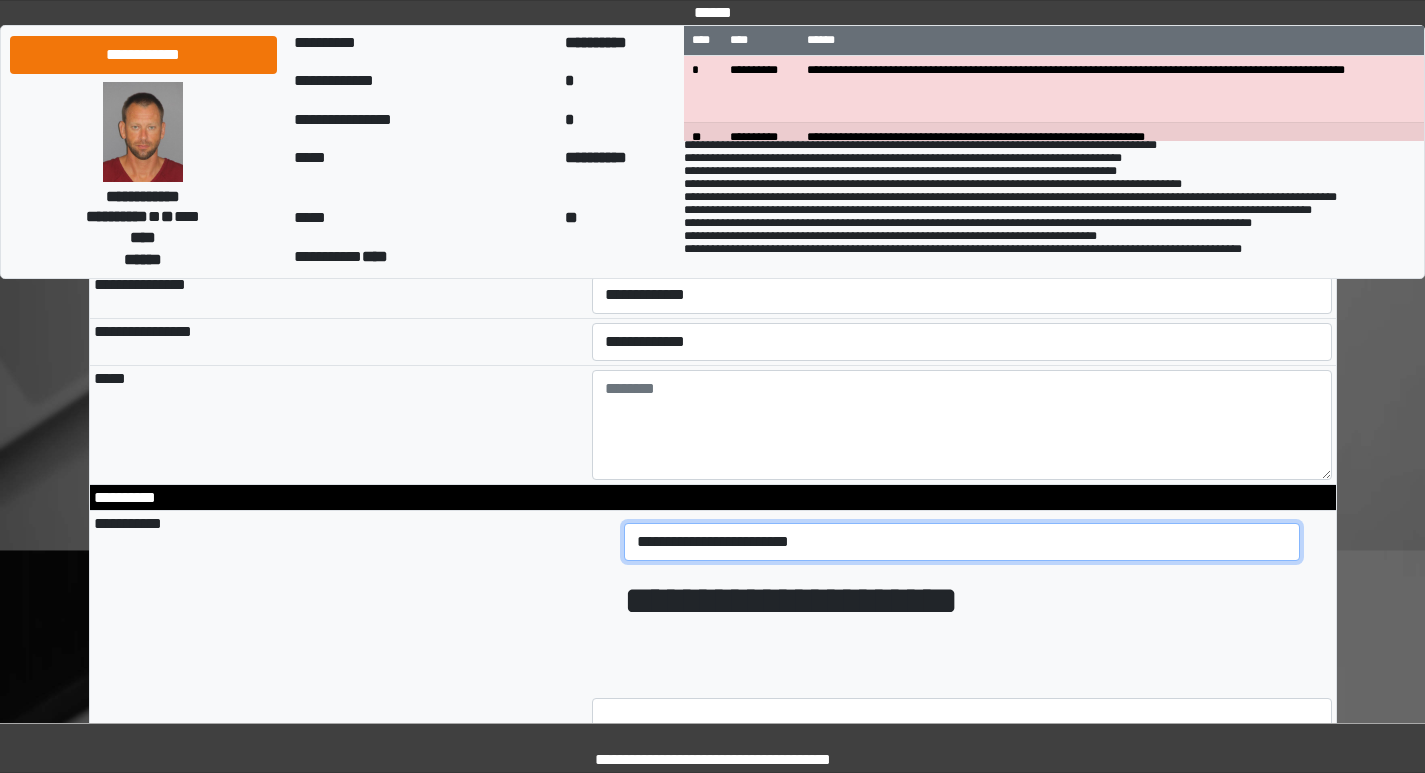 drag, startPoint x: 830, startPoint y: 586, endPoint x: 608, endPoint y: 591, distance: 222.0563 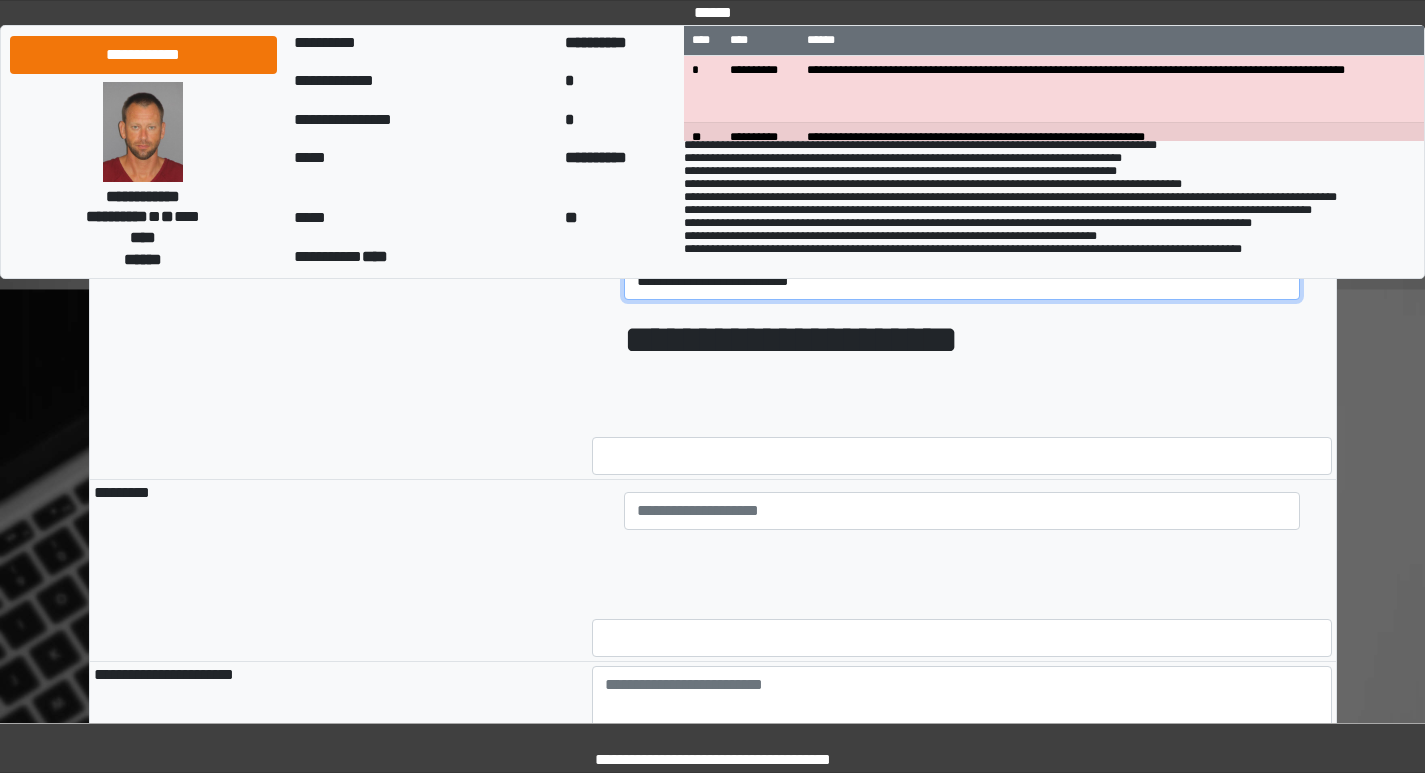 scroll, scrollTop: 1700, scrollLeft: 0, axis: vertical 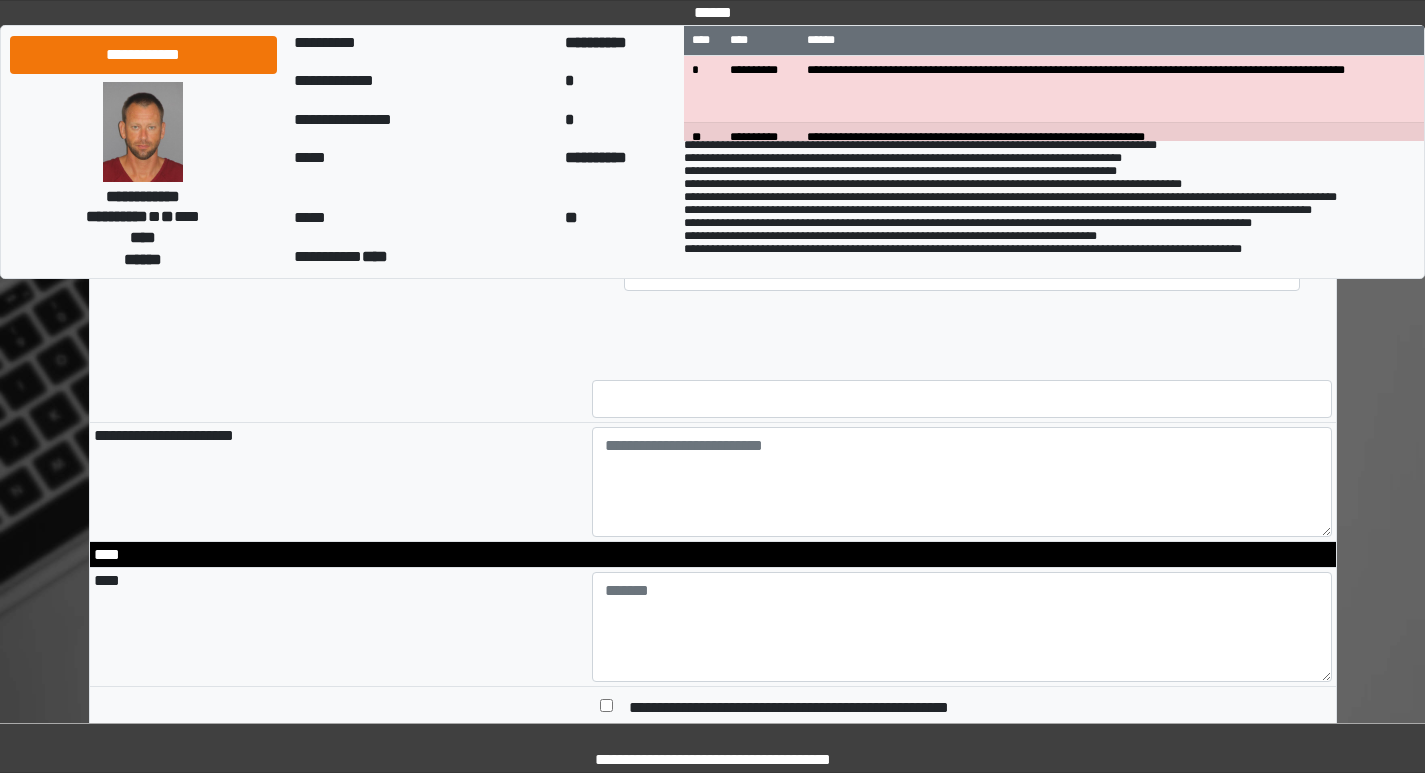 type on "**********" 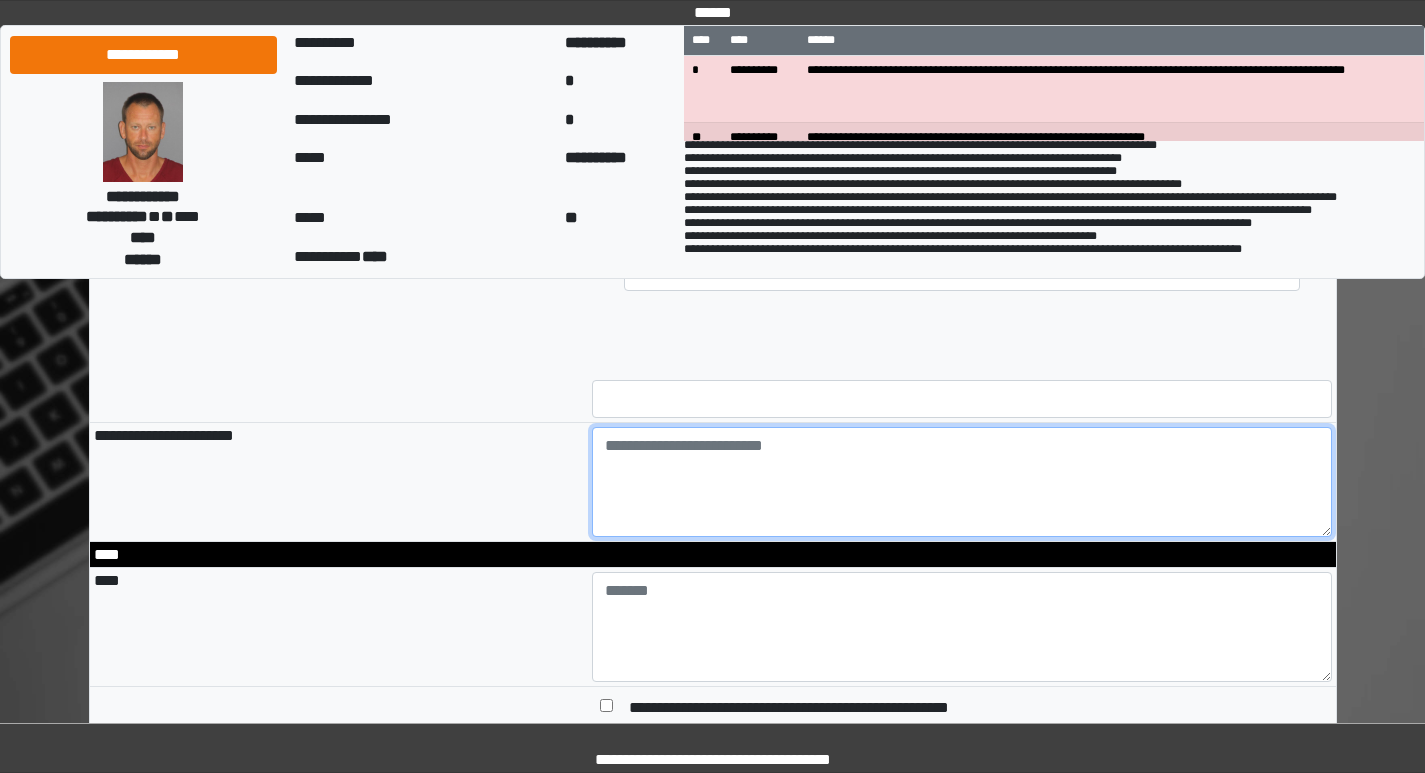 click at bounding box center [962, 482] 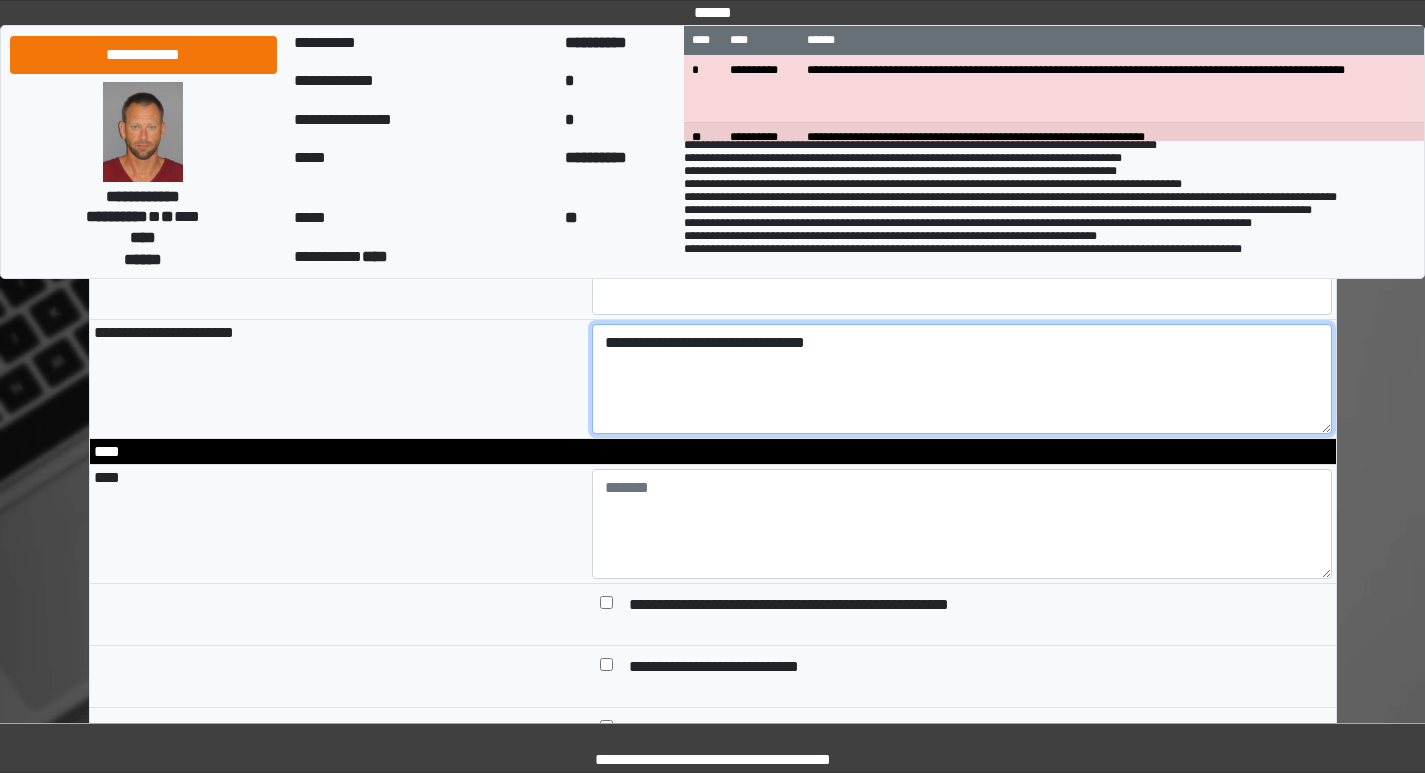 scroll, scrollTop: 1900, scrollLeft: 0, axis: vertical 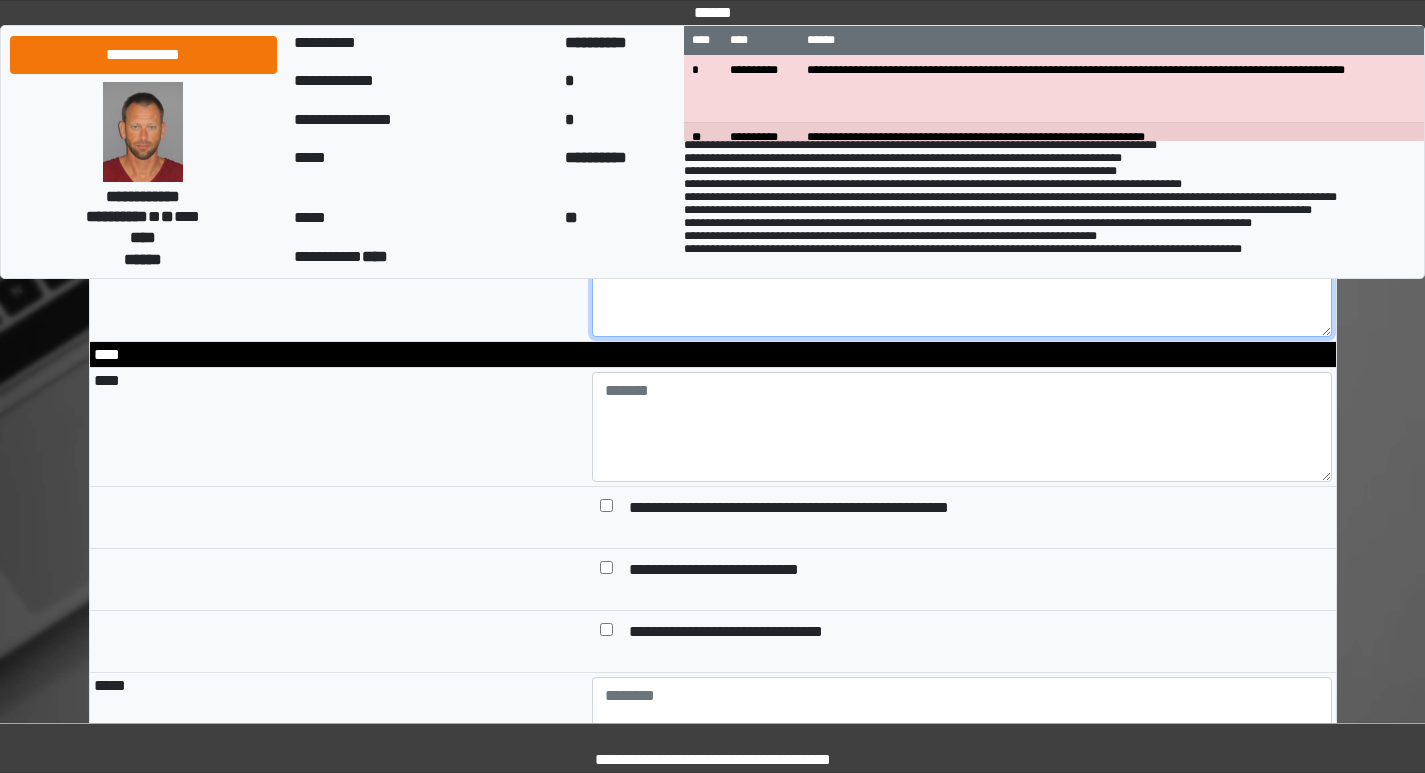 type on "**********" 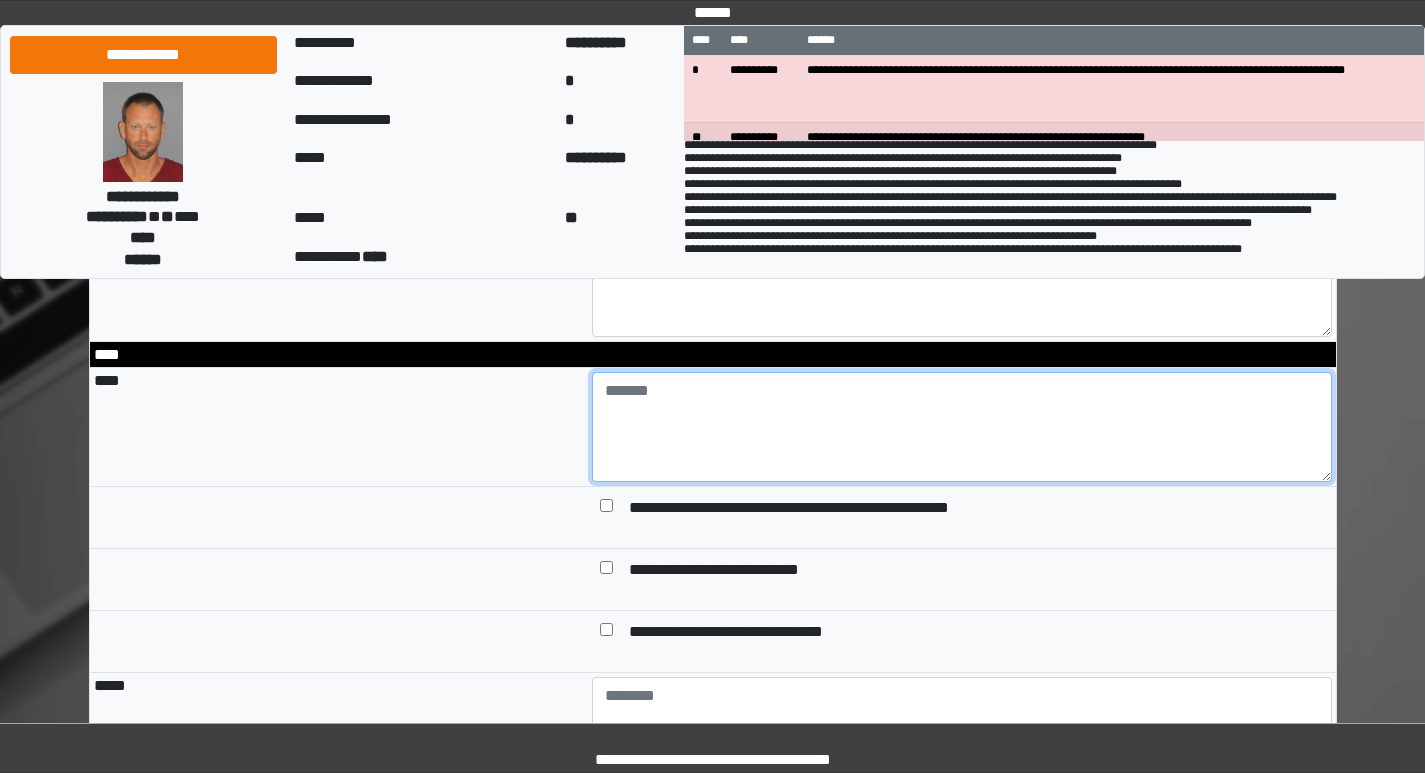 click at bounding box center (962, 427) 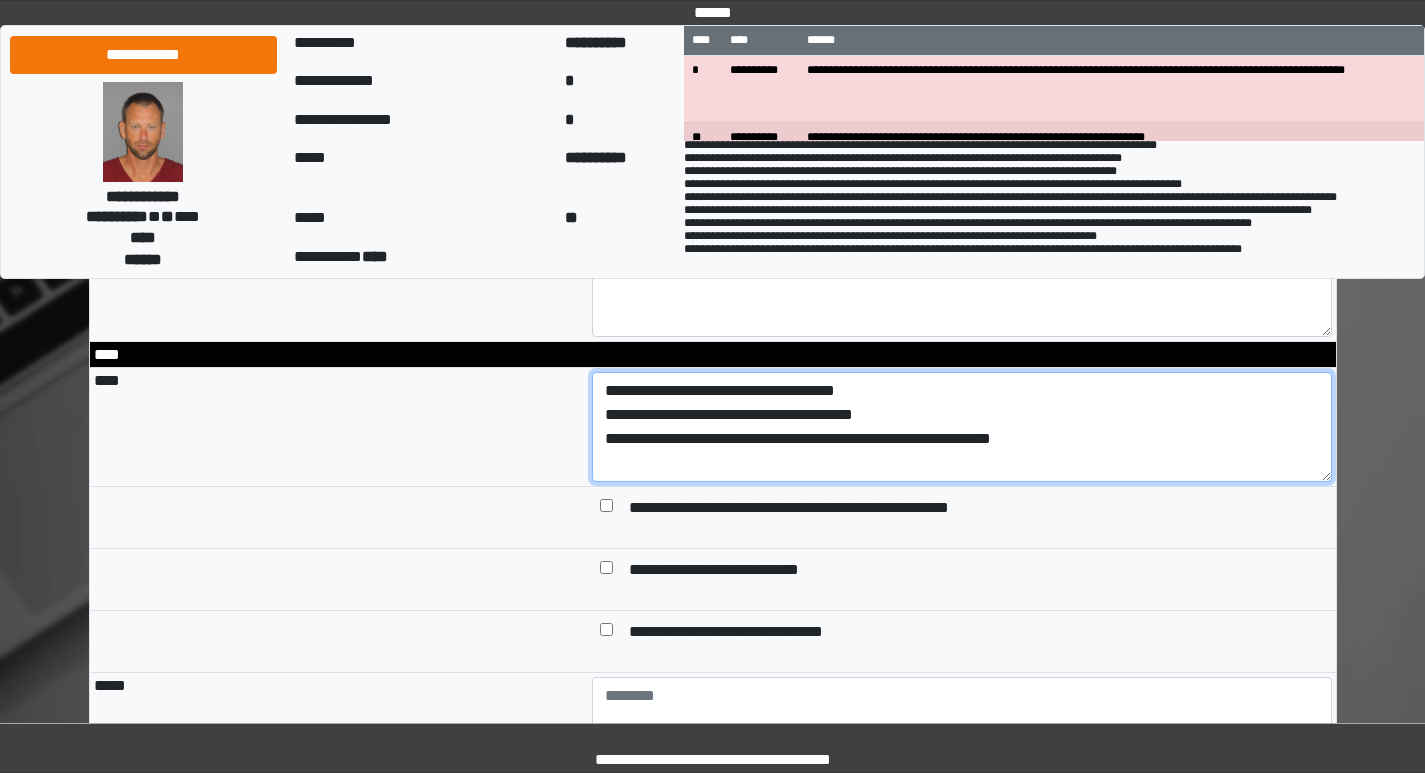 type on "**********" 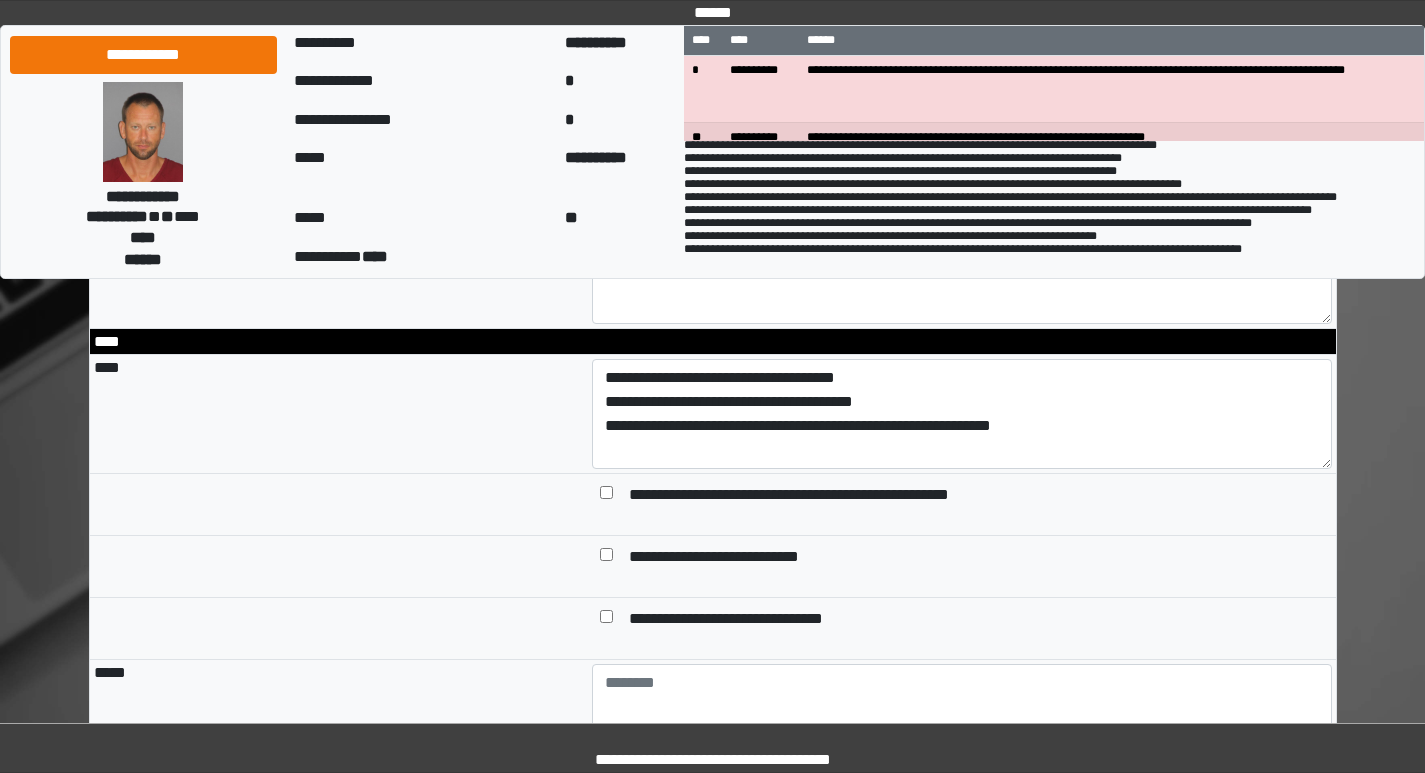 scroll, scrollTop: 2175, scrollLeft: 0, axis: vertical 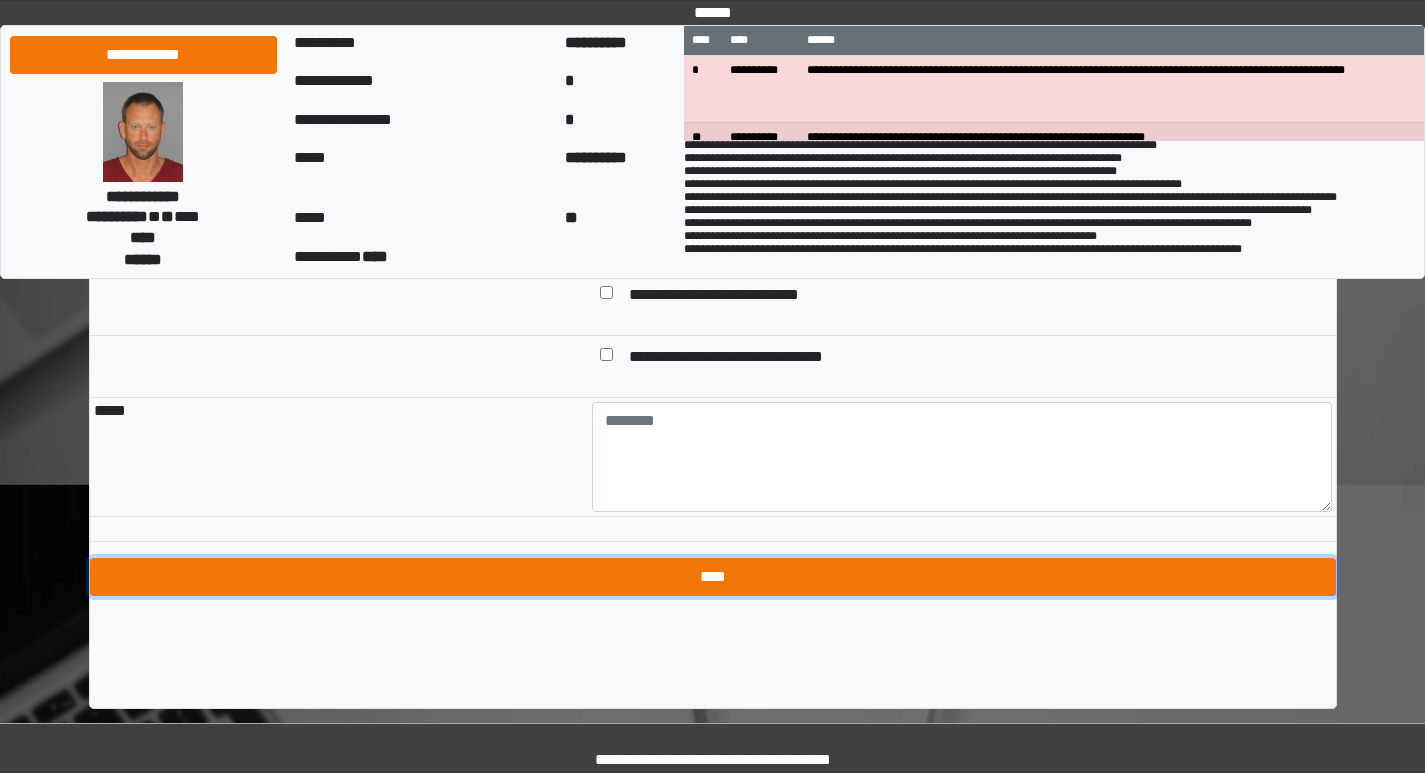 click on "****" at bounding box center [713, 577] 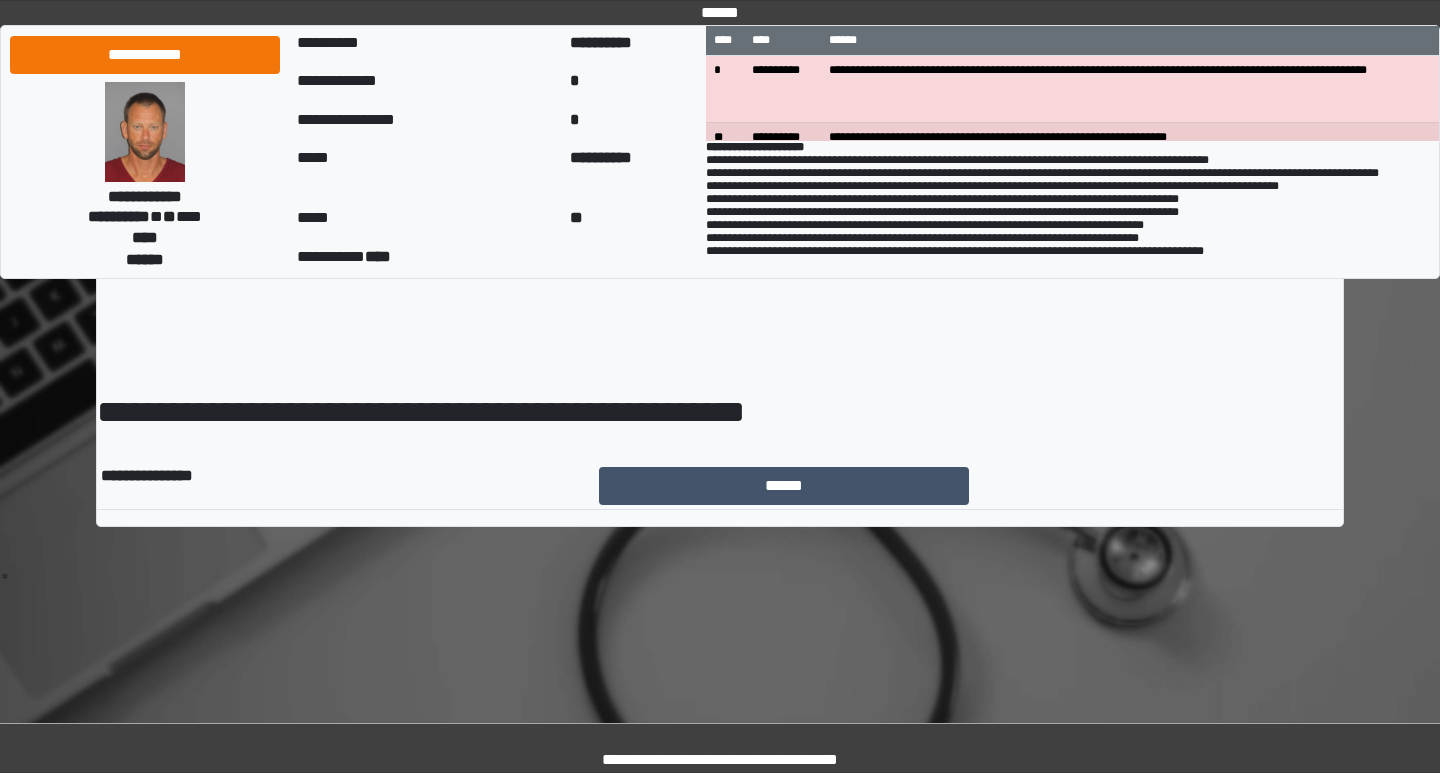 scroll, scrollTop: 0, scrollLeft: 0, axis: both 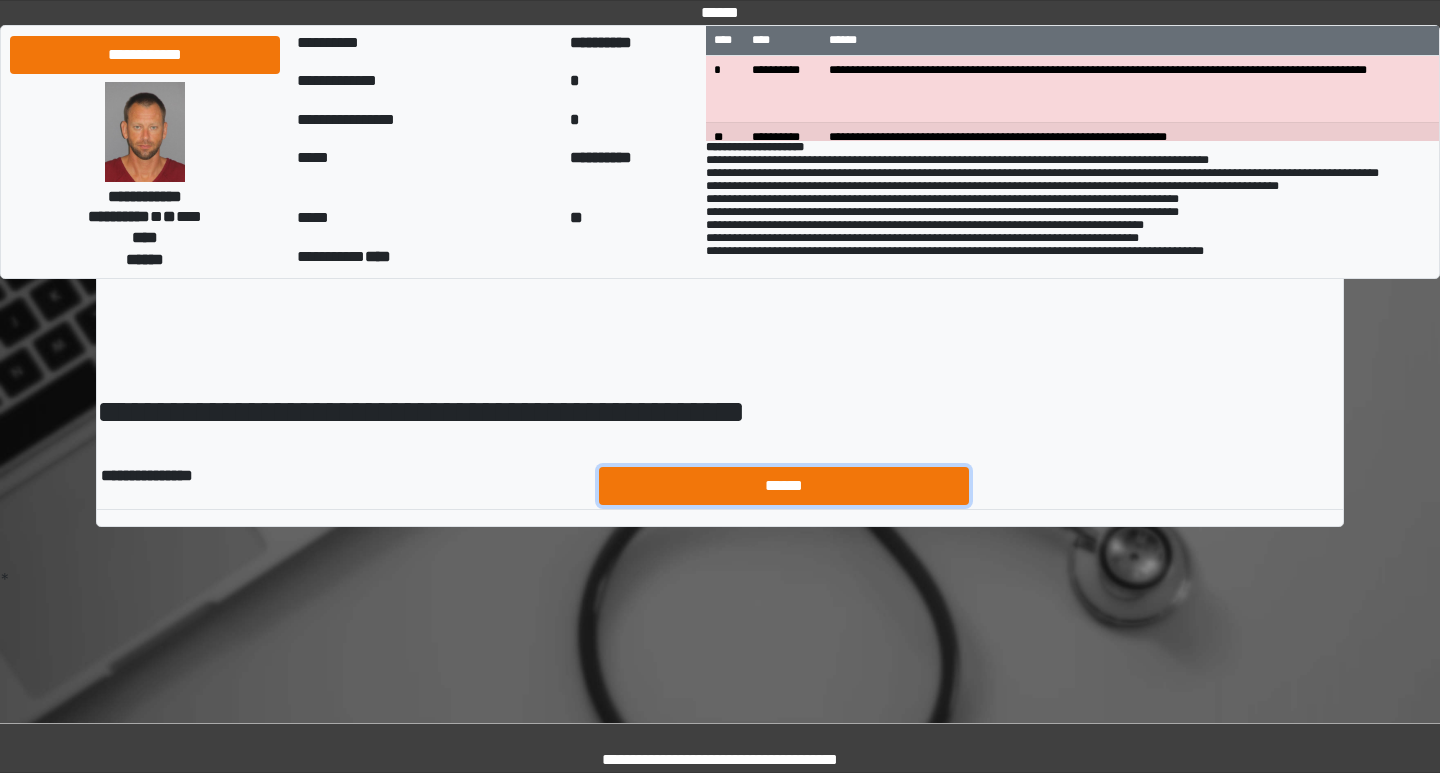 click on "******" at bounding box center (784, 486) 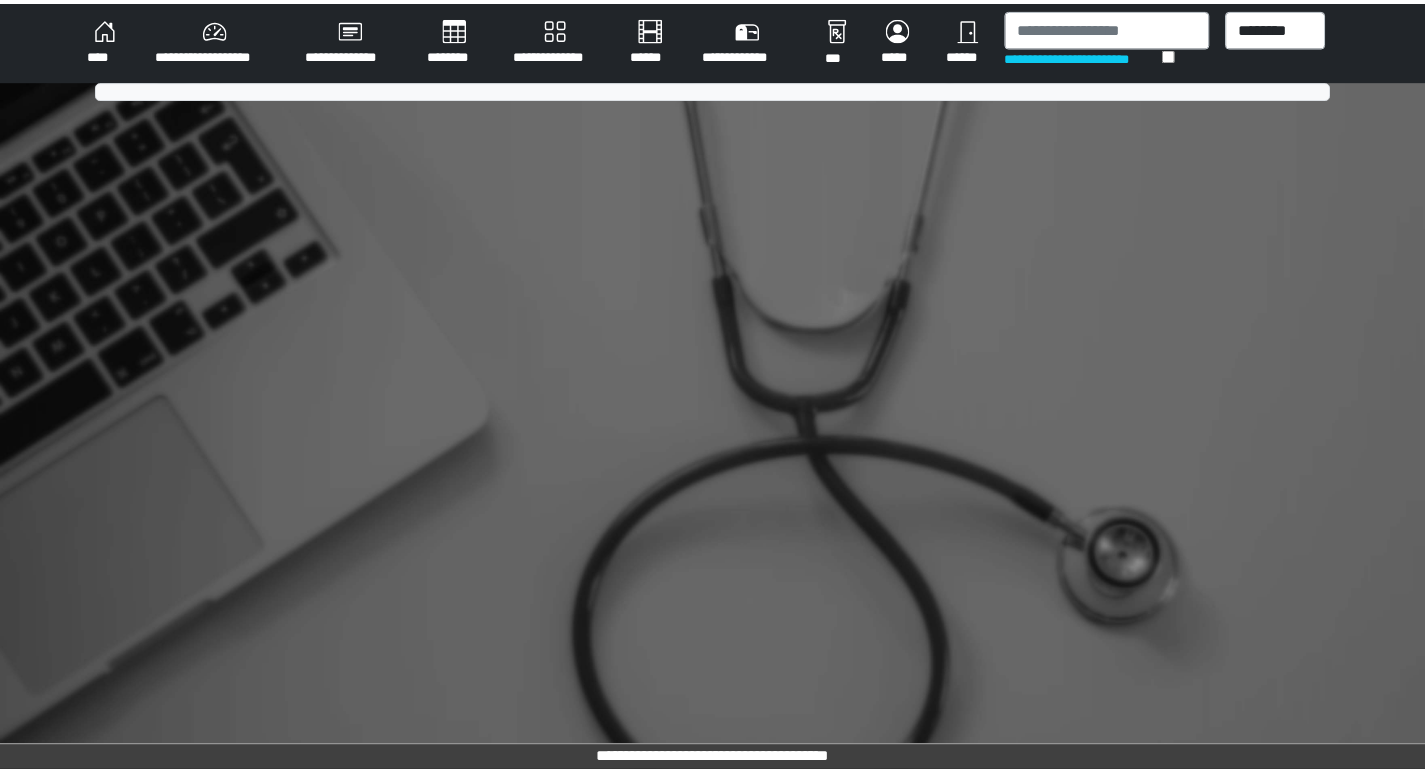 scroll, scrollTop: 0, scrollLeft: 0, axis: both 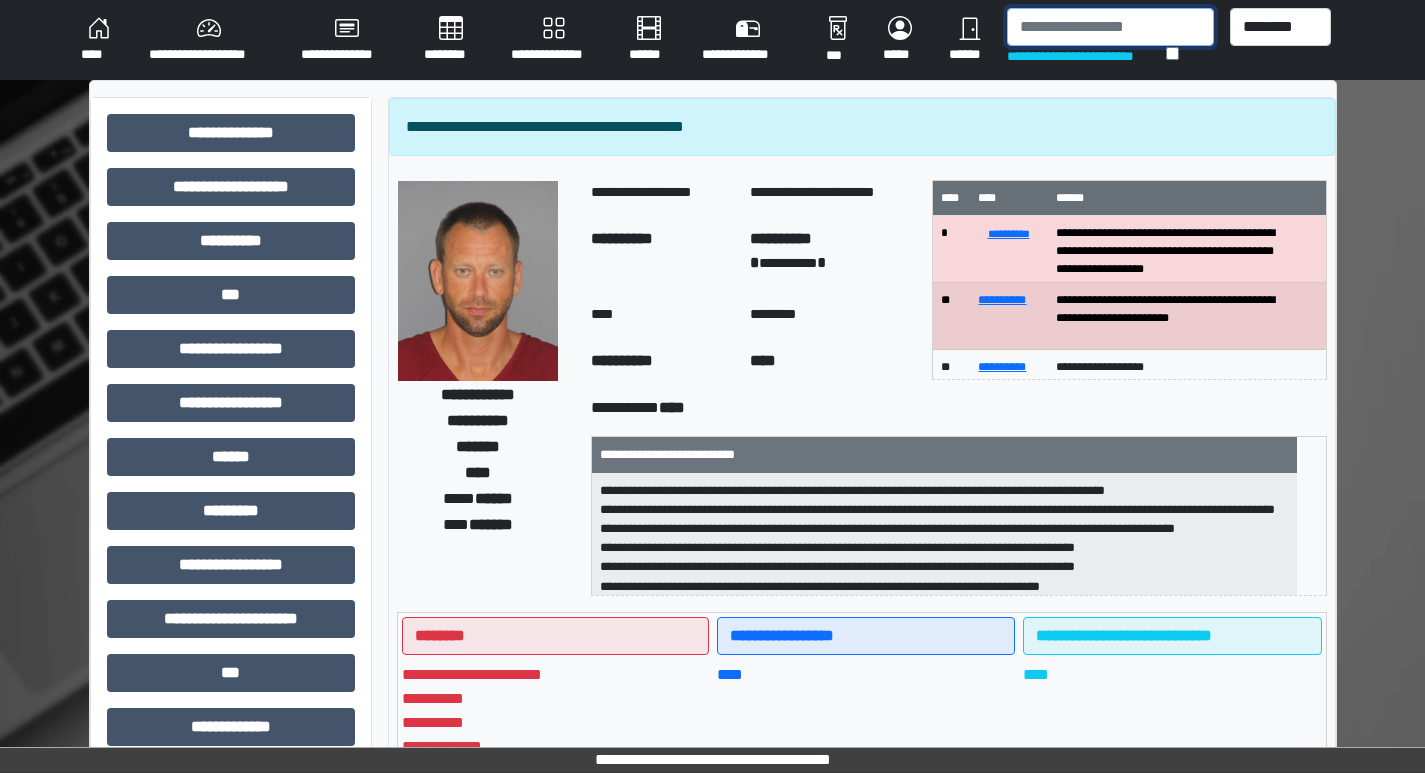 click at bounding box center (1110, 27) 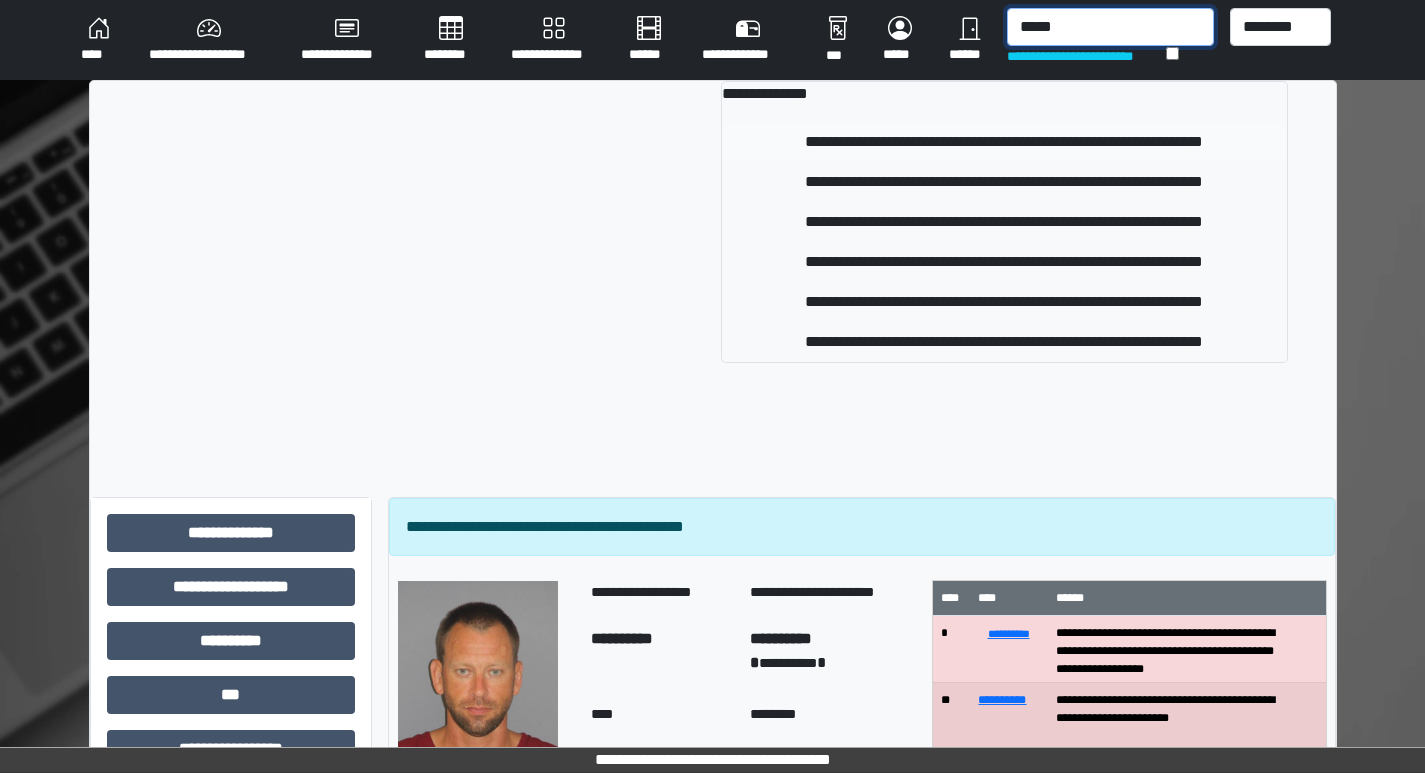 type on "*****" 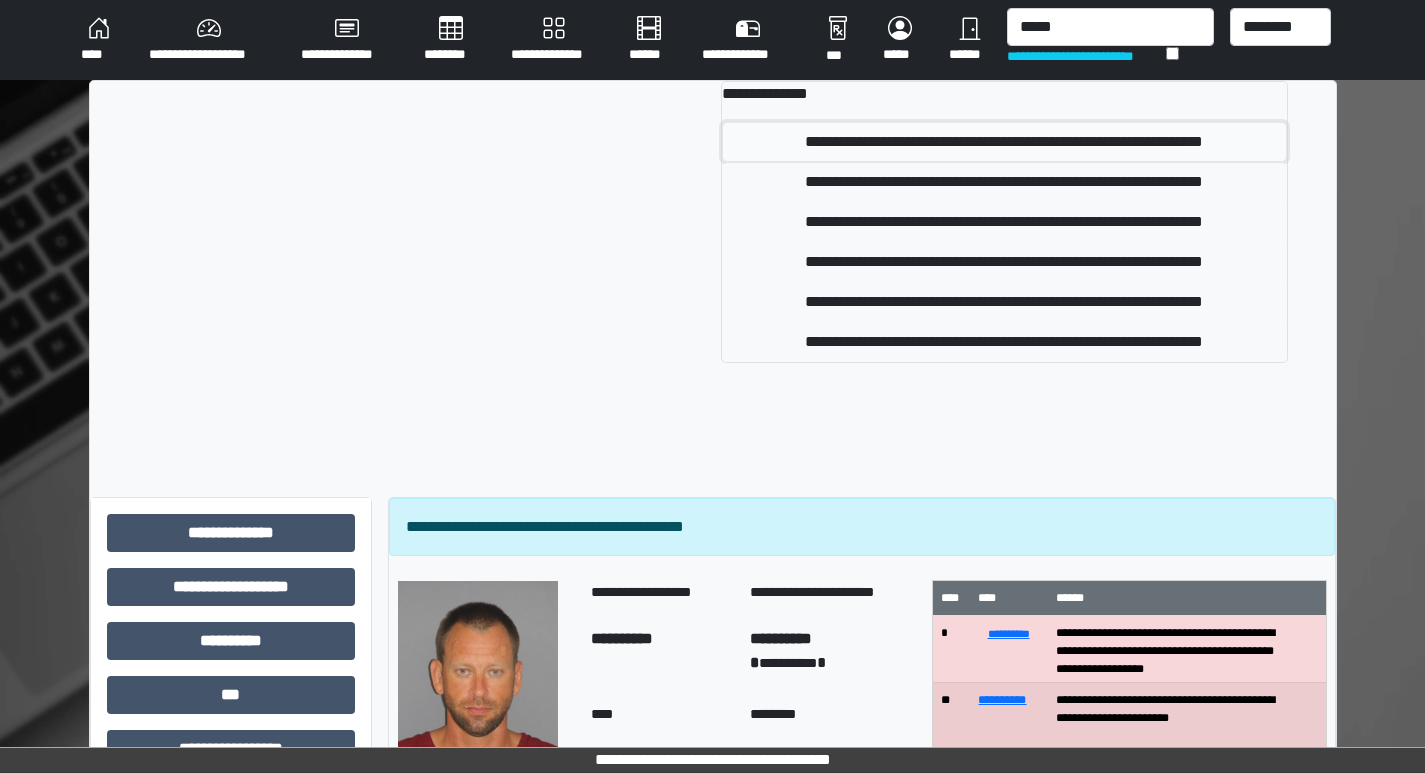 click on "**********" at bounding box center (1004, 142) 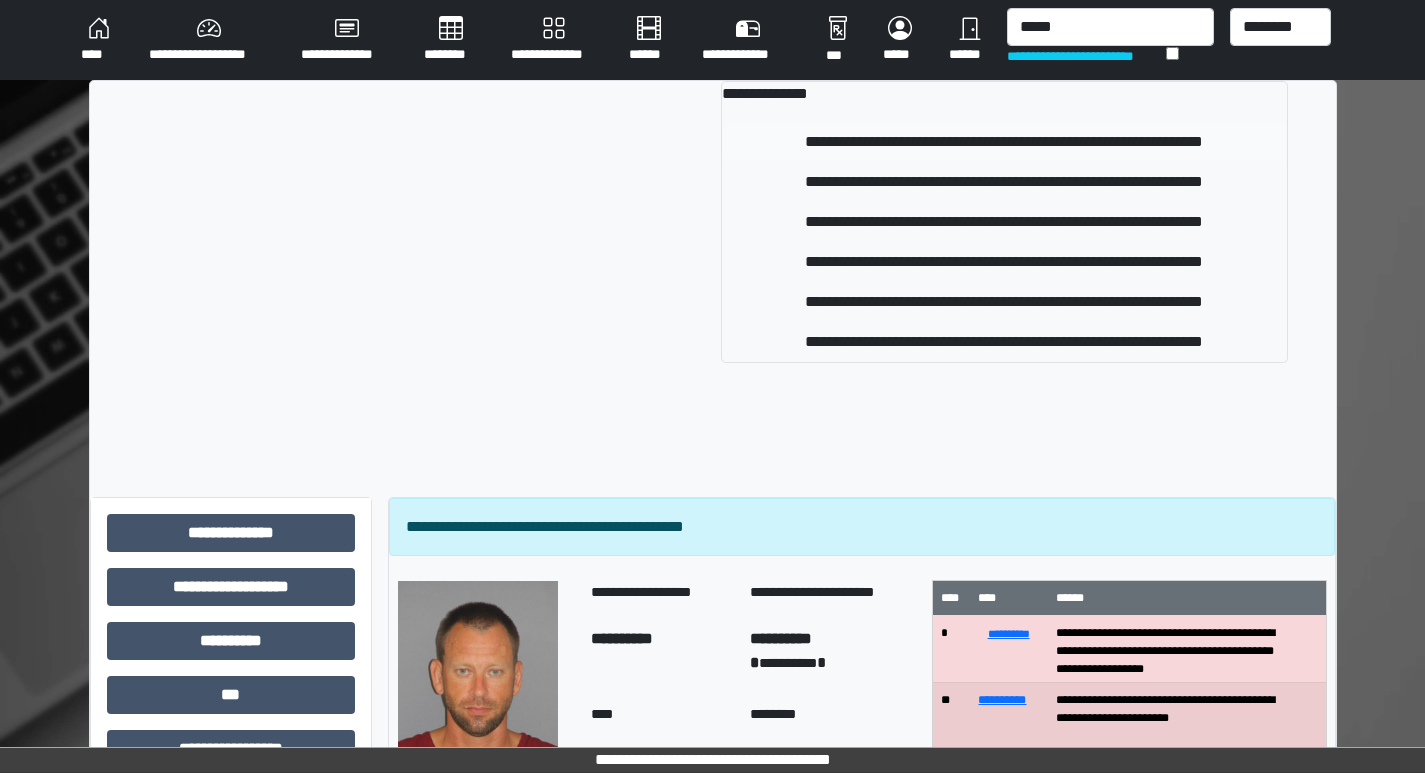 type 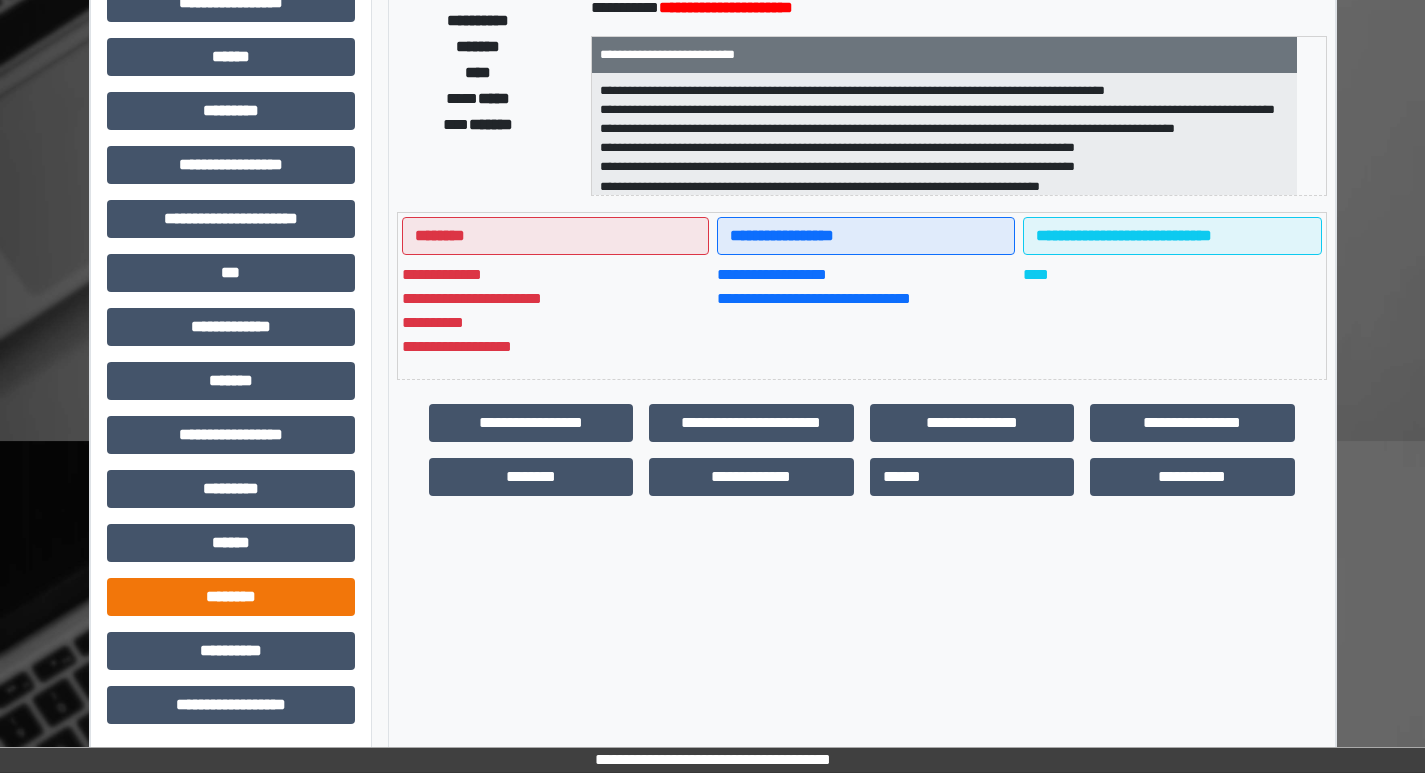 scroll, scrollTop: 401, scrollLeft: 0, axis: vertical 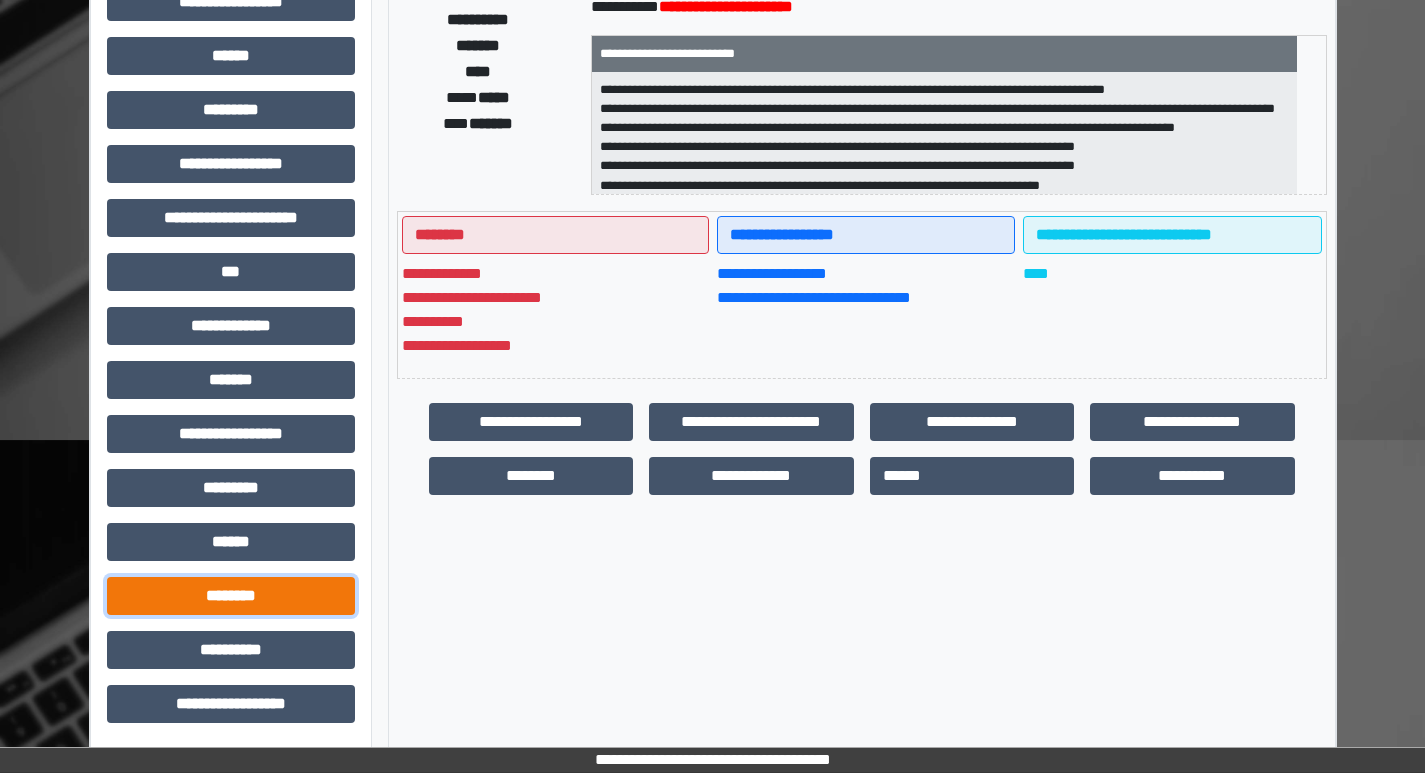click on "********" at bounding box center (231, 596) 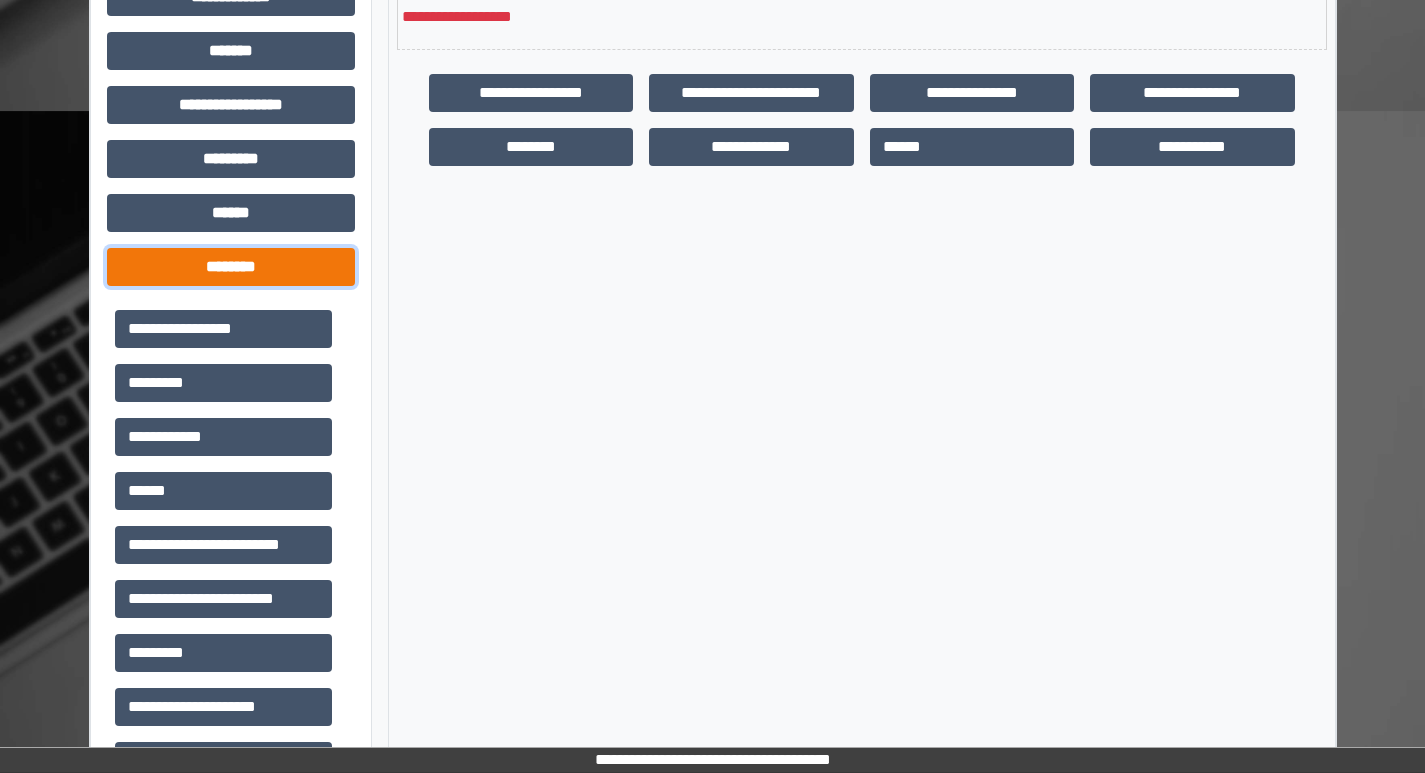 scroll, scrollTop: 801, scrollLeft: 0, axis: vertical 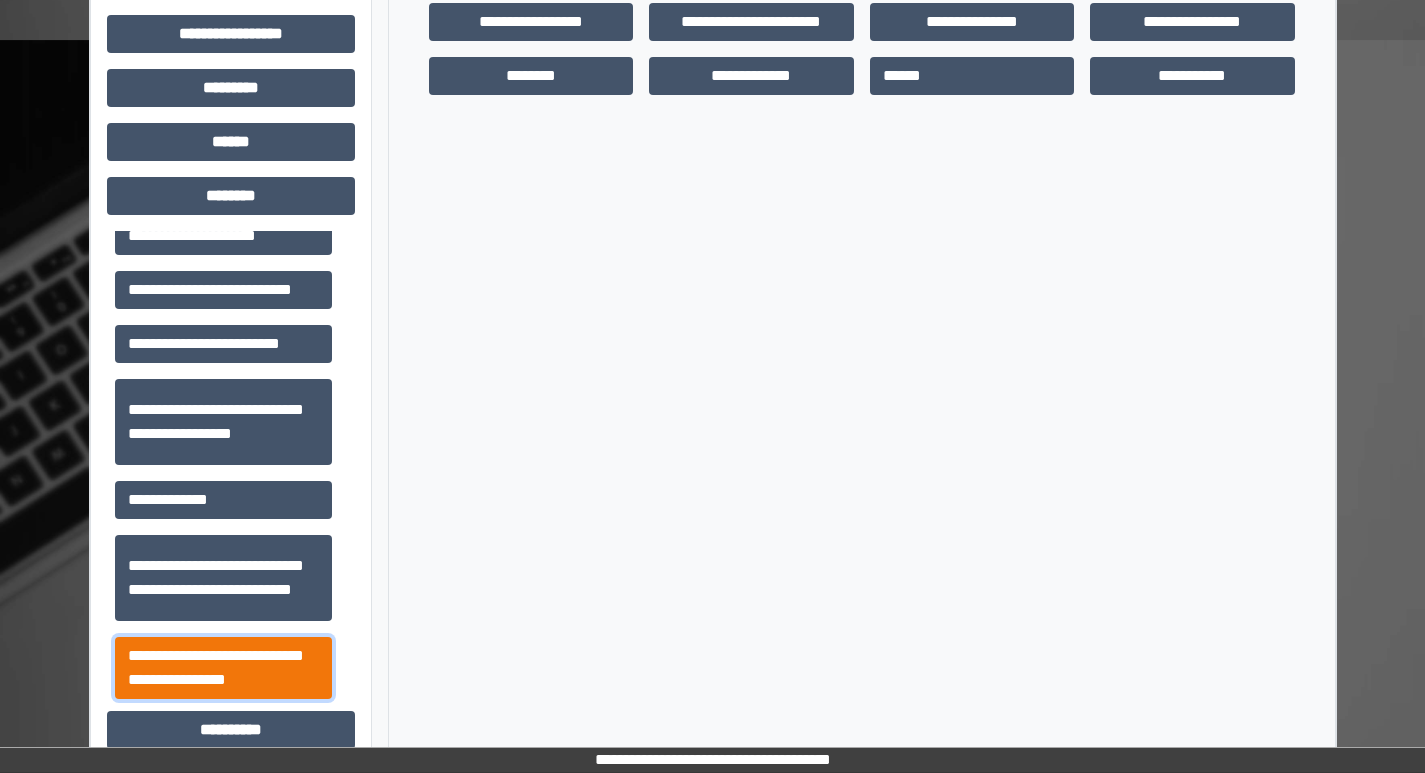 click on "**********" at bounding box center (223, 668) 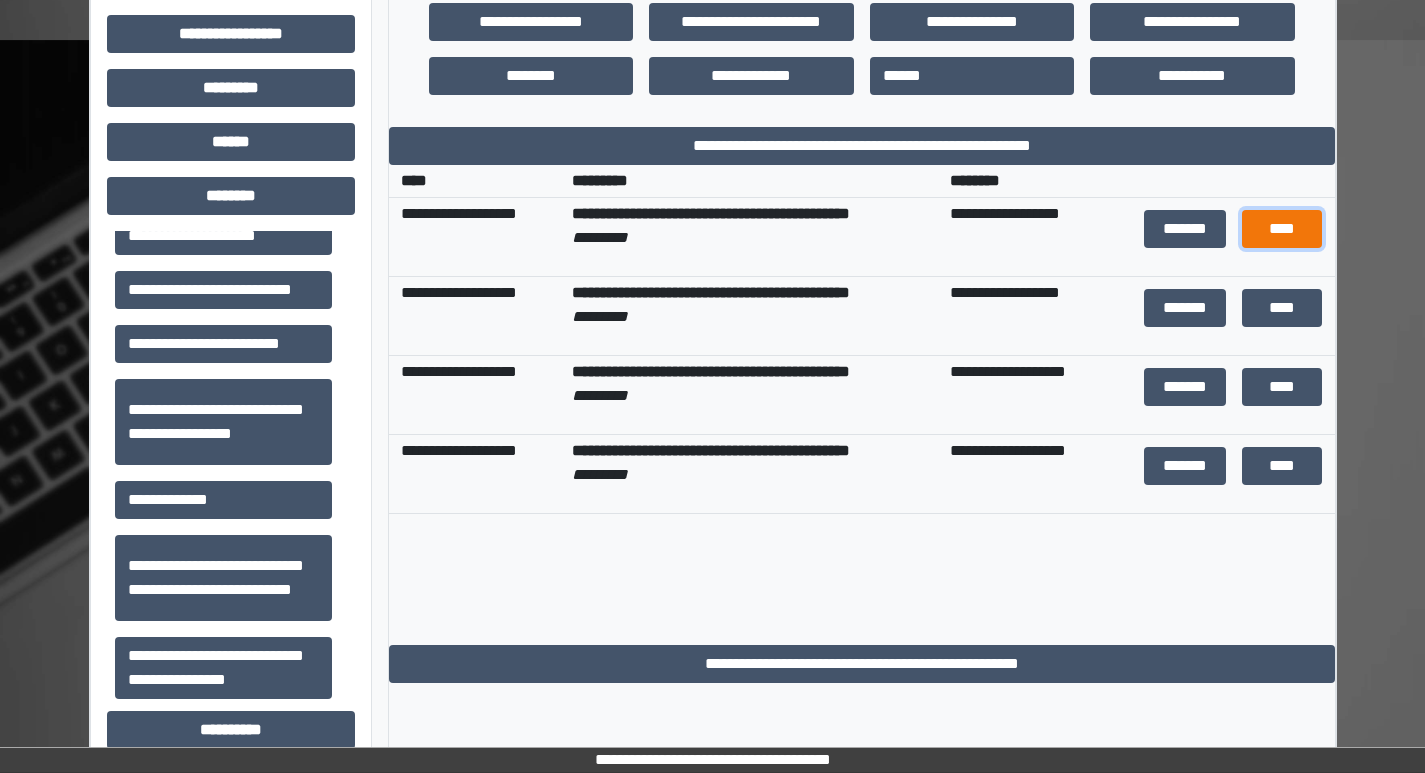 click on "****" at bounding box center (1282, 229) 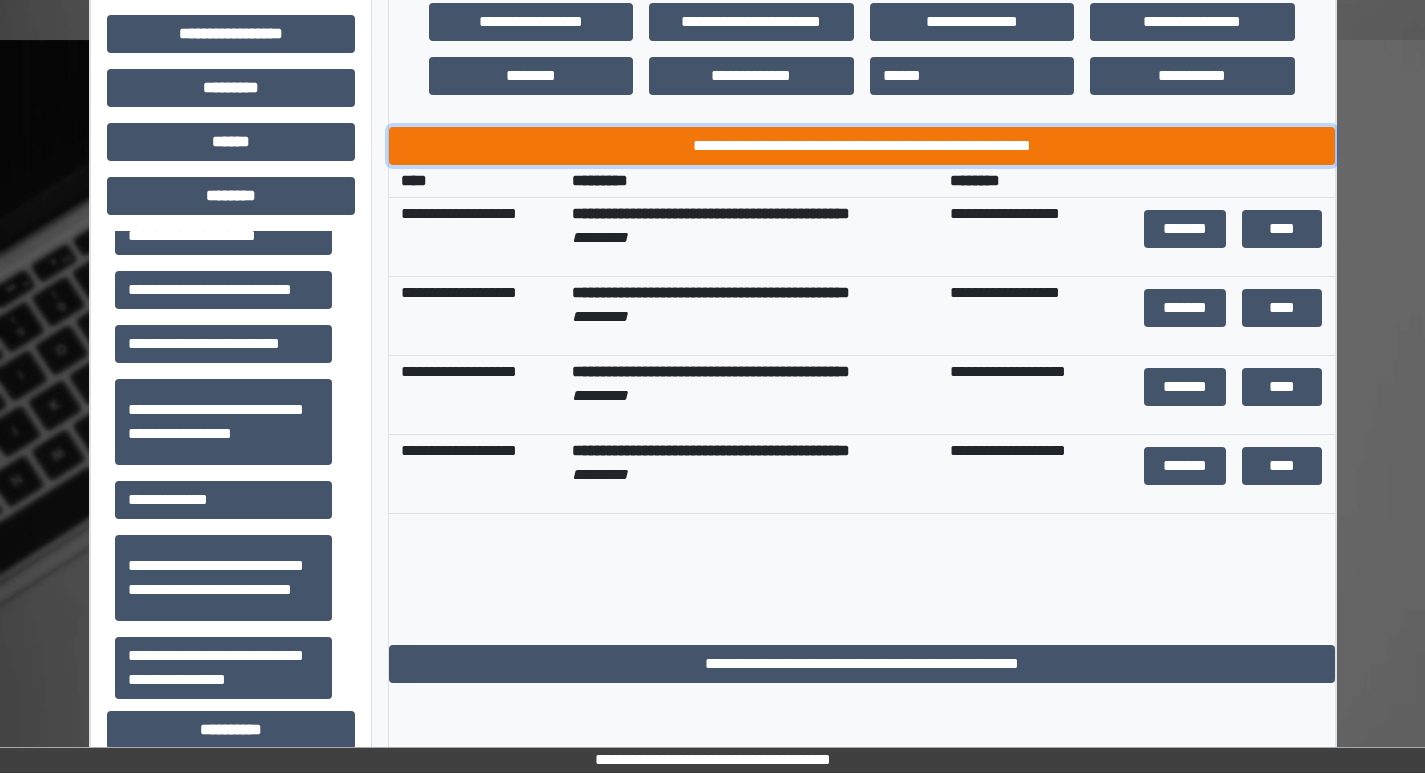 click on "**********" at bounding box center (862, 146) 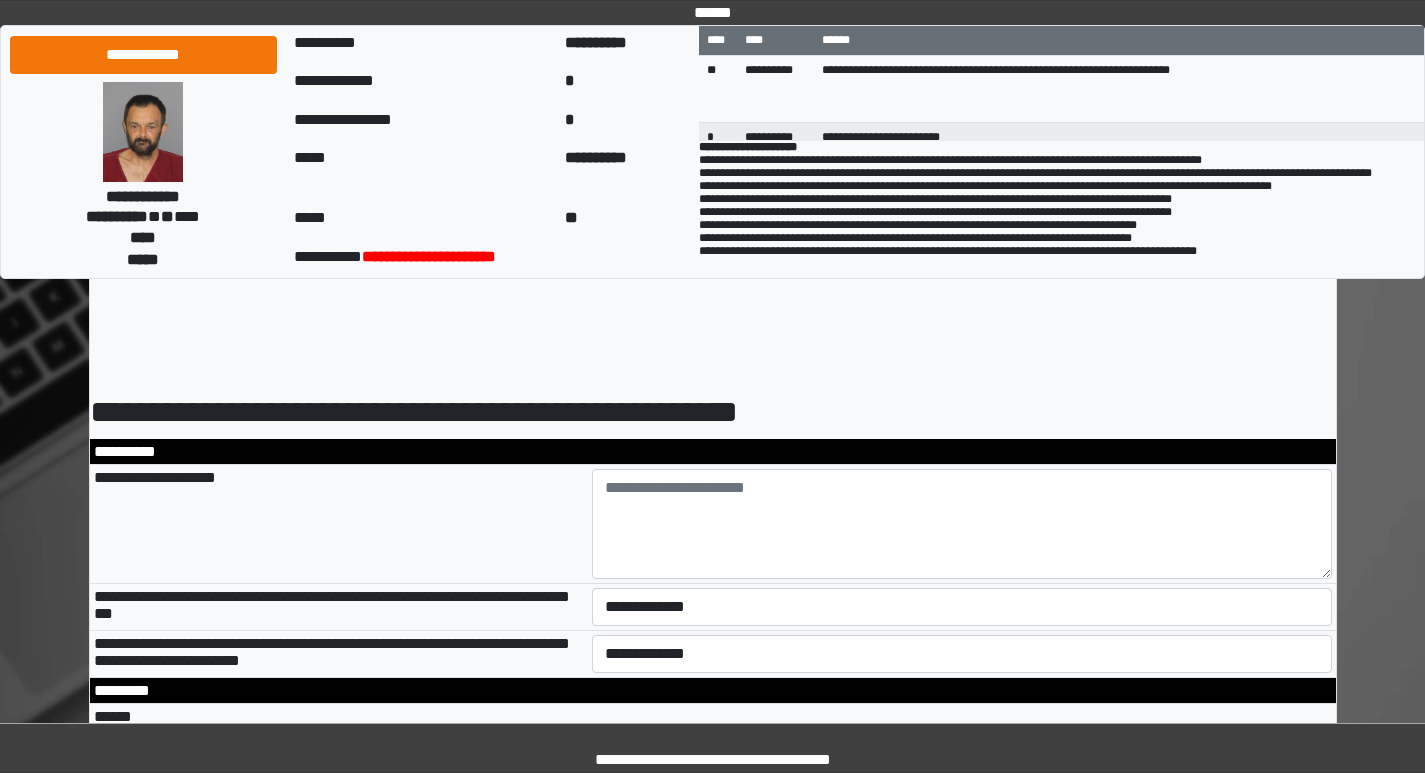 scroll, scrollTop: 0, scrollLeft: 0, axis: both 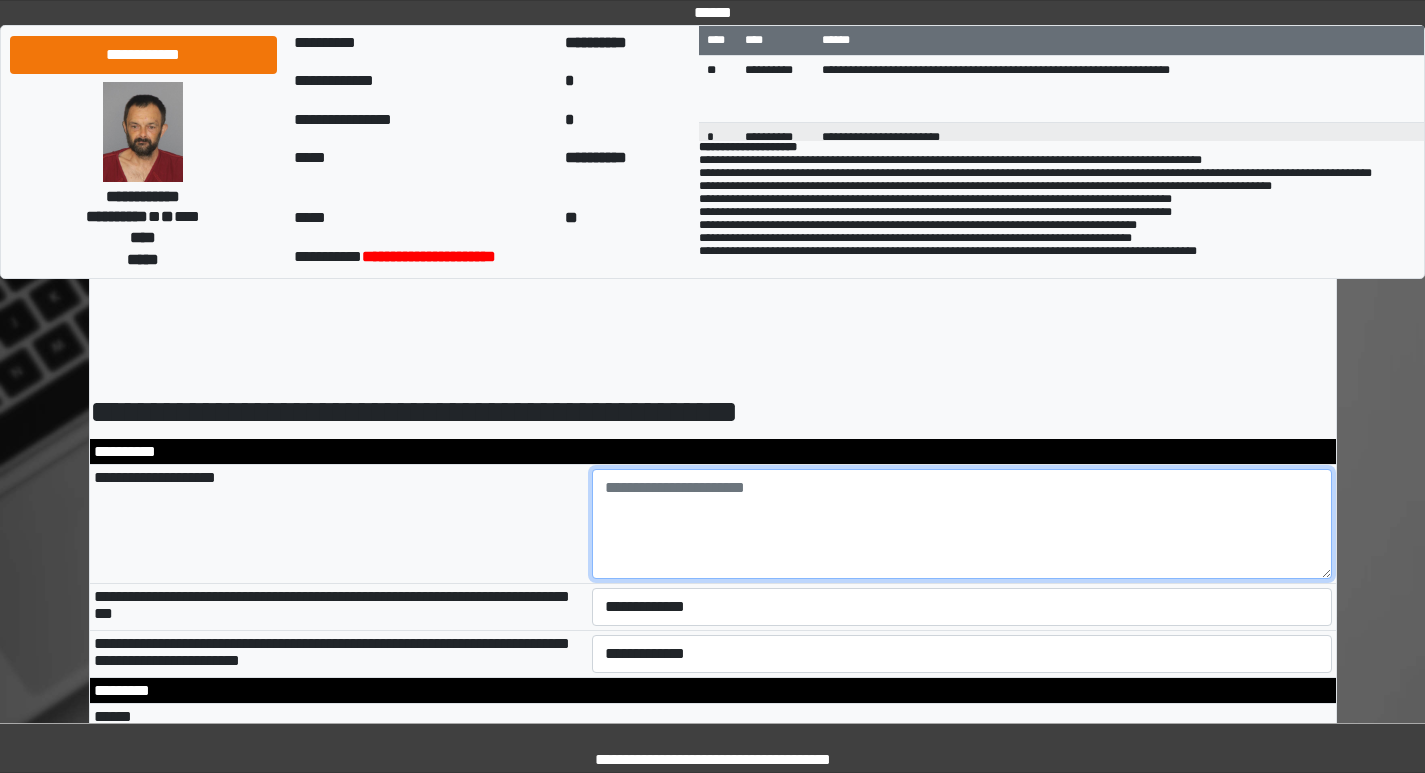 click at bounding box center (962, 524) 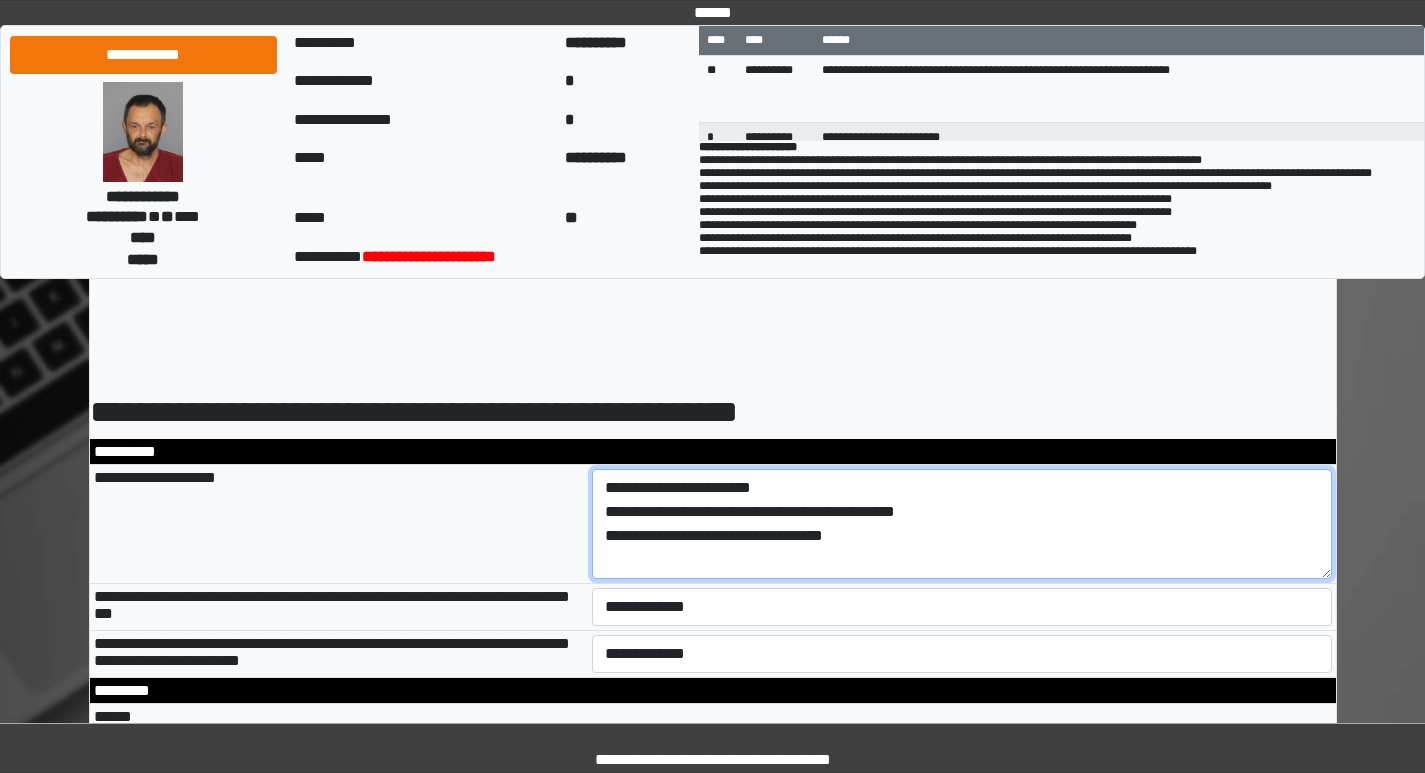 click on "**********" at bounding box center [962, 524] 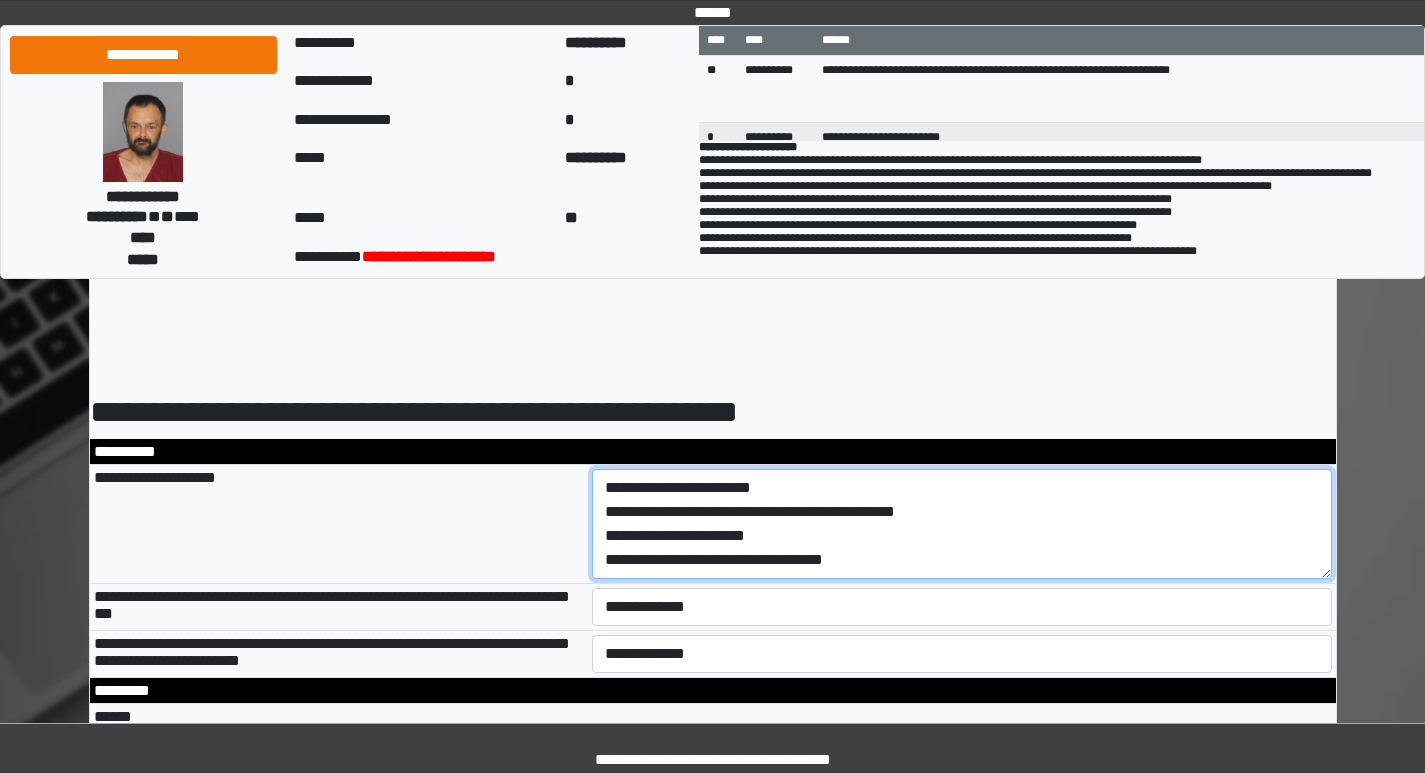 scroll, scrollTop: 24, scrollLeft: 0, axis: vertical 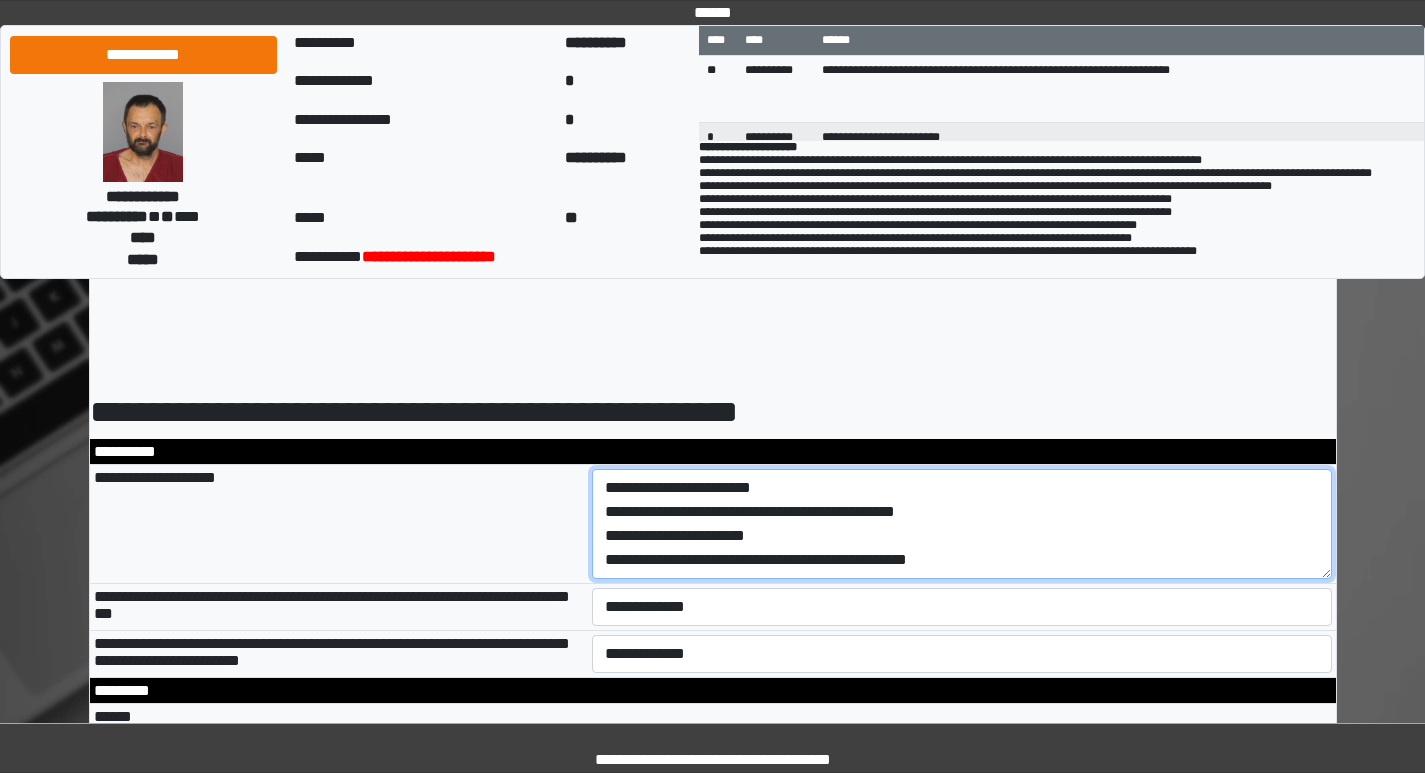 click on "**********" at bounding box center (962, 524) 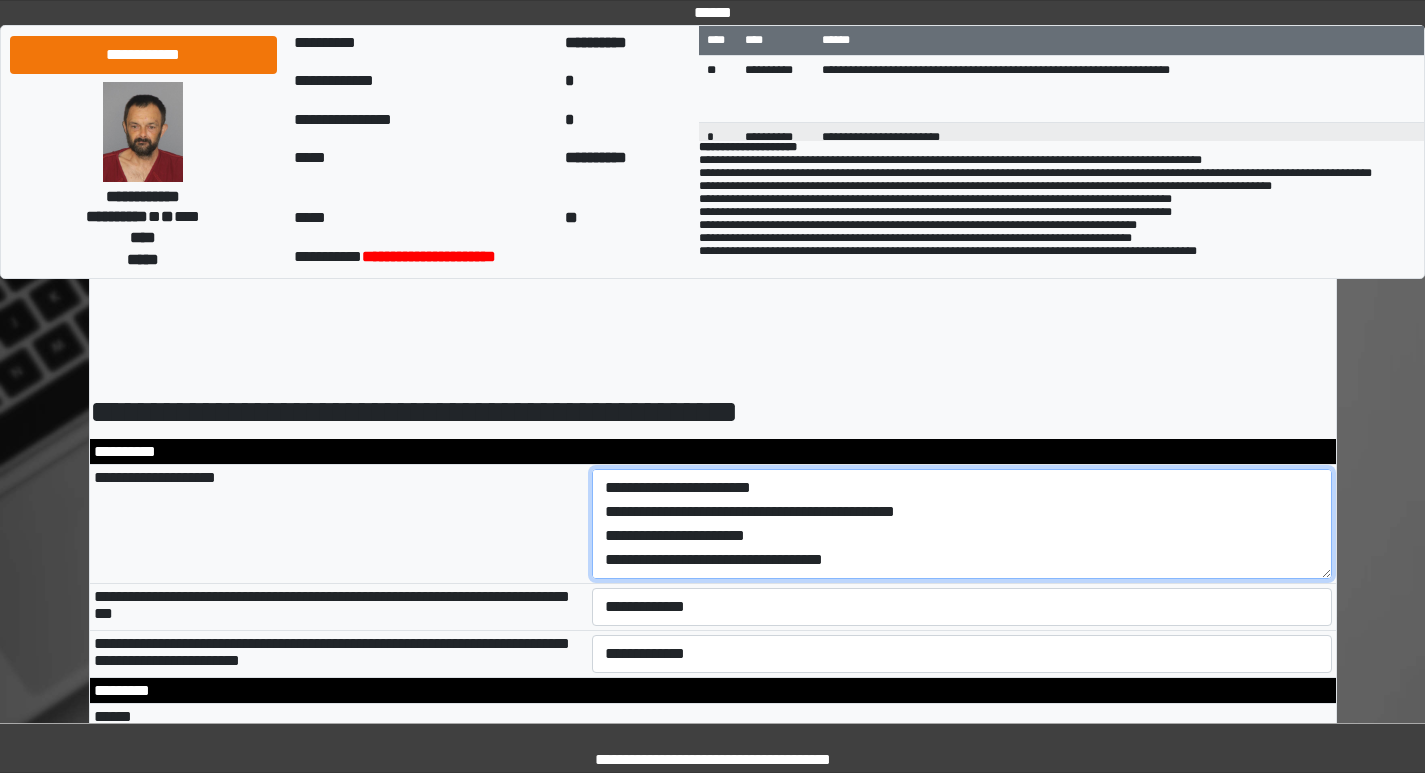 scroll, scrollTop: 48, scrollLeft: 0, axis: vertical 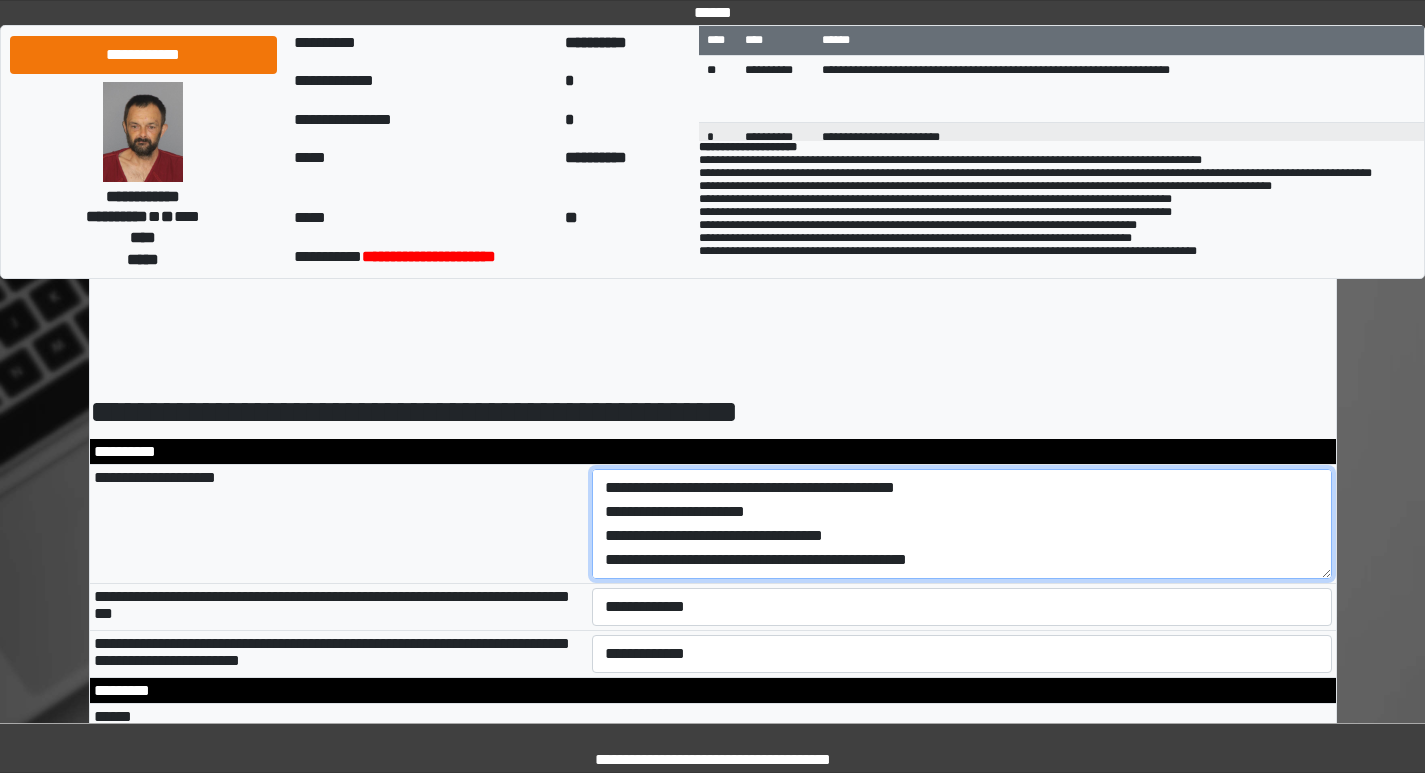 click on "**********" at bounding box center (962, 524) 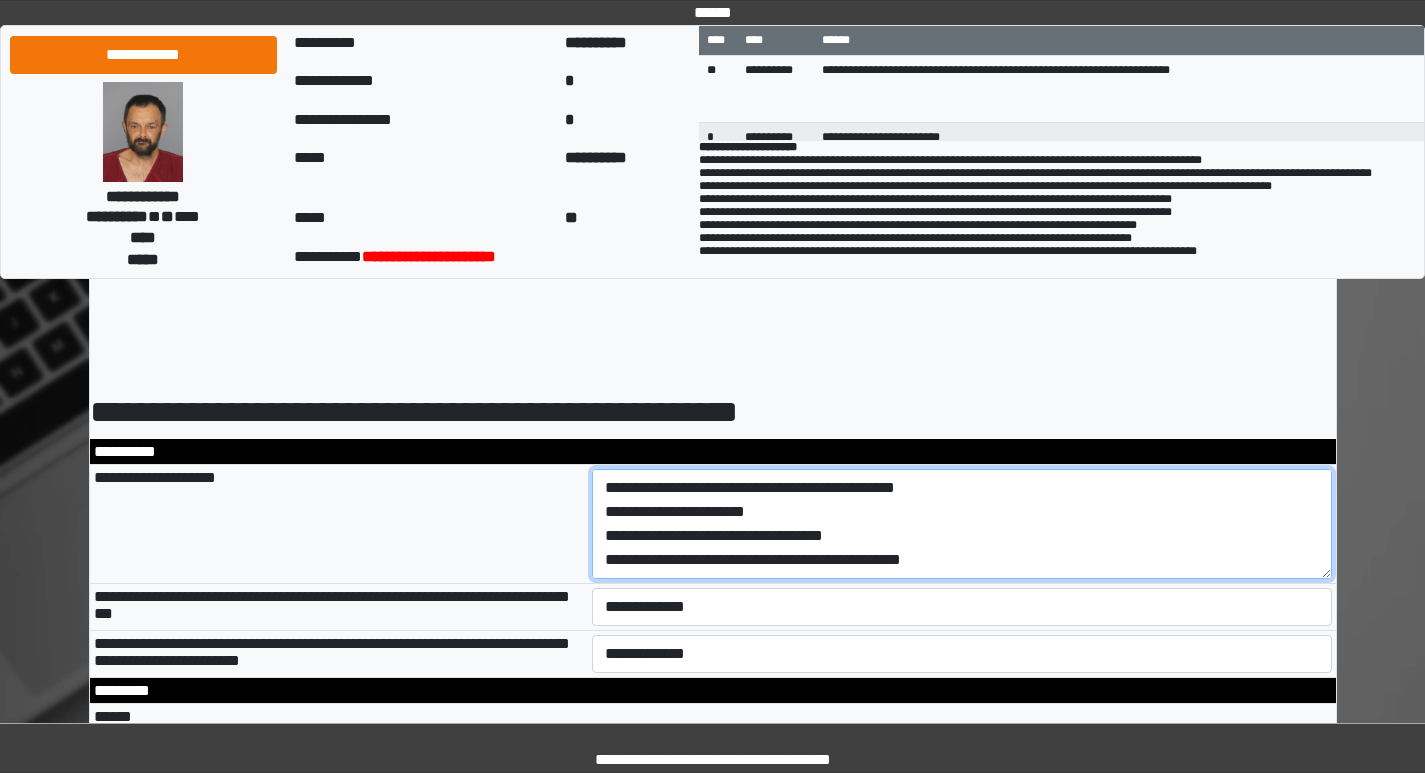 scroll, scrollTop: 24, scrollLeft: 0, axis: vertical 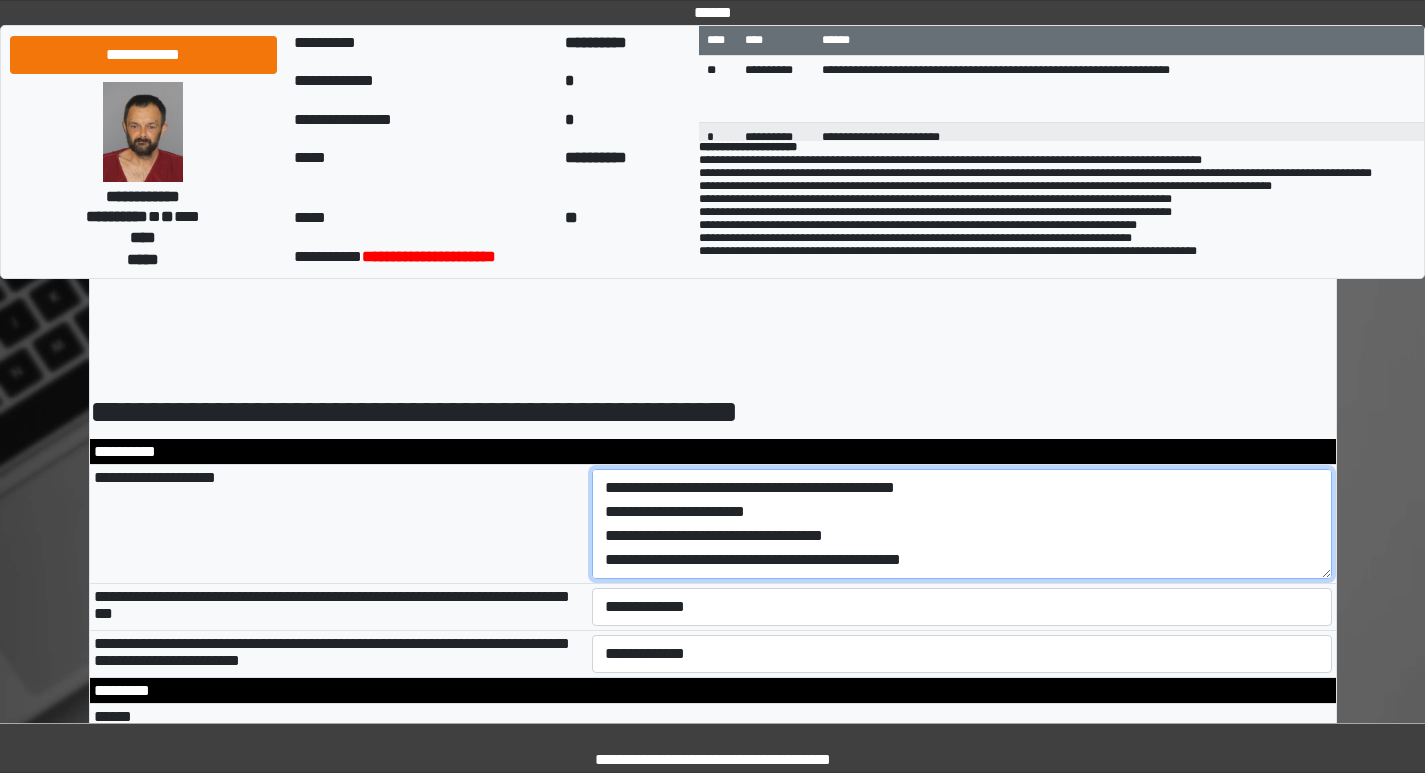 type on "**********" 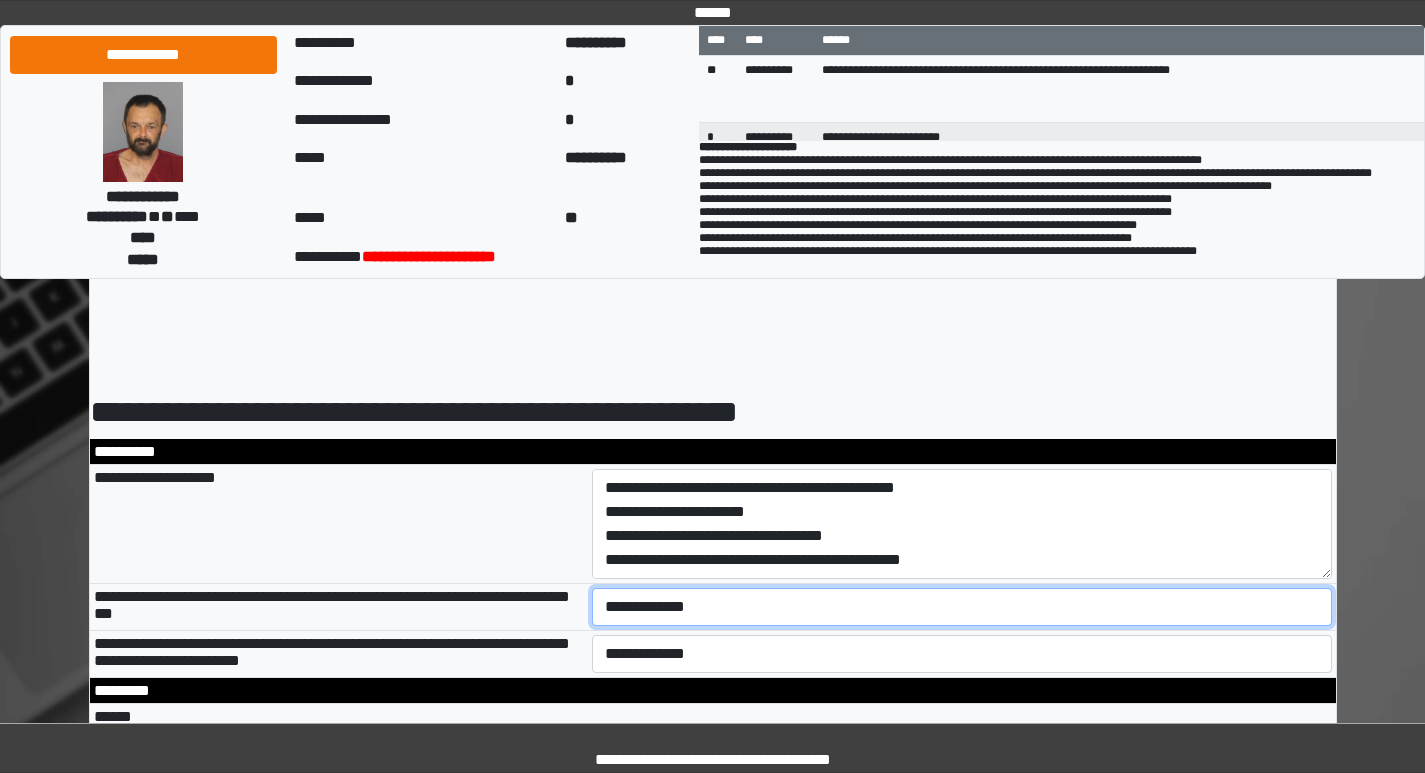 click on "**********" at bounding box center (962, 607) 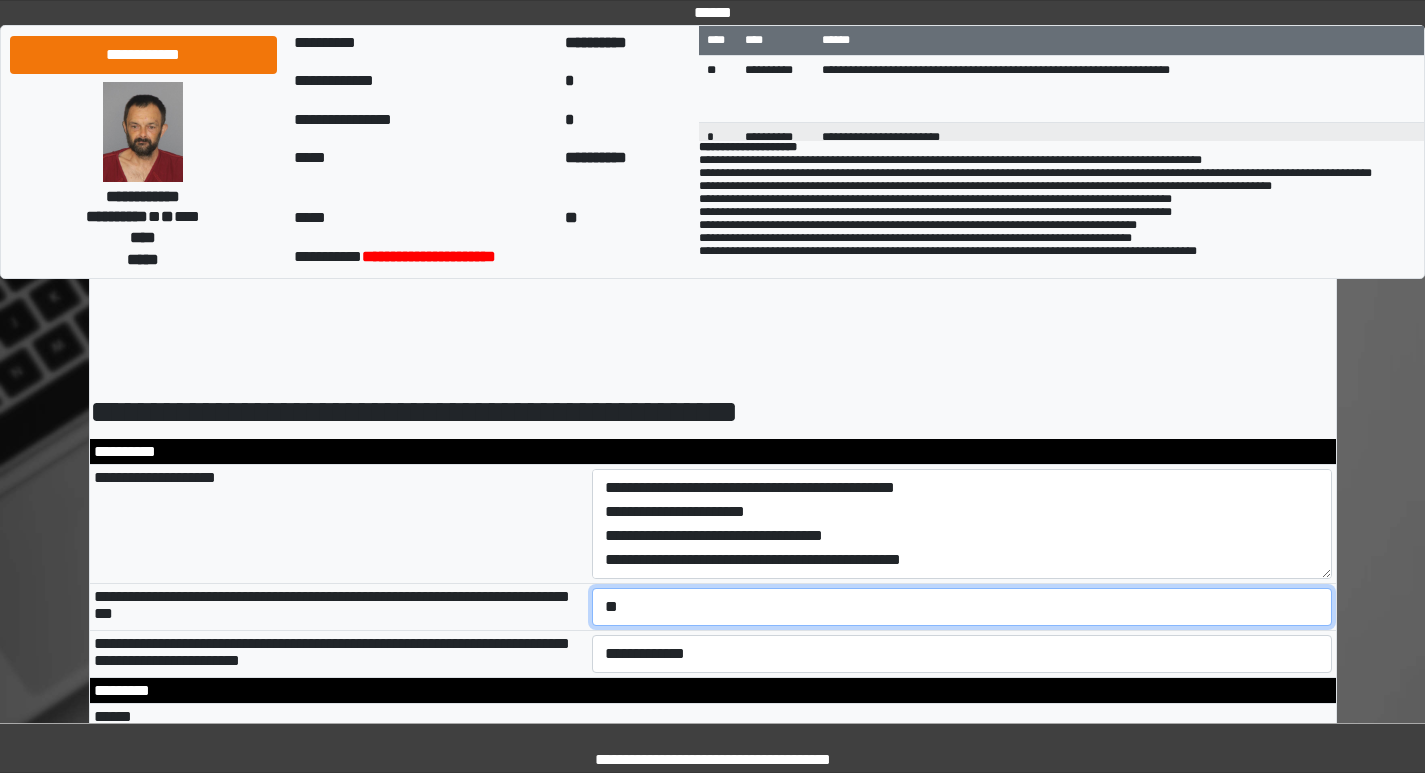 click on "**********" at bounding box center (962, 607) 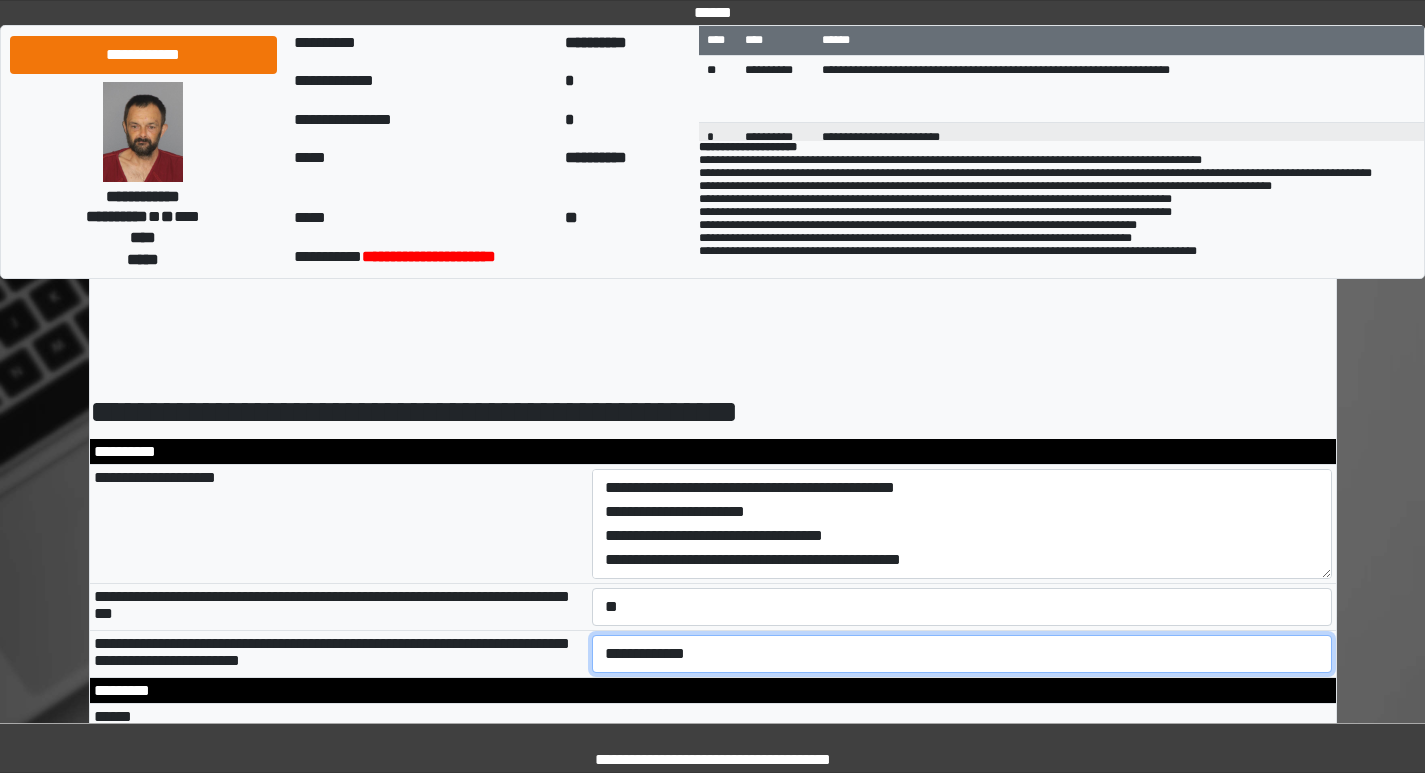 click on "**********" at bounding box center (962, 654) 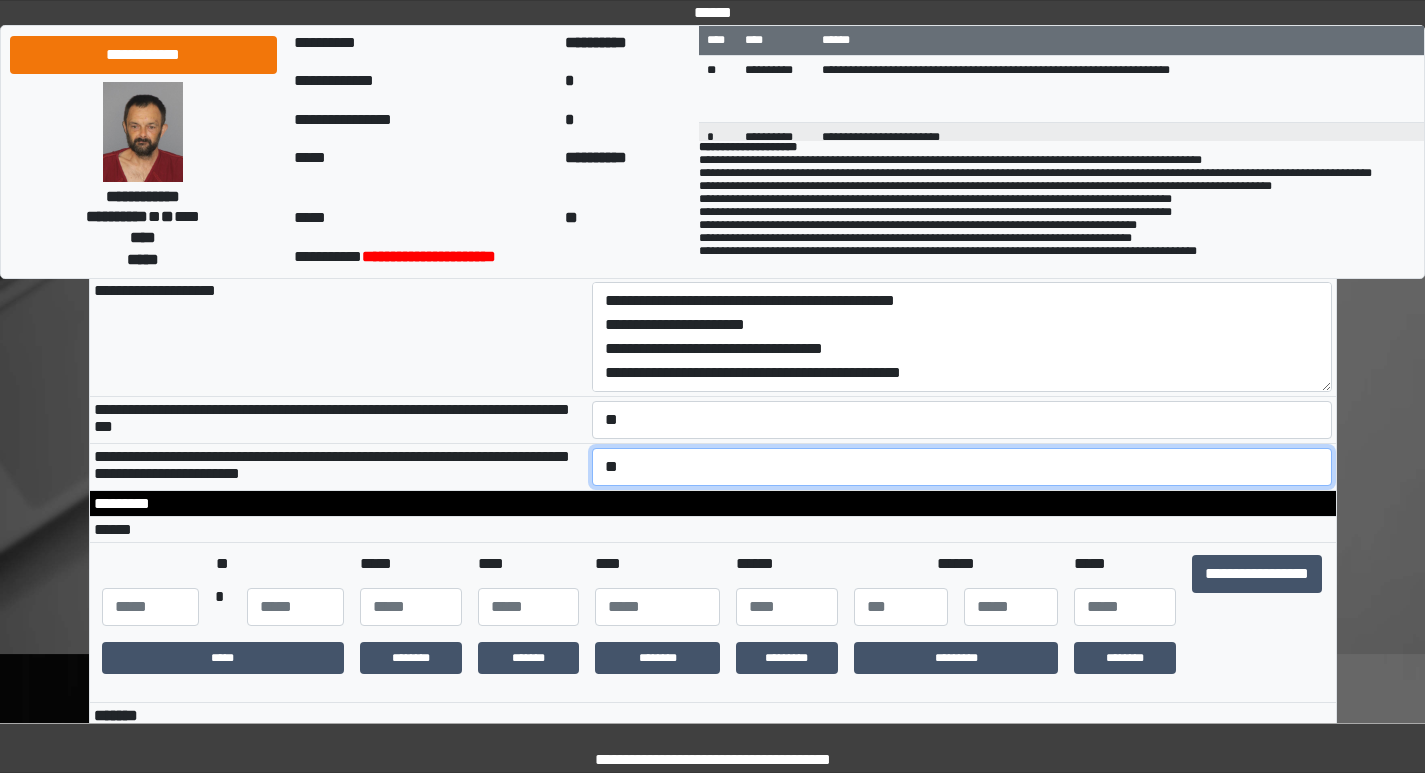 scroll, scrollTop: 200, scrollLeft: 0, axis: vertical 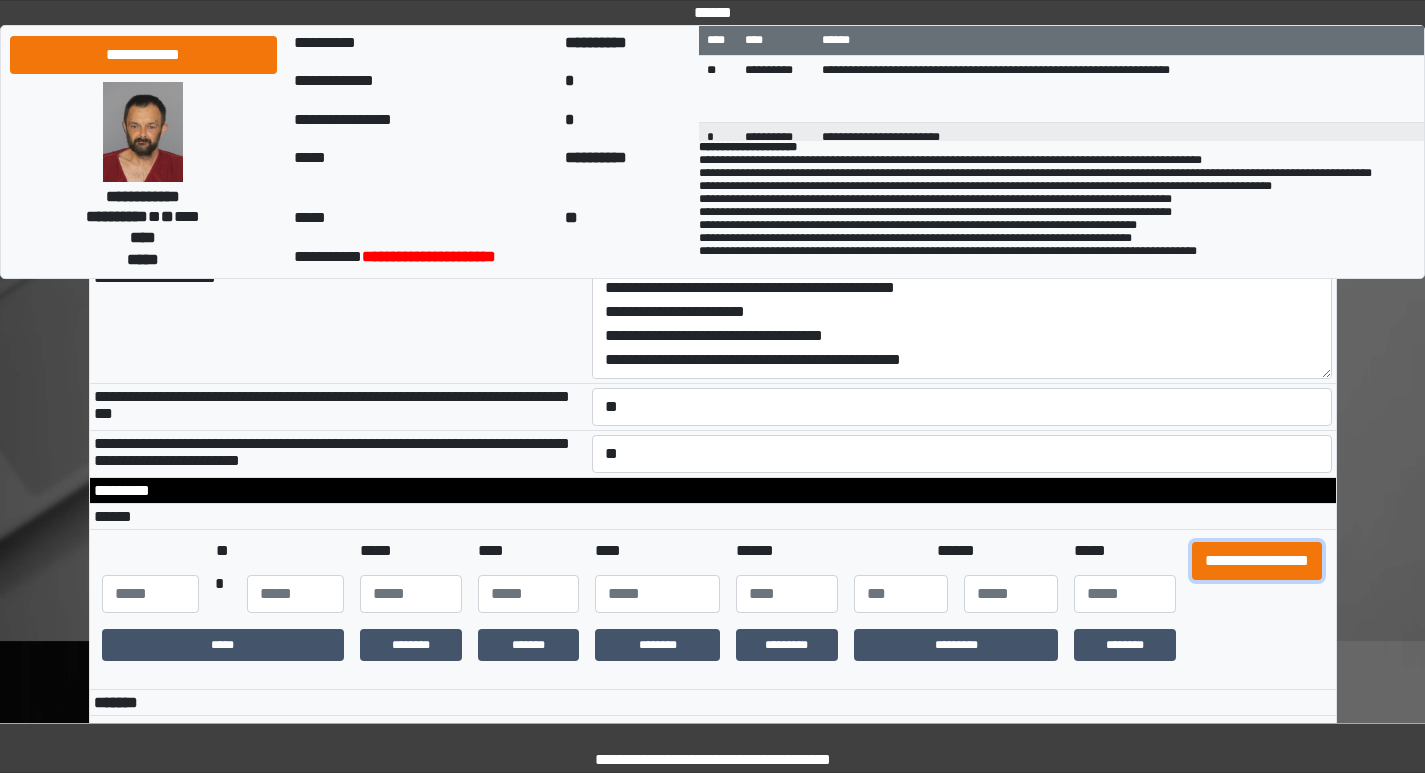 click on "**********" at bounding box center (1257, 561) 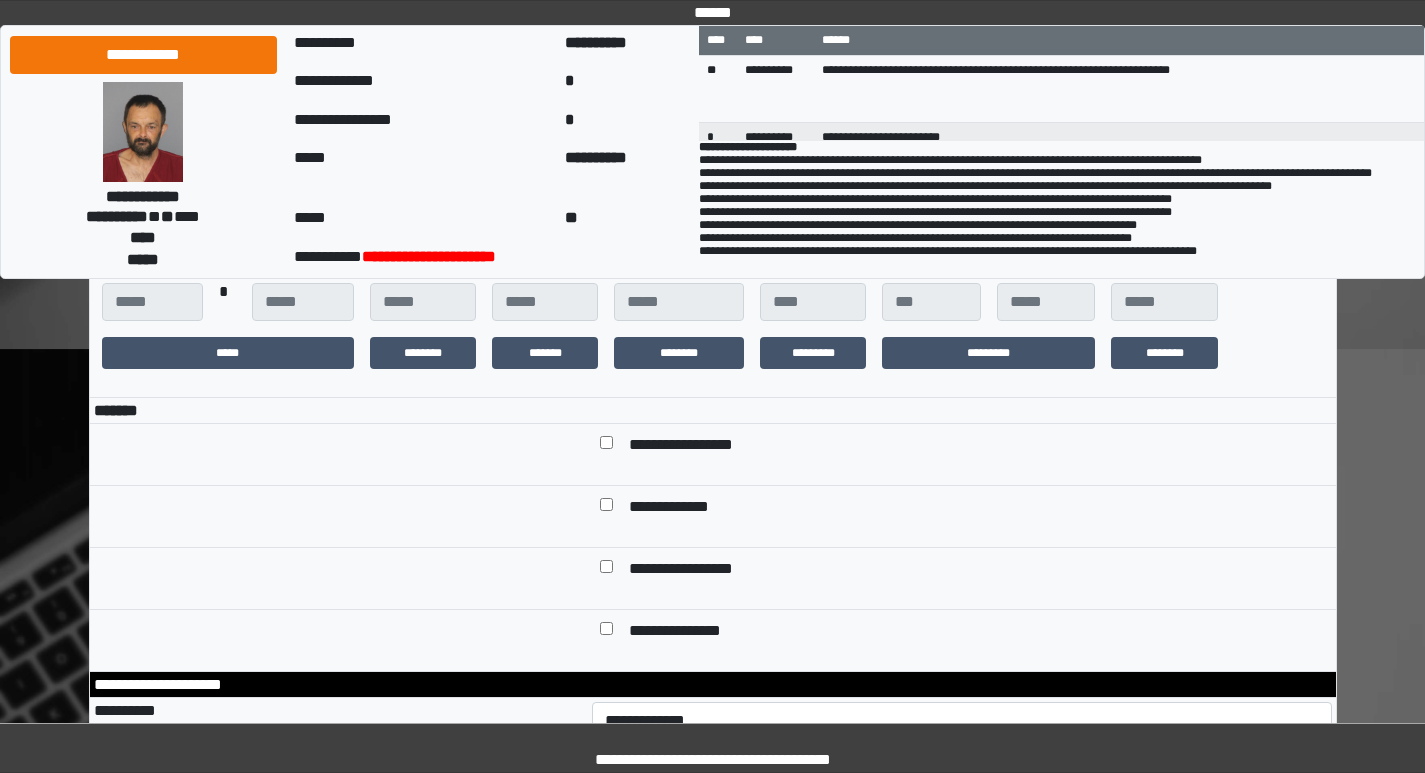 scroll, scrollTop: 500, scrollLeft: 0, axis: vertical 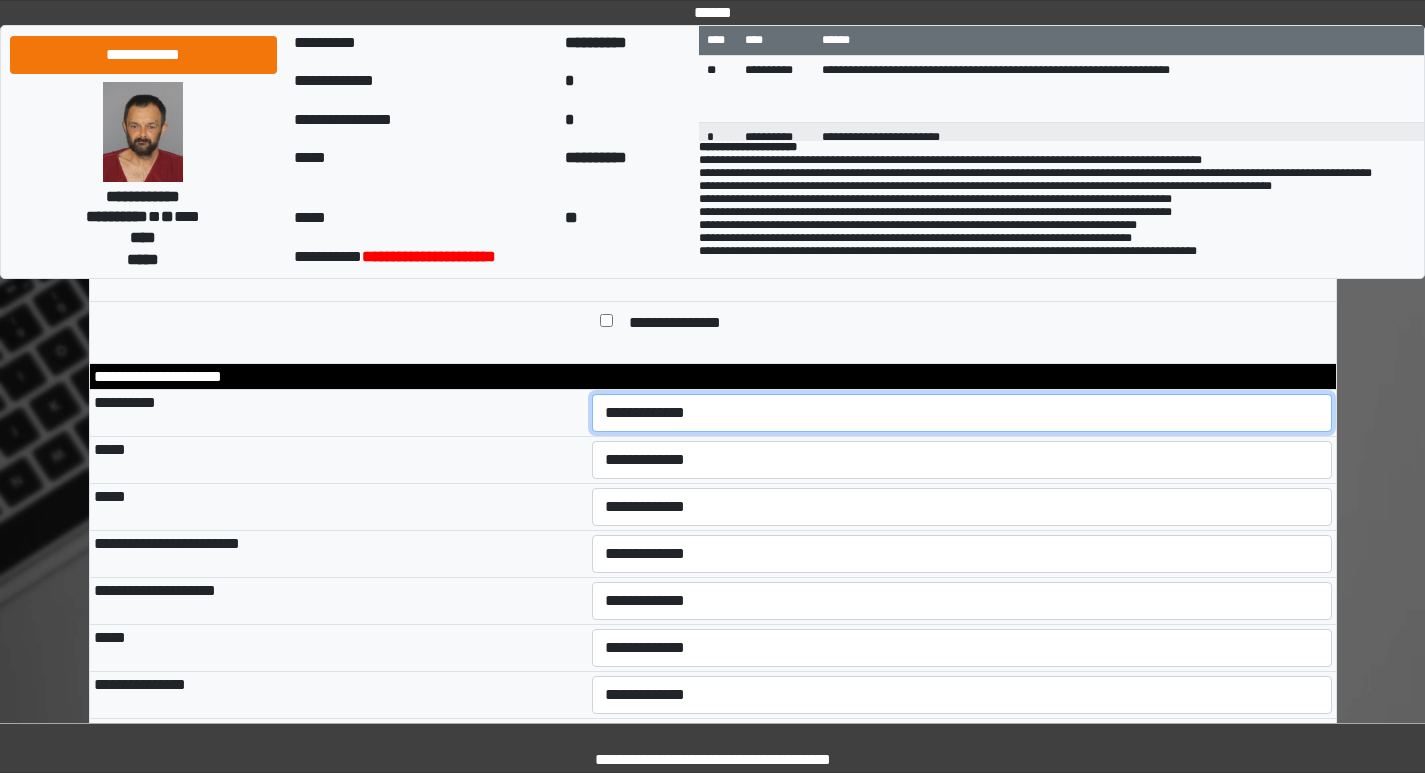 click on "**********" at bounding box center [962, 413] 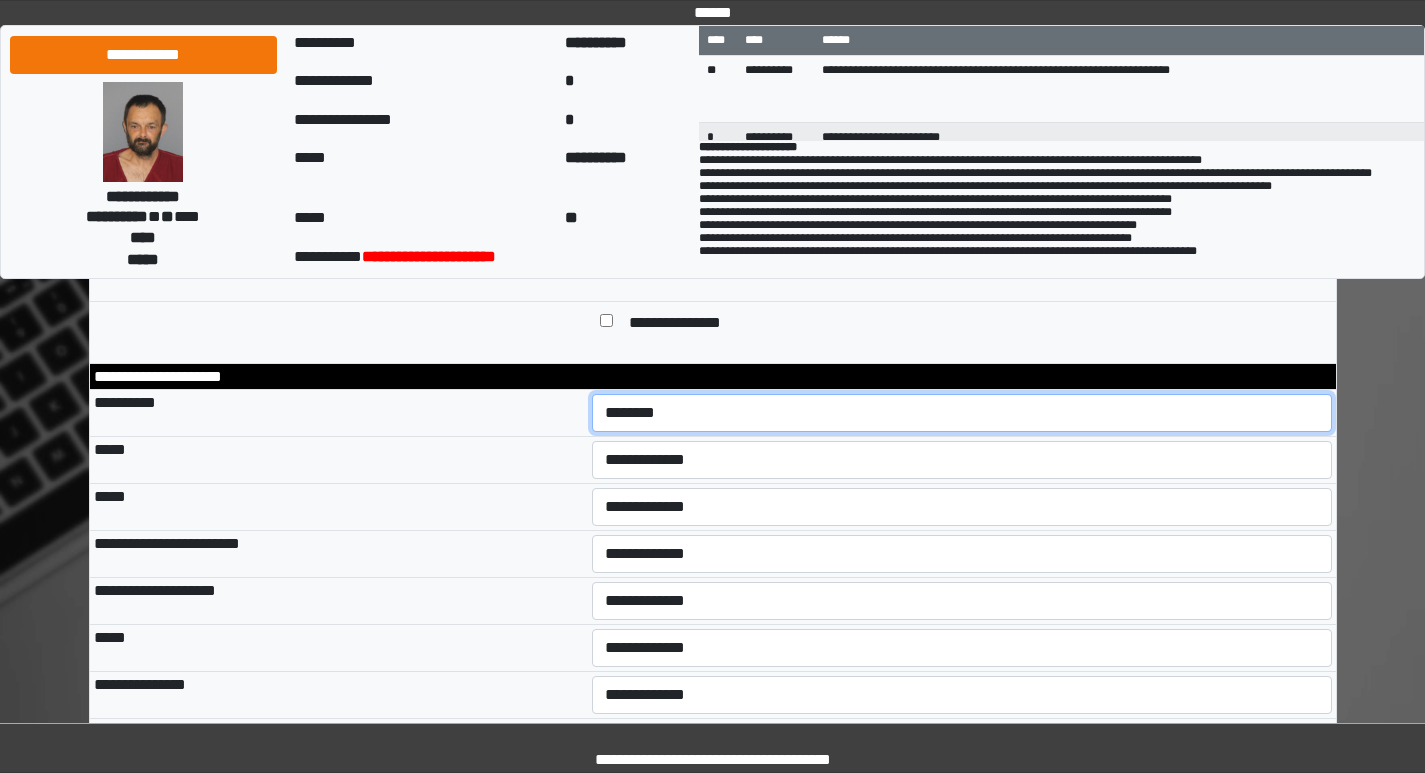 click on "**********" at bounding box center [962, 413] 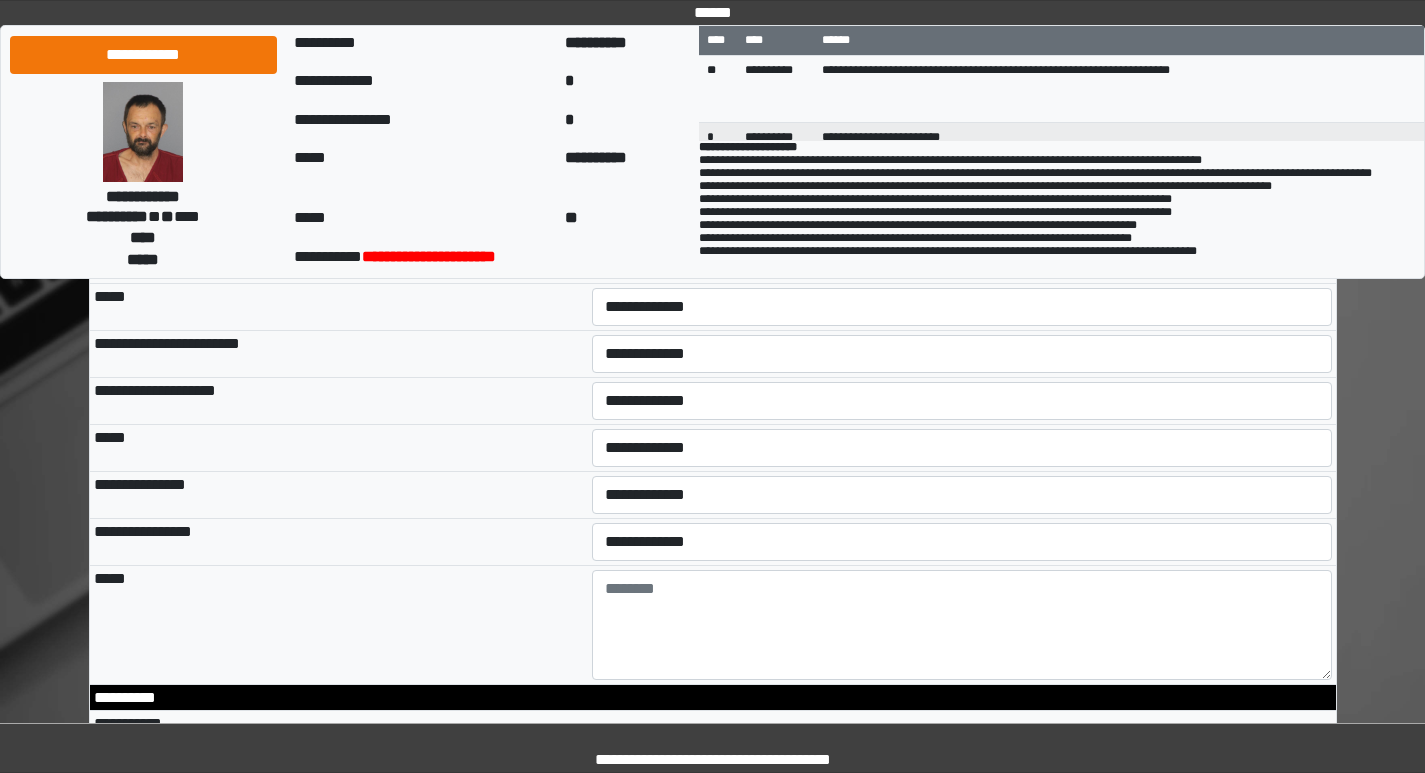 scroll, scrollTop: 1100, scrollLeft: 0, axis: vertical 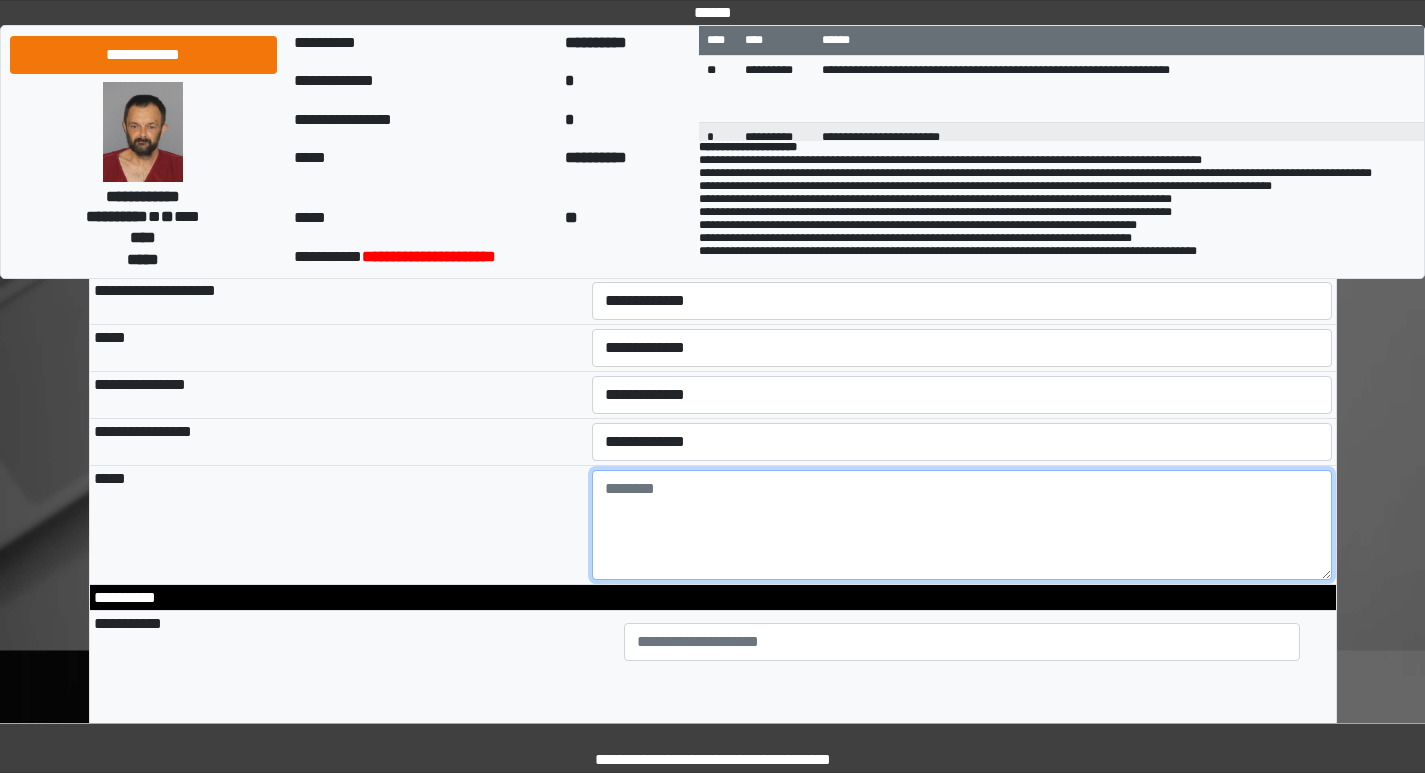 click at bounding box center [962, 525] 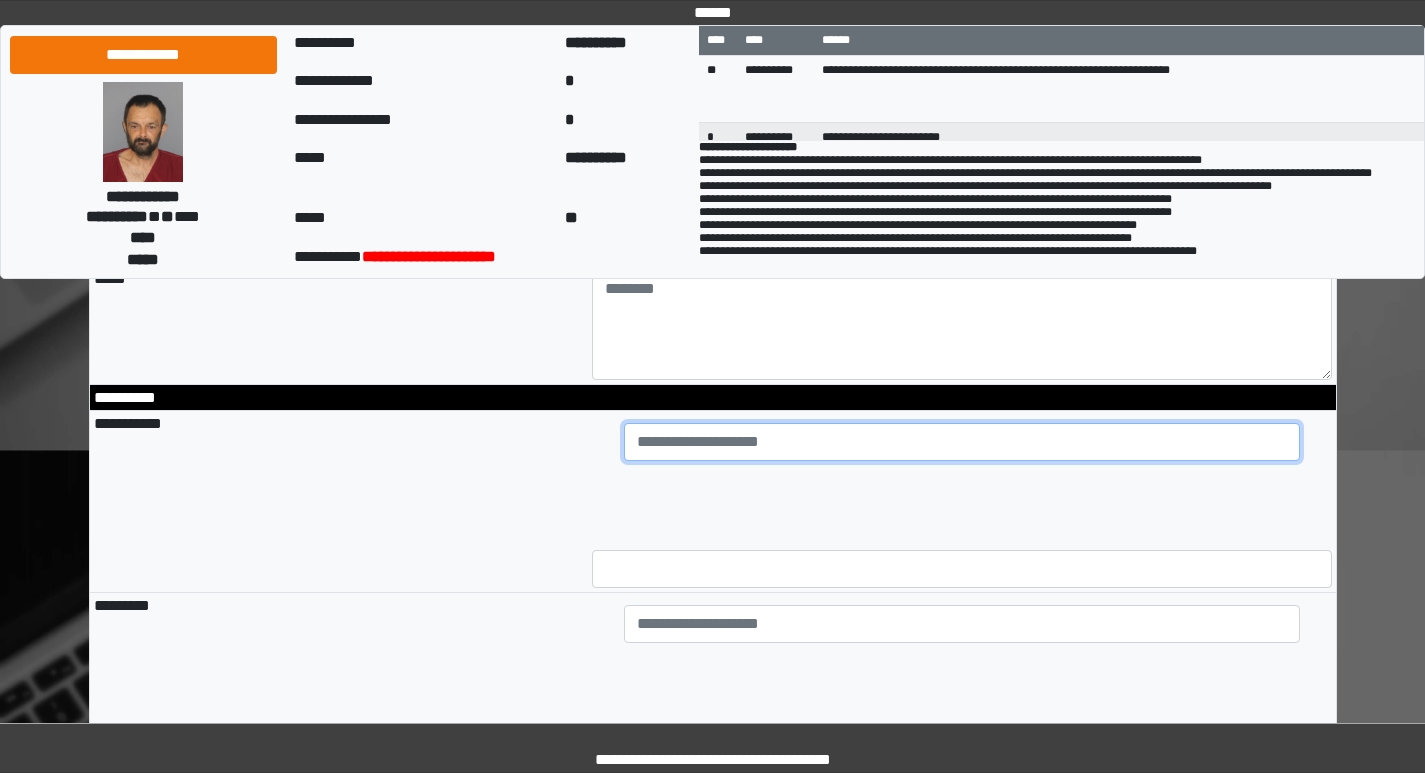 click at bounding box center (962, 442) 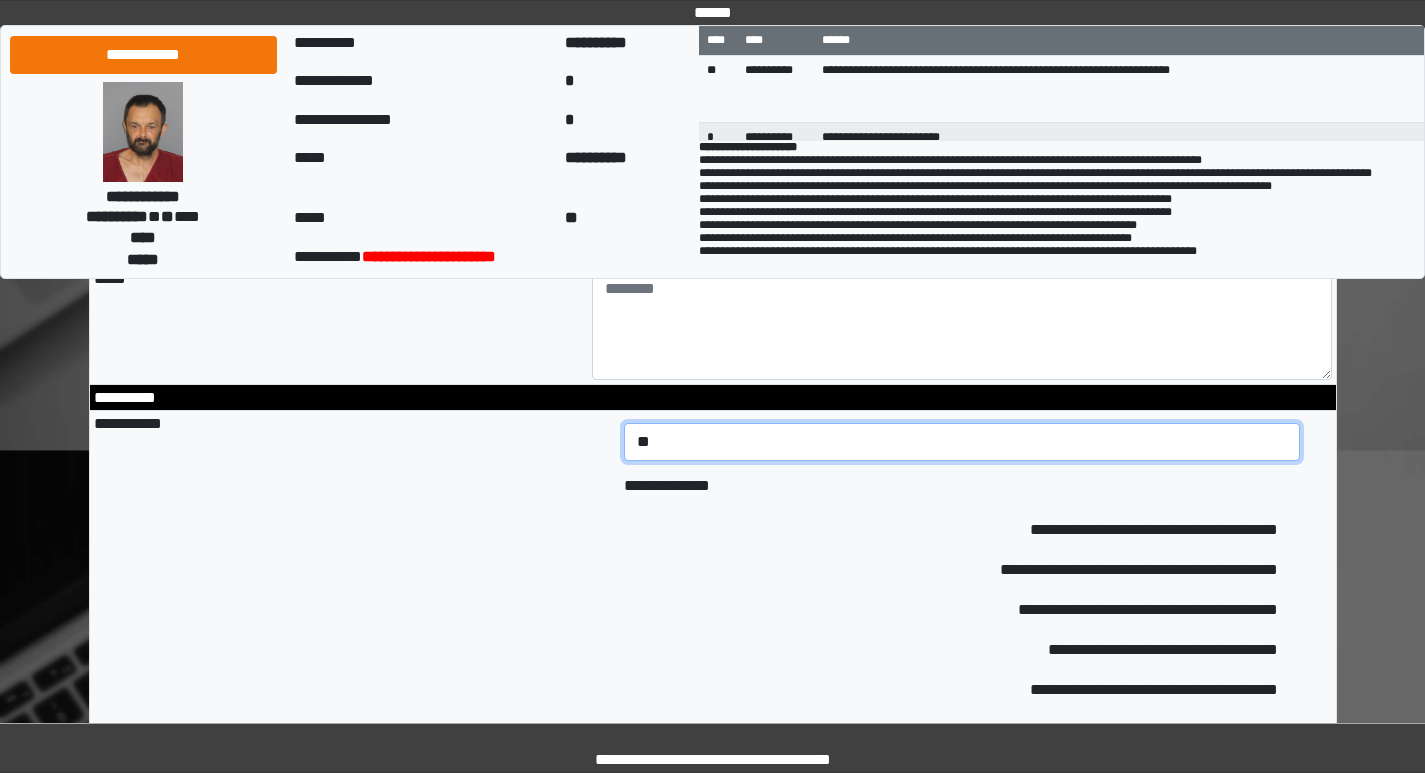 type on "*" 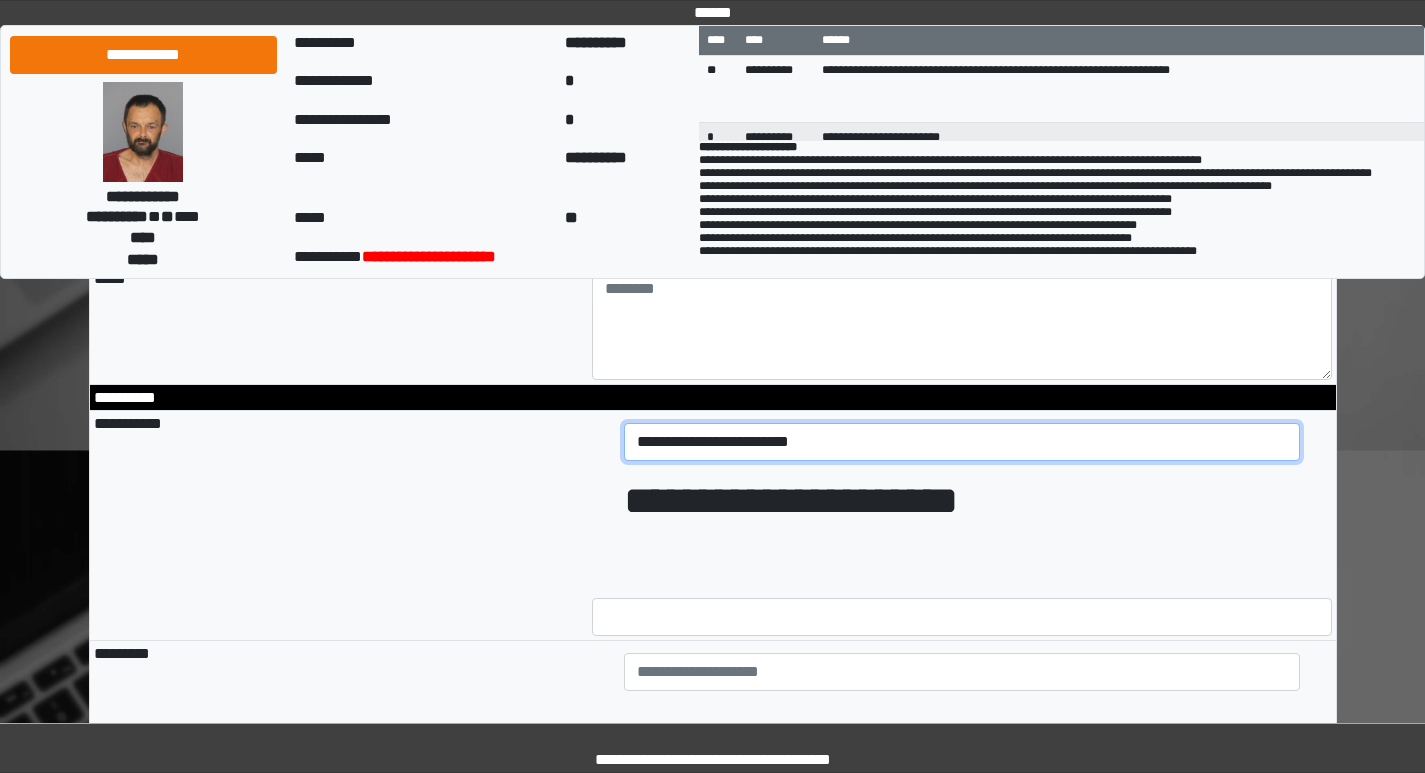 drag, startPoint x: 836, startPoint y: 480, endPoint x: 614, endPoint y: 490, distance: 222.22511 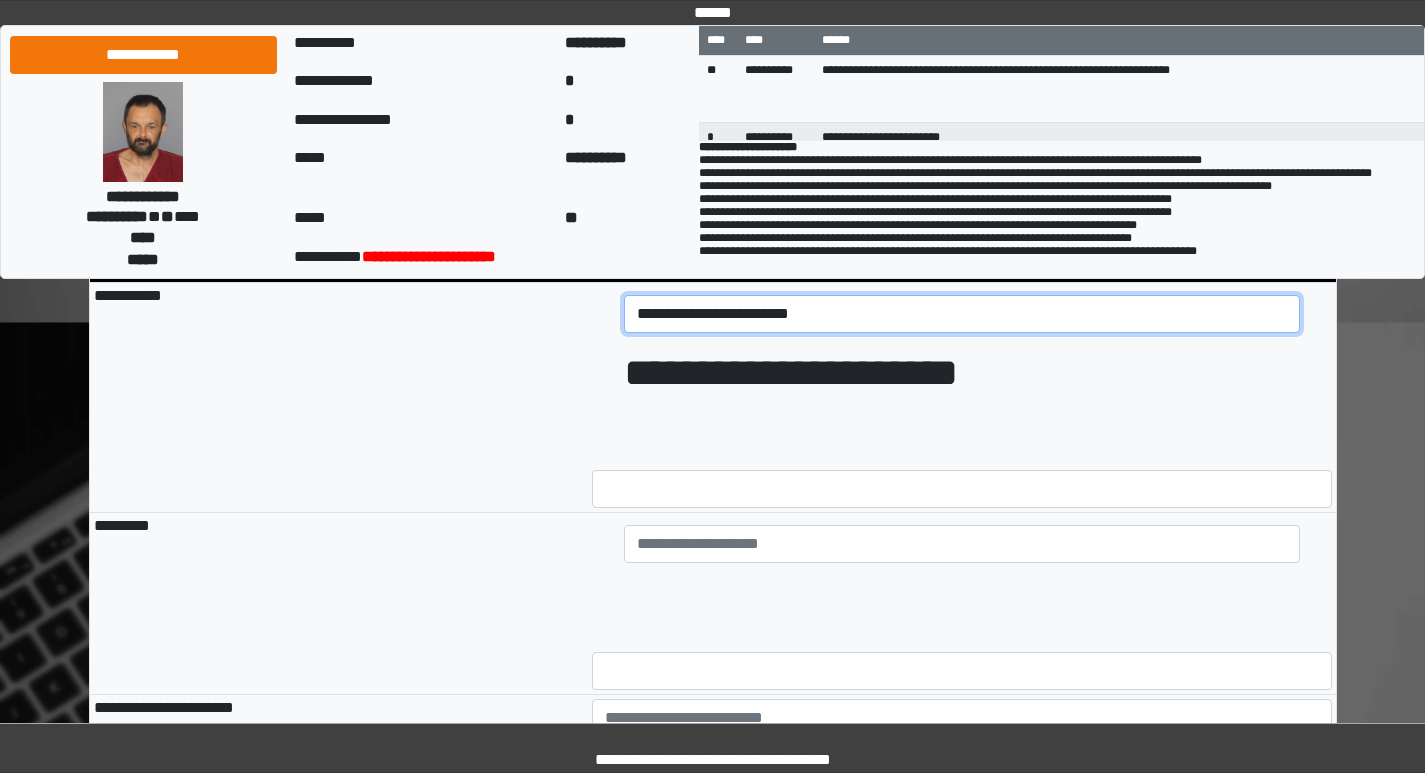 scroll, scrollTop: 1600, scrollLeft: 0, axis: vertical 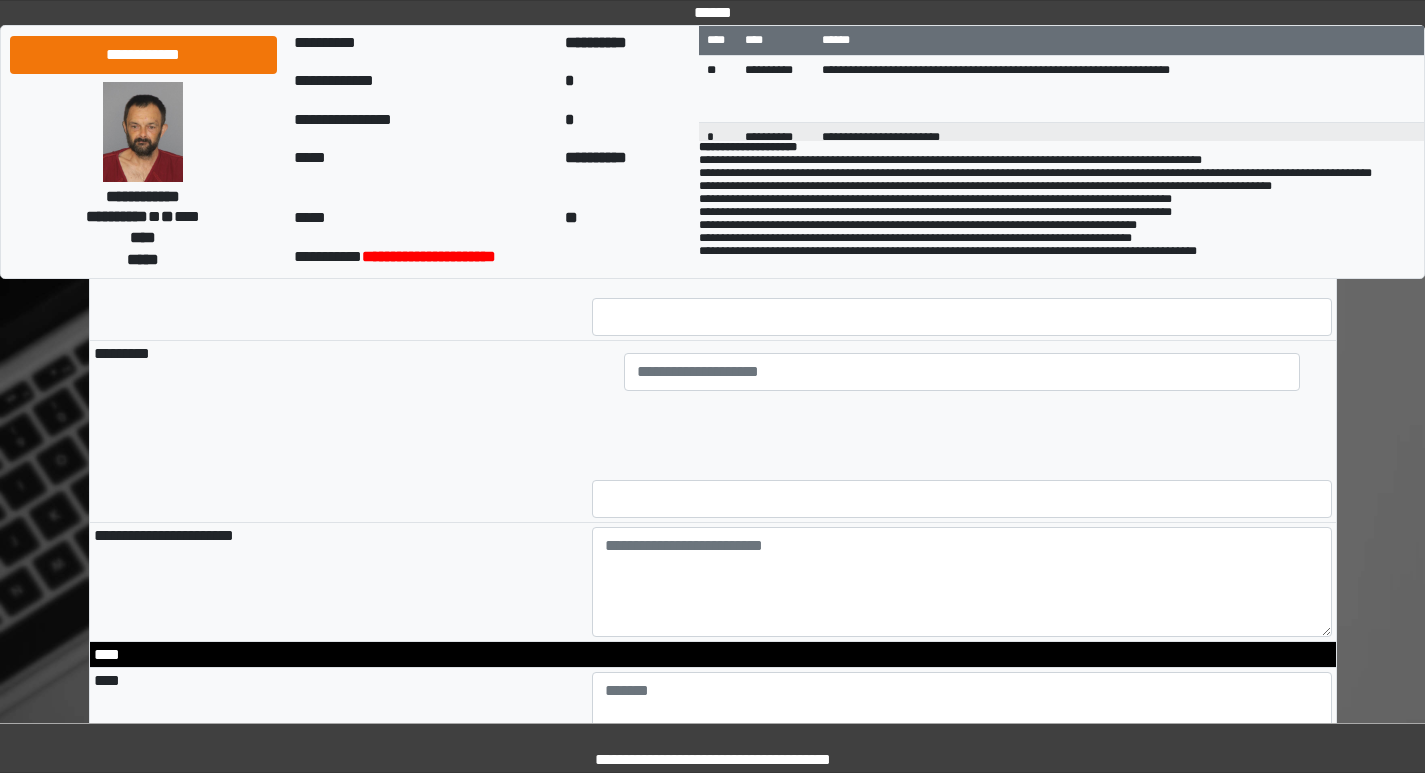 type on "**********" 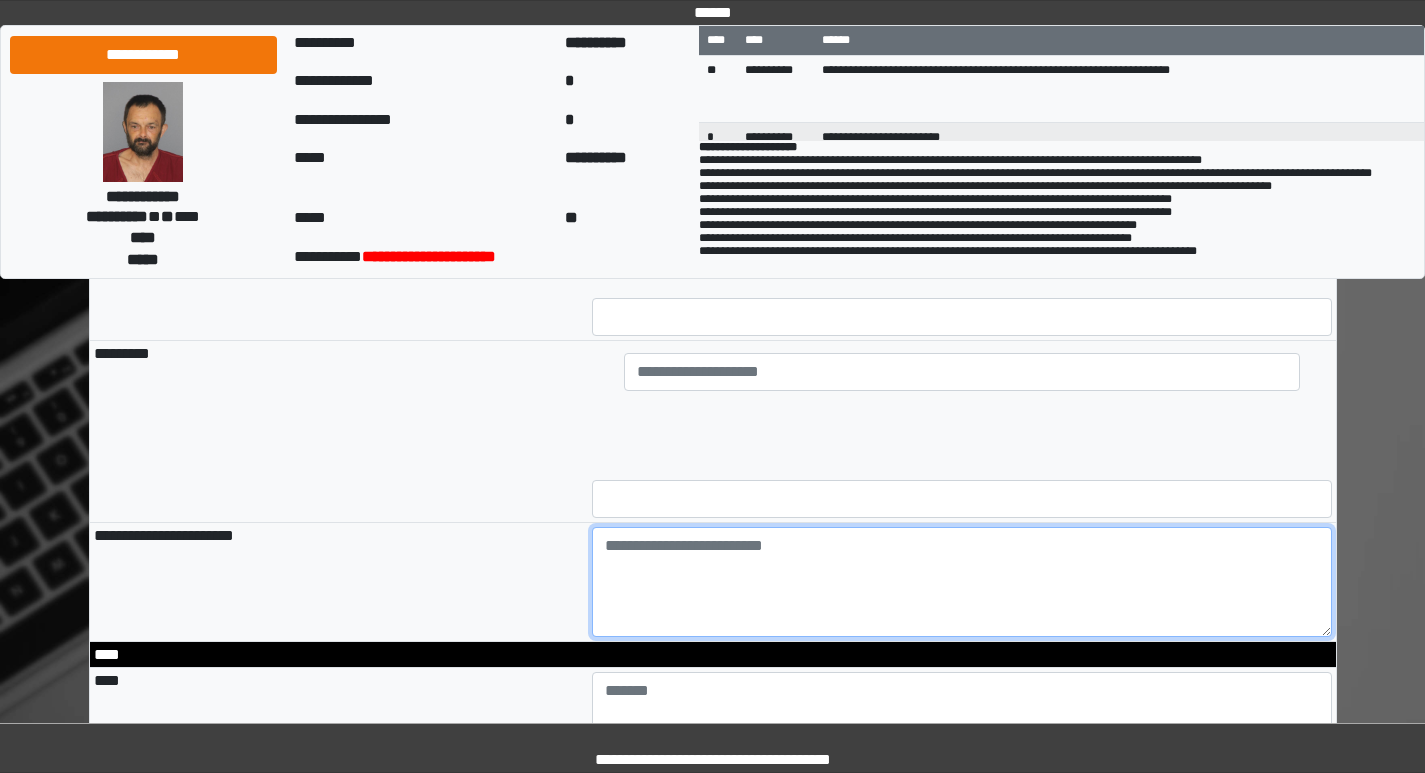 click at bounding box center (962, 582) 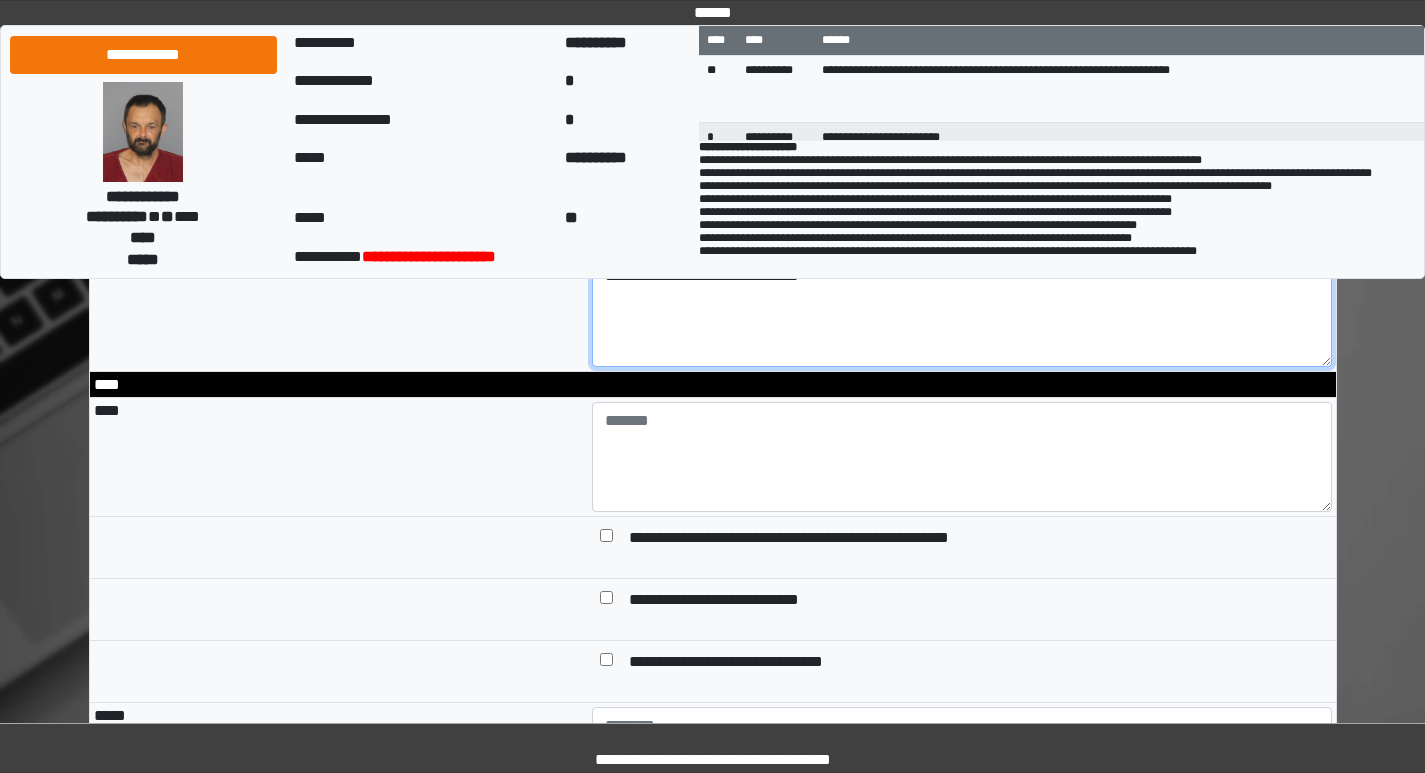 scroll, scrollTop: 1900, scrollLeft: 0, axis: vertical 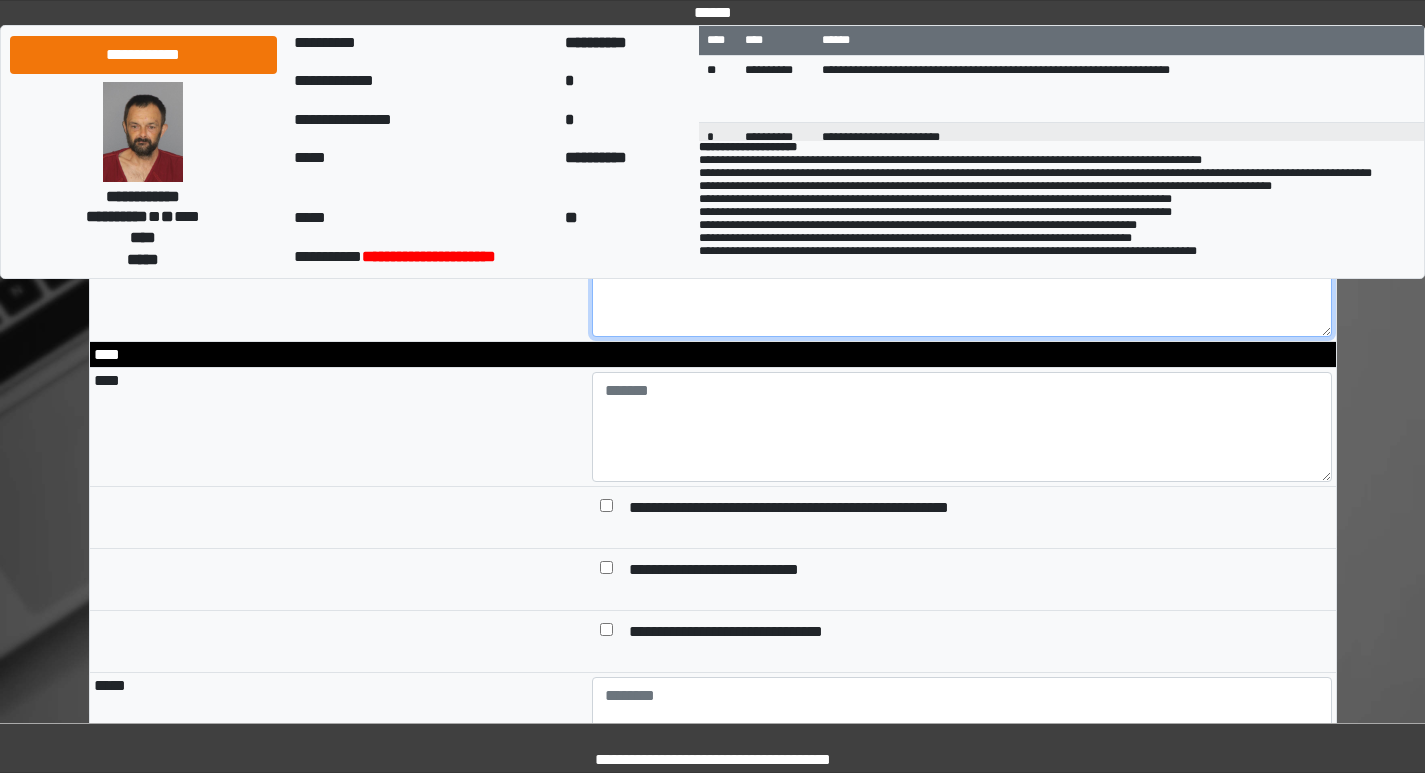 type on "**********" 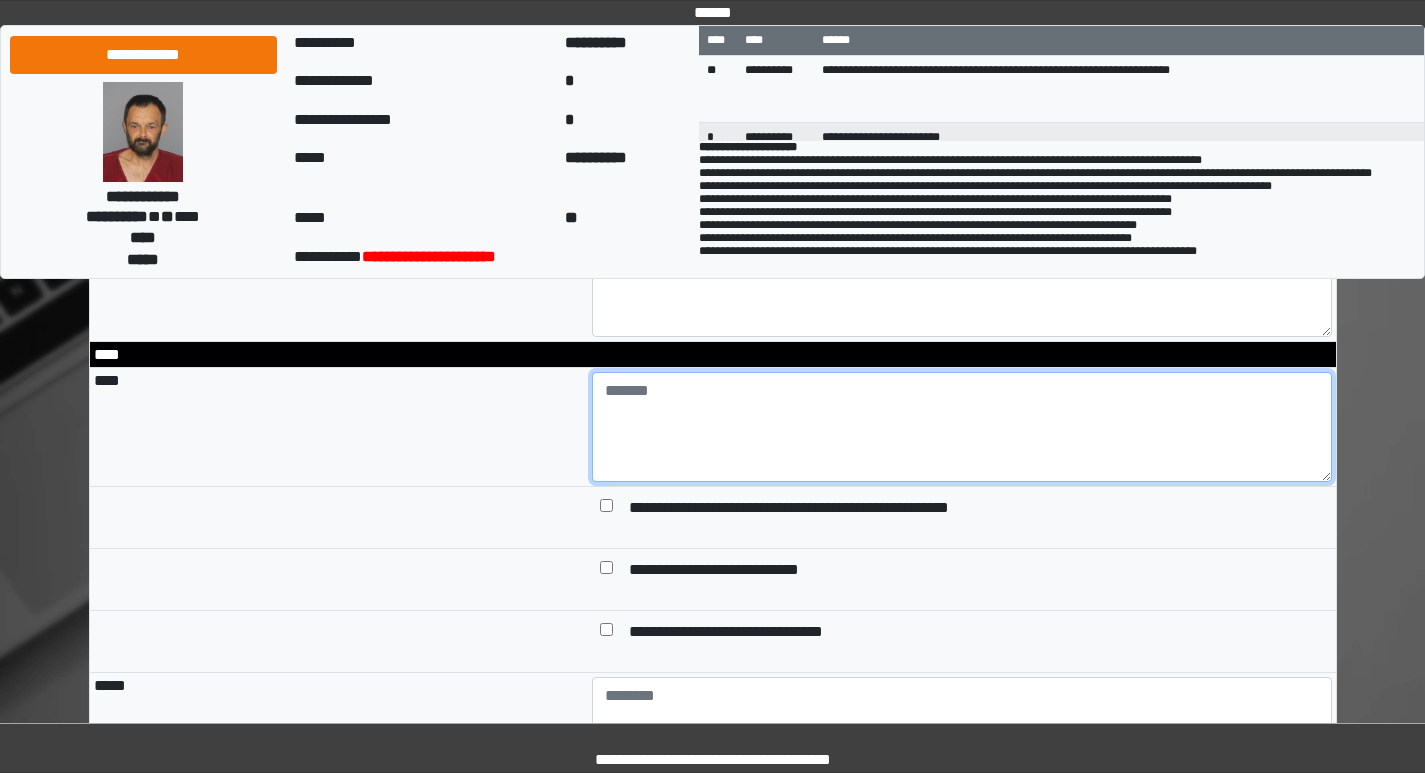 click at bounding box center [962, 427] 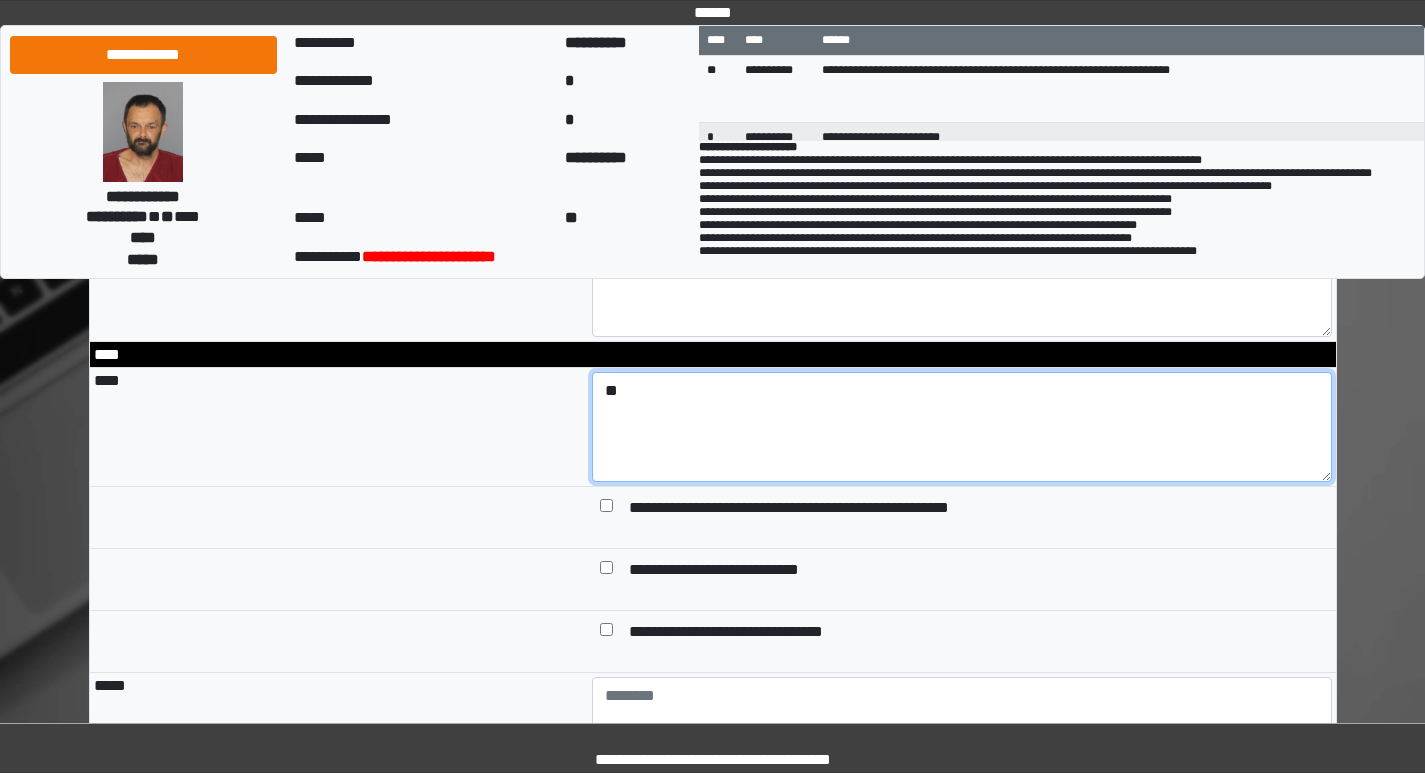 type on "*" 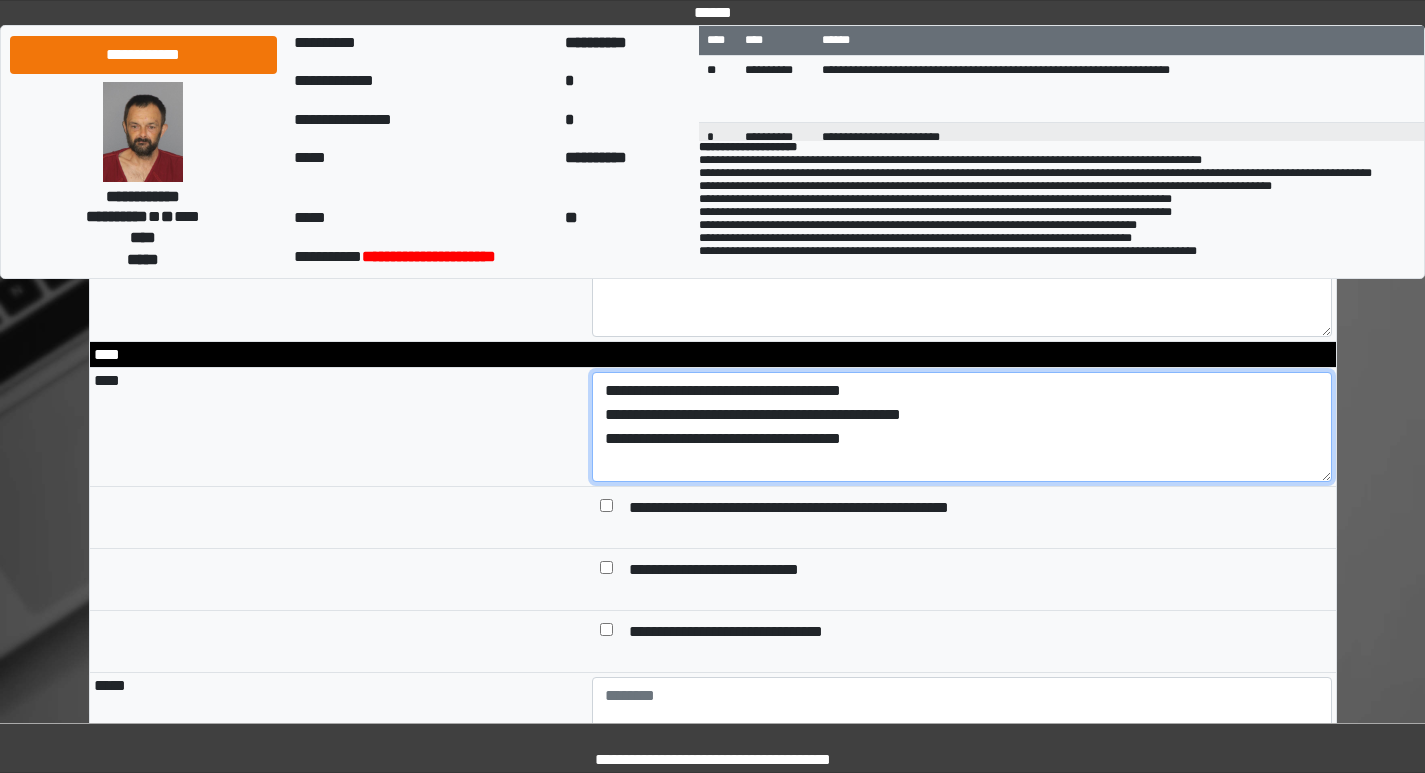 click on "**********" at bounding box center (962, 427) 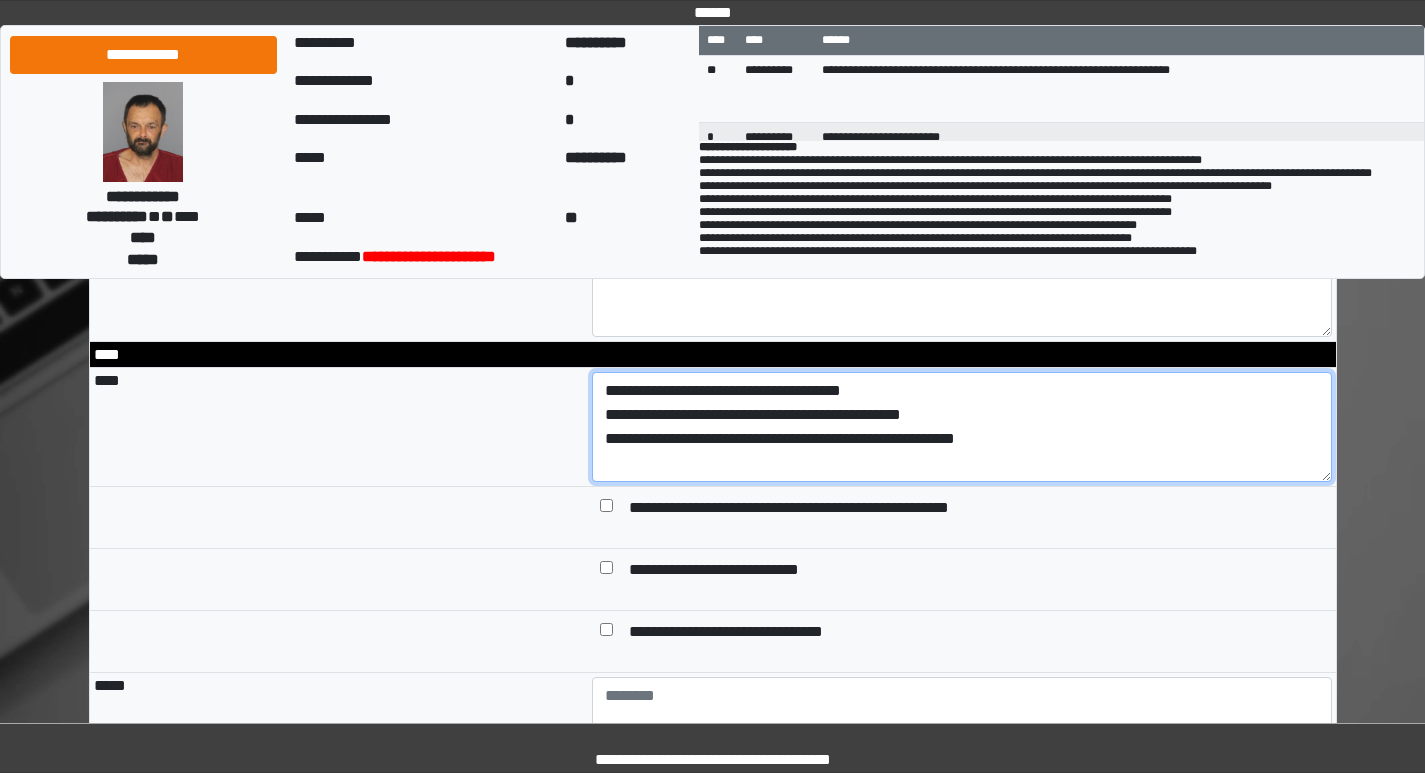click on "**********" at bounding box center [962, 427] 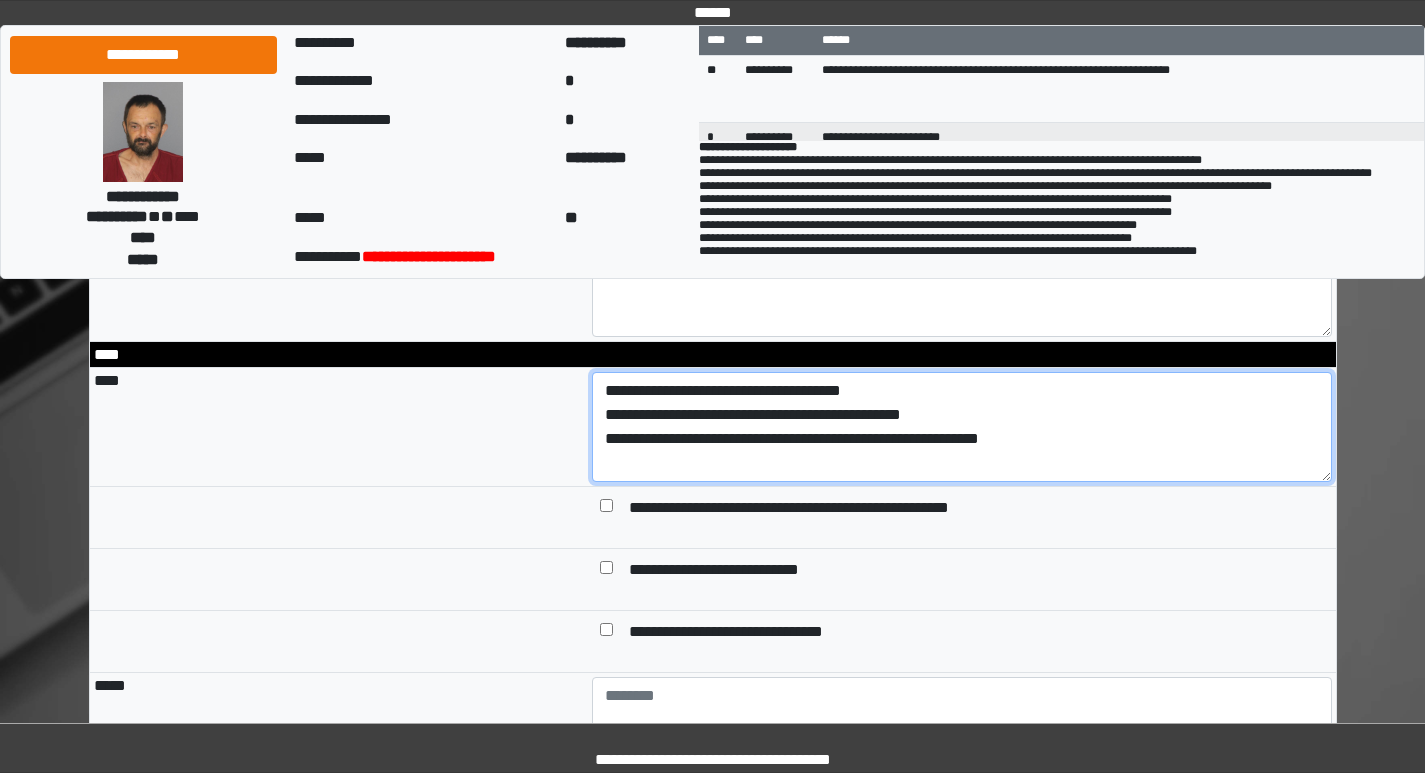 click on "**********" at bounding box center [962, 427] 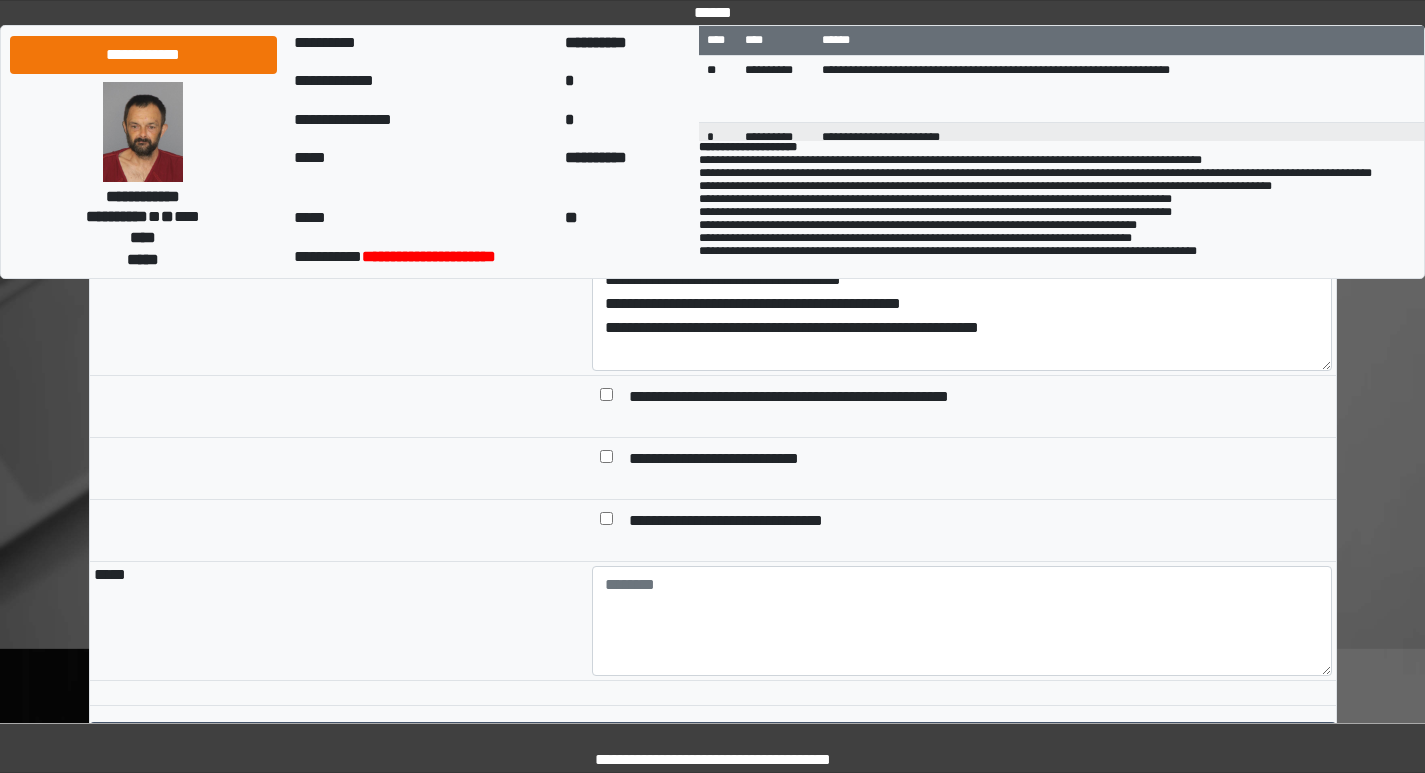 scroll, scrollTop: 2175, scrollLeft: 0, axis: vertical 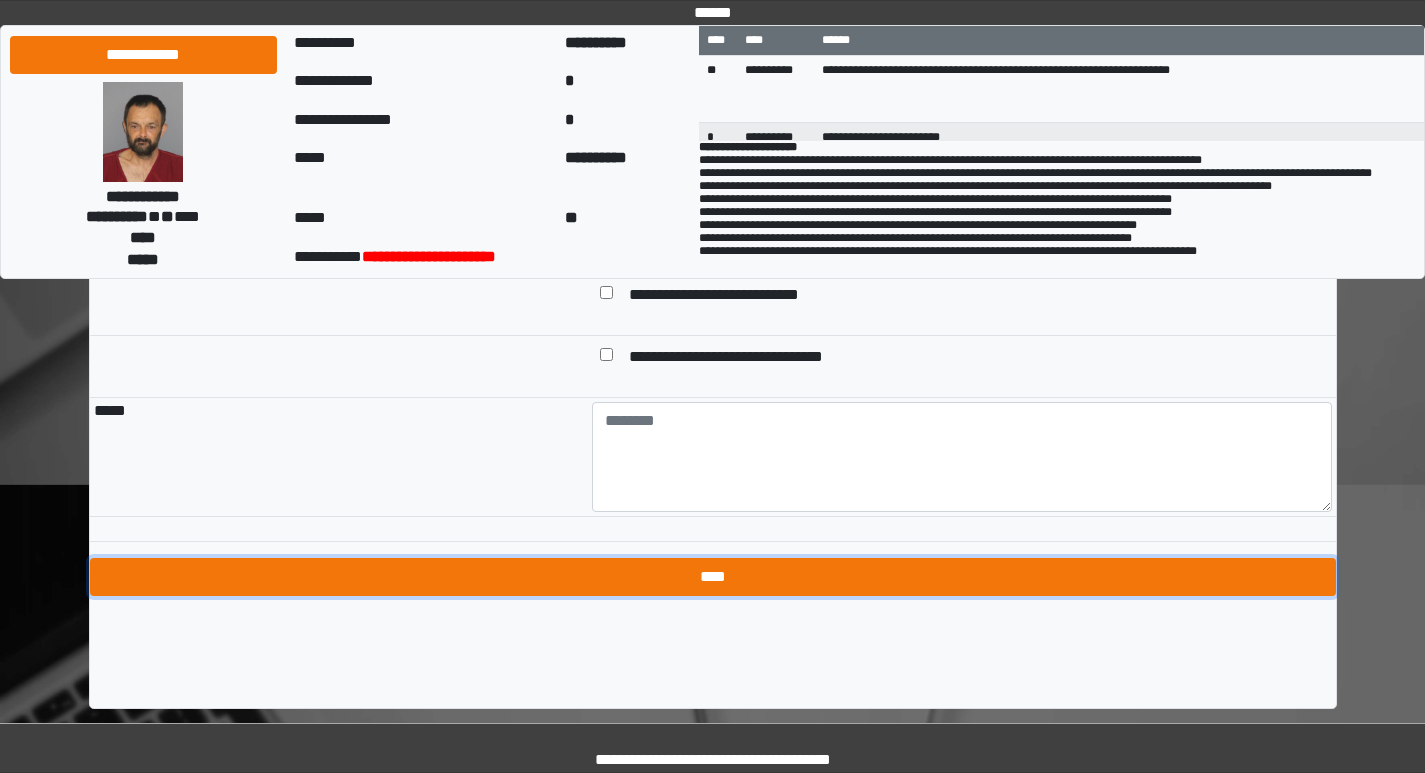 click on "****" at bounding box center [713, 577] 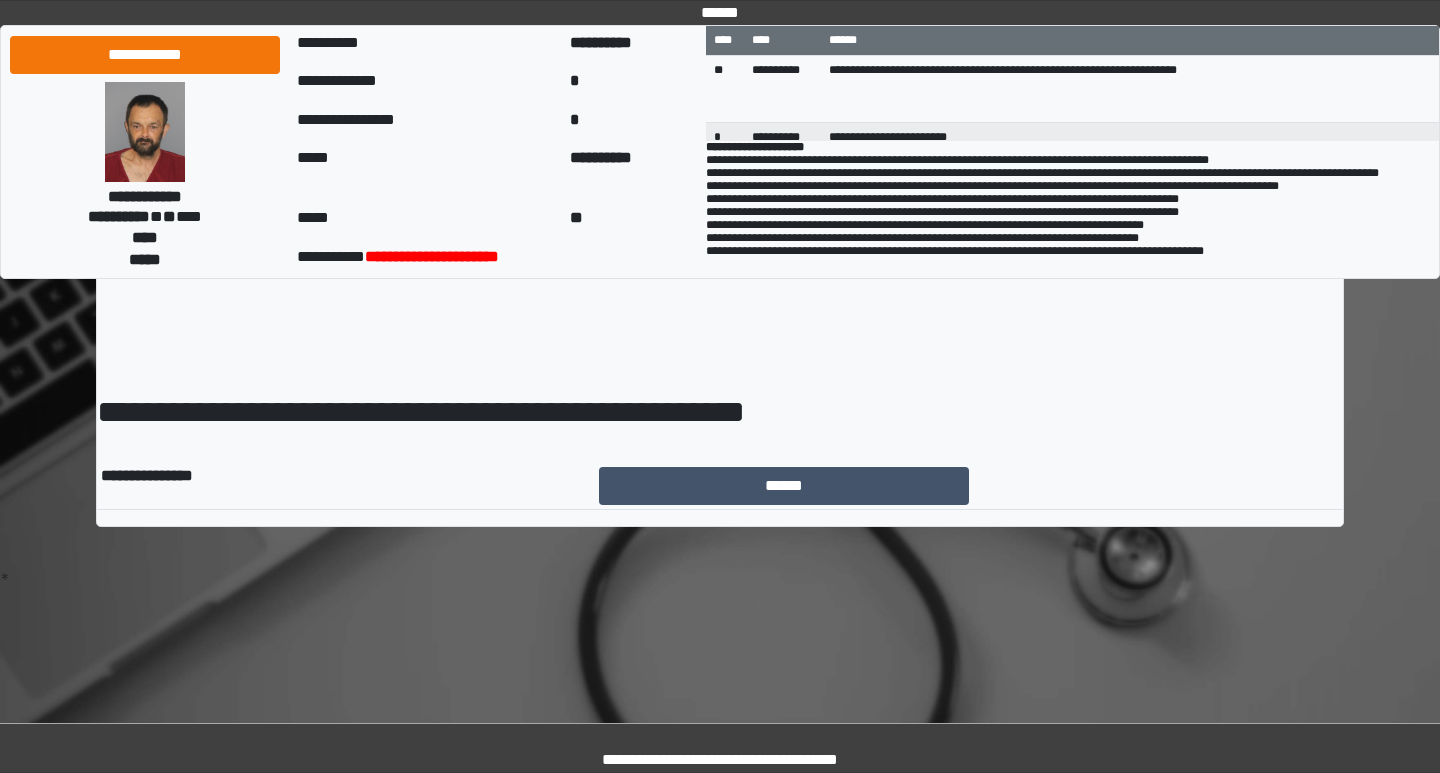scroll, scrollTop: 0, scrollLeft: 0, axis: both 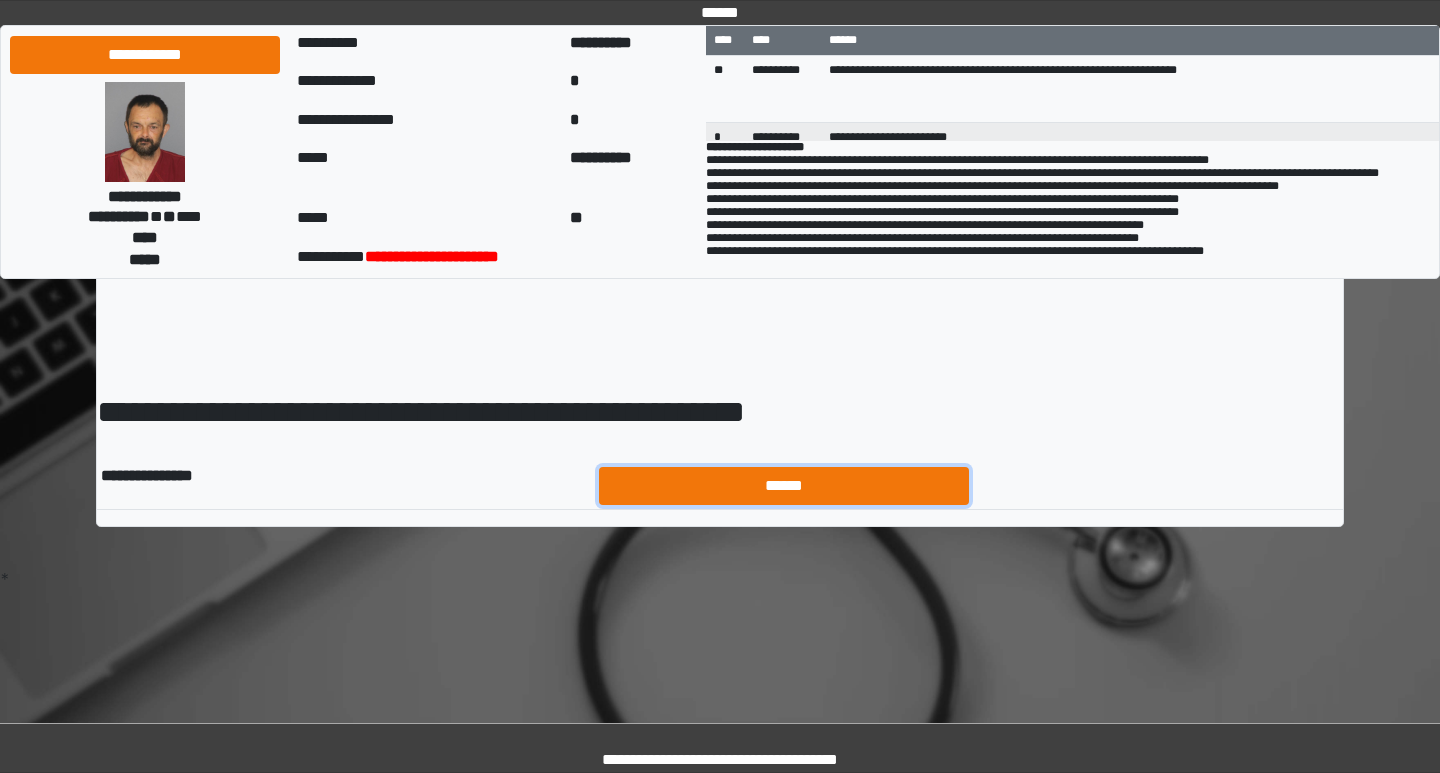 click on "******" at bounding box center [784, 486] 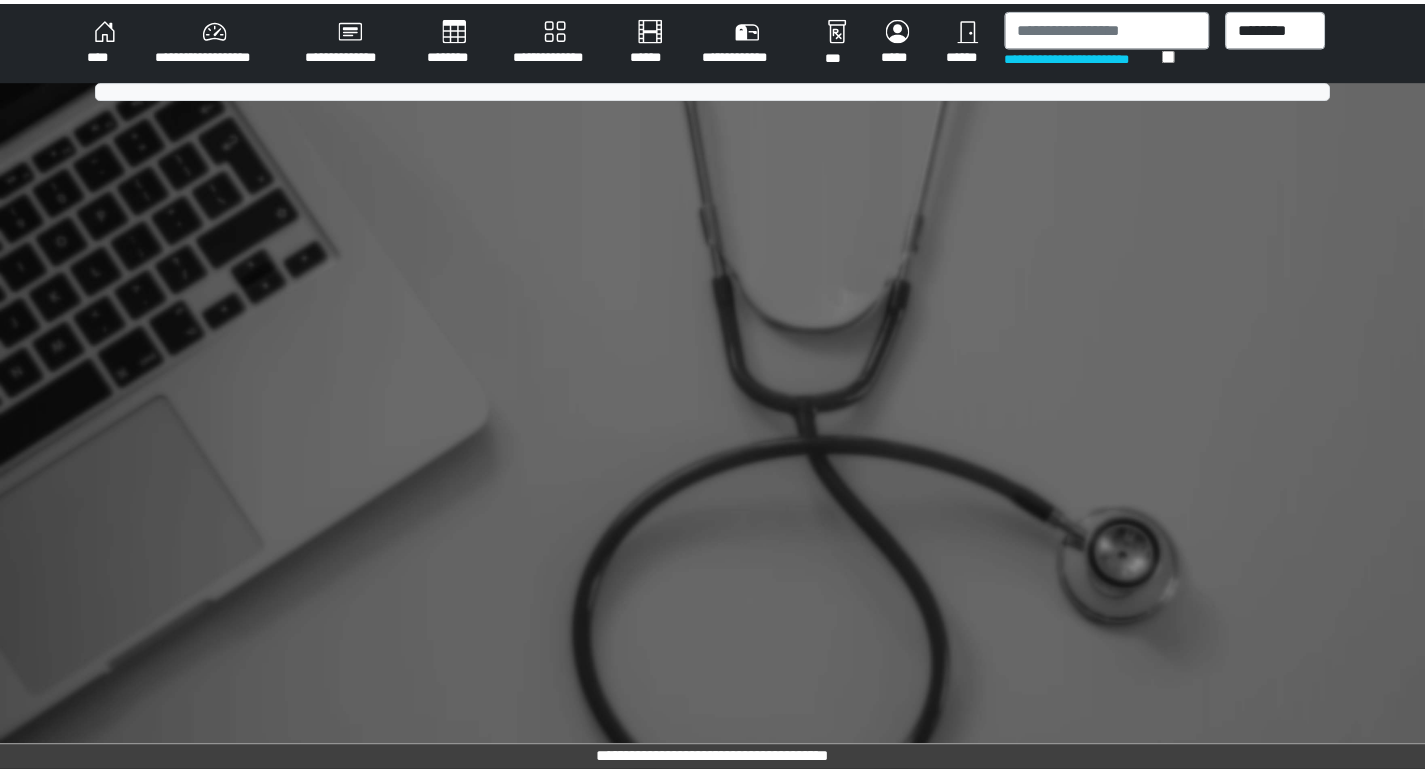 scroll, scrollTop: 0, scrollLeft: 0, axis: both 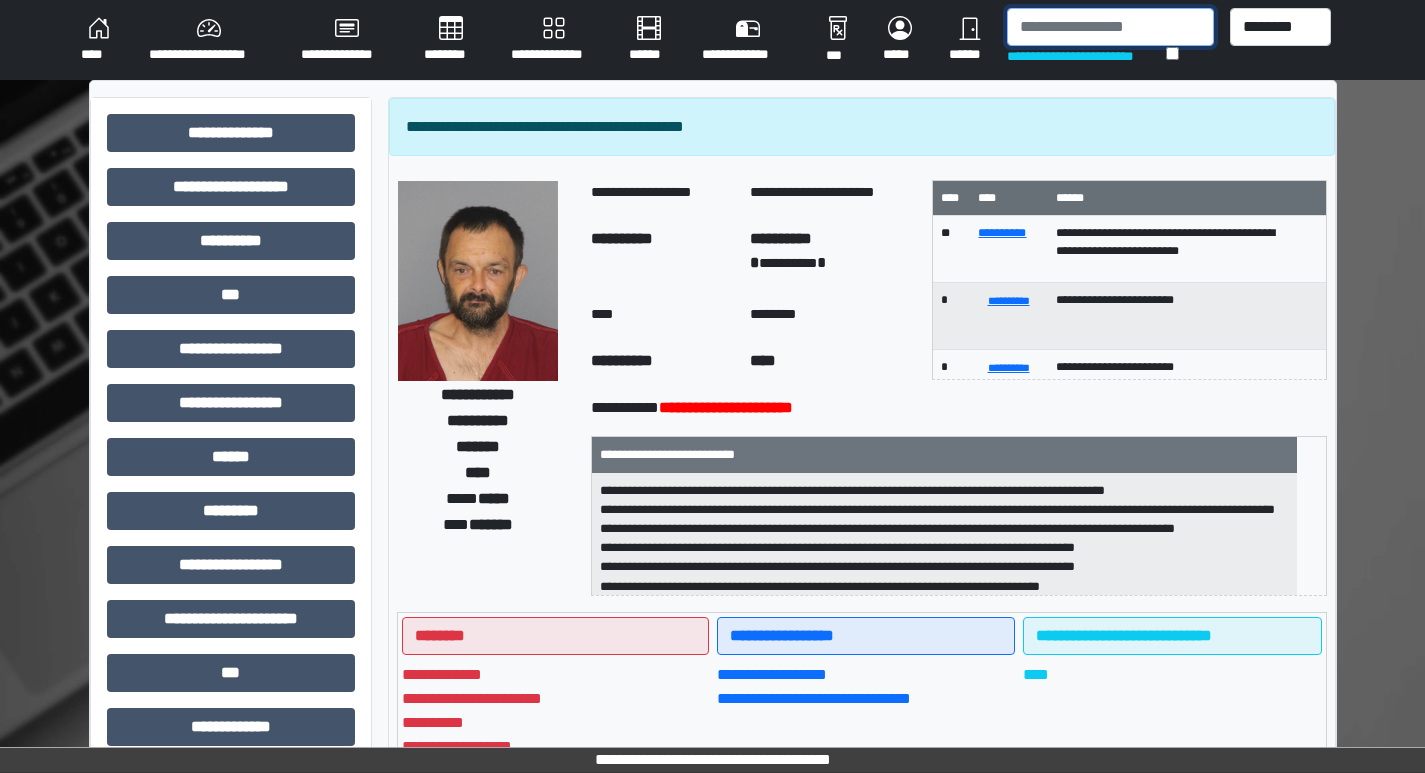 click at bounding box center (1110, 27) 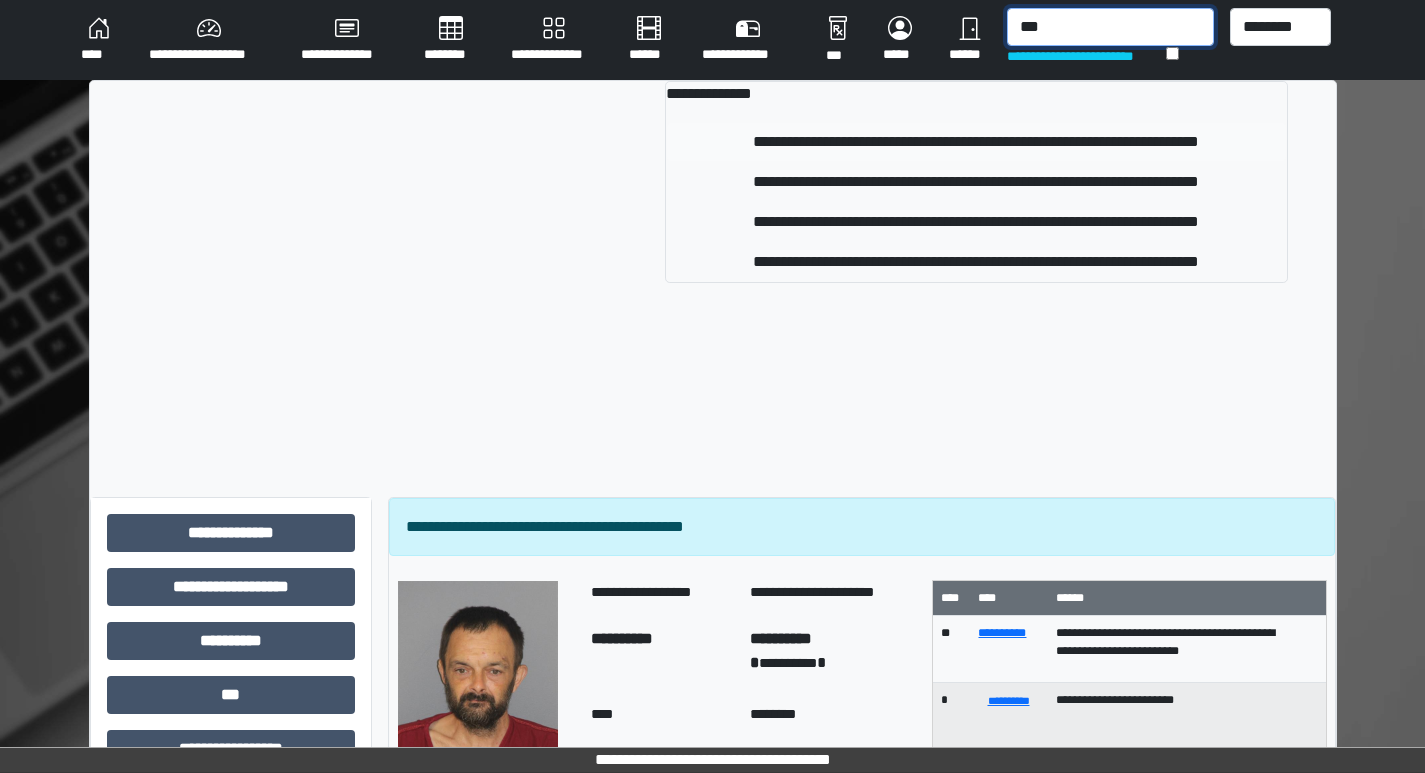 type on "***" 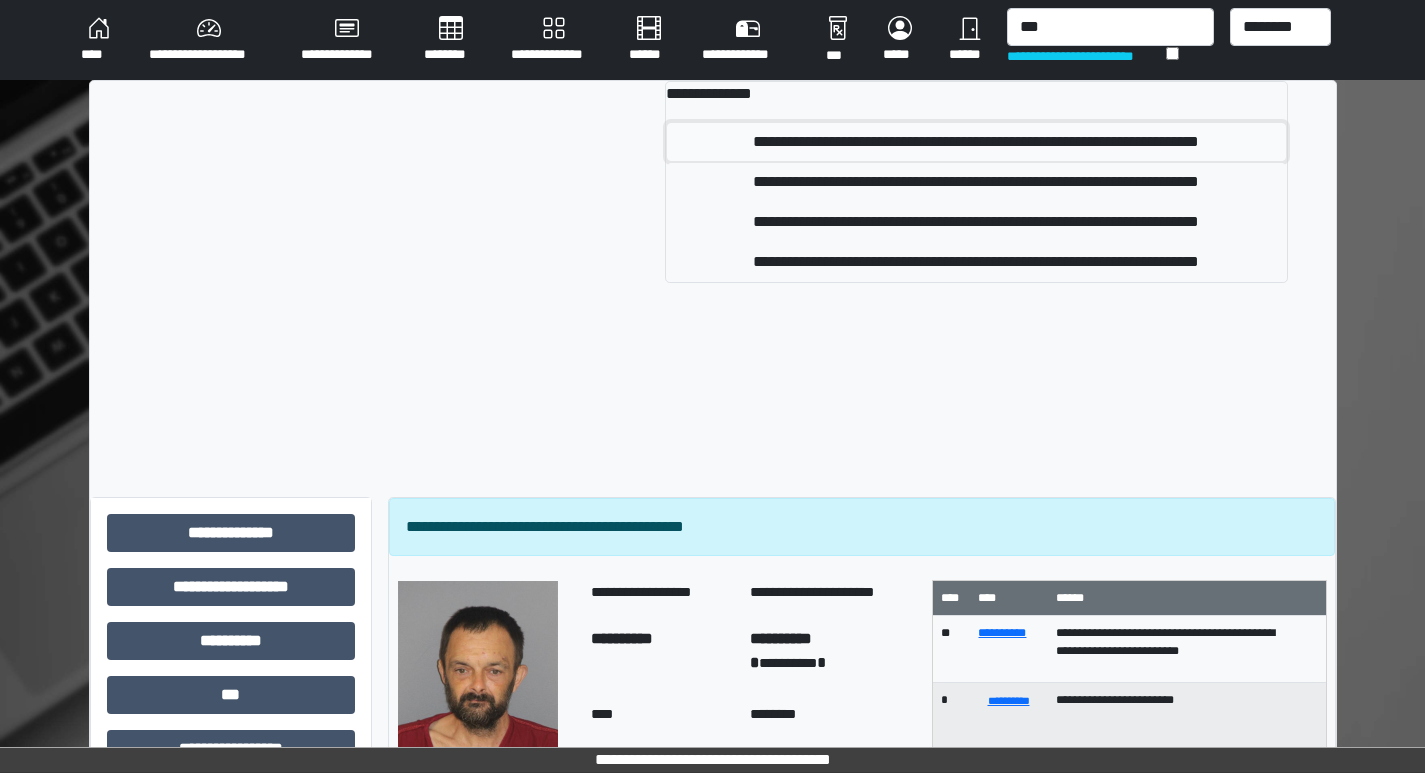 click on "**********" at bounding box center [976, 142] 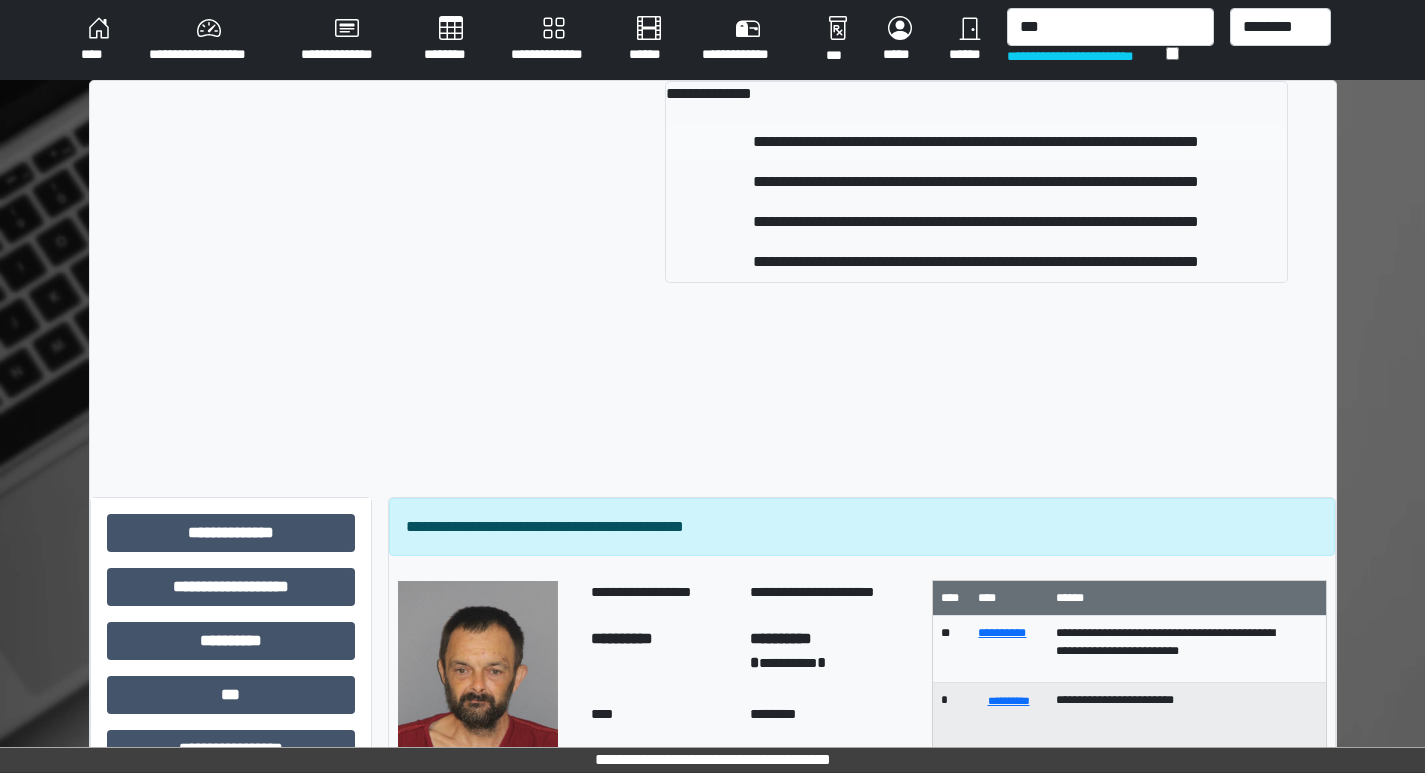 type 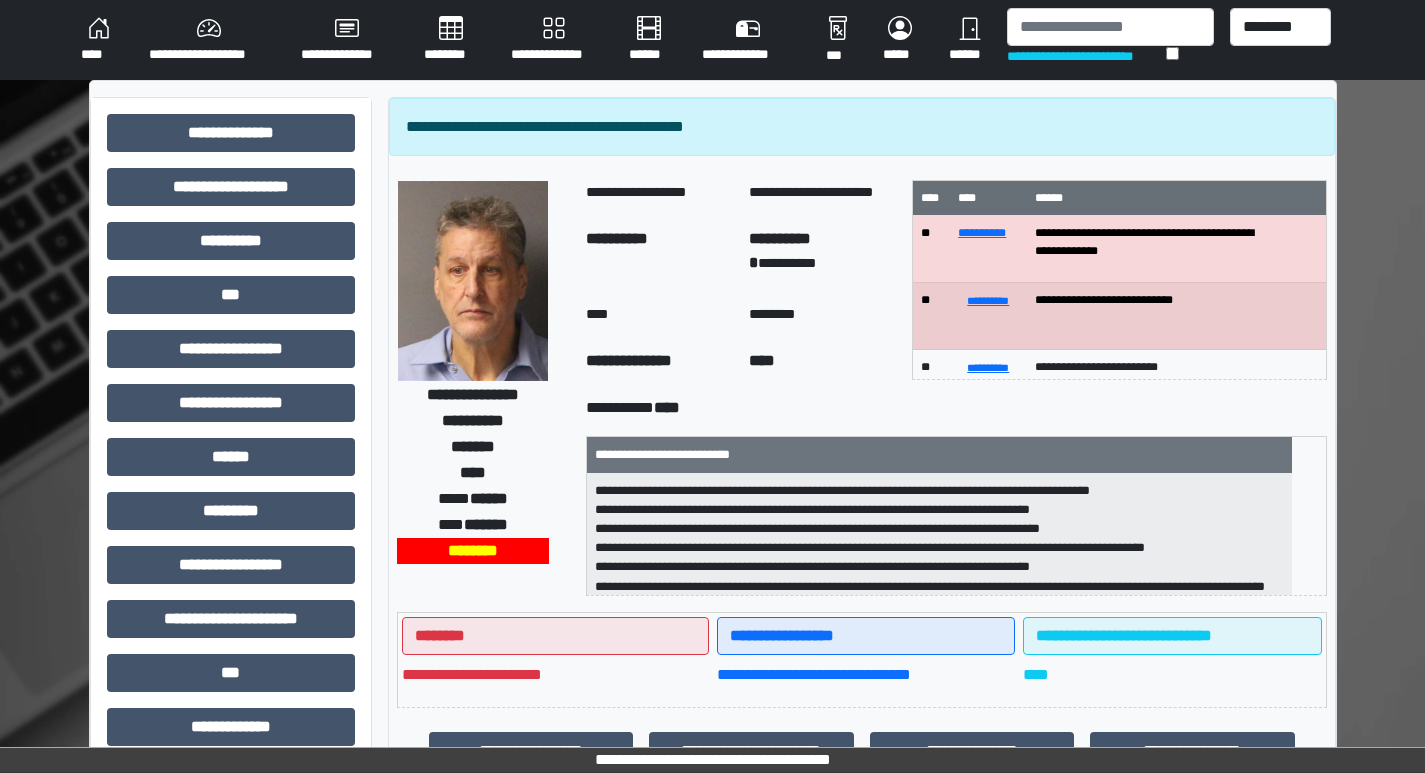 scroll, scrollTop: 82, scrollLeft: 0, axis: vertical 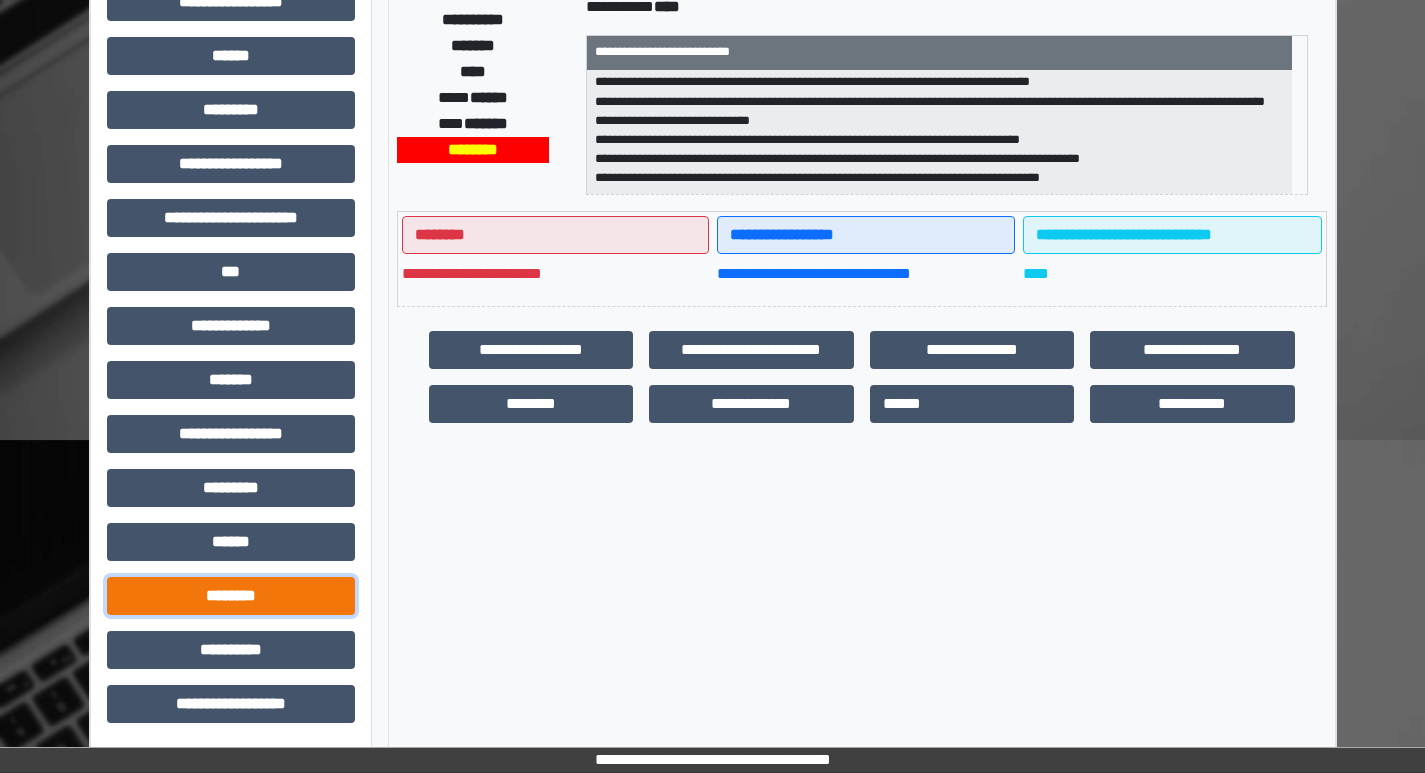 click on "********" at bounding box center (231, 596) 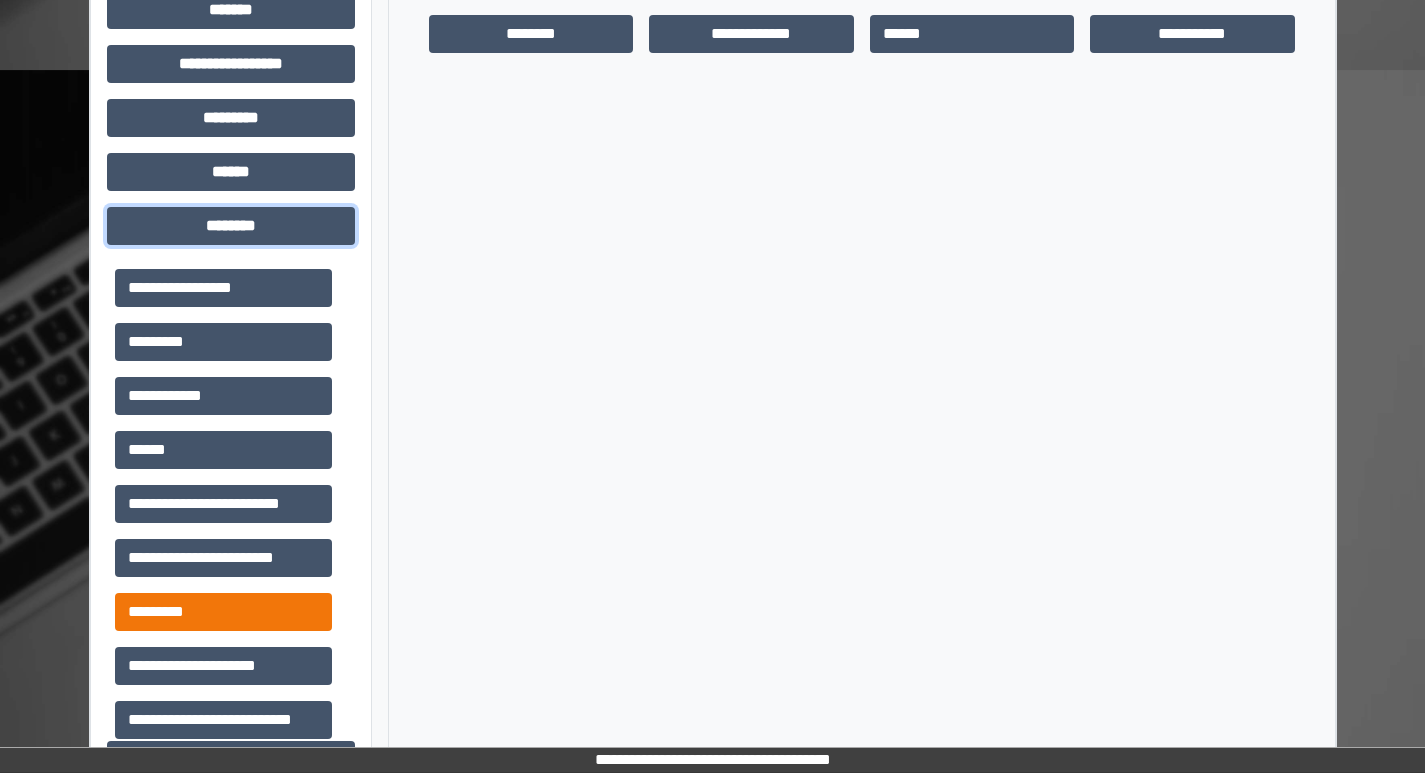 scroll, scrollTop: 801, scrollLeft: 0, axis: vertical 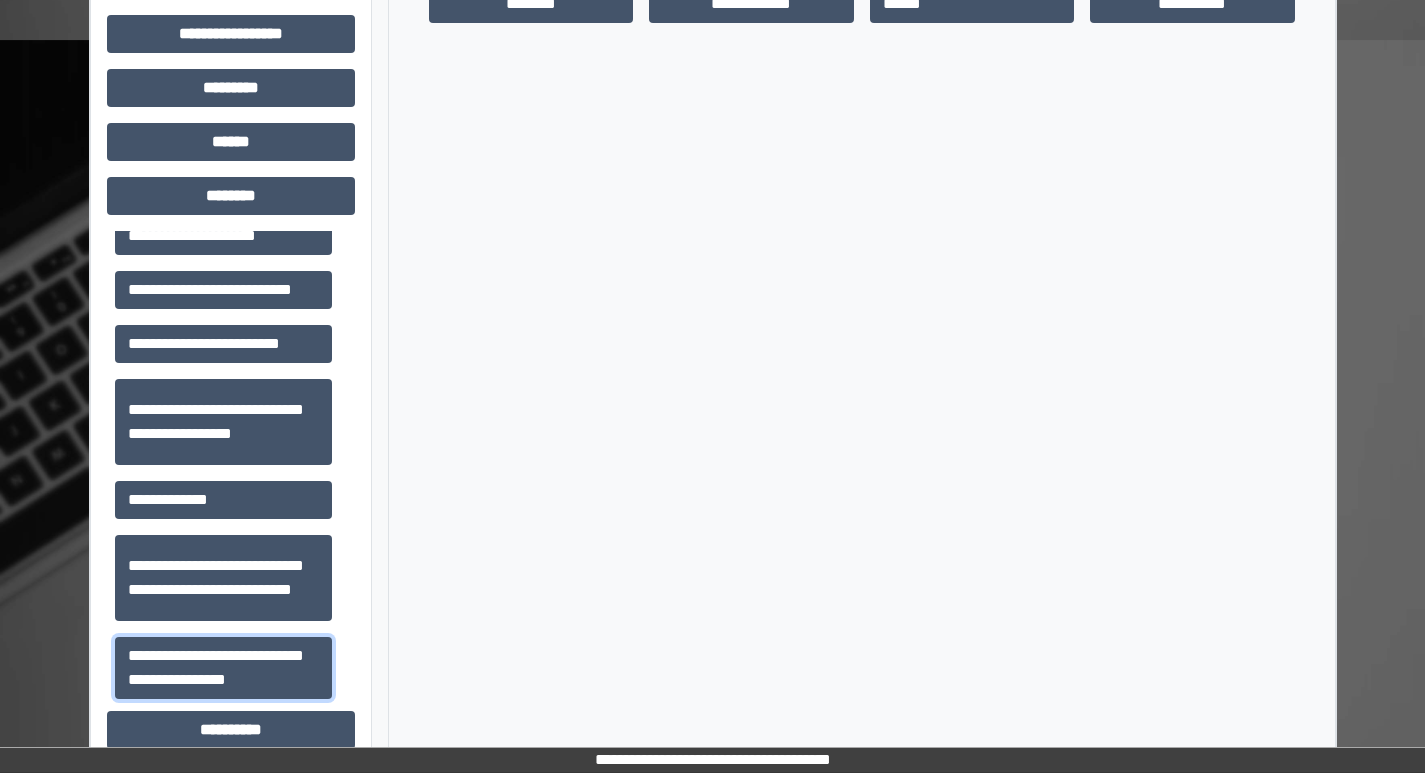 drag, startPoint x: 228, startPoint y: 667, endPoint x: 410, endPoint y: 606, distance: 191.95052 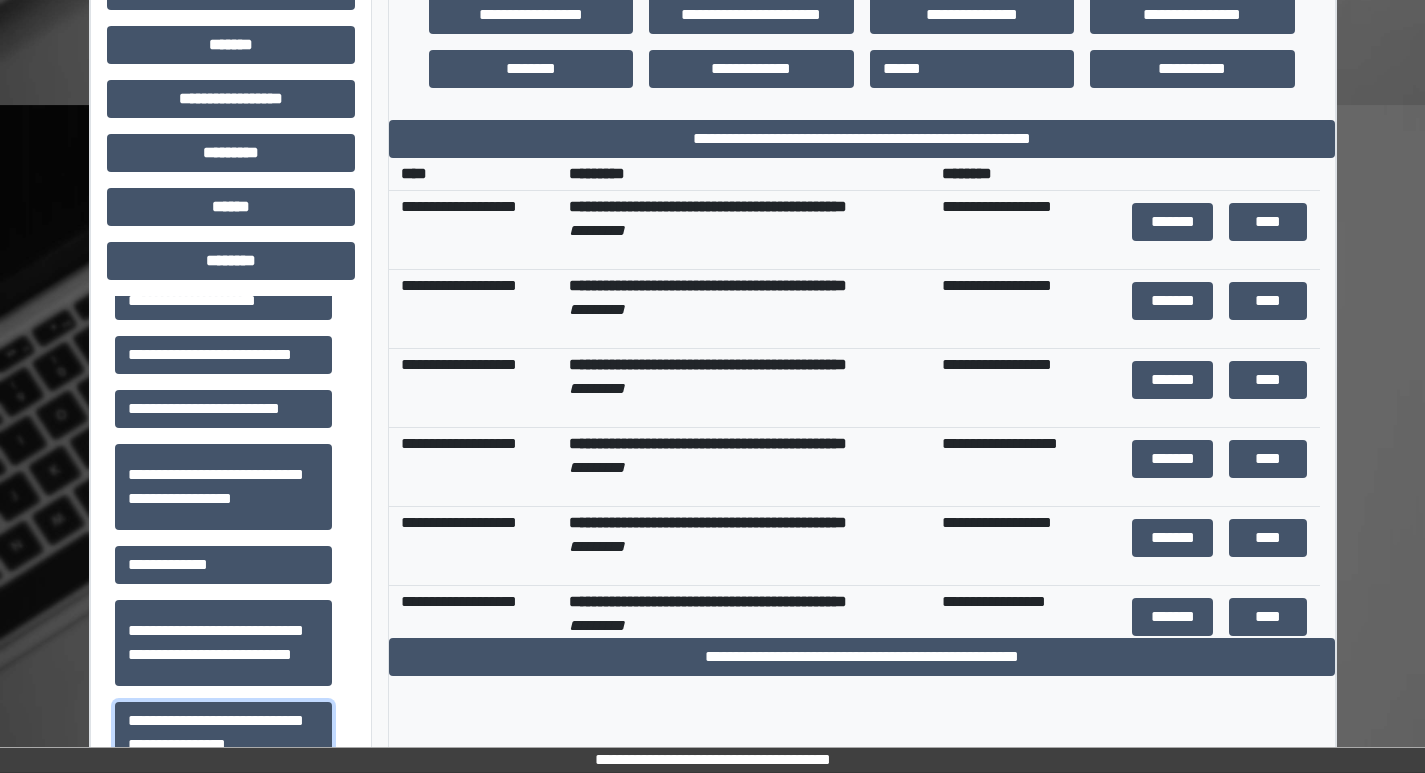 scroll, scrollTop: 701, scrollLeft: 0, axis: vertical 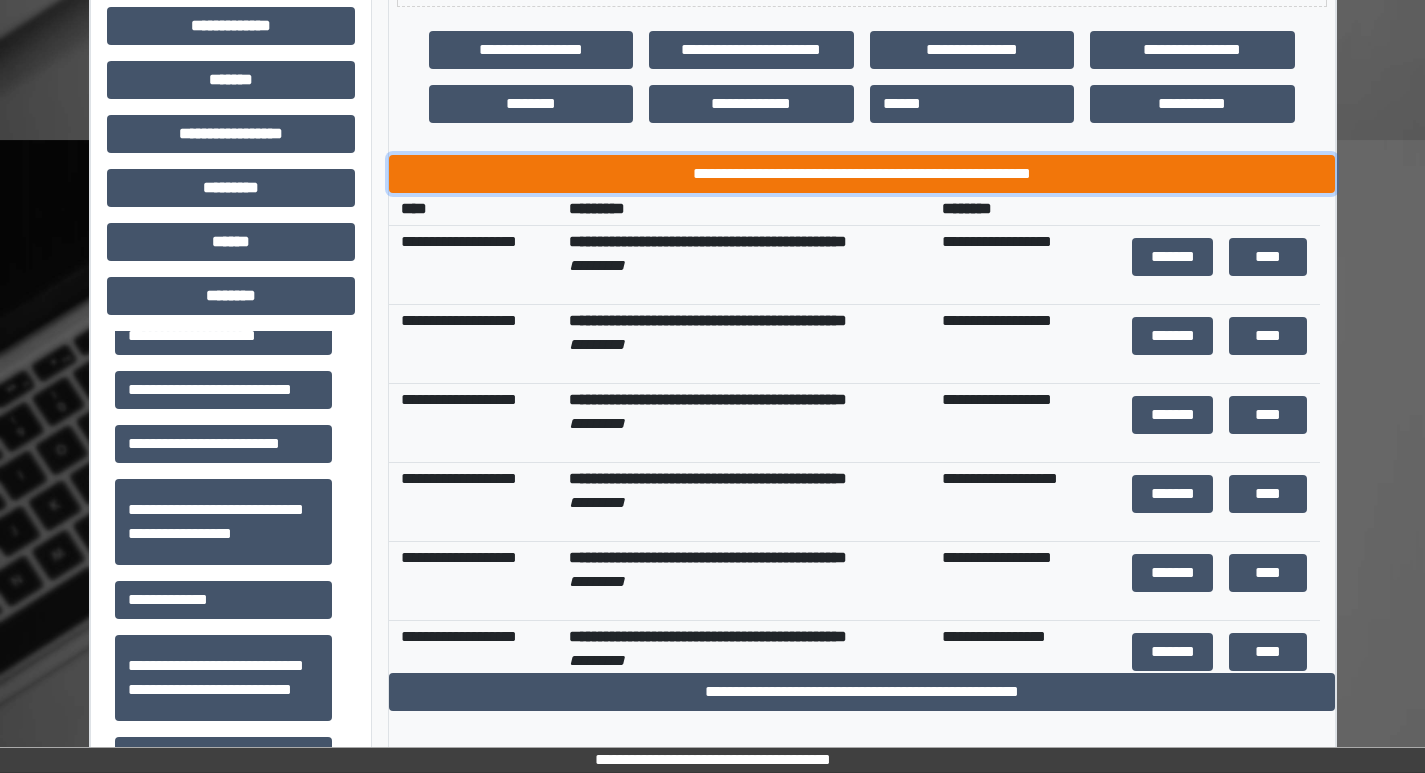 click on "**********" at bounding box center [862, 174] 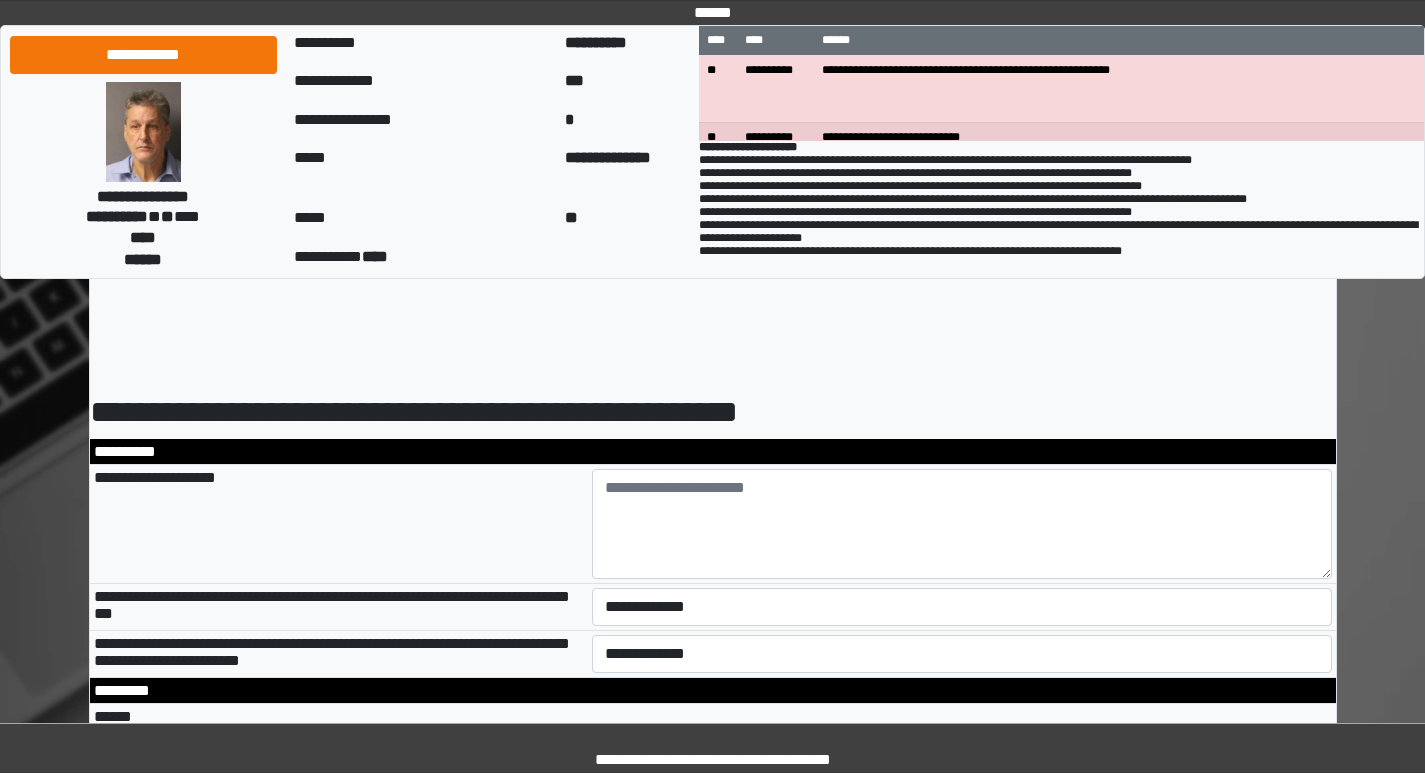 scroll, scrollTop: 0, scrollLeft: 0, axis: both 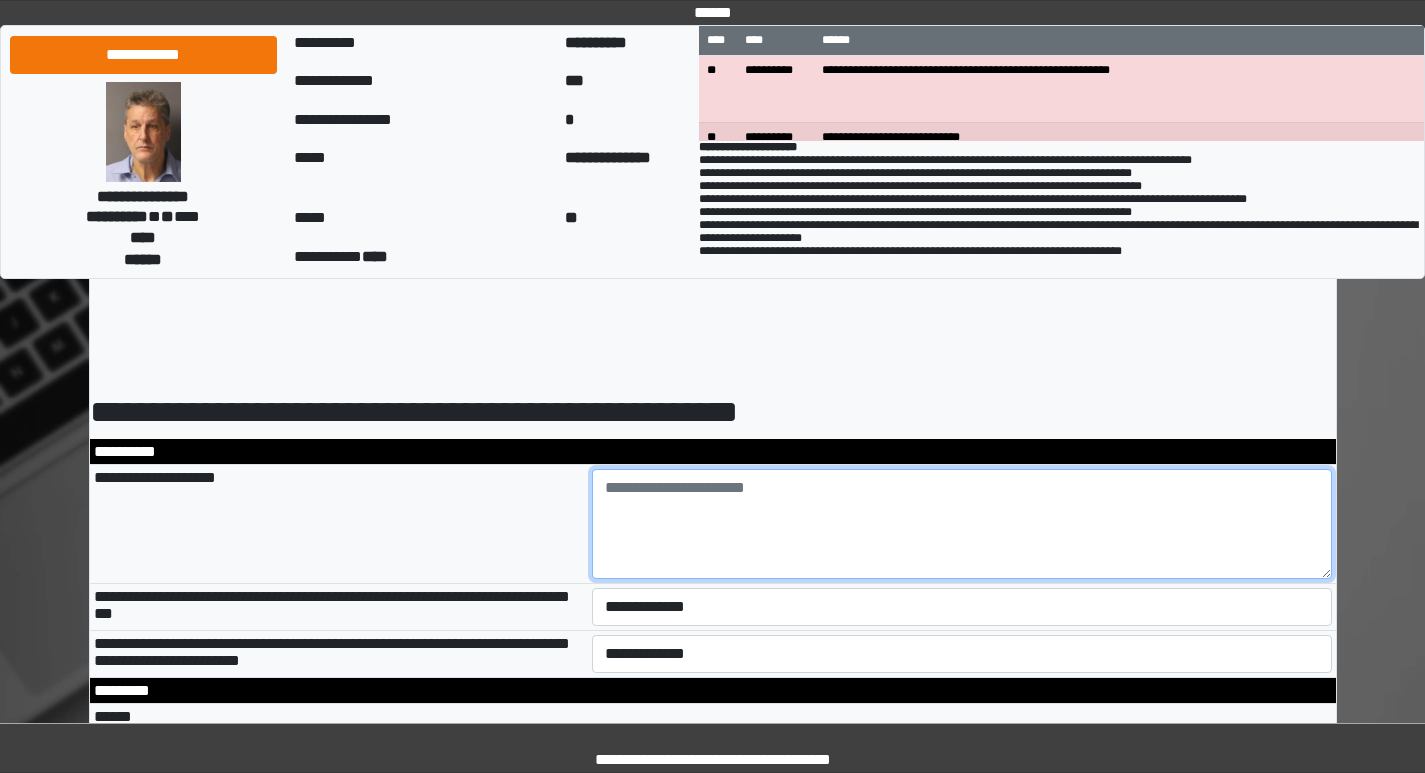 click at bounding box center (962, 524) 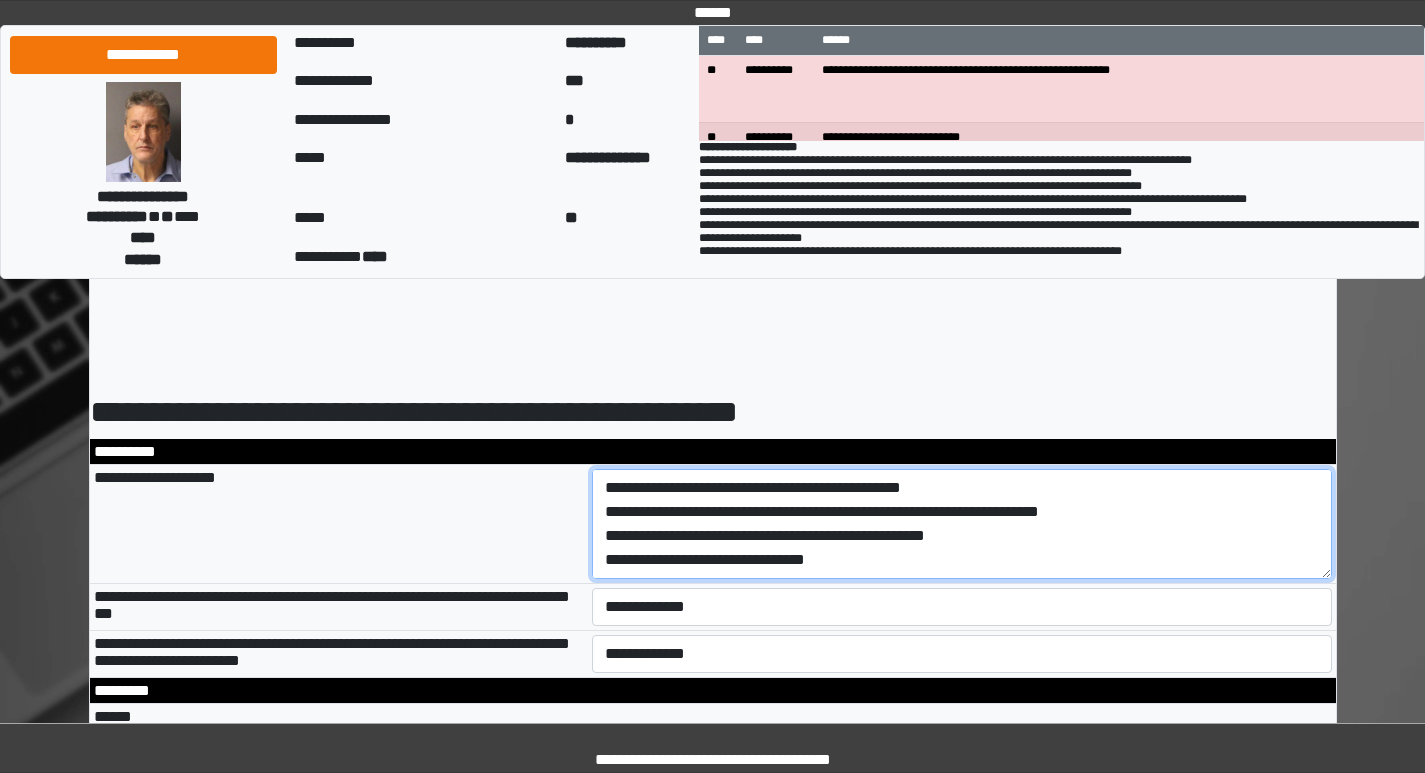 scroll, scrollTop: 24, scrollLeft: 0, axis: vertical 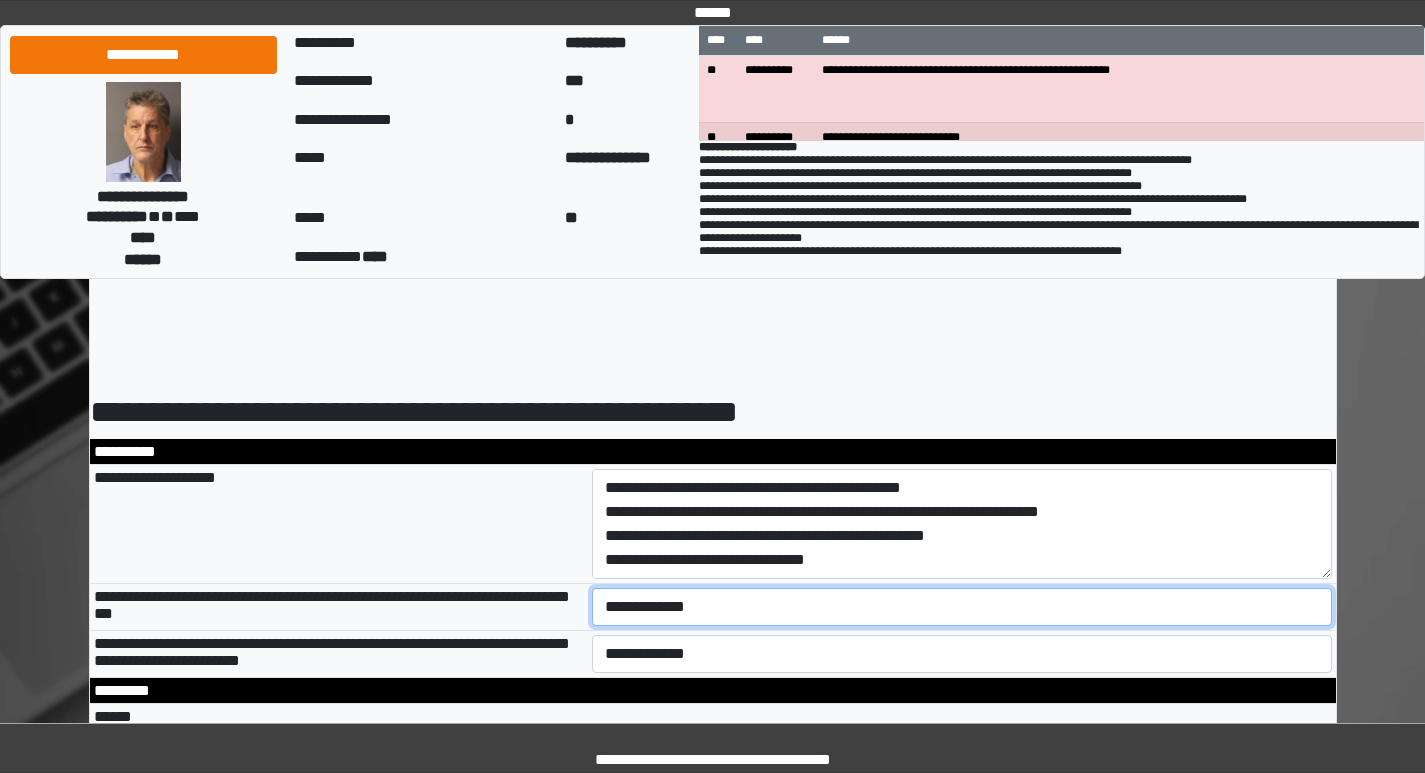 click on "**********" at bounding box center (962, 607) 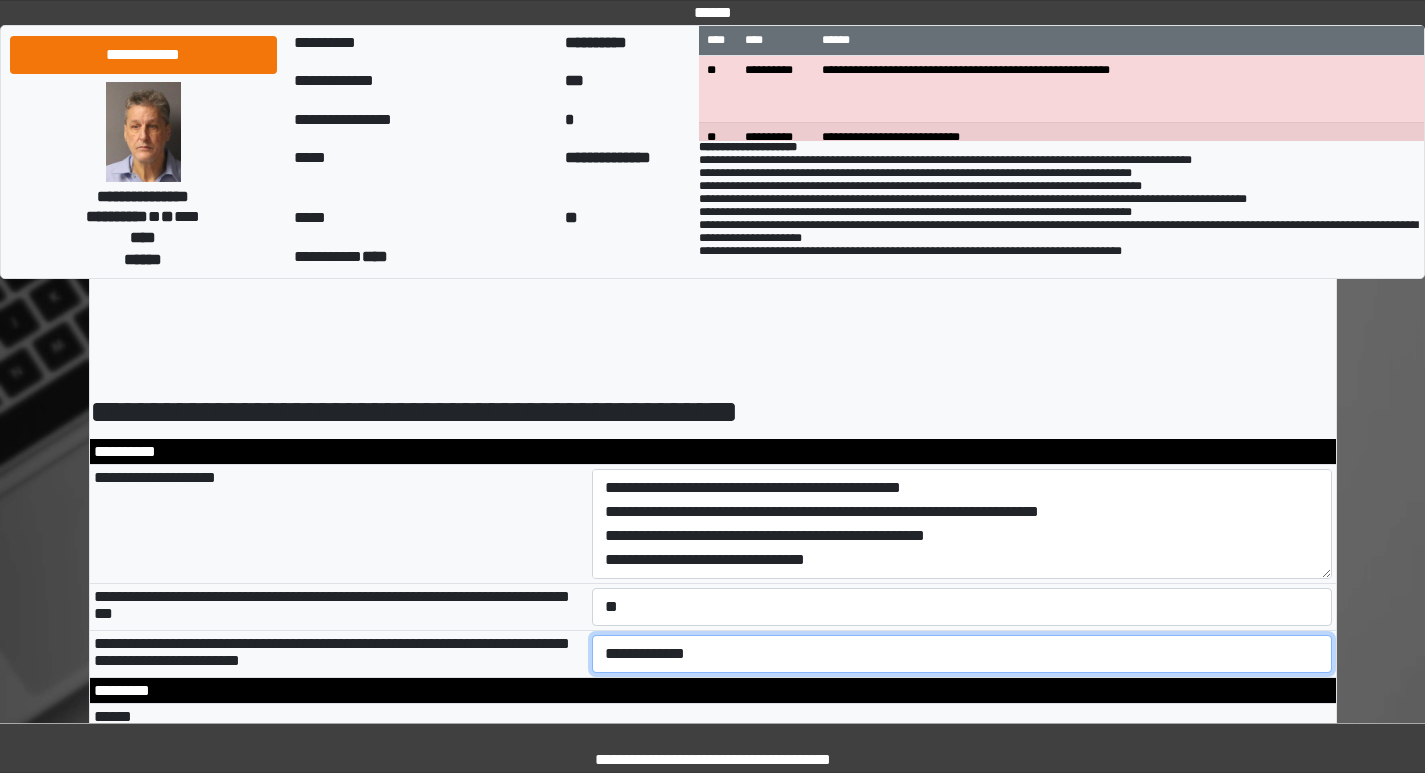 click on "**********" at bounding box center (962, 654) 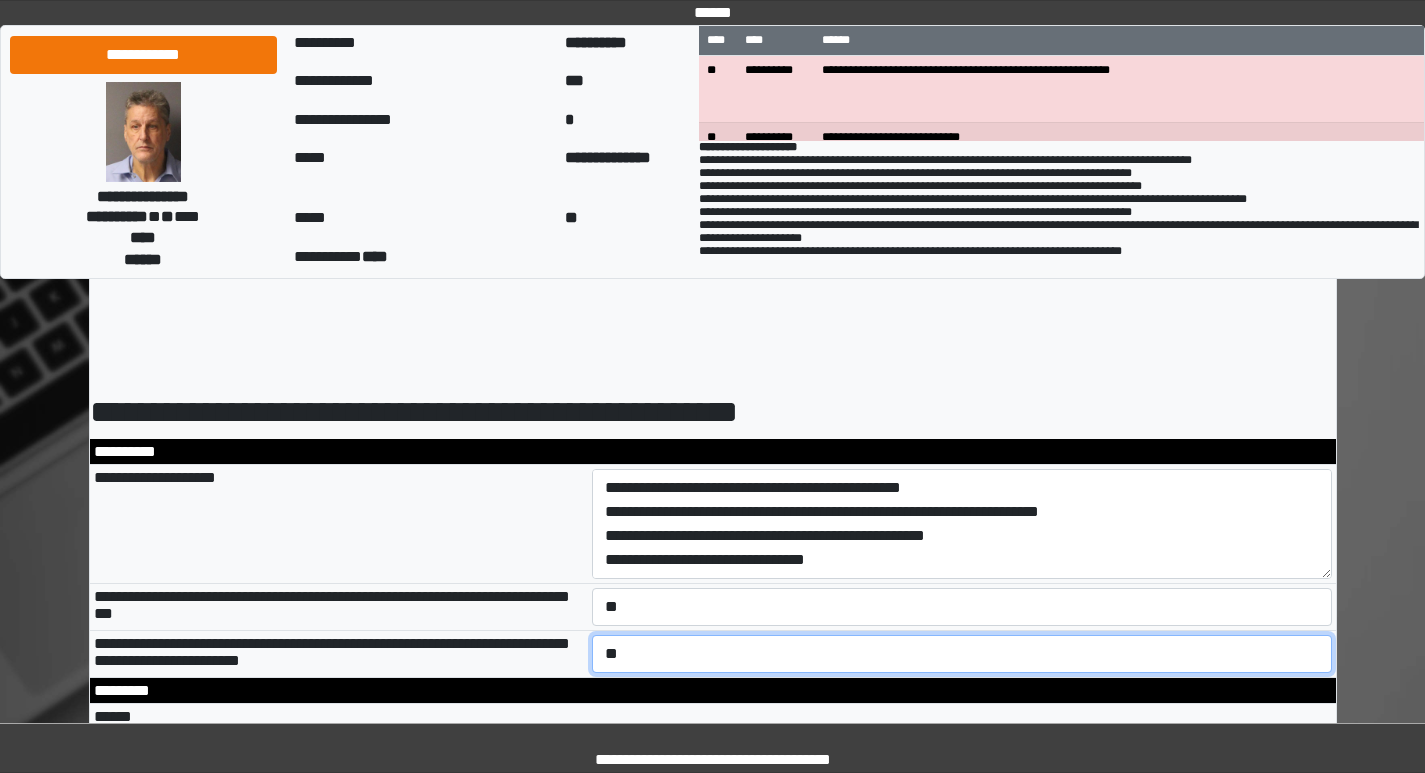 click on "**********" at bounding box center (962, 654) 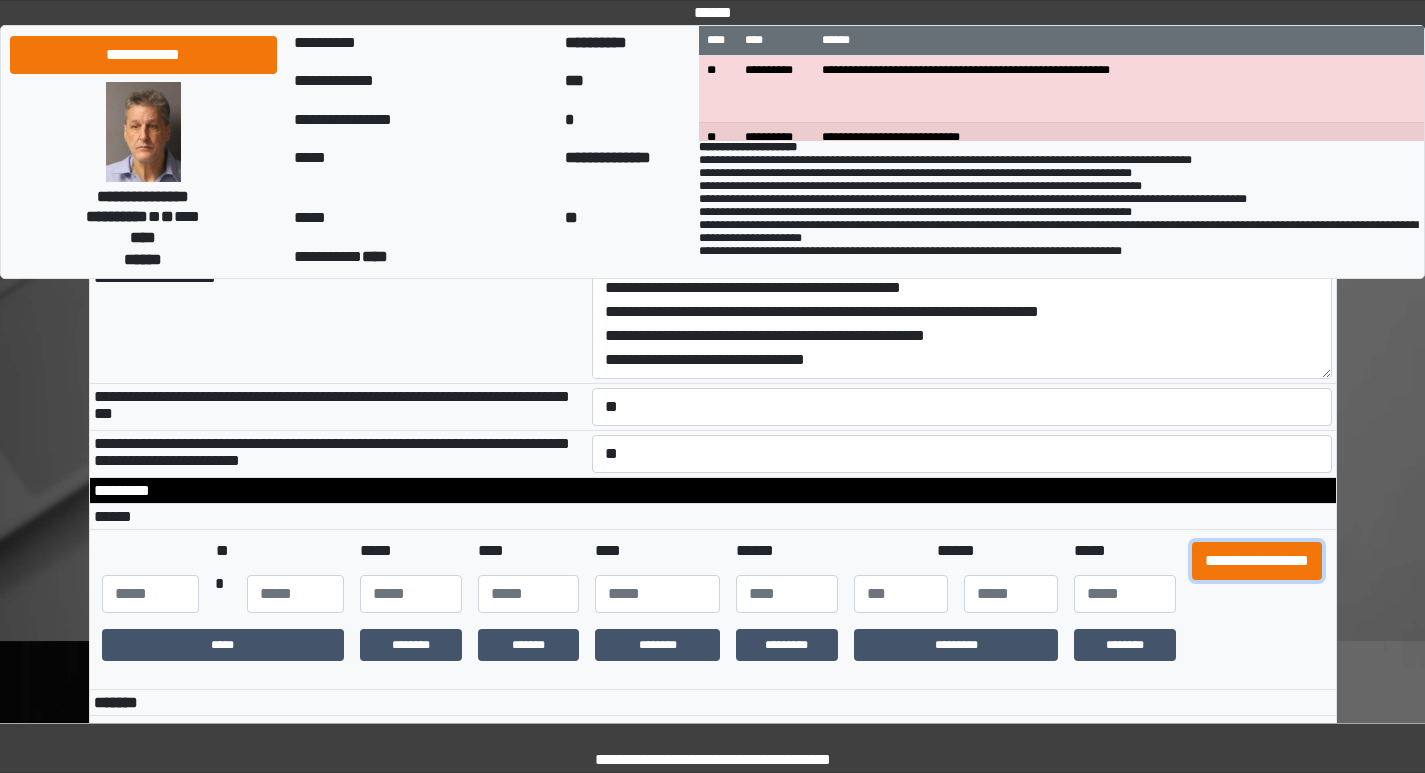 click on "**********" at bounding box center [1257, 561] 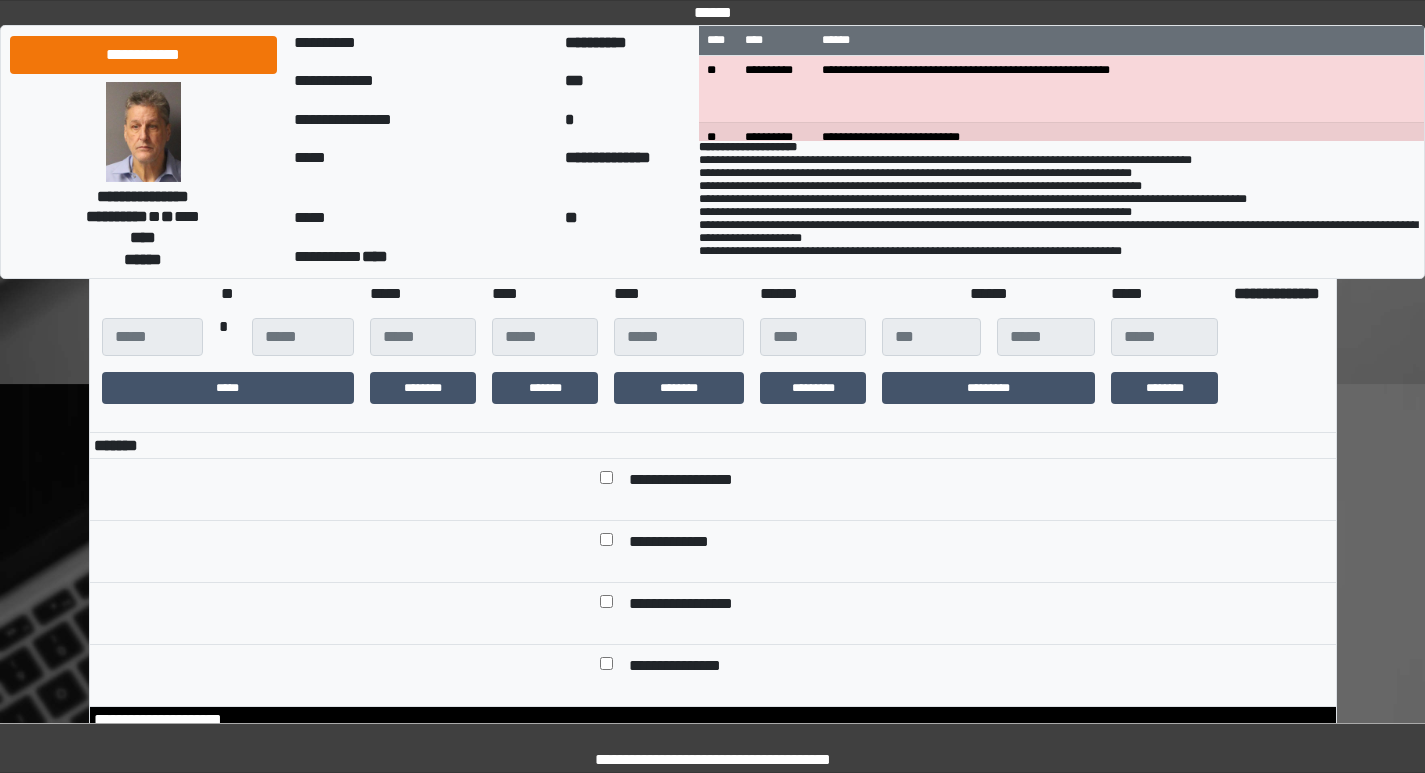 scroll, scrollTop: 500, scrollLeft: 0, axis: vertical 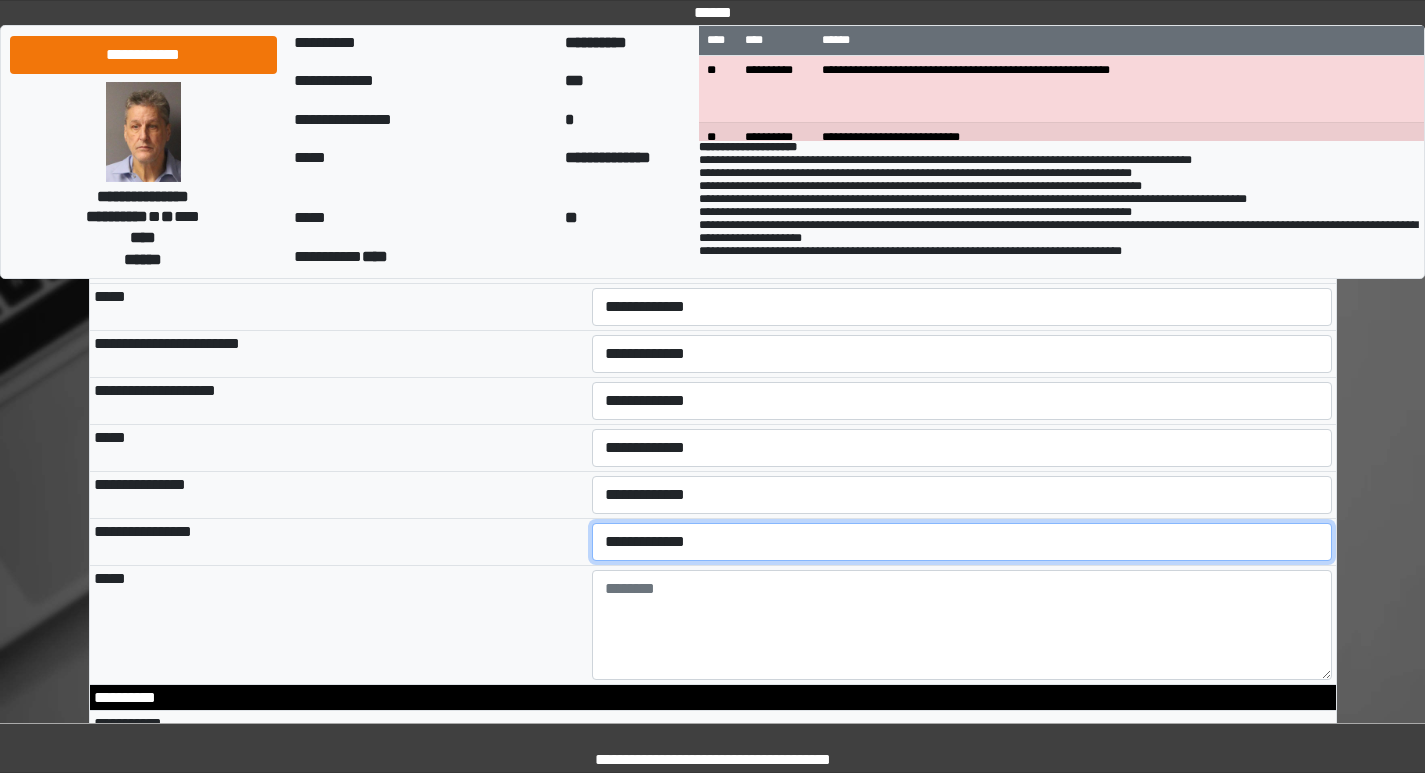 click on "**********" at bounding box center (962, 542) 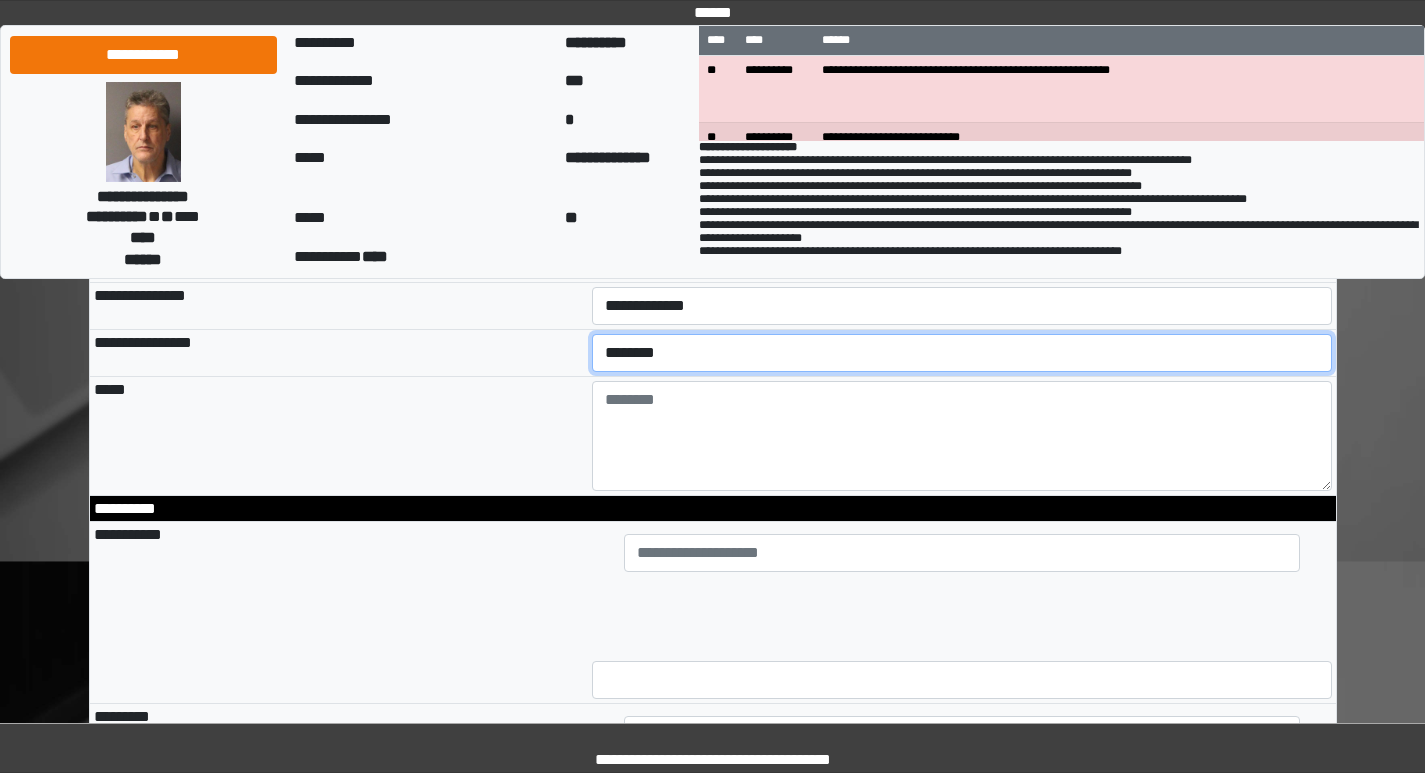 scroll, scrollTop: 1200, scrollLeft: 0, axis: vertical 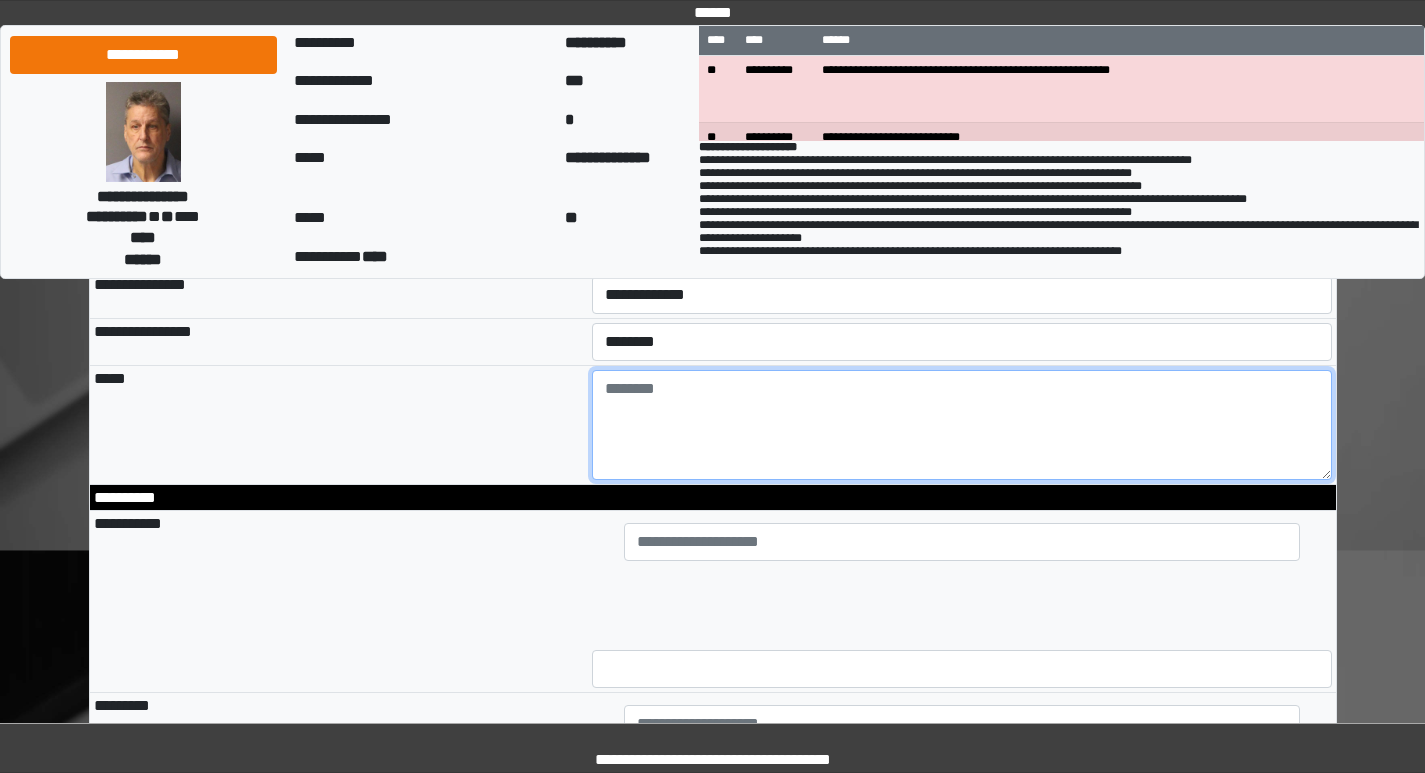 click at bounding box center (962, 425) 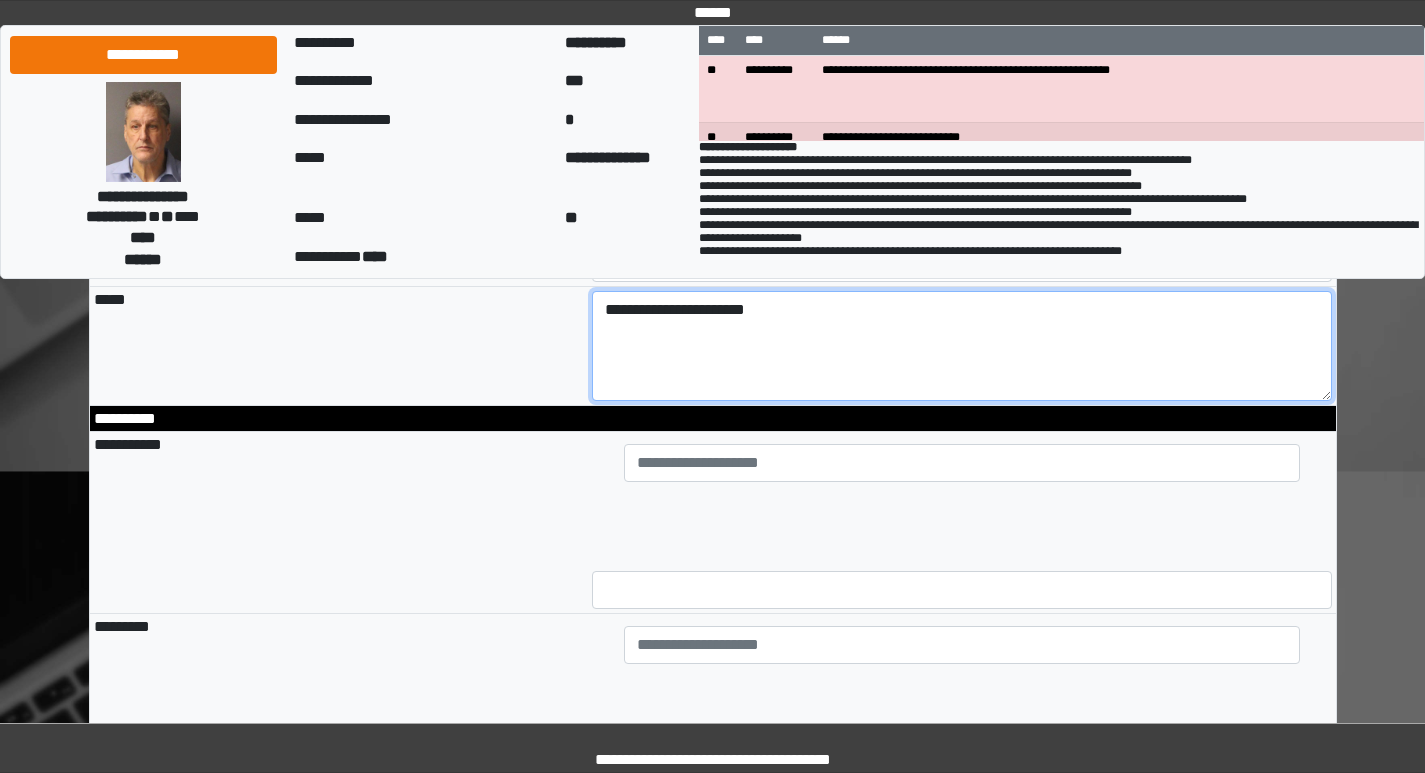scroll, scrollTop: 1400, scrollLeft: 0, axis: vertical 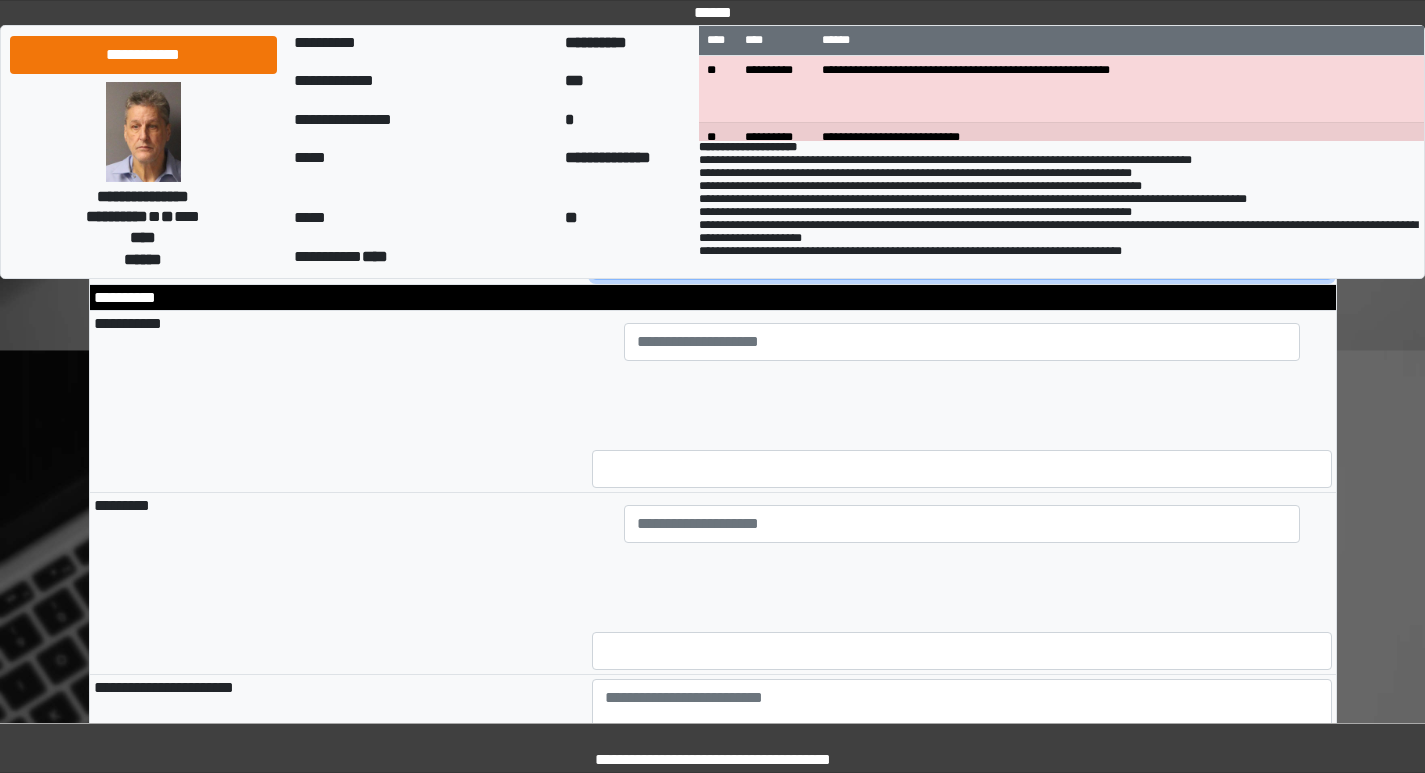 type on "**********" 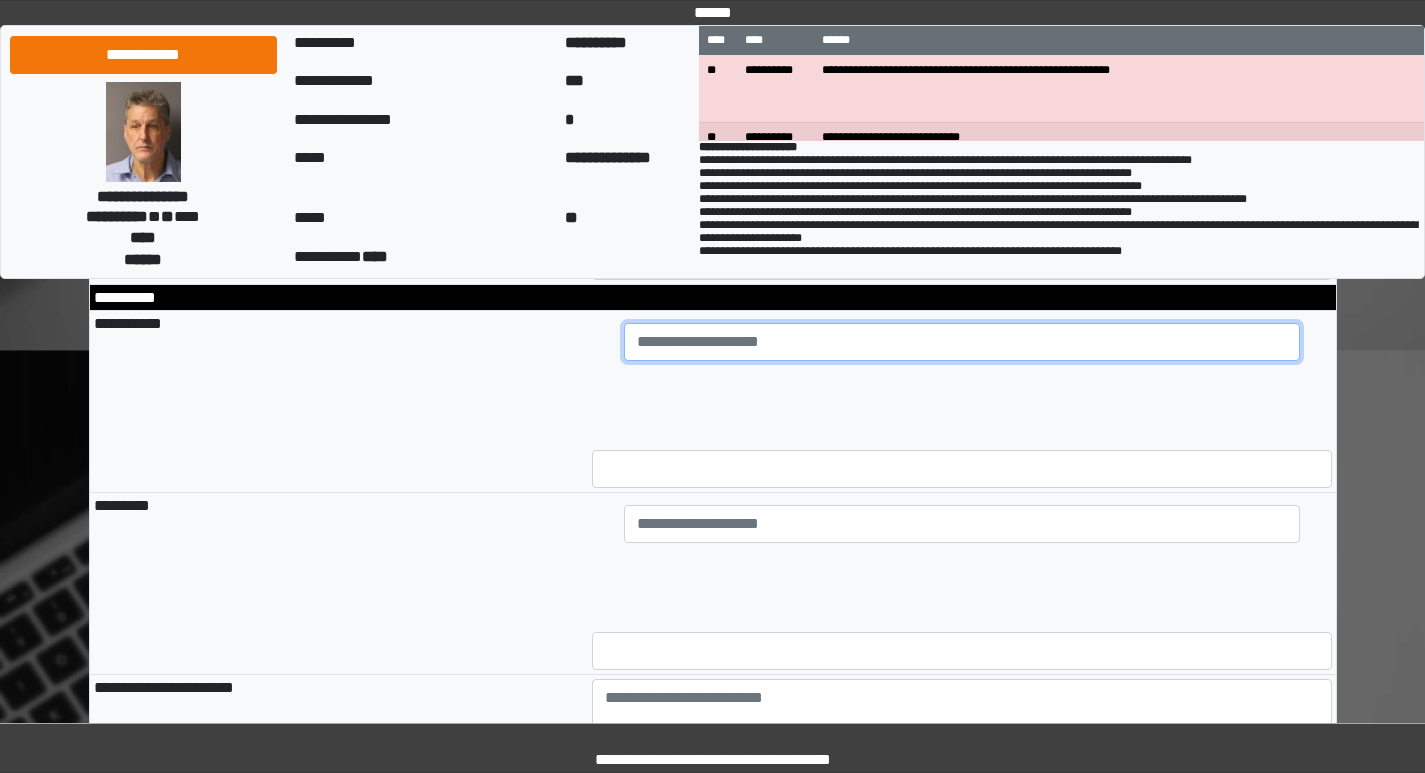 click at bounding box center (962, 342) 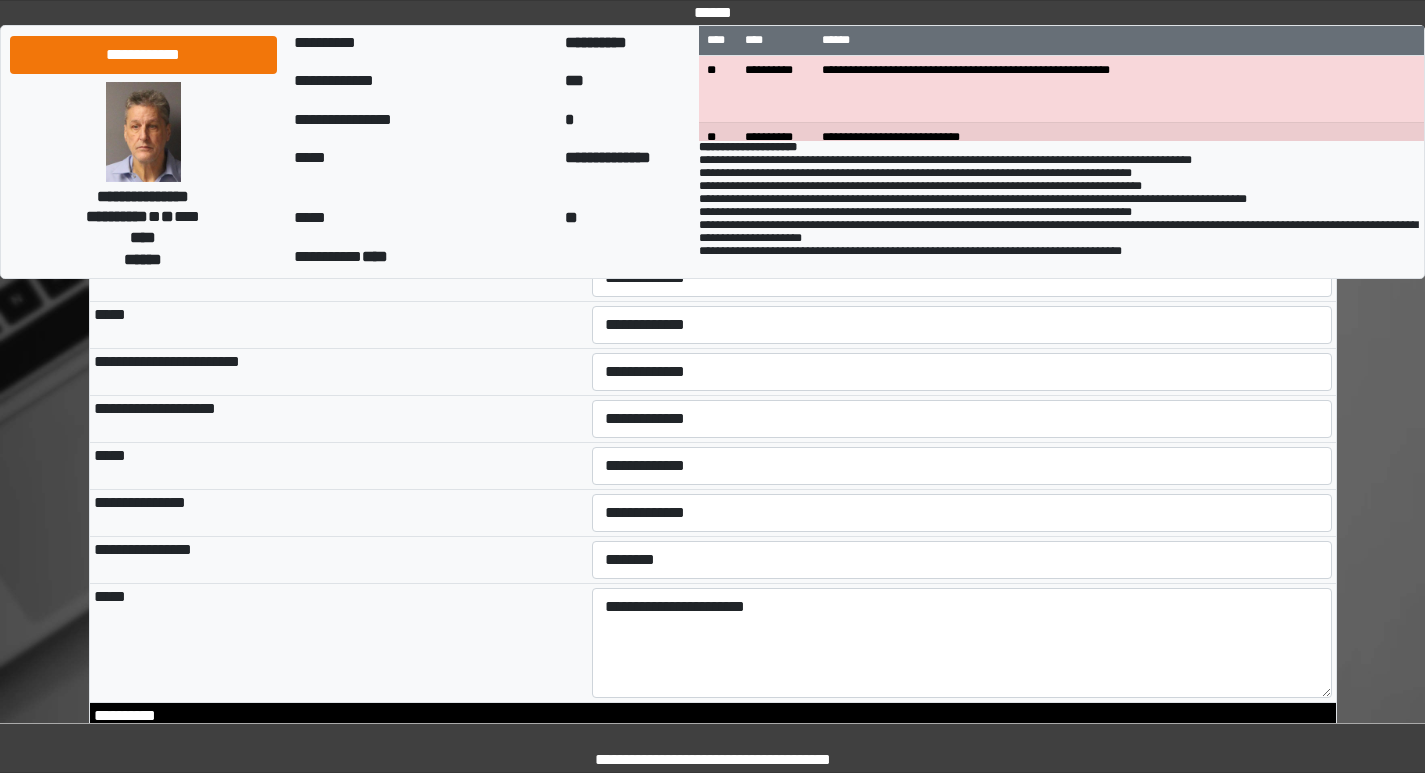 scroll, scrollTop: 1200, scrollLeft: 0, axis: vertical 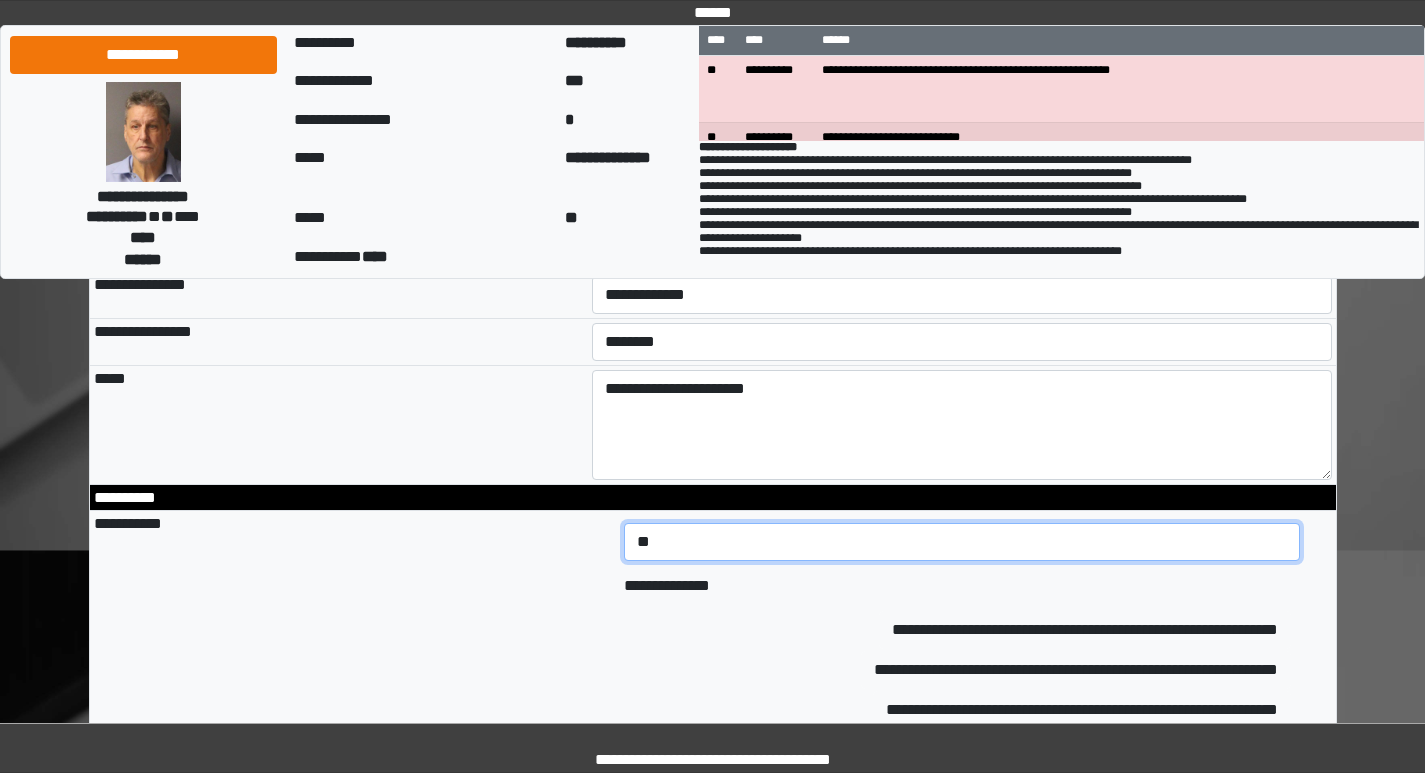 type on "*" 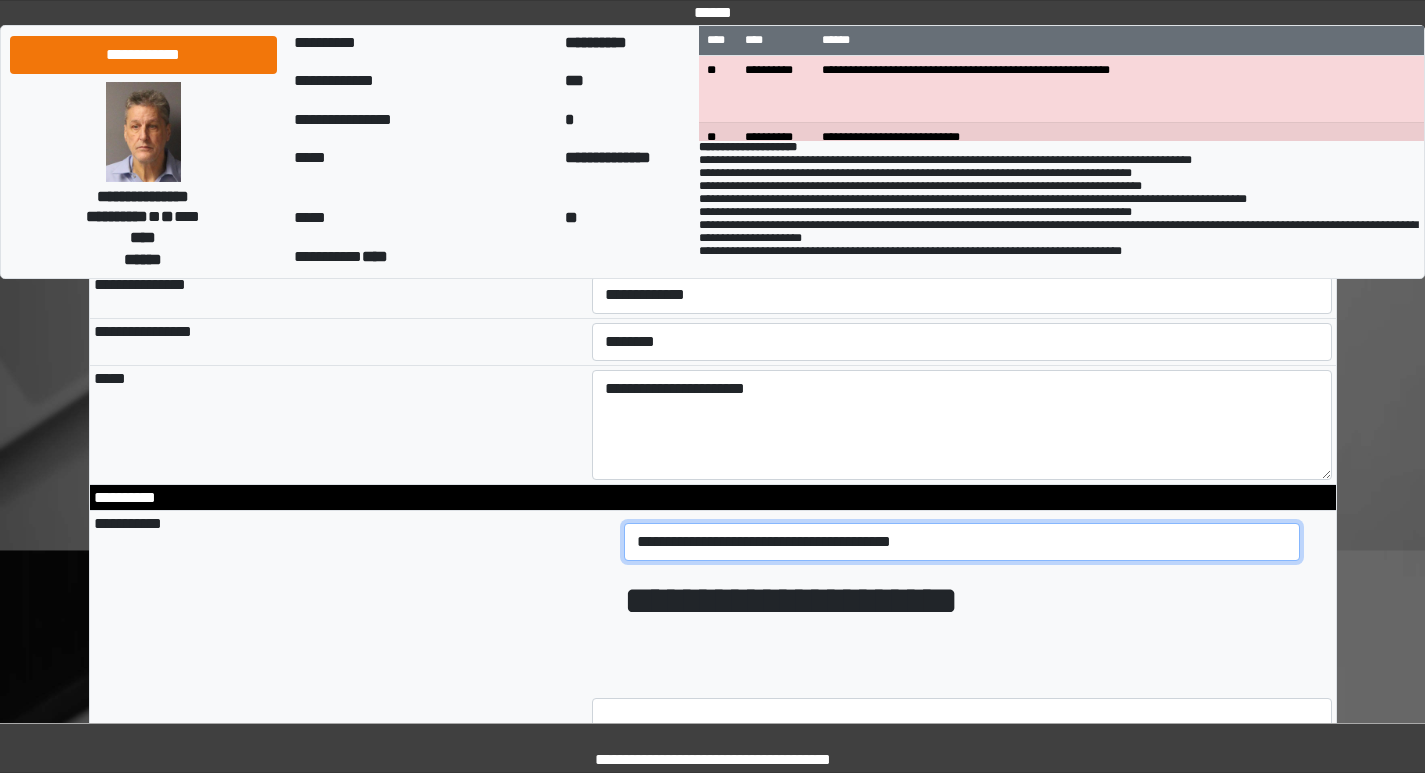 click on "**********" at bounding box center [962, 542] 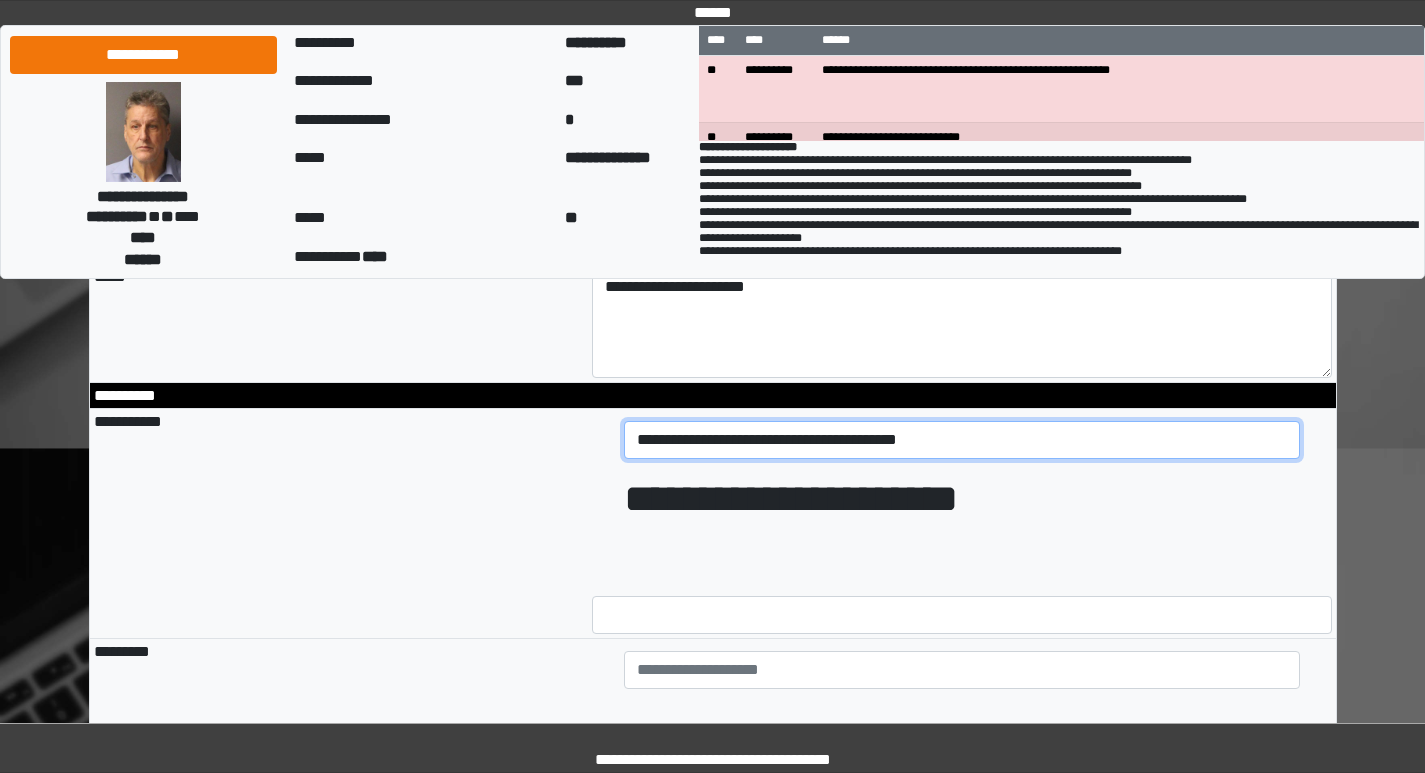 scroll, scrollTop: 1300, scrollLeft: 0, axis: vertical 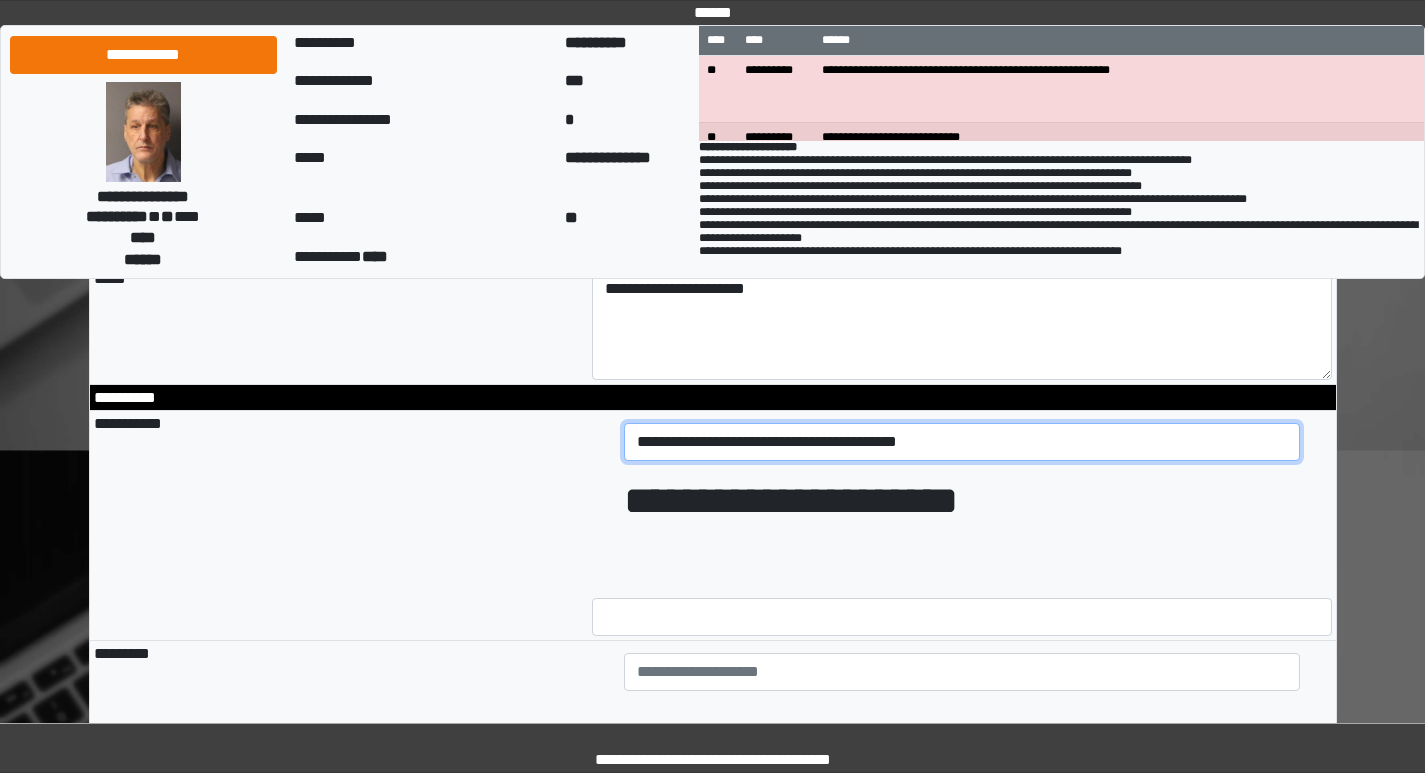 drag, startPoint x: 936, startPoint y: 472, endPoint x: 625, endPoint y: 498, distance: 312.08493 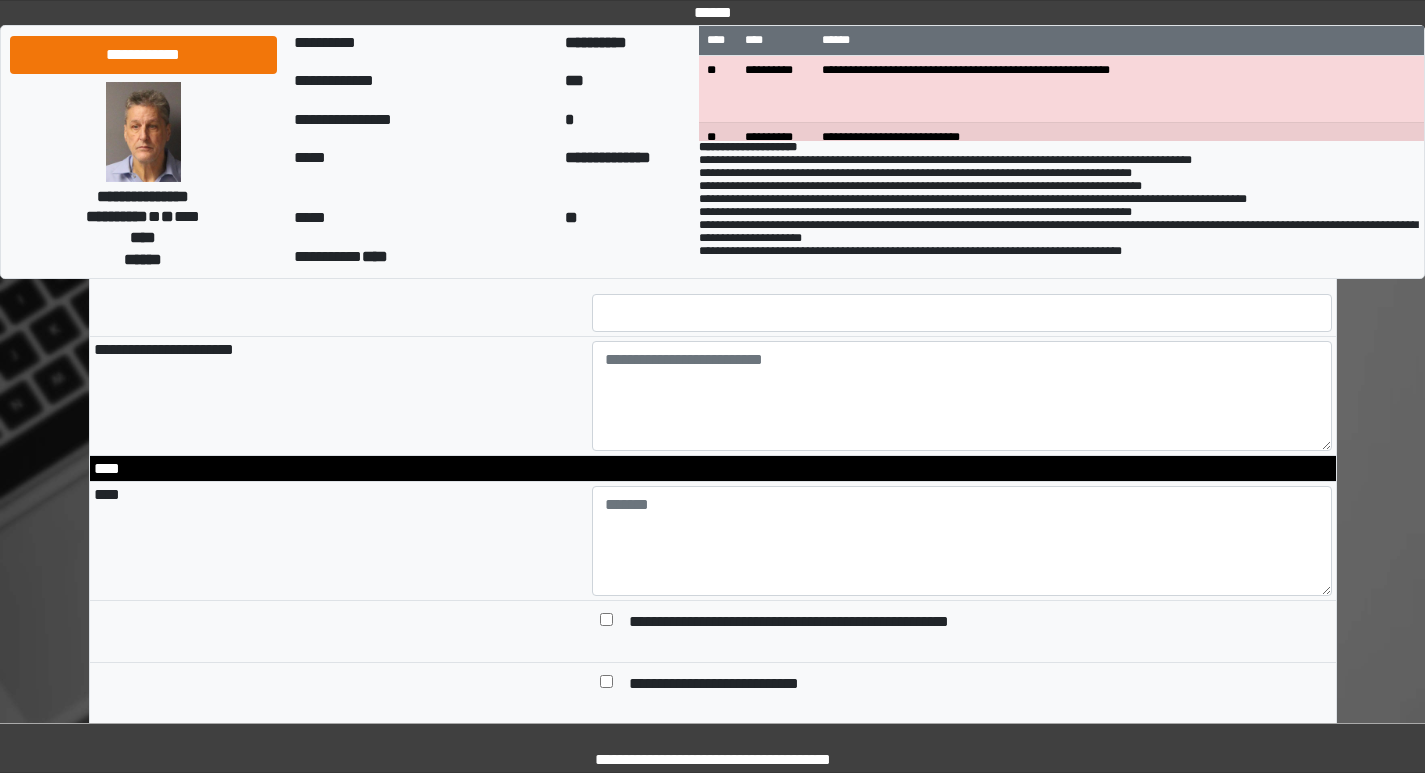scroll, scrollTop: 1800, scrollLeft: 0, axis: vertical 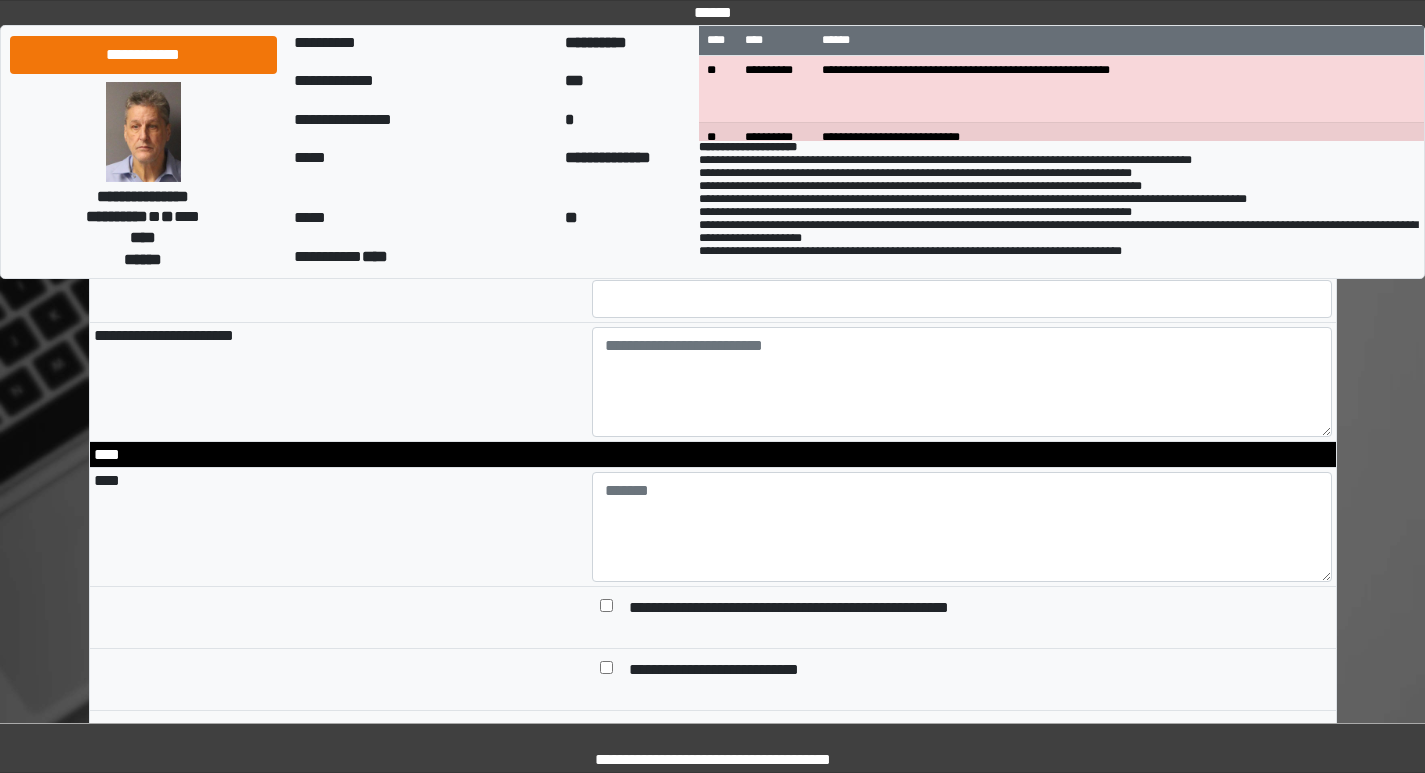 type on "**********" 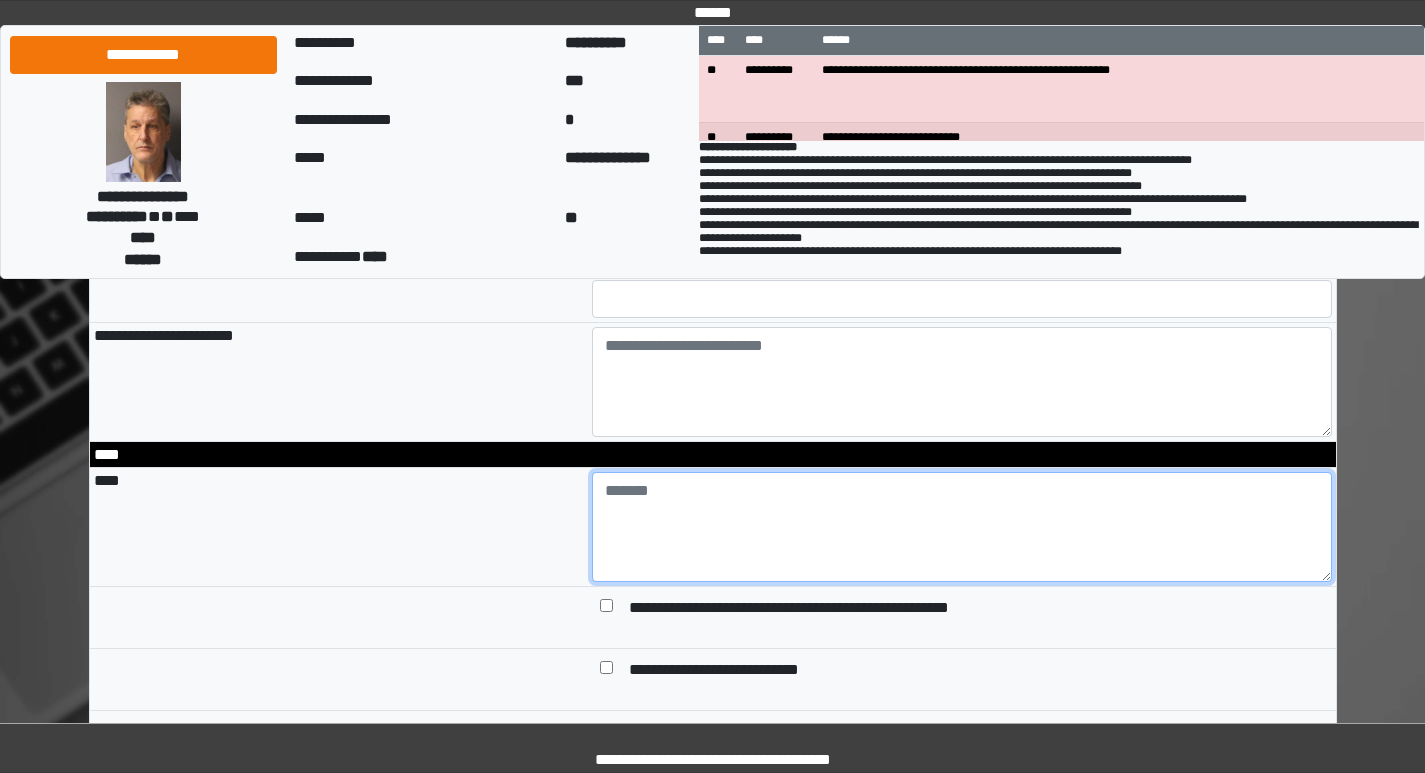 click at bounding box center [962, 527] 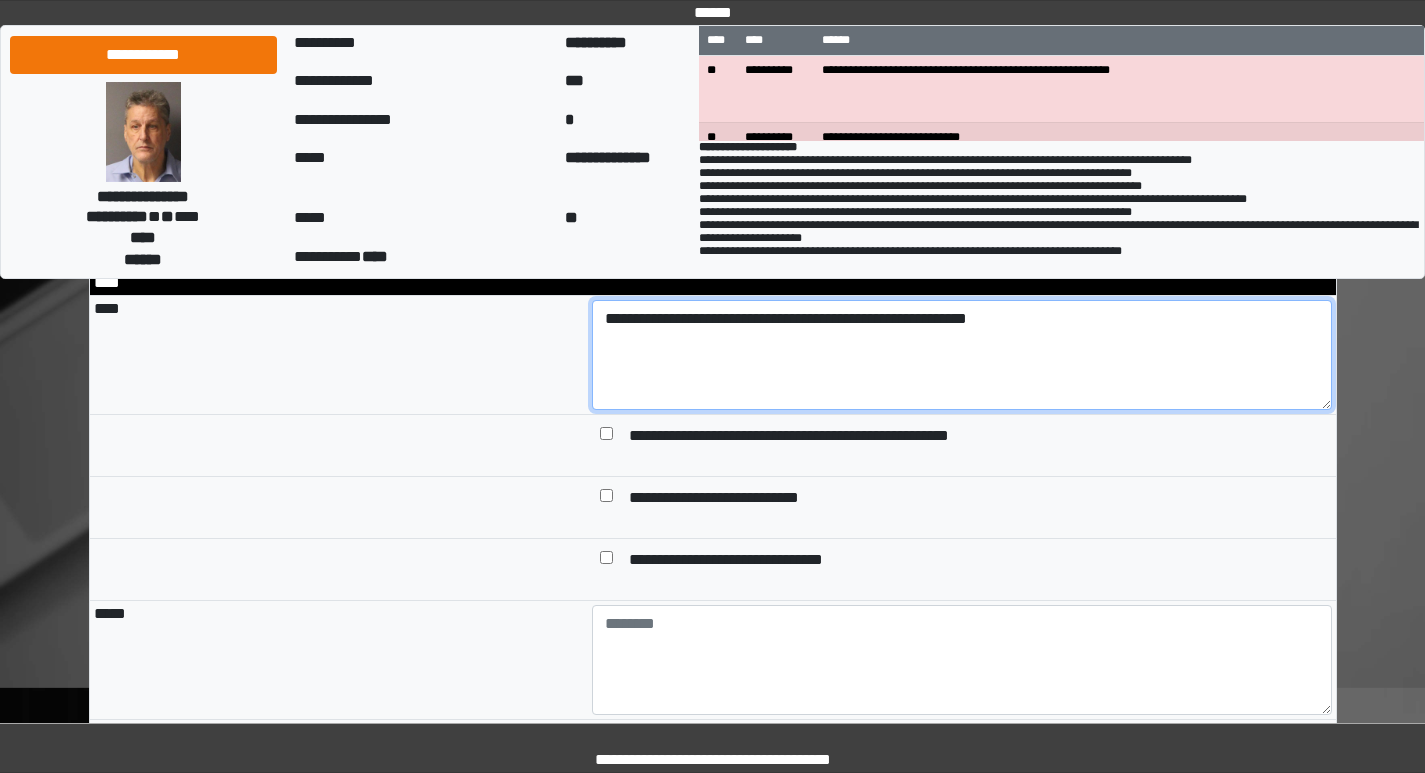 scroll, scrollTop: 2000, scrollLeft: 0, axis: vertical 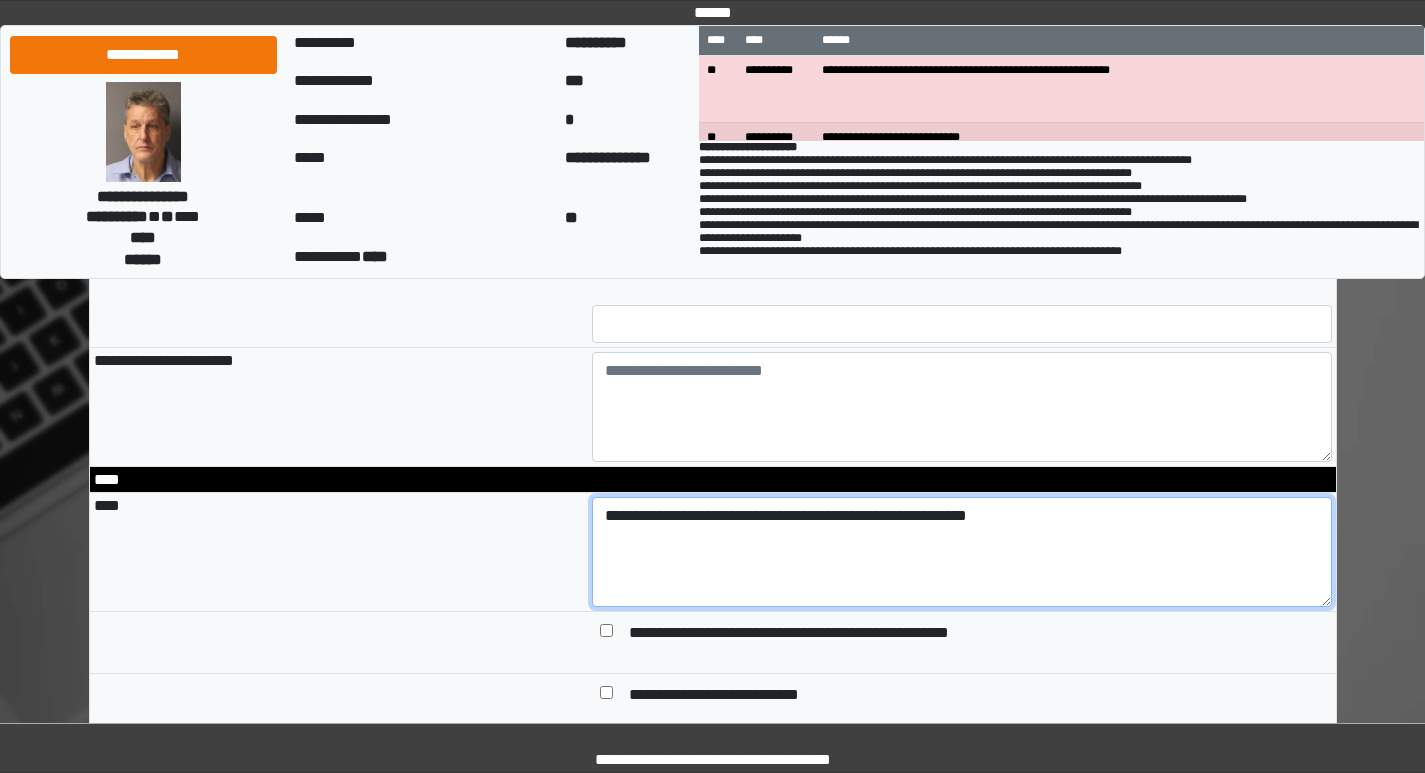 click on "**********" at bounding box center [962, 552] 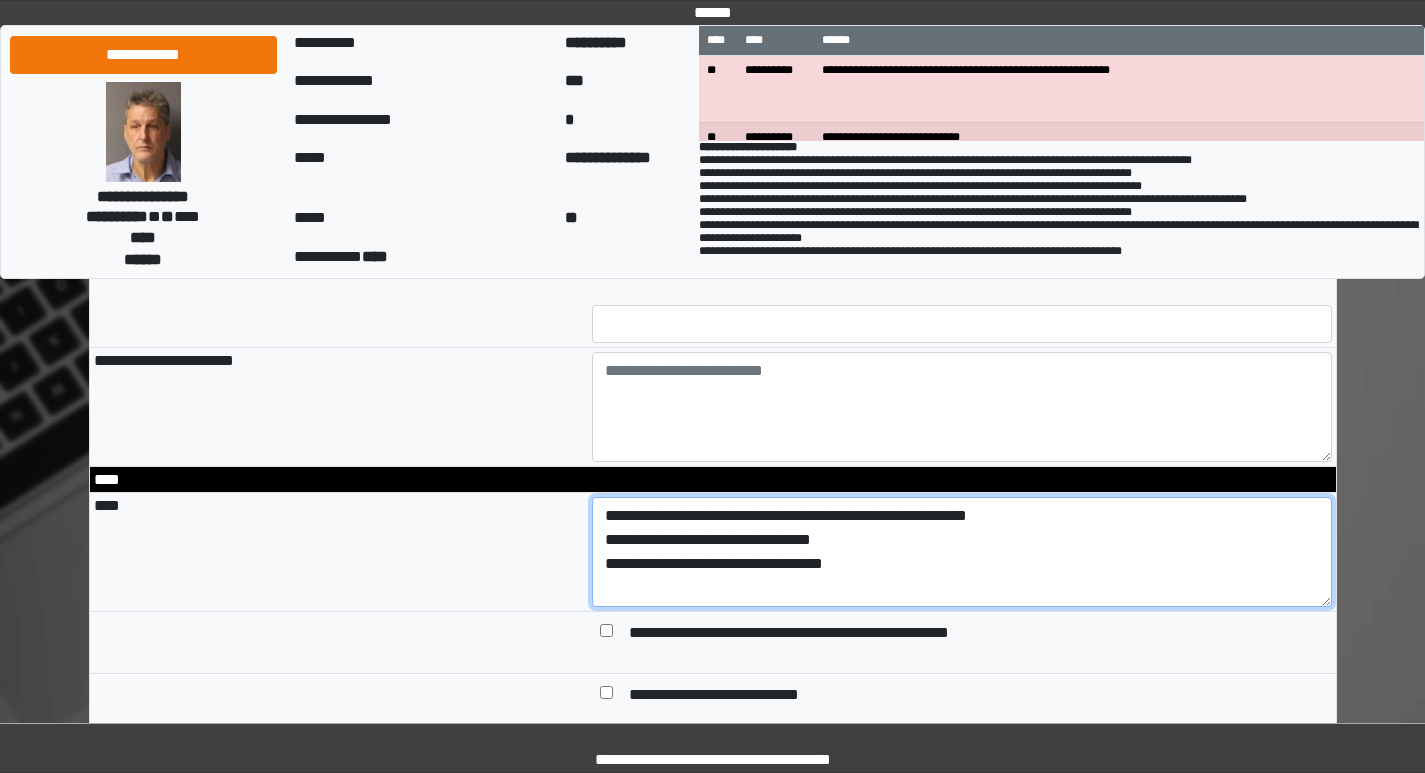 click on "**********" at bounding box center [962, 552] 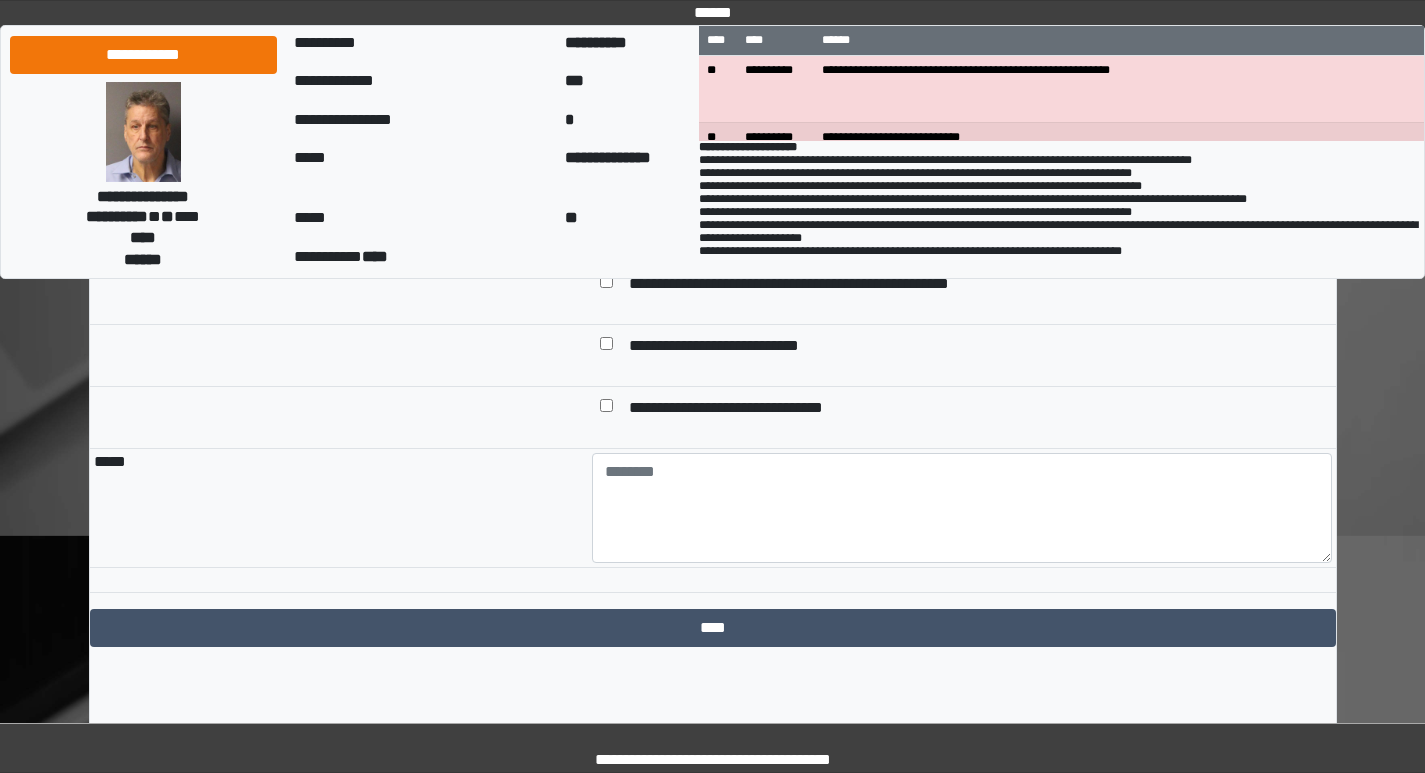 scroll, scrollTop: 2175, scrollLeft: 0, axis: vertical 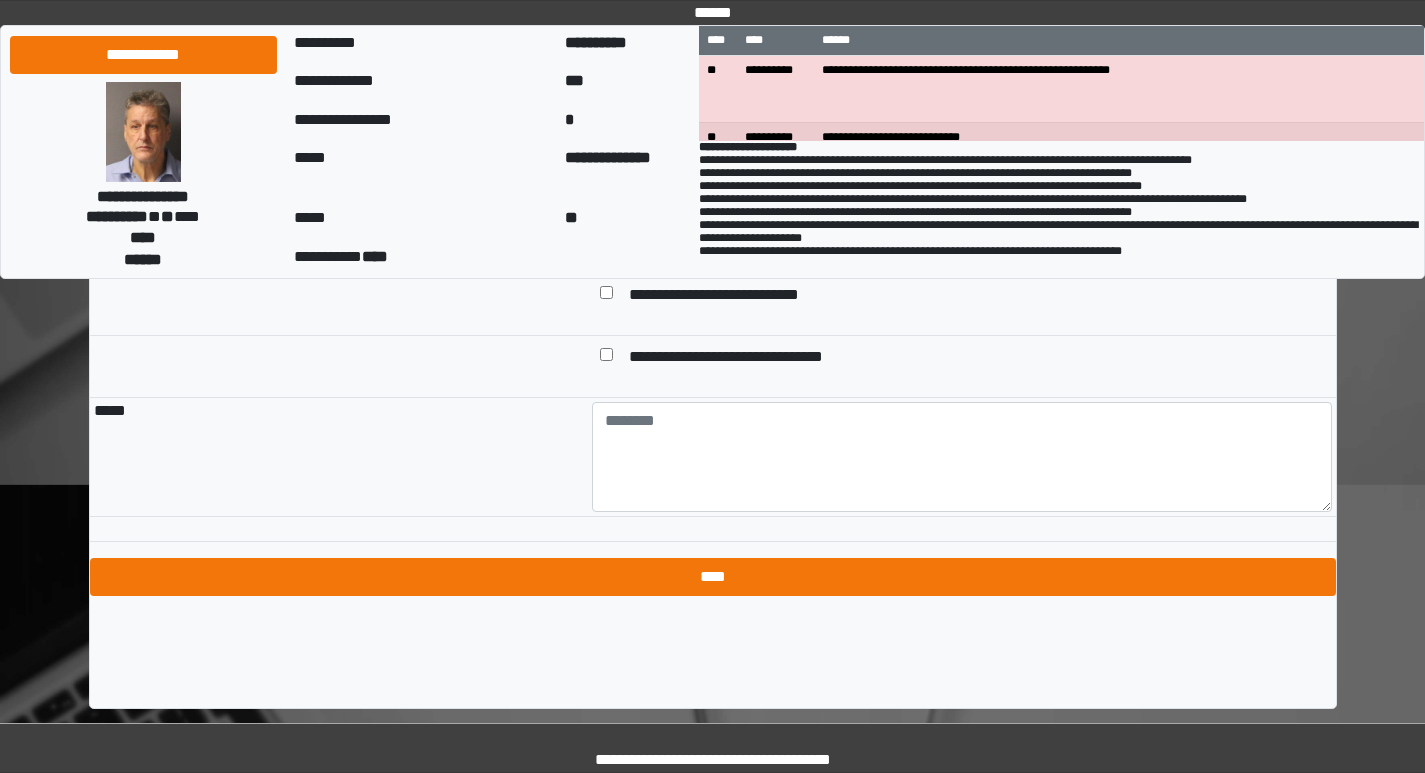 type on "**********" 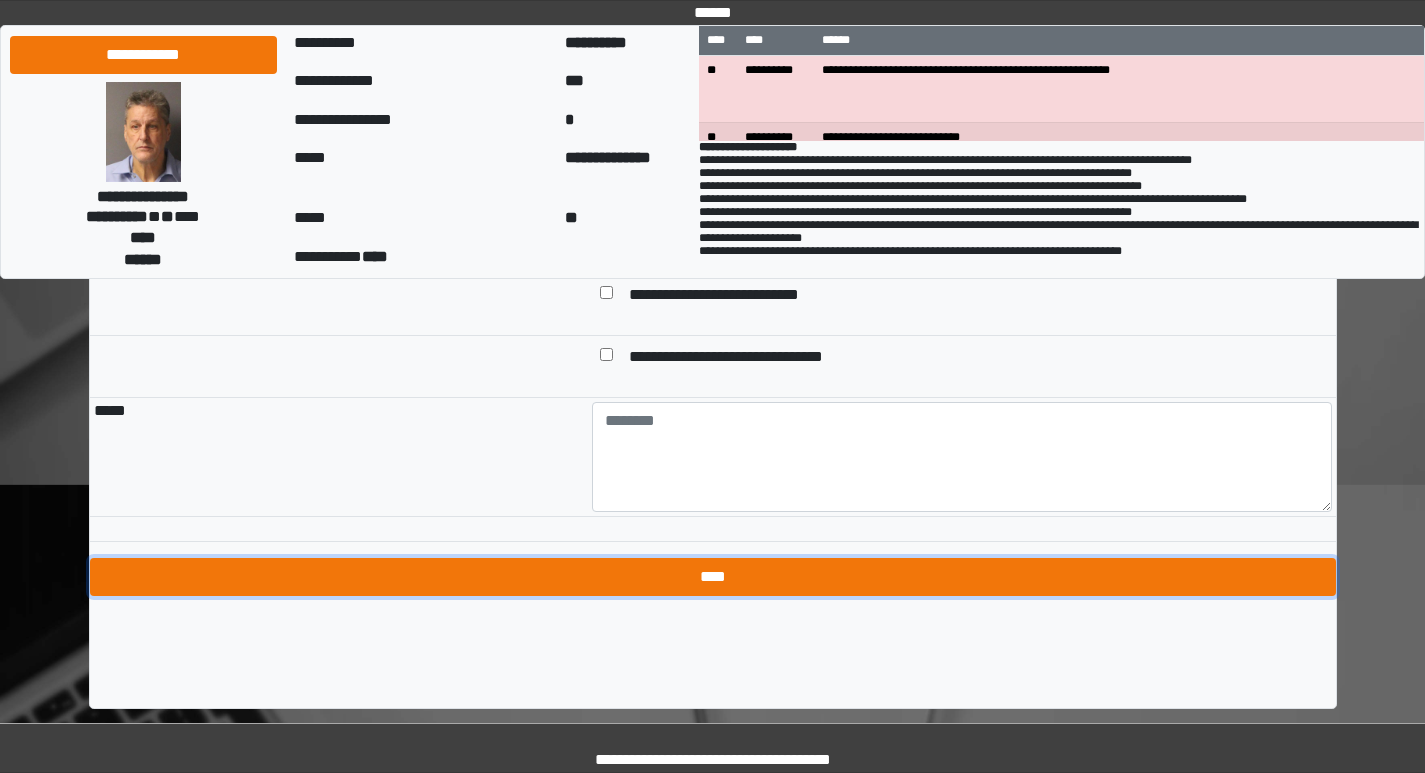 click on "****" at bounding box center (713, 577) 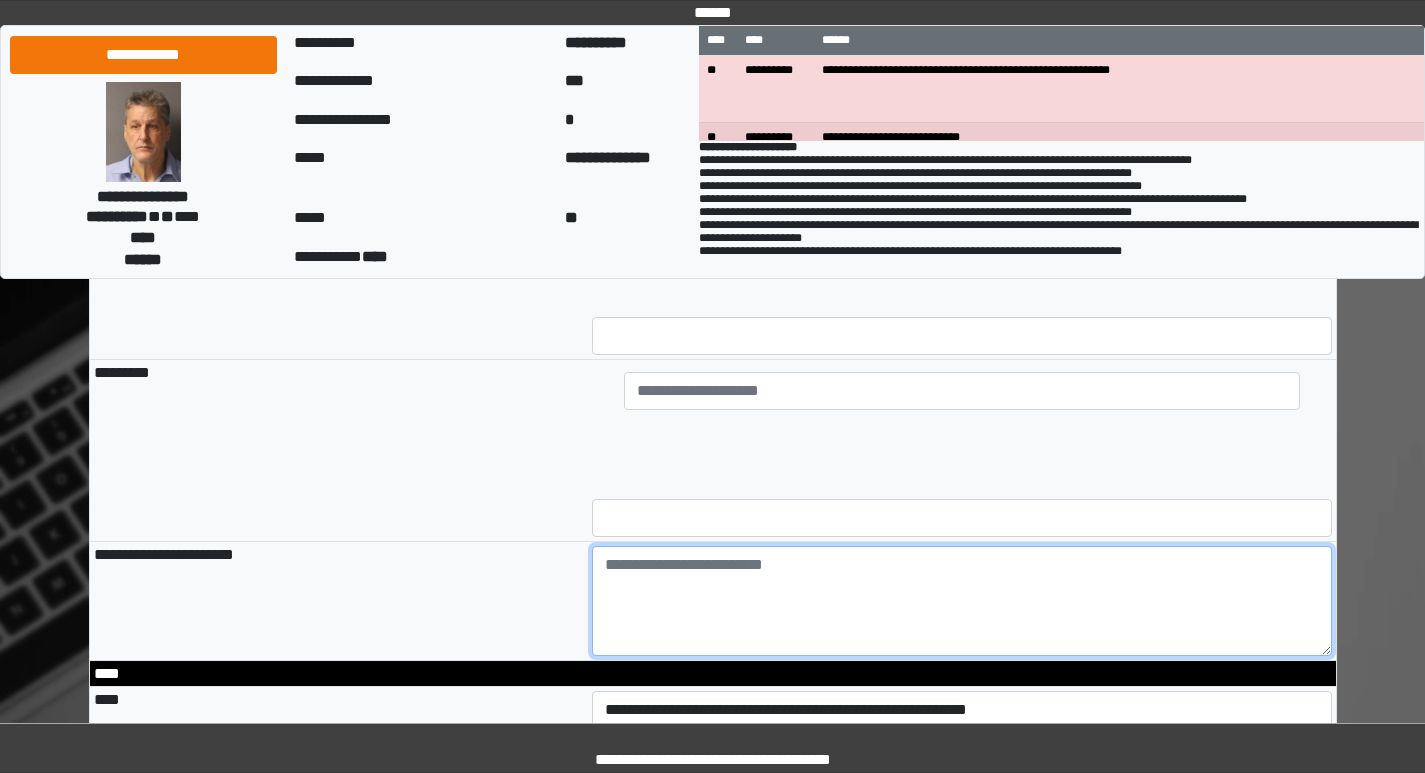 scroll, scrollTop: 1572, scrollLeft: 0, axis: vertical 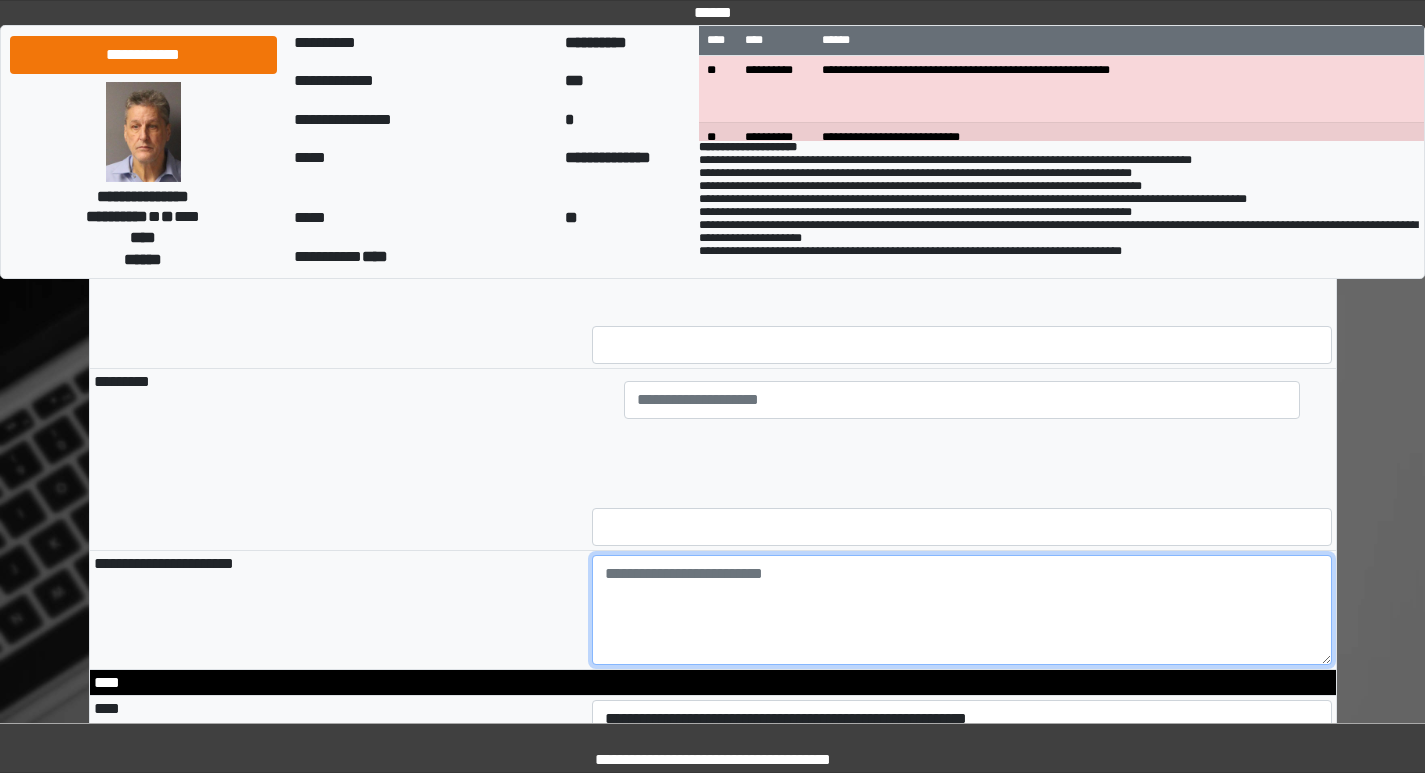 paste on "**********" 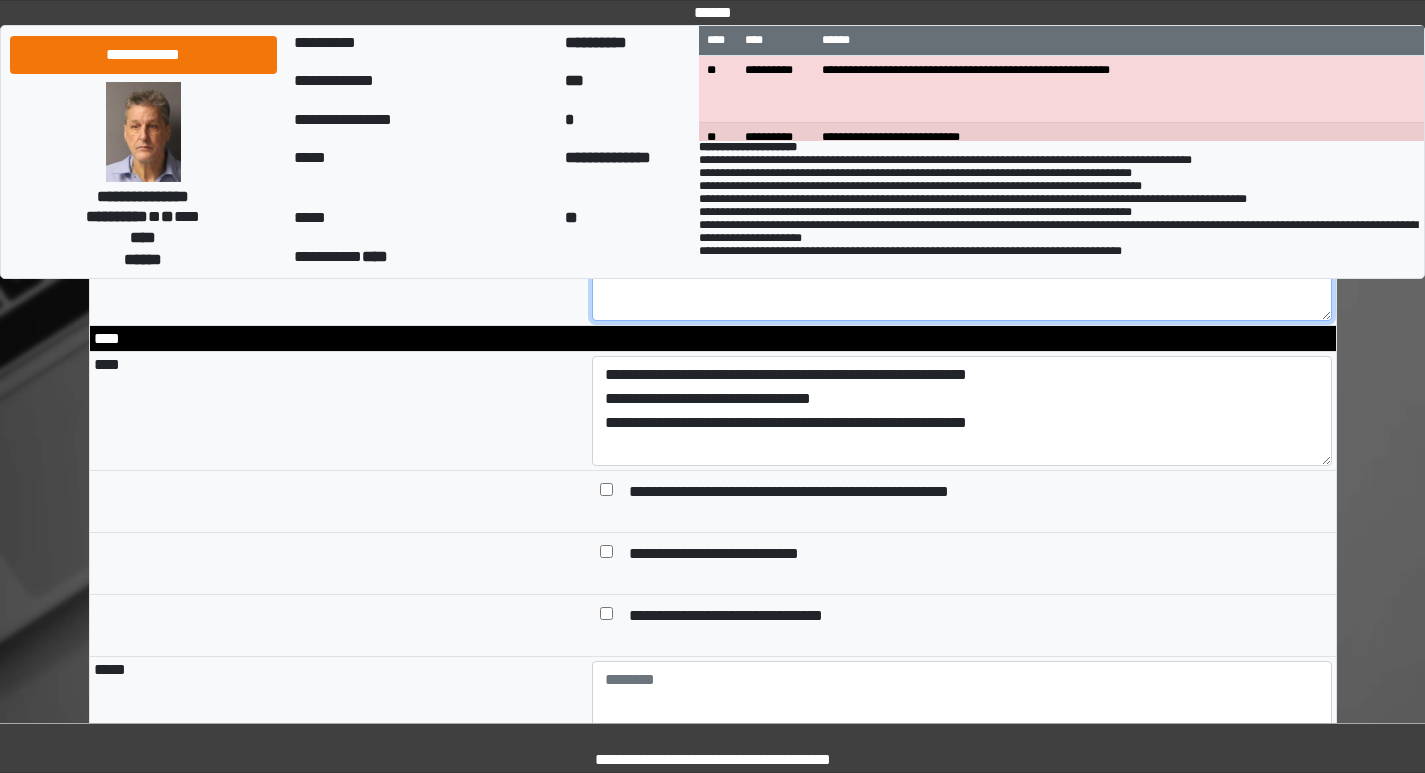 scroll, scrollTop: 2175, scrollLeft: 0, axis: vertical 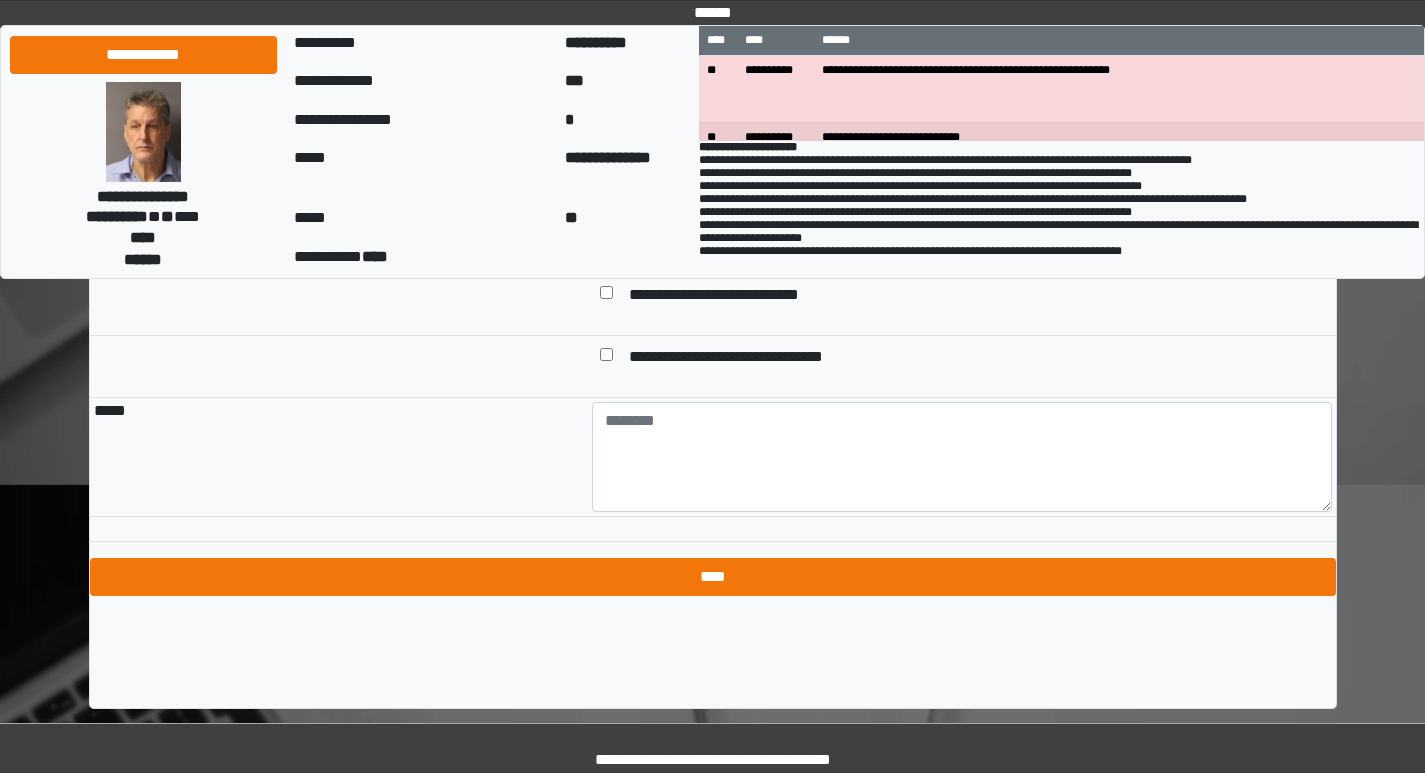 type on "**********" 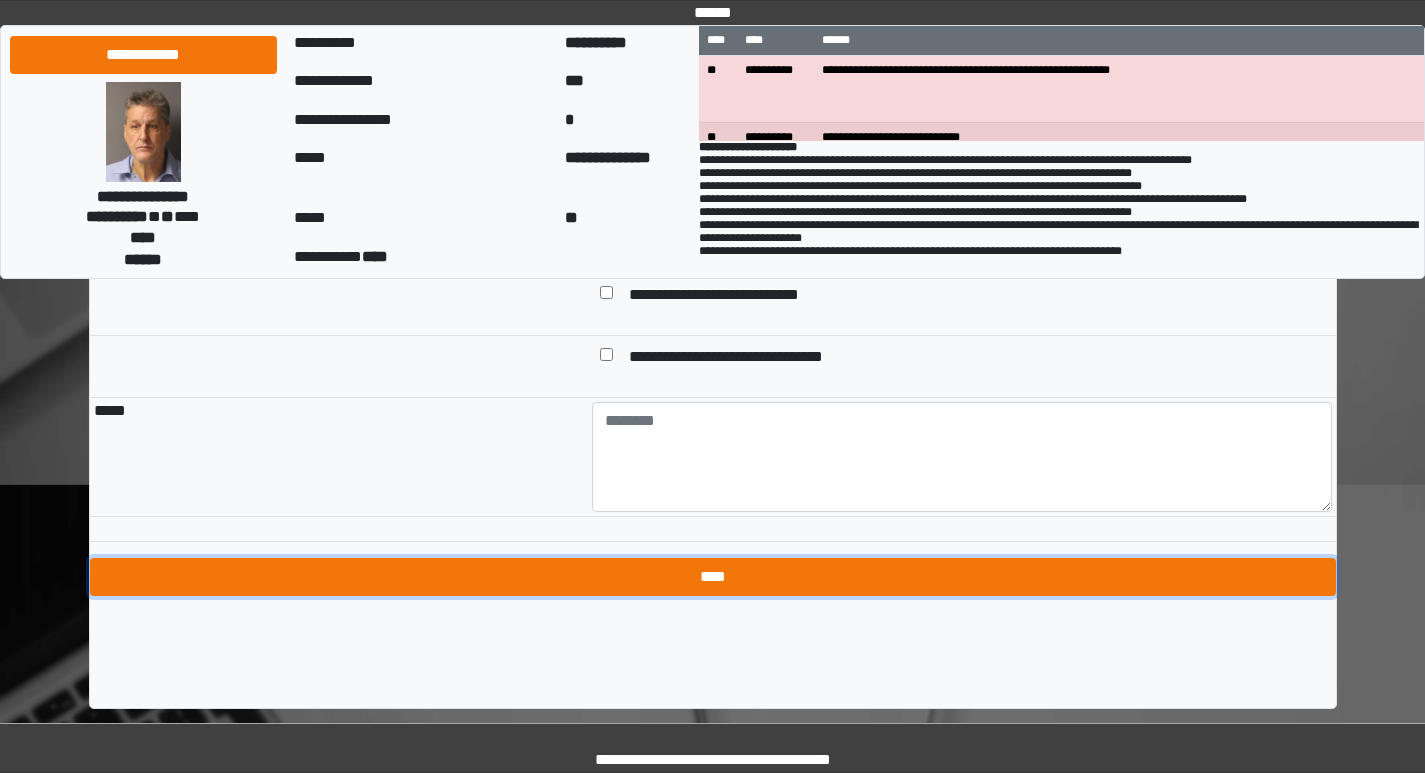 click on "****" at bounding box center (713, 577) 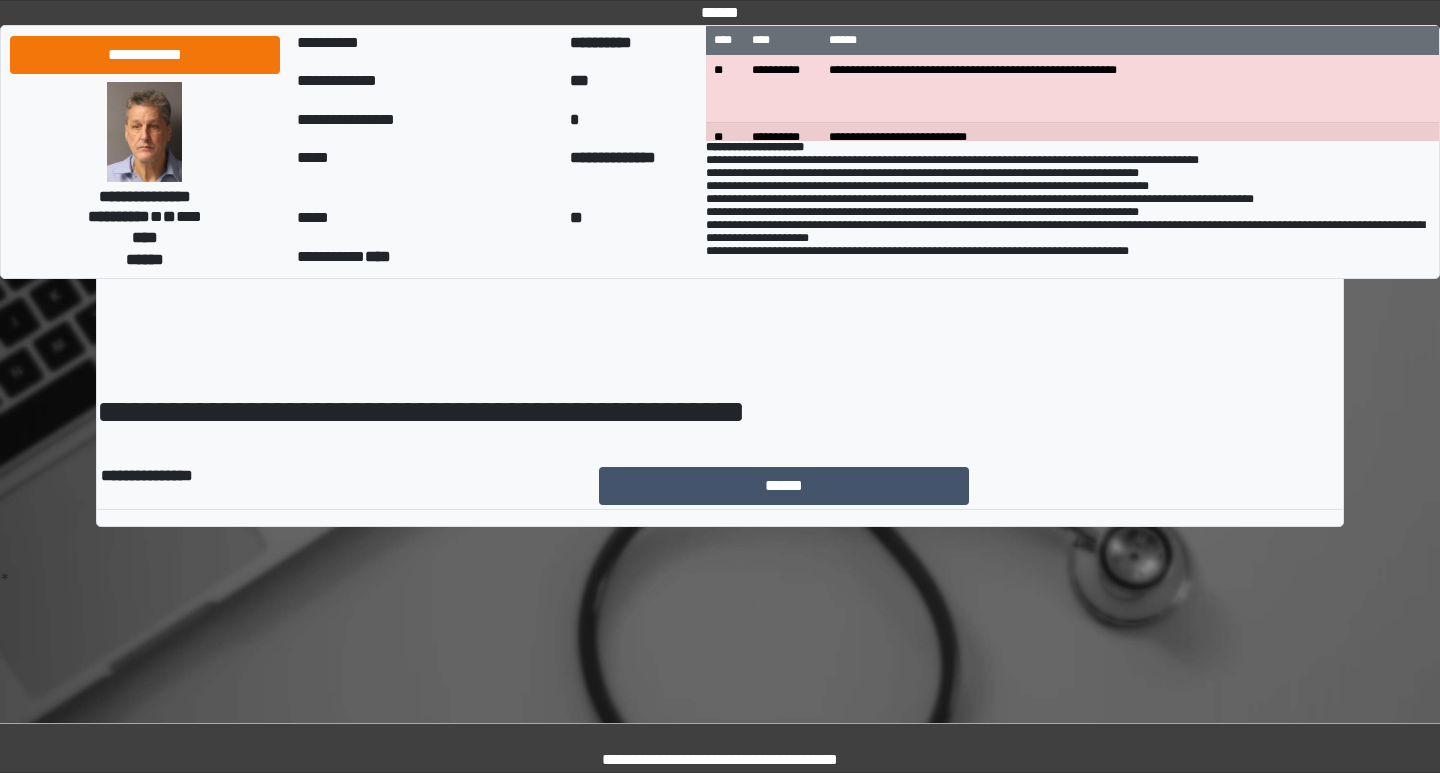scroll, scrollTop: 0, scrollLeft: 0, axis: both 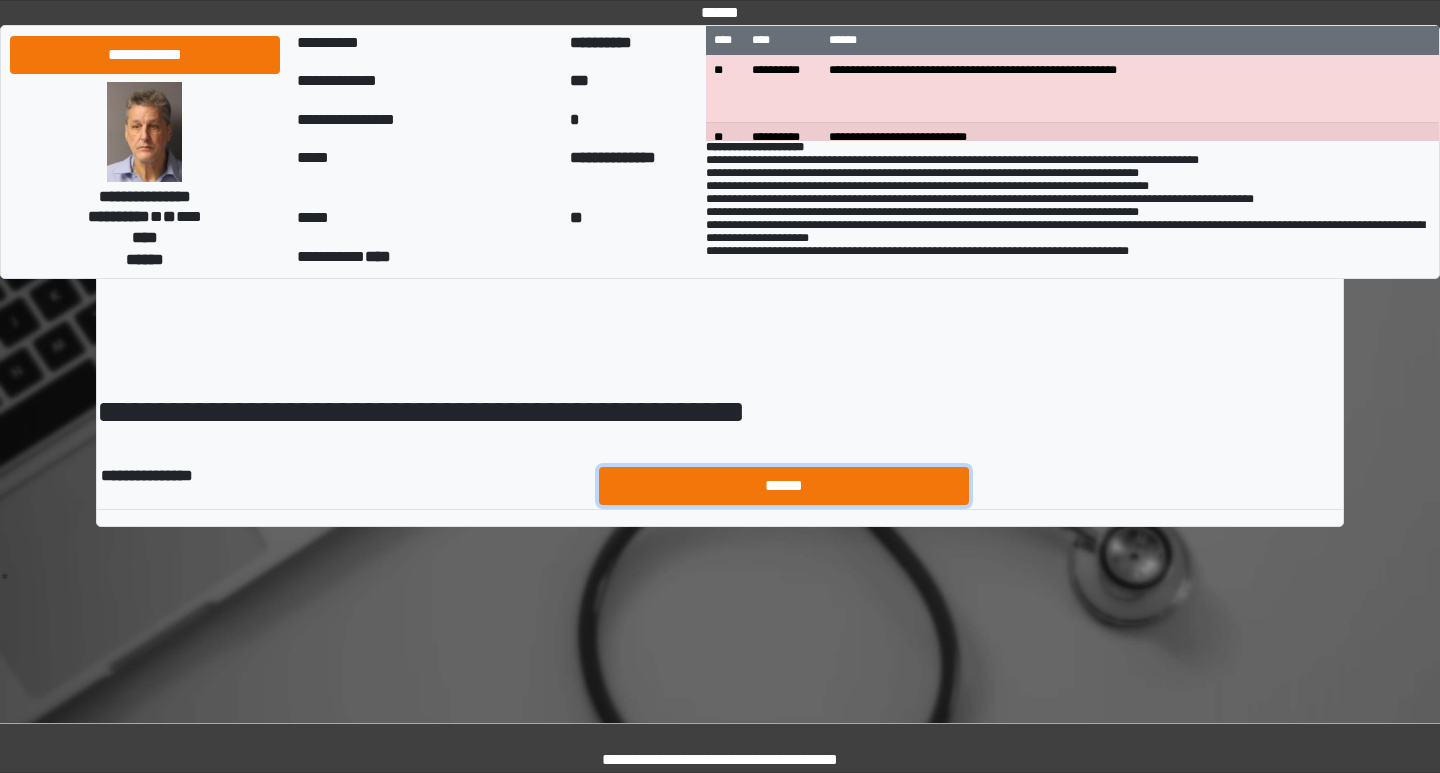 click on "******" at bounding box center [784, 486] 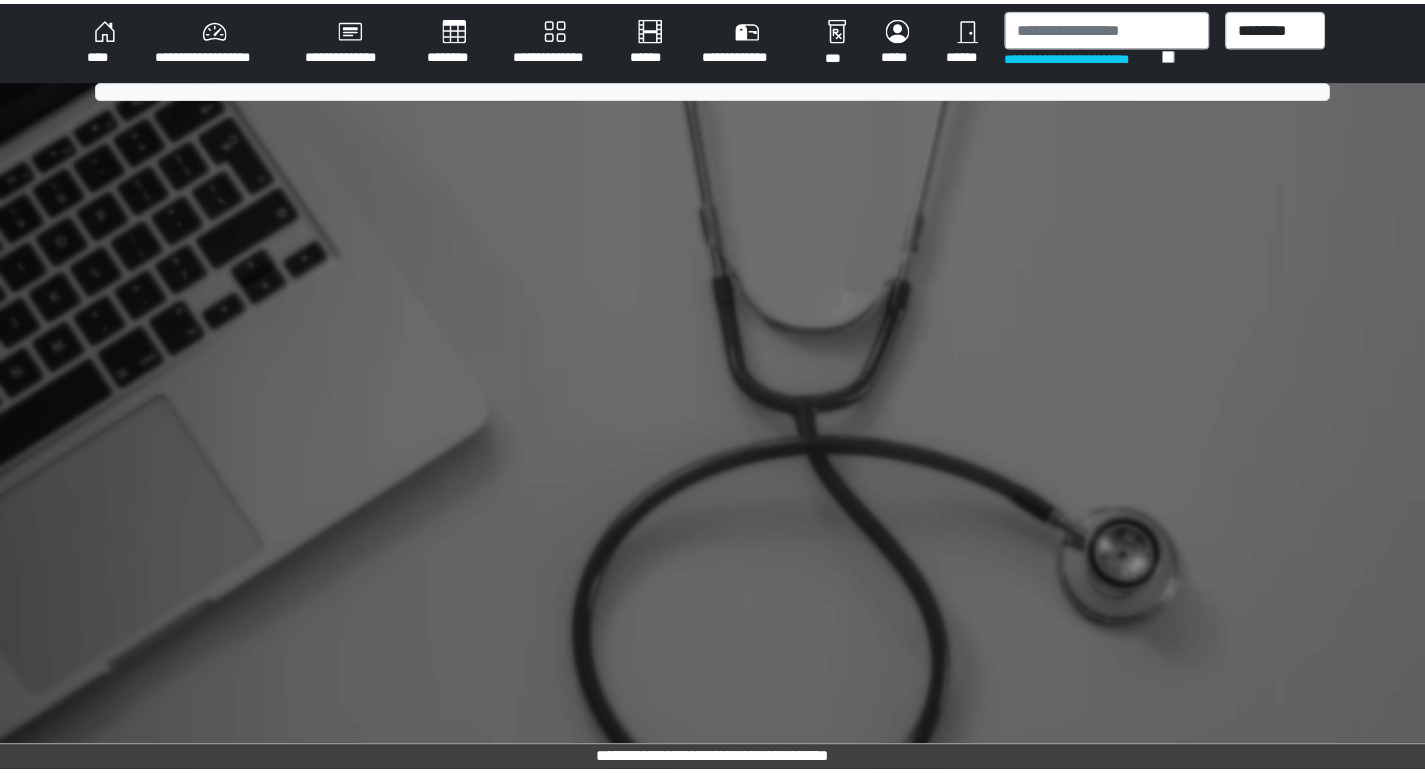 scroll, scrollTop: 0, scrollLeft: 0, axis: both 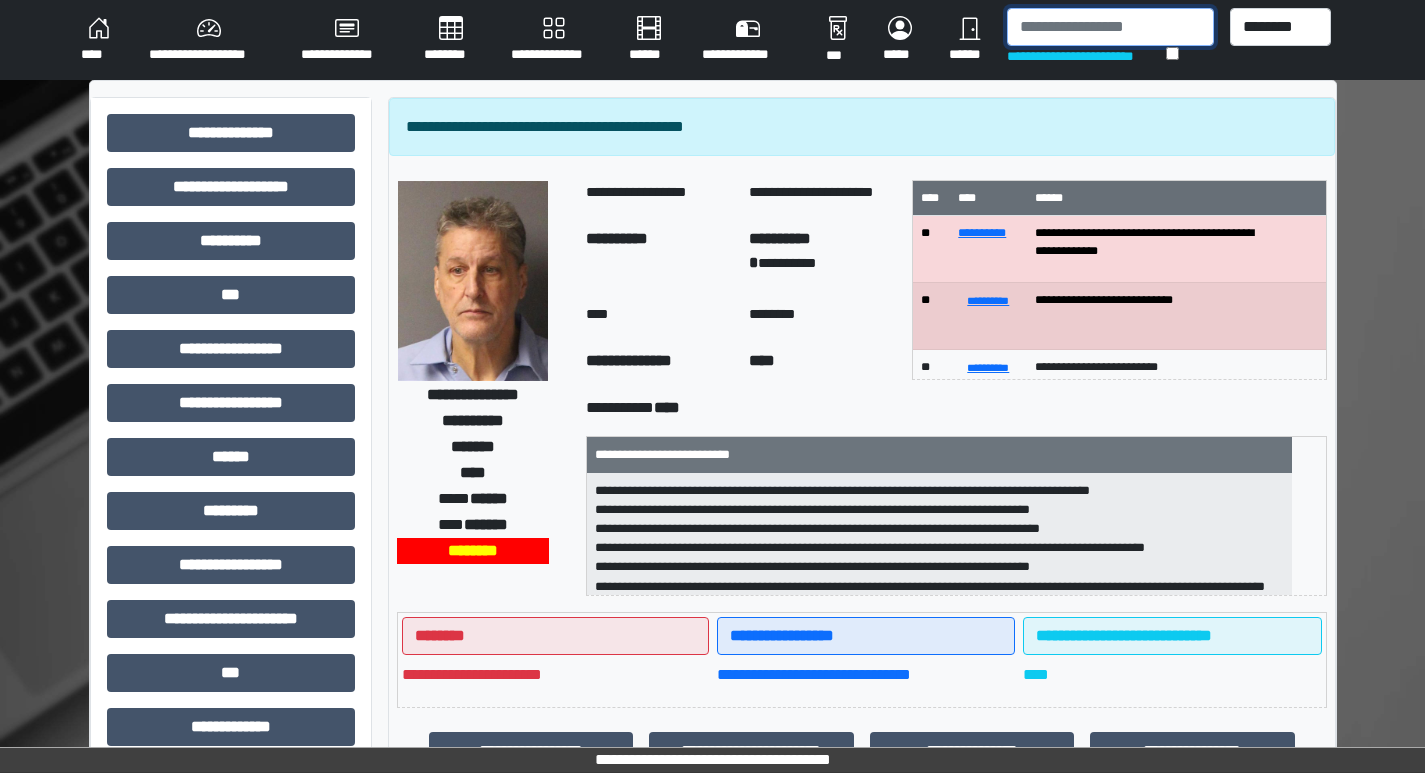 click at bounding box center (1110, 27) 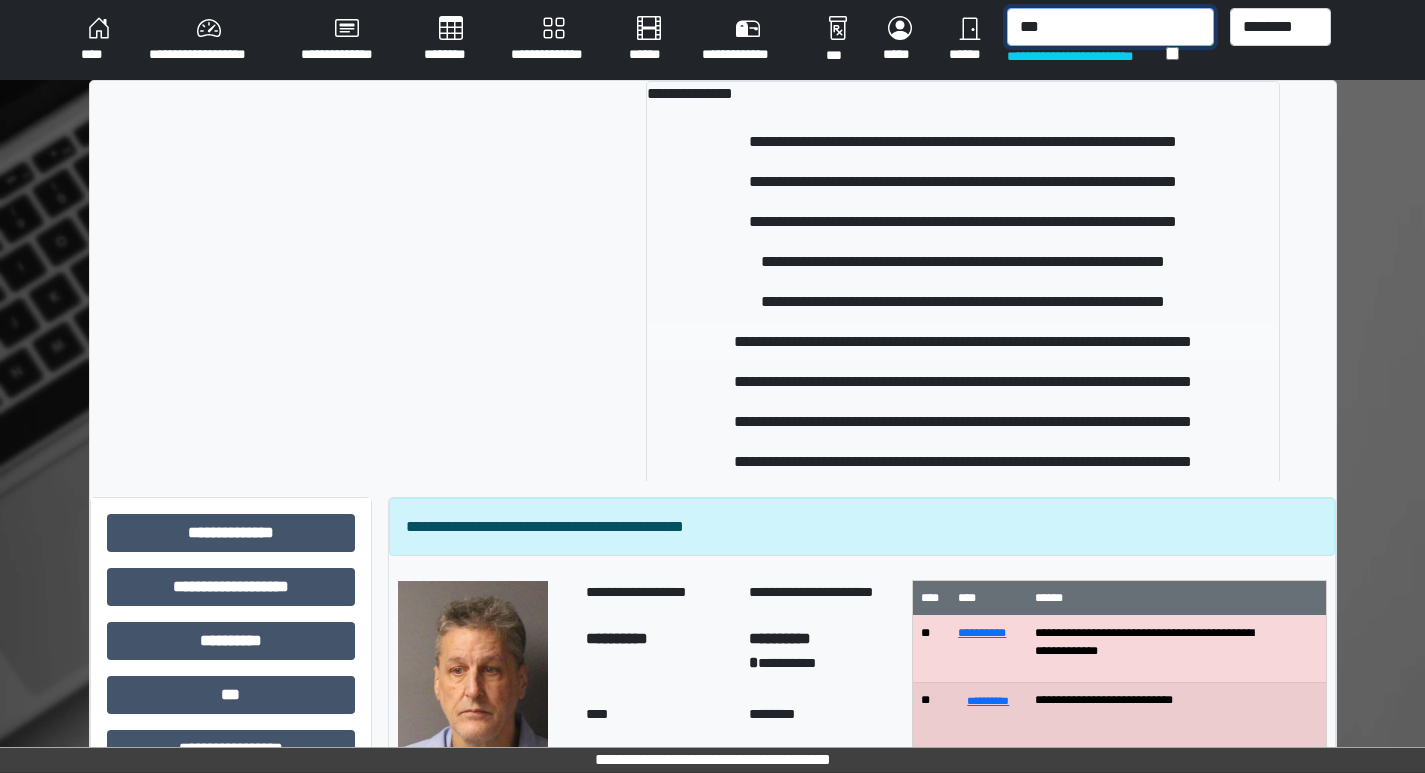 type on "***" 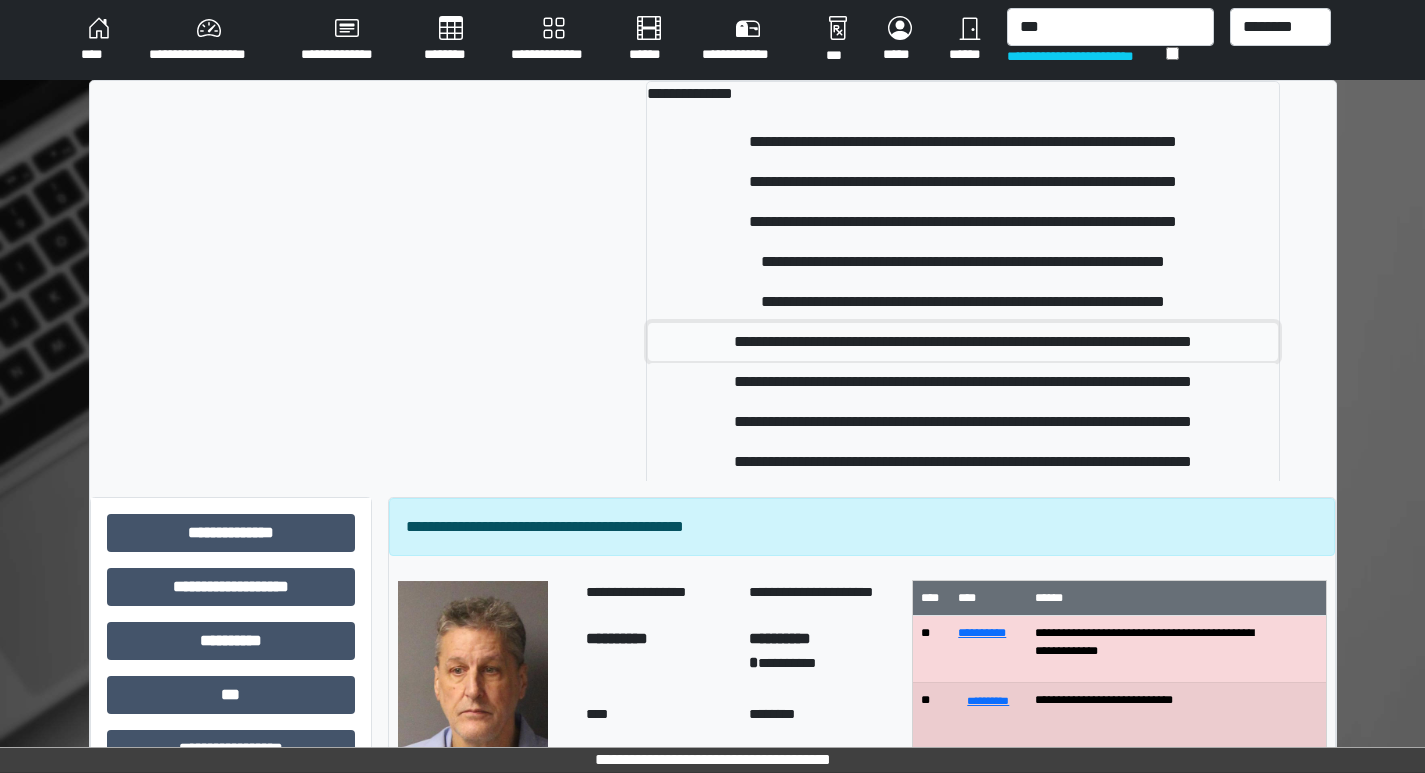 click on "**********" at bounding box center (963, 342) 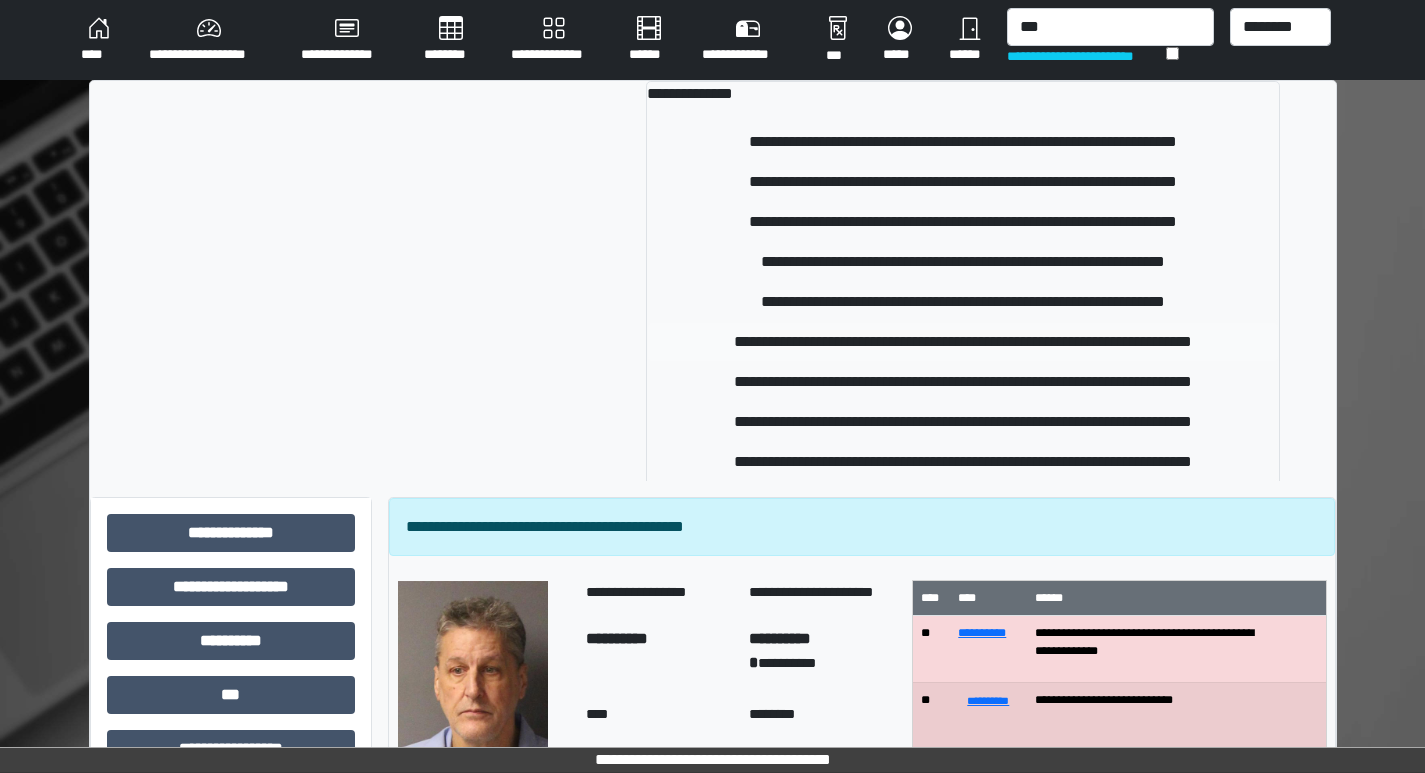 type 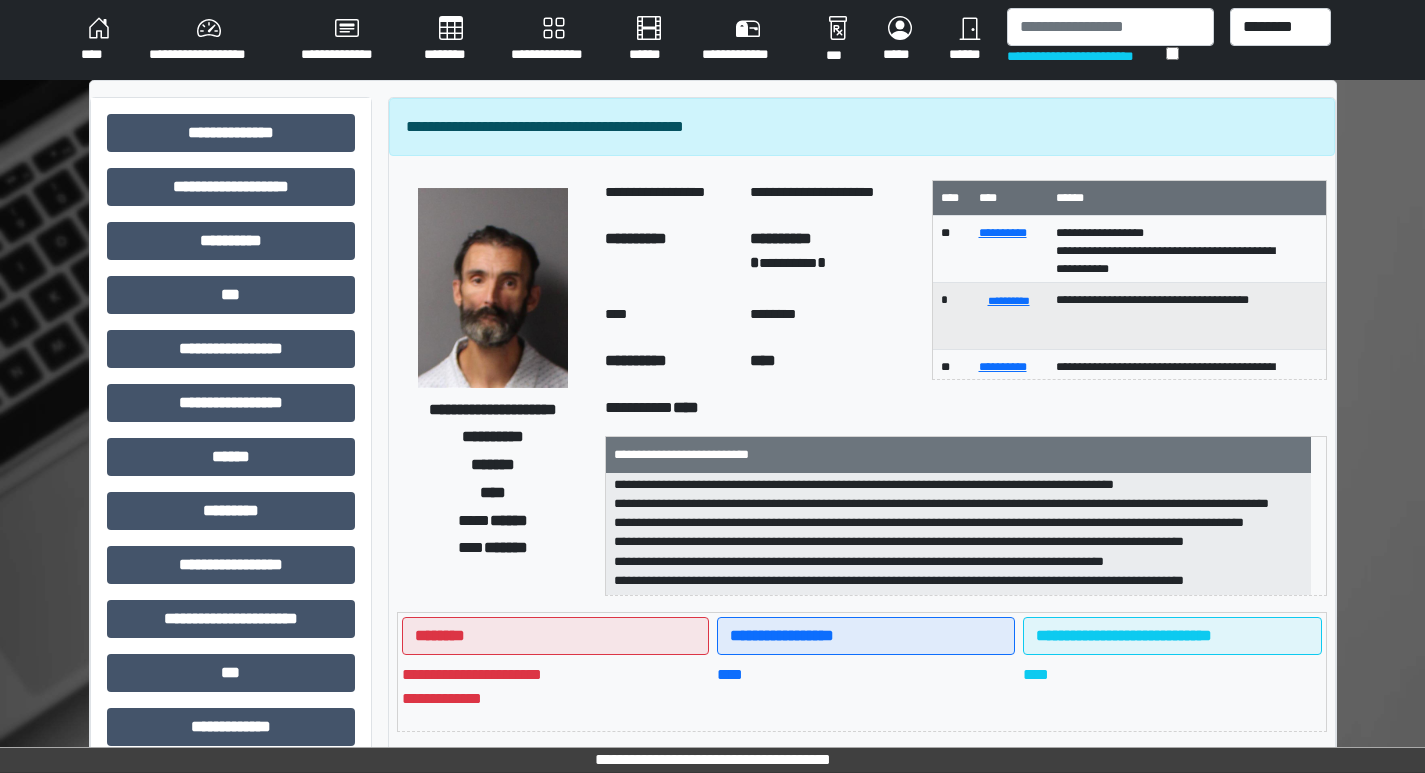 scroll, scrollTop: 236, scrollLeft: 0, axis: vertical 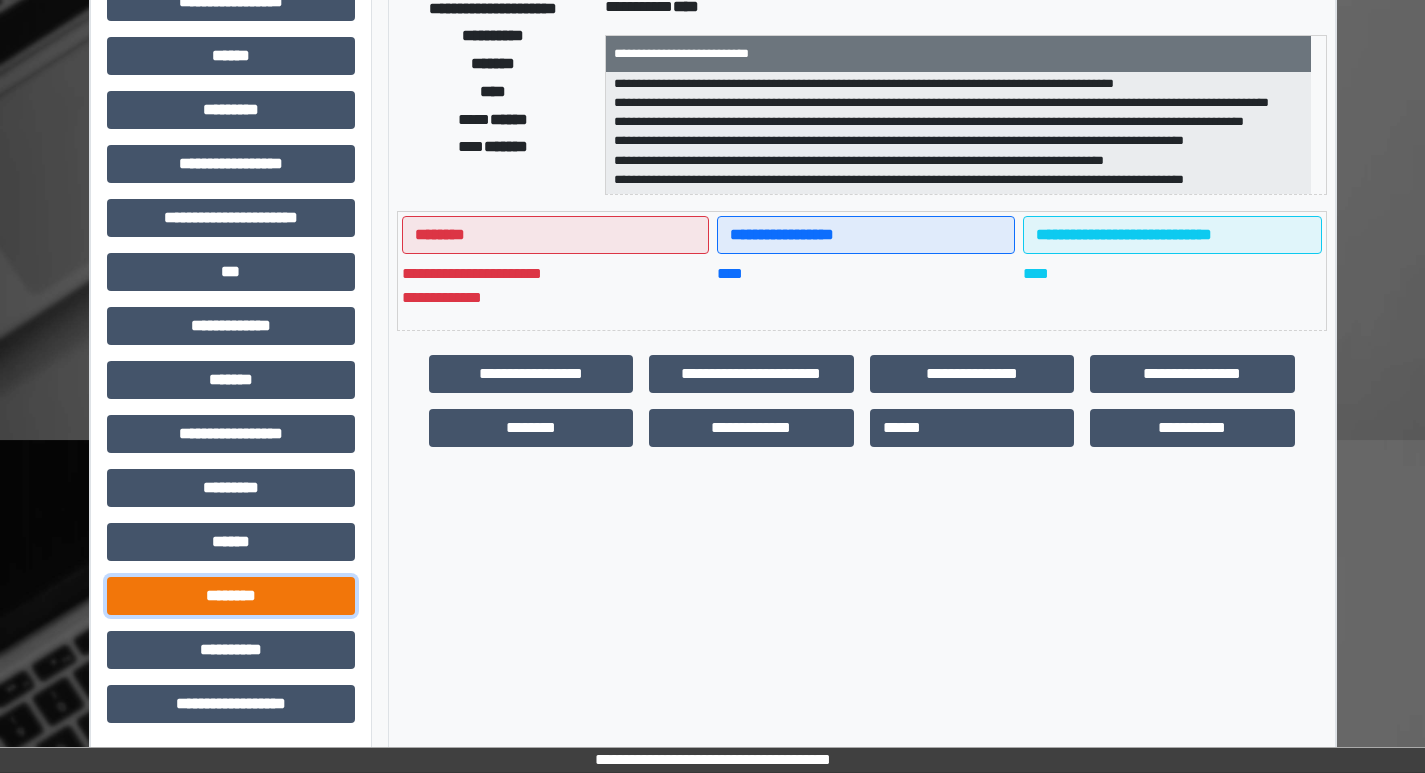 click on "********" at bounding box center (231, 596) 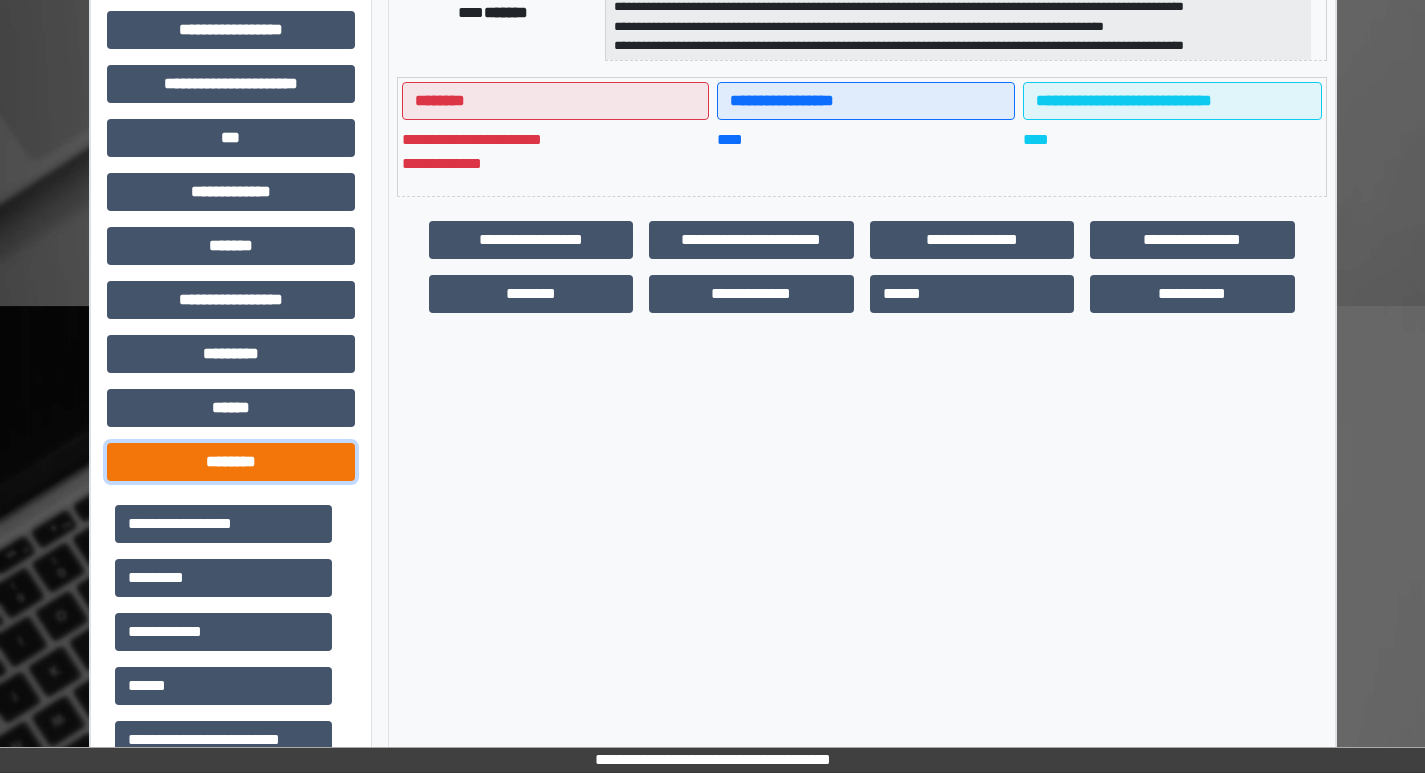 scroll, scrollTop: 801, scrollLeft: 0, axis: vertical 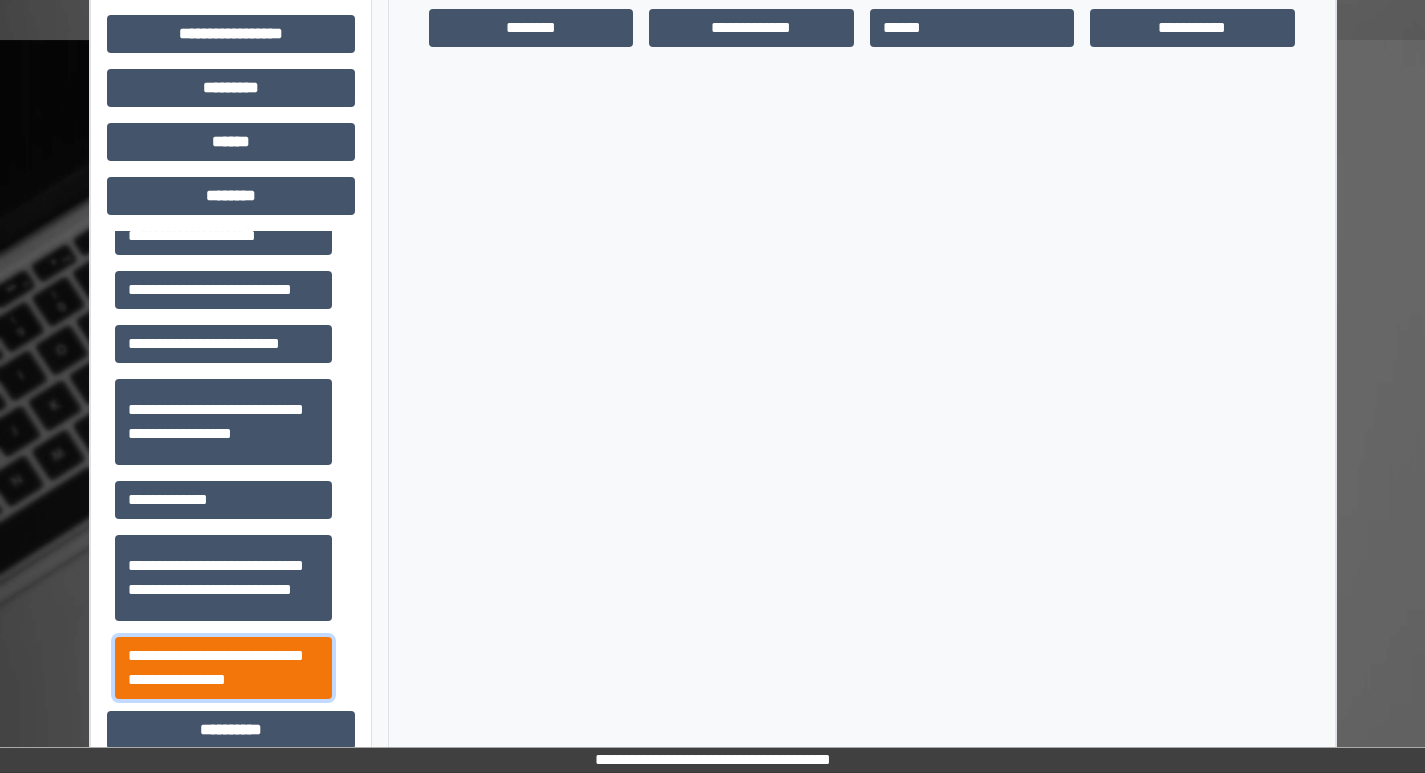 click on "**********" at bounding box center [223, 668] 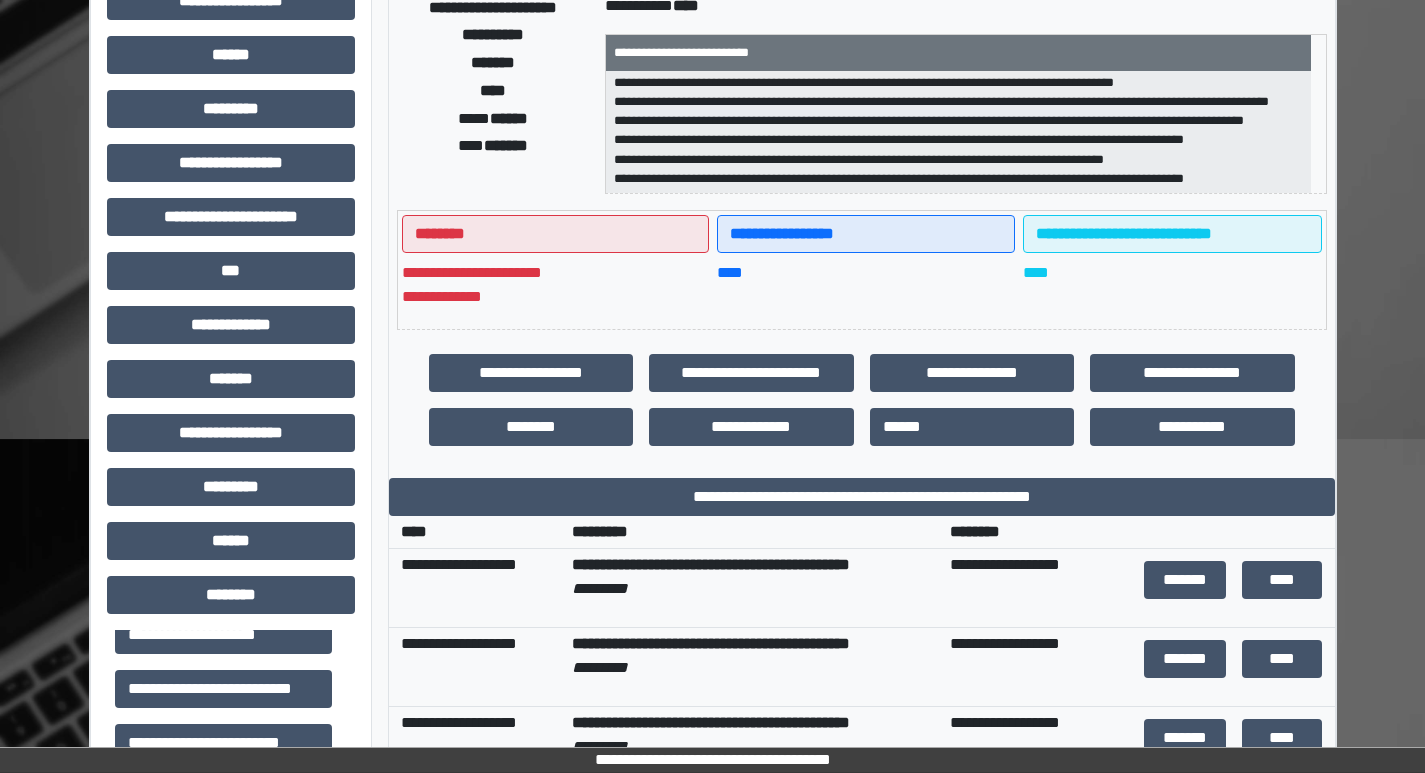 scroll, scrollTop: 401, scrollLeft: 0, axis: vertical 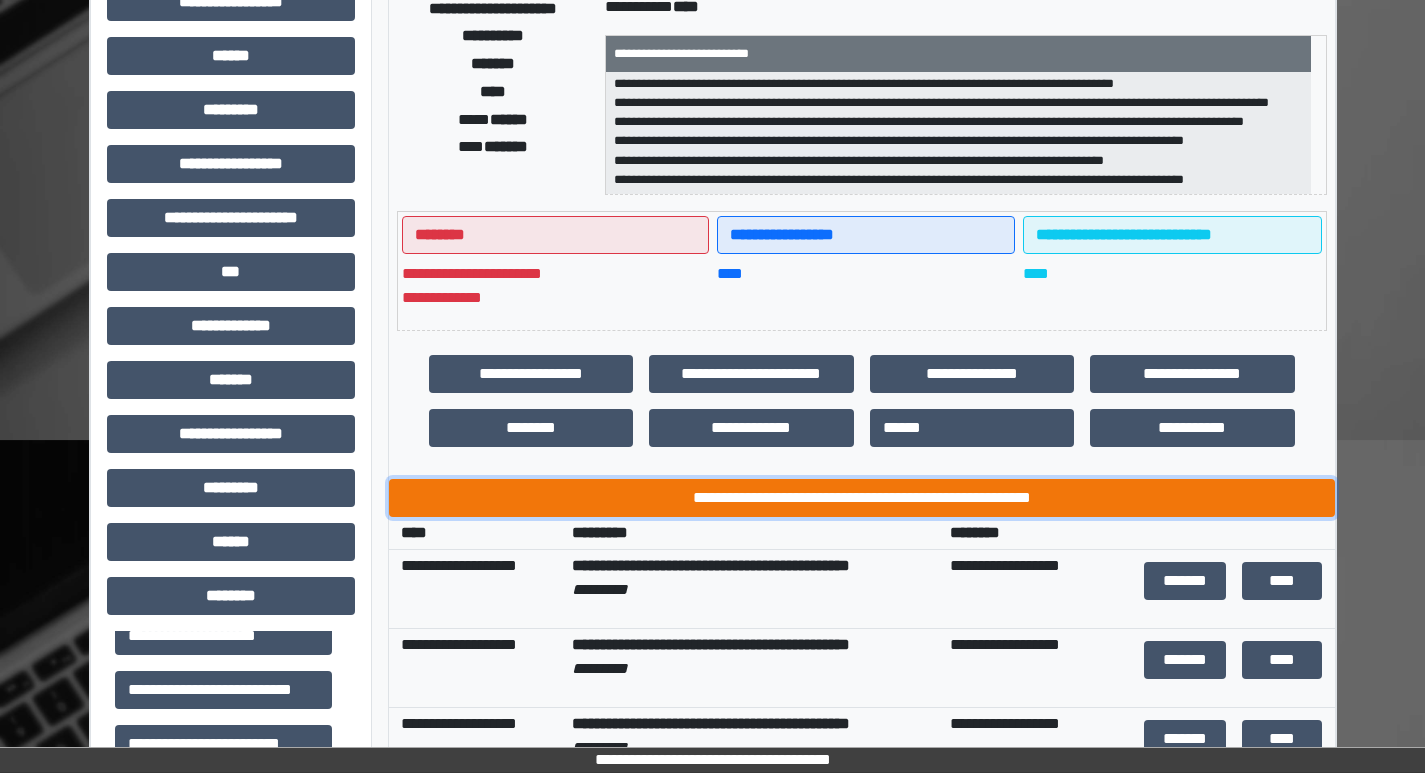 click on "**********" at bounding box center [862, 498] 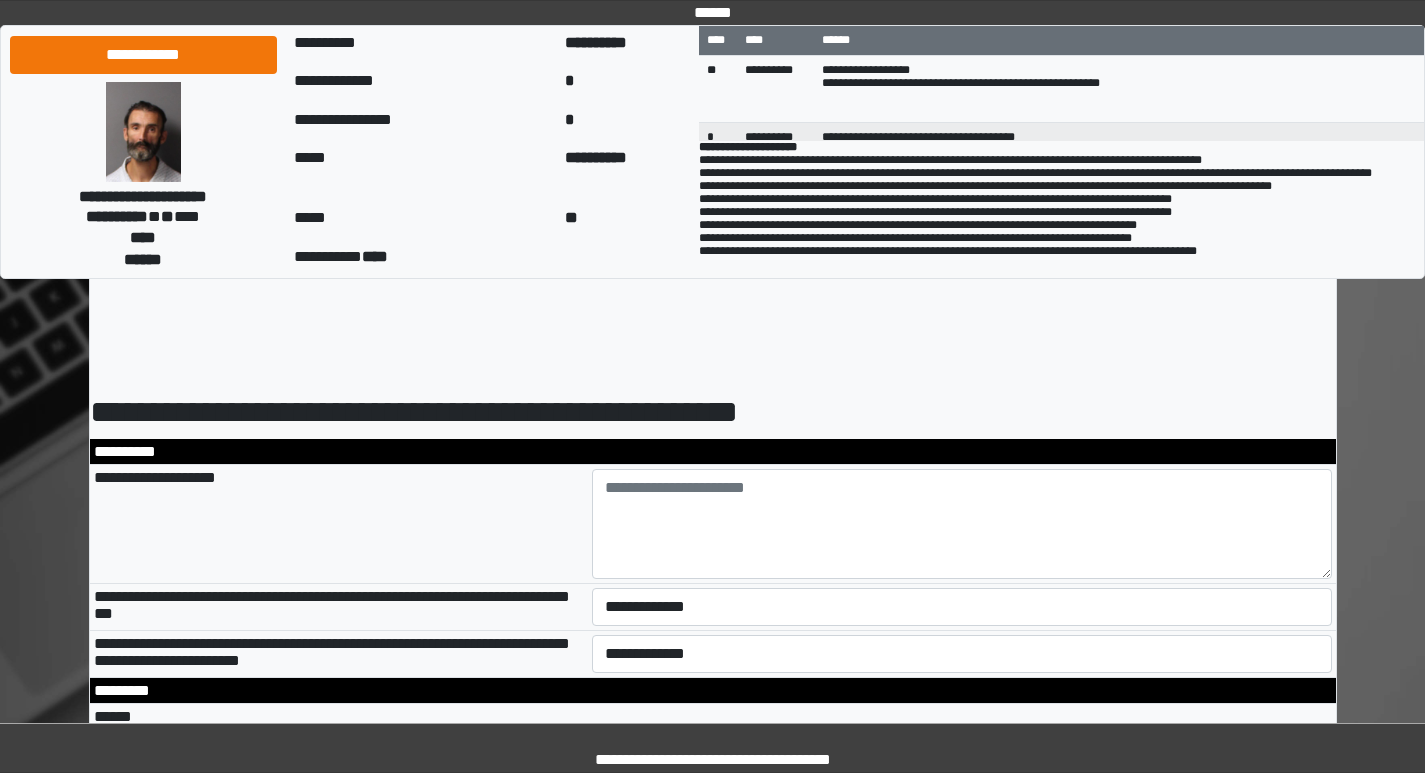 scroll, scrollTop: 0, scrollLeft: 0, axis: both 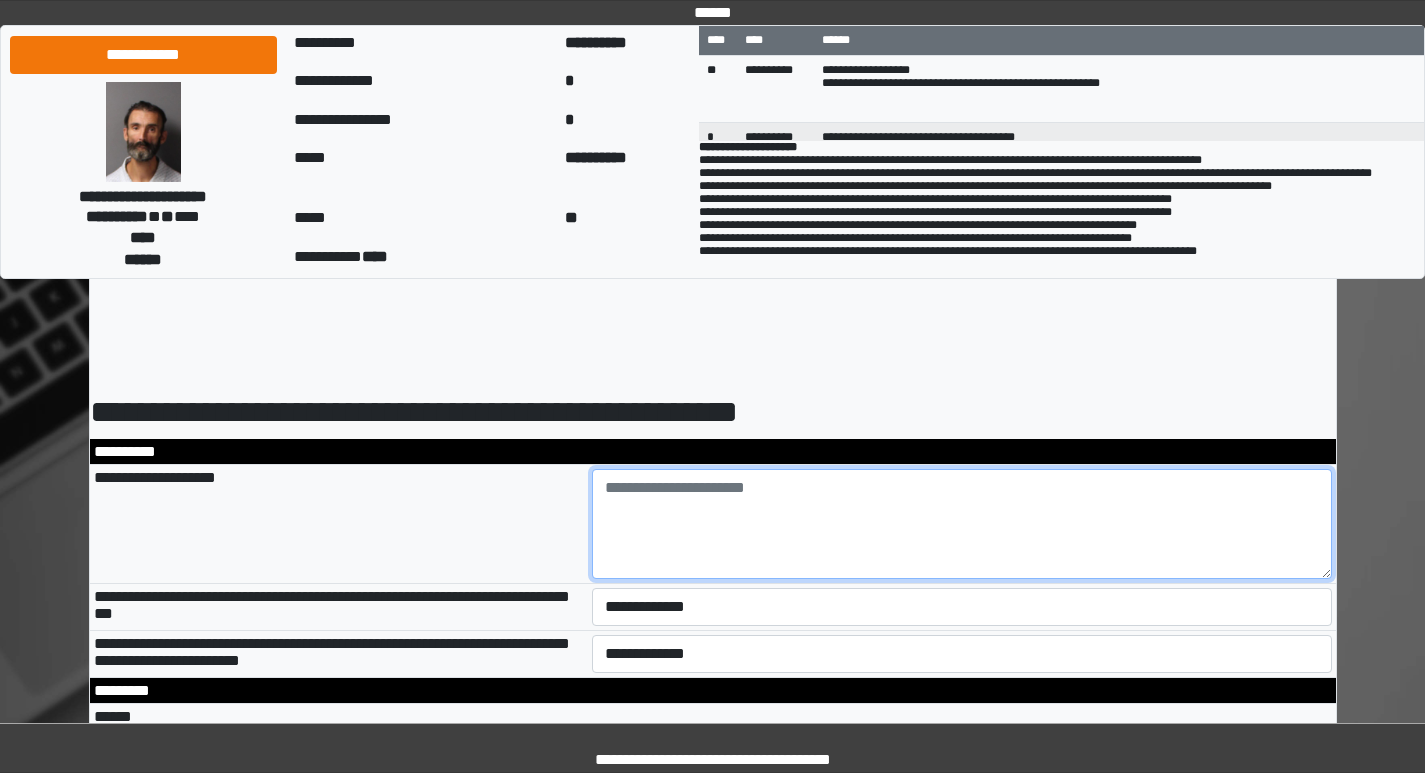 click at bounding box center (962, 524) 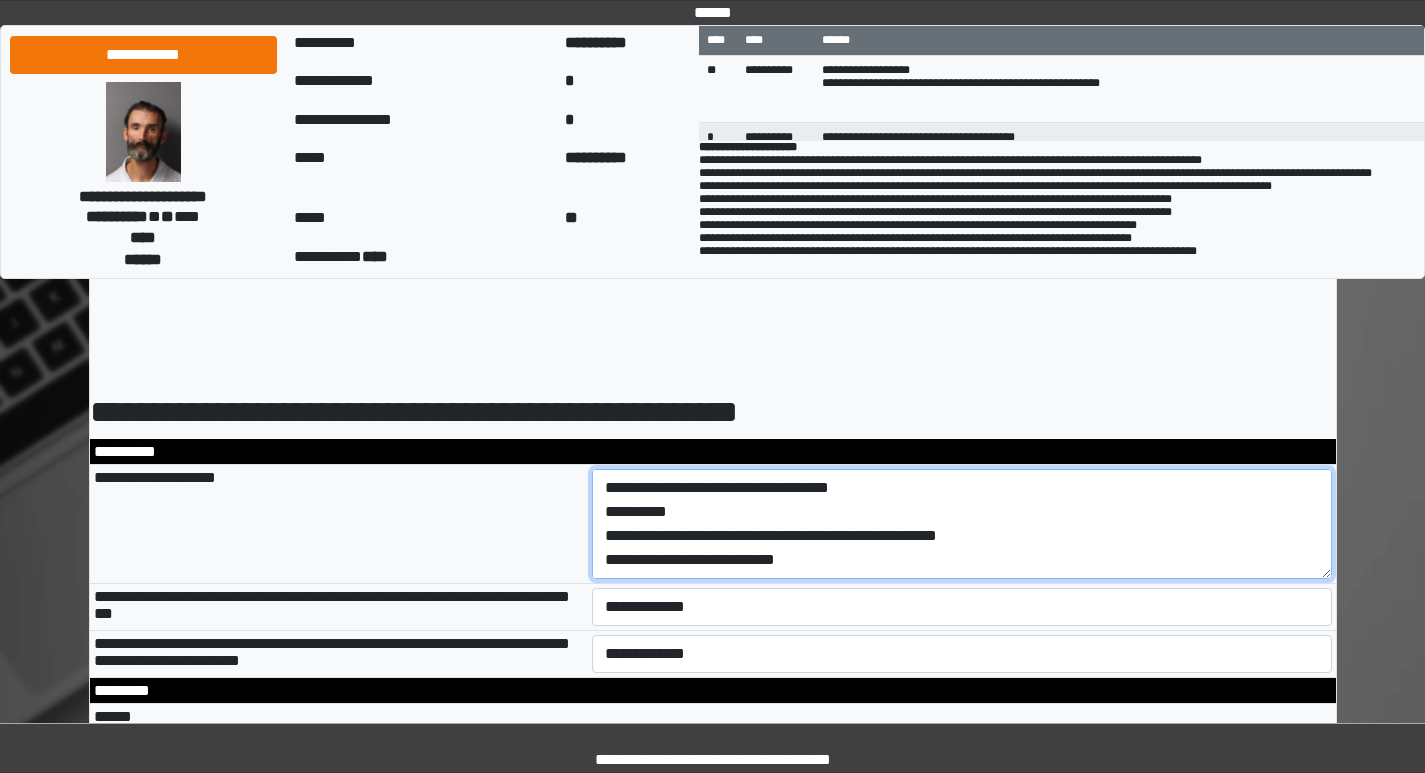 scroll, scrollTop: 0, scrollLeft: 0, axis: both 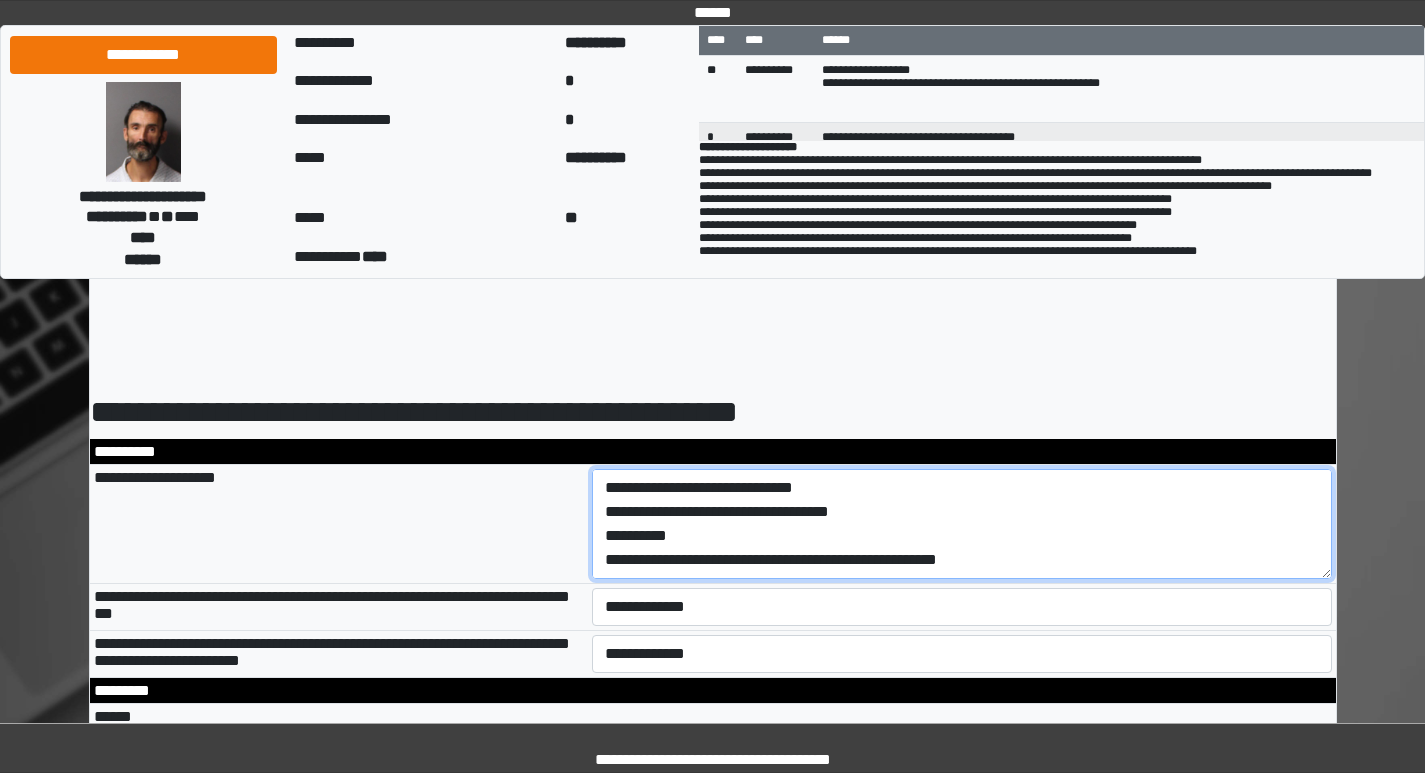 click on "**********" at bounding box center [962, 524] 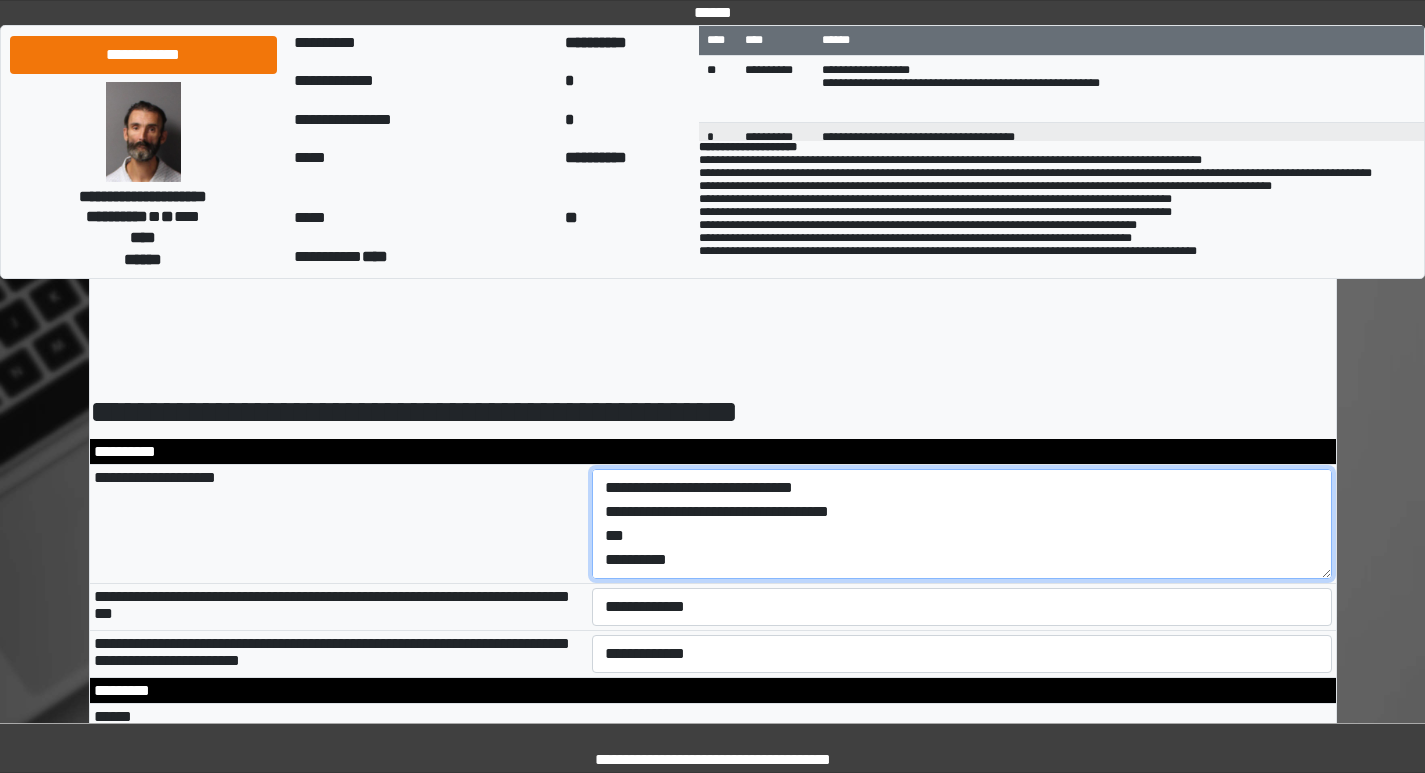 type on "**********" 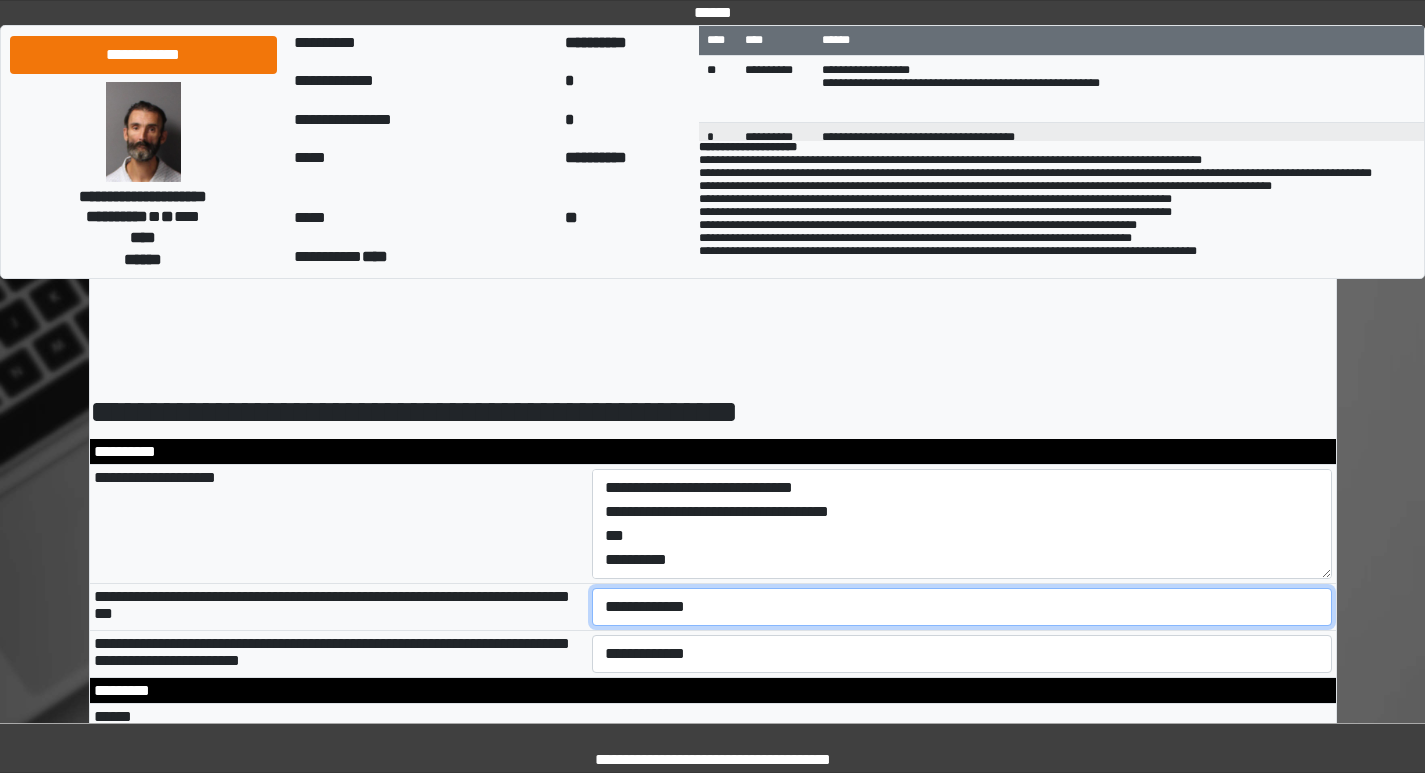 click on "**********" at bounding box center (962, 607) 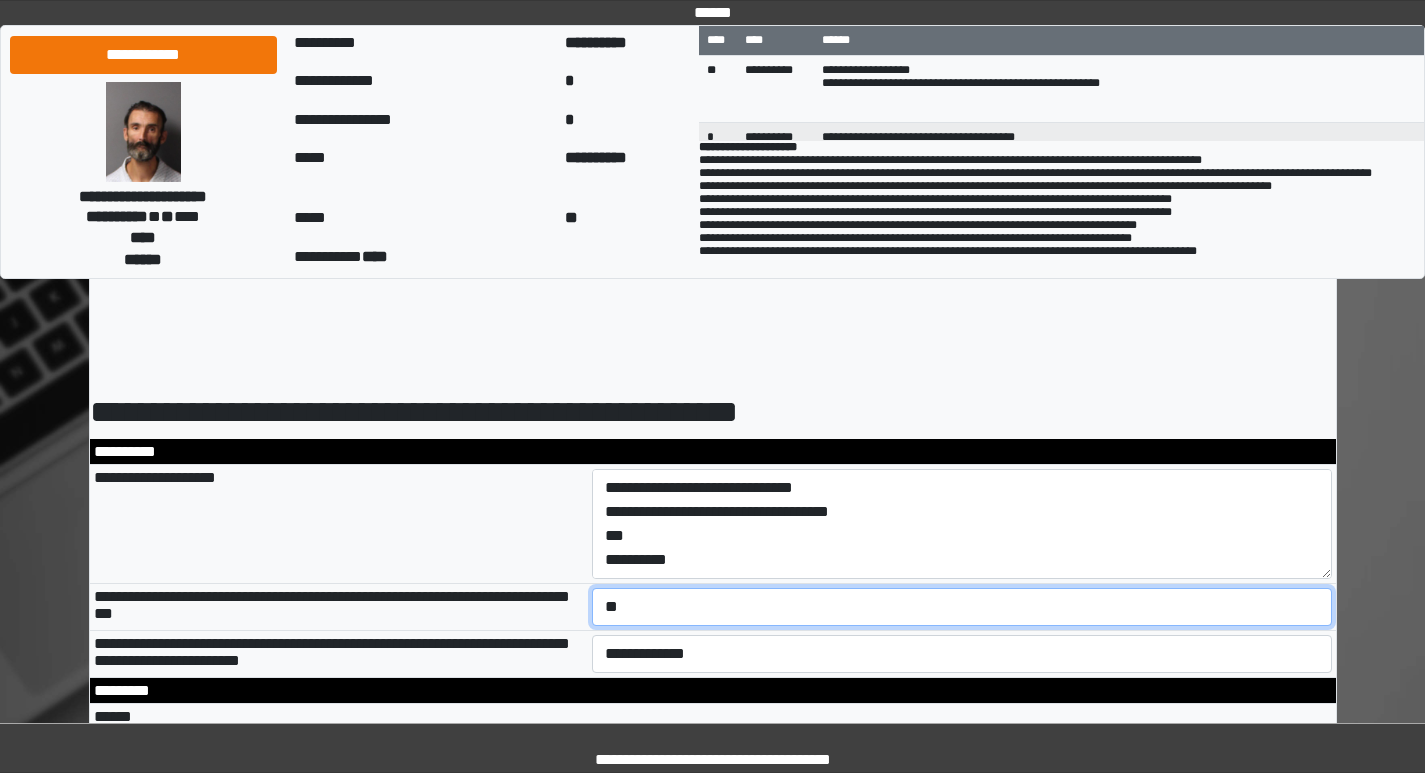 click on "**********" at bounding box center [962, 607] 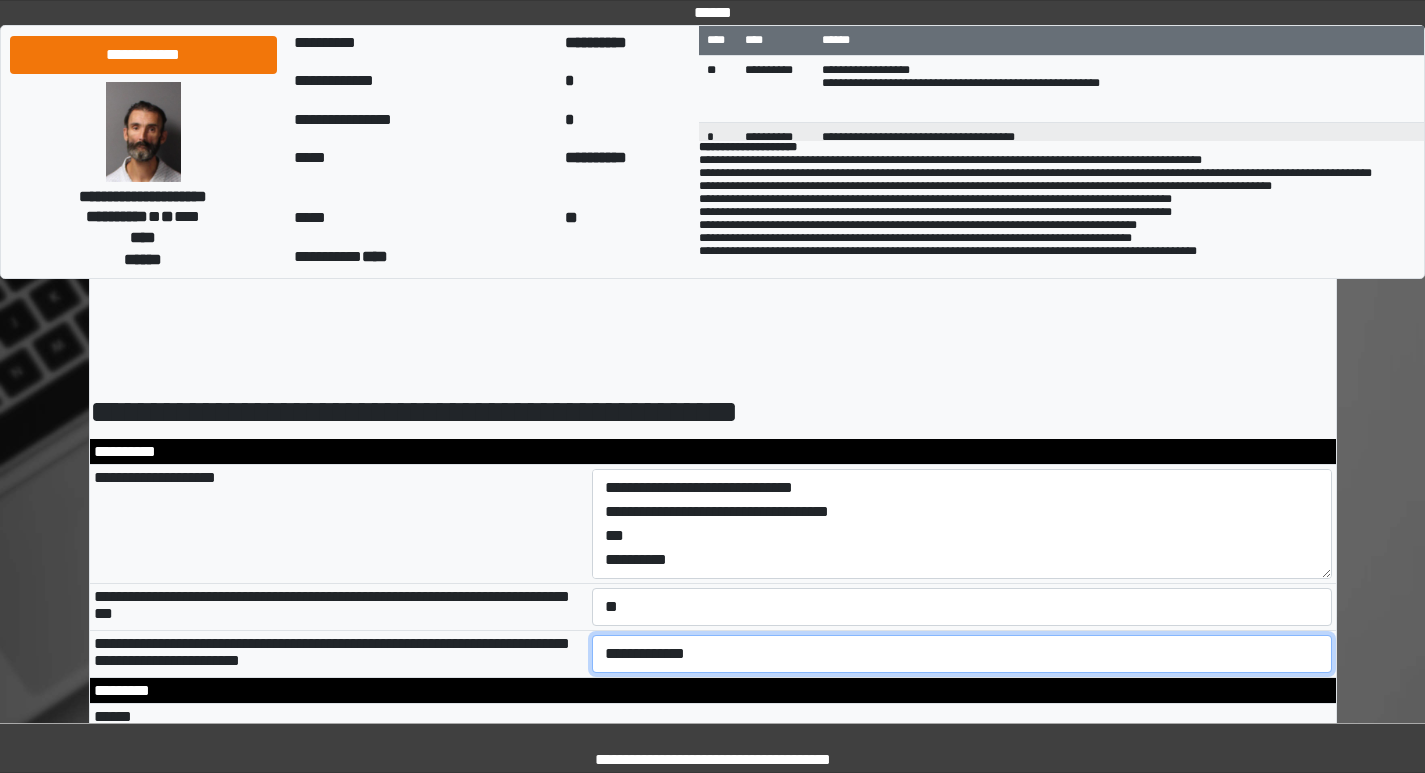 click on "**********" at bounding box center (962, 654) 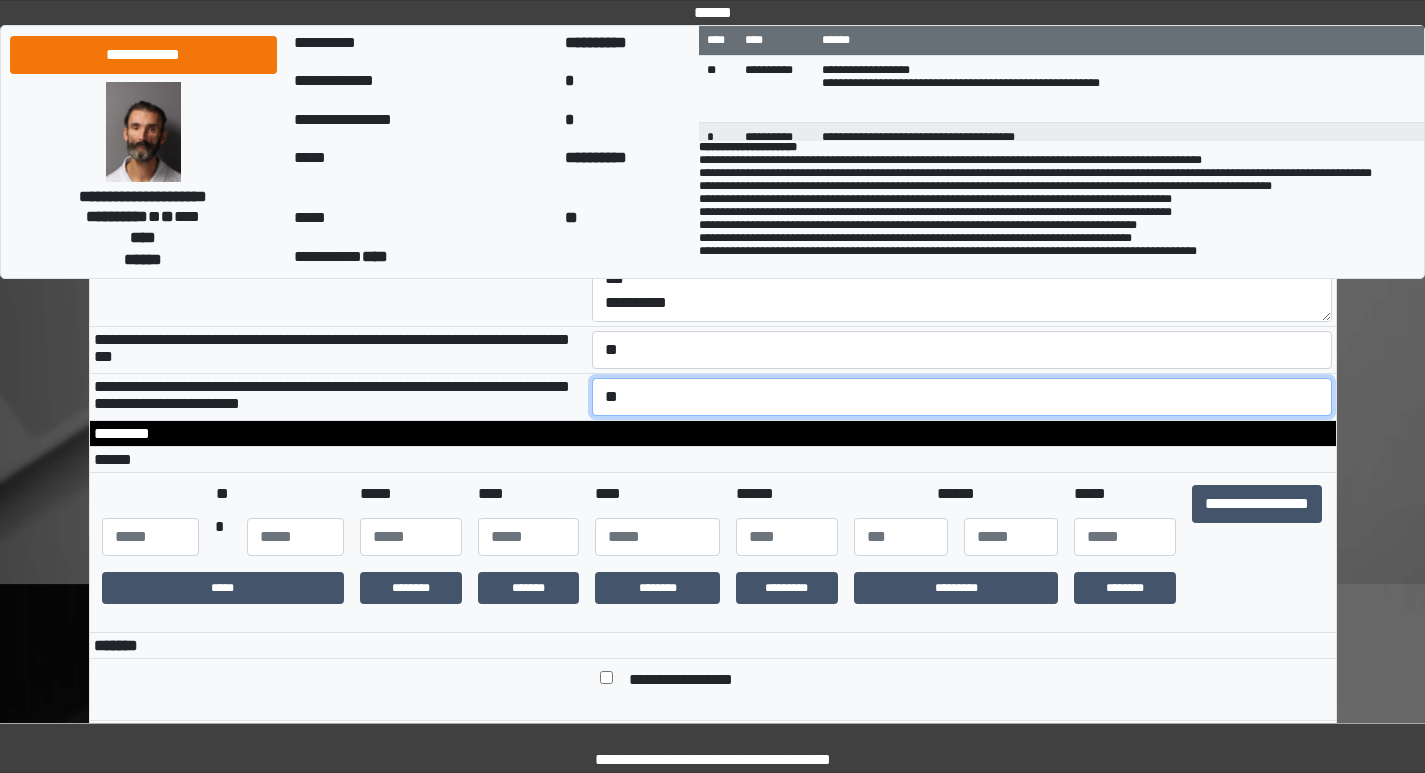 scroll, scrollTop: 300, scrollLeft: 0, axis: vertical 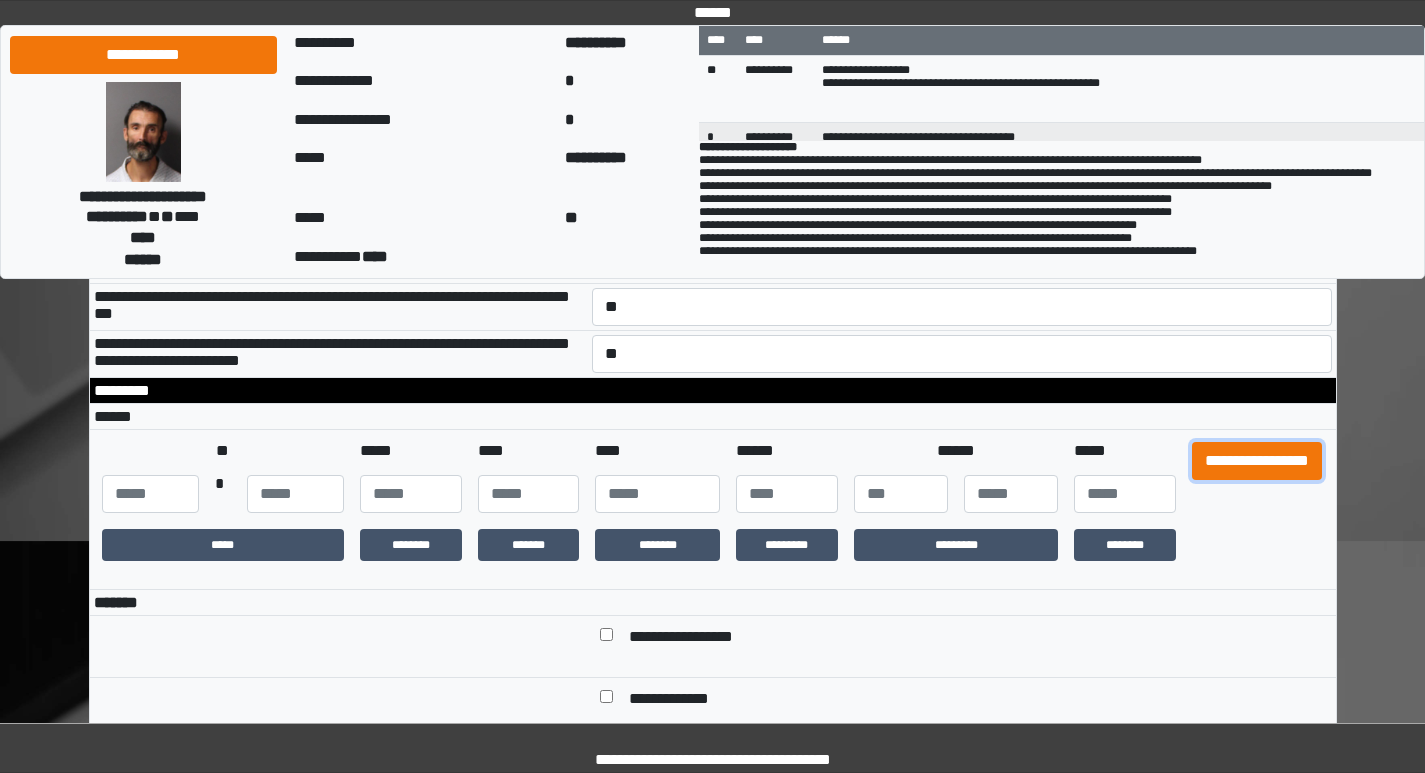 click on "**********" at bounding box center [1257, 461] 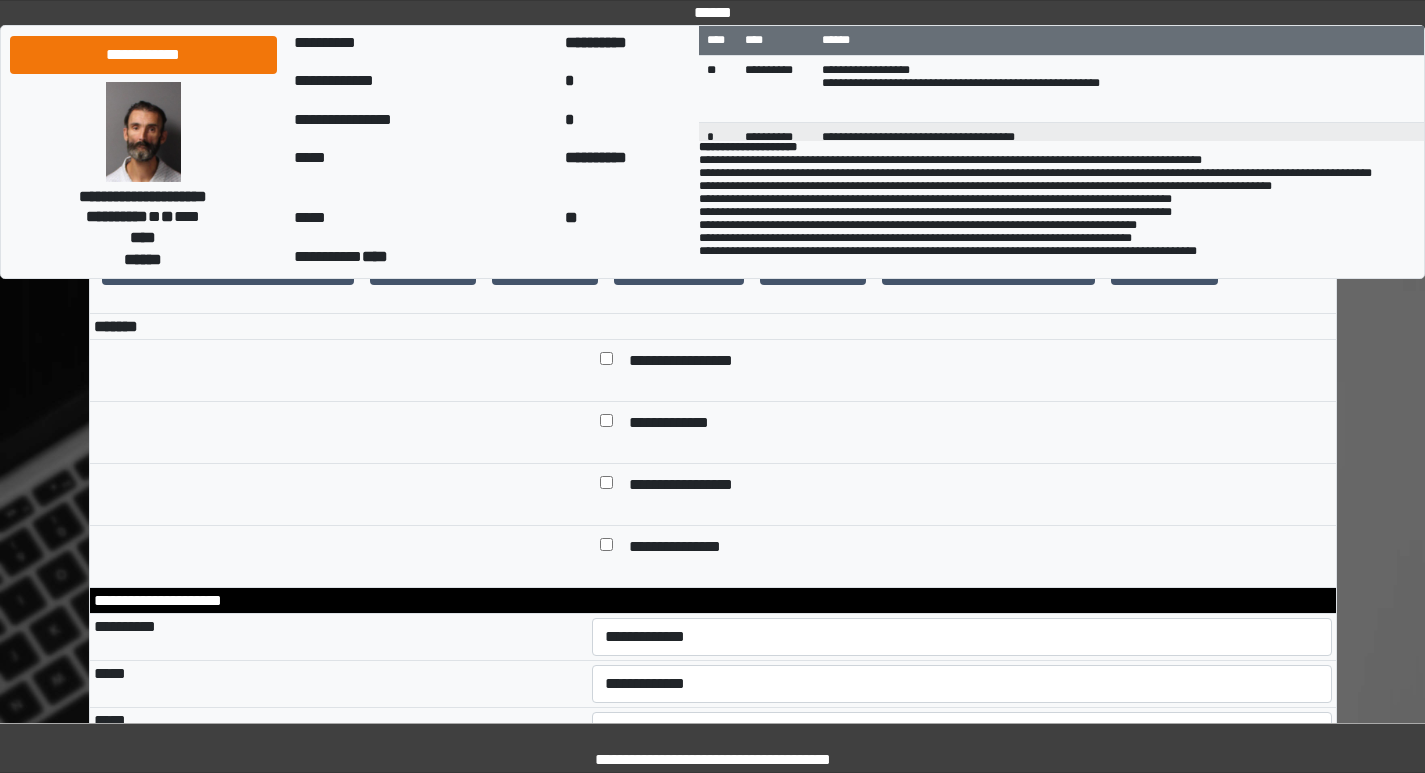 scroll, scrollTop: 600, scrollLeft: 0, axis: vertical 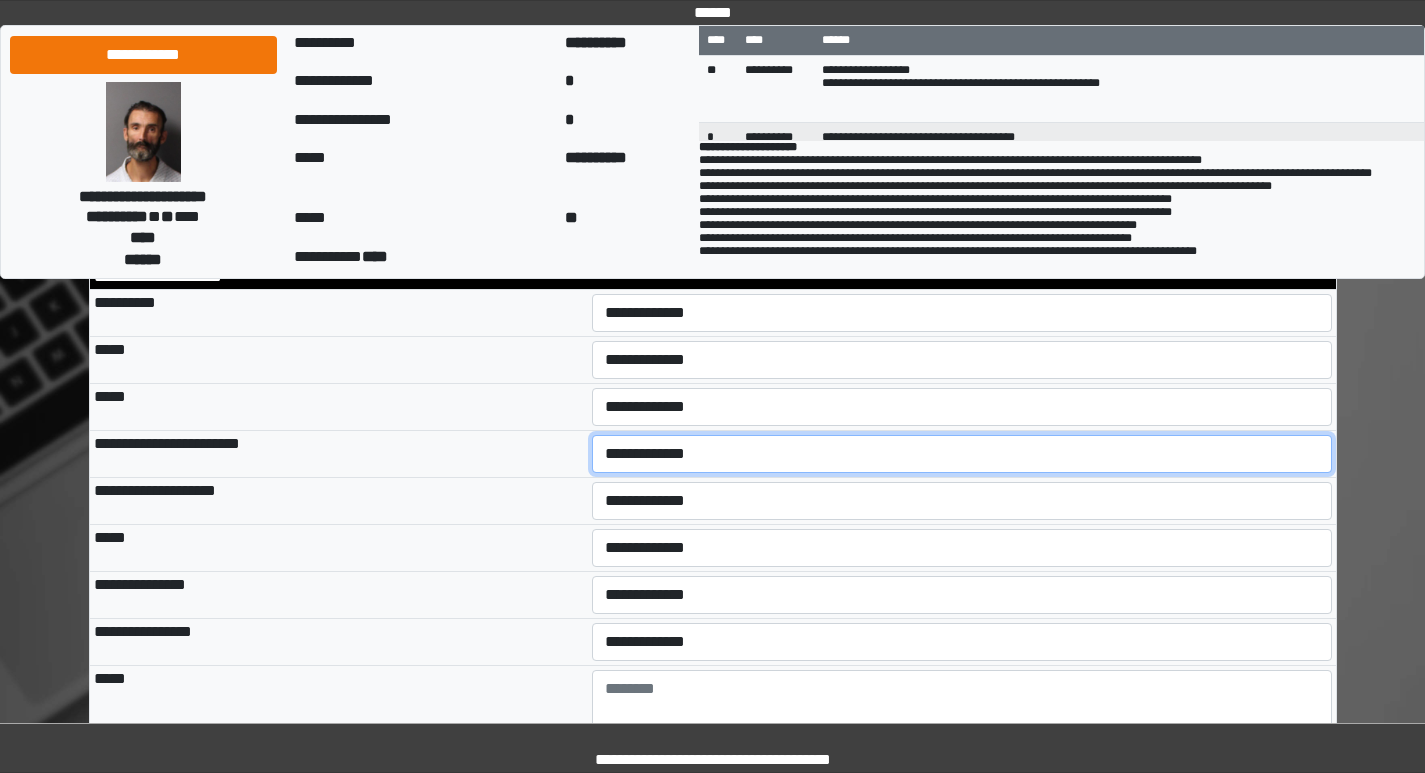 click on "**********" at bounding box center (962, 454) 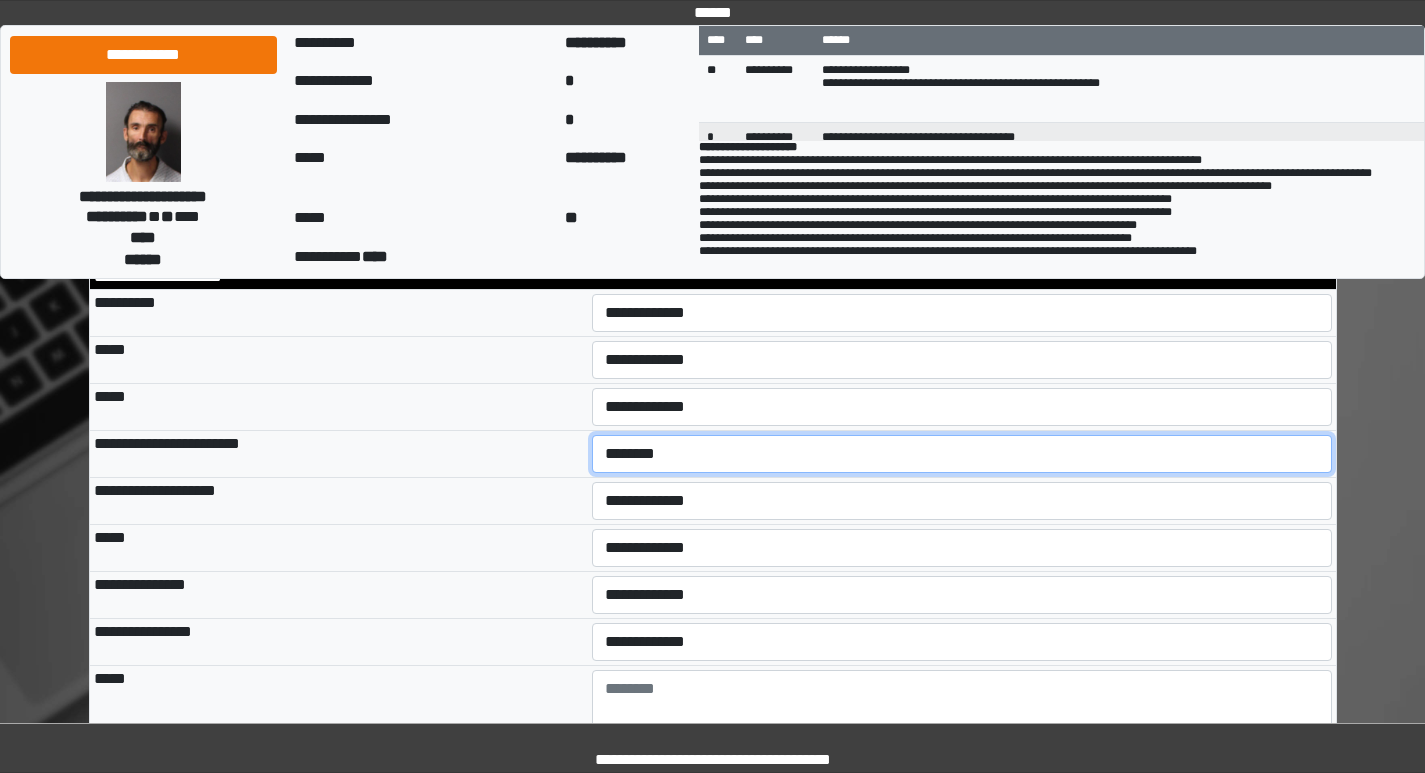 click on "**********" at bounding box center [962, 454] 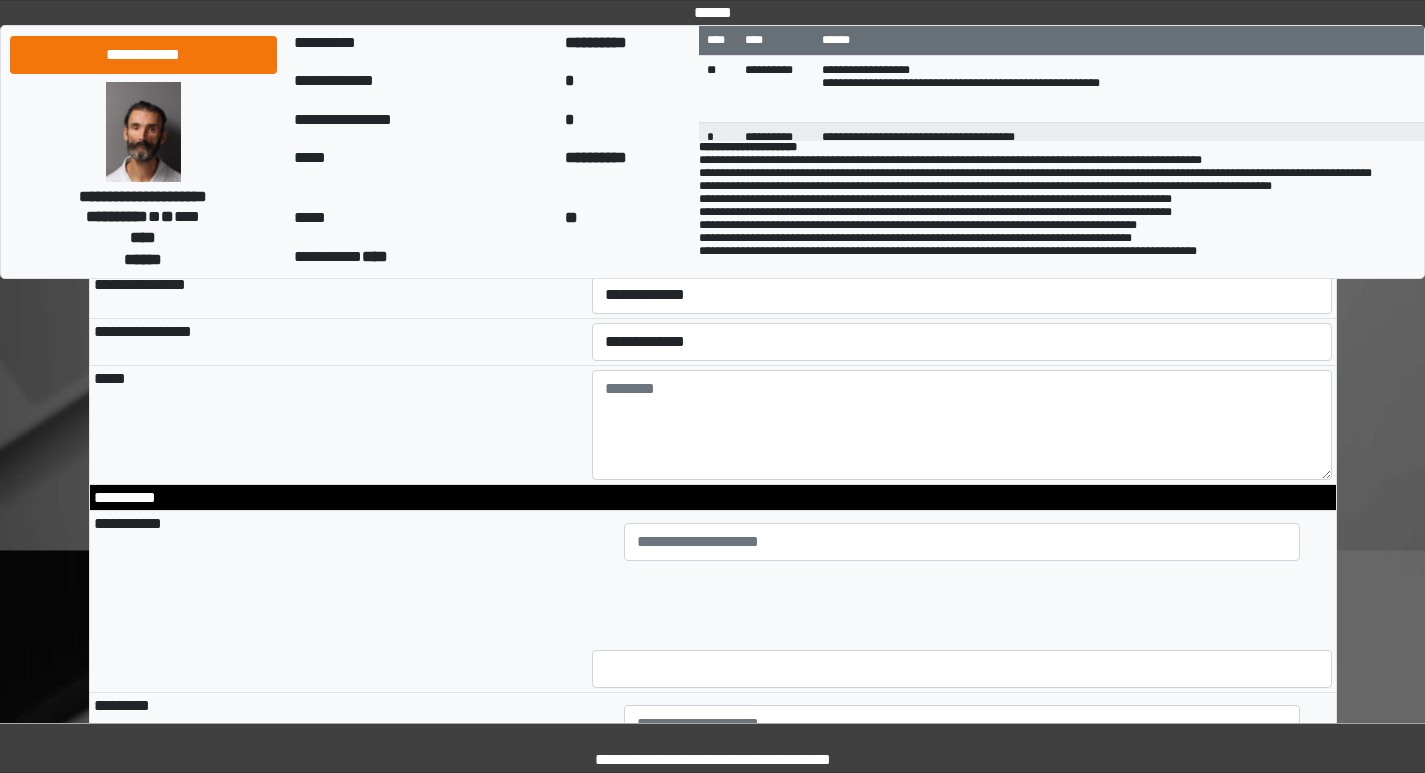 scroll, scrollTop: 1300, scrollLeft: 0, axis: vertical 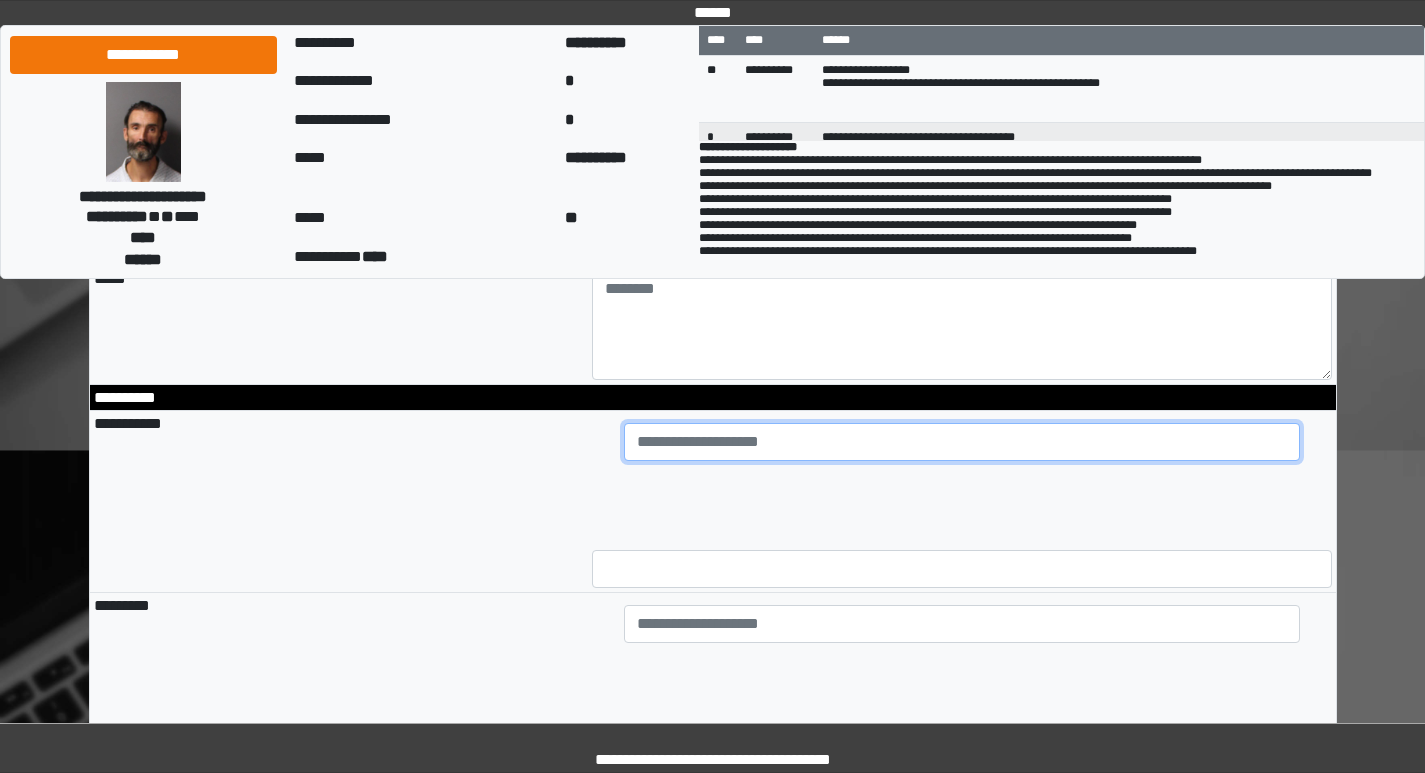 click at bounding box center [962, 442] 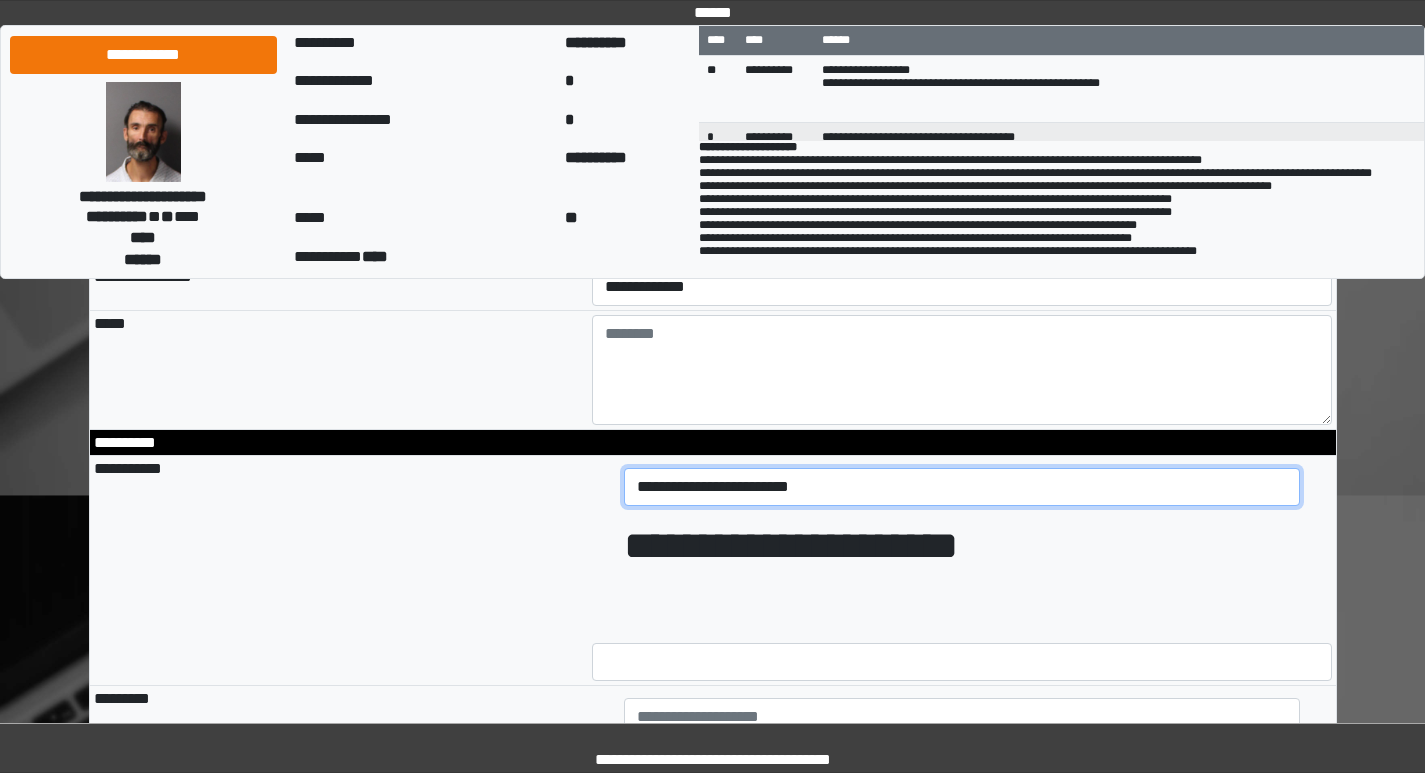 scroll, scrollTop: 1200, scrollLeft: 0, axis: vertical 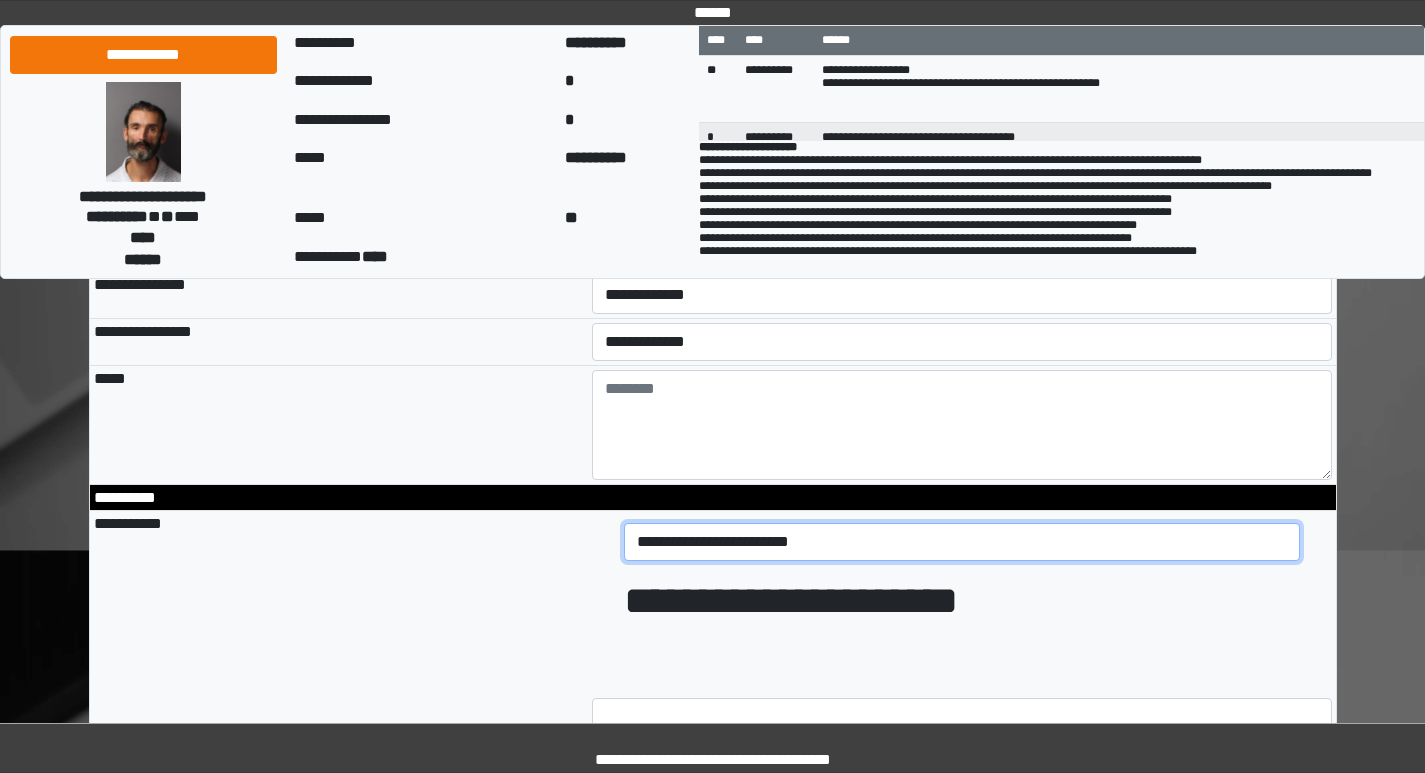 drag, startPoint x: 834, startPoint y: 580, endPoint x: 566, endPoint y: 578, distance: 268.00748 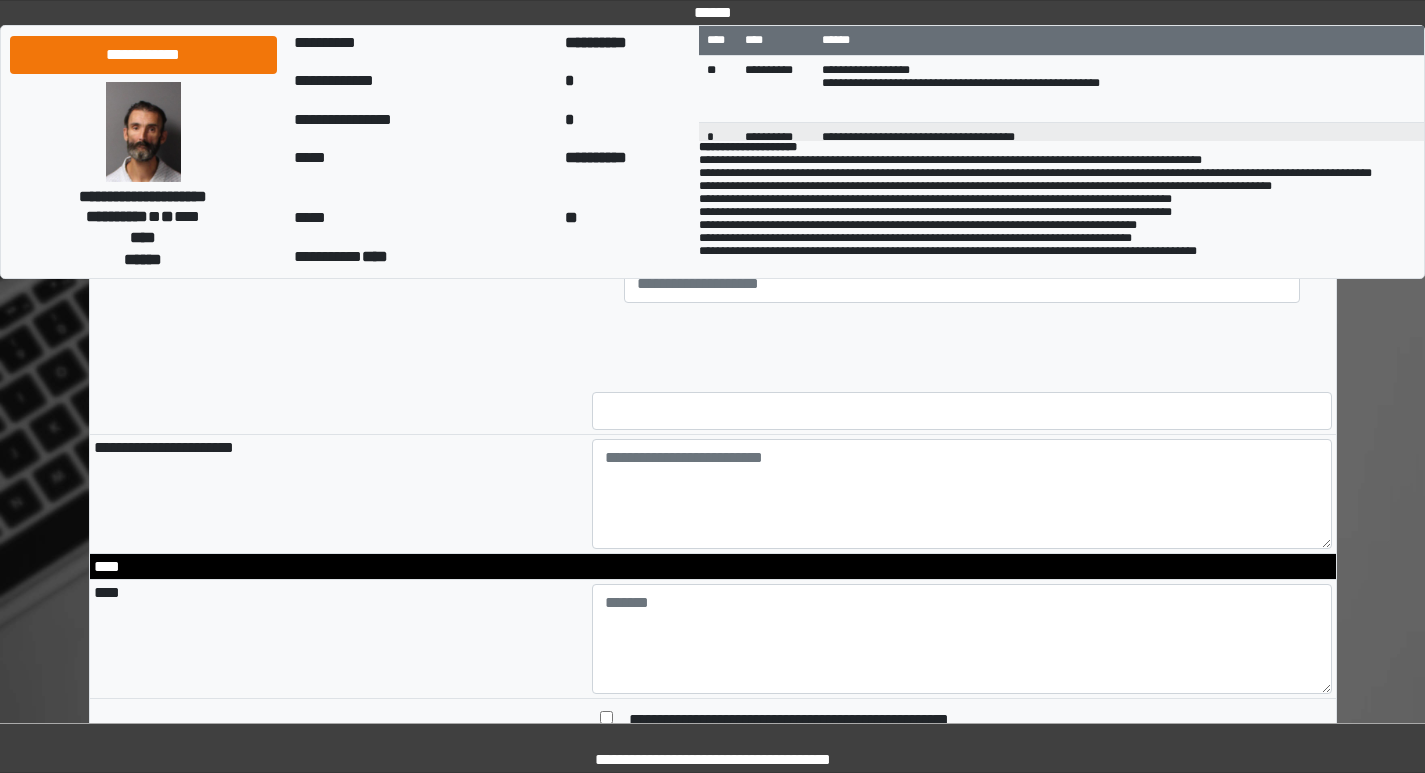 scroll, scrollTop: 1800, scrollLeft: 0, axis: vertical 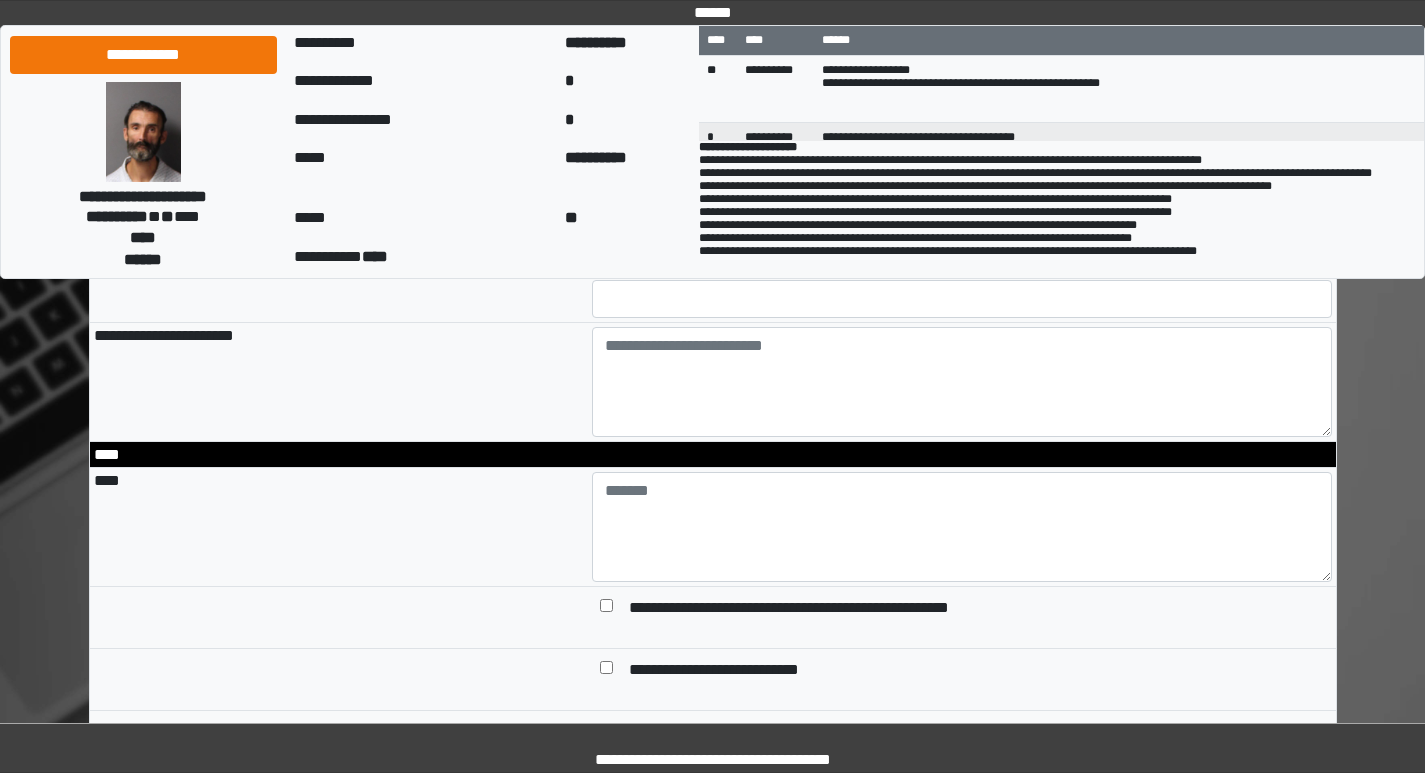 type on "**********" 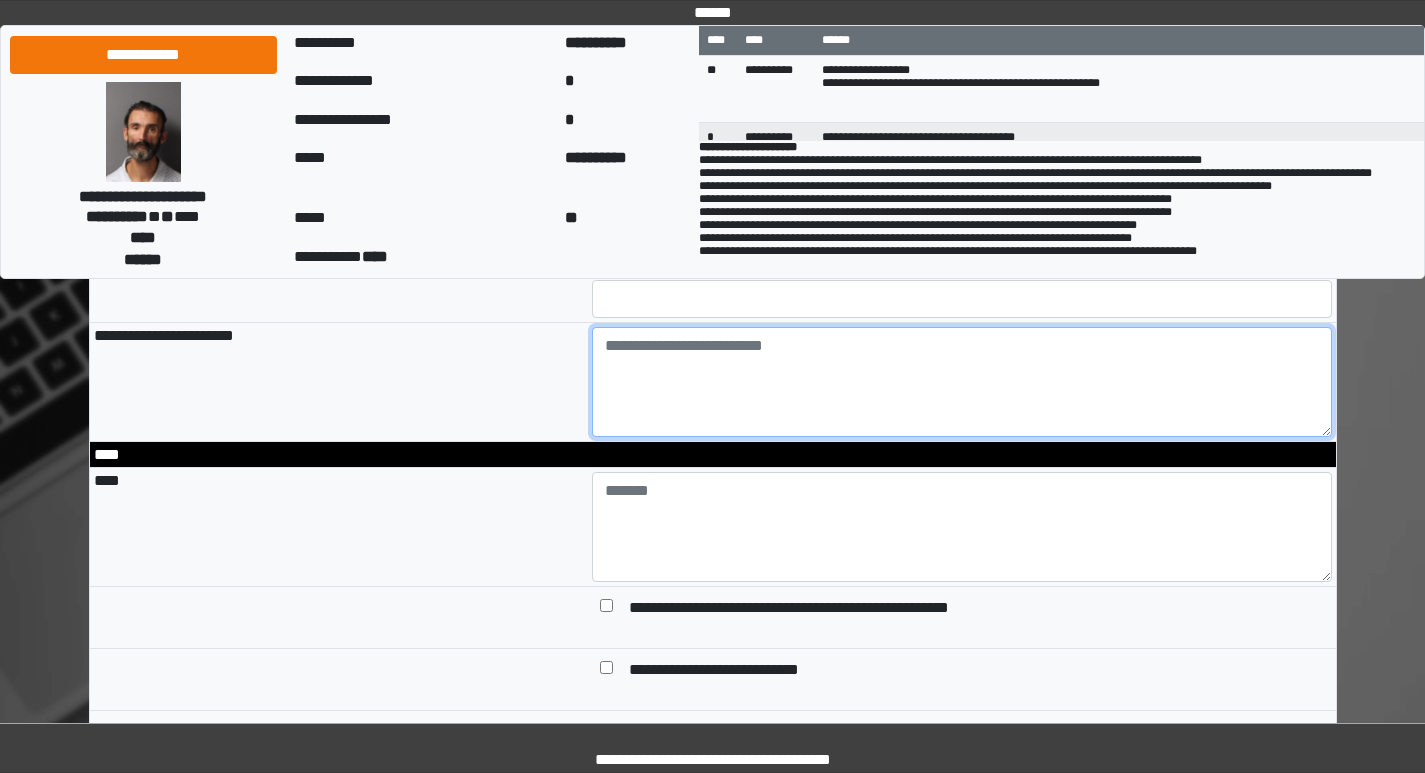 click at bounding box center (962, 382) 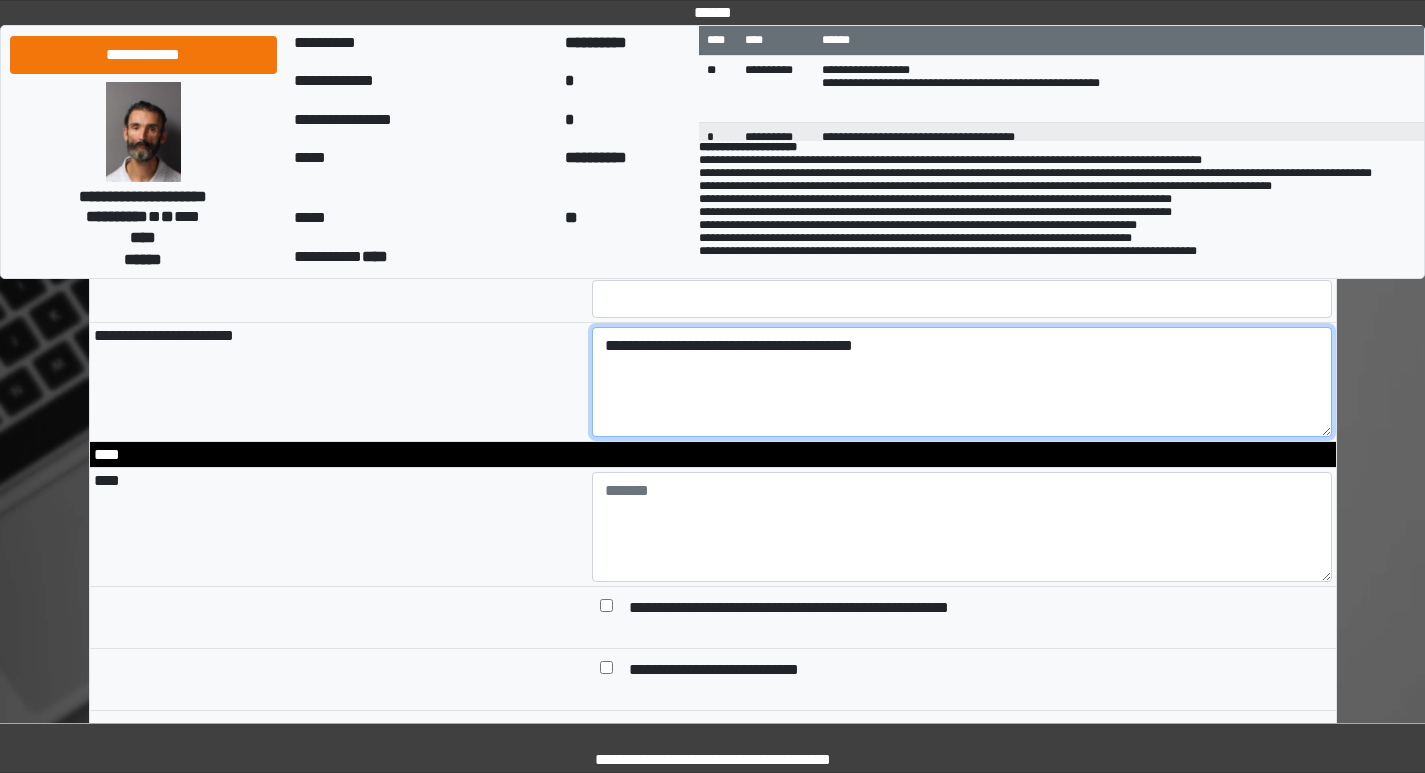 click on "**********" at bounding box center [962, 382] 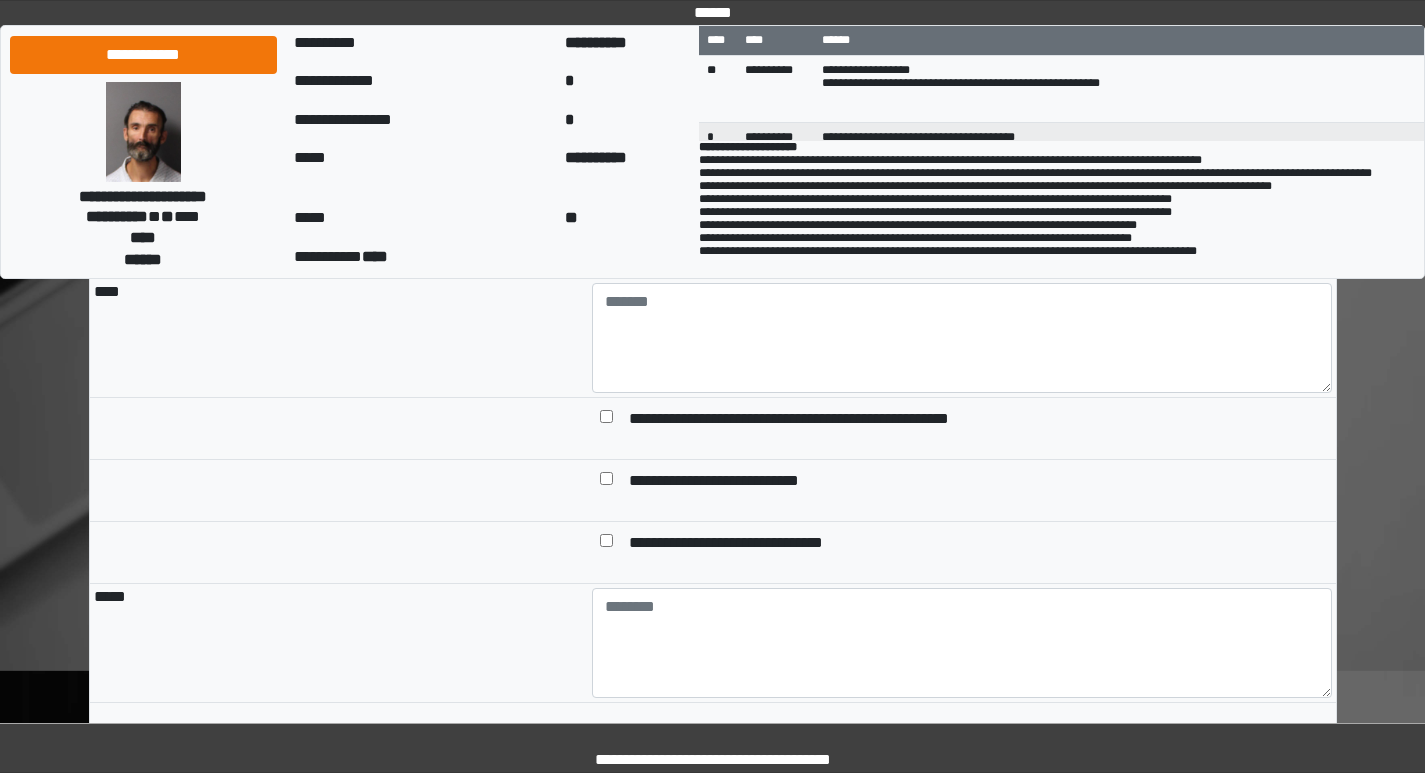 scroll, scrollTop: 2000, scrollLeft: 0, axis: vertical 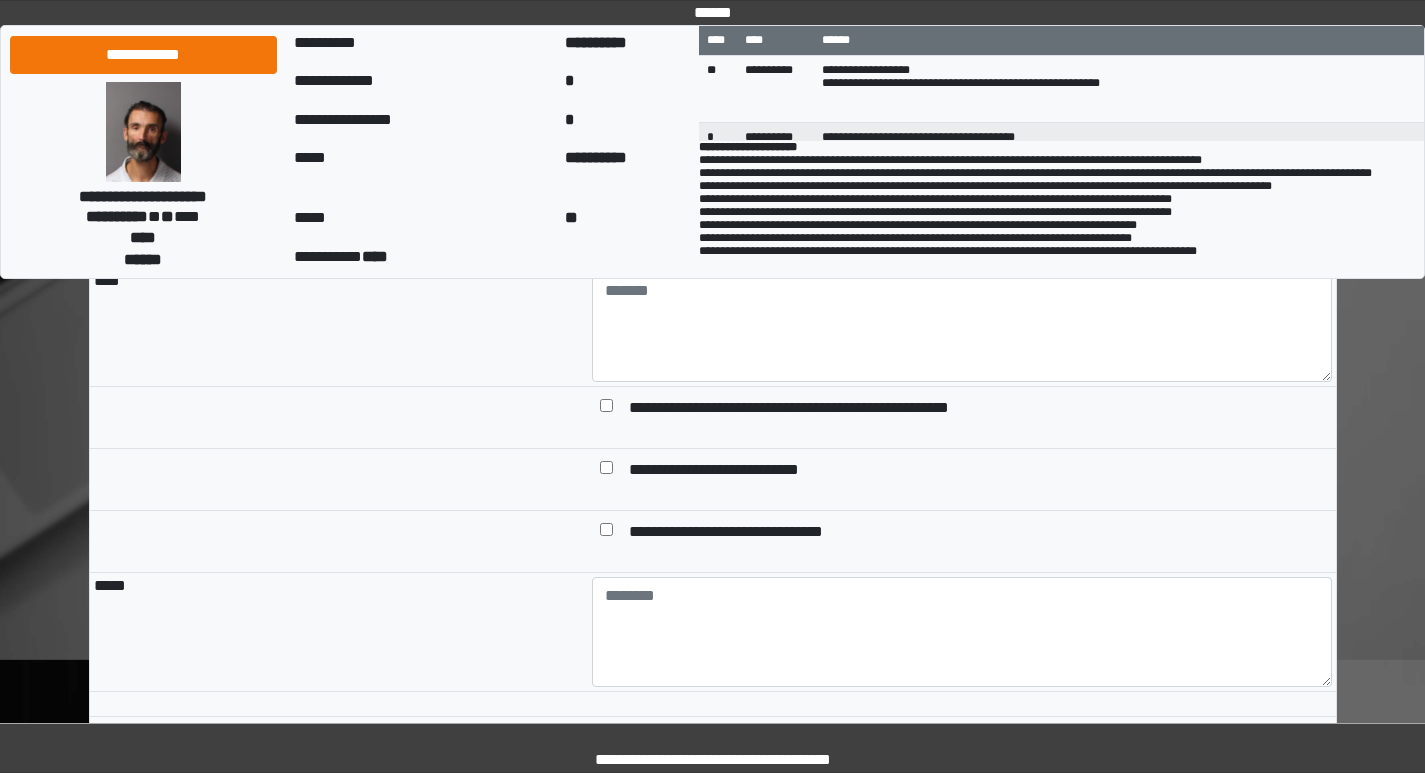 type on "**********" 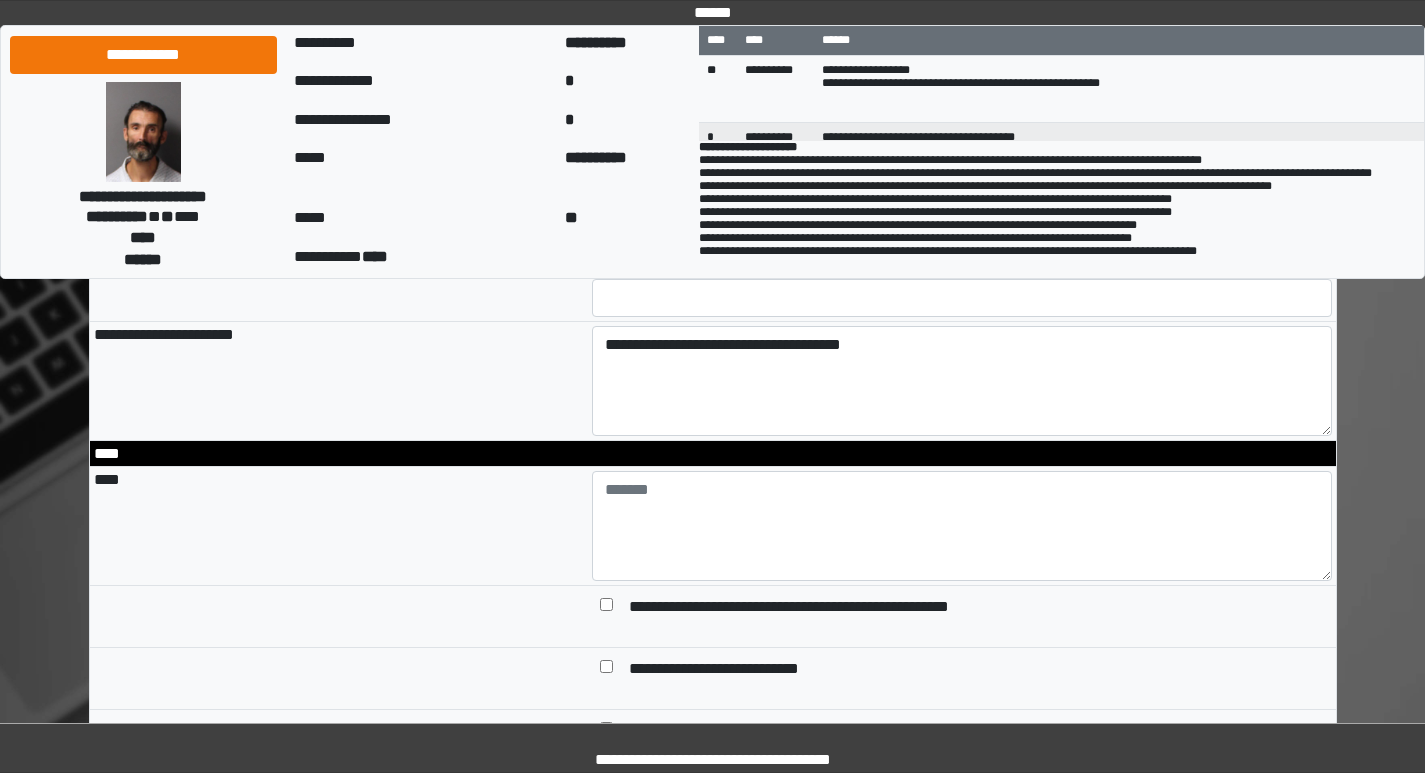 scroll, scrollTop: 1800, scrollLeft: 0, axis: vertical 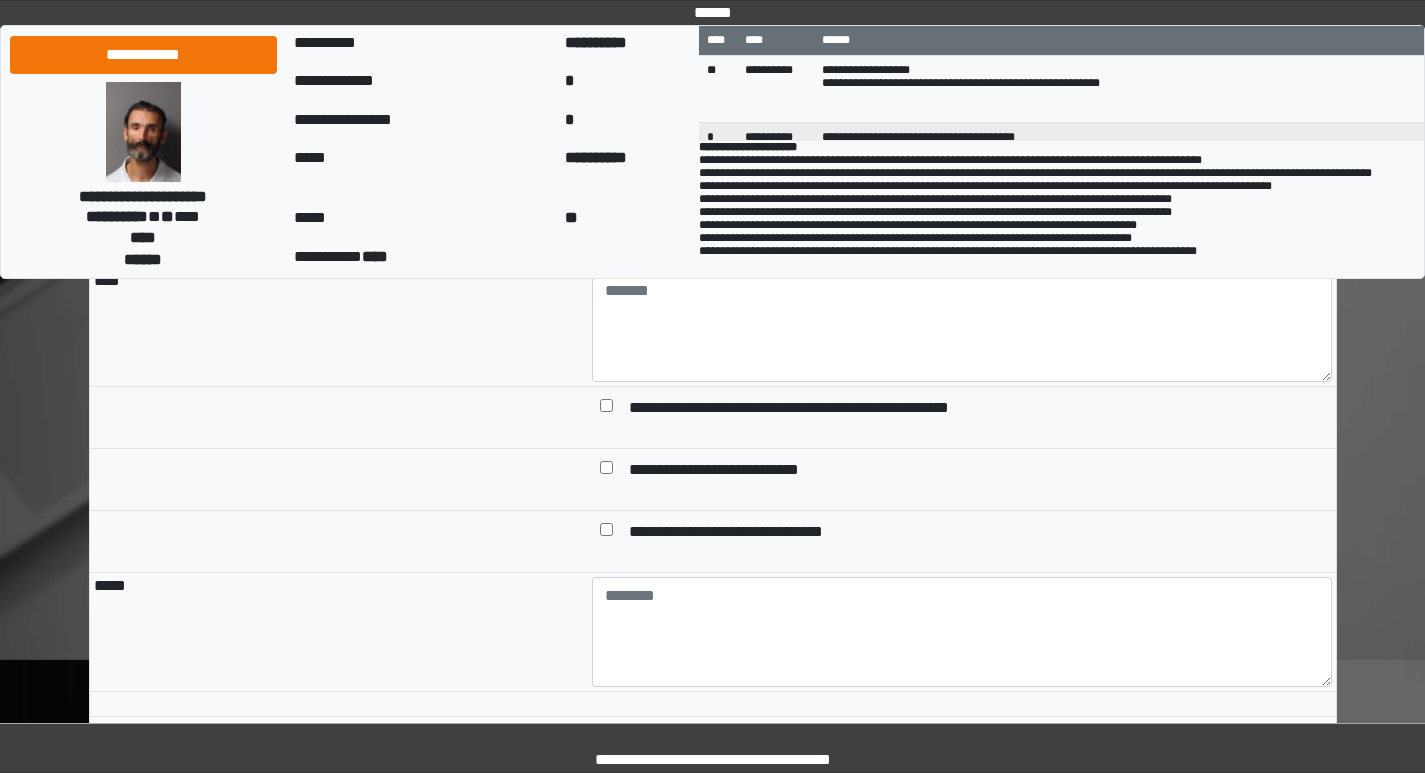 click at bounding box center (606, 409) 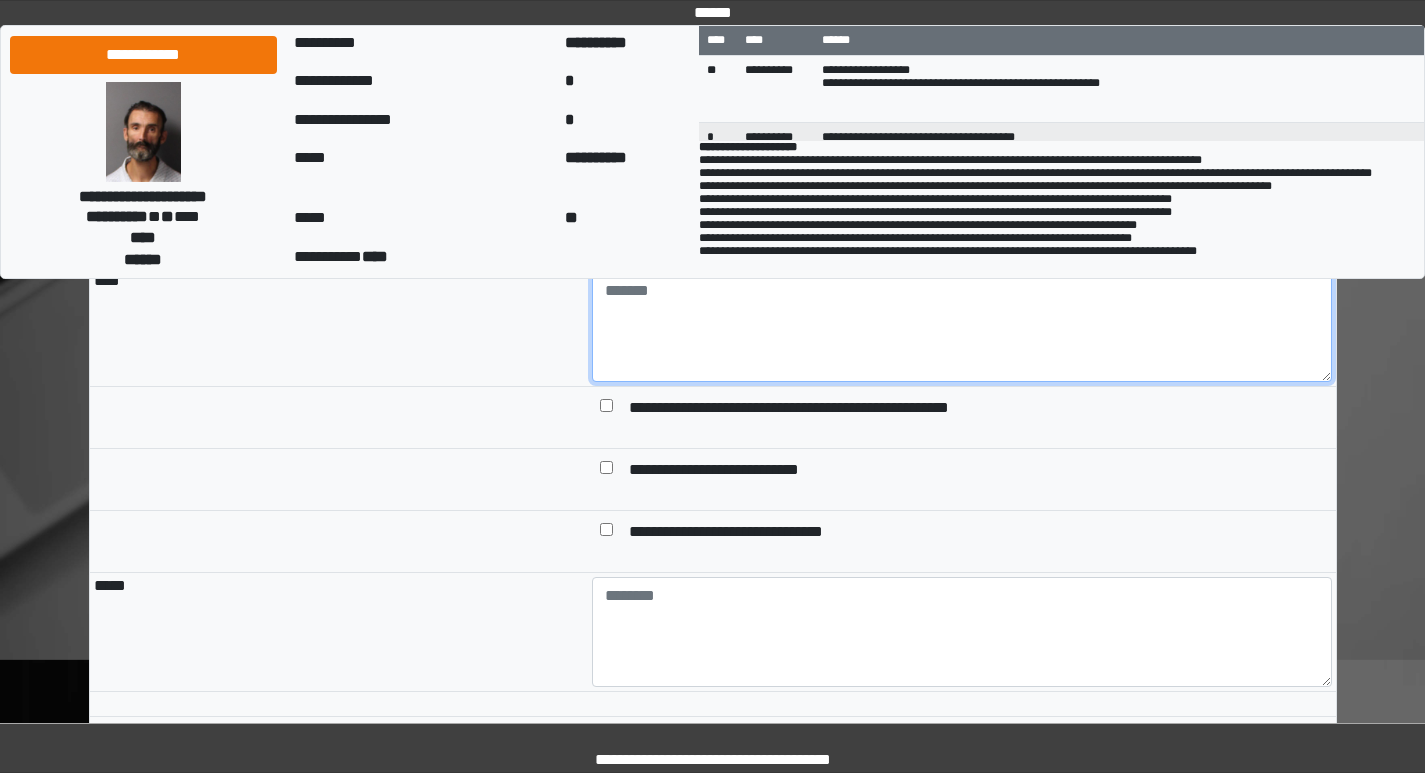 click at bounding box center [962, 327] 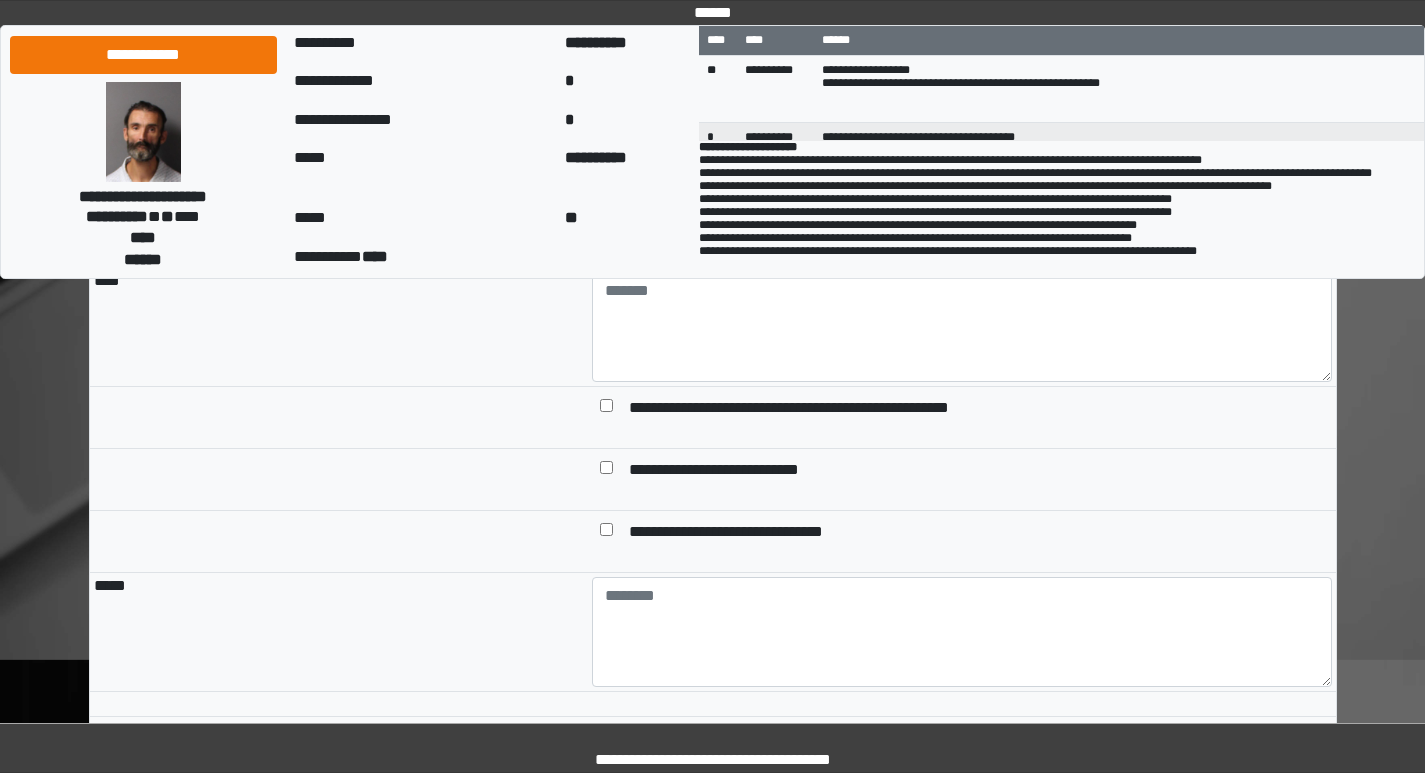 drag, startPoint x: 606, startPoint y: 445, endPoint x: 613, endPoint y: 437, distance: 10.630146 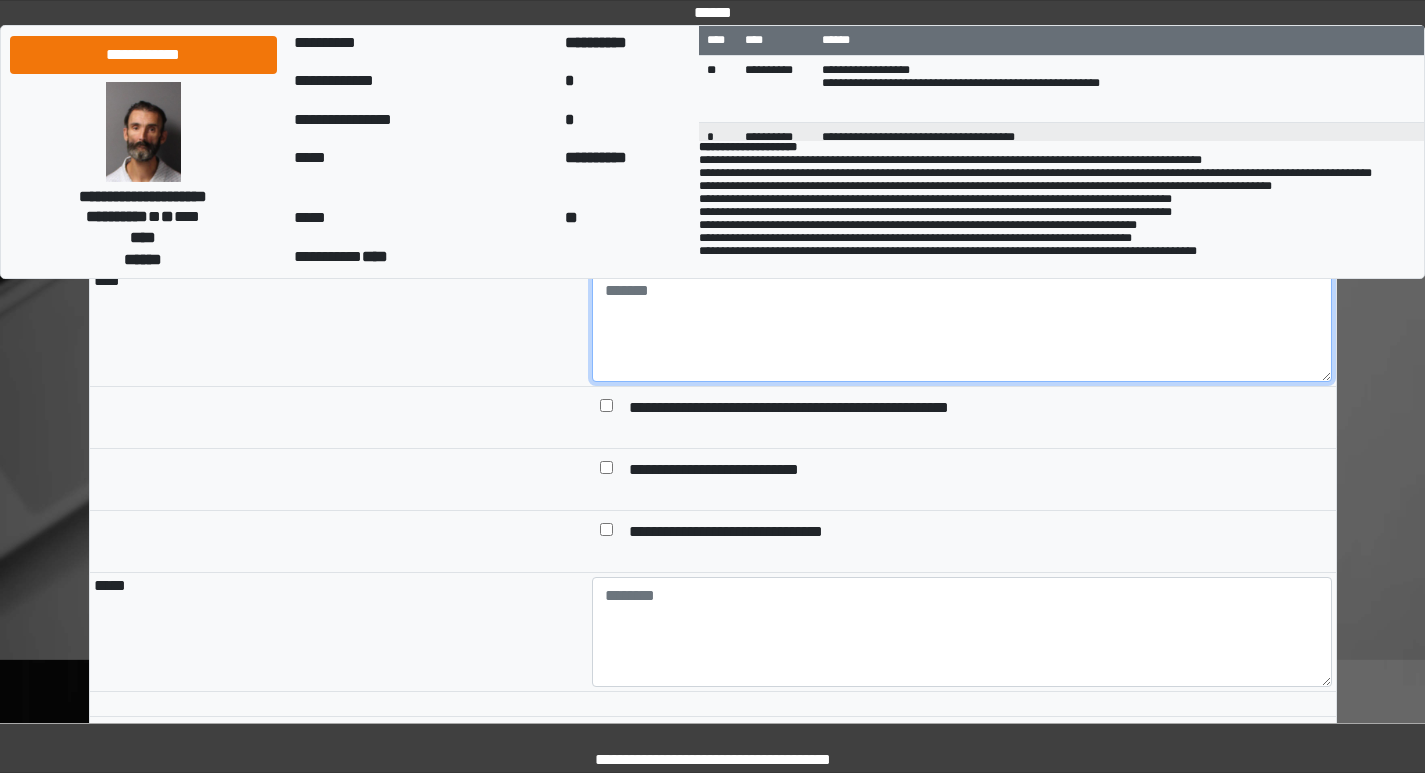 click at bounding box center [962, 327] 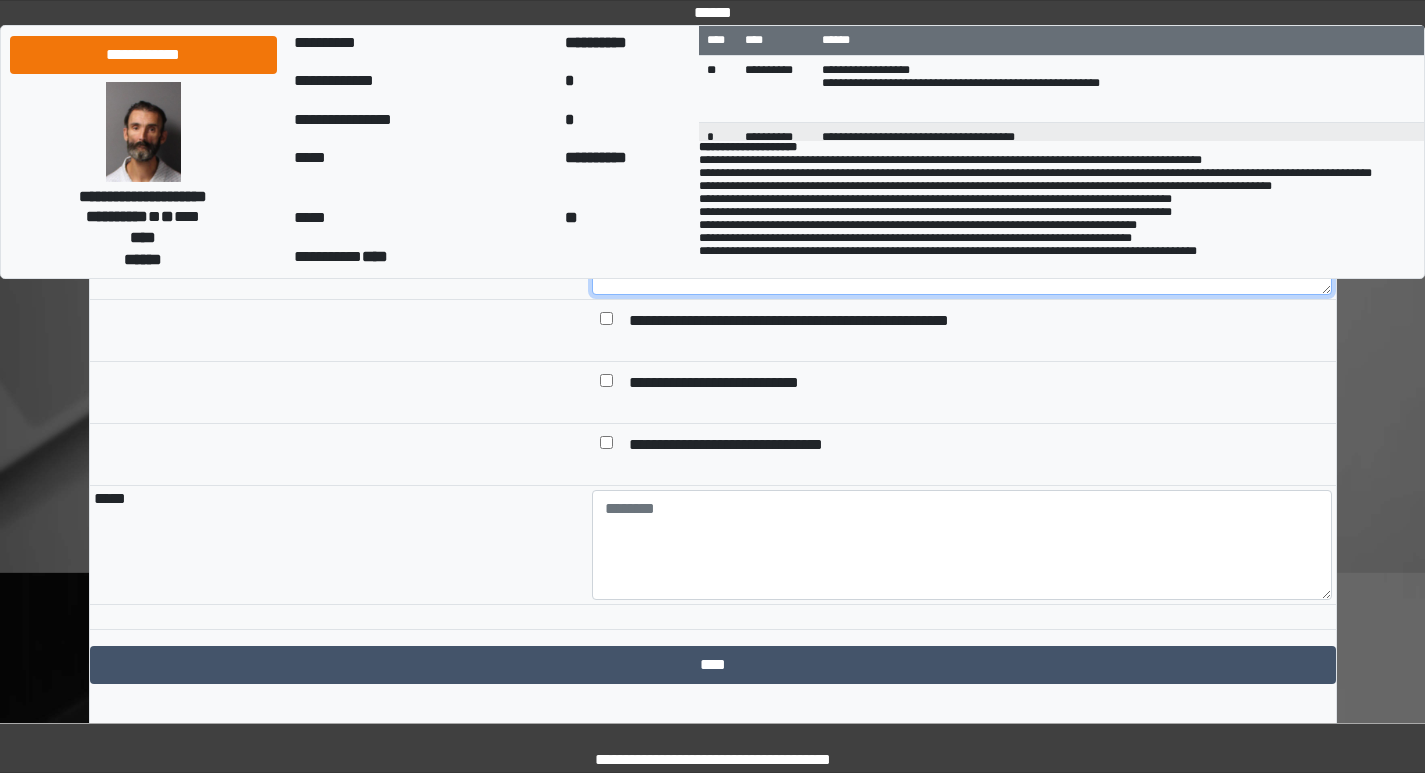 scroll, scrollTop: 2175, scrollLeft: 0, axis: vertical 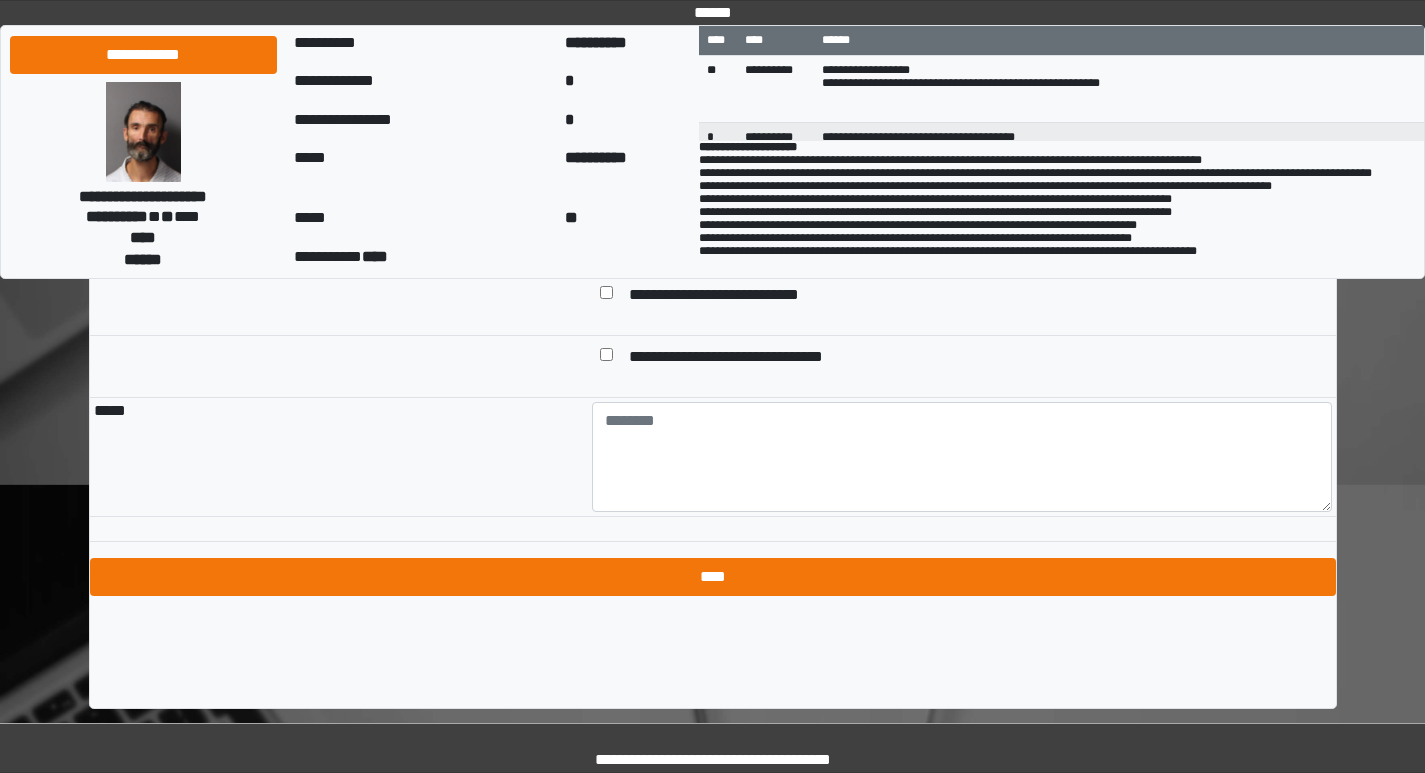 type on "**********" 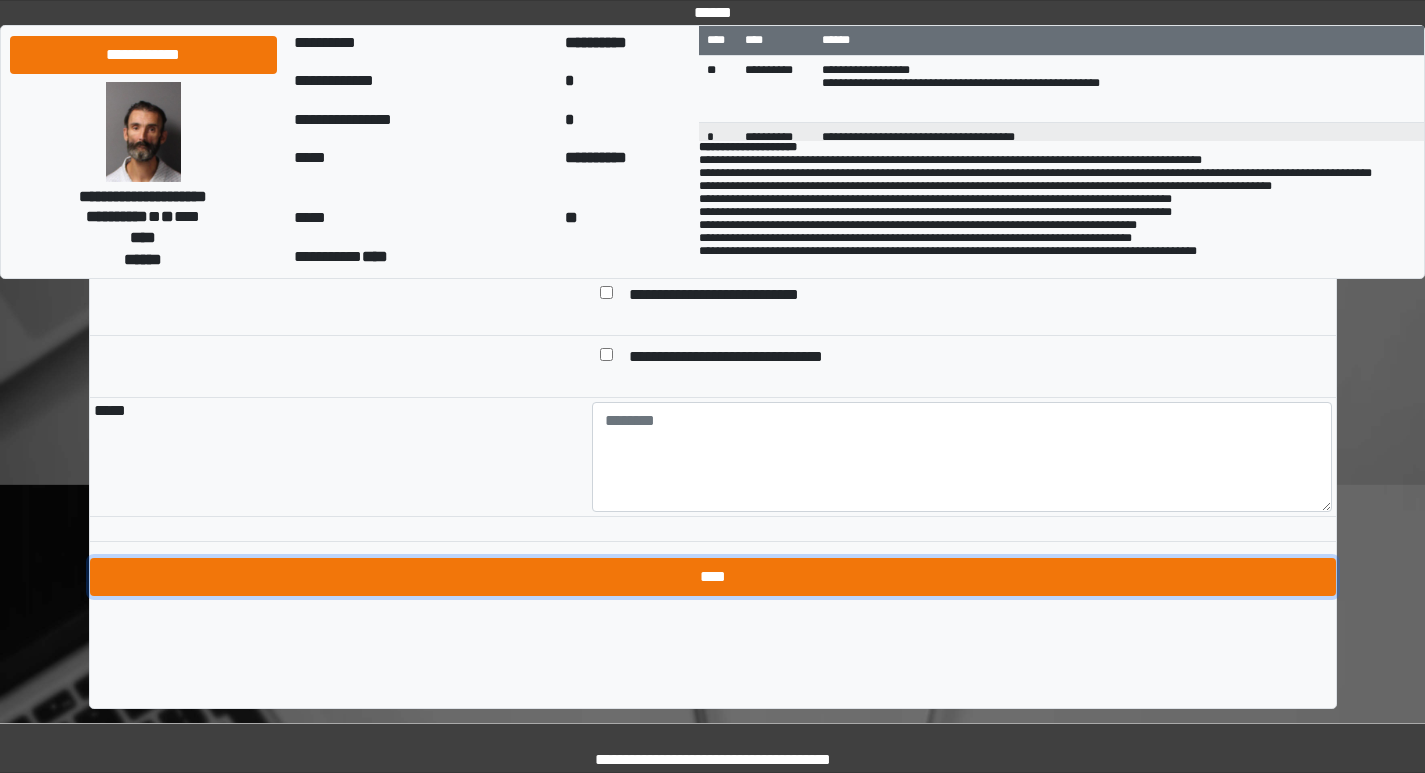click on "****" at bounding box center (713, 577) 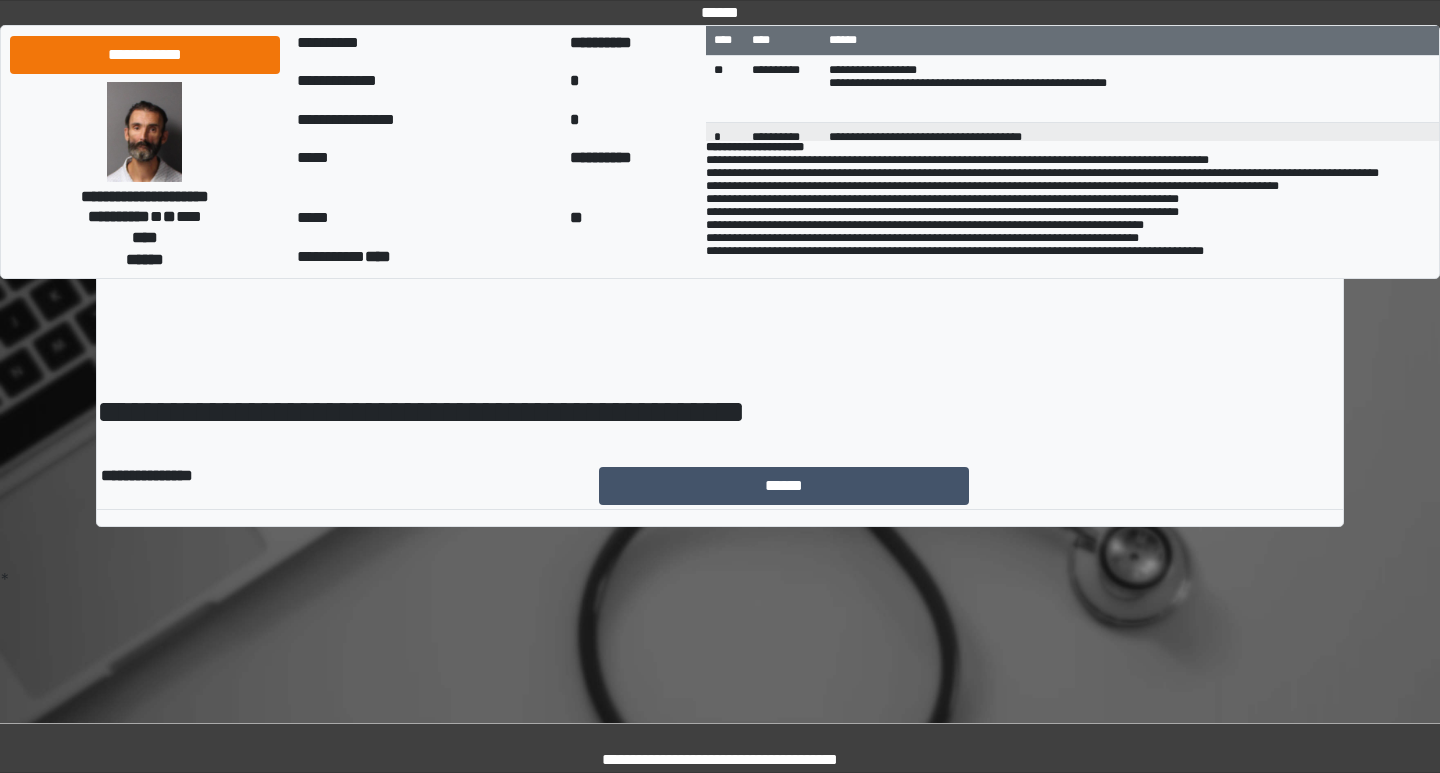 scroll, scrollTop: 0, scrollLeft: 0, axis: both 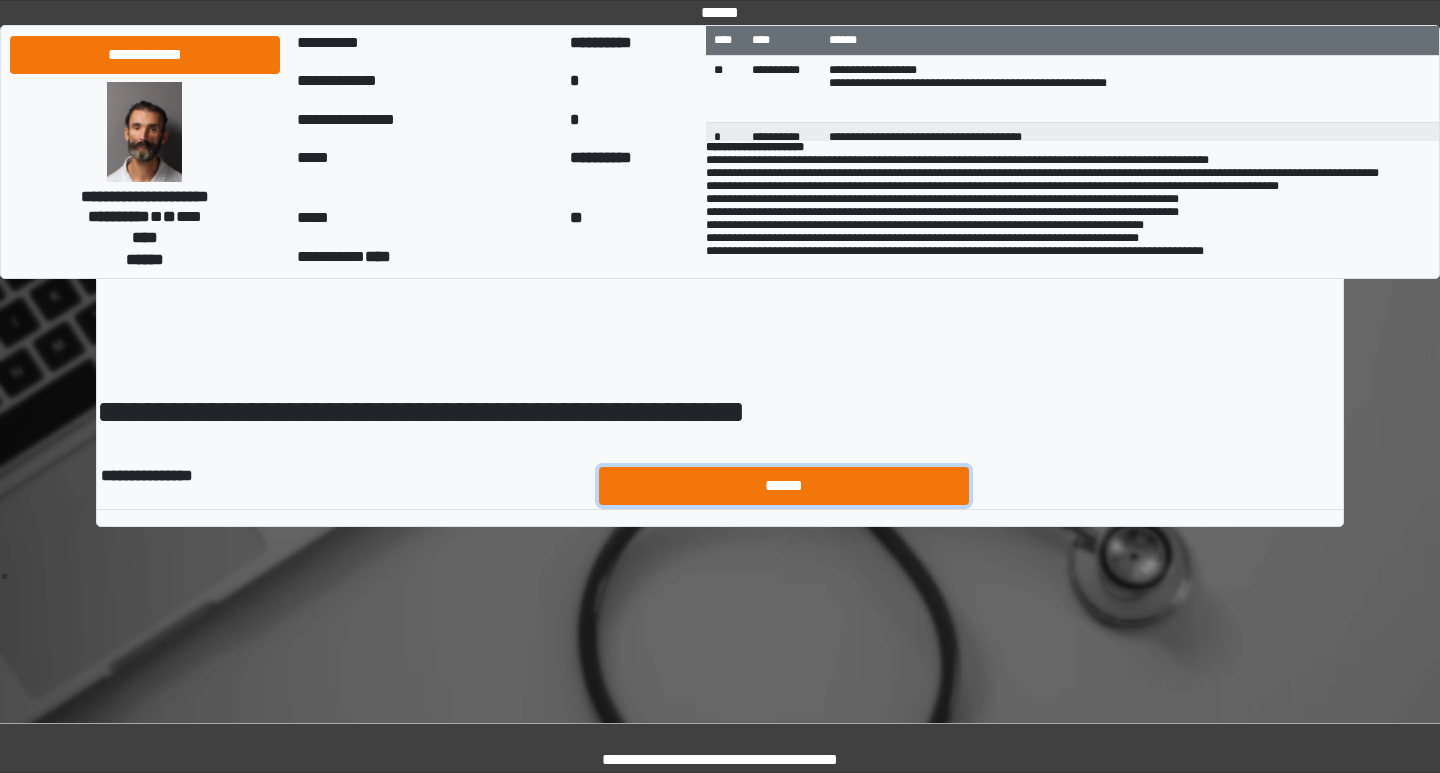 click on "******" at bounding box center (784, 486) 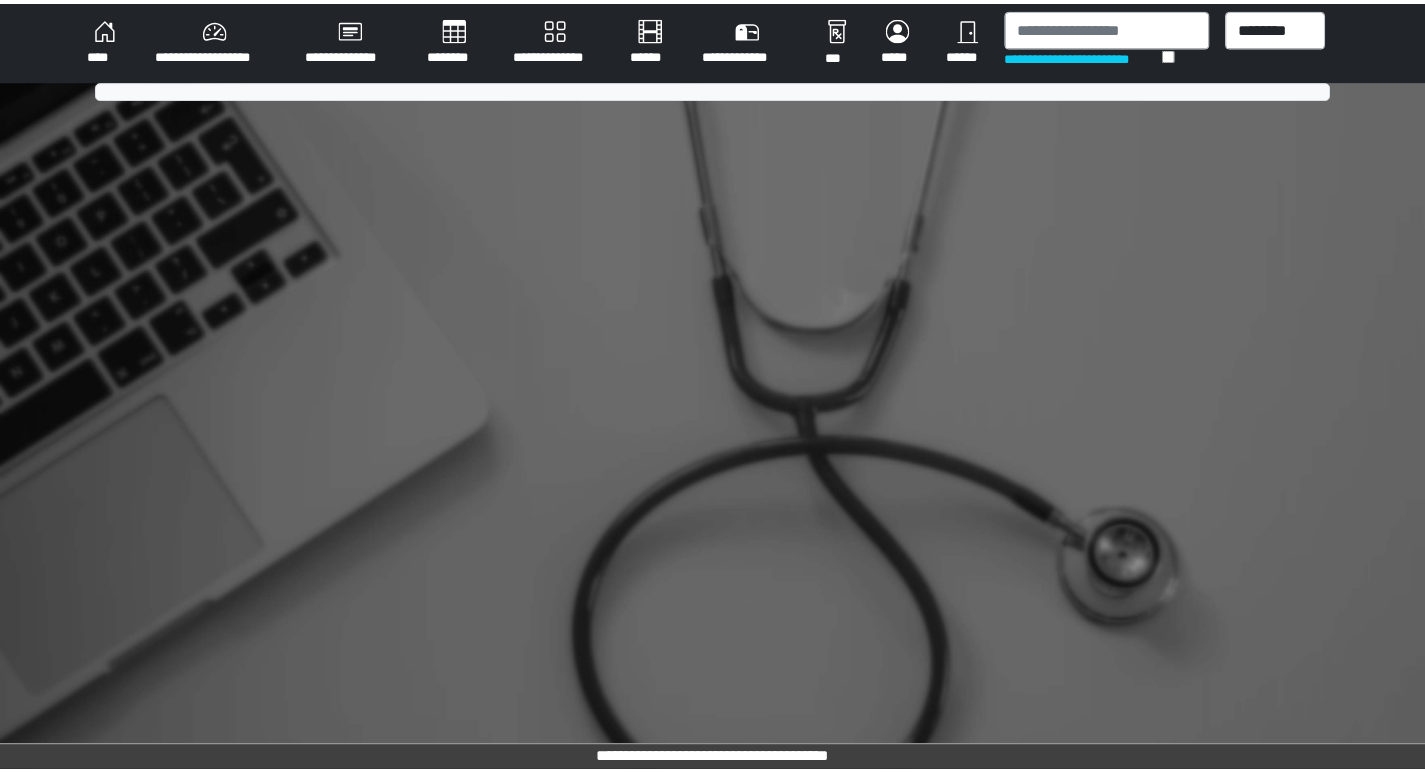 scroll, scrollTop: 0, scrollLeft: 0, axis: both 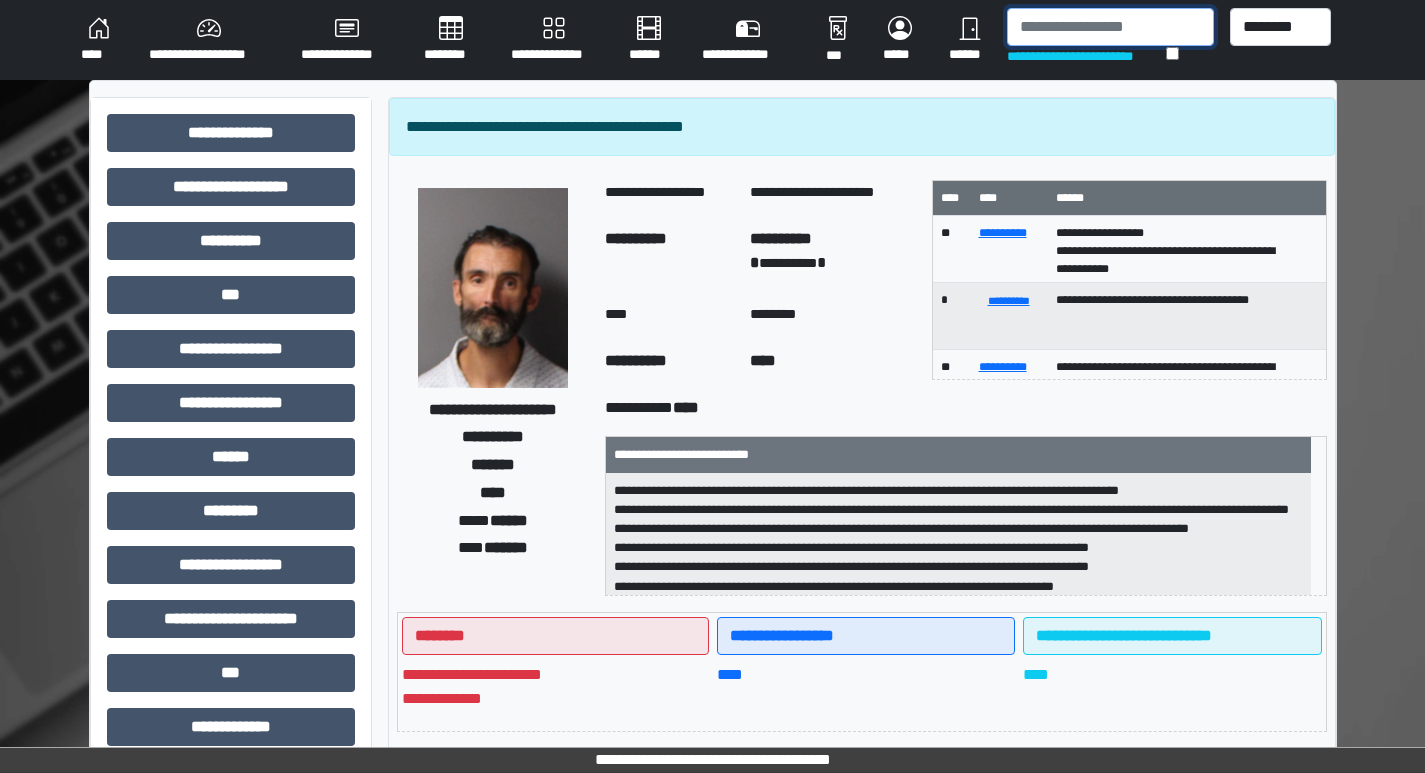 click at bounding box center (1110, 27) 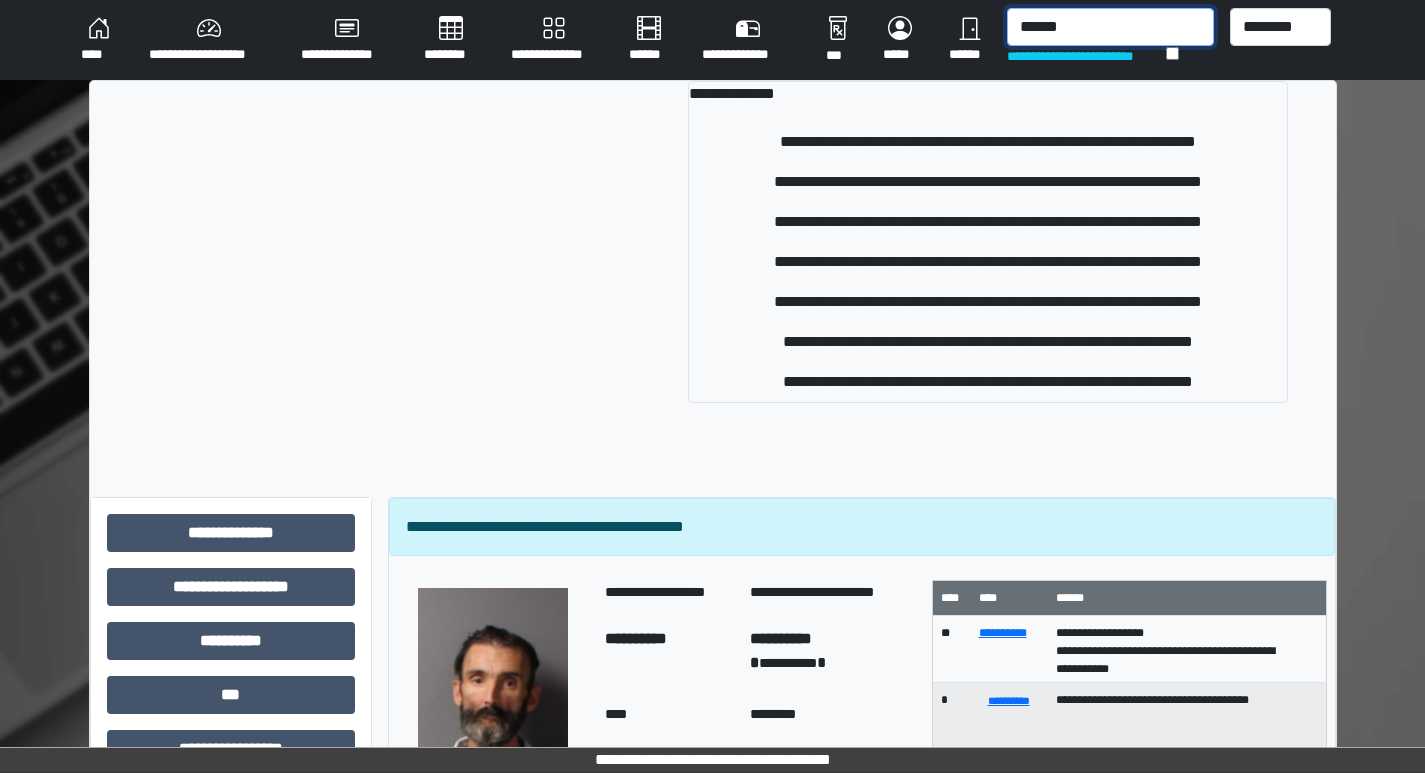 type on "******" 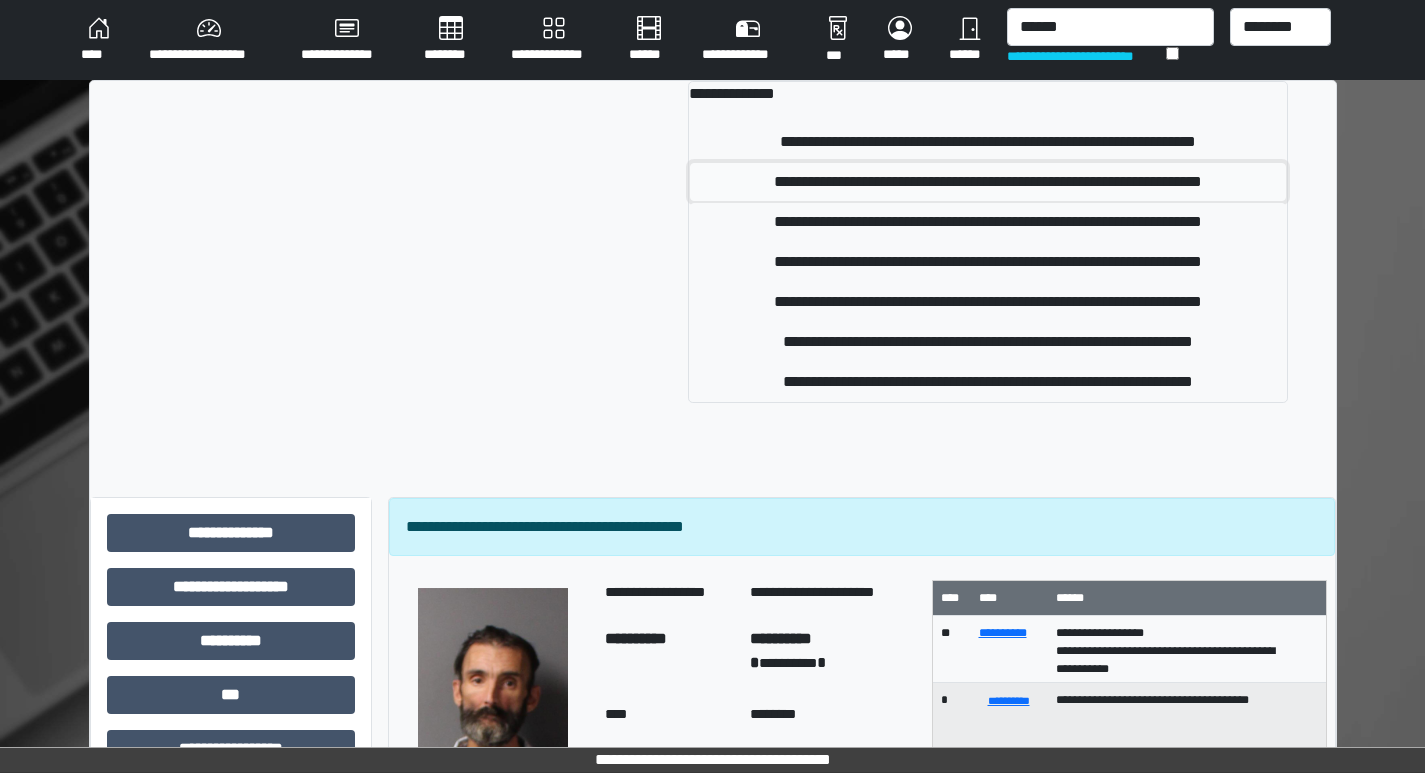 click on "**********" at bounding box center (987, 182) 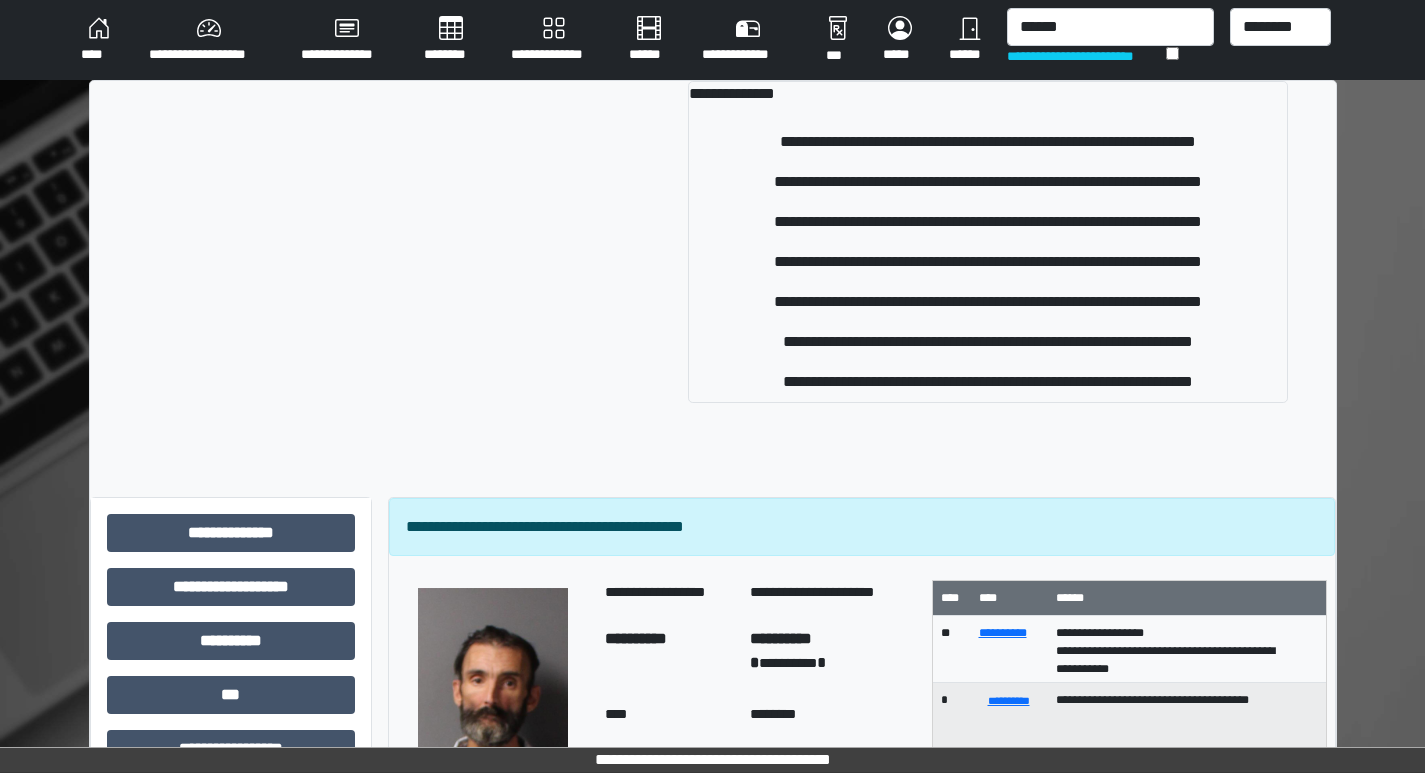 type 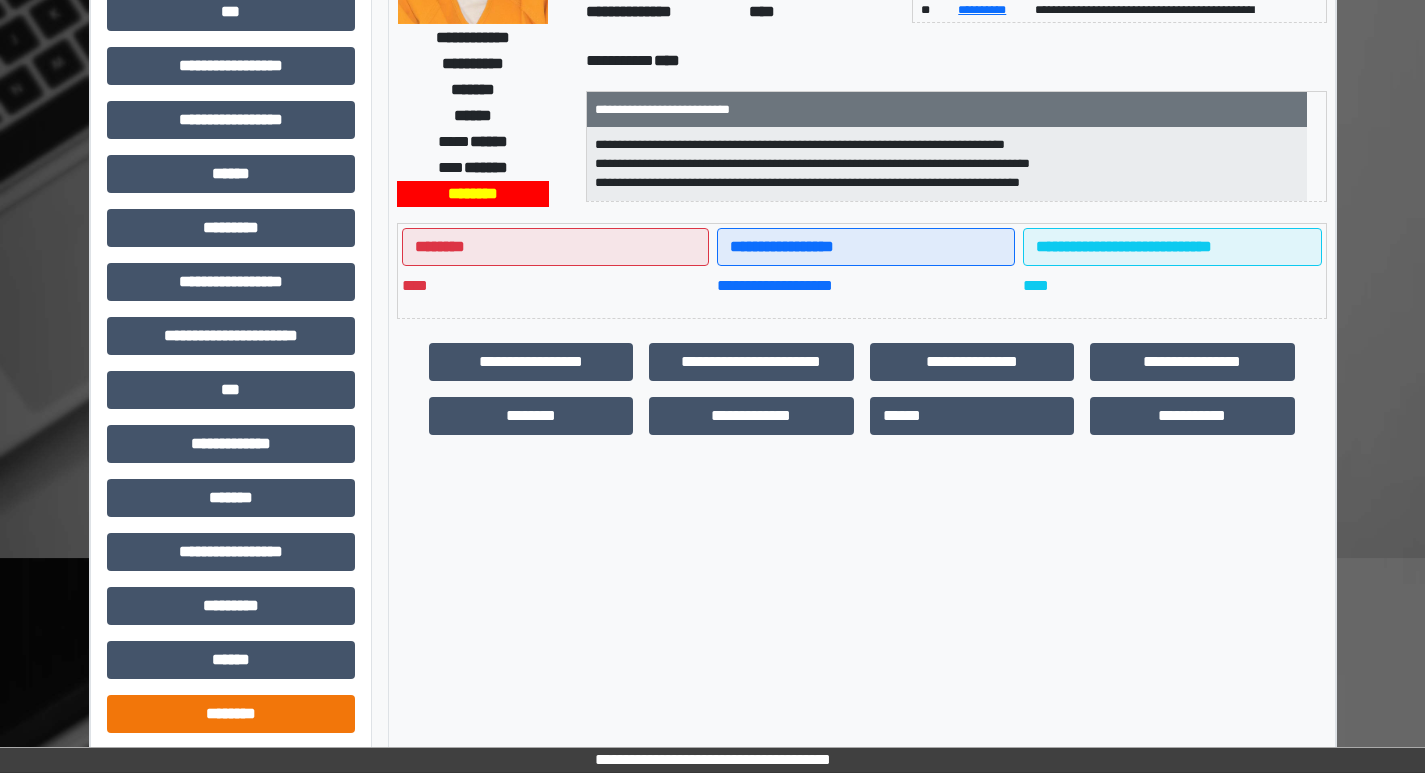 scroll, scrollTop: 401, scrollLeft: 0, axis: vertical 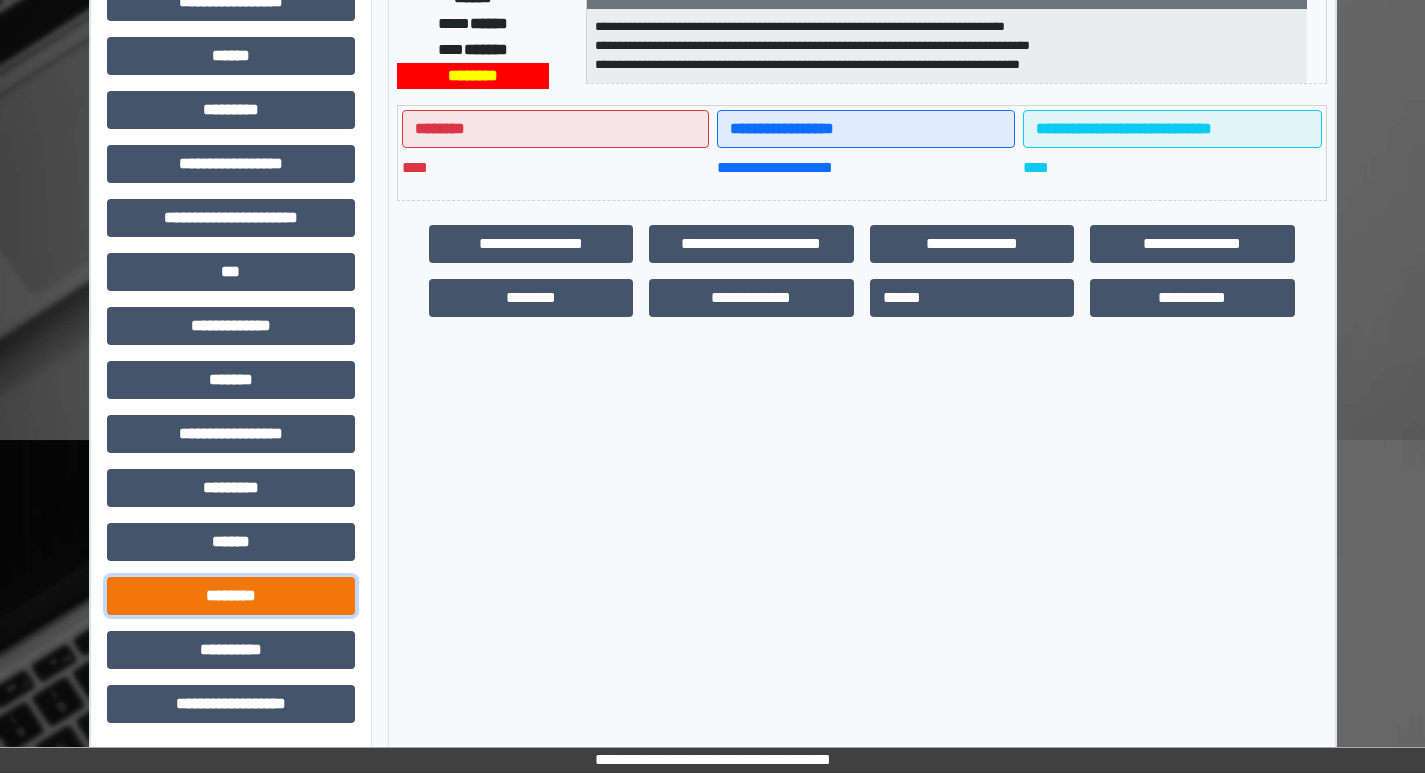 click on "********" at bounding box center [231, 596] 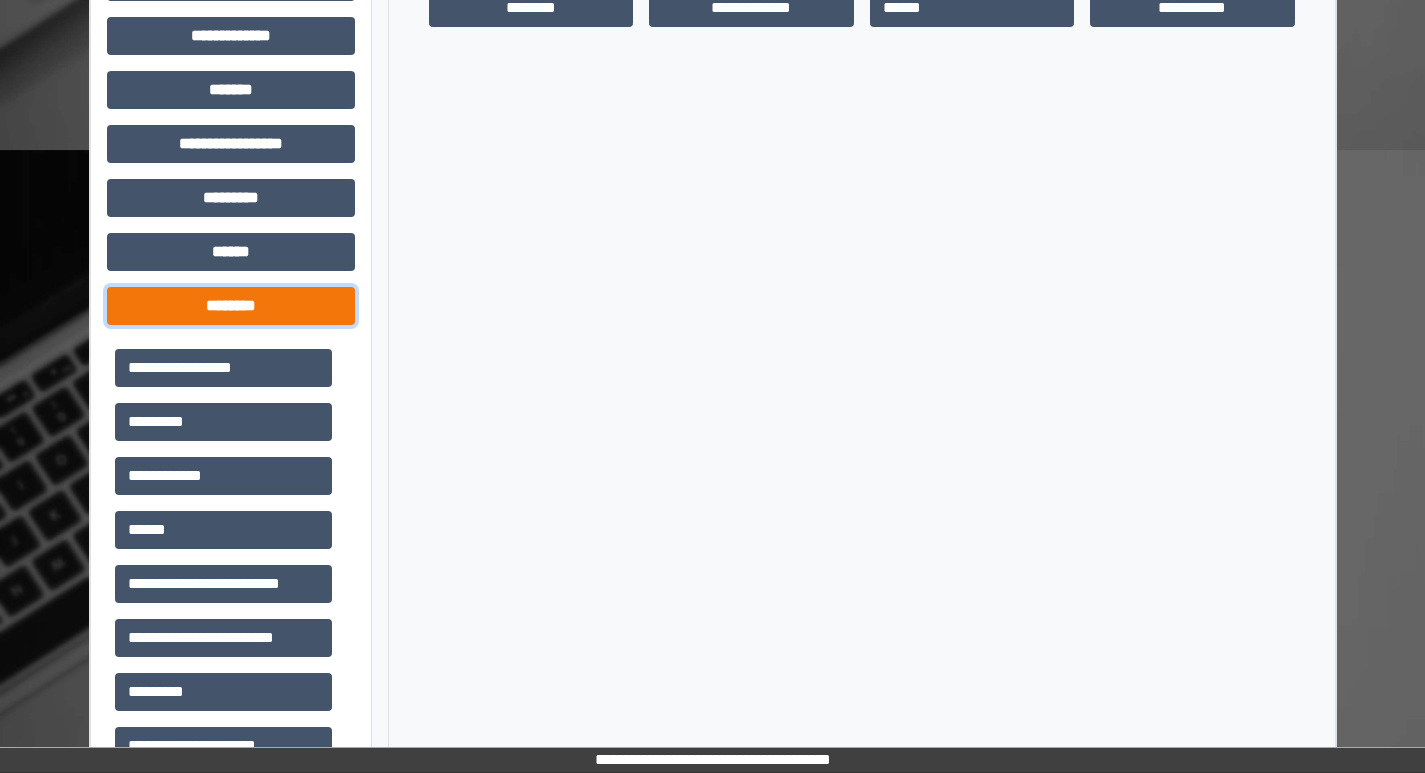 scroll, scrollTop: 801, scrollLeft: 0, axis: vertical 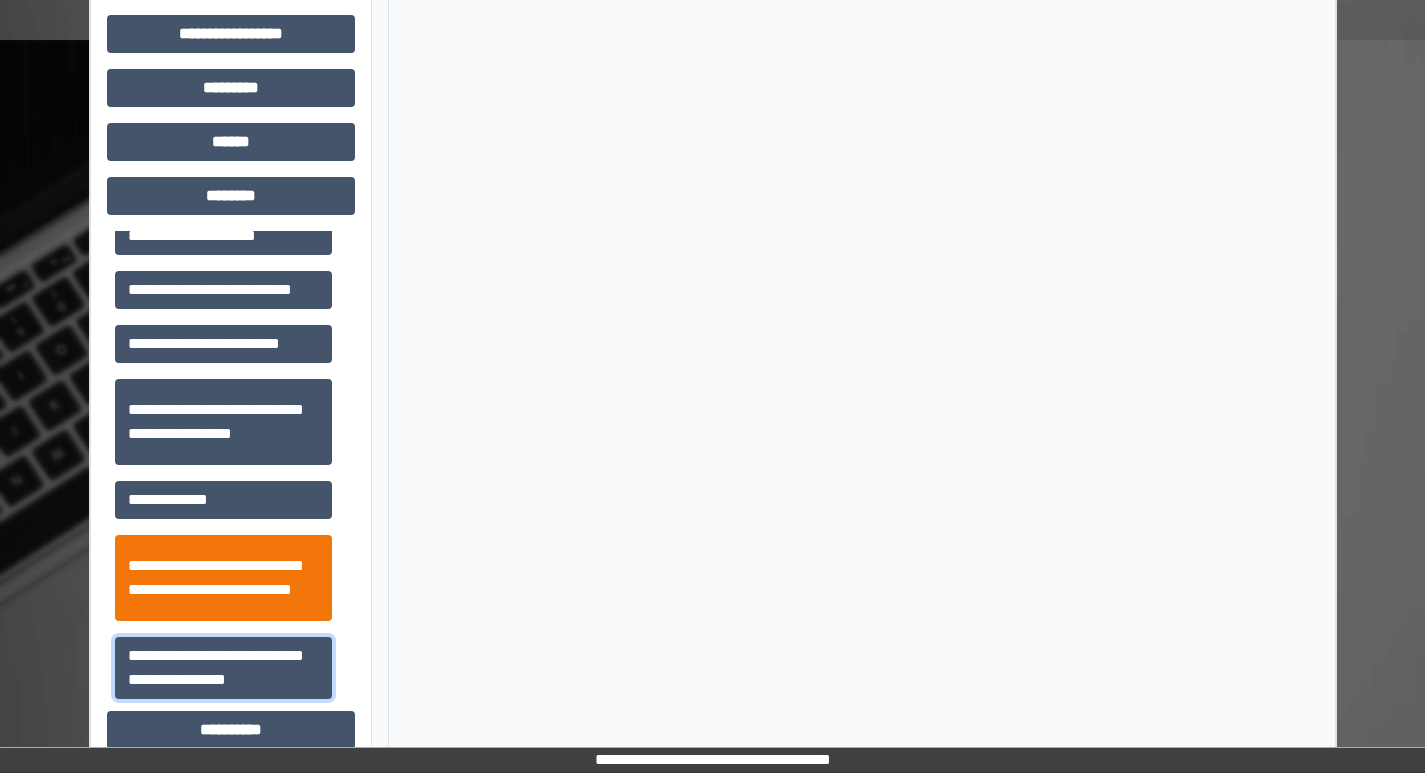 drag, startPoint x: 191, startPoint y: 665, endPoint x: 211, endPoint y: 608, distance: 60.40695 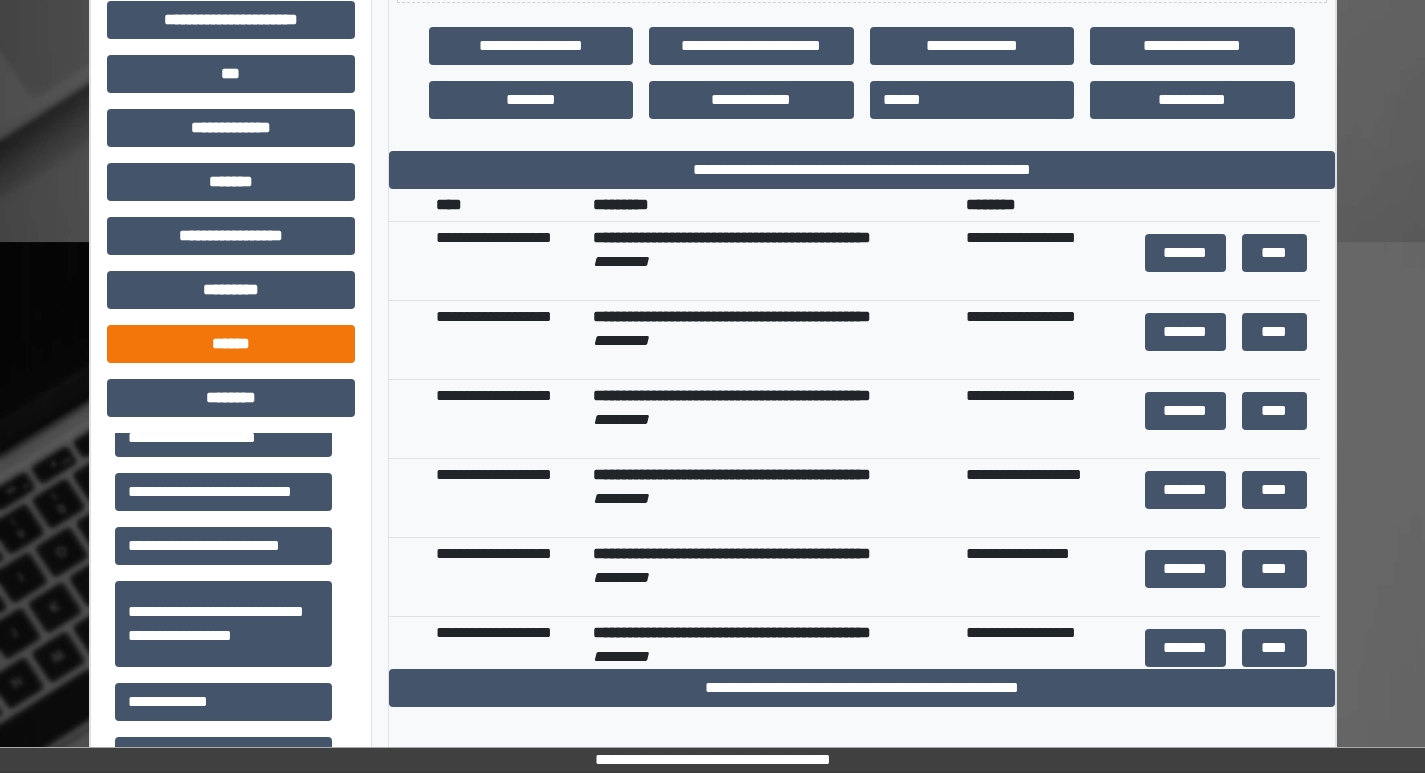 scroll, scrollTop: 600, scrollLeft: 0, axis: vertical 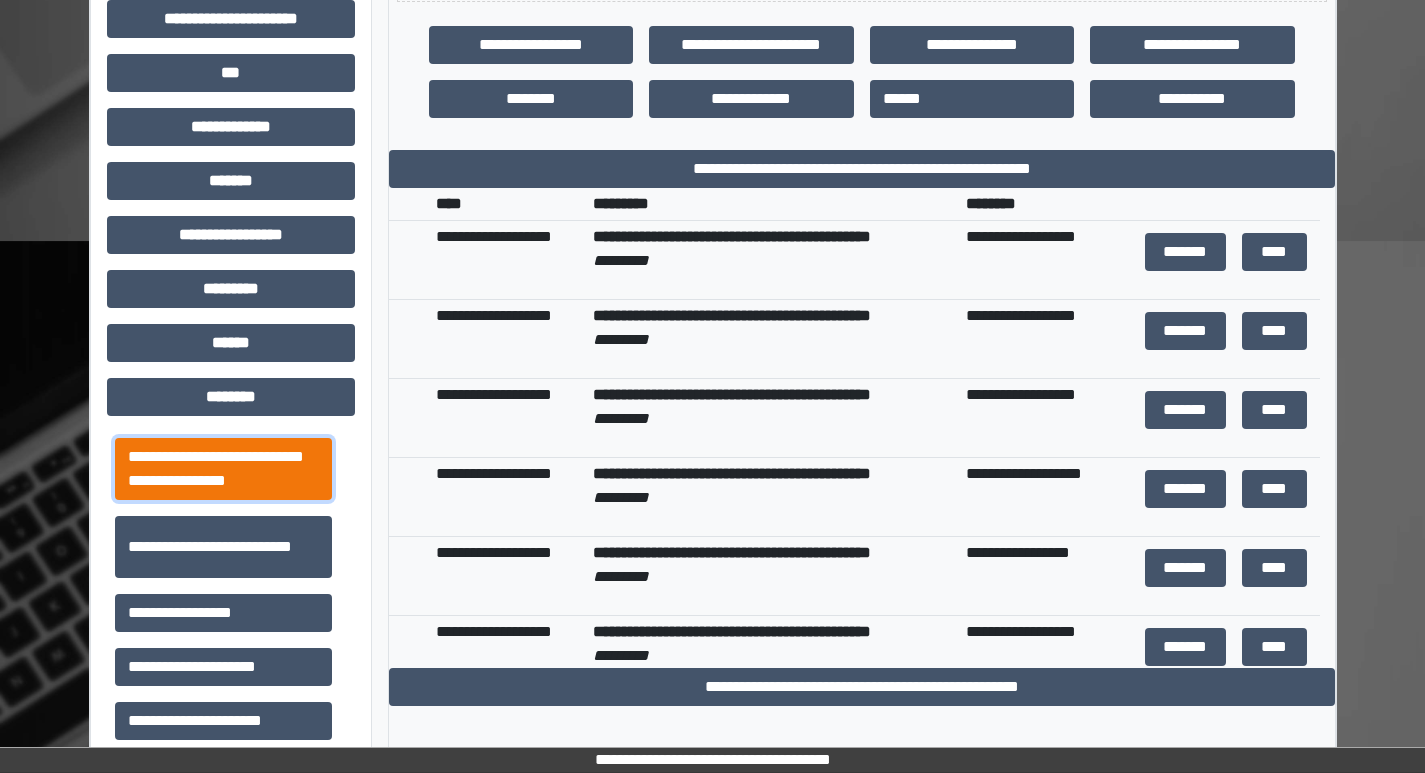 click on "**********" at bounding box center (223, 469) 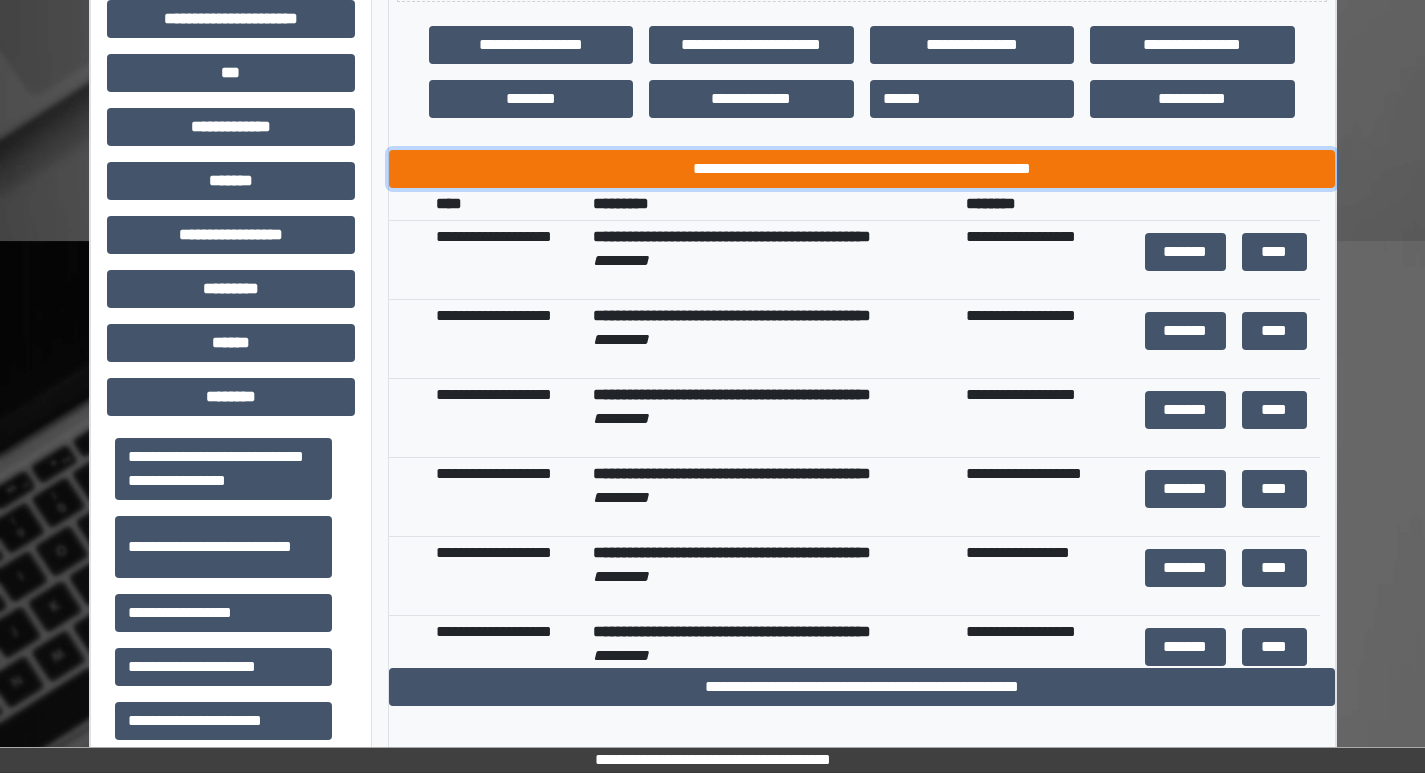 click on "**********" at bounding box center (862, 169) 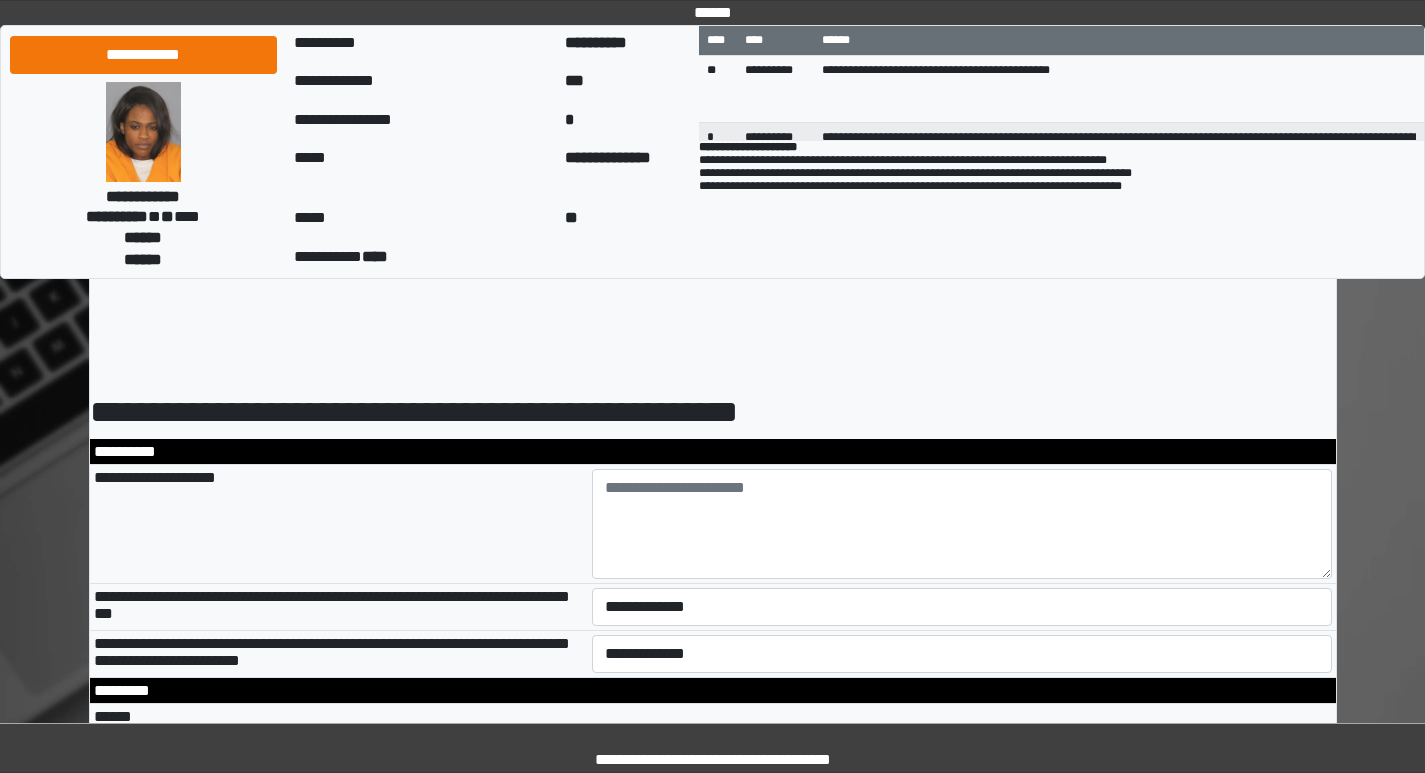 scroll, scrollTop: 0, scrollLeft: 0, axis: both 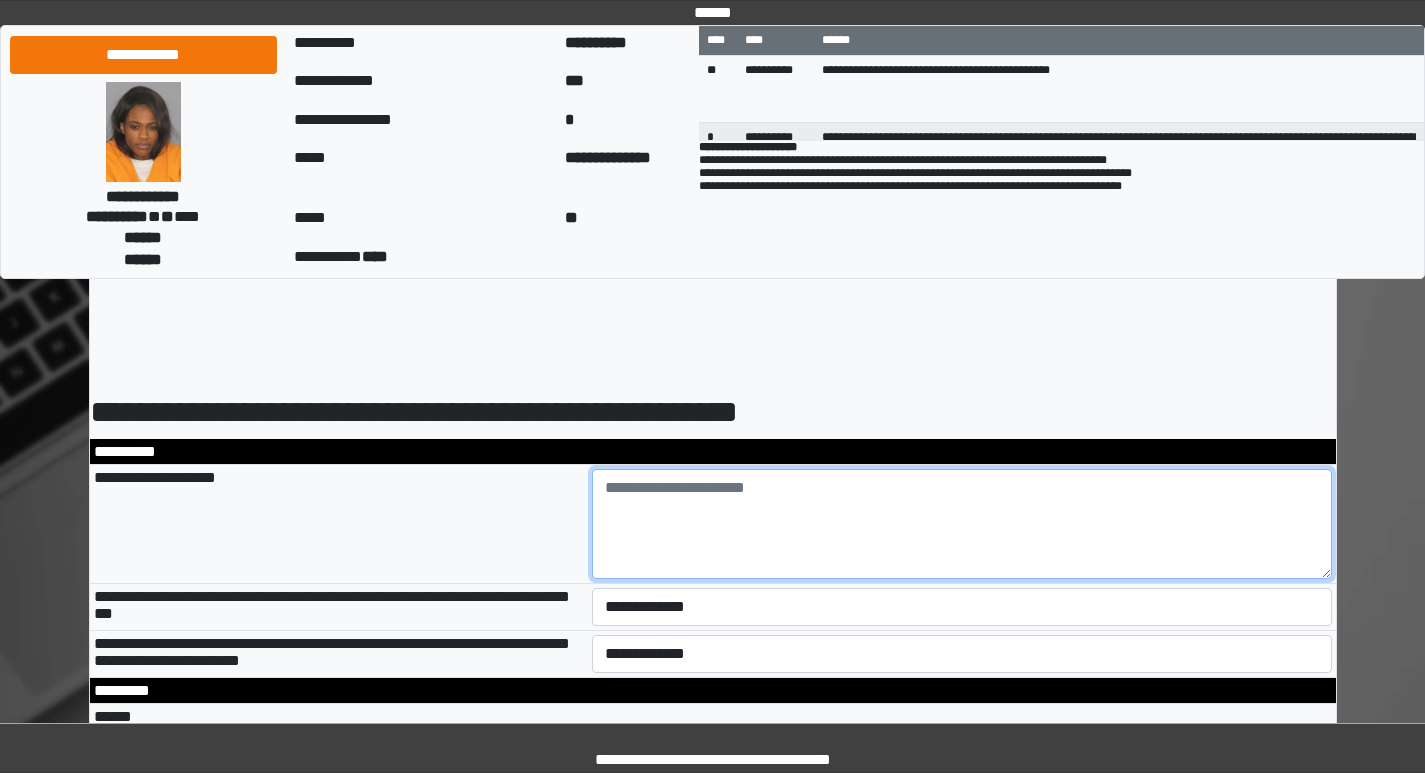 click at bounding box center [962, 524] 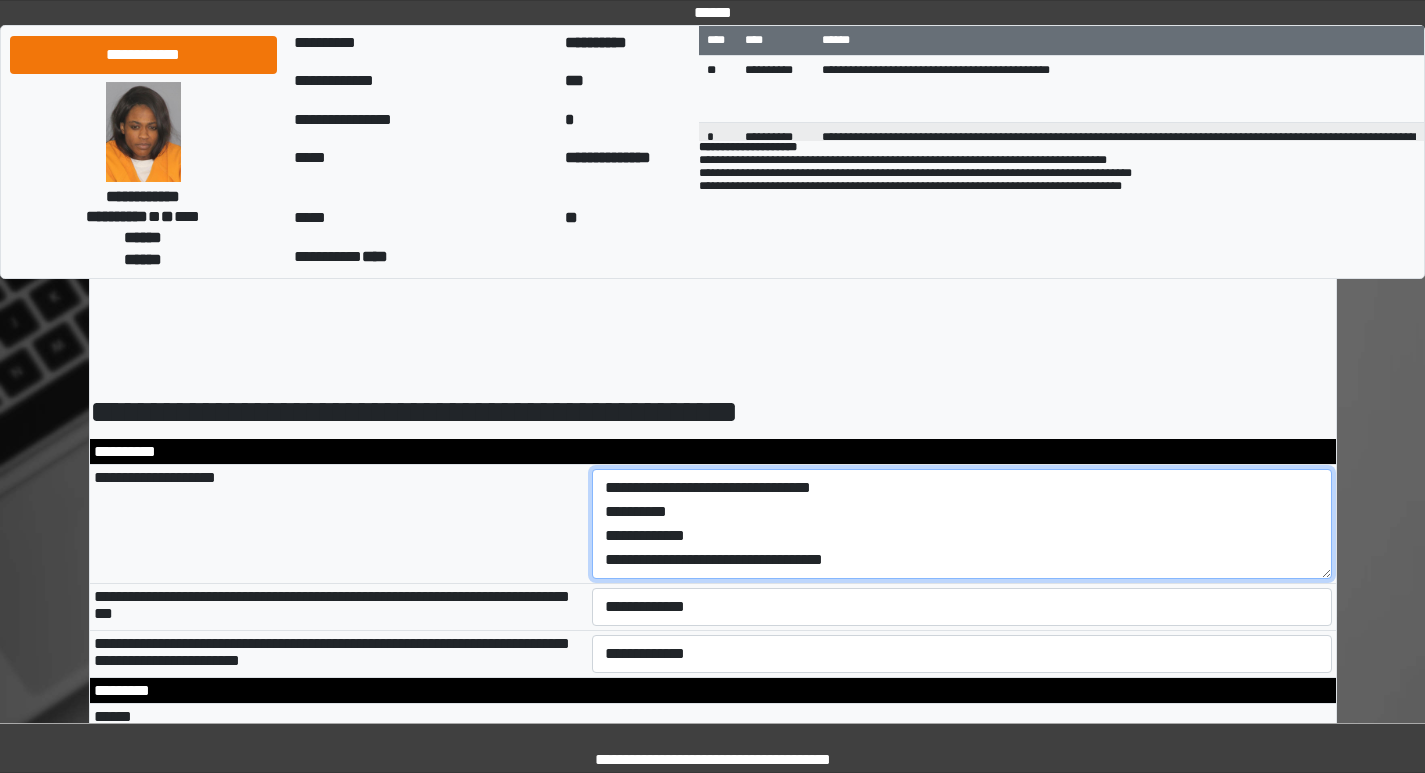scroll, scrollTop: 17, scrollLeft: 0, axis: vertical 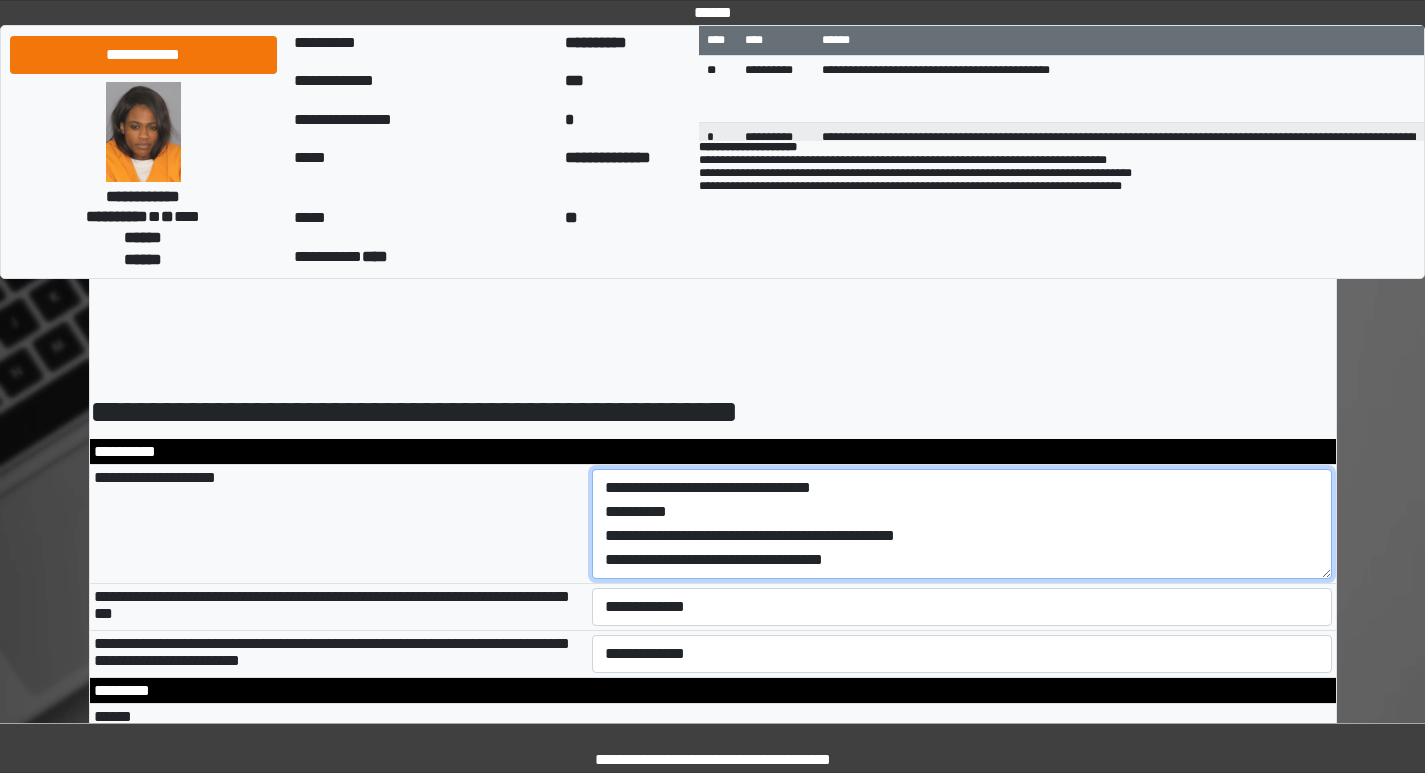 click on "**********" at bounding box center [962, 524] 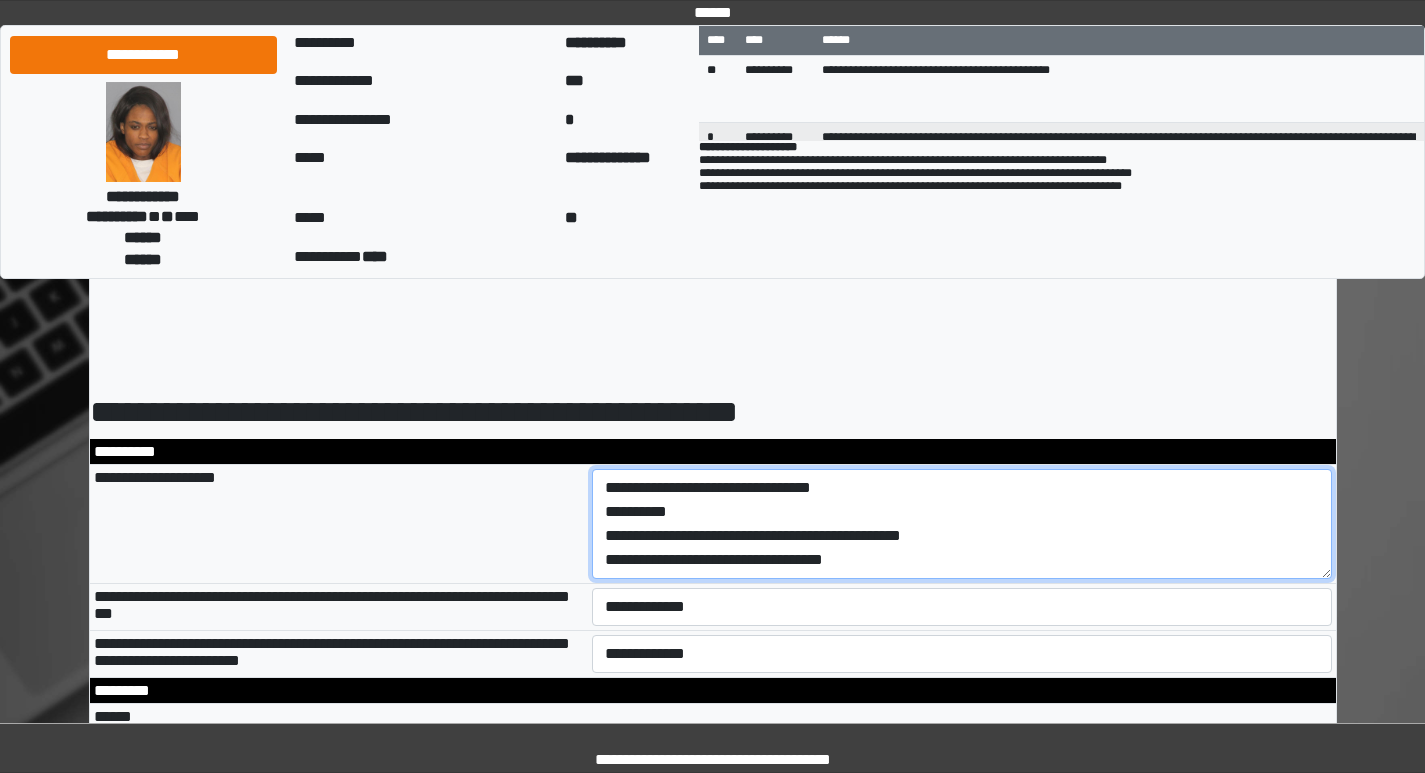 click on "**********" at bounding box center (962, 524) 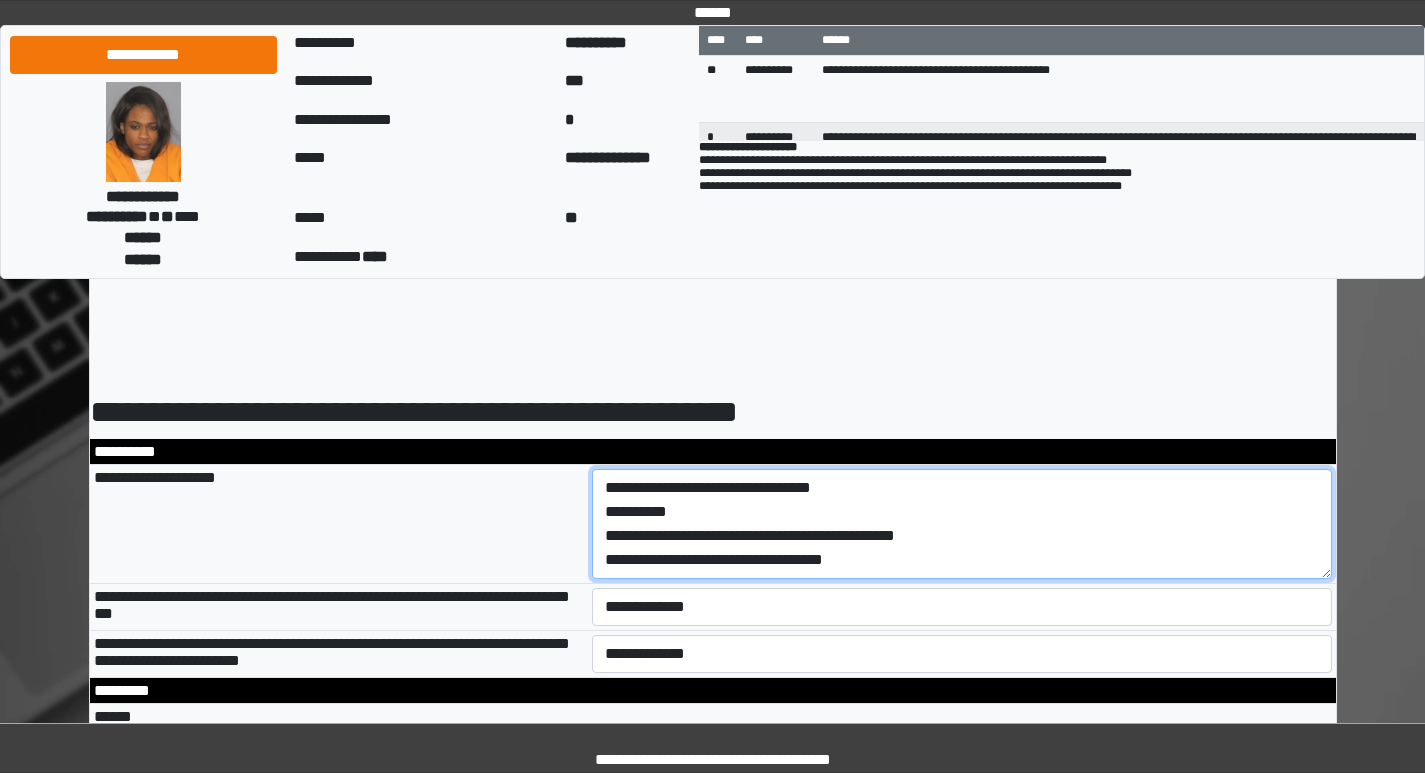 click on "**********" at bounding box center [962, 524] 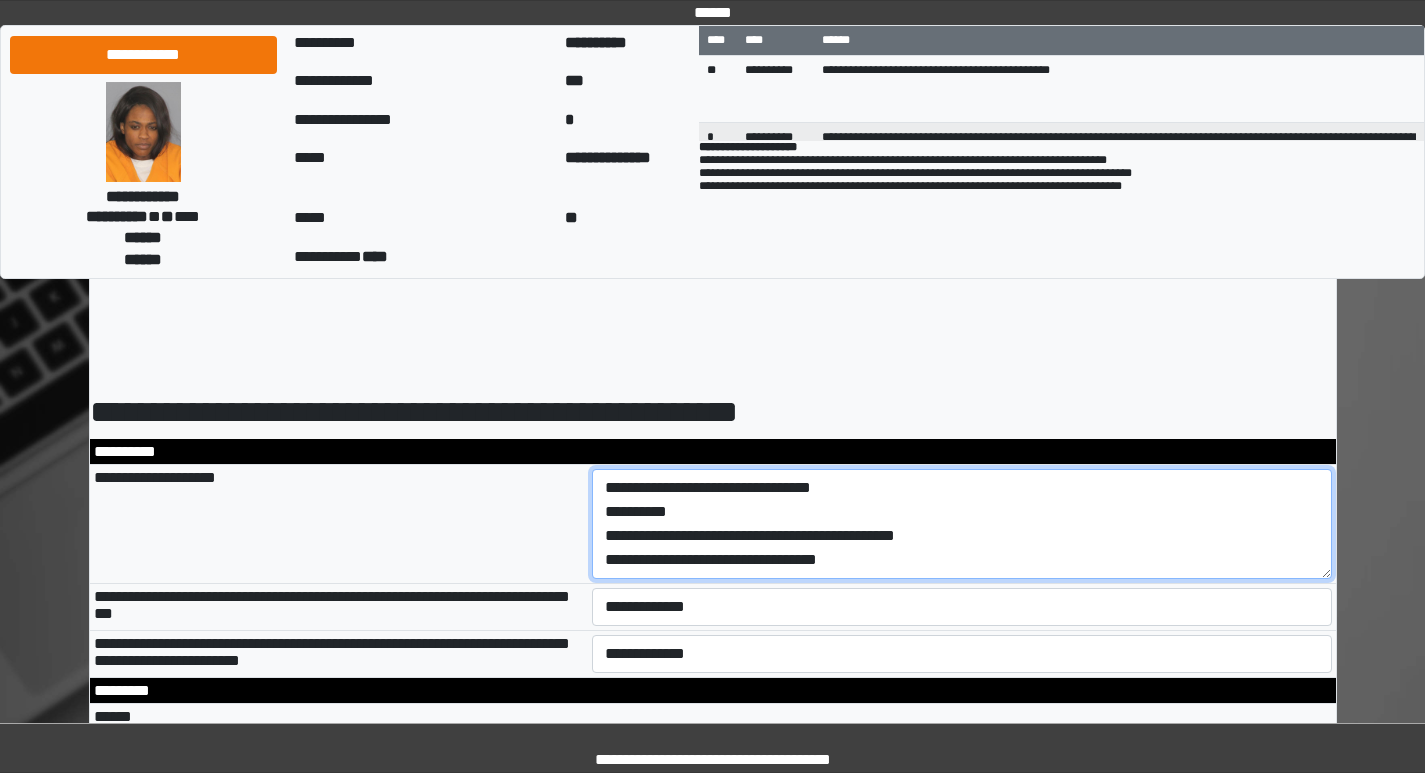 scroll, scrollTop: 0, scrollLeft: 0, axis: both 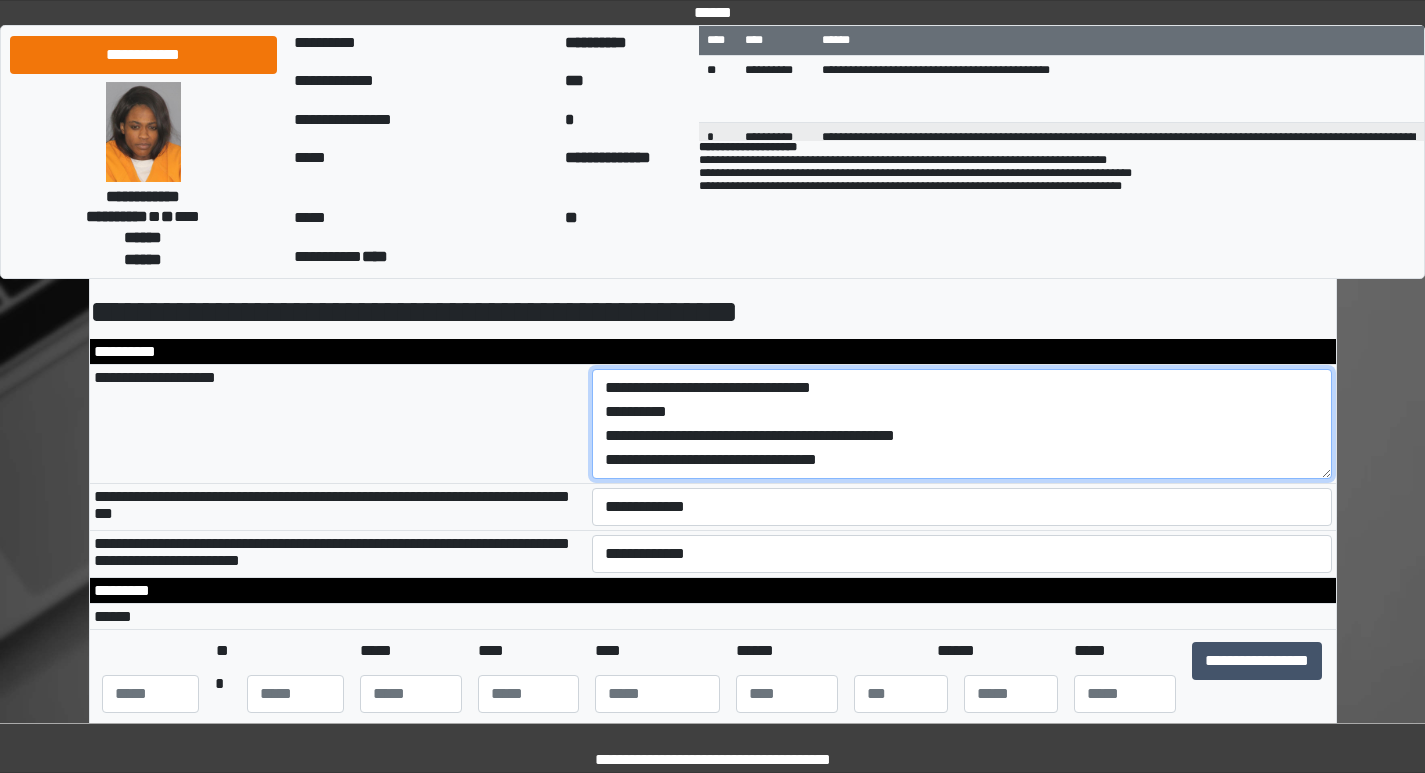 type on "**********" 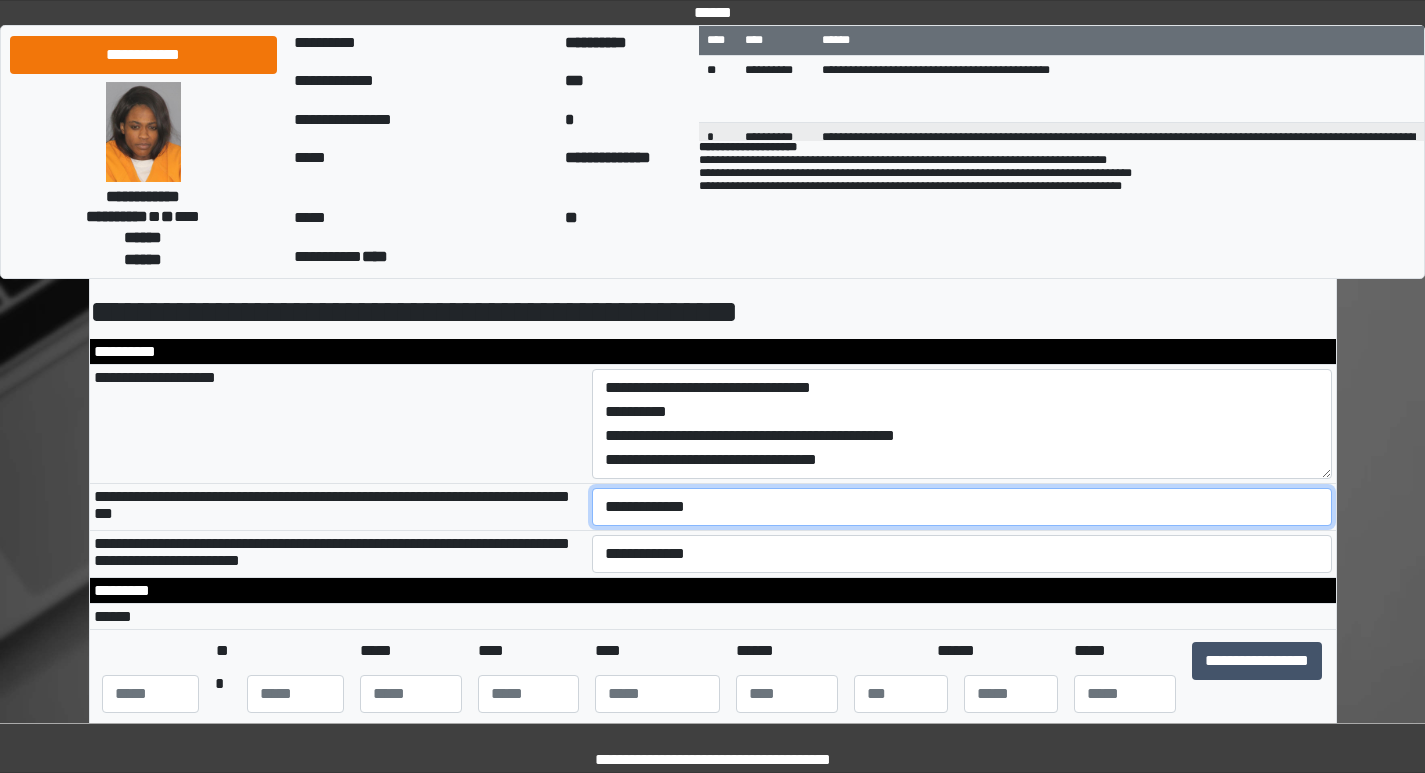 click on "**********" at bounding box center (962, 507) 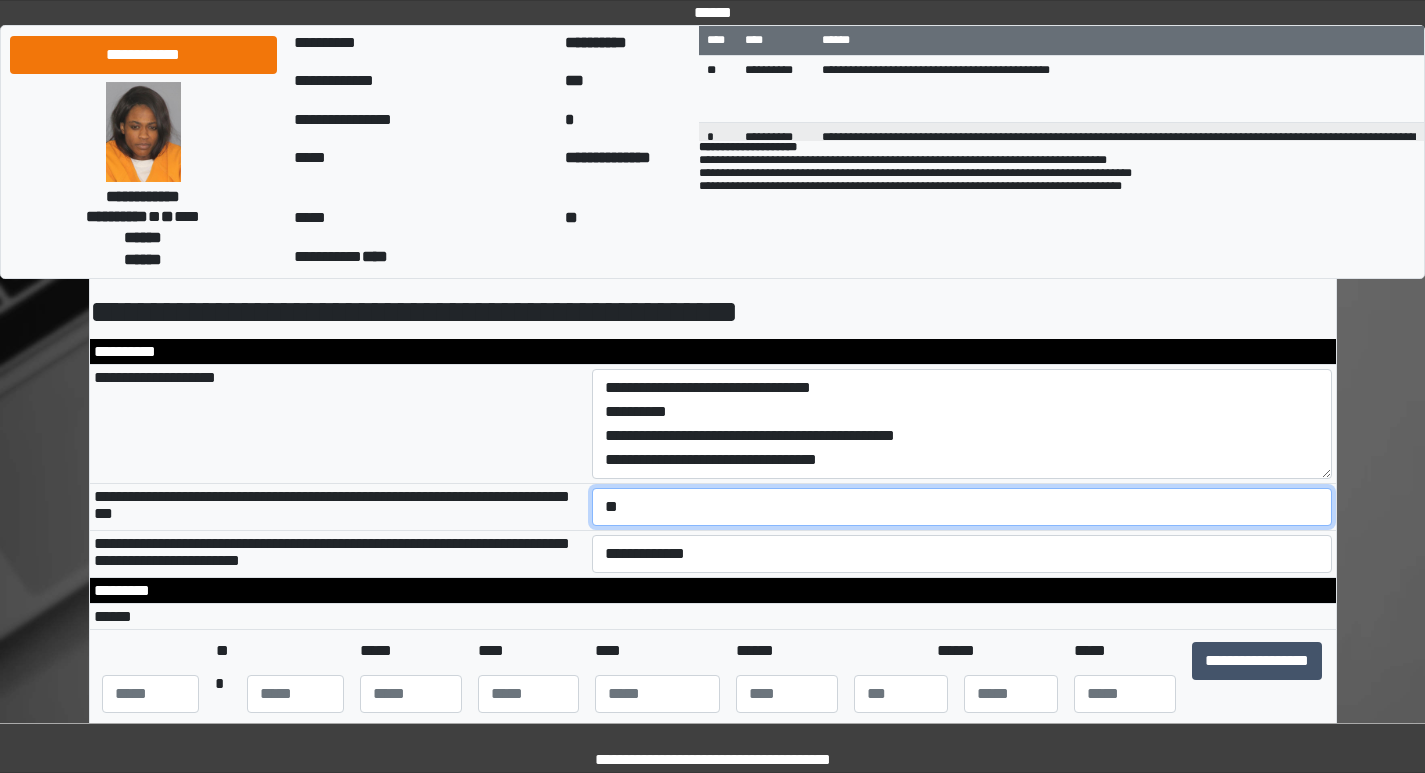 click on "**********" at bounding box center (962, 507) 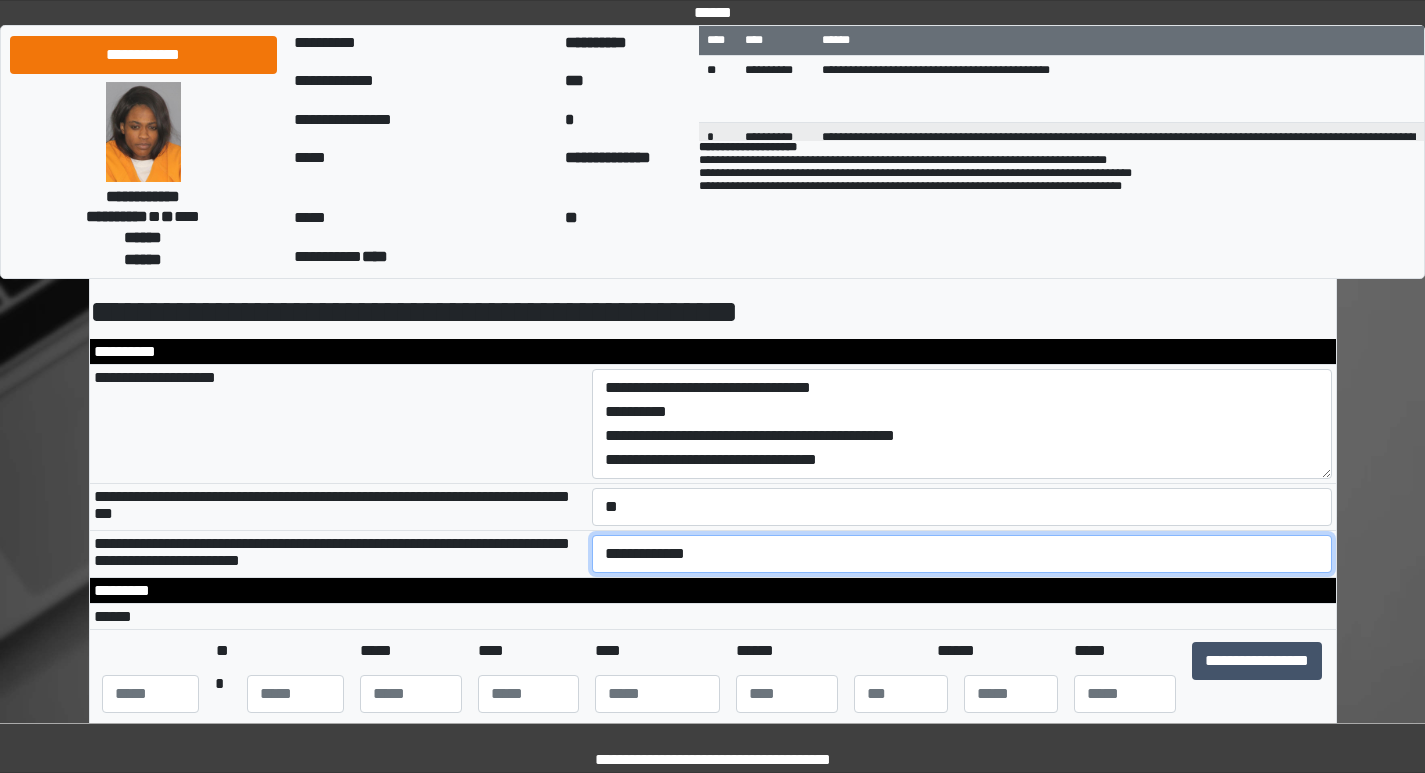 click on "**********" at bounding box center (962, 554) 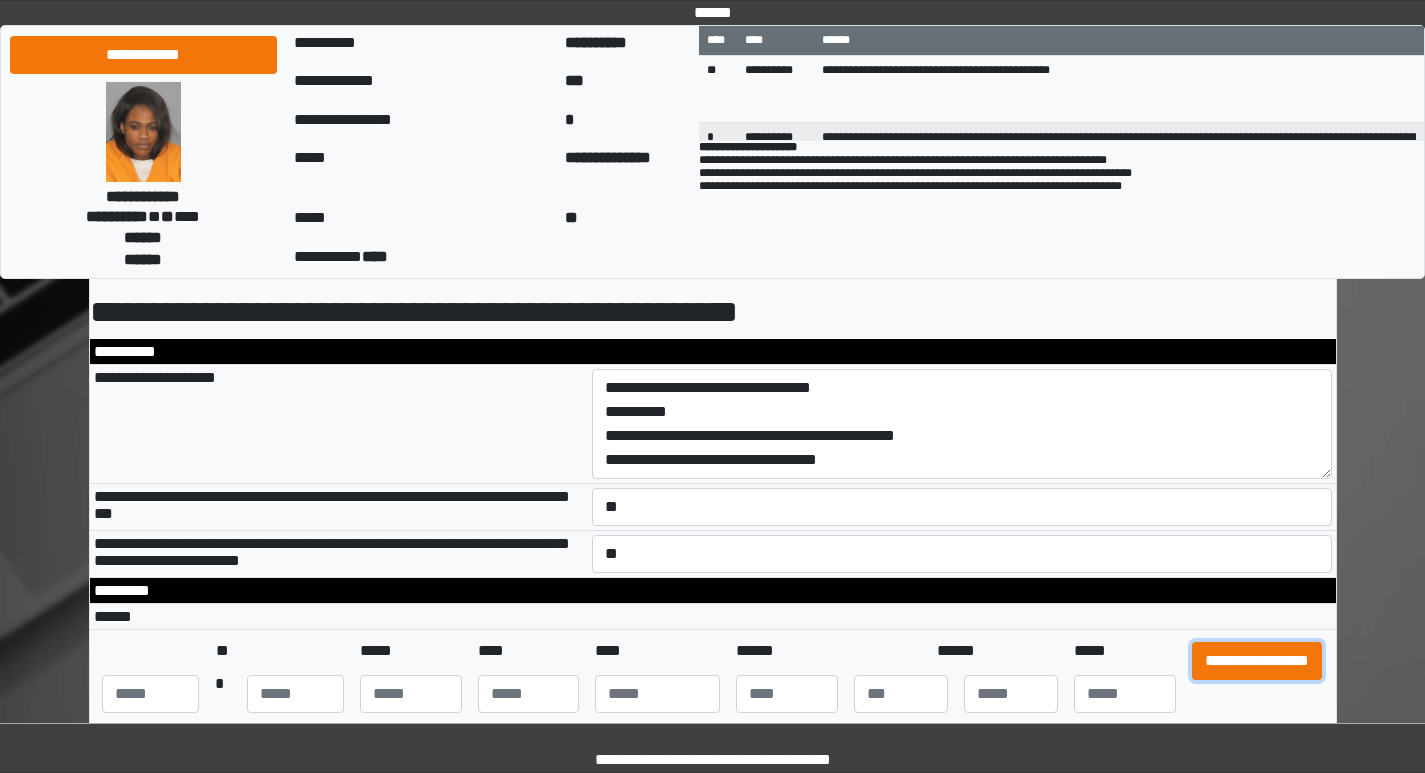 click on "**********" at bounding box center (1257, 661) 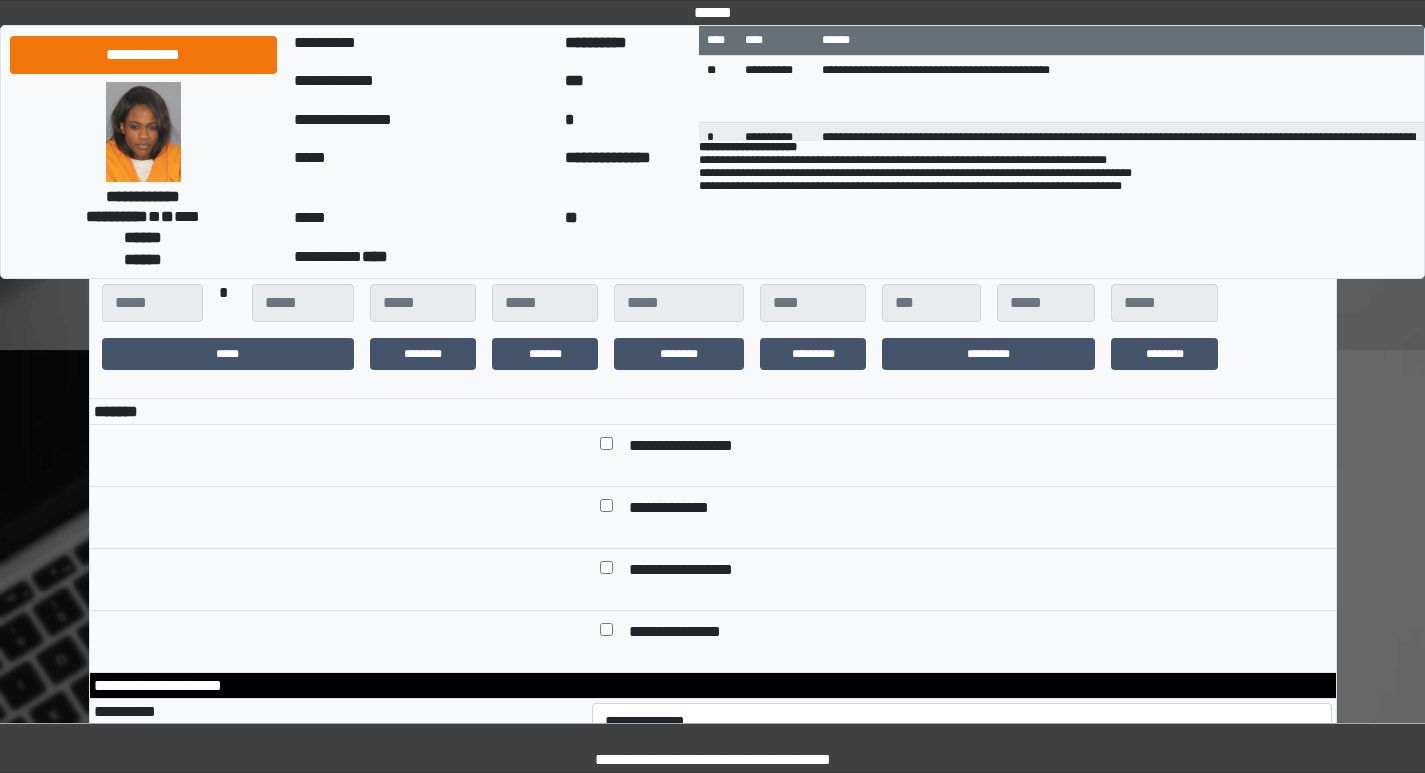 scroll, scrollTop: 500, scrollLeft: 0, axis: vertical 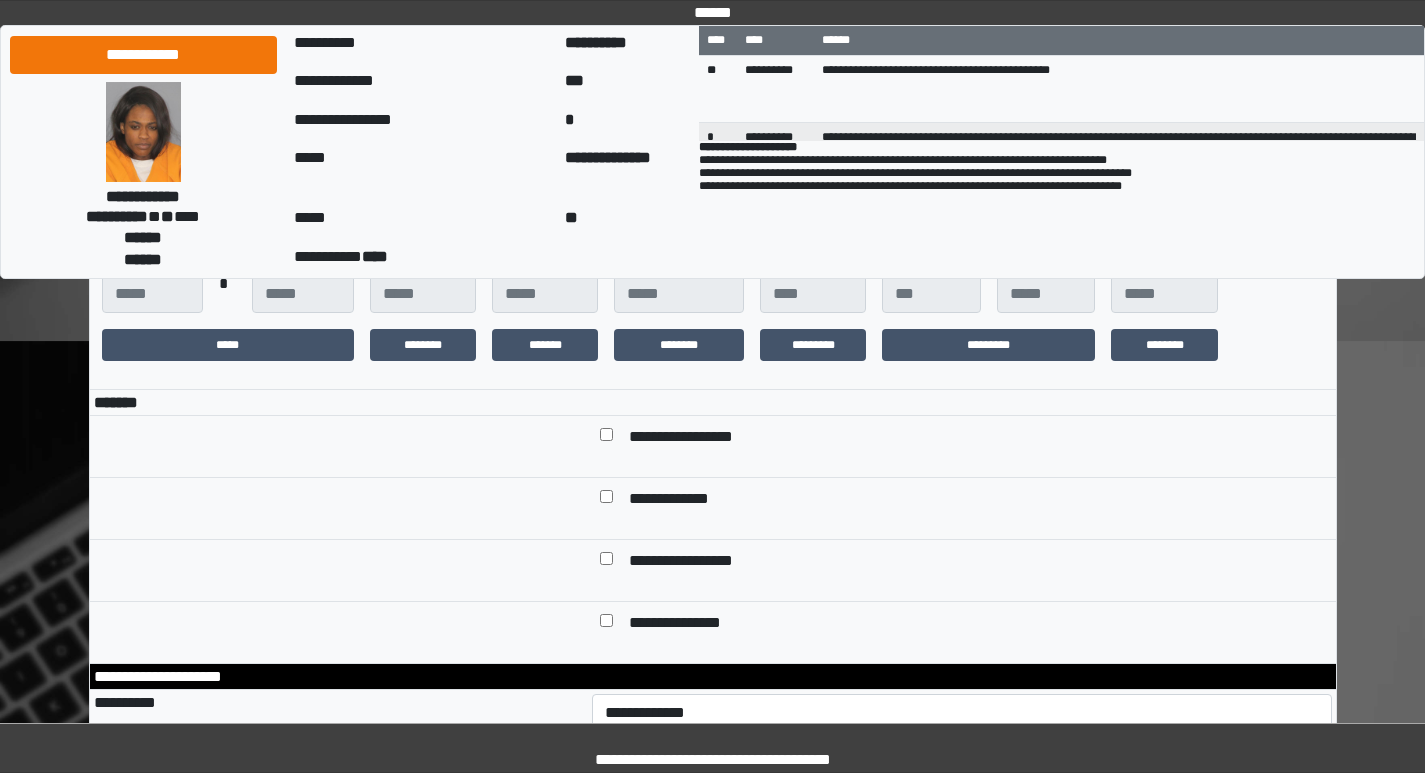 click at bounding box center [606, 438] 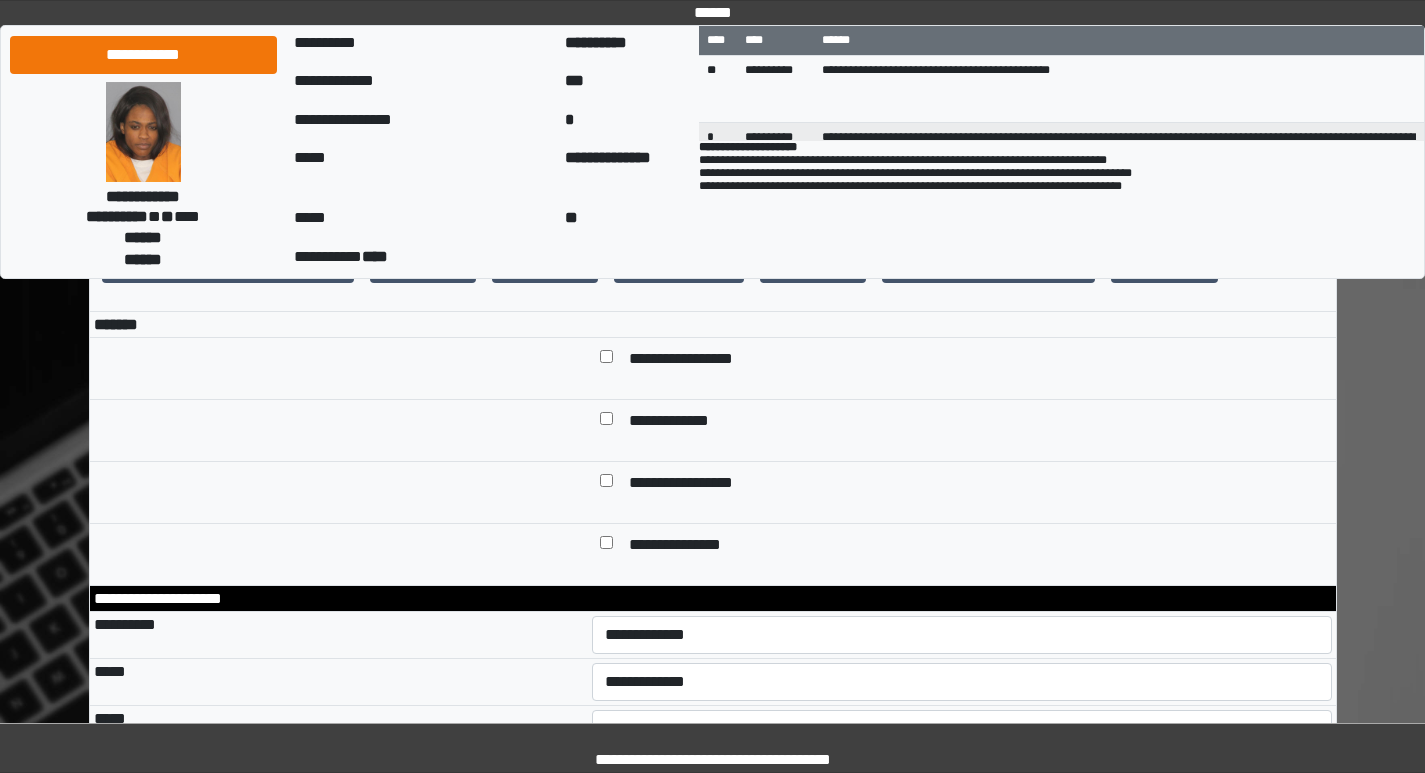 scroll, scrollTop: 900, scrollLeft: 0, axis: vertical 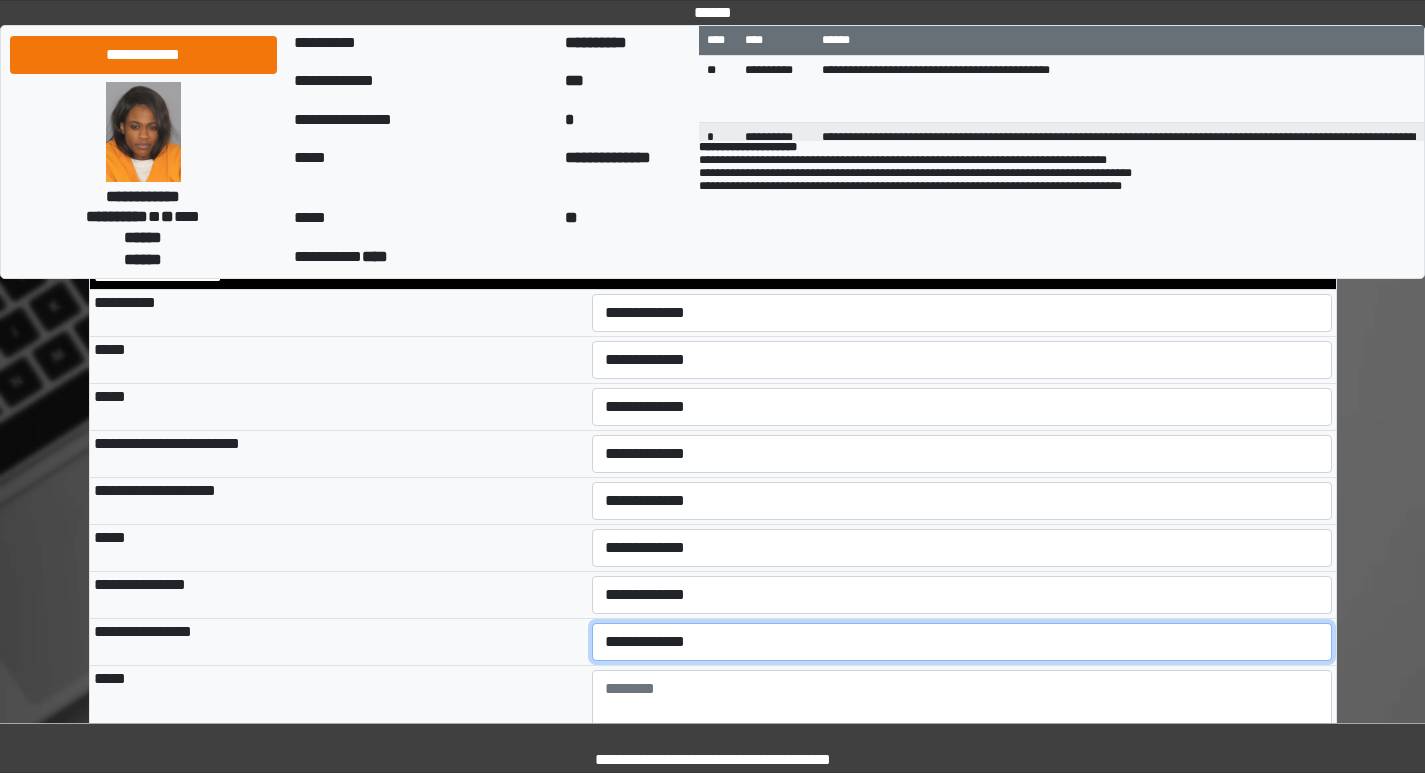 click on "**********" at bounding box center (962, 642) 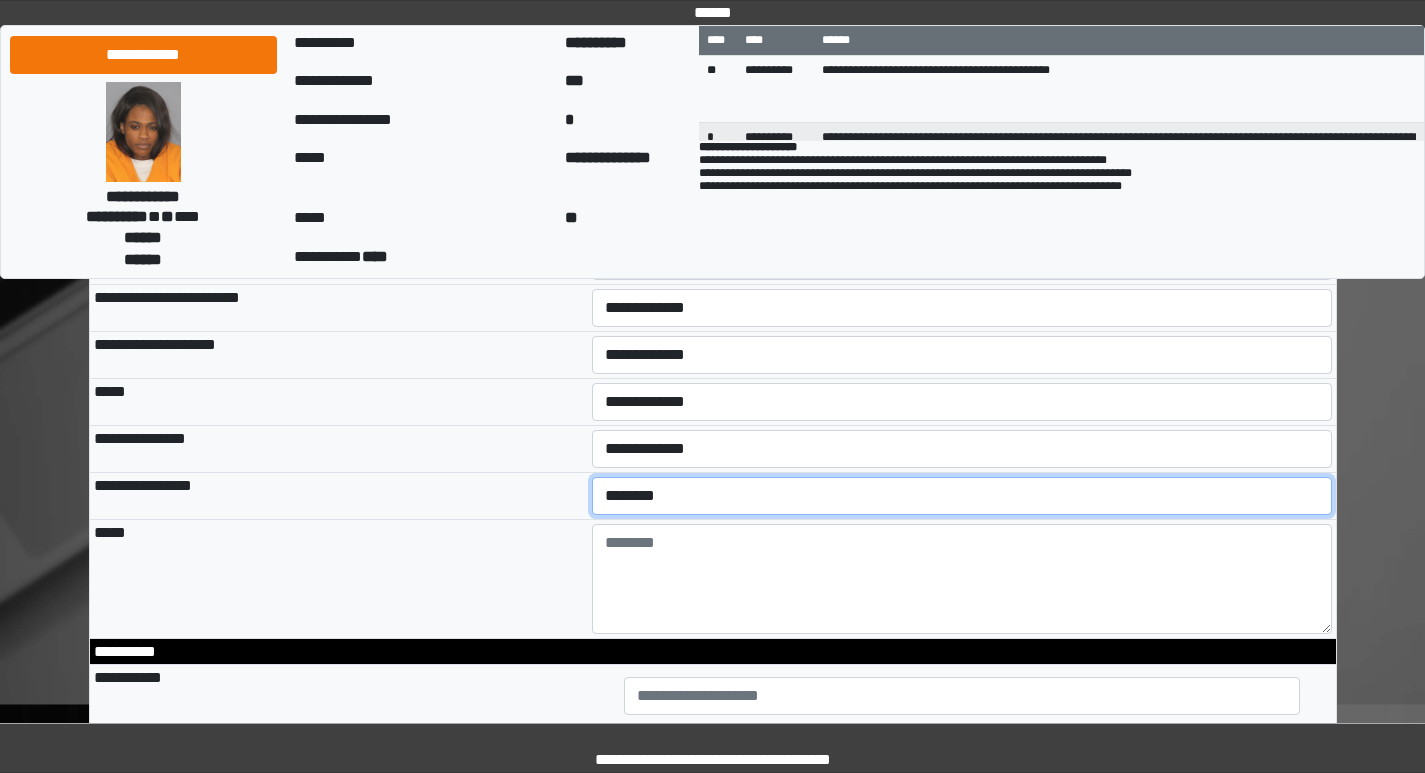 scroll, scrollTop: 1300, scrollLeft: 0, axis: vertical 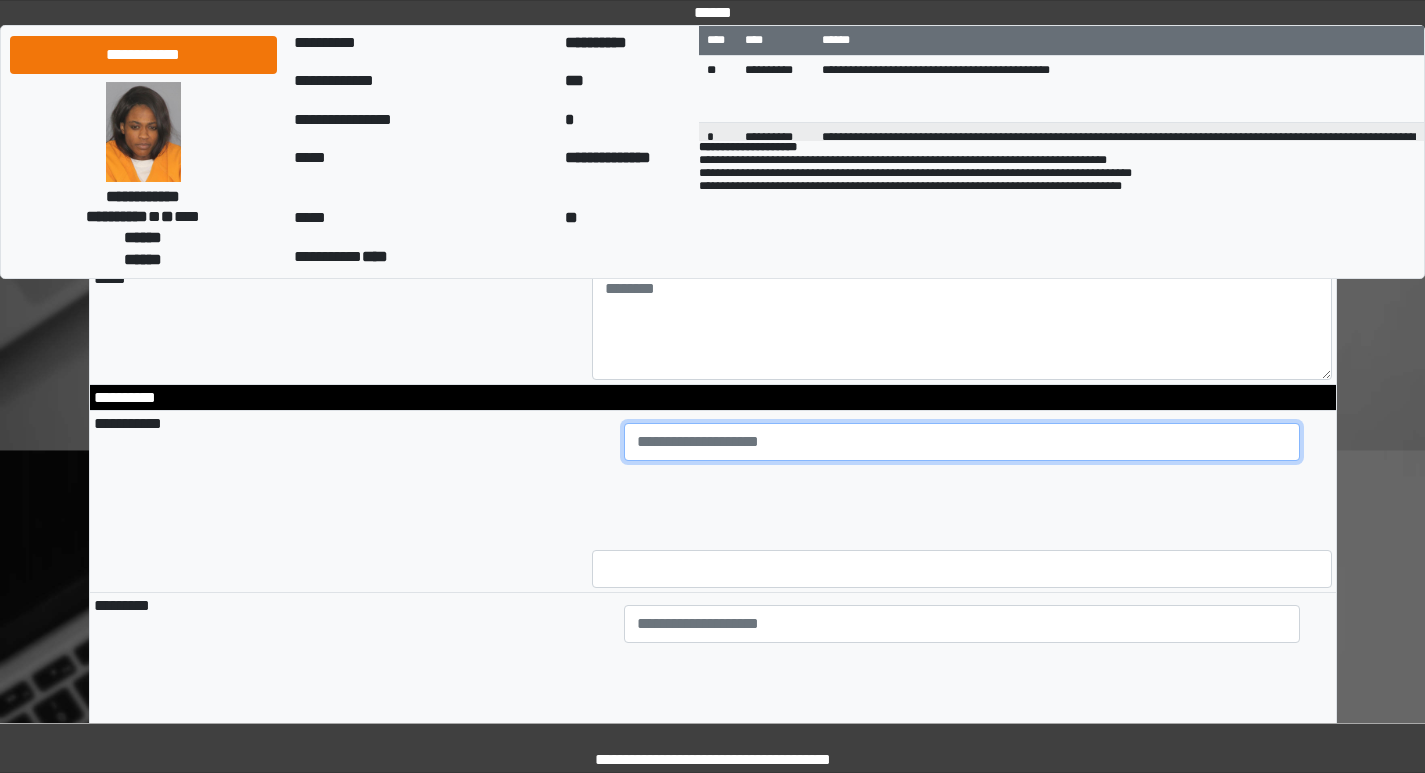 click at bounding box center [962, 442] 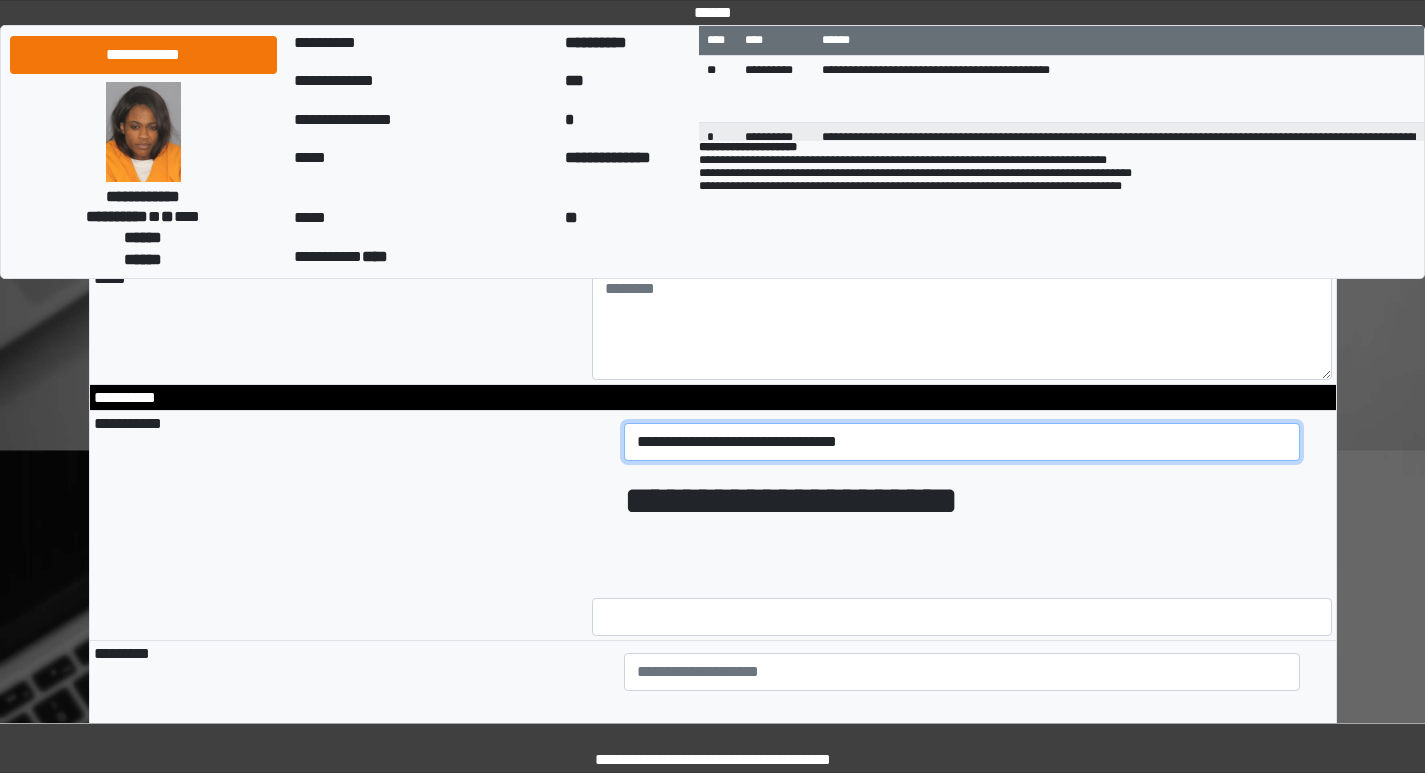 drag, startPoint x: 798, startPoint y: 483, endPoint x: 608, endPoint y: 485, distance: 190.01053 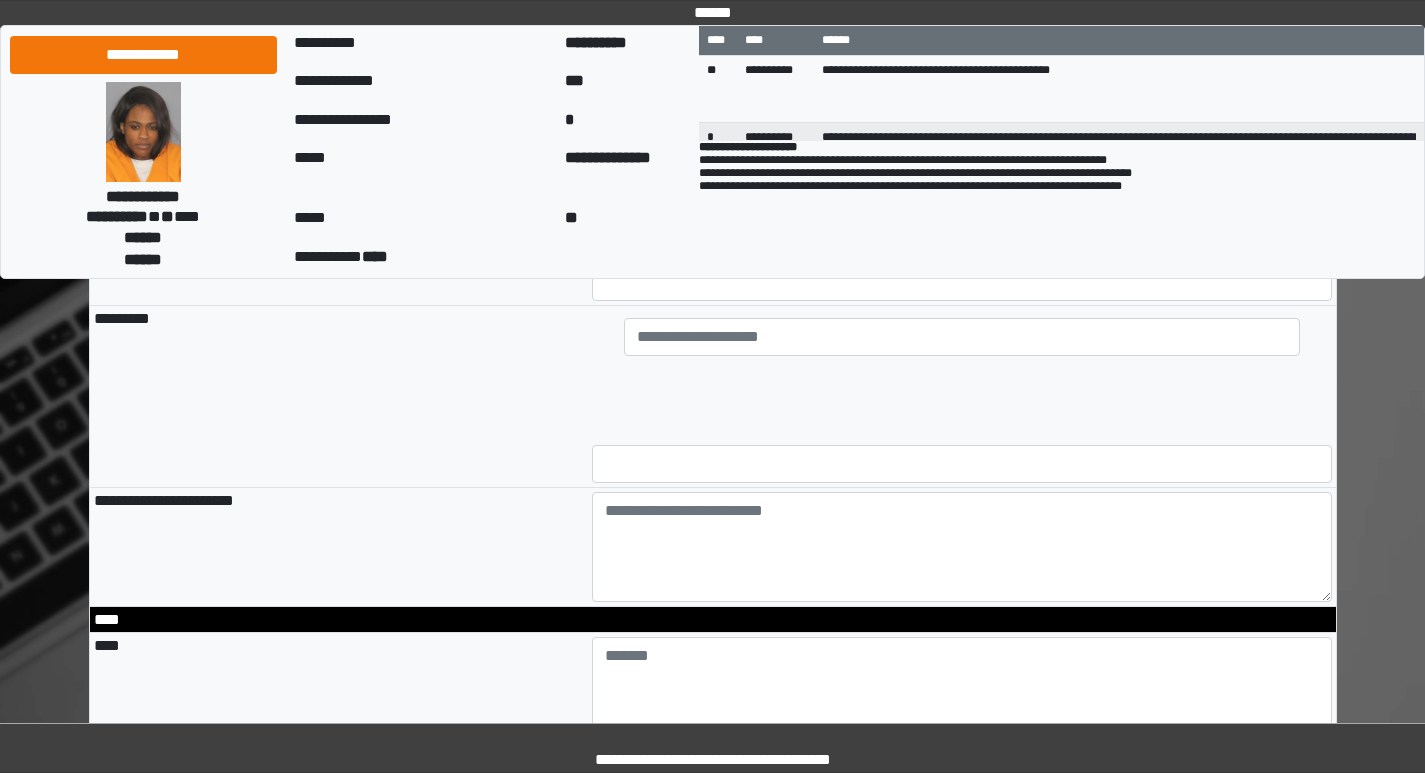 scroll, scrollTop: 1700, scrollLeft: 0, axis: vertical 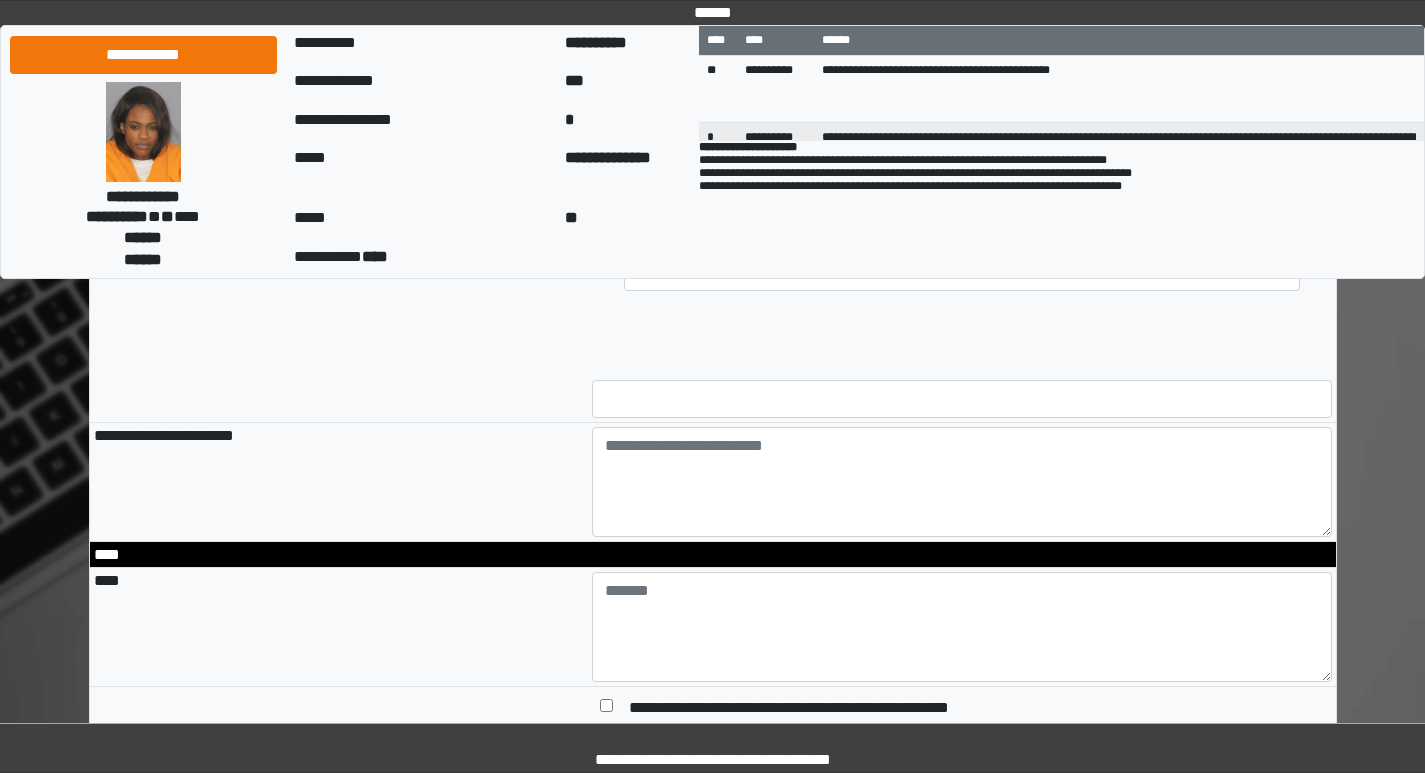 type on "**********" 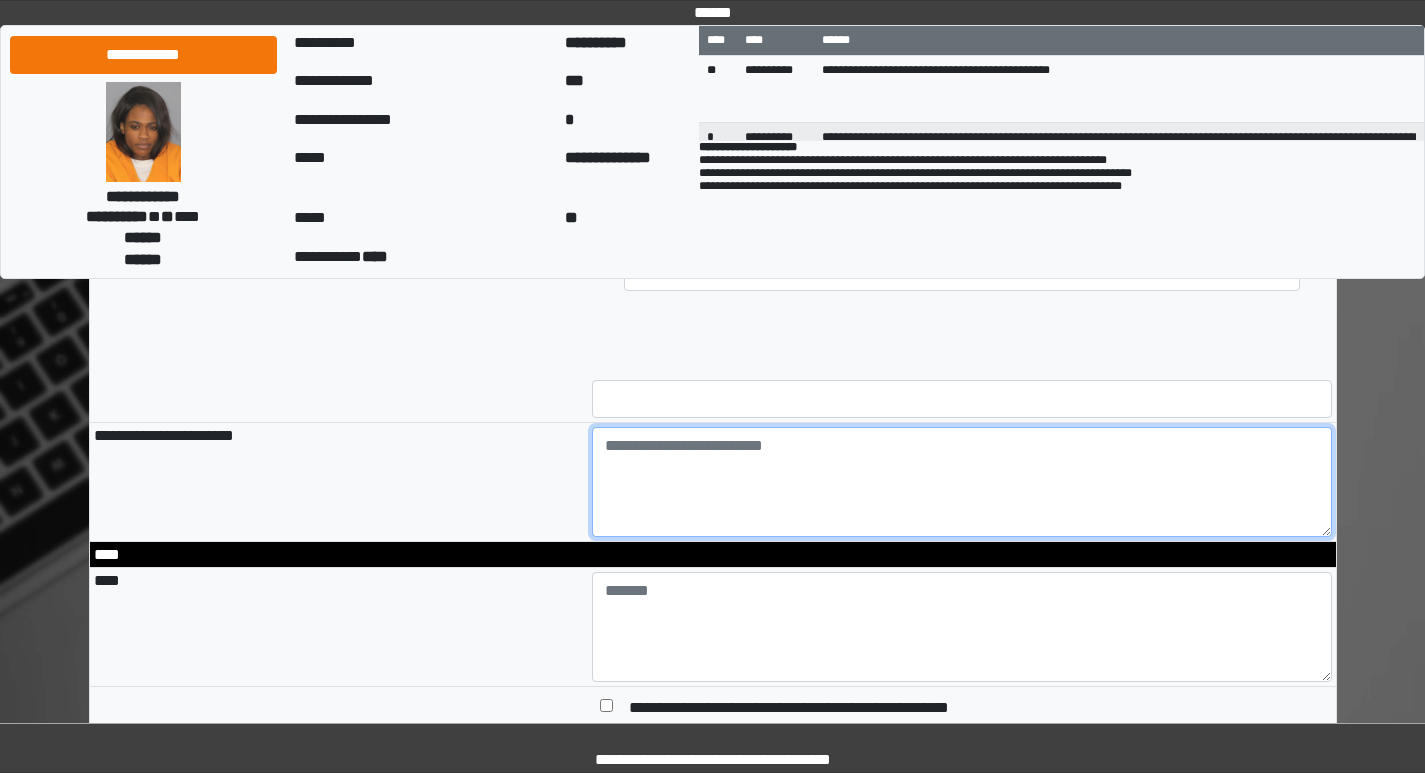 click at bounding box center (962, 482) 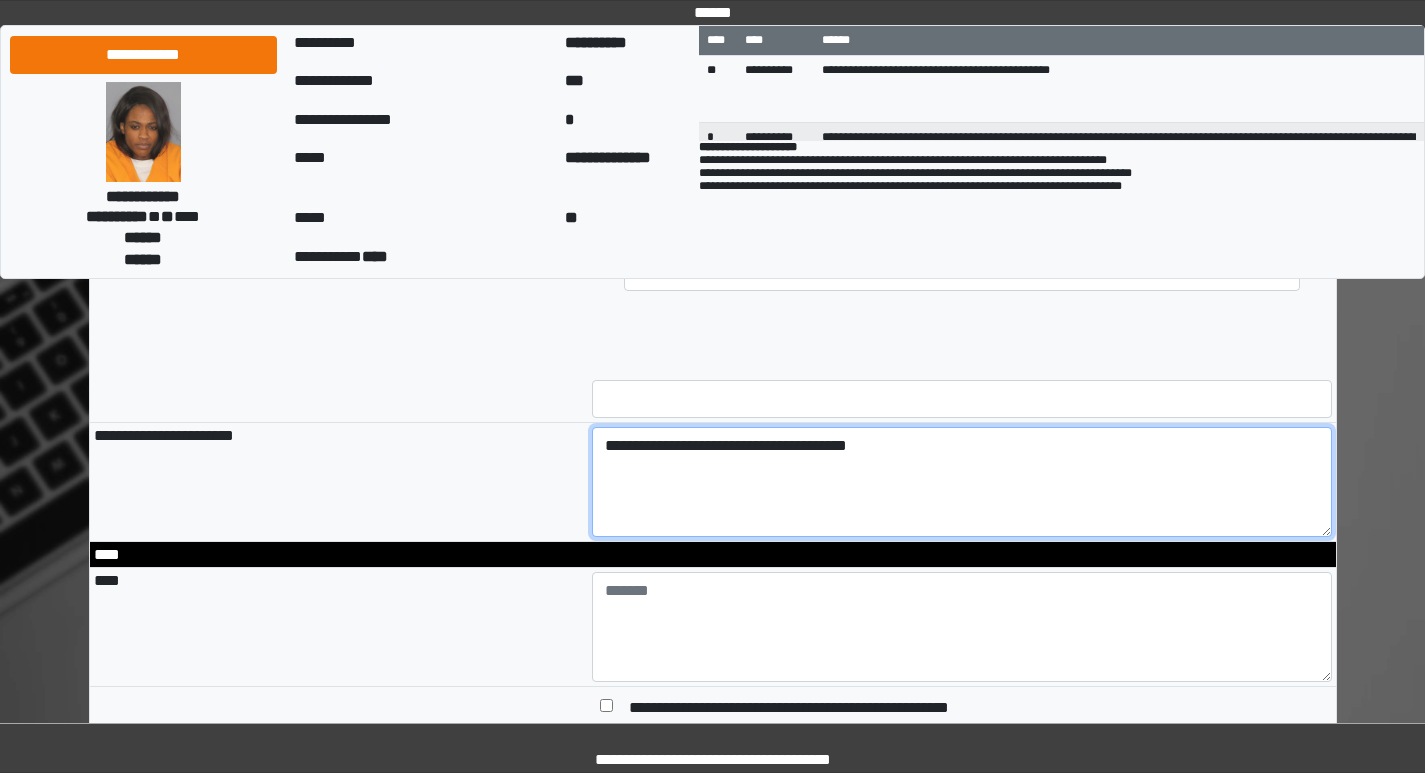 type on "**********" 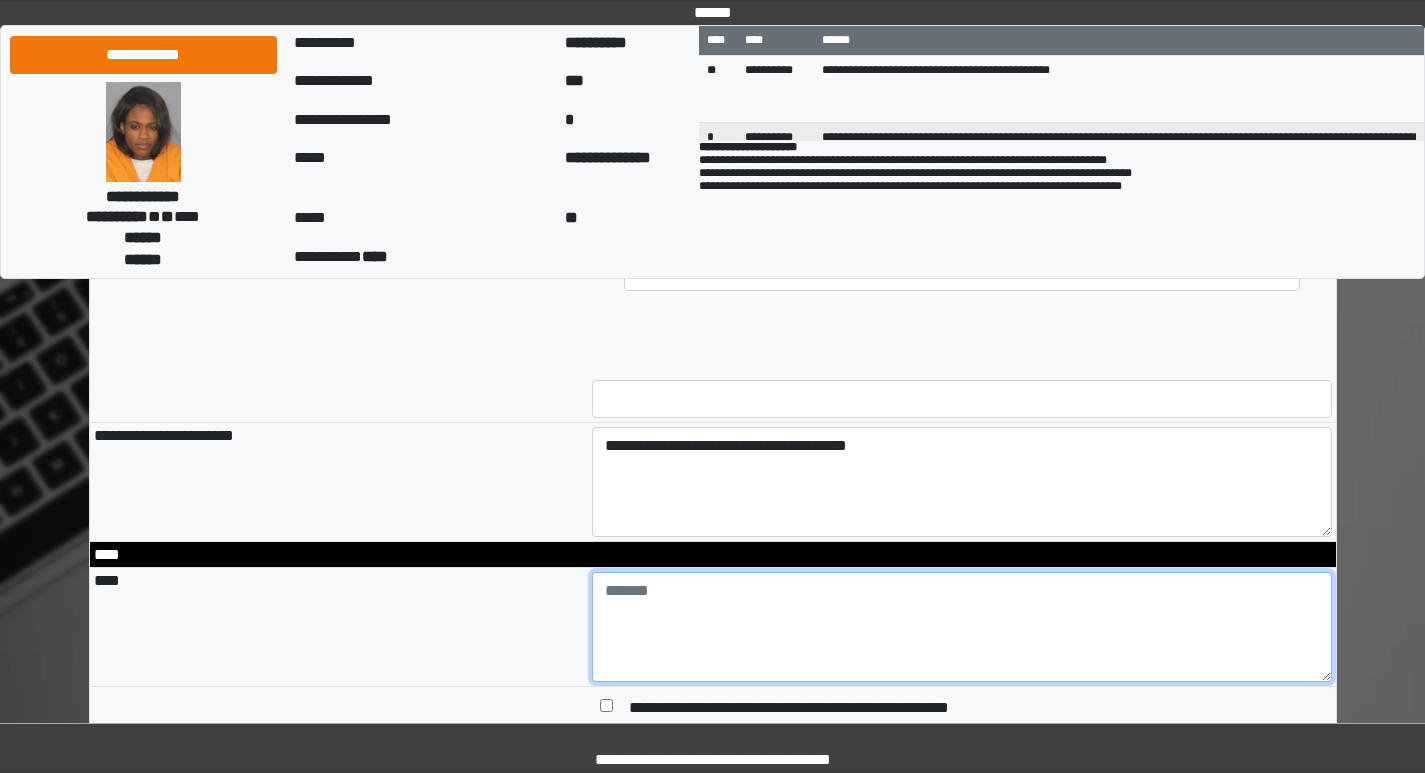click at bounding box center (962, 627) 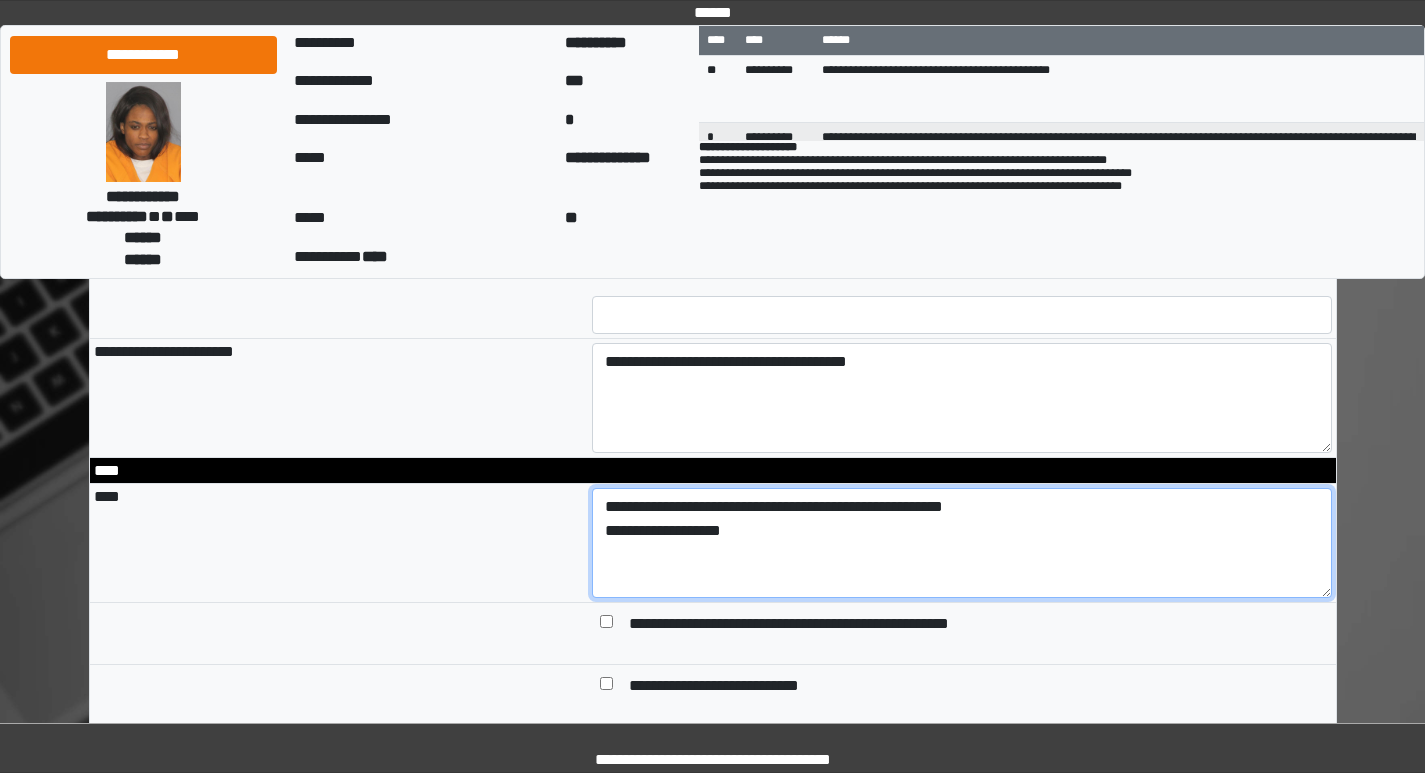 scroll, scrollTop: 1900, scrollLeft: 0, axis: vertical 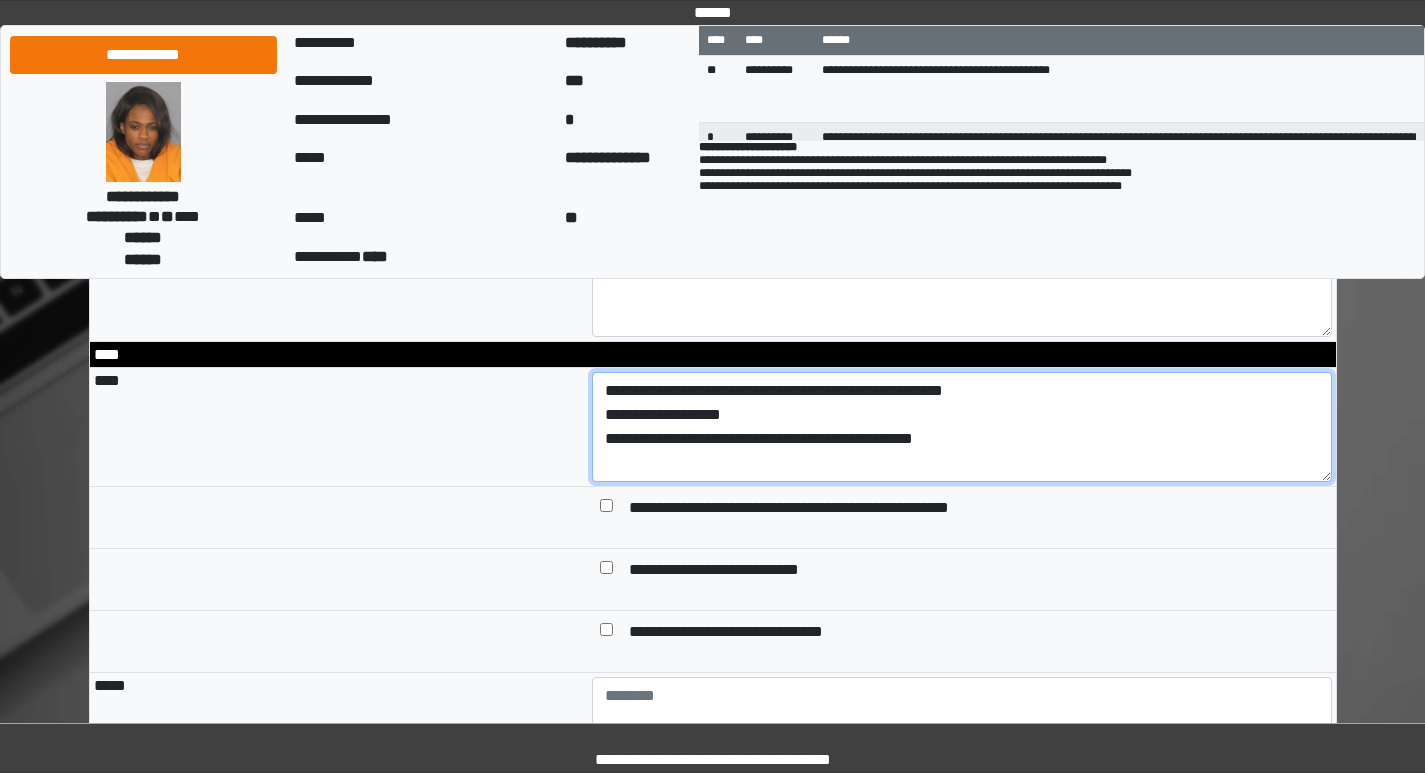 click on "**********" at bounding box center (962, 427) 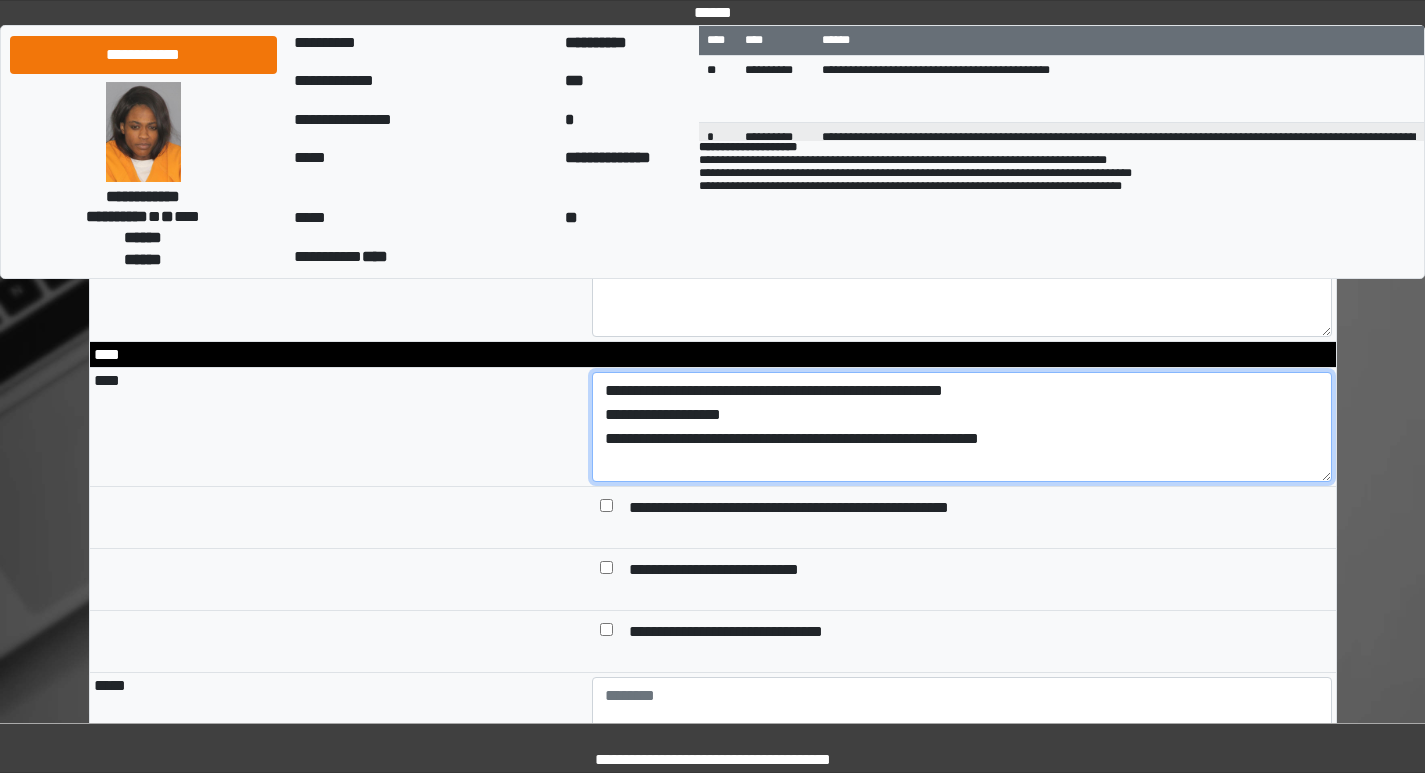 type on "**********" 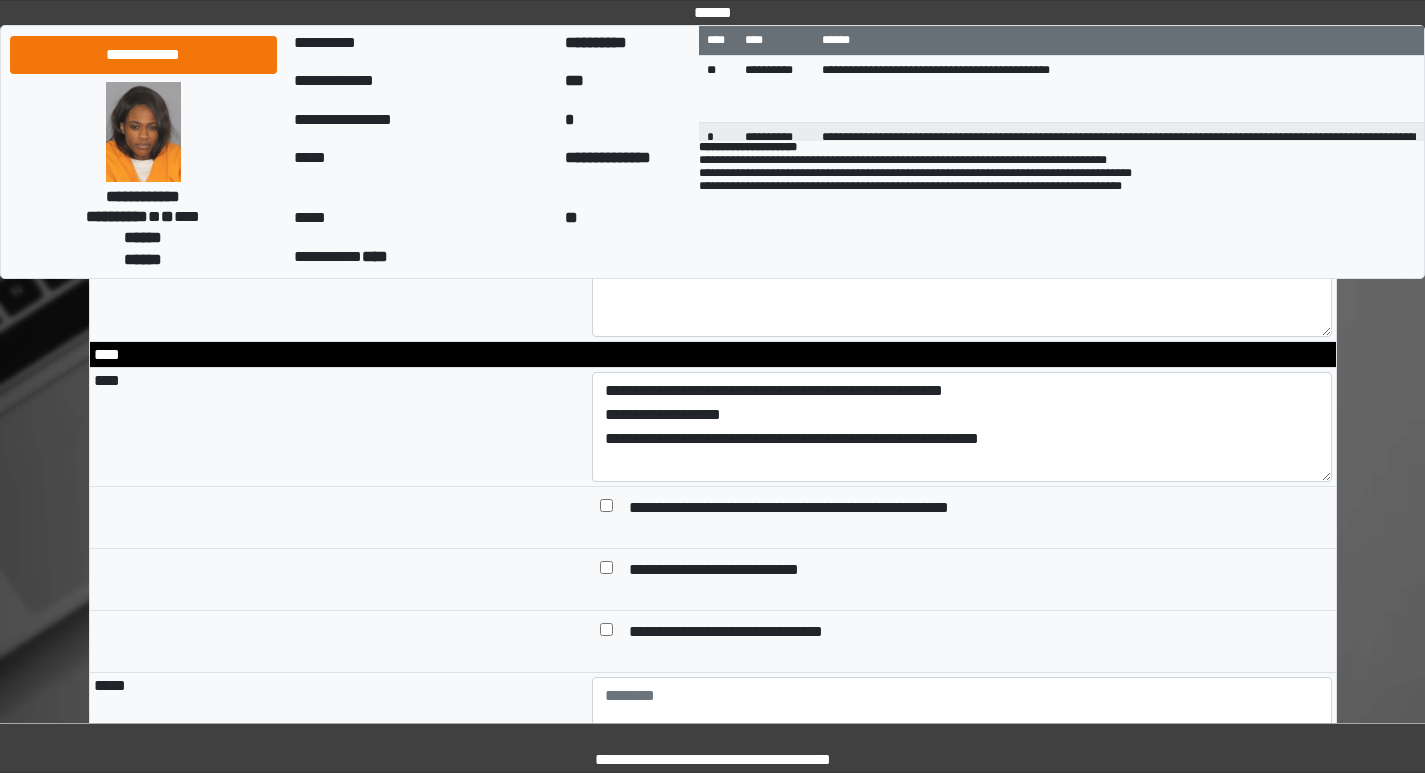 click on "**********" at bounding box center (736, 571) 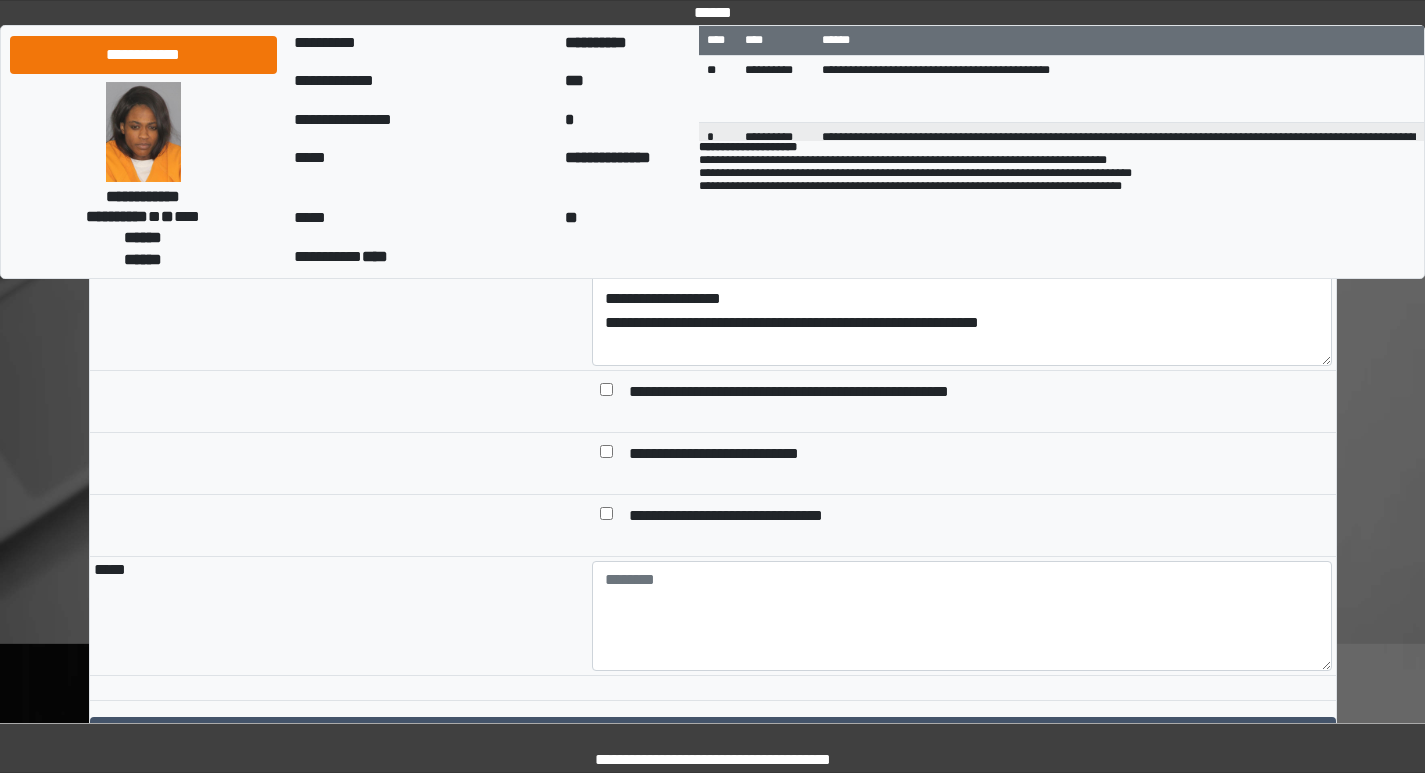 scroll, scrollTop: 2175, scrollLeft: 0, axis: vertical 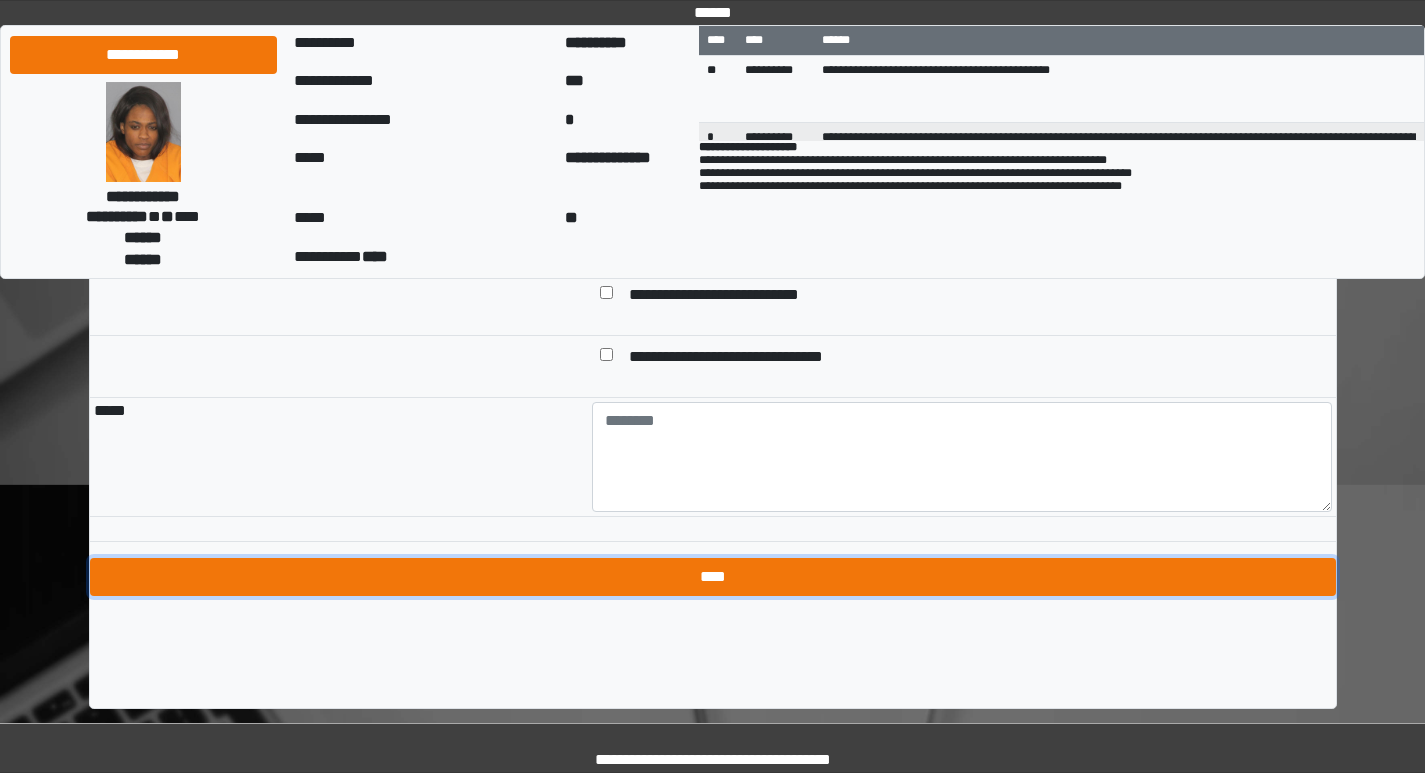 click on "****" at bounding box center [713, 577] 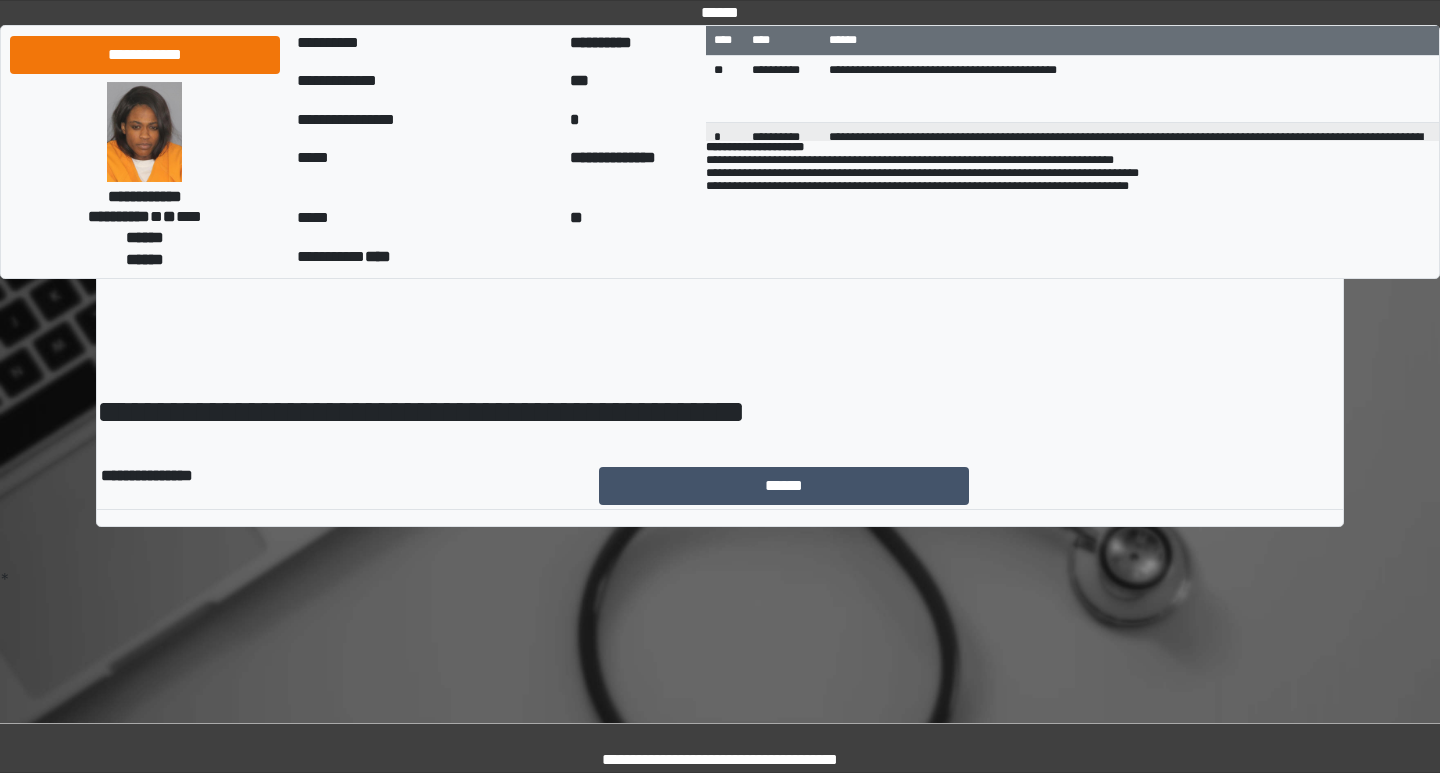 scroll, scrollTop: 0, scrollLeft: 0, axis: both 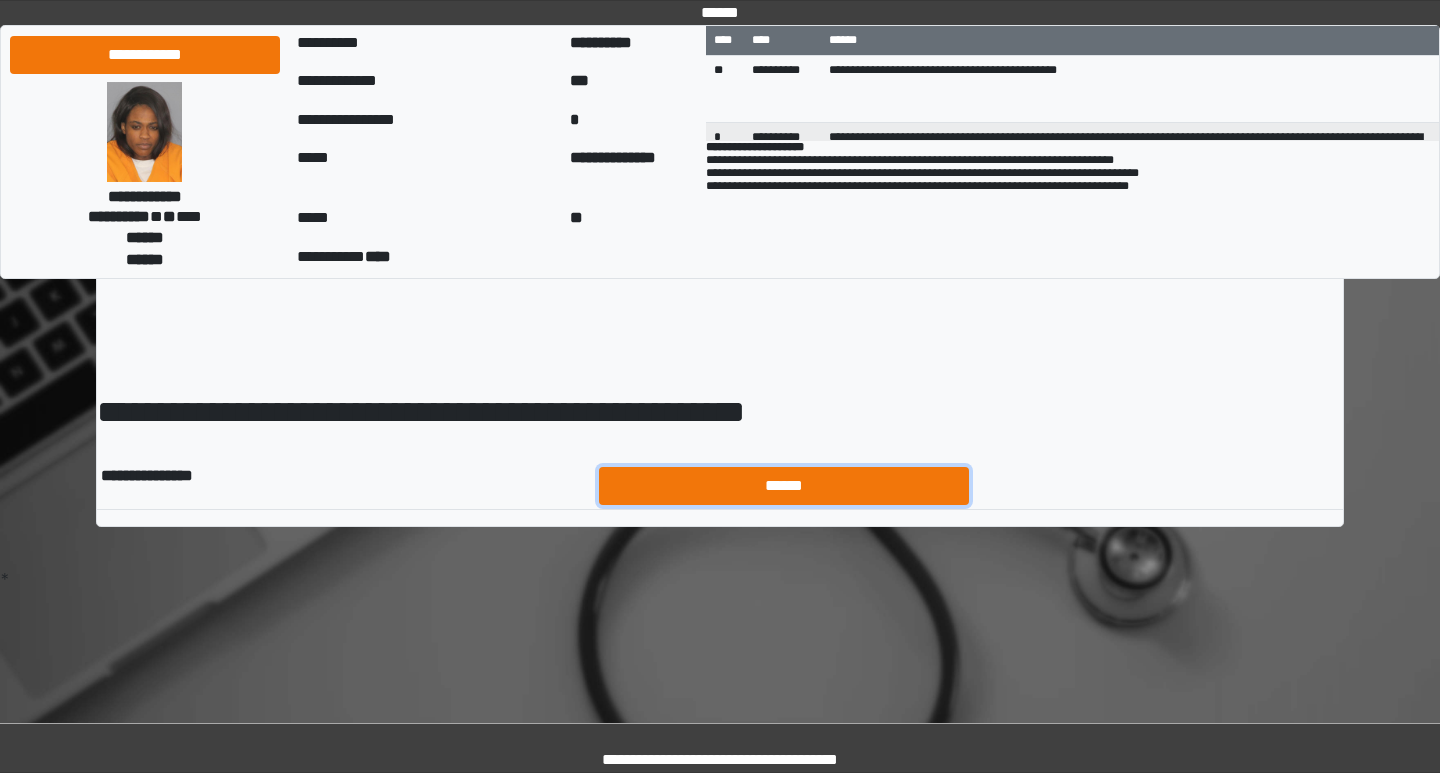 click on "******" at bounding box center (784, 486) 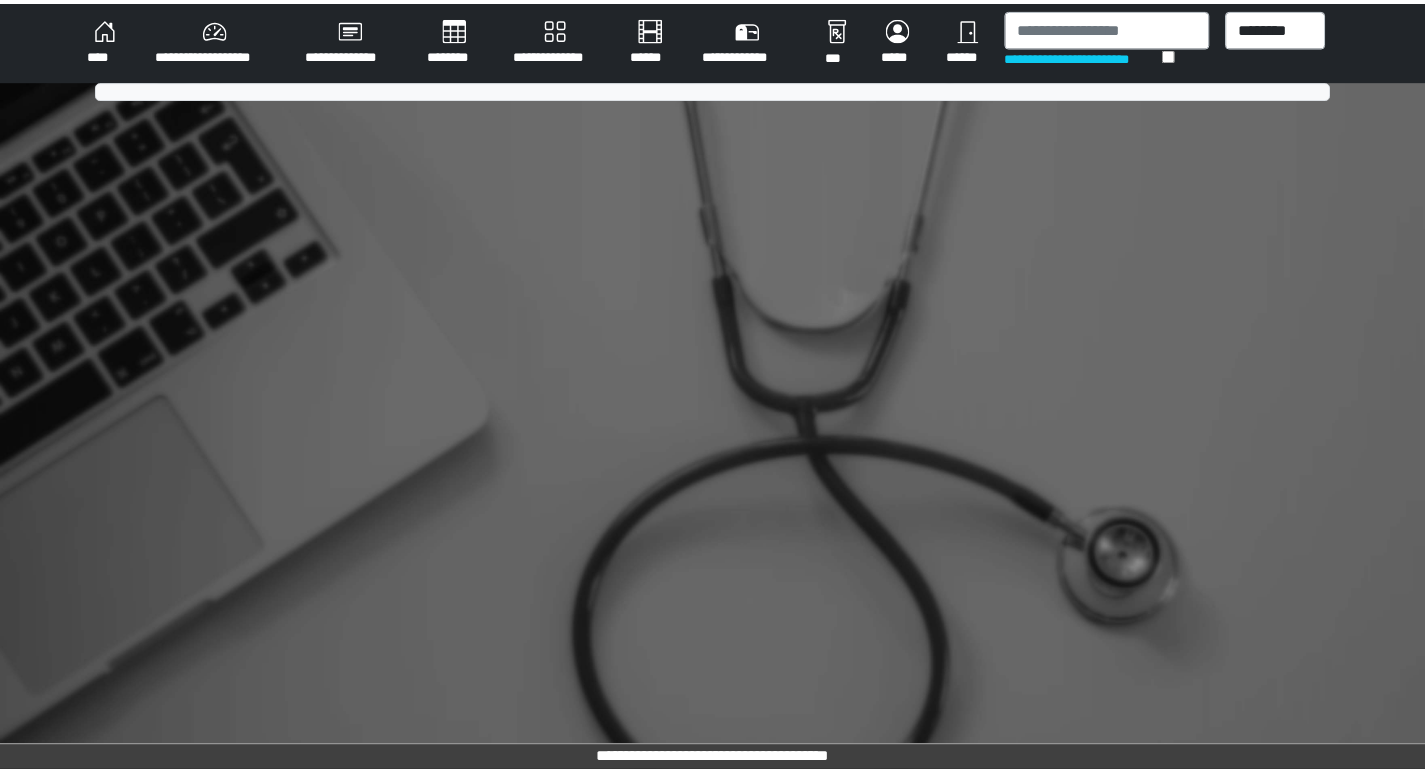 scroll, scrollTop: 0, scrollLeft: 0, axis: both 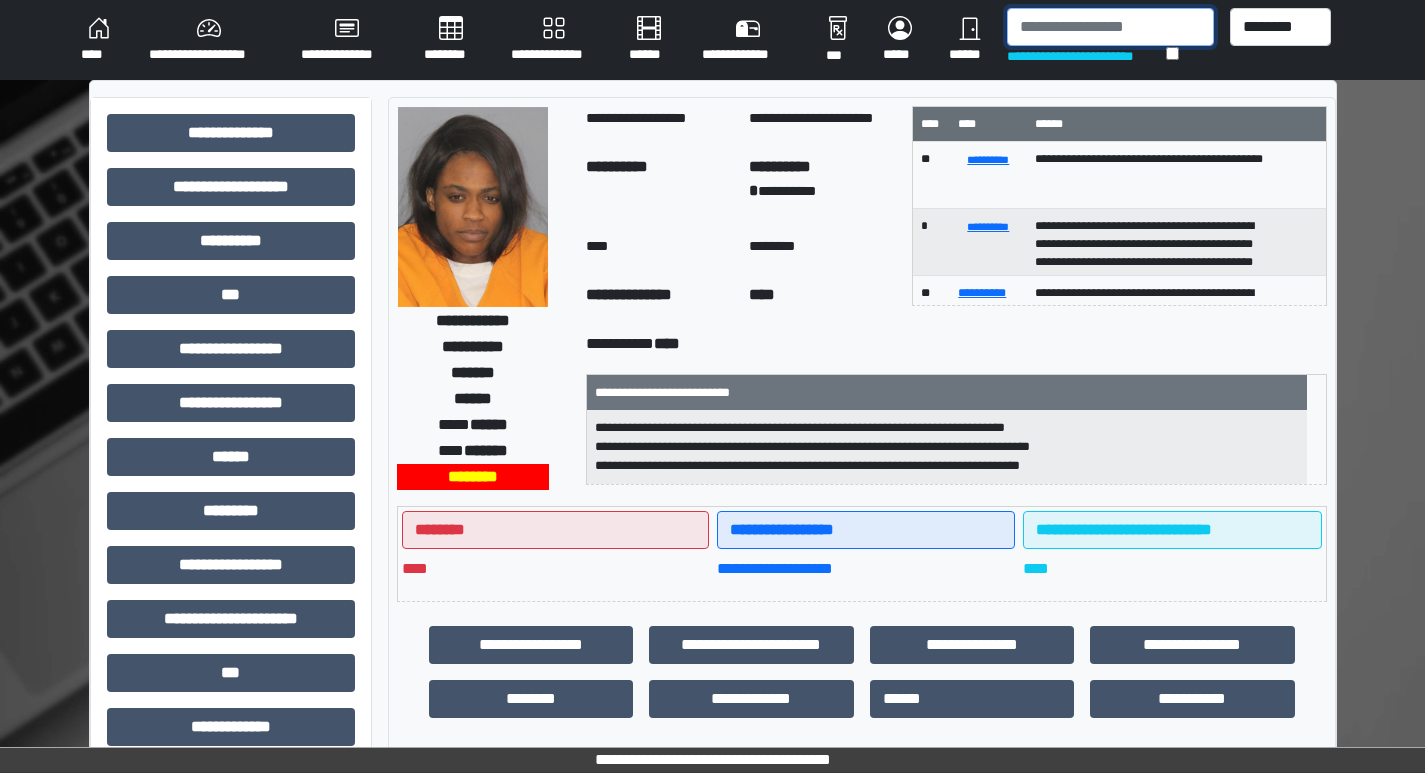 click at bounding box center (1110, 27) 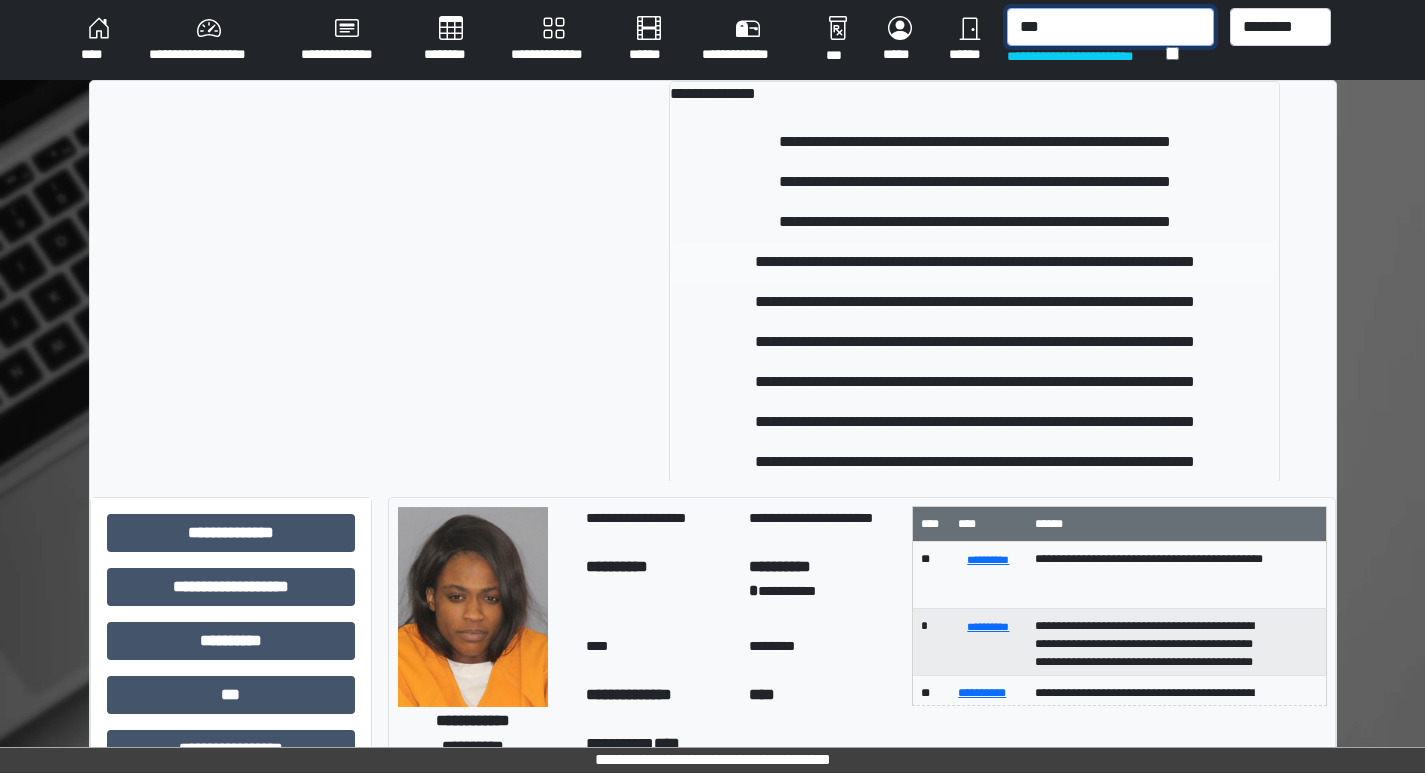 type on "***" 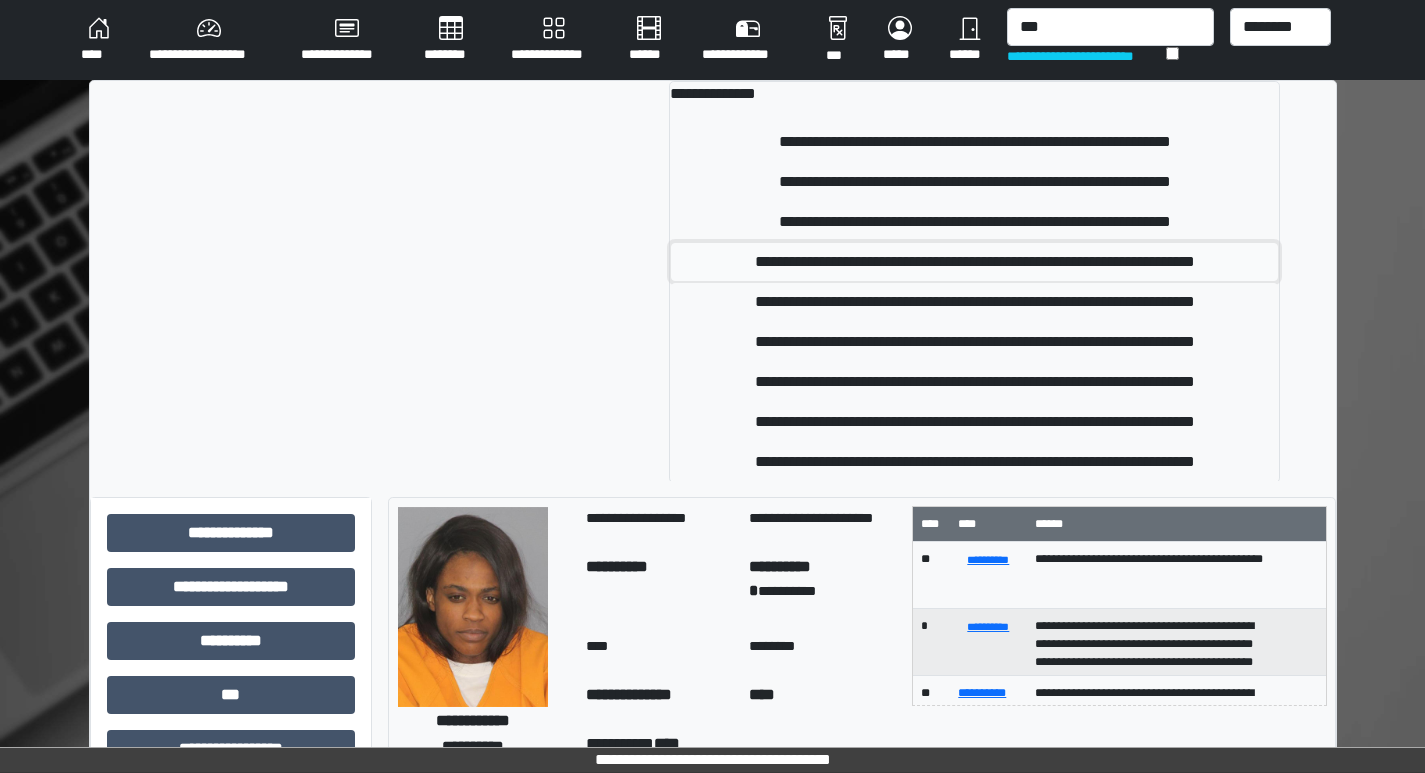 click on "**********" at bounding box center (974, 262) 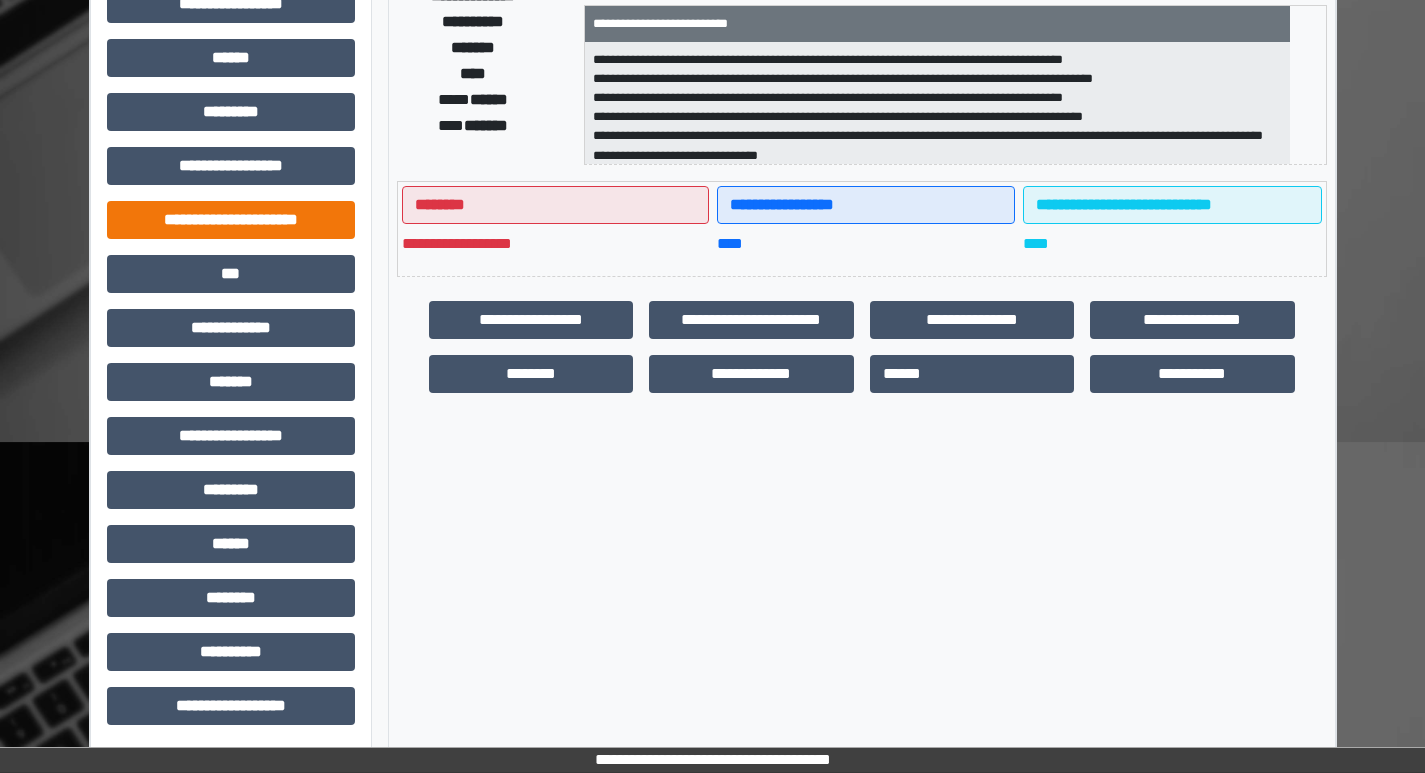 scroll, scrollTop: 401, scrollLeft: 0, axis: vertical 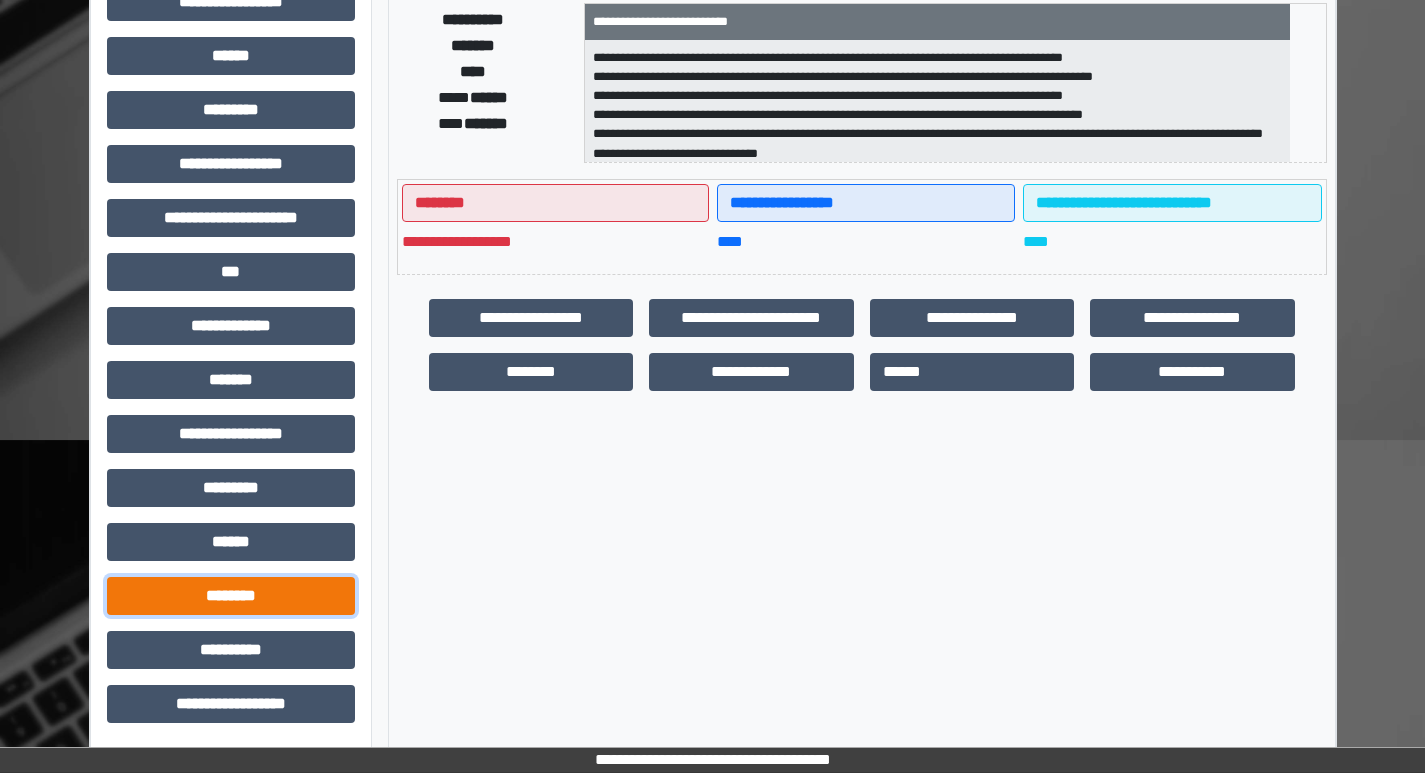 click on "********" at bounding box center (231, 596) 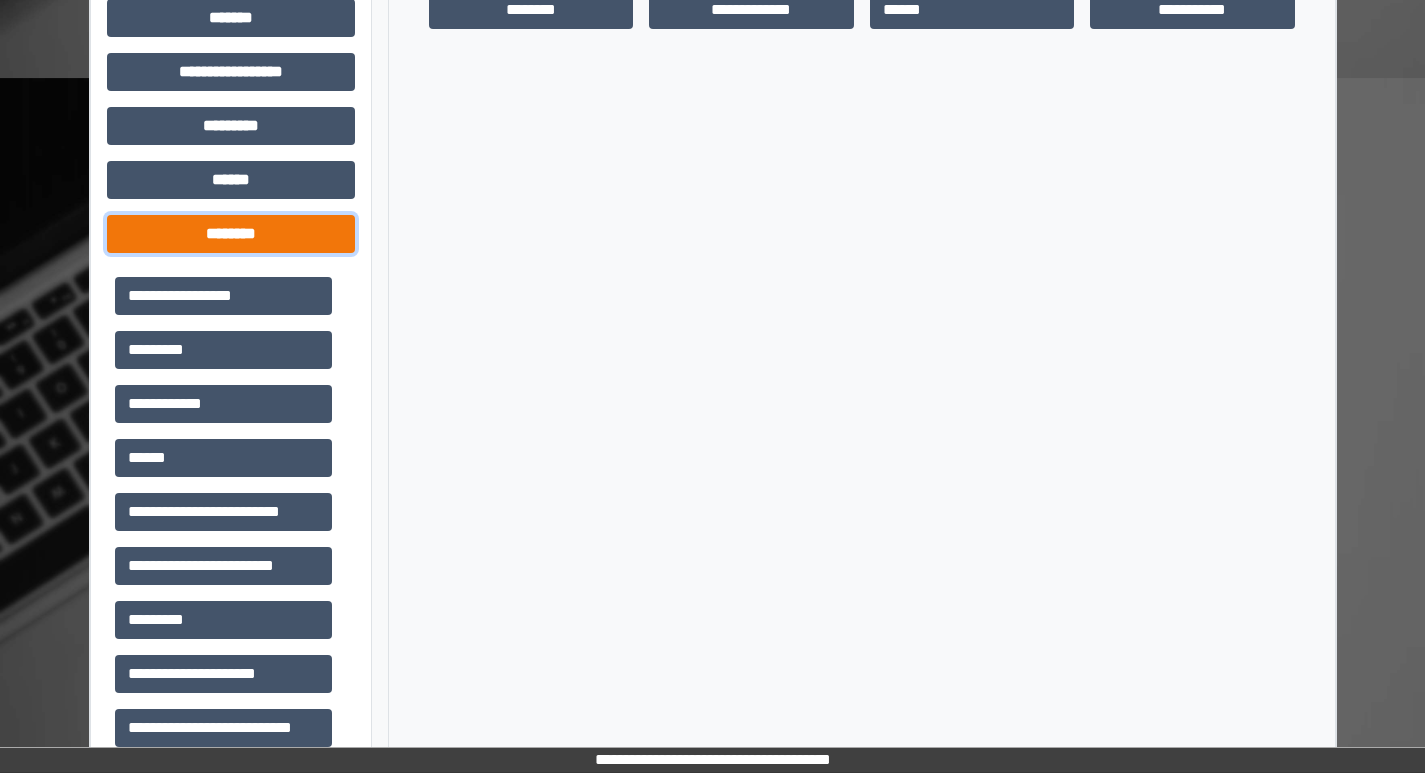 scroll, scrollTop: 881, scrollLeft: 0, axis: vertical 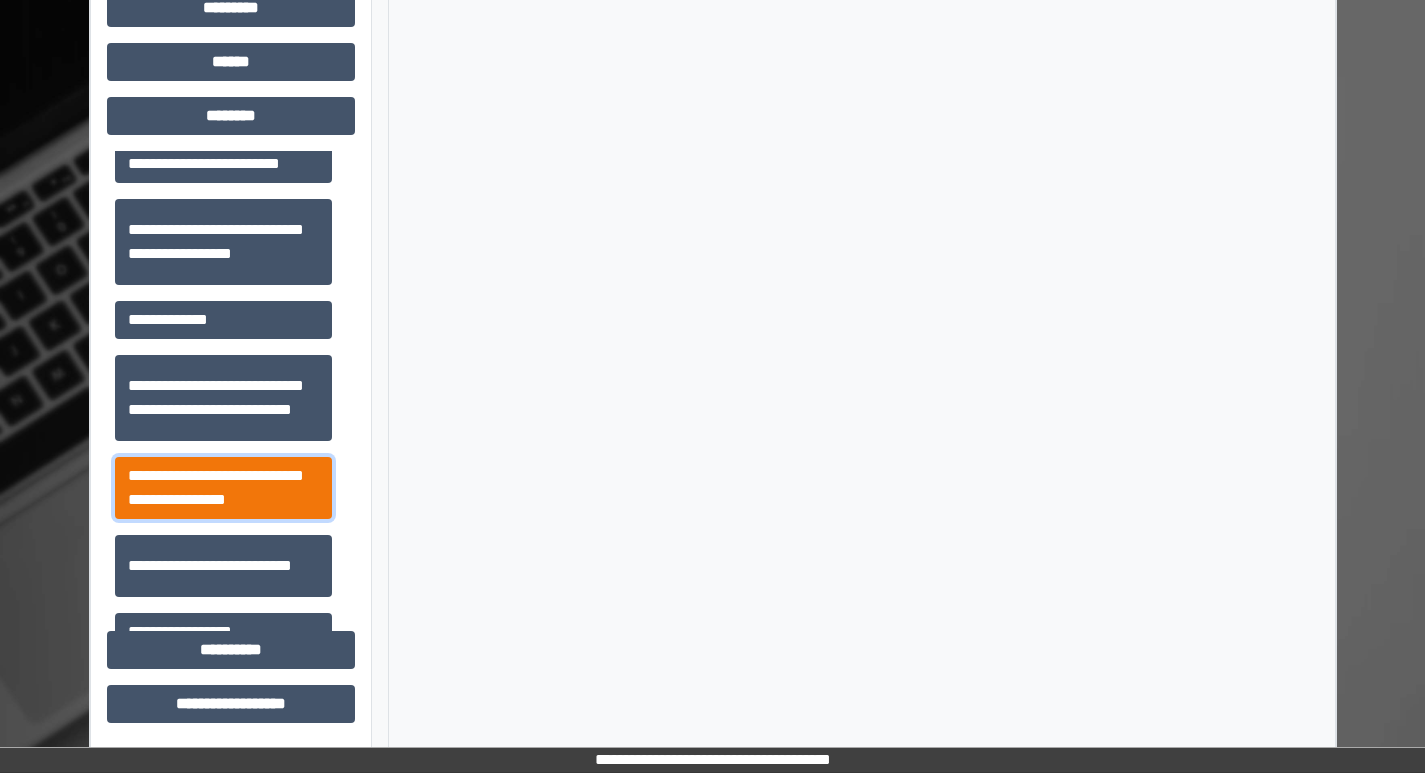 click on "**********" at bounding box center (223, 488) 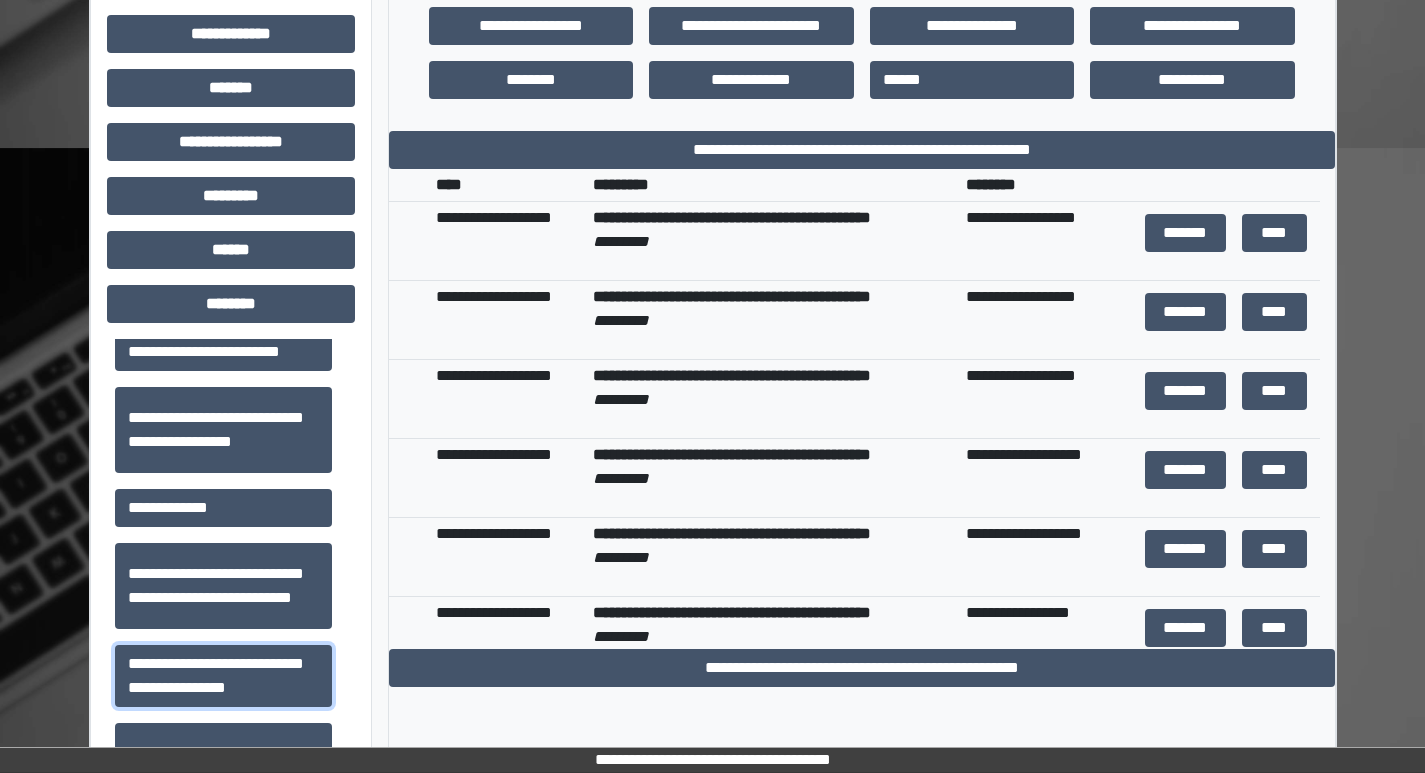 scroll, scrollTop: 681, scrollLeft: 0, axis: vertical 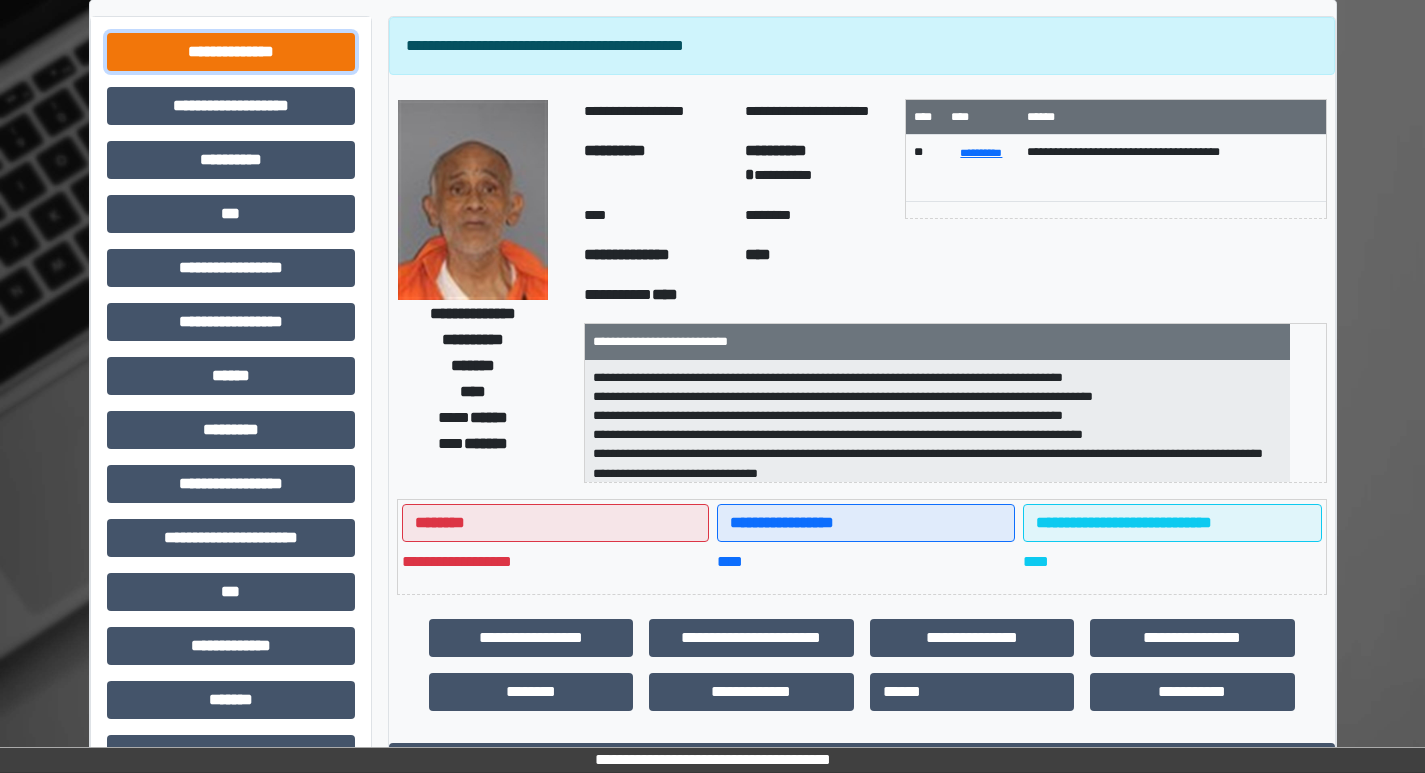 click on "**********" at bounding box center [231, 52] 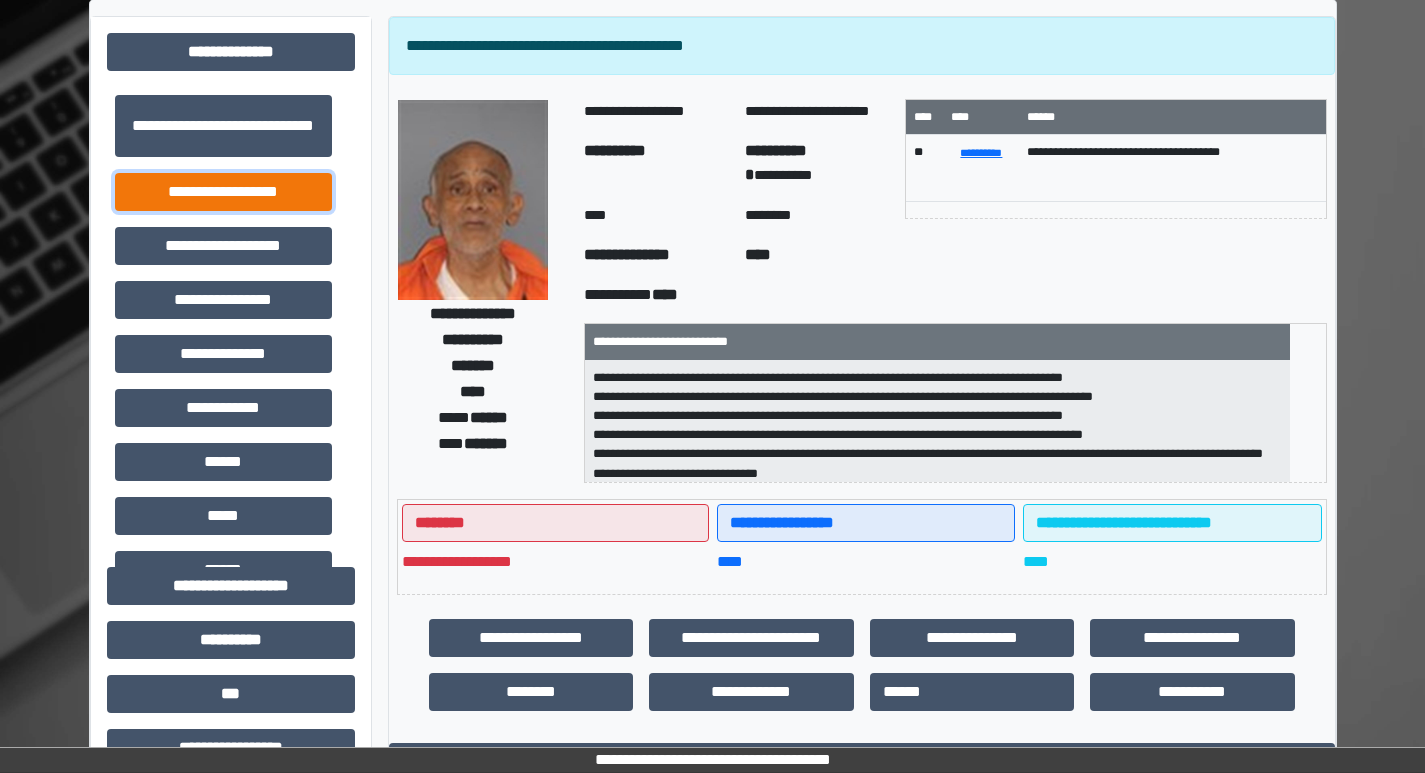 click on "**********" at bounding box center [223, 192] 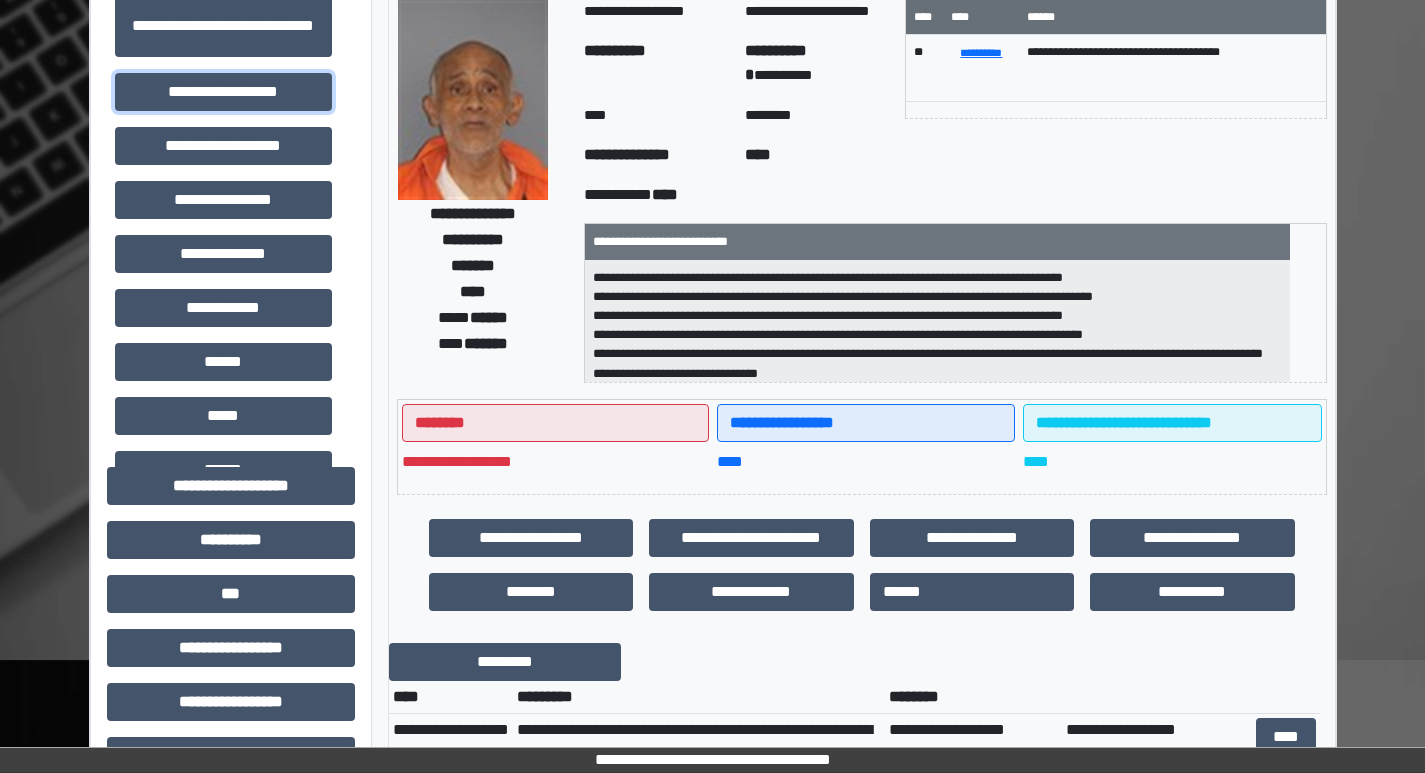 scroll, scrollTop: 0, scrollLeft: 0, axis: both 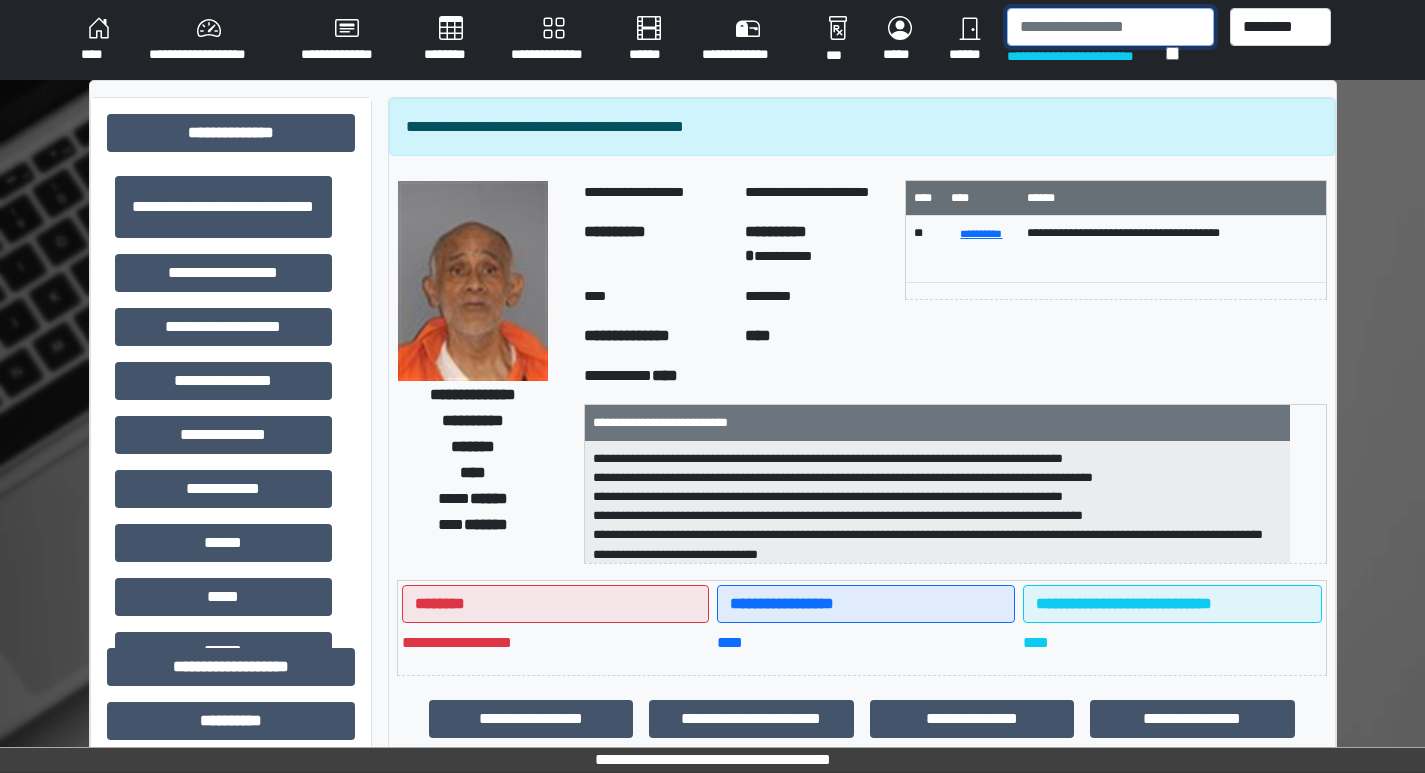 click at bounding box center [1110, 27] 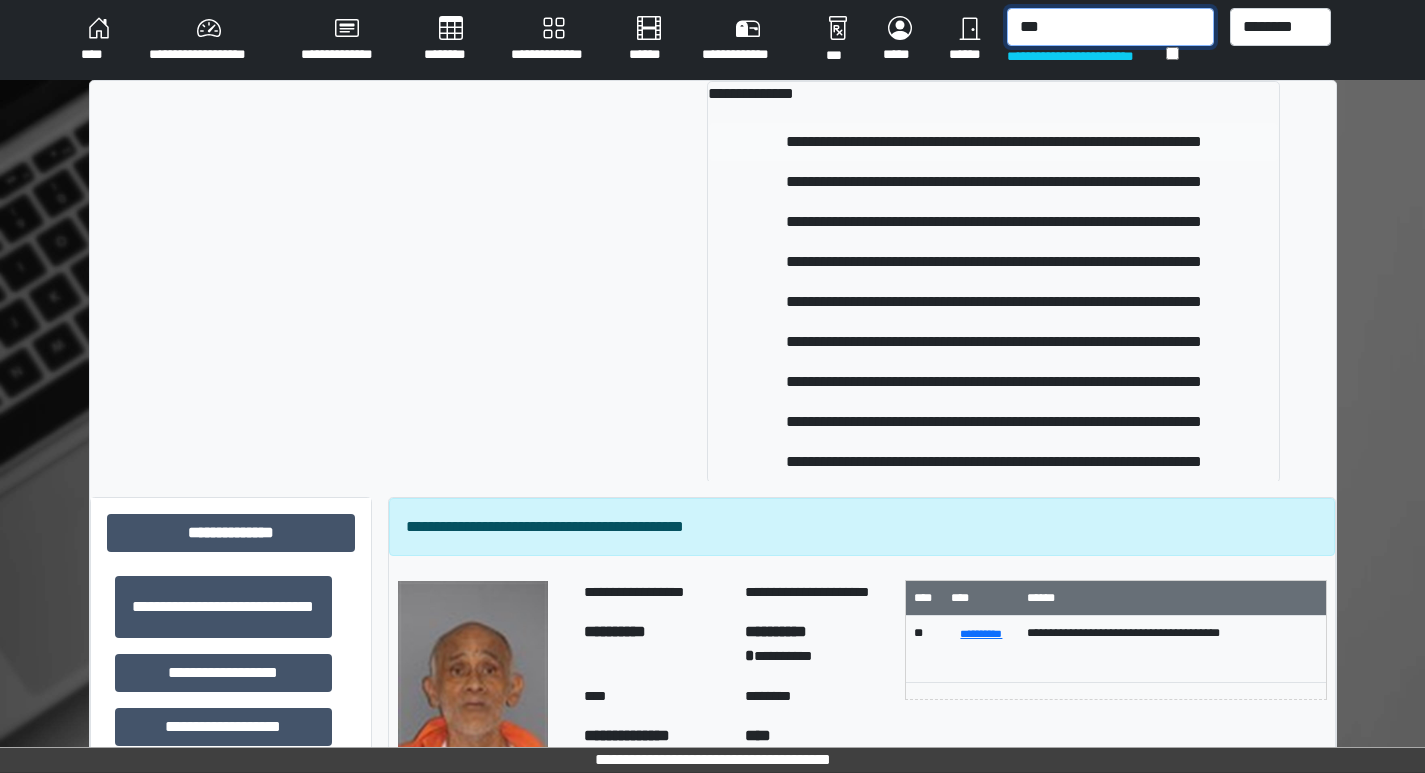 type on "***" 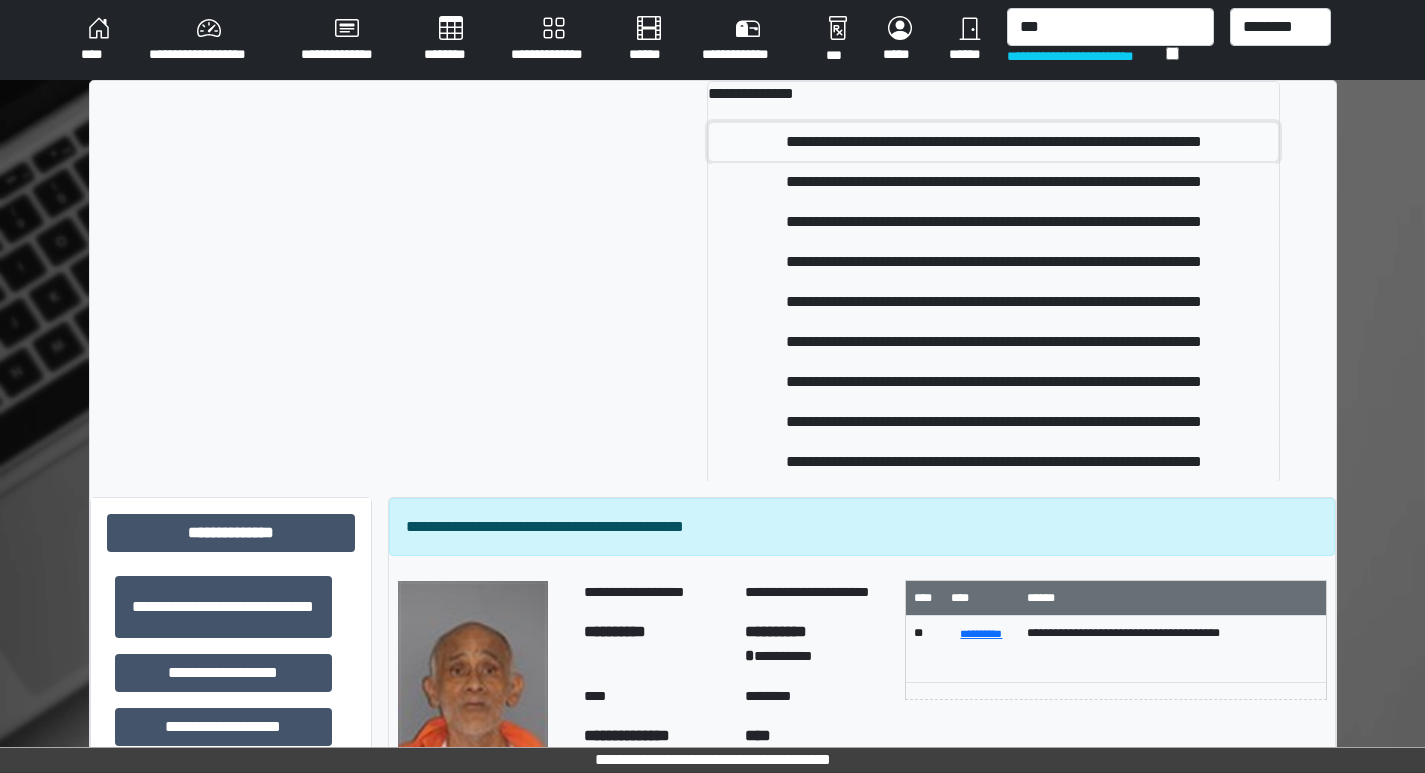click on "**********" at bounding box center [993, 142] 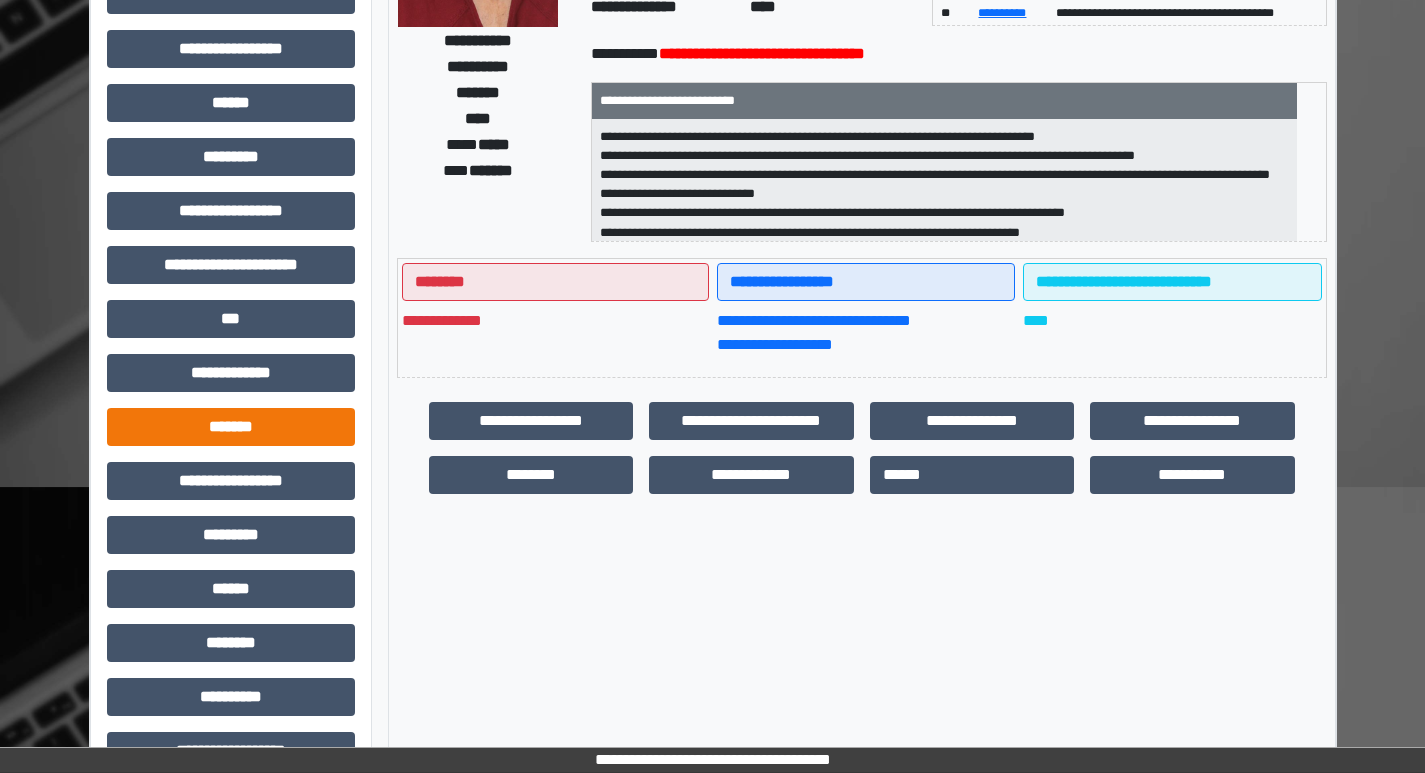 scroll, scrollTop: 401, scrollLeft: 0, axis: vertical 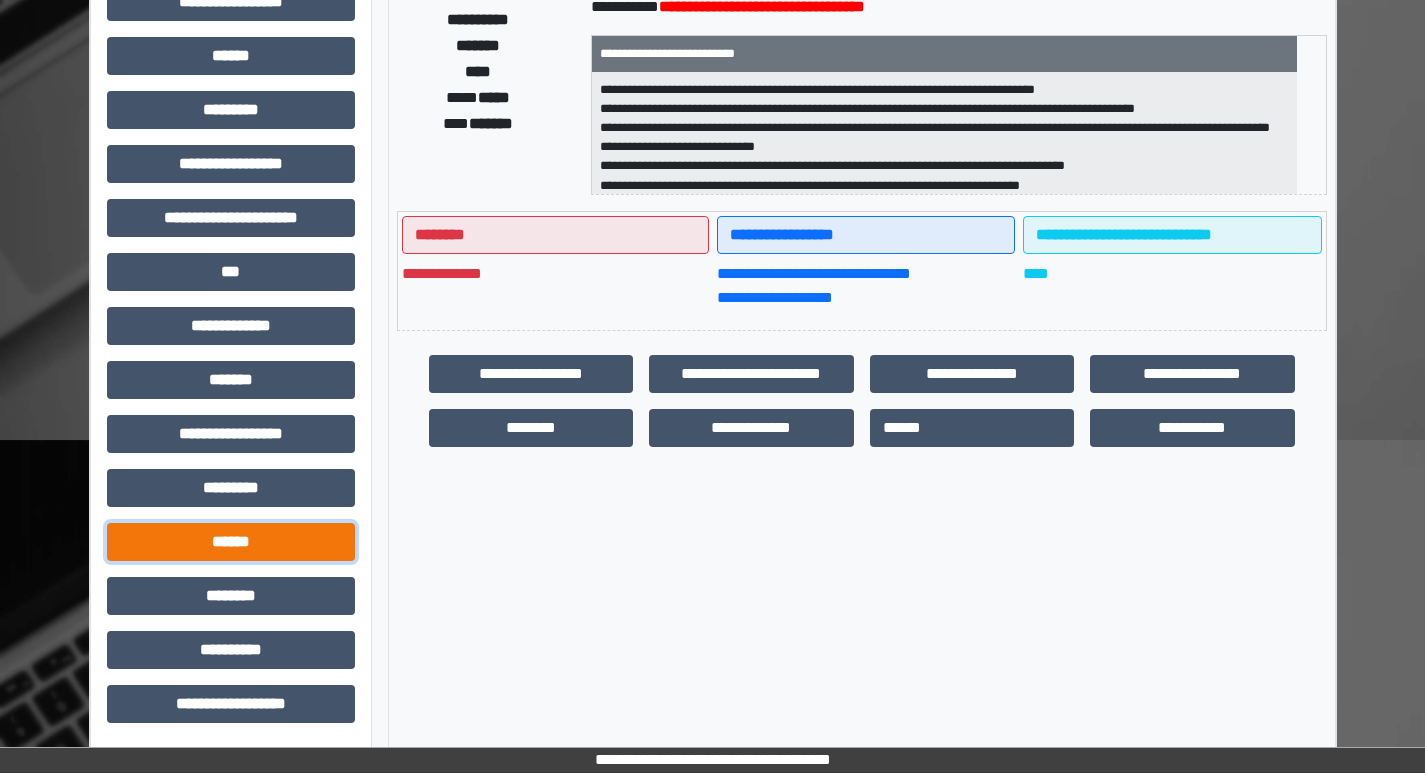 click on "******" at bounding box center (231, 542) 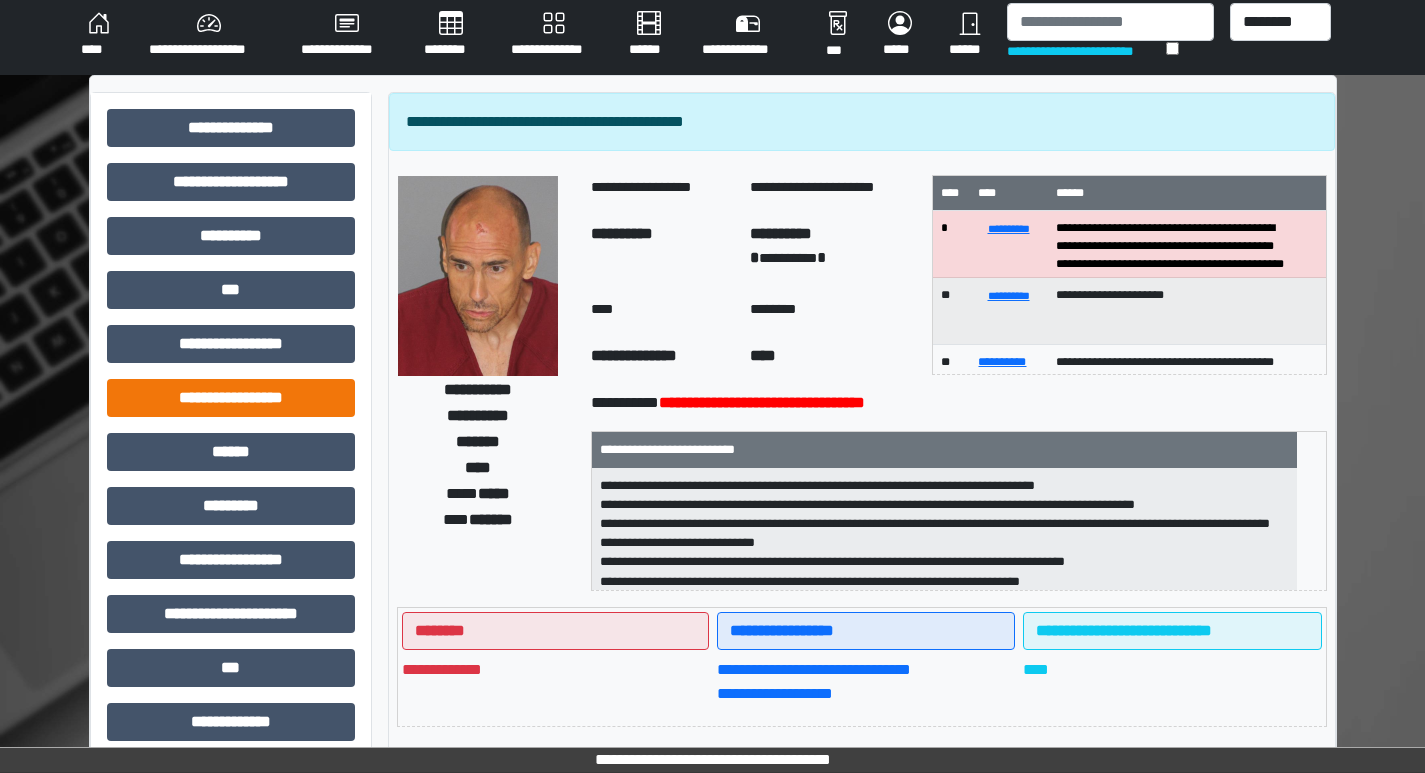 scroll, scrollTop: 0, scrollLeft: 0, axis: both 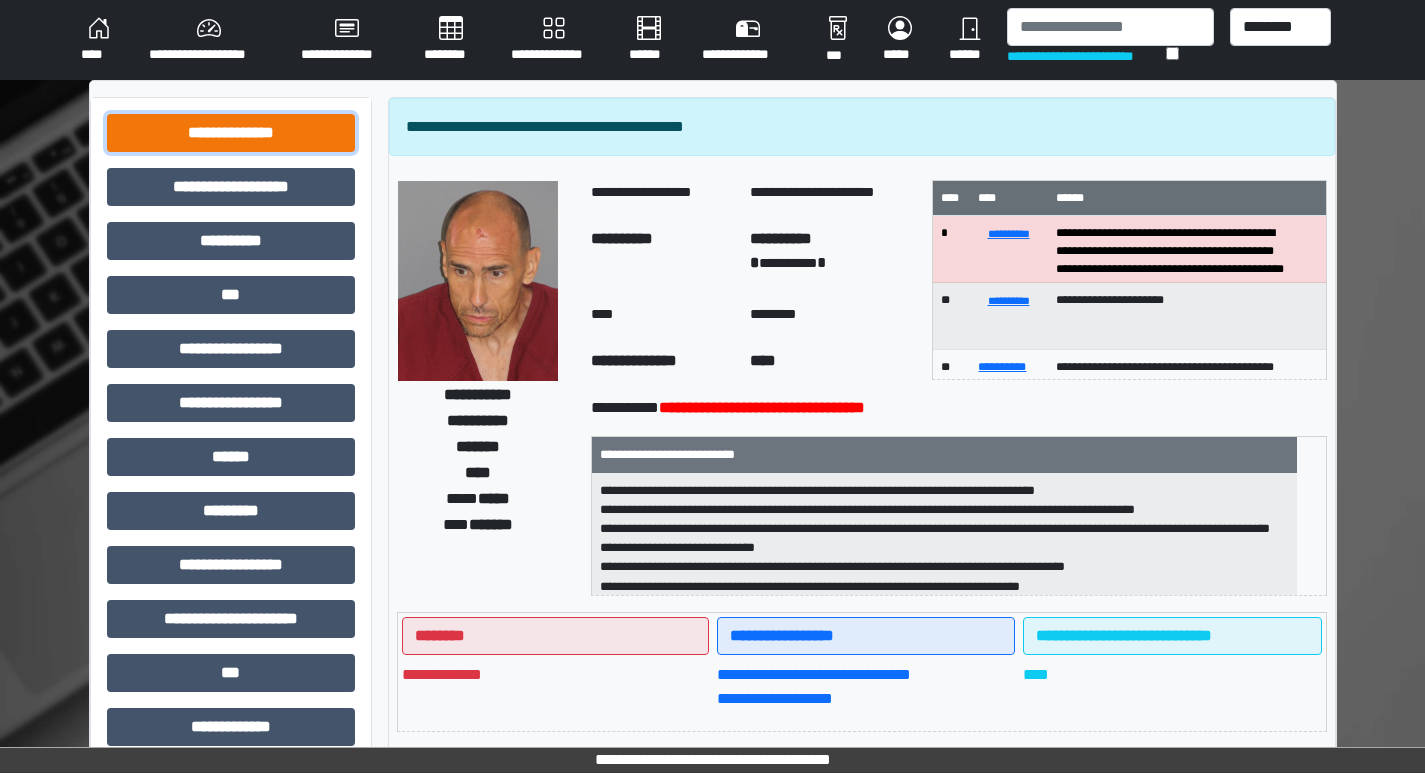click on "**********" at bounding box center (231, 133) 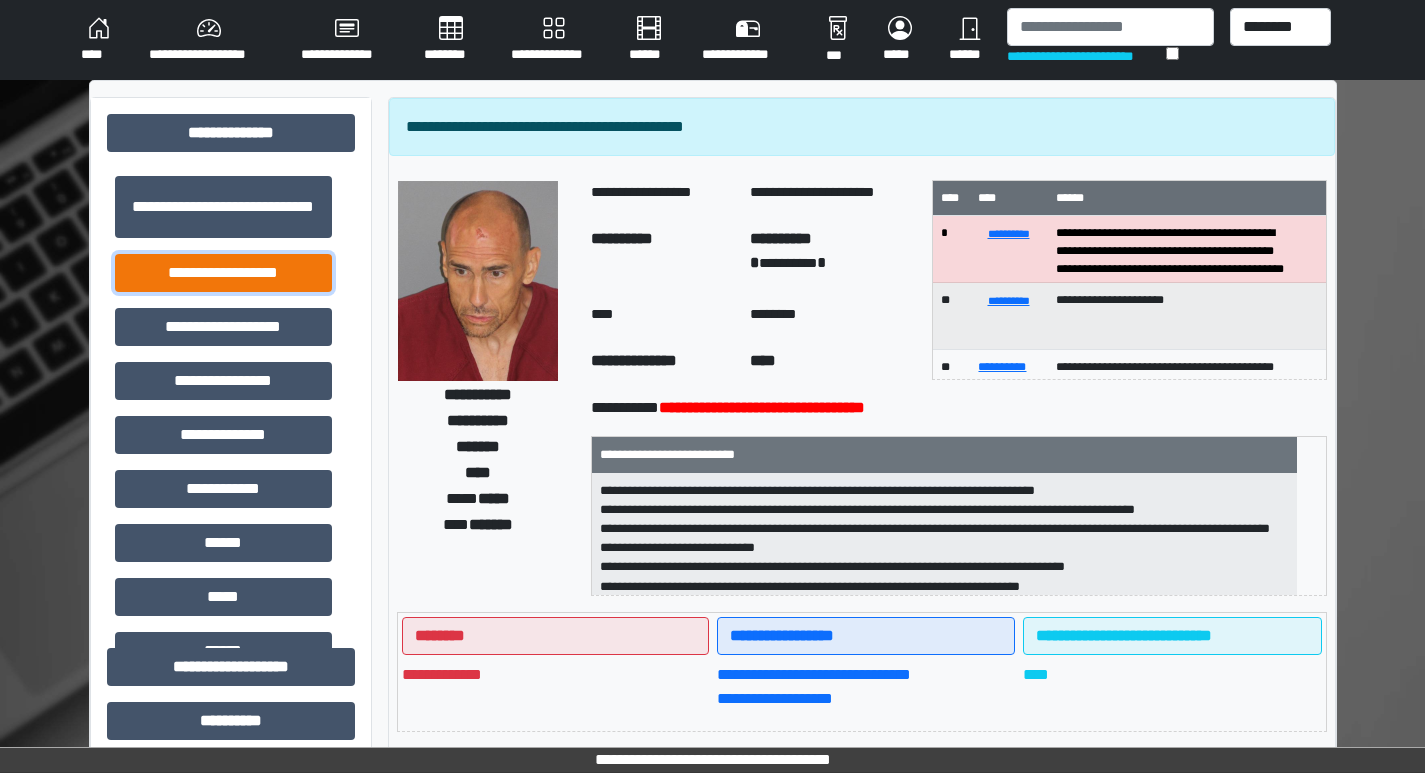 click on "**********" at bounding box center [223, 273] 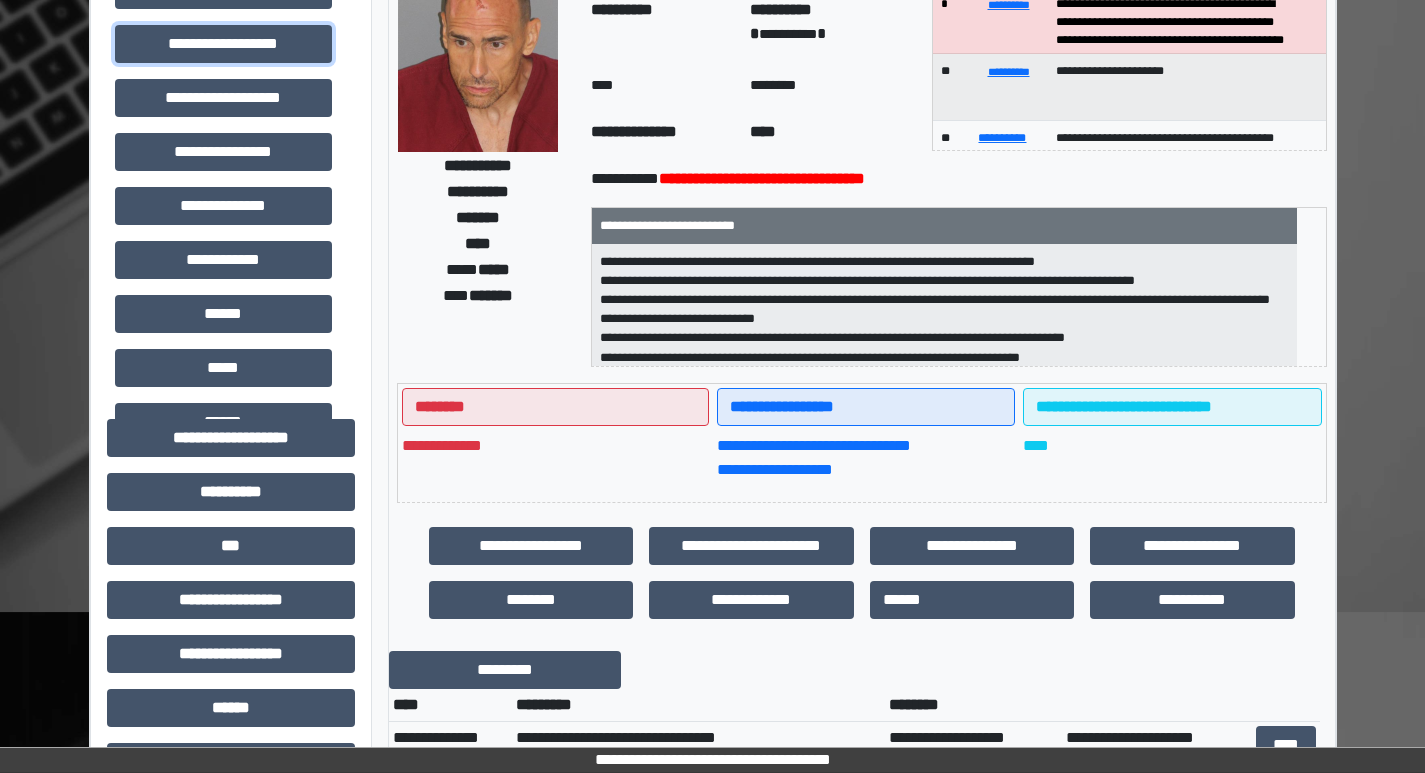 scroll, scrollTop: 0, scrollLeft: 0, axis: both 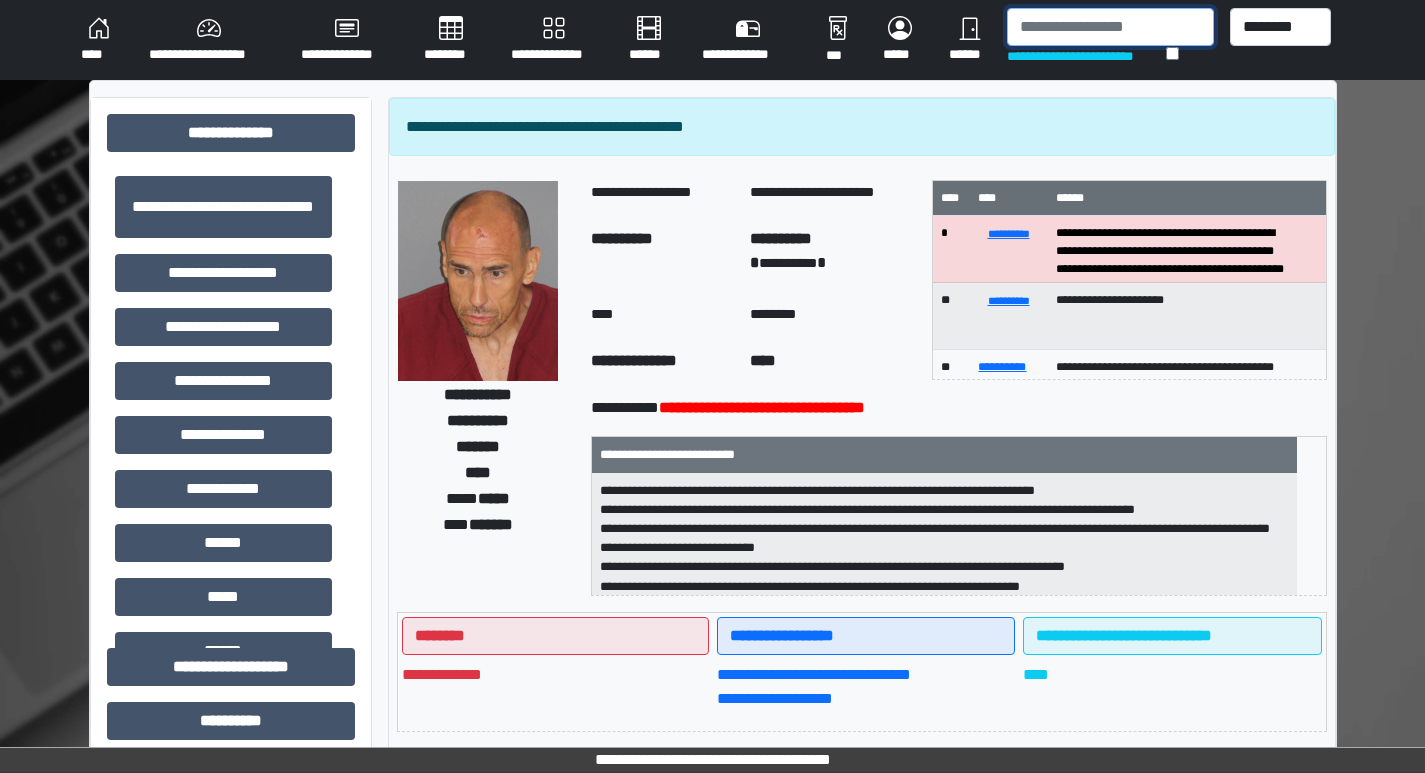 click at bounding box center (1110, 27) 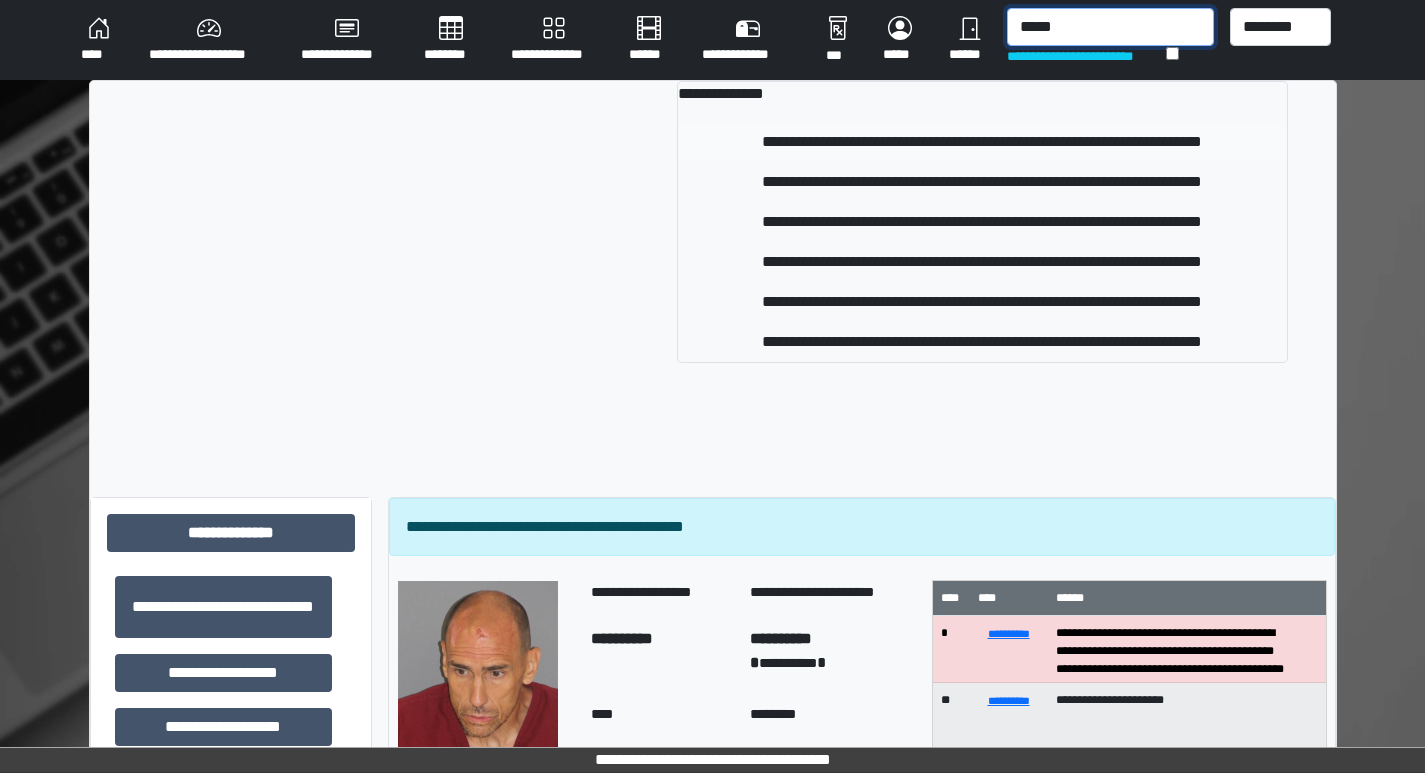 type on "*****" 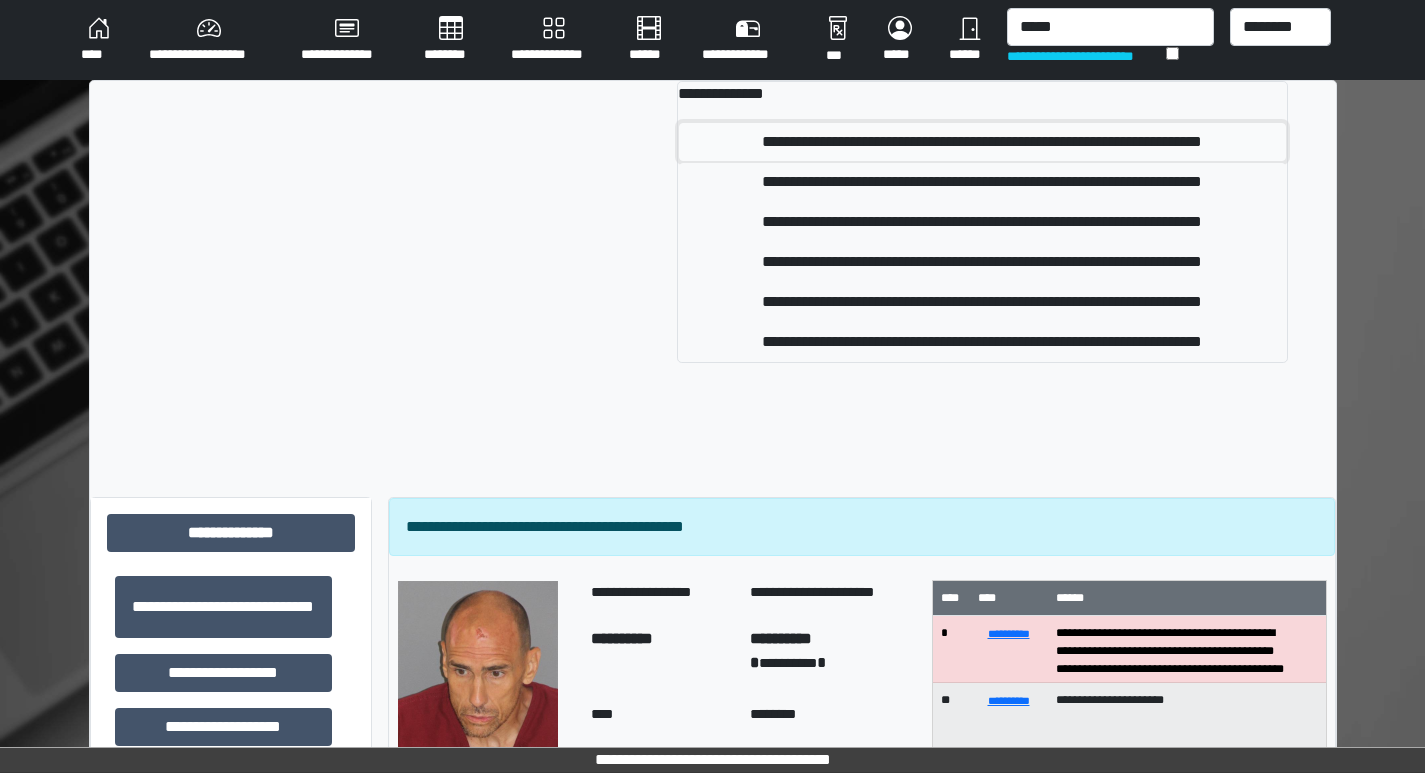 click on "**********" at bounding box center (982, 142) 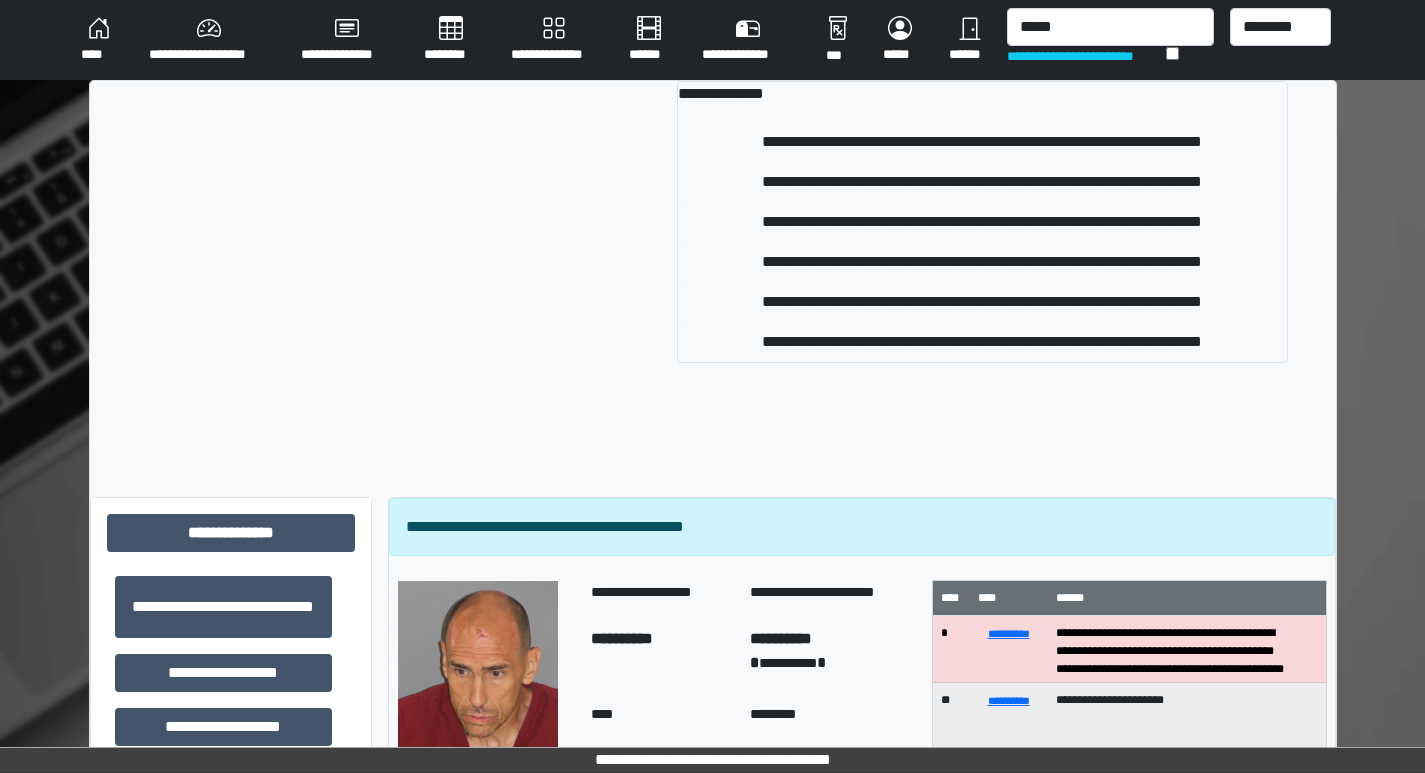 type 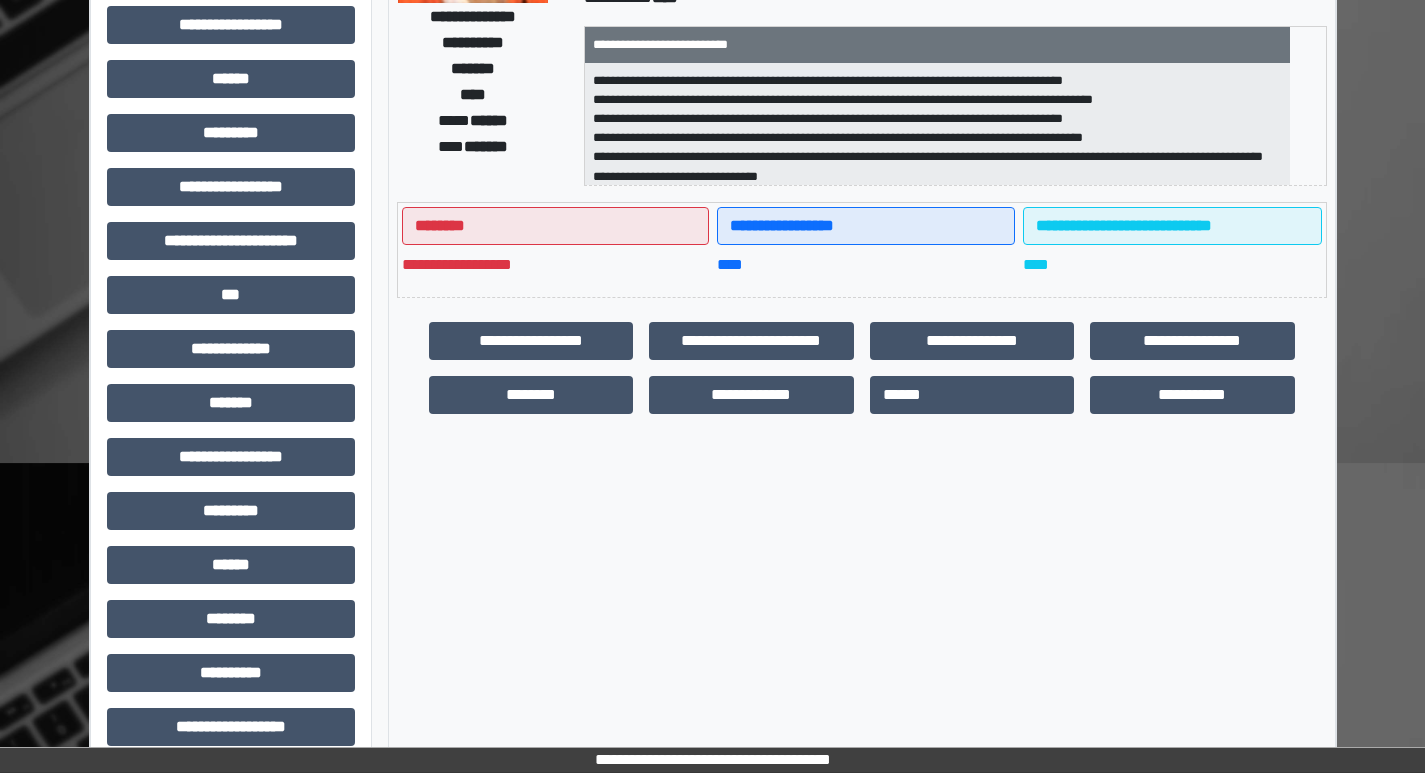scroll, scrollTop: 401, scrollLeft: 0, axis: vertical 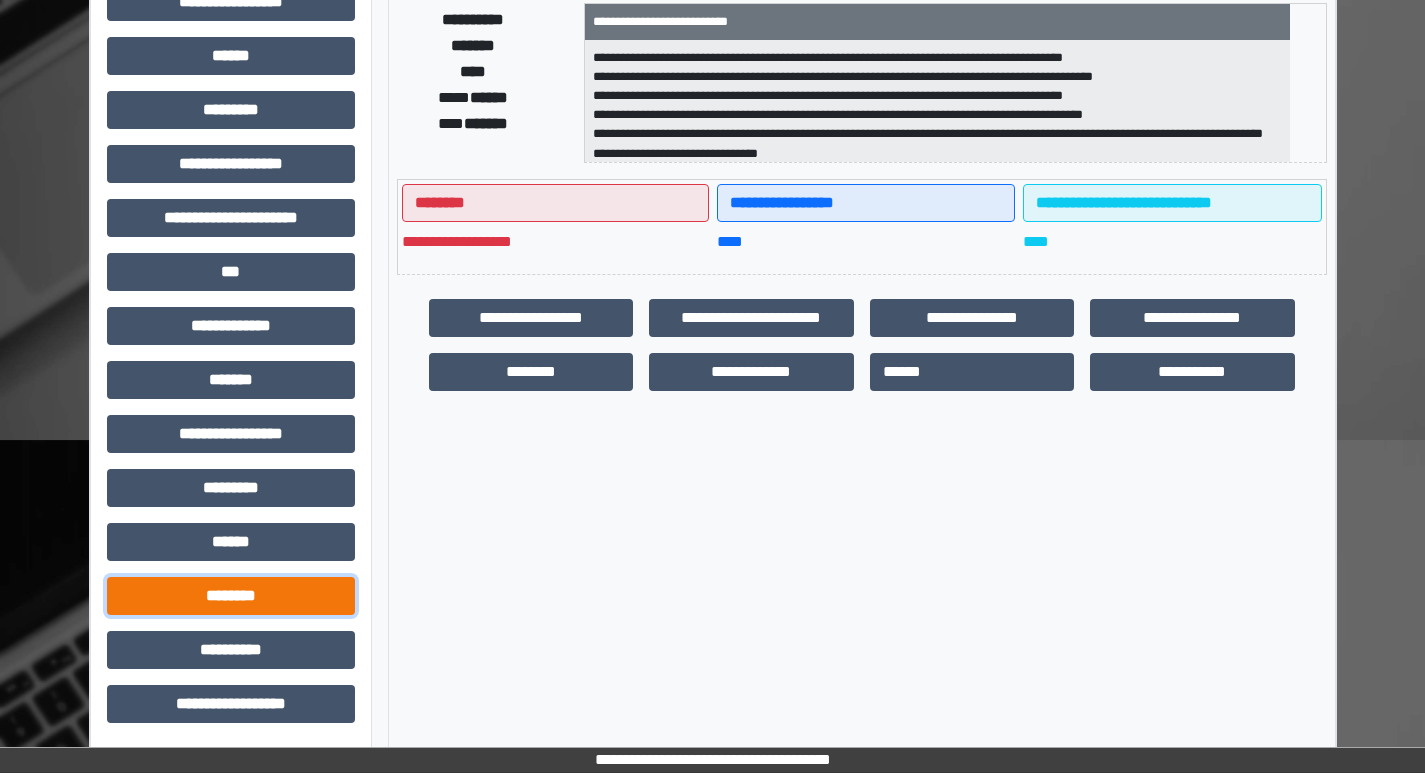 click on "********" at bounding box center [231, 596] 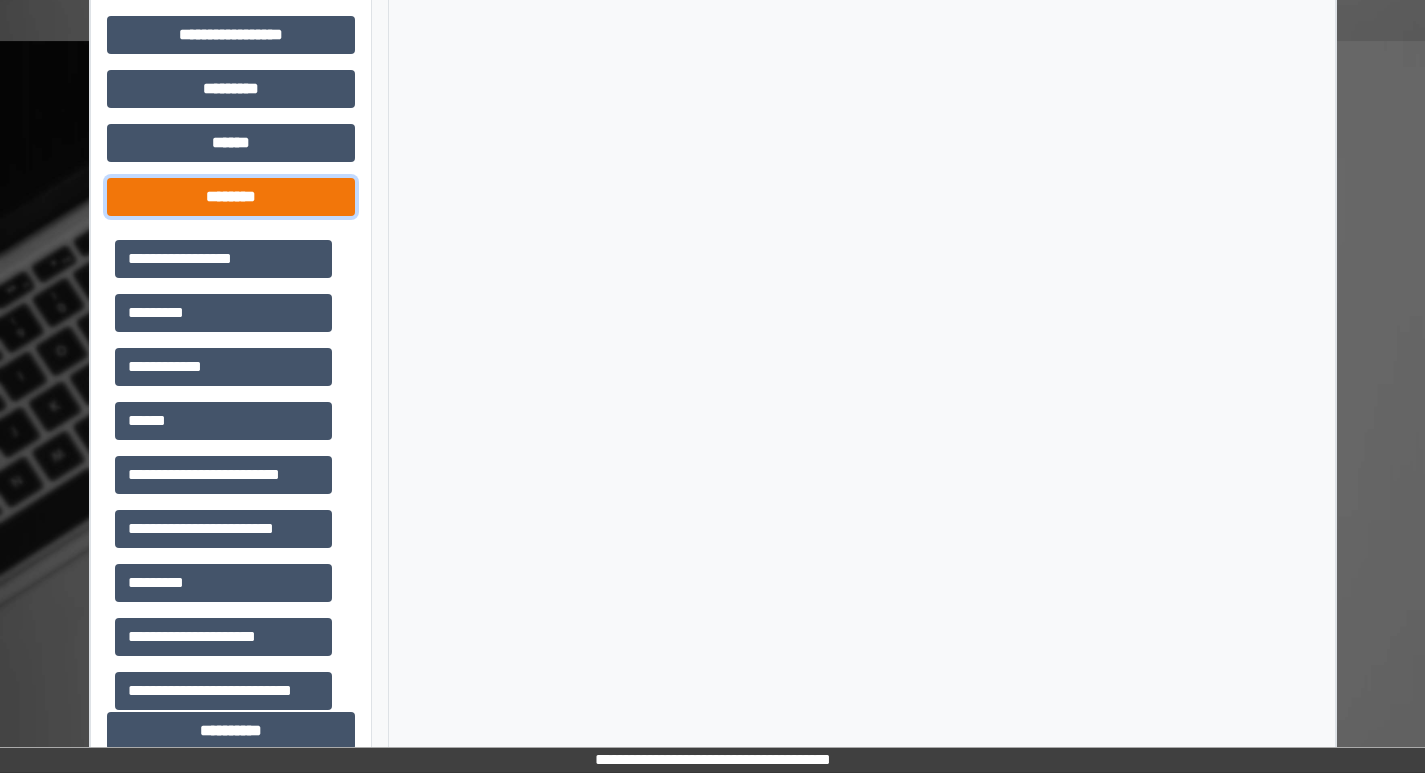 scroll, scrollTop: 801, scrollLeft: 0, axis: vertical 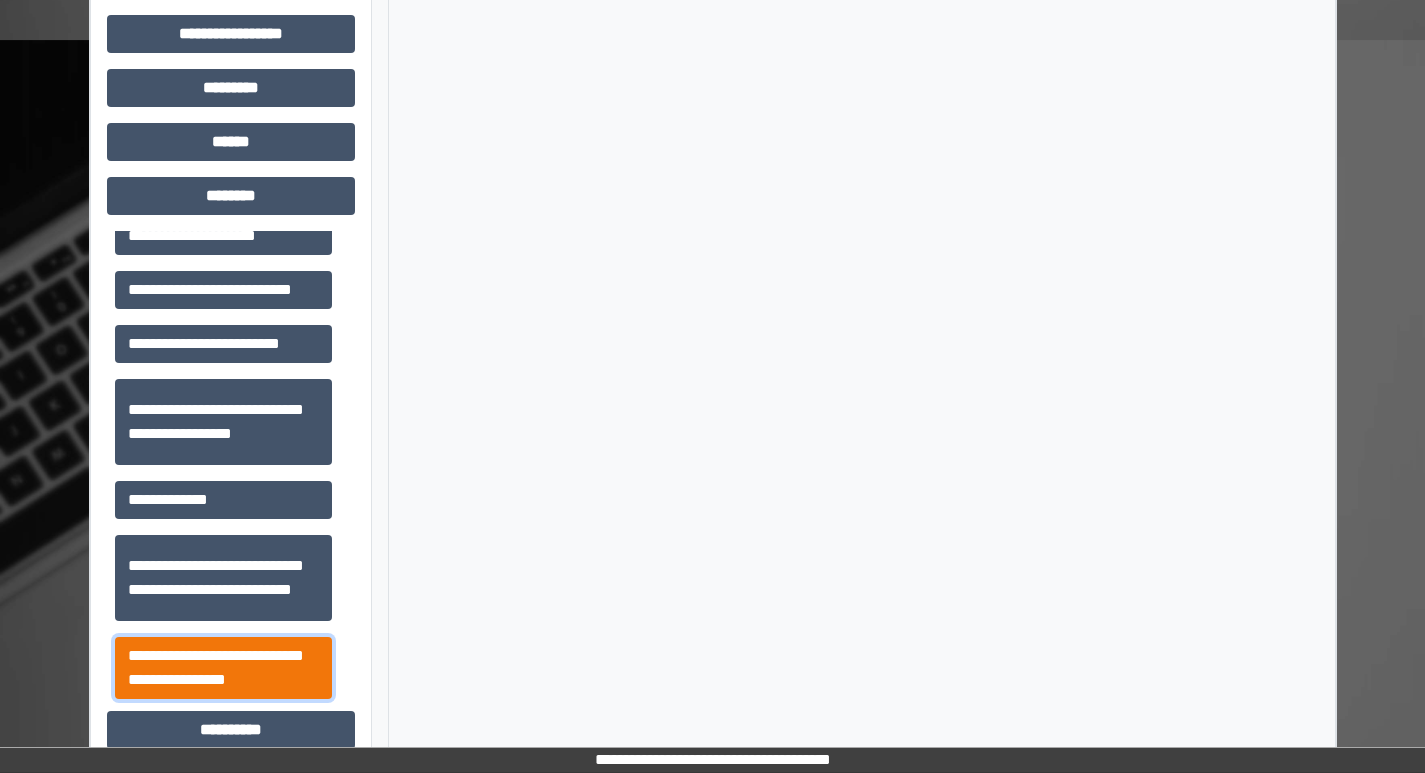 click on "**********" at bounding box center [223, 668] 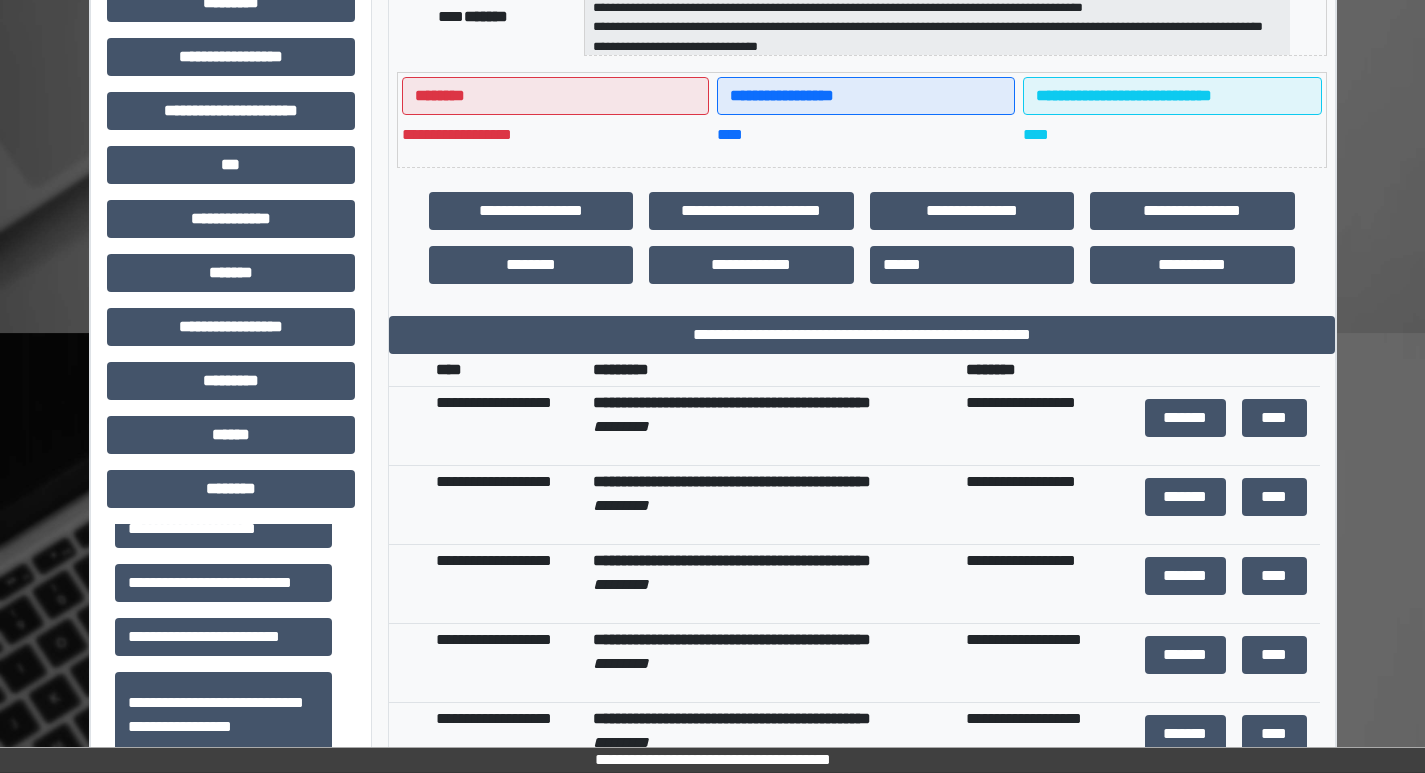 scroll, scrollTop: 501, scrollLeft: 0, axis: vertical 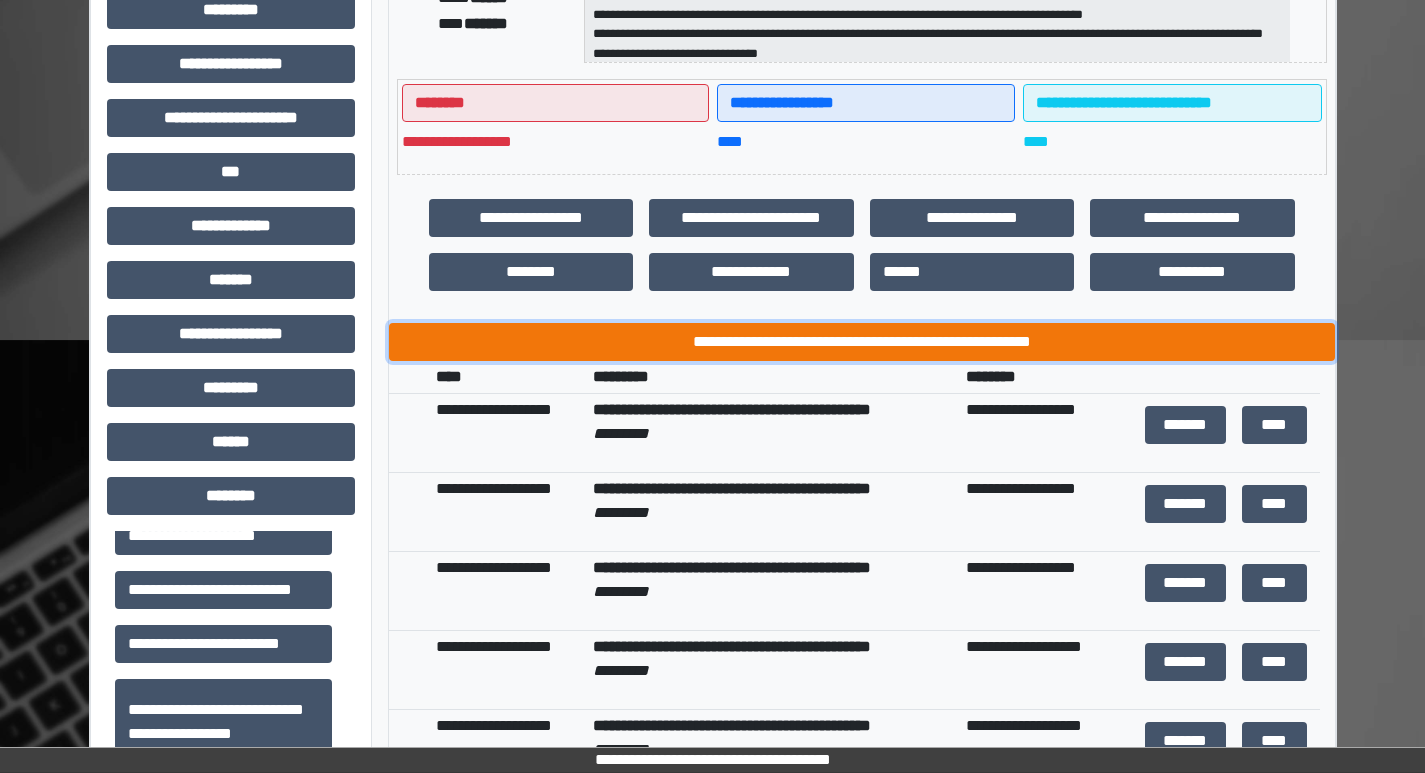 click on "**********" at bounding box center [862, 342] 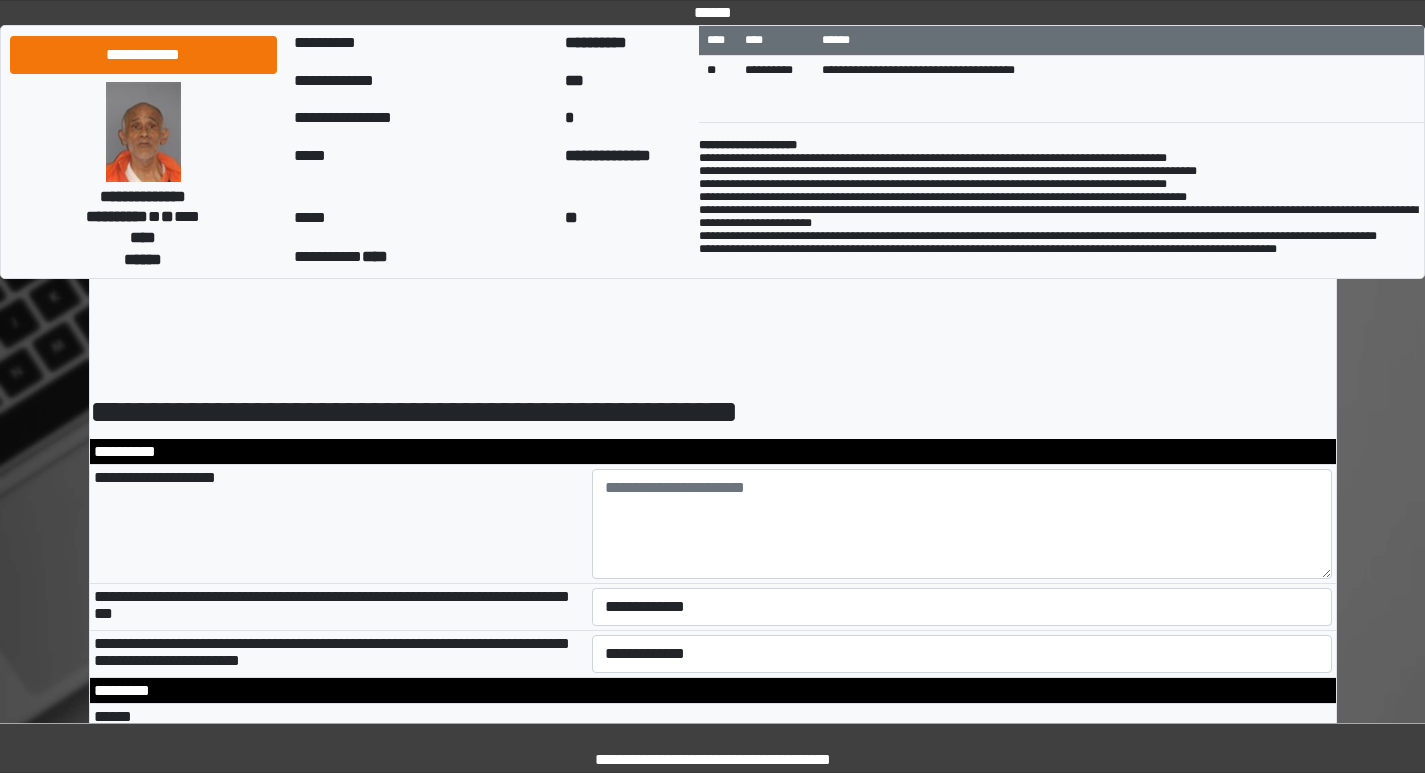 scroll, scrollTop: 0, scrollLeft: 0, axis: both 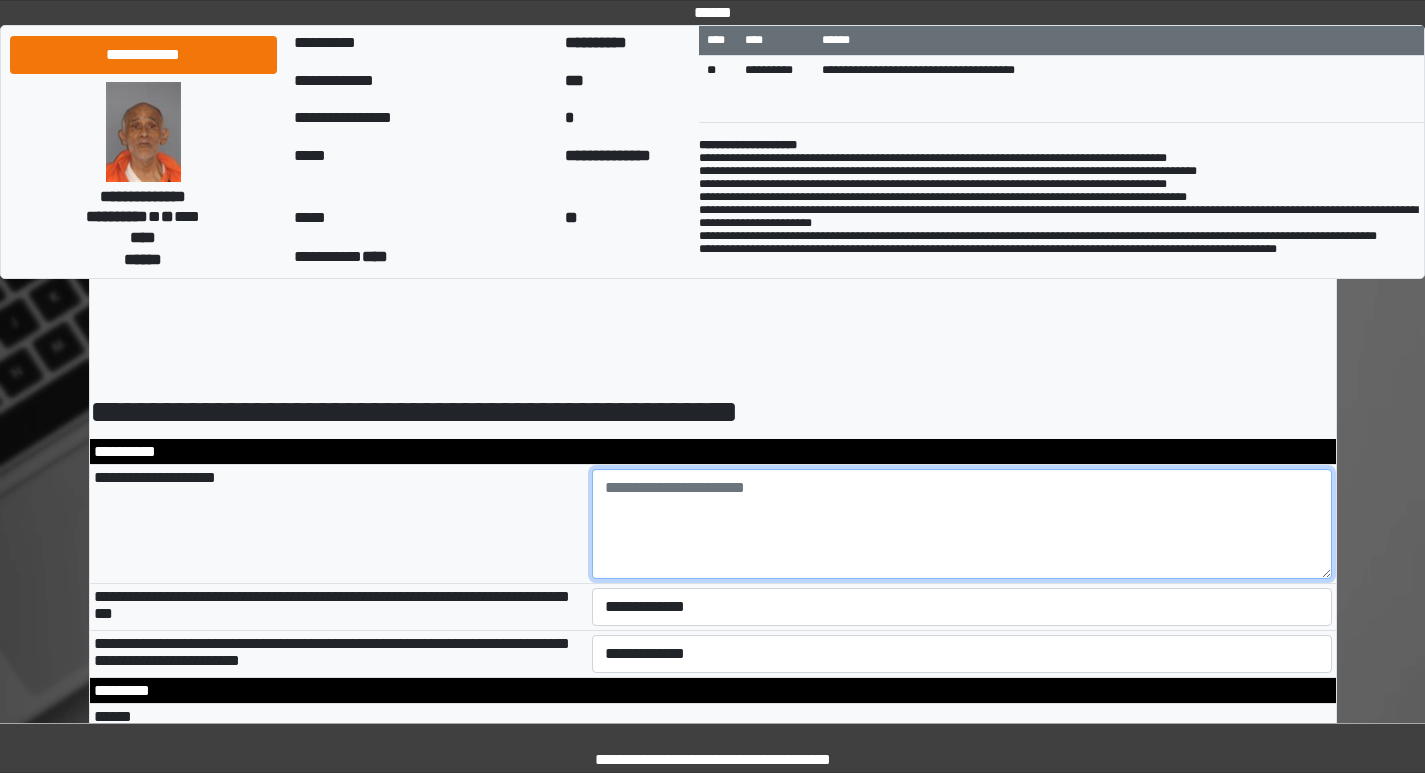 click at bounding box center [962, 524] 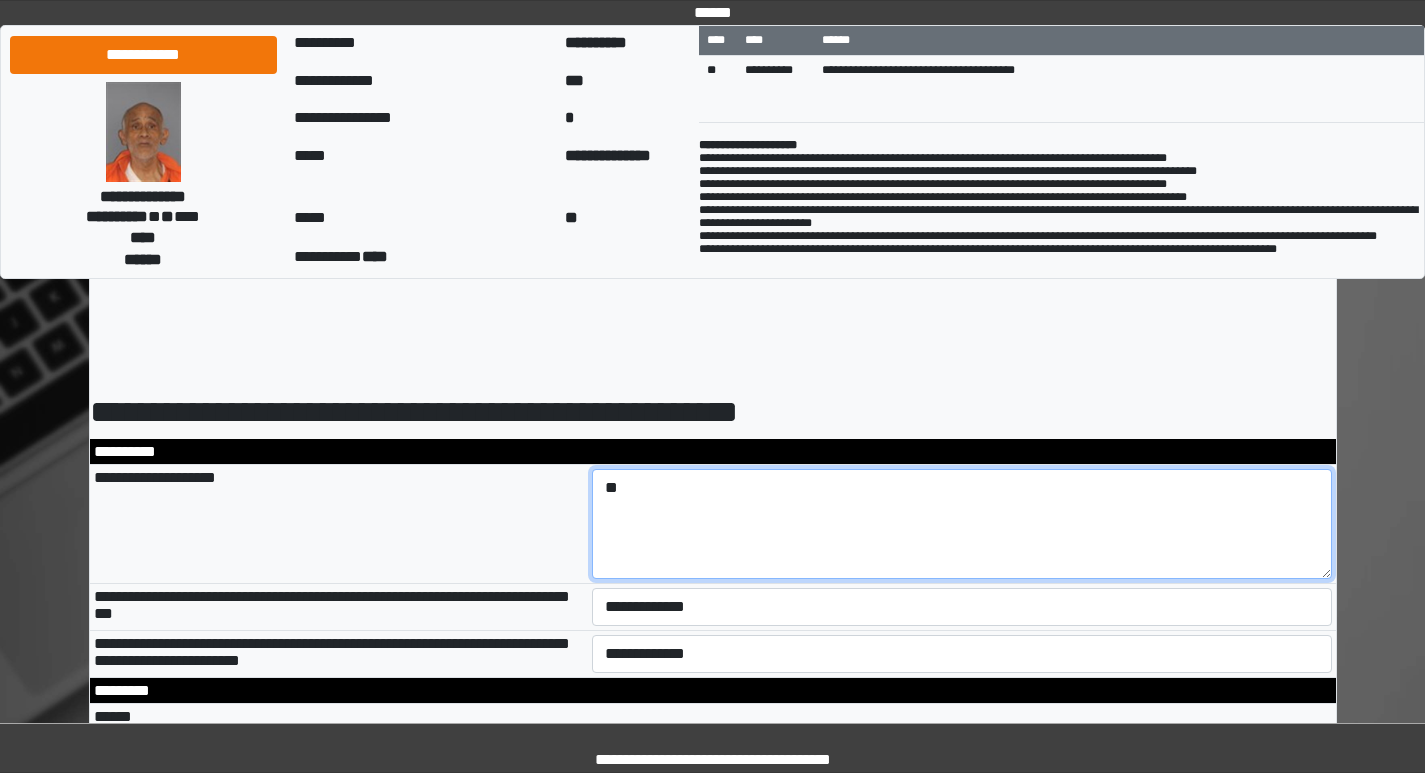 type on "*" 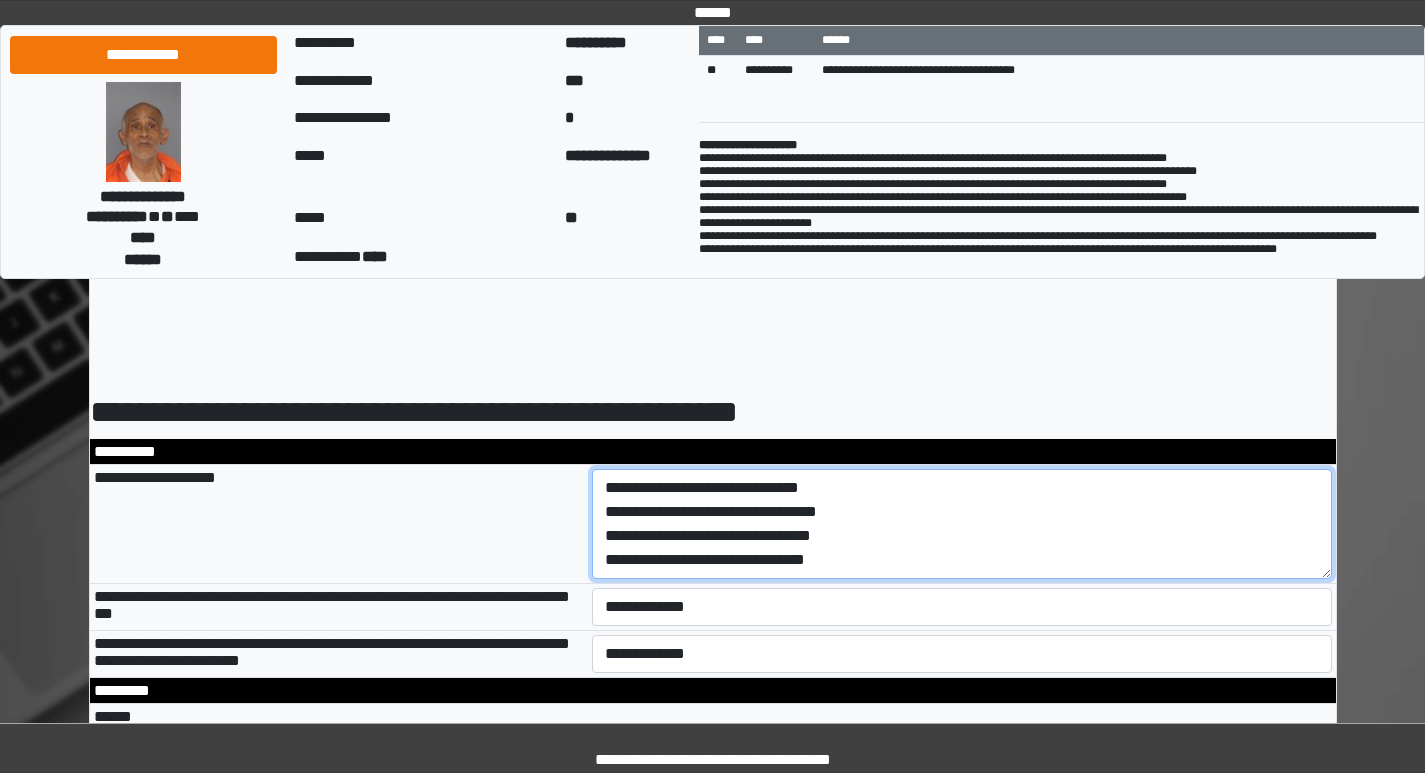 scroll, scrollTop: 17, scrollLeft: 0, axis: vertical 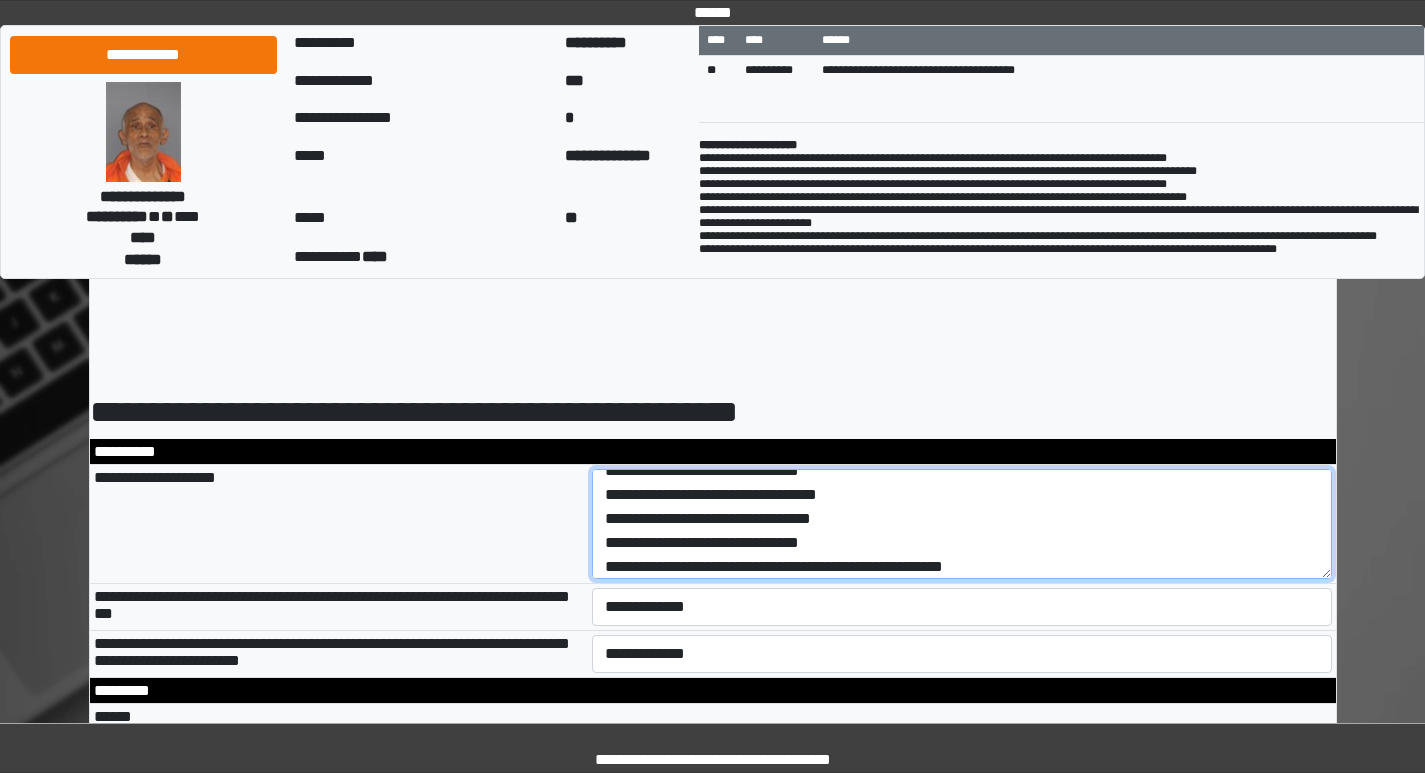 type on "**********" 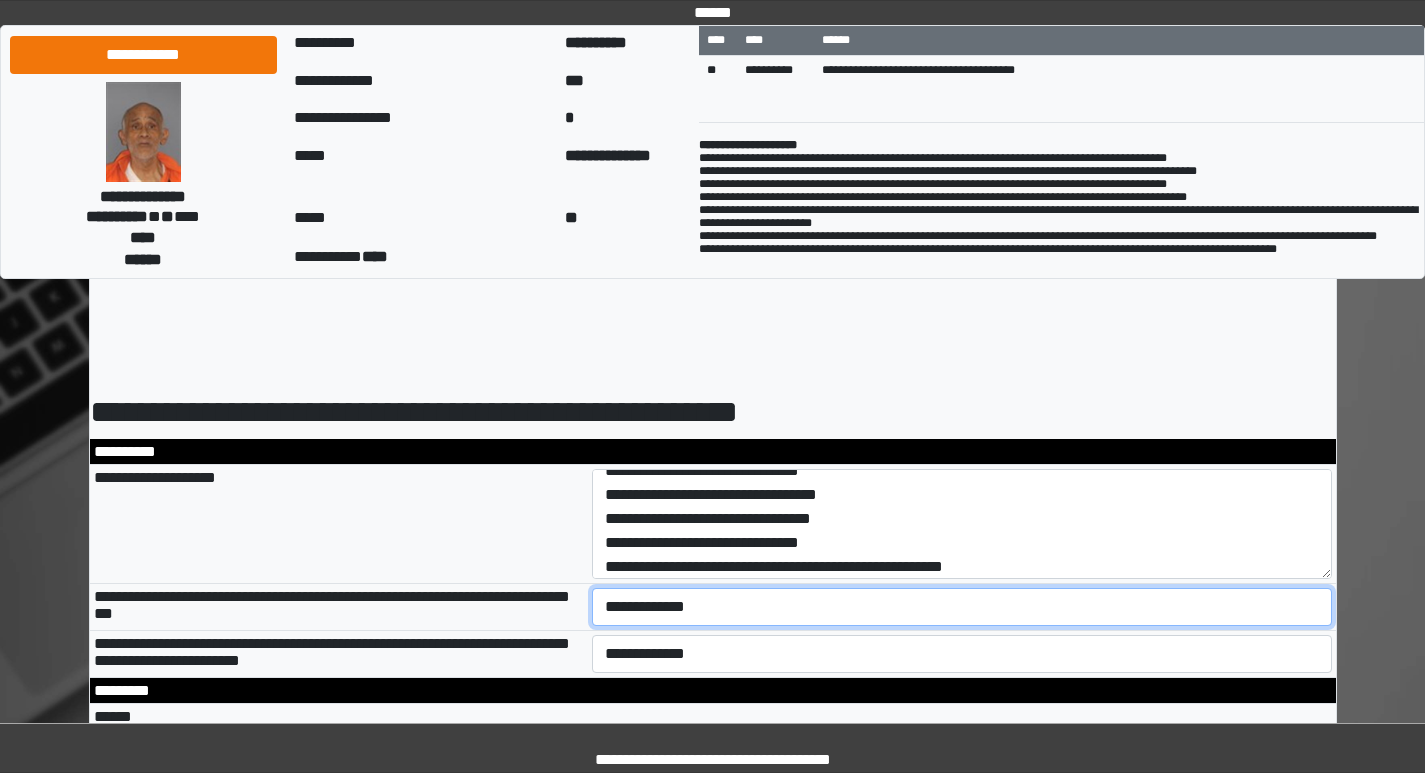 click on "**********" at bounding box center [962, 607] 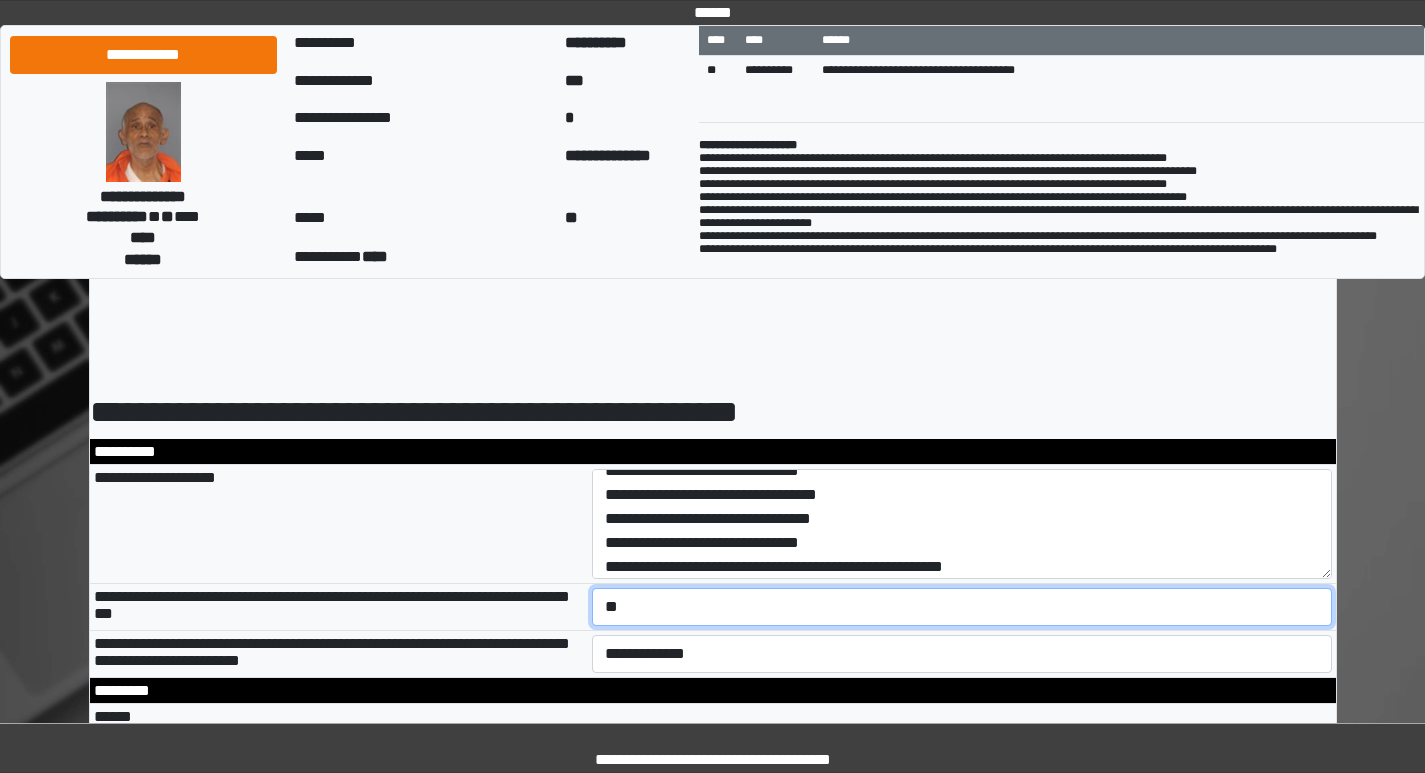 scroll, scrollTop: 100, scrollLeft: 0, axis: vertical 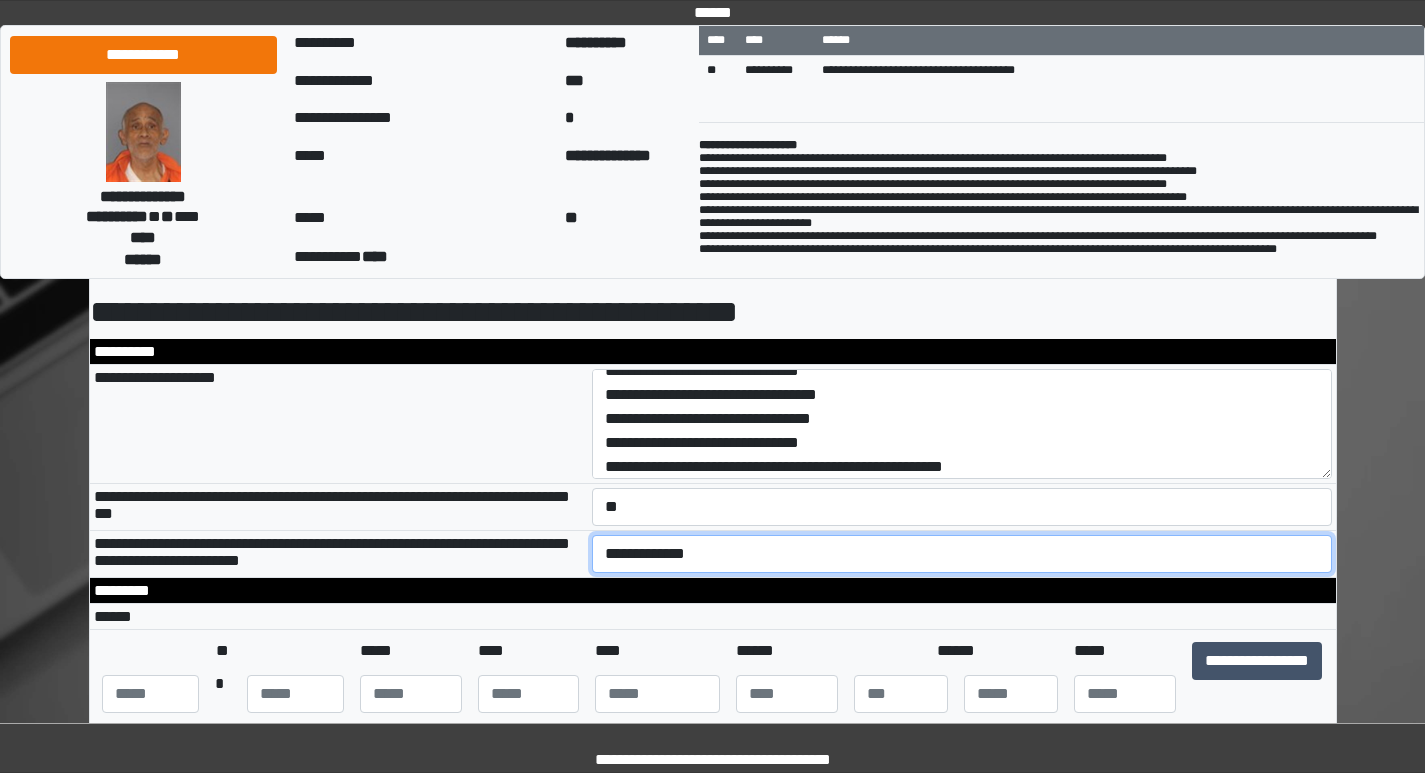 click on "**********" at bounding box center [962, 554] 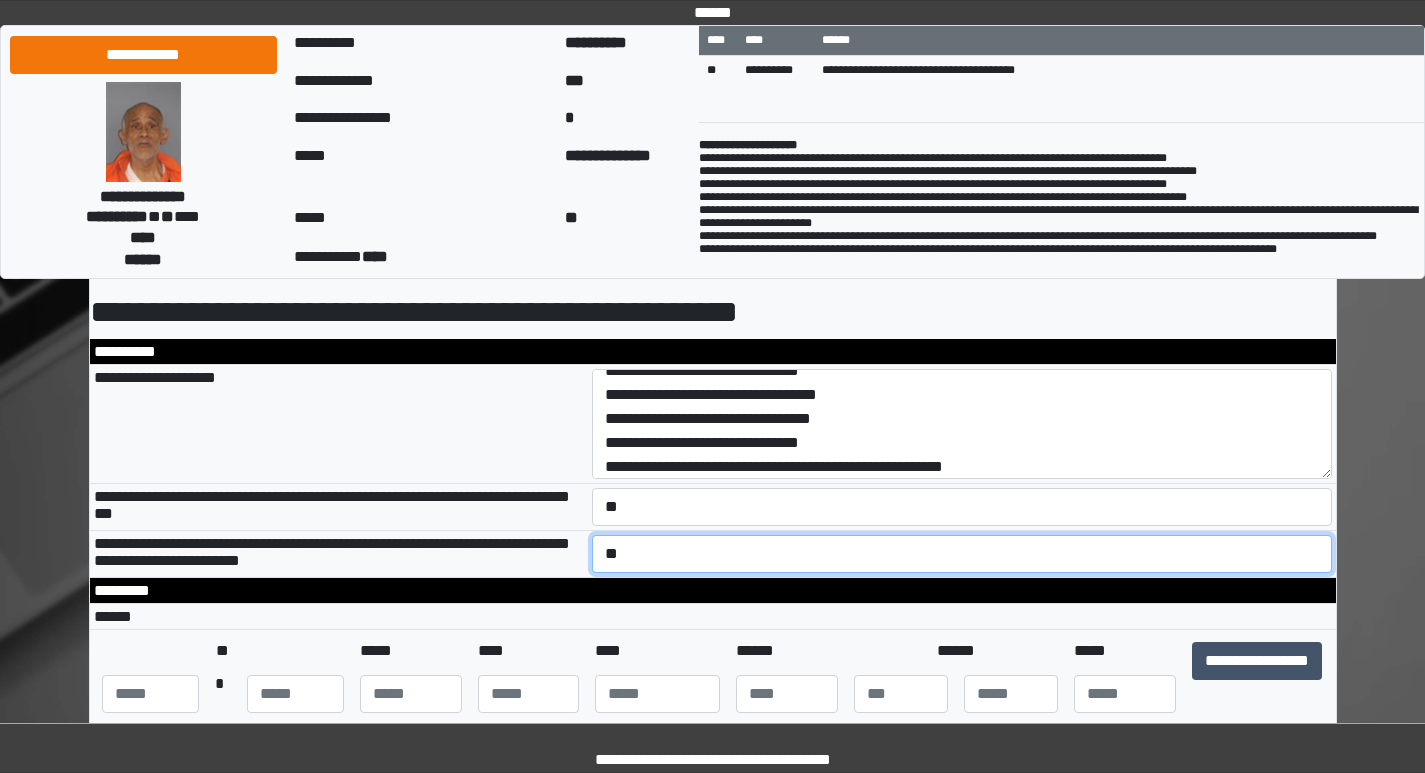 click on "**********" at bounding box center [962, 554] 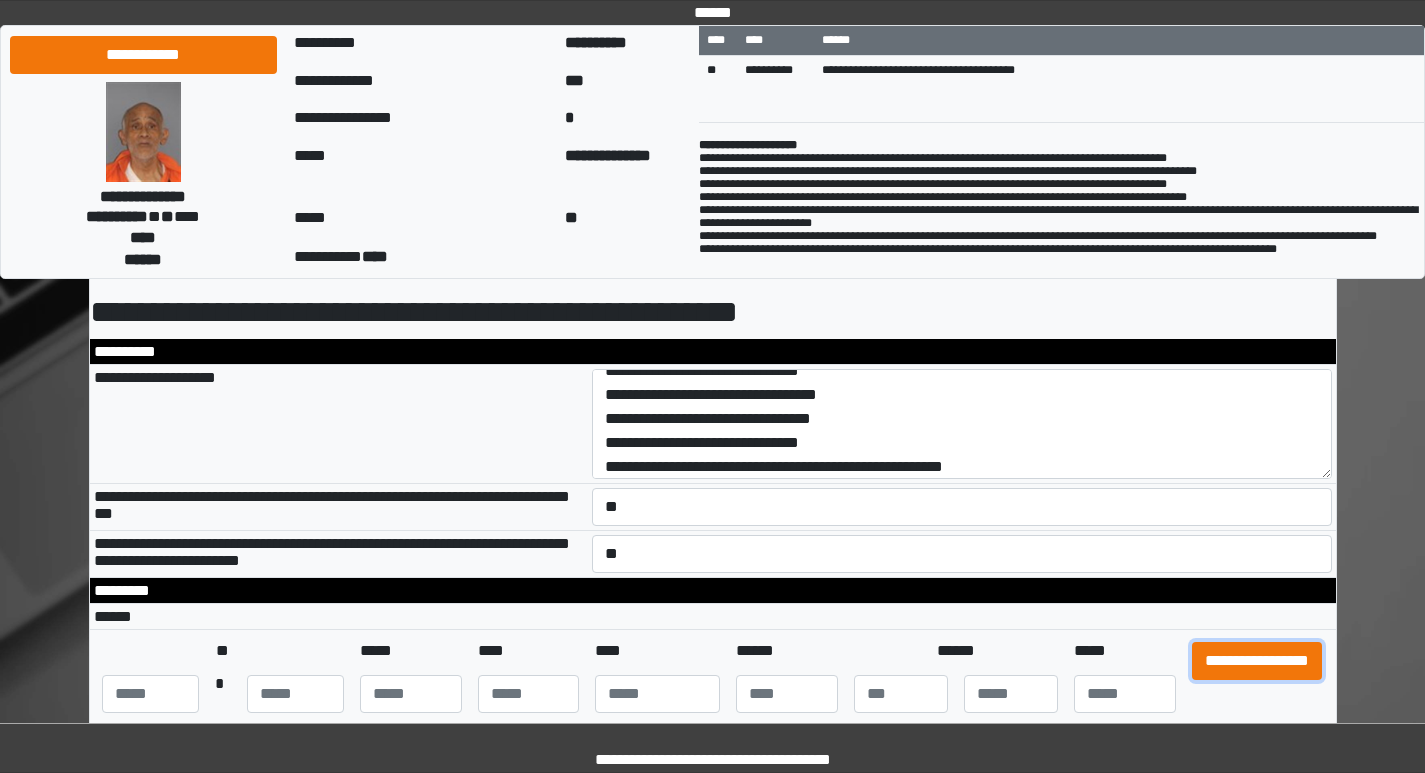 click on "**********" at bounding box center (1257, 661) 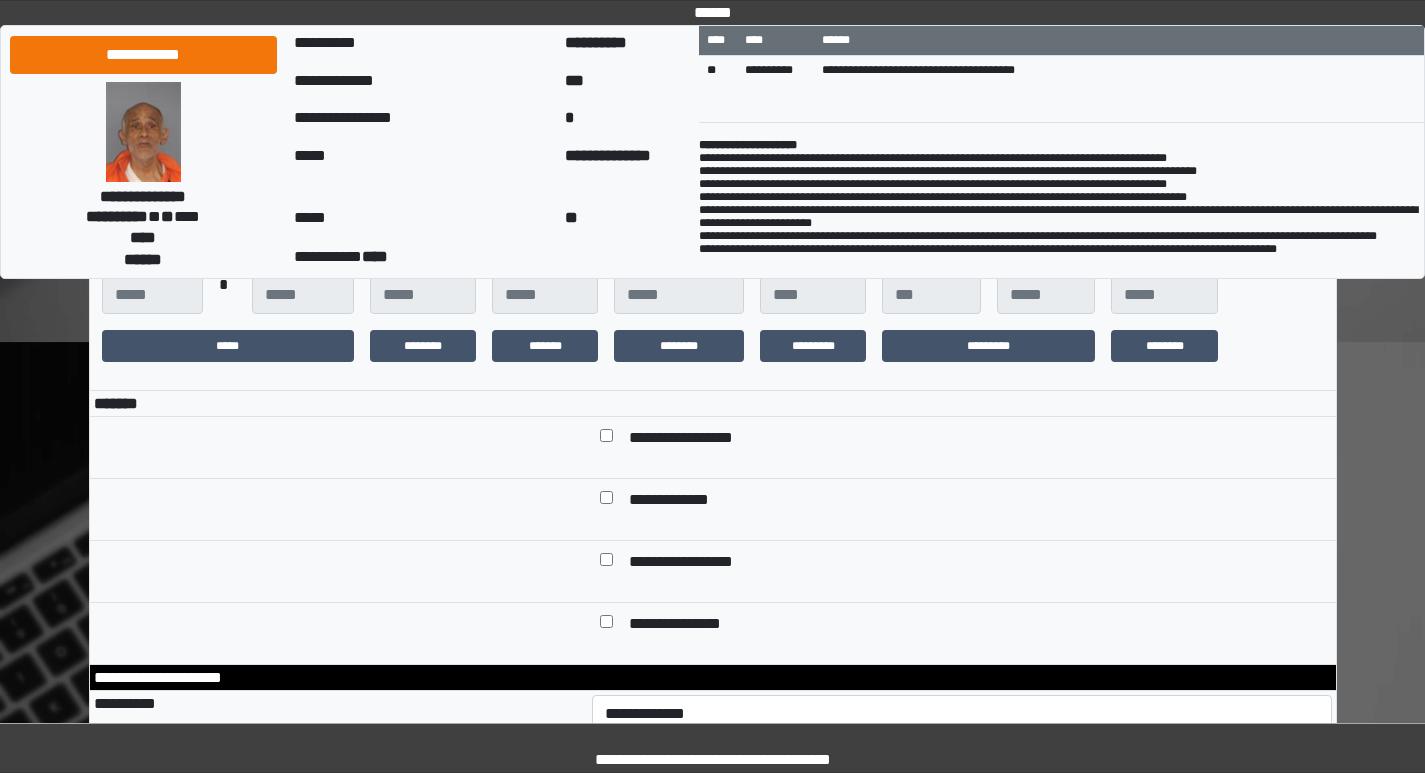 scroll, scrollTop: 500, scrollLeft: 0, axis: vertical 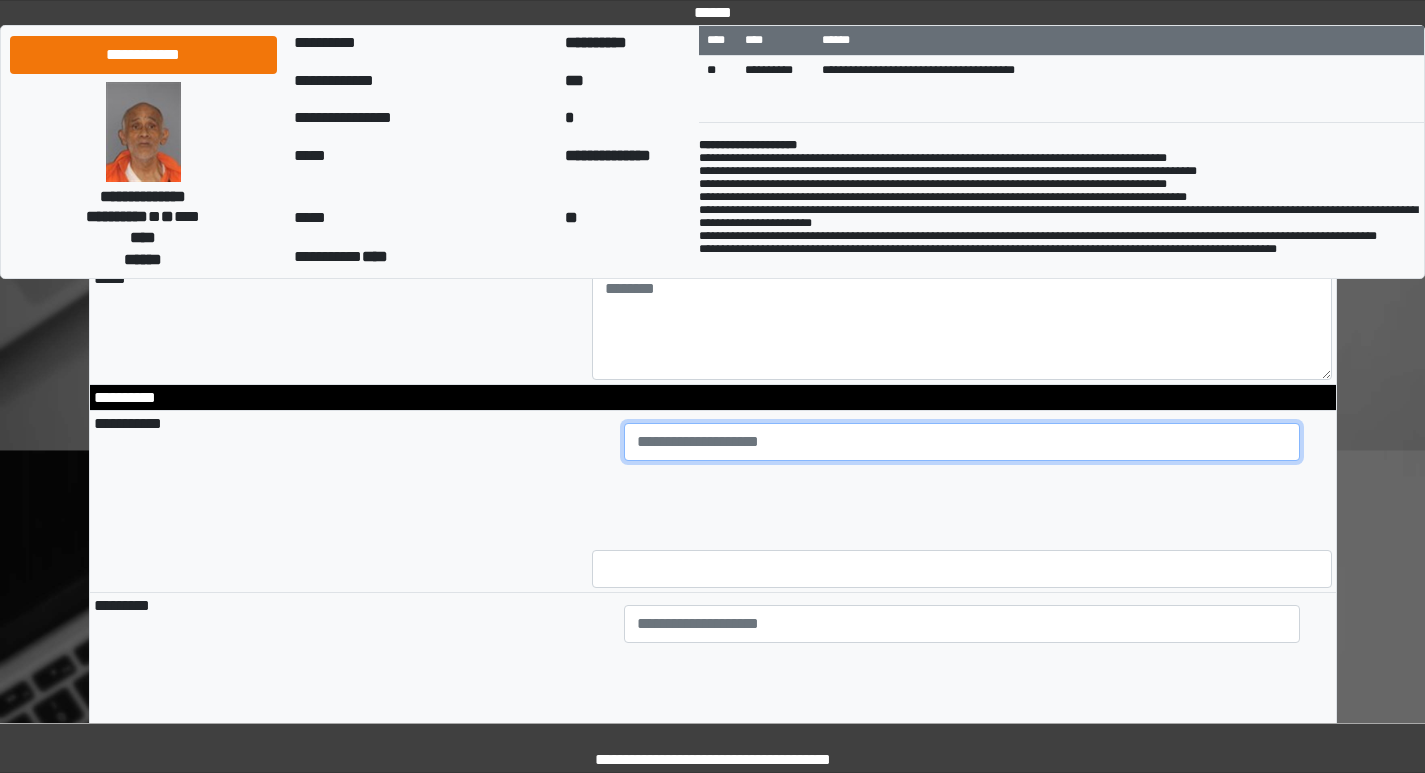click at bounding box center [962, 442] 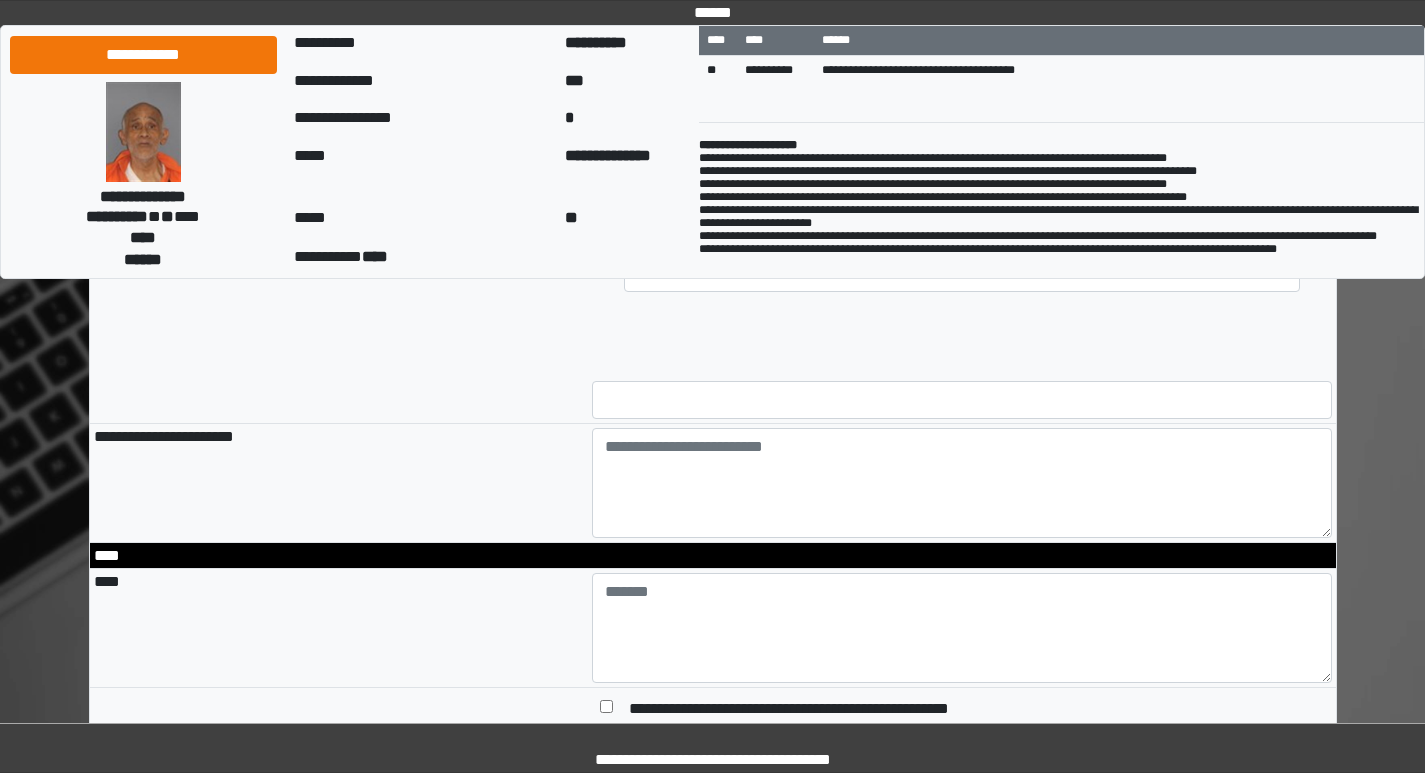 scroll, scrollTop: 1700, scrollLeft: 0, axis: vertical 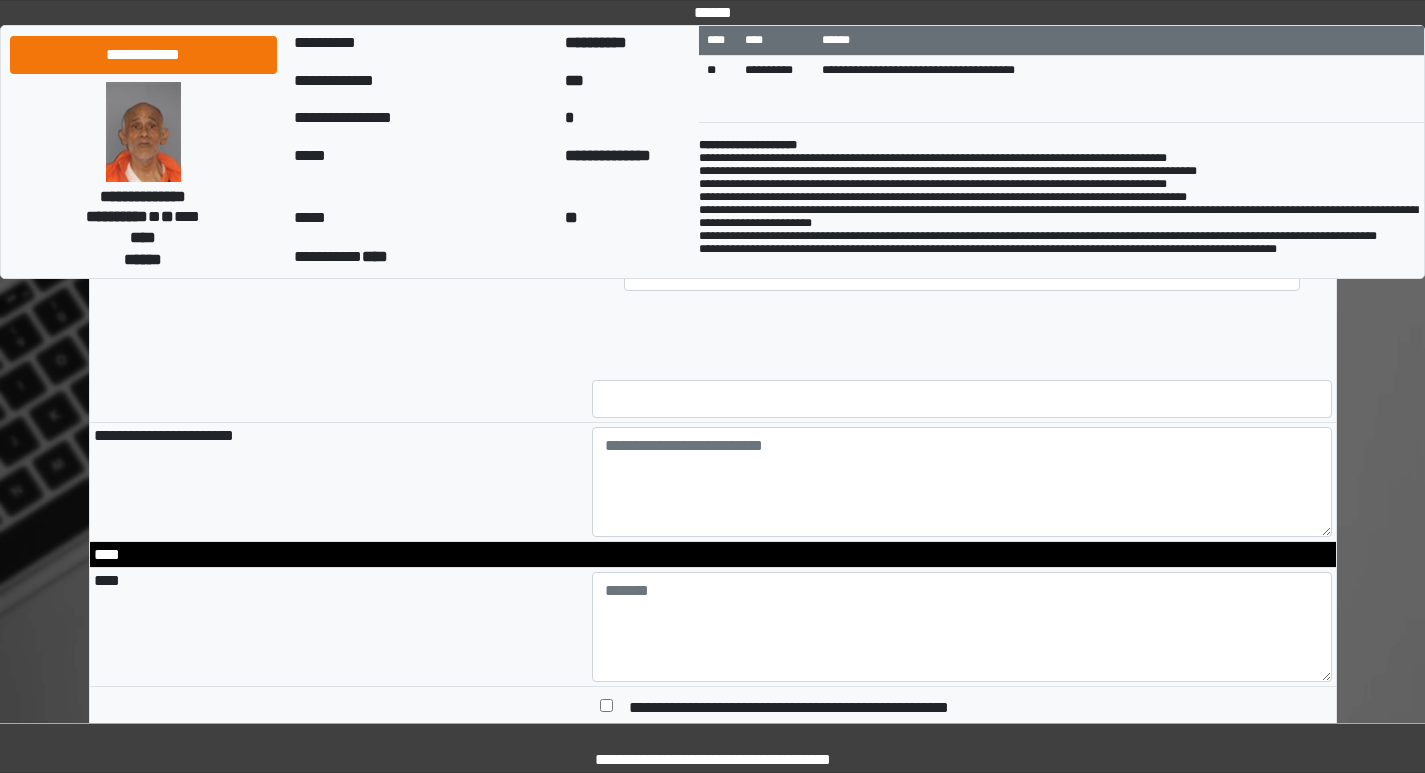 type on "**********" 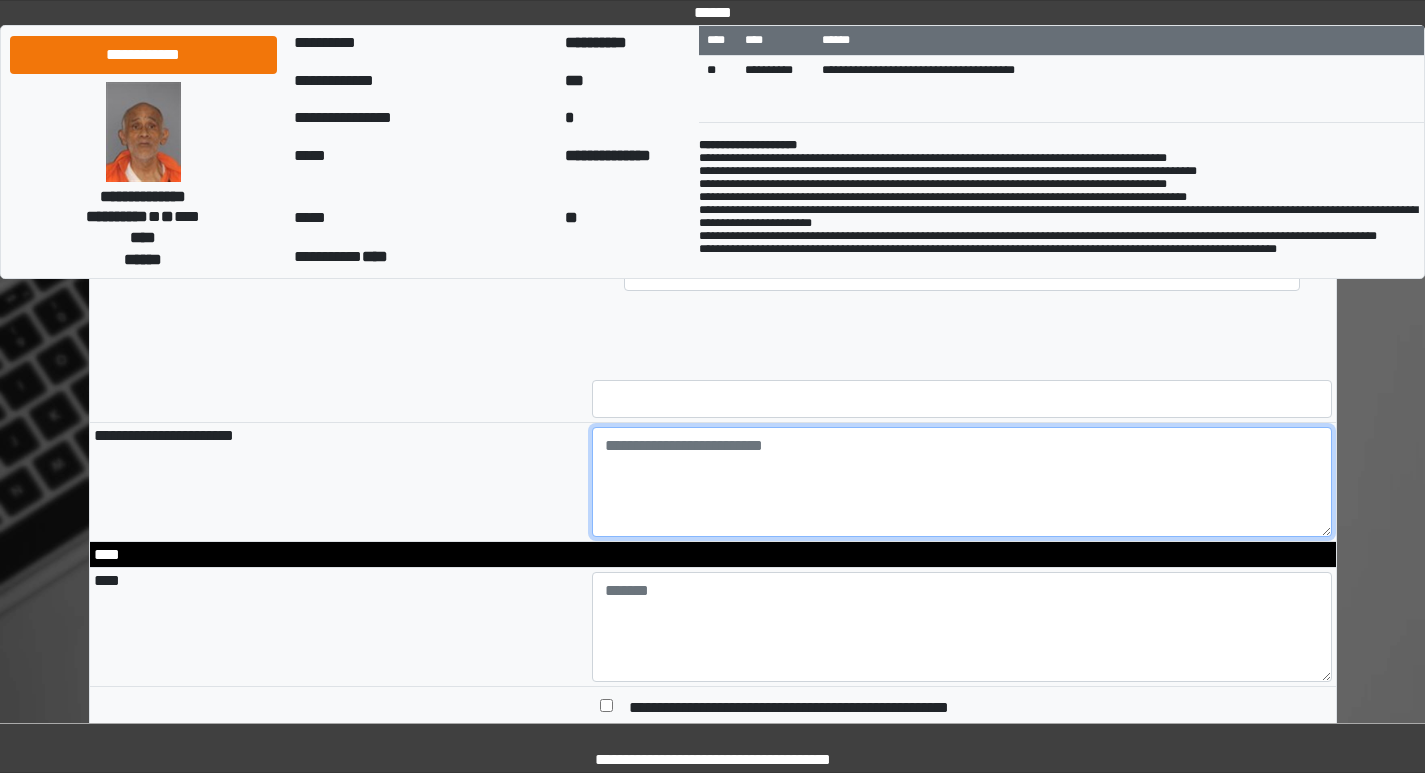 click at bounding box center (962, 482) 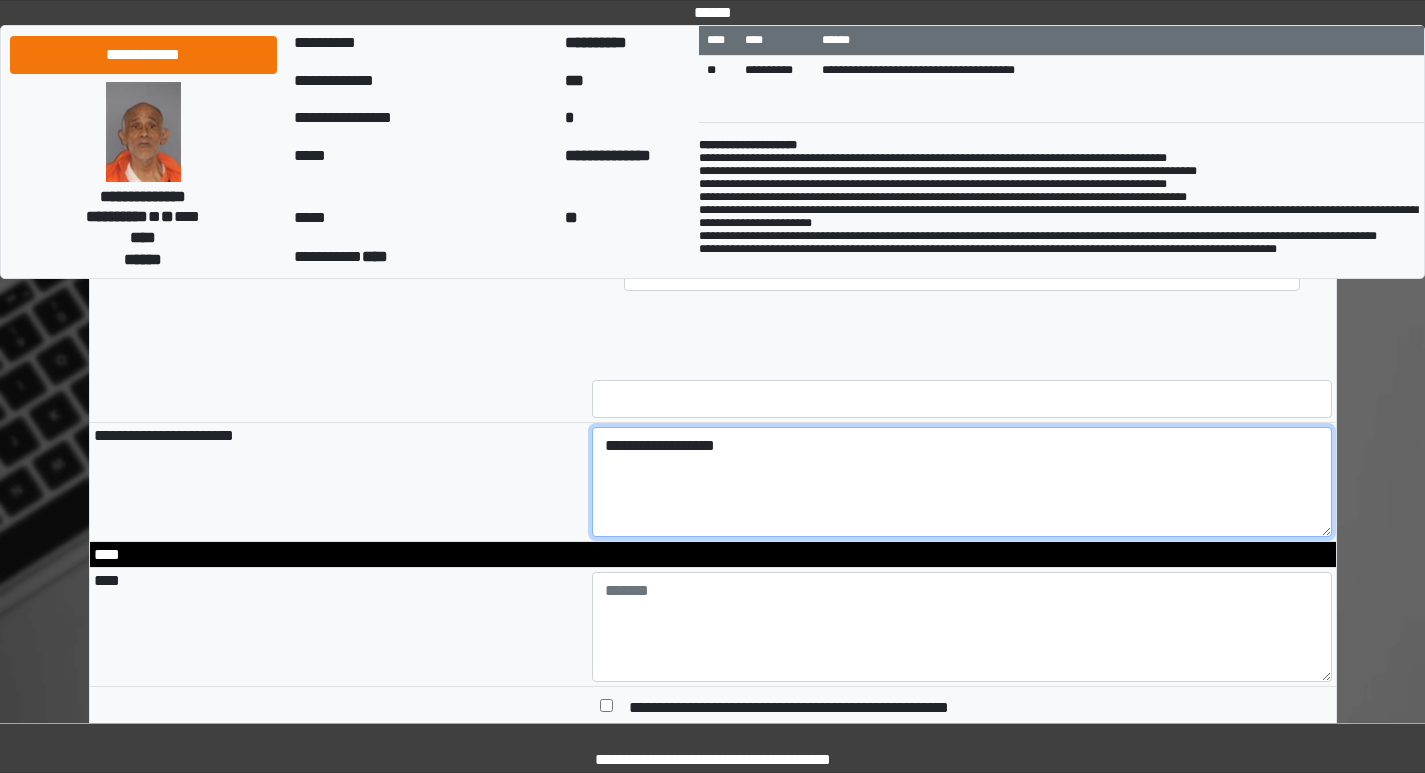 scroll, scrollTop: 1900, scrollLeft: 0, axis: vertical 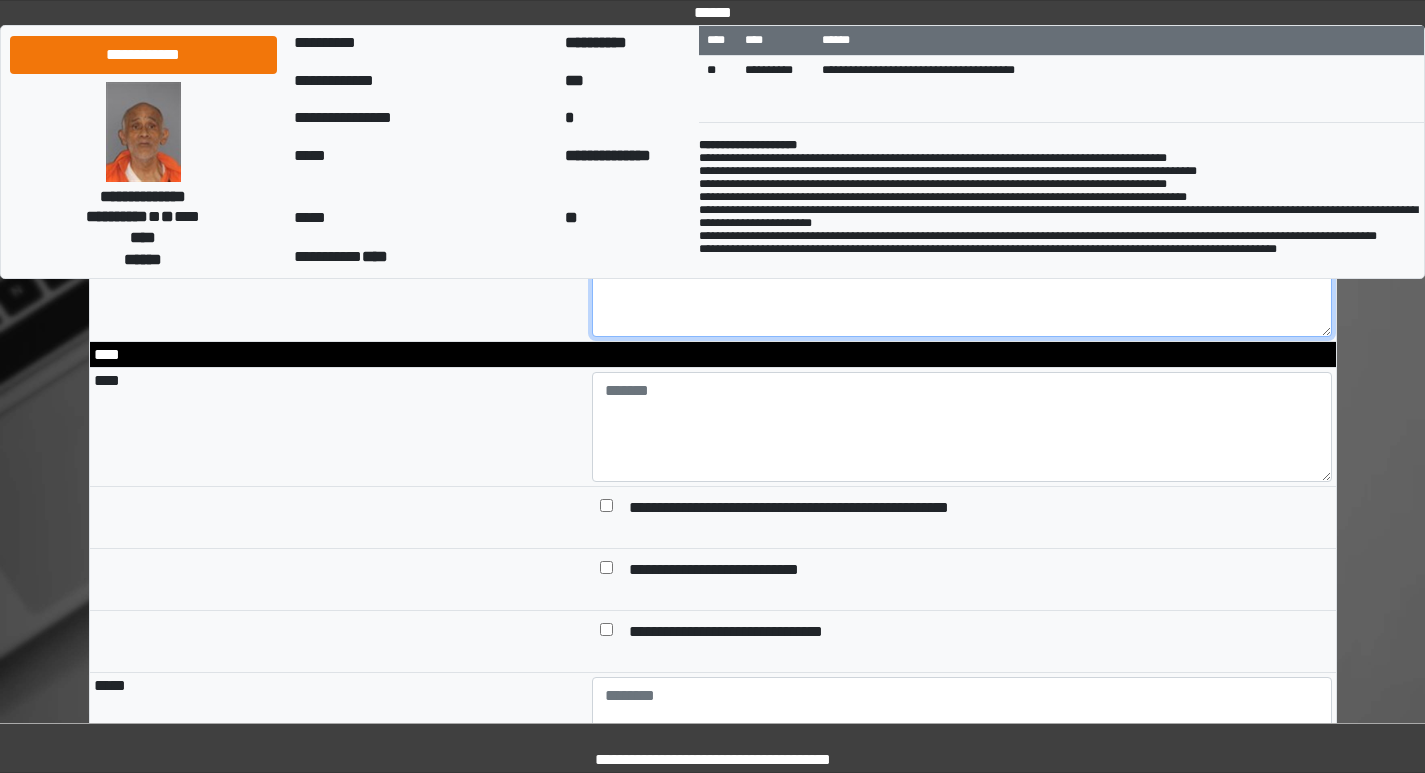 type on "**********" 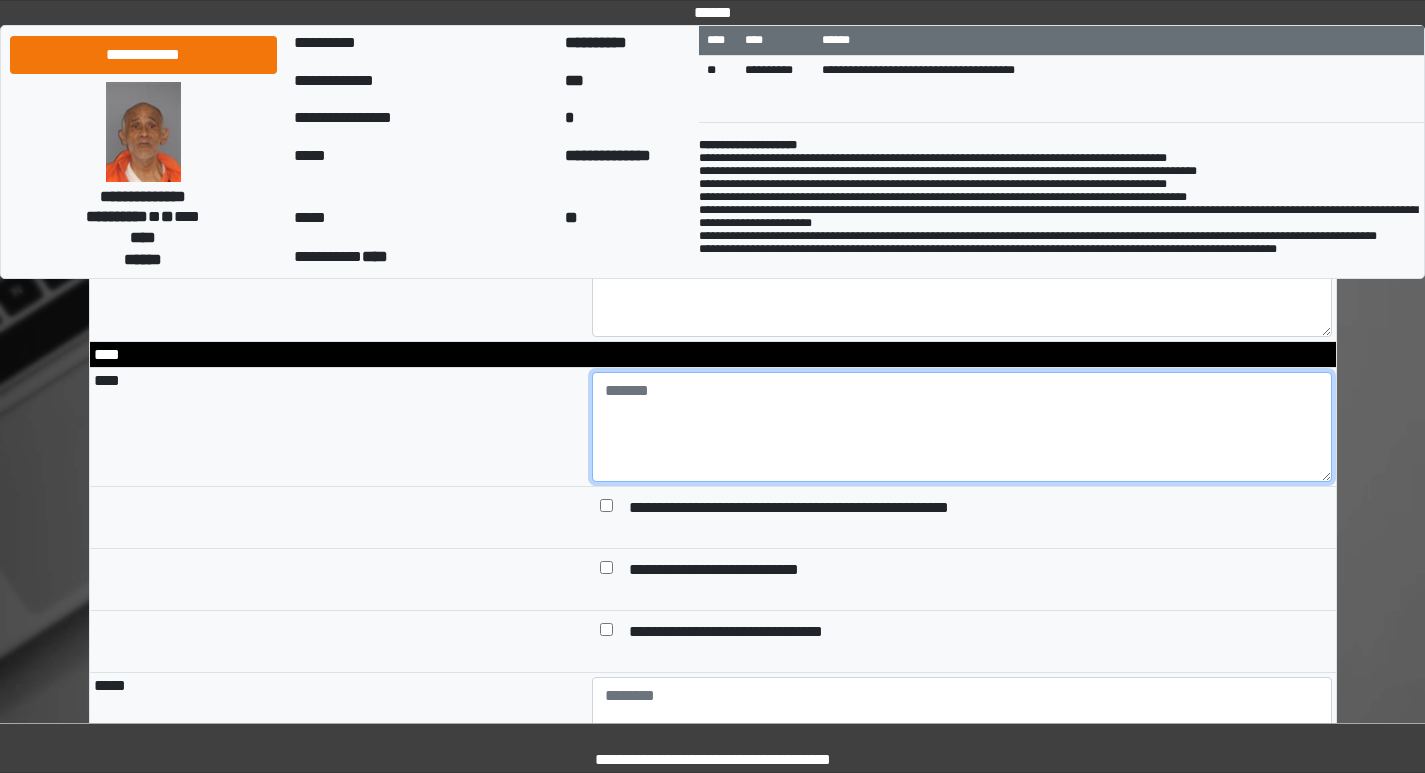 click at bounding box center (962, 427) 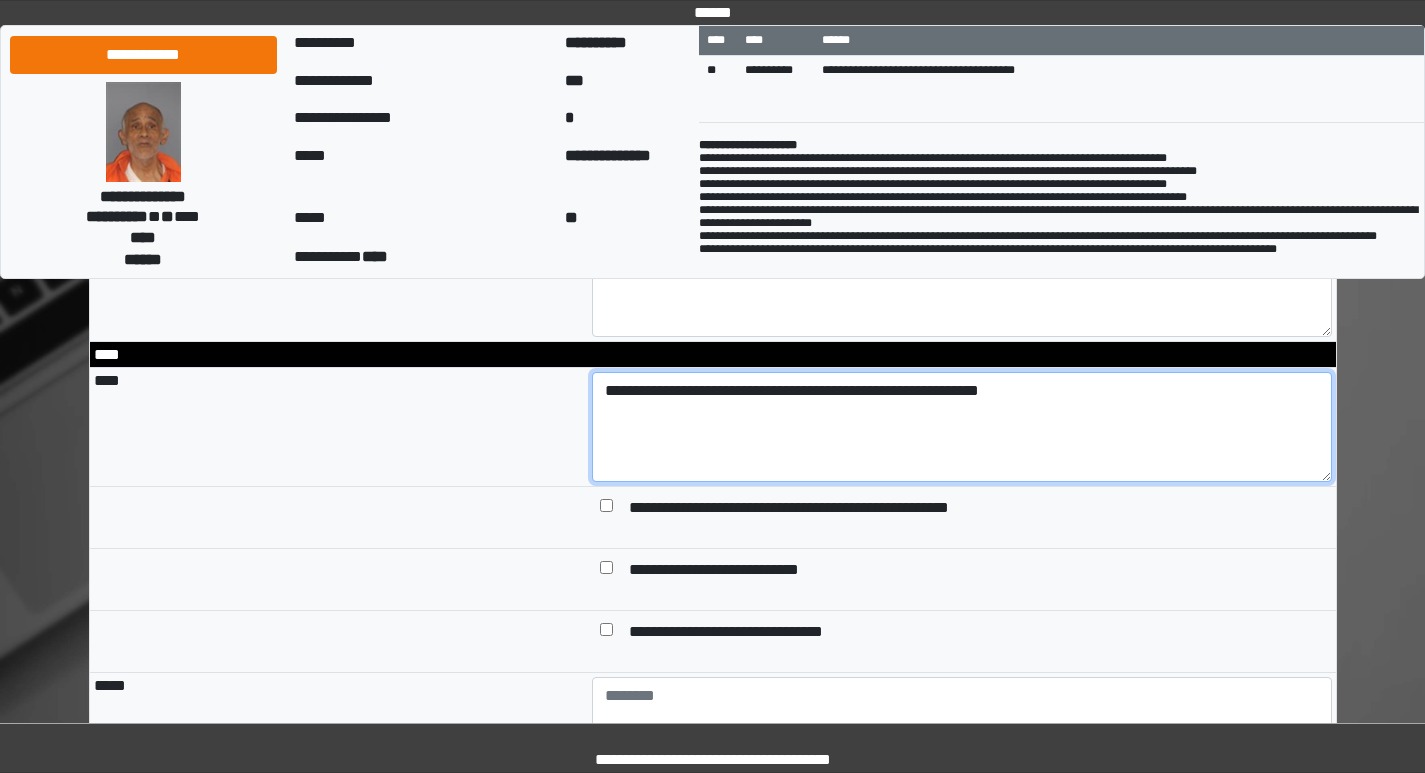 click on "**********" at bounding box center (962, 427) 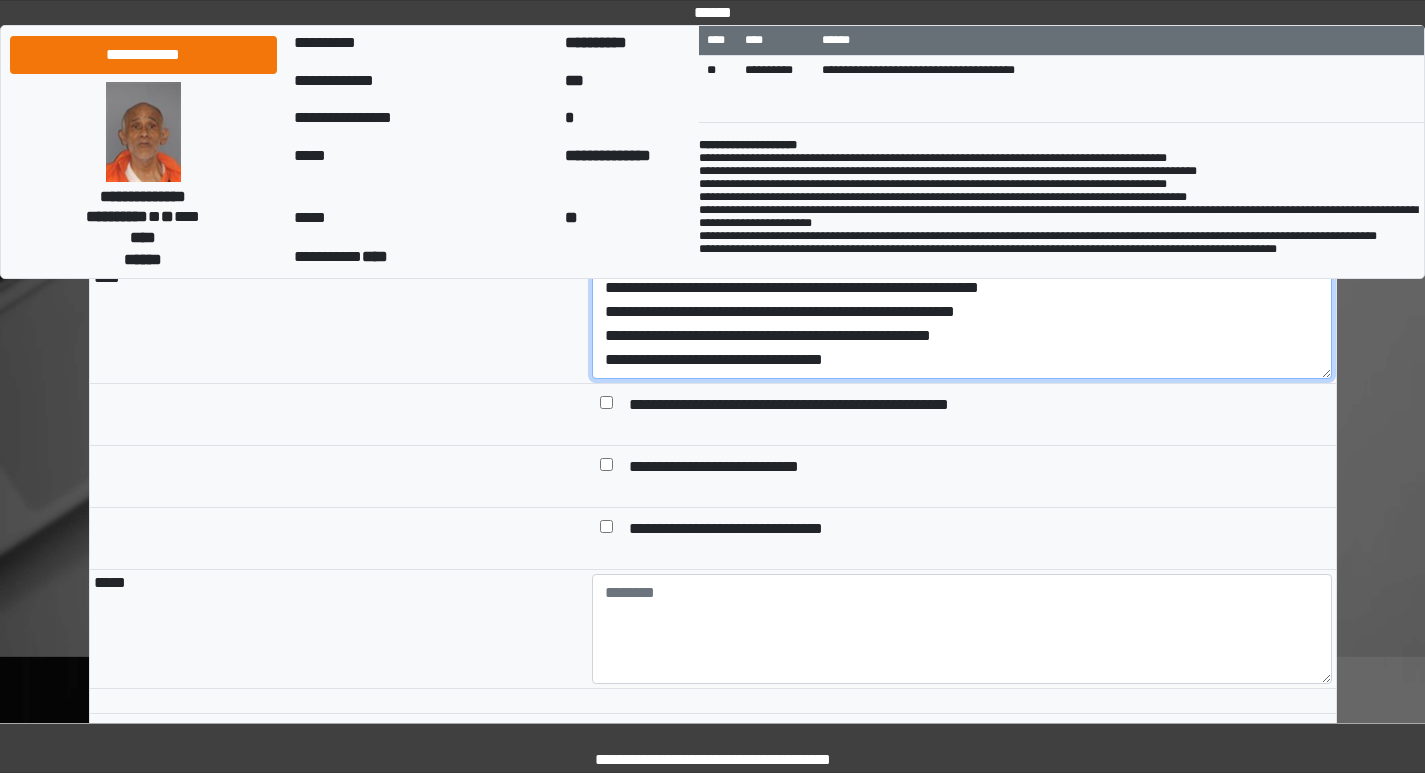 scroll, scrollTop: 2175, scrollLeft: 0, axis: vertical 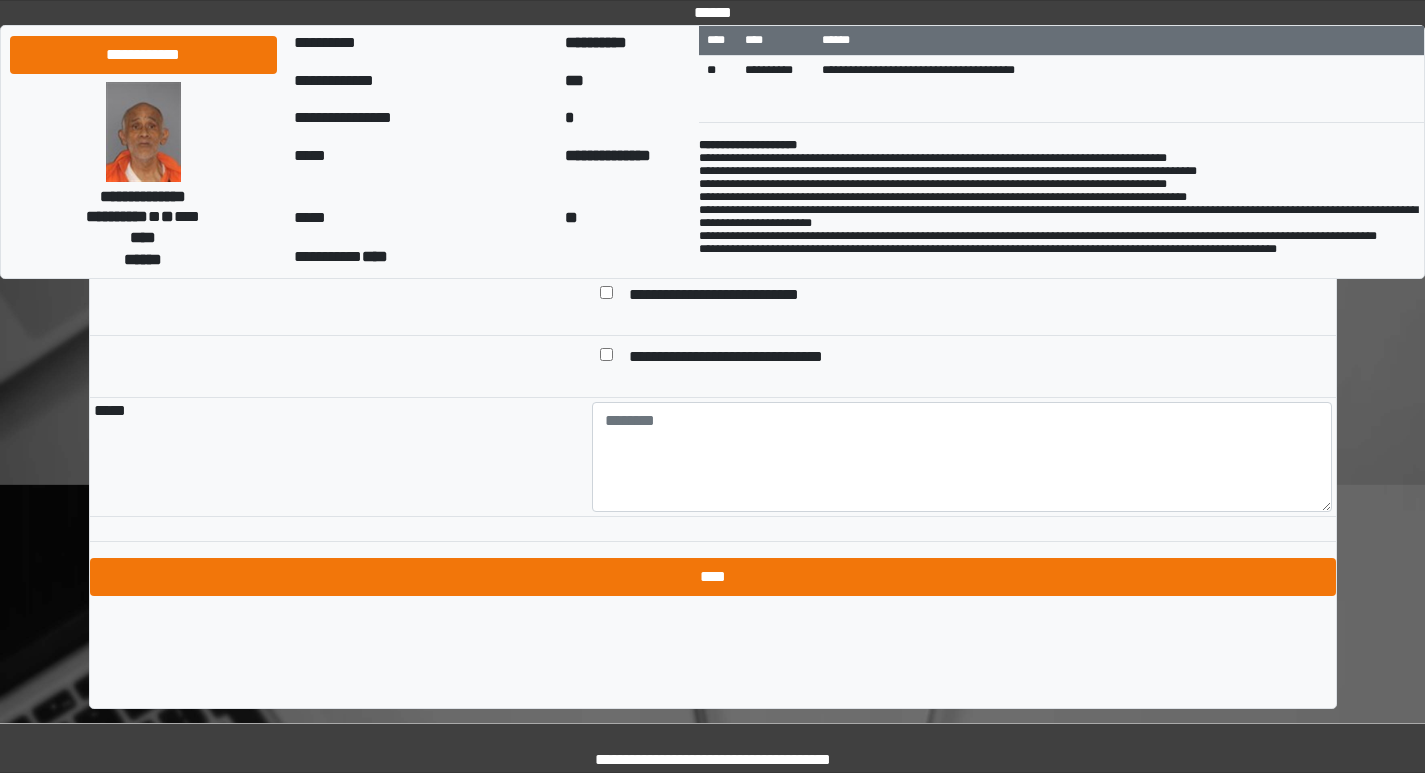 type on "**********" 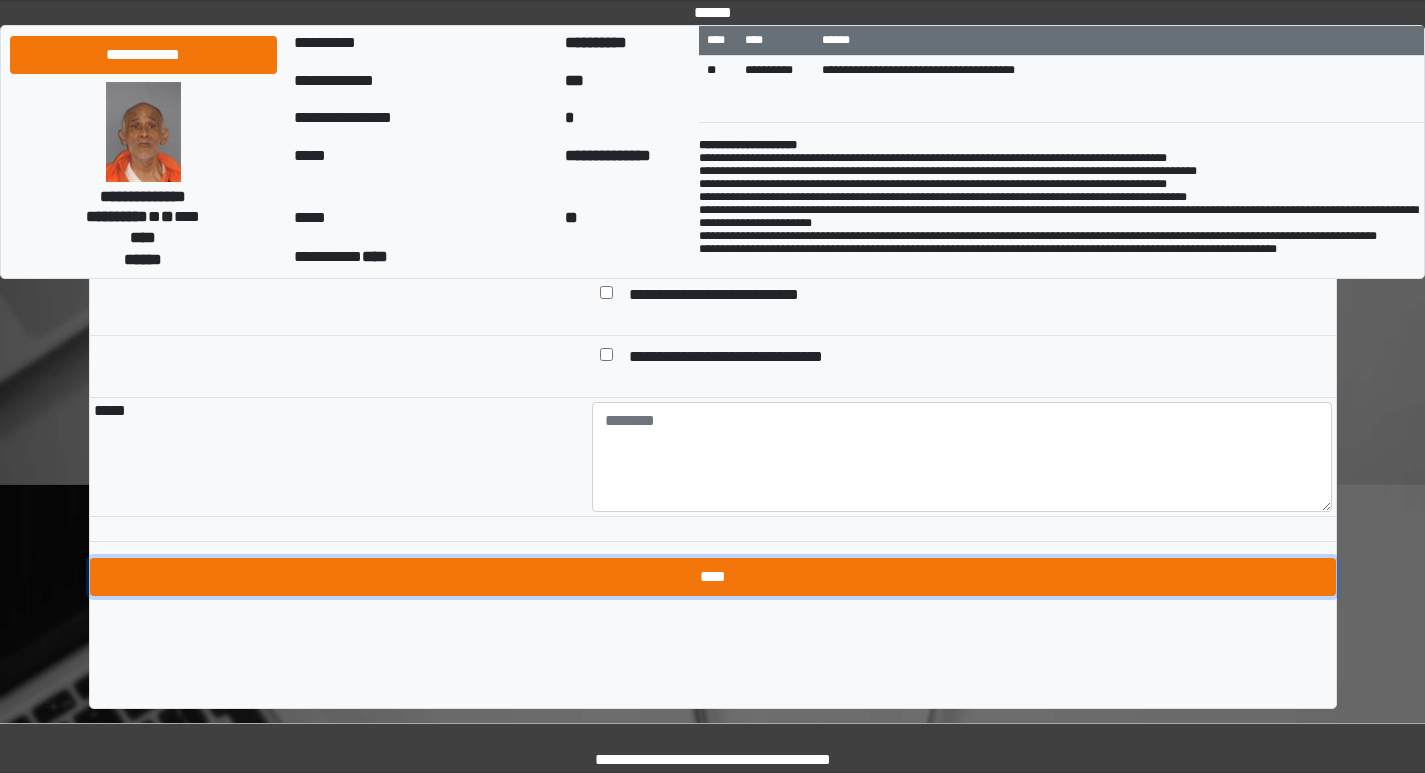 click on "****" at bounding box center [713, 577] 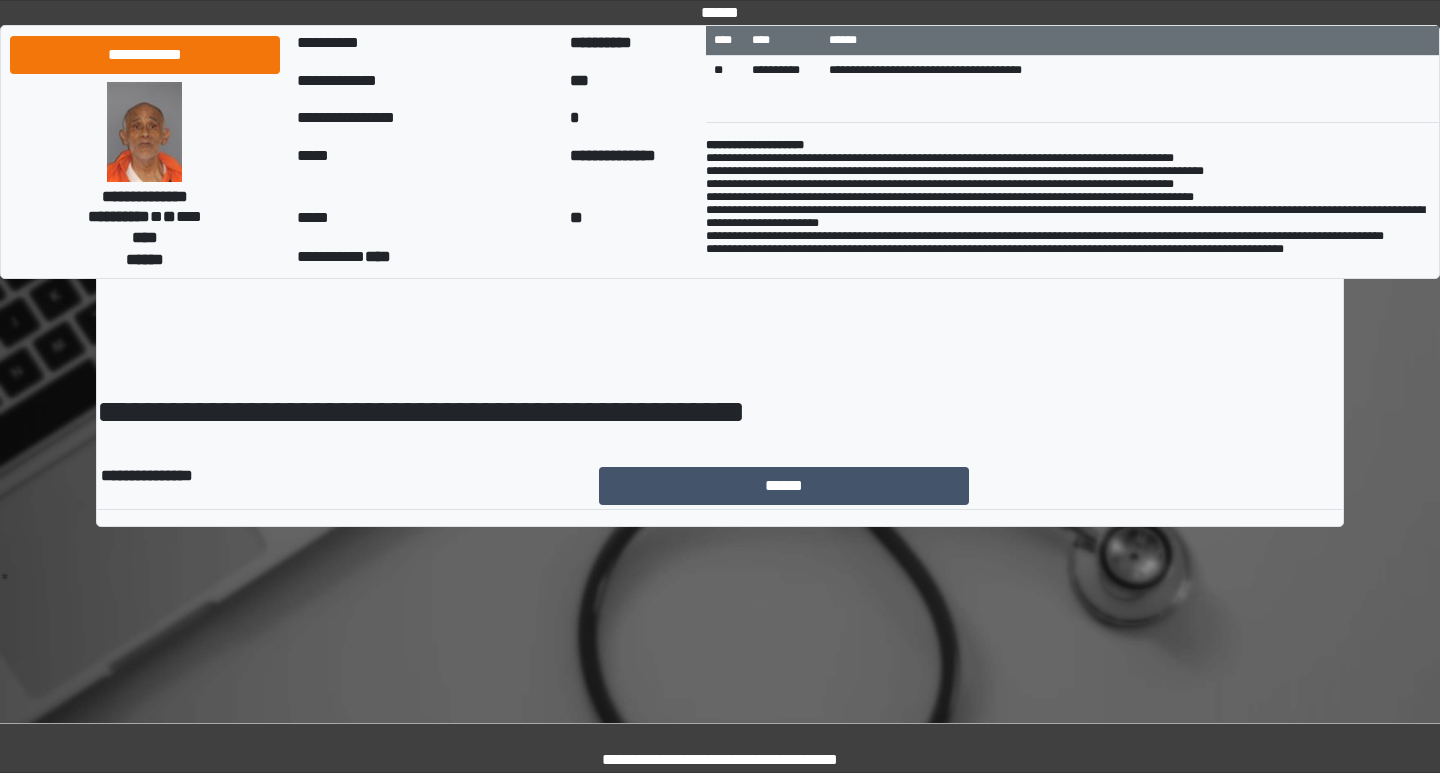 scroll, scrollTop: 0, scrollLeft: 0, axis: both 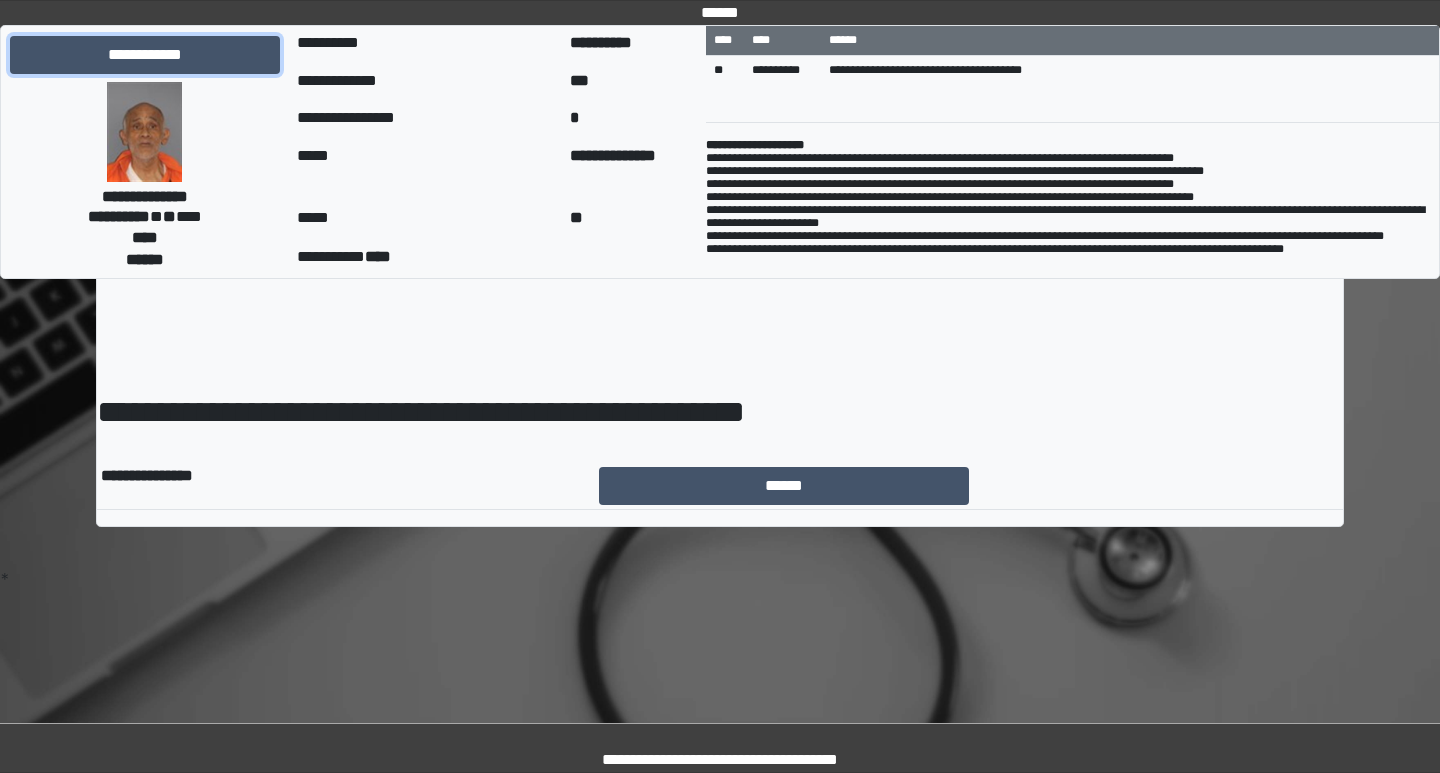 click on "**********" at bounding box center (145, 55) 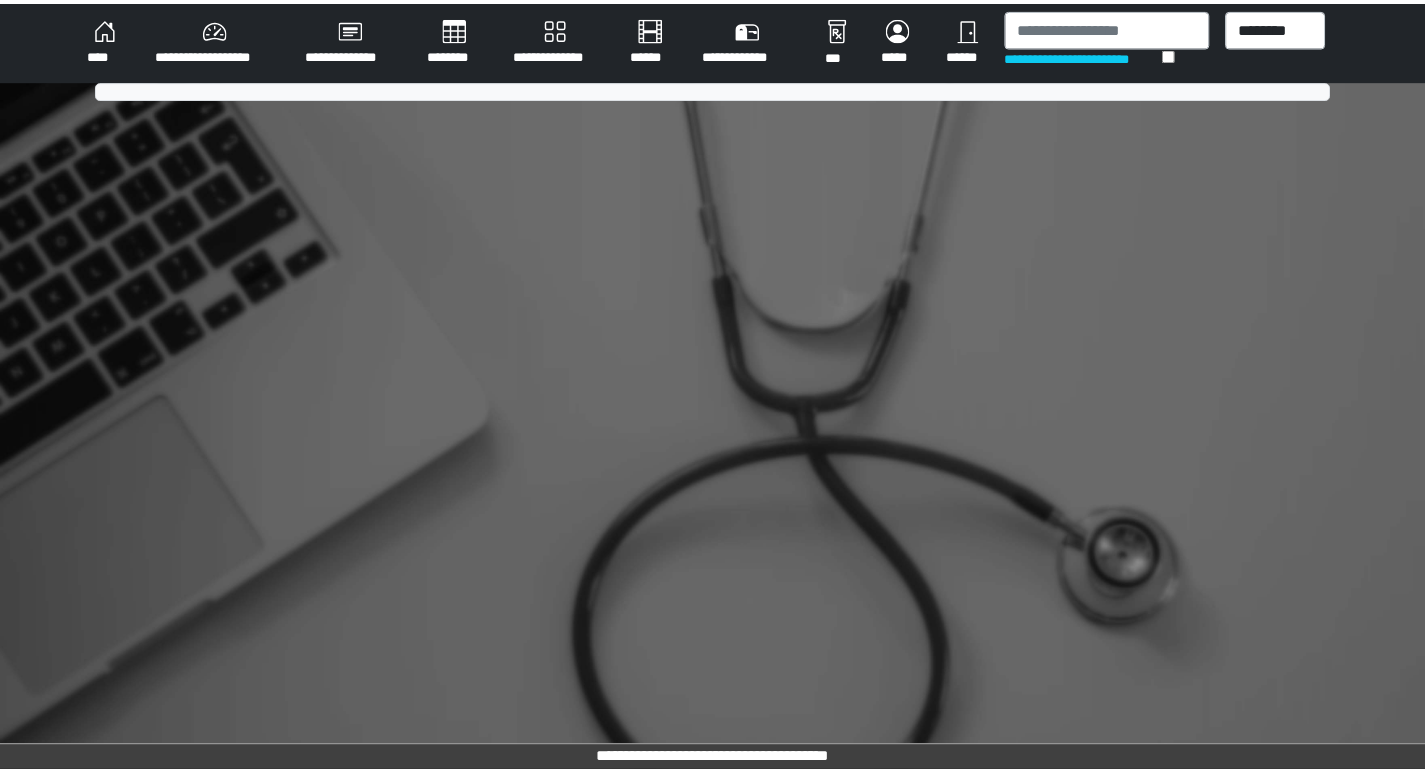 scroll, scrollTop: 0, scrollLeft: 0, axis: both 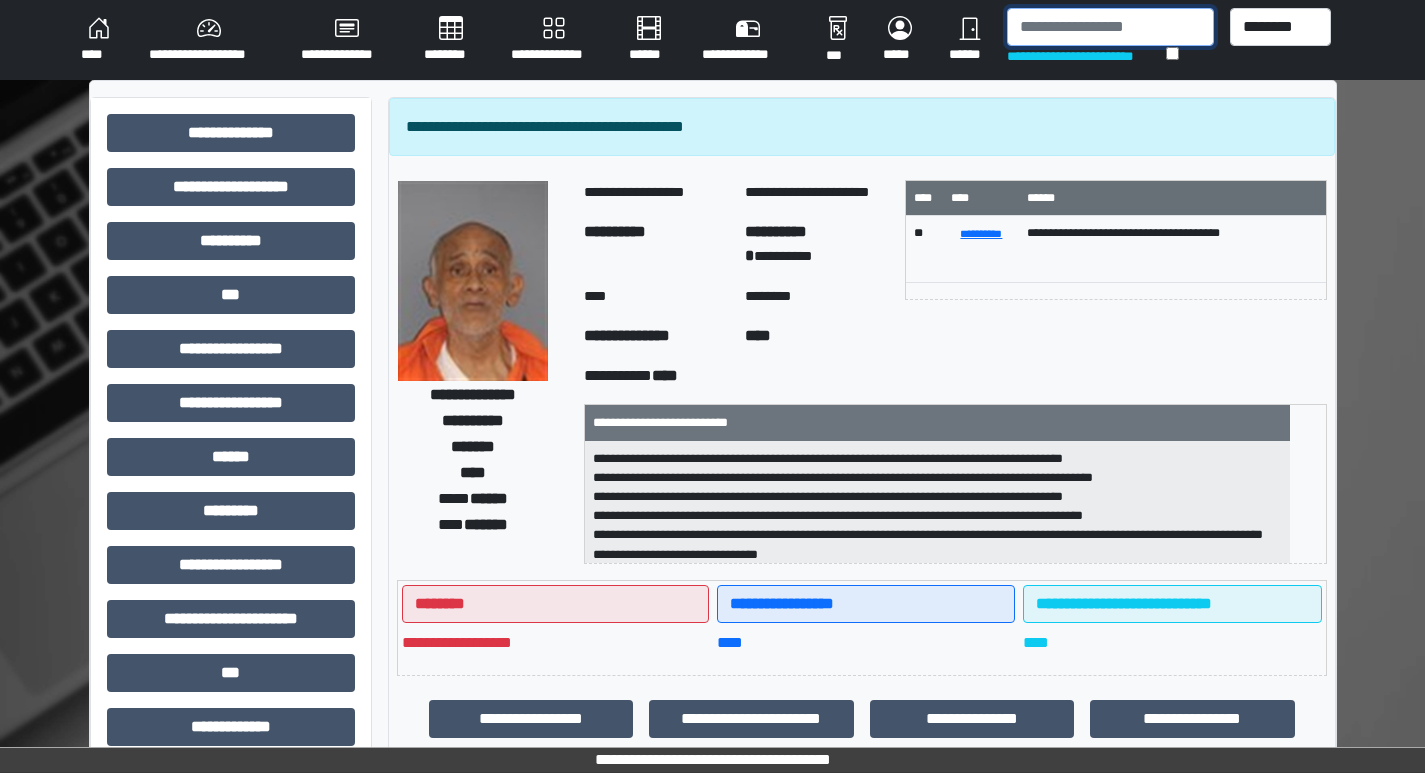 click at bounding box center (1110, 27) 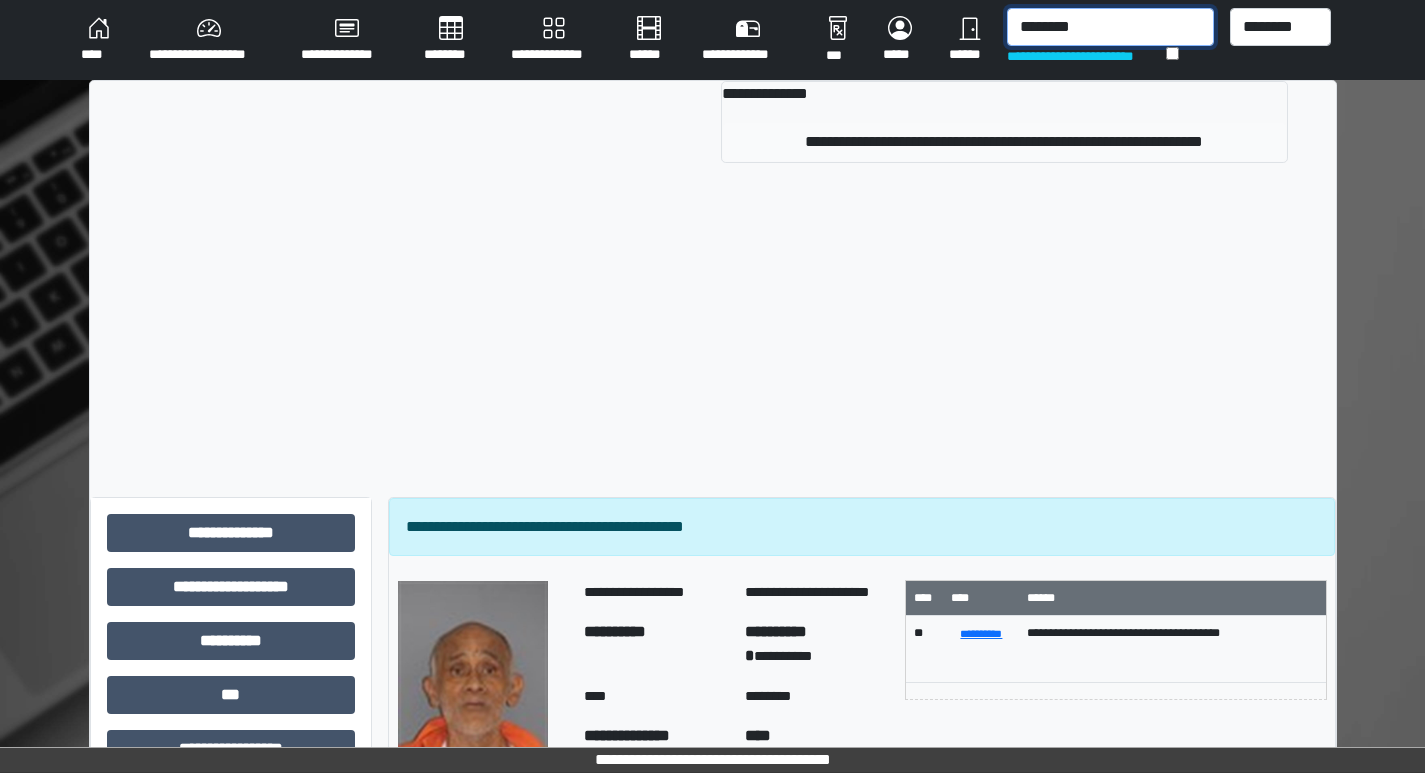 type on "********" 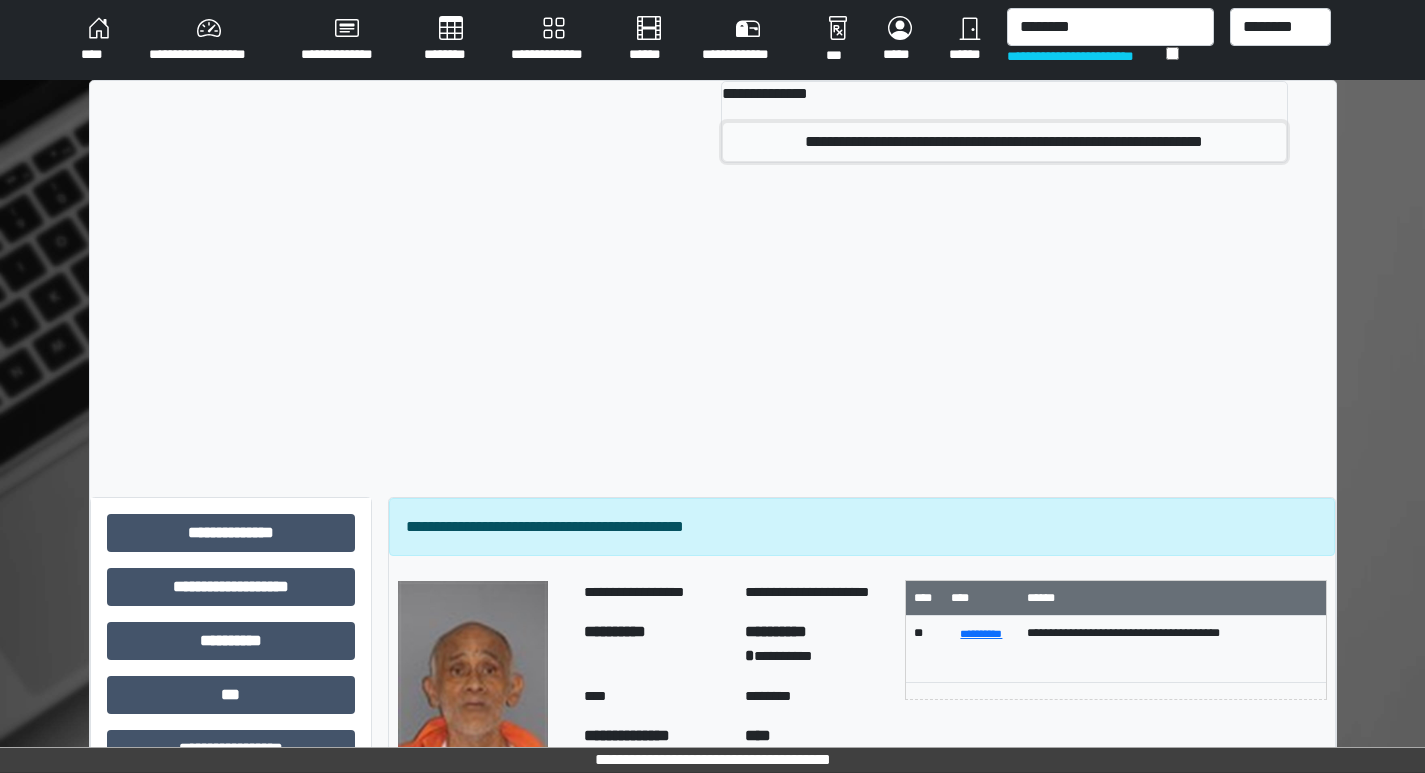 click on "**********" at bounding box center [1004, 142] 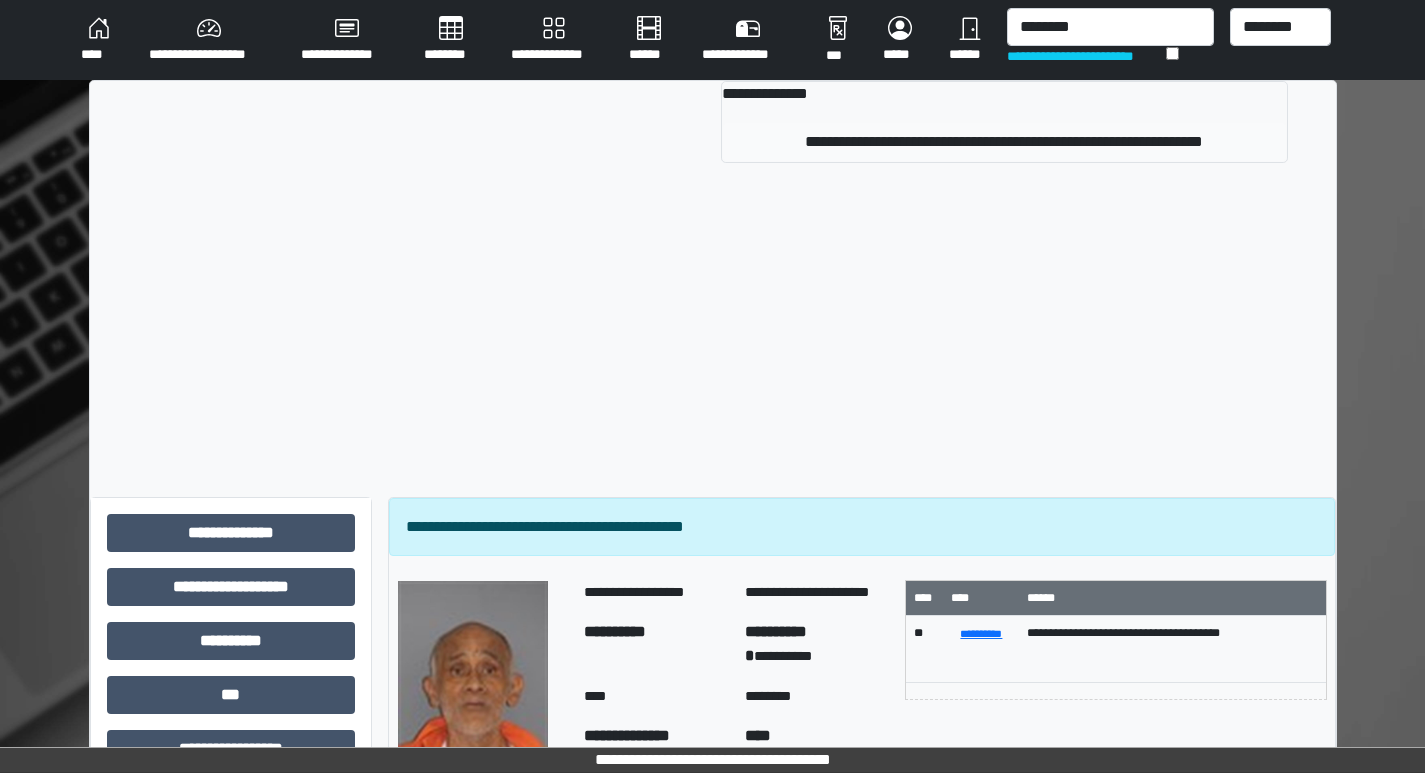 type 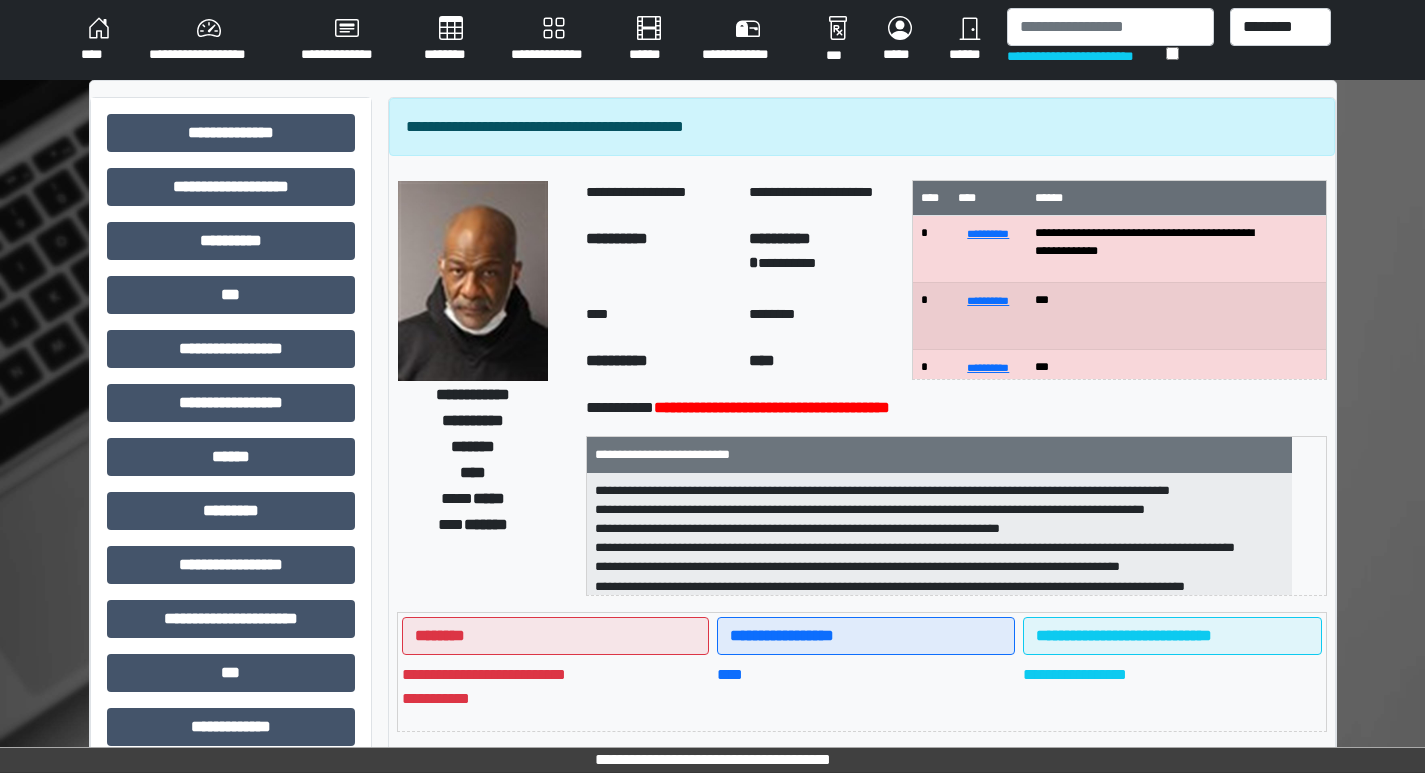 scroll, scrollTop: 236, scrollLeft: 0, axis: vertical 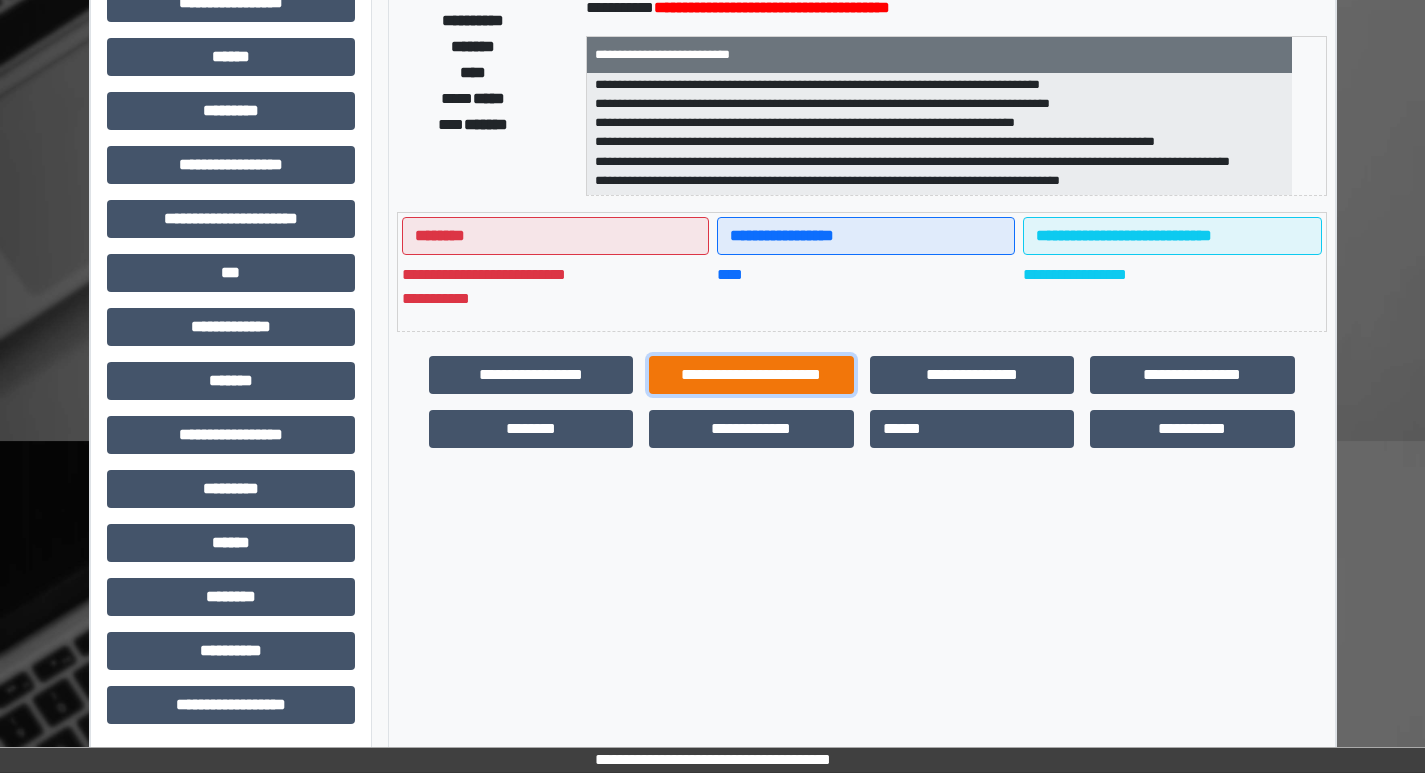 click on "**********" at bounding box center [751, 375] 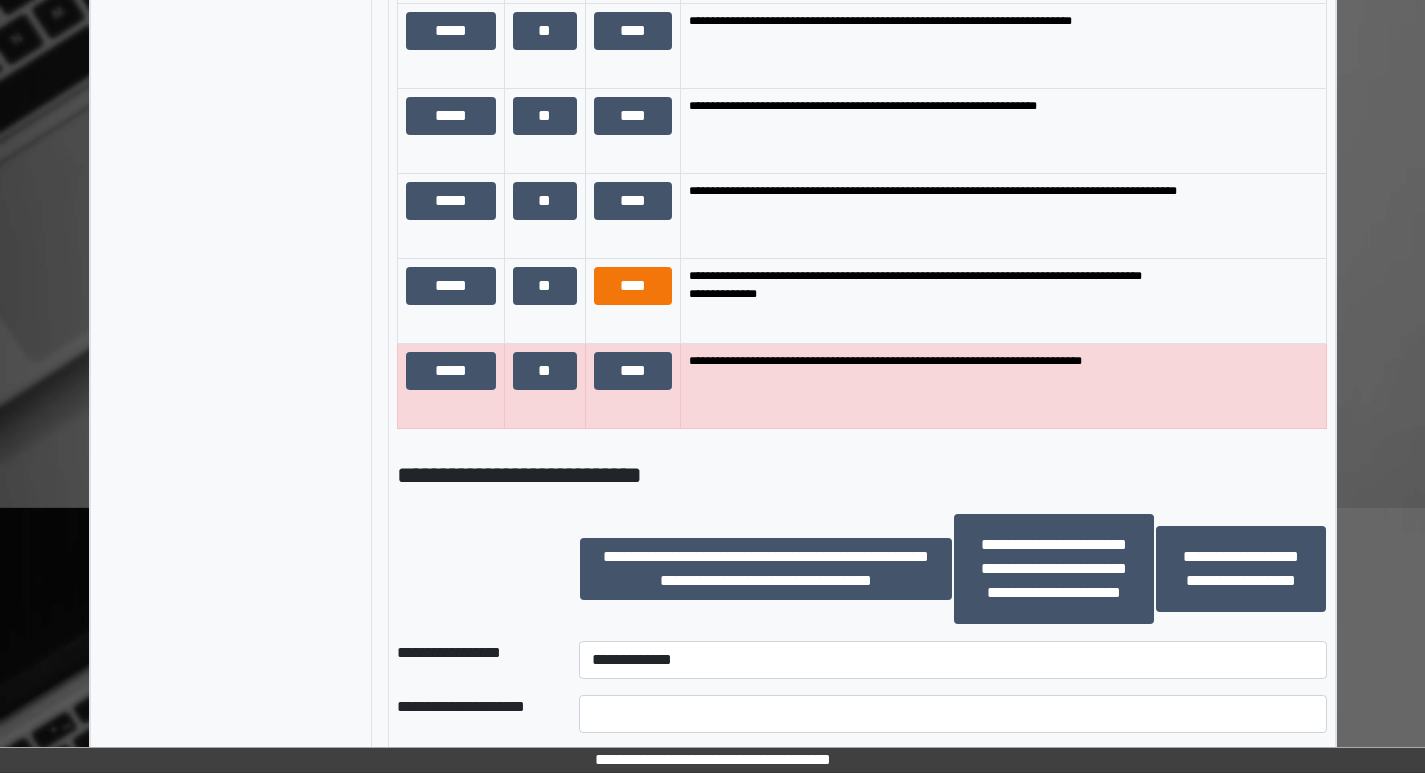 scroll, scrollTop: 2400, scrollLeft: 0, axis: vertical 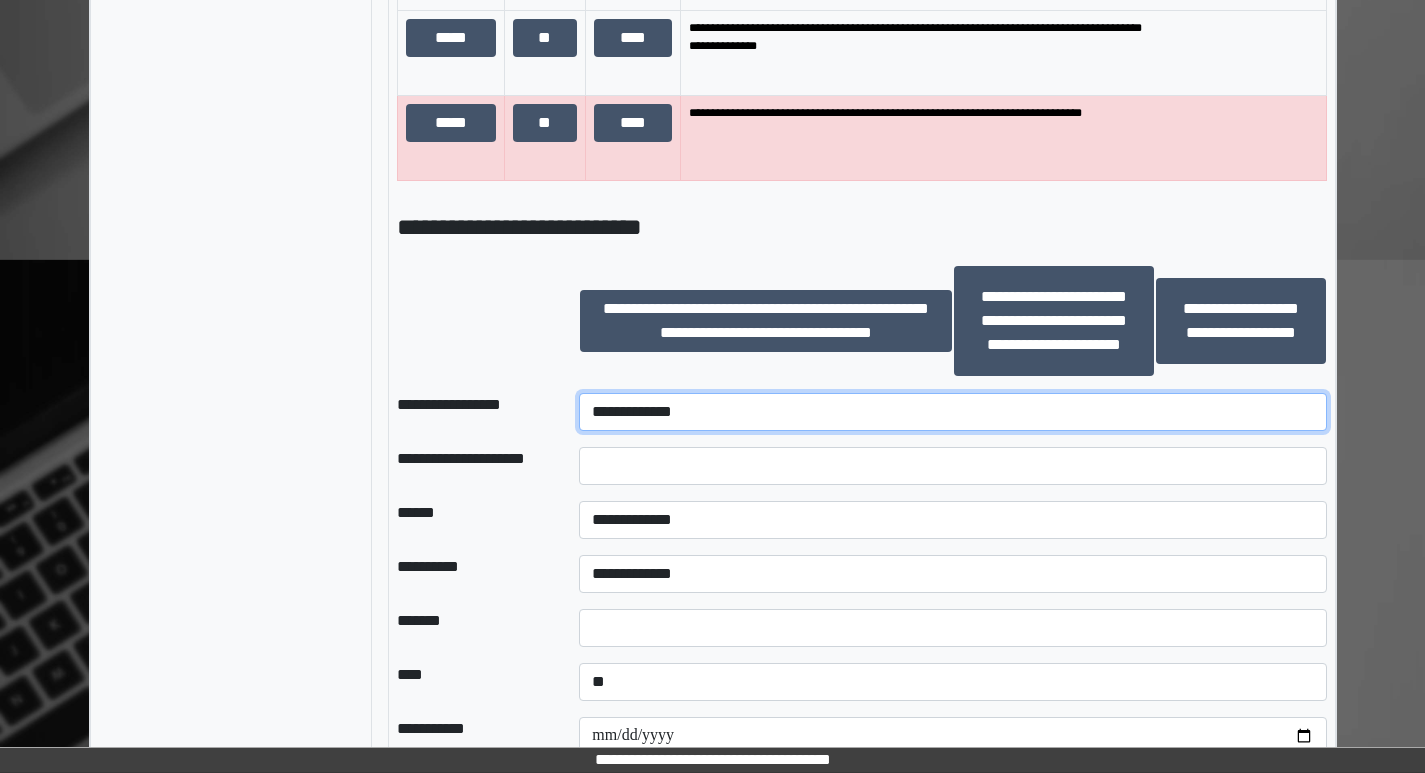 click on "**********" at bounding box center (952, 412) 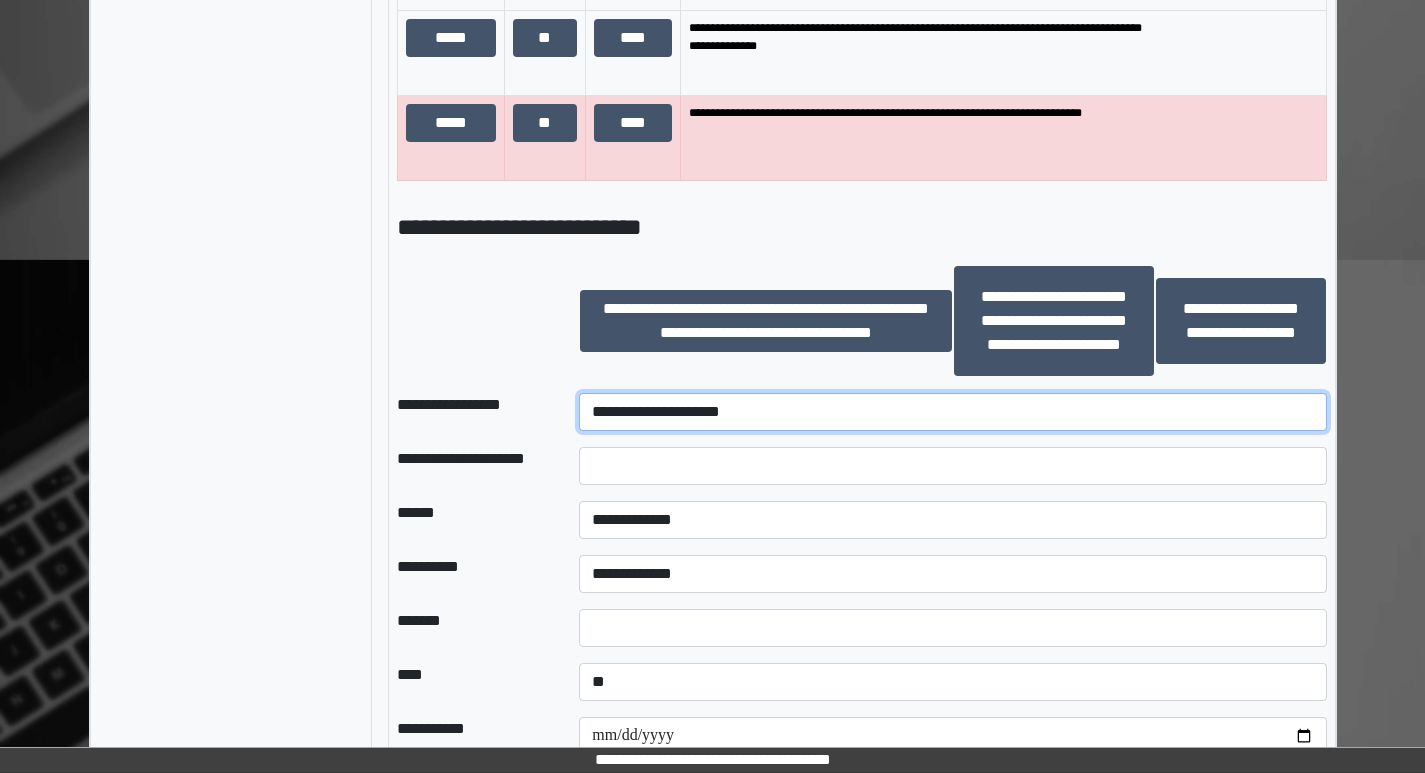 click on "**********" at bounding box center [952, 412] 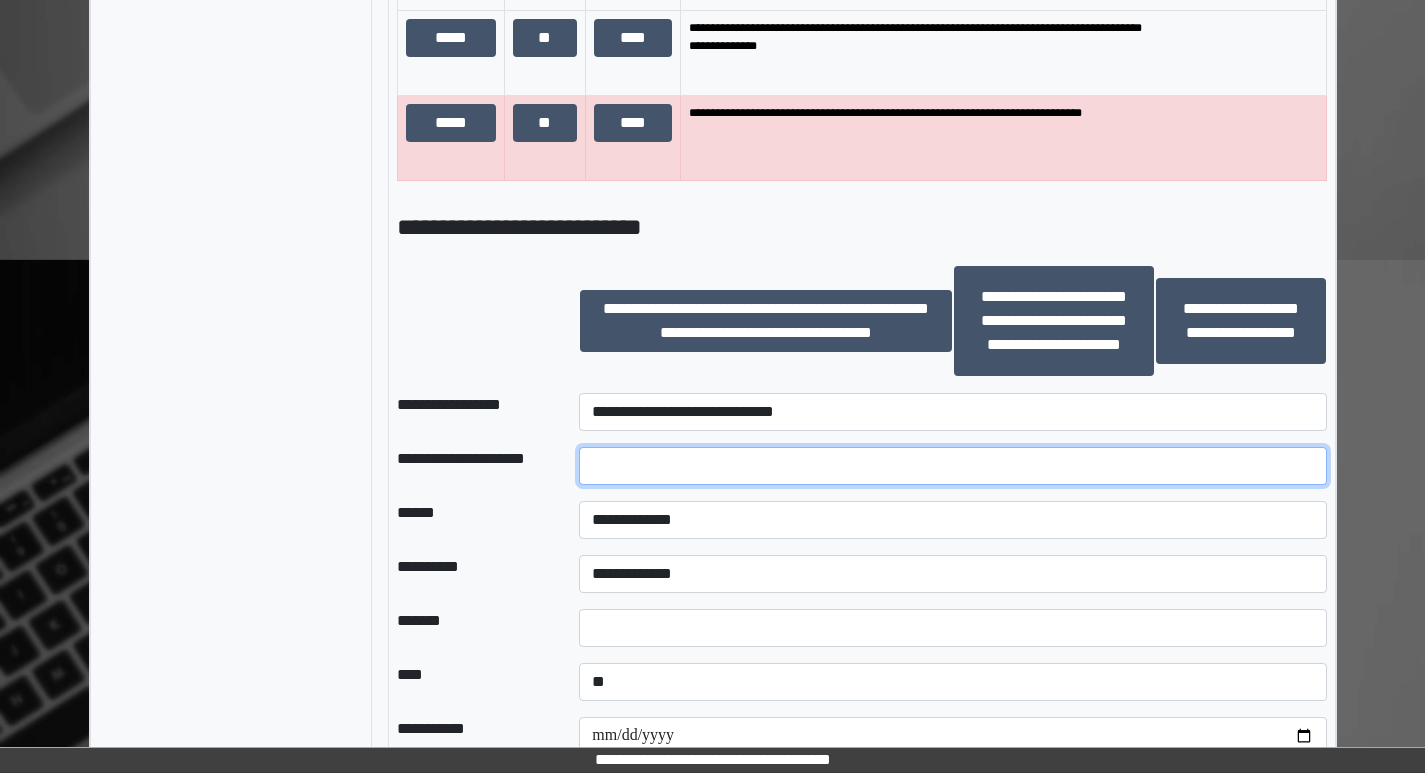 click at bounding box center (952, 466) 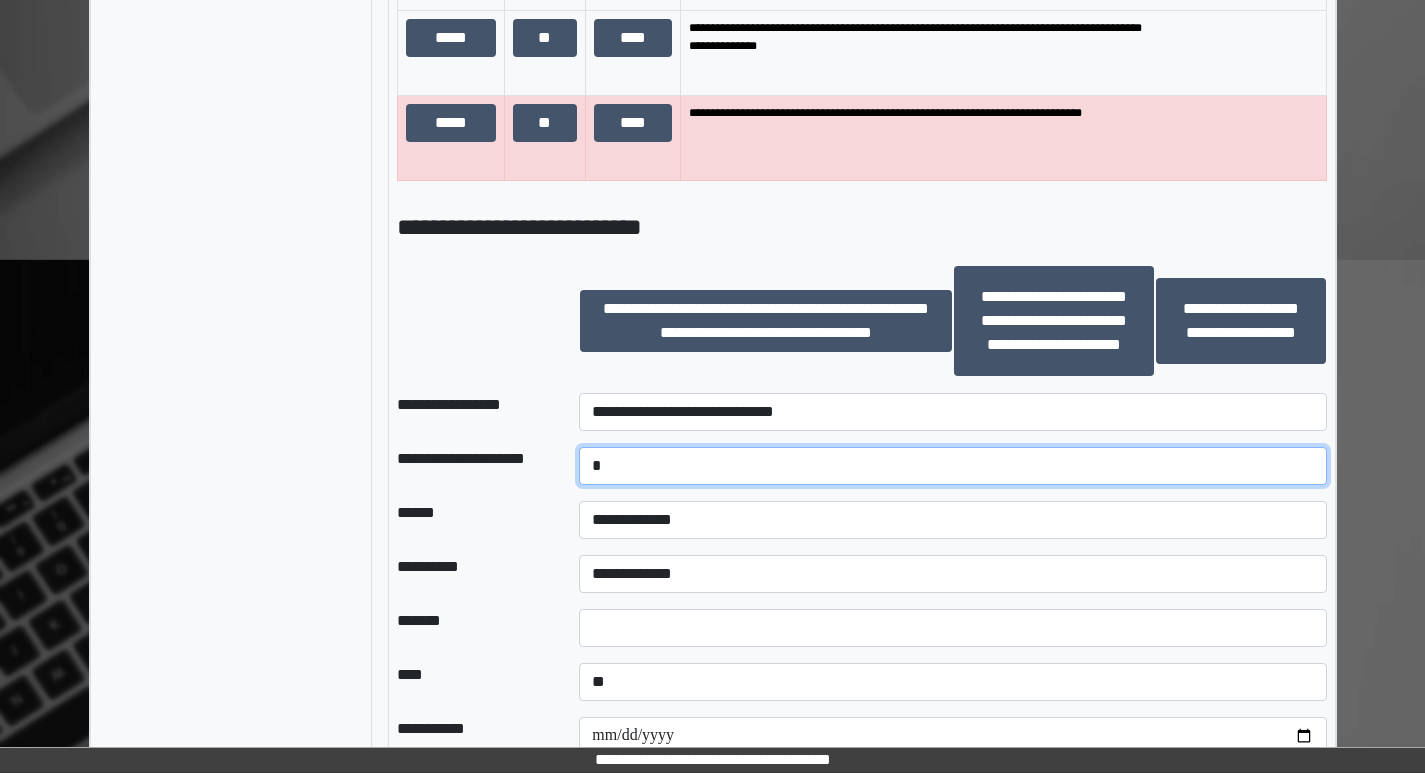 type on "*" 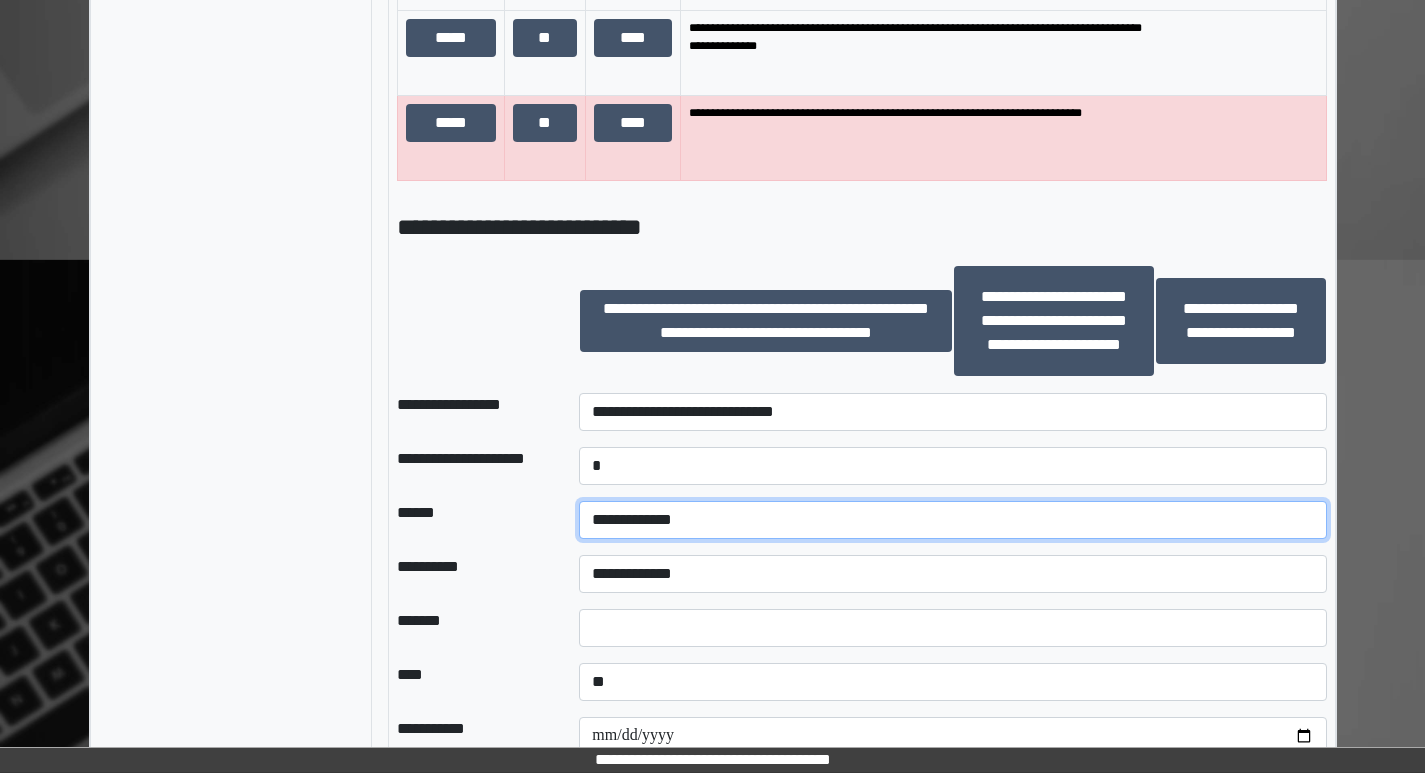 click on "**********" at bounding box center [952, 520] 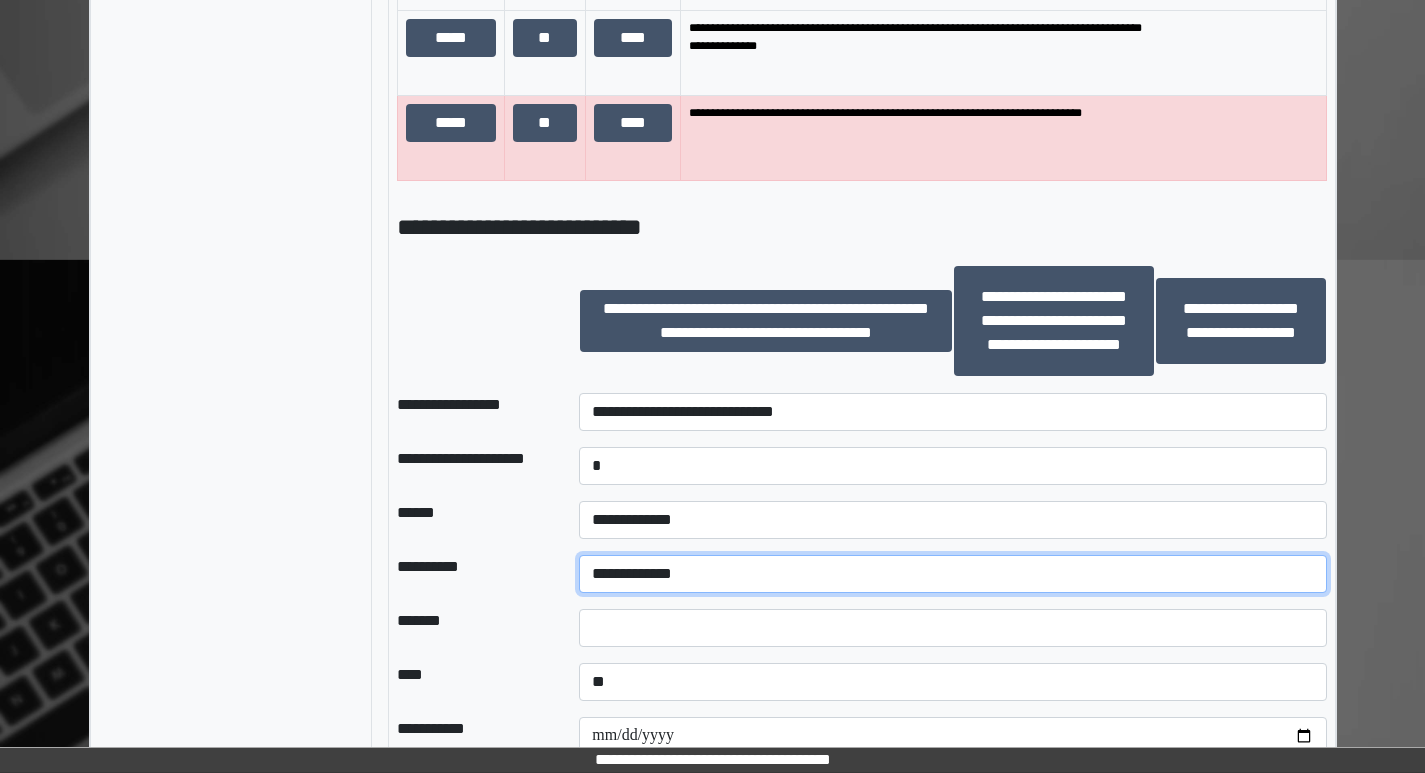 click on "**********" at bounding box center [952, 574] 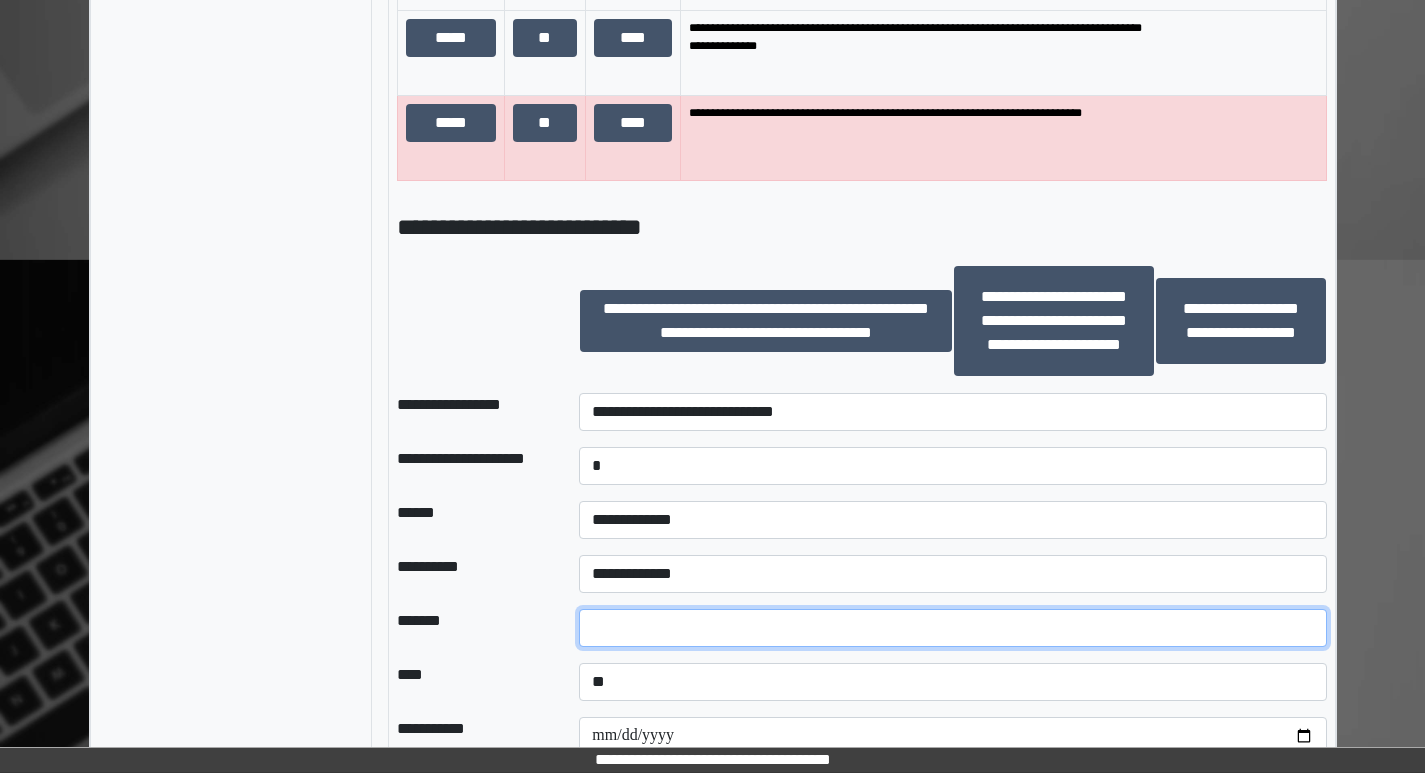 click at bounding box center [952, 628] 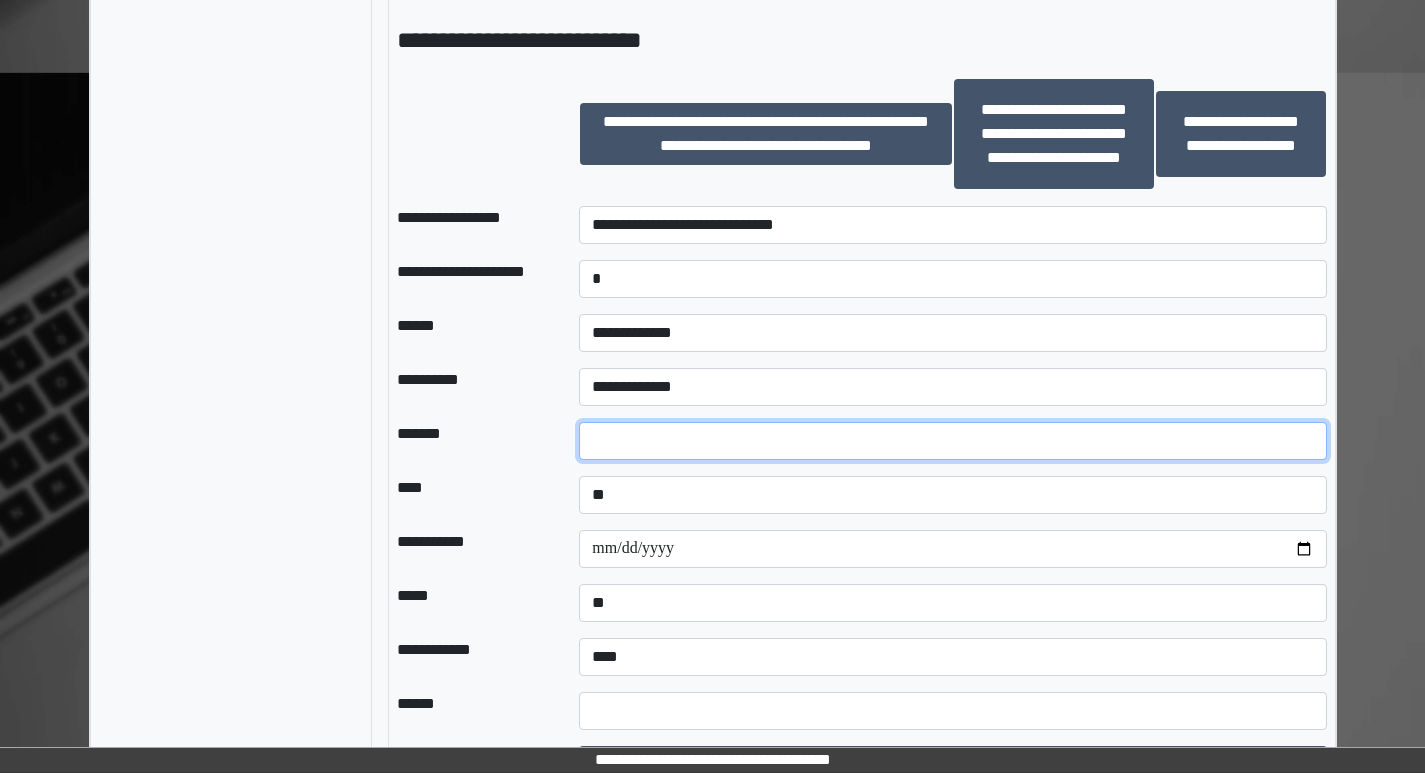scroll, scrollTop: 2600, scrollLeft: 0, axis: vertical 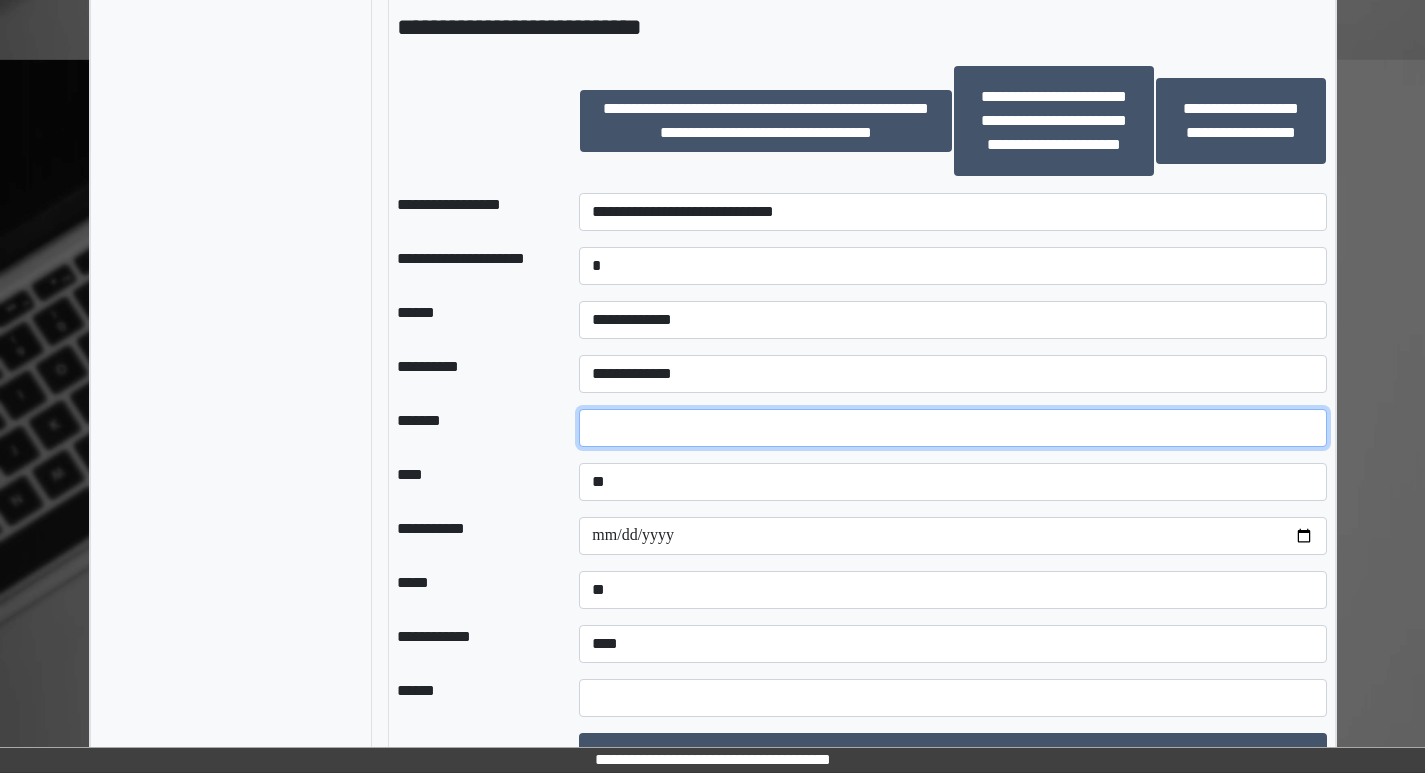 type on "*" 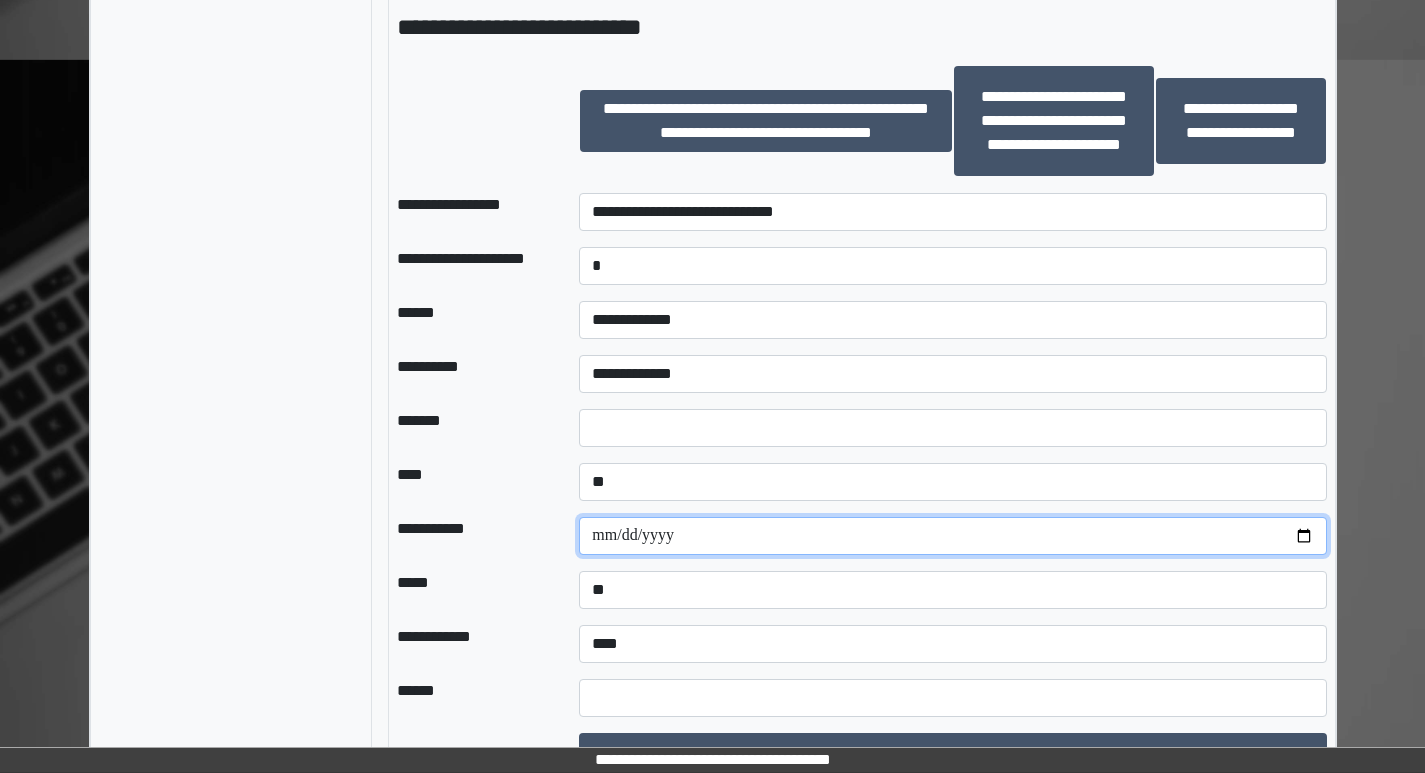 click at bounding box center (952, 536) 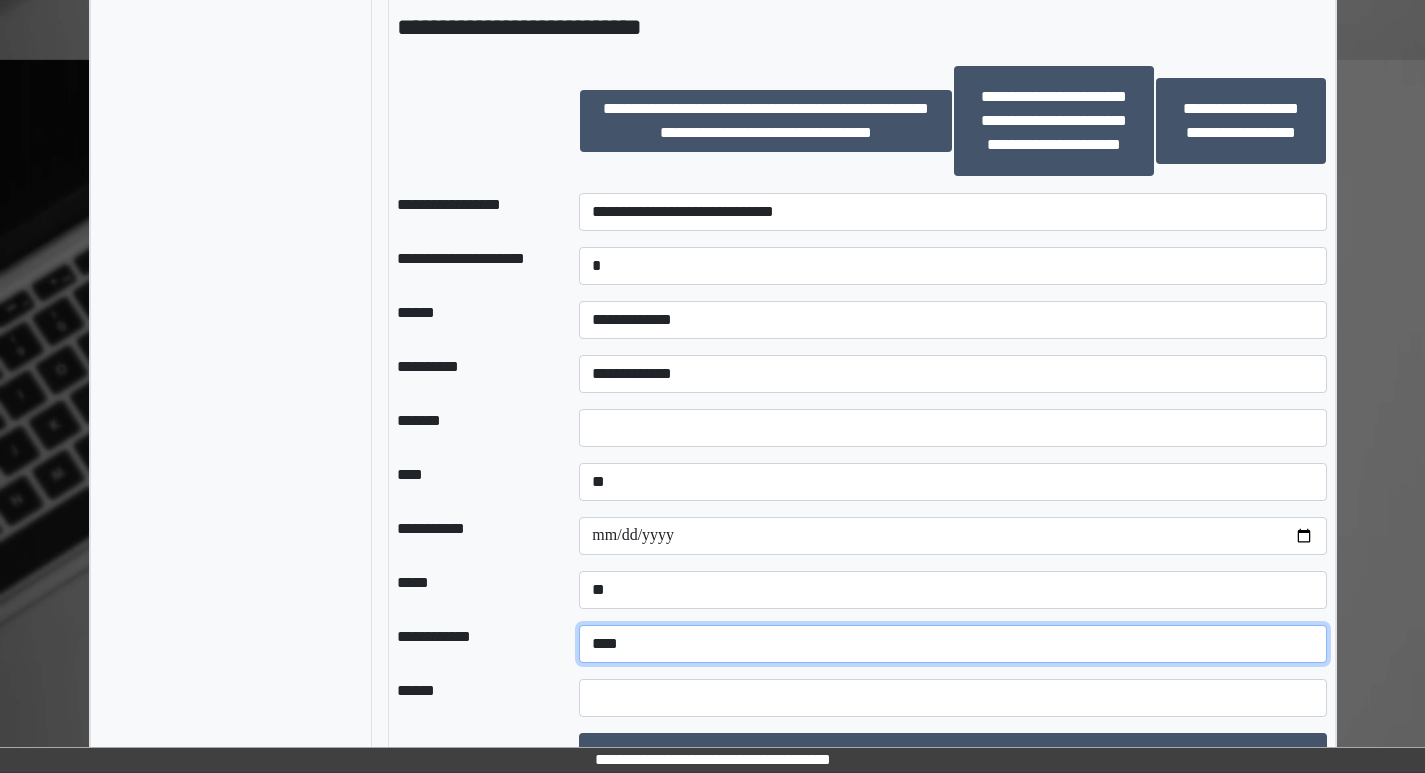 click on "**********" at bounding box center [952, 644] 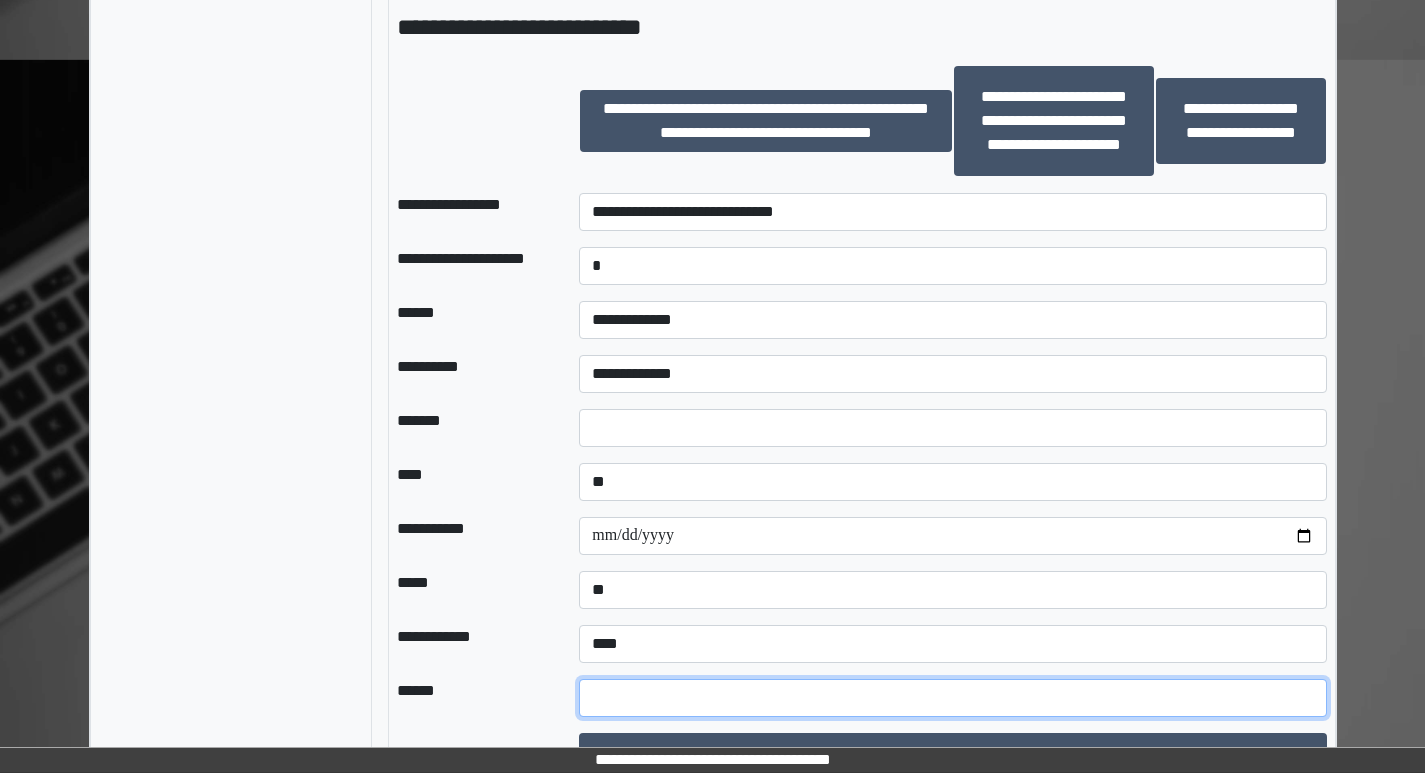 click at bounding box center [952, 698] 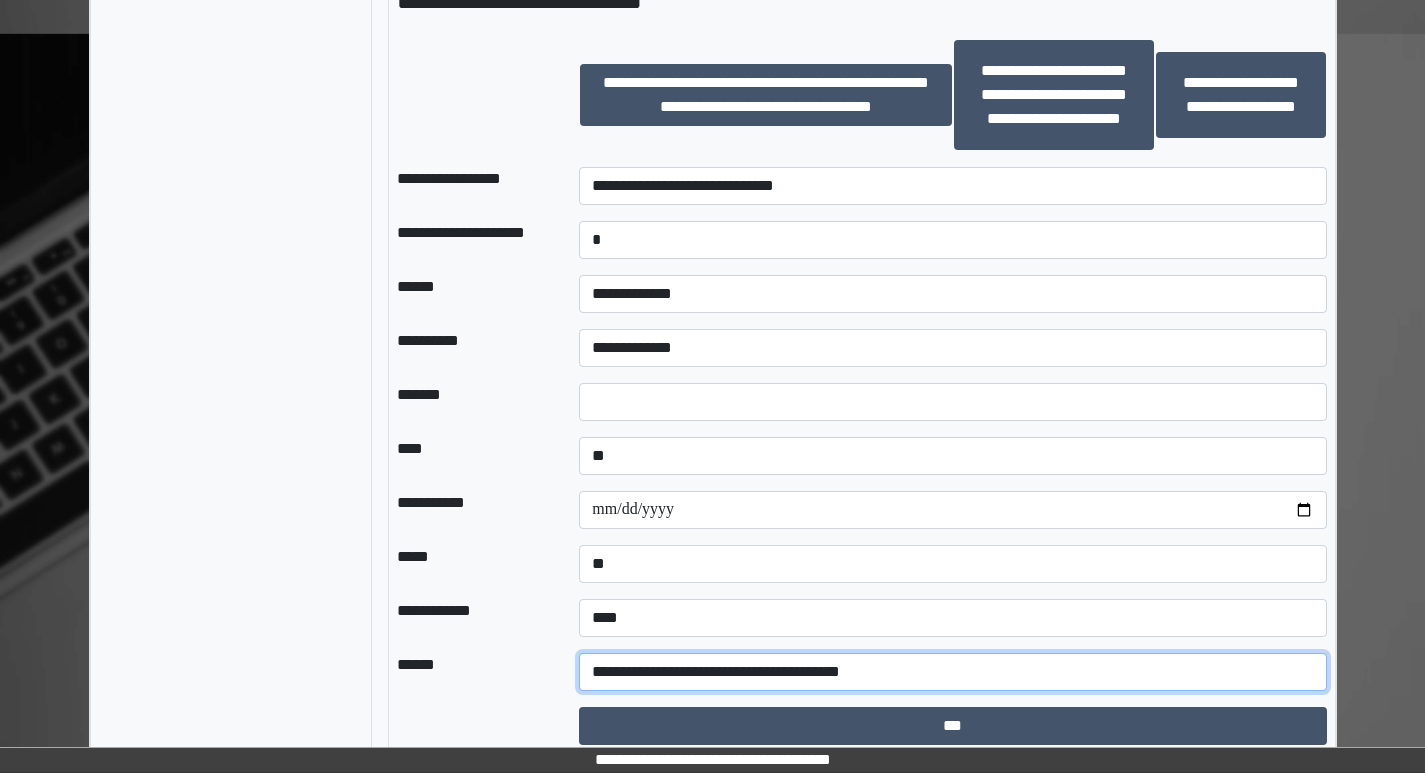 scroll, scrollTop: 2640, scrollLeft: 0, axis: vertical 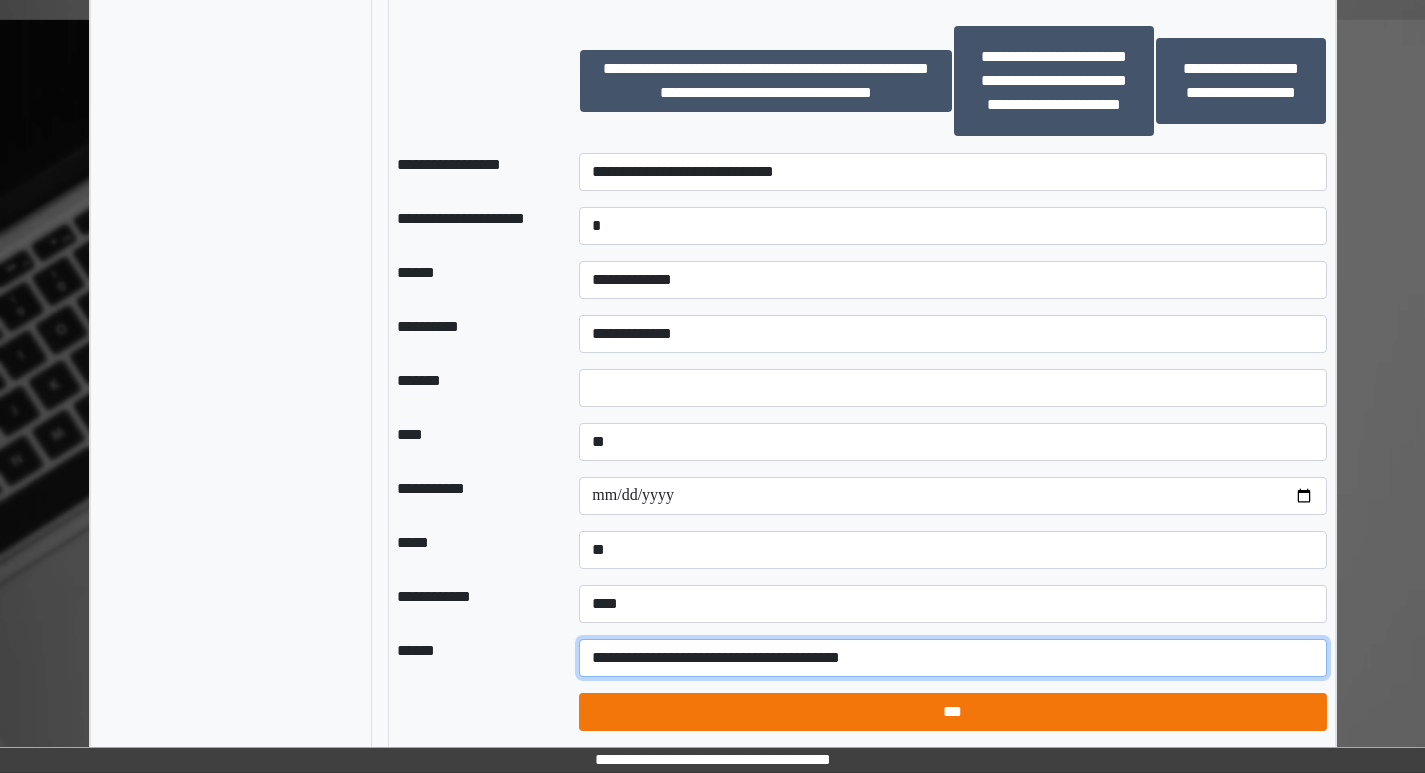 type on "**********" 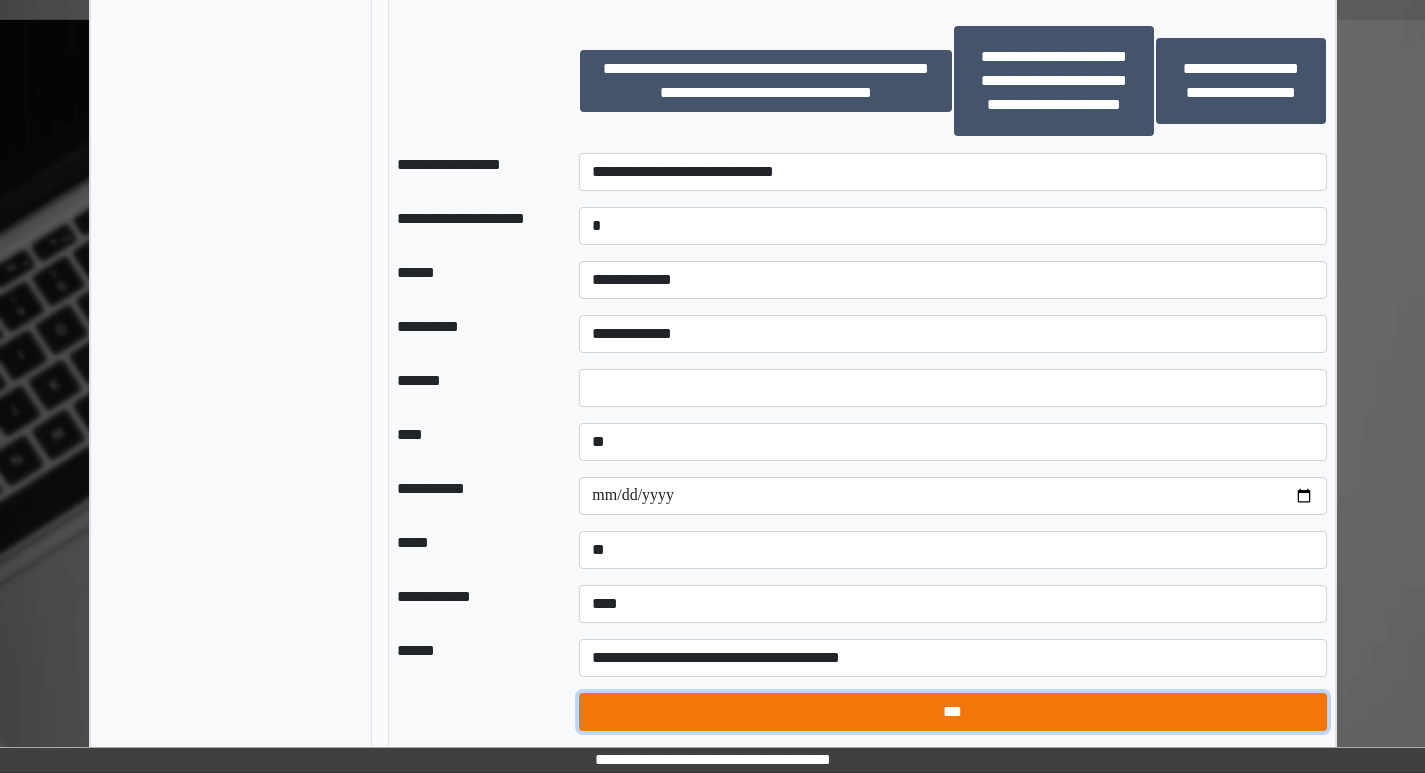 click on "***" at bounding box center (952, 712) 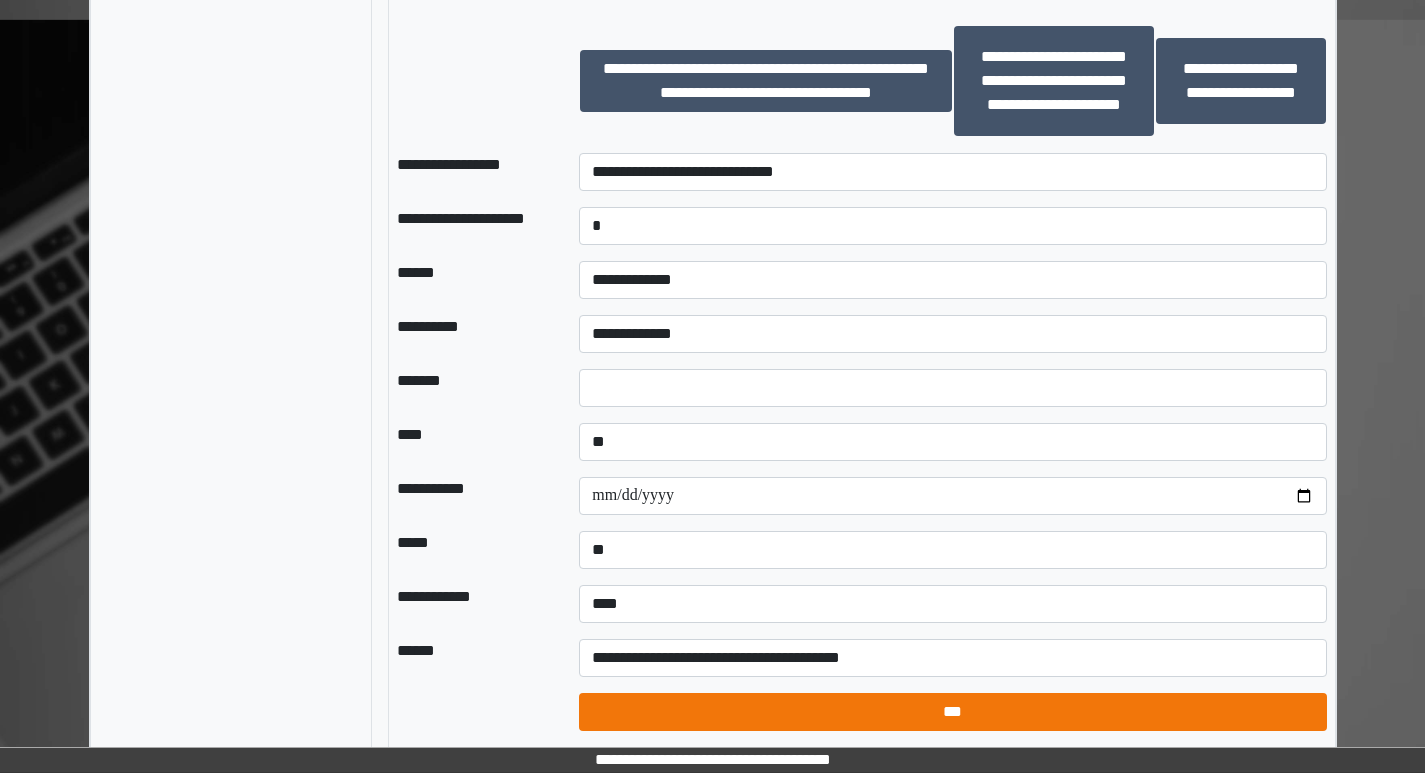 select on "*" 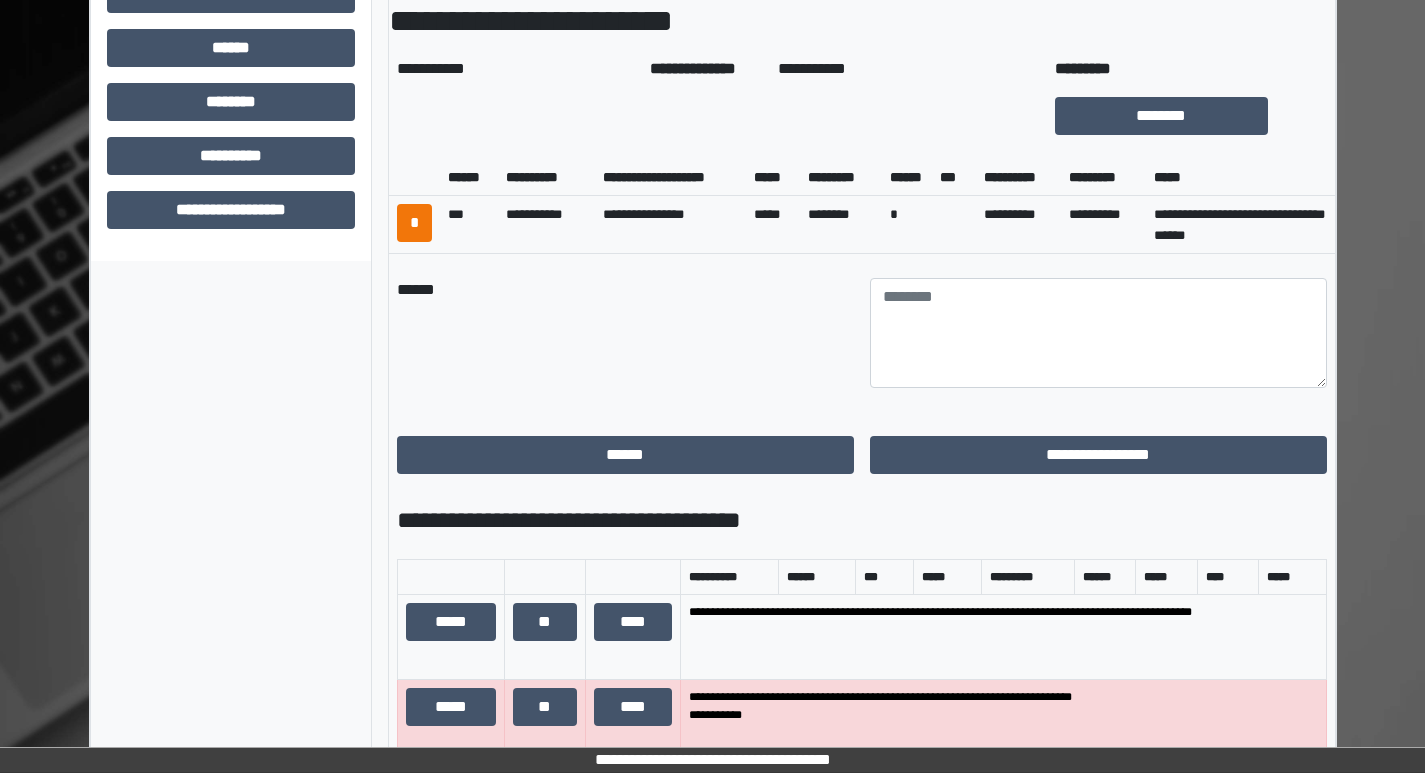 scroll, scrollTop: 940, scrollLeft: 0, axis: vertical 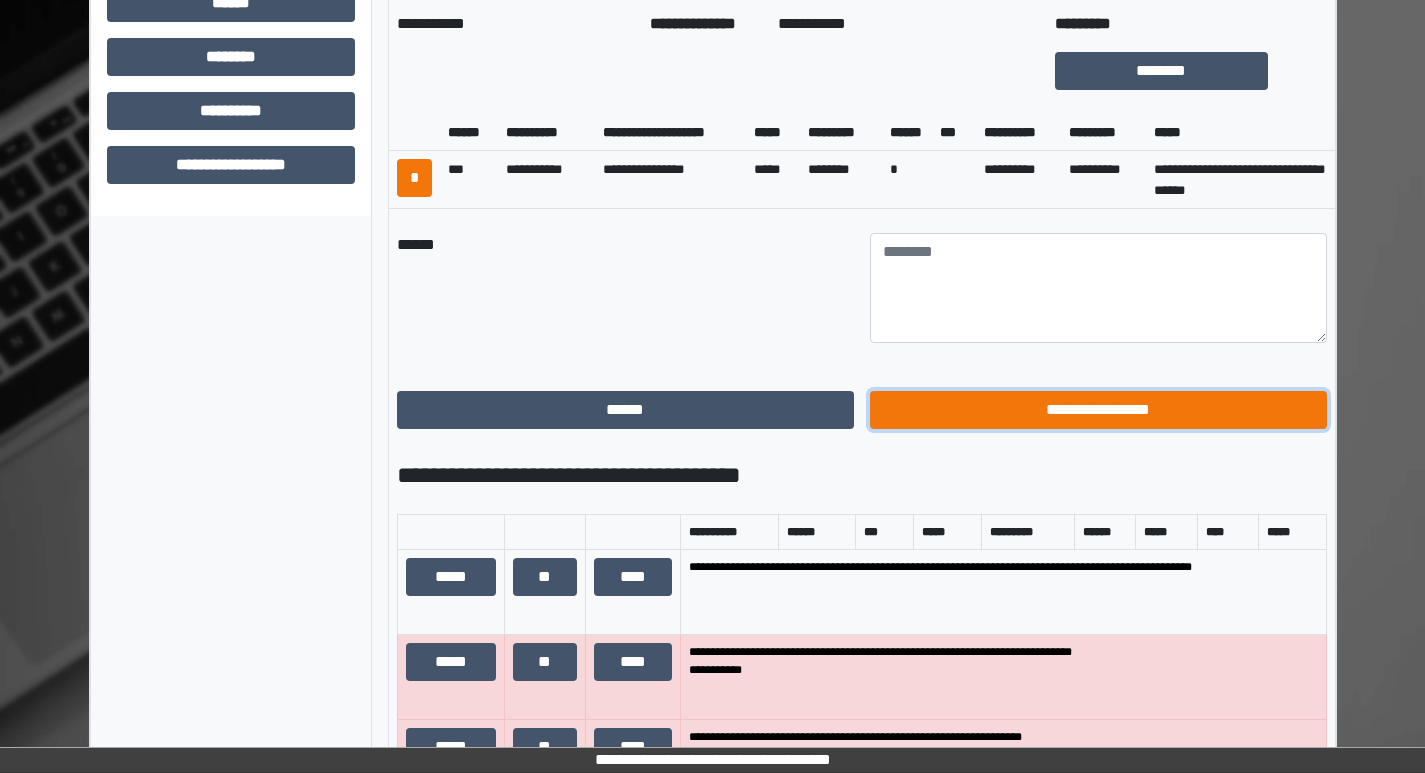click on "**********" at bounding box center (1098, 410) 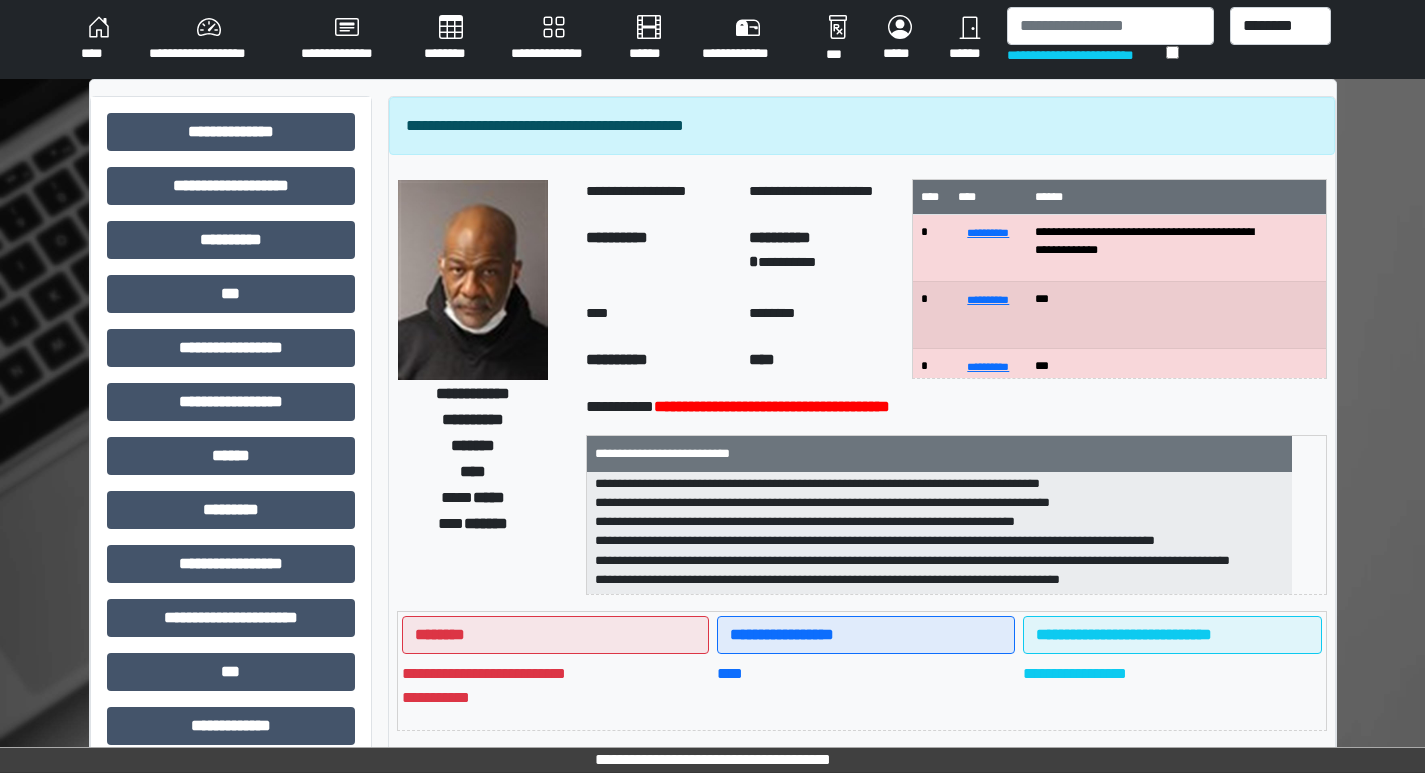 scroll, scrollTop: 0, scrollLeft: 0, axis: both 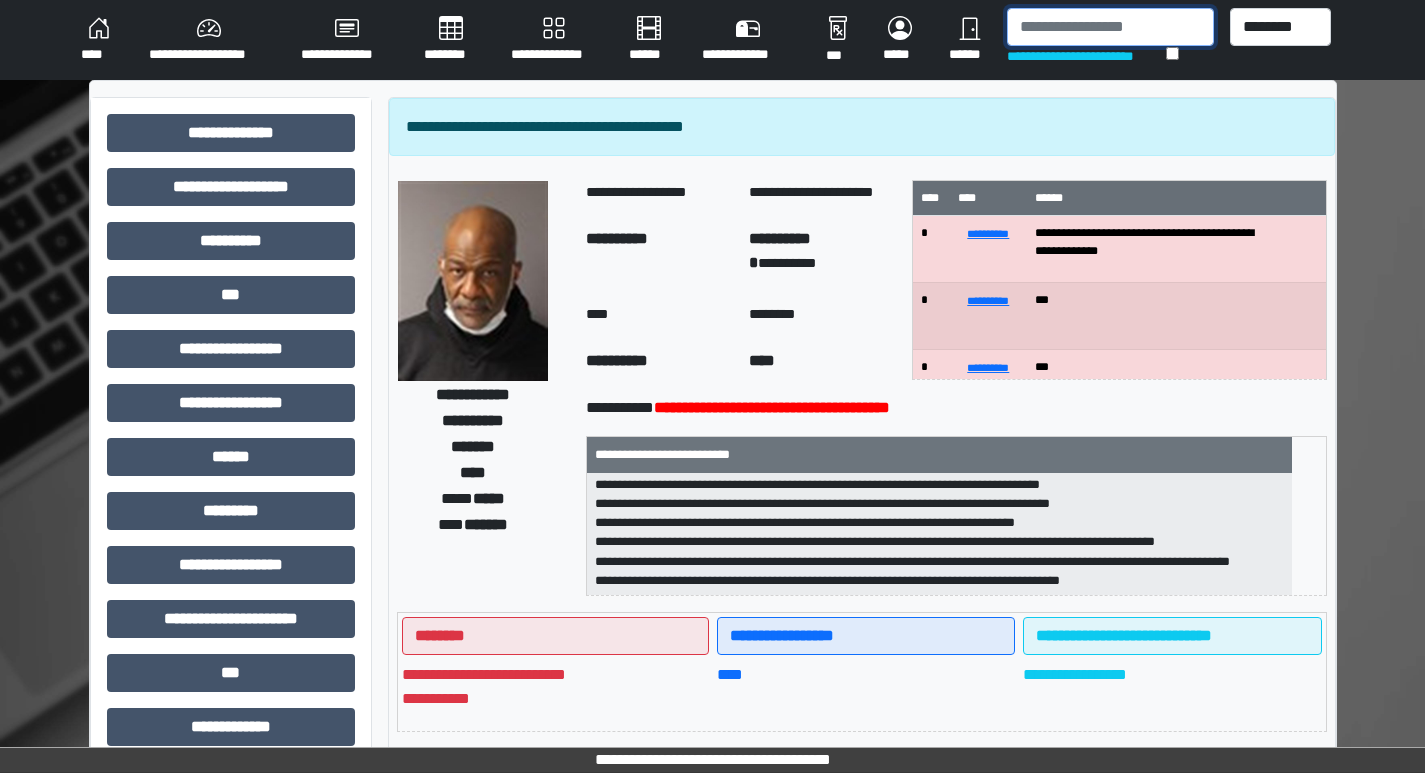 click at bounding box center [1110, 27] 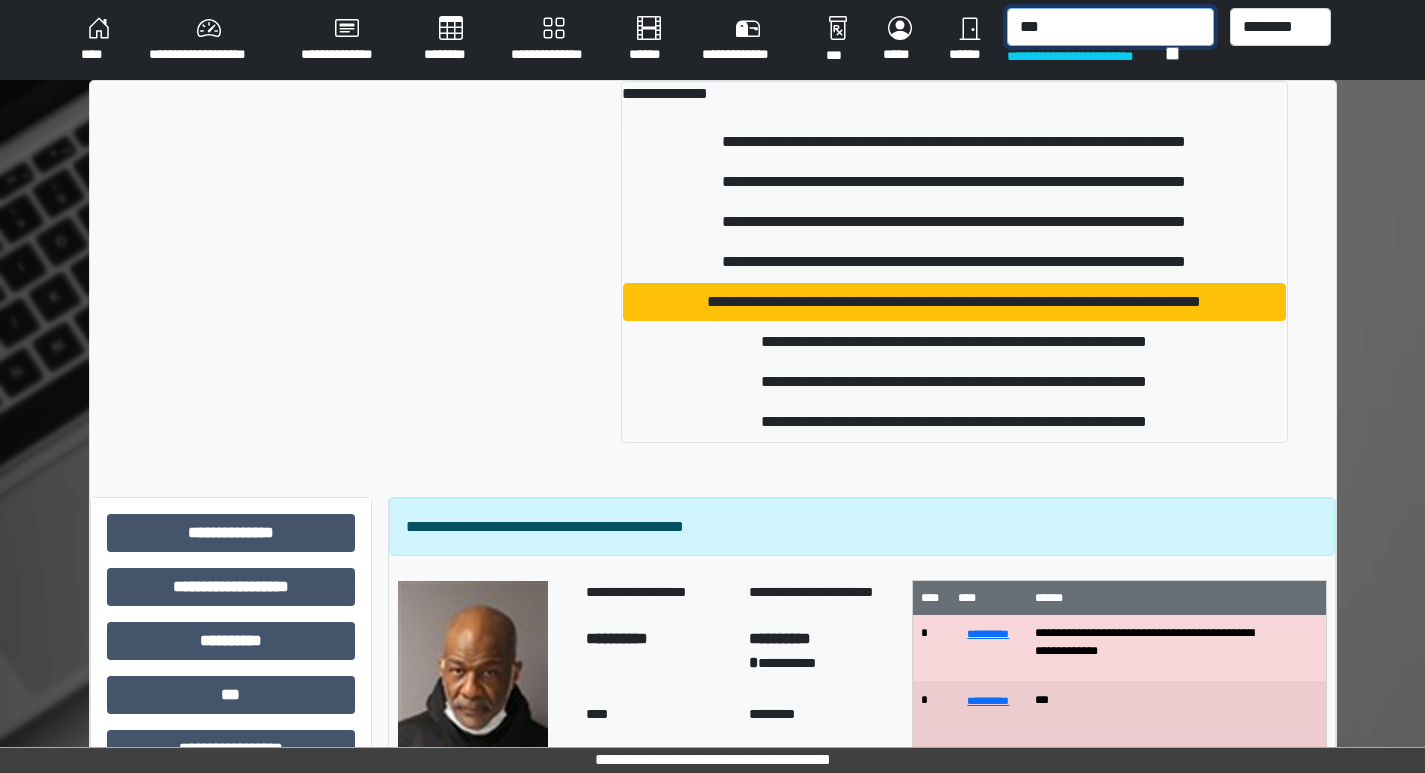 type on "***" 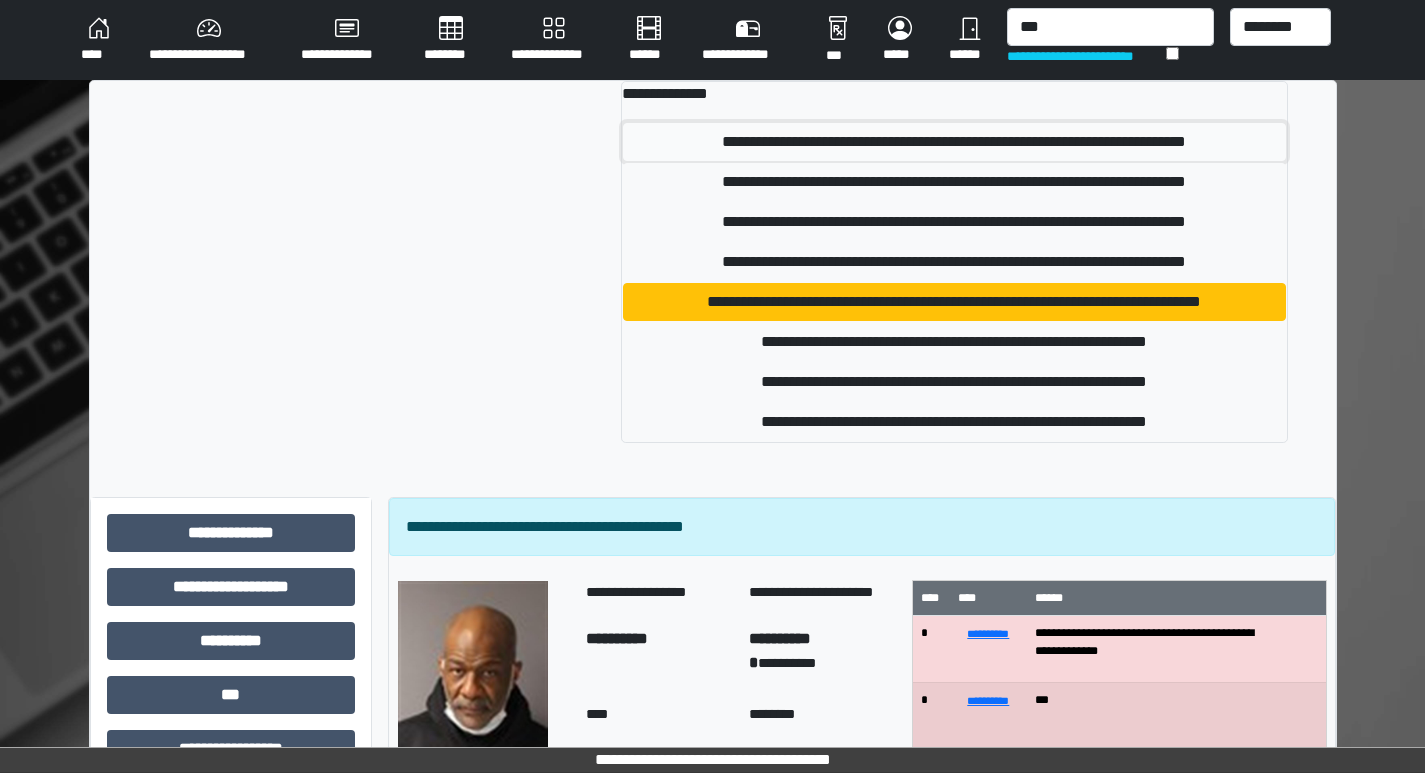 click on "**********" at bounding box center [954, 142] 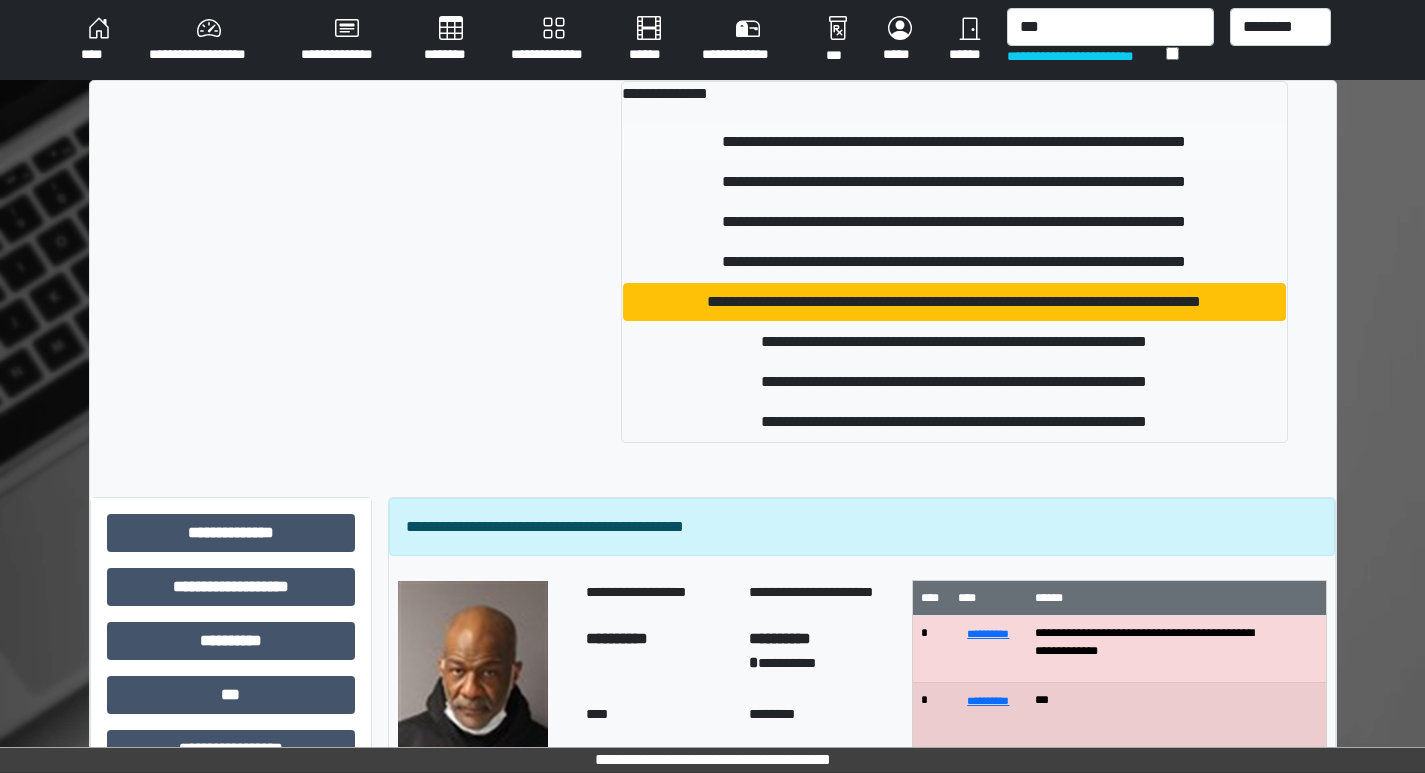 type 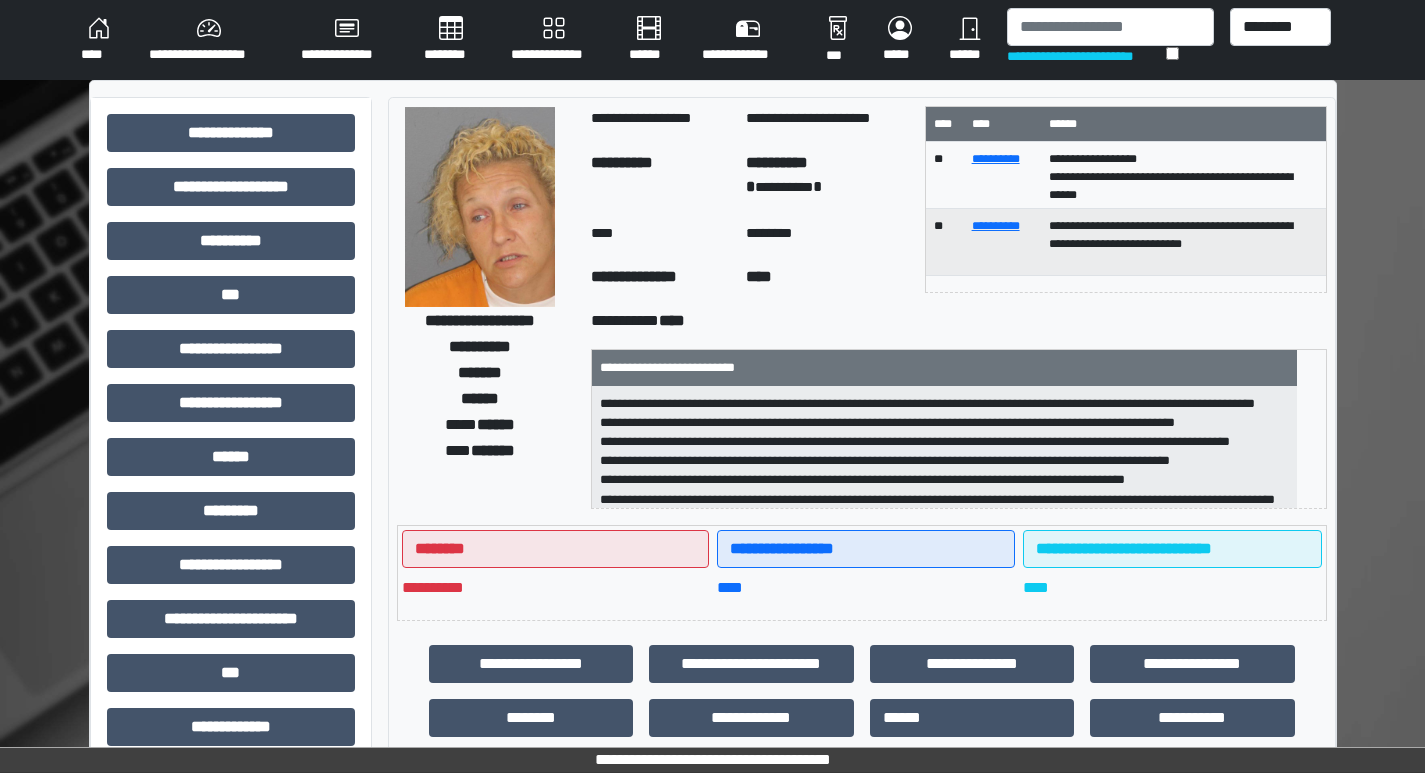 scroll, scrollTop: 2, scrollLeft: 0, axis: vertical 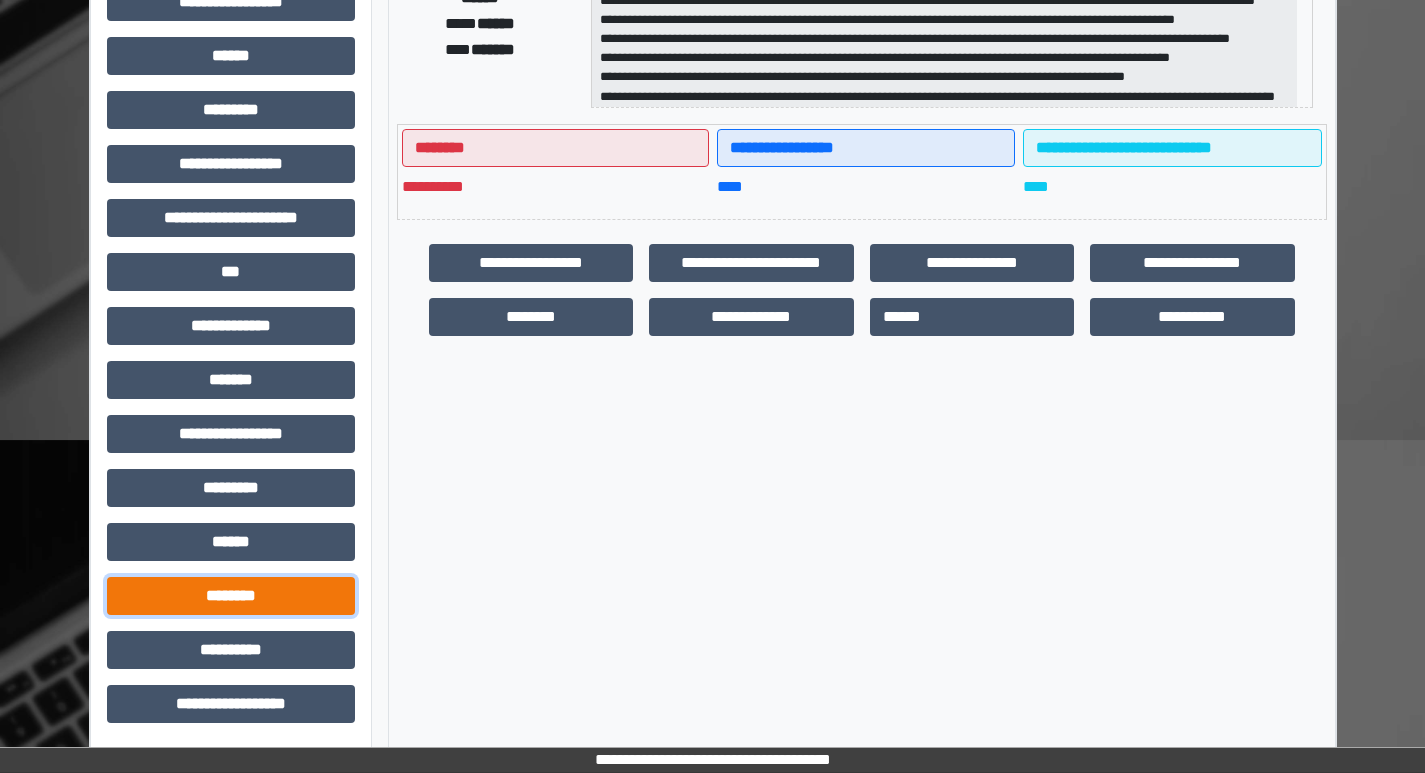 click on "********" at bounding box center (231, 596) 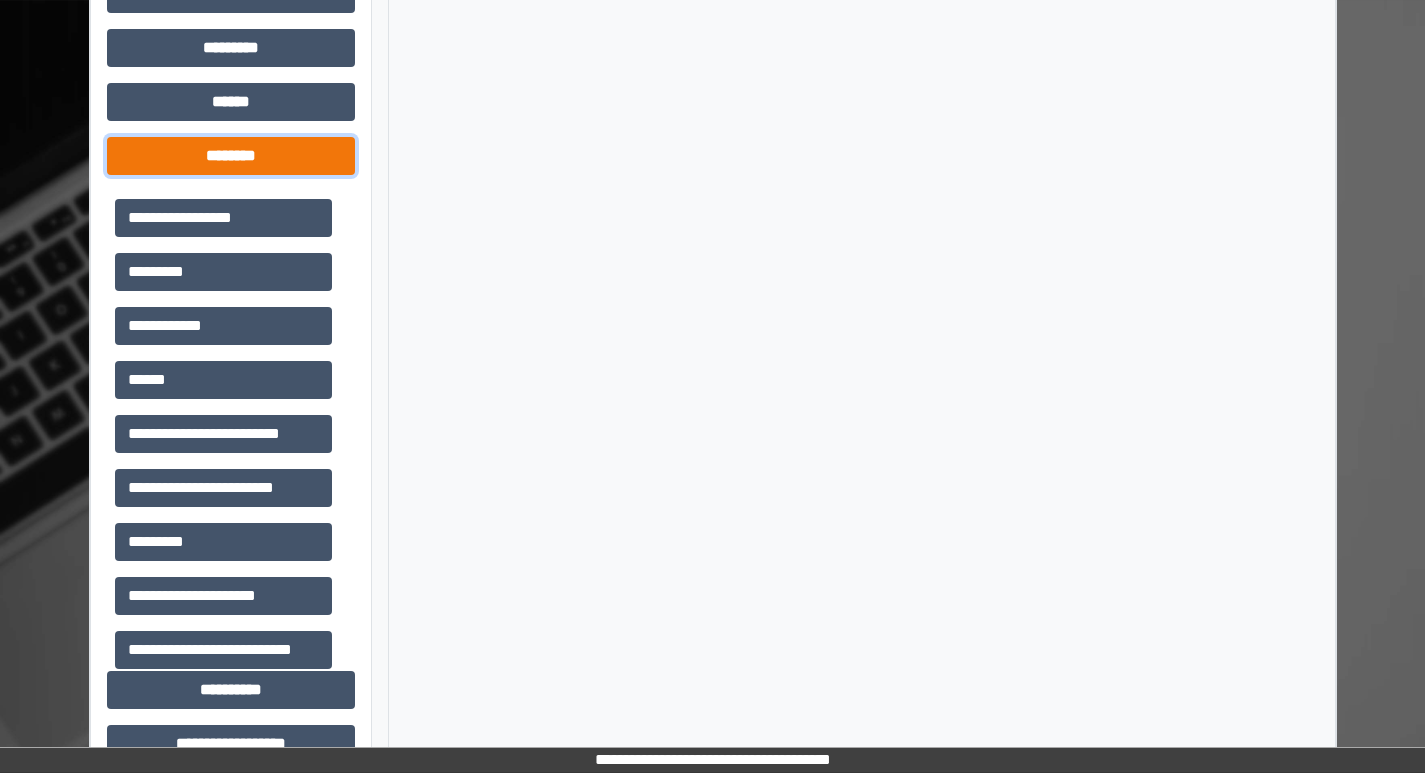 scroll, scrollTop: 881, scrollLeft: 0, axis: vertical 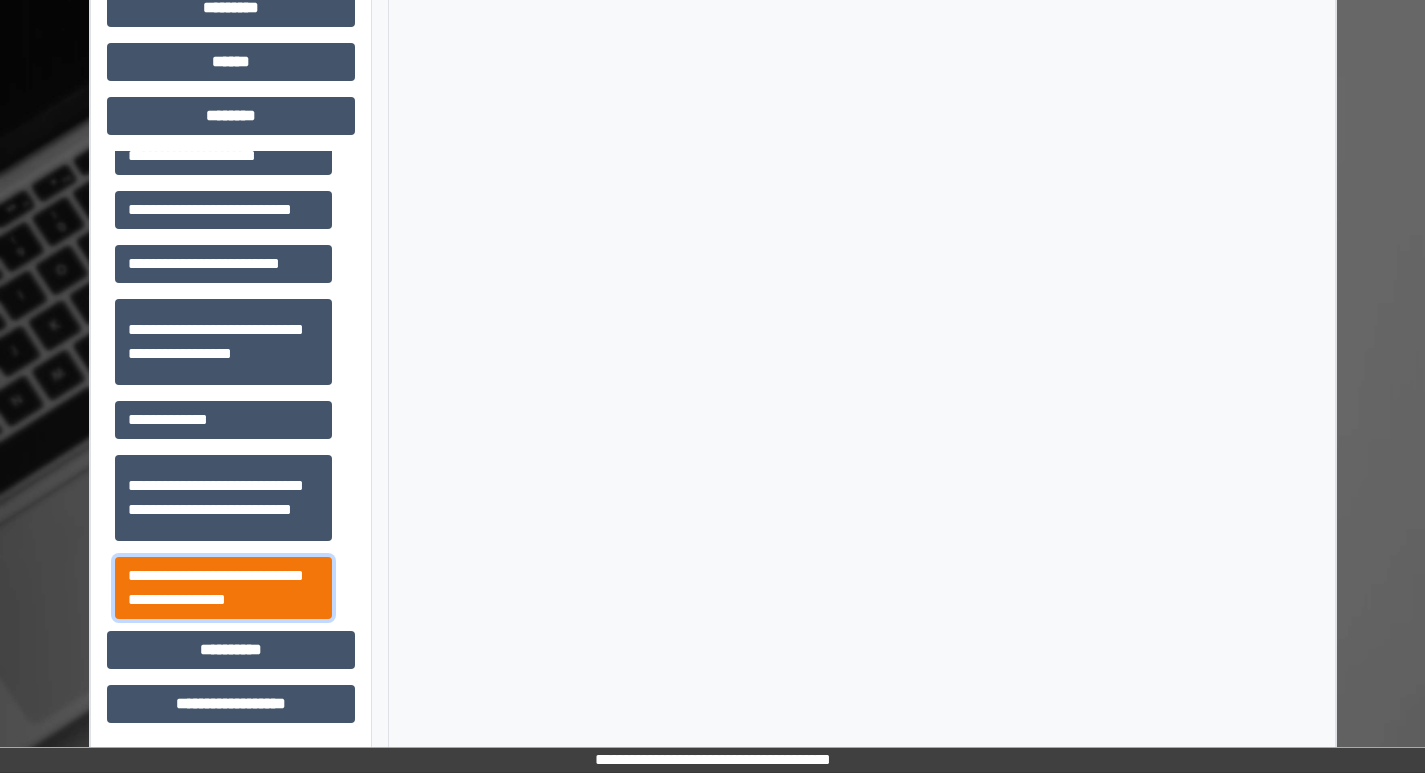 drag, startPoint x: 212, startPoint y: 588, endPoint x: 389, endPoint y: 546, distance: 181.91481 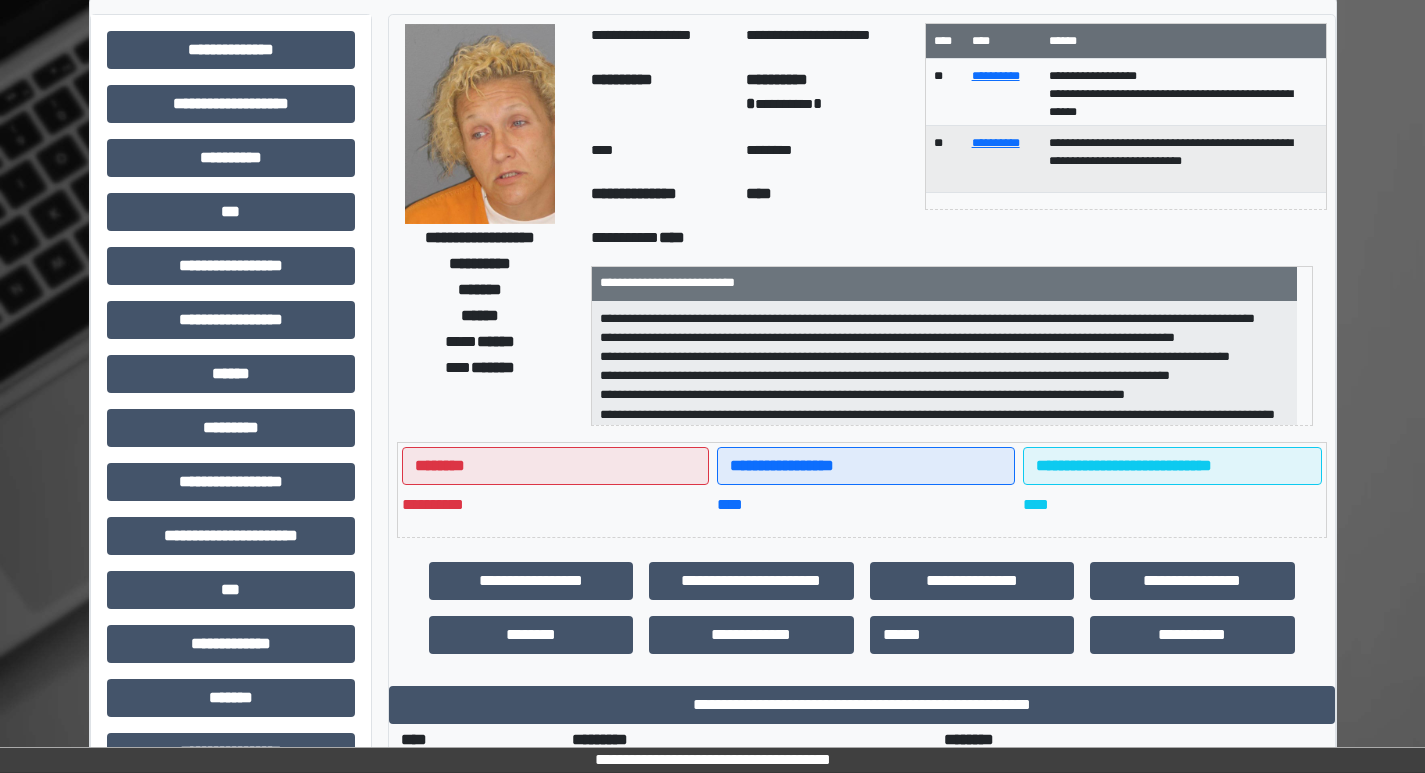 scroll, scrollTop: 81, scrollLeft: 0, axis: vertical 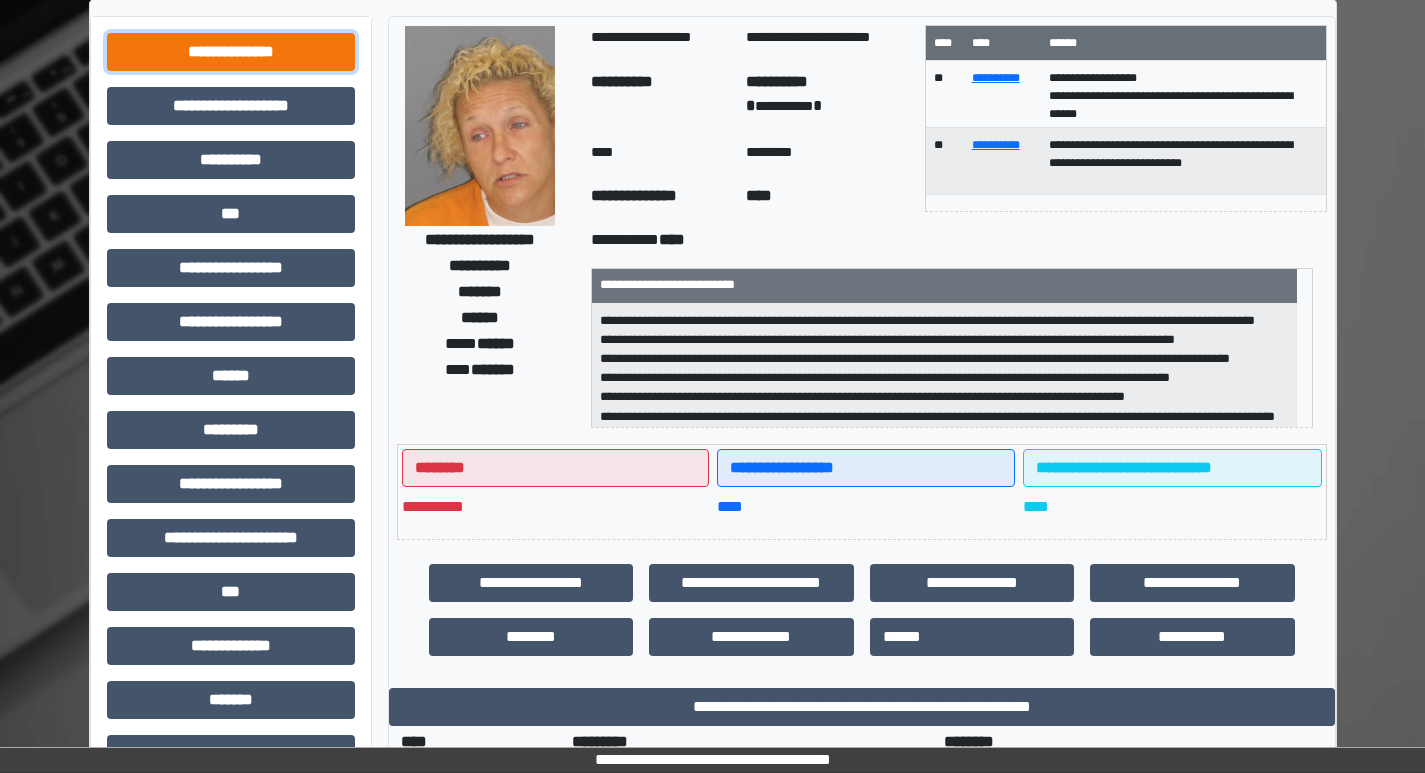 click on "**********" at bounding box center [231, 52] 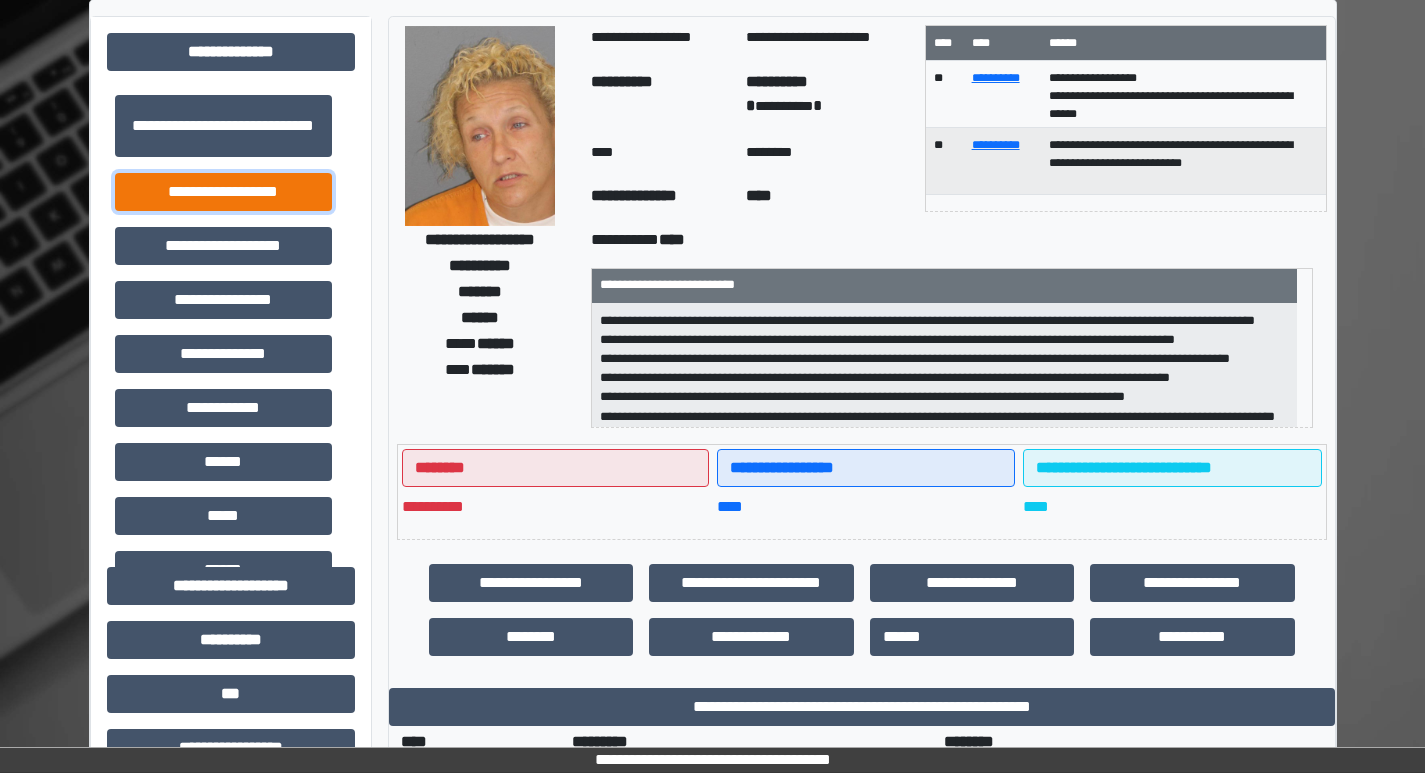 click on "**********" at bounding box center [223, 192] 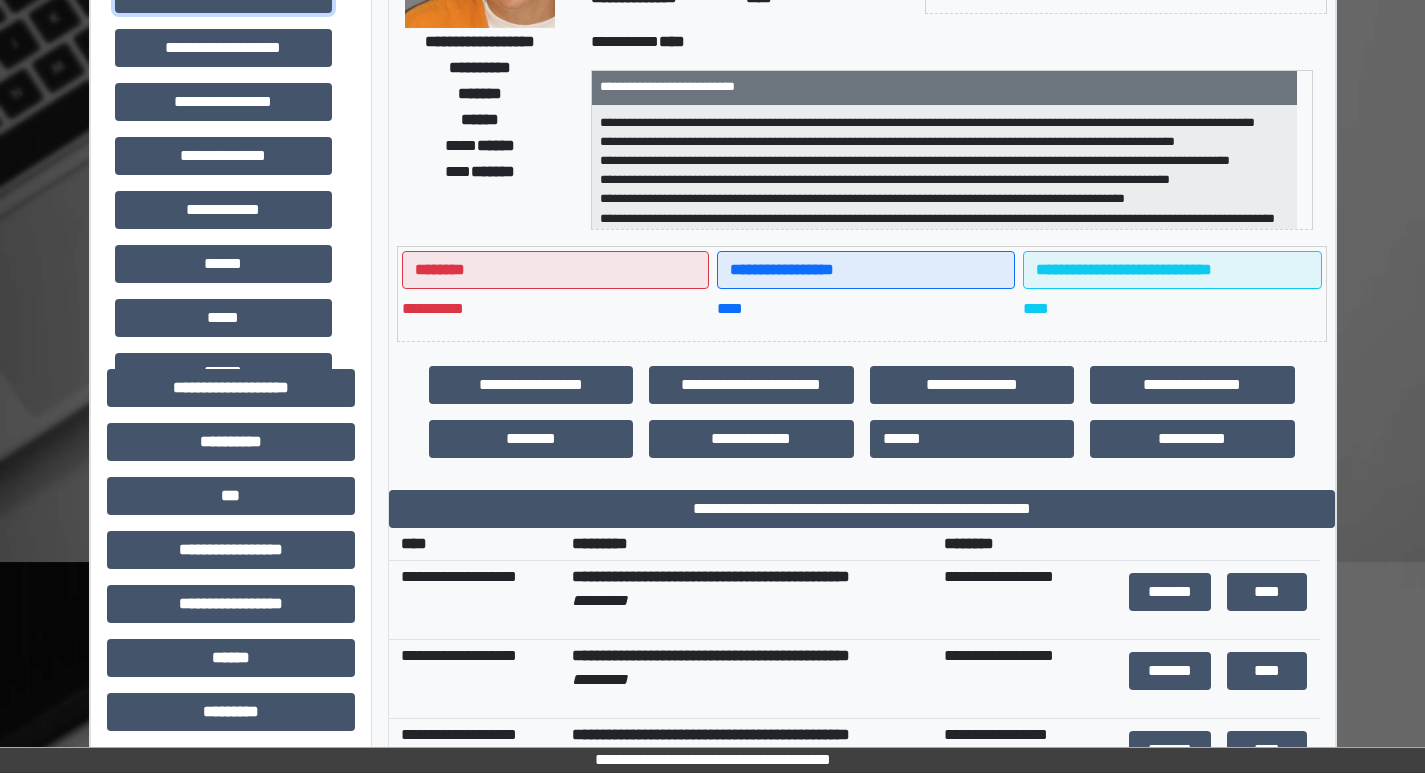 scroll, scrollTop: 281, scrollLeft: 0, axis: vertical 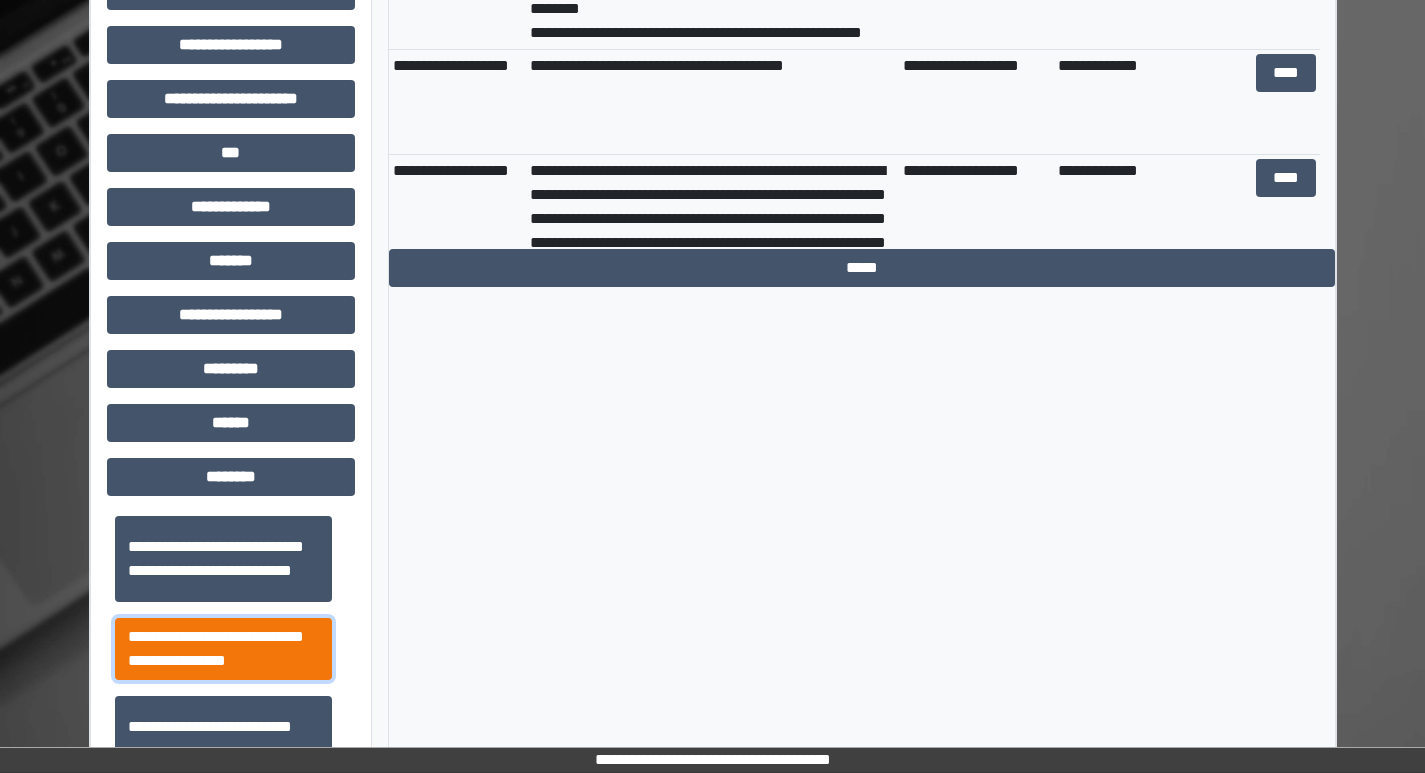 click on "**********" at bounding box center (223, 649) 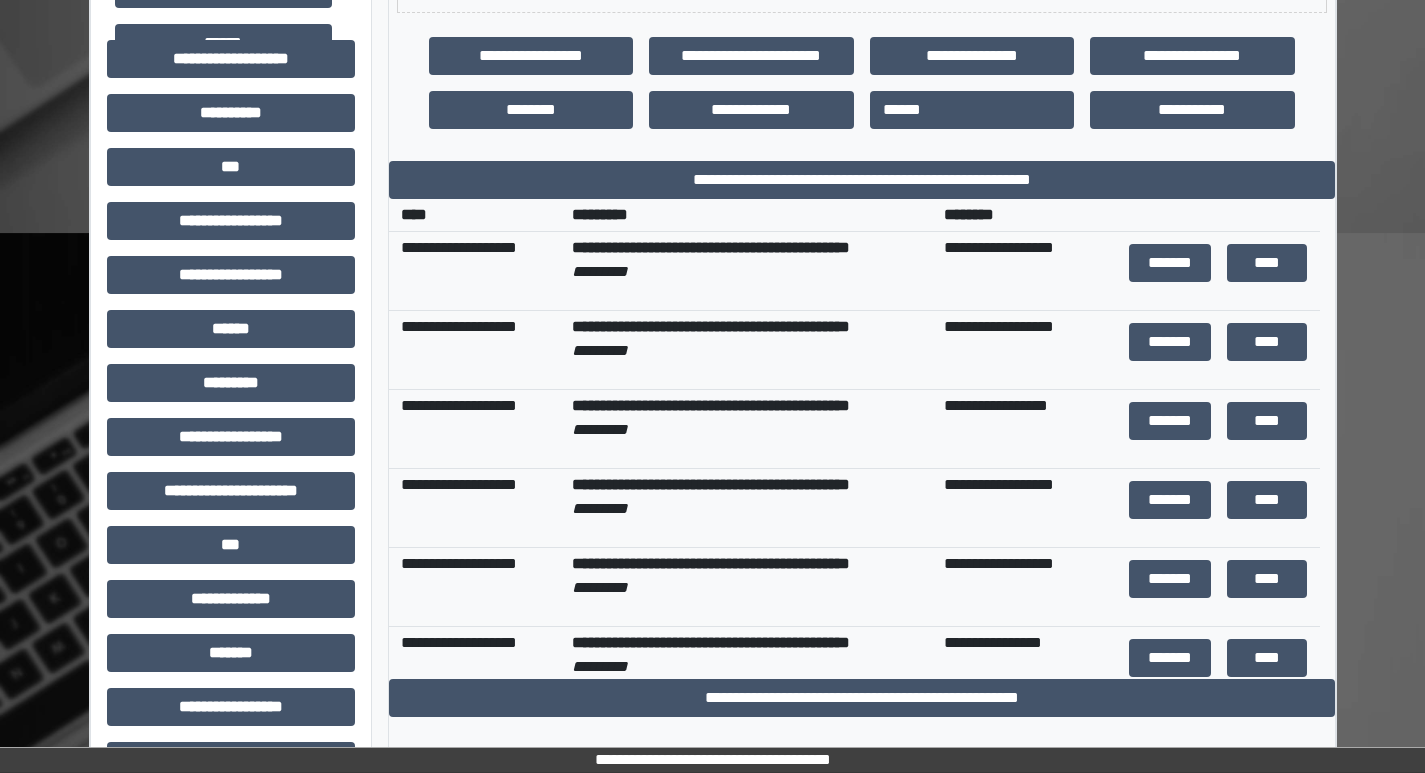 scroll, scrollTop: 600, scrollLeft: 0, axis: vertical 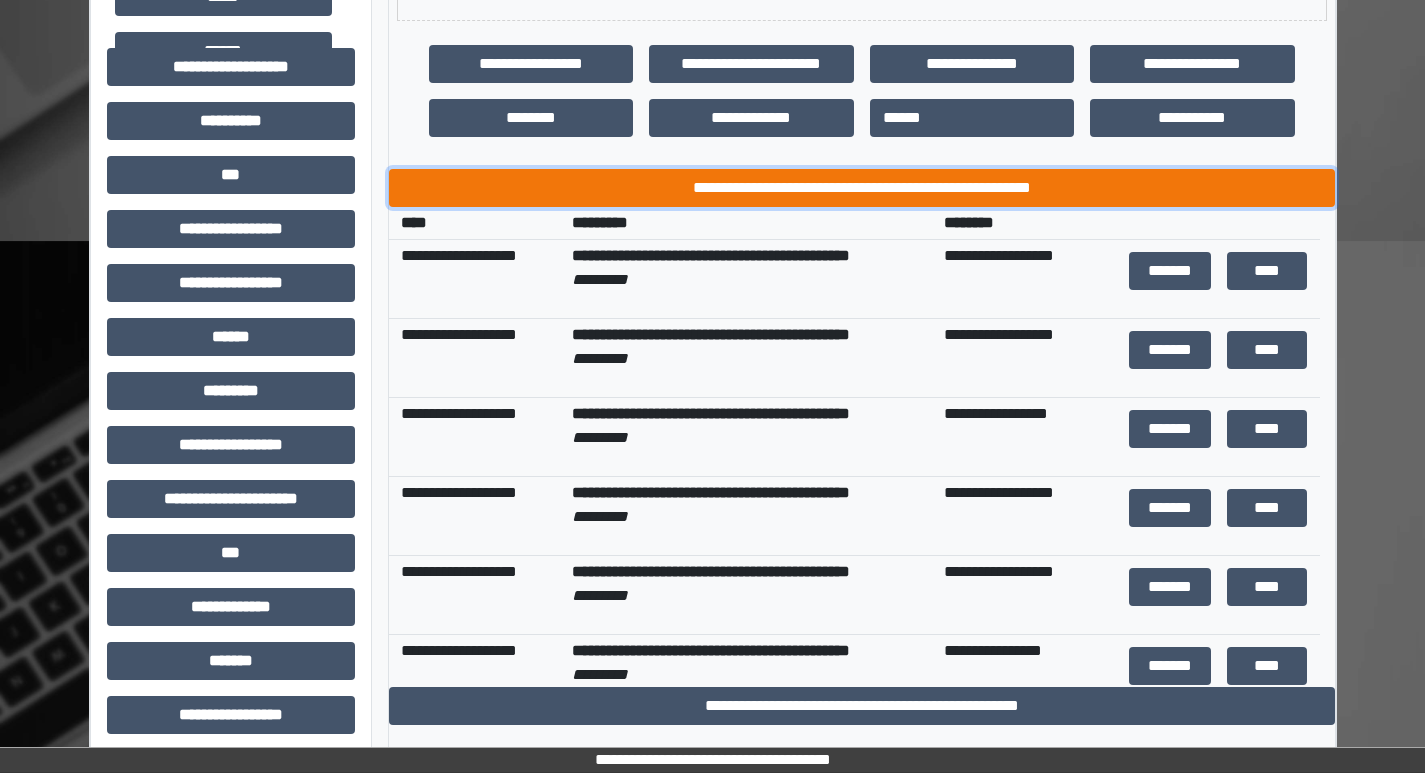 click on "**********" at bounding box center [862, 188] 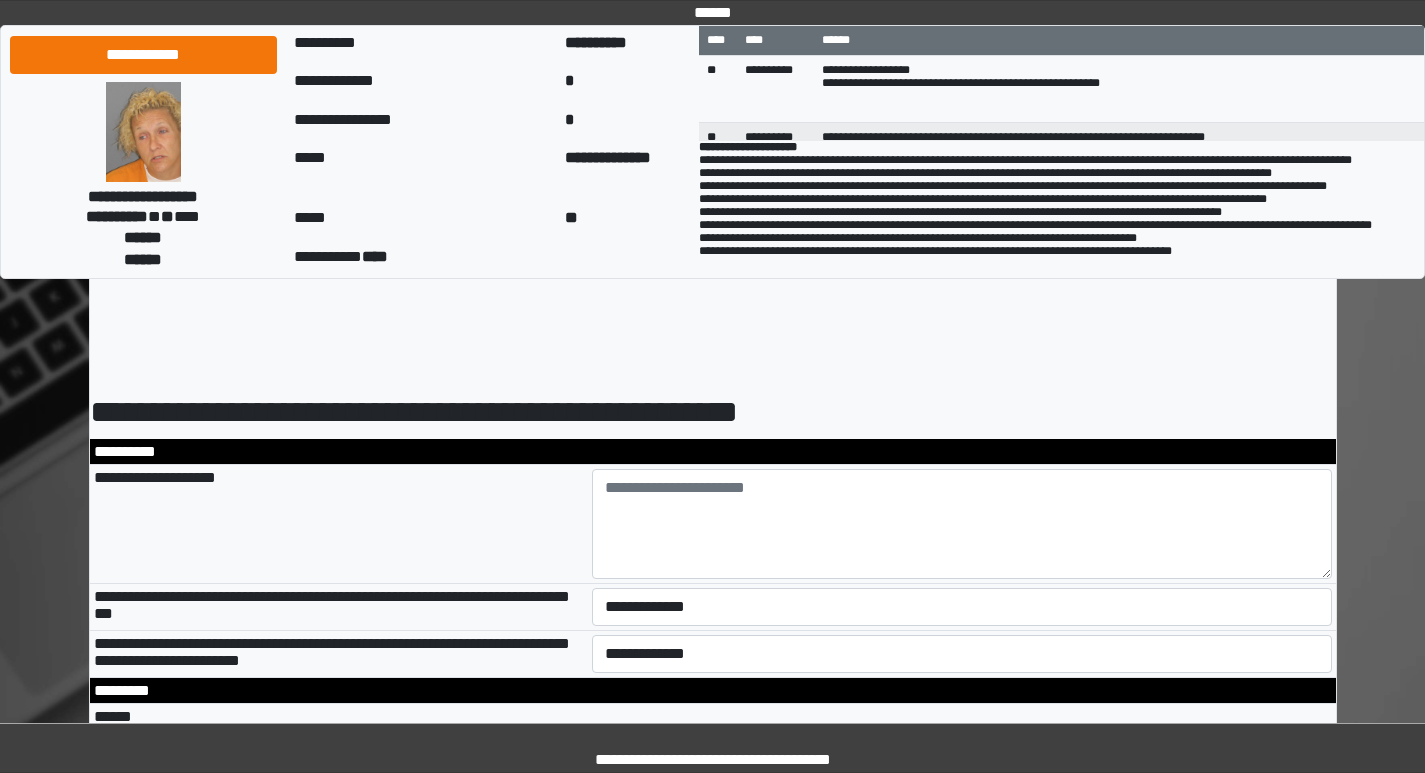 scroll, scrollTop: 0, scrollLeft: 0, axis: both 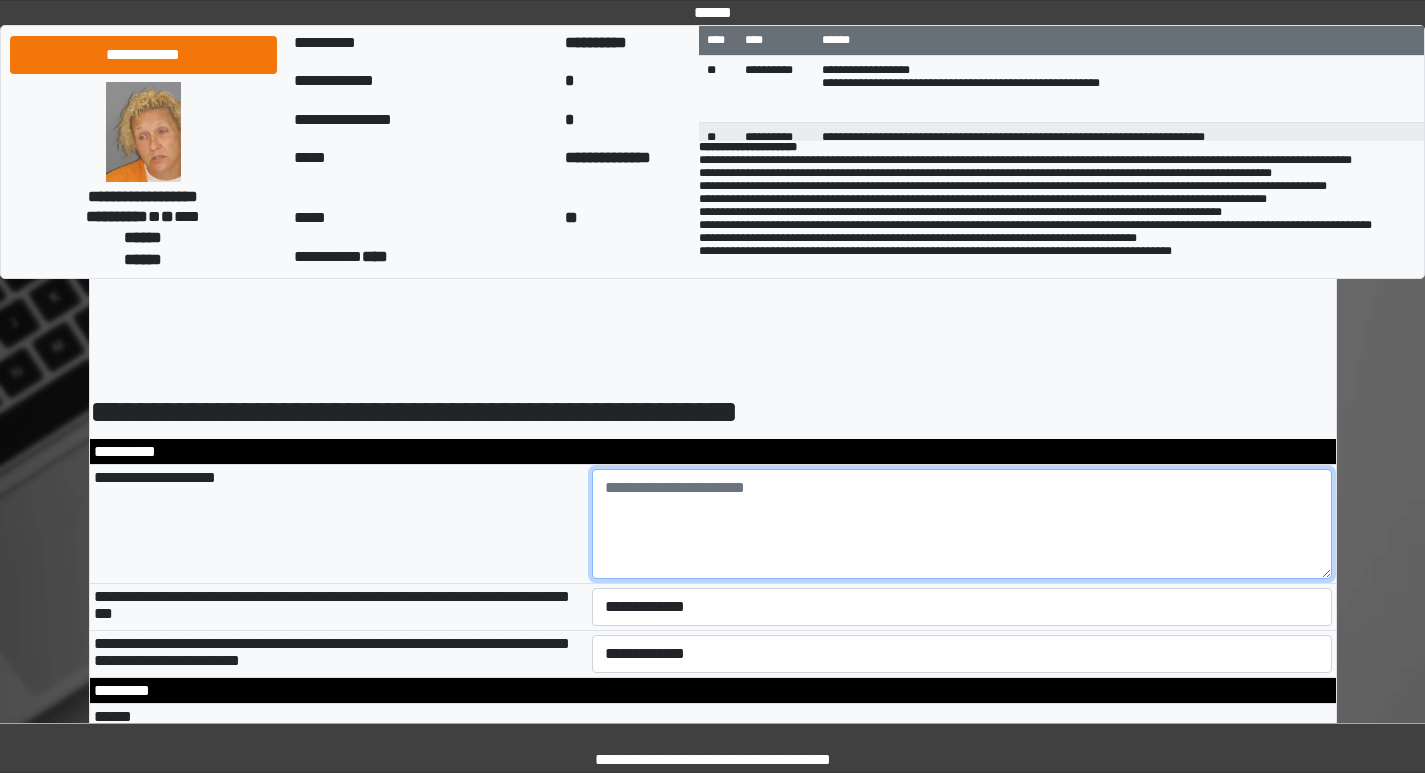 click at bounding box center [962, 524] 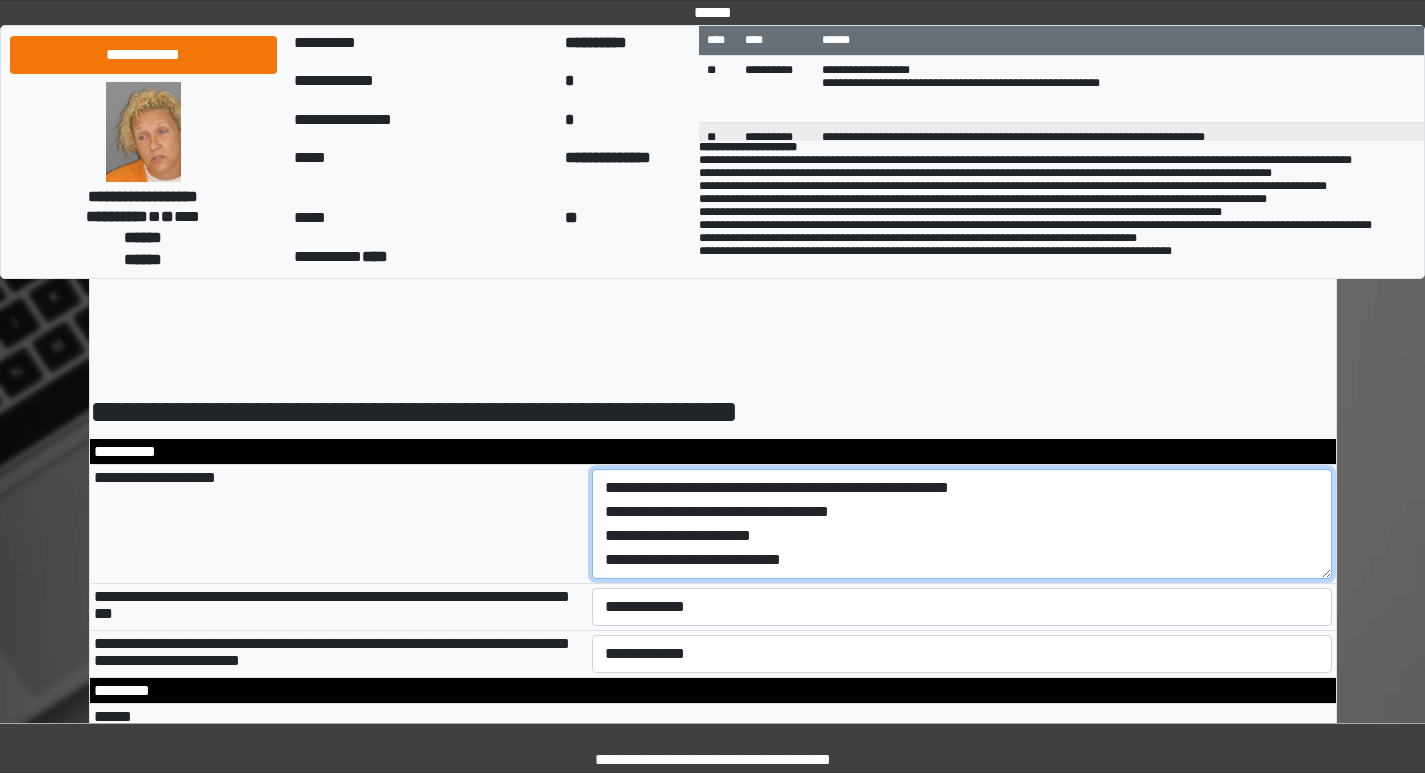 scroll, scrollTop: 17, scrollLeft: 0, axis: vertical 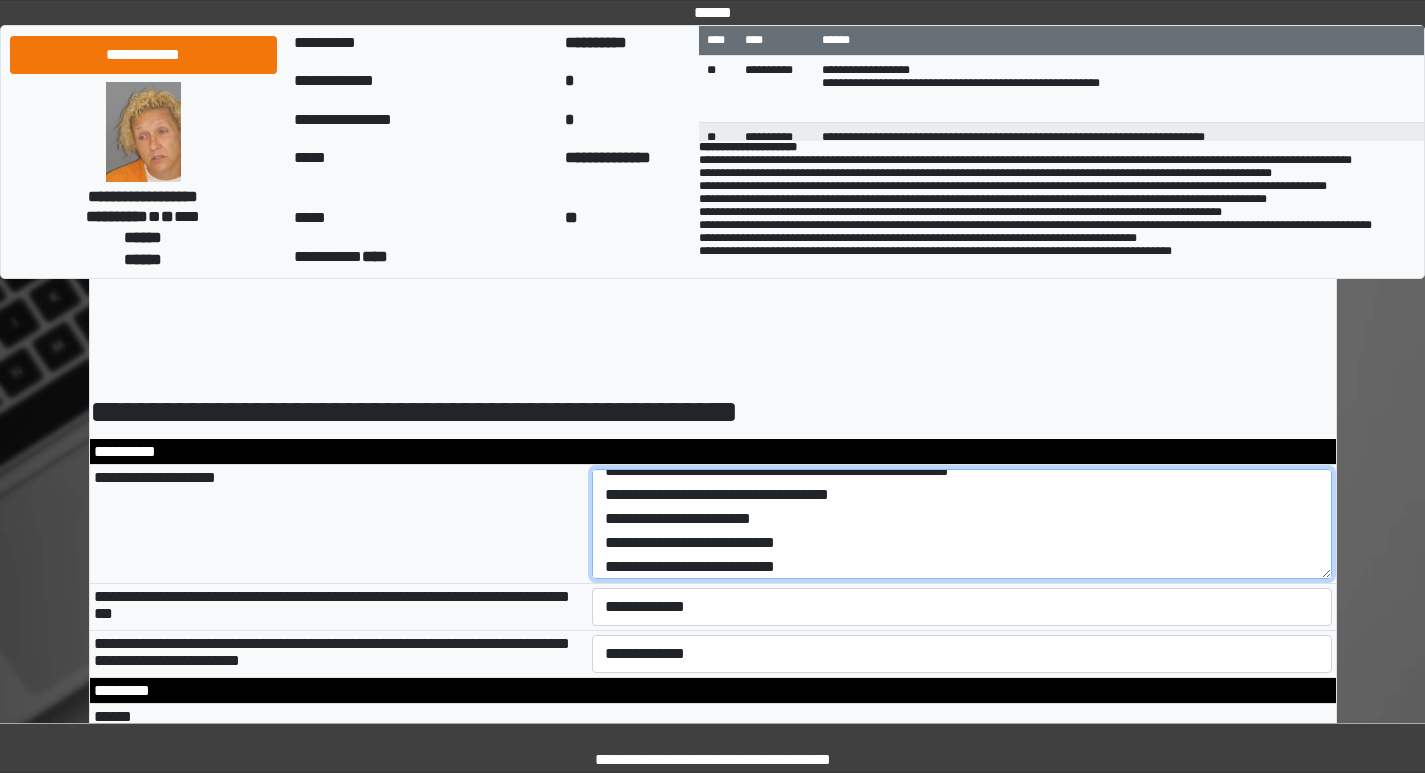 type on "**********" 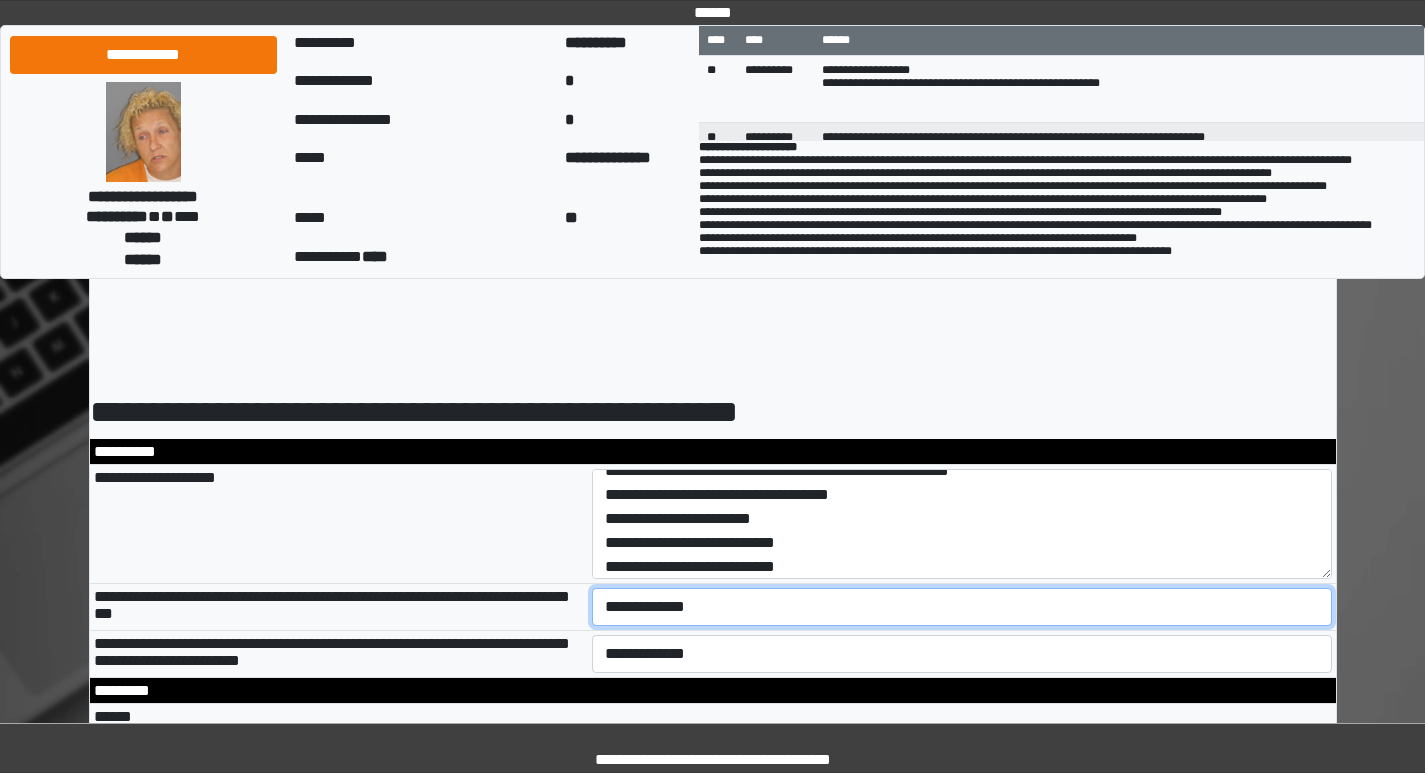 click on "**********" at bounding box center [962, 607] 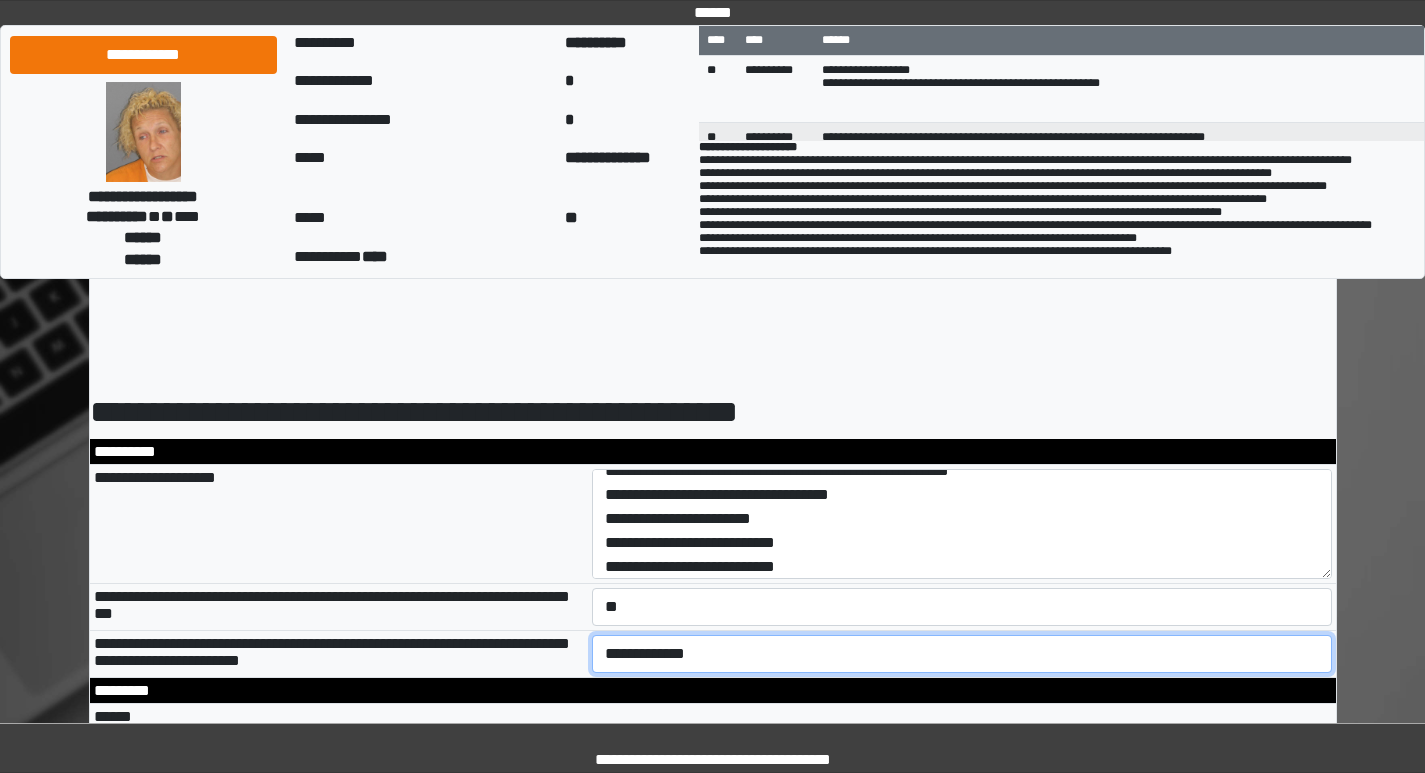 click on "**********" at bounding box center [962, 654] 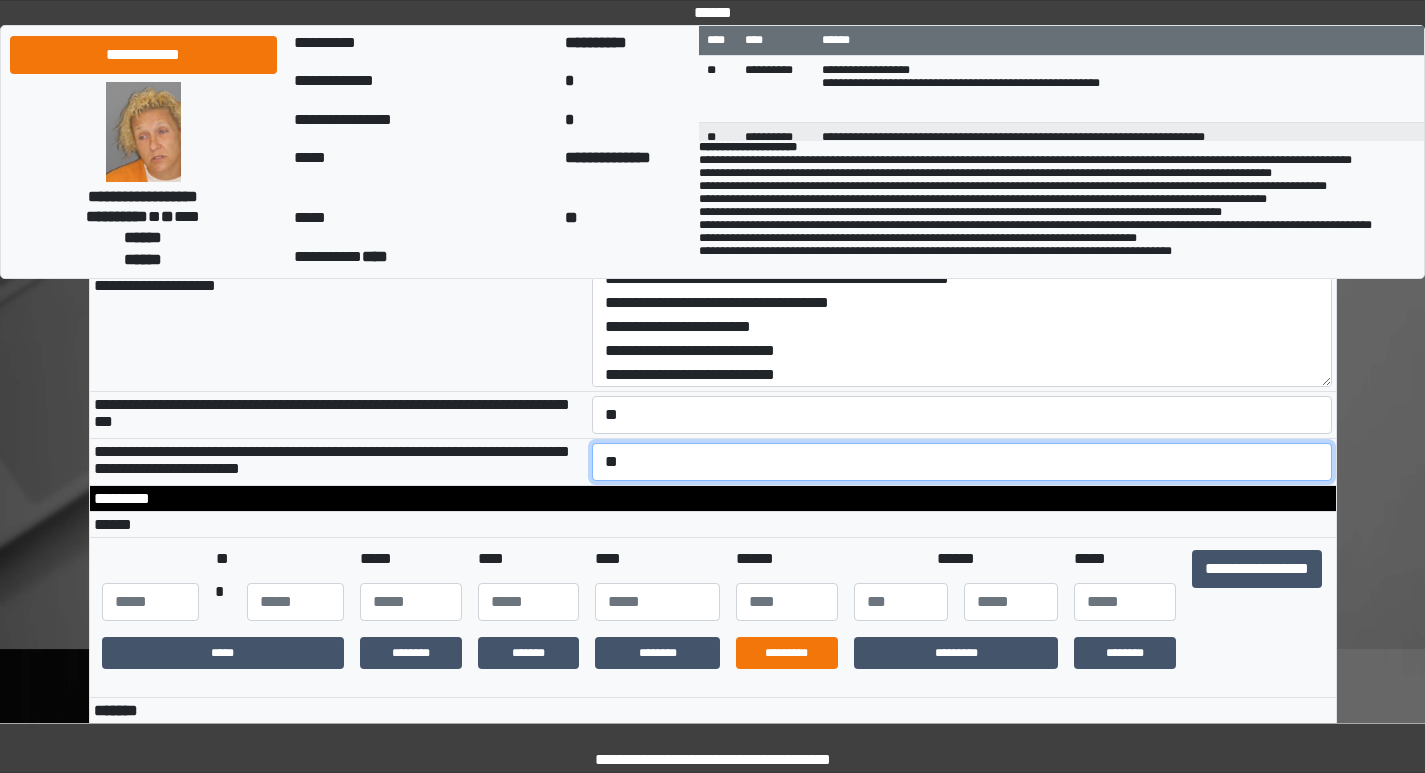 scroll, scrollTop: 200, scrollLeft: 0, axis: vertical 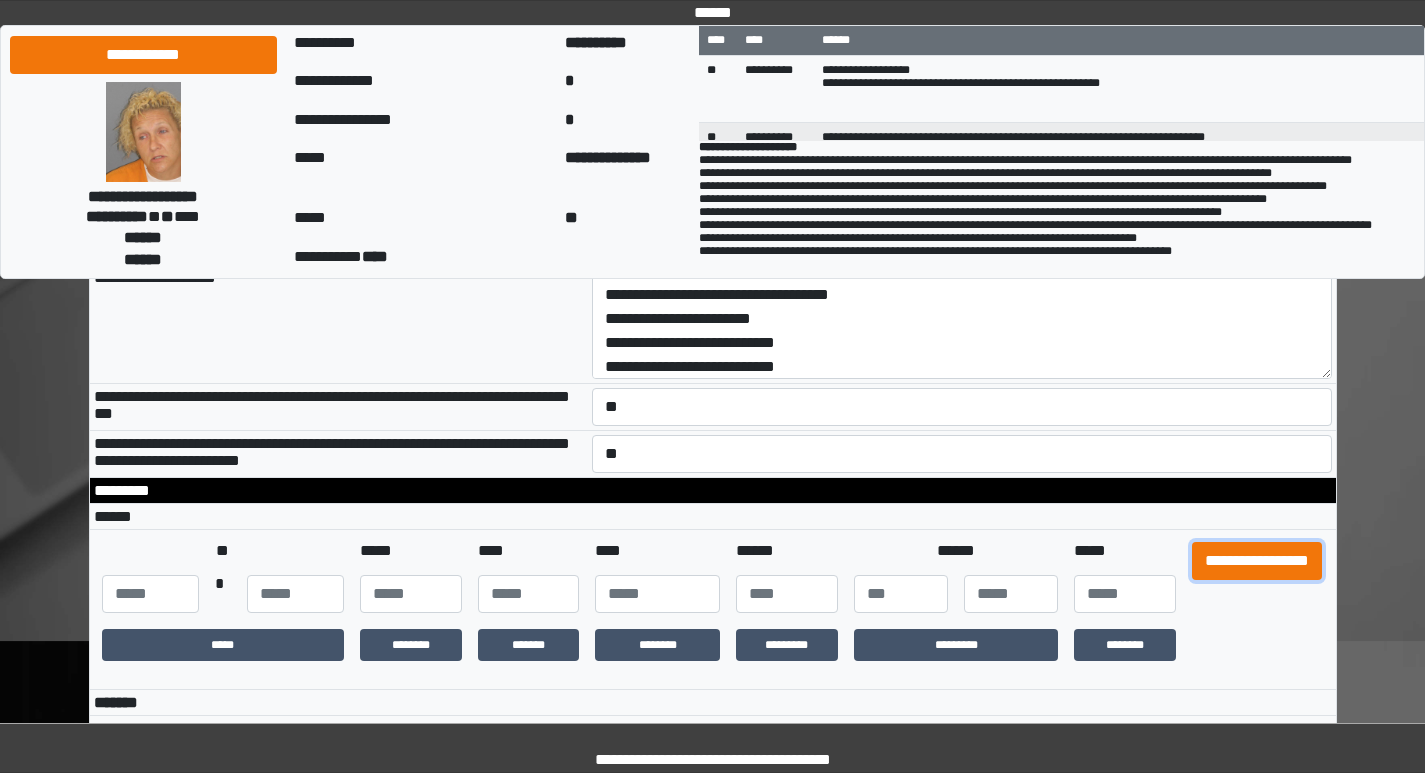 click on "**********" at bounding box center [1257, 561] 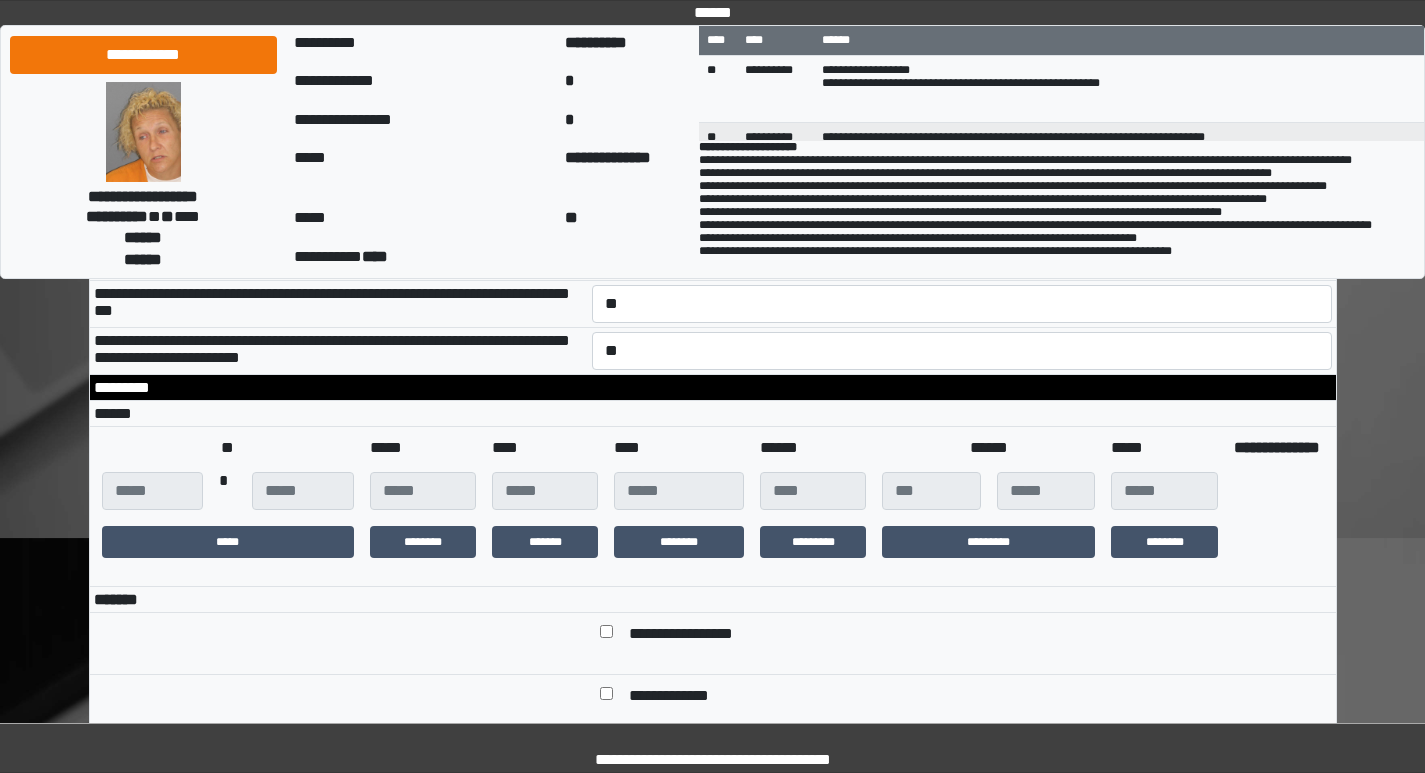 scroll, scrollTop: 400, scrollLeft: 0, axis: vertical 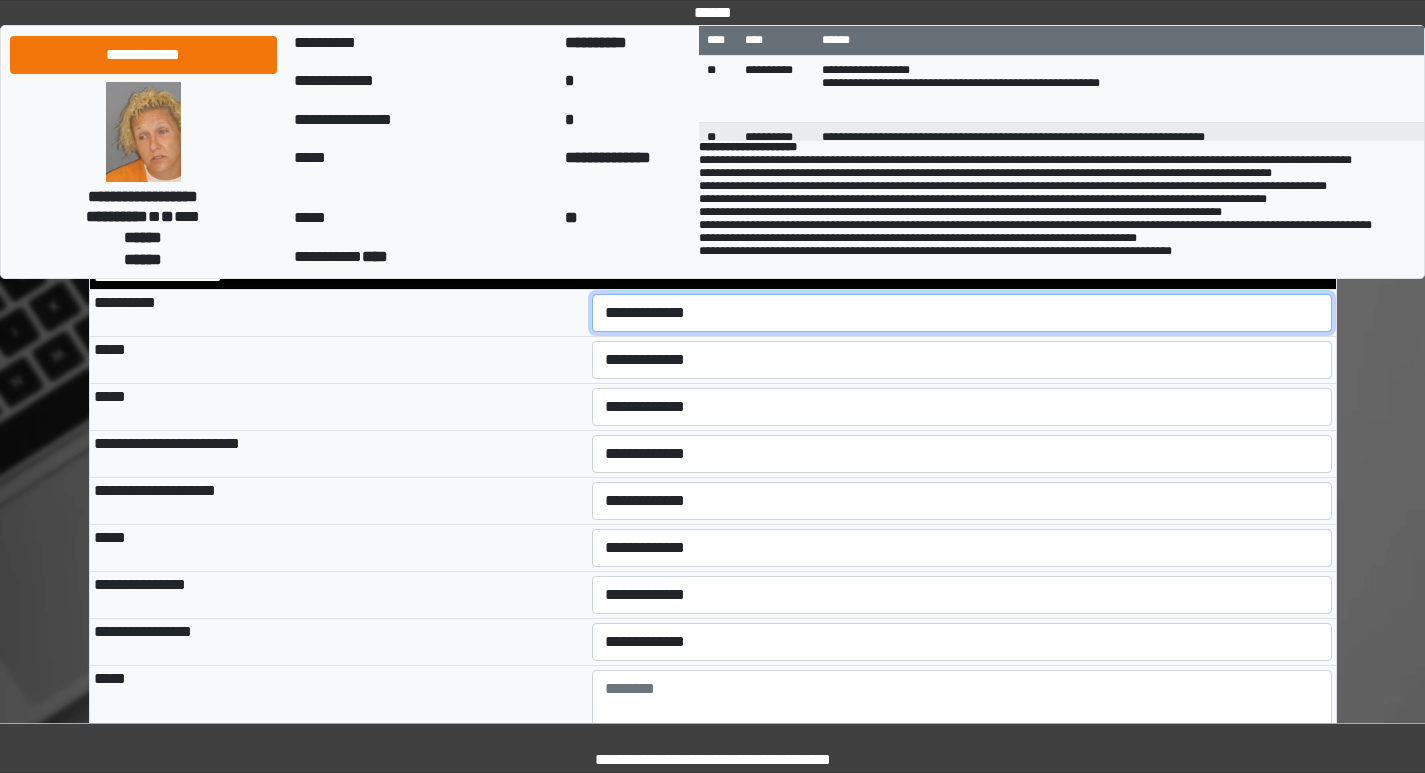 click on "**********" at bounding box center (962, 313) 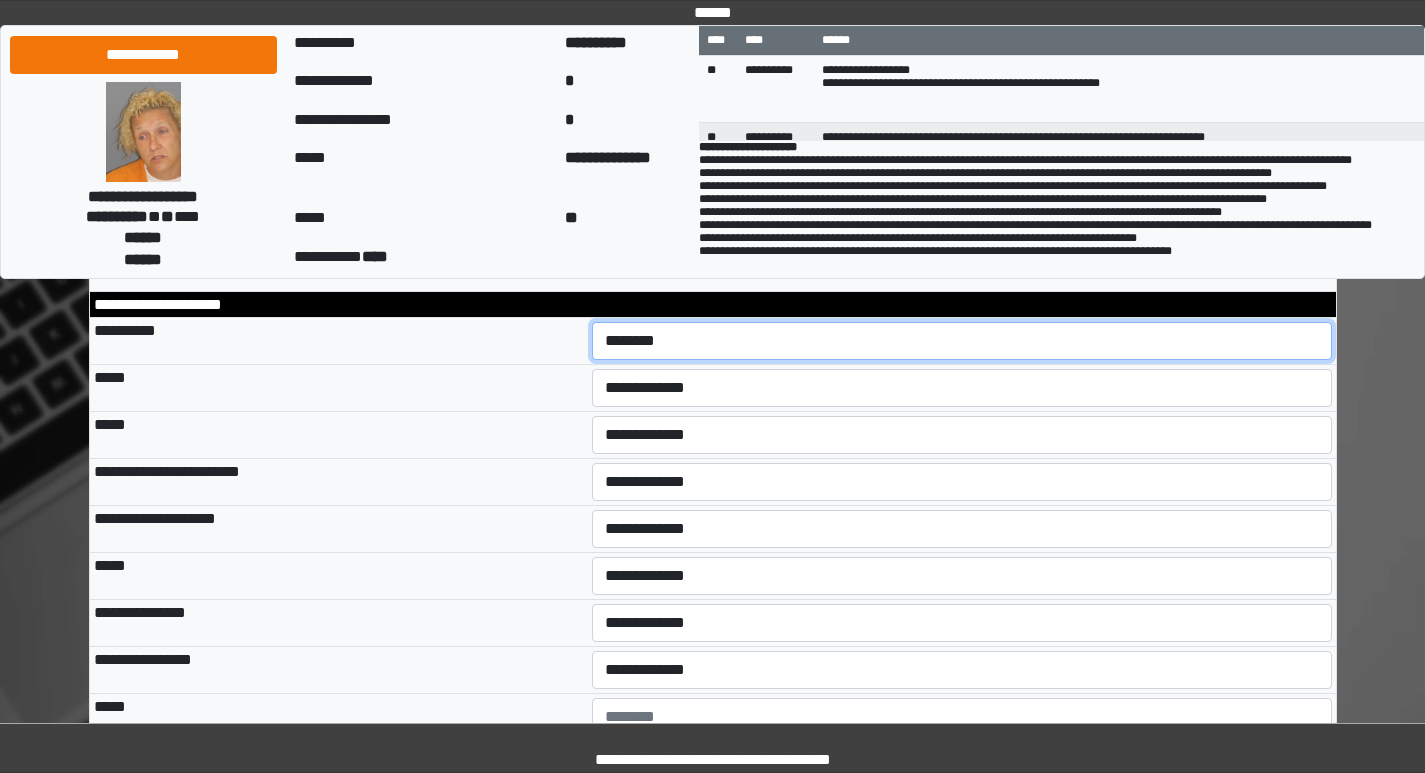 scroll, scrollTop: 700, scrollLeft: 0, axis: vertical 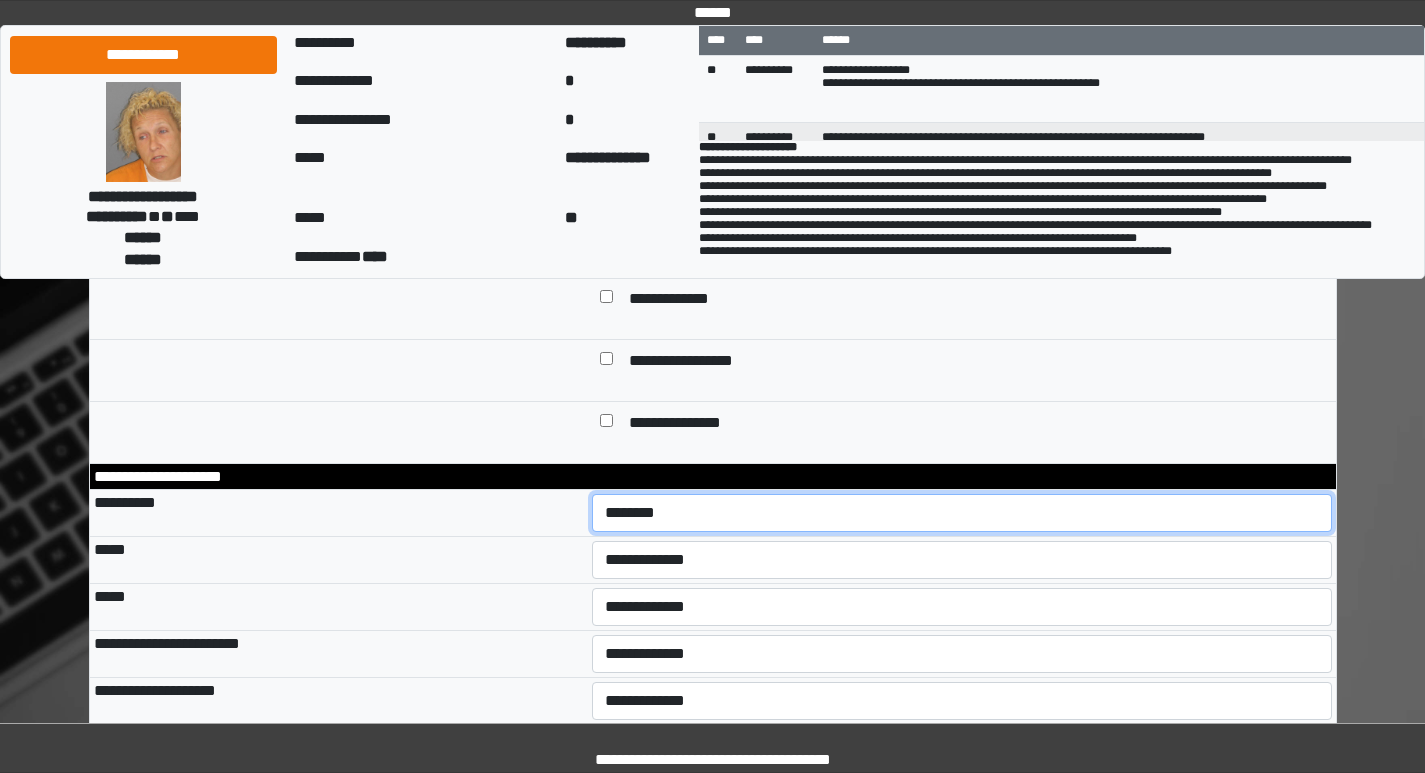 click on "**********" at bounding box center (962, 513) 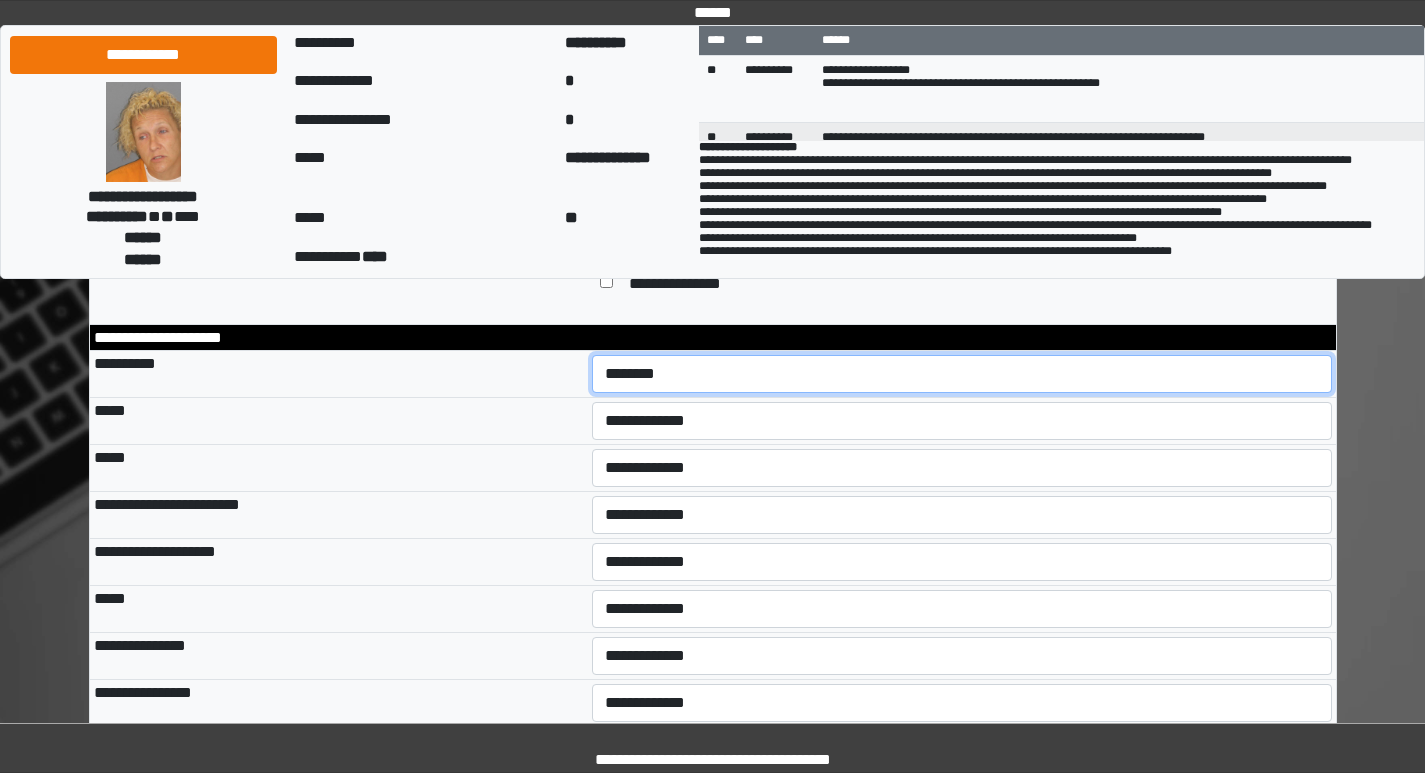 scroll, scrollTop: 900, scrollLeft: 0, axis: vertical 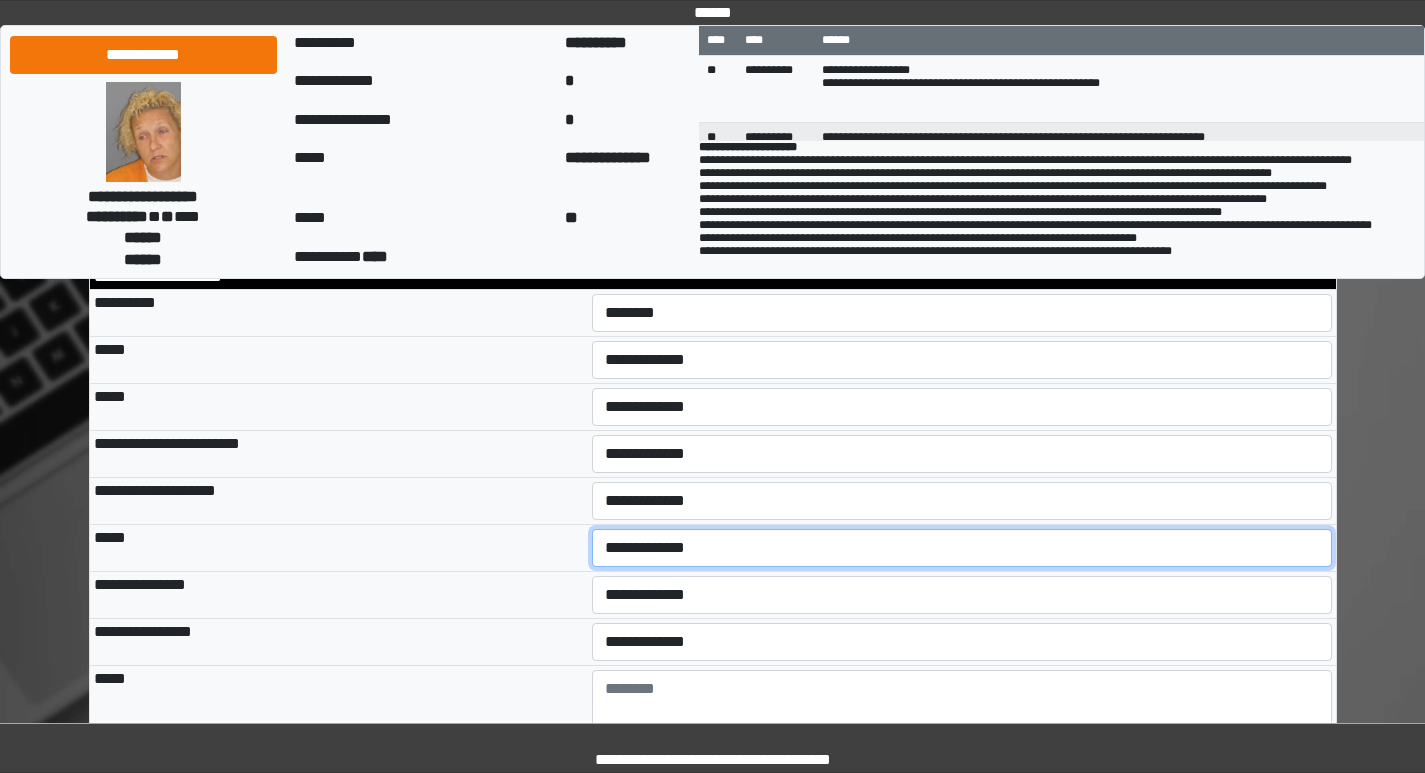 click on "**********" at bounding box center (962, 548) 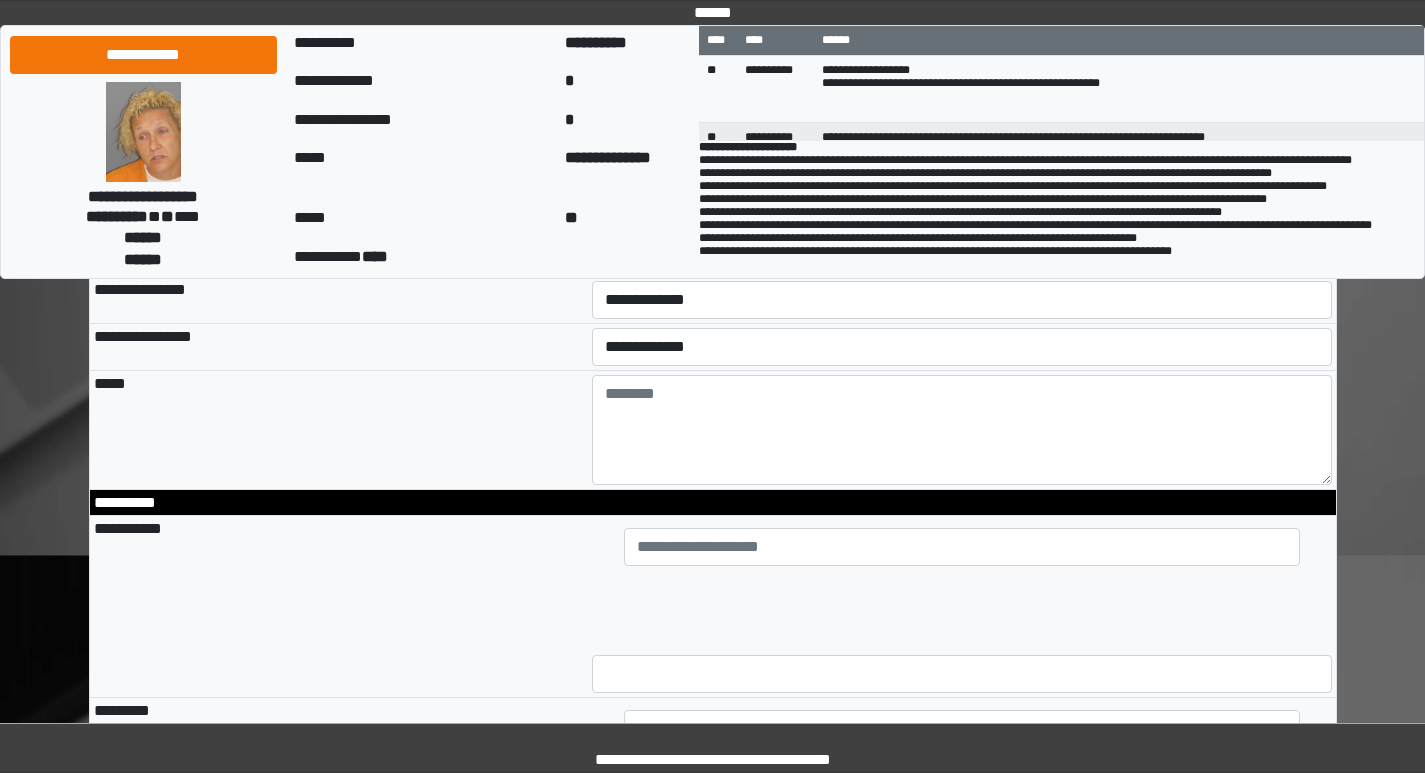 scroll, scrollTop: 1200, scrollLeft: 0, axis: vertical 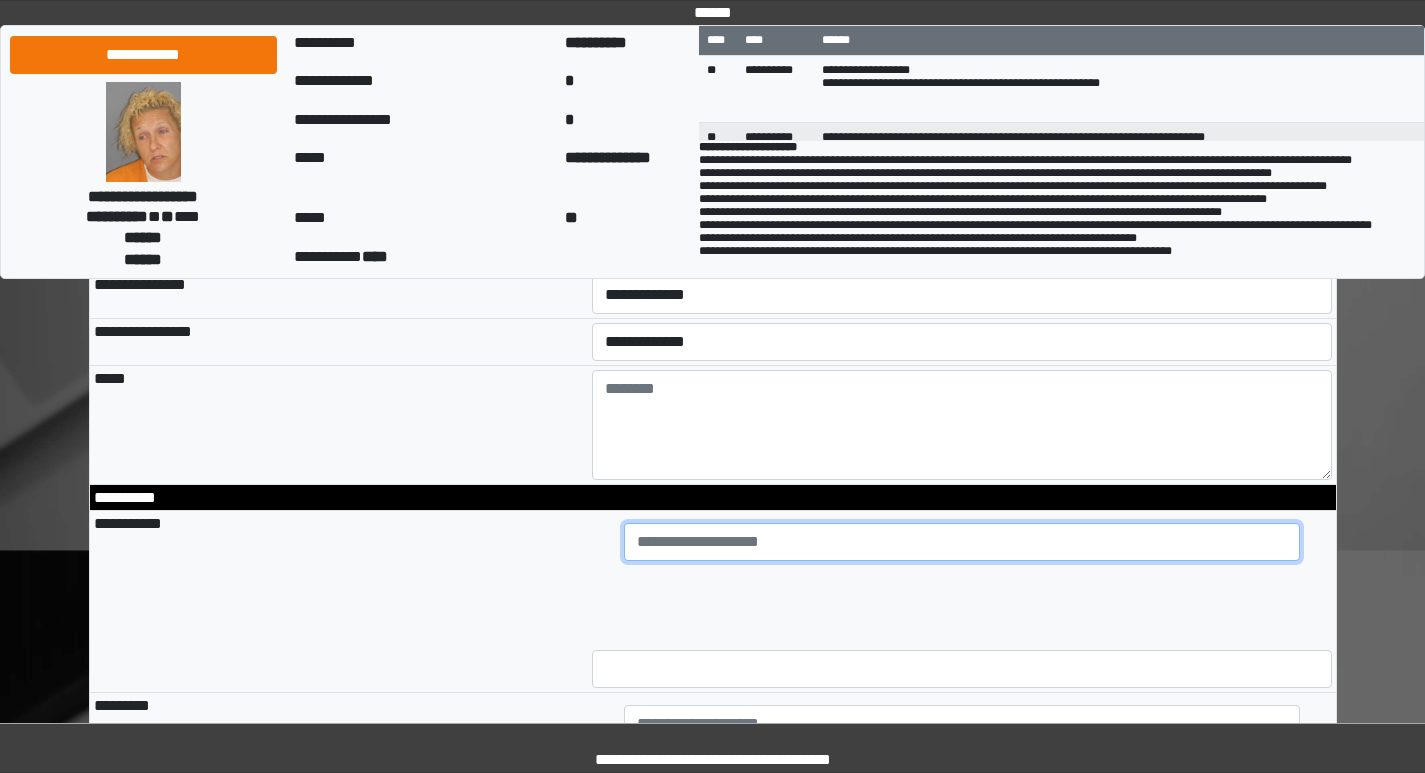 click at bounding box center (962, 542) 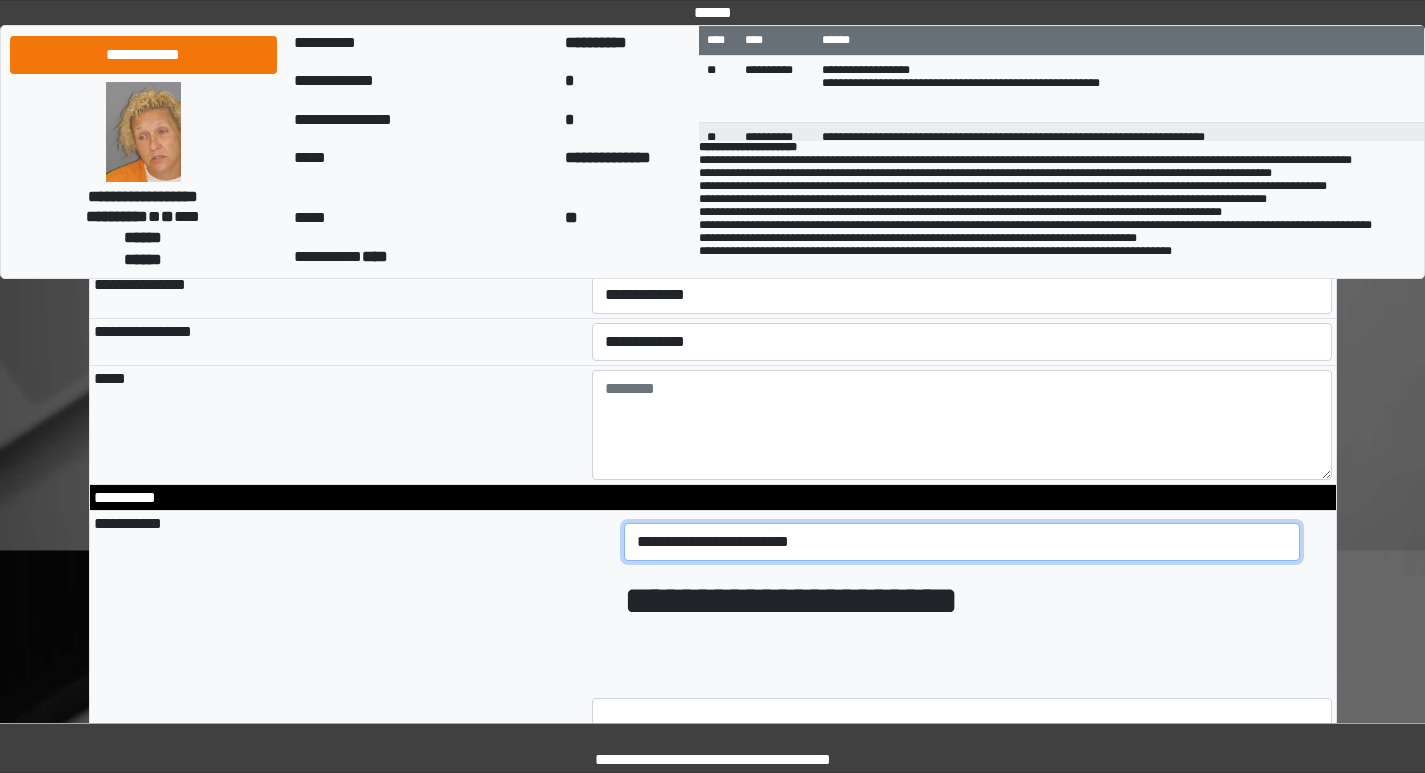 drag, startPoint x: 841, startPoint y: 582, endPoint x: 614, endPoint y: 572, distance: 227.22015 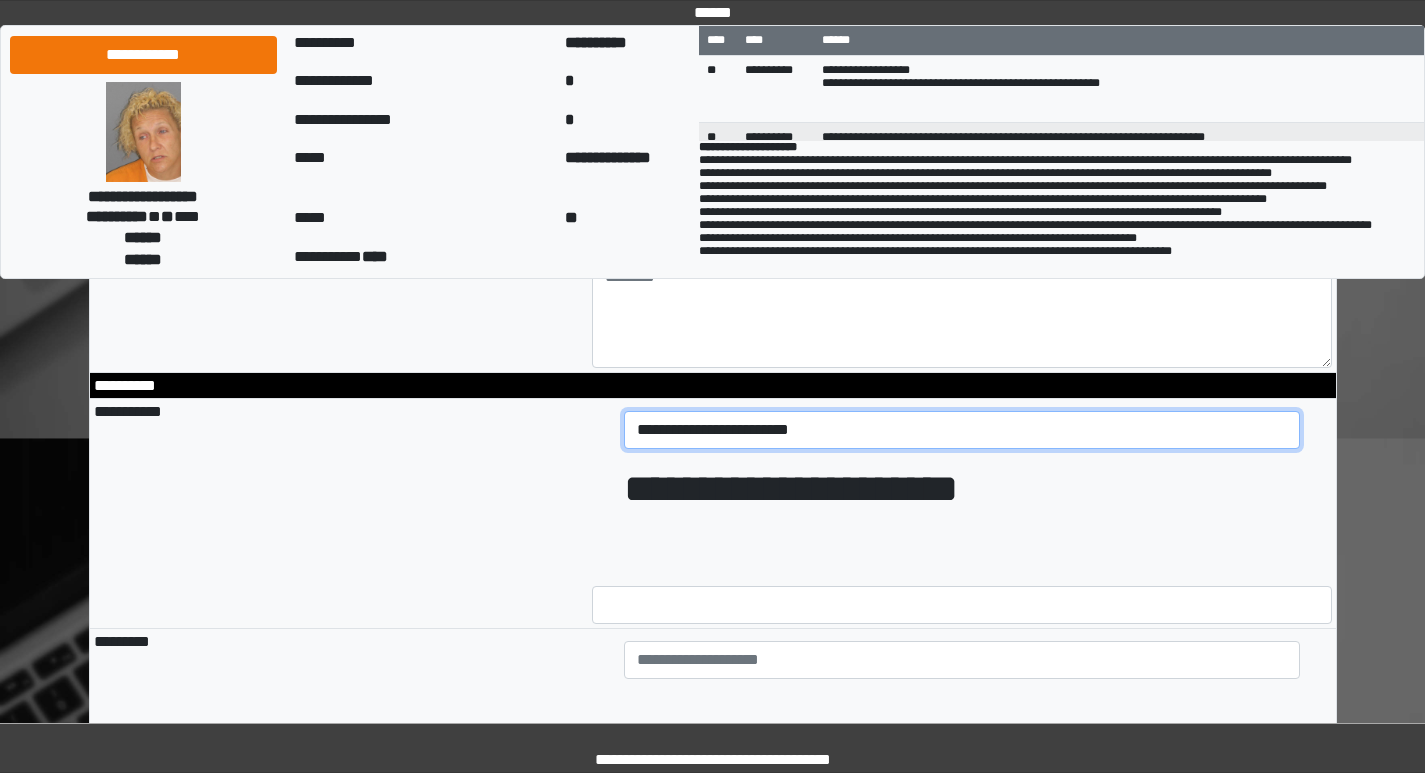 scroll, scrollTop: 1600, scrollLeft: 0, axis: vertical 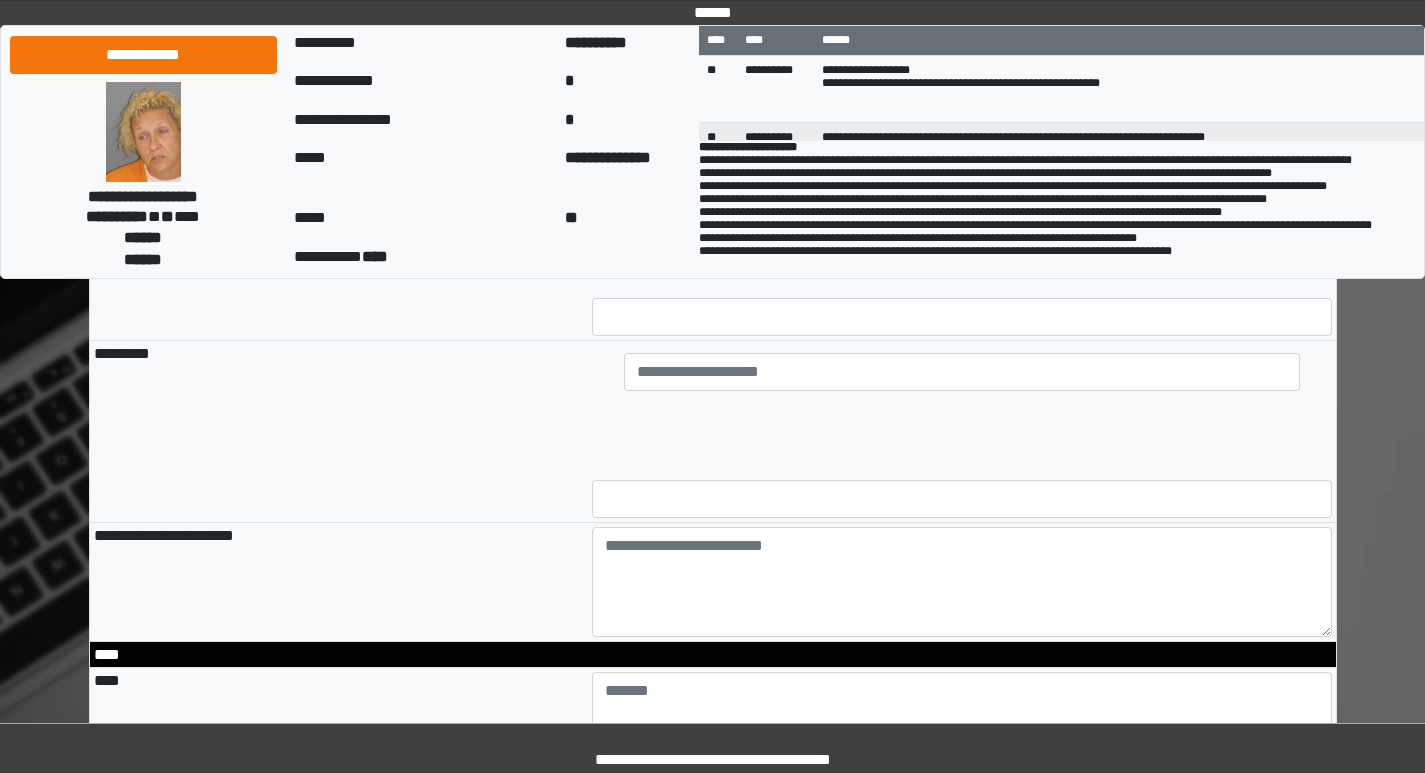 type on "**********" 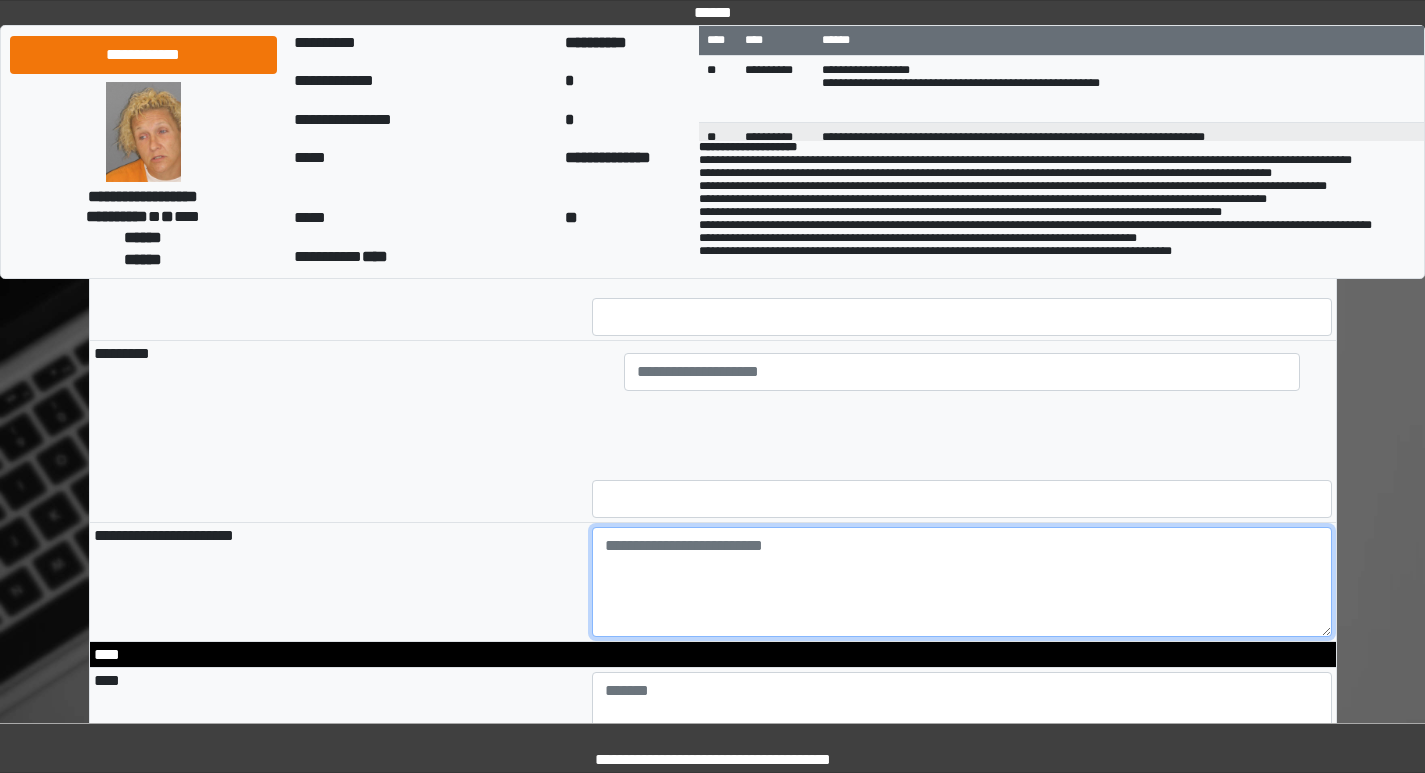 click at bounding box center (962, 582) 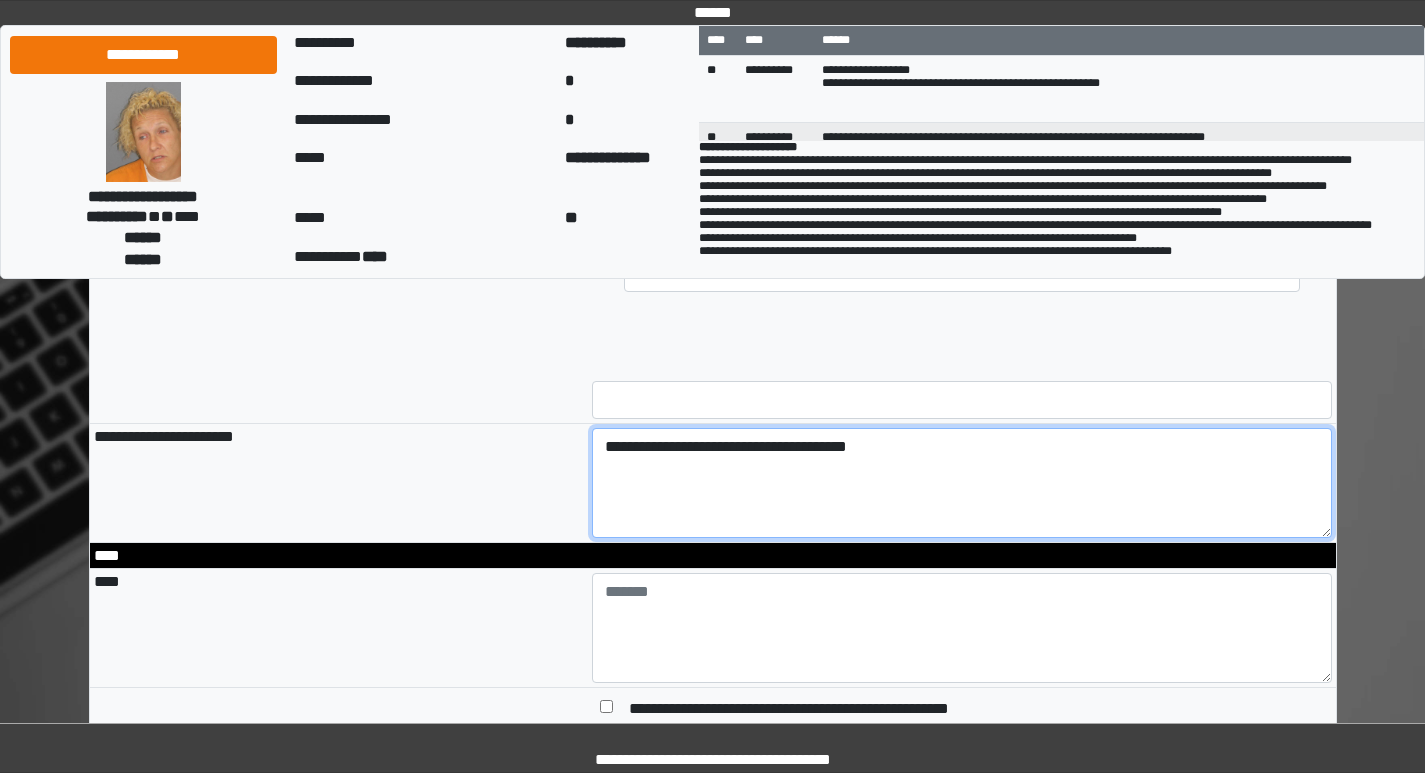 scroll, scrollTop: 1900, scrollLeft: 0, axis: vertical 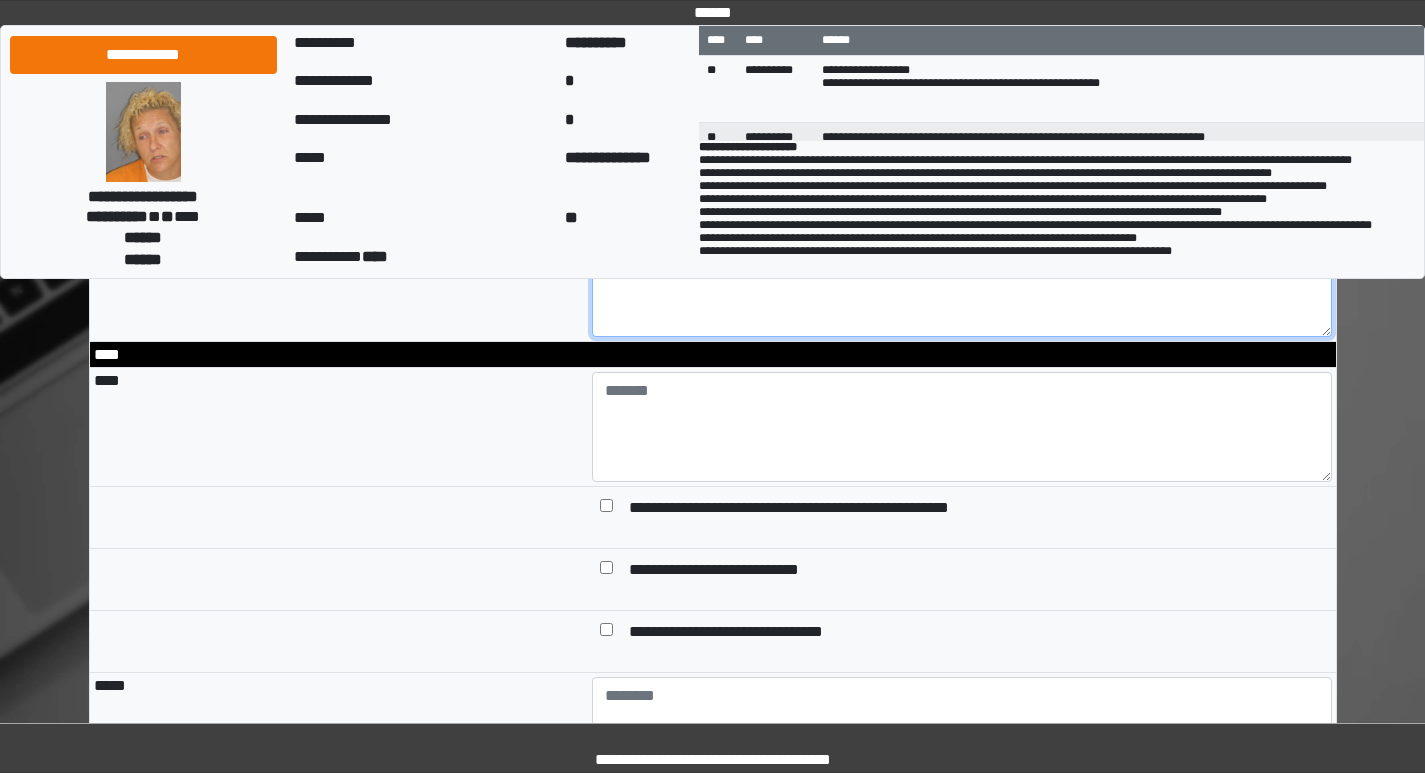 type on "**********" 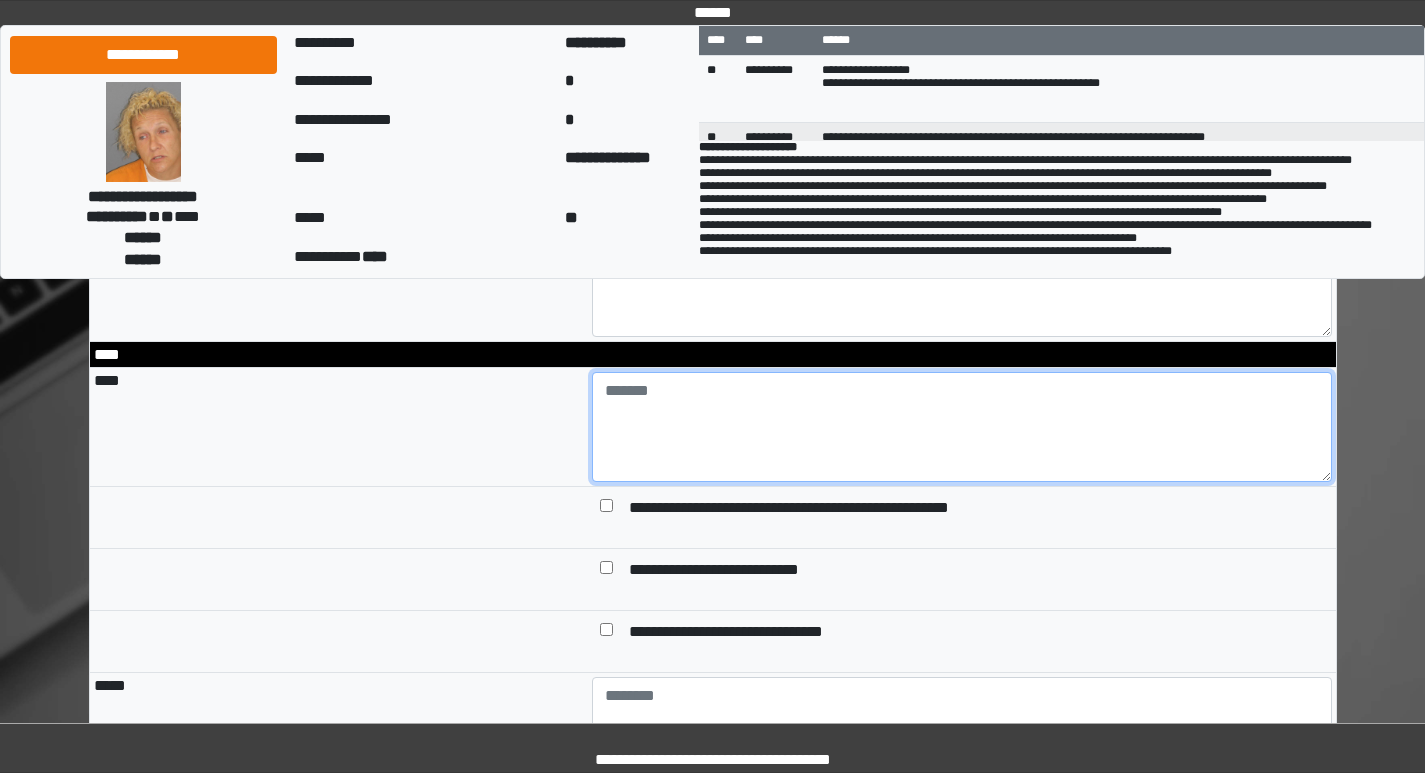 click at bounding box center [962, 427] 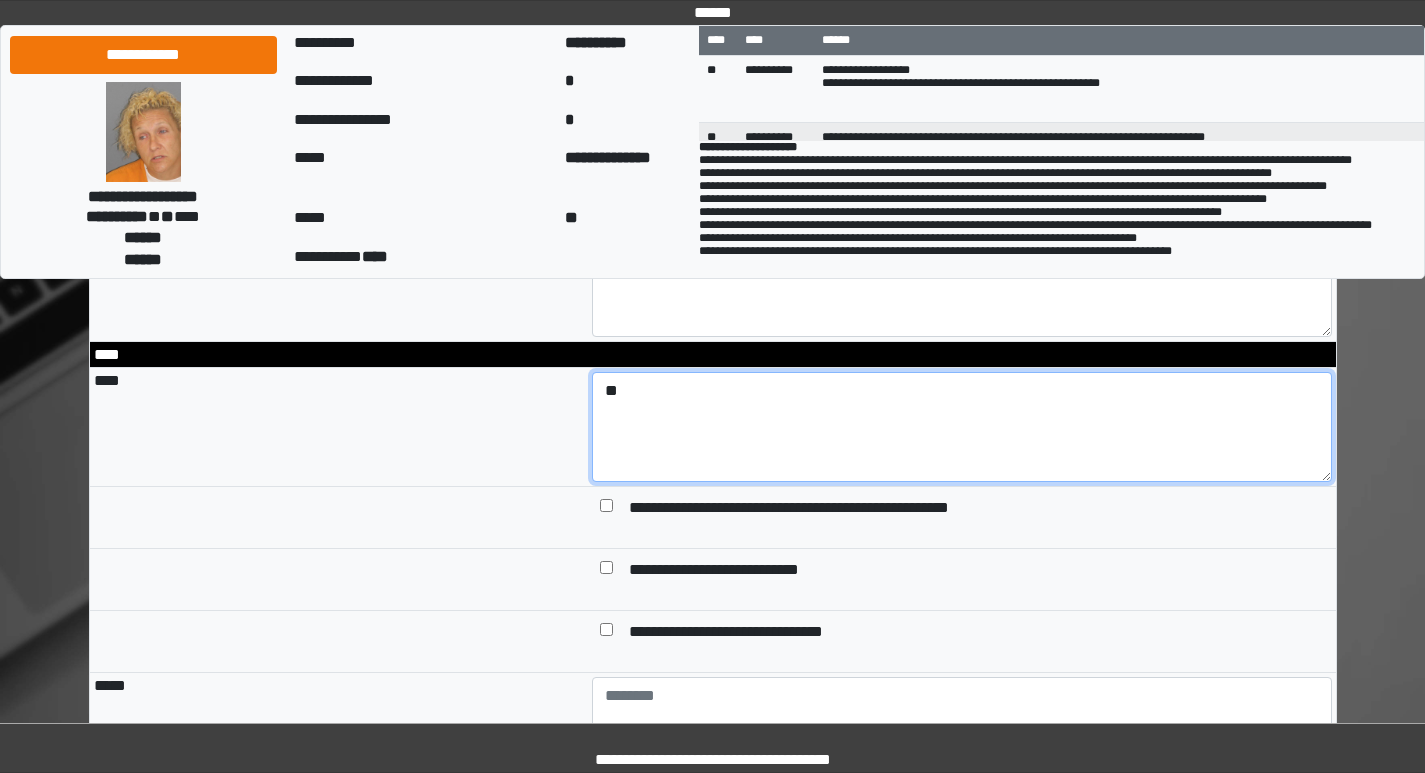 type on "*" 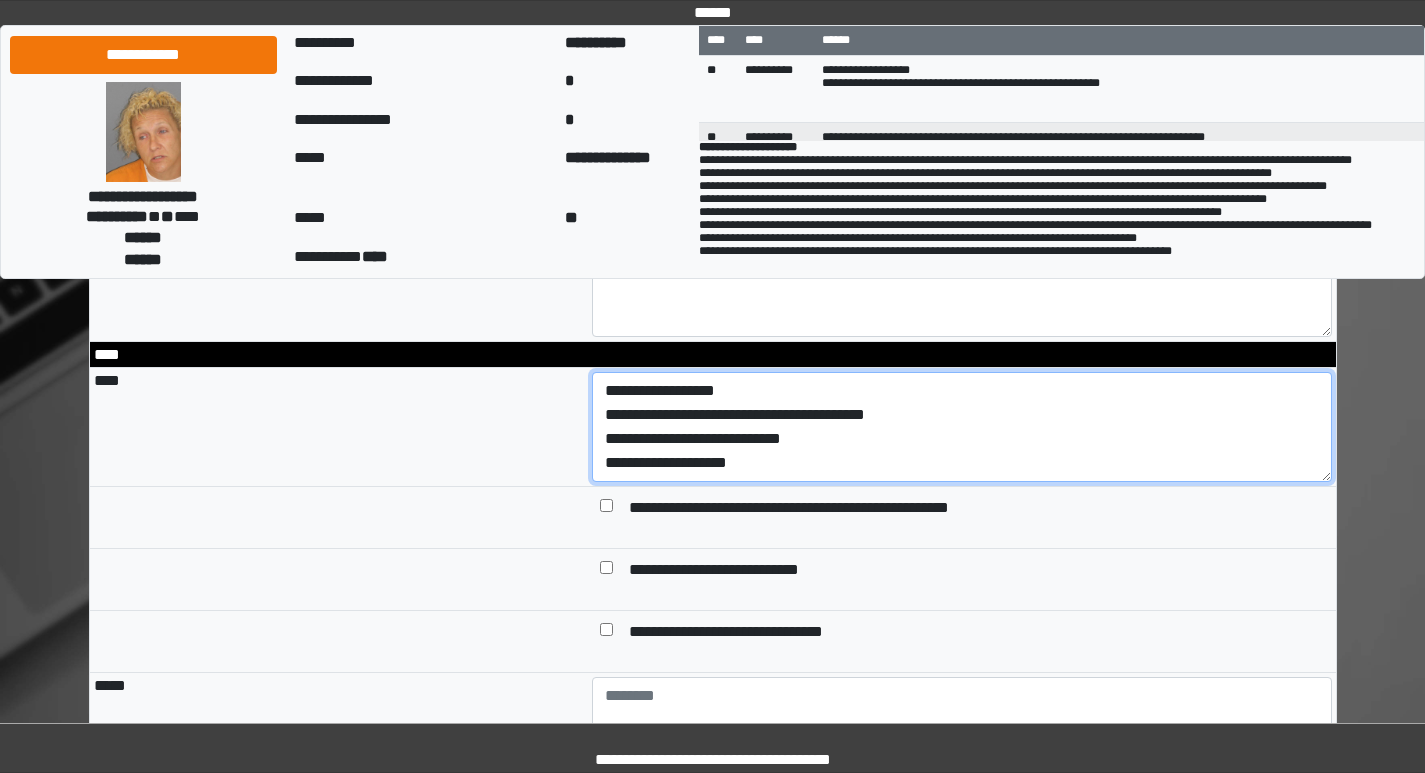 scroll, scrollTop: 17, scrollLeft: 0, axis: vertical 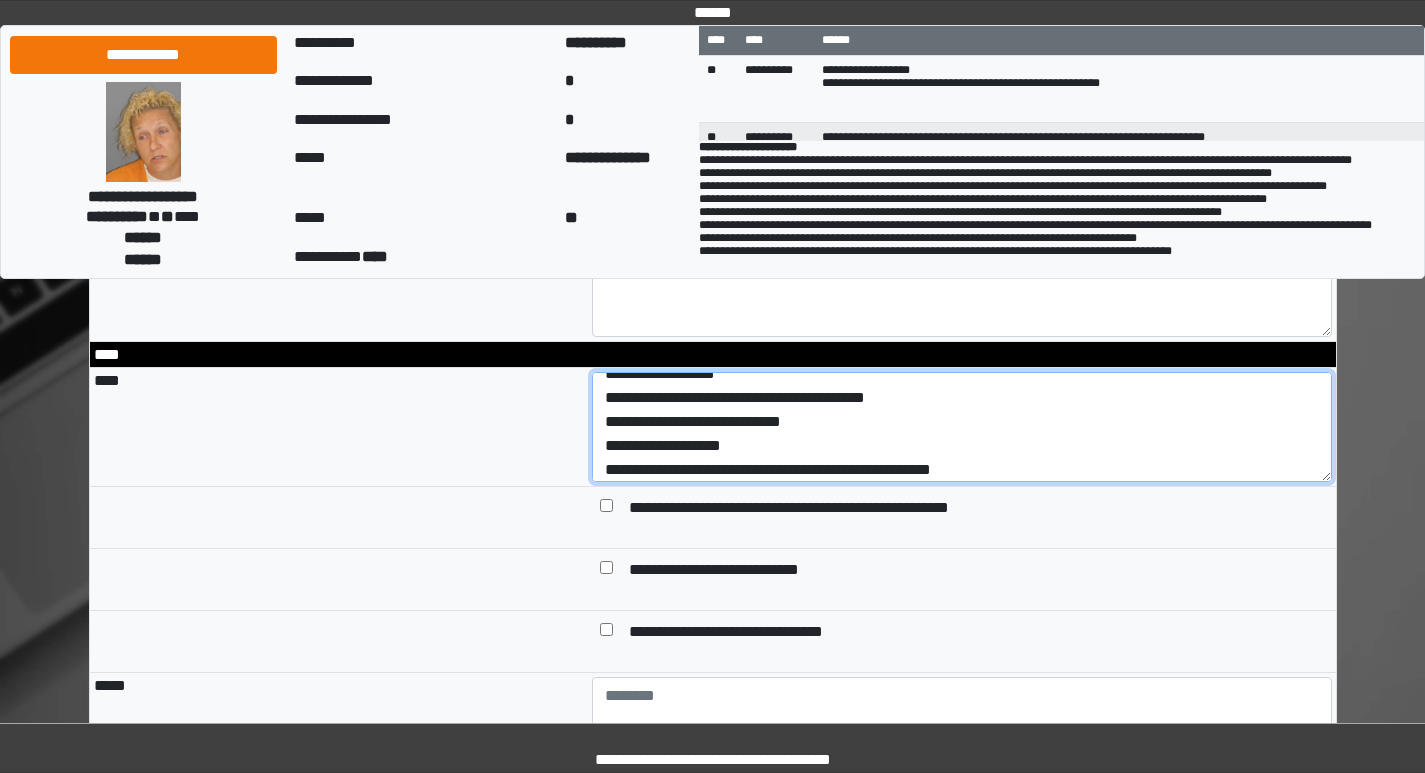 click on "**********" at bounding box center (962, 427) 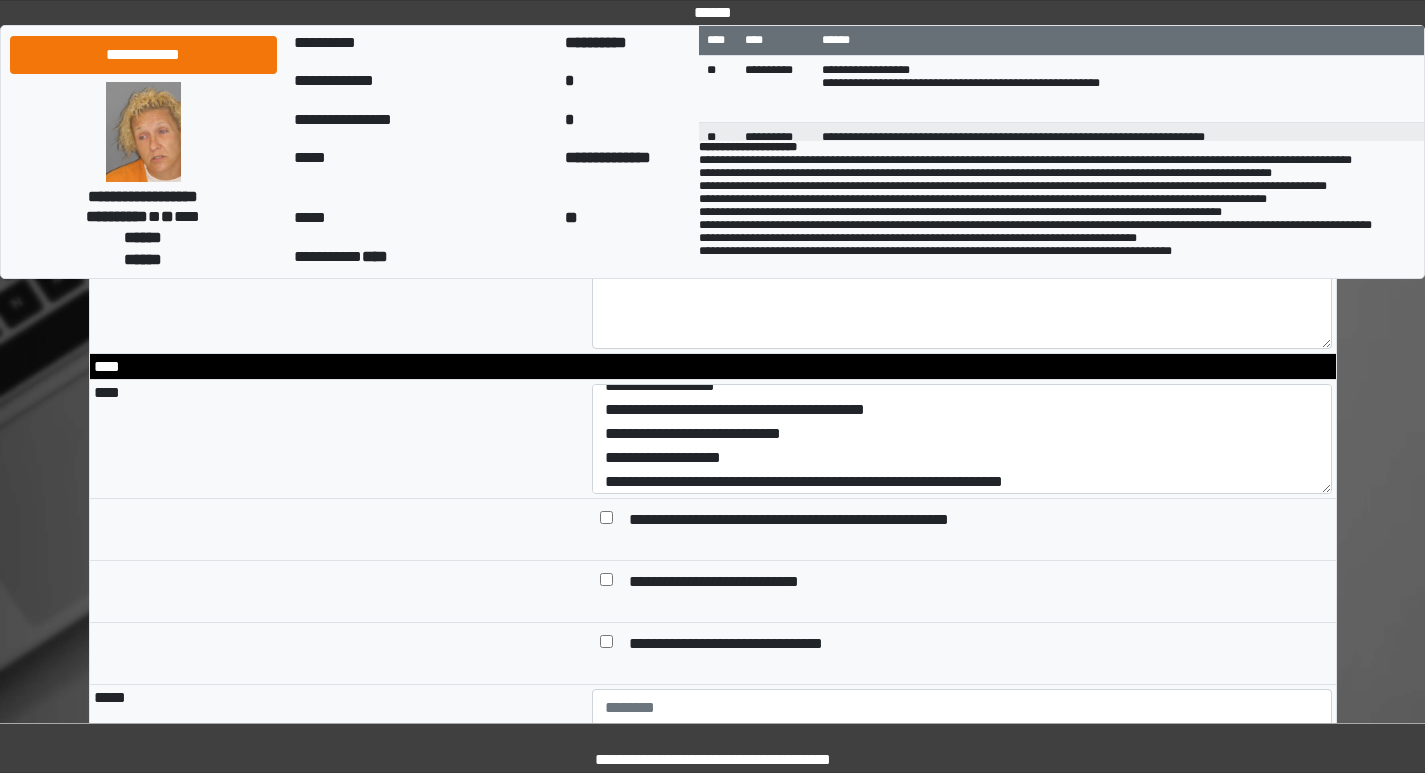 scroll, scrollTop: 1775, scrollLeft: 0, axis: vertical 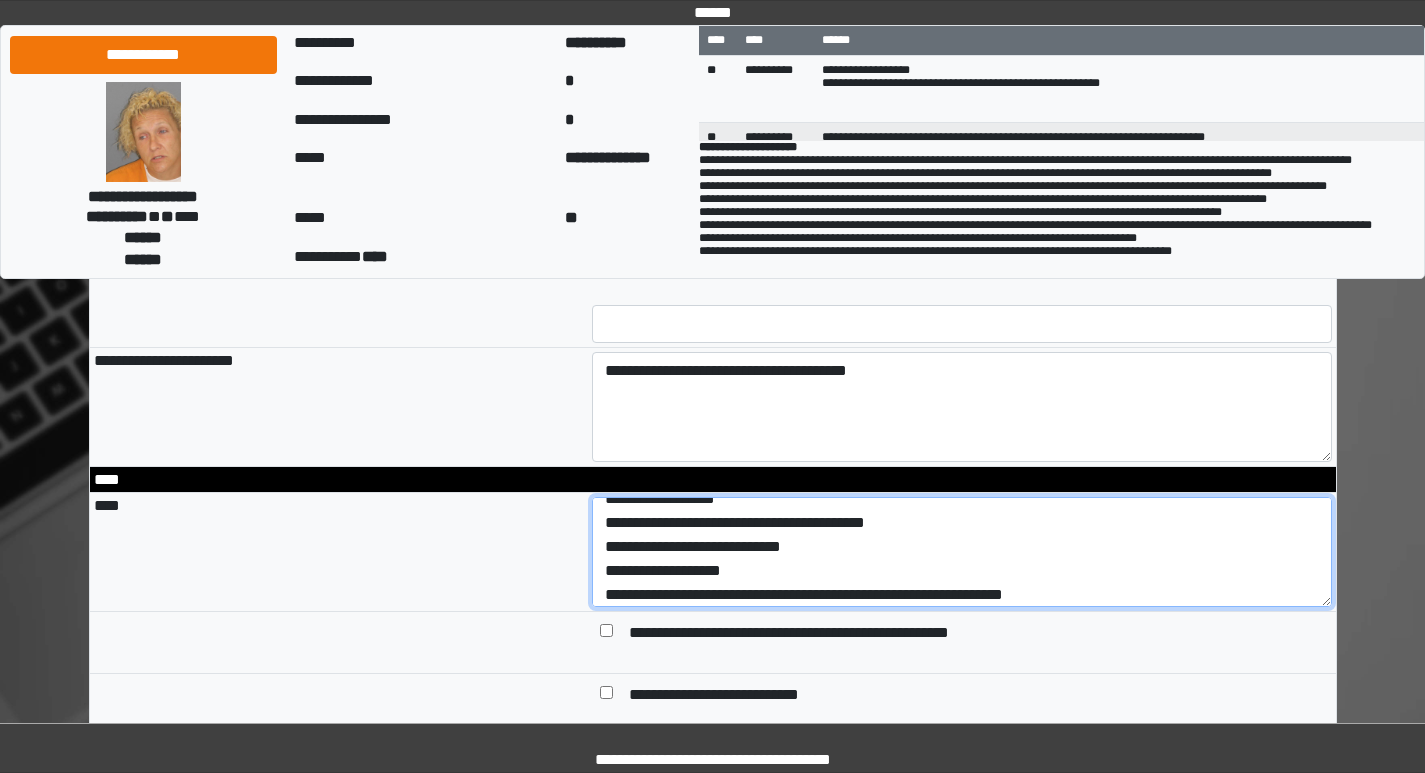 click on "**********" at bounding box center [962, 552] 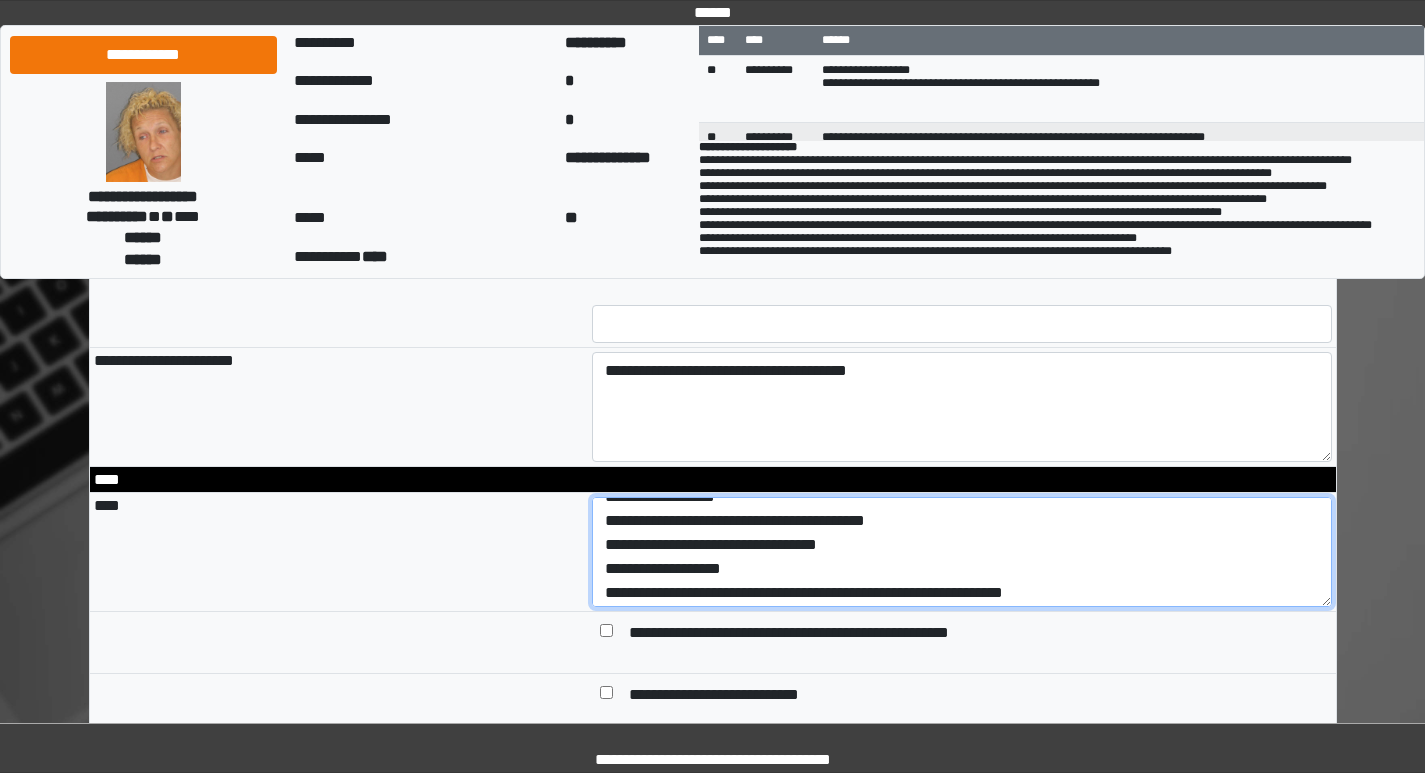 scroll, scrollTop: 24, scrollLeft: 0, axis: vertical 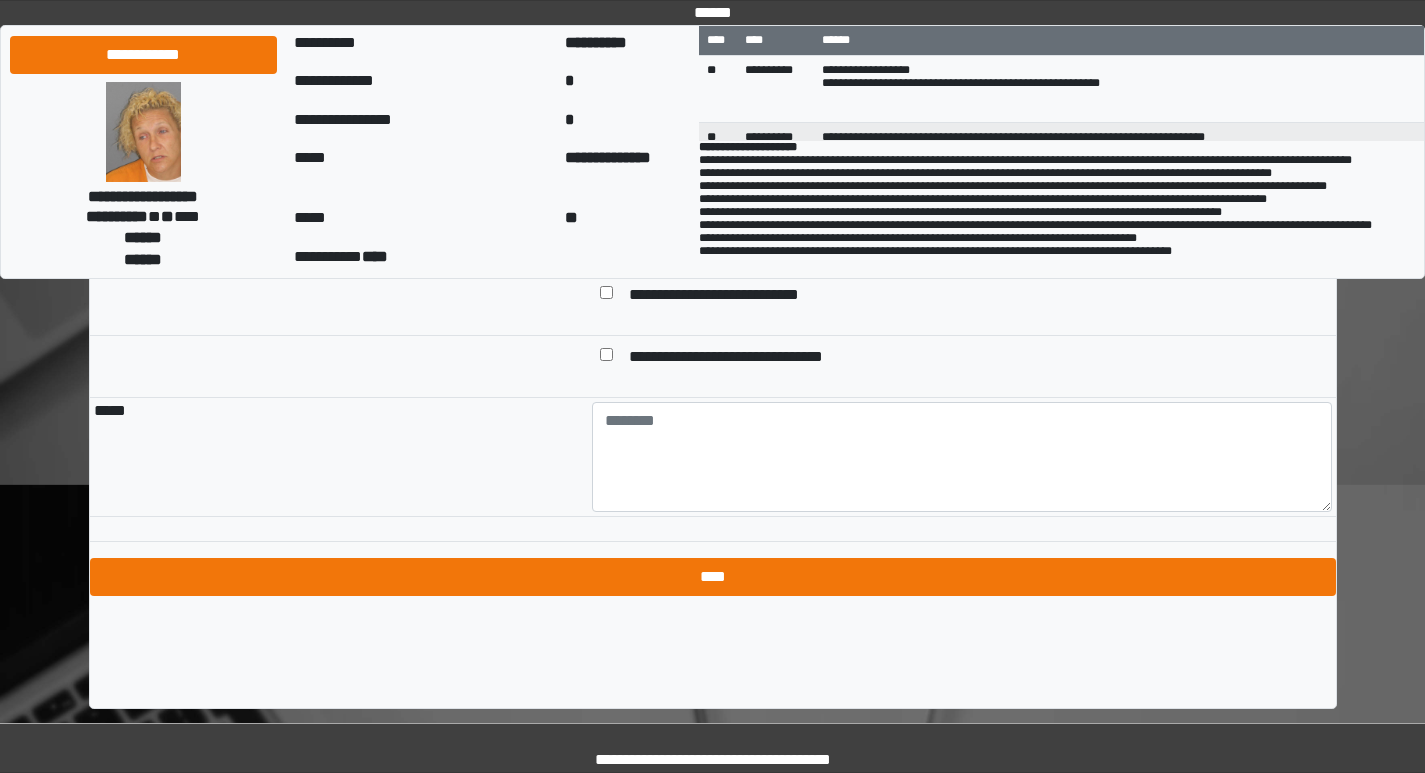 type on "**********" 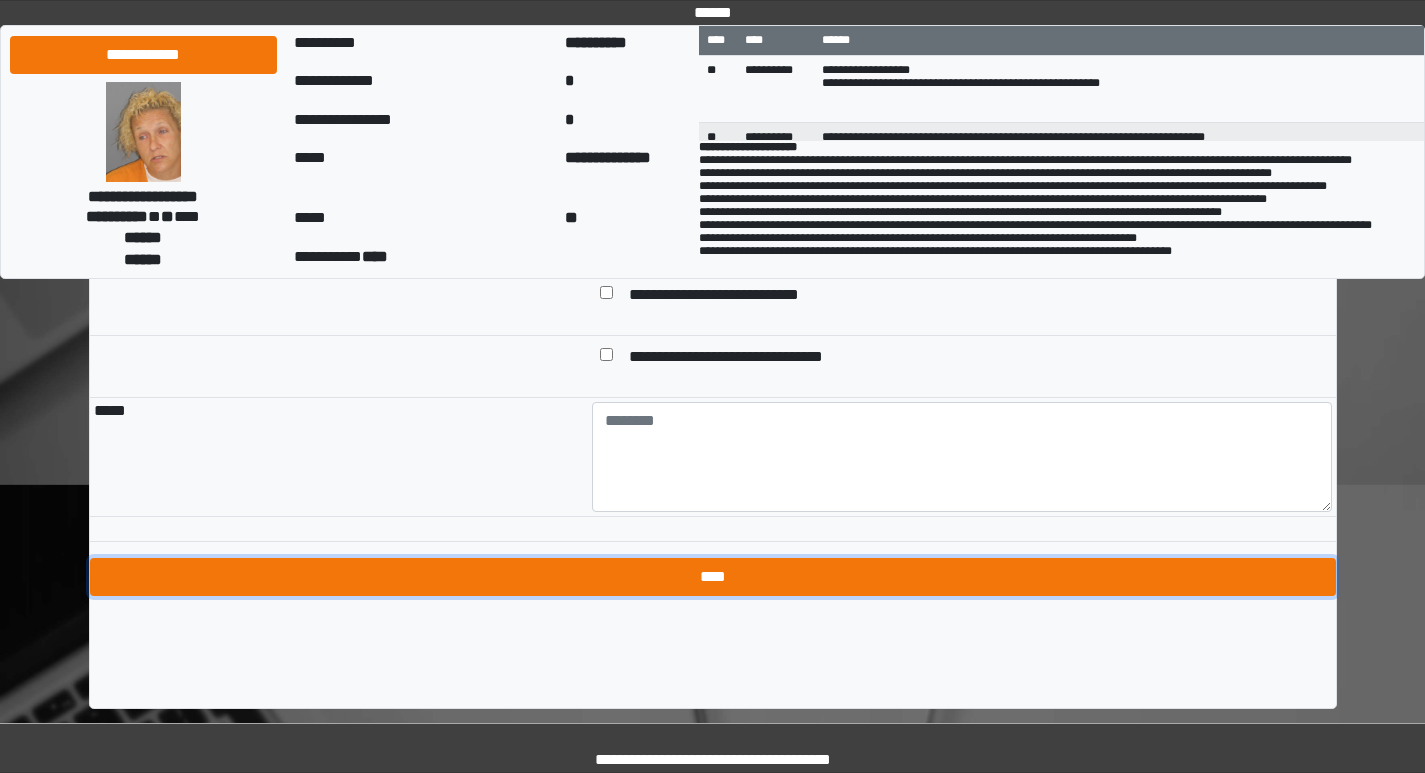 click on "****" at bounding box center [713, 577] 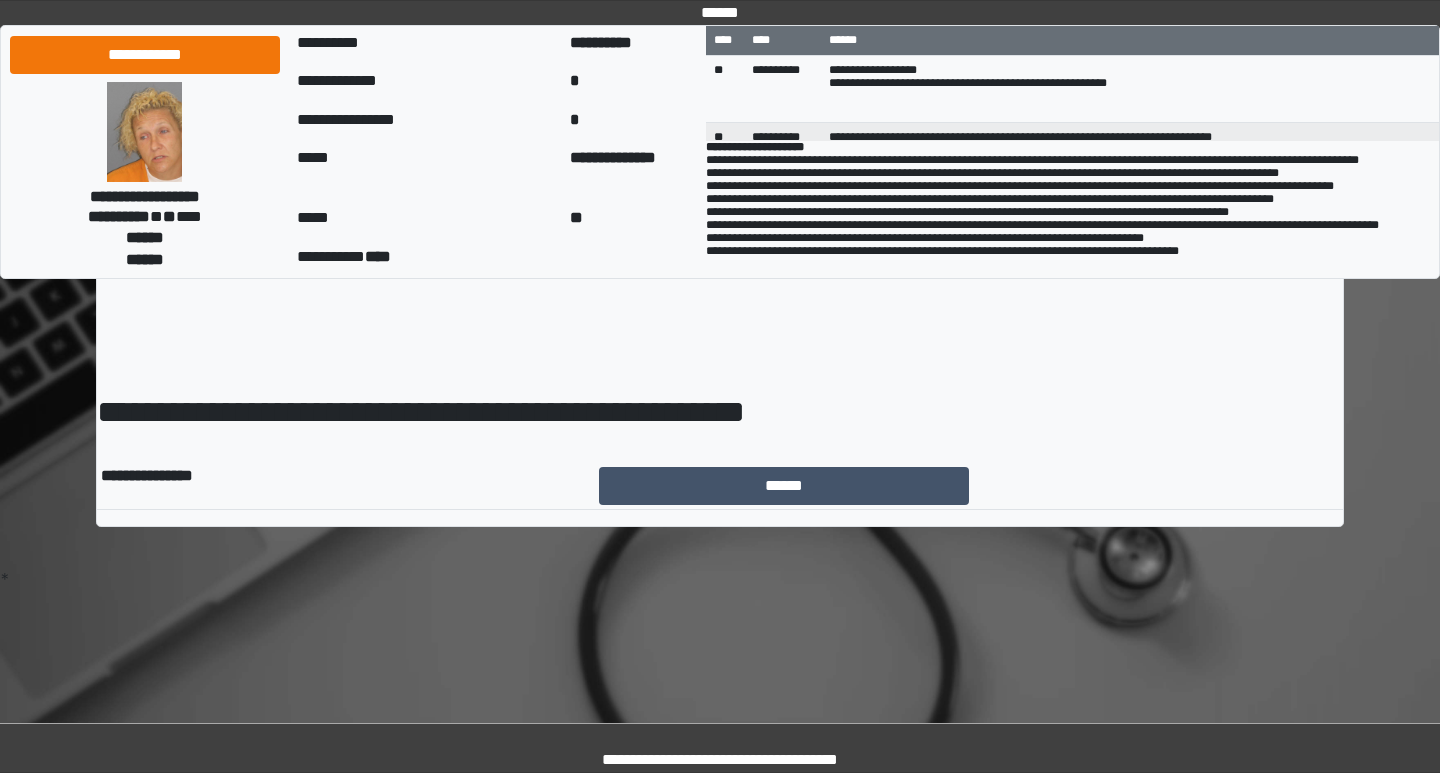 scroll, scrollTop: 0, scrollLeft: 0, axis: both 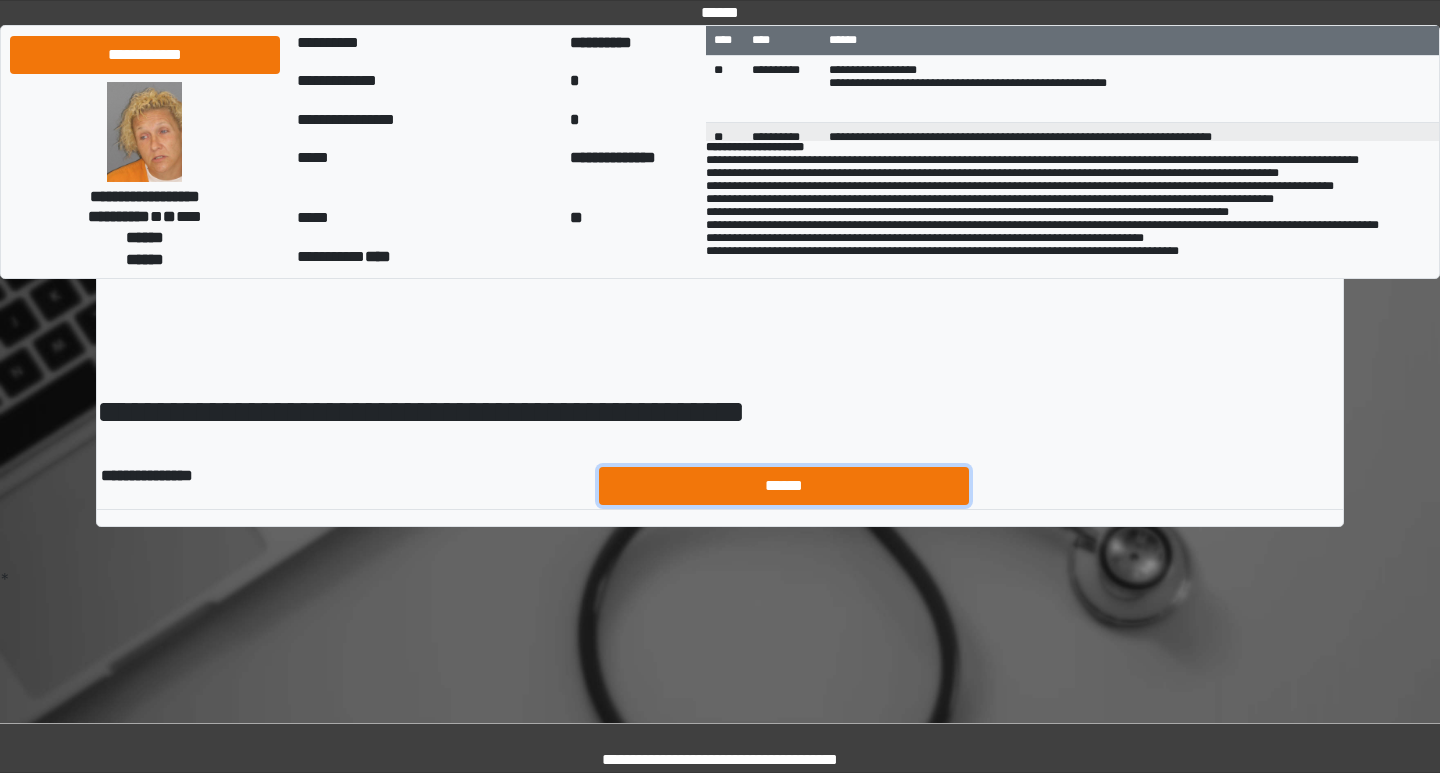 click on "******" at bounding box center (784, 486) 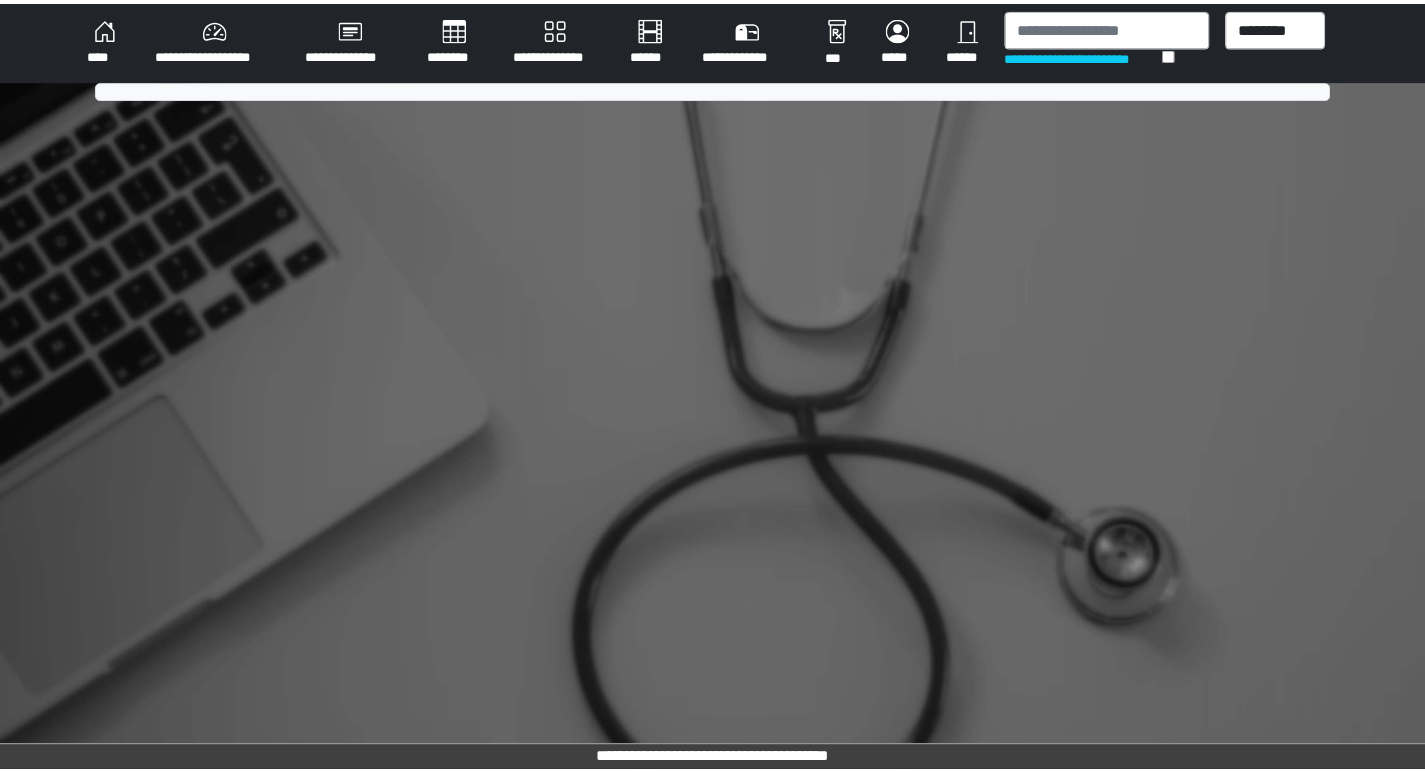 scroll, scrollTop: 0, scrollLeft: 0, axis: both 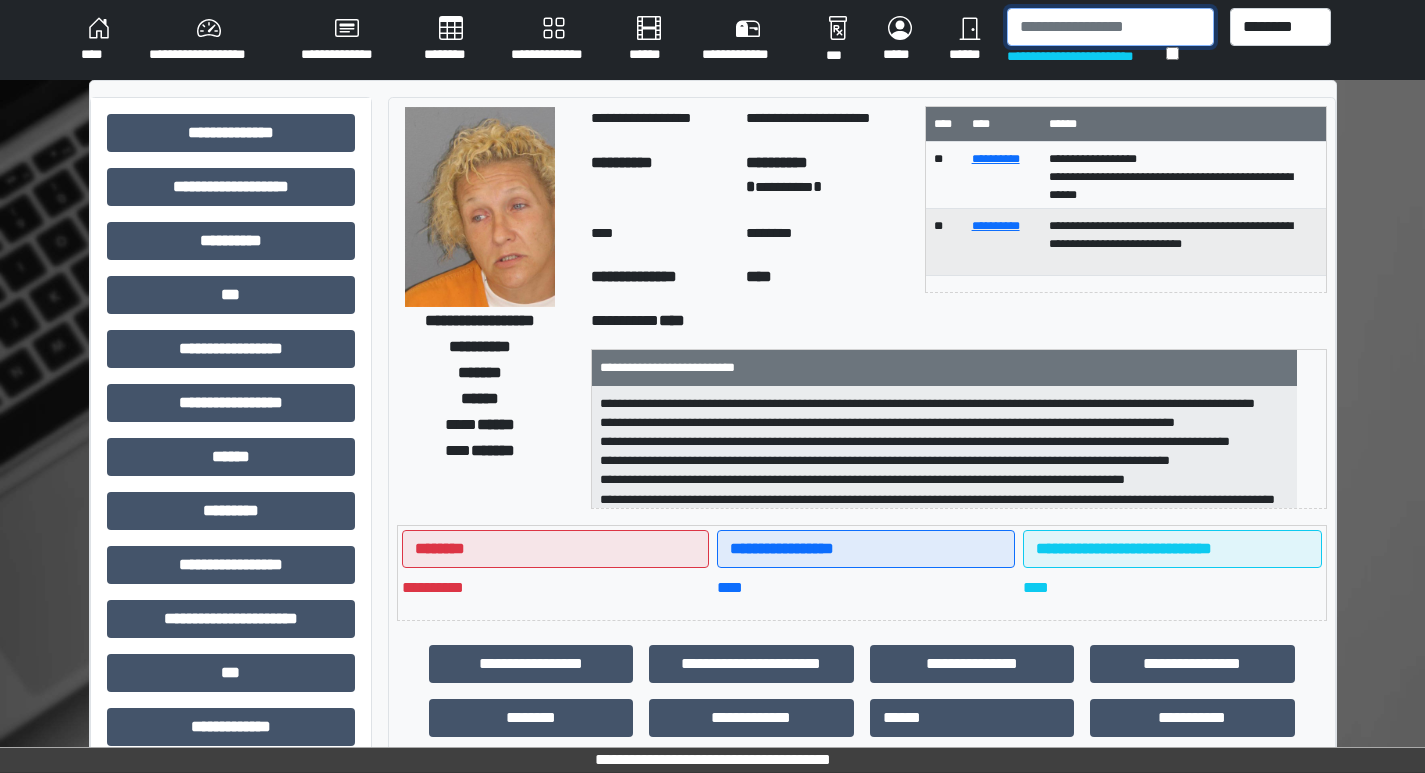 click at bounding box center (1110, 27) 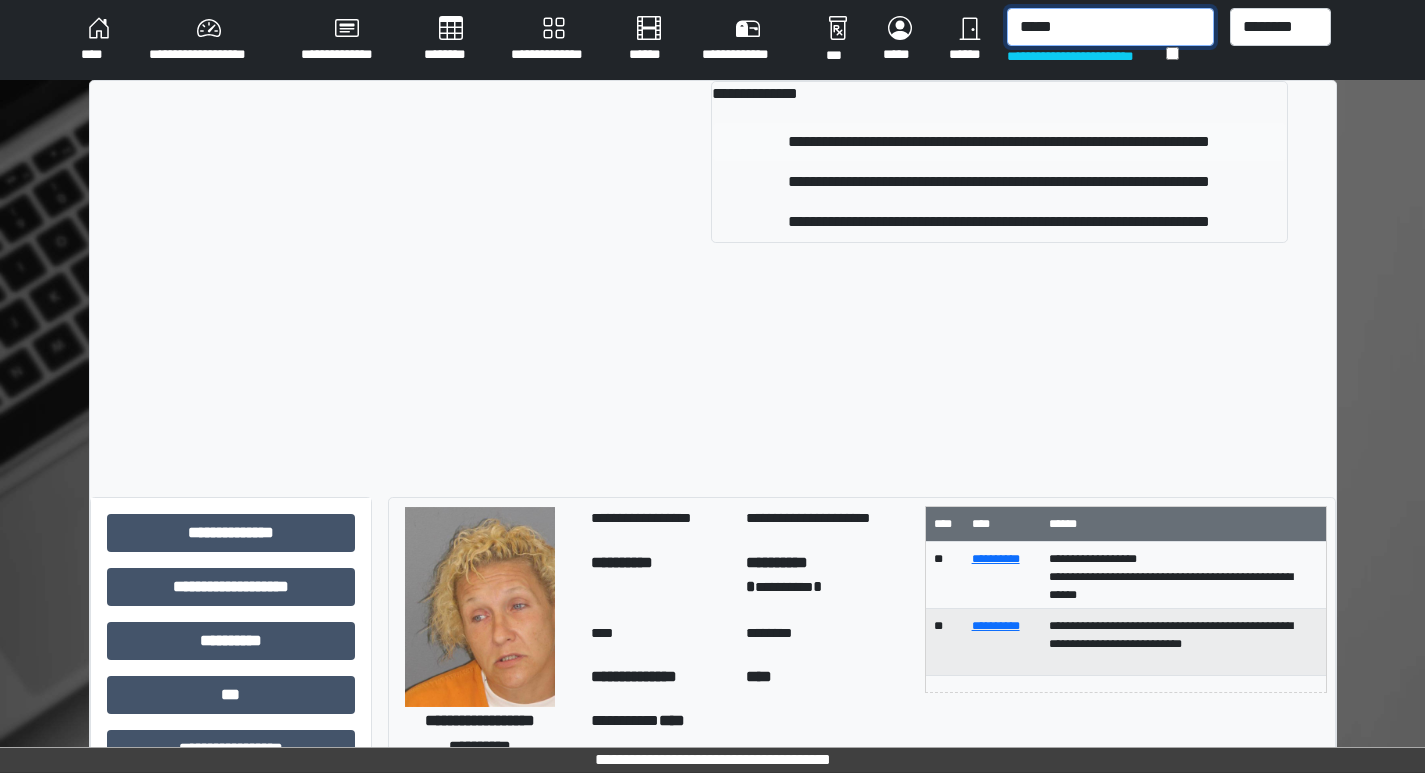 type on "*****" 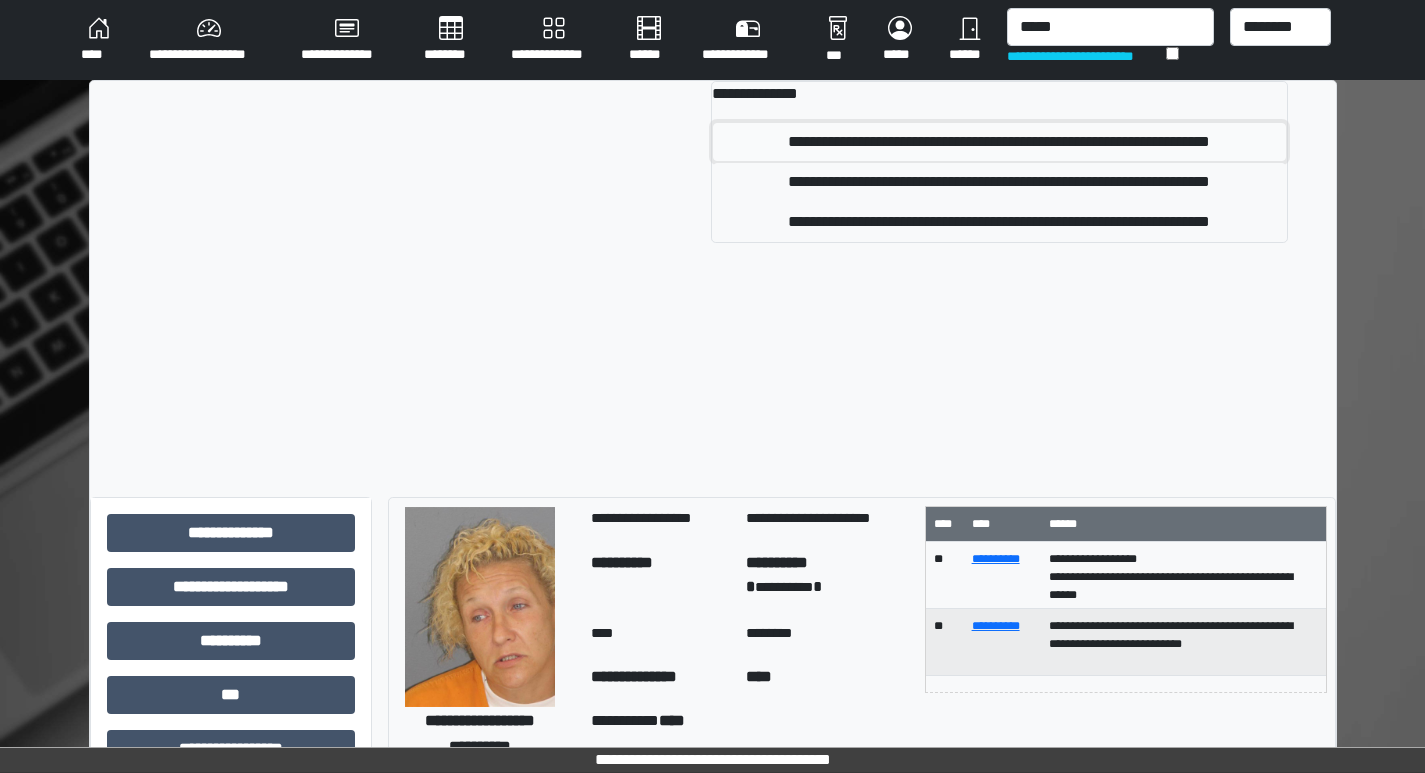 click on "**********" at bounding box center (999, 142) 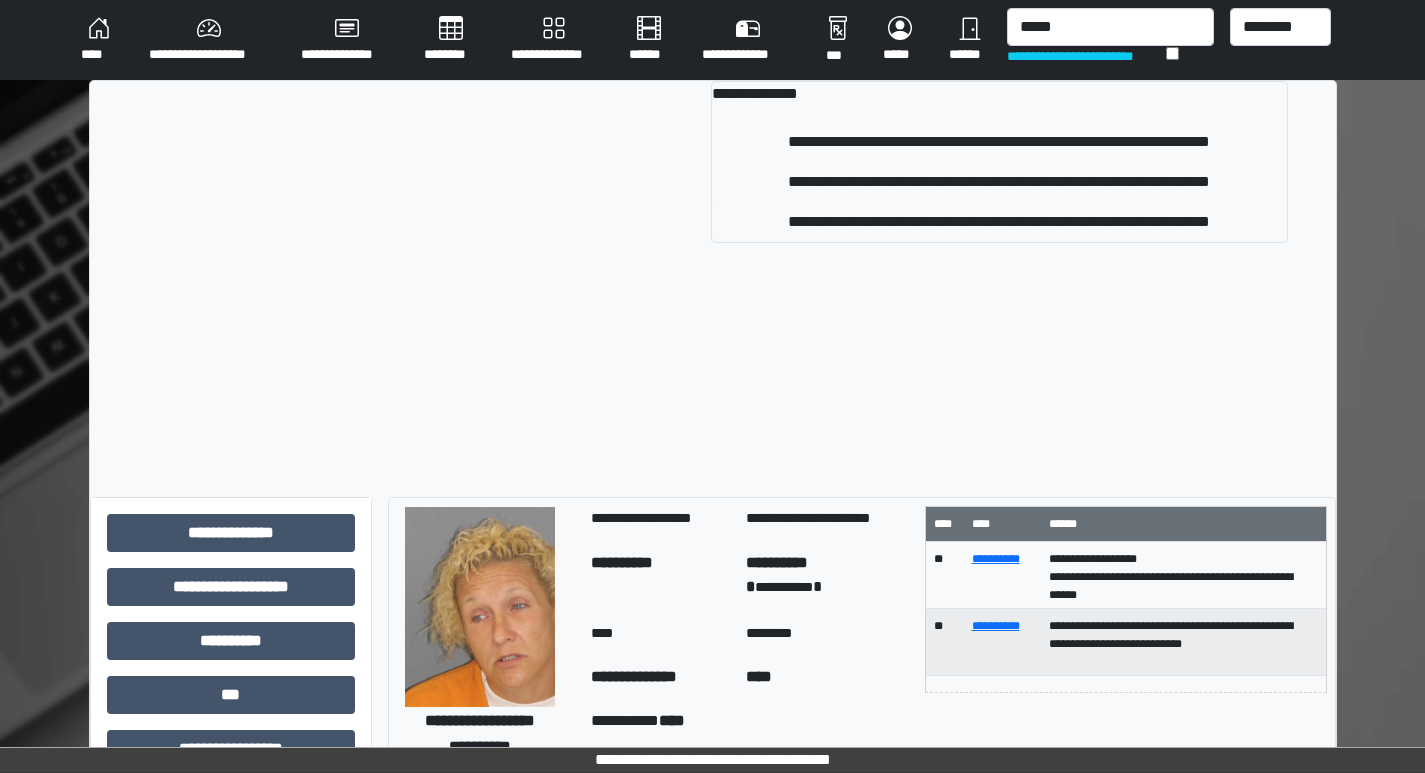 type 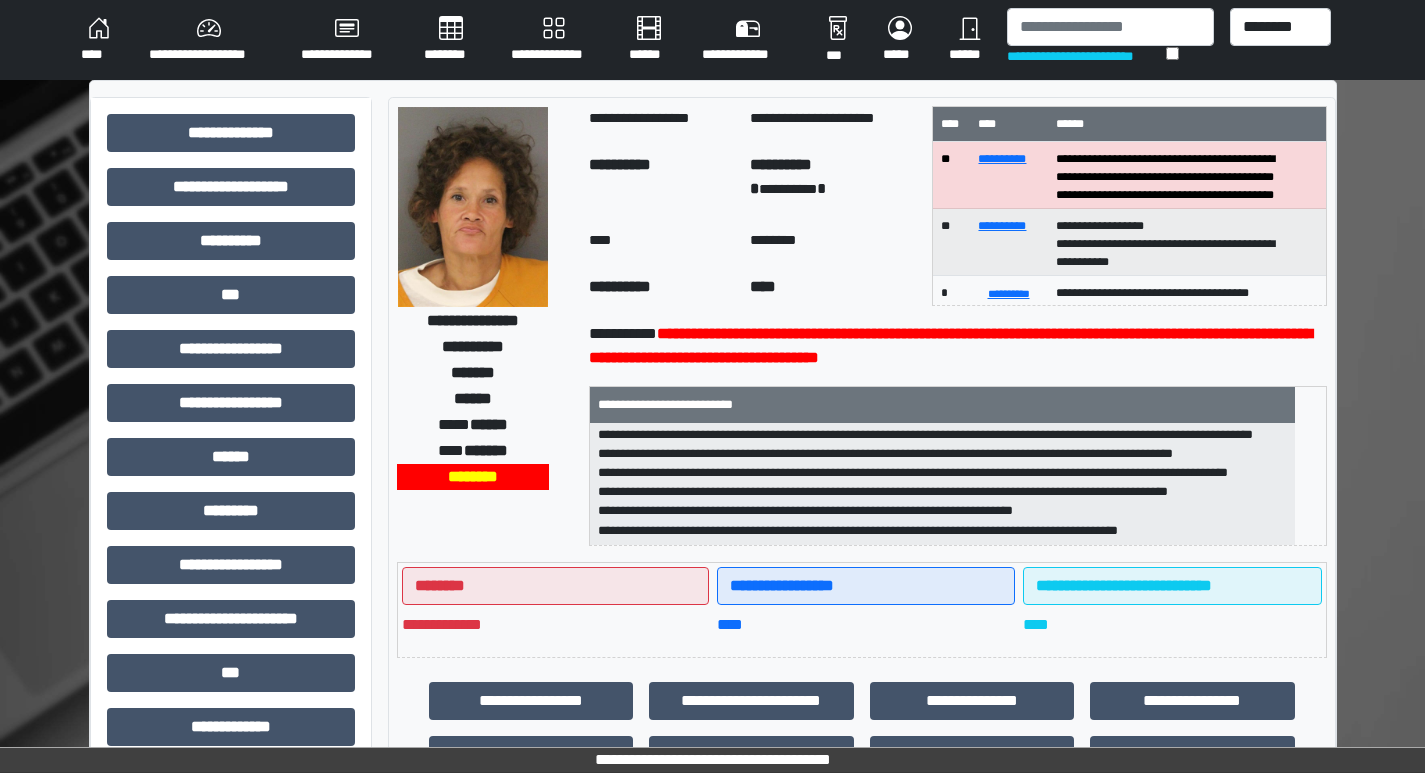 scroll, scrollTop: 63, scrollLeft: 0, axis: vertical 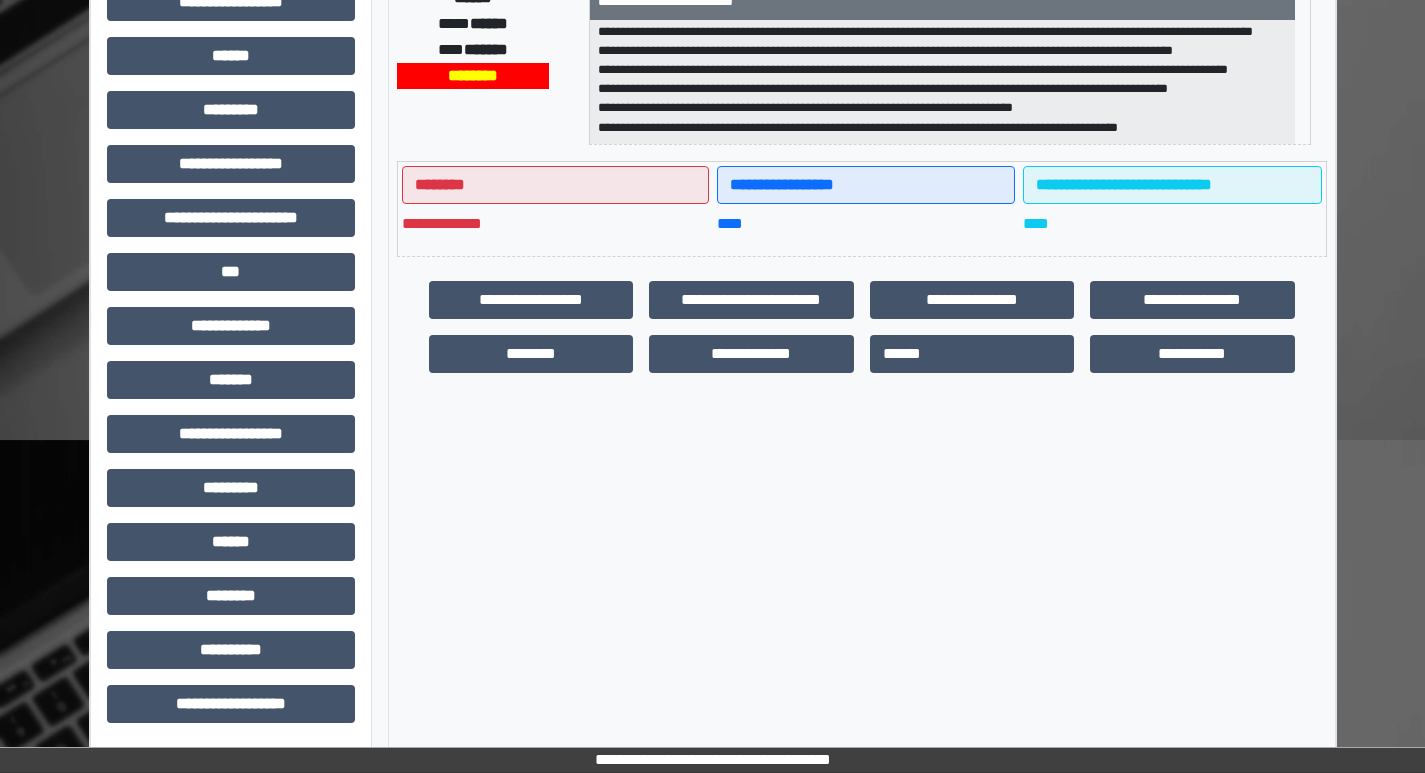 click on "**********" at bounding box center (231, 226) 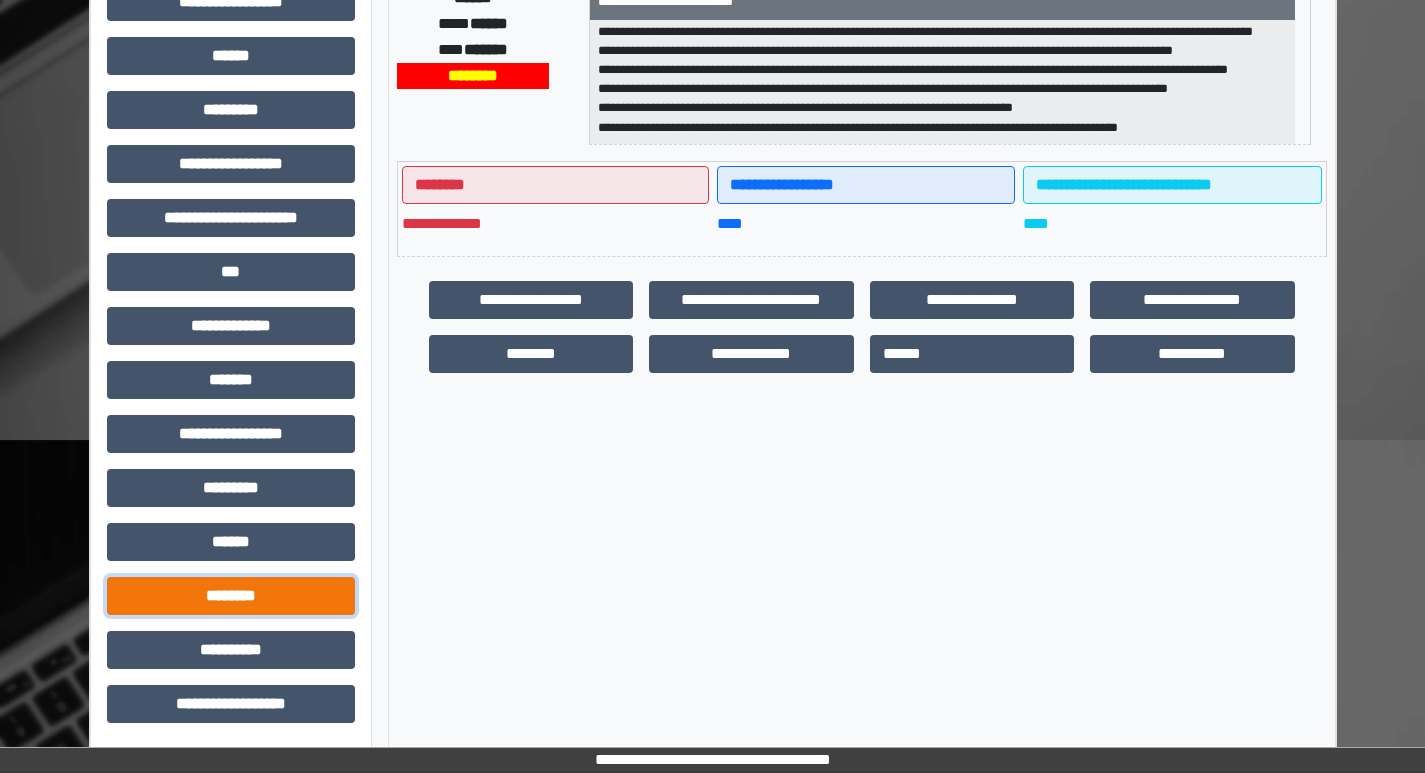 click on "********" at bounding box center [231, 596] 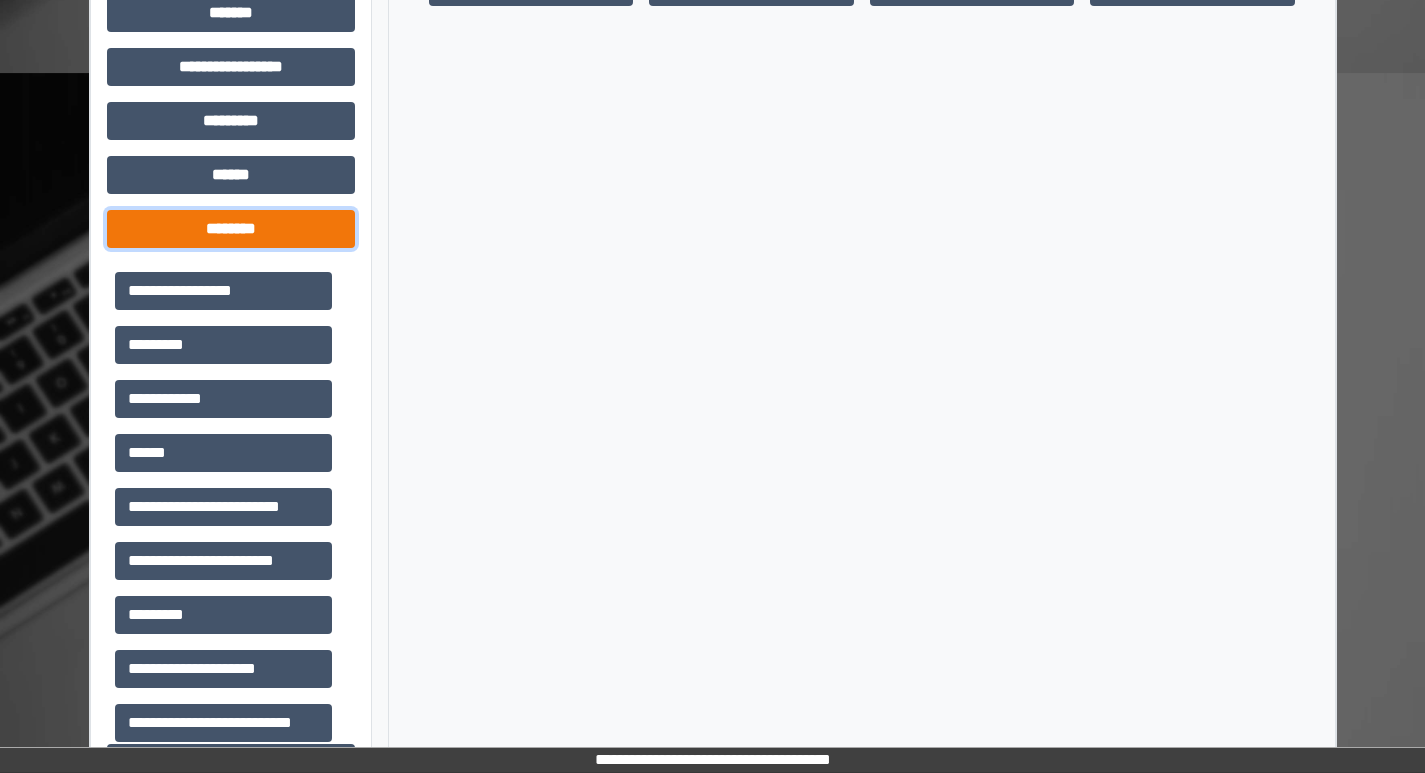 scroll, scrollTop: 801, scrollLeft: 0, axis: vertical 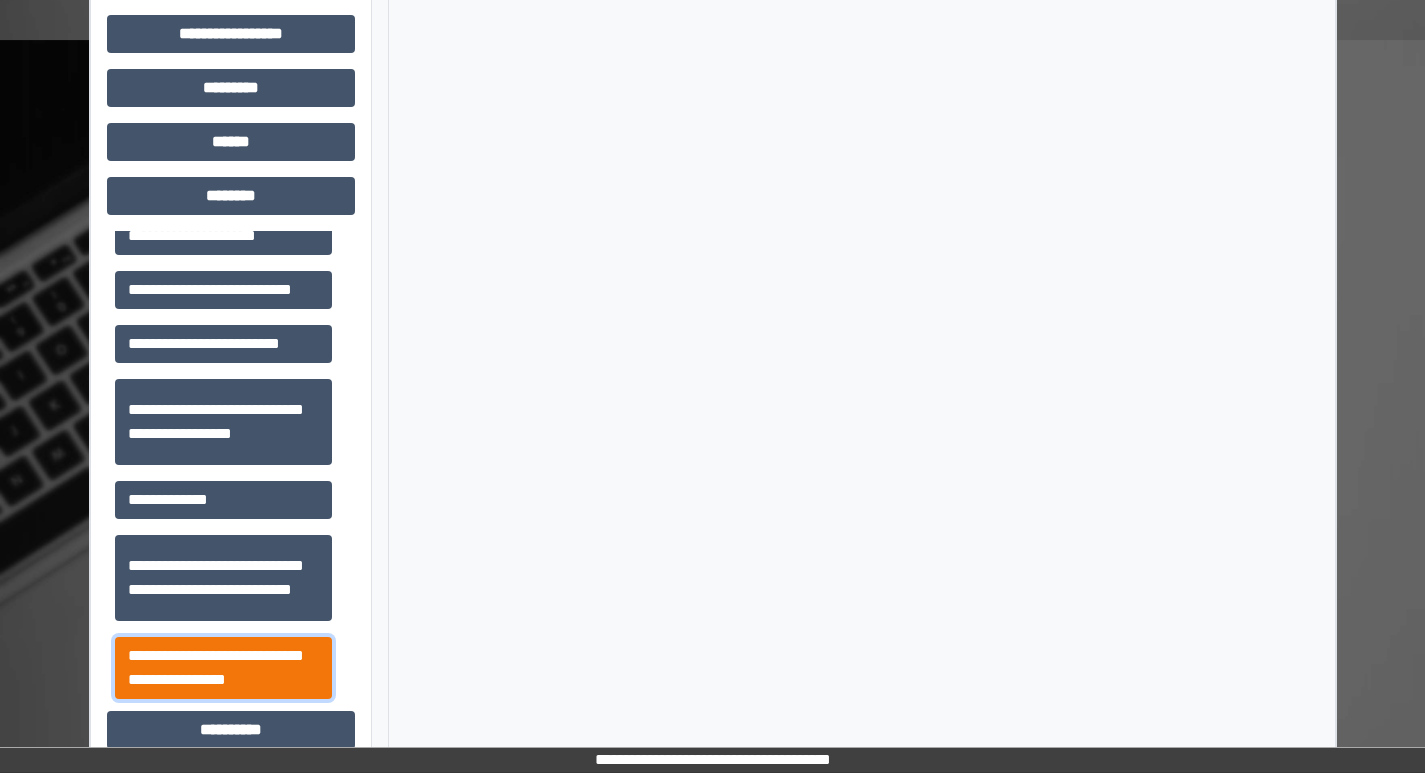 click on "**********" at bounding box center [223, 668] 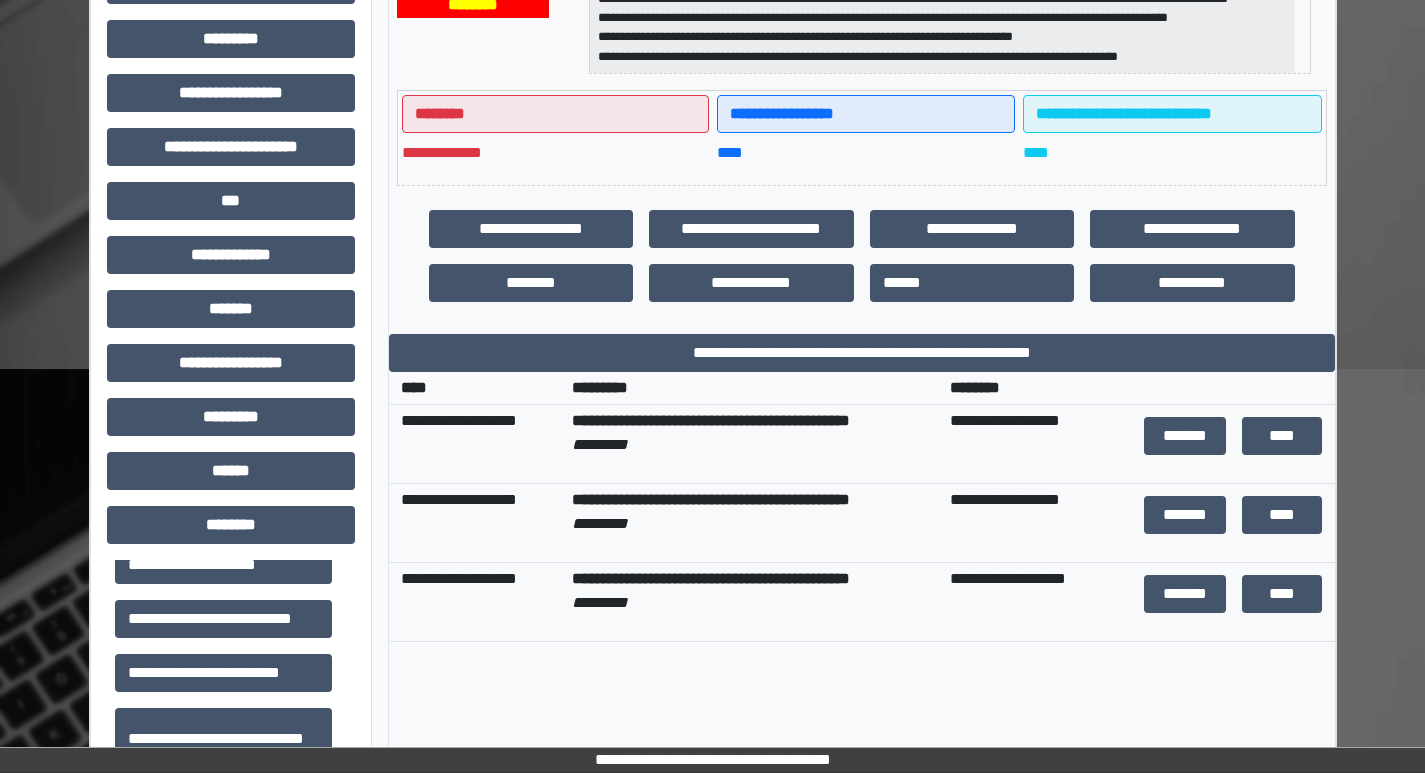 scroll, scrollTop: 401, scrollLeft: 0, axis: vertical 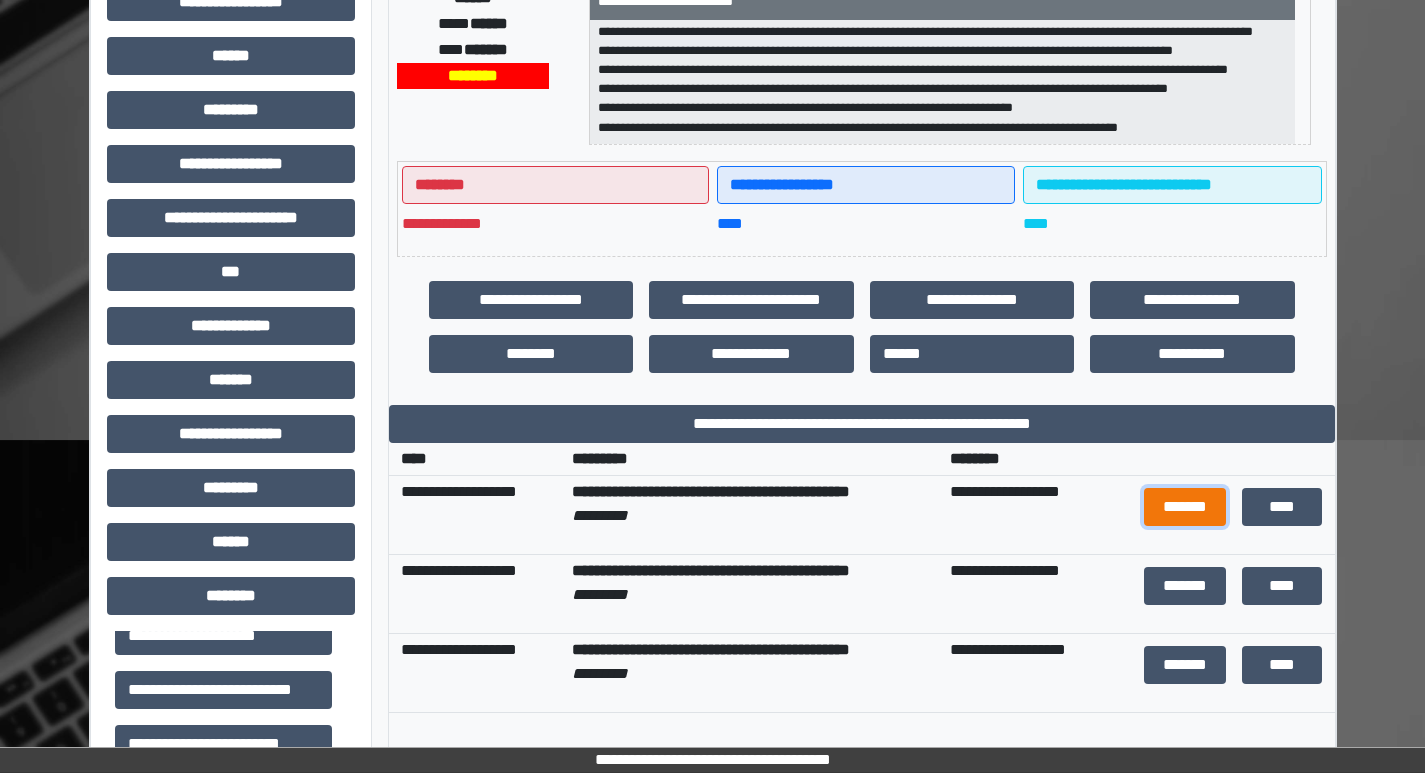 click on "*******" at bounding box center [1185, 507] 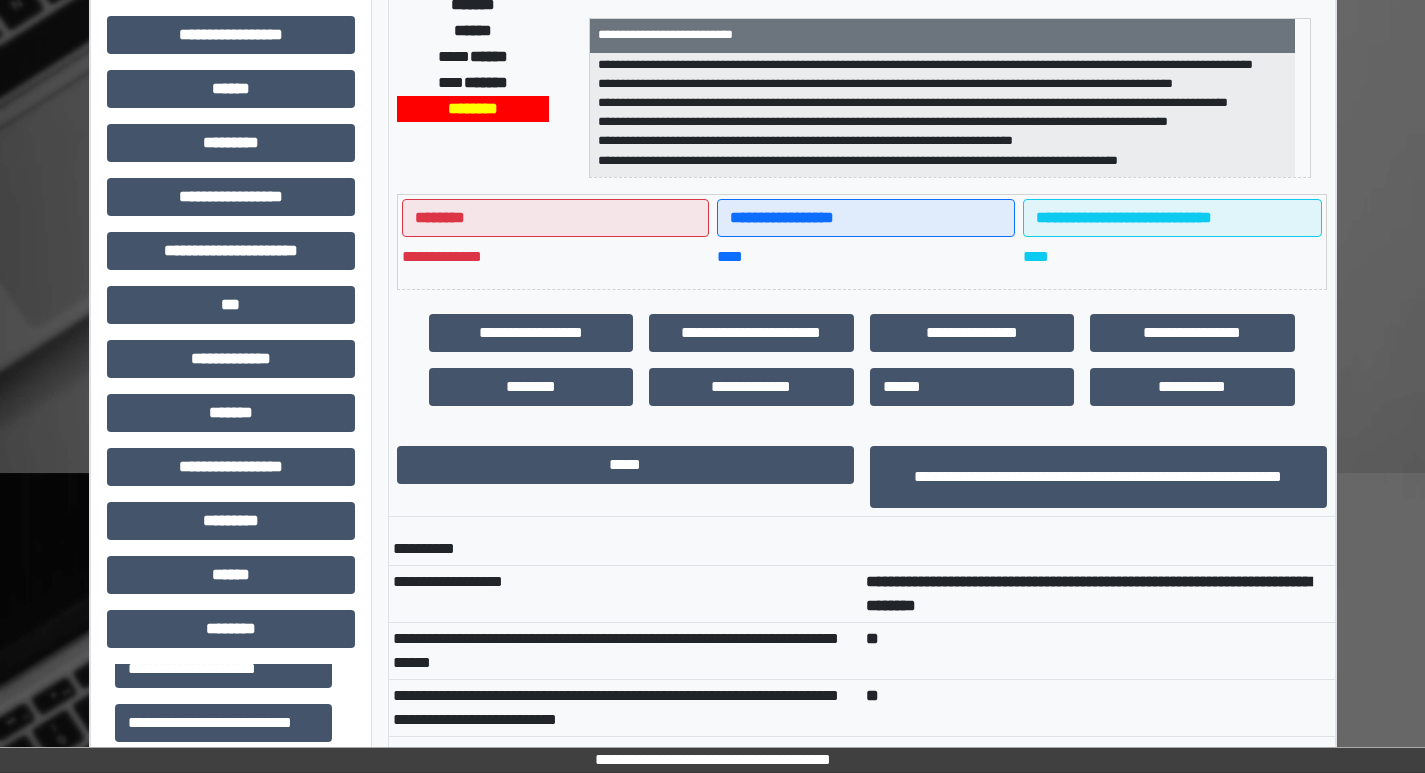 scroll, scrollTop: 369, scrollLeft: 0, axis: vertical 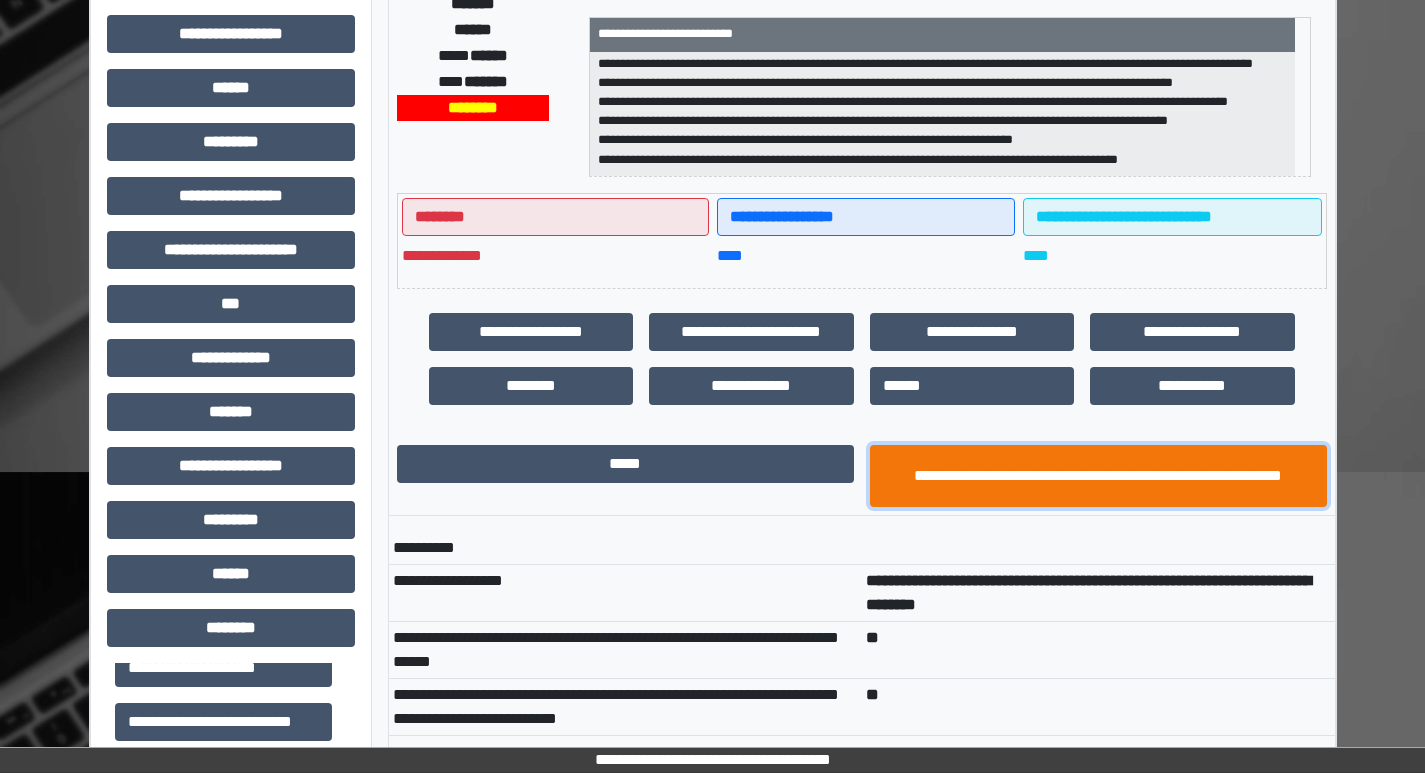 click on "**********" at bounding box center [1098, 476] 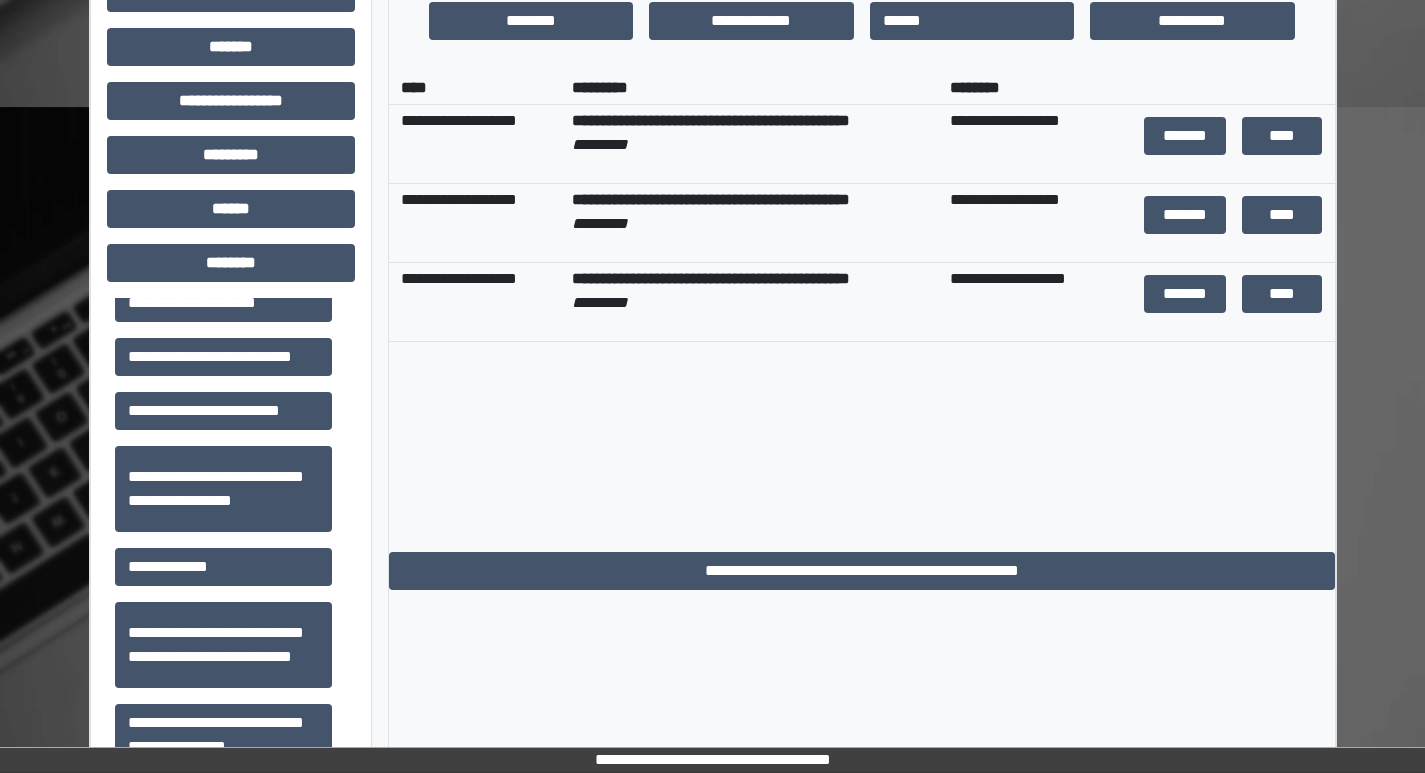 scroll, scrollTop: 769, scrollLeft: 0, axis: vertical 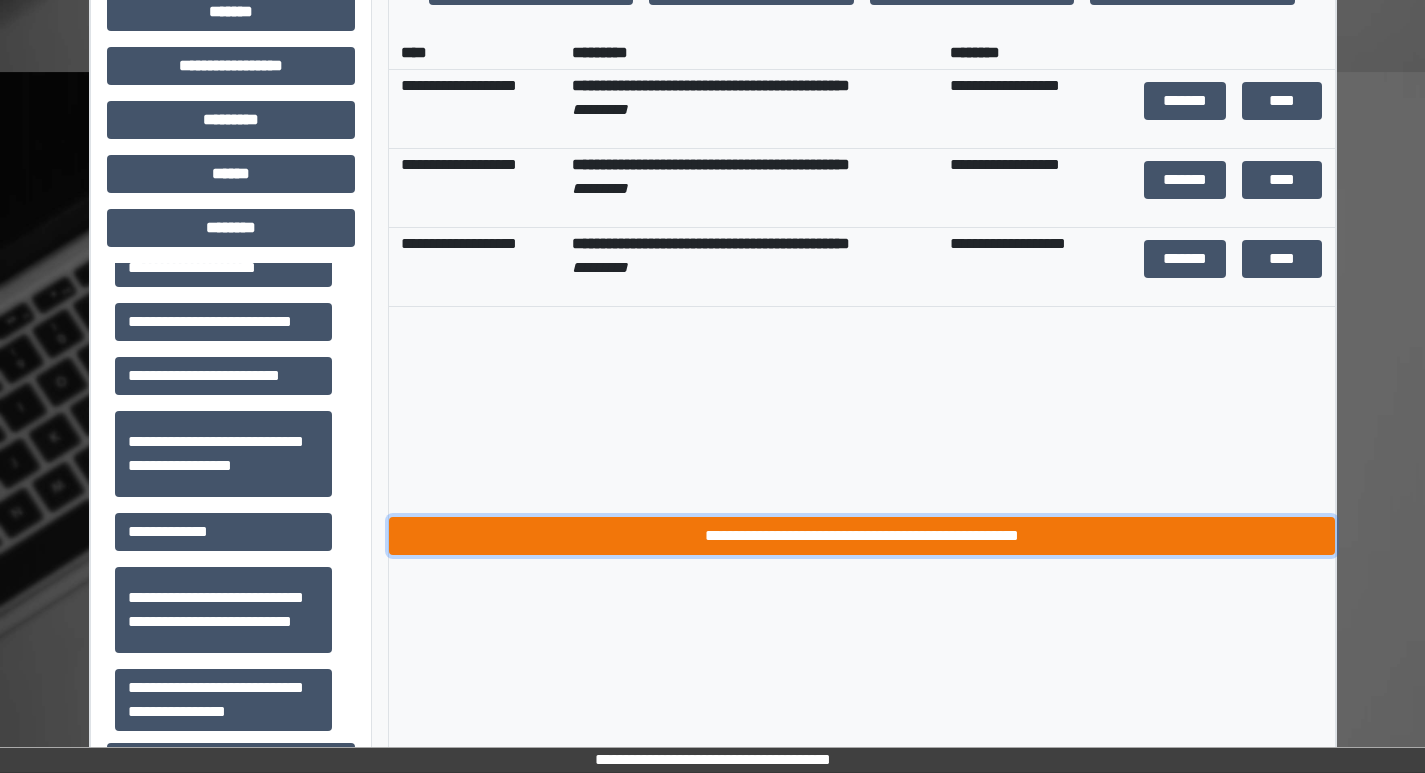 click on "**********" at bounding box center [862, 536] 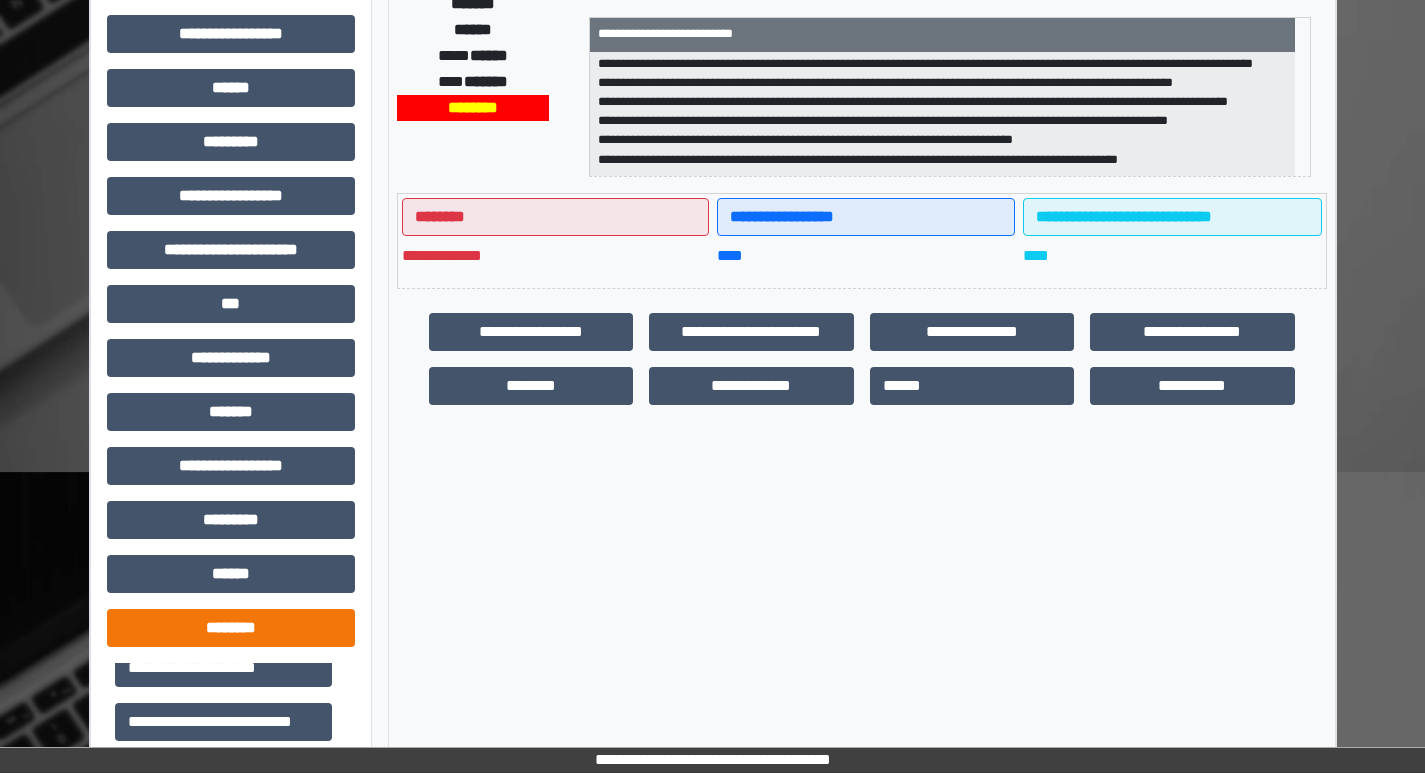 scroll, scrollTop: 769, scrollLeft: 0, axis: vertical 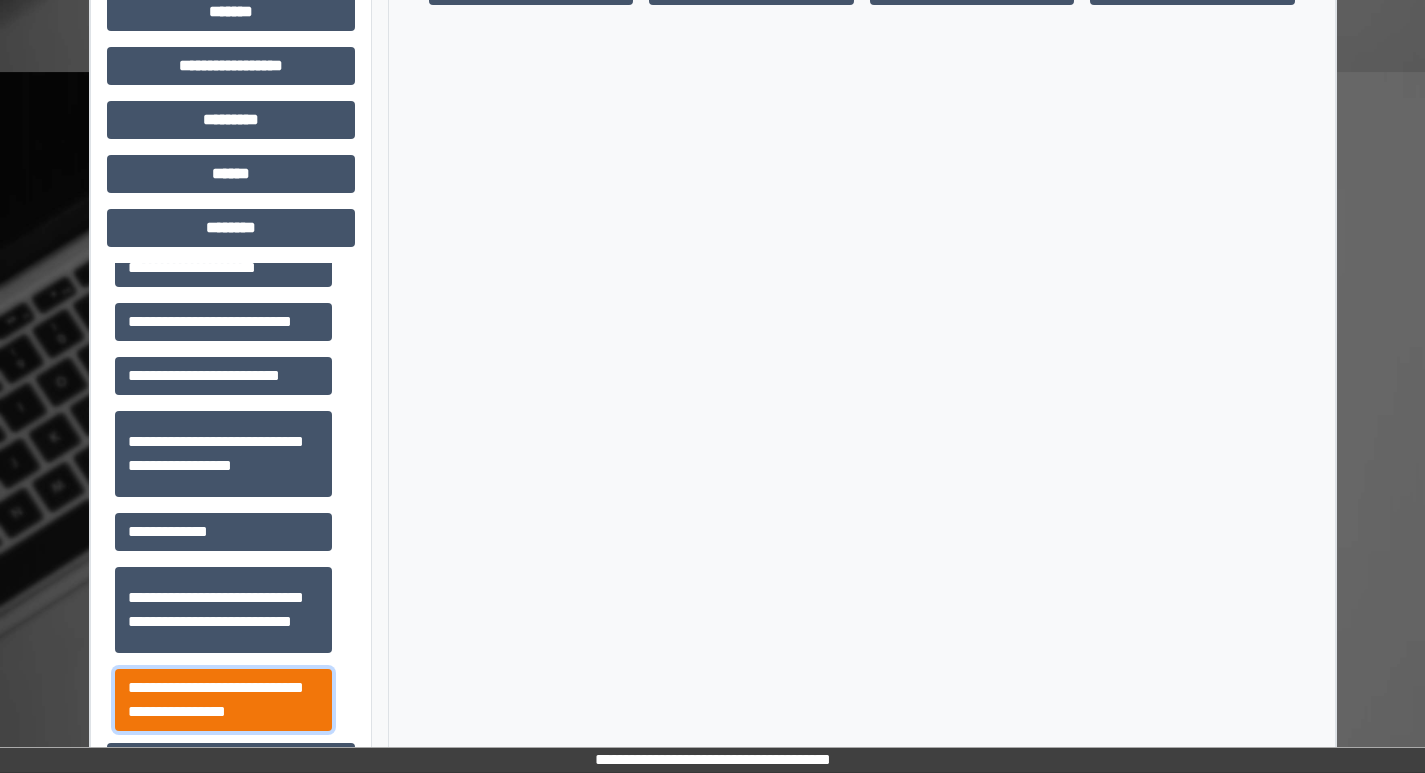click on "**********" at bounding box center (223, 700) 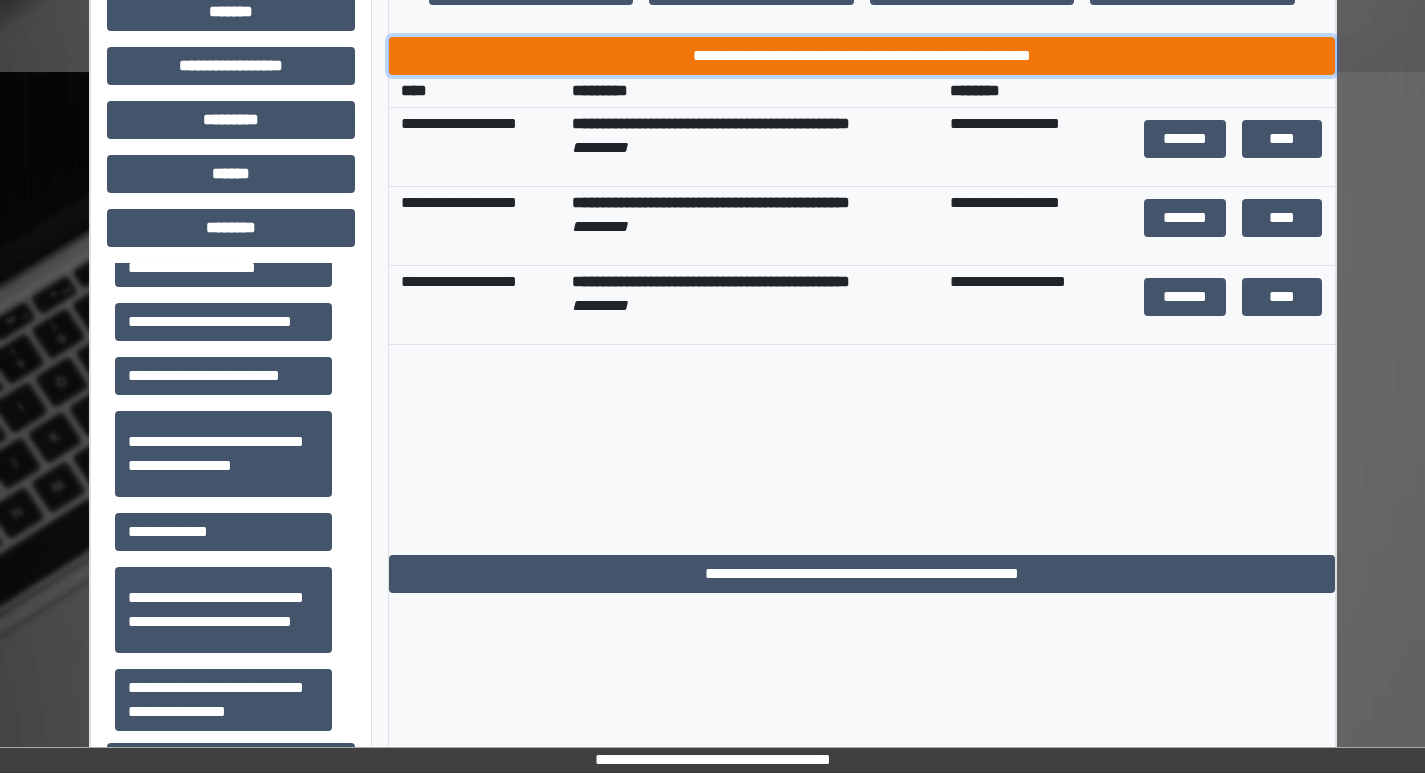 click on "**********" at bounding box center (862, 56) 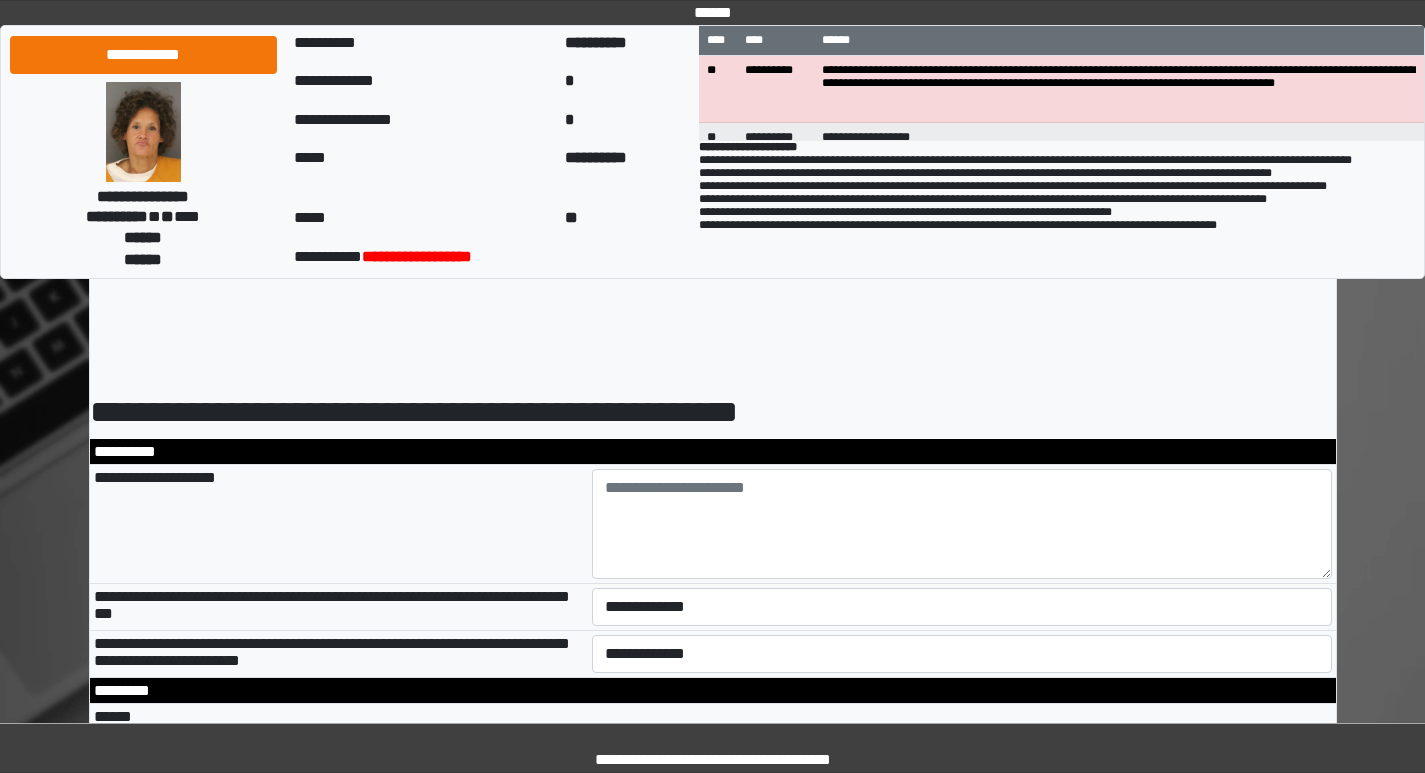 scroll, scrollTop: 0, scrollLeft: 0, axis: both 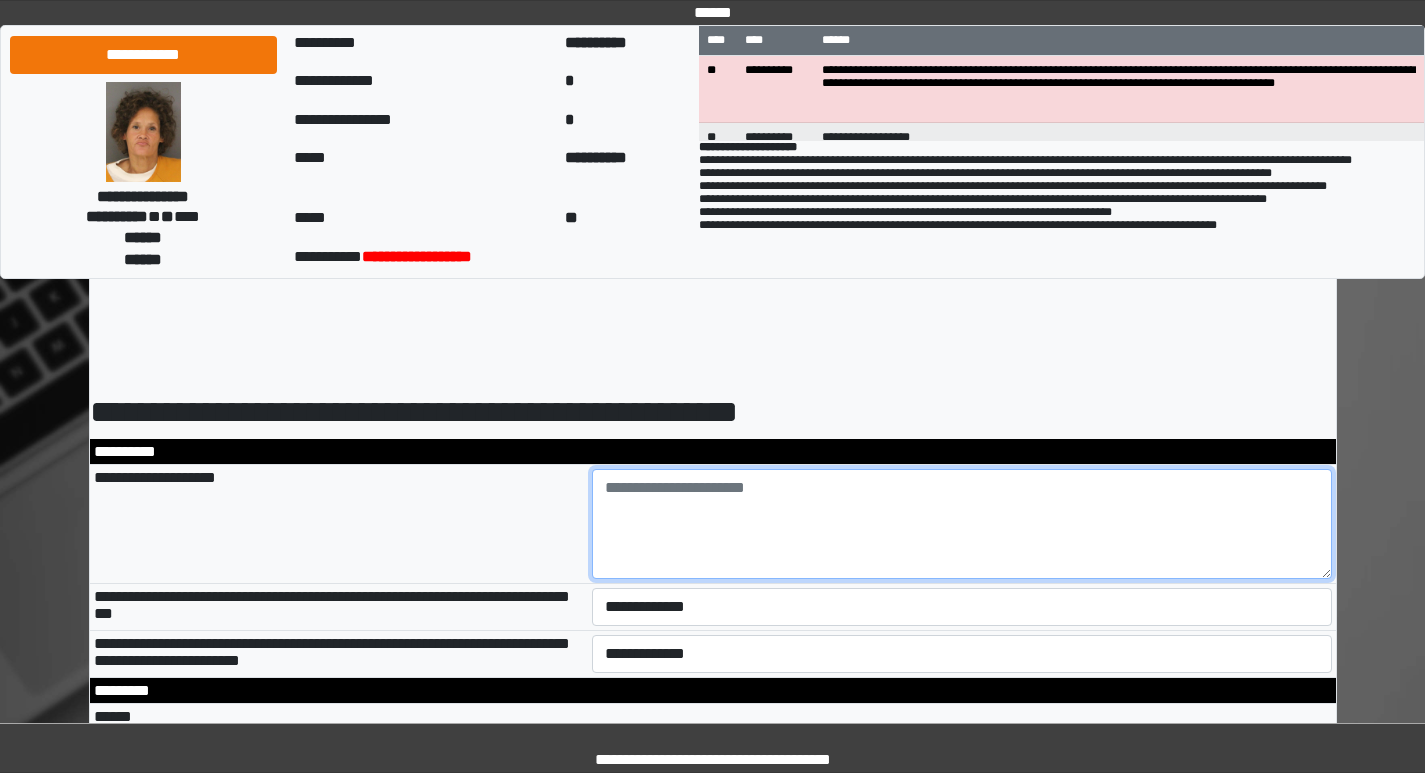 click at bounding box center [962, 524] 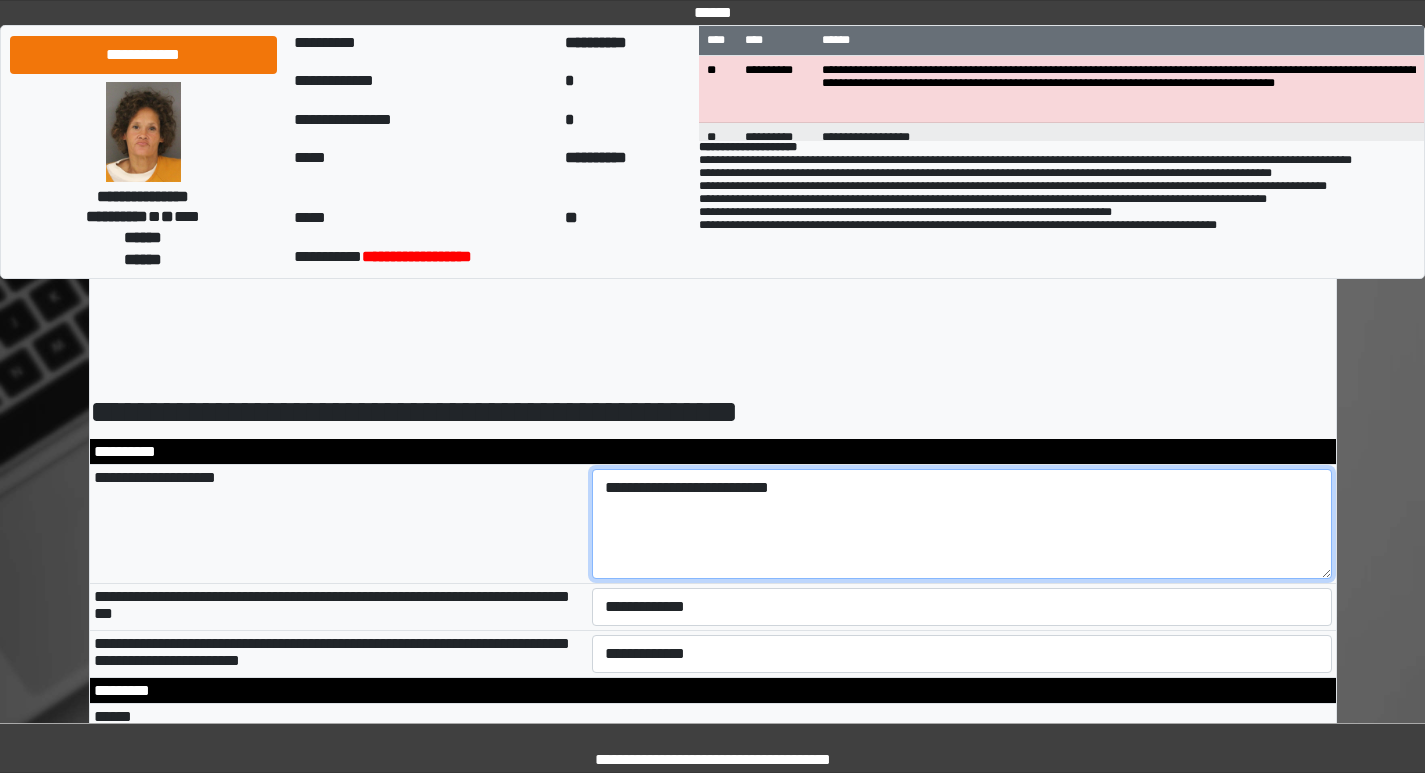 click on "**********" at bounding box center [962, 524] 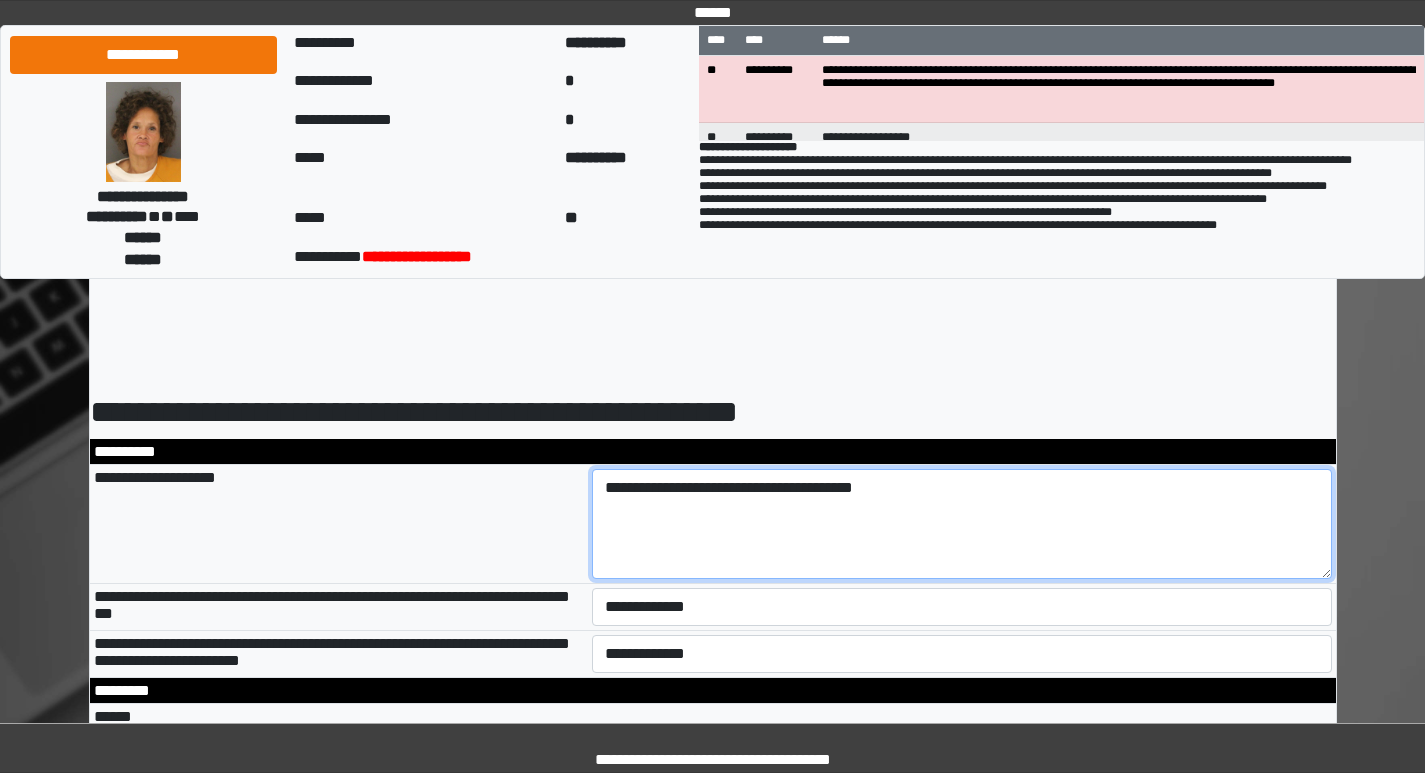 click on "**********" at bounding box center [962, 524] 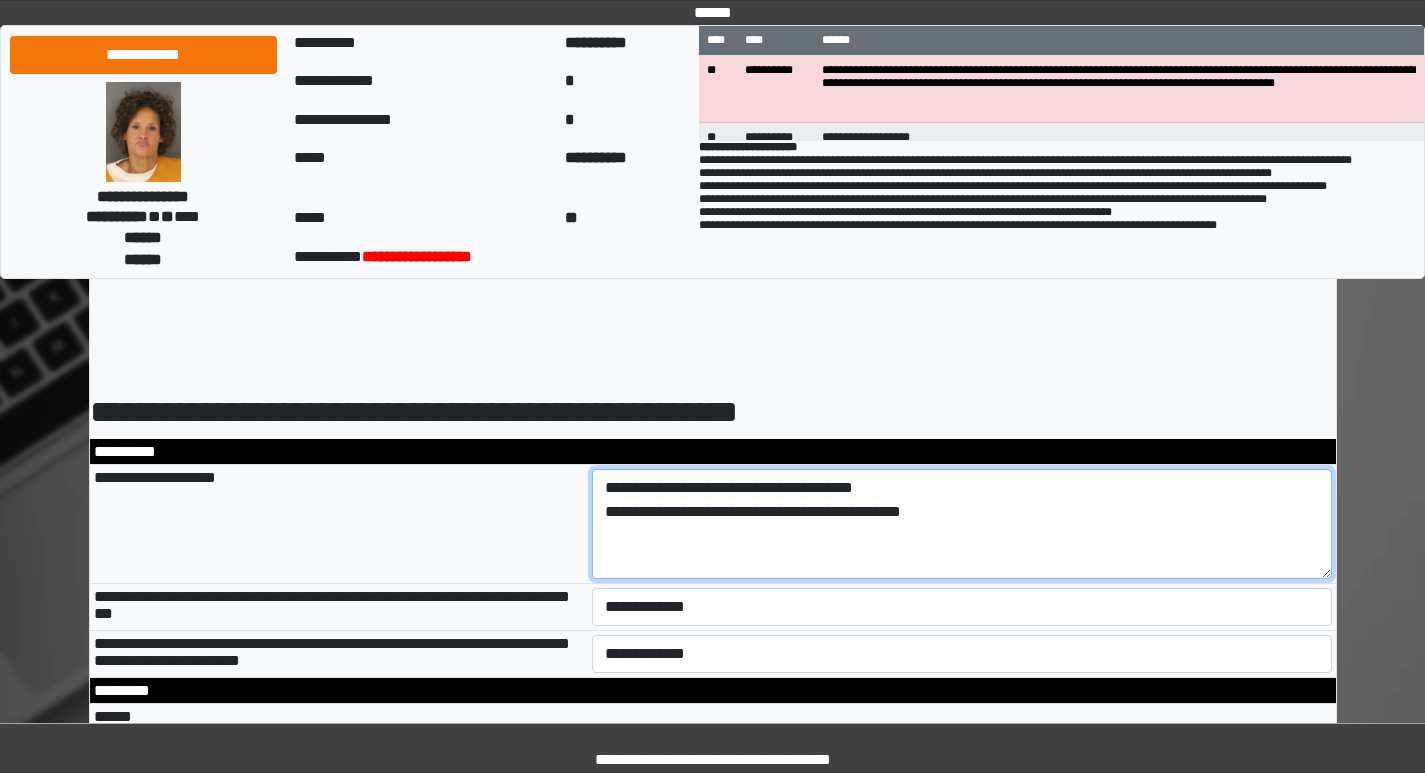click on "**********" at bounding box center (962, 524) 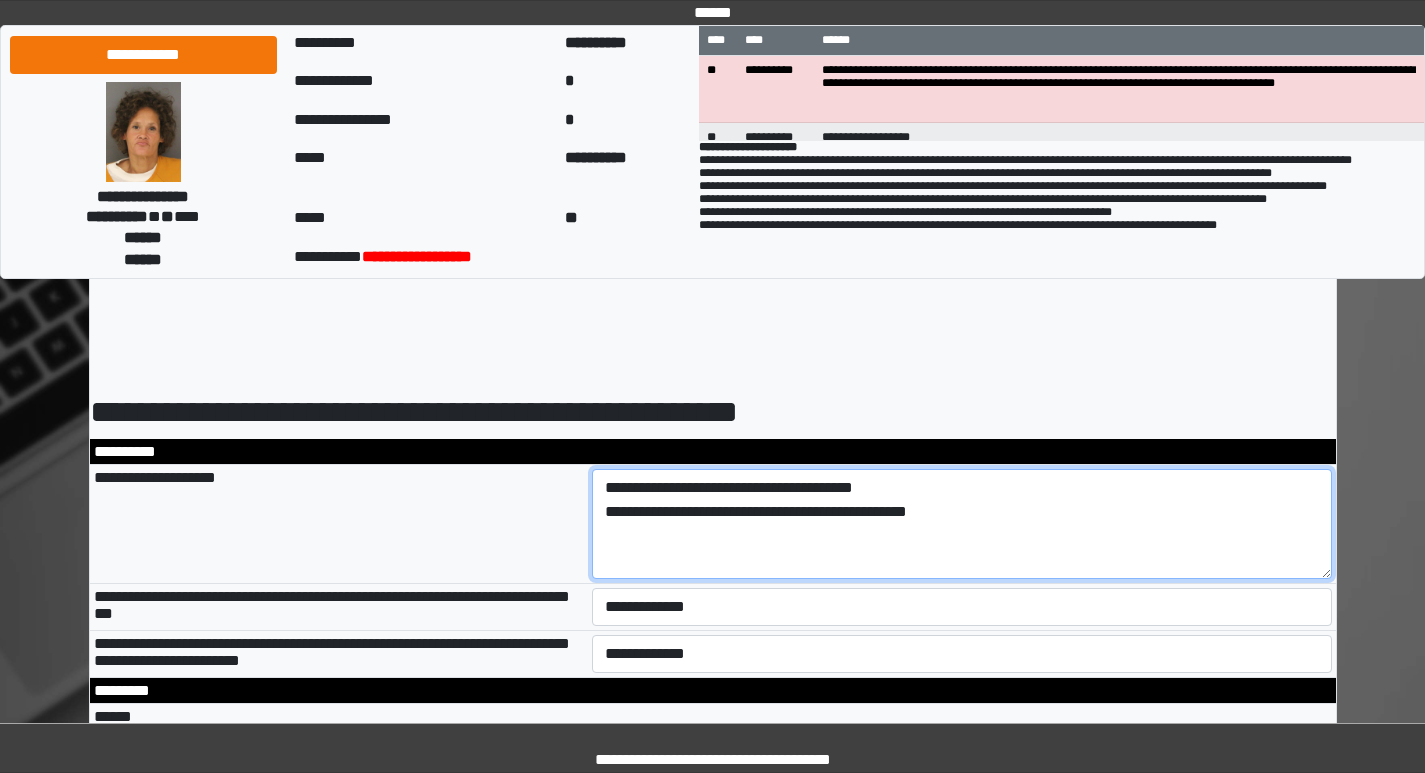 click on "**********" at bounding box center (962, 524) 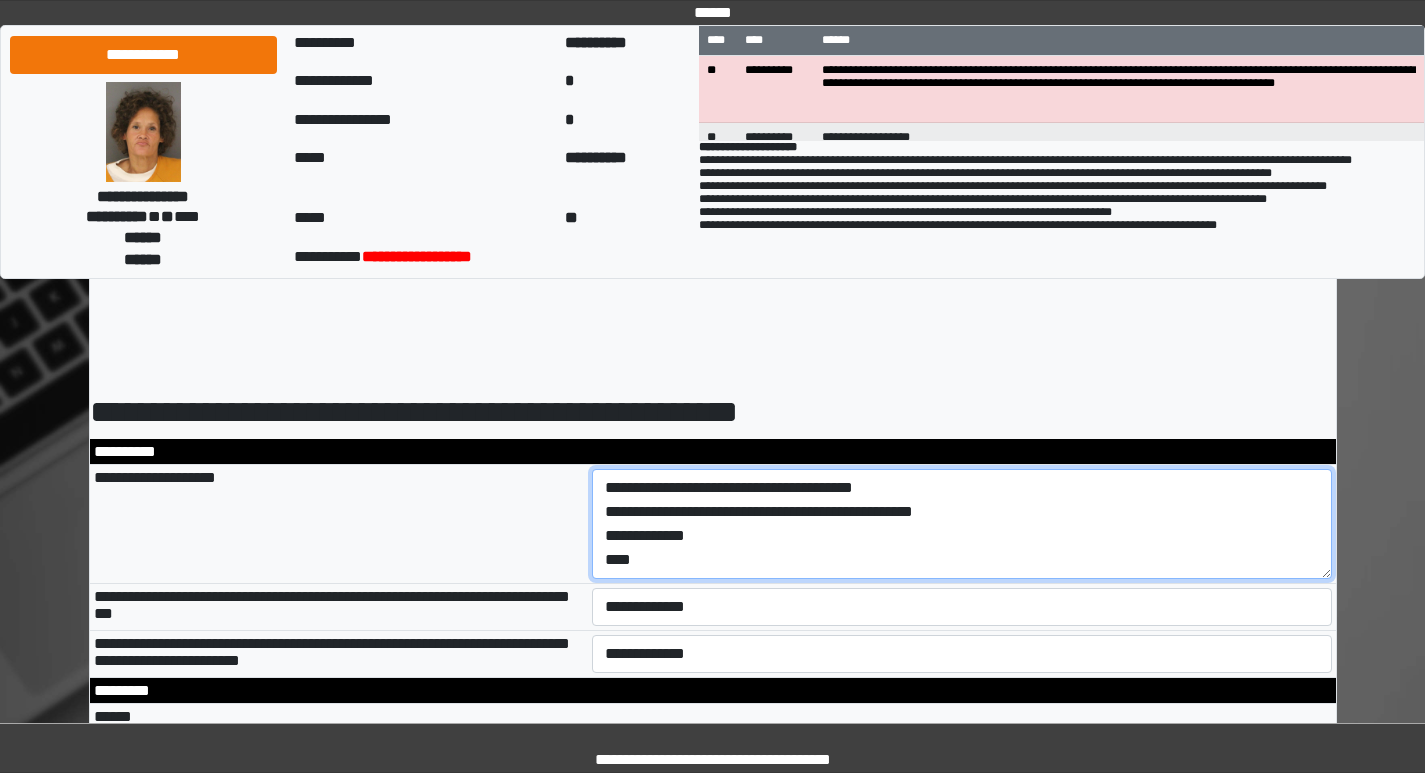 scroll, scrollTop: 17, scrollLeft: 0, axis: vertical 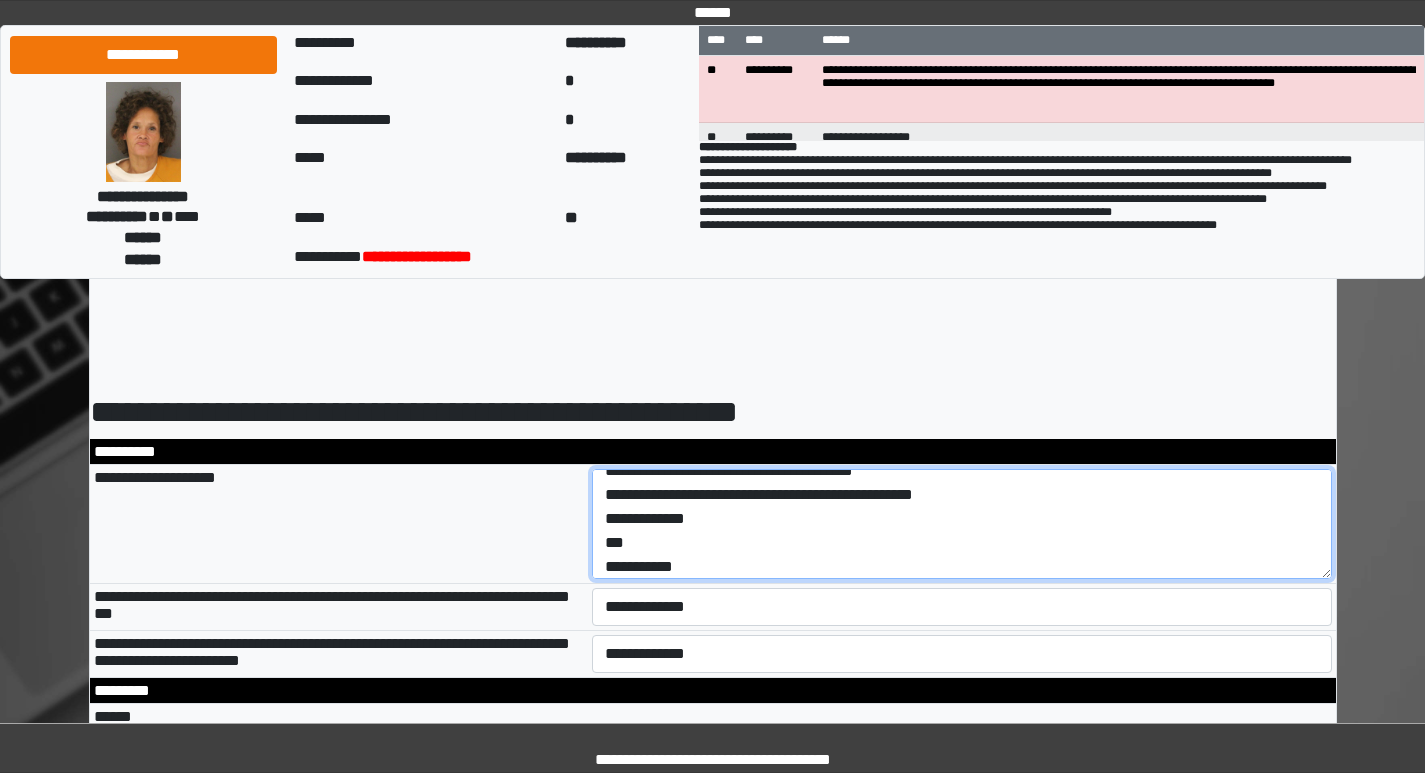 click on "**********" at bounding box center (962, 524) 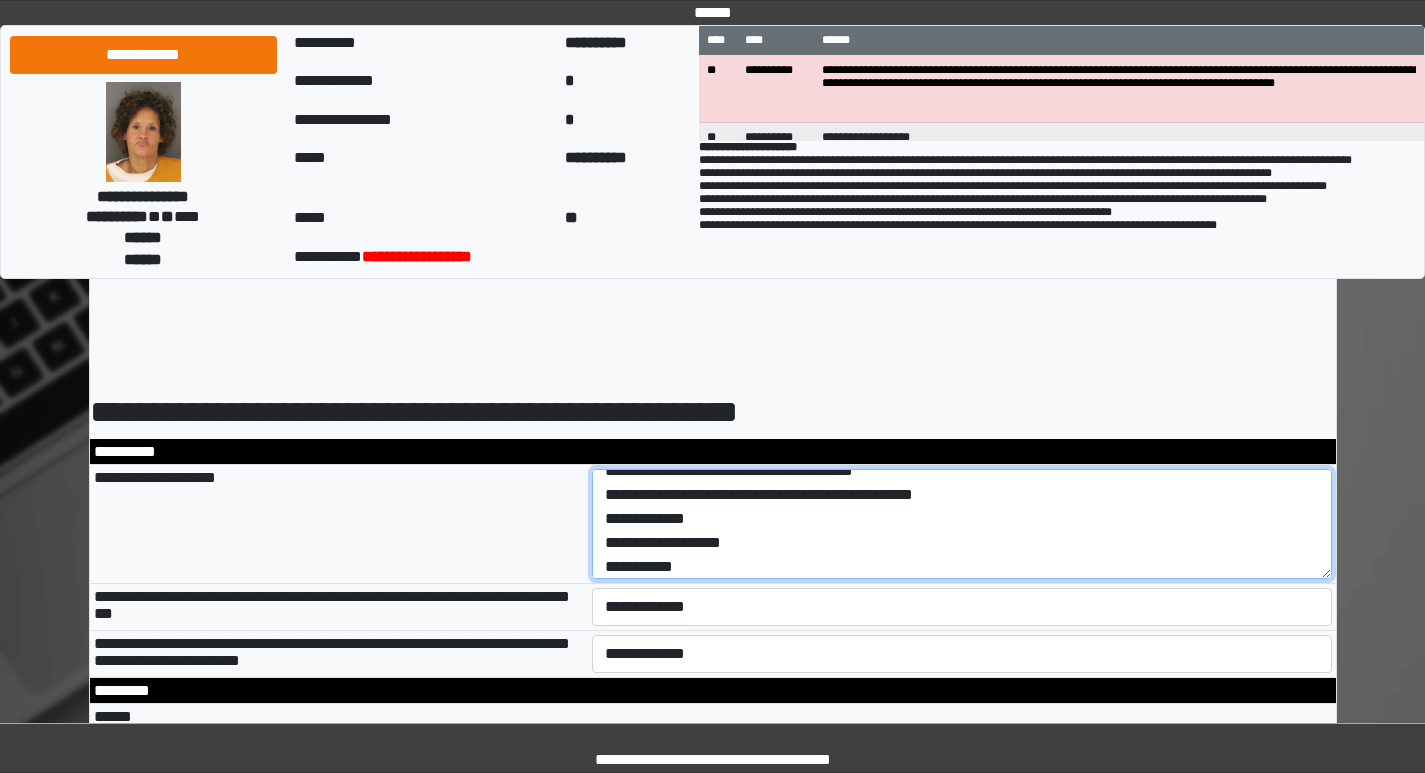 type on "**********" 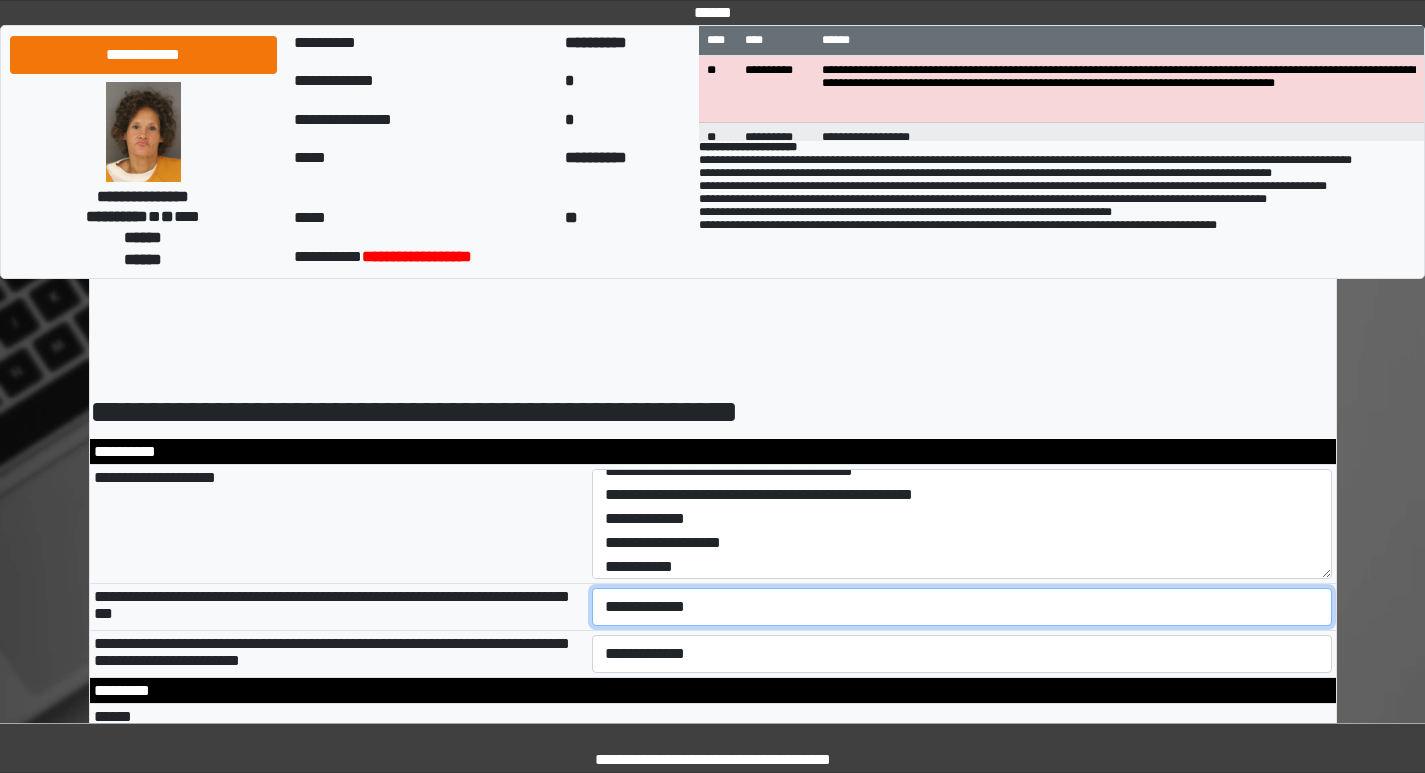 click on "**********" at bounding box center [962, 607] 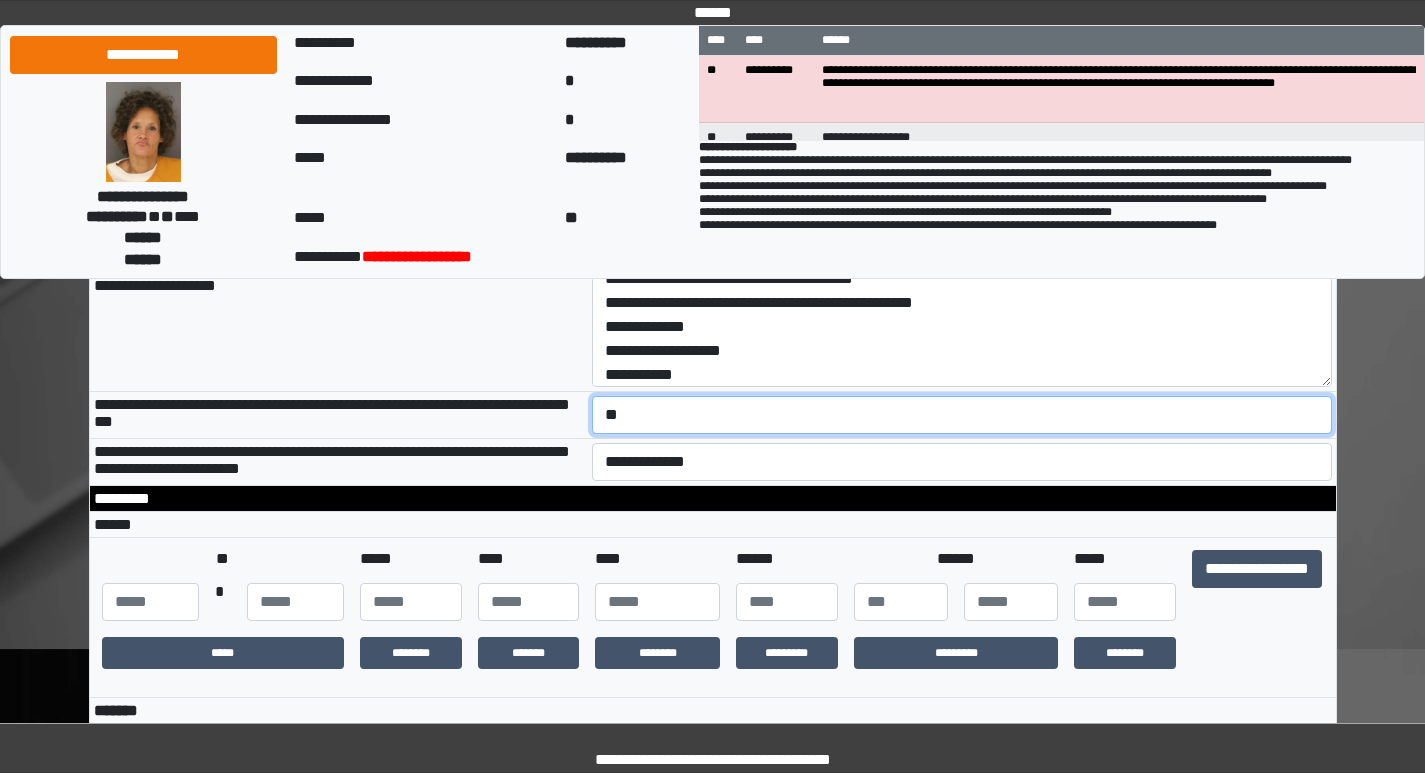scroll, scrollTop: 200, scrollLeft: 0, axis: vertical 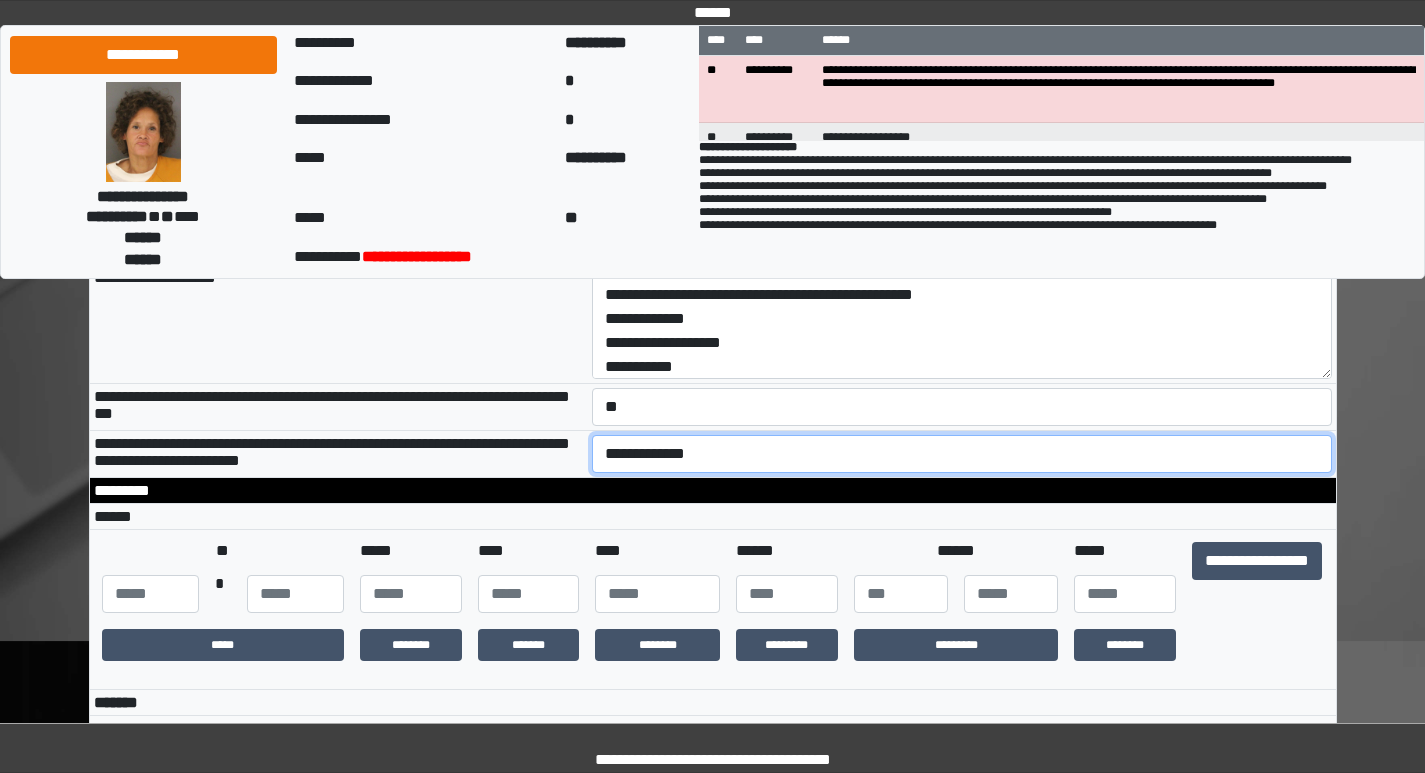 click on "**********" at bounding box center (962, 454) 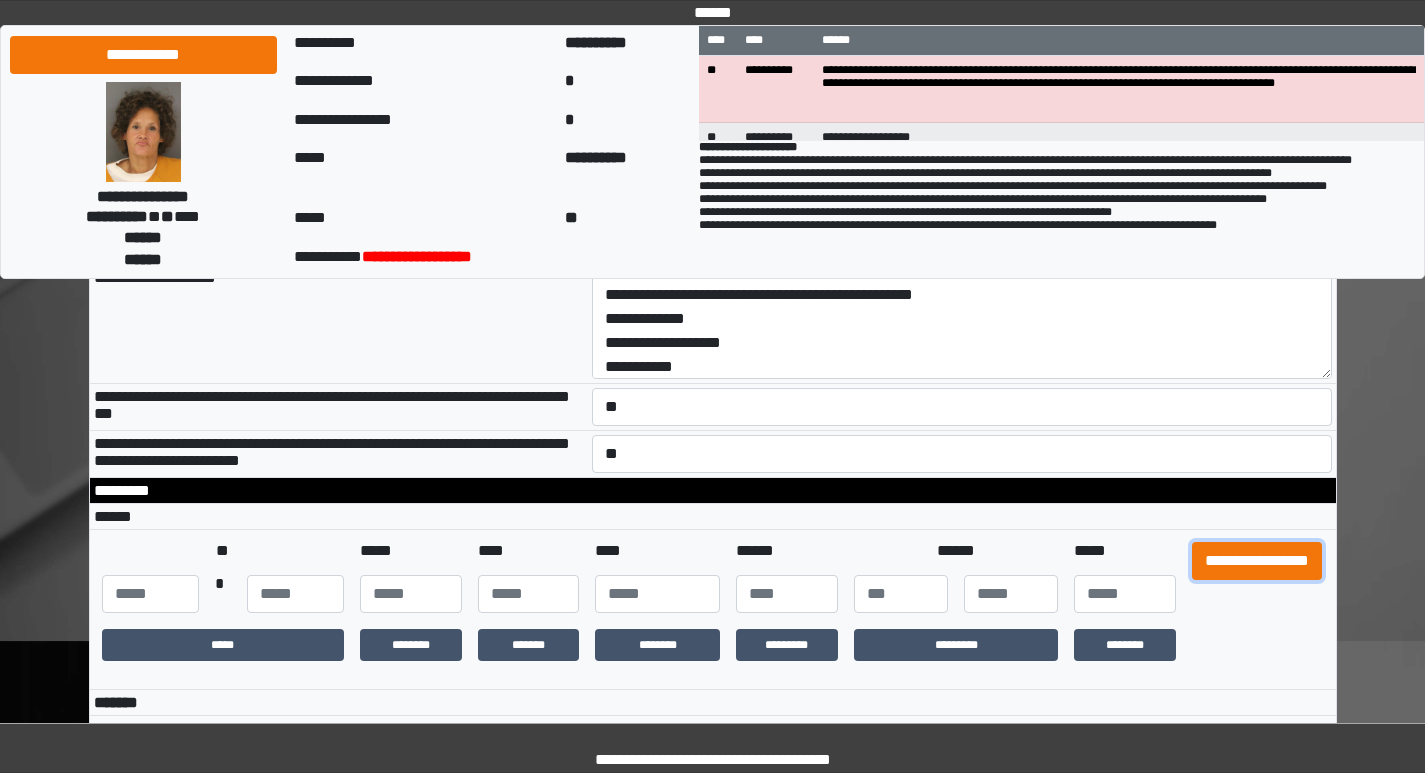 click on "**********" at bounding box center (1257, 561) 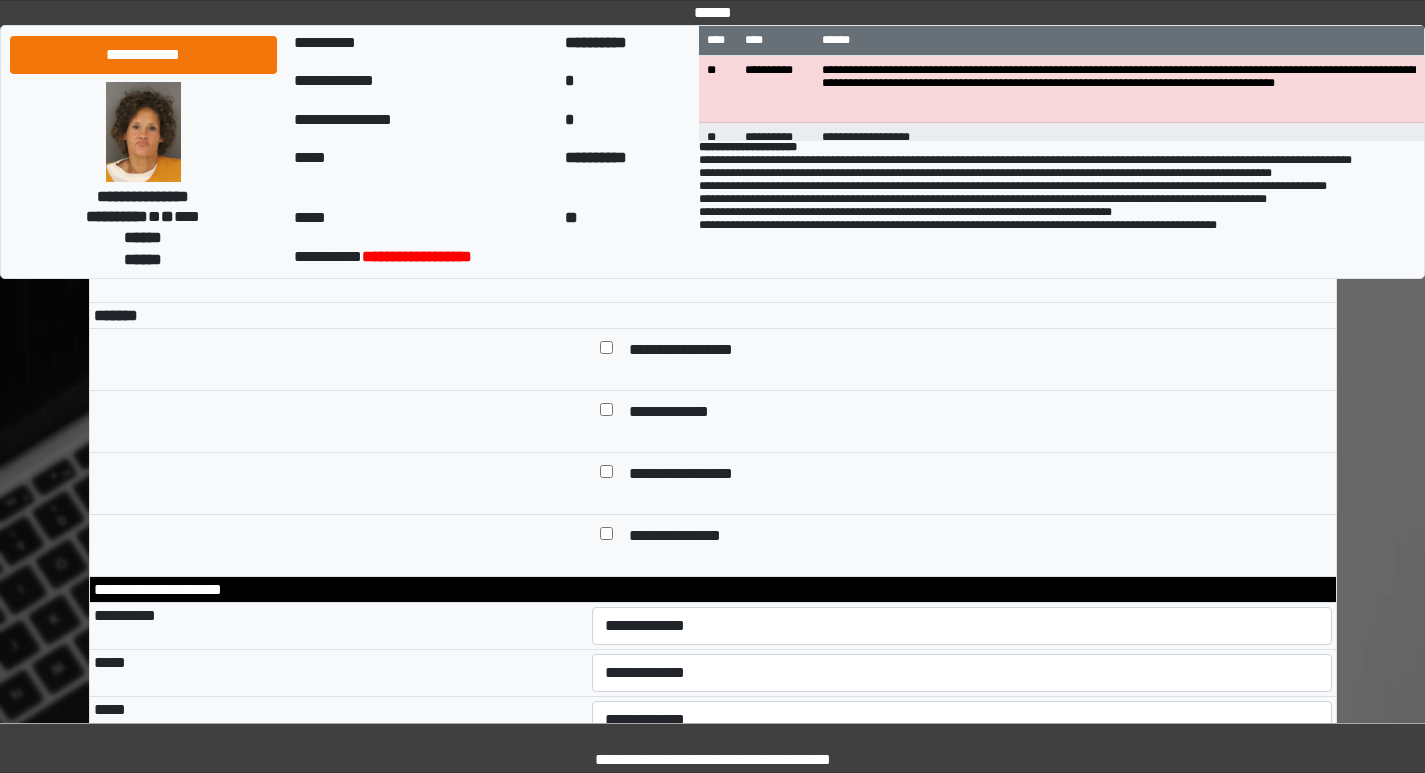 scroll, scrollTop: 600, scrollLeft: 0, axis: vertical 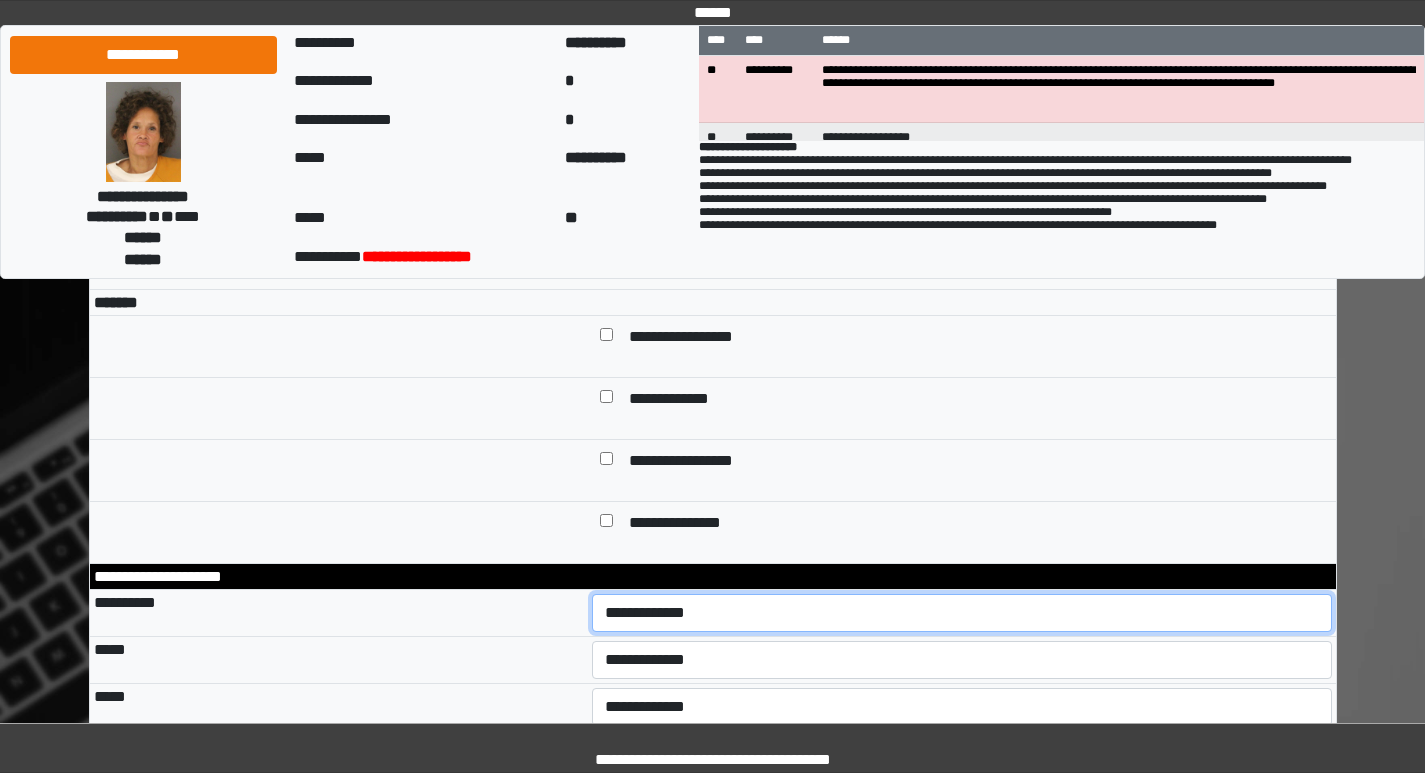click on "**********" at bounding box center (962, 613) 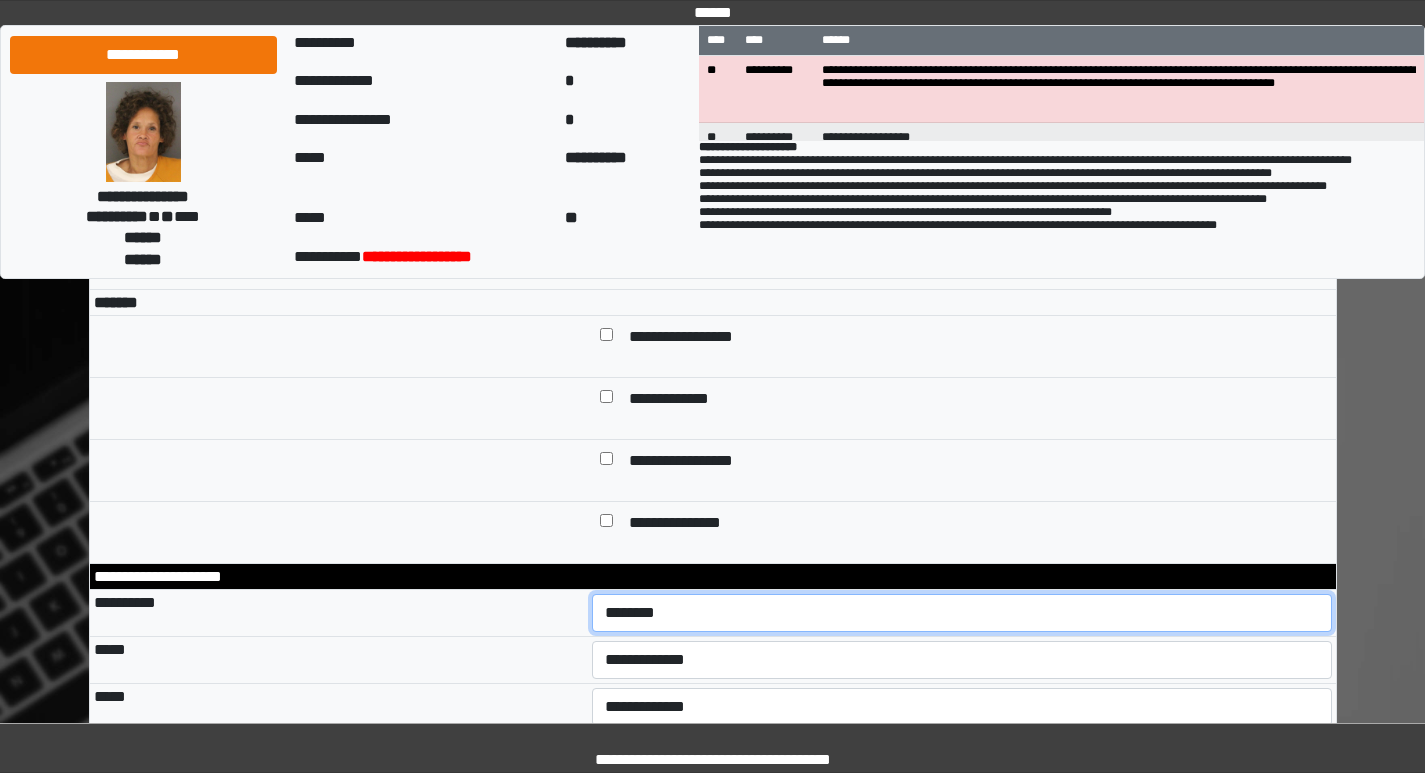 click on "**********" at bounding box center [962, 613] 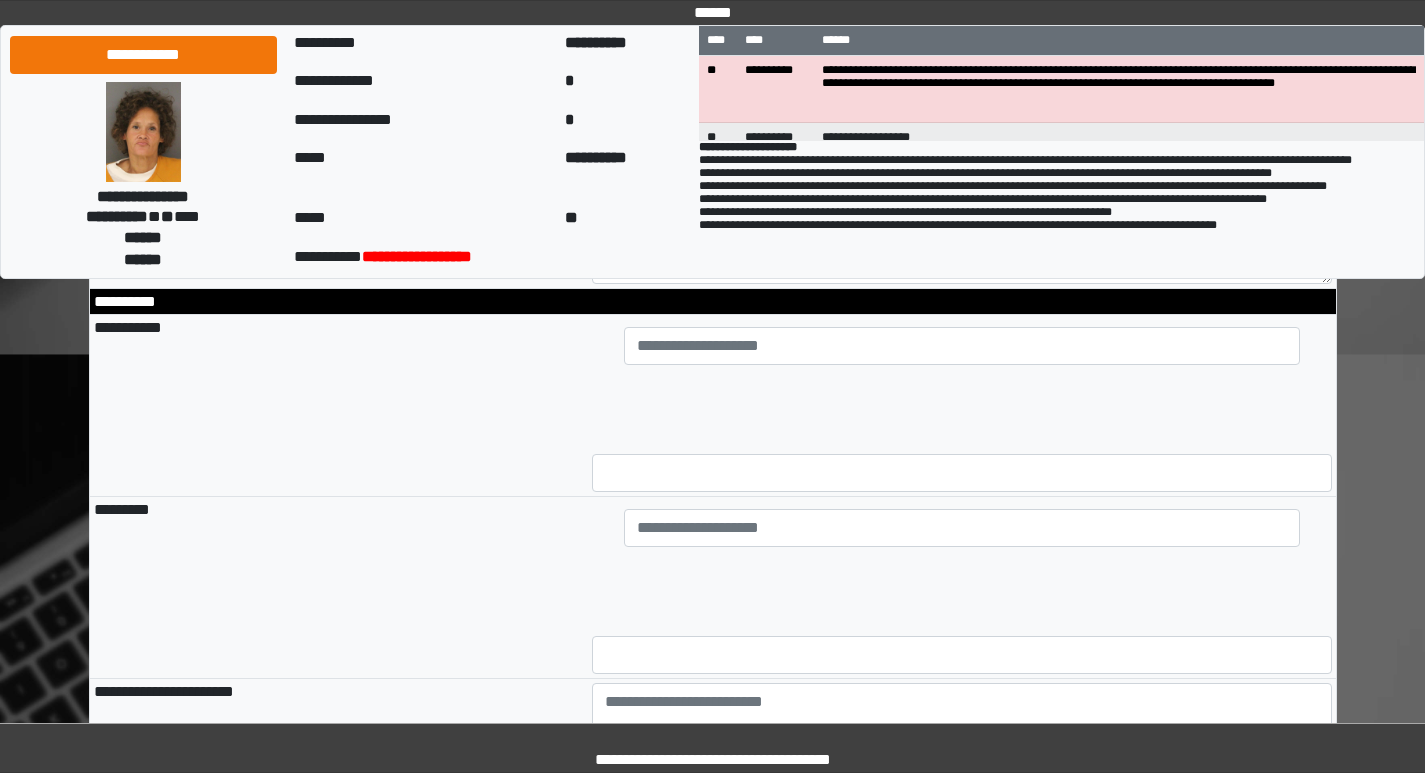 scroll, scrollTop: 1300, scrollLeft: 0, axis: vertical 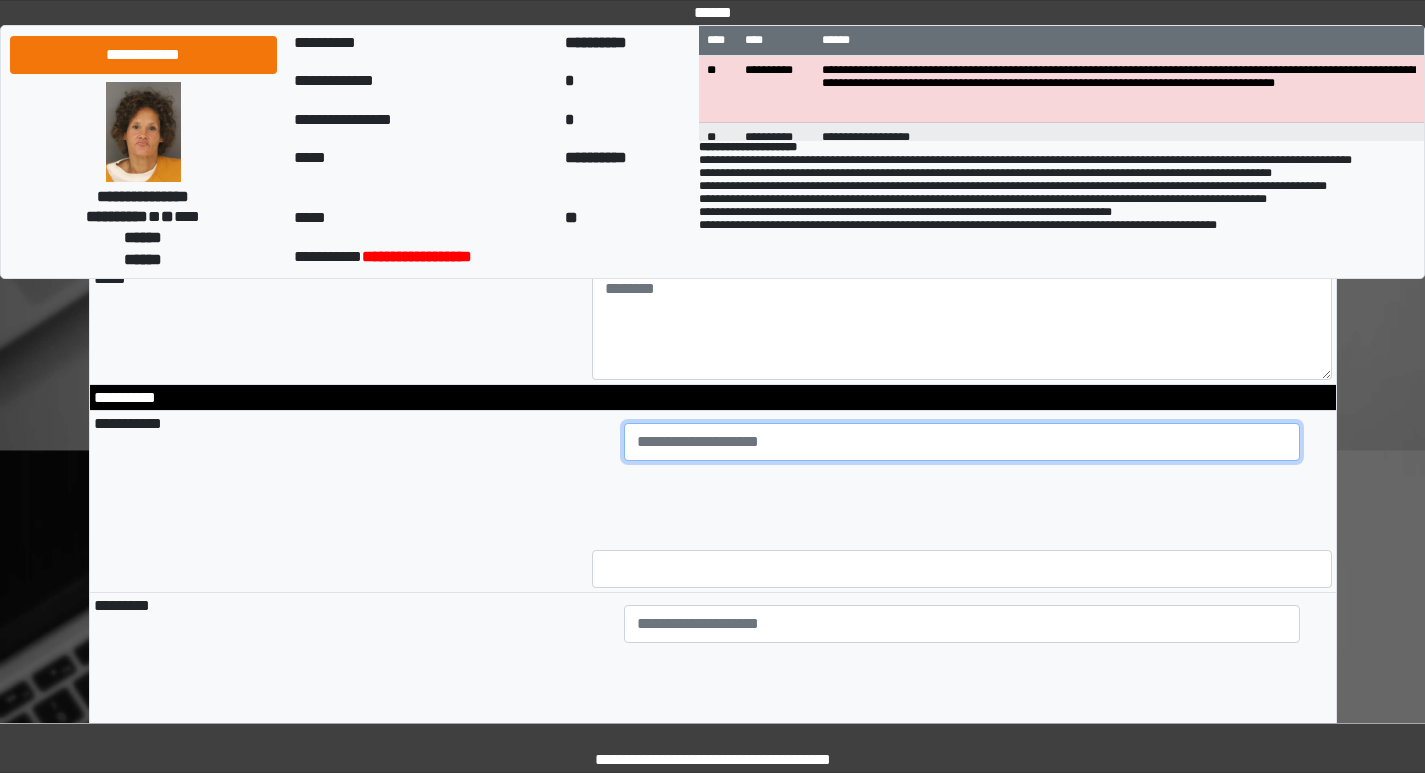 click at bounding box center (962, 442) 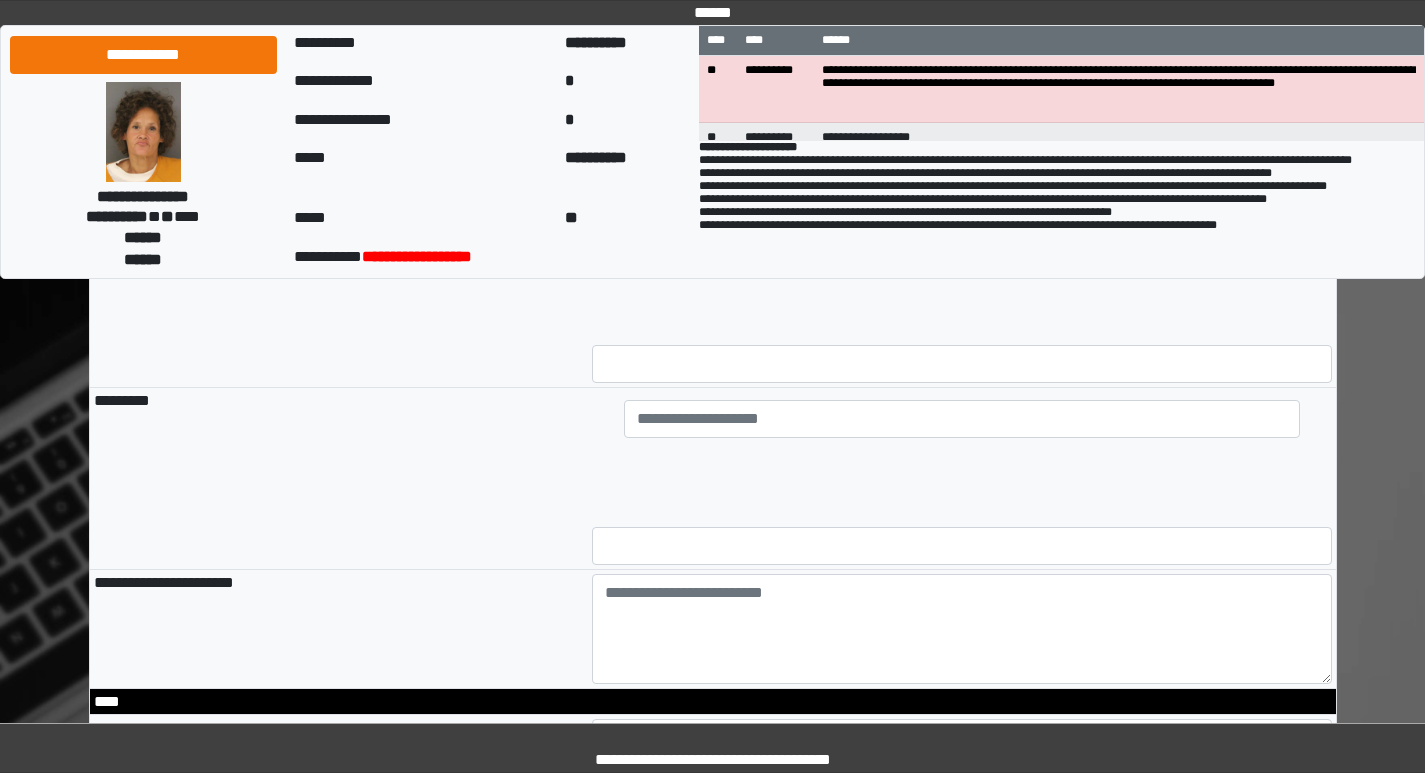 scroll, scrollTop: 1600, scrollLeft: 0, axis: vertical 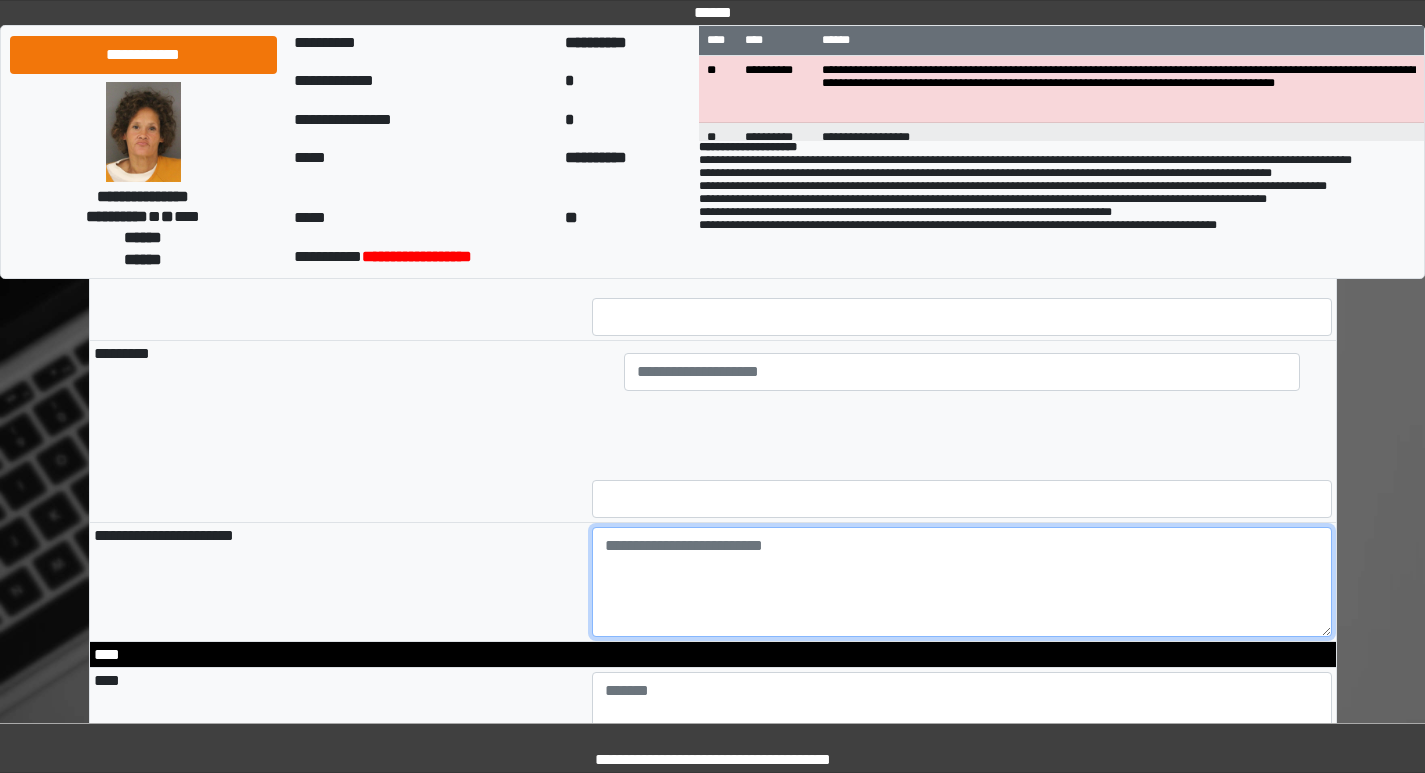 click at bounding box center (962, 582) 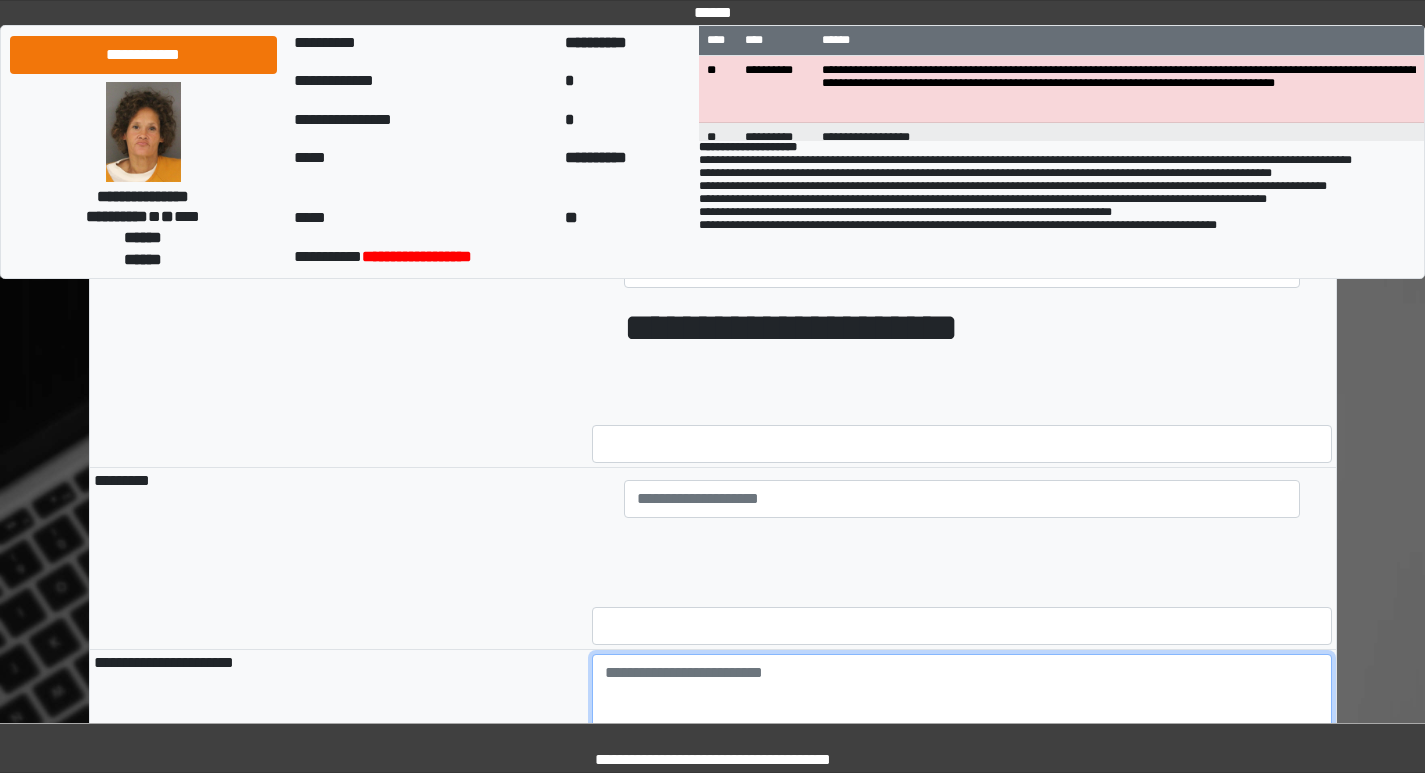 scroll, scrollTop: 1300, scrollLeft: 0, axis: vertical 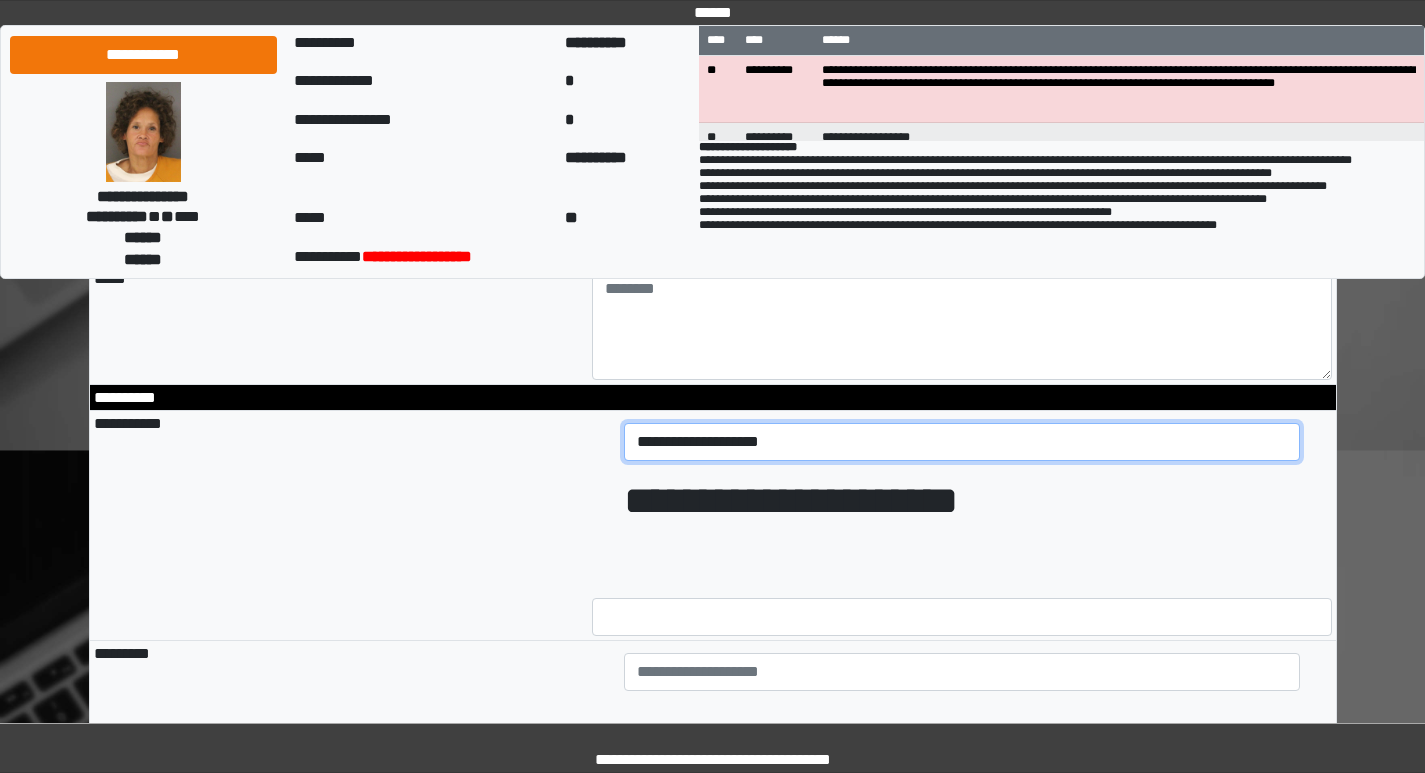 drag, startPoint x: 781, startPoint y: 477, endPoint x: 586, endPoint y: 486, distance: 195.20758 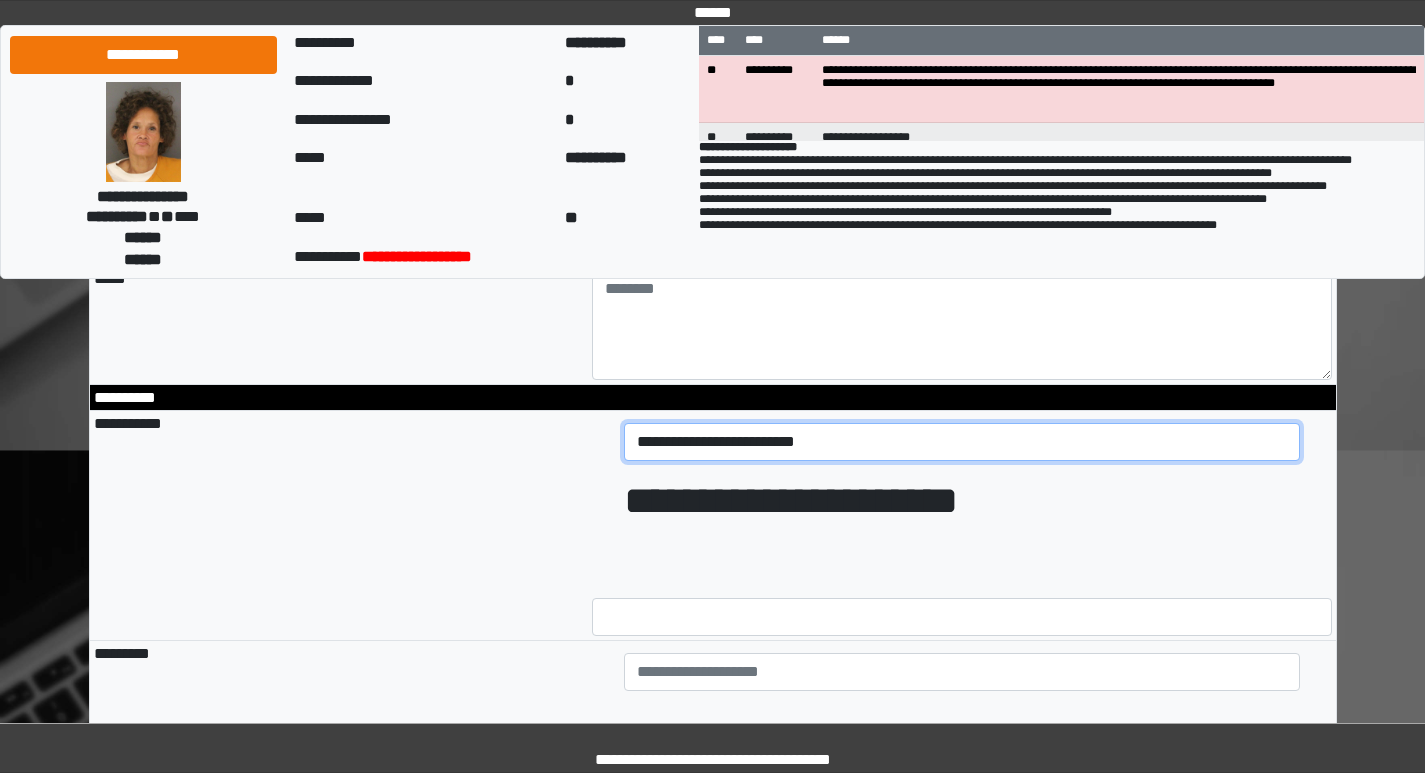 drag, startPoint x: 803, startPoint y: 476, endPoint x: 626, endPoint y: 481, distance: 177.0706 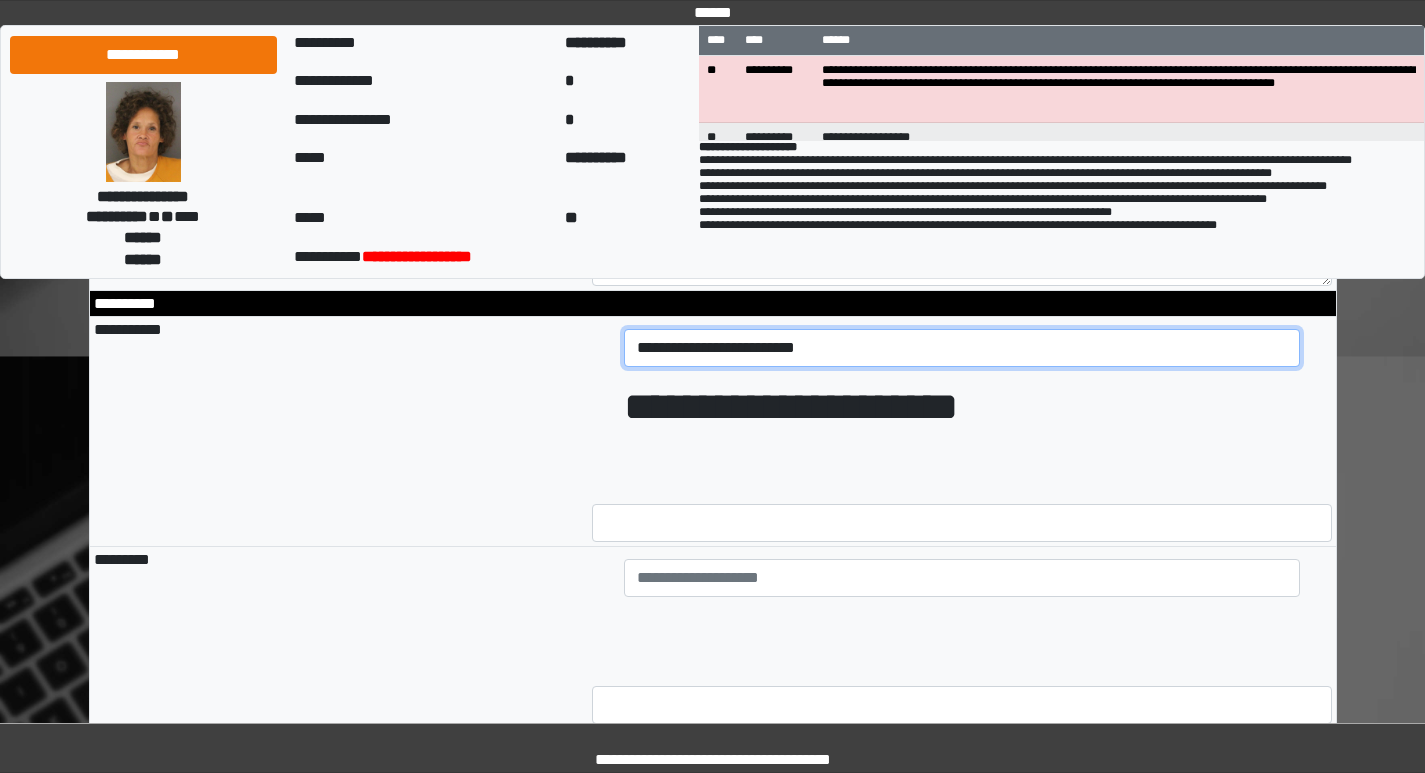 scroll, scrollTop: 1500, scrollLeft: 0, axis: vertical 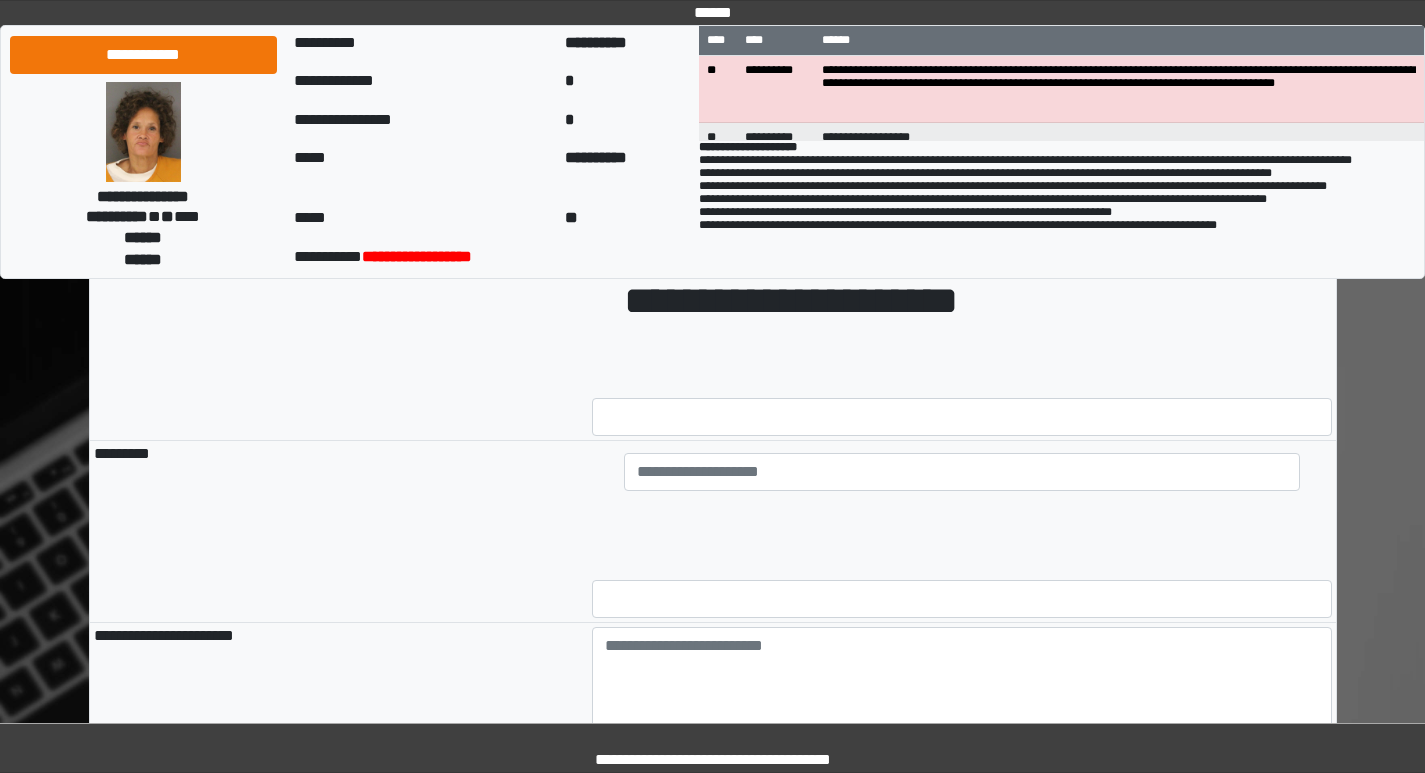 type on "**********" 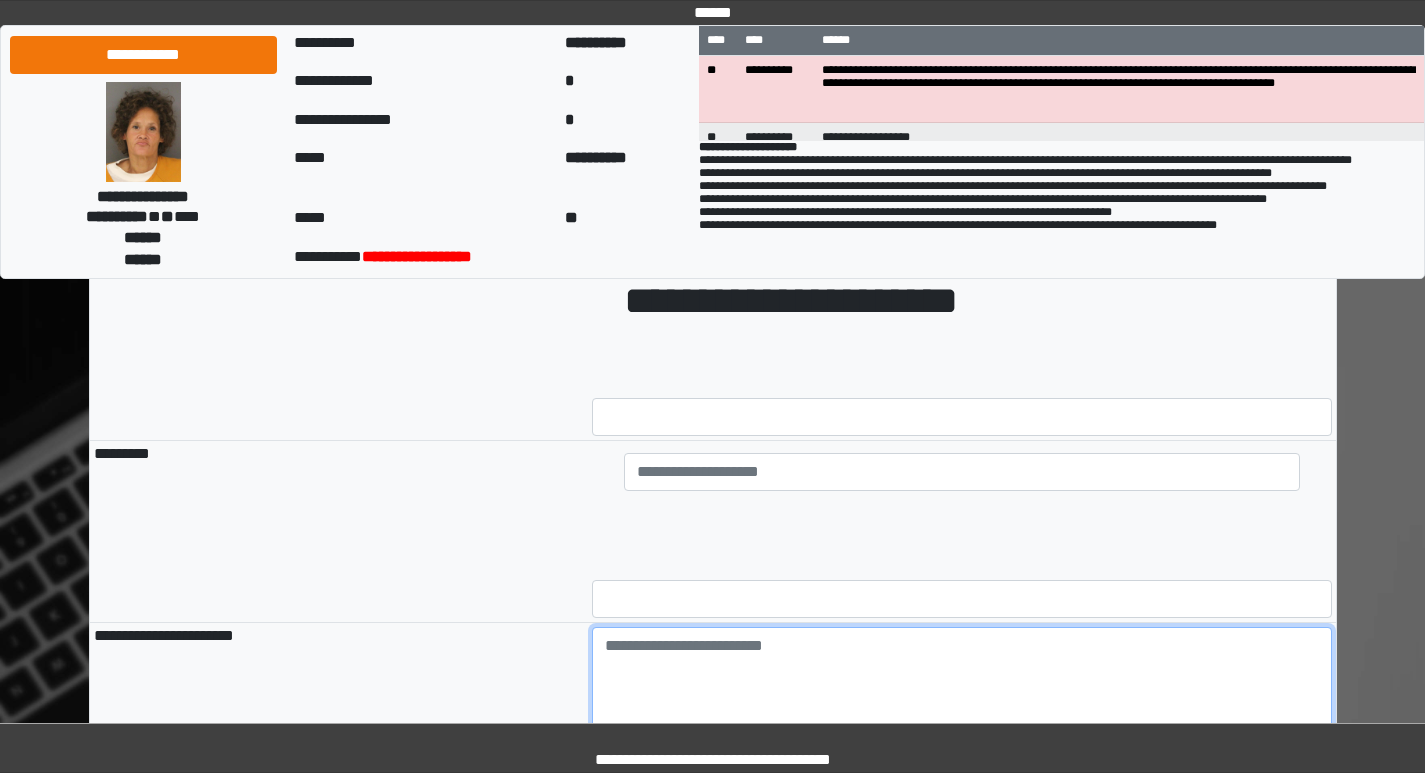 click at bounding box center (962, 682) 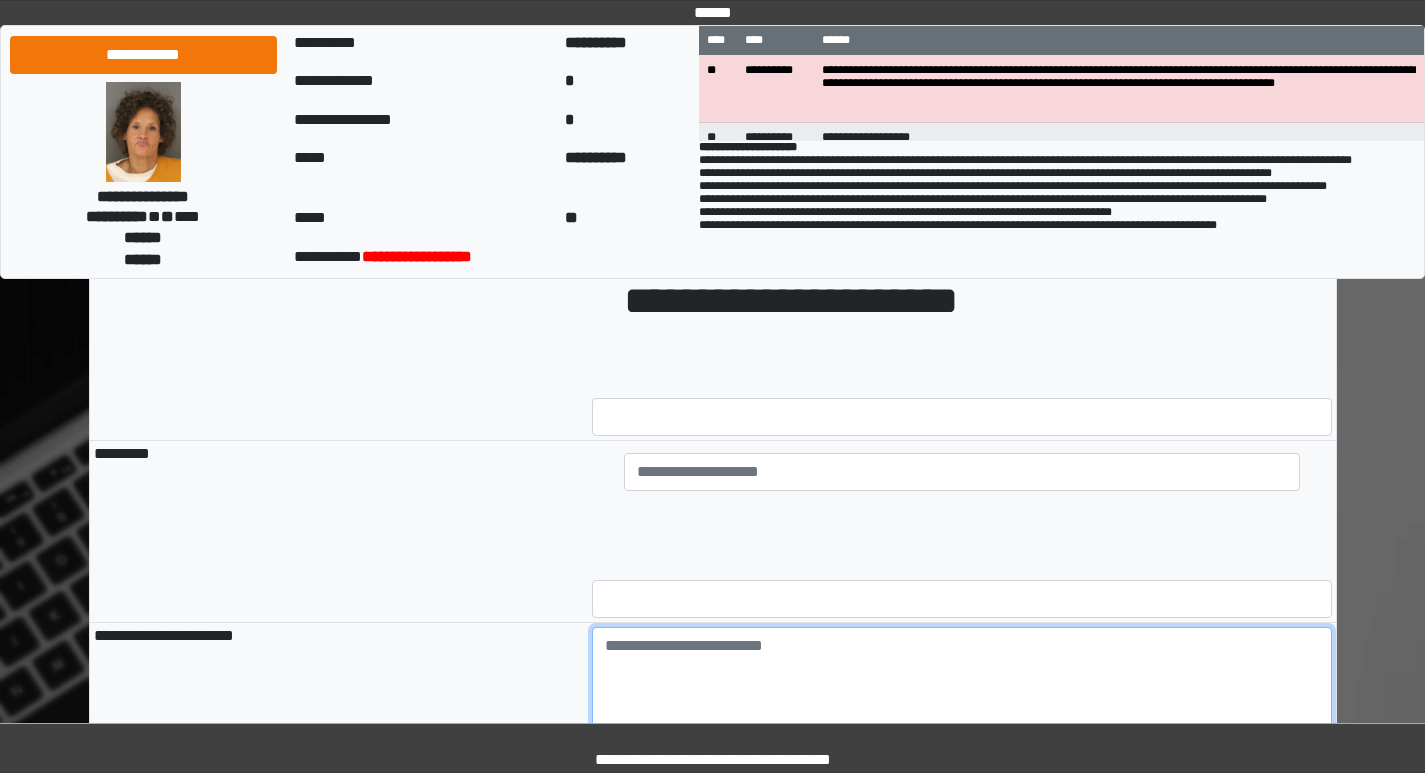 paste on "**********" 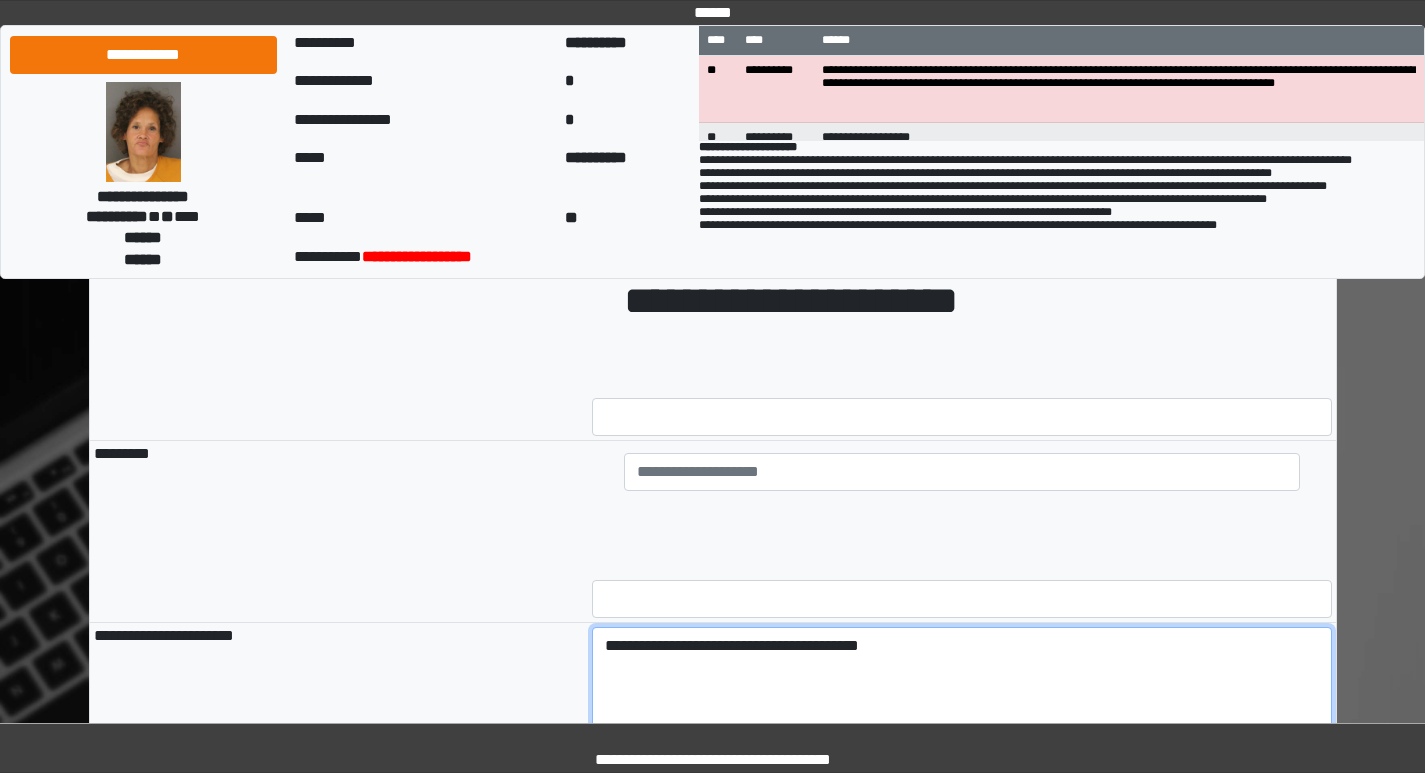 click on "**********" at bounding box center (962, 682) 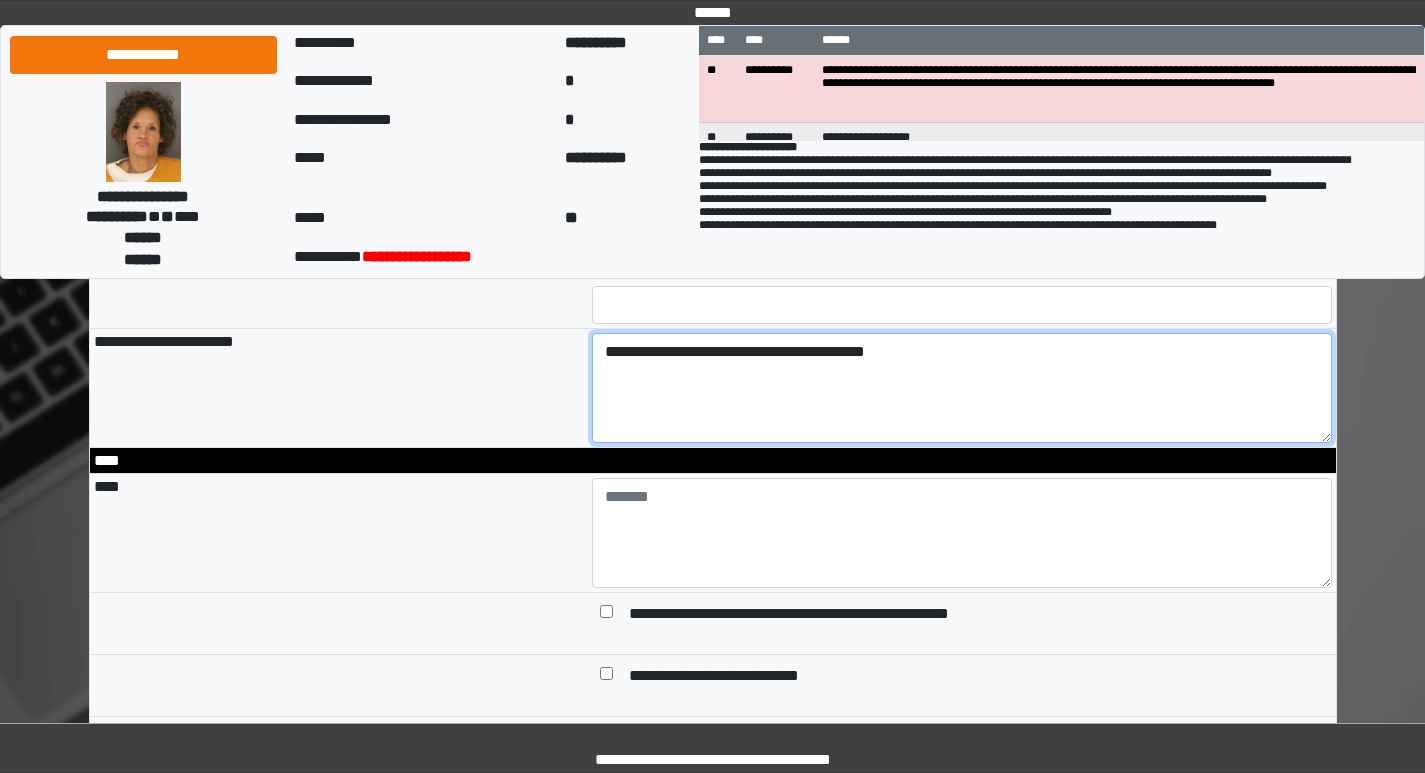 scroll, scrollTop: 1800, scrollLeft: 0, axis: vertical 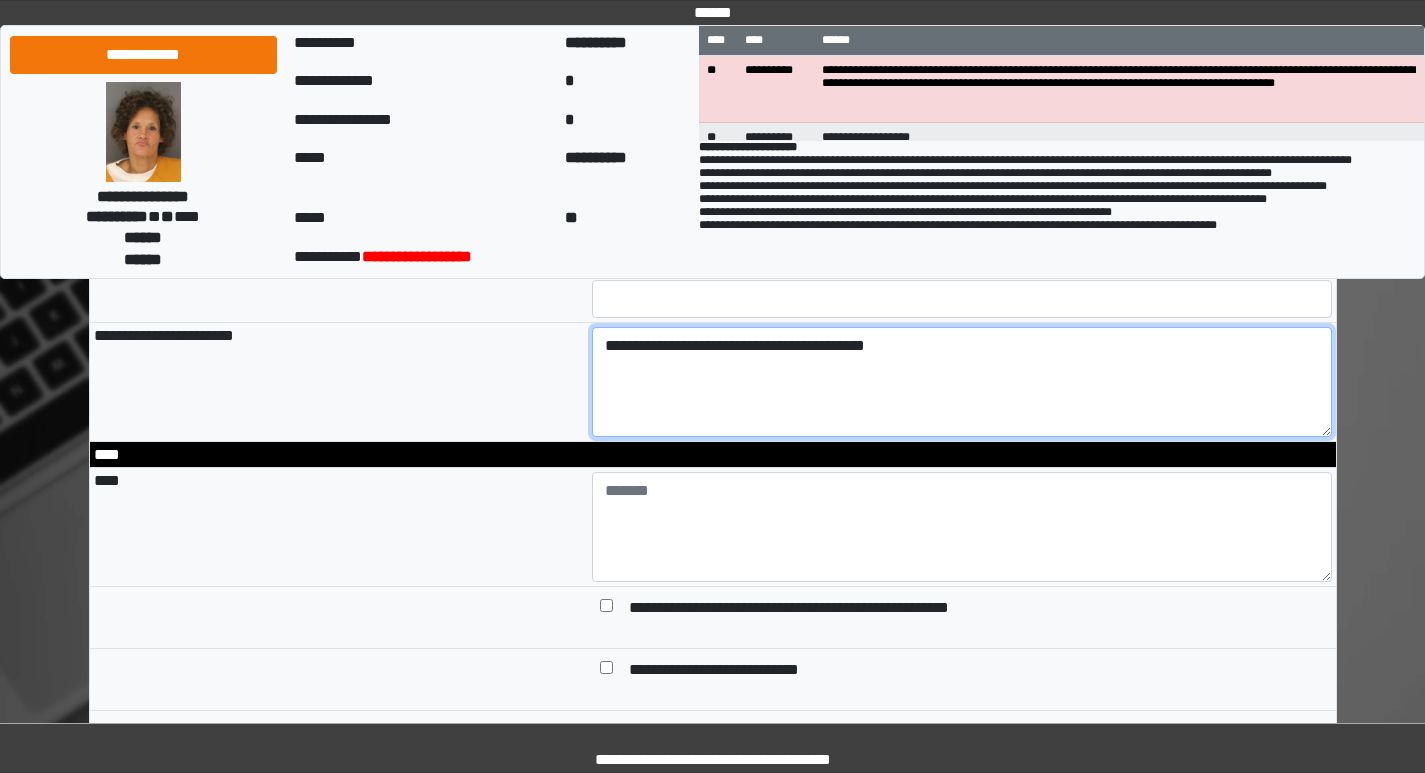 type on "**********" 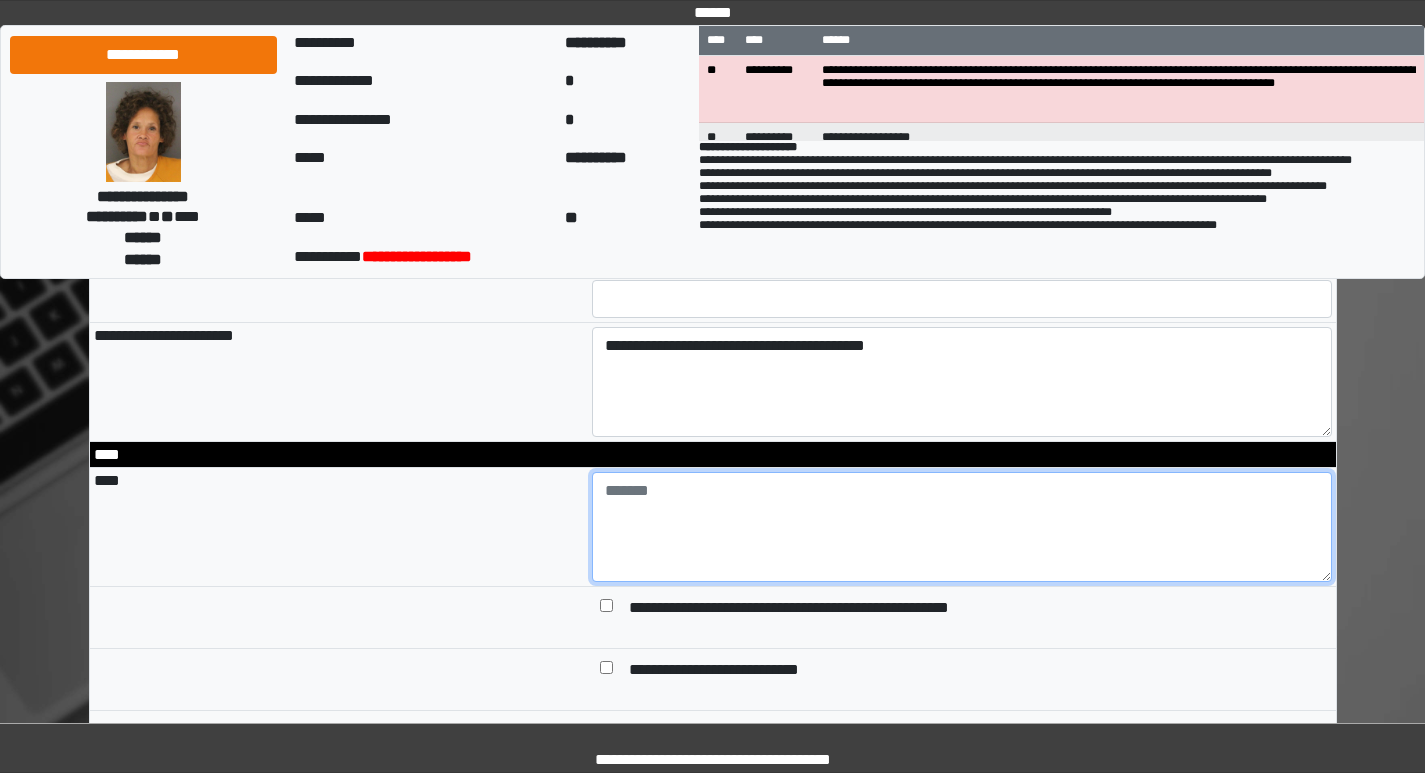click at bounding box center (962, 527) 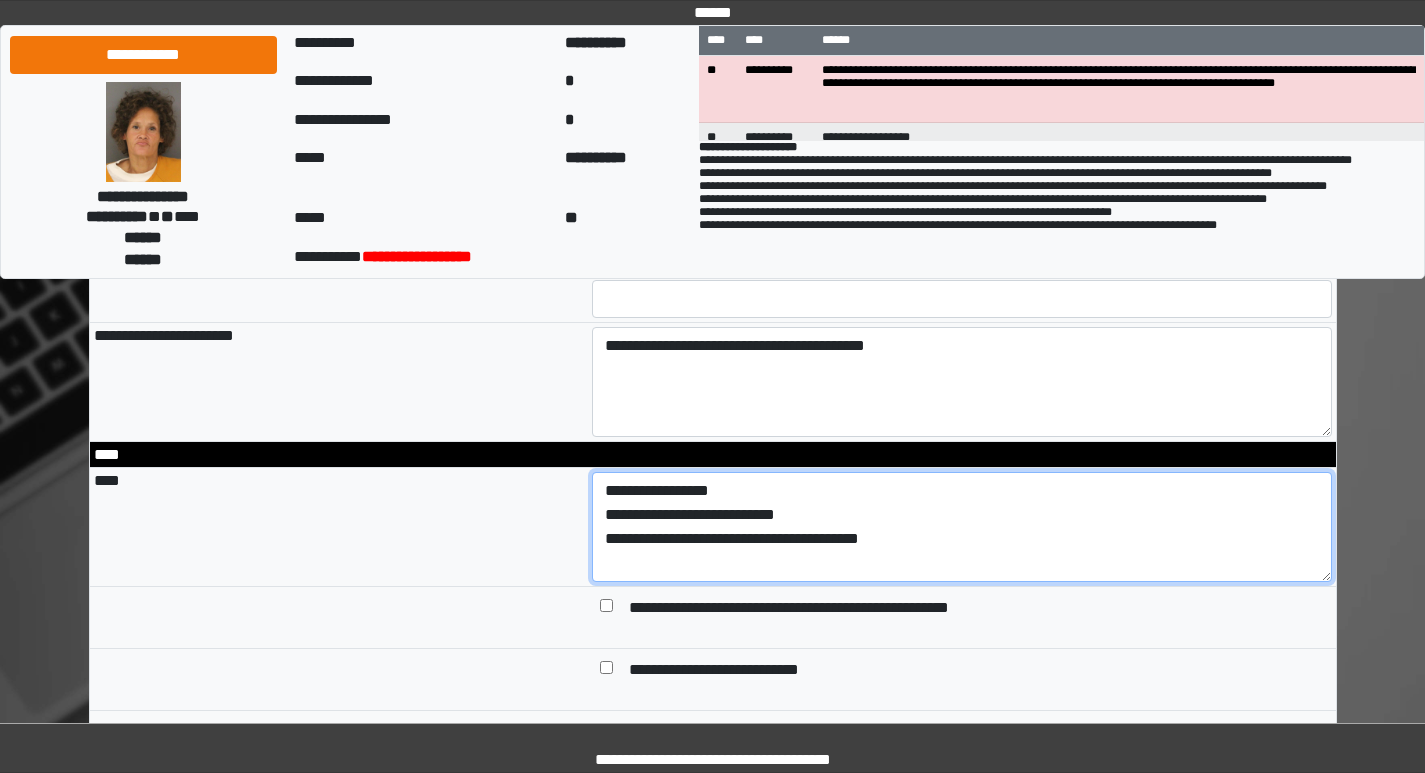click on "**********" at bounding box center (962, 527) 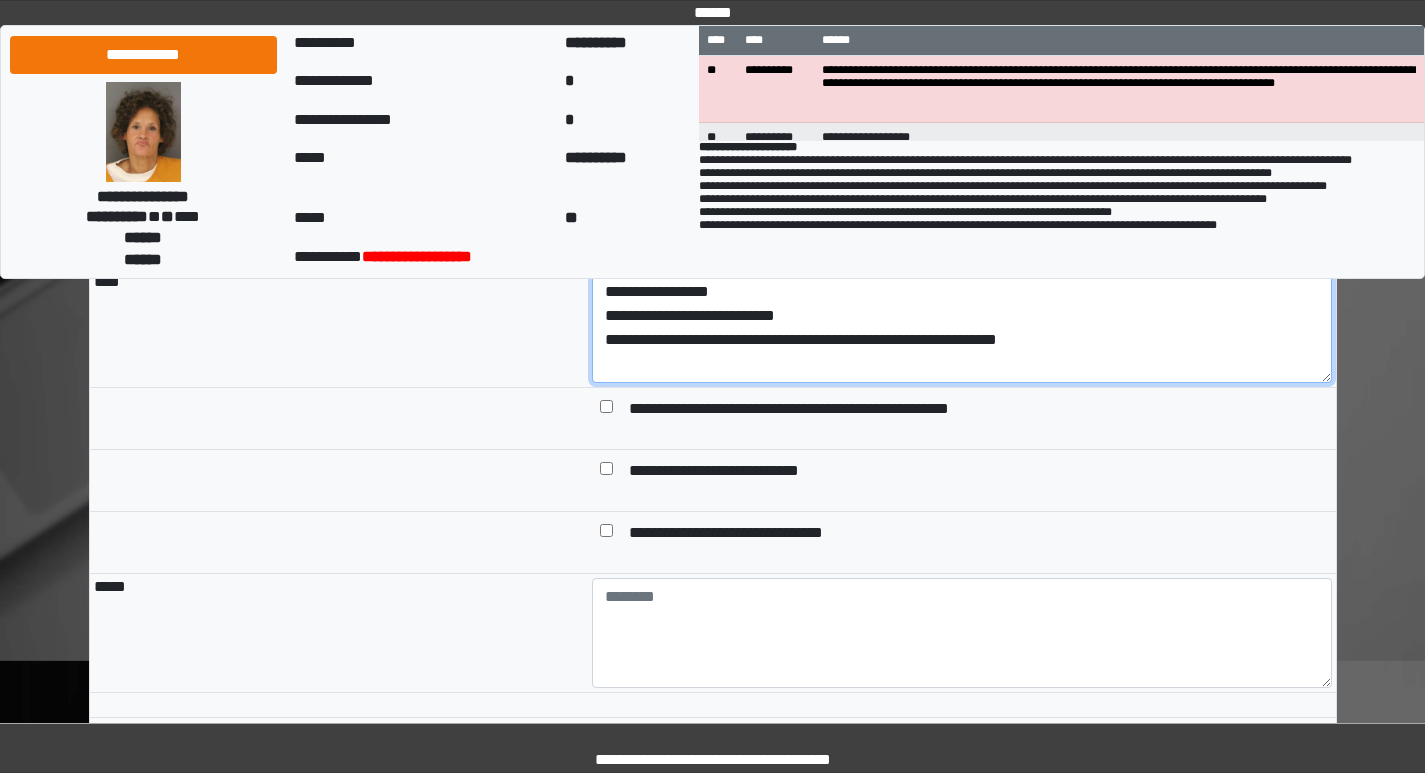 scroll, scrollTop: 2000, scrollLeft: 0, axis: vertical 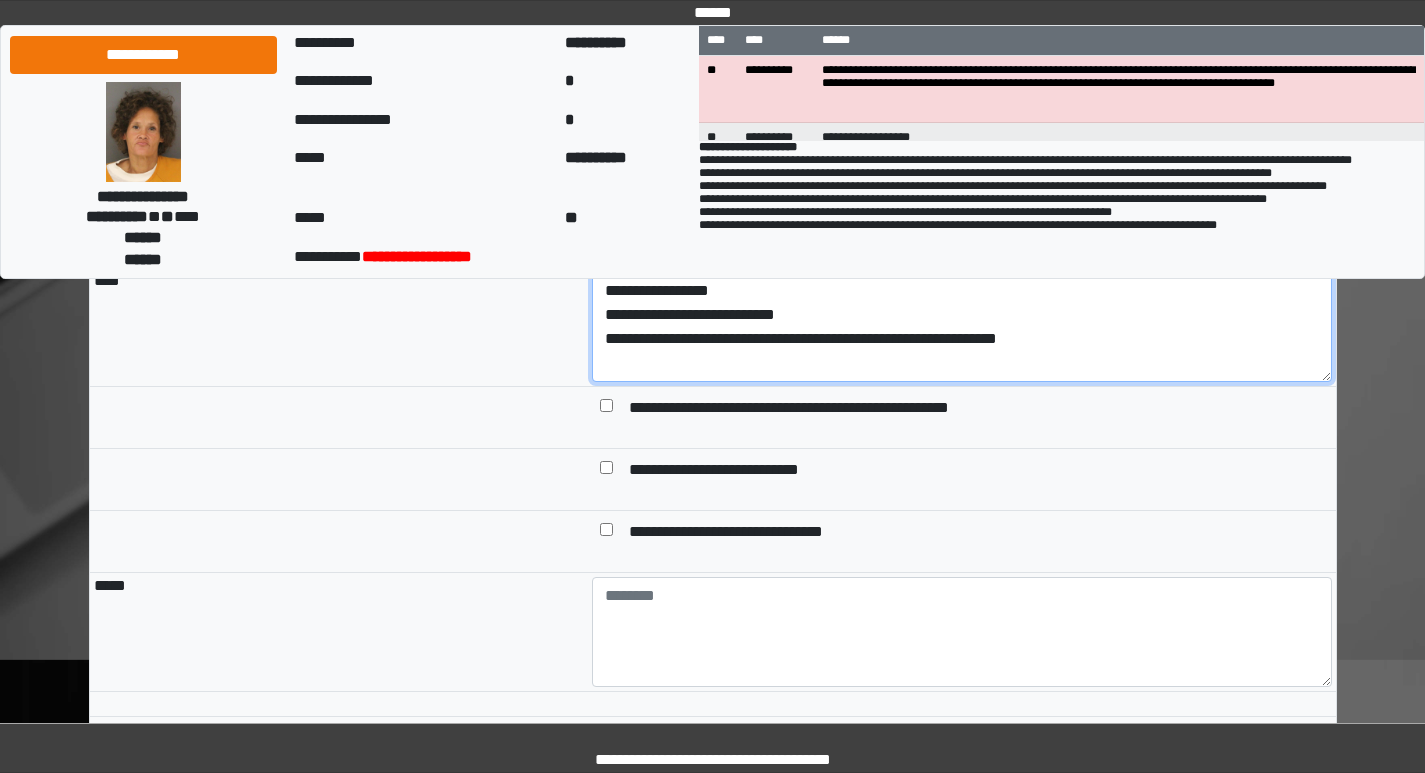 type on "**********" 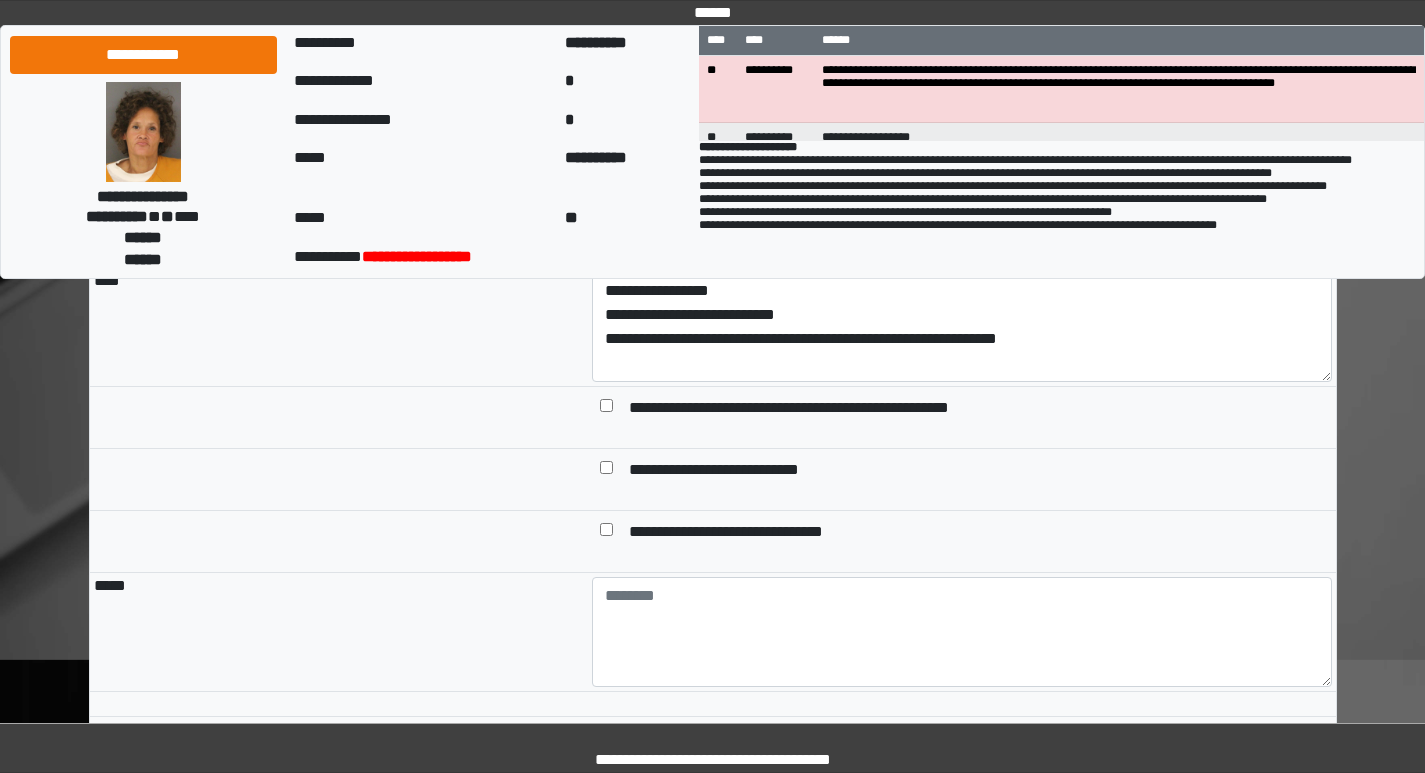 scroll, scrollTop: 2175, scrollLeft: 0, axis: vertical 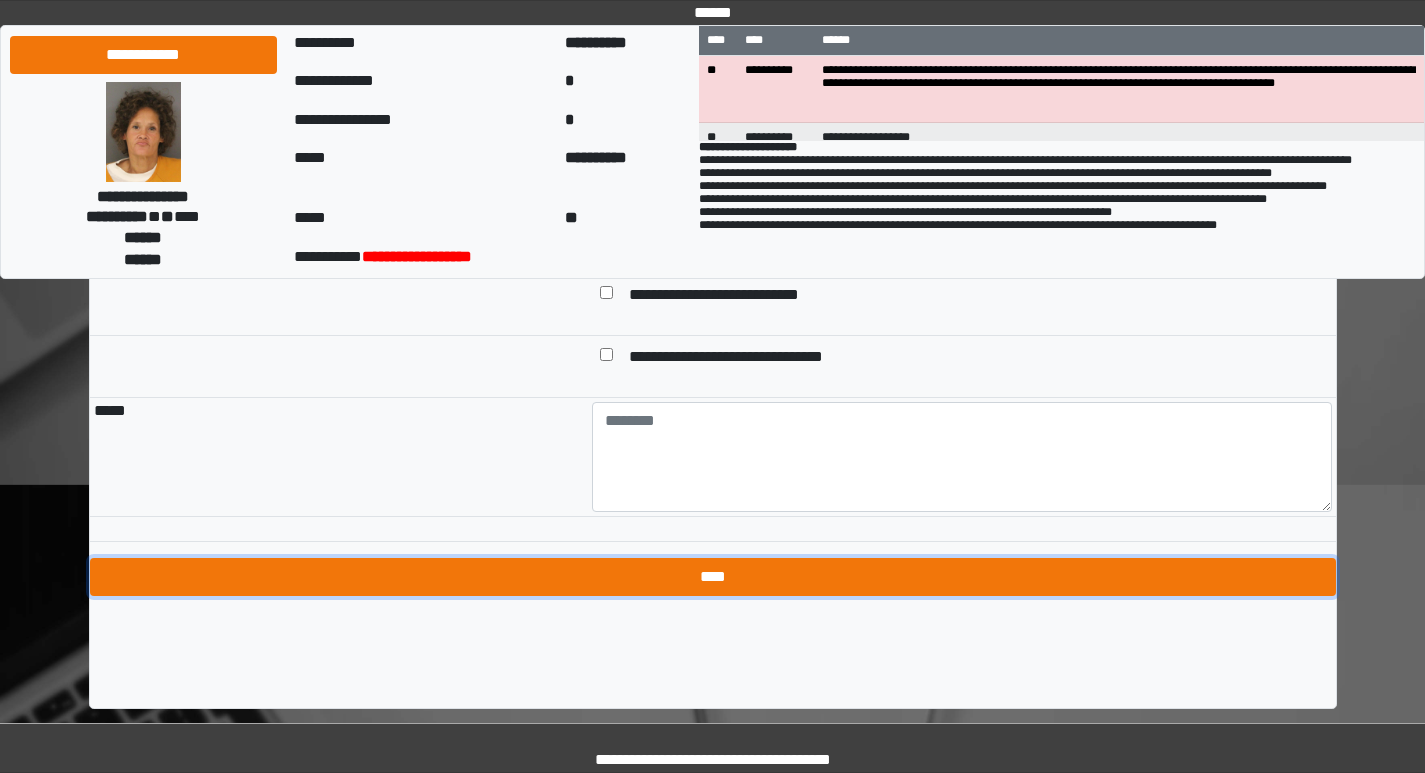 click on "****" at bounding box center [713, 577] 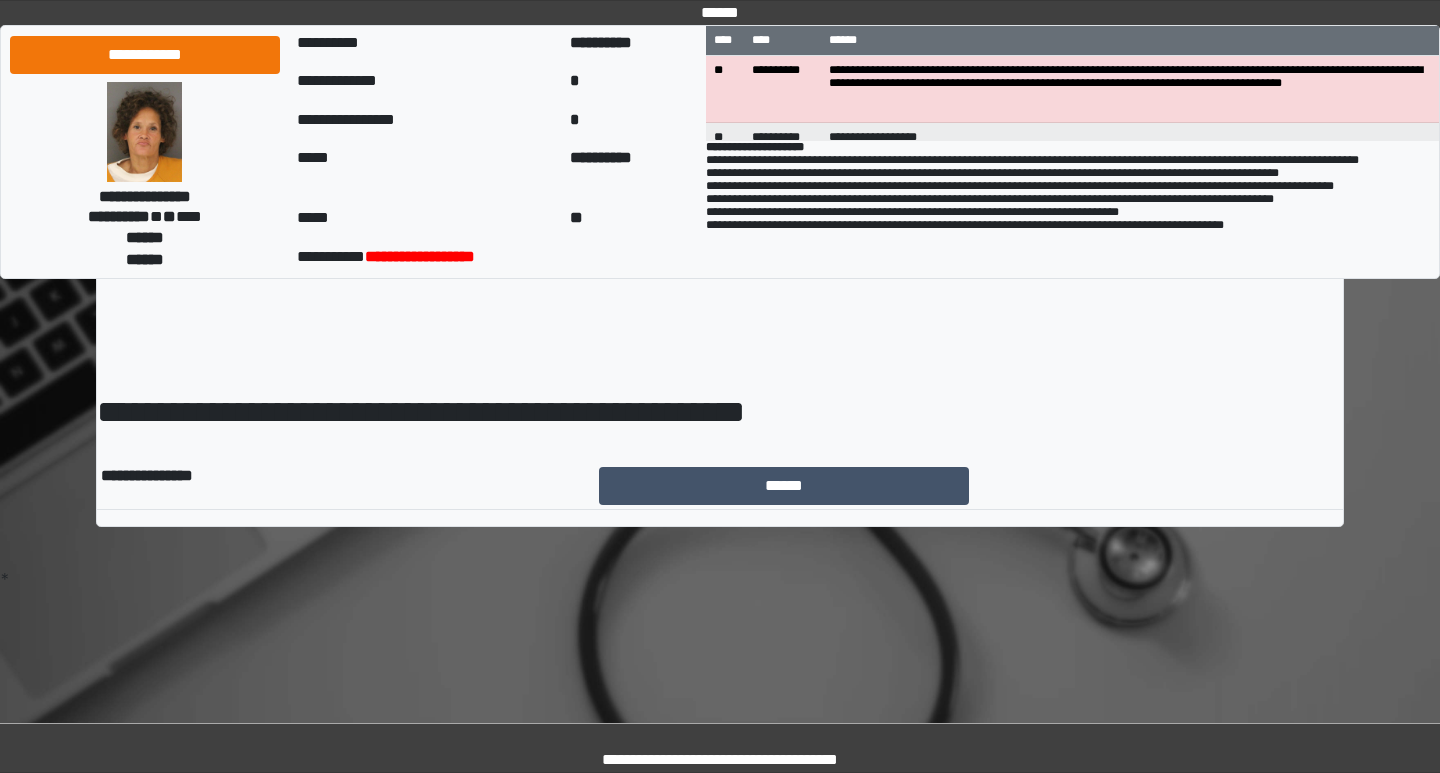 scroll, scrollTop: 0, scrollLeft: 0, axis: both 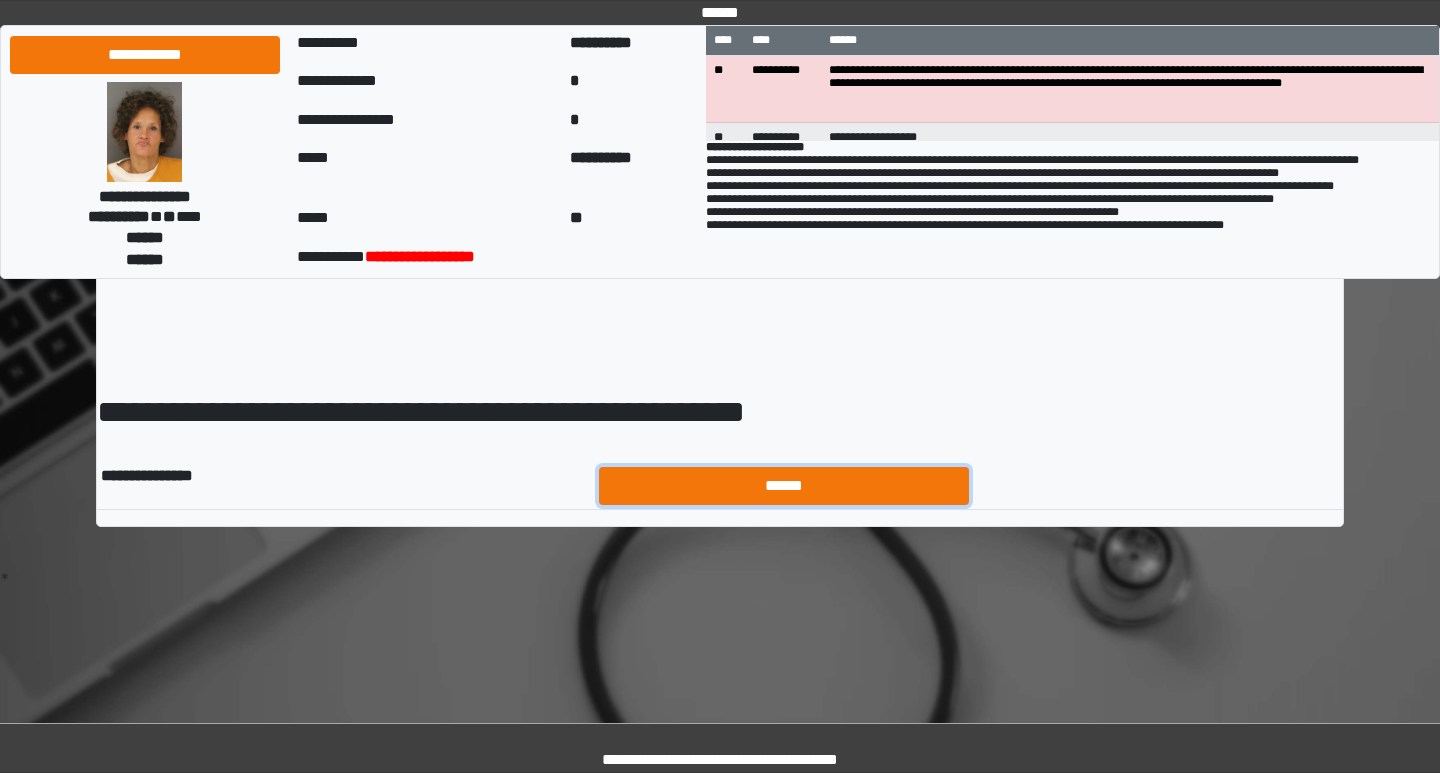 click on "******" at bounding box center (784, 486) 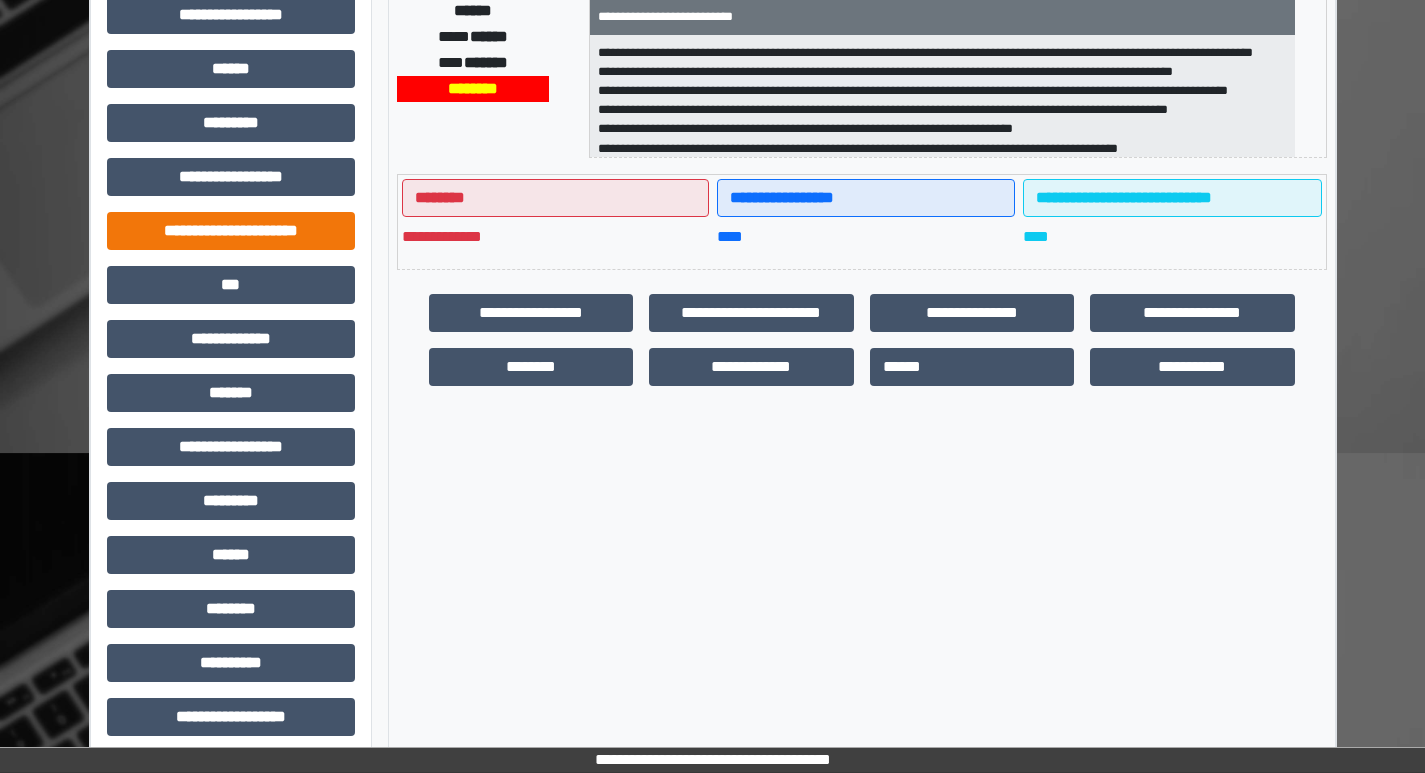 scroll, scrollTop: 400, scrollLeft: 0, axis: vertical 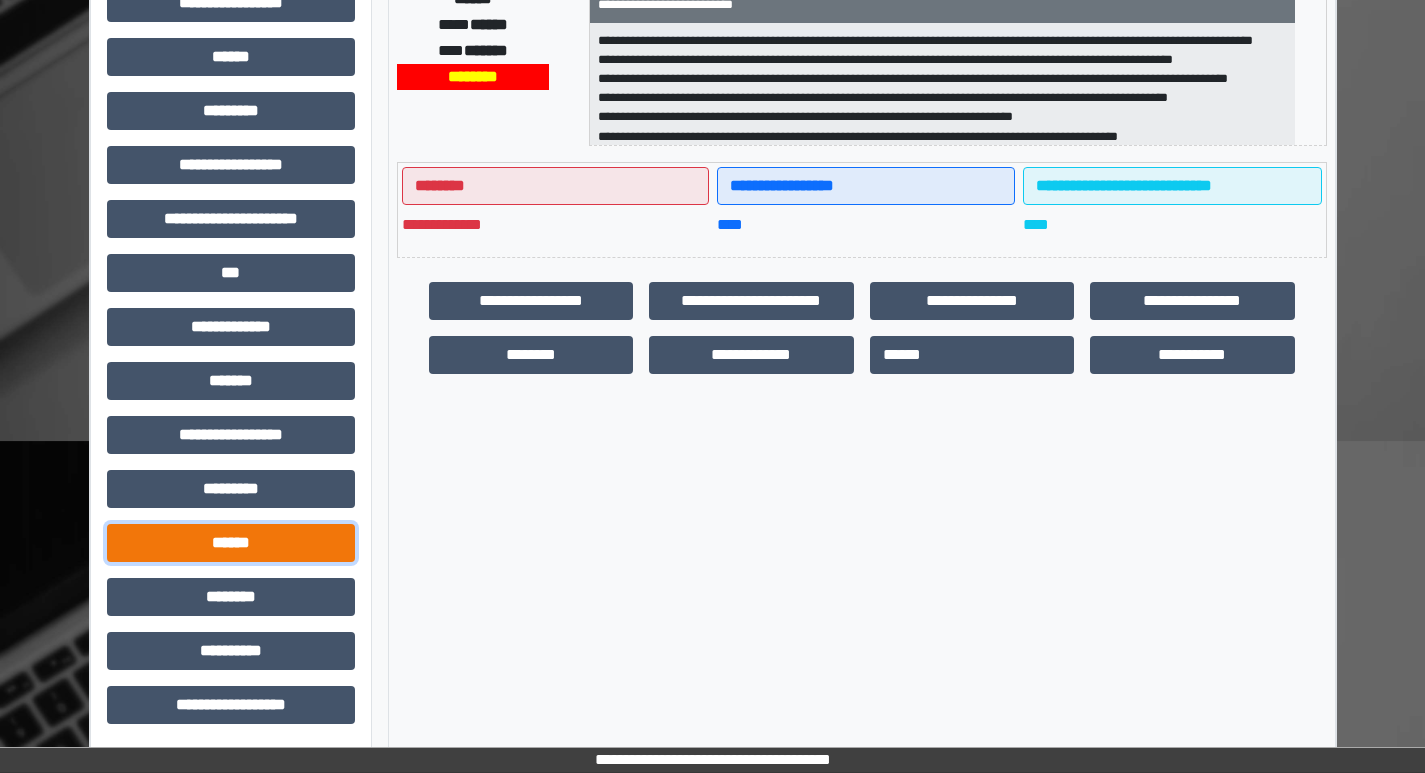 click on "******" at bounding box center [231, 543] 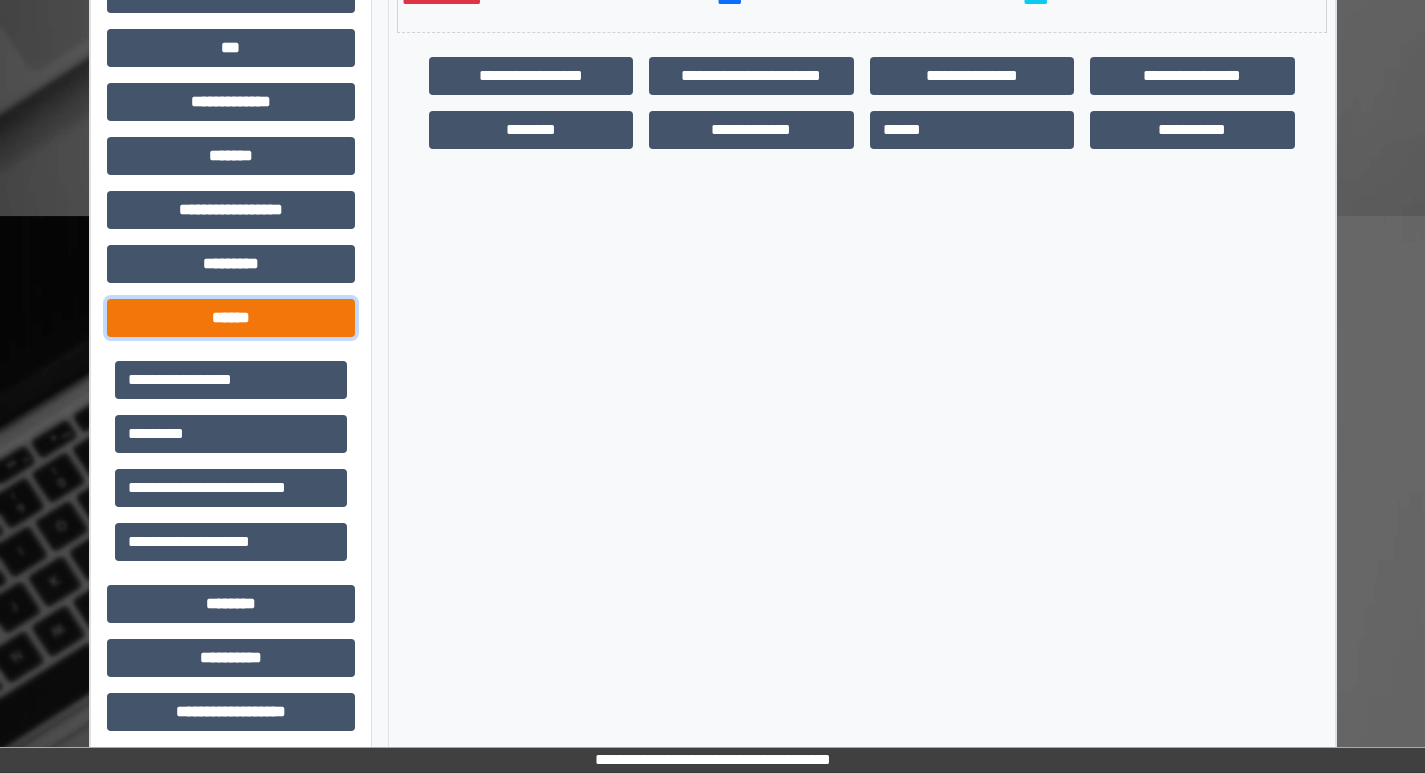 scroll, scrollTop: 633, scrollLeft: 0, axis: vertical 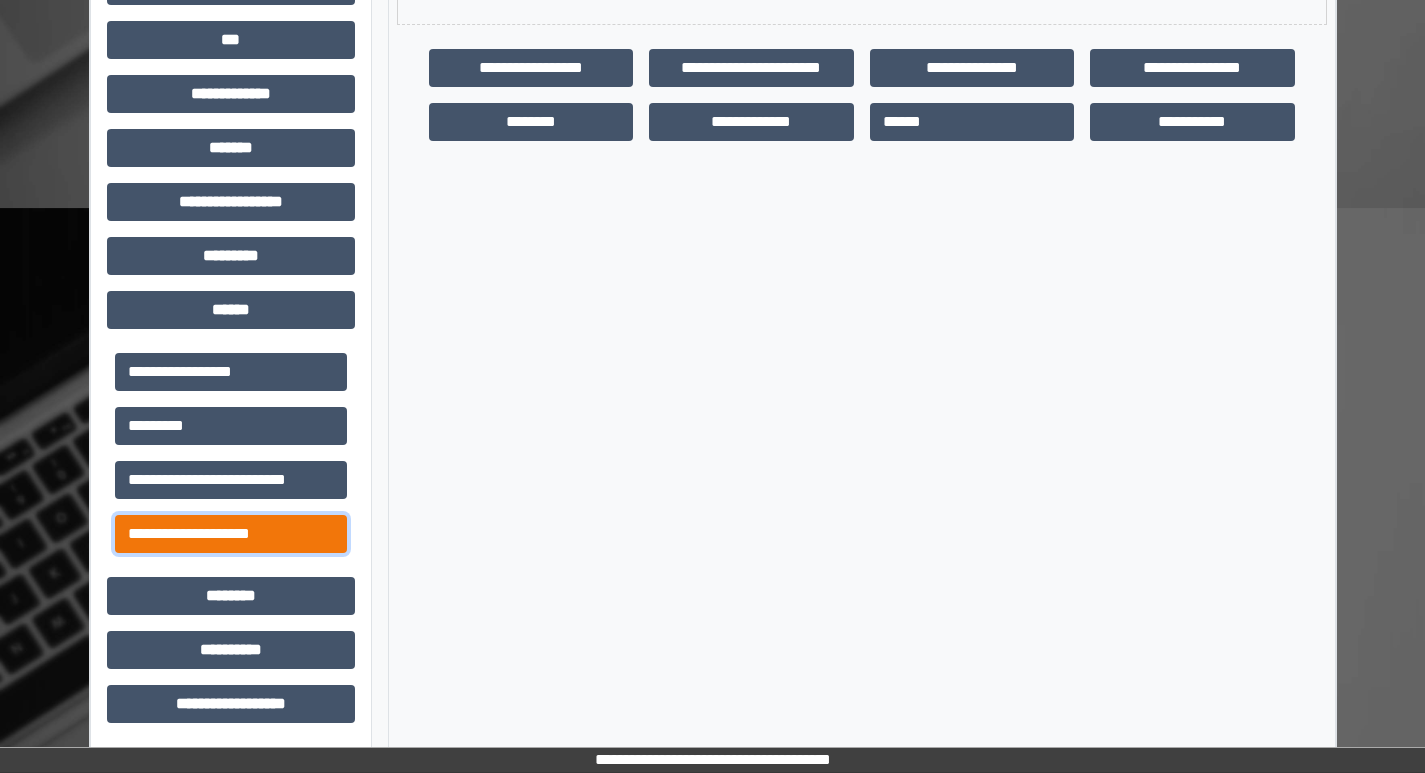 click on "**********" at bounding box center [231, 534] 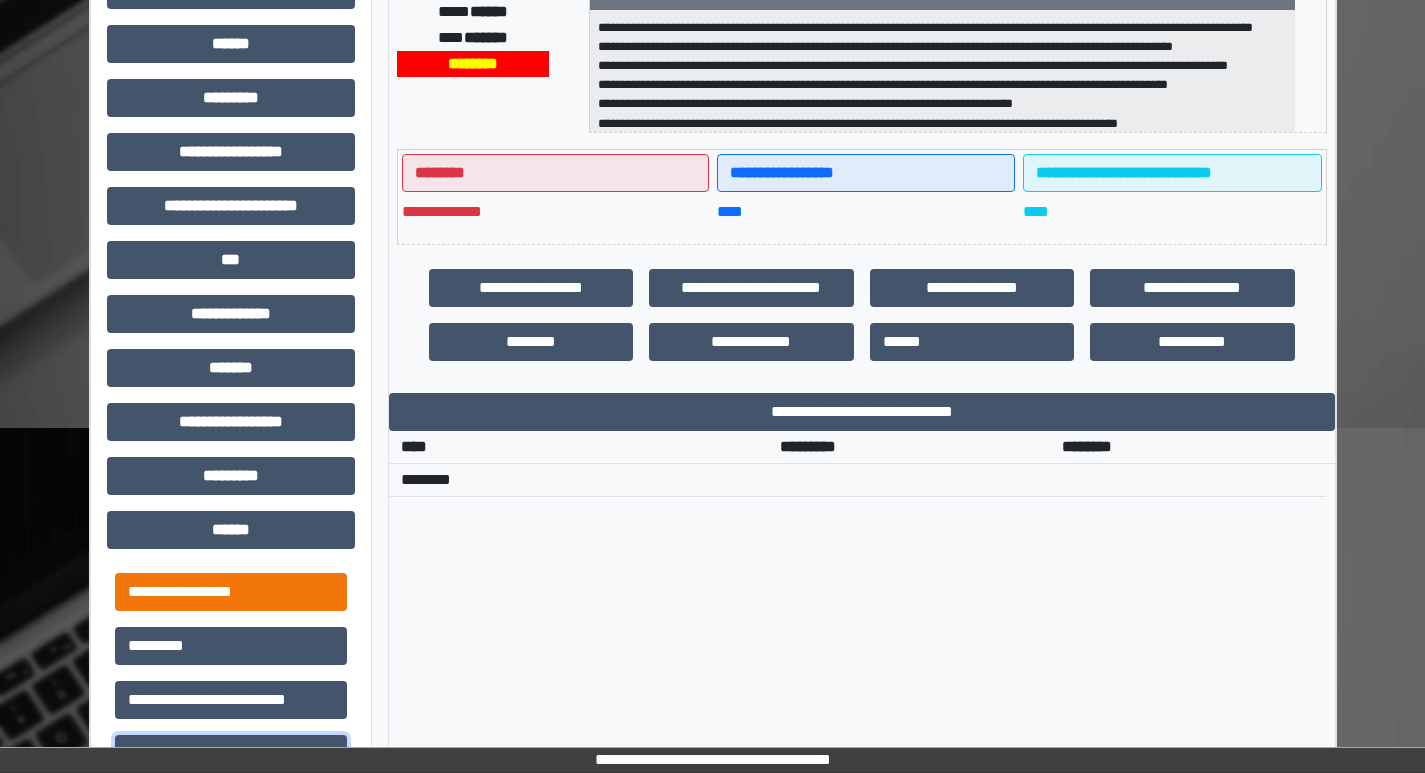 scroll, scrollTop: 533, scrollLeft: 0, axis: vertical 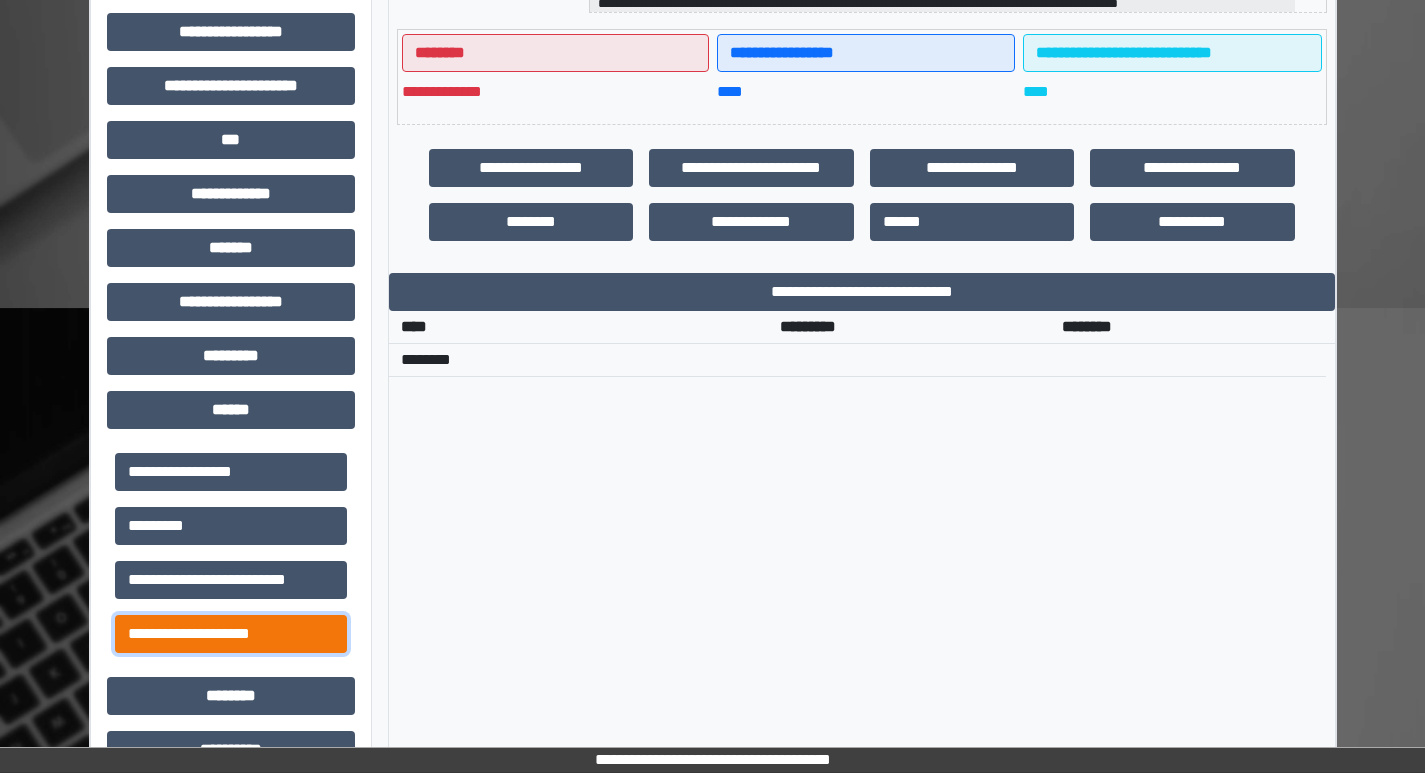 click on "**********" at bounding box center [231, 634] 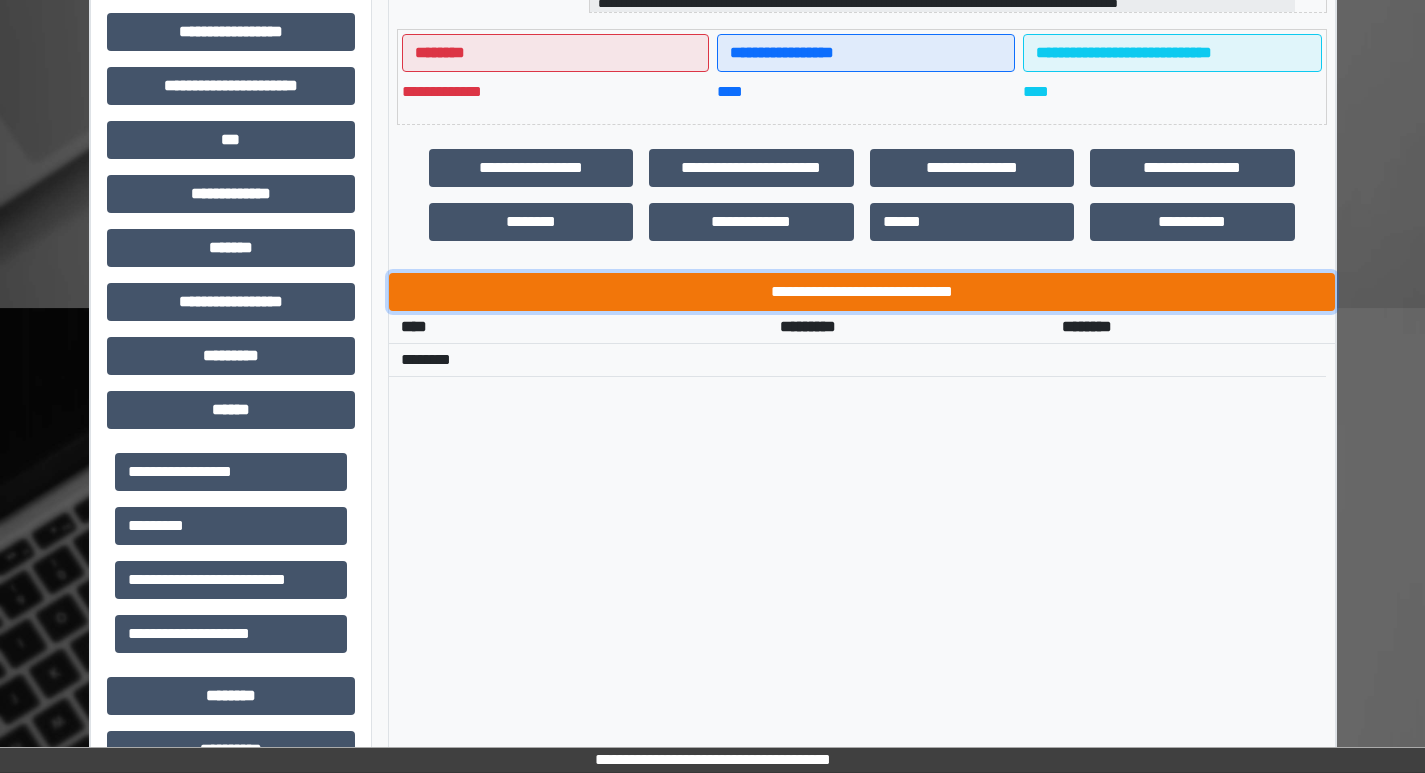 click on "**********" at bounding box center [862, 292] 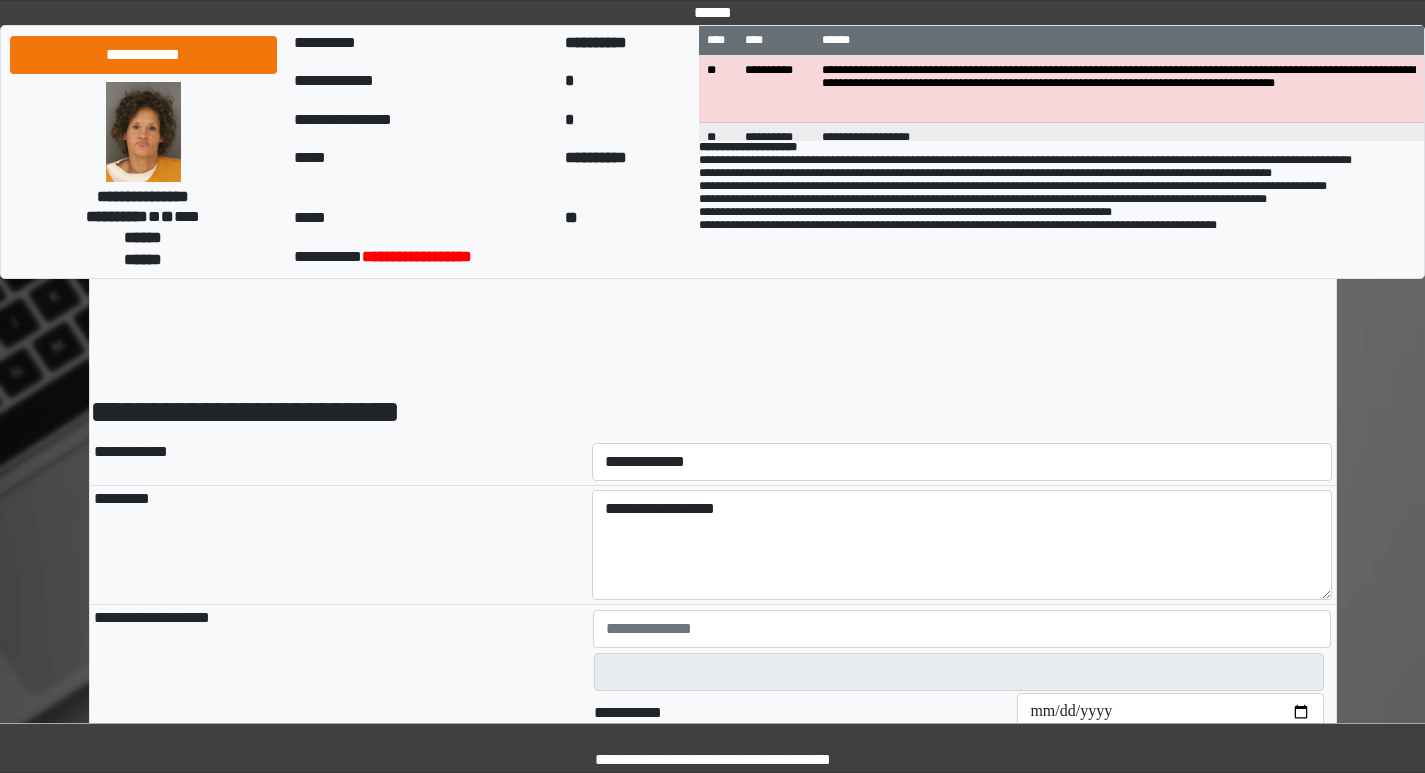 scroll, scrollTop: 0, scrollLeft: 0, axis: both 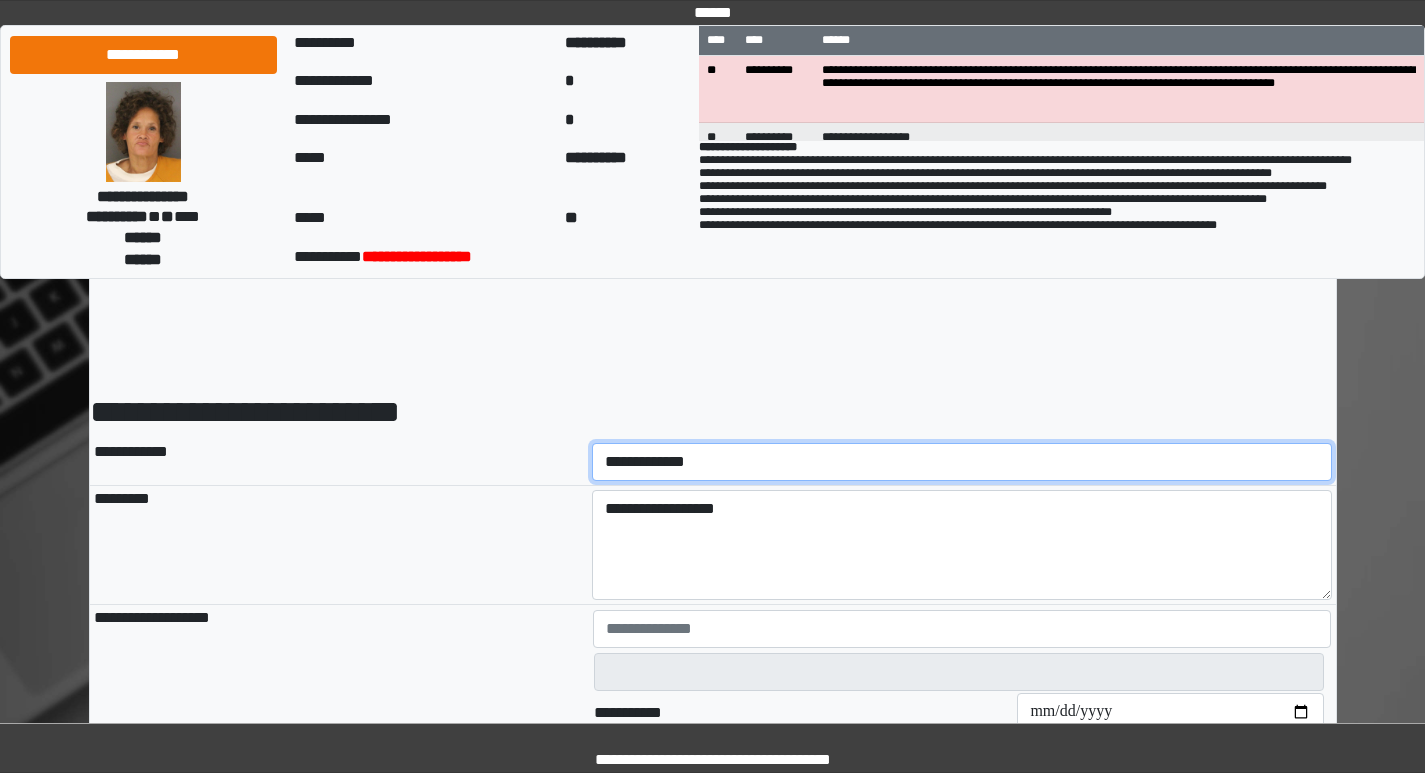 click on "**********" at bounding box center [962, 462] 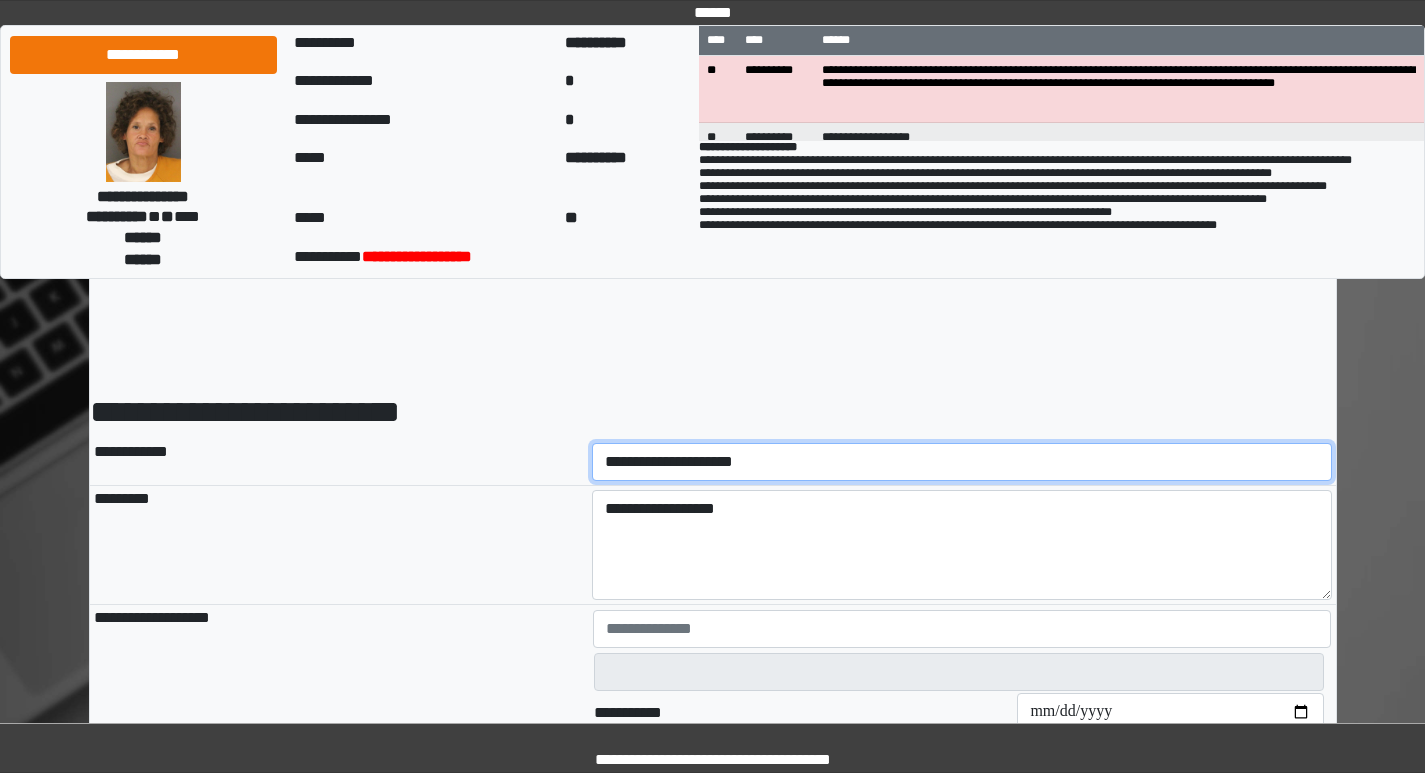 click on "**********" at bounding box center (962, 462) 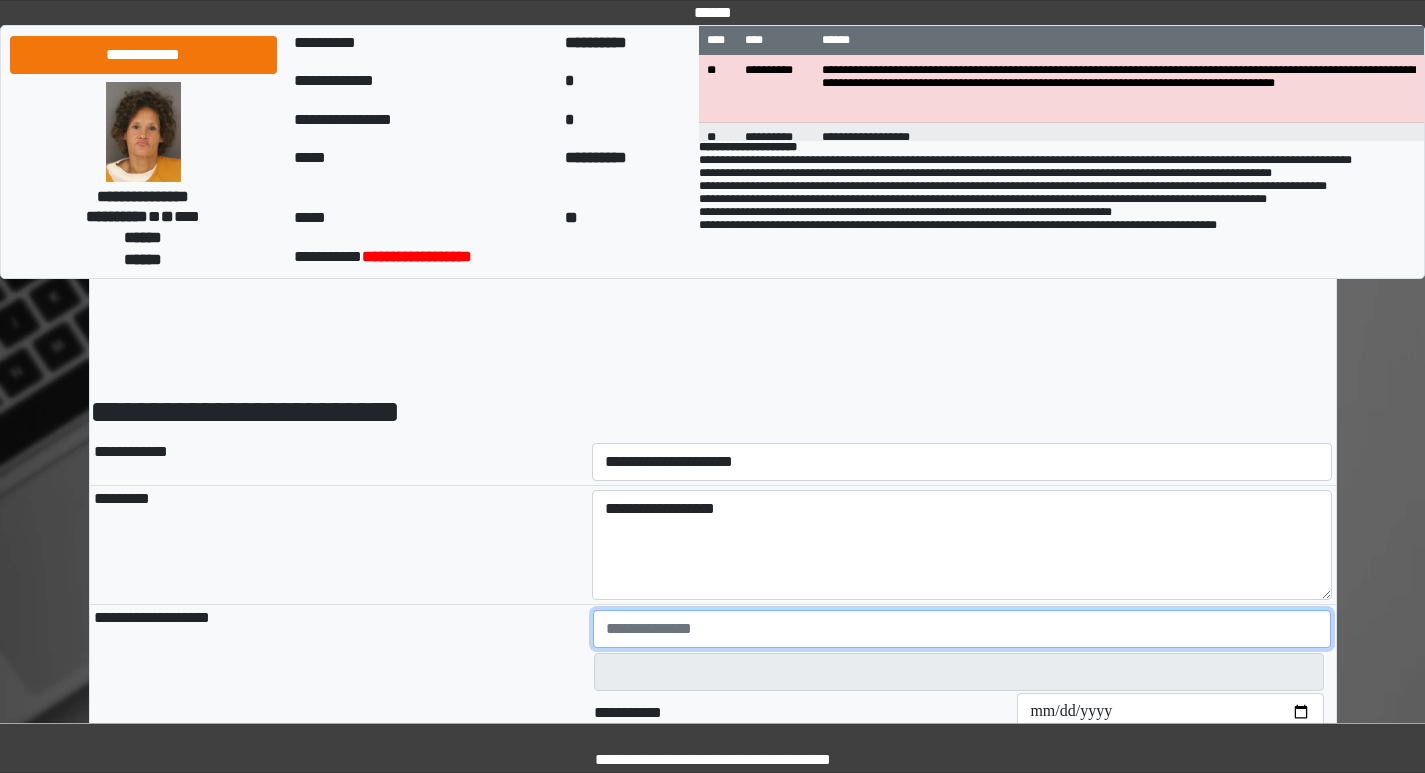 click at bounding box center (962, 629) 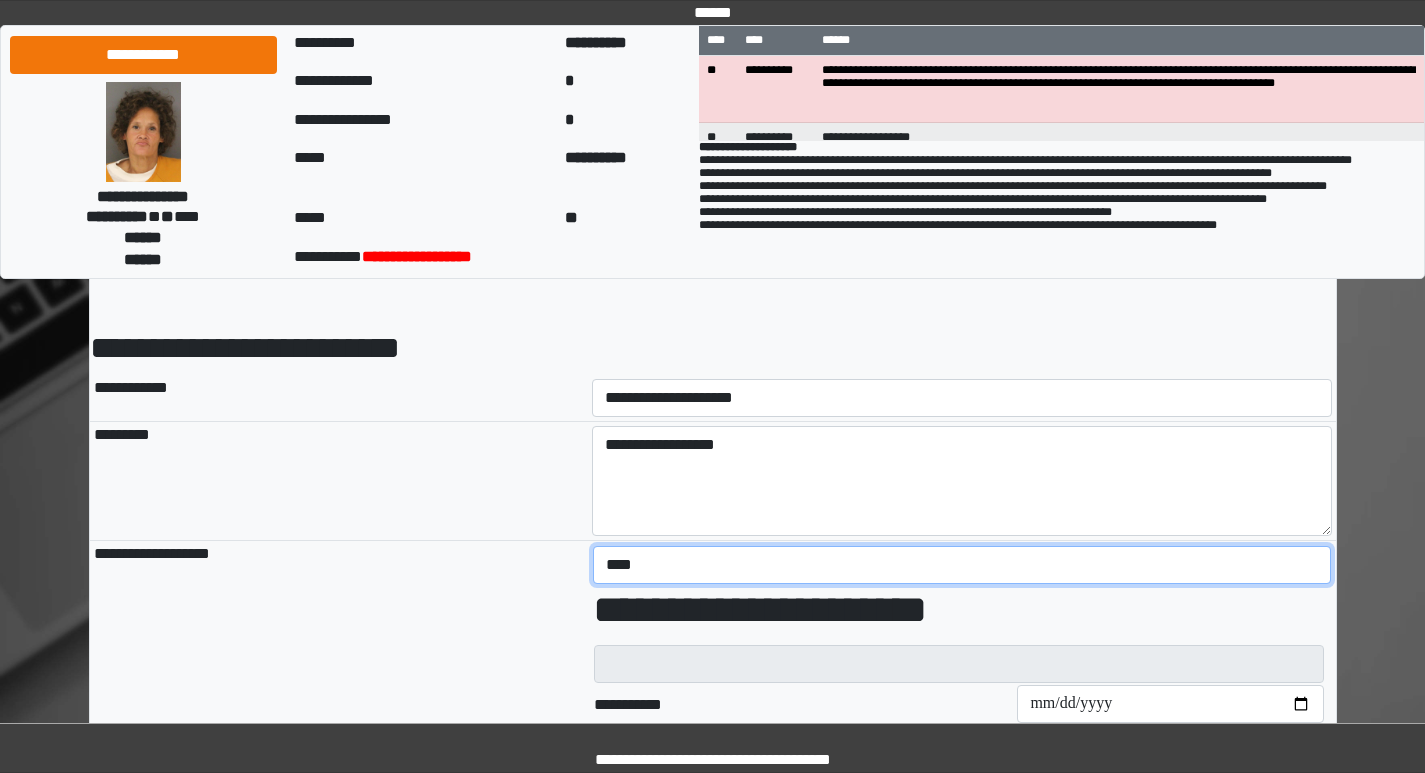 scroll, scrollTop: 100, scrollLeft: 0, axis: vertical 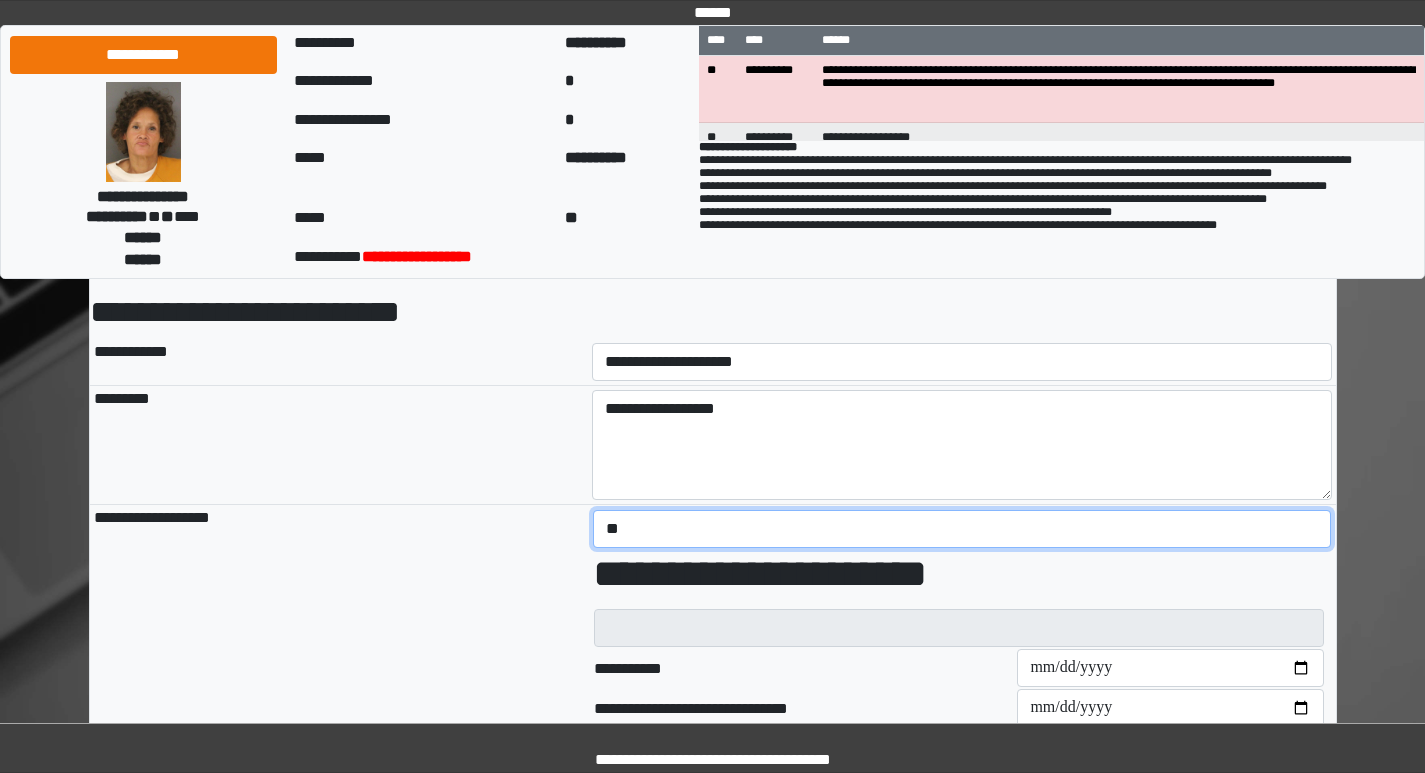 type on "*" 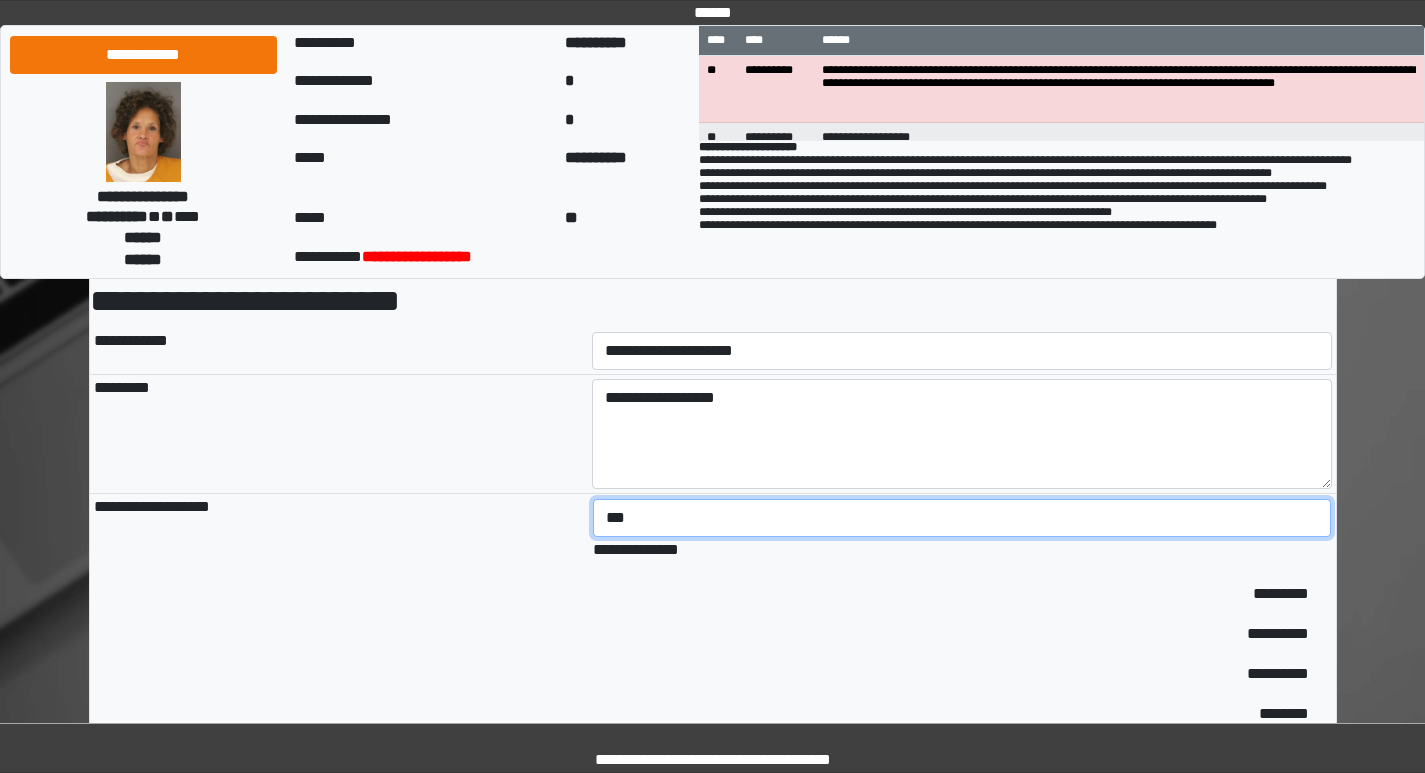 scroll, scrollTop: 0, scrollLeft: 0, axis: both 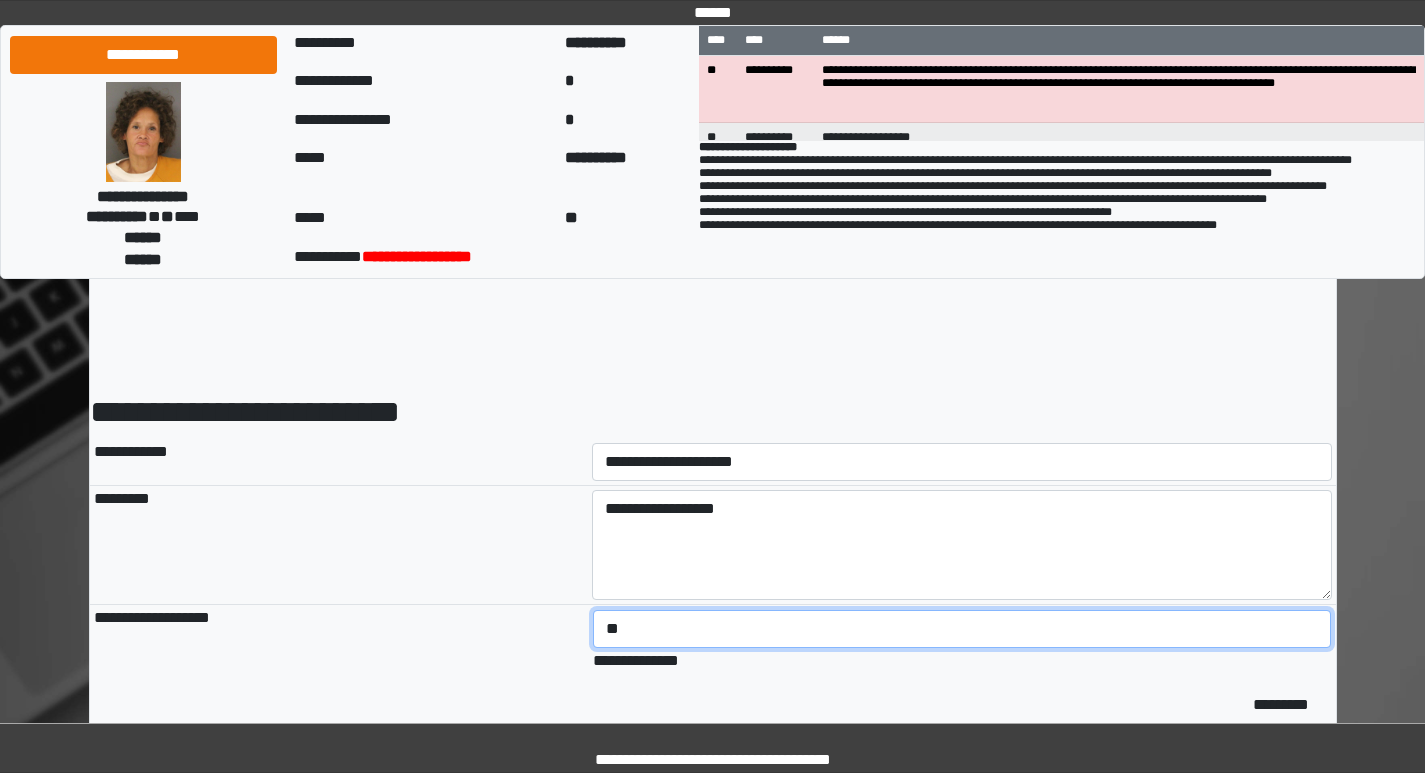 type on "*" 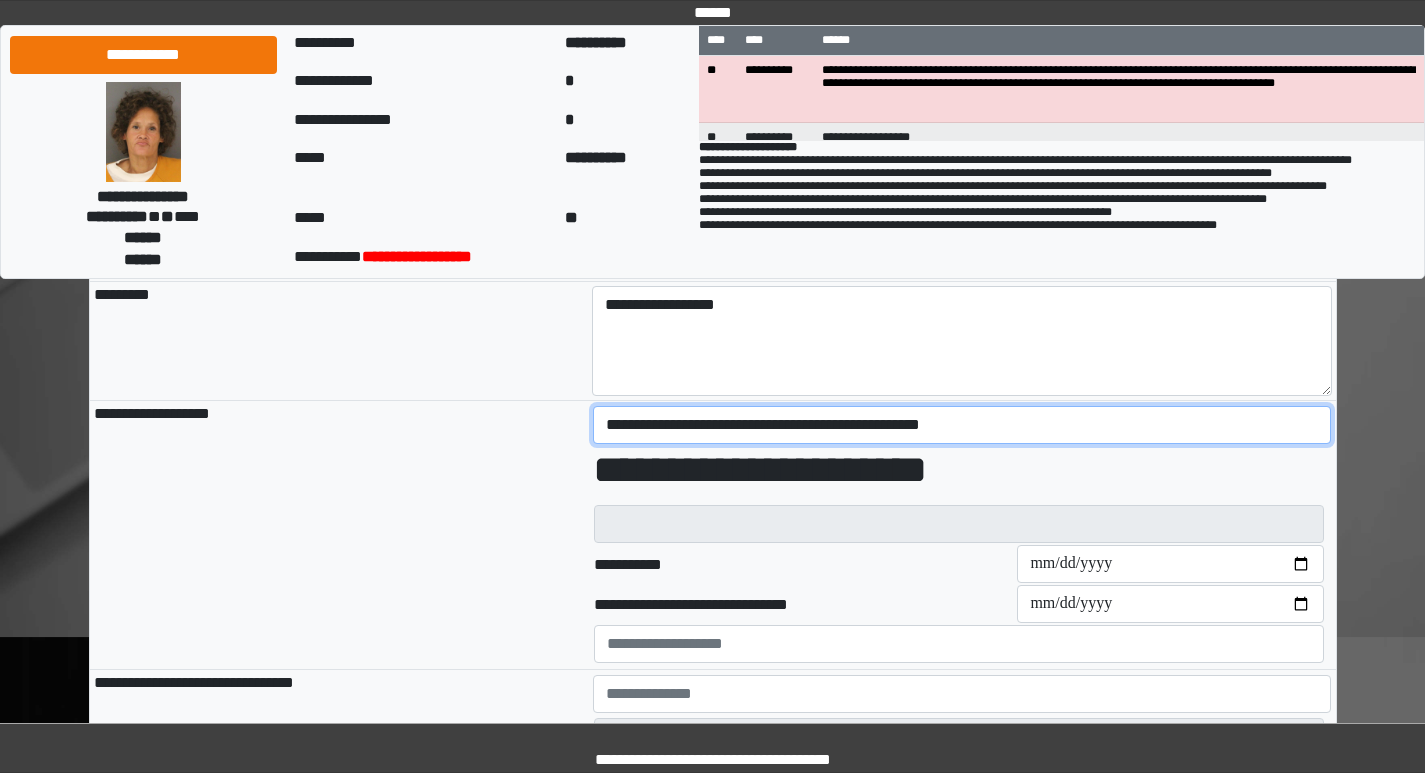 scroll, scrollTop: 300, scrollLeft: 0, axis: vertical 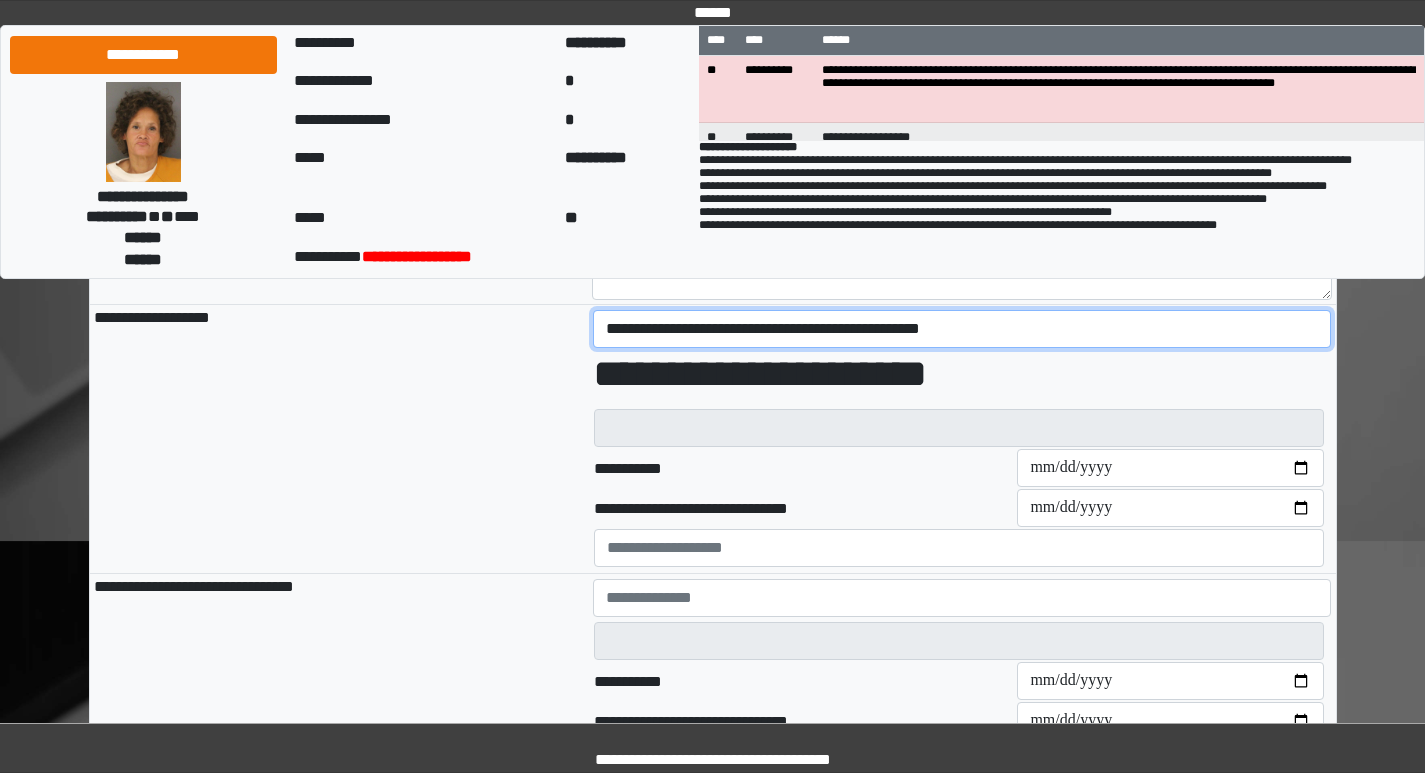 type on "**********" 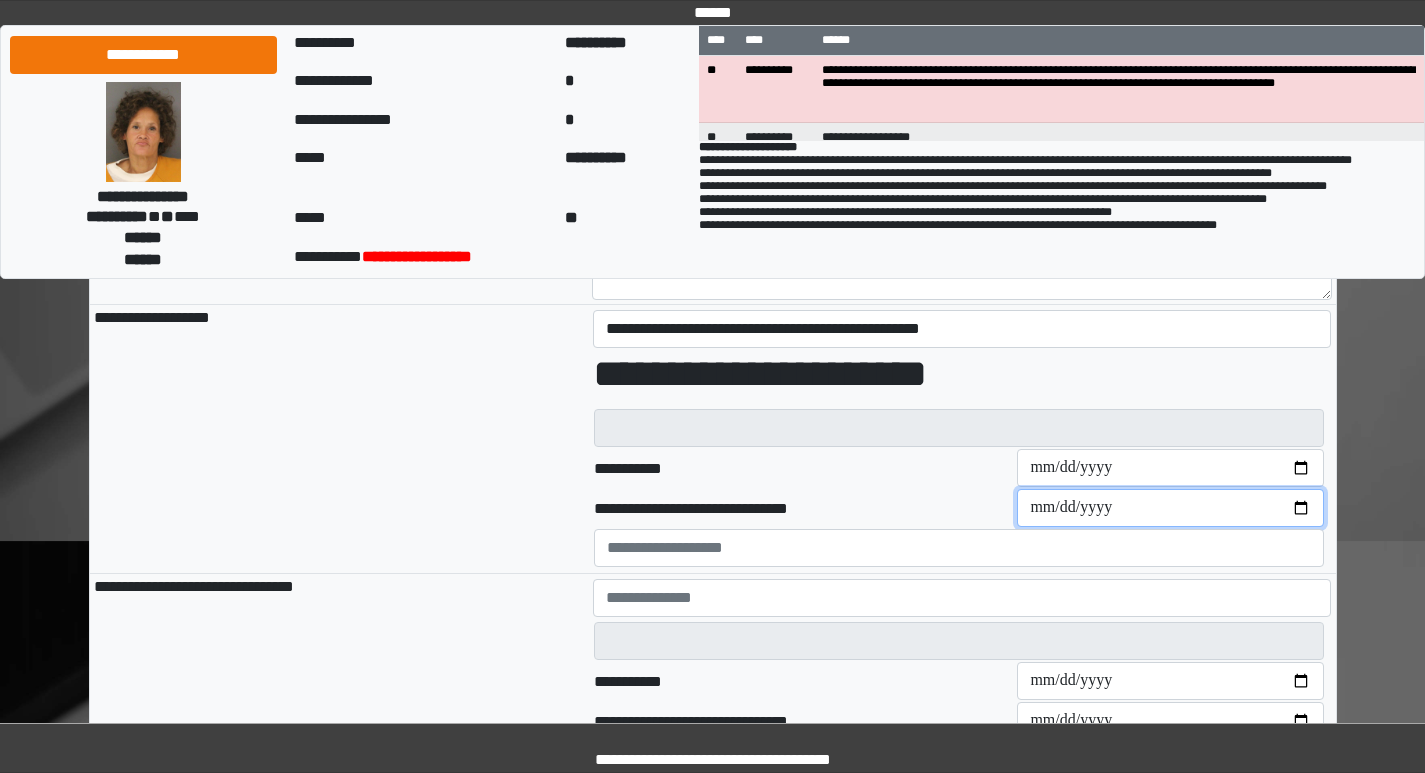 click on "**********" at bounding box center (1170, 508) 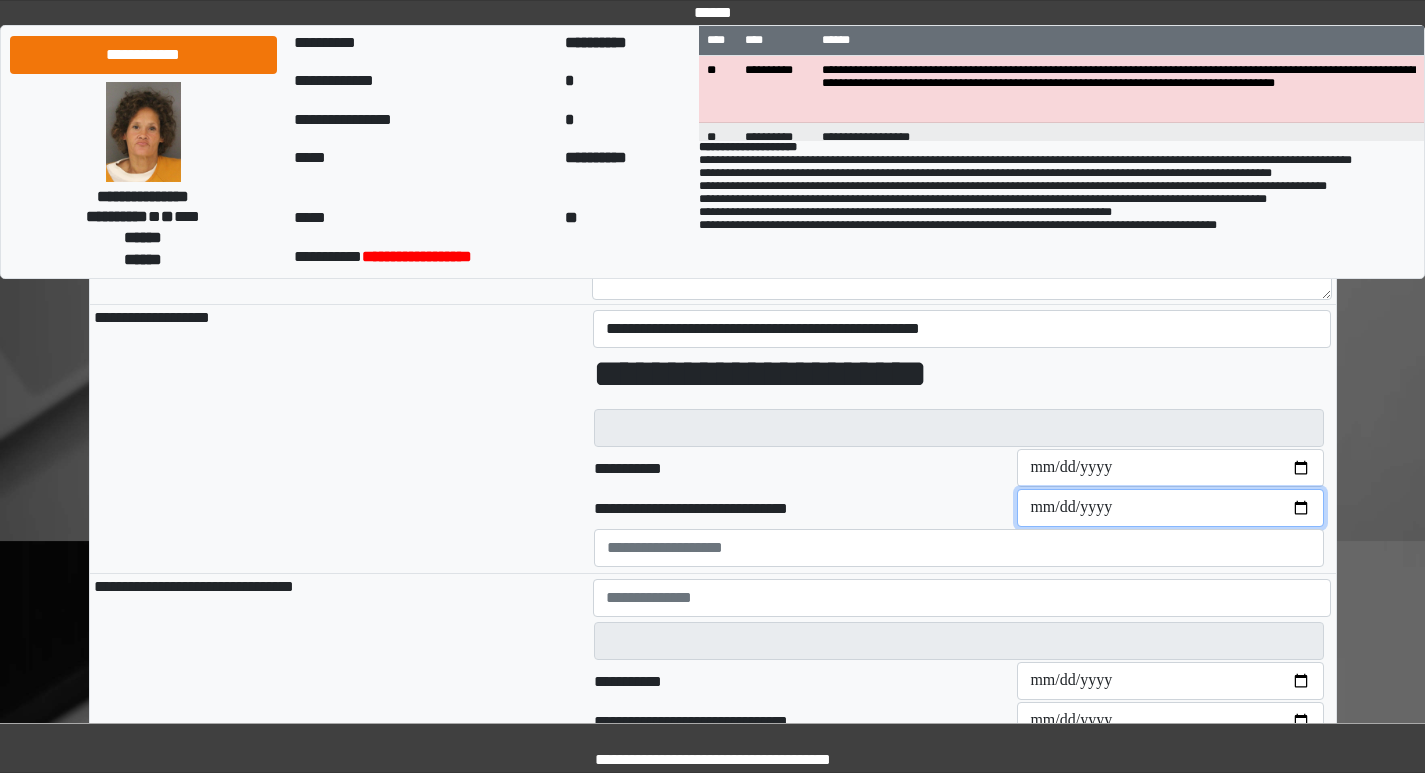 type 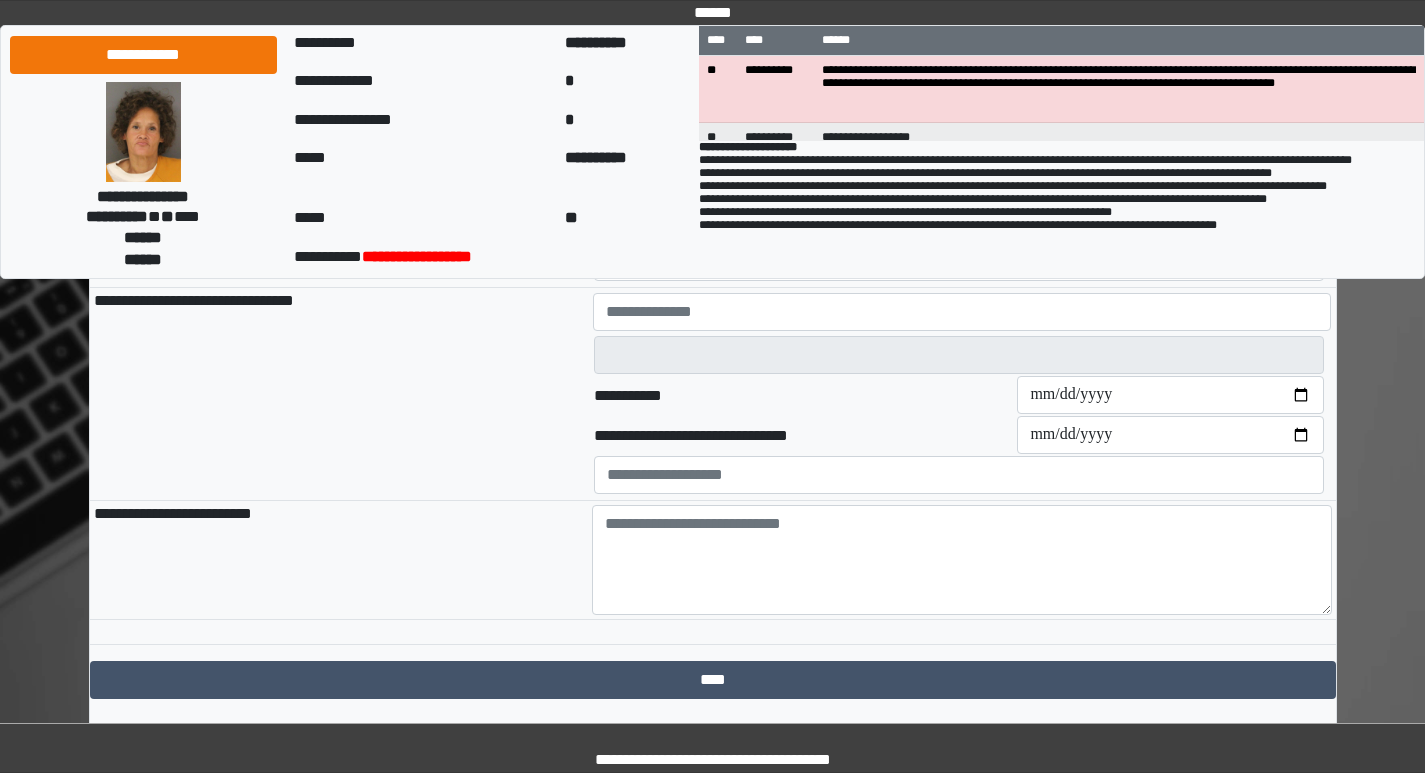 scroll, scrollTop: 800, scrollLeft: 0, axis: vertical 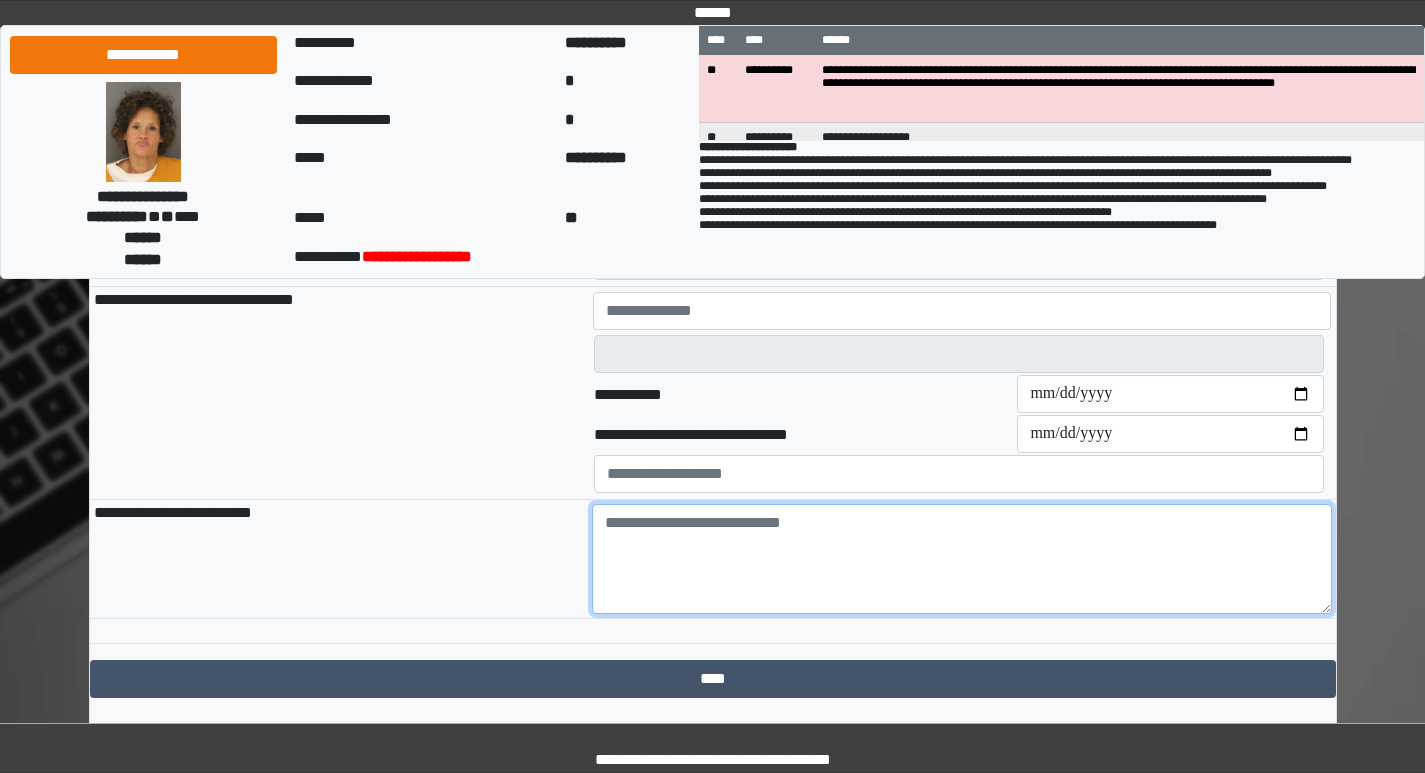 click at bounding box center (962, 559) 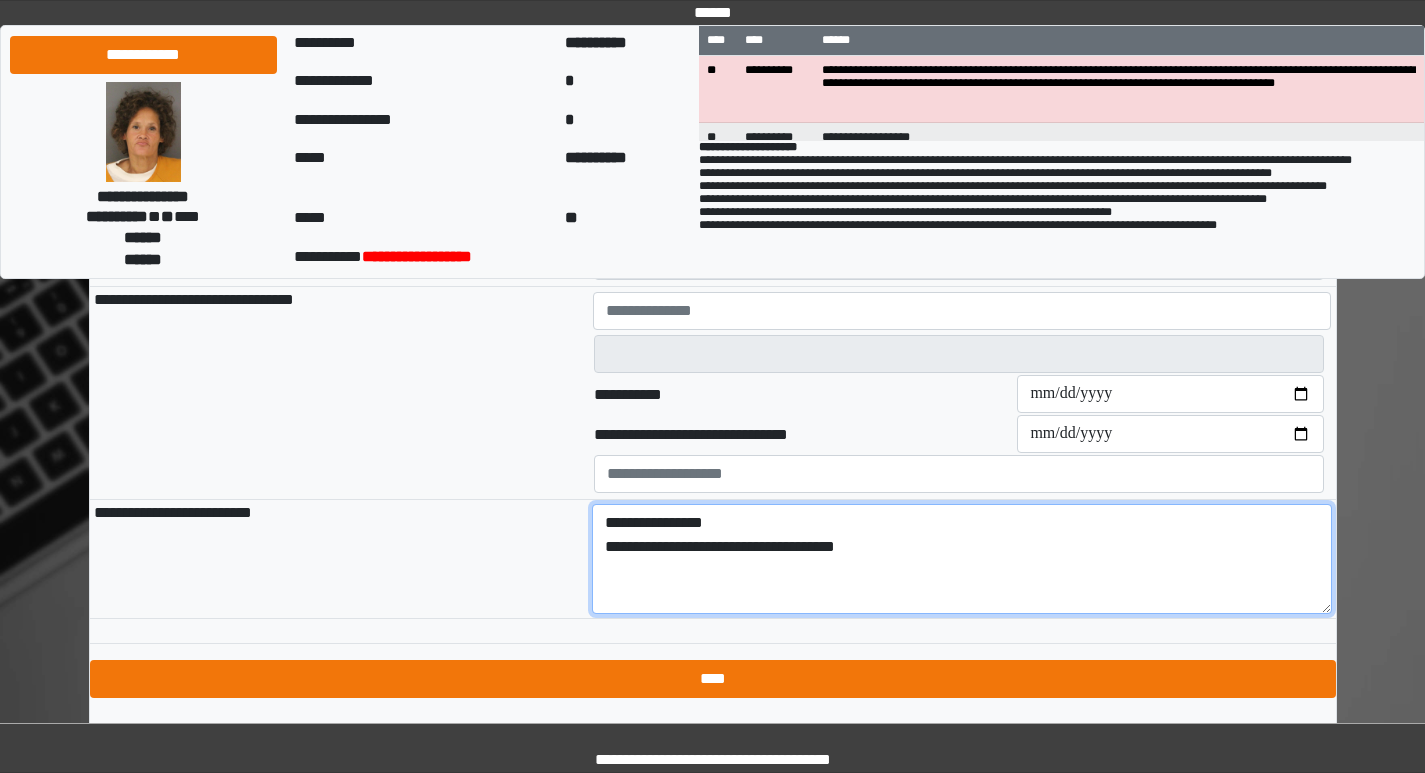 type on "**********" 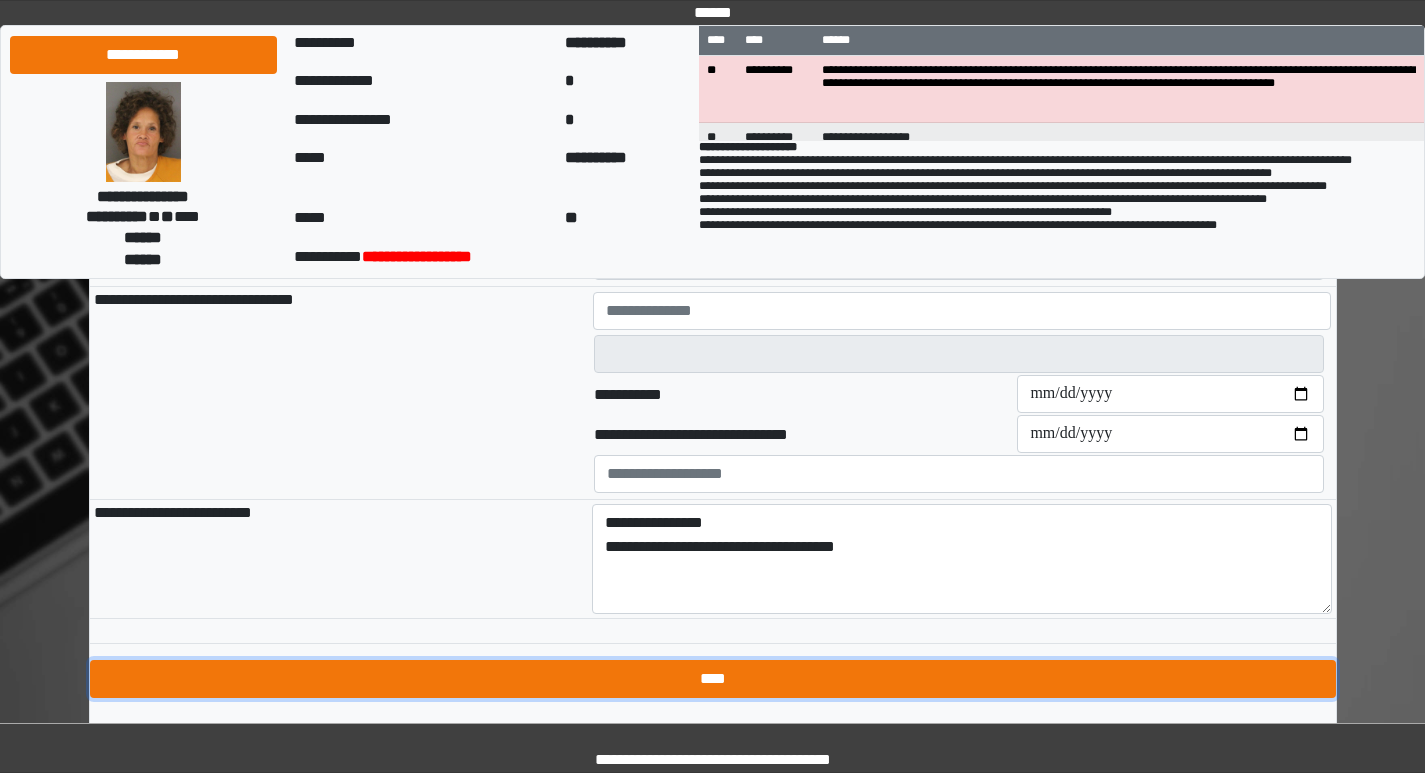click on "****" at bounding box center (713, 679) 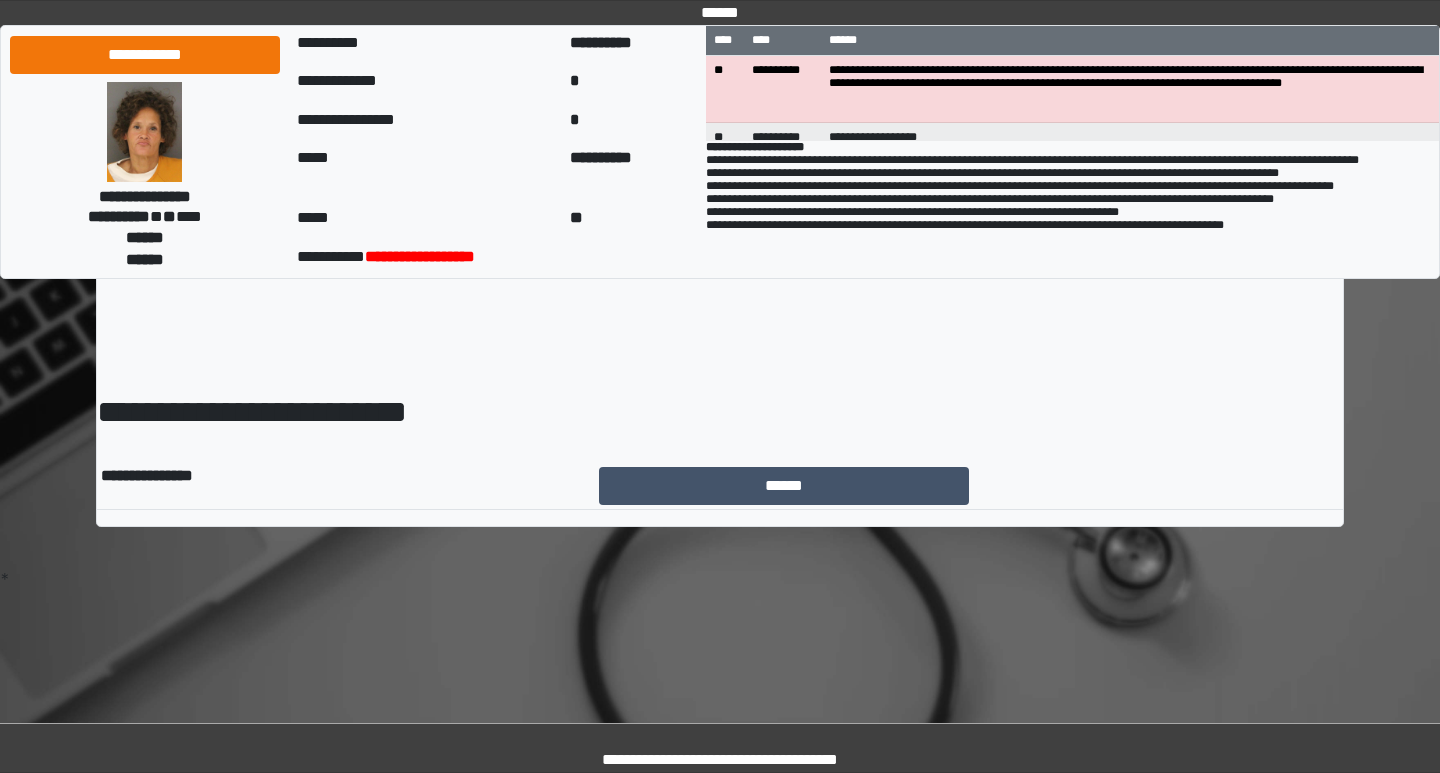 scroll, scrollTop: 0, scrollLeft: 0, axis: both 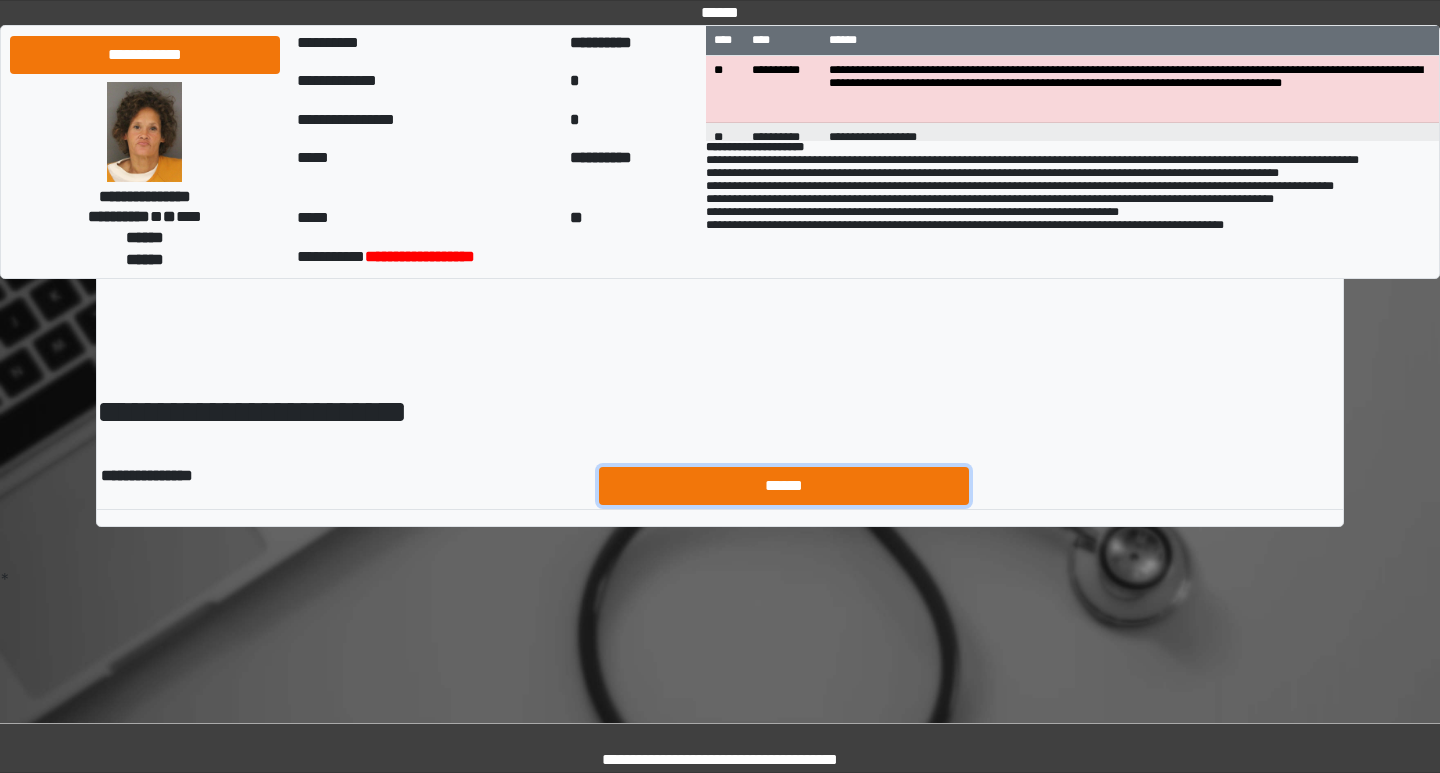 click on "******" at bounding box center [784, 486] 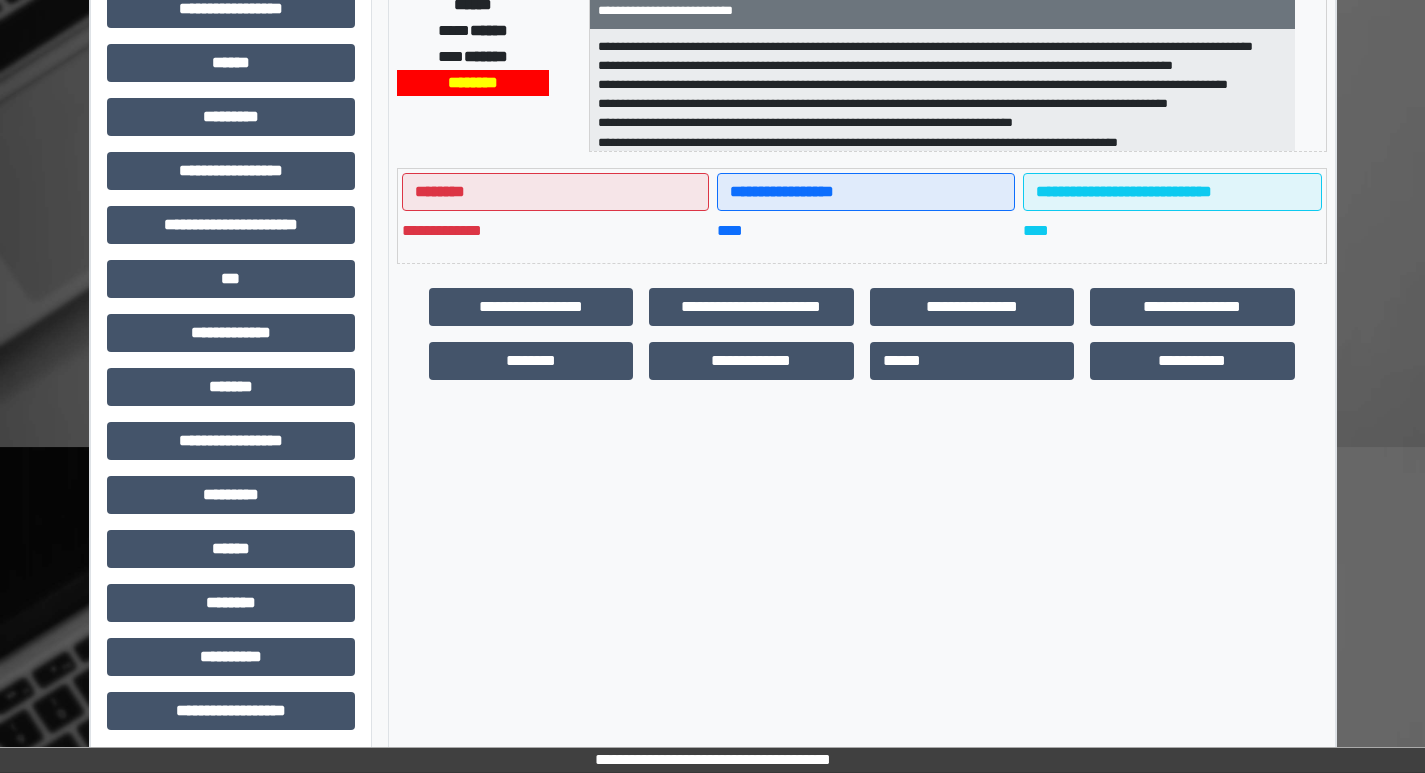 scroll, scrollTop: 401, scrollLeft: 0, axis: vertical 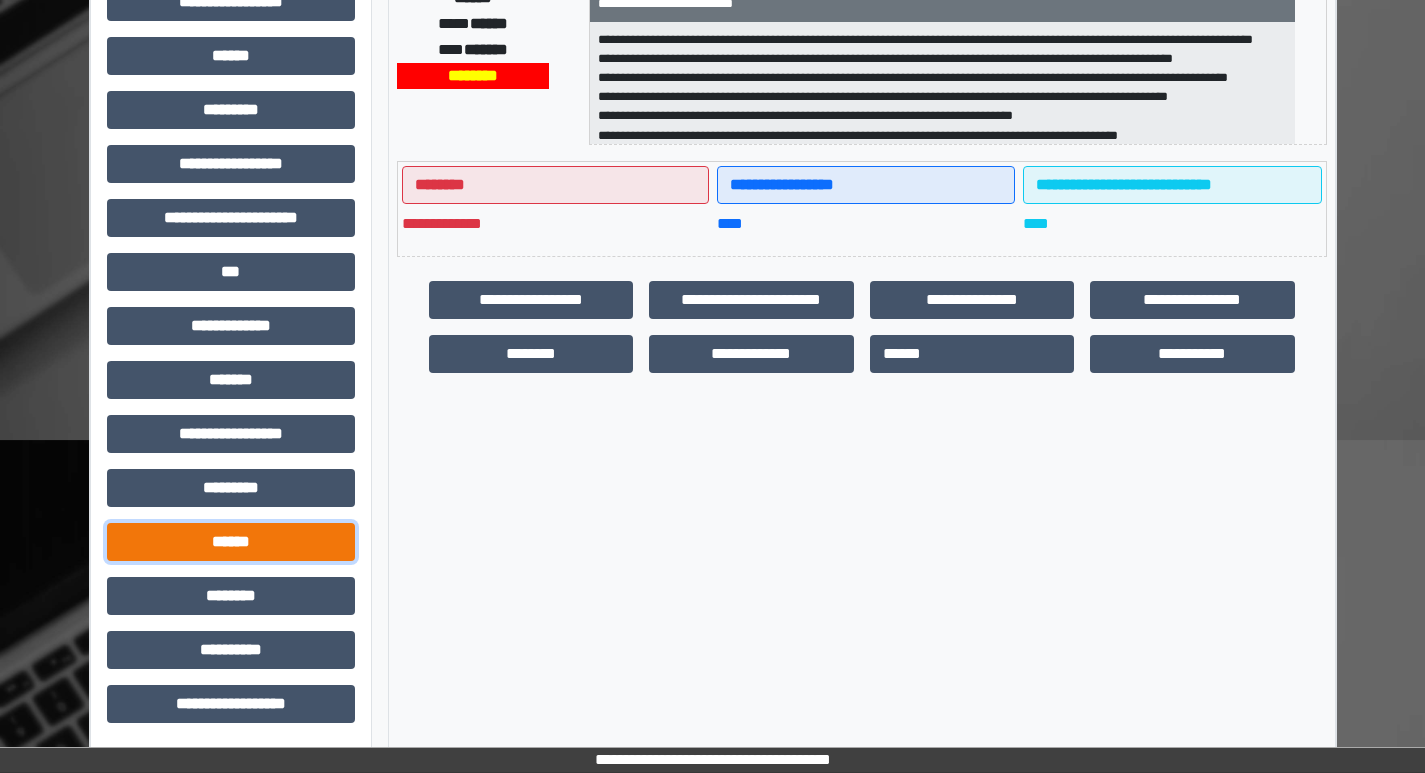 click on "******" at bounding box center [231, 542] 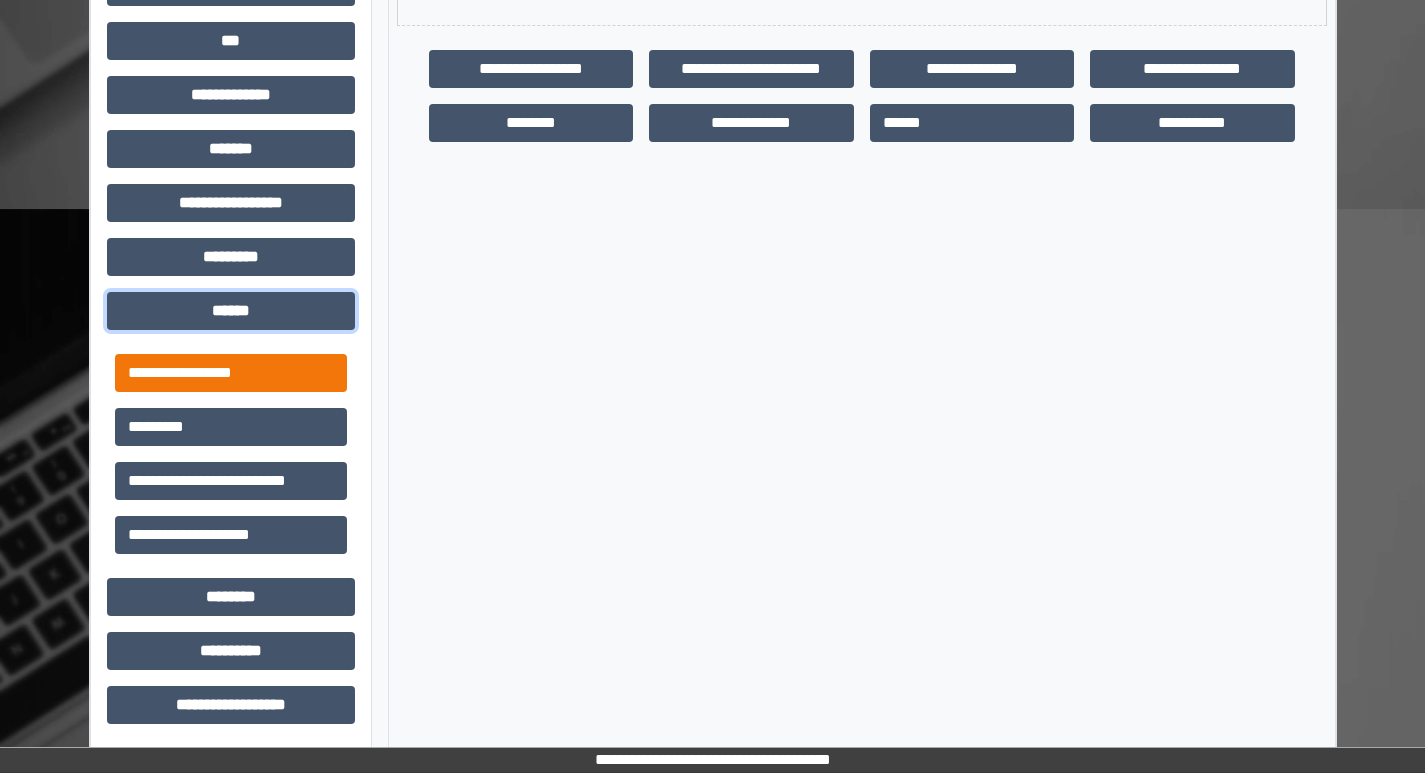scroll, scrollTop: 633, scrollLeft: 0, axis: vertical 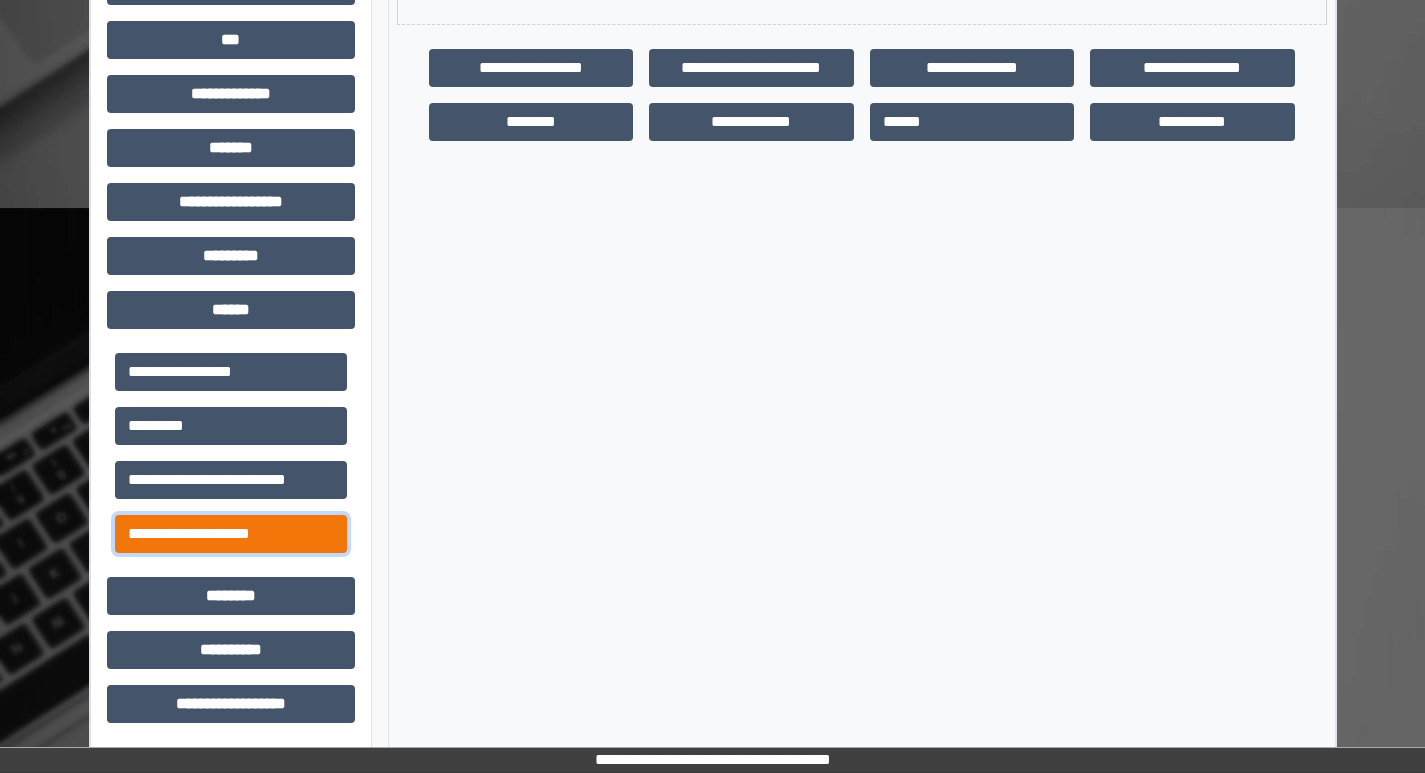 click on "**********" at bounding box center (231, 534) 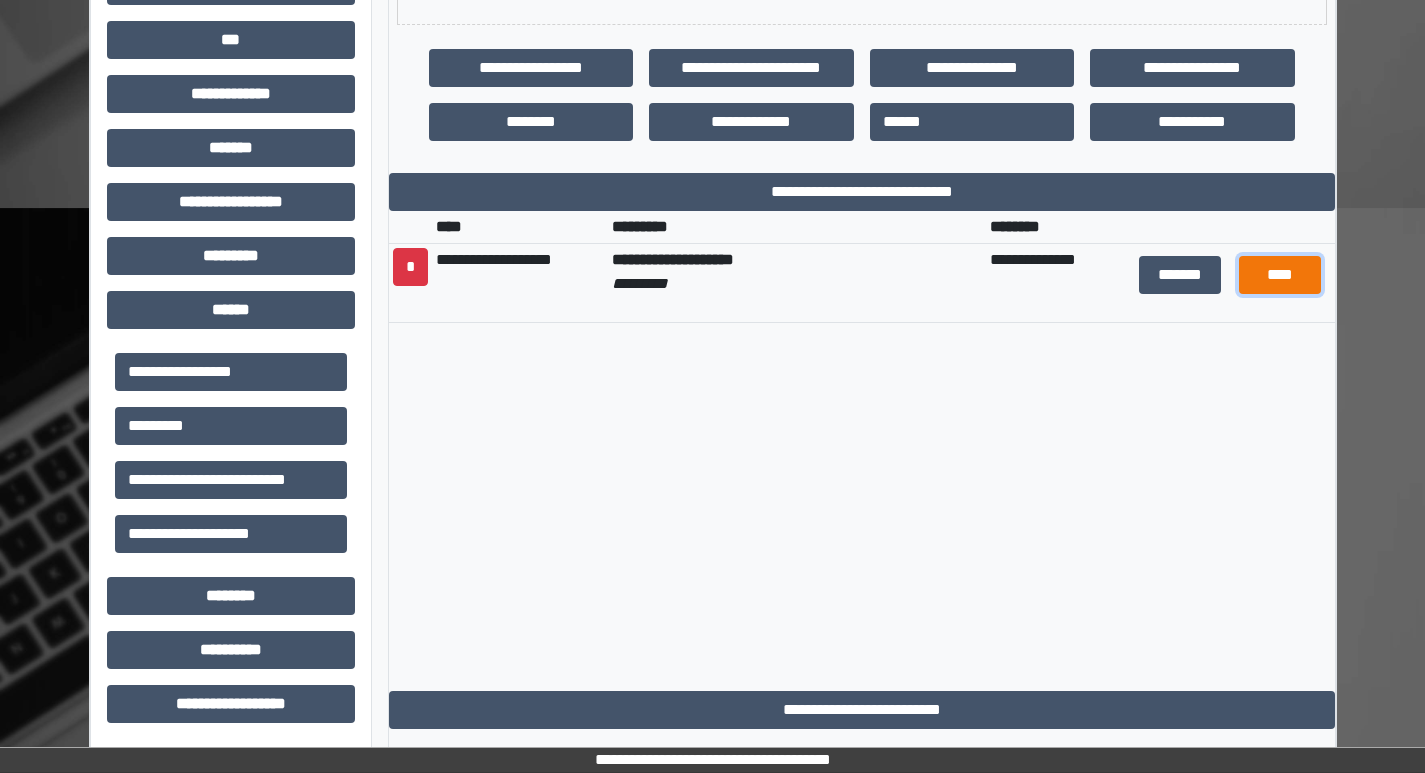 click on "****" at bounding box center (1280, 275) 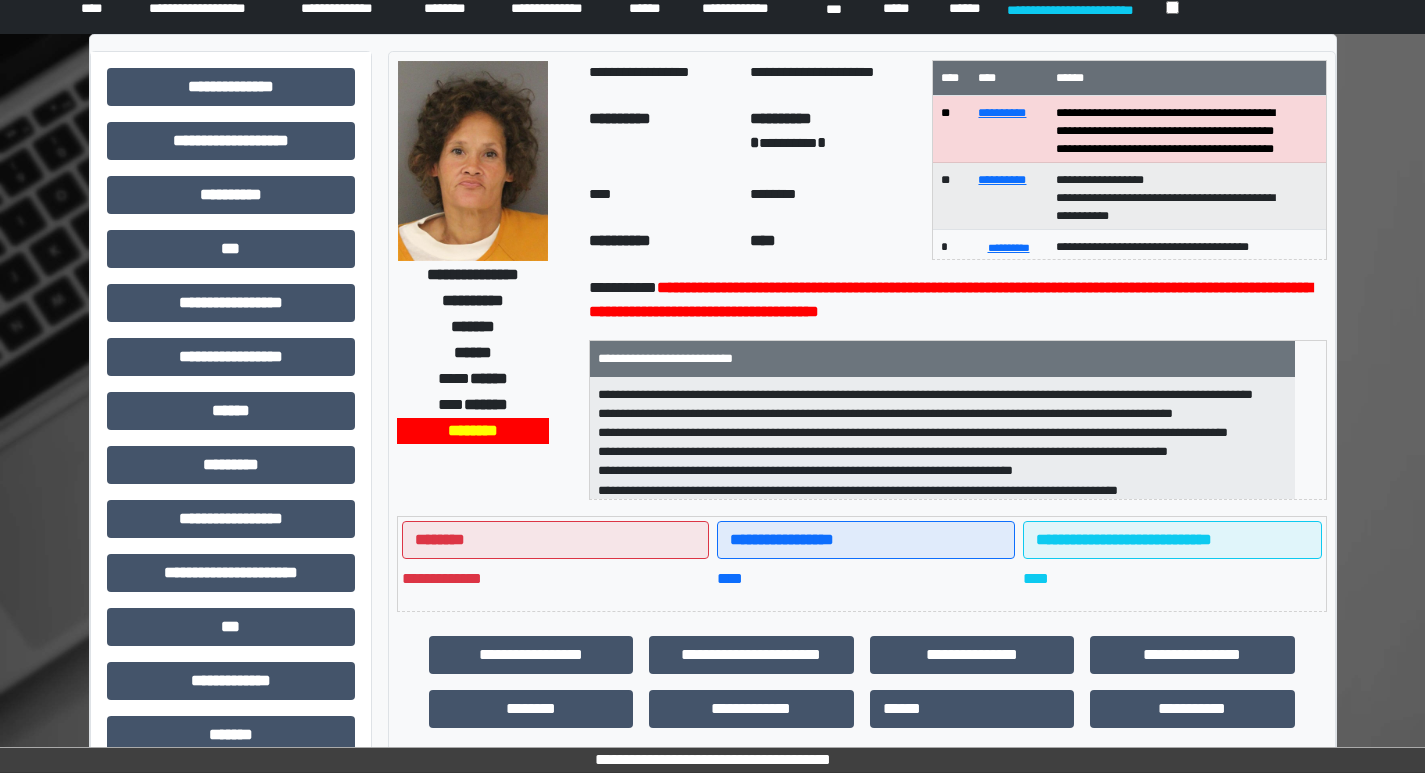 scroll, scrollTop: 0, scrollLeft: 0, axis: both 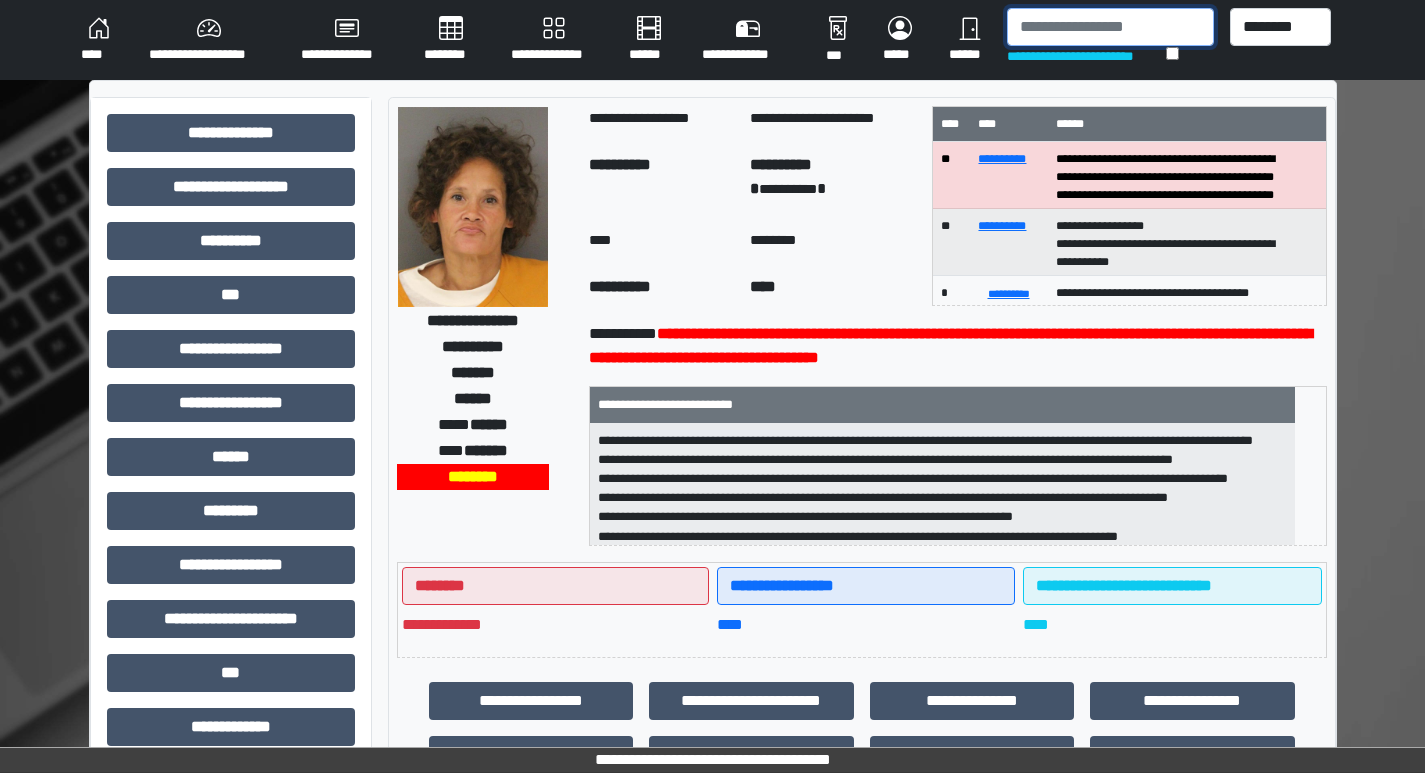 click at bounding box center [1110, 27] 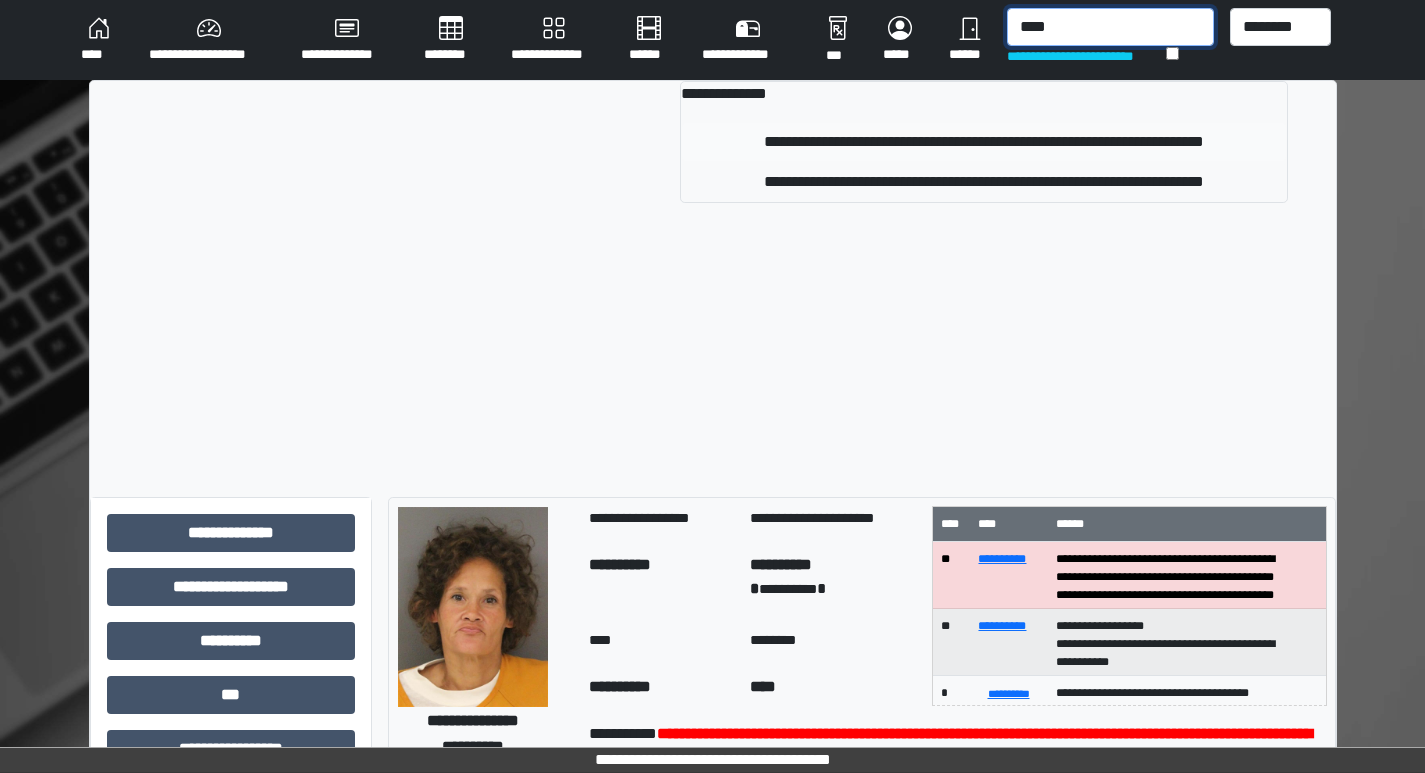 type on "****" 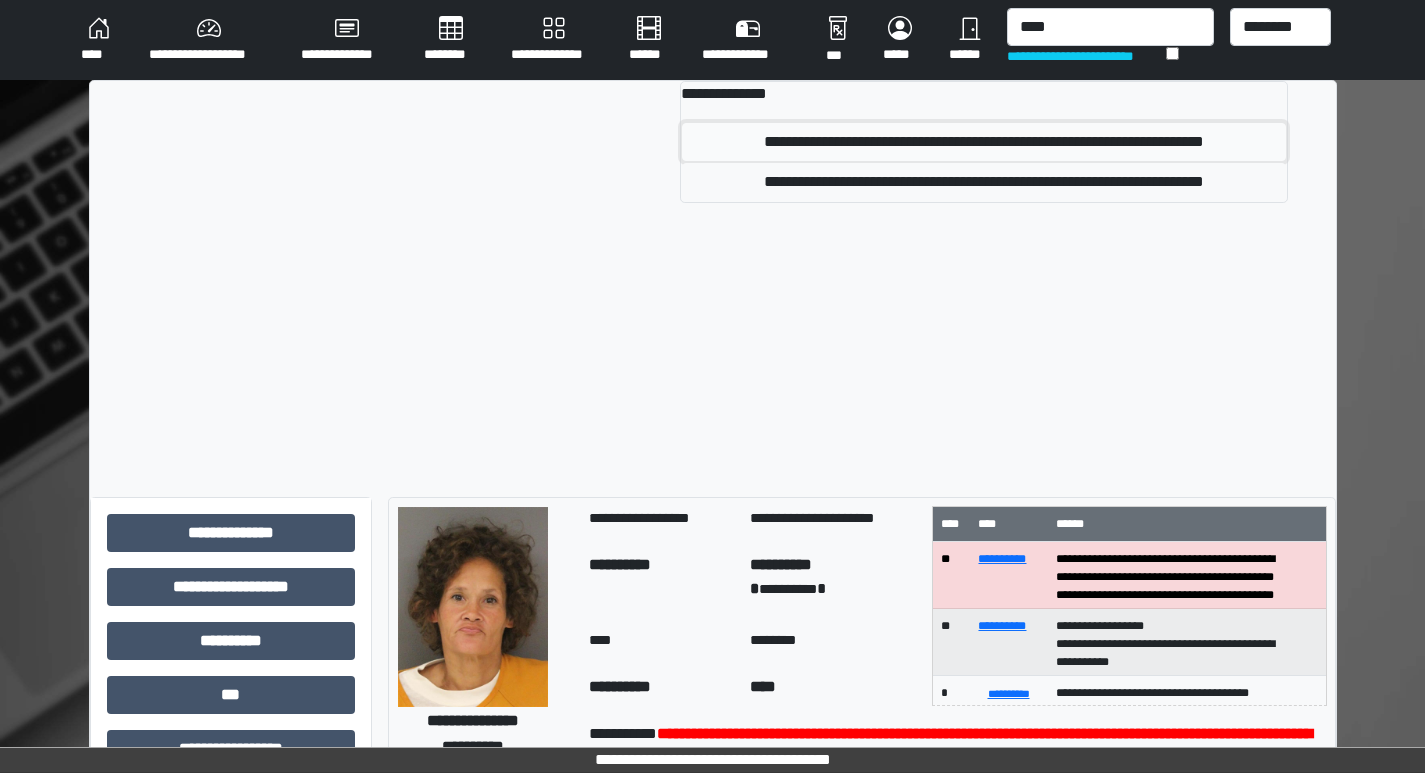 click on "**********" at bounding box center (983, 142) 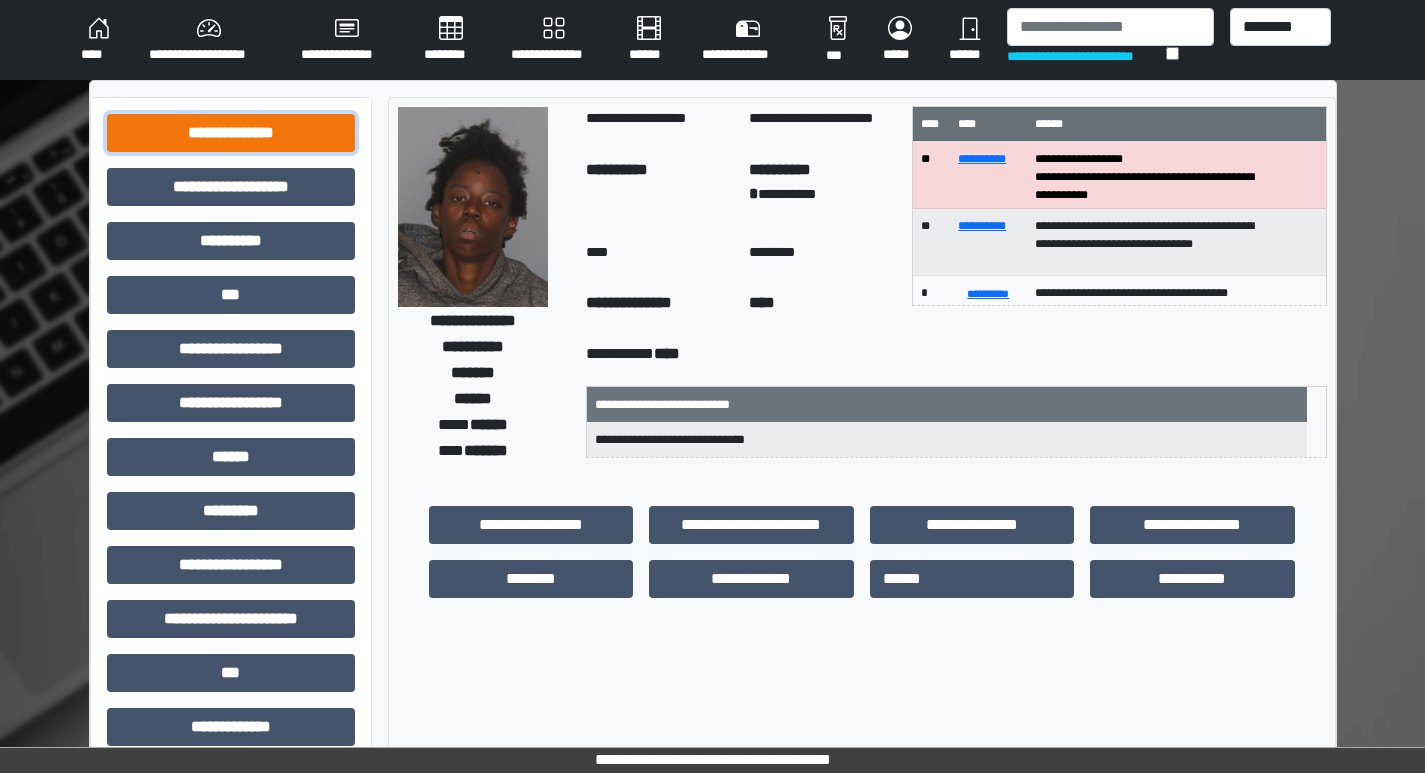 click on "**********" at bounding box center (231, 133) 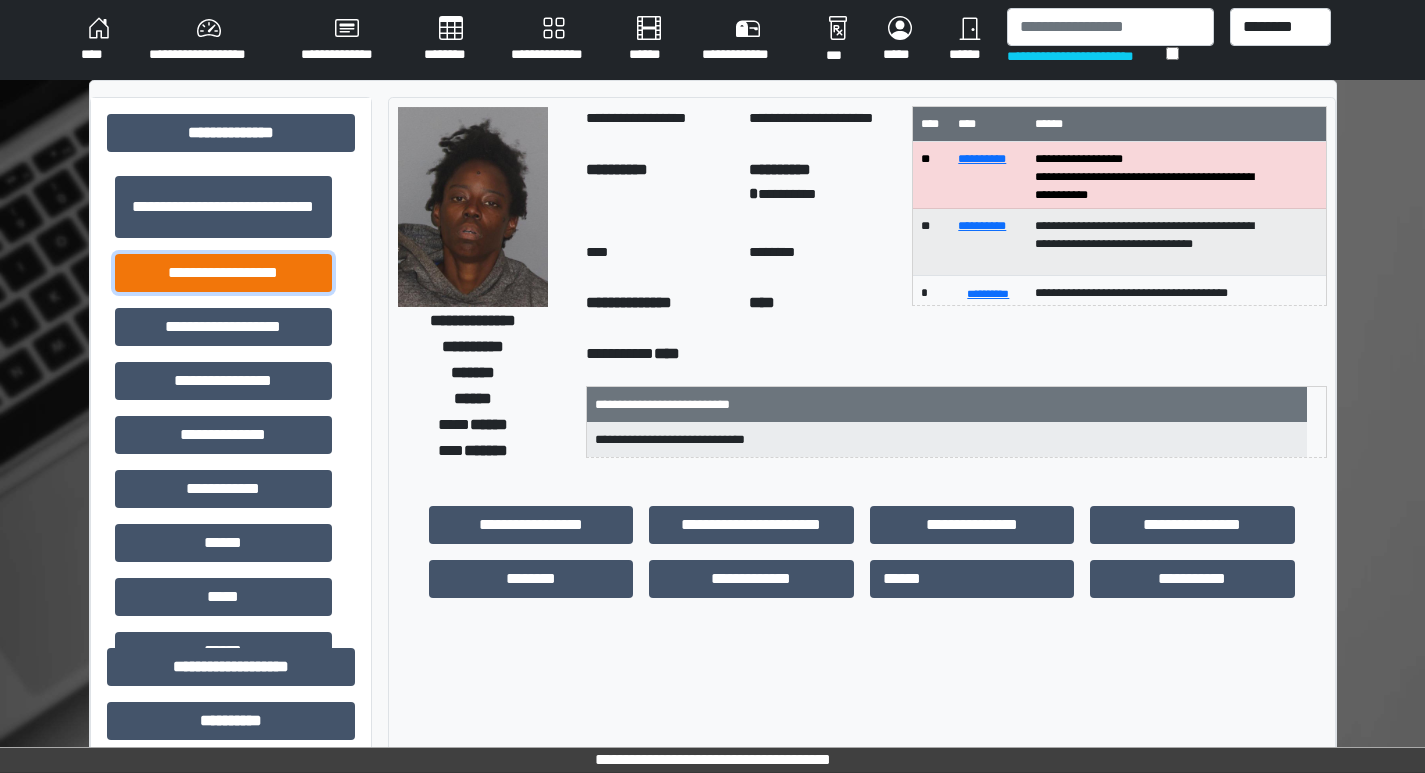 click on "**********" at bounding box center (223, 273) 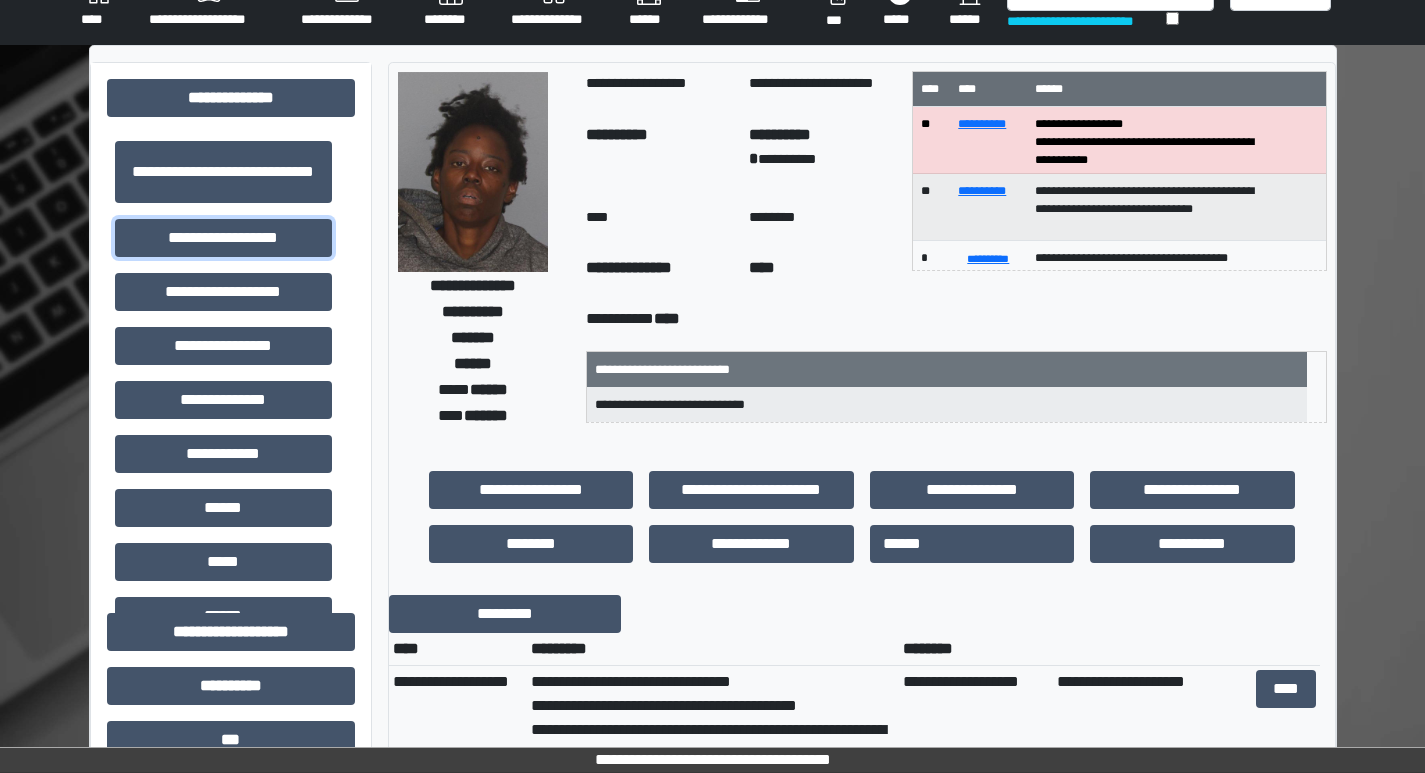 scroll, scrollTop: 0, scrollLeft: 0, axis: both 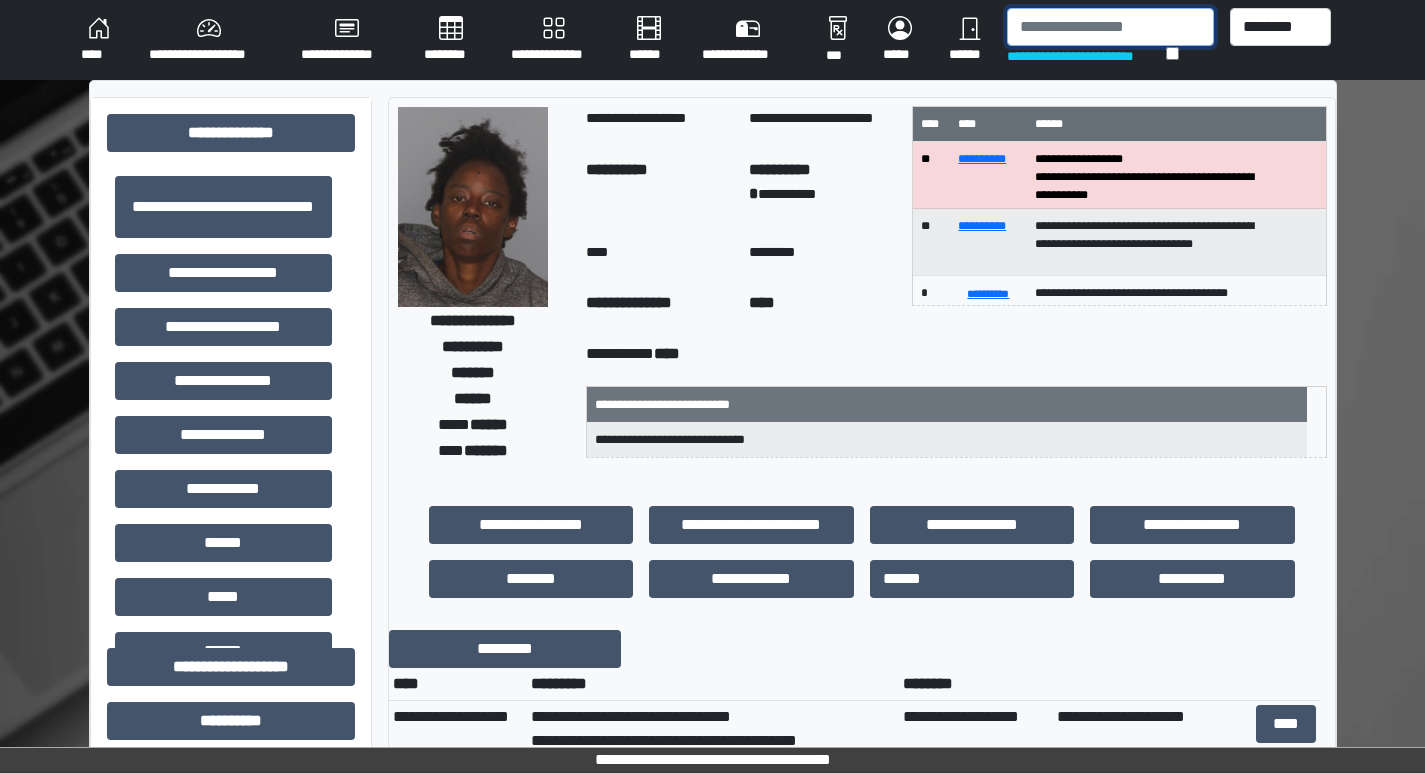 click at bounding box center [1110, 27] 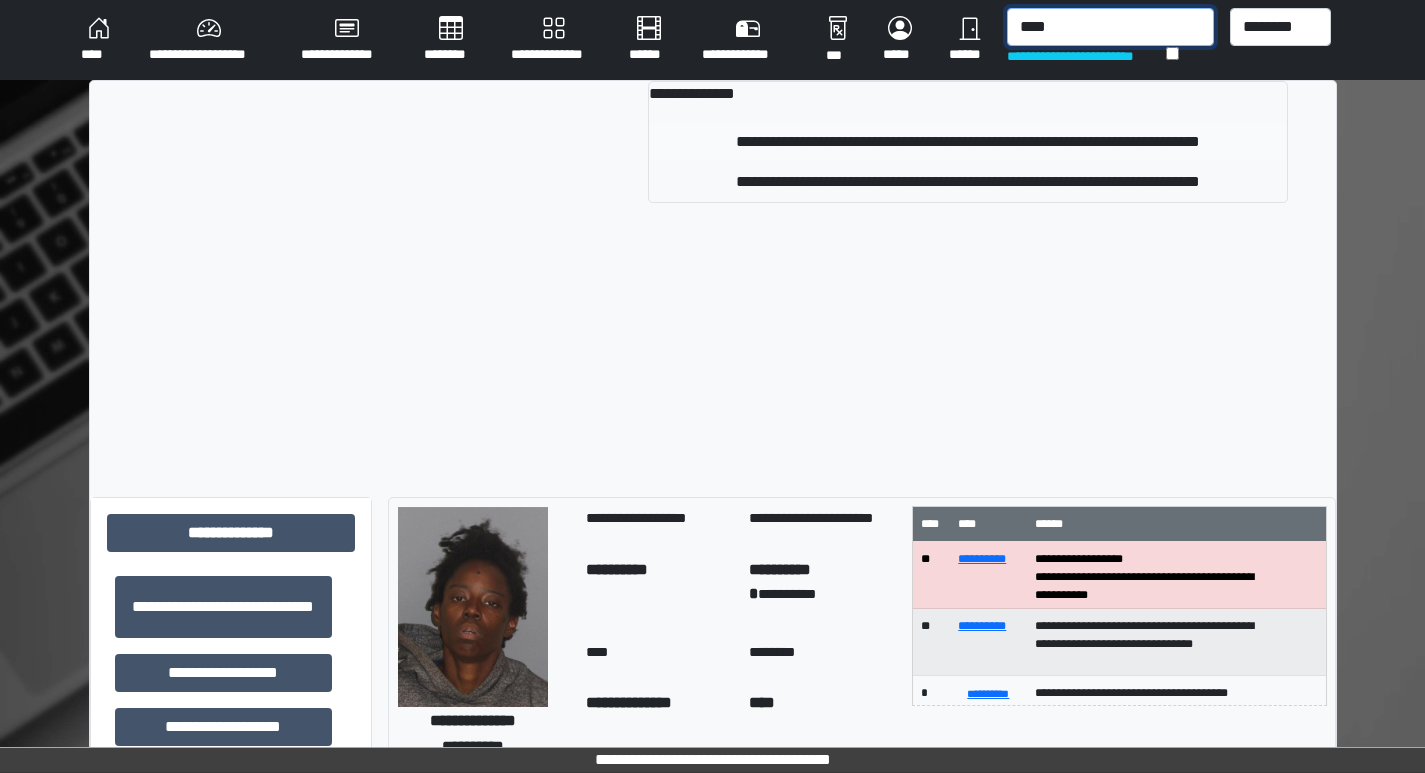 type on "****" 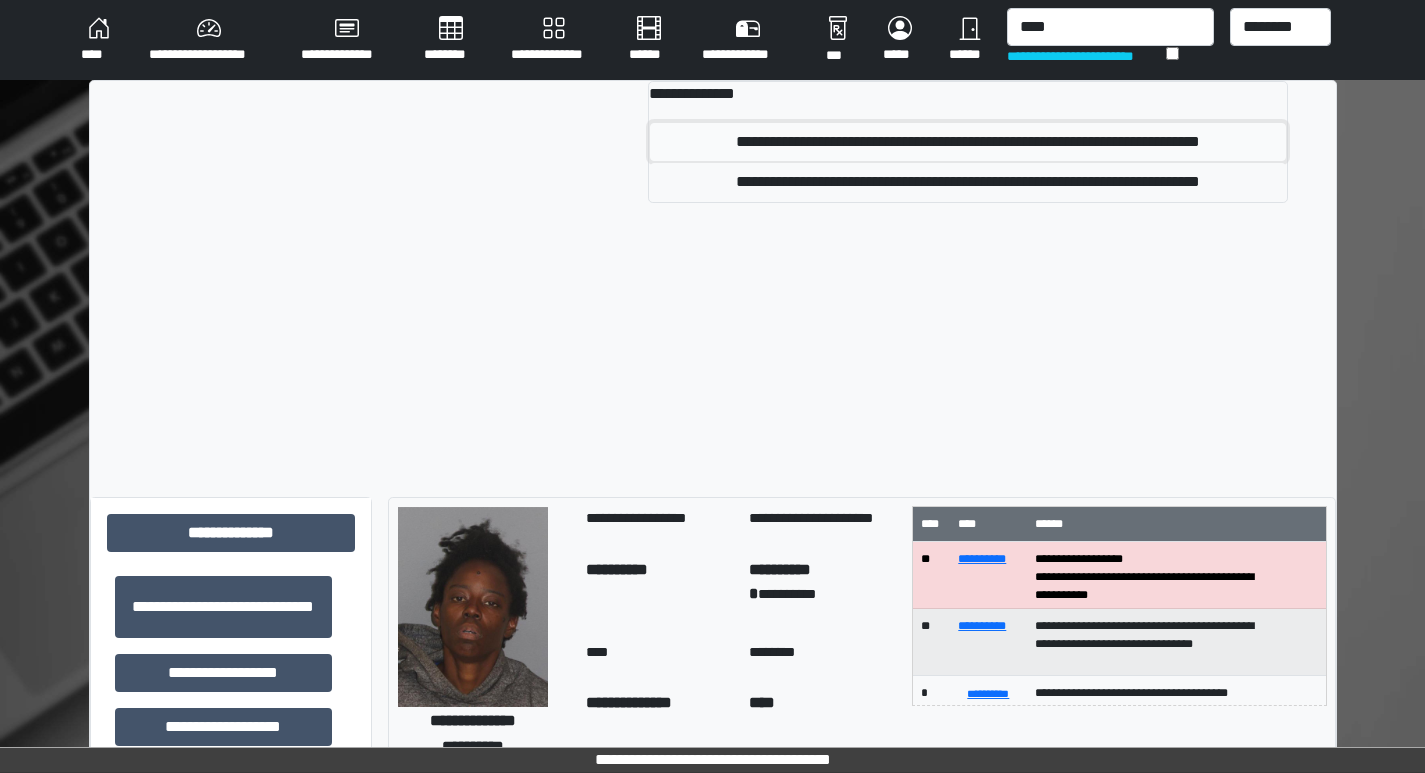 click on "**********" at bounding box center [967, 142] 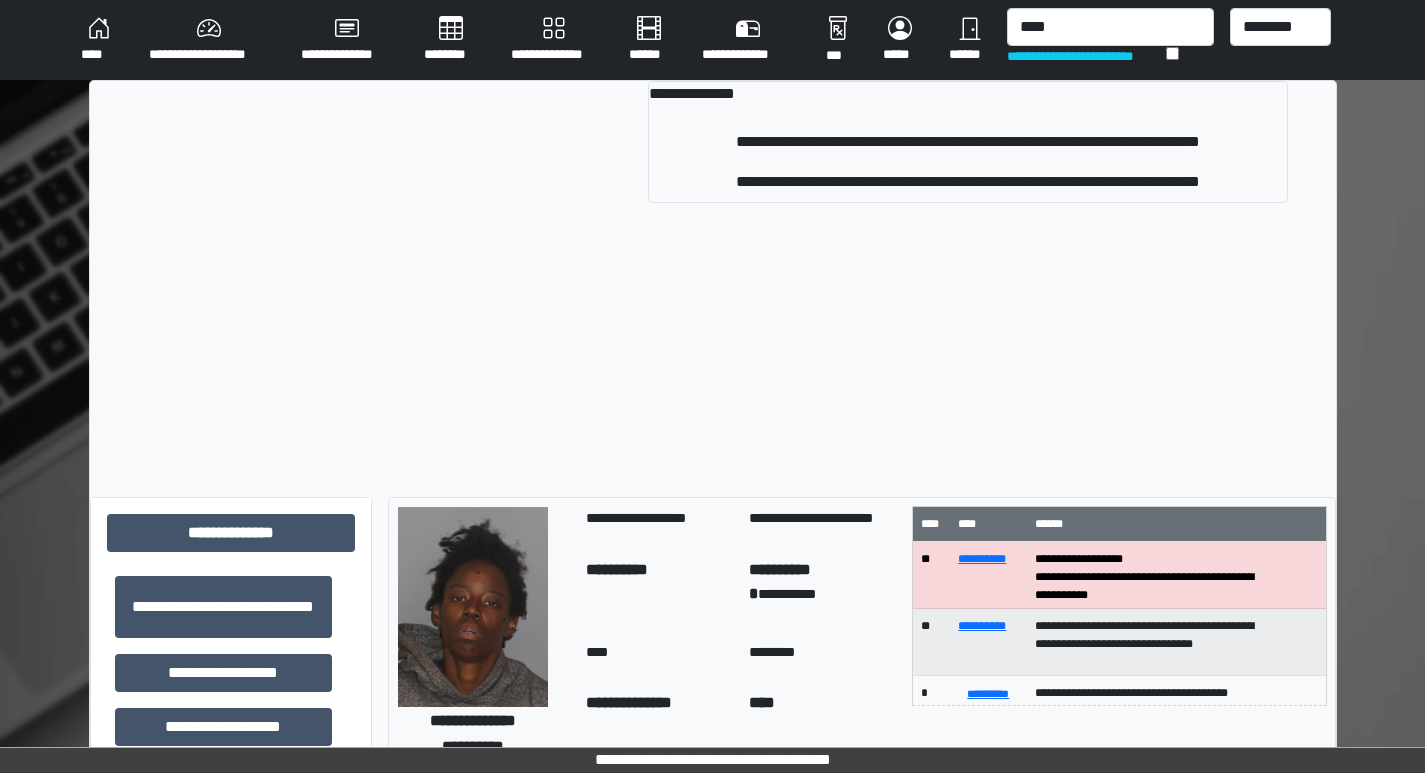 type 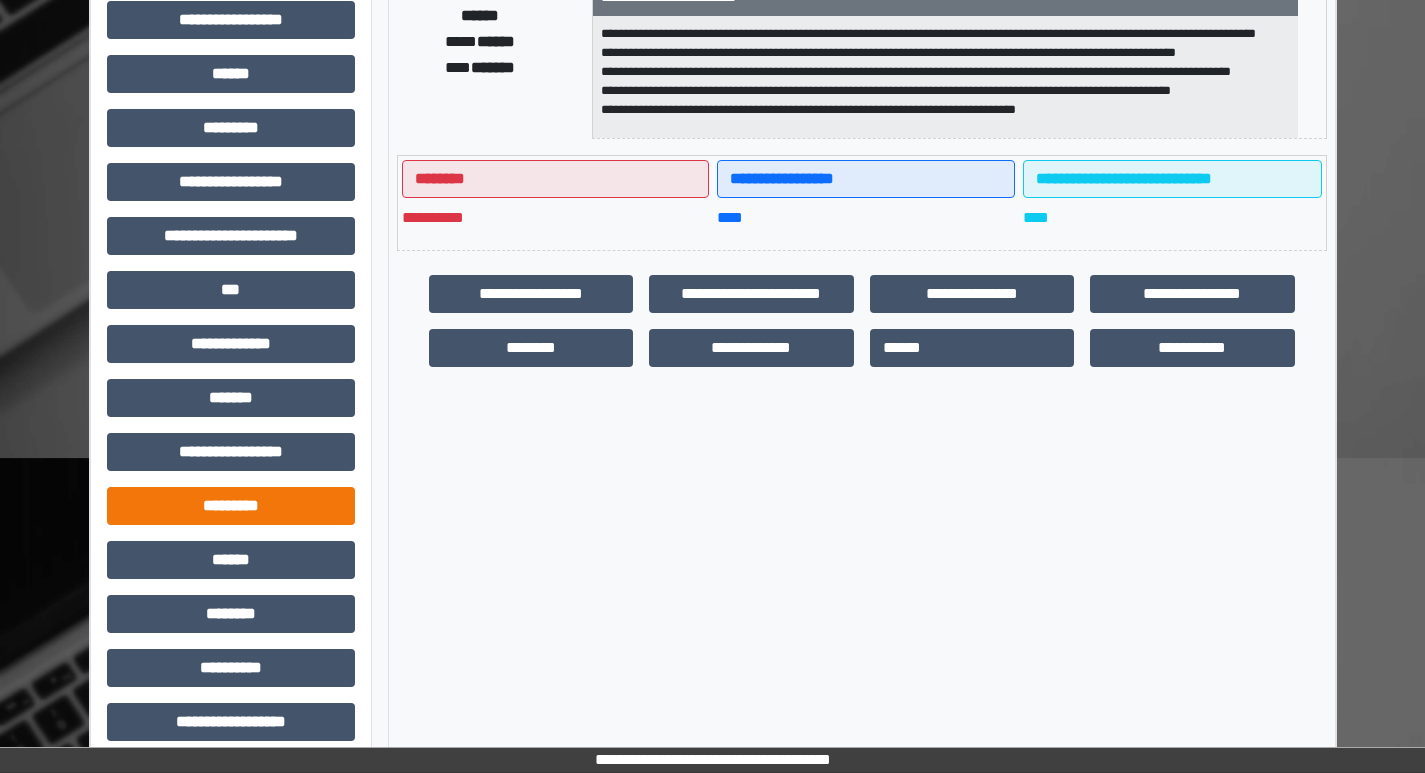 scroll, scrollTop: 400, scrollLeft: 0, axis: vertical 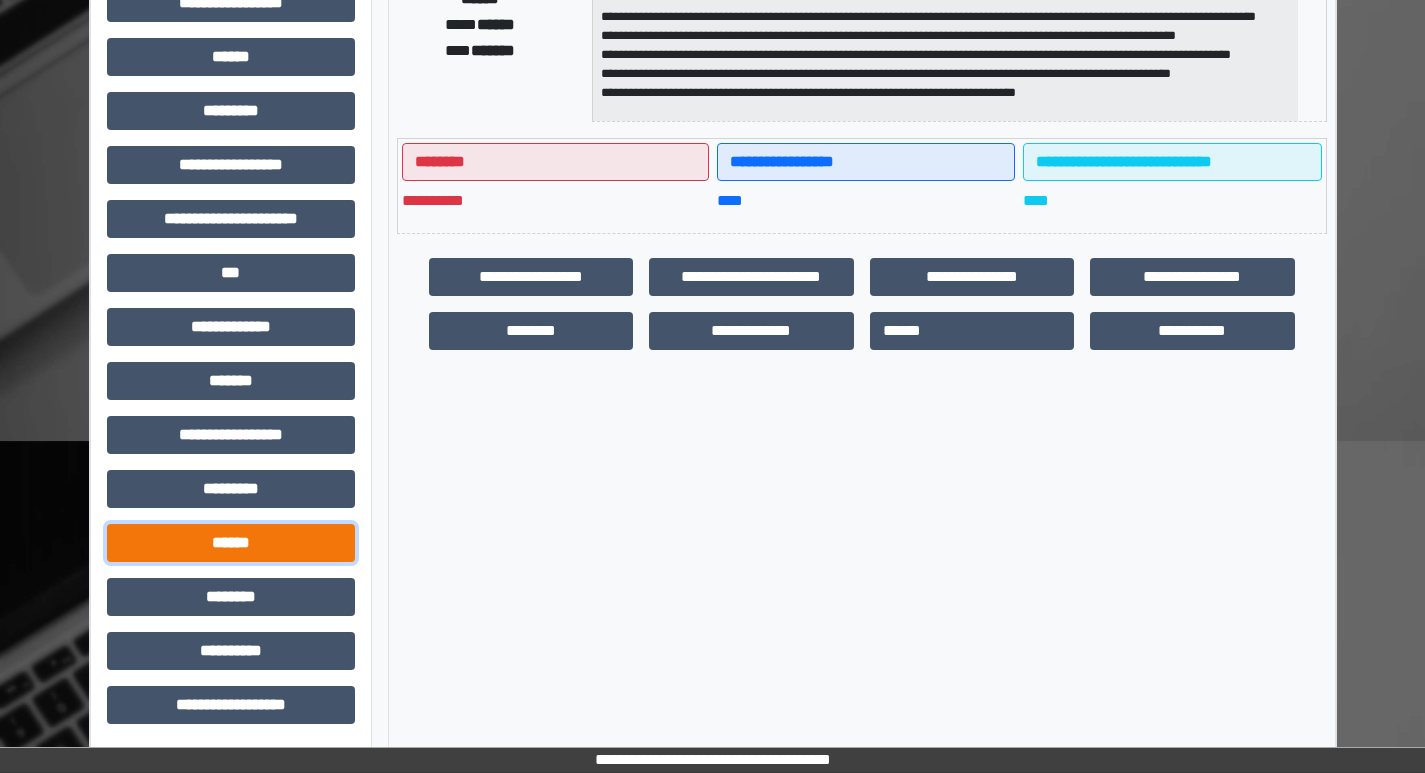 click on "******" at bounding box center [231, 543] 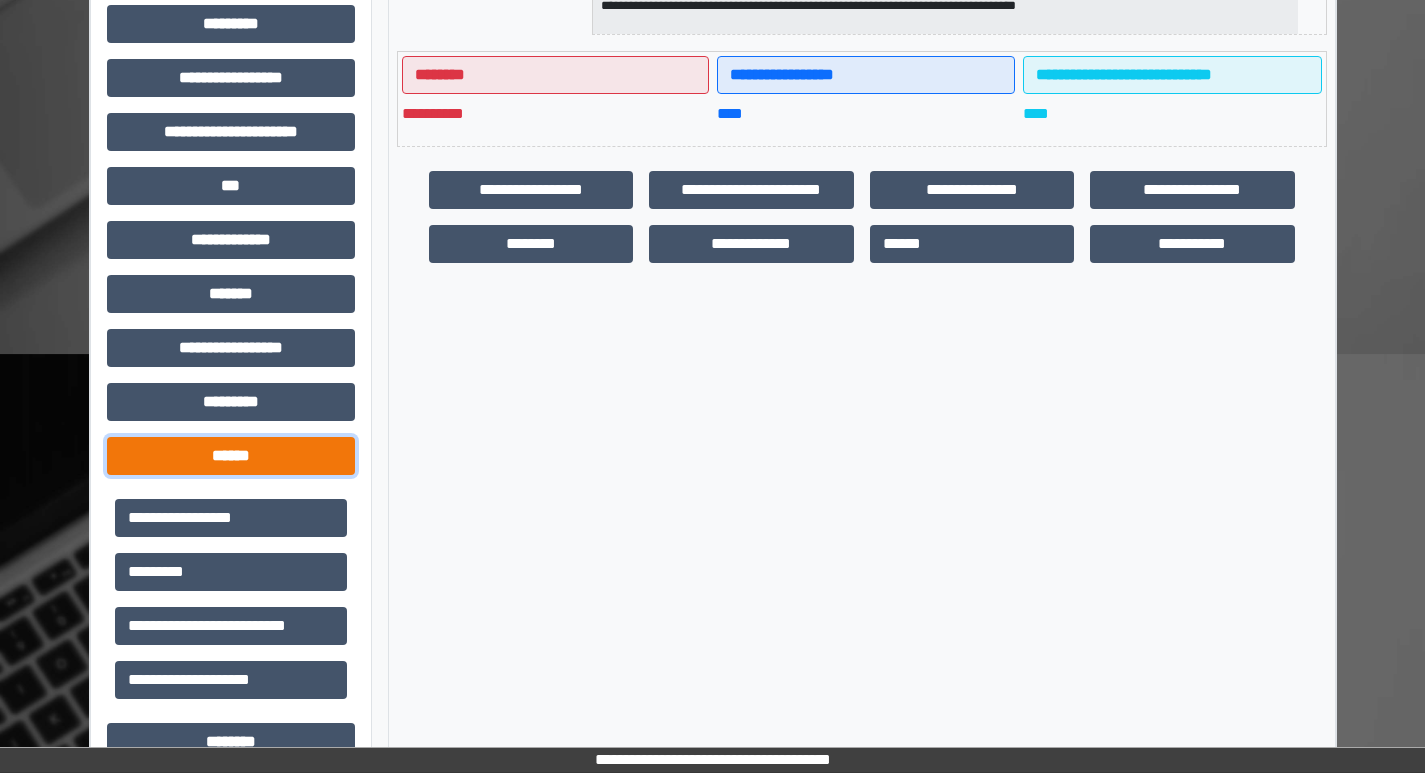 scroll, scrollTop: 633, scrollLeft: 0, axis: vertical 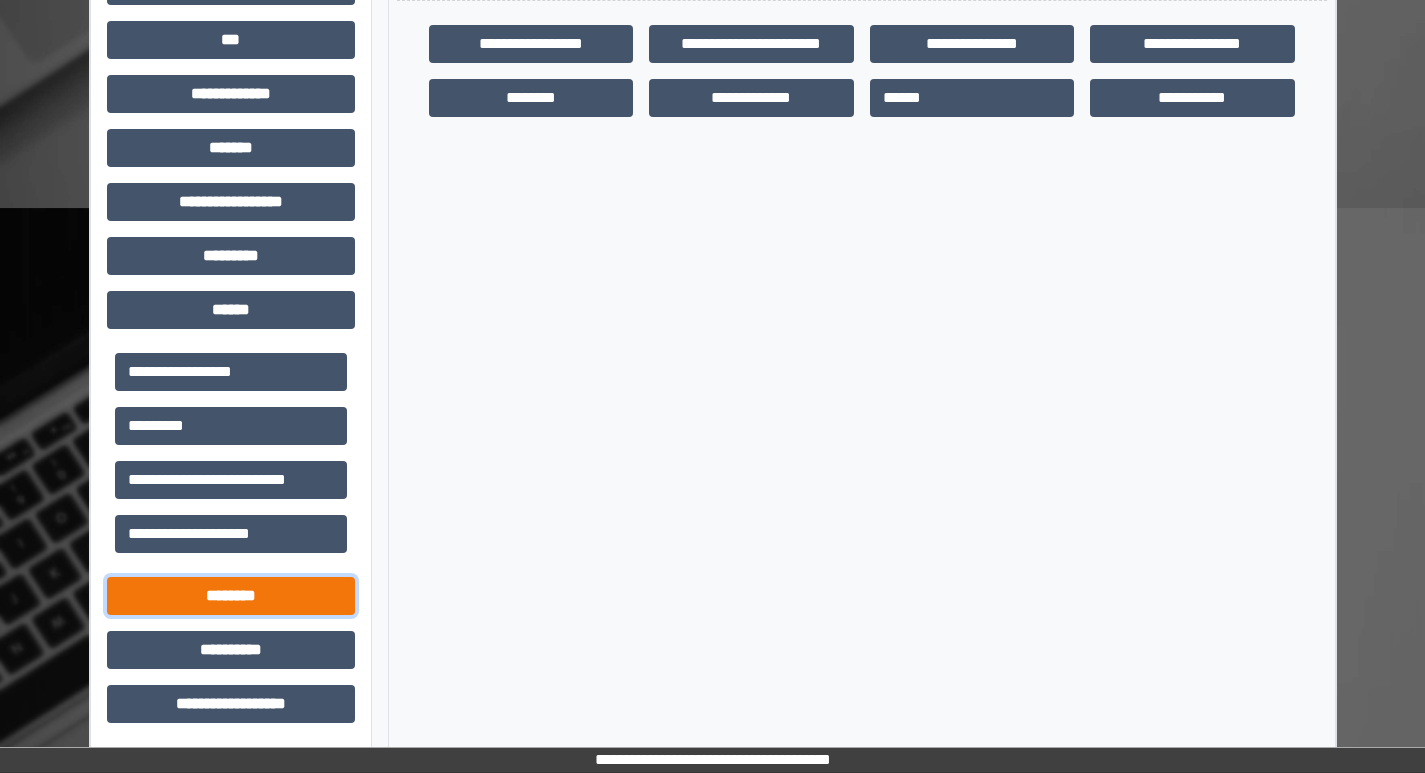 click on "********" at bounding box center [231, 596] 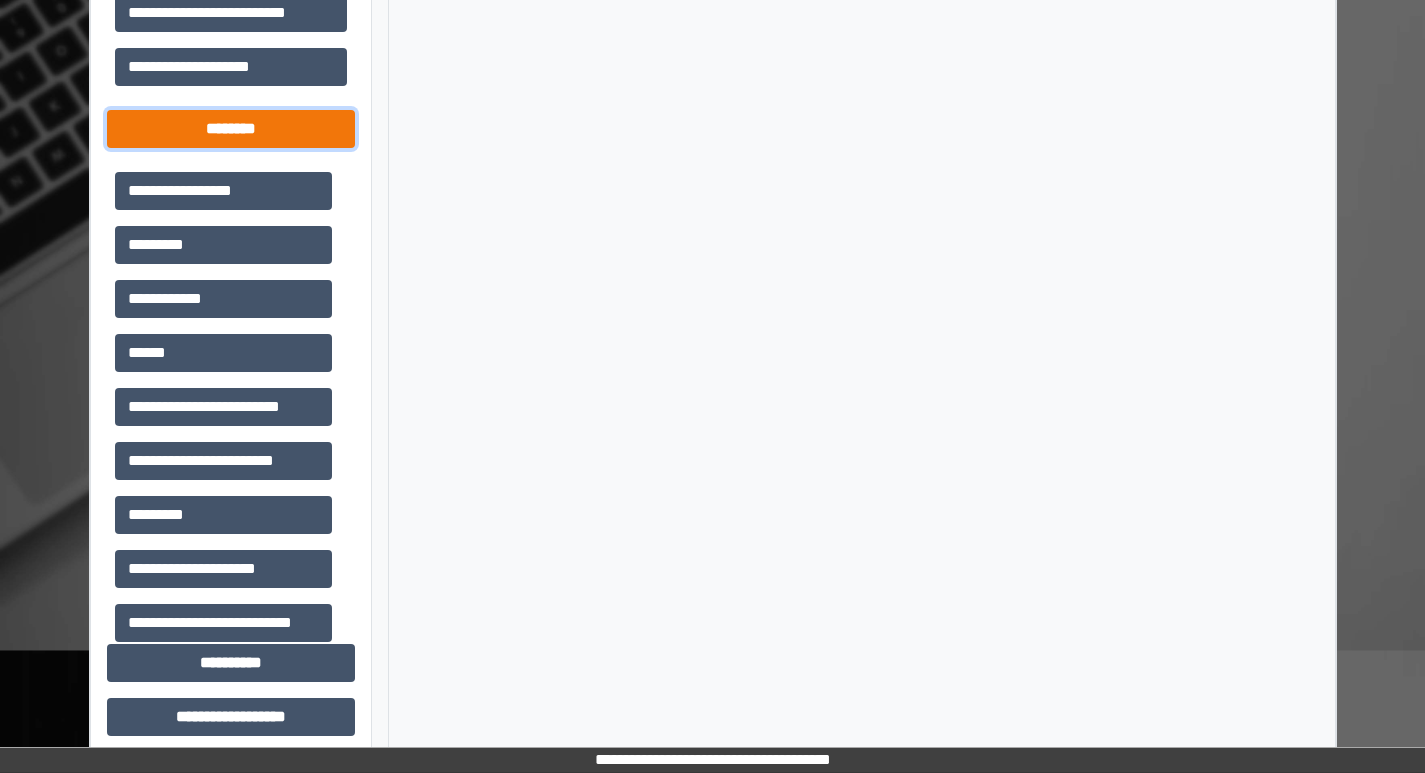 scroll, scrollTop: 1113, scrollLeft: 0, axis: vertical 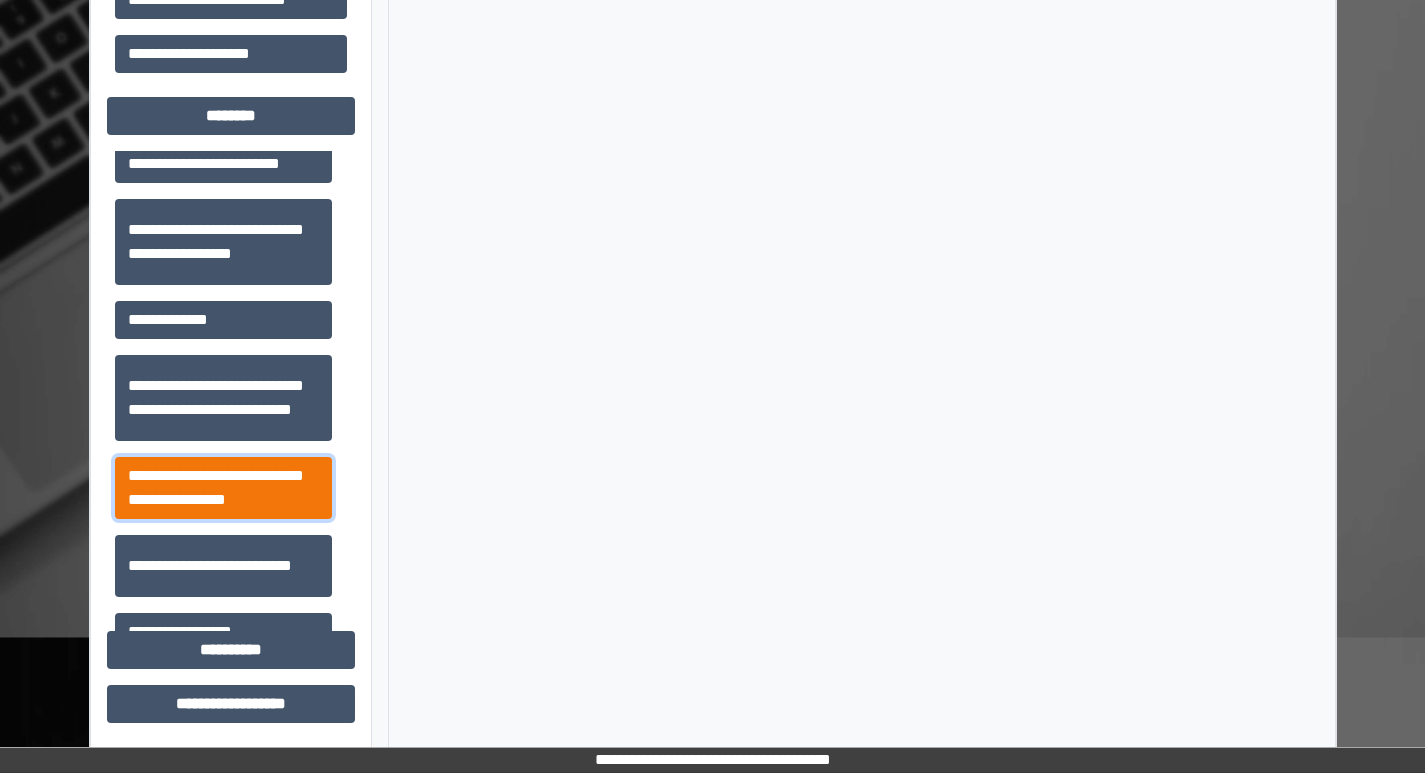 click on "**********" at bounding box center (223, 488) 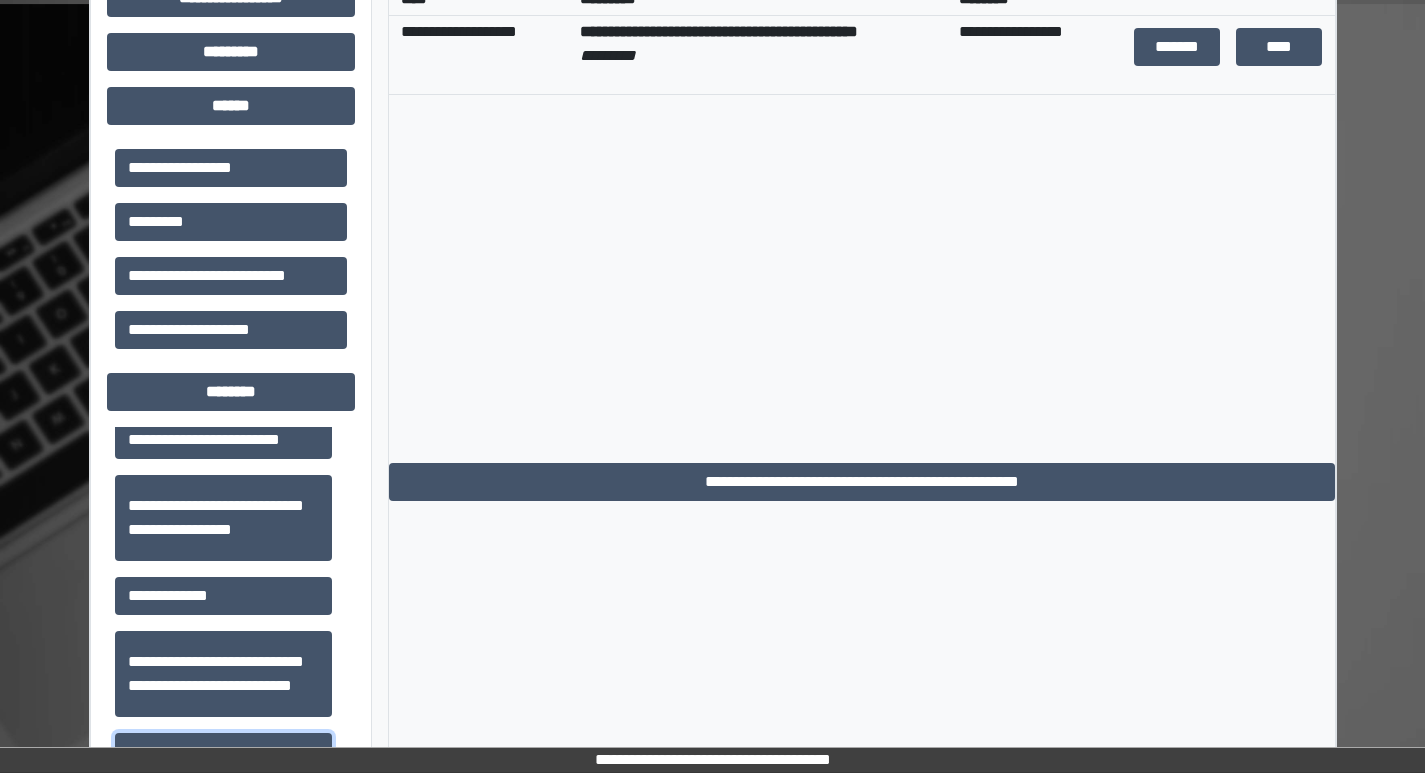scroll, scrollTop: 713, scrollLeft: 0, axis: vertical 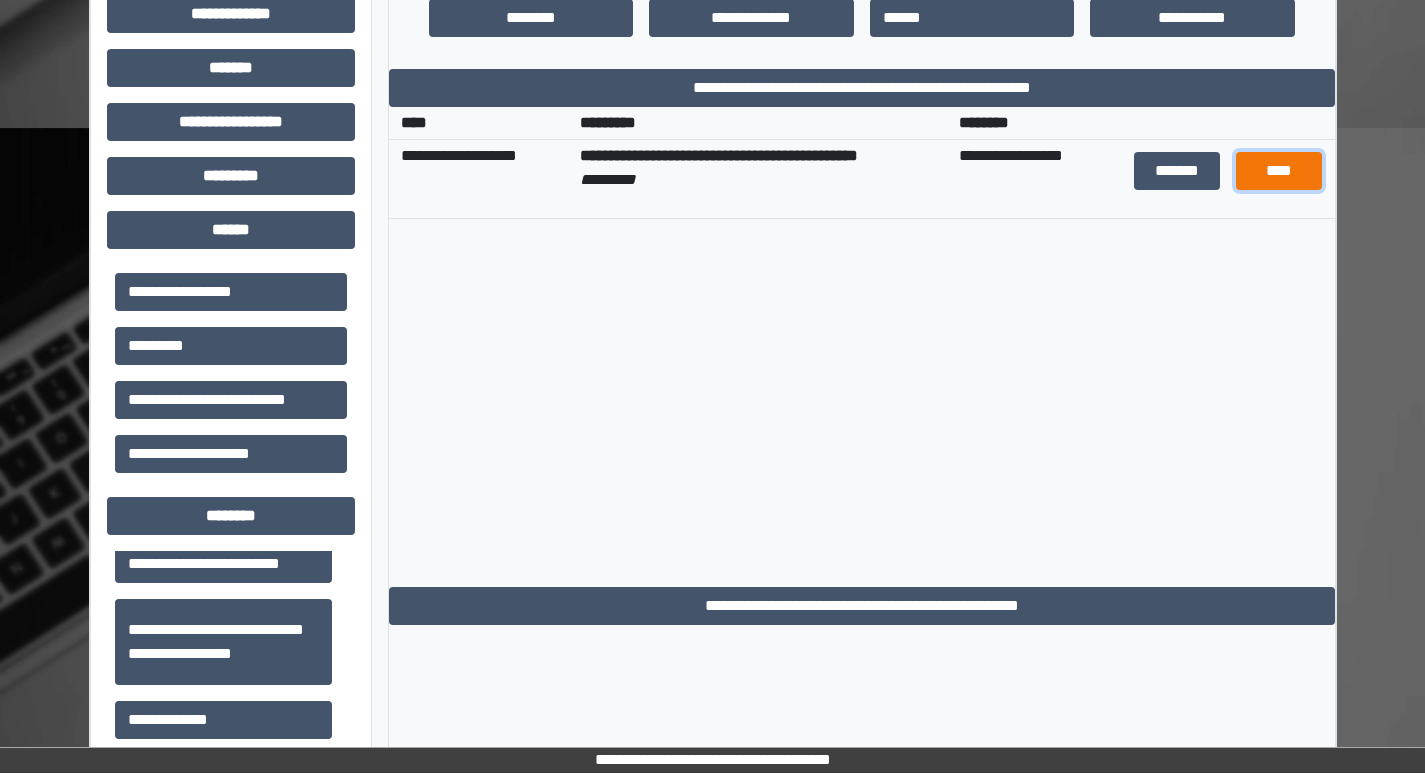 click on "****" at bounding box center (1279, 171) 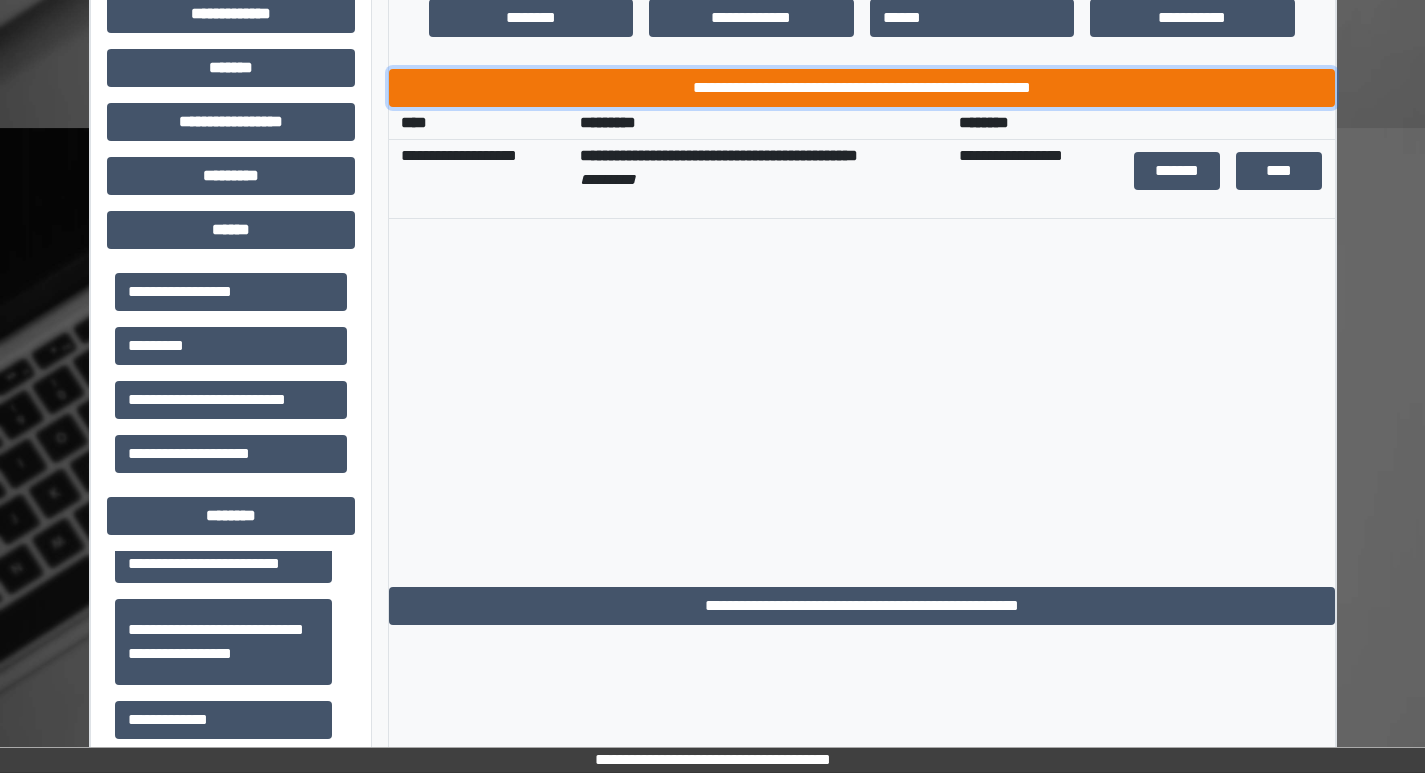 click on "**********" at bounding box center [862, 88] 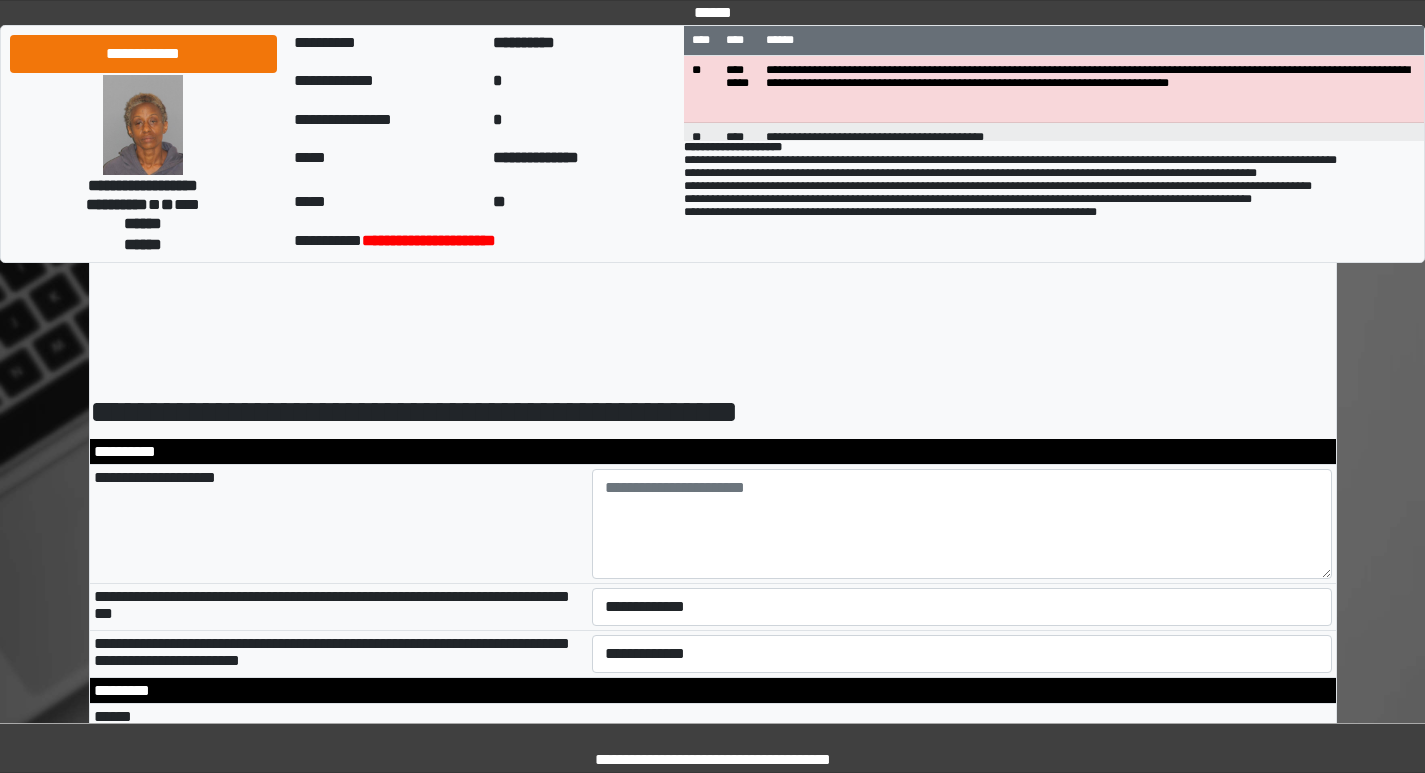 scroll, scrollTop: 0, scrollLeft: 0, axis: both 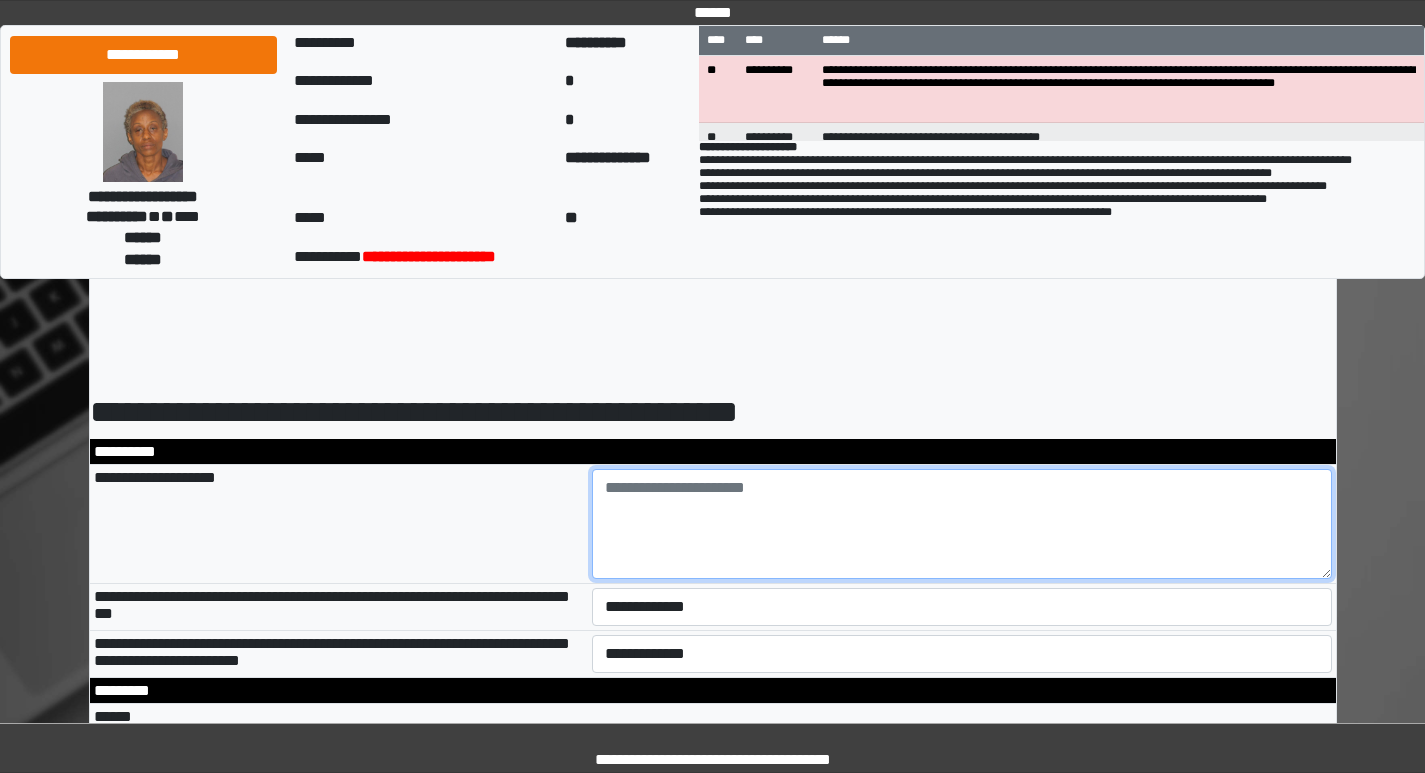 click at bounding box center (962, 524) 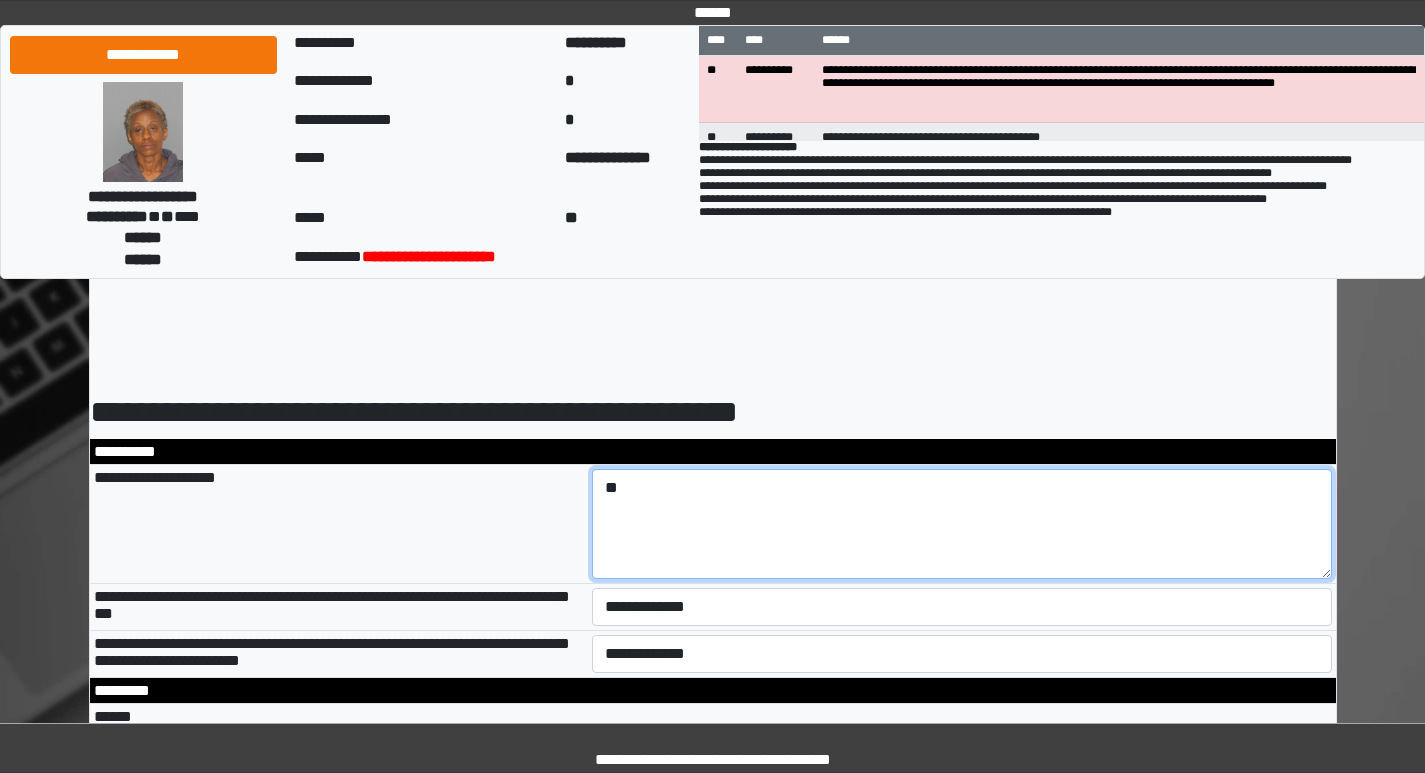 type on "*" 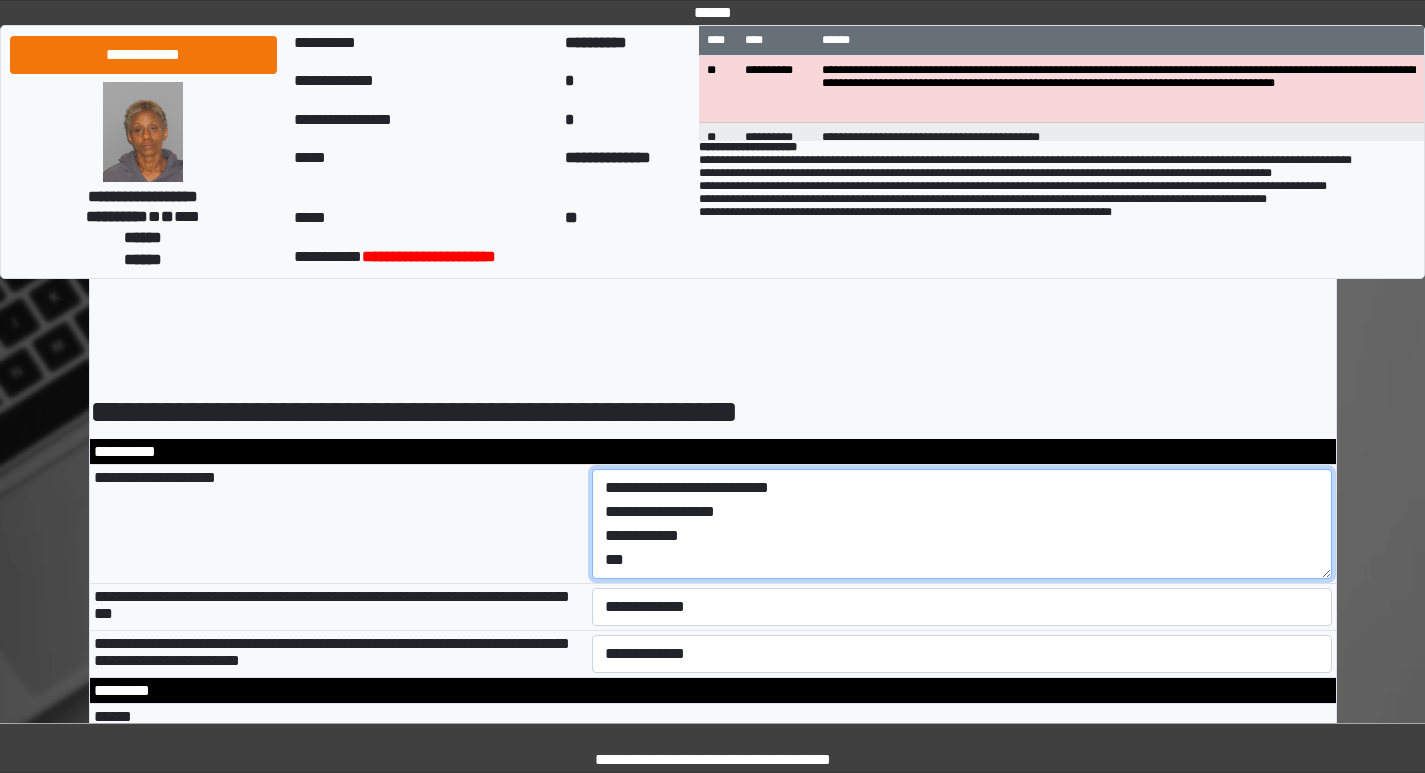 type on "**********" 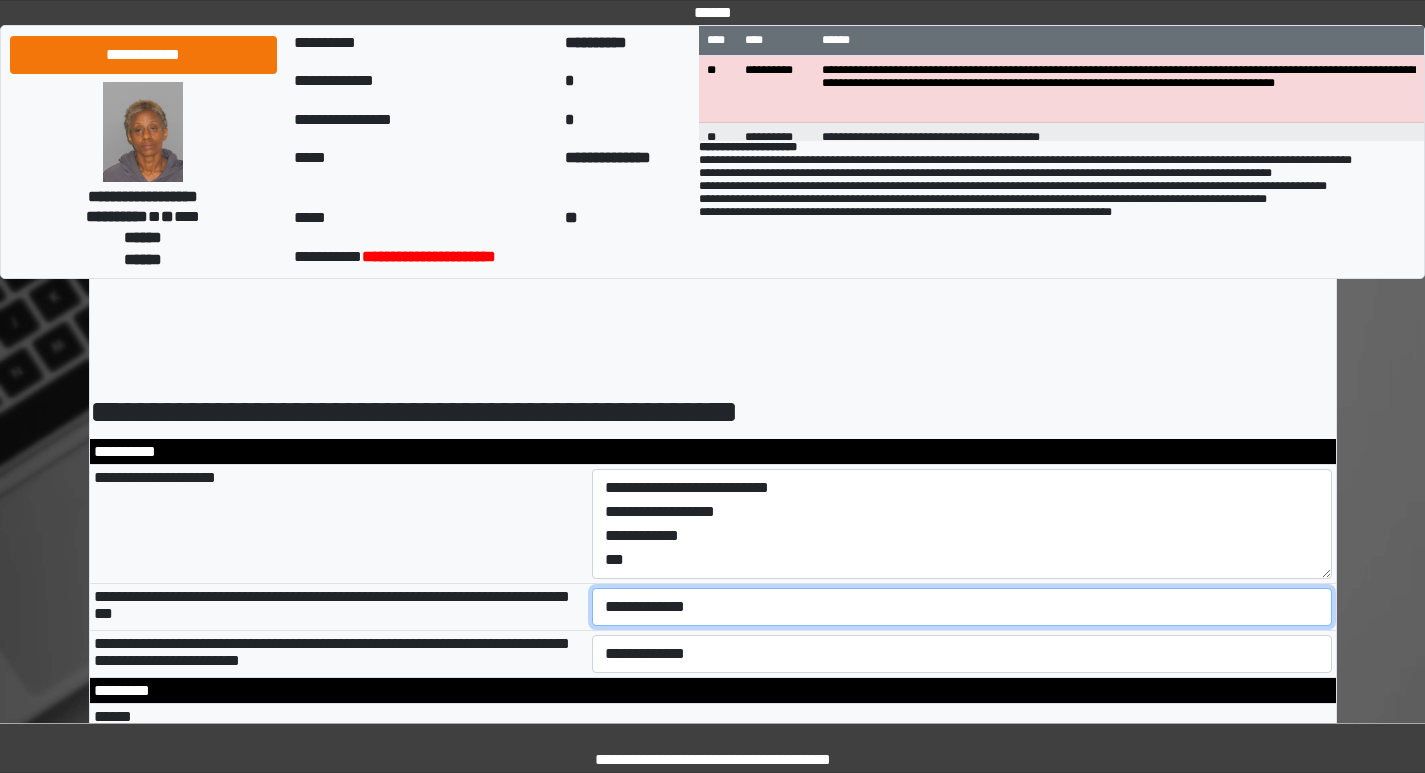 click on "**********" at bounding box center (962, 607) 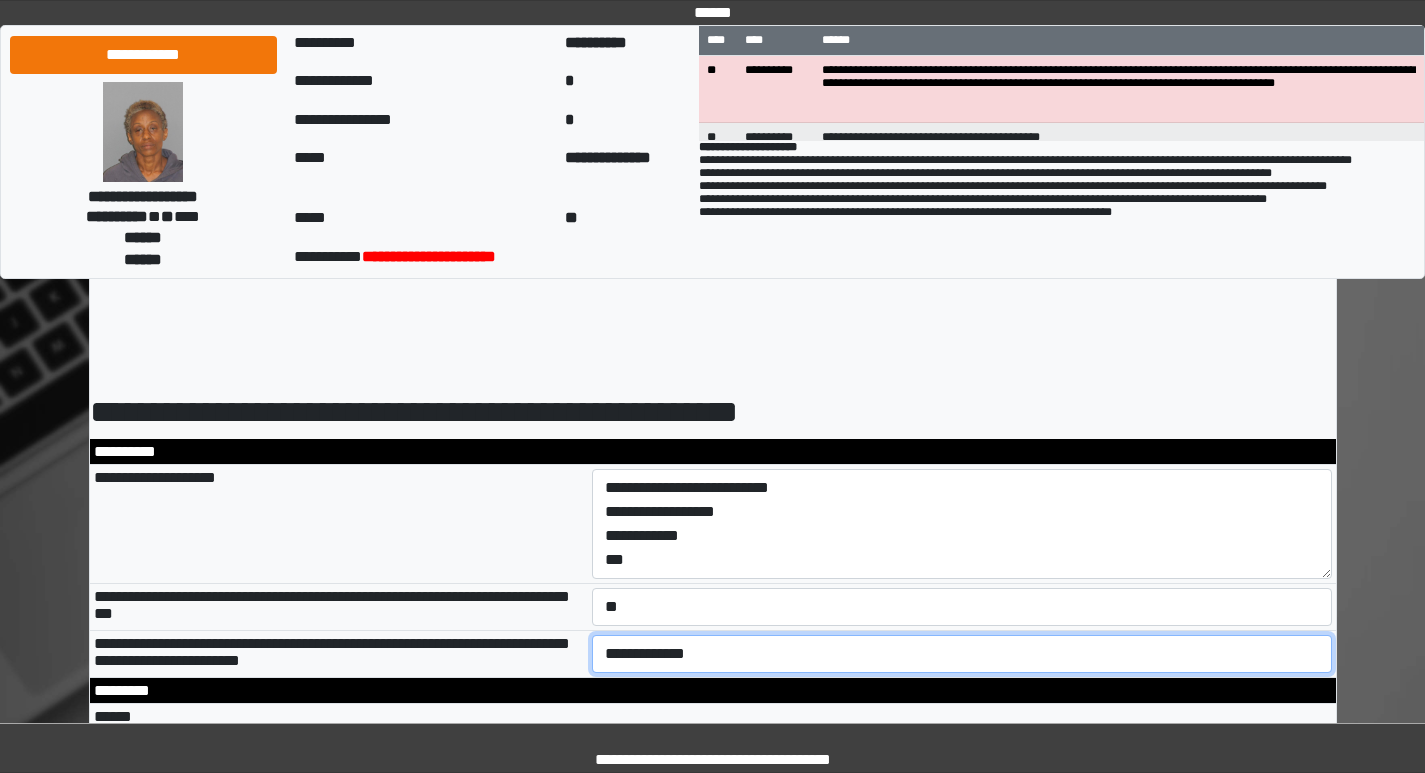 click on "**********" at bounding box center [962, 654] 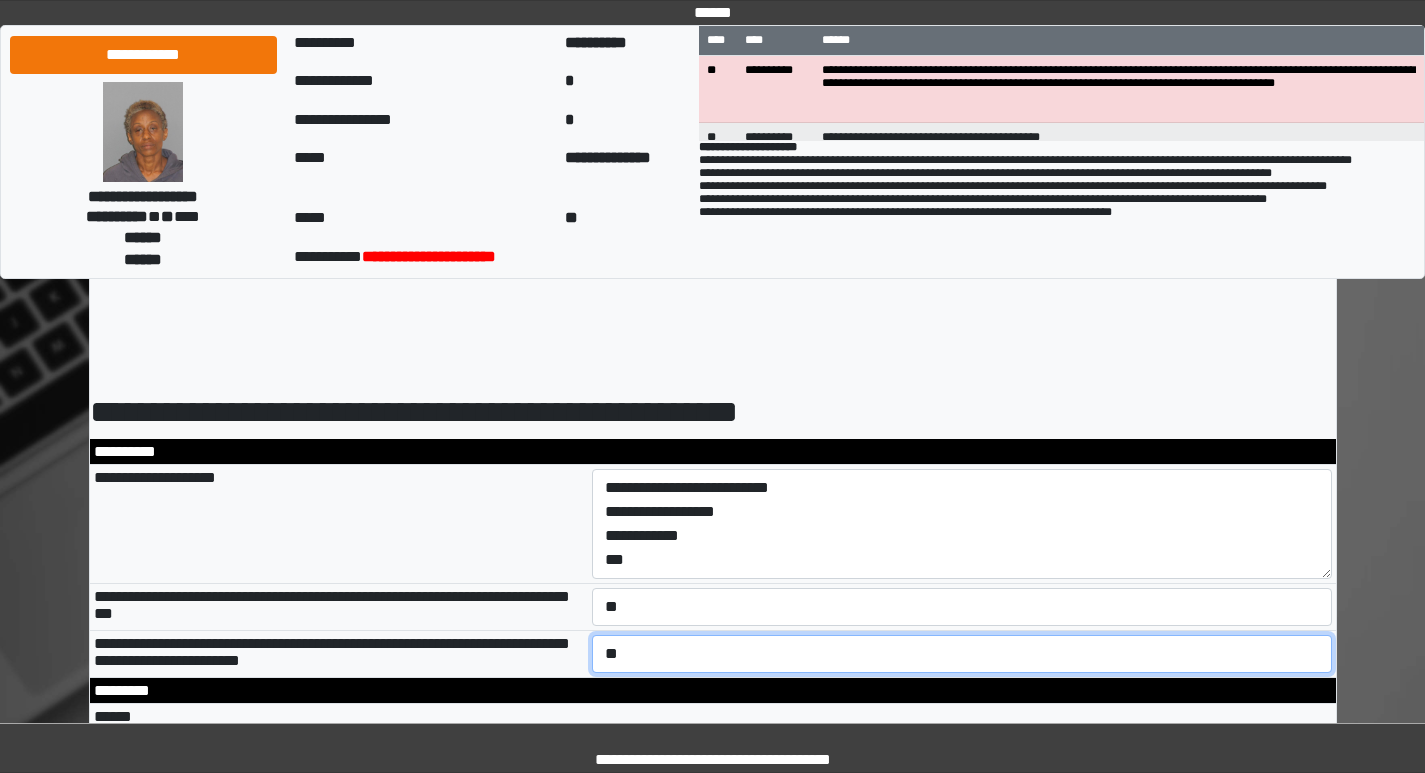 click on "**********" at bounding box center (962, 654) 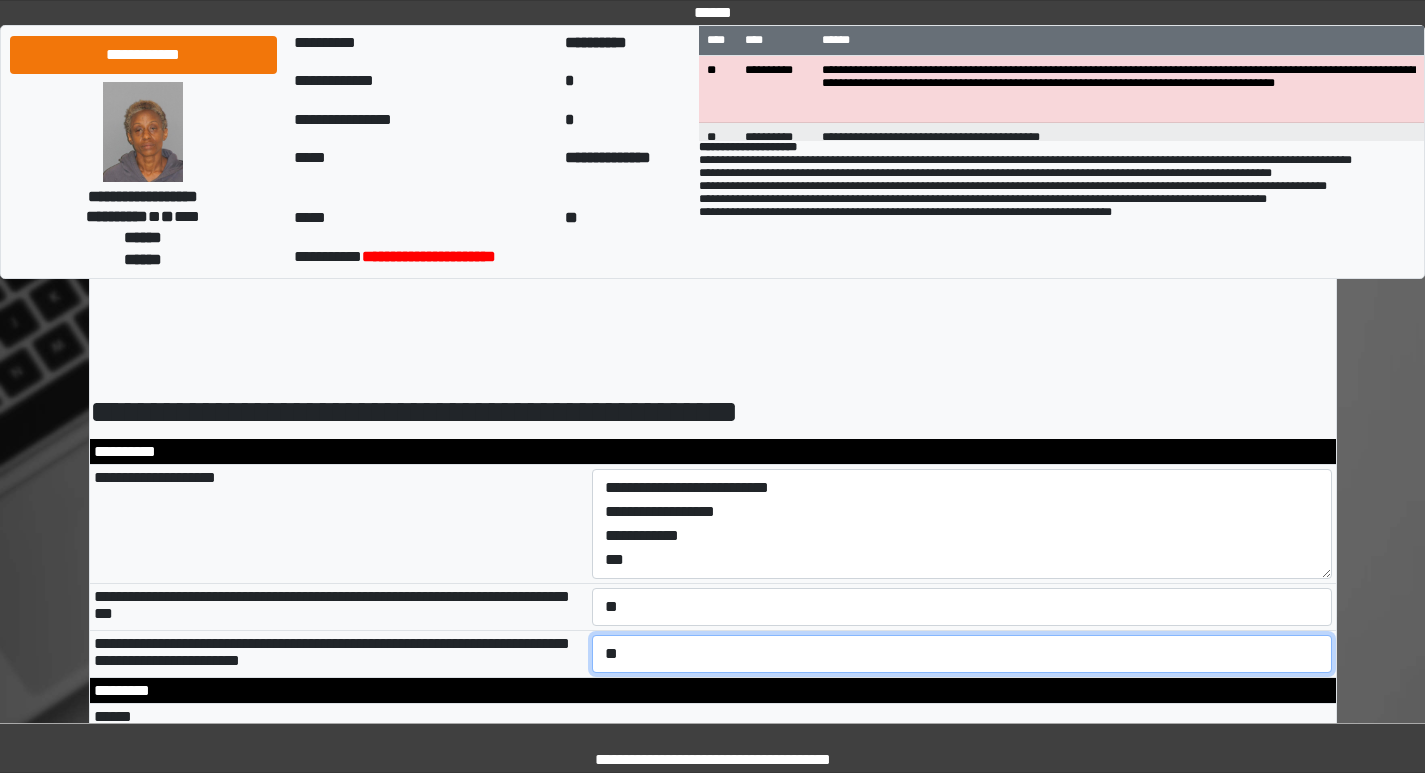 scroll, scrollTop: 300, scrollLeft: 0, axis: vertical 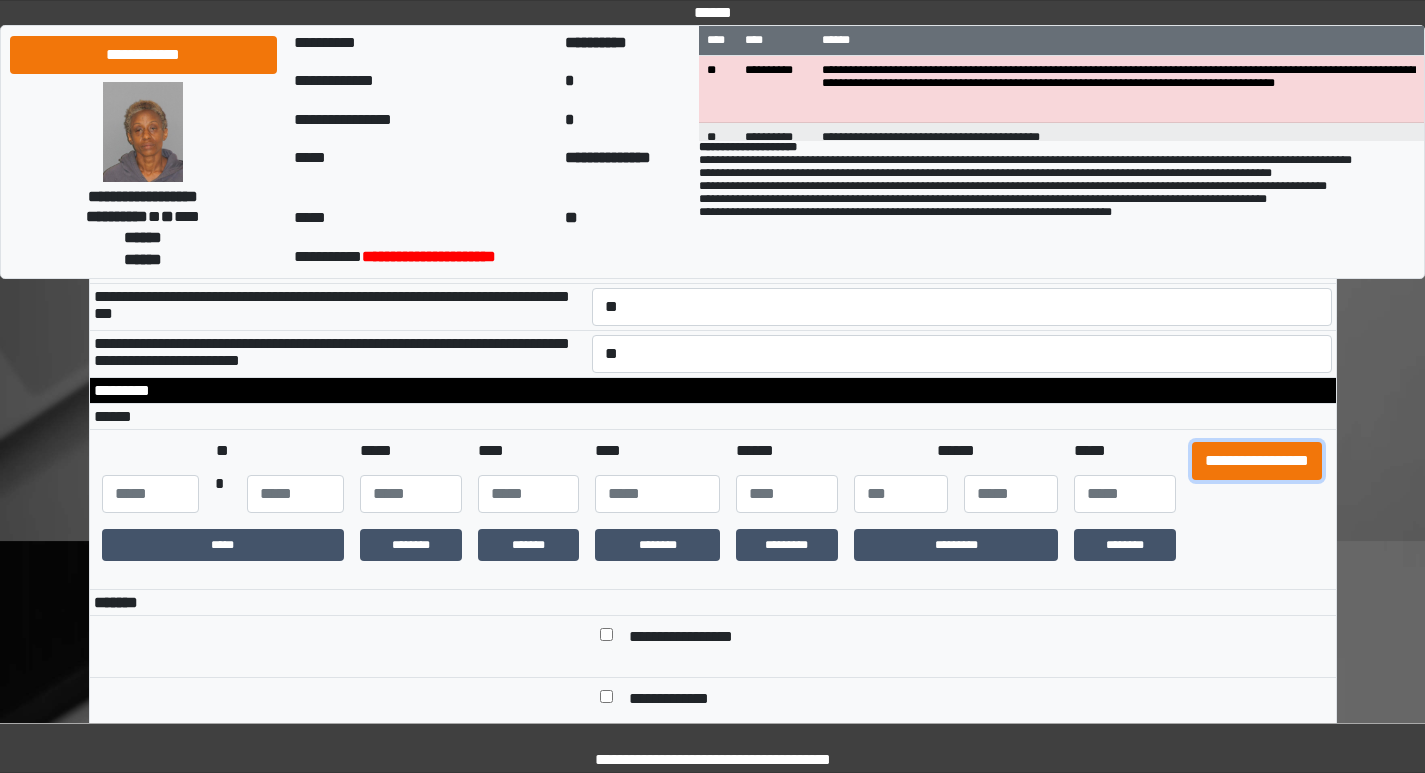 click on "**********" at bounding box center (1257, 461) 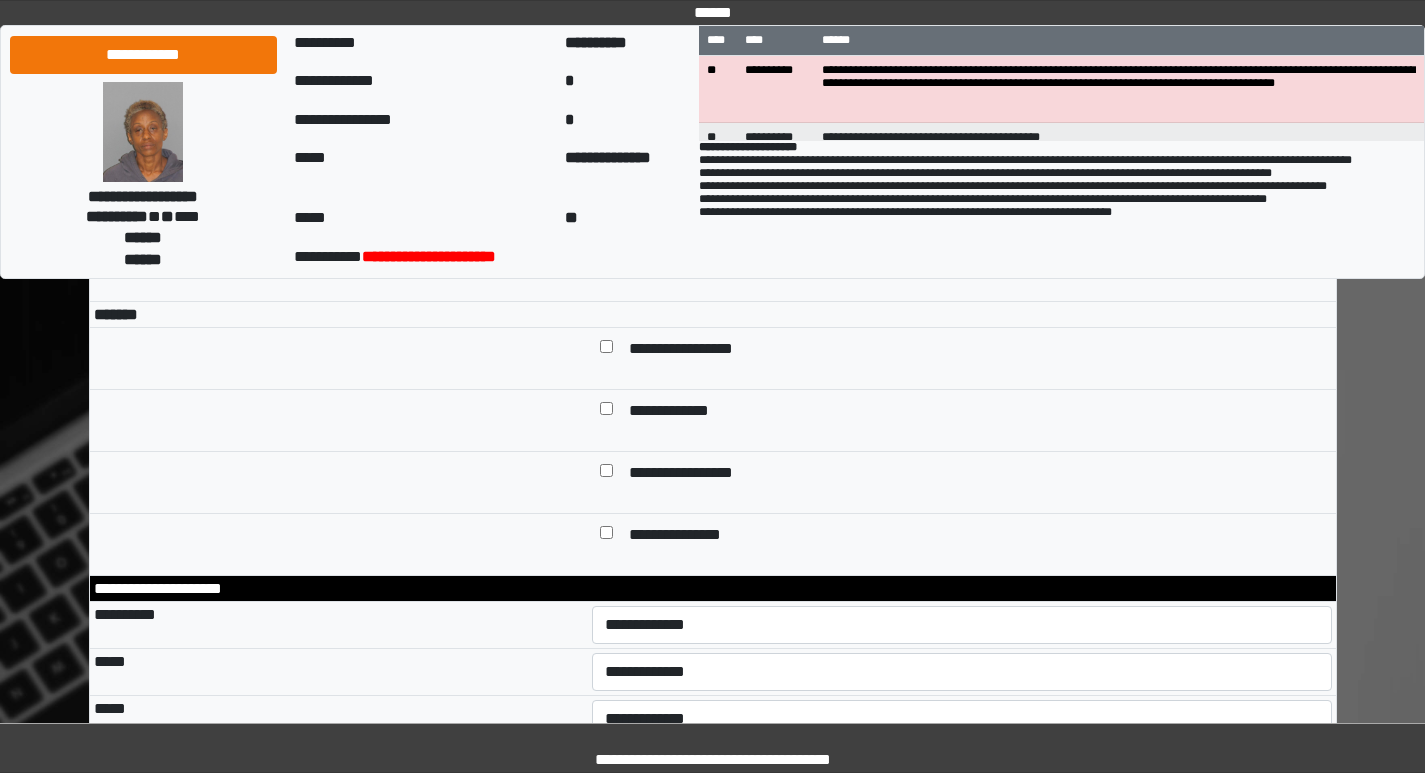 scroll, scrollTop: 600, scrollLeft: 0, axis: vertical 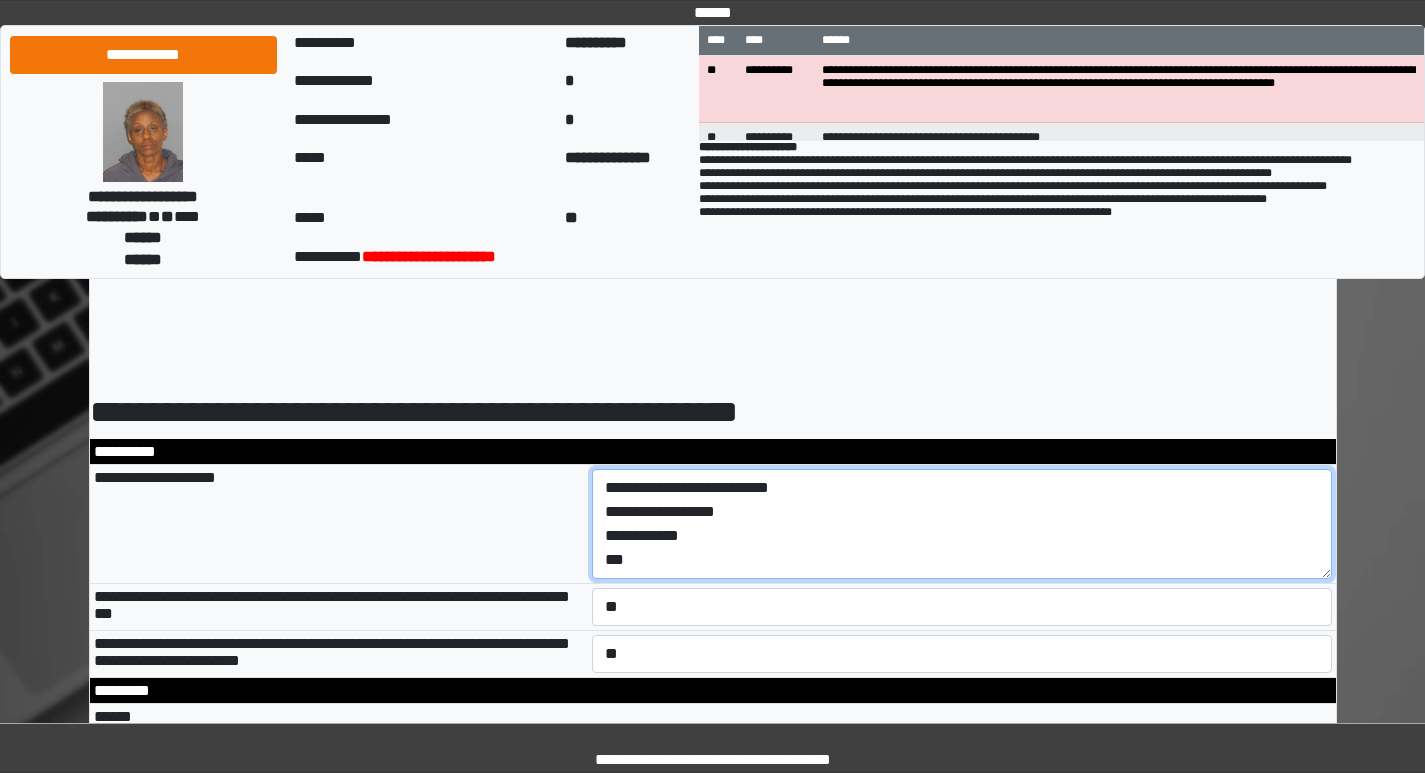 click on "**********" at bounding box center [962, 524] 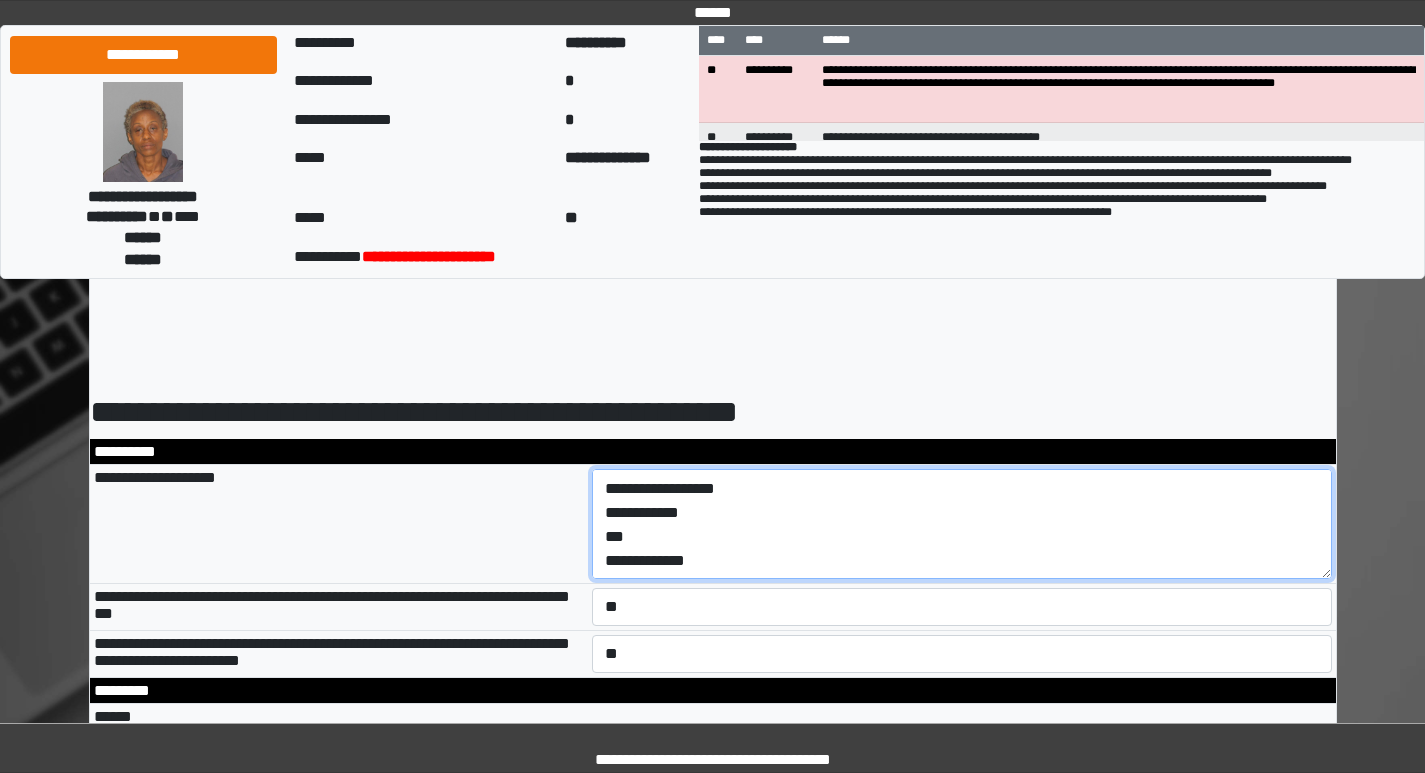 scroll, scrollTop: 24, scrollLeft: 0, axis: vertical 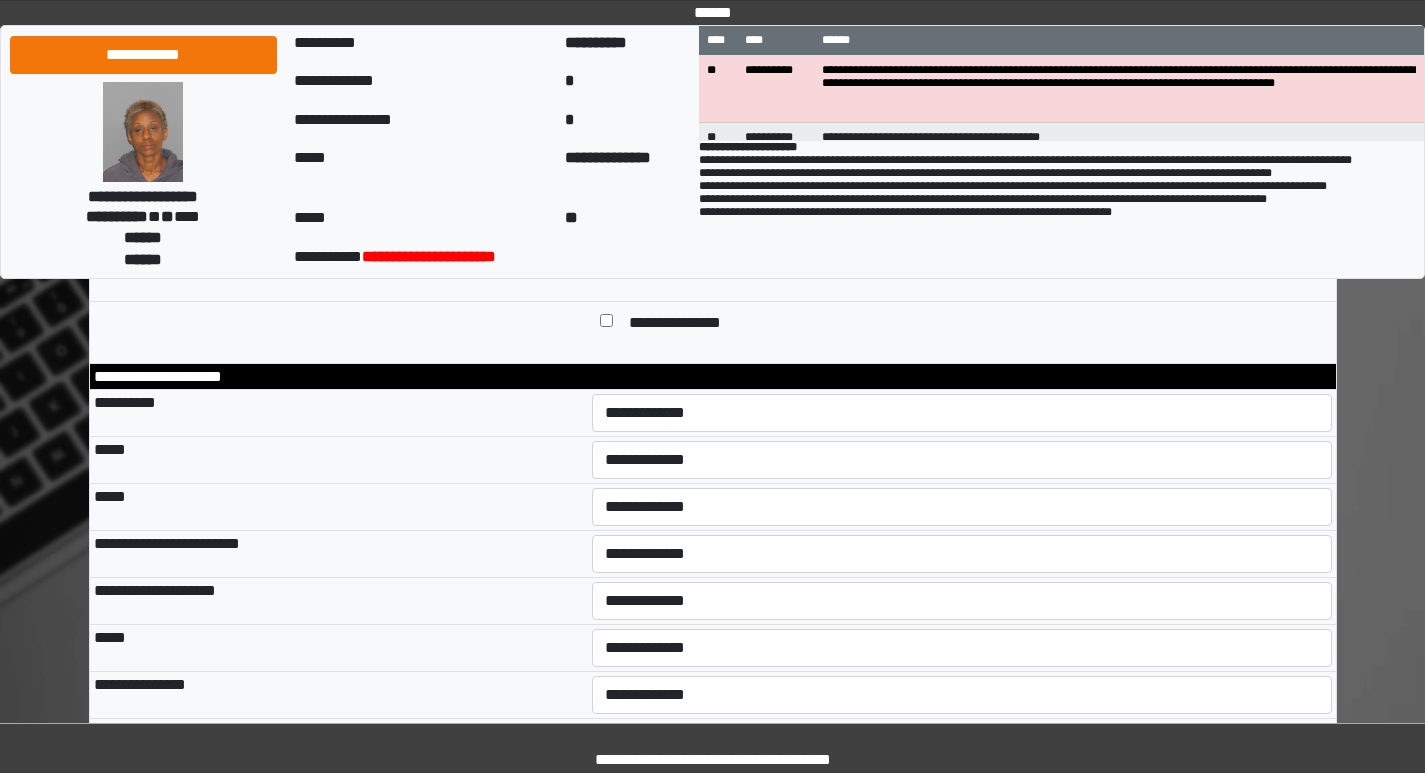 type on "**********" 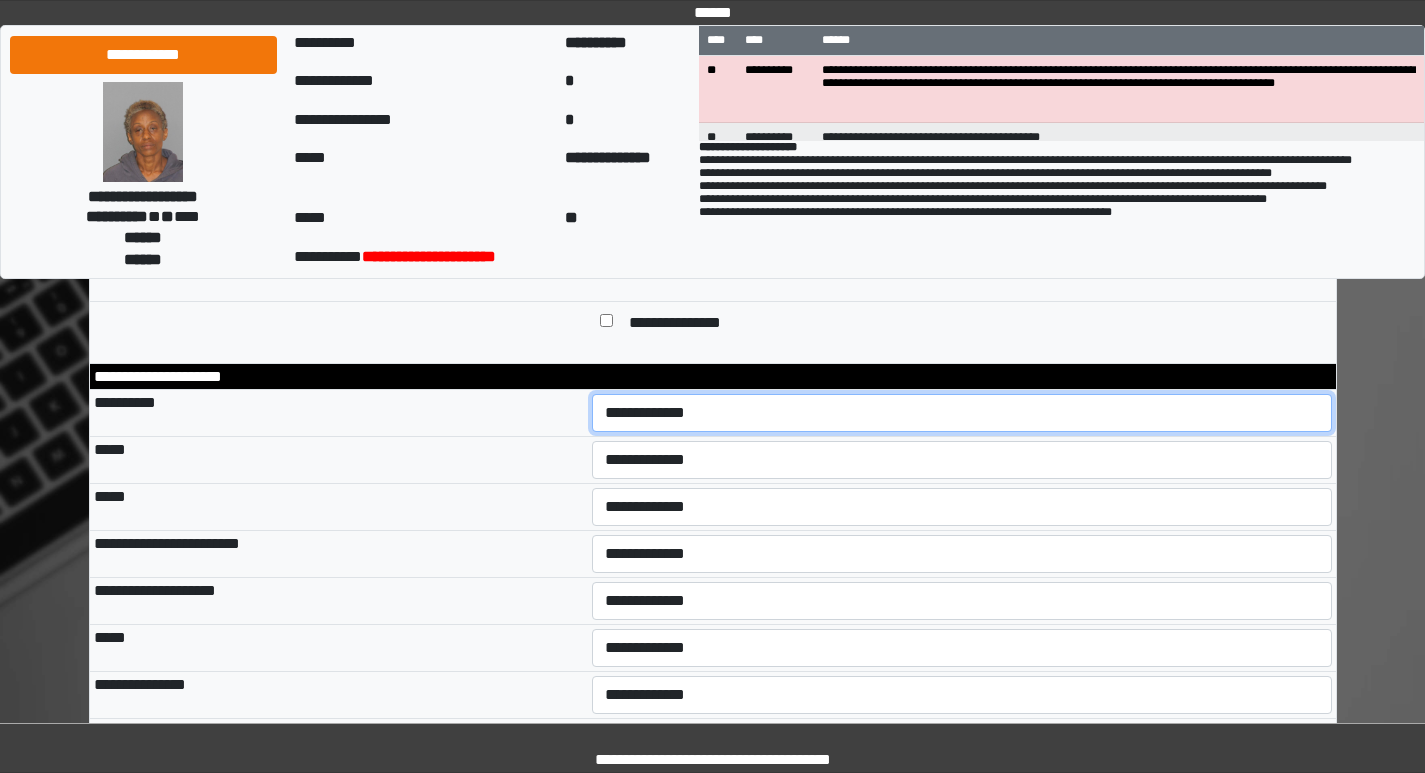 click on "**********" at bounding box center [962, 413] 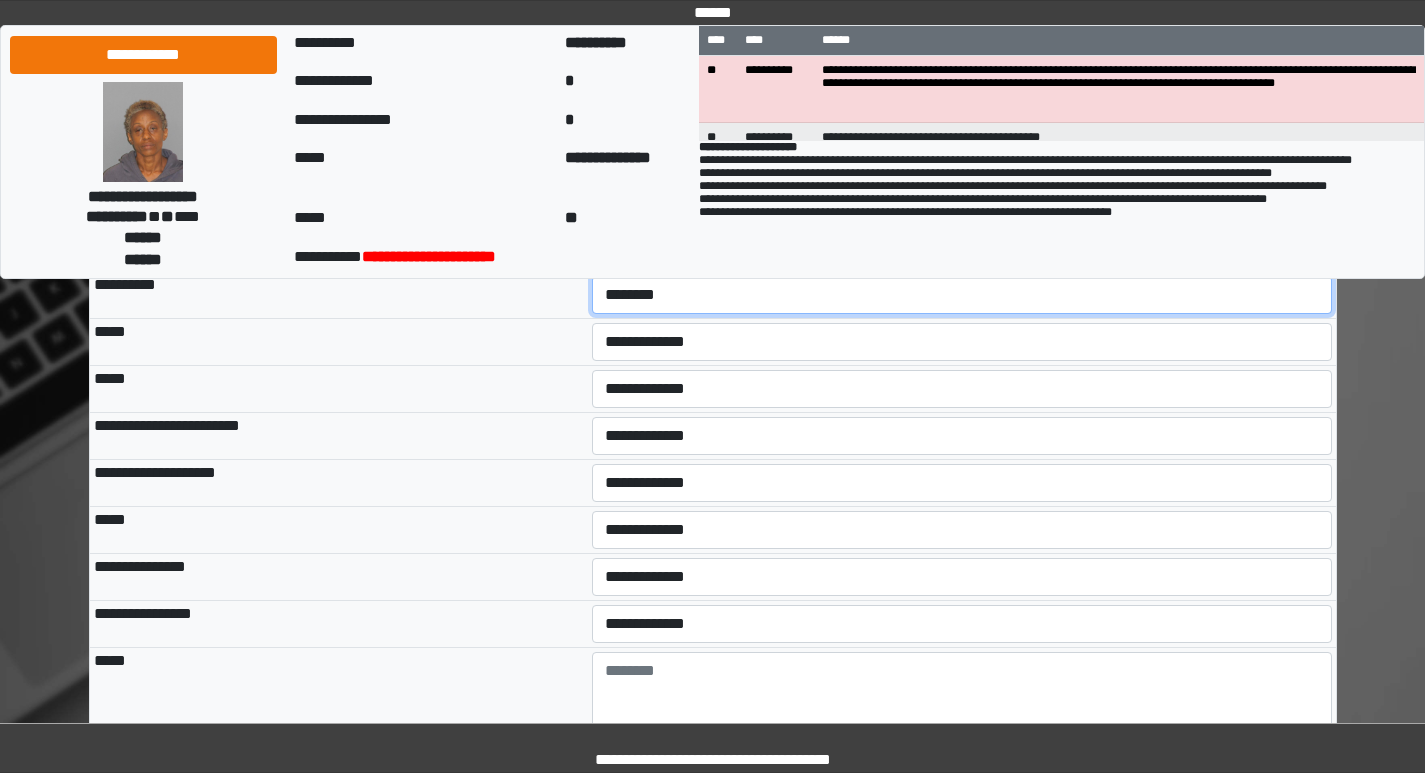 scroll, scrollTop: 1200, scrollLeft: 0, axis: vertical 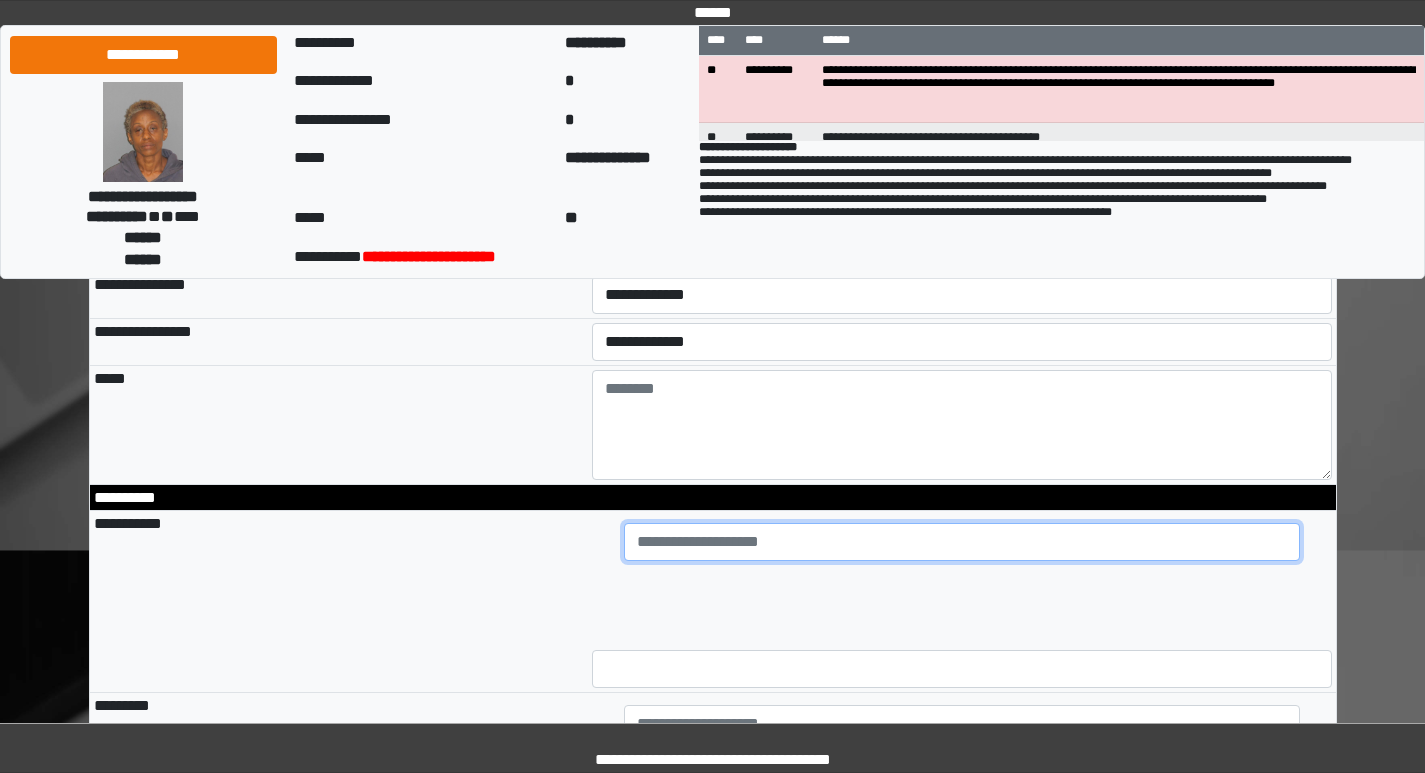 click at bounding box center [962, 542] 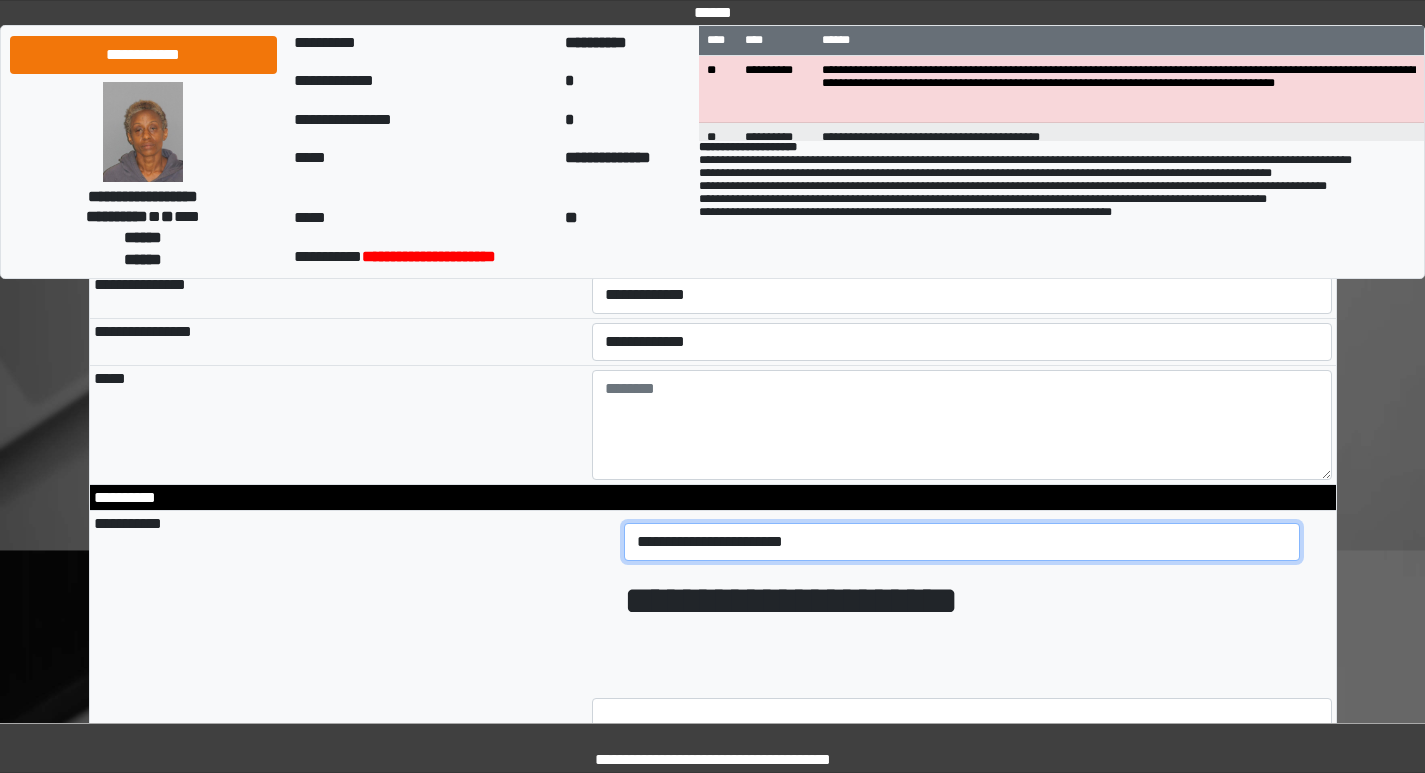 drag, startPoint x: 838, startPoint y: 578, endPoint x: 611, endPoint y: 578, distance: 227 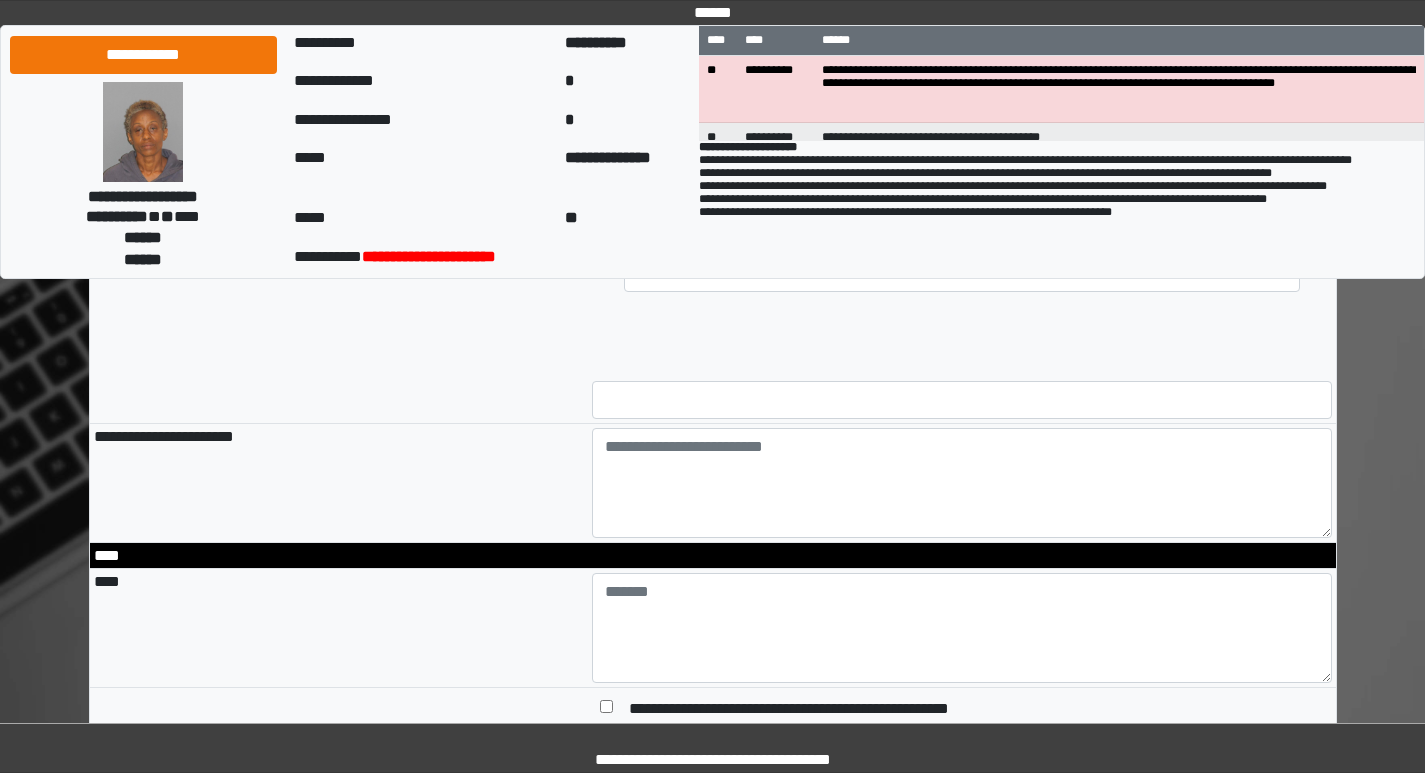 scroll, scrollTop: 1700, scrollLeft: 0, axis: vertical 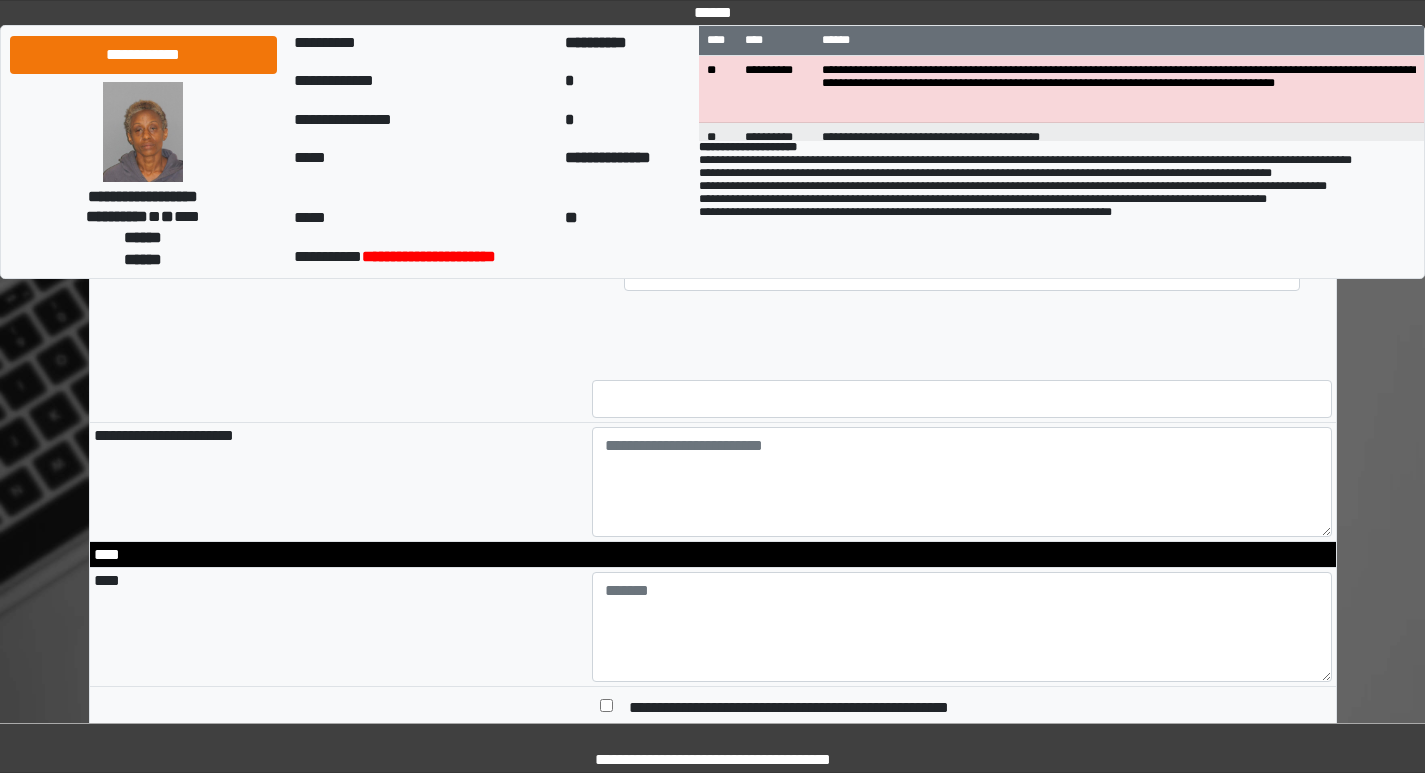 type on "**********" 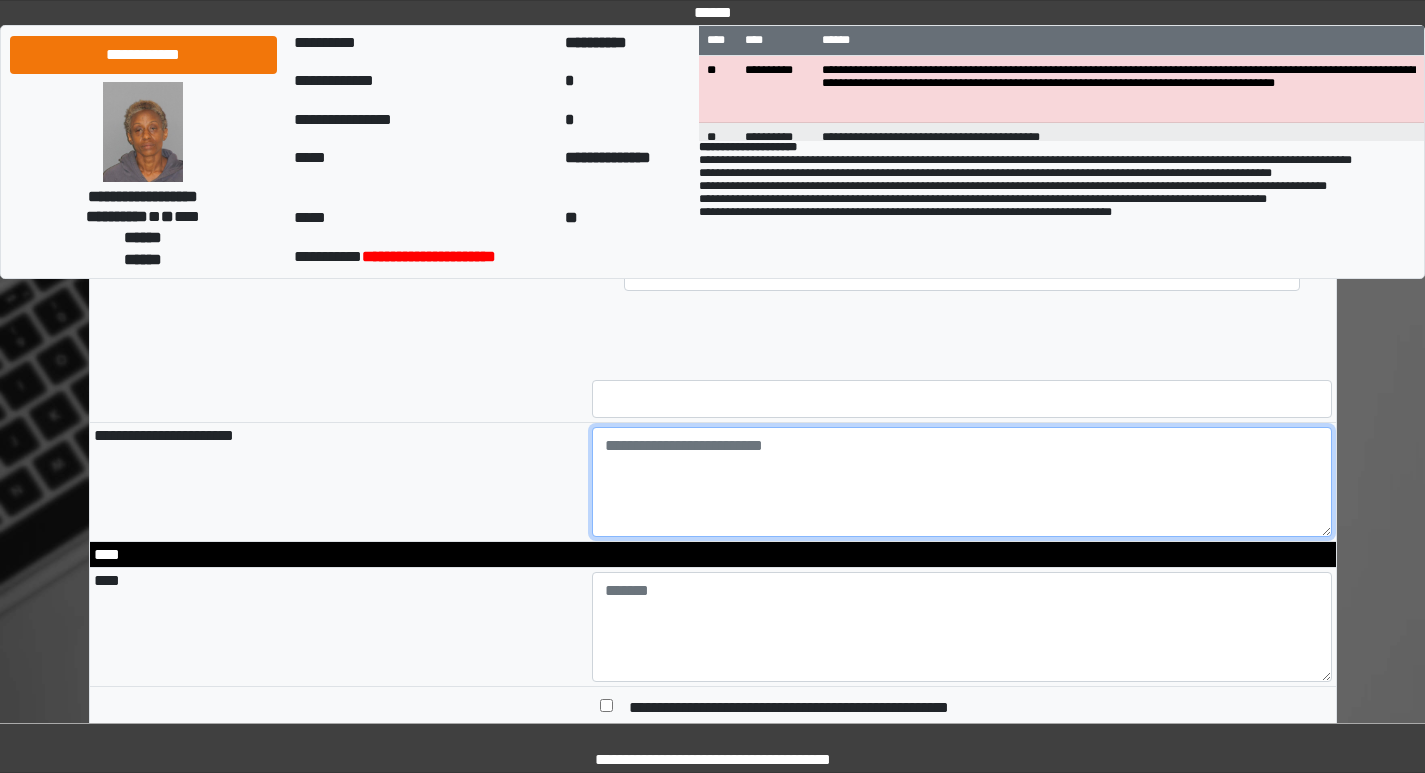 click at bounding box center (962, 482) 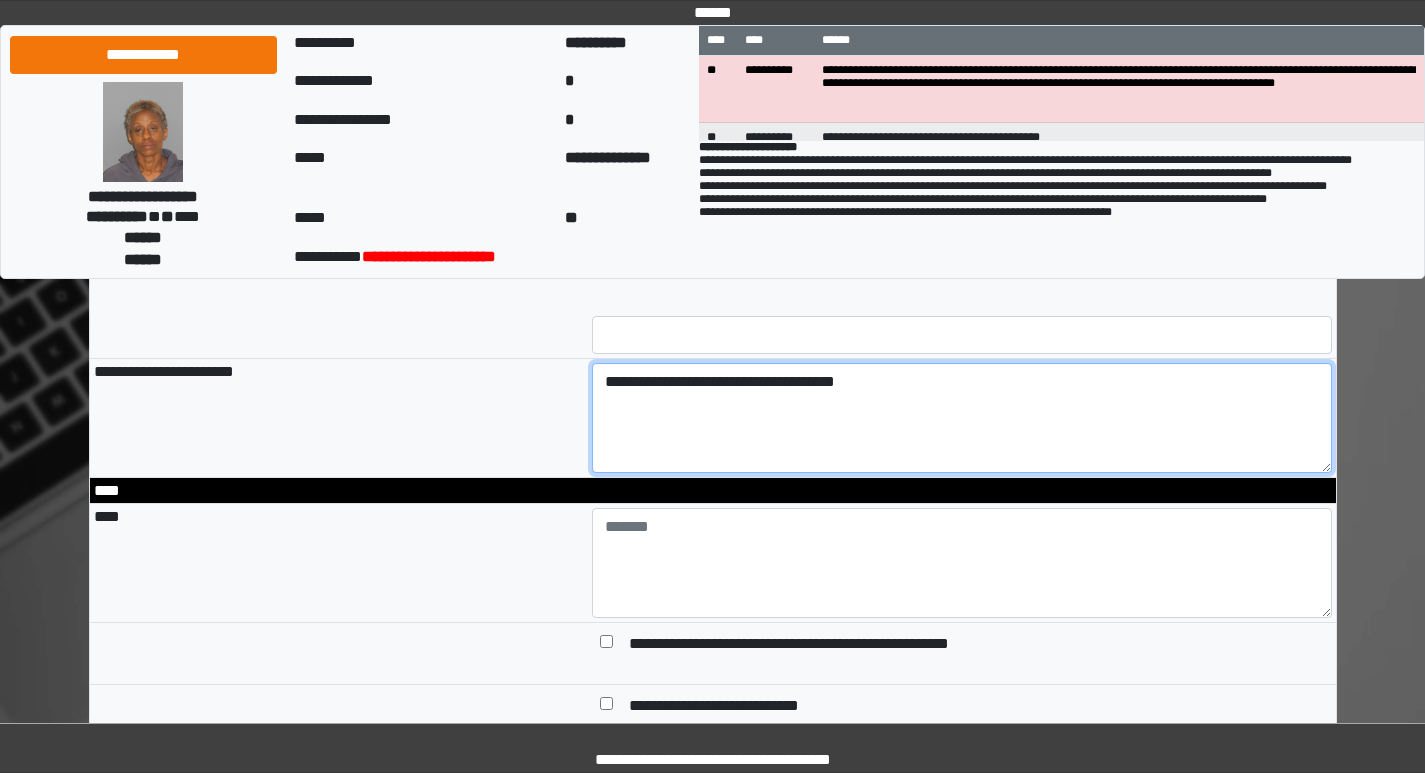 scroll, scrollTop: 1800, scrollLeft: 0, axis: vertical 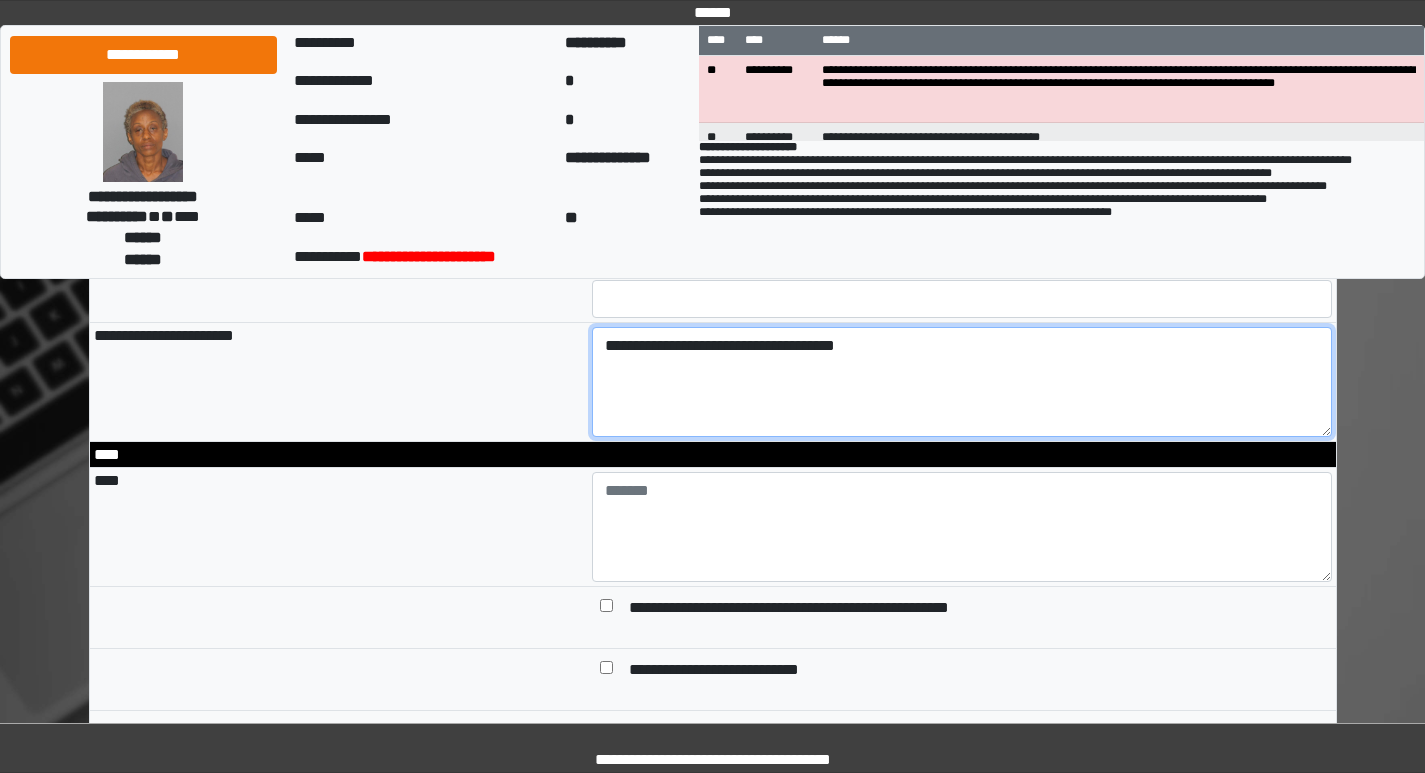 type on "**********" 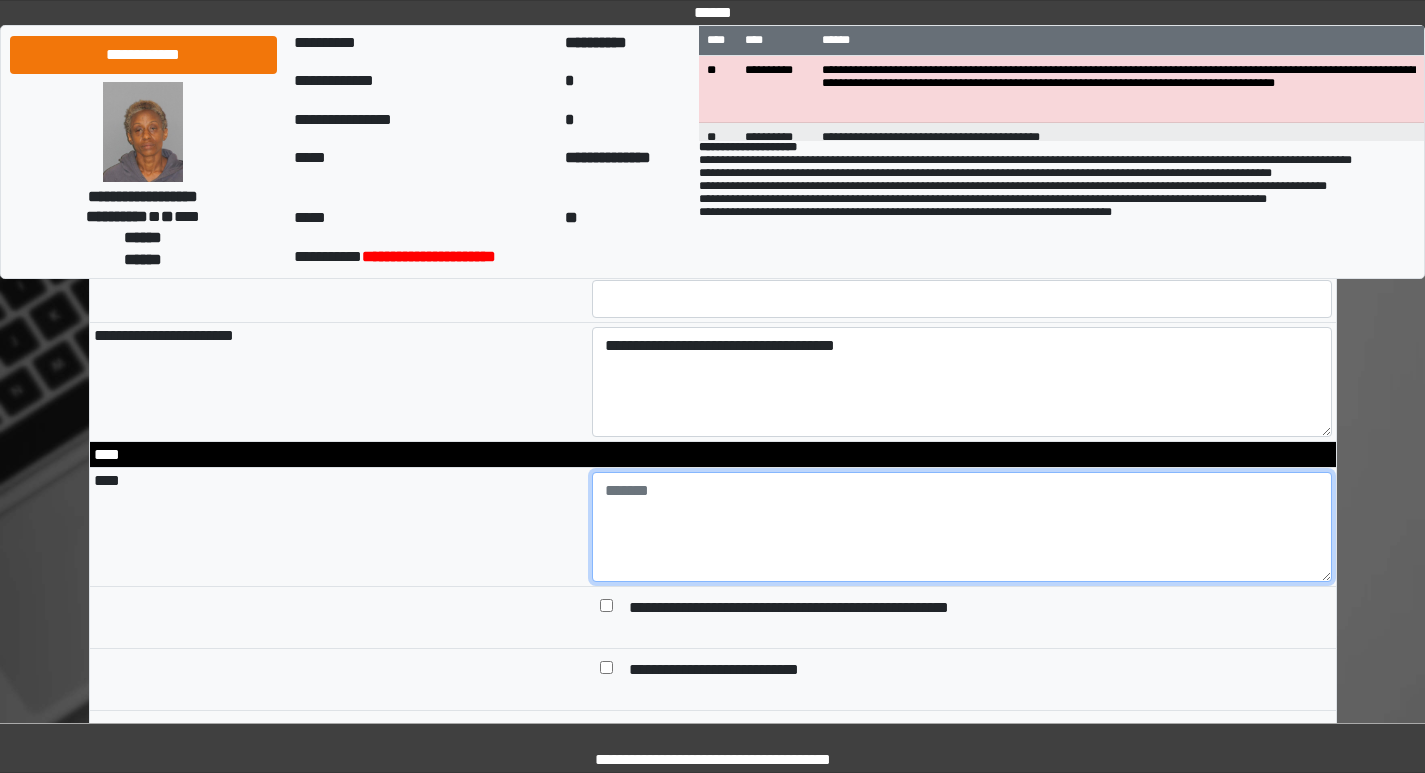 click at bounding box center (962, 527) 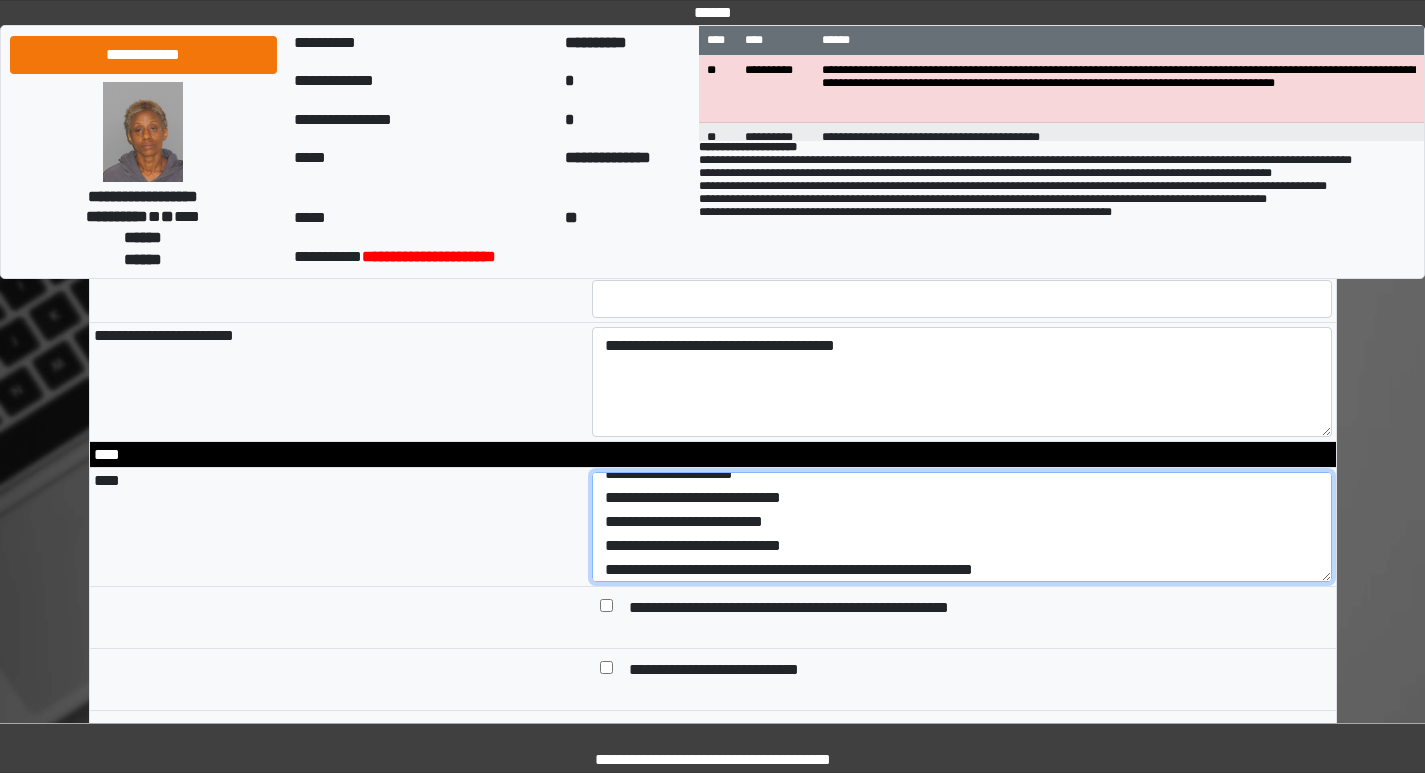 scroll, scrollTop: 24, scrollLeft: 0, axis: vertical 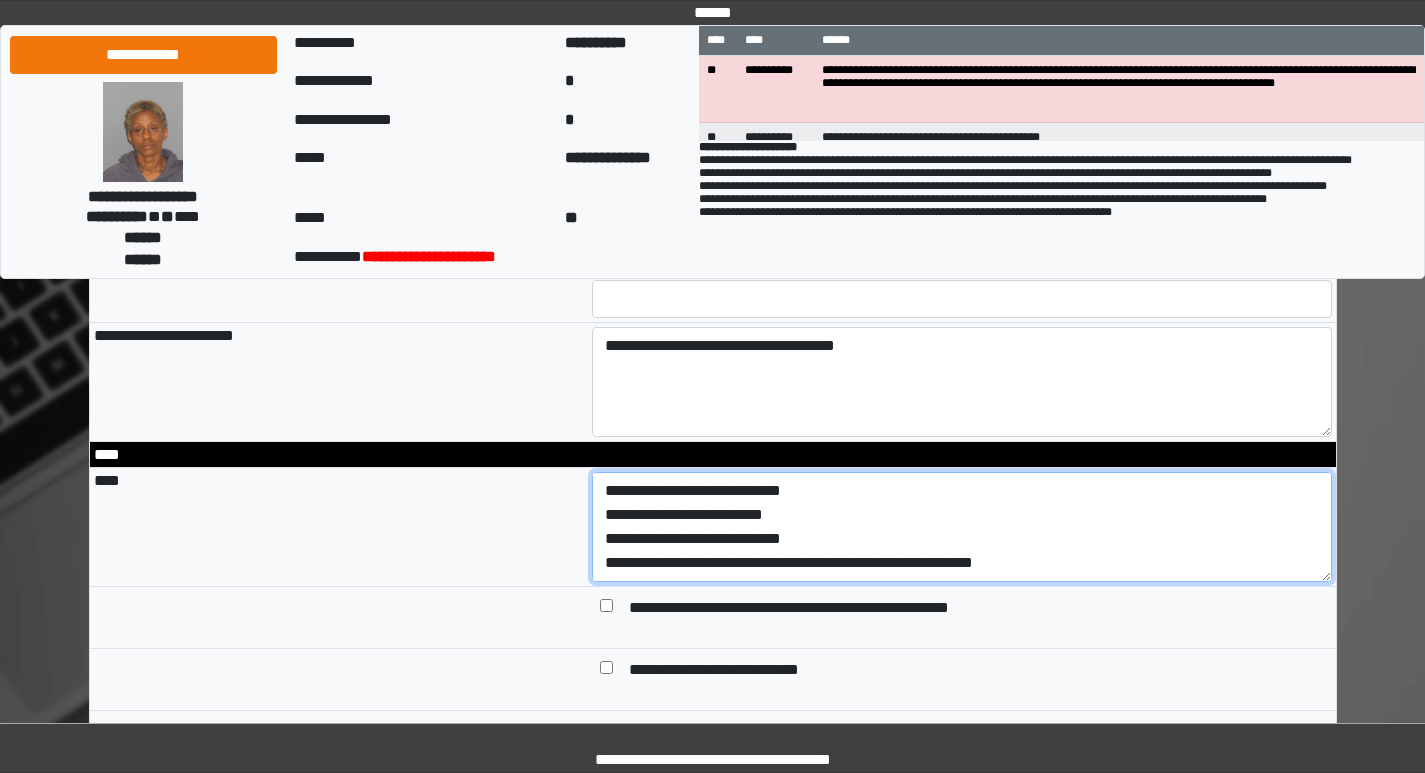 type on "**********" 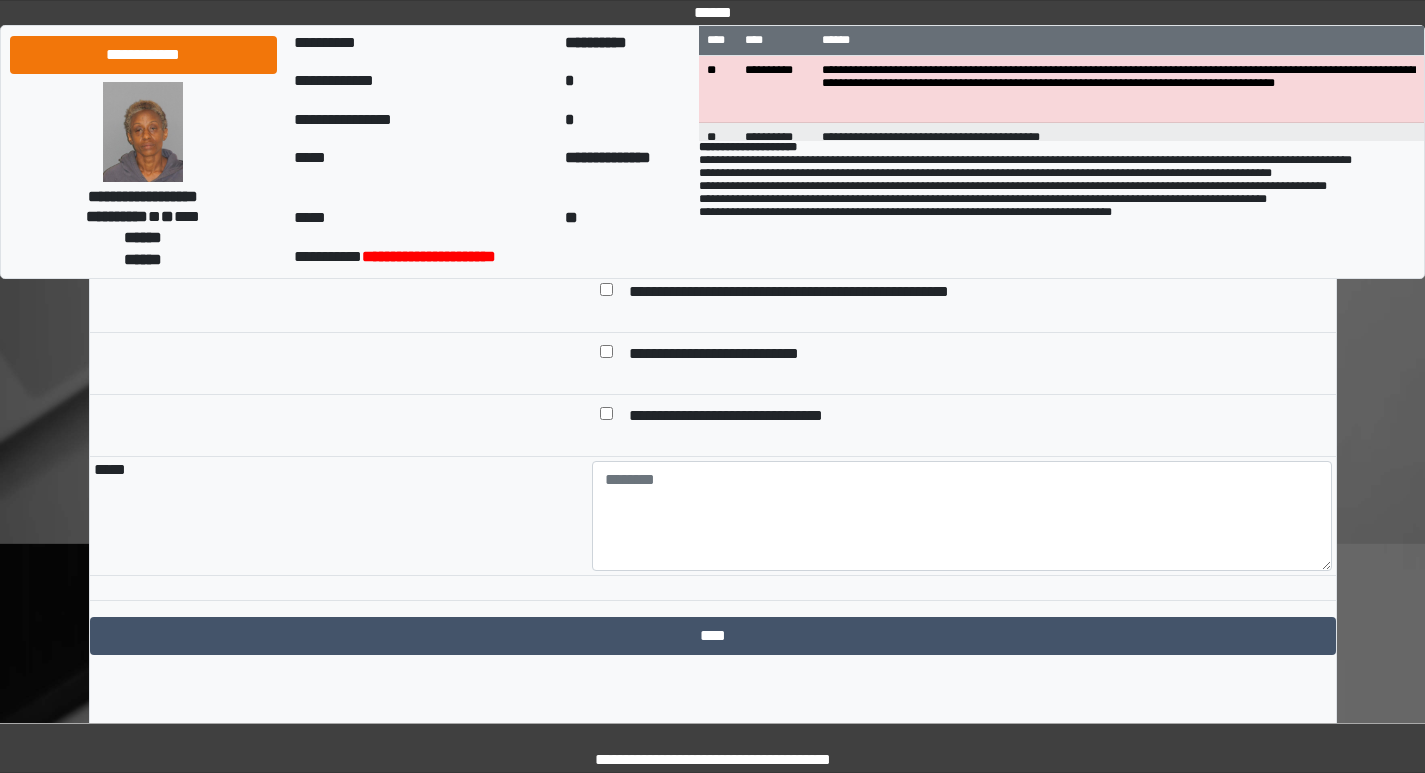 scroll, scrollTop: 2175, scrollLeft: 0, axis: vertical 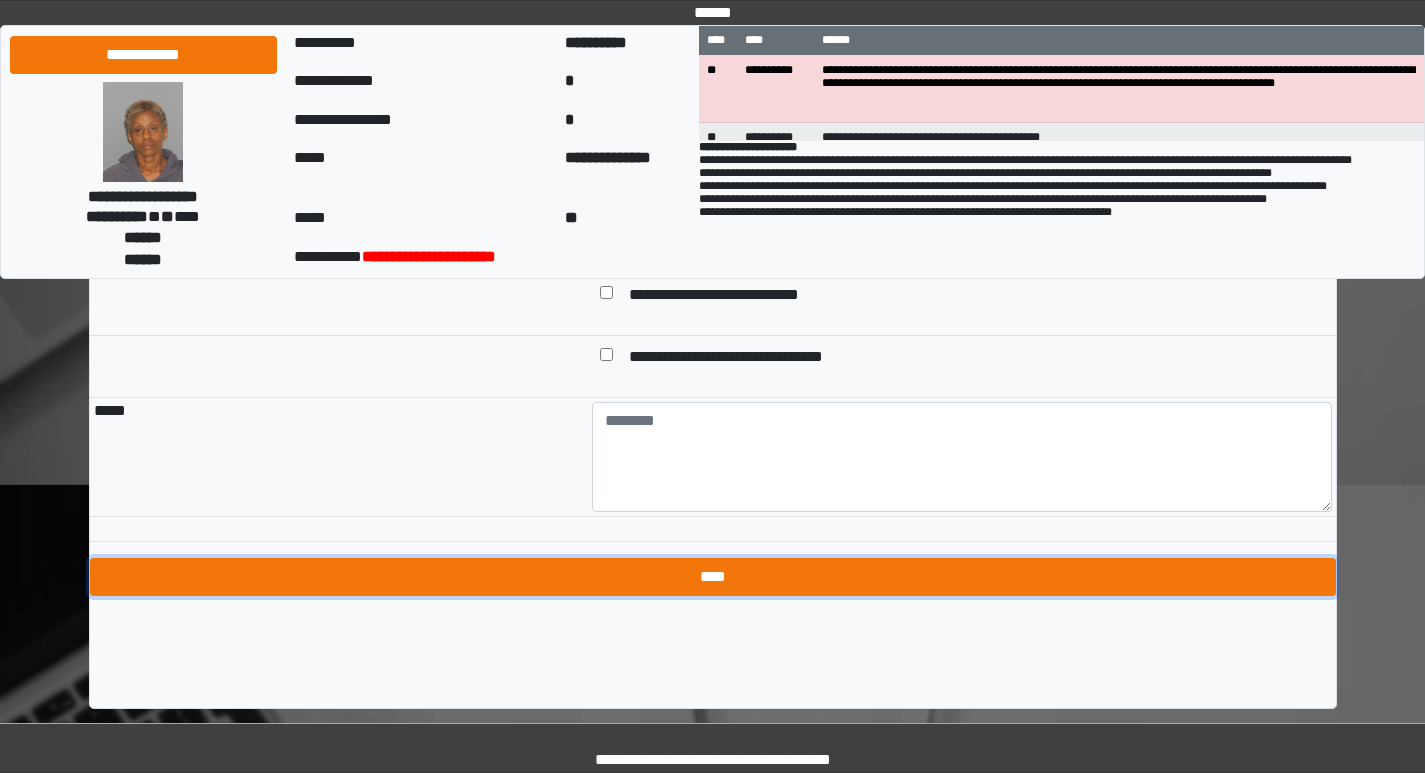 click on "****" at bounding box center (713, 577) 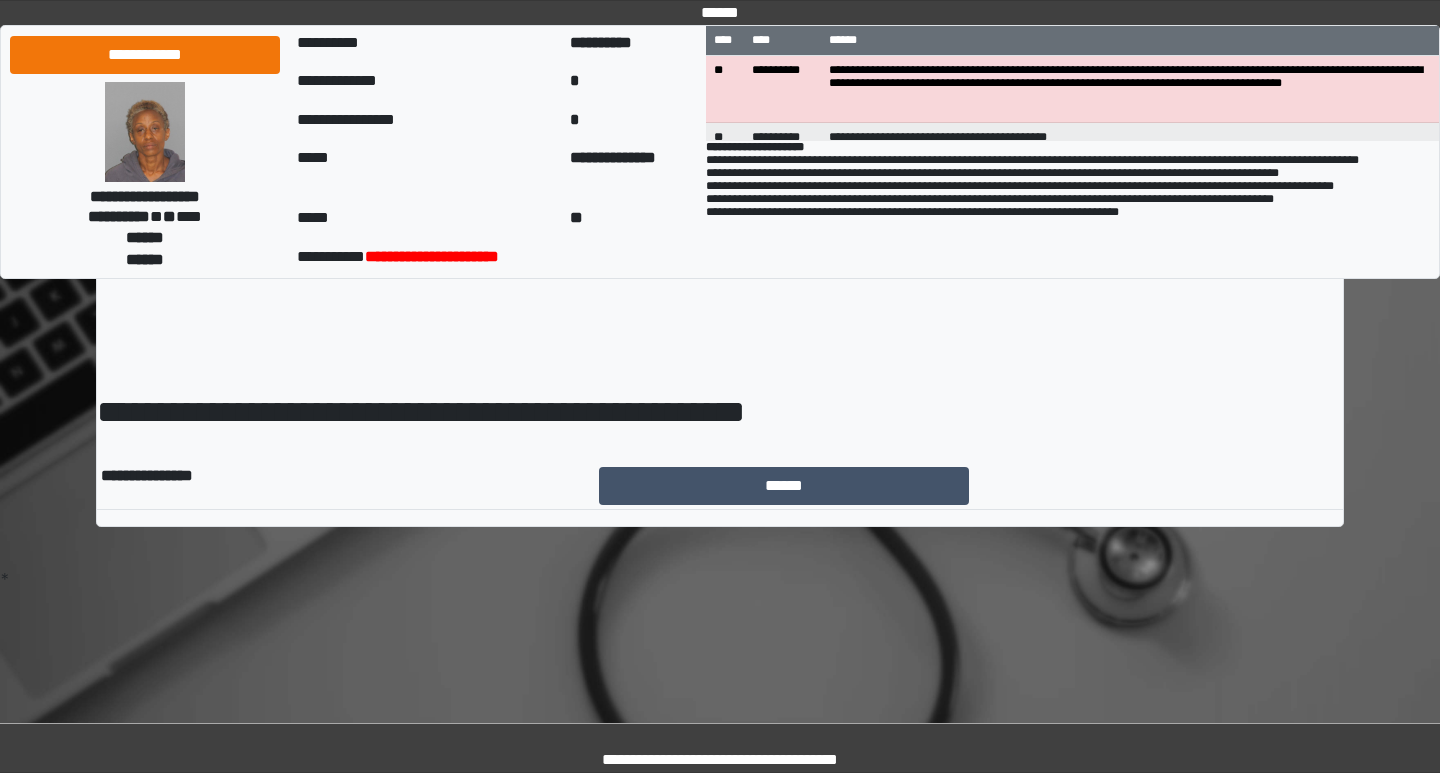 scroll, scrollTop: 0, scrollLeft: 0, axis: both 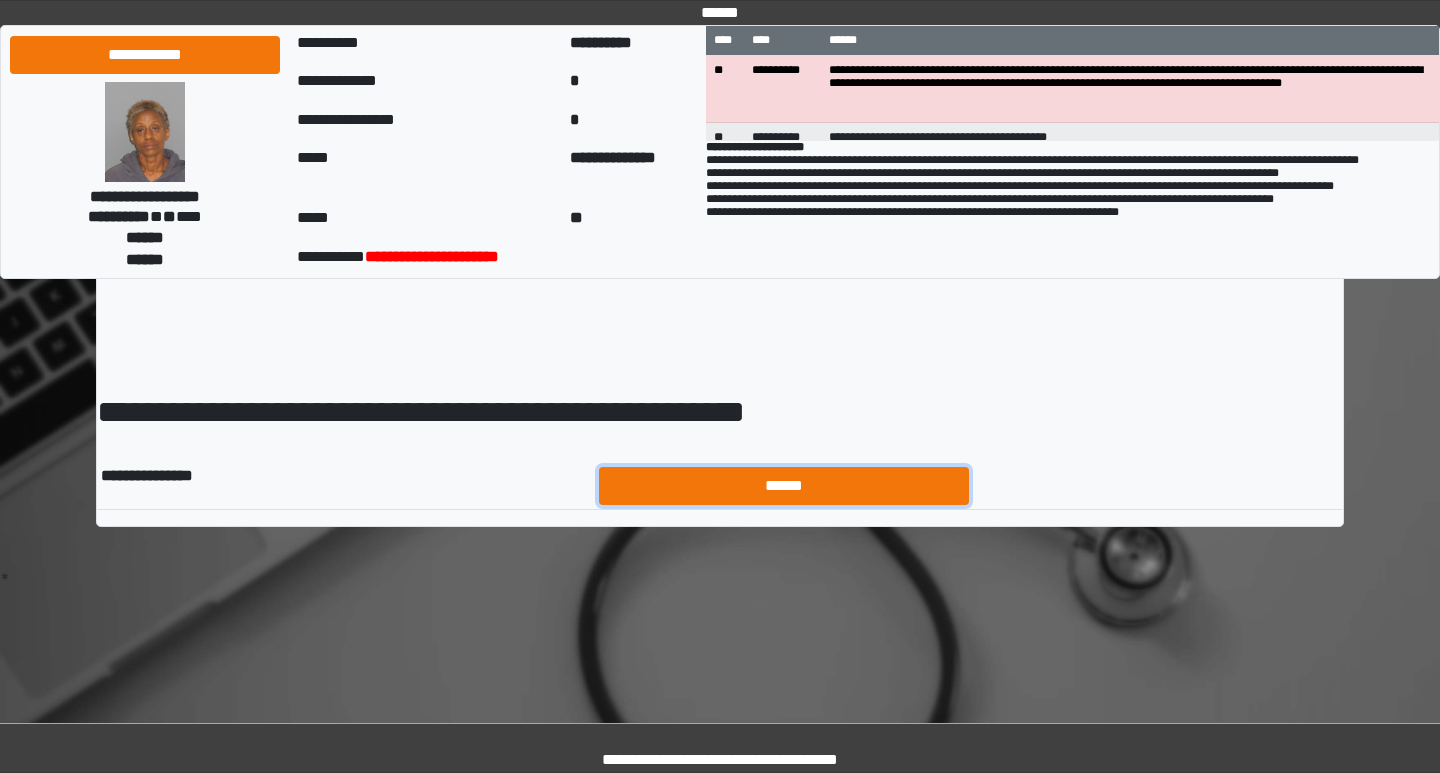 click on "******" at bounding box center [784, 486] 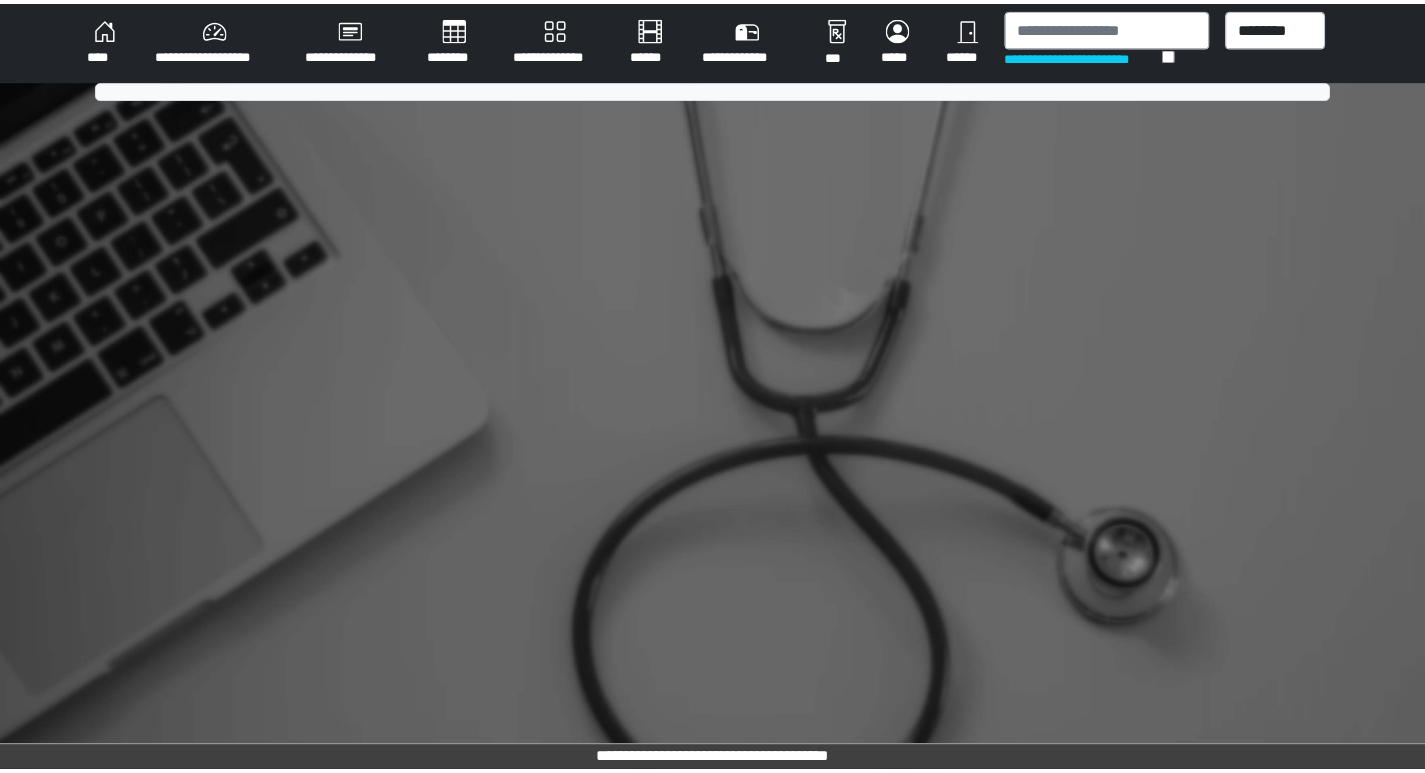 scroll, scrollTop: 0, scrollLeft: 0, axis: both 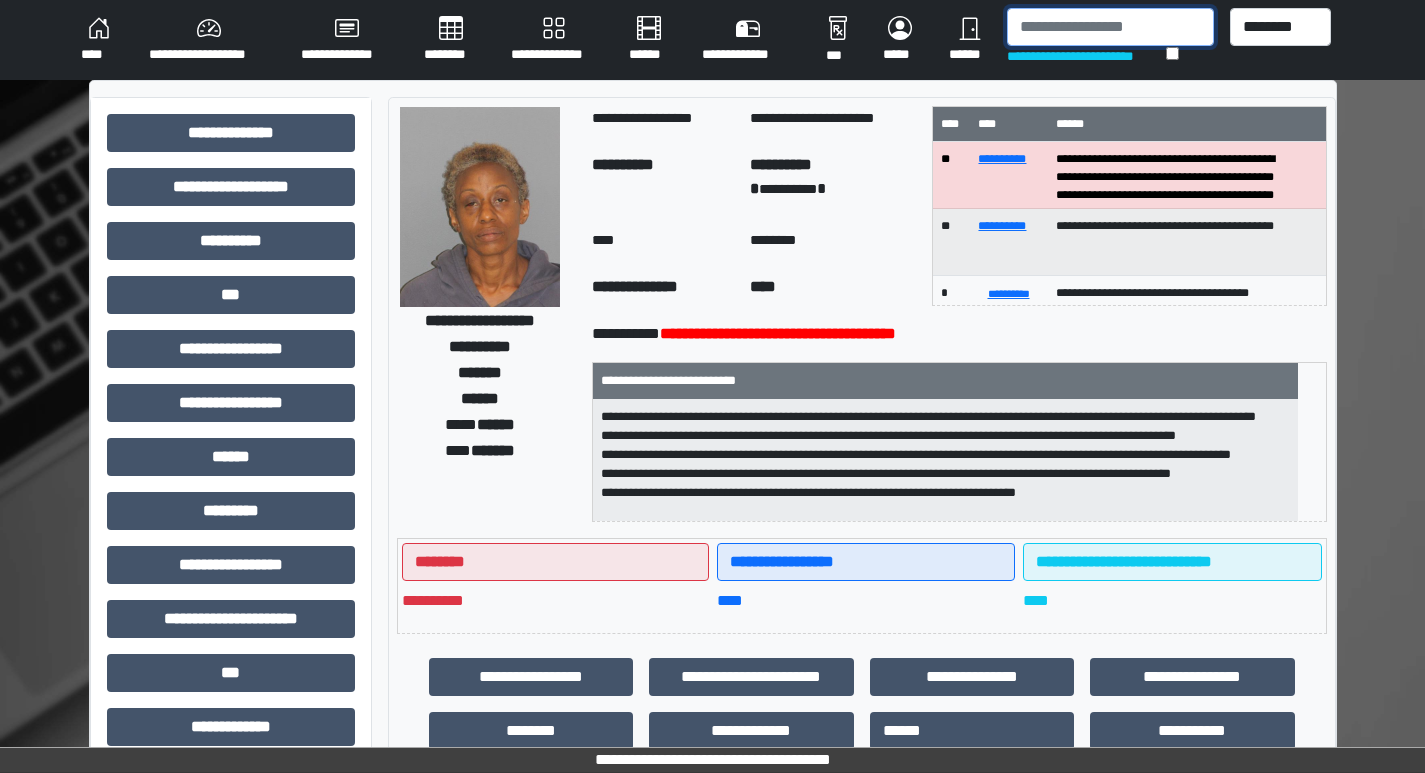 click at bounding box center [1110, 27] 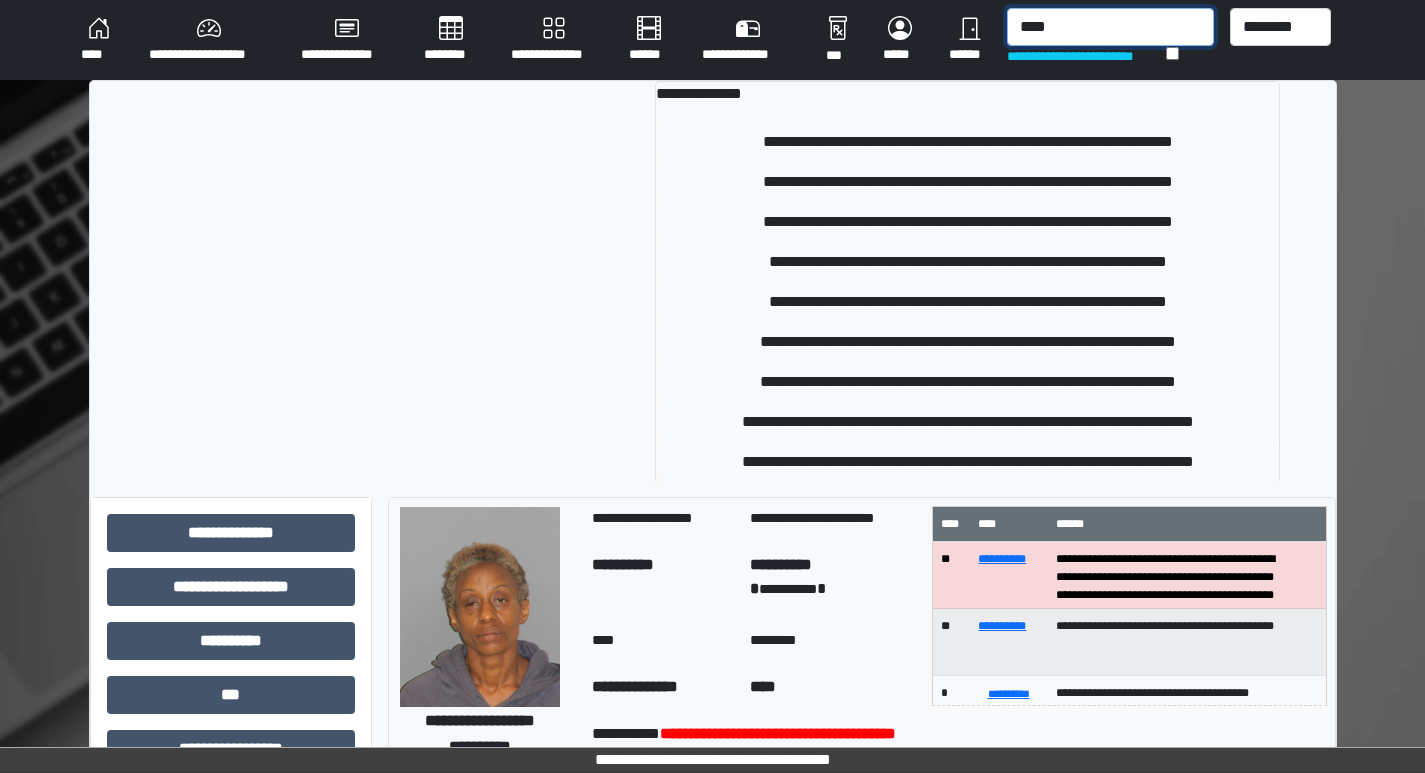 type on "****" 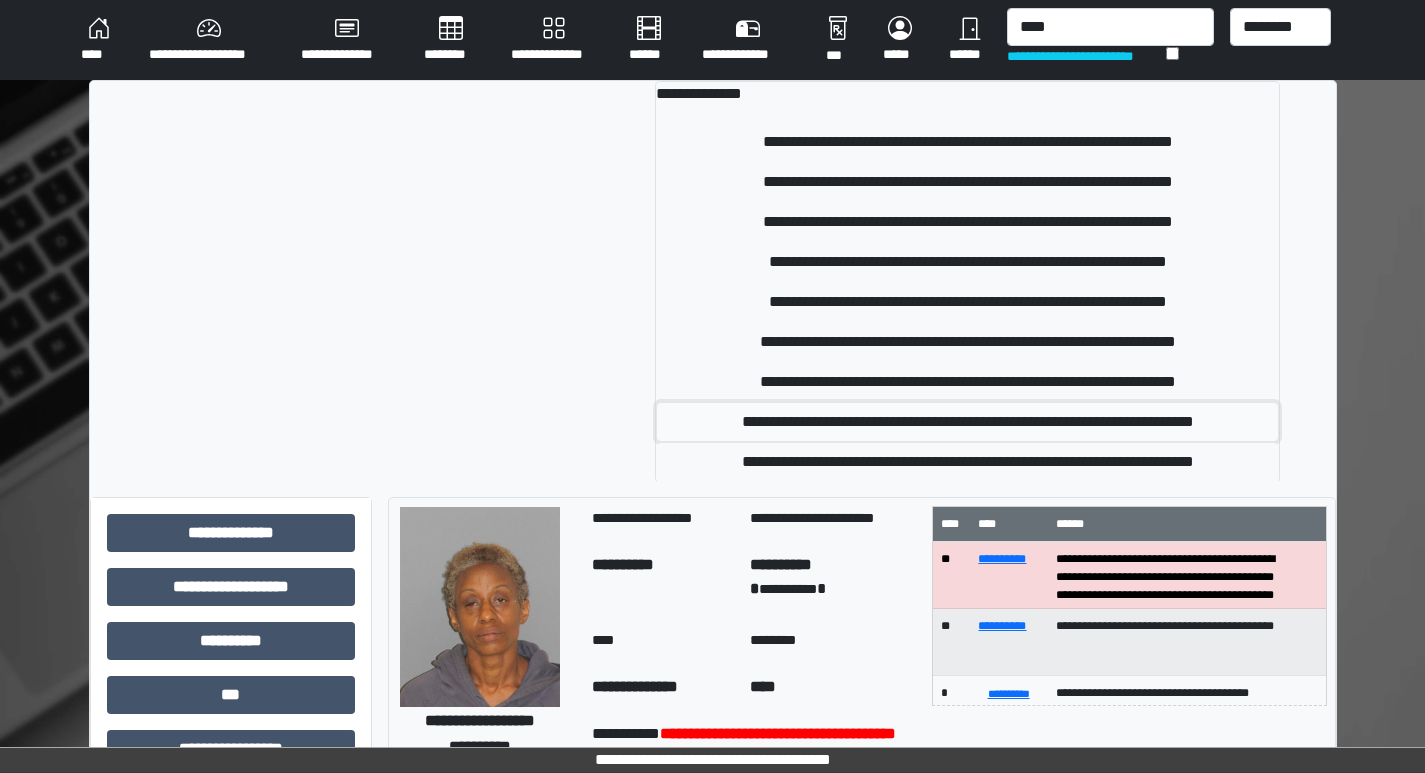 click on "**********" at bounding box center [967, 422] 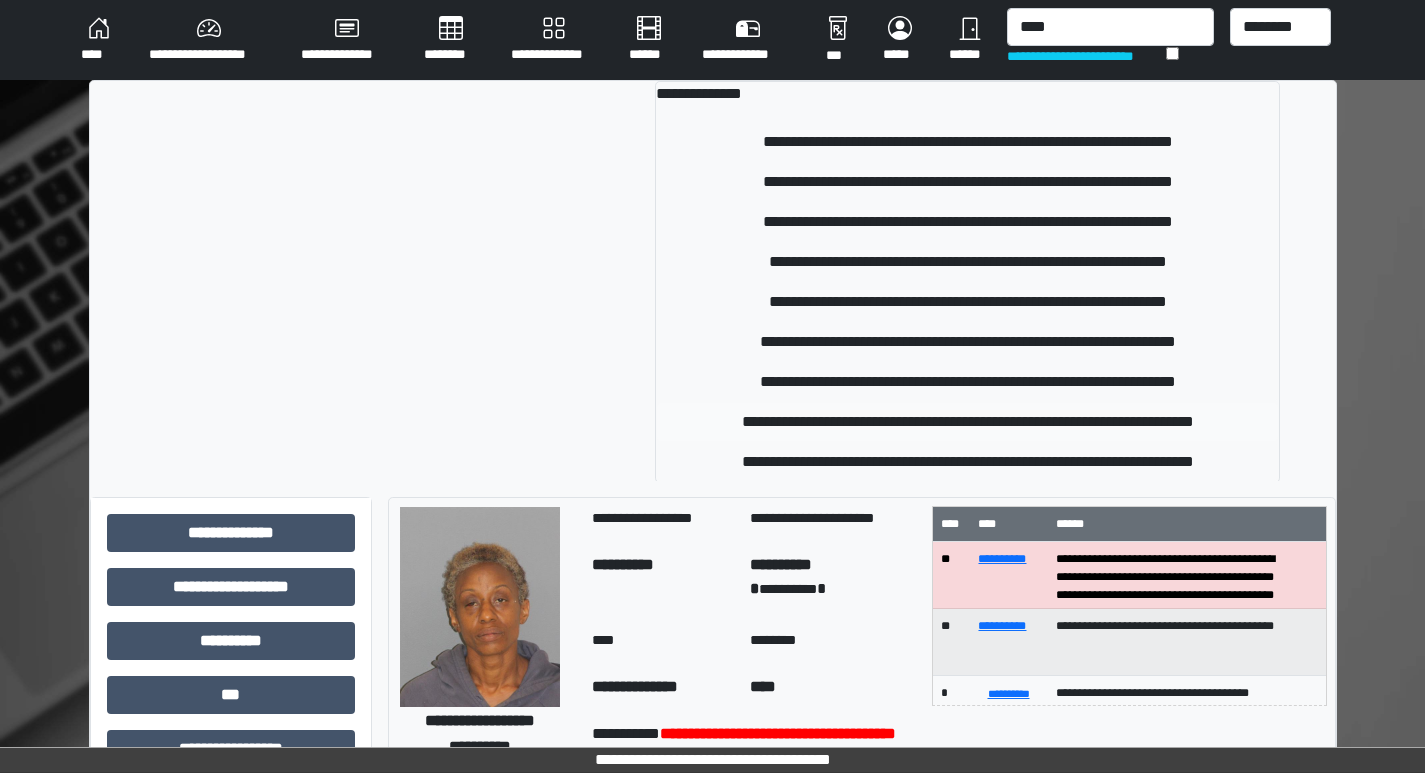 type 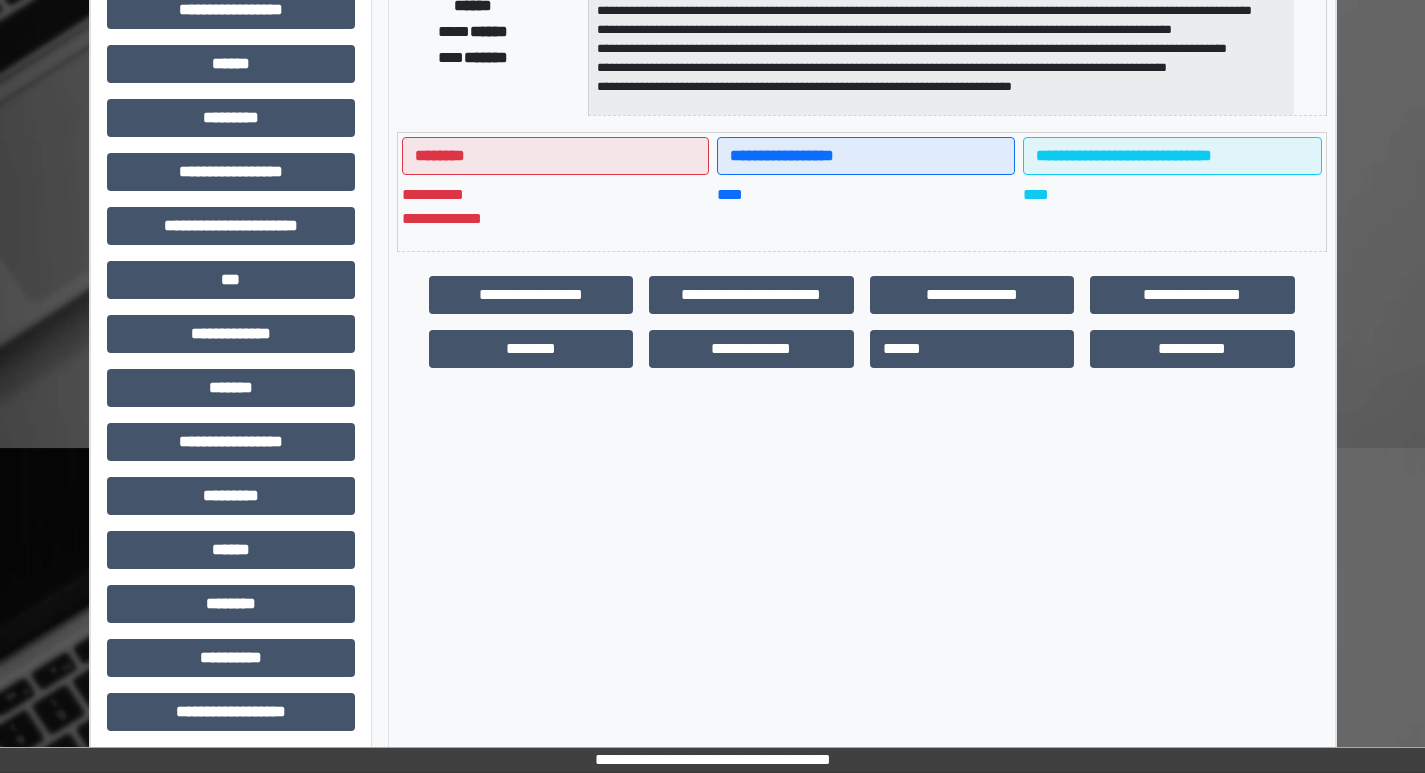 scroll, scrollTop: 401, scrollLeft: 0, axis: vertical 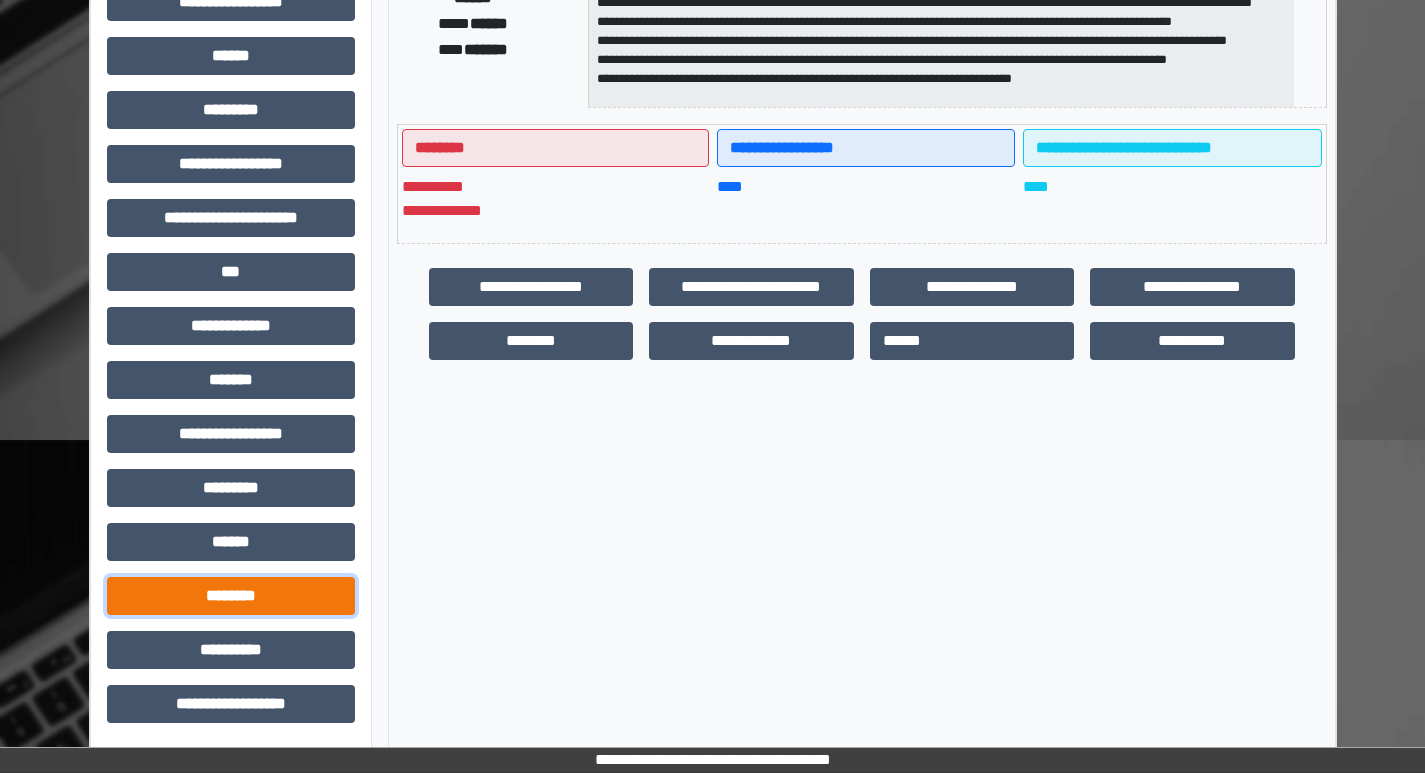click on "********" at bounding box center [231, 596] 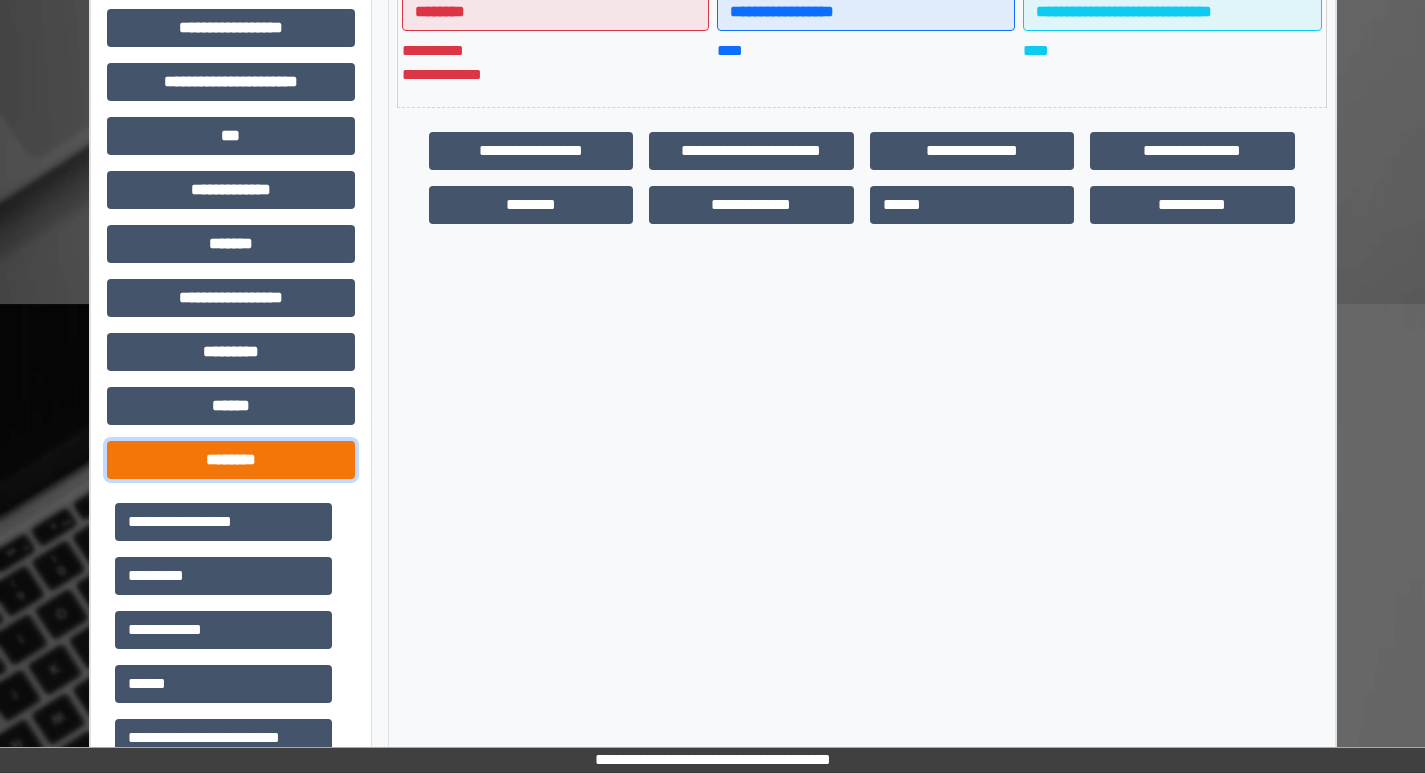 scroll, scrollTop: 801, scrollLeft: 0, axis: vertical 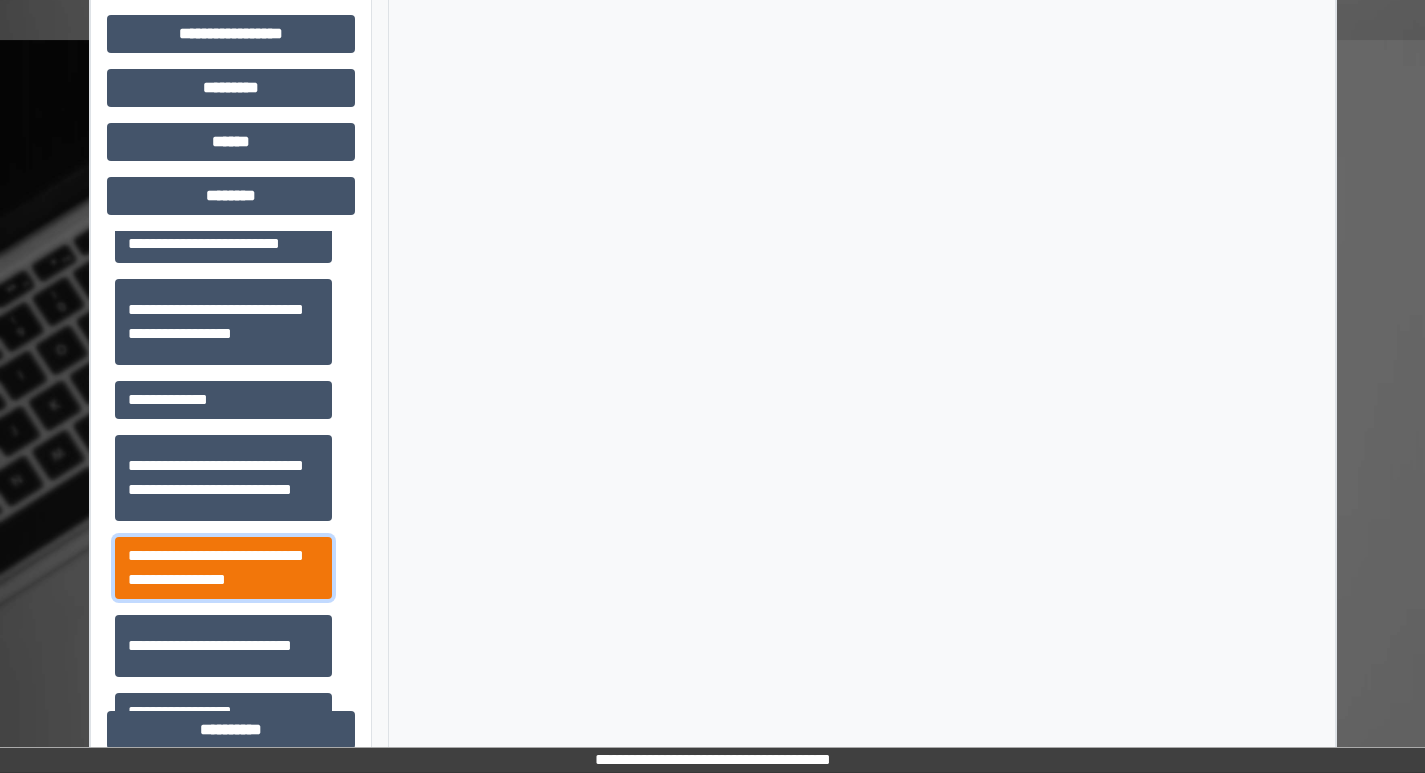 click on "**********" at bounding box center [223, 568] 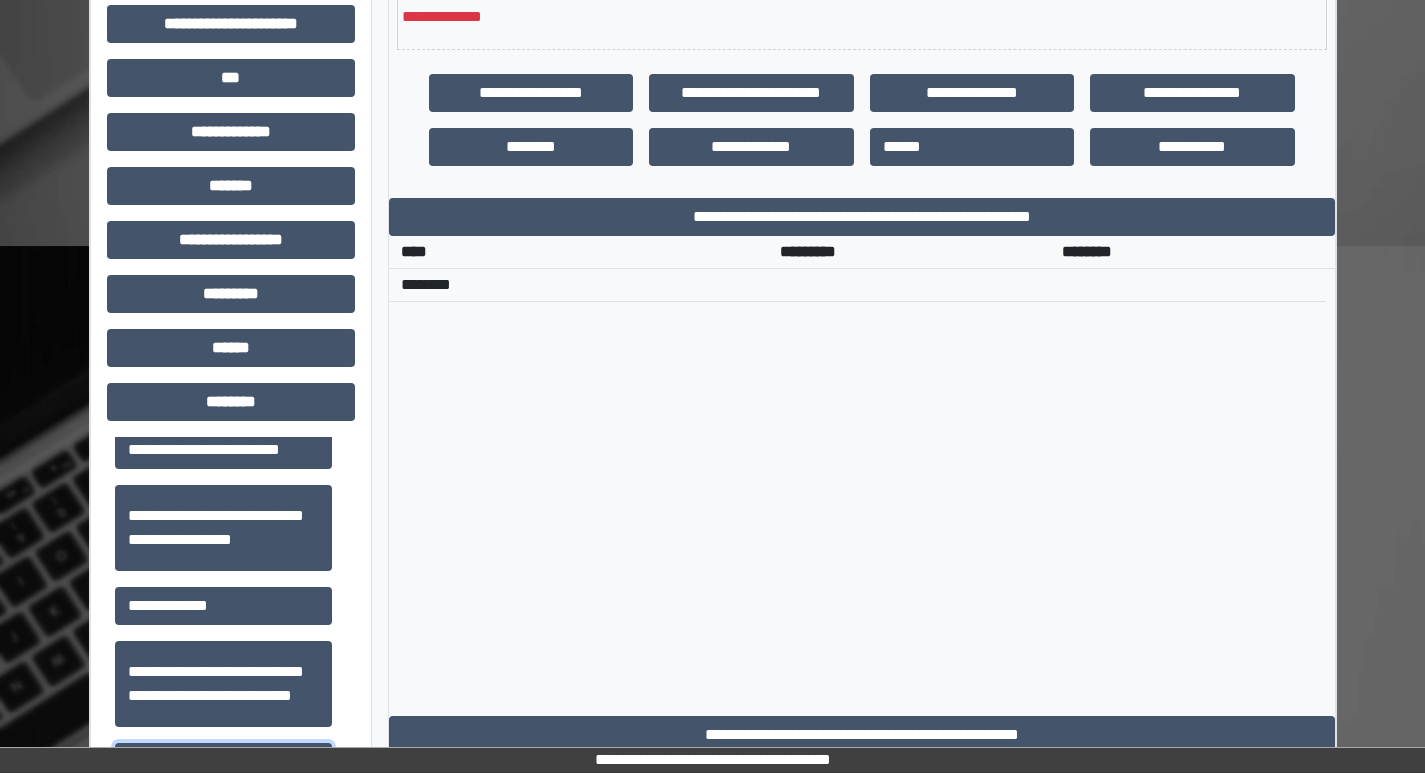 scroll, scrollTop: 501, scrollLeft: 0, axis: vertical 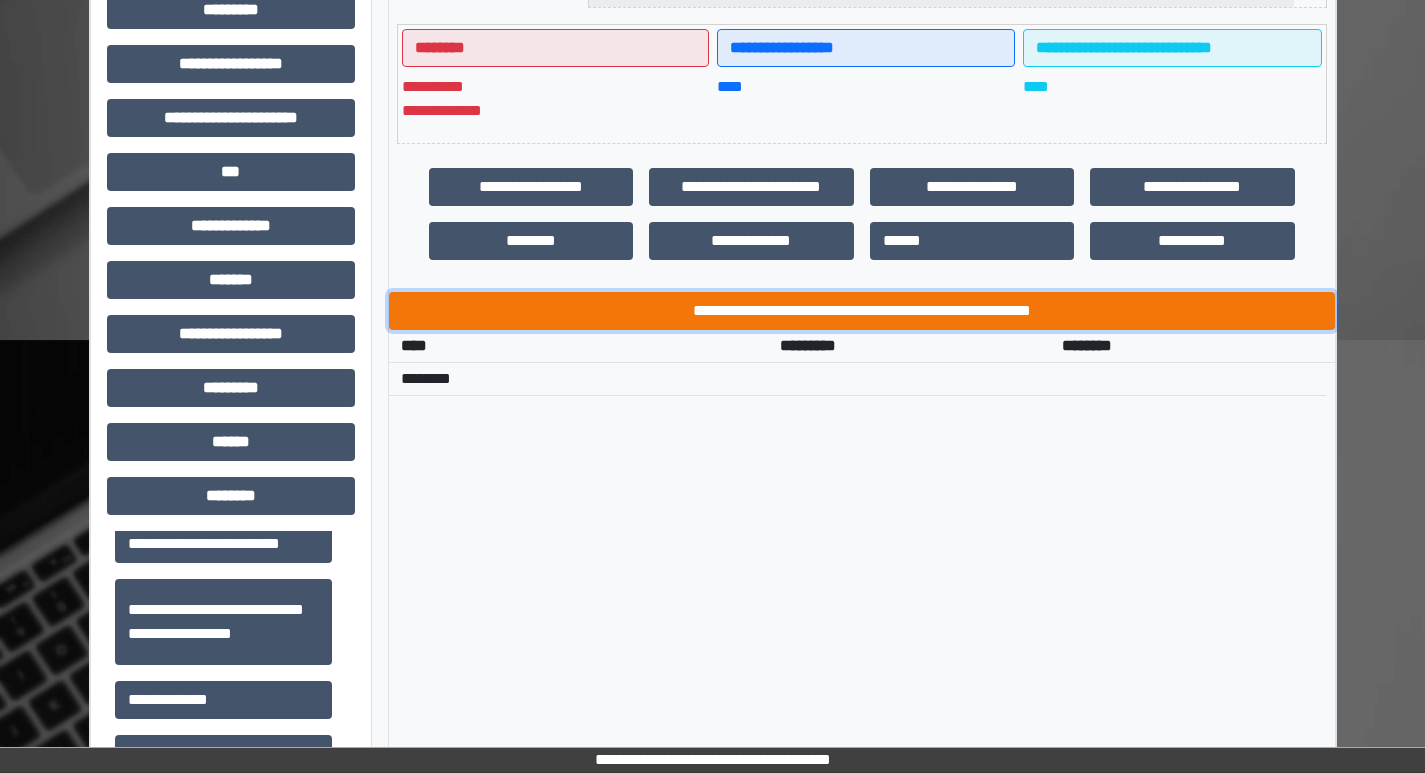click on "**********" at bounding box center [862, 311] 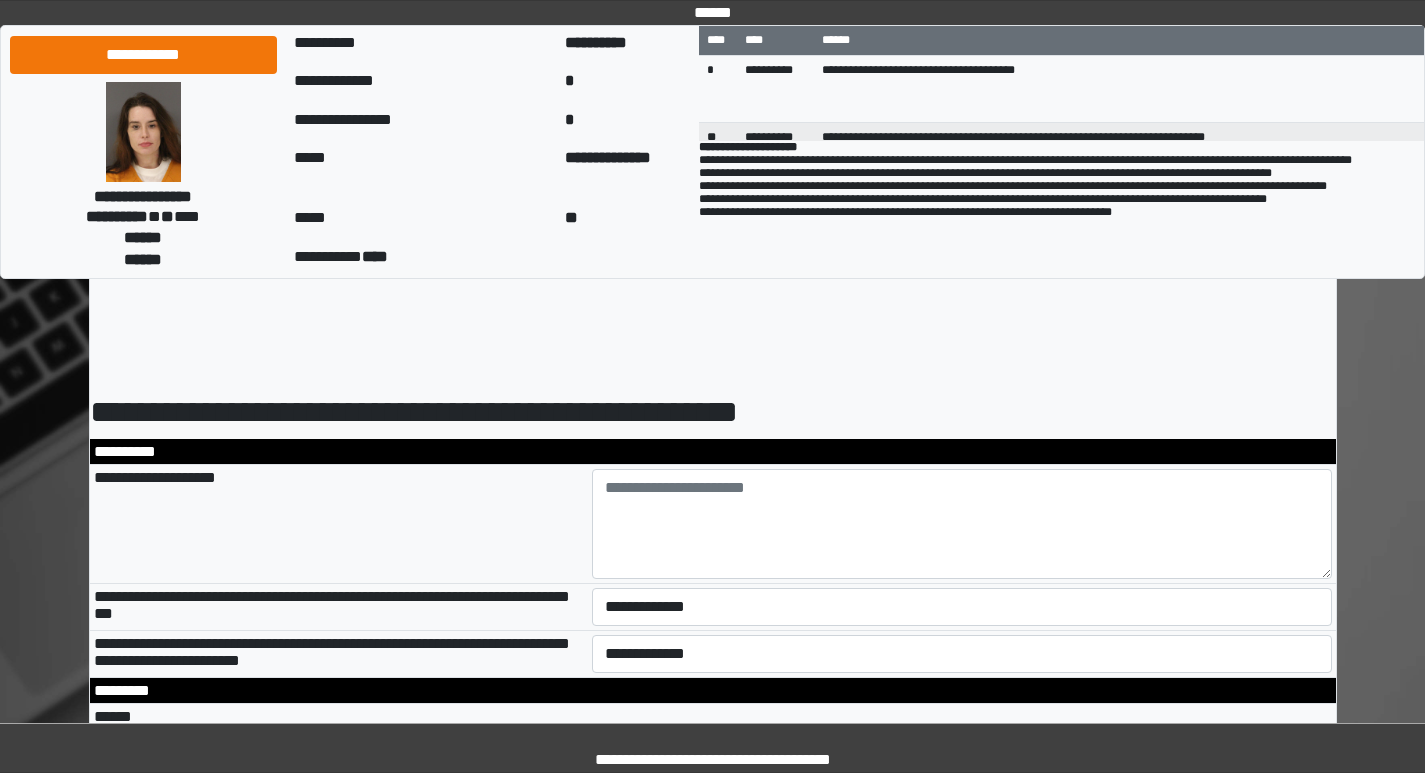 scroll, scrollTop: 0, scrollLeft: 0, axis: both 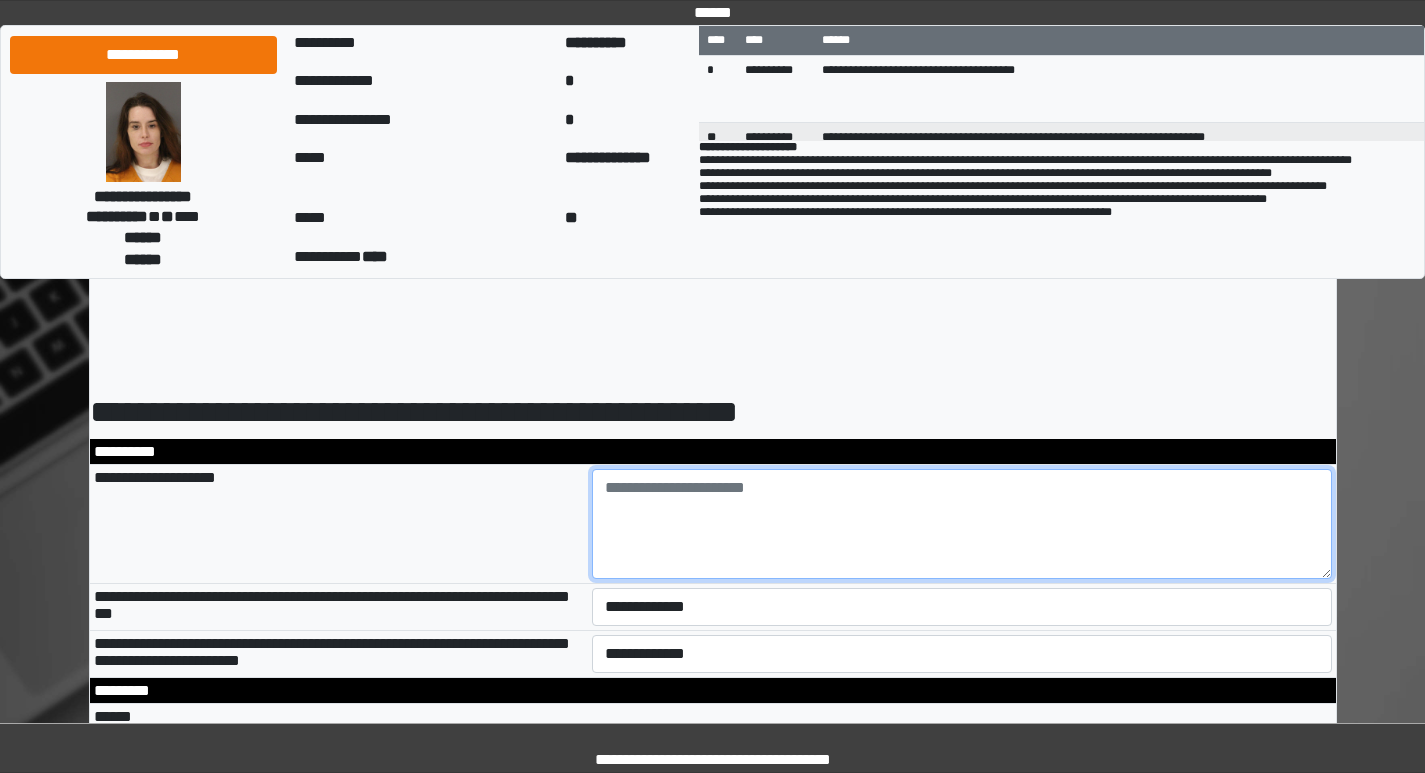 click at bounding box center (962, 524) 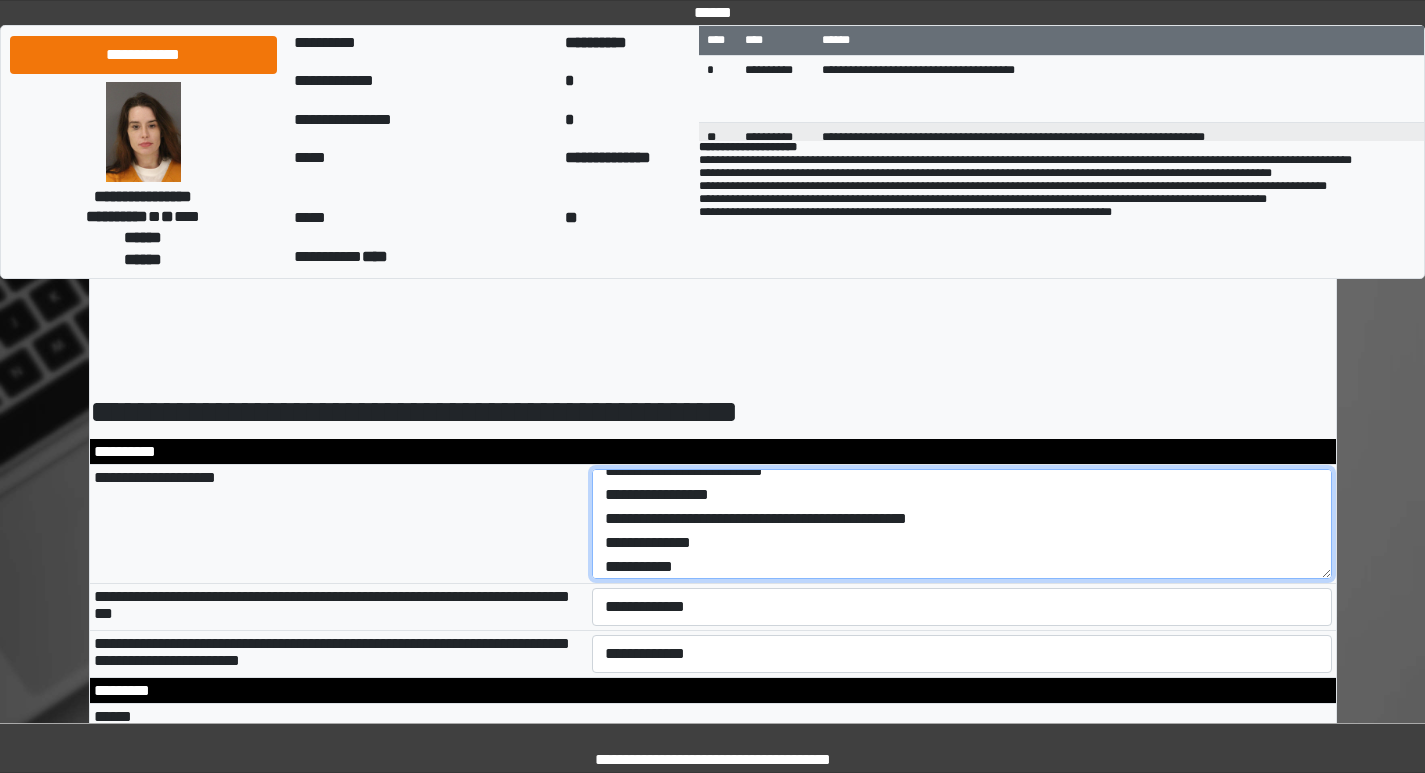 scroll, scrollTop: 41, scrollLeft: 0, axis: vertical 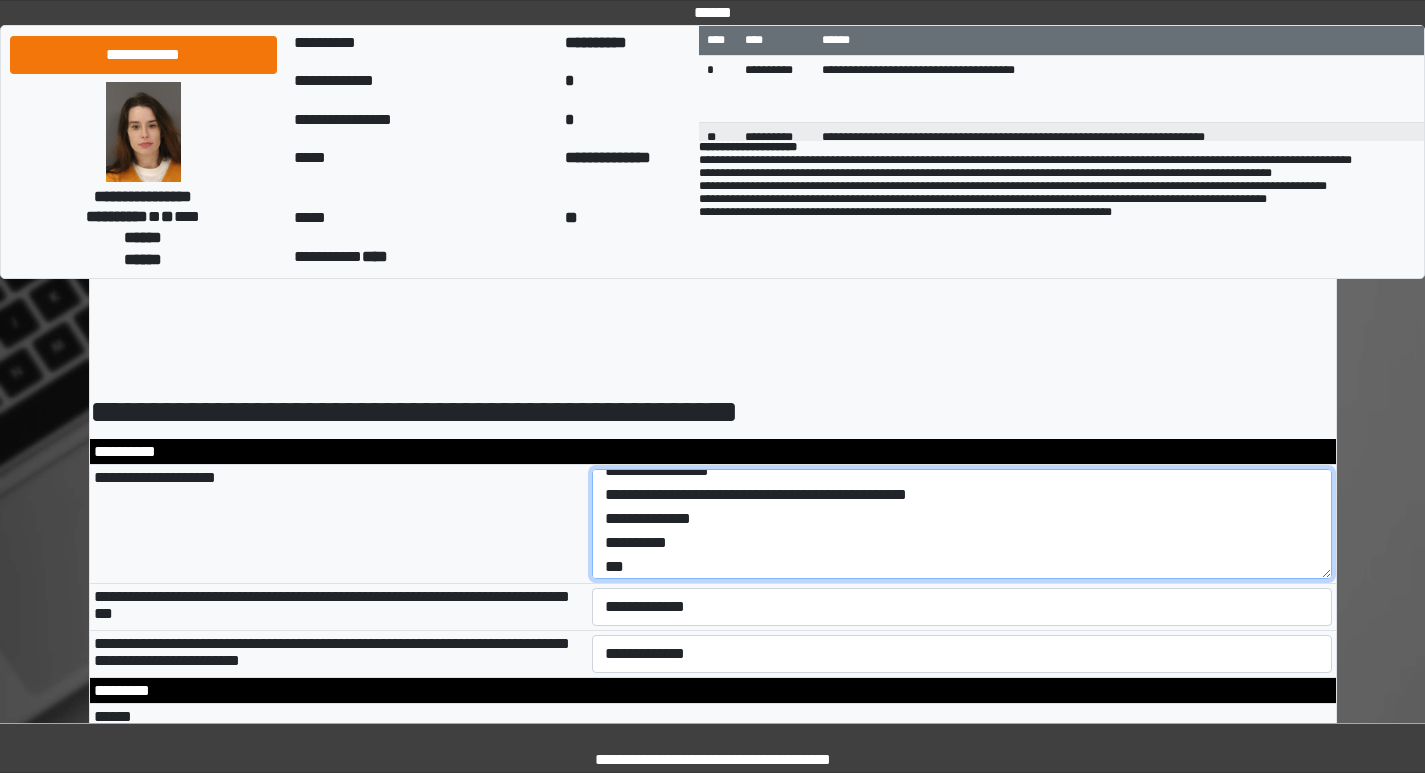 type on "**********" 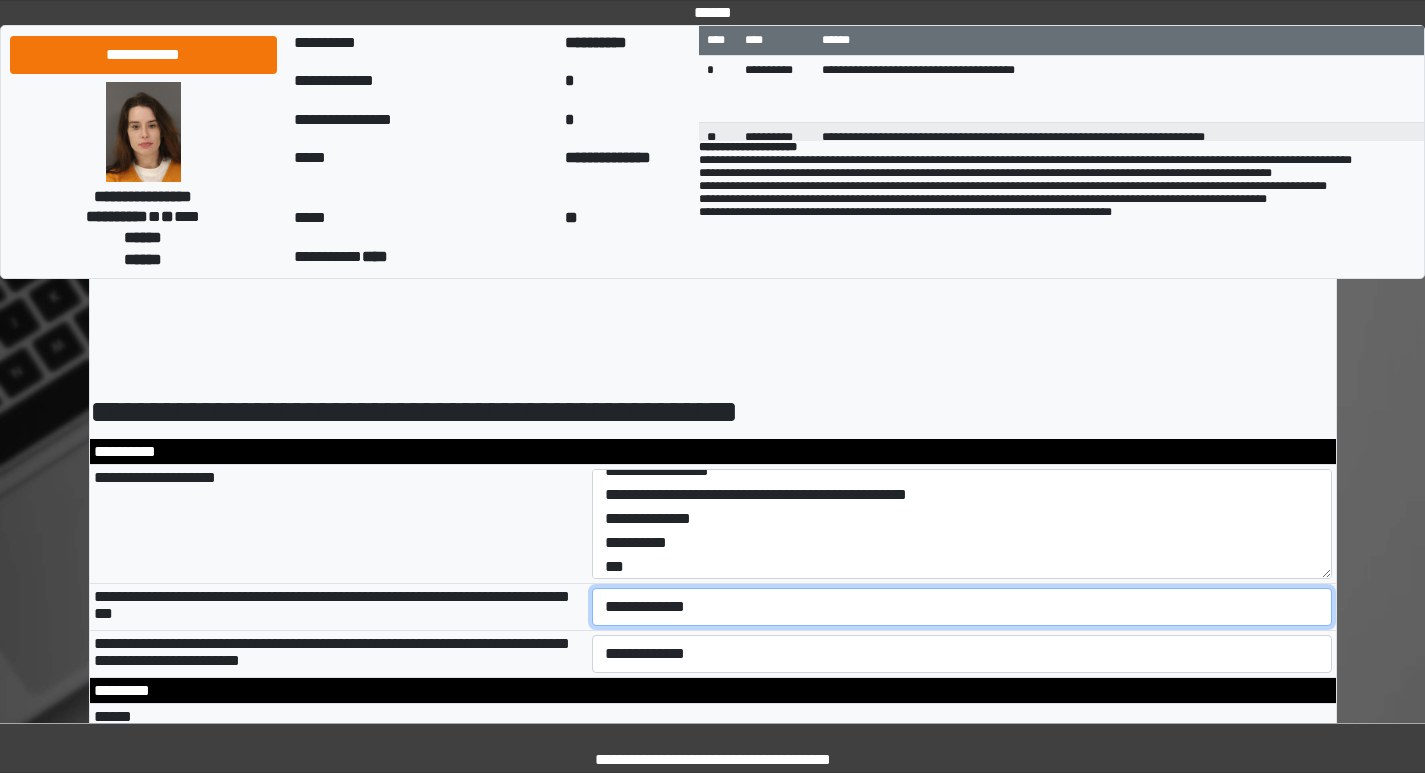 click on "**********" at bounding box center (962, 607) 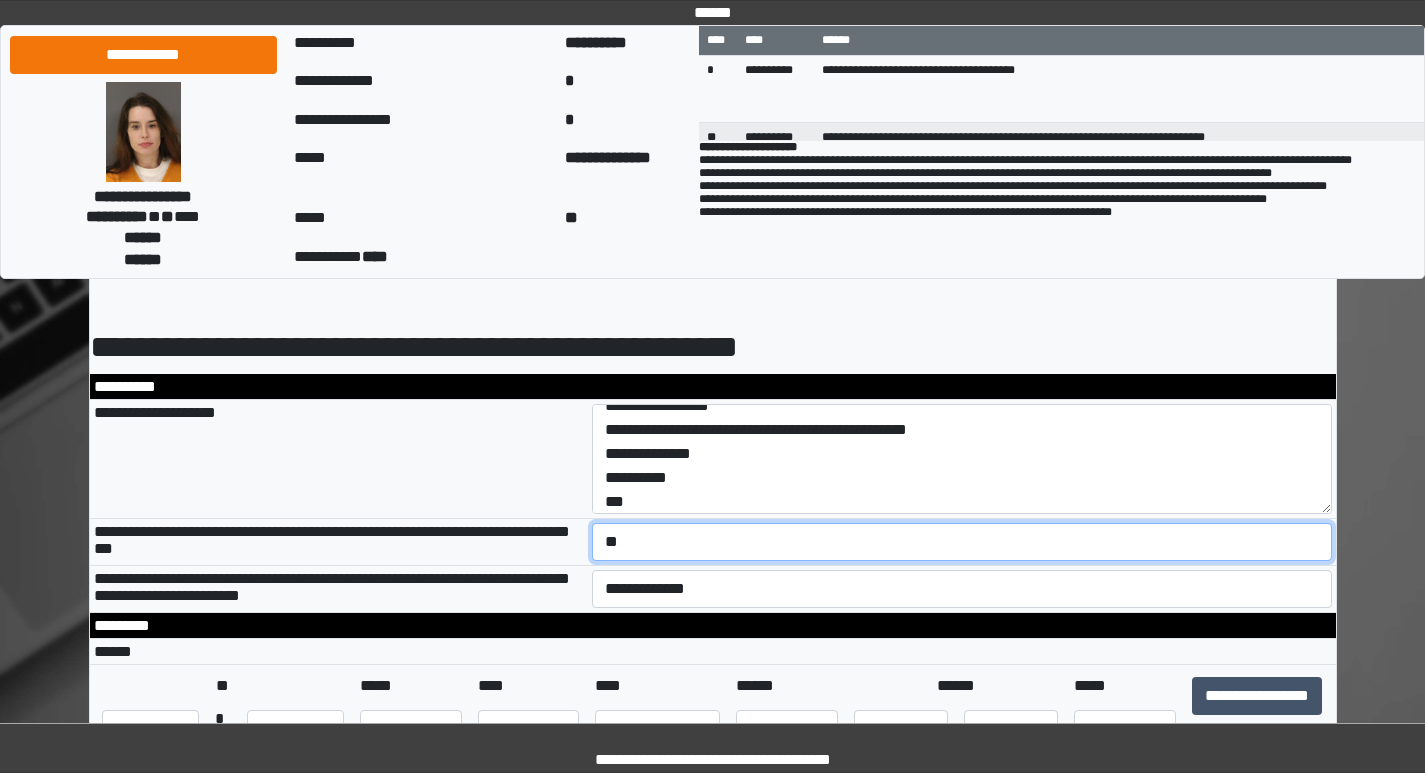scroll, scrollTop: 100, scrollLeft: 0, axis: vertical 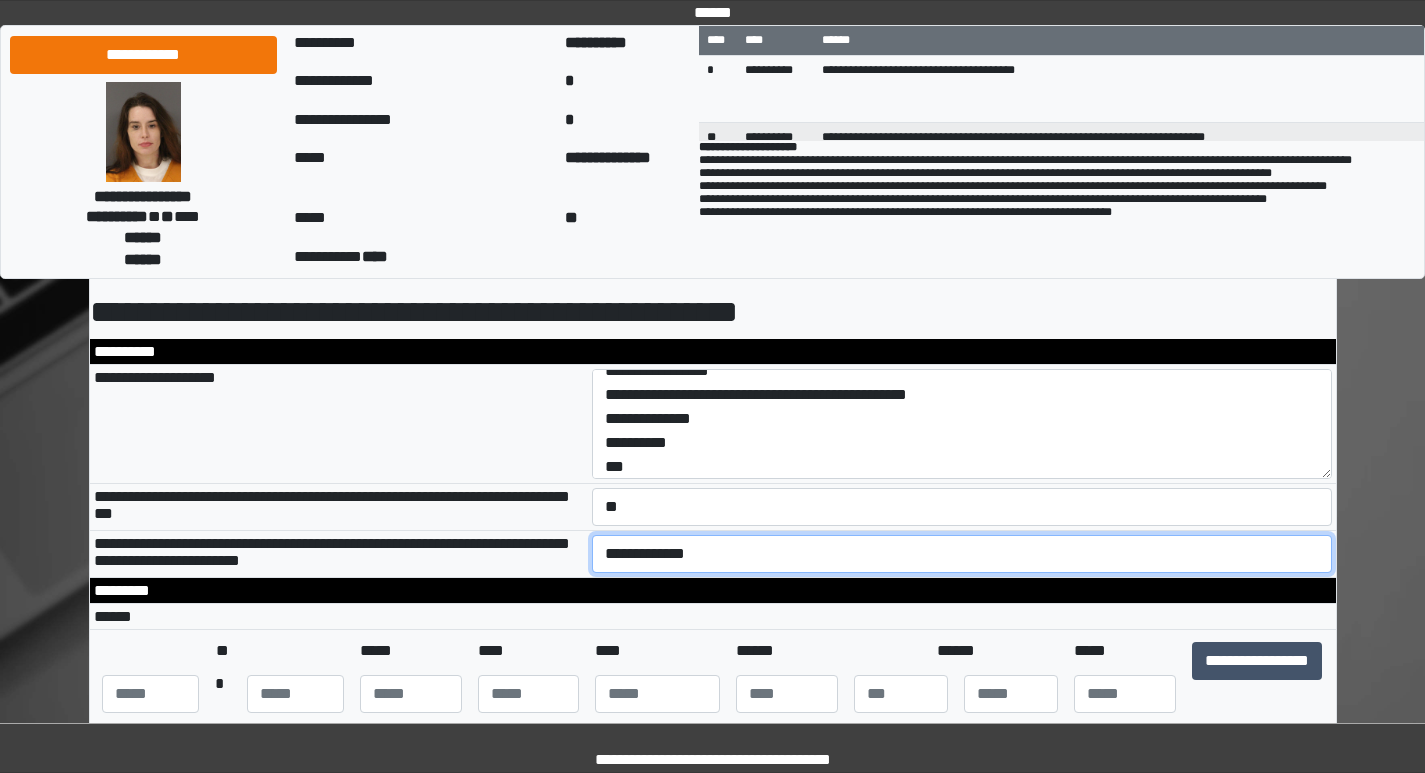 click on "**********" at bounding box center [962, 554] 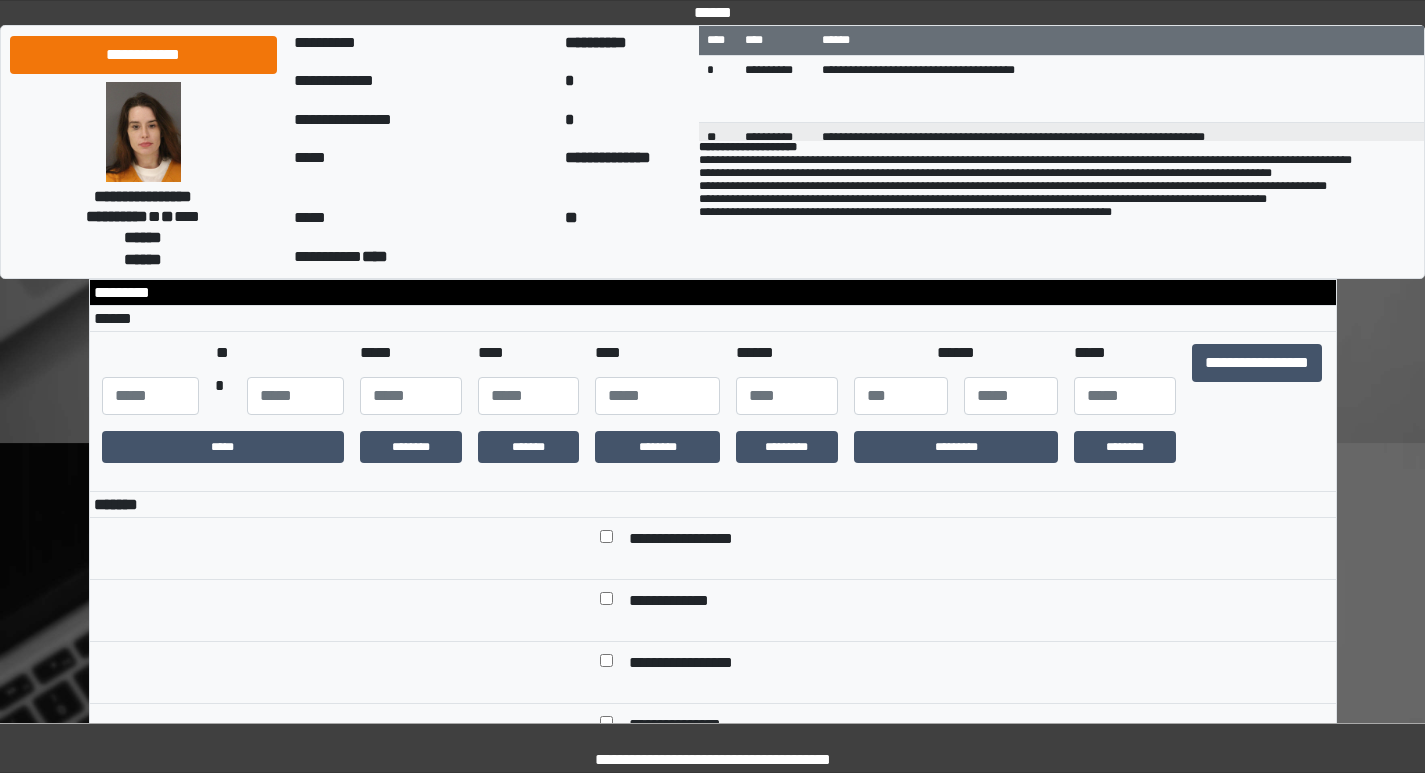 scroll, scrollTop: 400, scrollLeft: 0, axis: vertical 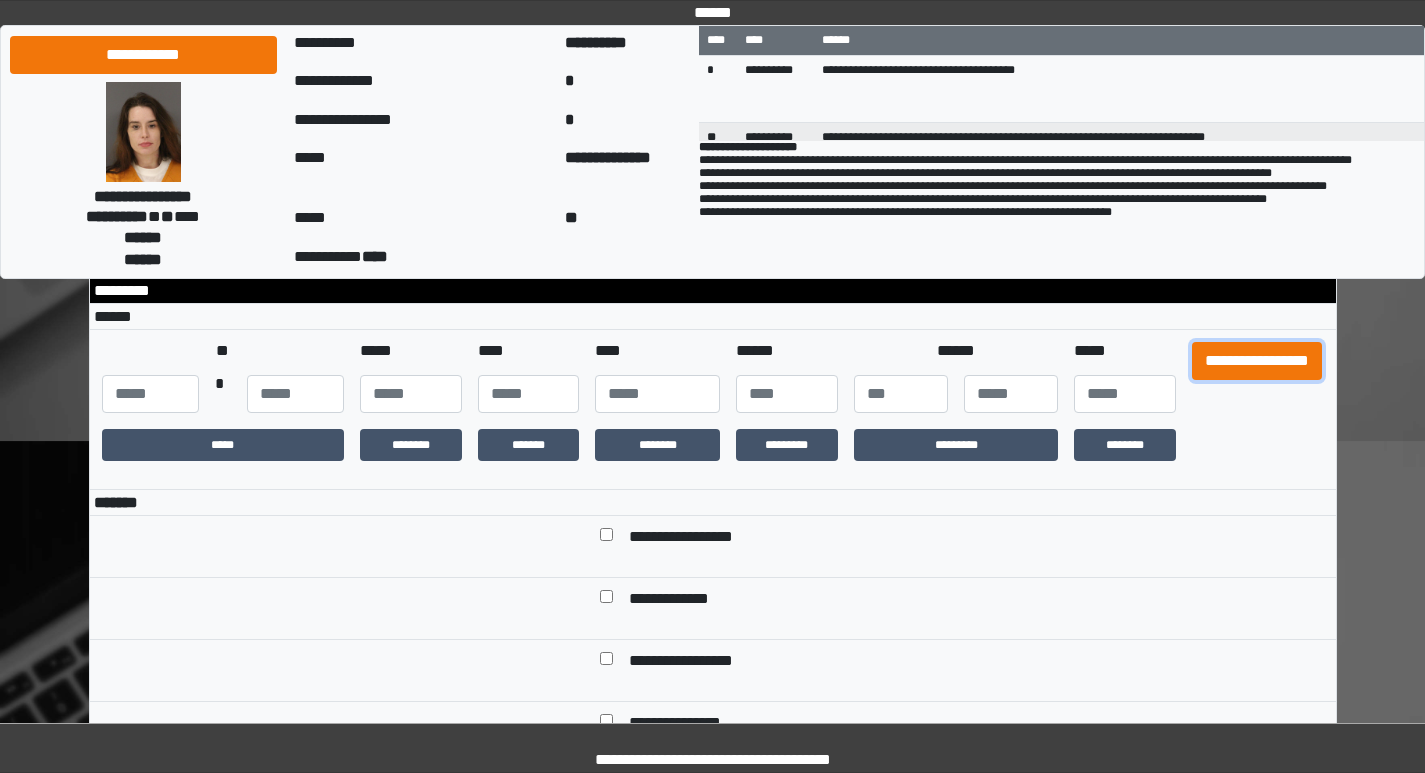 click on "**********" at bounding box center [1257, 361] 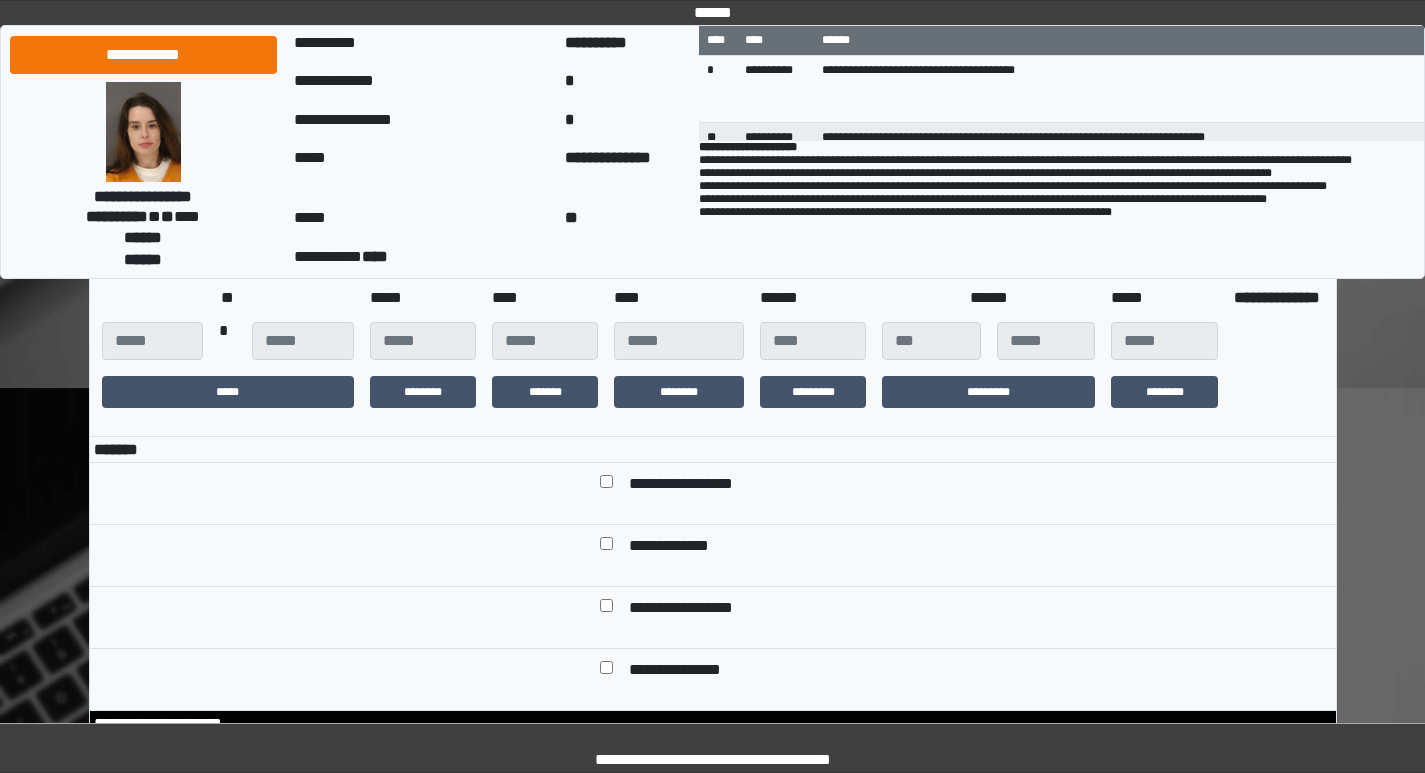 scroll, scrollTop: 500, scrollLeft: 0, axis: vertical 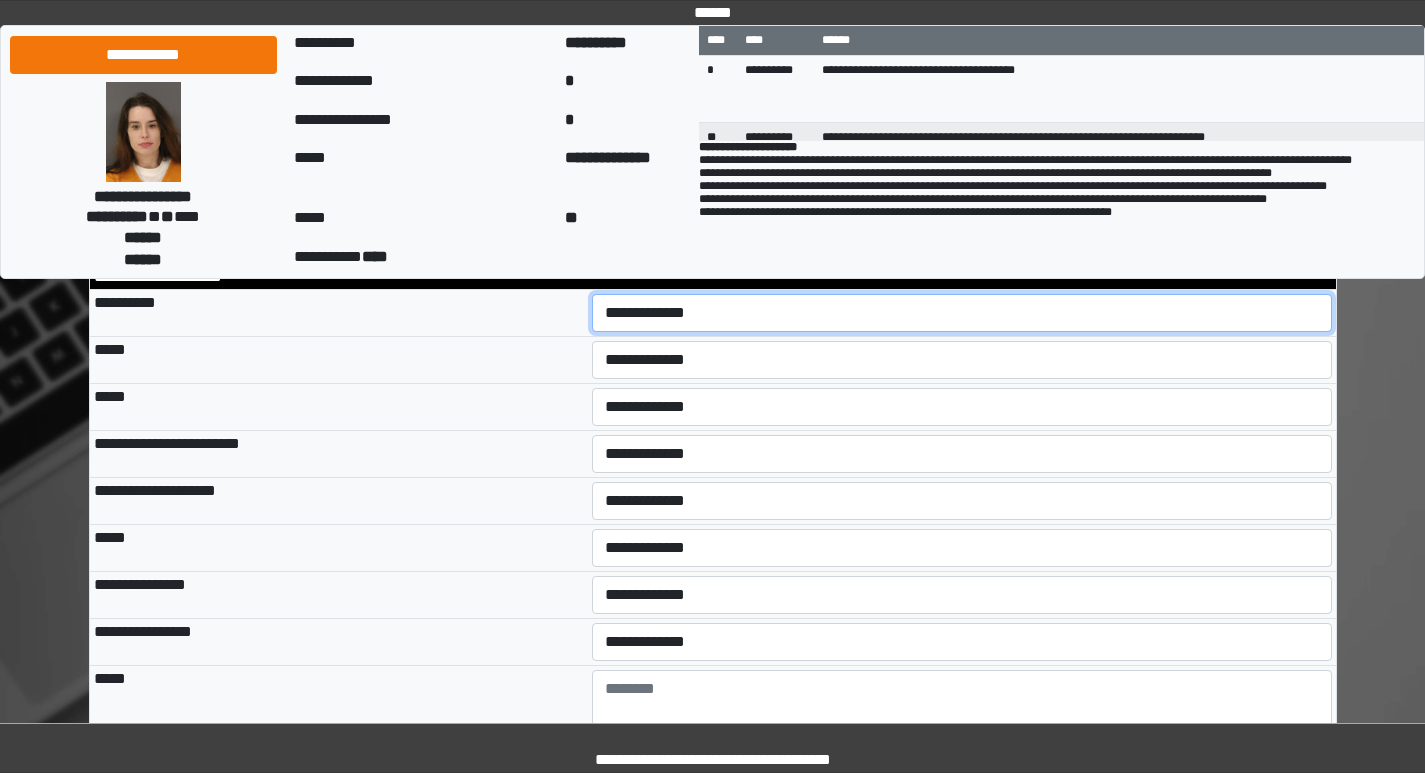 click on "**********" at bounding box center [962, 313] 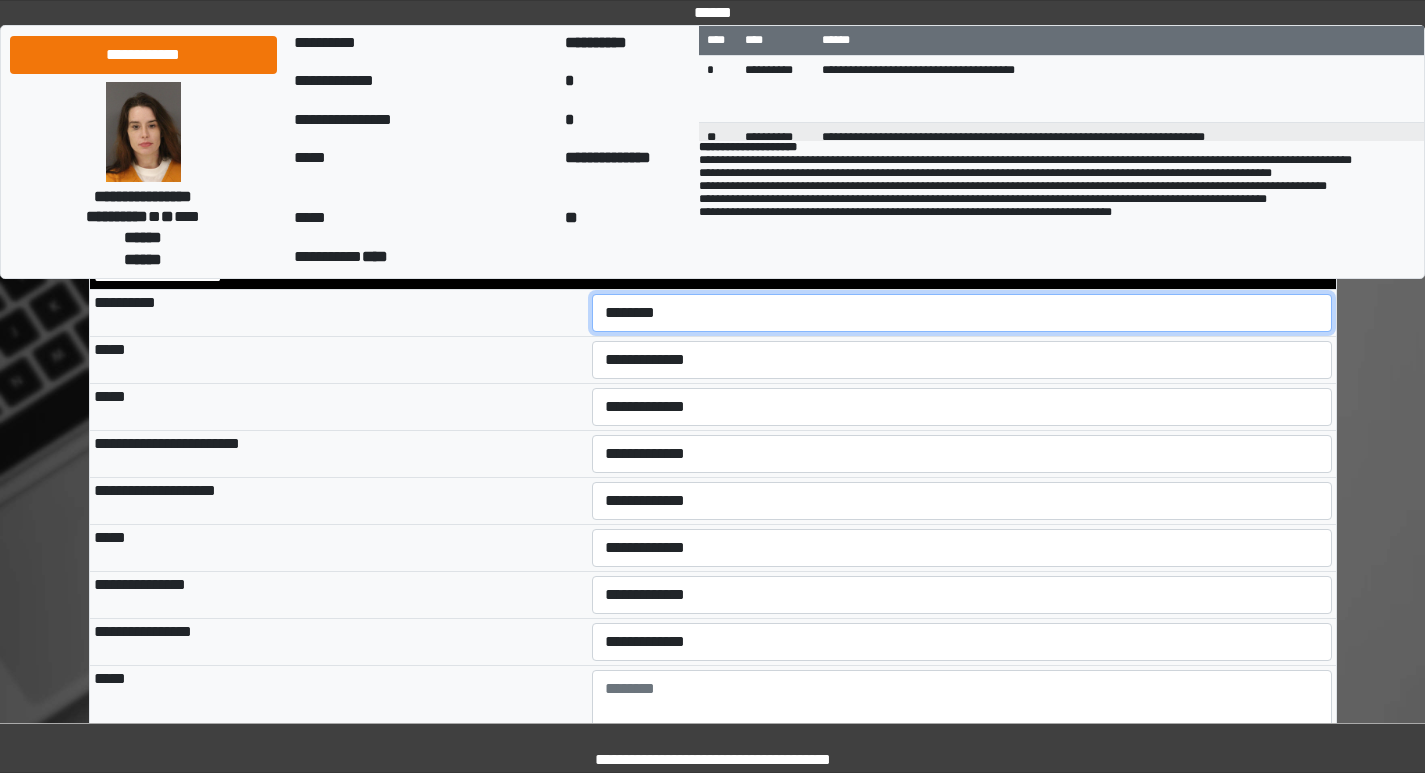 click on "**********" at bounding box center (962, 313) 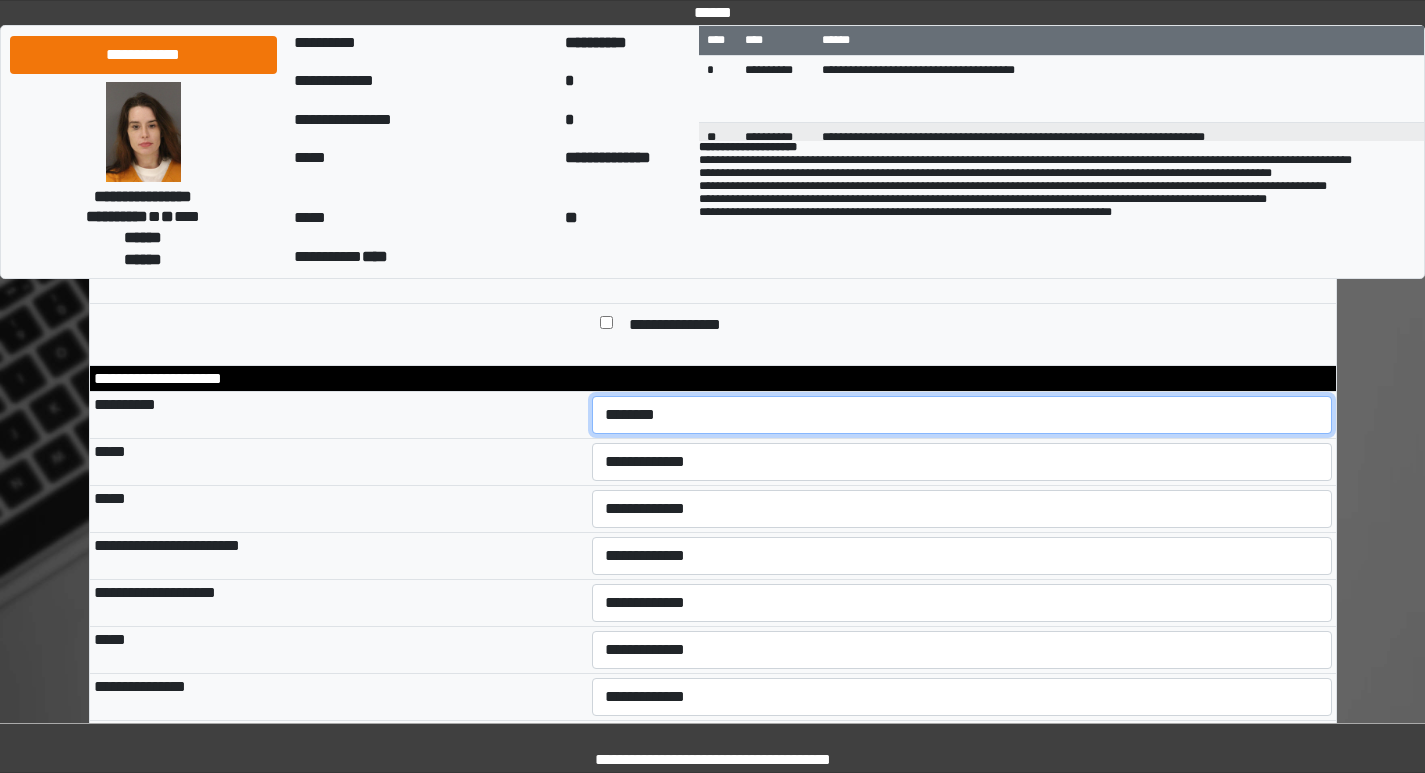 scroll, scrollTop: 600, scrollLeft: 0, axis: vertical 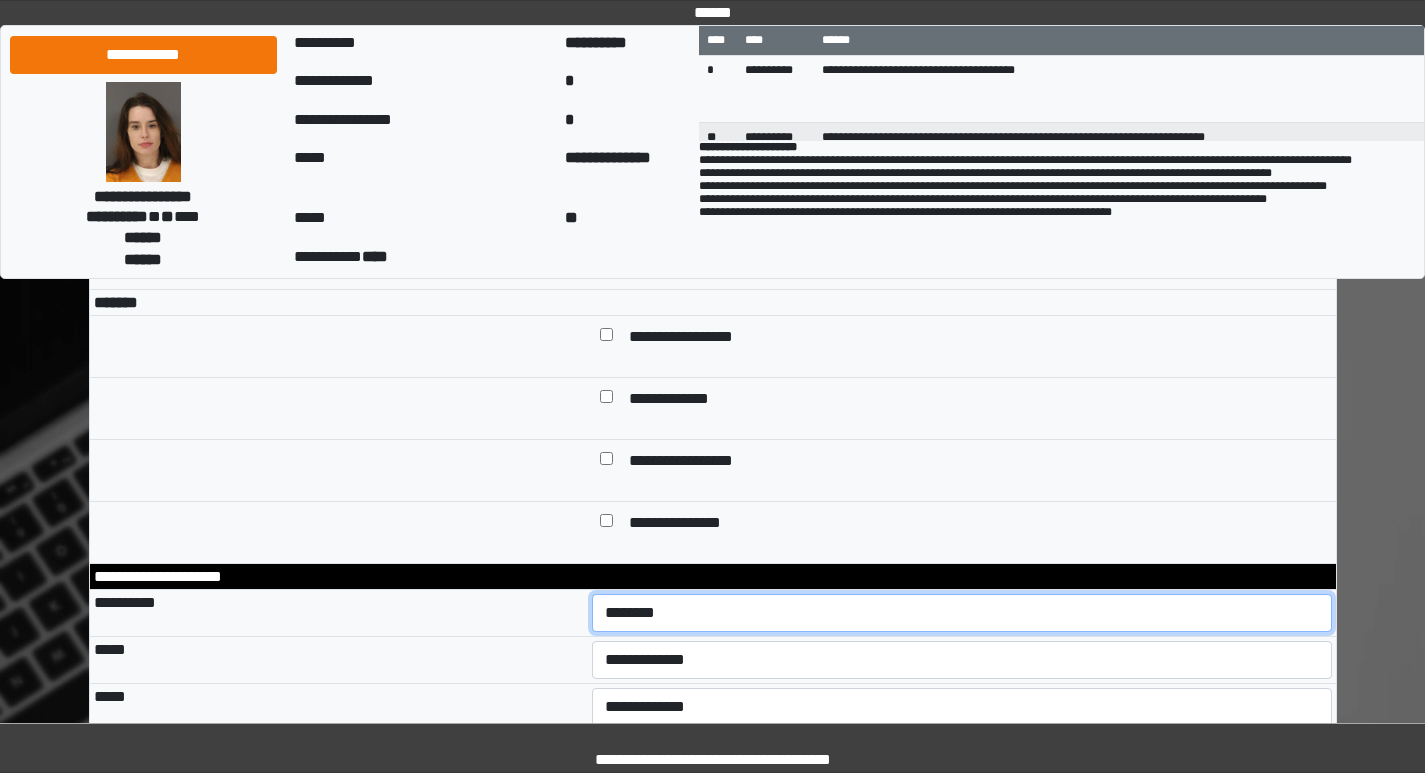 click on "**********" at bounding box center [962, 613] 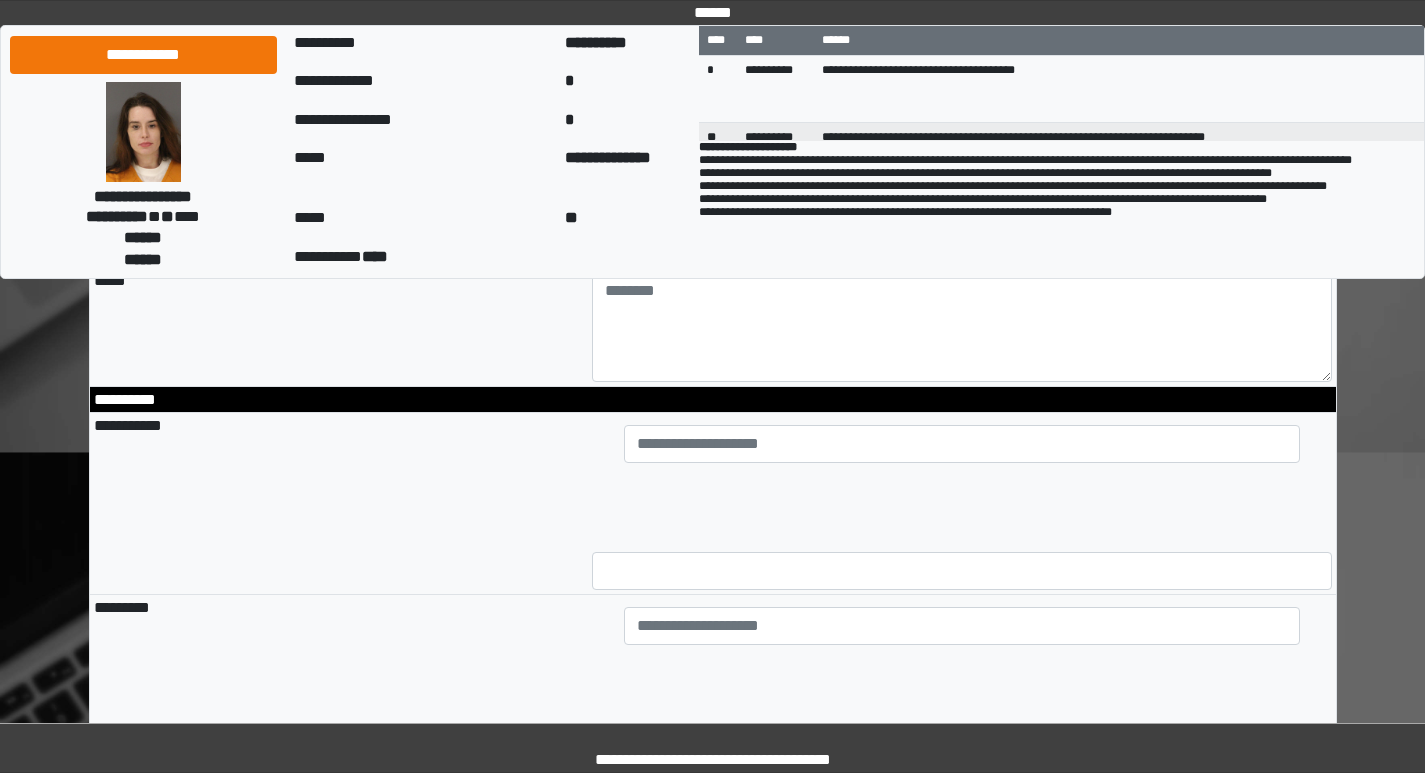 scroll, scrollTop: 1300, scrollLeft: 0, axis: vertical 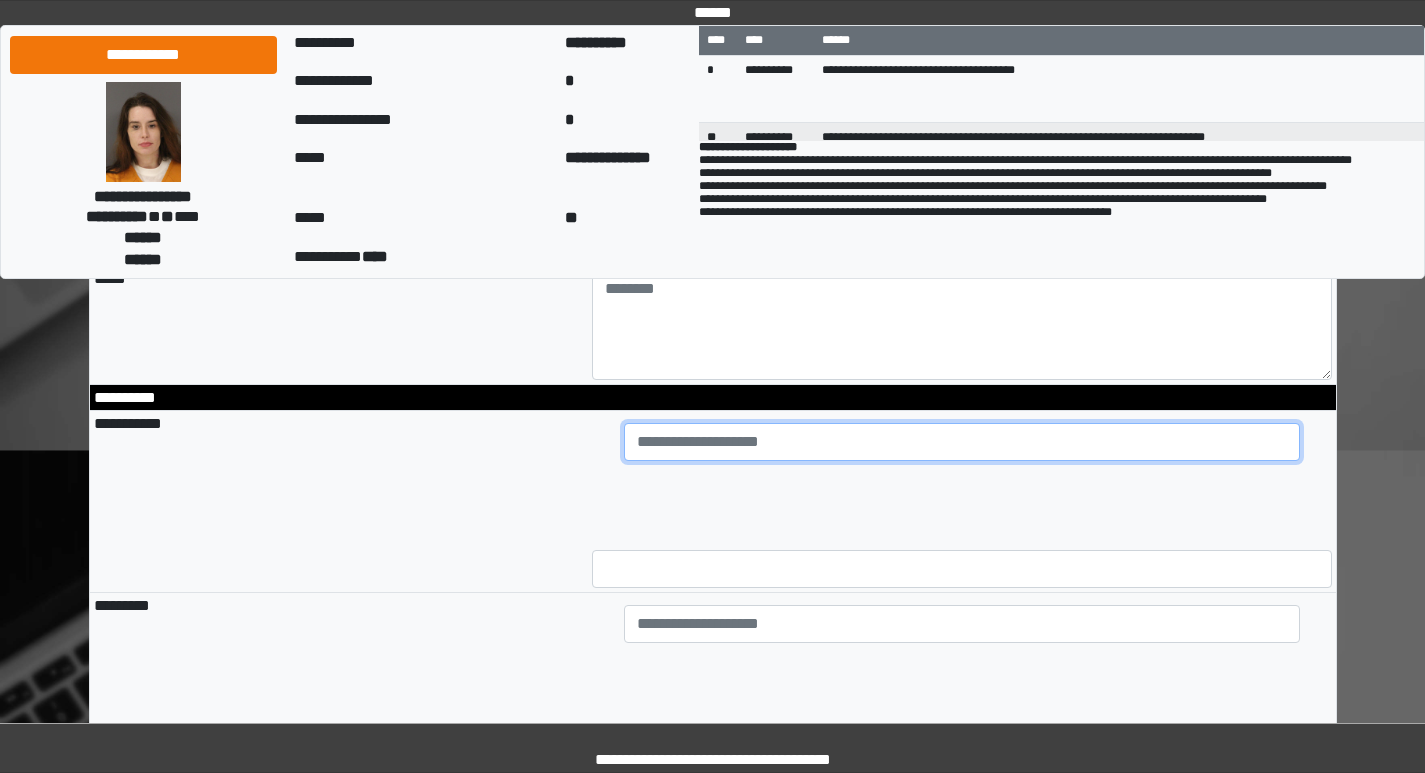 click at bounding box center [962, 442] 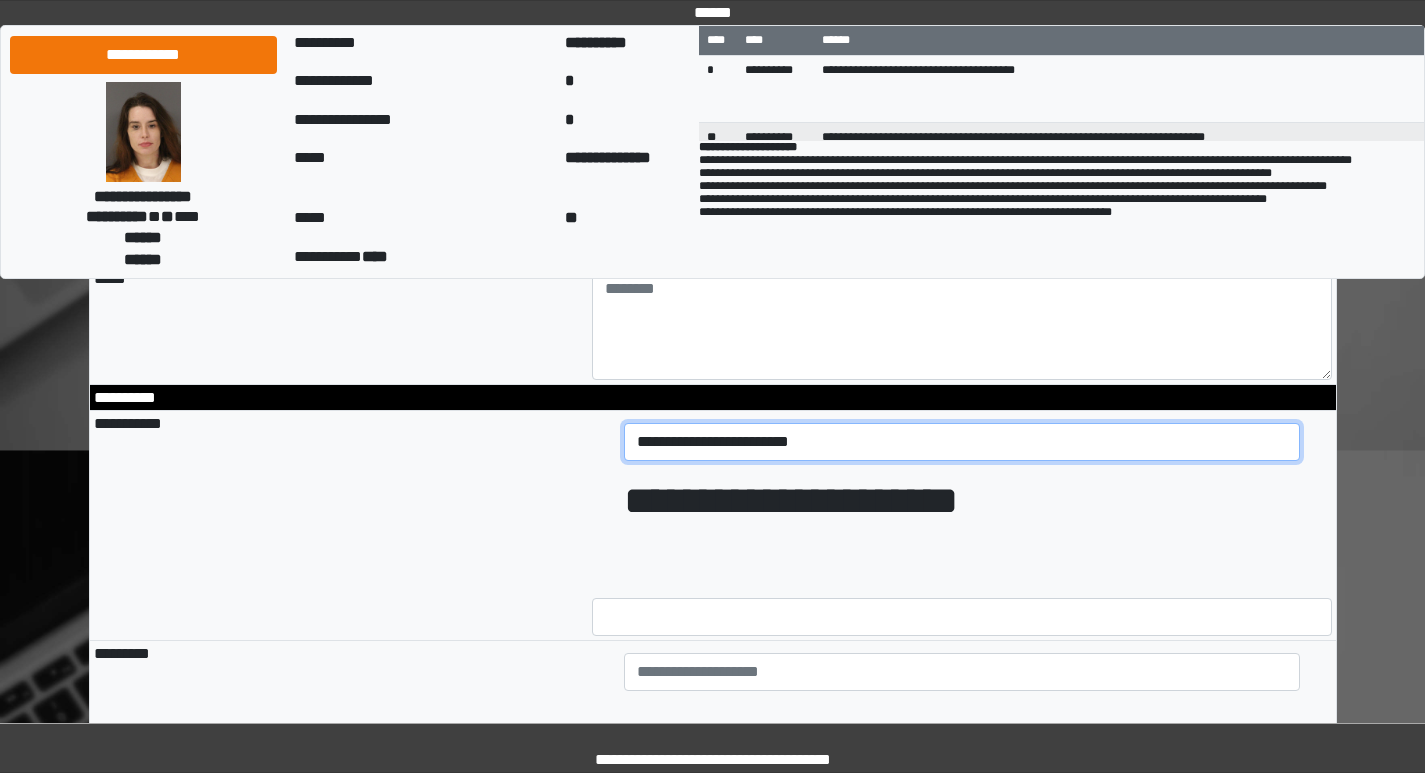 drag, startPoint x: 763, startPoint y: 485, endPoint x: 610, endPoint y: 487, distance: 153.01308 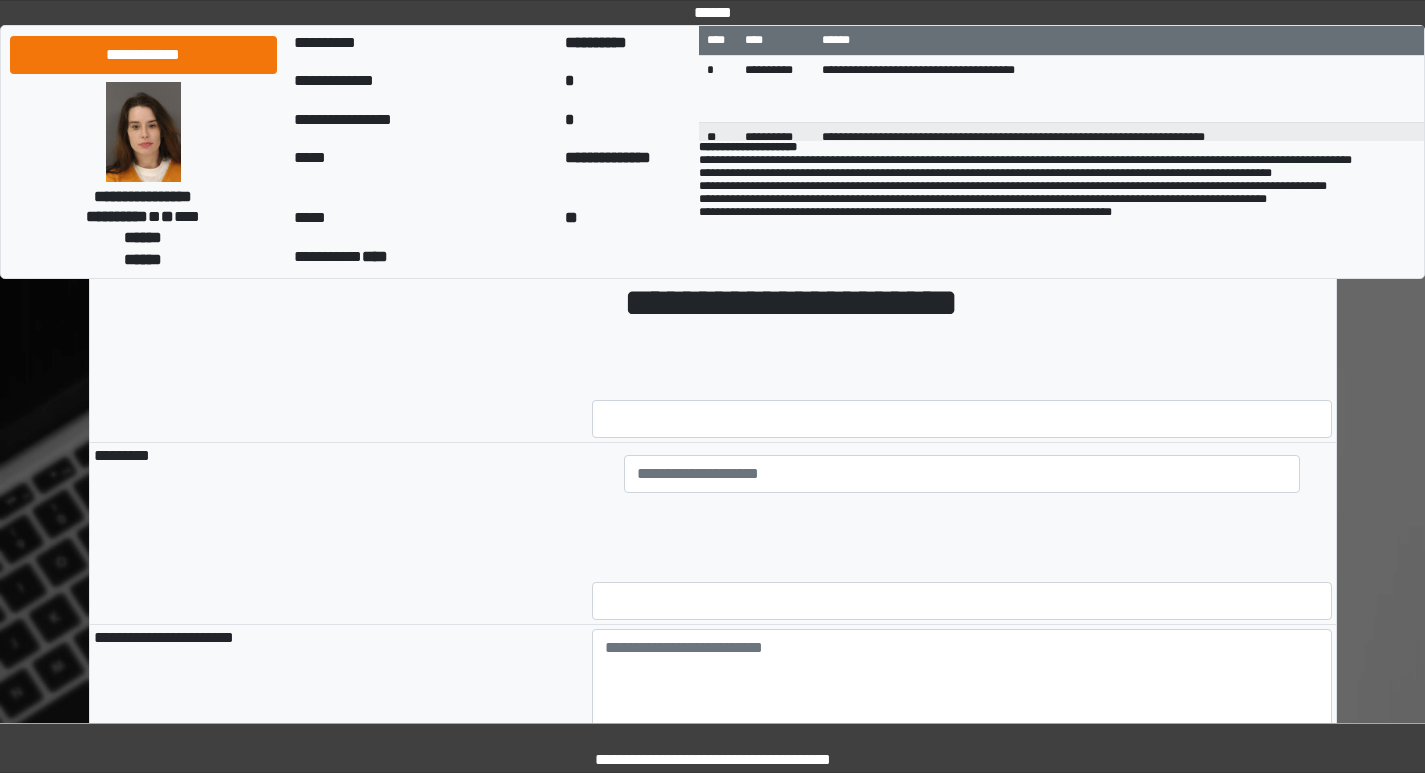scroll, scrollTop: 1500, scrollLeft: 0, axis: vertical 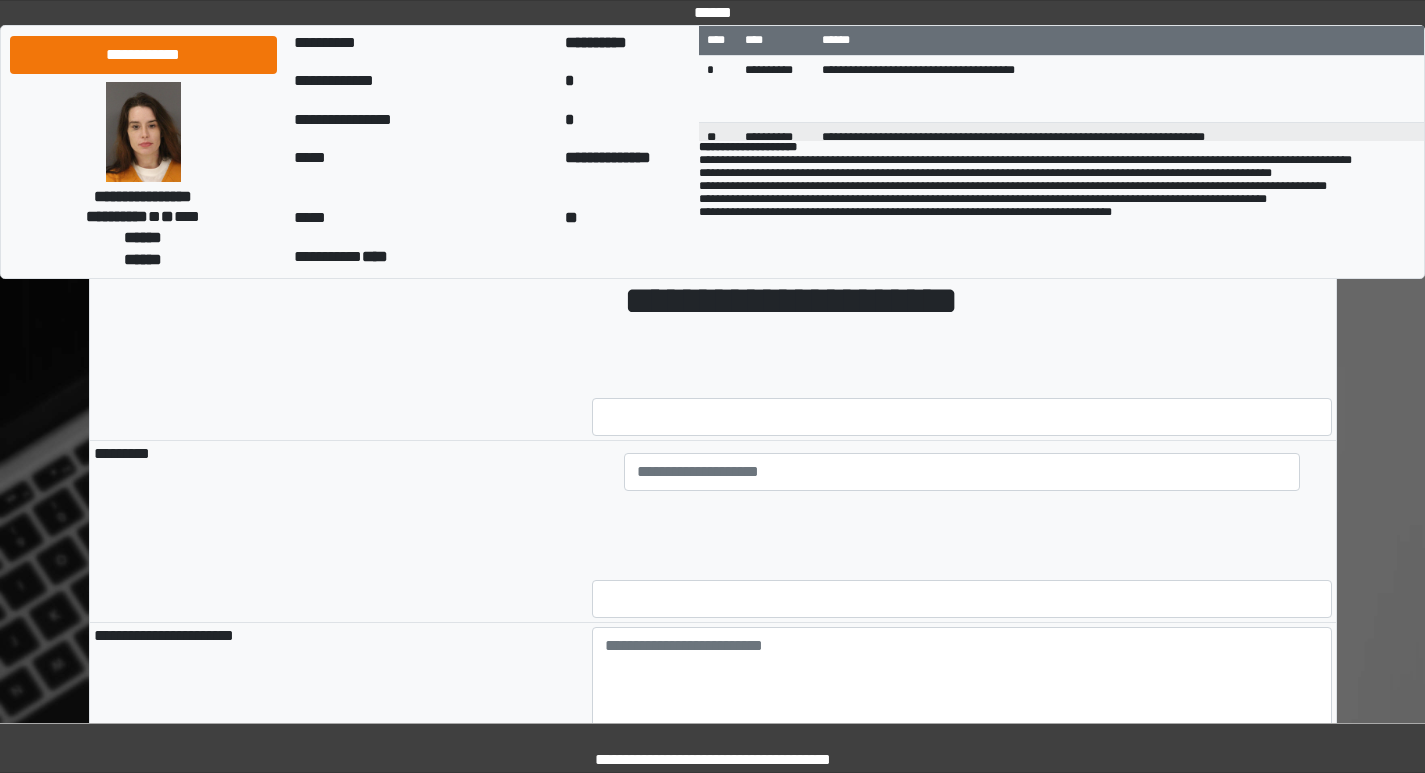 type on "**********" 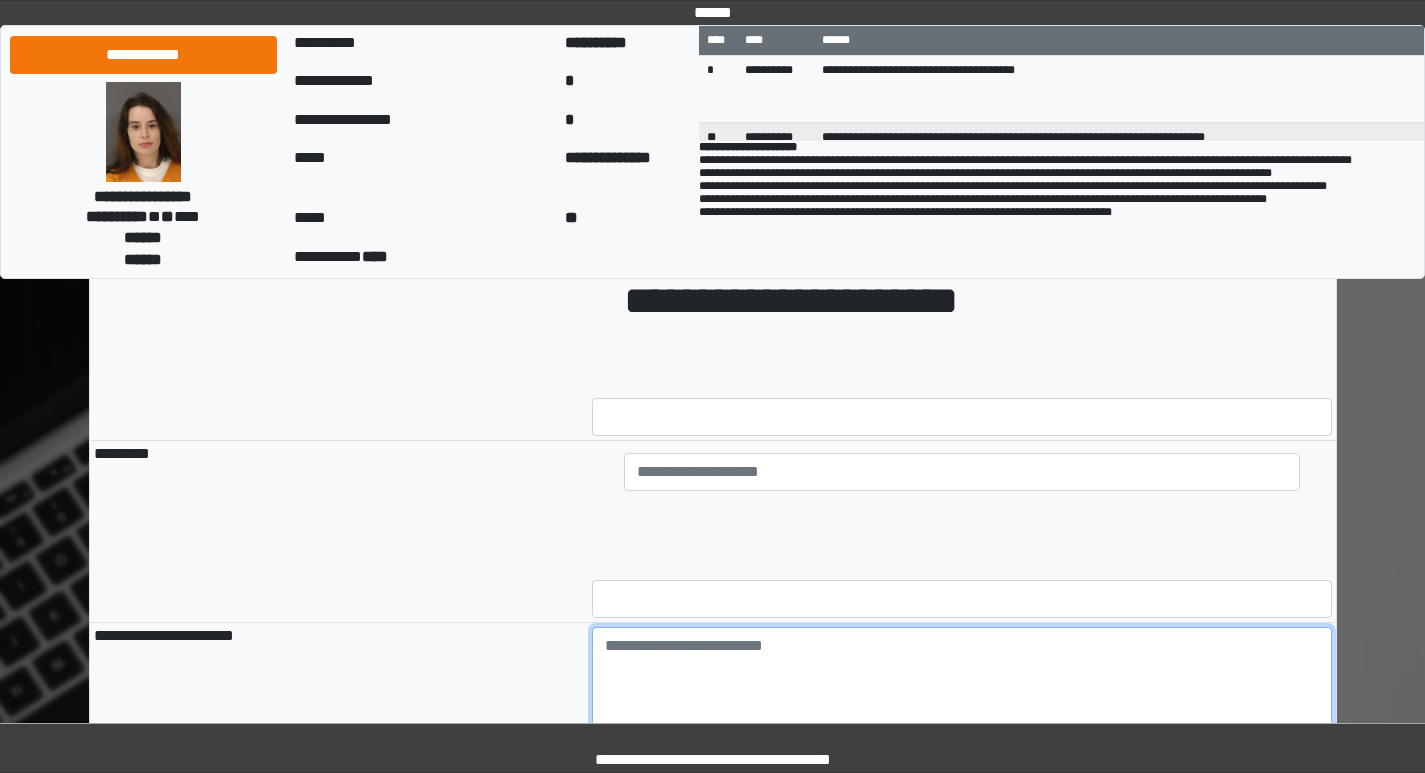 click at bounding box center (962, 682) 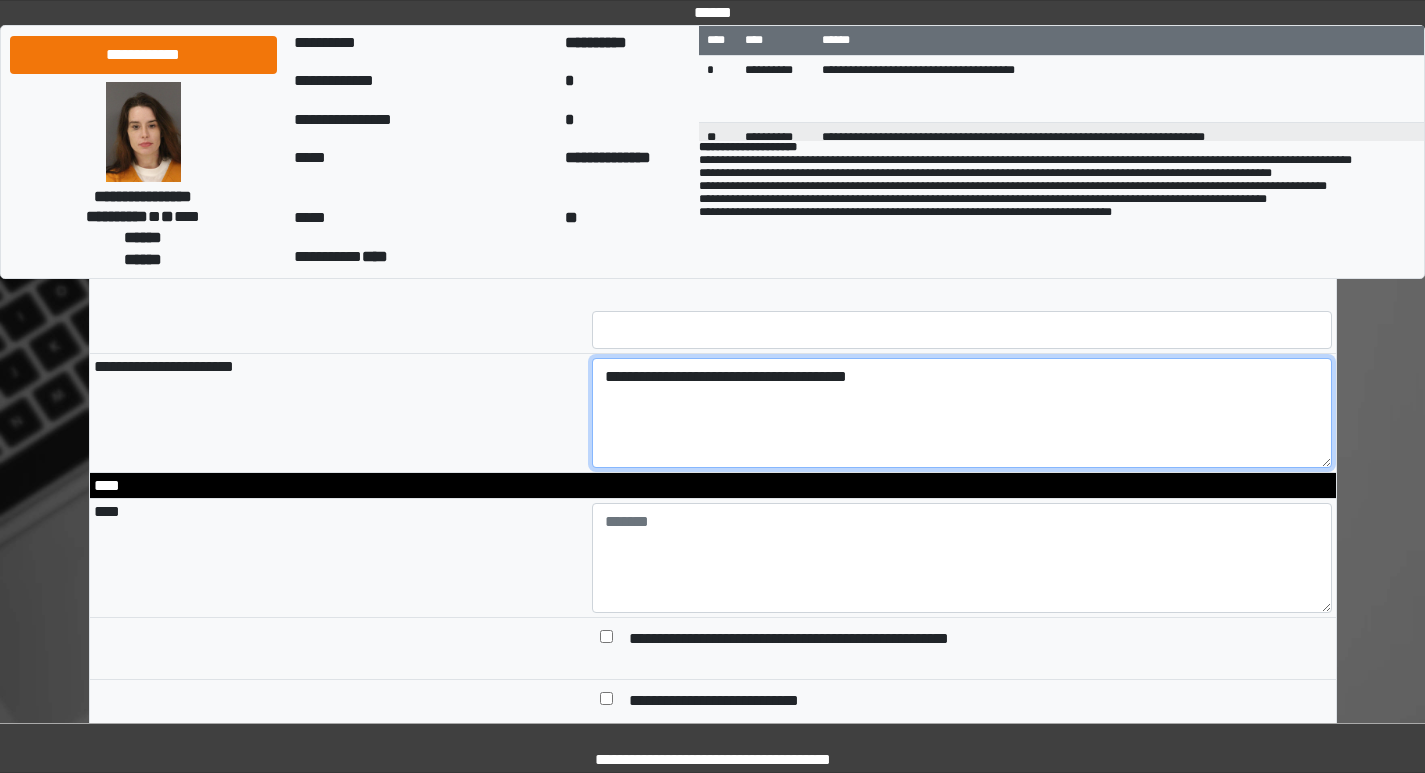scroll, scrollTop: 1800, scrollLeft: 0, axis: vertical 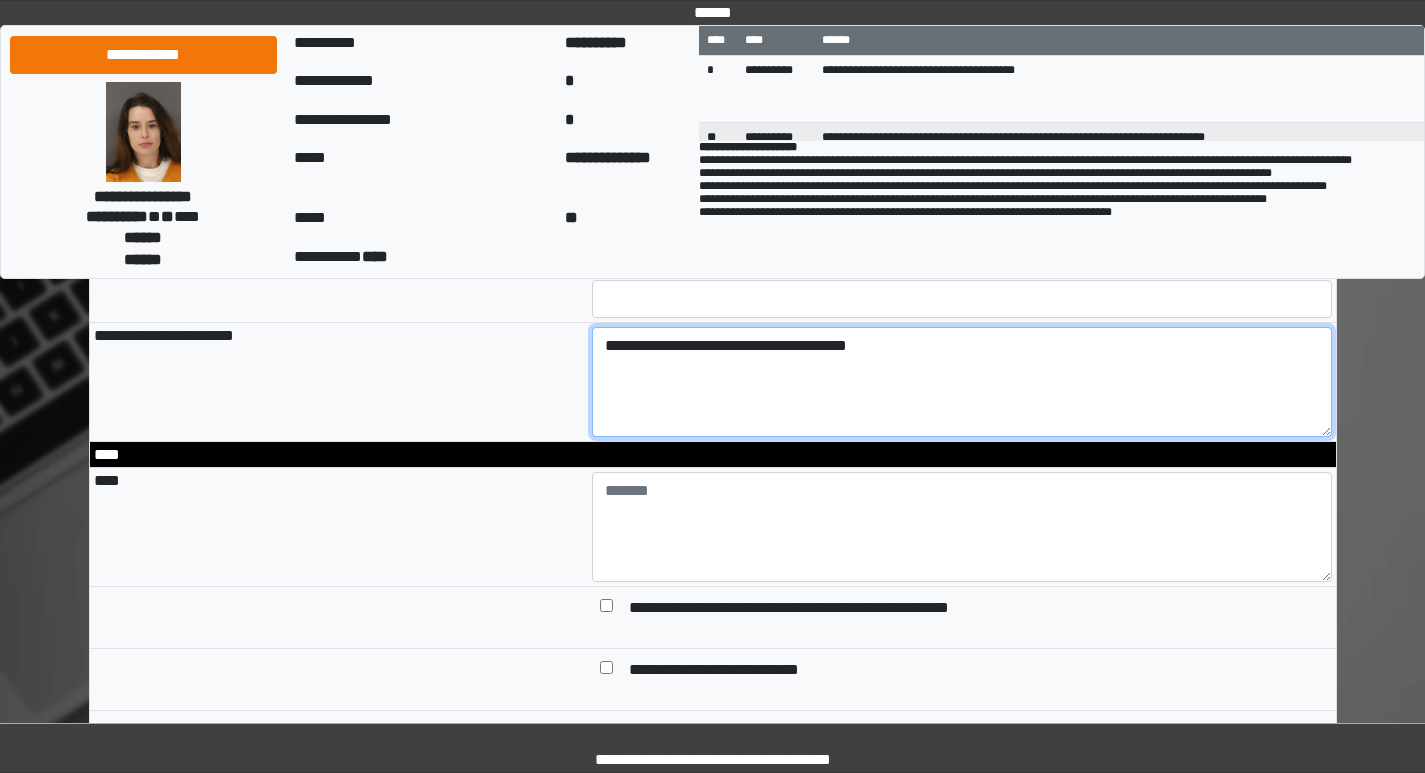 type on "**********" 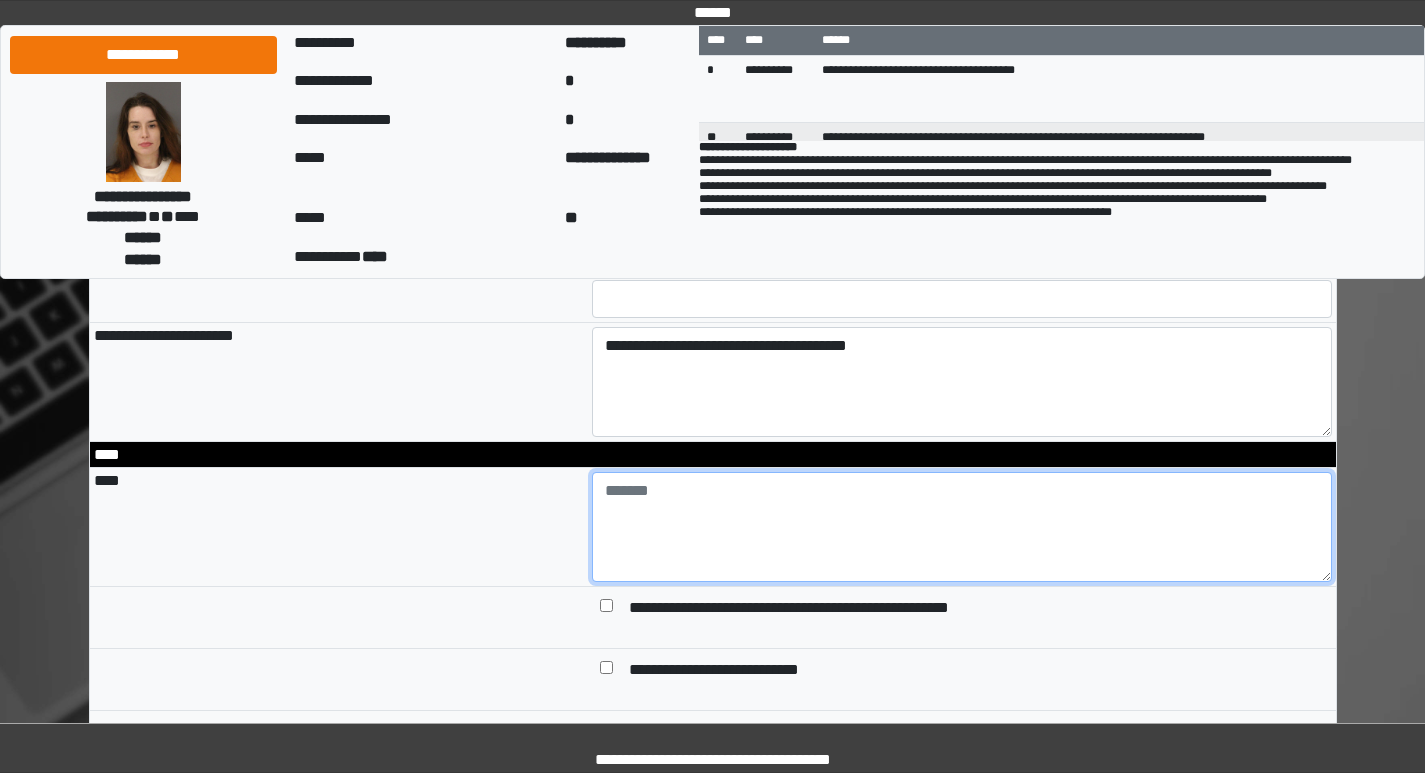 click at bounding box center [962, 527] 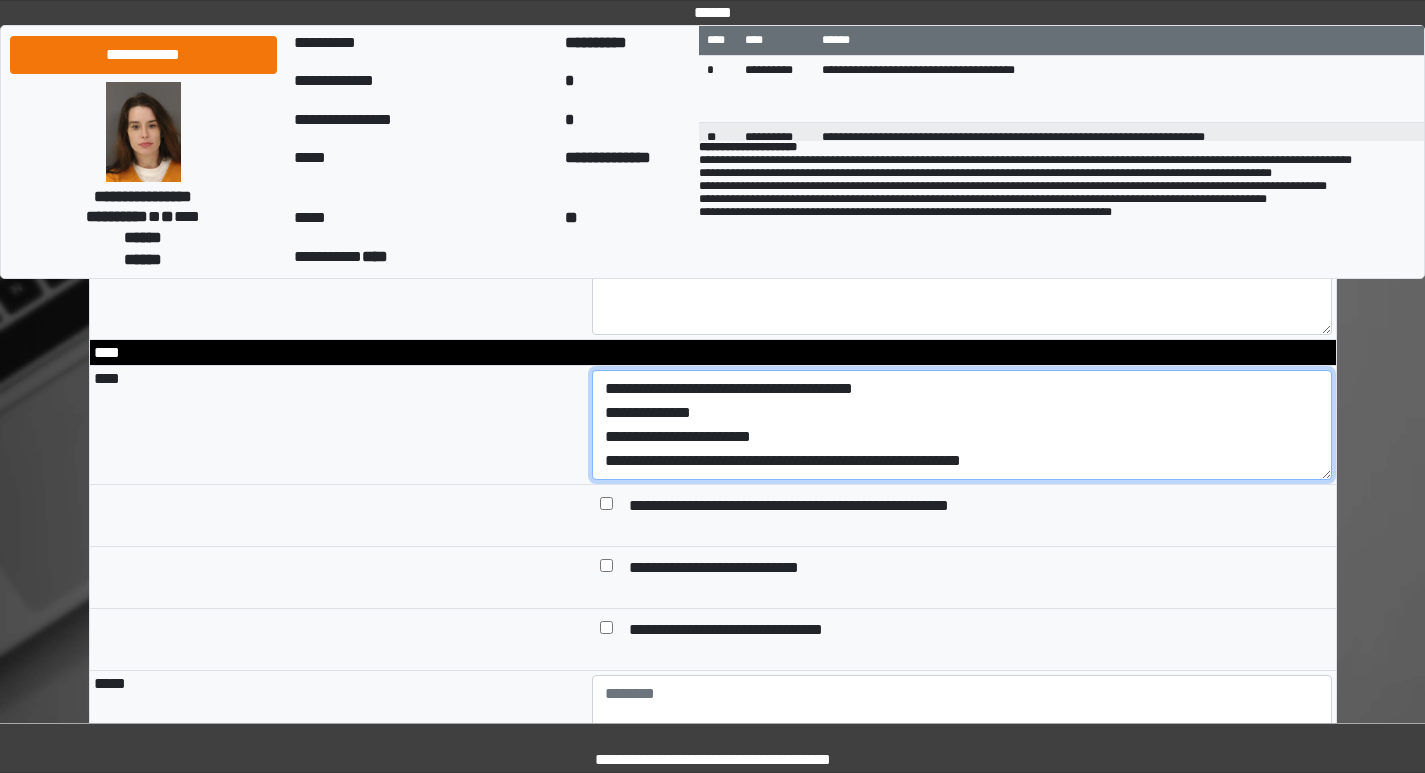 scroll, scrollTop: 2000, scrollLeft: 0, axis: vertical 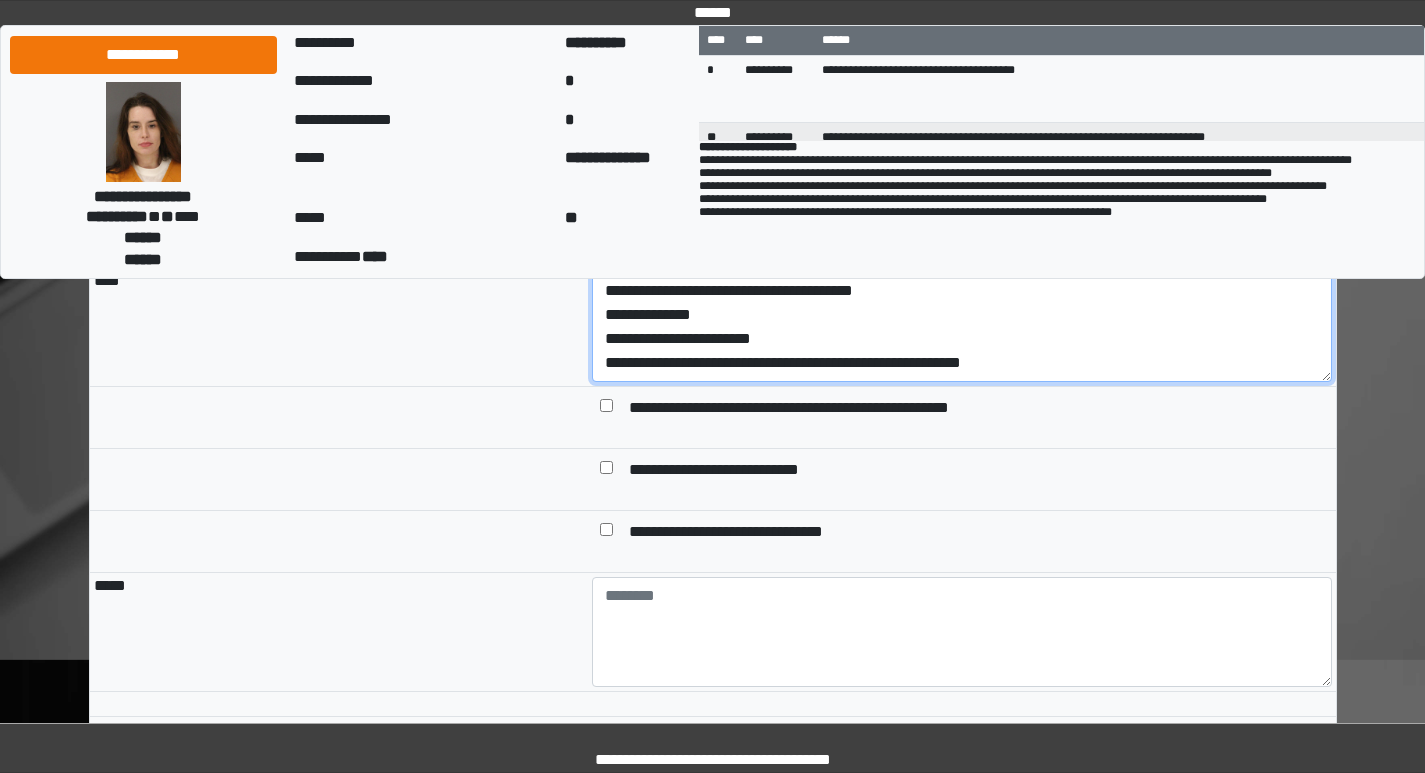 type on "**********" 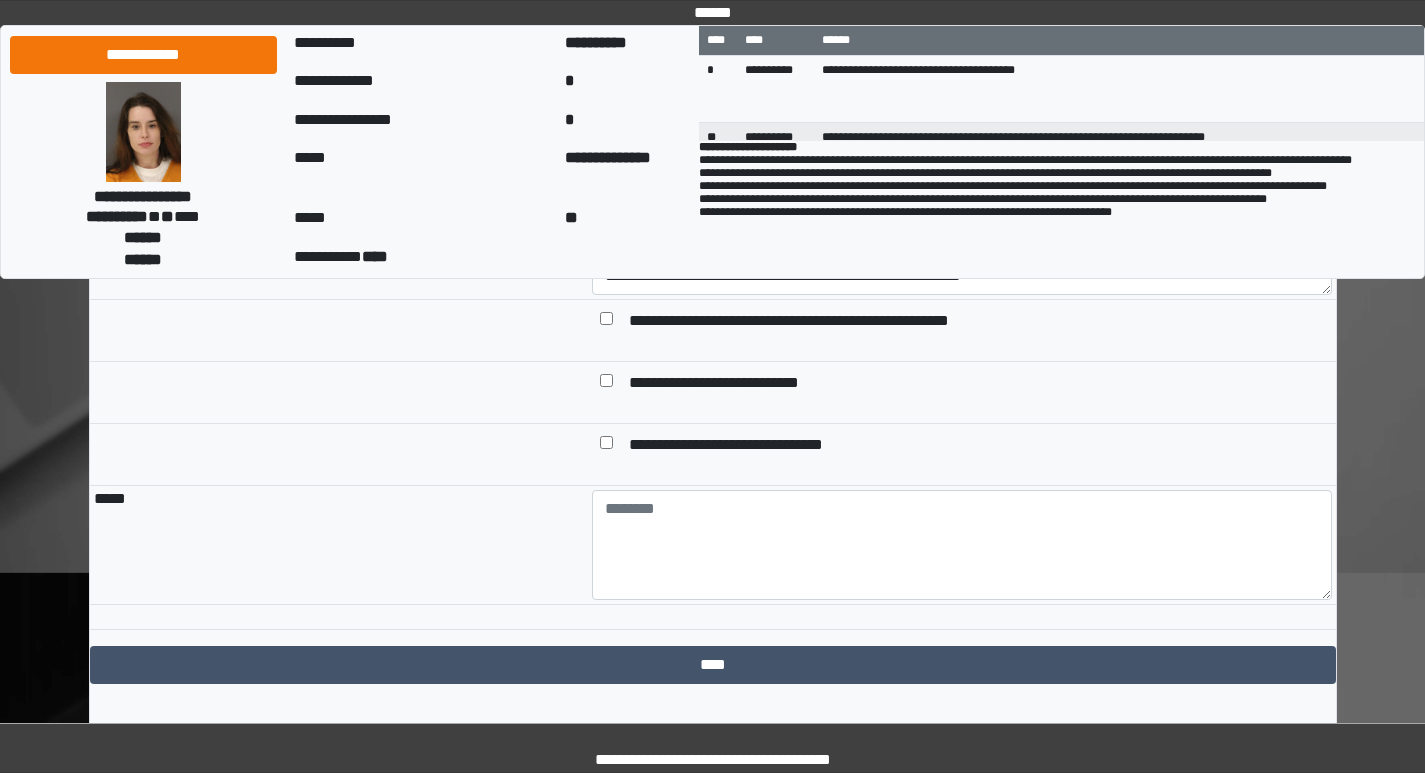 scroll, scrollTop: 2175, scrollLeft: 0, axis: vertical 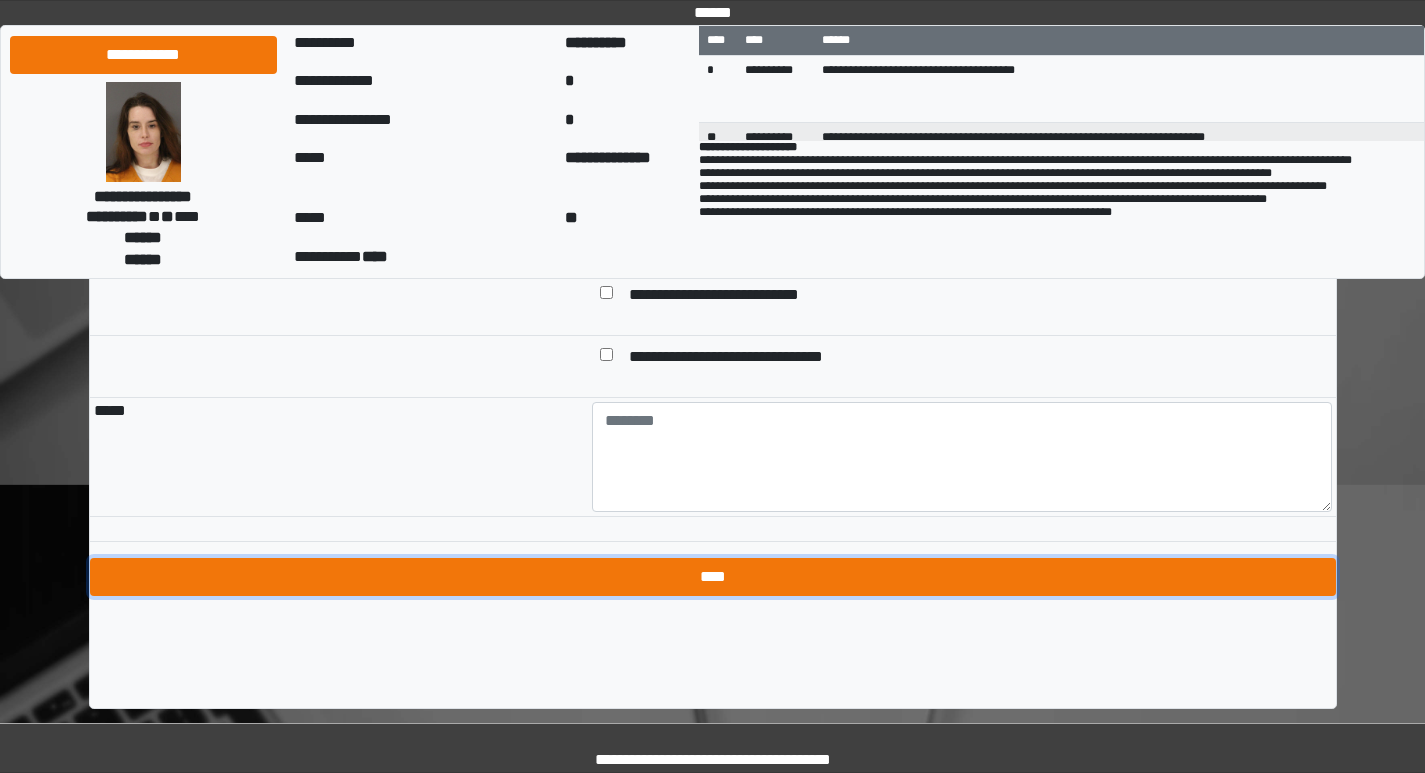 click on "****" at bounding box center [713, 577] 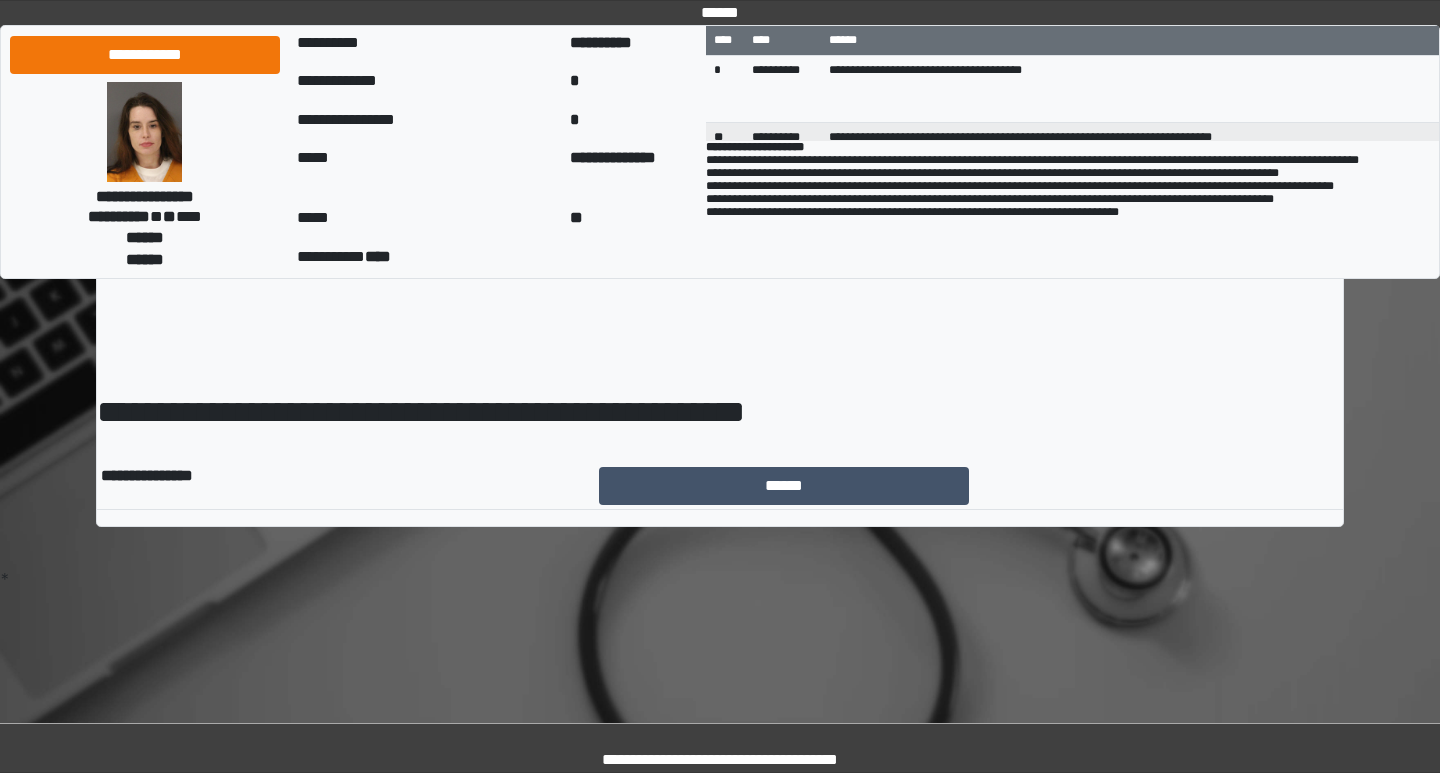 scroll, scrollTop: 0, scrollLeft: 0, axis: both 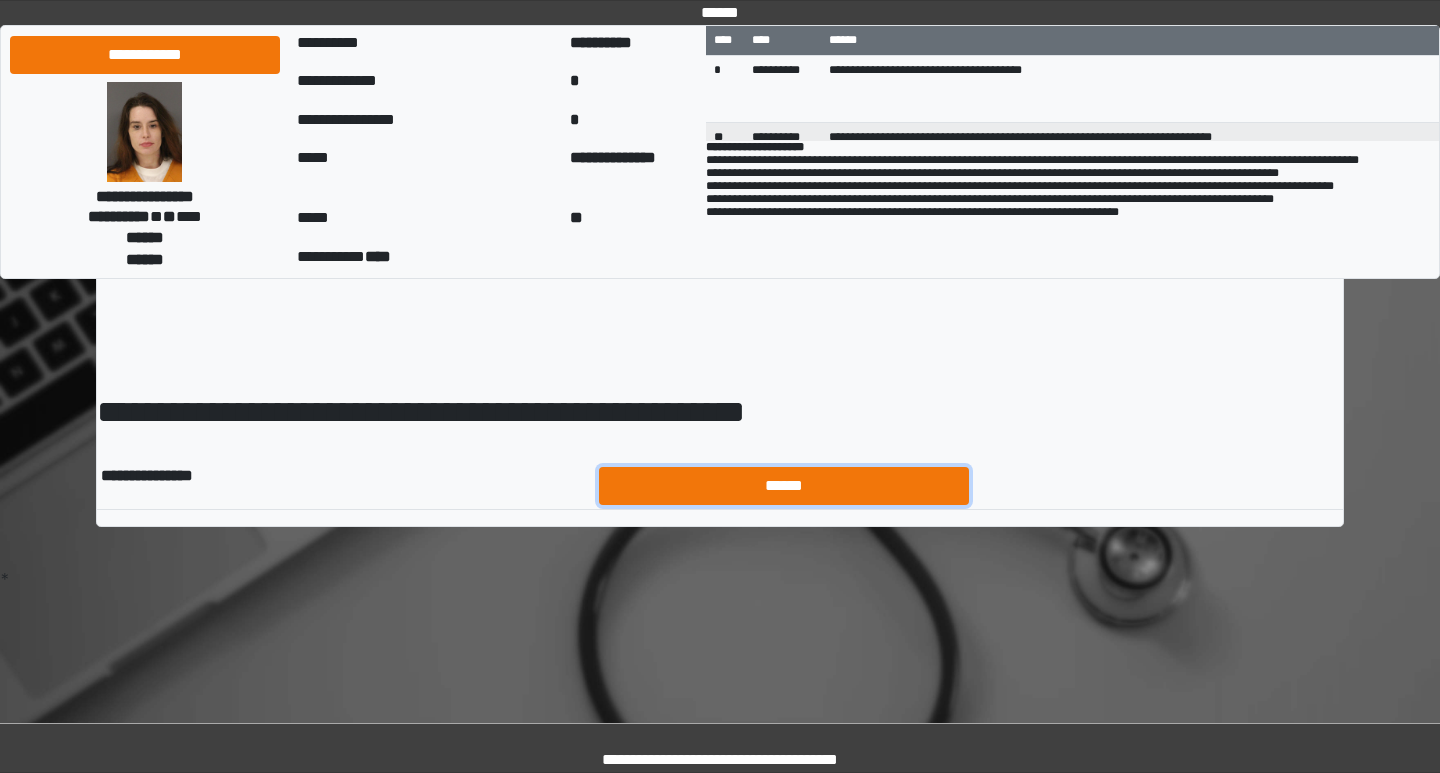 click on "******" at bounding box center (784, 486) 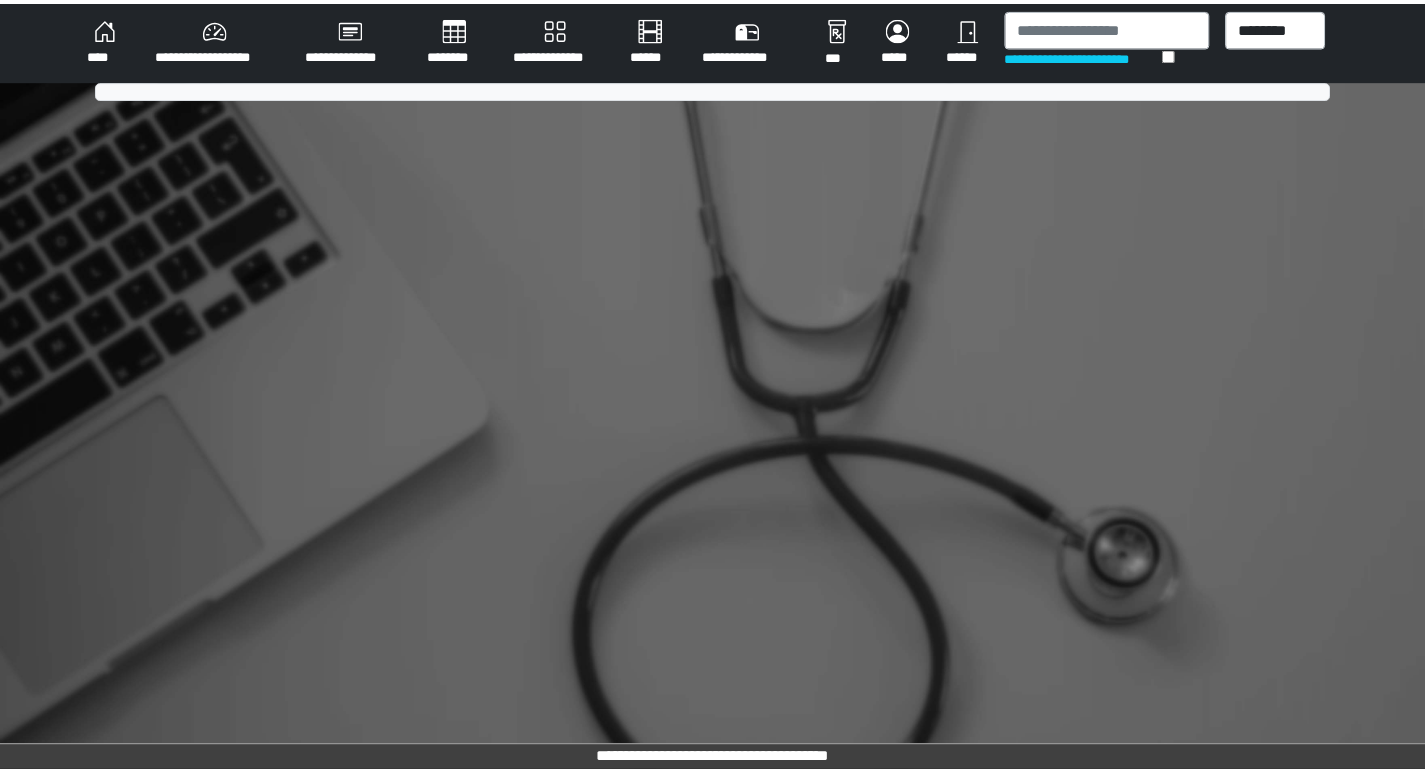 scroll, scrollTop: 0, scrollLeft: 0, axis: both 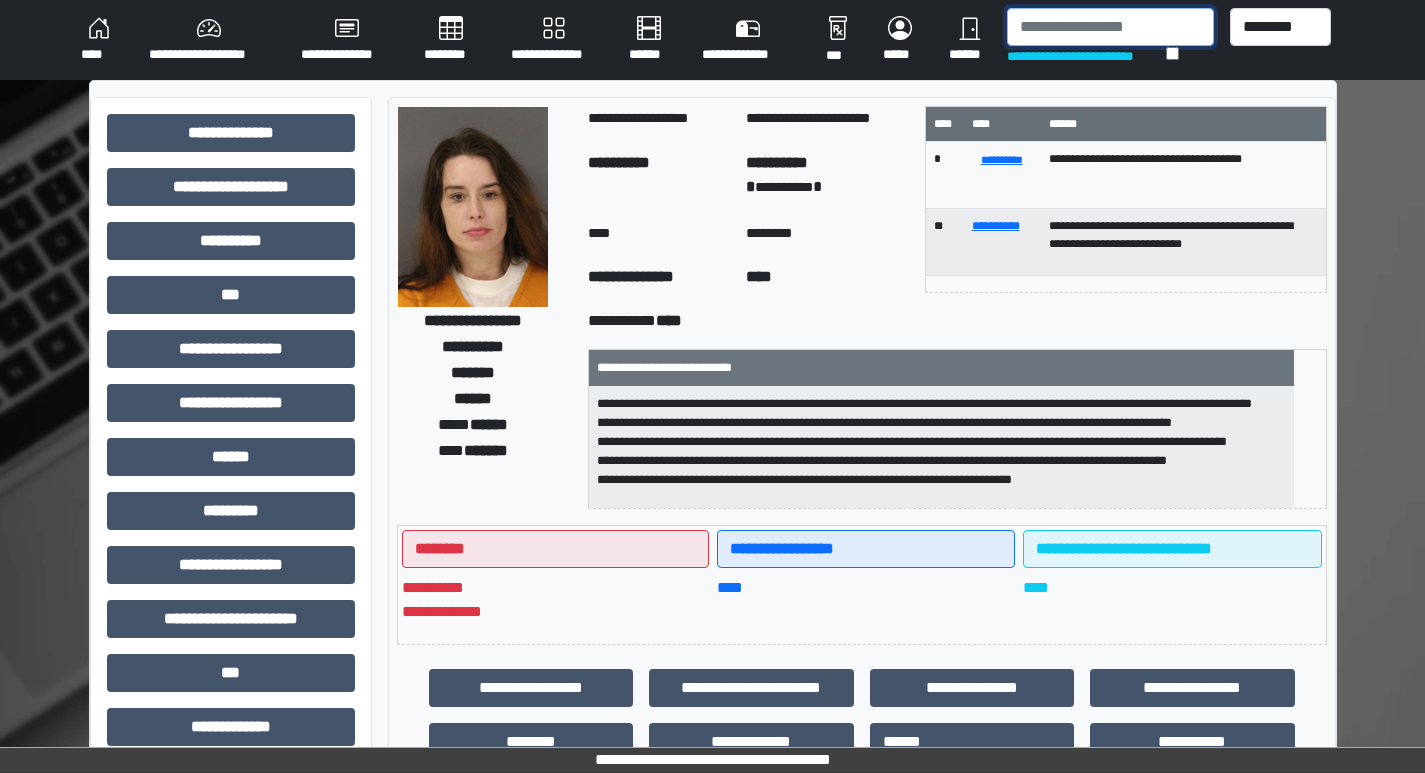click at bounding box center (1110, 27) 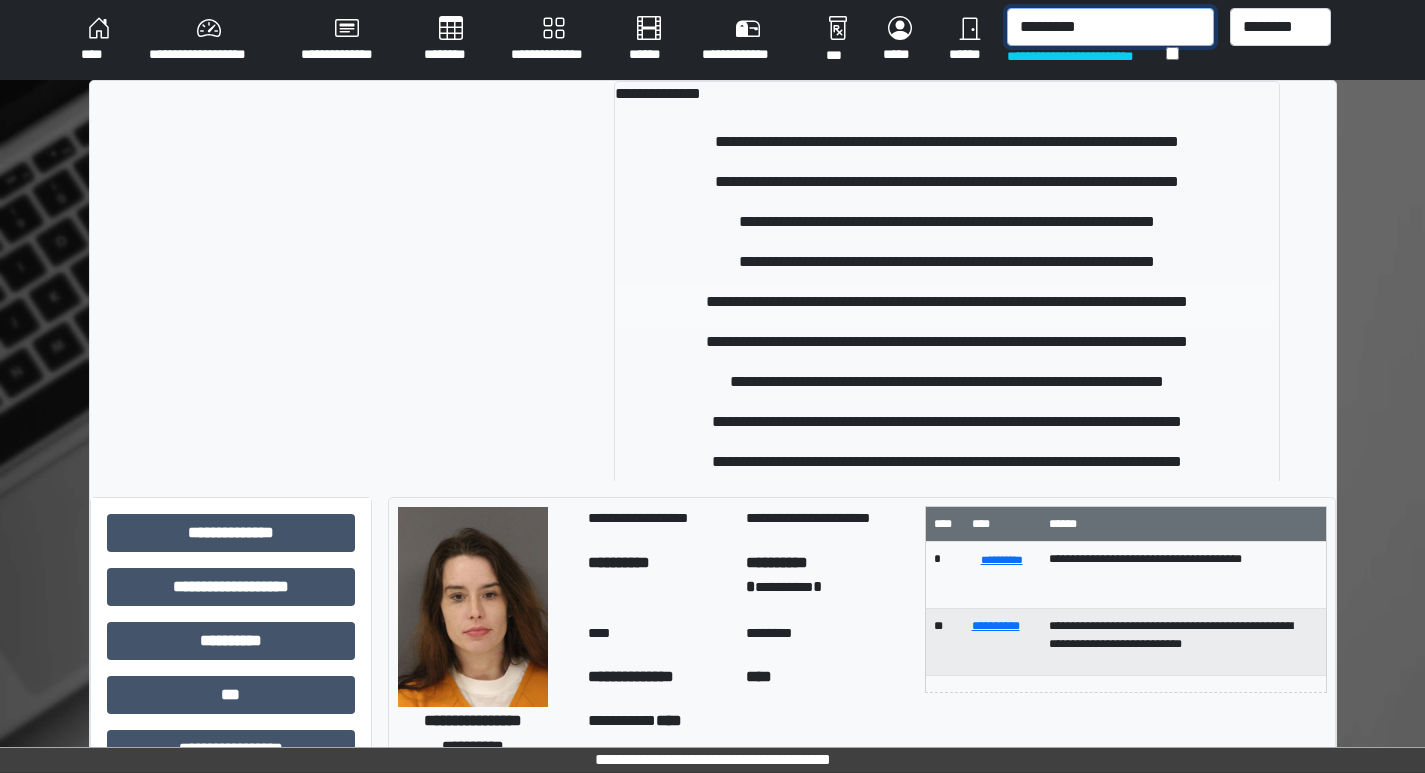 type on "*********" 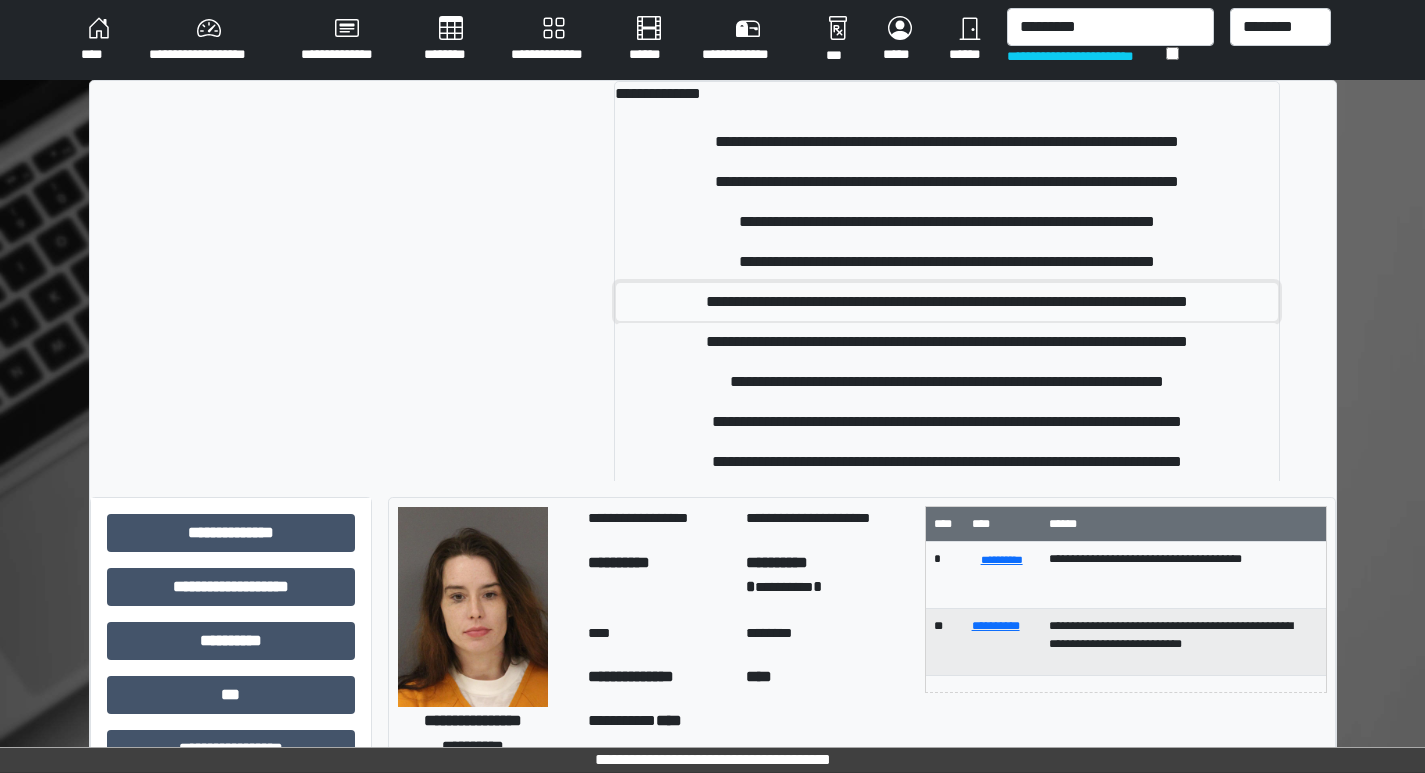 click on "**********" at bounding box center [947, 302] 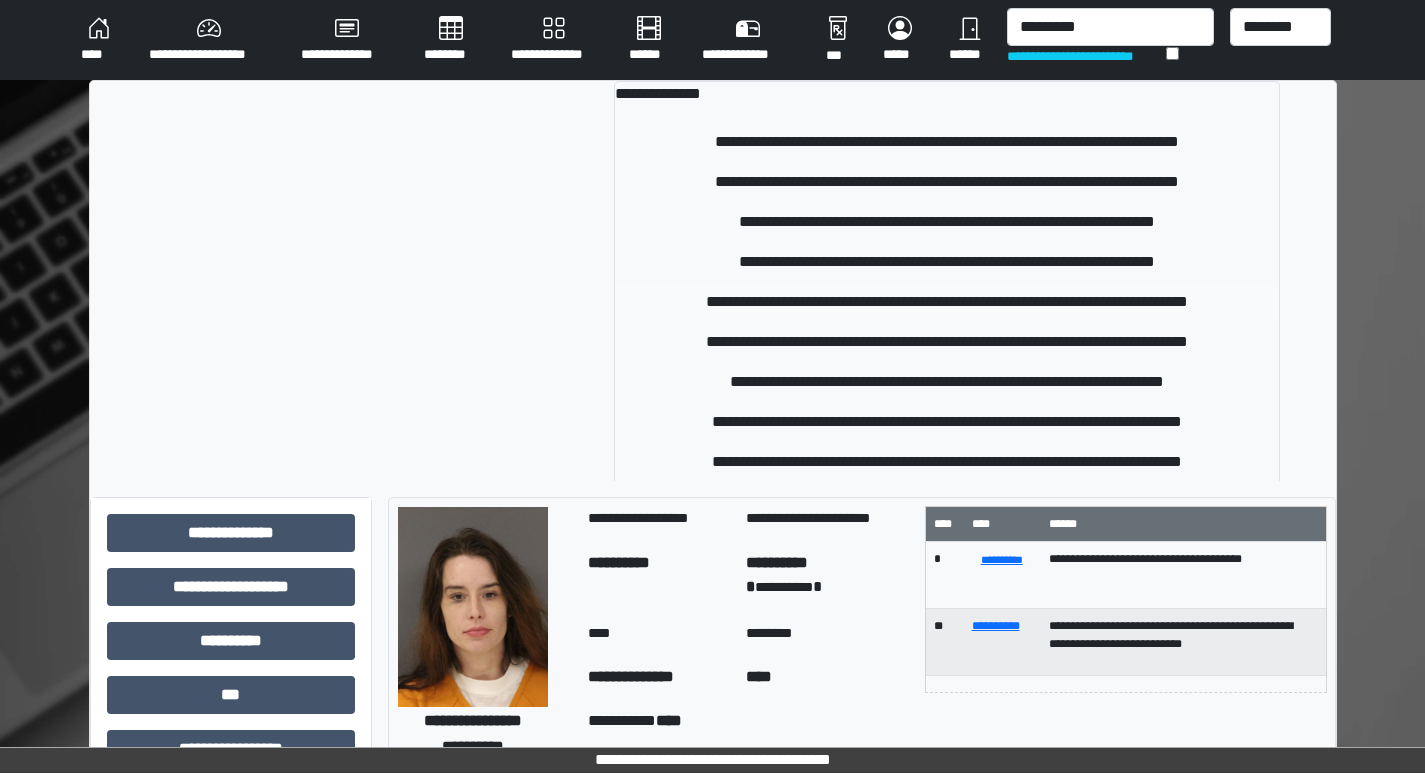 type 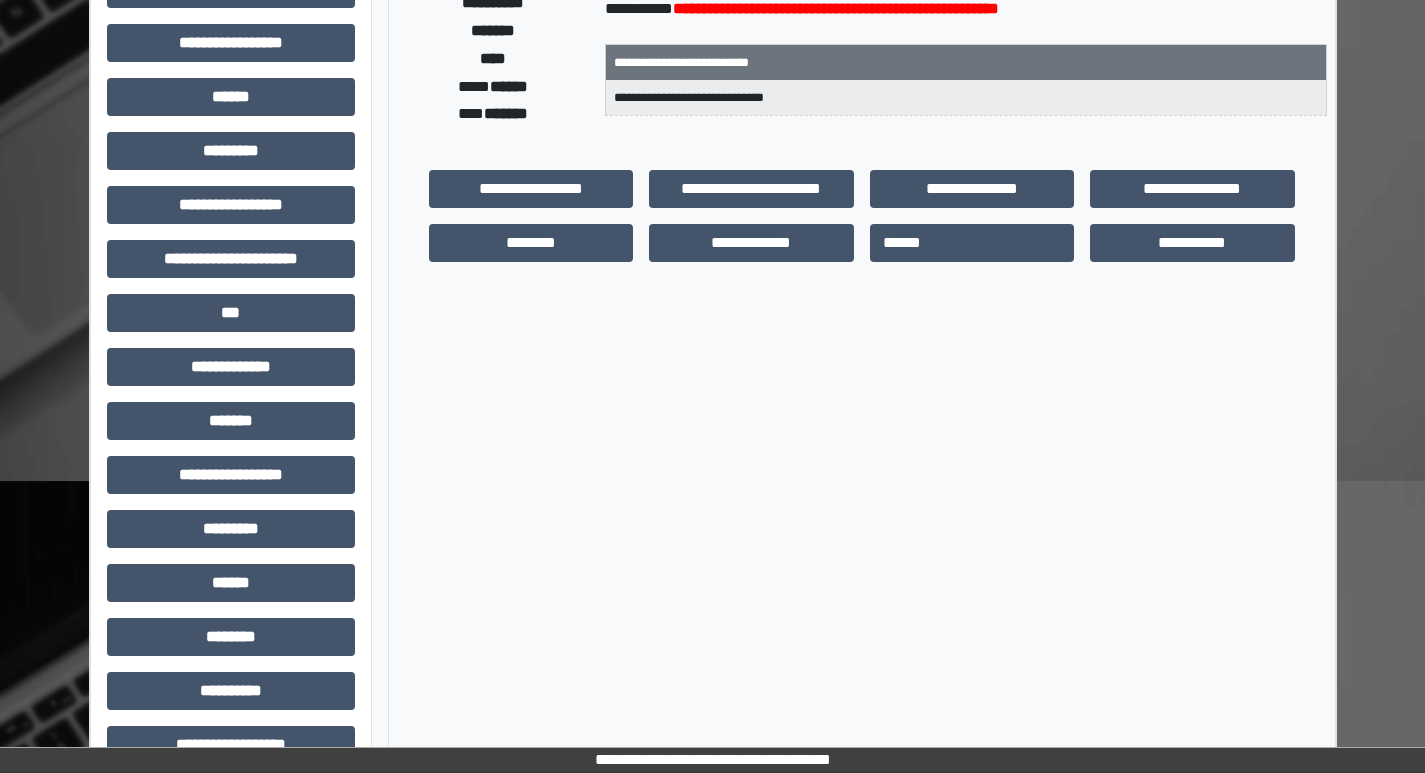 scroll, scrollTop: 401, scrollLeft: 0, axis: vertical 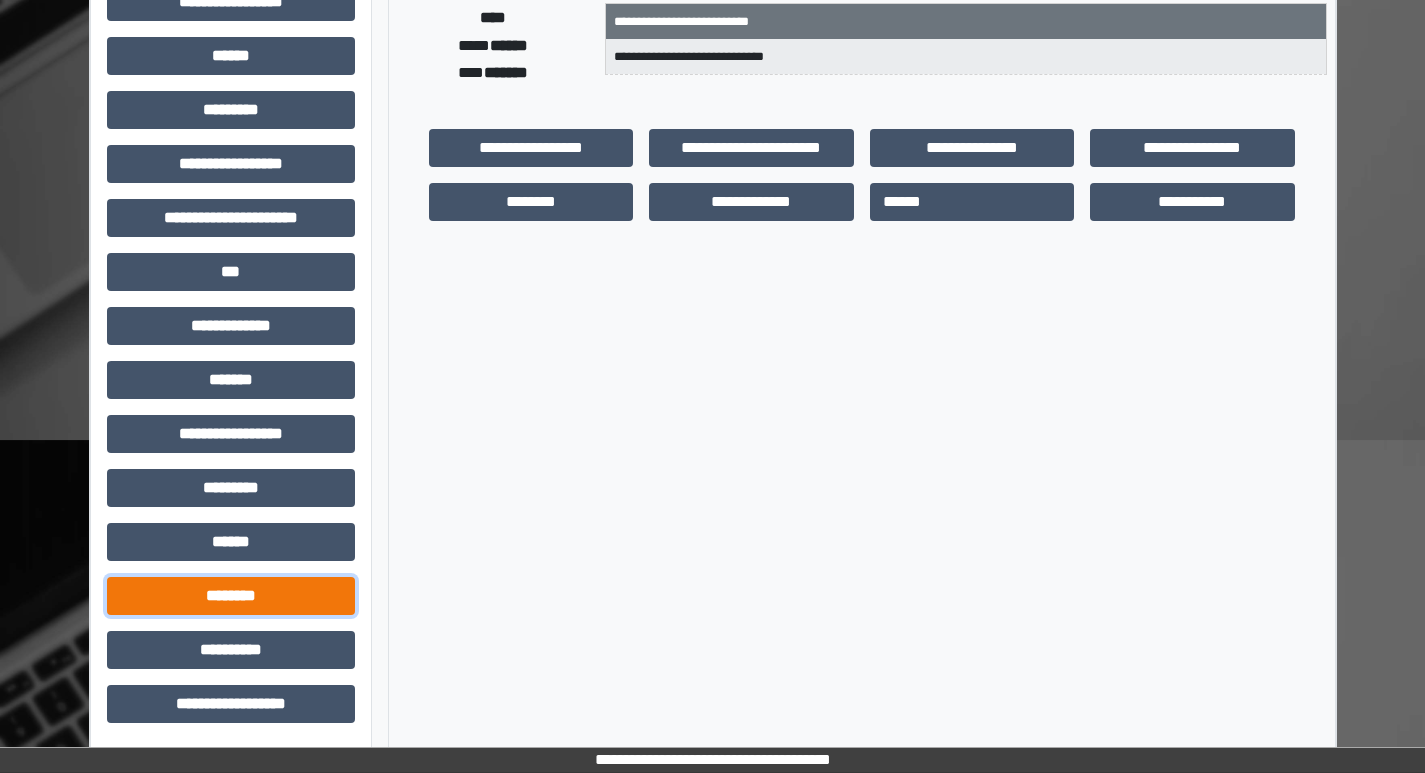 click on "********" at bounding box center [231, 596] 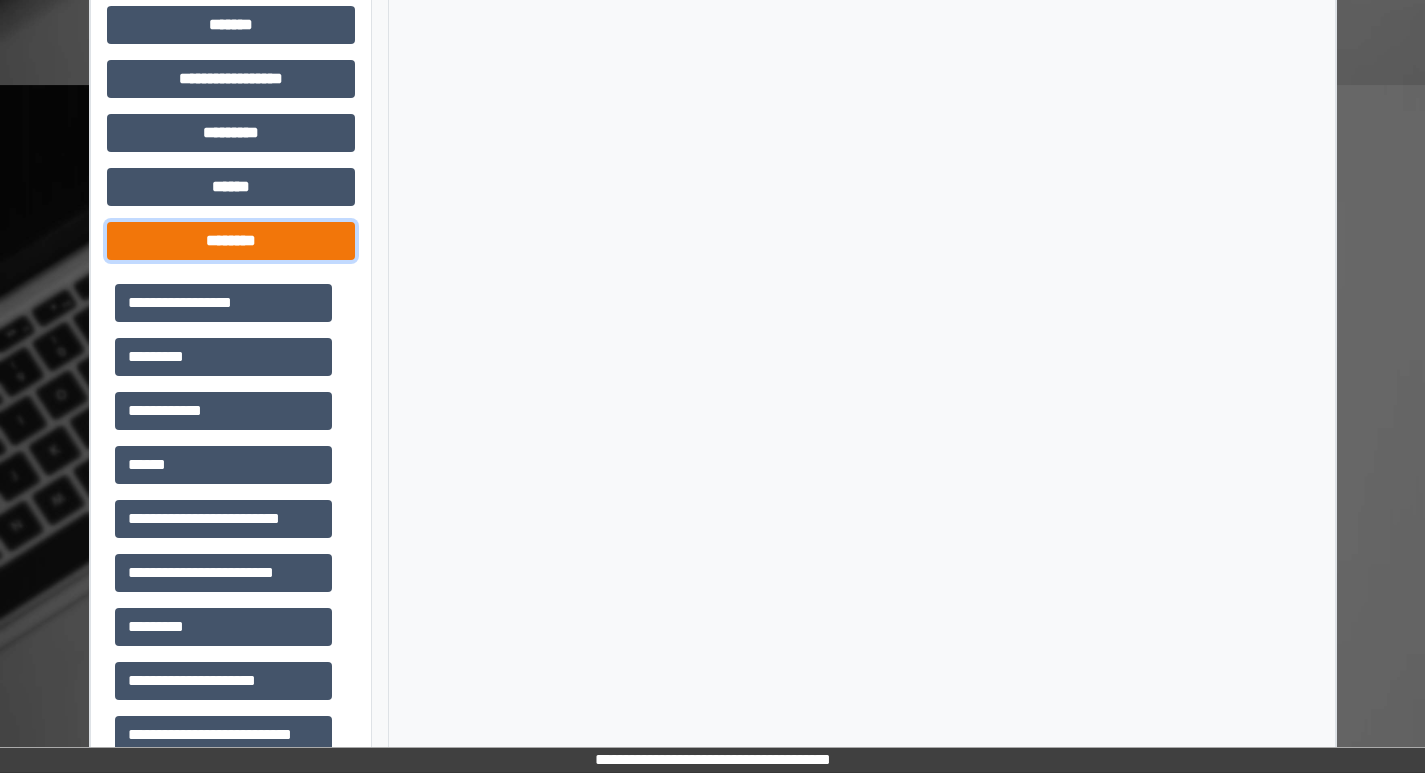 scroll, scrollTop: 801, scrollLeft: 0, axis: vertical 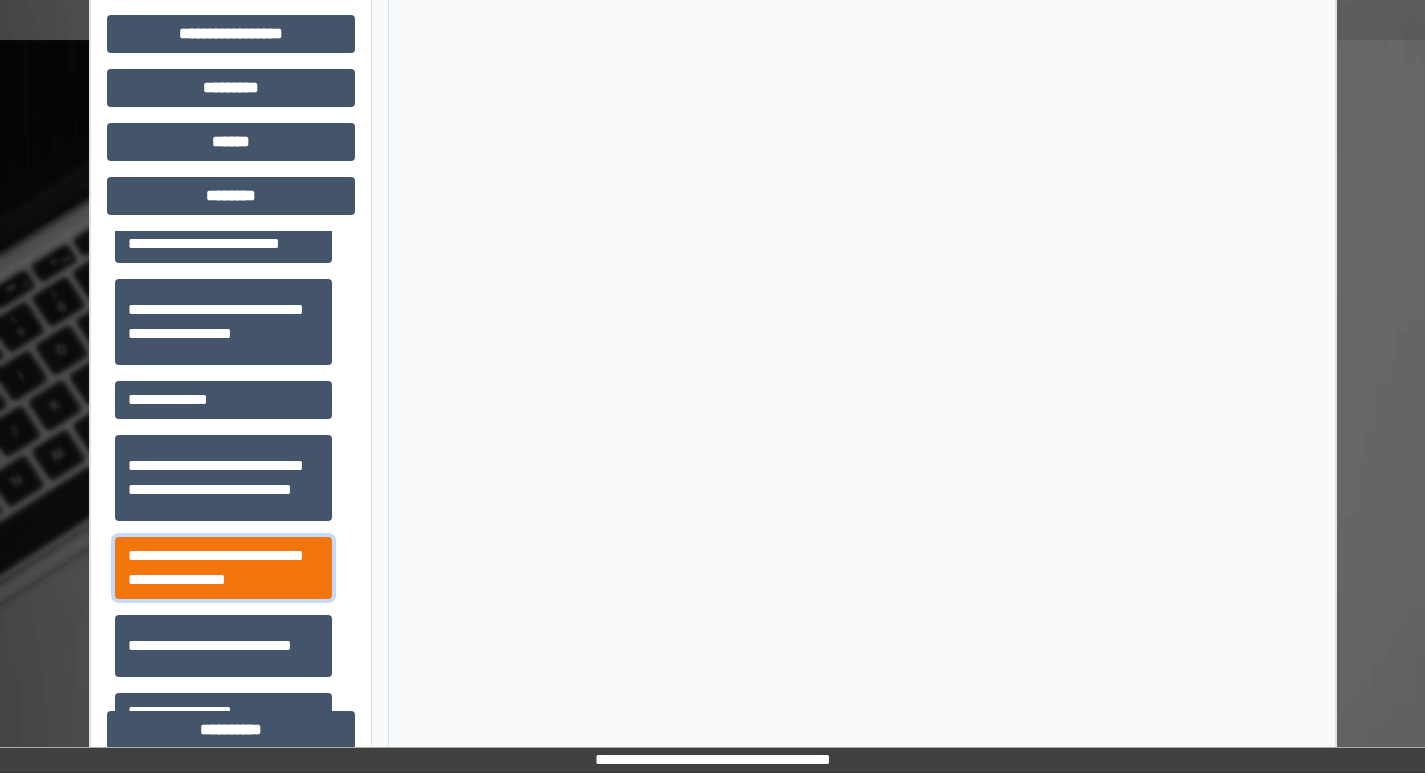 click on "**********" at bounding box center [223, 568] 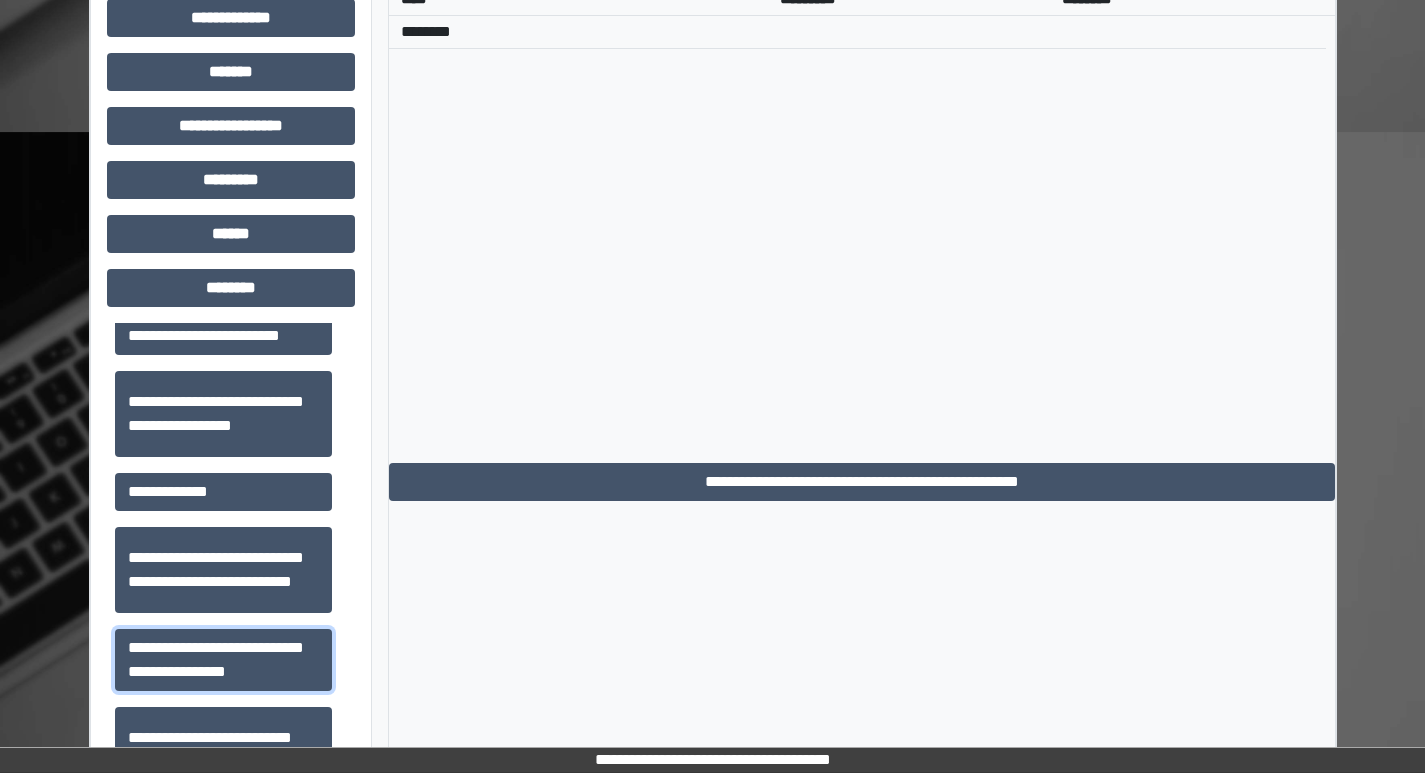 scroll, scrollTop: 501, scrollLeft: 0, axis: vertical 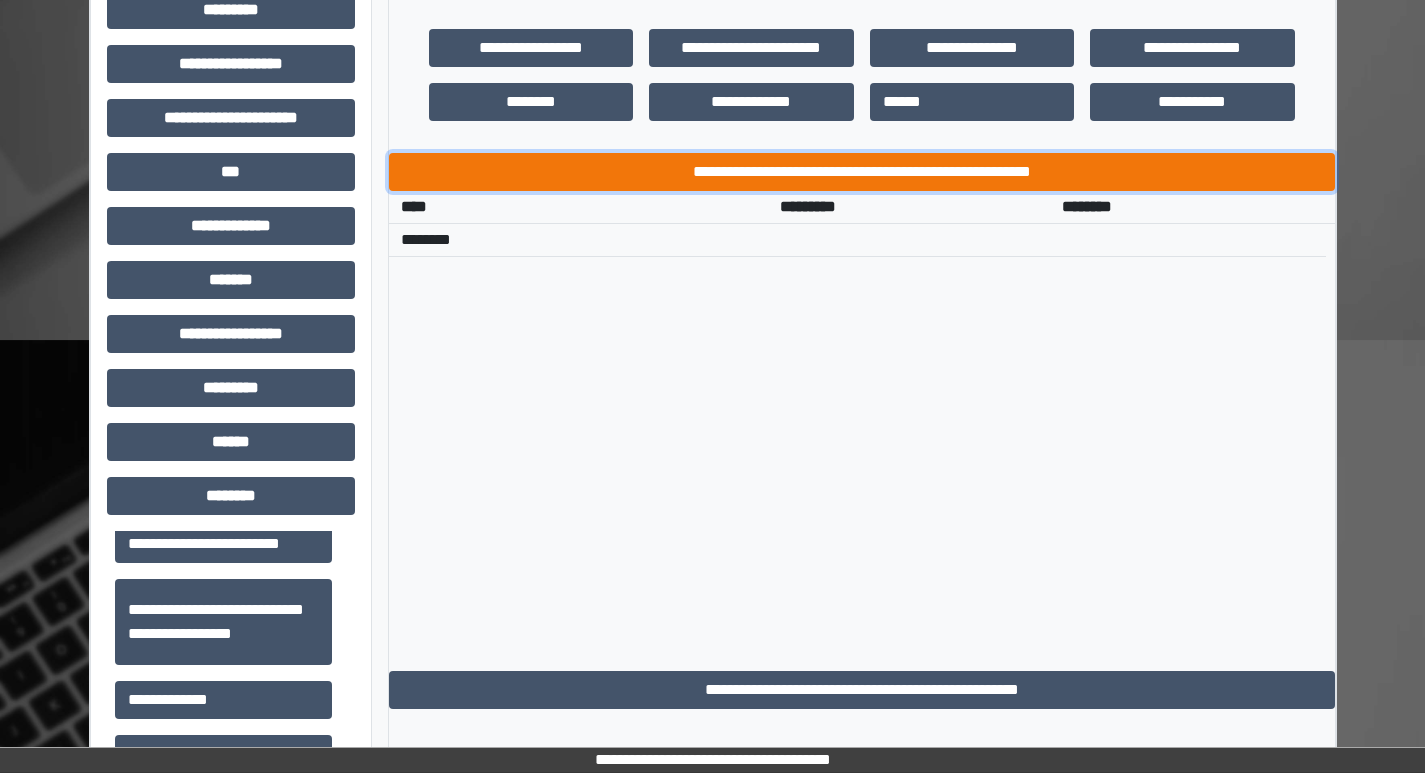 click on "**********" at bounding box center [862, 172] 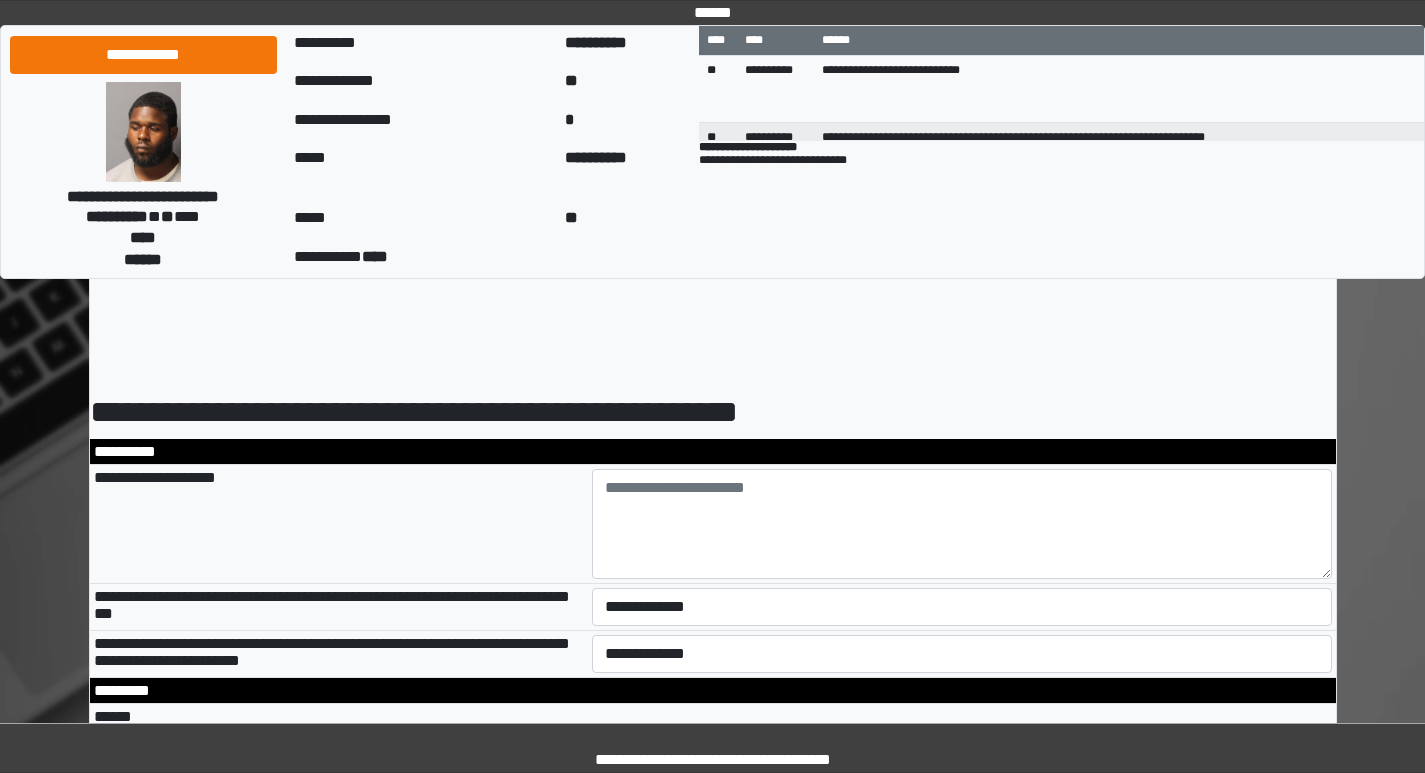scroll, scrollTop: 0, scrollLeft: 0, axis: both 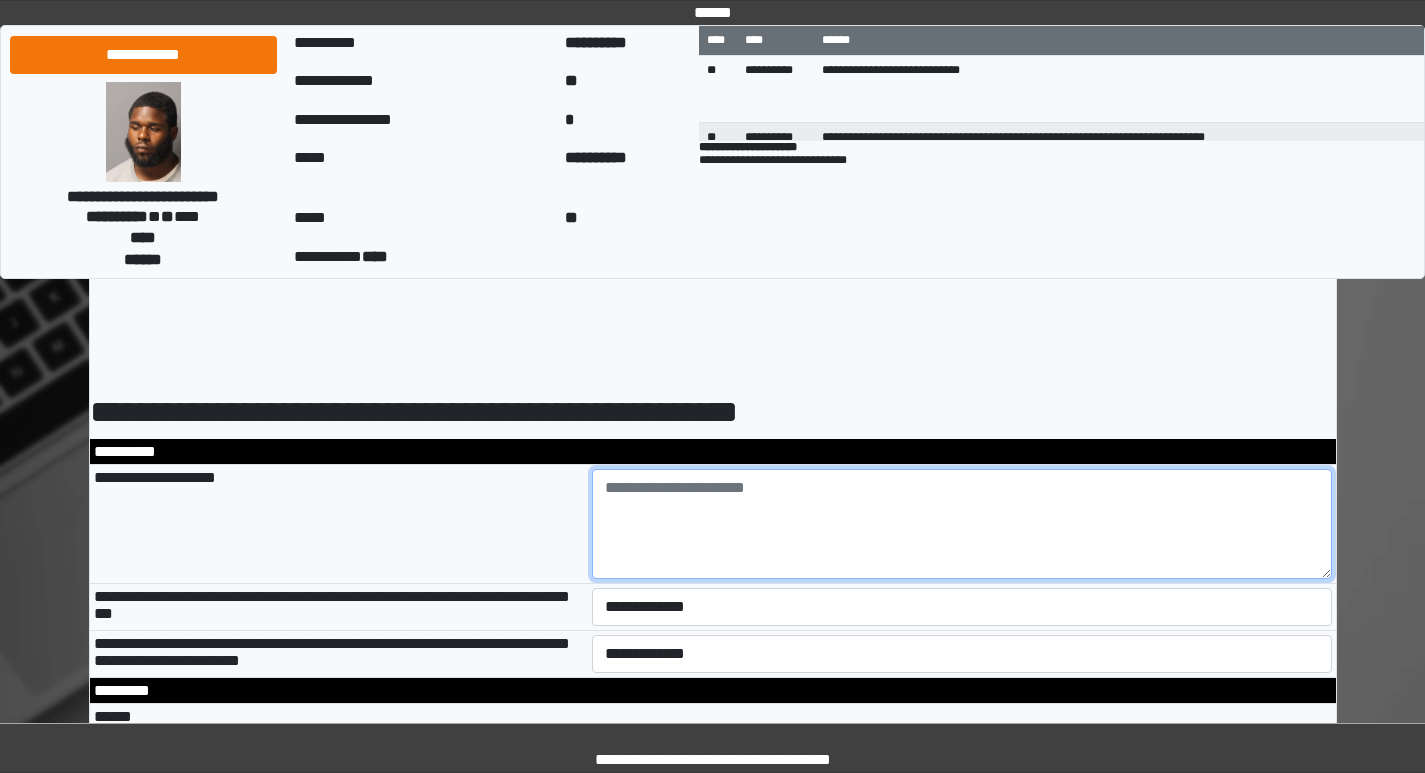 click at bounding box center [962, 524] 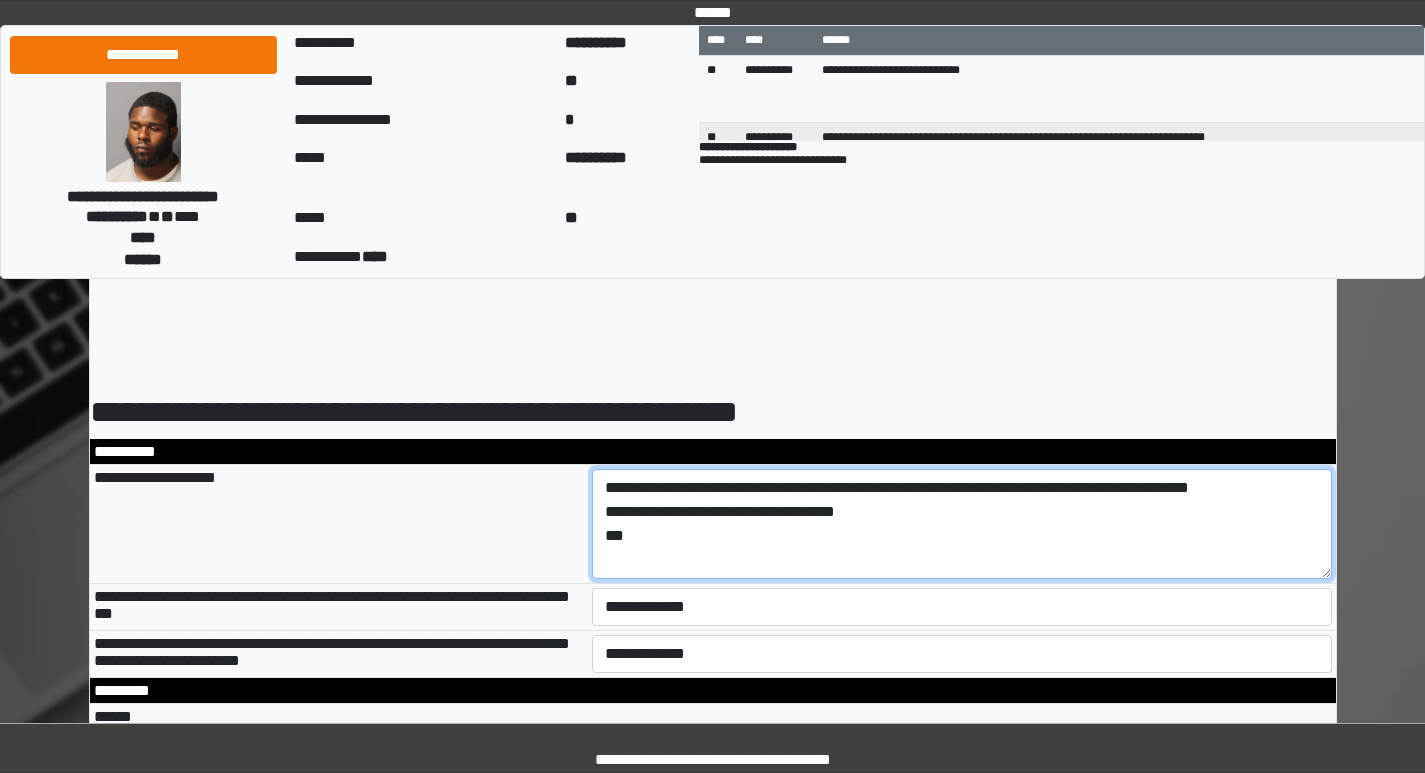 scroll, scrollTop: 100, scrollLeft: 0, axis: vertical 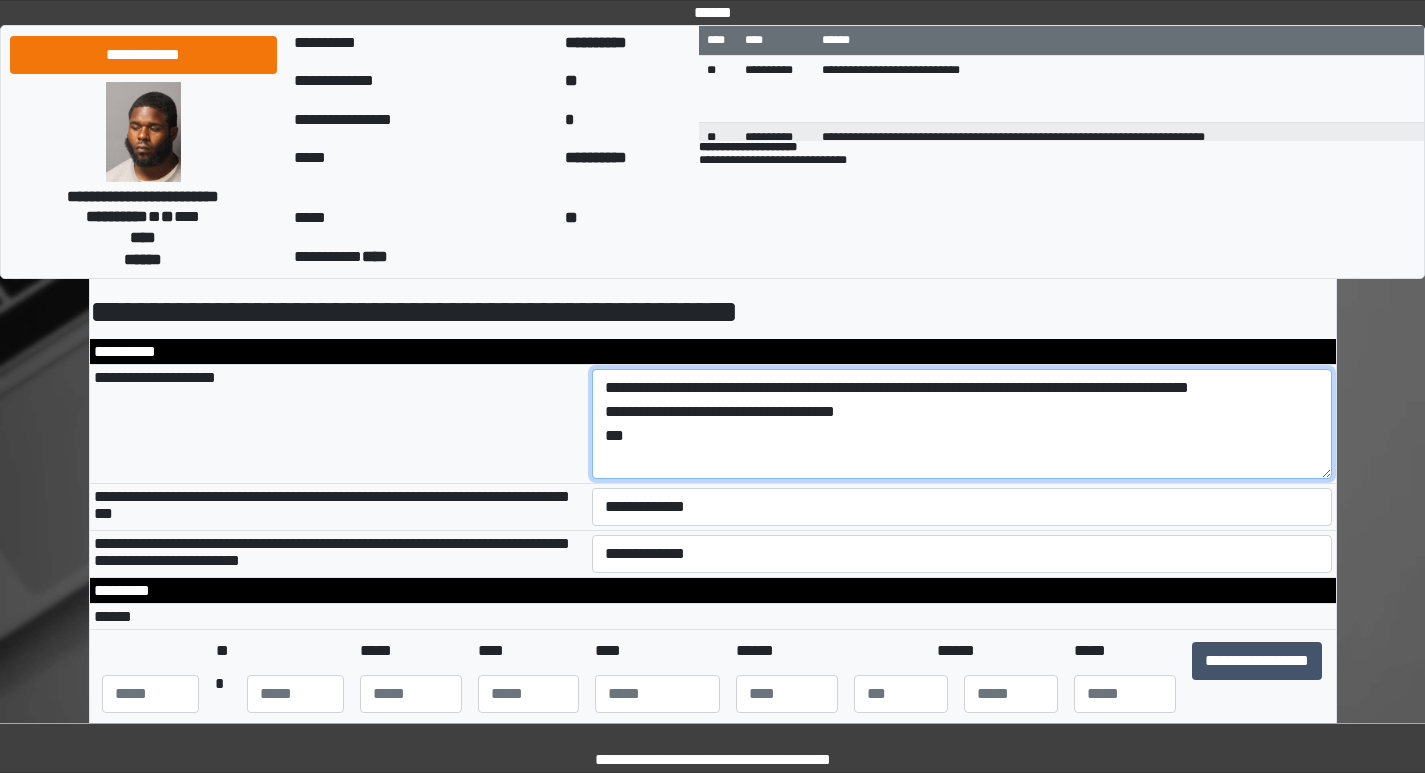 type on "**********" 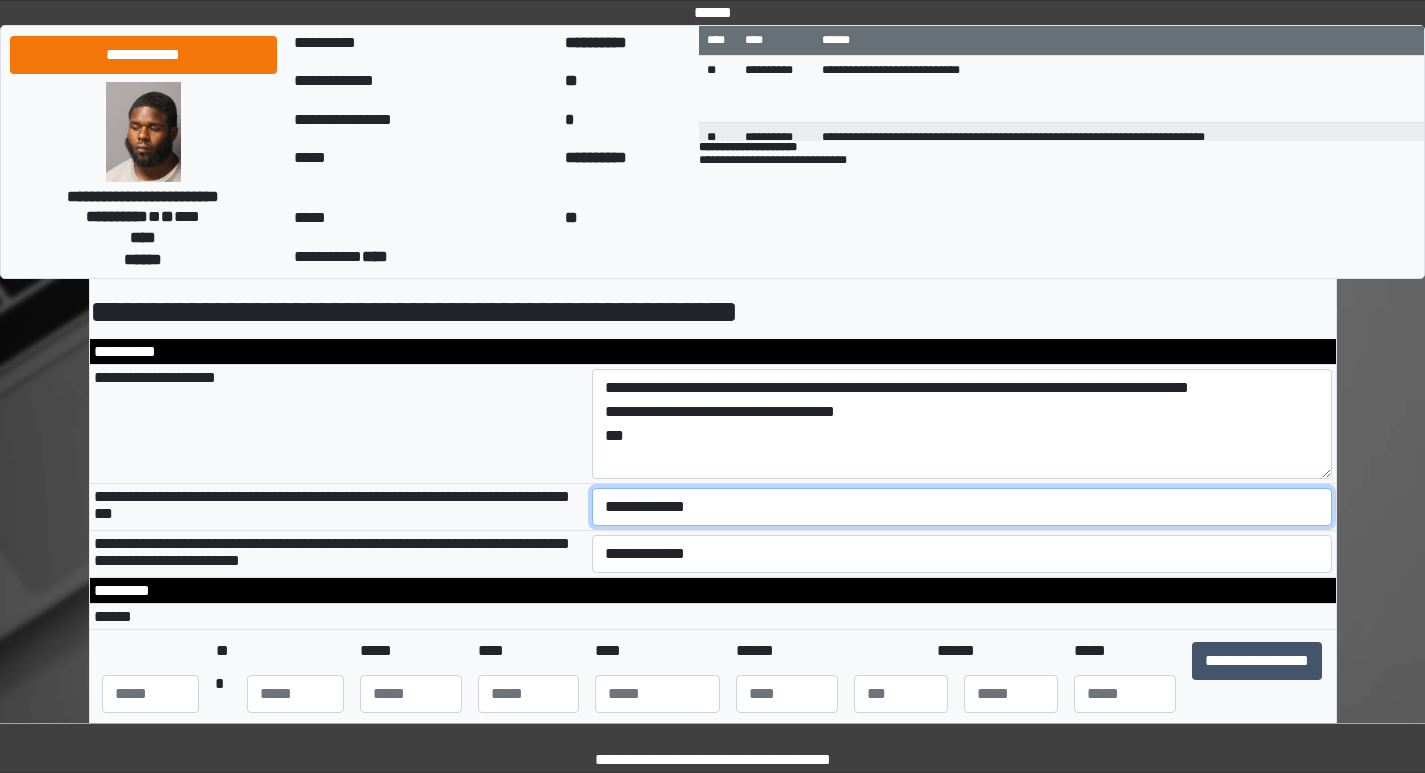 click on "**********" at bounding box center [962, 507] 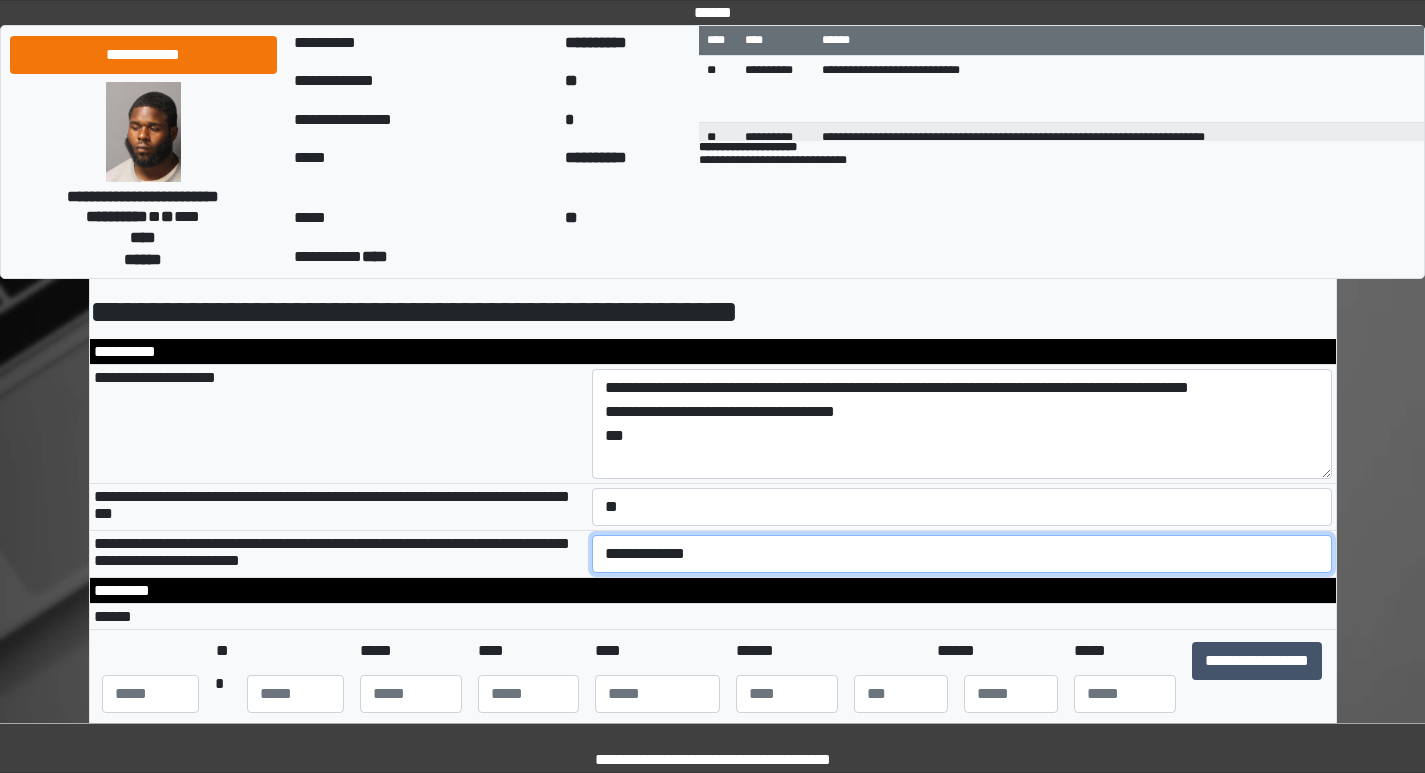 click on "**********" at bounding box center [962, 554] 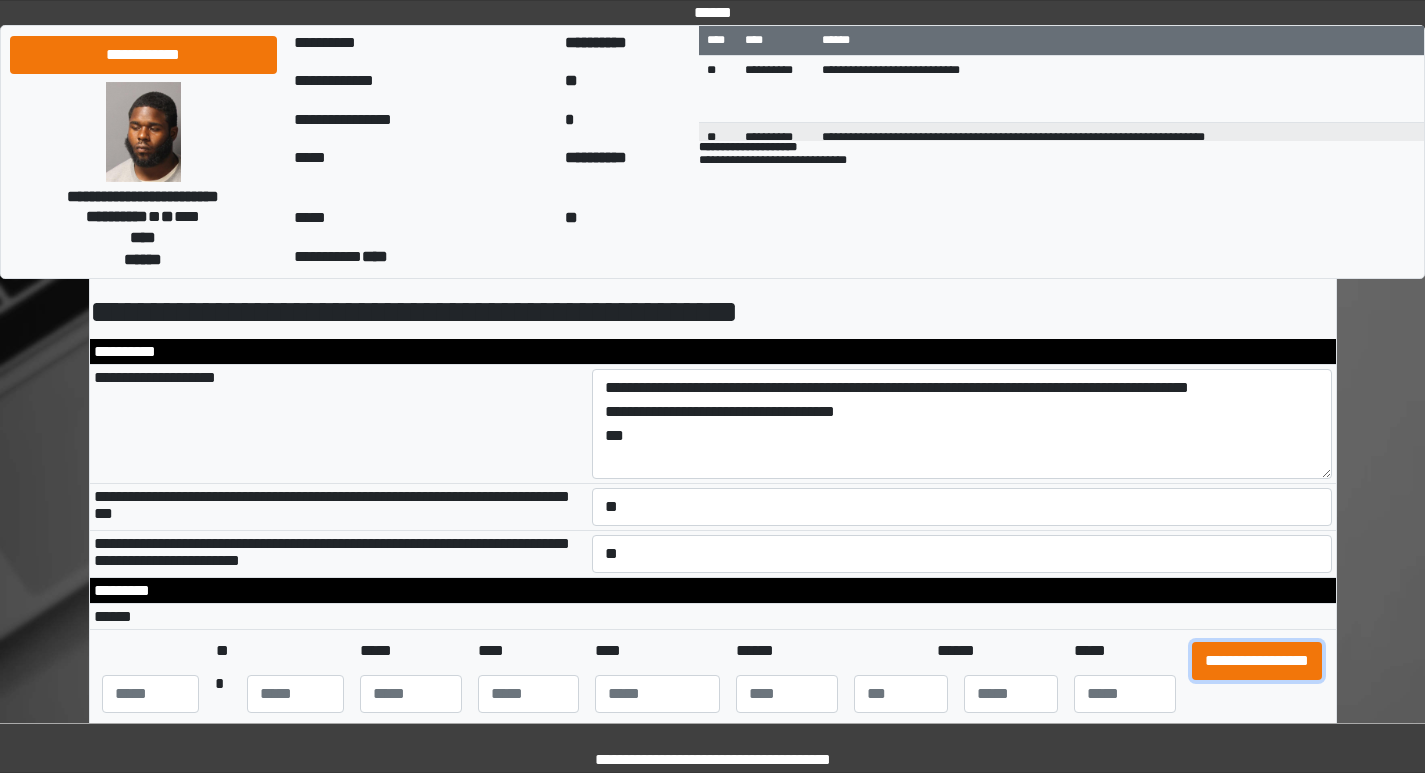 click on "**********" at bounding box center [1257, 661] 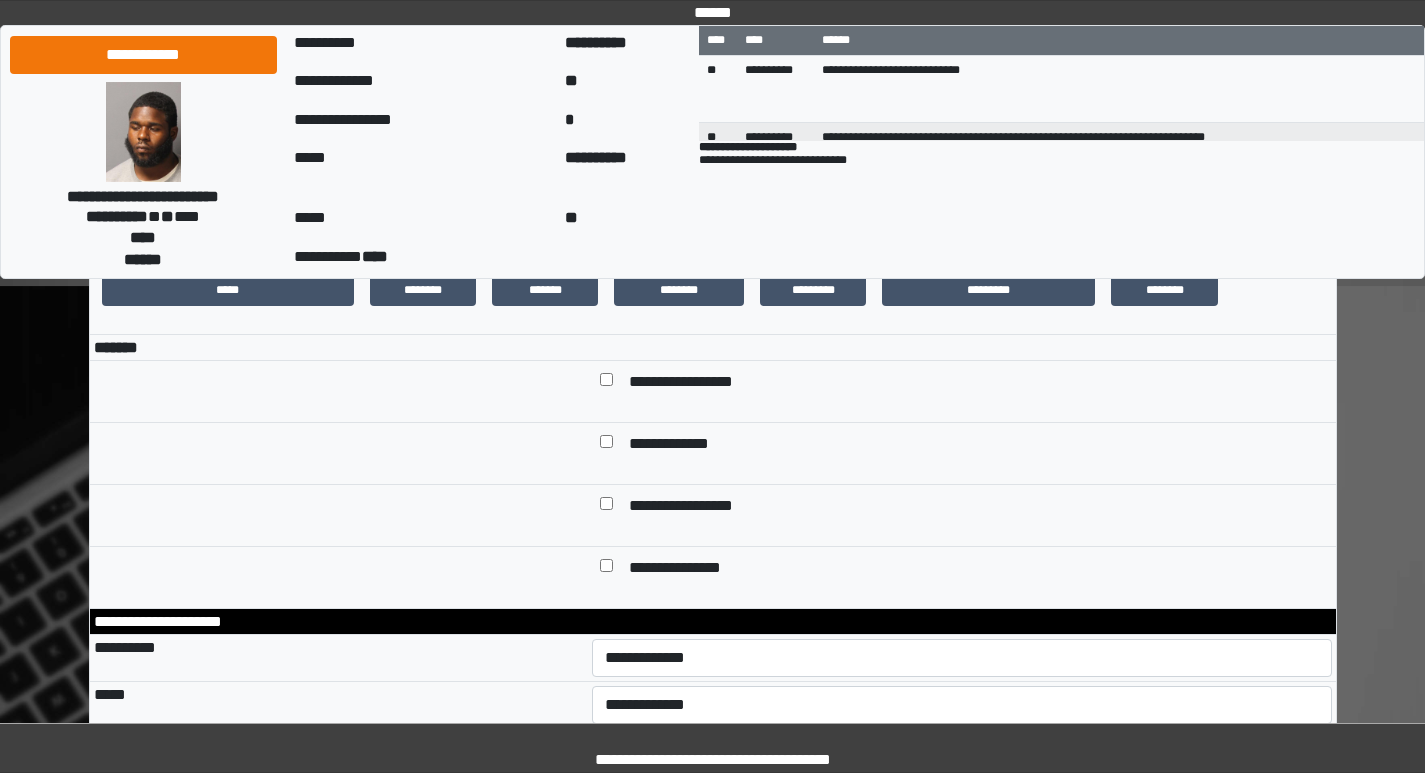 scroll, scrollTop: 600, scrollLeft: 0, axis: vertical 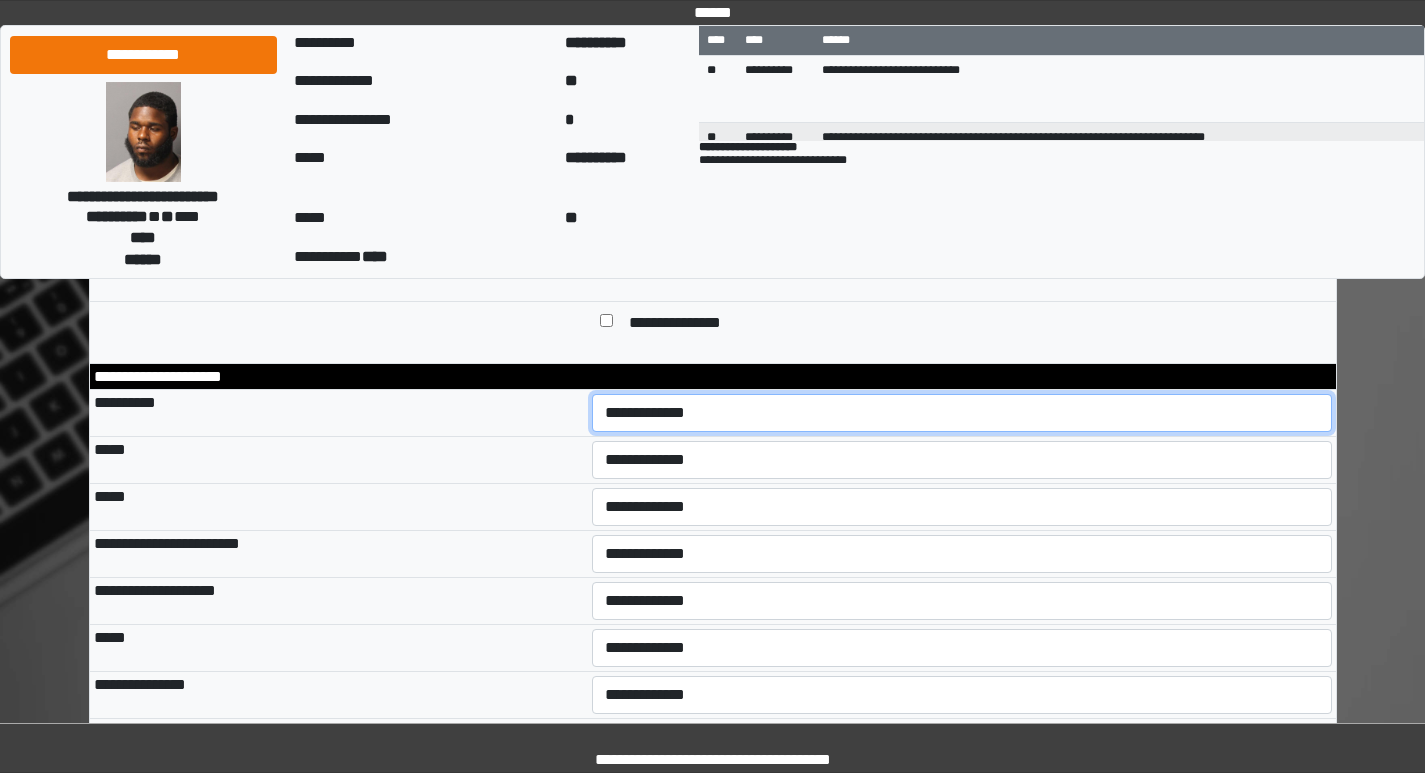click on "**********" at bounding box center (962, 413) 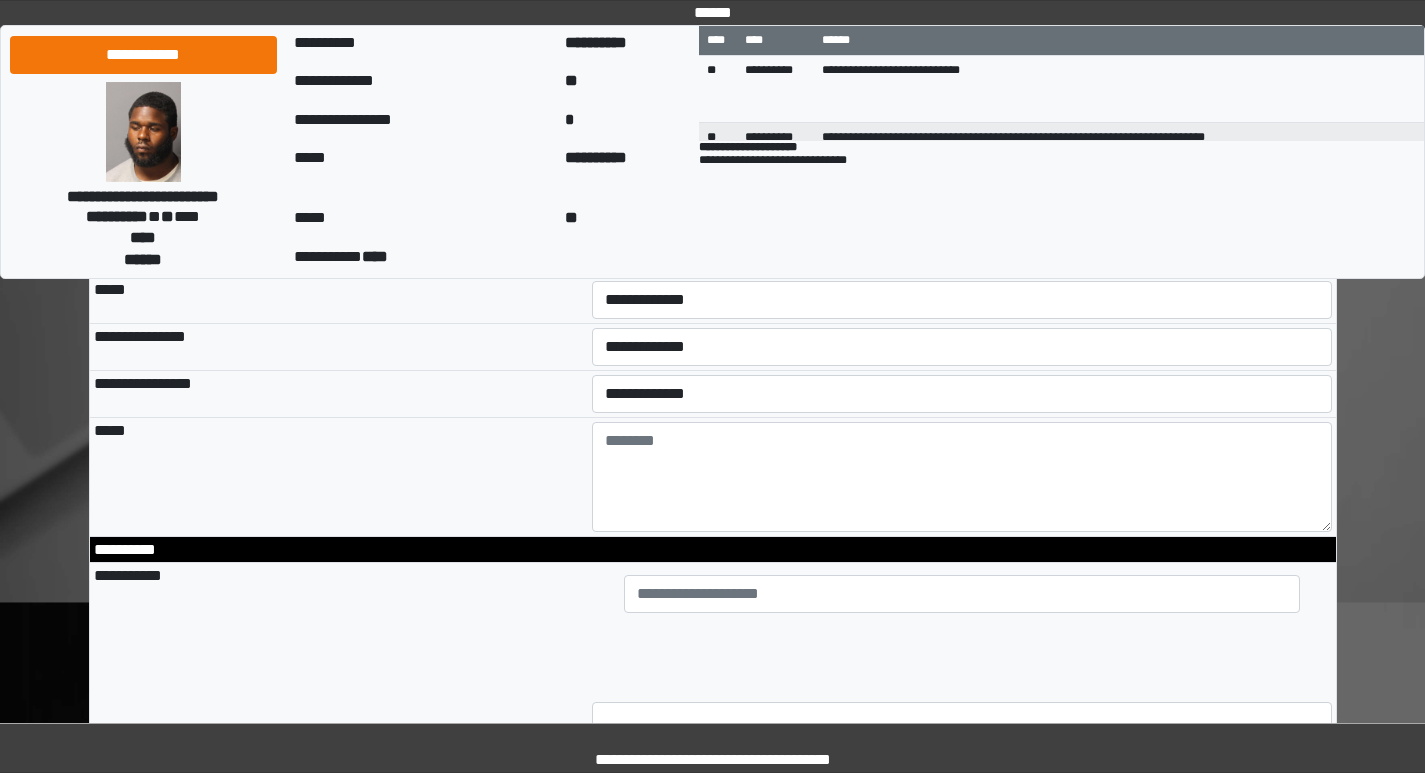 scroll, scrollTop: 1200, scrollLeft: 0, axis: vertical 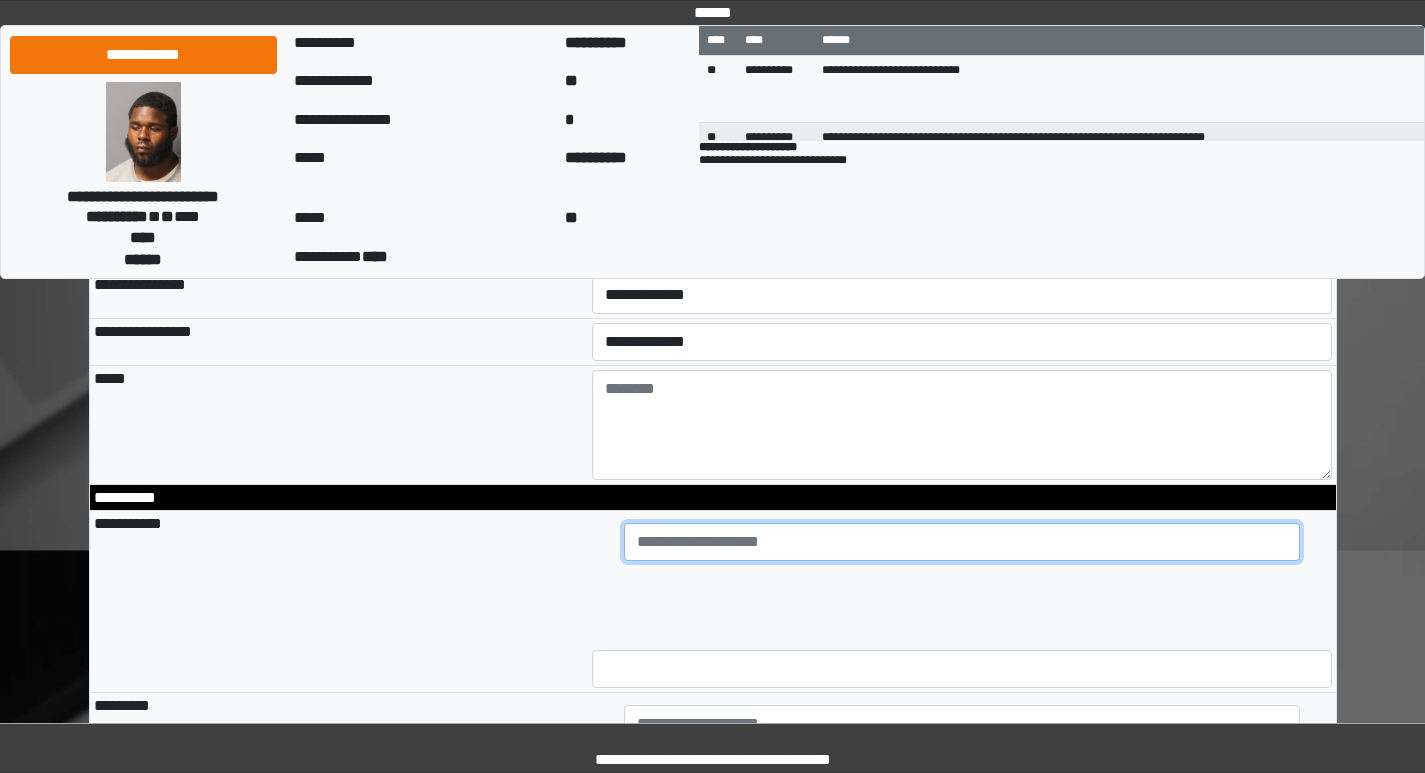 click at bounding box center (962, 542) 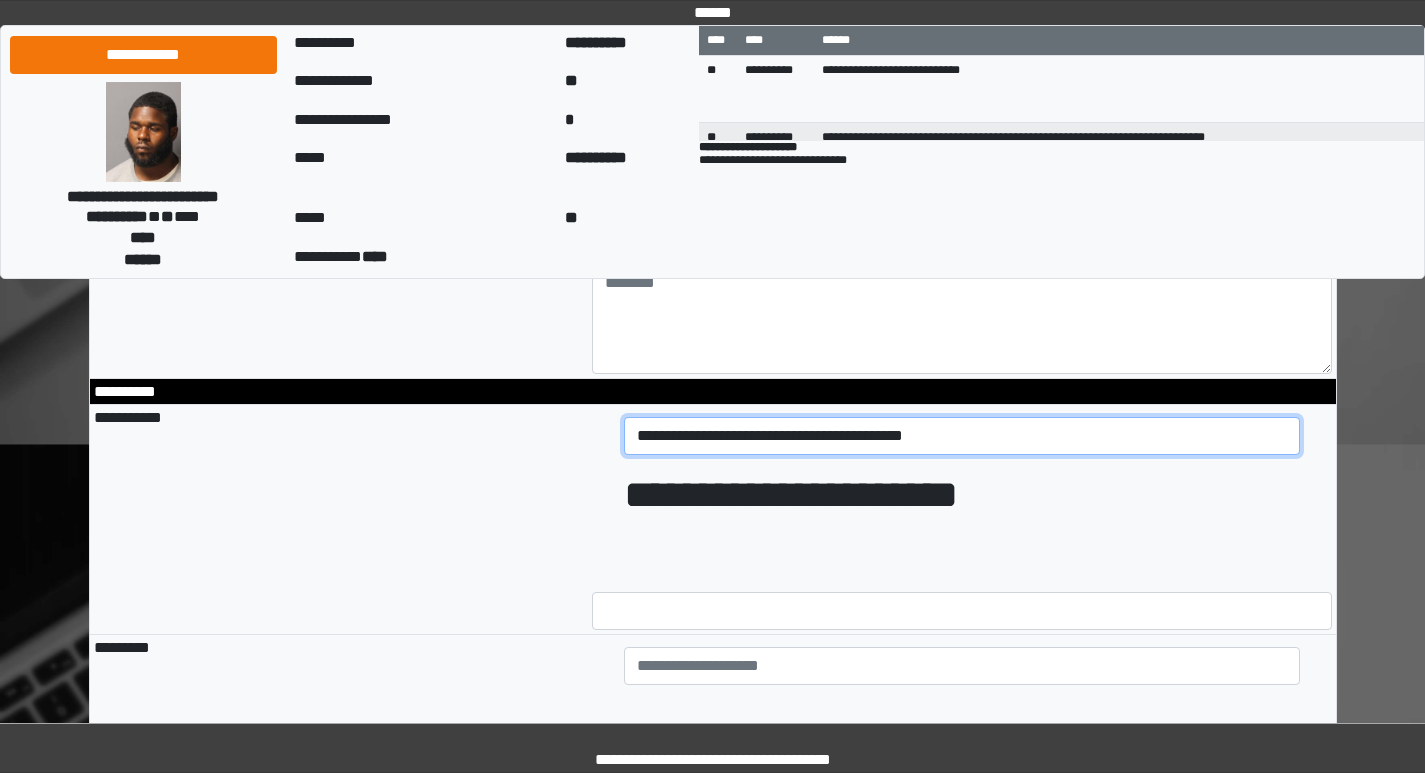 scroll, scrollTop: 1300, scrollLeft: 0, axis: vertical 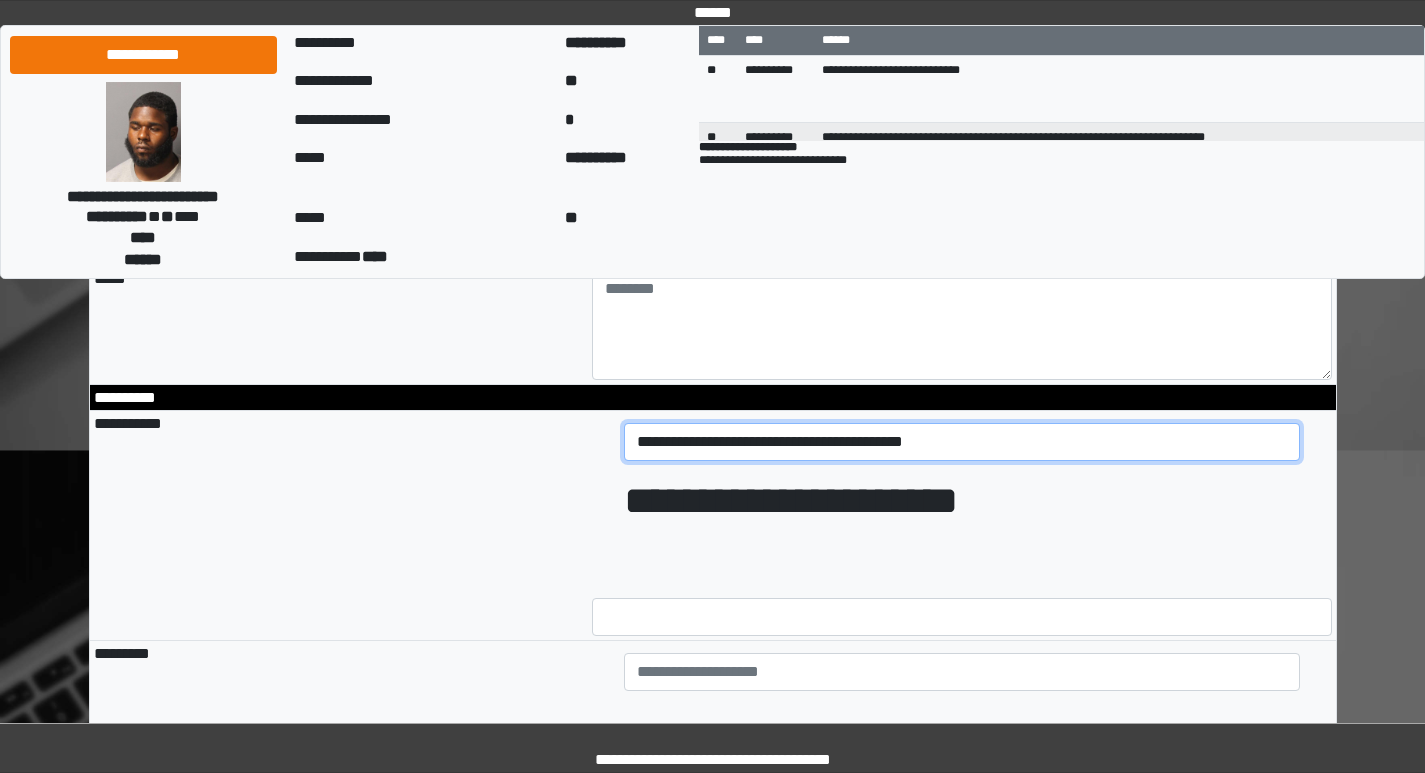 drag, startPoint x: 937, startPoint y: 479, endPoint x: 627, endPoint y: 504, distance: 311.00644 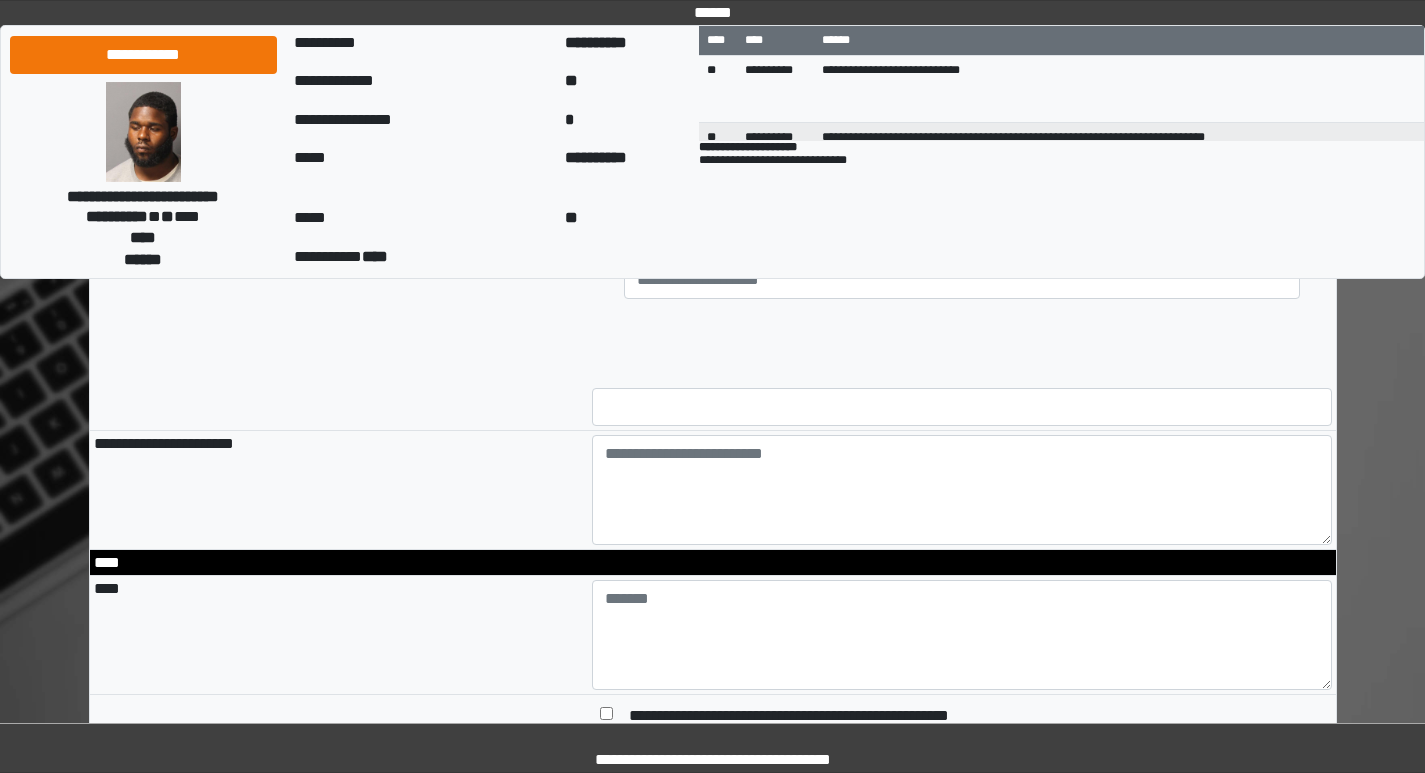 scroll, scrollTop: 1700, scrollLeft: 0, axis: vertical 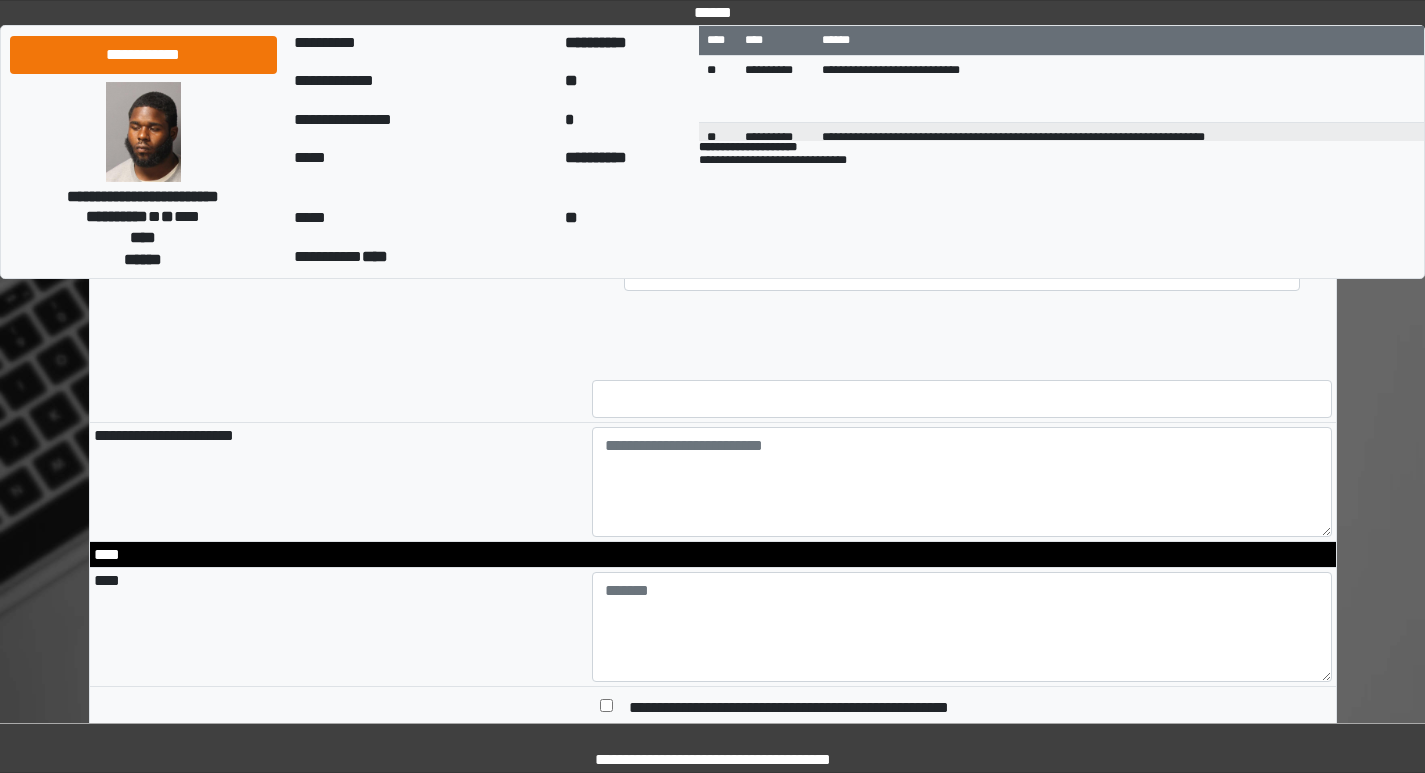 type on "**********" 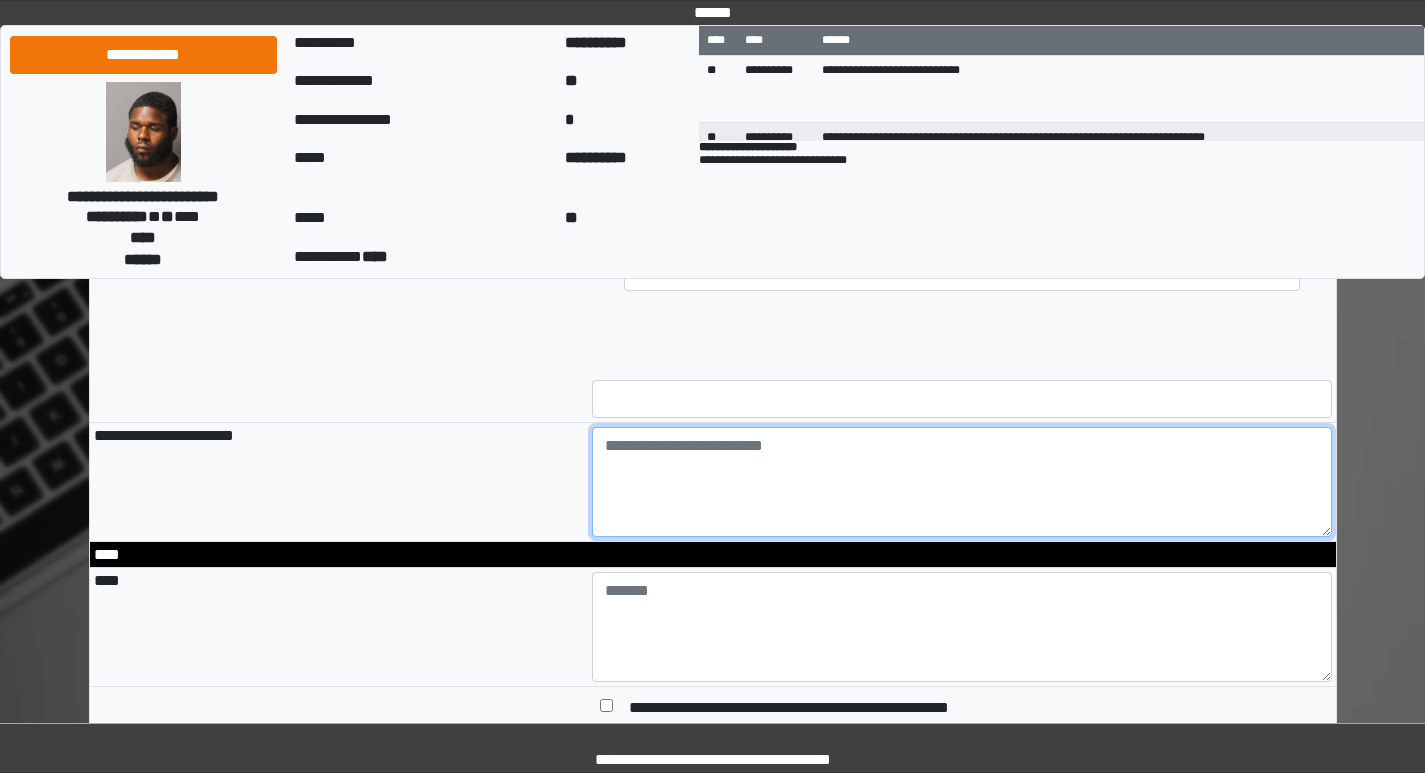 click at bounding box center (962, 482) 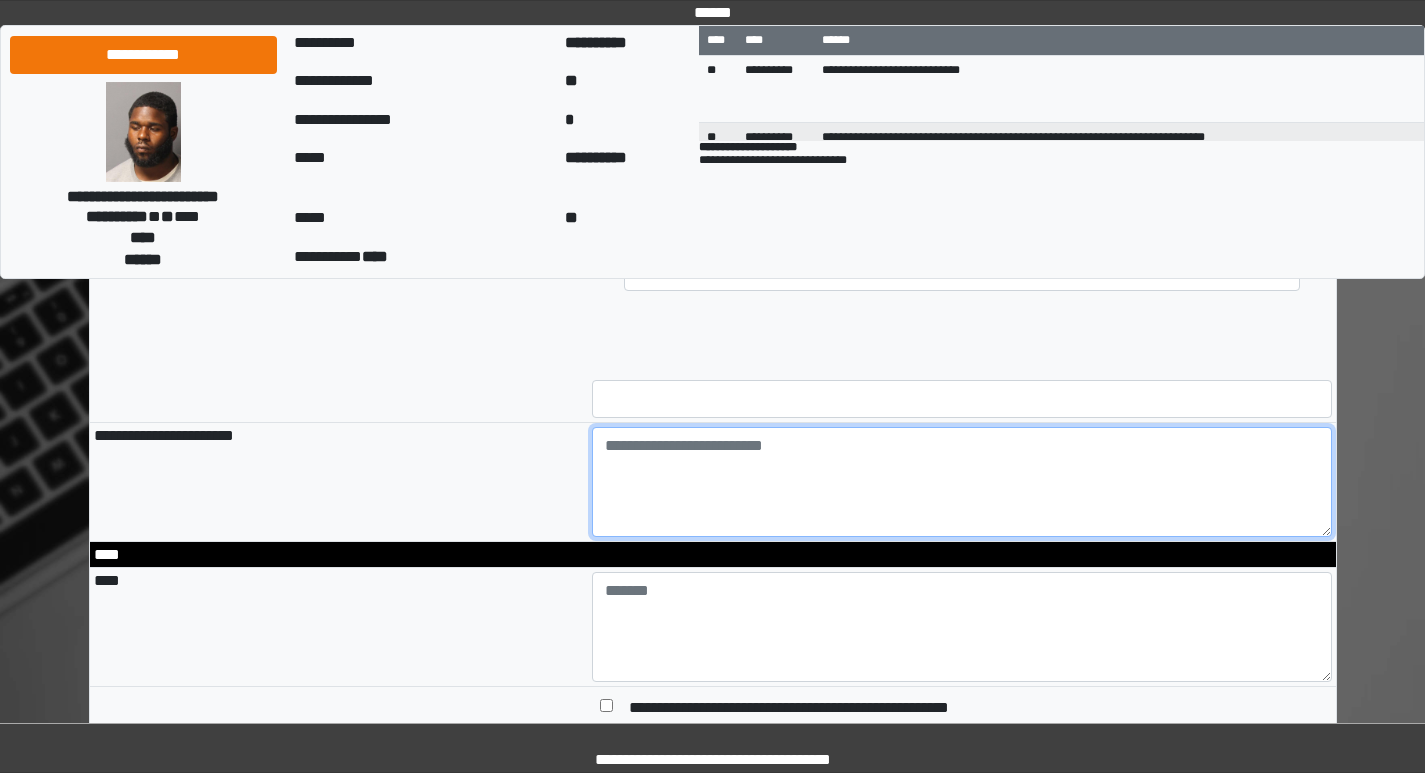 paste on "**********" 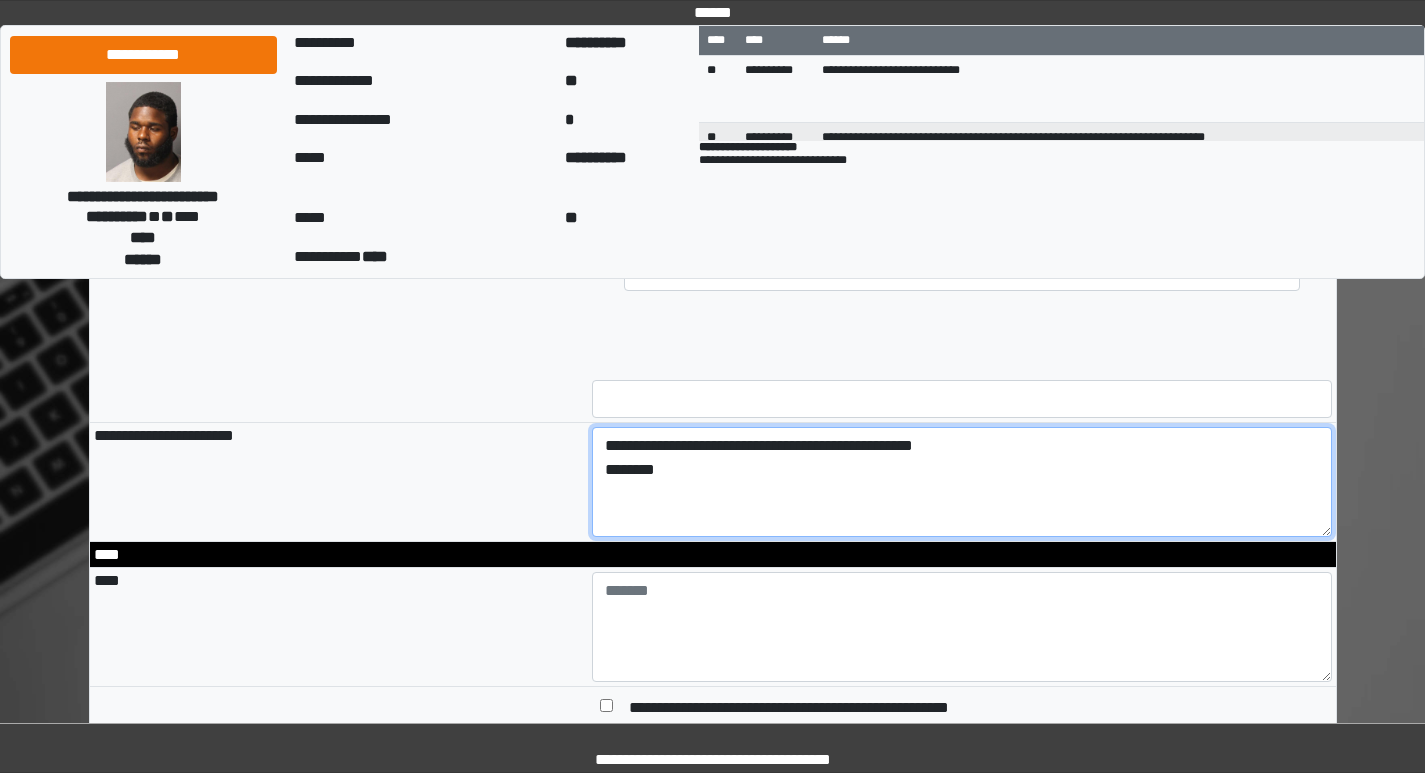 type on "**********" 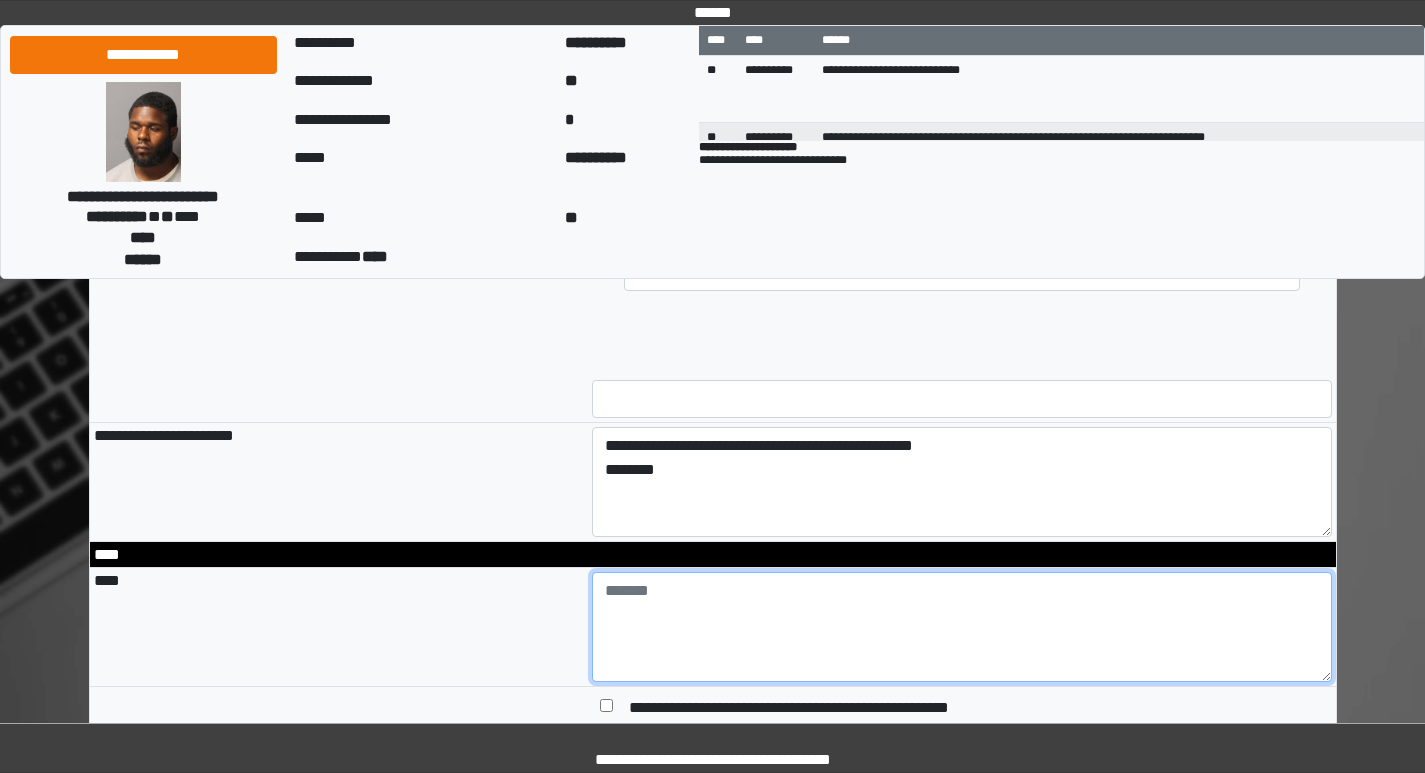 click at bounding box center (962, 627) 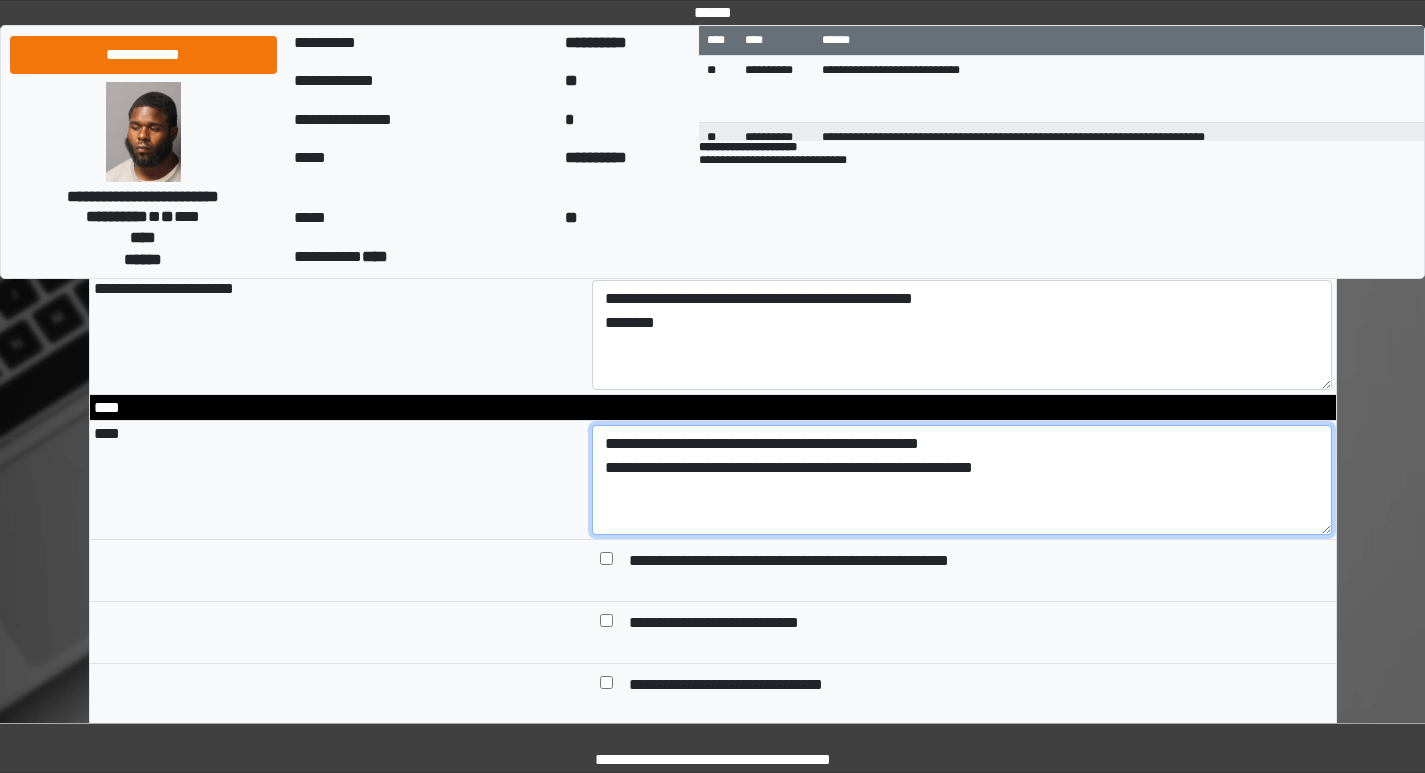 scroll, scrollTop: 2100, scrollLeft: 0, axis: vertical 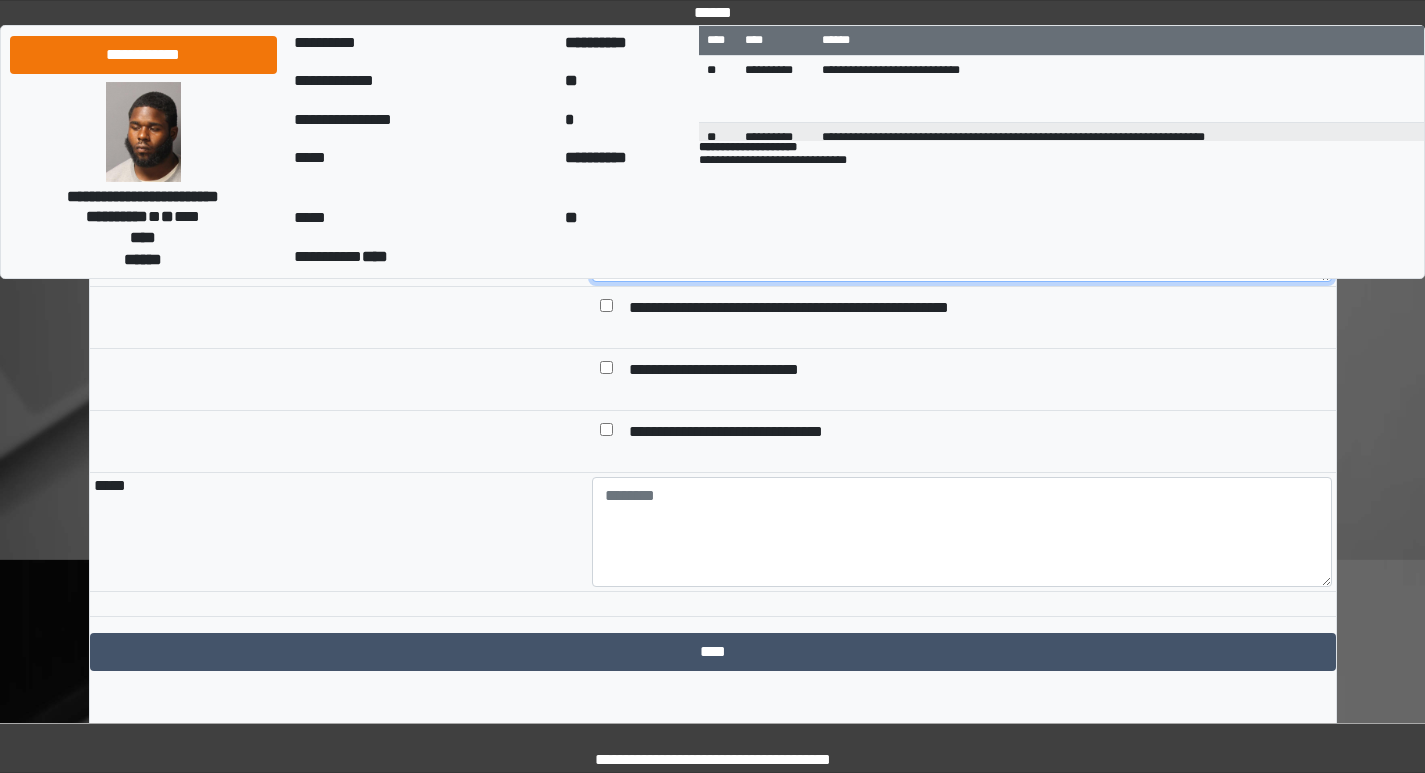 type on "**********" 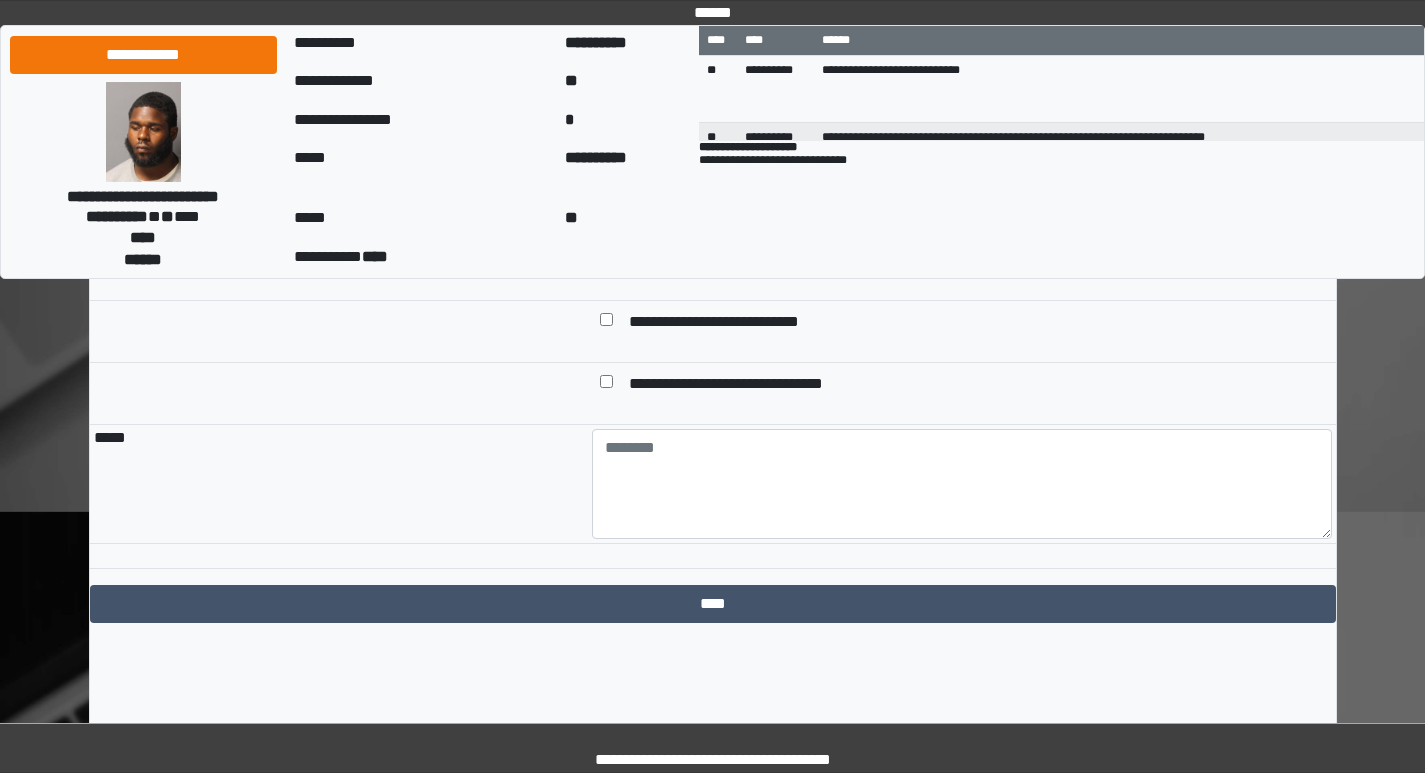 scroll, scrollTop: 2175, scrollLeft: 0, axis: vertical 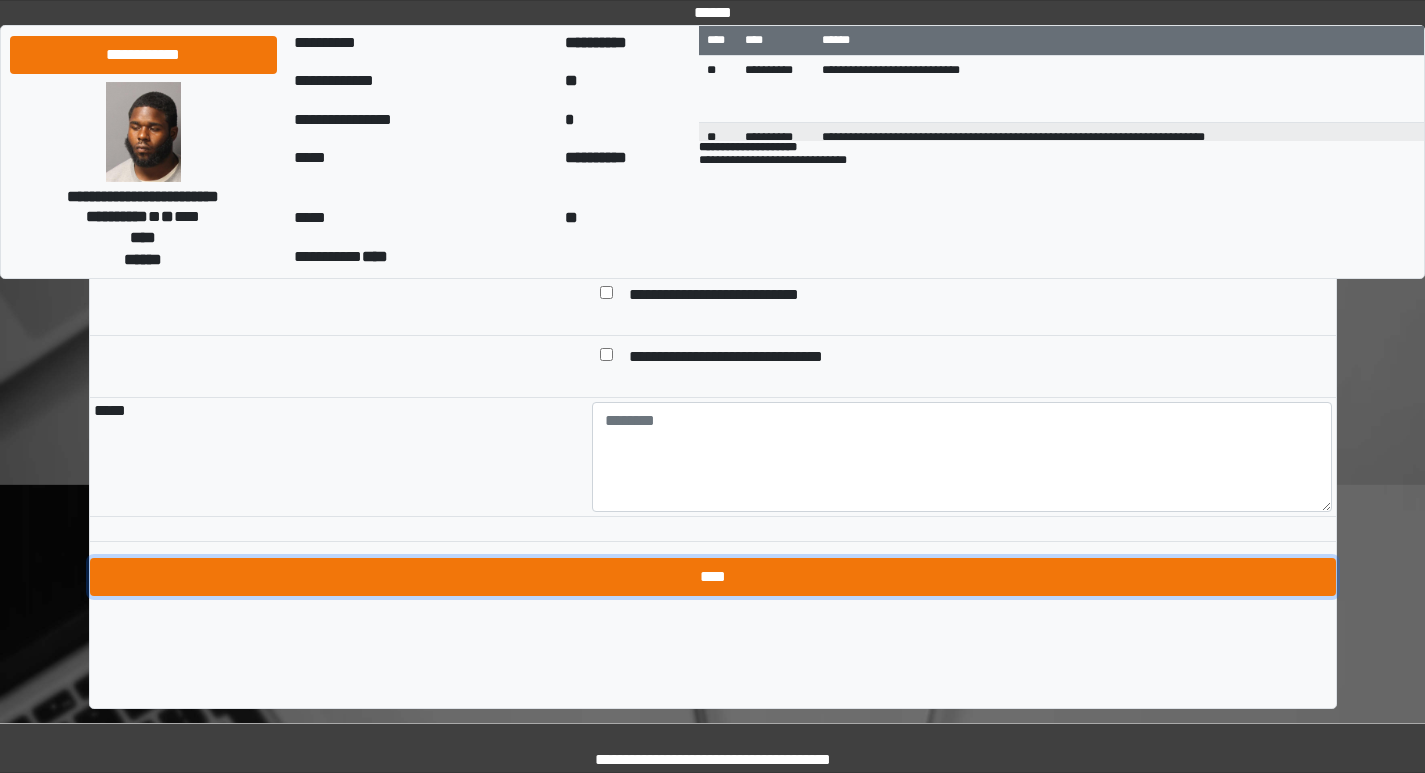 click on "****" at bounding box center [713, 577] 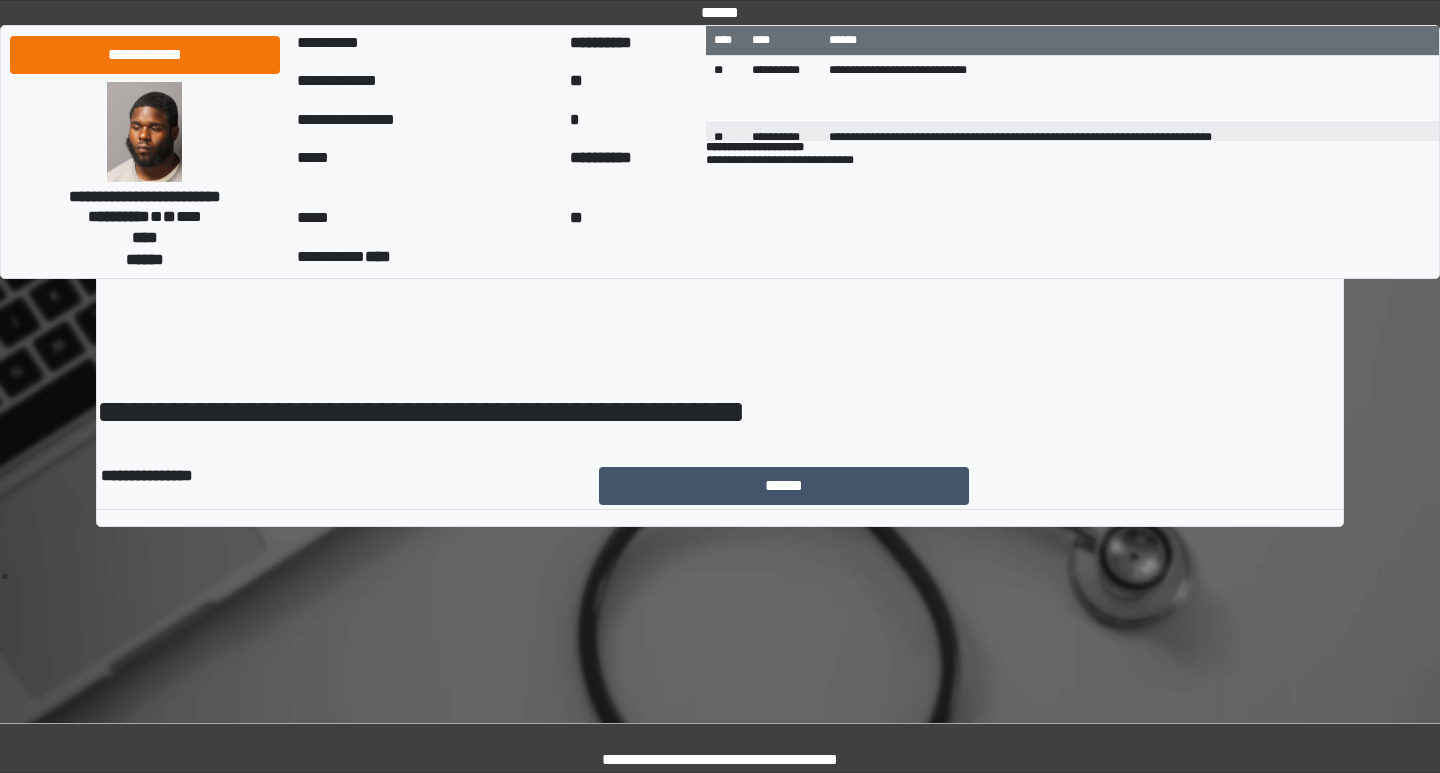 scroll, scrollTop: 0, scrollLeft: 0, axis: both 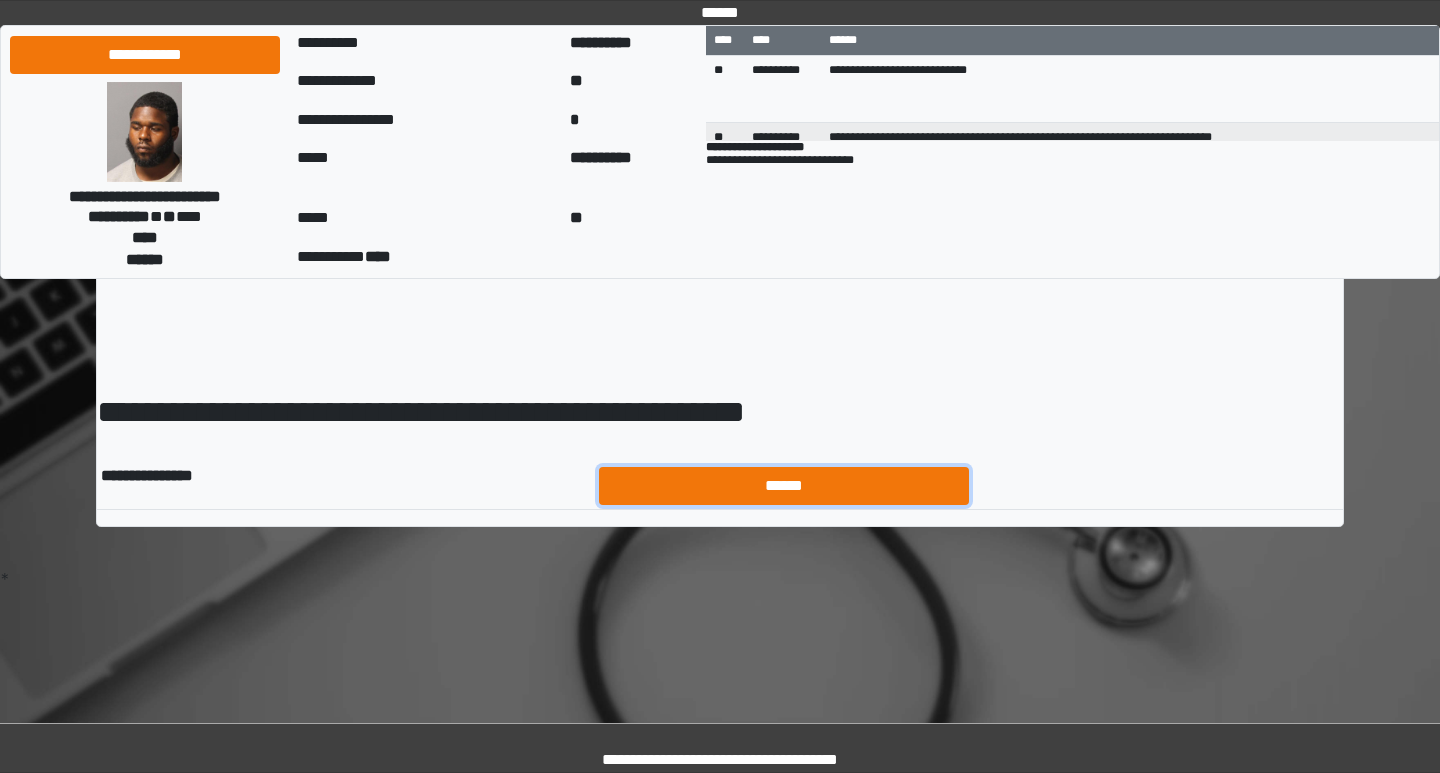 click on "******" at bounding box center (784, 486) 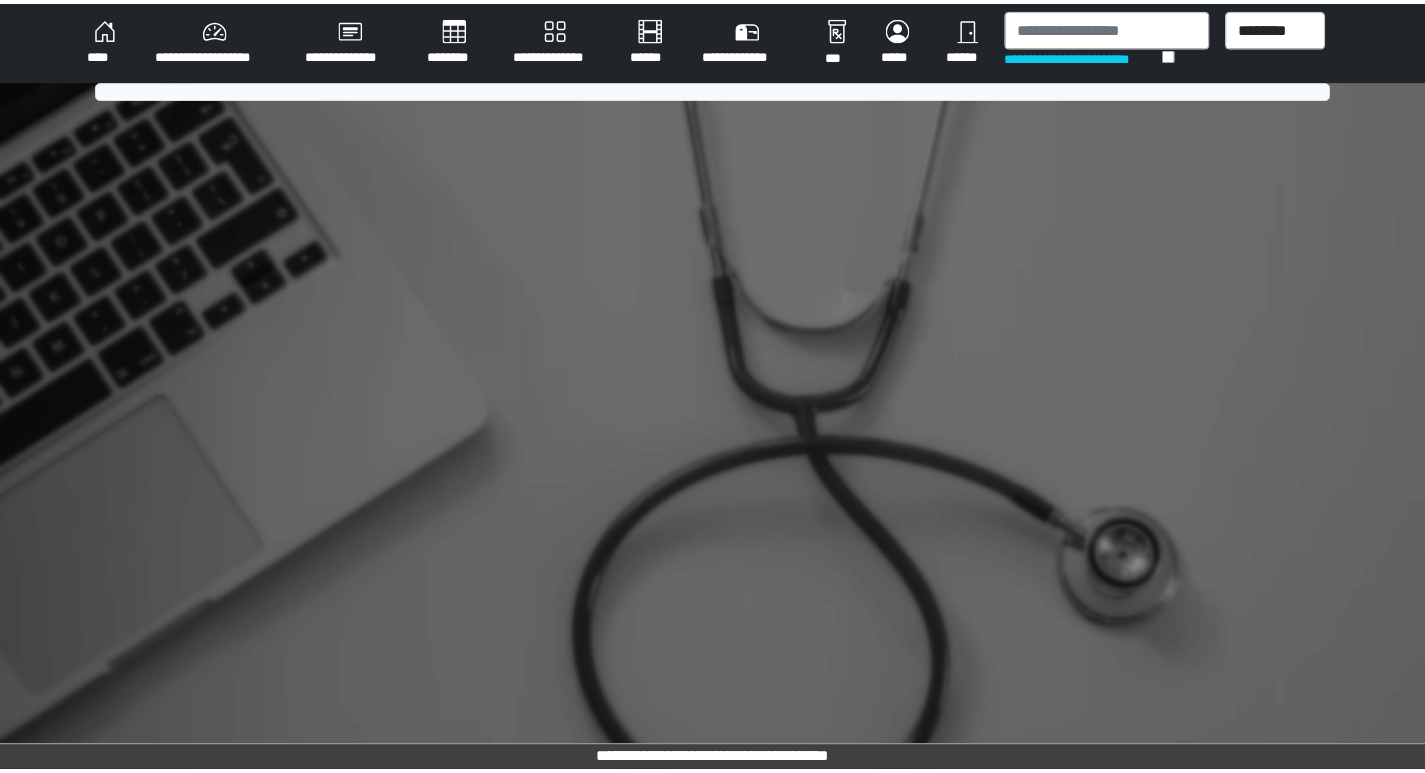 scroll, scrollTop: 0, scrollLeft: 0, axis: both 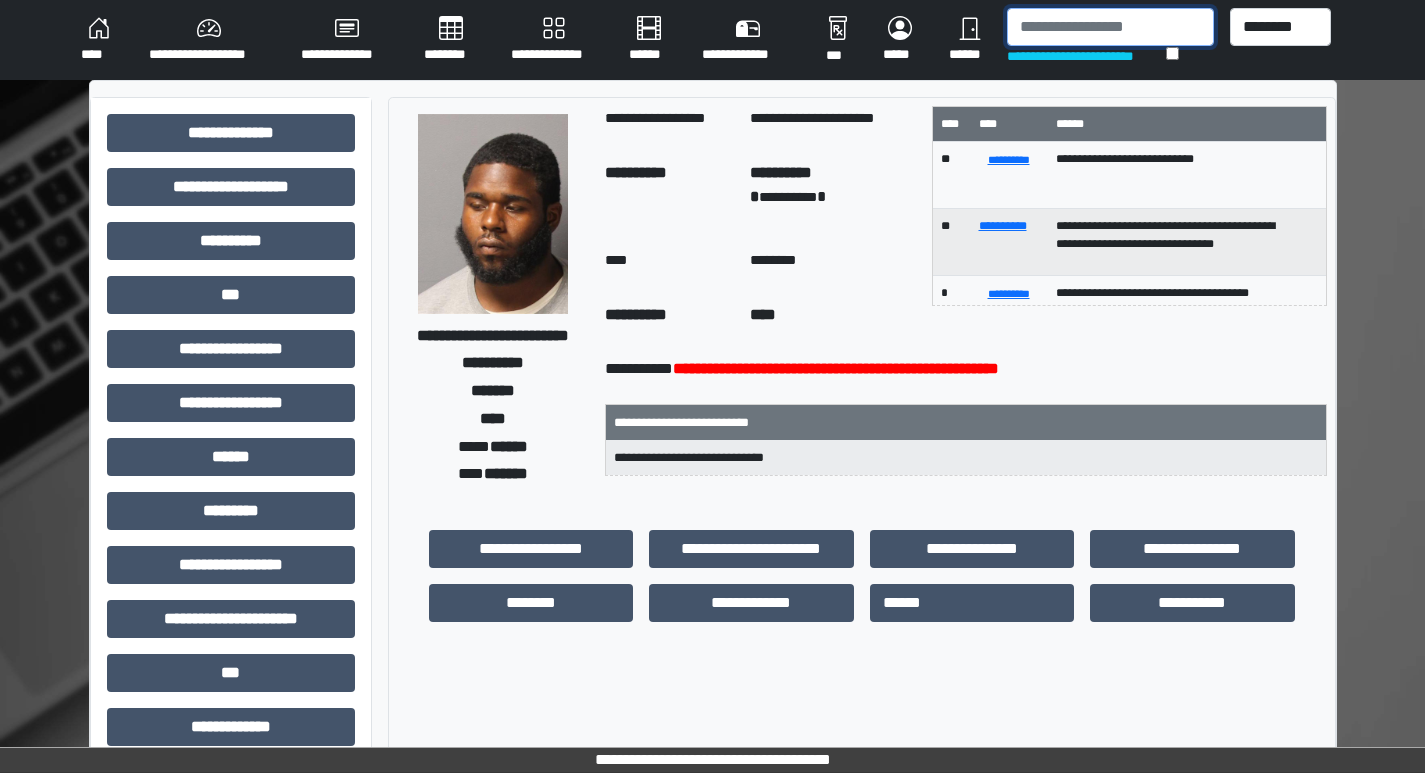 click at bounding box center [1110, 27] 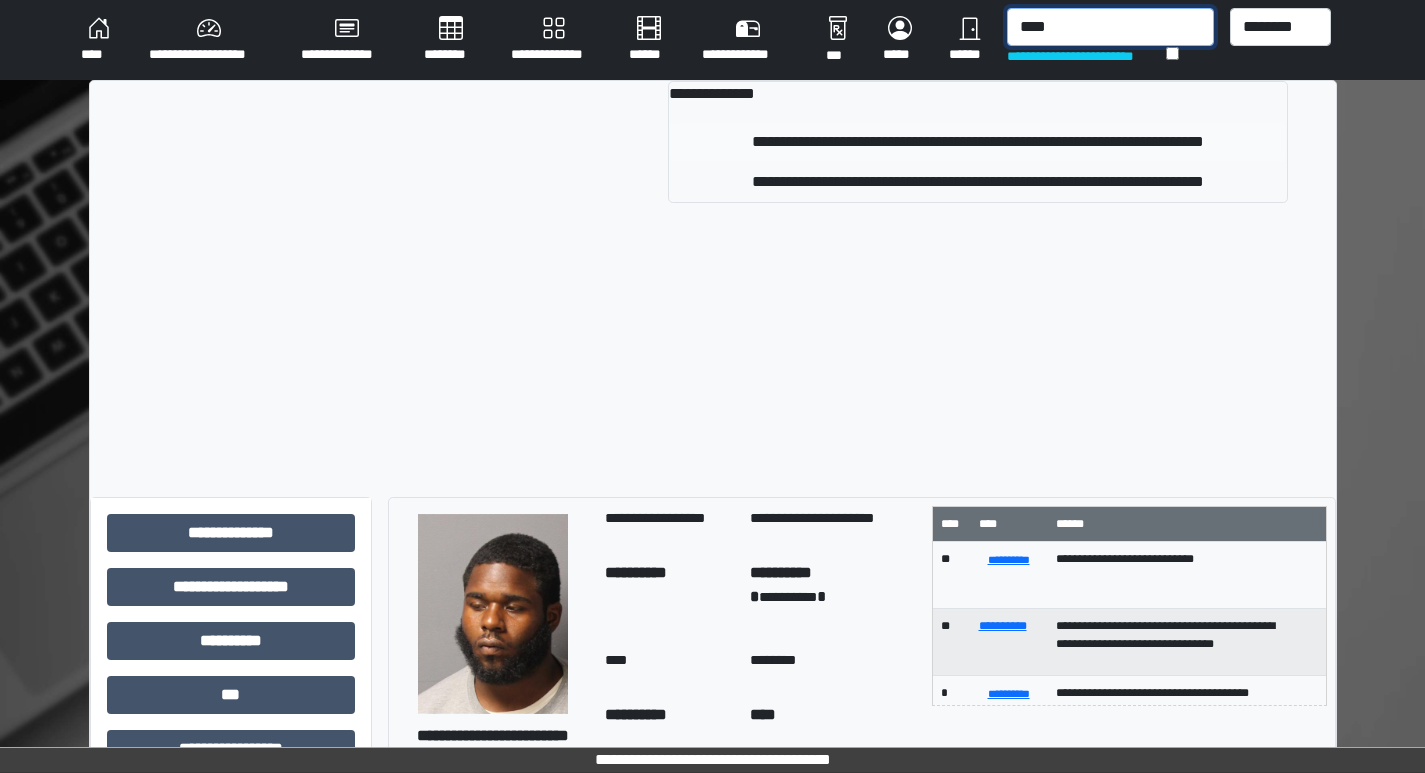 type on "****" 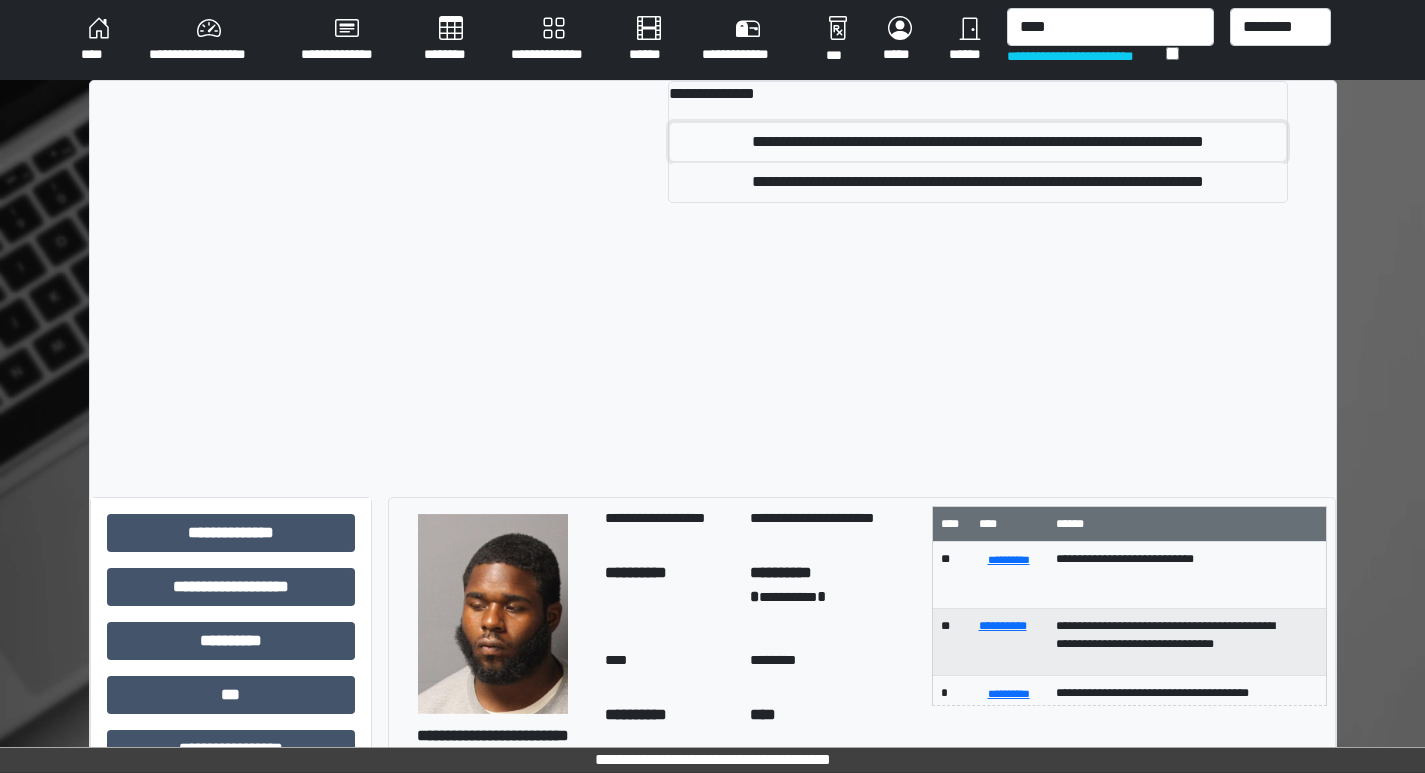 click on "**********" at bounding box center (978, 142) 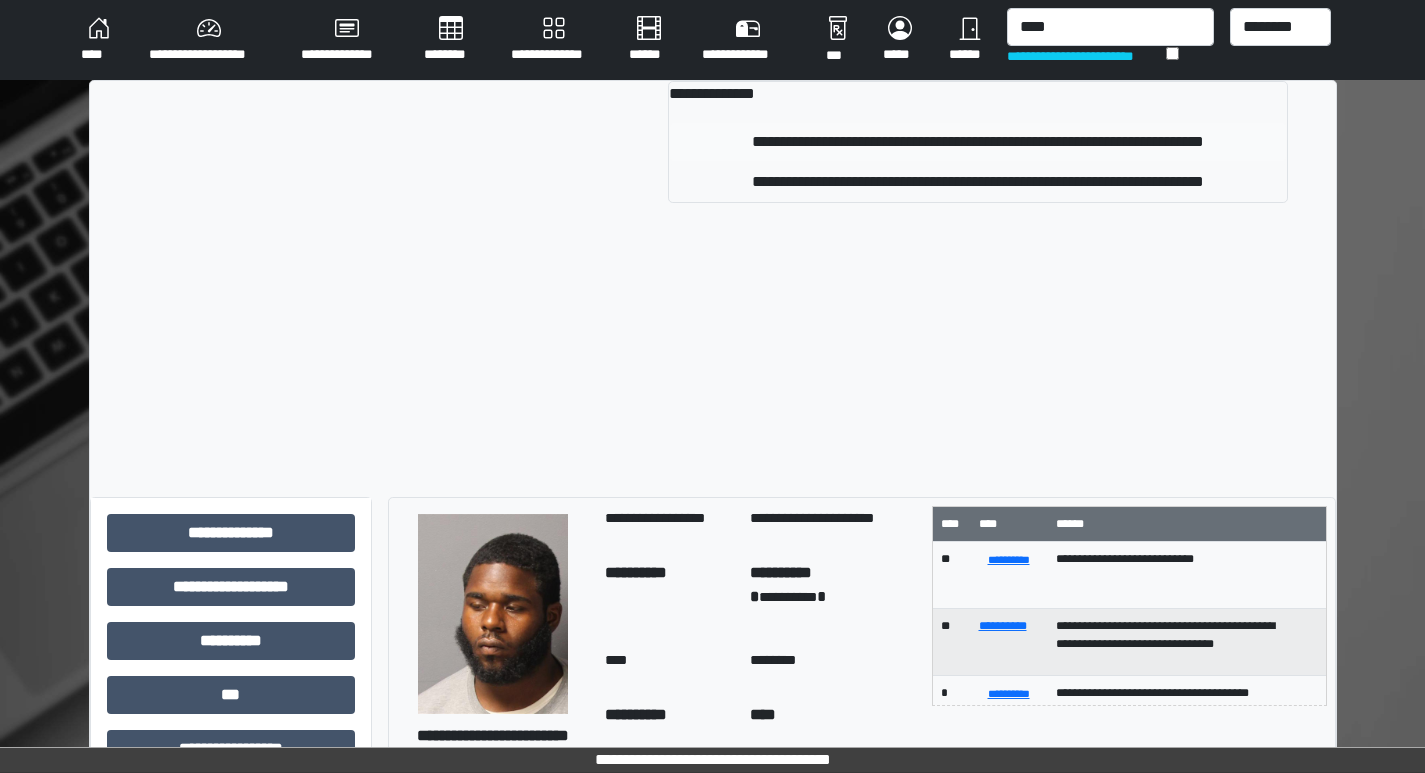 type 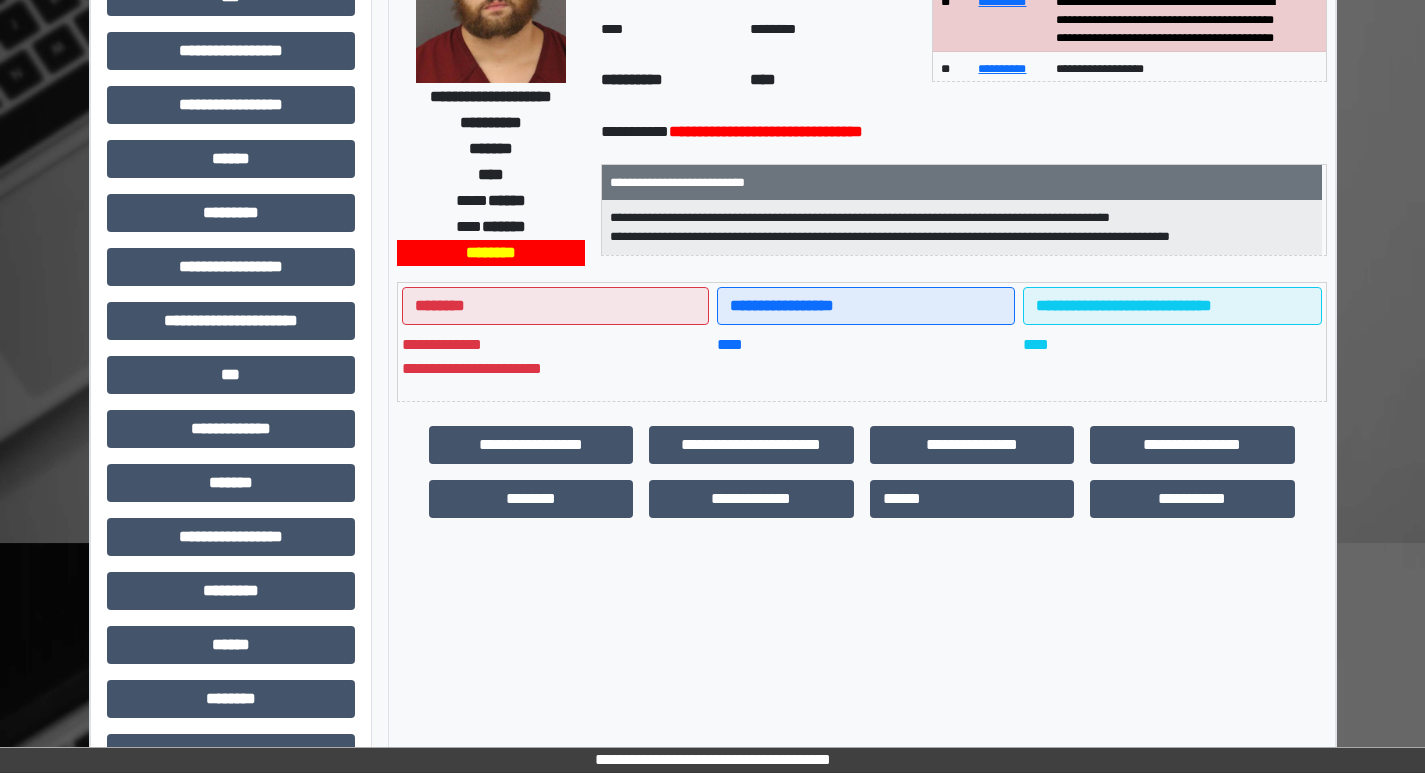 scroll, scrollTop: 300, scrollLeft: 0, axis: vertical 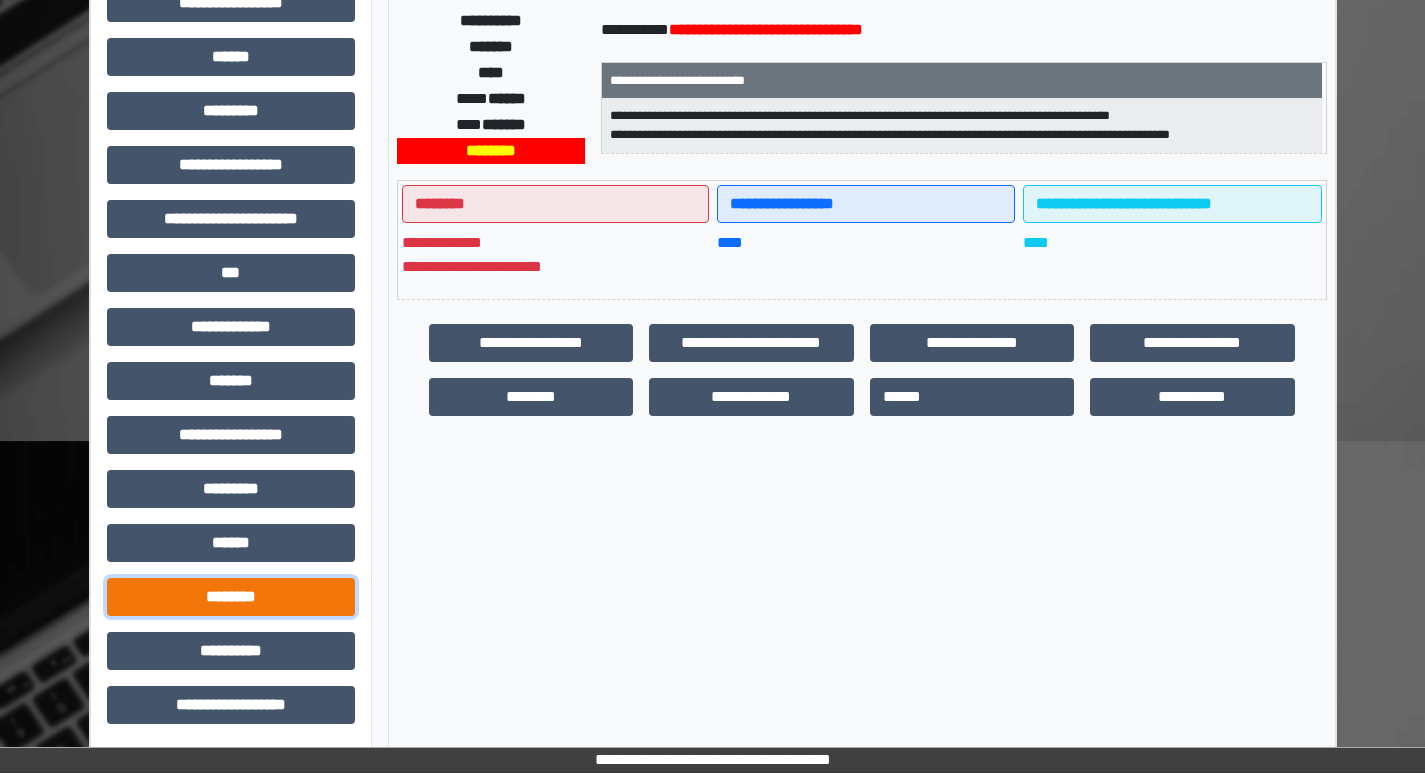 click on "********" at bounding box center [231, 597] 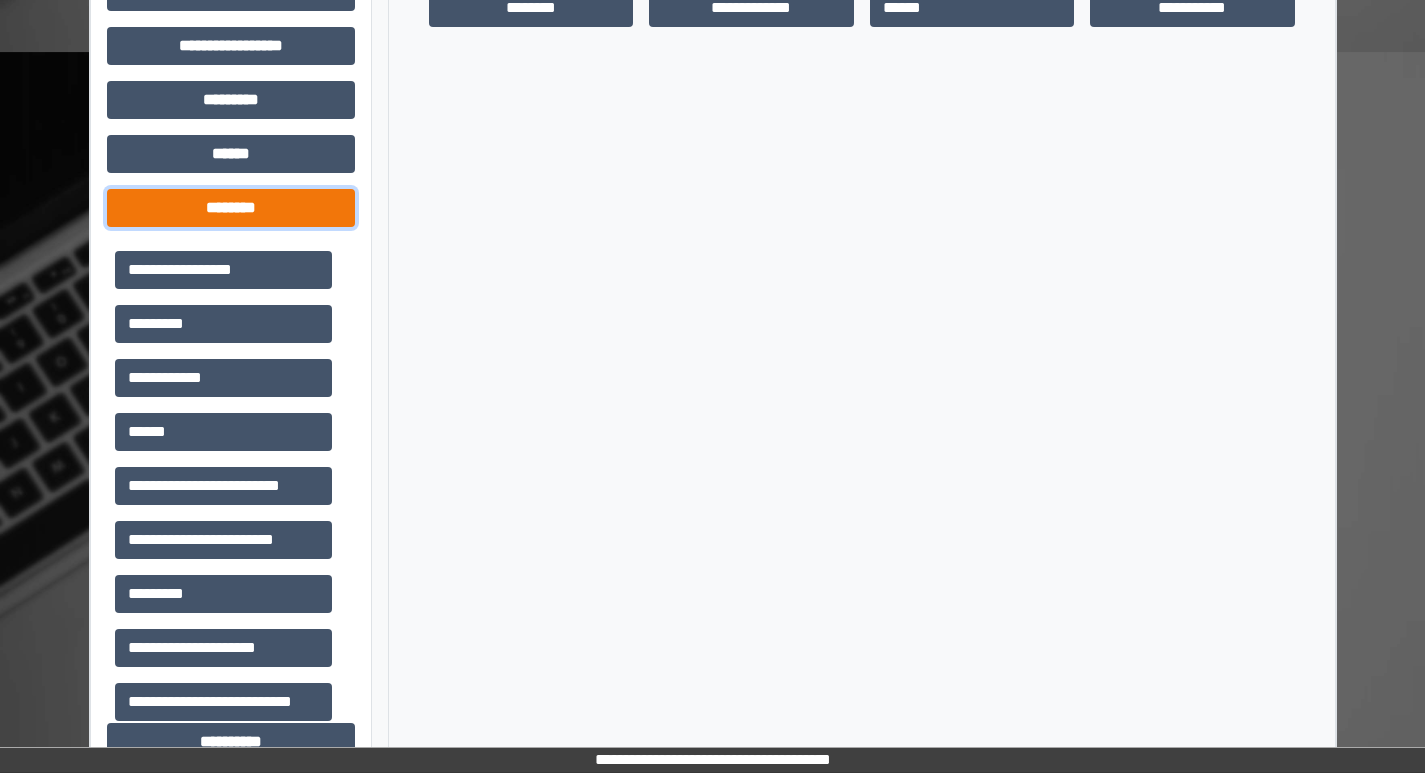 scroll, scrollTop: 800, scrollLeft: 0, axis: vertical 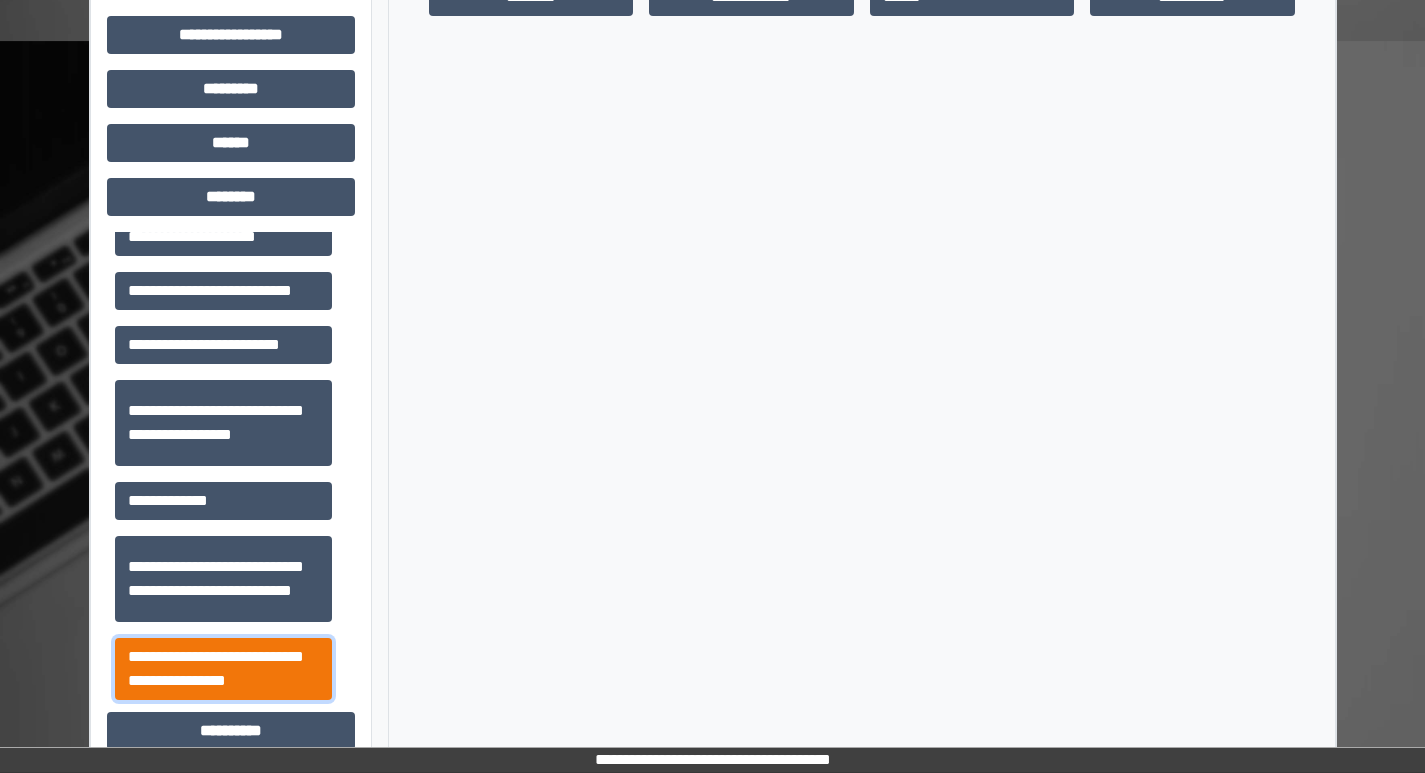drag, startPoint x: 218, startPoint y: 665, endPoint x: 291, endPoint y: 607, distance: 93.23626 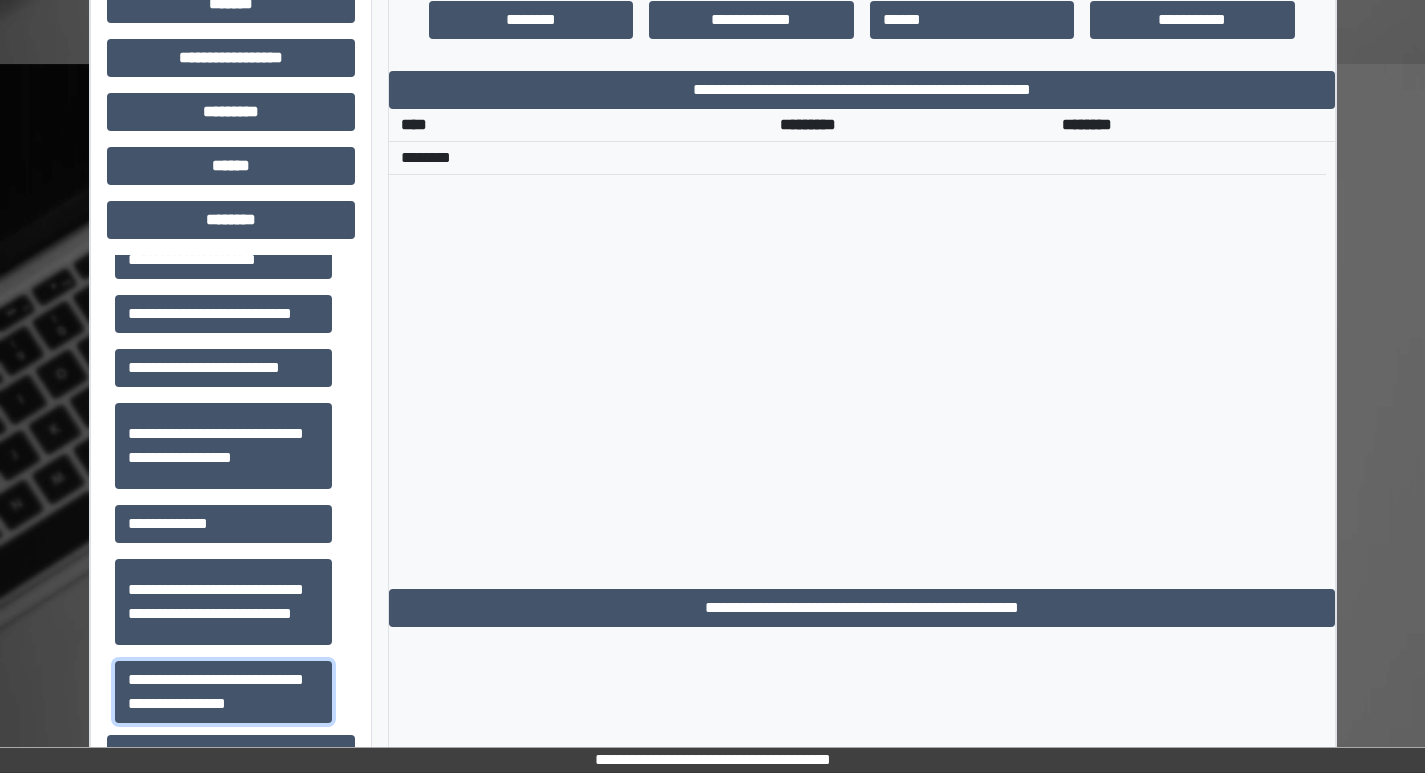 scroll, scrollTop: 700, scrollLeft: 0, axis: vertical 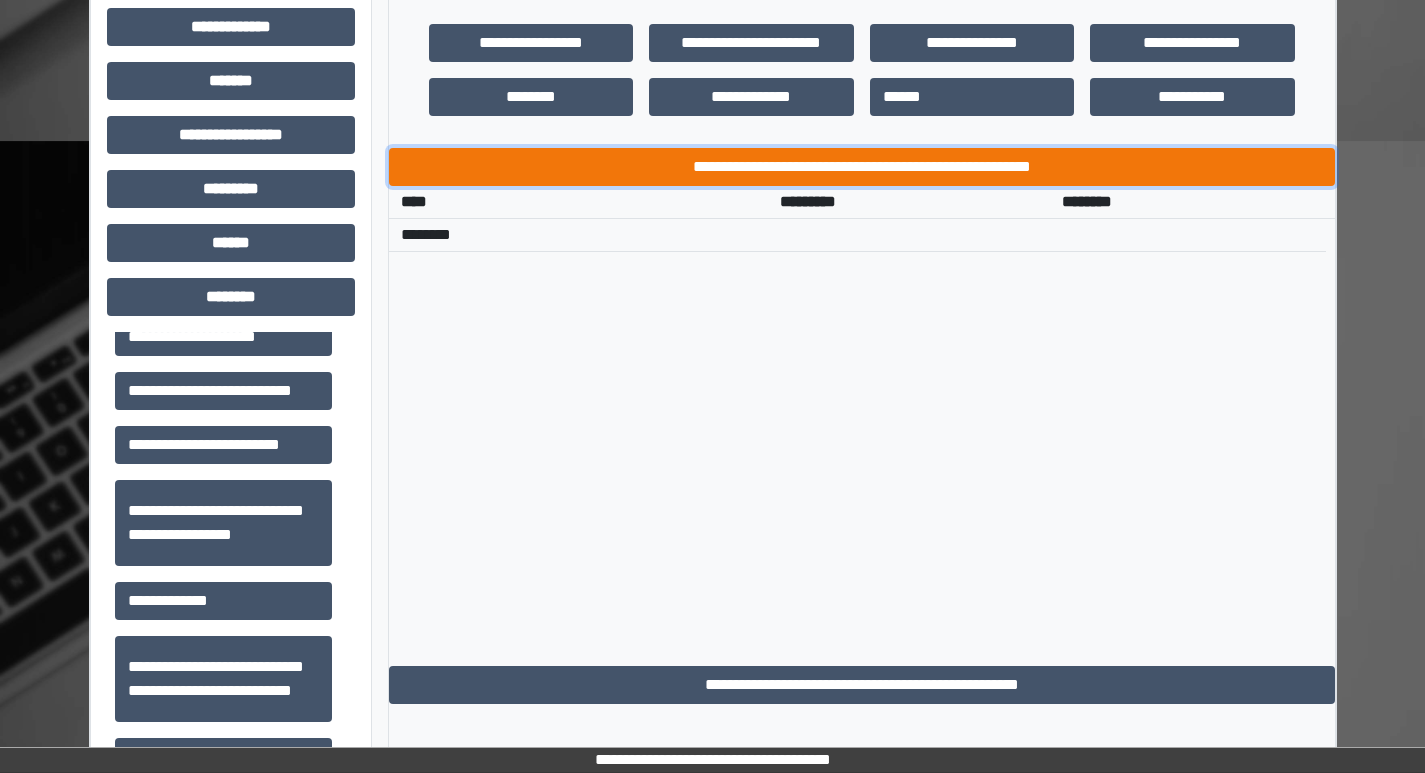 click on "**********" at bounding box center [862, 167] 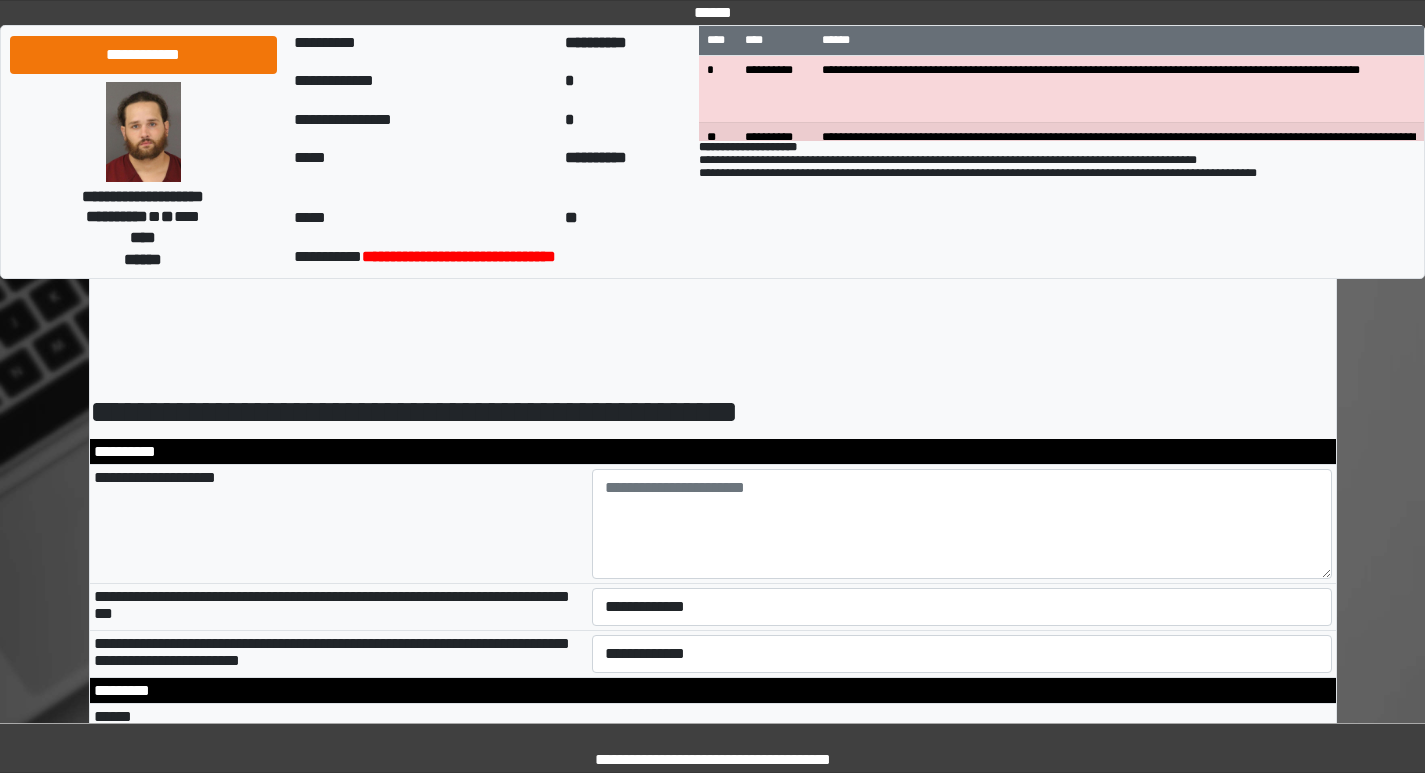 scroll, scrollTop: 0, scrollLeft: 0, axis: both 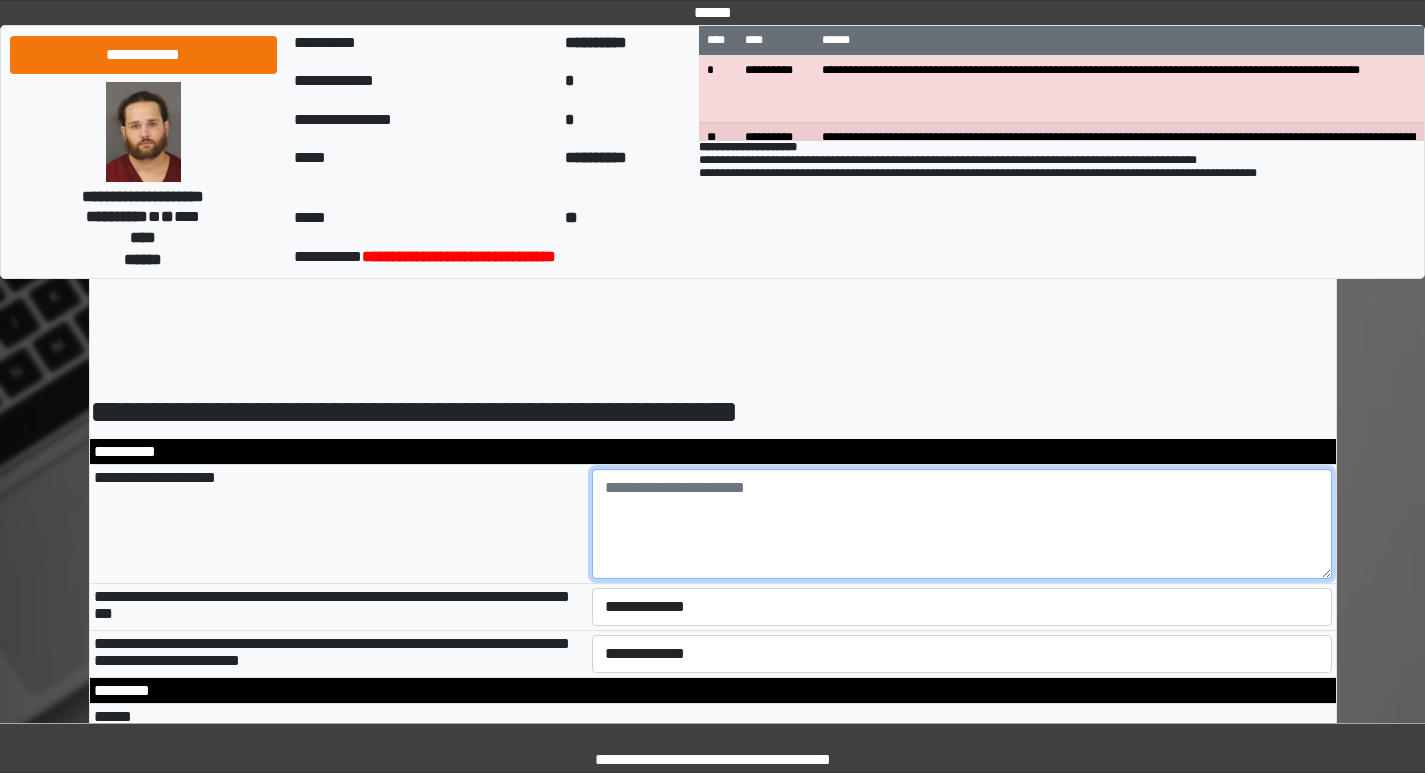 click at bounding box center [962, 524] 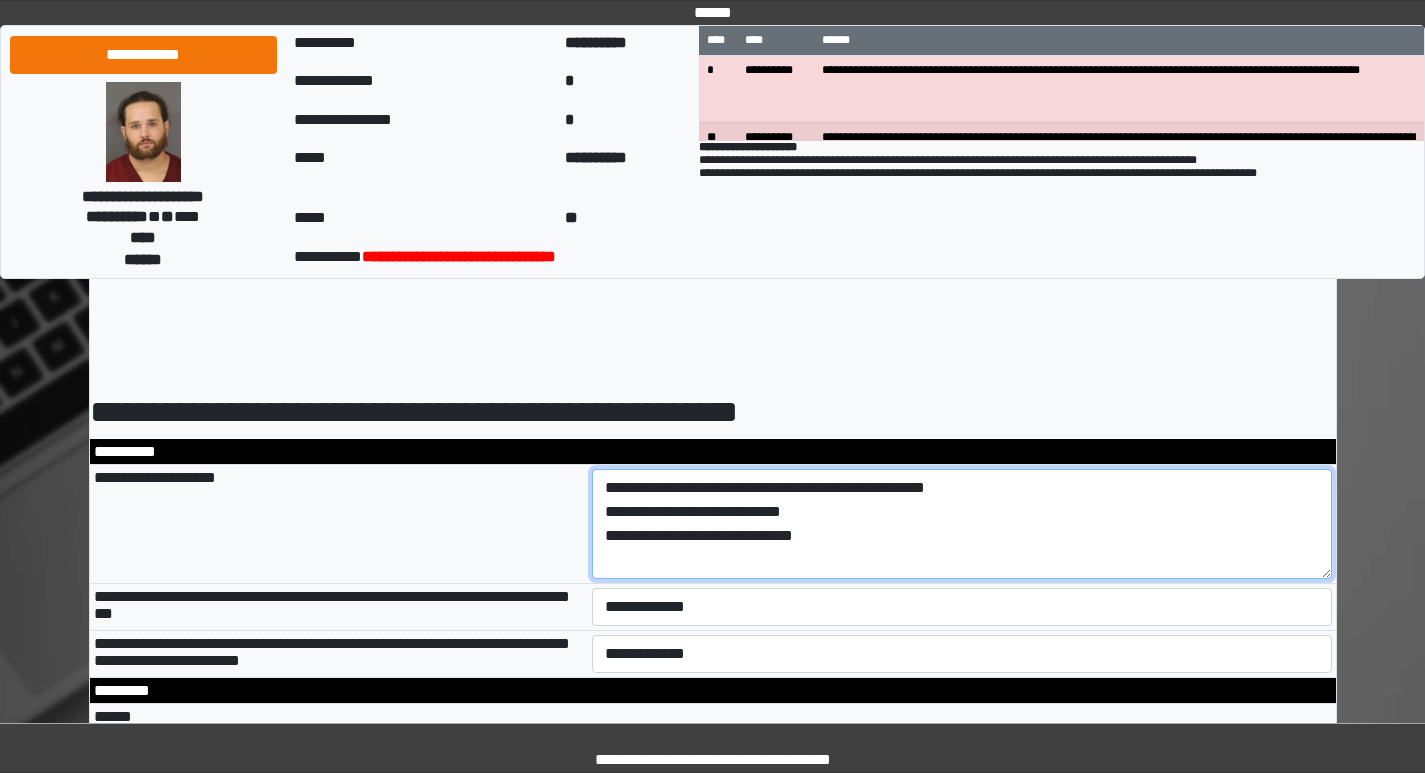 click on "**********" at bounding box center [962, 524] 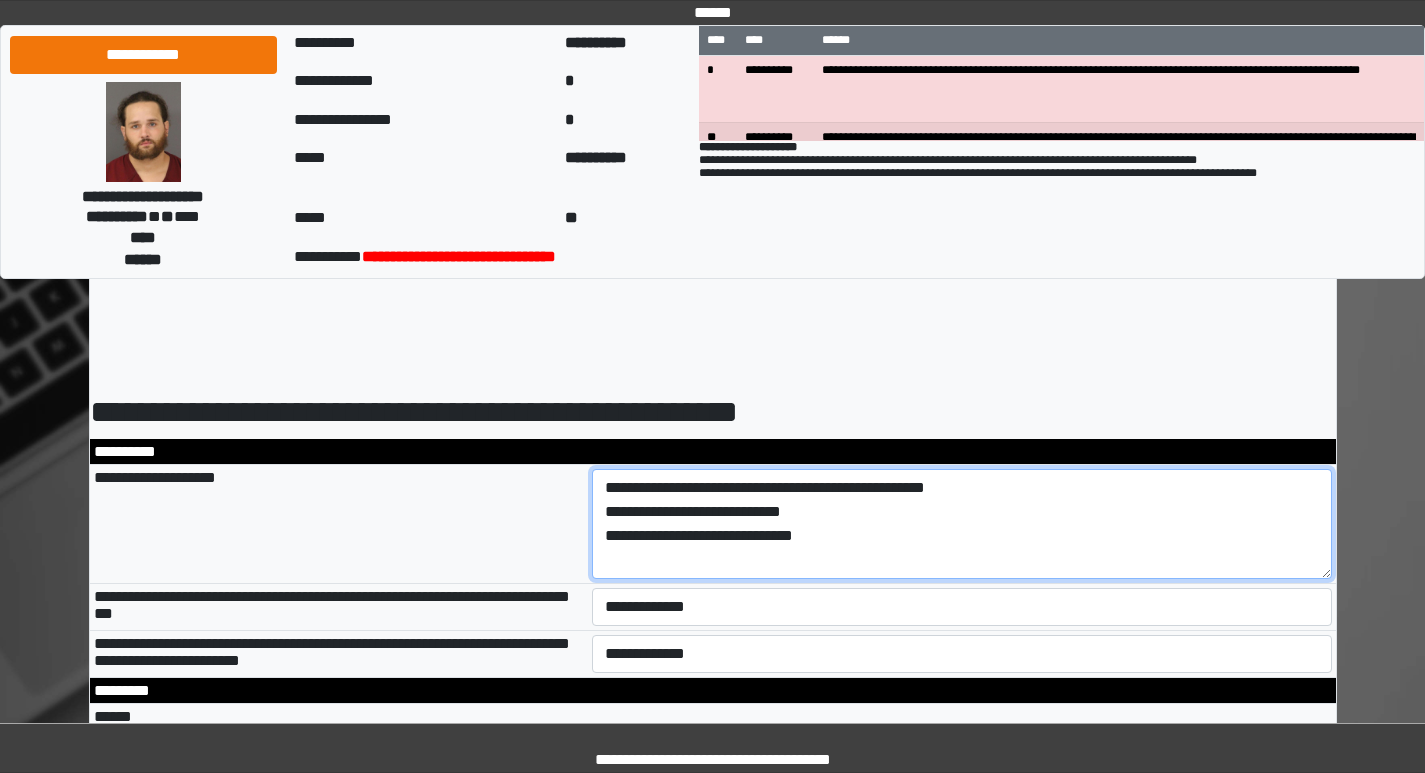 click on "**********" at bounding box center [962, 524] 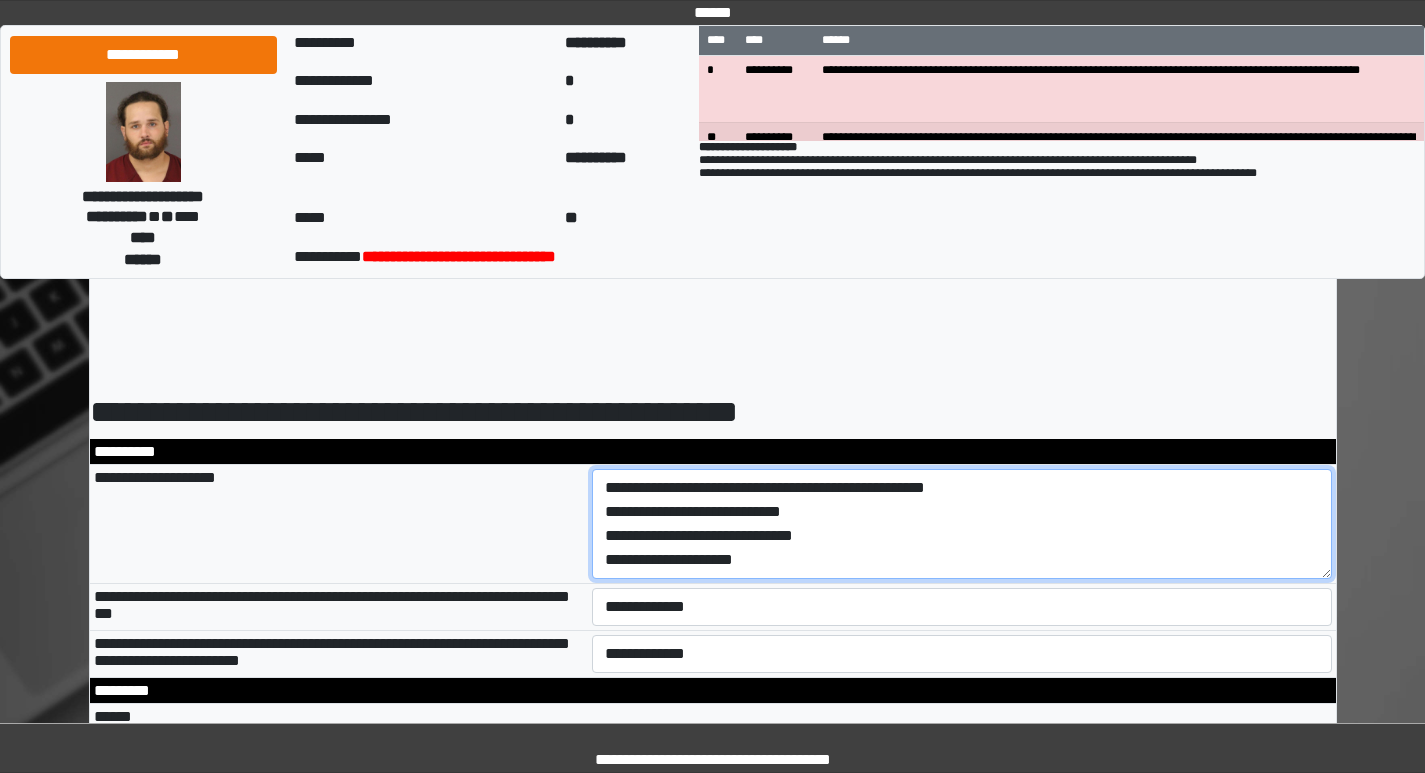 scroll, scrollTop: 0, scrollLeft: 0, axis: both 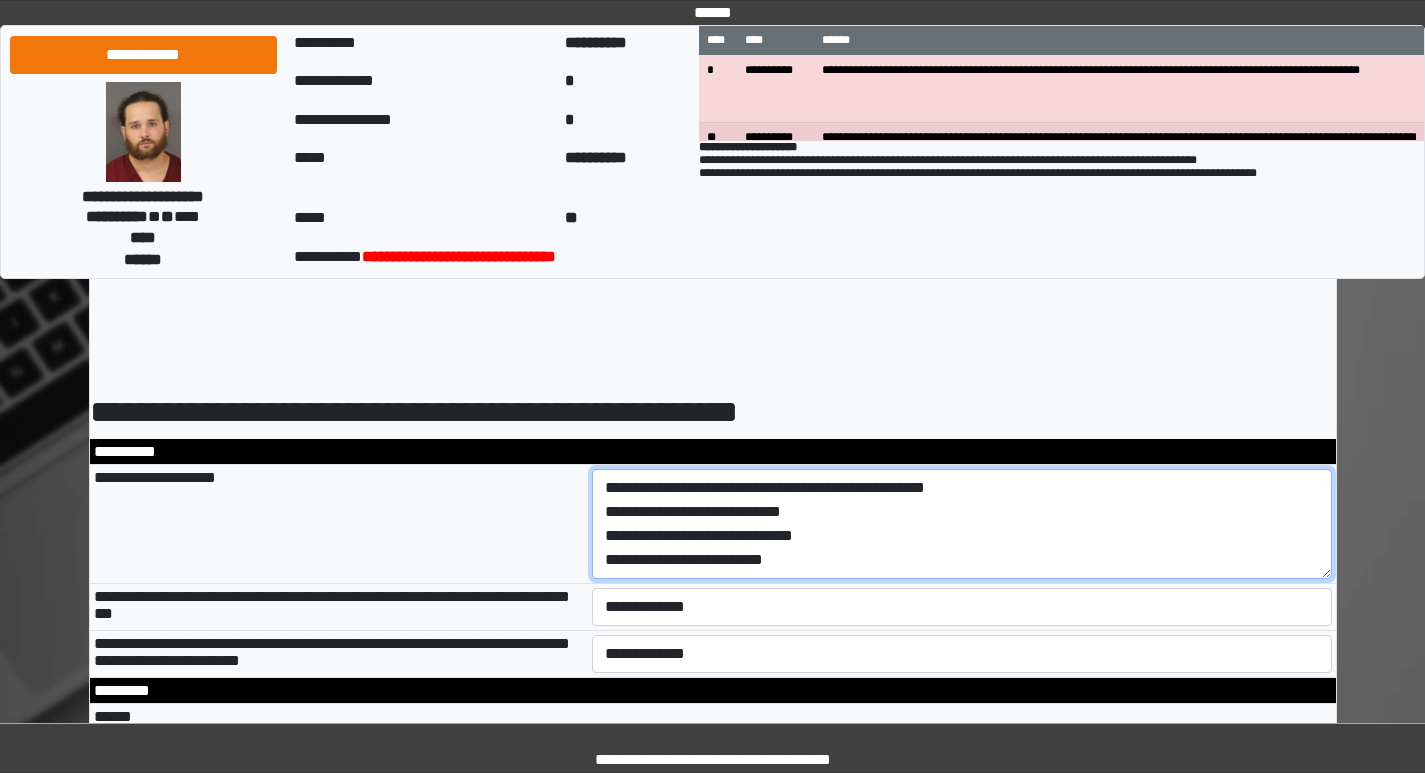 type on "**********" 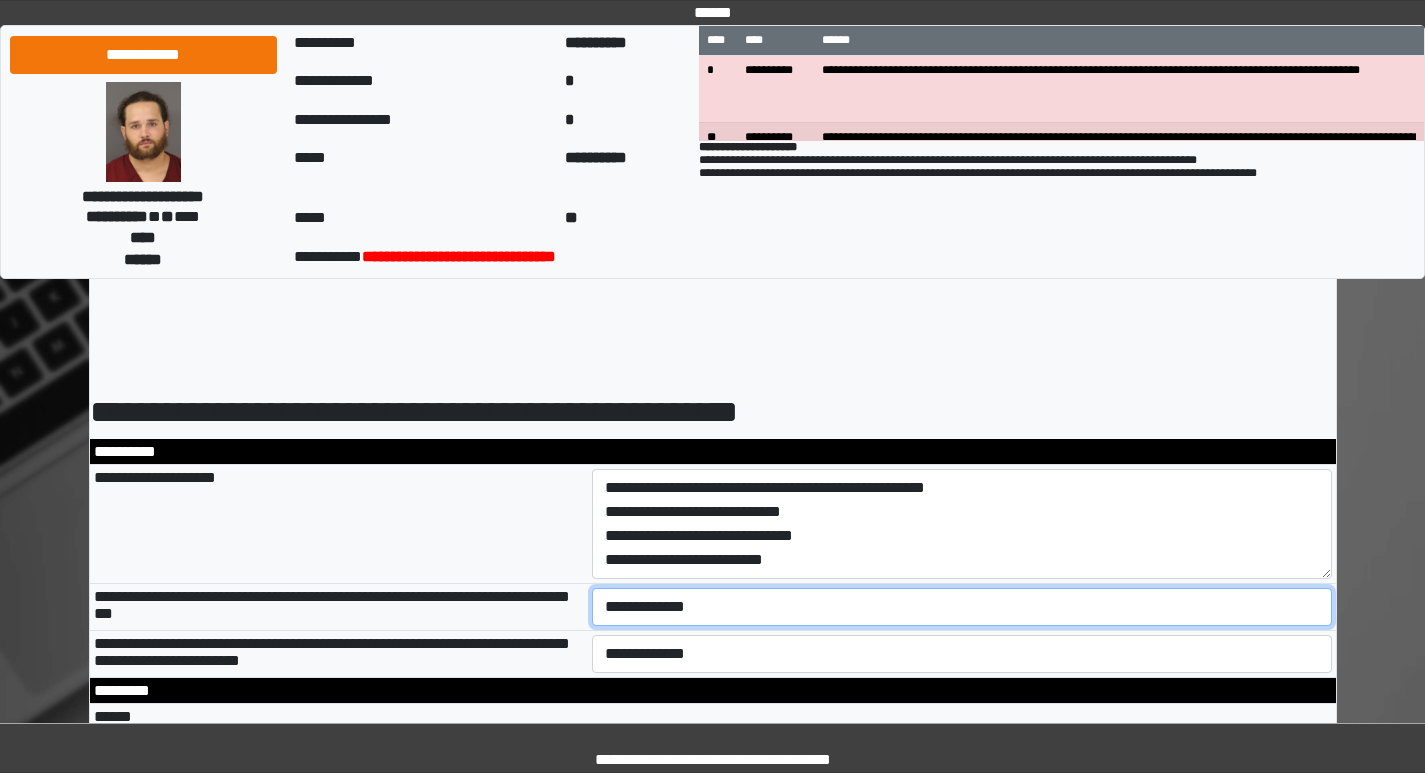 click on "**********" at bounding box center (962, 607) 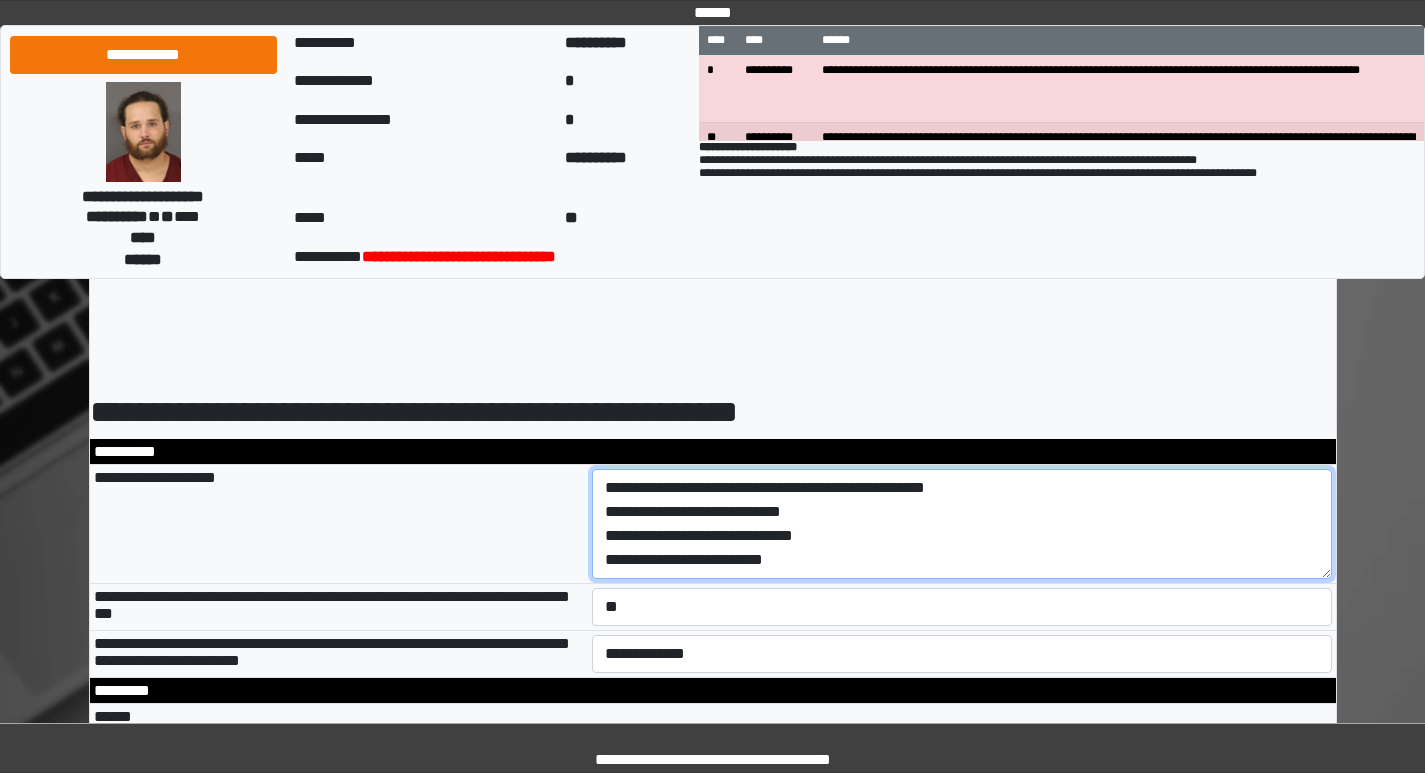 click on "**********" at bounding box center [962, 524] 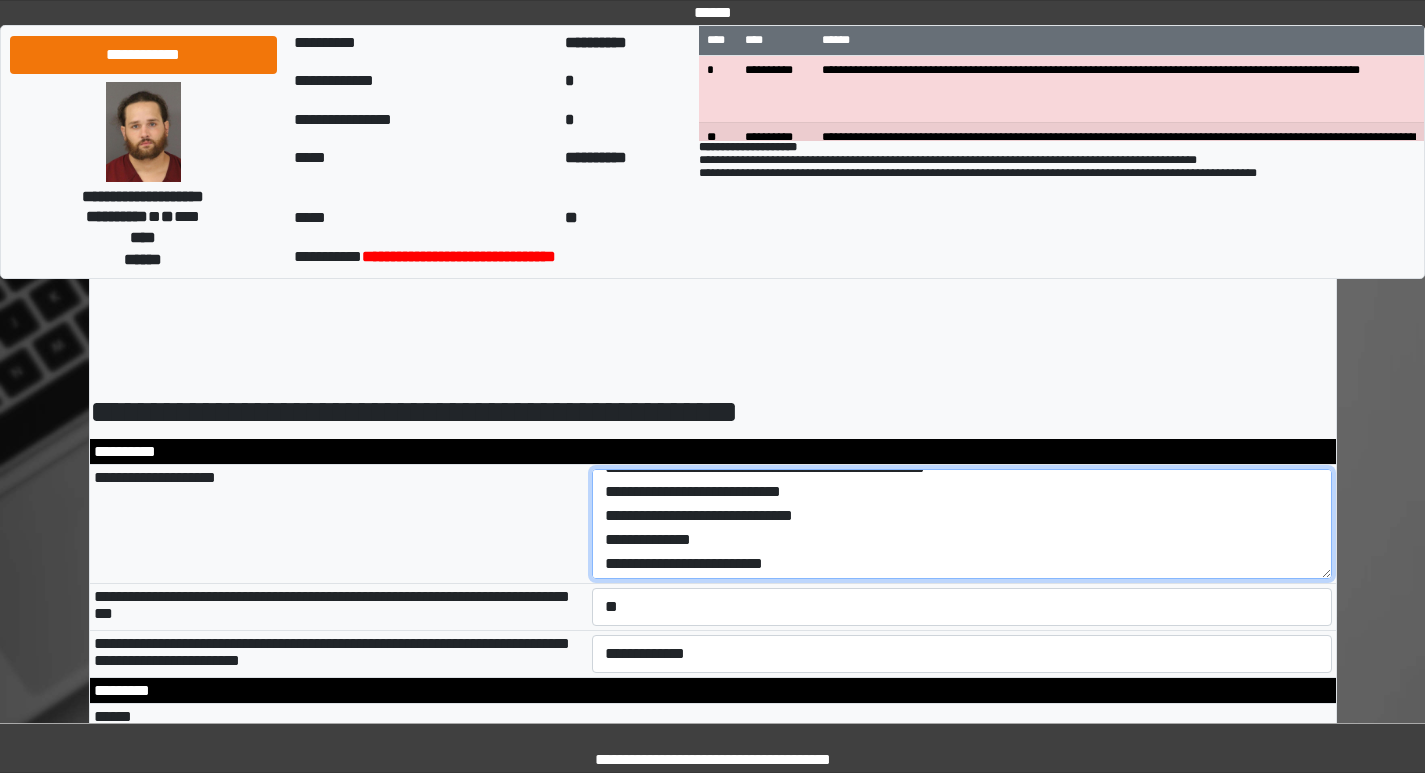 scroll, scrollTop: 24, scrollLeft: 0, axis: vertical 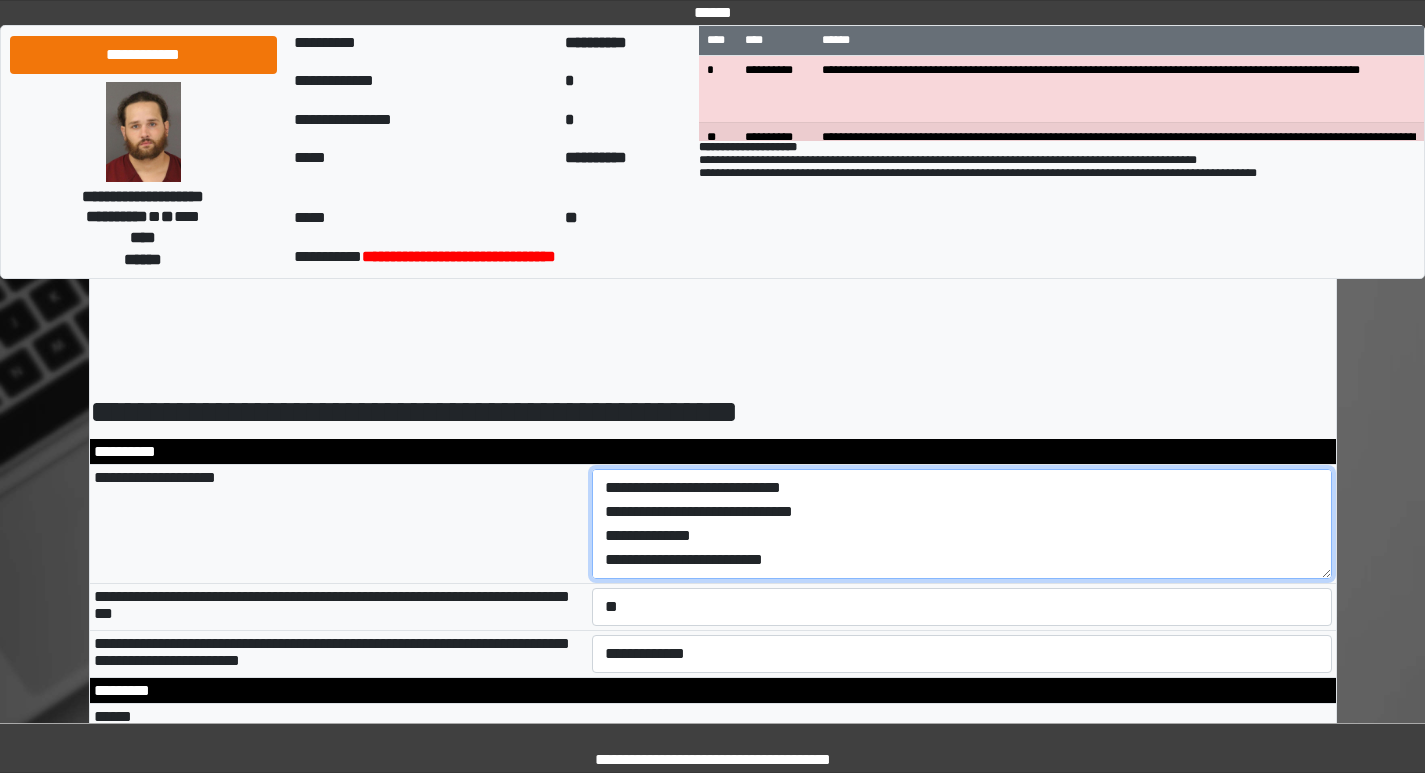 type on "**********" 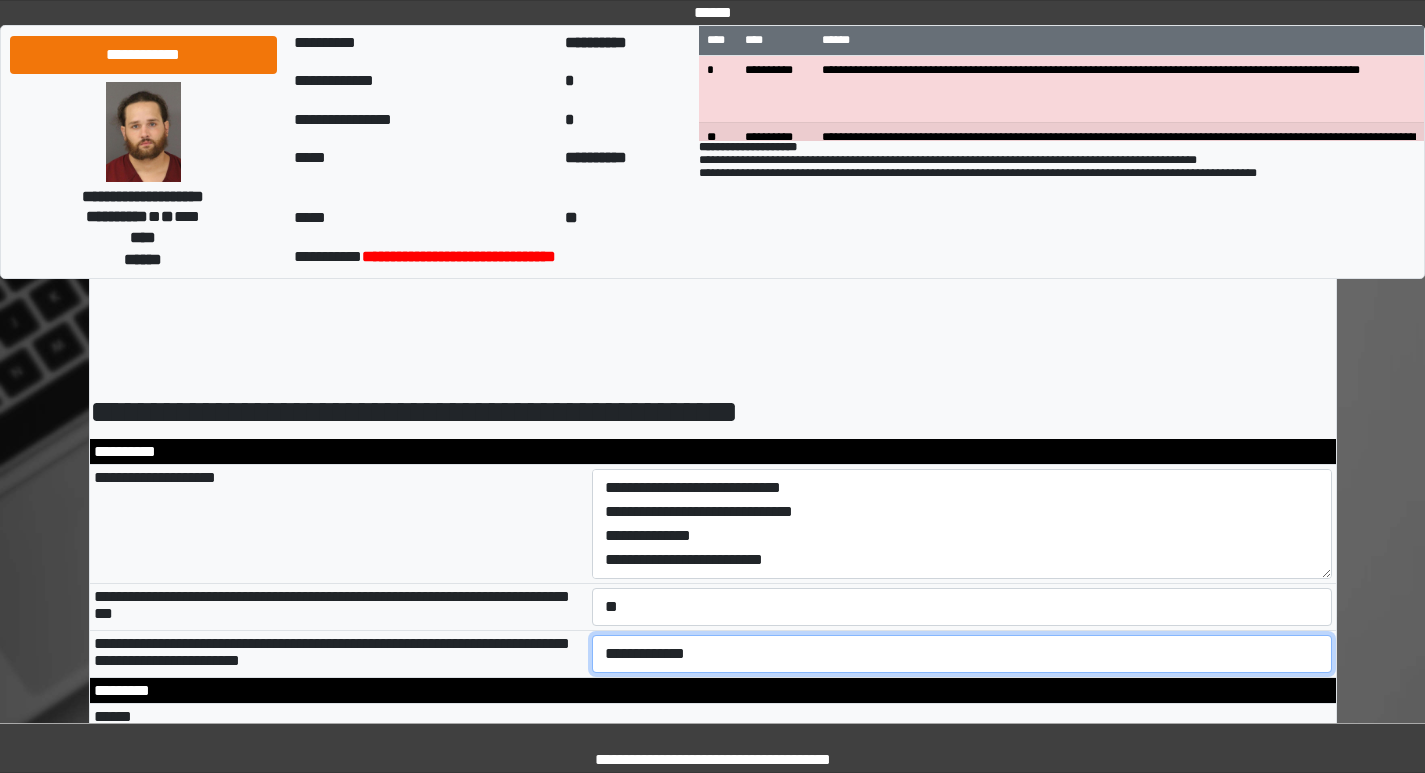 click on "**********" at bounding box center (962, 654) 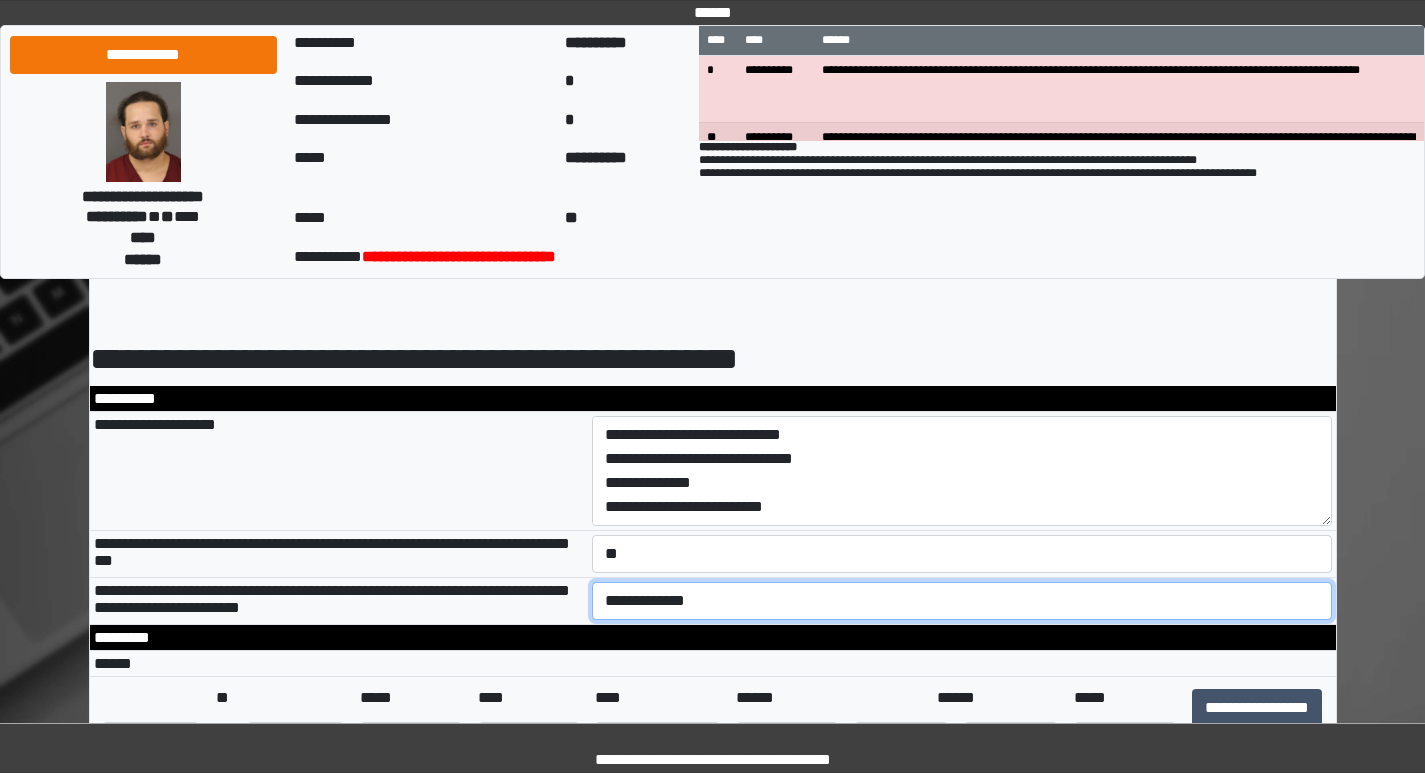 scroll, scrollTop: 100, scrollLeft: 0, axis: vertical 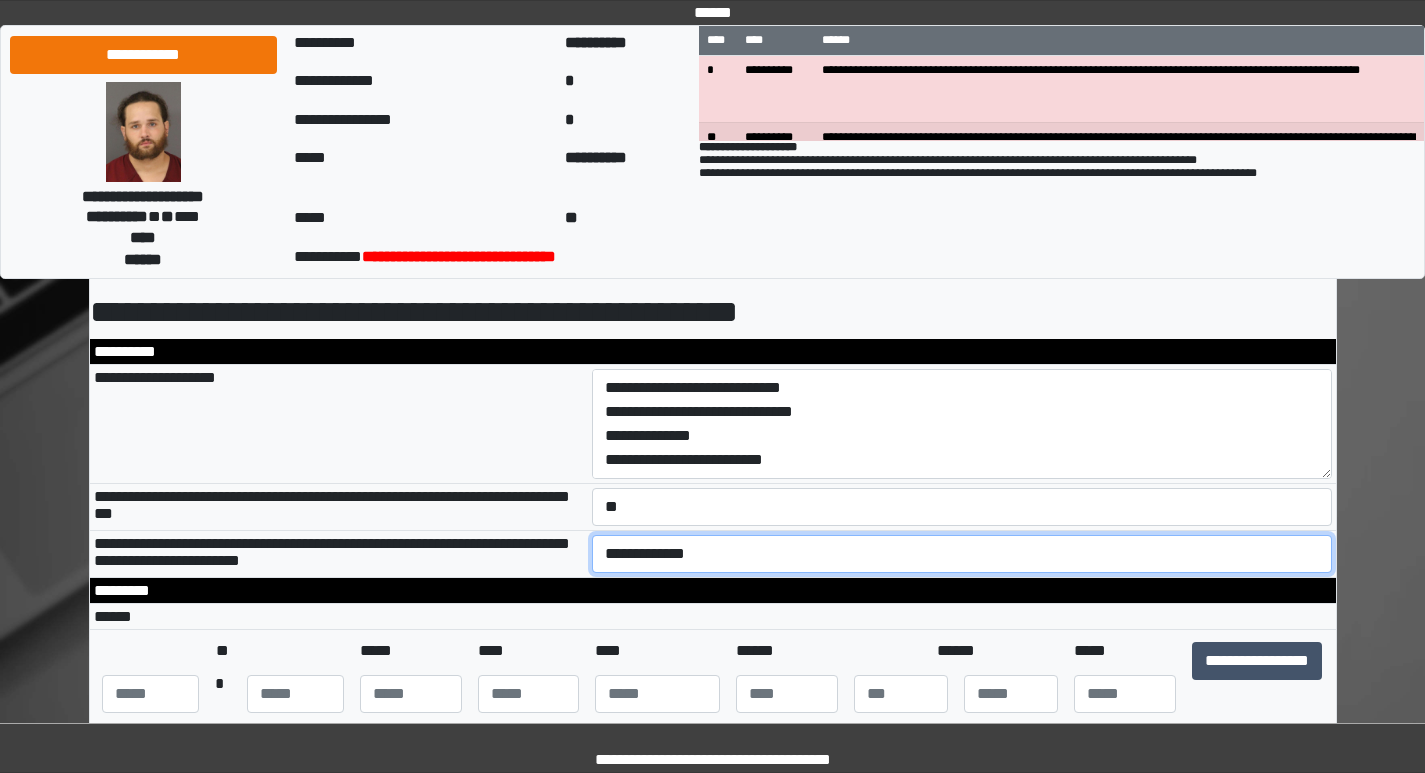 click on "**********" at bounding box center (962, 554) 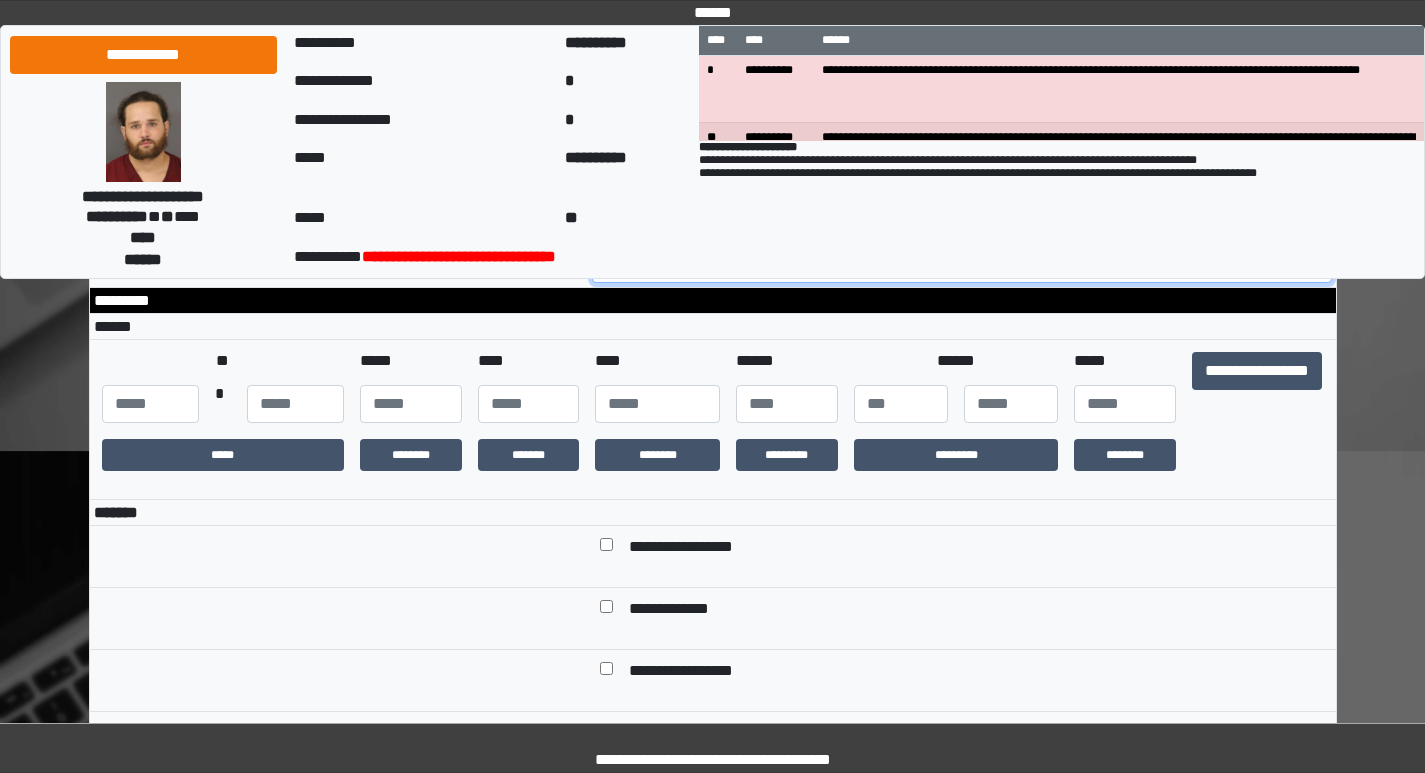 scroll, scrollTop: 400, scrollLeft: 0, axis: vertical 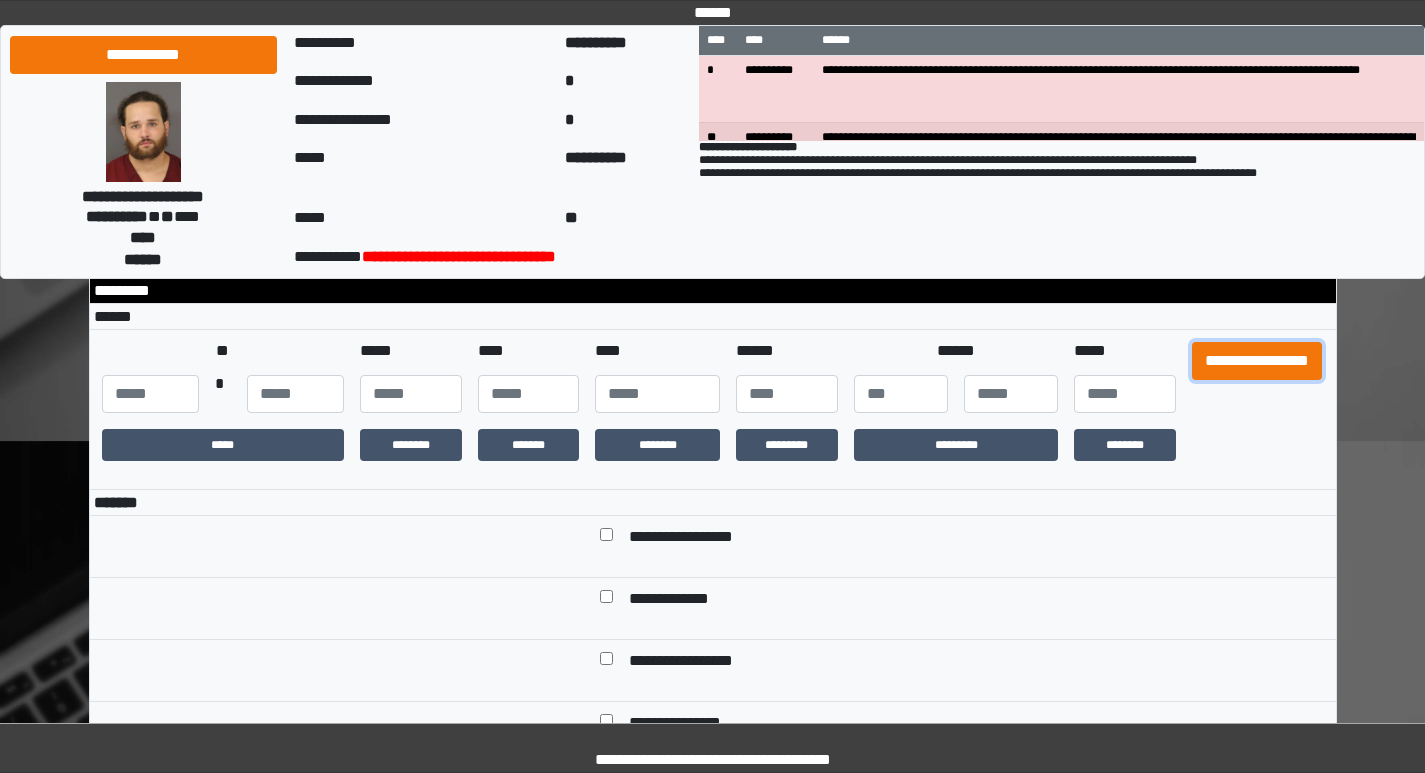 click on "**********" at bounding box center (1257, 361) 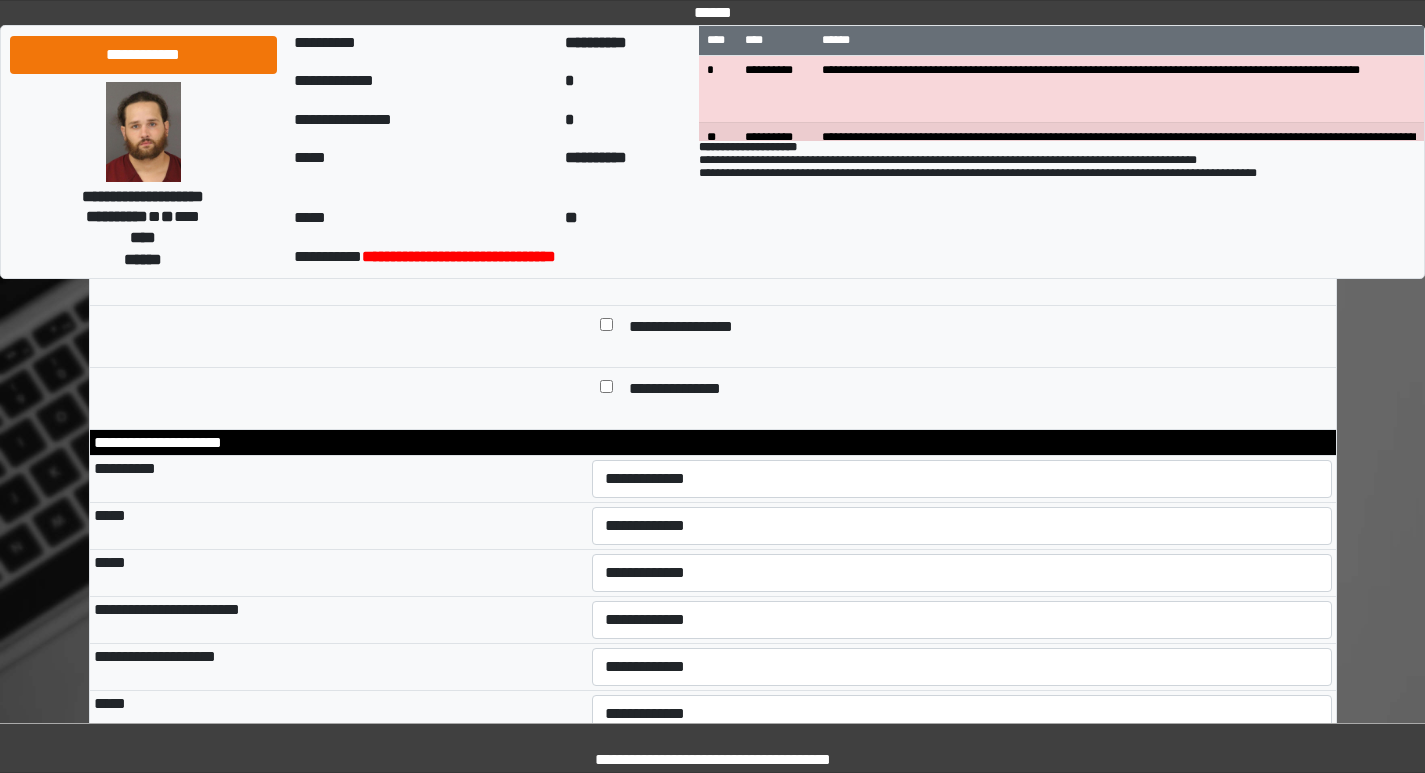 scroll, scrollTop: 800, scrollLeft: 0, axis: vertical 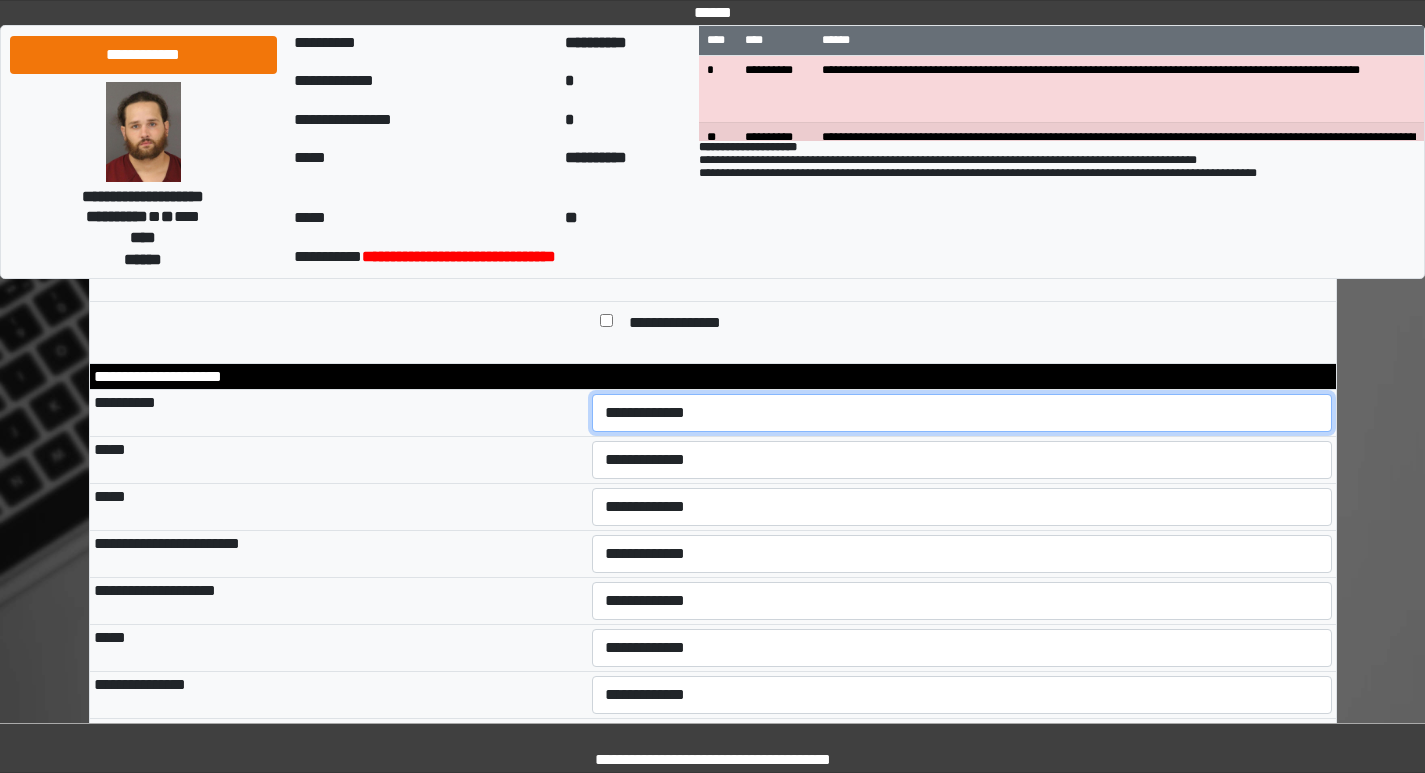 click on "**********" at bounding box center (962, 413) 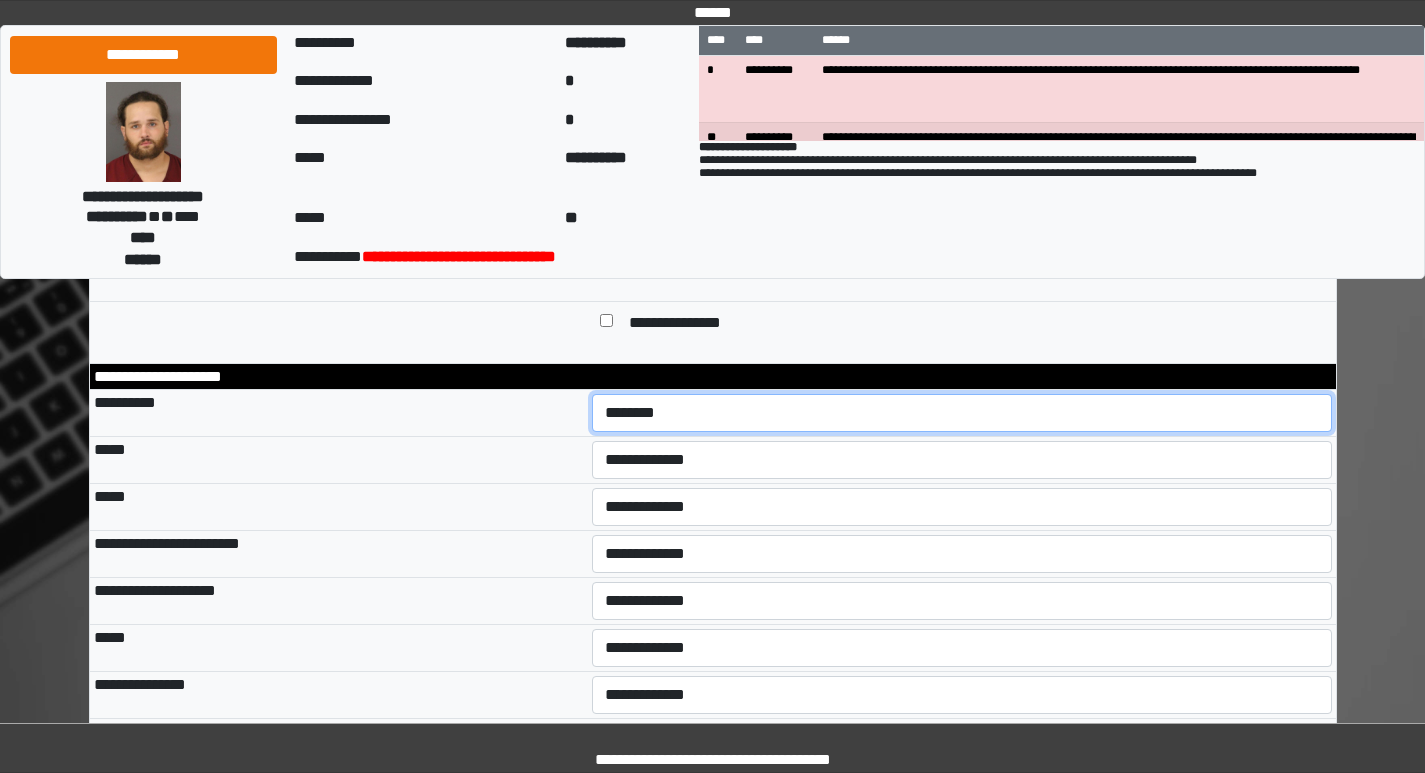 click on "**********" at bounding box center [962, 413] 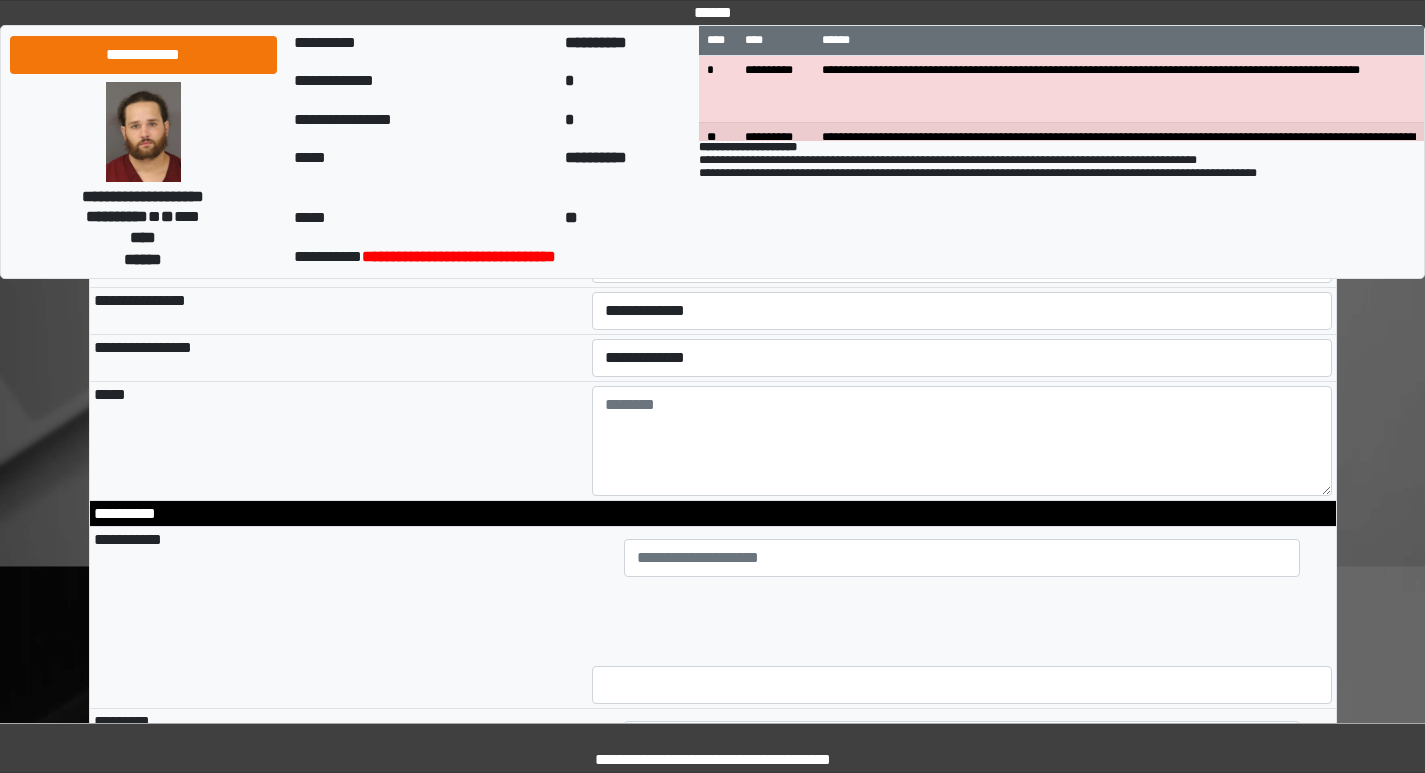 scroll, scrollTop: 1200, scrollLeft: 0, axis: vertical 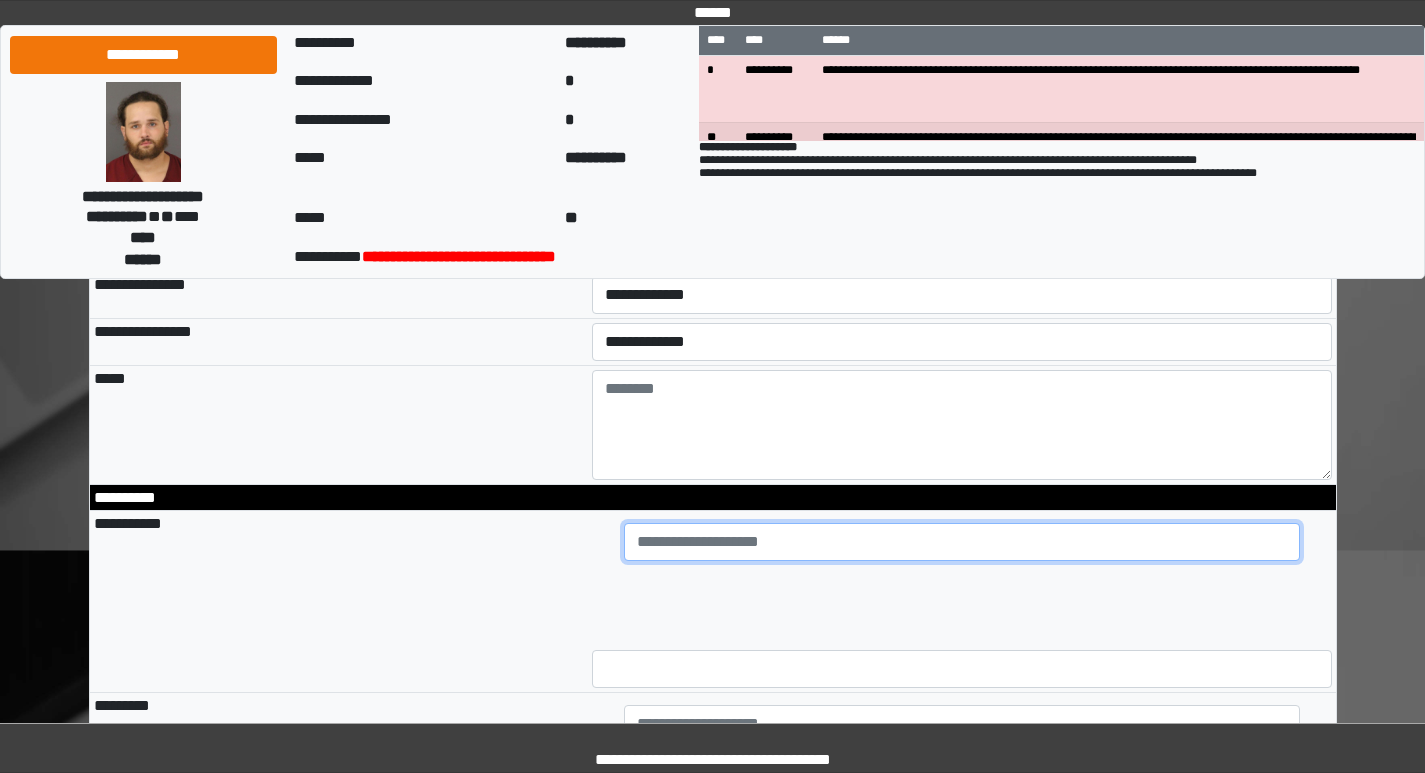 click at bounding box center [962, 542] 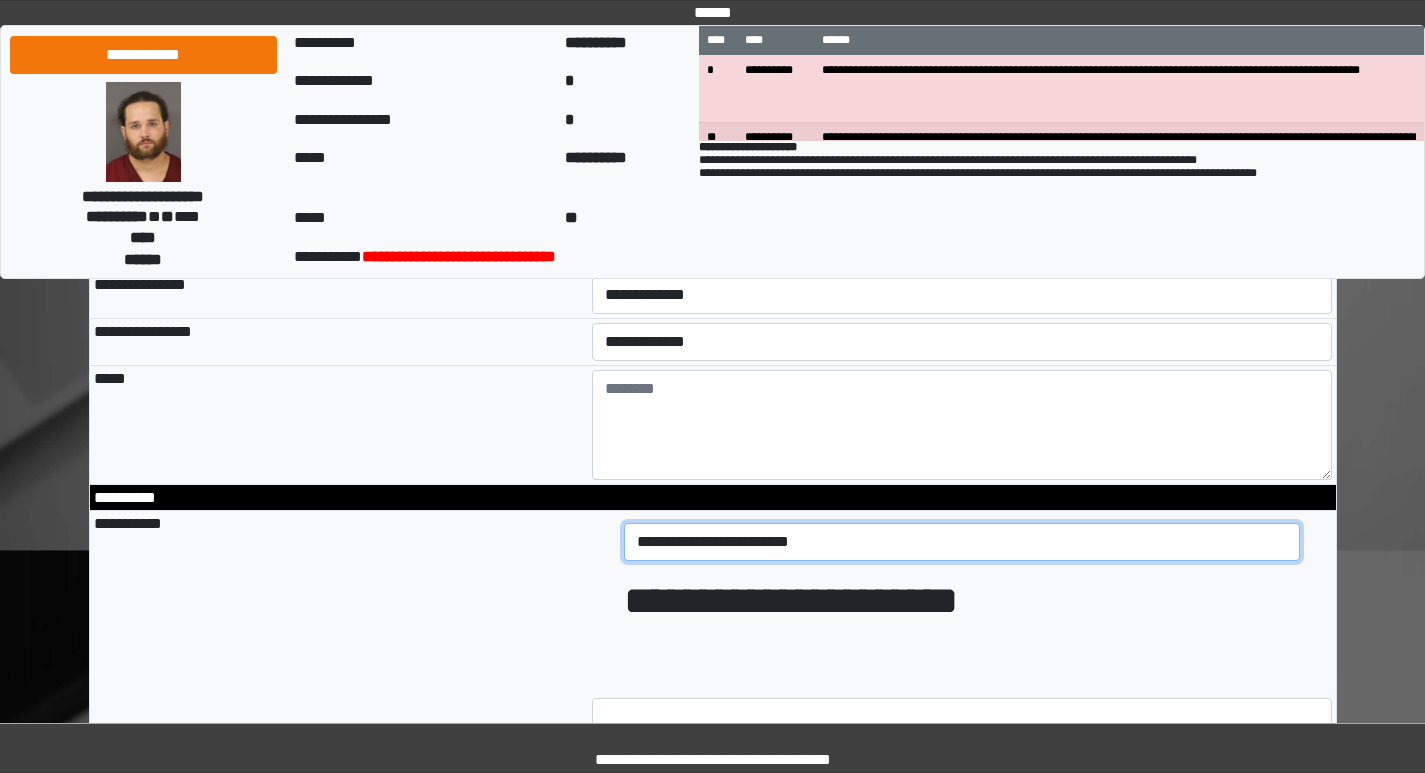 drag, startPoint x: 792, startPoint y: 571, endPoint x: 621, endPoint y: 573, distance: 171.01169 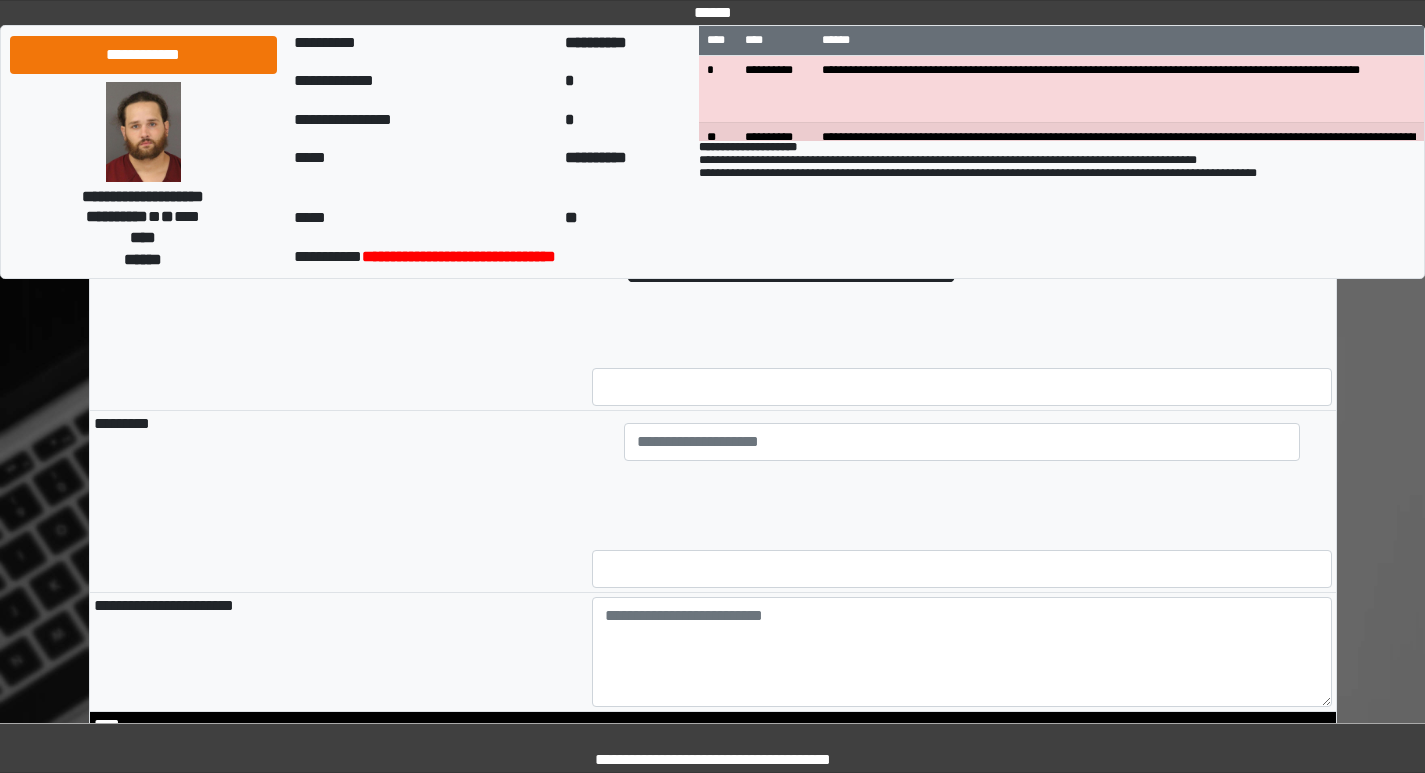 scroll, scrollTop: 1600, scrollLeft: 0, axis: vertical 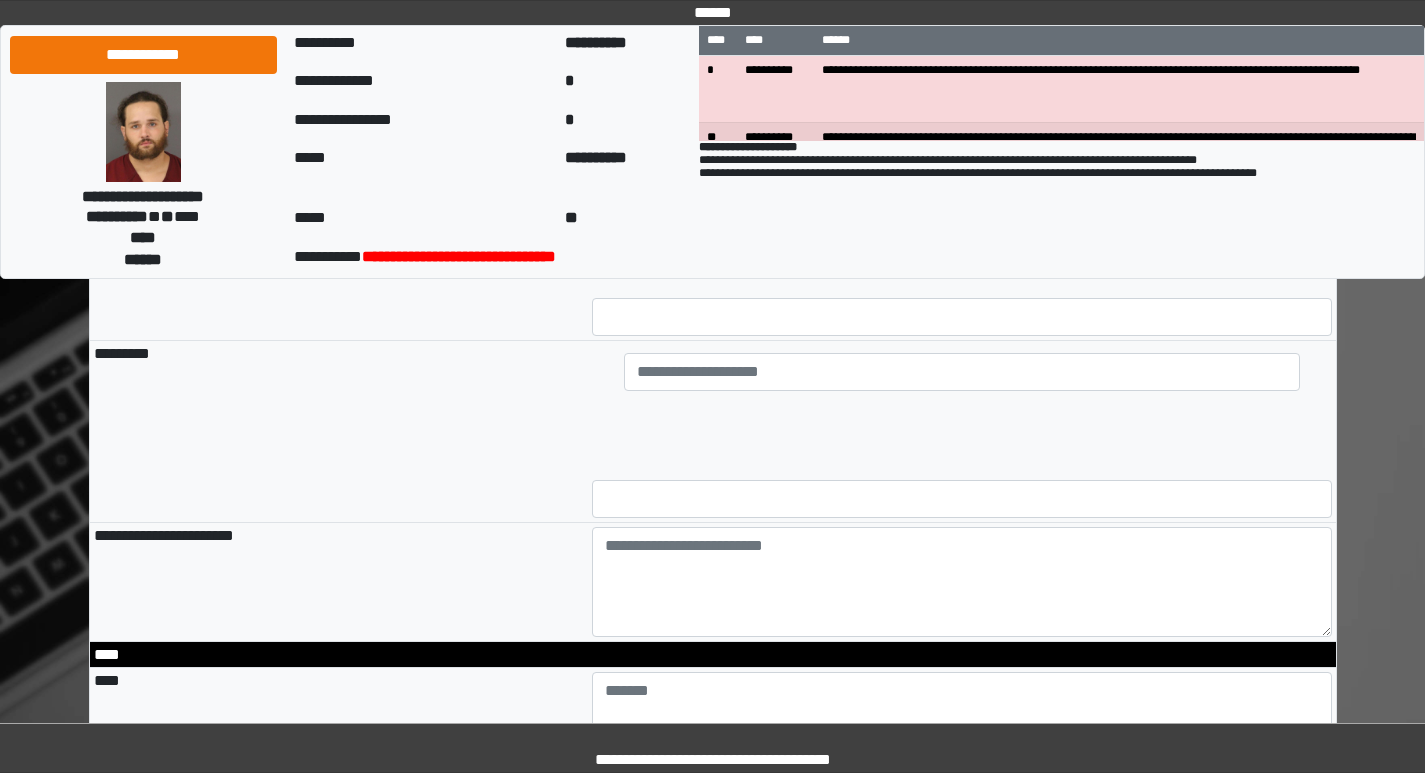 type on "**********" 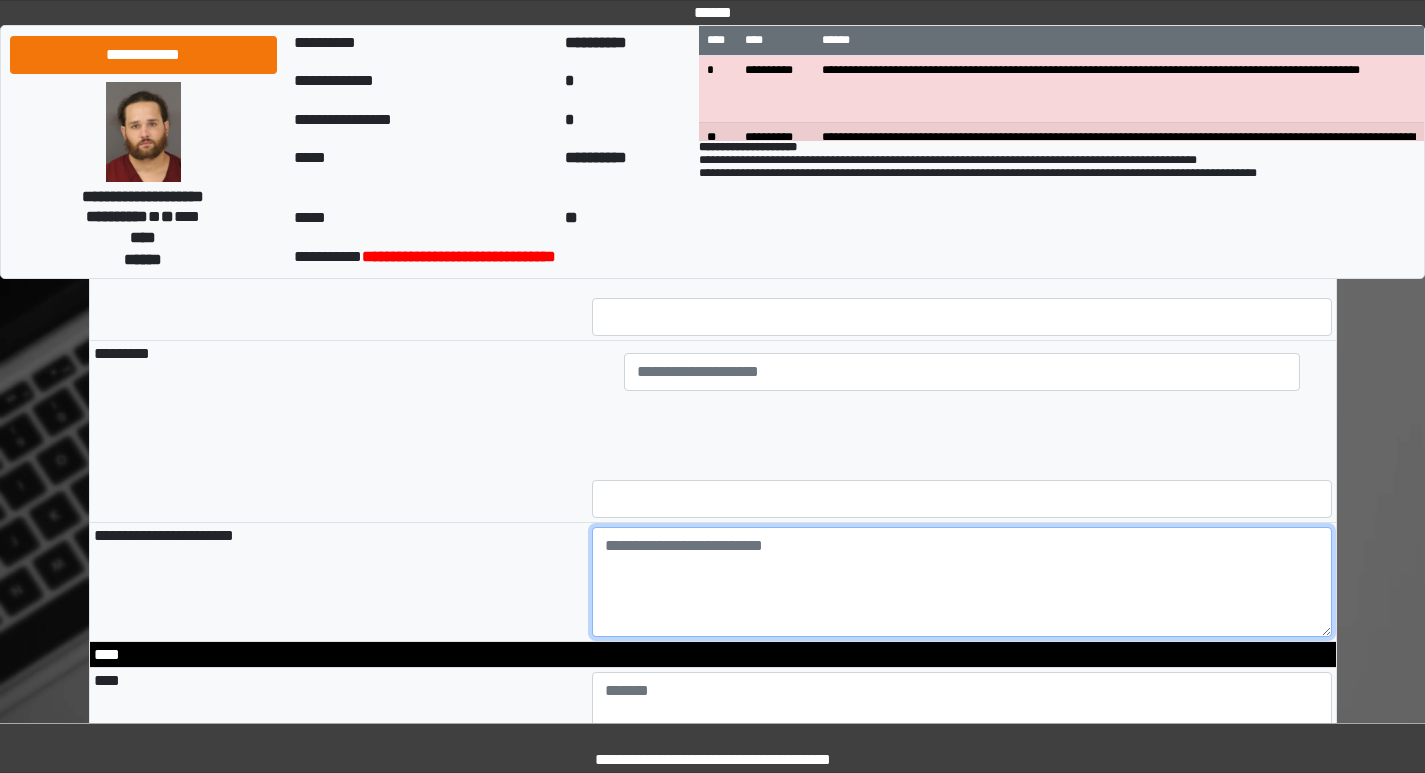 click at bounding box center [962, 582] 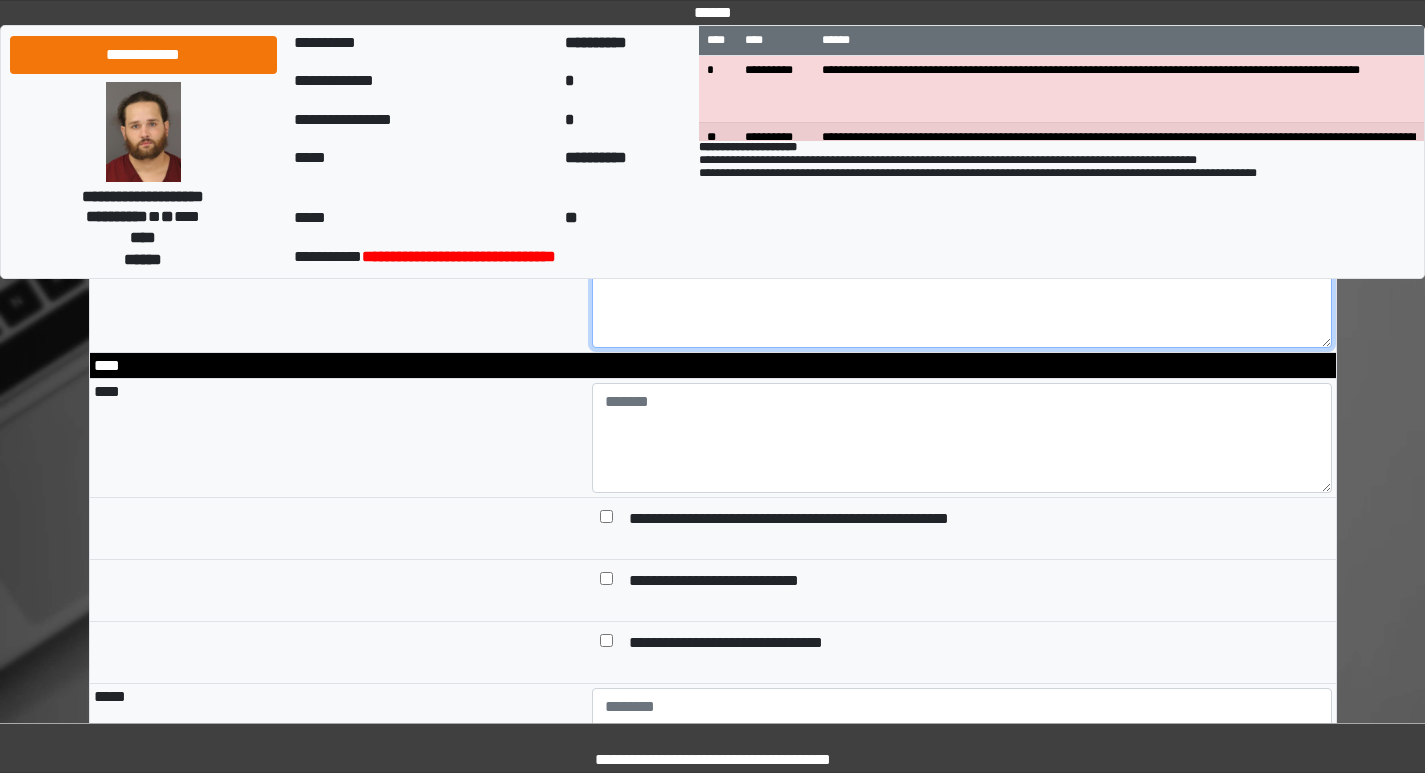 scroll, scrollTop: 1900, scrollLeft: 0, axis: vertical 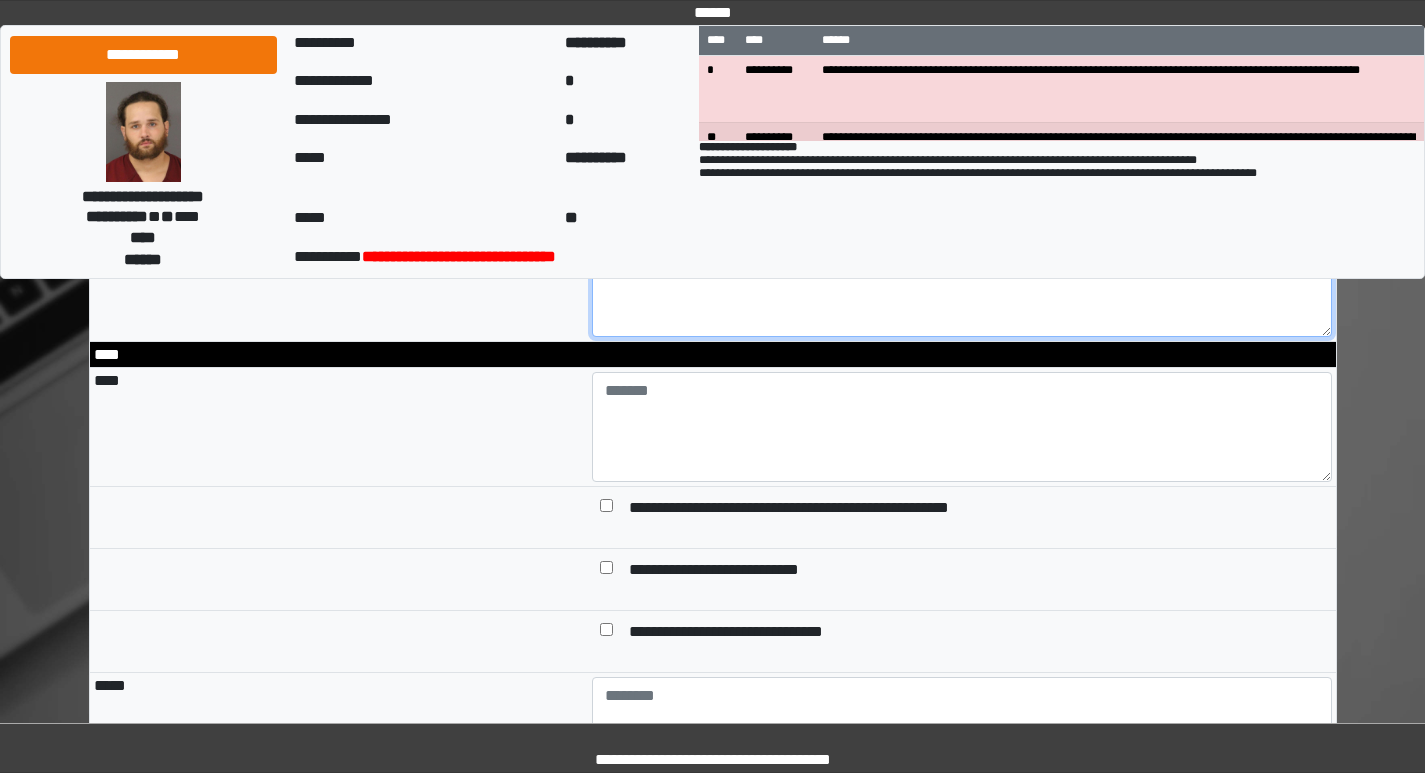 type on "**********" 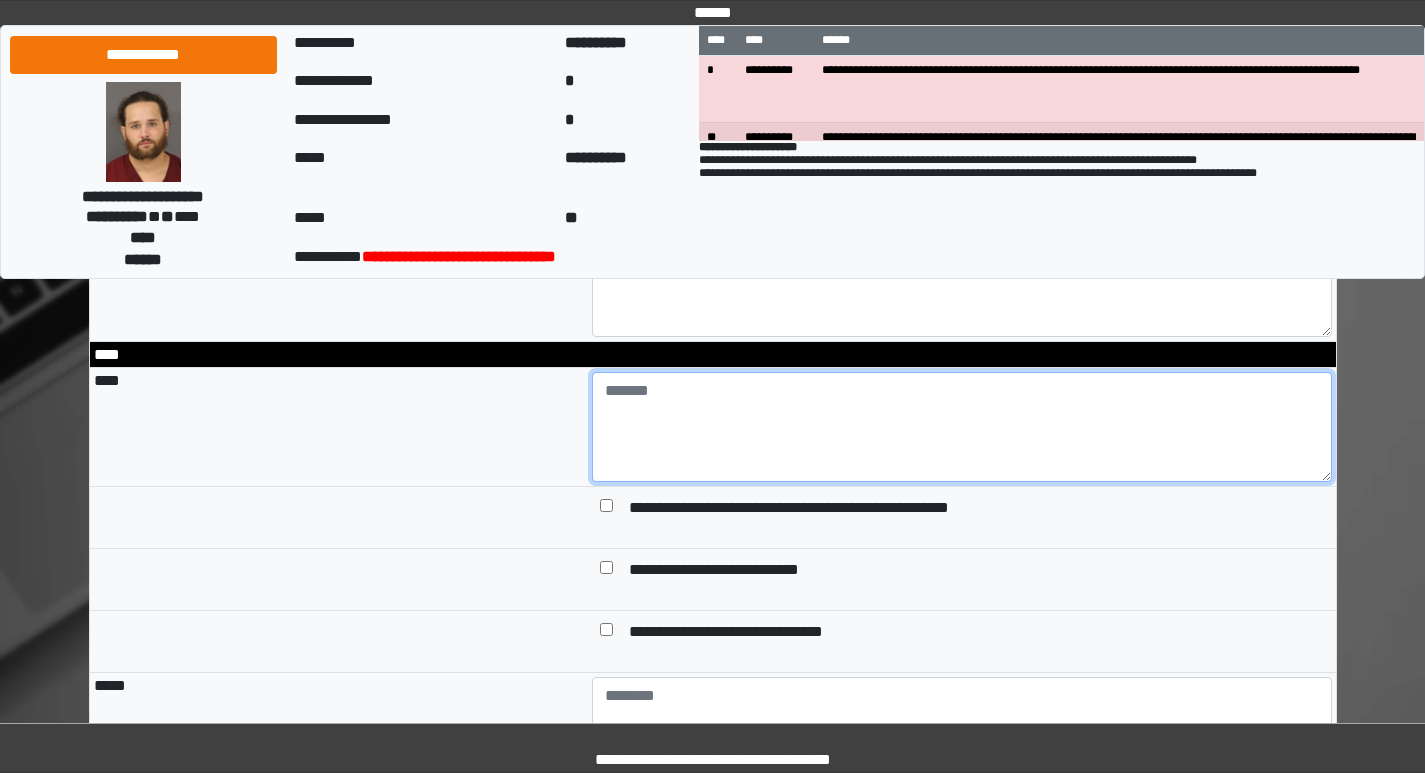 click at bounding box center (962, 427) 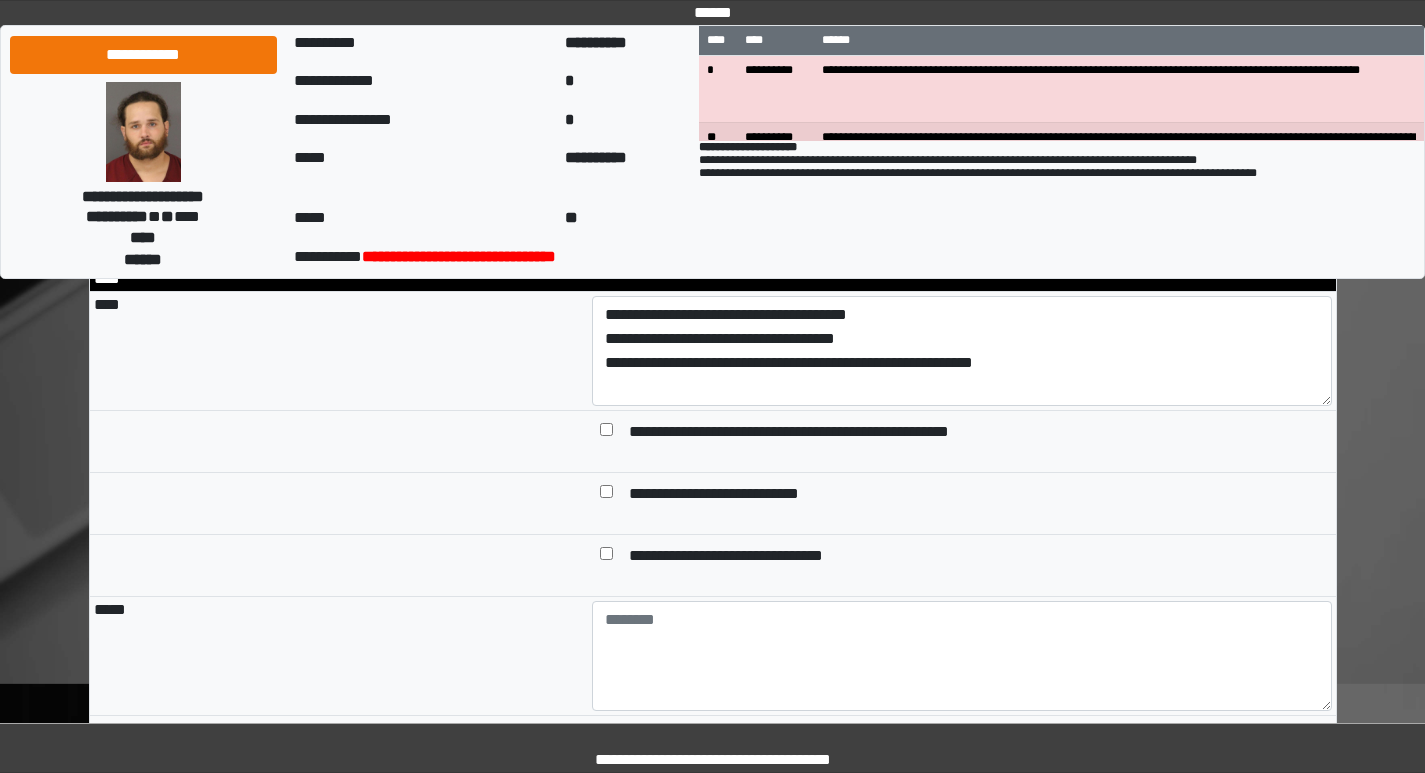 scroll, scrollTop: 1975, scrollLeft: 0, axis: vertical 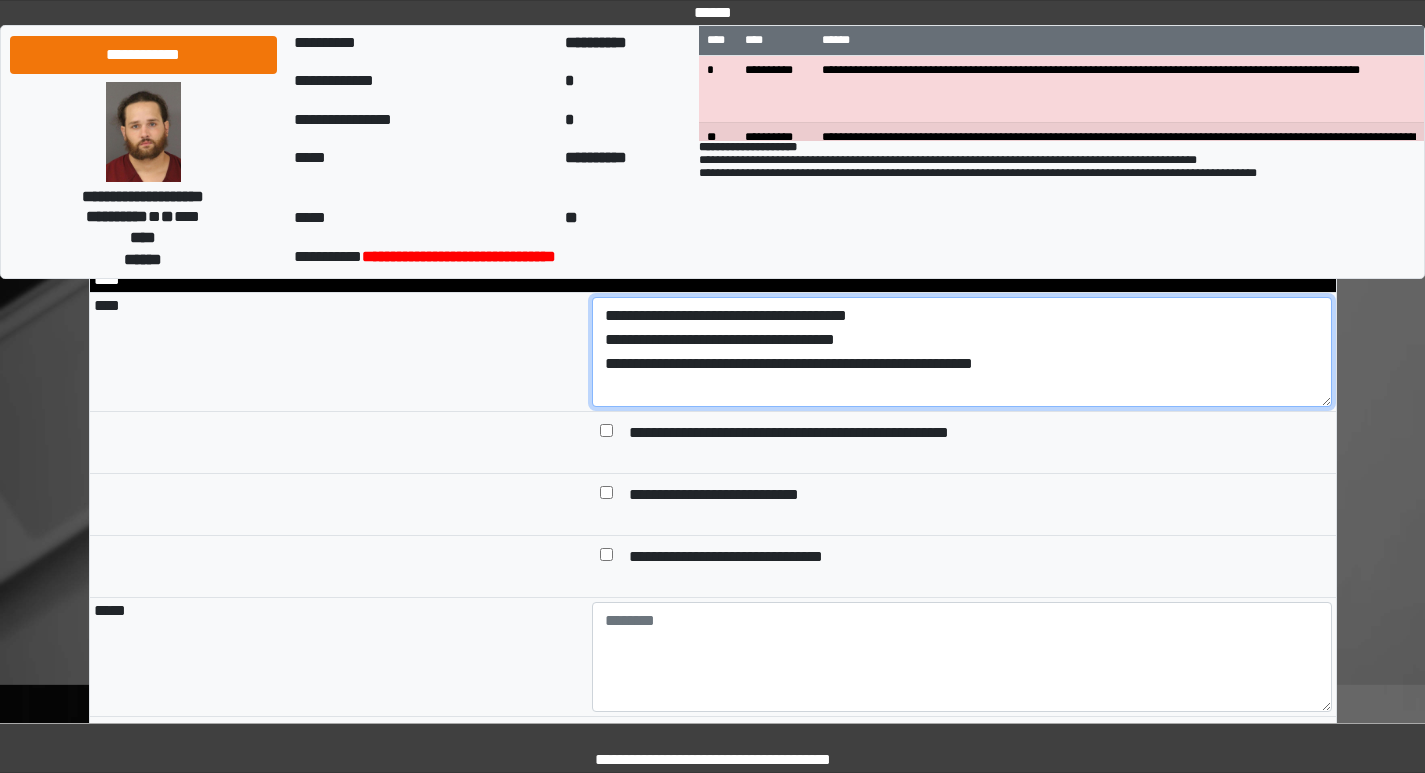 click on "**********" at bounding box center [962, 352] 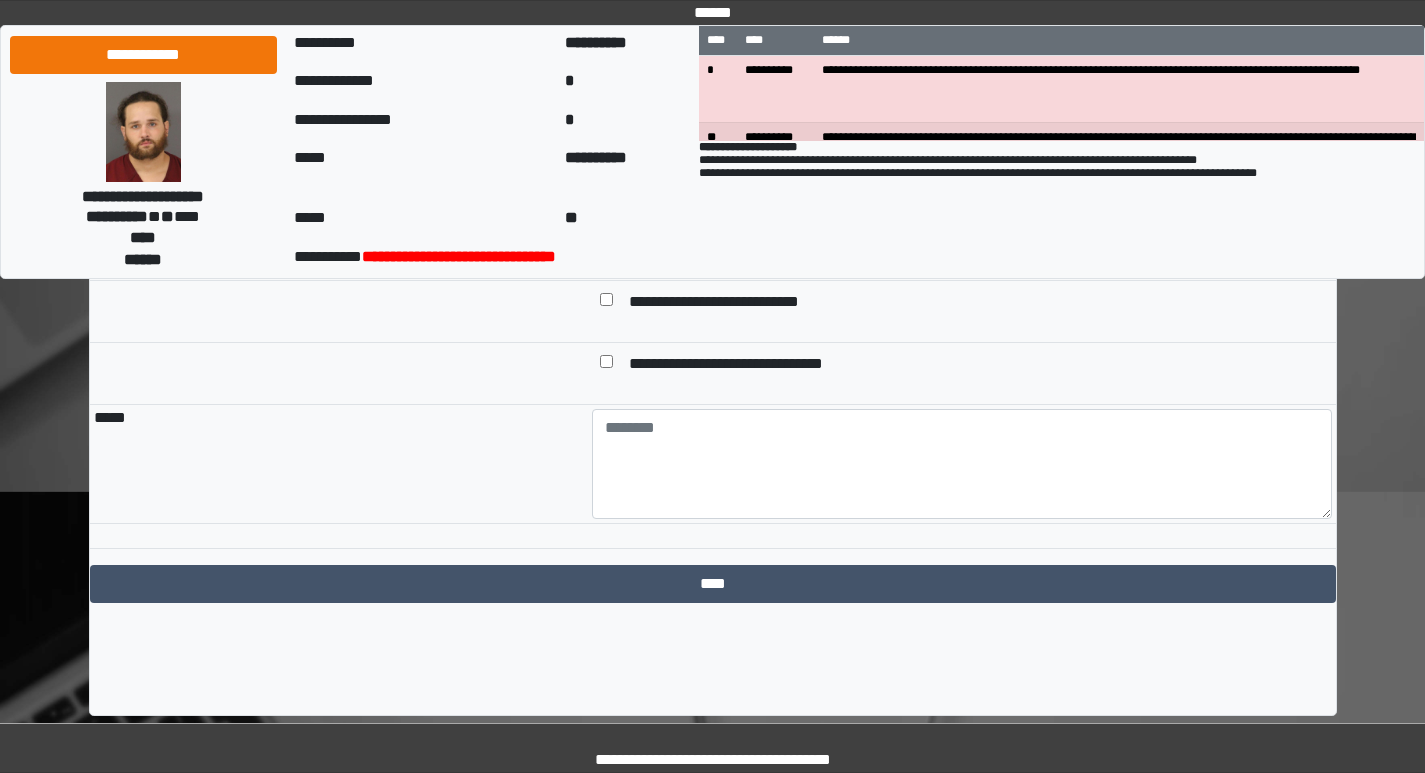 scroll, scrollTop: 2175, scrollLeft: 0, axis: vertical 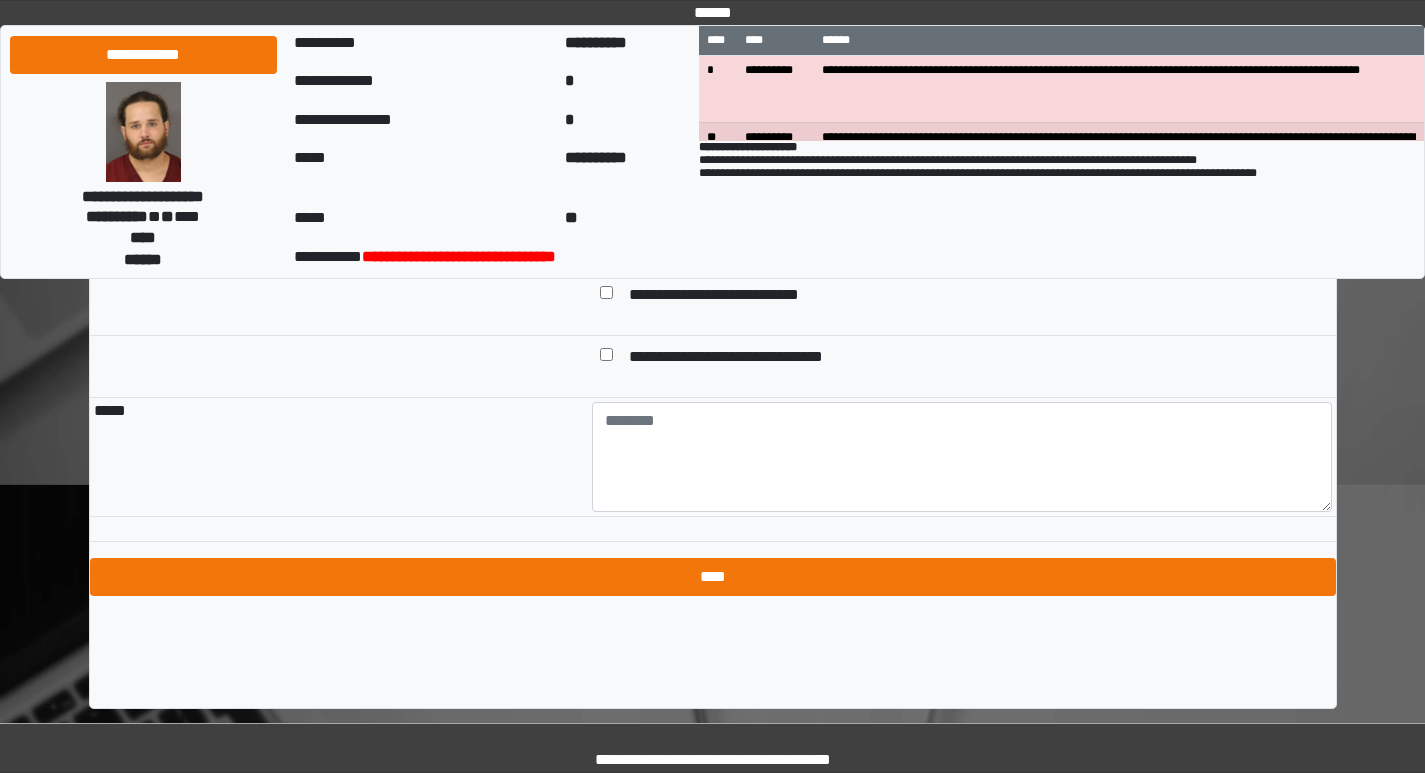 type on "**********" 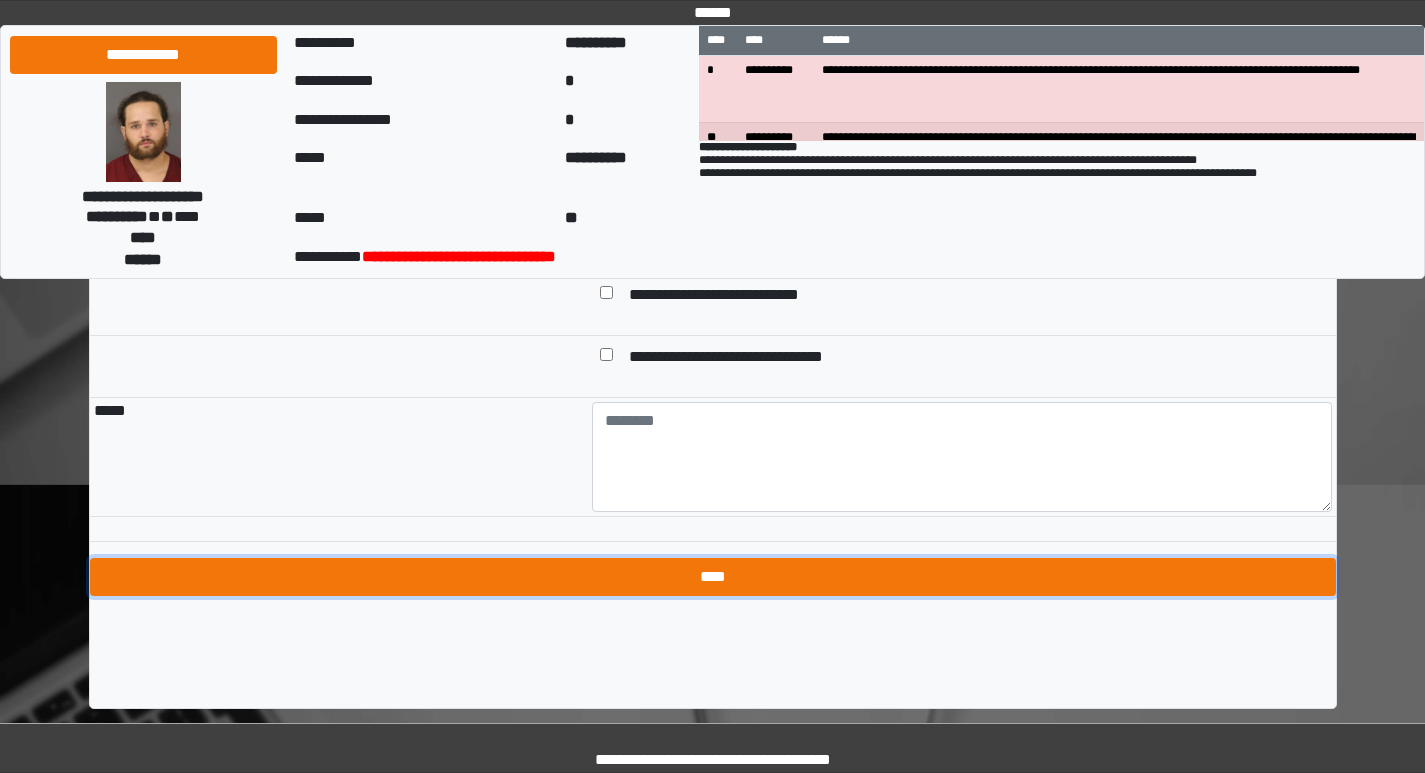 click on "****" at bounding box center [713, 577] 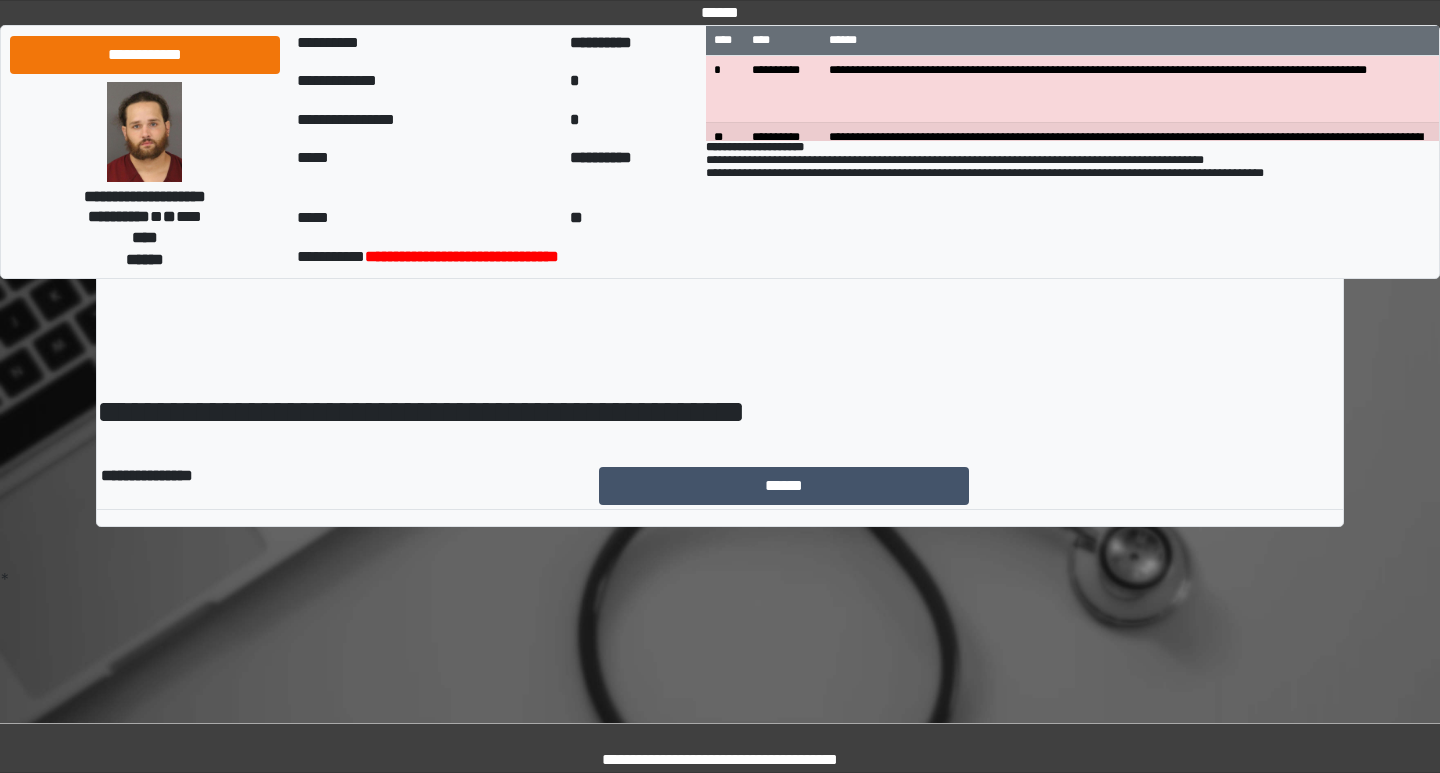 scroll, scrollTop: 0, scrollLeft: 0, axis: both 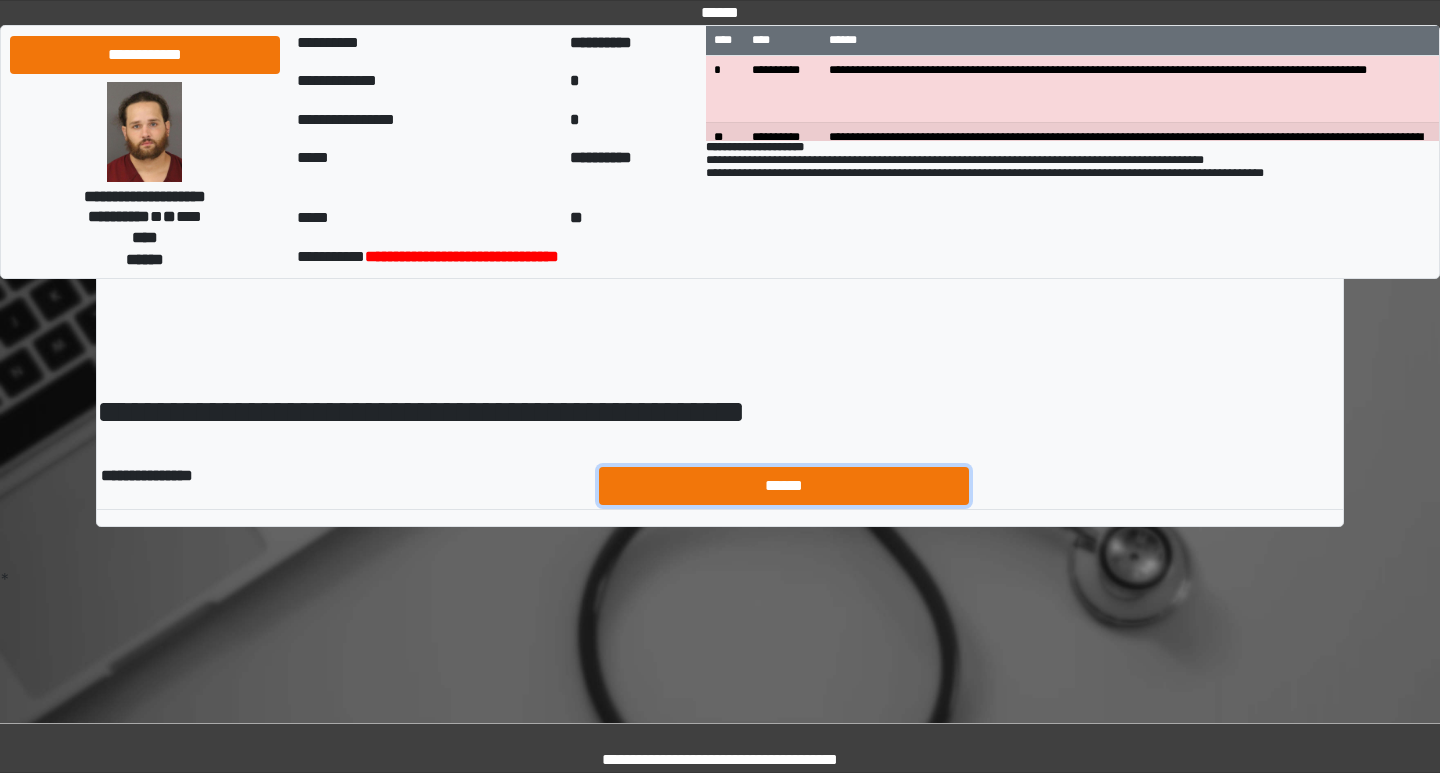 click on "******" at bounding box center [784, 486] 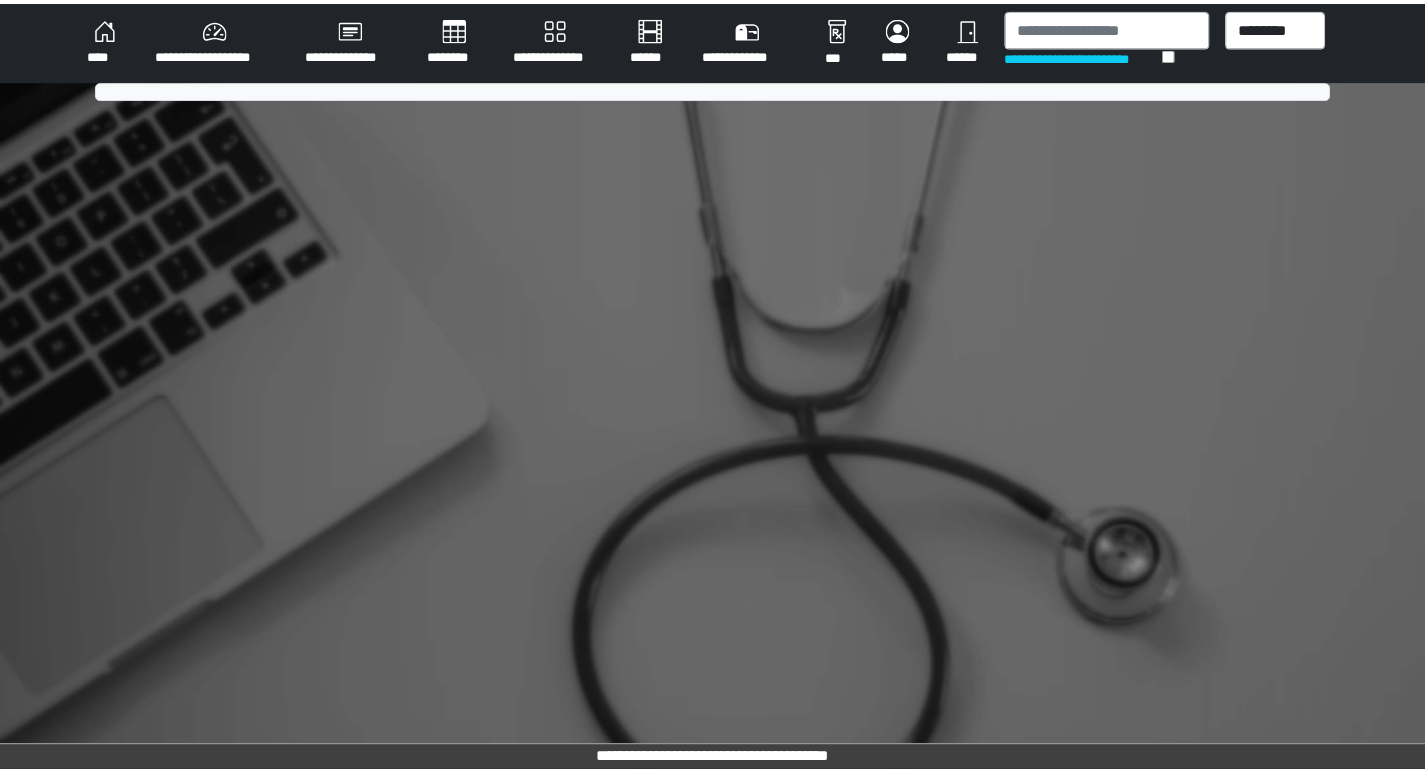scroll, scrollTop: 0, scrollLeft: 0, axis: both 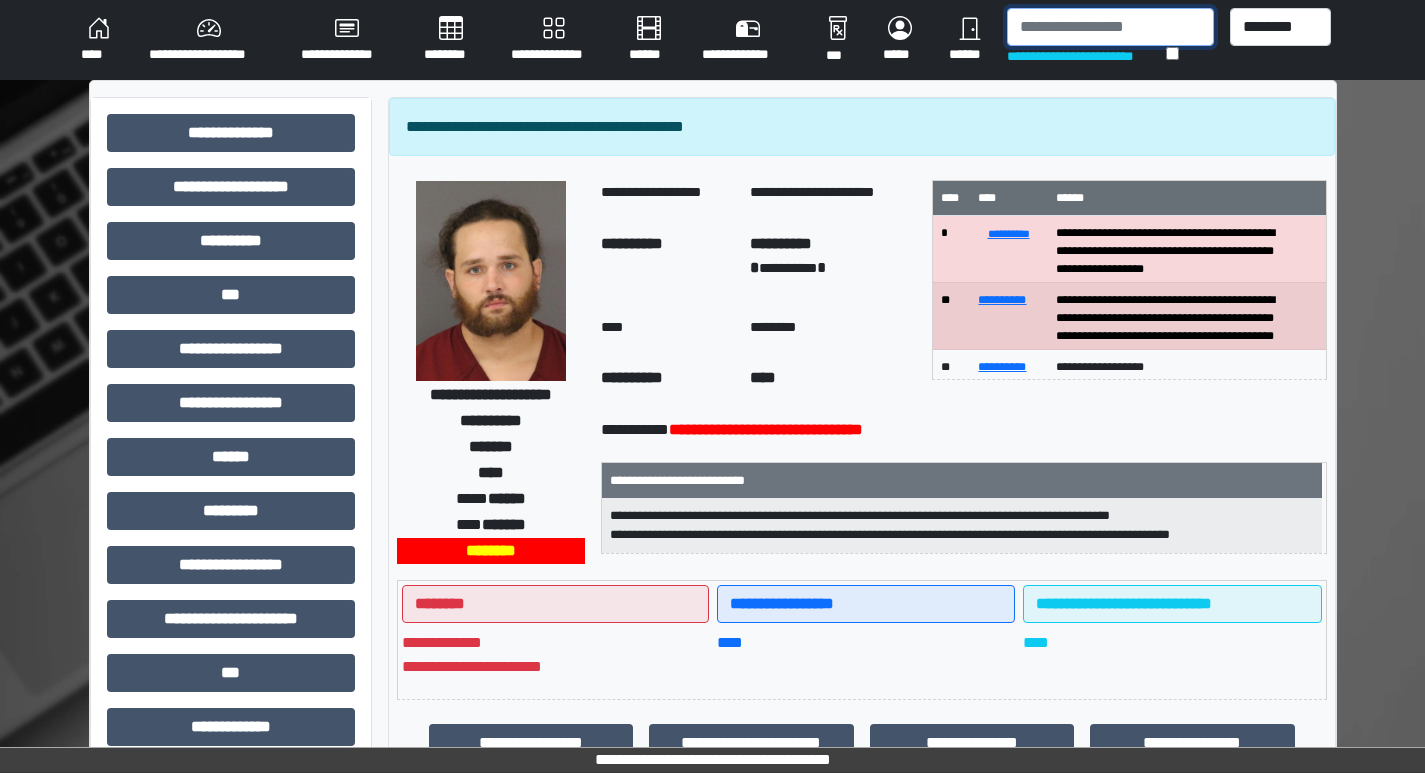 click at bounding box center [1110, 27] 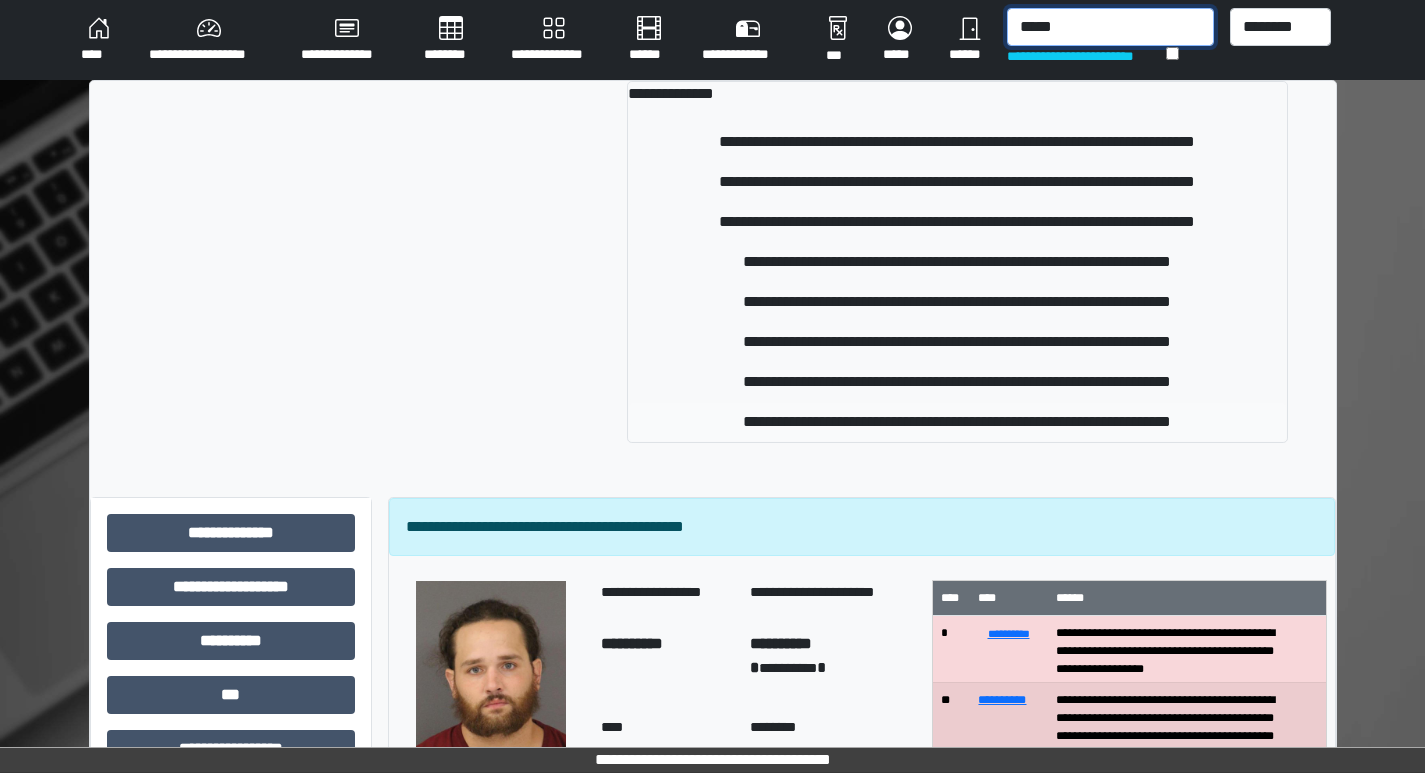 type on "*****" 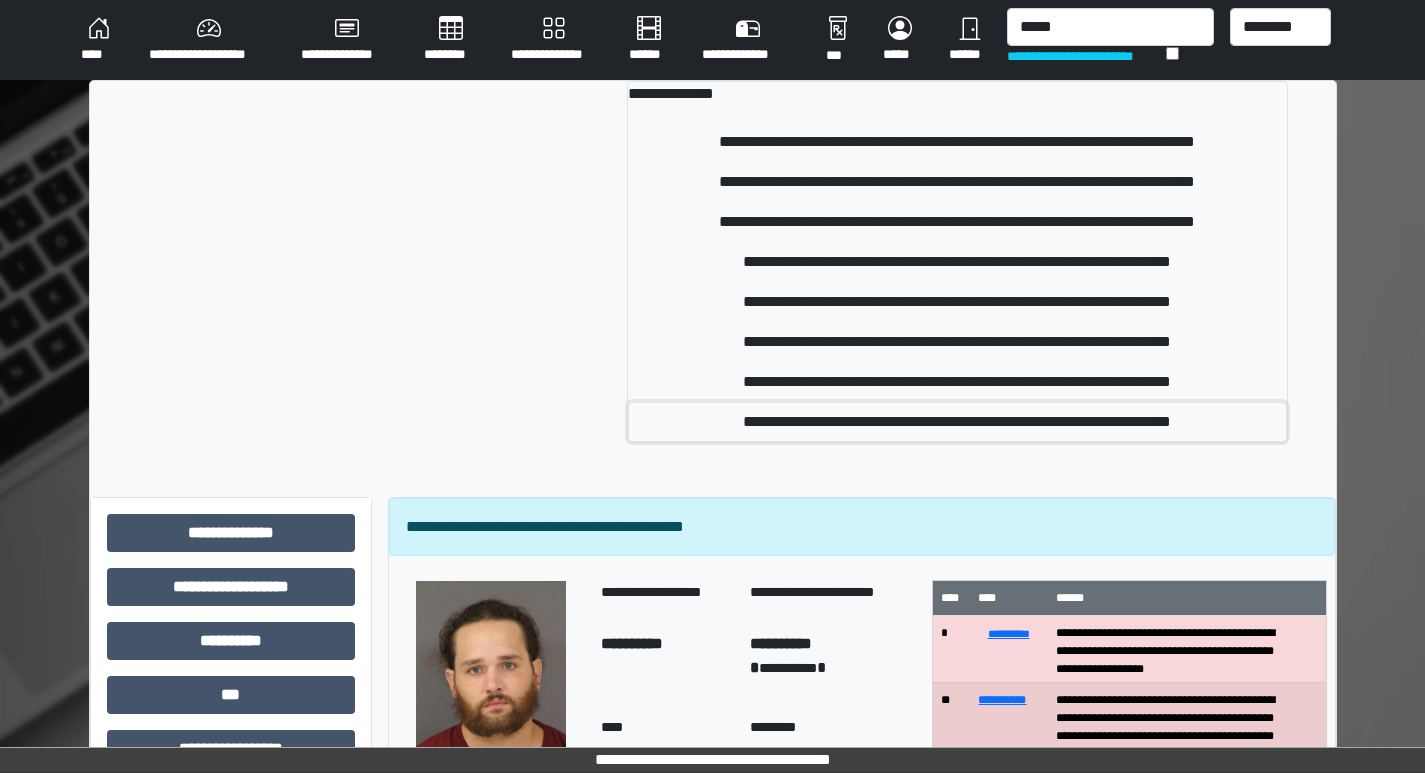 click on "**********" at bounding box center (957, 422) 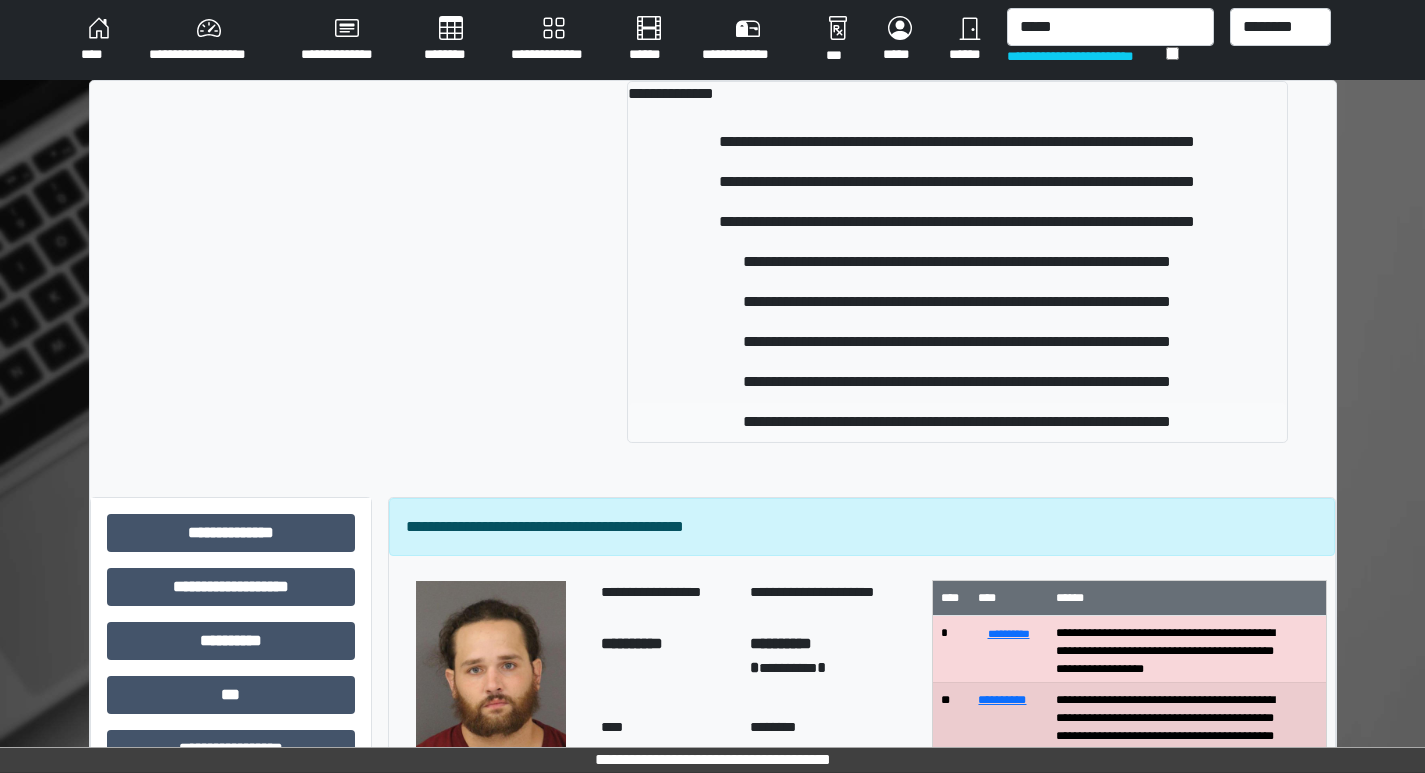type 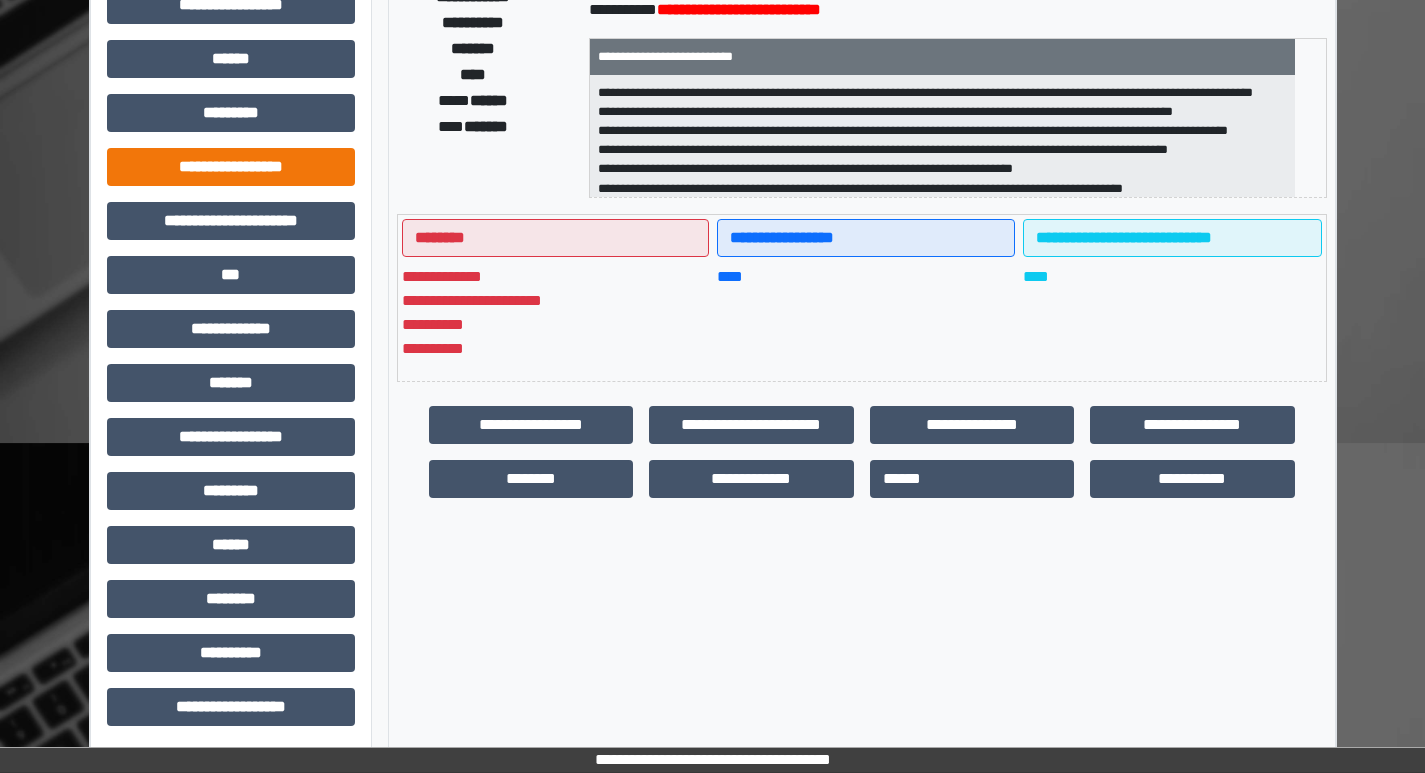 scroll, scrollTop: 401, scrollLeft: 0, axis: vertical 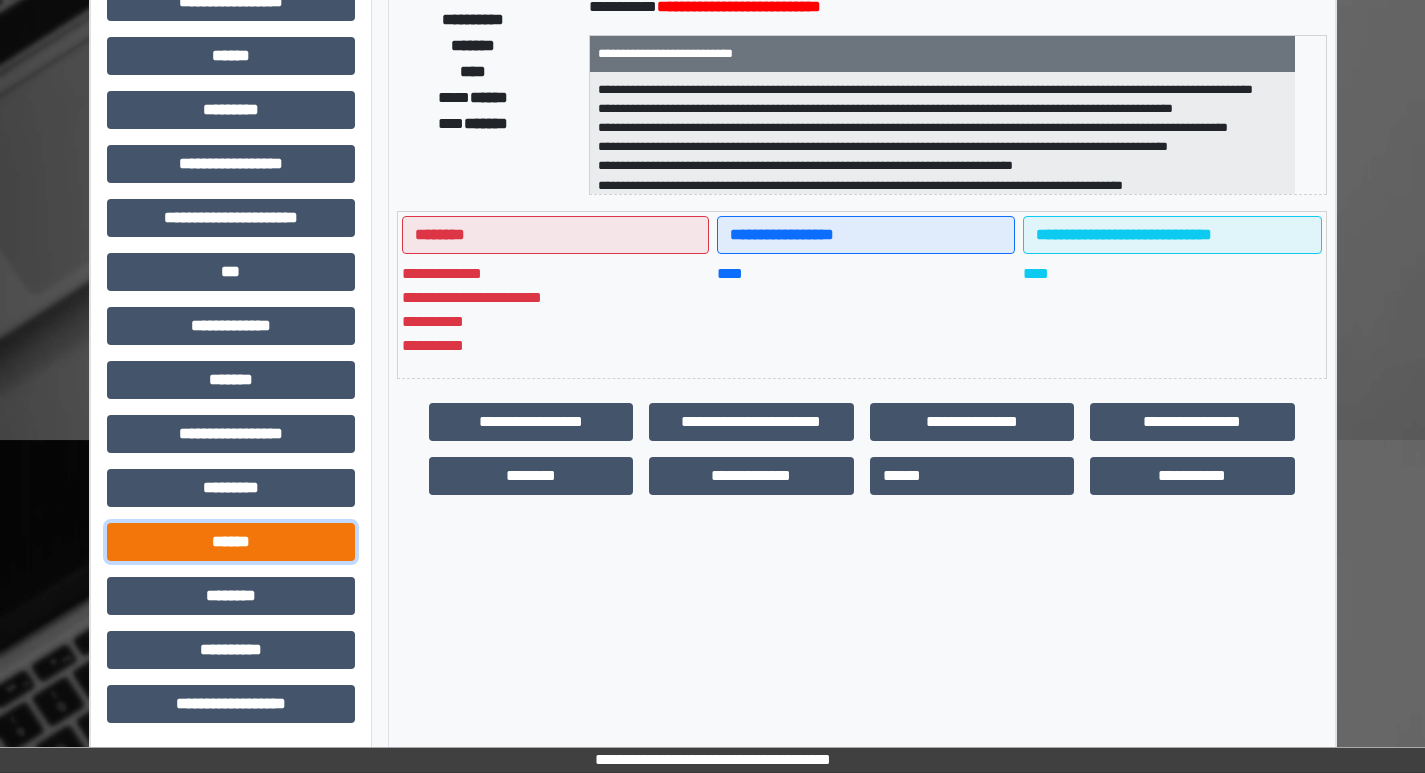 click on "******" at bounding box center (231, 542) 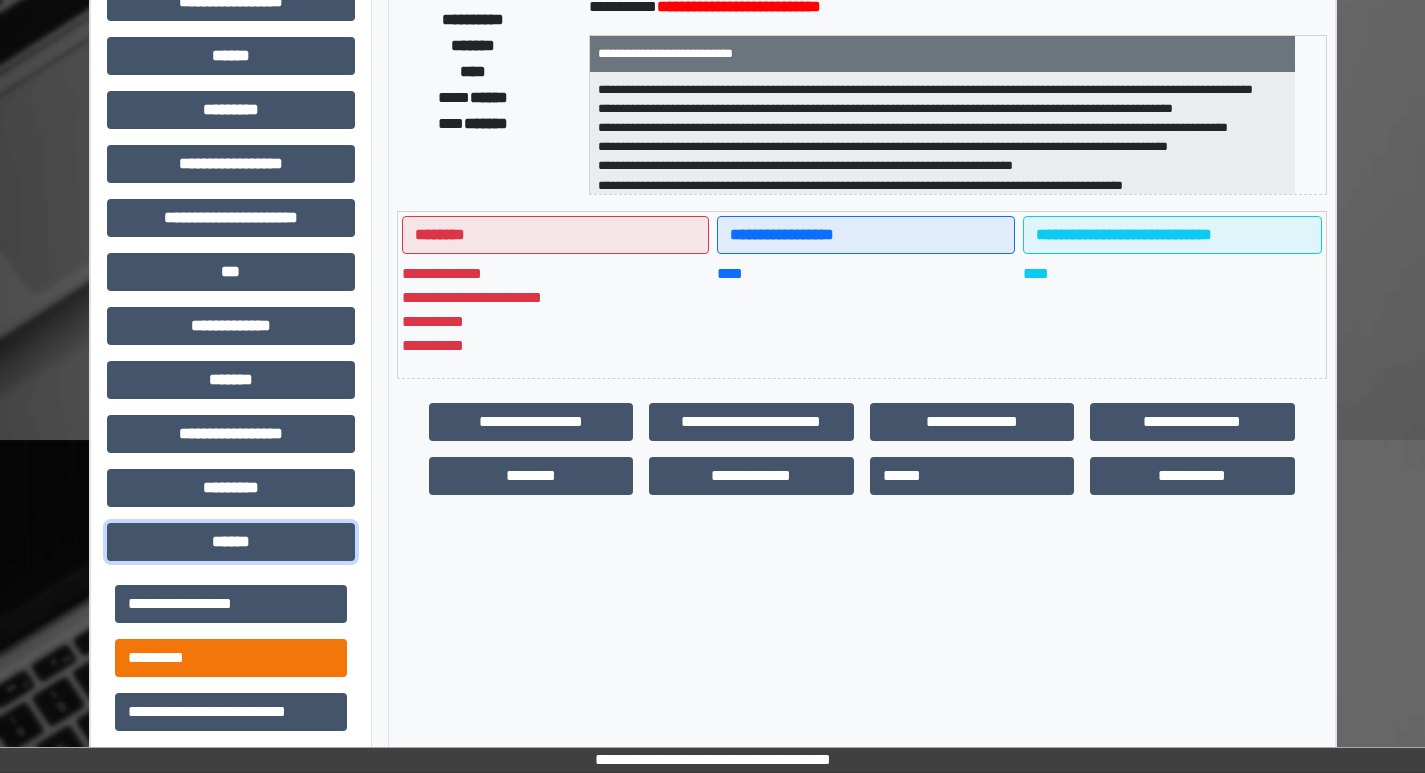 scroll, scrollTop: 501, scrollLeft: 0, axis: vertical 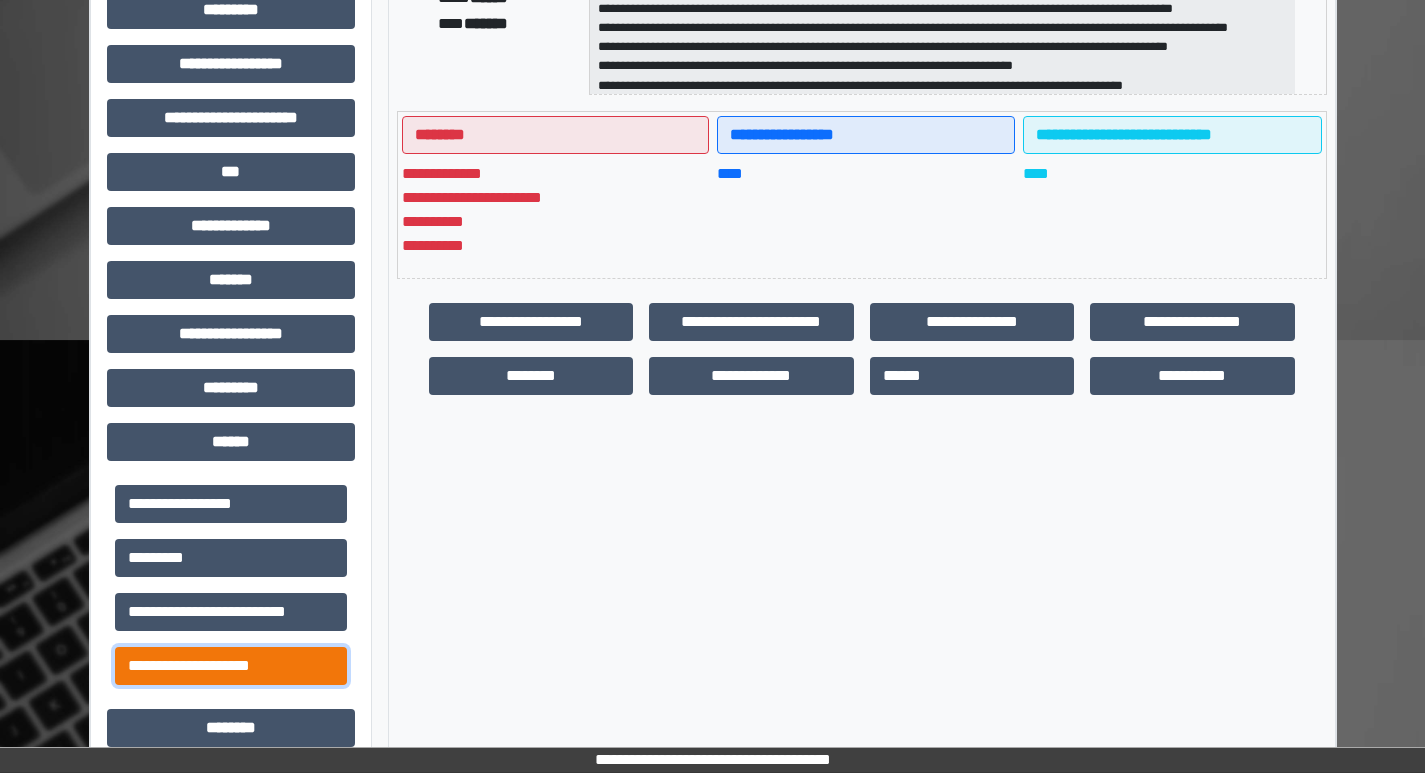 click on "**********" at bounding box center (231, 666) 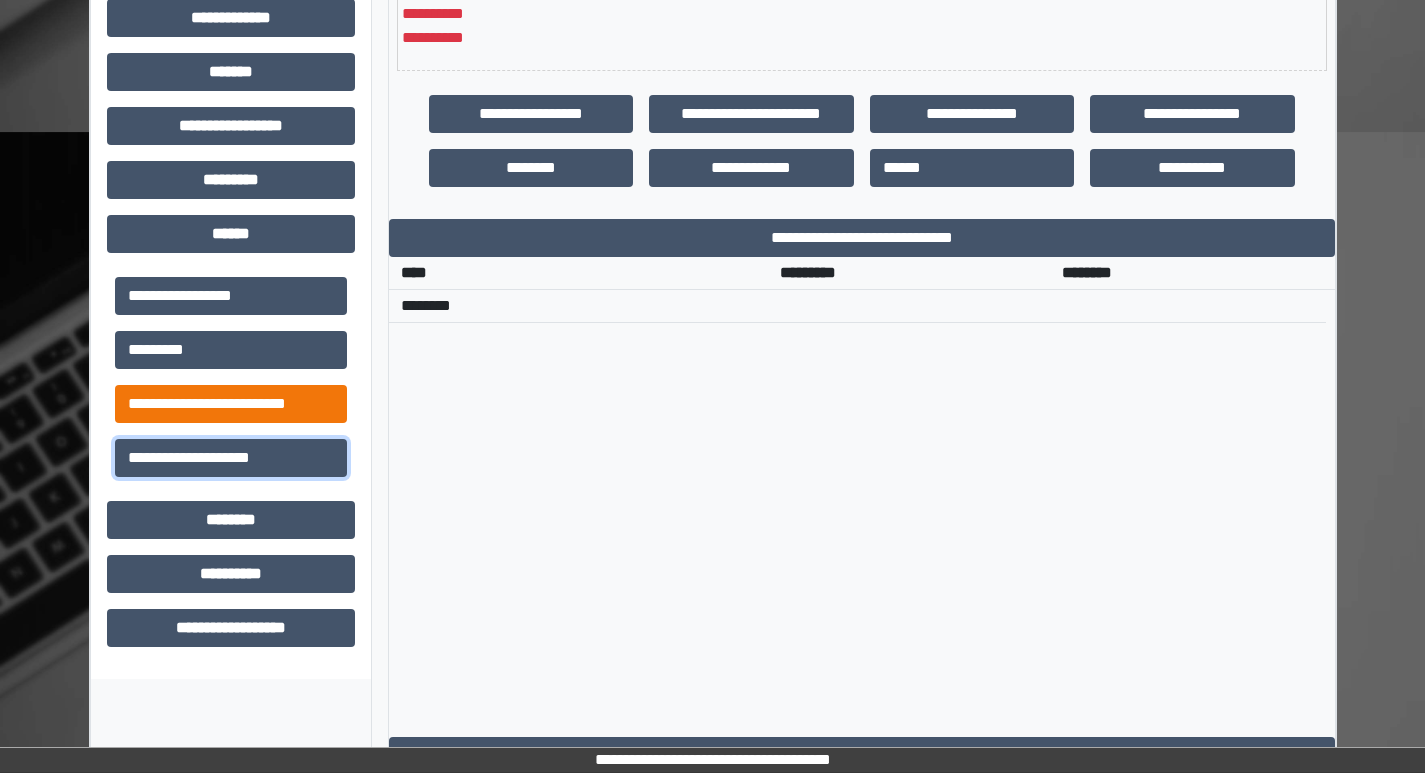 scroll, scrollTop: 729, scrollLeft: 0, axis: vertical 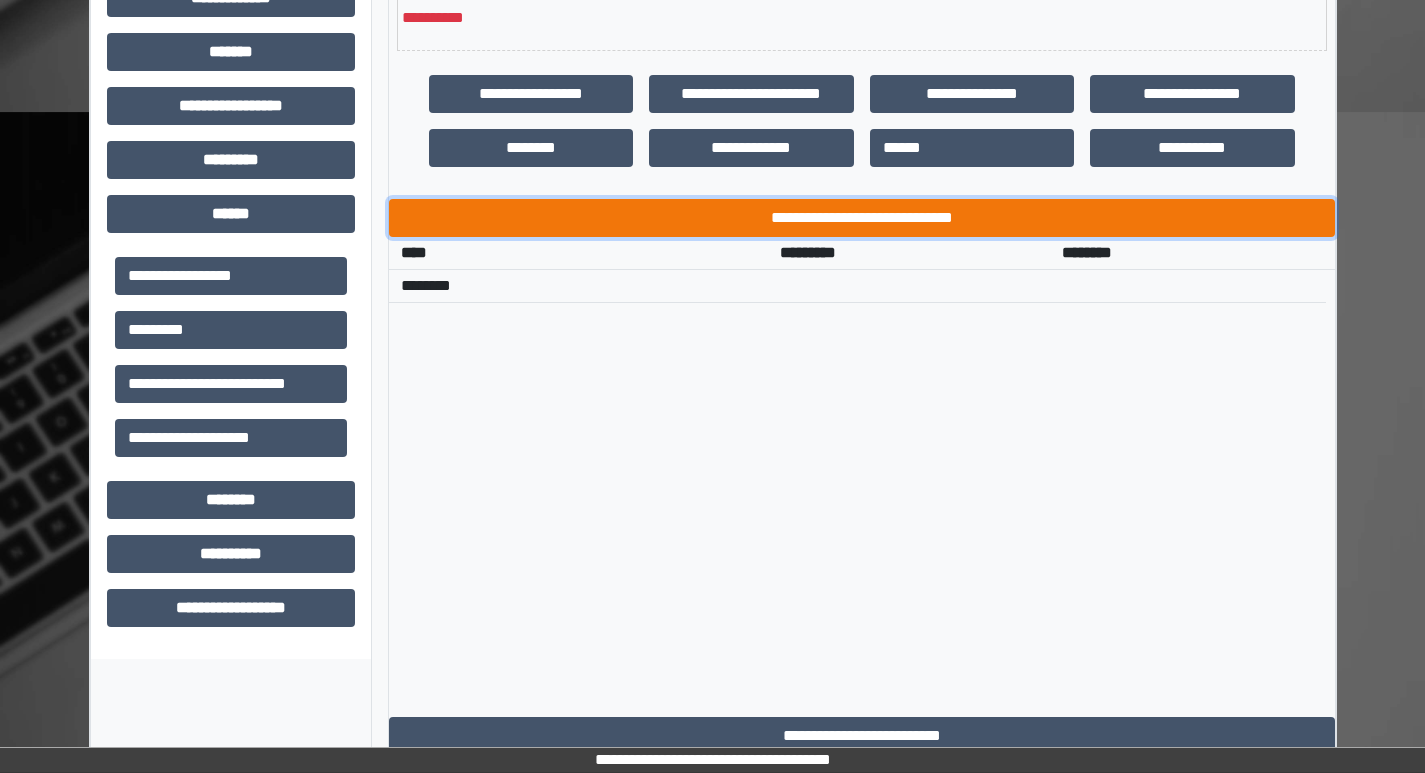 click on "**********" at bounding box center (862, 218) 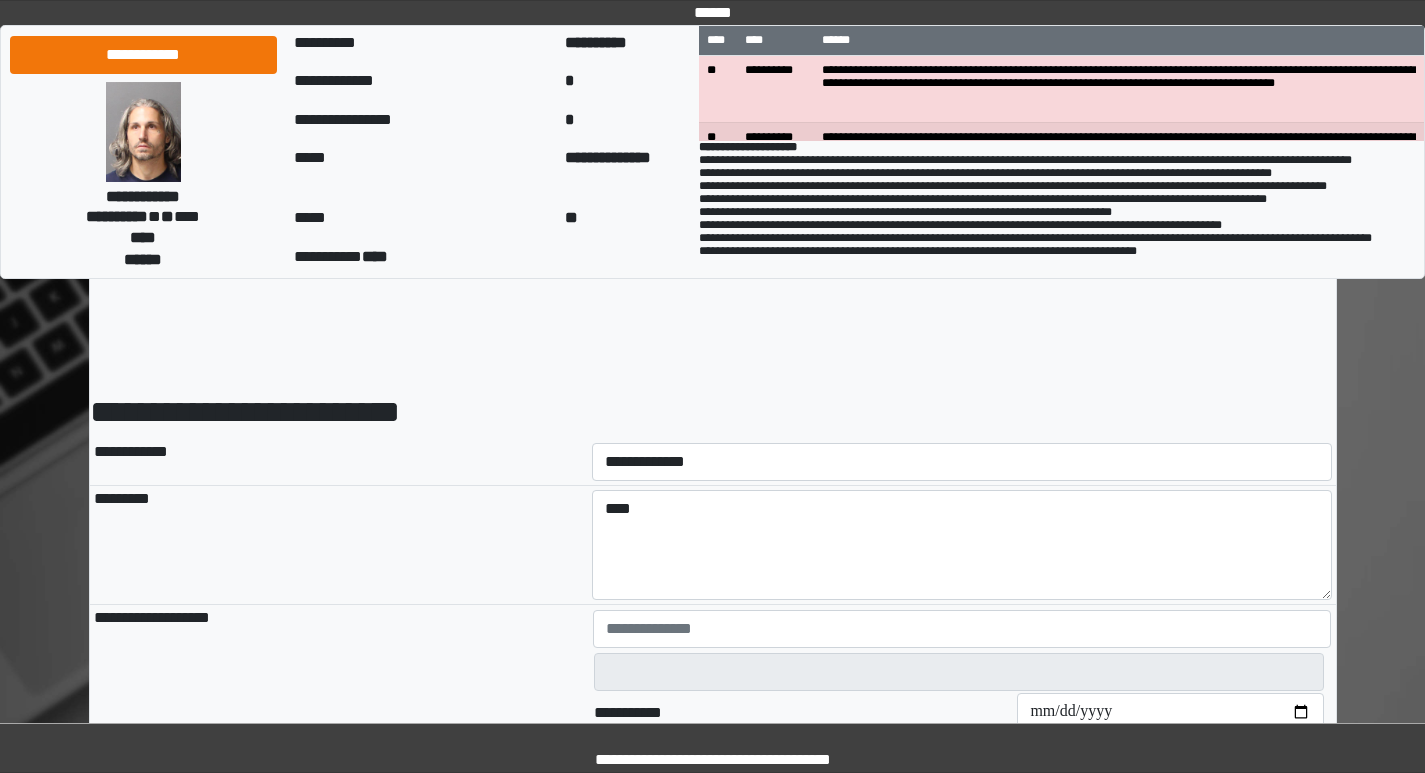scroll, scrollTop: 0, scrollLeft: 0, axis: both 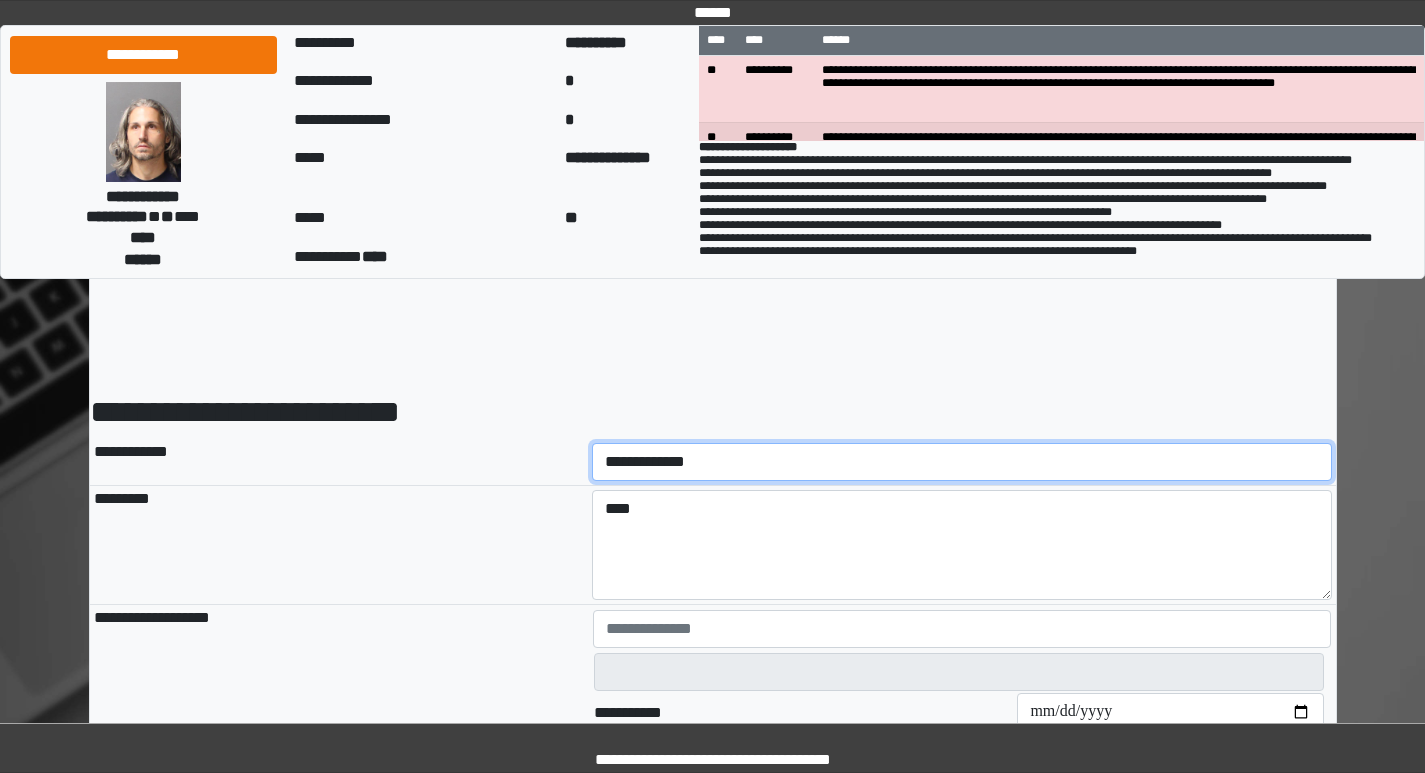 click on "**********" at bounding box center (962, 462) 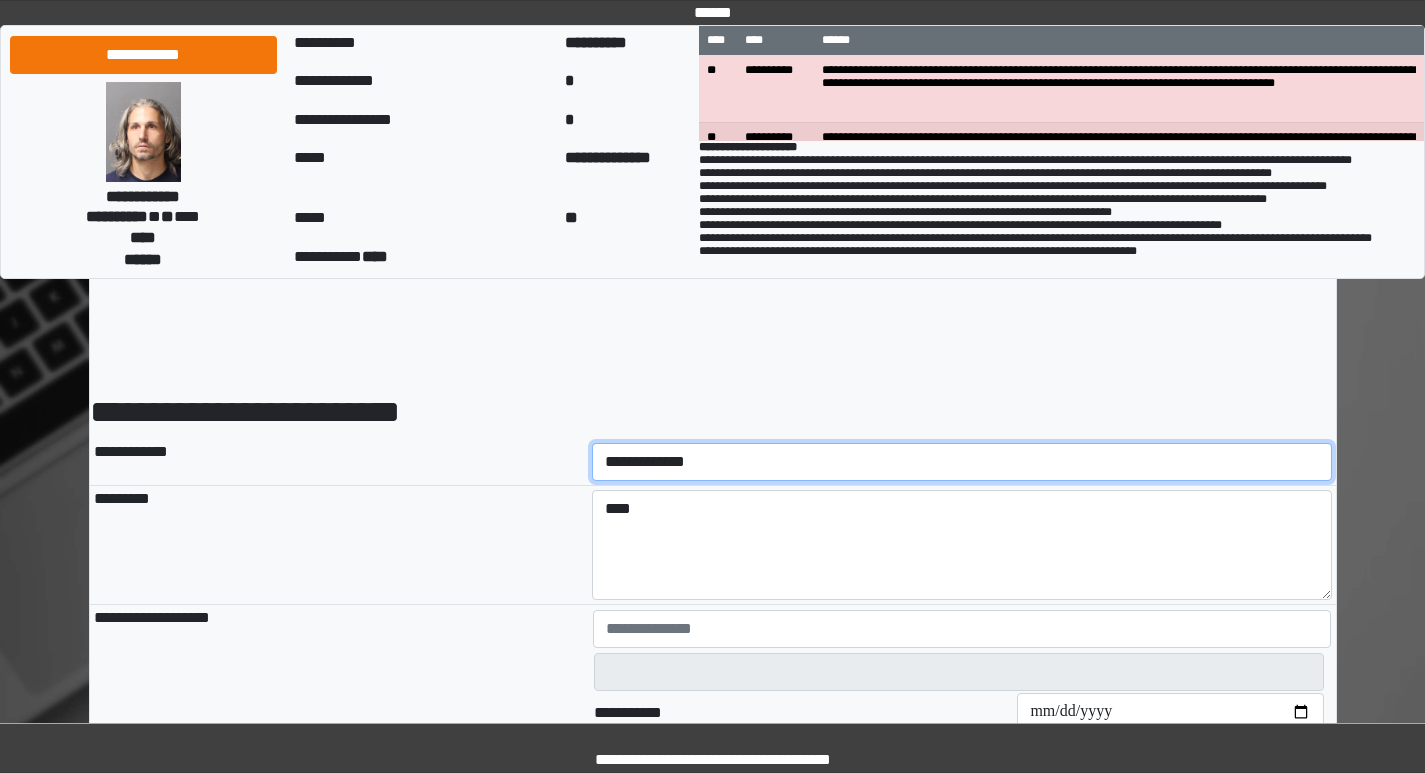 select on "****" 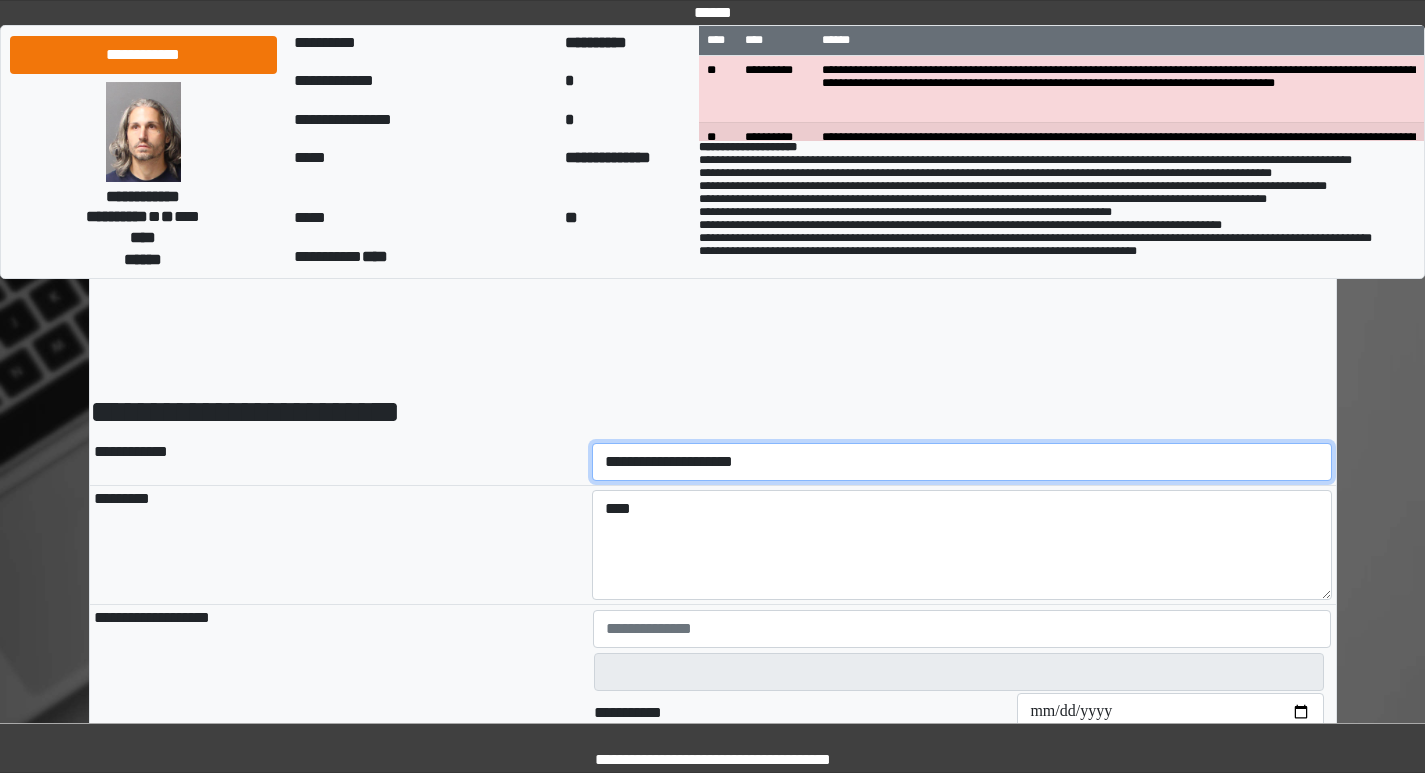 click on "**********" at bounding box center (962, 462) 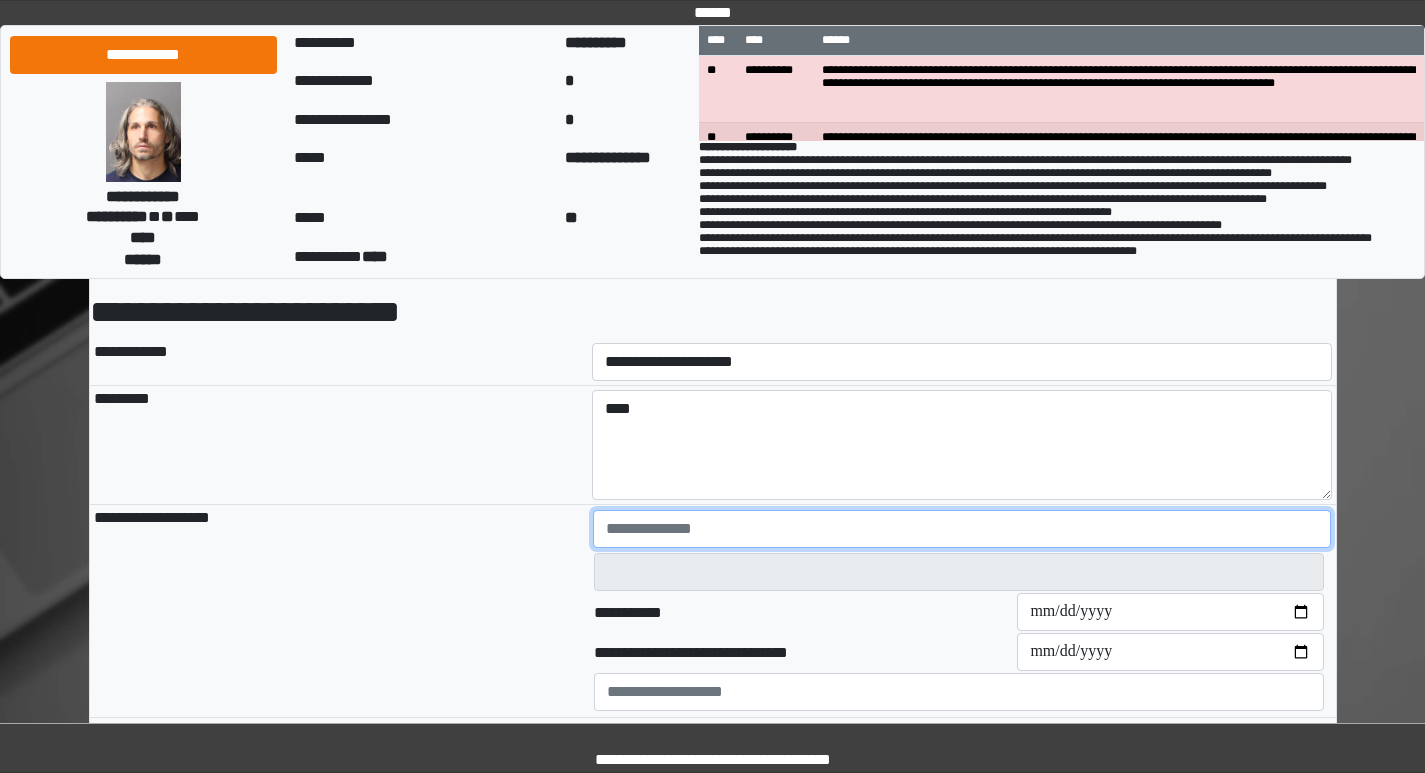 click at bounding box center (962, 529) 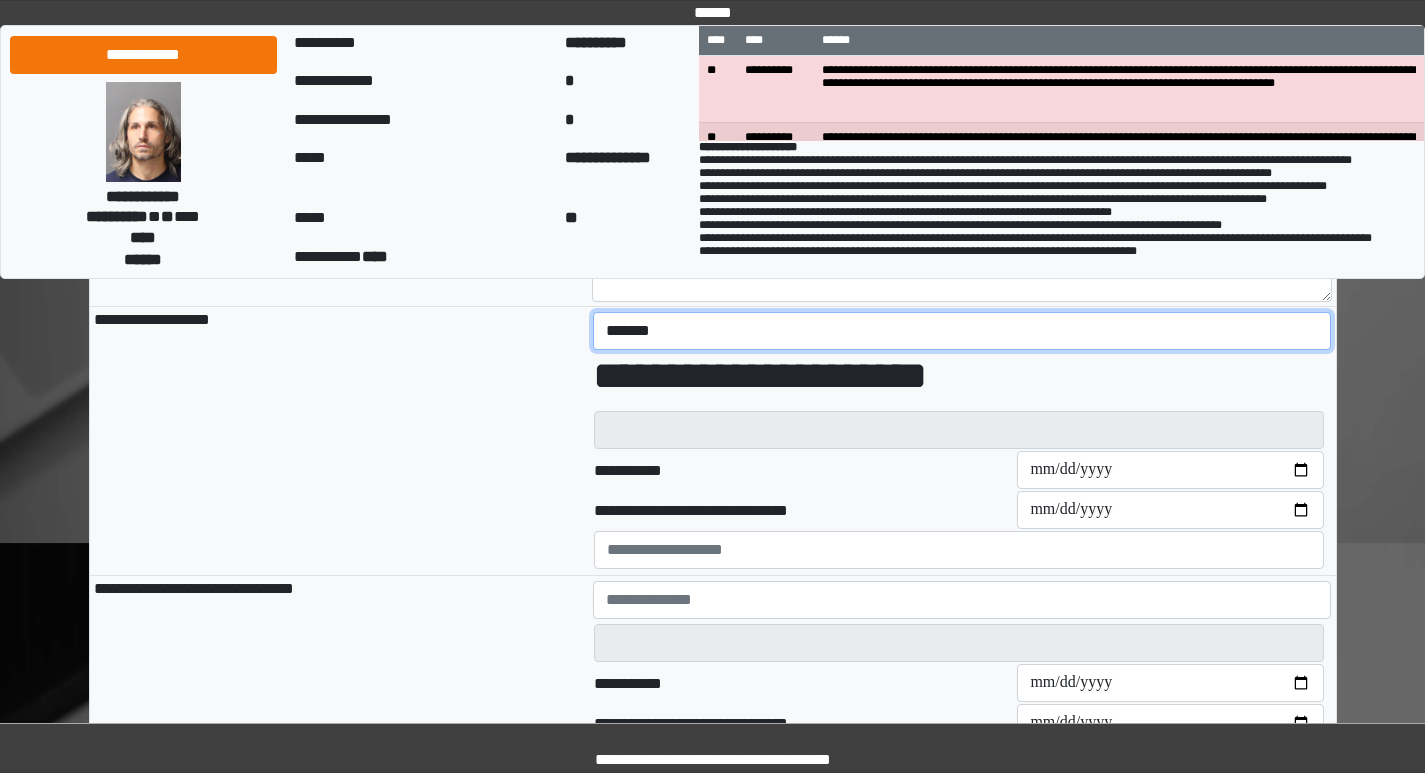 scroll, scrollTop: 300, scrollLeft: 0, axis: vertical 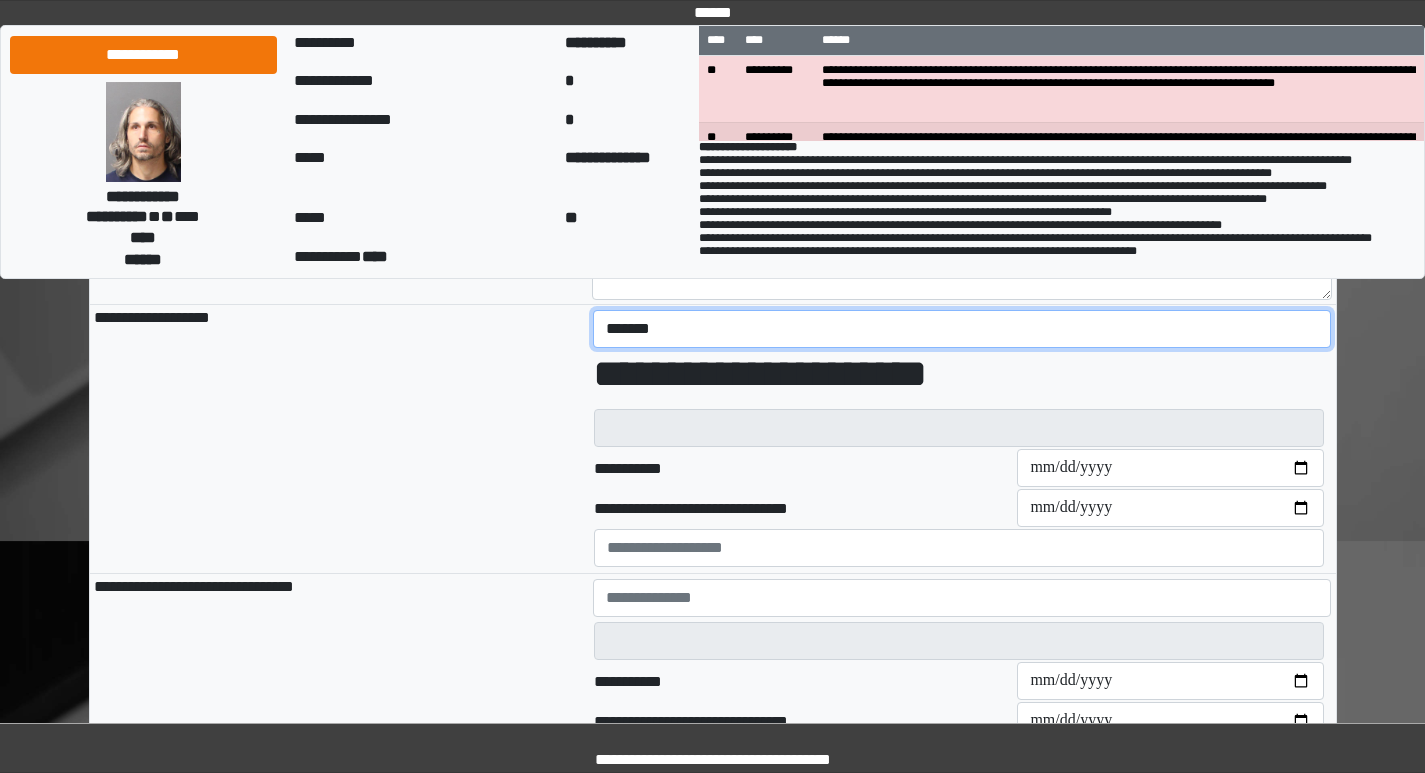 type on "*******" 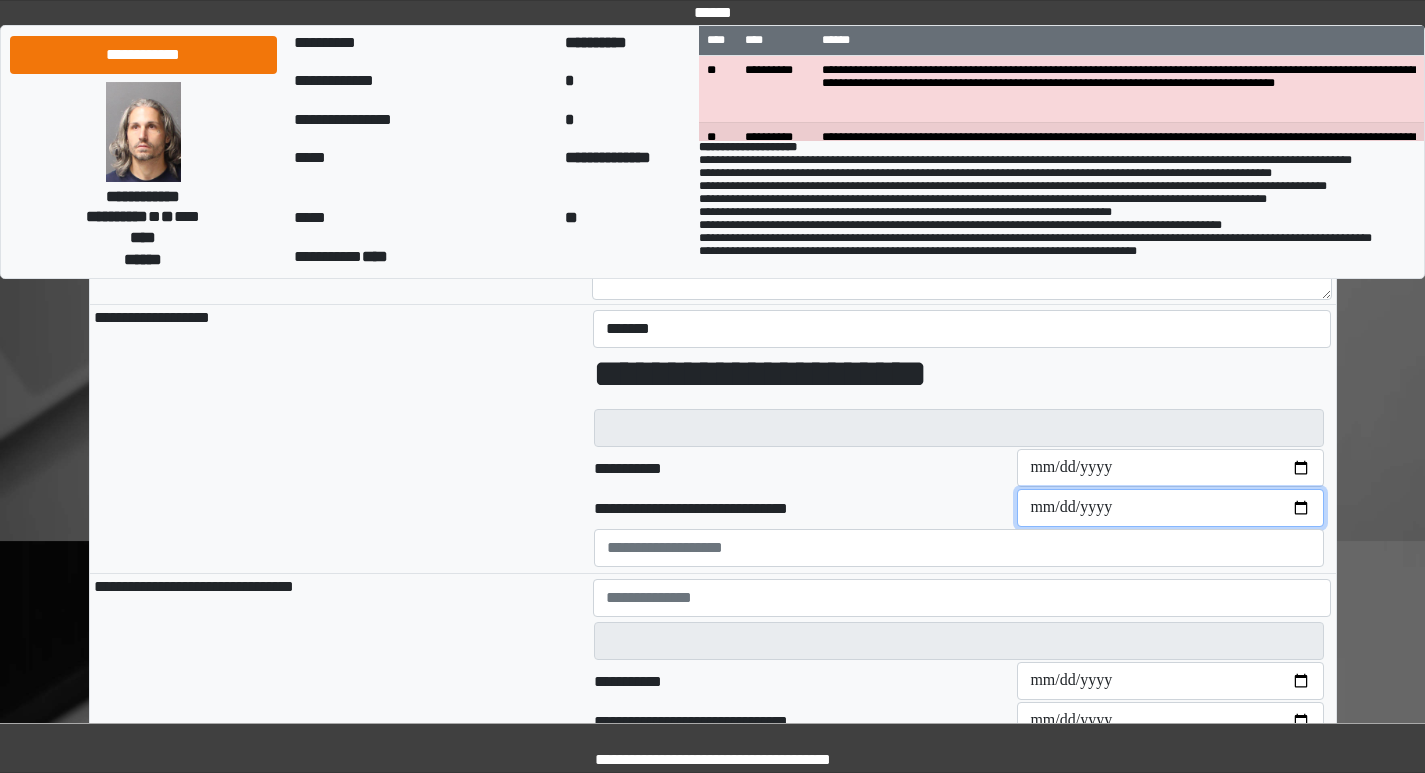 click on "**********" at bounding box center (1170, 508) 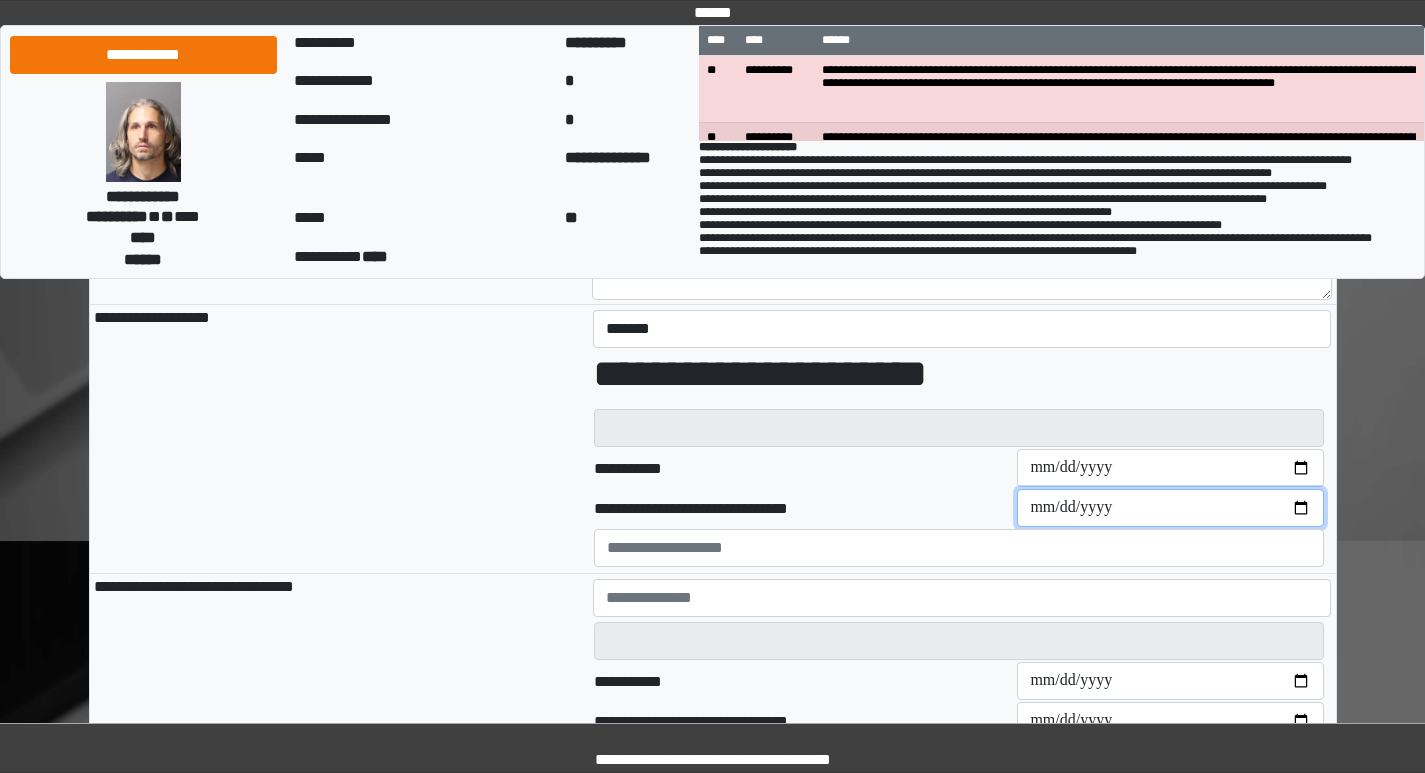 click on "**********" at bounding box center [1170, 508] 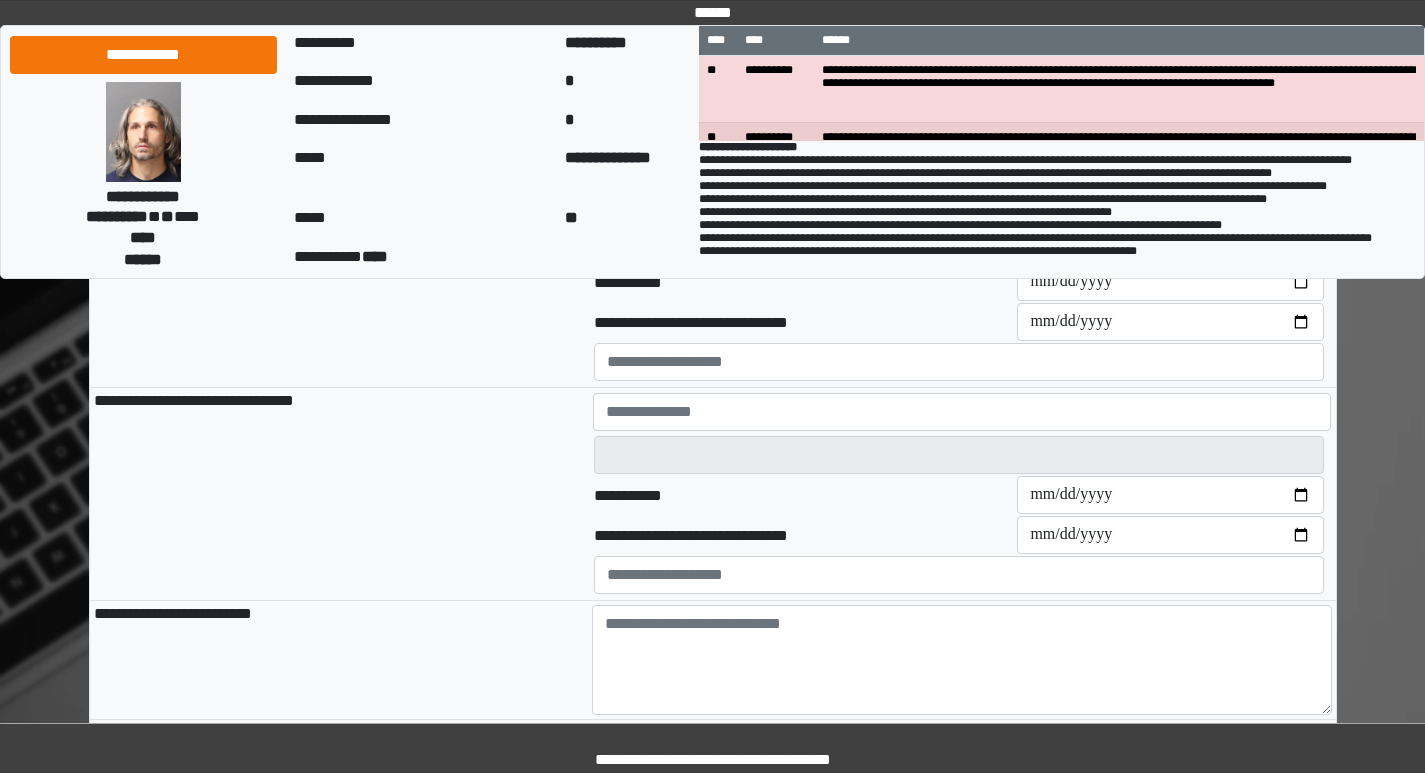scroll, scrollTop: 700, scrollLeft: 0, axis: vertical 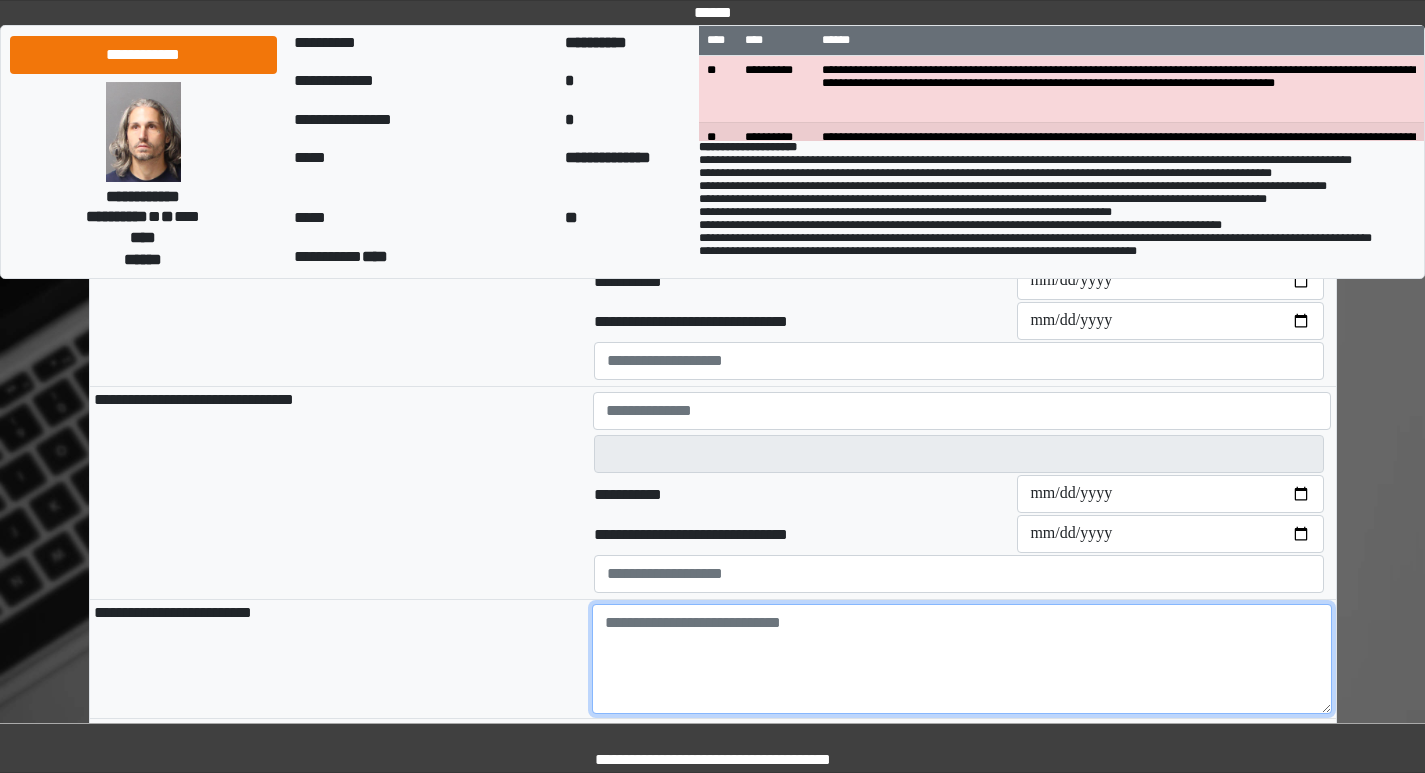 click at bounding box center [962, 659] 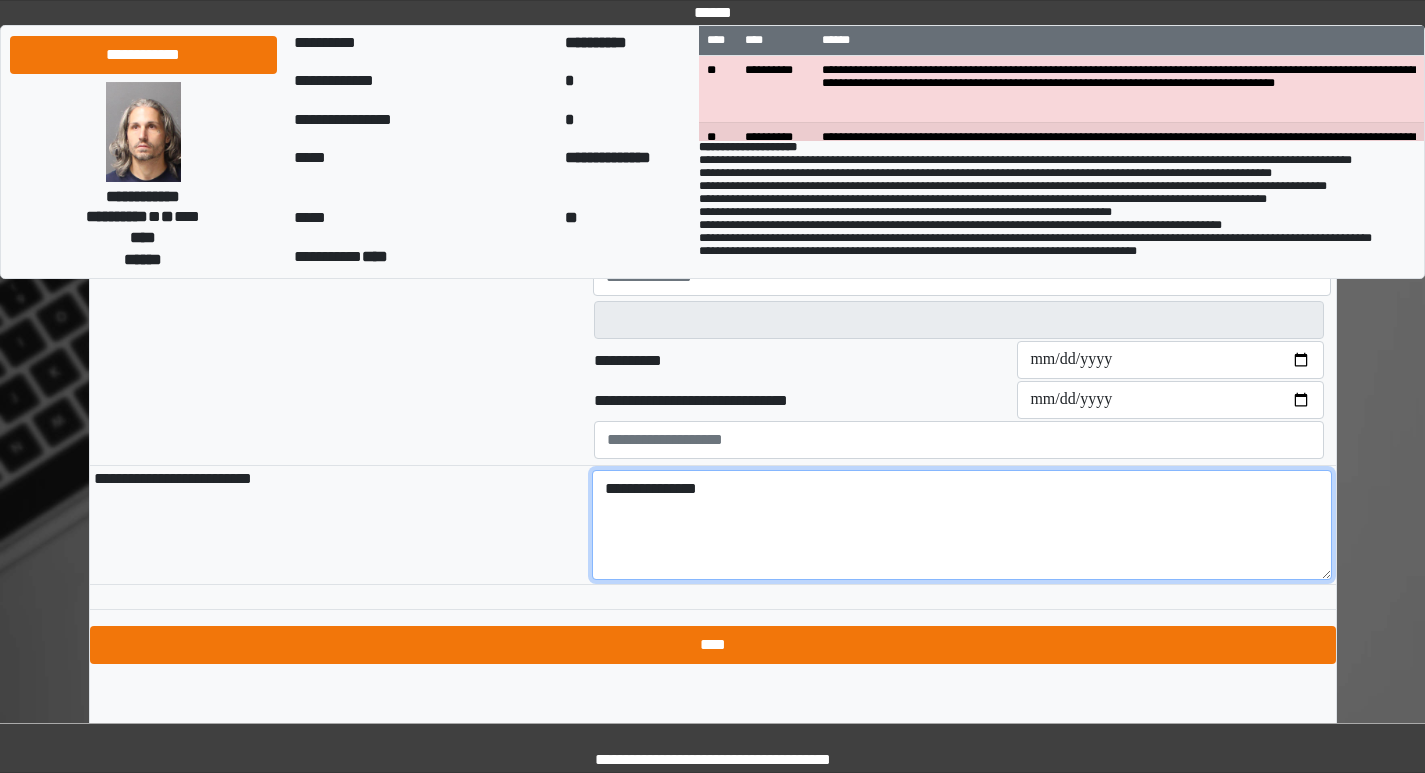 scroll, scrollTop: 854, scrollLeft: 0, axis: vertical 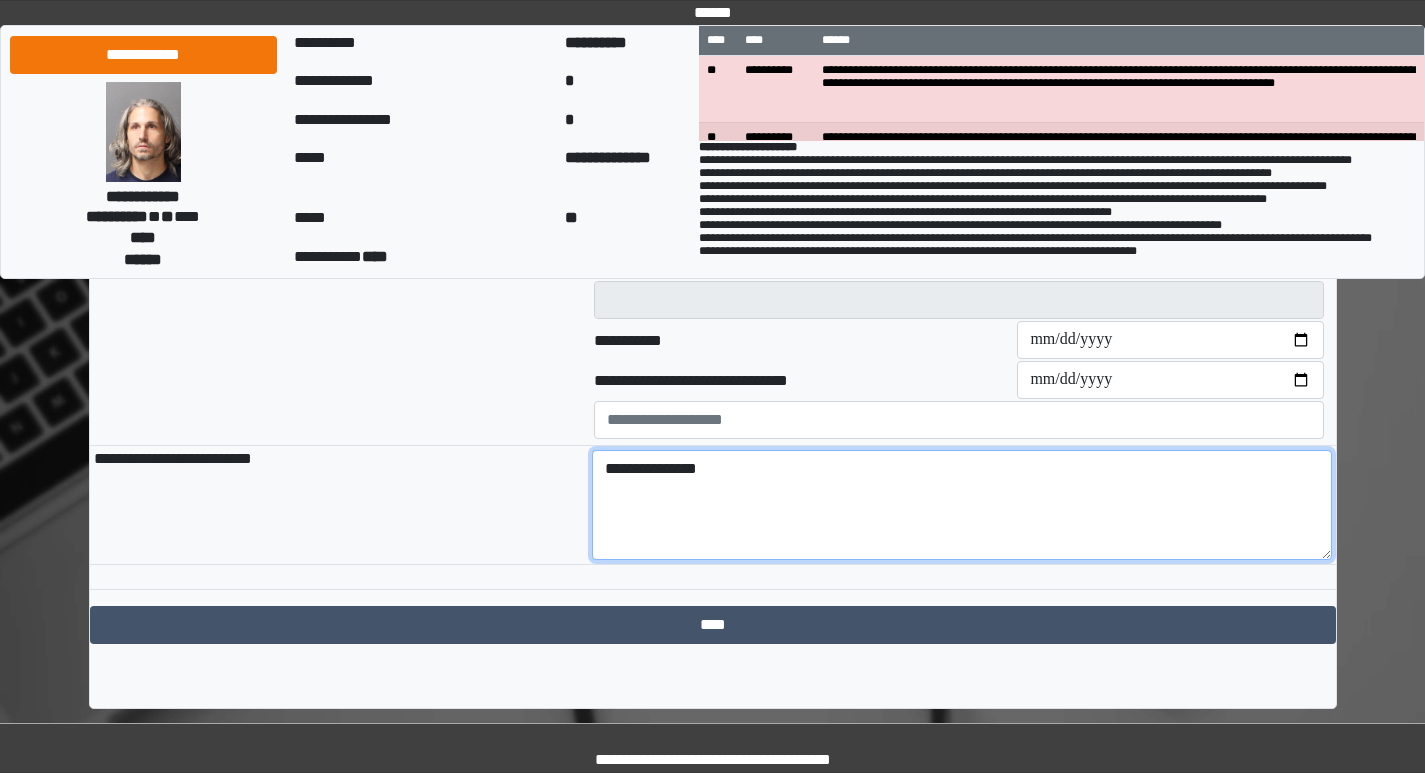 type on "**********" 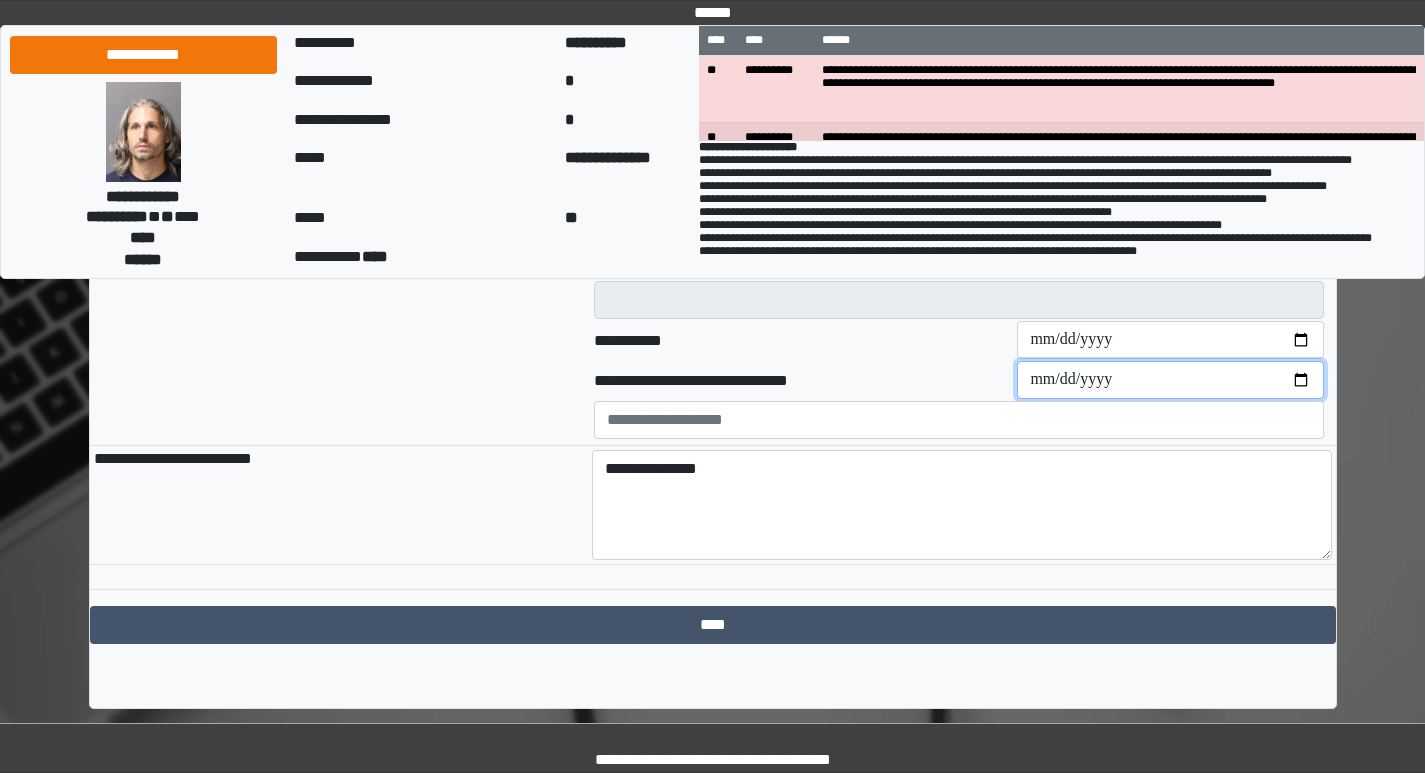 click on "**********" at bounding box center (1170, 380) 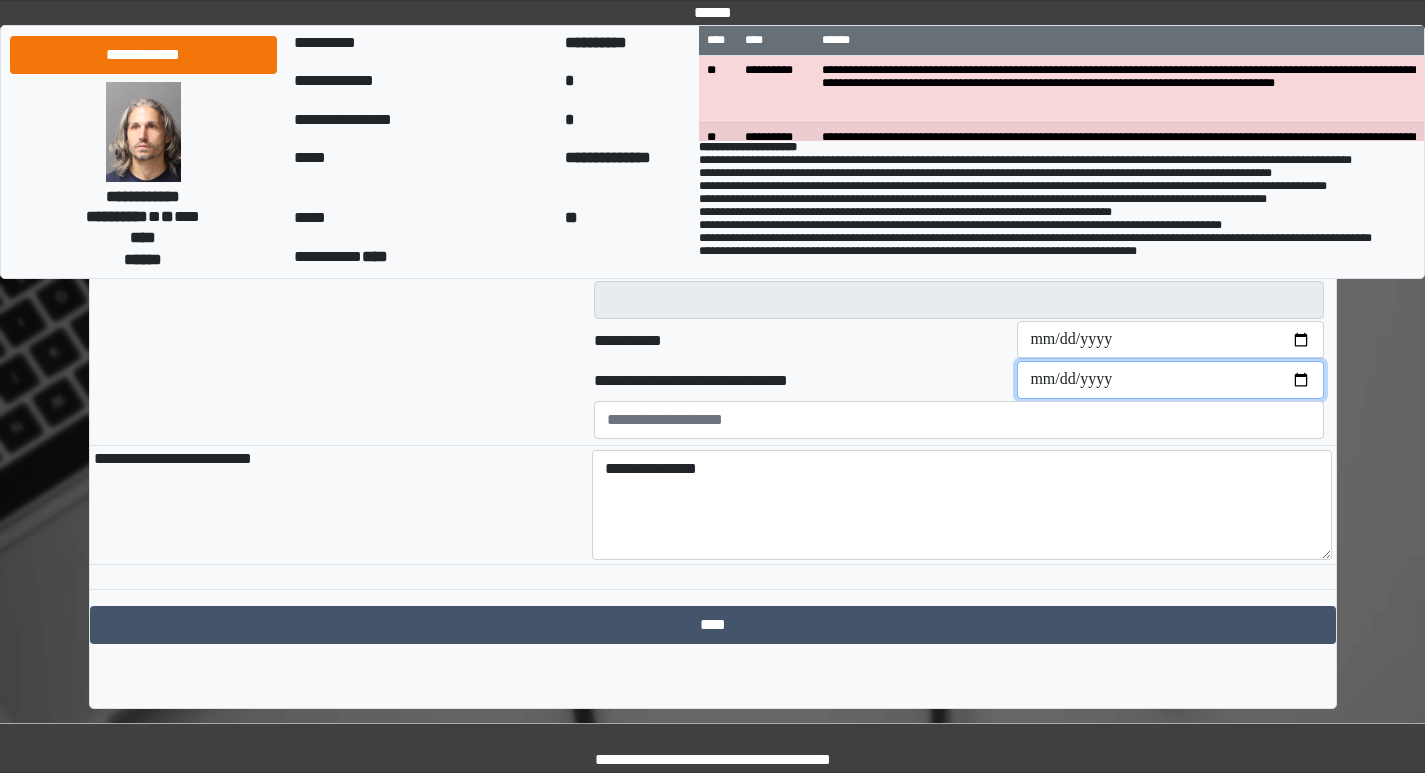 type 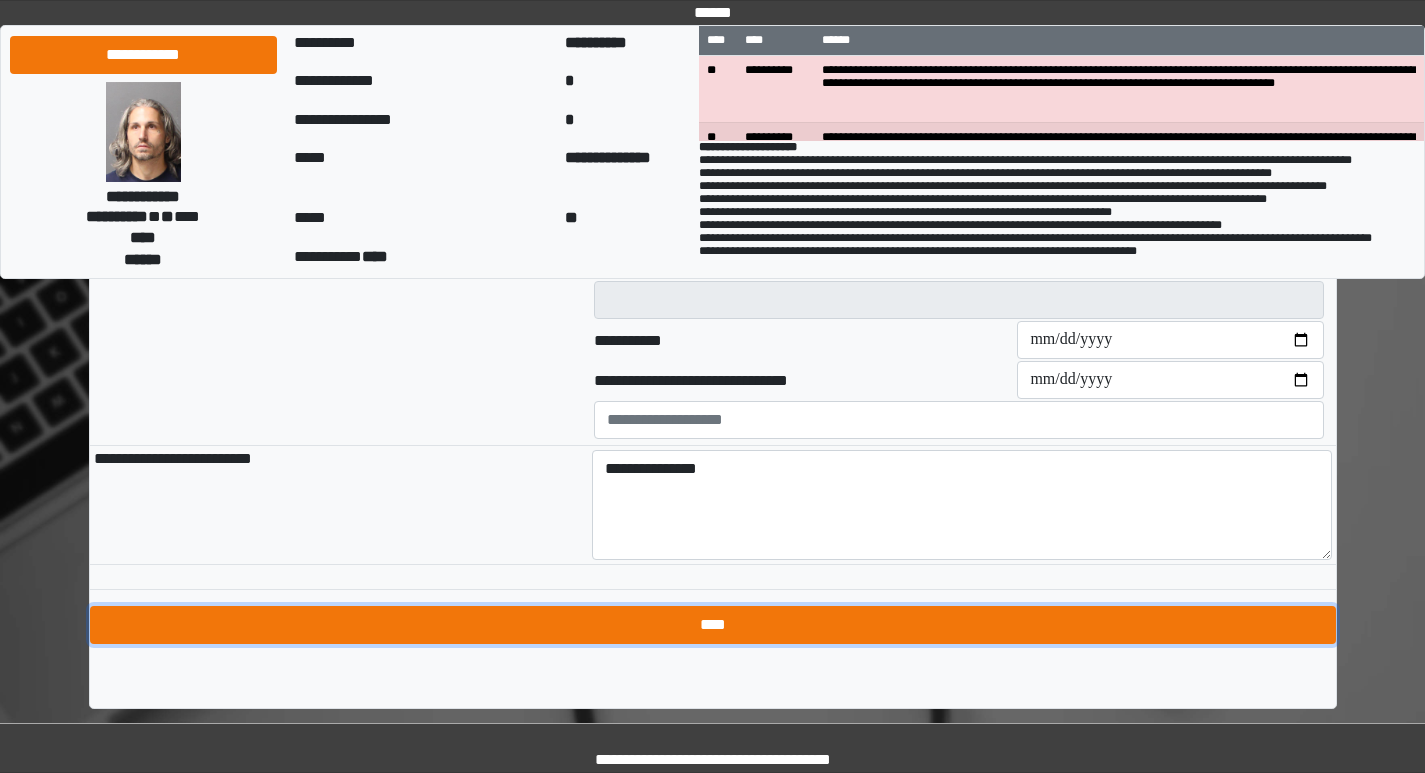 click on "****" at bounding box center [713, 625] 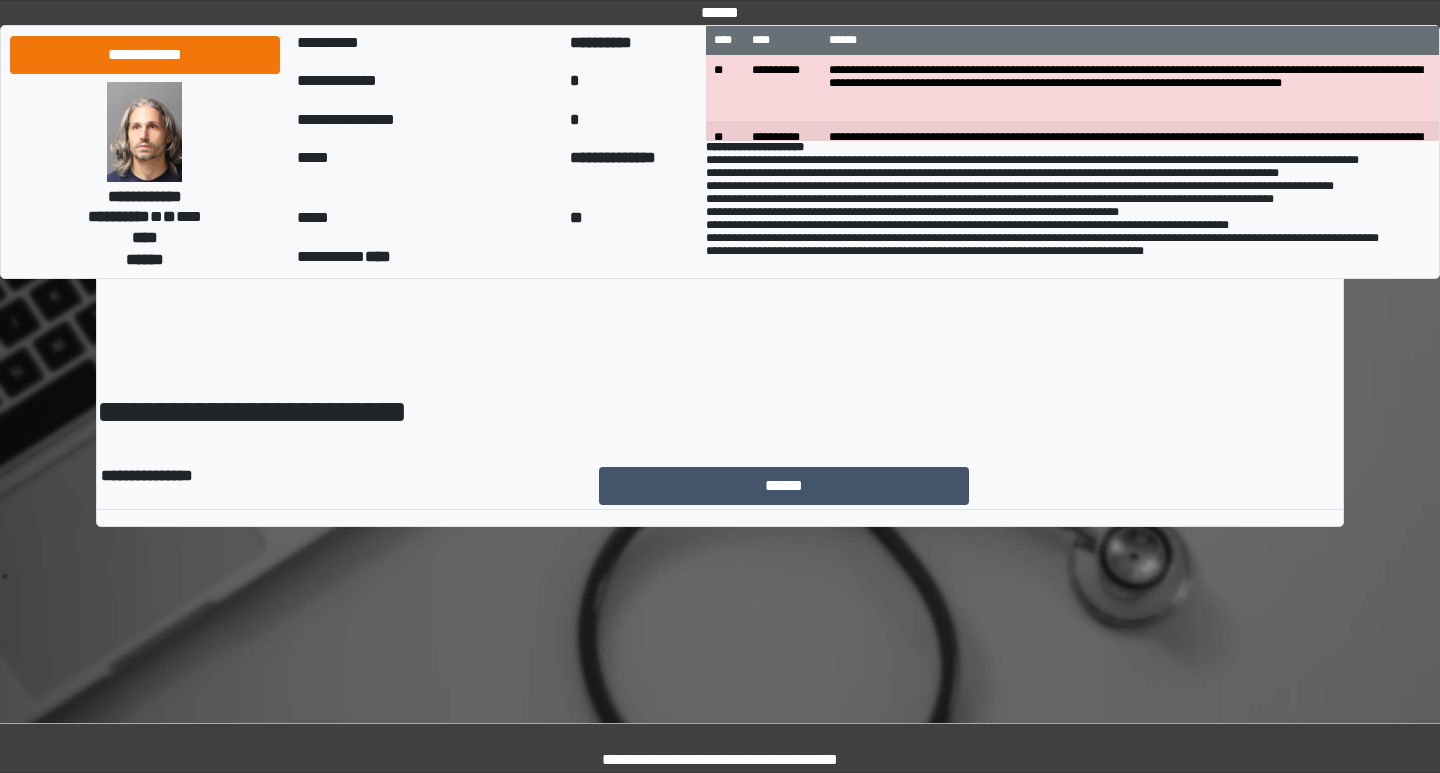scroll, scrollTop: 0, scrollLeft: 0, axis: both 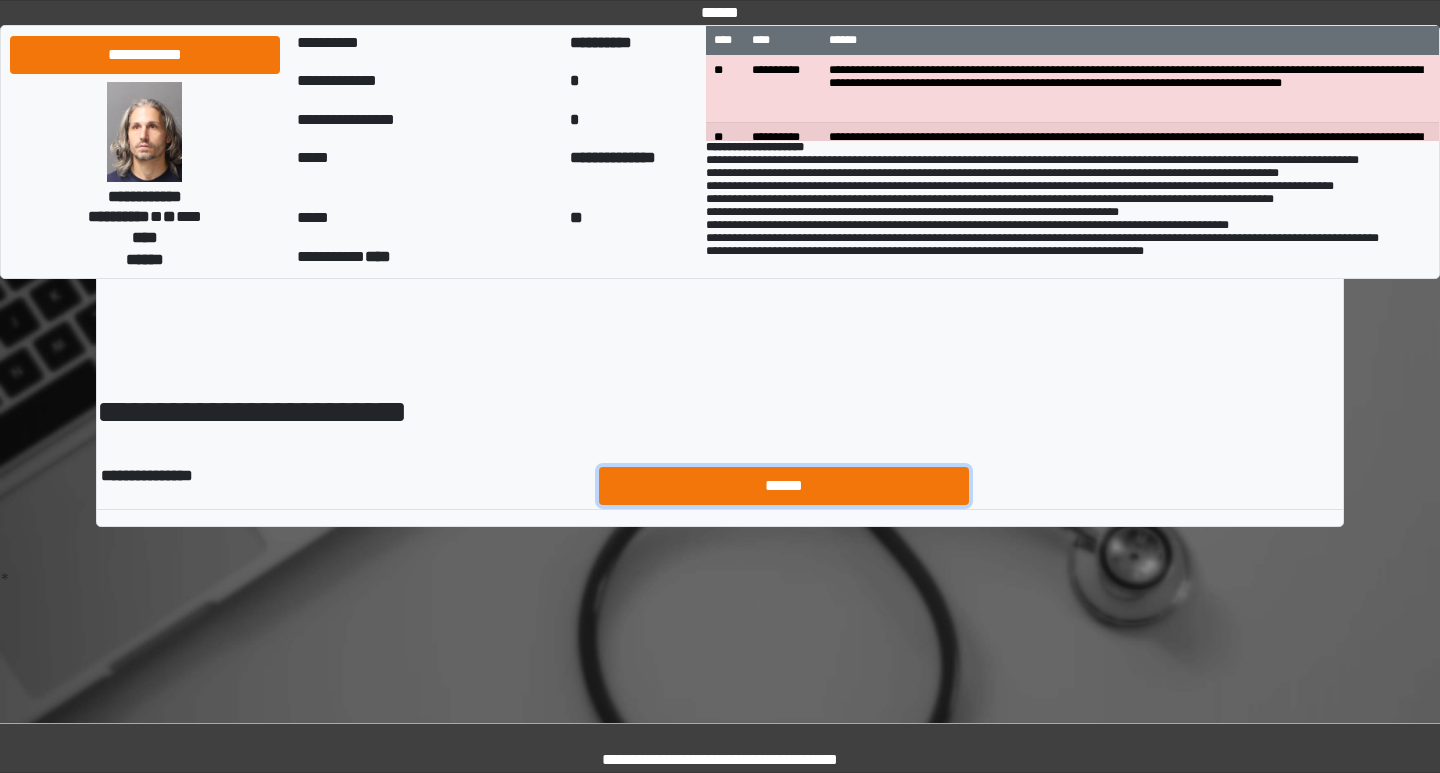 click on "******" at bounding box center (784, 486) 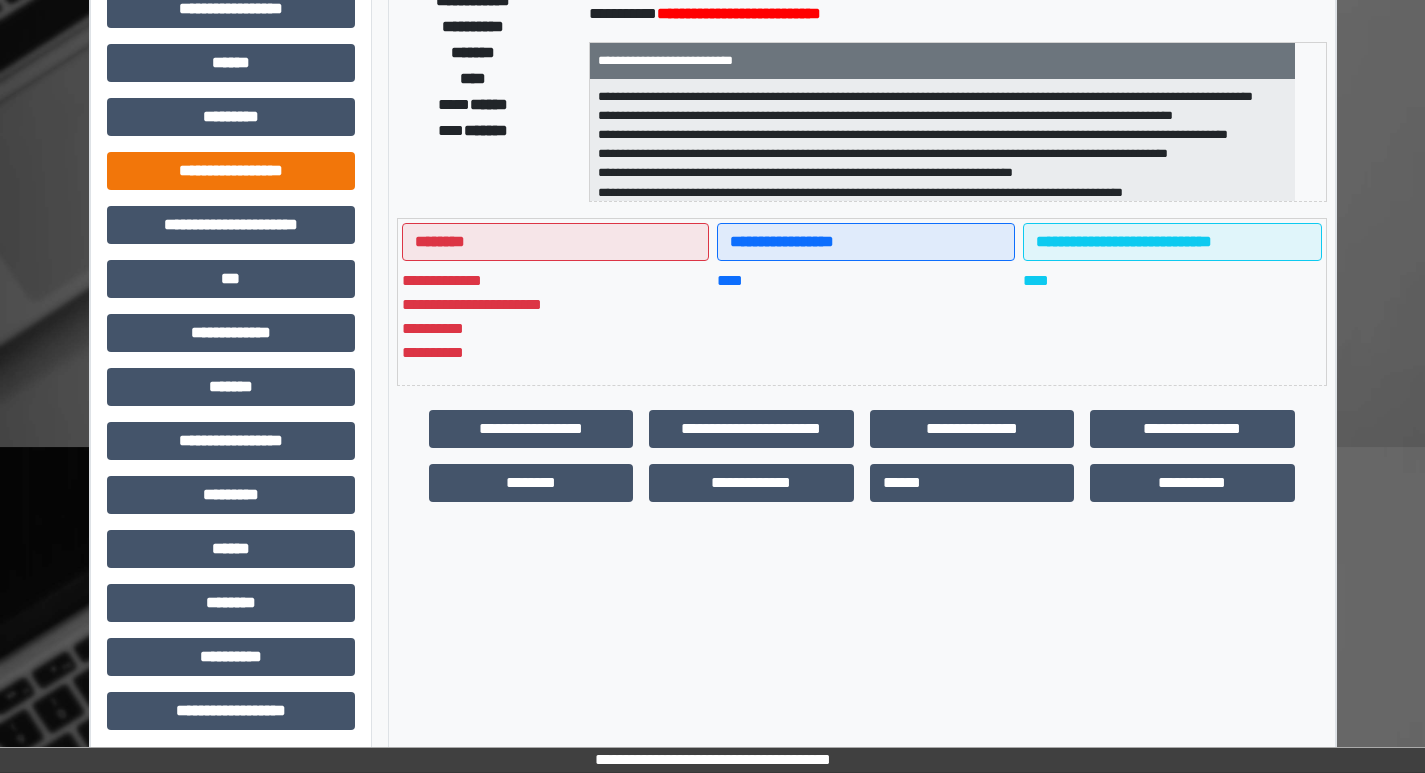 scroll, scrollTop: 401, scrollLeft: 0, axis: vertical 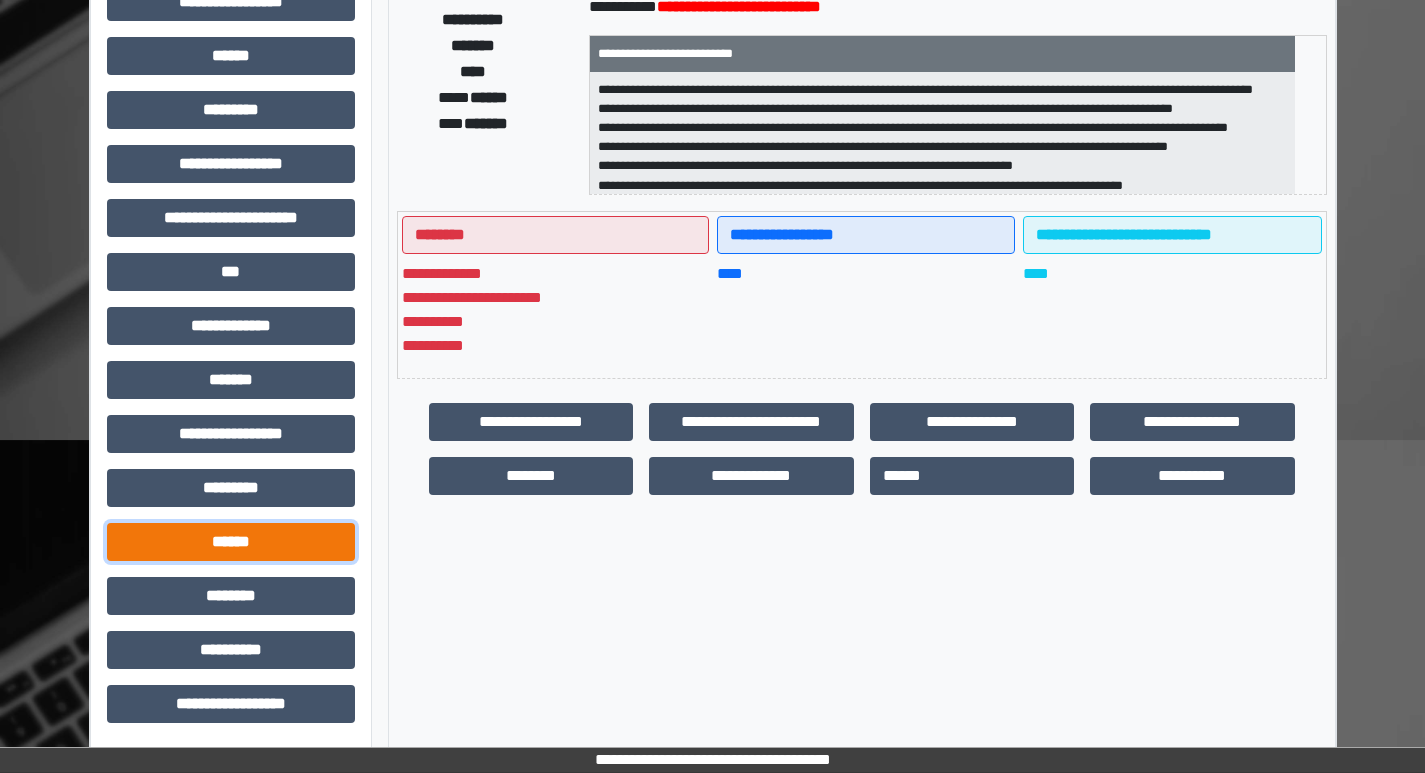 click on "******" at bounding box center (231, 542) 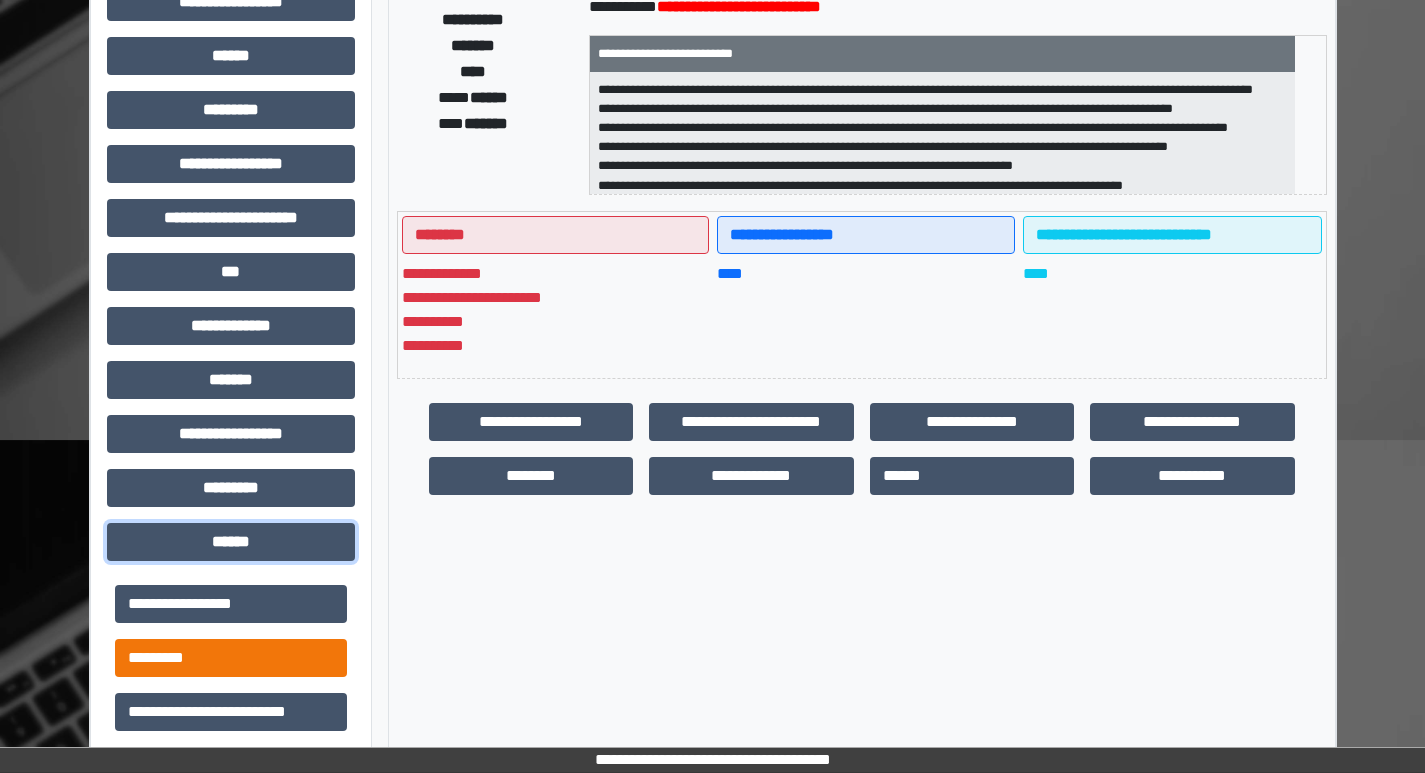 scroll, scrollTop: 601, scrollLeft: 0, axis: vertical 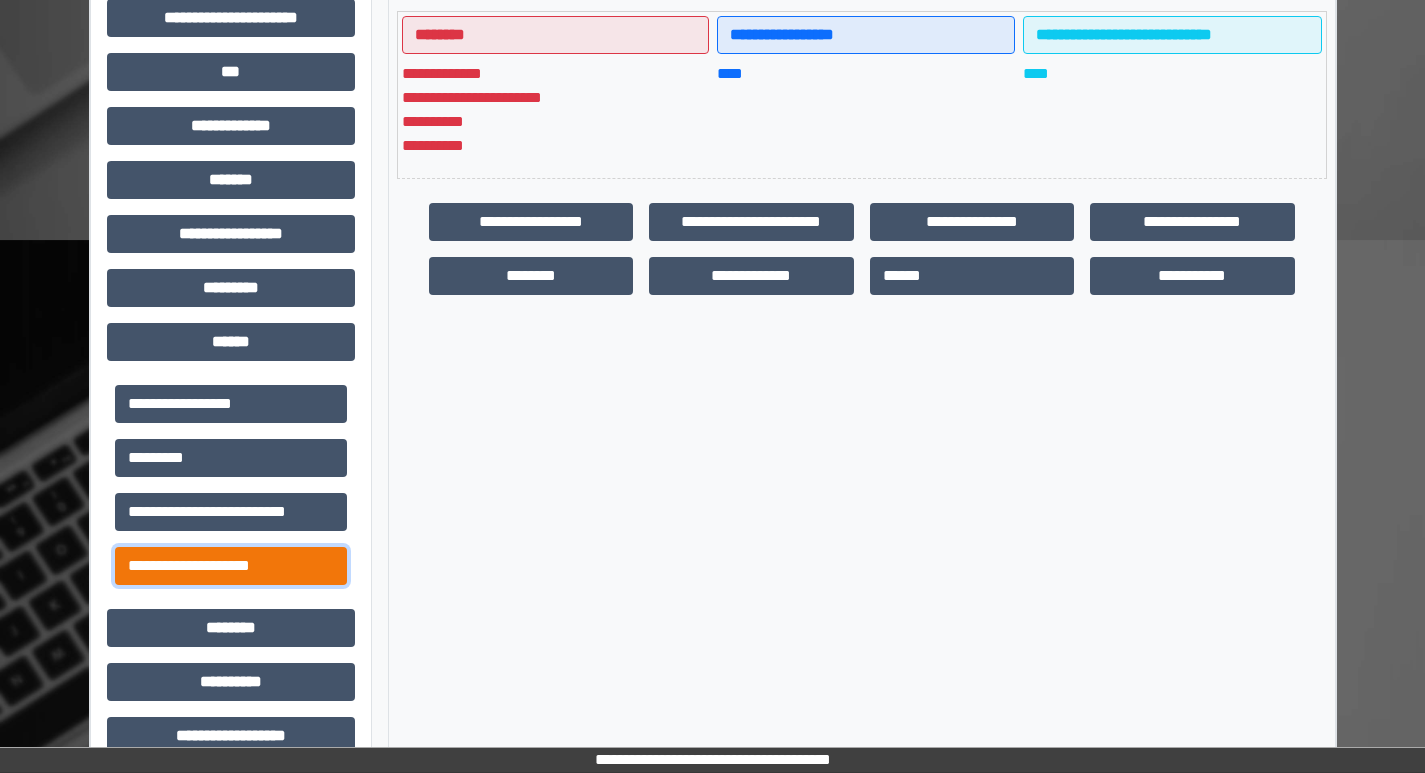 click on "**********" at bounding box center [231, 566] 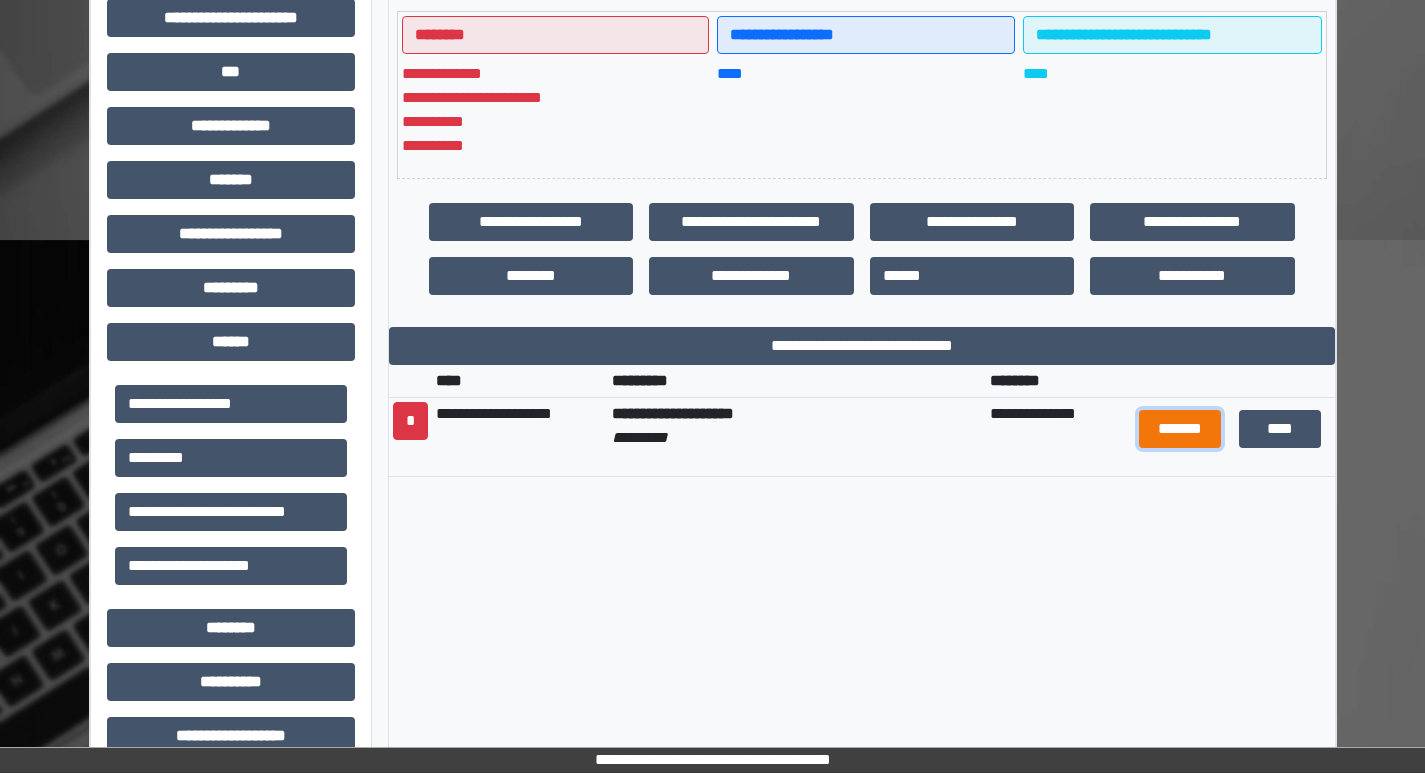 click on "*******" at bounding box center (1180, 429) 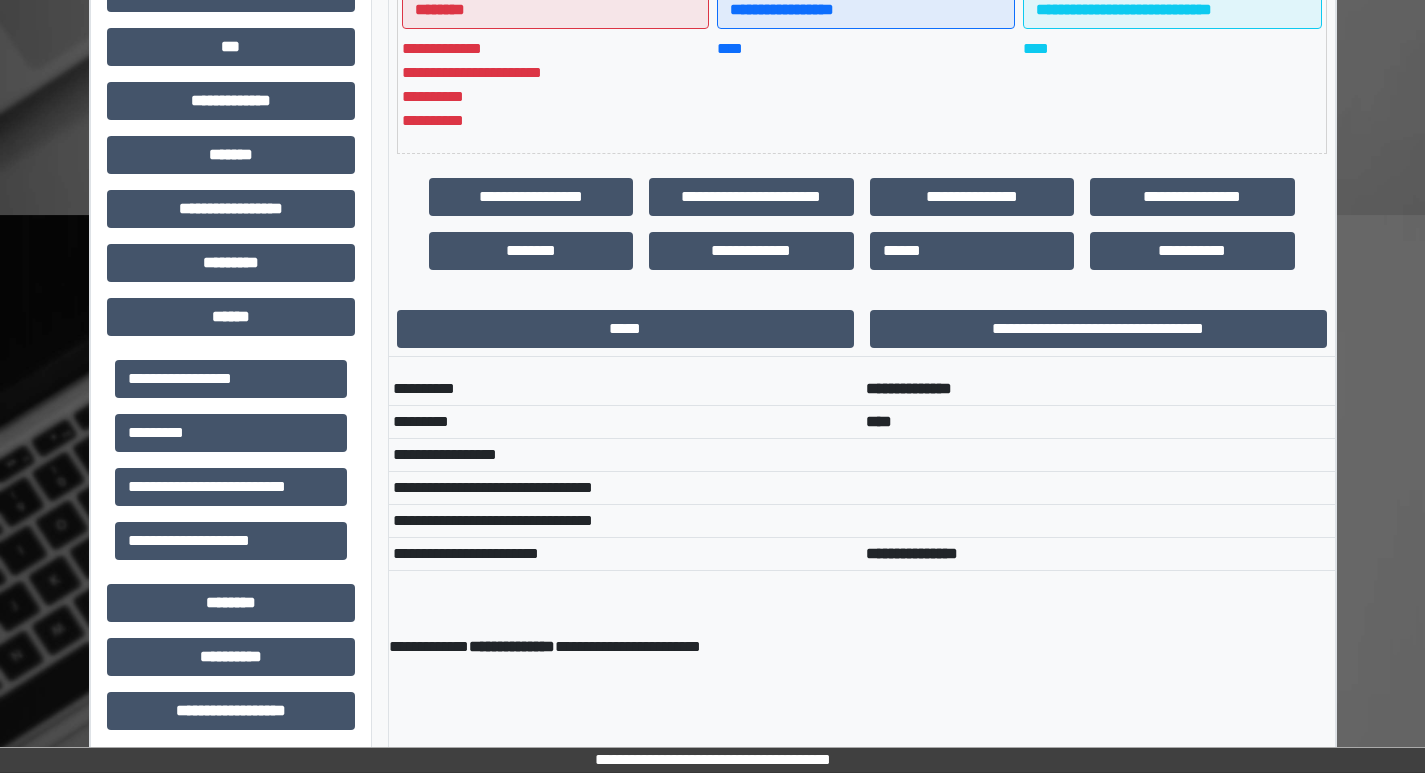 scroll, scrollTop: 633, scrollLeft: 0, axis: vertical 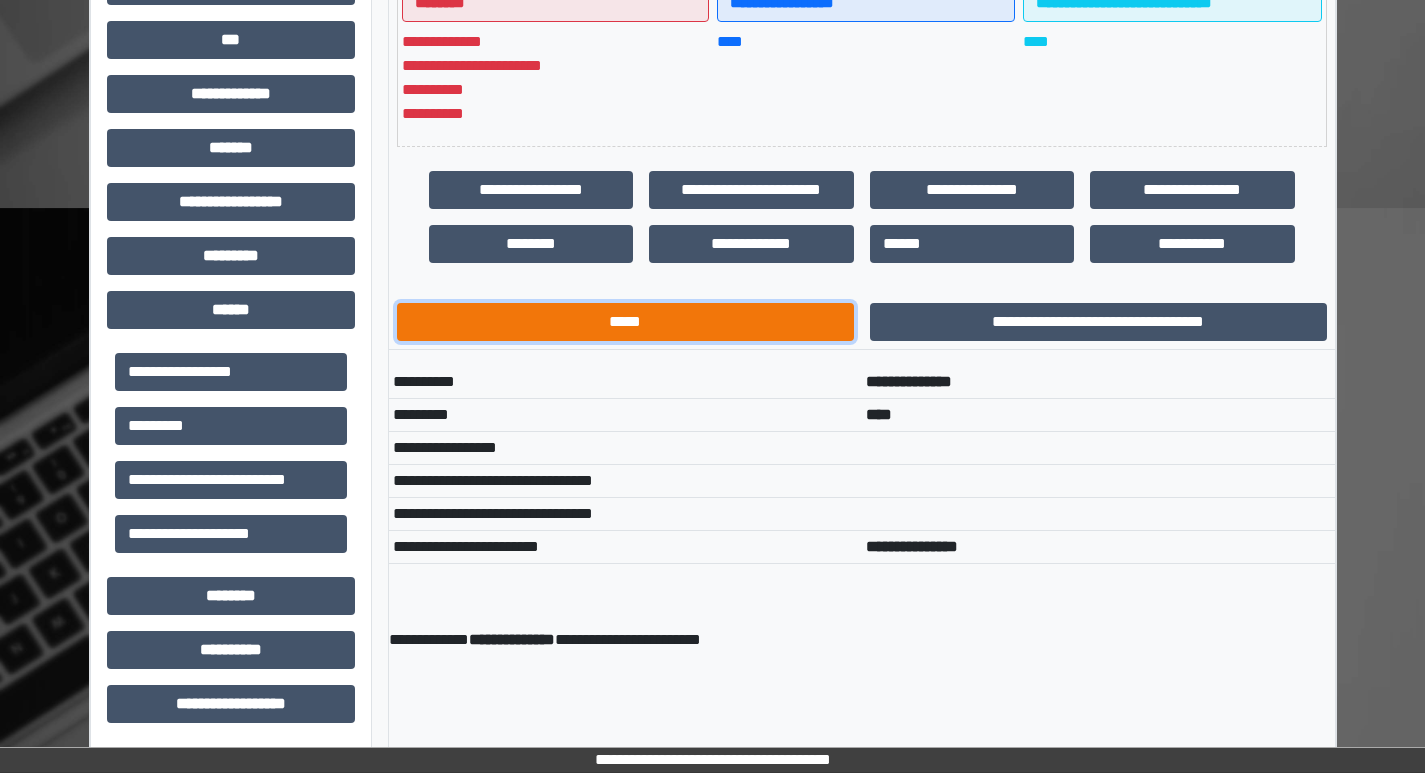 click on "*****" at bounding box center [625, 322] 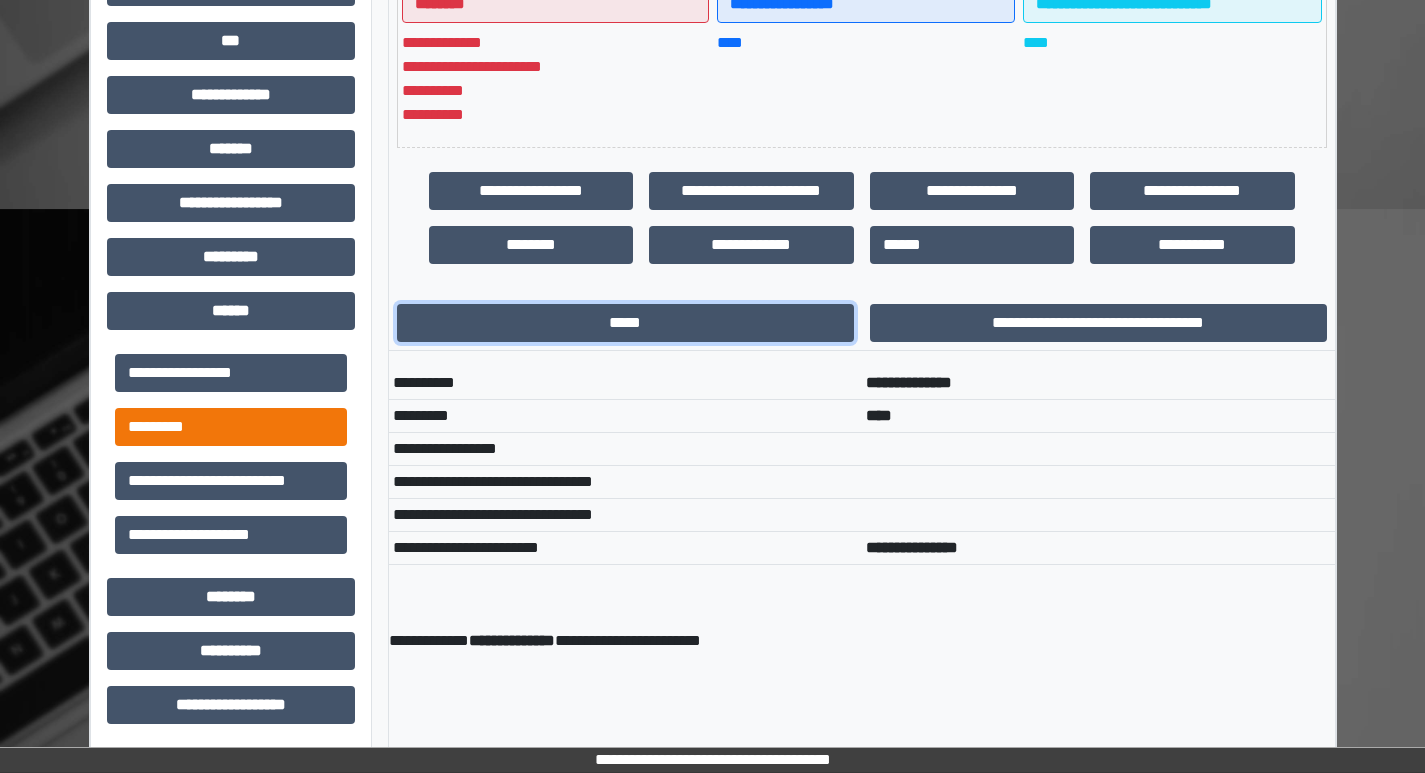 scroll, scrollTop: 633, scrollLeft: 0, axis: vertical 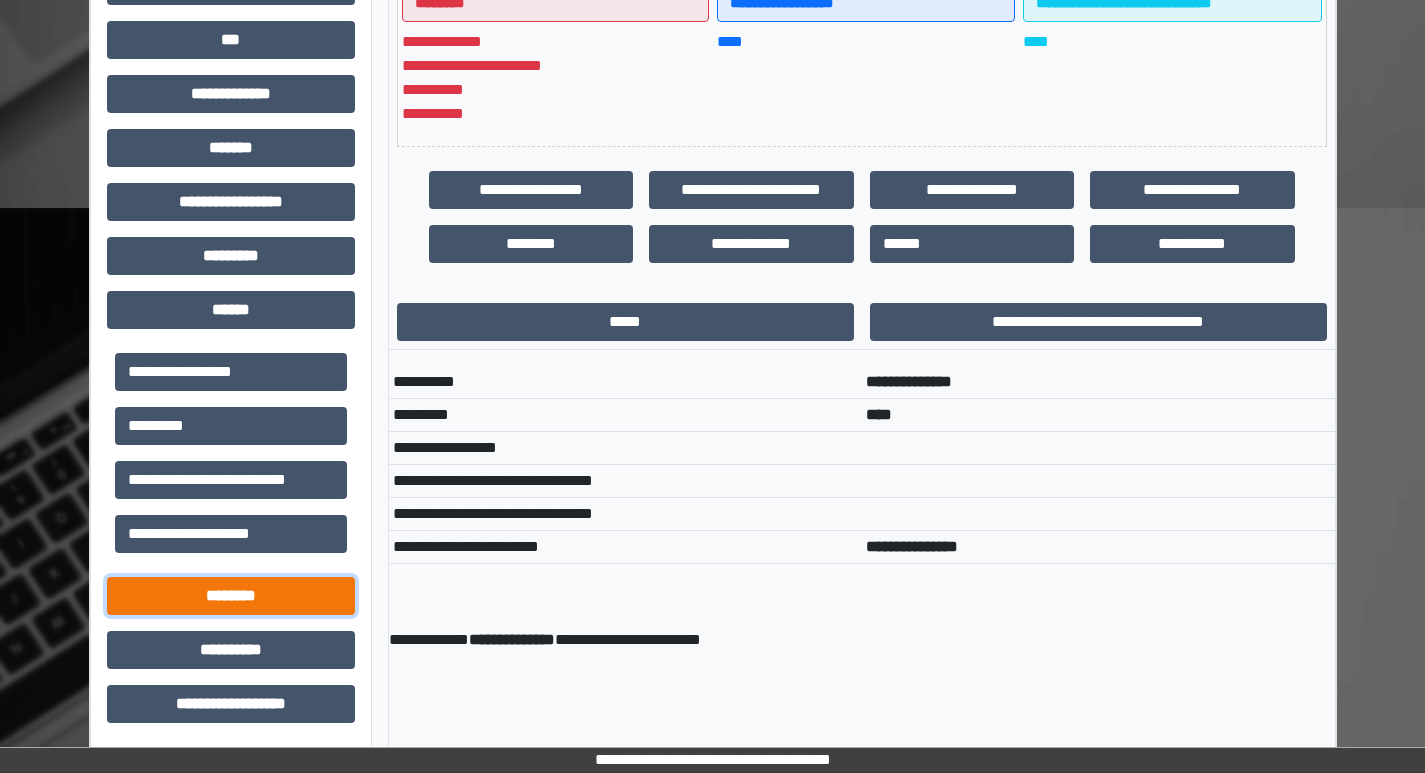 click on "********" at bounding box center [231, 596] 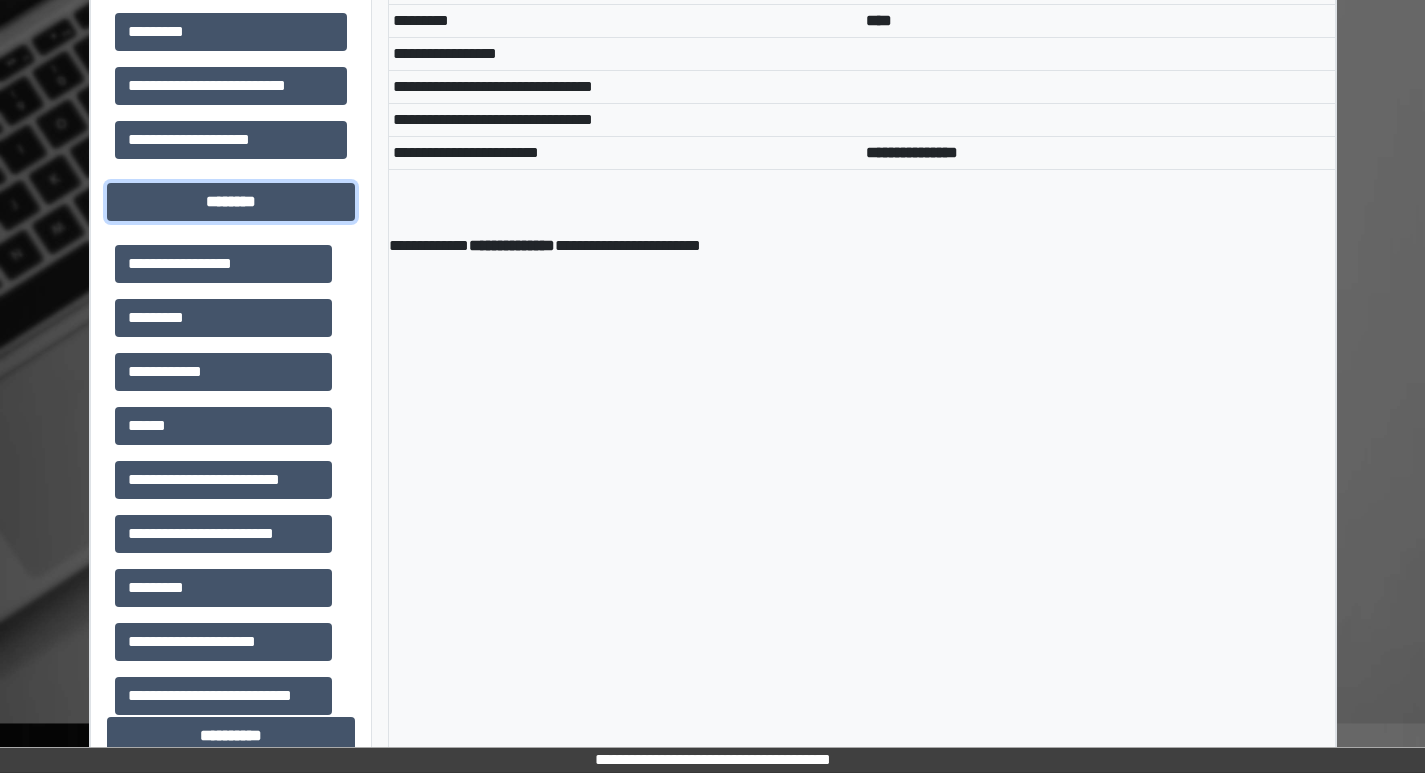 scroll, scrollTop: 1113, scrollLeft: 0, axis: vertical 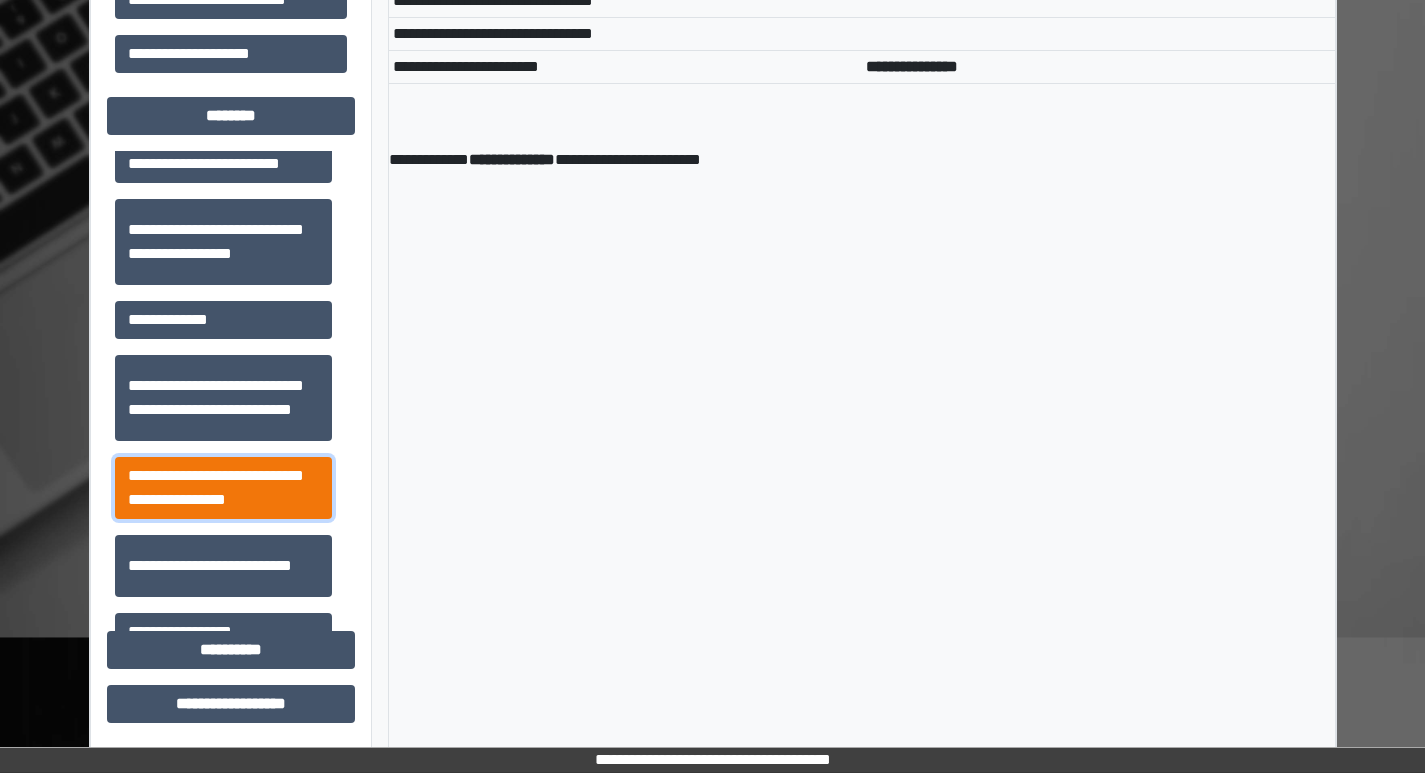 click on "**********" at bounding box center [223, 488] 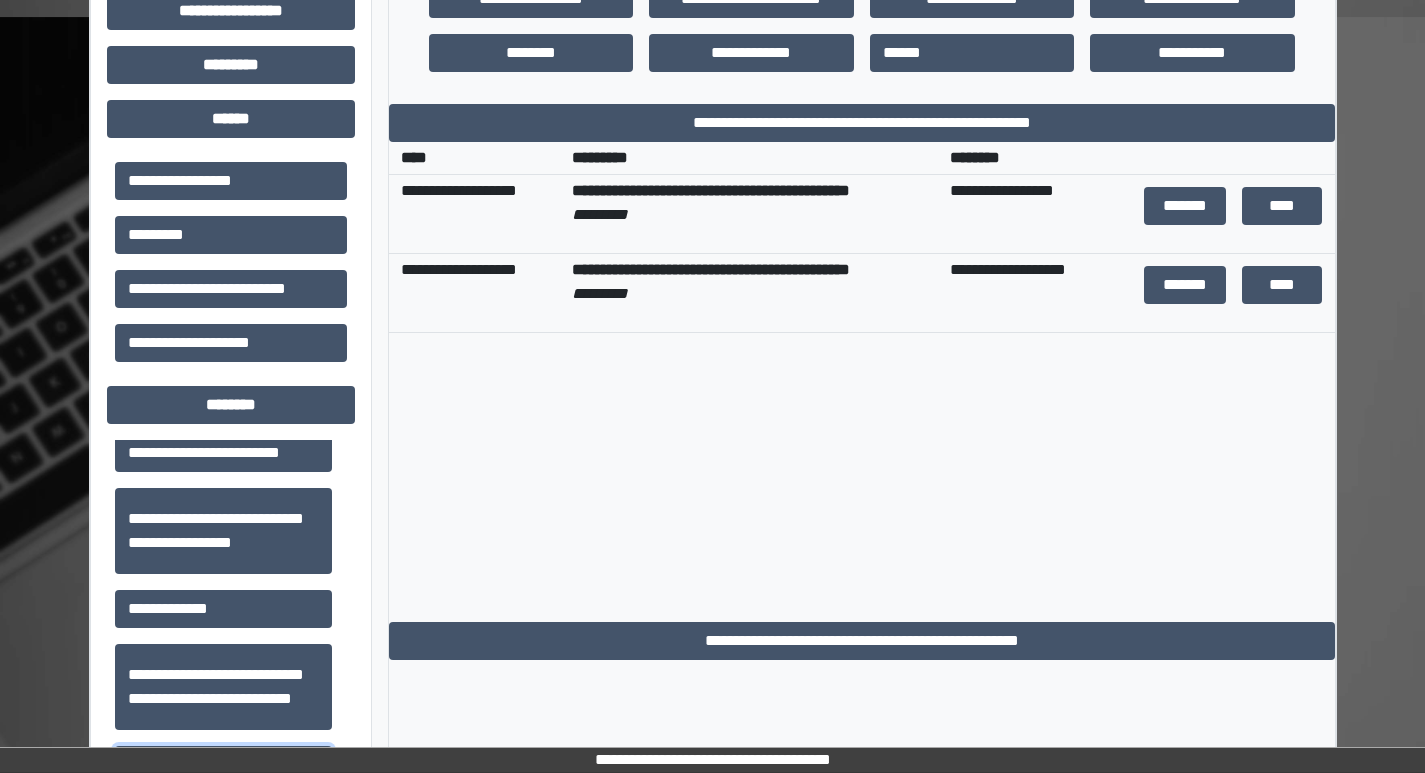 scroll, scrollTop: 713, scrollLeft: 0, axis: vertical 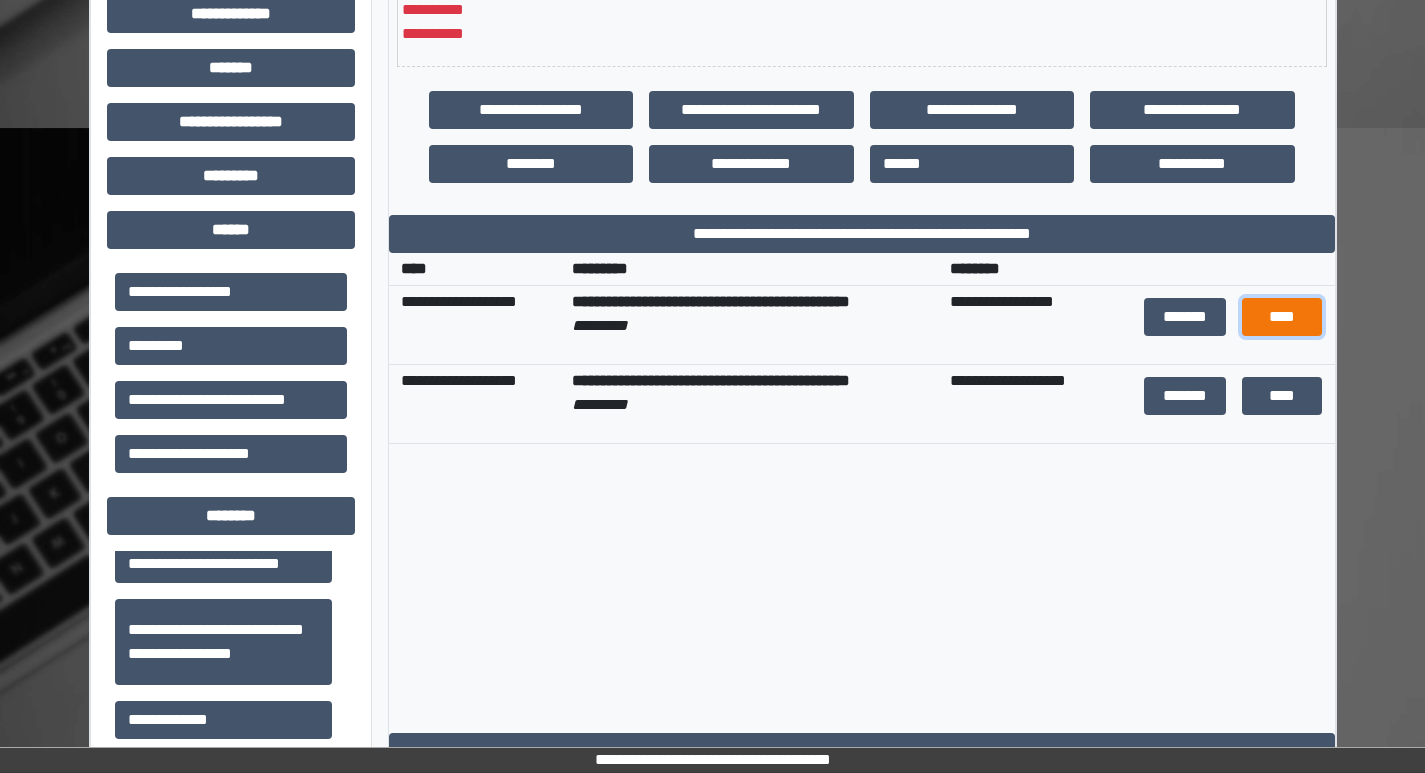 click on "****" at bounding box center [1282, 317] 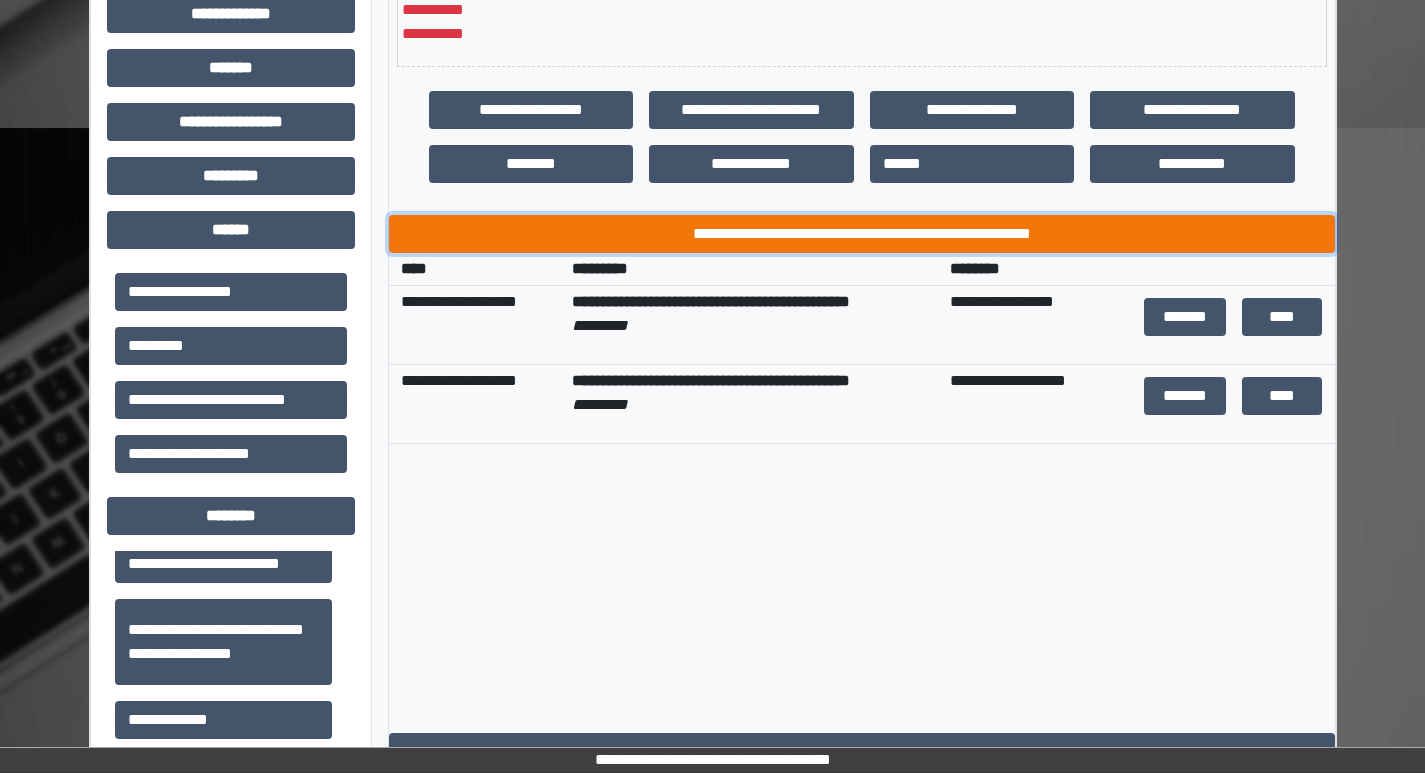 click on "**********" at bounding box center (862, 234) 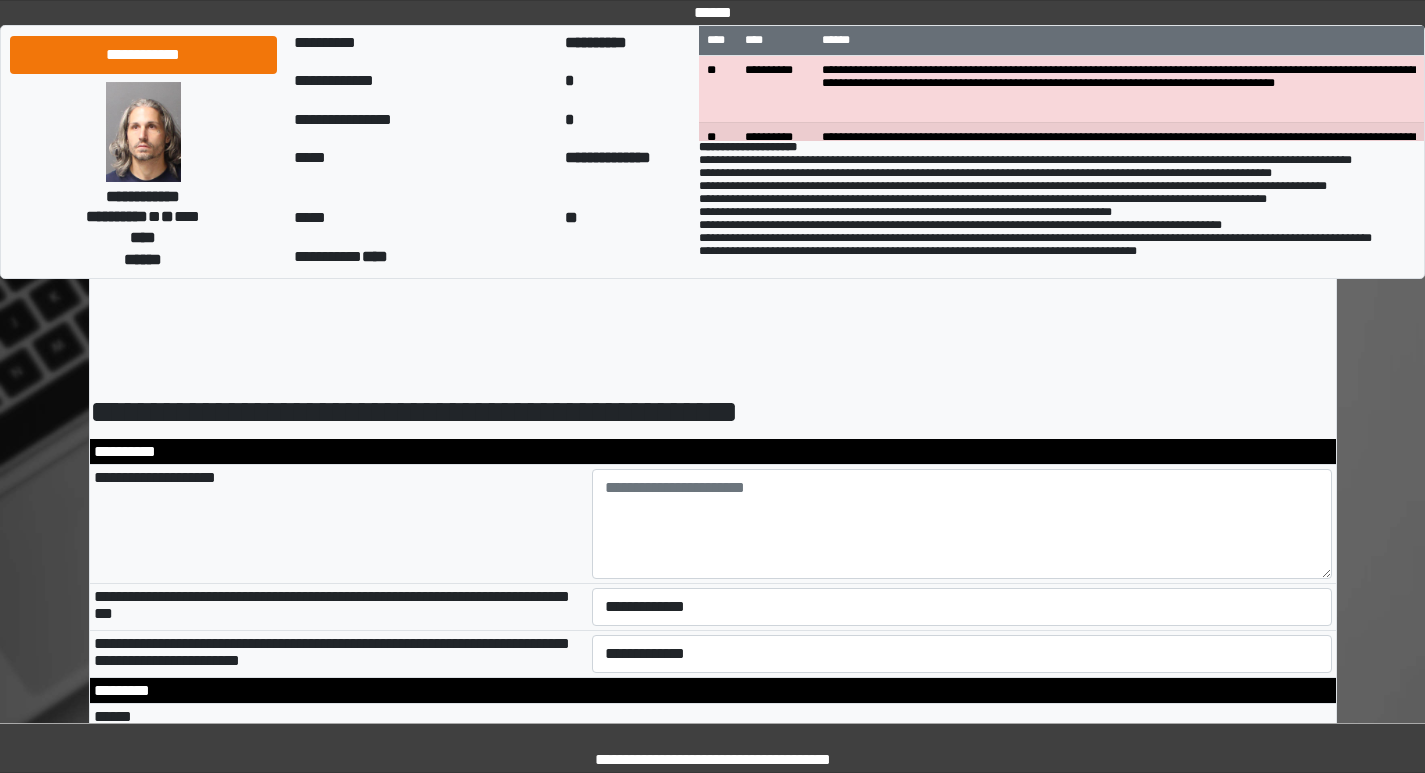 scroll, scrollTop: 0, scrollLeft: 0, axis: both 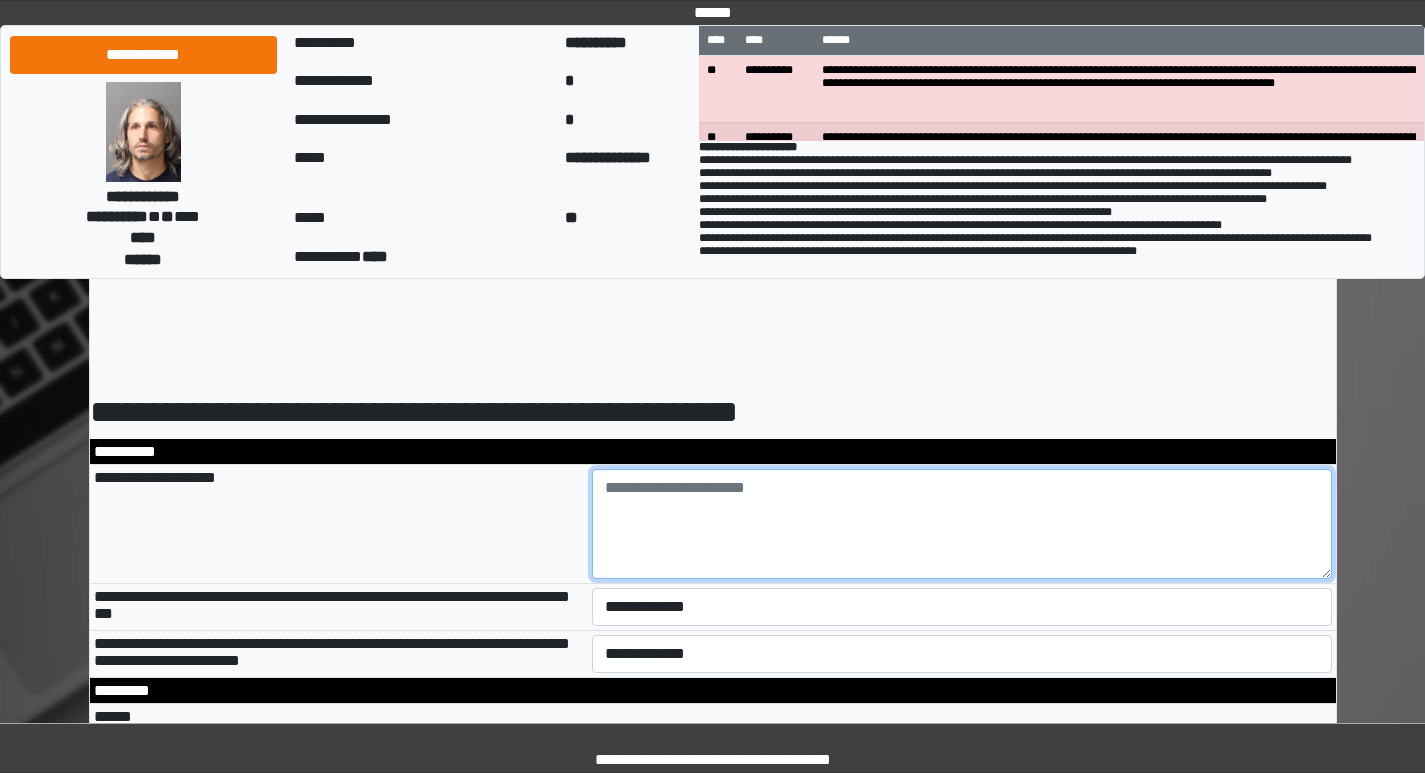 click at bounding box center (962, 524) 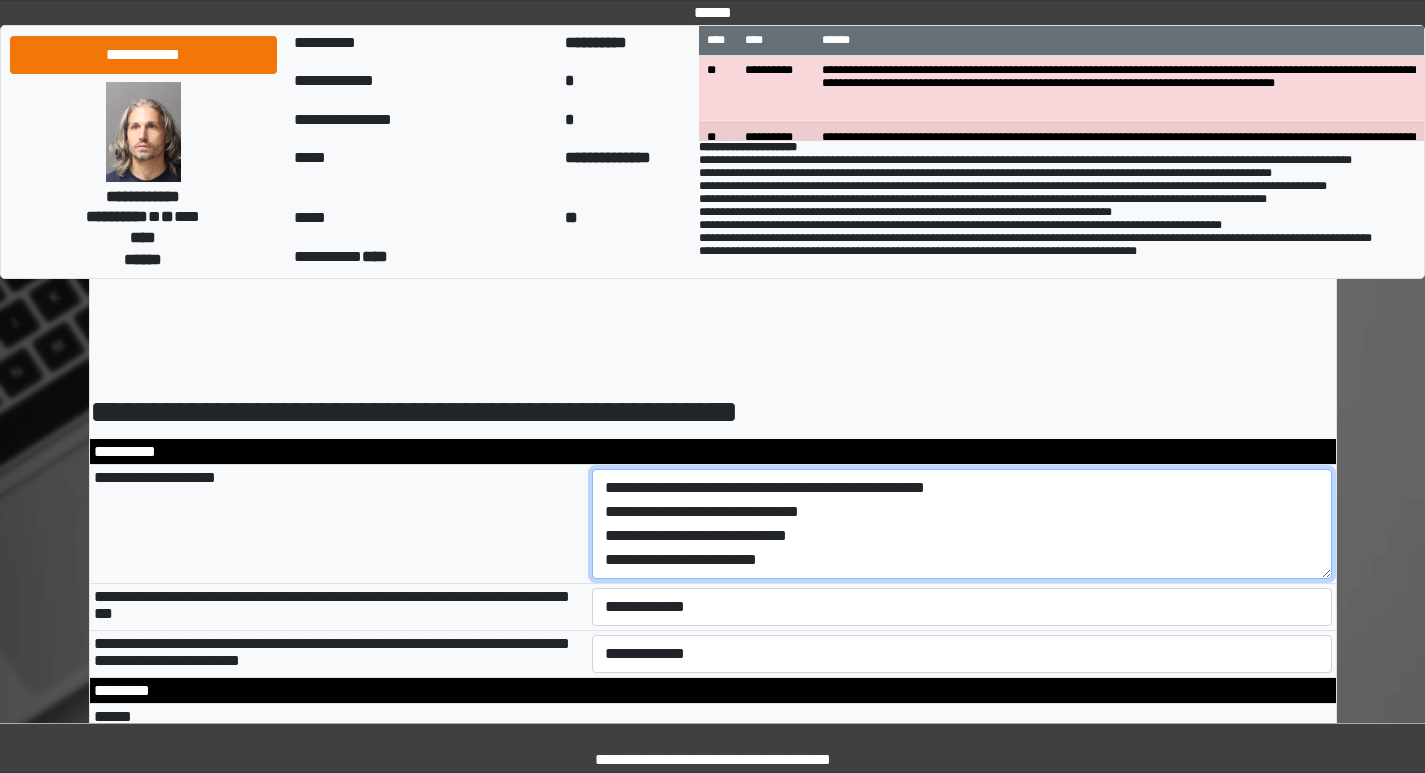 click on "**********" at bounding box center (962, 524) 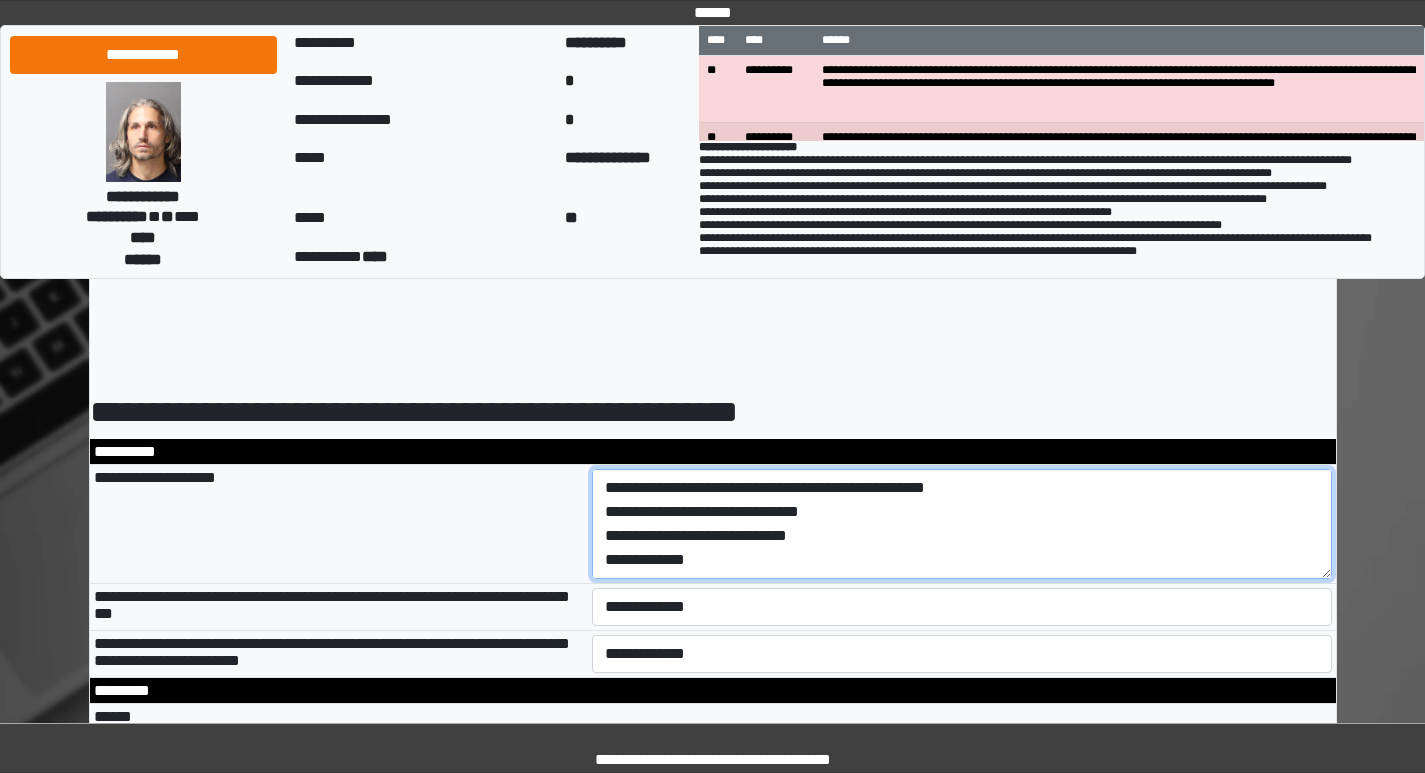 scroll, scrollTop: 24, scrollLeft: 0, axis: vertical 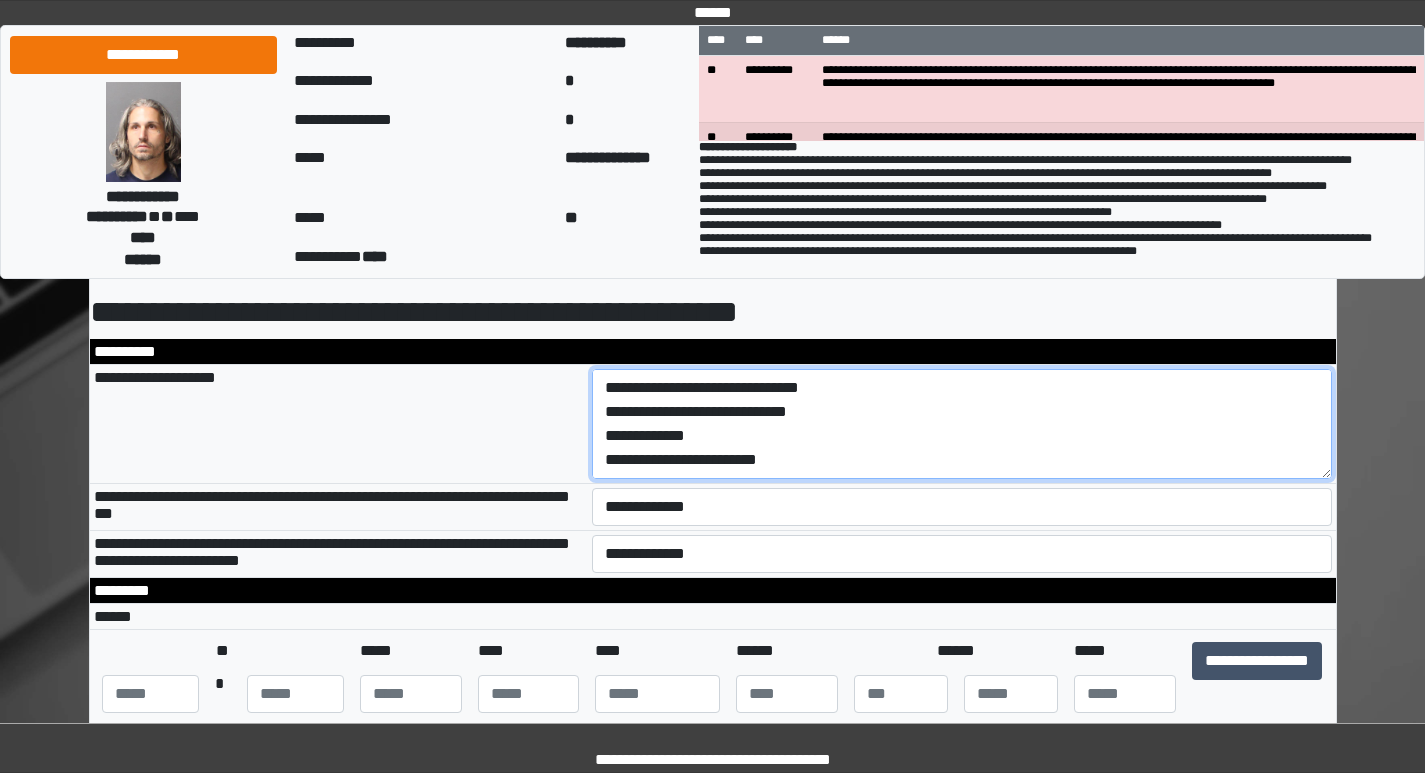 click on "**********" at bounding box center (962, 424) 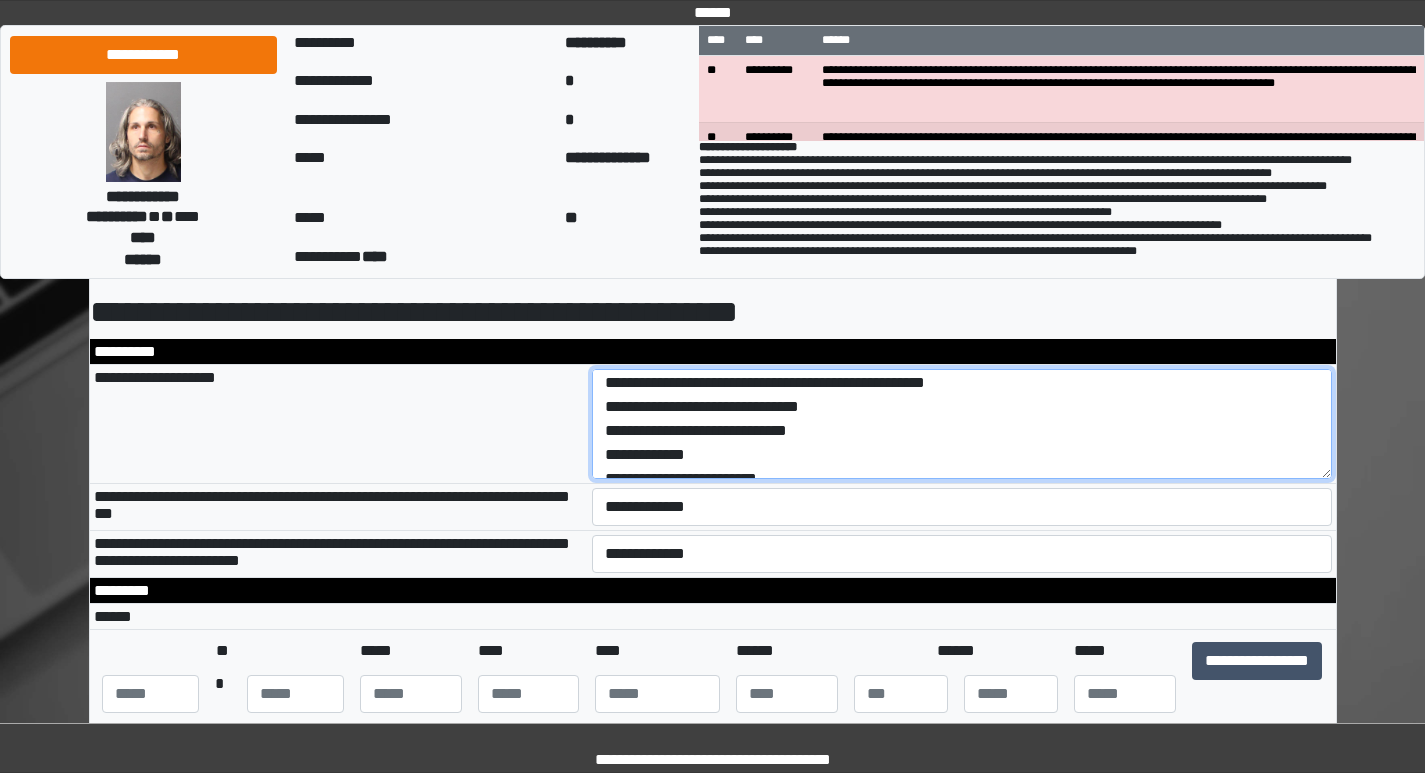 scroll, scrollTop: 0, scrollLeft: 0, axis: both 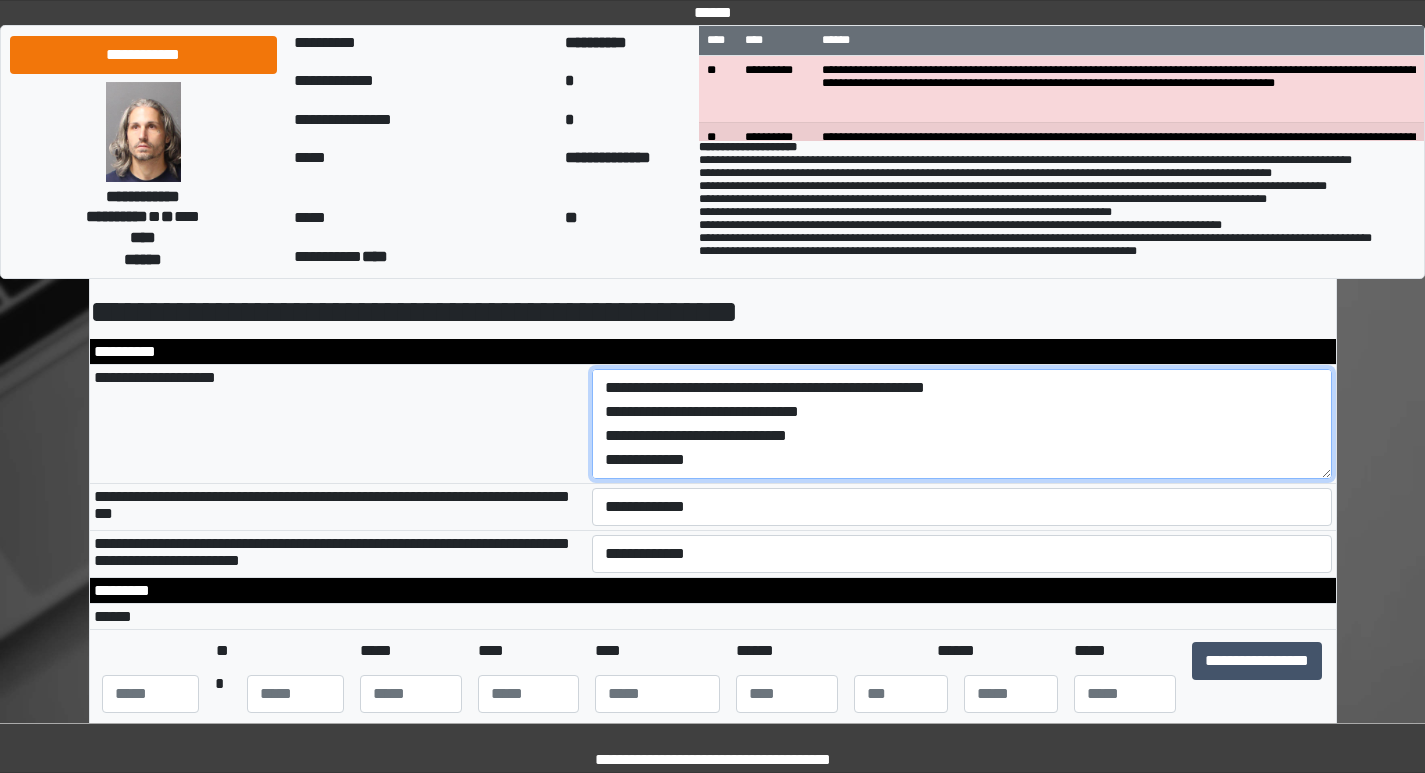 click on "**********" at bounding box center (962, 424) 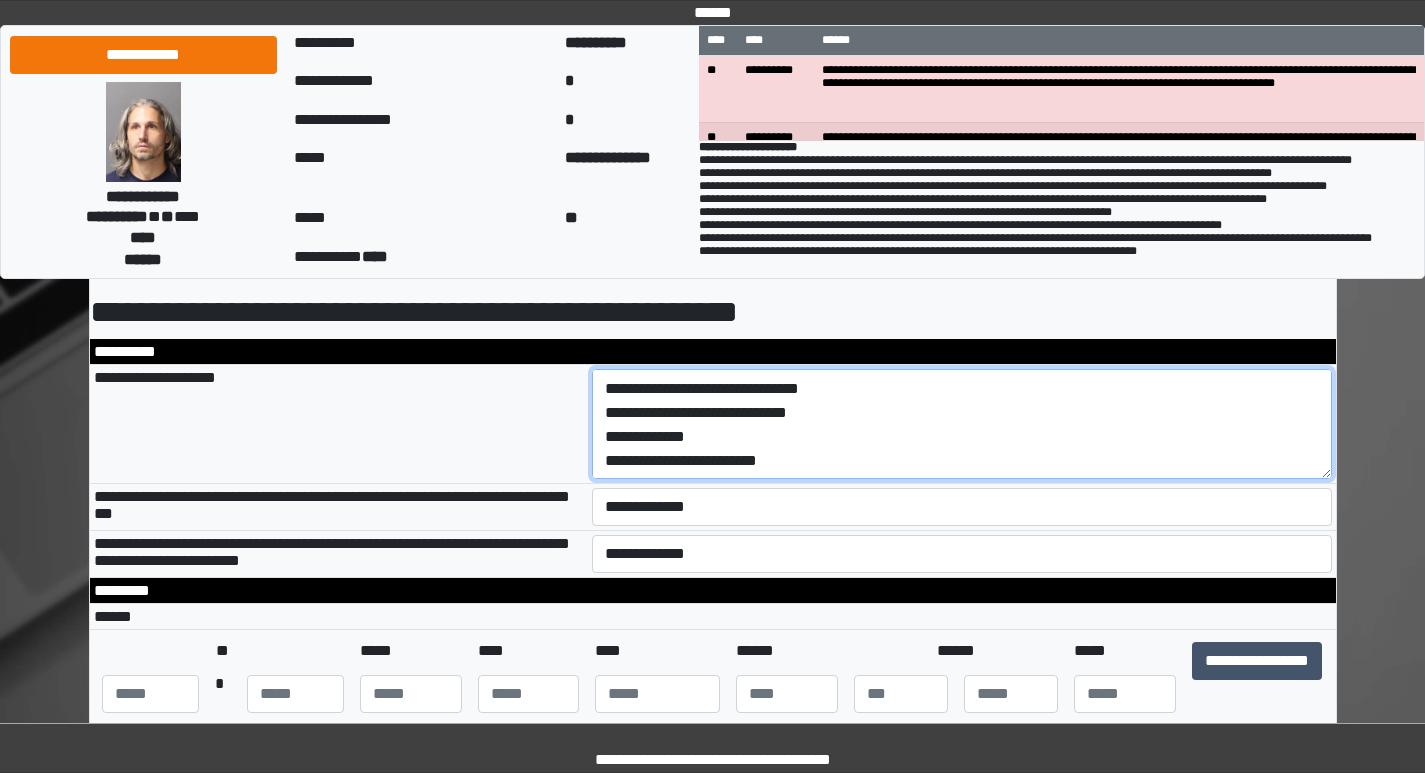 scroll, scrollTop: 48, scrollLeft: 0, axis: vertical 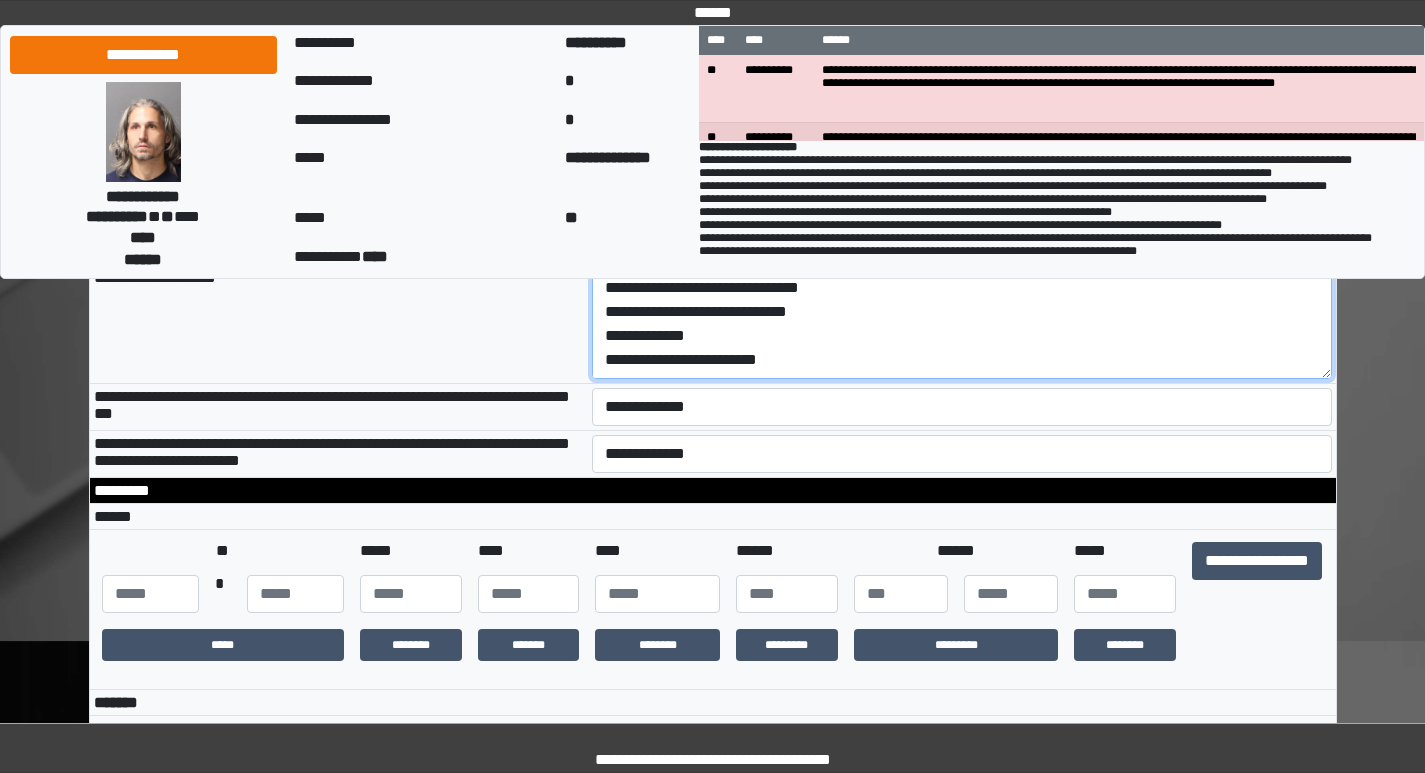 click on "**********" at bounding box center (962, 324) 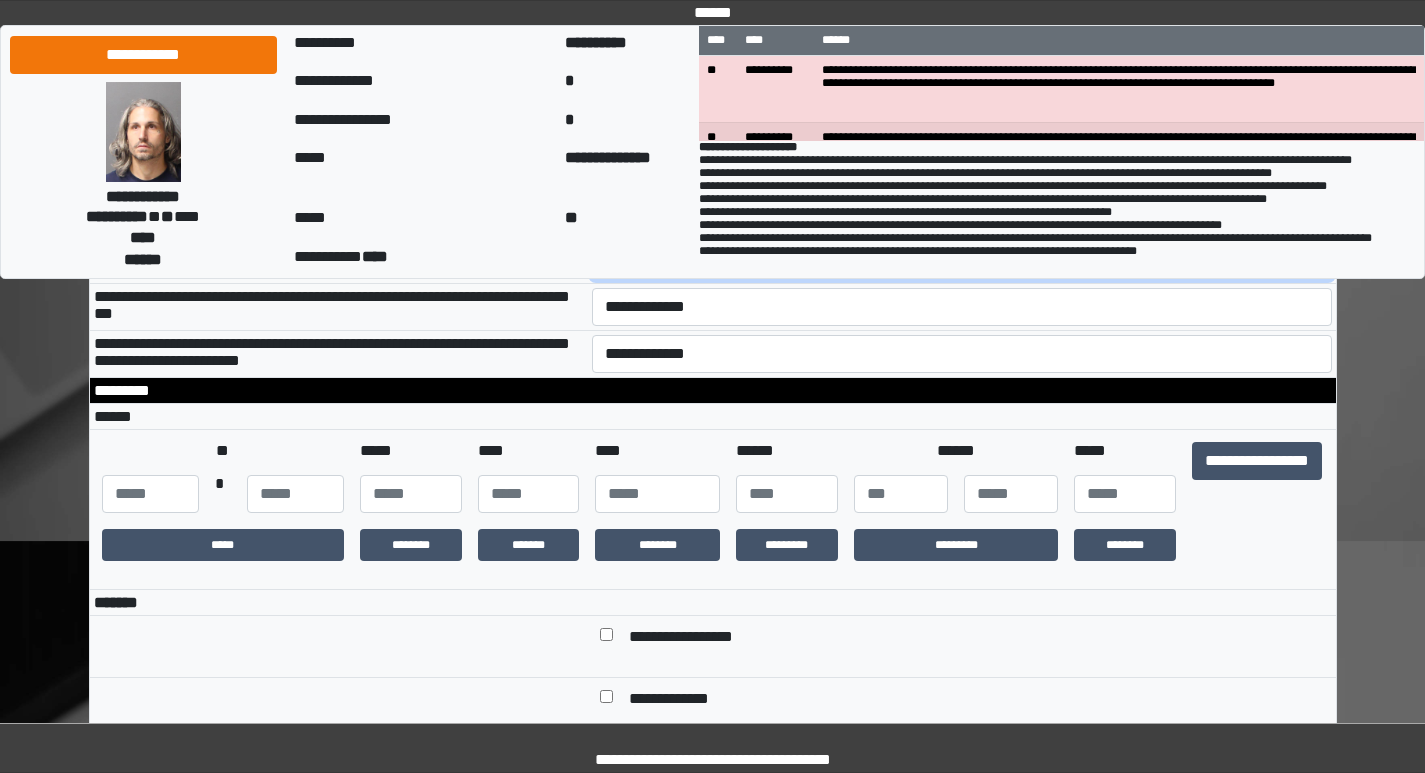 scroll, scrollTop: 200, scrollLeft: 0, axis: vertical 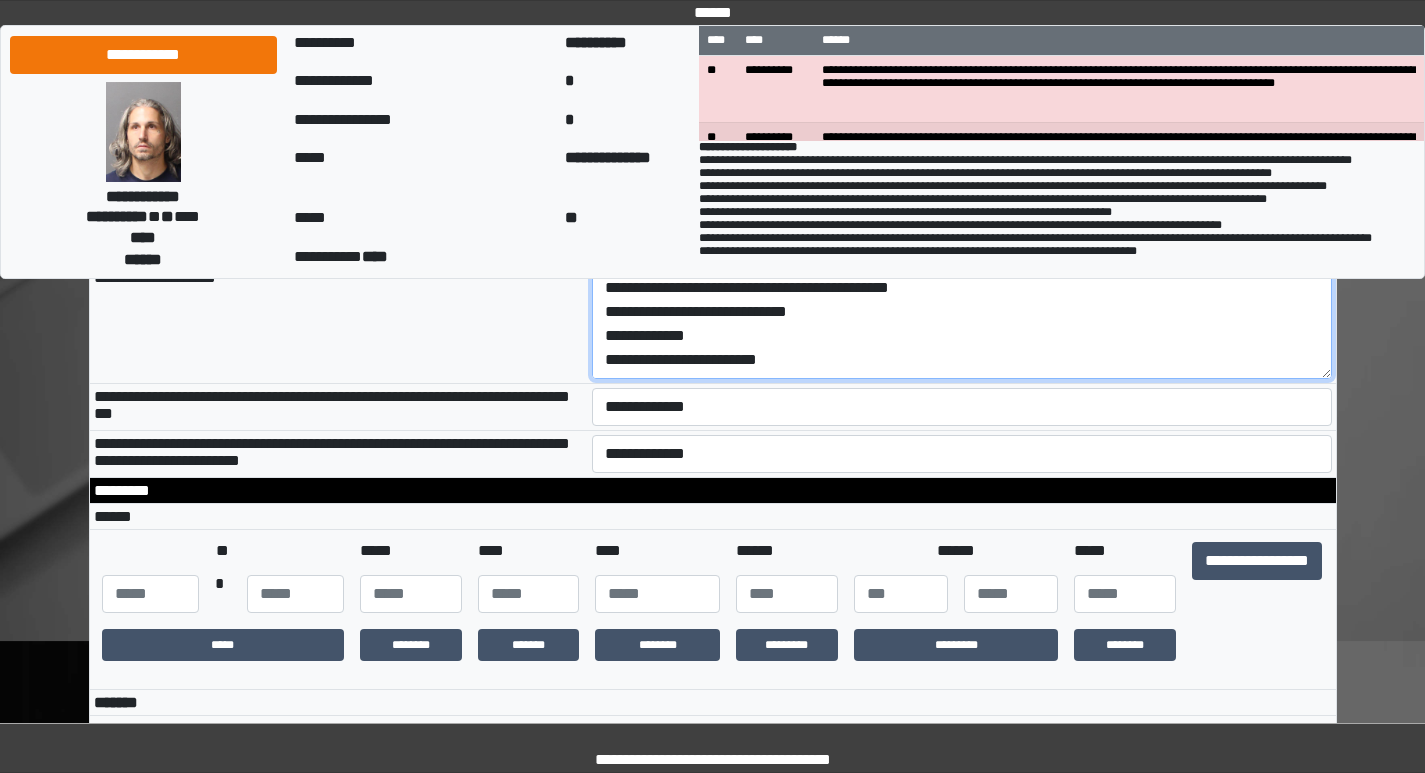 click on "**********" at bounding box center [962, 324] 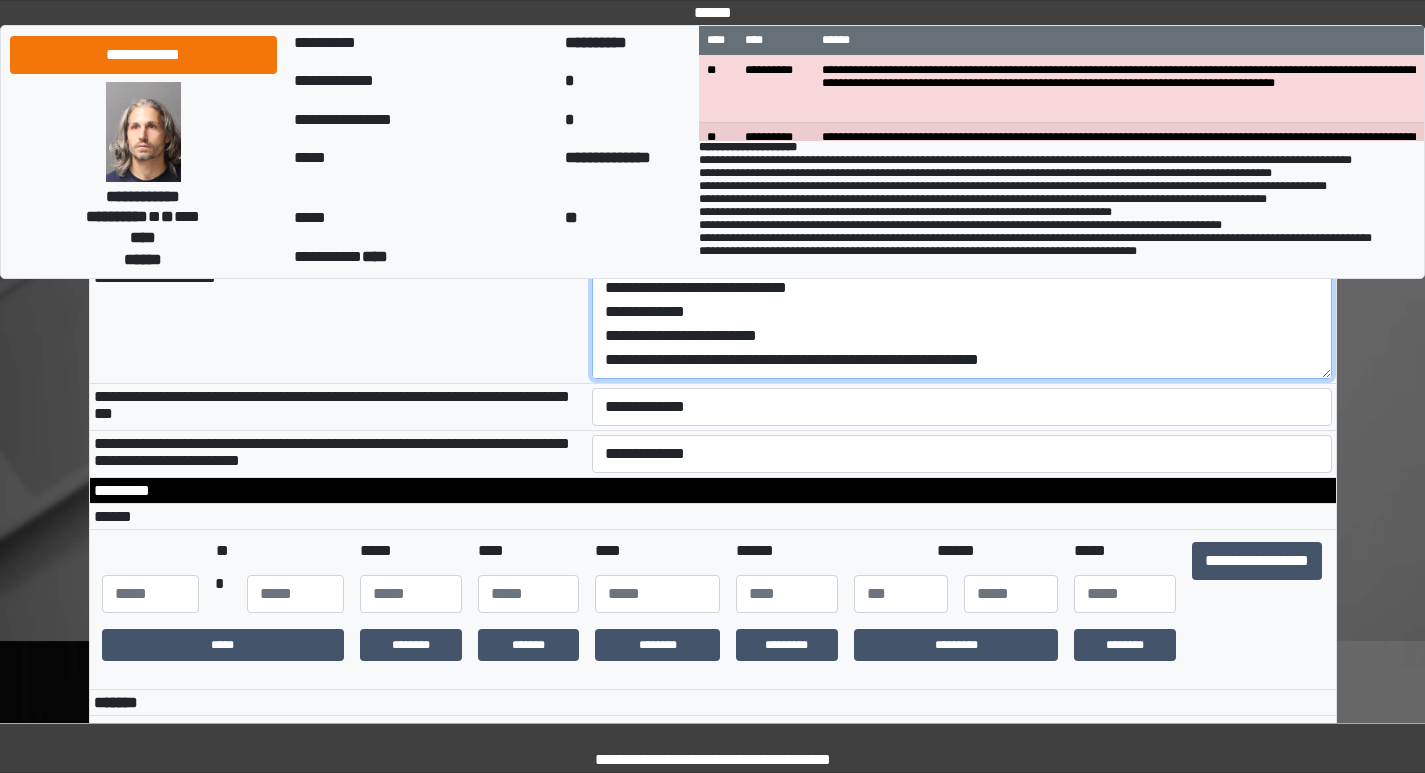 scroll, scrollTop: 72, scrollLeft: 0, axis: vertical 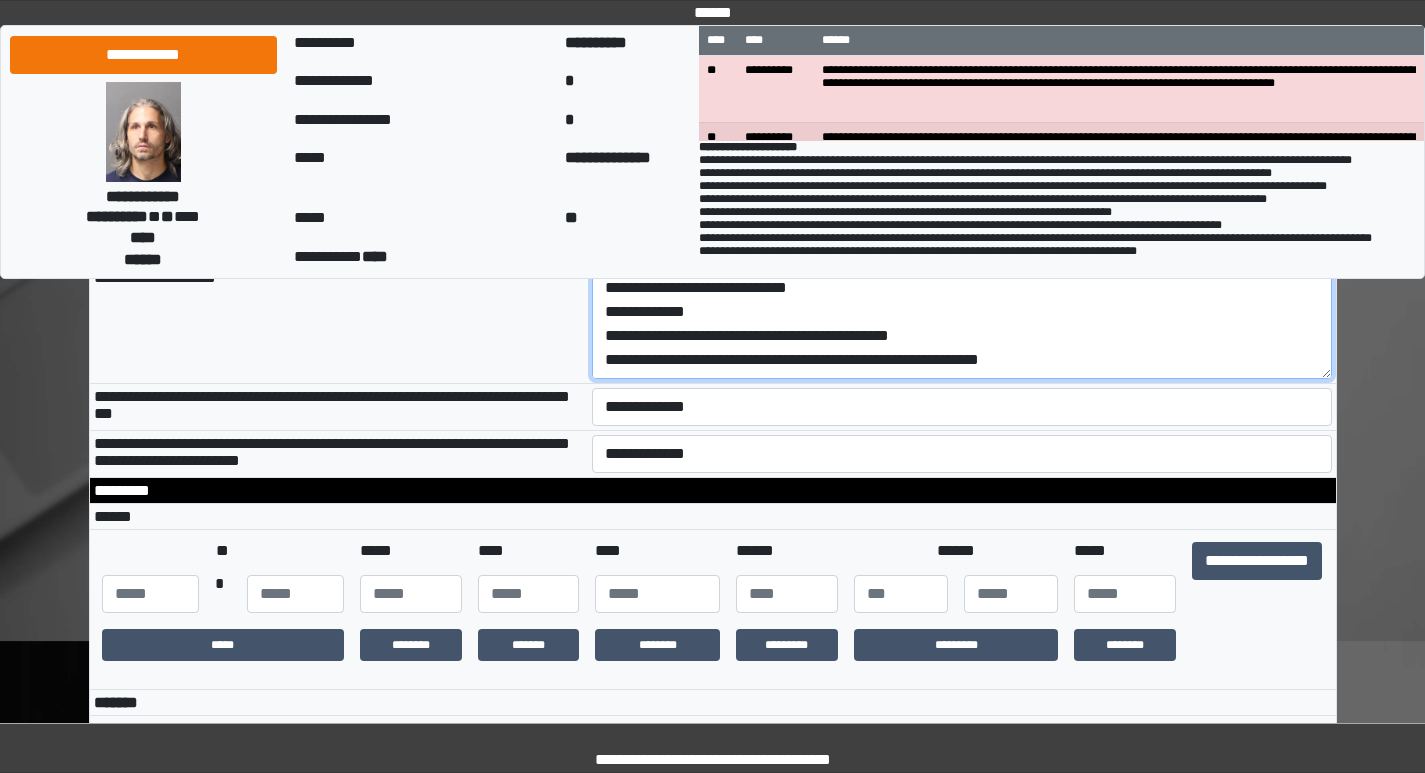type on "**********" 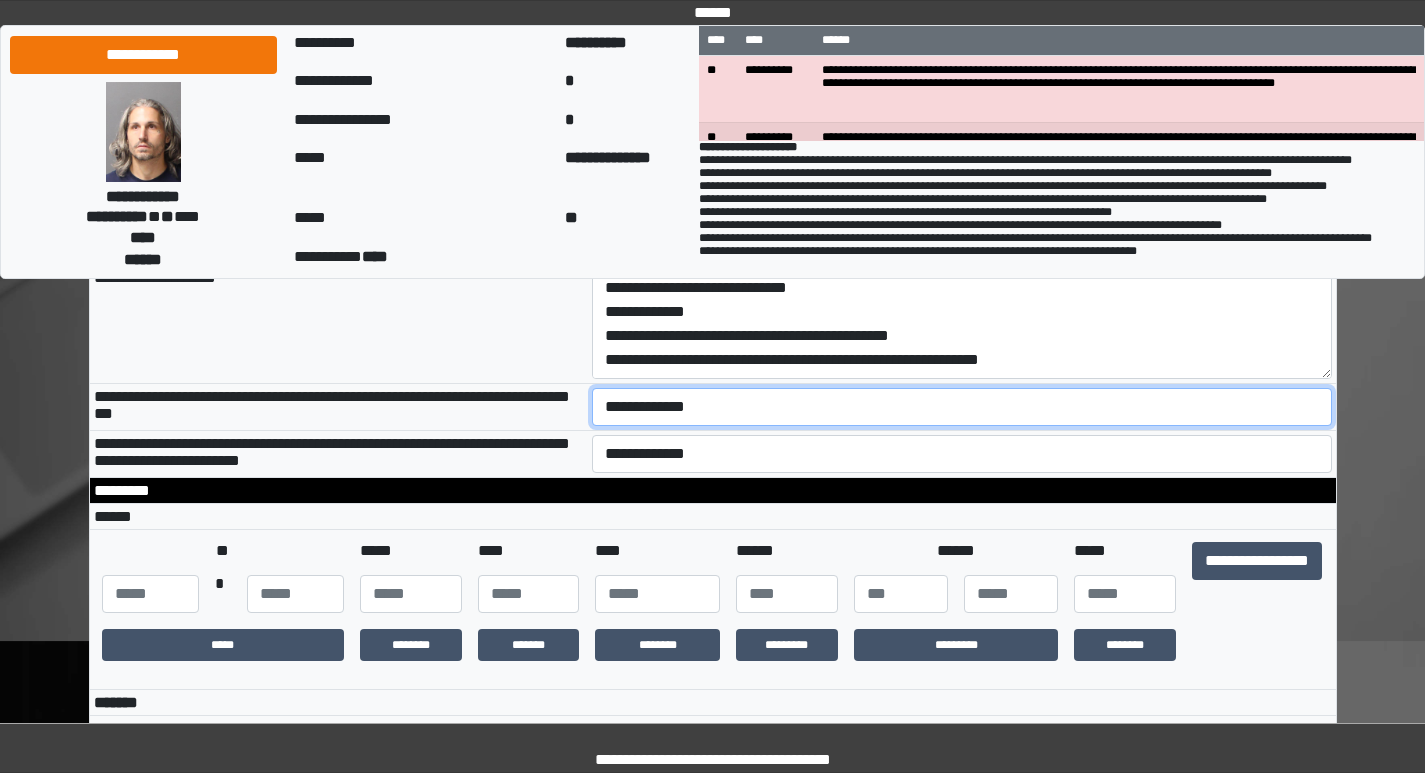 click on "**********" at bounding box center [962, 407] 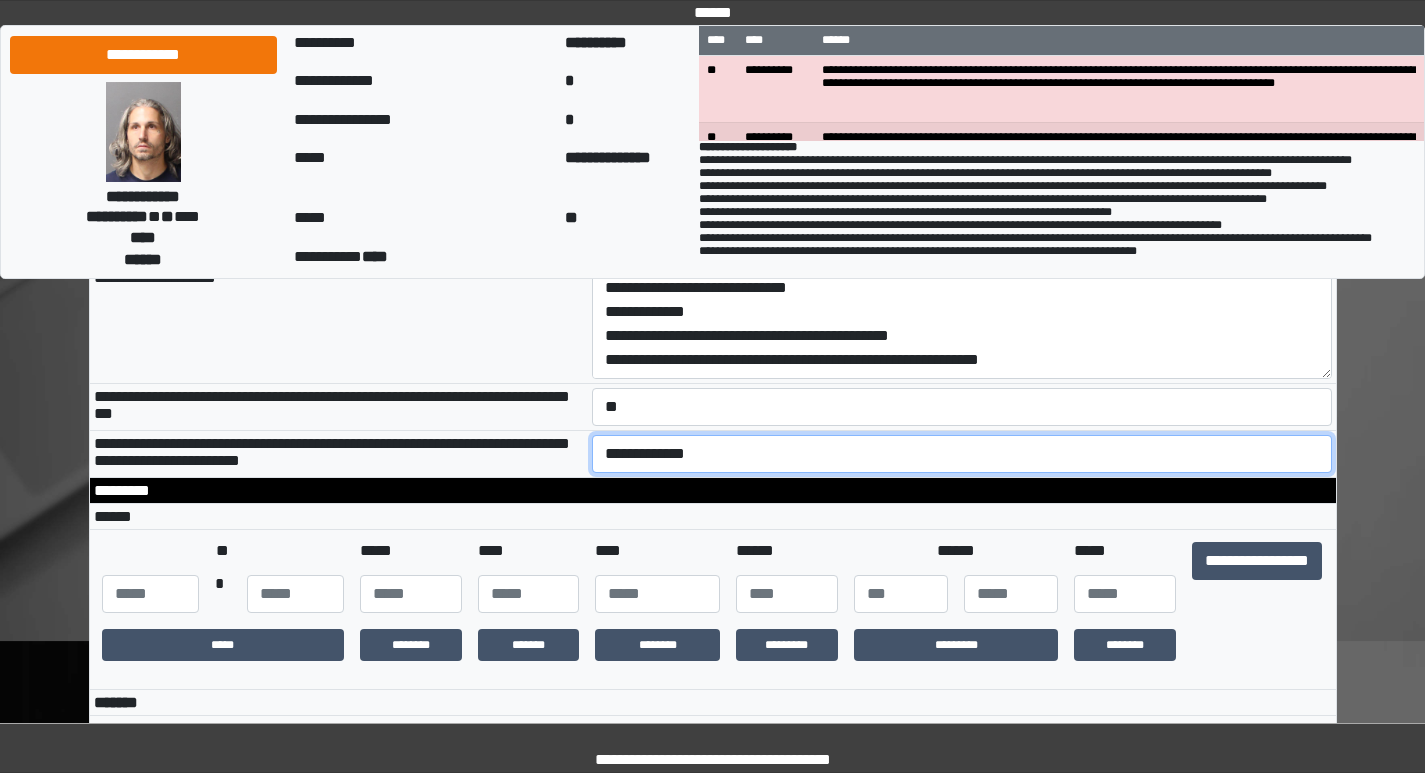 click on "**********" at bounding box center [962, 454] 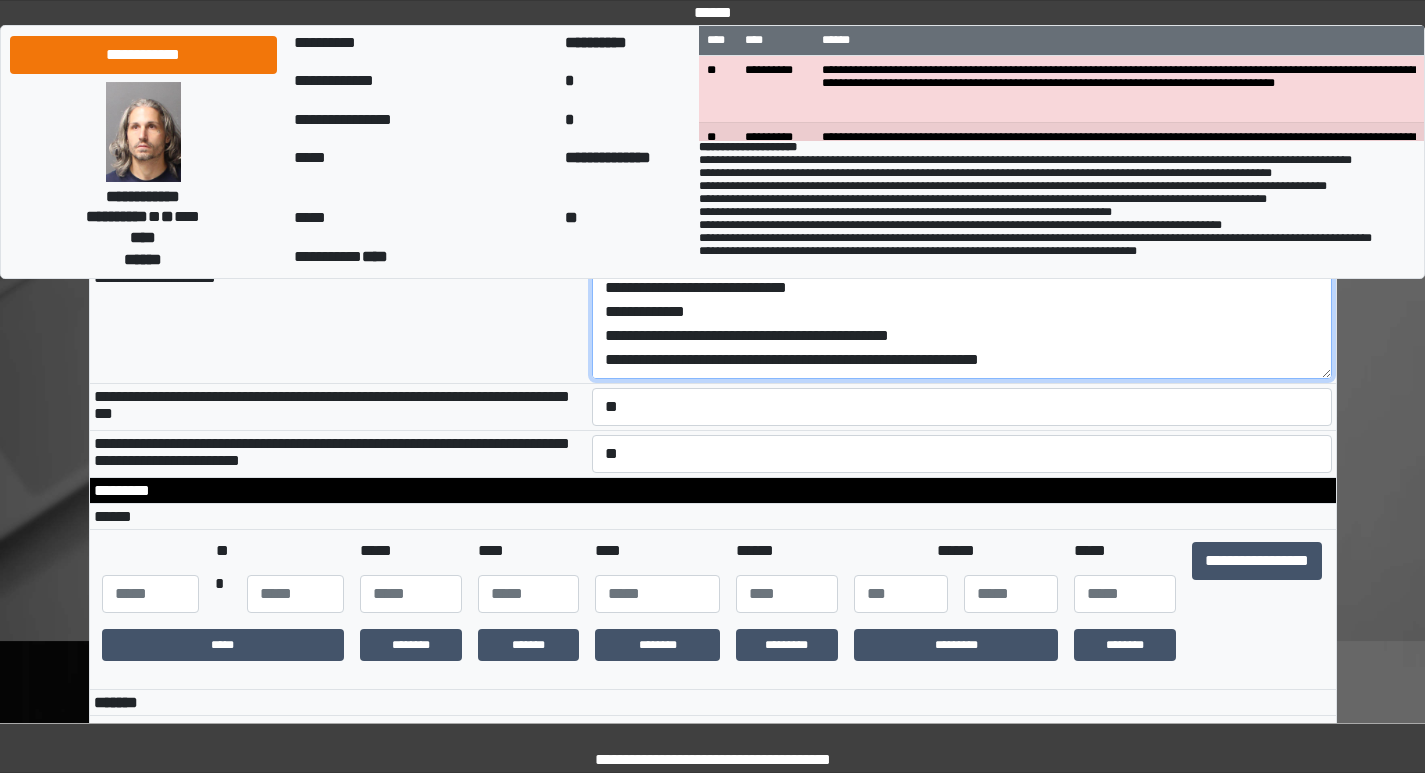 click on "**********" at bounding box center [962, 324] 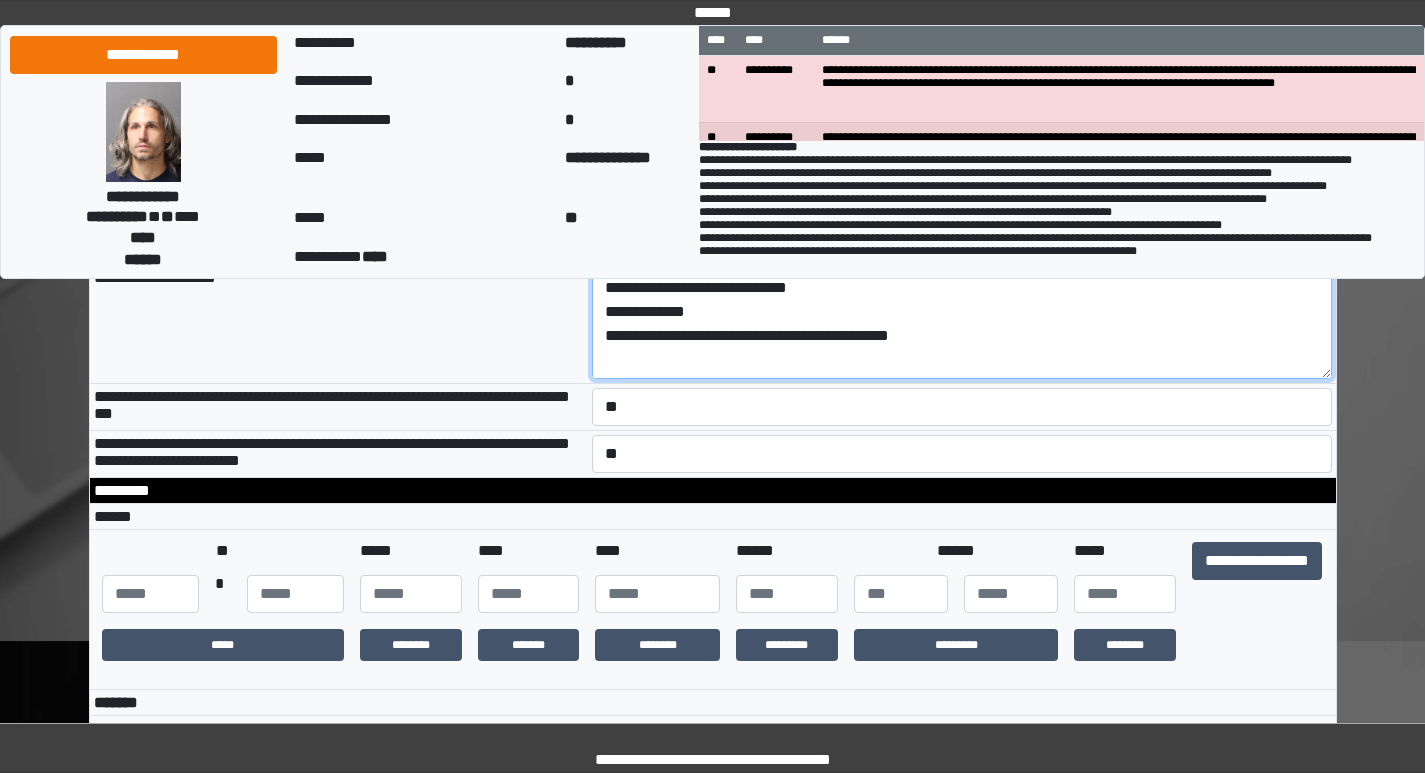 scroll, scrollTop: 89, scrollLeft: 0, axis: vertical 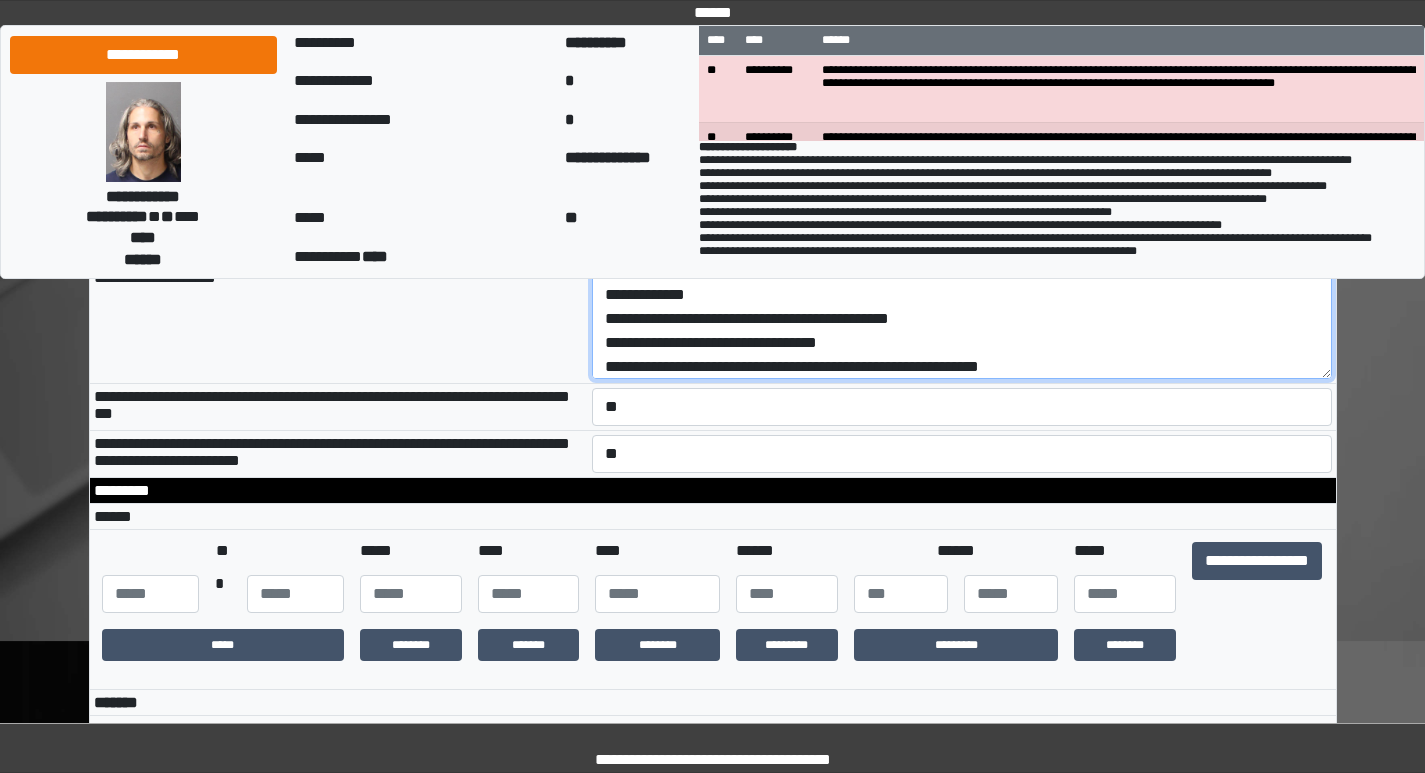 click on "**********" at bounding box center (962, 324) 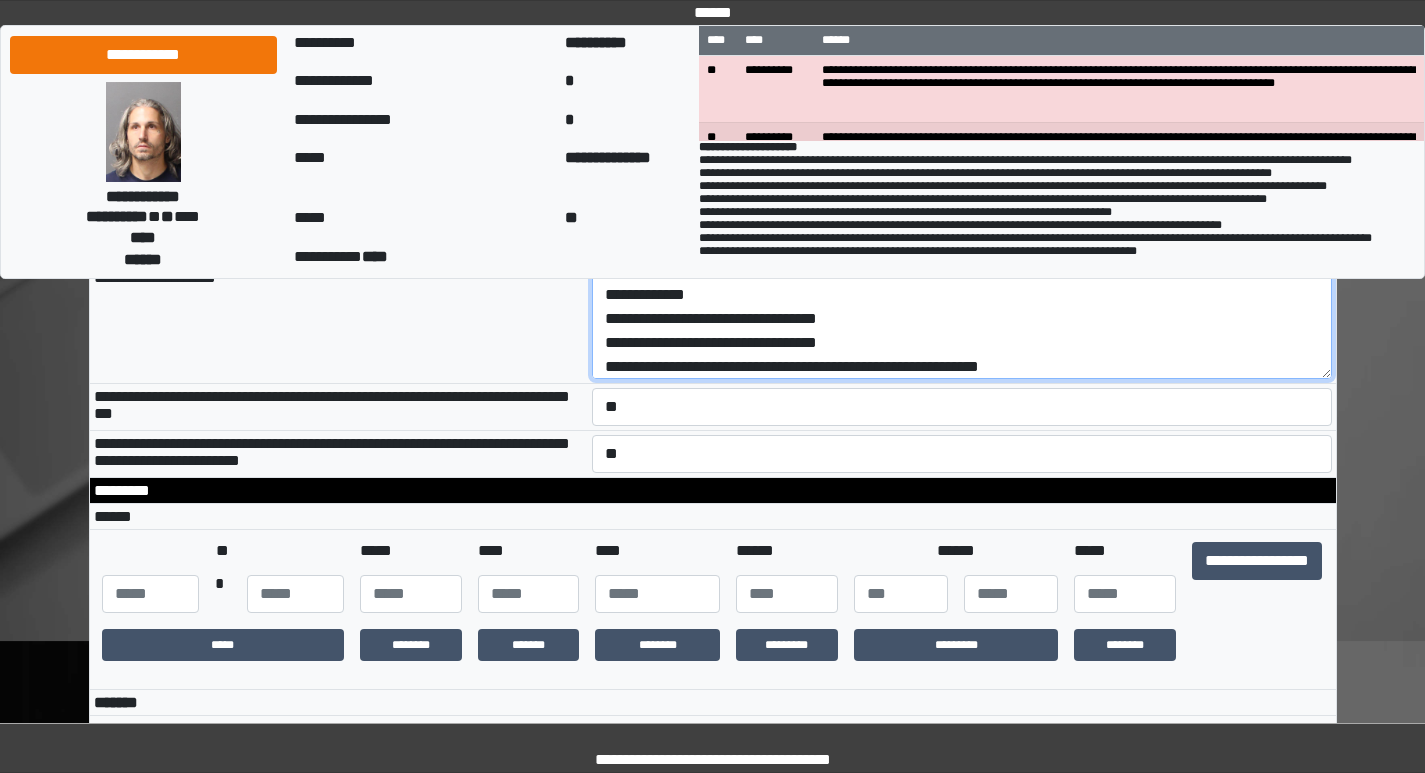 drag, startPoint x: 946, startPoint y: 299, endPoint x: 888, endPoint y: 320, distance: 61.68468 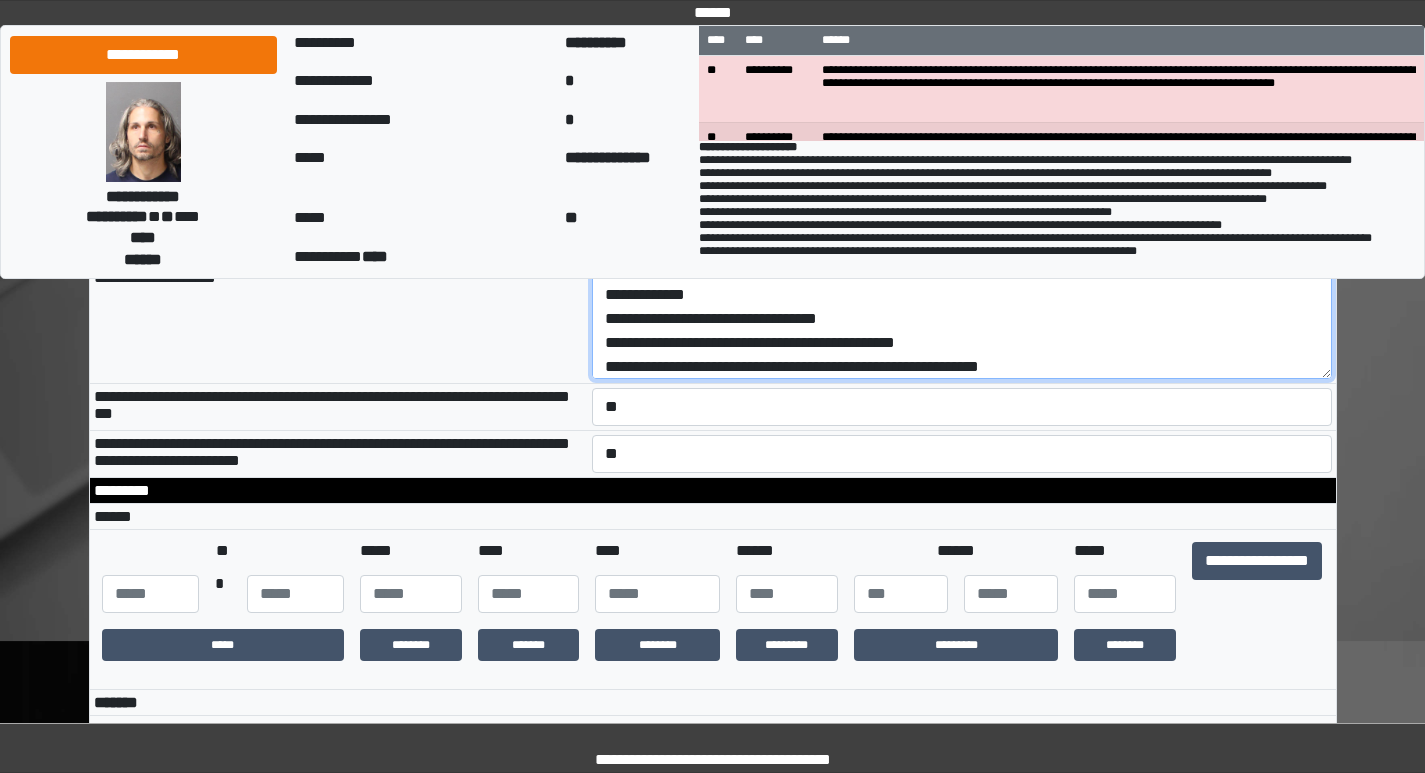 scroll, scrollTop: 96, scrollLeft: 0, axis: vertical 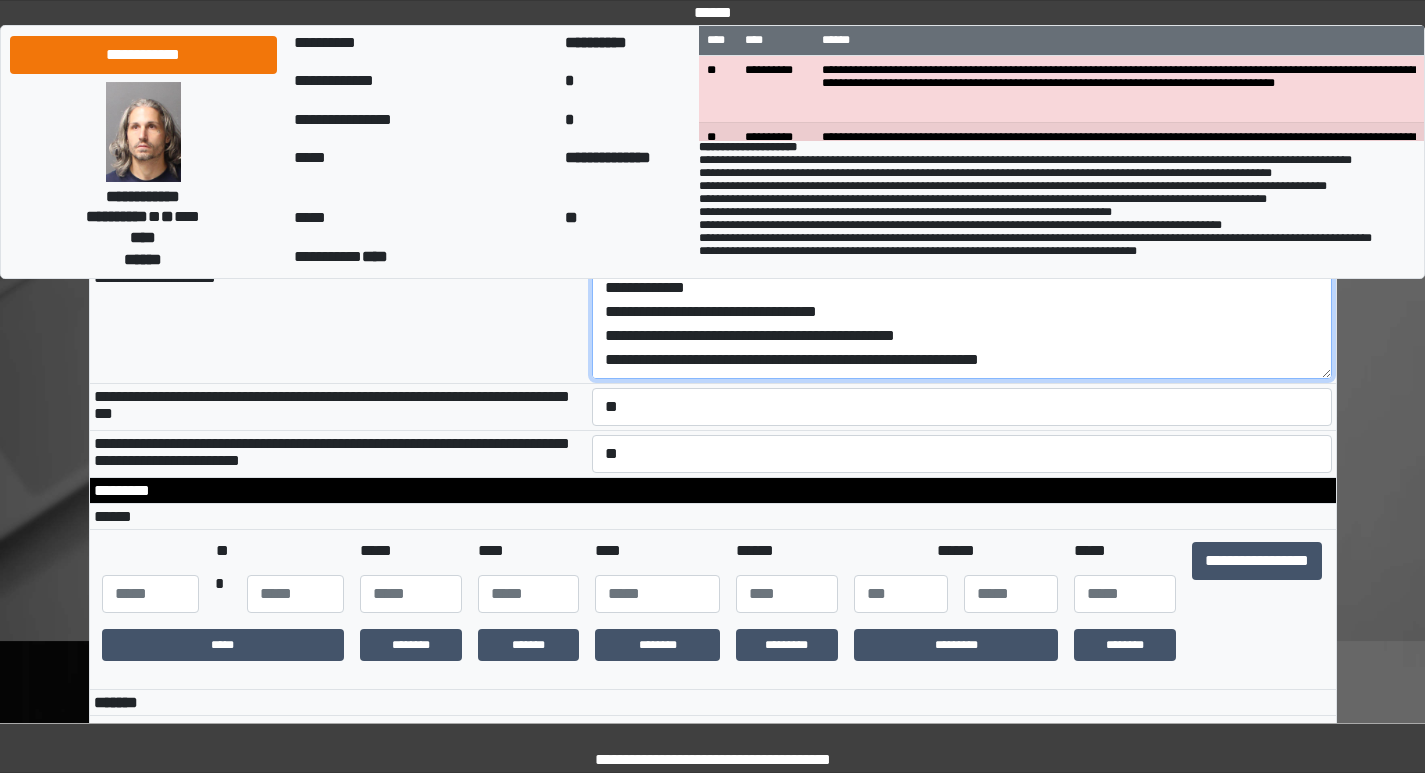 click on "**********" at bounding box center [962, 324] 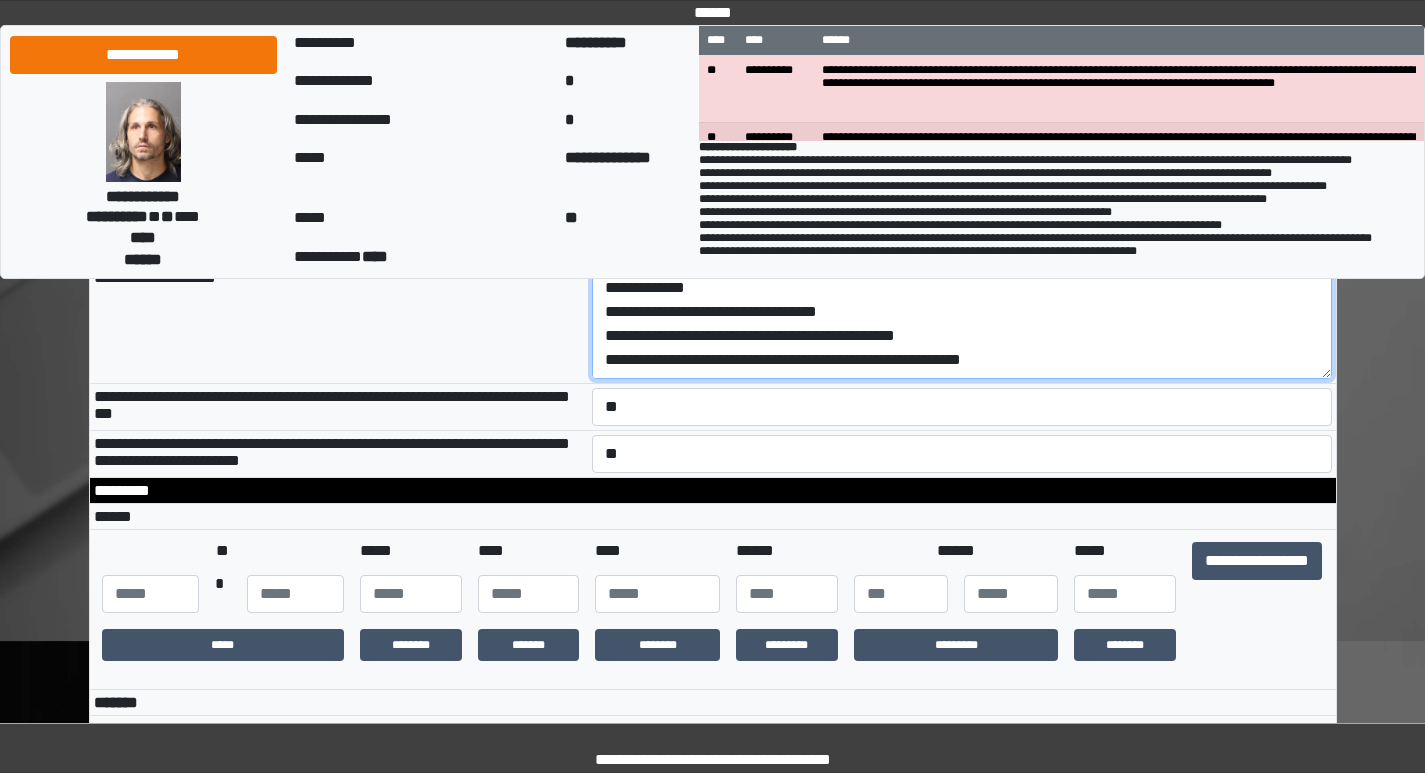 click on "**********" at bounding box center [962, 324] 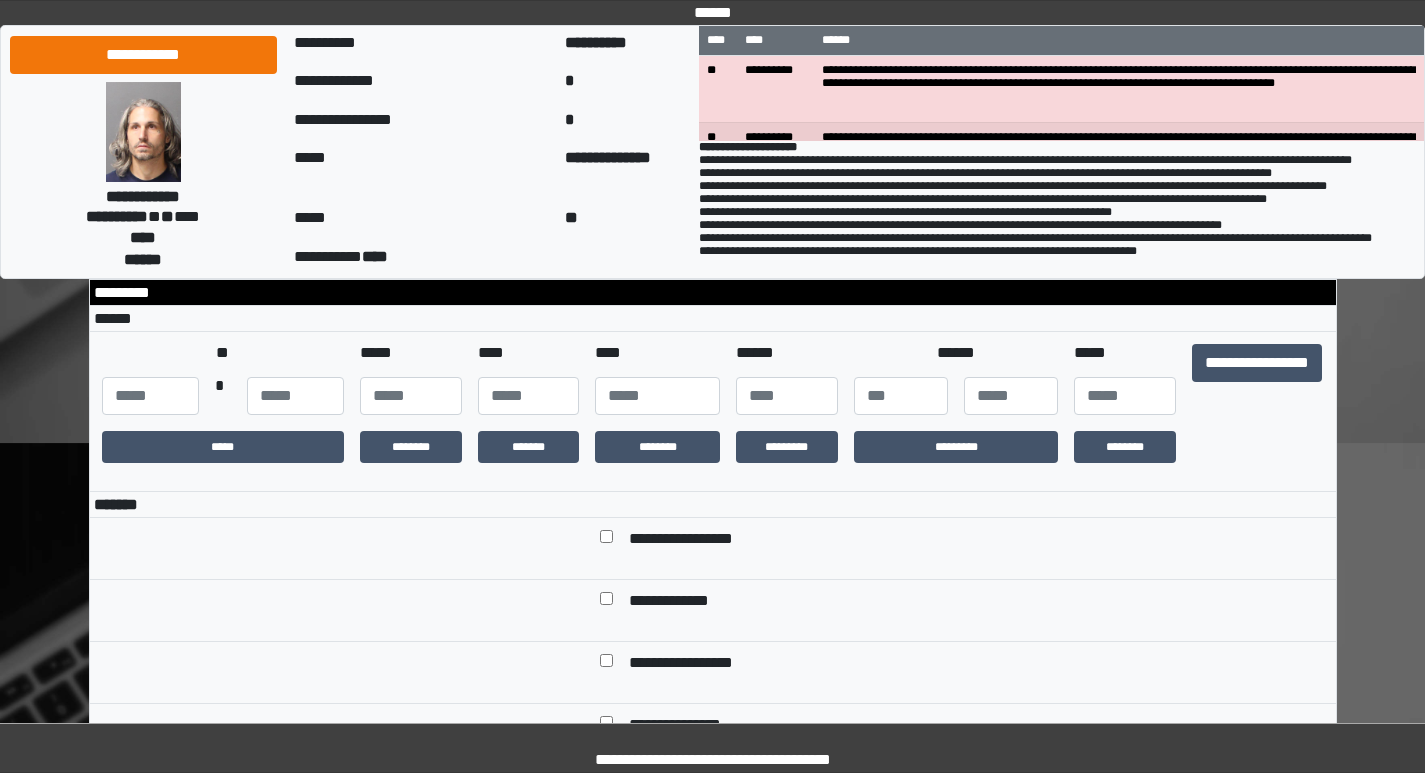 scroll, scrollTop: 400, scrollLeft: 0, axis: vertical 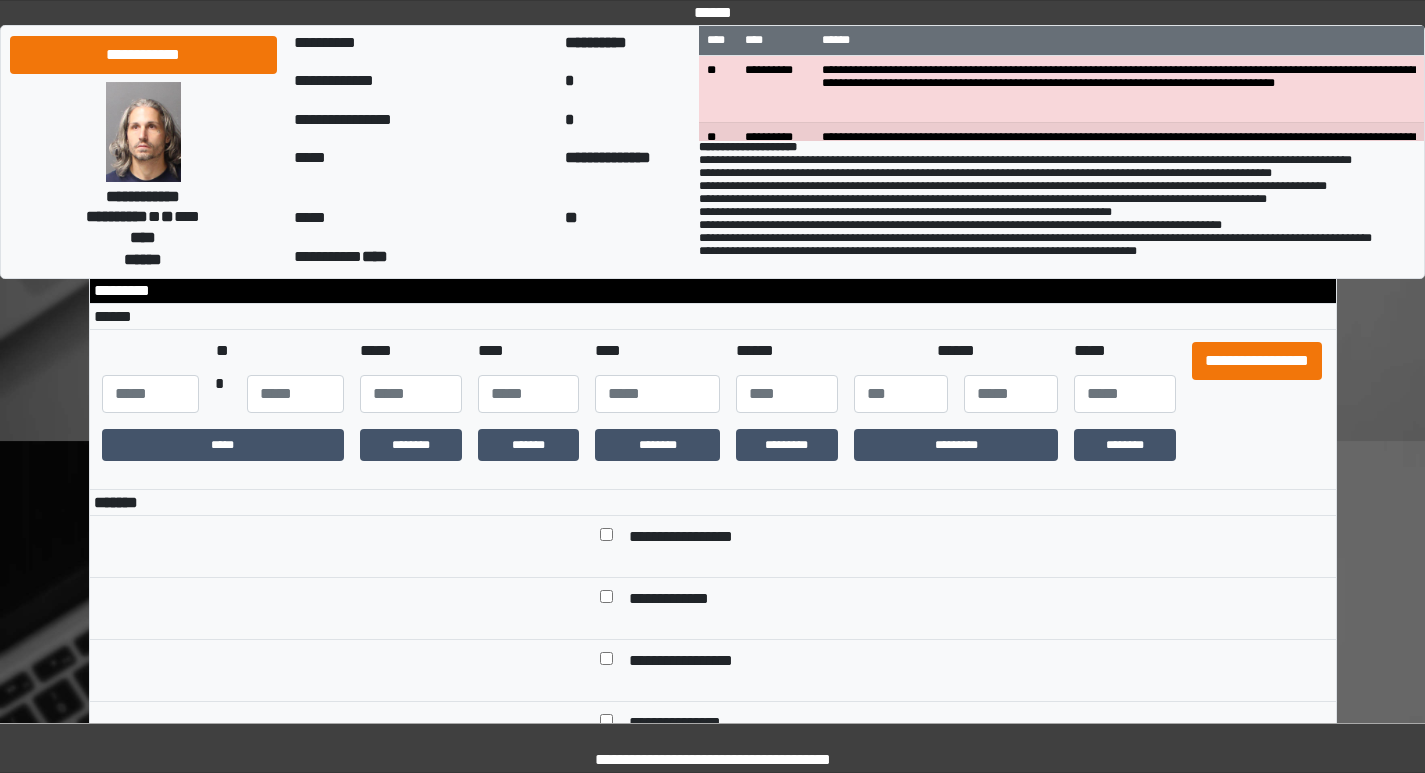 type on "**********" 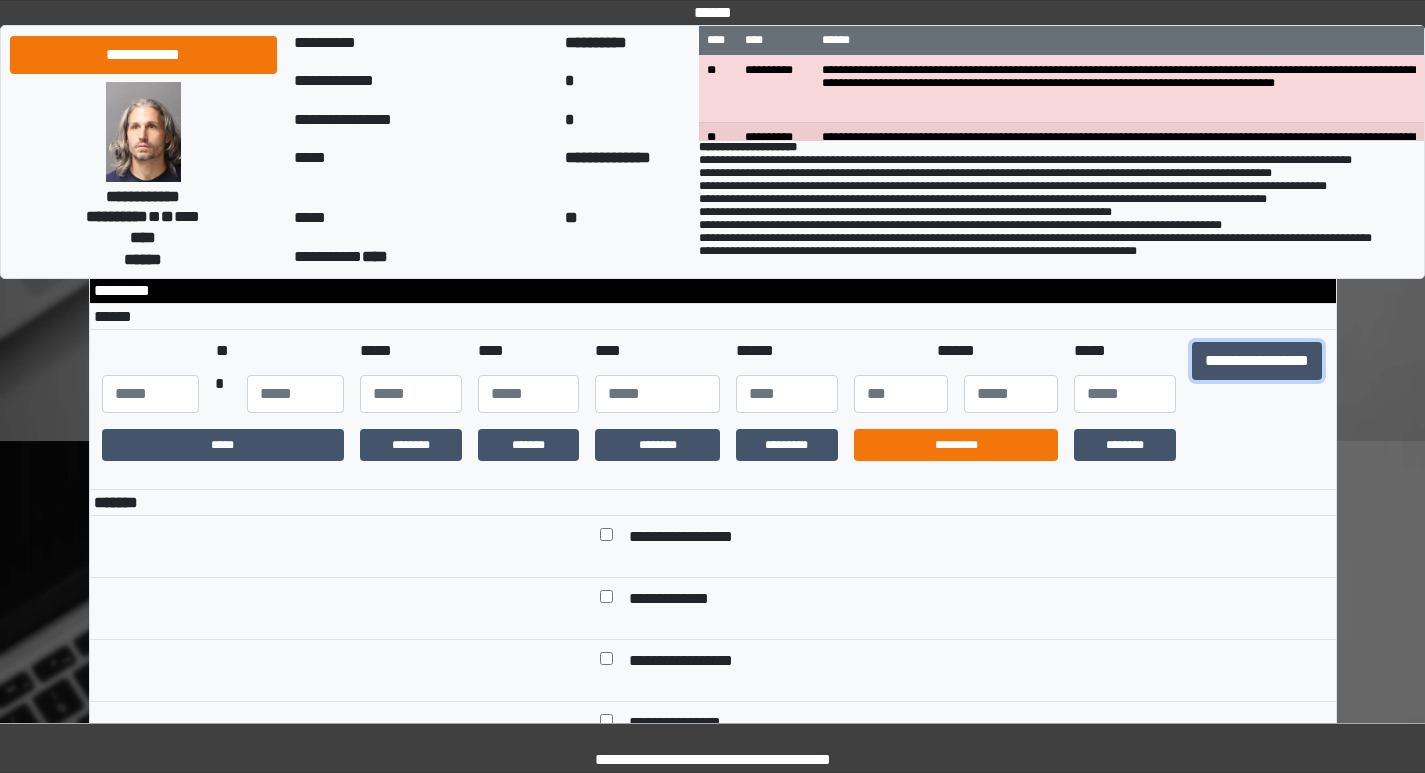 drag, startPoint x: 1253, startPoint y: 377, endPoint x: 991, endPoint y: 460, distance: 274.83267 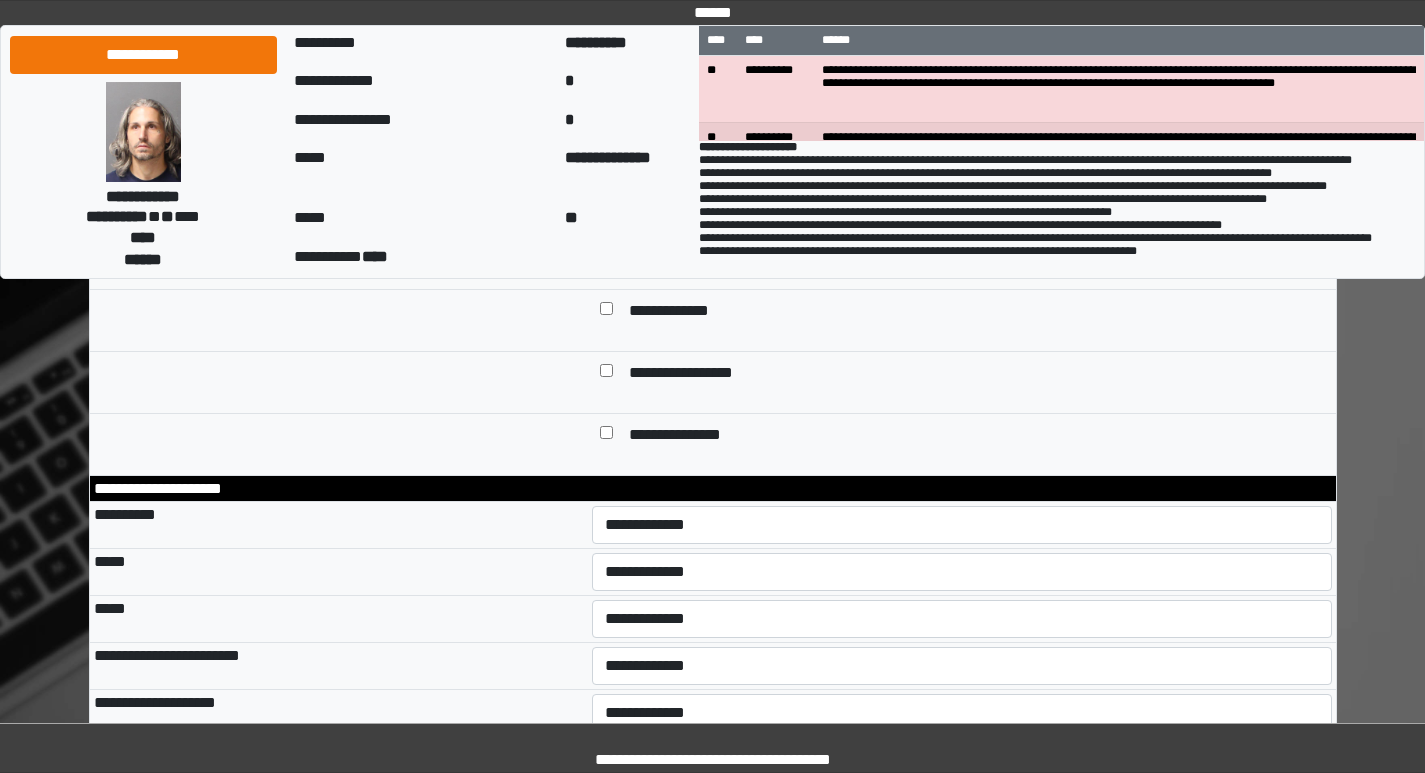 scroll, scrollTop: 700, scrollLeft: 0, axis: vertical 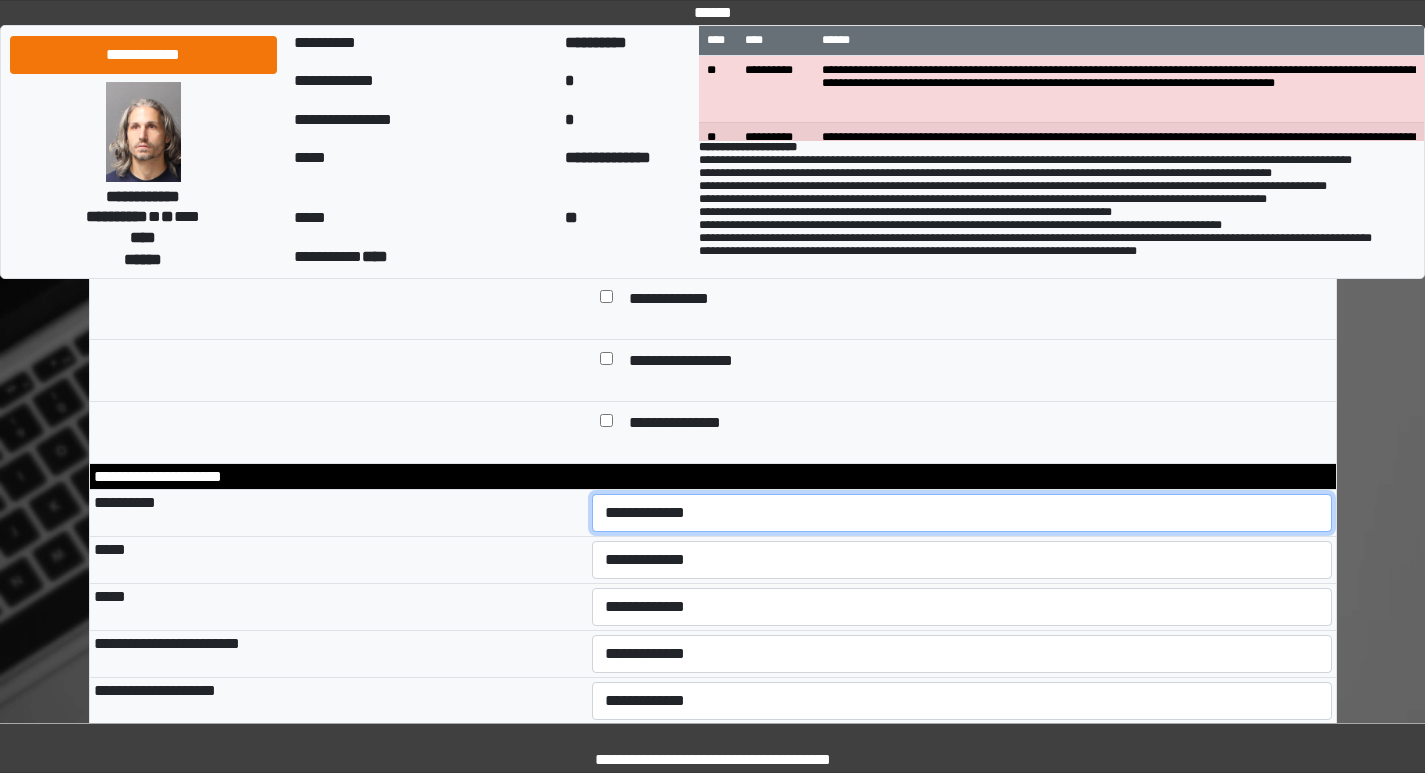 click on "**********" at bounding box center (962, 513) 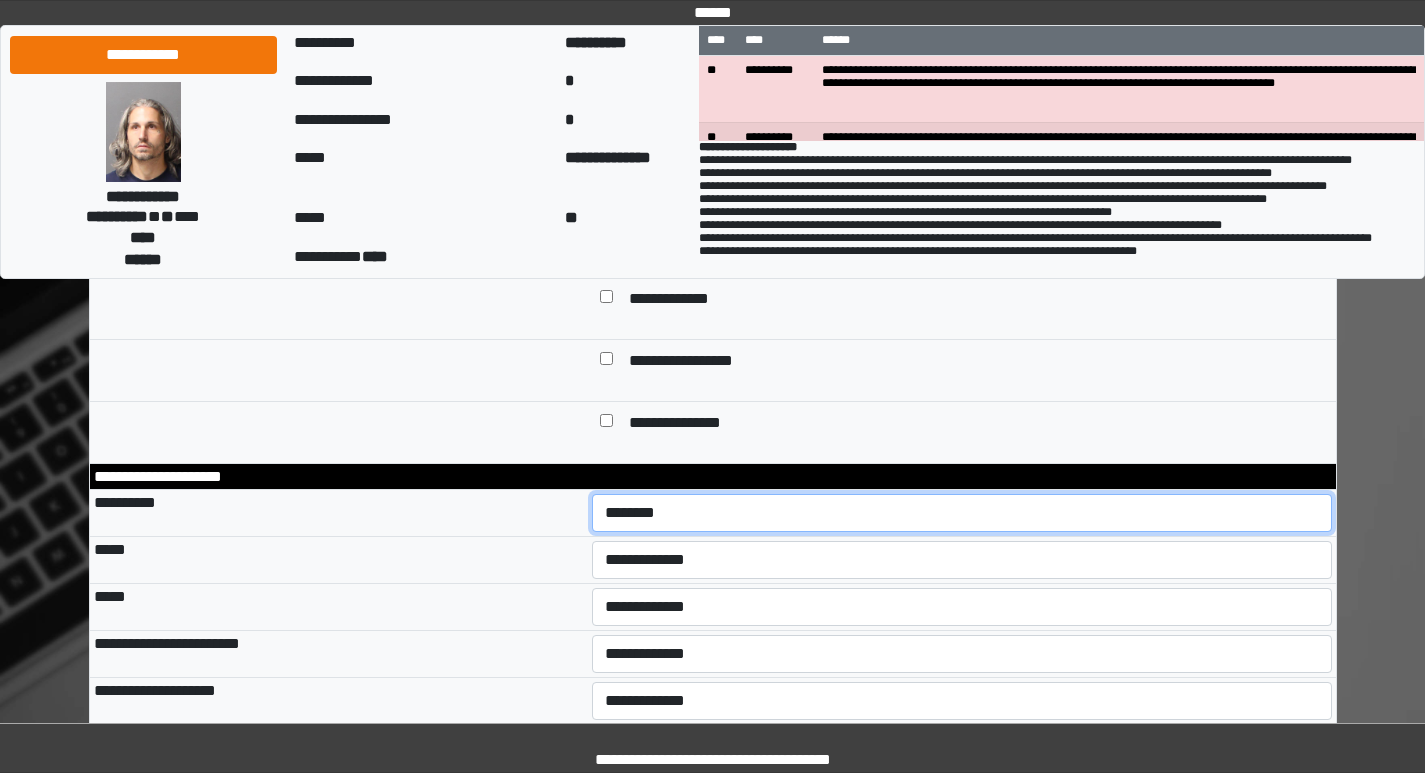 click on "**********" at bounding box center [962, 513] 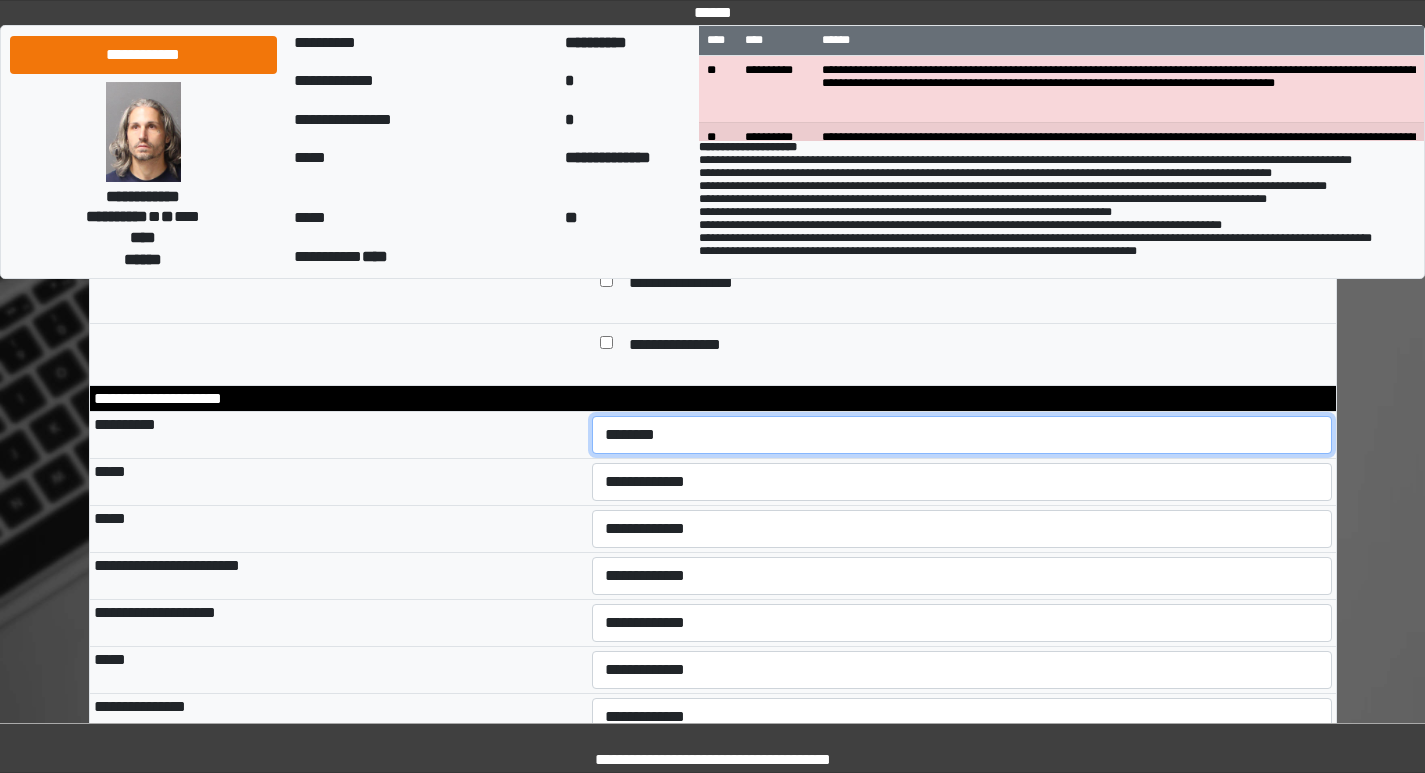 scroll, scrollTop: 900, scrollLeft: 0, axis: vertical 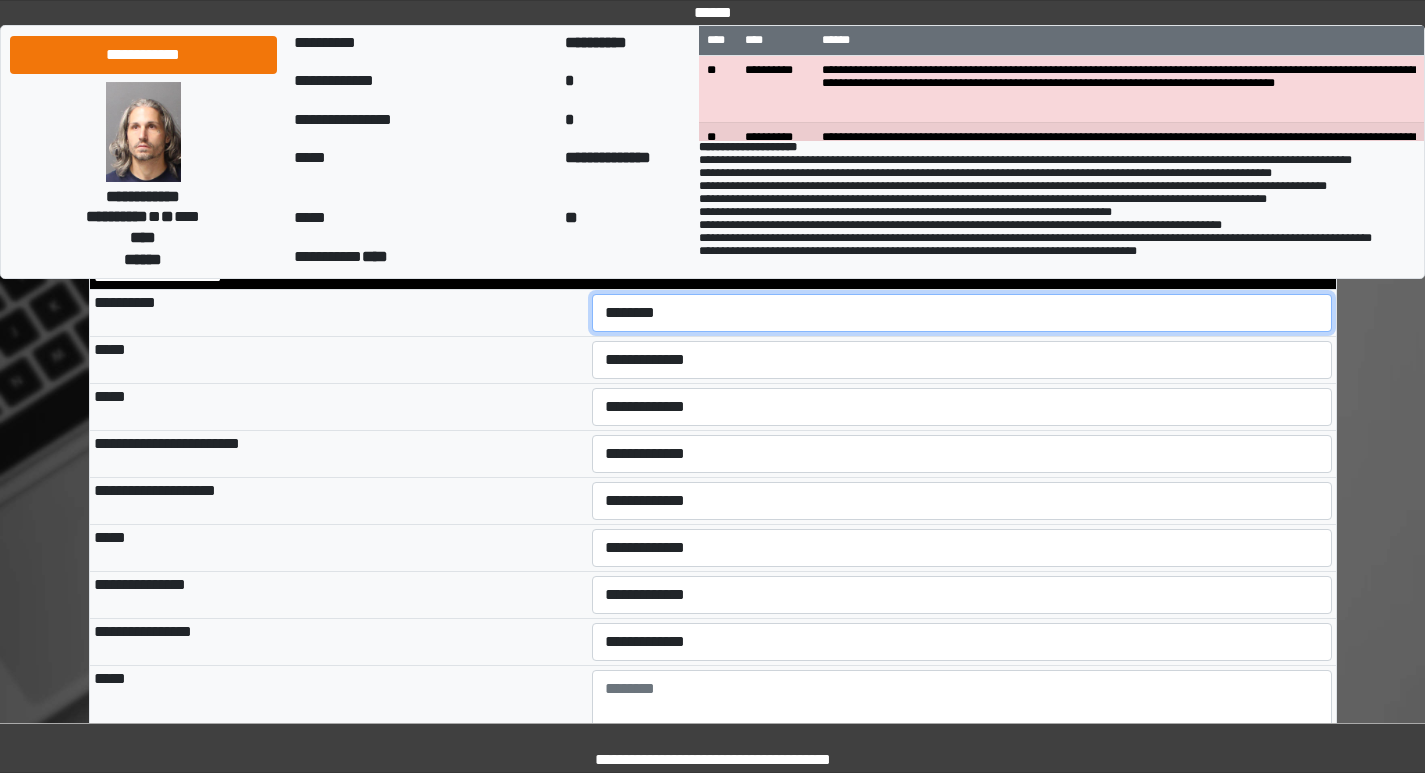 click on "**********" at bounding box center (962, 313) 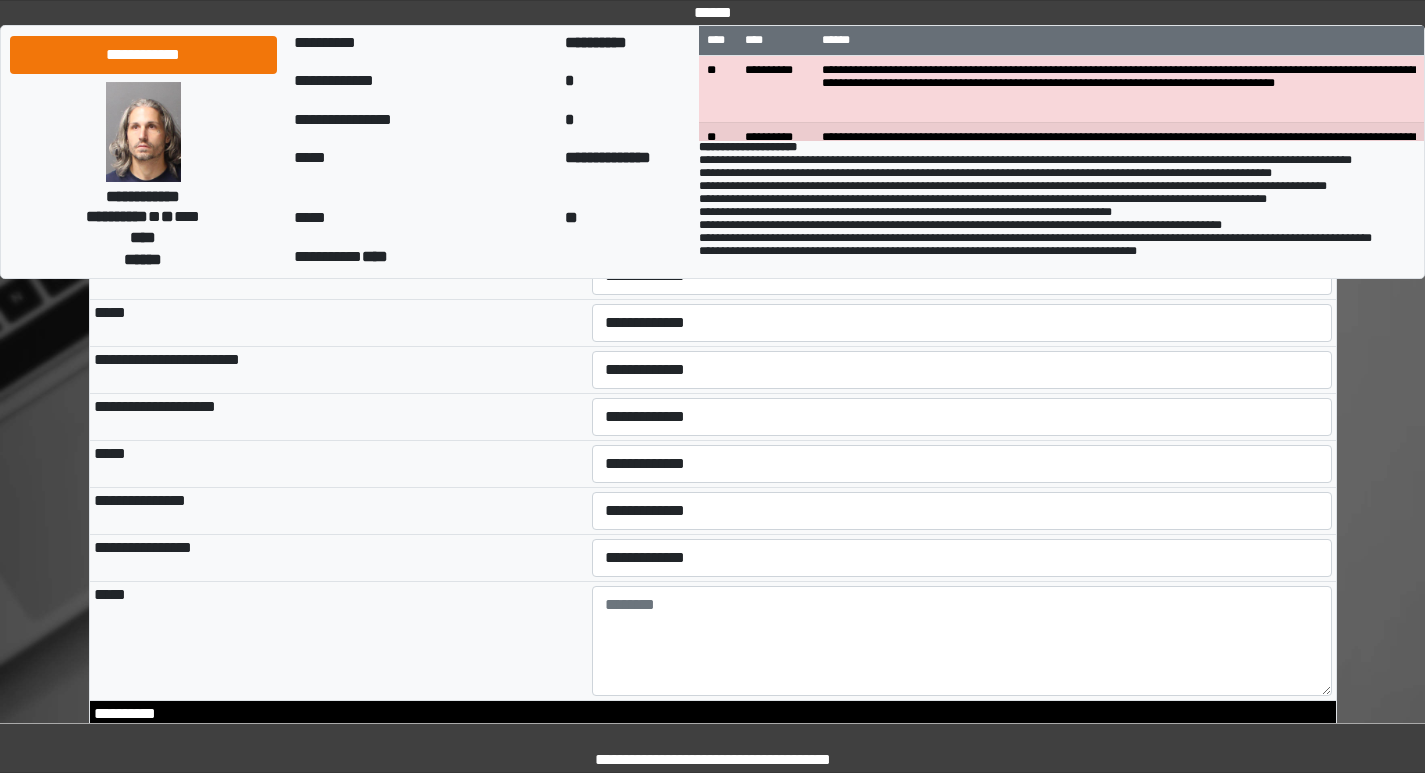 scroll, scrollTop: 1300, scrollLeft: 0, axis: vertical 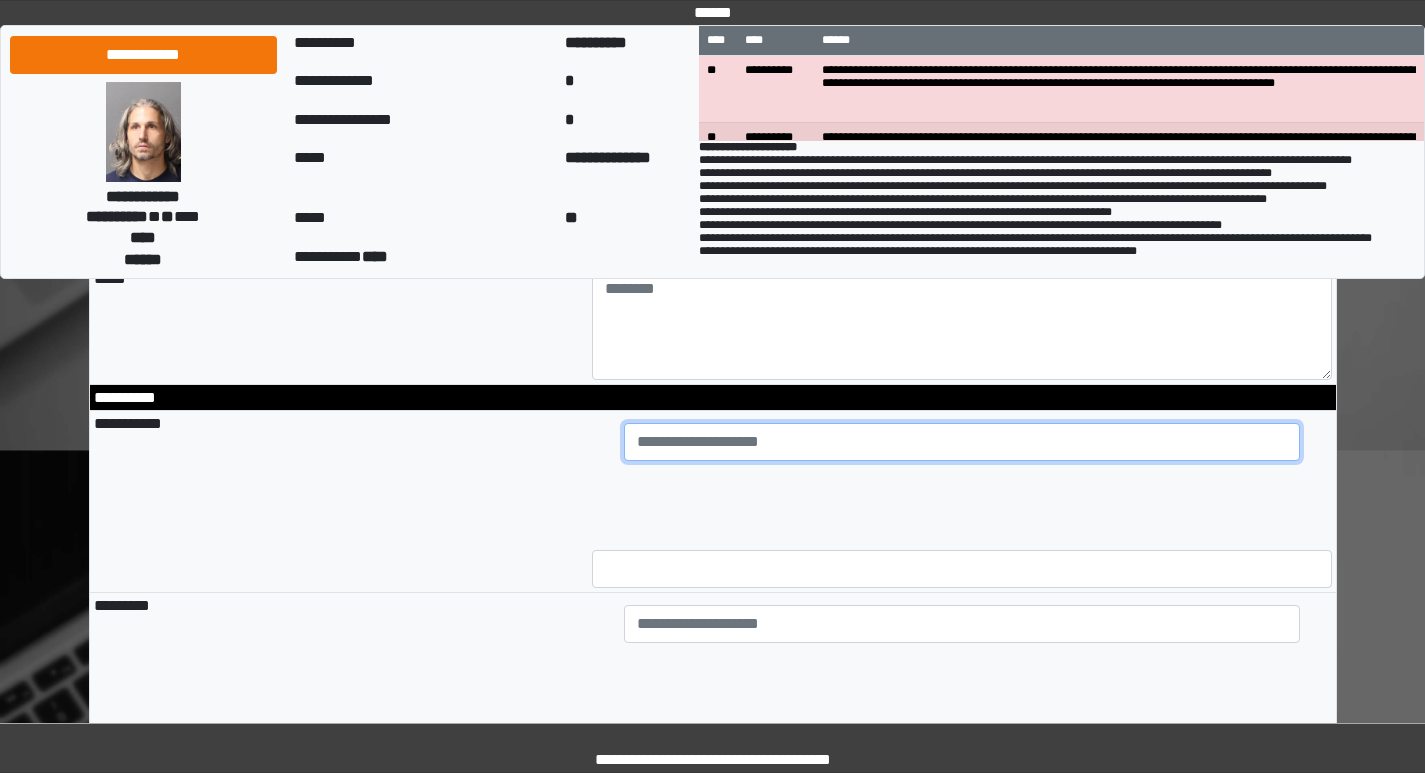 click at bounding box center (962, 442) 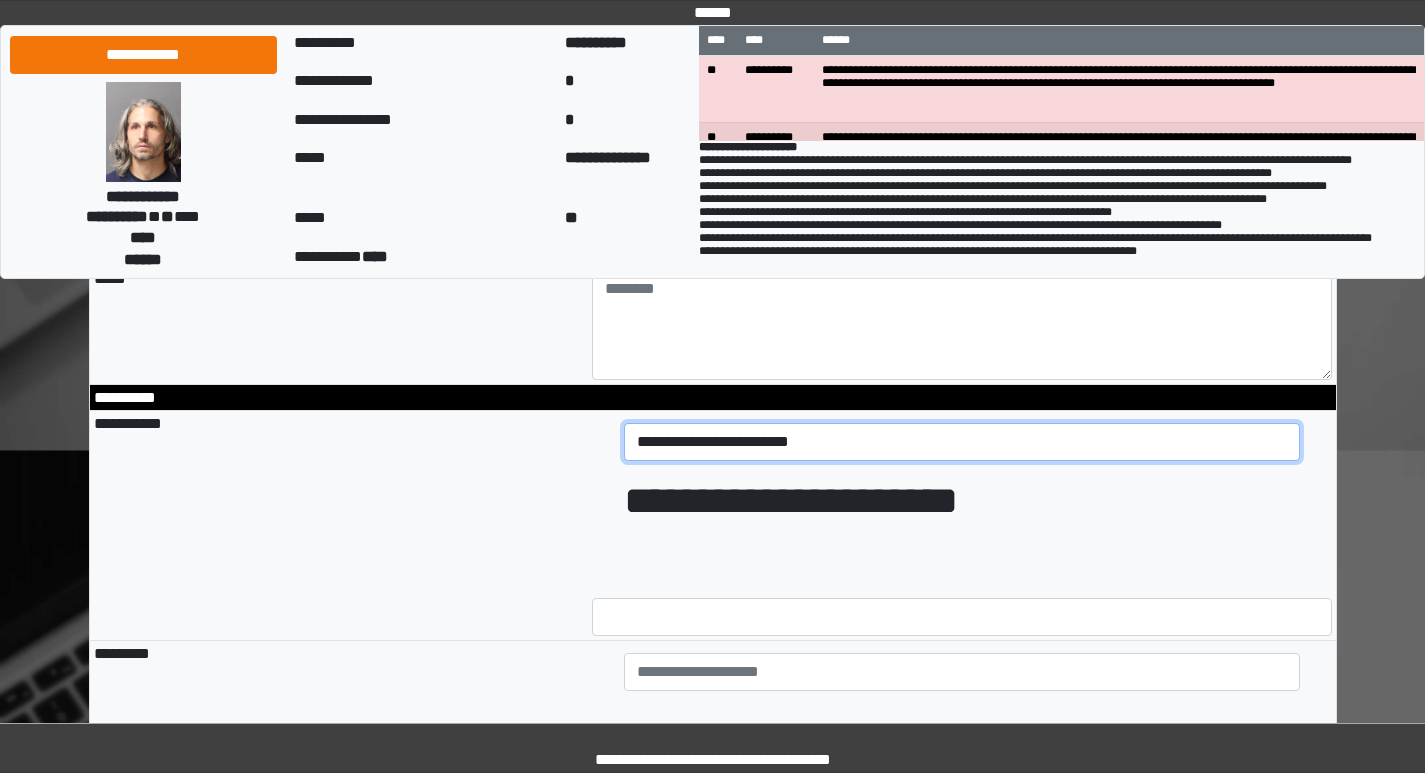drag, startPoint x: 867, startPoint y: 472, endPoint x: 574, endPoint y: 499, distance: 294.2414 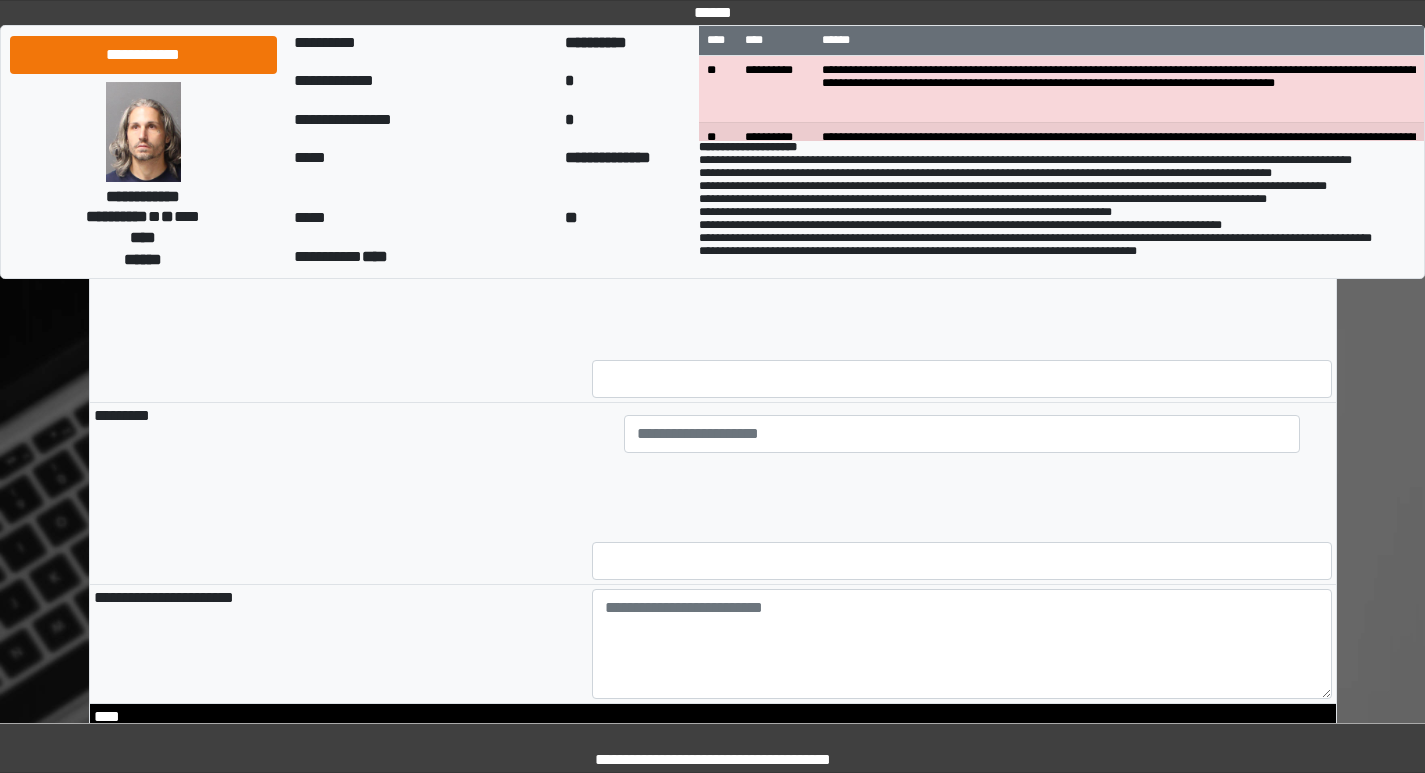 scroll, scrollTop: 1600, scrollLeft: 0, axis: vertical 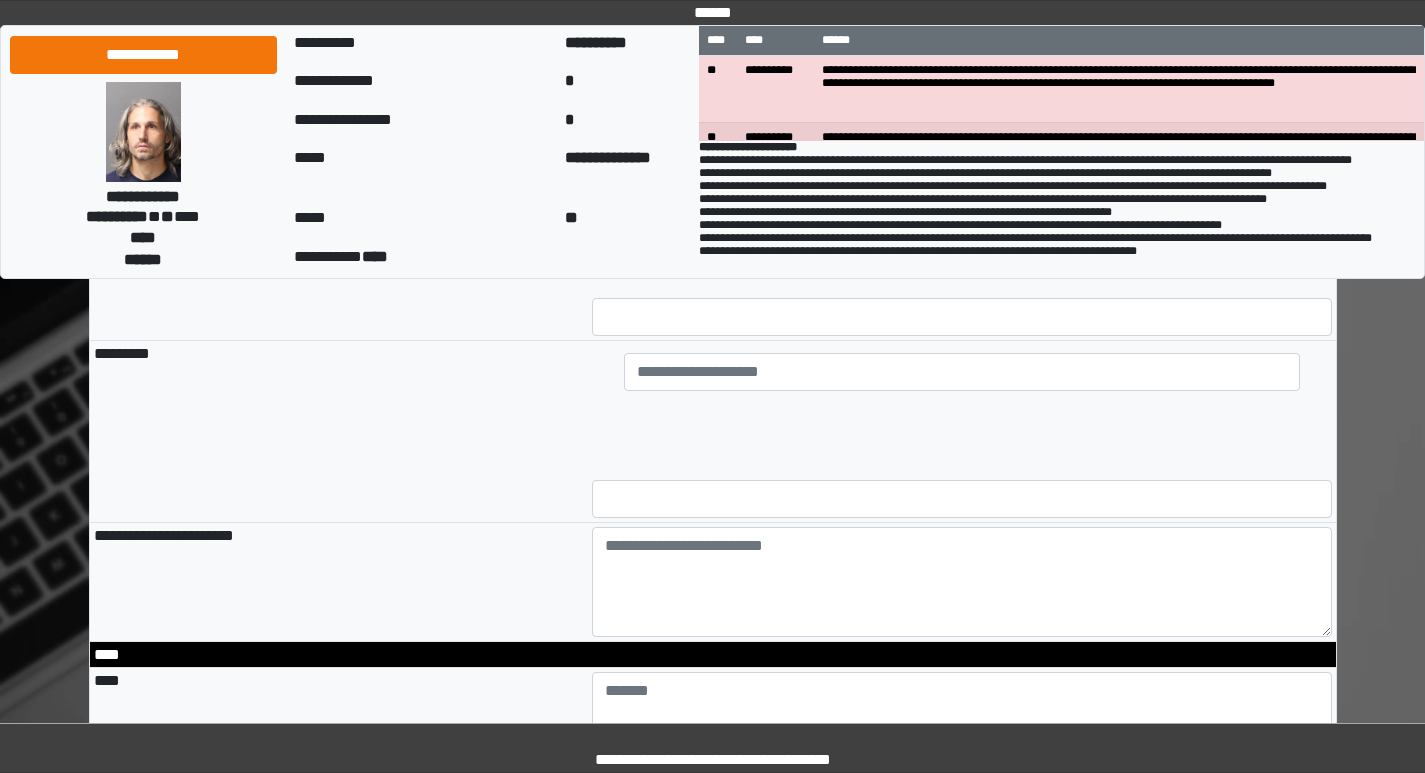 type on "**********" 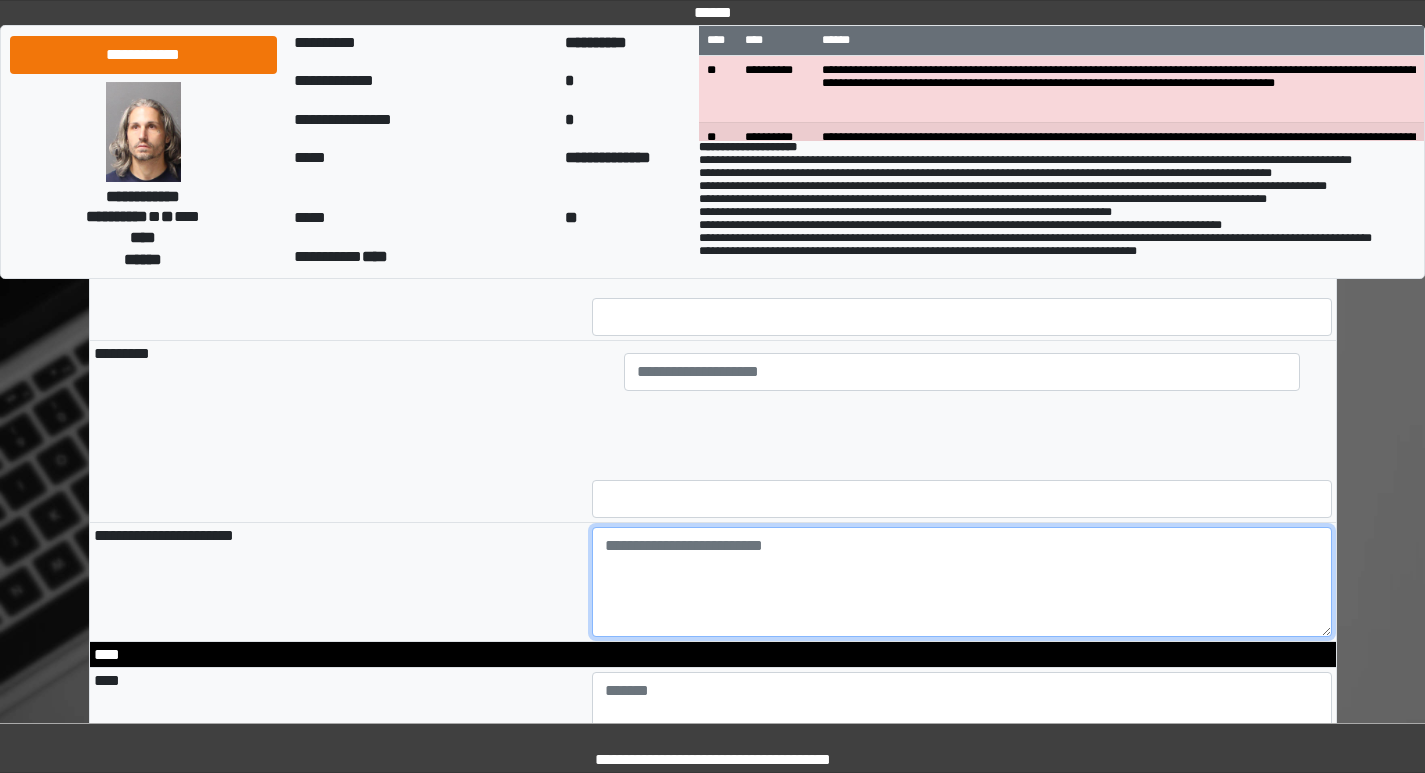 click at bounding box center [962, 582] 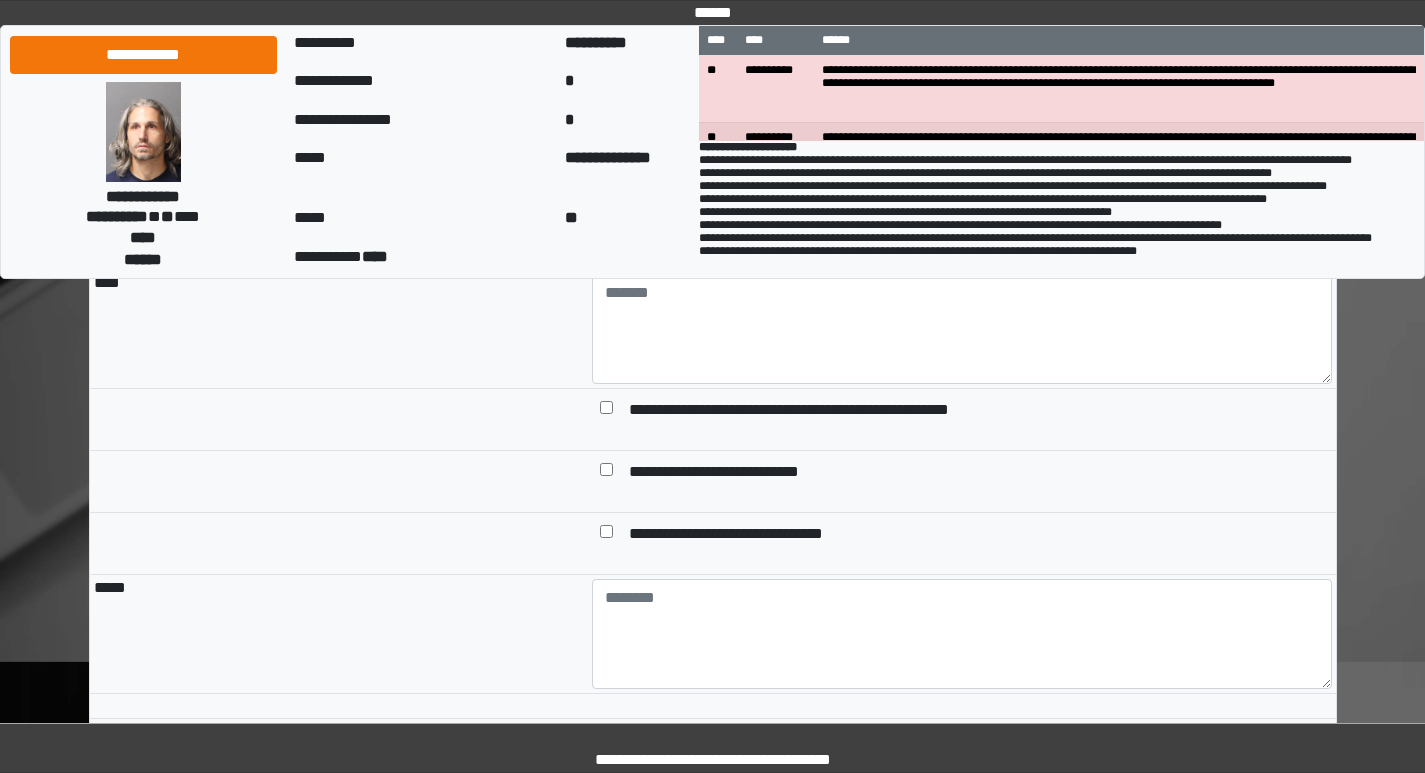scroll, scrollTop: 2000, scrollLeft: 0, axis: vertical 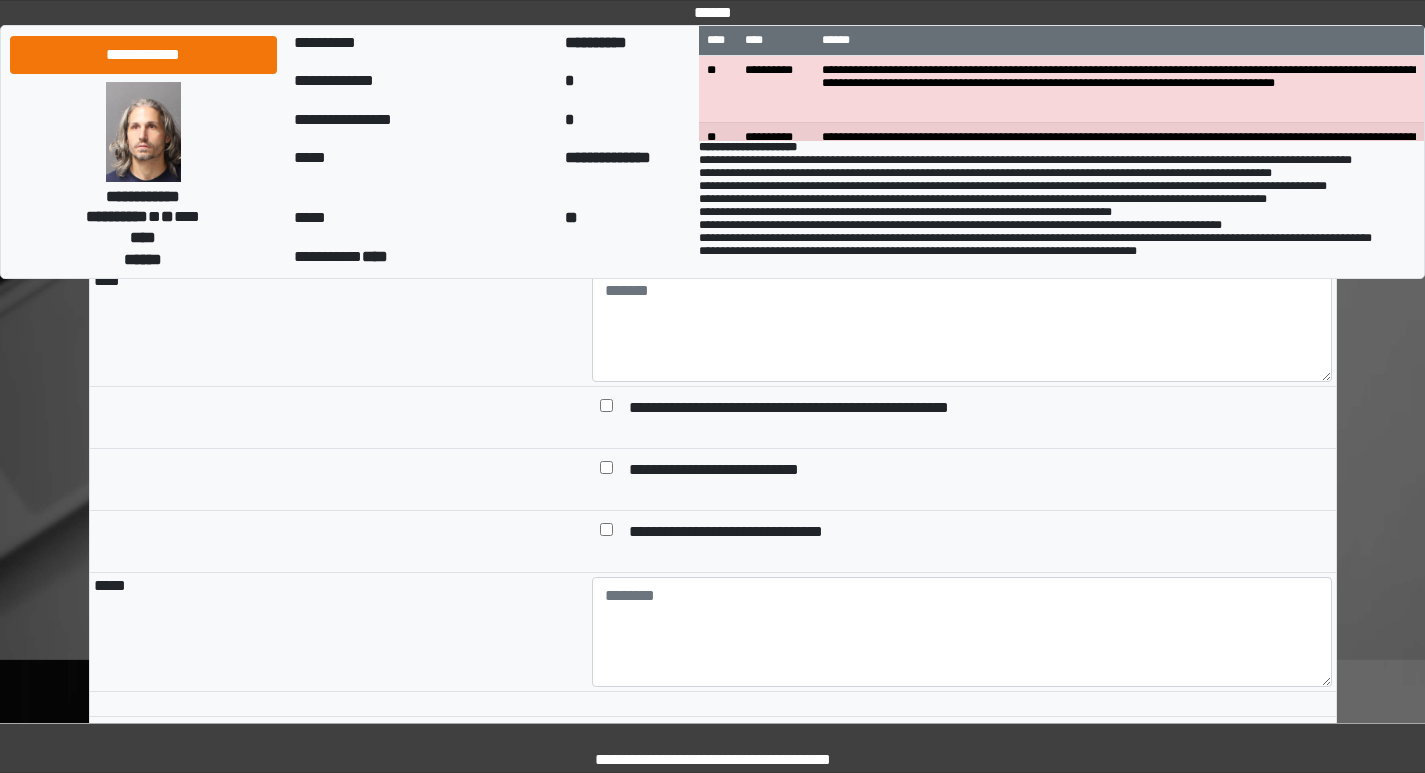 type on "**********" 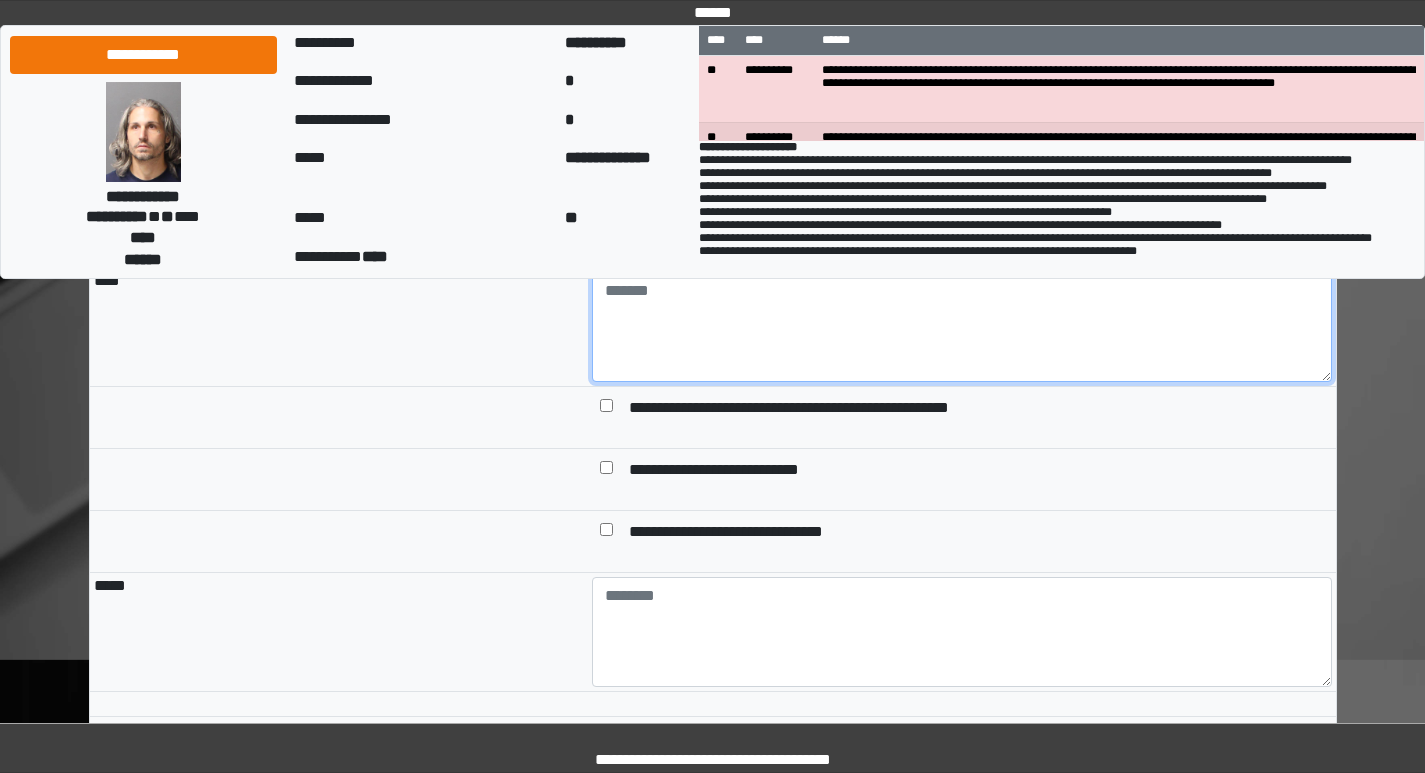 click at bounding box center [962, 327] 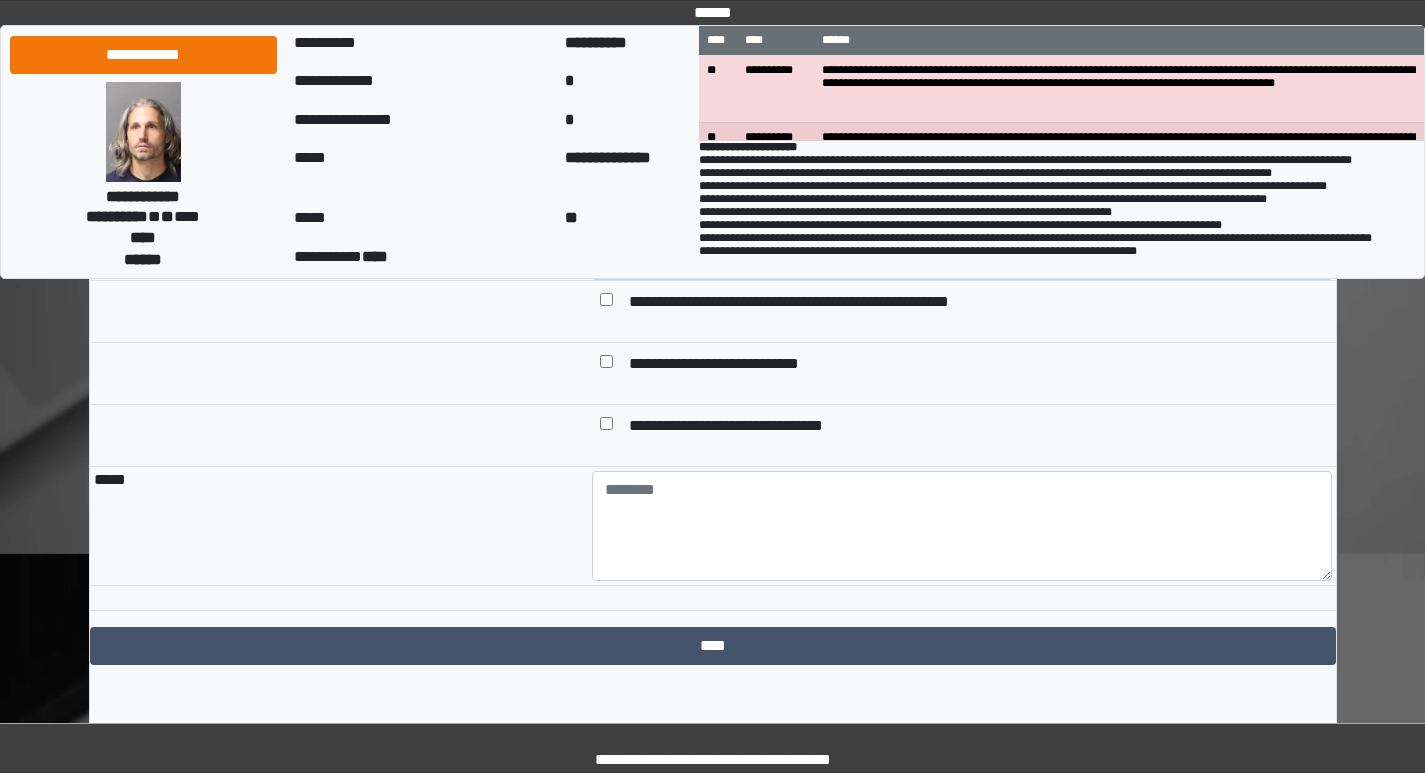 scroll, scrollTop: 2175, scrollLeft: 0, axis: vertical 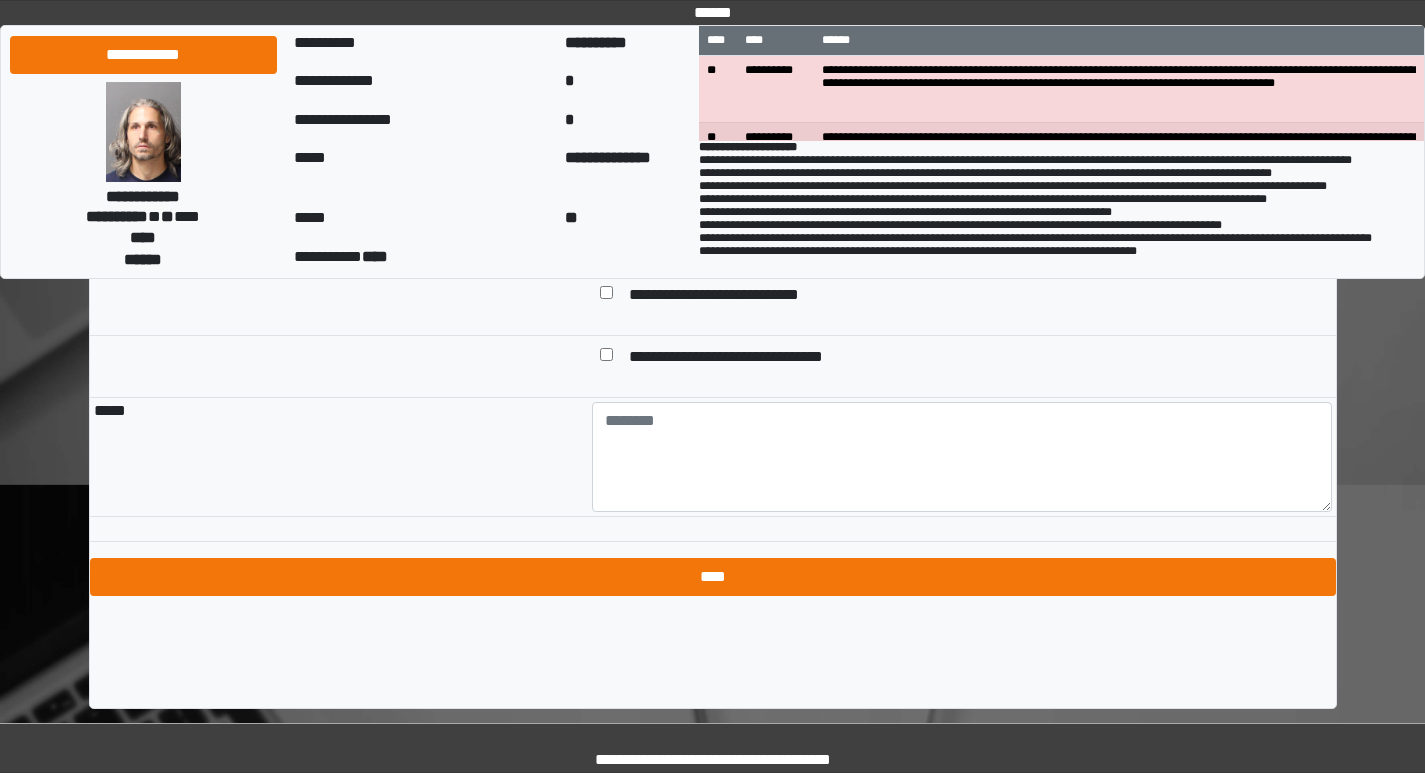 type on "**********" 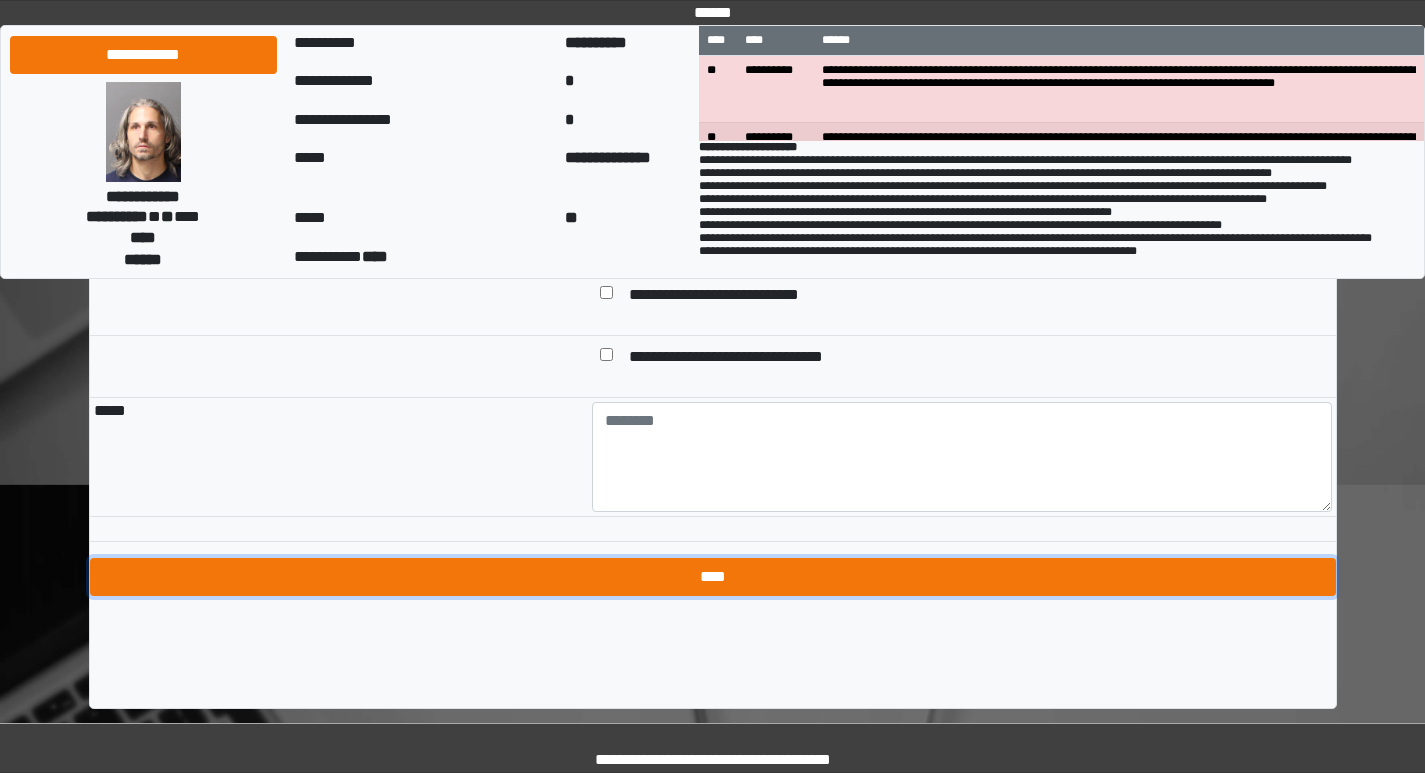 click on "****" at bounding box center [713, 577] 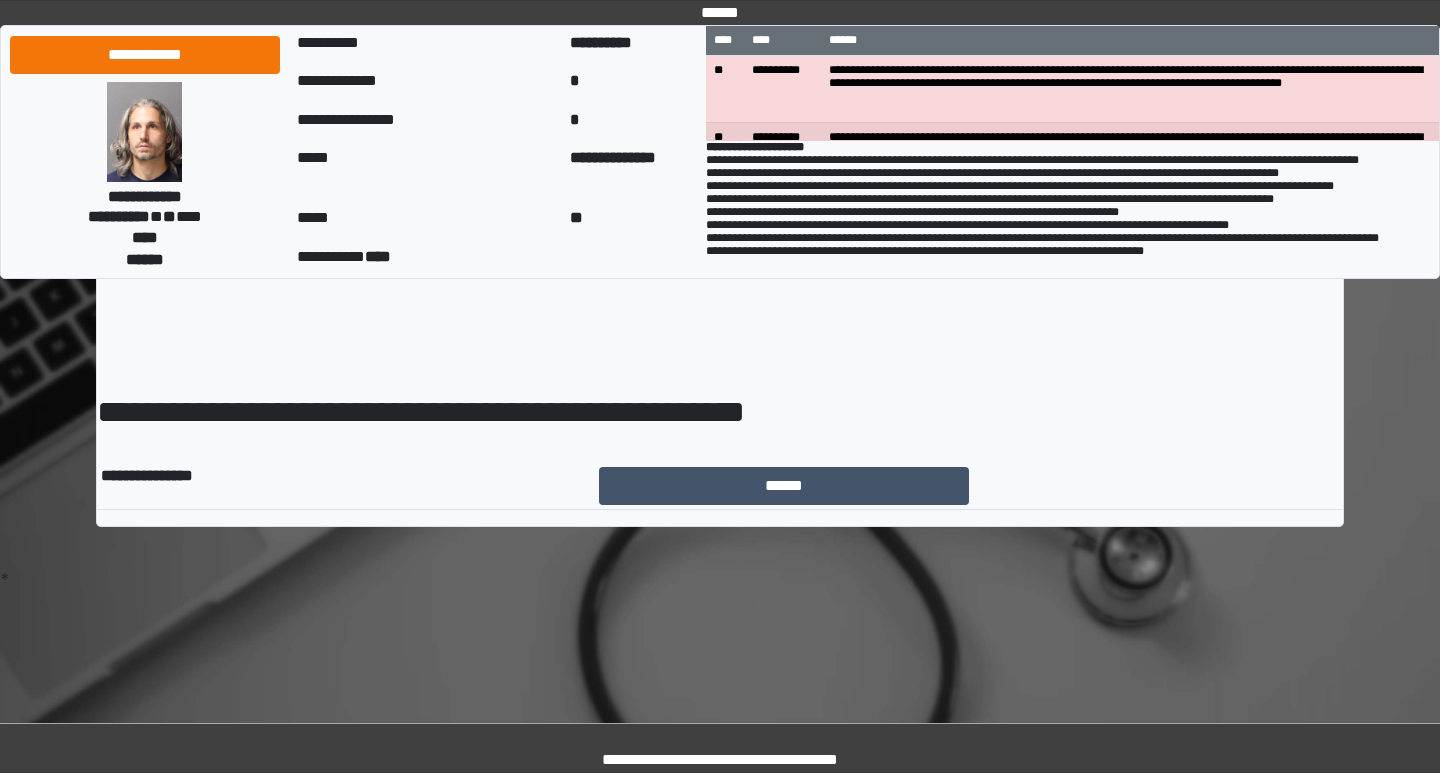 scroll, scrollTop: 0, scrollLeft: 0, axis: both 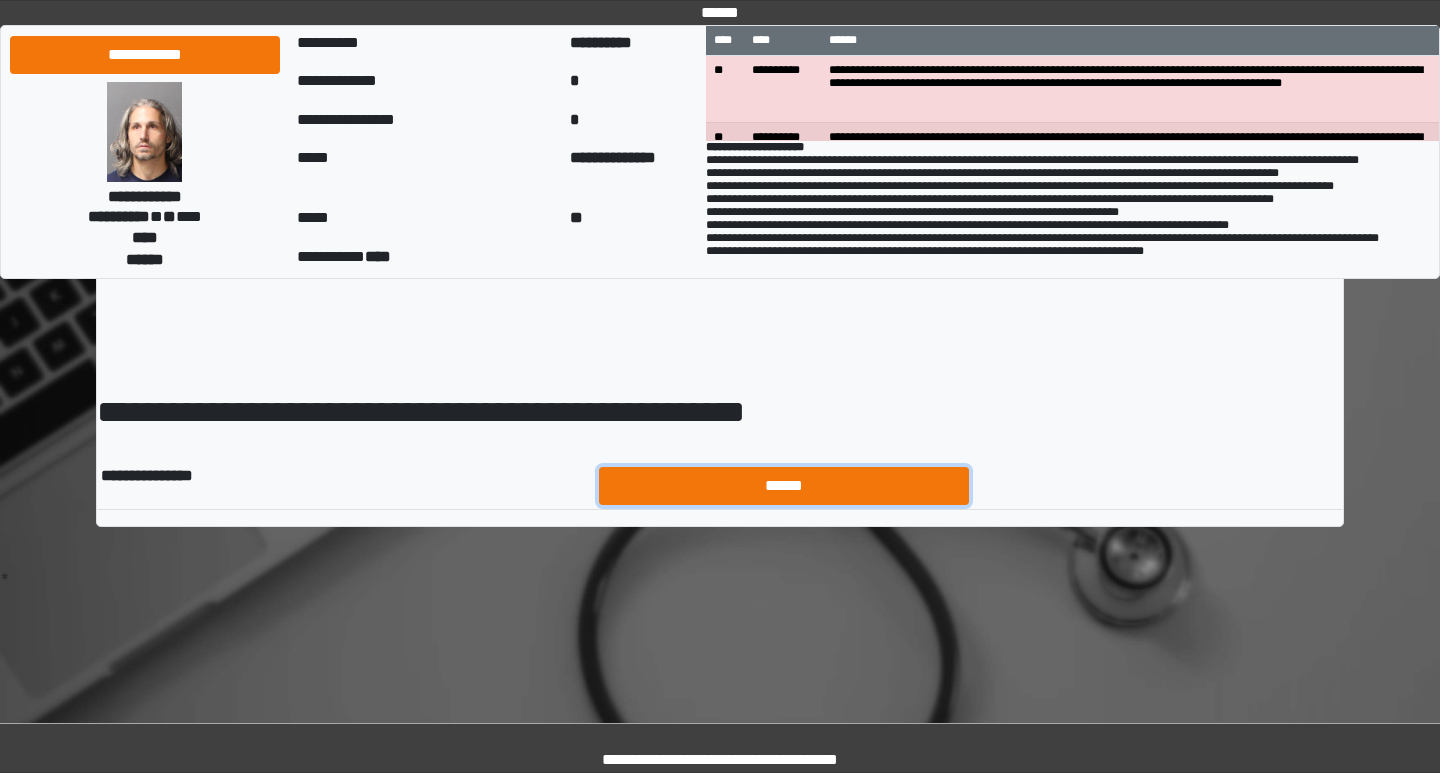 click on "******" at bounding box center [784, 486] 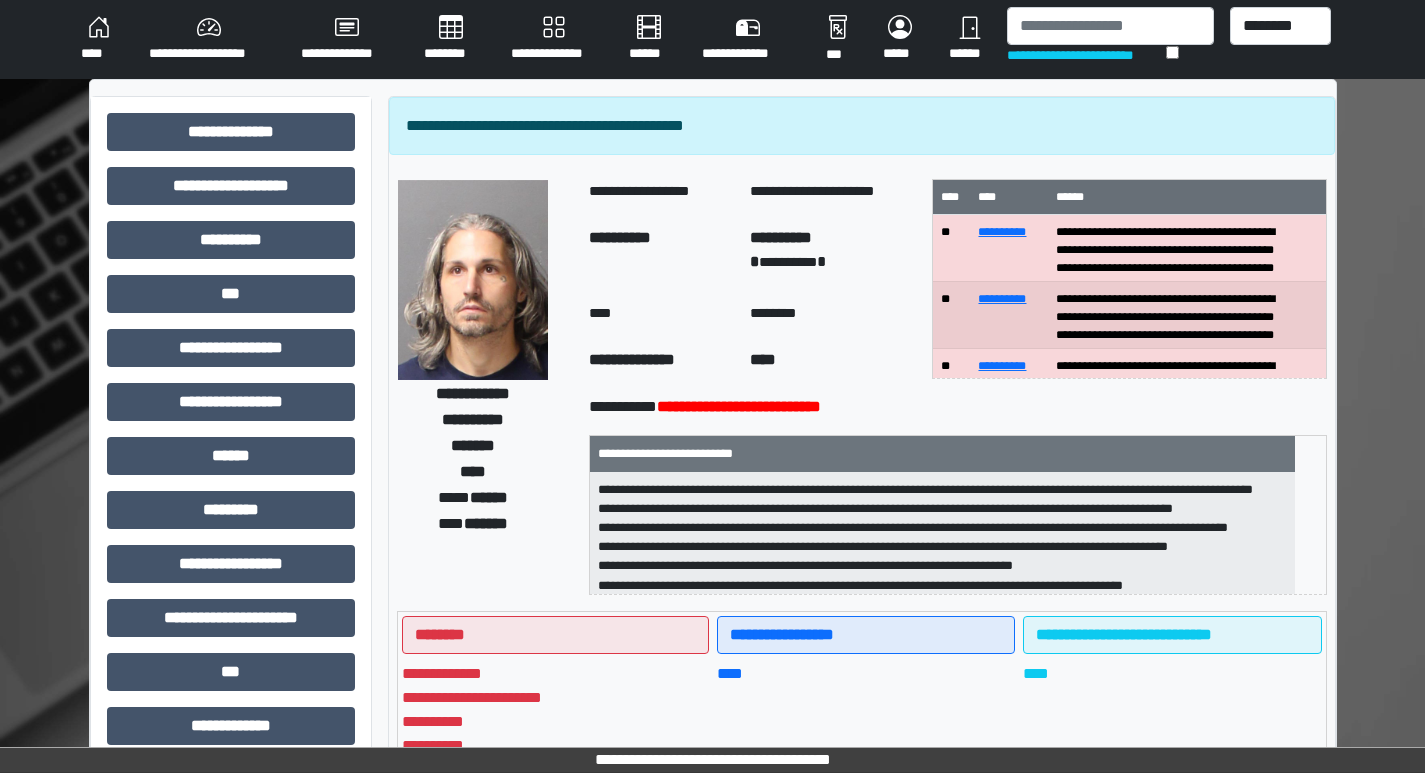 scroll, scrollTop: 0, scrollLeft: 0, axis: both 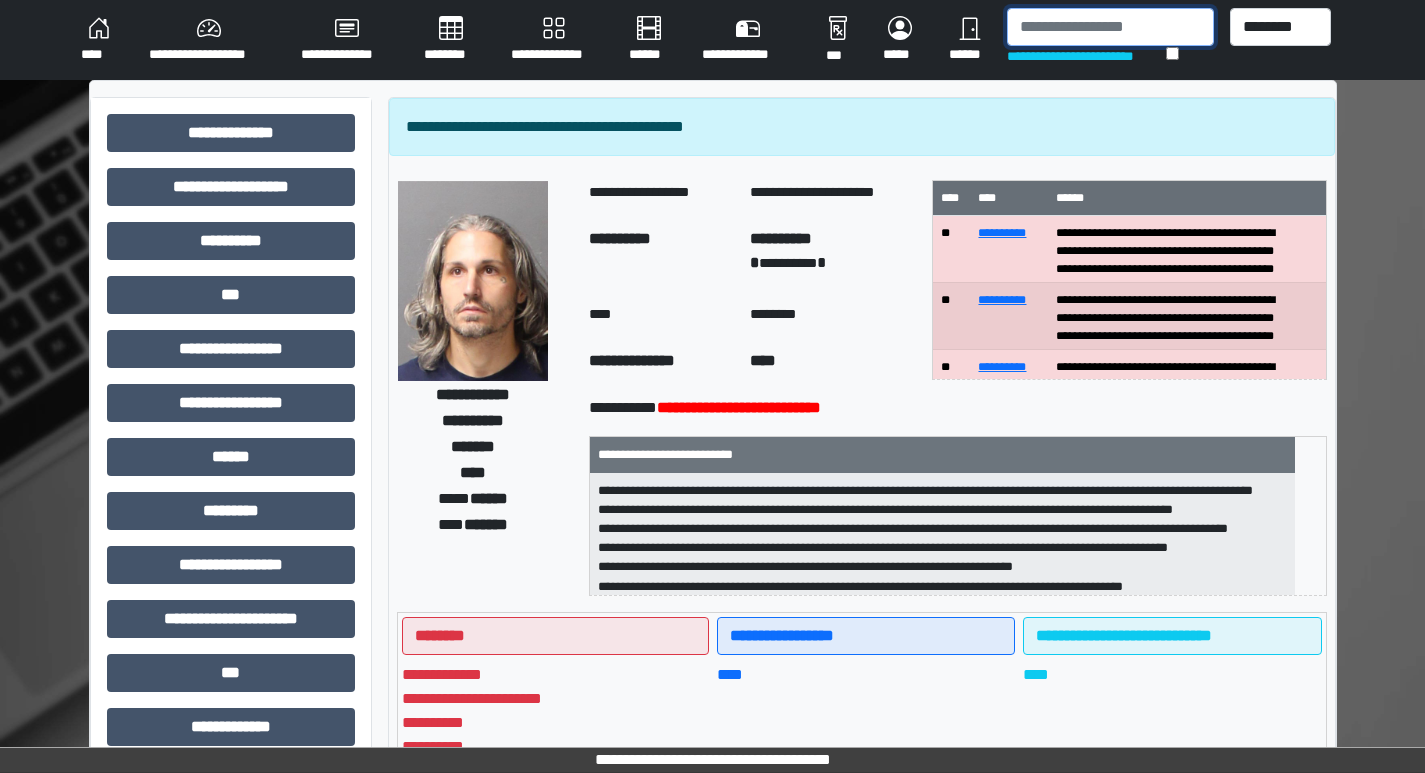 click at bounding box center (1110, 27) 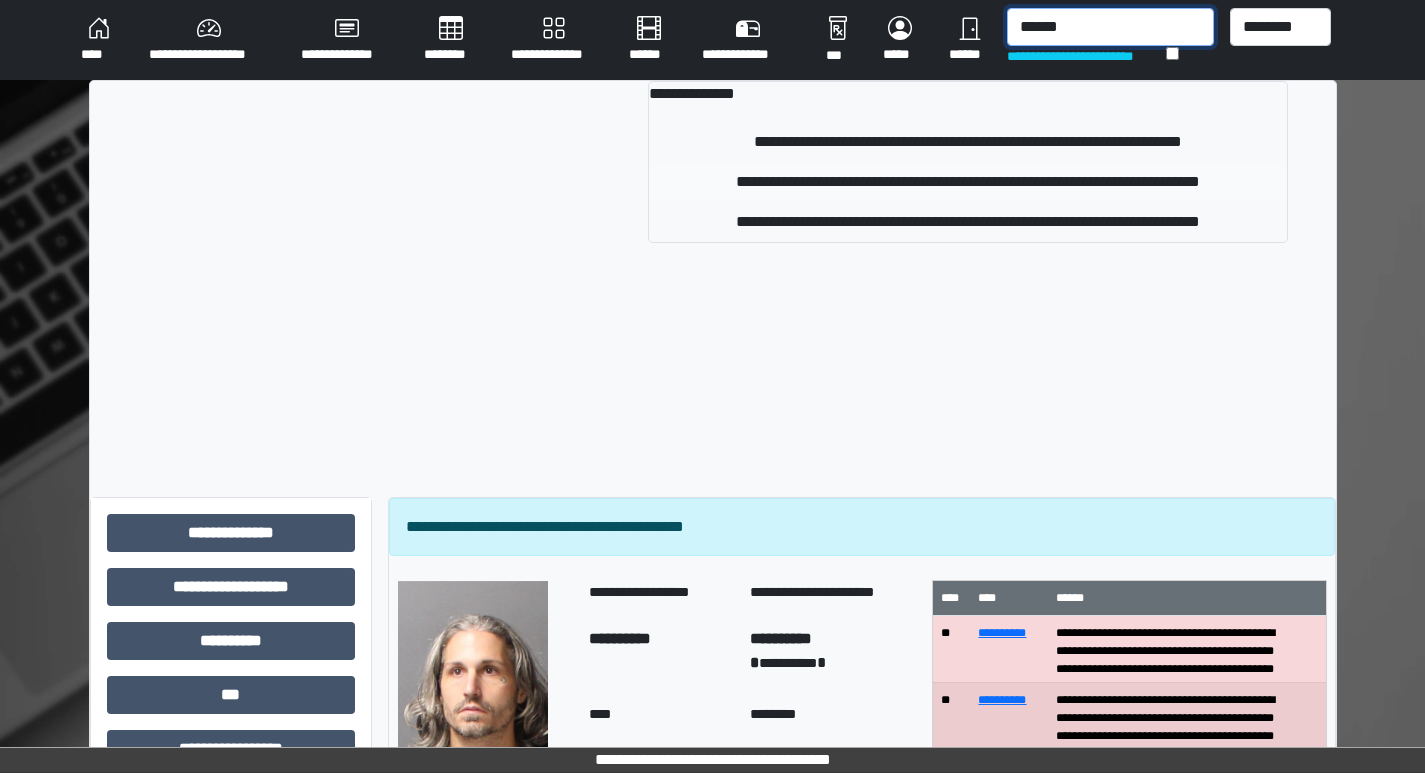 type on "******" 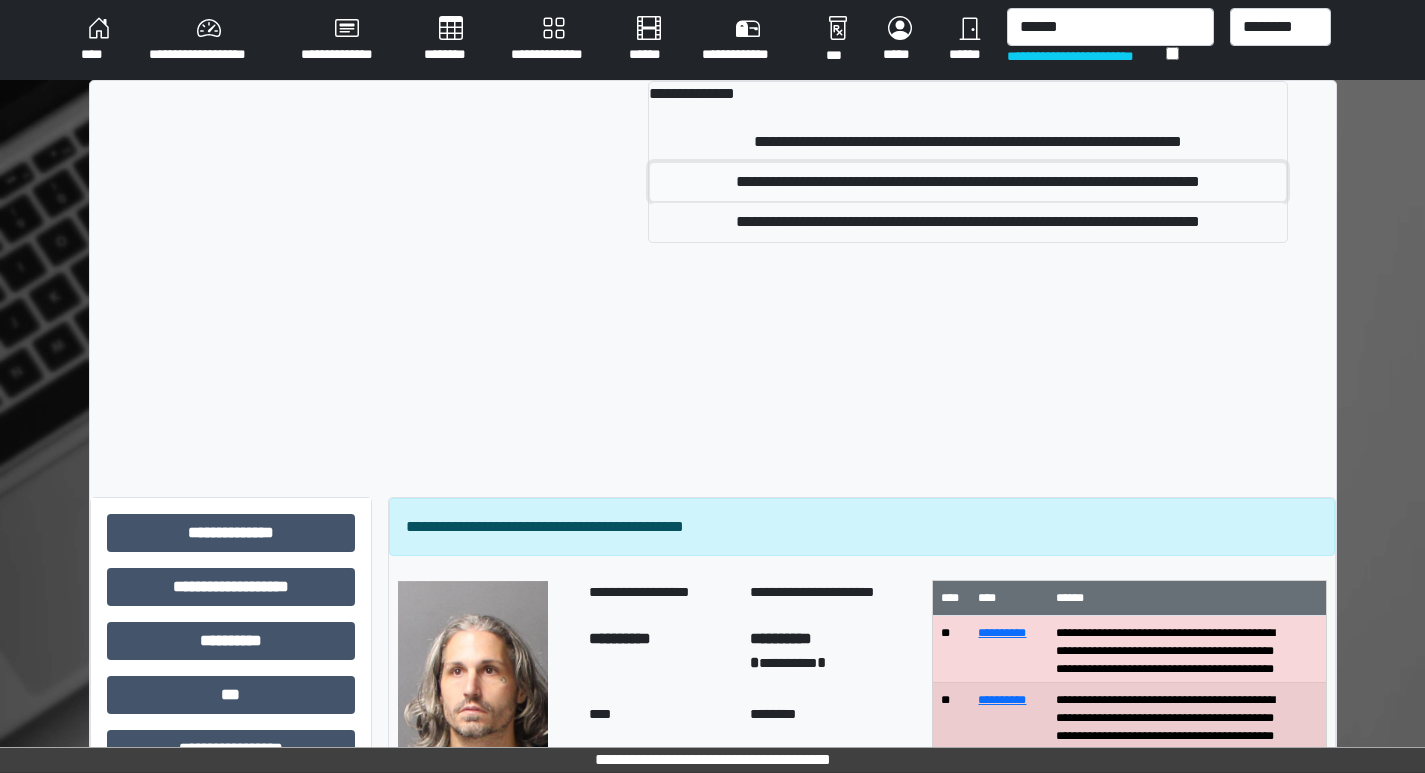 click on "**********" at bounding box center (967, 182) 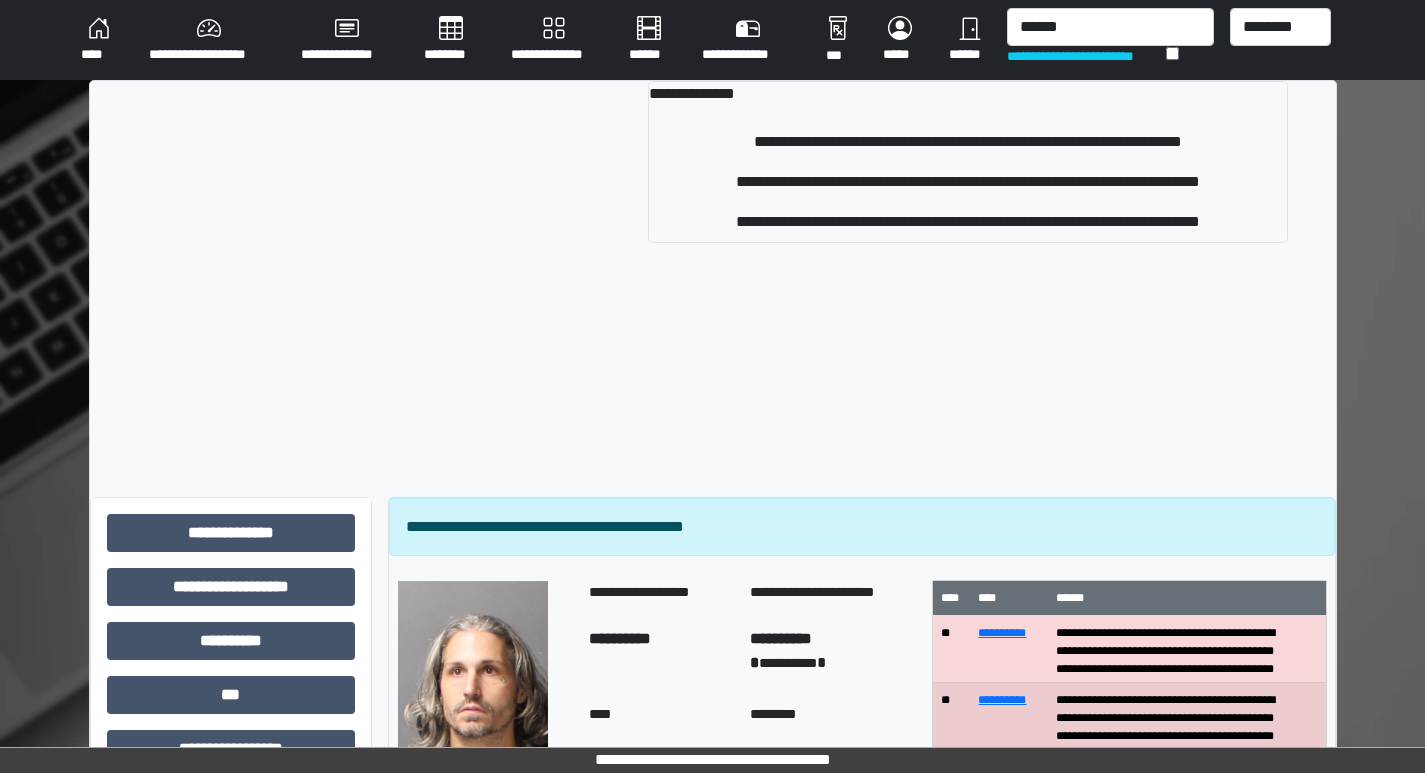 type 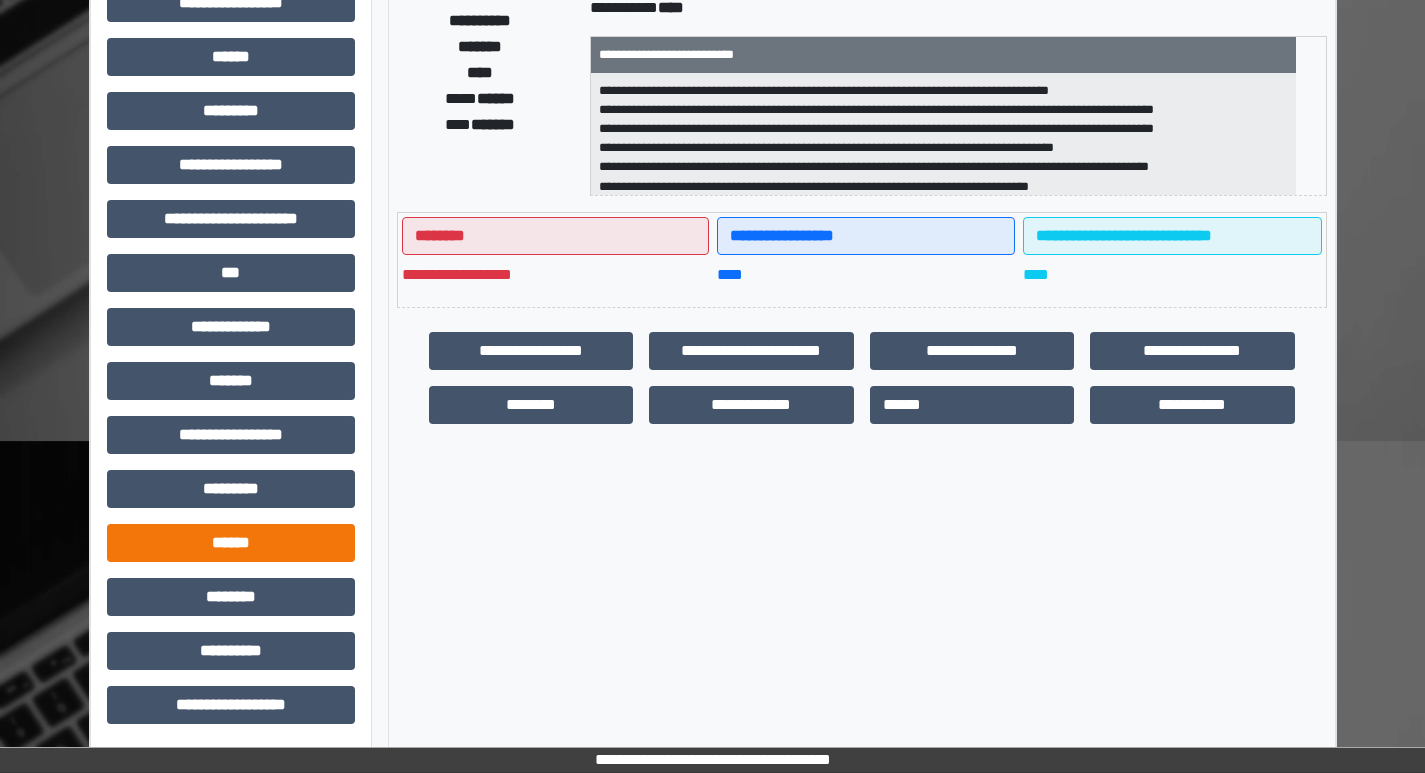 scroll, scrollTop: 401, scrollLeft: 0, axis: vertical 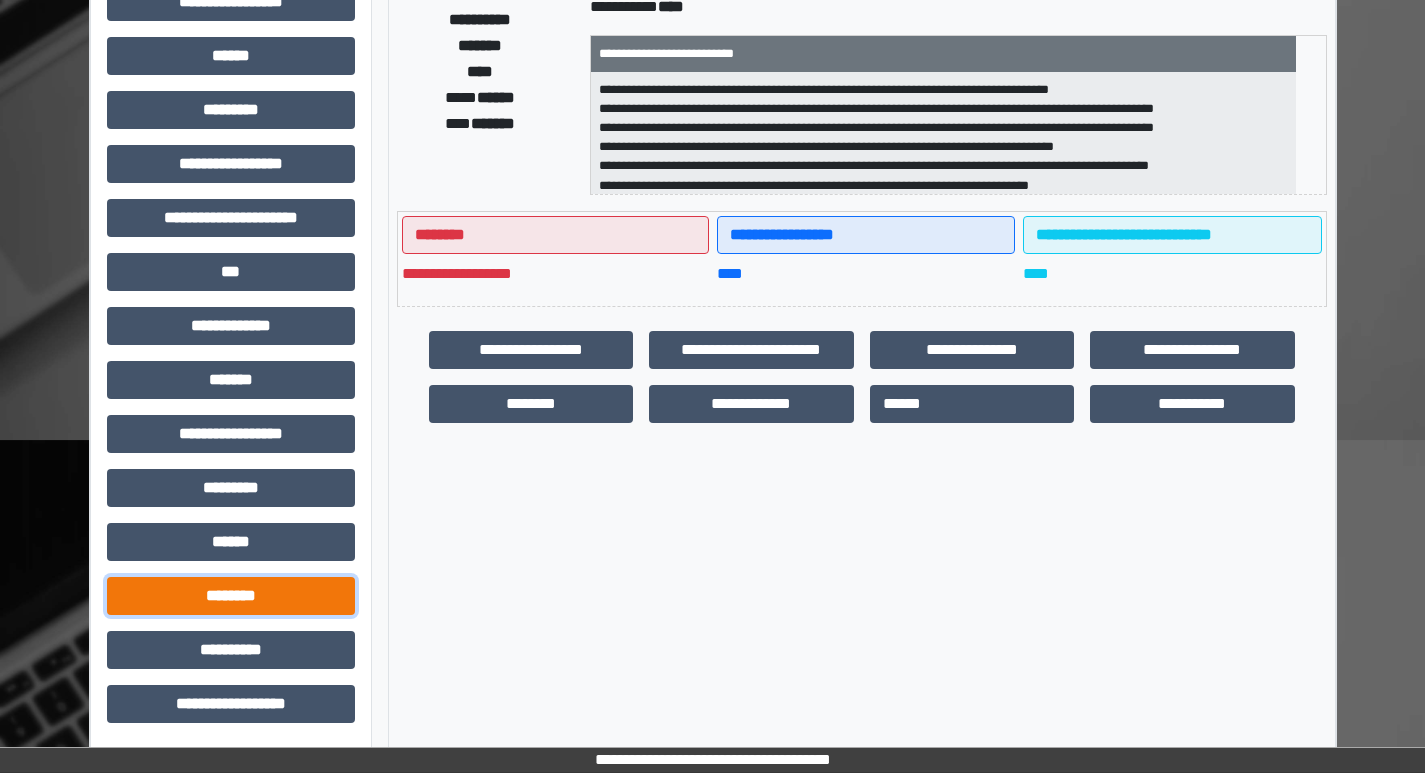 click on "********" at bounding box center (231, 596) 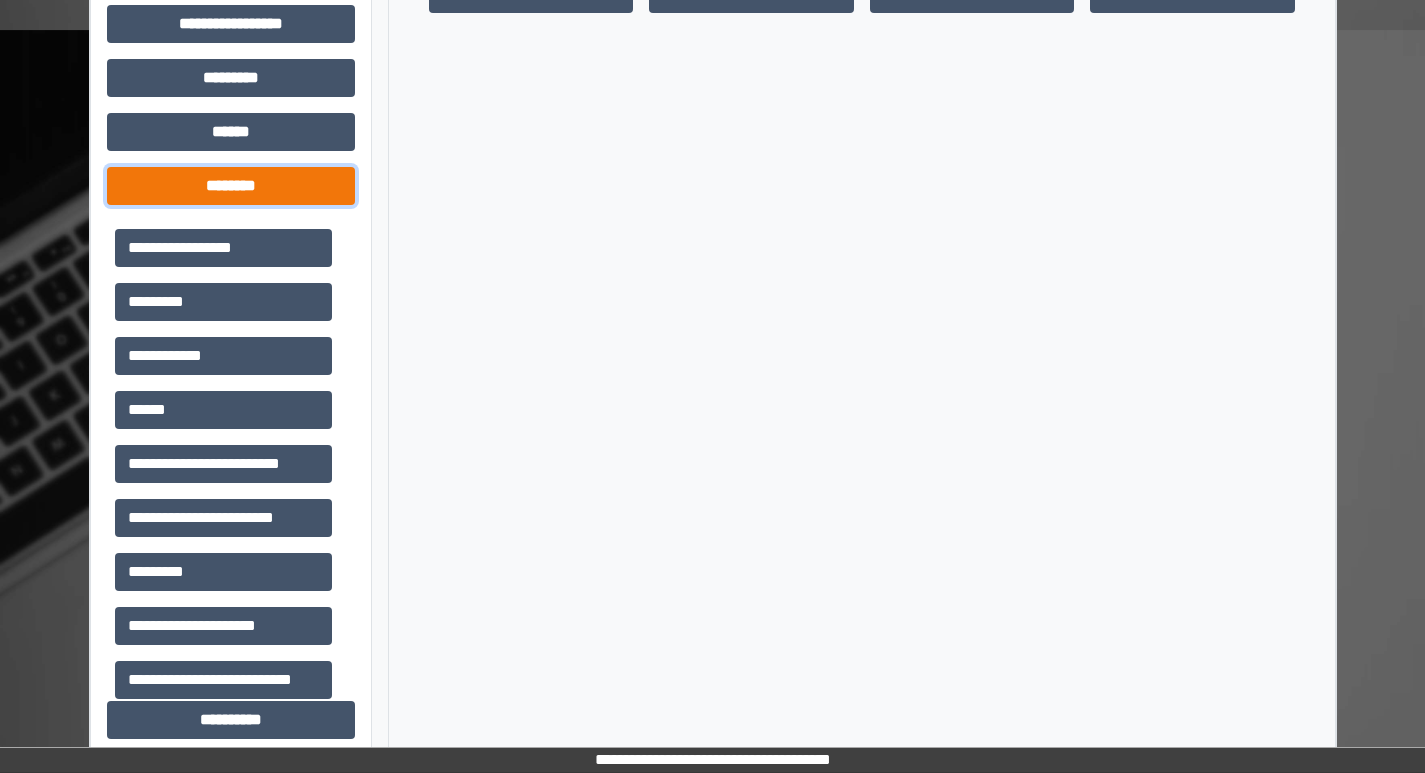 scroll, scrollTop: 881, scrollLeft: 0, axis: vertical 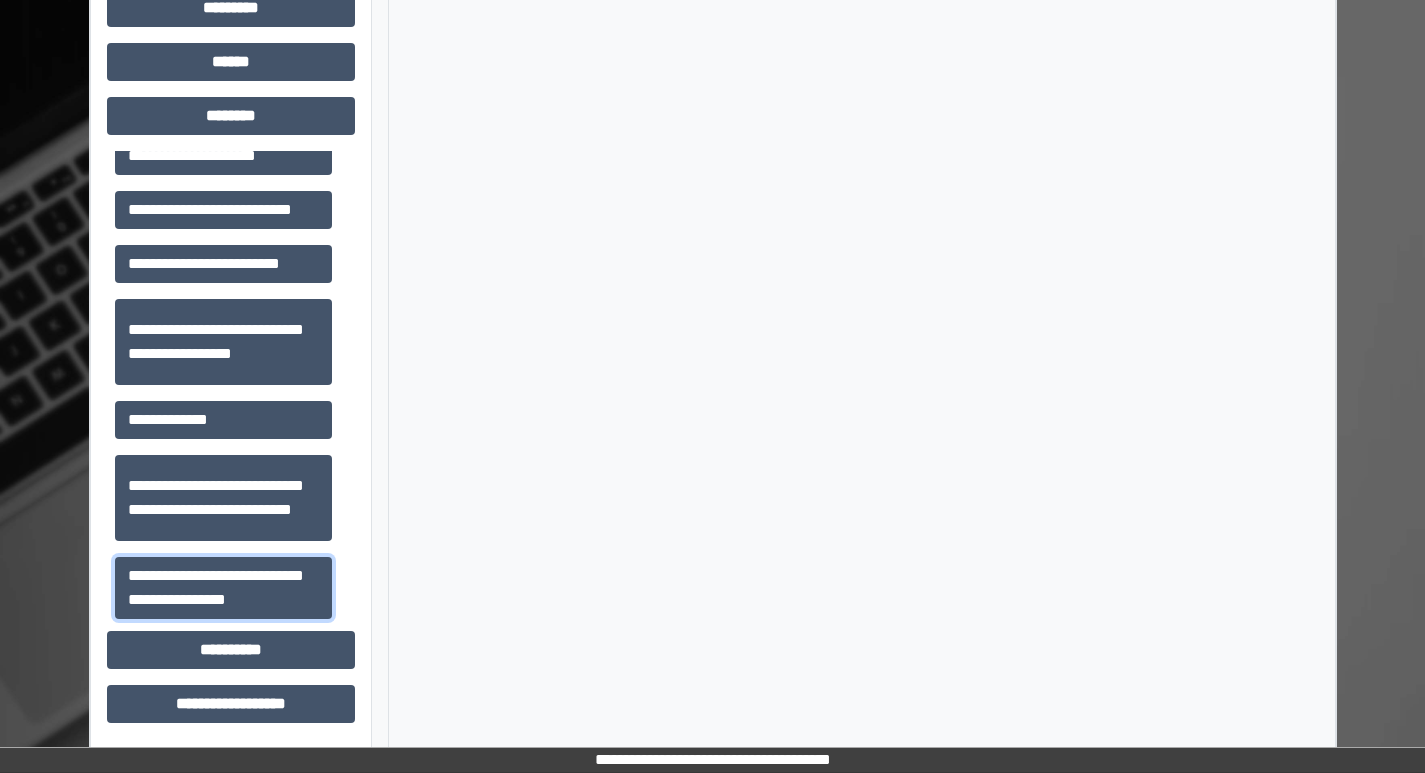 drag, startPoint x: 233, startPoint y: 582, endPoint x: 433, endPoint y: 533, distance: 205.91502 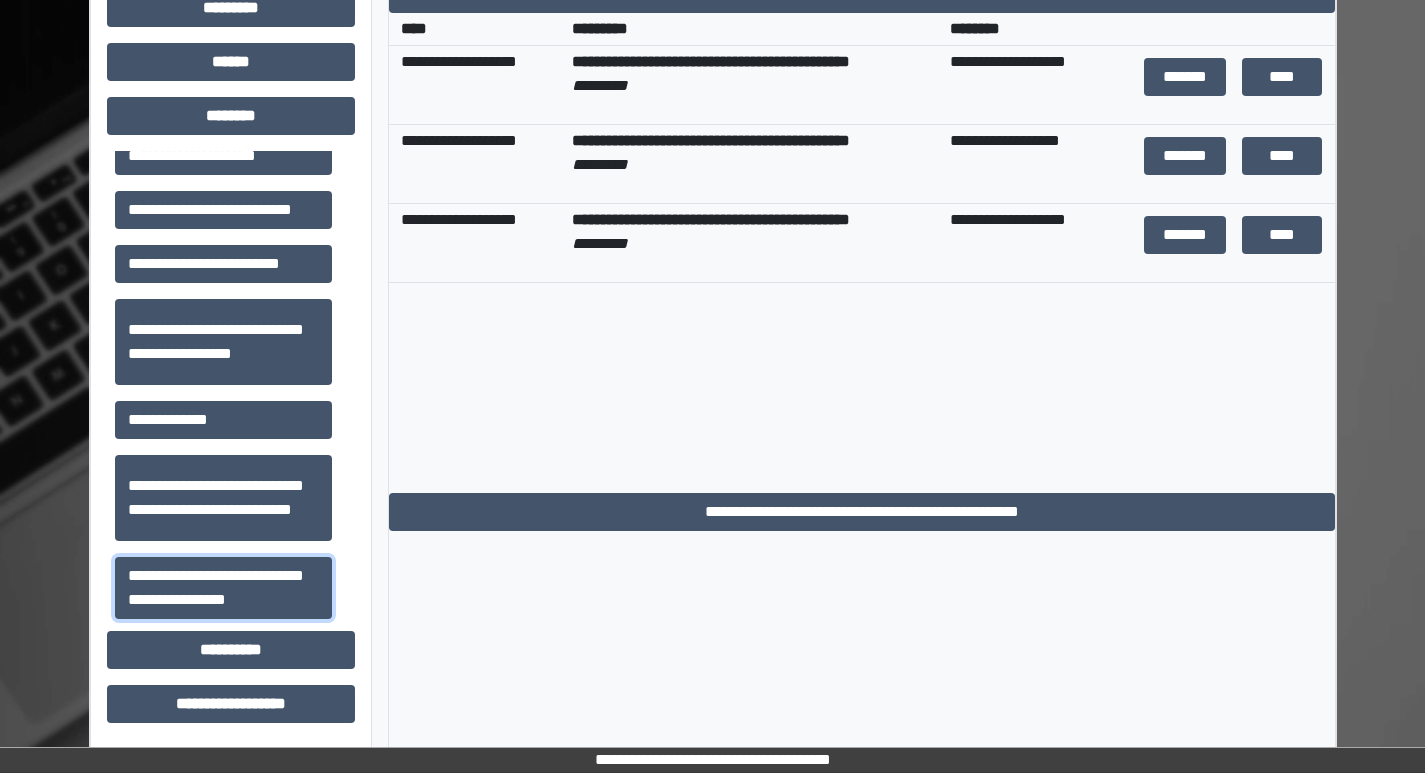 scroll, scrollTop: 681, scrollLeft: 0, axis: vertical 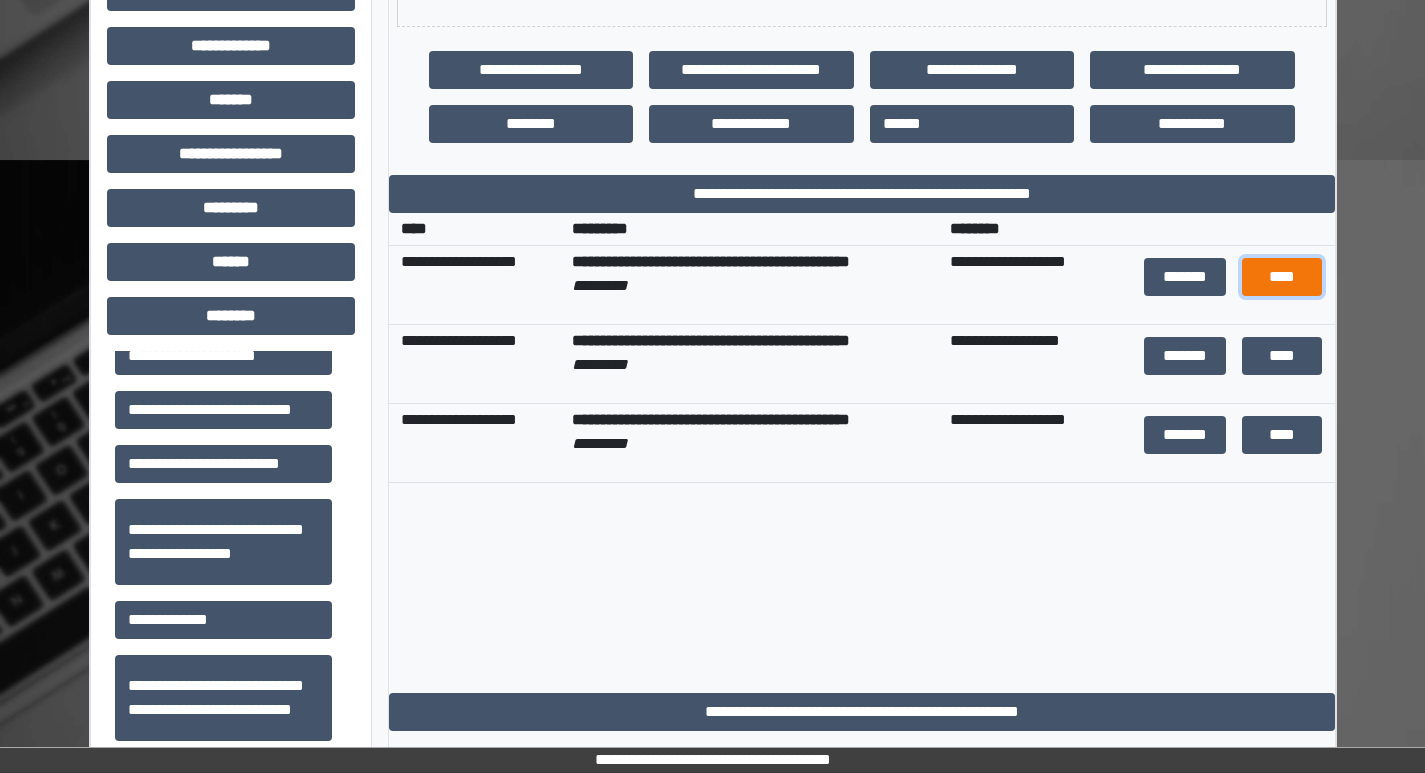 click on "****" at bounding box center [1282, 277] 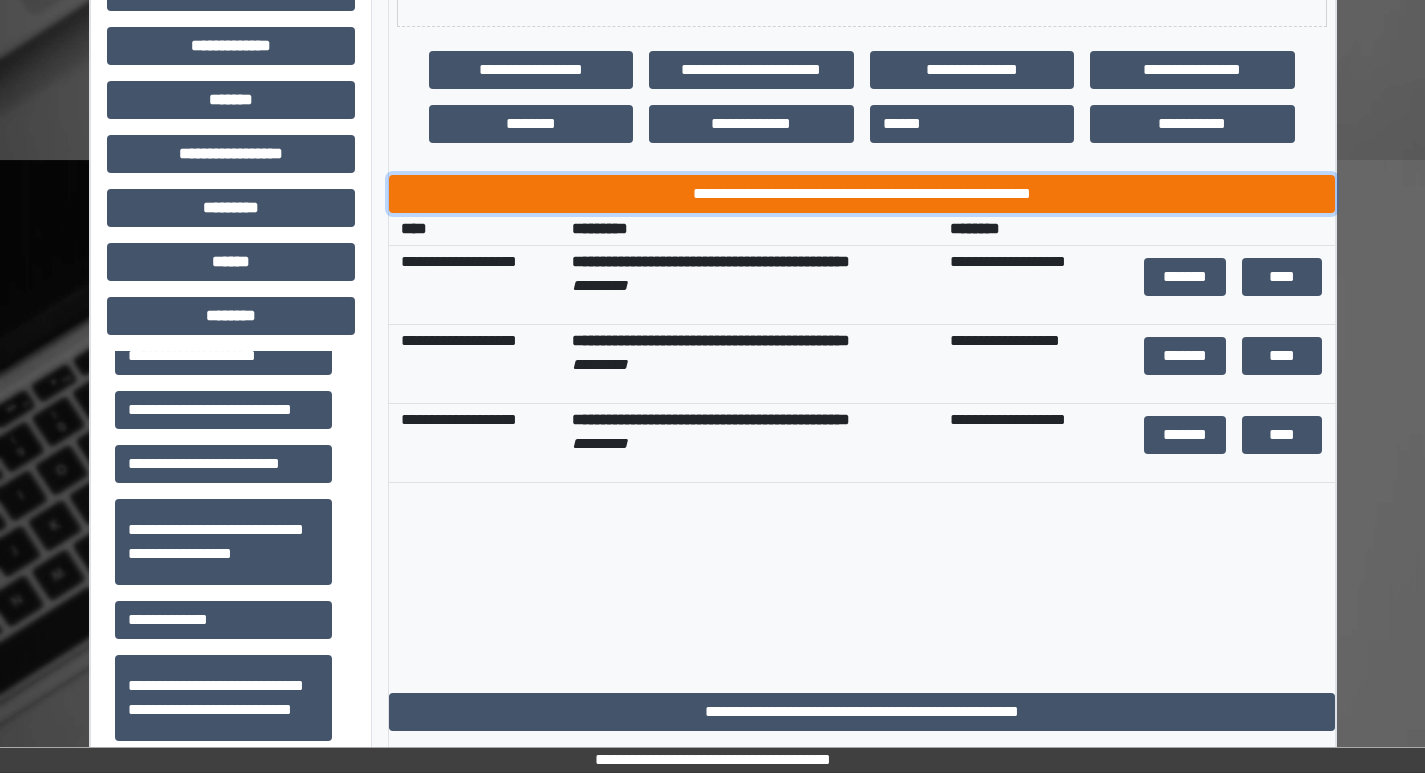 click on "**********" at bounding box center [862, 194] 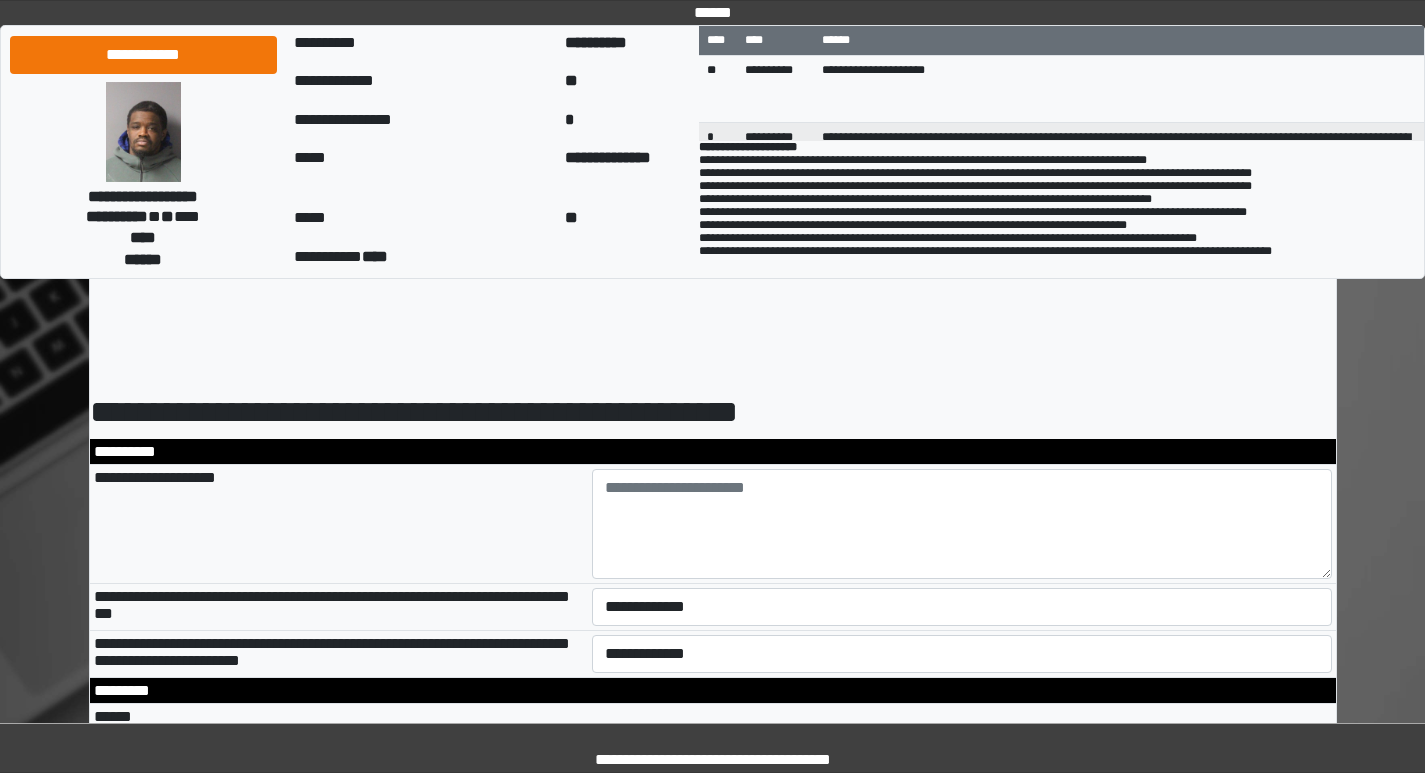 scroll, scrollTop: 0, scrollLeft: 0, axis: both 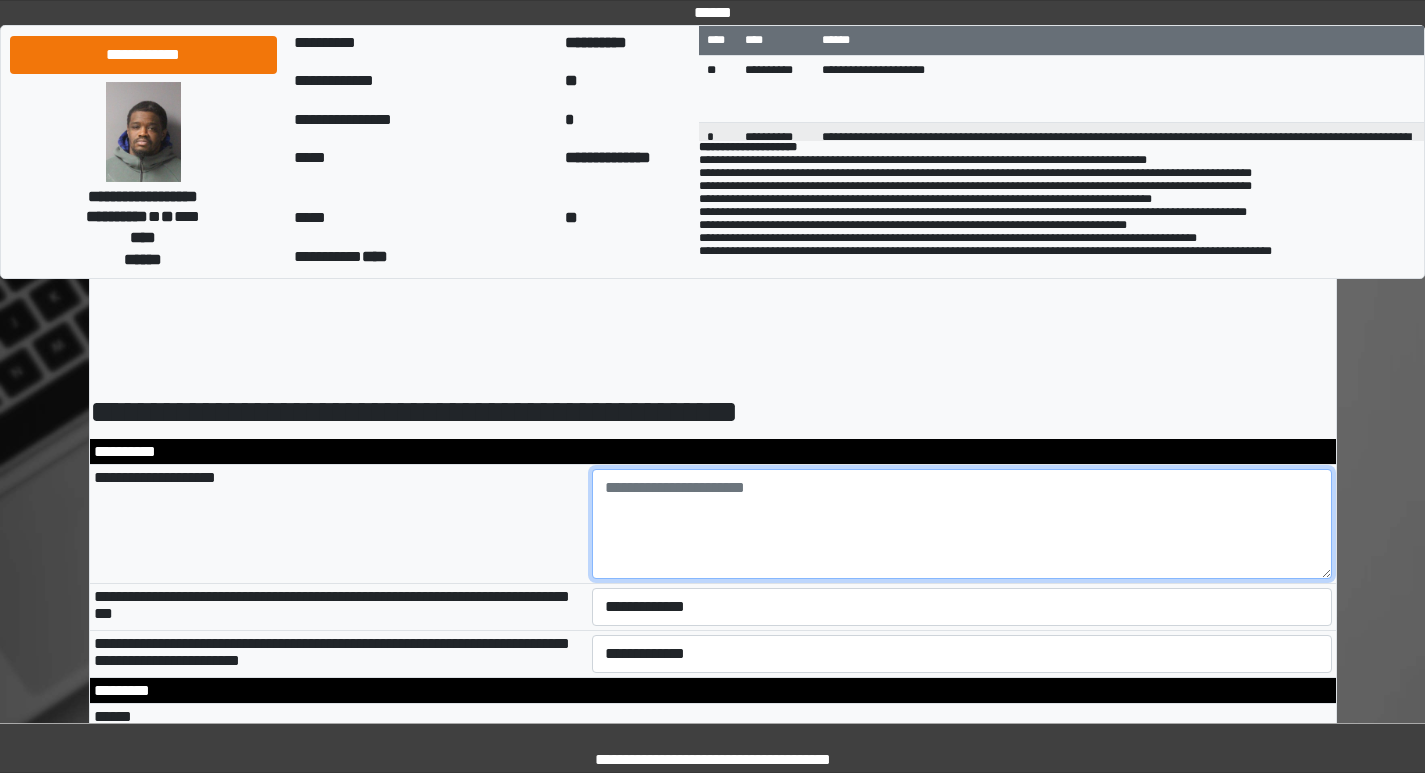 click at bounding box center [962, 524] 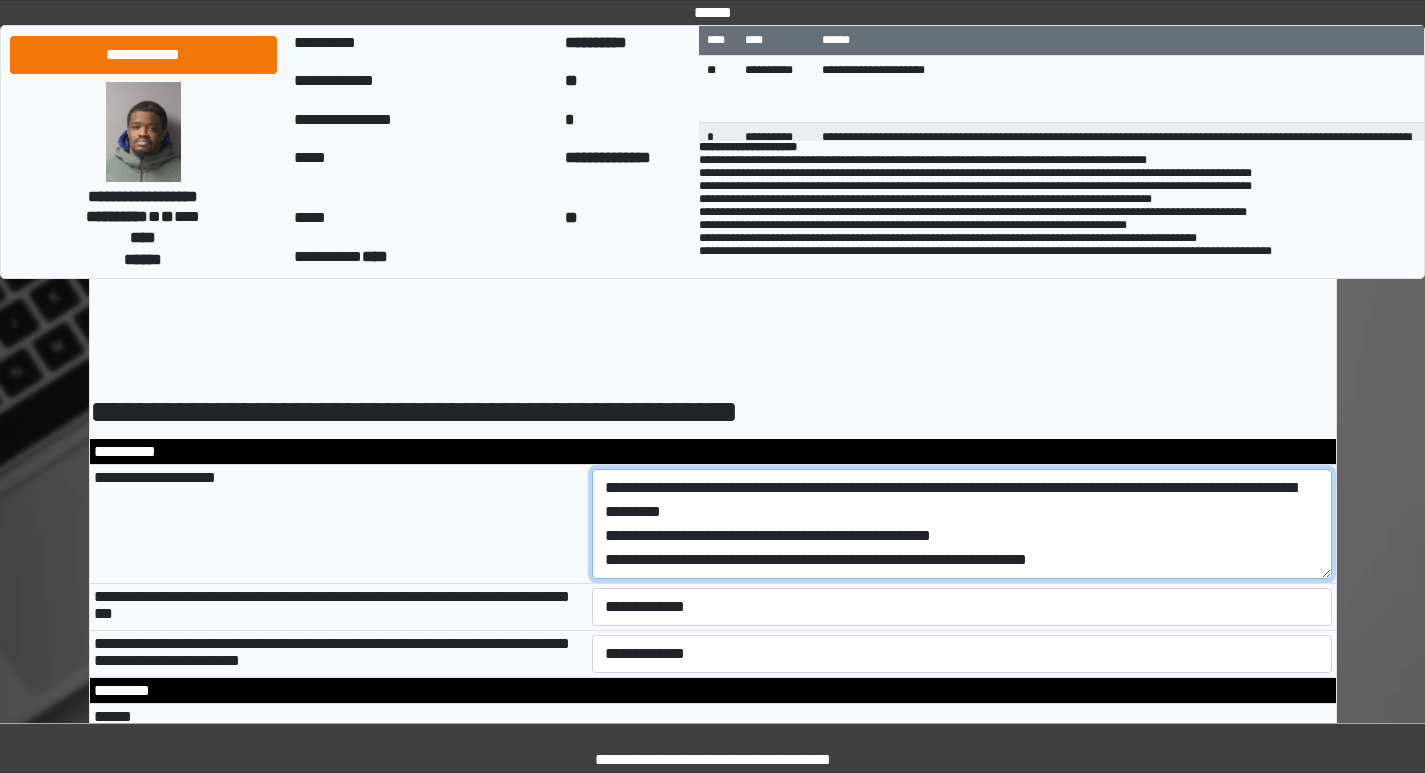 click on "**********" at bounding box center [962, 524] 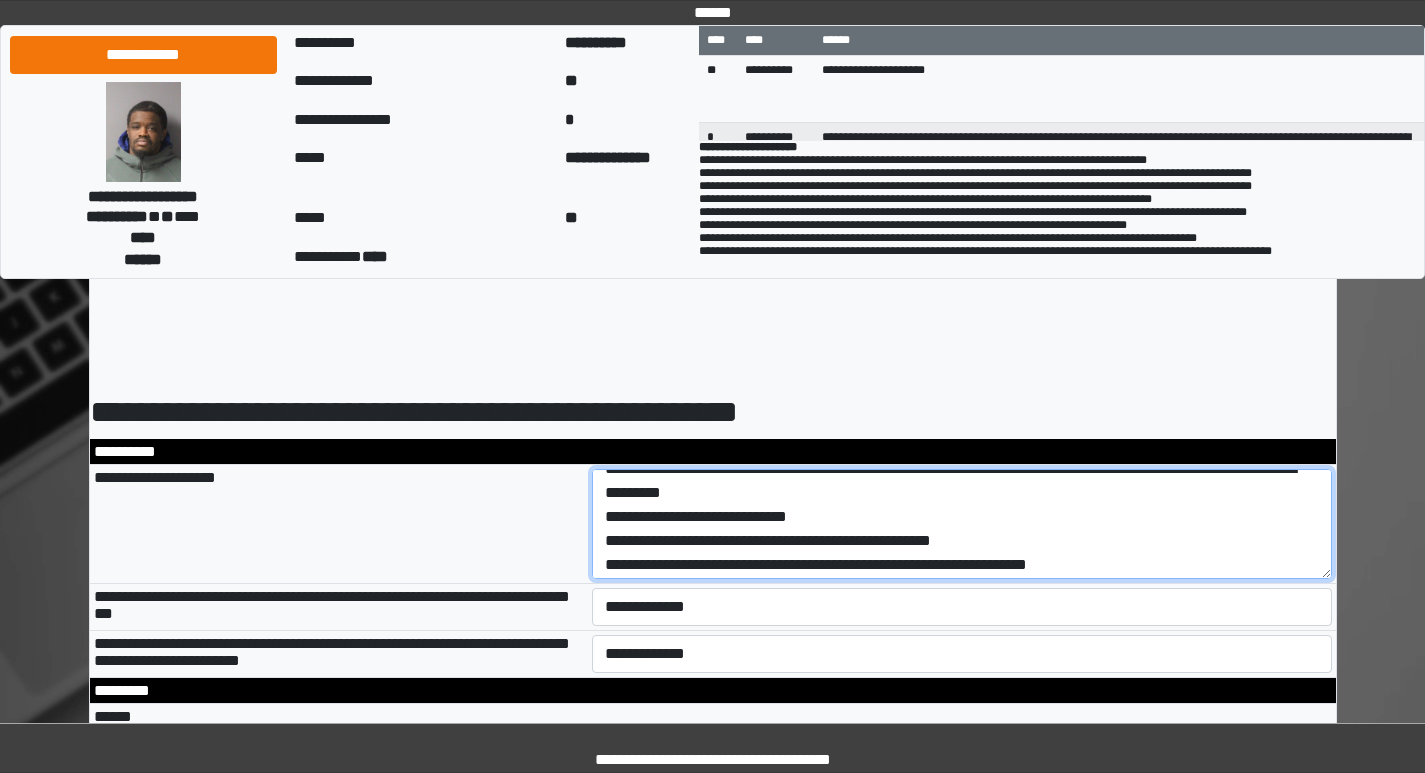 scroll, scrollTop: 24, scrollLeft: 0, axis: vertical 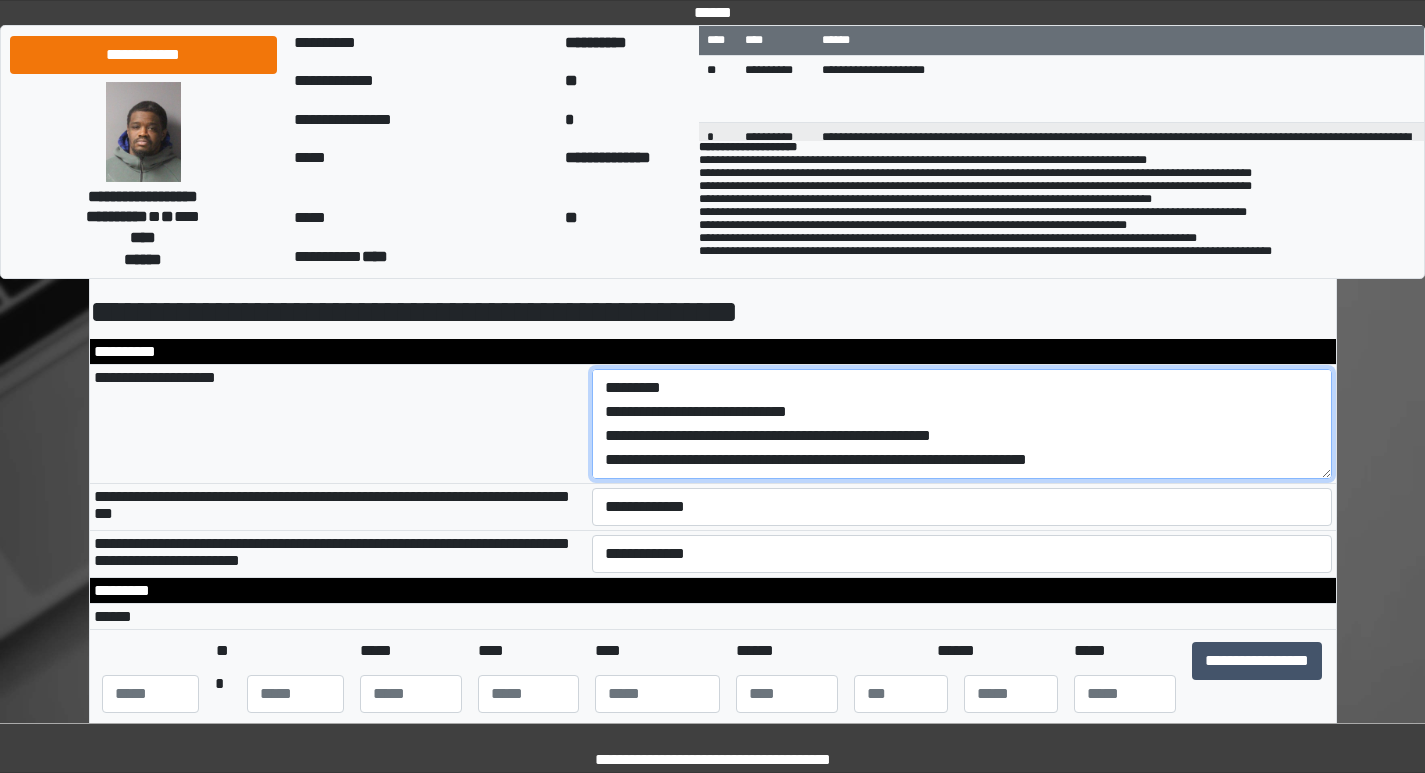 click on "**********" at bounding box center [962, 424] 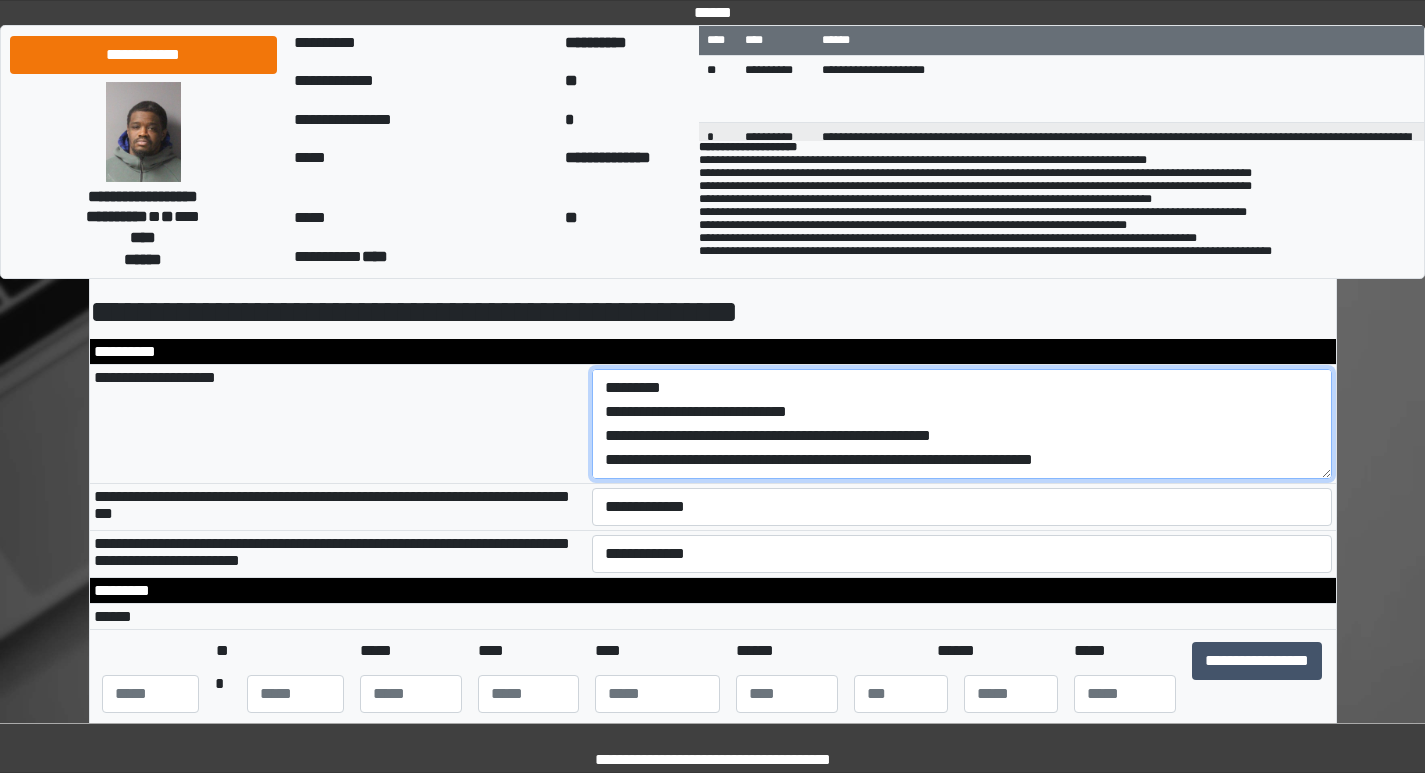 scroll, scrollTop: 41, scrollLeft: 0, axis: vertical 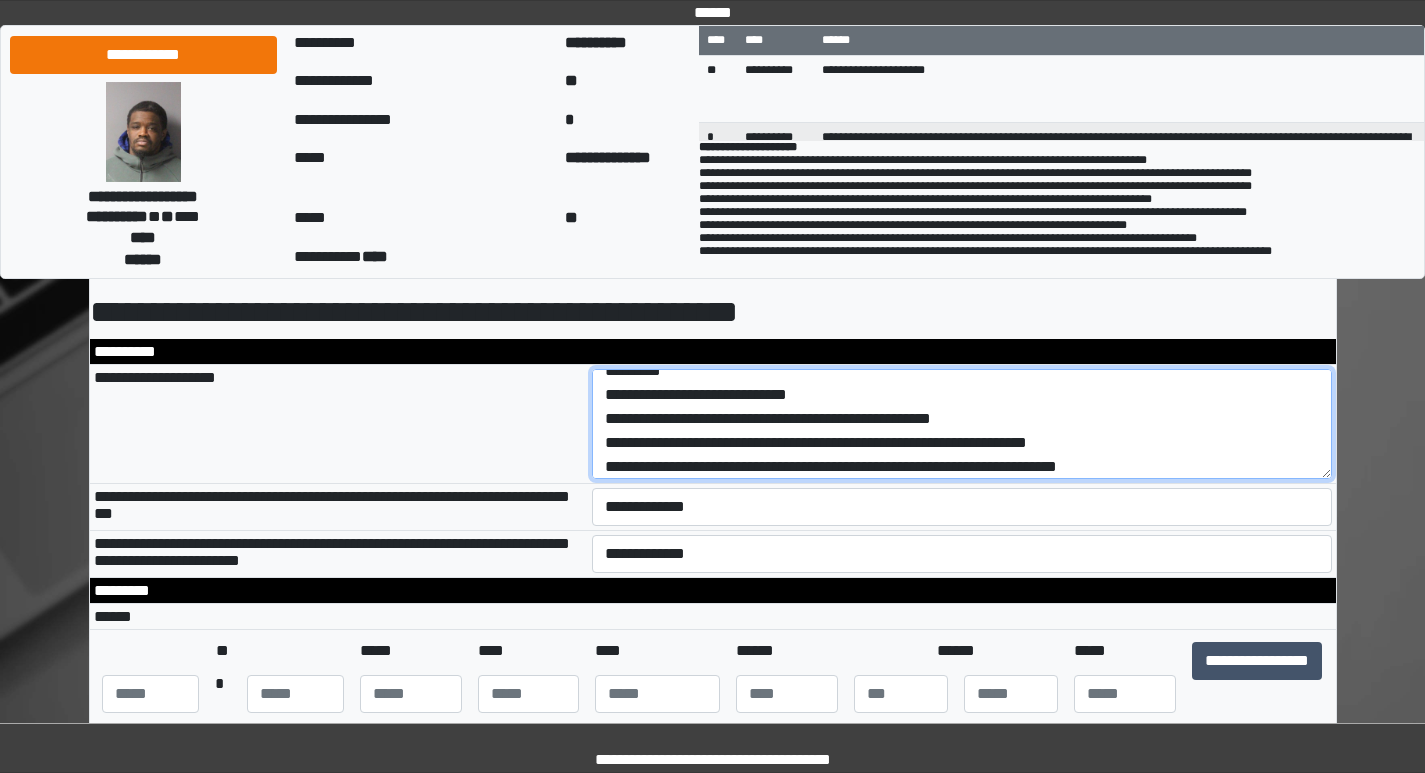 click on "**********" at bounding box center [962, 424] 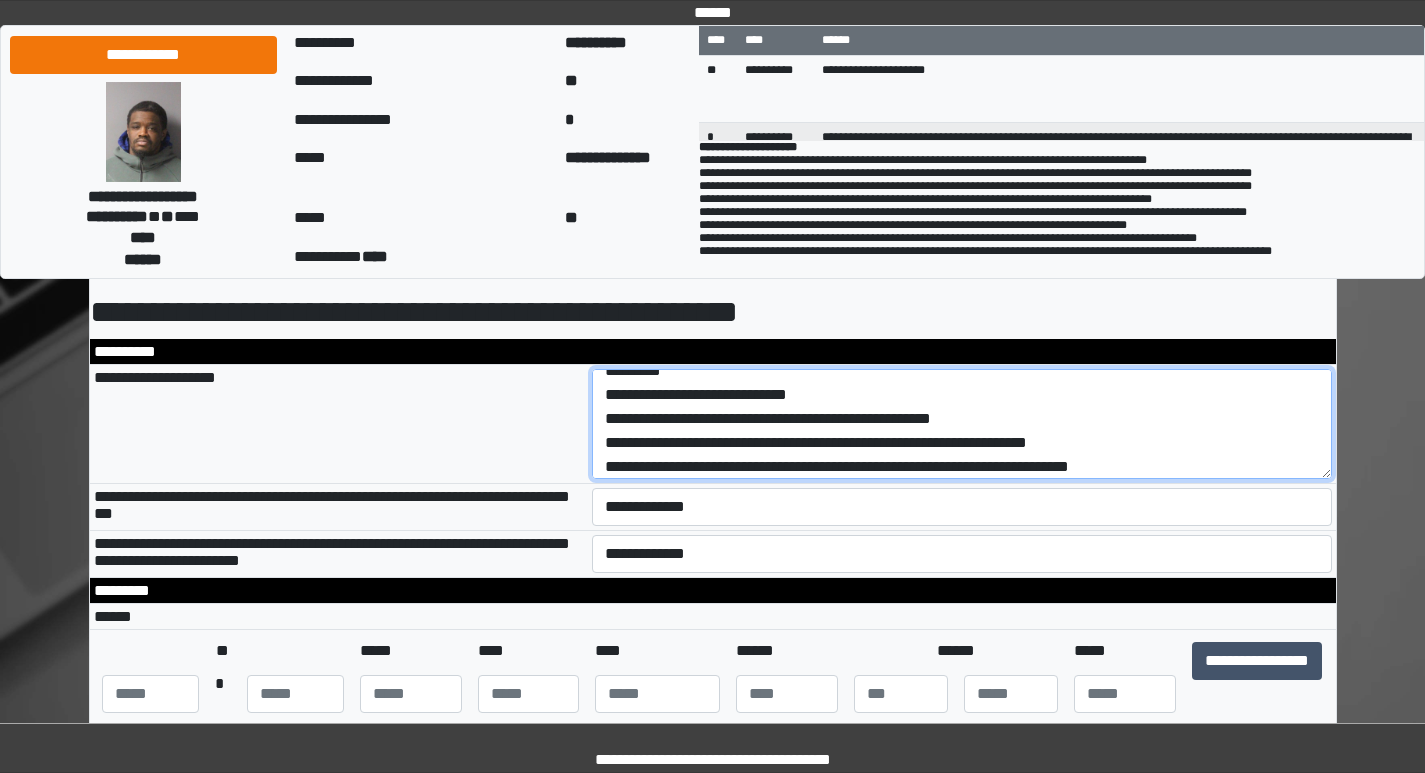 click on "**********" at bounding box center (962, 424) 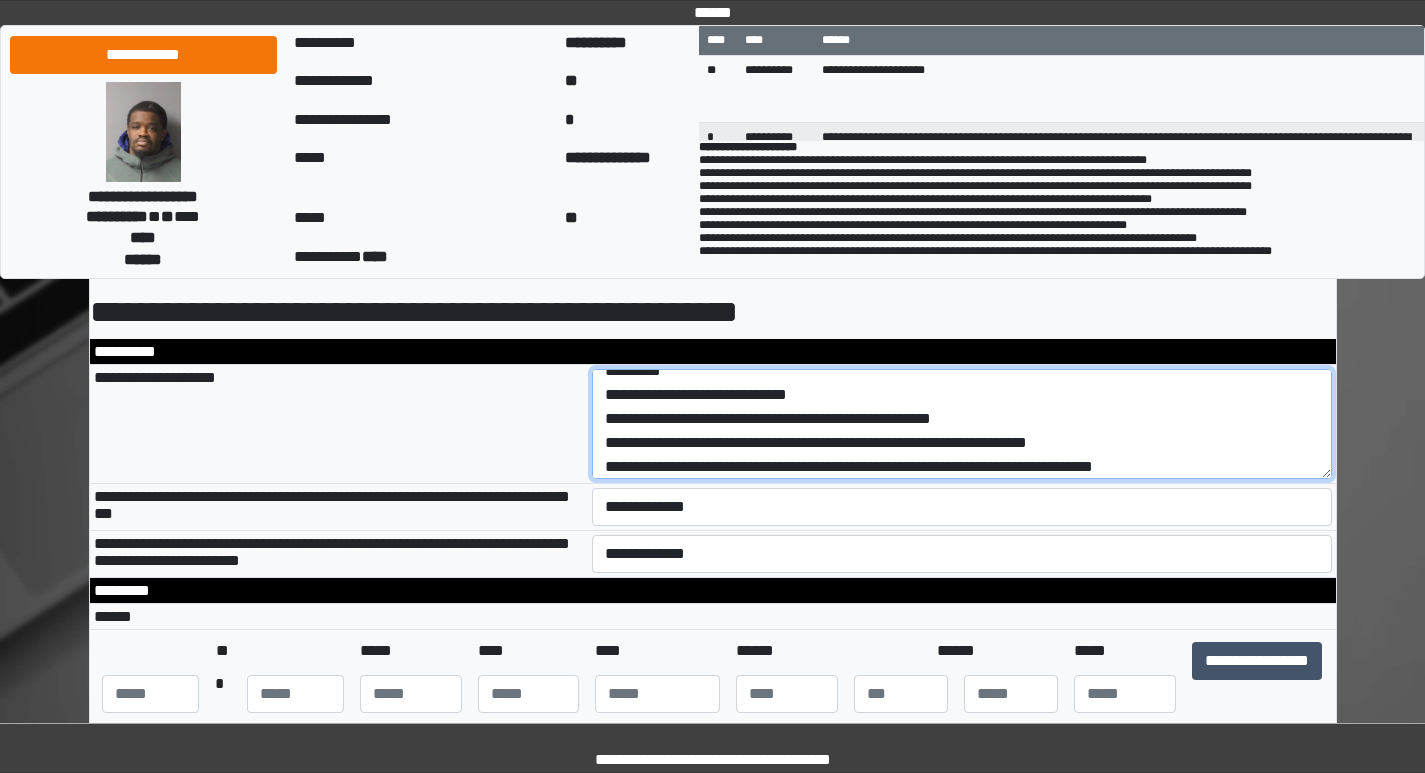 click on "**********" at bounding box center (962, 424) 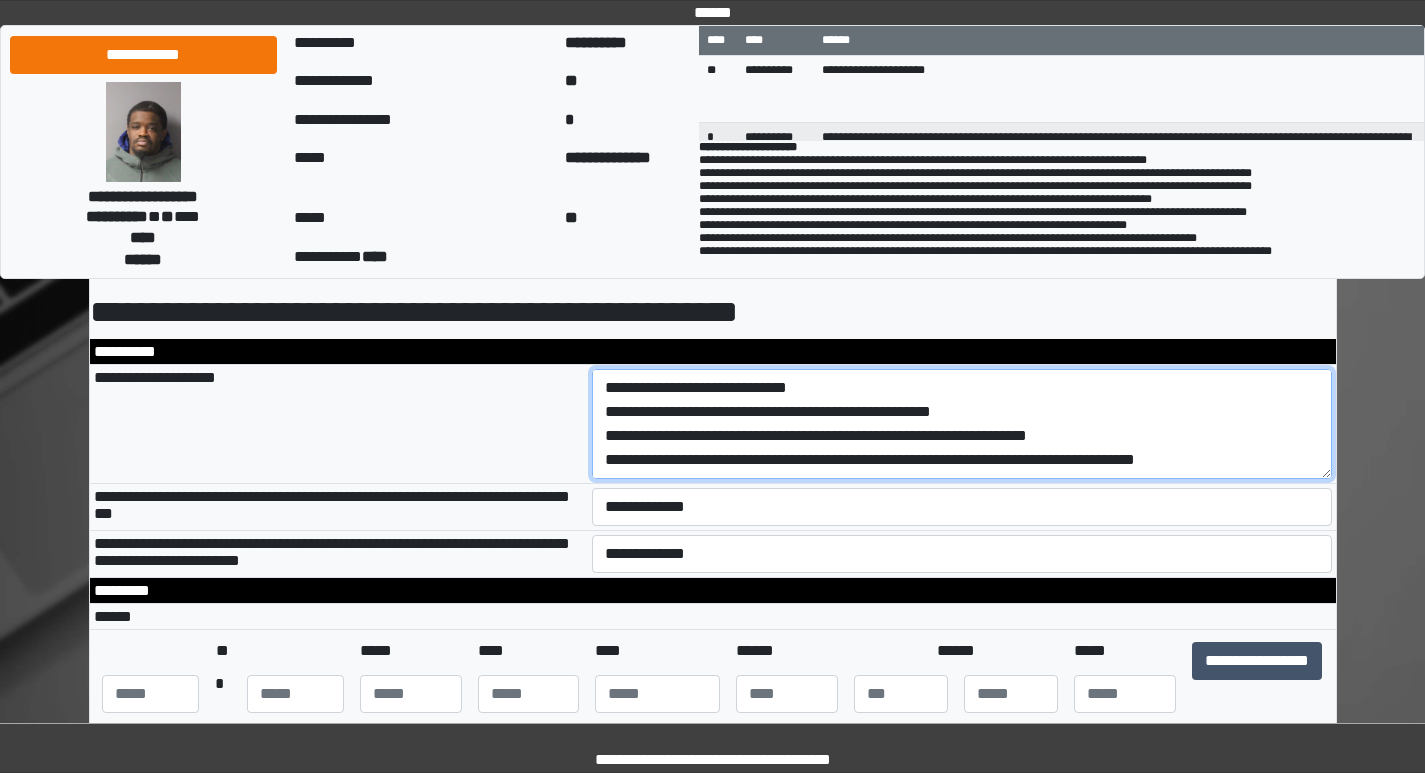 scroll, scrollTop: 48, scrollLeft: 0, axis: vertical 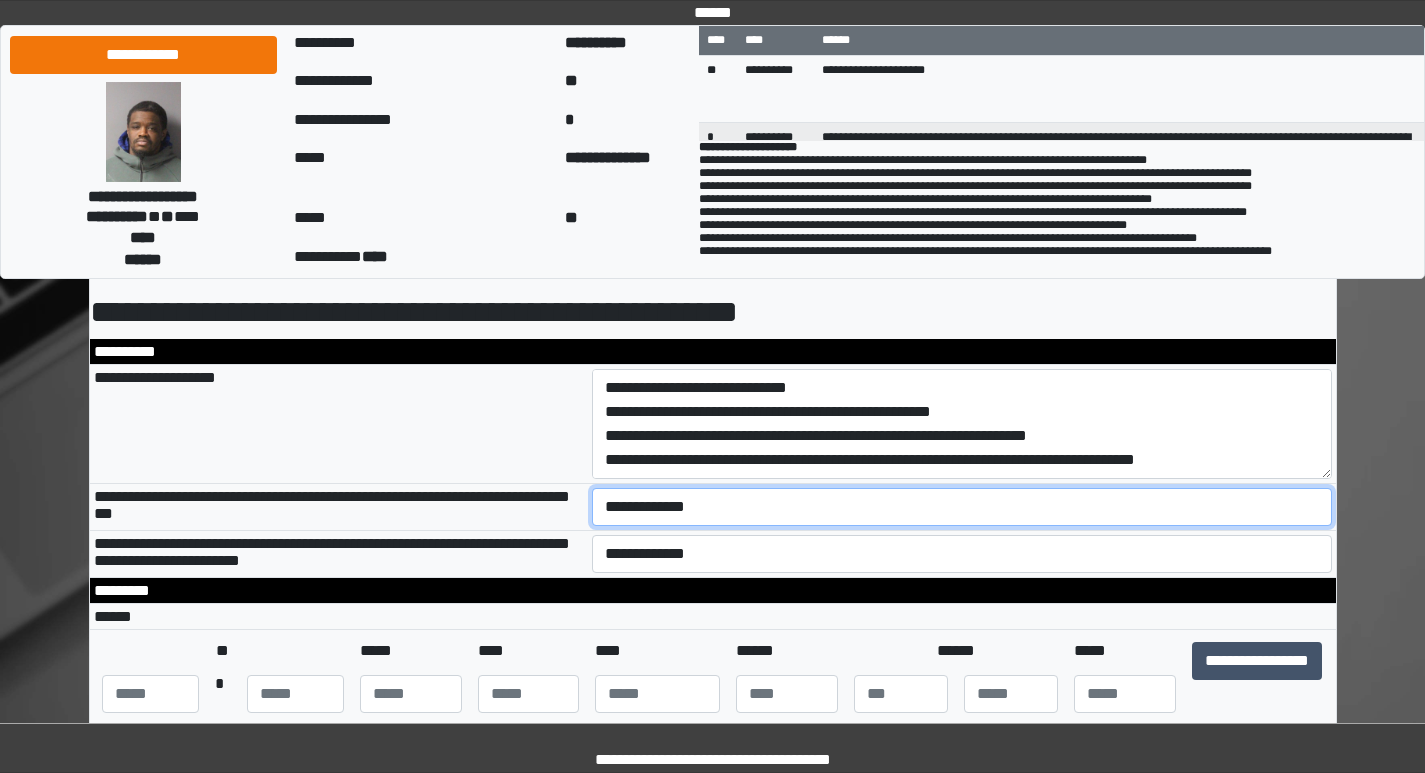 click on "**********" at bounding box center [962, 507] 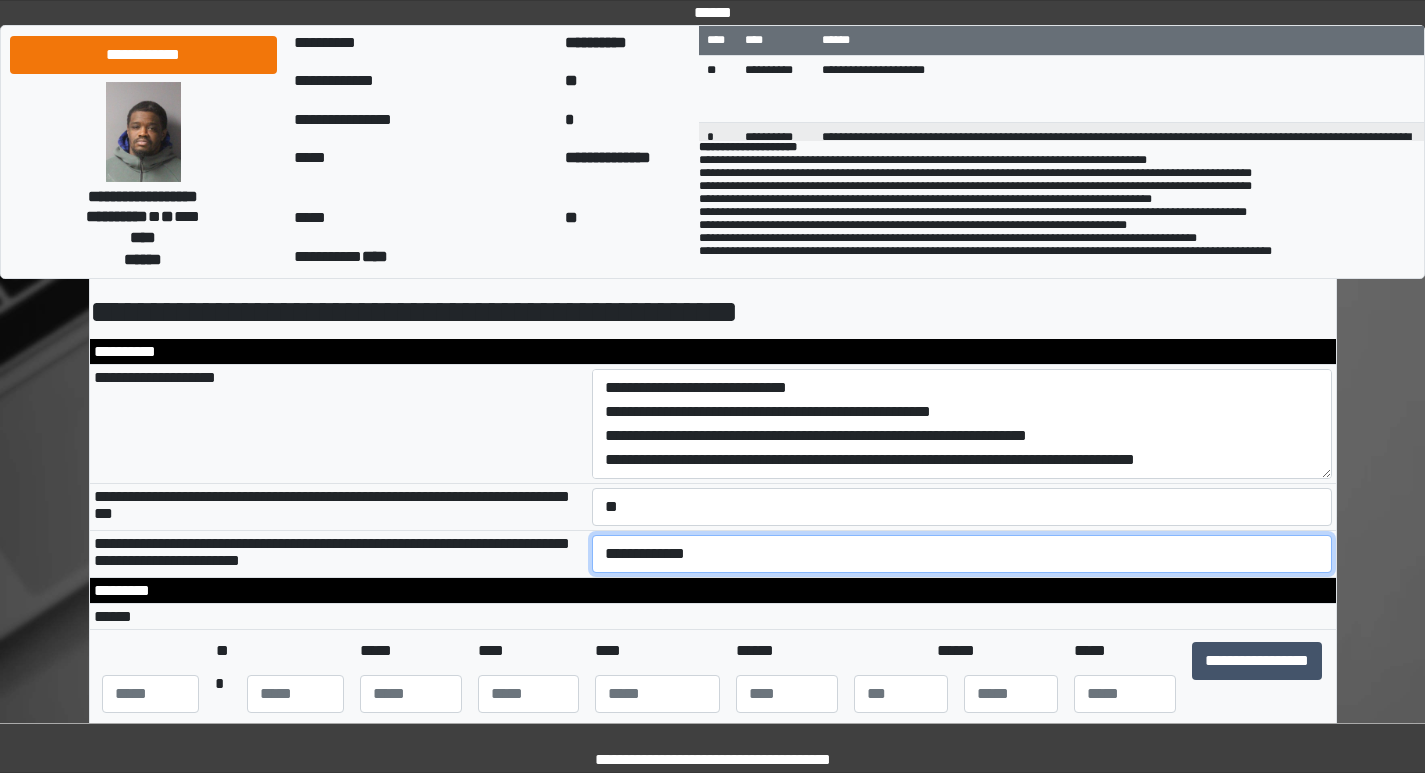 click on "**********" at bounding box center (962, 554) 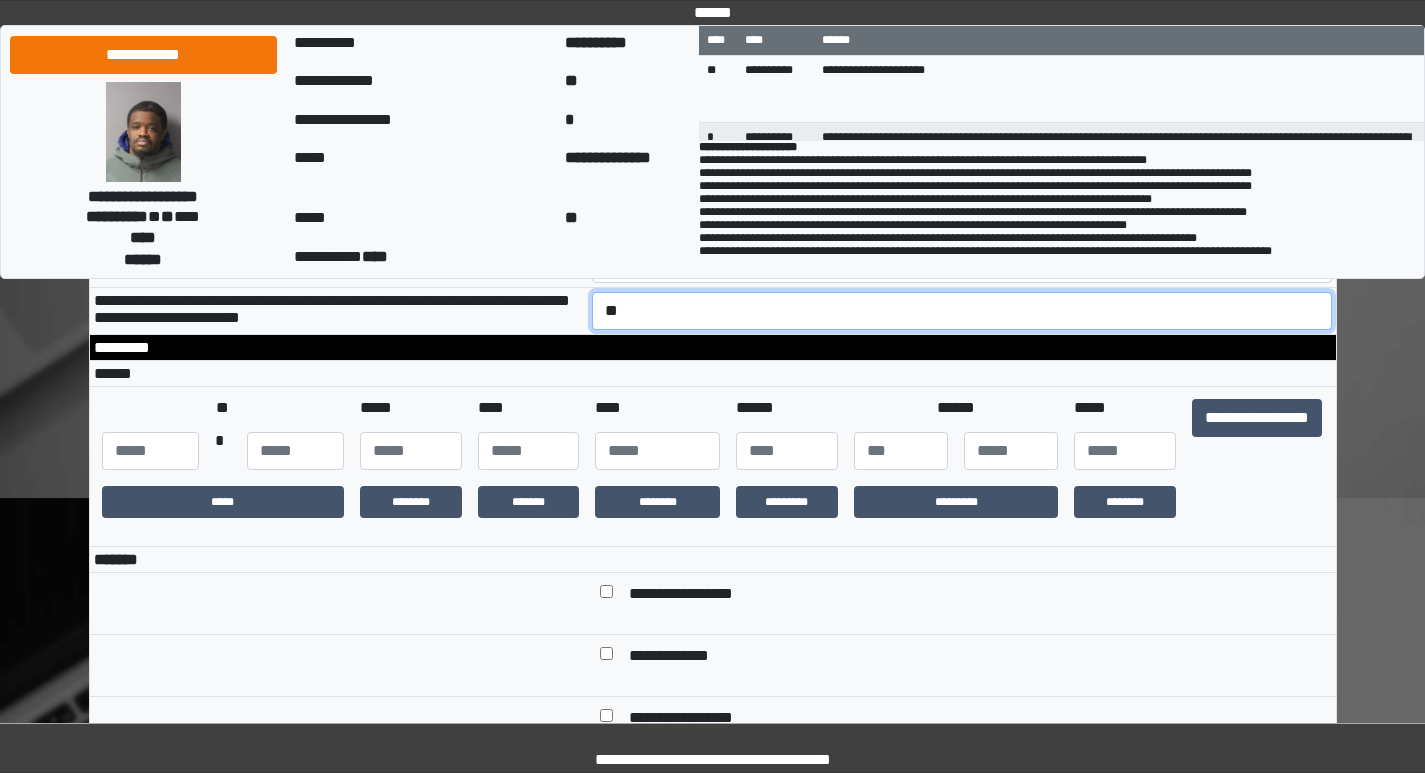 scroll, scrollTop: 400, scrollLeft: 0, axis: vertical 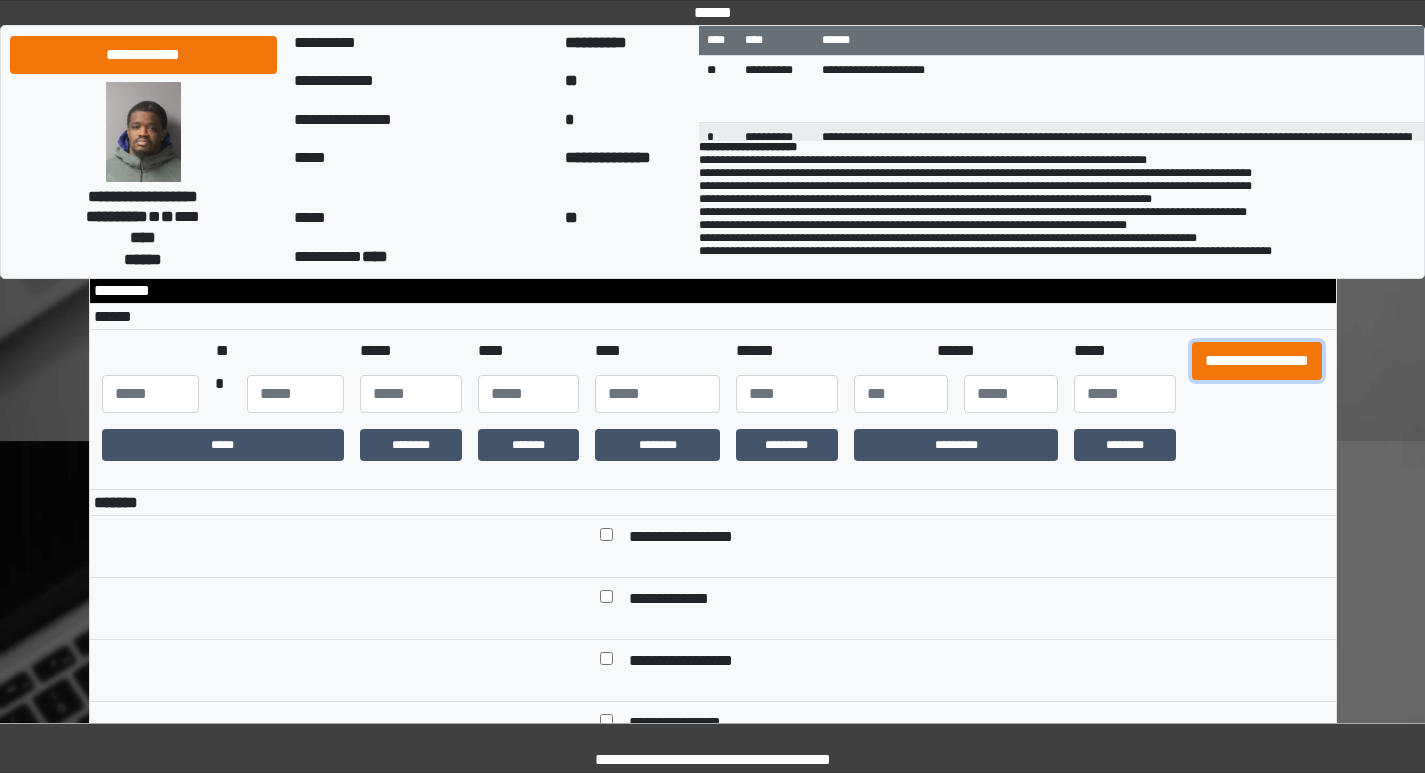 click on "**********" at bounding box center (1257, 361) 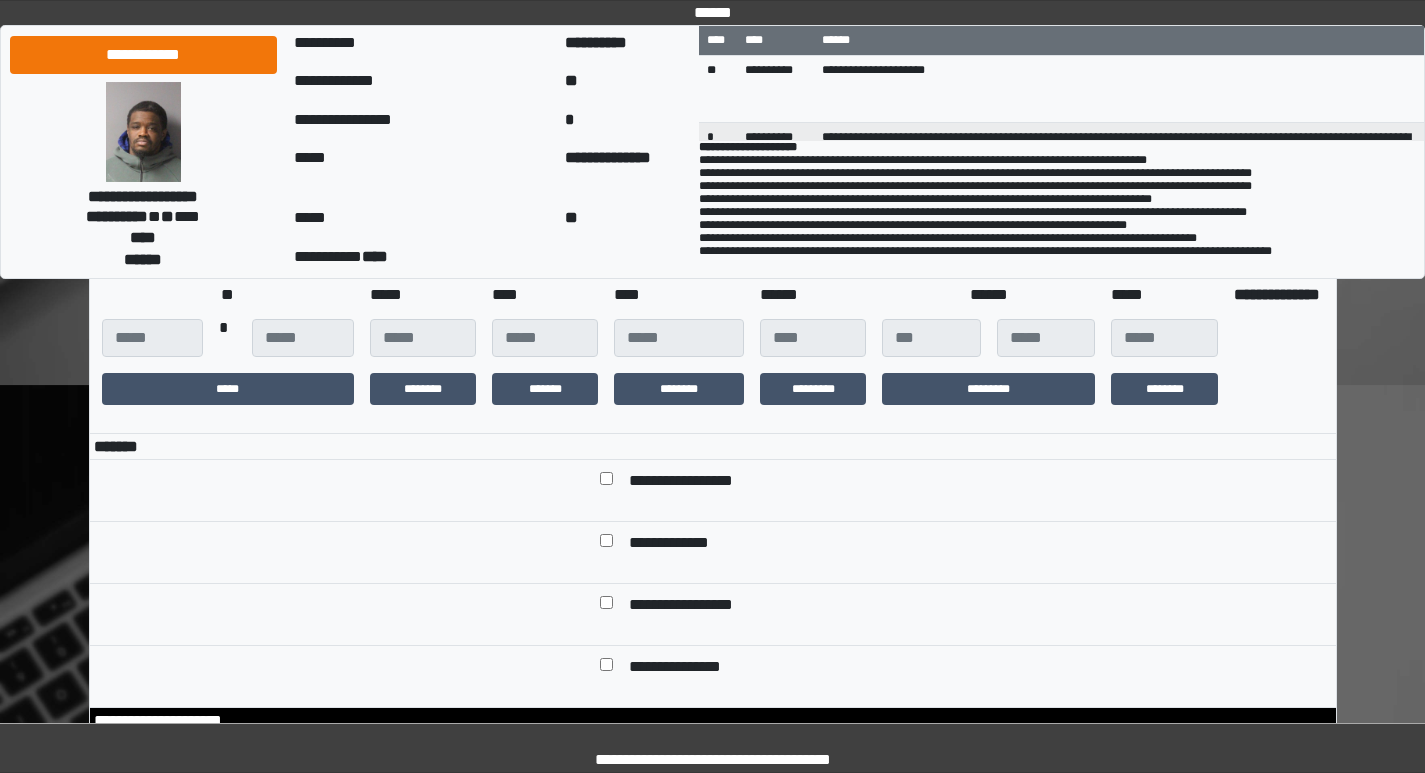 scroll, scrollTop: 500, scrollLeft: 0, axis: vertical 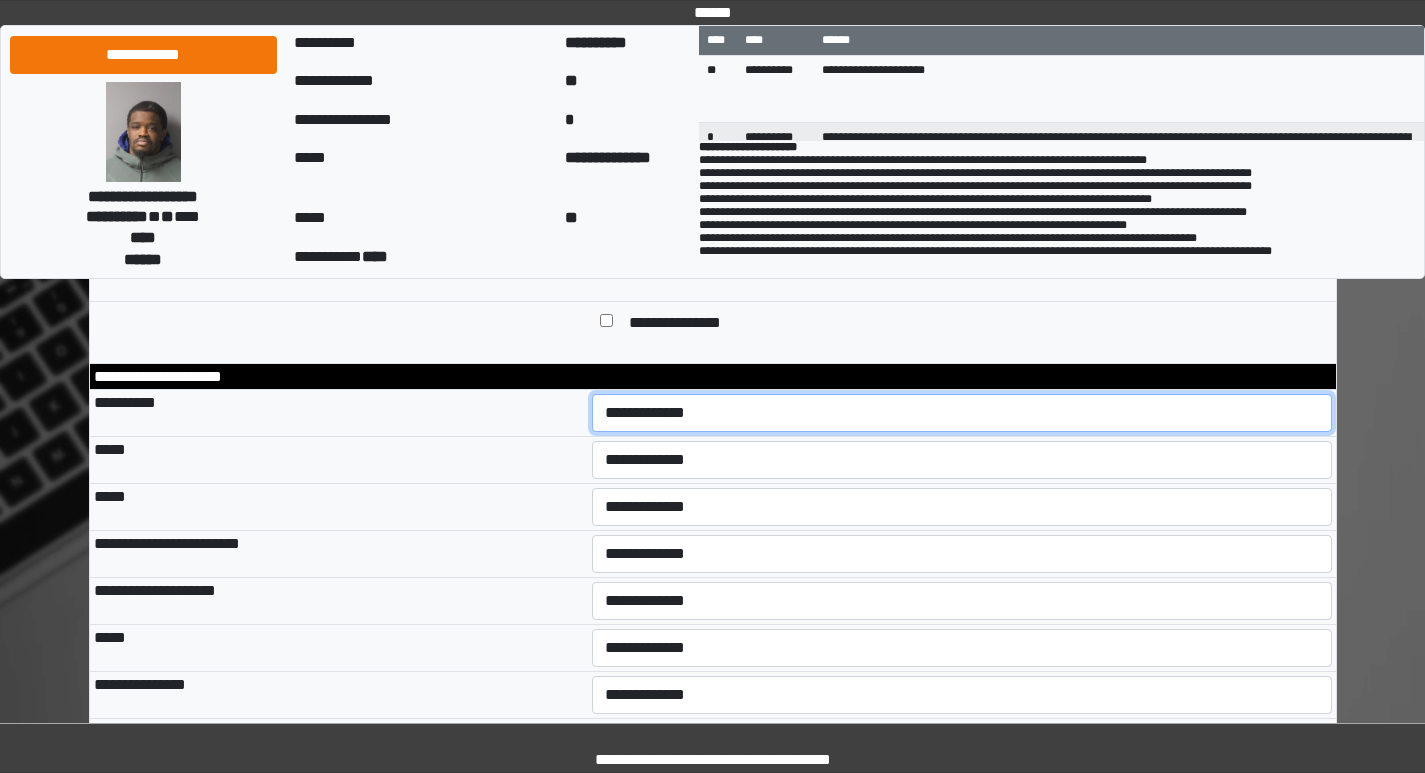 click on "**********" at bounding box center (962, 413) 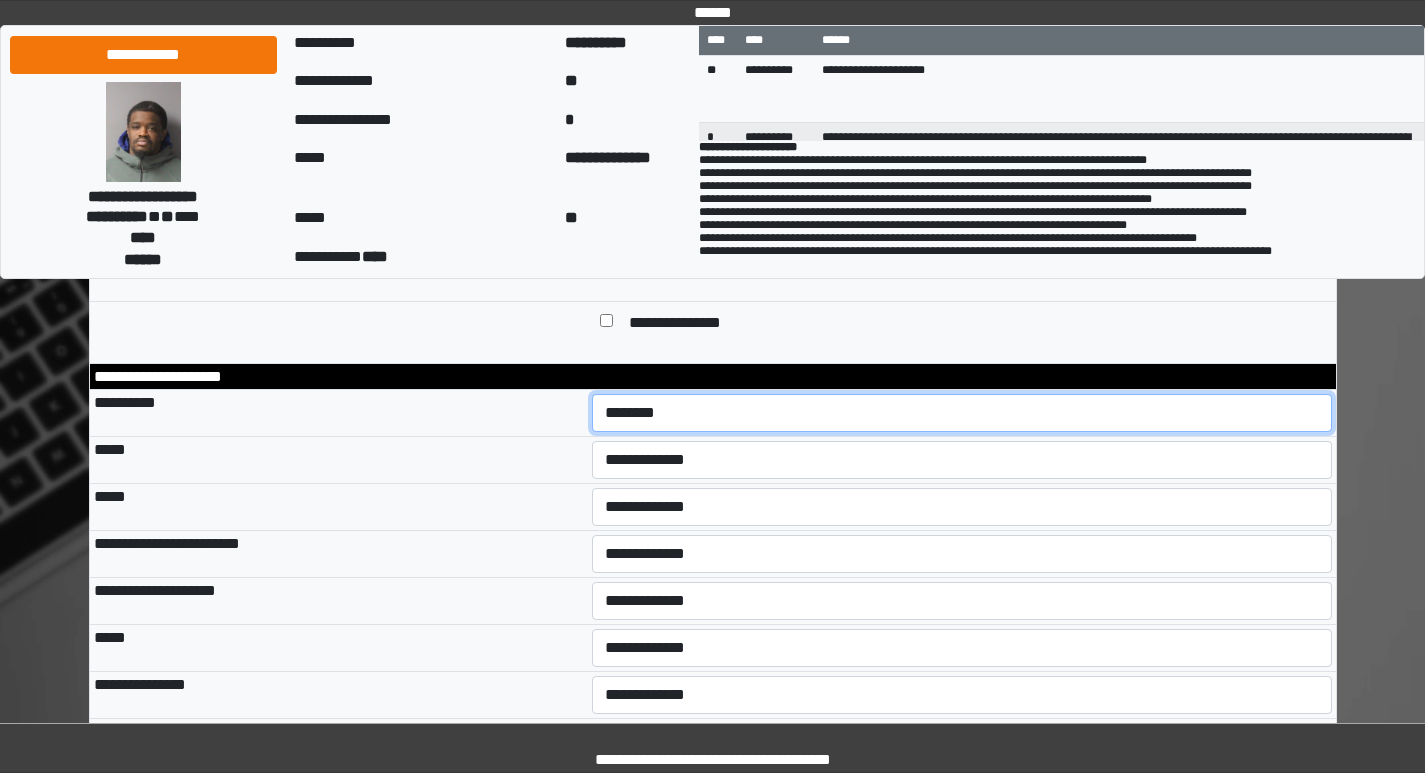 click on "**********" at bounding box center (962, 413) 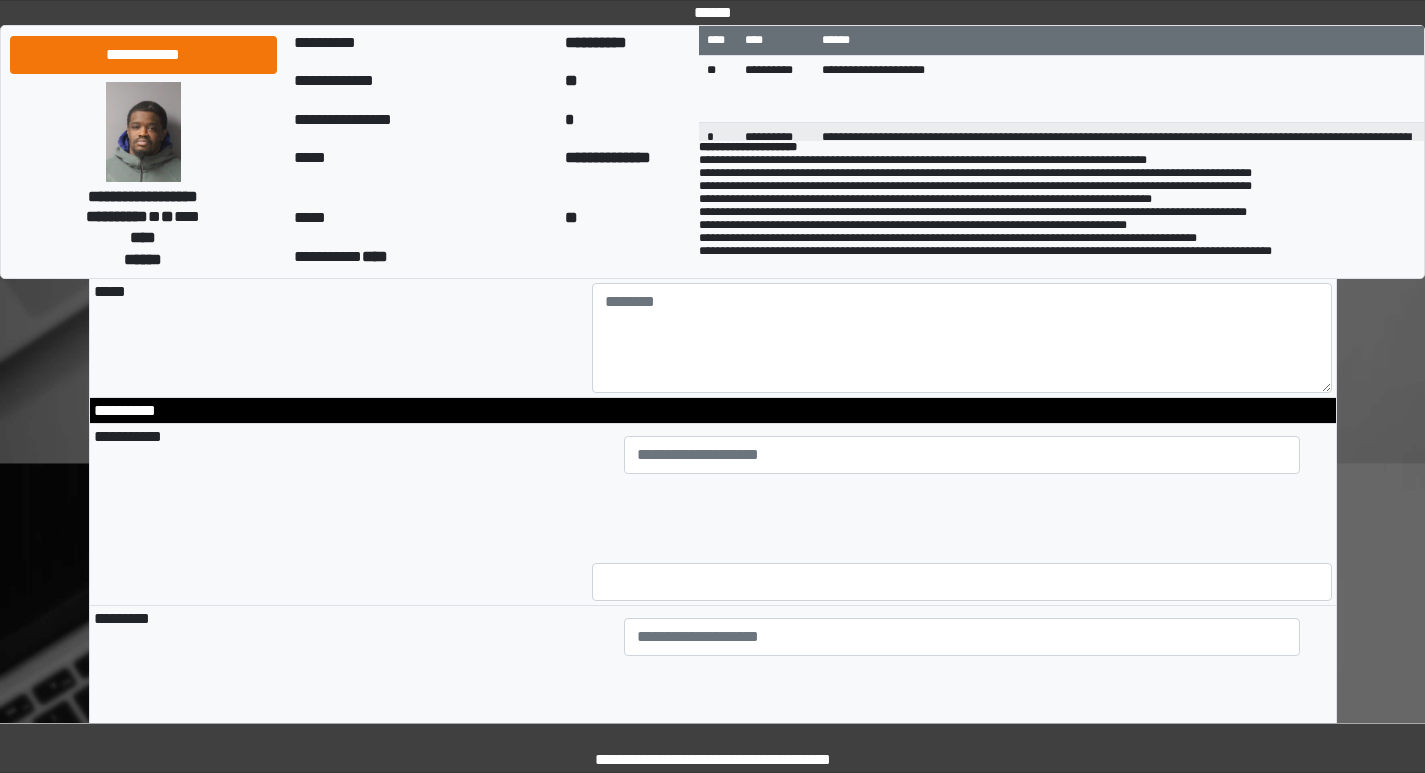 scroll, scrollTop: 1400, scrollLeft: 0, axis: vertical 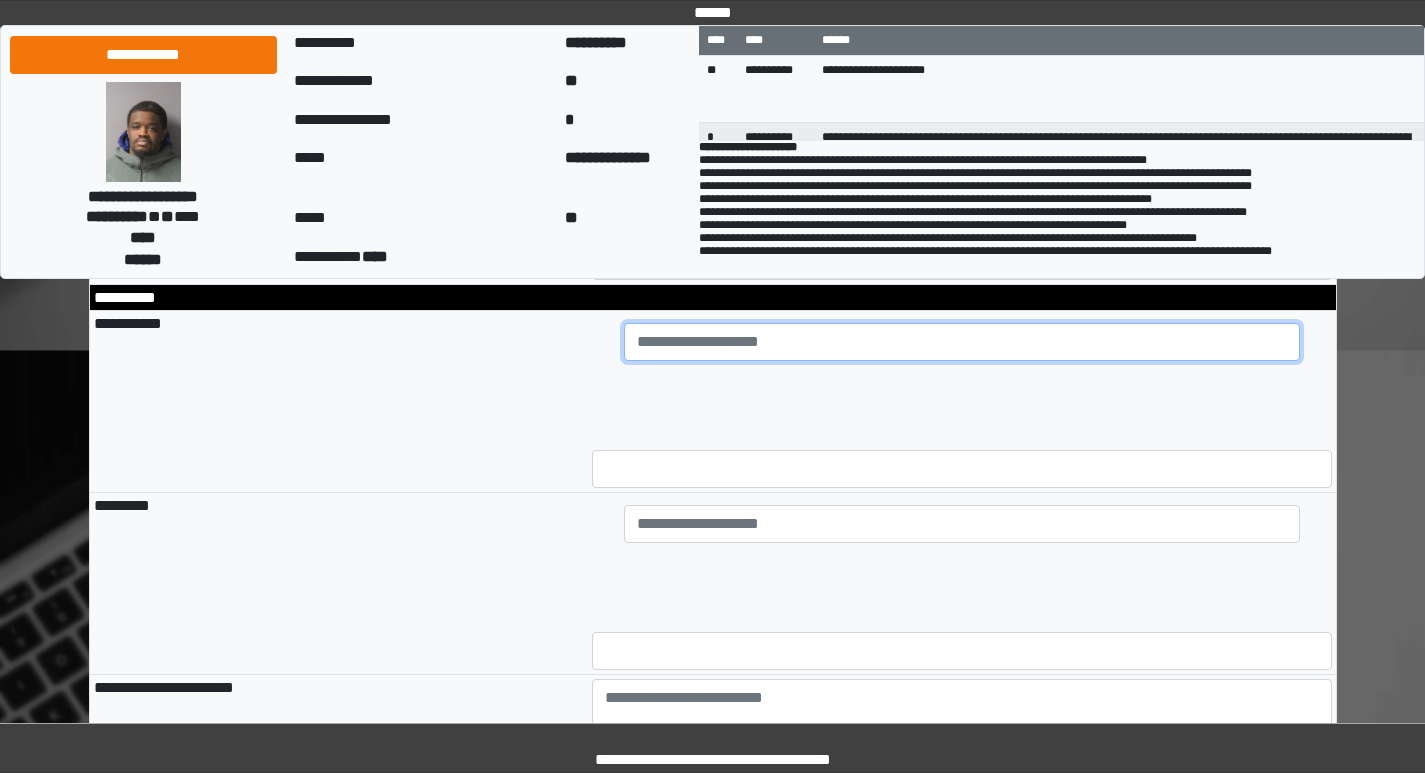 click at bounding box center [962, 342] 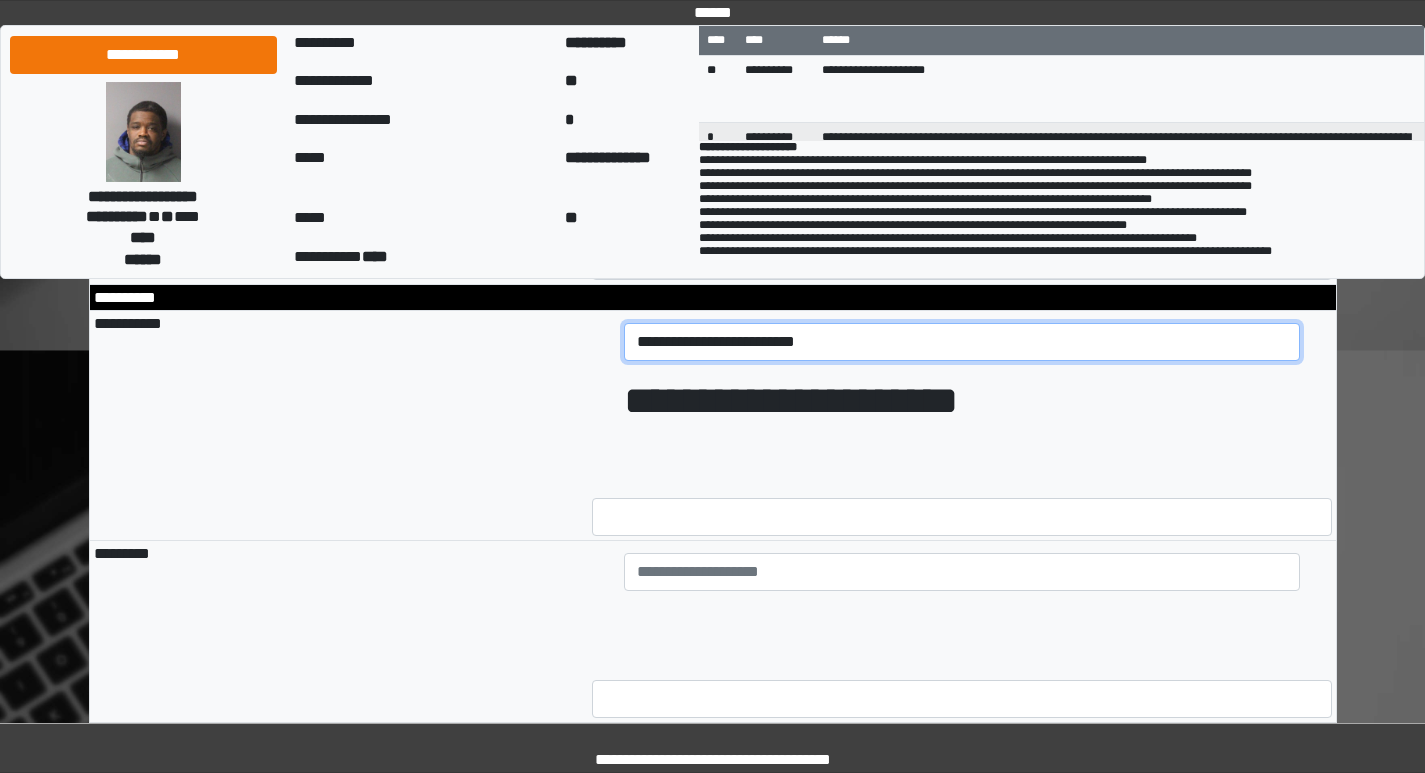 drag, startPoint x: 845, startPoint y: 380, endPoint x: 623, endPoint y: 380, distance: 222 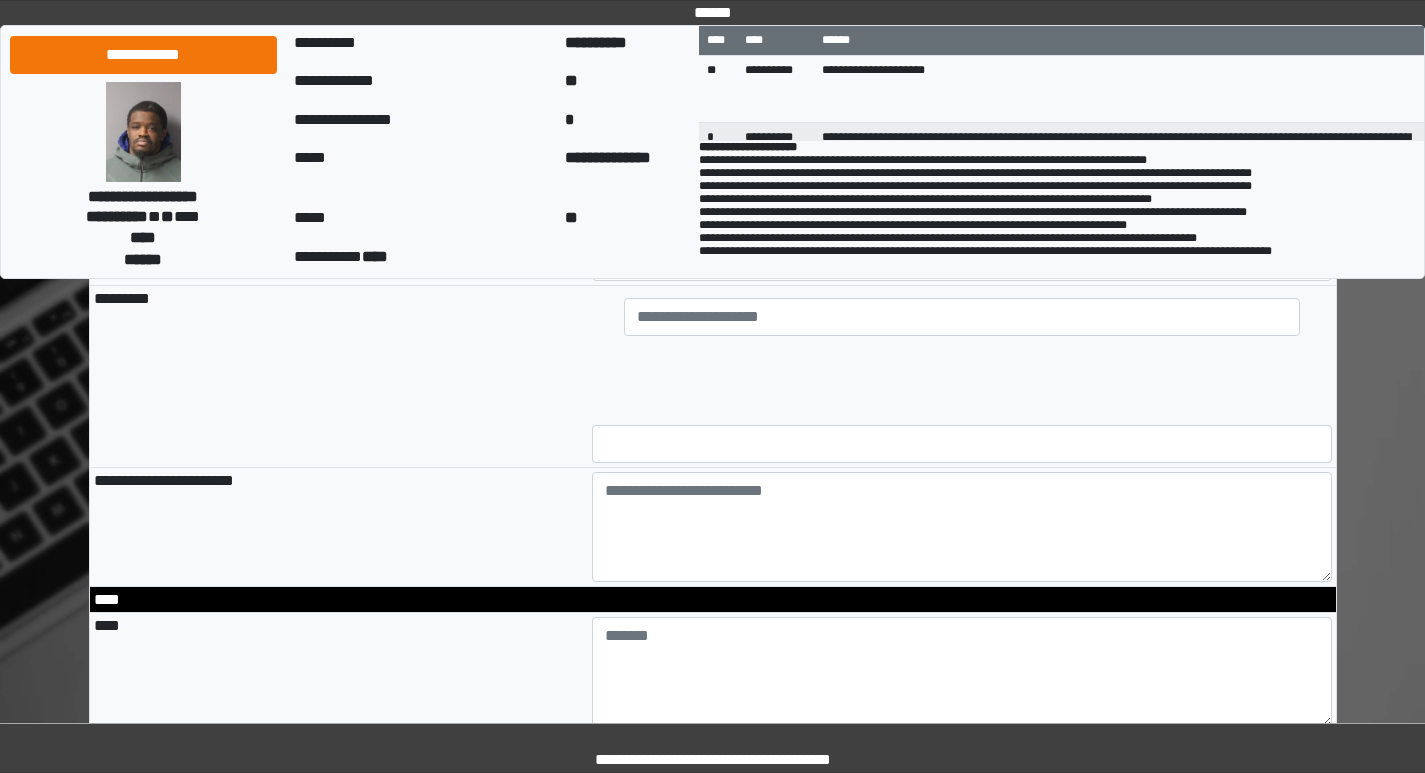 scroll, scrollTop: 1700, scrollLeft: 0, axis: vertical 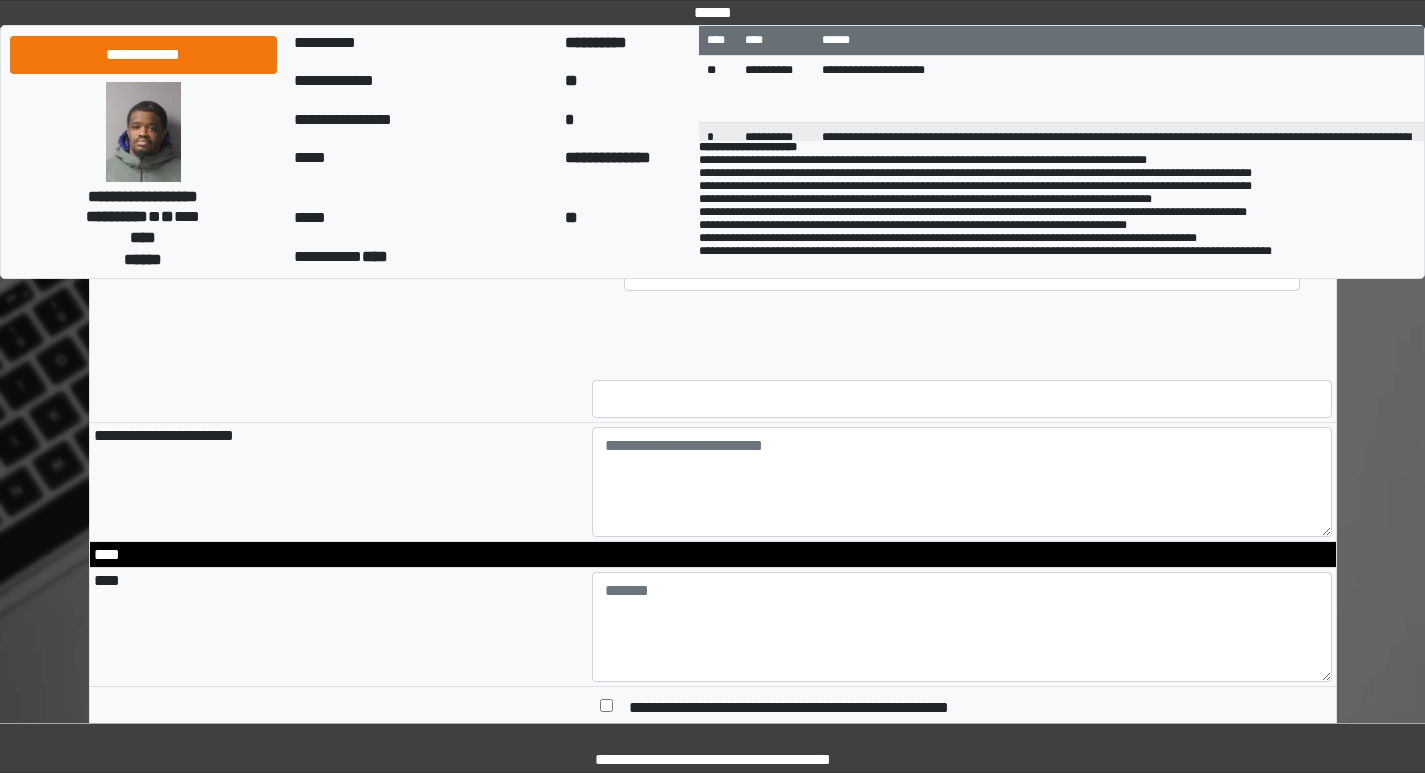 type on "**********" 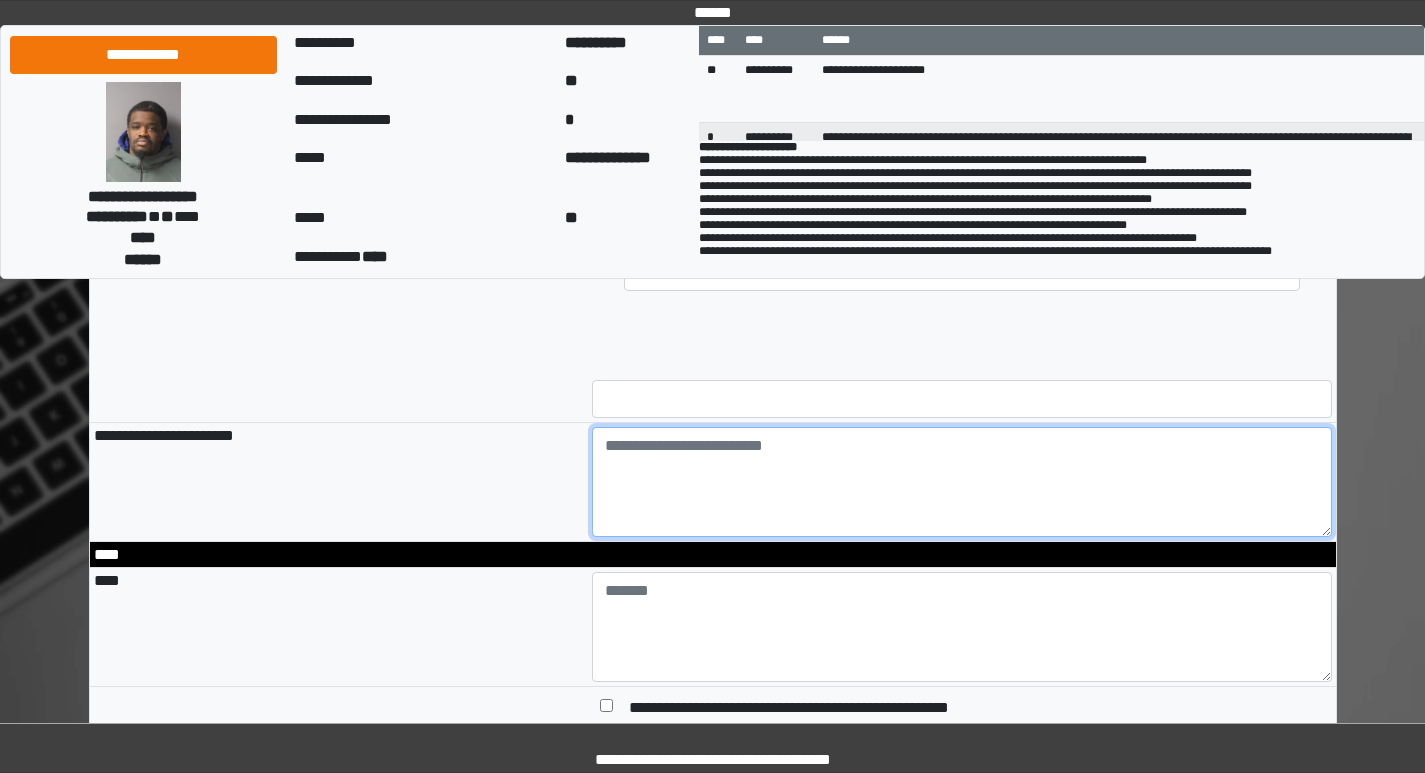 click at bounding box center [962, 482] 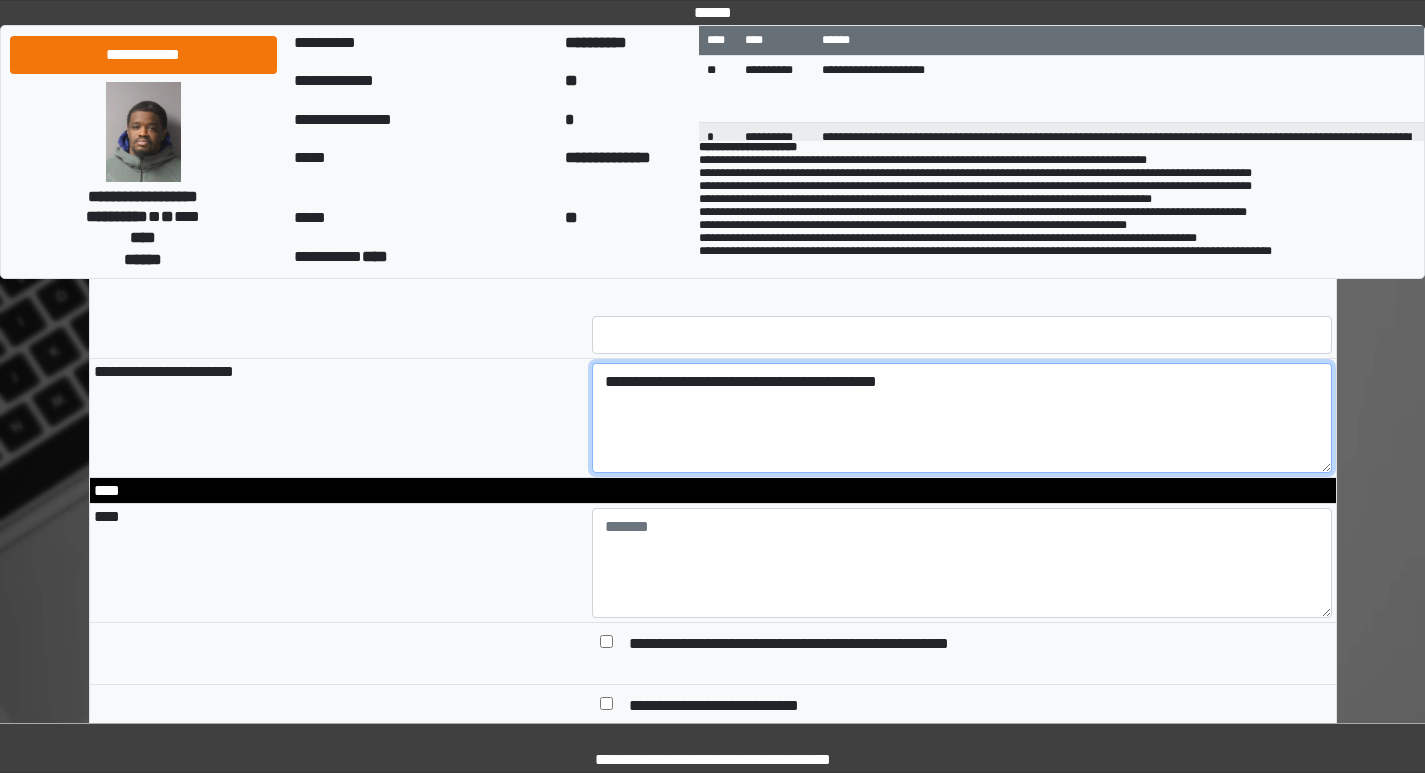 scroll, scrollTop: 1800, scrollLeft: 0, axis: vertical 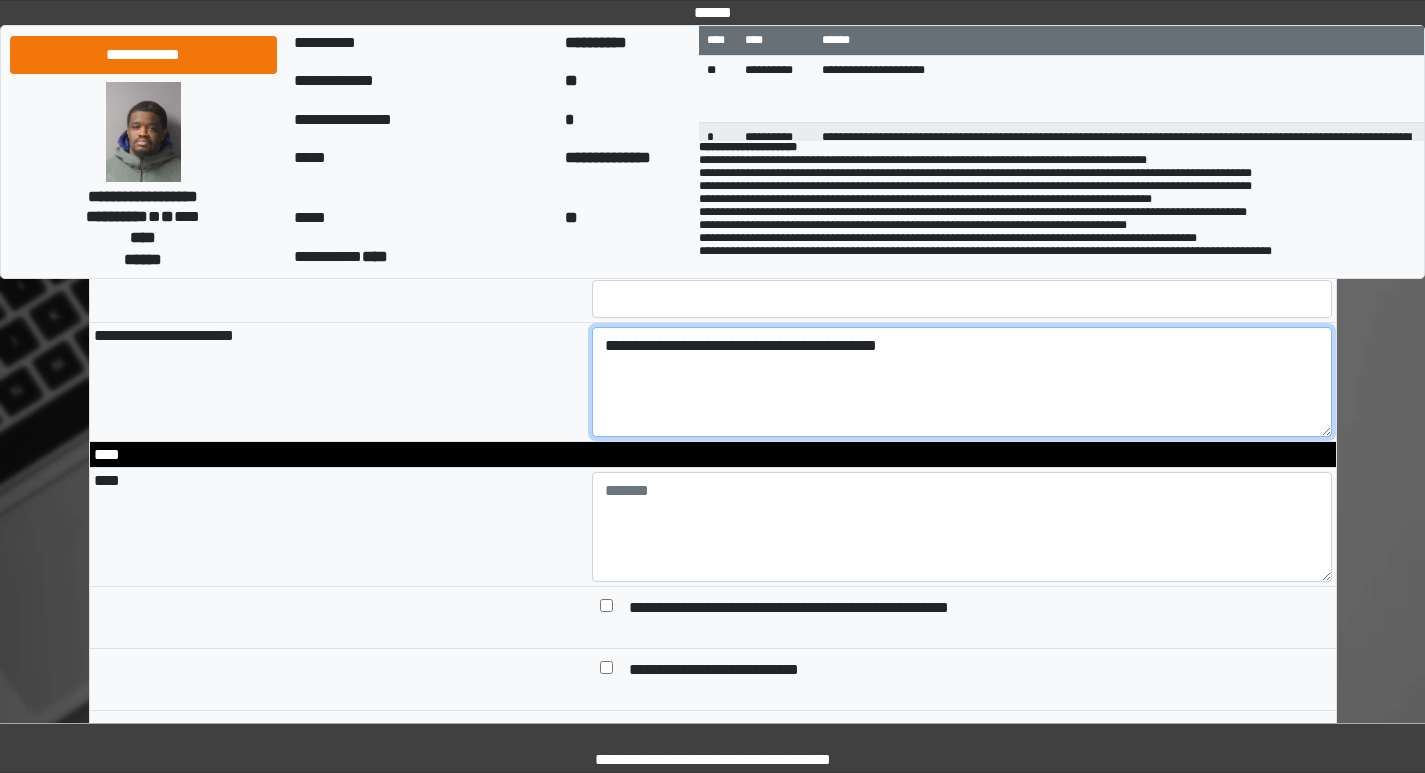 type on "**********" 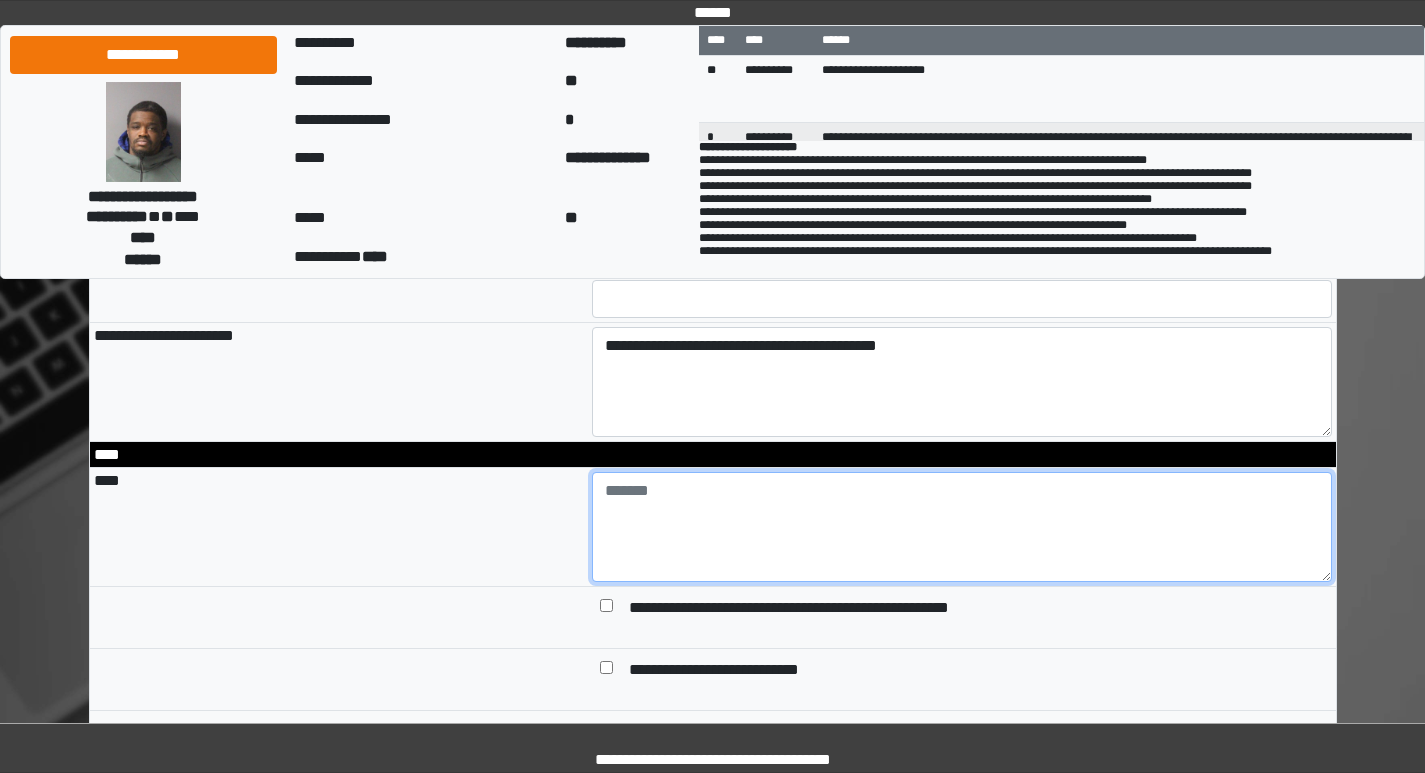 click at bounding box center (962, 527) 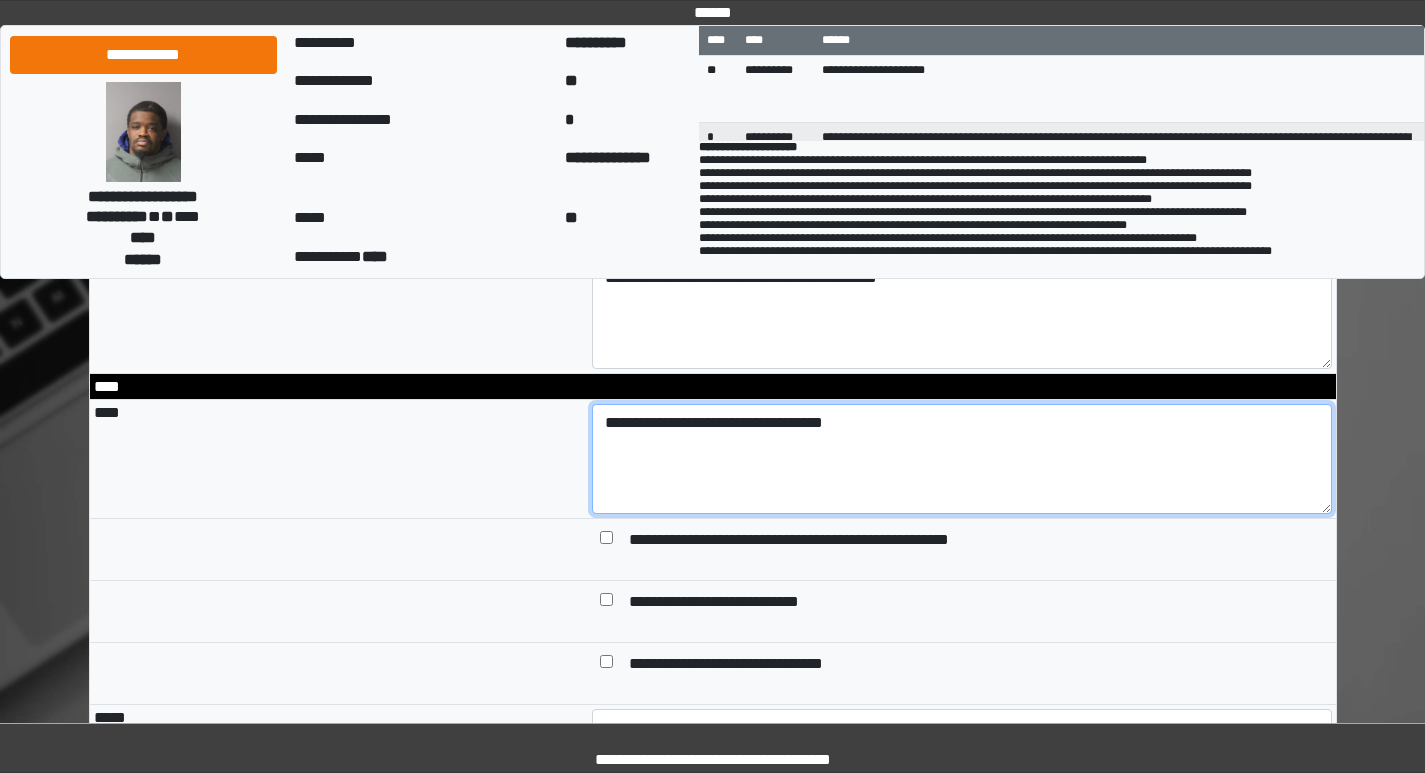 scroll, scrollTop: 2000, scrollLeft: 0, axis: vertical 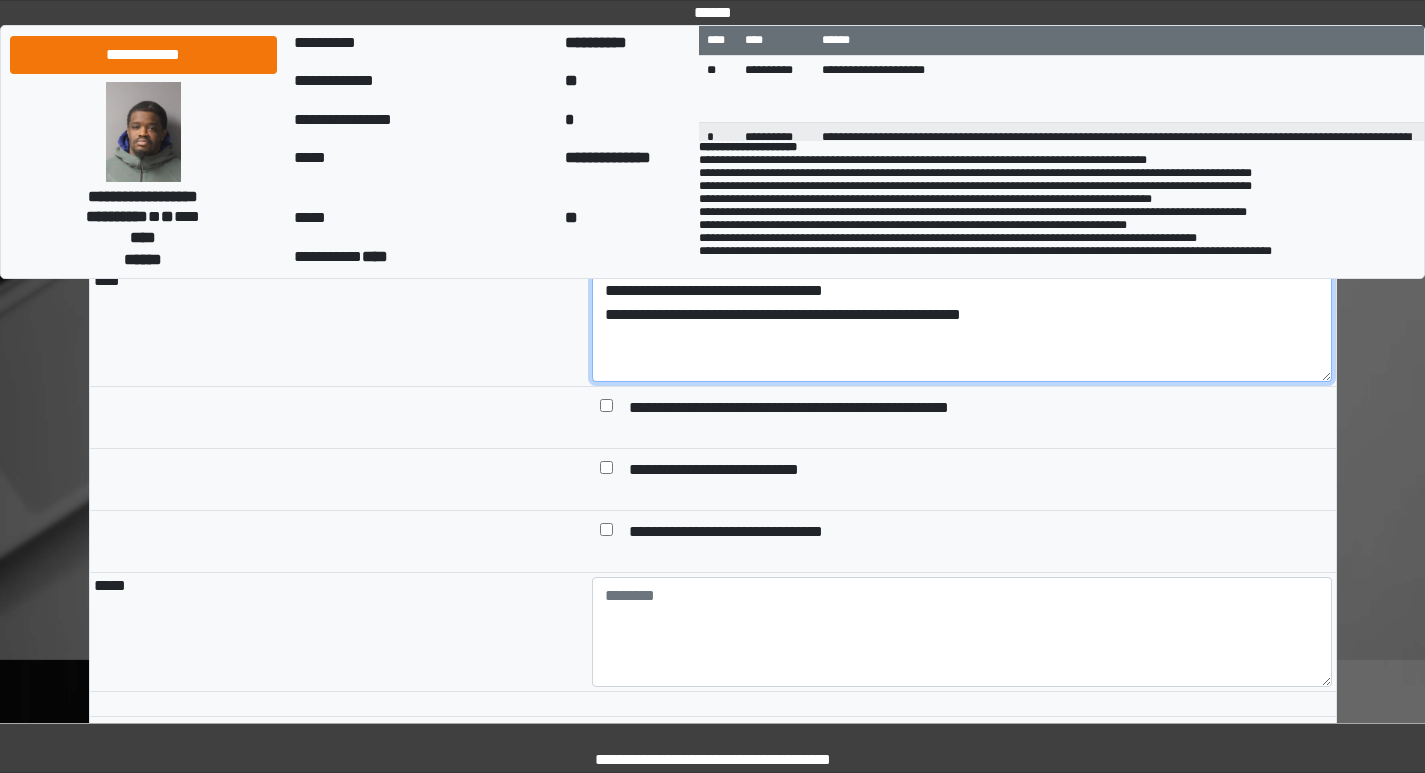 type on "**********" 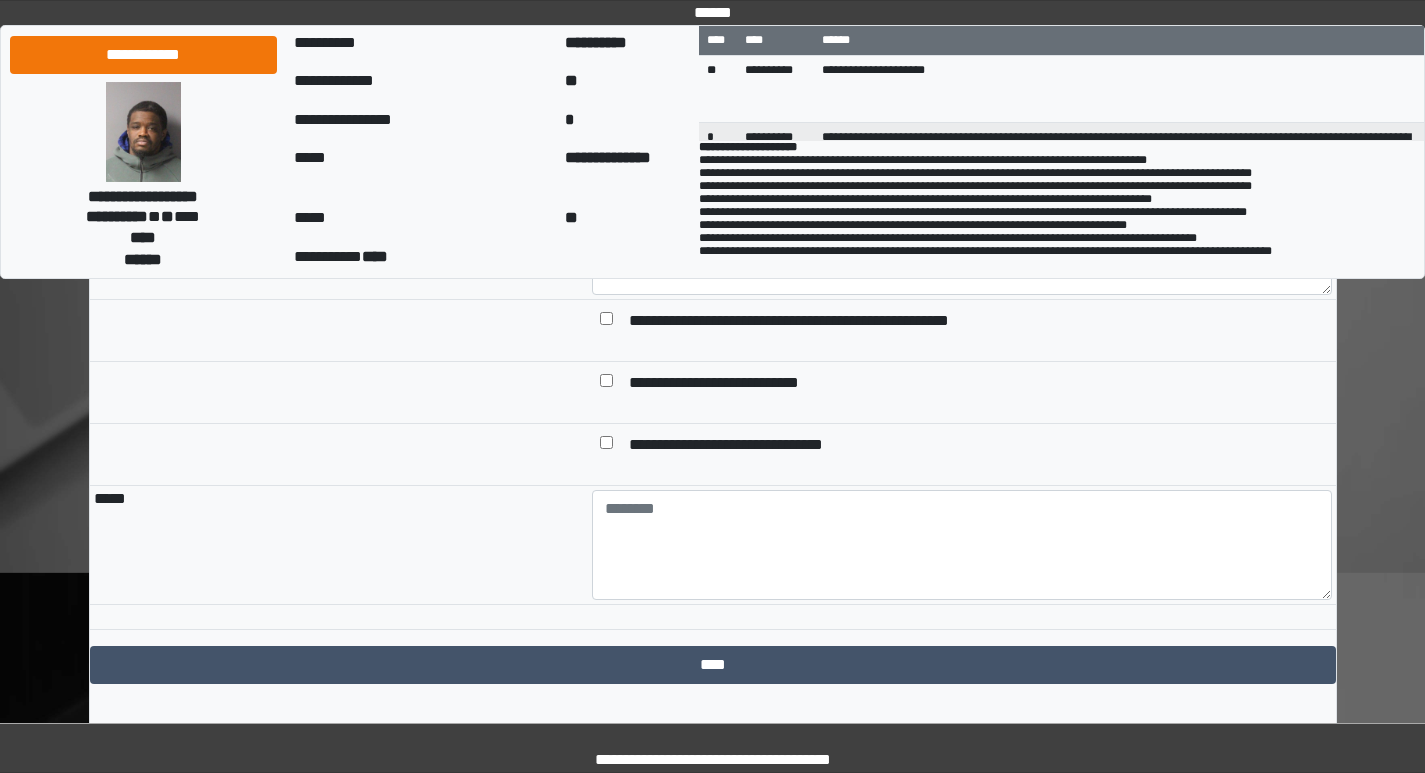 scroll, scrollTop: 2175, scrollLeft: 0, axis: vertical 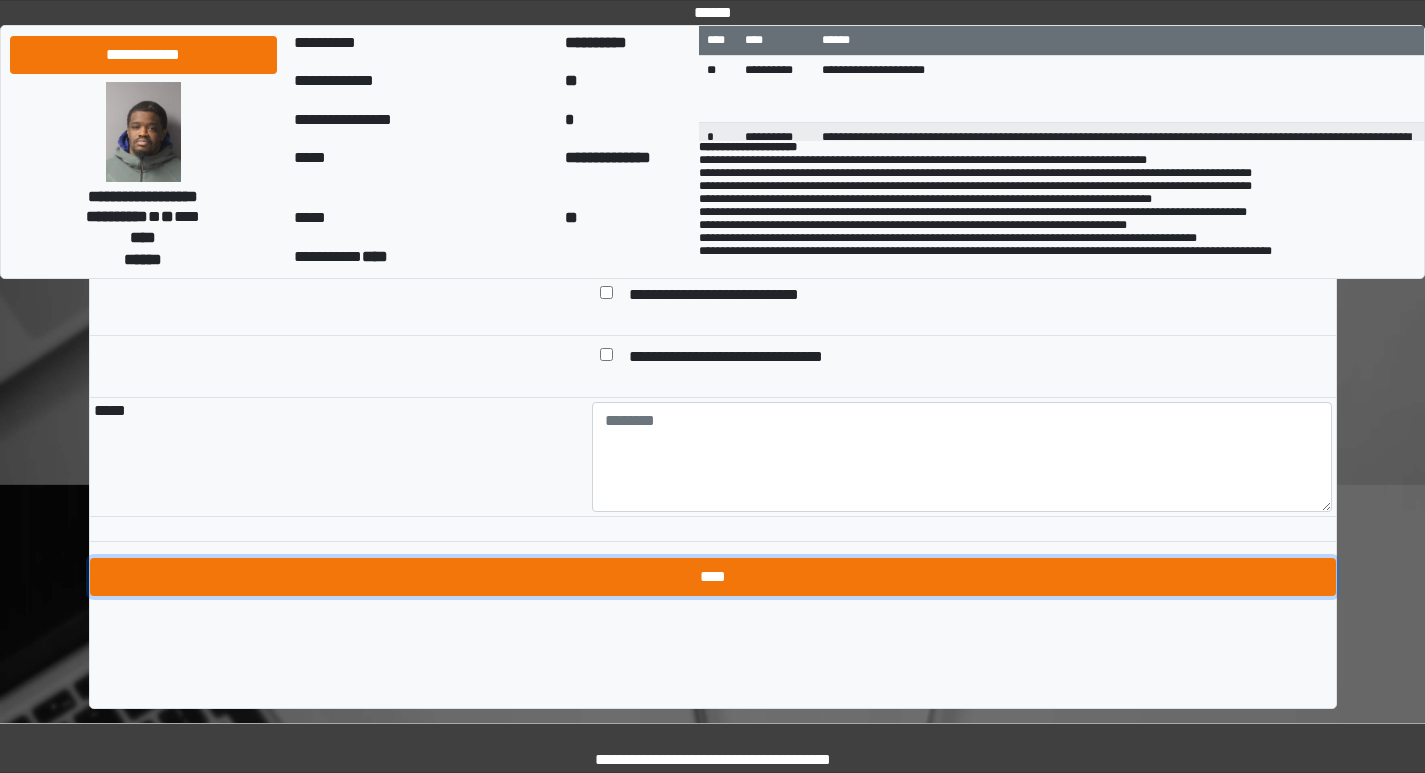 click on "****" at bounding box center [713, 577] 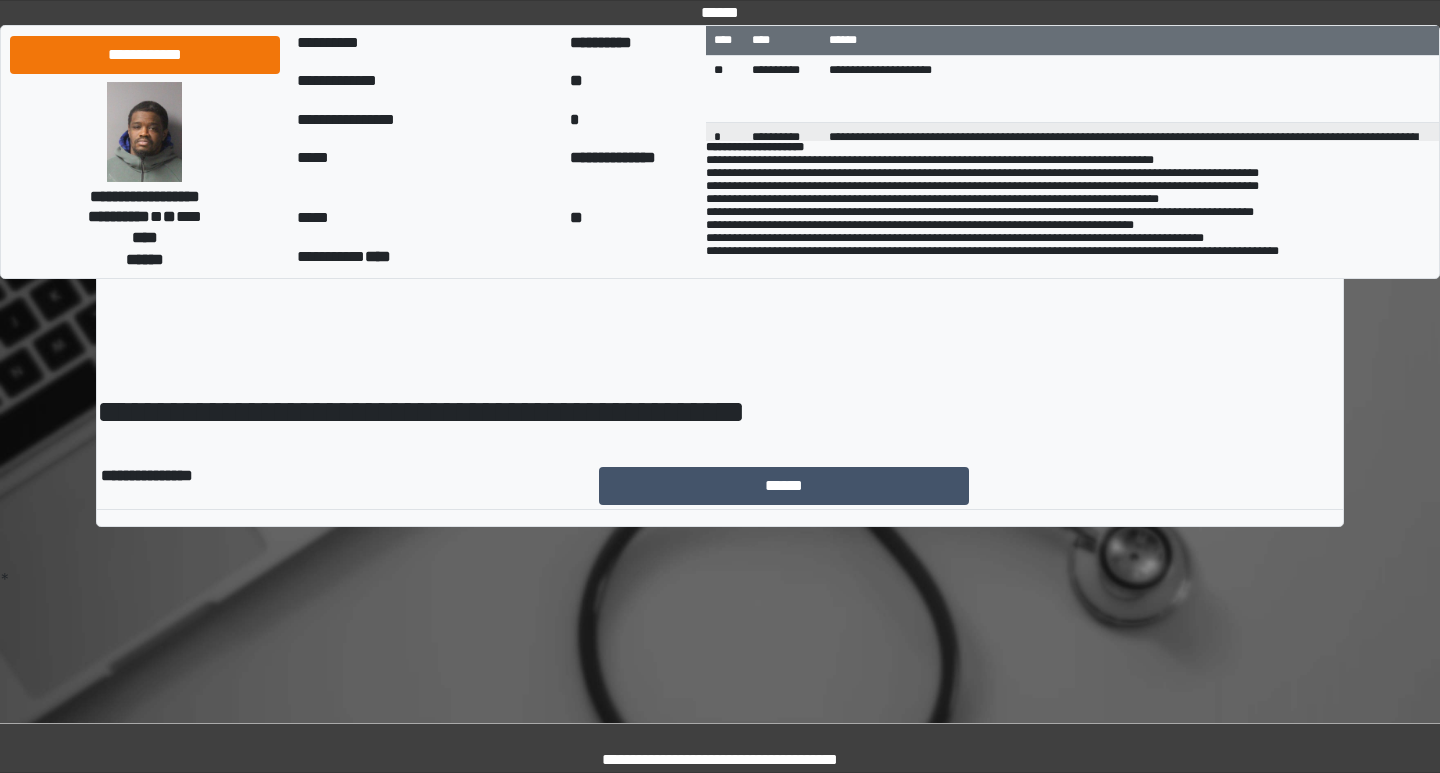 scroll, scrollTop: 0, scrollLeft: 0, axis: both 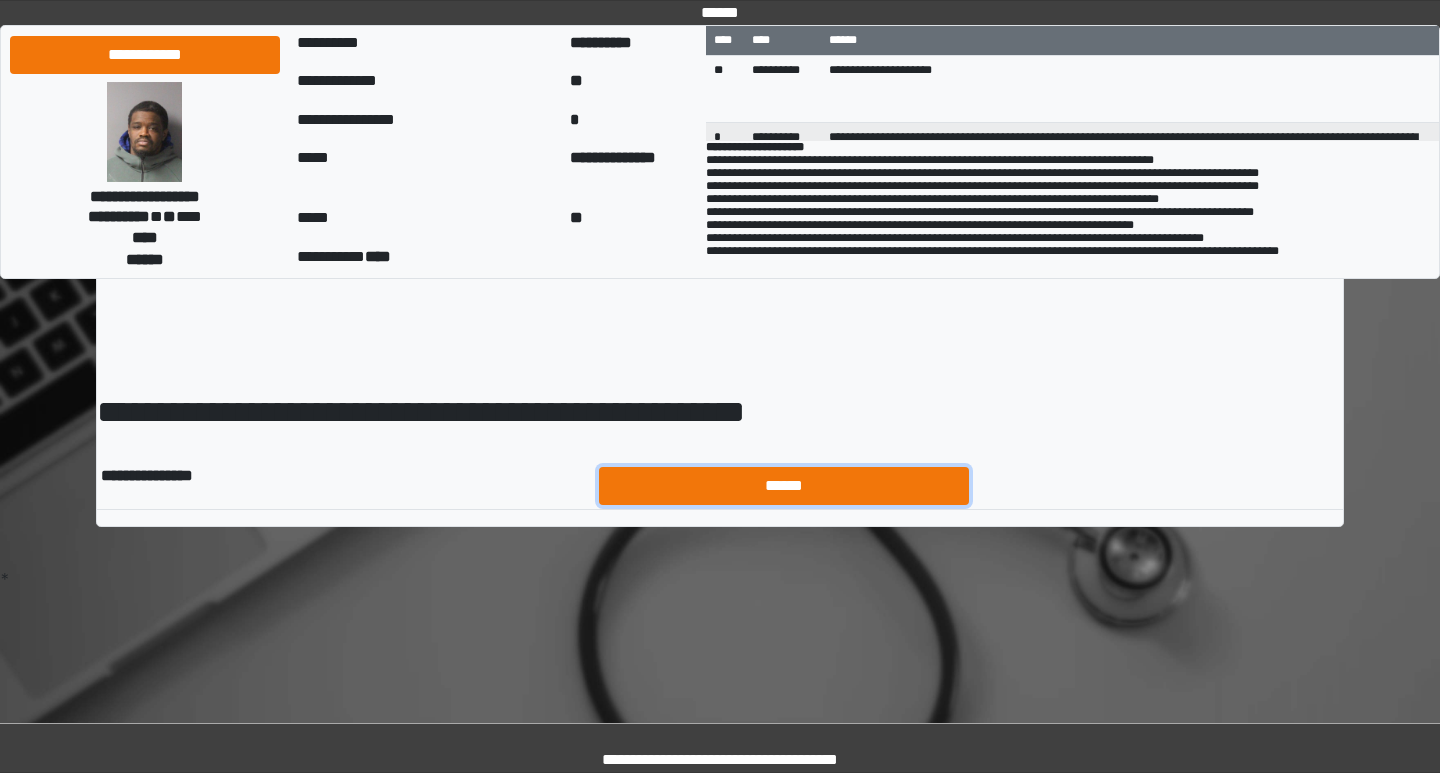 click on "******" at bounding box center (784, 486) 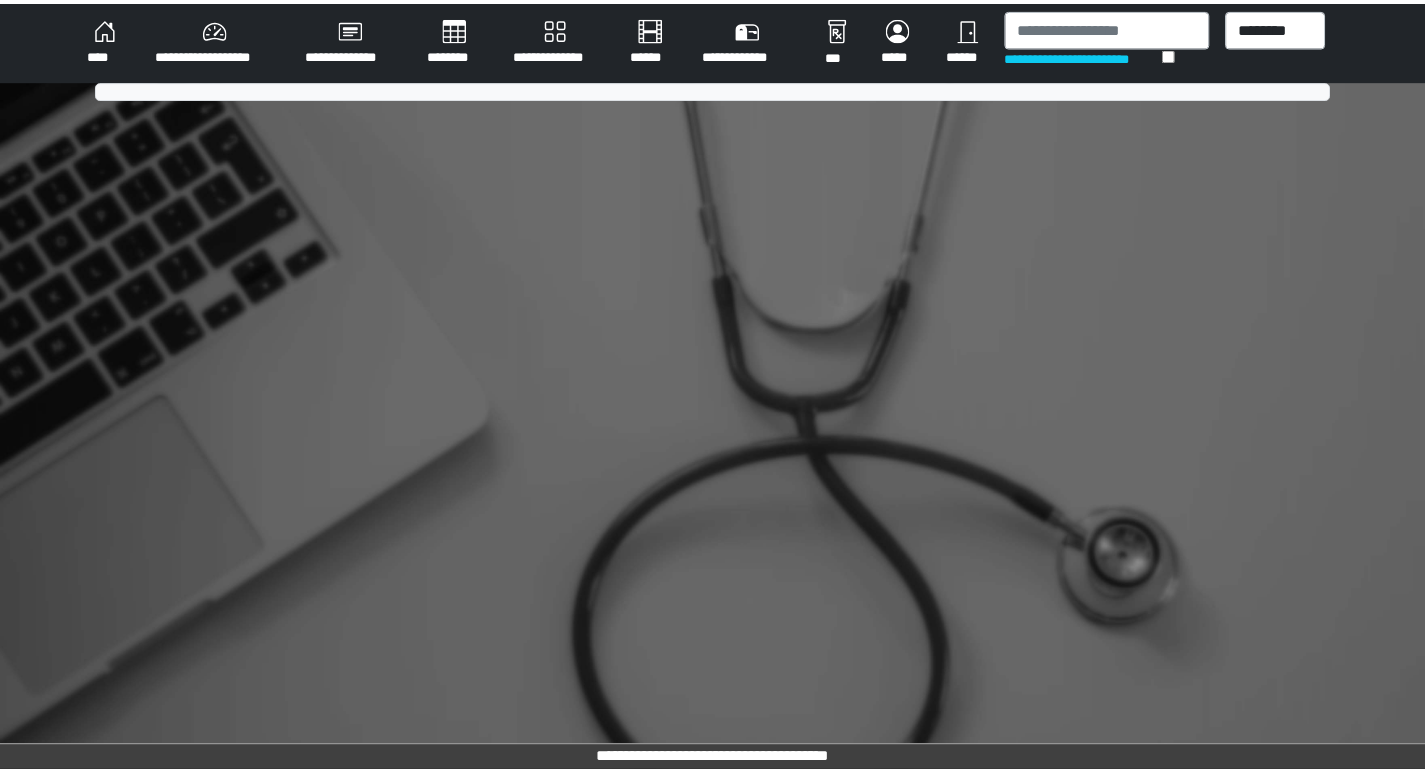 scroll, scrollTop: 0, scrollLeft: 0, axis: both 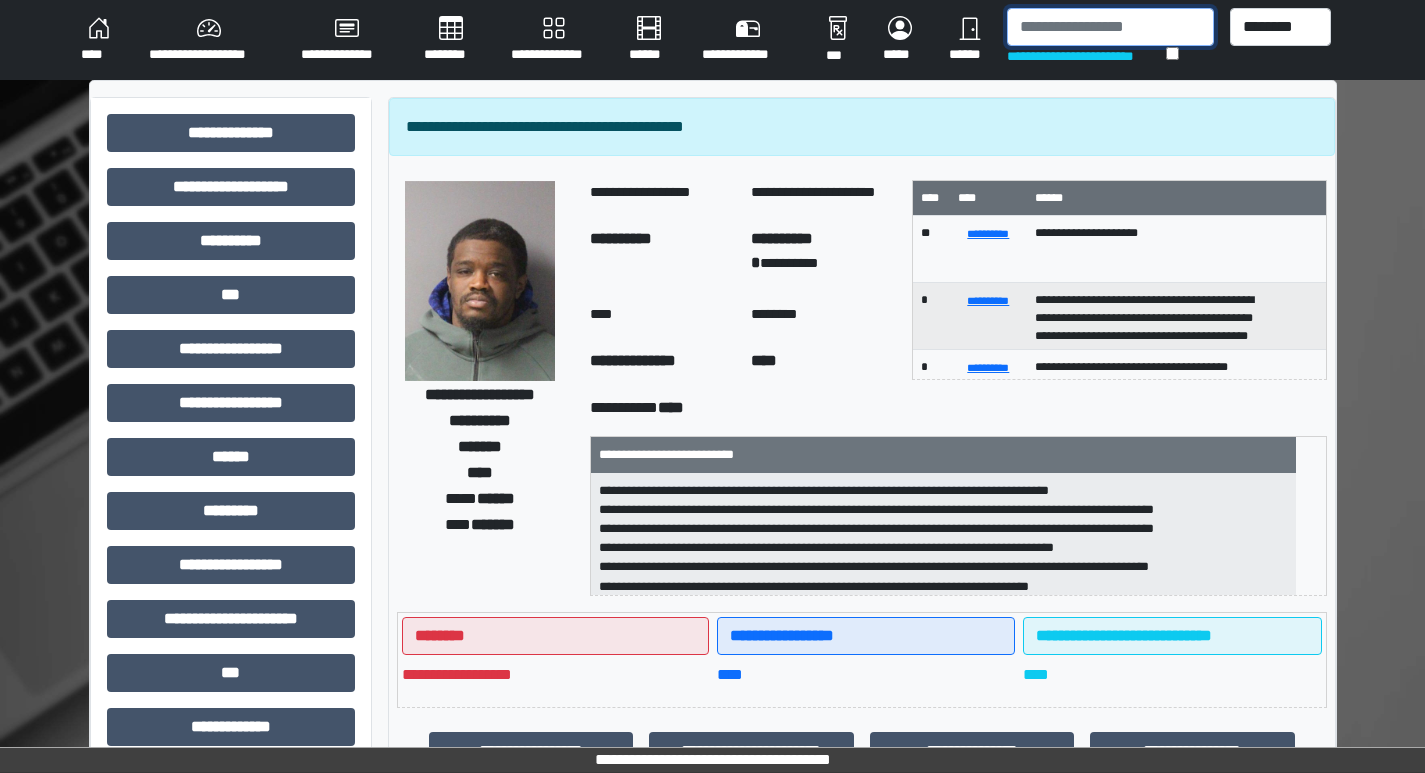 click at bounding box center [1110, 27] 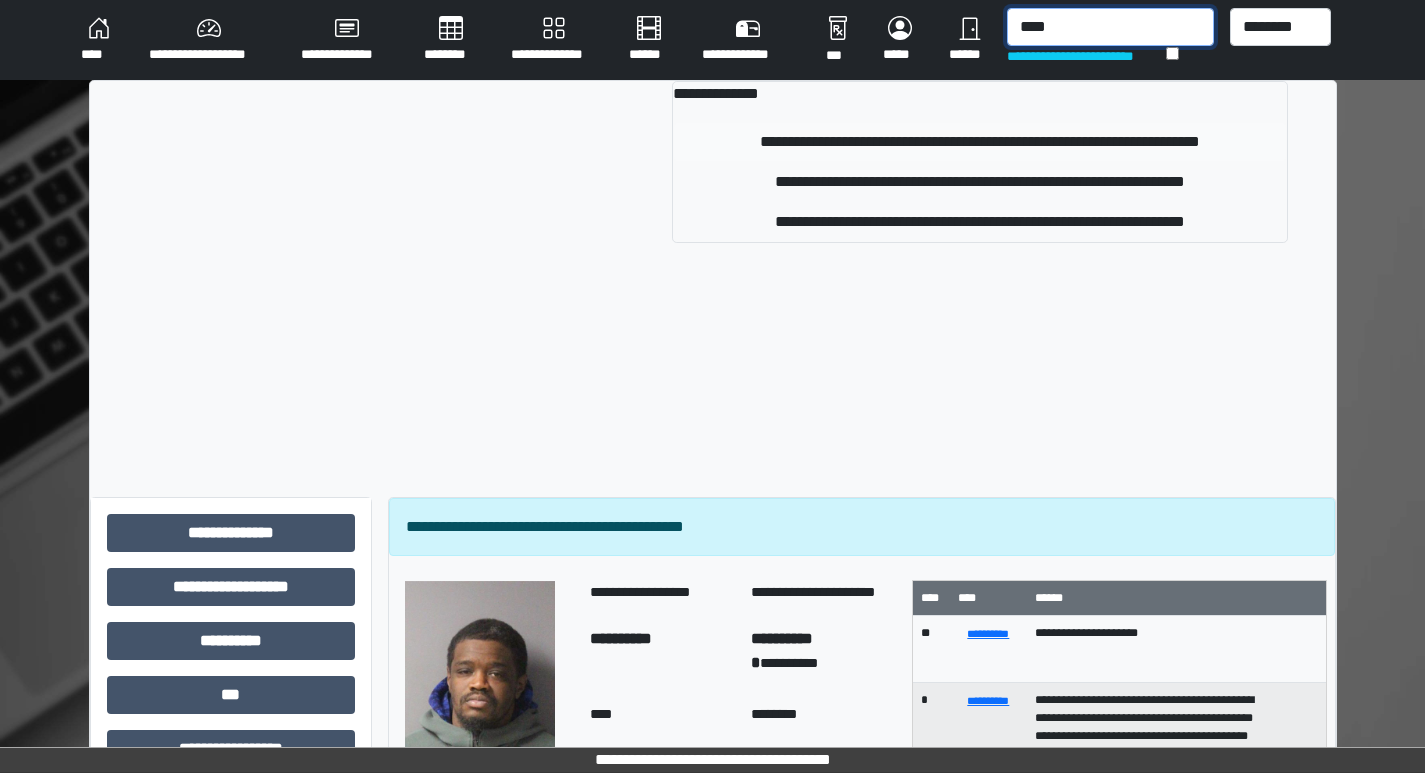 type on "****" 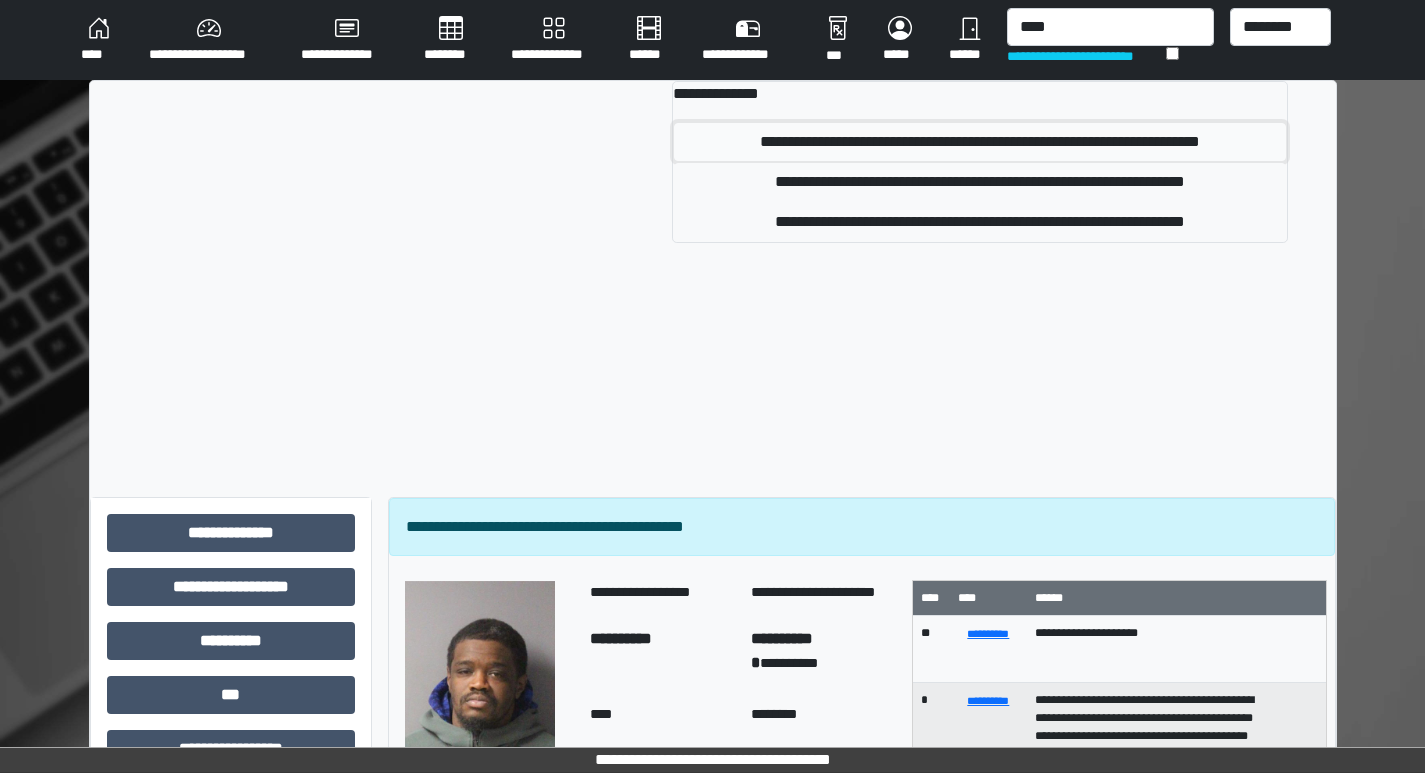 click on "**********" at bounding box center (980, 142) 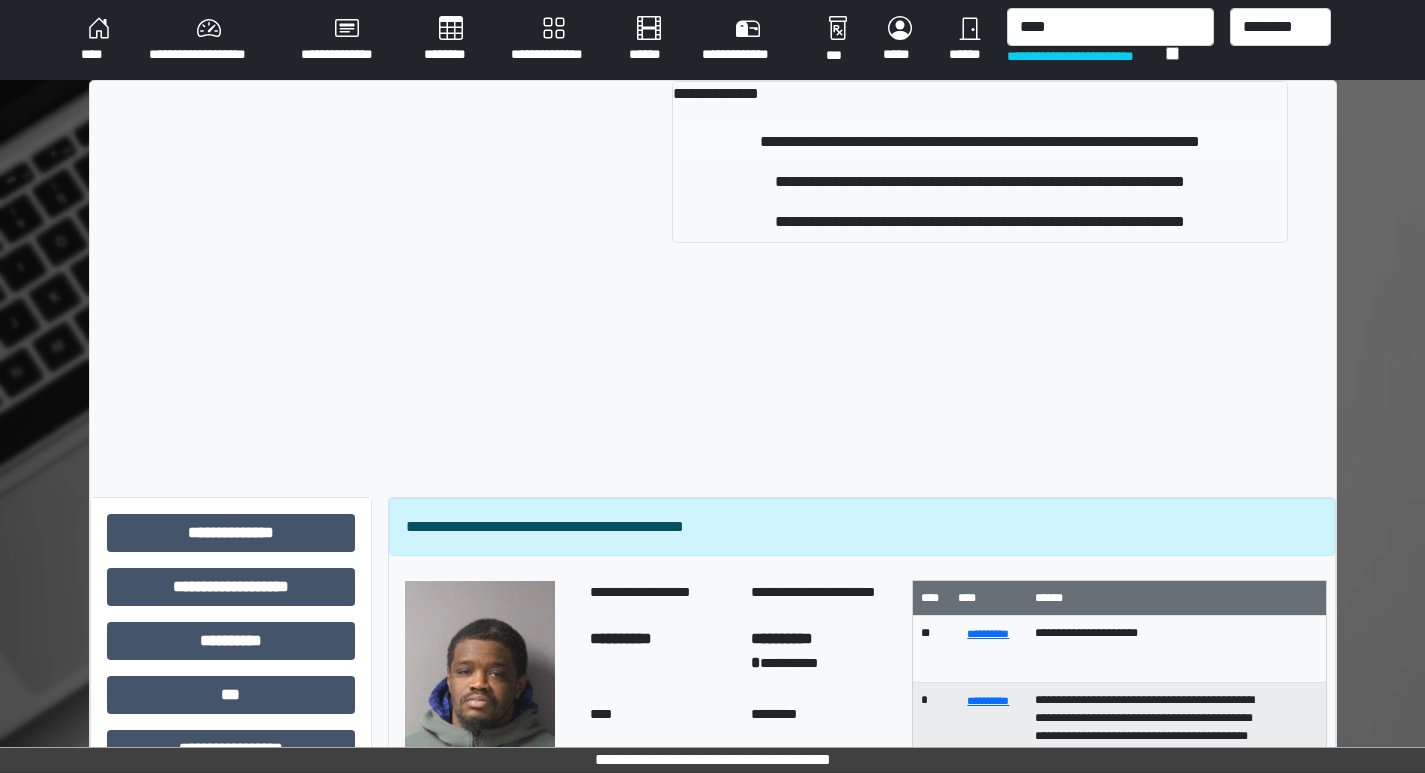 type 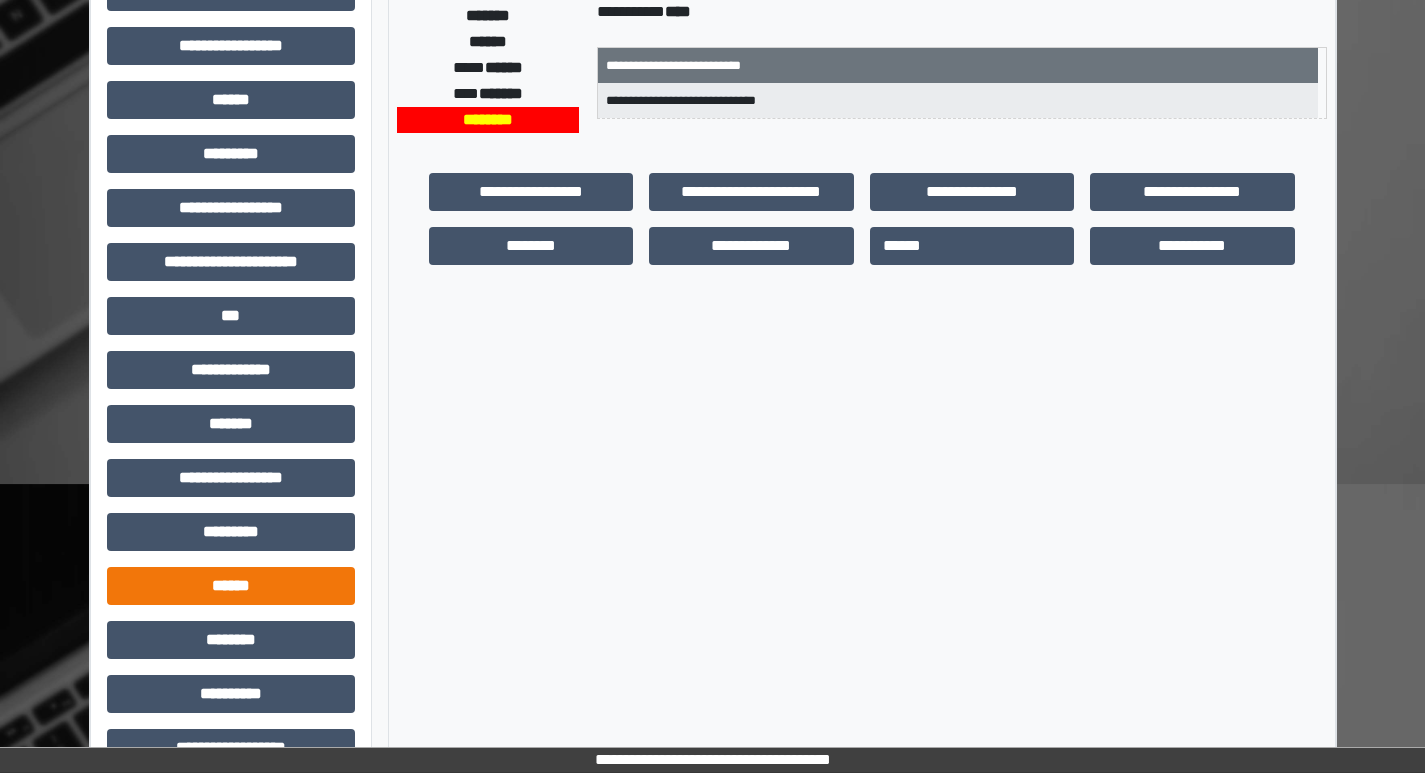 scroll, scrollTop: 401, scrollLeft: 0, axis: vertical 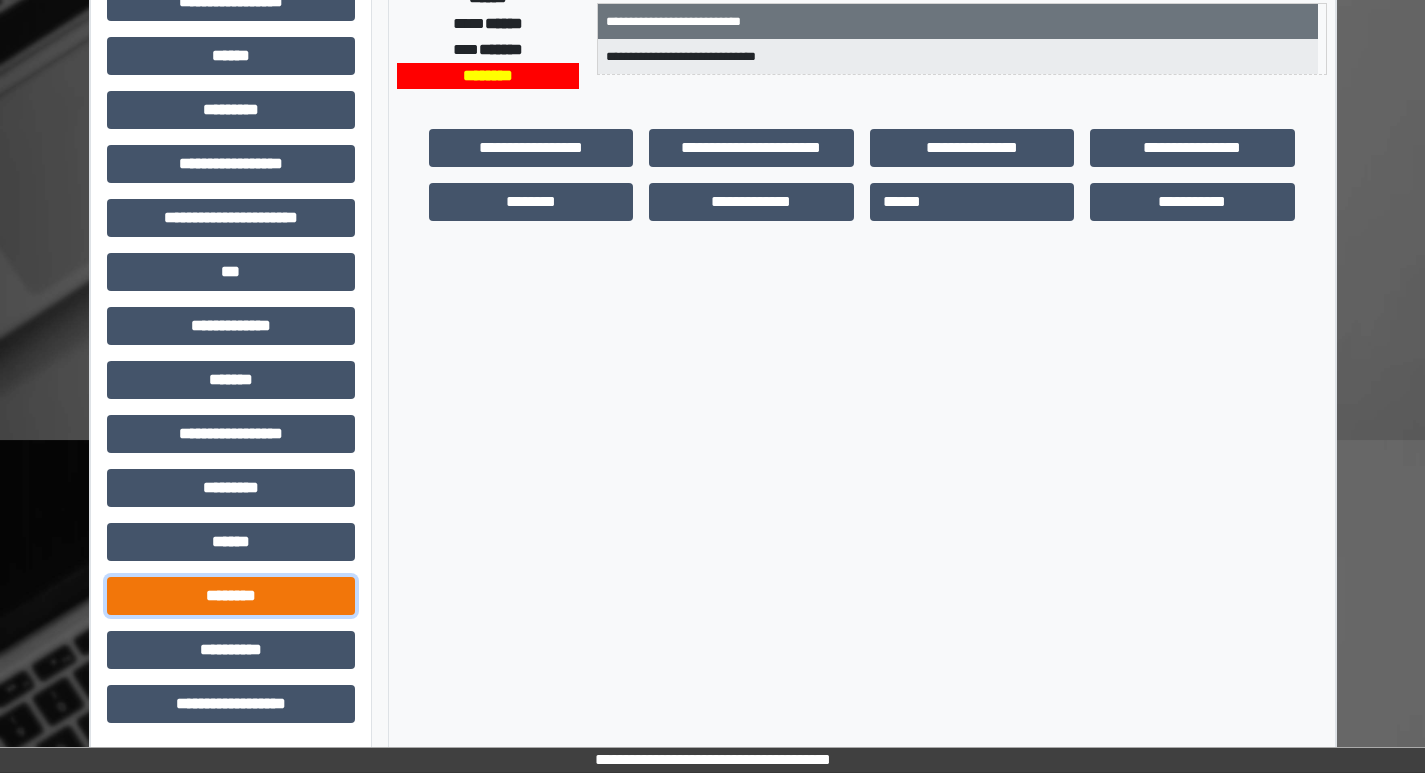 click on "********" at bounding box center (231, 596) 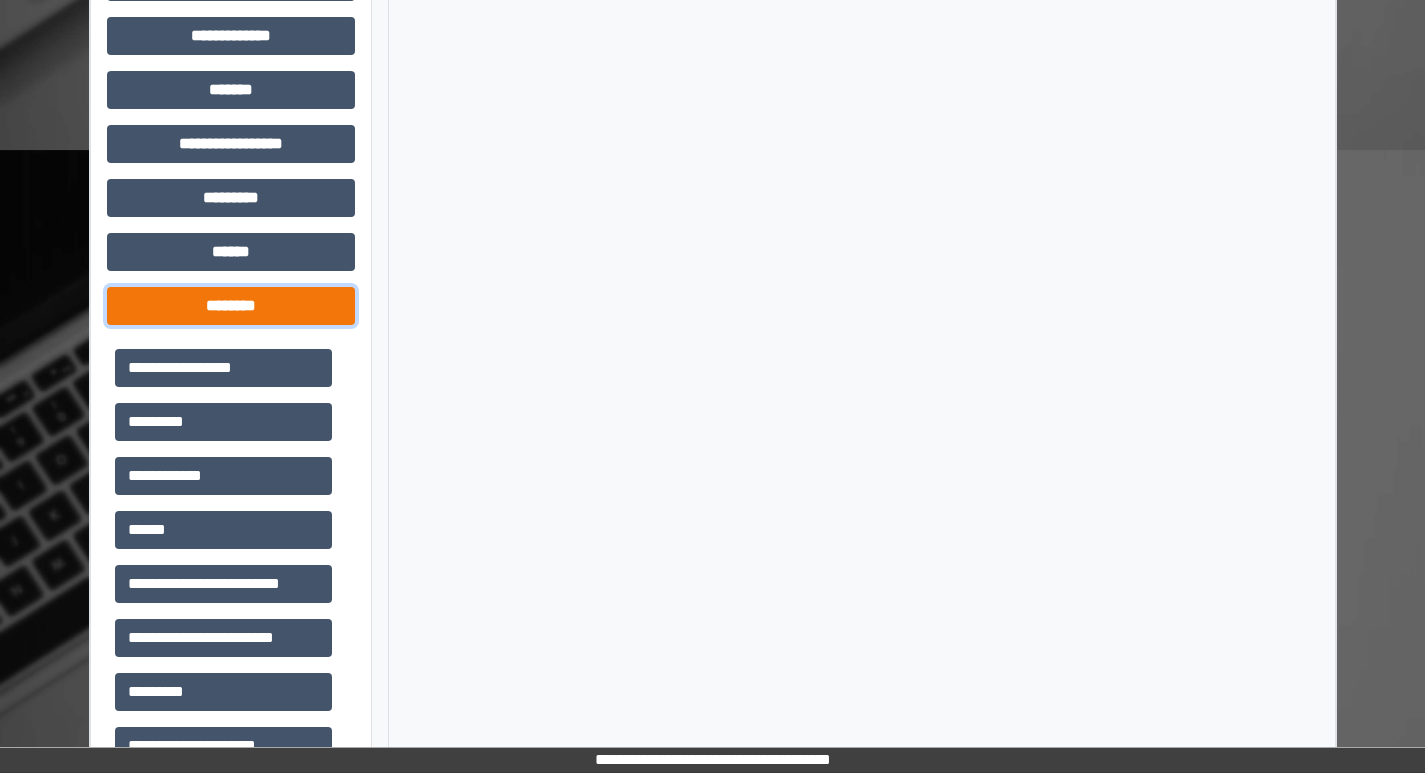 scroll, scrollTop: 701, scrollLeft: 0, axis: vertical 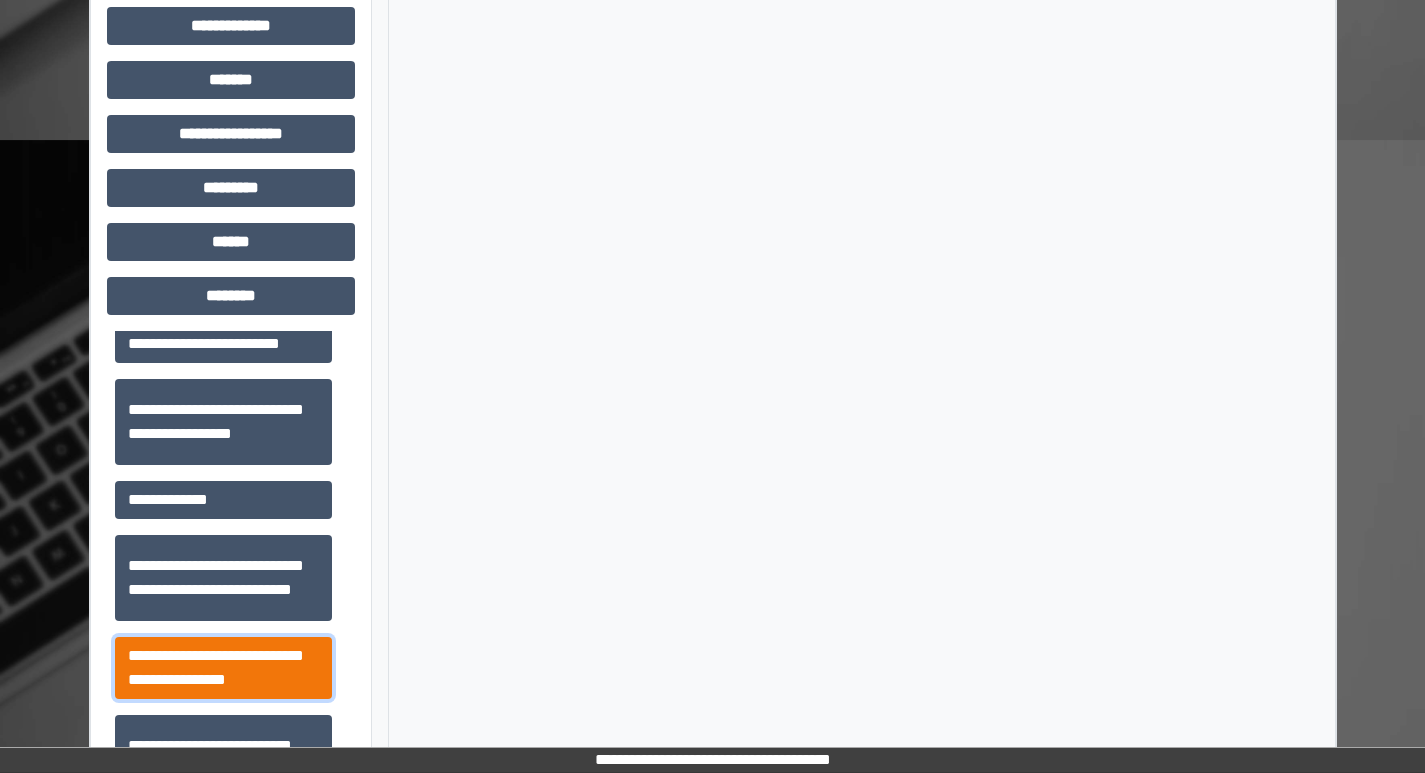 click on "**********" at bounding box center (223, 668) 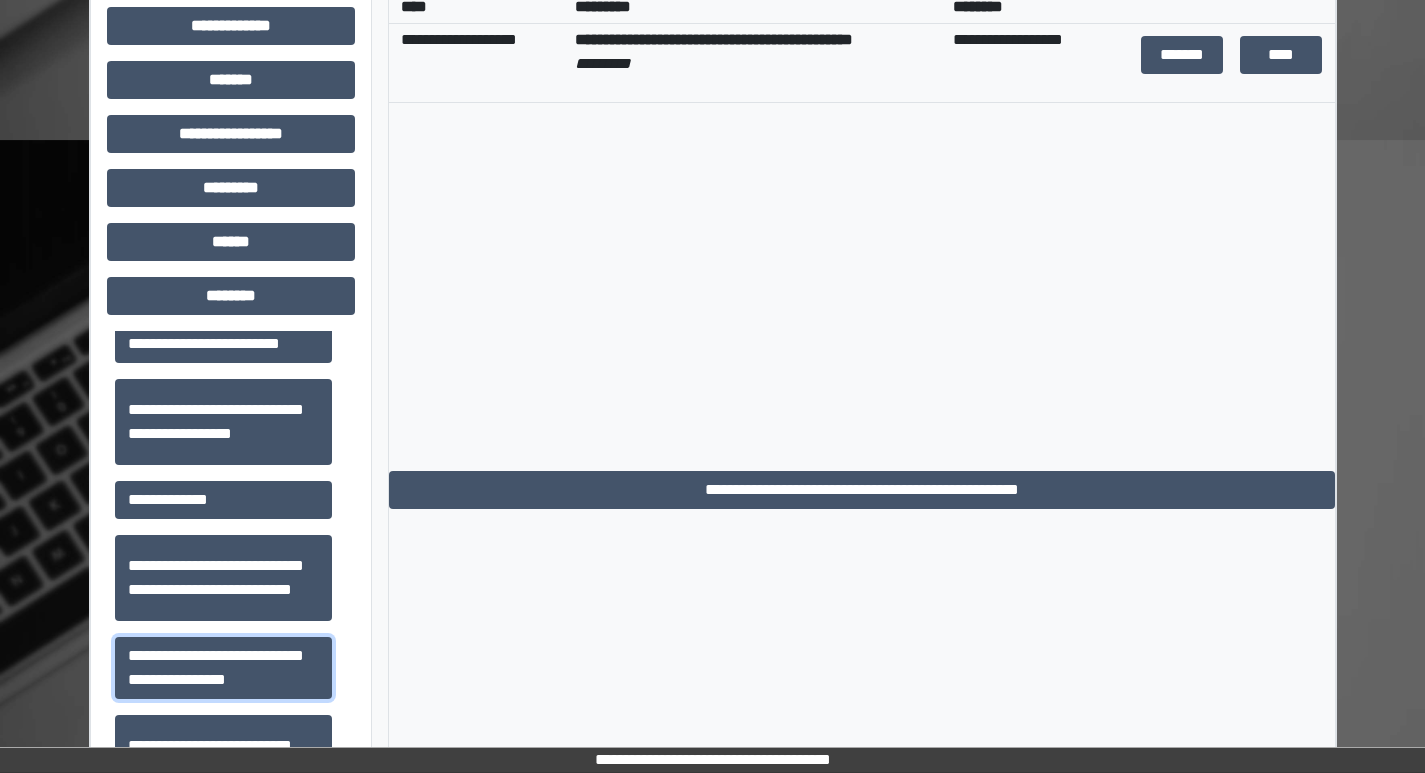 scroll, scrollTop: 601, scrollLeft: 0, axis: vertical 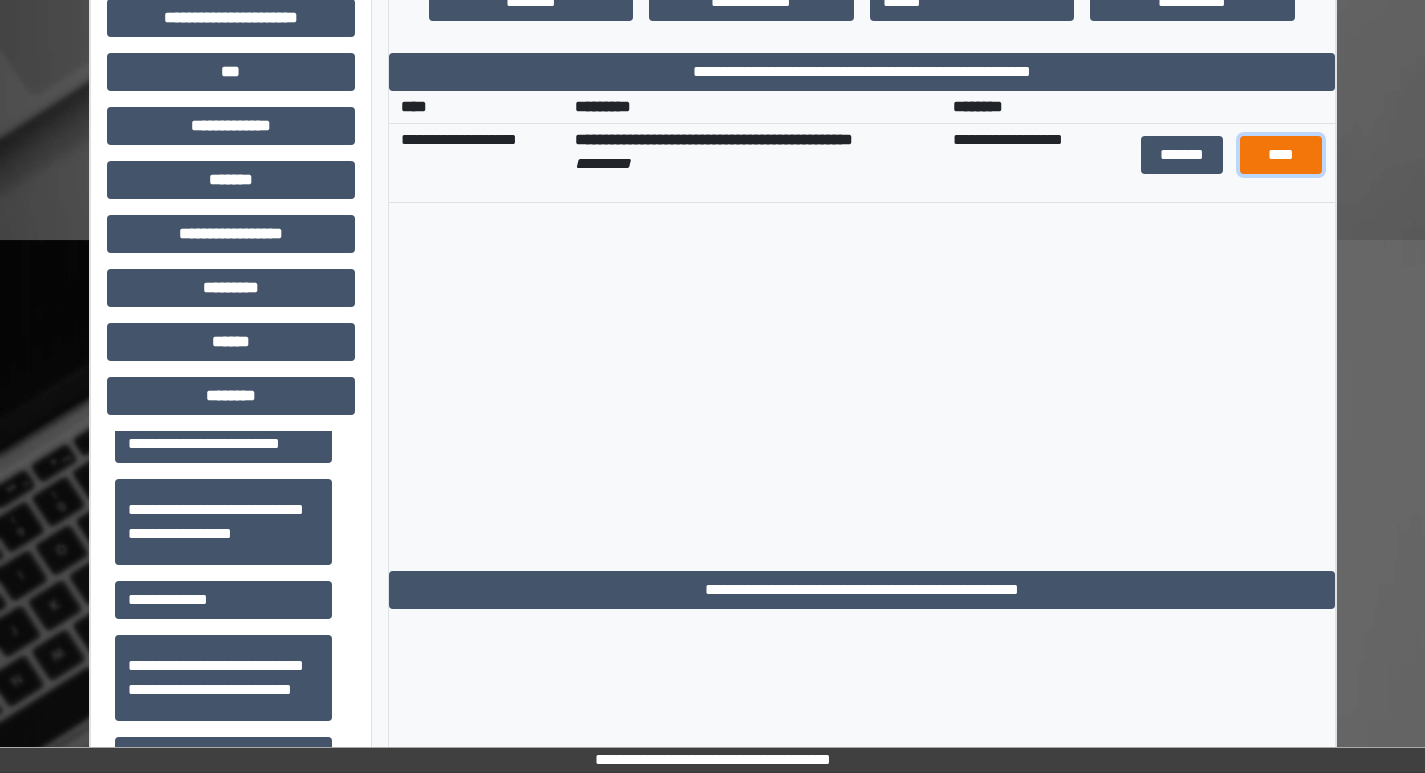 click on "****" at bounding box center [1281, 155] 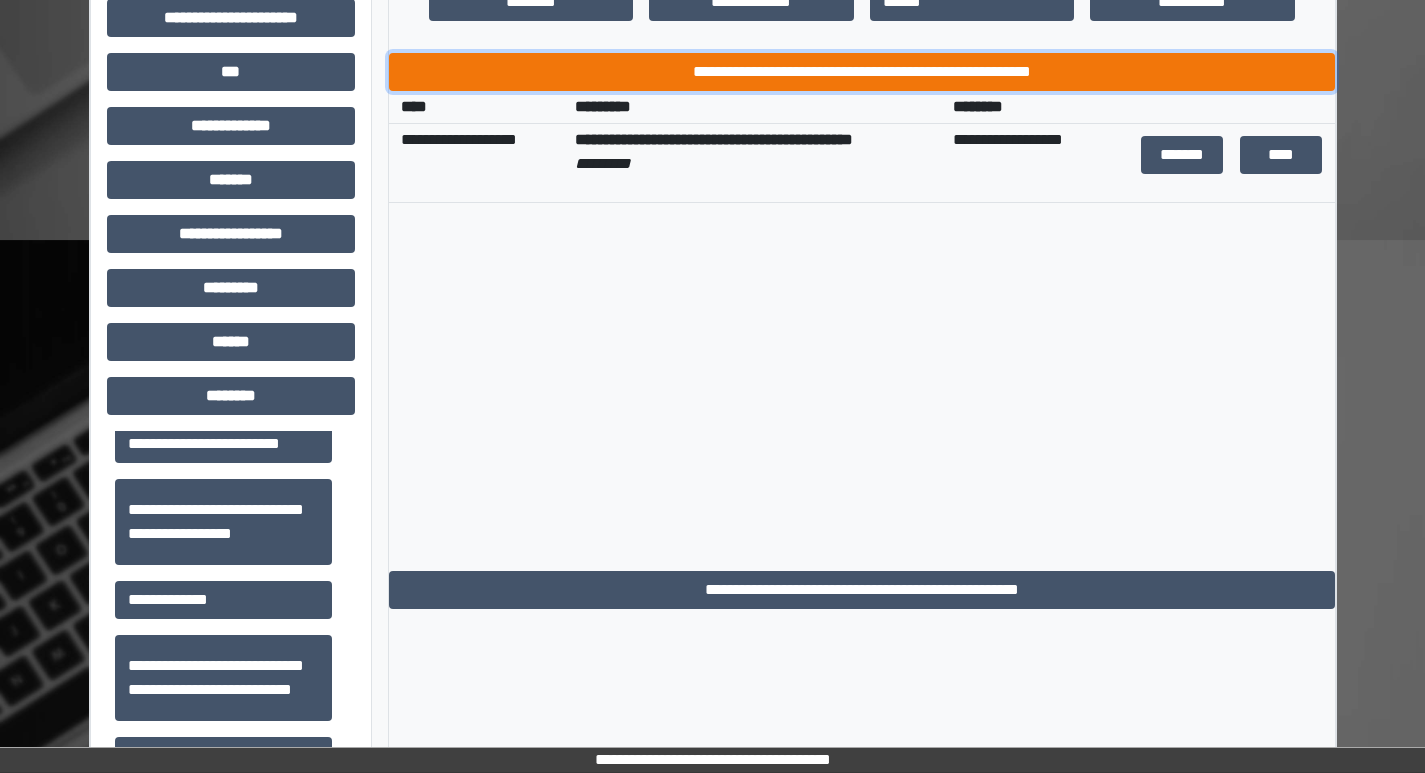 click on "**********" at bounding box center (862, 72) 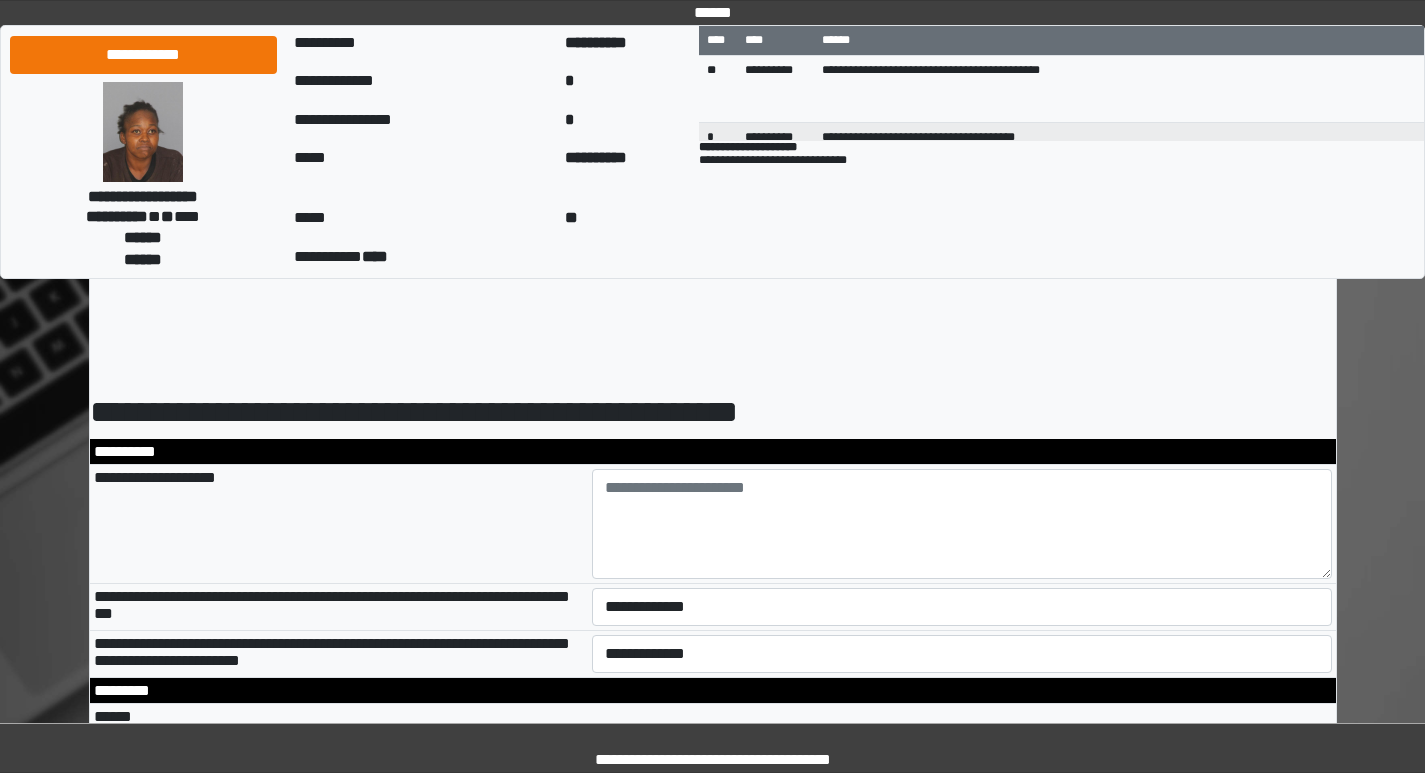 scroll, scrollTop: 0, scrollLeft: 0, axis: both 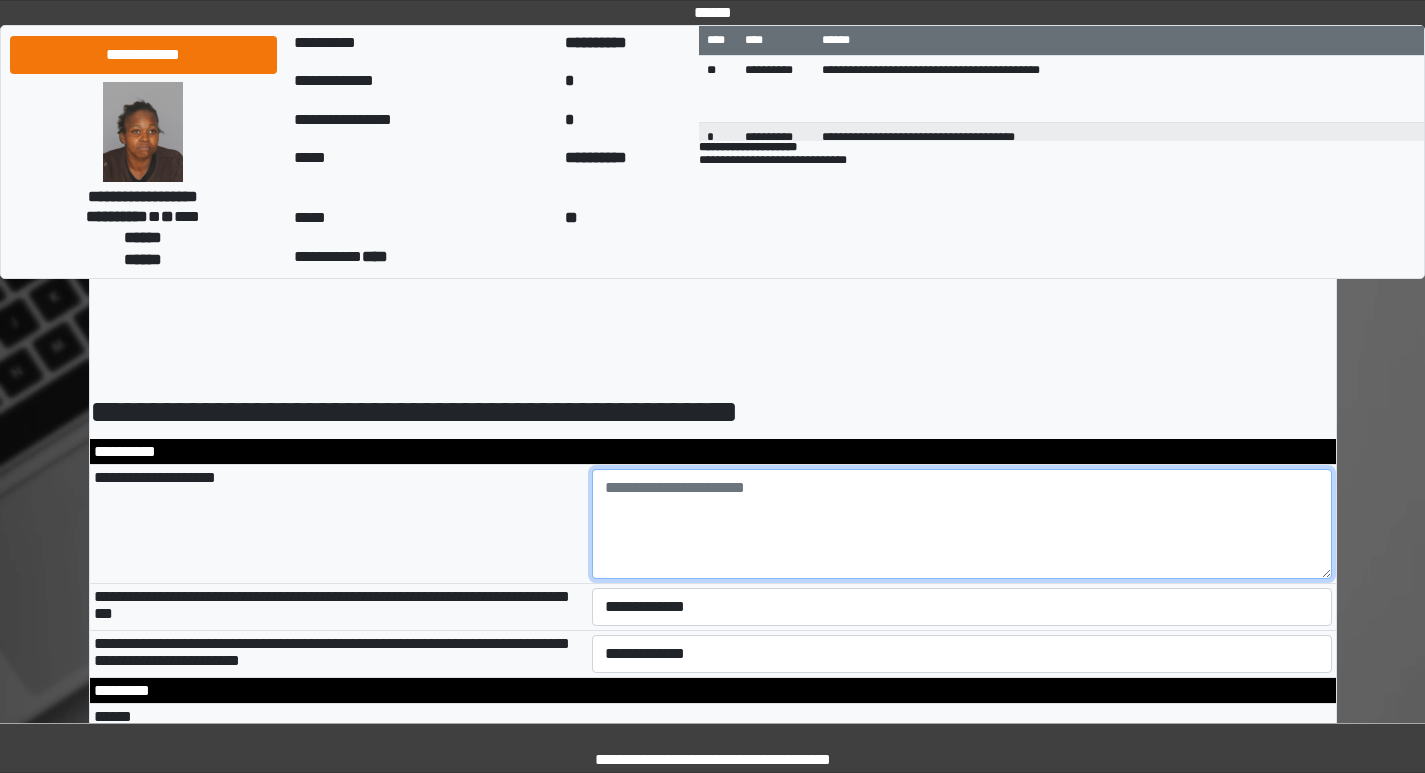 click at bounding box center [962, 524] 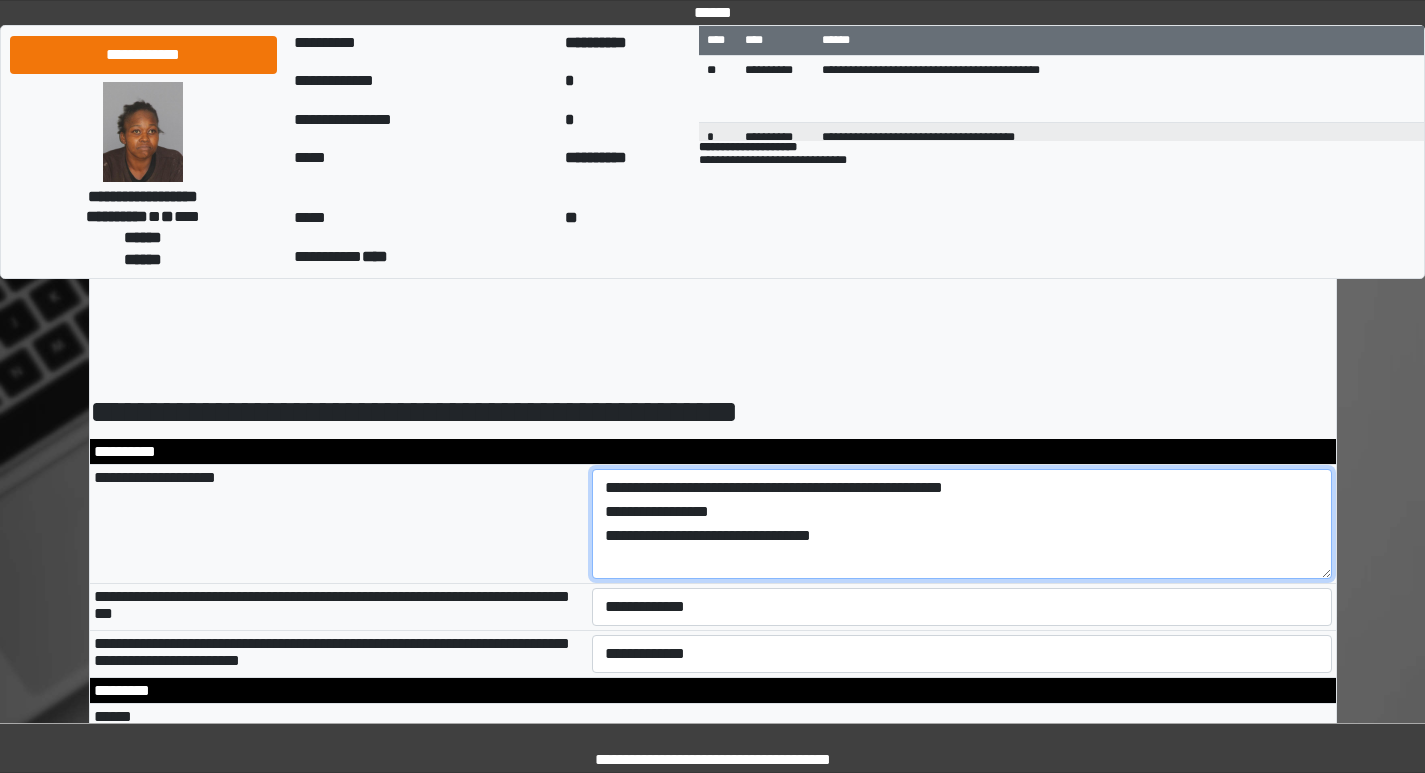 click on "**********" at bounding box center [962, 524] 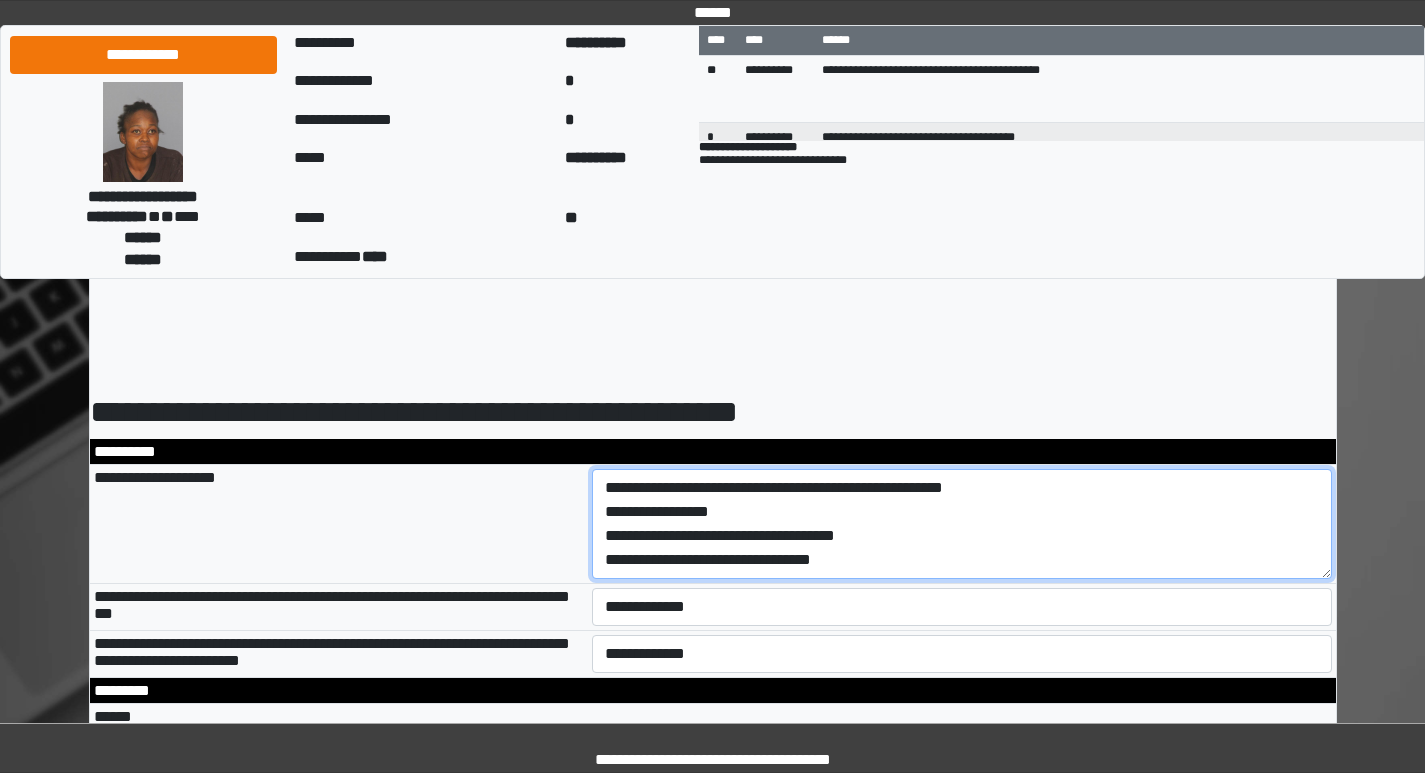 click on "**********" at bounding box center (962, 524) 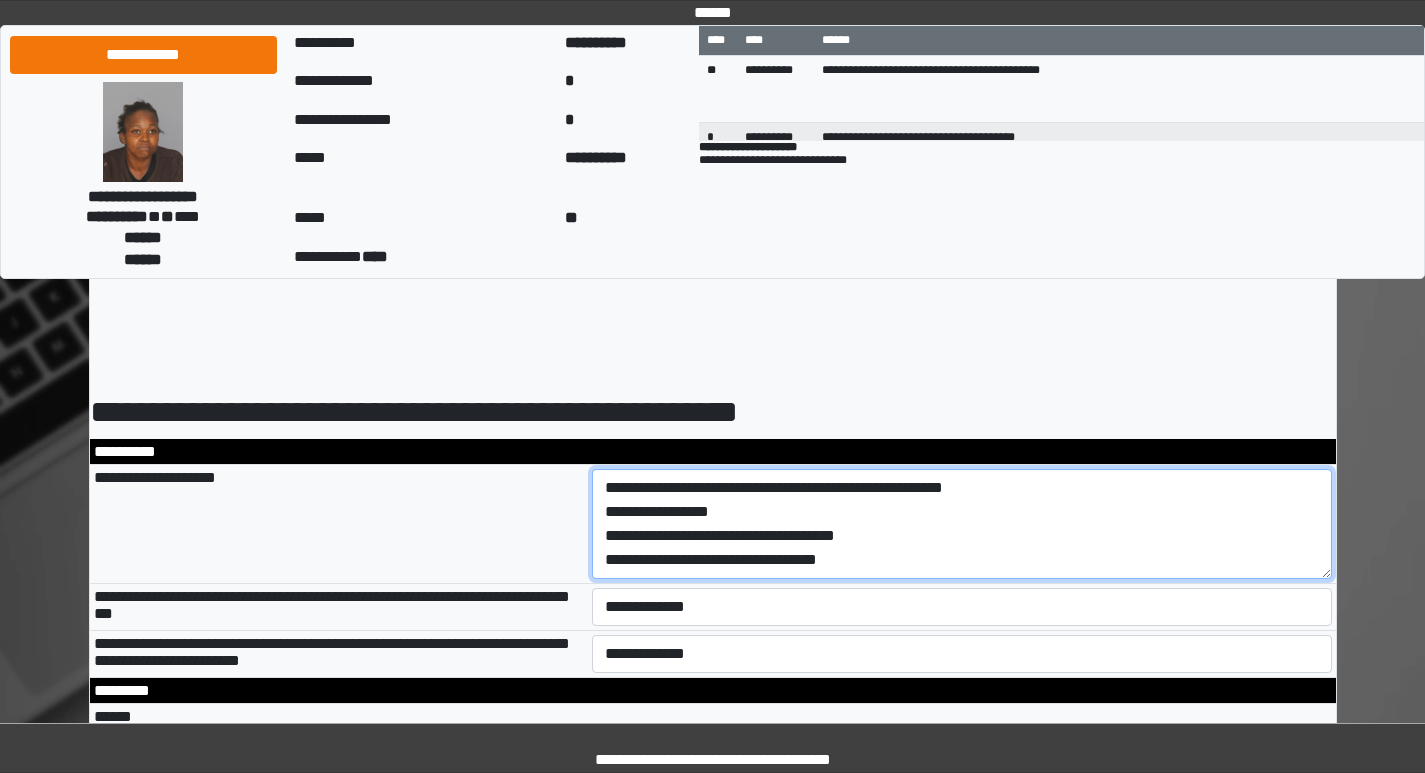 scroll, scrollTop: 17, scrollLeft: 0, axis: vertical 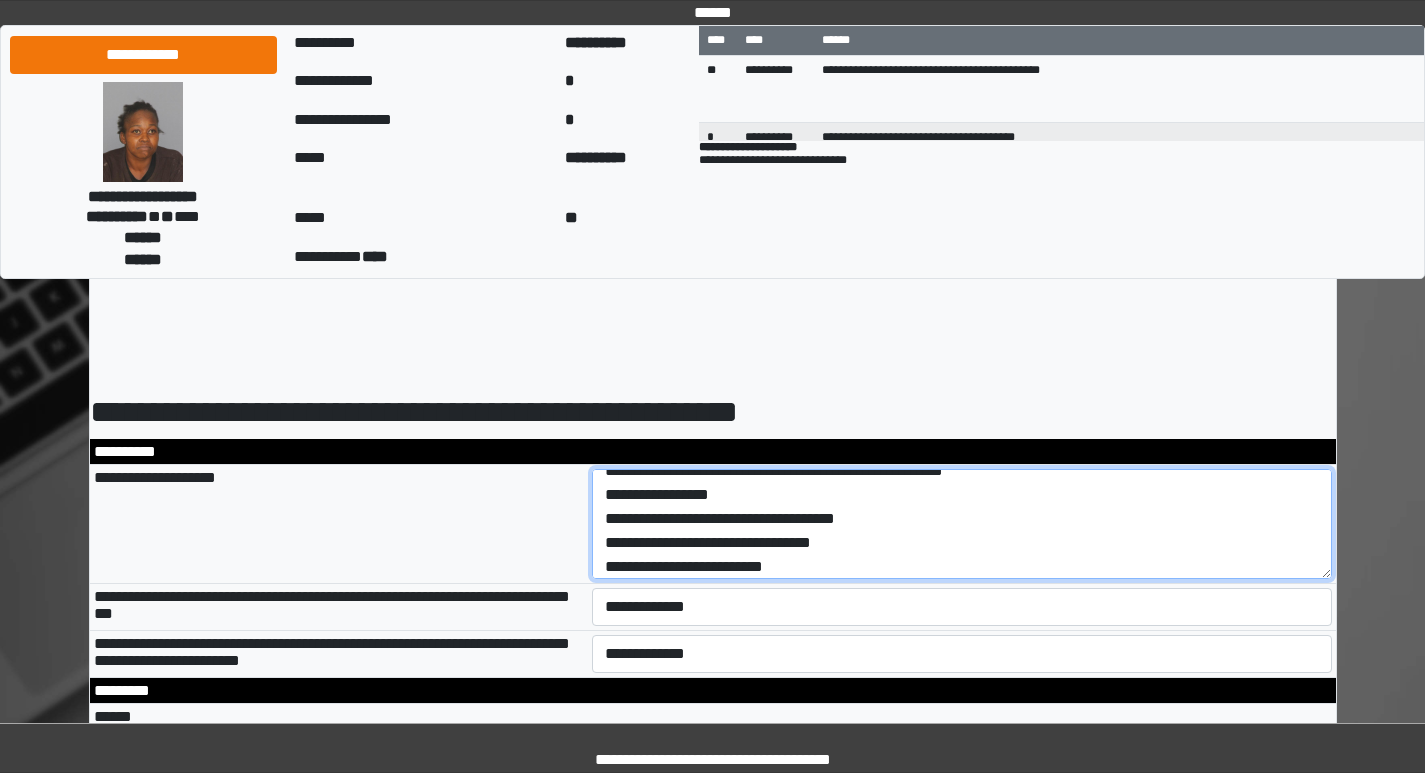 type on "**********" 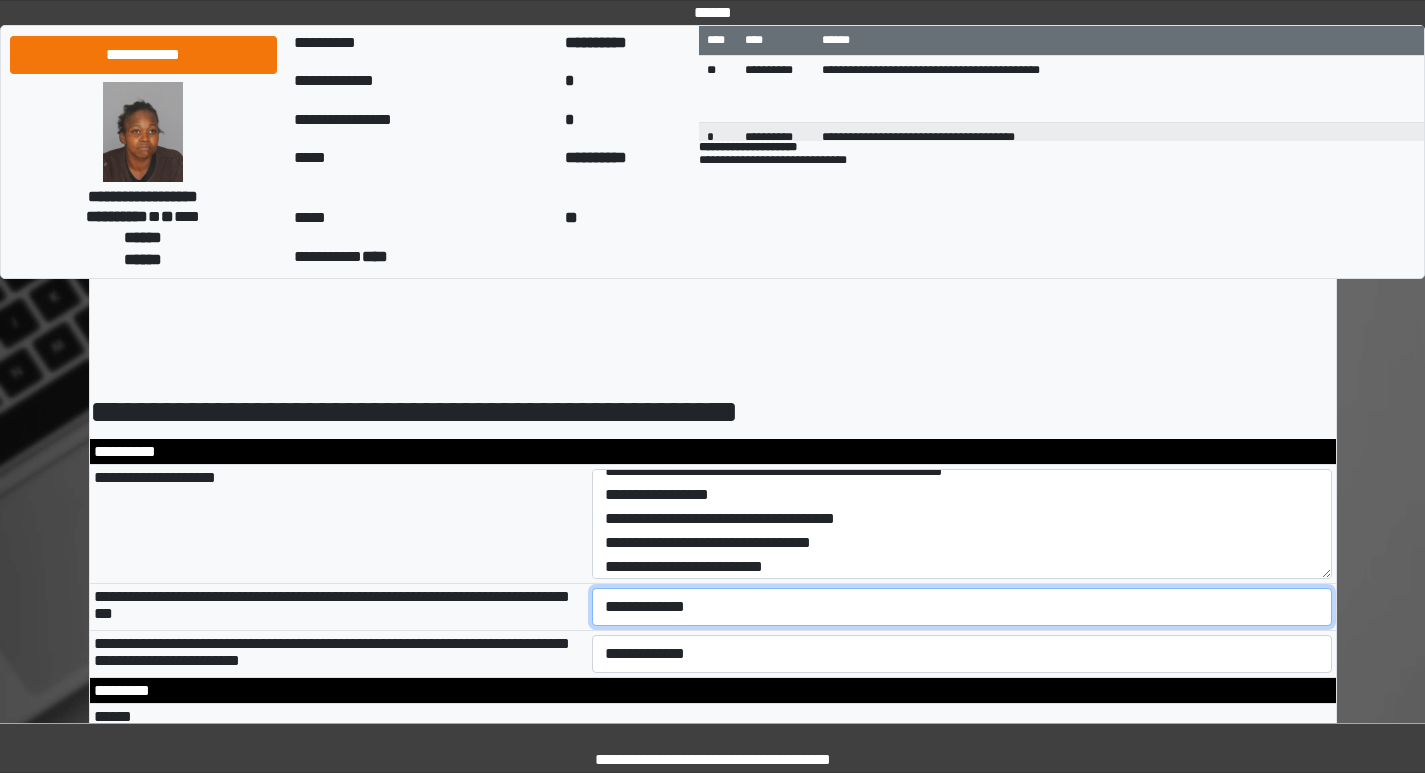 click on "**********" at bounding box center (962, 607) 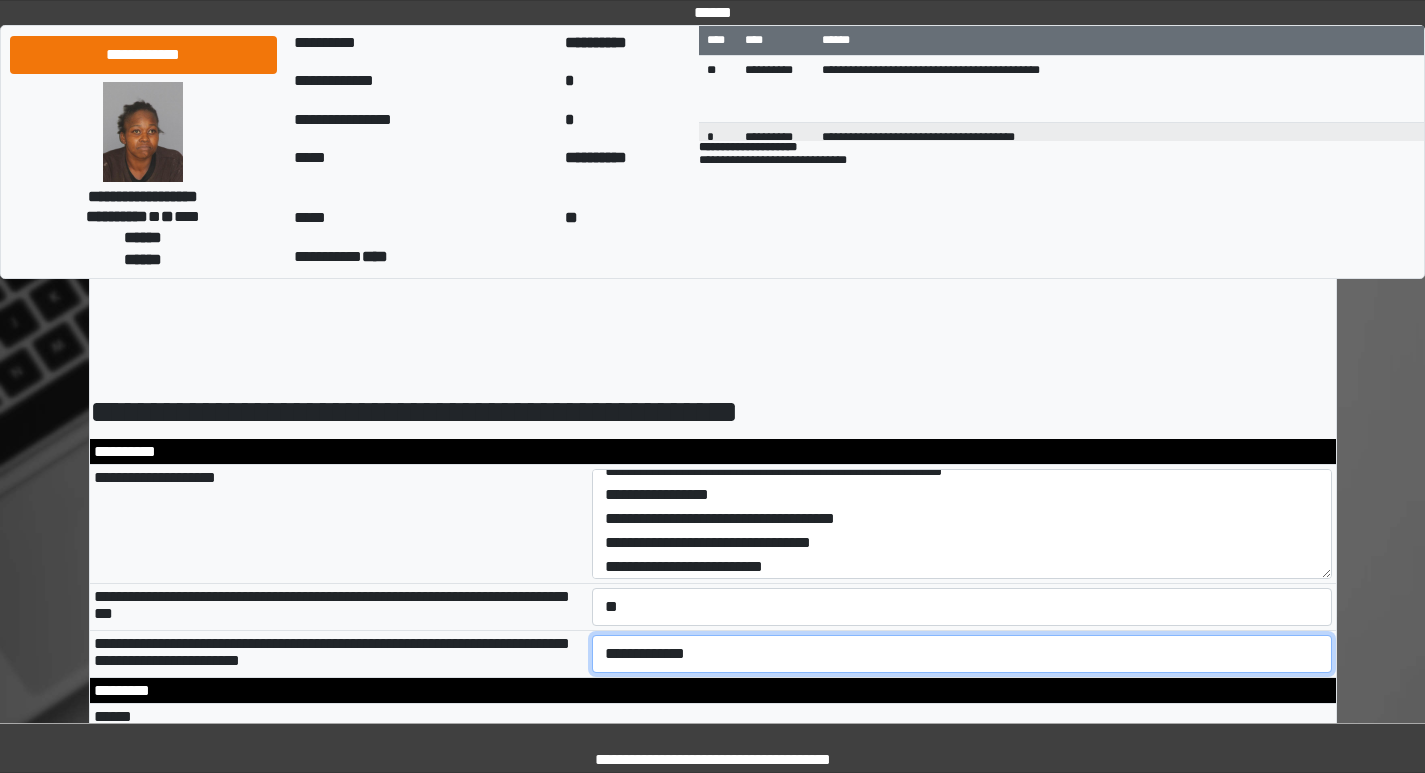 click on "**********" at bounding box center (962, 654) 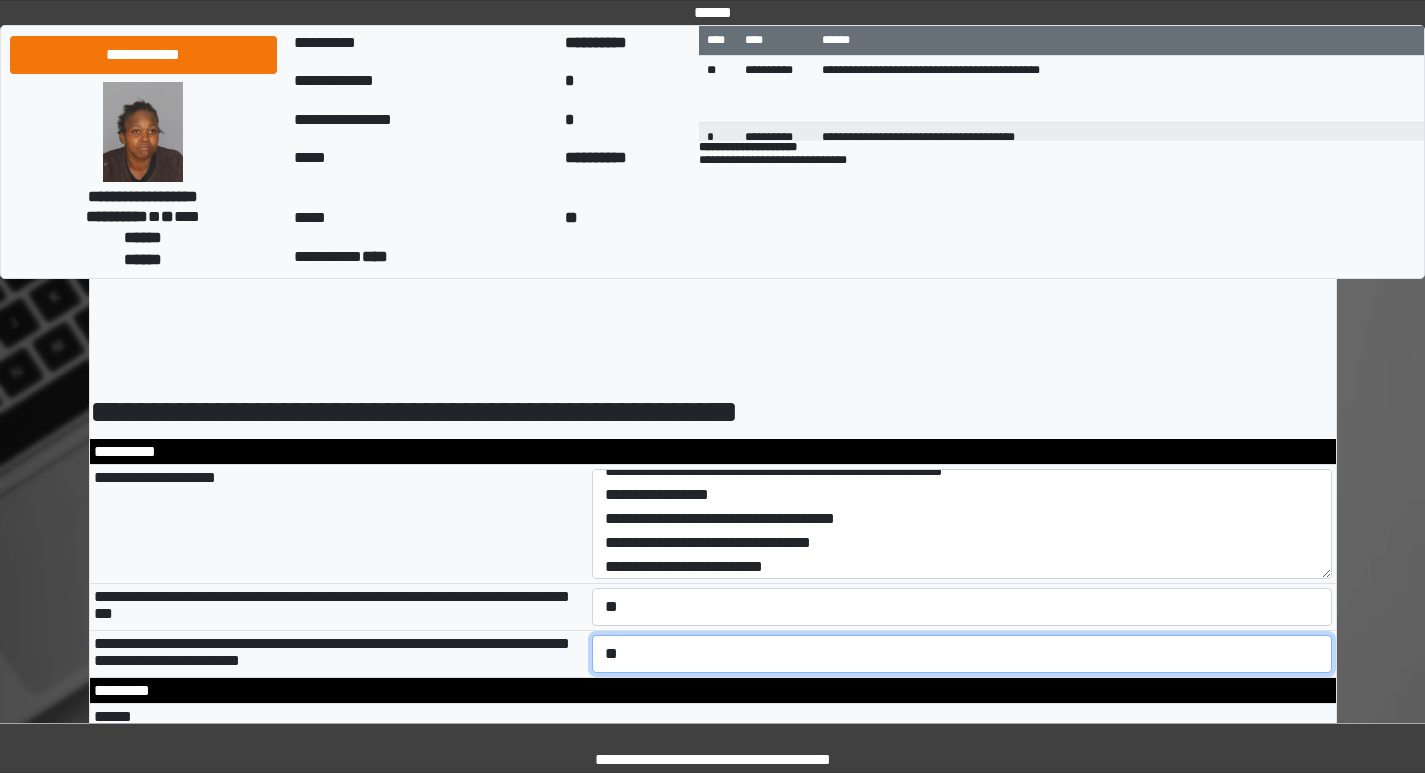 click on "**********" at bounding box center (962, 654) 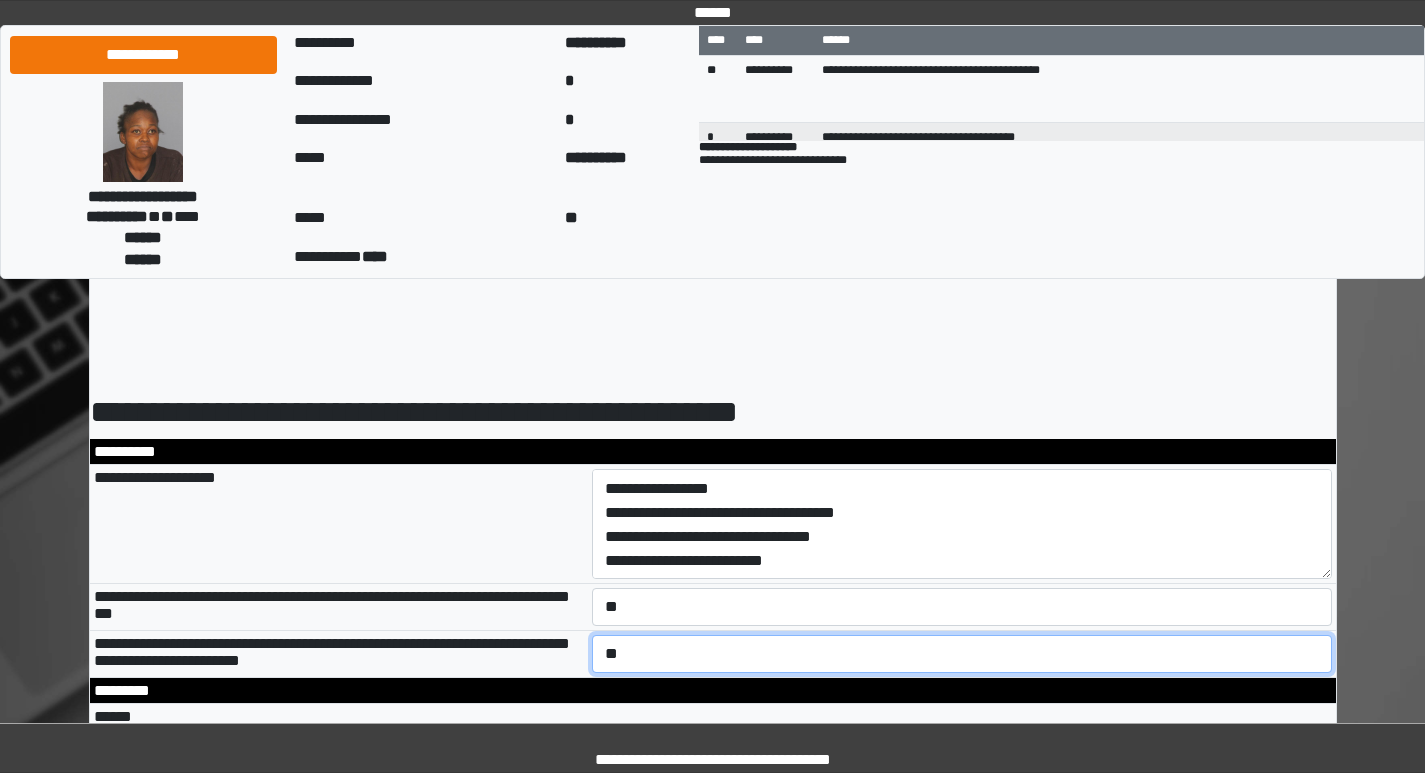 scroll, scrollTop: 24, scrollLeft: 0, axis: vertical 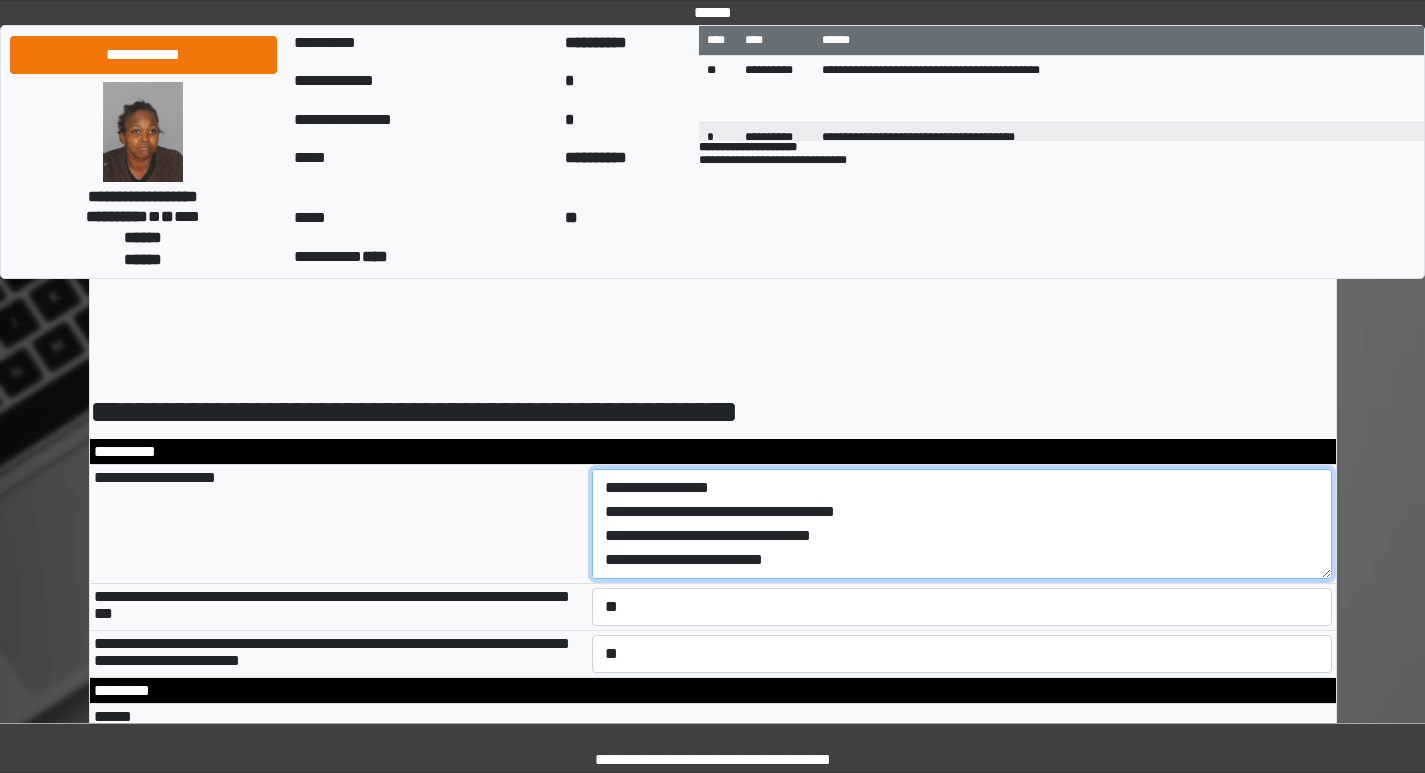 click on "**********" at bounding box center [962, 524] 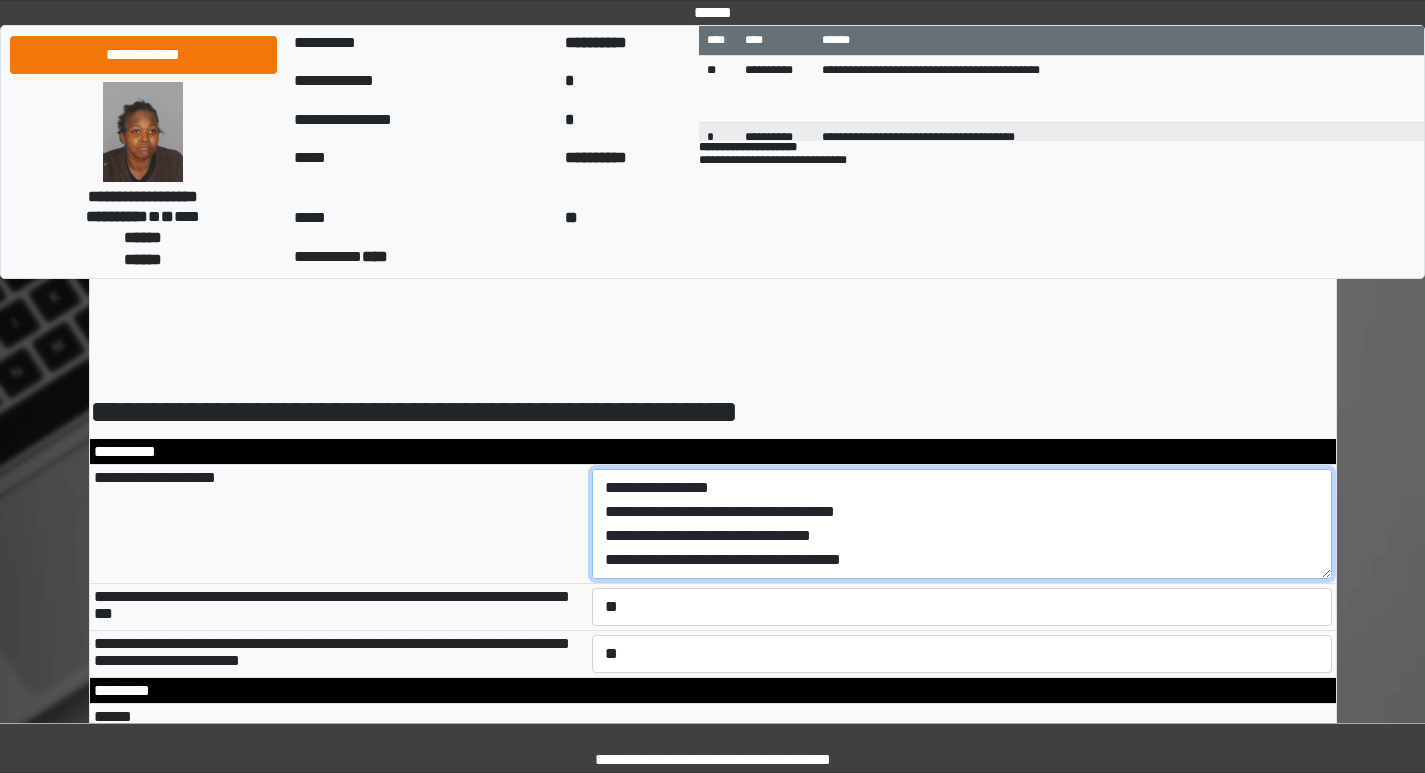 click on "**********" at bounding box center [962, 524] 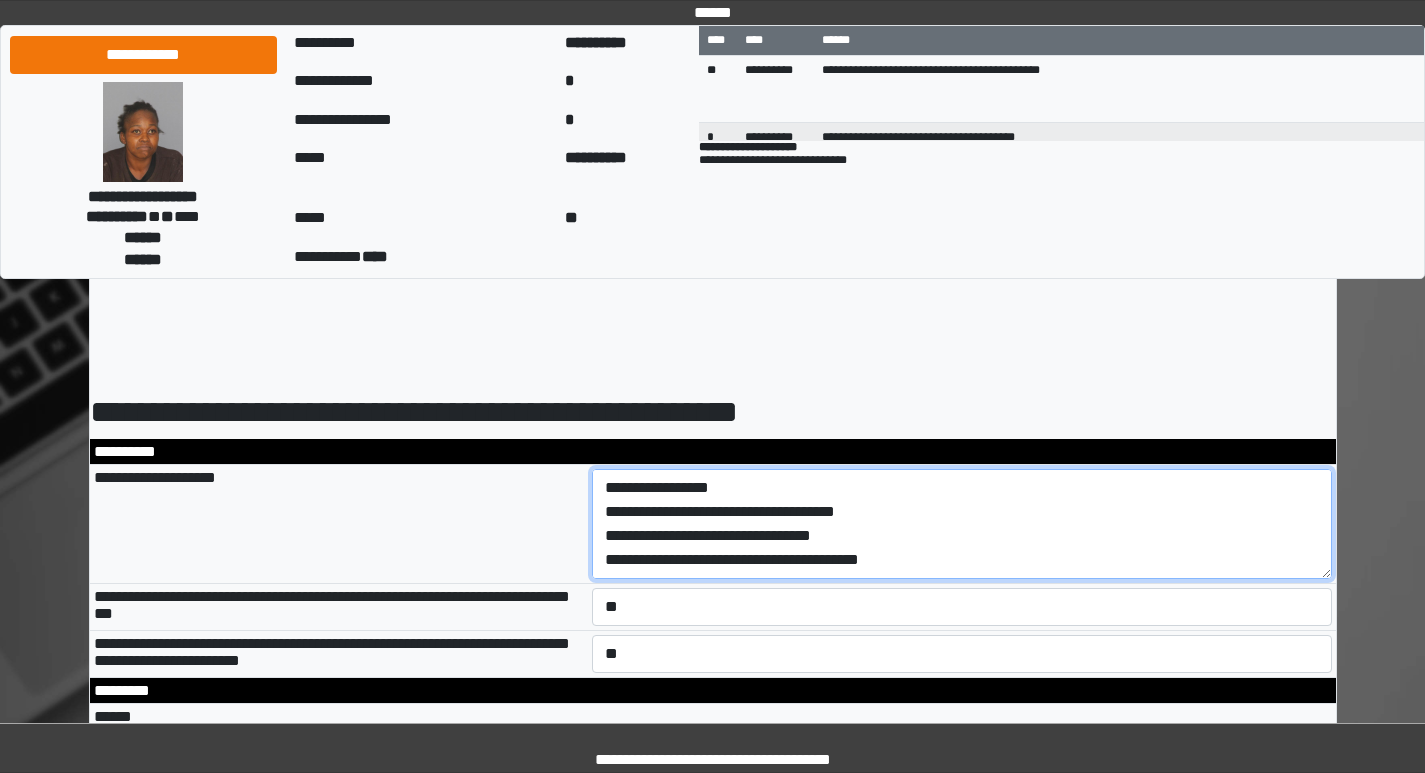 click on "**********" at bounding box center (962, 524) 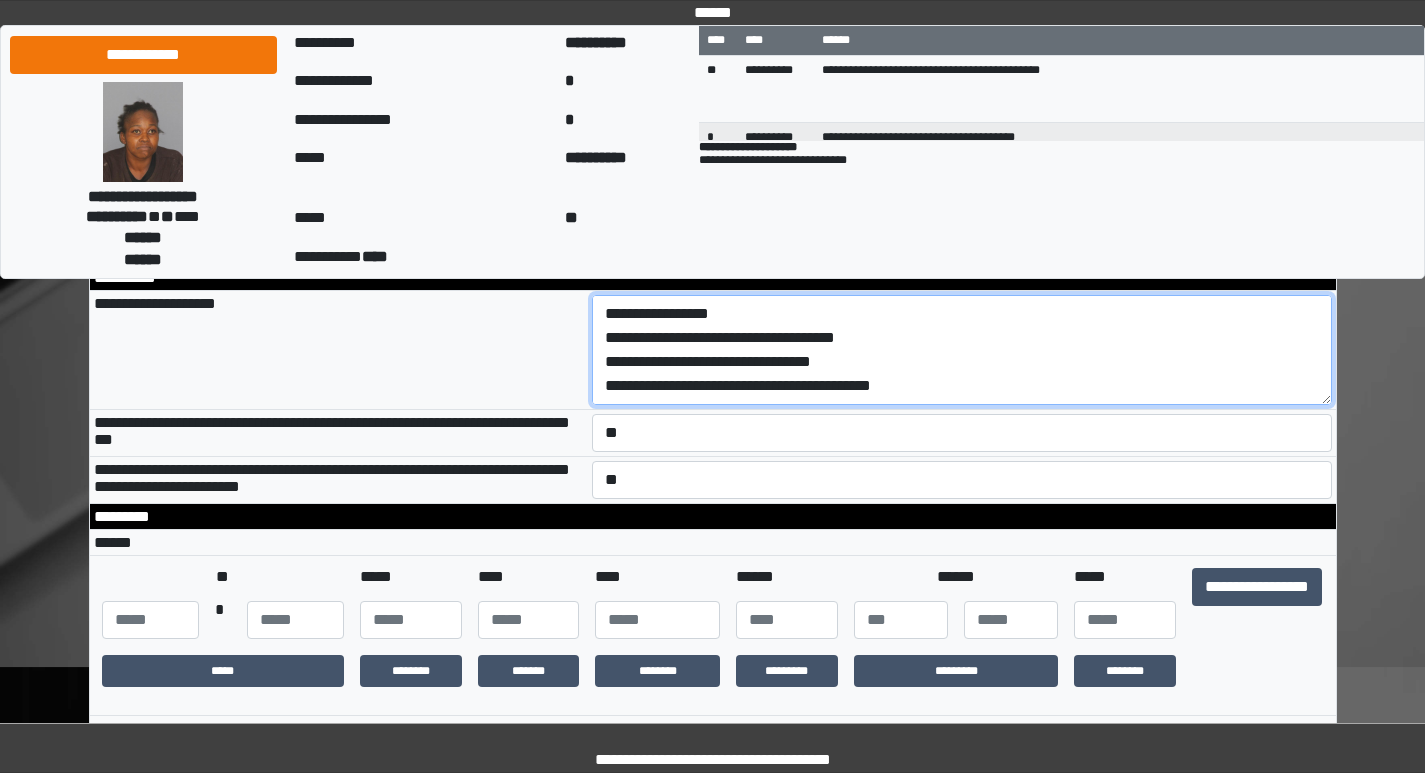 scroll, scrollTop: 200, scrollLeft: 0, axis: vertical 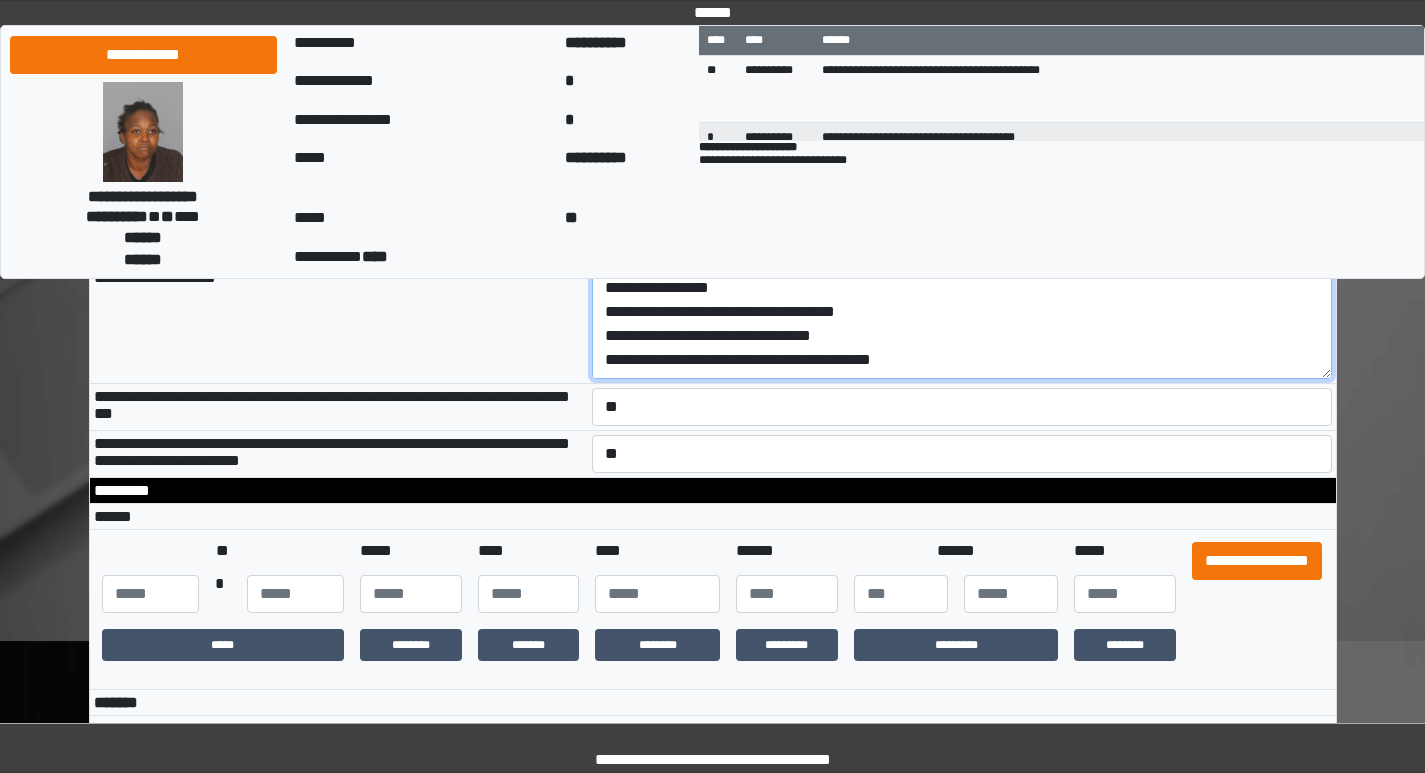 type on "**********" 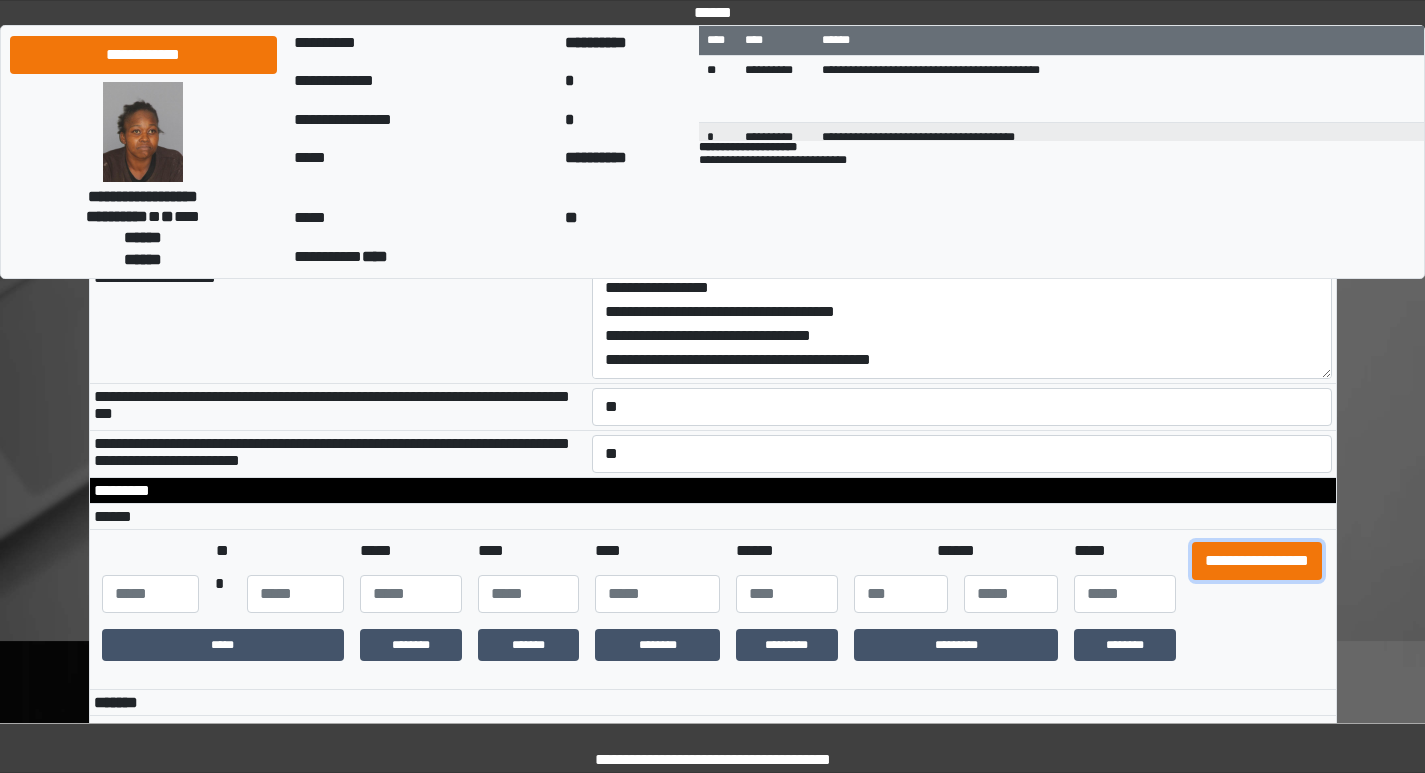 drag, startPoint x: 1254, startPoint y: 593, endPoint x: 918, endPoint y: 590, distance: 336.0134 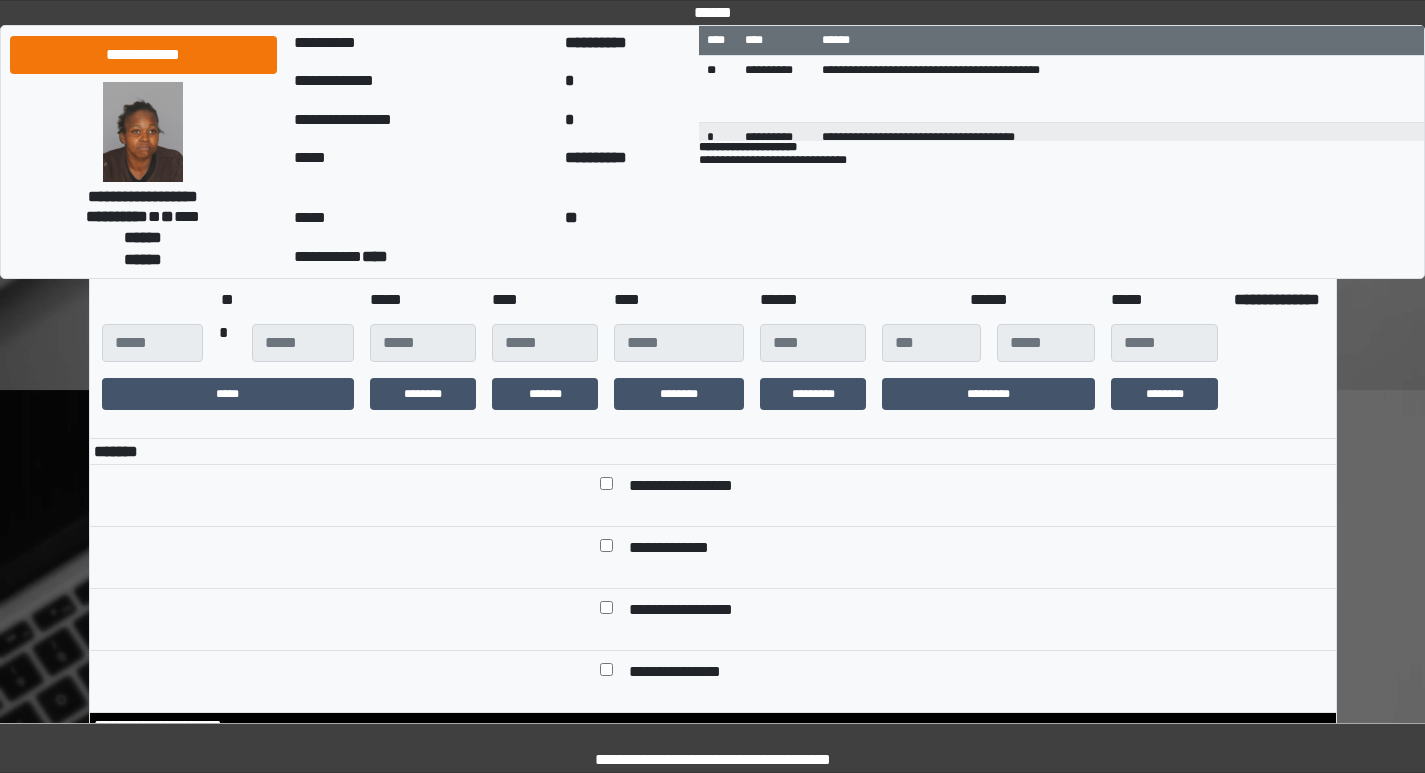scroll, scrollTop: 500, scrollLeft: 0, axis: vertical 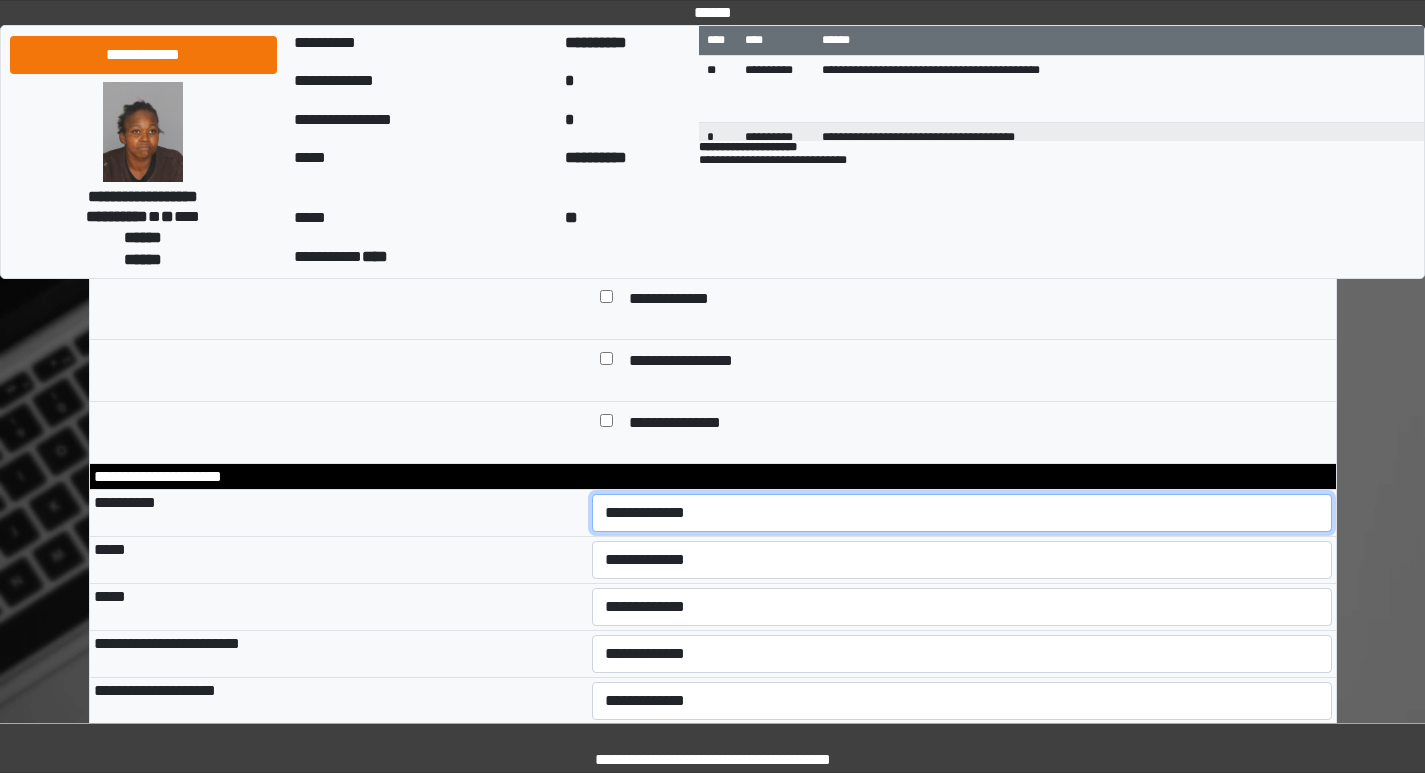 click on "**********" at bounding box center [962, 513] 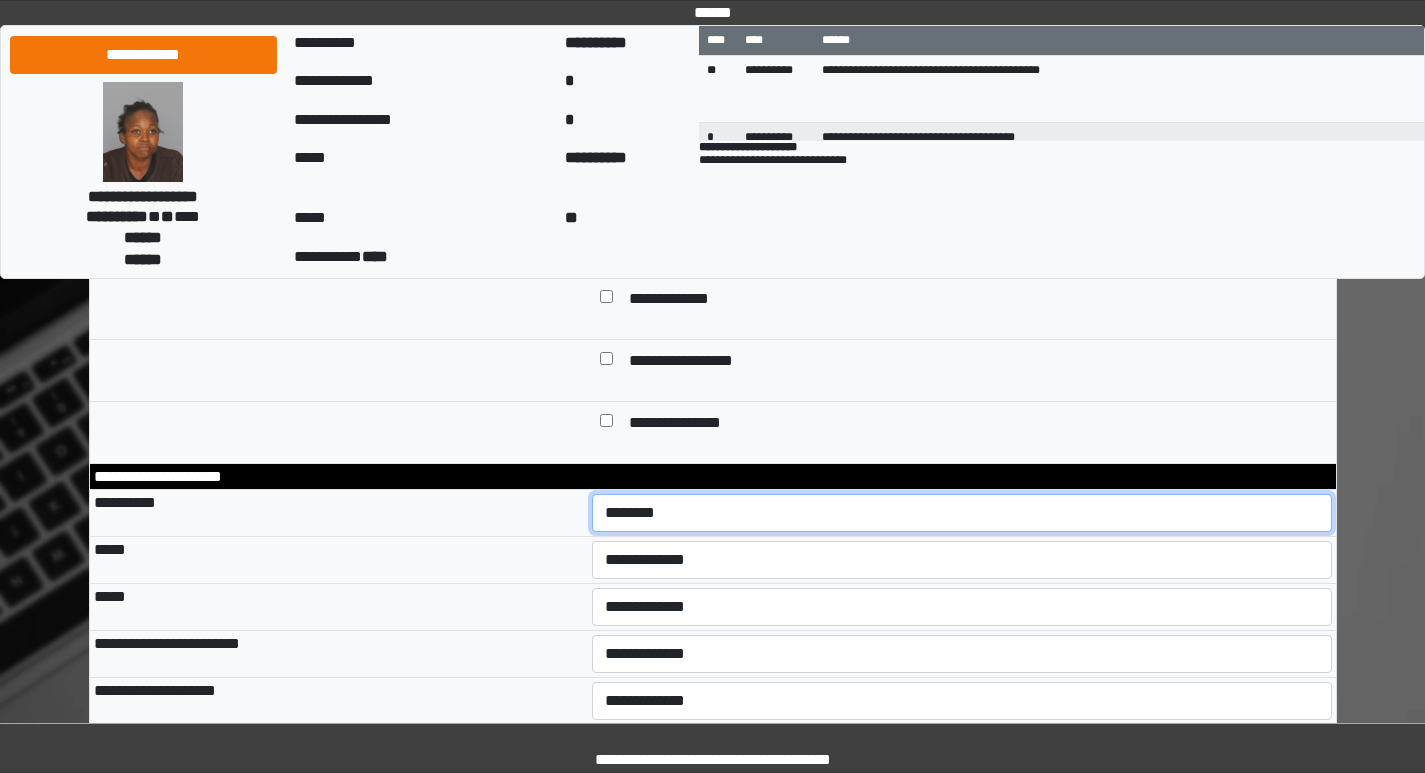 click on "**********" at bounding box center [962, 513] 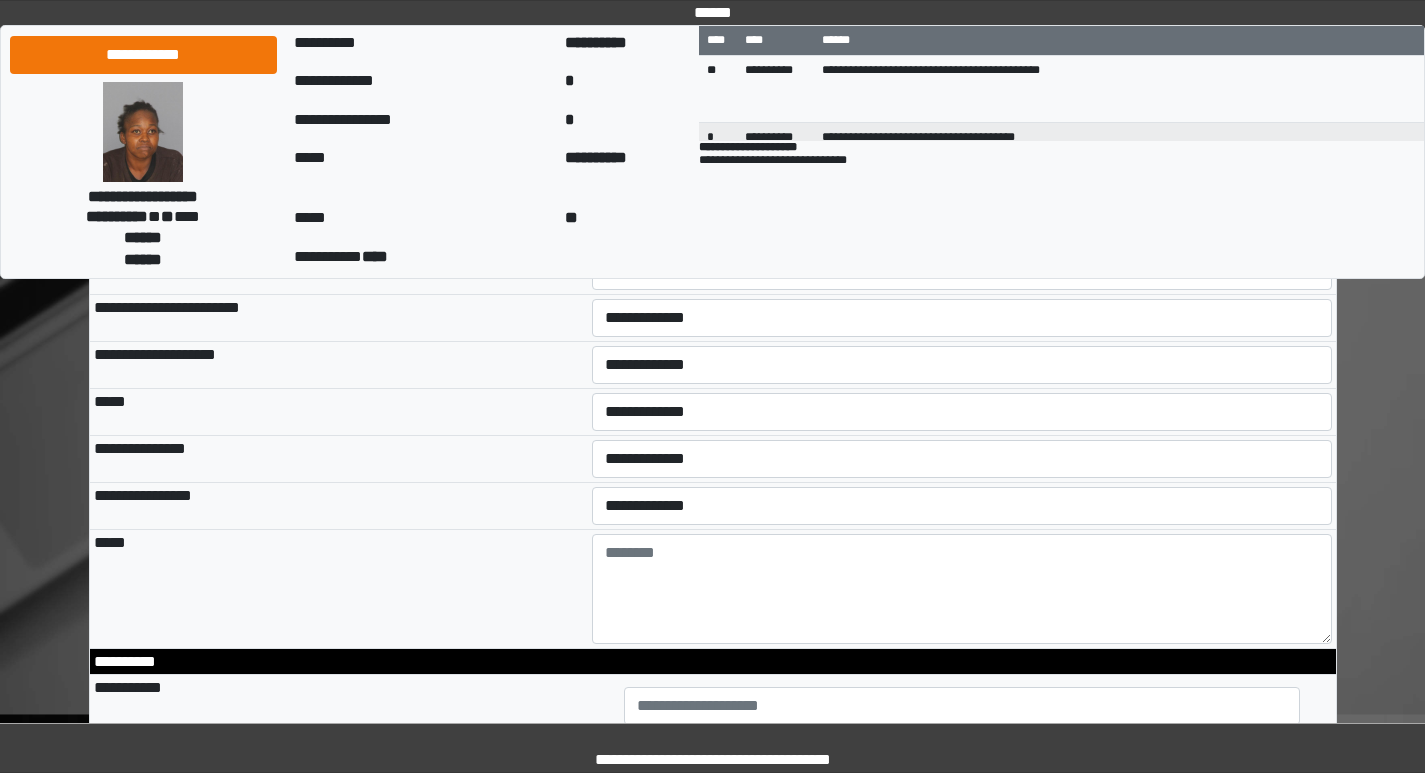 scroll, scrollTop: 1200, scrollLeft: 0, axis: vertical 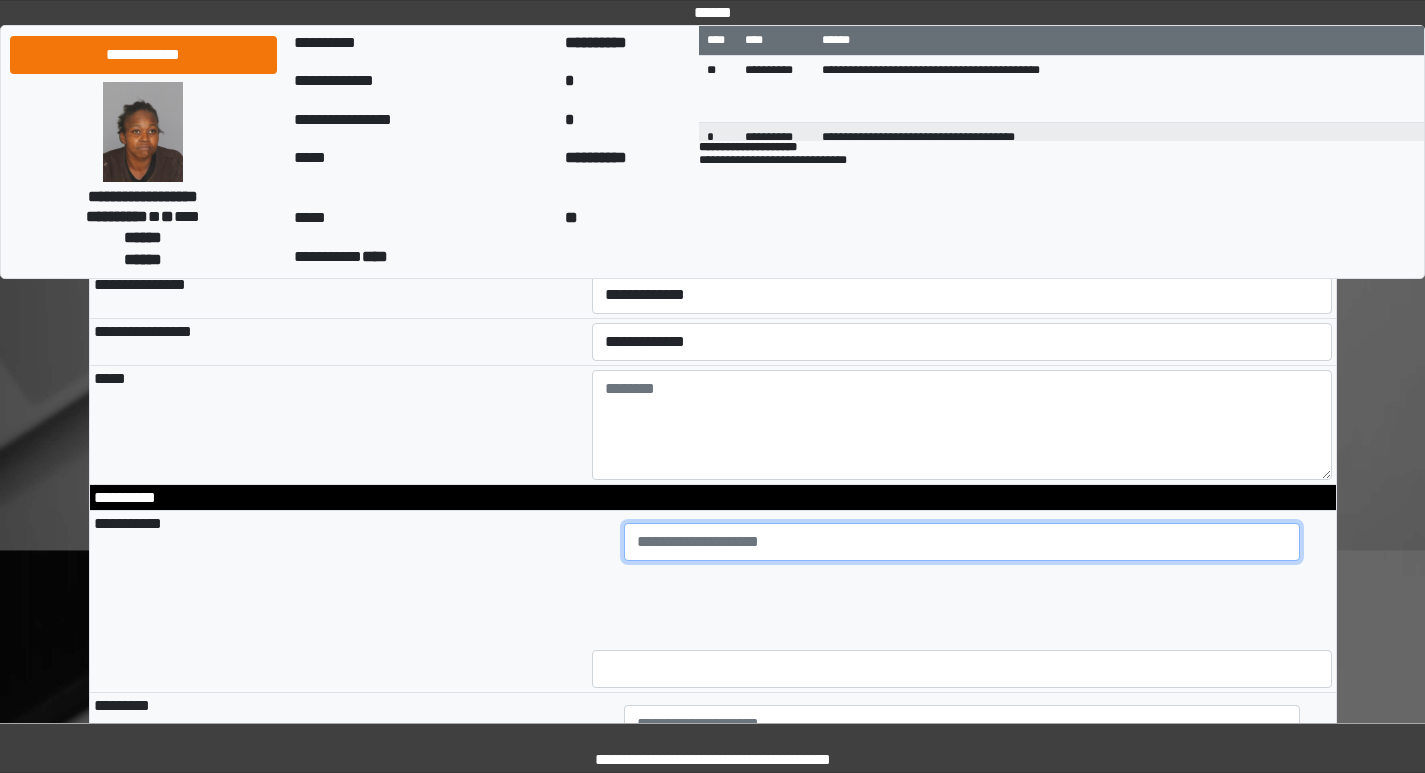 click at bounding box center [962, 542] 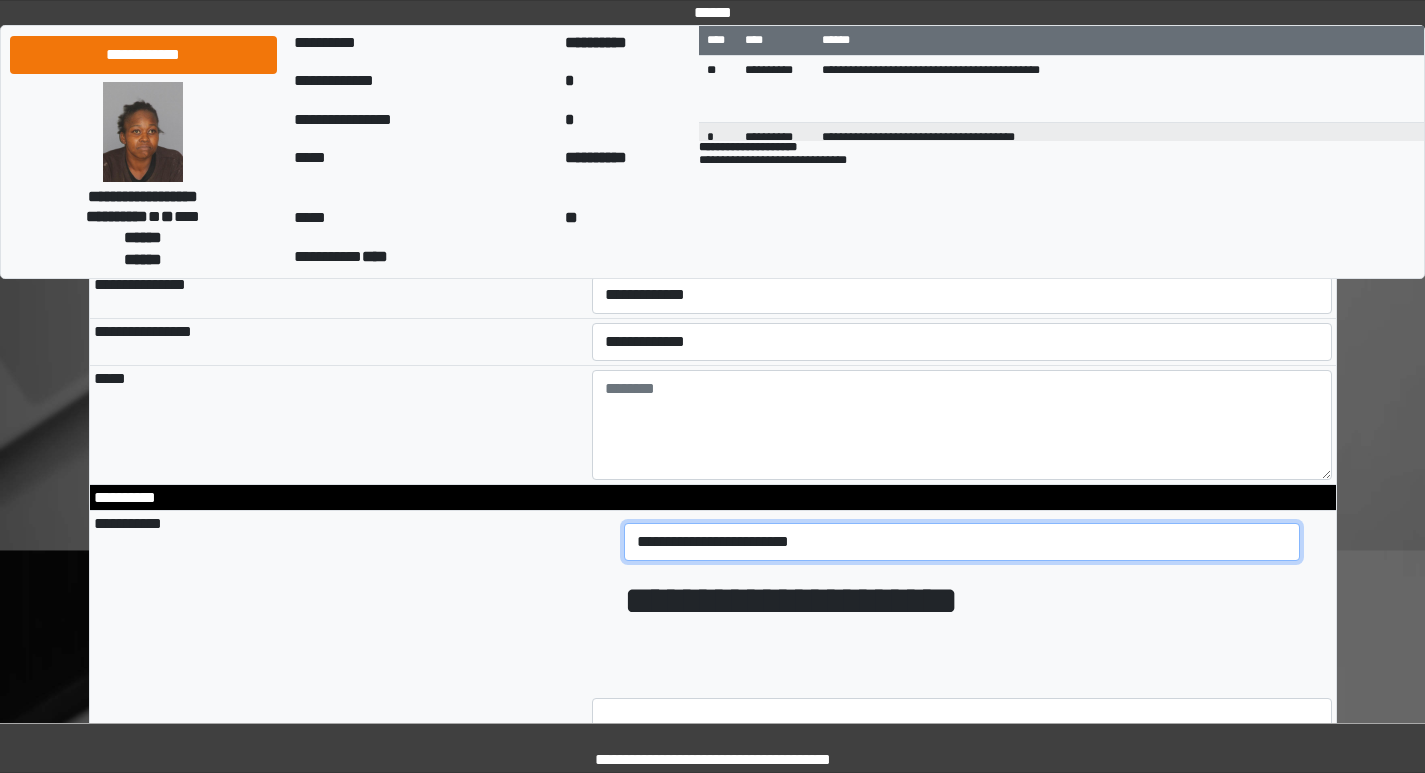 drag, startPoint x: 856, startPoint y: 581, endPoint x: 608, endPoint y: 579, distance: 248.00807 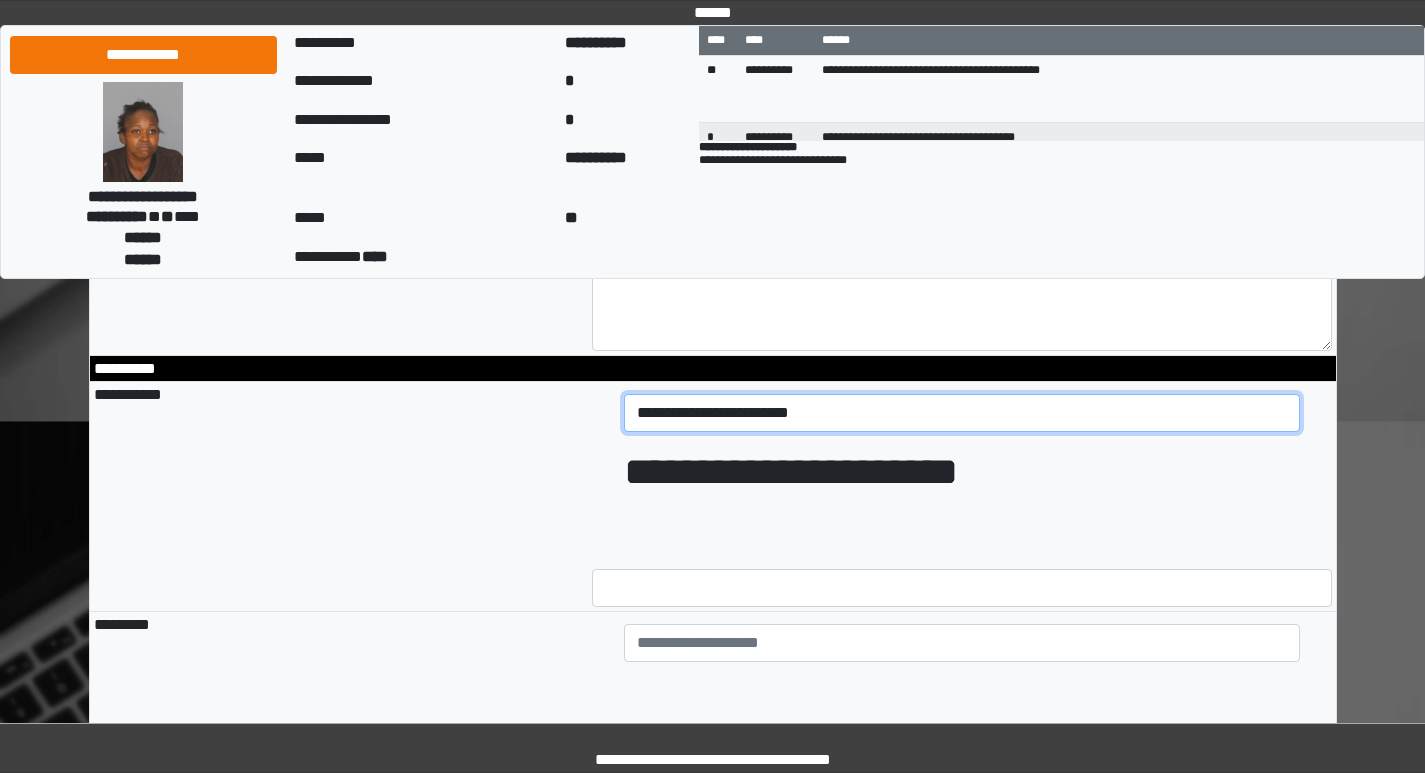 scroll, scrollTop: 1600, scrollLeft: 0, axis: vertical 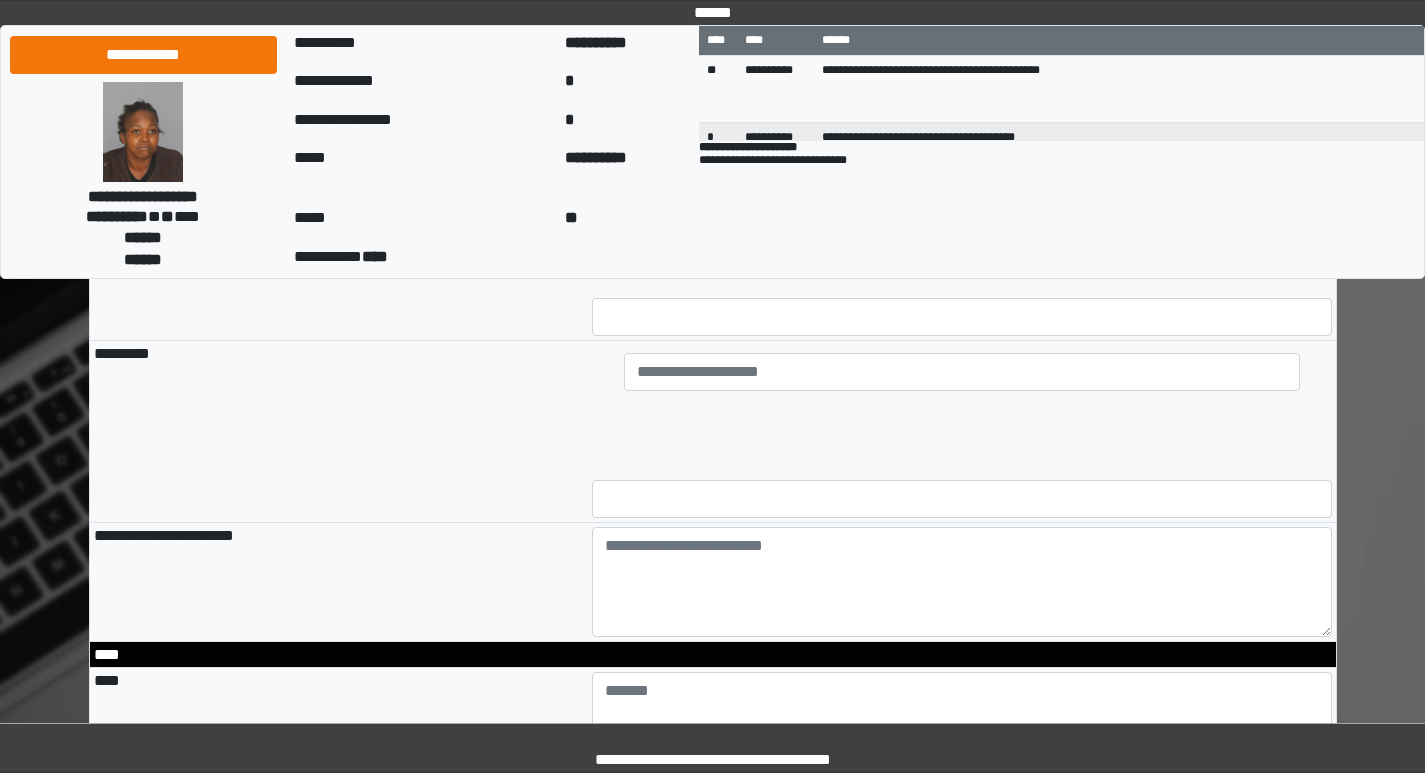 type on "**********" 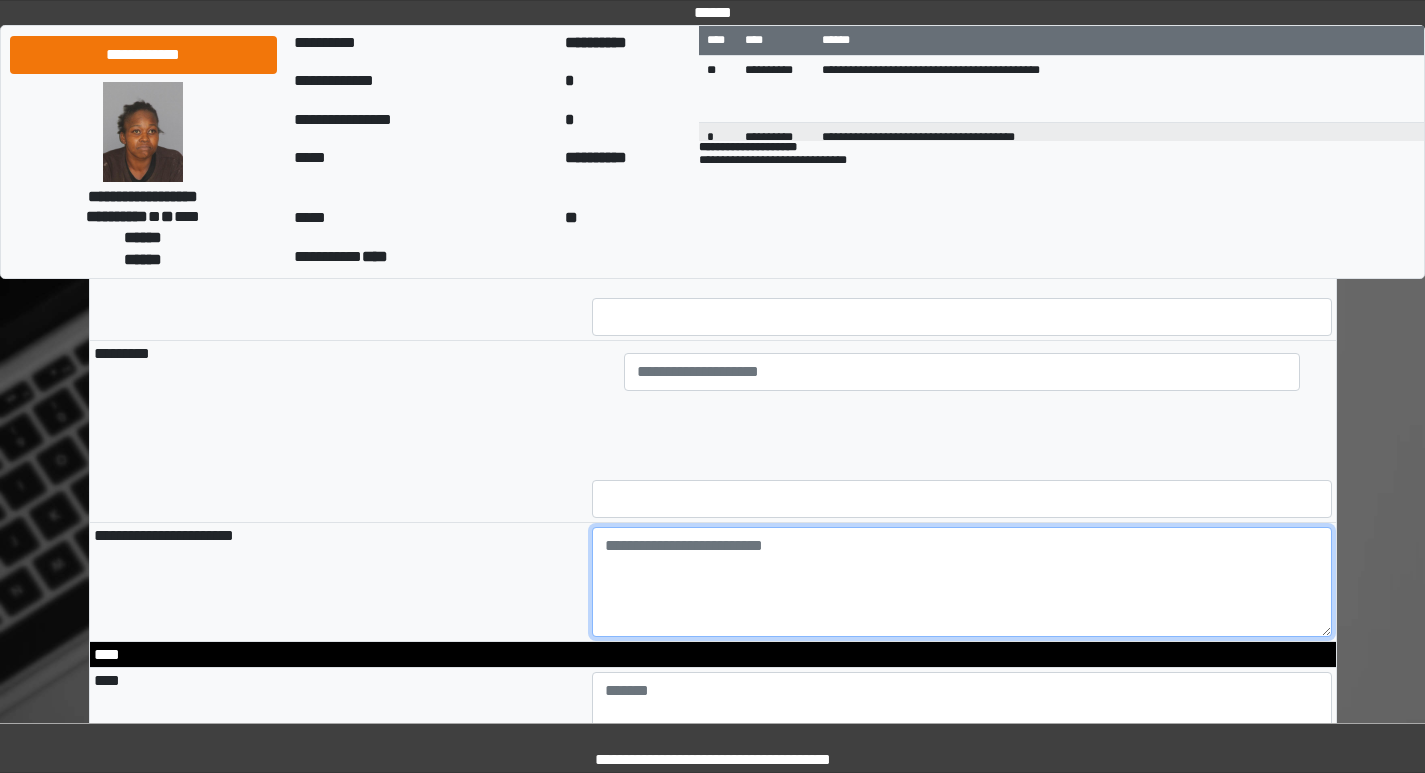 click at bounding box center [962, 582] 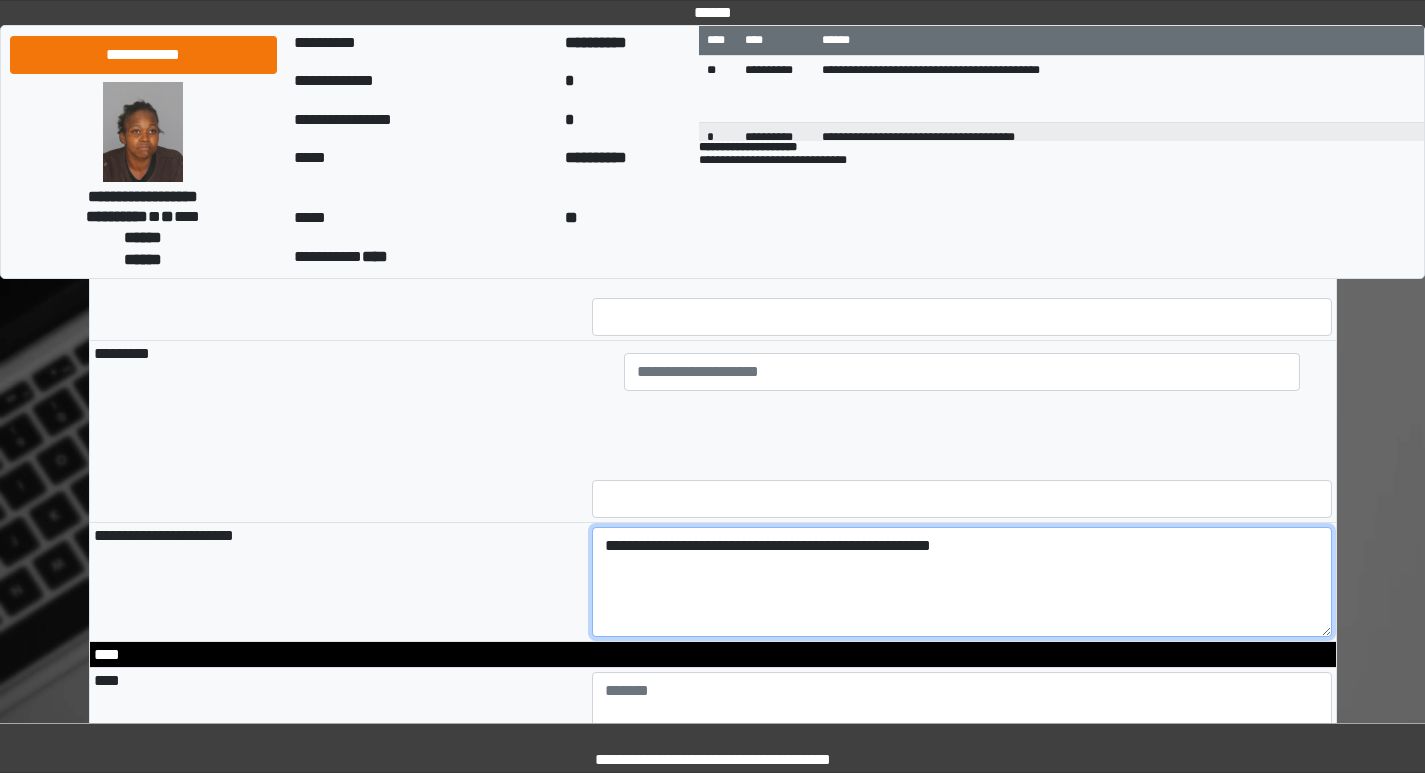 scroll, scrollTop: 1900, scrollLeft: 0, axis: vertical 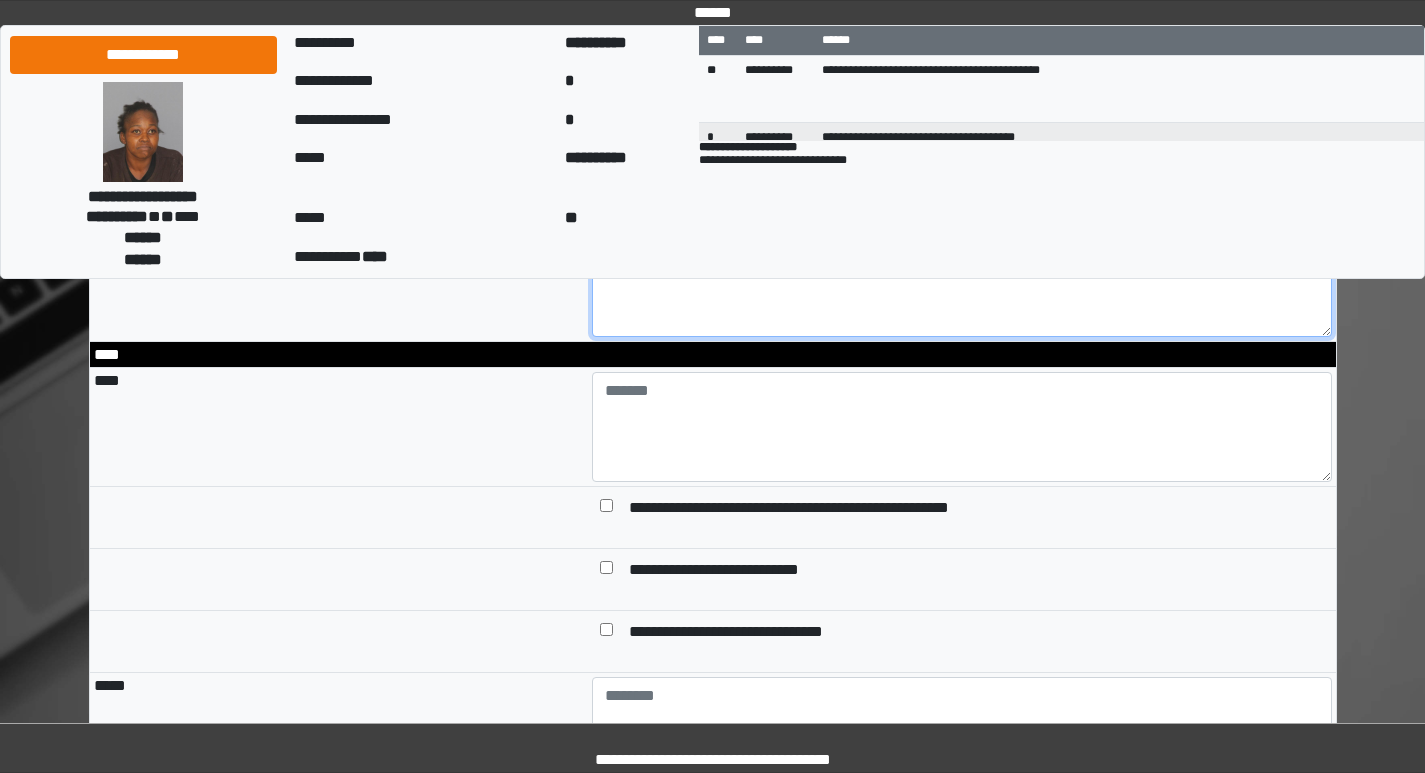 type on "**********" 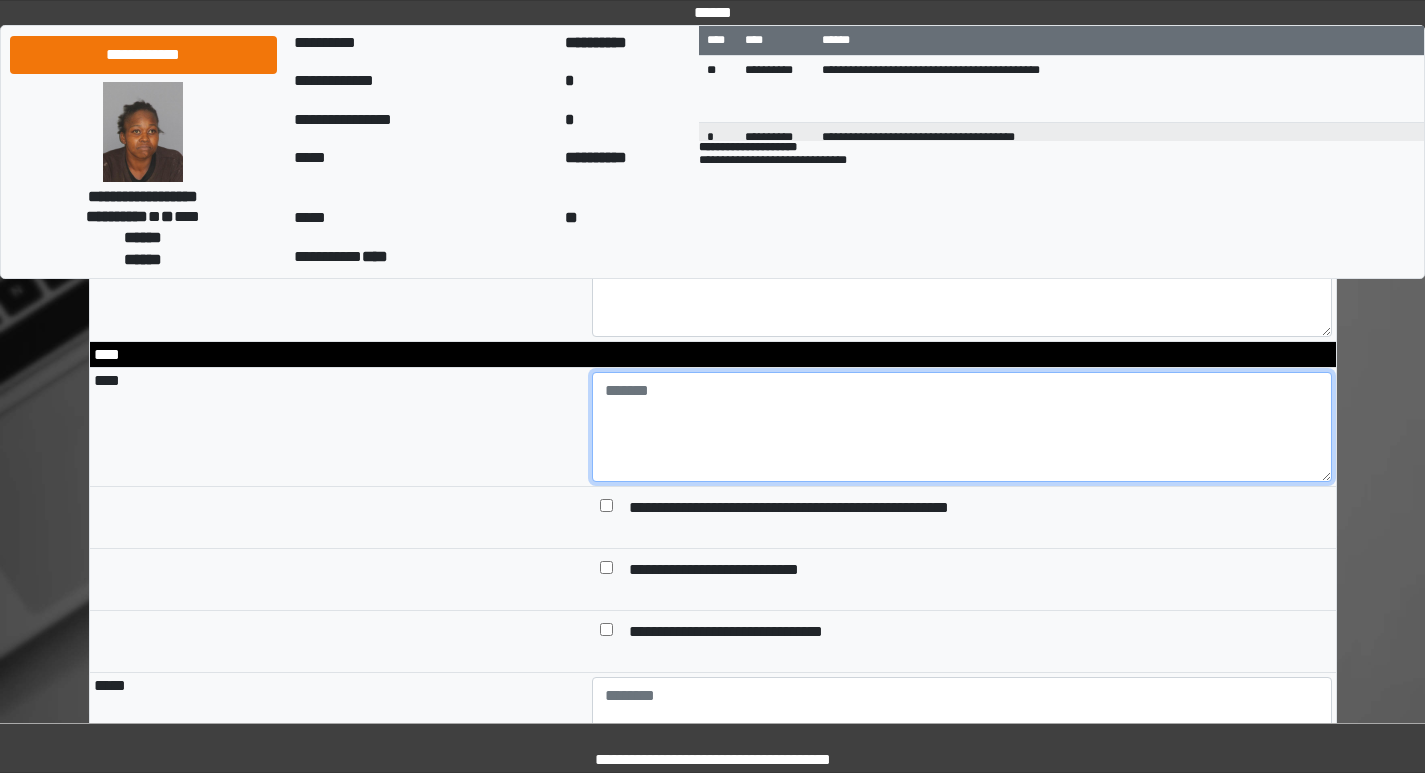 click at bounding box center [962, 427] 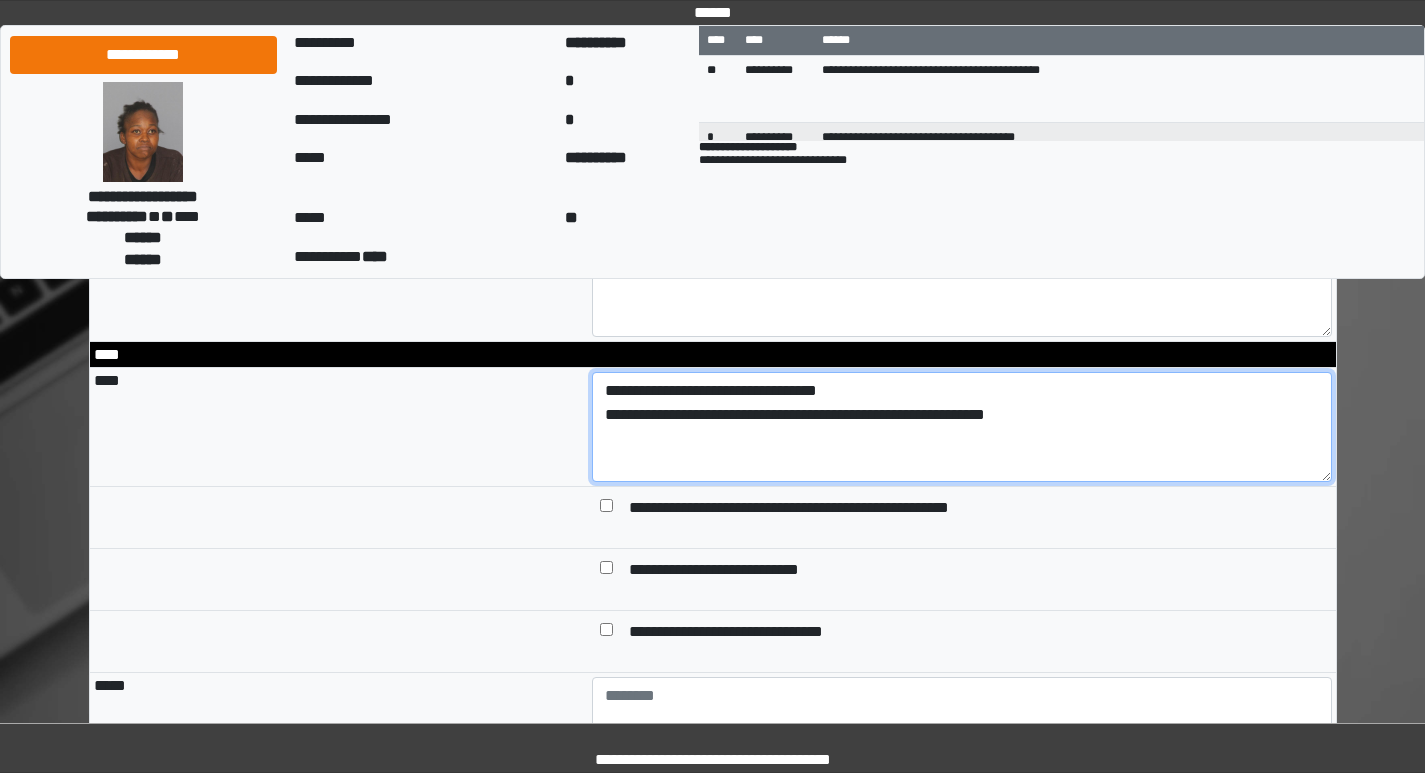 type on "**********" 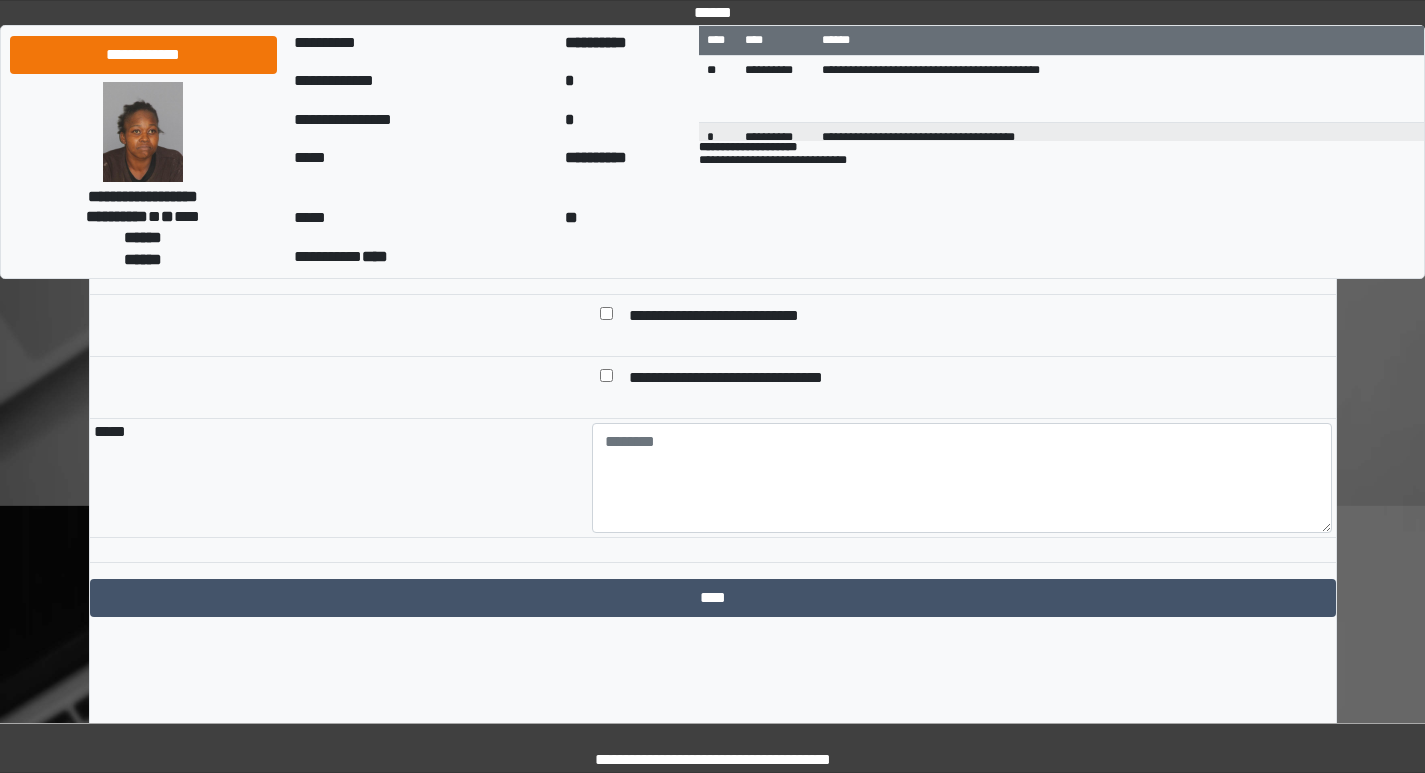 scroll, scrollTop: 2175, scrollLeft: 0, axis: vertical 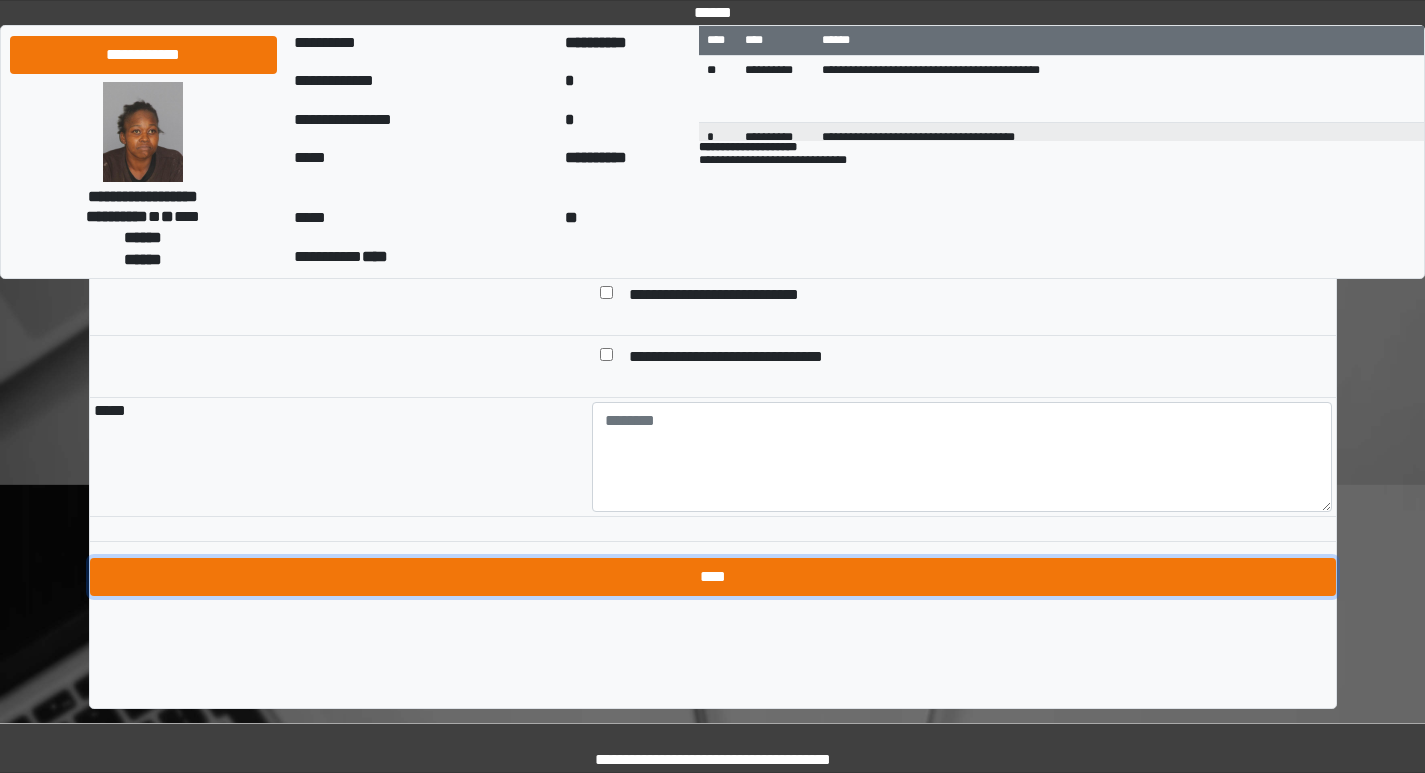 click on "****" at bounding box center [713, 577] 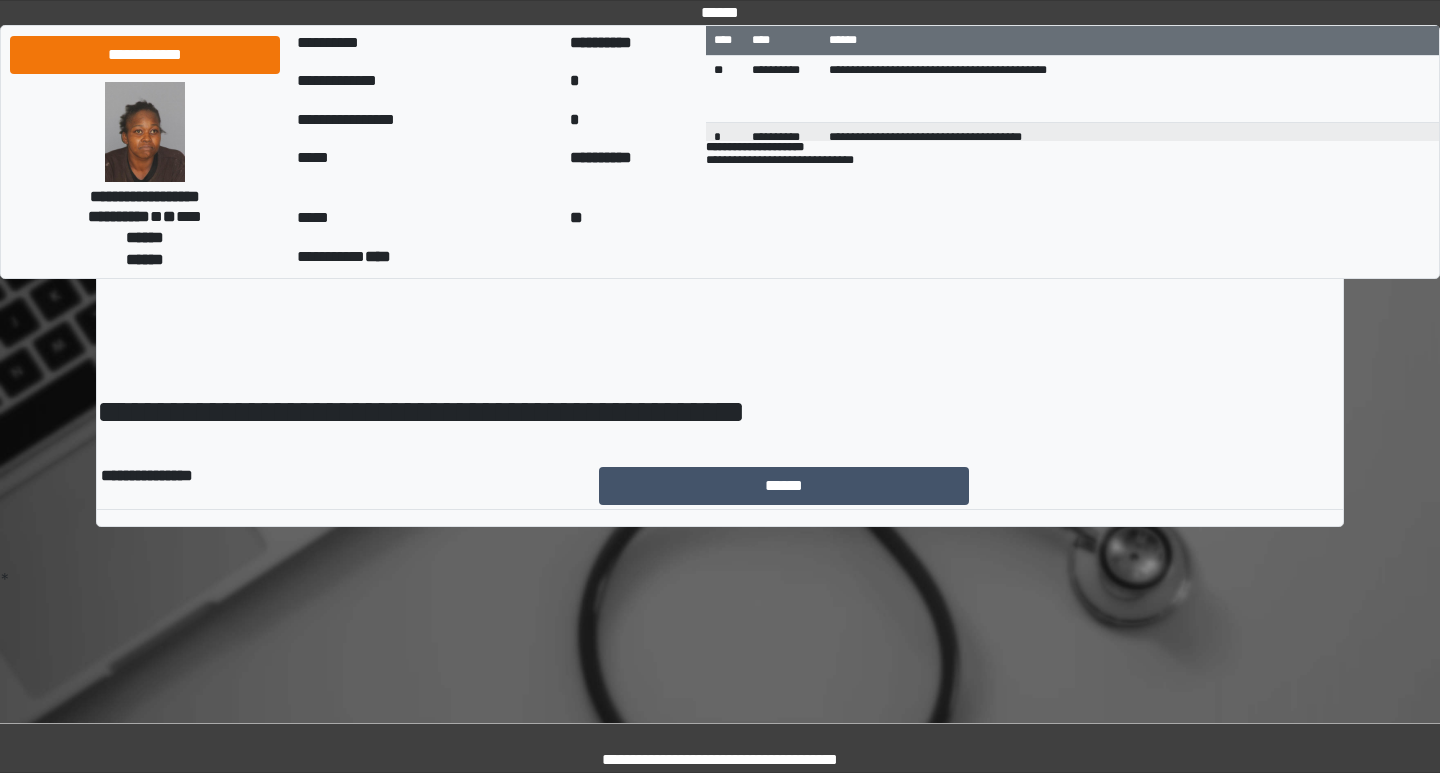scroll, scrollTop: 0, scrollLeft: 0, axis: both 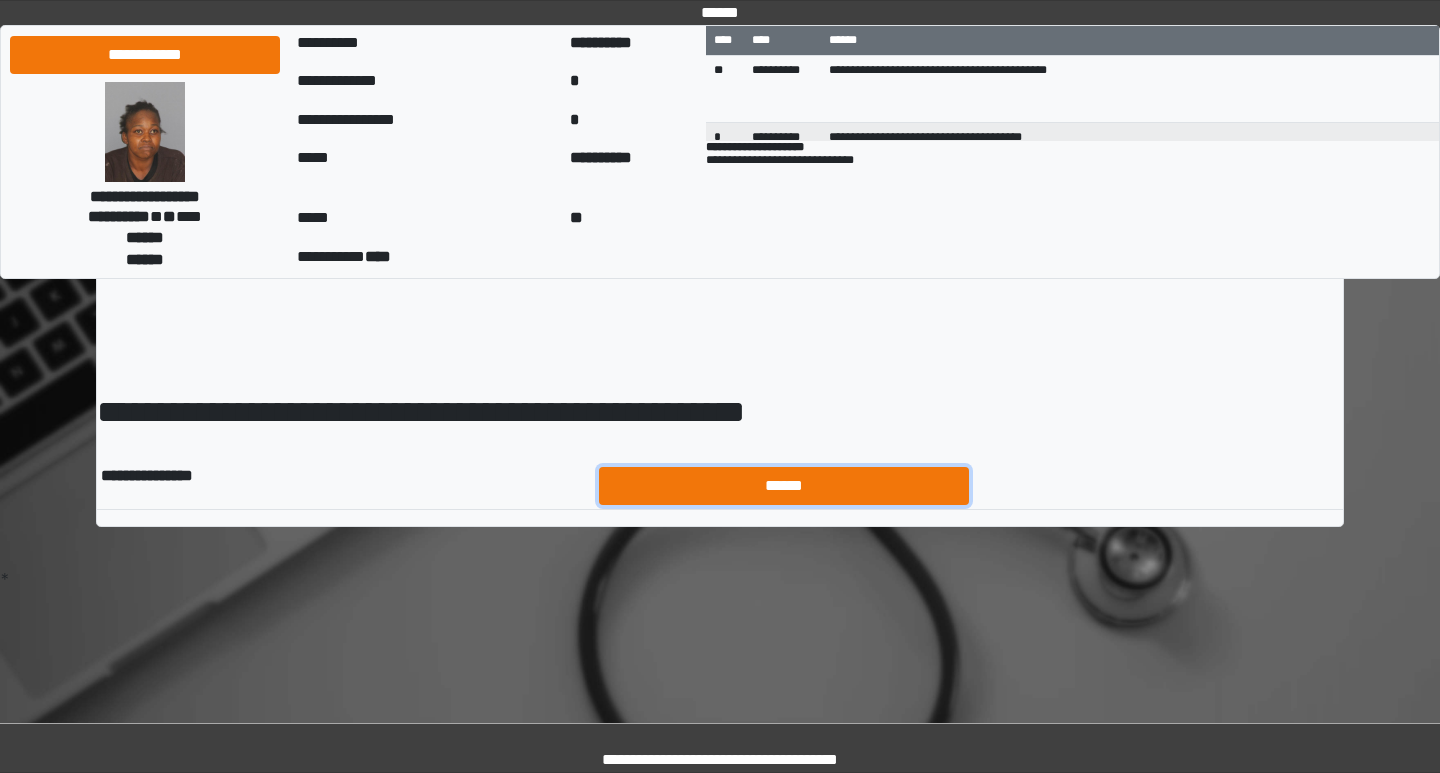 click on "******" at bounding box center [784, 486] 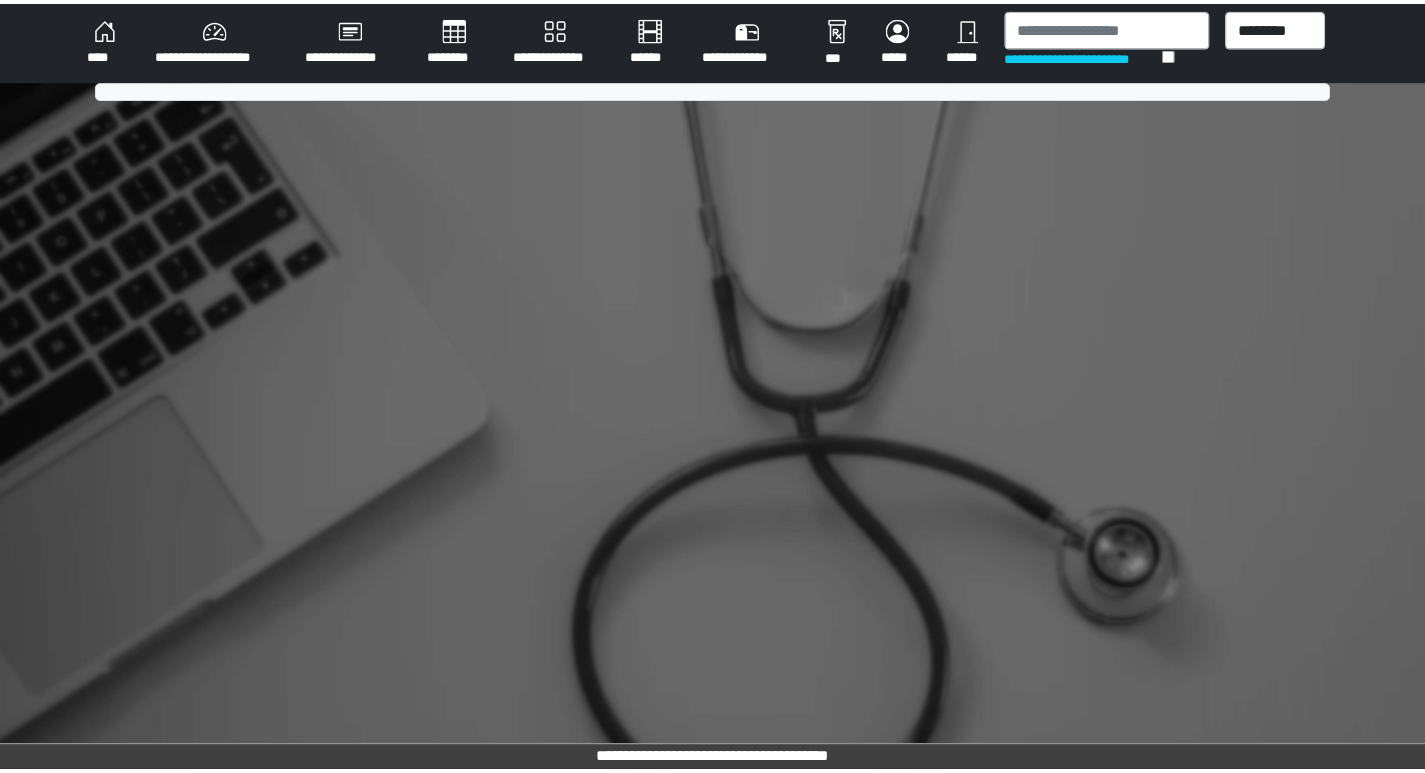 scroll, scrollTop: 0, scrollLeft: 0, axis: both 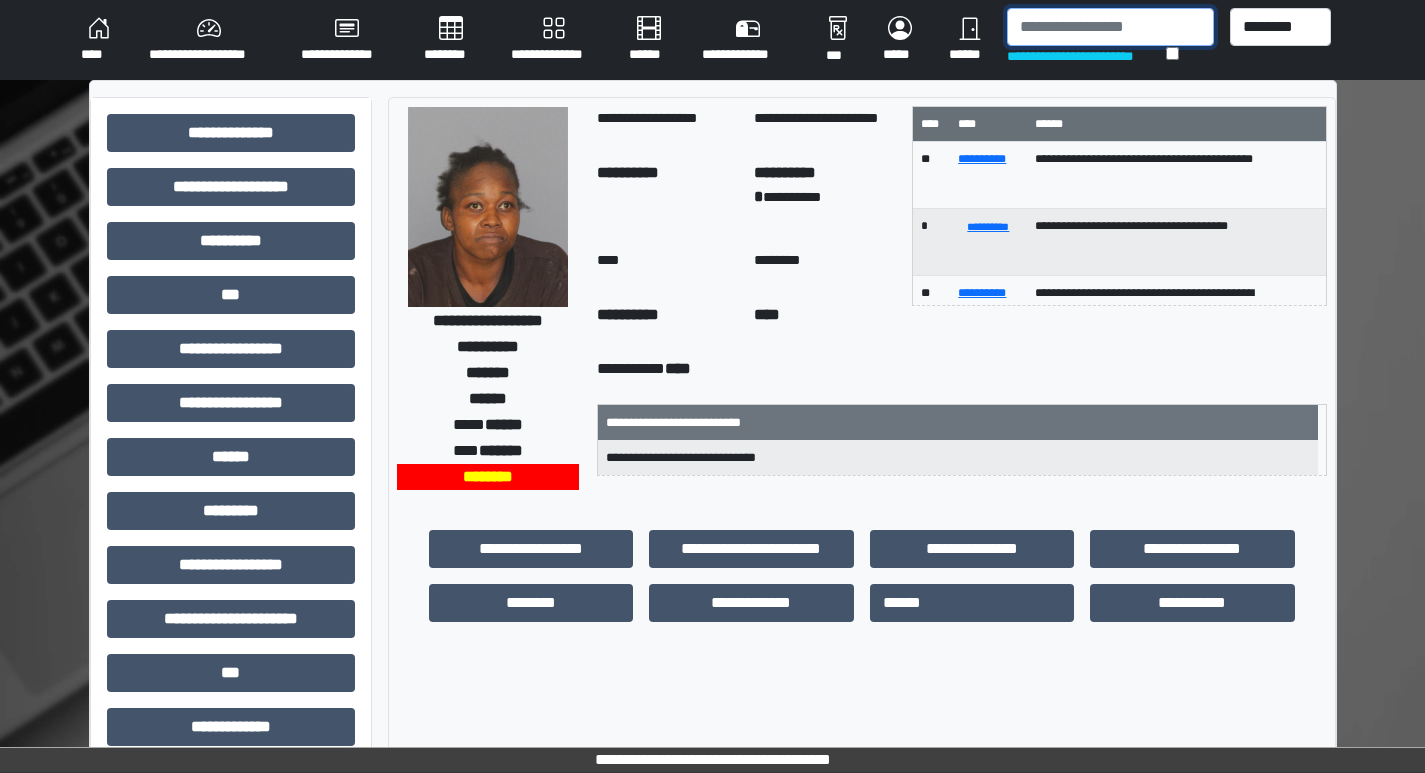 click at bounding box center (1110, 27) 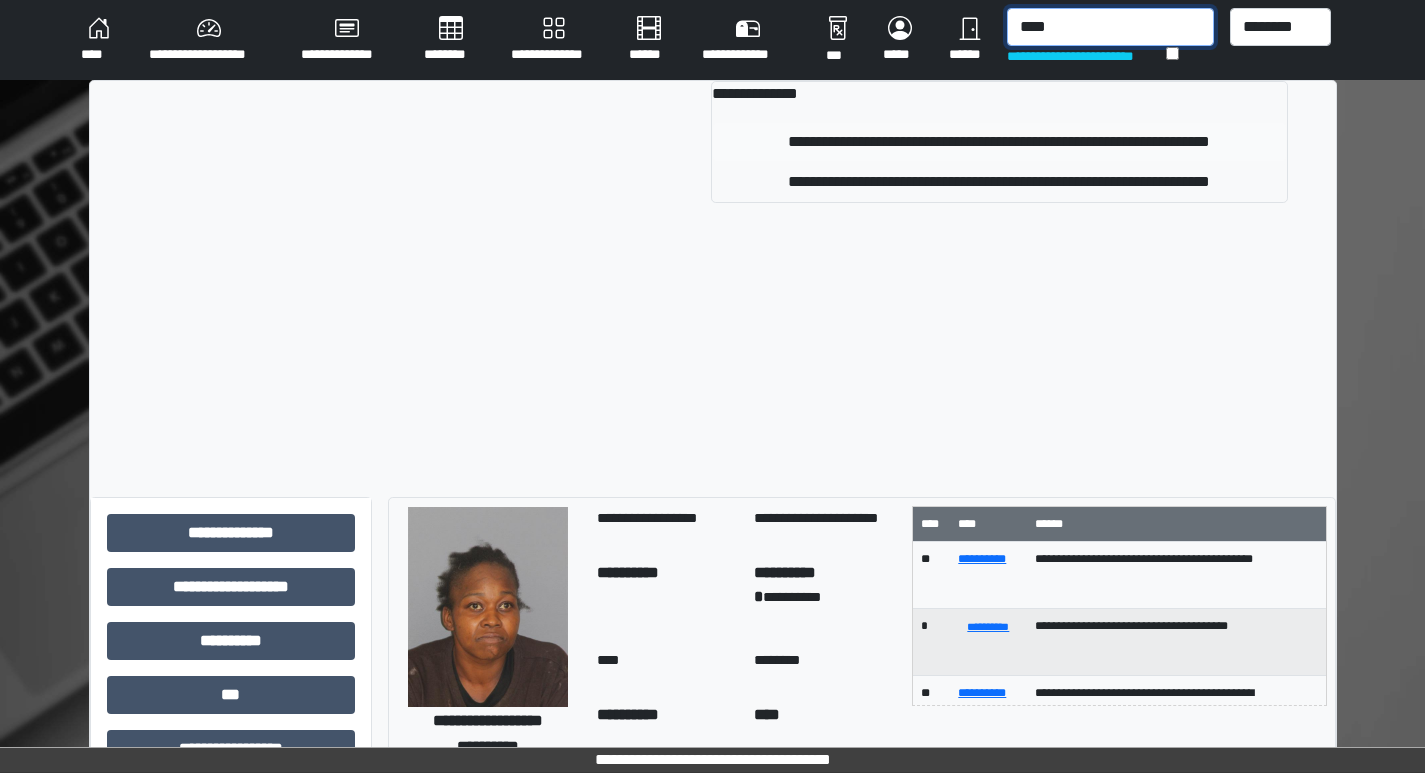 type on "****" 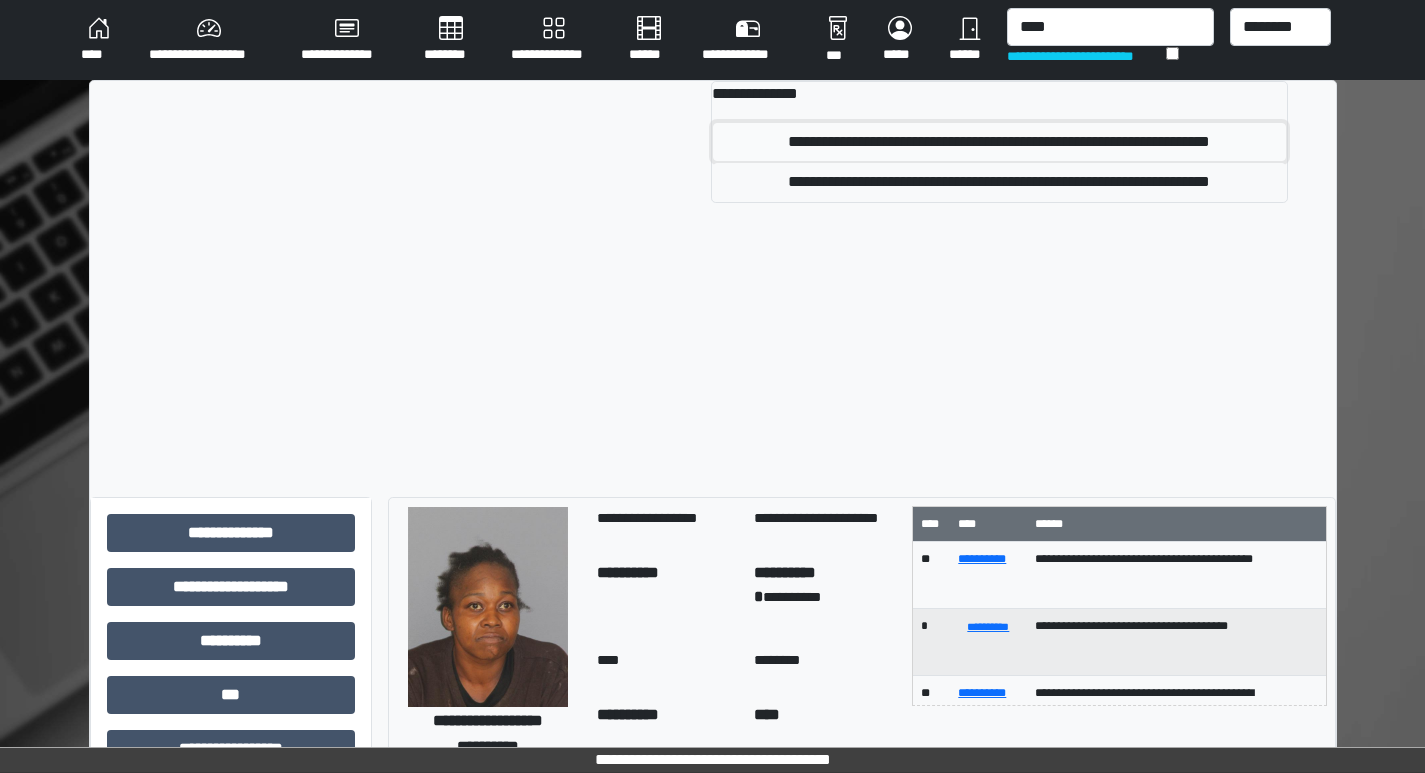 click on "**********" at bounding box center [999, 142] 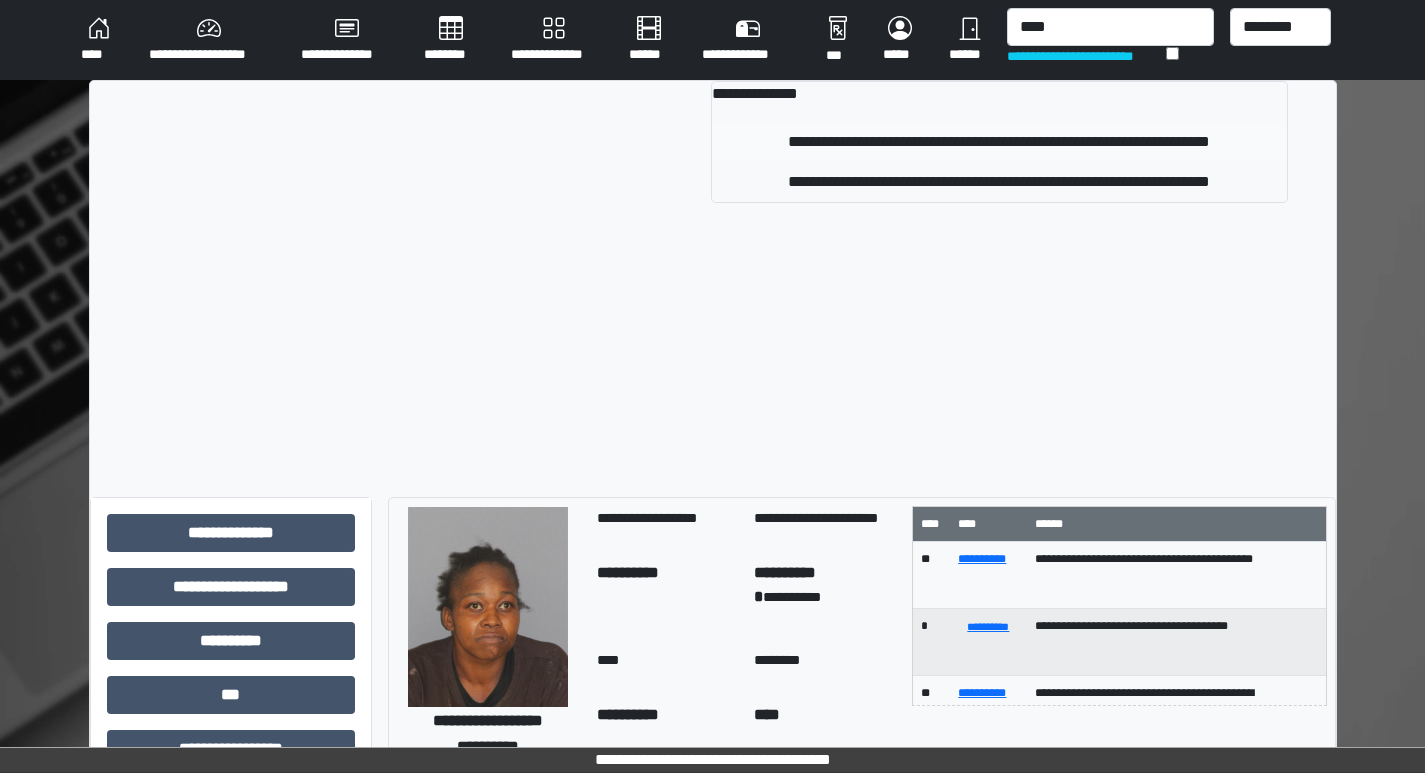 type 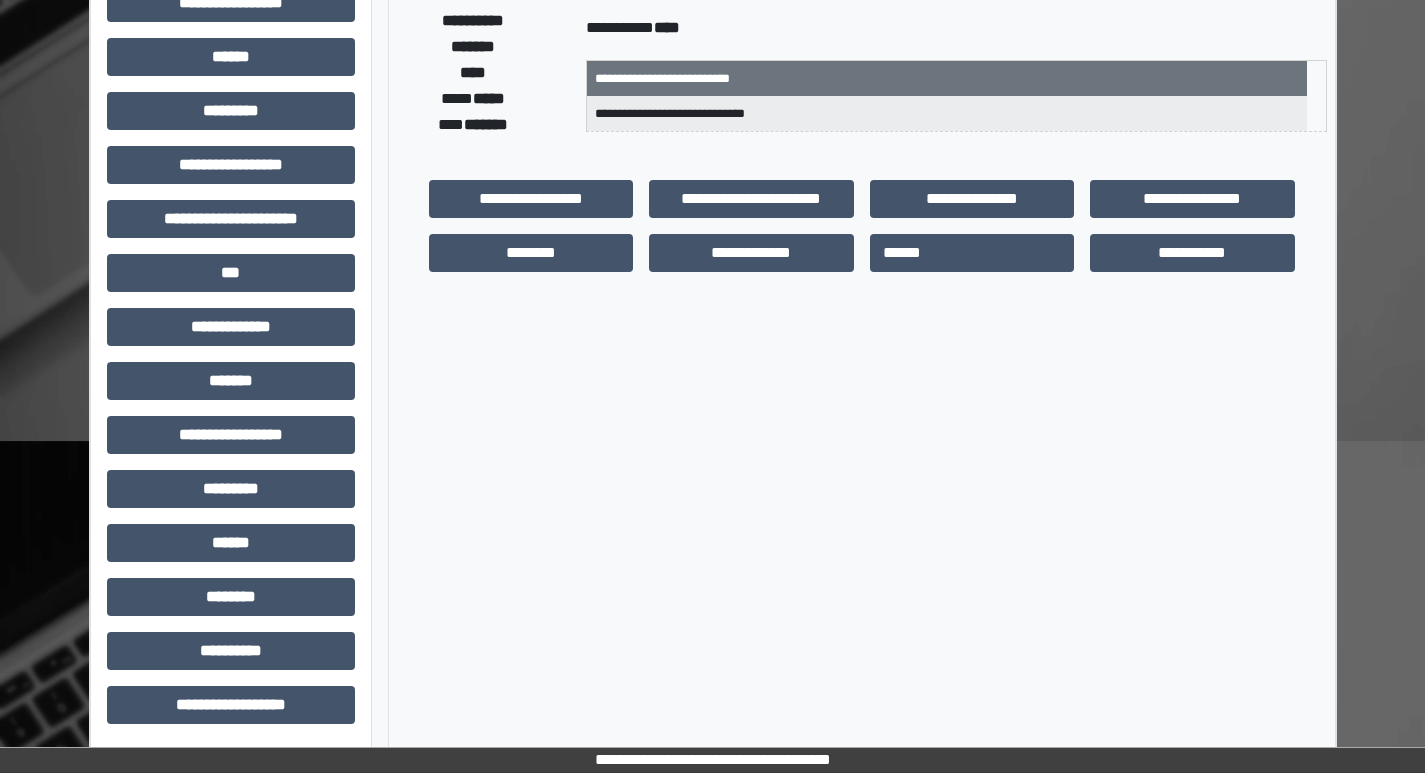 scroll, scrollTop: 401, scrollLeft: 0, axis: vertical 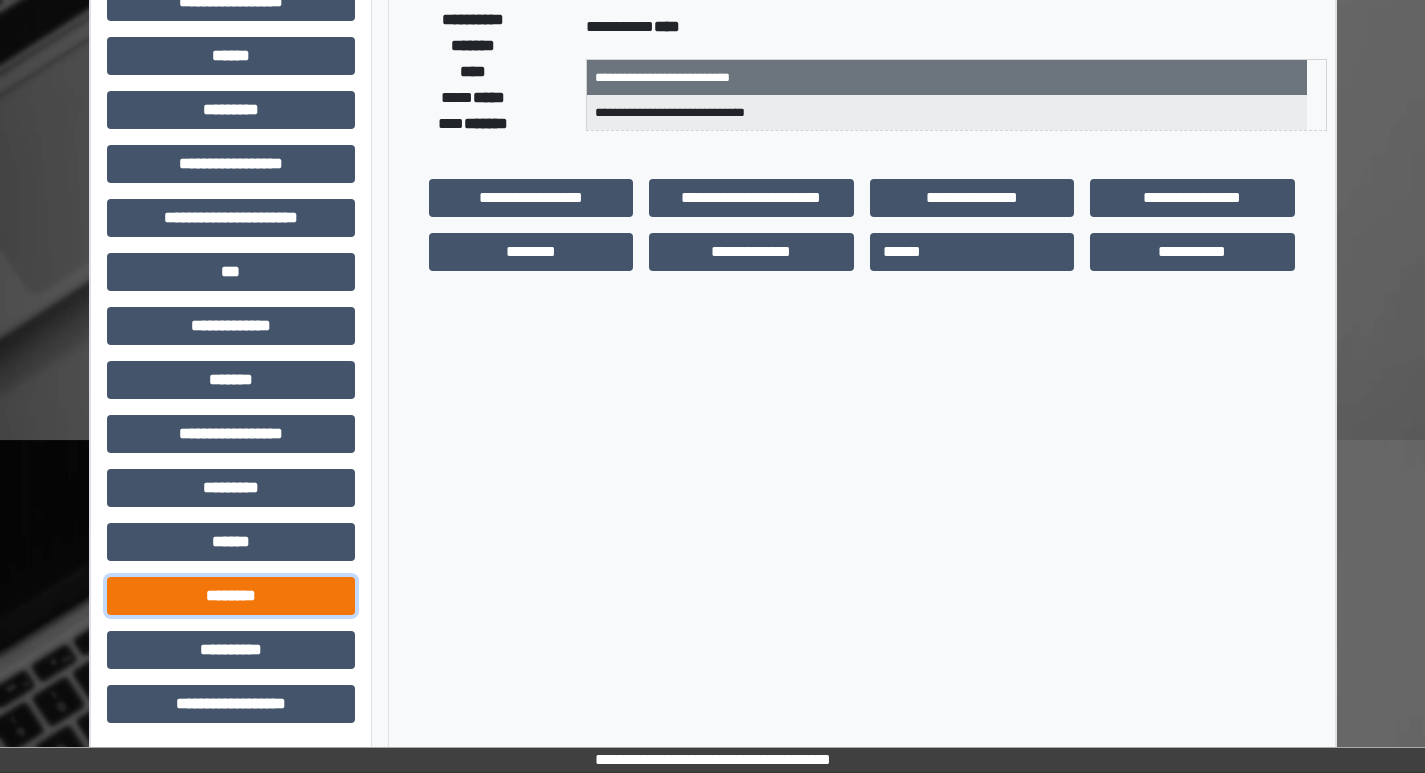 click on "********" at bounding box center [231, 596] 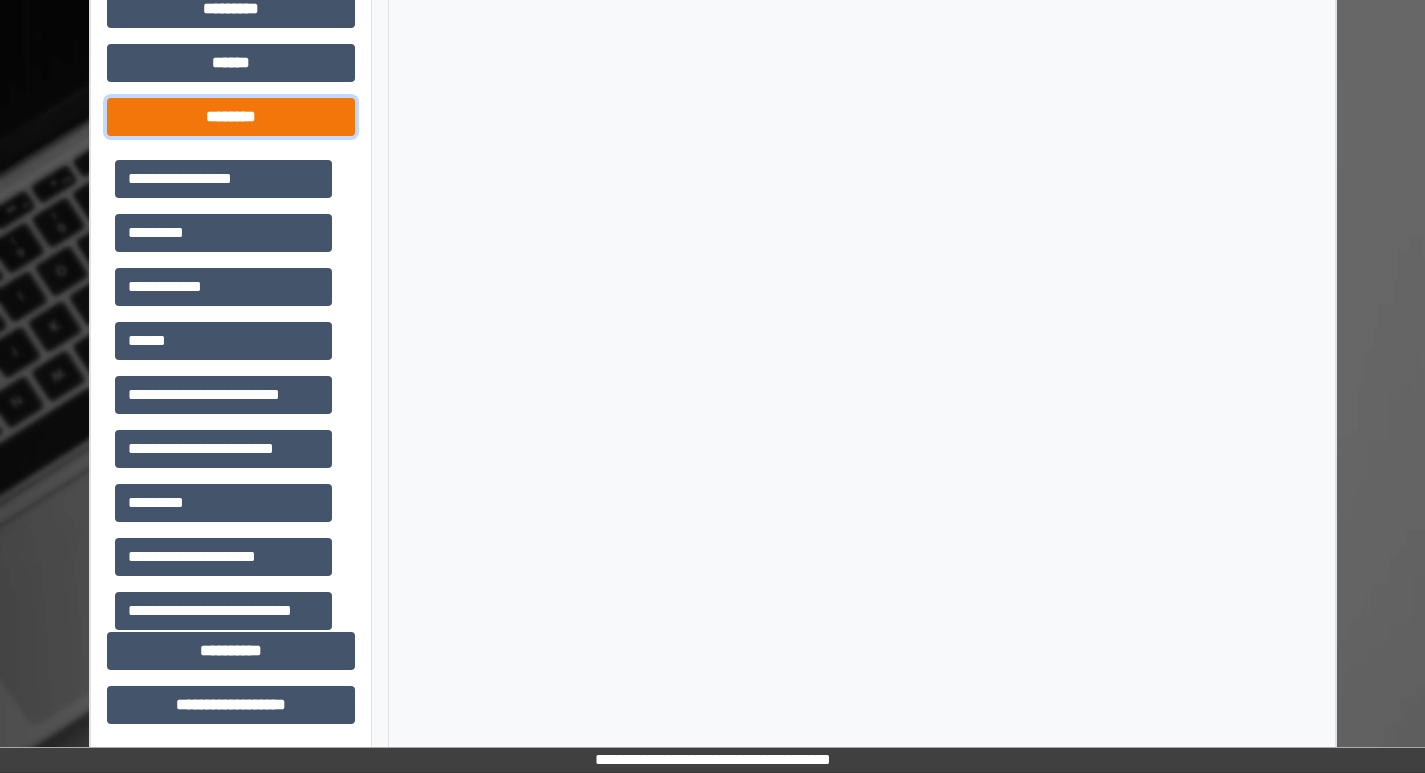 scroll, scrollTop: 881, scrollLeft: 0, axis: vertical 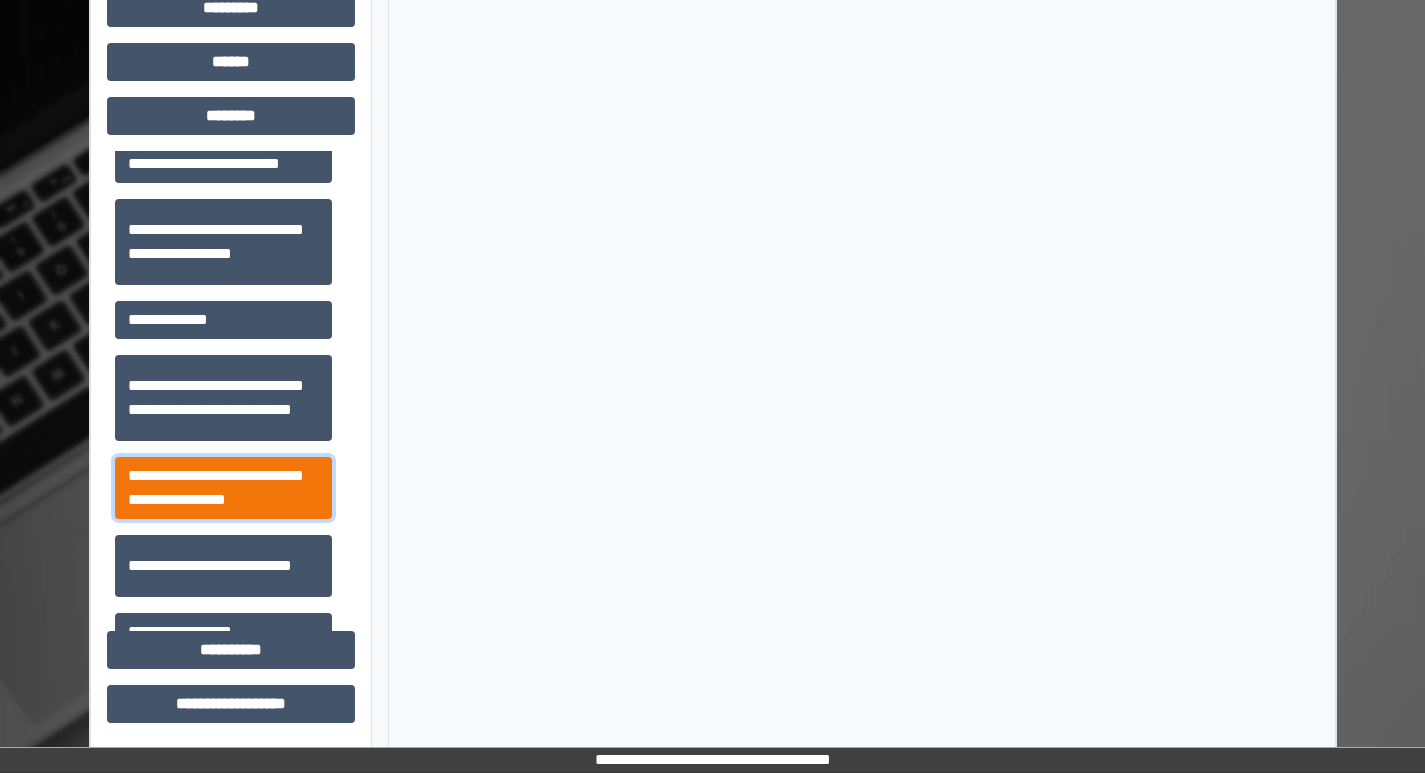 click on "**********" at bounding box center (223, 488) 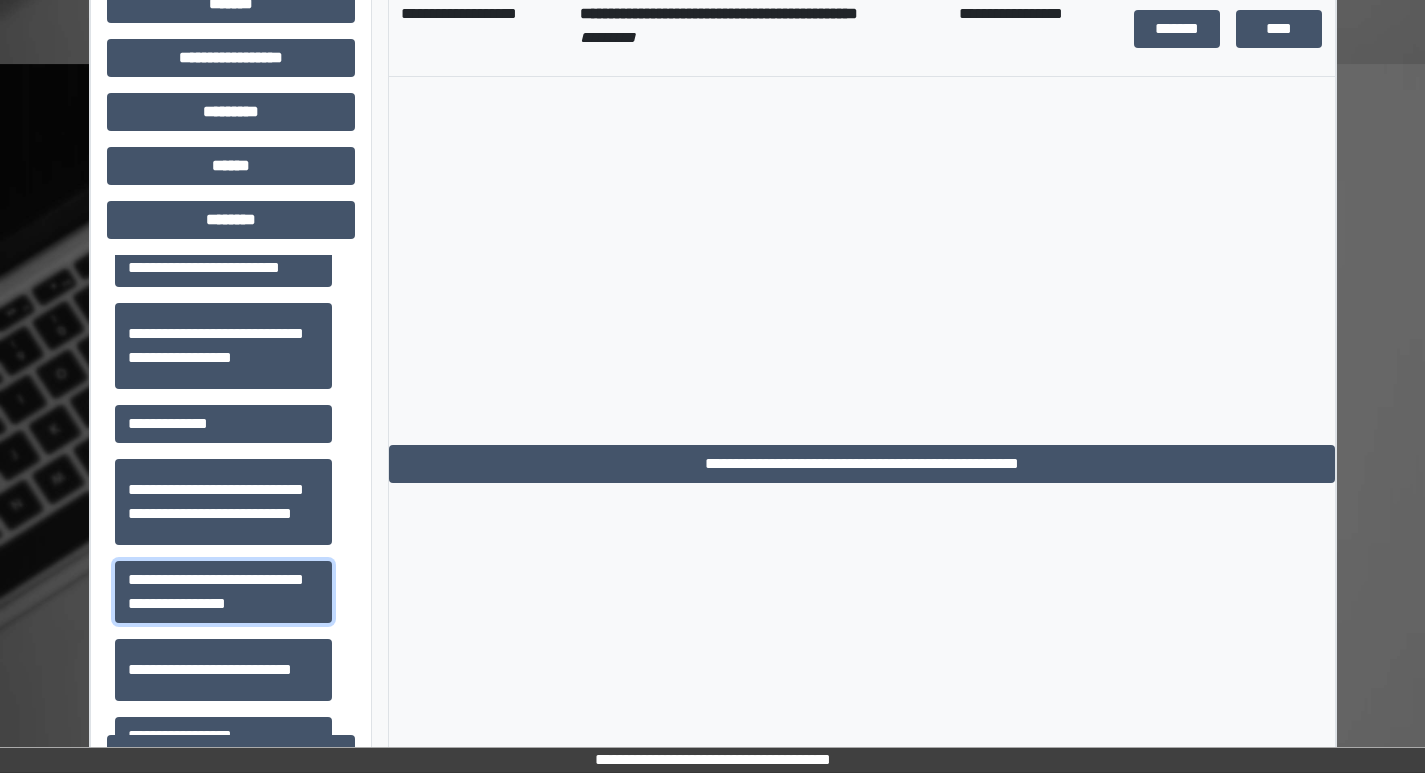 scroll, scrollTop: 581, scrollLeft: 0, axis: vertical 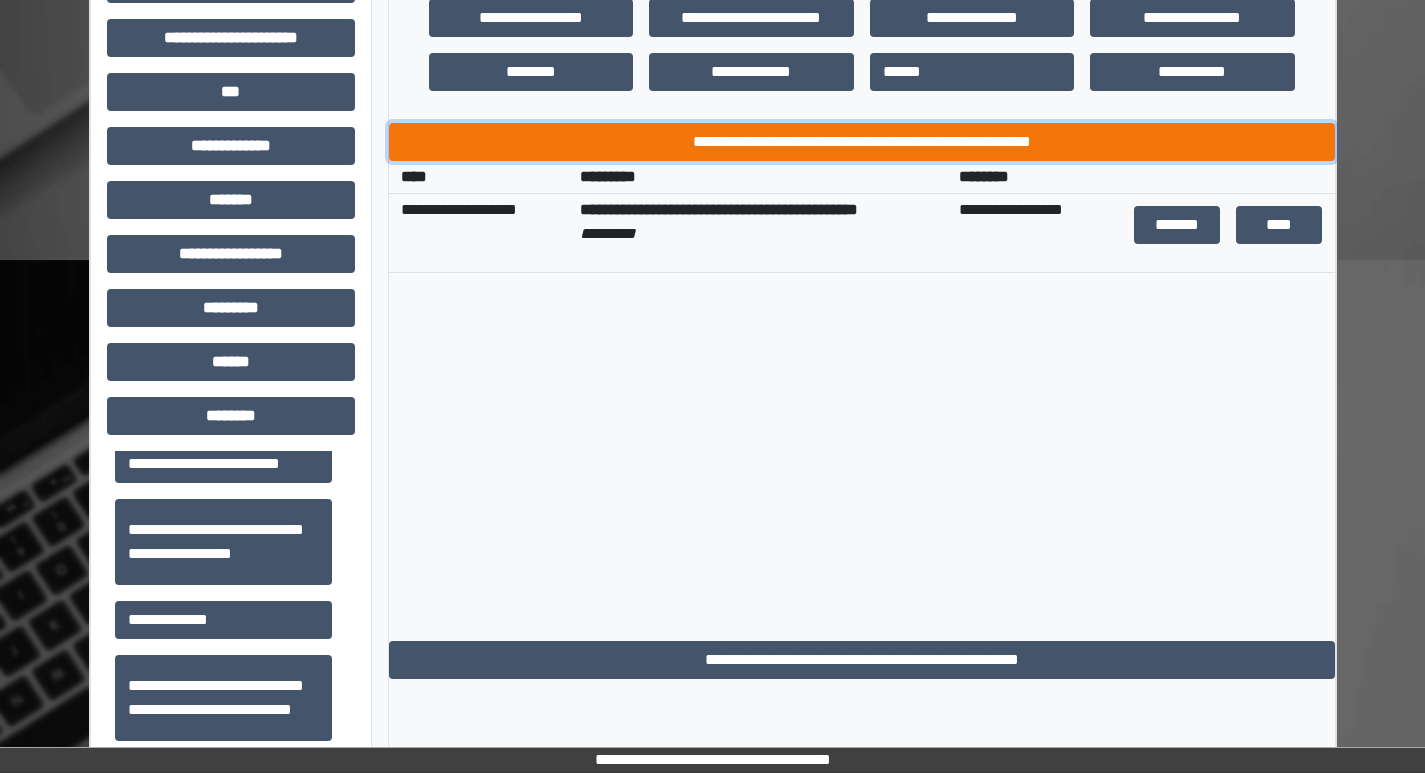 click on "**********" at bounding box center (862, 142) 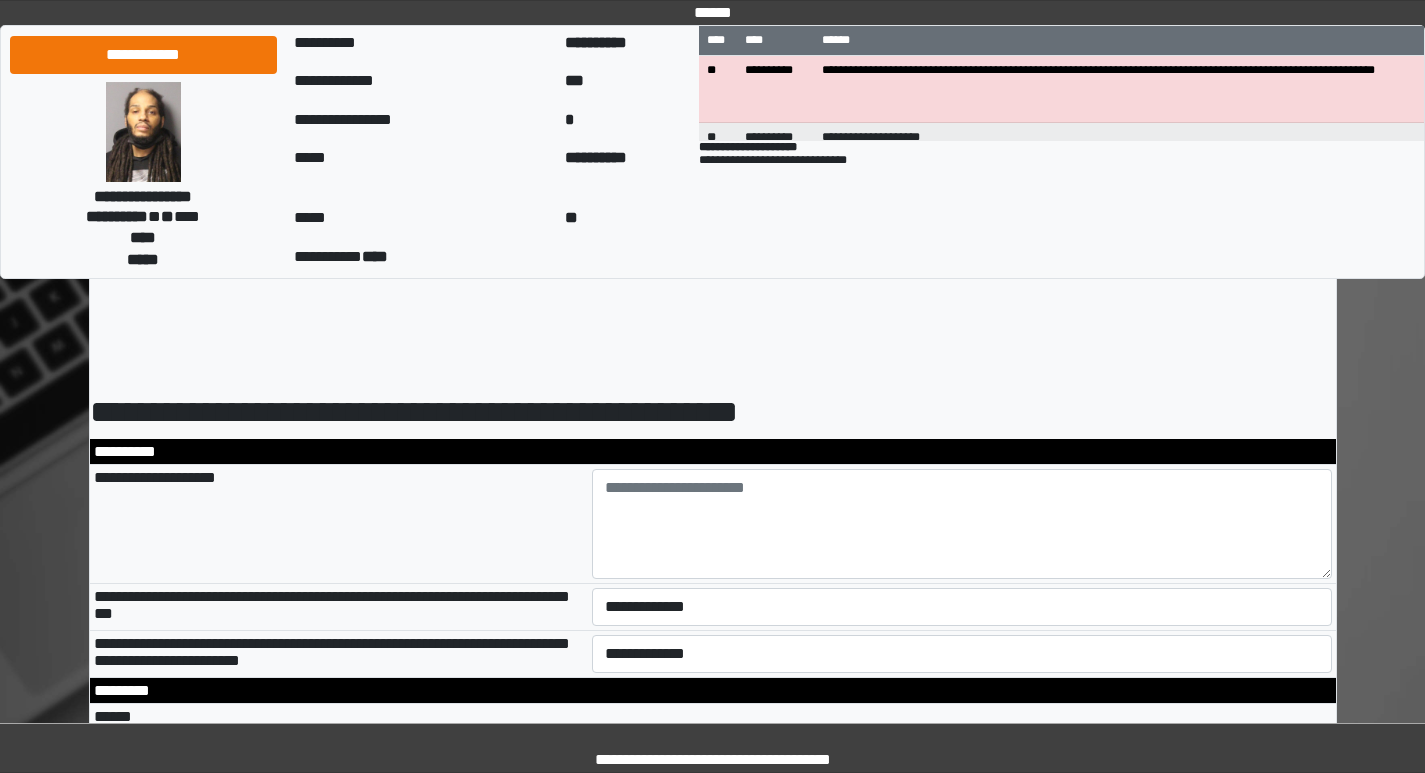 scroll, scrollTop: 0, scrollLeft: 0, axis: both 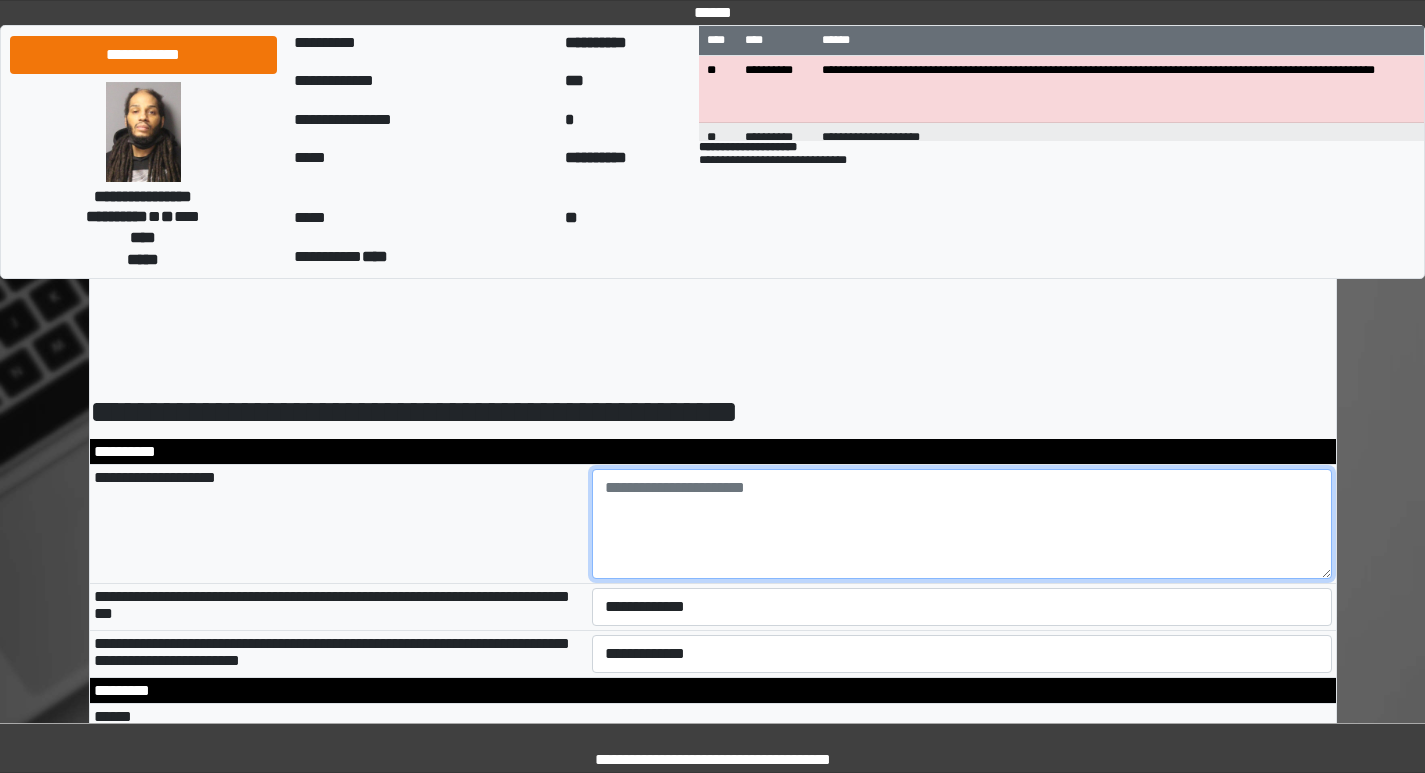click at bounding box center (962, 524) 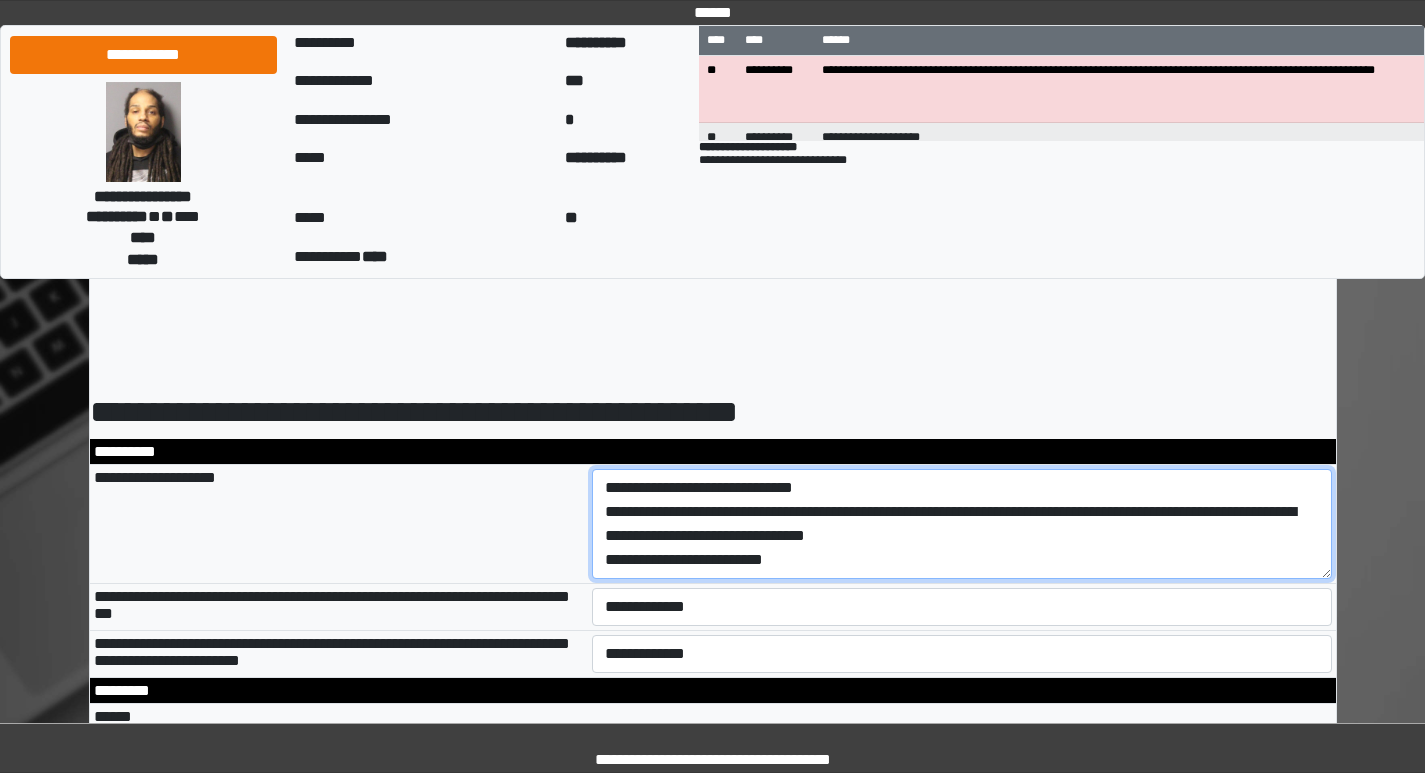 scroll, scrollTop: 17, scrollLeft: 0, axis: vertical 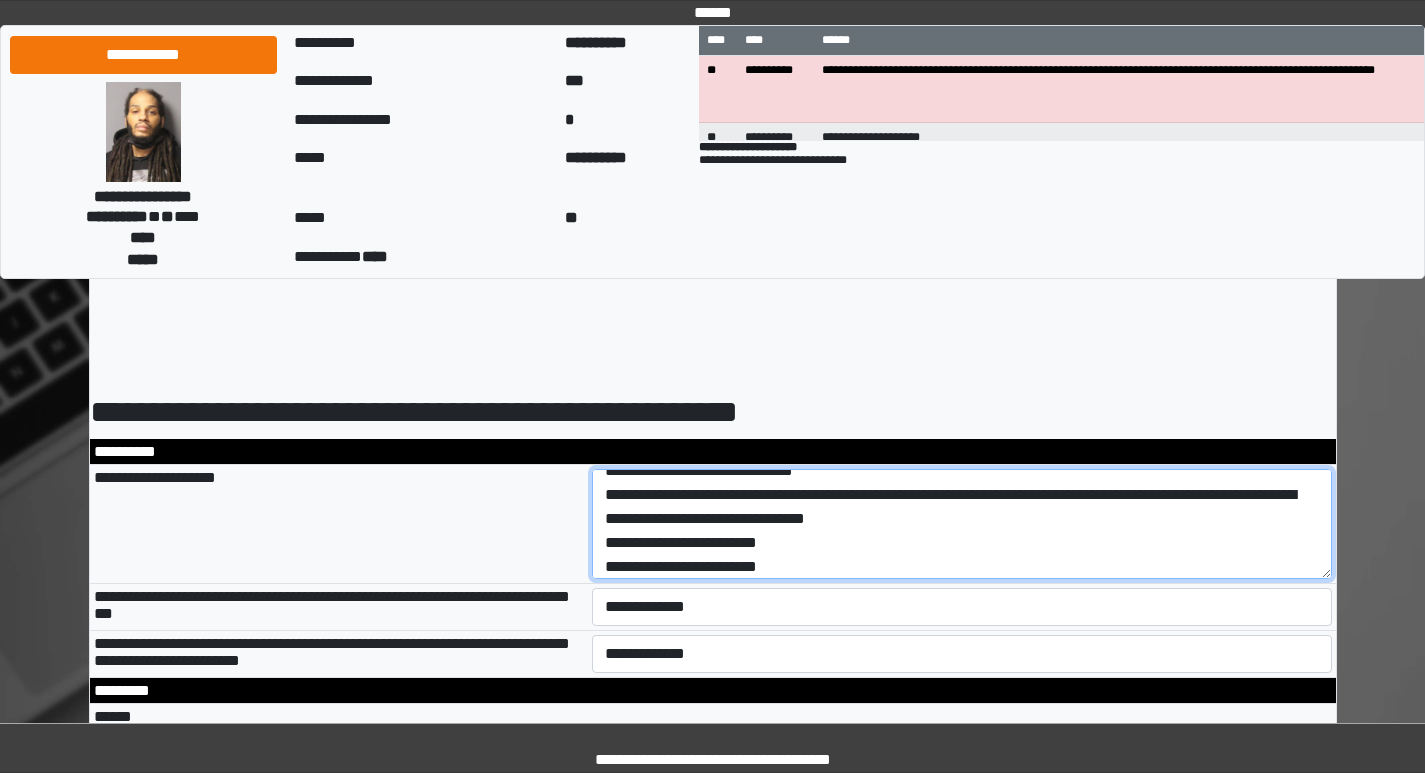 type on "**********" 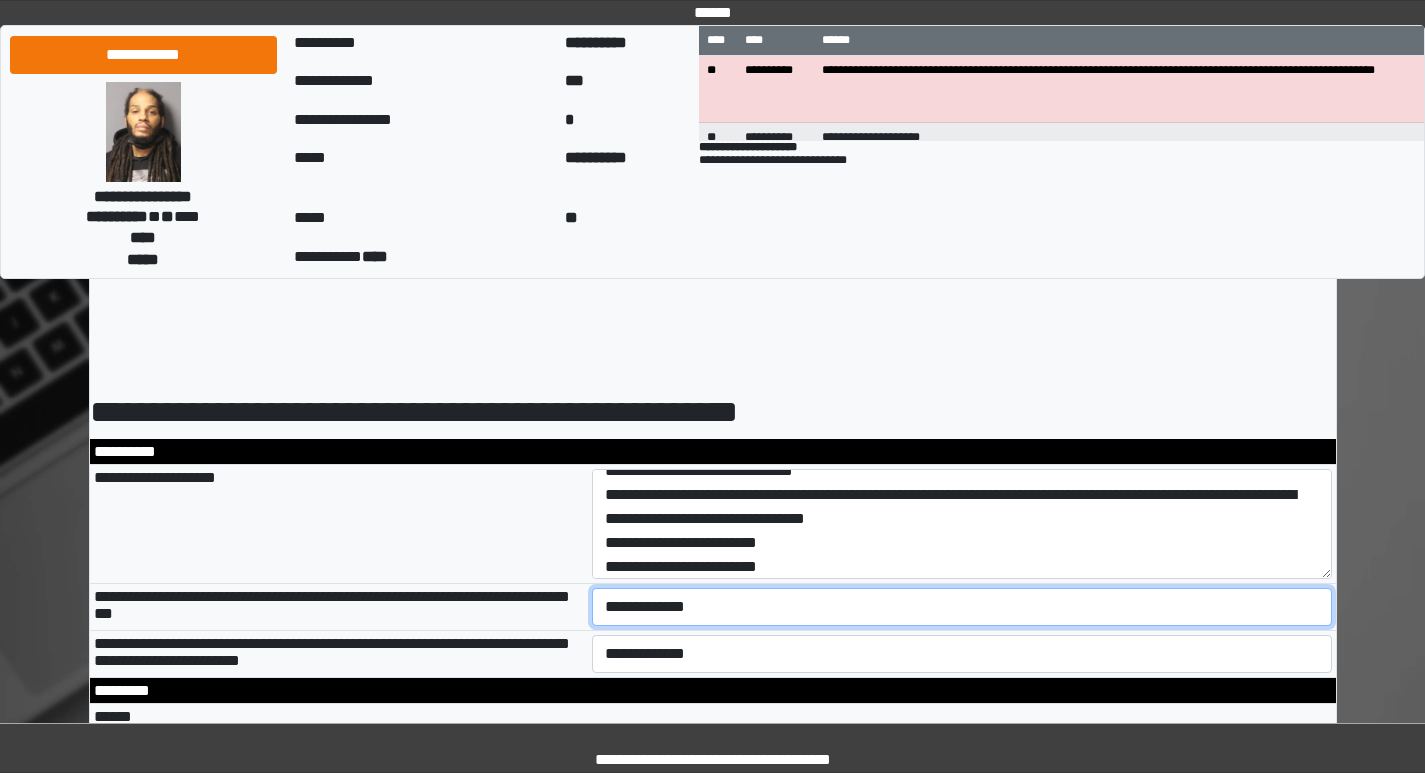 click on "**********" at bounding box center [962, 607] 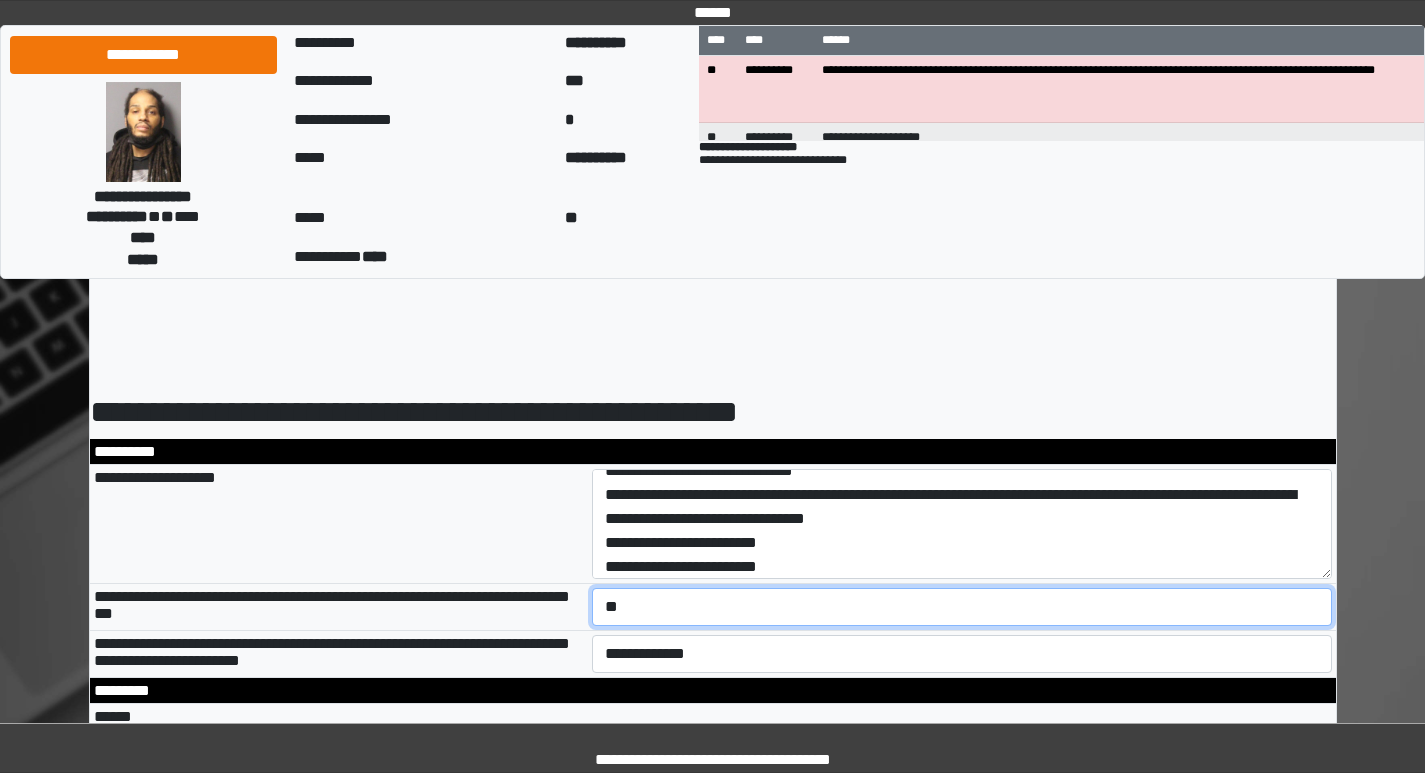 click on "**********" at bounding box center [962, 607] 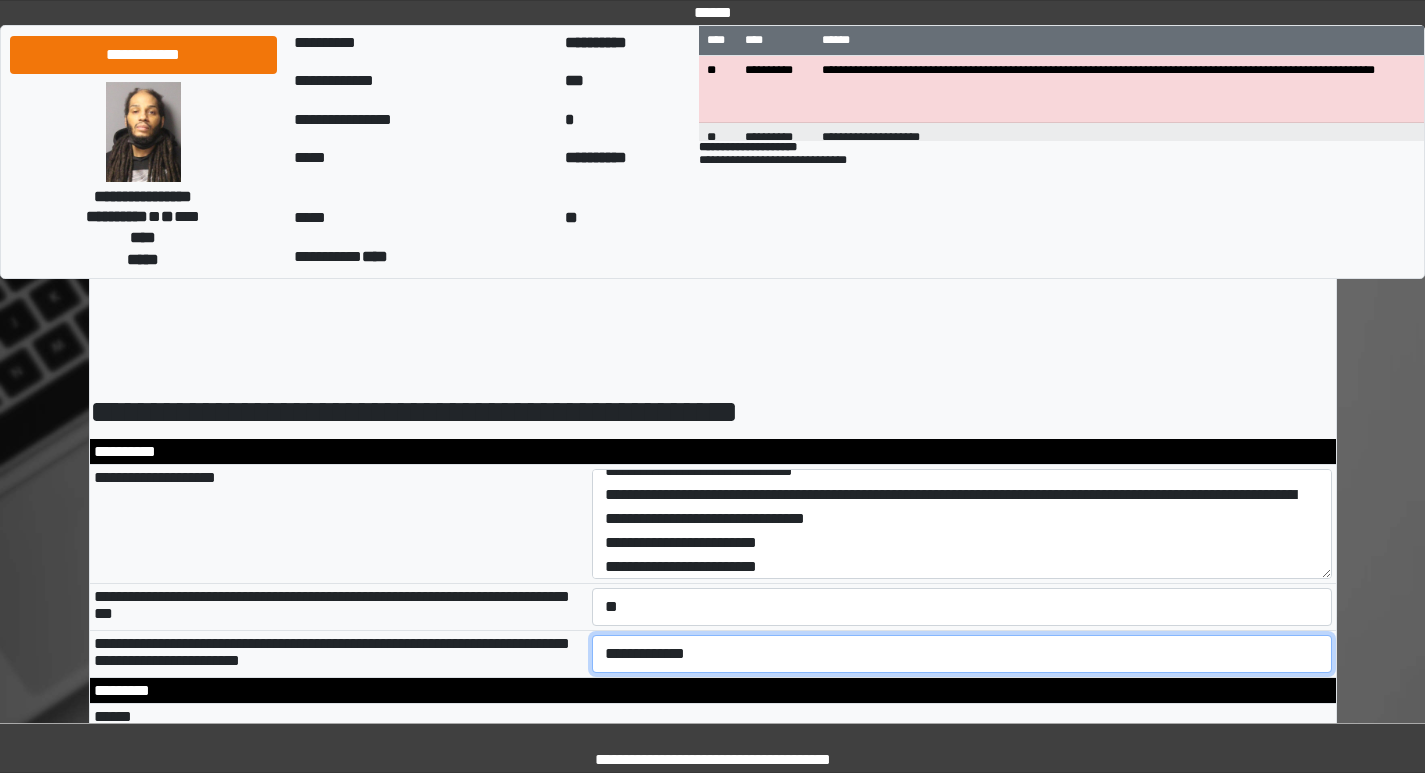 click on "**********" at bounding box center [962, 654] 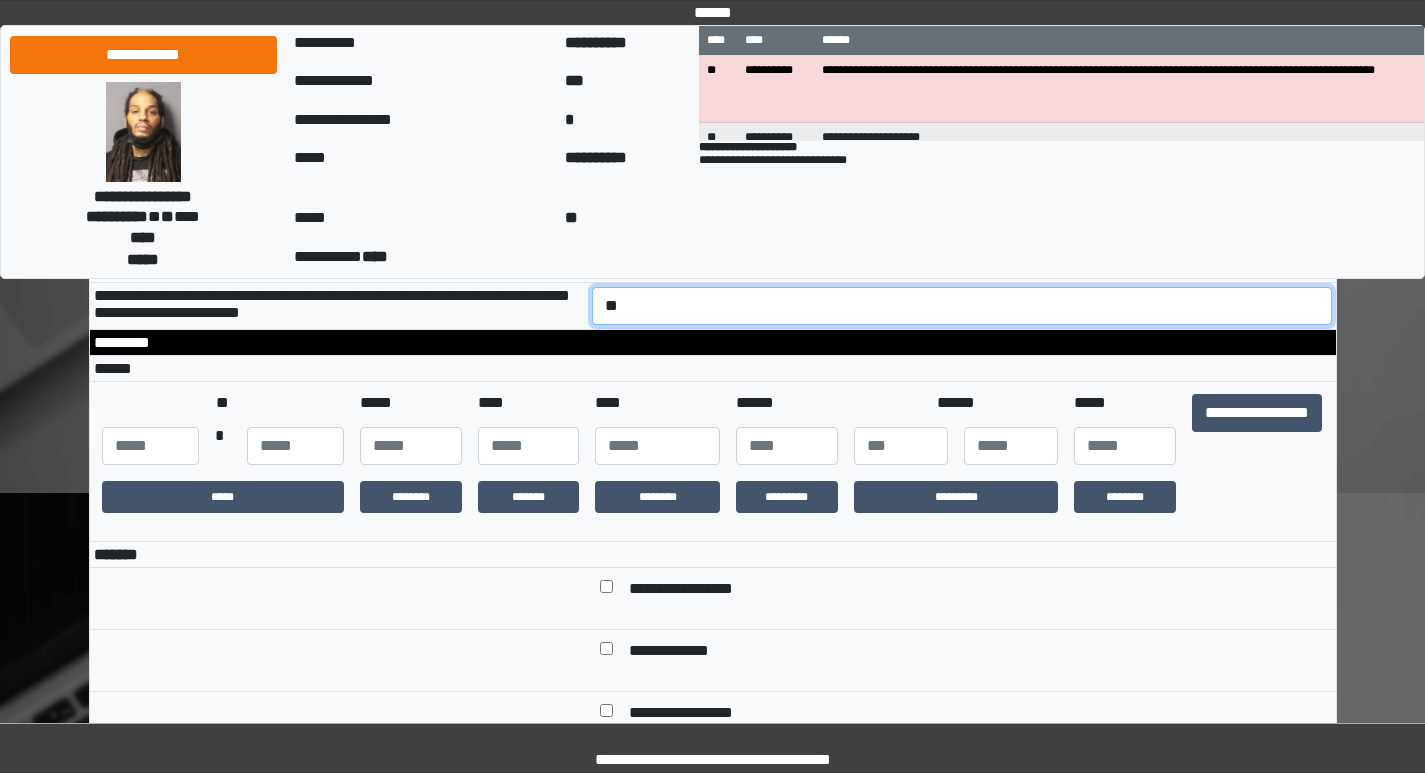 scroll, scrollTop: 400, scrollLeft: 0, axis: vertical 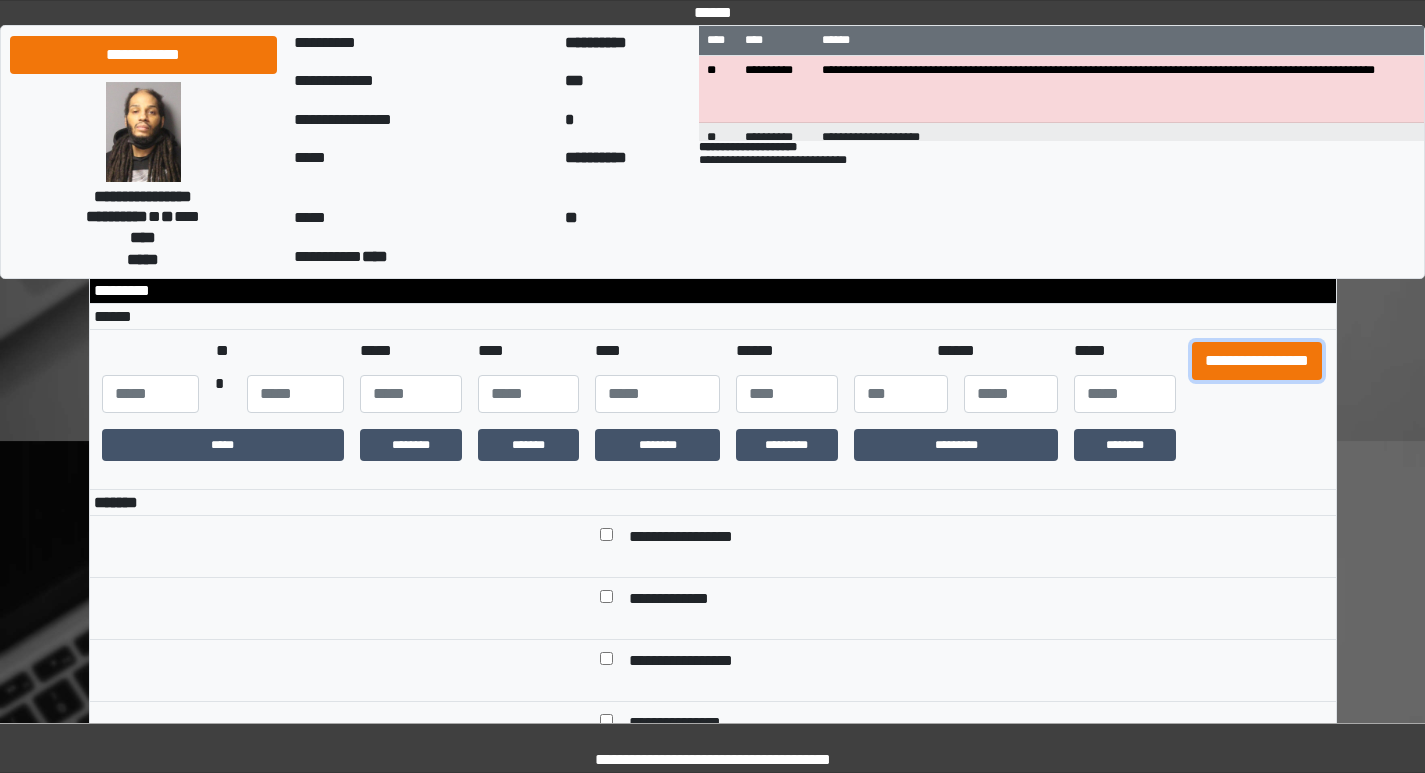 click on "**********" at bounding box center (1257, 361) 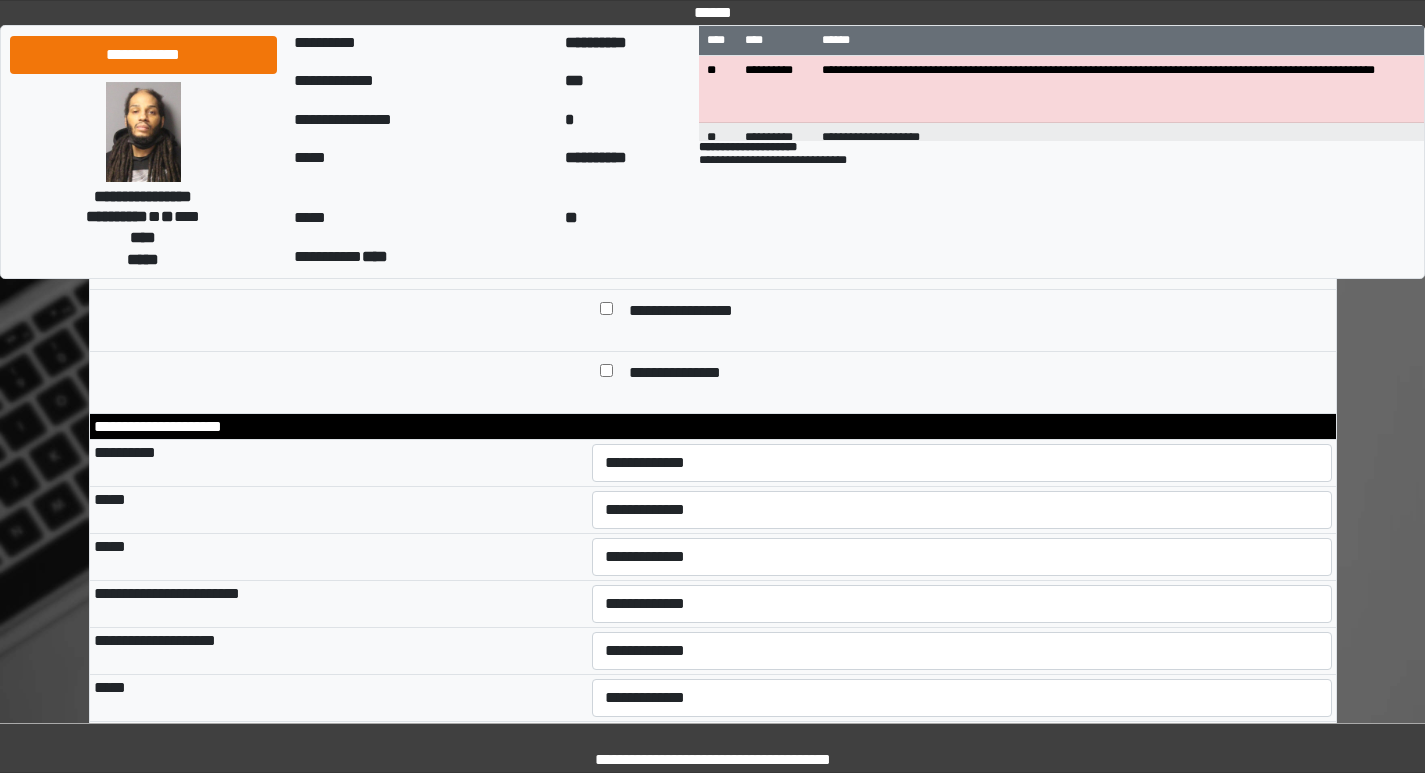 scroll, scrollTop: 800, scrollLeft: 0, axis: vertical 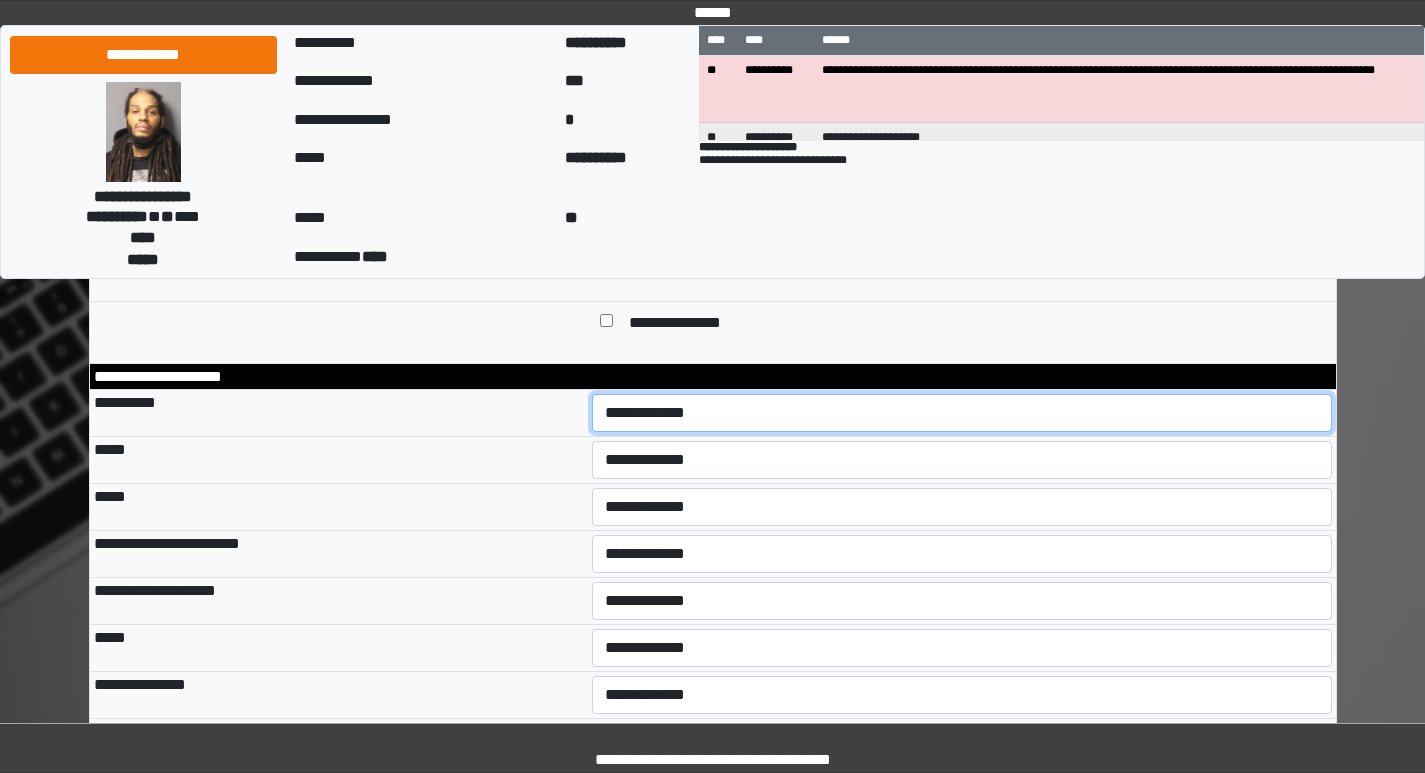 click on "**********" at bounding box center [962, 413] 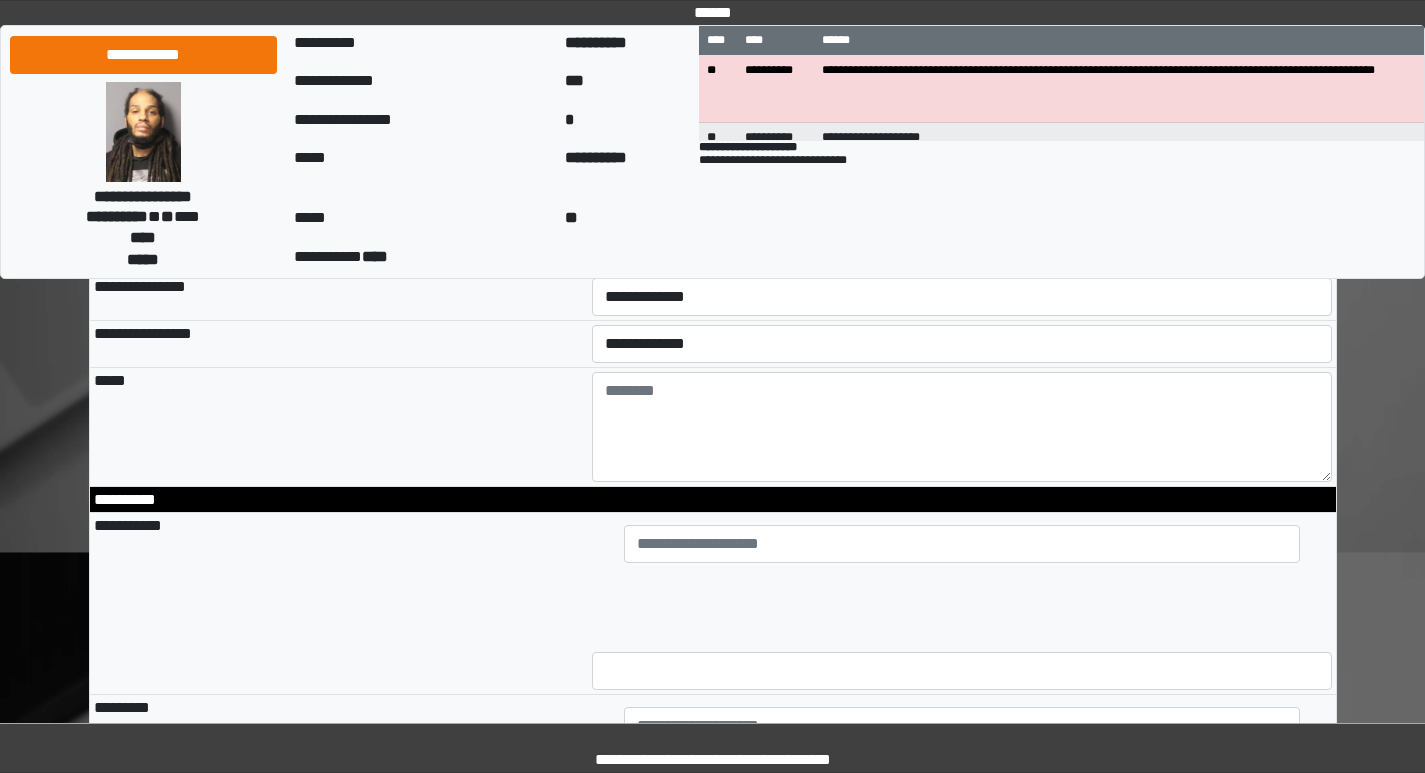 scroll, scrollTop: 1200, scrollLeft: 0, axis: vertical 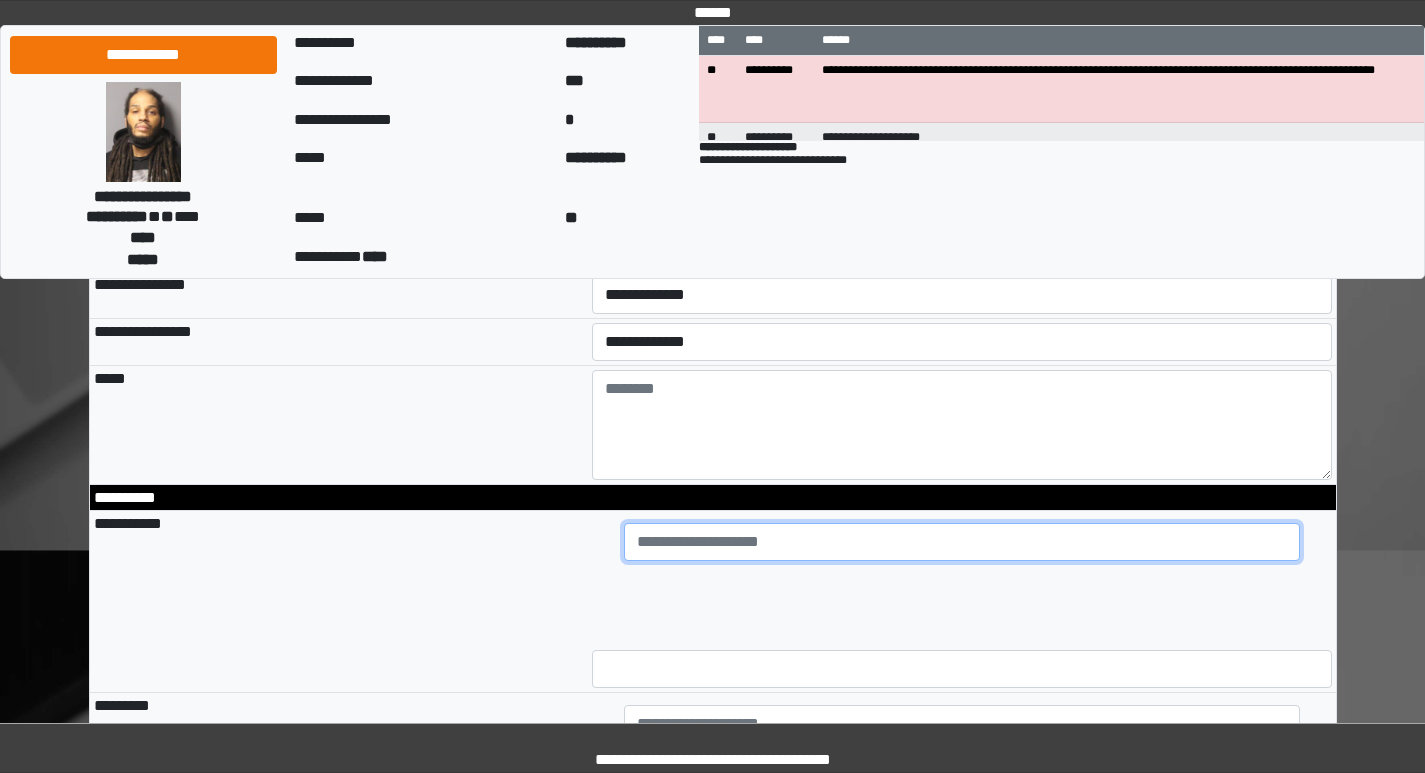 click at bounding box center (962, 542) 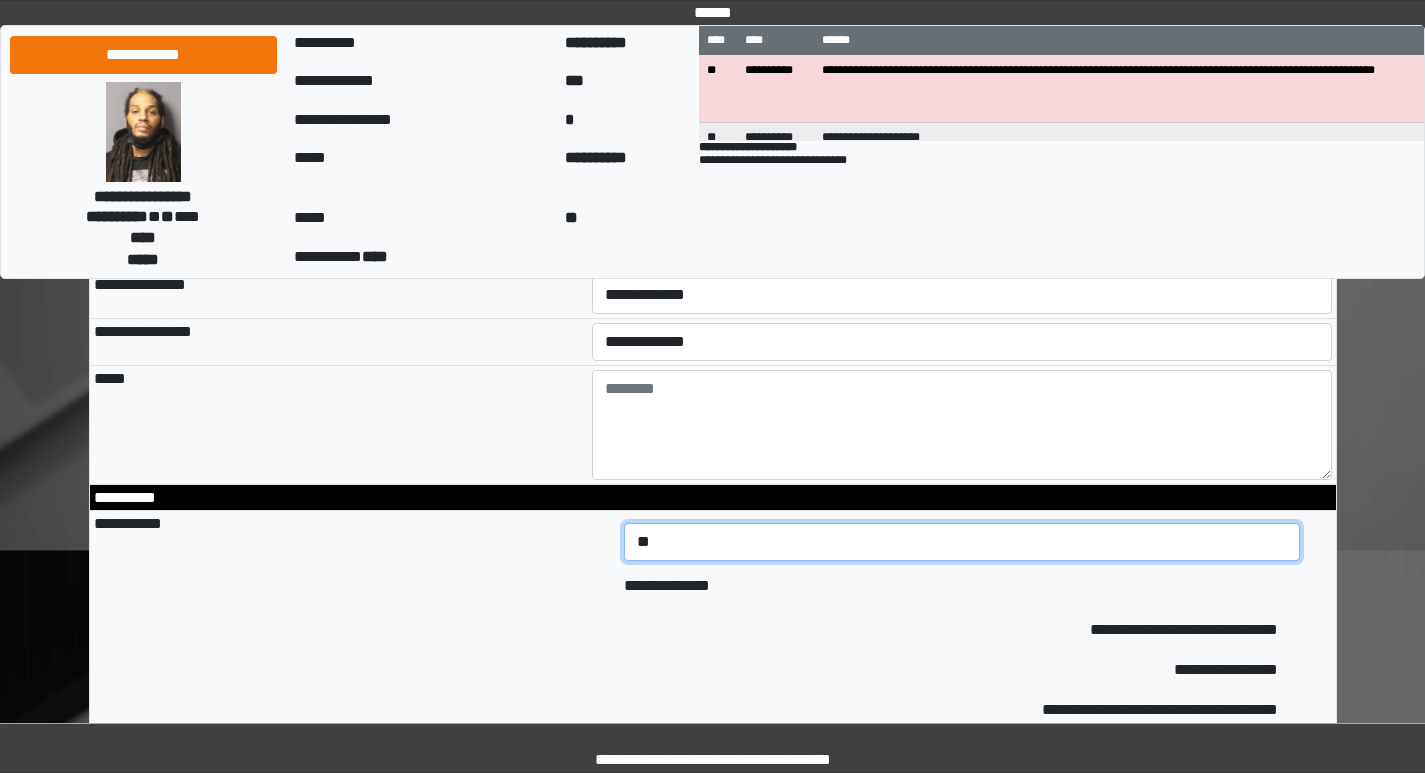 type on "*" 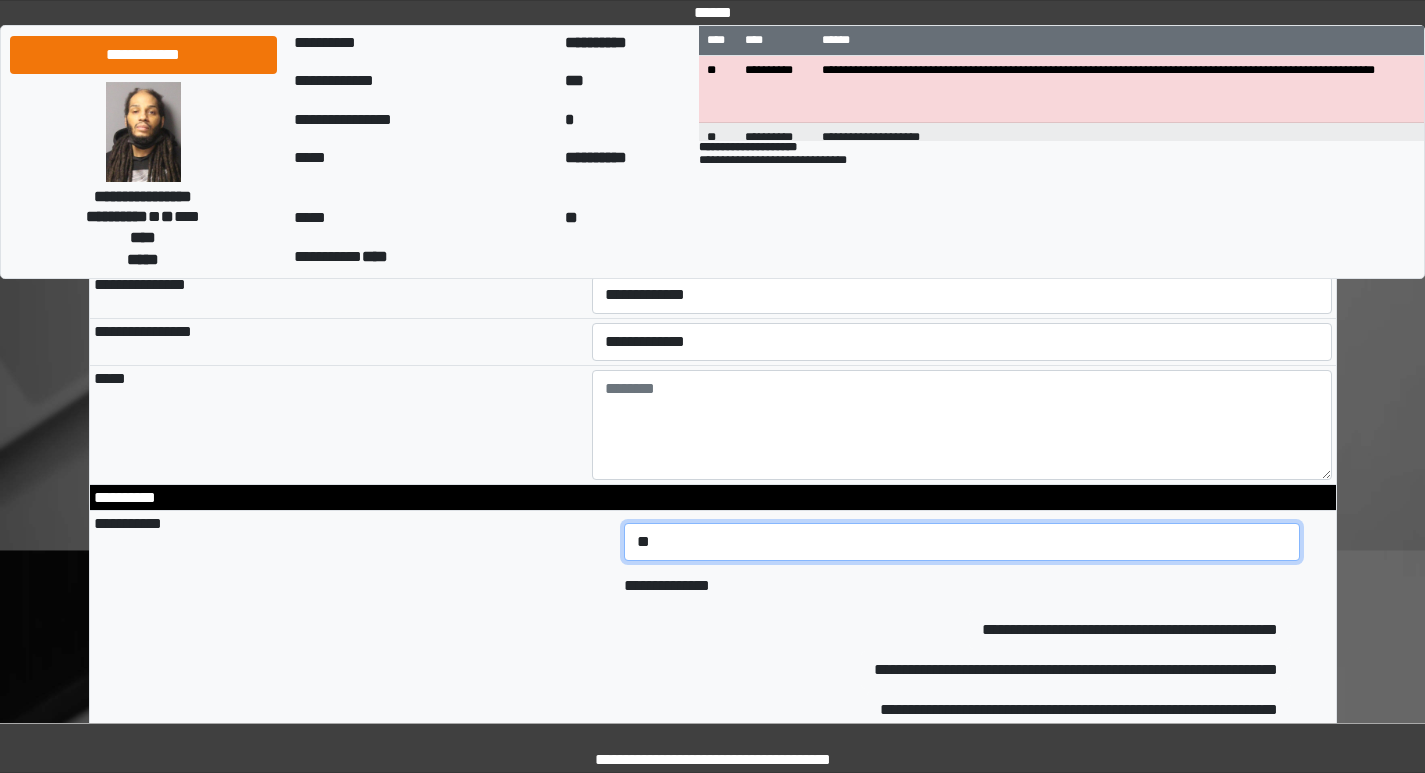 type on "*" 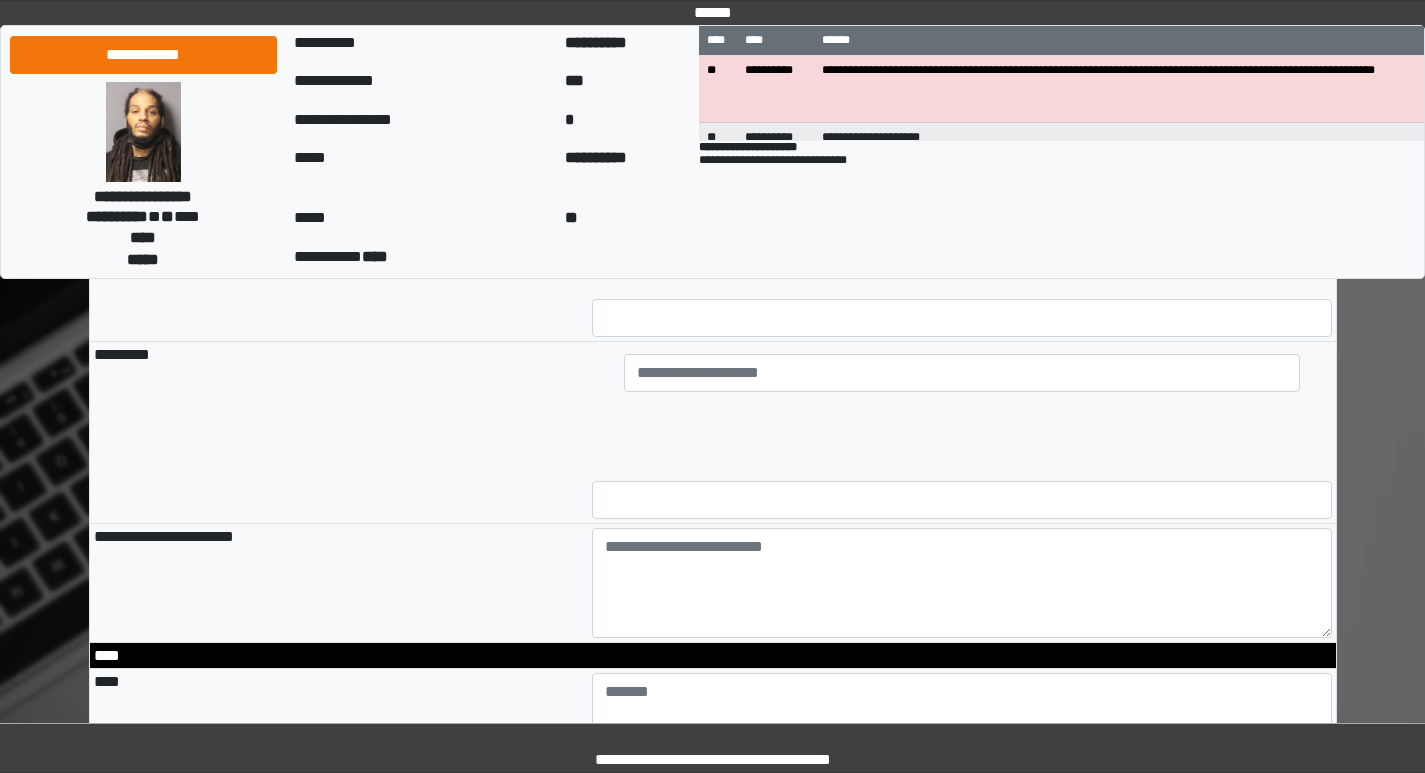 scroll, scrollTop: 1600, scrollLeft: 0, axis: vertical 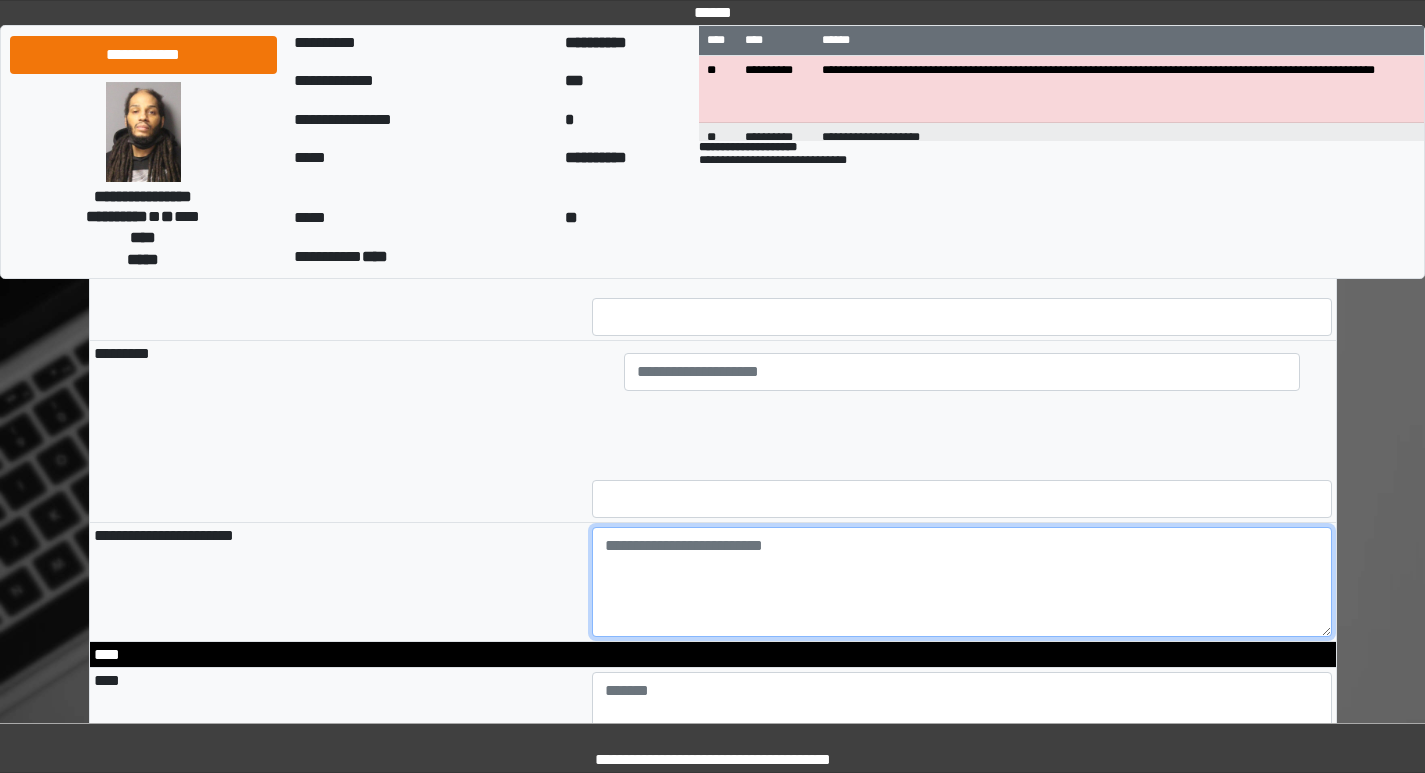 click at bounding box center (962, 582) 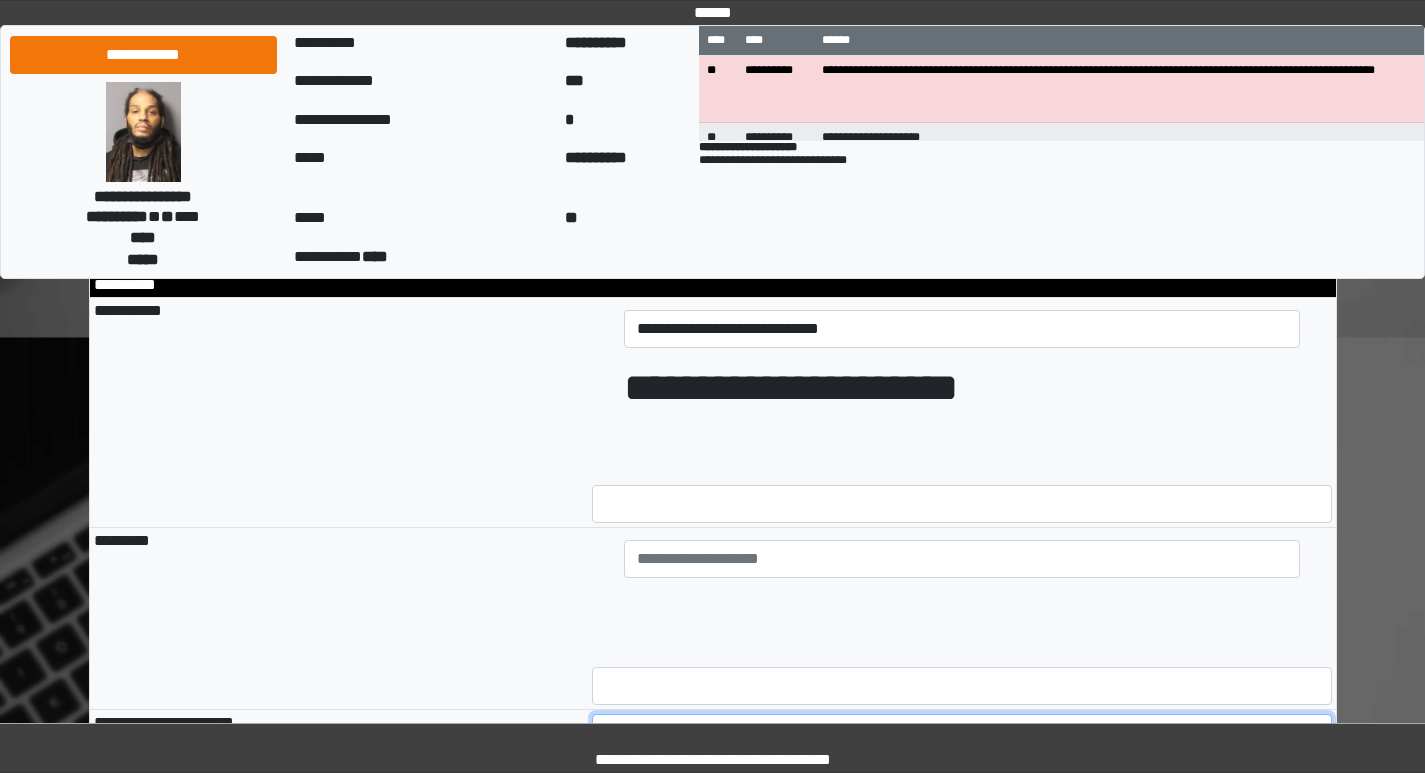 scroll, scrollTop: 1400, scrollLeft: 0, axis: vertical 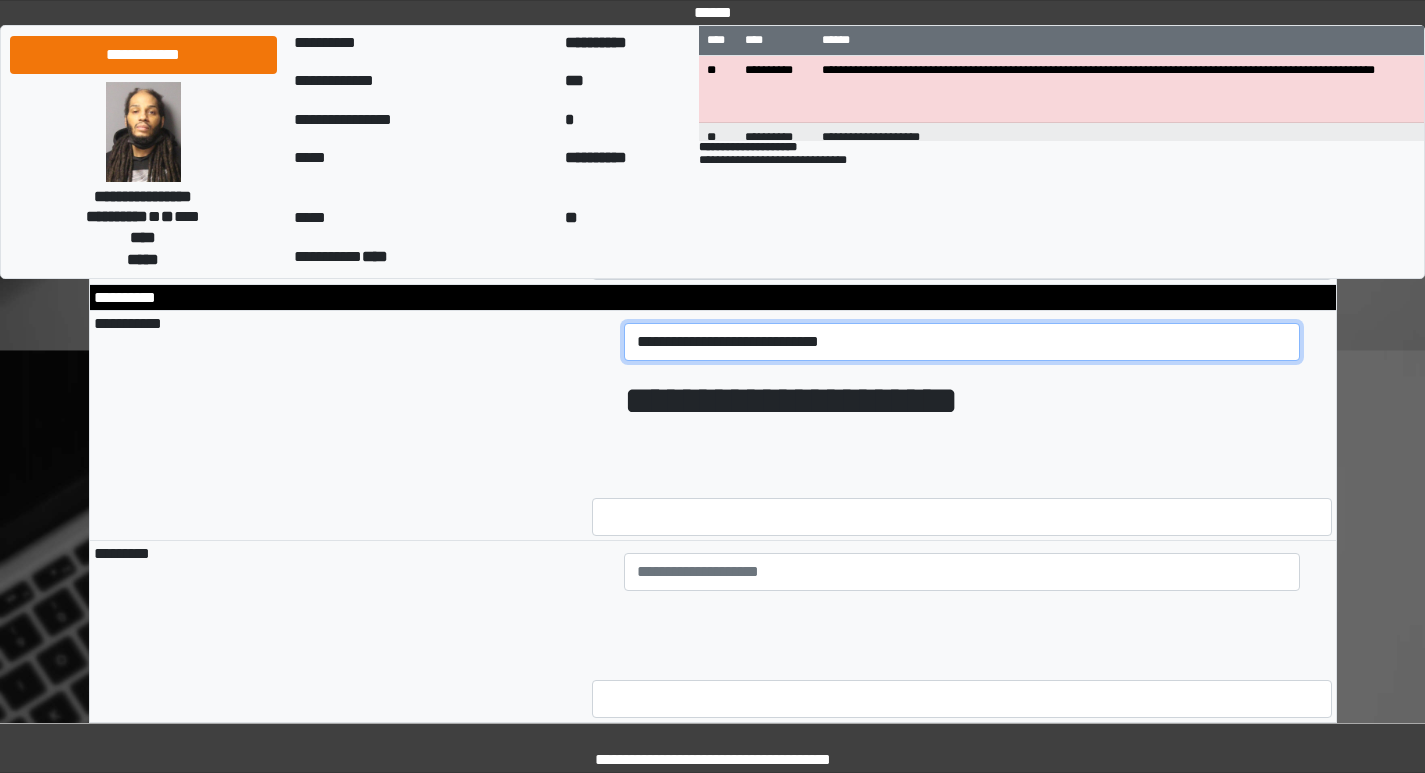 click on "**********" at bounding box center [962, 342] 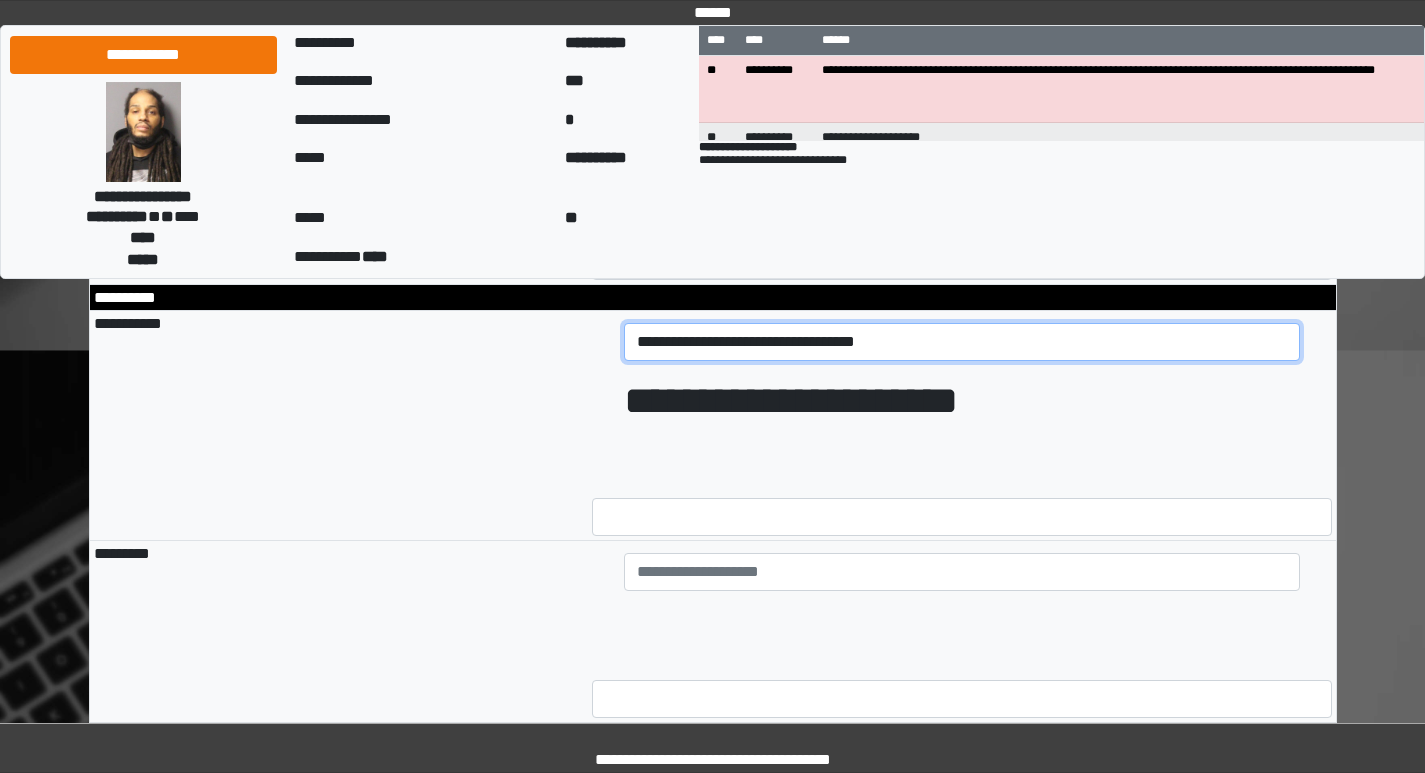 drag, startPoint x: 889, startPoint y: 376, endPoint x: 575, endPoint y: 386, distance: 314.1592 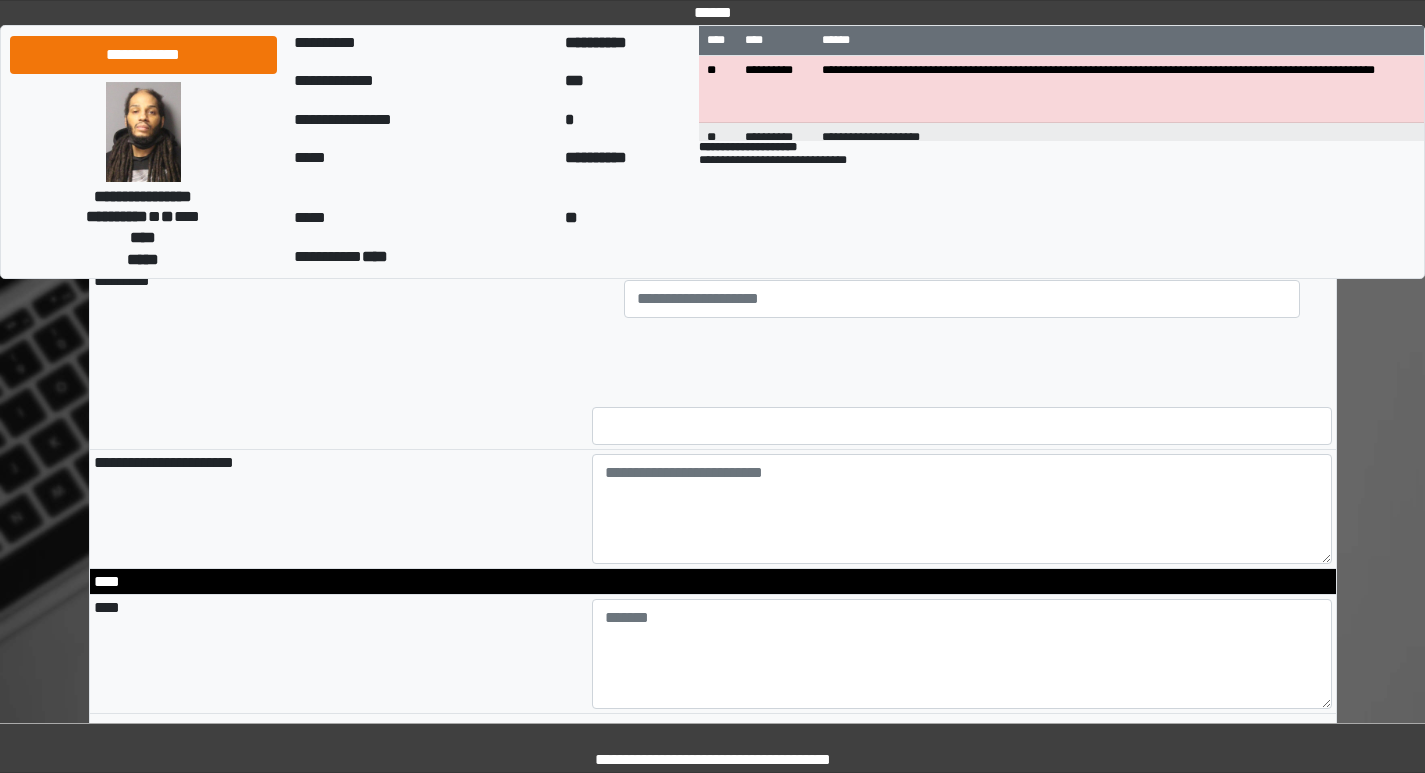 scroll, scrollTop: 1700, scrollLeft: 0, axis: vertical 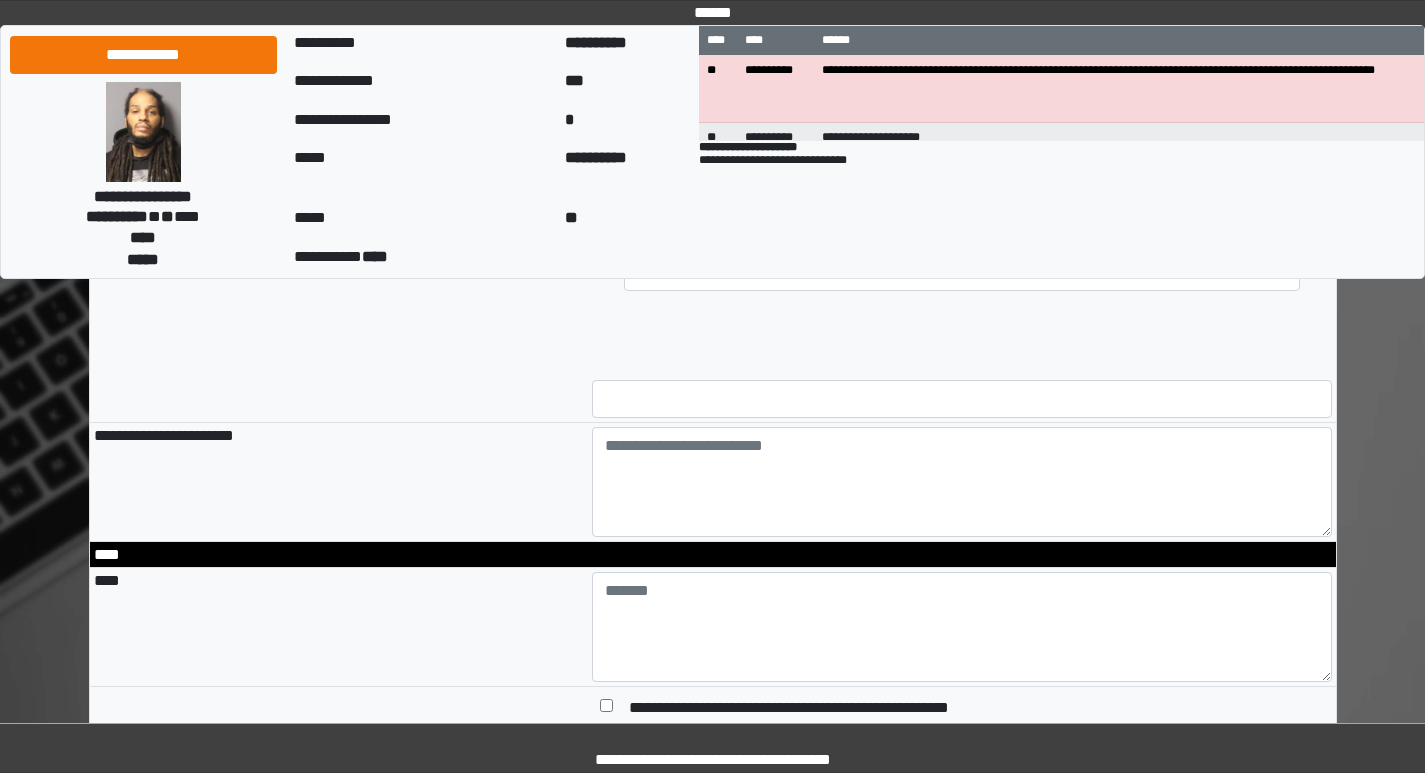 type on "**********" 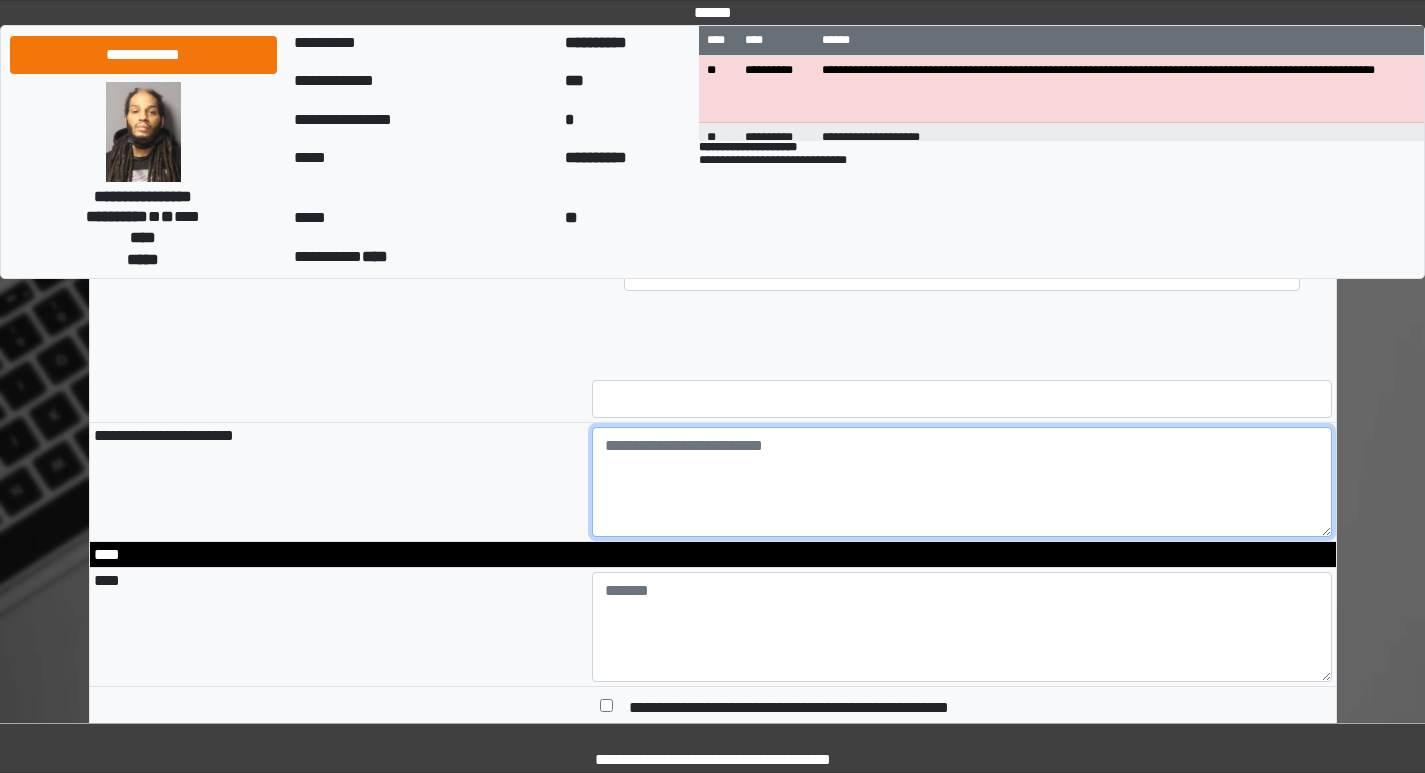 click at bounding box center (962, 482) 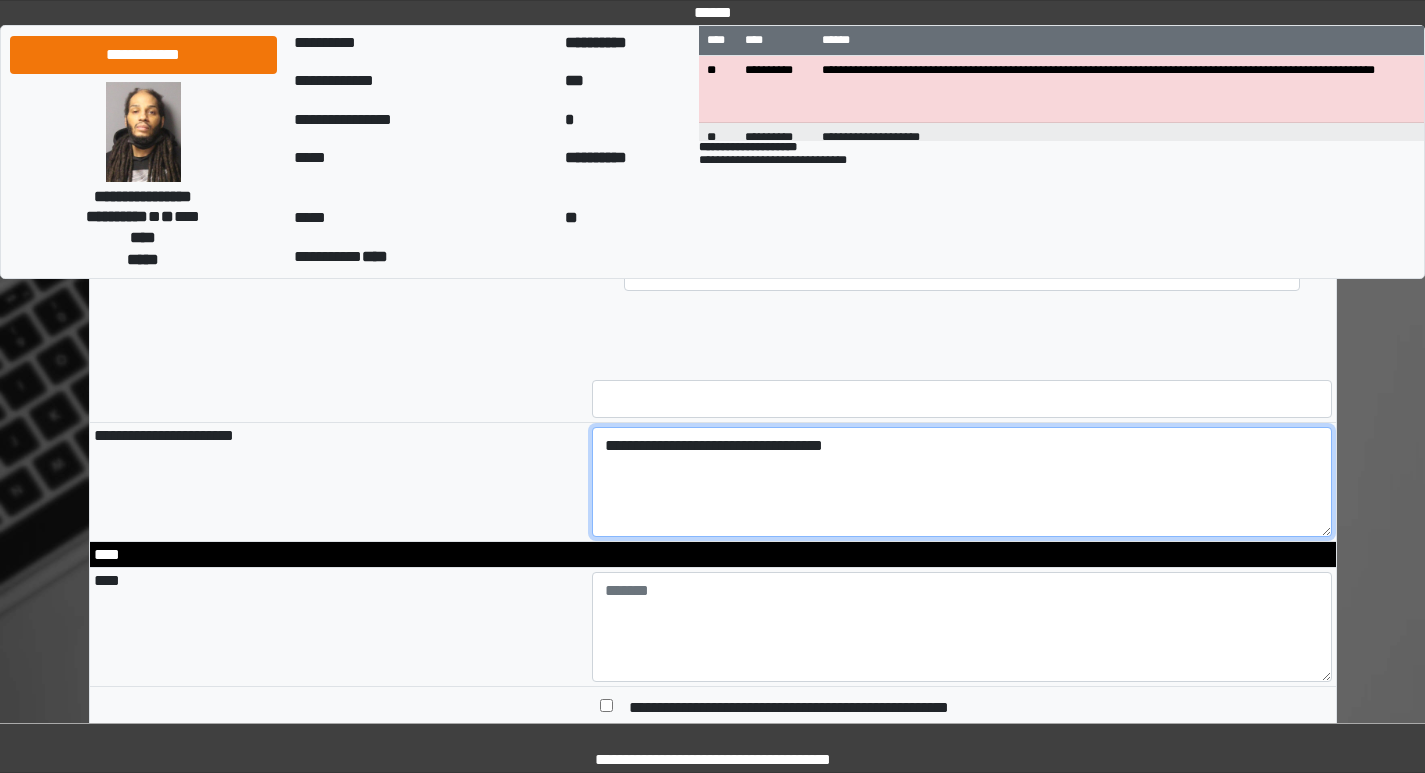 click on "**********" at bounding box center (962, 482) 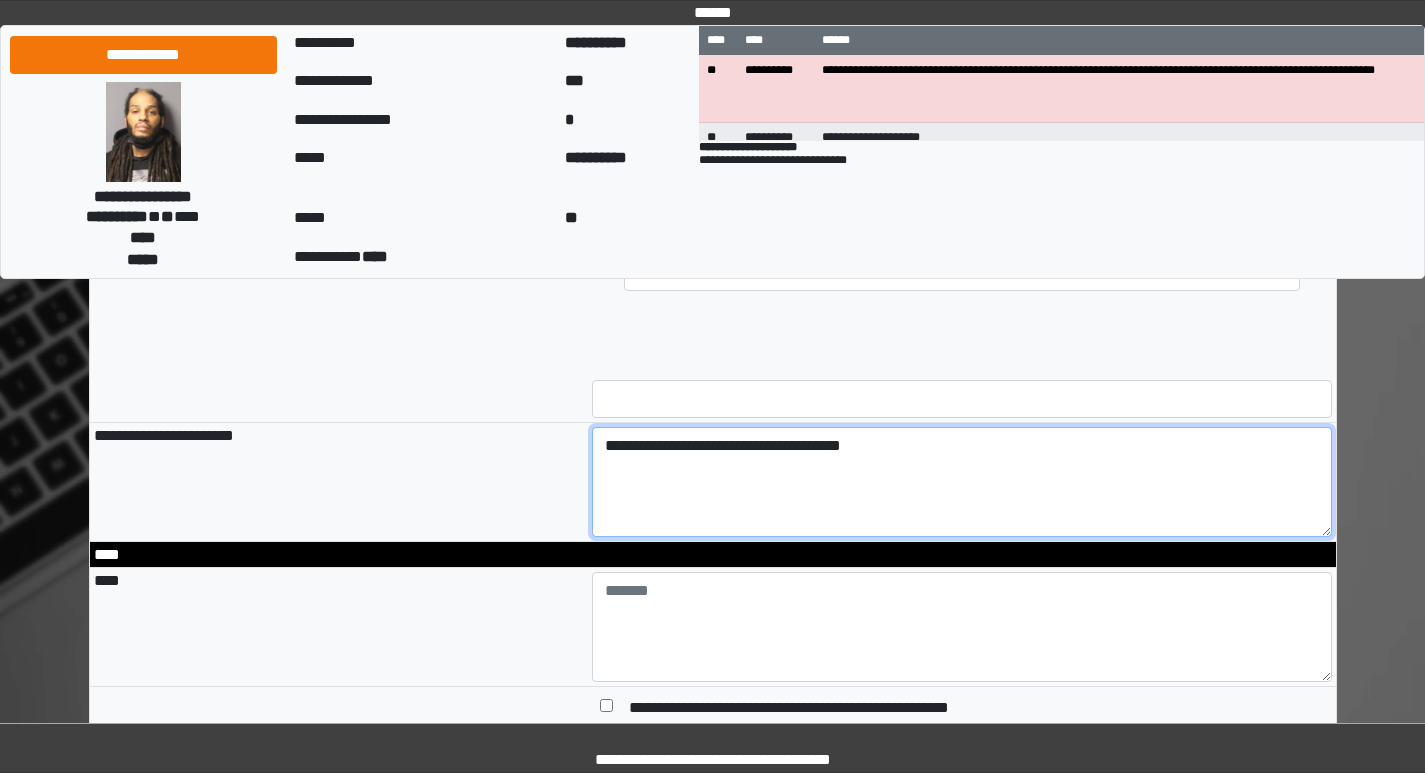 click on "**********" at bounding box center (962, 482) 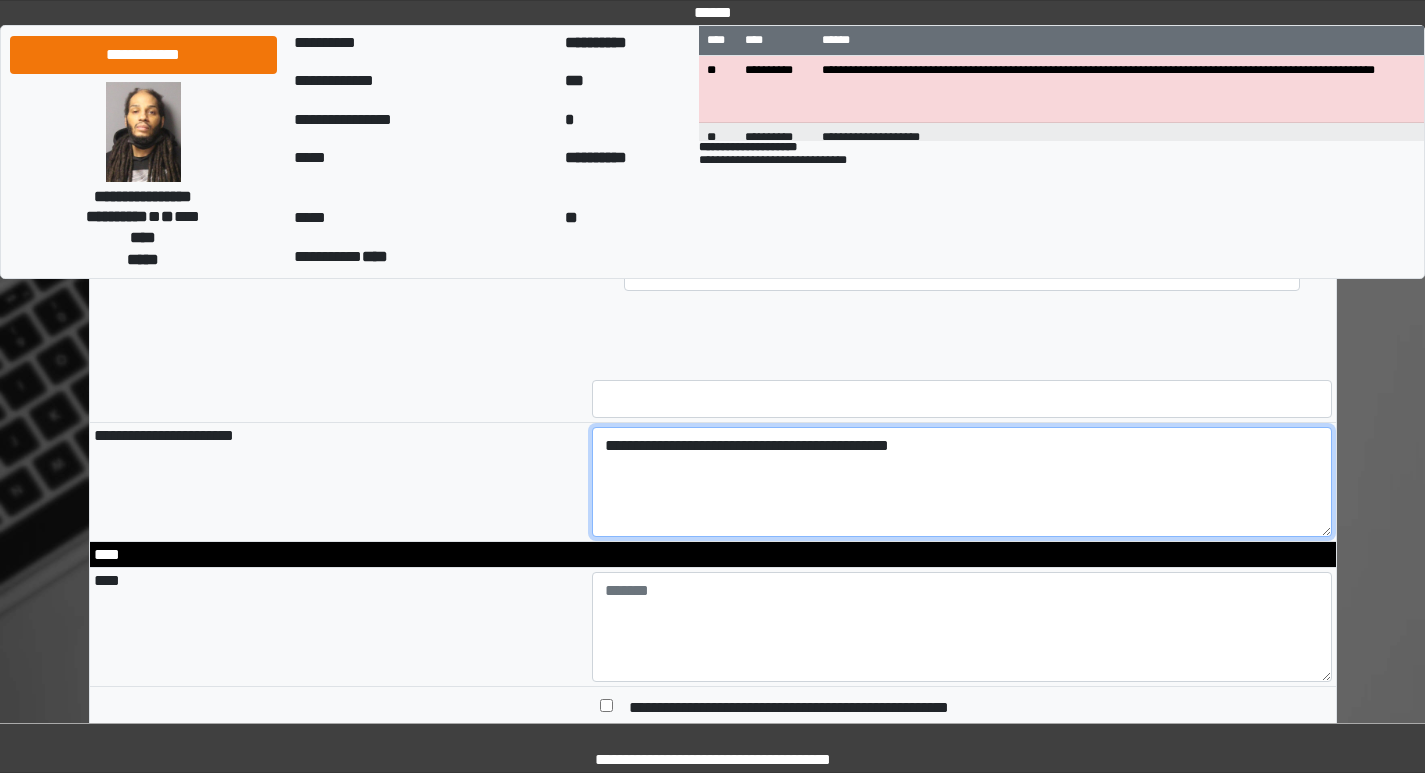 click on "**********" at bounding box center [962, 482] 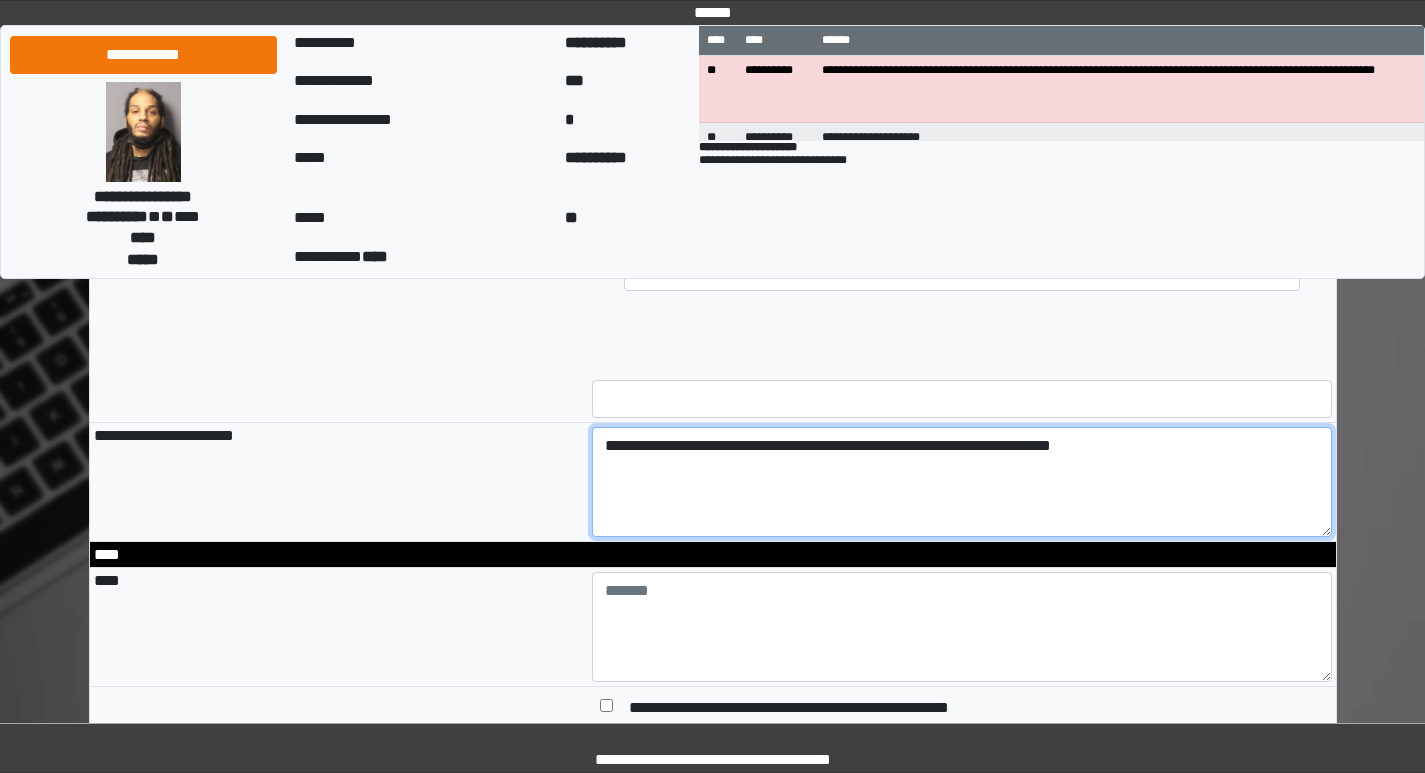 click on "**********" at bounding box center (962, 482) 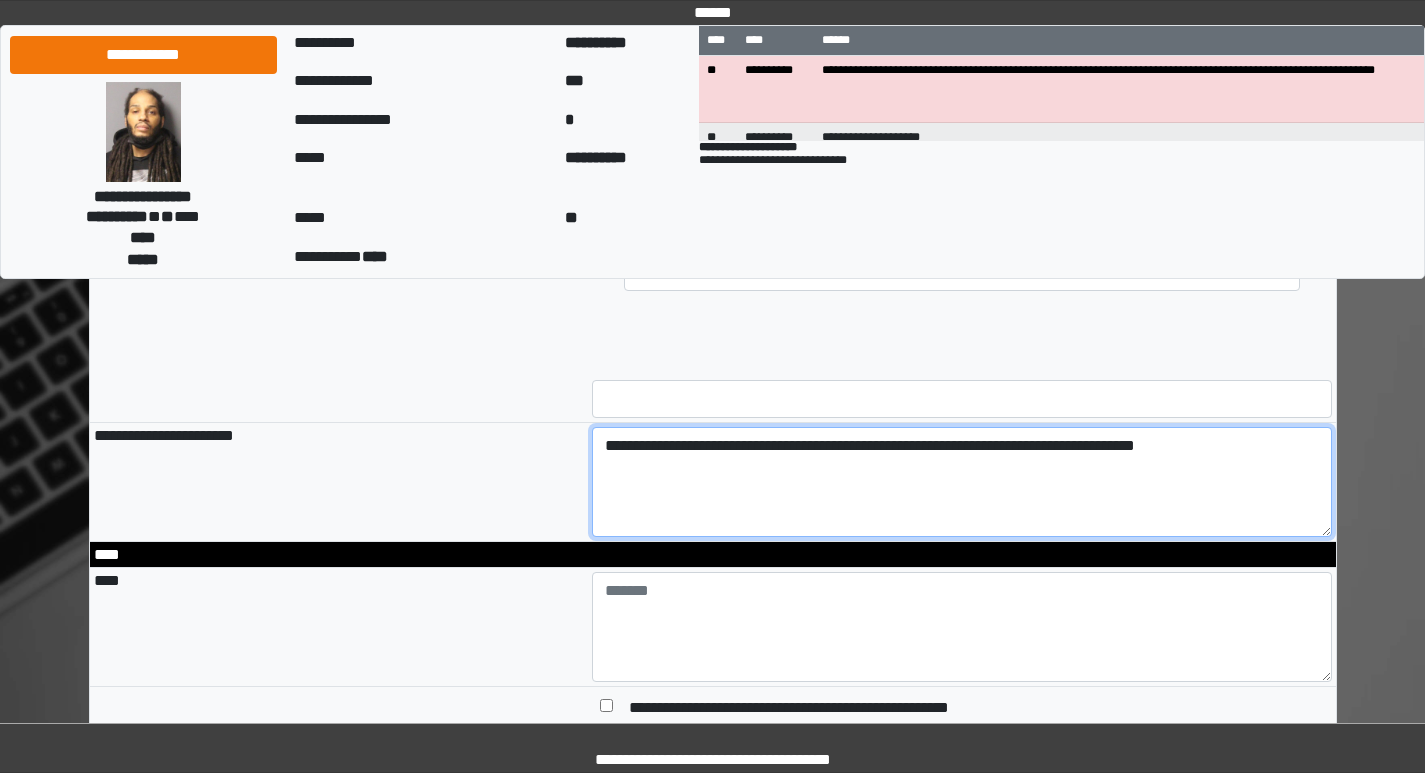 type on "**********" 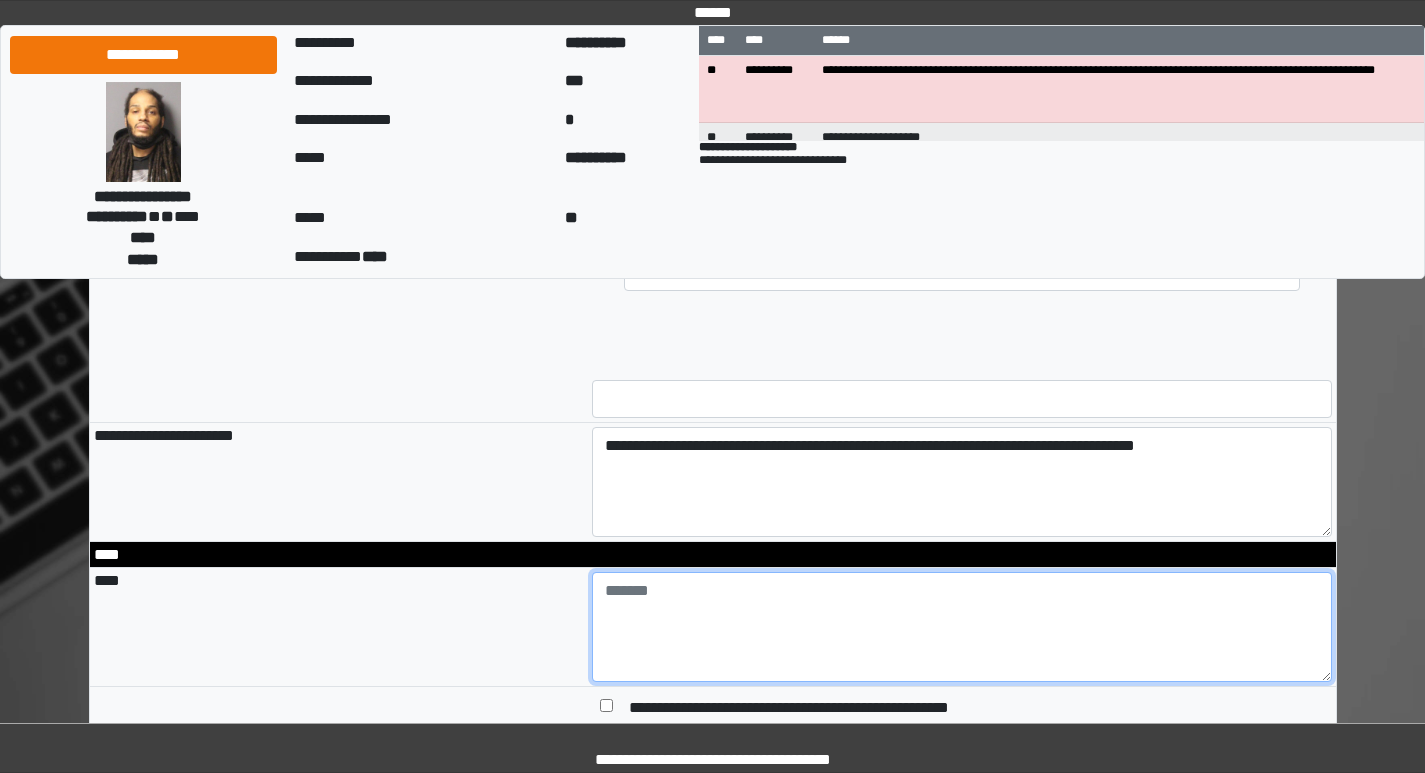 click at bounding box center [962, 627] 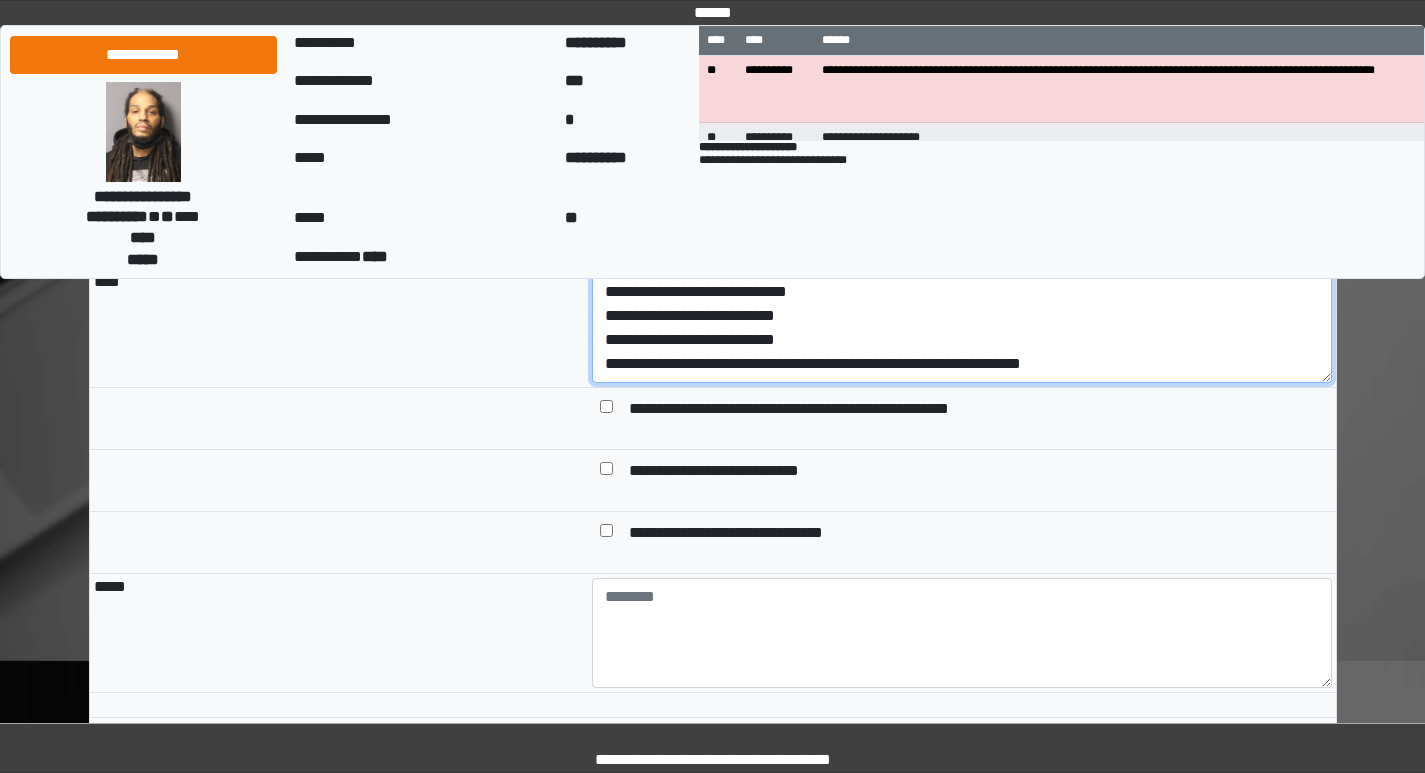 scroll, scrollTop: 2000, scrollLeft: 0, axis: vertical 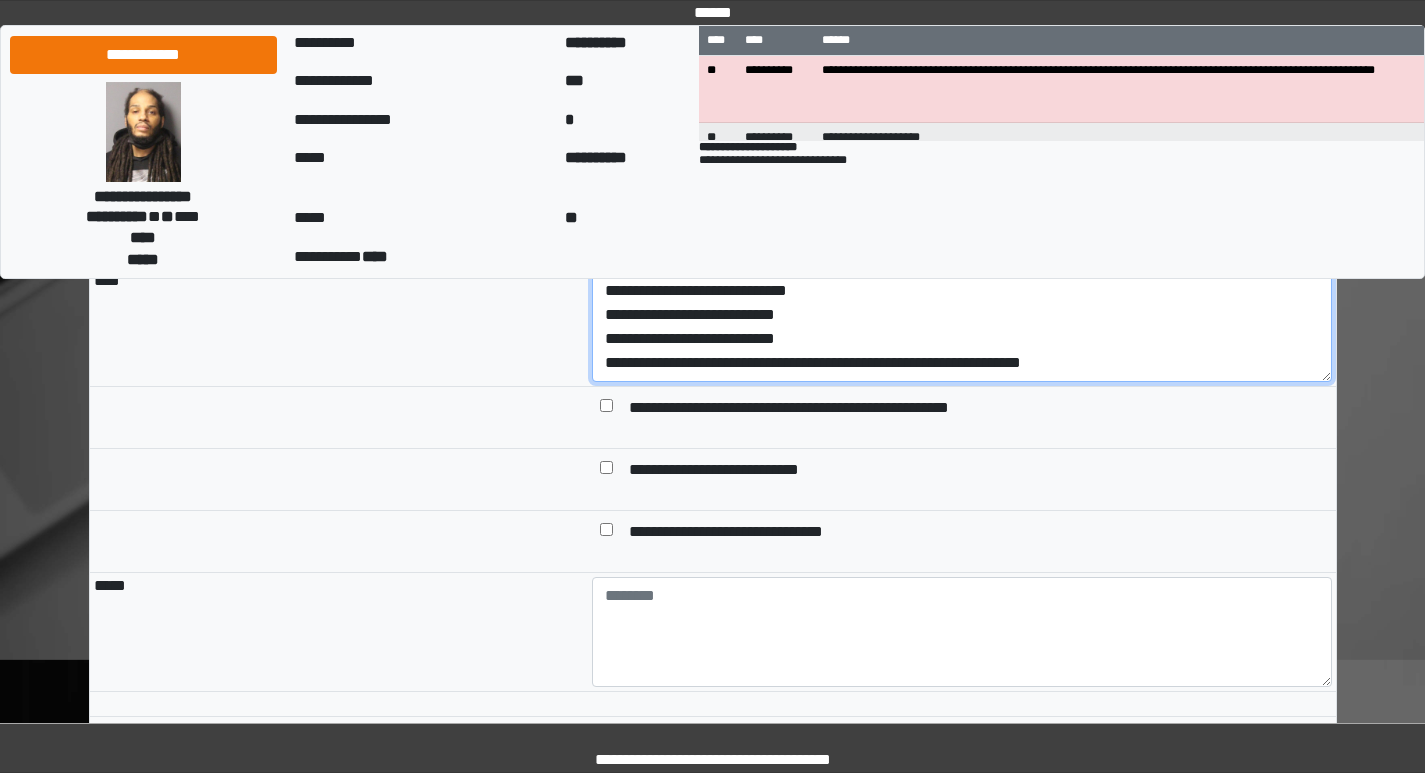 type on "**********" 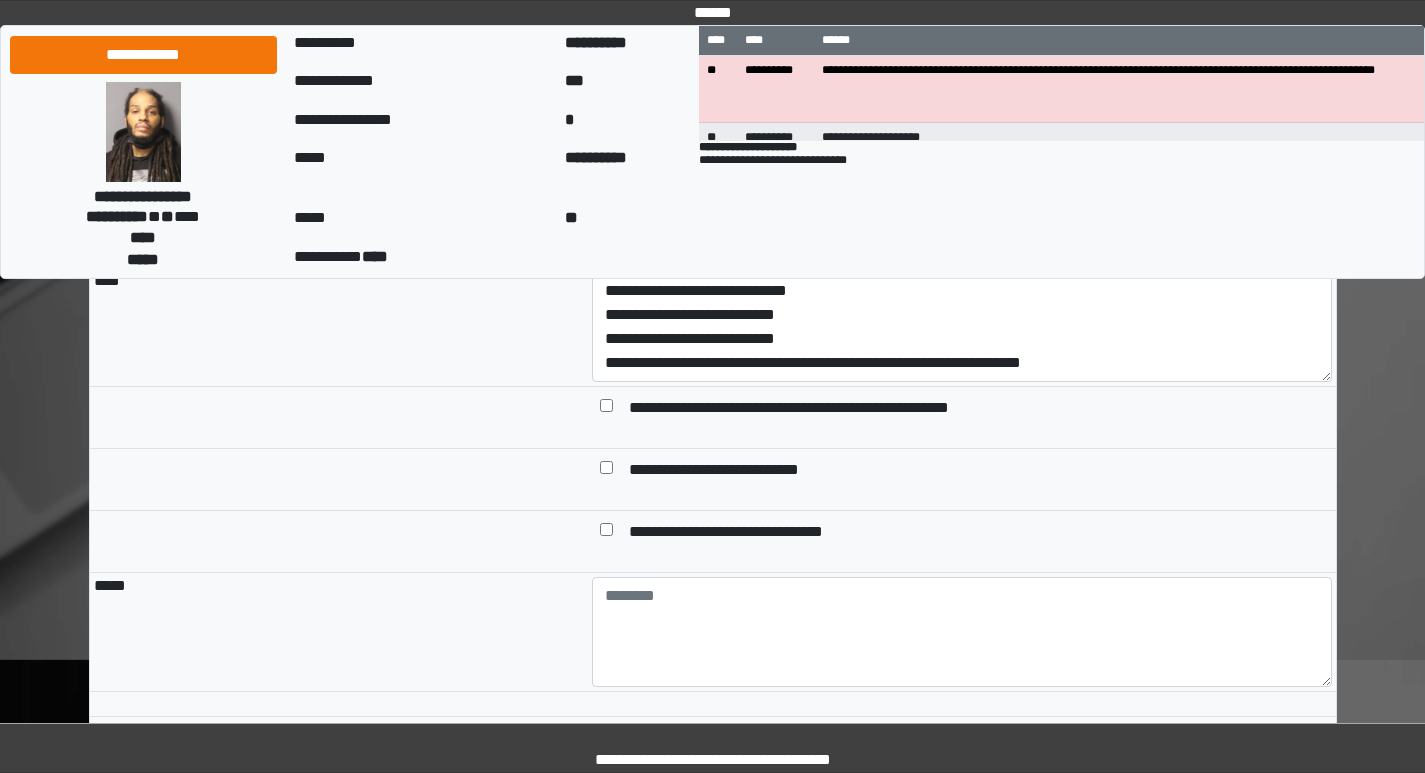 scroll, scrollTop: 2175, scrollLeft: 0, axis: vertical 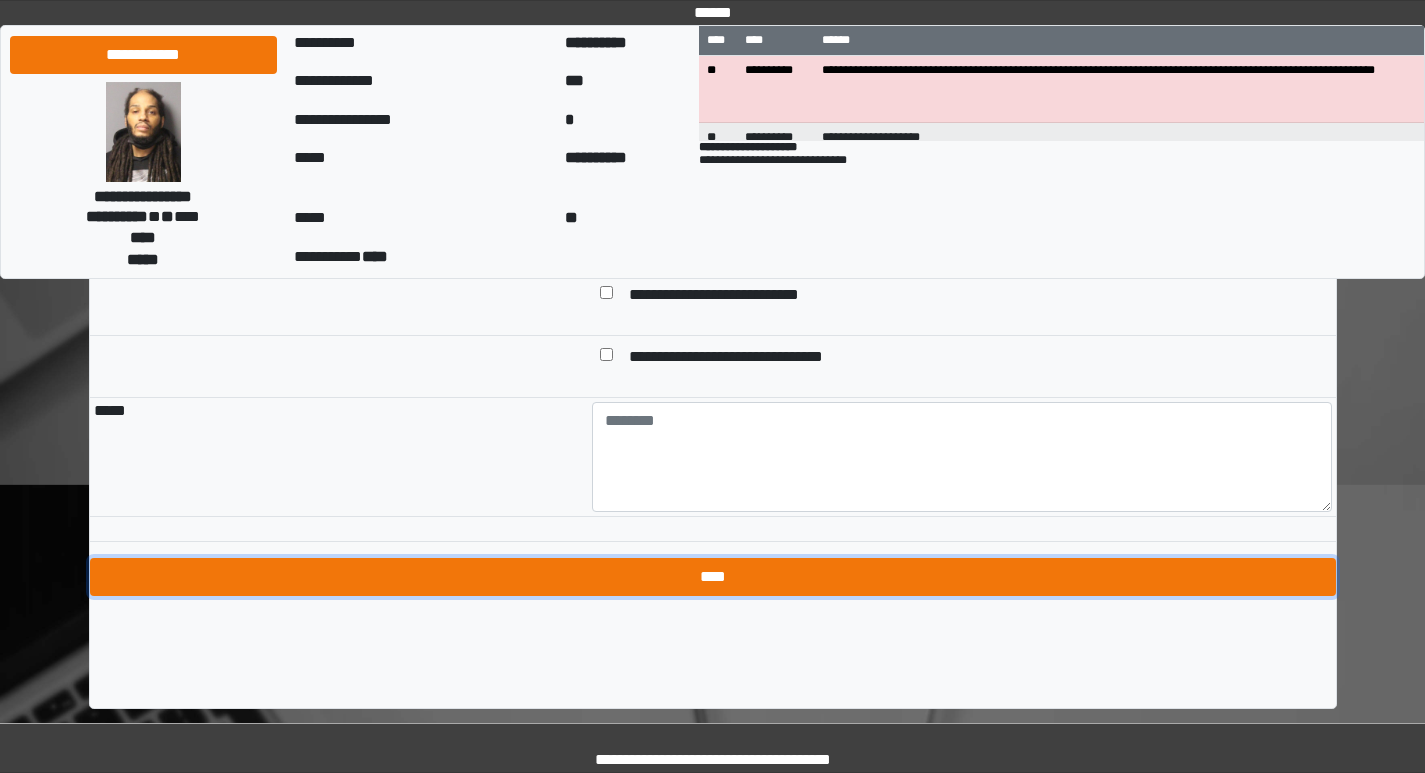 click on "****" at bounding box center (713, 577) 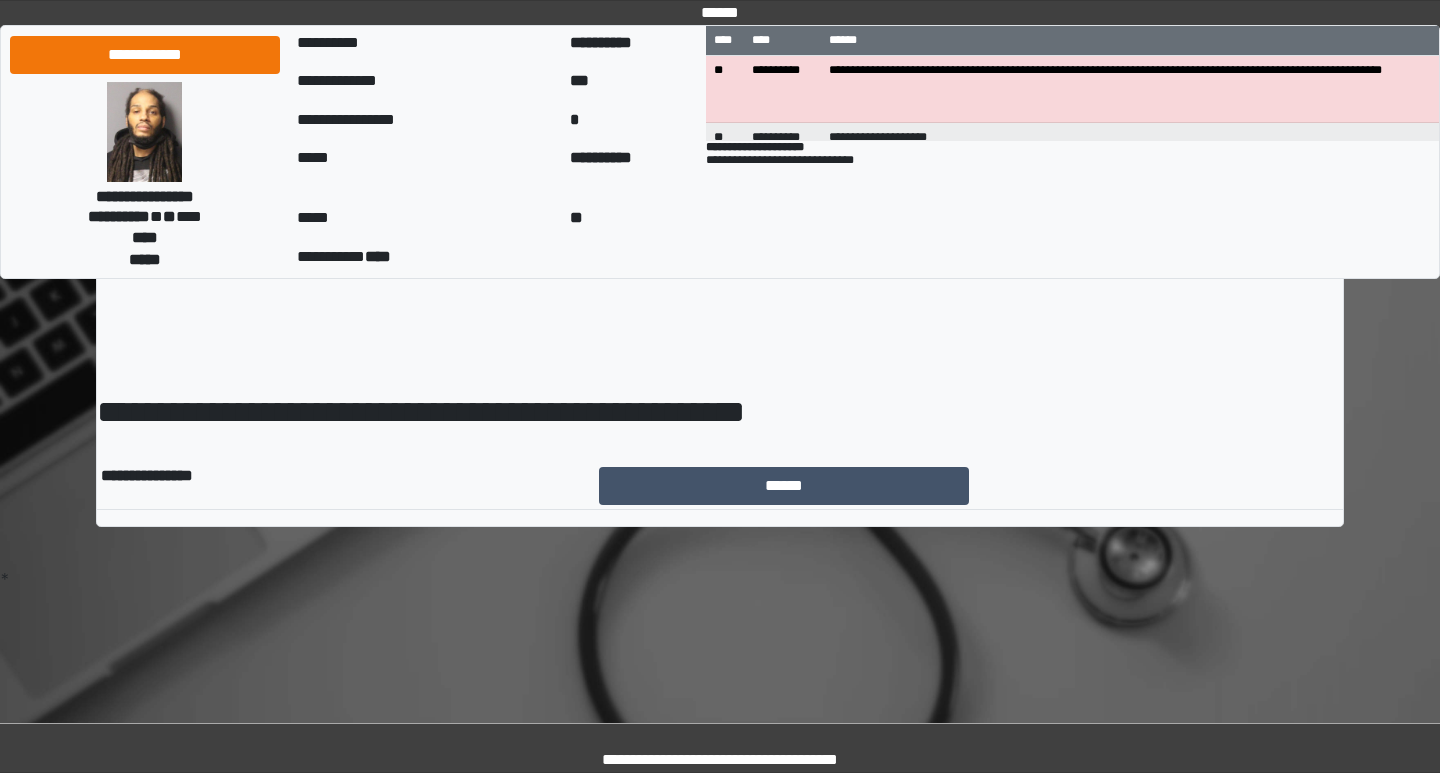 scroll, scrollTop: 0, scrollLeft: 0, axis: both 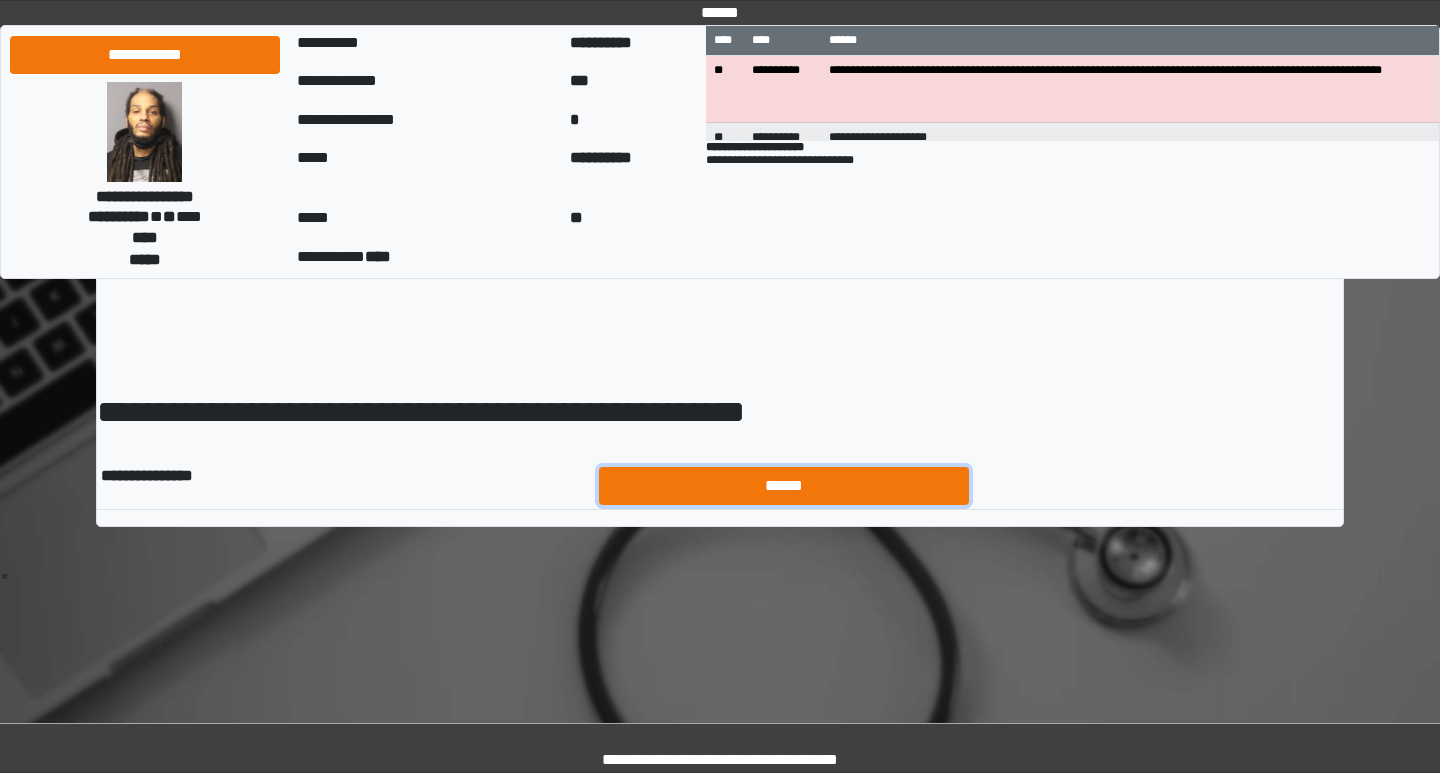 click on "******" at bounding box center (784, 486) 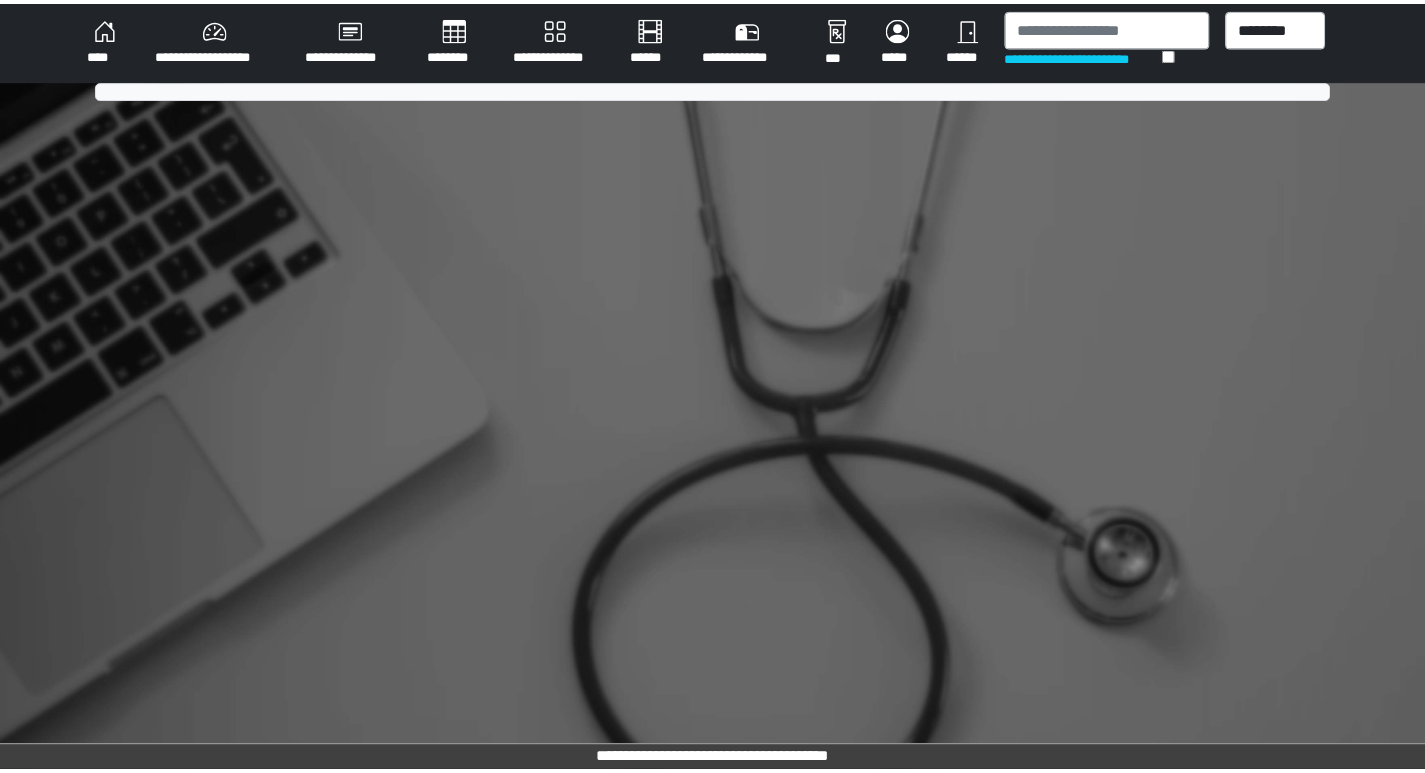 scroll, scrollTop: 0, scrollLeft: 0, axis: both 